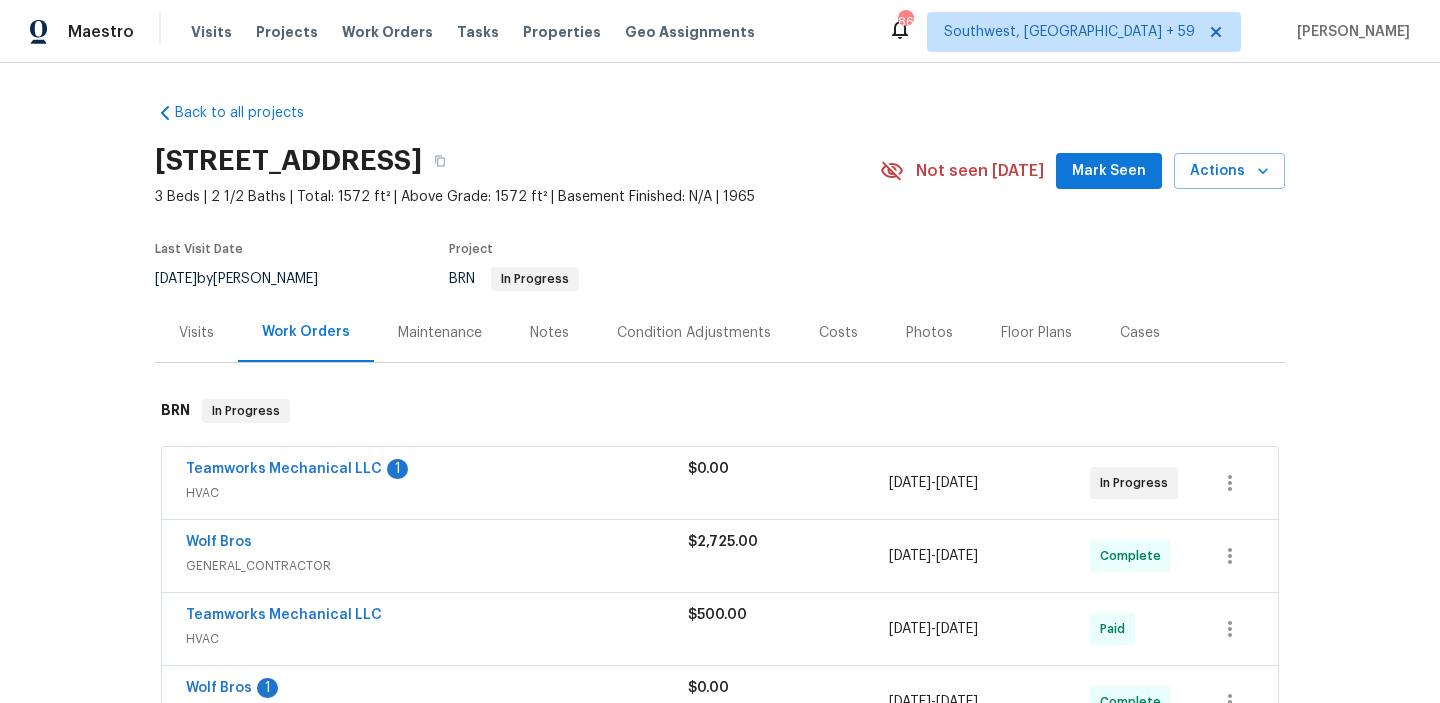 scroll, scrollTop: 0, scrollLeft: 0, axis: both 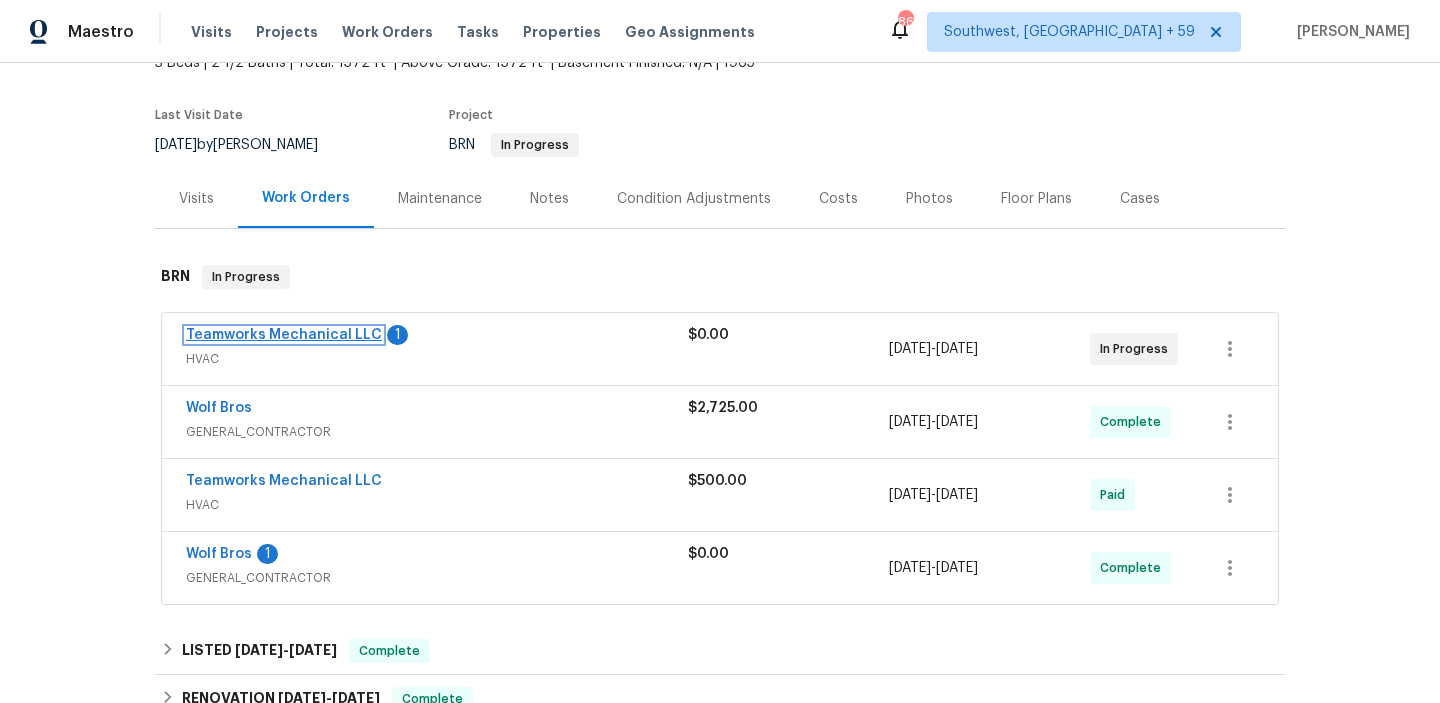 click on "Teamworks Mechanical LLC" at bounding box center (284, 335) 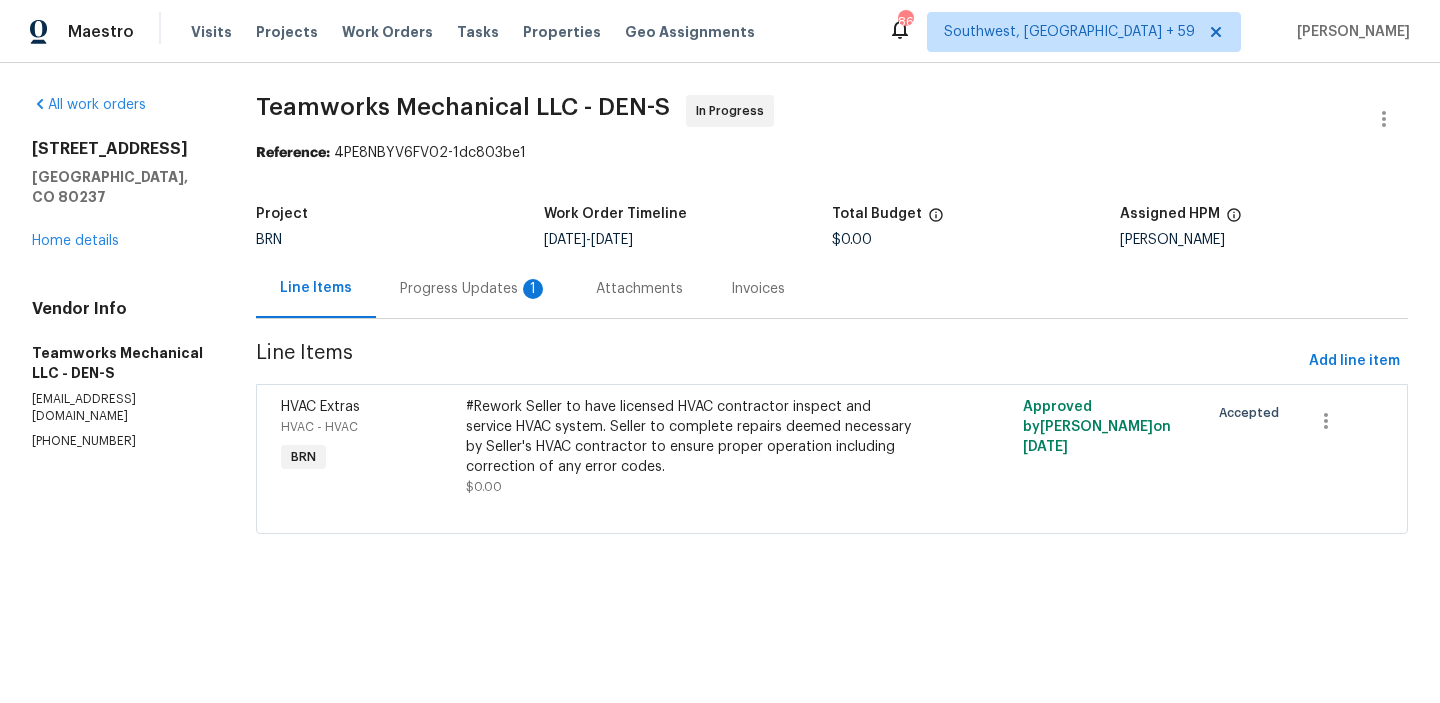 click on "Progress Updates 1" at bounding box center (474, 289) 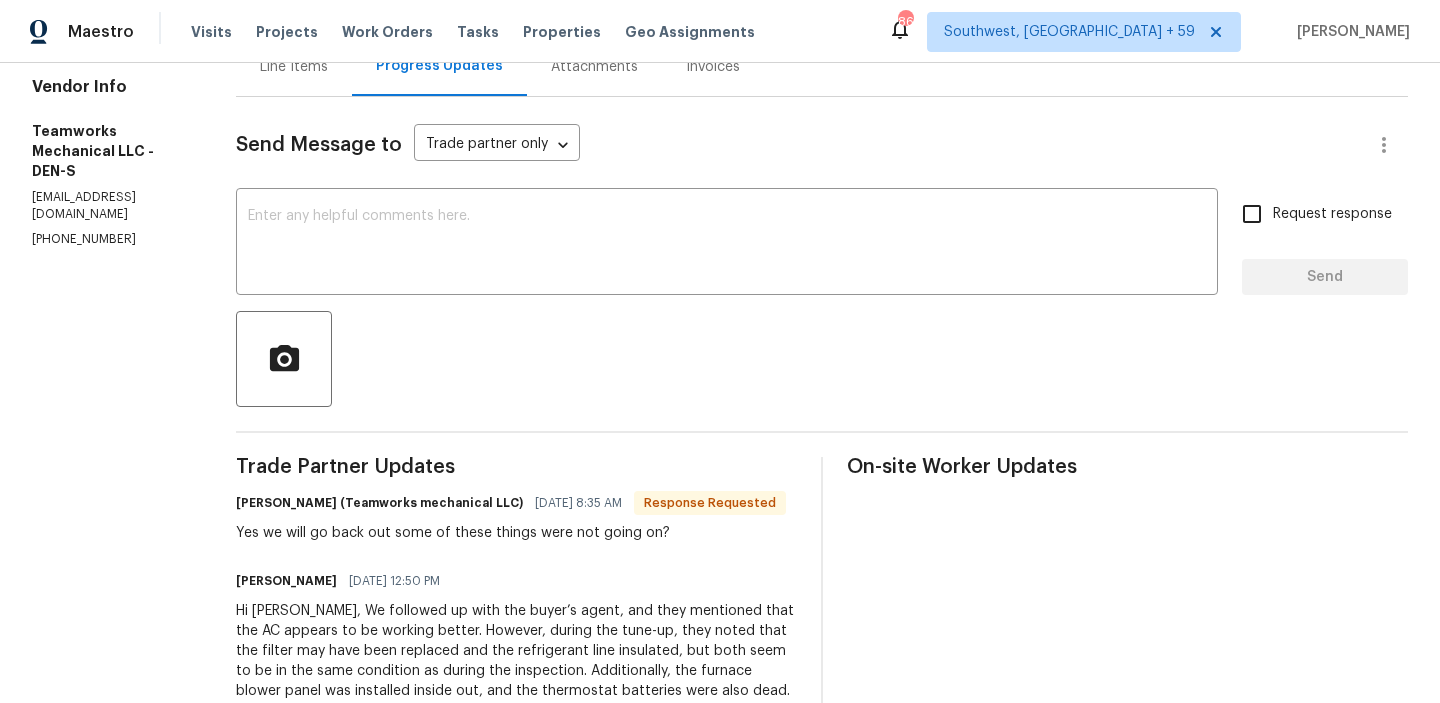 click on "Send Message to Trade partner only Trade partner only ​ x ​ Request response Send Trade Partner Updates Cara Rocha (Teamworks mechanical LLC) 07/10/2025 8:35 AM Response Requested Yes we will go back out some of these things were not going on? Padmapriya R 07/09/2025 12:50 PM Hi Cara, We followed up with the buyer’s agent, and they mentioned that the AC appears to be working better. However, during the tune-up, they noted that the filter may have been replaced and the refrigerant line insulated, but both seem to be in the same condition as during the inspection. Additionally, the furnace blower panel was installed inside out, and the thermostat batteries were also dead. The heat is still showing error code E311. Could you please have someone check on these issues as soon as possible? The closing is scheduled for tomorrow. Thank you! Ananthi Mahendran 07/03/2025 3:45 PM We are checking with the Buyer for clarification on what needs to be addressed regarding the HVAC. We will update you shortly" at bounding box center [822, 588] 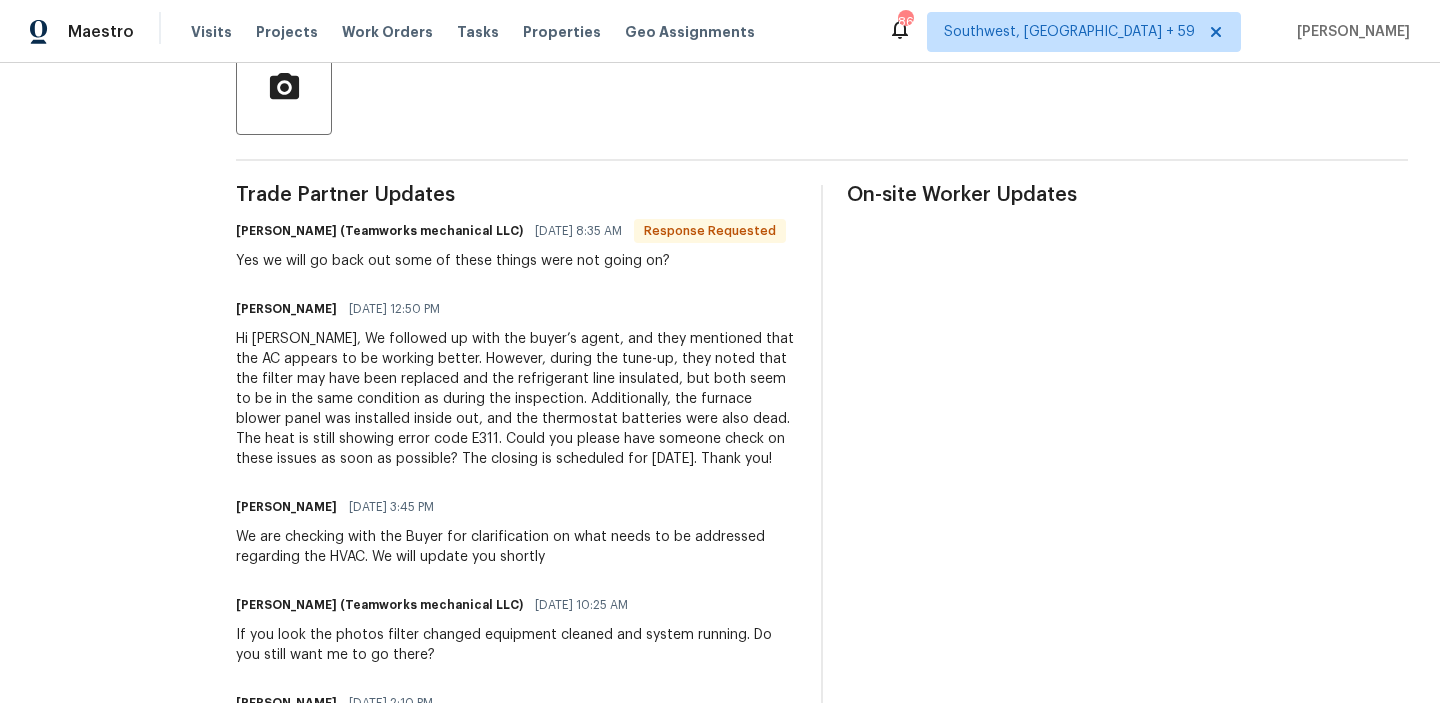 scroll, scrollTop: 484, scrollLeft: 0, axis: vertical 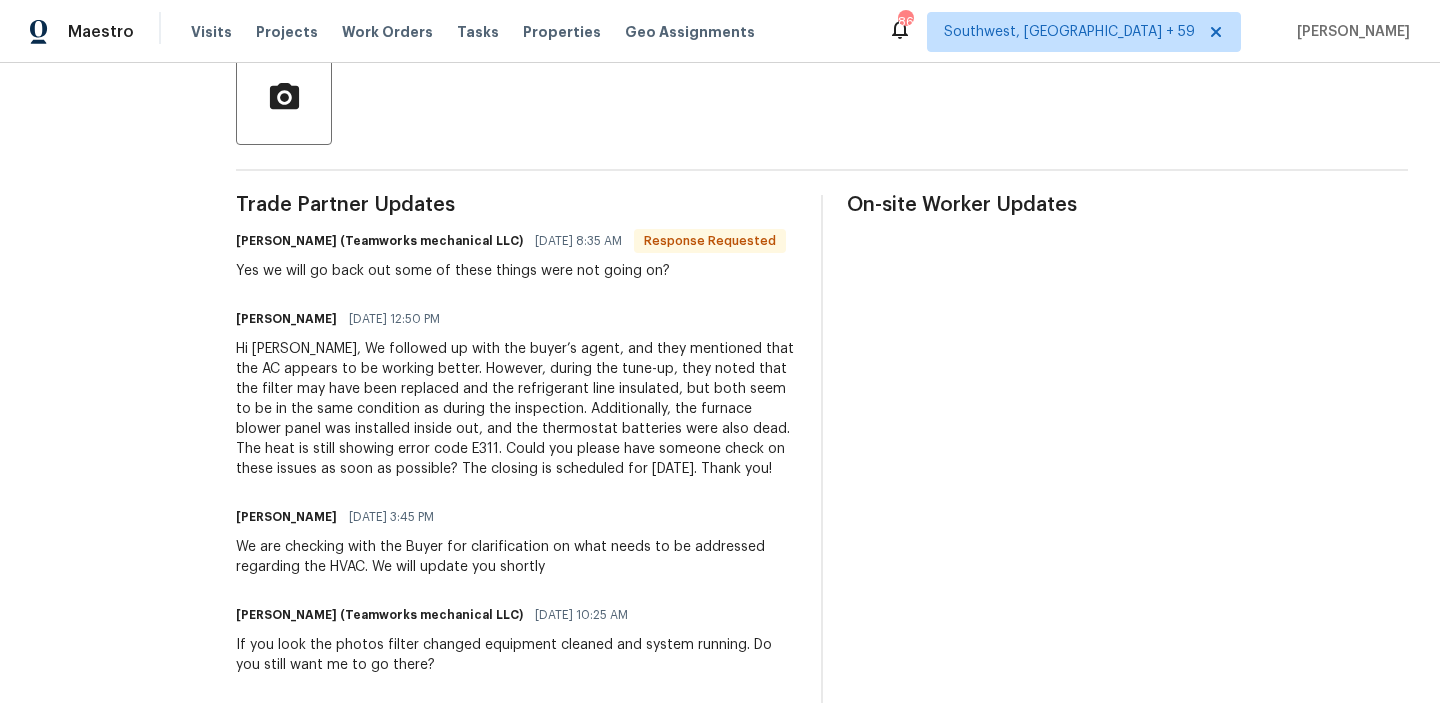 click on "Yes we will go back out some of these things were not going on?" at bounding box center [511, 271] 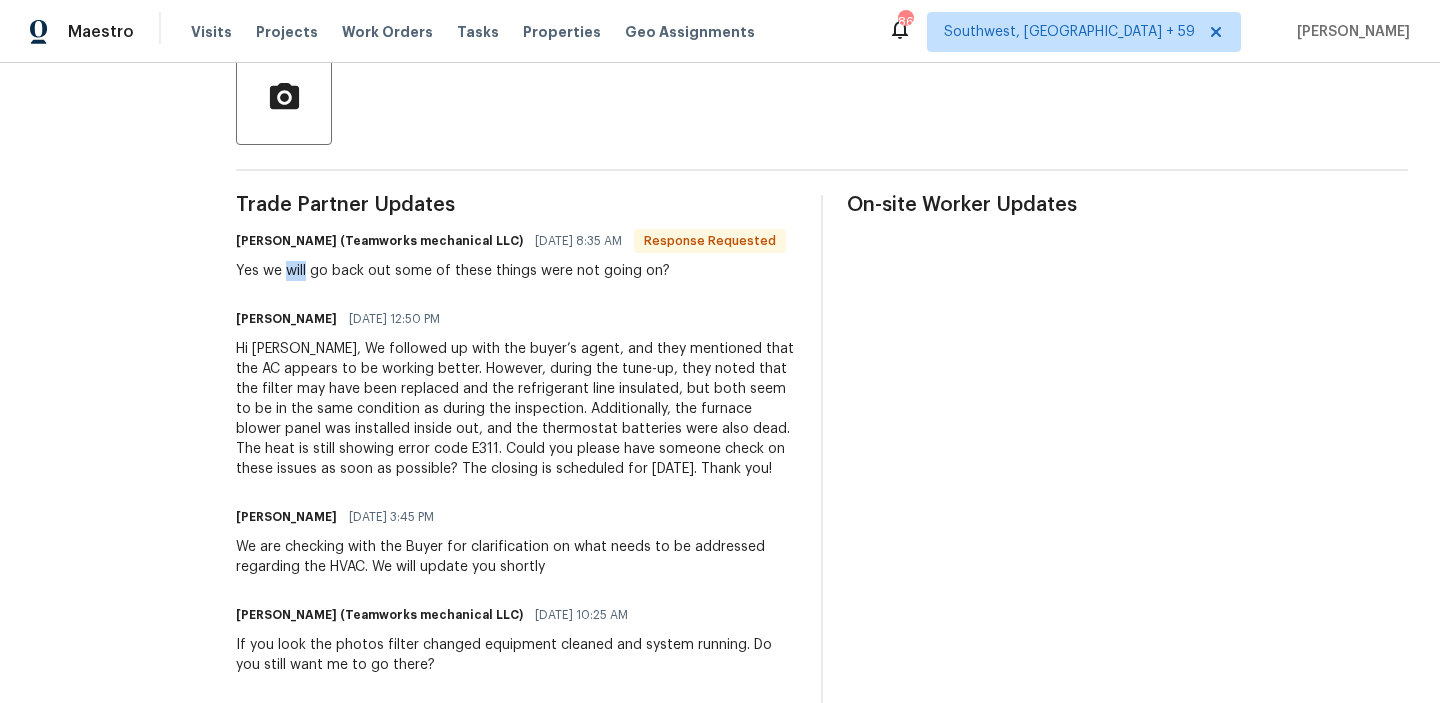 click on "Yes we will go back out some of these things were not going on?" at bounding box center [511, 271] 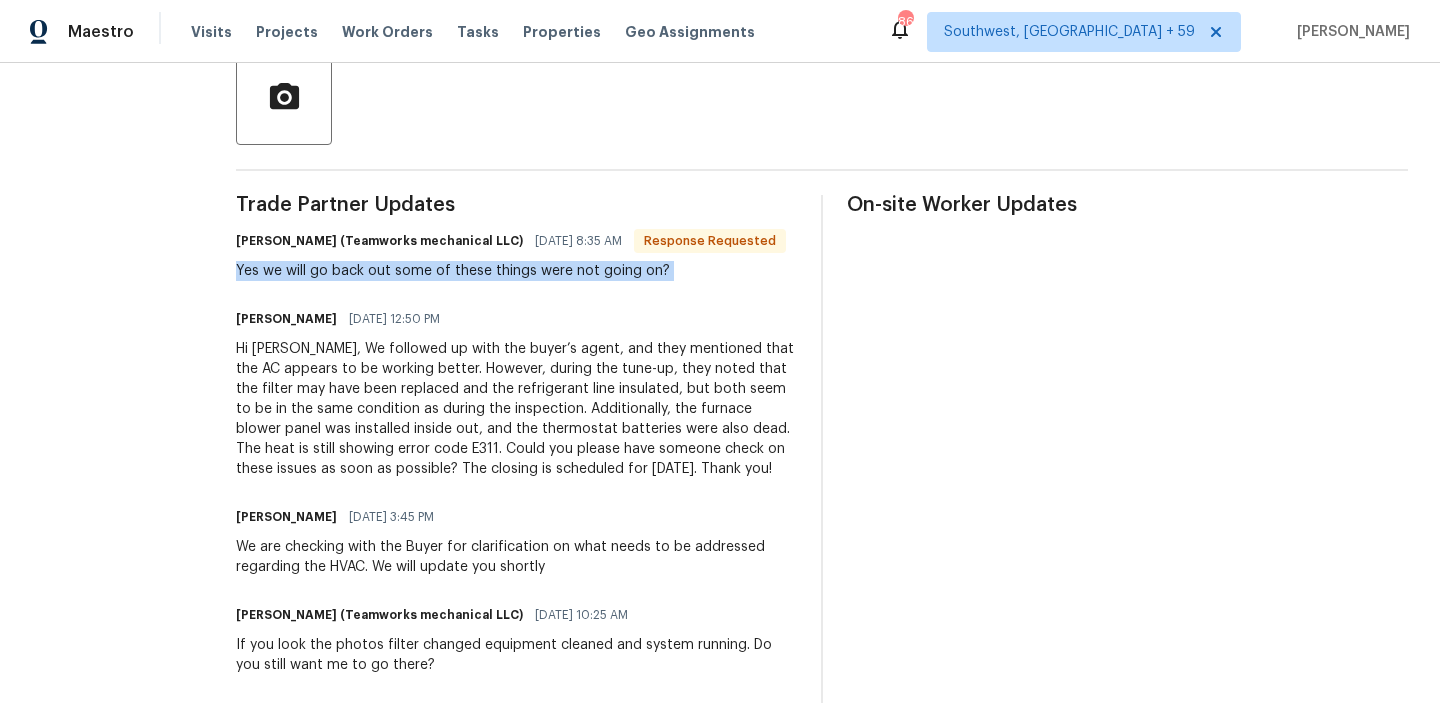 click on "Yes we will go back out some of these things were not going on?" at bounding box center [511, 271] 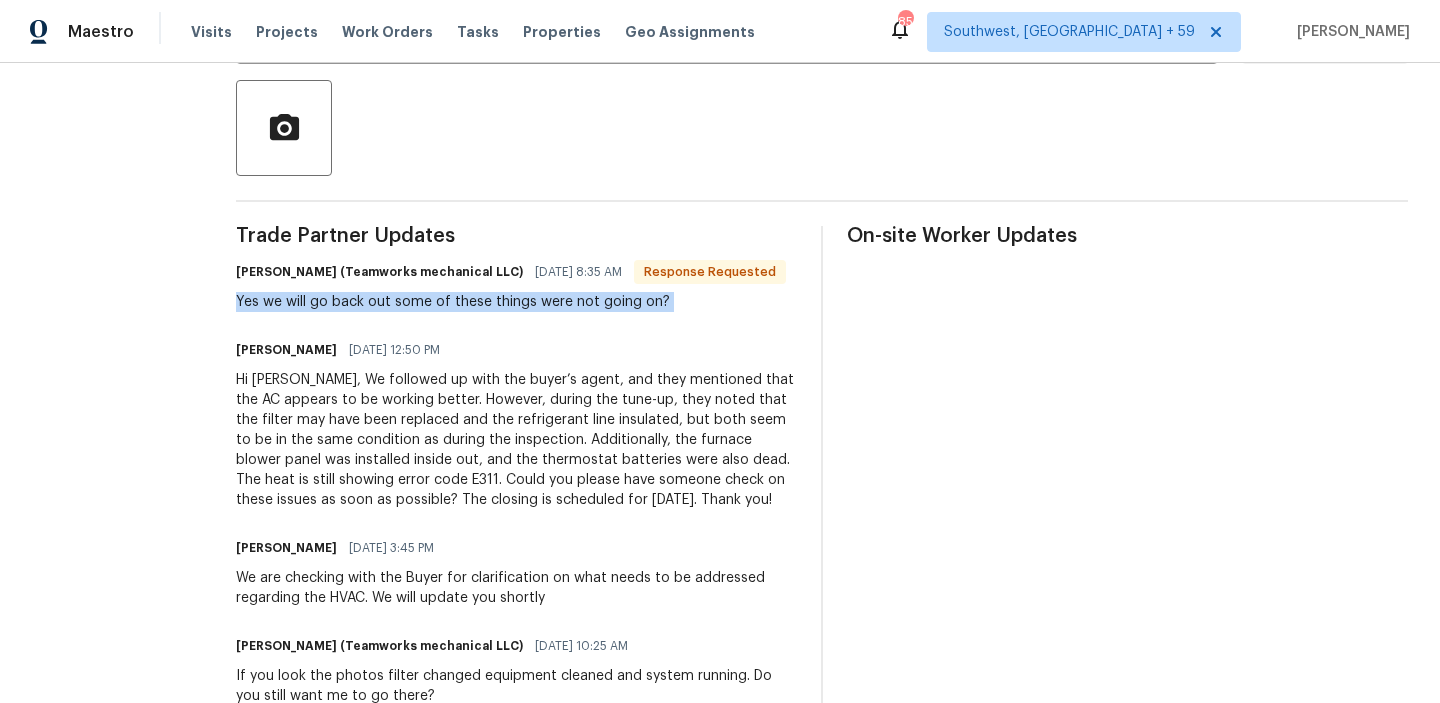 scroll, scrollTop: 0, scrollLeft: 0, axis: both 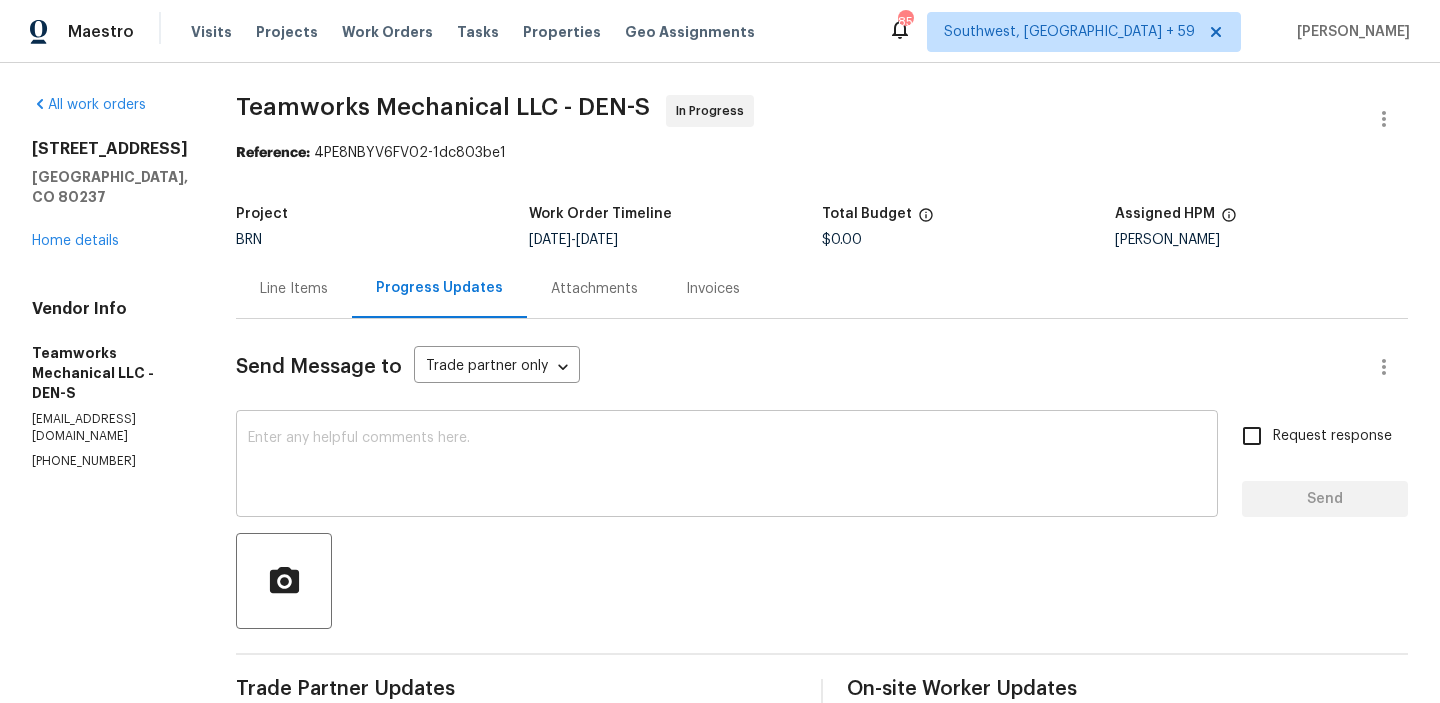 click at bounding box center [727, 466] 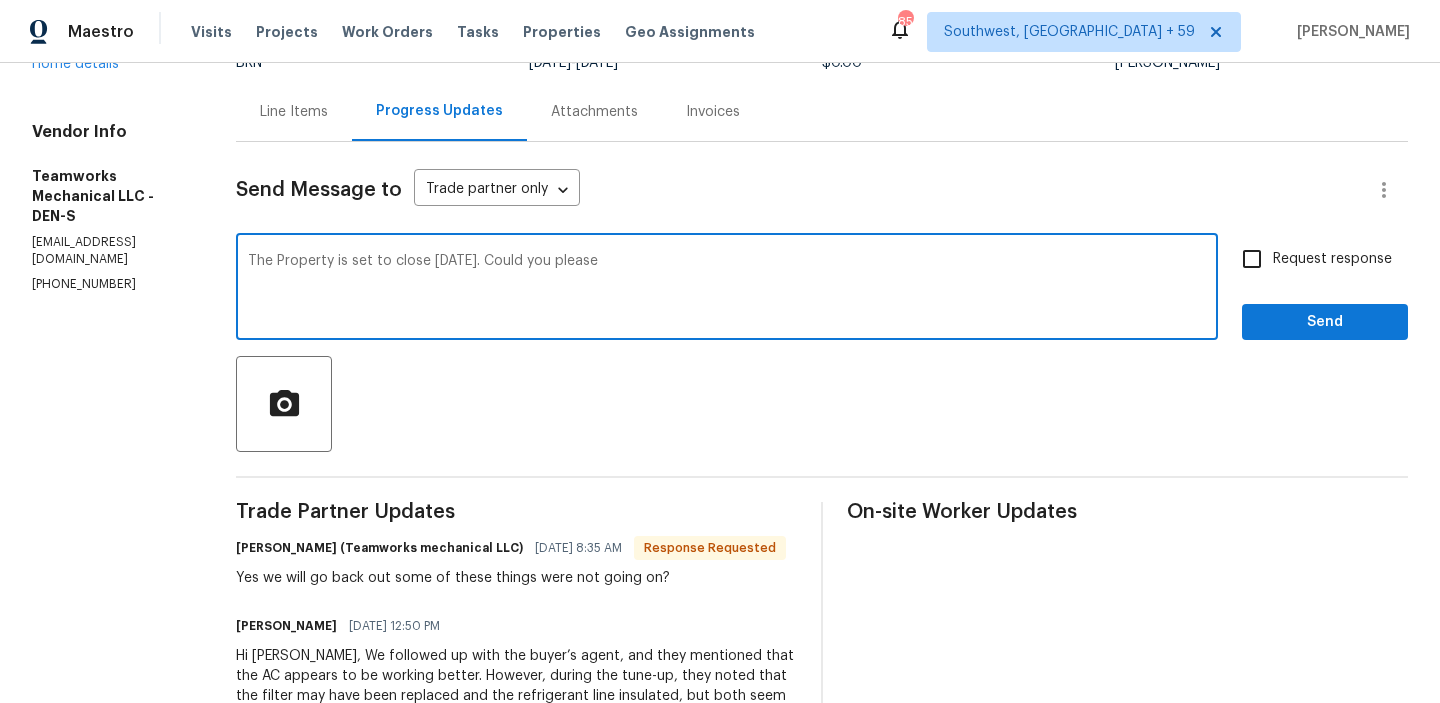scroll, scrollTop: 184, scrollLeft: 0, axis: vertical 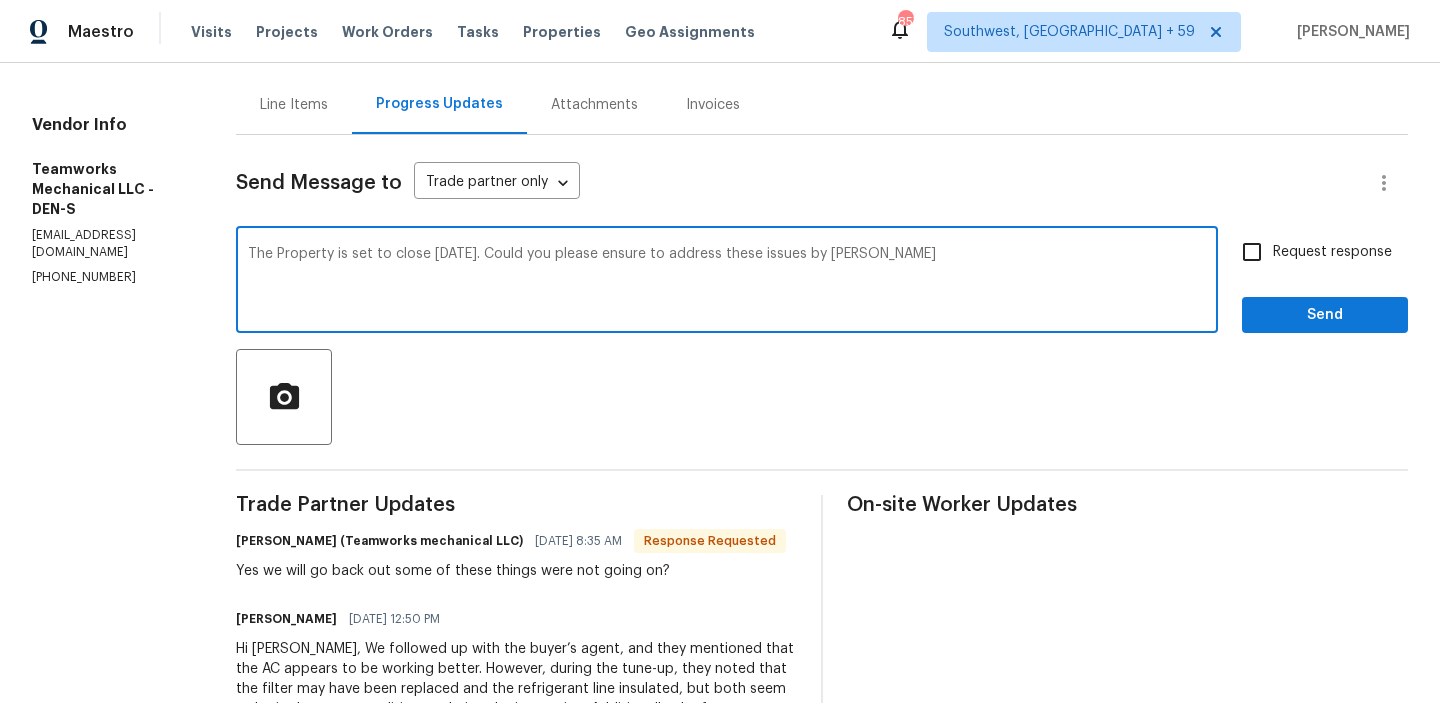 type on "The Property is set to close Today. Could you please ensure to address these issues by Tpday" 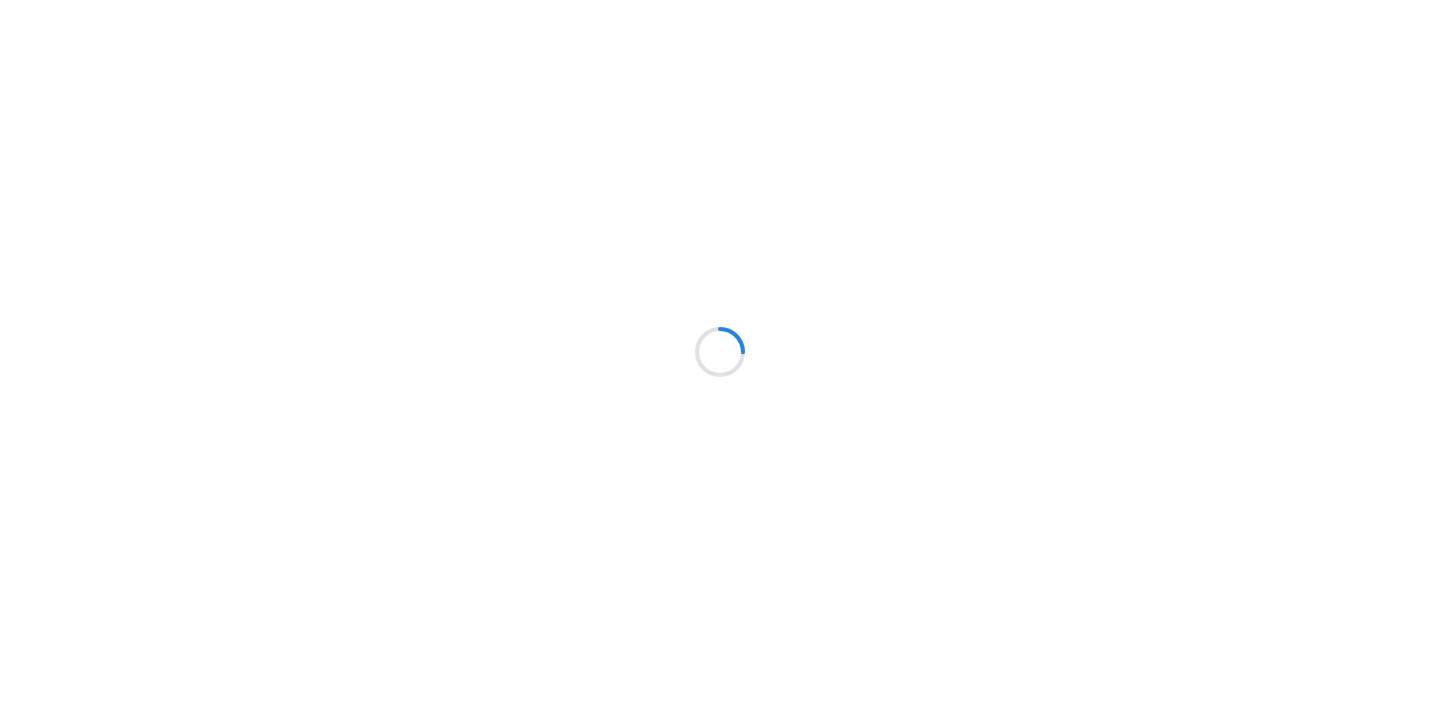 scroll, scrollTop: 0, scrollLeft: 0, axis: both 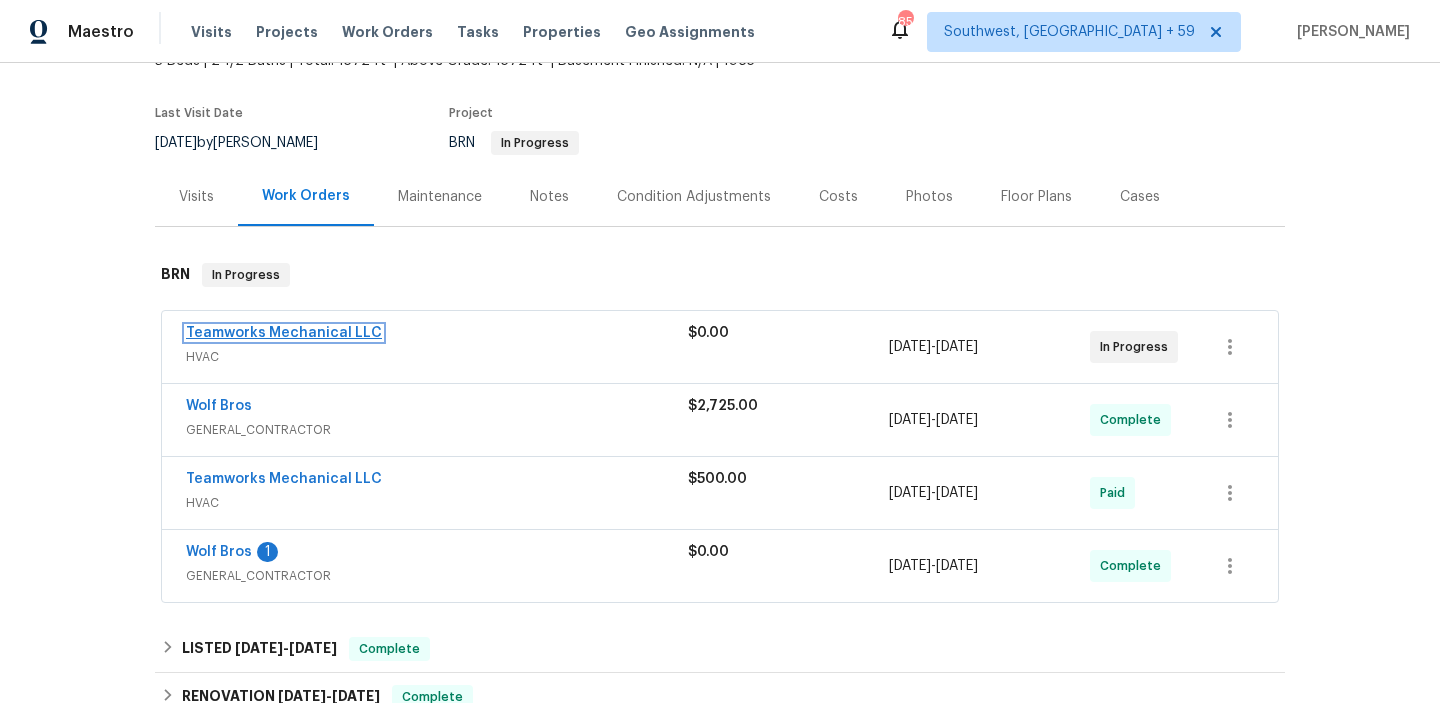 click on "Teamworks Mechanical LLC" at bounding box center (284, 333) 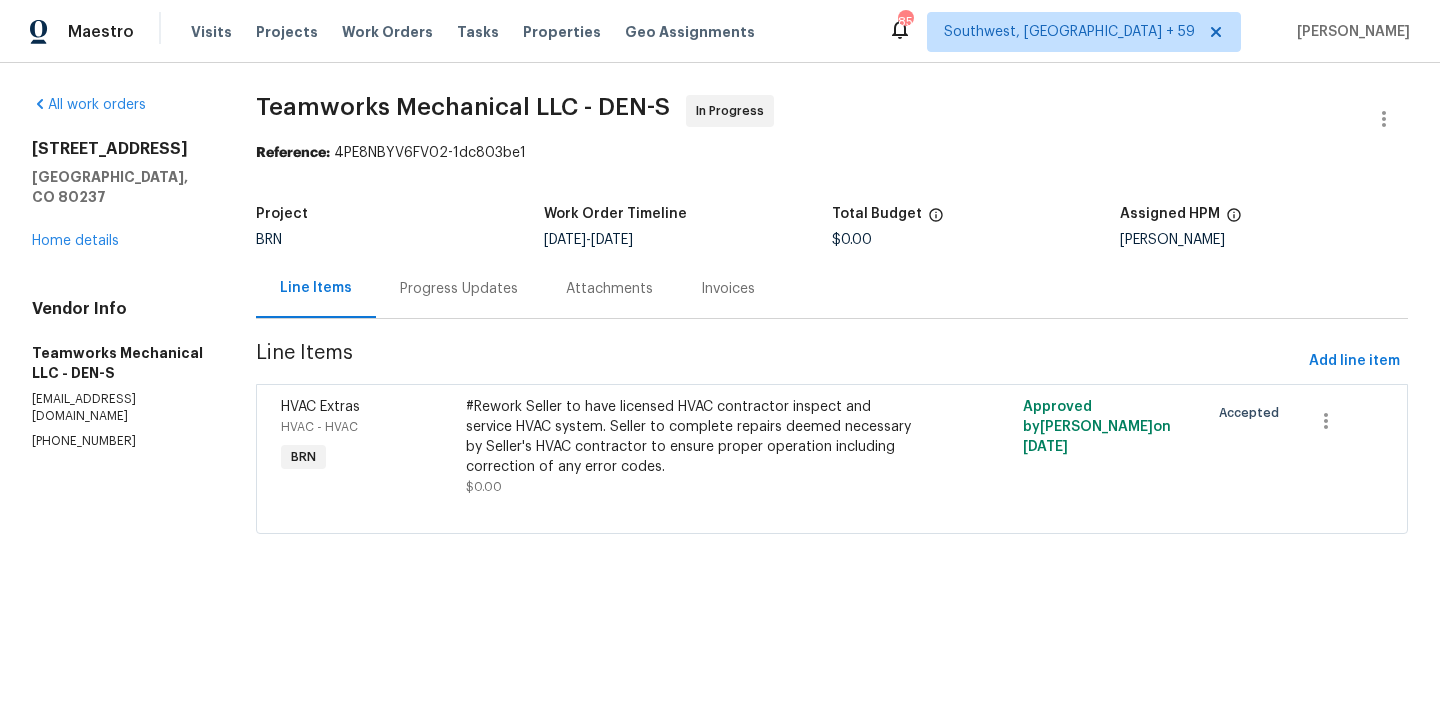 click on "Progress Updates" at bounding box center [459, 289] 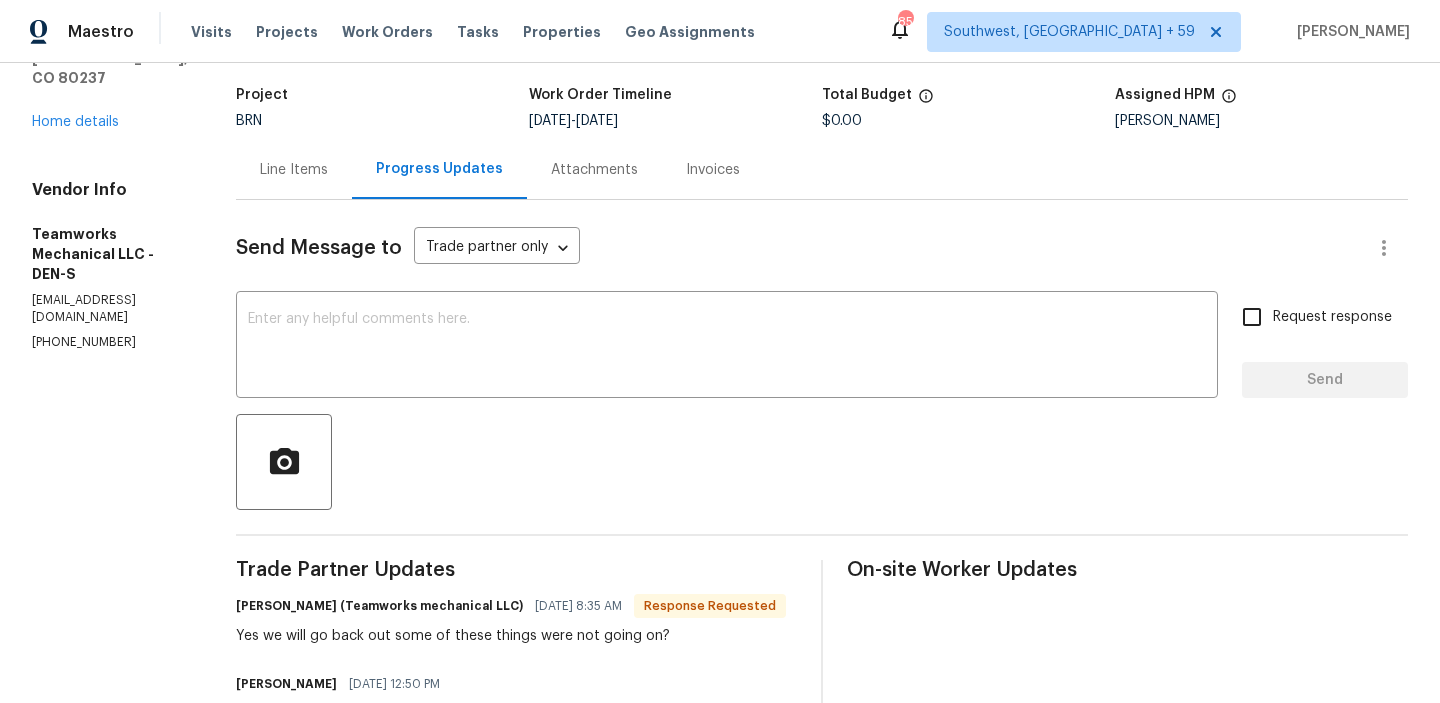 scroll, scrollTop: 132, scrollLeft: 0, axis: vertical 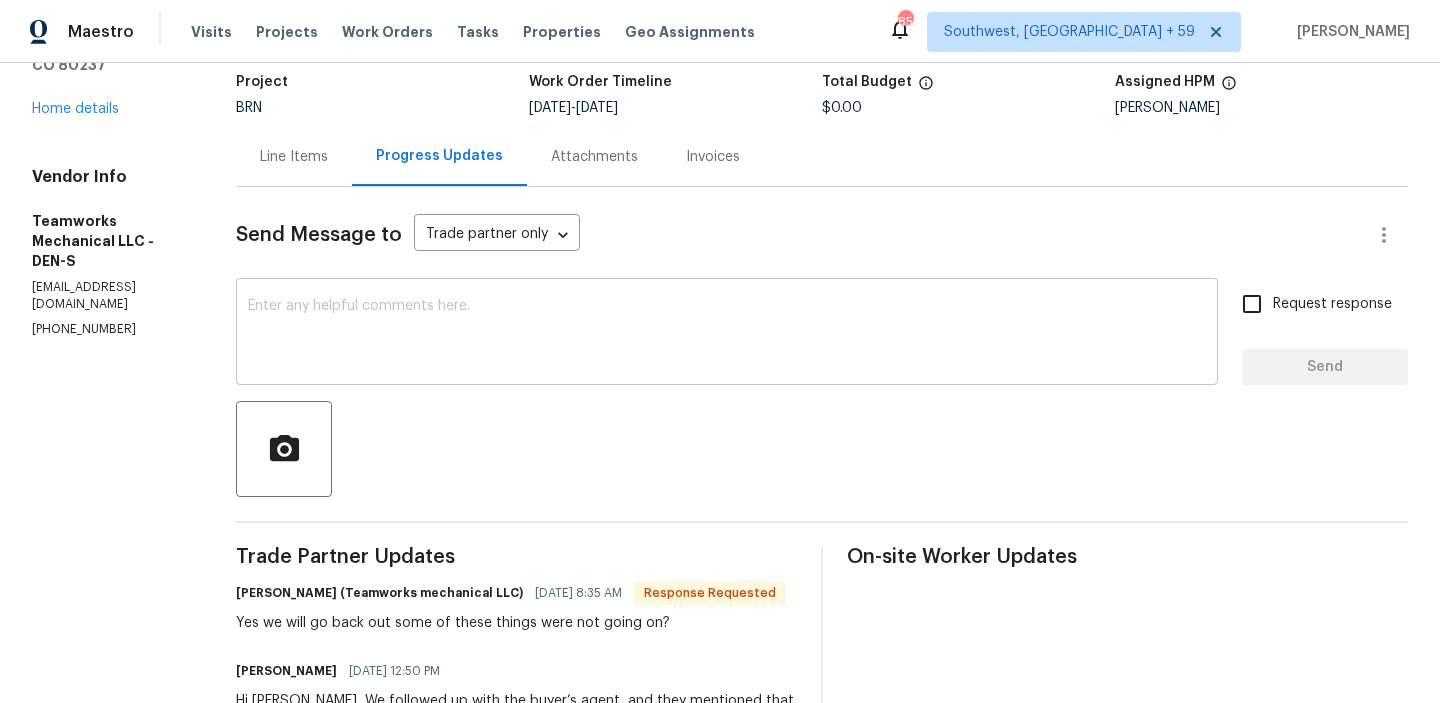 click at bounding box center [727, 334] 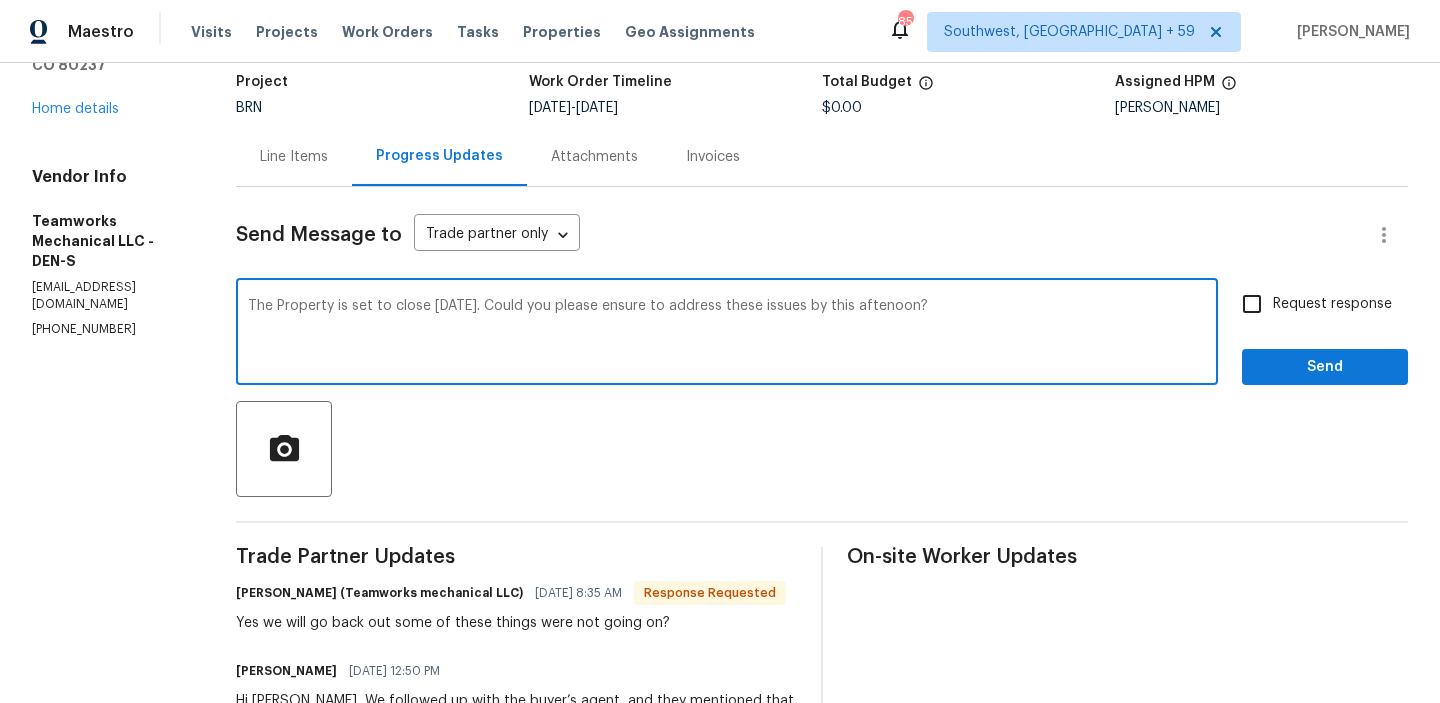 click on "The Property is set to close Today. Could you please ensure to address these issues by this aftenoon?" at bounding box center [727, 334] 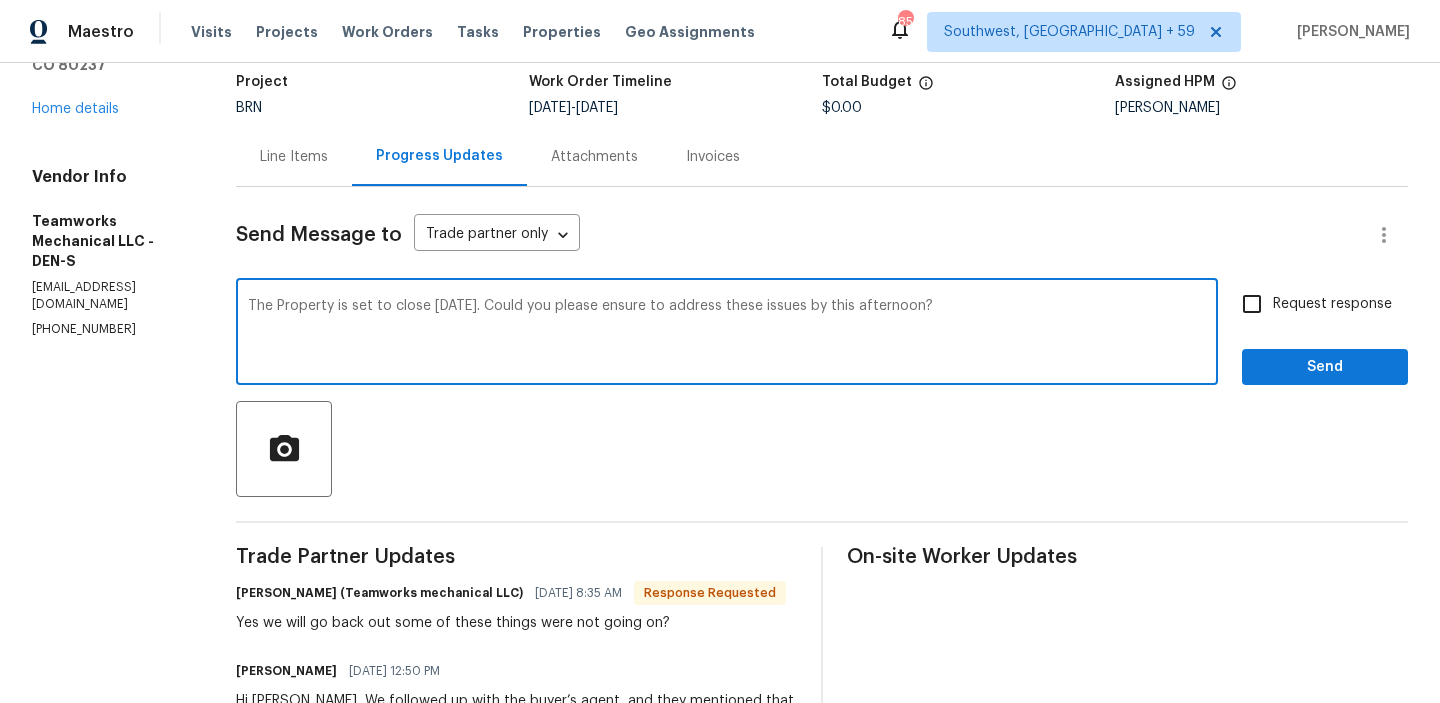 type on "The Property is set to close Today. Could you please ensure to address these issues by this afternoon?" 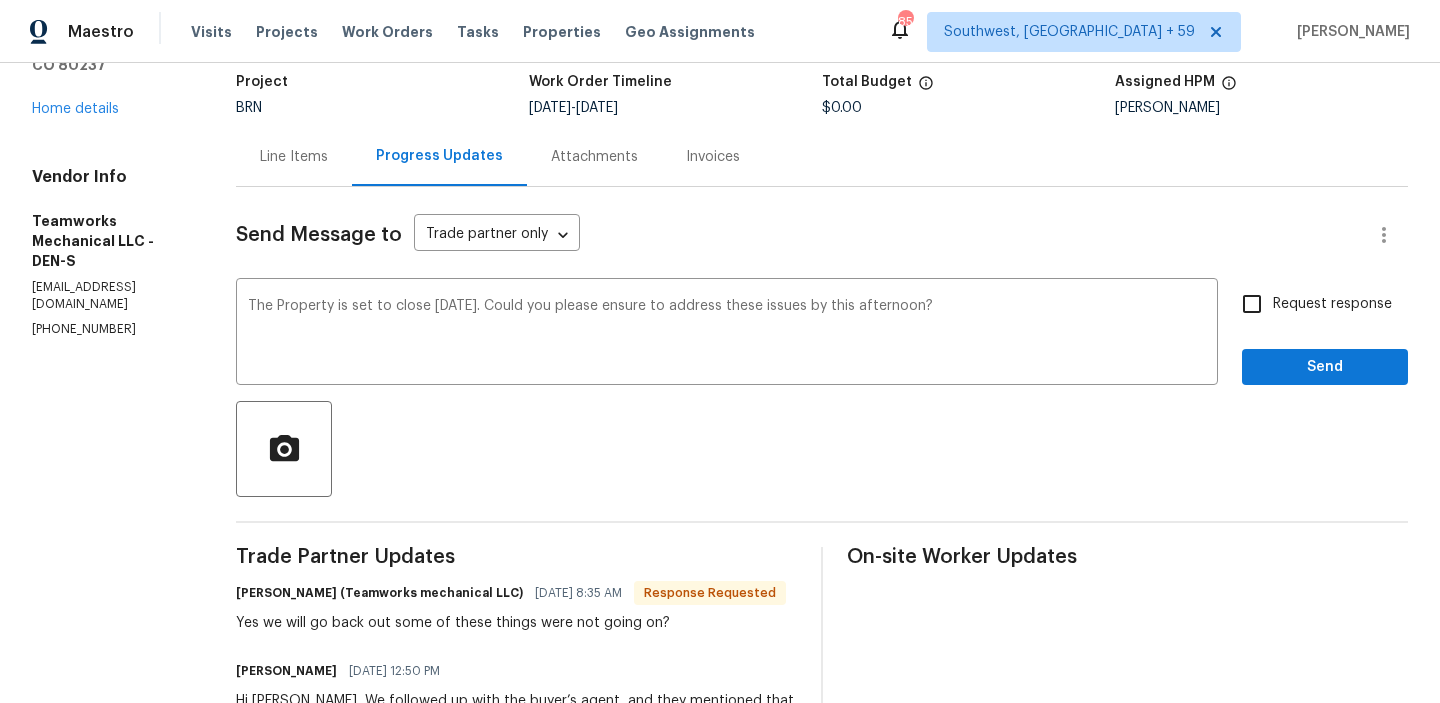 click on "Request response" at bounding box center (1311, 304) 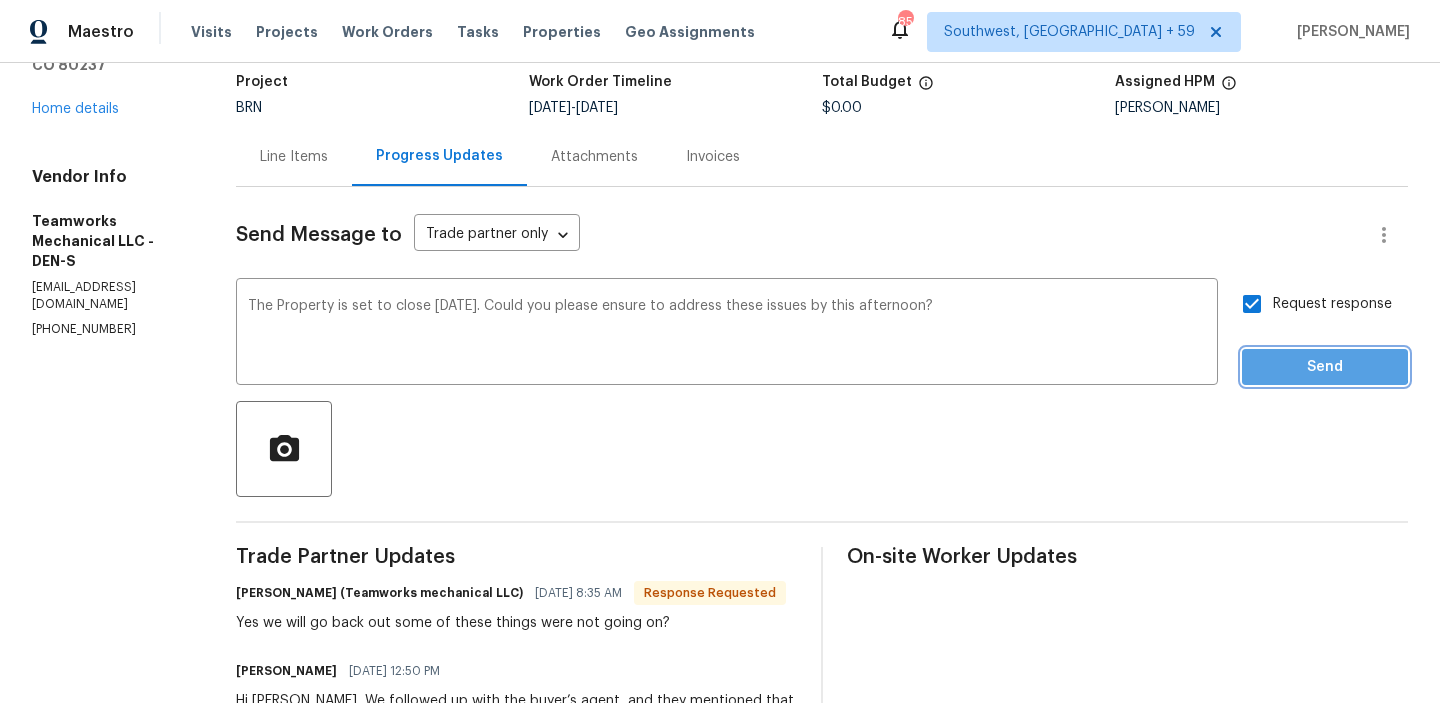 click on "Send" at bounding box center [1325, 367] 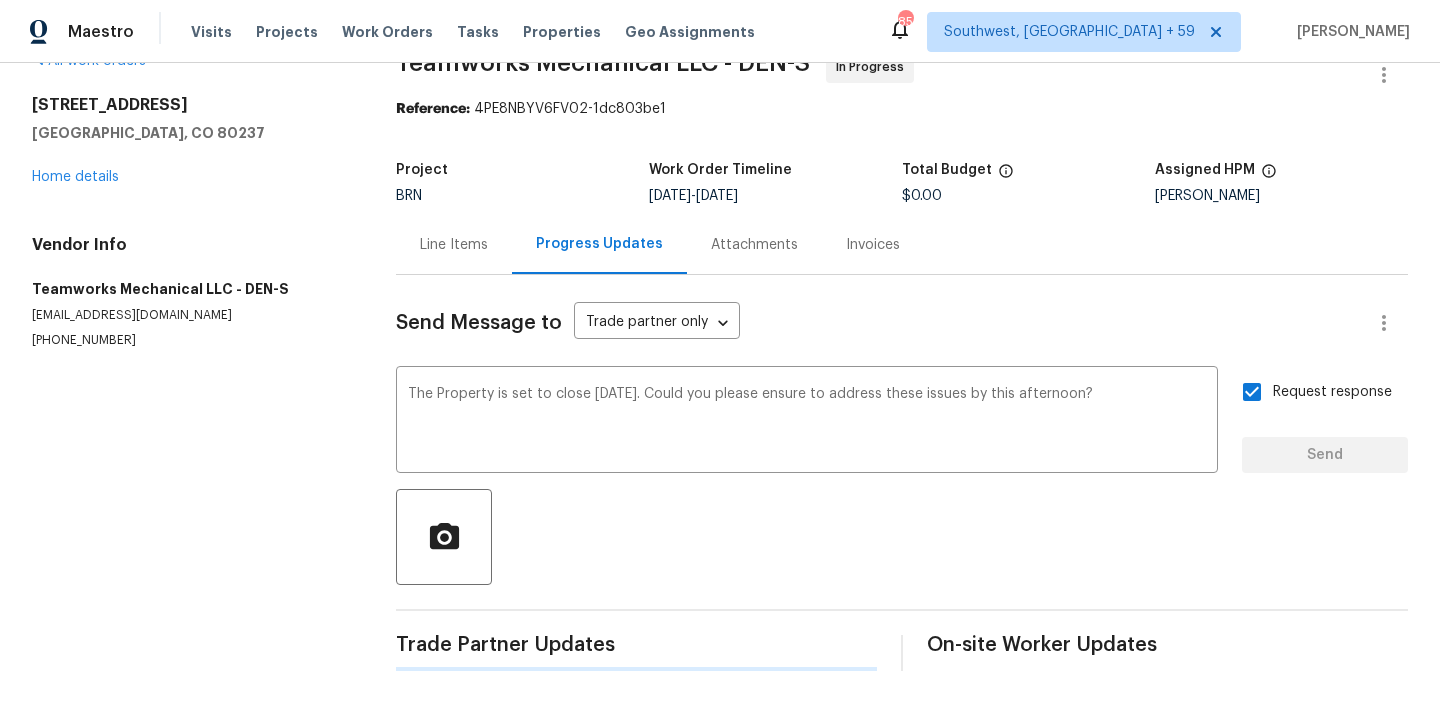 type 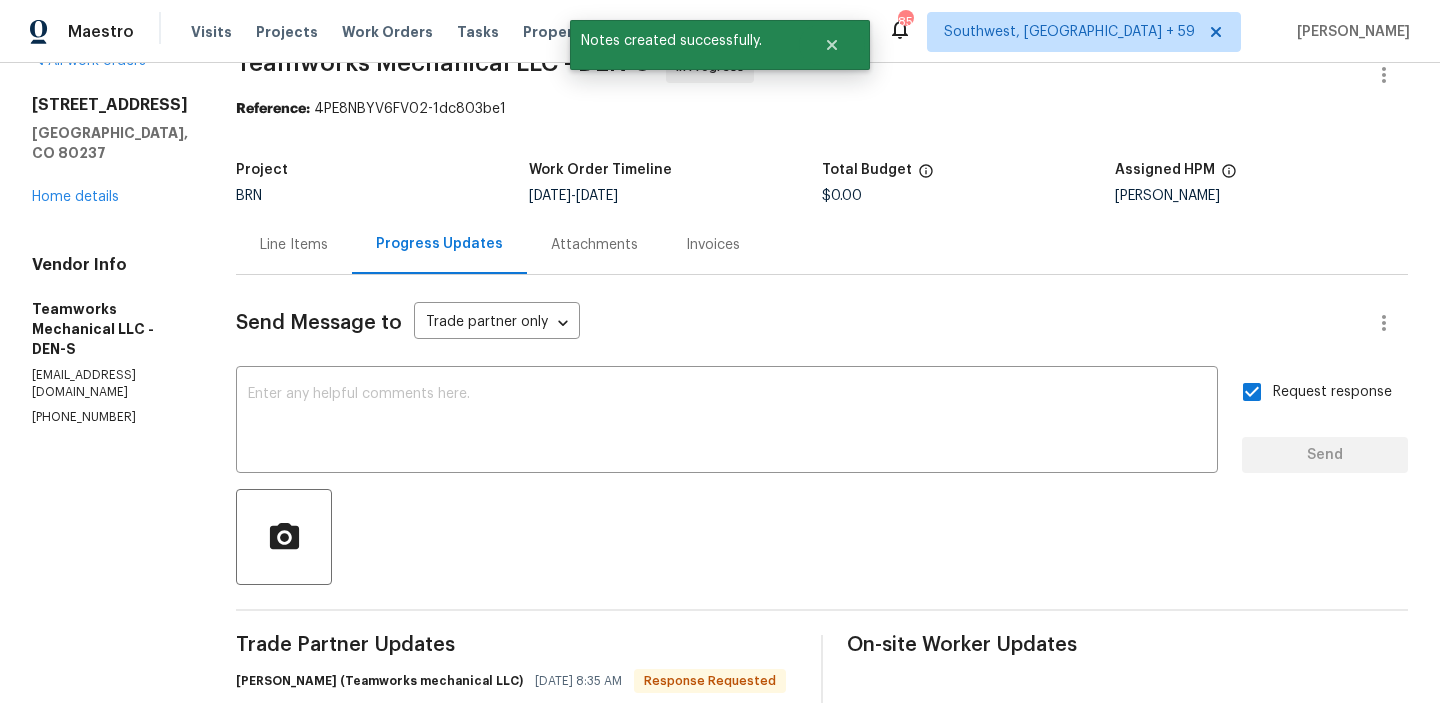 scroll, scrollTop: 132, scrollLeft: 0, axis: vertical 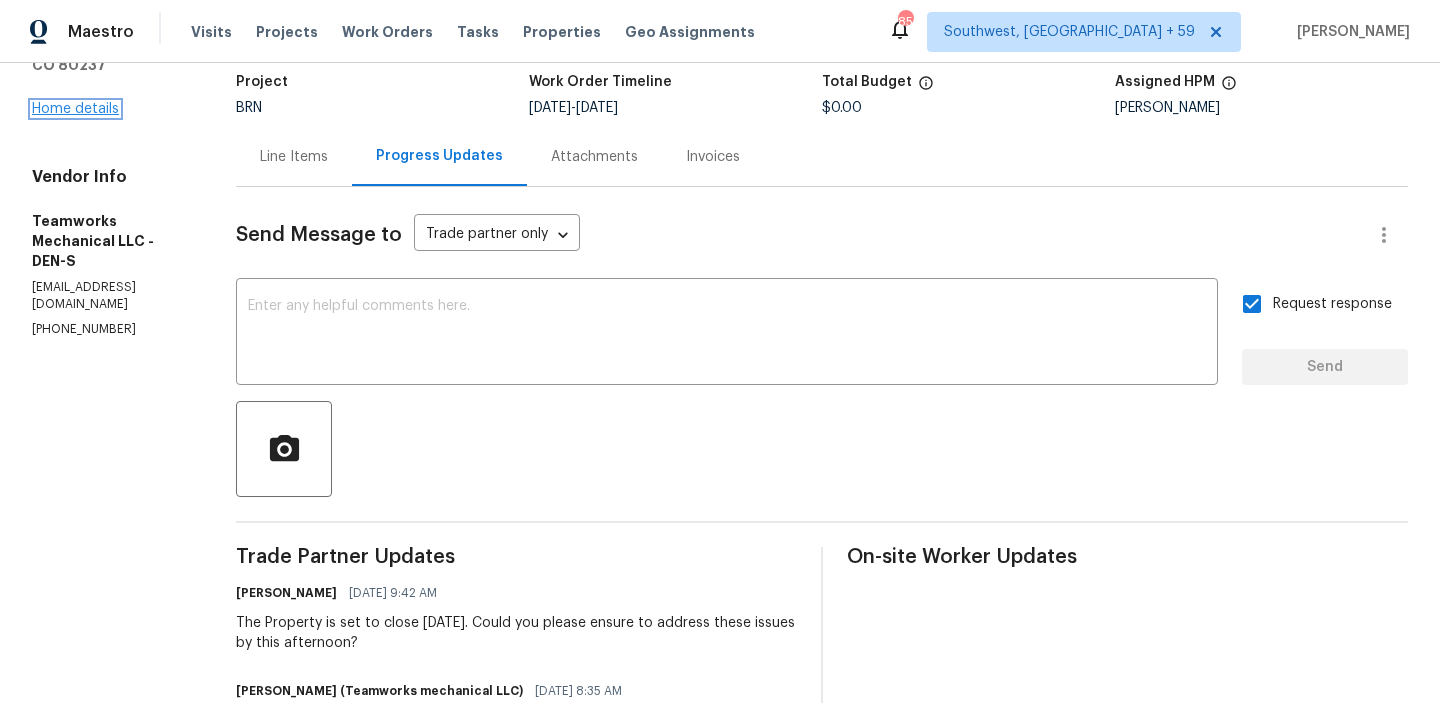 click on "Home details" at bounding box center (75, 109) 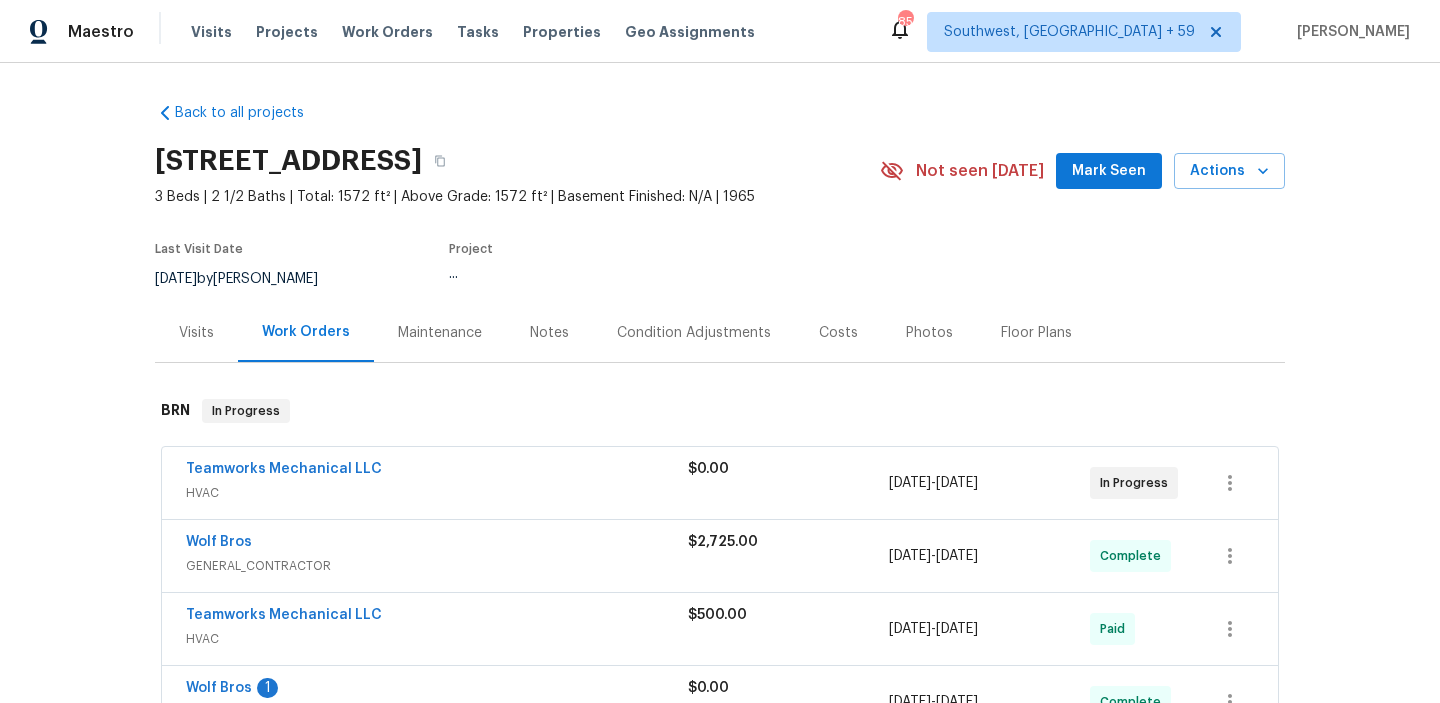 scroll, scrollTop: 110, scrollLeft: 0, axis: vertical 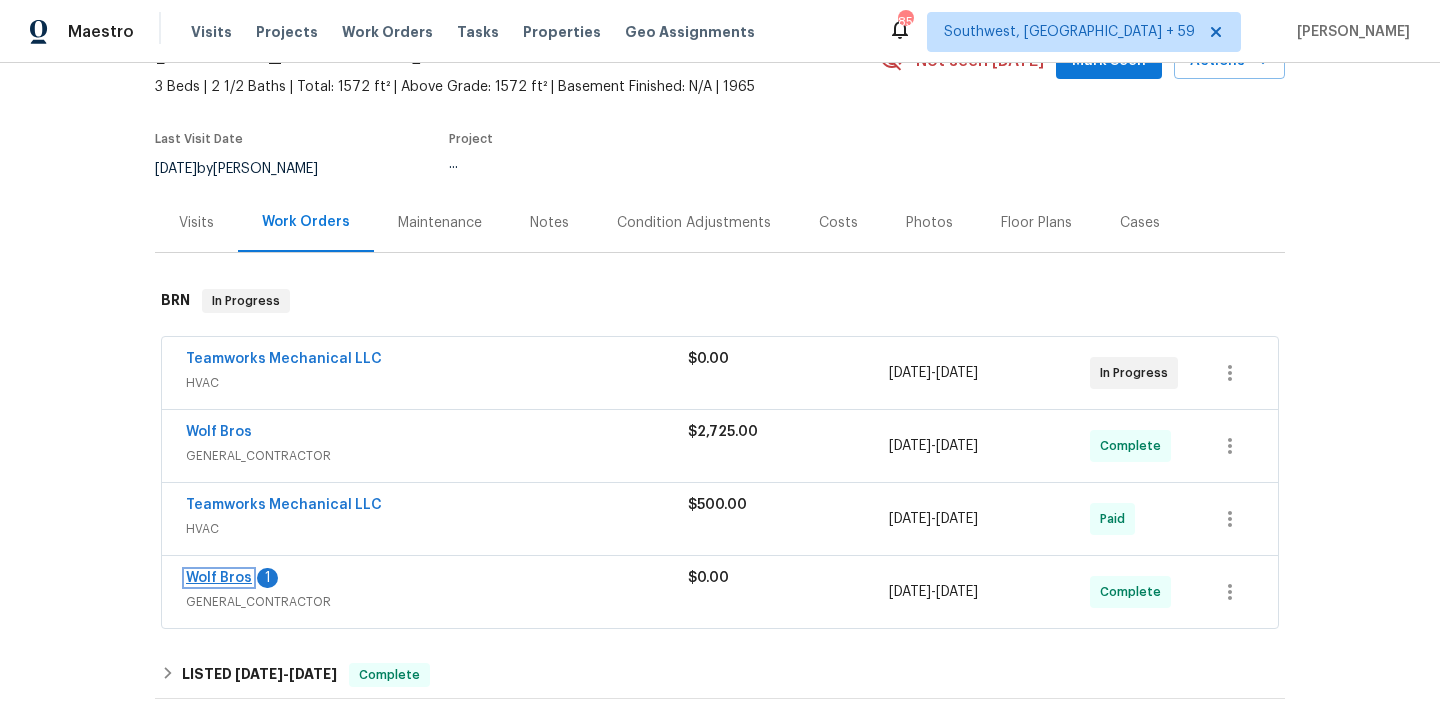 click on "Wolf Bros" at bounding box center (219, 578) 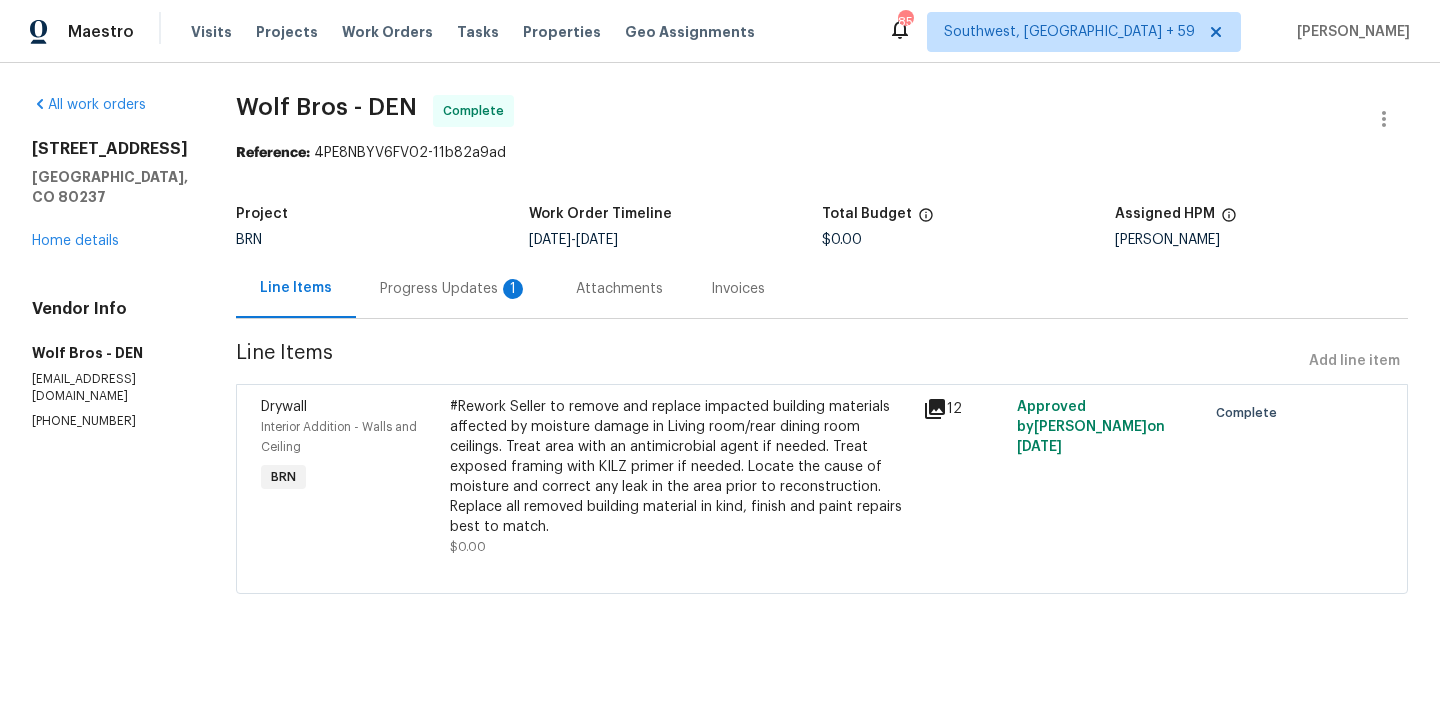 click on "Attachments" at bounding box center [619, 288] 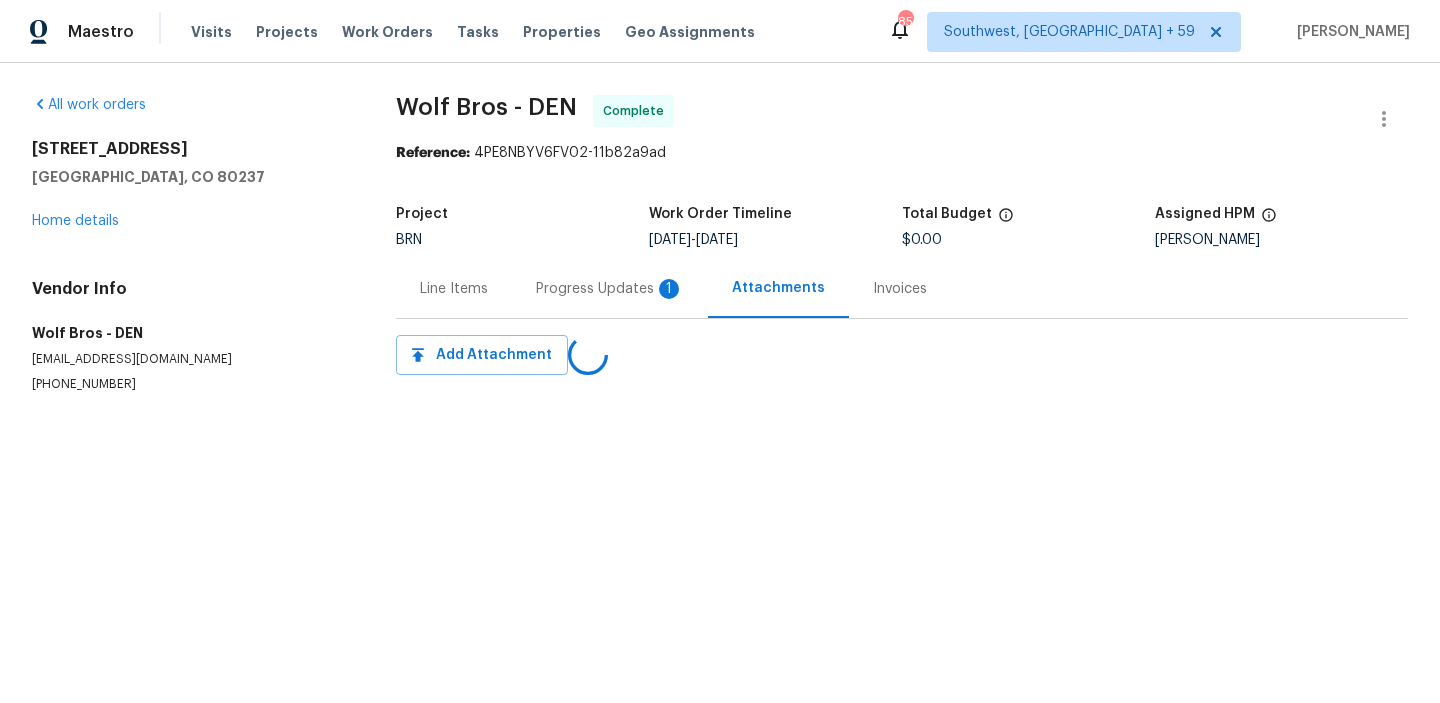 click on "Progress Updates 1" at bounding box center [610, 288] 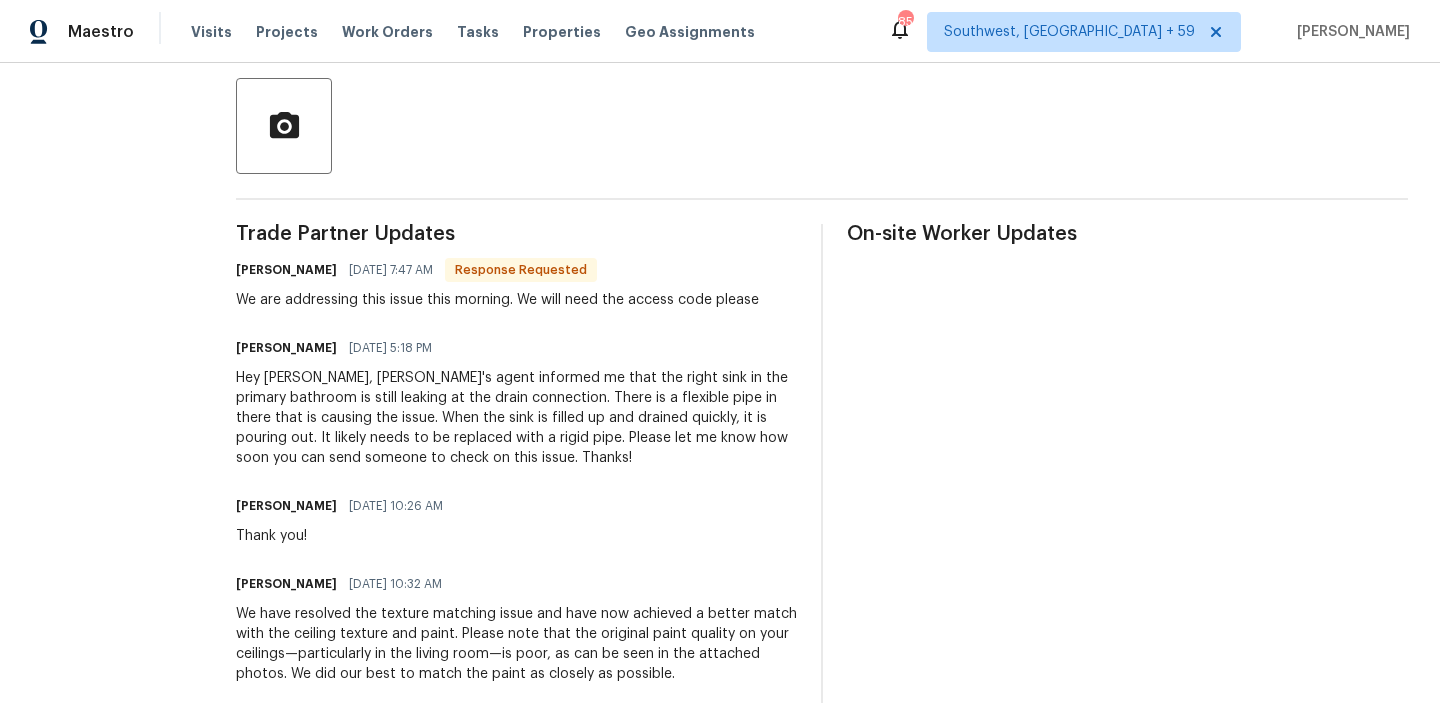 scroll, scrollTop: 328, scrollLeft: 0, axis: vertical 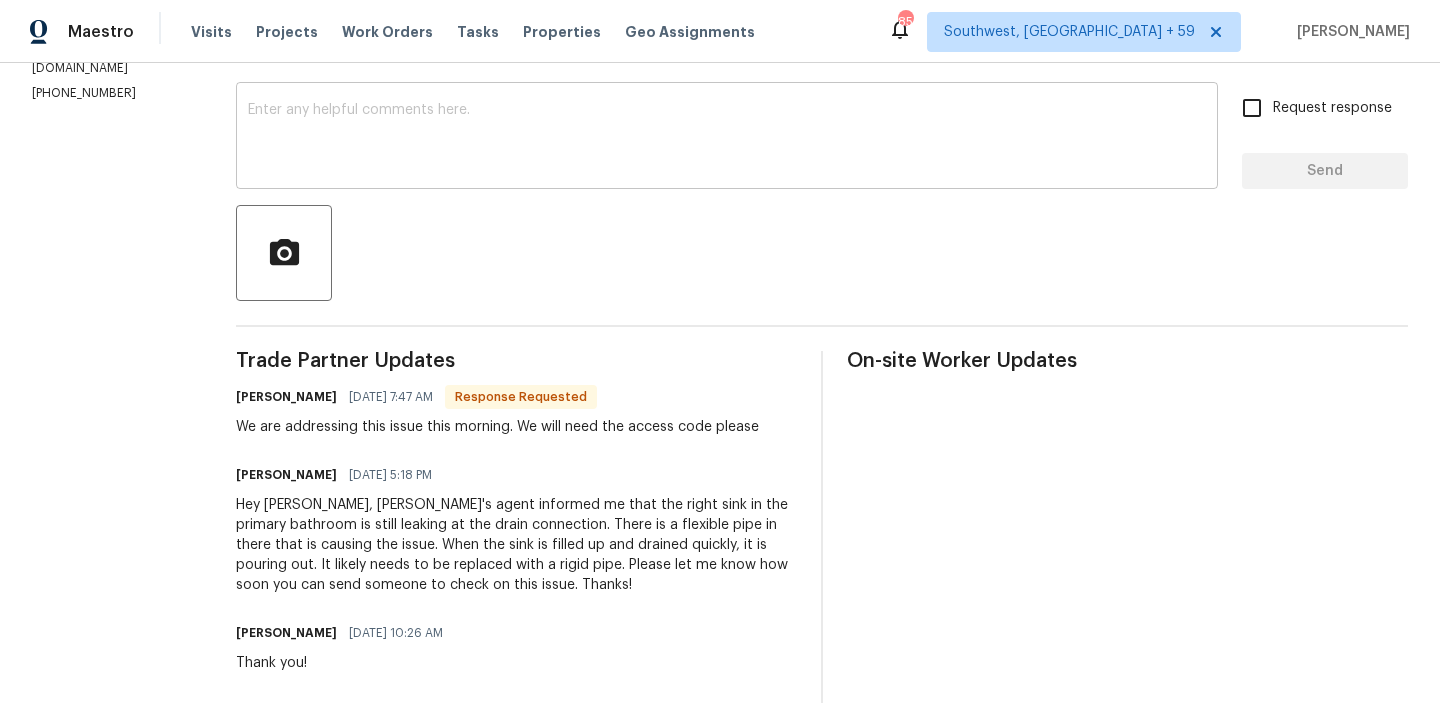click on "x ​" at bounding box center [727, 138] 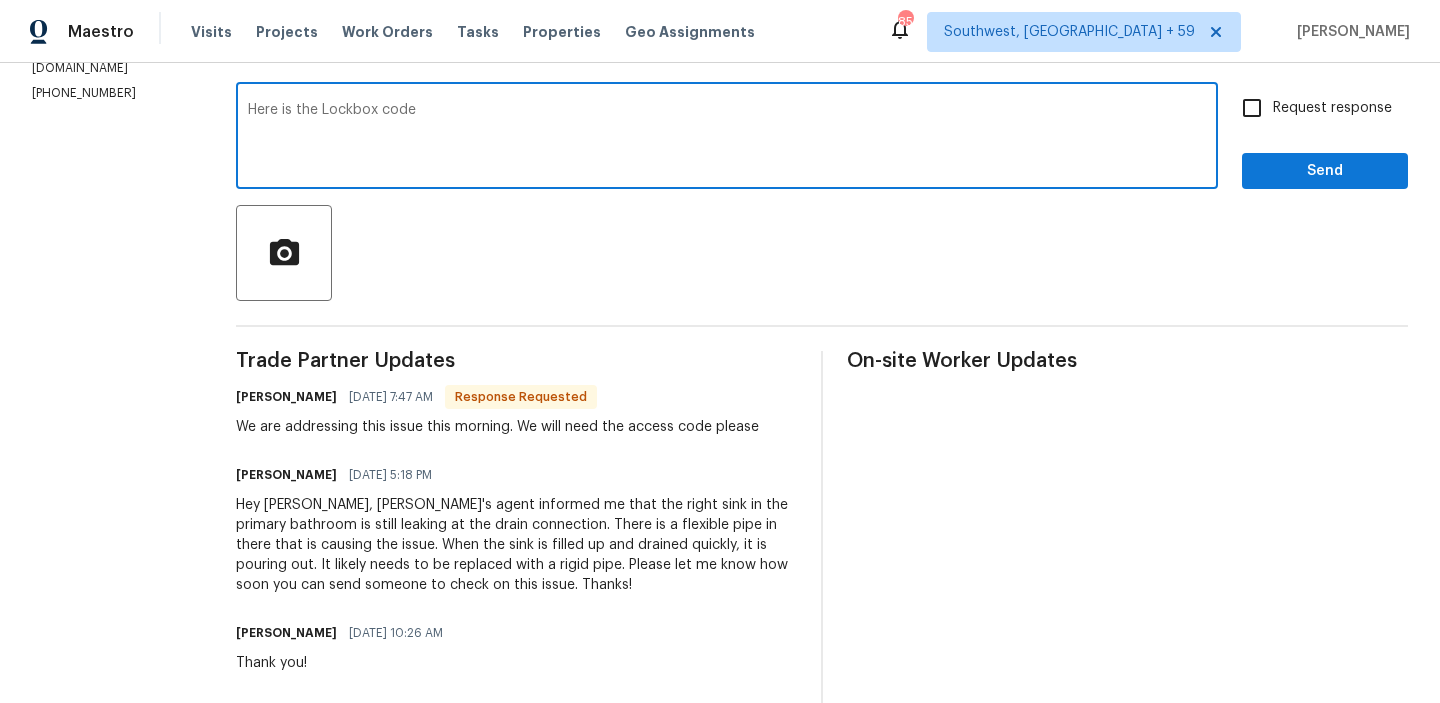 paste on "2224" 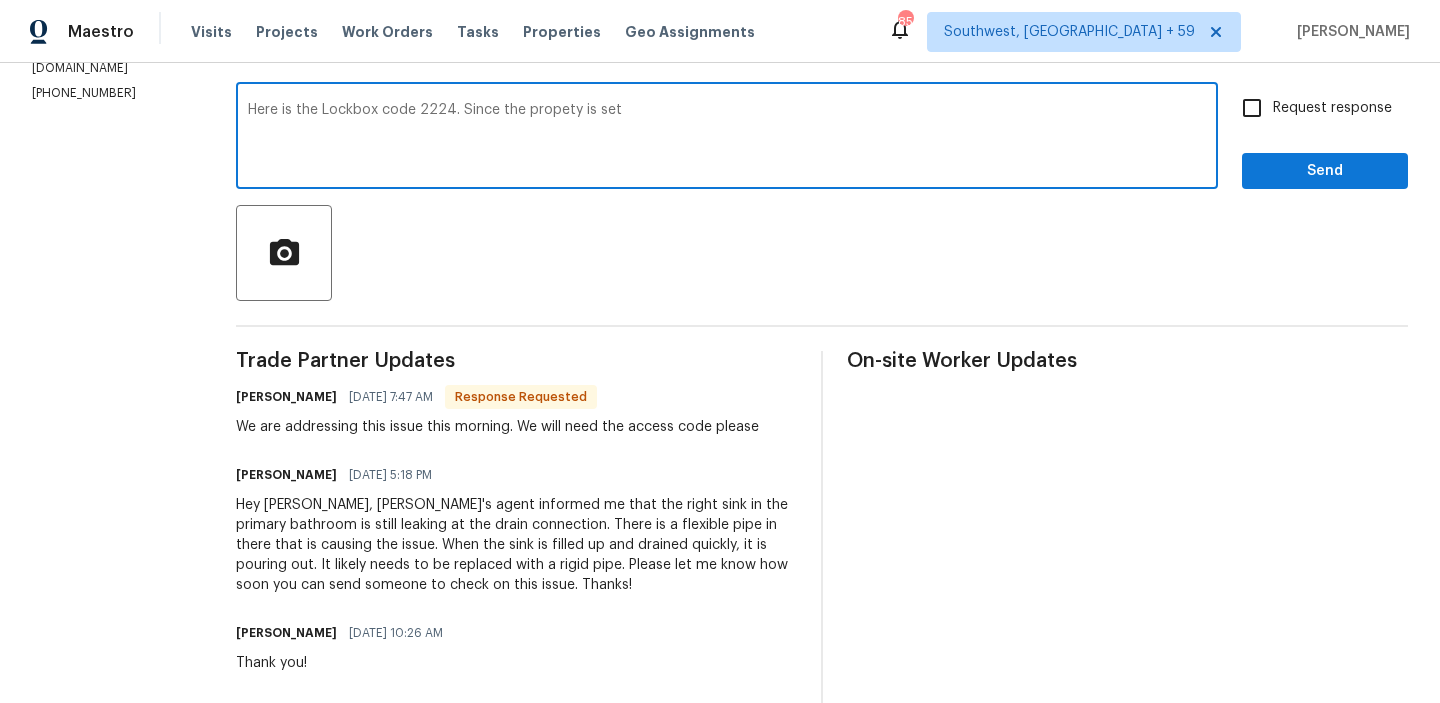 click on "Here is the Lockbox code 2224. Since the propety is set" at bounding box center (727, 138) 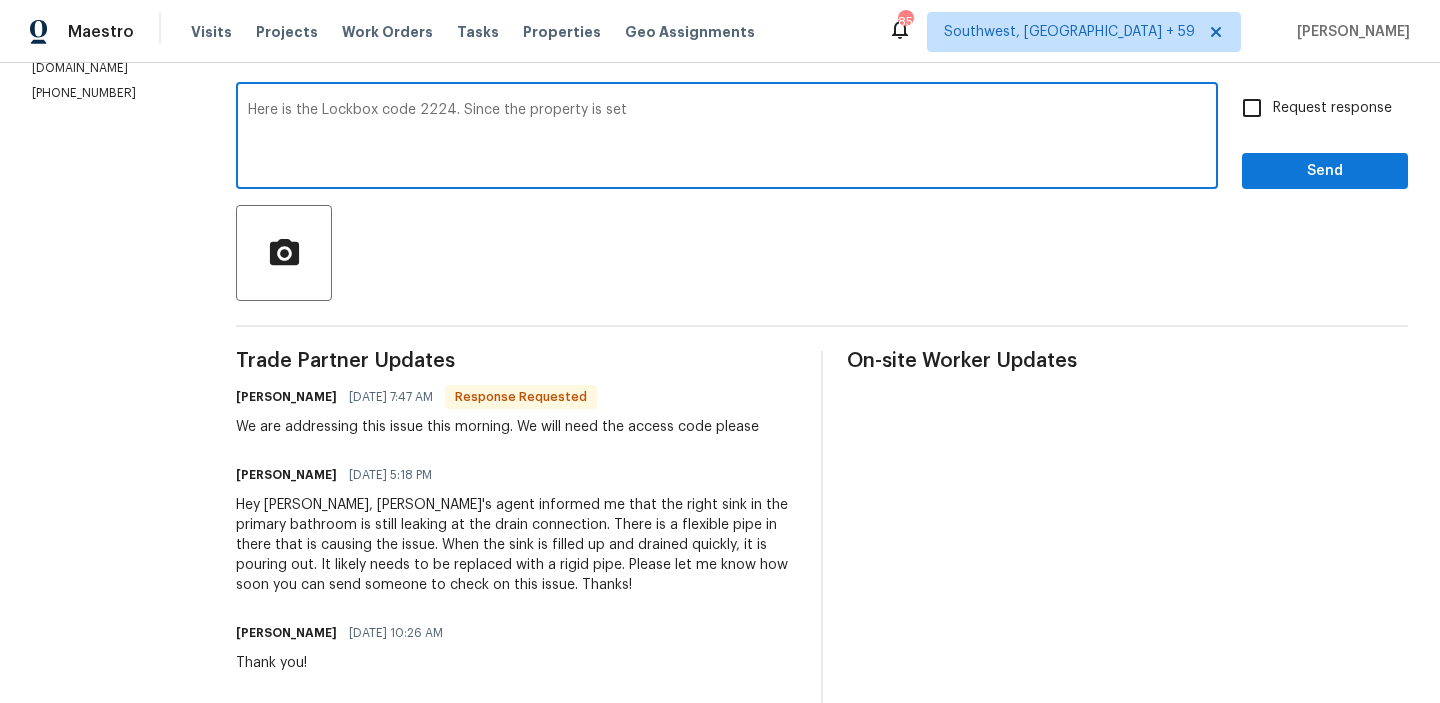 click on "Here is the Lockbox code 2224. Since the property is set" at bounding box center (727, 138) 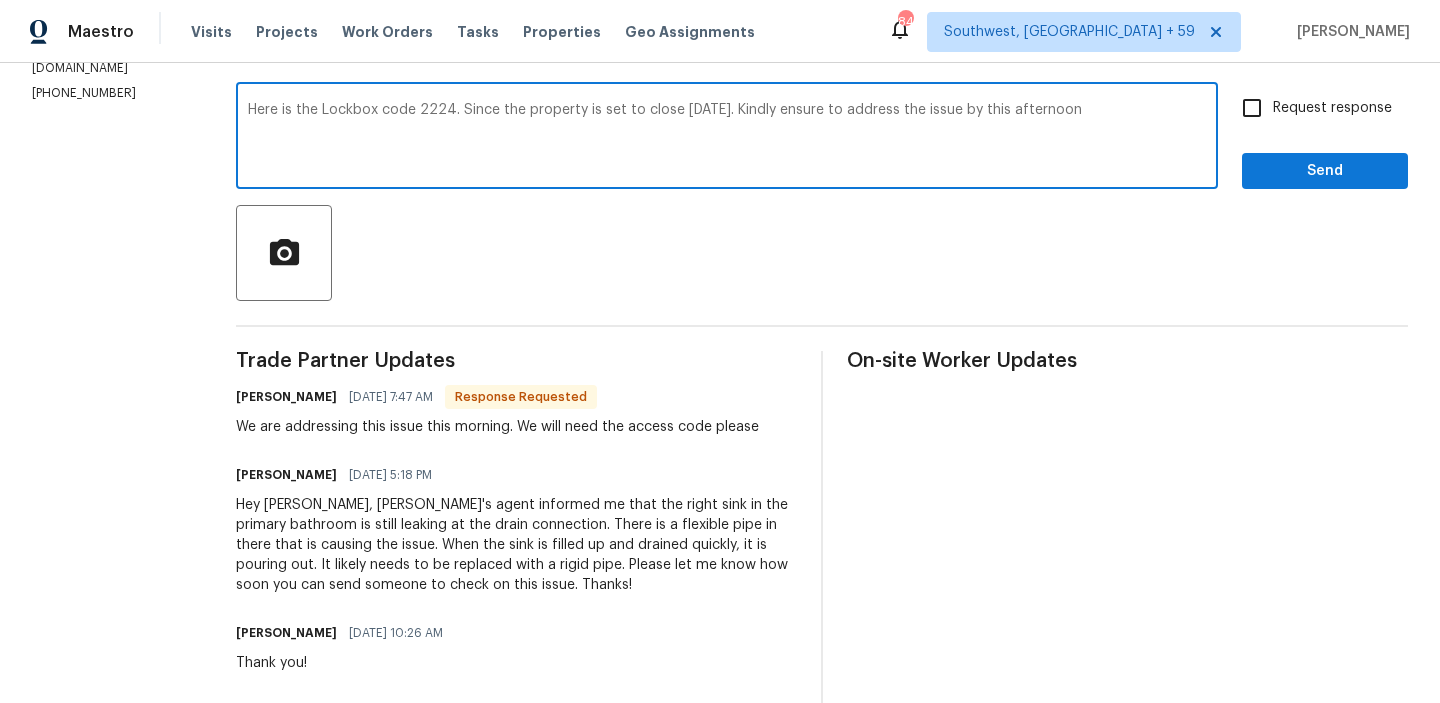 type on "Here is the Lockbox code 2224. Since the property is set to close Today. Kindly ensure to address the issue by this afternoon" 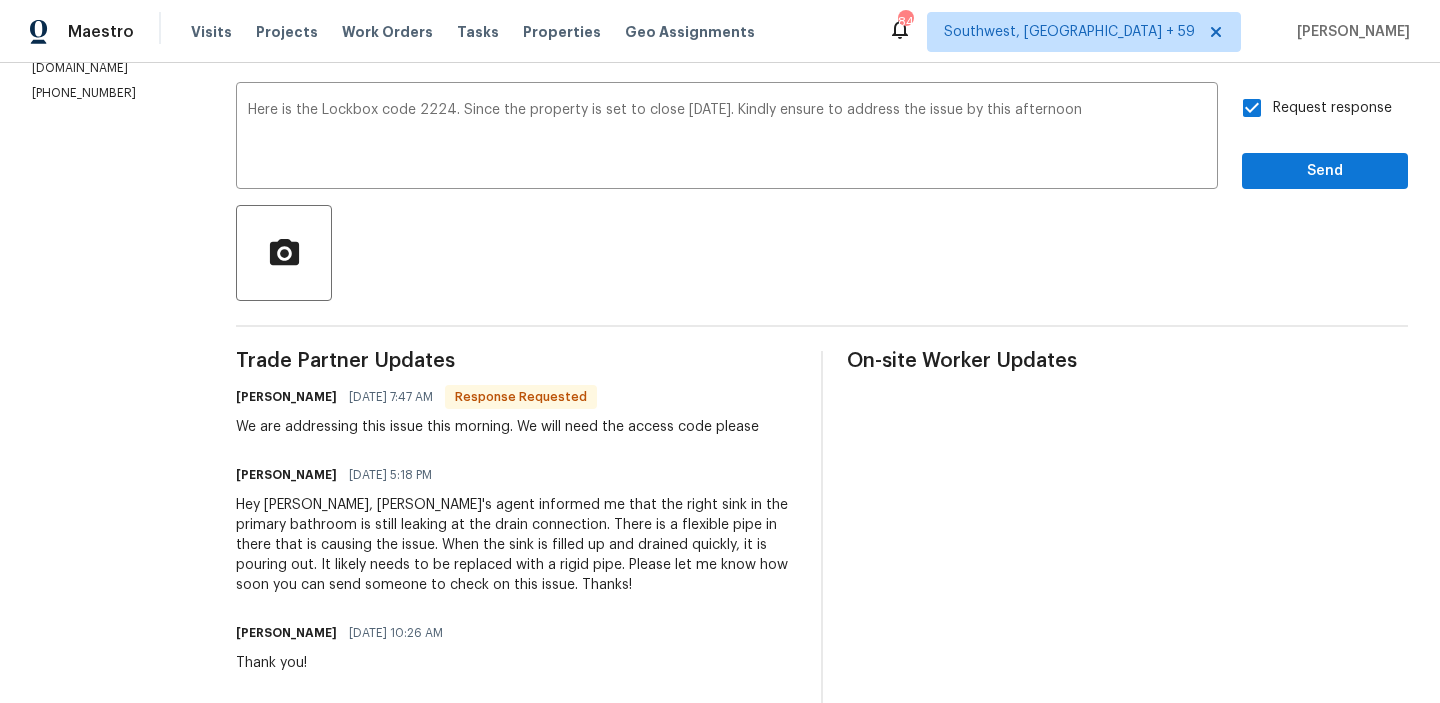 click on "Send Message to Trade partner only Trade partner only ​ Here is the Lockbox code 2224. Since the property is set to close Today. Kindly ensure to address the issue by this afternoon  x ​ Request response Send Trade Partner Updates Mauricio Lopez 07/10/2025 7:47 AM Response Requested We are addressing this issue this morning. We will need the access code please Padmapriya R 07/09/2025 5:18 PM Hey Mauricio, Buyer's agent informed me that the right sink in the primary bathroom is still leaking at the drain connection. There is a flexible pipe in there that is causing the issue. When the sink is filled up and drained quickly, it is pouring out. It likely needs to be replaced with a rigid pipe. Please let me know how soon you can send someone to check on this issue. Thanks! Padmapriya R 07/09/2025 10:26 AM Thank you! Mauricio Lopez 07/03/2025 10:32 AM Ananthi Mahendran 07/03/2025 10:25 AM Thanks for the confirmation, Keep us posted here with the completion photos once everything is done Mauricio Lopez" at bounding box center [822, 678] 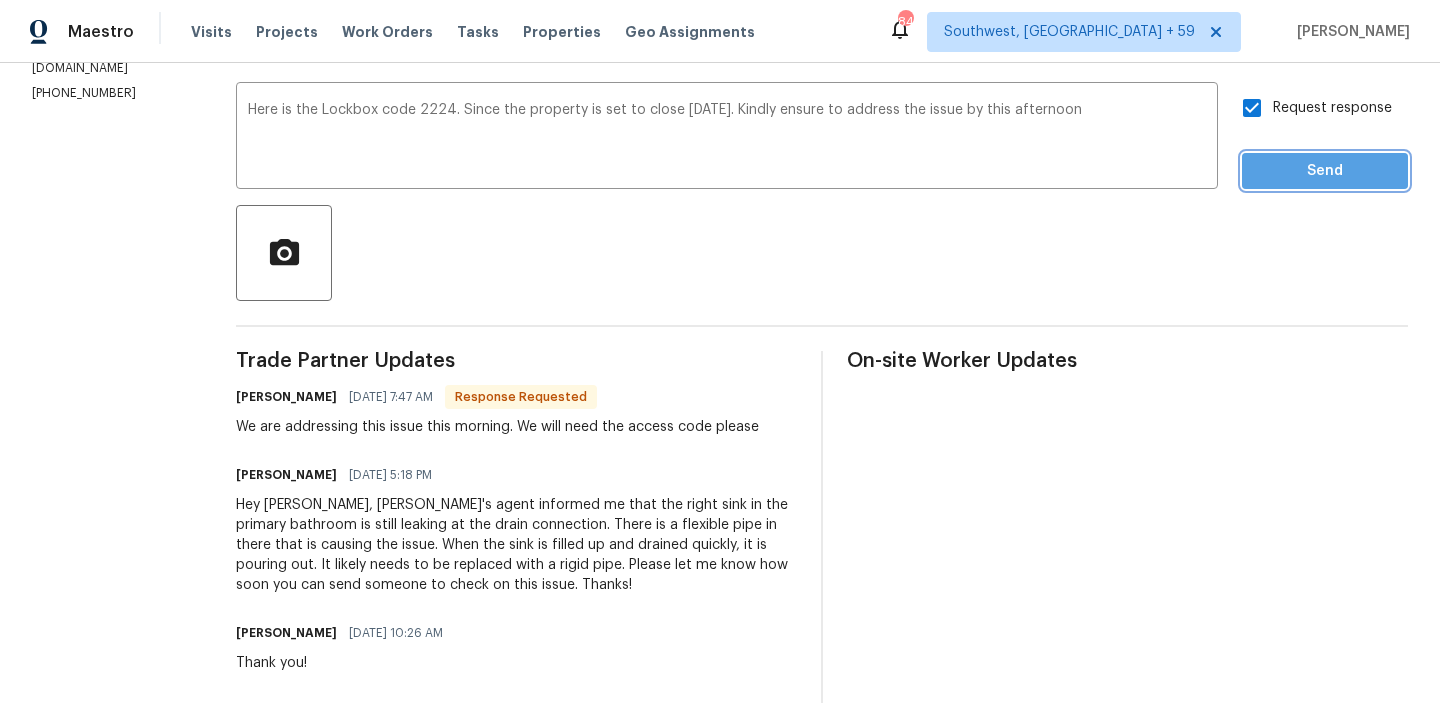click on "Send" at bounding box center (1325, 171) 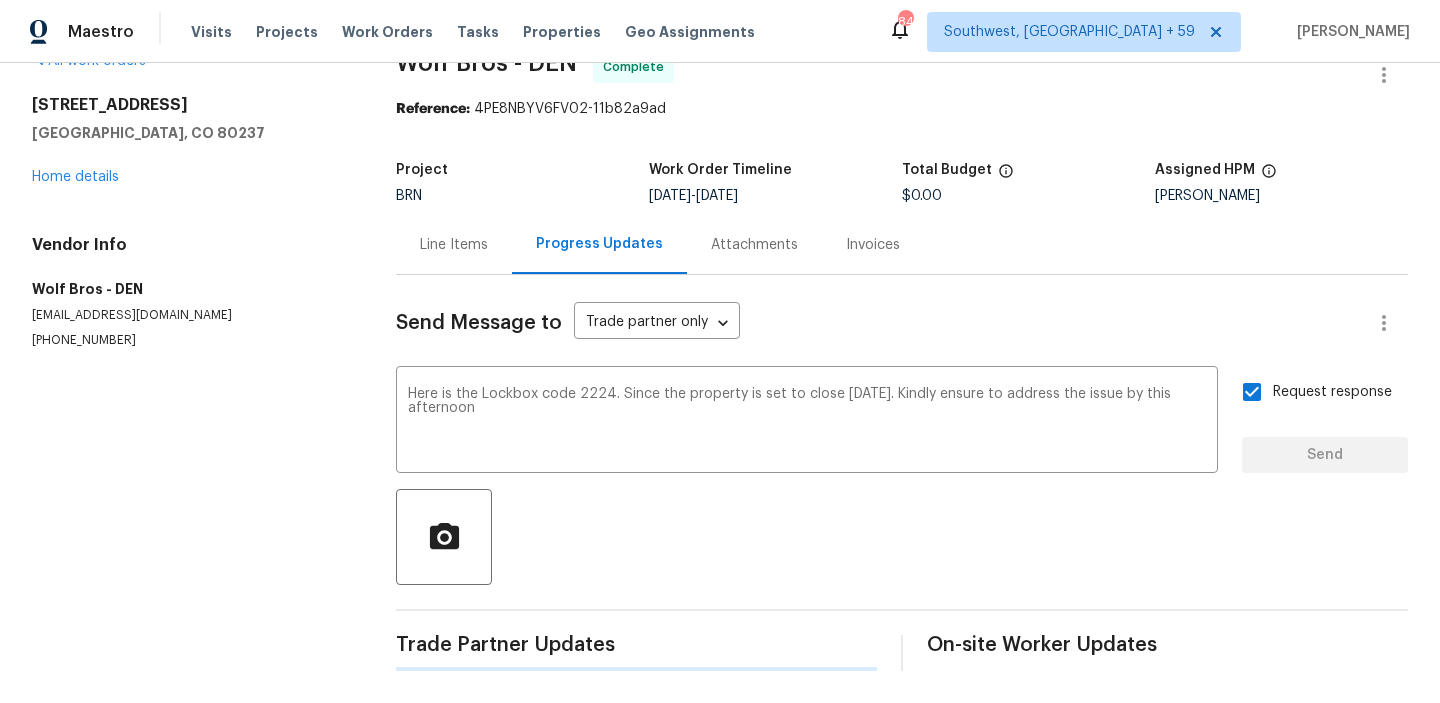 type 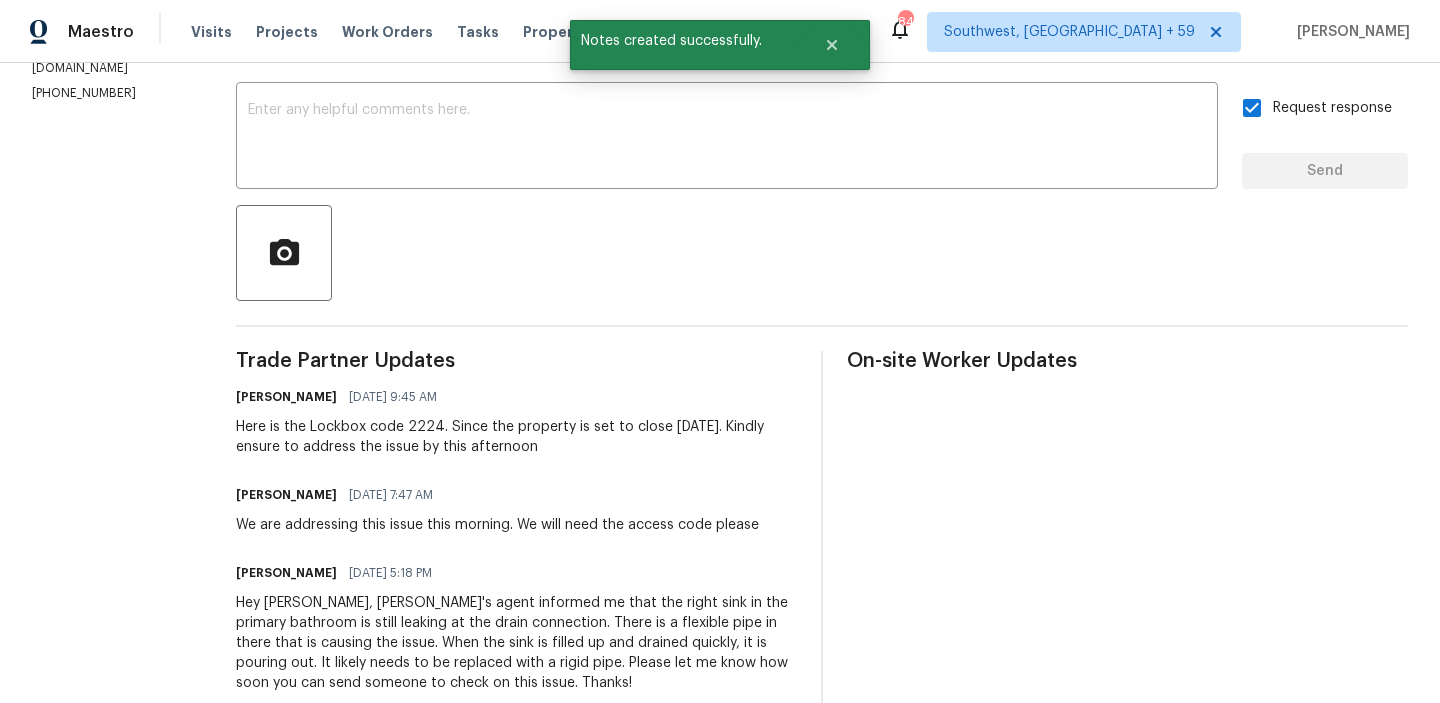 scroll, scrollTop: 0, scrollLeft: 0, axis: both 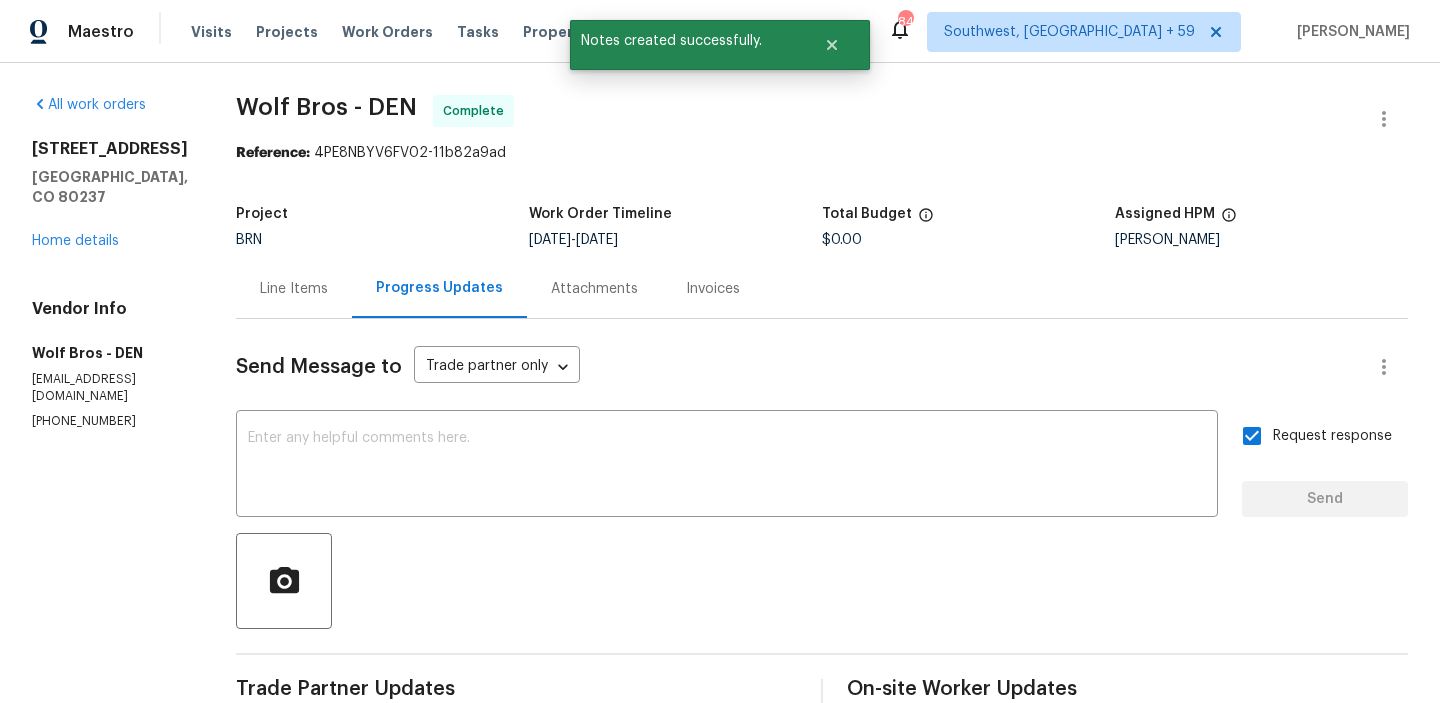 click on "(260) 710-6737" at bounding box center [110, 421] 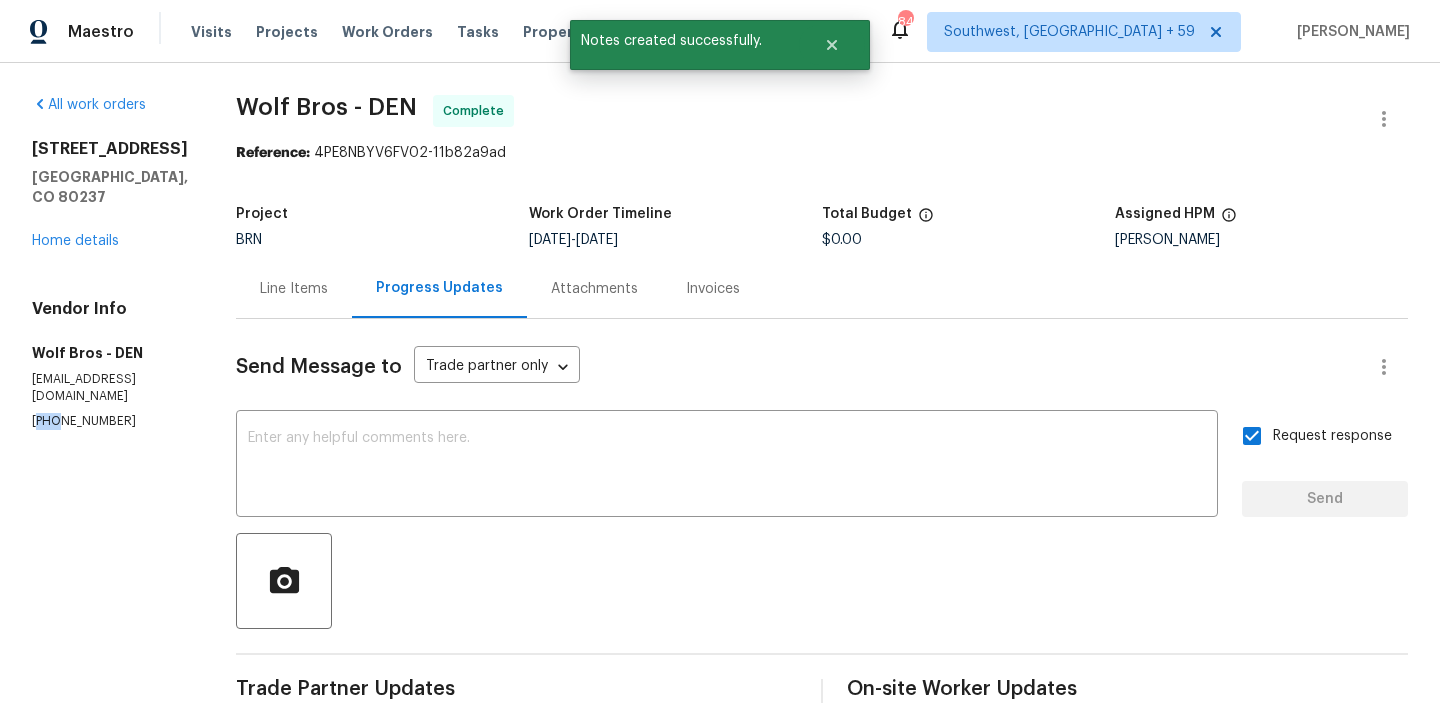 click on "(260) 710-6737" at bounding box center [110, 421] 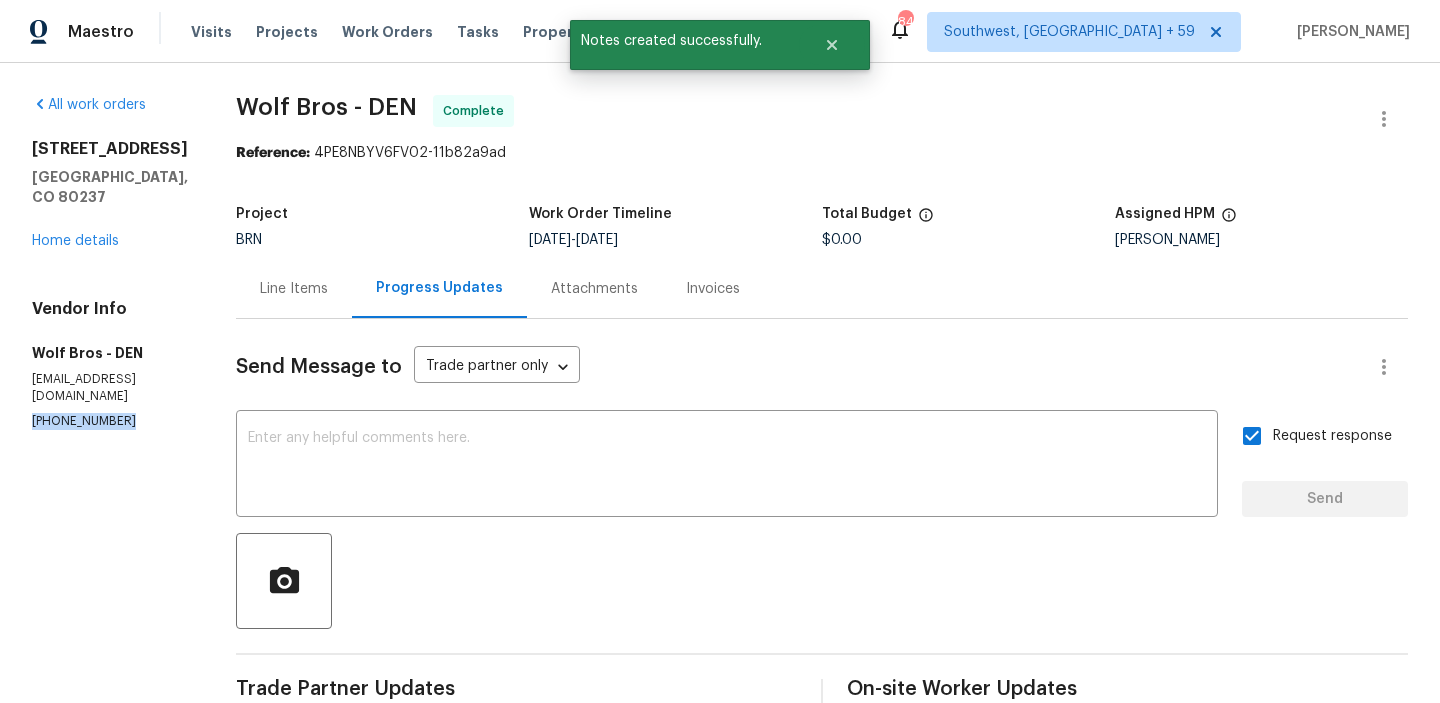 click on "(260) 710-6737" at bounding box center (110, 421) 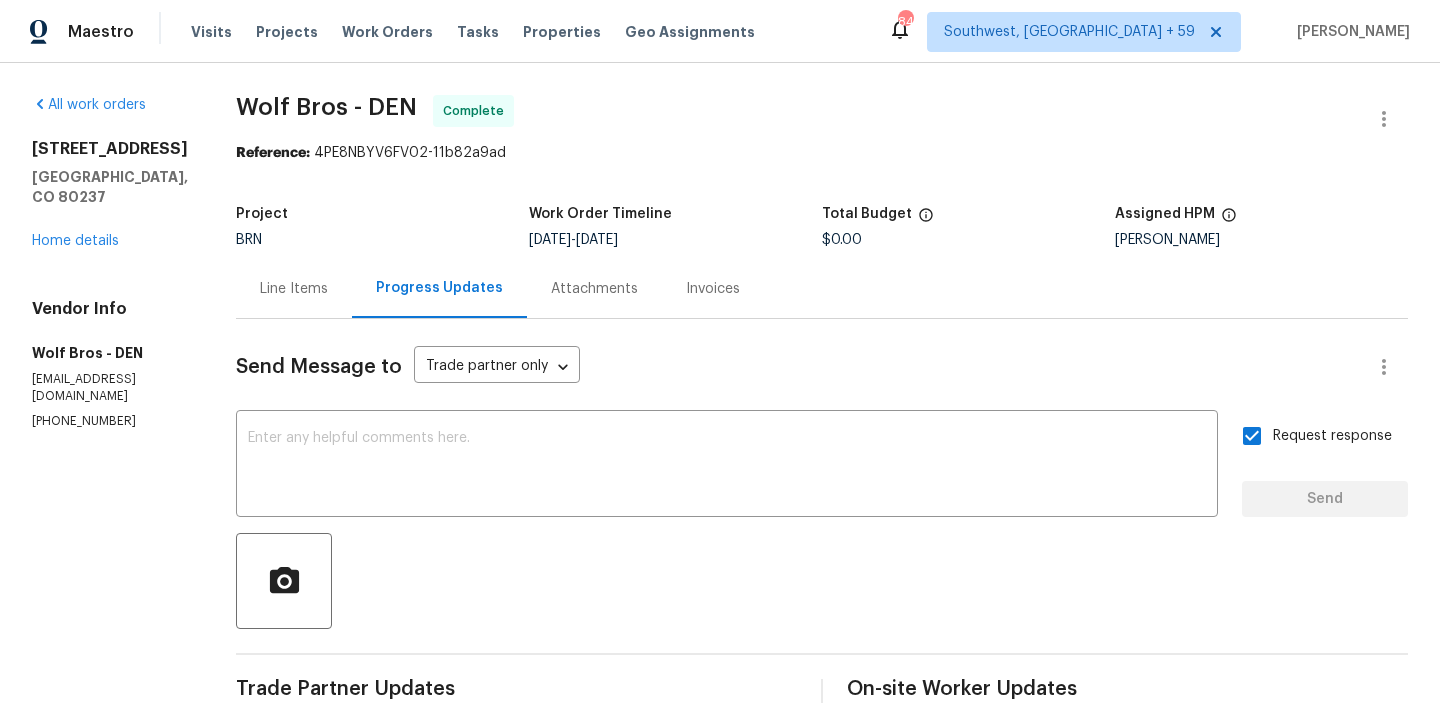 click on "3957 S Boston St Denver, CO 80237 Home details" at bounding box center [110, 195] 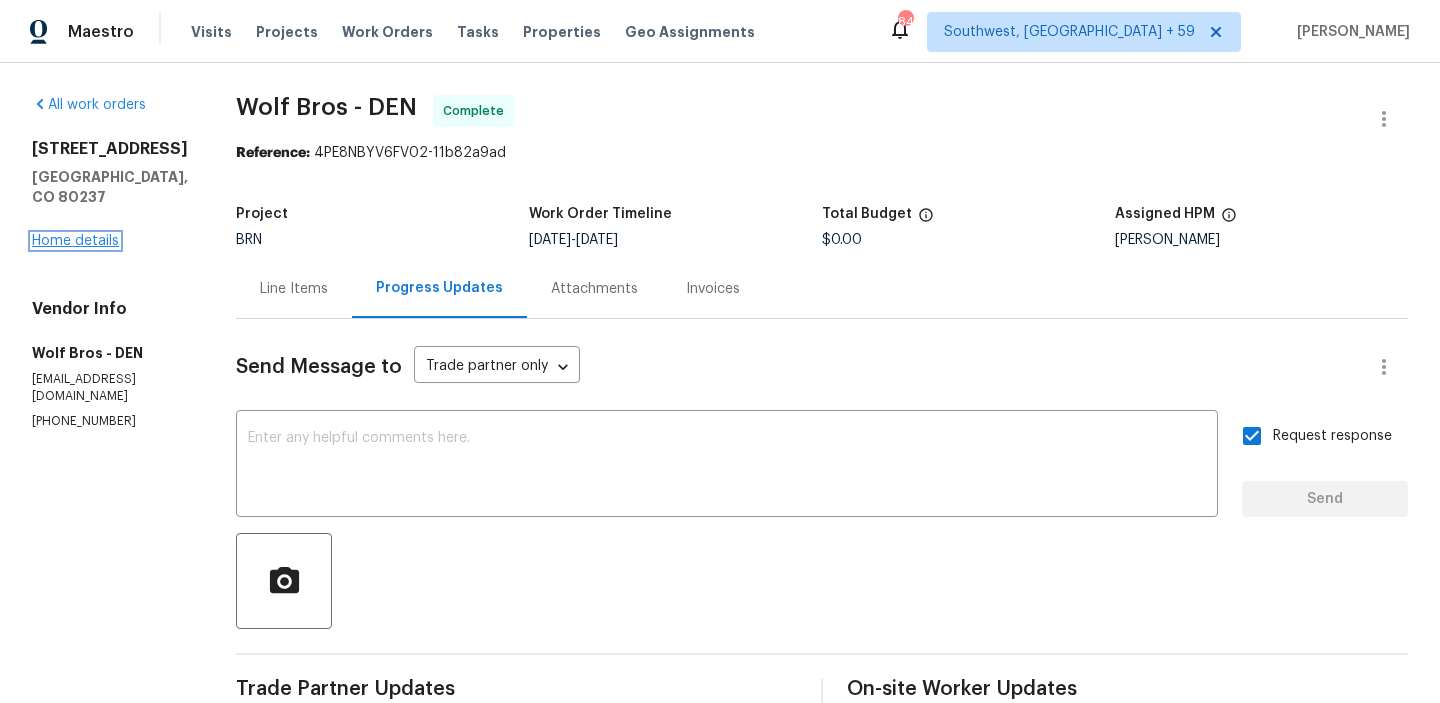 click on "Home details" at bounding box center [75, 241] 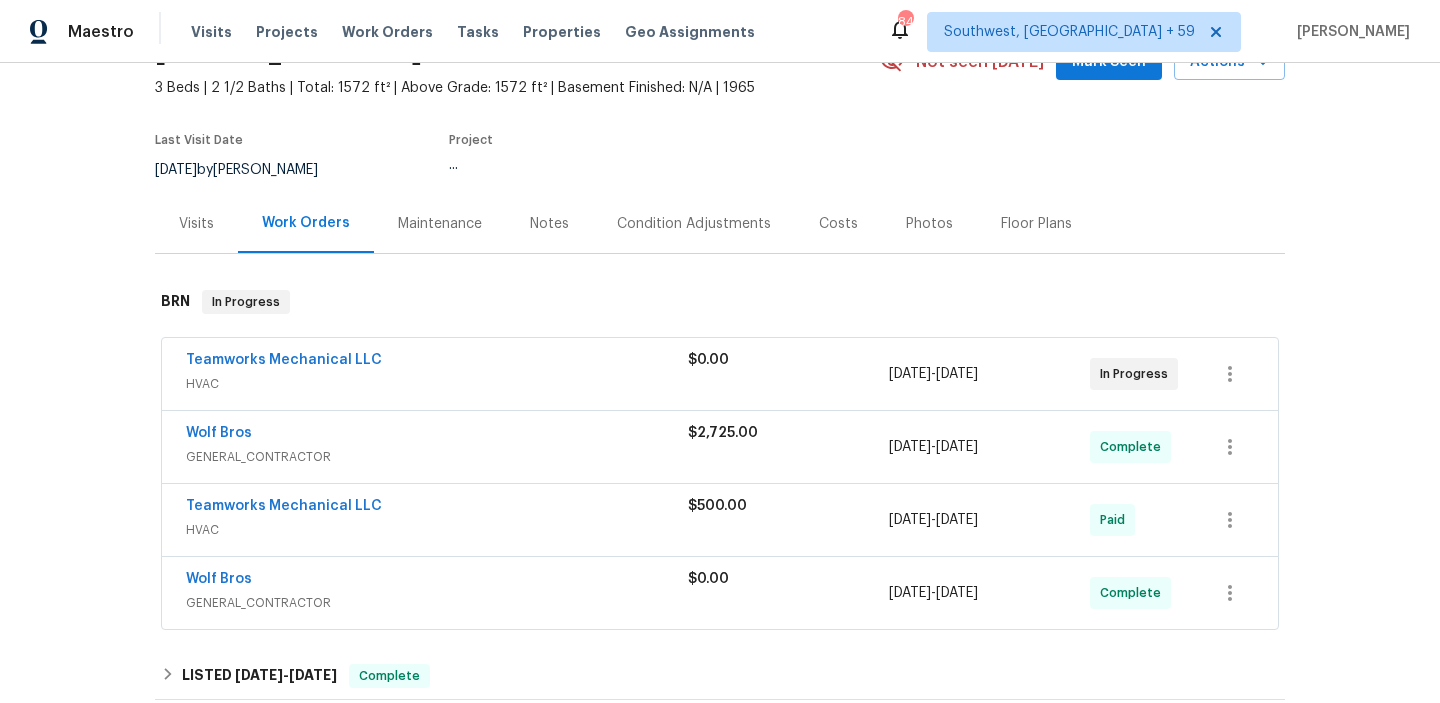 scroll, scrollTop: 190, scrollLeft: 0, axis: vertical 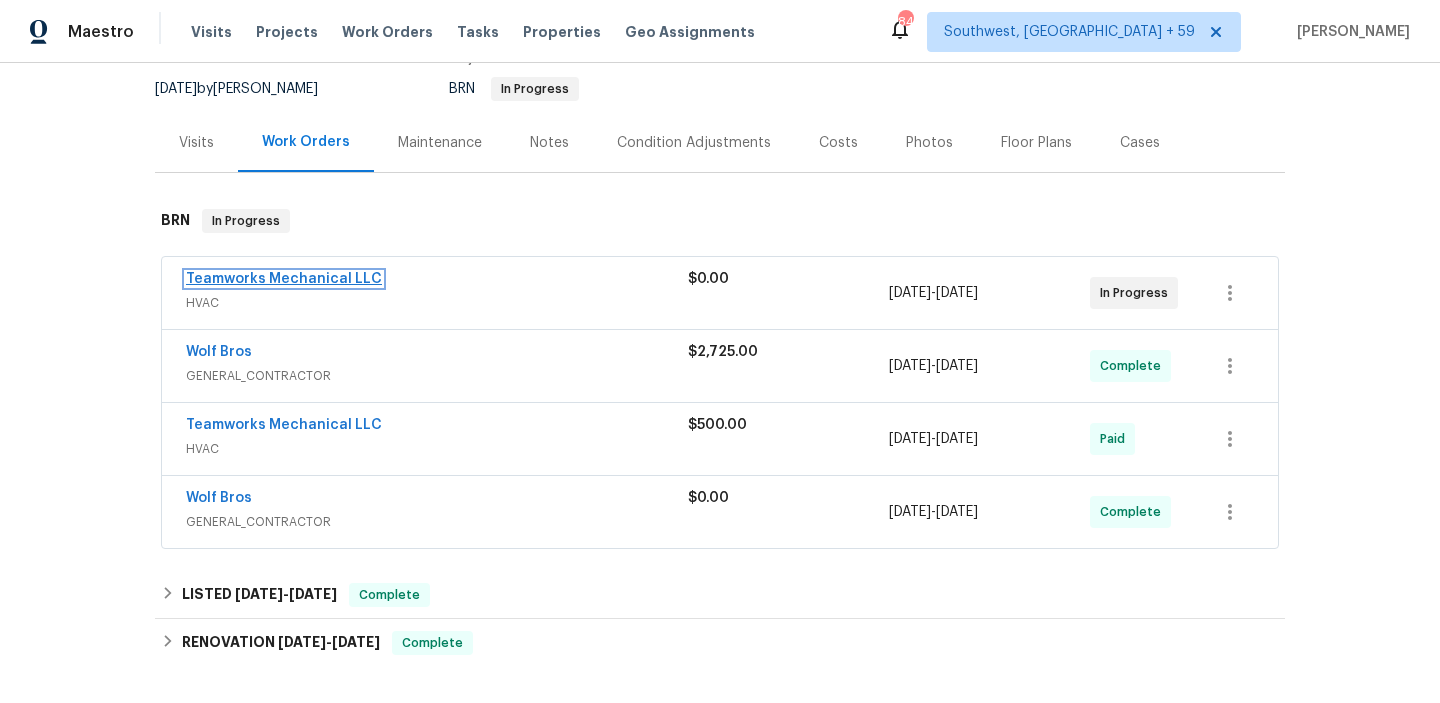 click on "Teamworks Mechanical LLC" at bounding box center [284, 279] 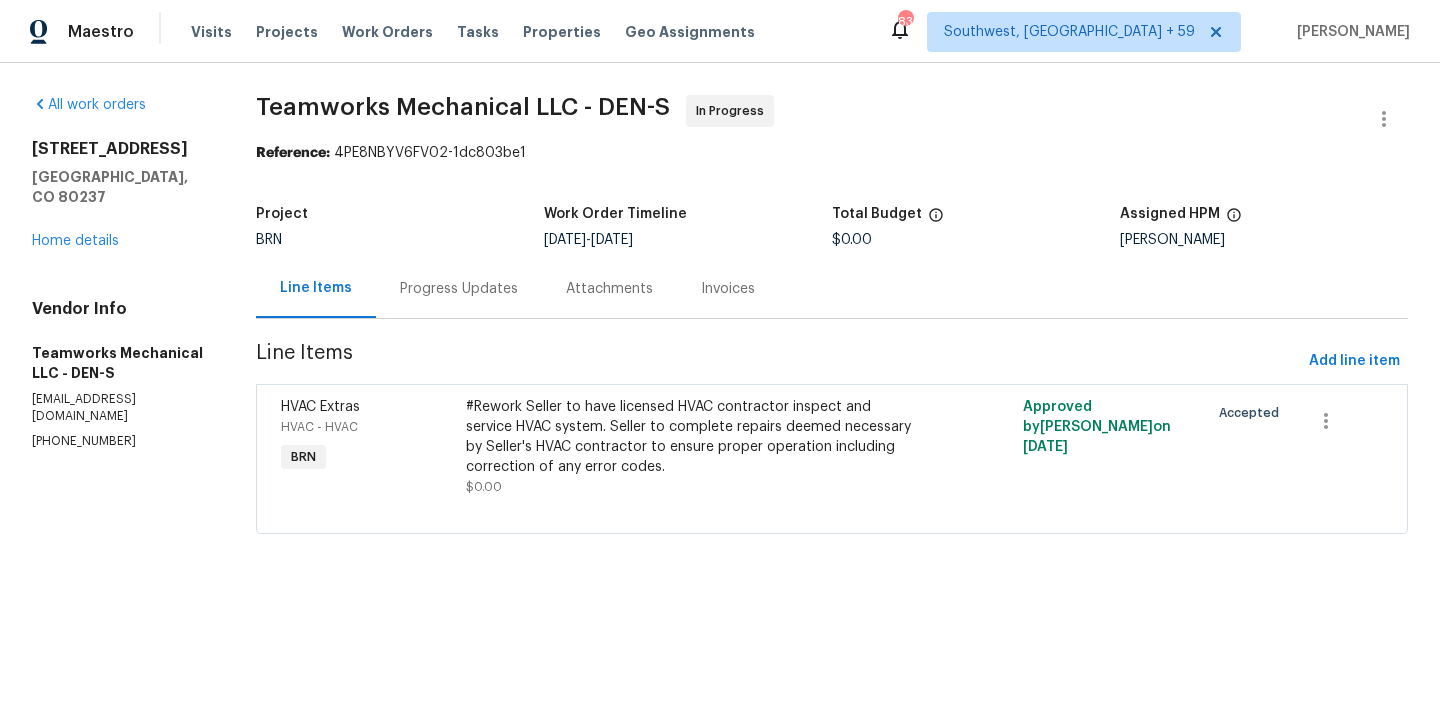 click on "(720) 447-3157" at bounding box center (120, 441) 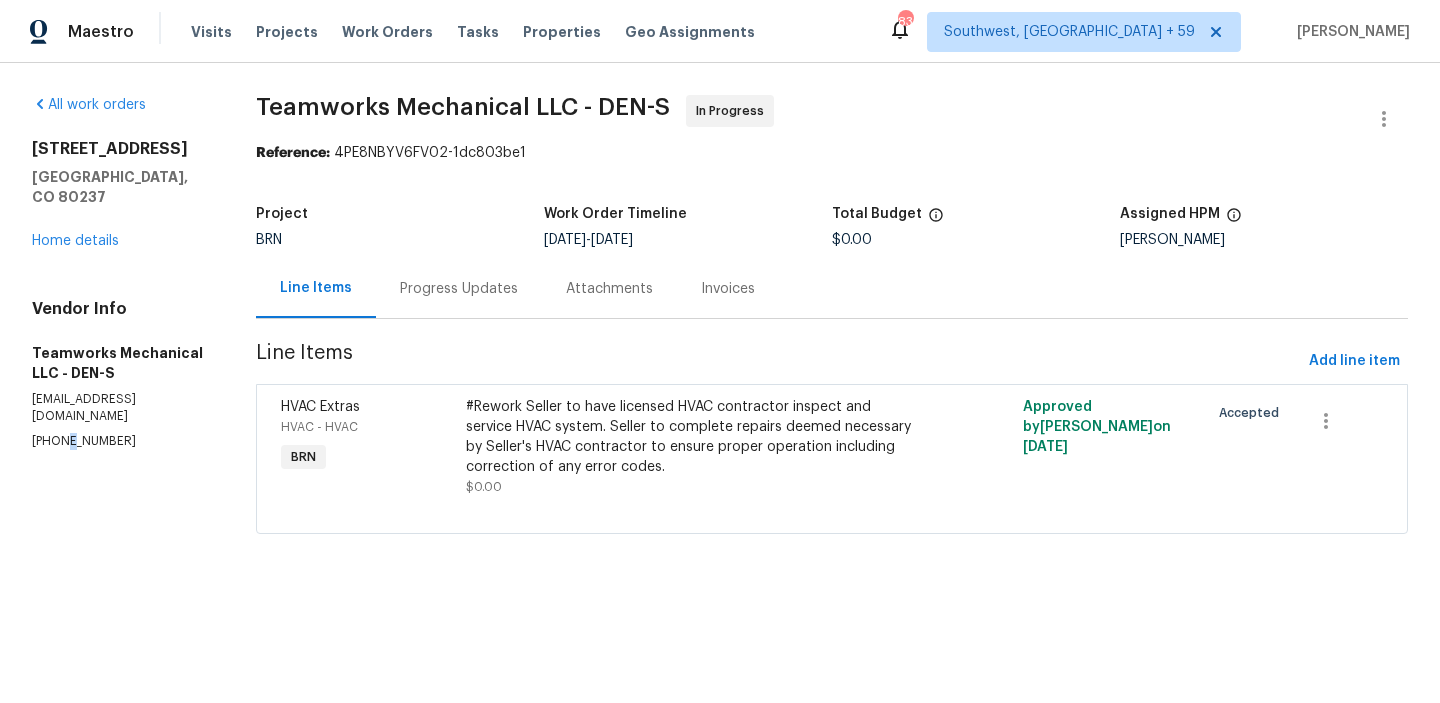click on "(720) 447-3157" at bounding box center (120, 441) 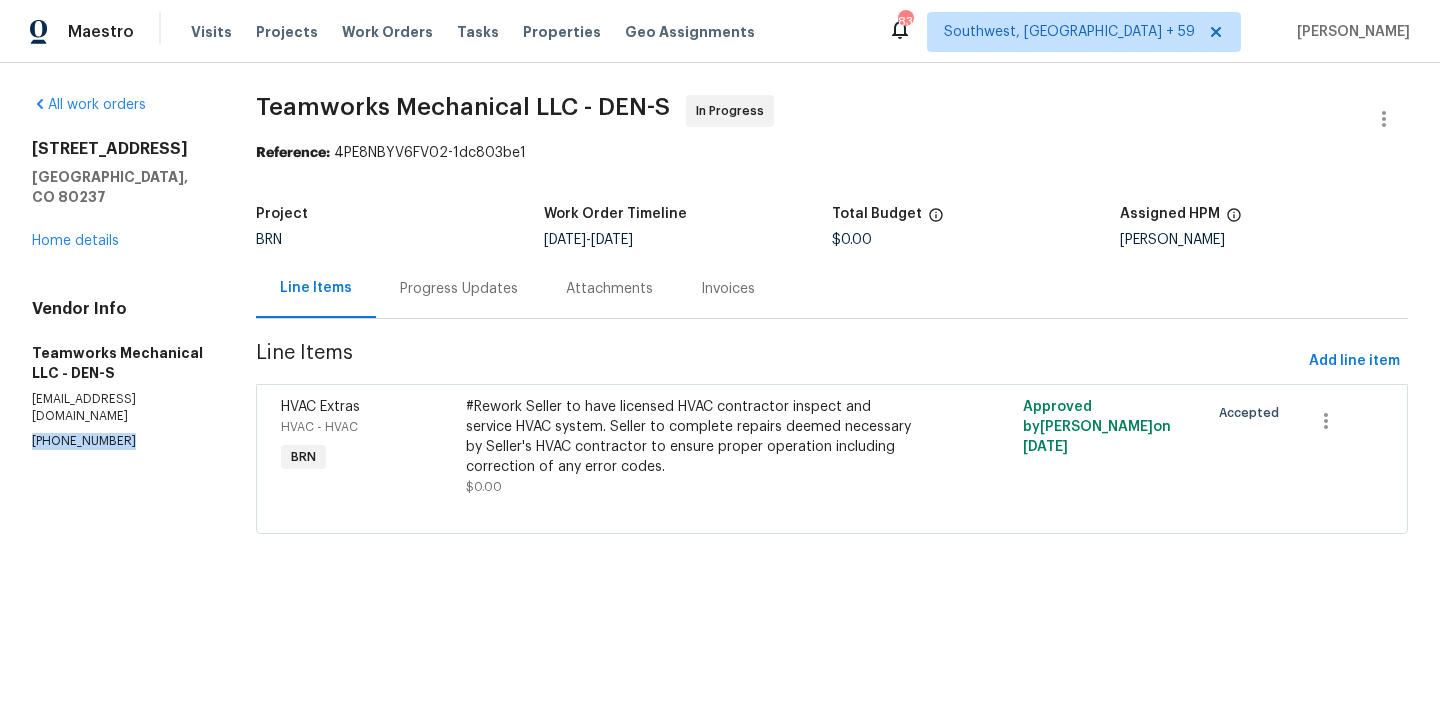 click on "(720) 447-3157" at bounding box center [120, 441] 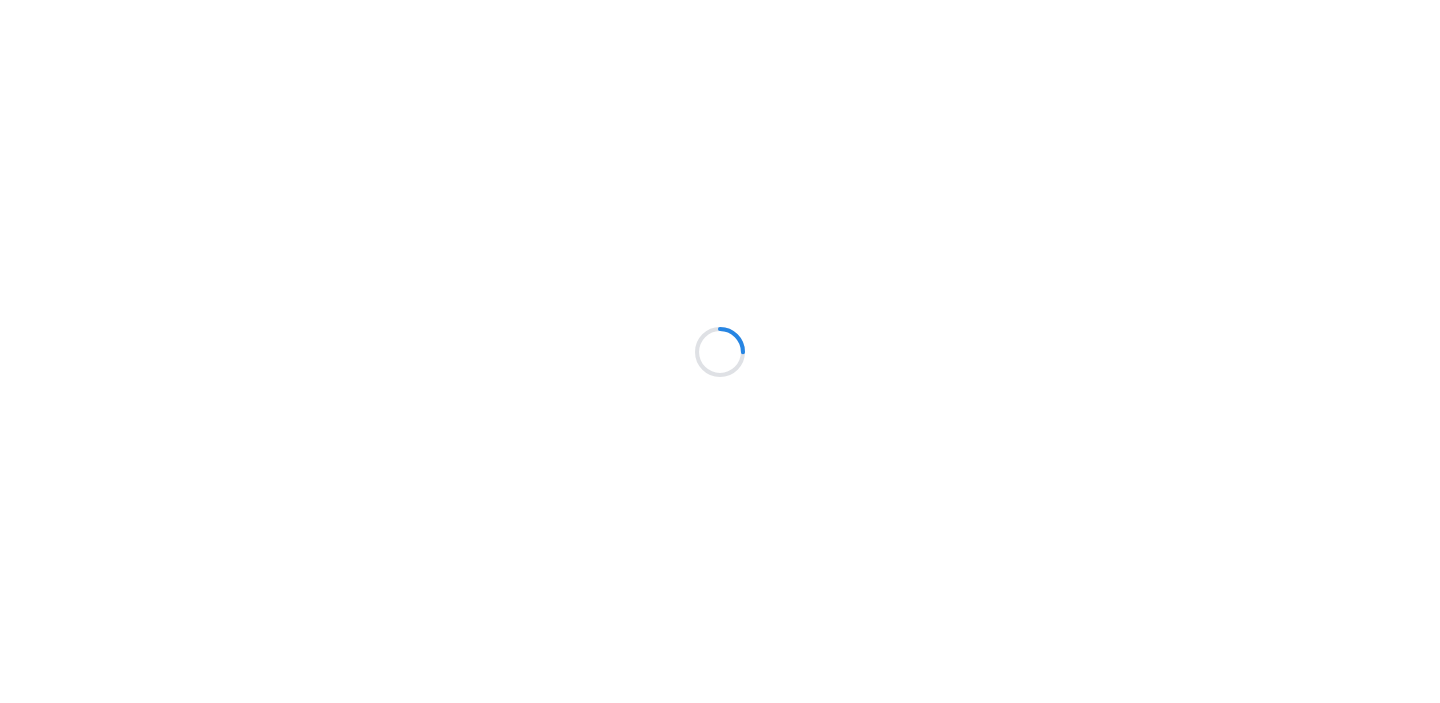 scroll, scrollTop: 0, scrollLeft: 0, axis: both 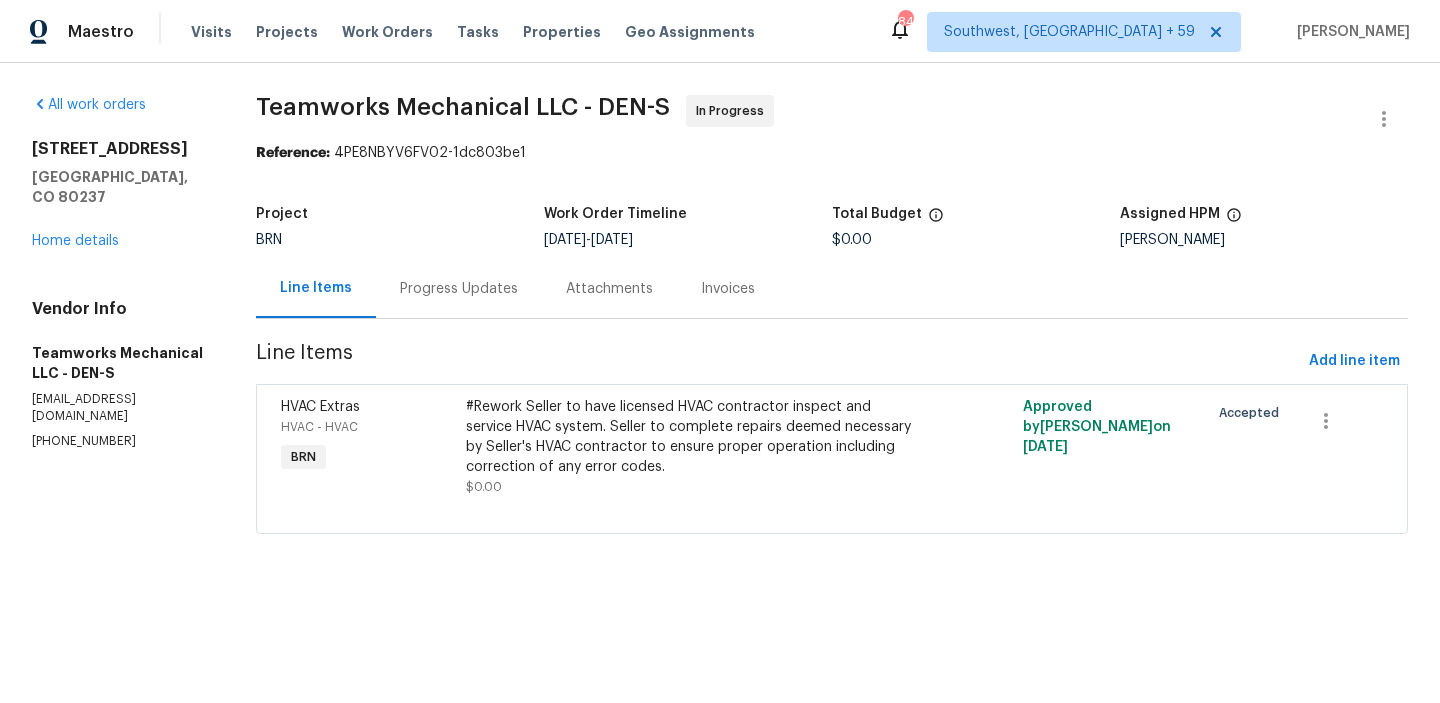 click on "Progress Updates" at bounding box center (459, 289) 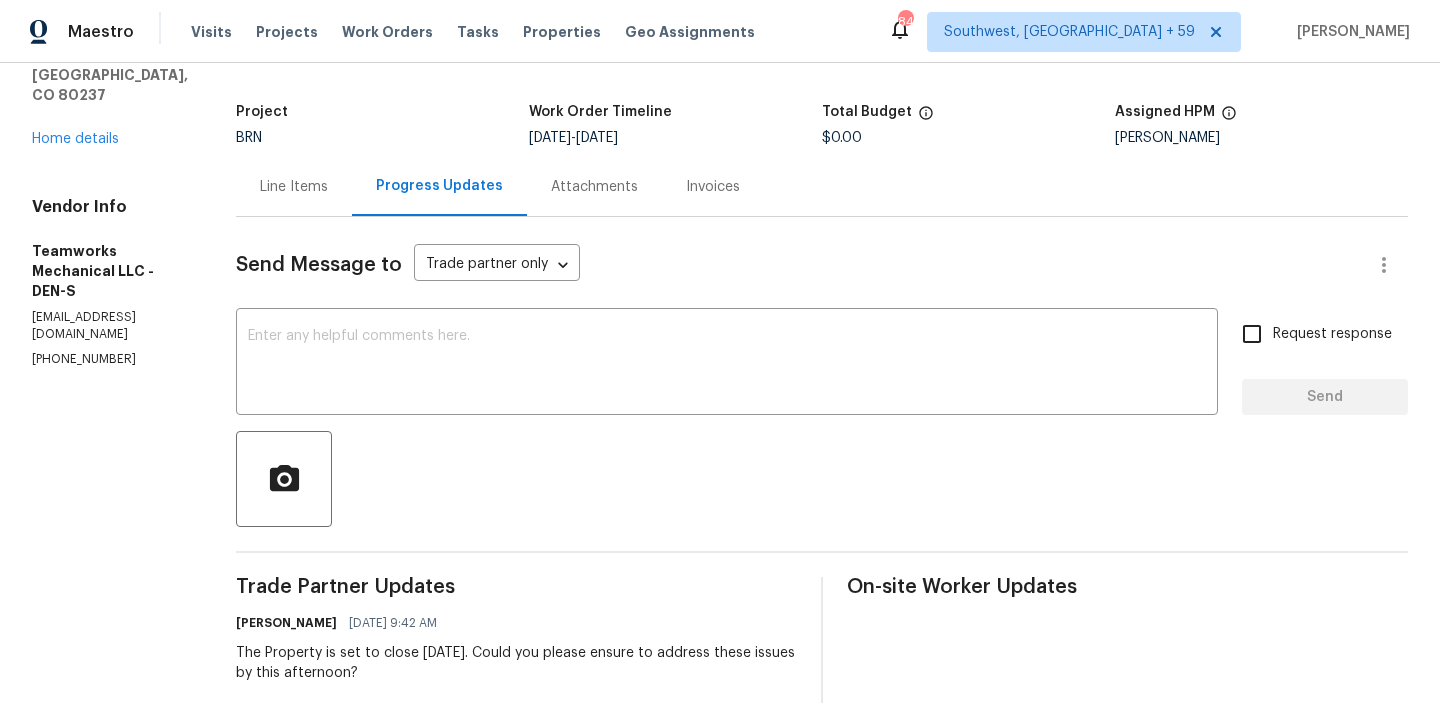 scroll, scrollTop: 0, scrollLeft: 0, axis: both 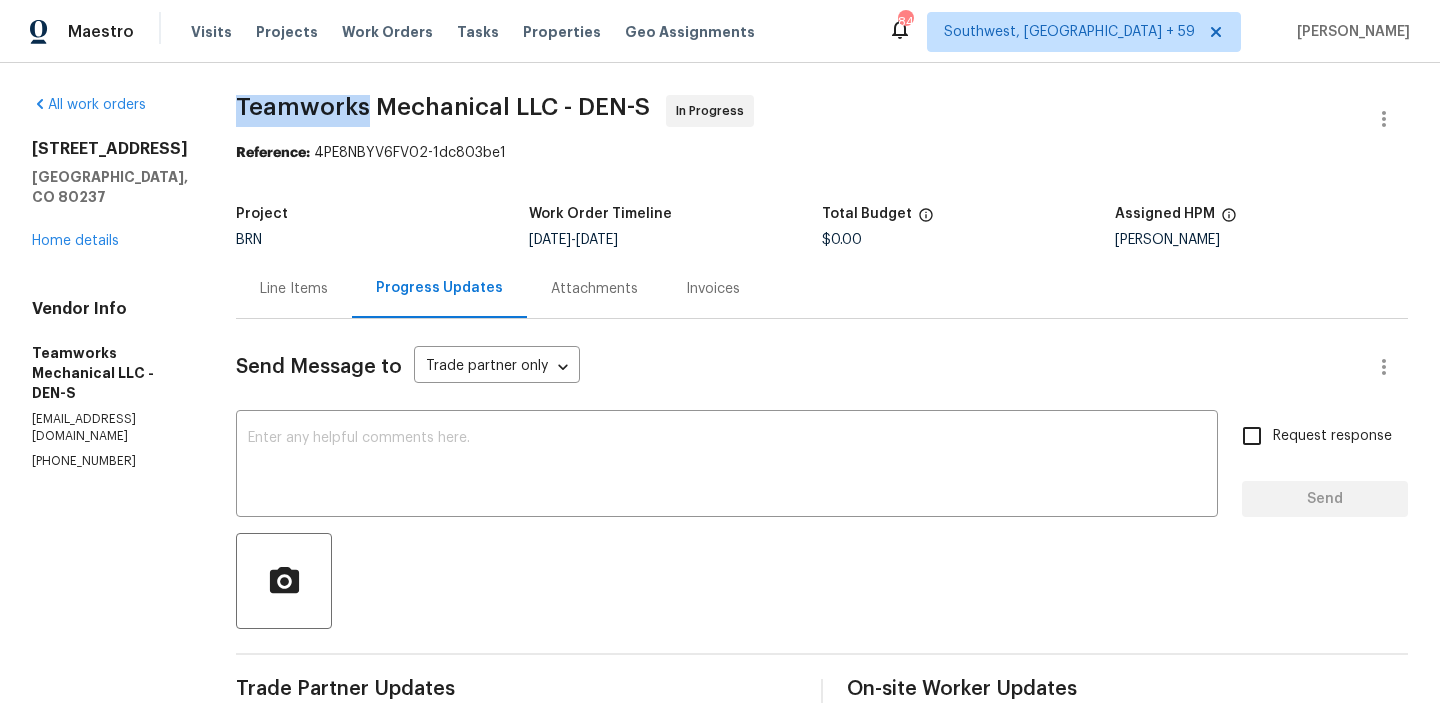 drag, startPoint x: 210, startPoint y: 122, endPoint x: 339, endPoint y: 116, distance: 129.13947 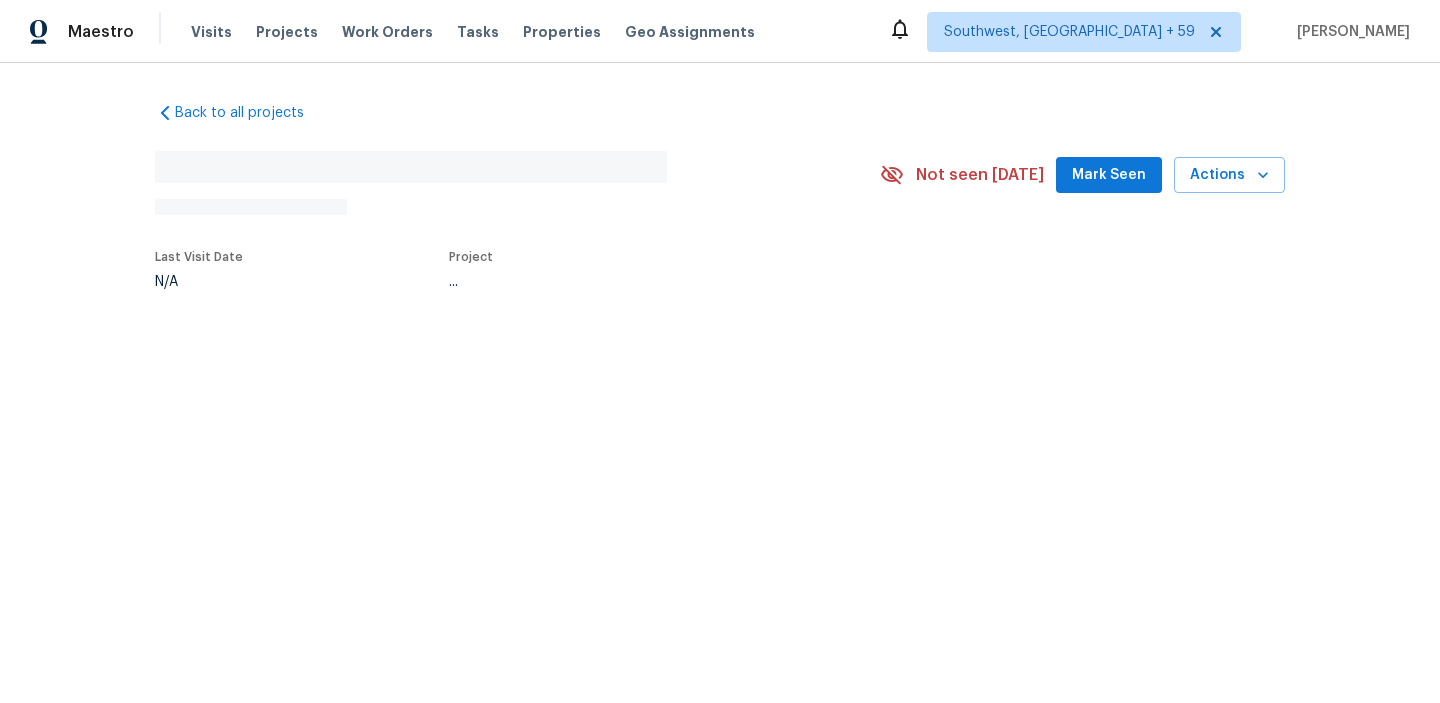 scroll, scrollTop: 0, scrollLeft: 0, axis: both 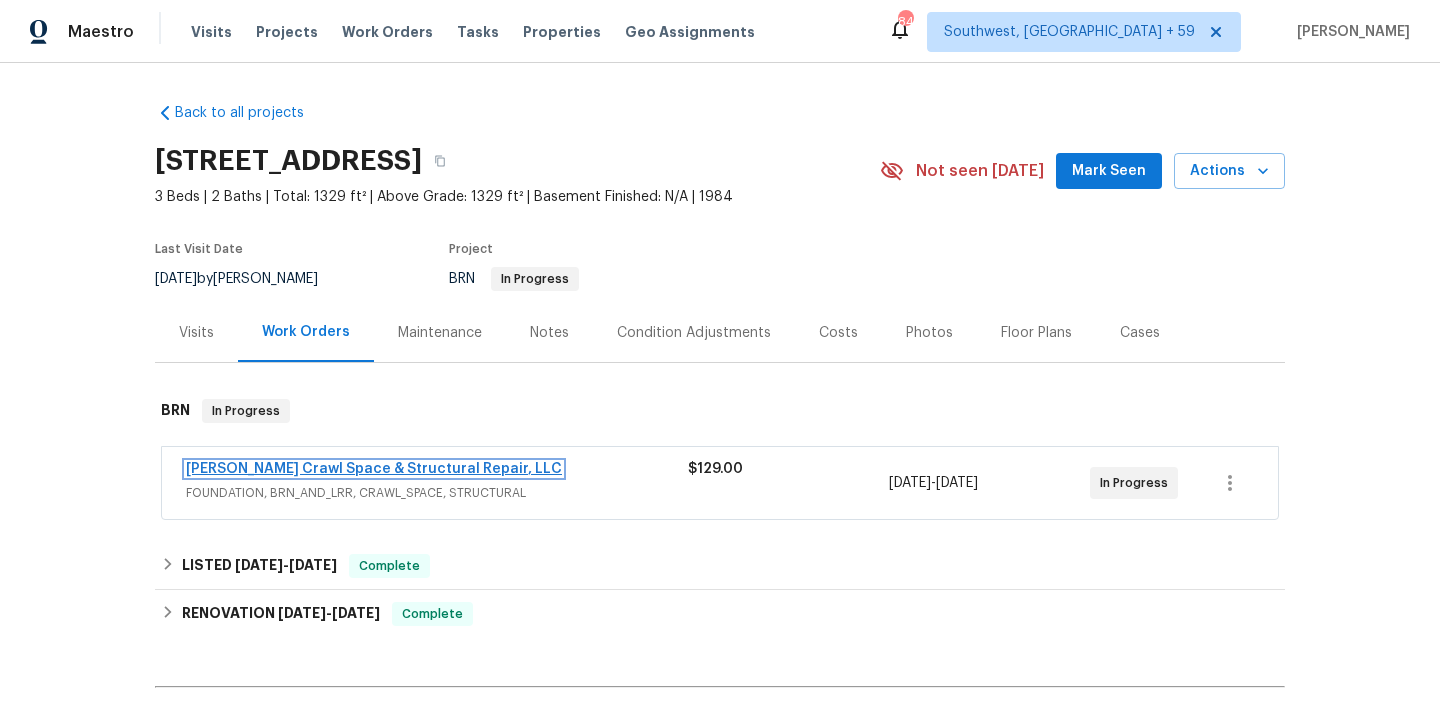 click on "[PERSON_NAME] Crawl Space & Structural Repair, LLC" at bounding box center [374, 469] 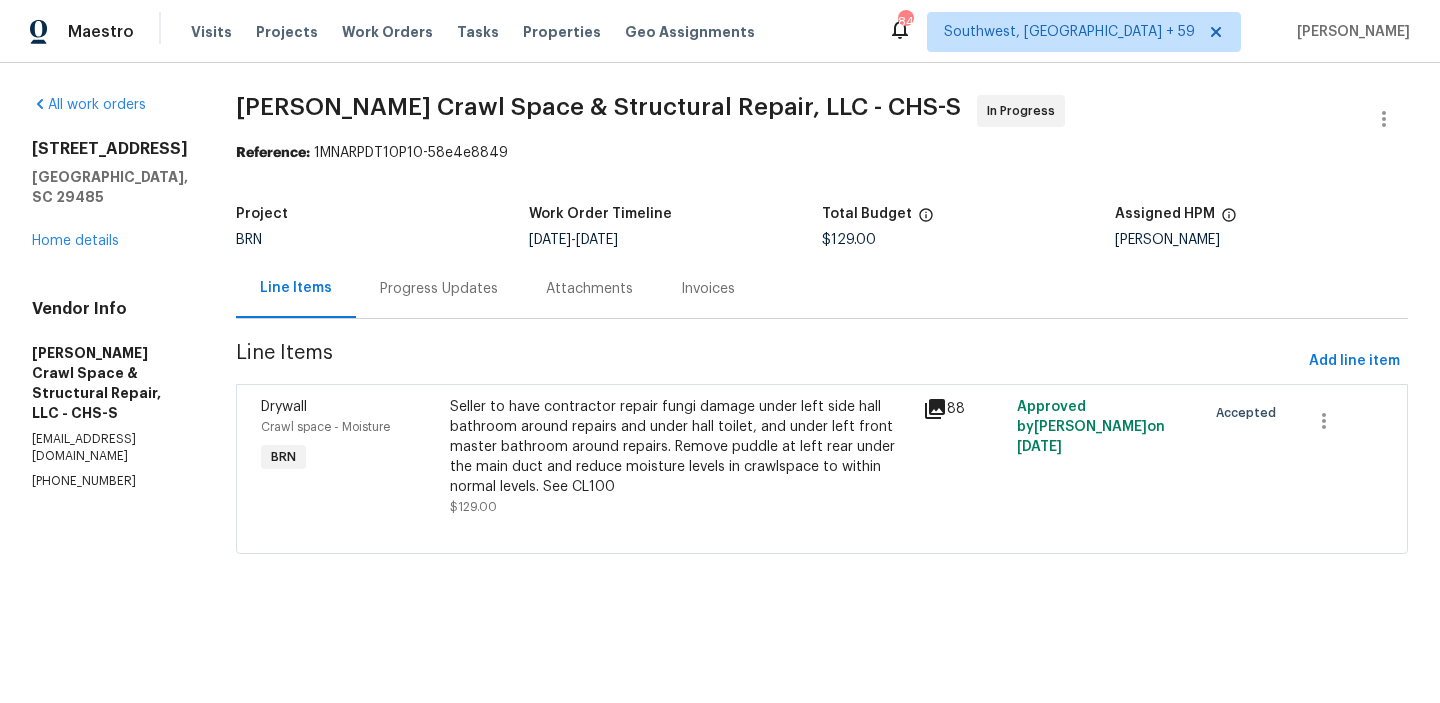 click on "Progress Updates" at bounding box center [439, 289] 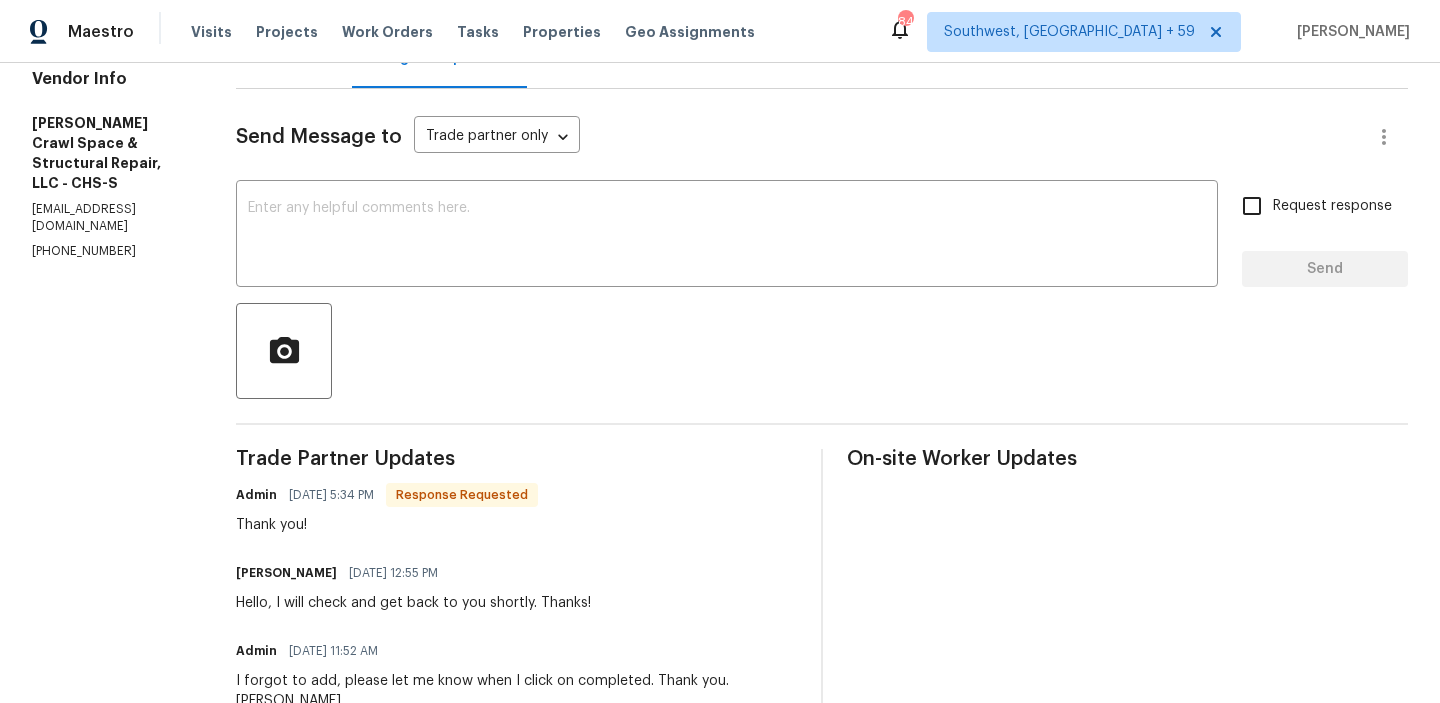 scroll, scrollTop: 119, scrollLeft: 0, axis: vertical 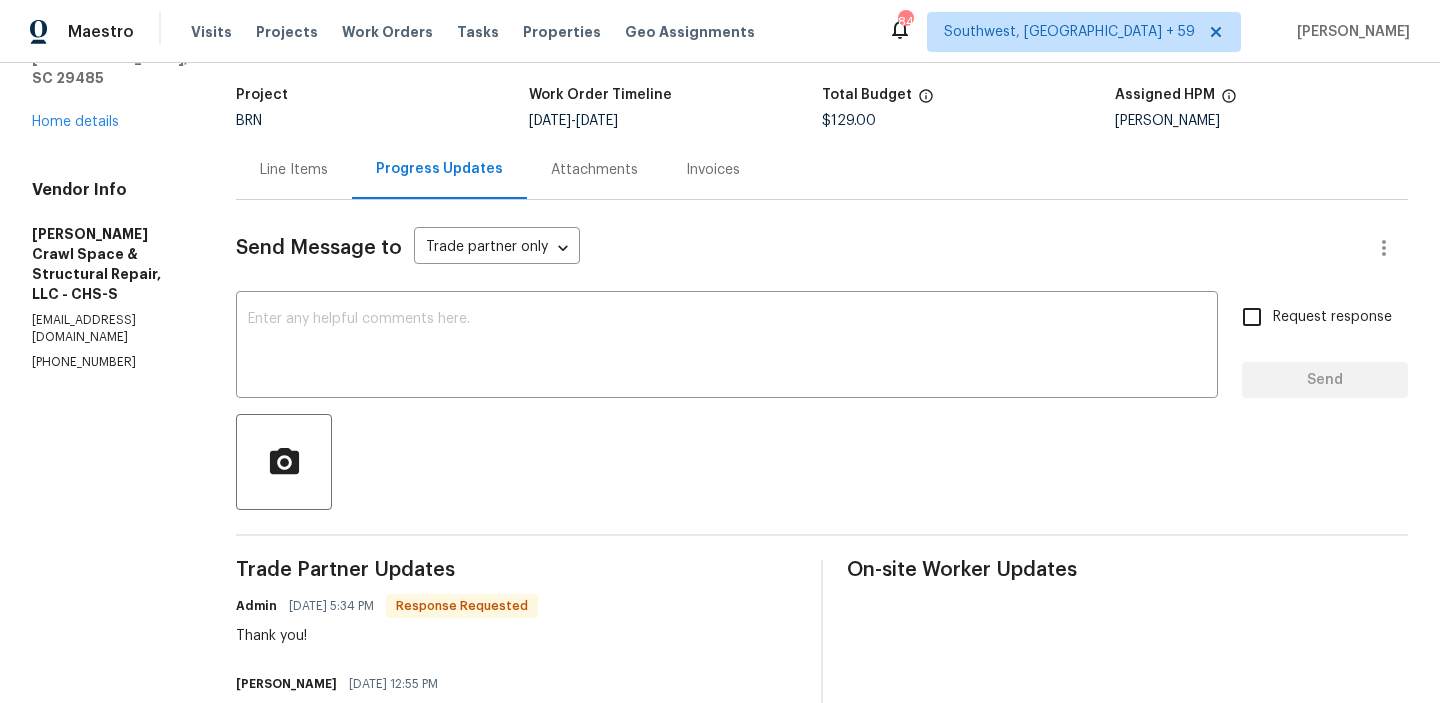 click on "Line Items" at bounding box center [294, 169] 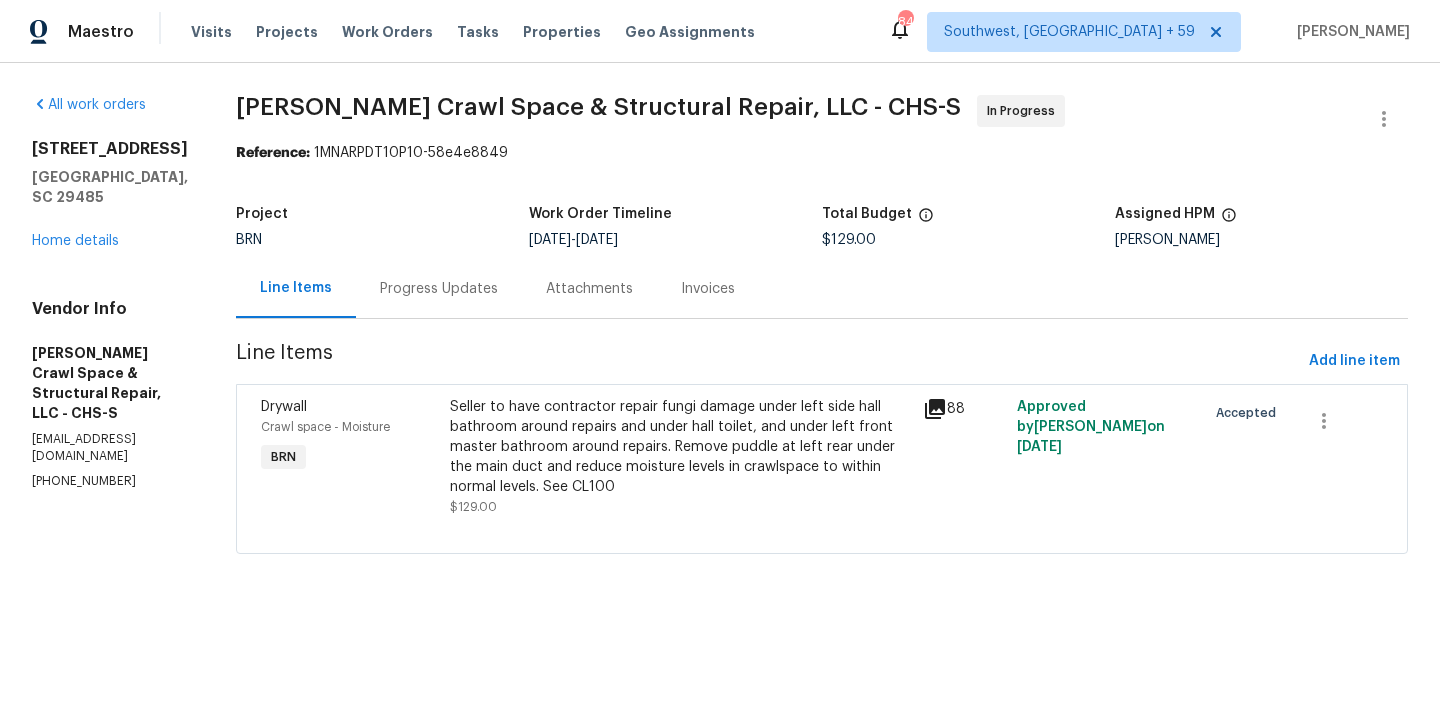 scroll, scrollTop: 0, scrollLeft: 0, axis: both 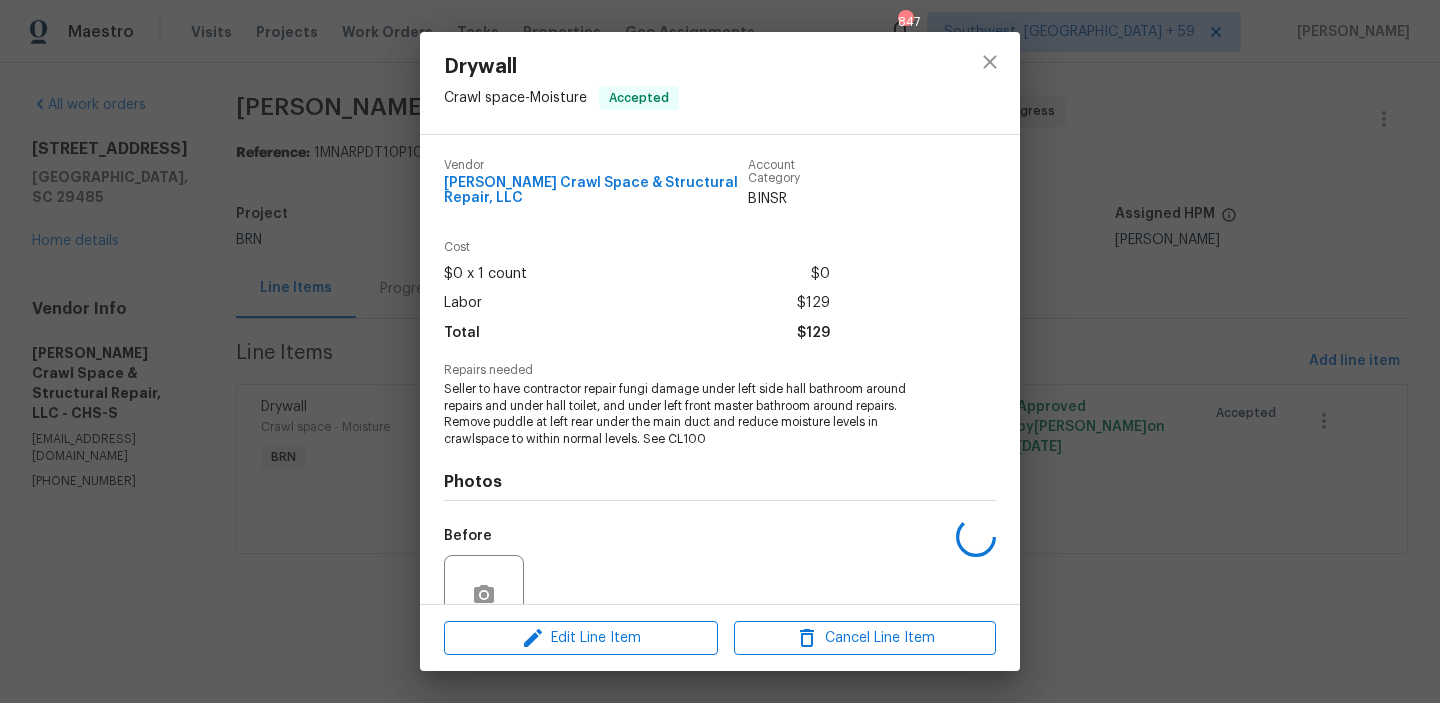 click on "Repairs needed Seller to have contractor repair fungi damage under left side hall bathroom around repairs and under hall toilet, and under left front master bathroom around repairs. Remove puddle at left rear under the main duct and reduce moisture levels in crawlspace to within normal levels. See CL100" at bounding box center [720, 406] 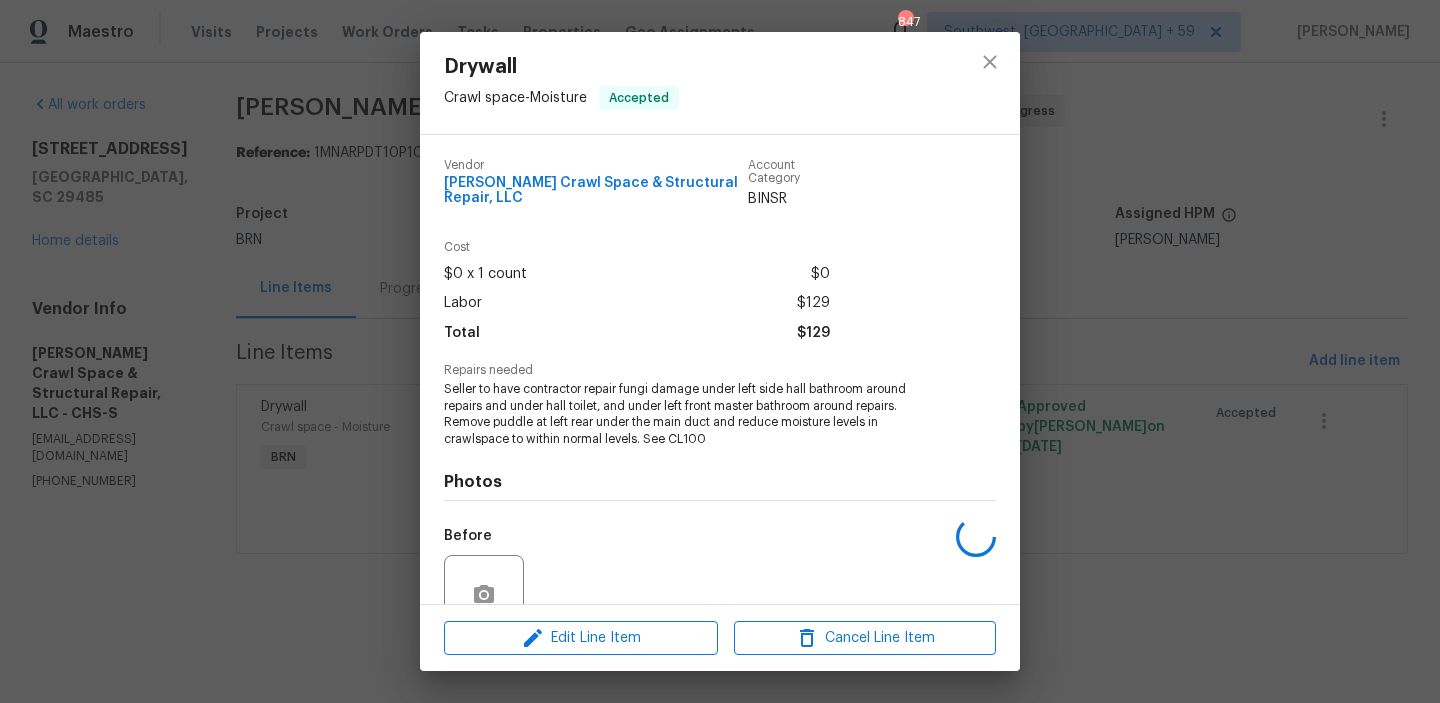 click on "Repairs needed Seller to have contractor repair fungi damage under left side hall bathroom around repairs and under hall toilet, and under left front master bathroom around repairs. Remove puddle at left rear under the main duct and reduce moisture levels in crawlspace to within normal levels. See CL100" at bounding box center (720, 406) 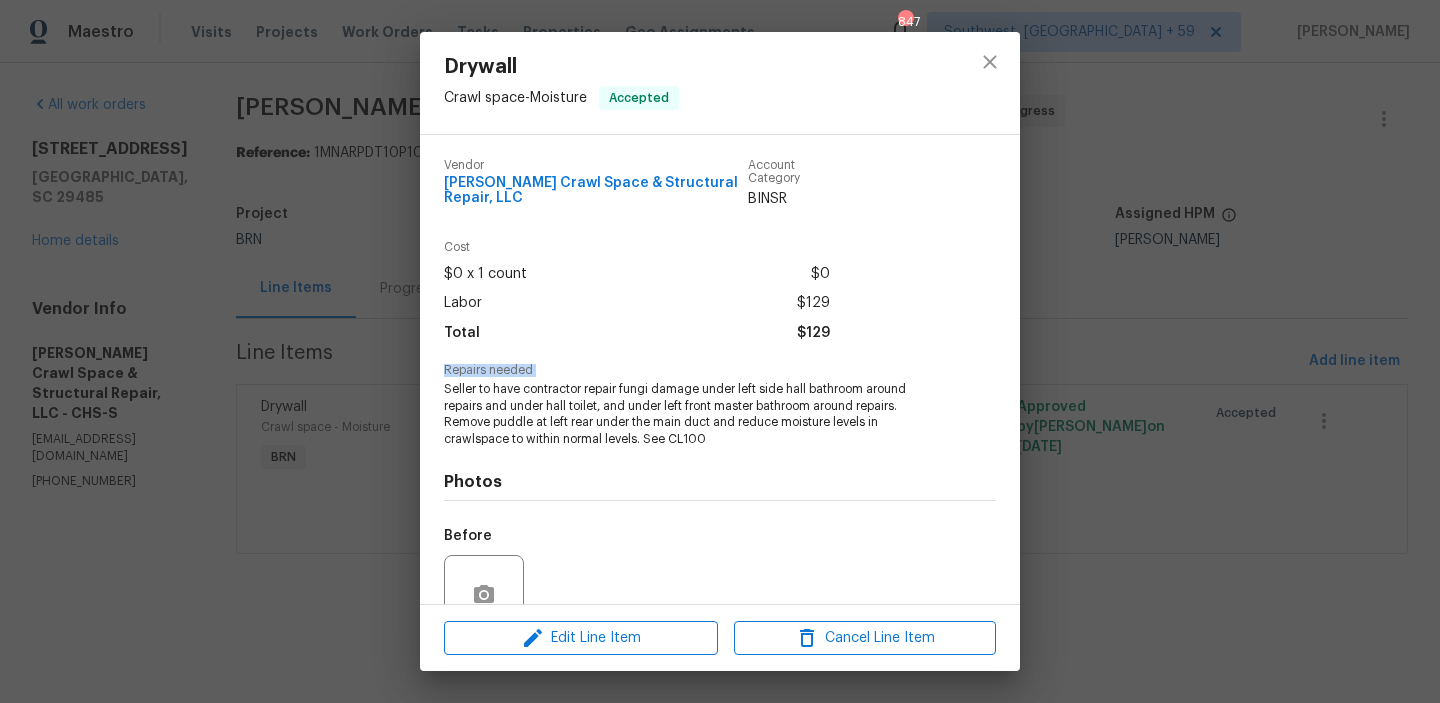 click on "Repairs needed Seller to have contractor repair fungi damage under left side hall bathroom around repairs and under hall toilet, and under left front master bathroom around repairs. Remove puddle at left rear under the main duct and reduce moisture levels in crawlspace to within normal levels. See CL100" at bounding box center [720, 406] 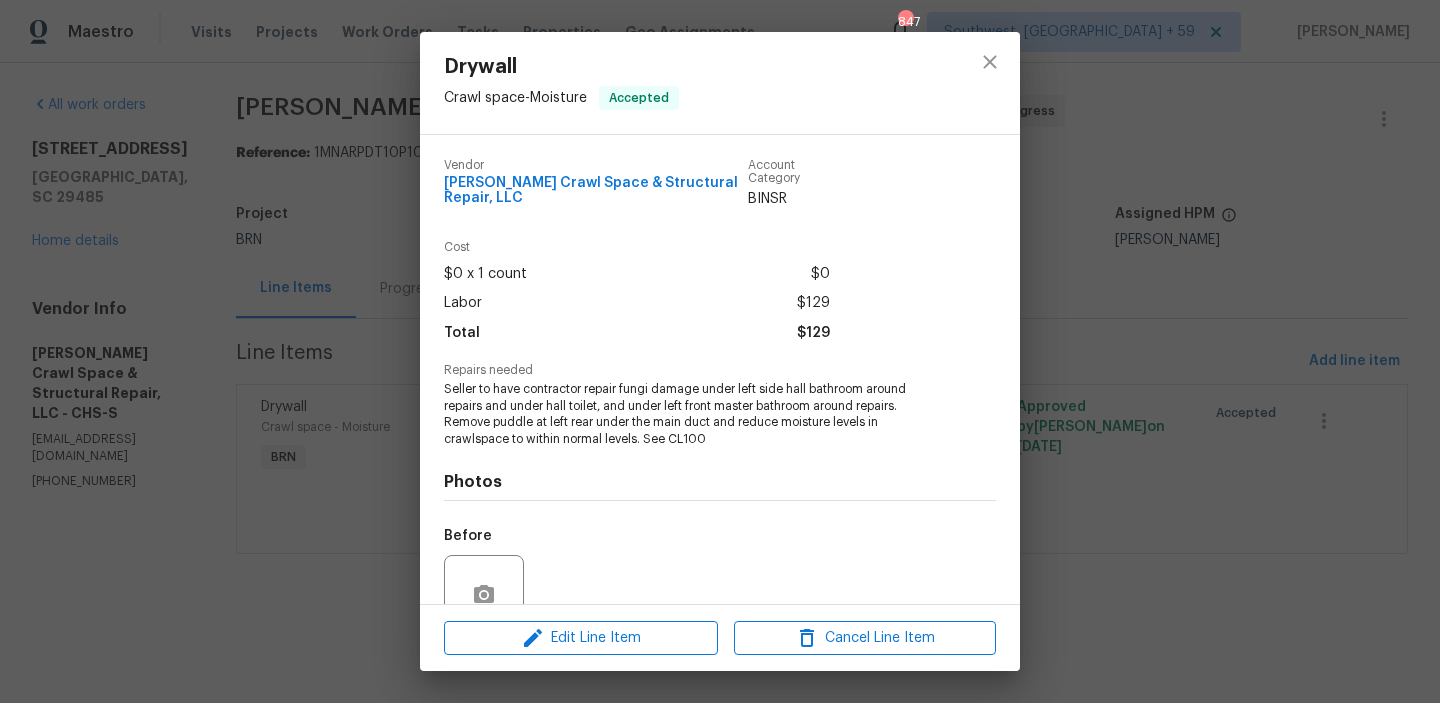 click on "Seller to have contractor repair fungi damage under left side hall bathroom around repairs and under hall toilet, and under left front master bathroom around repairs. Remove puddle at left rear under the main duct and reduce moisture levels in crawlspace to within normal levels. See CL100" at bounding box center [692, 414] 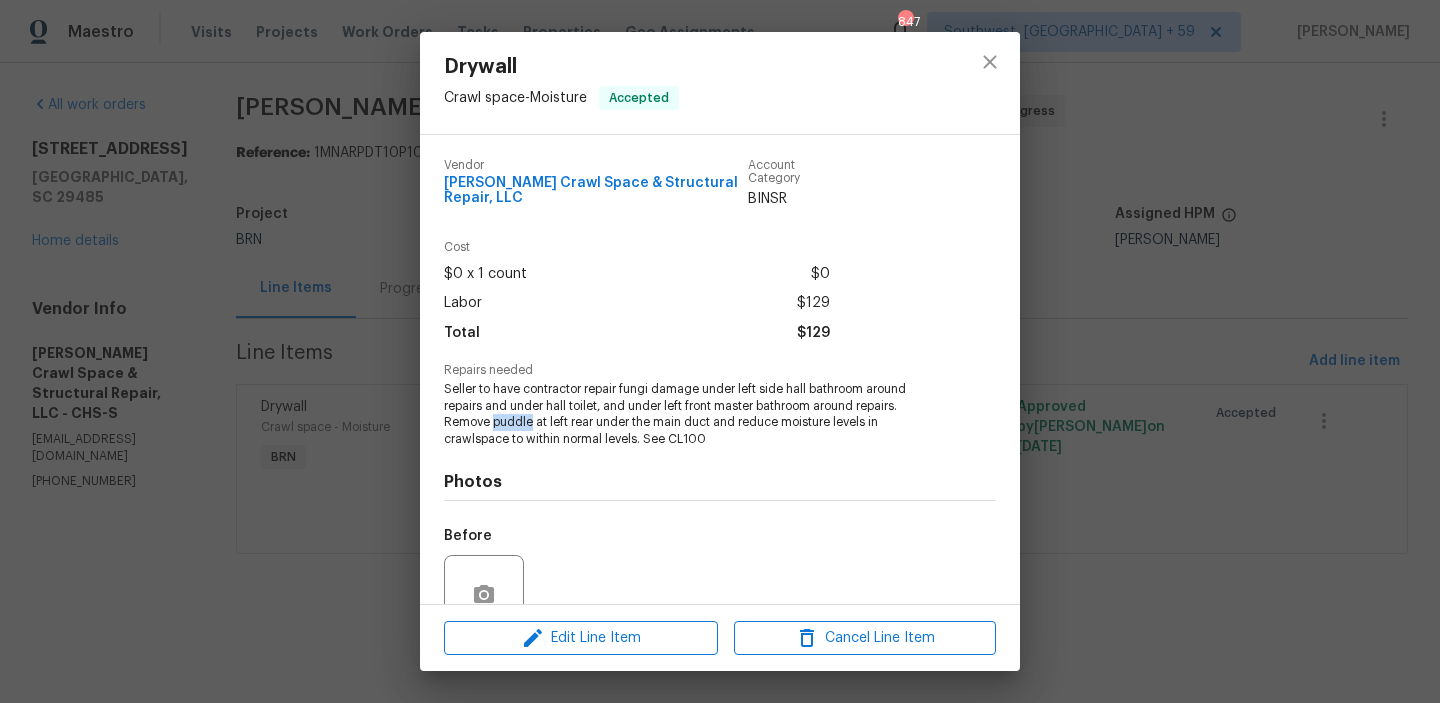 click on "Seller to have contractor repair fungi damage under left side hall bathroom around repairs and under hall toilet, and under left front master bathroom around repairs. Remove puddle at left rear under the main duct and reduce moisture levels in crawlspace to within normal levels. See CL100" at bounding box center [692, 414] 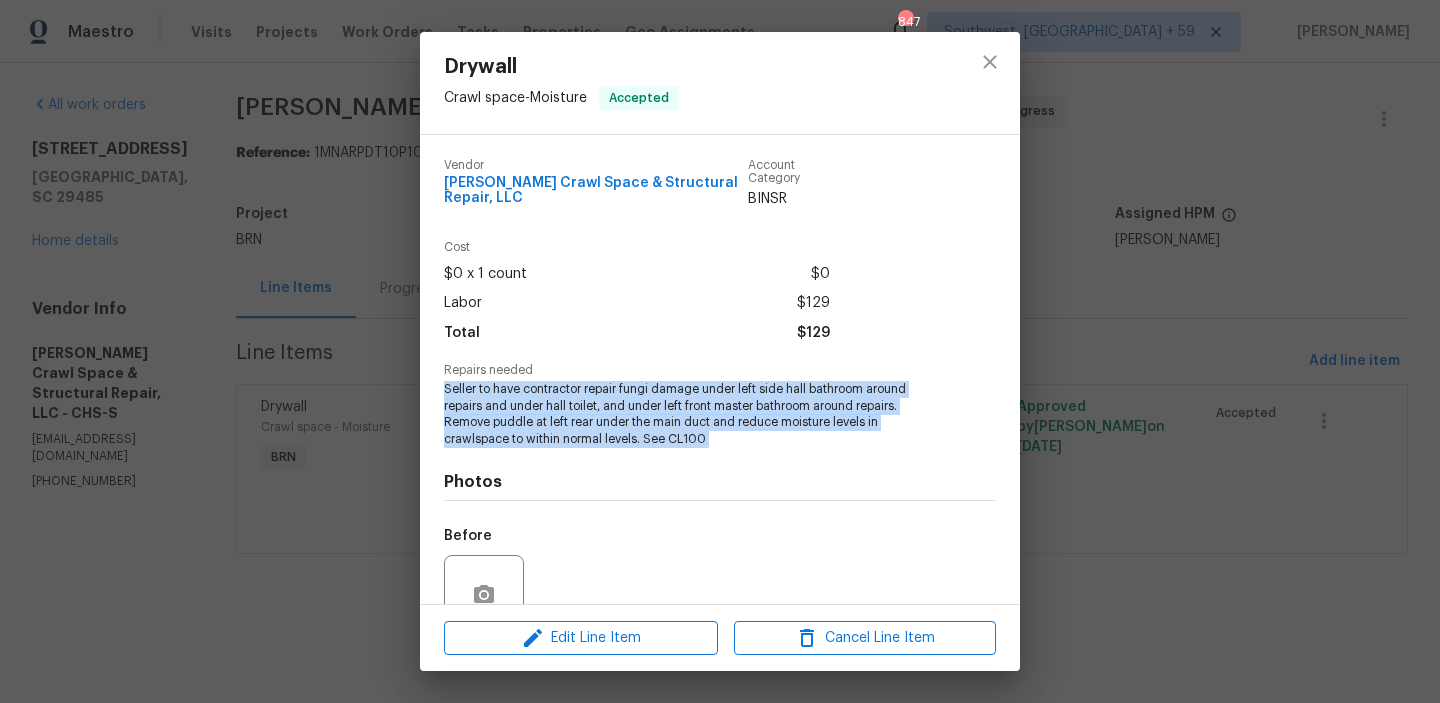 click on "Seller to have contractor repair fungi damage under left side hall bathroom around repairs and under hall toilet, and under left front master bathroom around repairs. Remove puddle at left rear under the main duct and reduce moisture levels in crawlspace to within normal levels. See CL100" at bounding box center [692, 414] 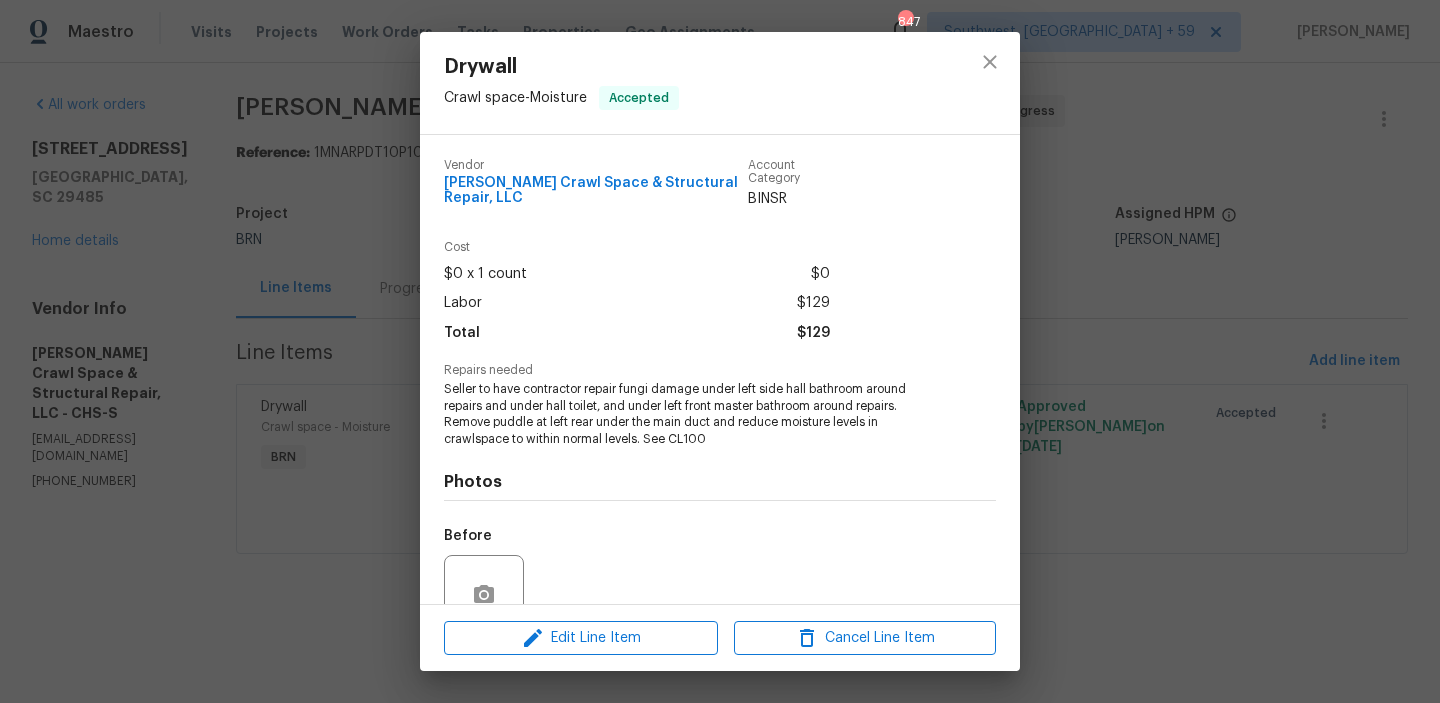 click on "Drywall Crawl space  -  Moisture Accepted Vendor Falcone Crawl Space & Structural Repair, LLC Account Category BINSR Cost $0 x 1 count $0 Labor $129 Total $129 Repairs needed Seller to have contractor repair fungi damage under left side hall bathroom around repairs and under hall toilet, and under left front master bathroom around repairs. Remove puddle at left rear under the main duct and reduce moisture levels in crawlspace to within normal levels. See CL100 Photos Before After  +84  Edit Line Item  Cancel Line Item" at bounding box center [720, 351] 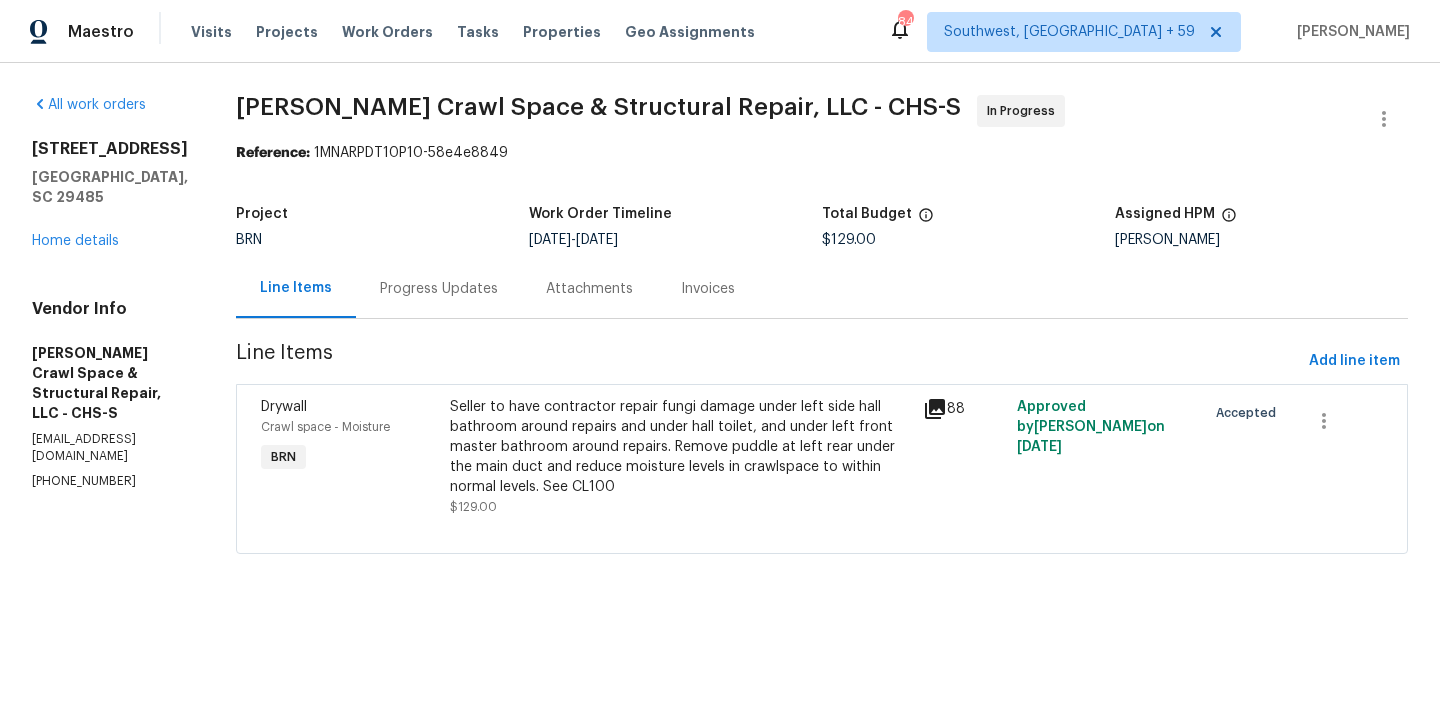 click on "Seller to have contractor repair fungi damage under left side hall bathroom around repairs and under hall toilet, and under left front master bathroom around repairs. Remove puddle at left rear under the main duct and reduce moisture levels in crawlspace to within normal levels. See CL100" at bounding box center (680, 447) 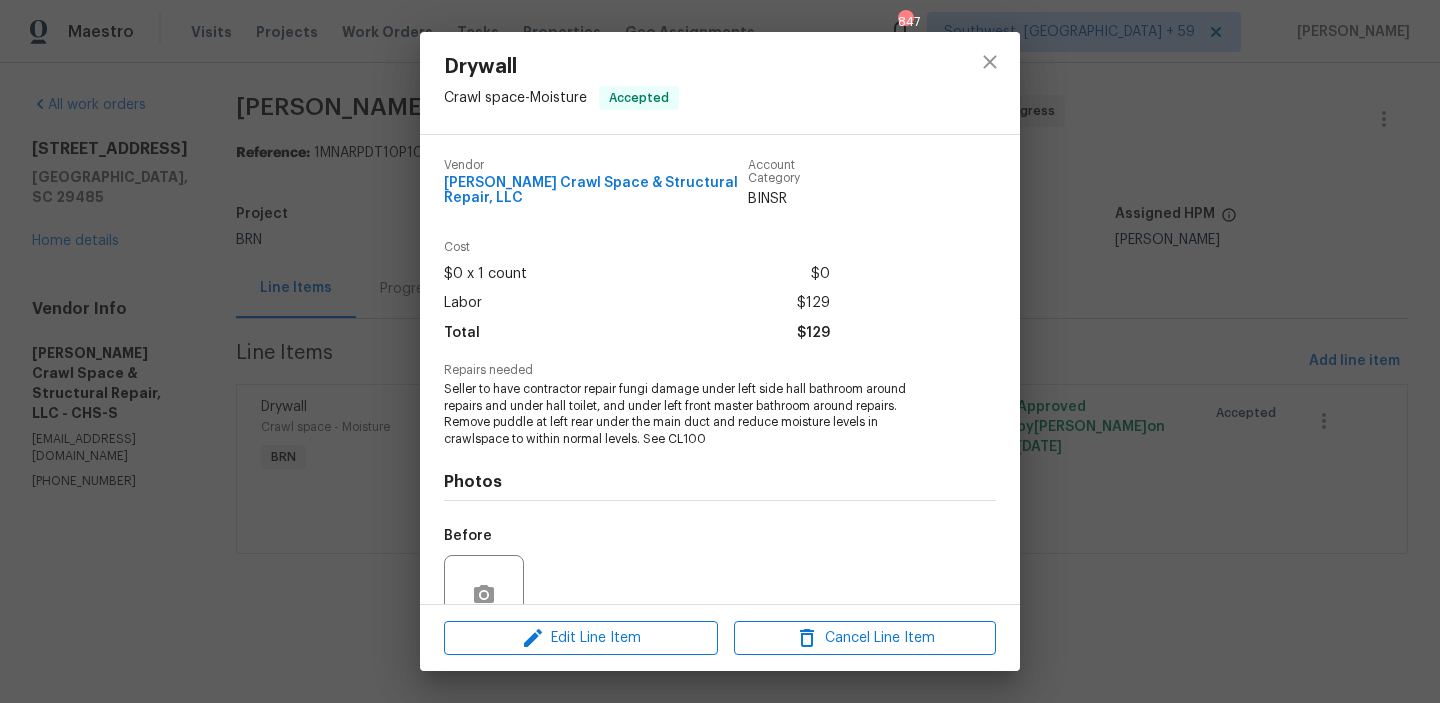 scroll, scrollTop: 181, scrollLeft: 0, axis: vertical 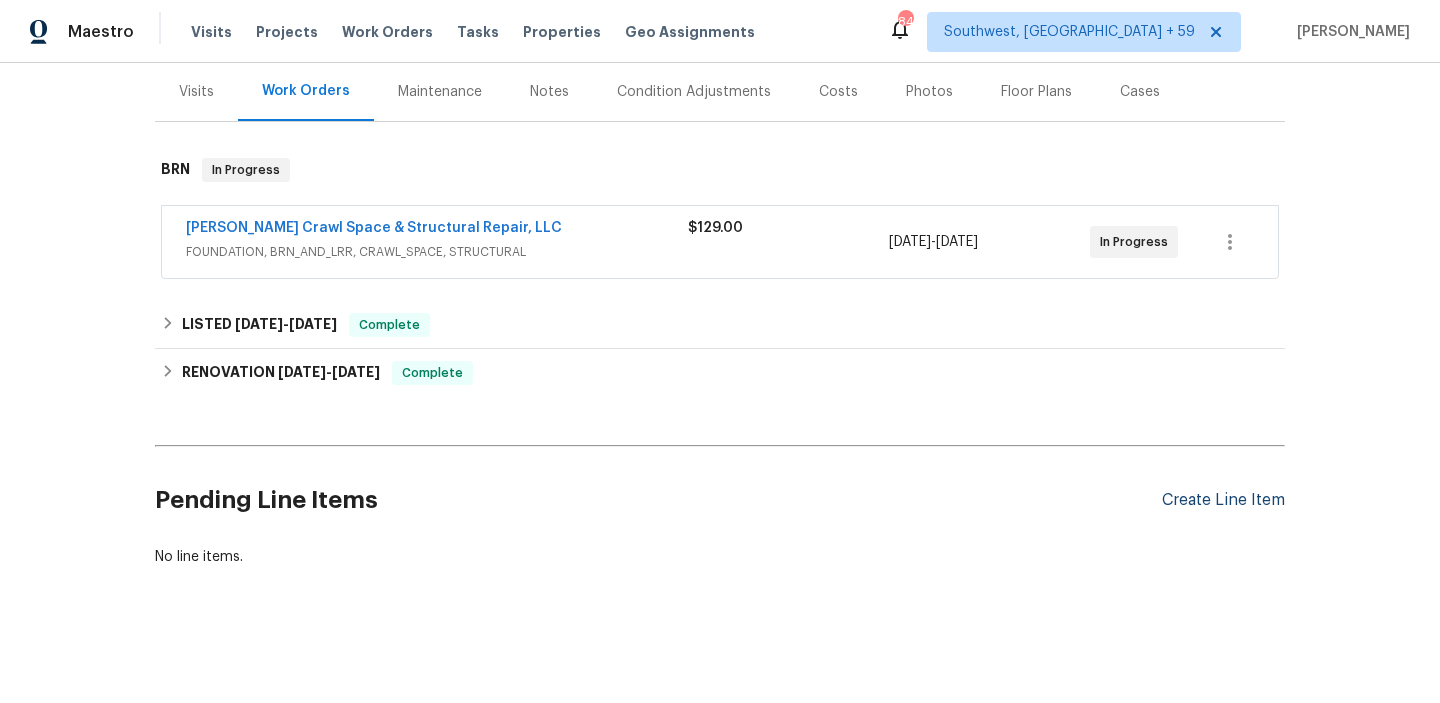 click on "Create Line Item" at bounding box center [1223, 500] 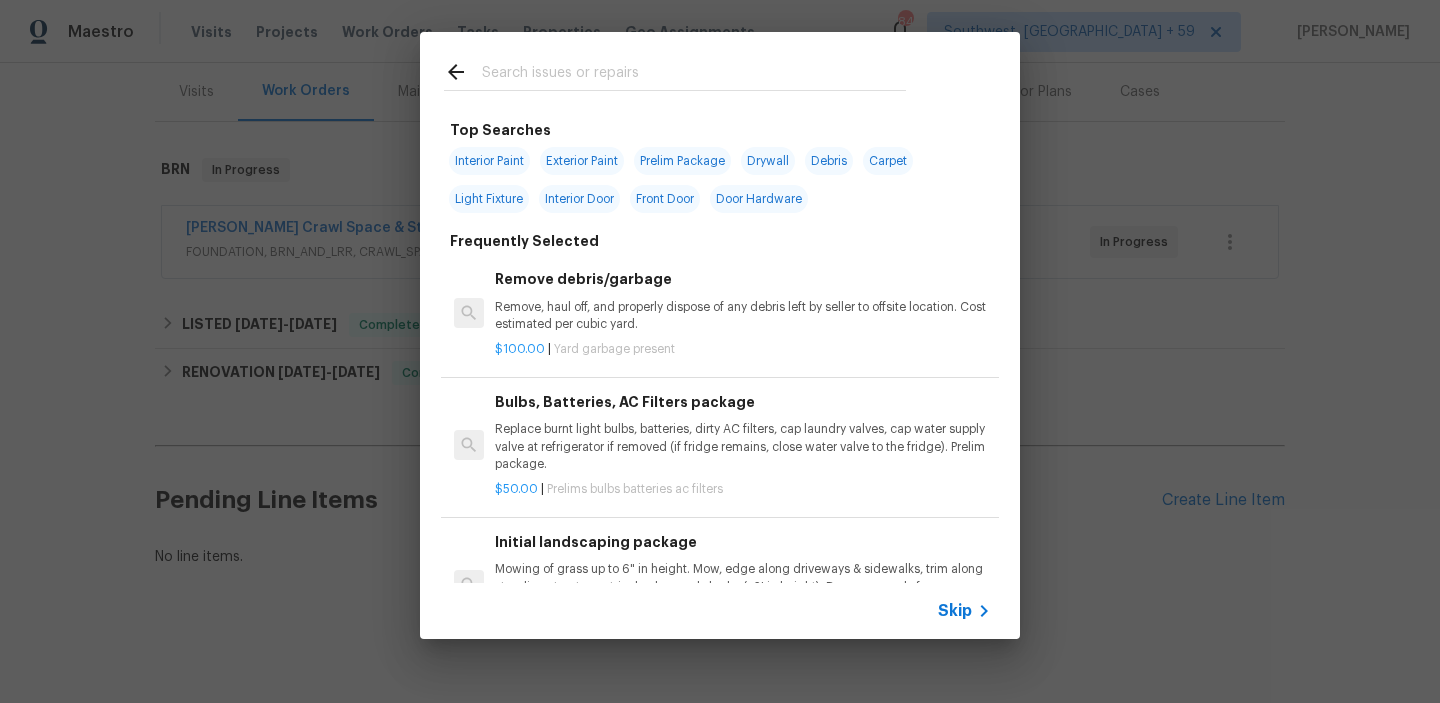 click 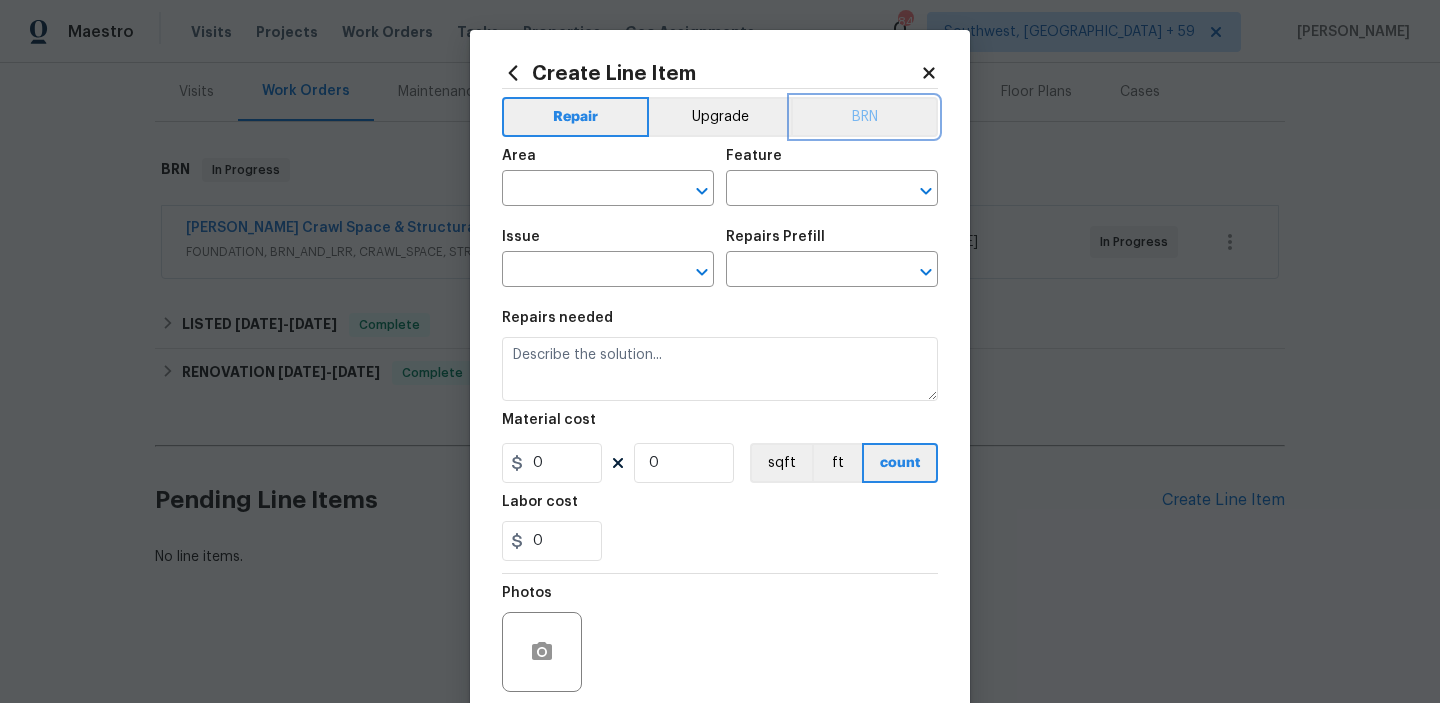 click on "BRN" at bounding box center (864, 117) 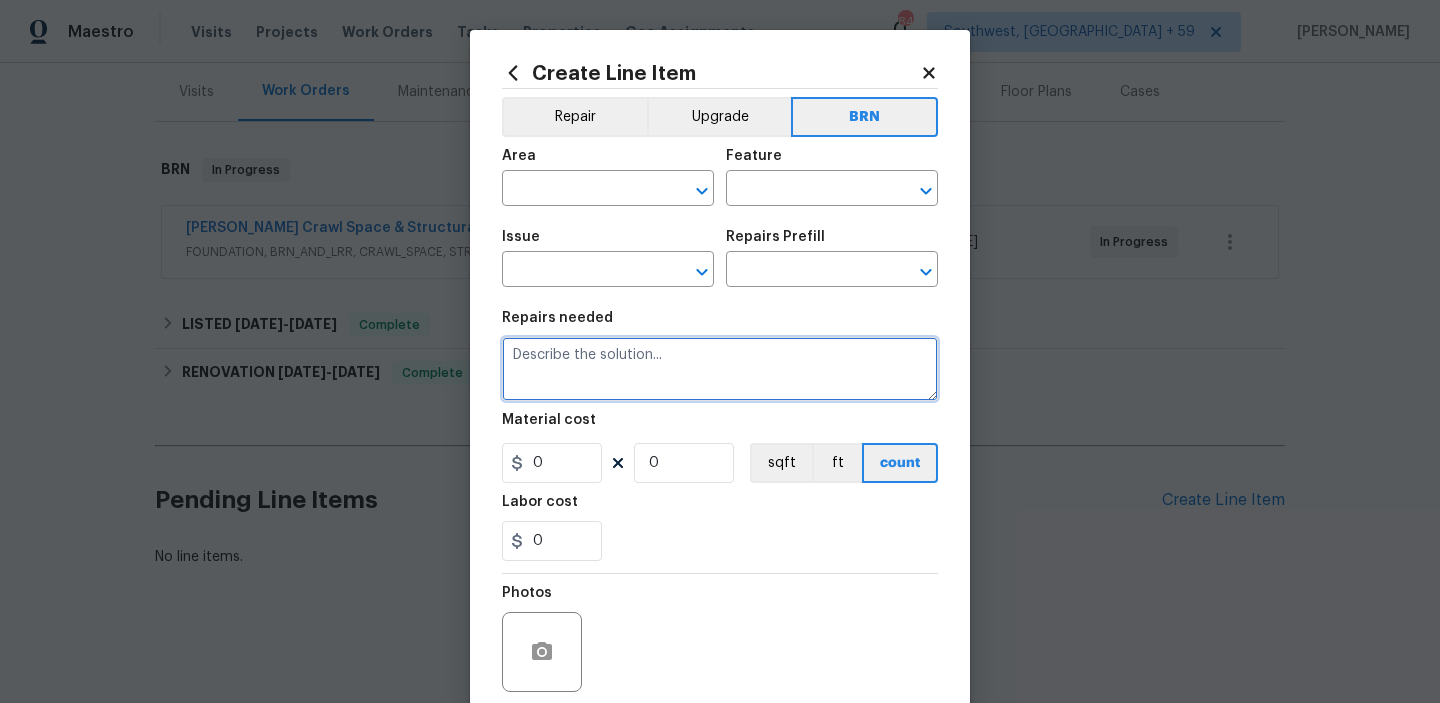click at bounding box center [720, 369] 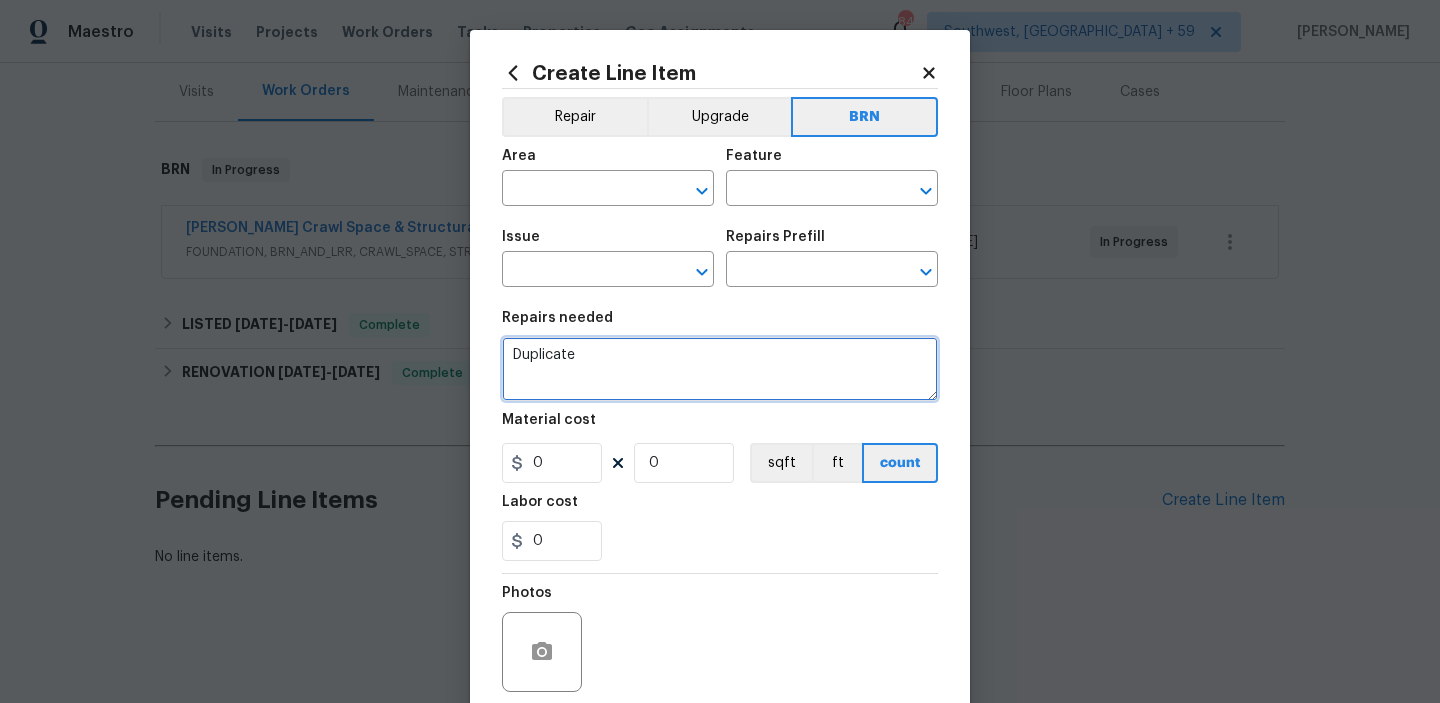 paste on "Seller to have contractor repair fungi damage under left side hall bathroom around repairs and under hall toilet, and under left front master bathroom around repairs. Remove puddle at left rear under the main duct and reduce moisture levels in crawlspace to within normal levels. See CL100" 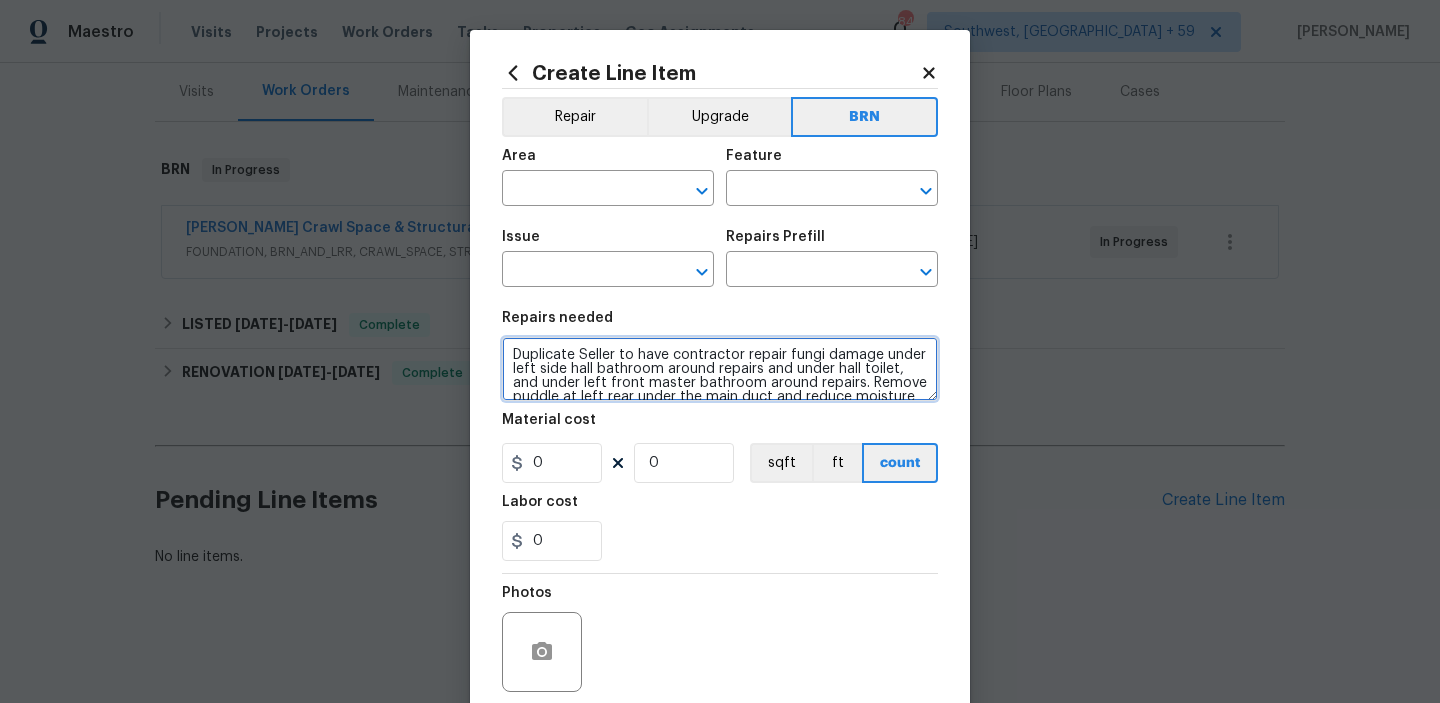 scroll, scrollTop: 32, scrollLeft: 0, axis: vertical 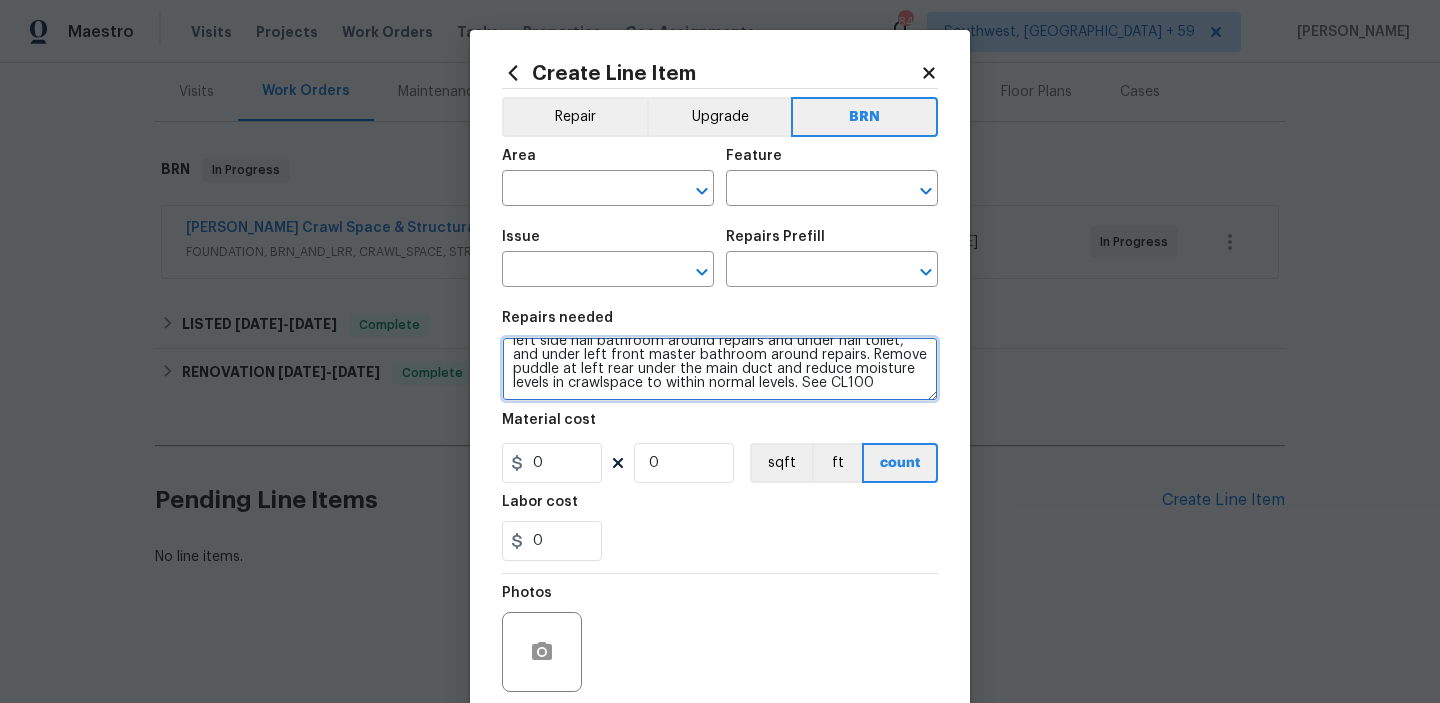 type on "Duplicate Seller to have contractor repair fungi damage under left side hall bathroom around repairs and under hall toilet, and under left front master bathroom around repairs. Remove puddle at left rear under the main duct and reduce moisture levels in crawlspace to within normal levels. See CL100" 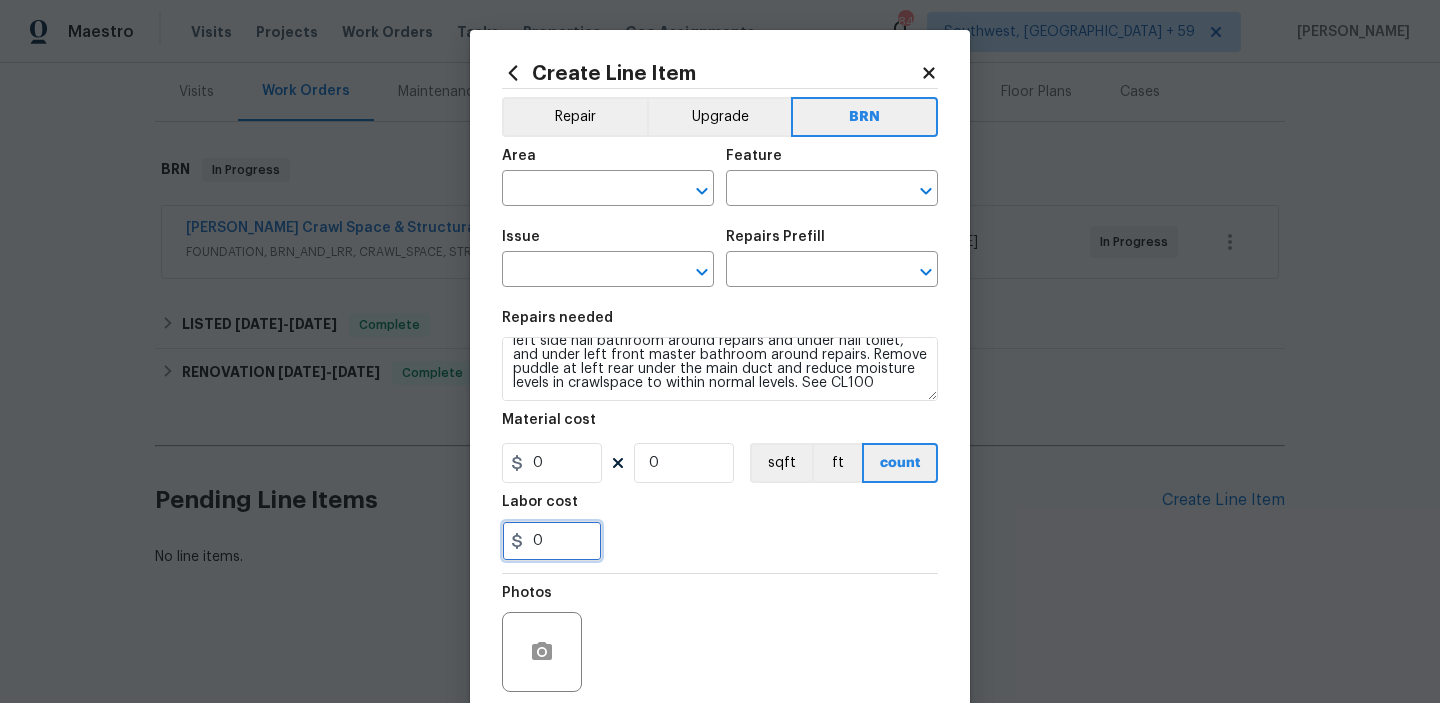 click on "0" at bounding box center (552, 541) 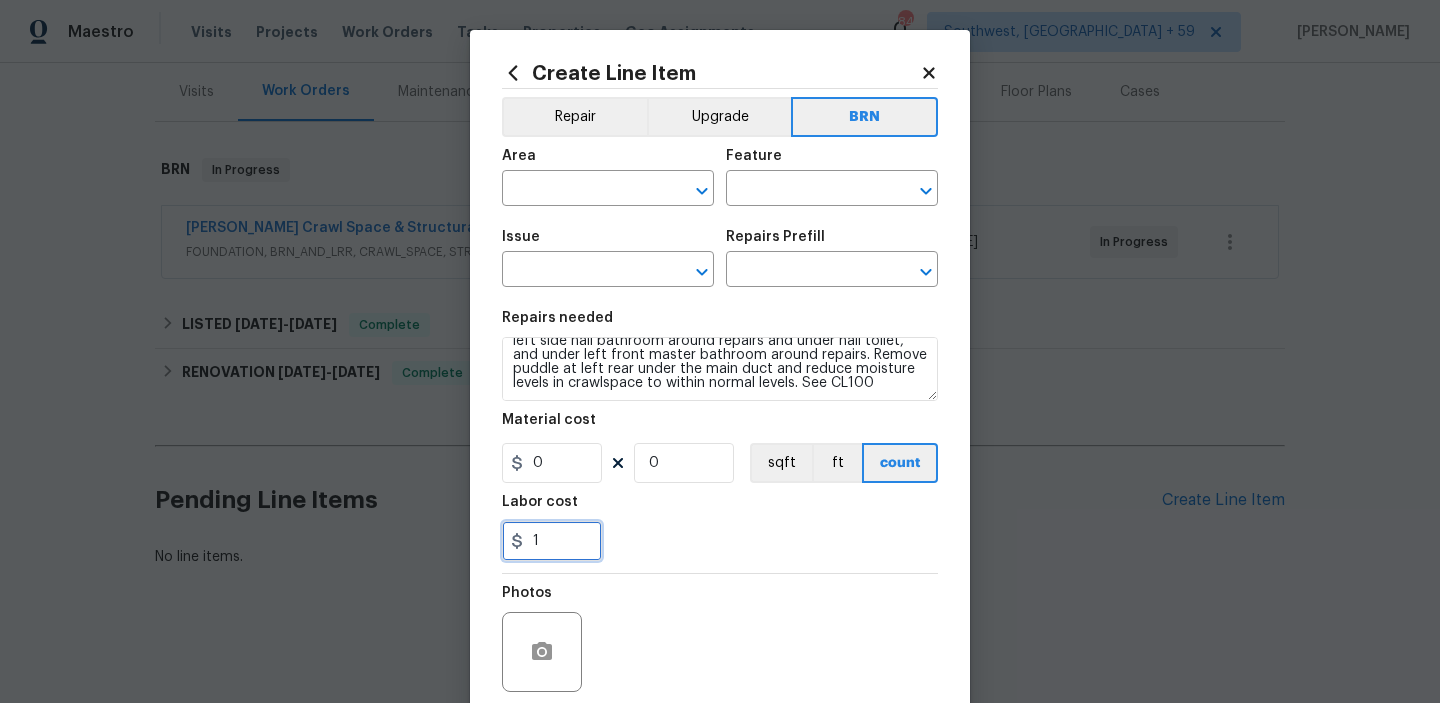 type on "1" 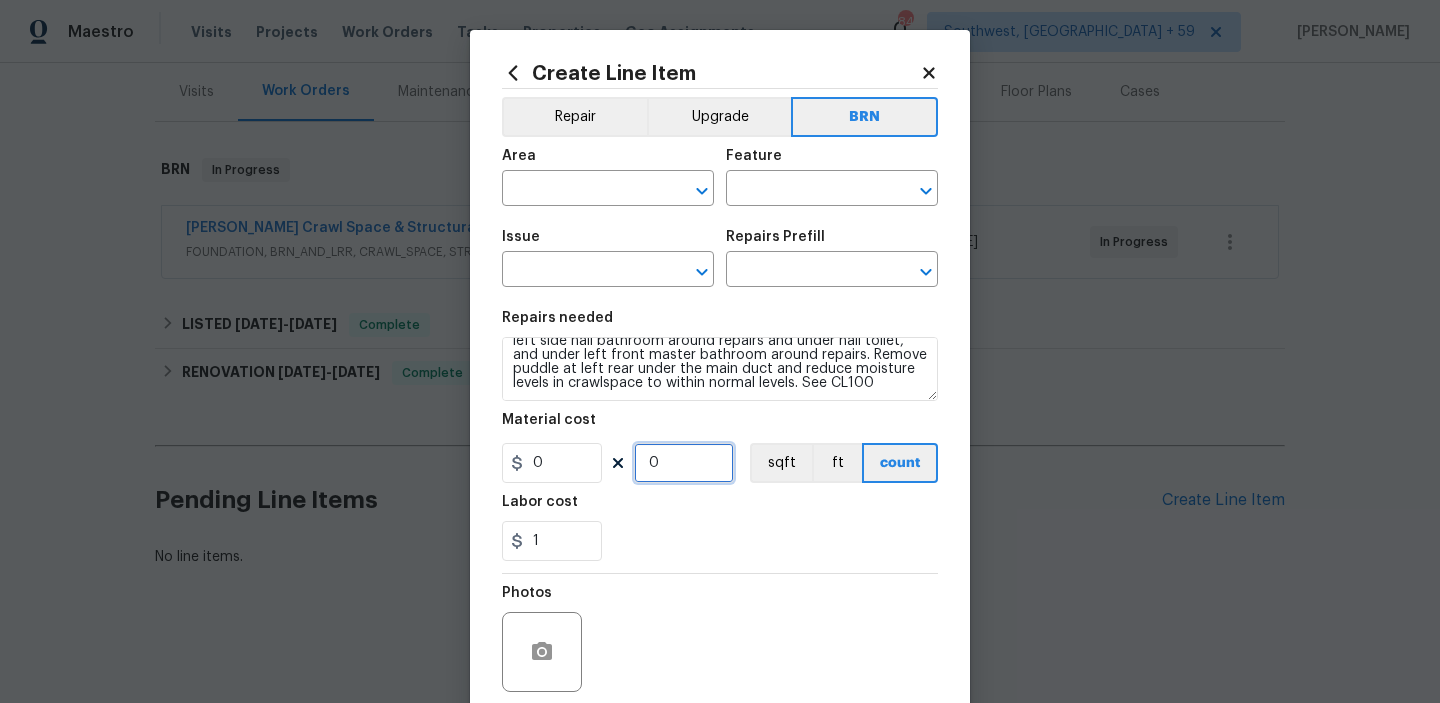 click on "0" at bounding box center (684, 463) 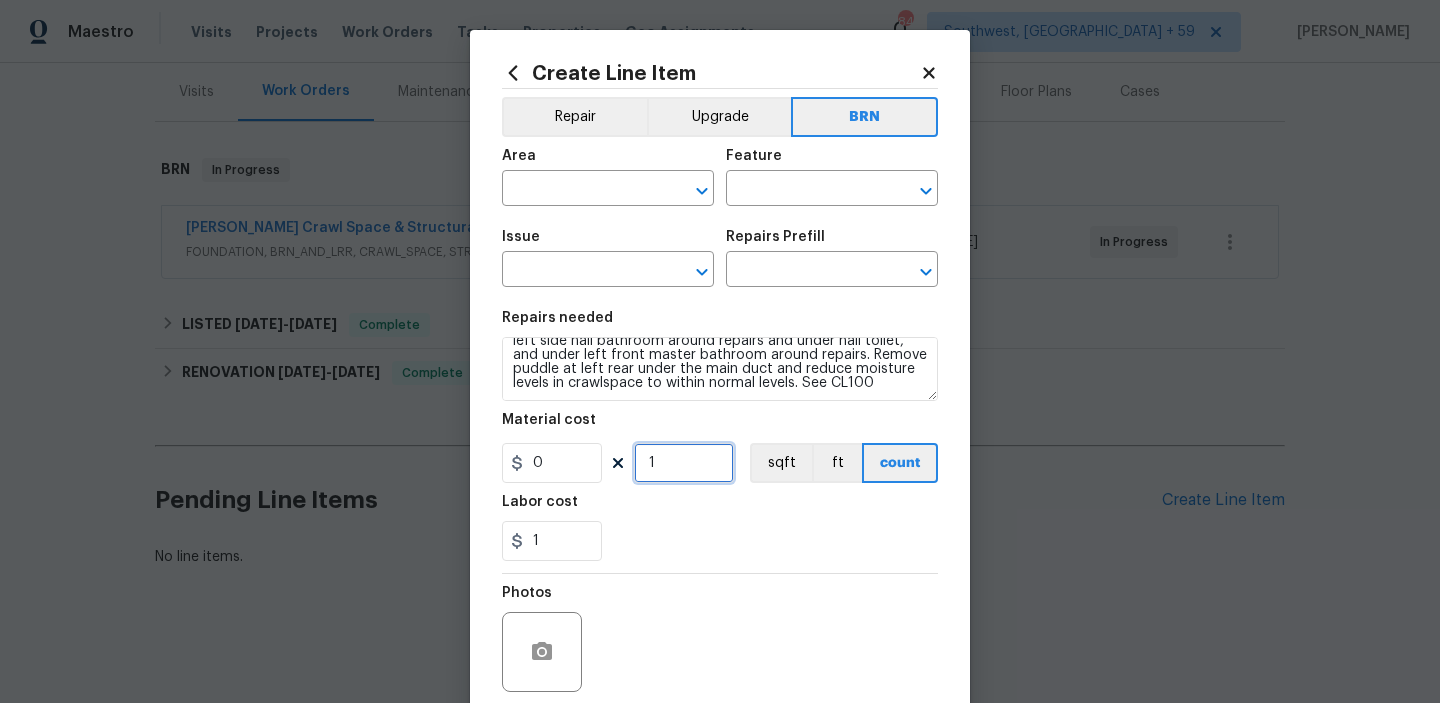 type on "1" 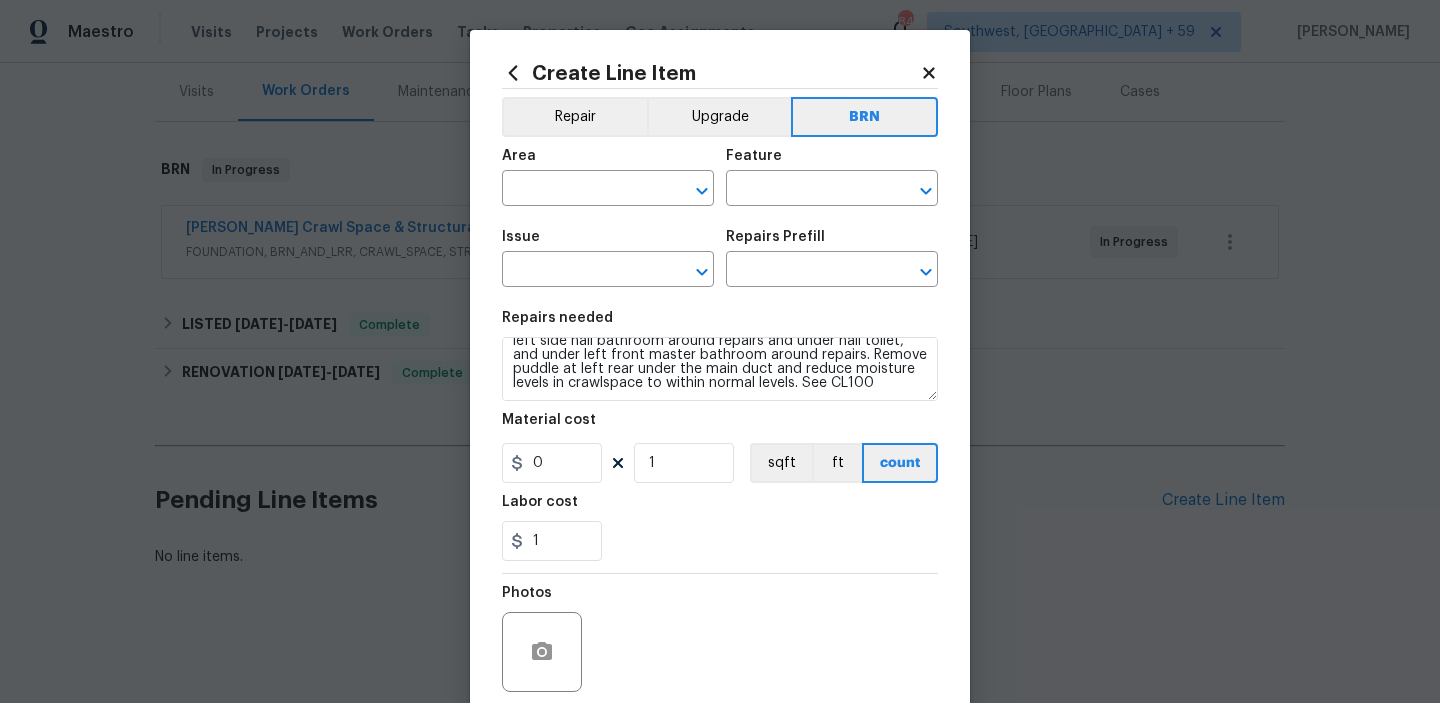 click on "Area" at bounding box center (608, 162) 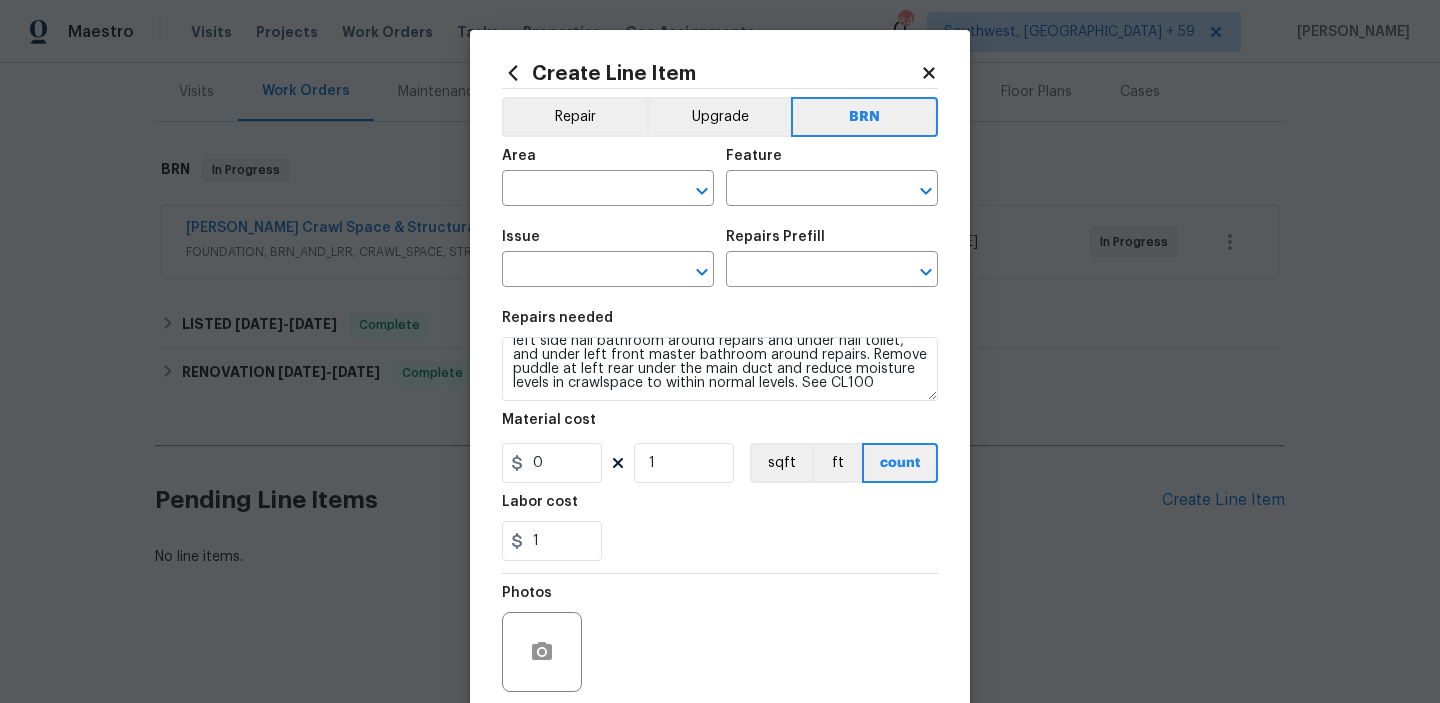 scroll, scrollTop: 0, scrollLeft: 0, axis: both 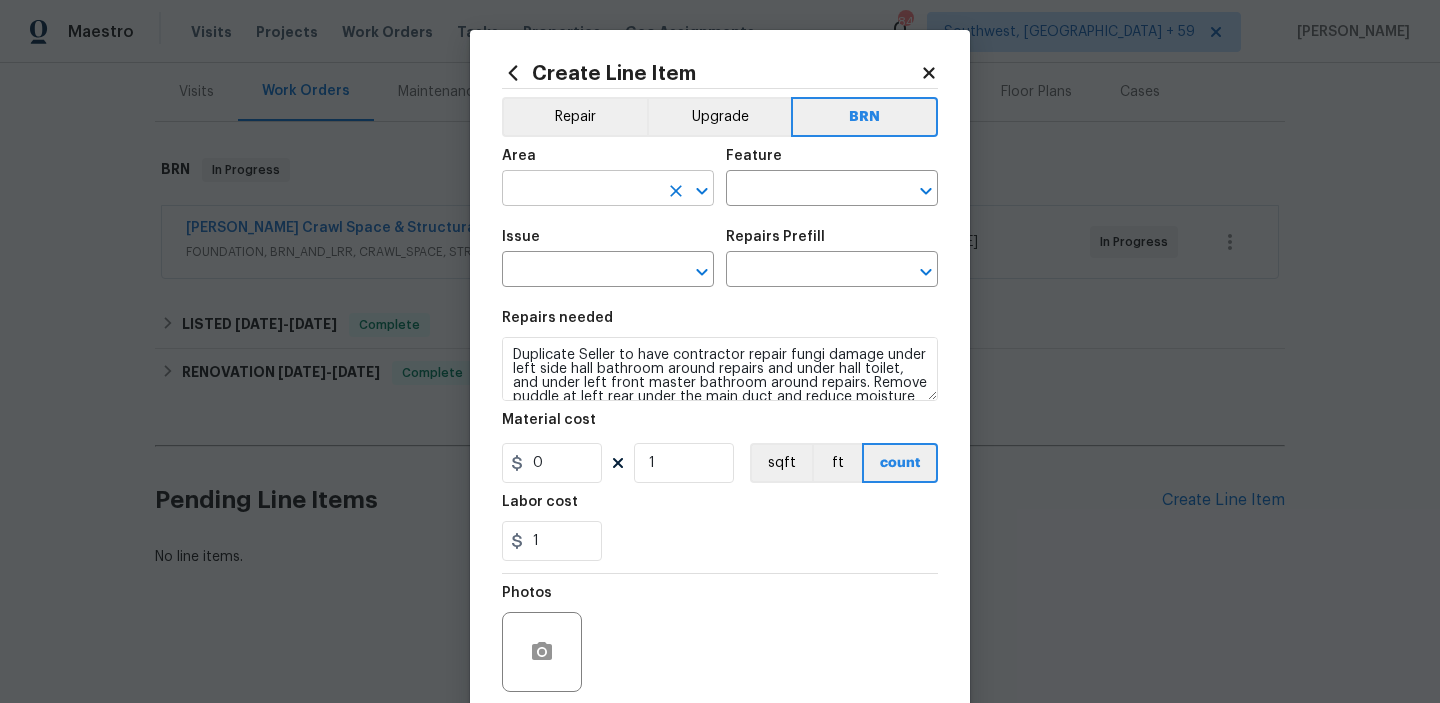 click at bounding box center (580, 190) 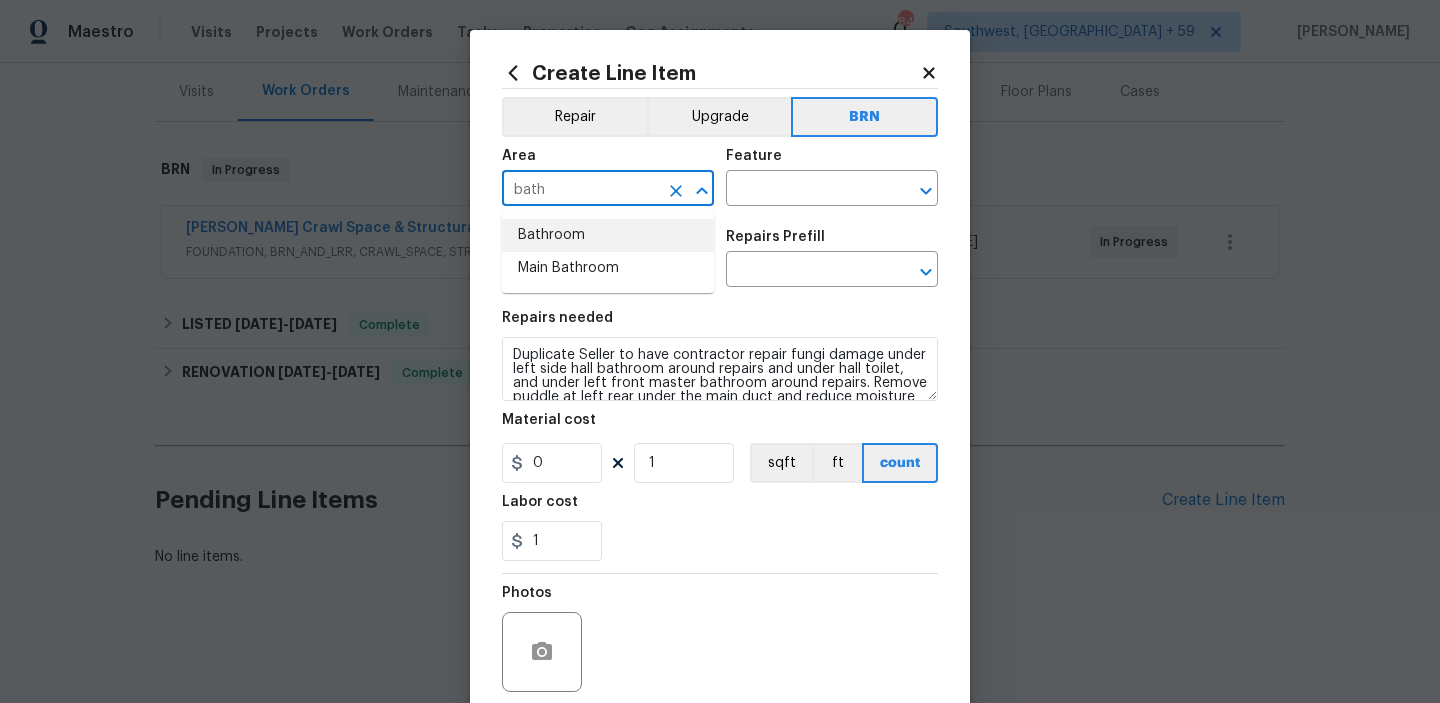 click on "Bathroom" at bounding box center [608, 235] 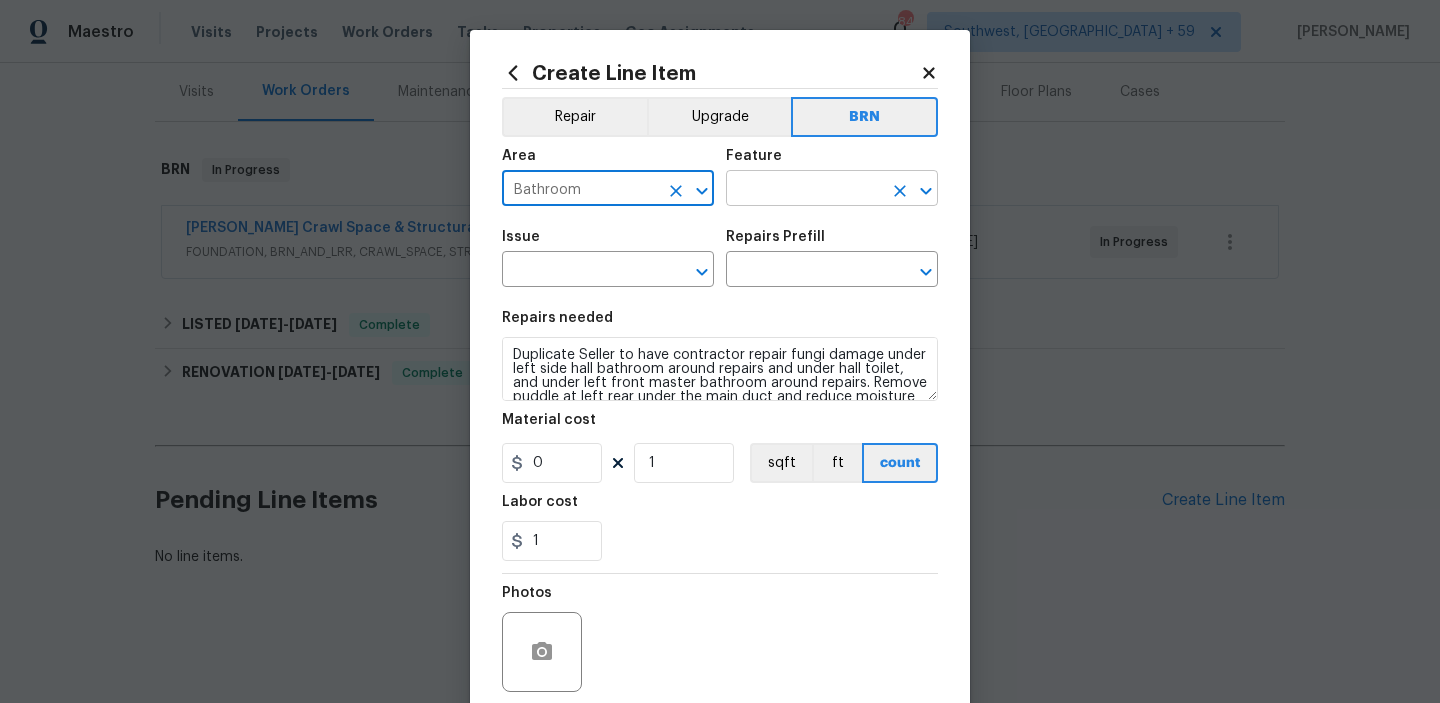 type on "Bathroom" 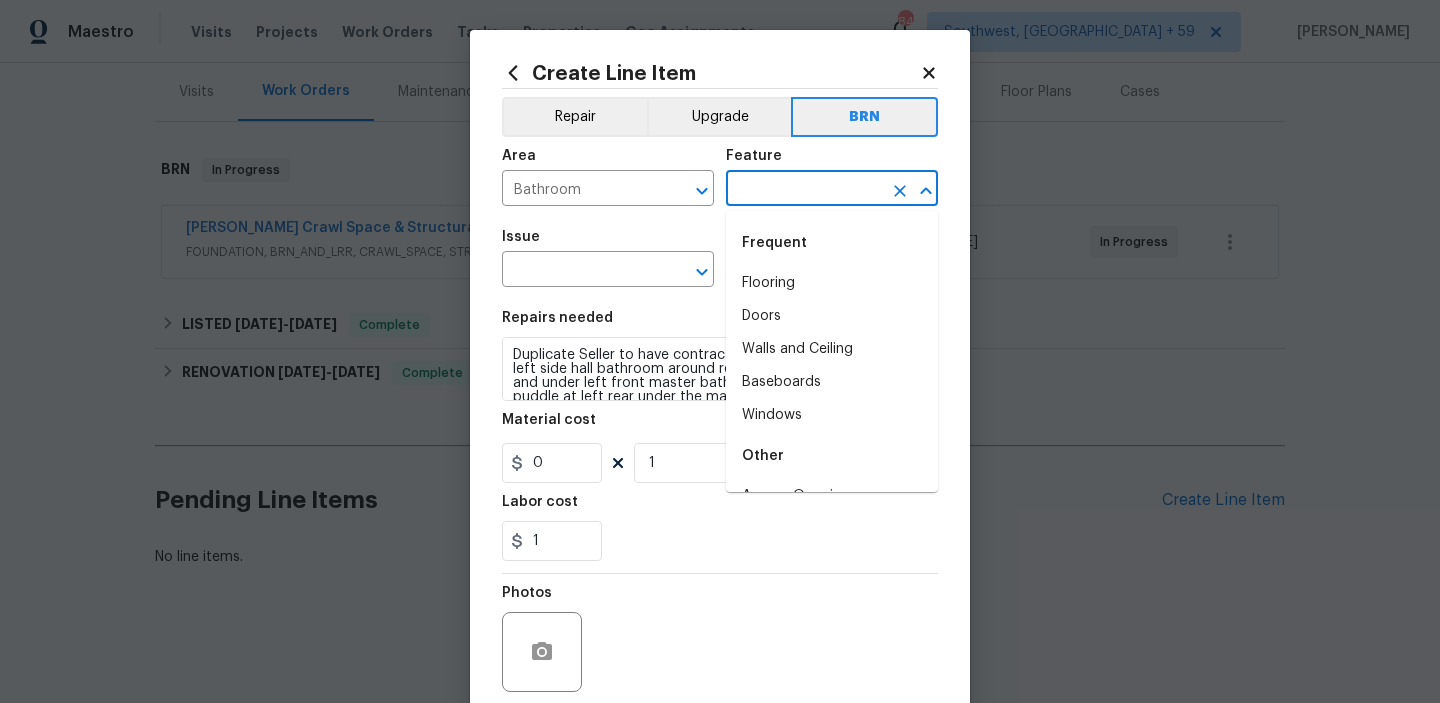 click at bounding box center (804, 190) 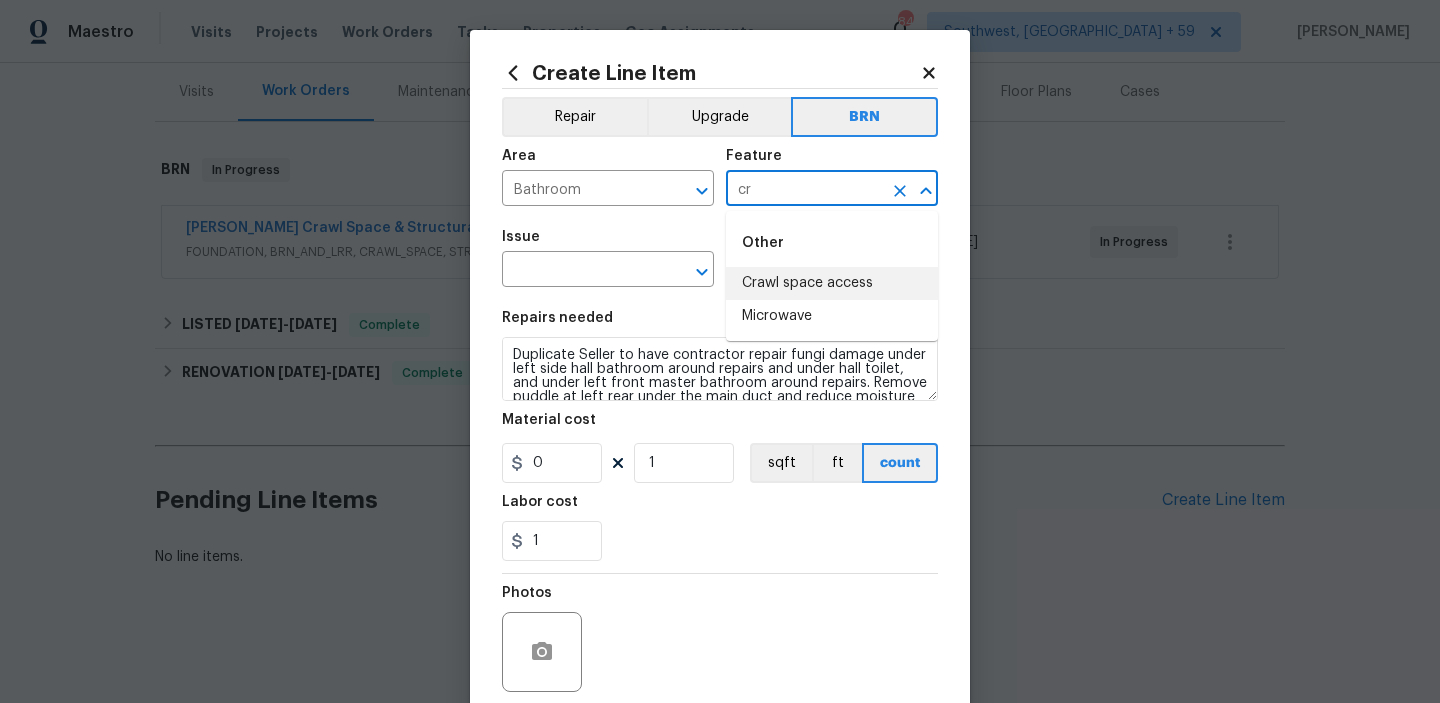 type on "c" 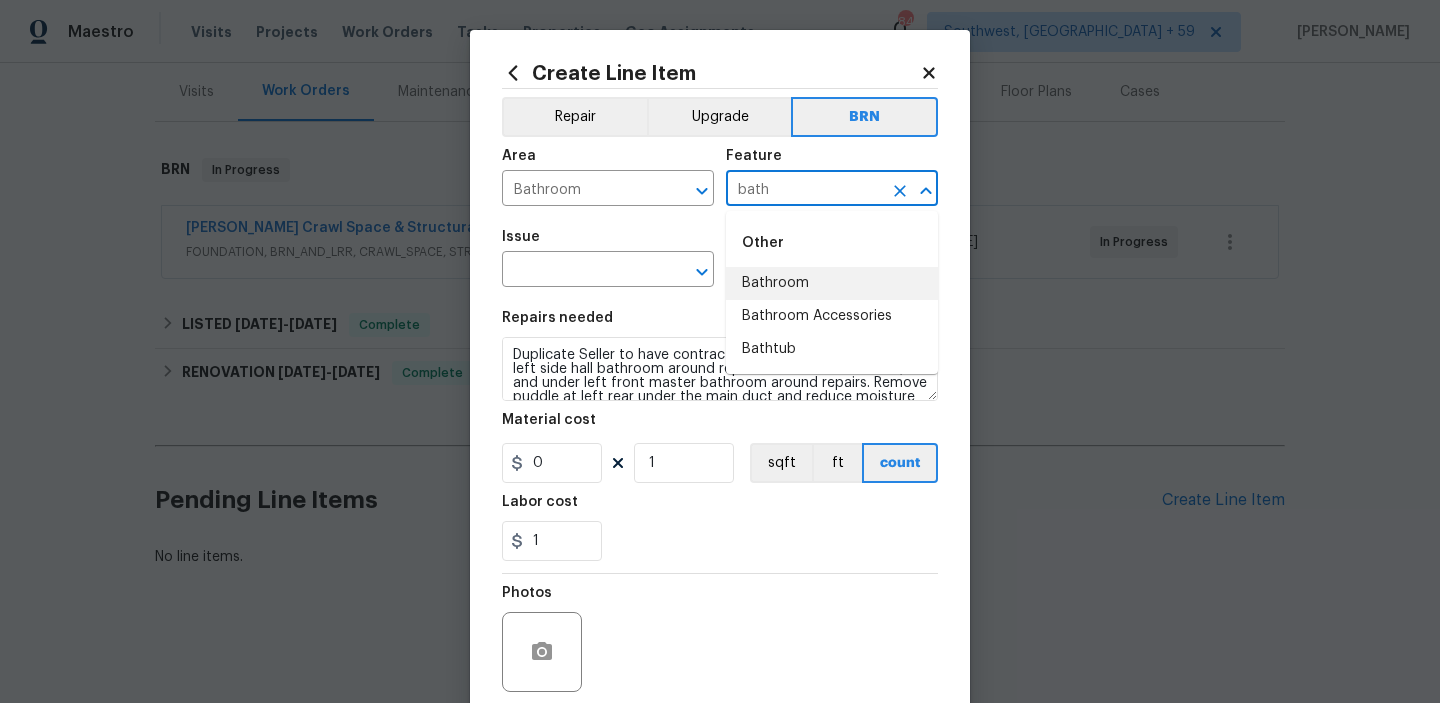 click on "Bathroom" at bounding box center [832, 283] 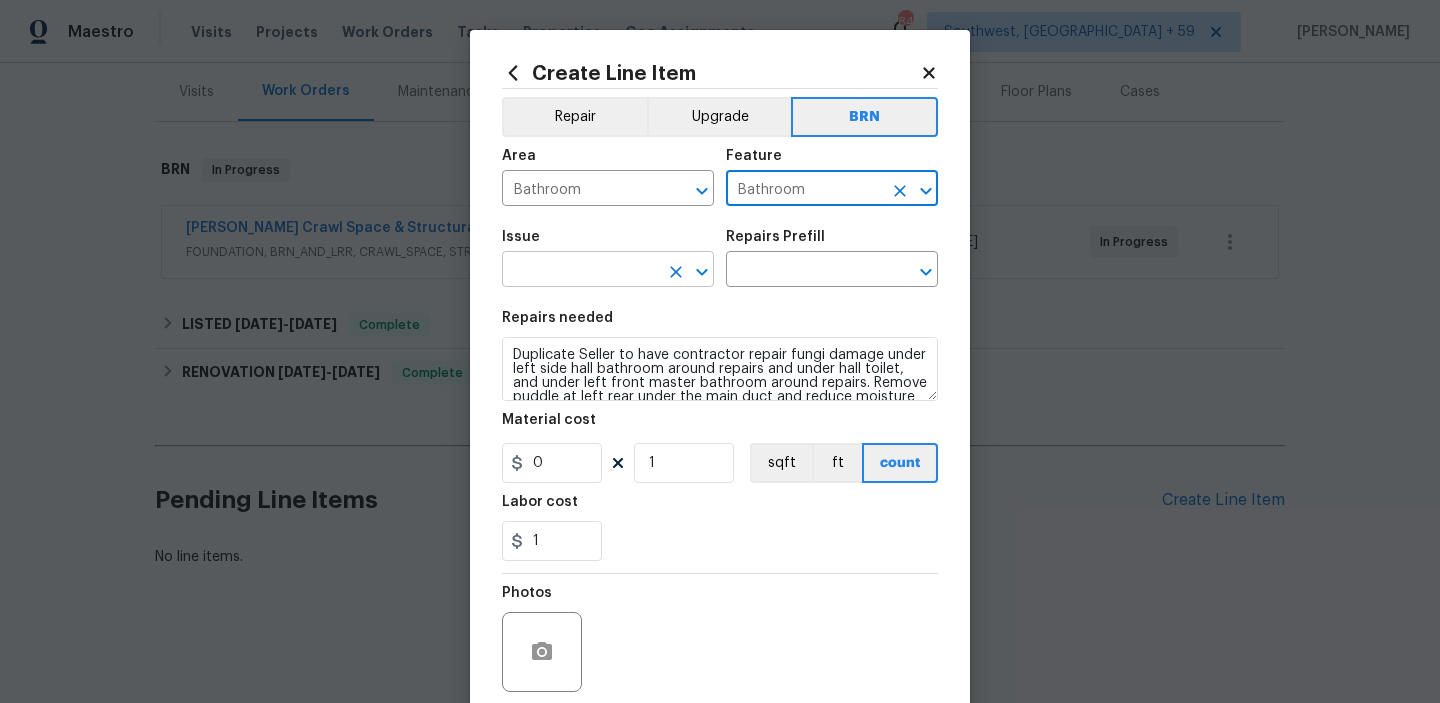 type on "Bathroom" 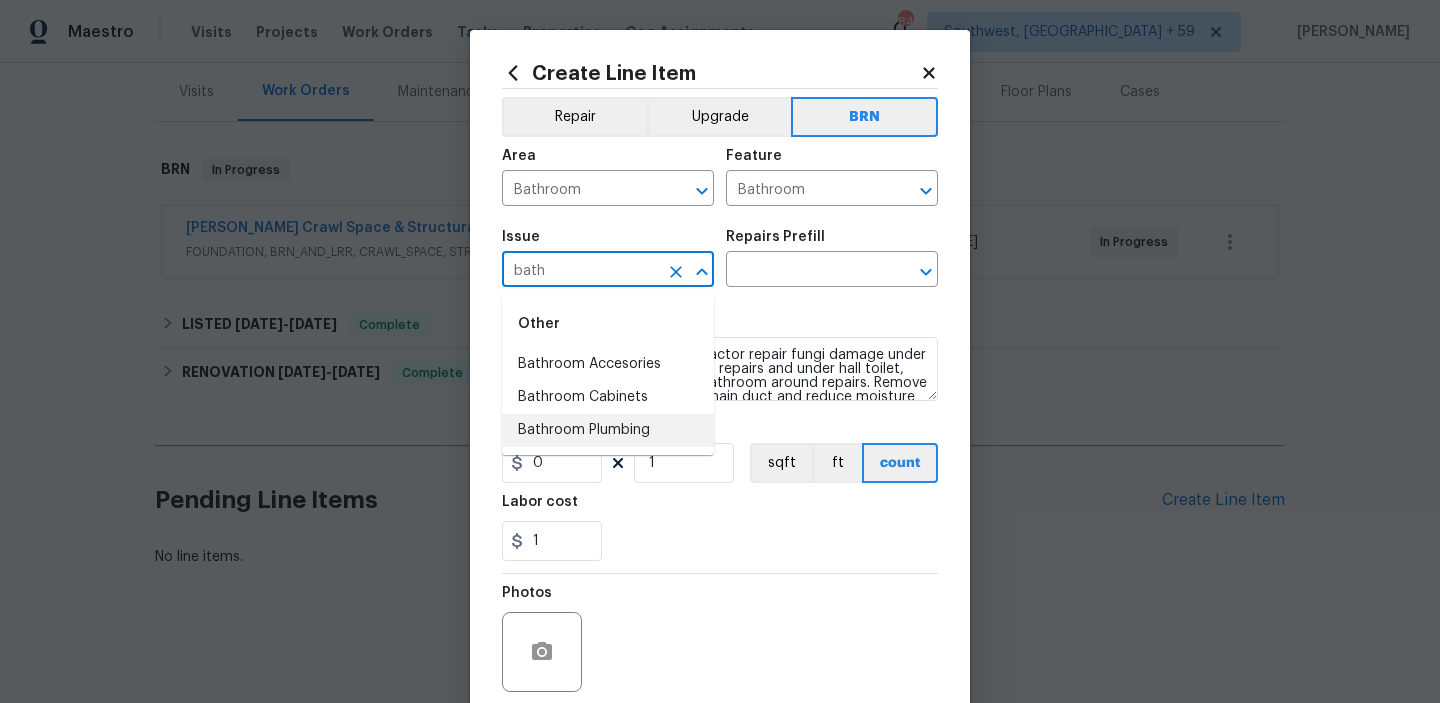 click on "Bathroom Plumbing" at bounding box center (608, 430) 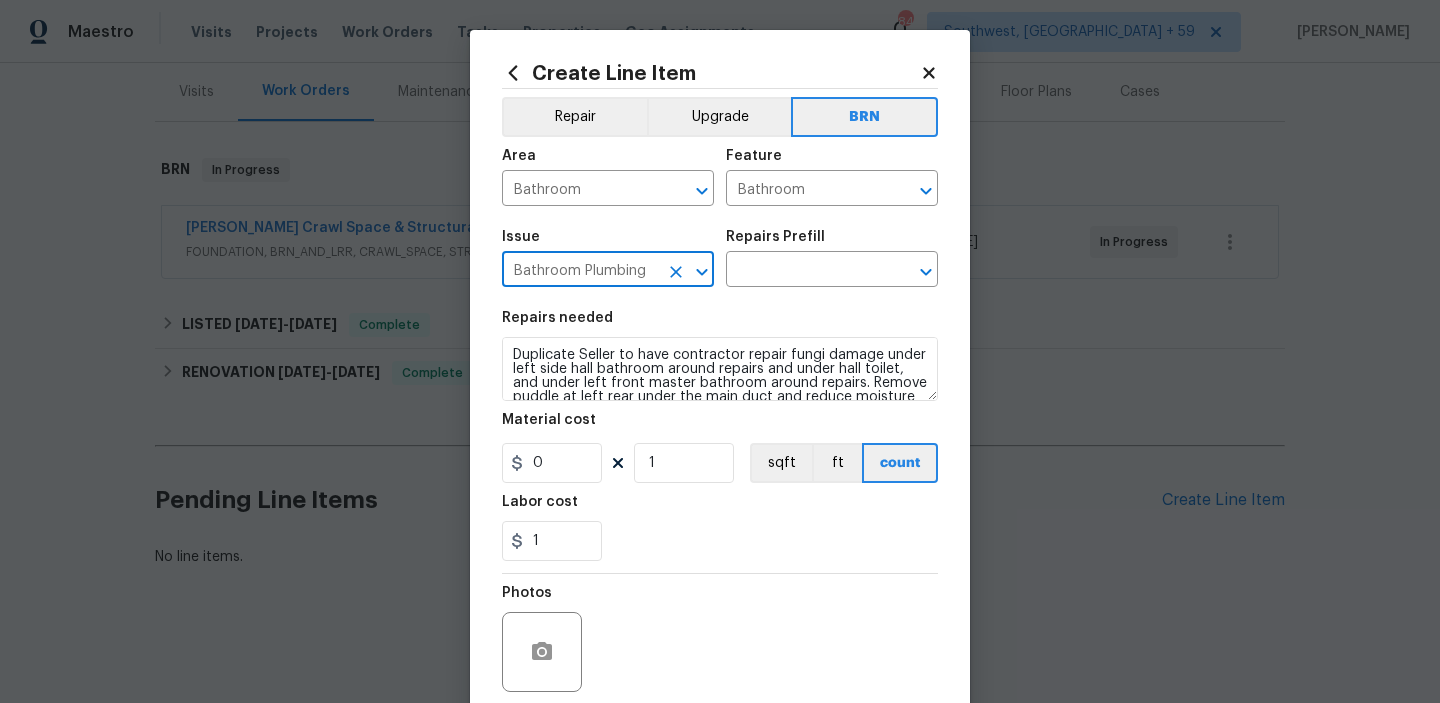 type on "Bathroom Plumbing" 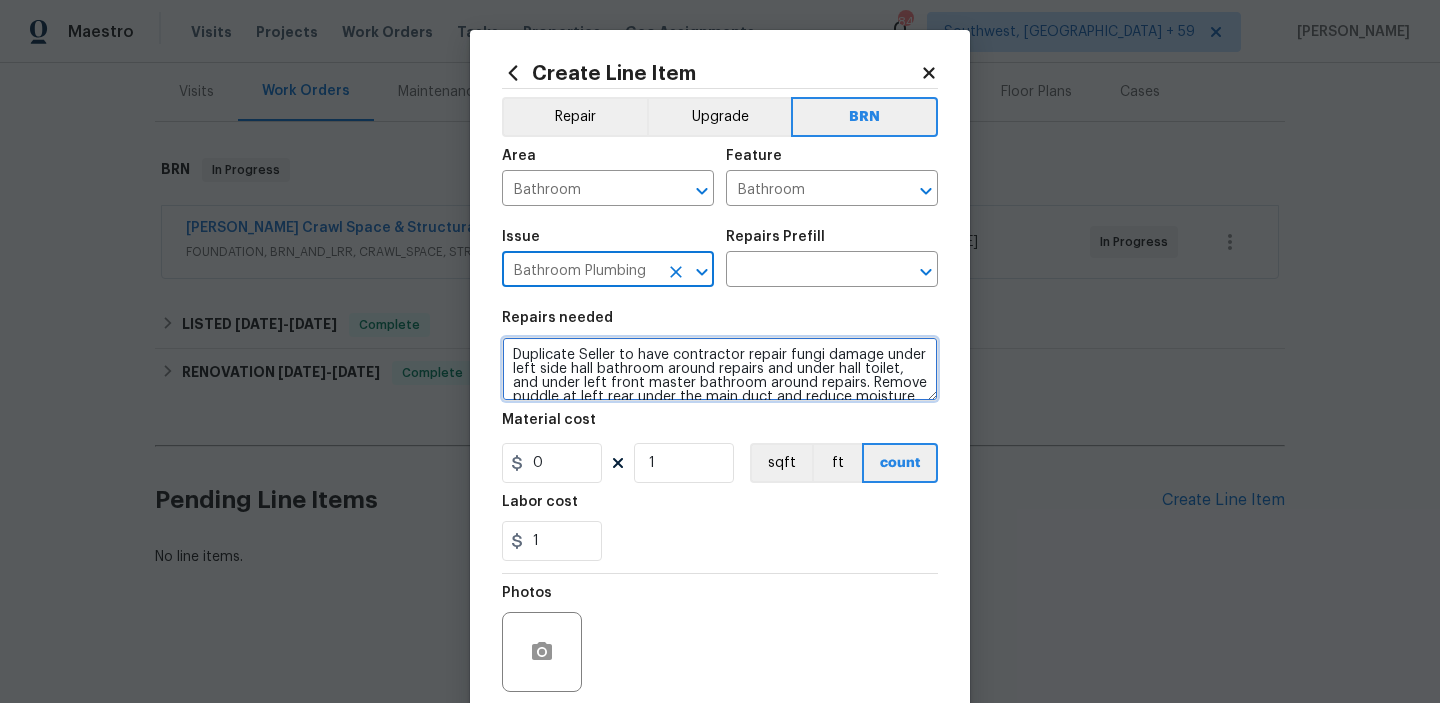 click on "Duplicate Seller to have contractor repair fungi damage under left side hall bathroom around repairs and under hall toilet, and under left front master bathroom around repairs. Remove puddle at left rear under the main duct and reduce moisture levels in crawlspace to within normal levels. See CL100" at bounding box center [720, 369] 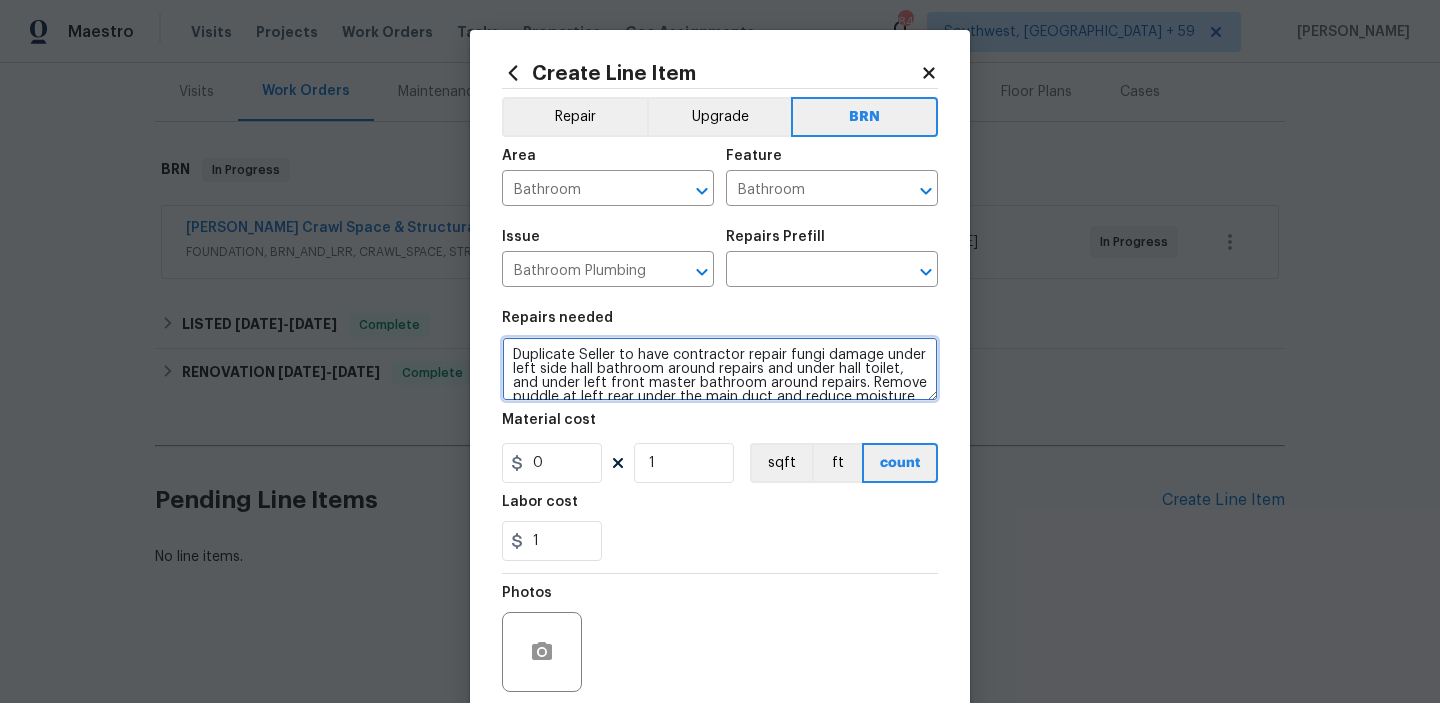 click on "Duplicate Seller to have contractor repair fungi damage under left side hall bathroom around repairs and under hall toilet, and under left front master bathroom around repairs. Remove puddle at left rear under the main duct and reduce moisture levels in crawlspace to within normal levels. See CL100" at bounding box center [720, 369] 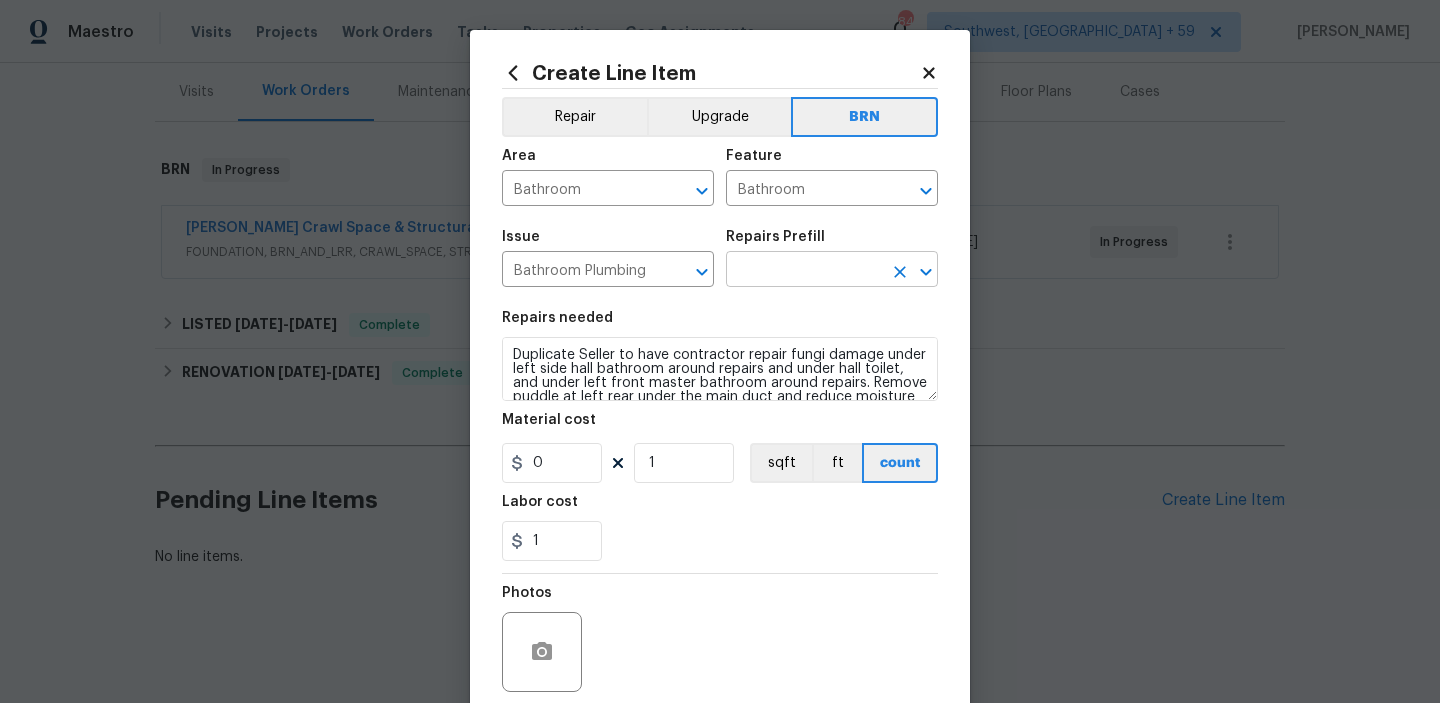 click at bounding box center (804, 271) 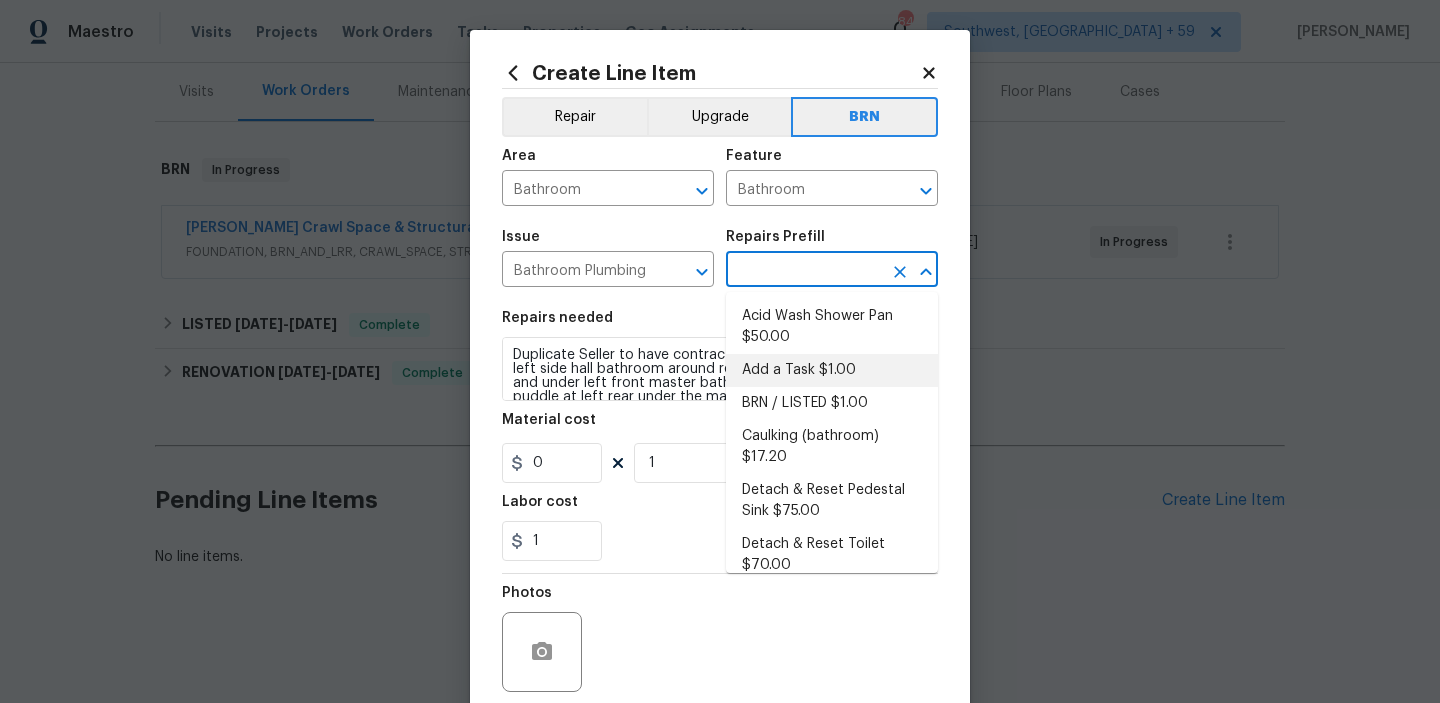 click on "Add a Task $1.00" at bounding box center [832, 370] 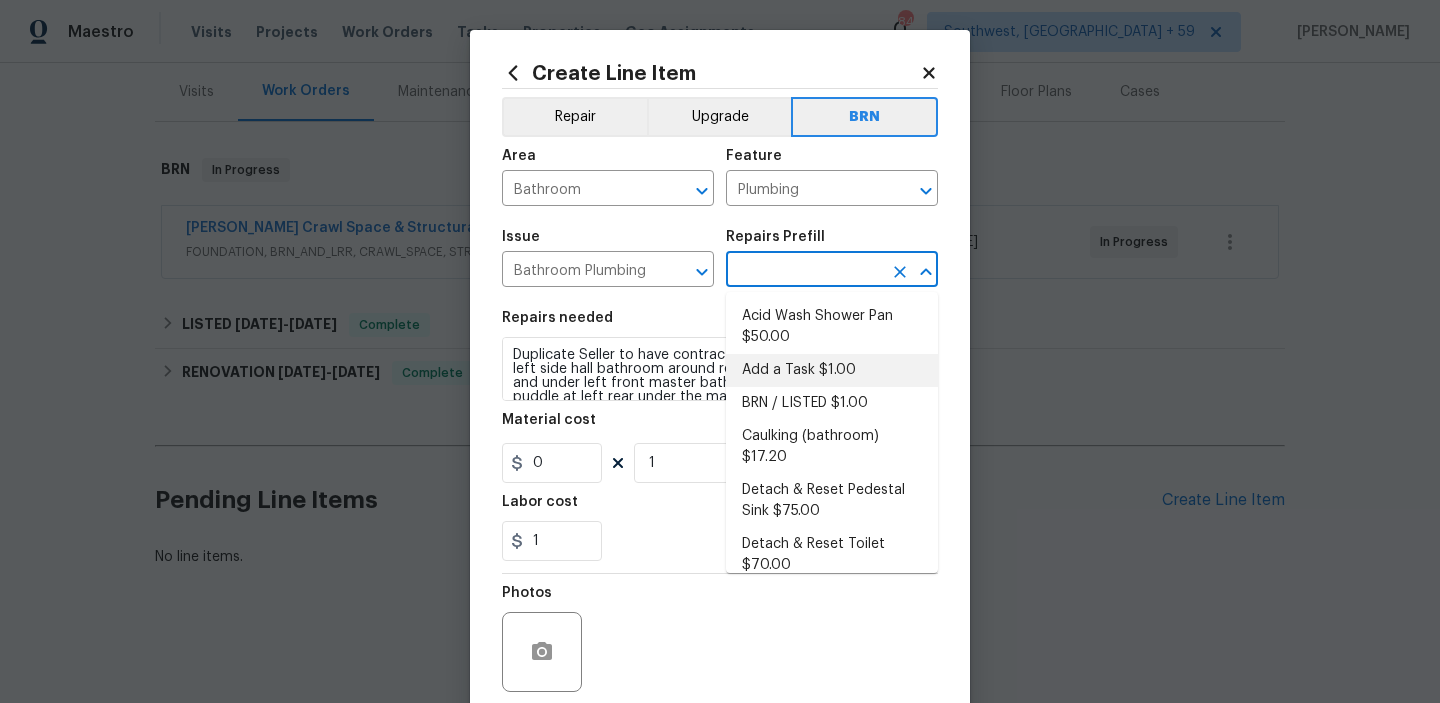 type on "Add a Task $1.00" 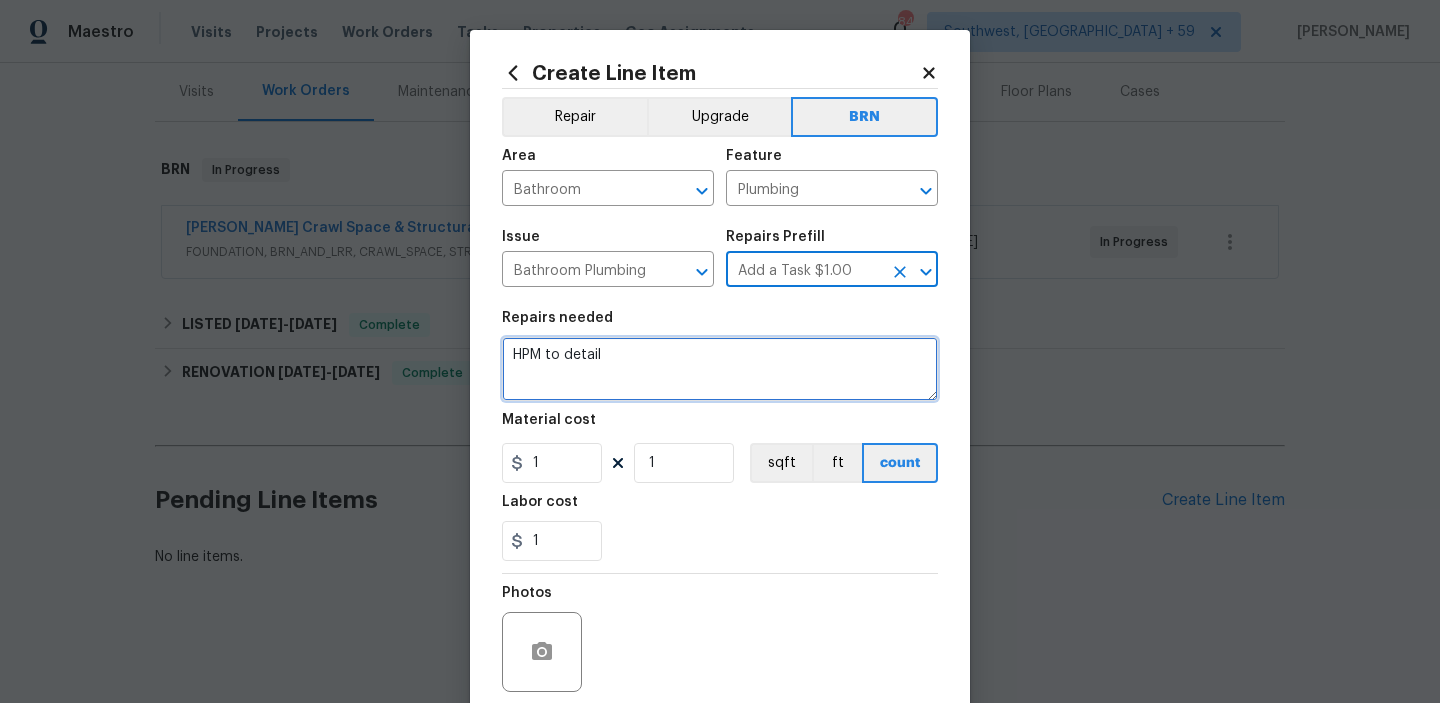 click on "HPM to detail" at bounding box center [720, 369] 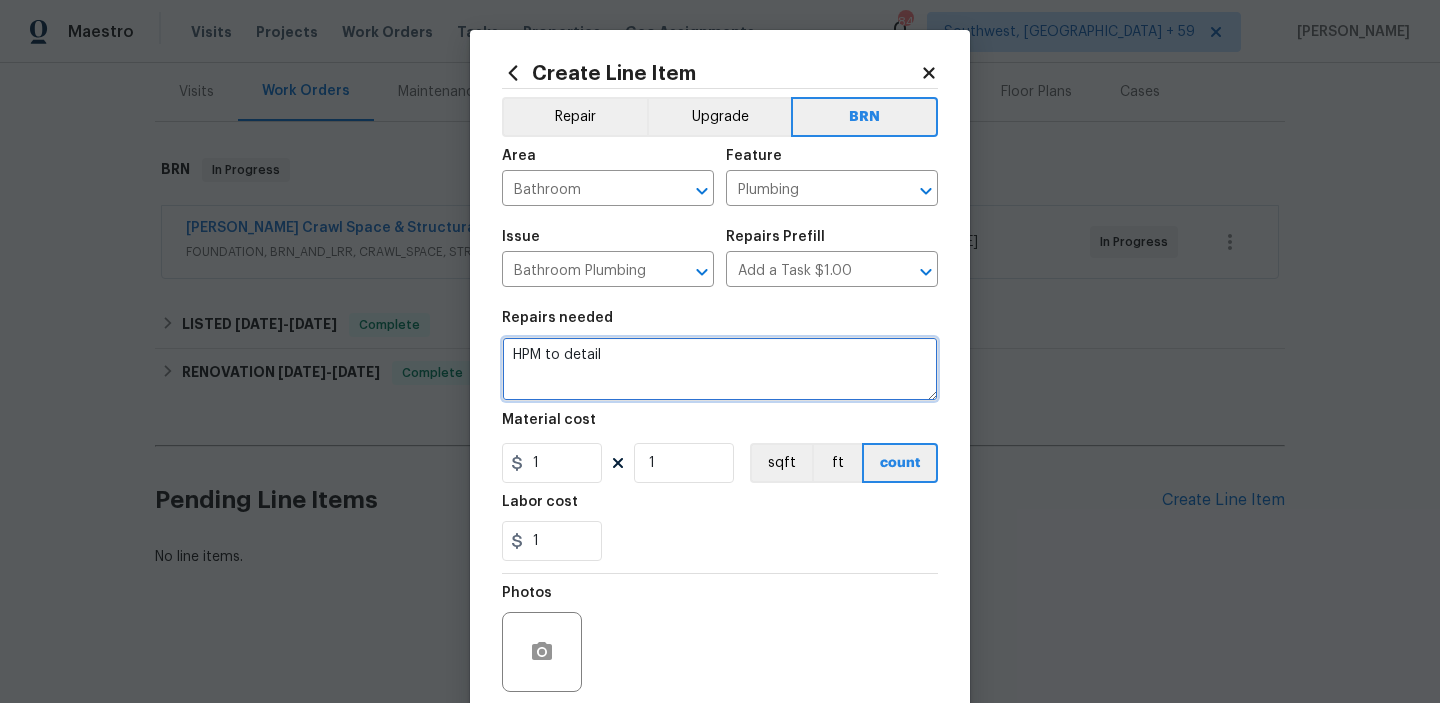 click on "HPM to detail" at bounding box center [720, 369] 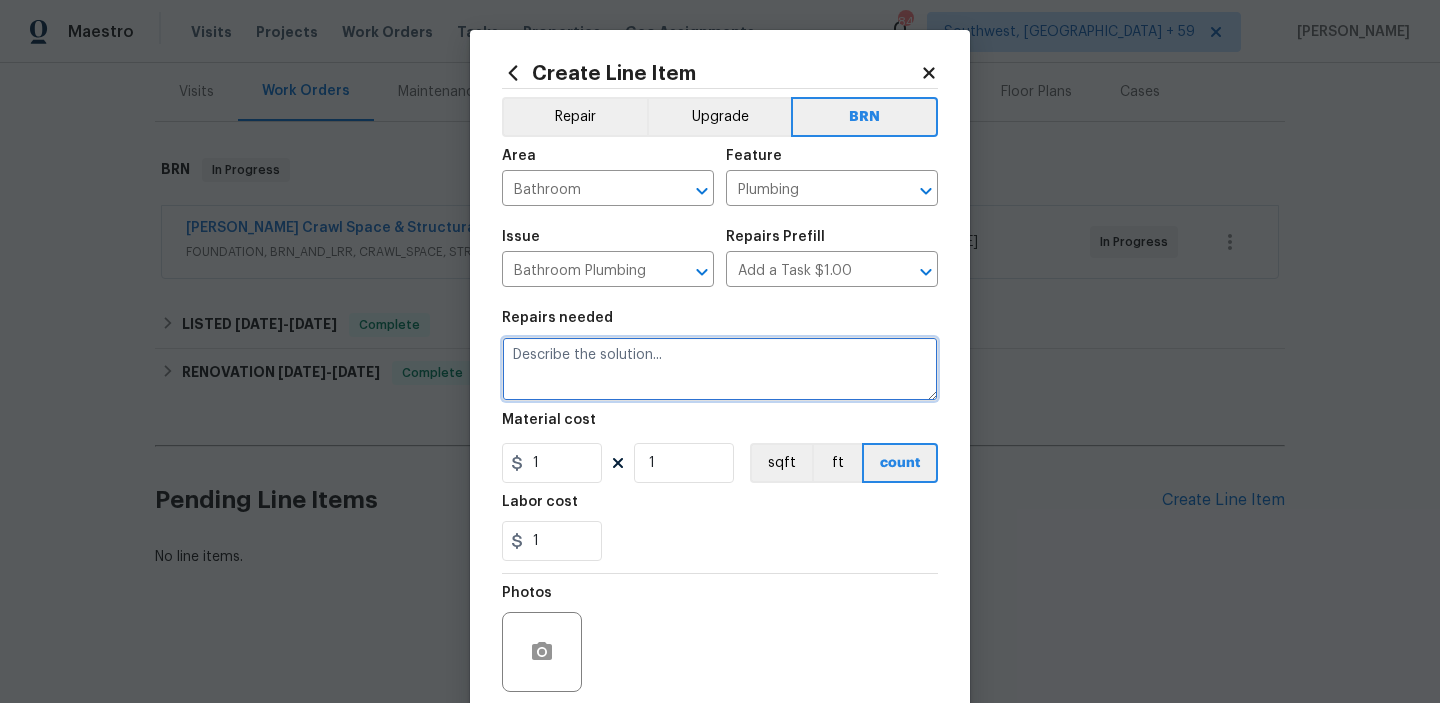 paste on "Duplicate Seller to have contractor repair fungi damage under left side hall bathroom around repairs and under hall toilet, and under left front master bathroom around repairs. Remove puddle at left rear under the main duct and reduce moisture levels in crawlspace to within normal levels. See CL100" 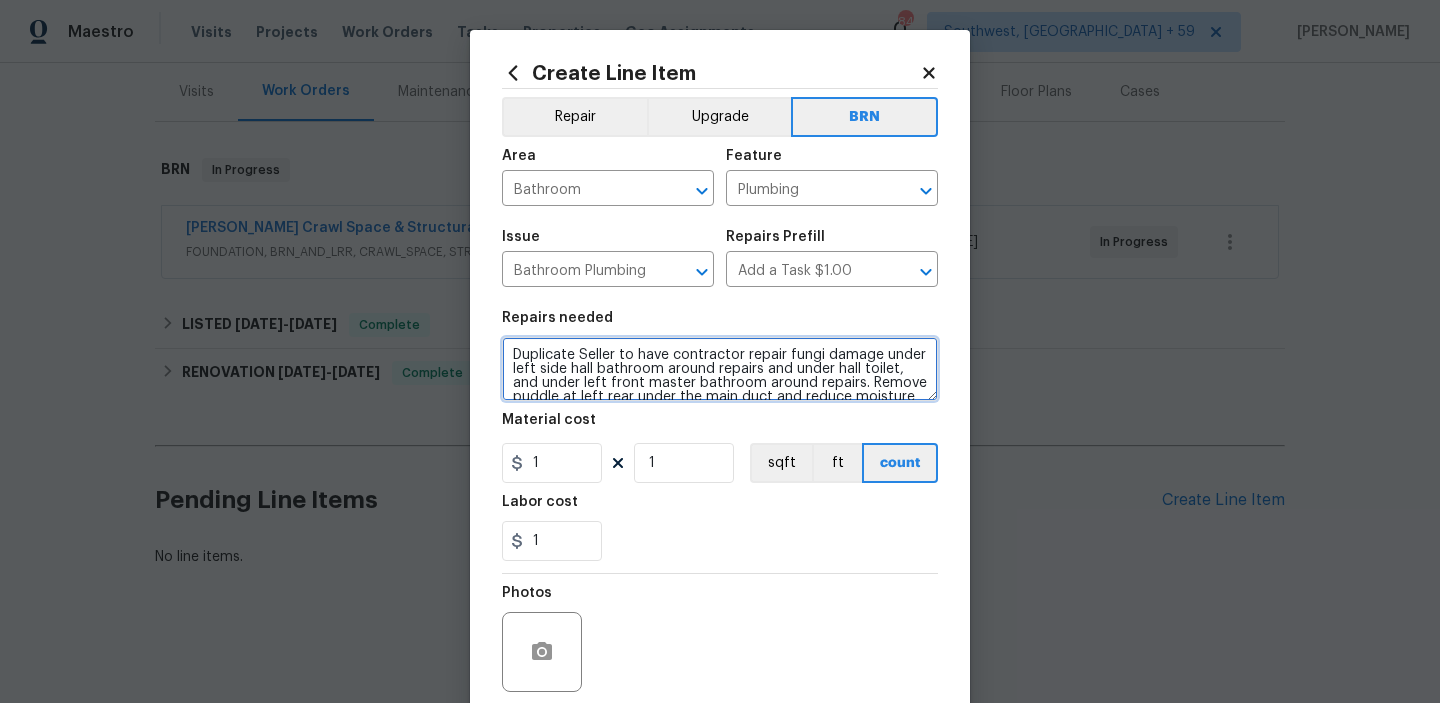 scroll, scrollTop: 32, scrollLeft: 0, axis: vertical 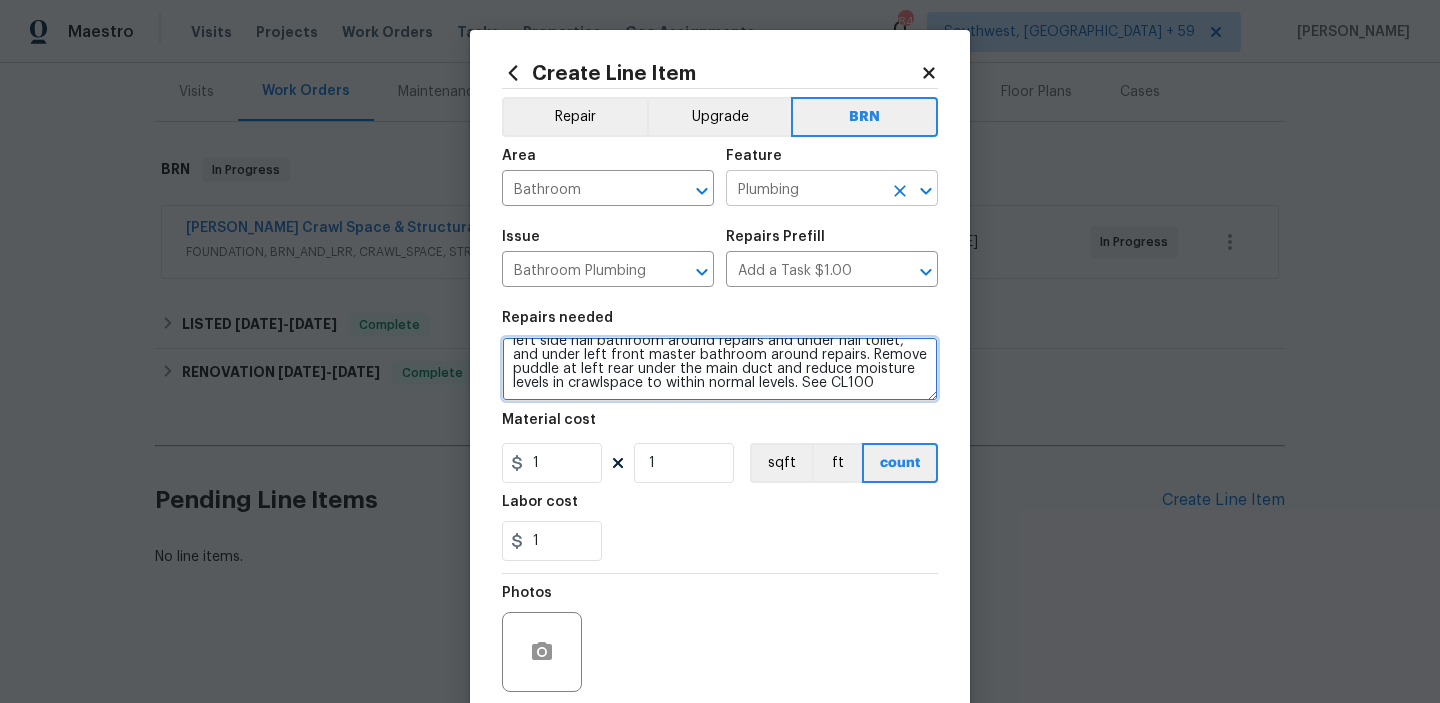 type on "Duplicate Seller to have contractor repair fungi damage under left side hall bathroom around repairs and under hall toilet, and under left front master bathroom around repairs. Remove puddle at left rear under the main duct and reduce moisture levels in crawlspace to within normal levels. See CL100" 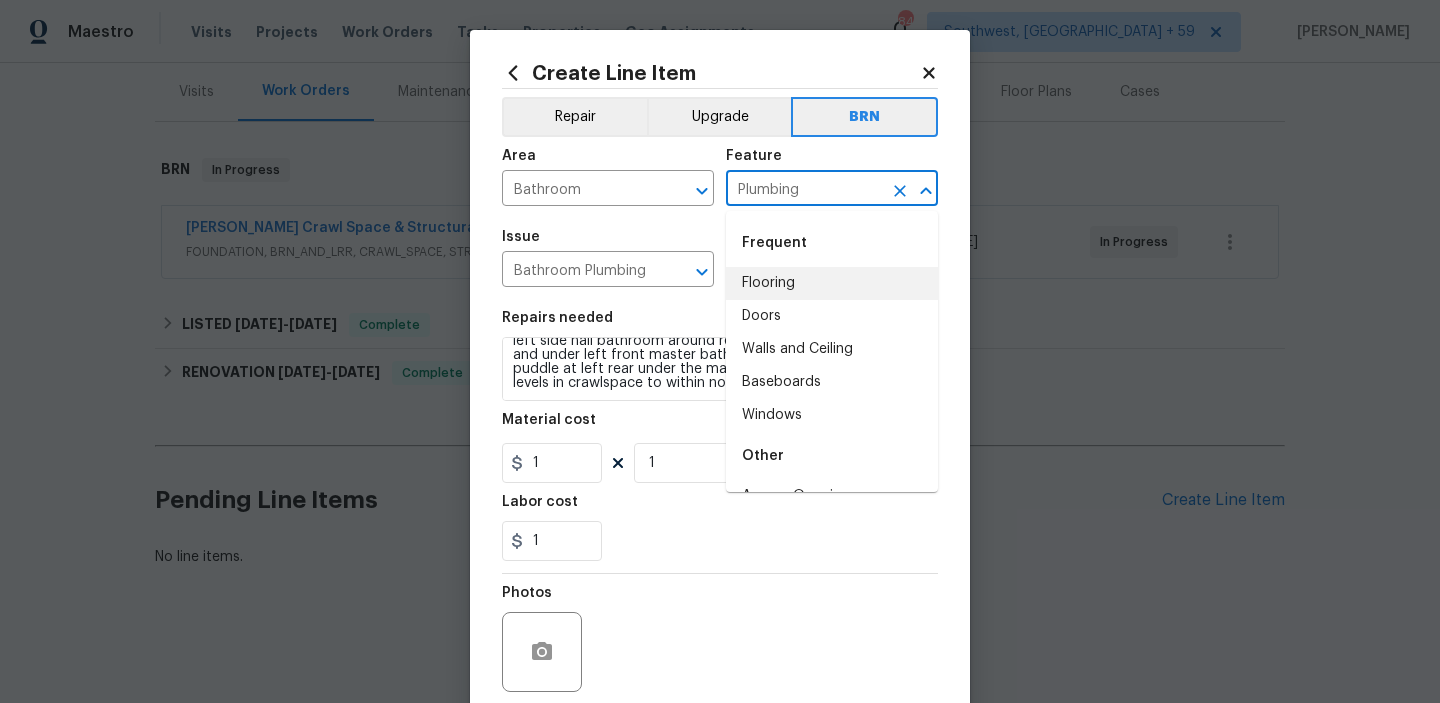 click on "Plumbing" at bounding box center [804, 190] 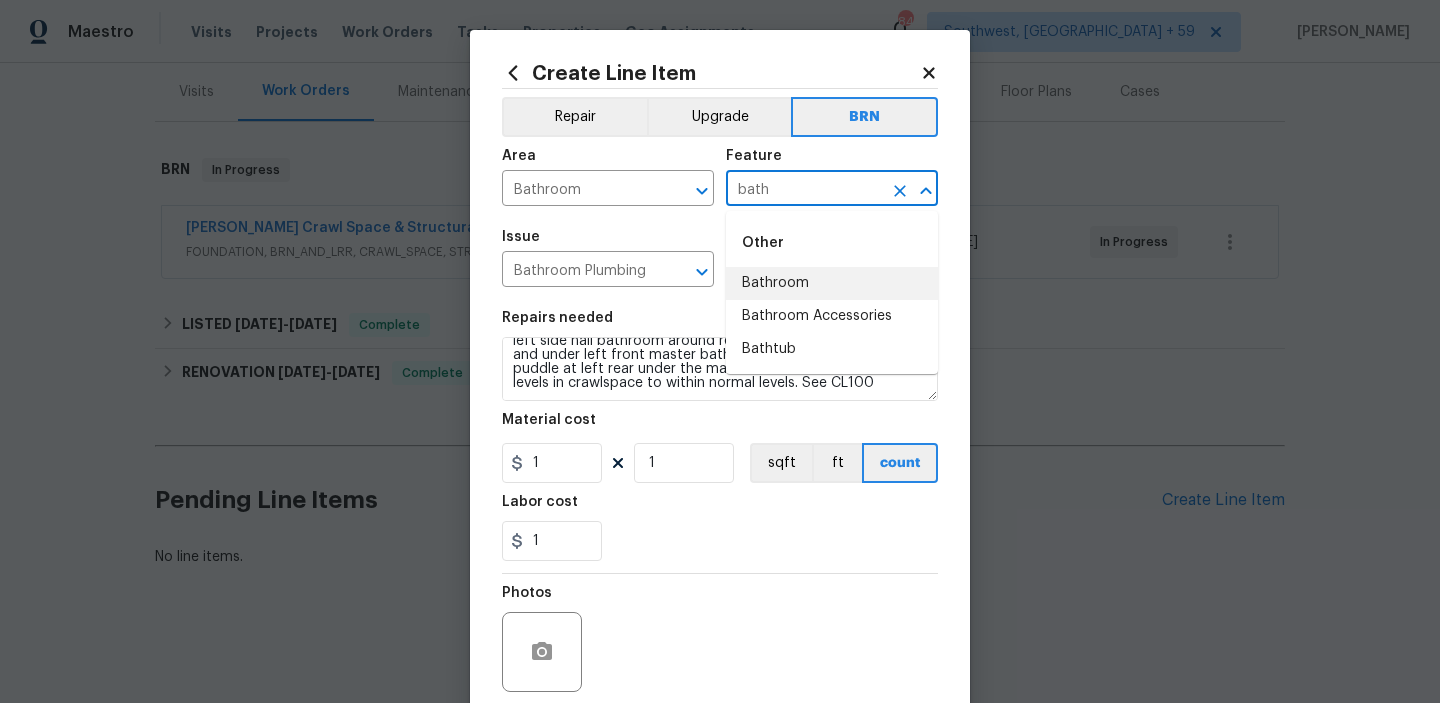click on "Bathroom" at bounding box center [832, 283] 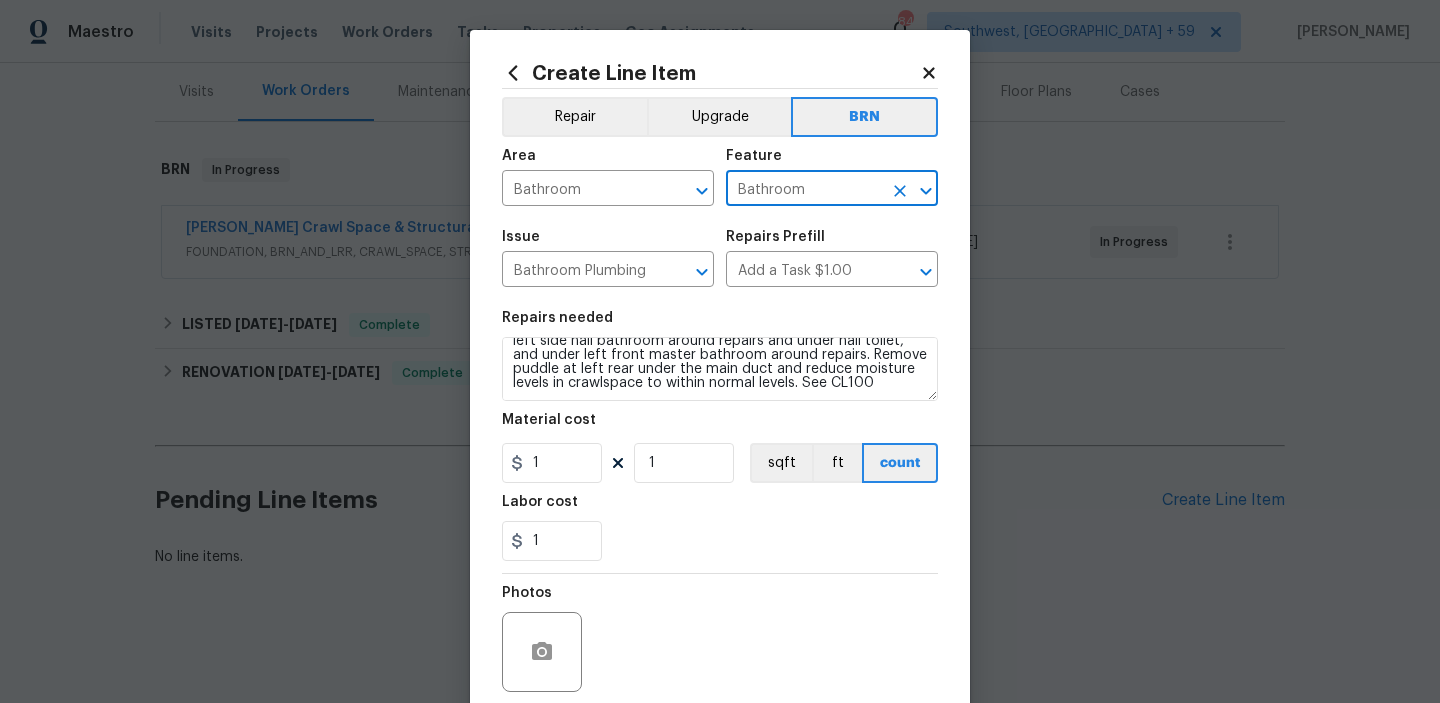 type on "Bathroom" 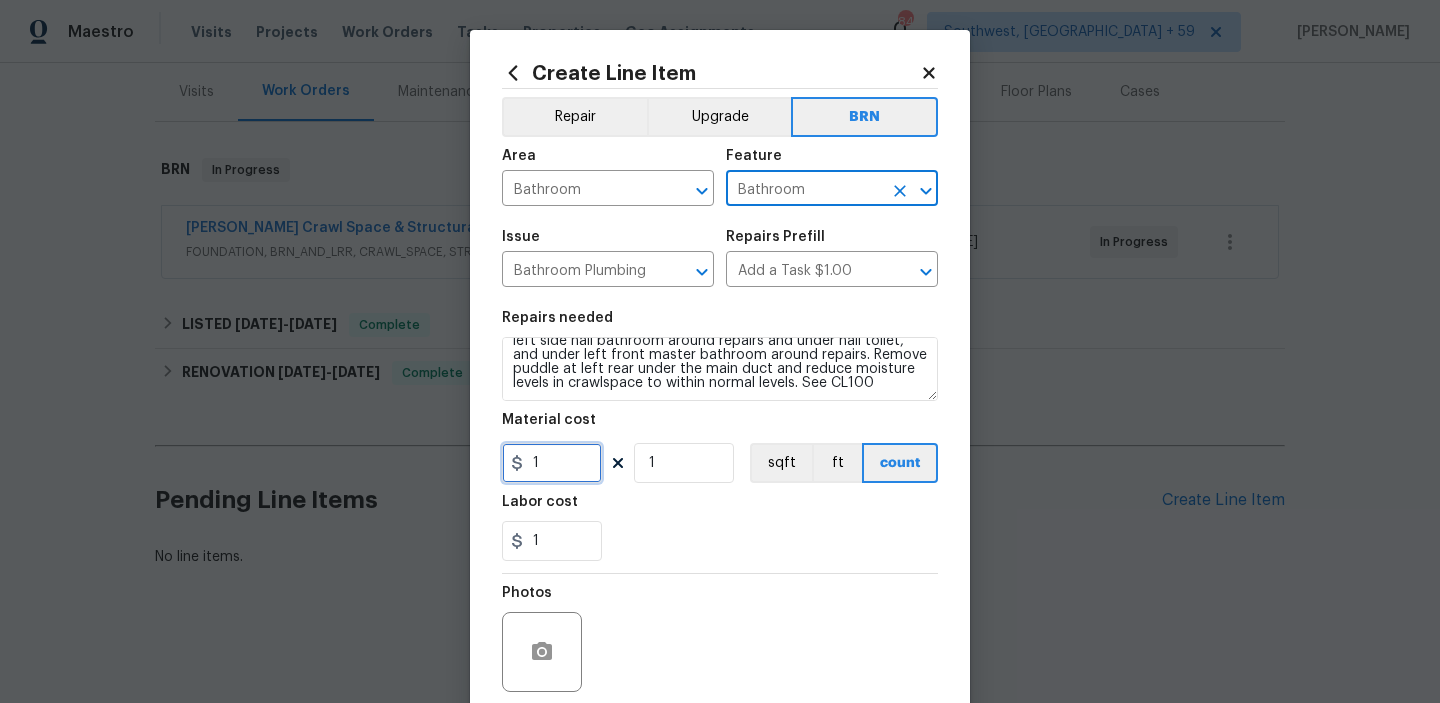 click on "1" at bounding box center (552, 463) 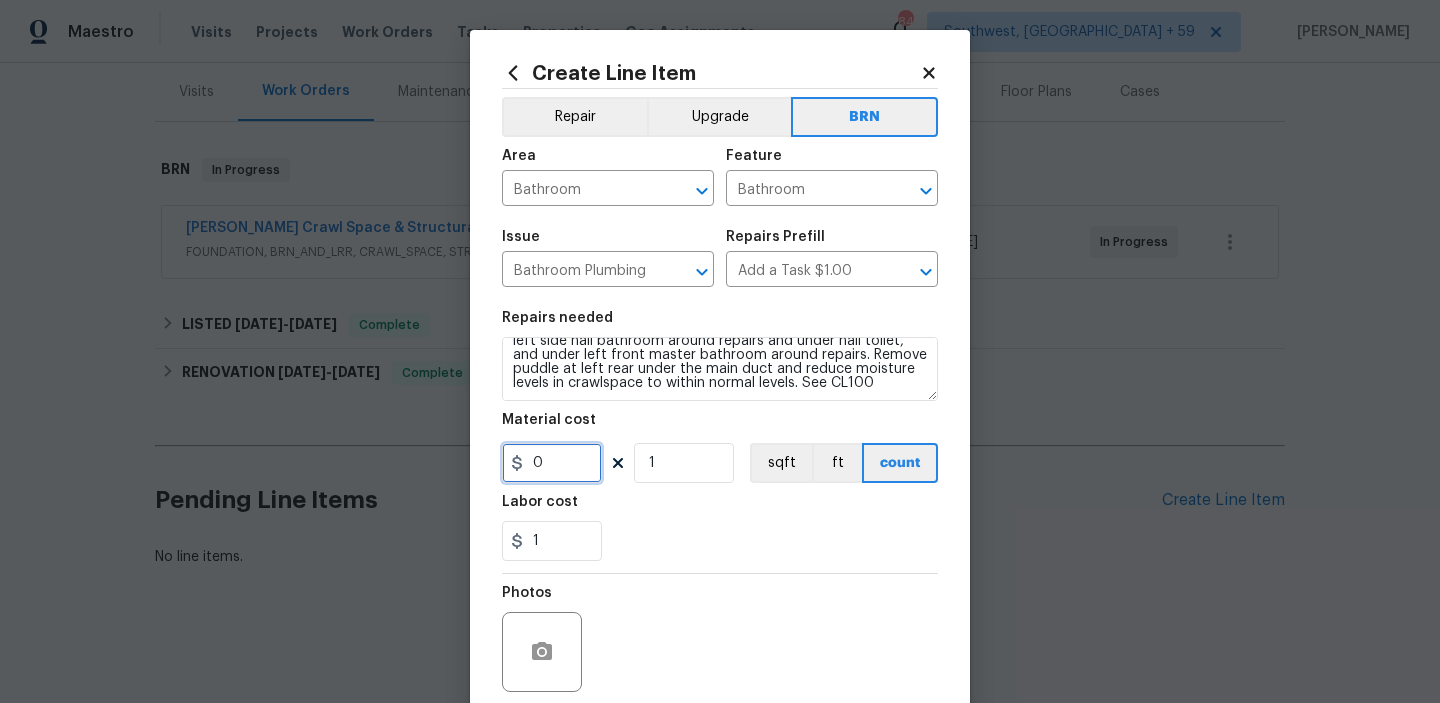 type on "0" 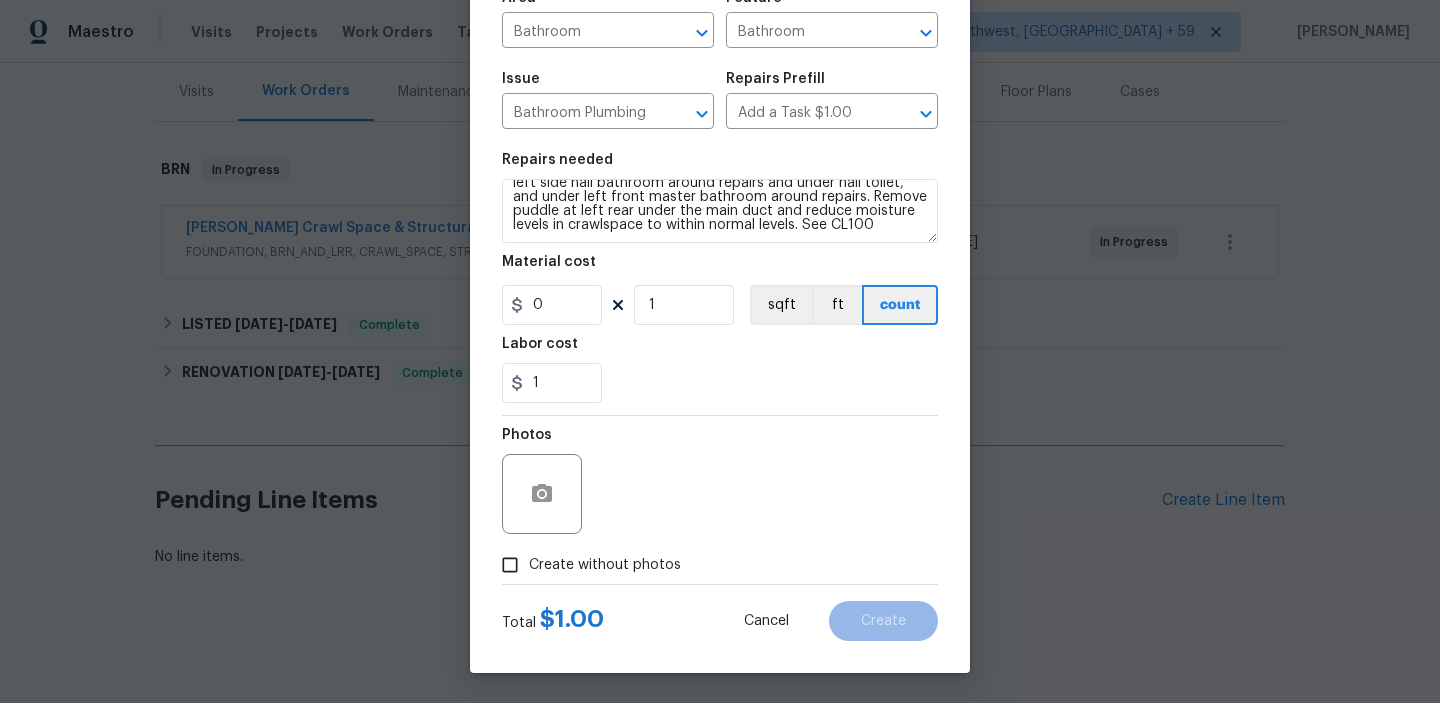click on "Create without photos" at bounding box center (510, 565) 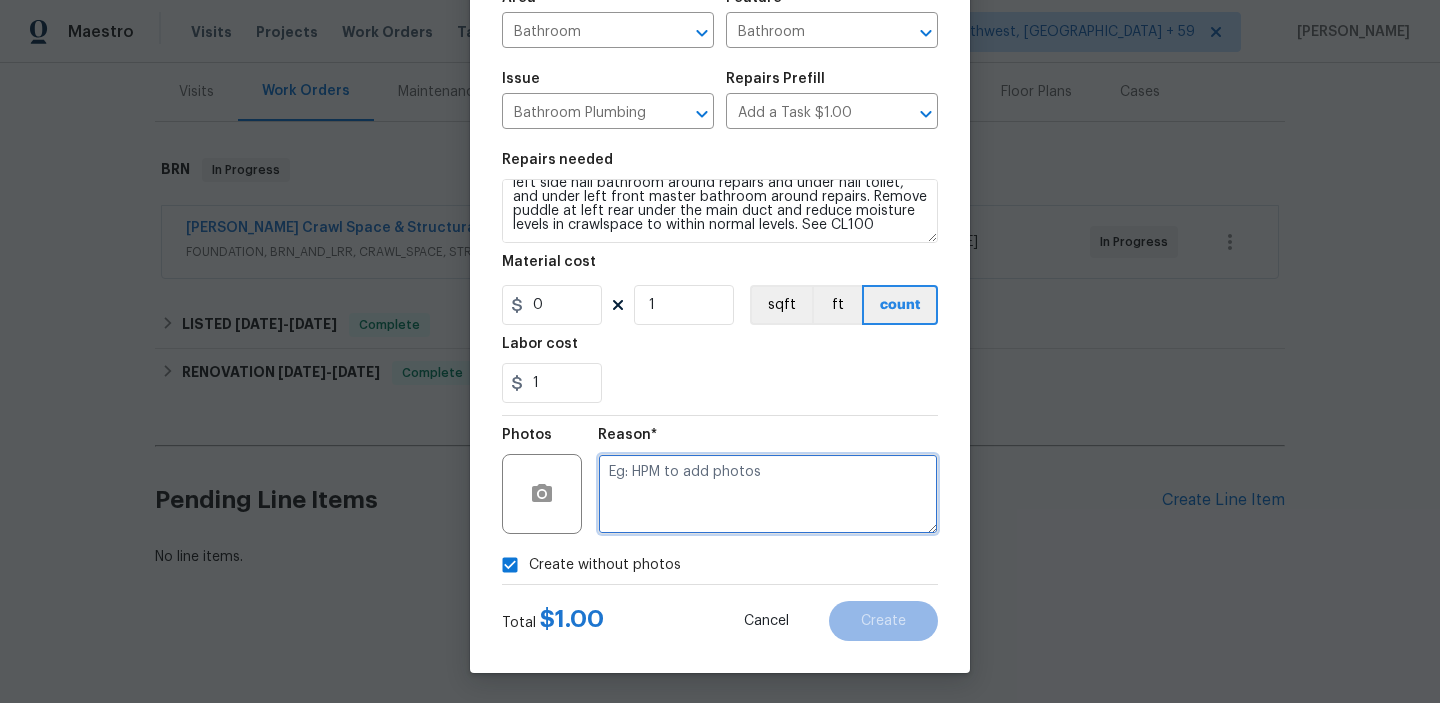 click at bounding box center (768, 494) 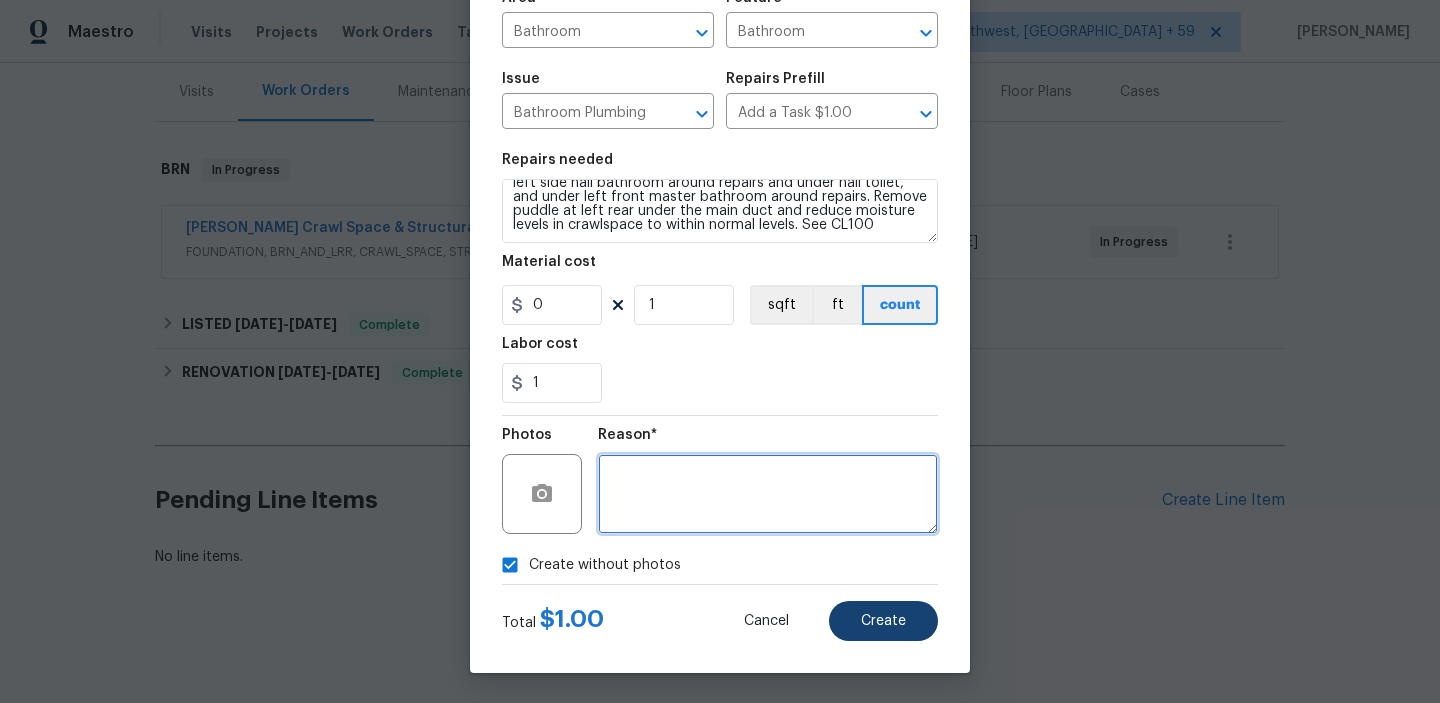 type 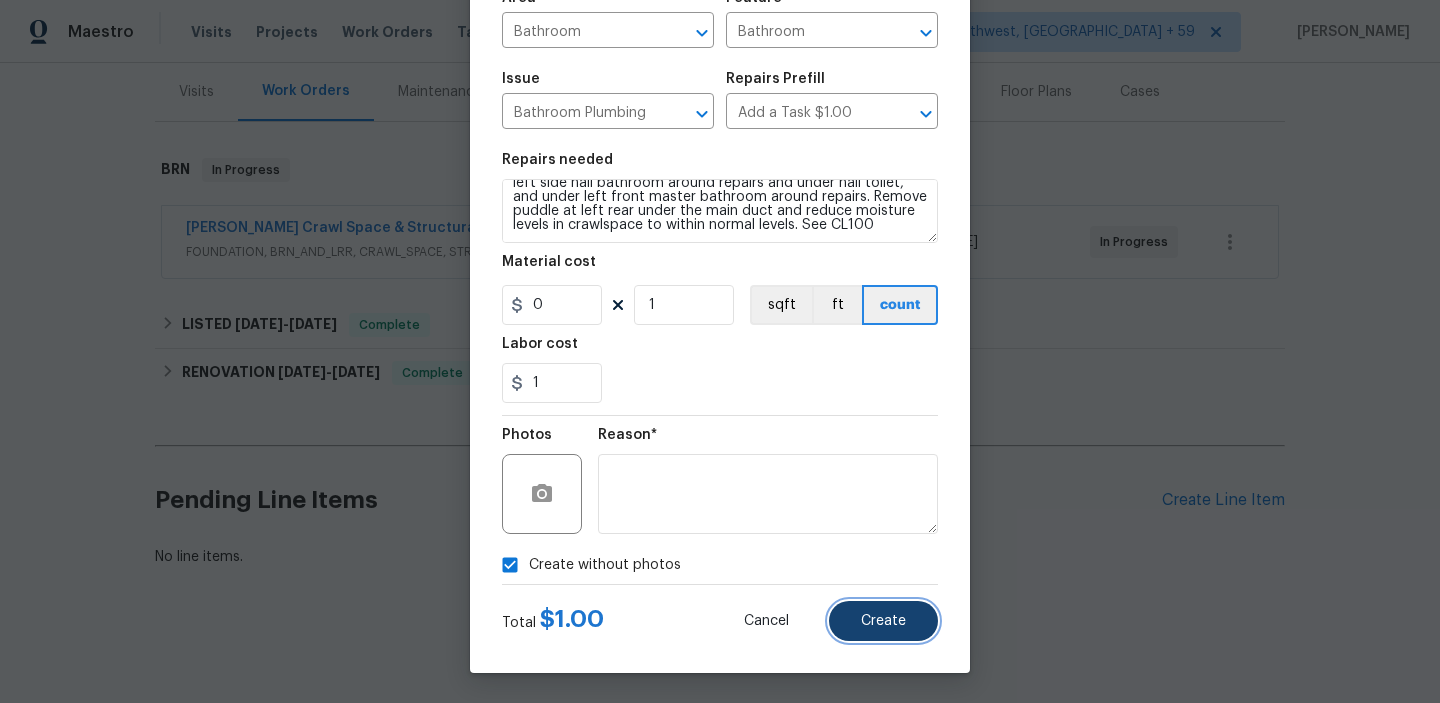 click on "Create" at bounding box center [883, 621] 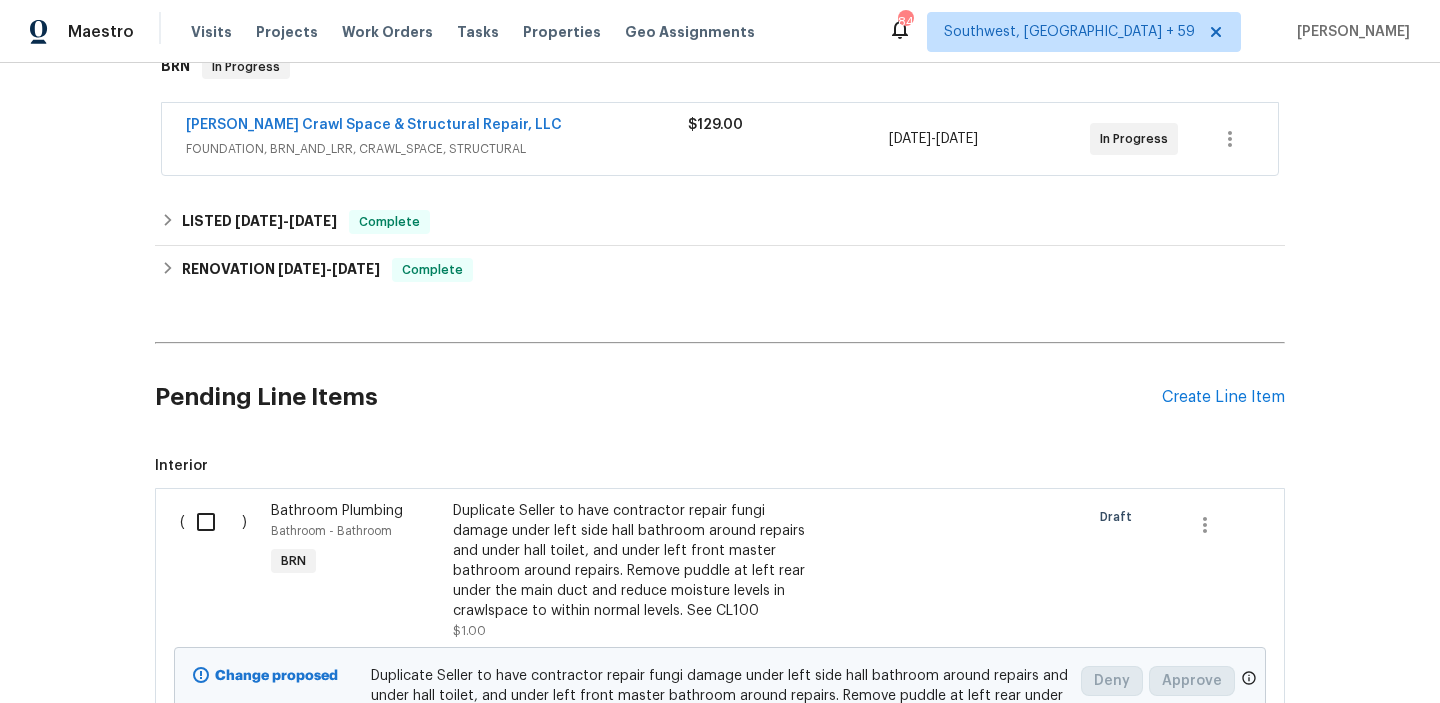 scroll, scrollTop: 473, scrollLeft: 0, axis: vertical 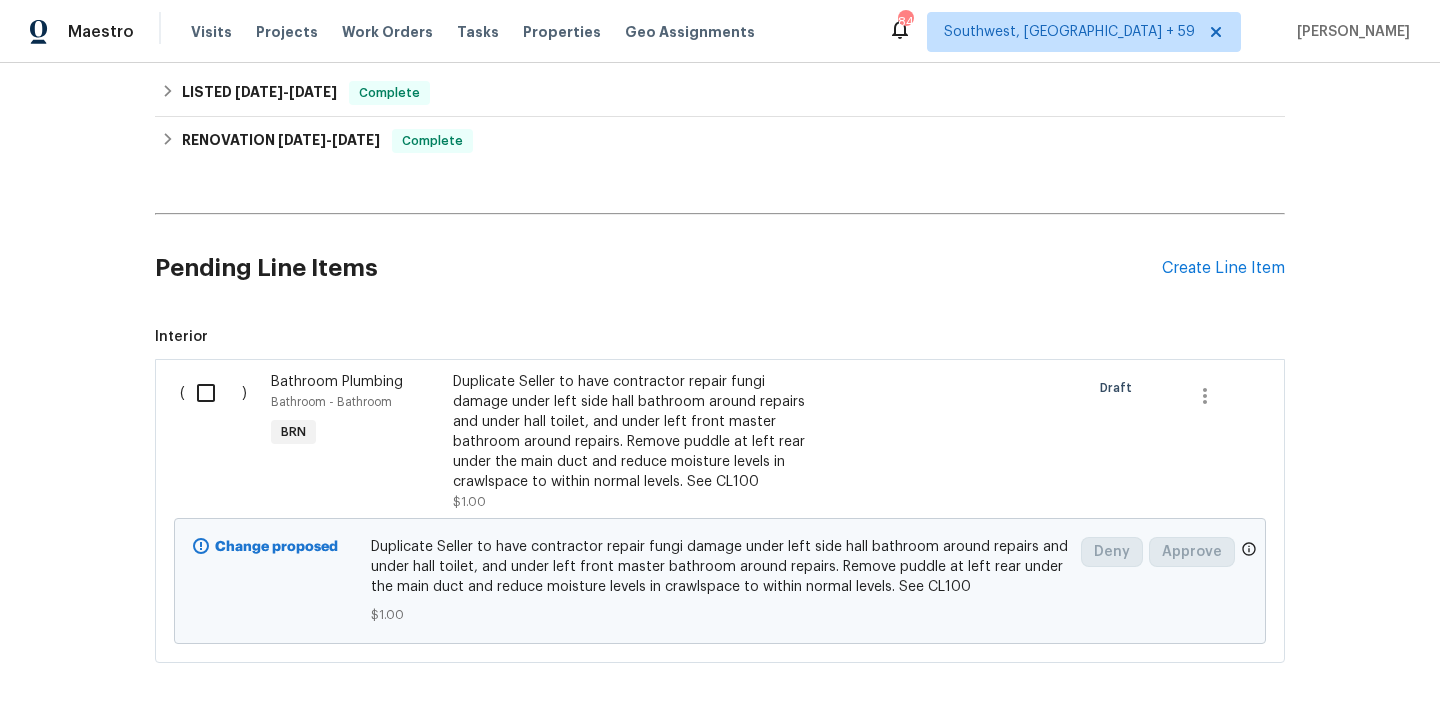 click at bounding box center (213, 393) 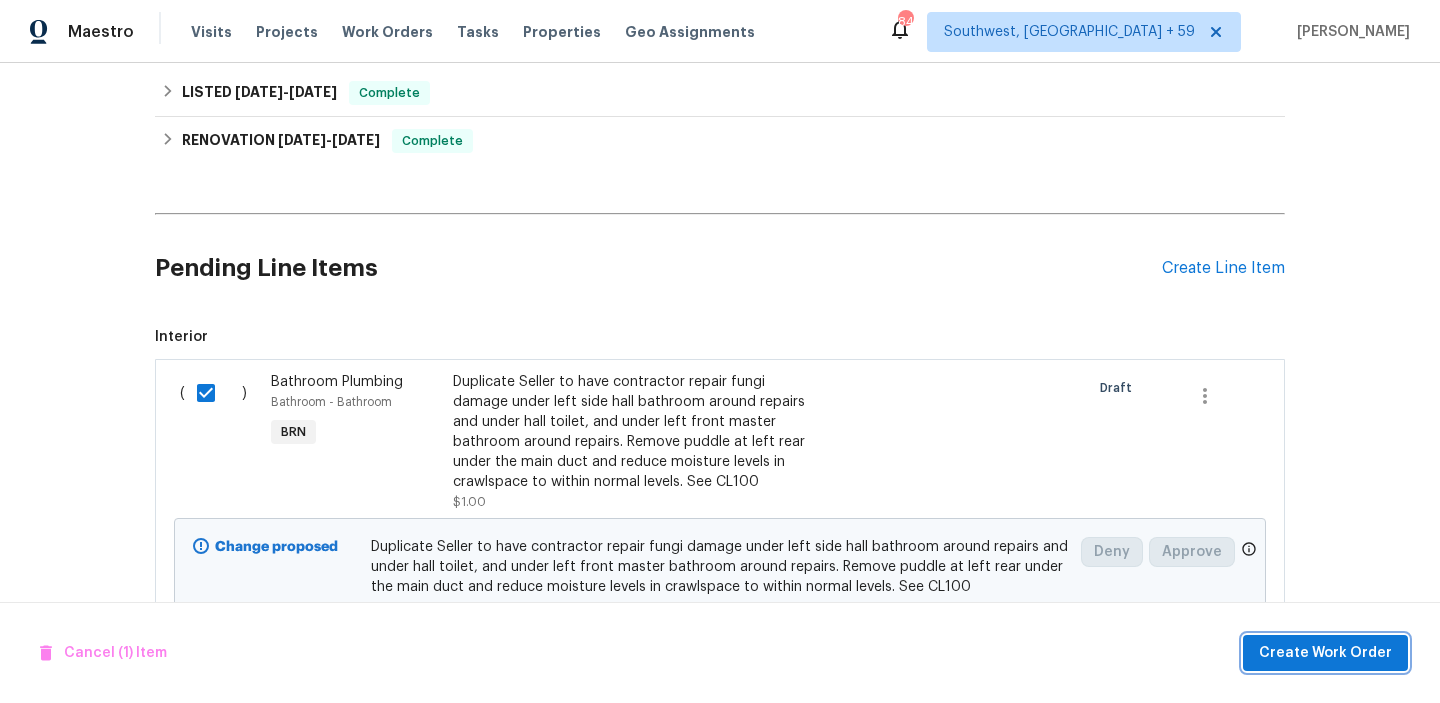 click on "Create Work Order" at bounding box center (1325, 653) 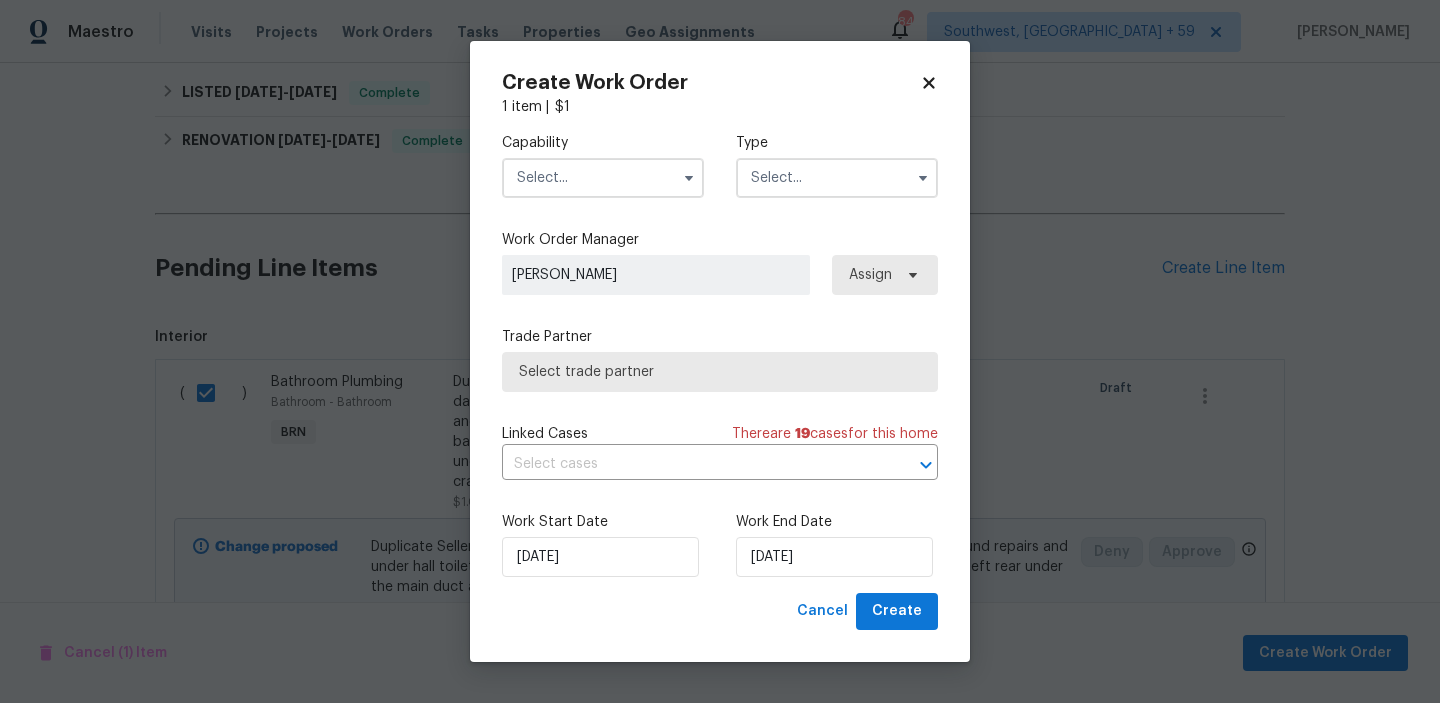 click at bounding box center [603, 178] 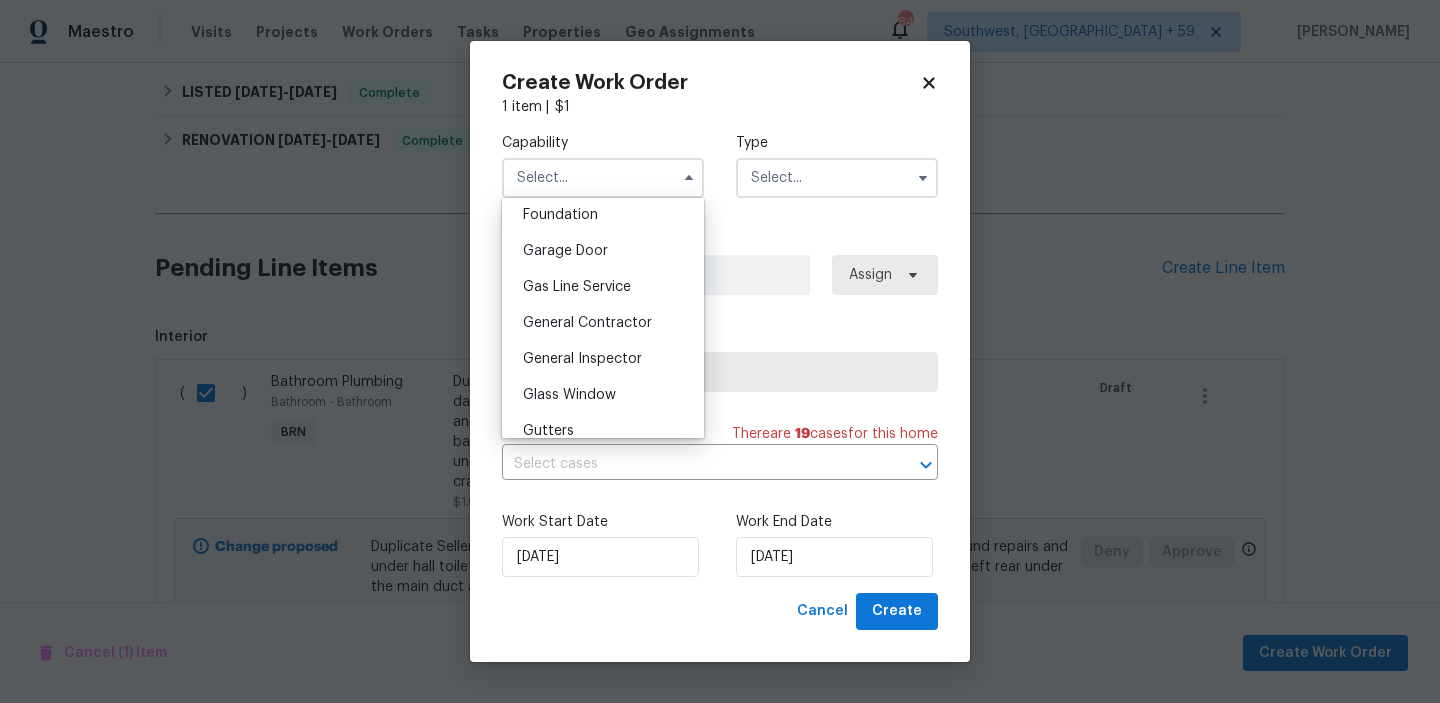 scroll, scrollTop: 870, scrollLeft: 0, axis: vertical 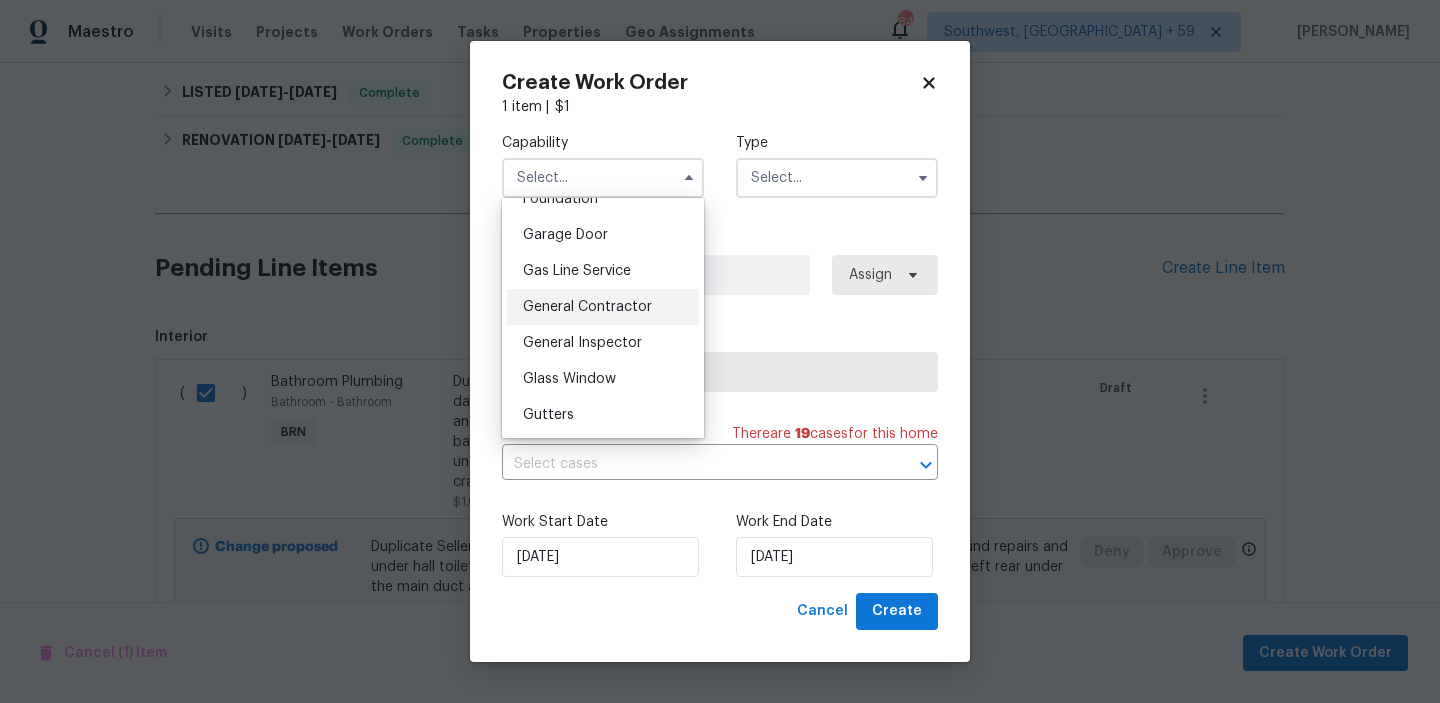 click on "General Contractor" at bounding box center (587, 307) 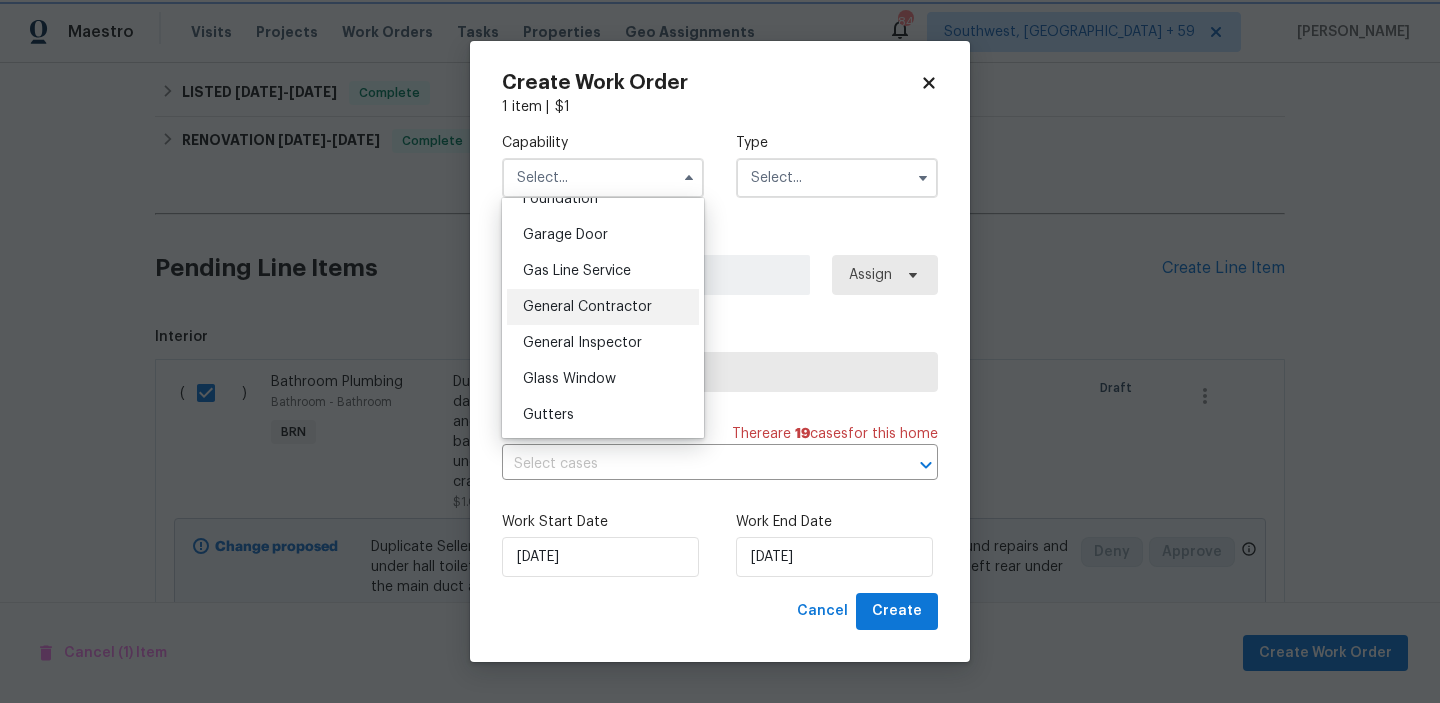 type on "General Contractor" 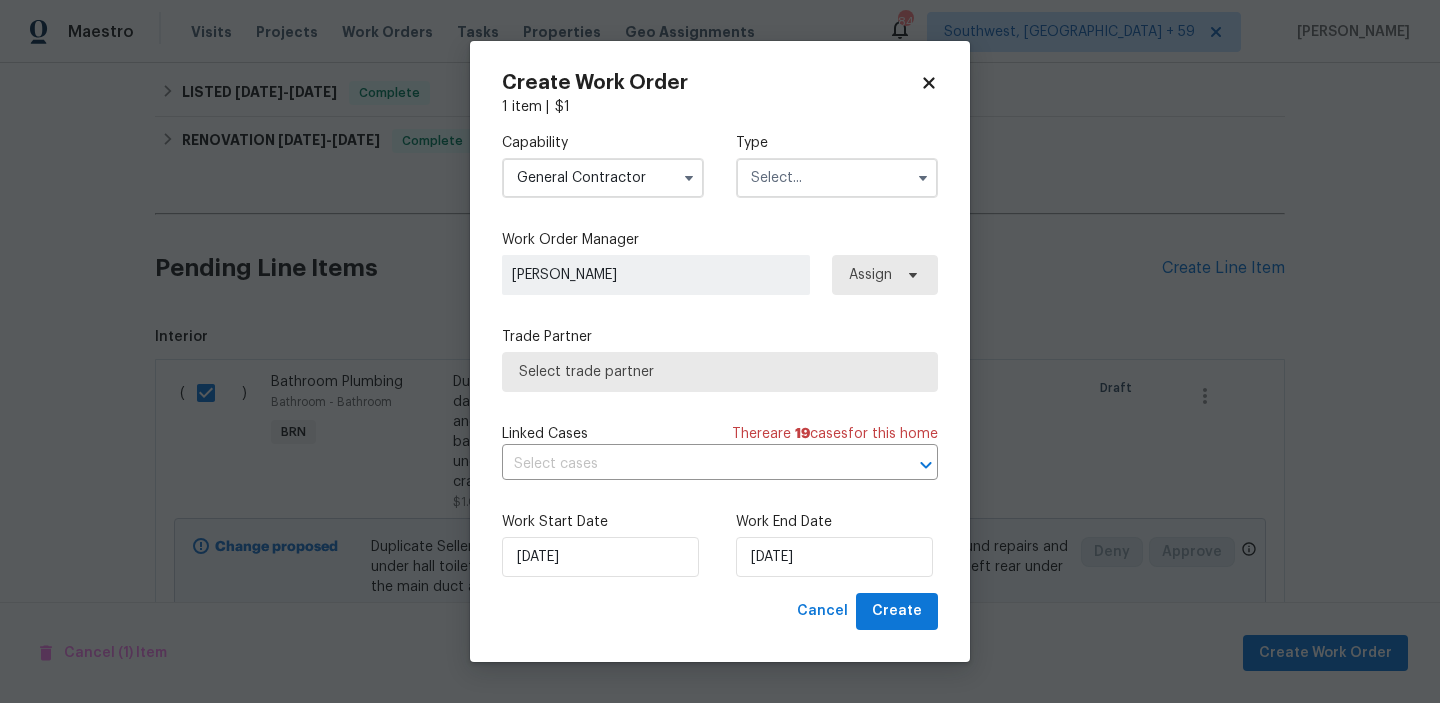 click on "Capability   General Contractor Agent Appliance Bathtub Resurfacing BRN And Lrr Broker Cabinets Carpet Cleaning Chimney Cleaning Cleaning Maintenance Concrete Flatwork Countertop Countertop Resurfacing Crawl Space Data Labeling Day One Walk Dispatch Electrical Engineering Fencing Fireplace Flooring Floor Refinishing Foundation Garage Door Gas Line Service General Contractor General Inspector Glass Window Gutters Handyman Hardscape Landscape Home Assessment HVAC Irrigation Junk Removal Landscaping Maintenance Land Surveying Living Area Measurement Locksmith Masonry Mold Remediation Odor Remediation Od Select Oil Tank Services Painting Pests Photography Plumbing Pool Pool Repair Pressure Washing Radon Testing Reno Valuations Restoration Roof Security Septic Sewer Inspections And Repairs Siding Snow Structural Tree Services Valuations Wells Wildlife Type" at bounding box center [720, 165] 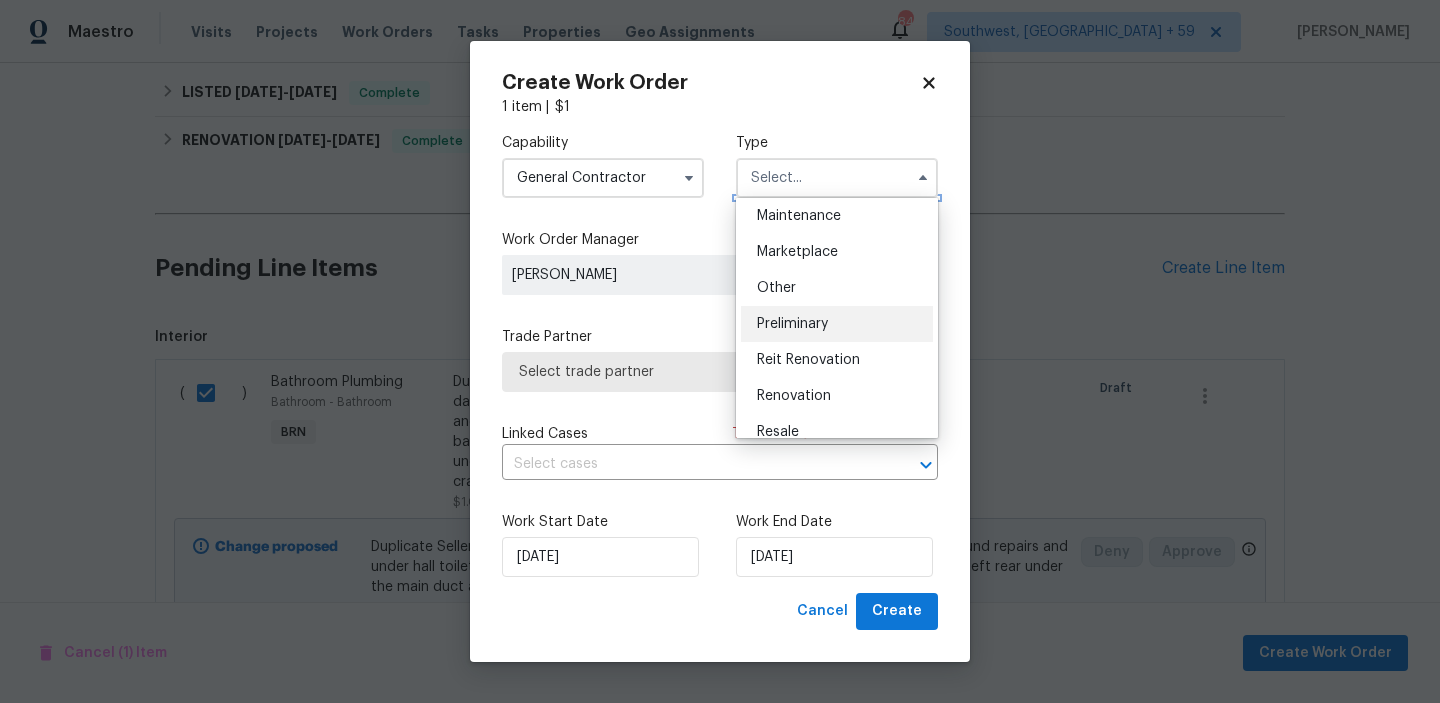 scroll, scrollTop: 454, scrollLeft: 0, axis: vertical 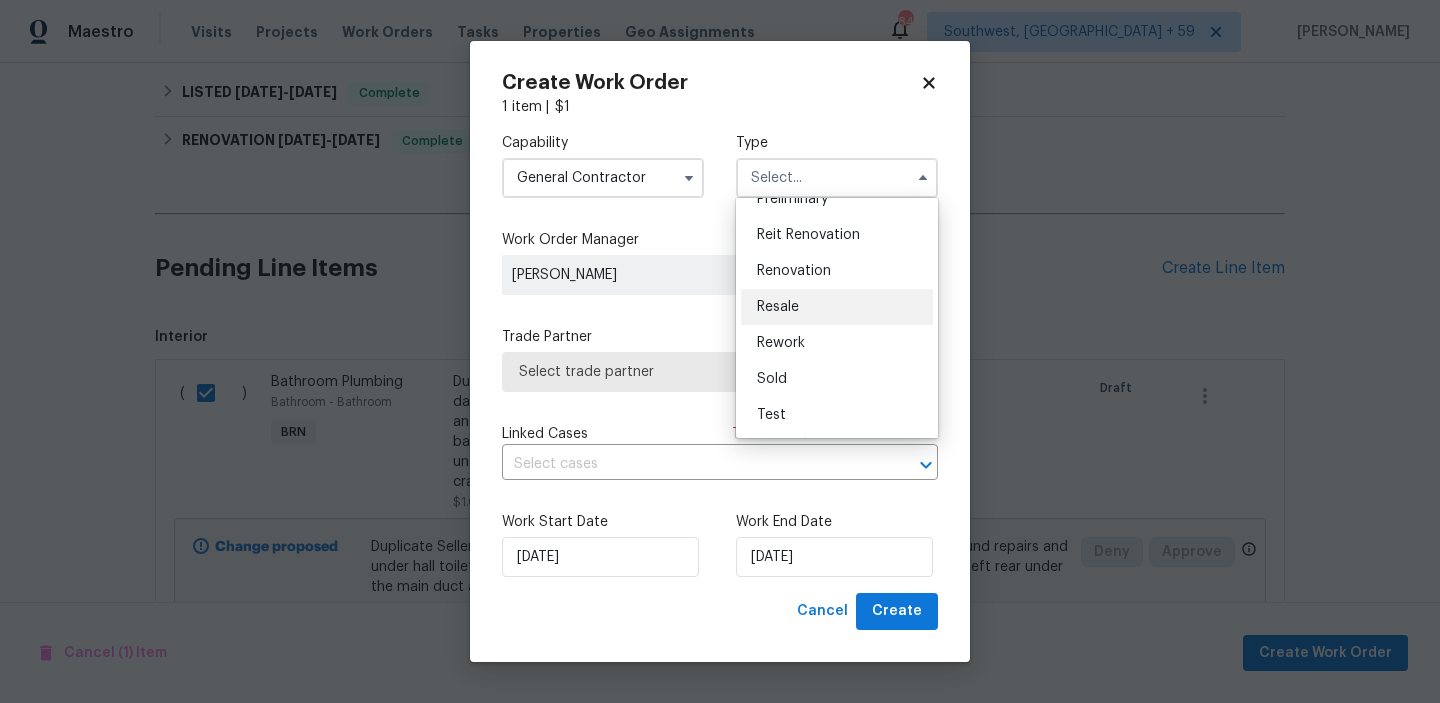 click on "Resale" at bounding box center (778, 307) 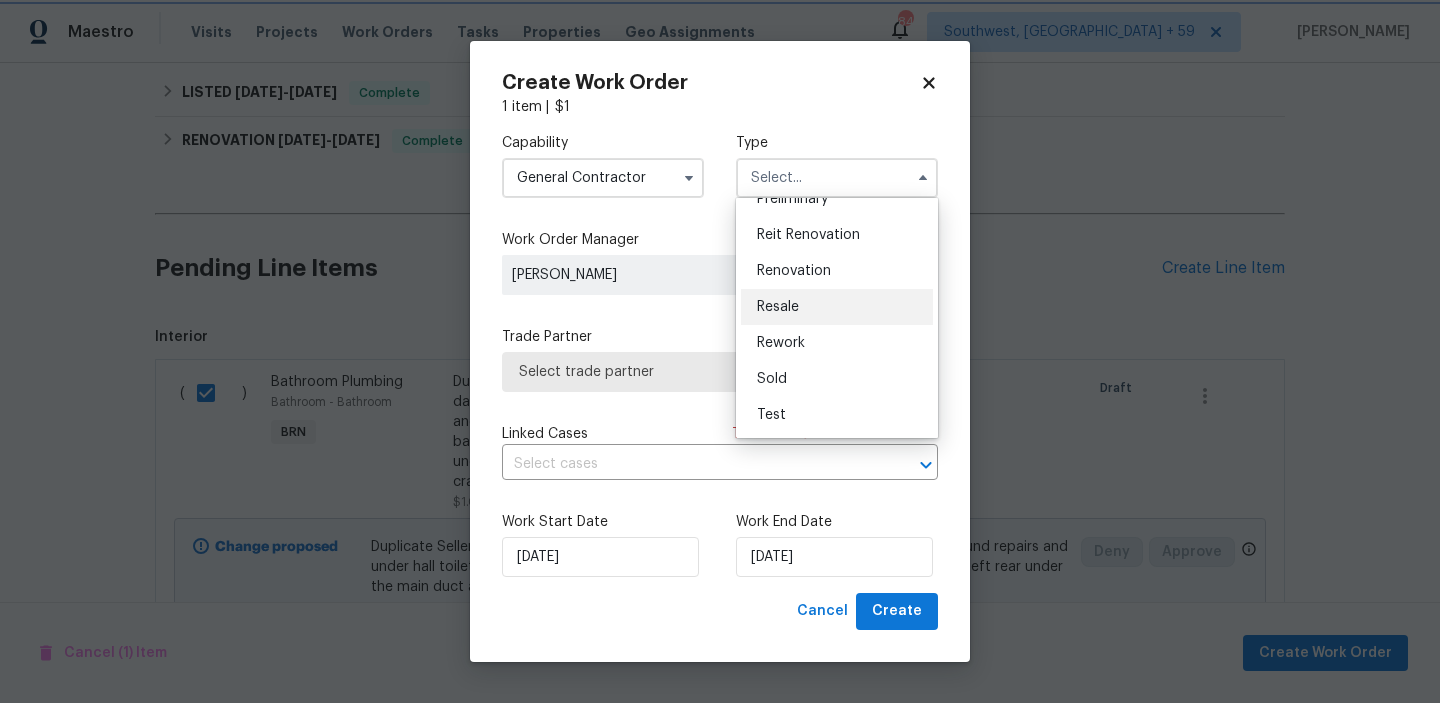 type on "Resale" 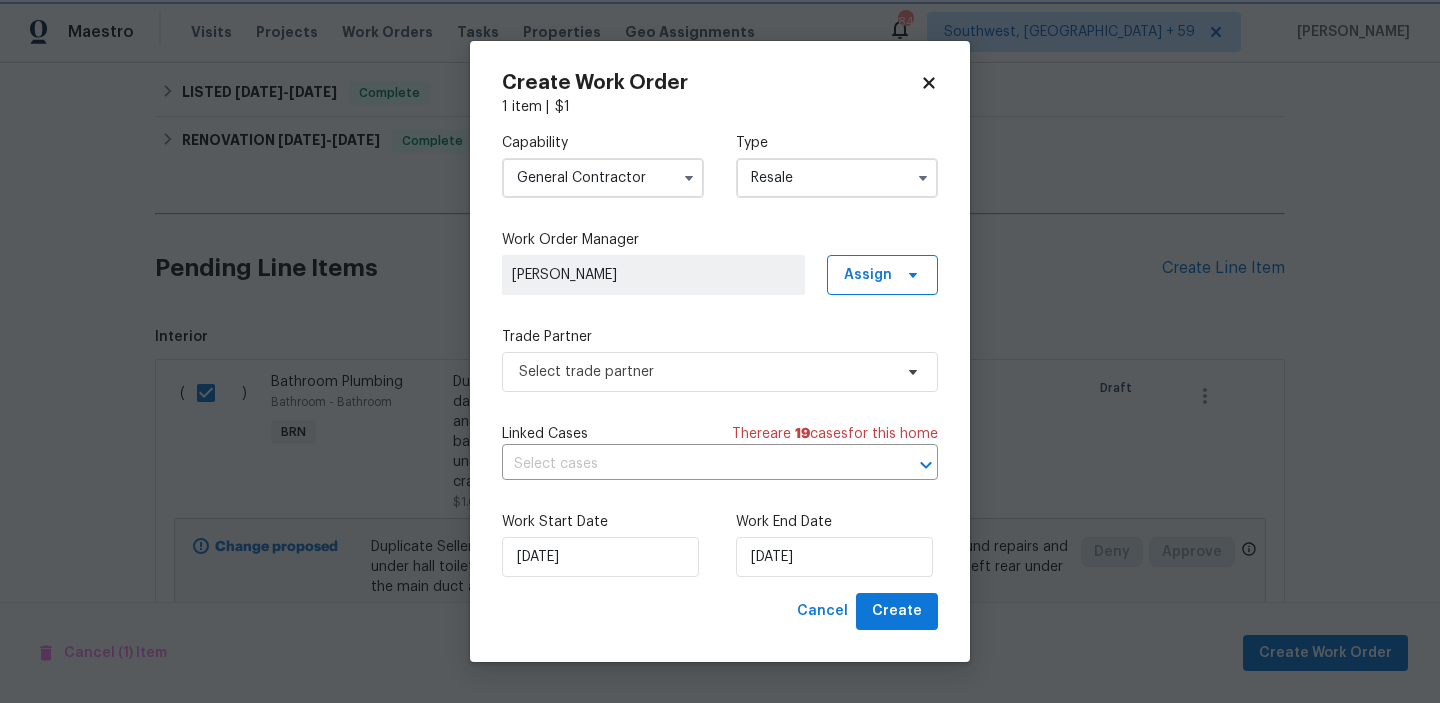 scroll, scrollTop: 0, scrollLeft: 0, axis: both 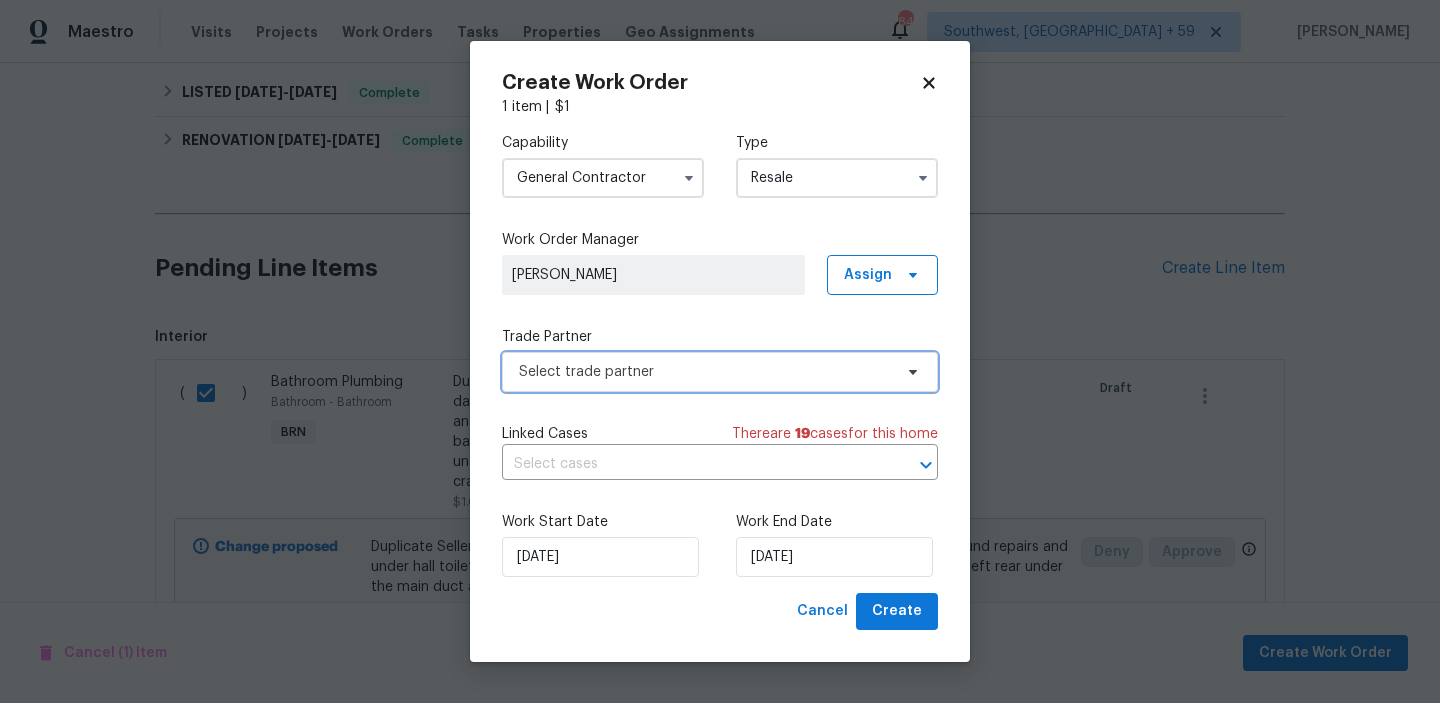 click on "Select trade partner" at bounding box center [720, 372] 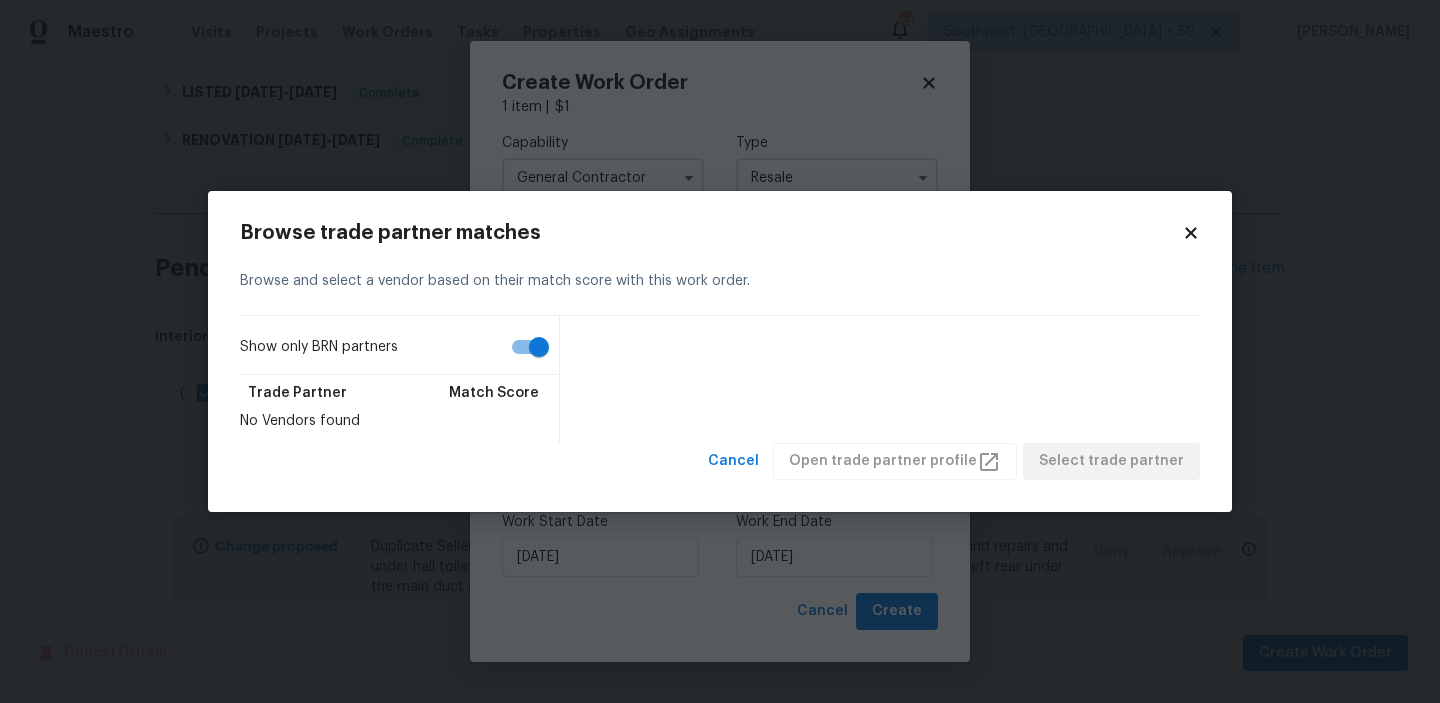 click on "Show only BRN partners" at bounding box center [539, 347] 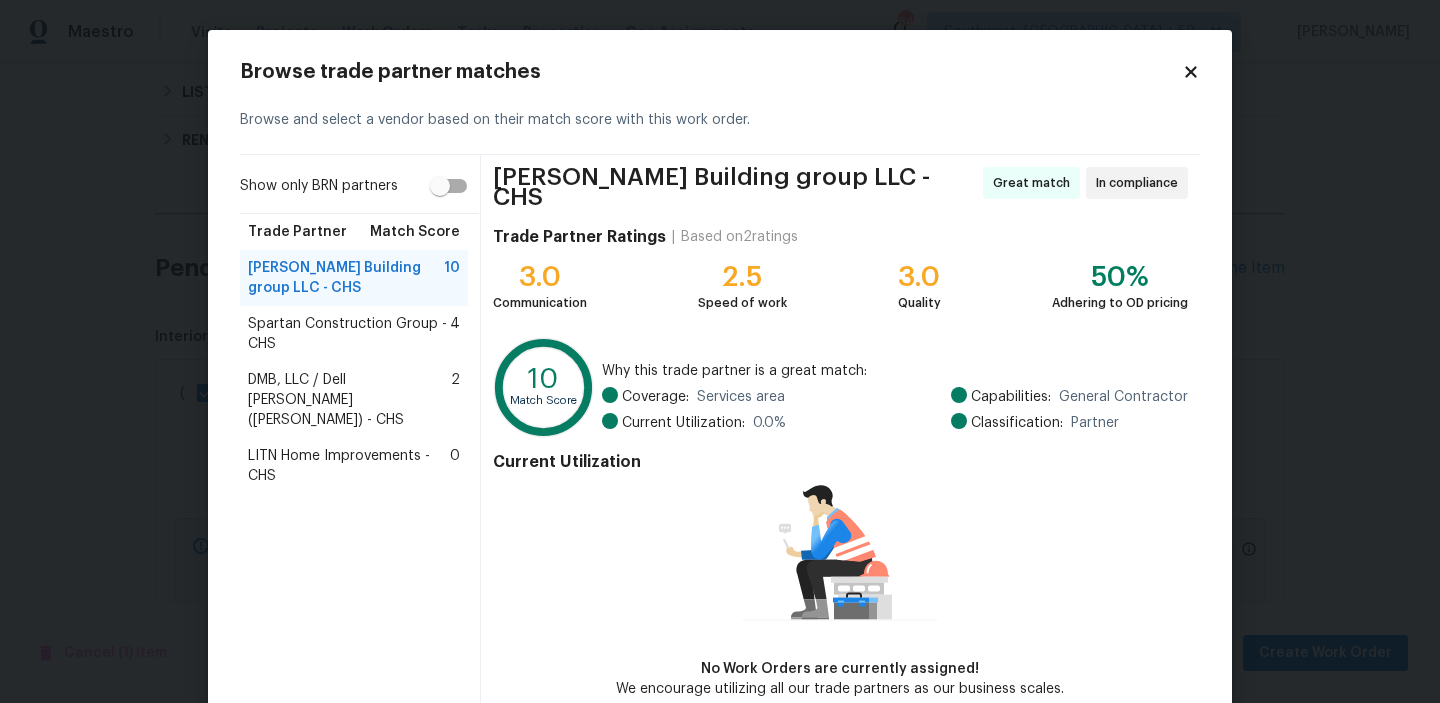 scroll, scrollTop: 35, scrollLeft: 0, axis: vertical 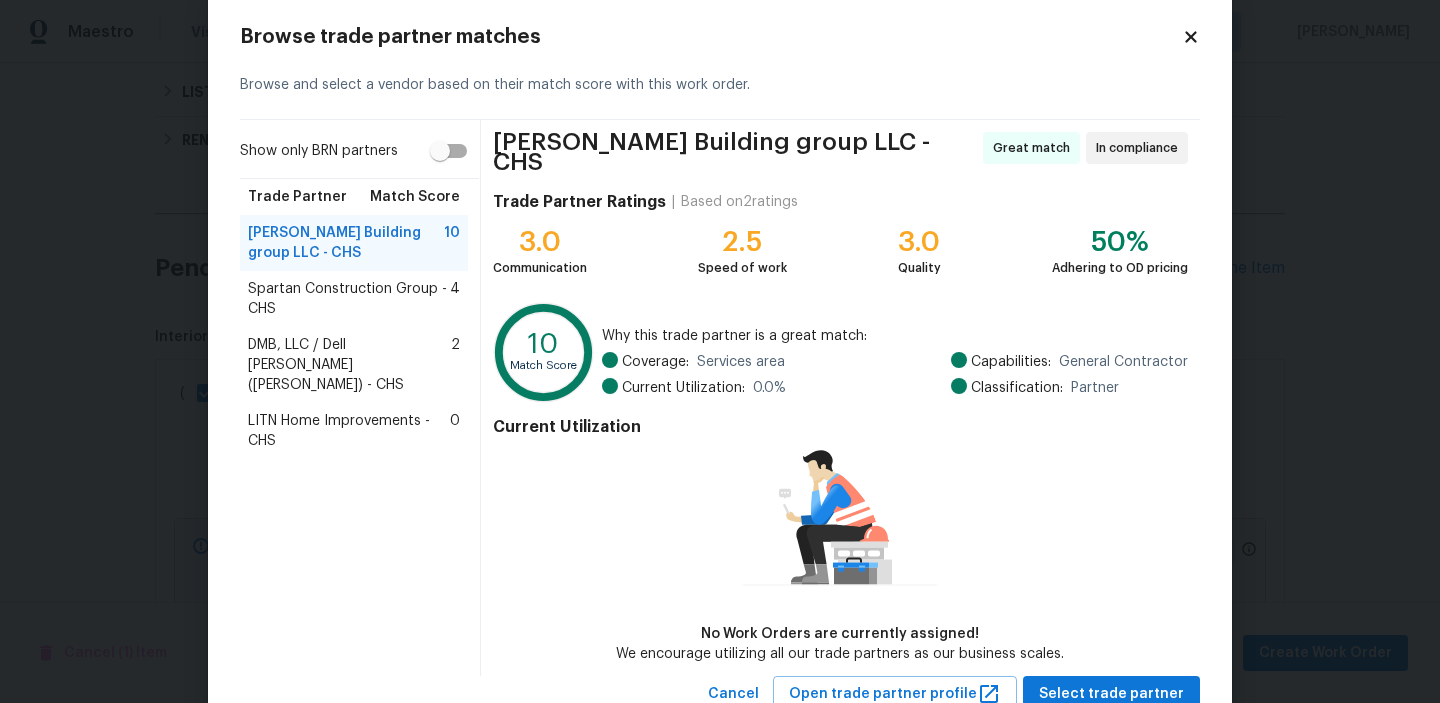 click on "DMB, LLC / Dell [PERSON_NAME] ([PERSON_NAME]) - CHS" at bounding box center [349, 365] 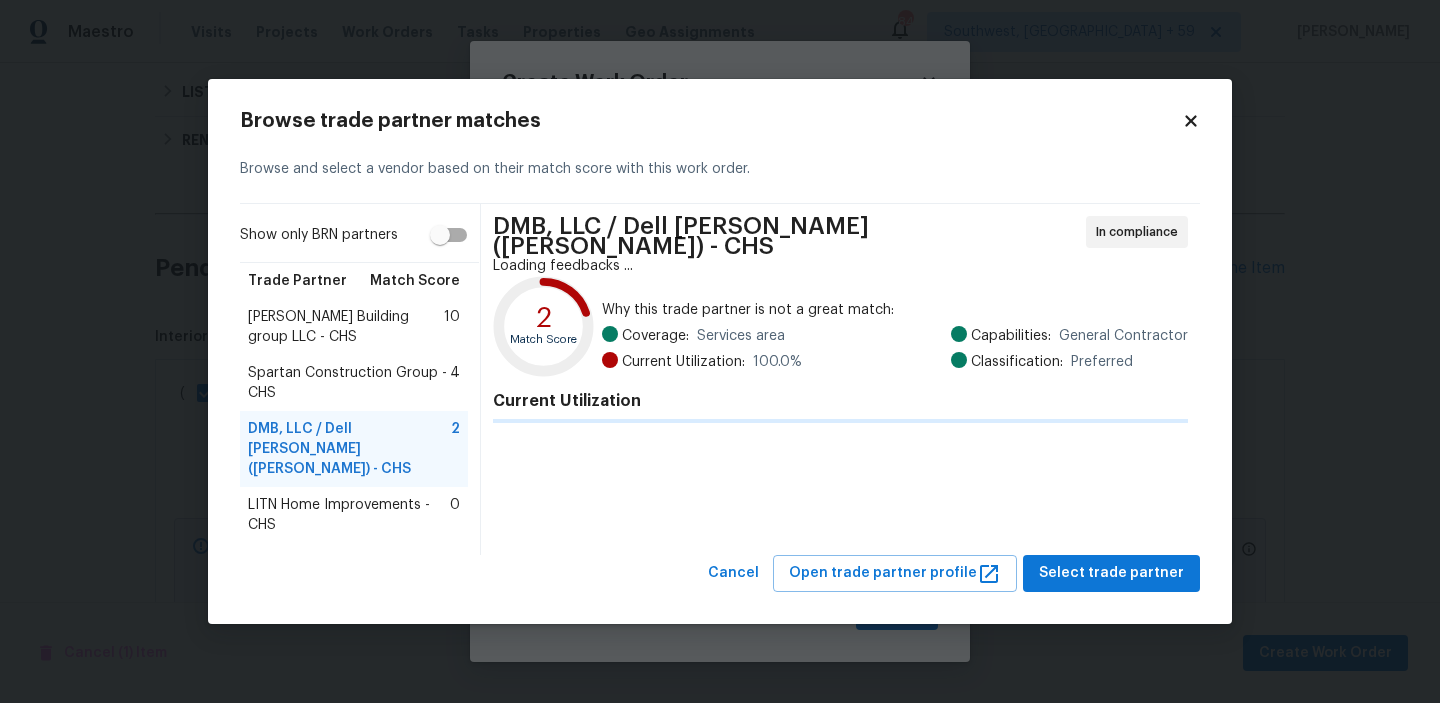 scroll, scrollTop: 0, scrollLeft: 0, axis: both 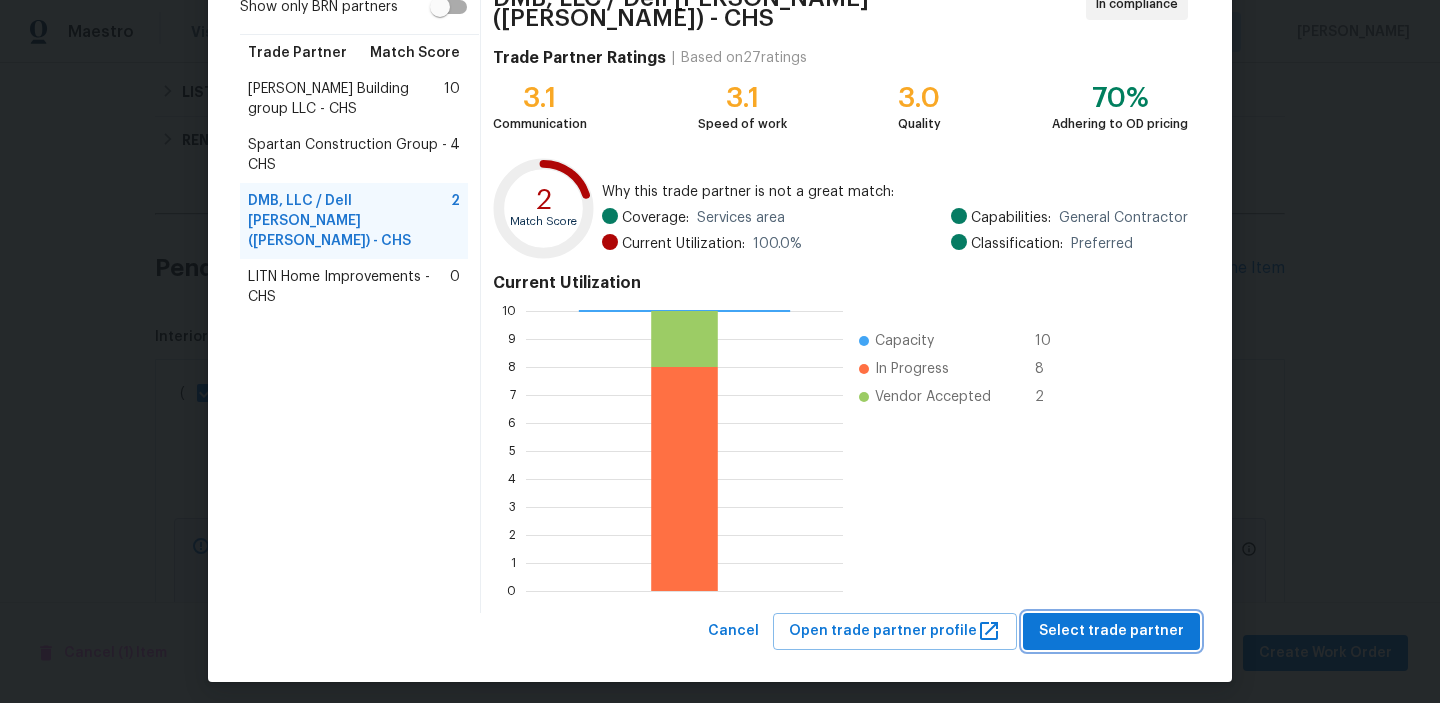 click on "Select trade partner" at bounding box center (1111, 631) 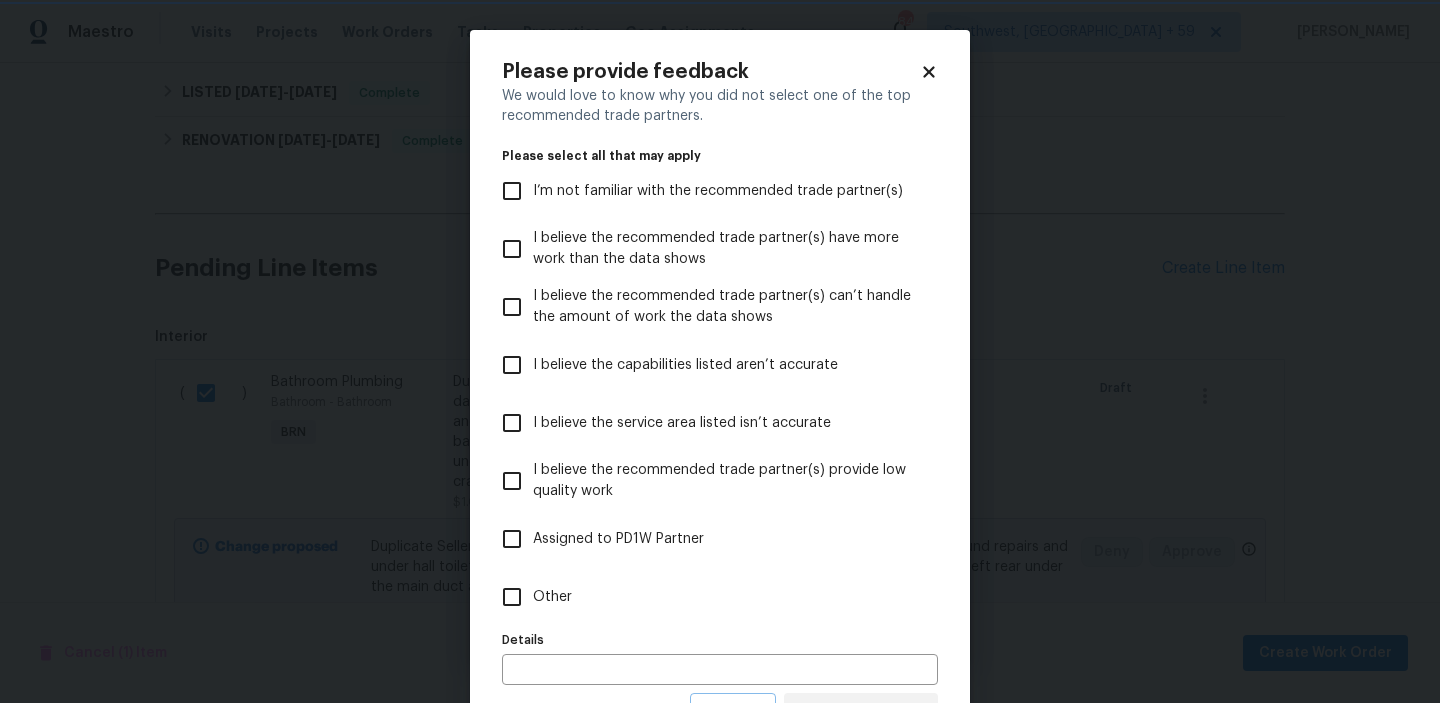 scroll, scrollTop: 0, scrollLeft: 0, axis: both 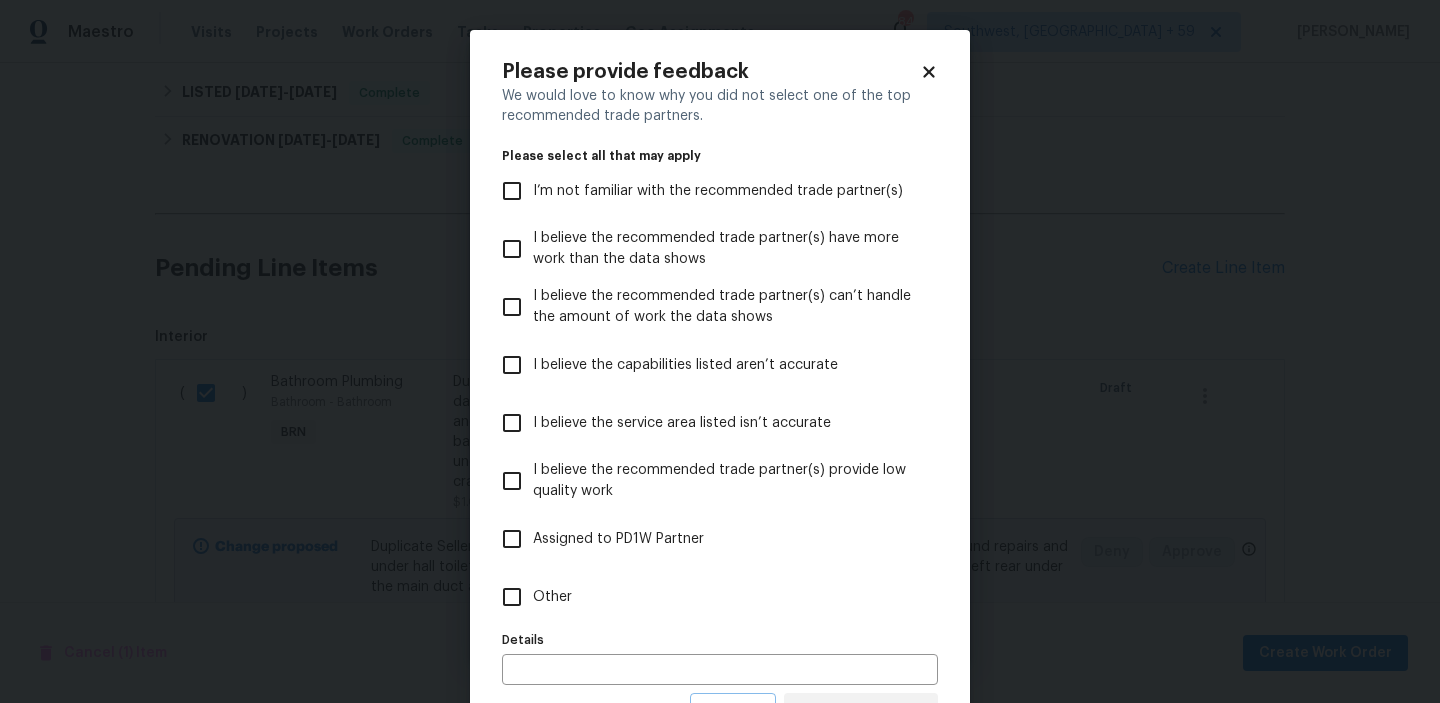 click on "Other" at bounding box center [512, 597] 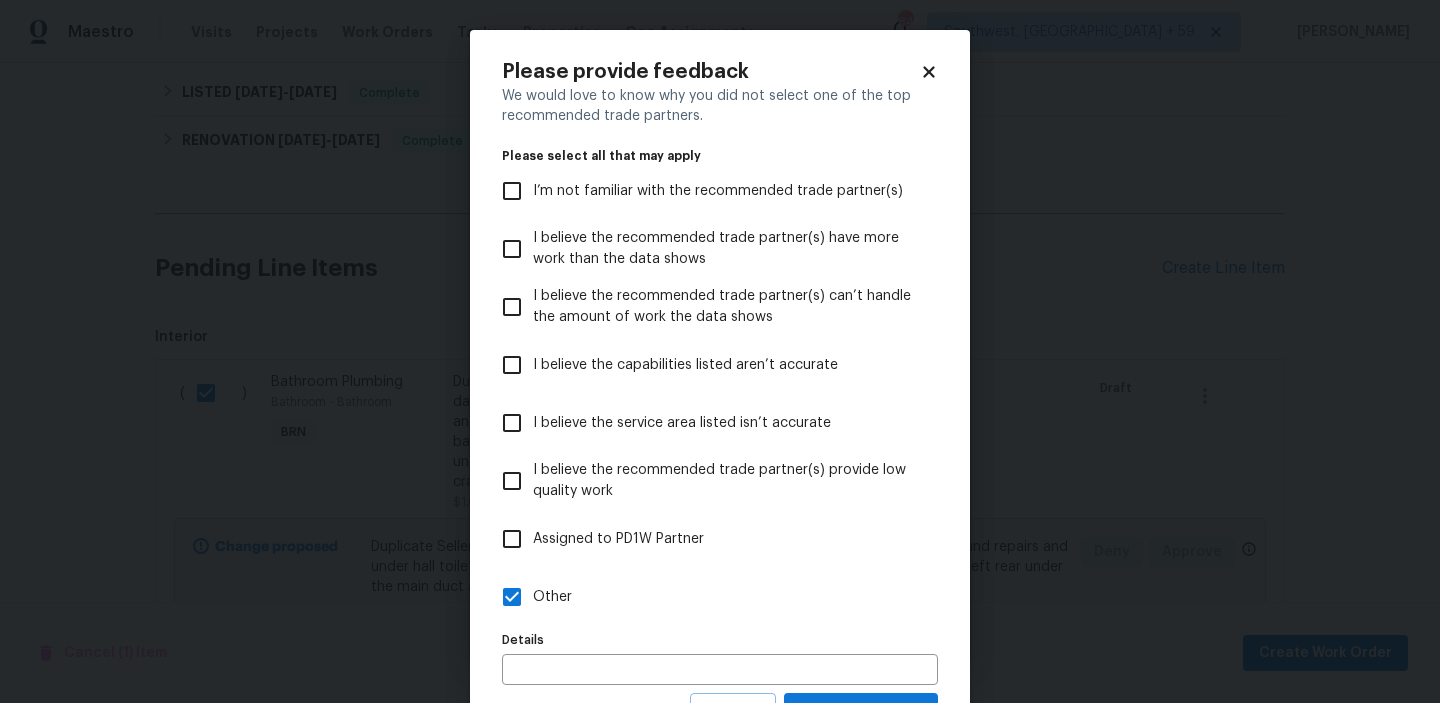 scroll, scrollTop: 89, scrollLeft: 0, axis: vertical 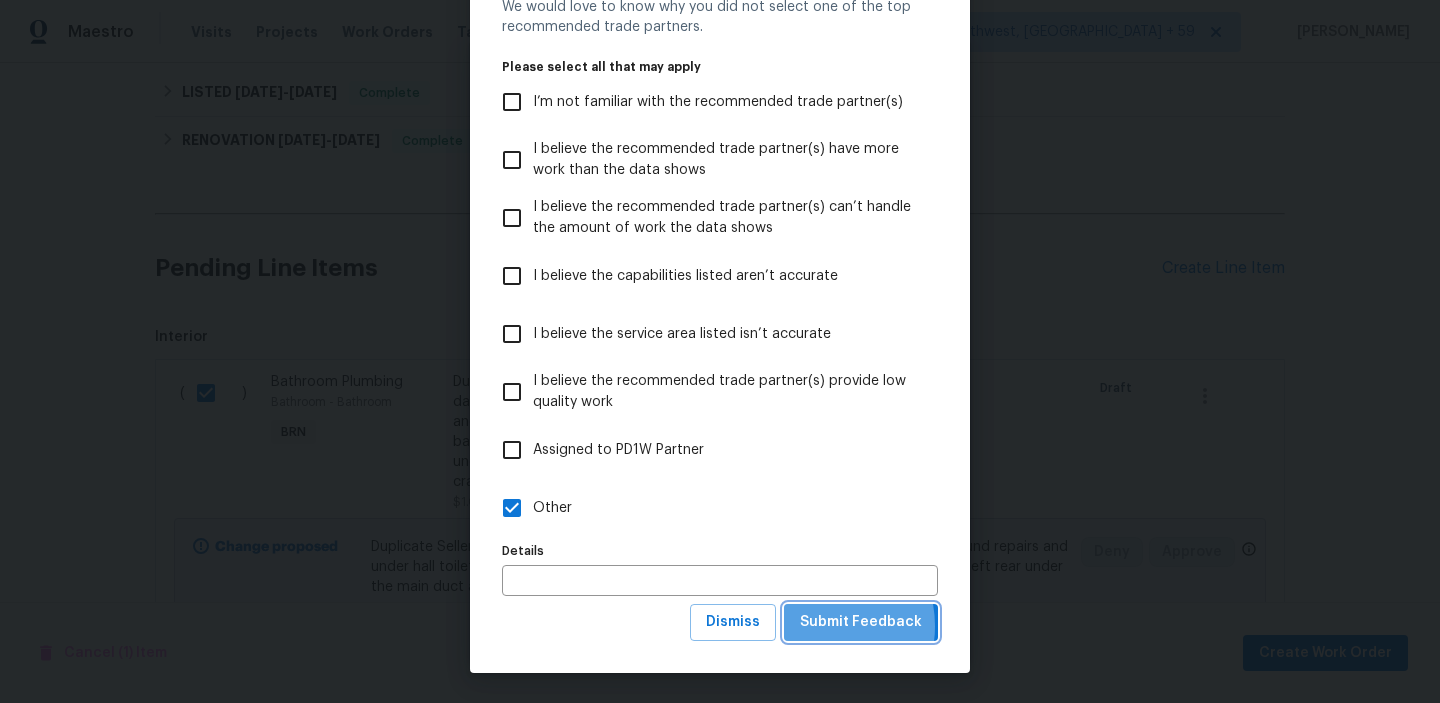 click on "Submit Feedback" at bounding box center (861, 622) 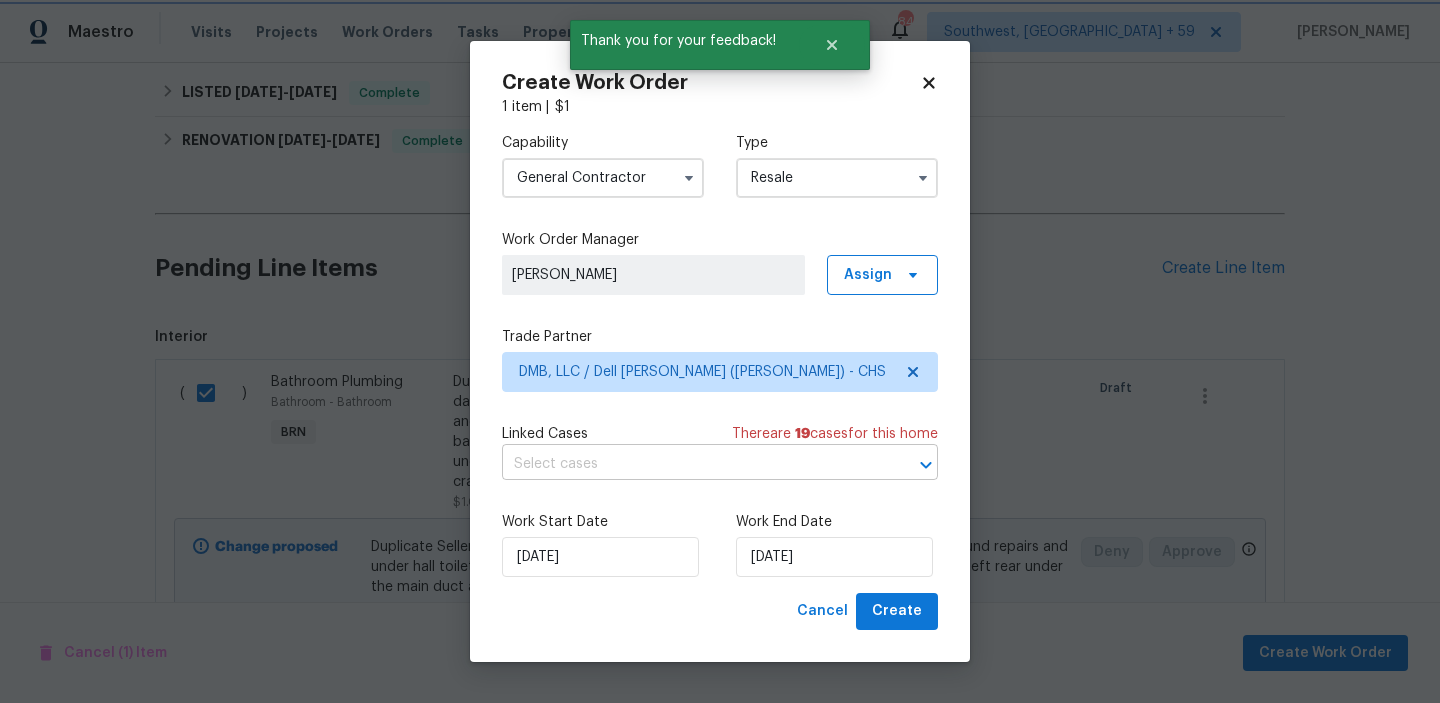 scroll, scrollTop: 0, scrollLeft: 0, axis: both 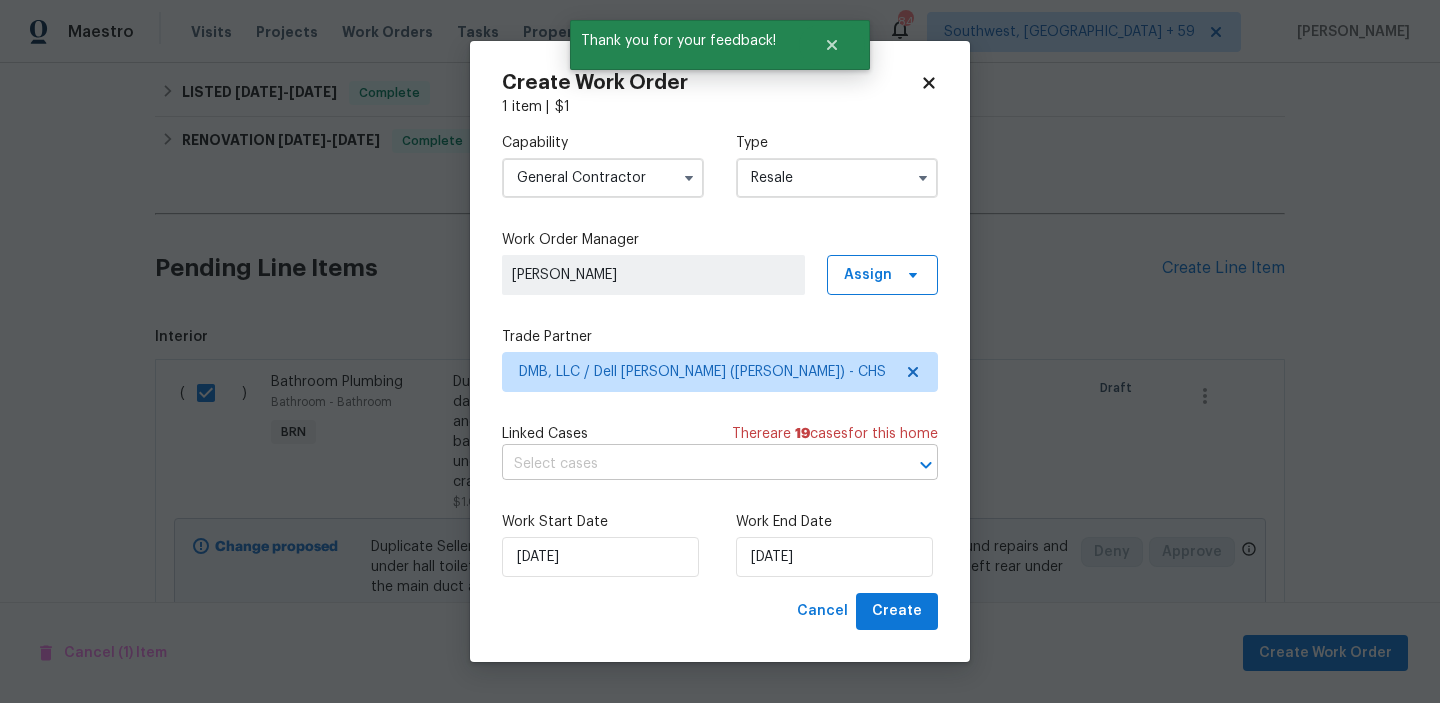 click at bounding box center (692, 464) 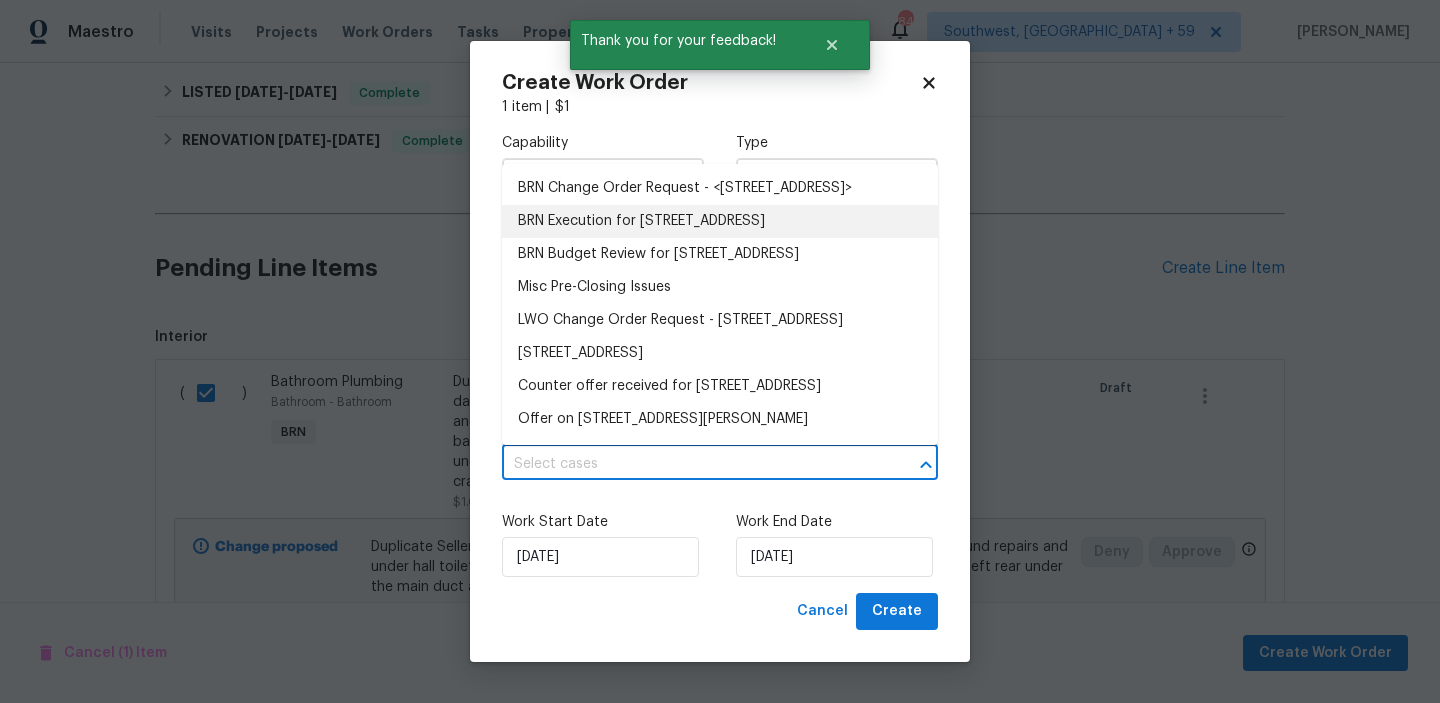 click on "BRN Execution for 103 Sycamore Dr, Summerville, SC 29485" at bounding box center (720, 221) 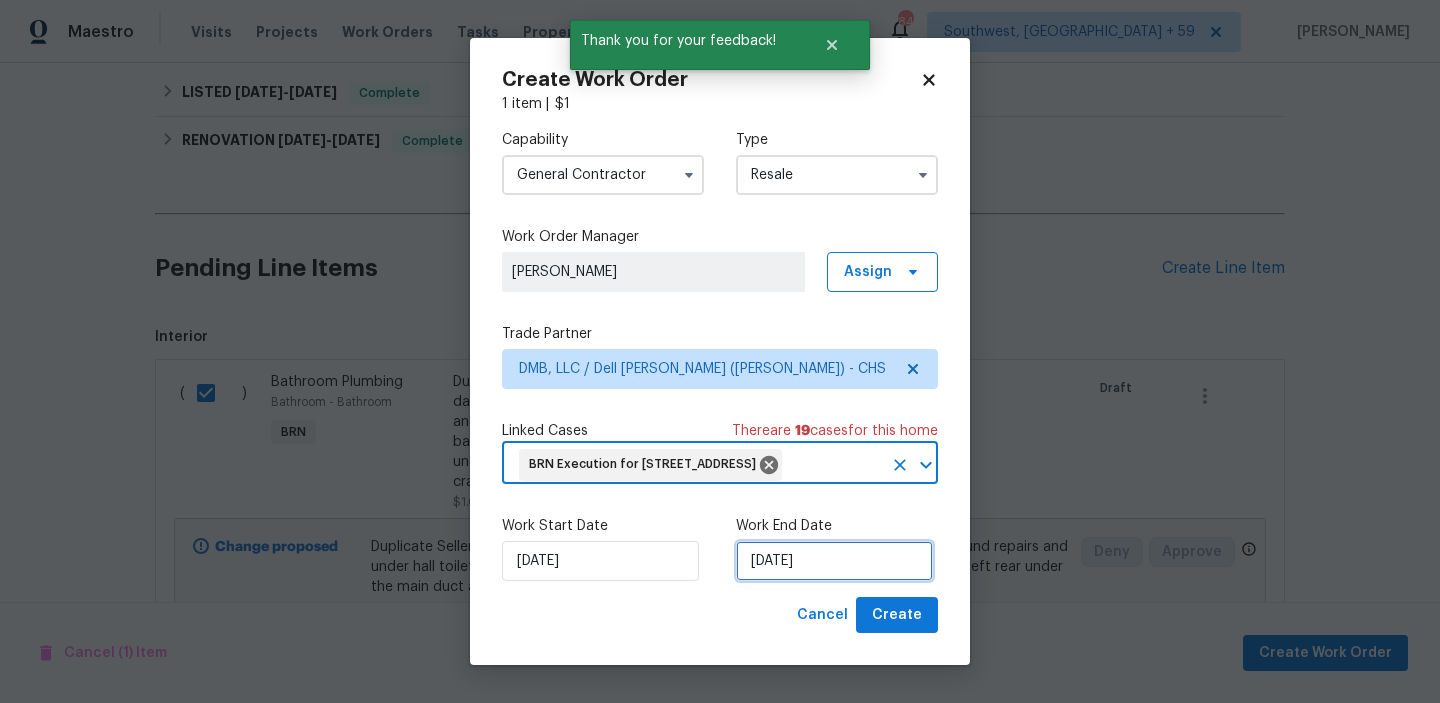 click on "10/07/2025" at bounding box center [834, 561] 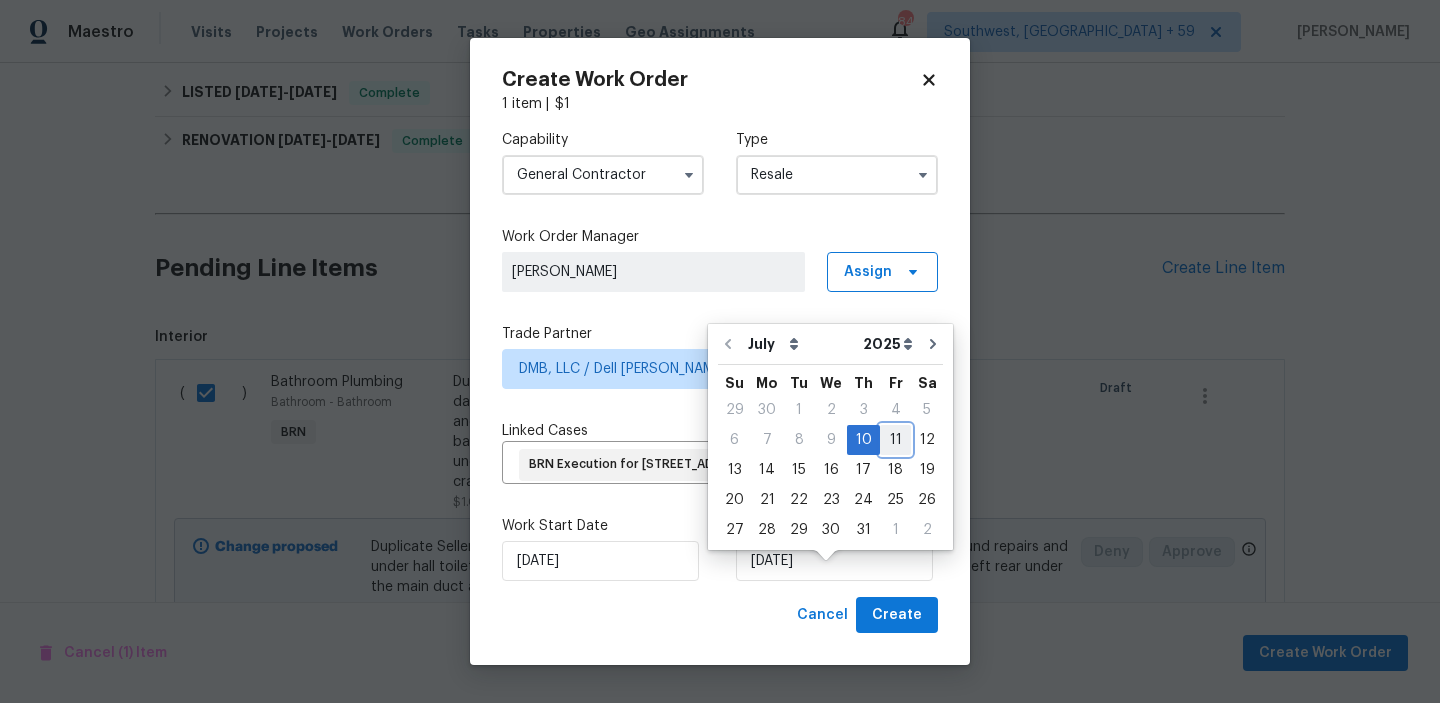click on "11" at bounding box center [895, 440] 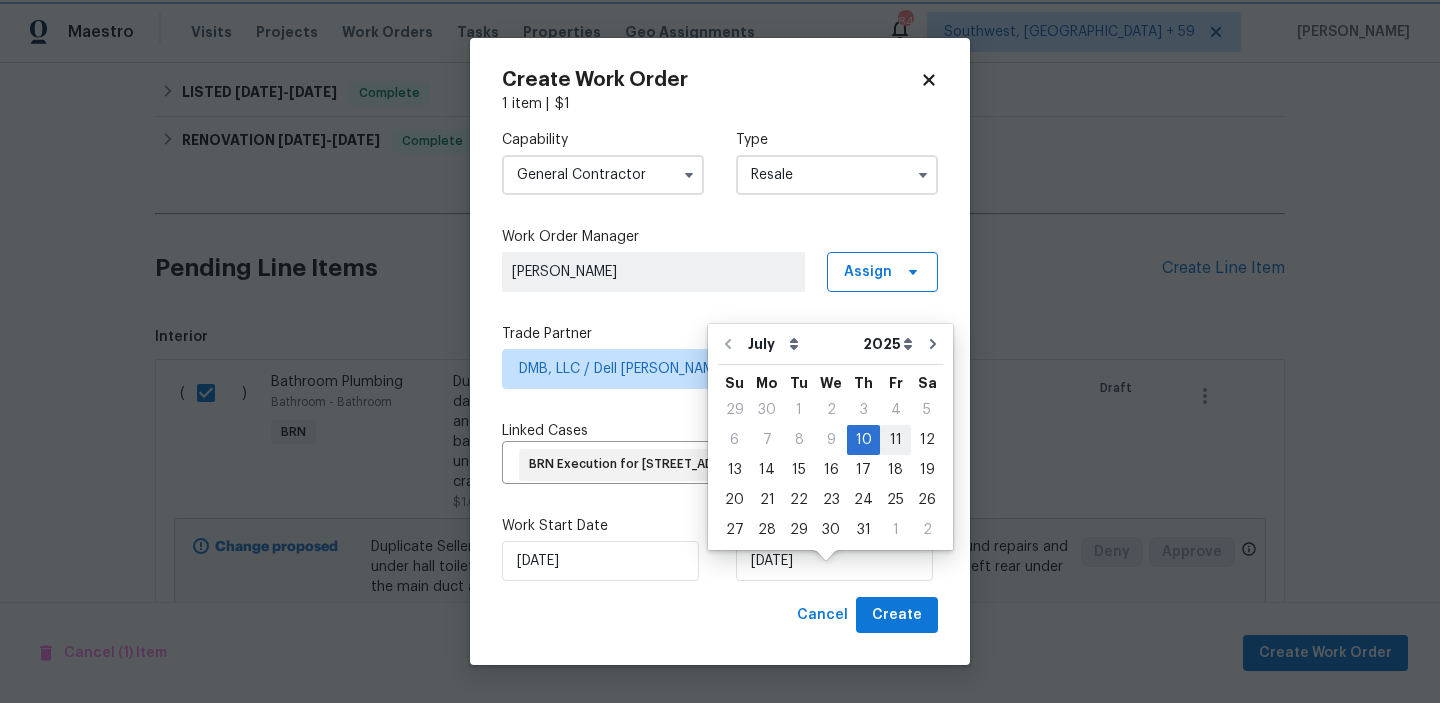 type on "11/07/2025" 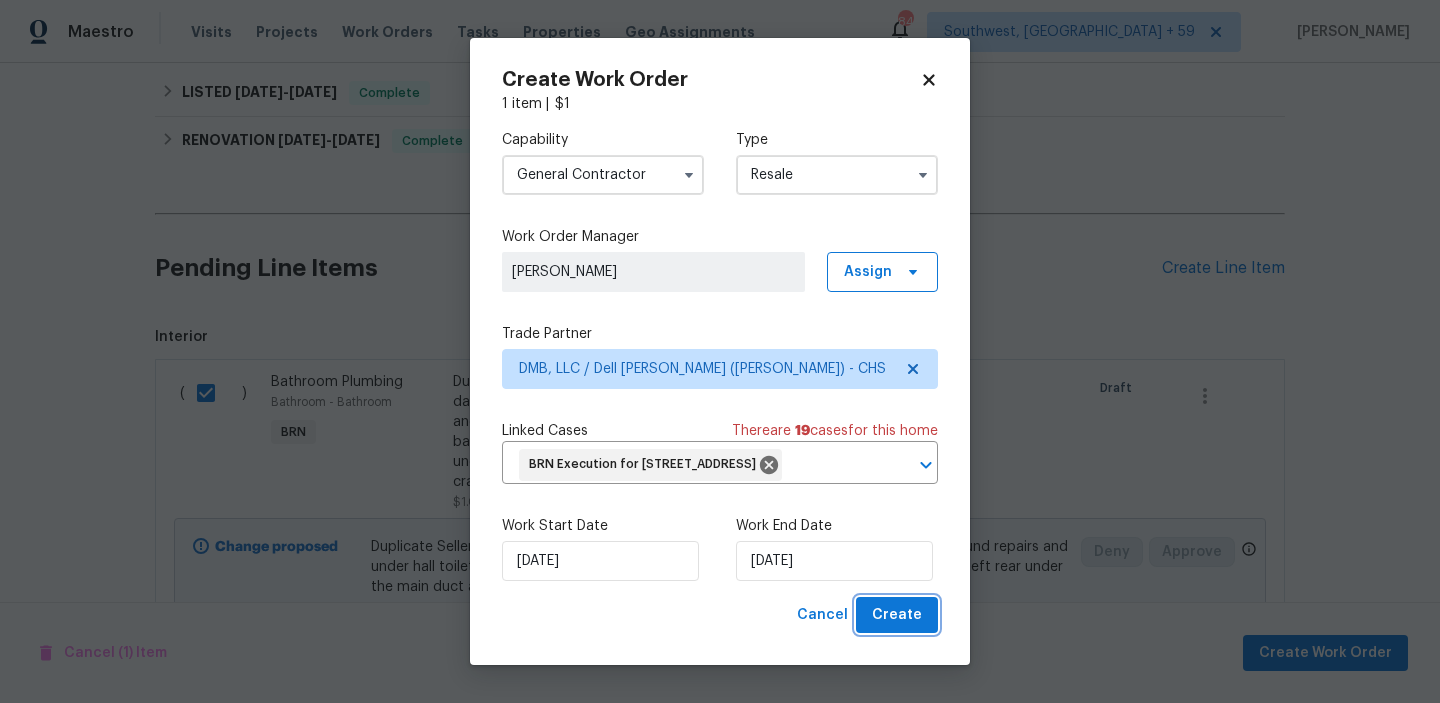 click on "Create" at bounding box center [897, 615] 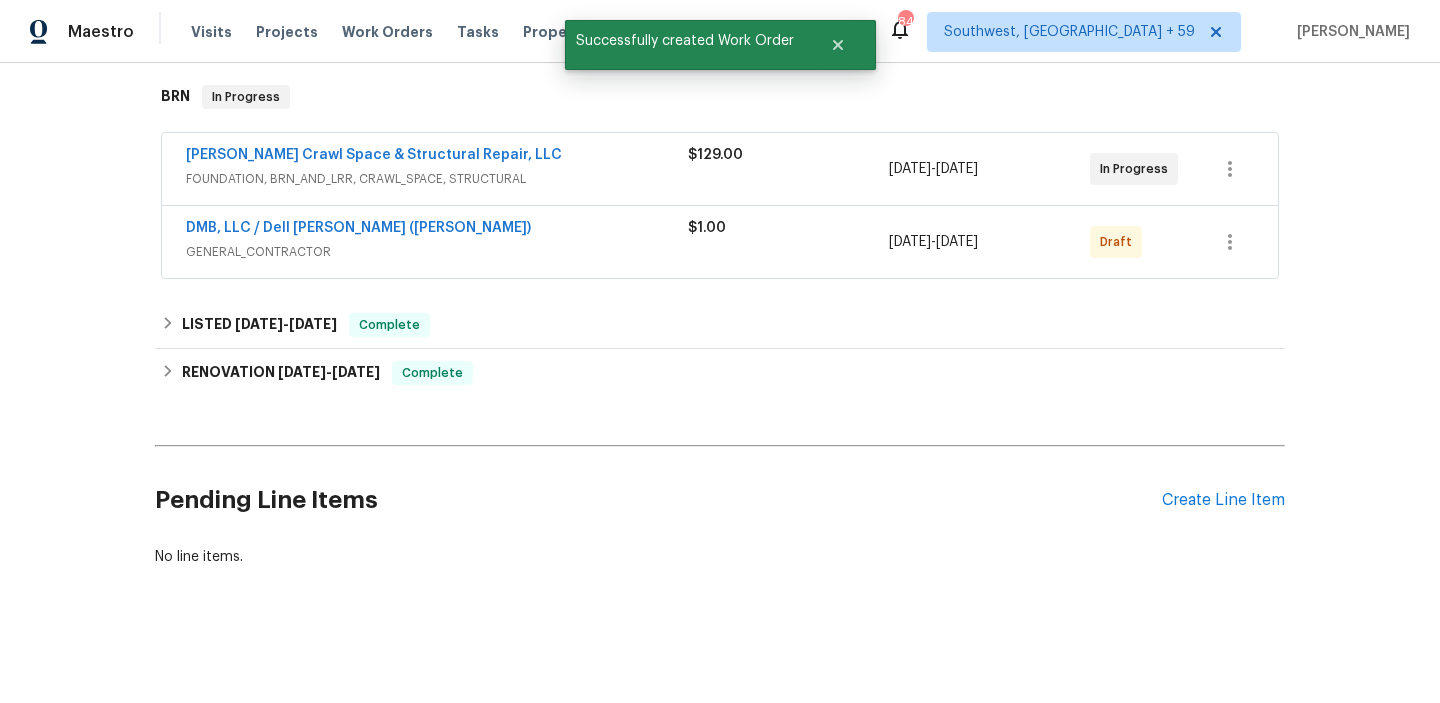scroll, scrollTop: 286, scrollLeft: 0, axis: vertical 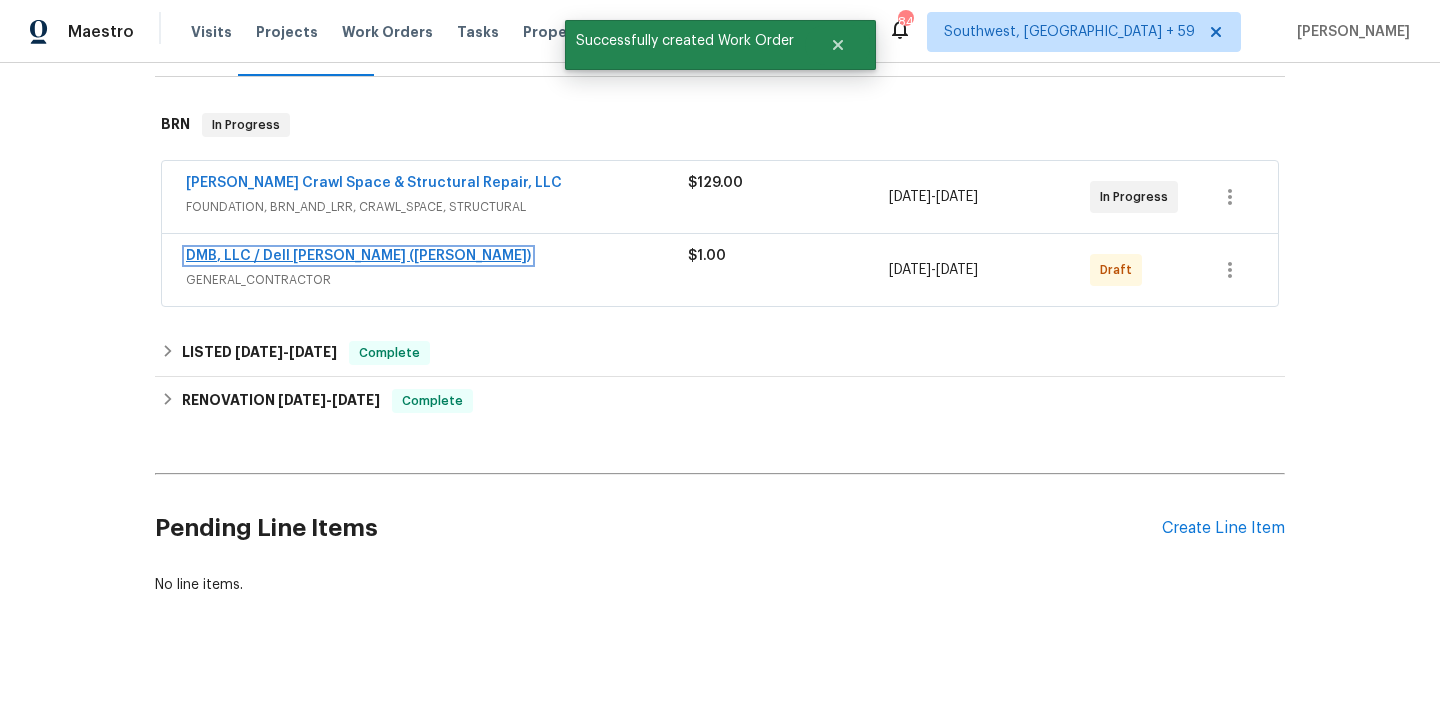 click on "DMB, LLC / Dell [PERSON_NAME] ([PERSON_NAME])" at bounding box center [358, 256] 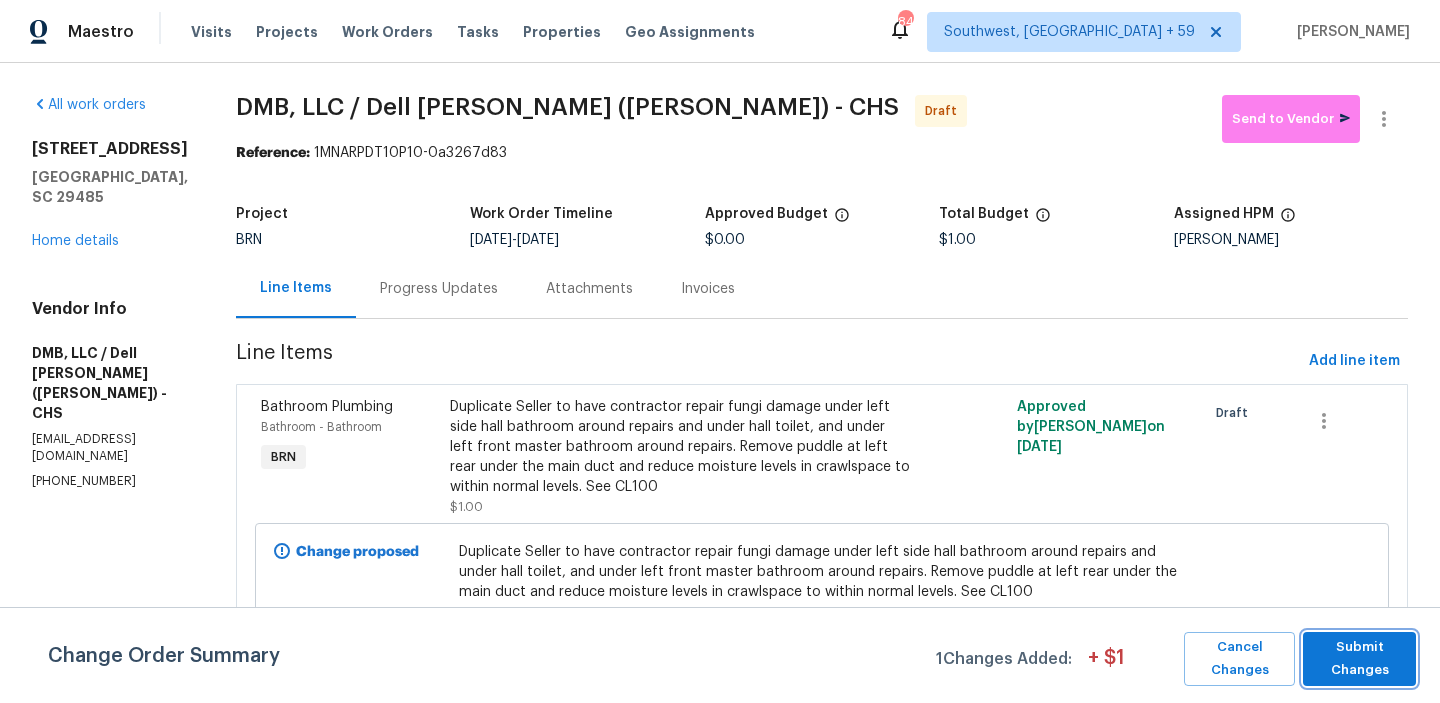 click on "Submit Changes" at bounding box center [1359, 659] 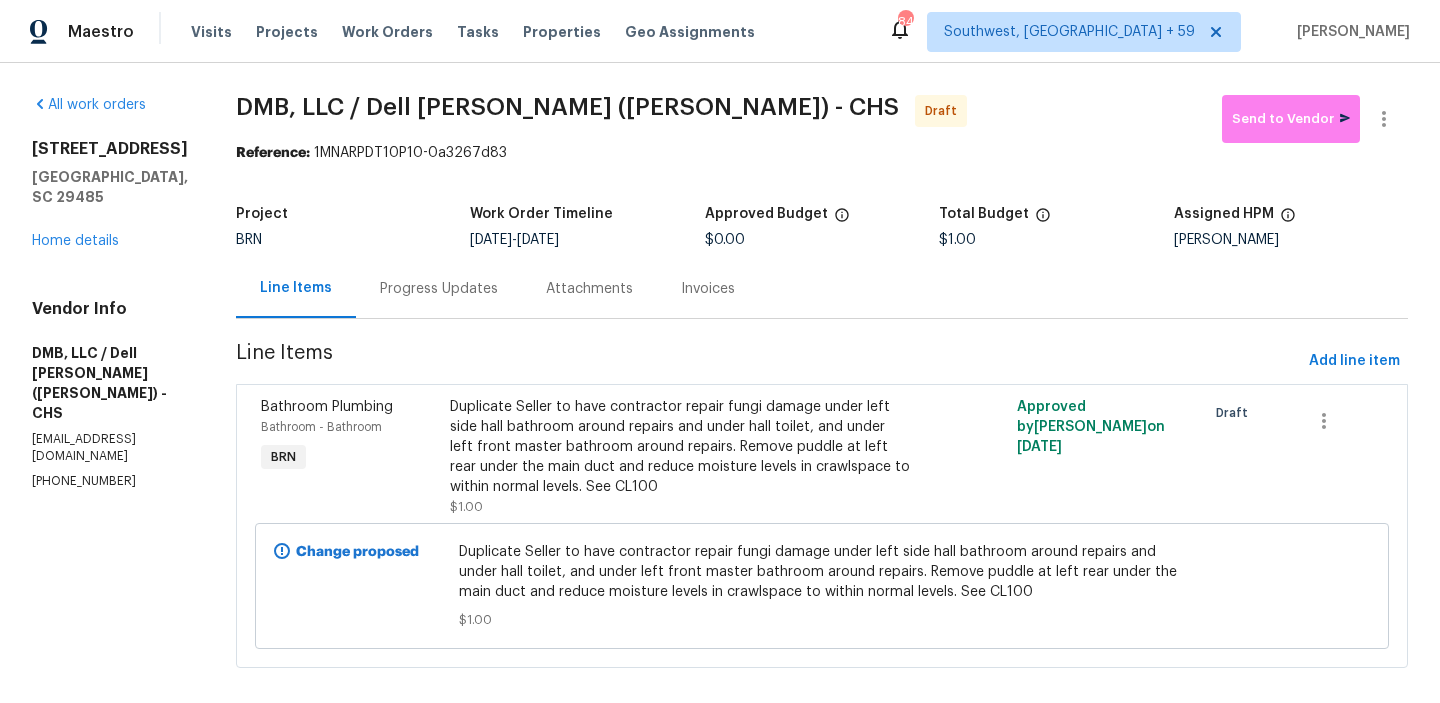 click on "Progress Updates" at bounding box center [439, 288] 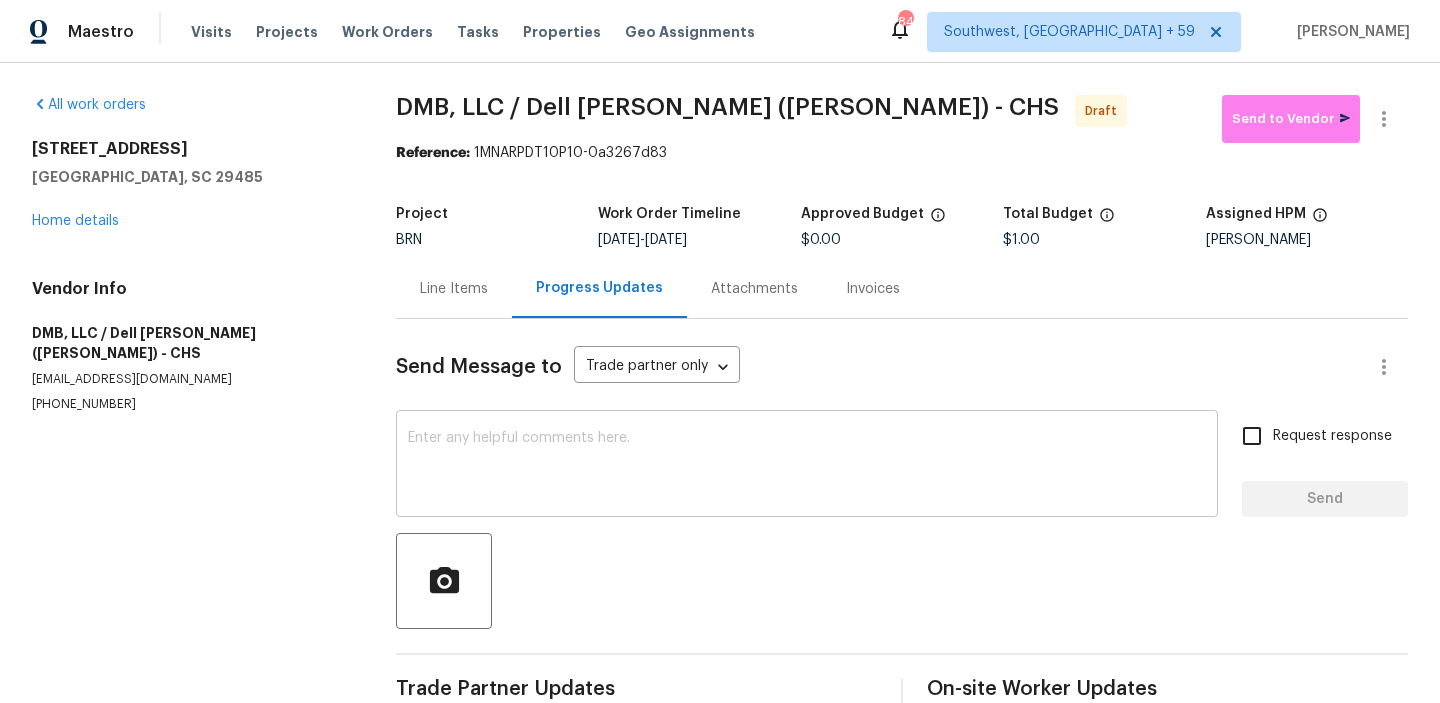 click at bounding box center (807, 466) 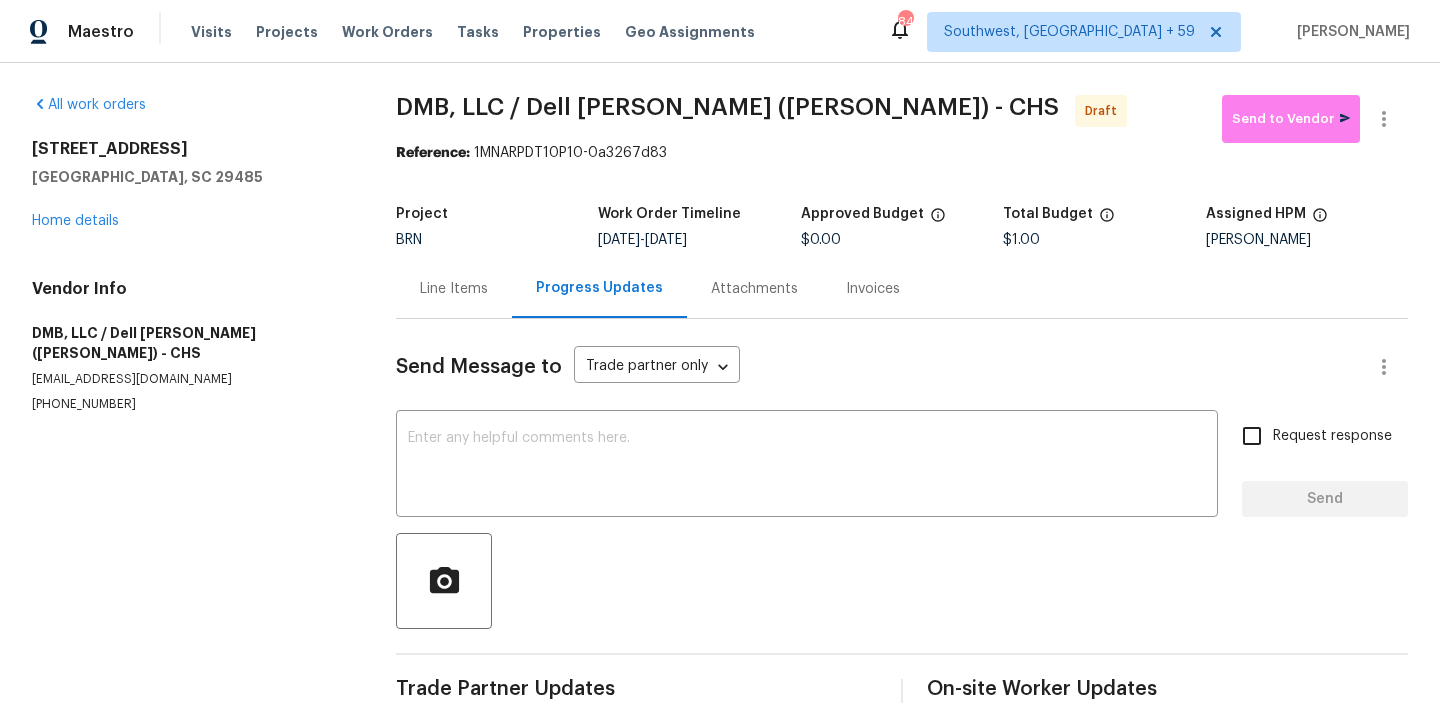 paste on "Hi, I'm Ananthi from Opendoor. Just wanted to check if you received the WO for (Property address), due on (Target date). Please review and accept it within 24 hours and provide a schedule by then. Reach out to me via the portal or call/text at 650-800-9524 for any questions or additional details and change orders for this work order." 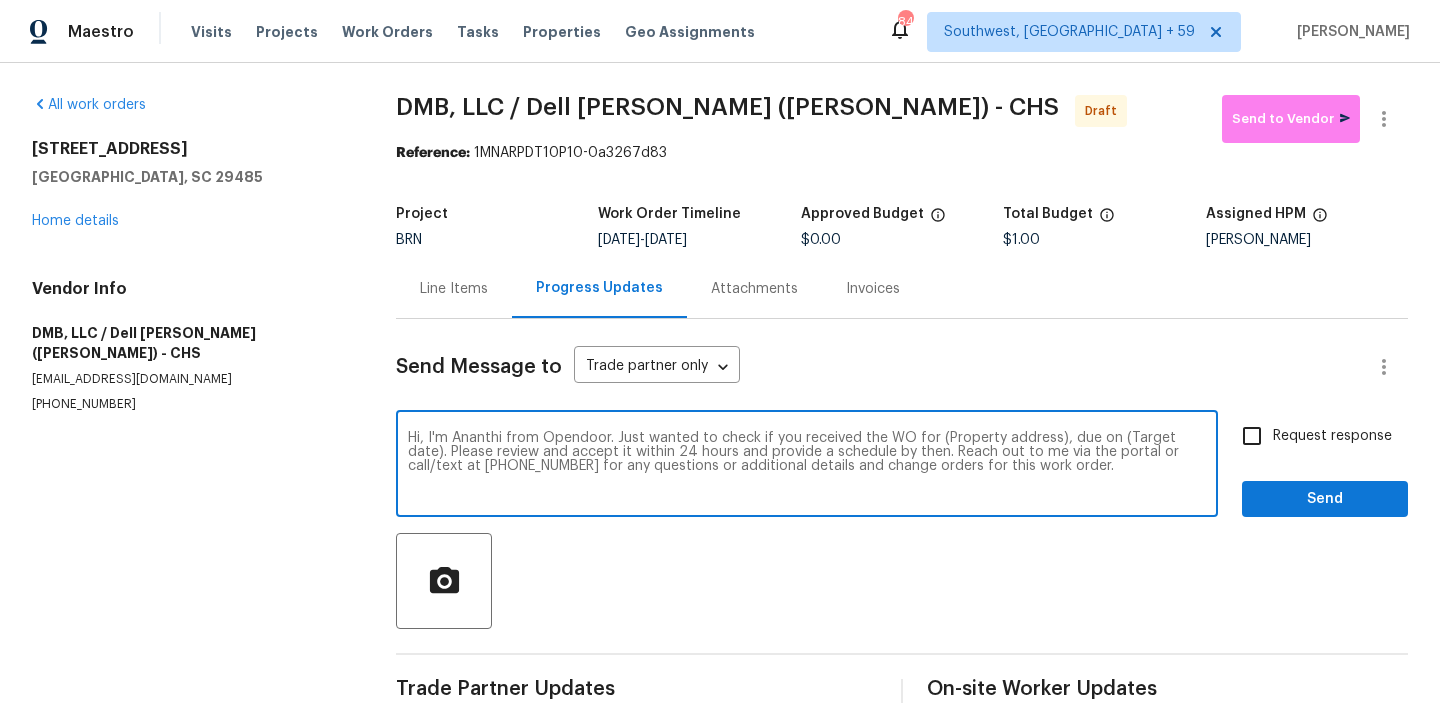 drag, startPoint x: 1050, startPoint y: 439, endPoint x: 940, endPoint y: 435, distance: 110.0727 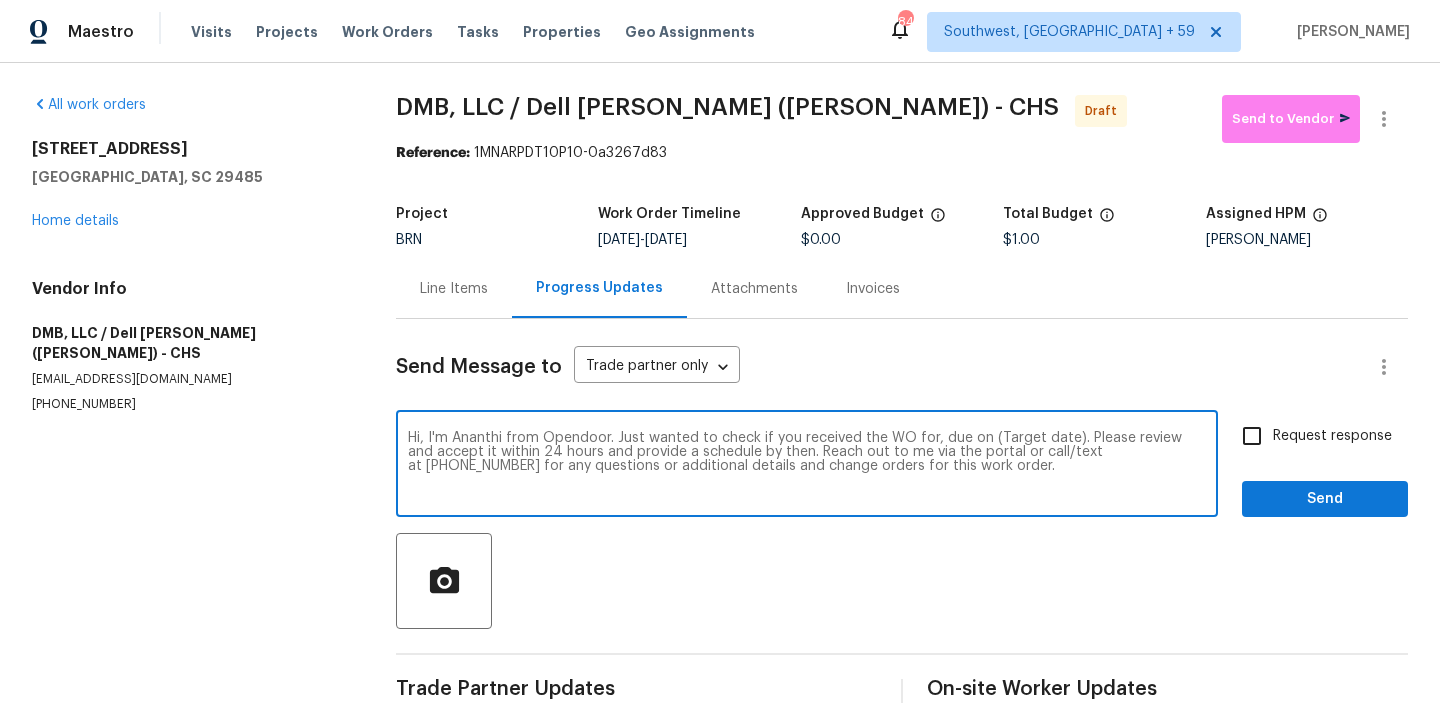 paste on "103 Sycamore Dr, Summerville, SC 29485" 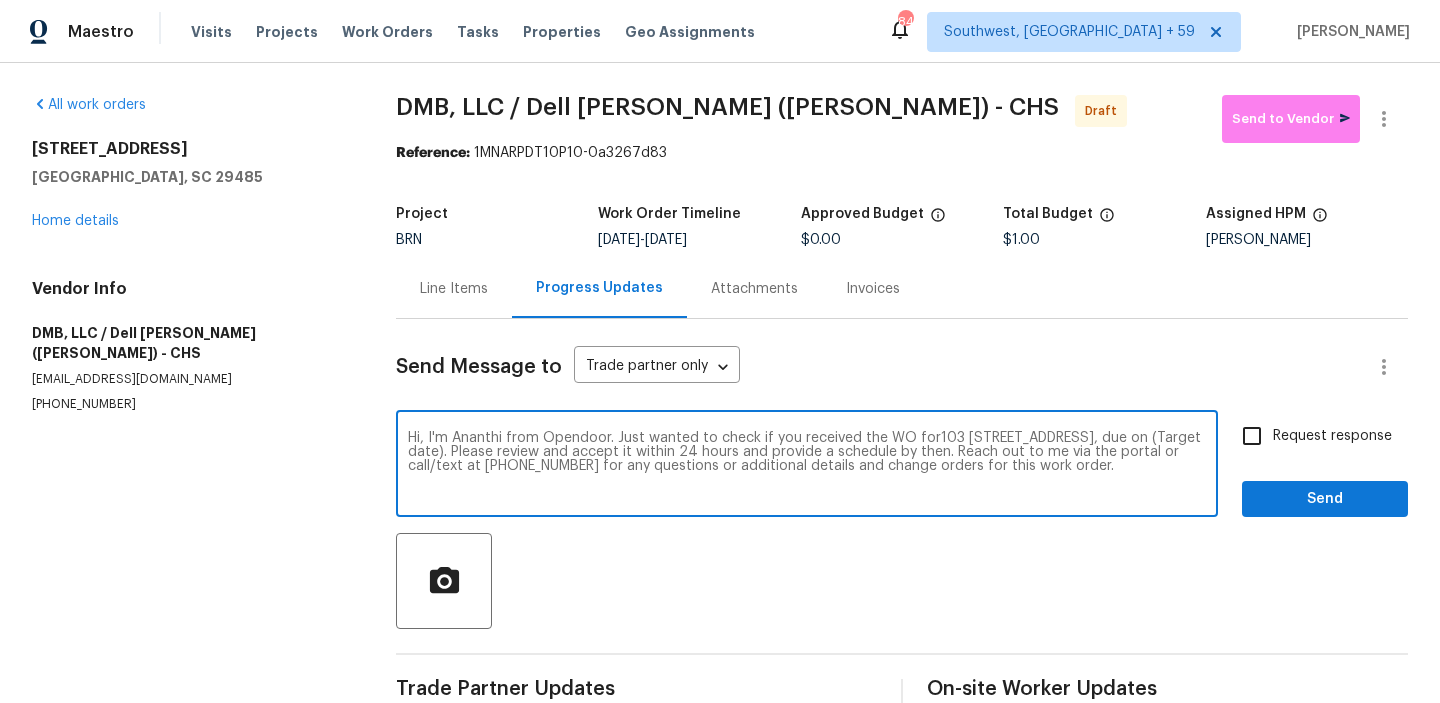 click on "Hi, I'm Ananthi from Opendoor. Just wanted to check if you received the WO for103 Sycamore Dr, Summerville, SC 29485, due on (Target date). Please review and accept it within 24 hours and provide a schedule by then. Reach out to me via the portal or call/text at 650-800-9524 for any questions or additional details and change orders for this work order." at bounding box center [807, 466] 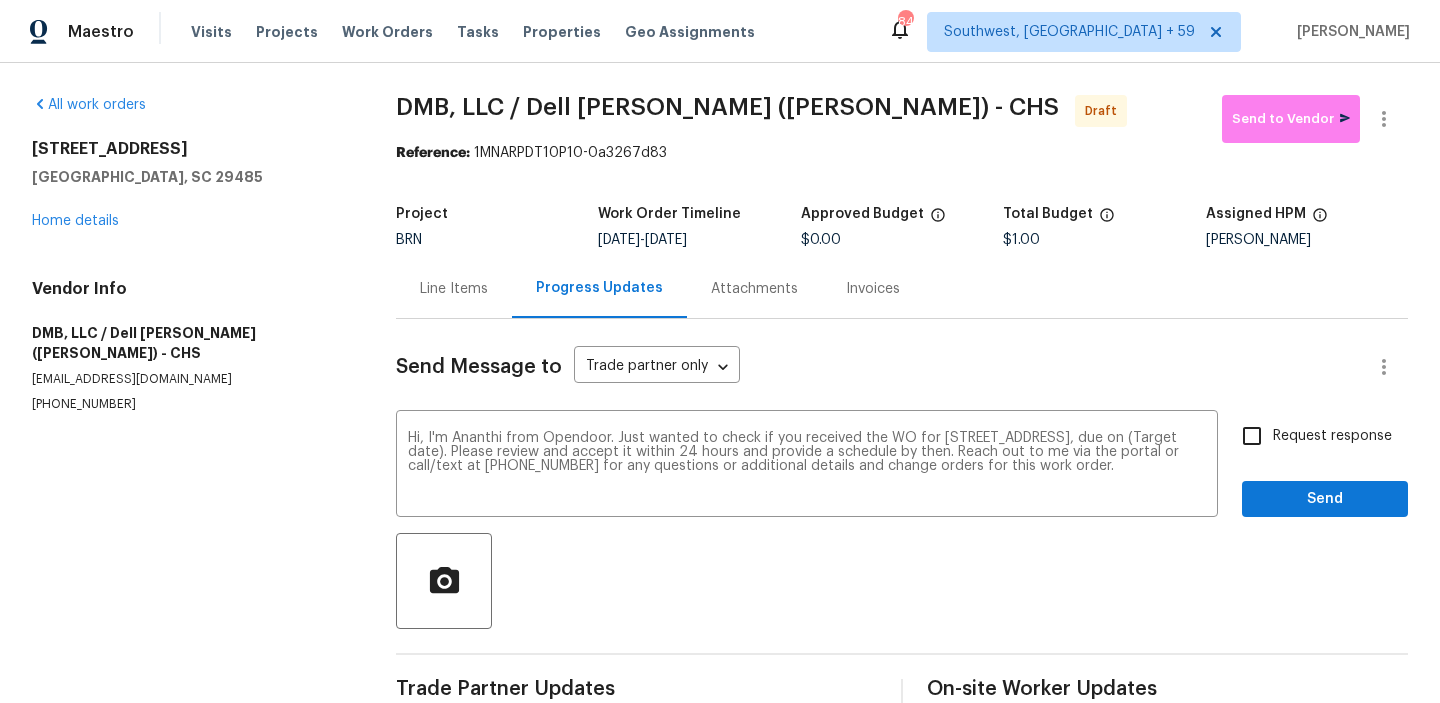 drag, startPoint x: 674, startPoint y: 242, endPoint x: 751, endPoint y: 239, distance: 77.05842 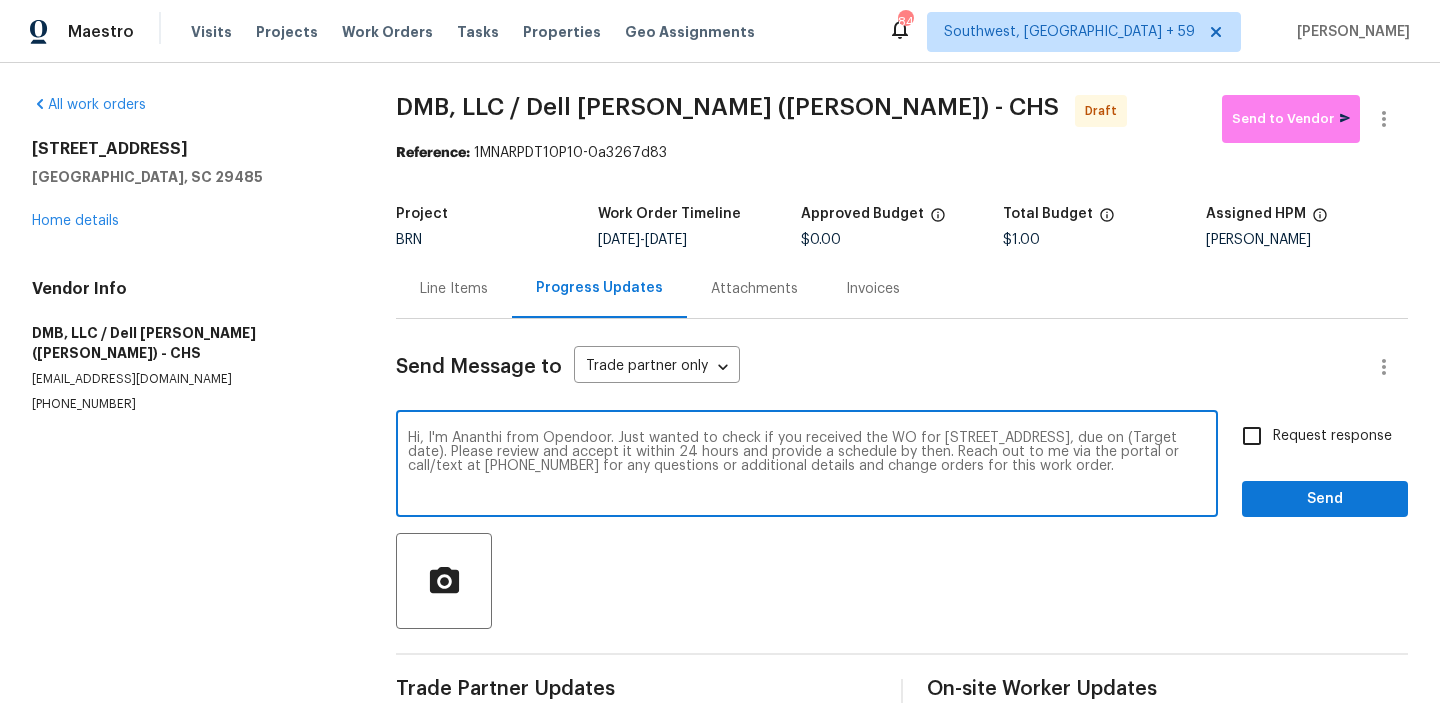 drag, startPoint x: 590, startPoint y: 453, endPoint x: 514, endPoint y: 451, distance: 76.02631 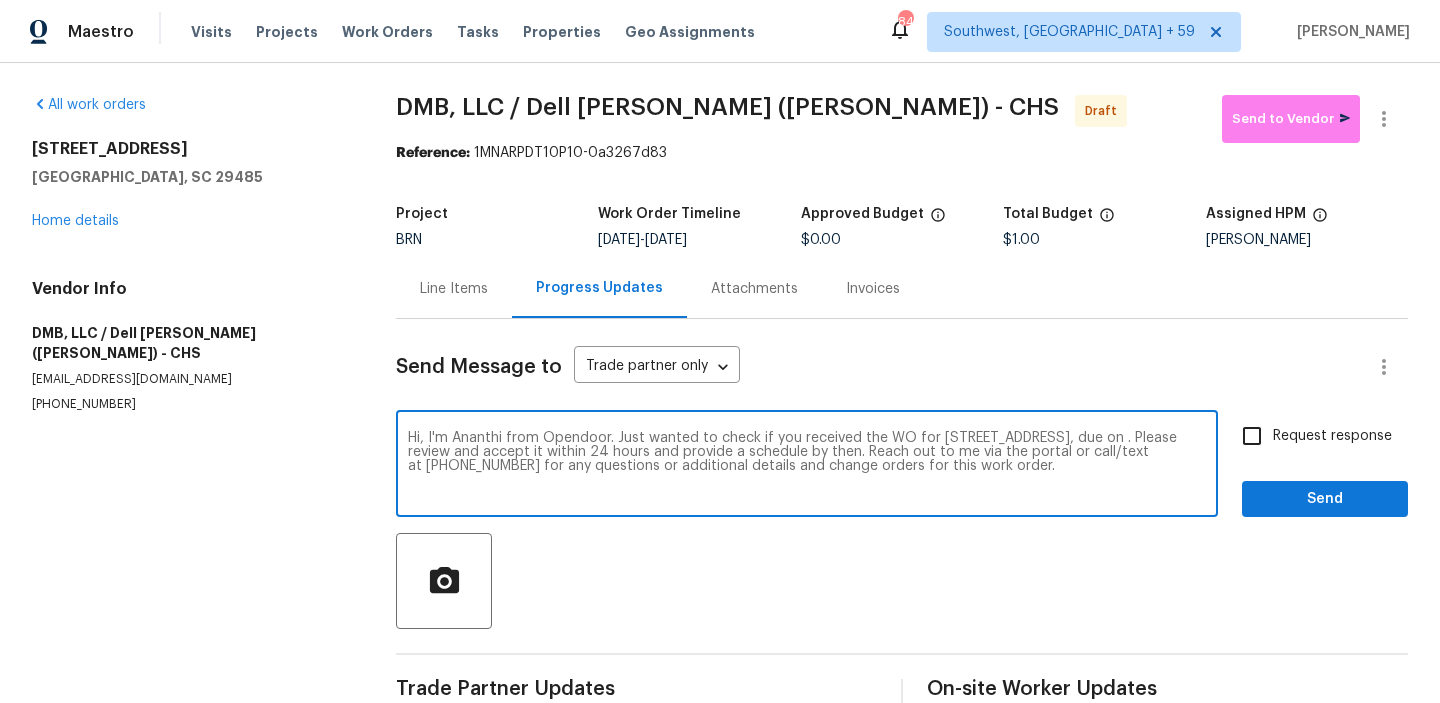 paste on "7/11/2025" 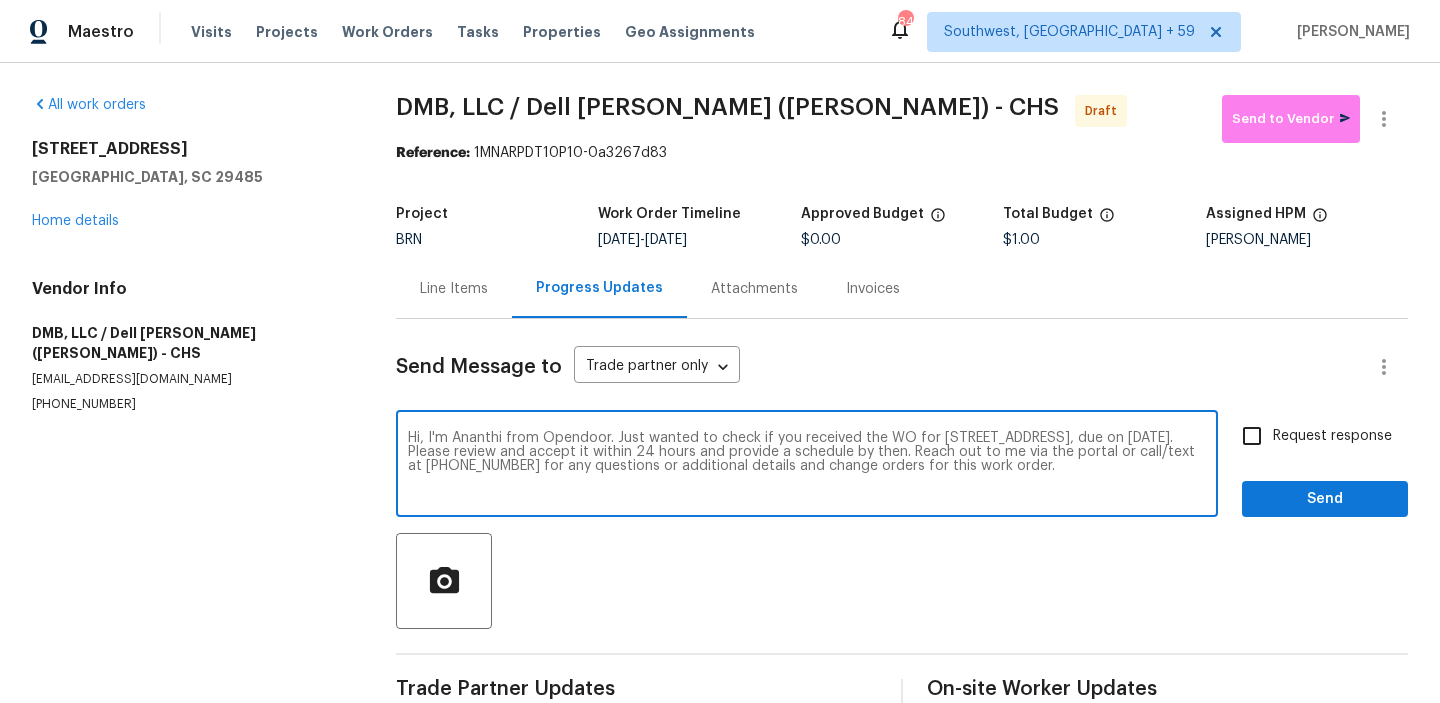 type on "Hi, I'm Ananthi from Opendoor. Just wanted to check if you received the WO for 103 Sycamore Dr, Summerville, SC 29485, due on 7/11/2025. Please review and accept it within 24 hours and provide a schedule by then. Reach out to me via the portal or call/text at 650-800-9524 for any questions or additional details and change orders for this work order." 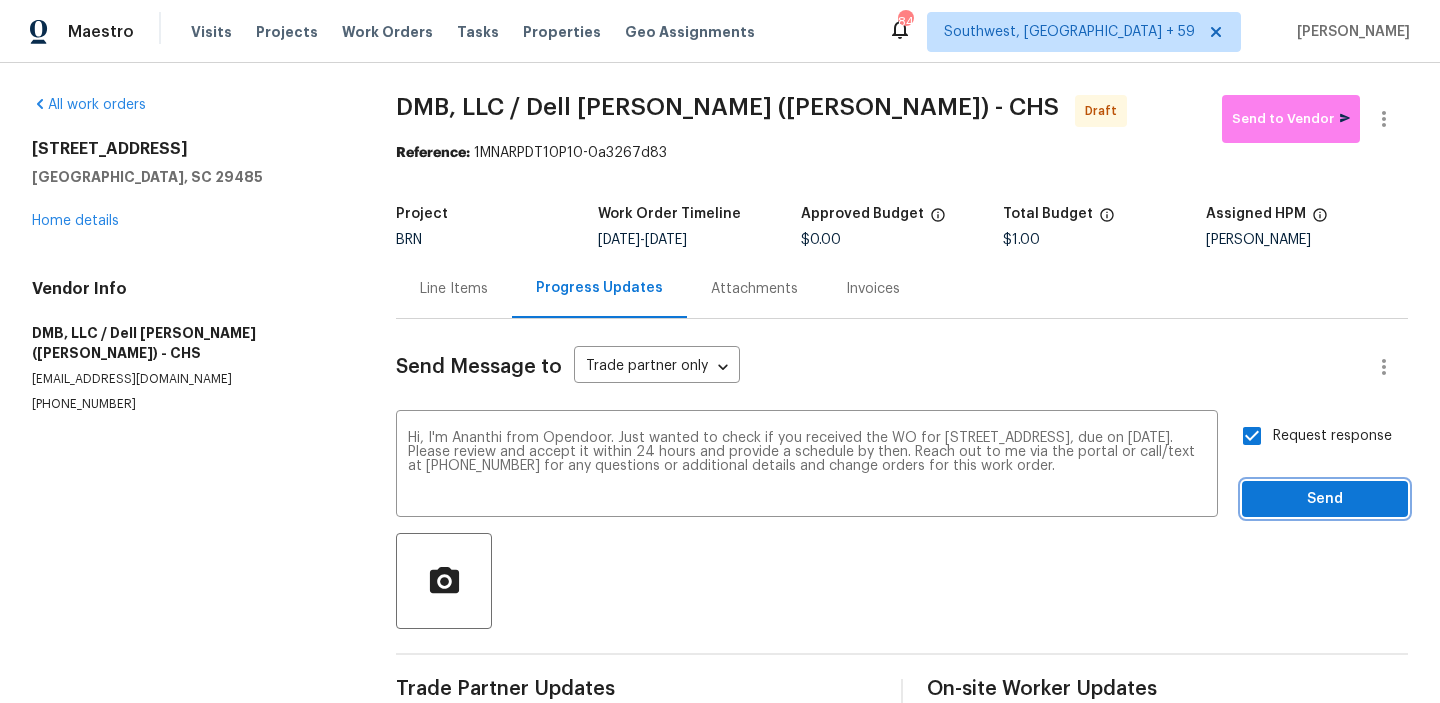 click on "Send" at bounding box center [1325, 499] 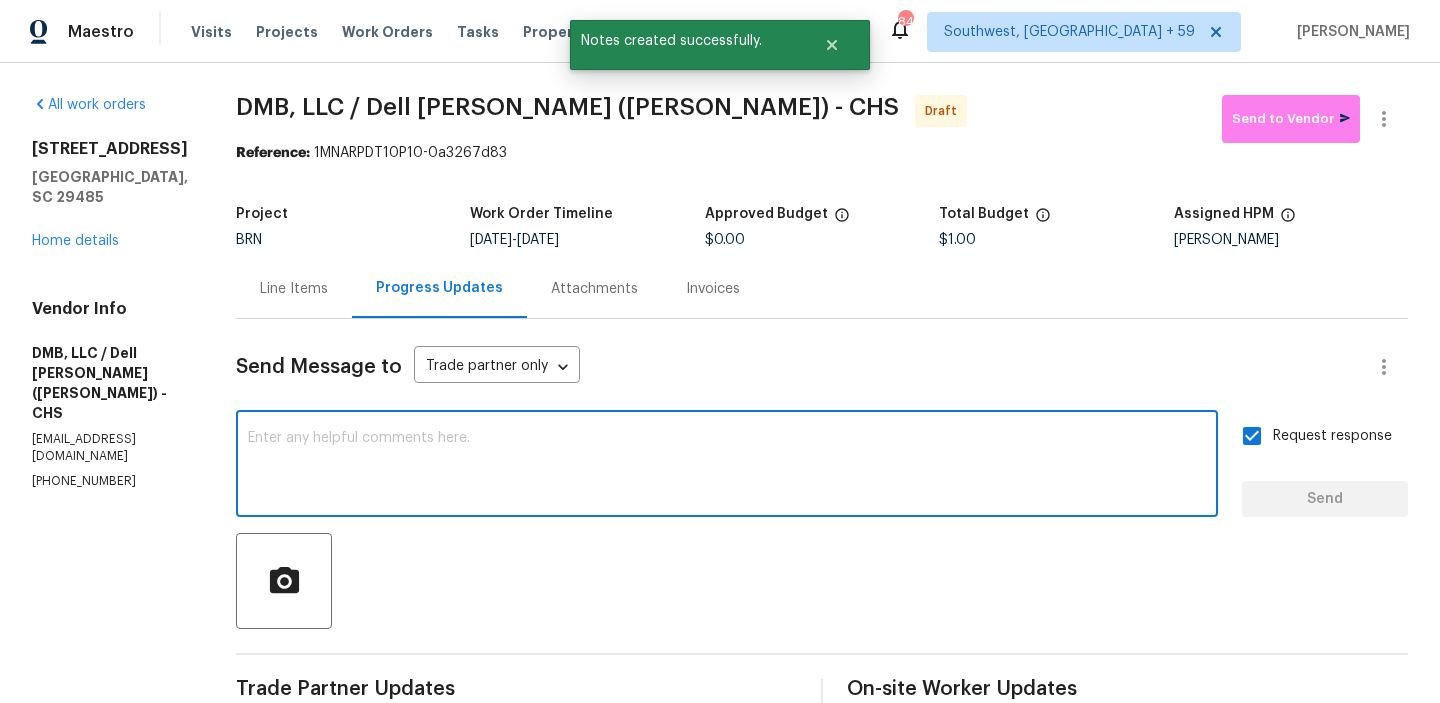 click at bounding box center [727, 466] 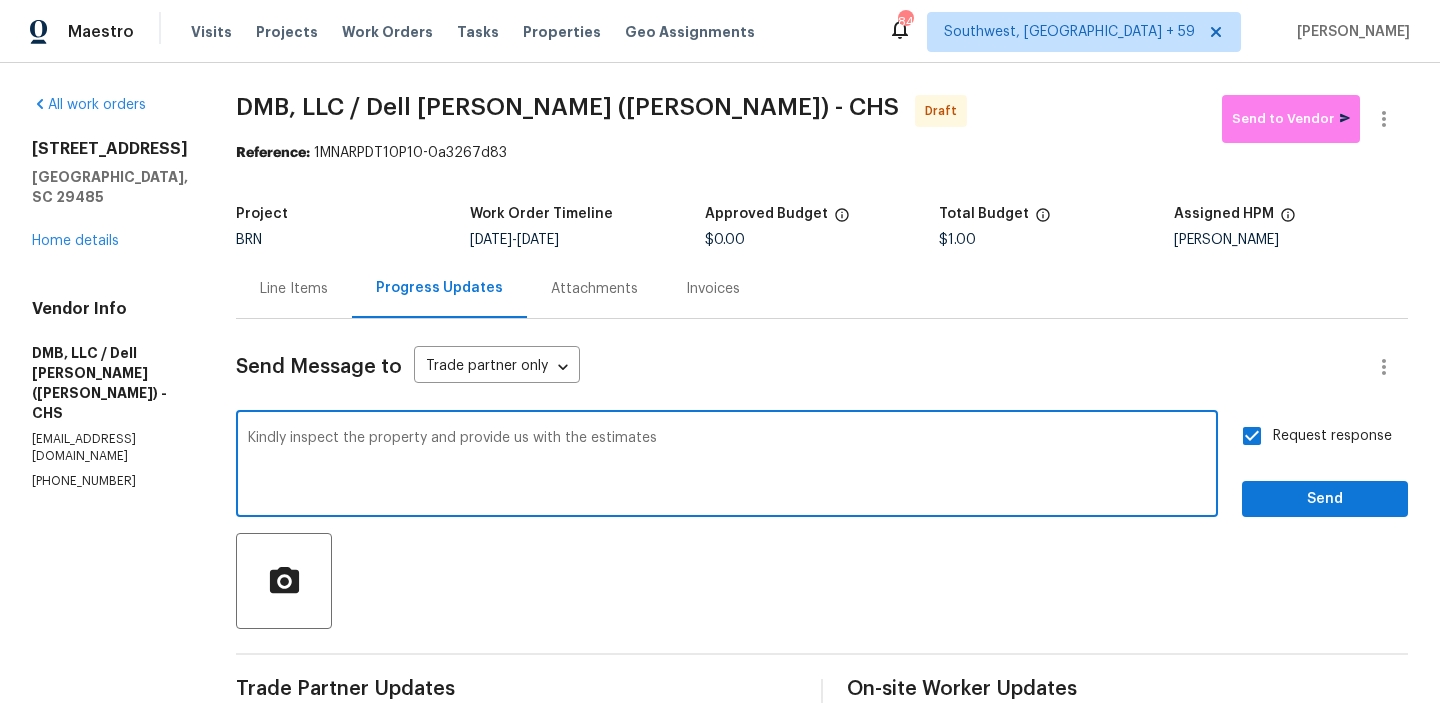 type on "Kindly inspect the property and provide us with the estimates" 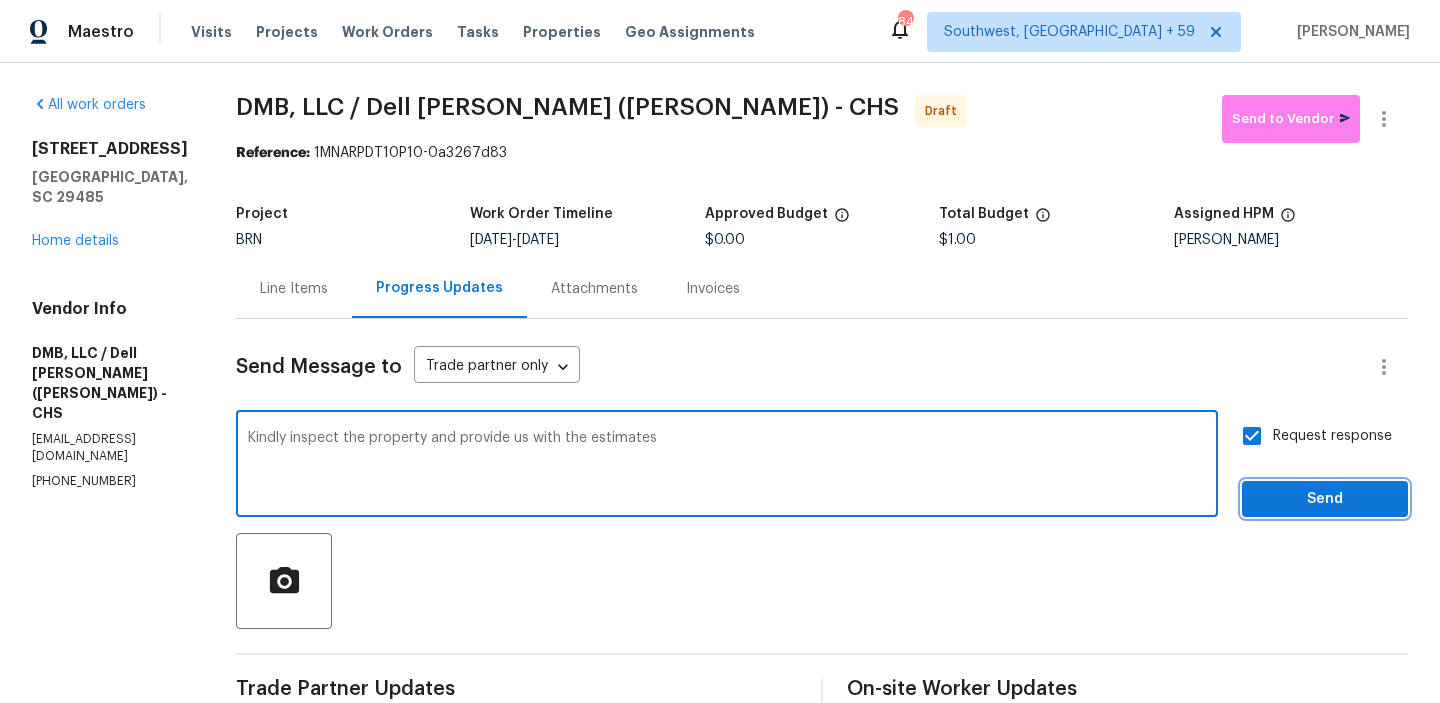 click on "Send" at bounding box center [1325, 499] 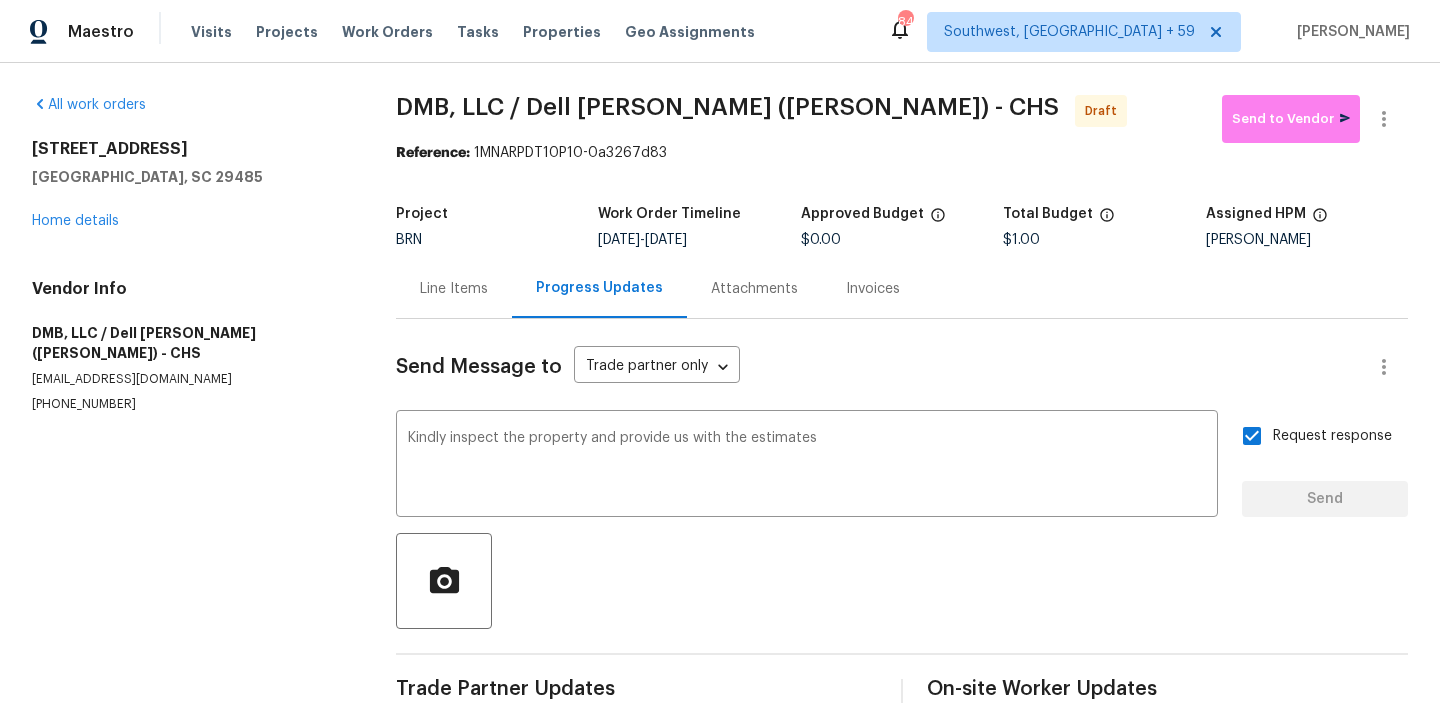 type 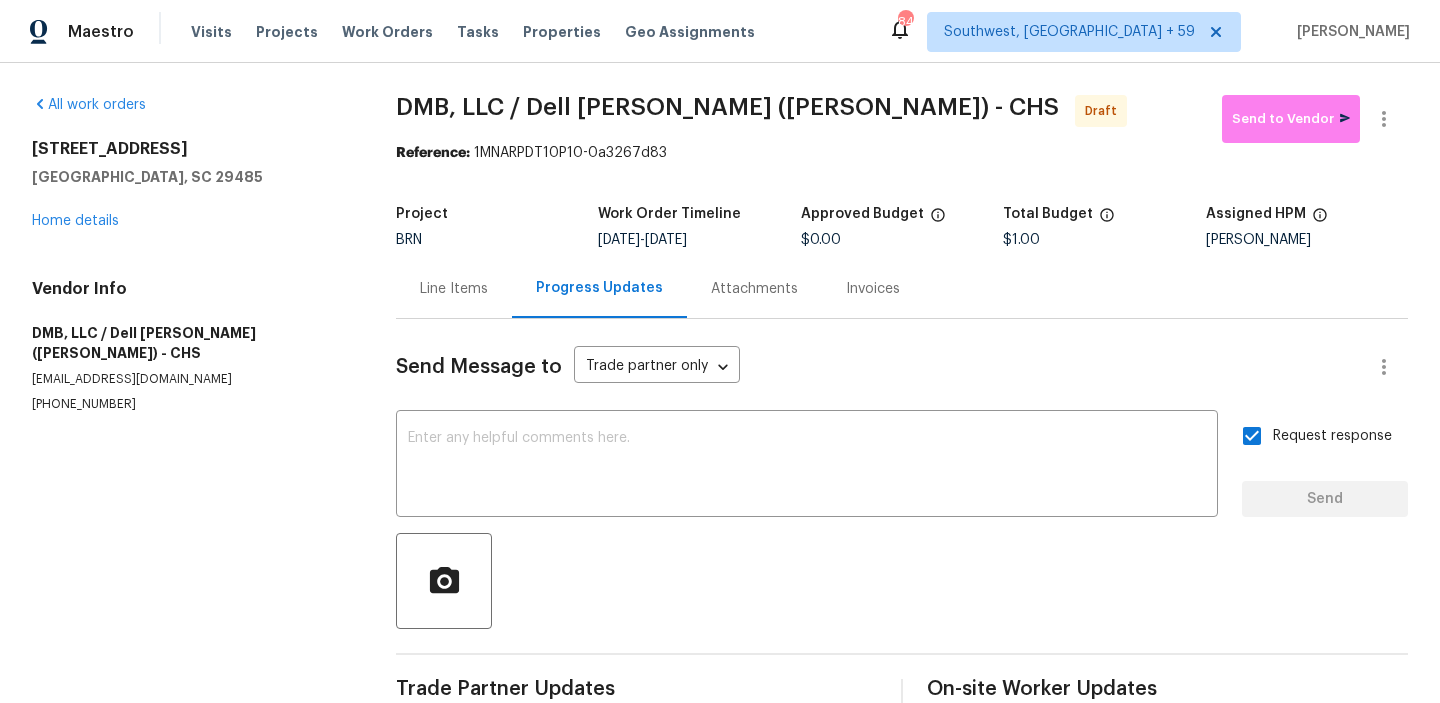 click on "All work orders 103 Sycamore Dr Summerville, SC 29485 Home details Vendor Info DMB, LLC / Dell Bryson (Heise) - CHS bbeezbuild@gmail.com (843) 991-8081 DMB, LLC / Dell Bryson (Heise) - CHS Draft Send to Vendor   Reference:   1MNARPDT10P10-0a3267d83 Project BRN   Work Order Timeline 7/10/2025  -  7/11/2025 Approved Budget $0.00 Total Budget $1.00 Assigned HPM Raymond Roberts Line Items Progress Updates Attachments Invoices Send Message to Trade partner only Trade partner only ​ Kindly inspect the property and provide us with the estimates  x ​ Request response Send Trade Partner Updates On-site Worker Updates" at bounding box center [720, 405] 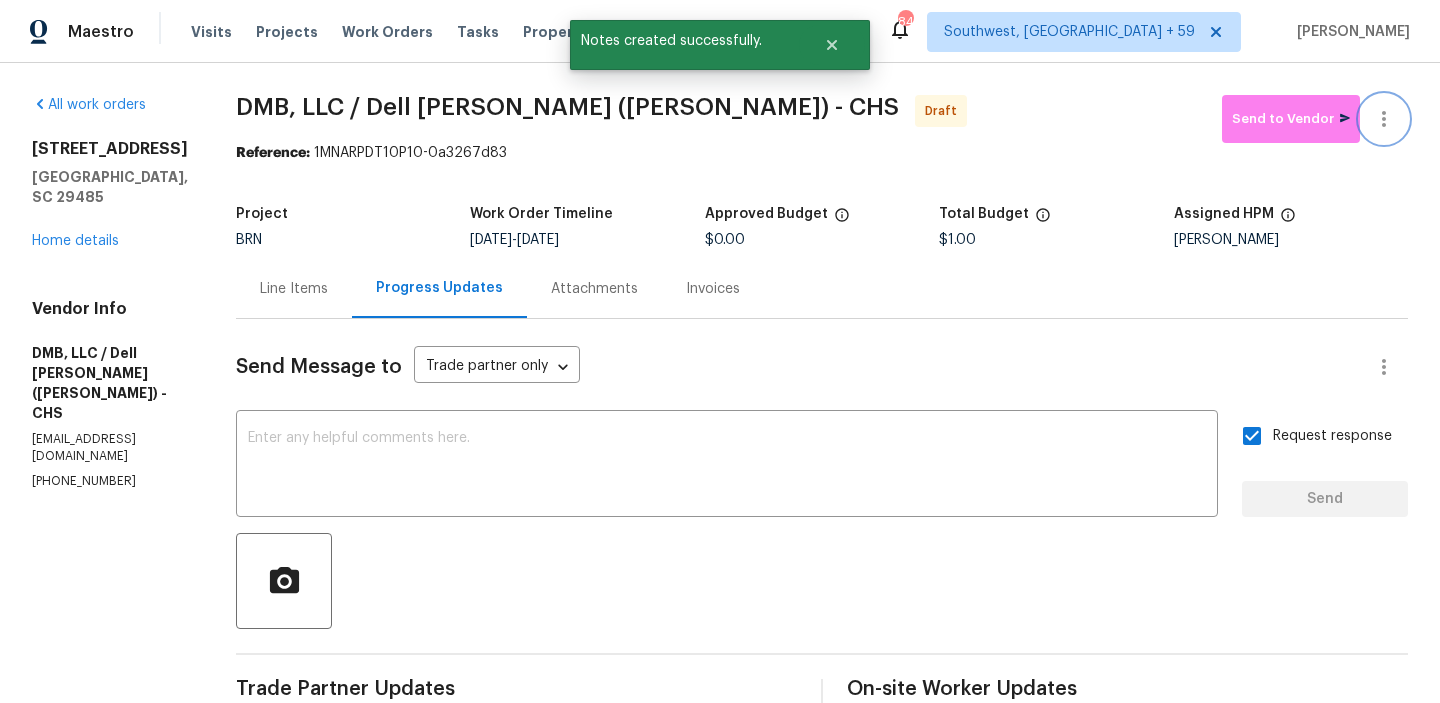 click at bounding box center (1384, 119) 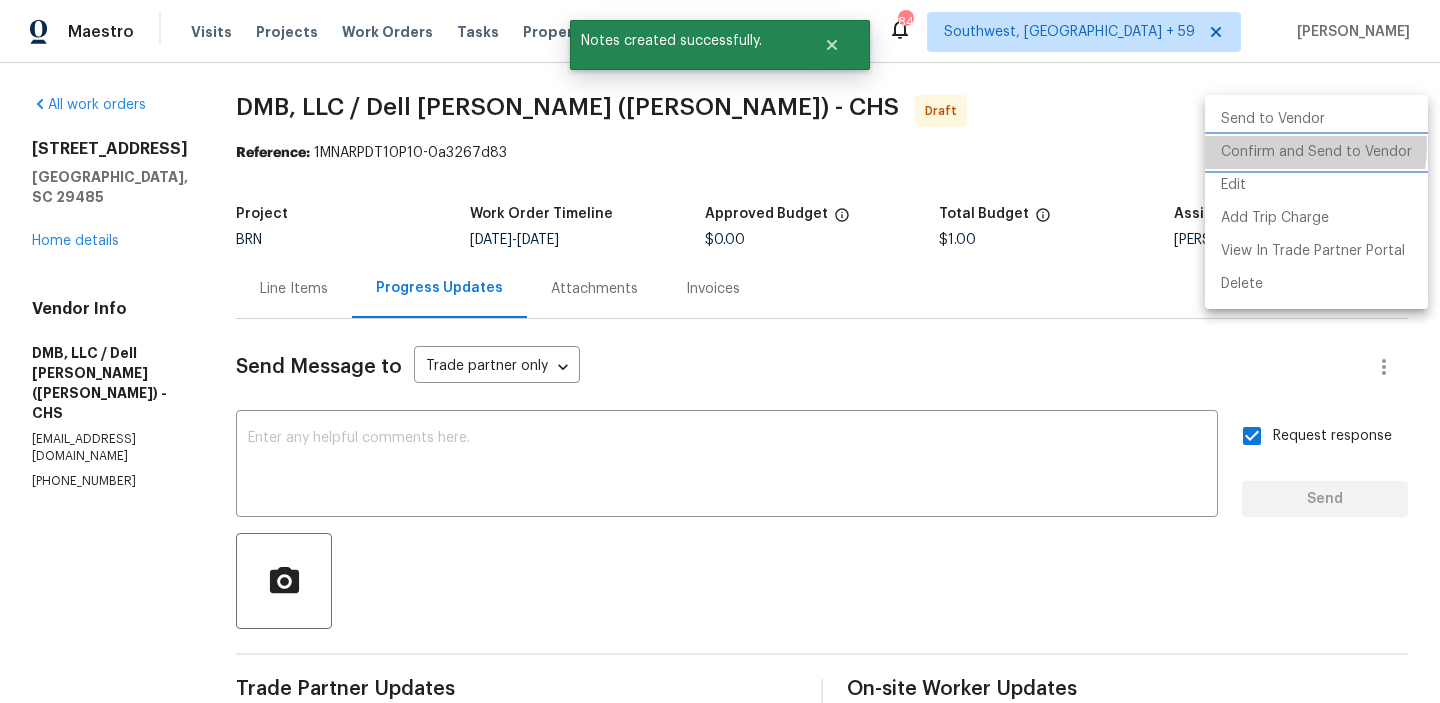 click on "Confirm and Send to Vendor" at bounding box center [1316, 152] 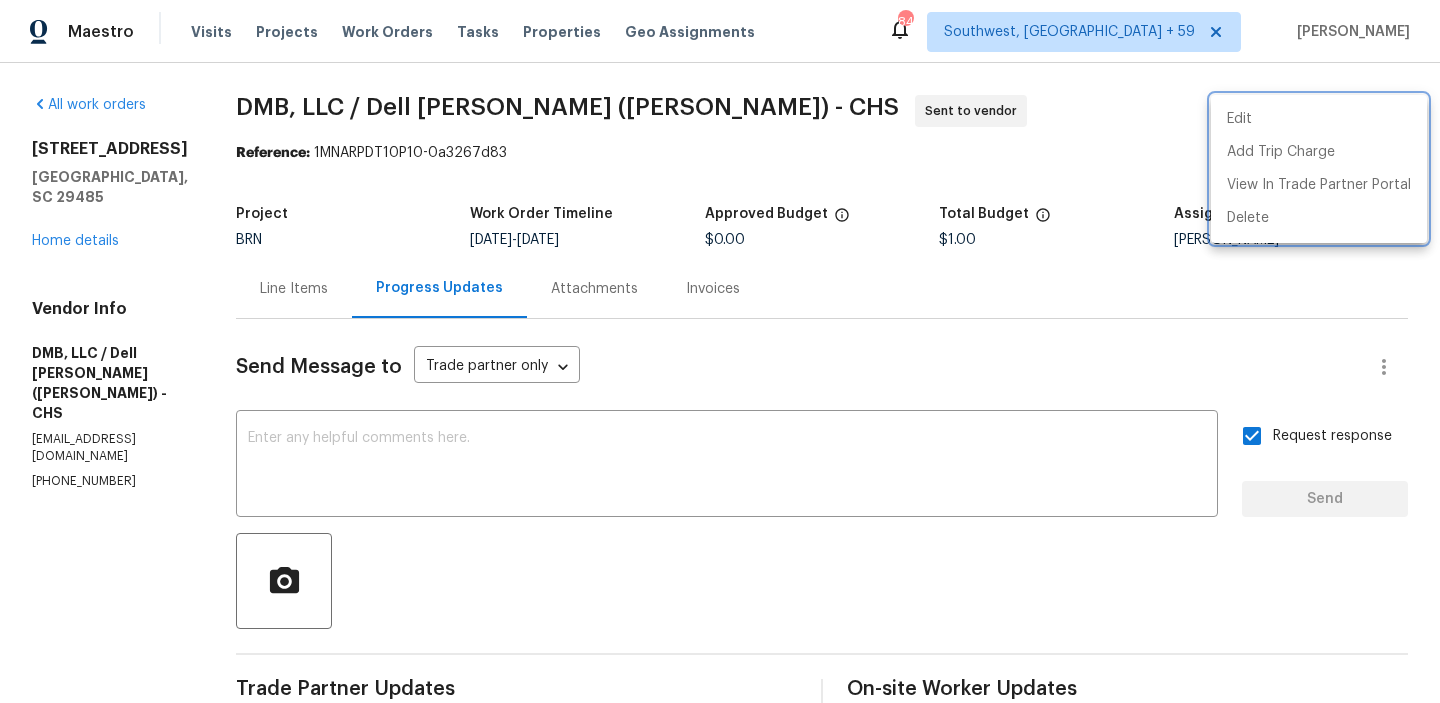 click at bounding box center (720, 351) 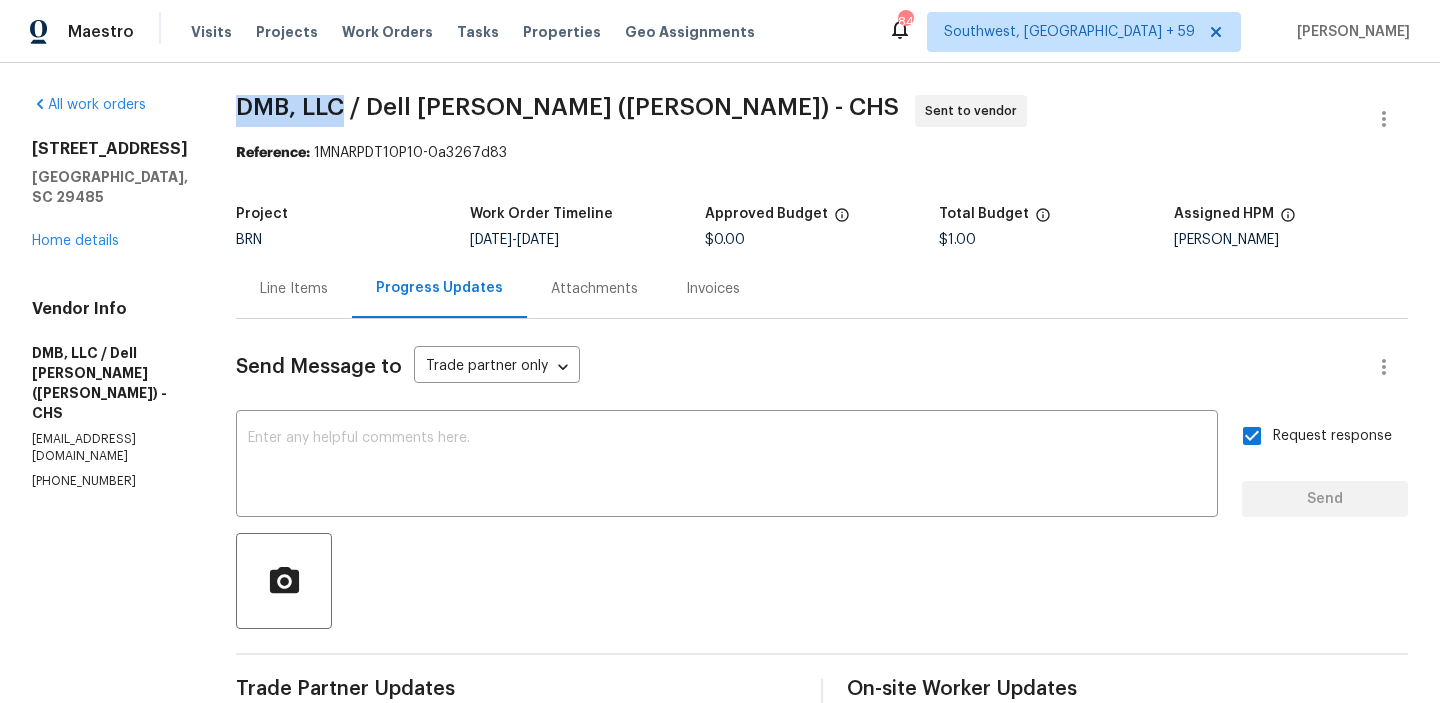 drag, startPoint x: 220, startPoint y: 109, endPoint x: 335, endPoint y: 107, distance: 115.01739 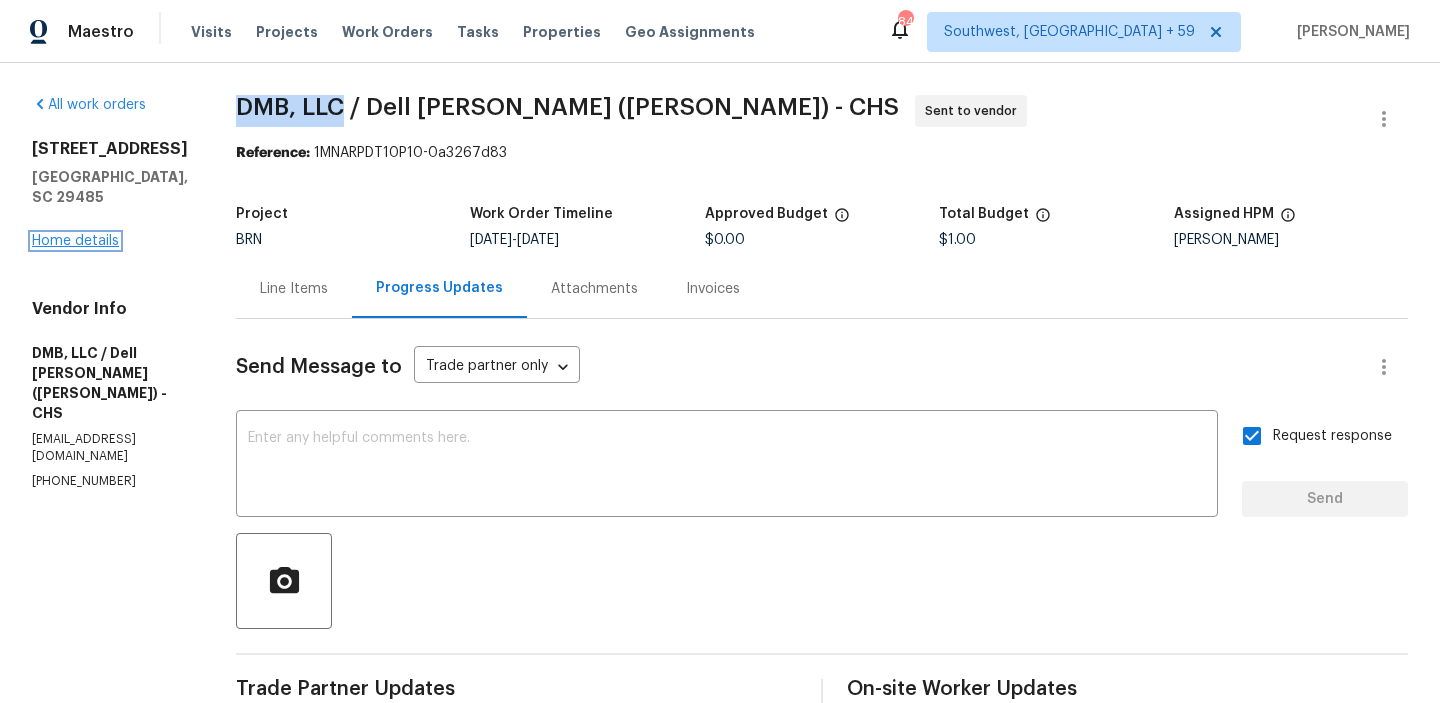 click on "Home details" at bounding box center (75, 241) 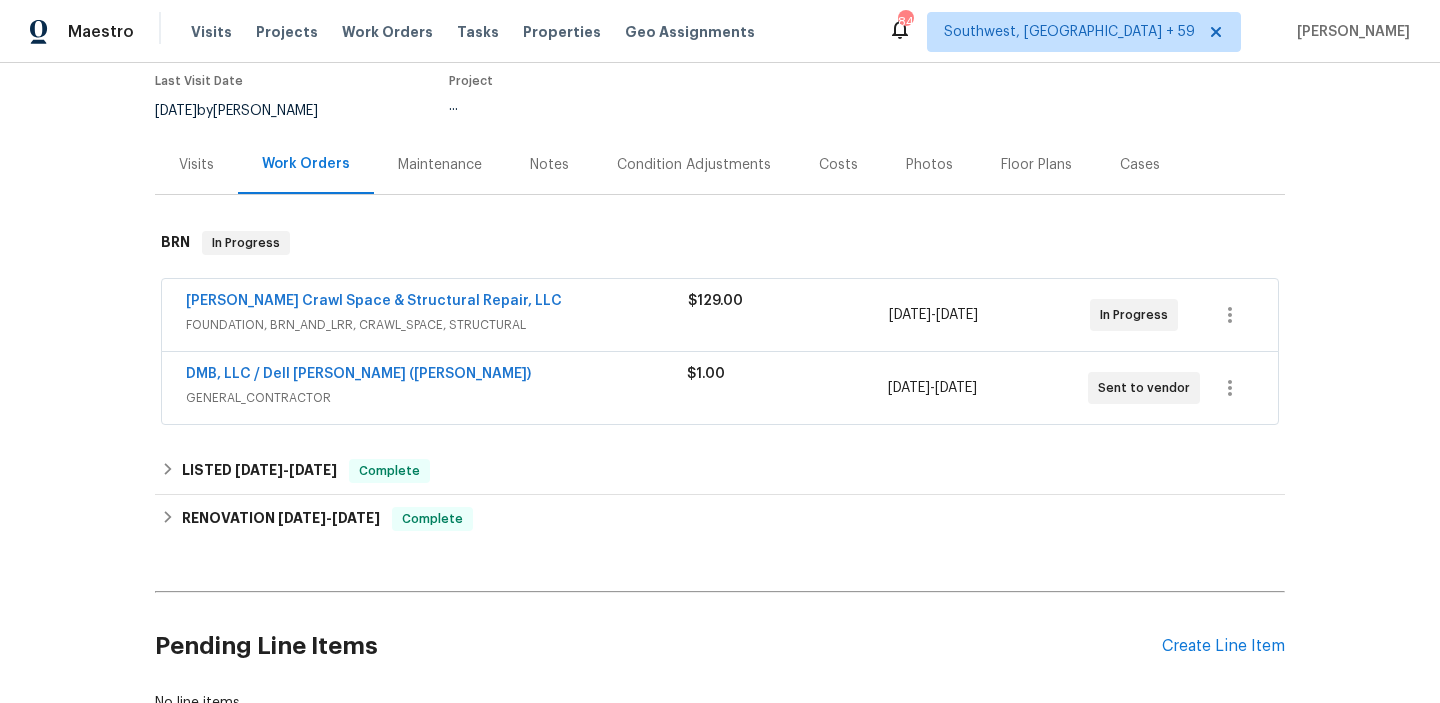 scroll, scrollTop: 314, scrollLeft: 0, axis: vertical 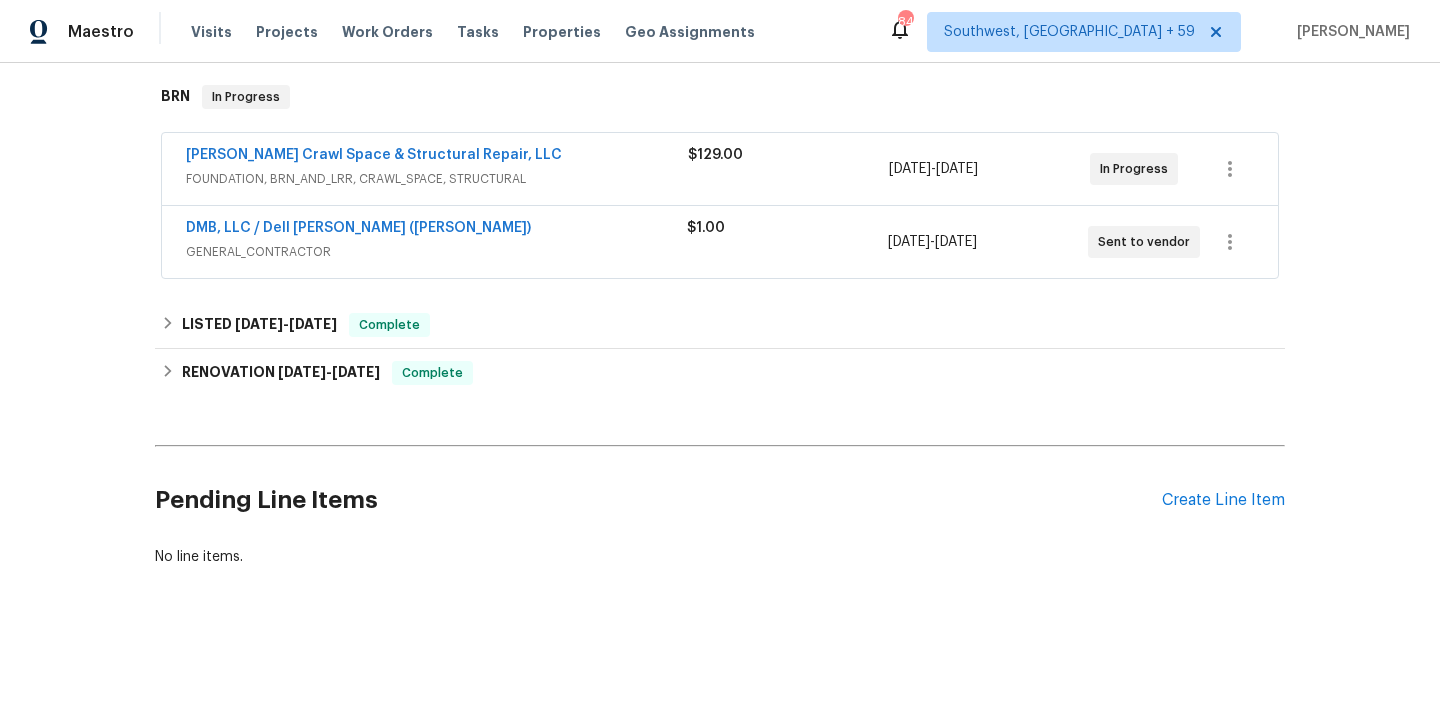 click on "Pending Line Items Create Line Item" at bounding box center (720, 500) 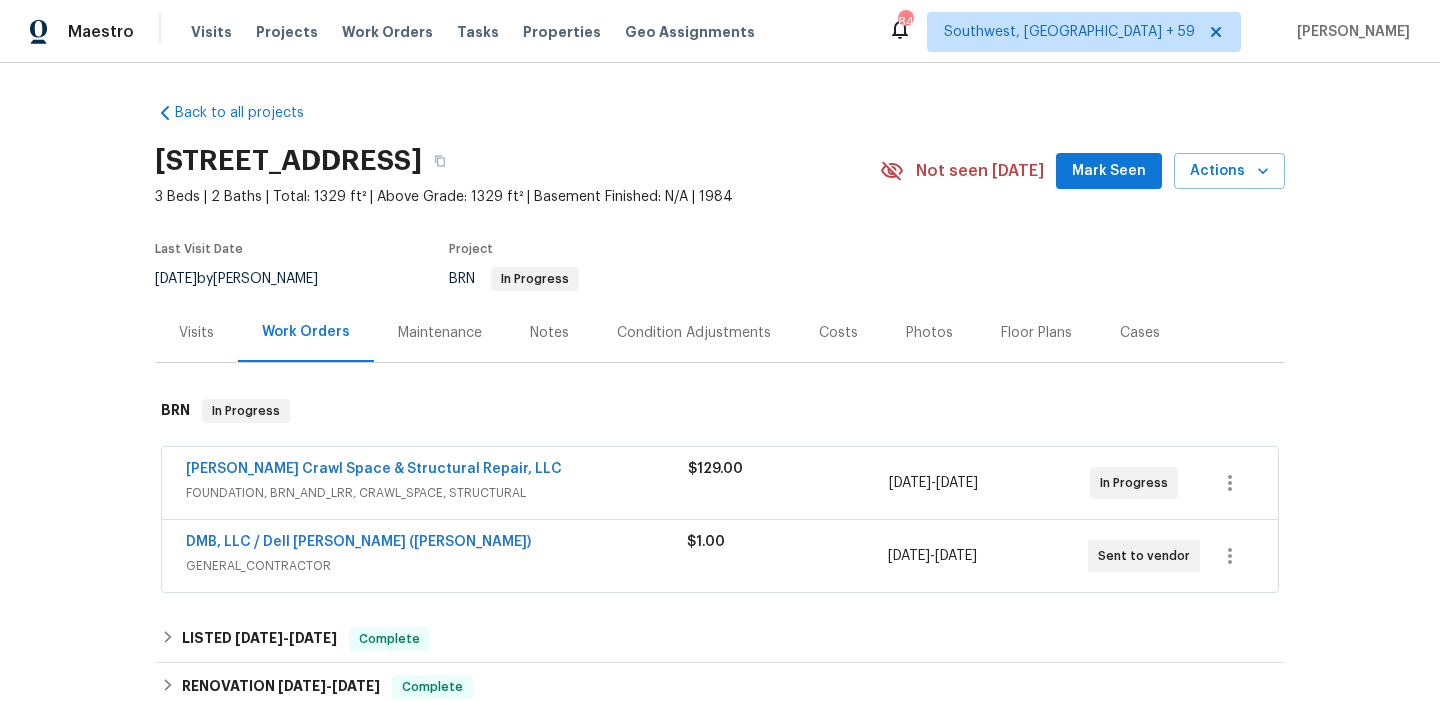 scroll, scrollTop: 314, scrollLeft: 0, axis: vertical 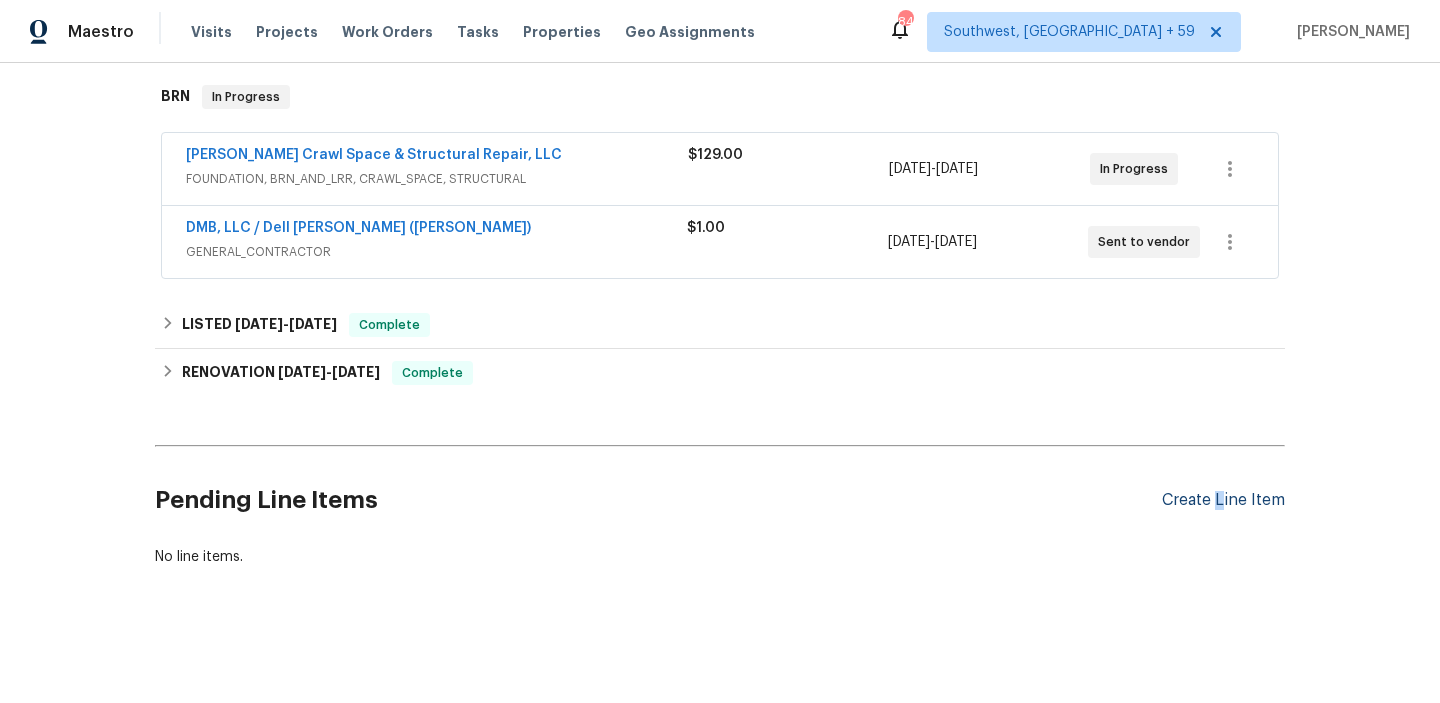 click on "Create Line Item" at bounding box center (1223, 500) 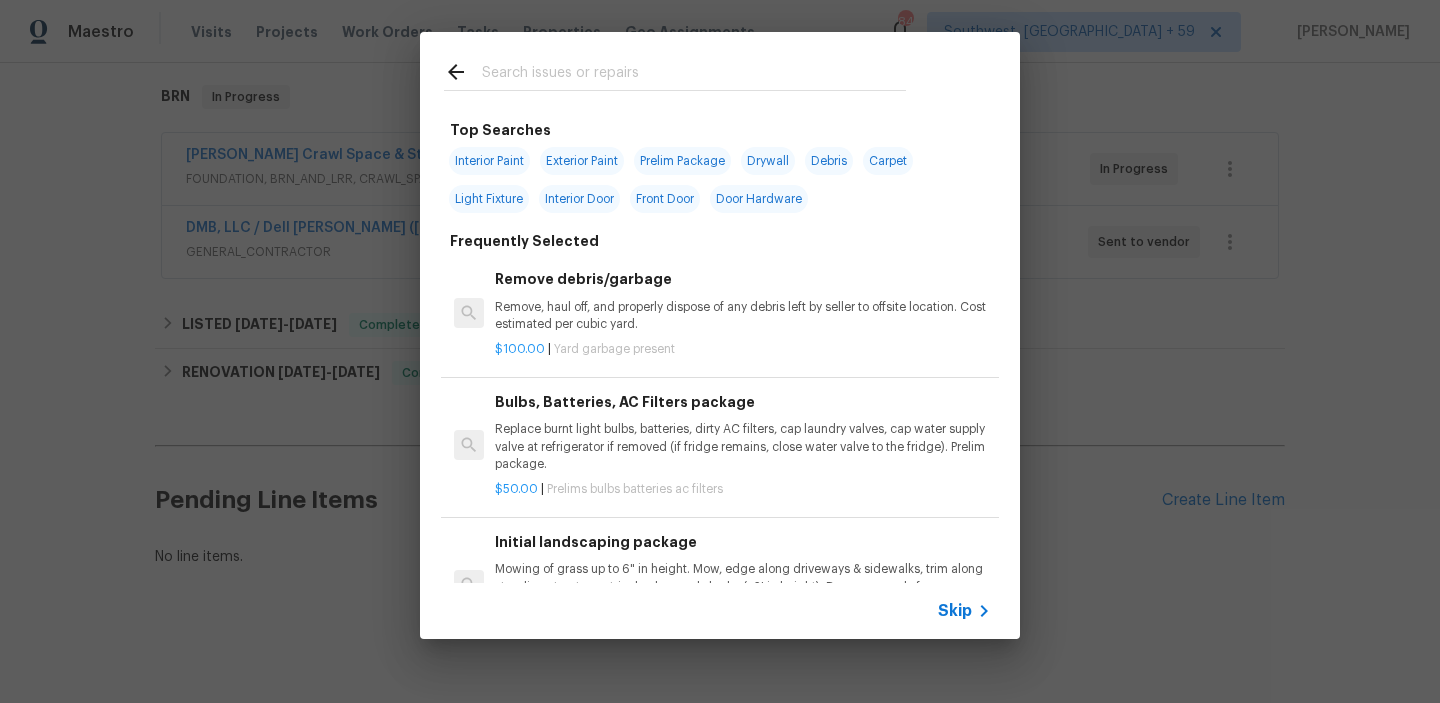 click on "Skip" at bounding box center [967, 611] 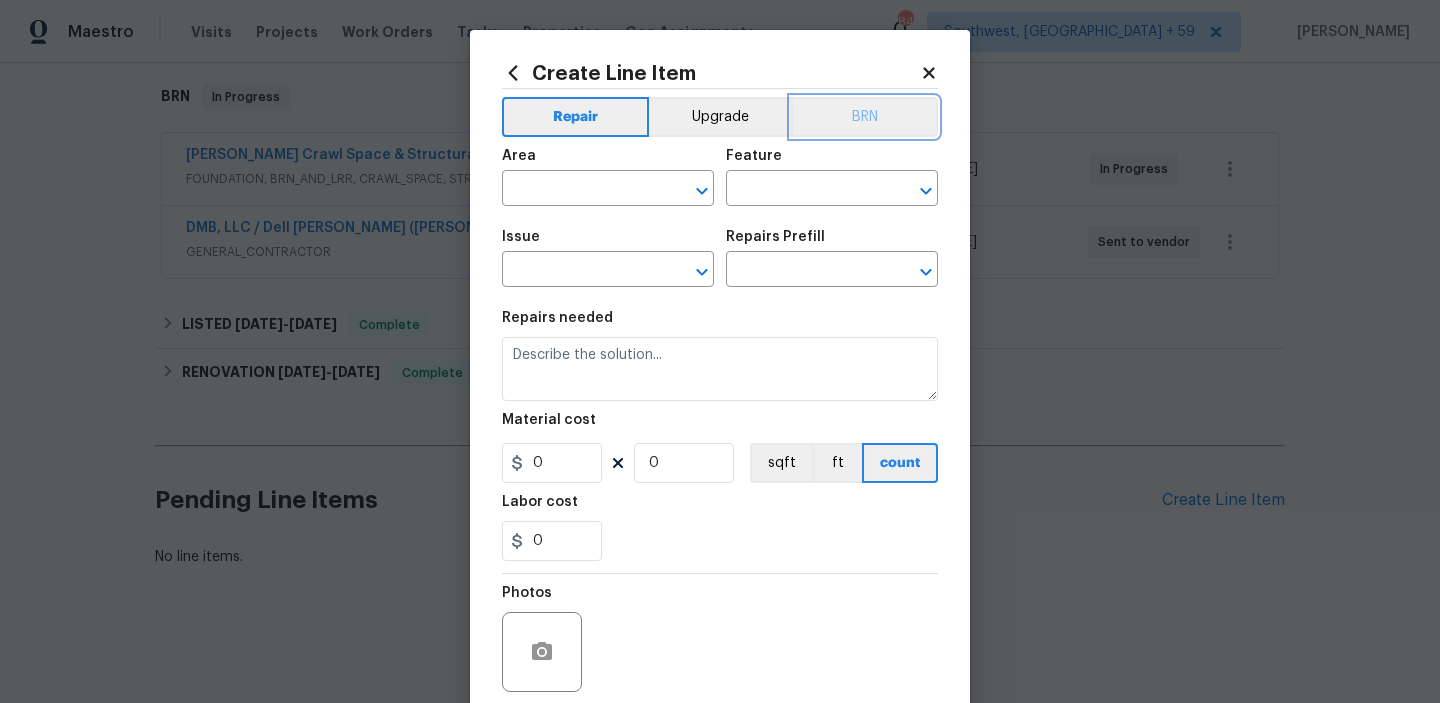 click on "BRN" at bounding box center (864, 117) 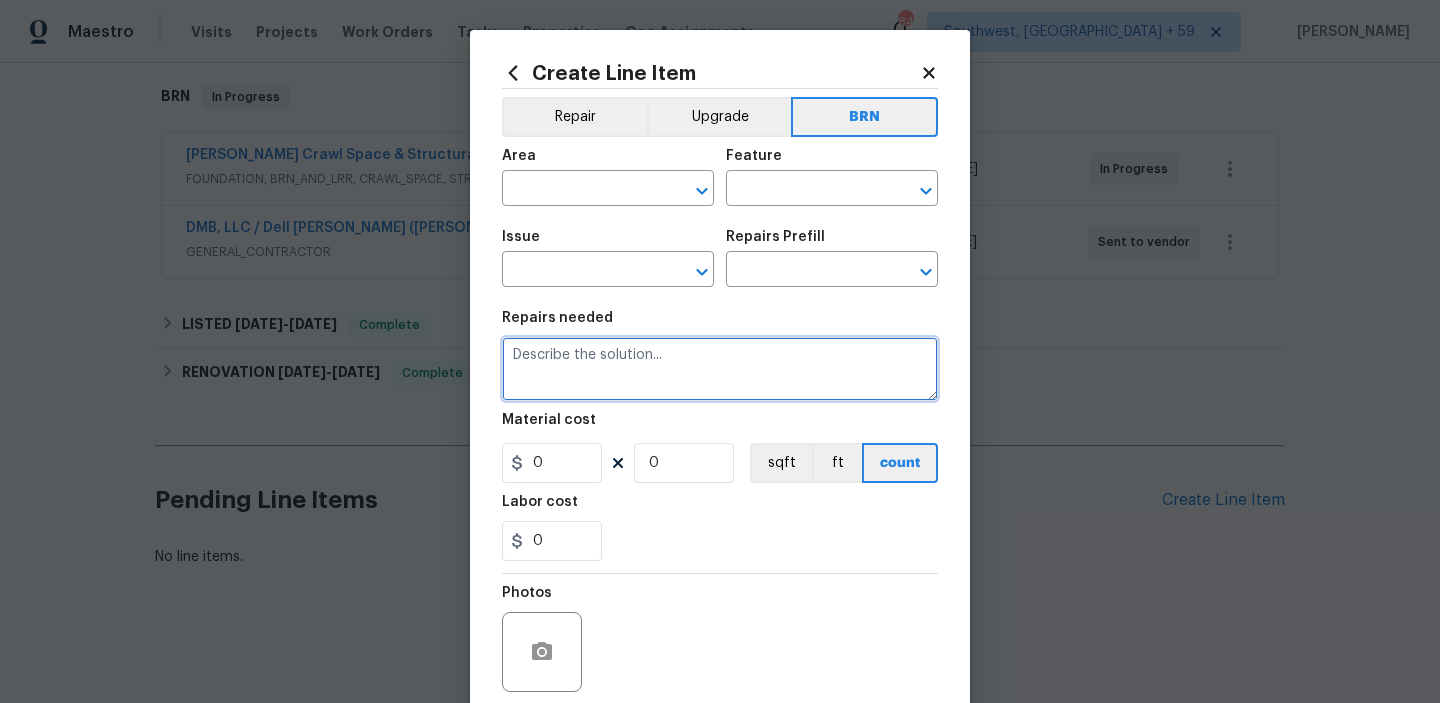 click at bounding box center (720, 369) 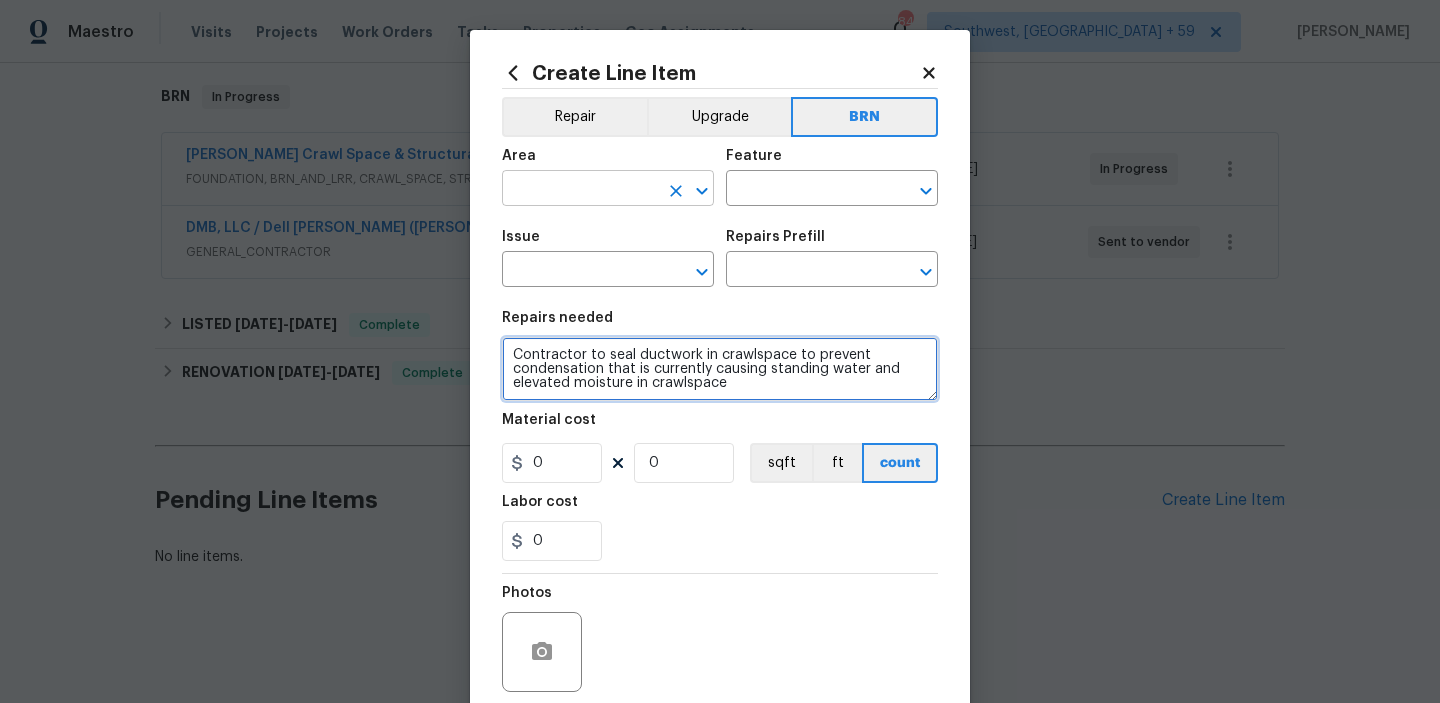 type on "Contractor to seal ductwork in crawlspace to prevent condensation that is currently causing standing water and elevated moisture in crawlspace" 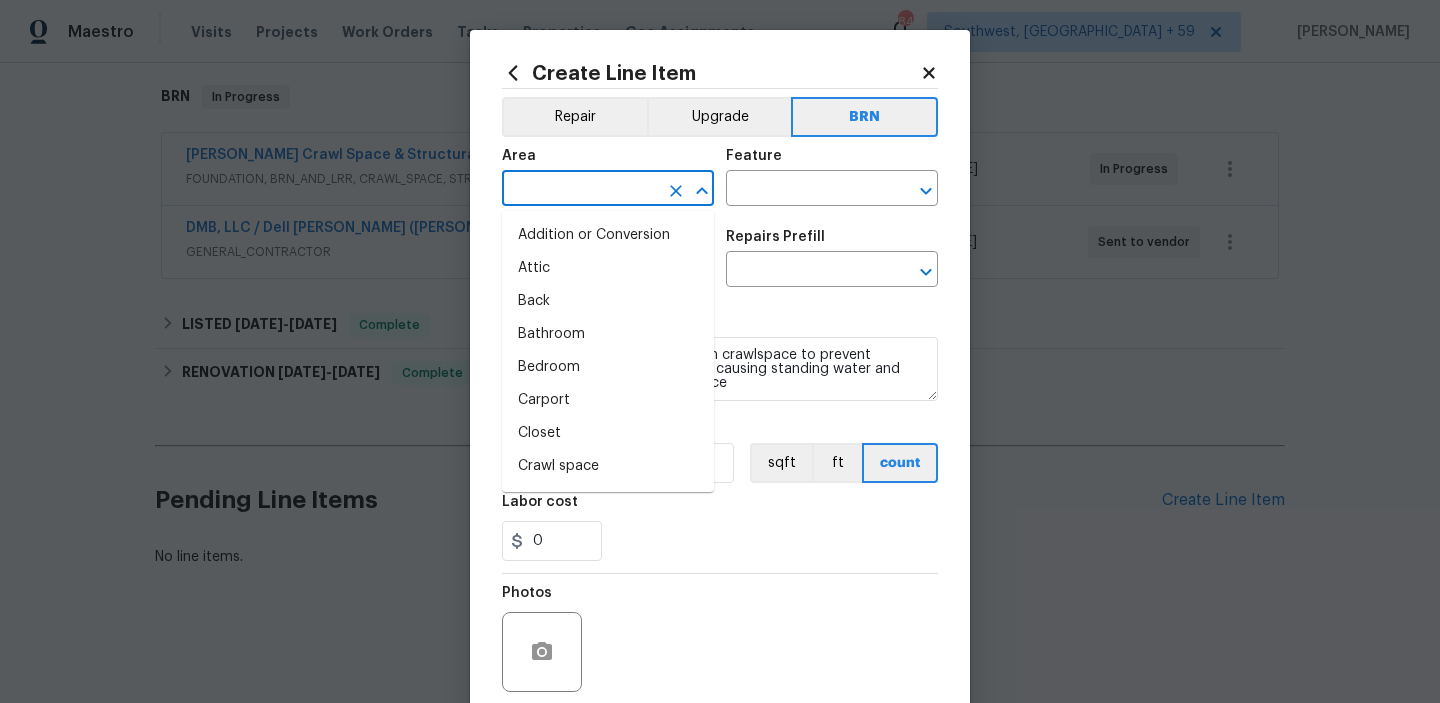 click at bounding box center (580, 190) 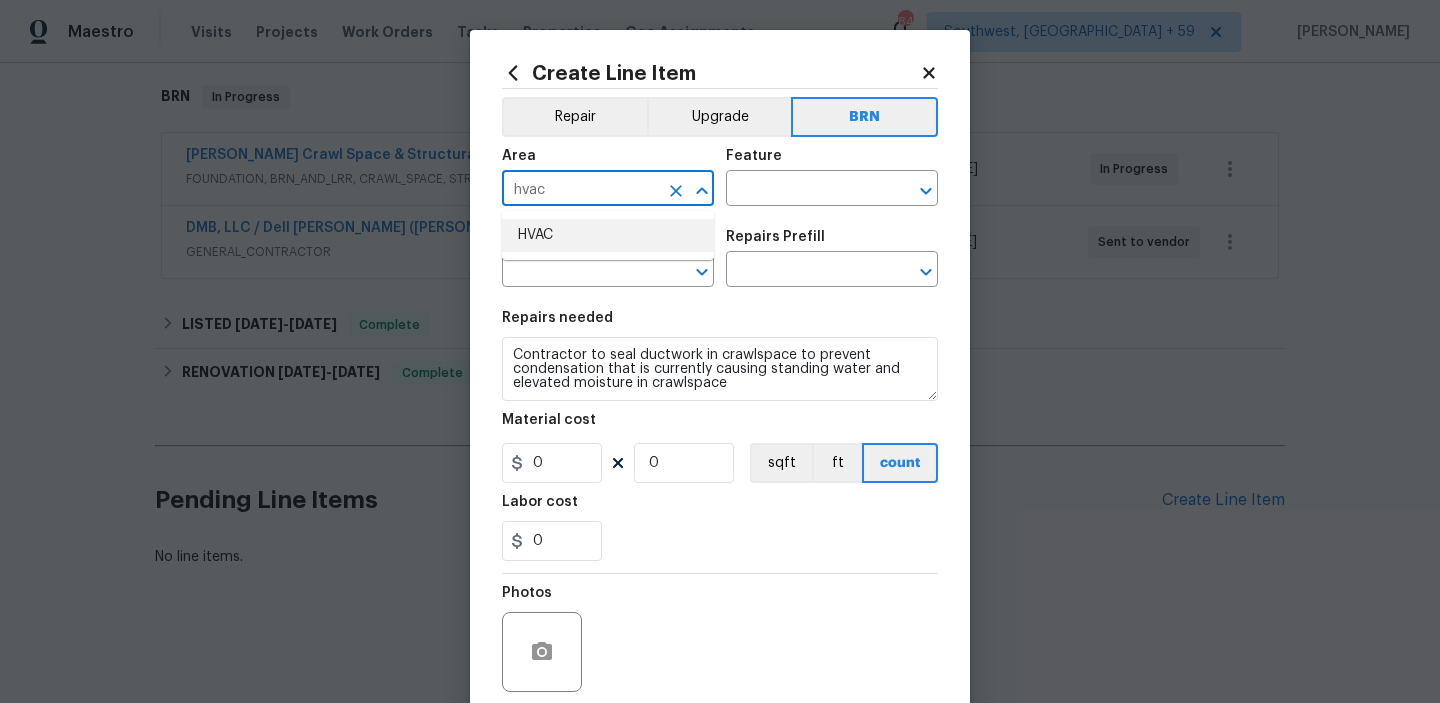 click on "HVAC" at bounding box center [608, 235] 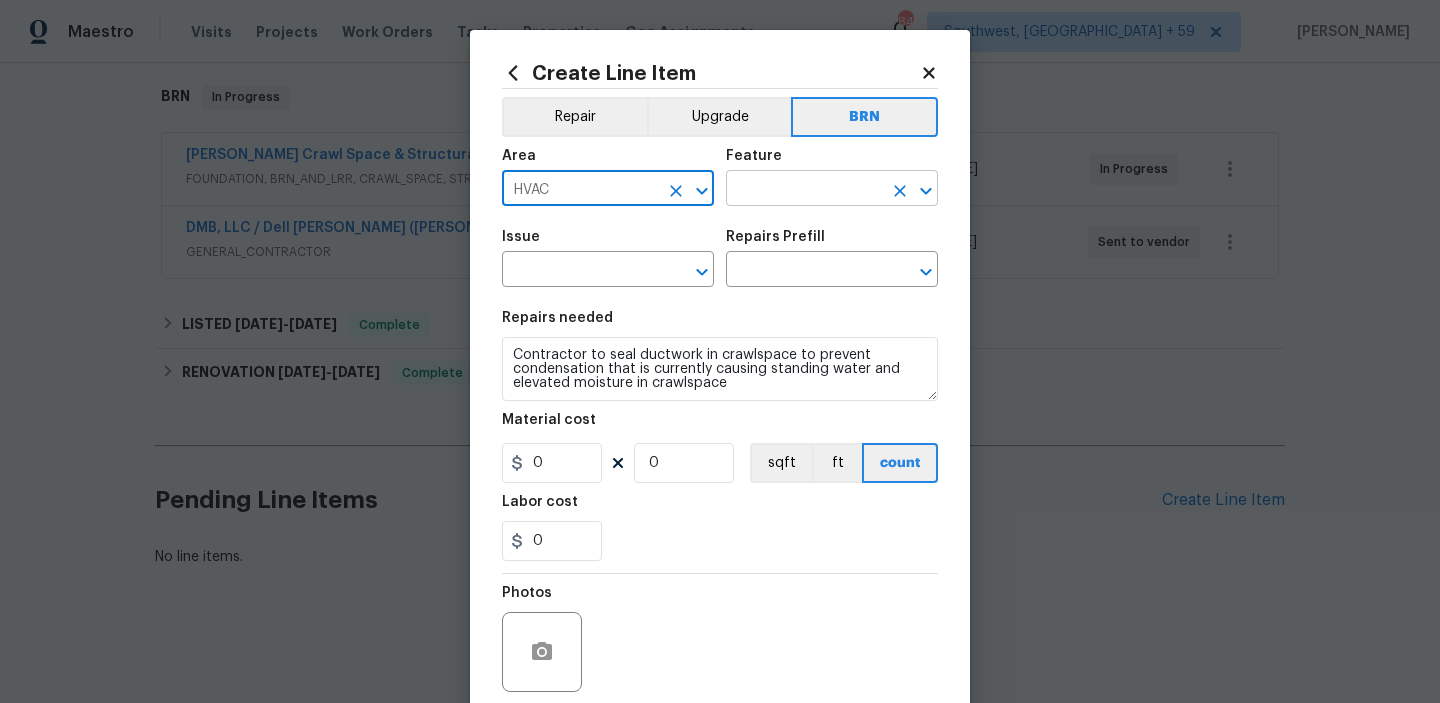 type on "HVAC" 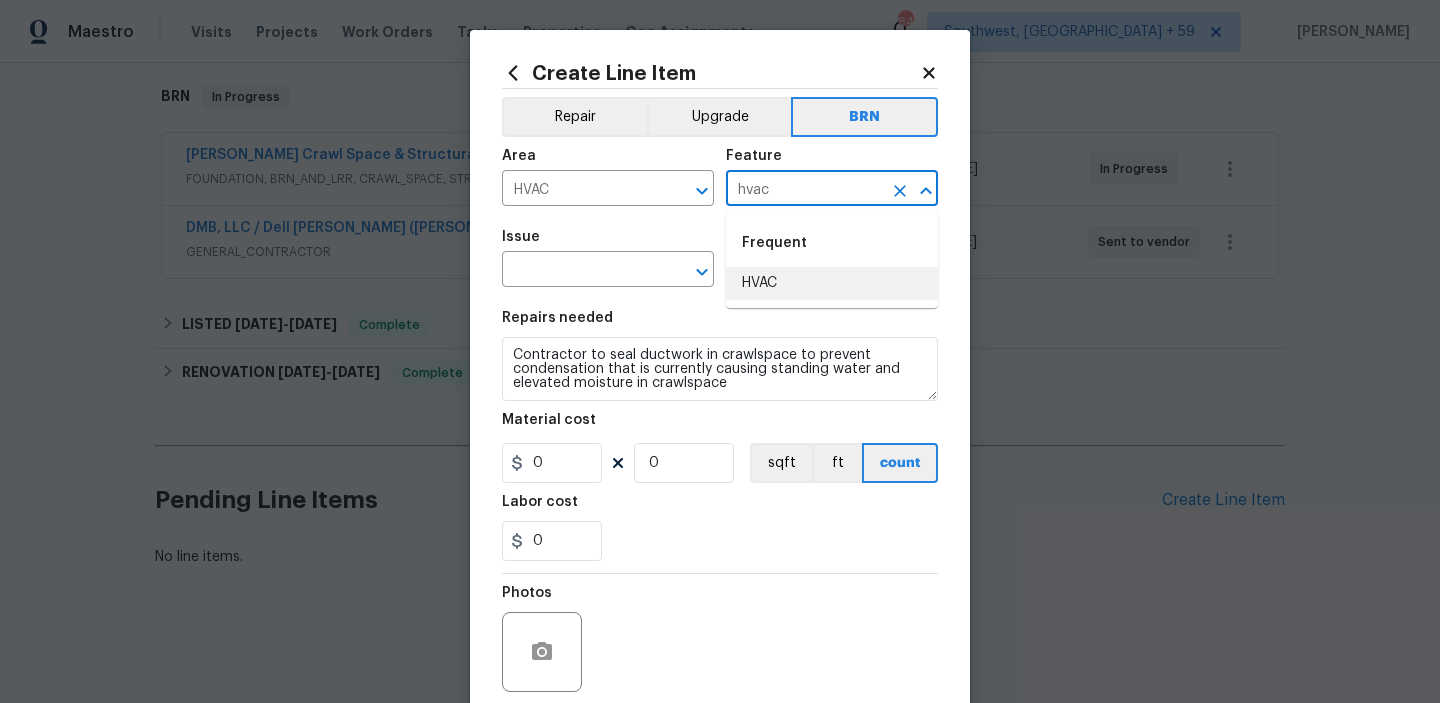click on "HVAC" at bounding box center [832, 283] 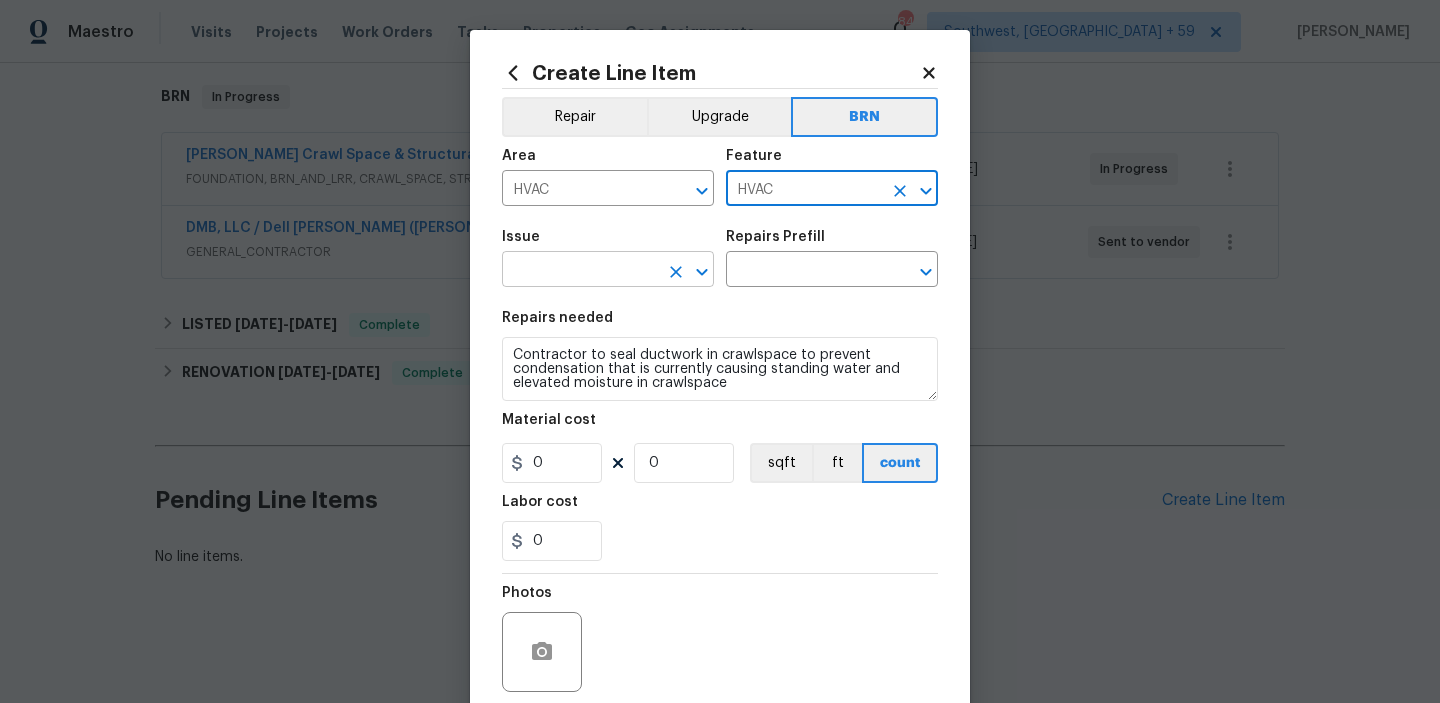 type on "HVAC" 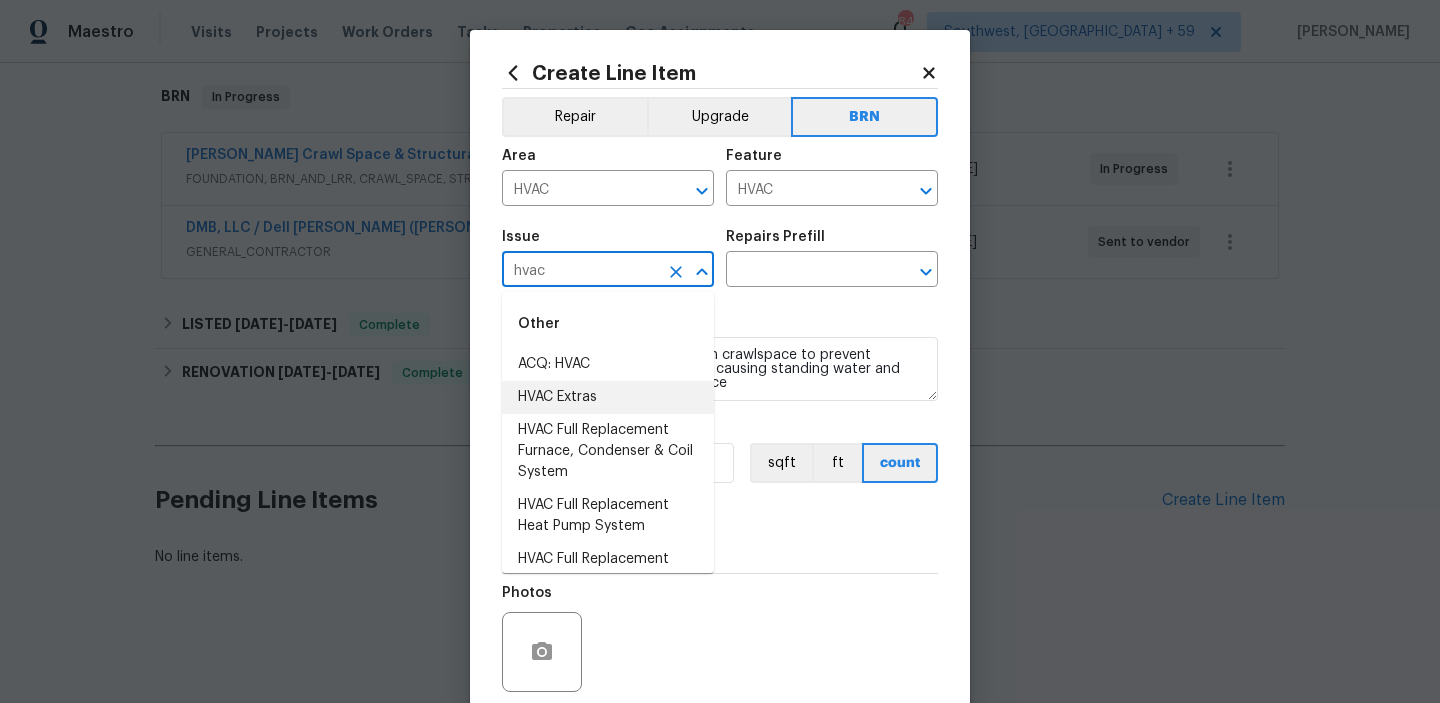 click on "HVAC Extras" at bounding box center (608, 397) 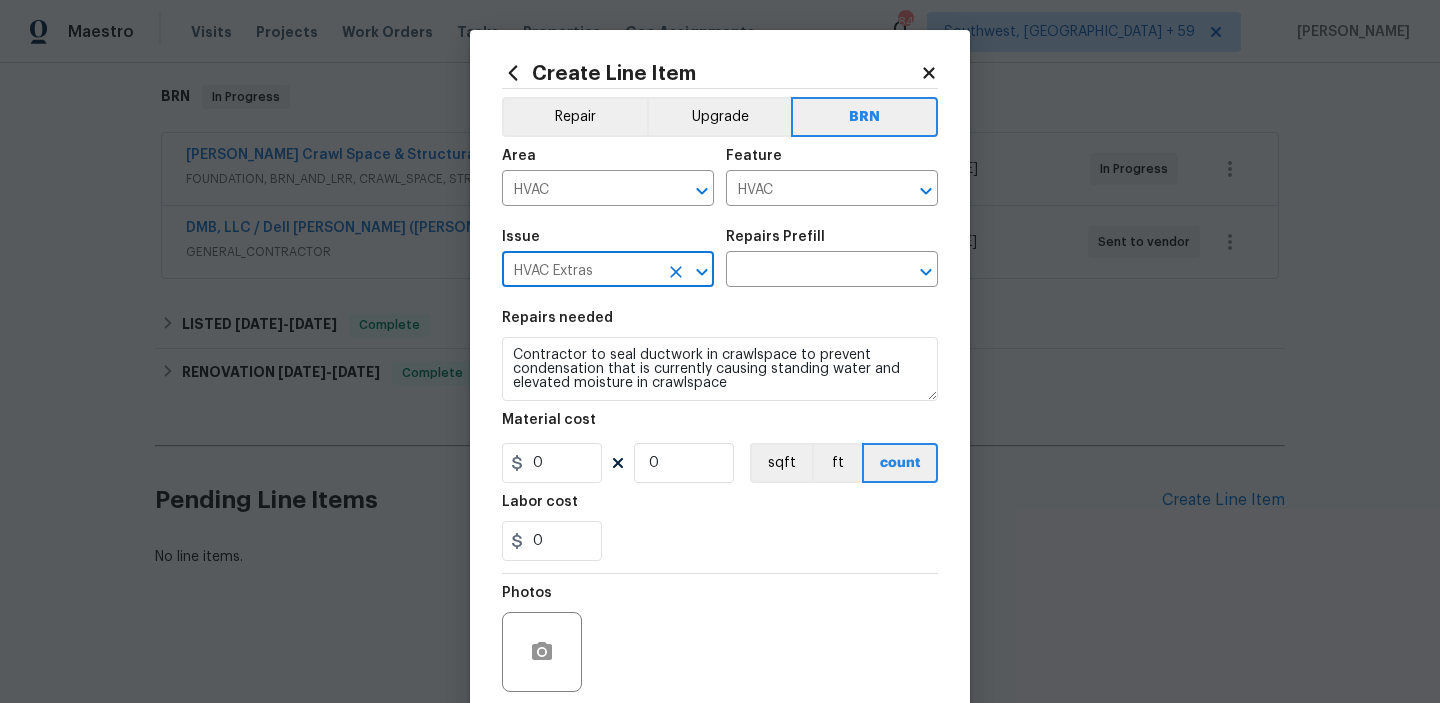 type on "HVAC Extras" 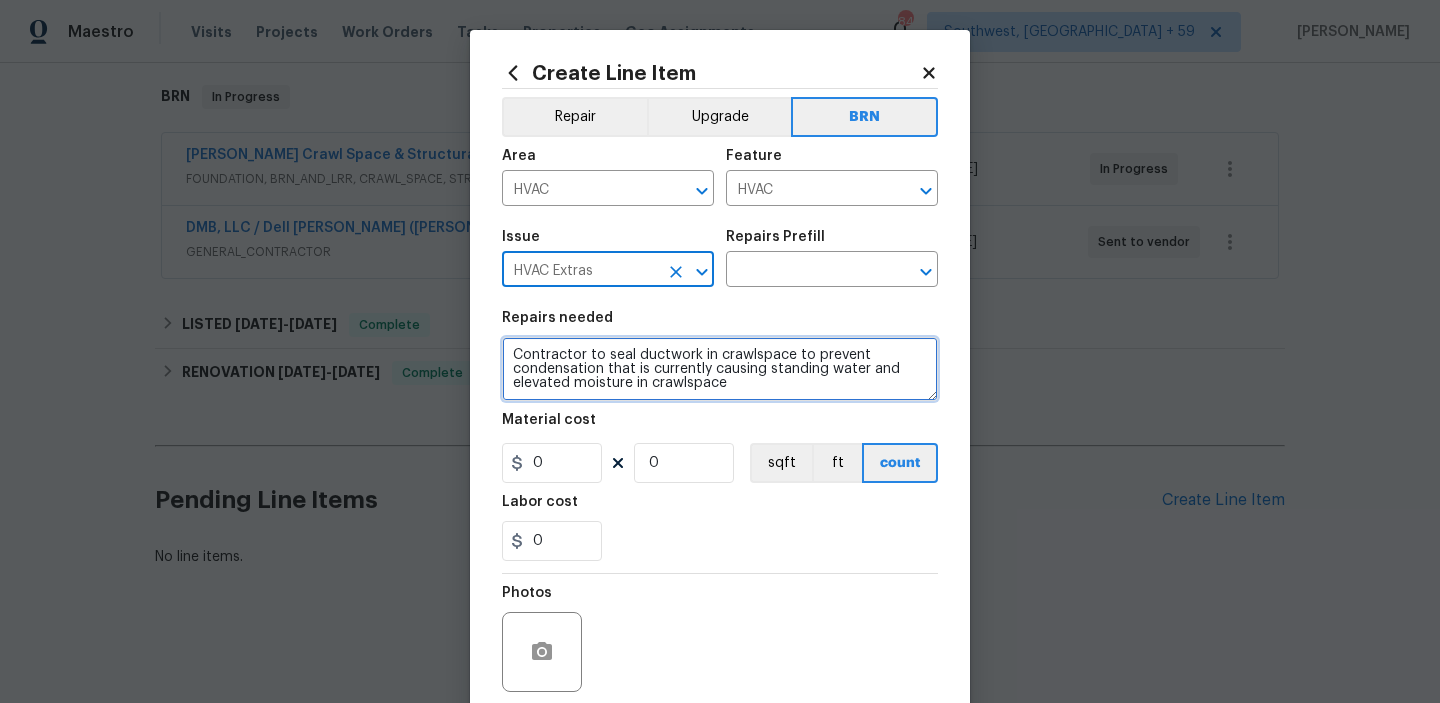 click on "Contractor to seal ductwork in crawlspace to prevent condensation that is currently causing standing water and elevated moisture in crawlspace" at bounding box center [720, 369] 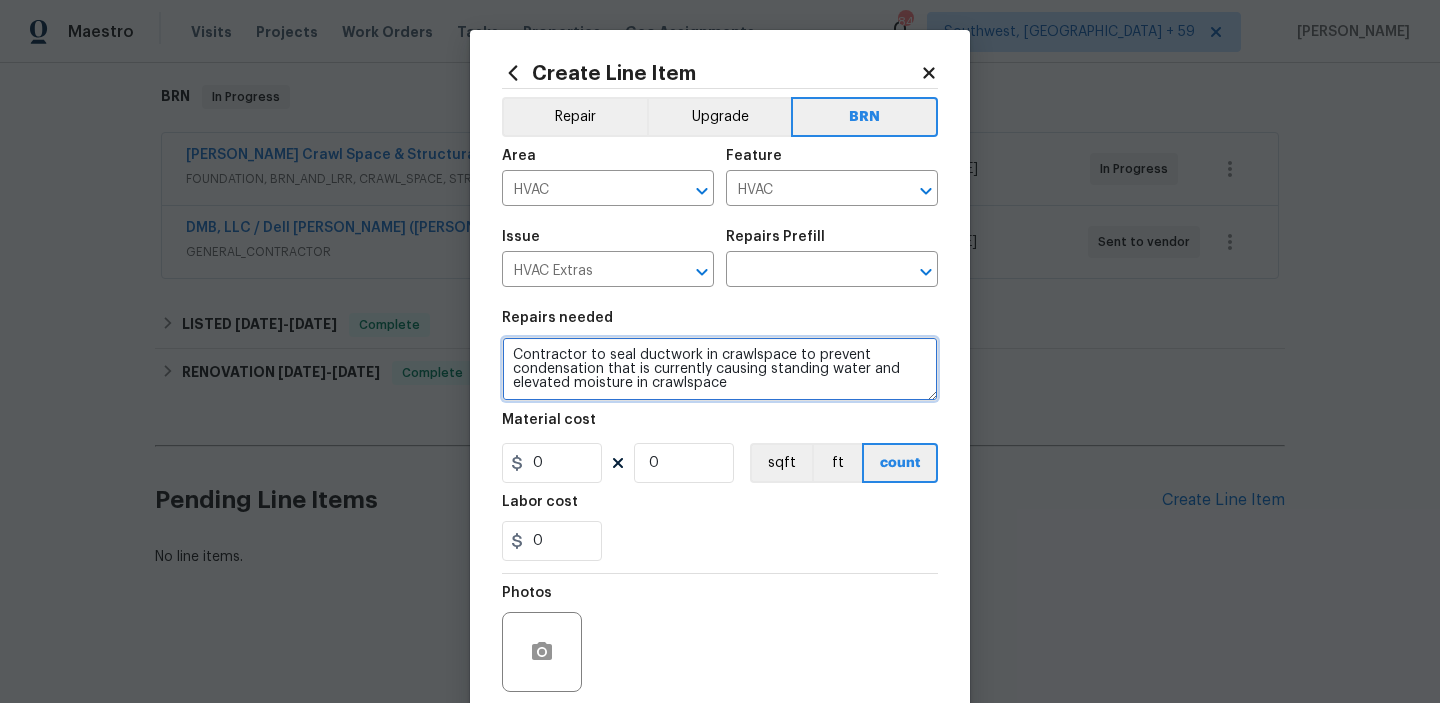 click on "Contractor to seal ductwork in crawlspace to prevent condensation that is currently causing standing water and elevated moisture in crawlspace" at bounding box center [720, 369] 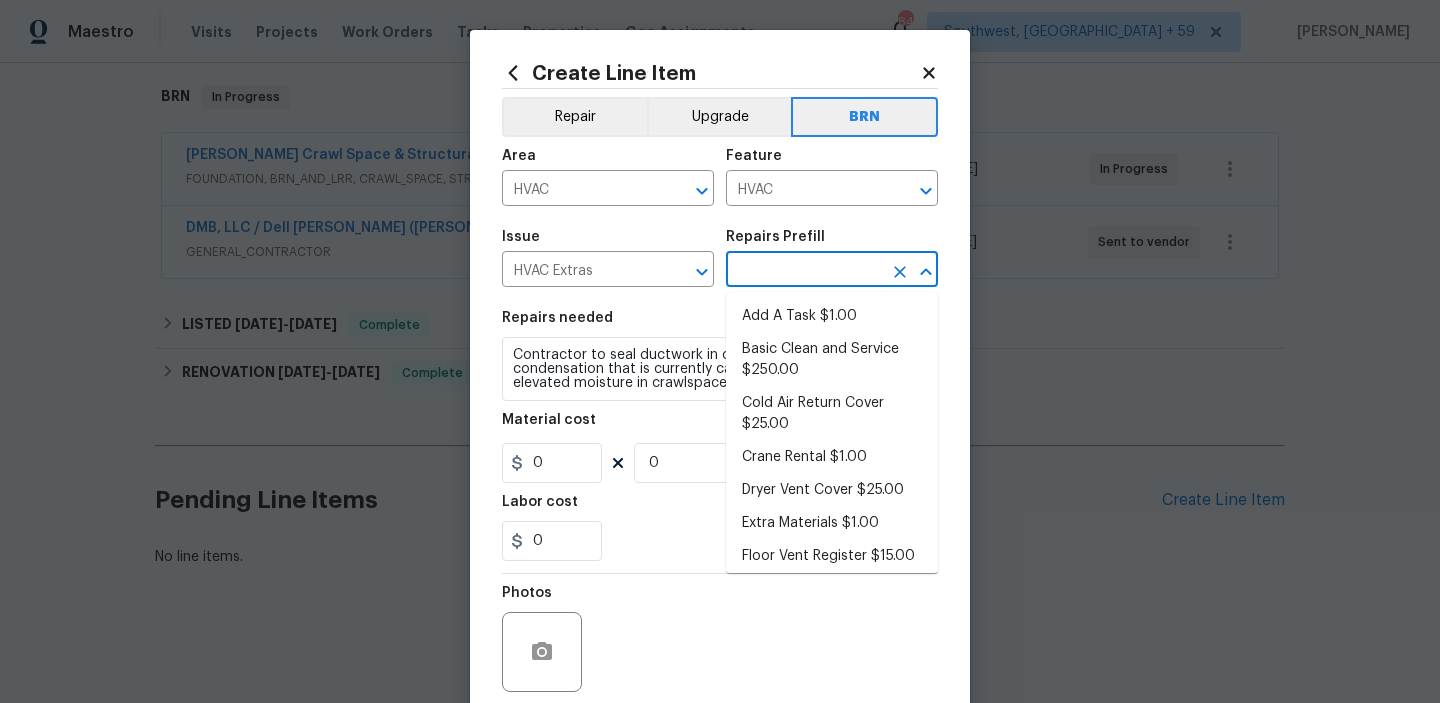 click at bounding box center [804, 271] 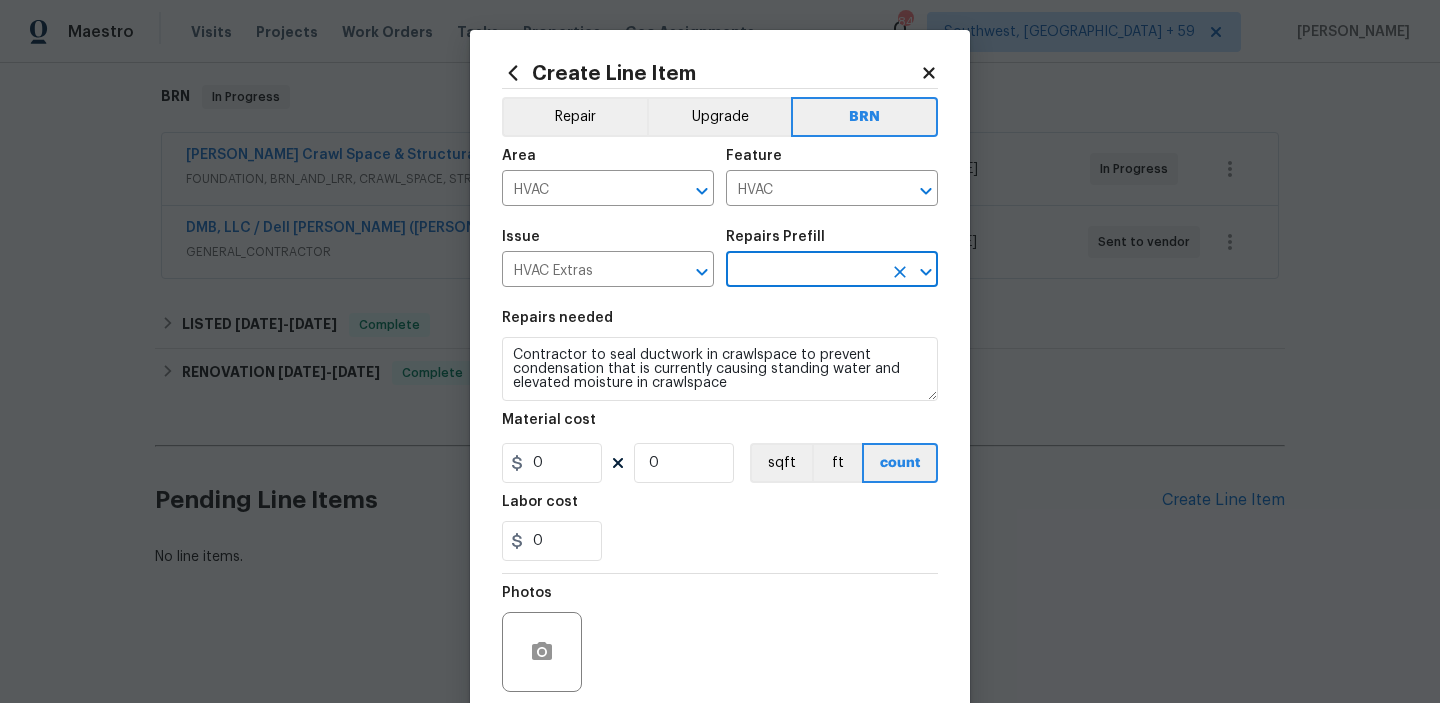 type on "Add A Task $1.00" 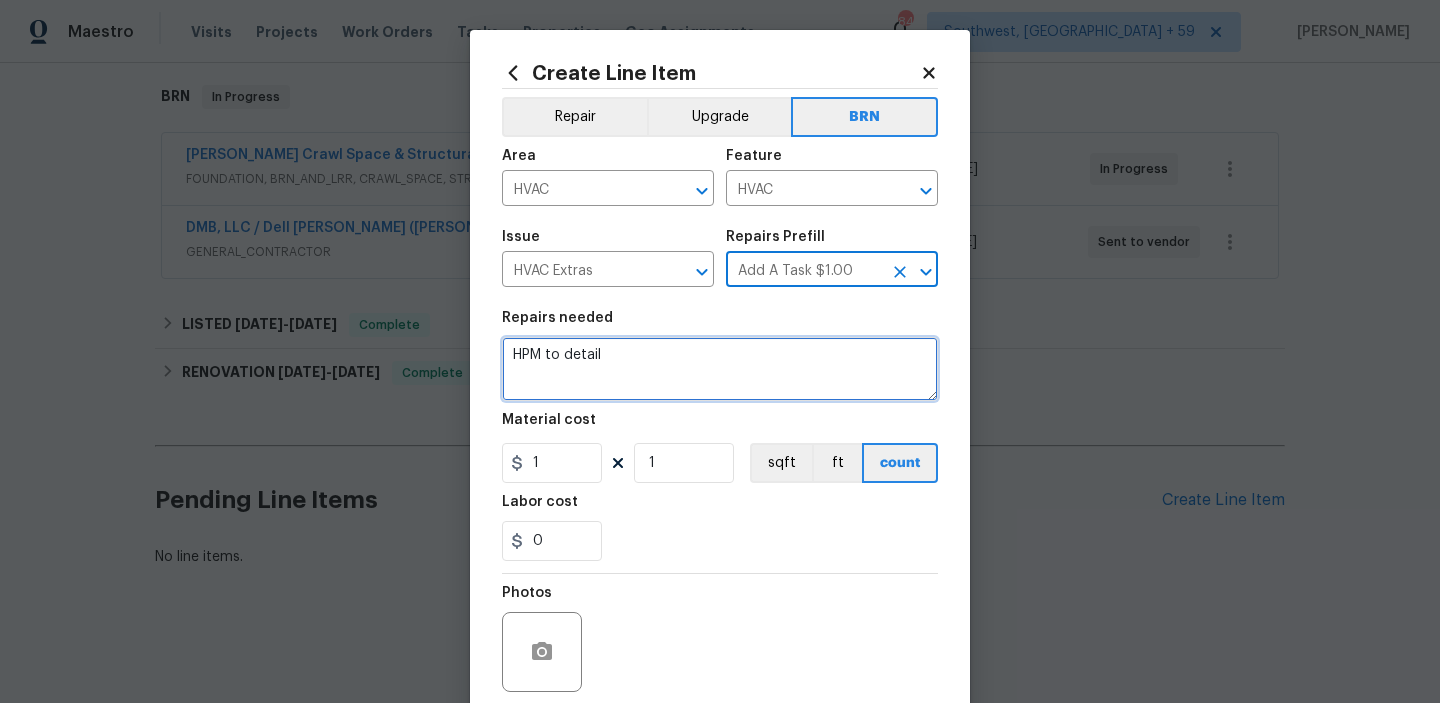 click on "HPM to detail" at bounding box center (720, 369) 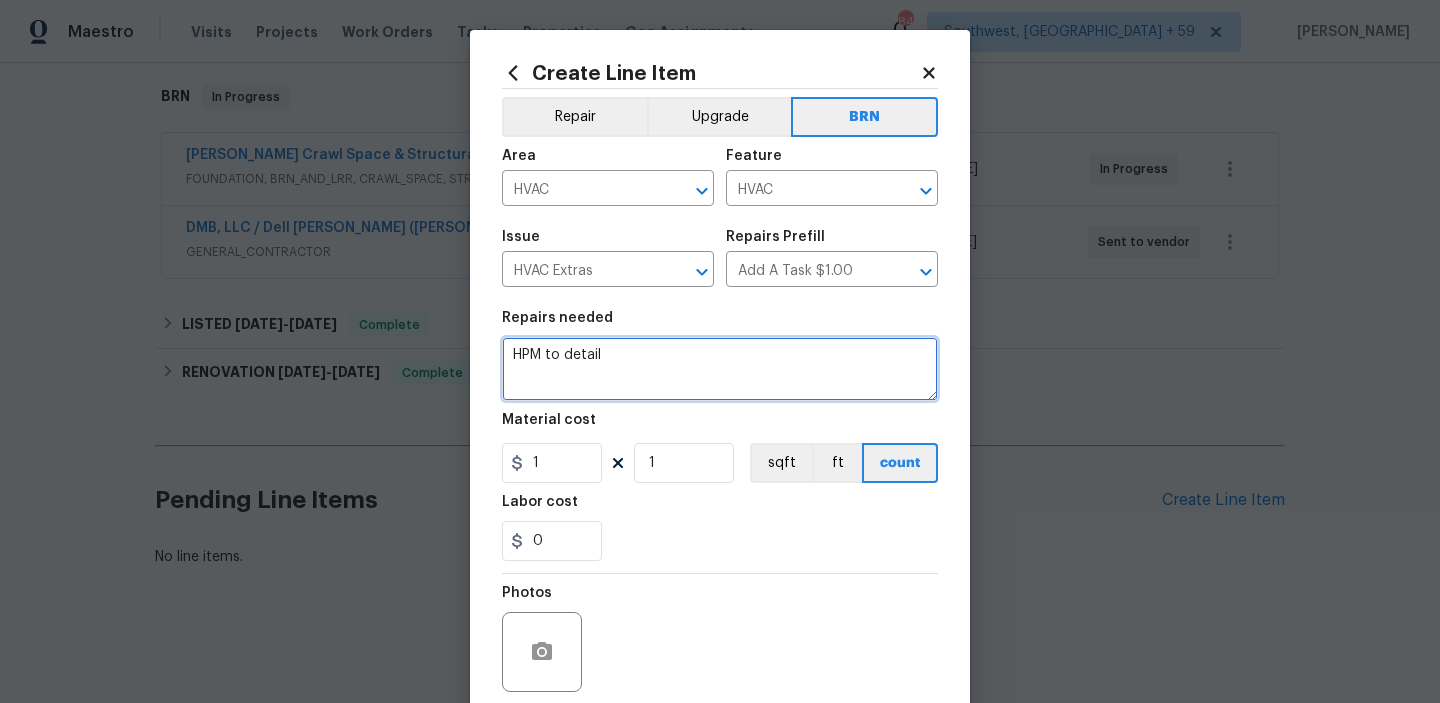 click on "HPM to detail" at bounding box center (720, 369) 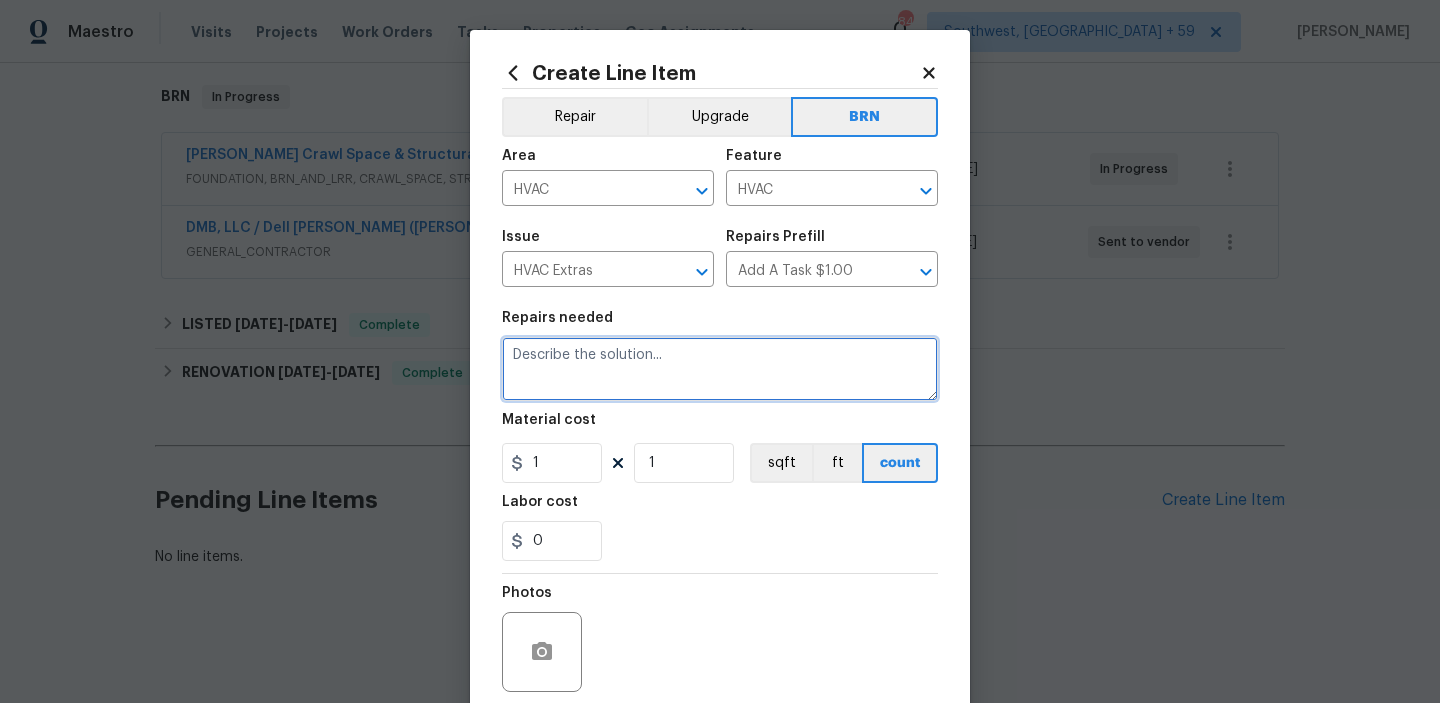 paste on "Contractor to seal ductwork in crawlspace to prevent condensation that is currently causing standing water and elevated moisture in crawlspace" 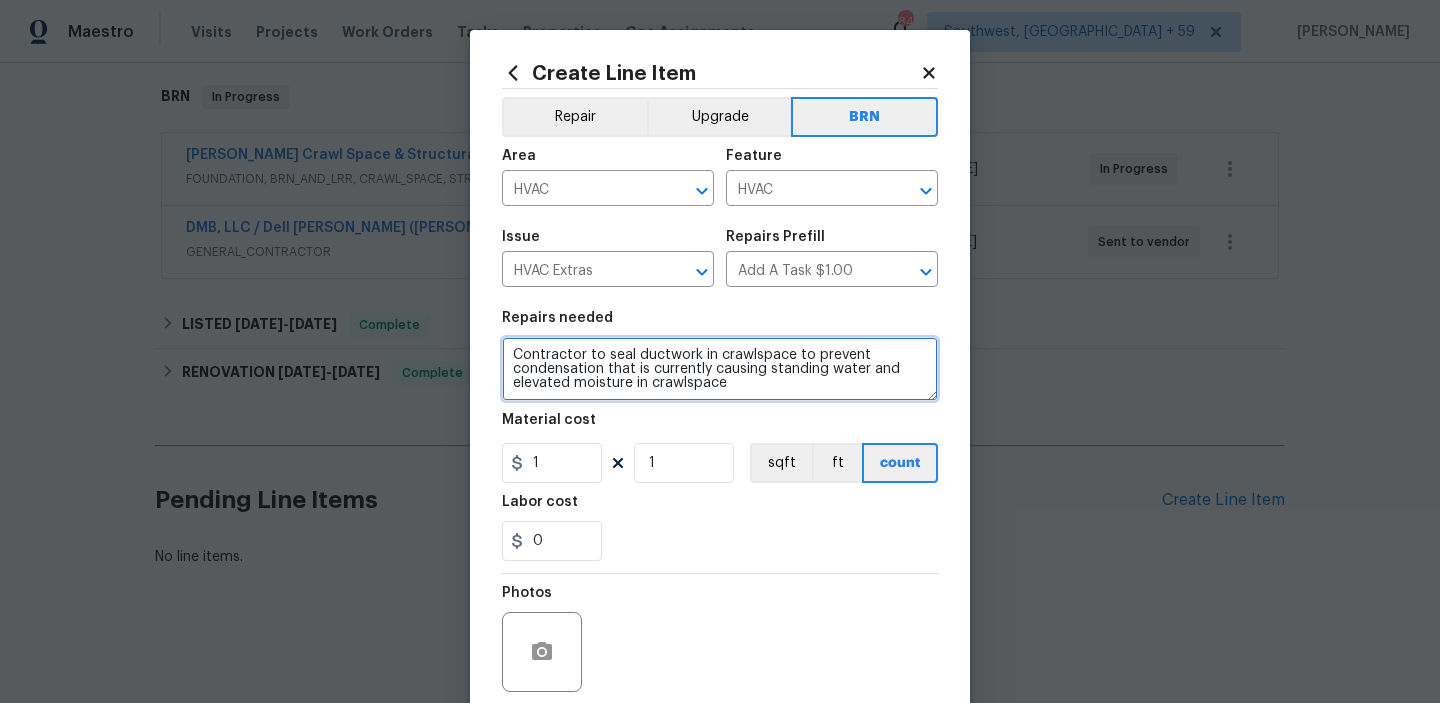 type on "Contractor to seal ductwork in crawlspace to prevent condensation that is currently causing standing water and elevated moisture in crawlspace" 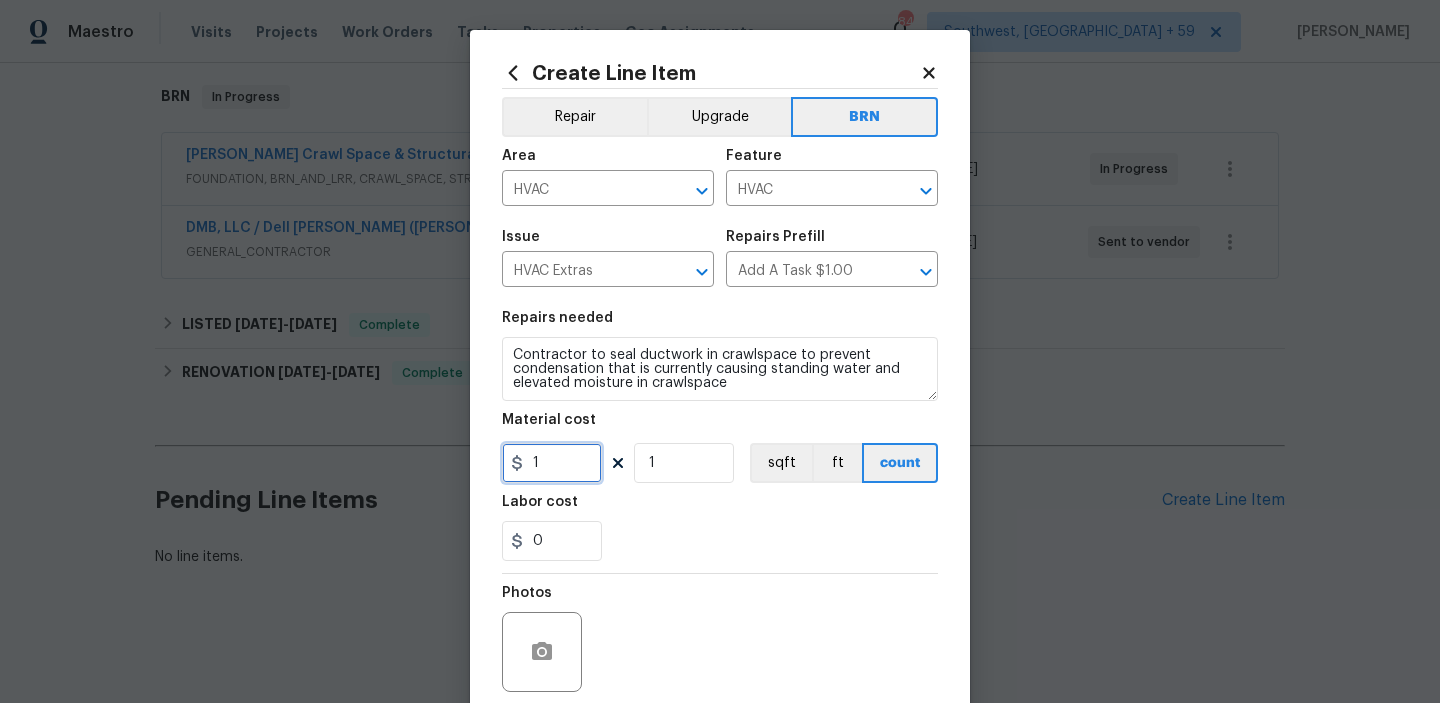 click on "1" at bounding box center [552, 463] 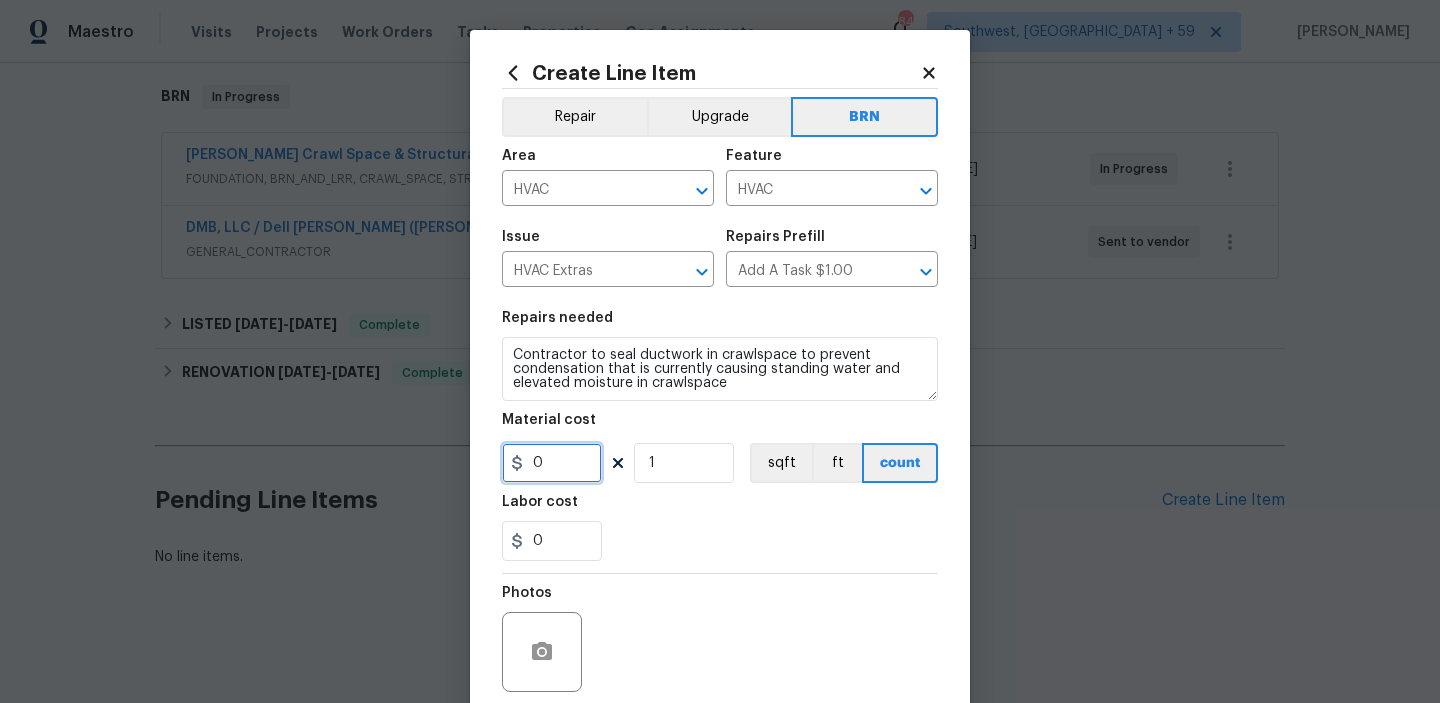 type on "0" 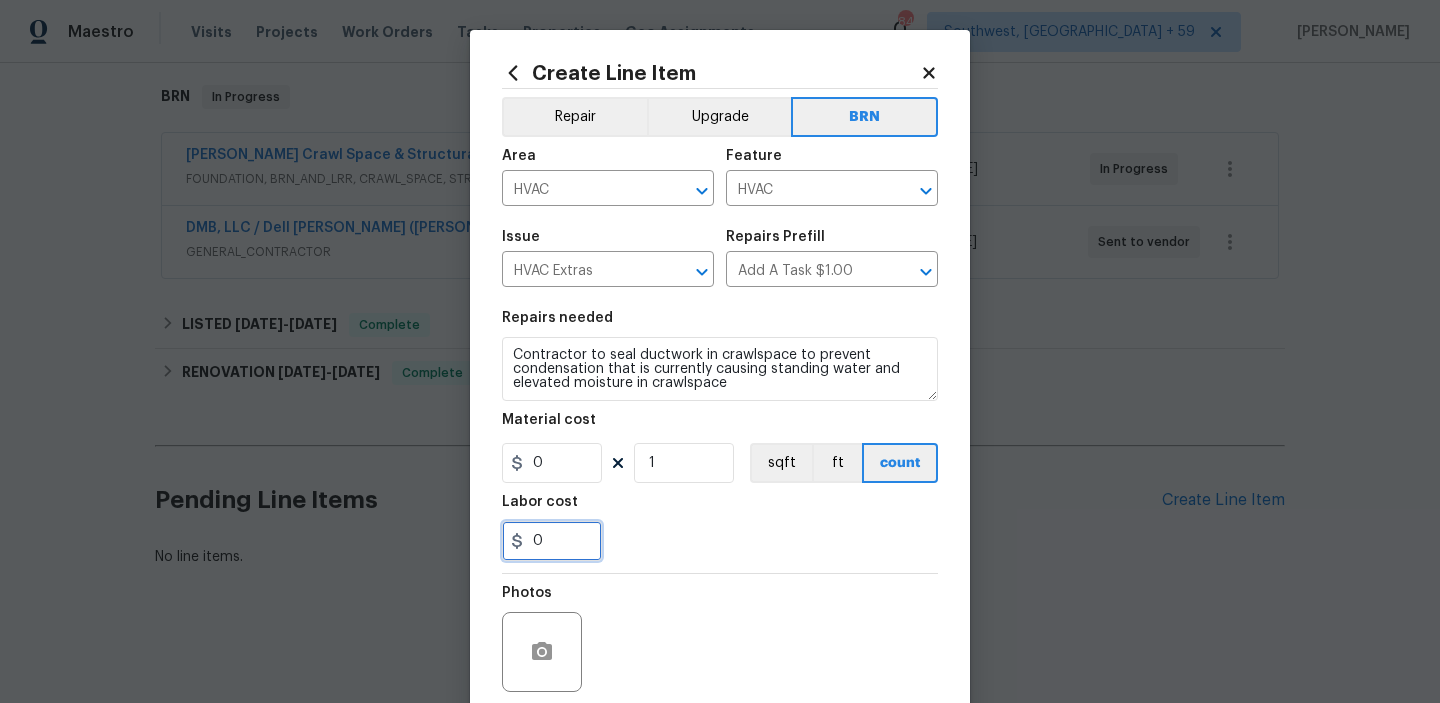 click on "0" at bounding box center [552, 541] 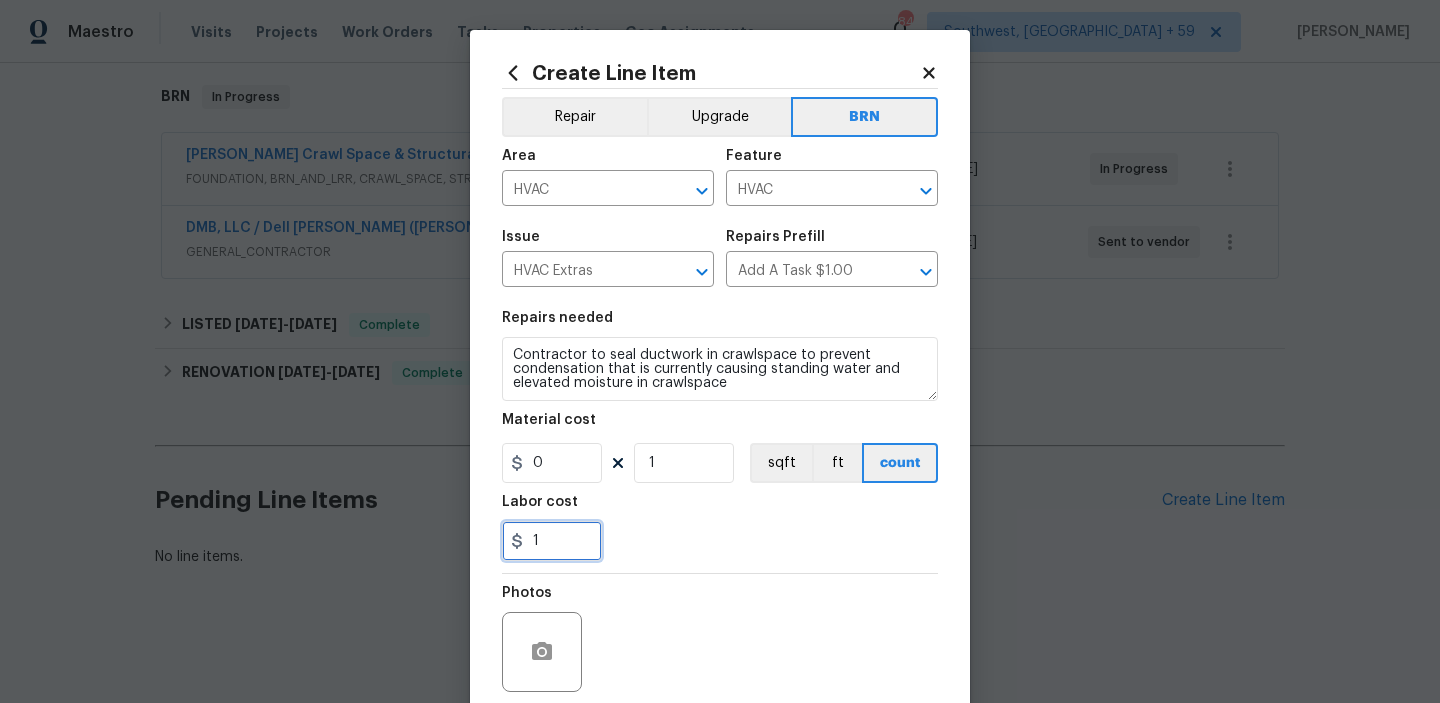 type on "1" 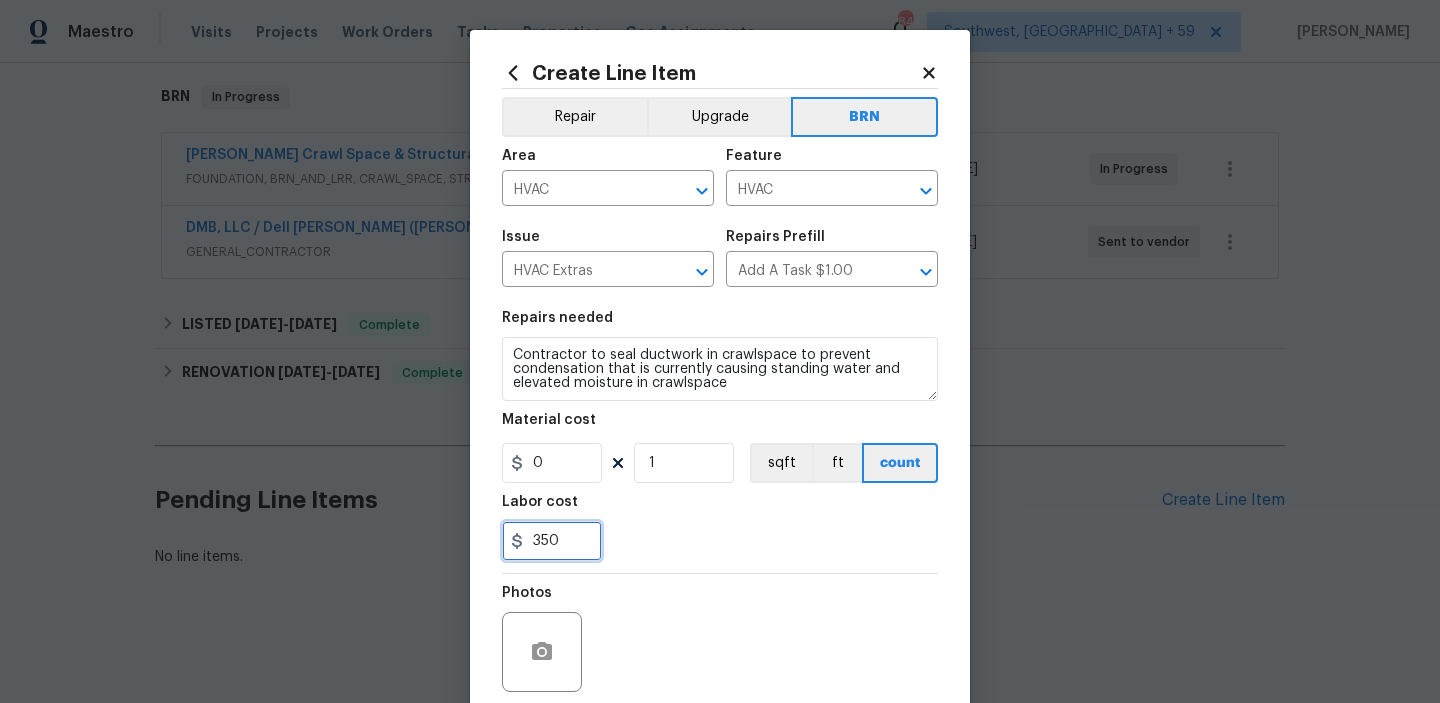 type on "350" 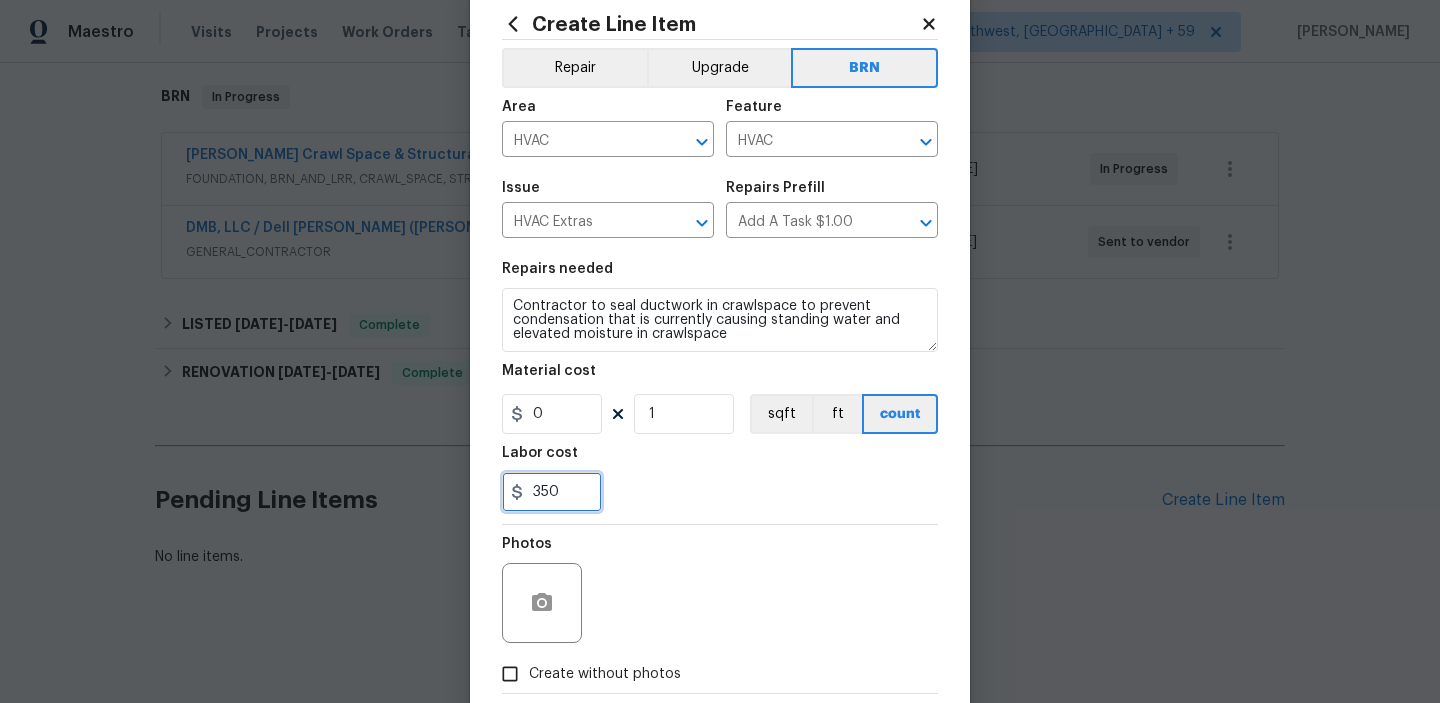 scroll, scrollTop: 58, scrollLeft: 0, axis: vertical 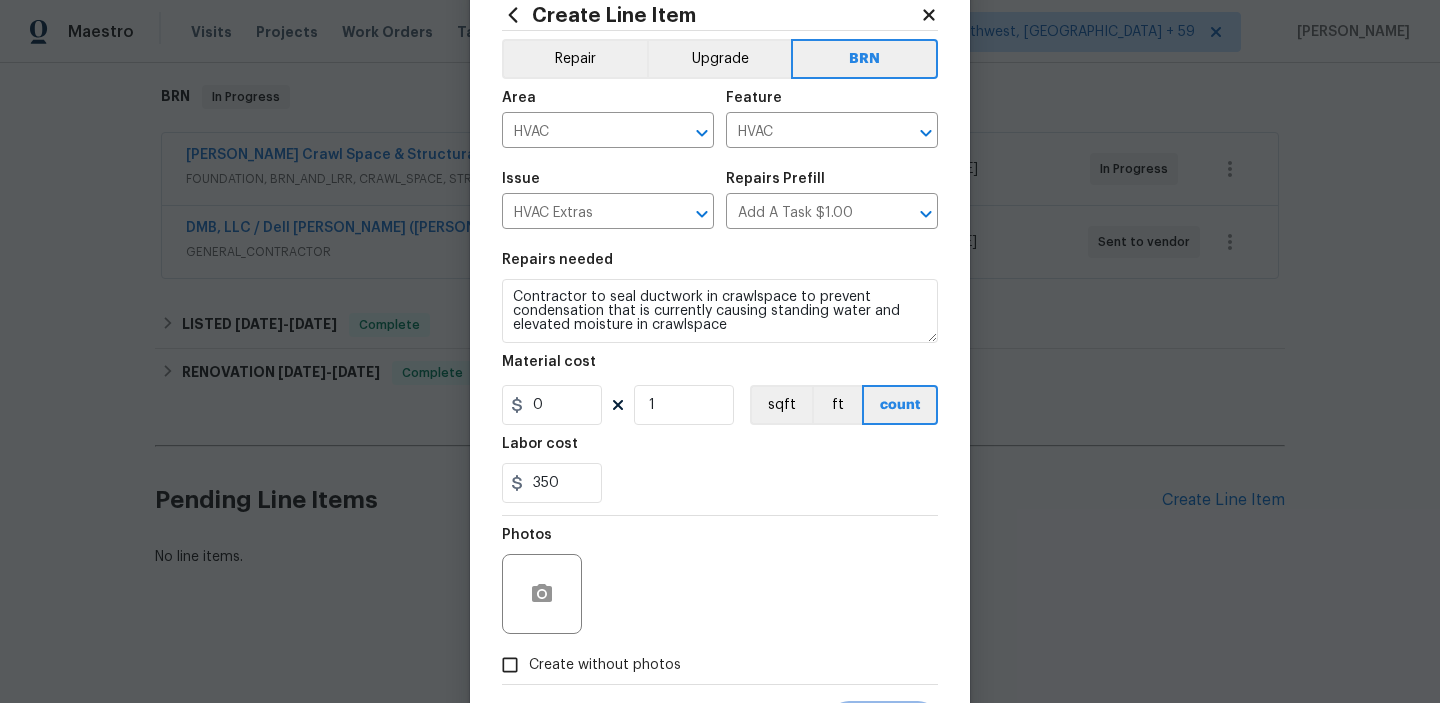 click on "Photos" at bounding box center [544, 581] 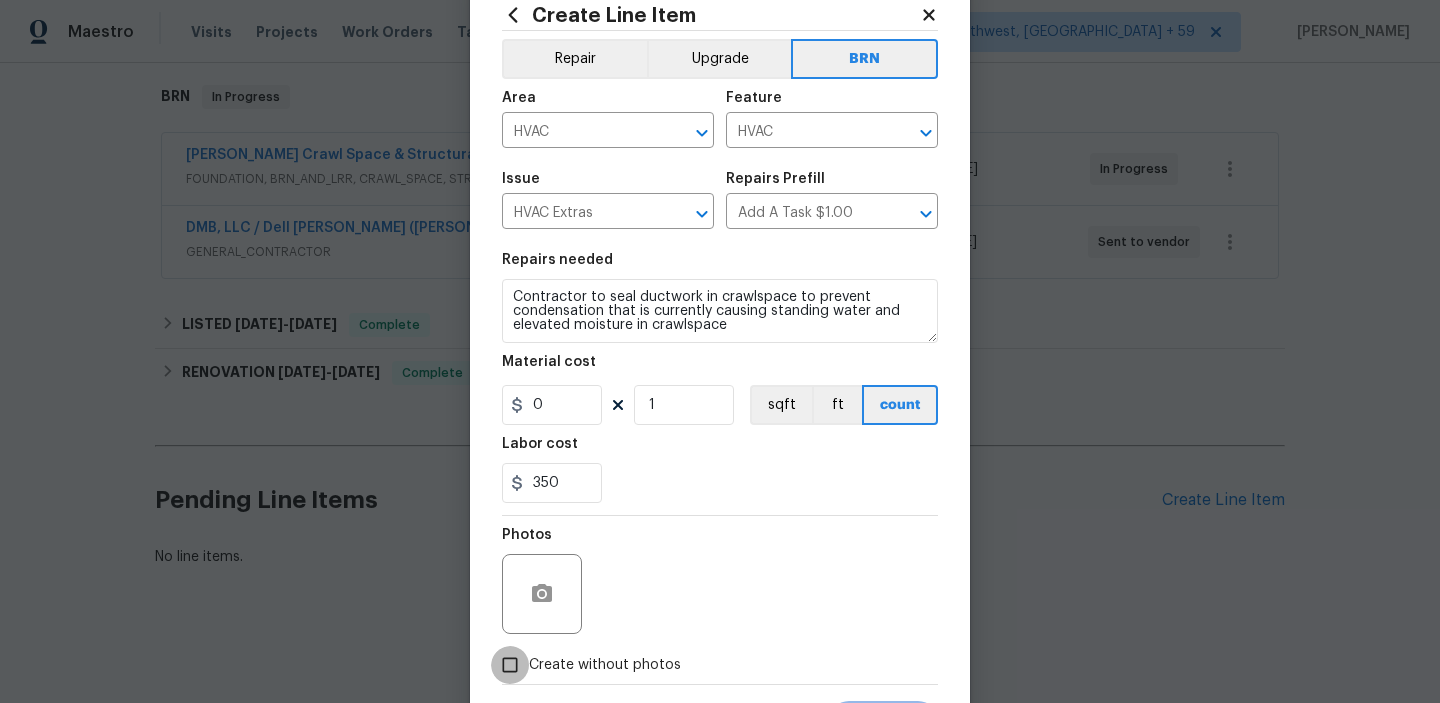 click on "Create without photos" at bounding box center (510, 665) 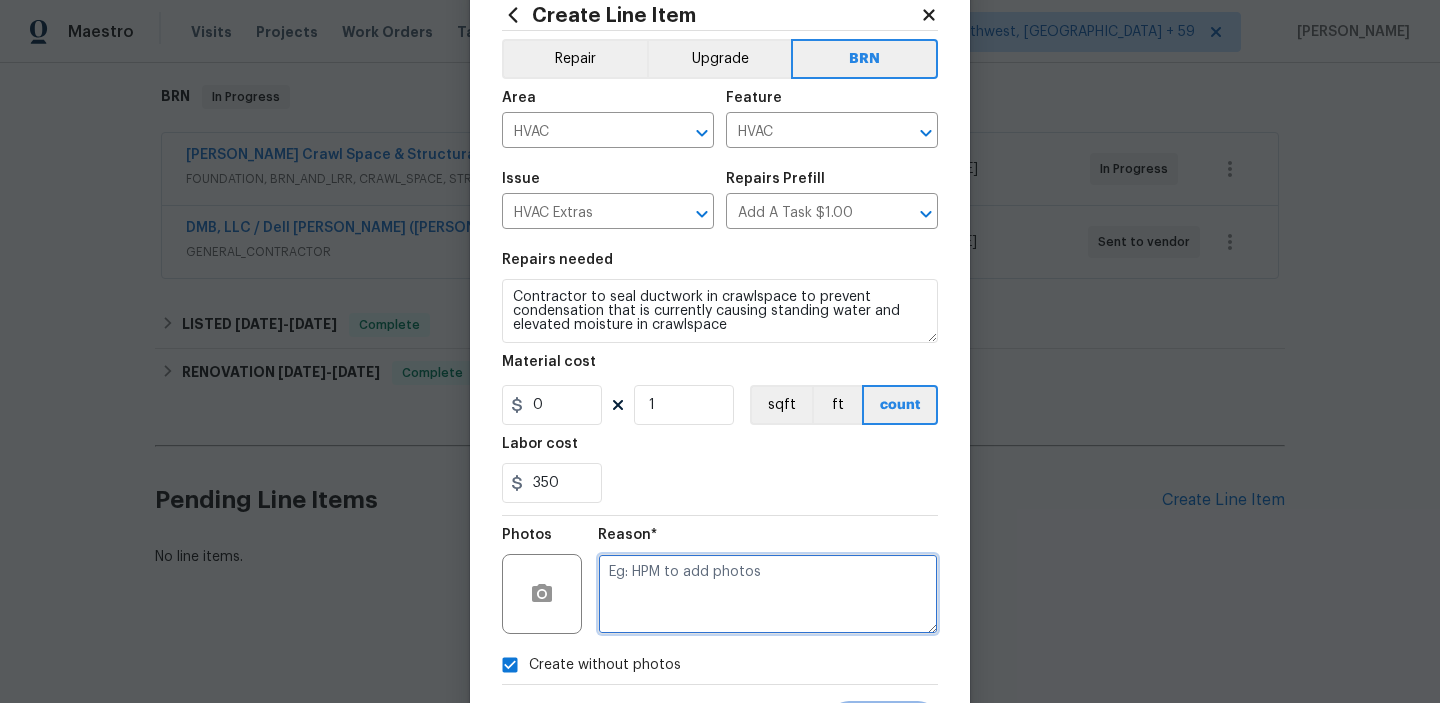 click at bounding box center (768, 594) 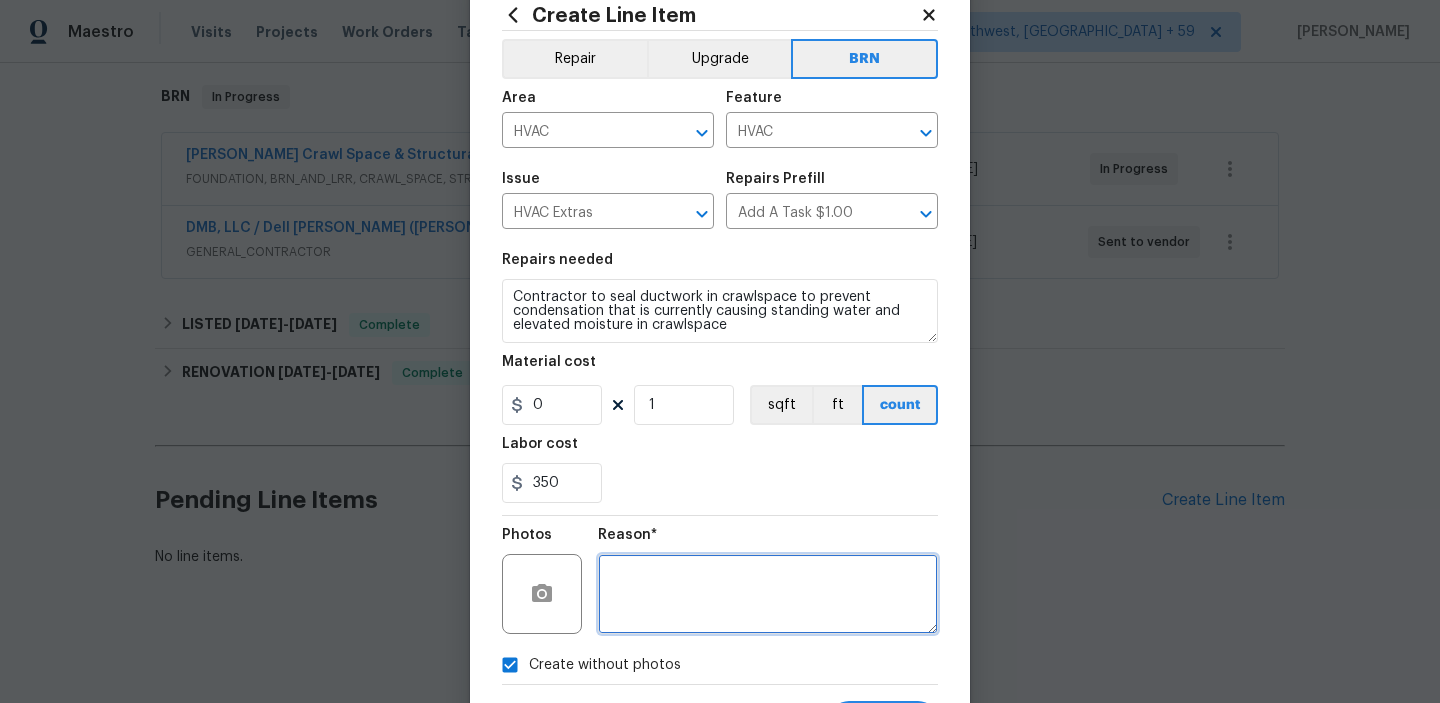 scroll, scrollTop: 159, scrollLeft: 0, axis: vertical 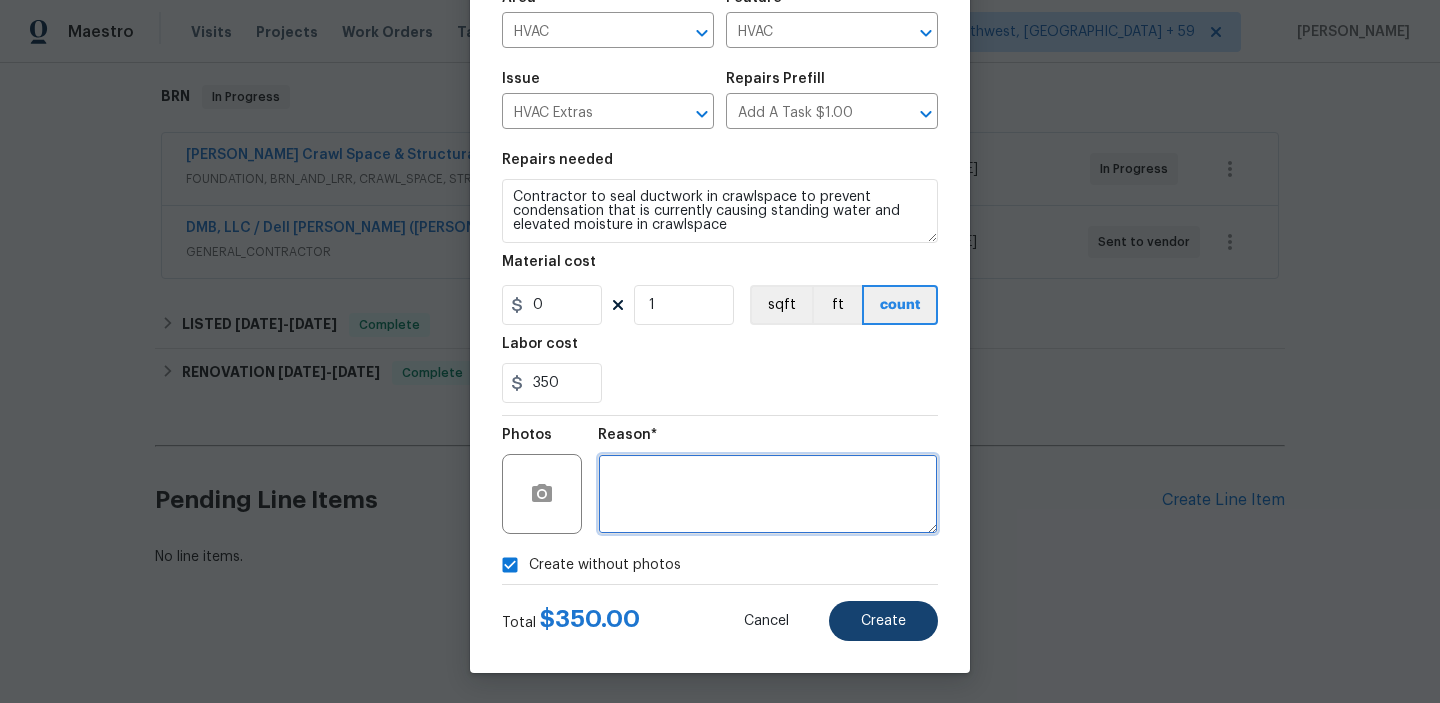 type 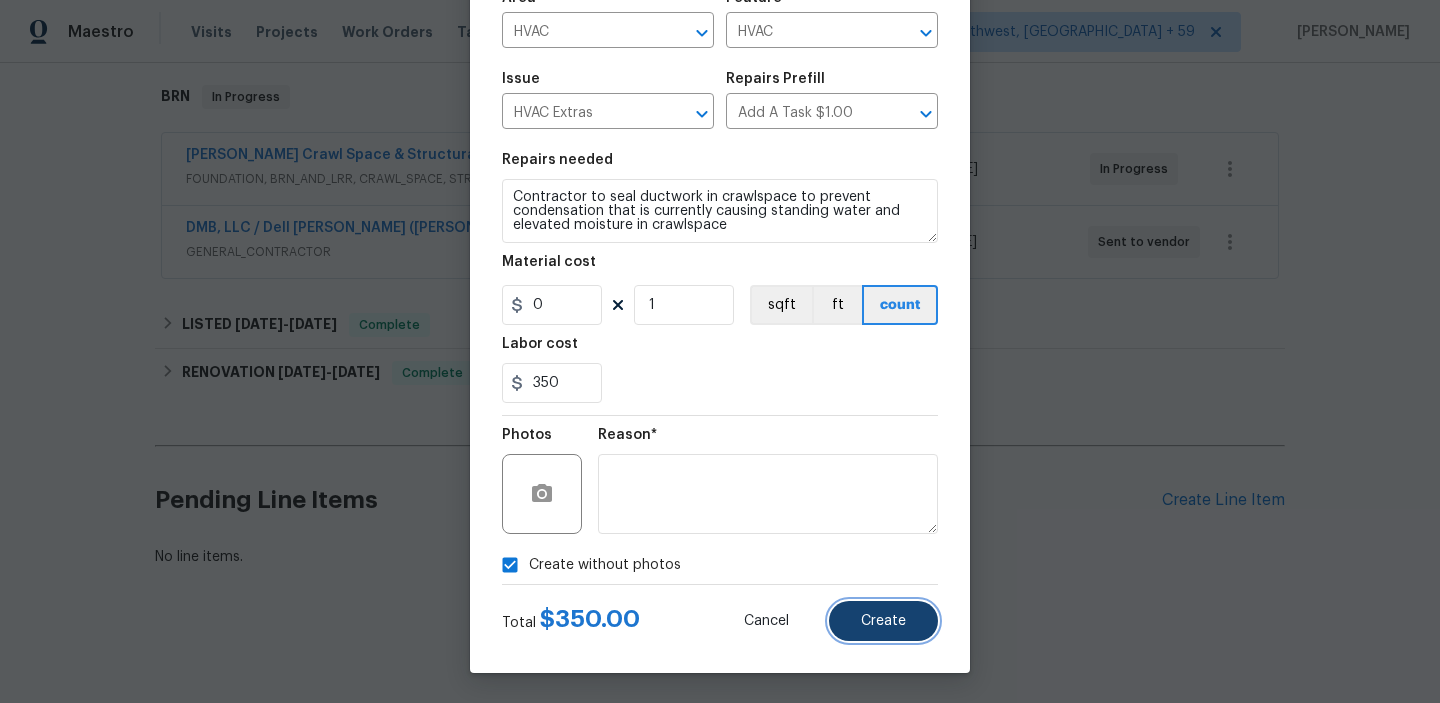 click on "Create" at bounding box center (883, 621) 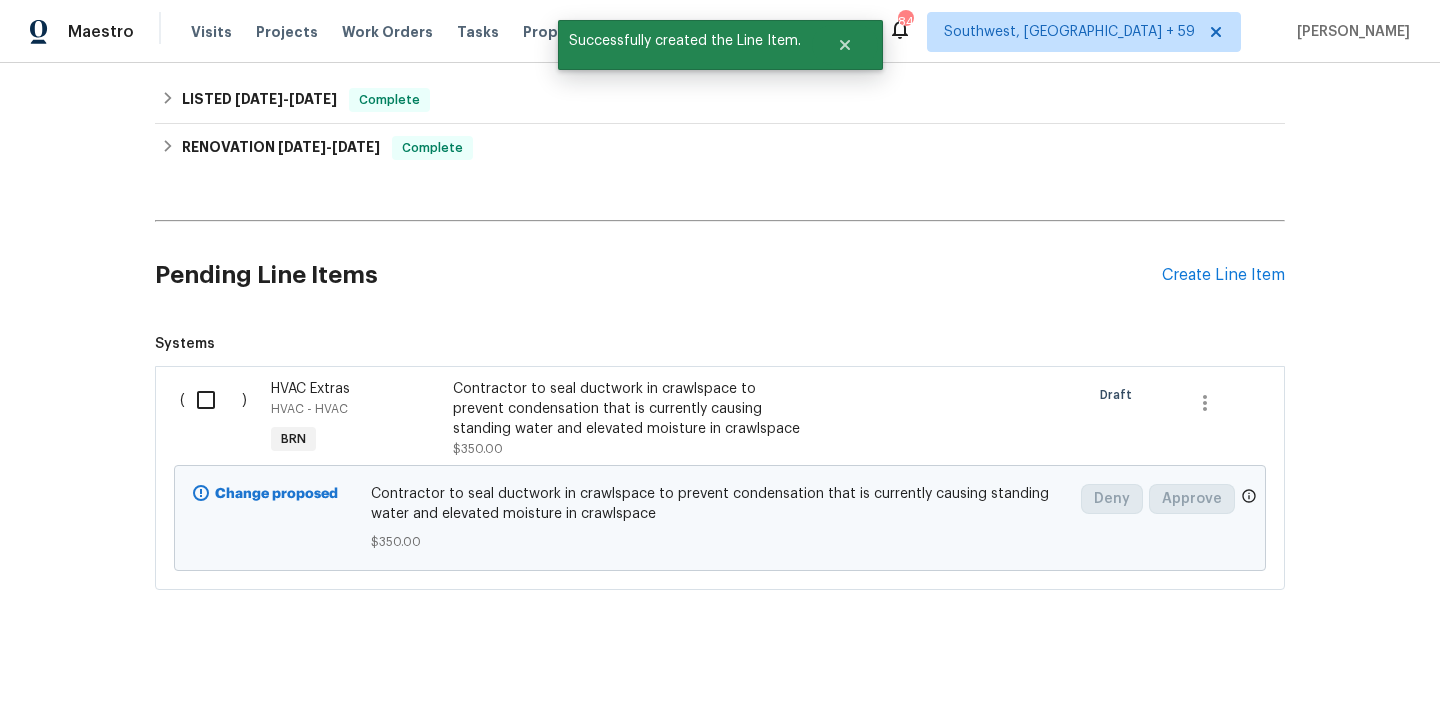 scroll, scrollTop: 562, scrollLeft: 0, axis: vertical 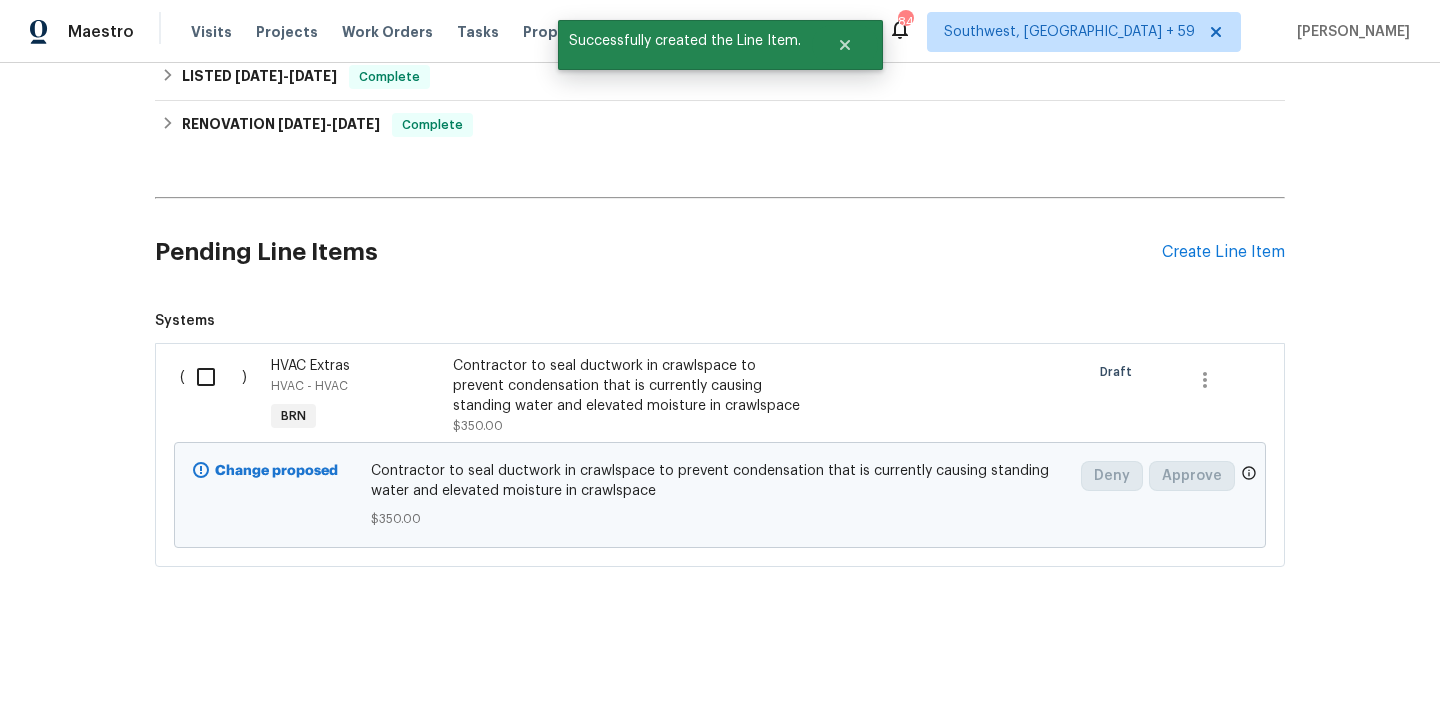 click at bounding box center [213, 377] 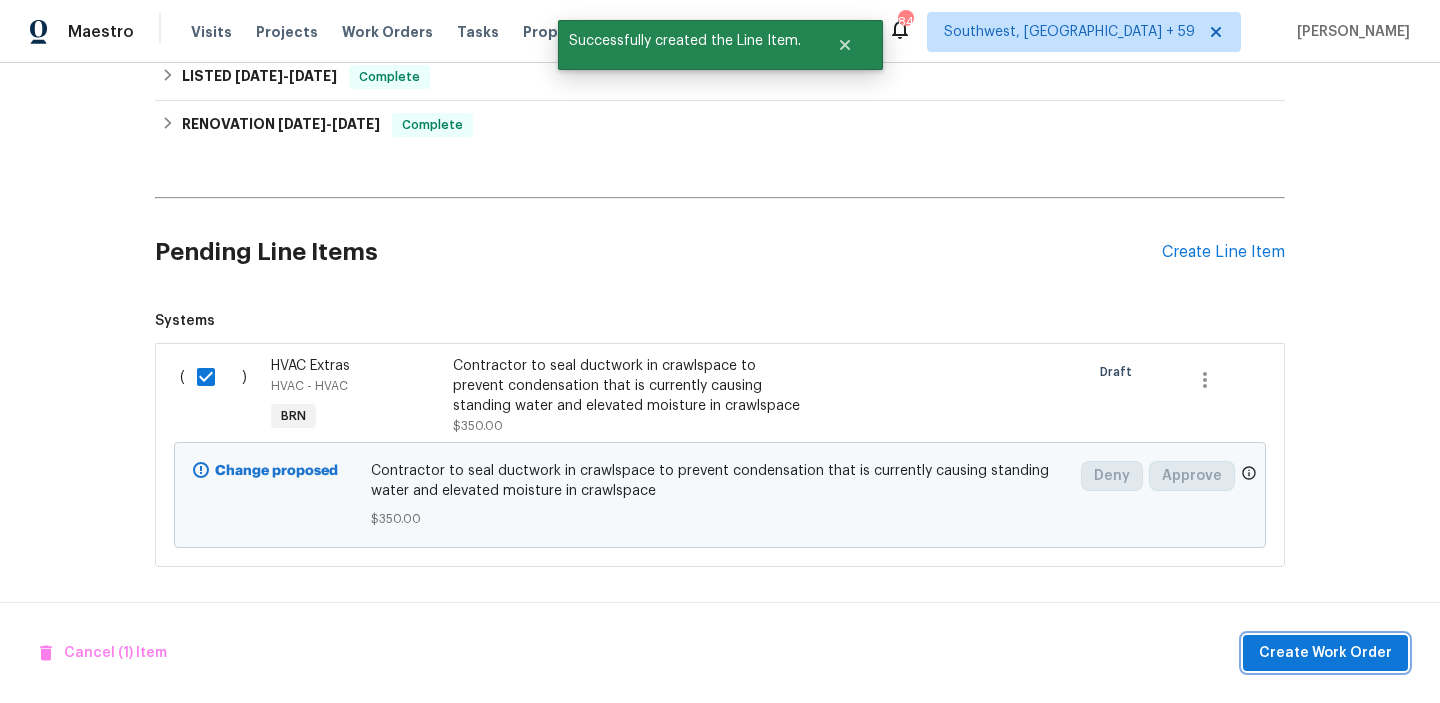 click on "Create Work Order" at bounding box center [1325, 653] 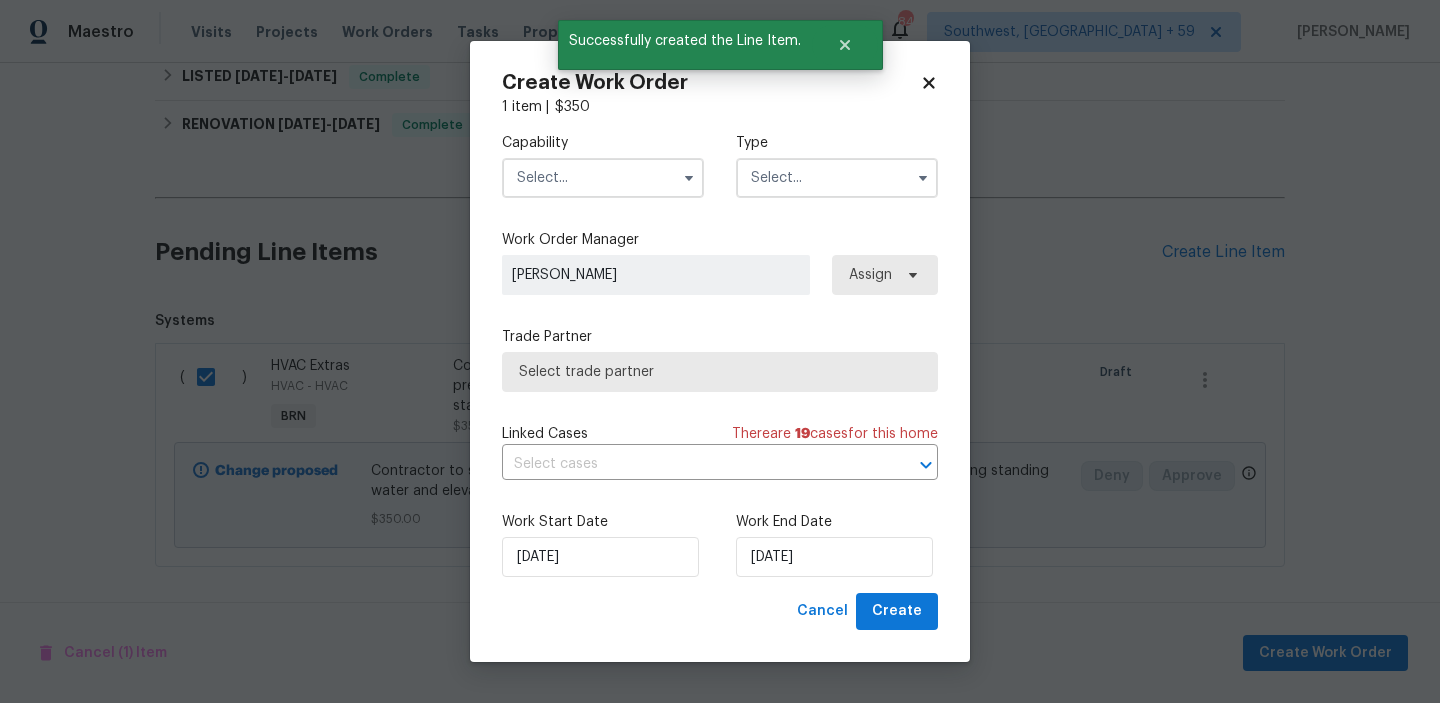 click at bounding box center [603, 178] 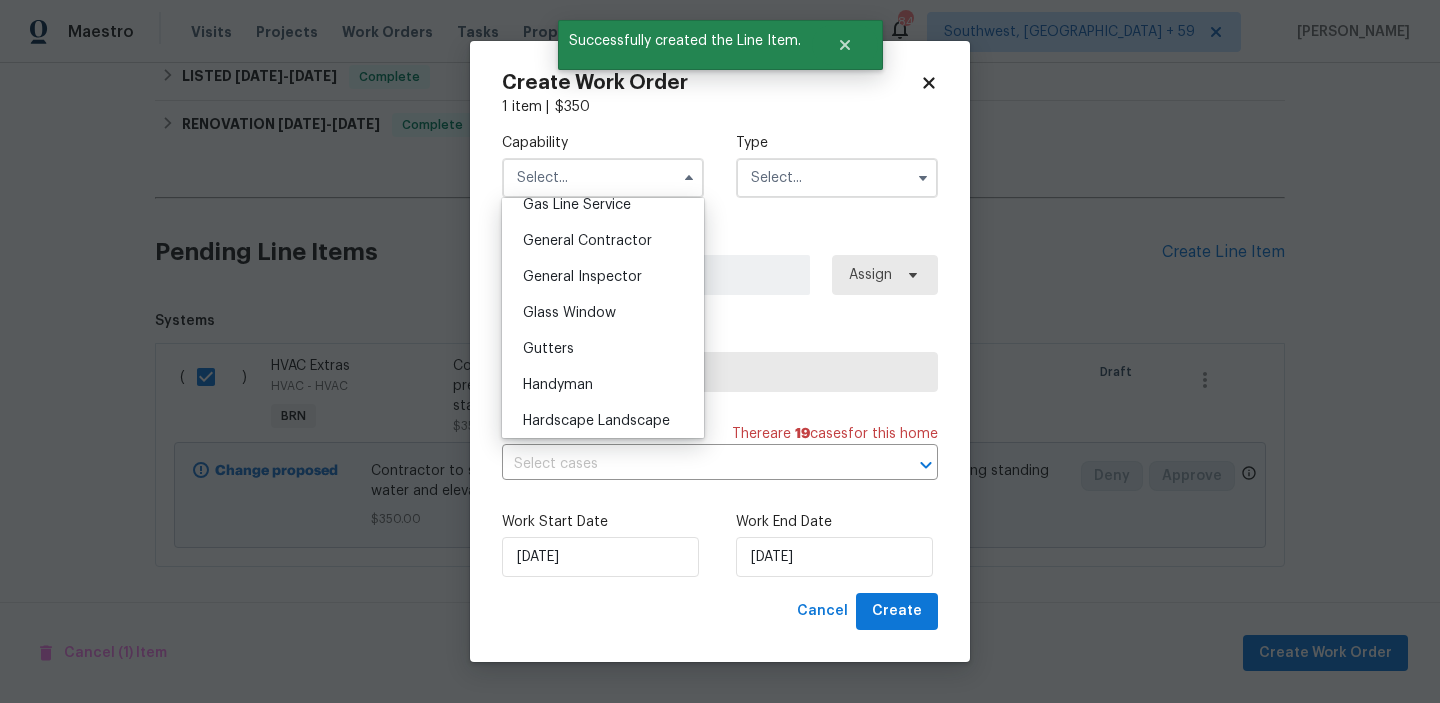 scroll, scrollTop: 1090, scrollLeft: 0, axis: vertical 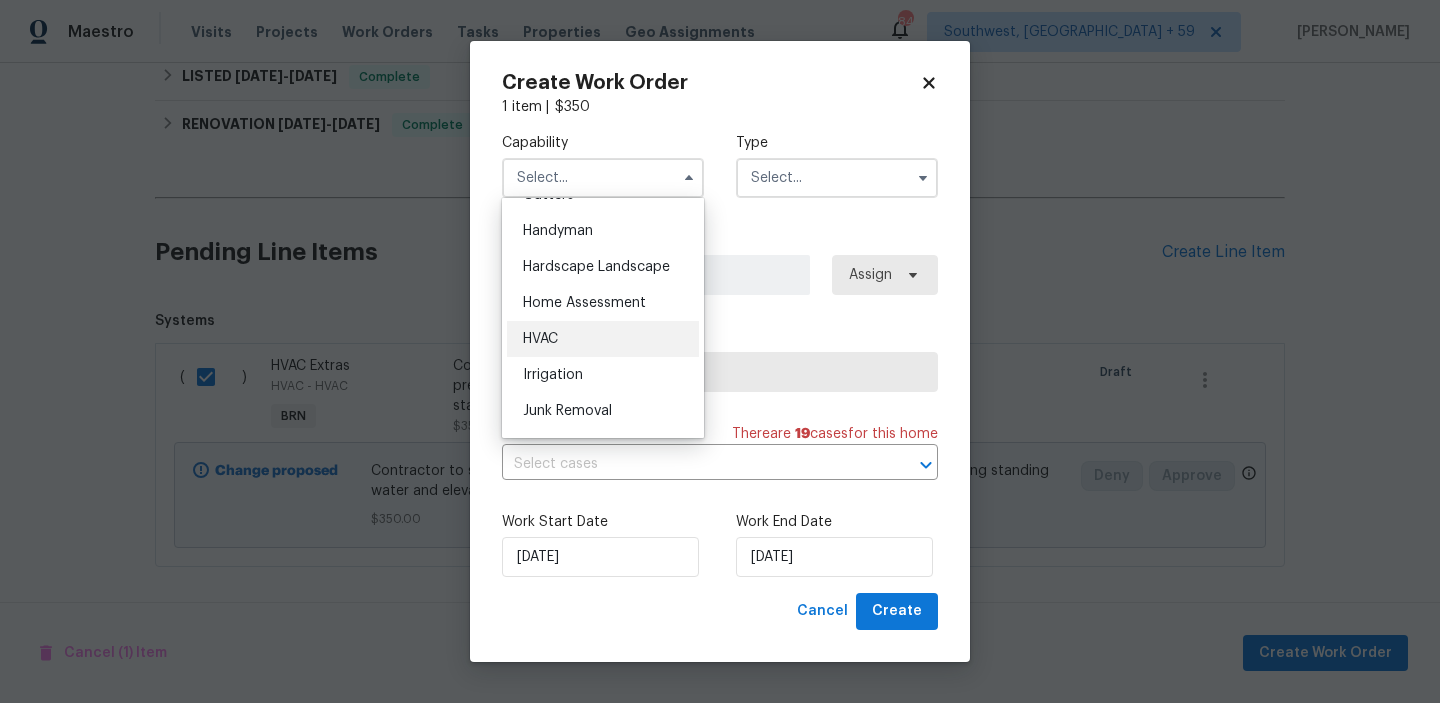 click on "HVAC" at bounding box center (603, 339) 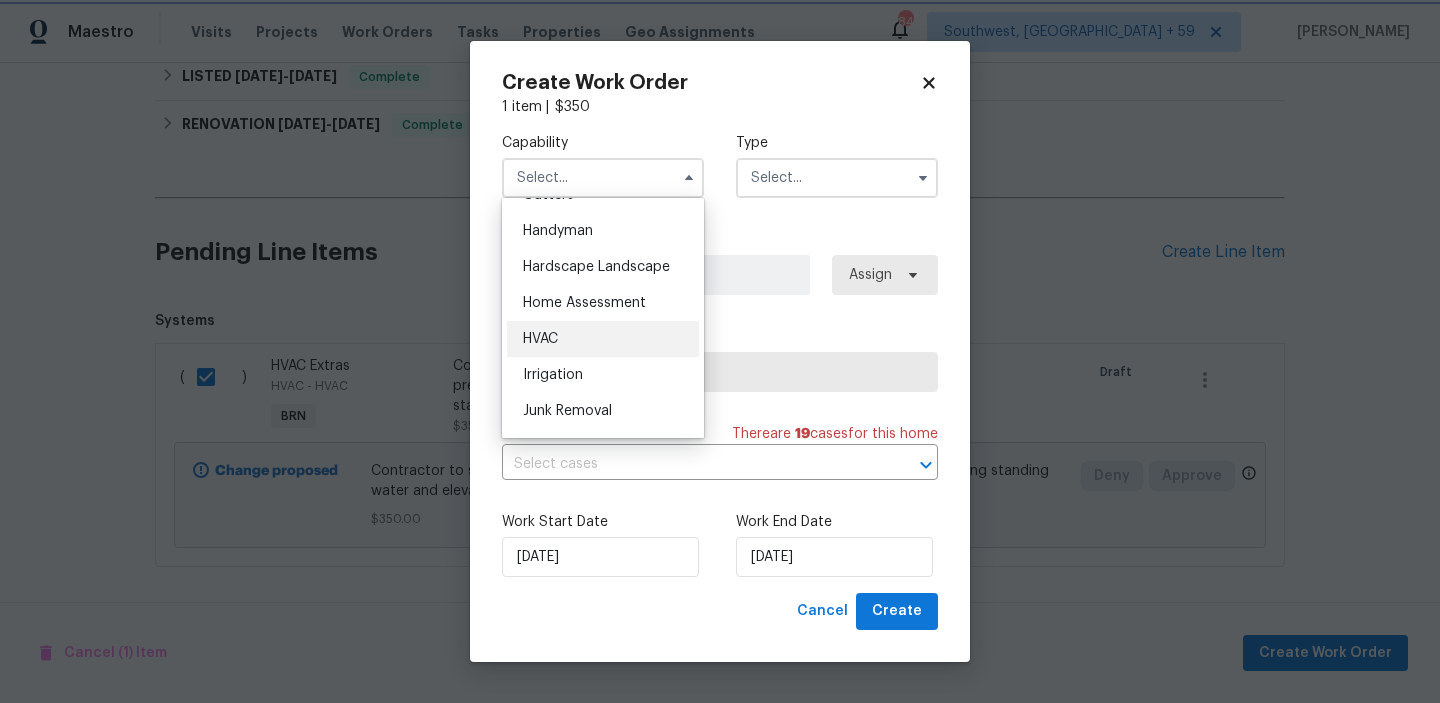 type on "HVAC" 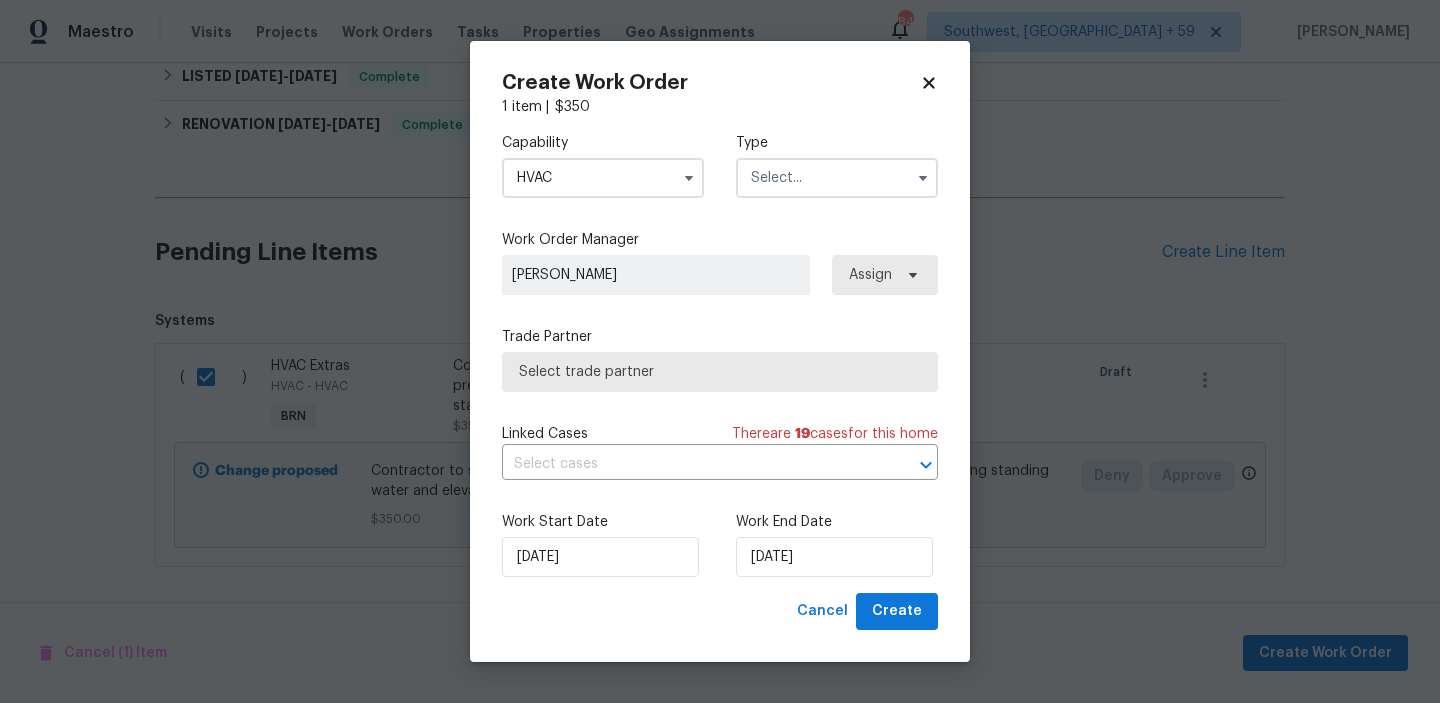 click on "Capability   HVAC Type" at bounding box center (720, 165) 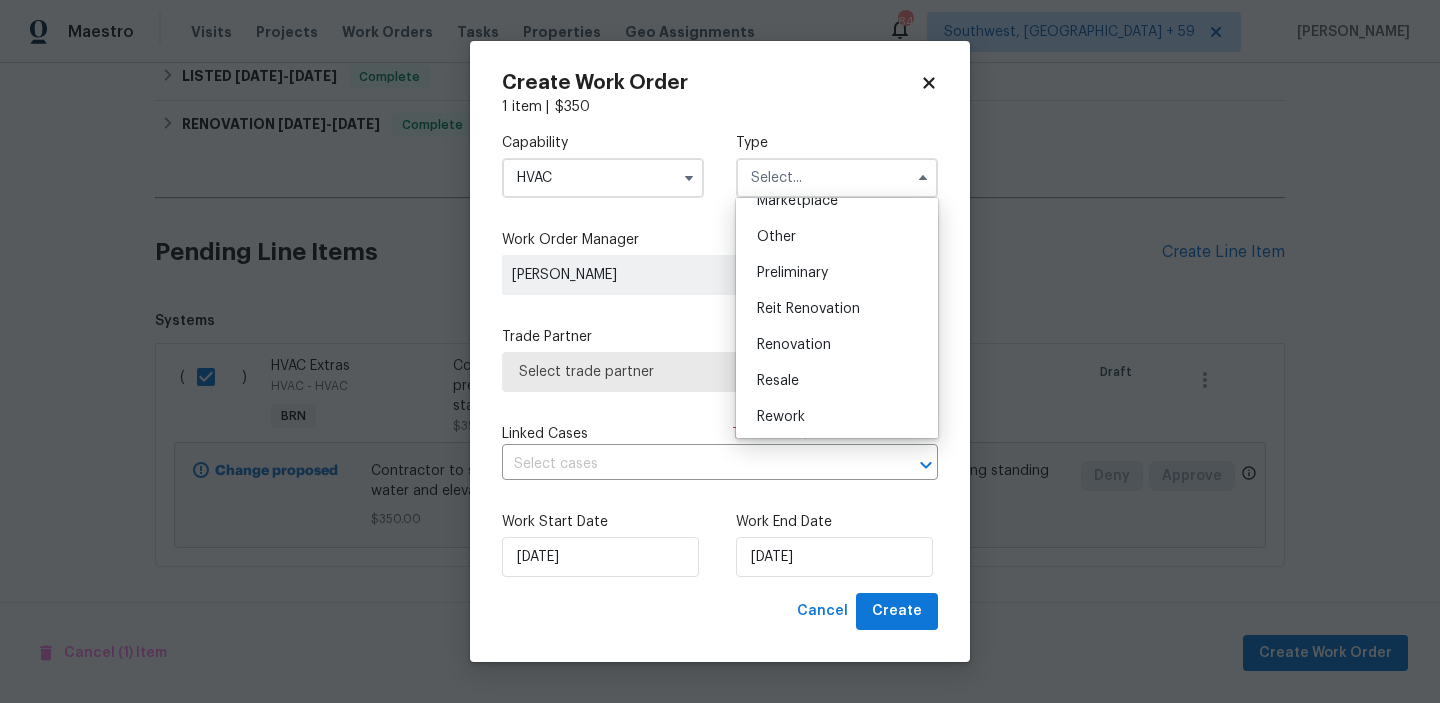scroll, scrollTop: 454, scrollLeft: 0, axis: vertical 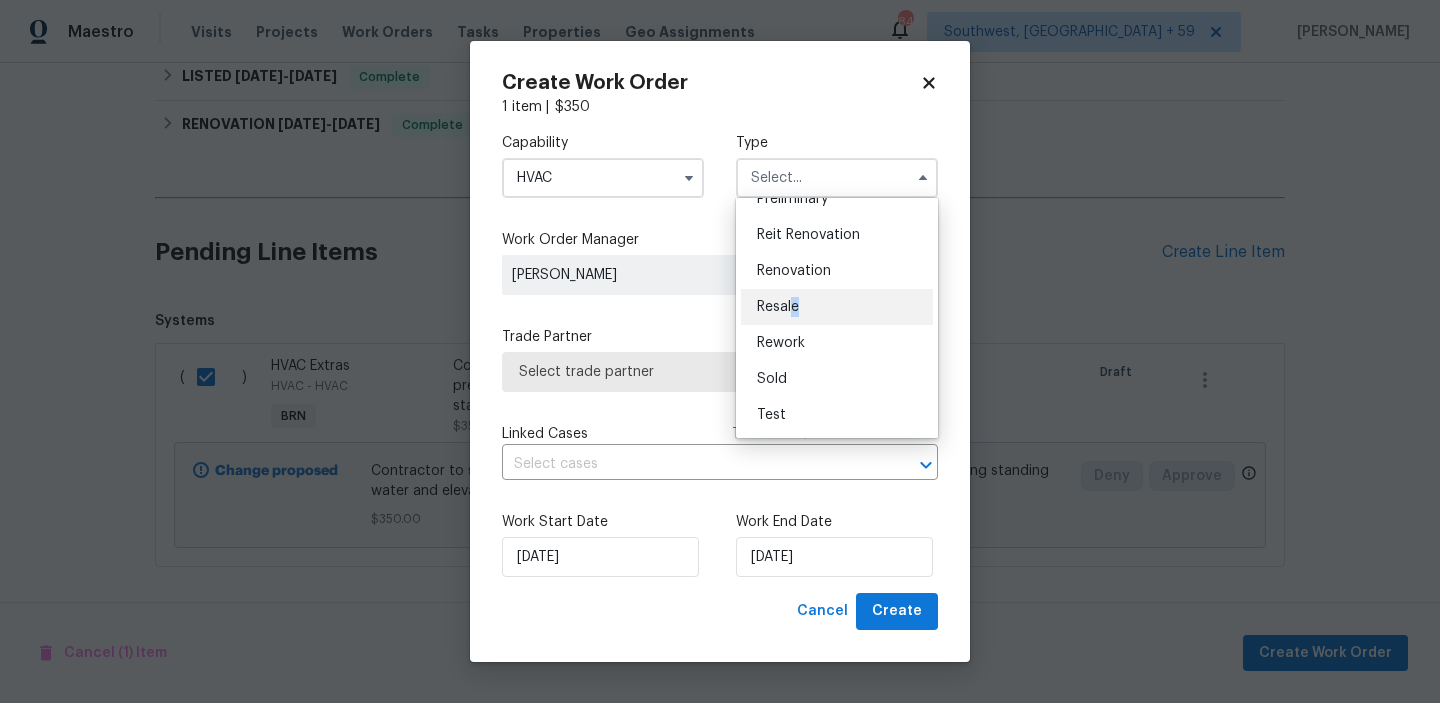 click on "Resale" at bounding box center [778, 307] 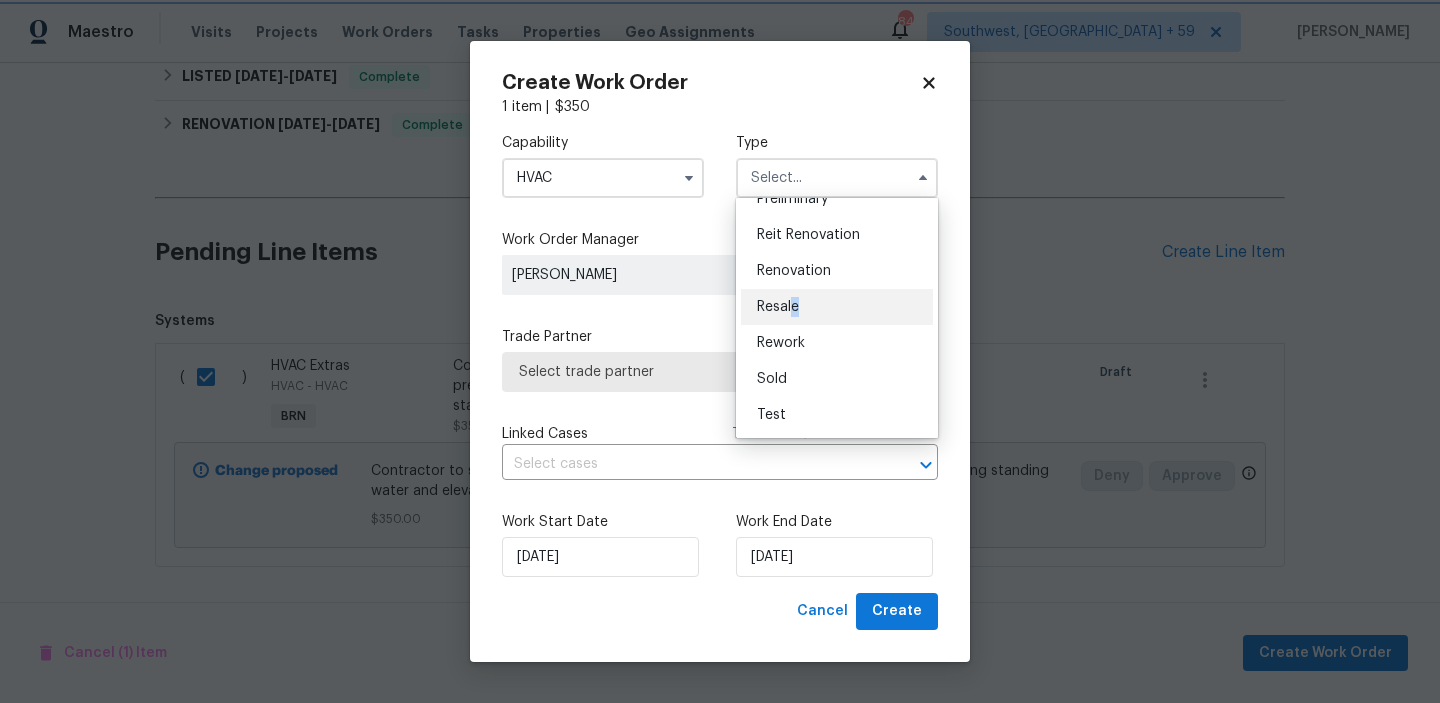 type on "Resale" 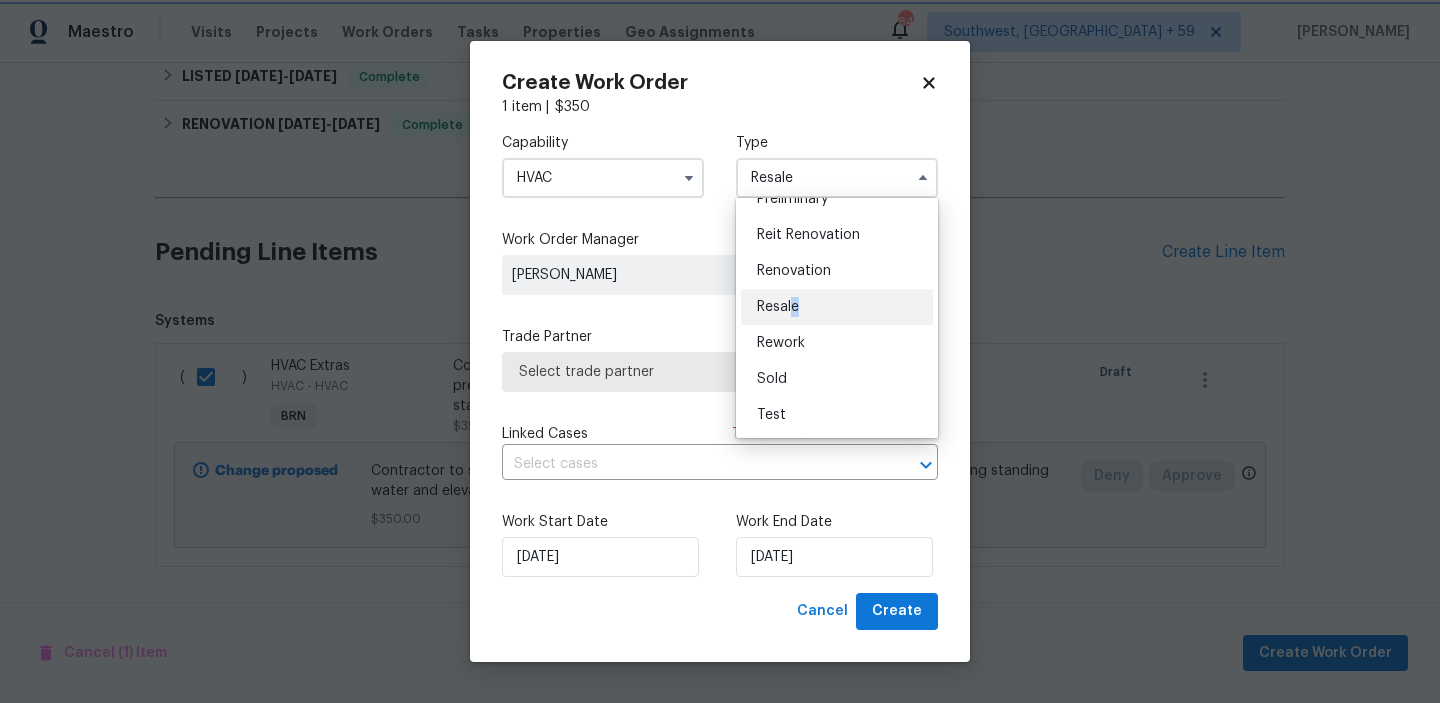 scroll, scrollTop: 0, scrollLeft: 0, axis: both 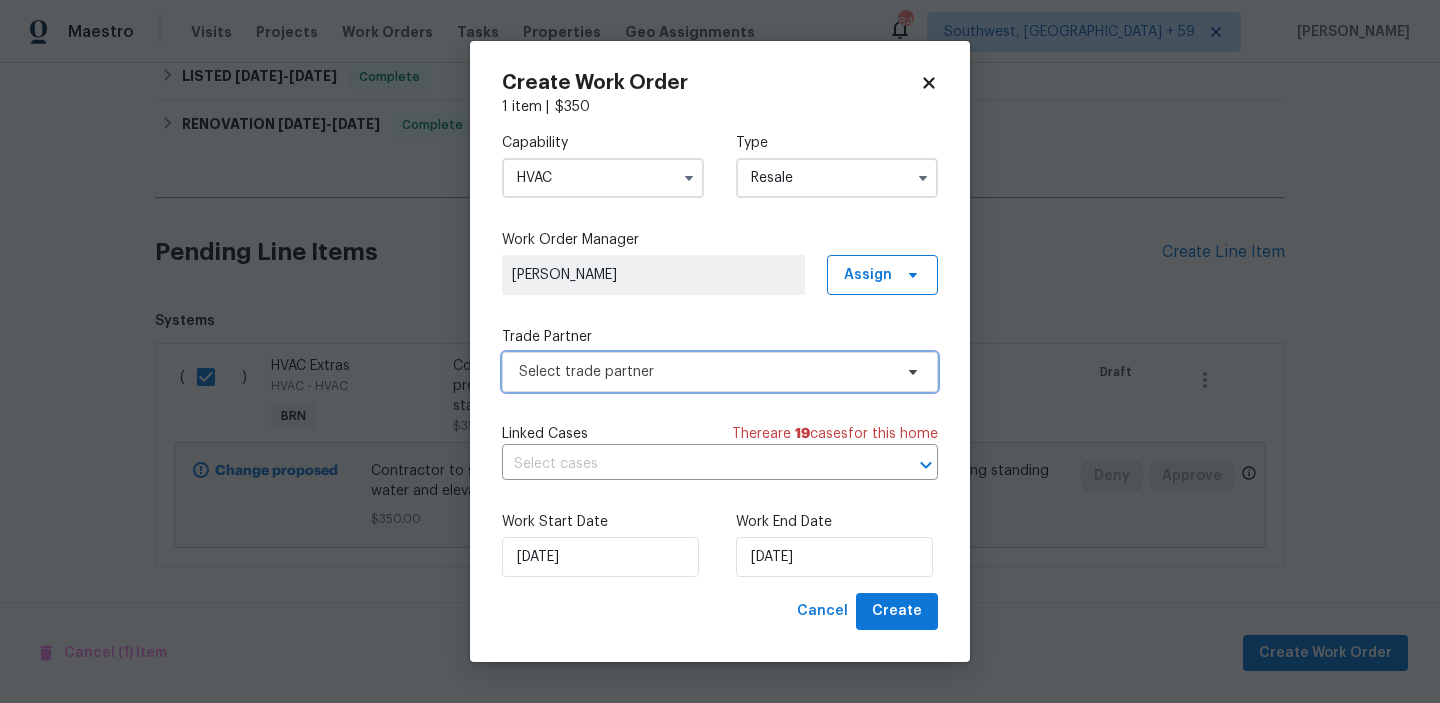click on "Select trade partner" at bounding box center (705, 372) 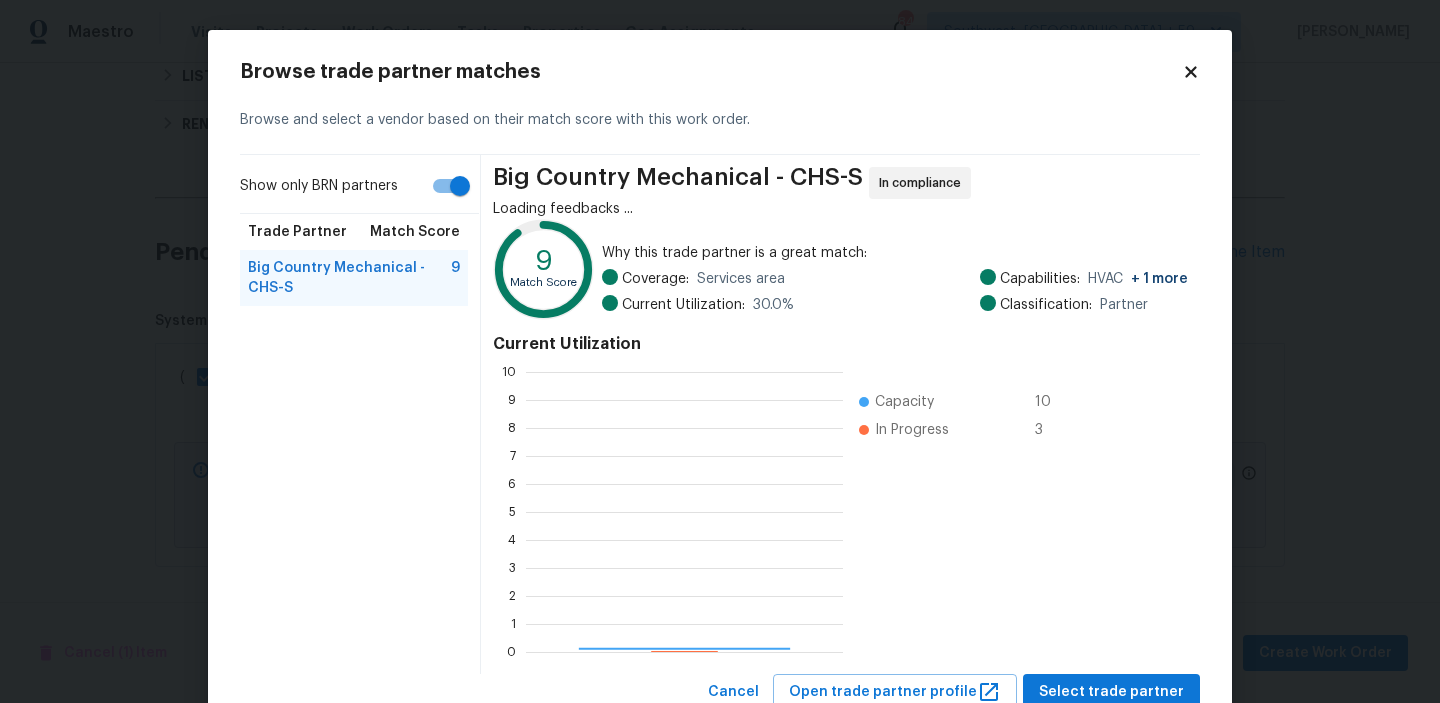 scroll, scrollTop: 2, scrollLeft: 2, axis: both 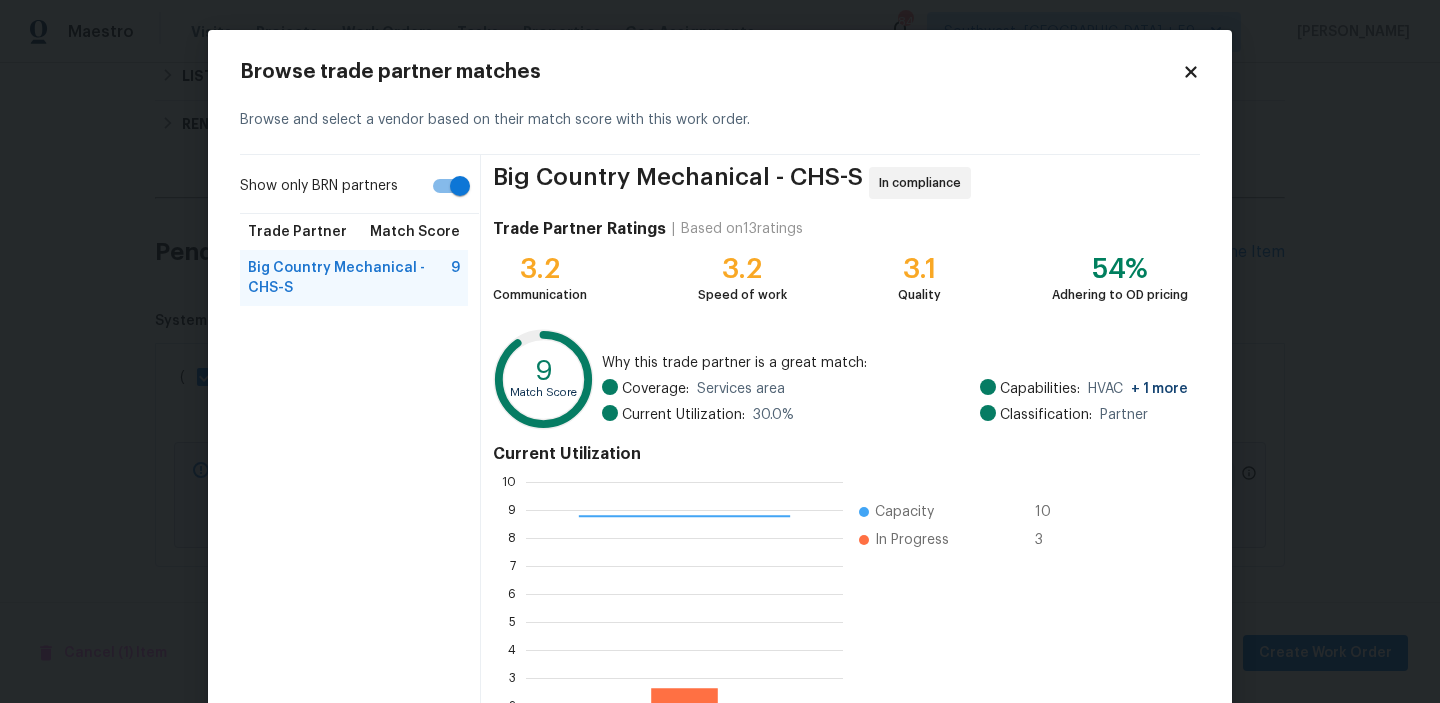 click on "Show only BRN partners" at bounding box center [460, 186] 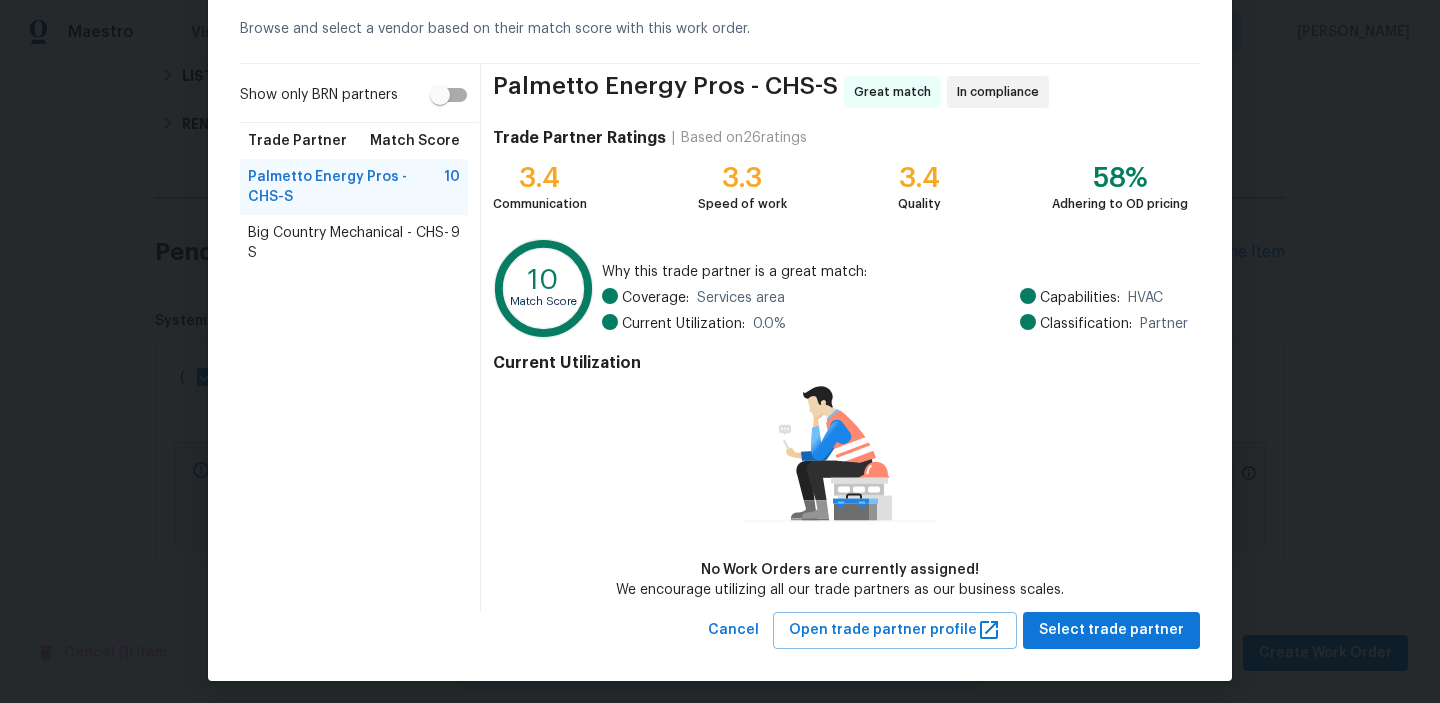 scroll, scrollTop: 97, scrollLeft: 0, axis: vertical 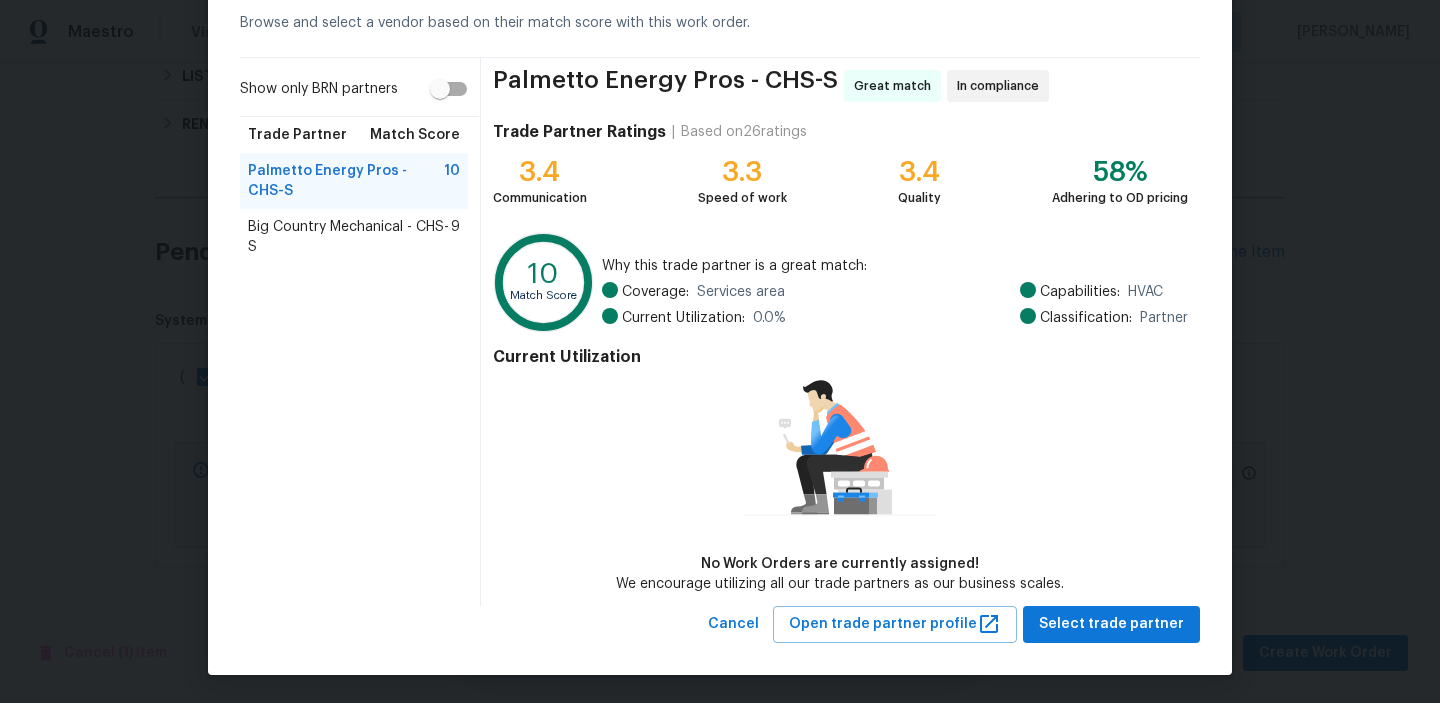 click on "Big Country Mechanical - CHS-S" at bounding box center [349, 237] 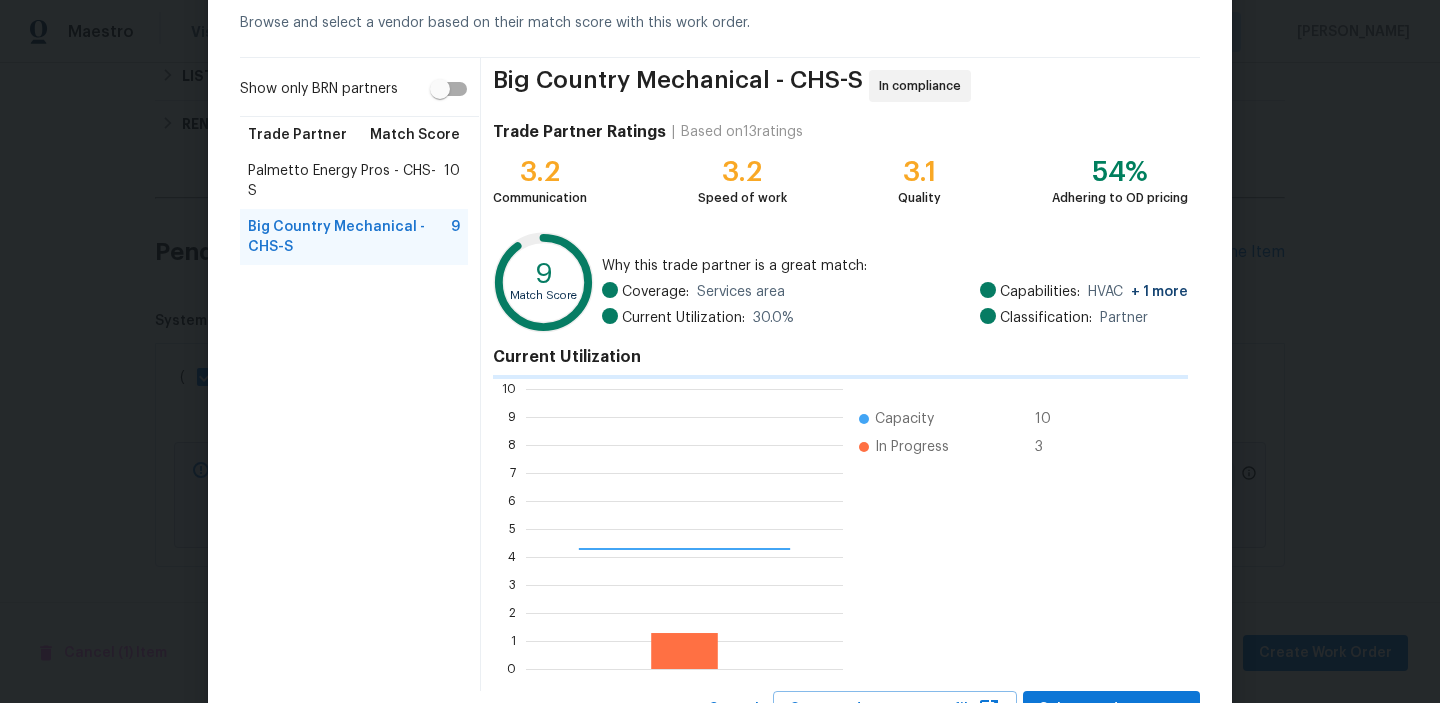 scroll, scrollTop: 2, scrollLeft: 2, axis: both 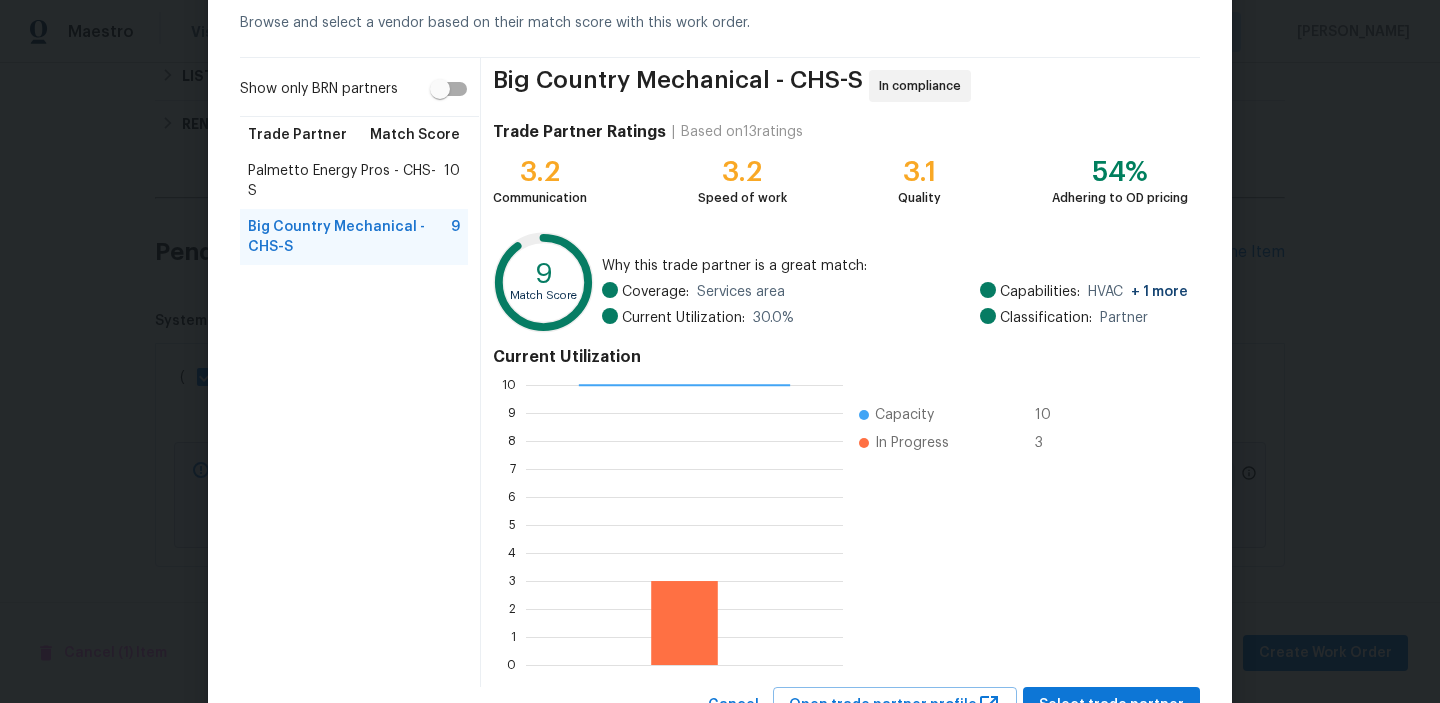 click on "Palmetto Energy Pros - CHS-S" at bounding box center [346, 181] 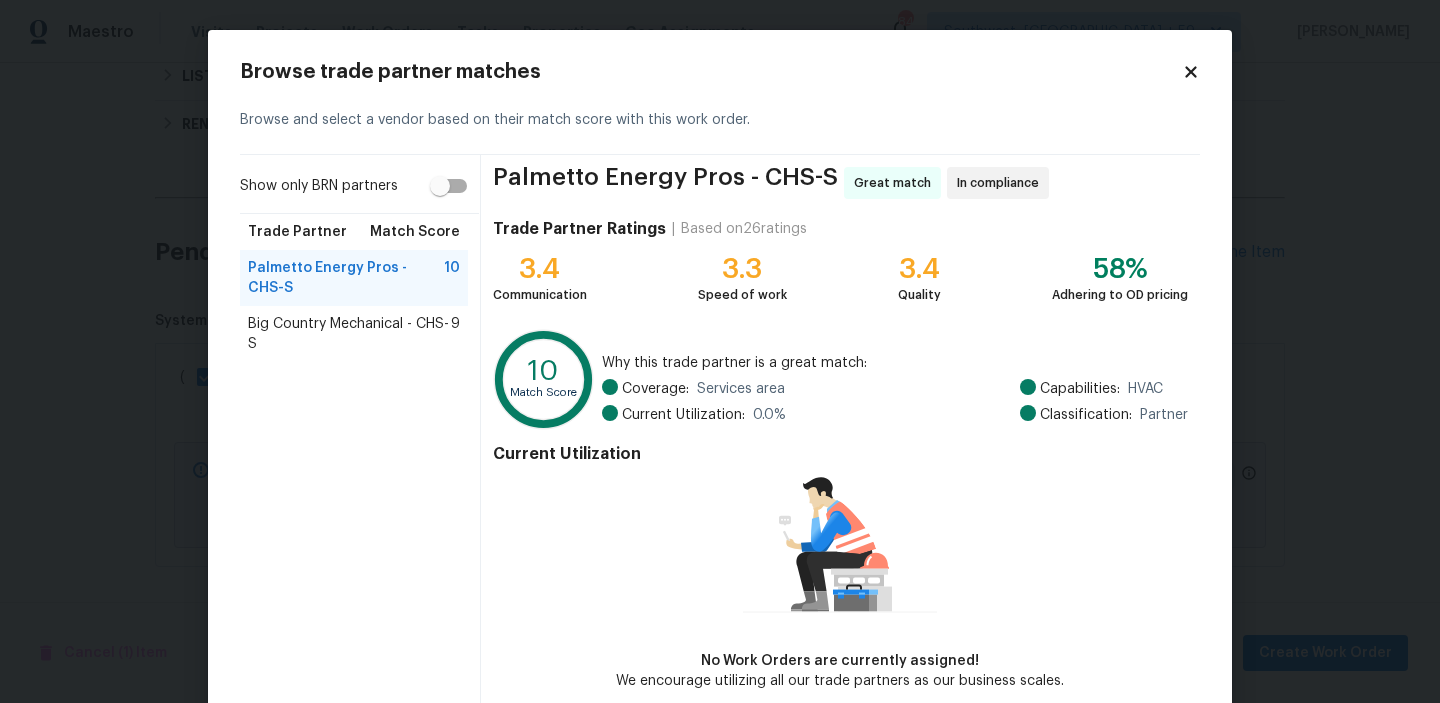 scroll, scrollTop: 97, scrollLeft: 0, axis: vertical 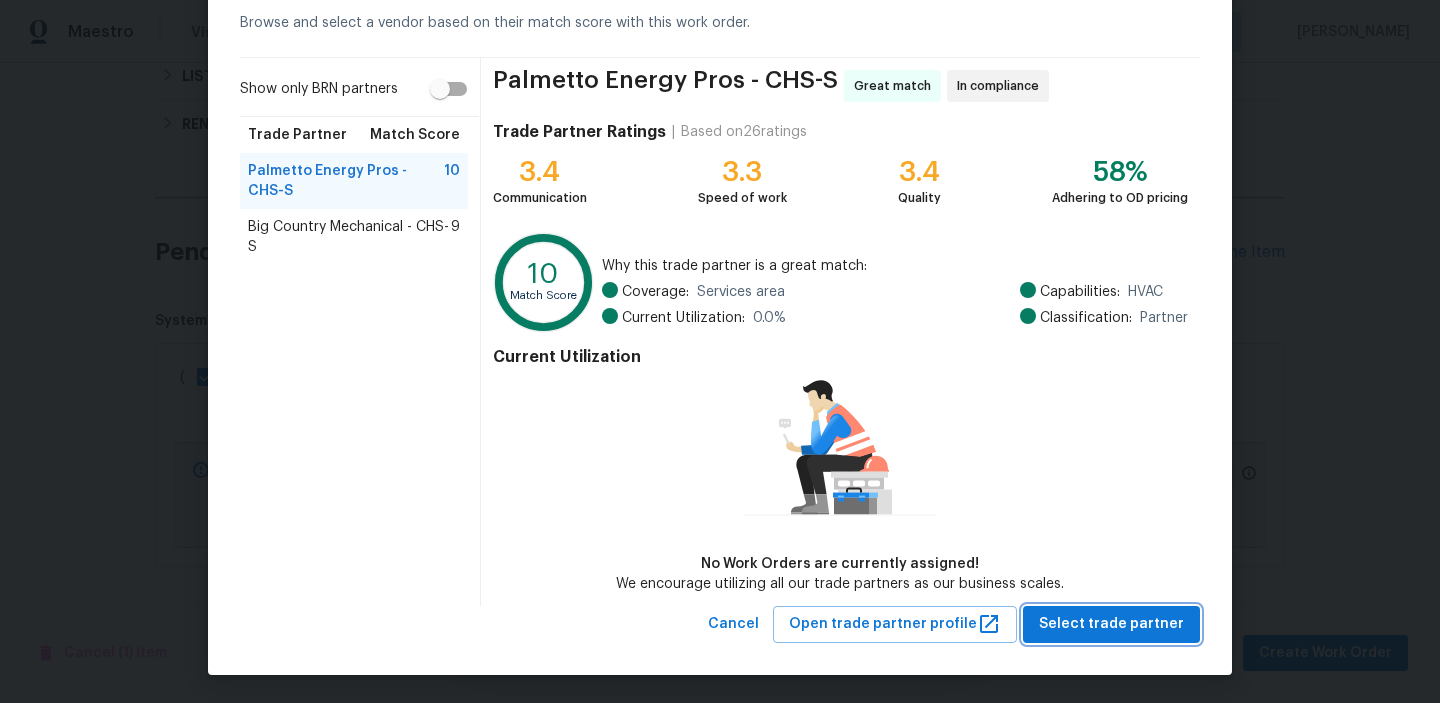 click on "Select trade partner" at bounding box center [1111, 624] 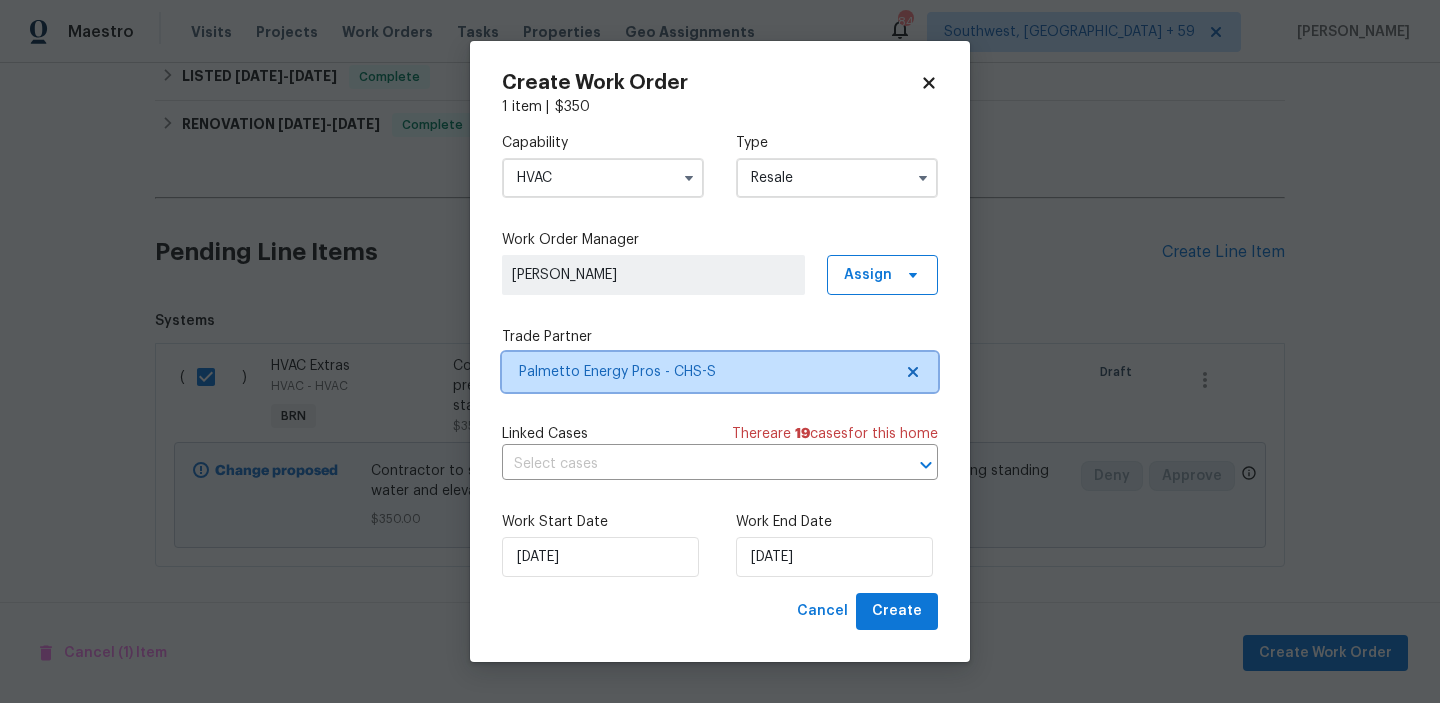 scroll, scrollTop: 0, scrollLeft: 0, axis: both 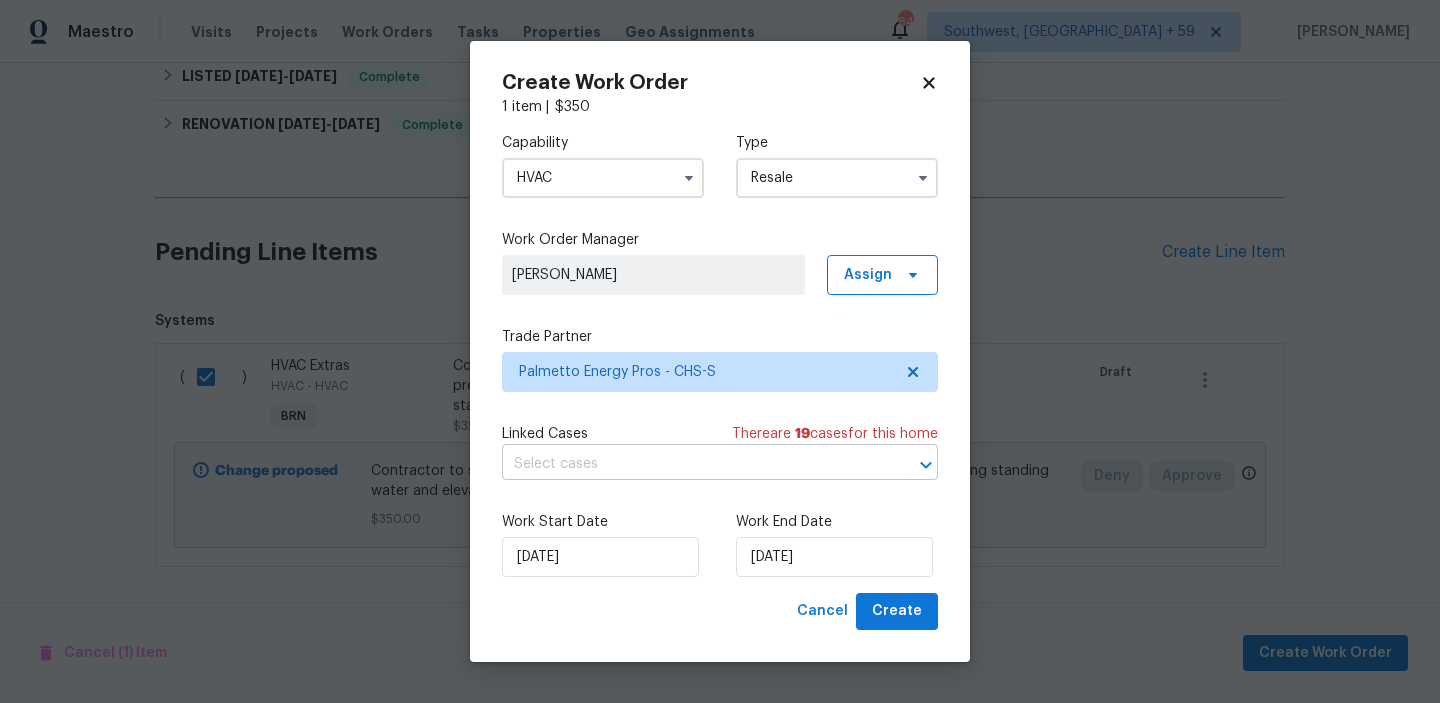 click at bounding box center [692, 464] 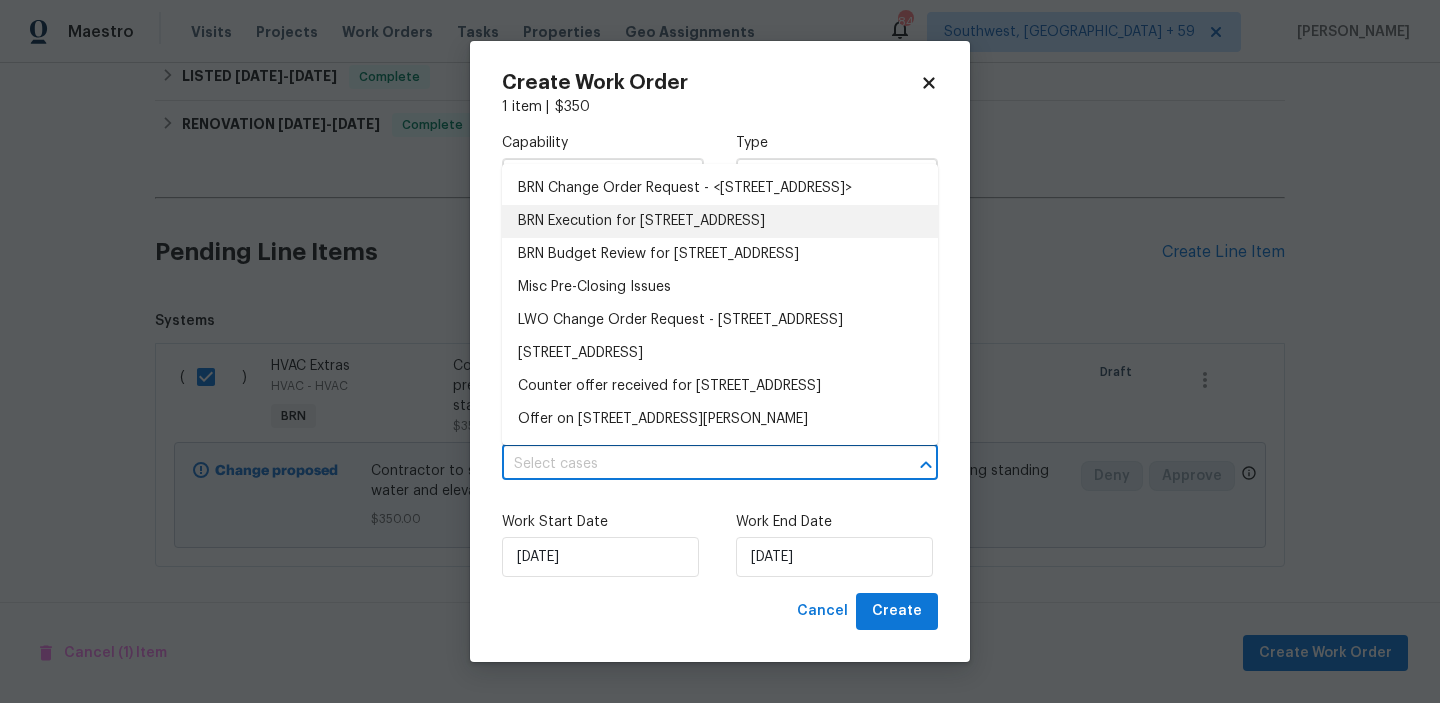 click on "BRN Execution for 103 Sycamore Dr, Summerville, SC 29485" at bounding box center [720, 221] 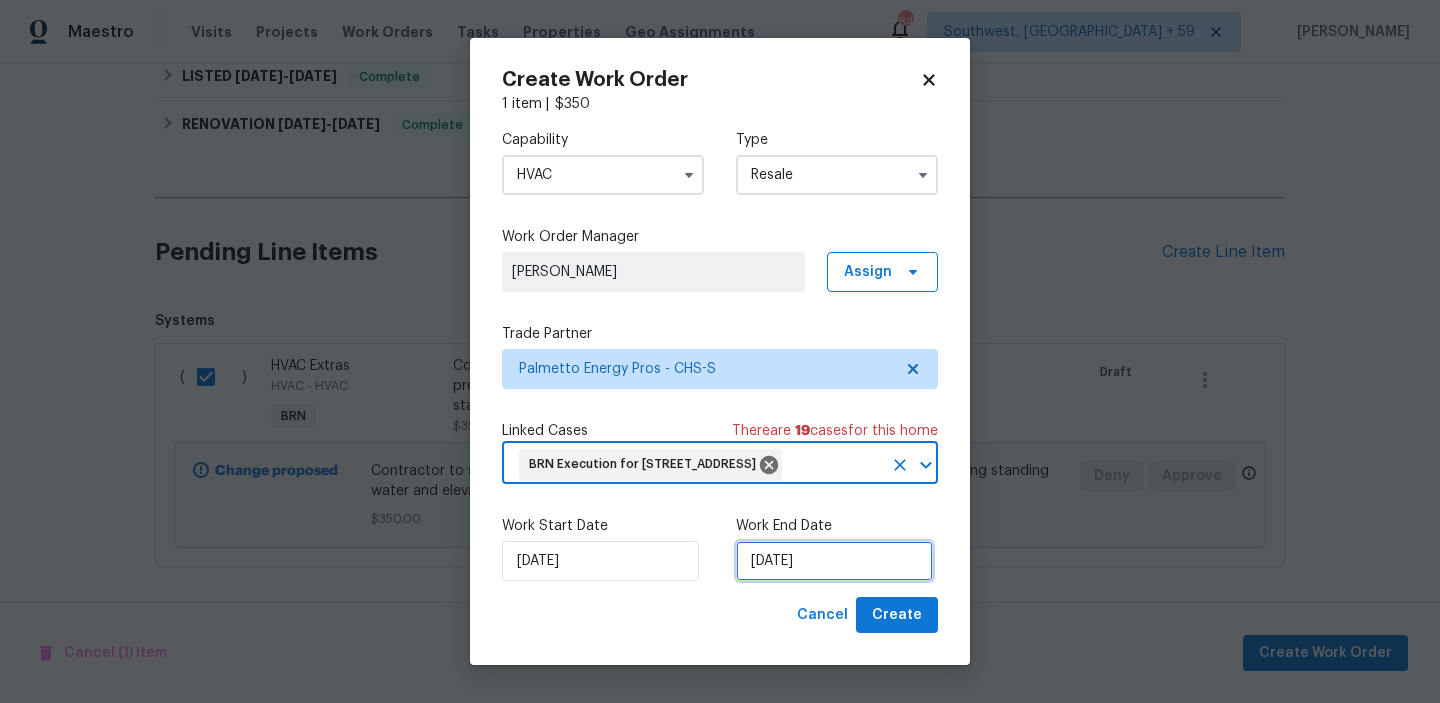 click on "10/07/2025" at bounding box center (834, 561) 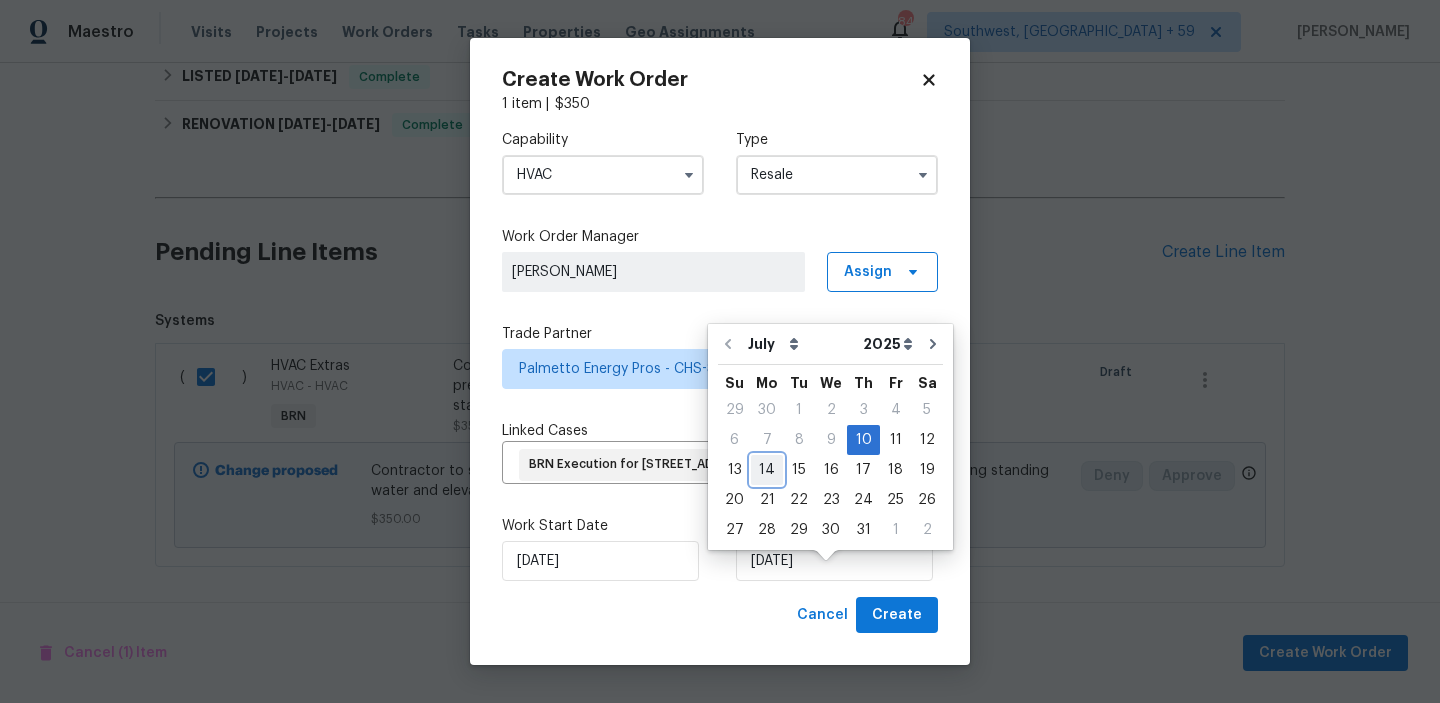 click on "14" at bounding box center [767, 470] 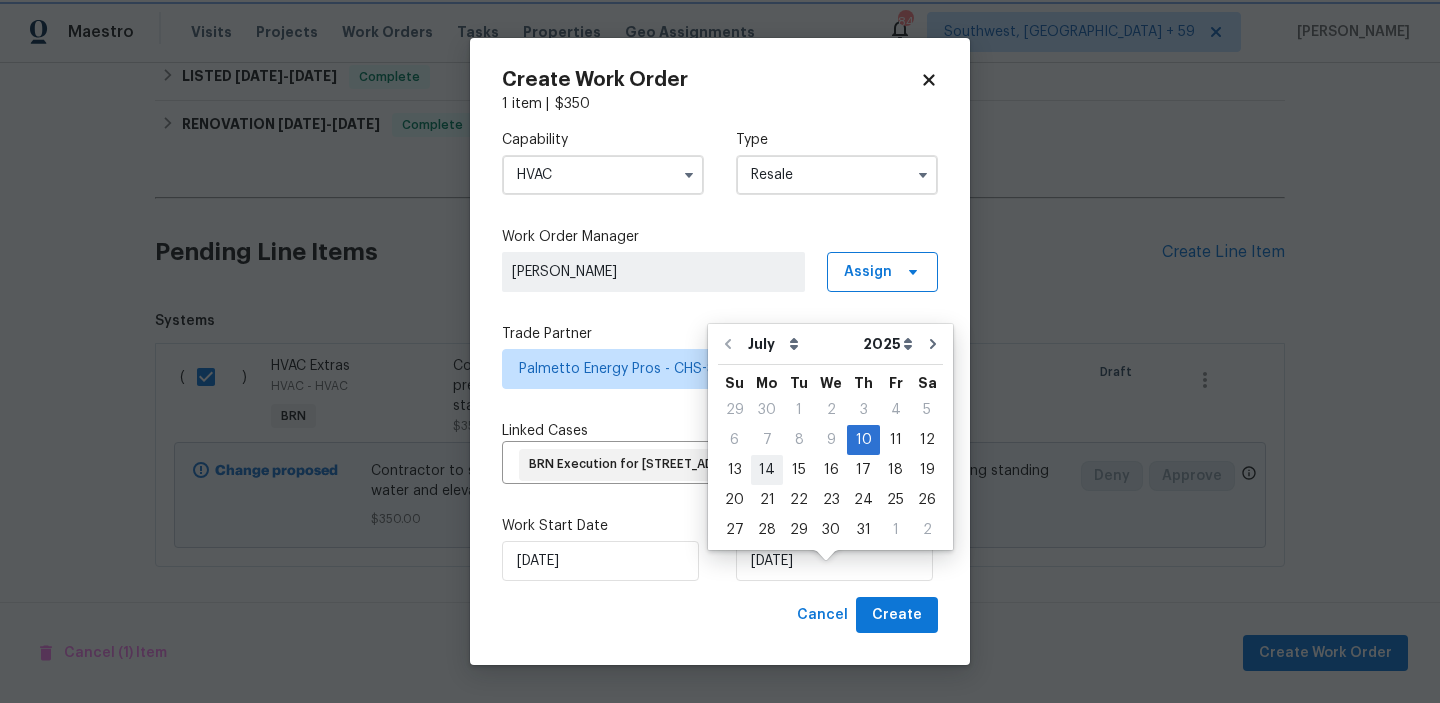 type on "14/07/2025" 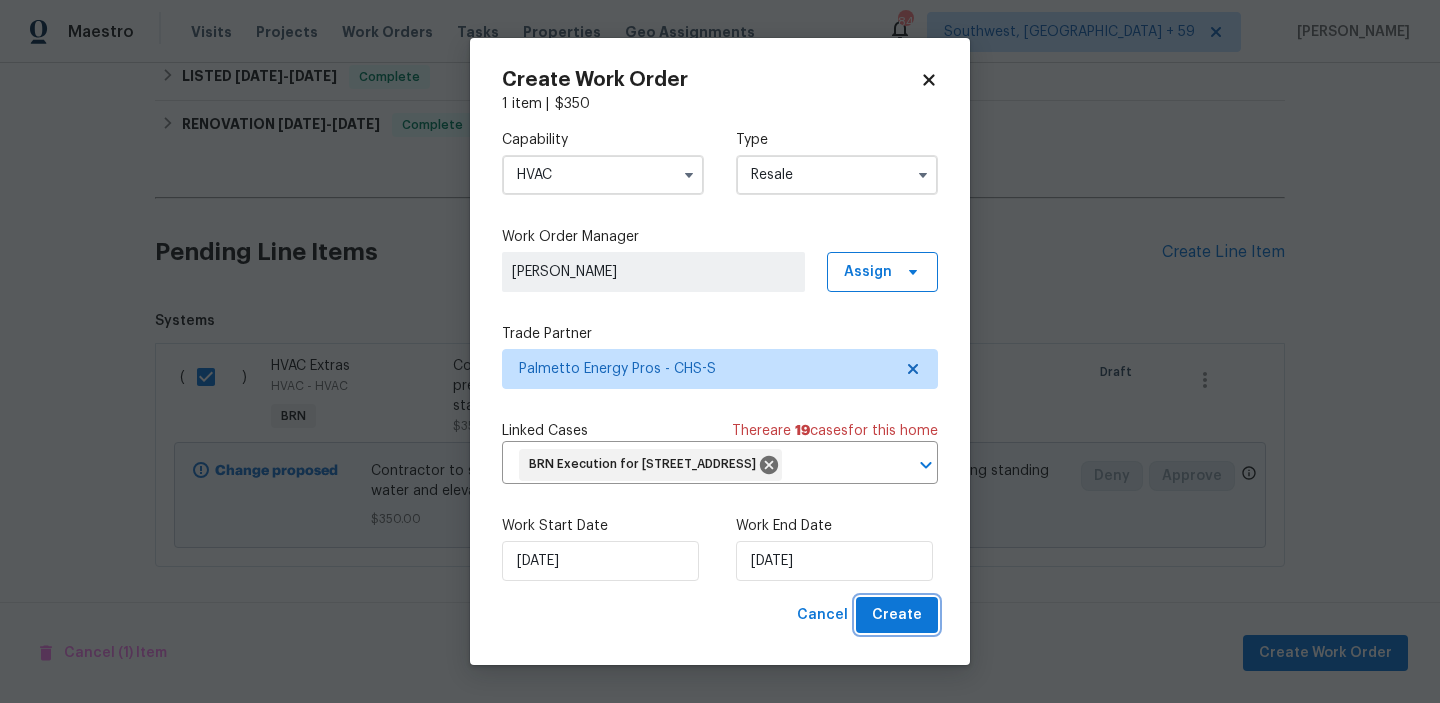 click on "Create" at bounding box center (897, 615) 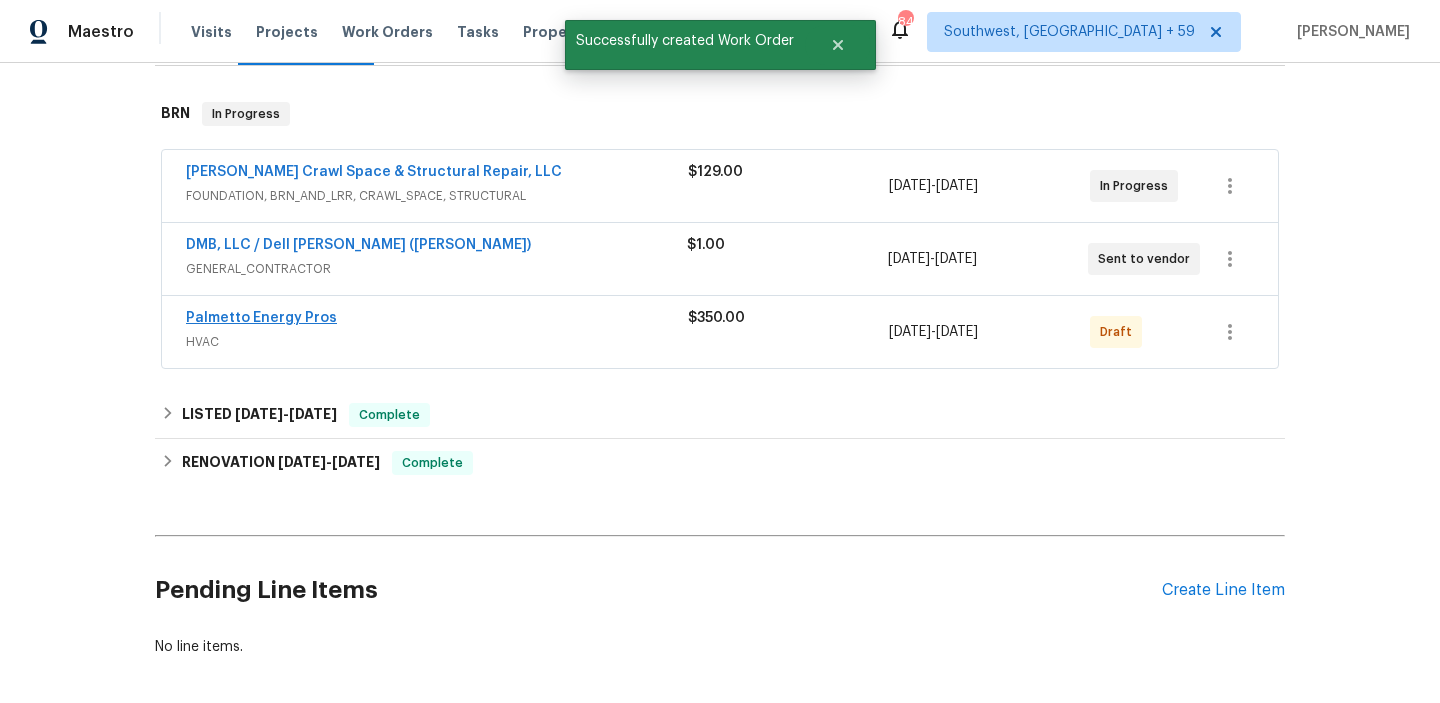 scroll, scrollTop: 287, scrollLeft: 0, axis: vertical 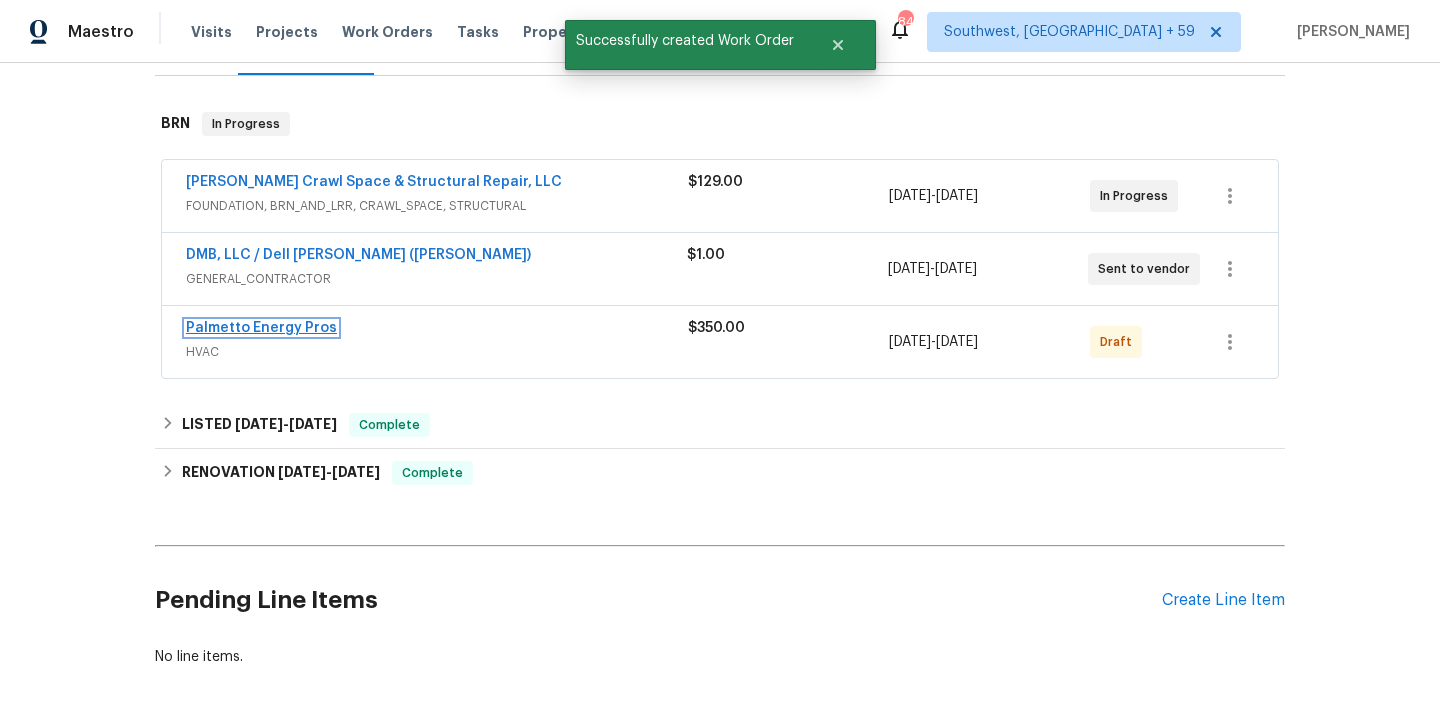 click on "Palmetto Energy Pros" at bounding box center (261, 328) 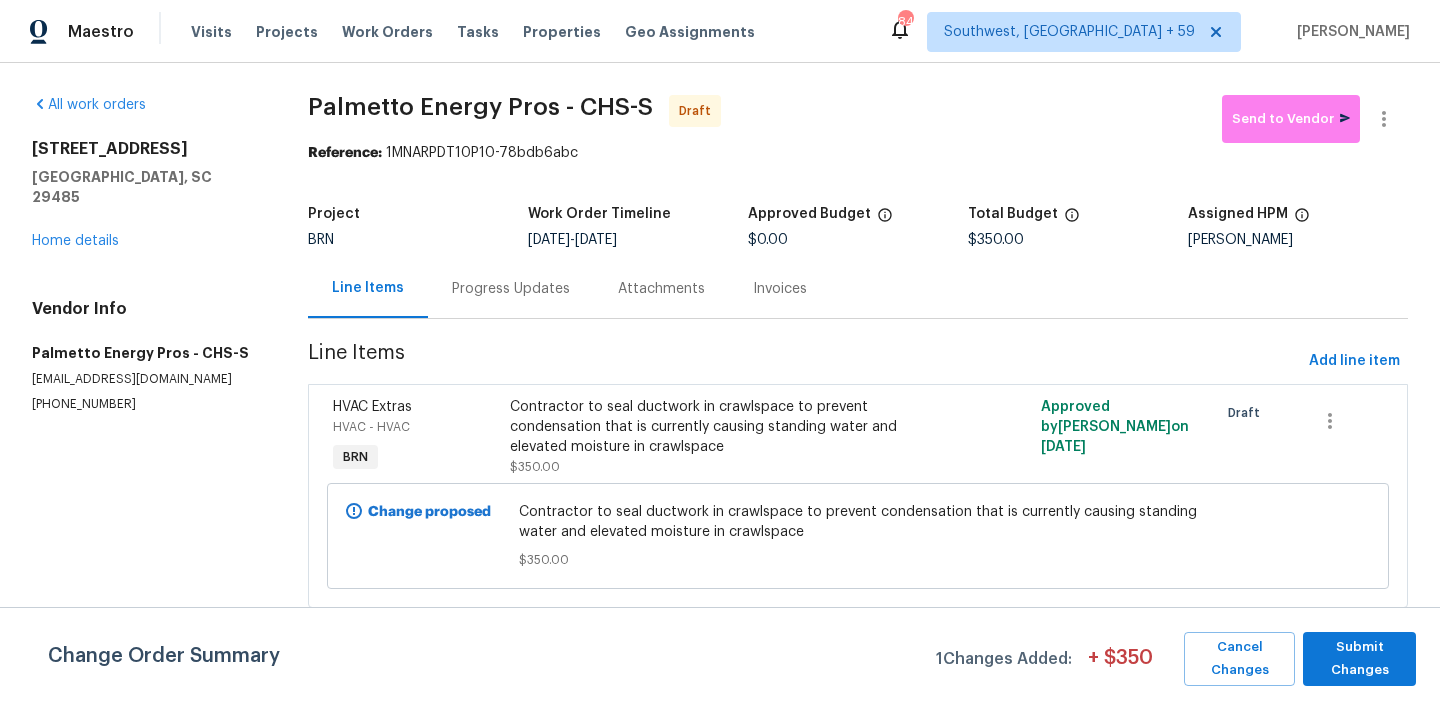 click on "Progress Updates" at bounding box center [511, 289] 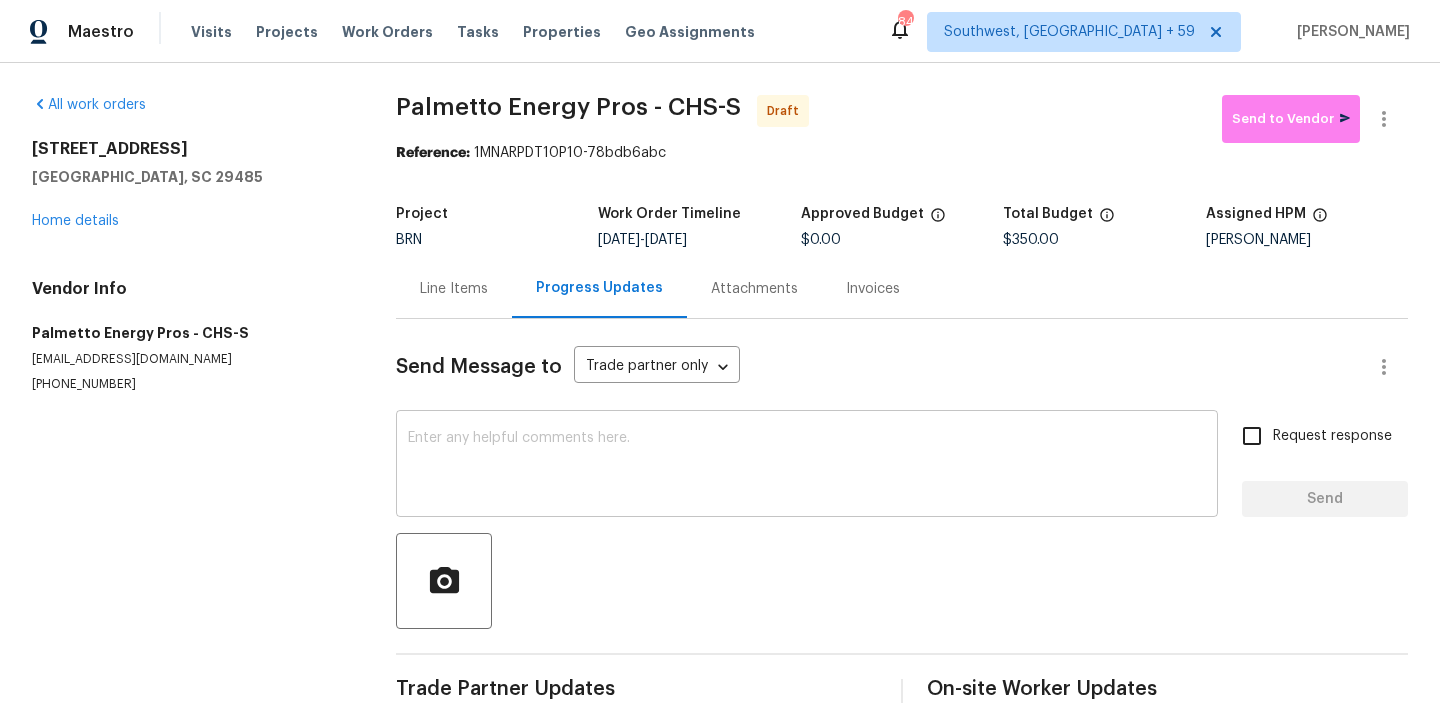 click at bounding box center (807, 466) 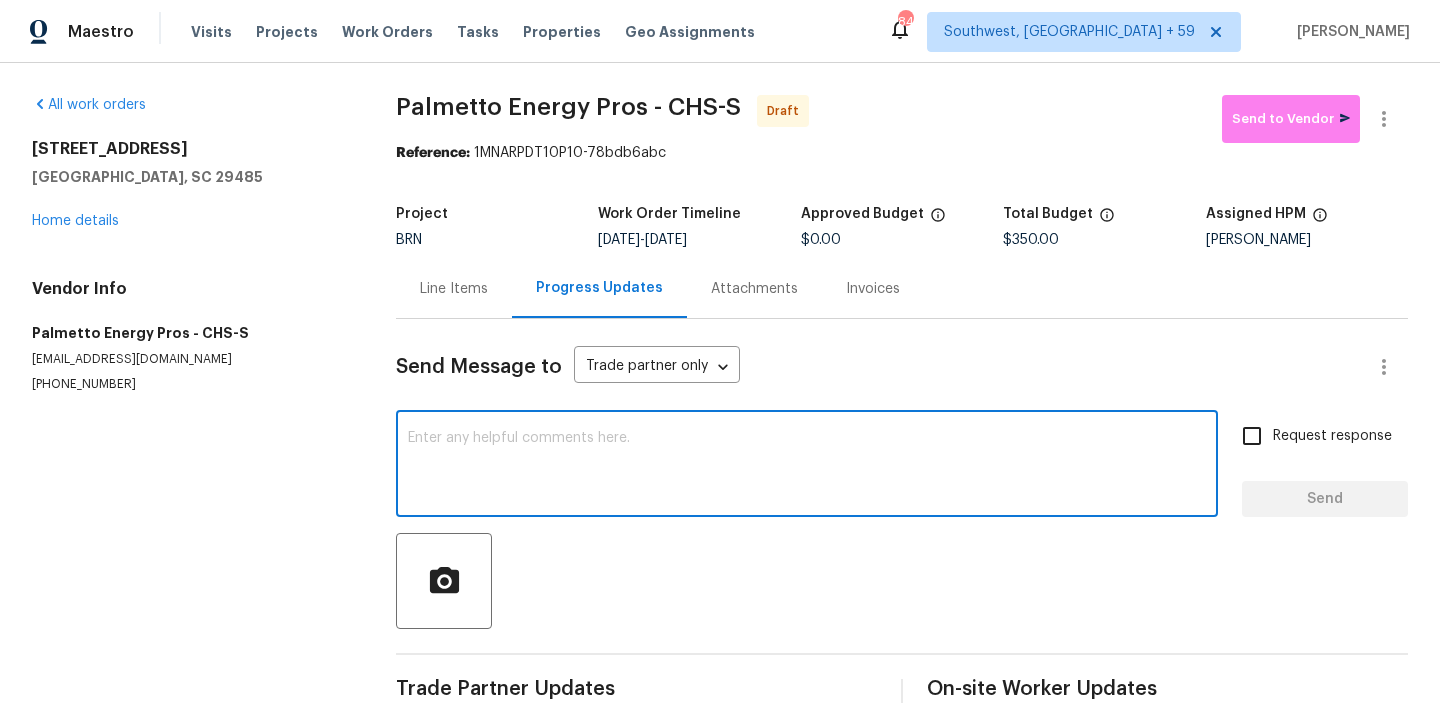 paste on "Hi, I'm Ananthi from Opendoor. Just wanted to check if you received the WO for (Property address), due on (Target date). Please review and accept it within 24 hours and provide a schedule by then. Reach out to me via the portal or call/text at 650-800-9524 for any questions or additional details and change orders for this work order." 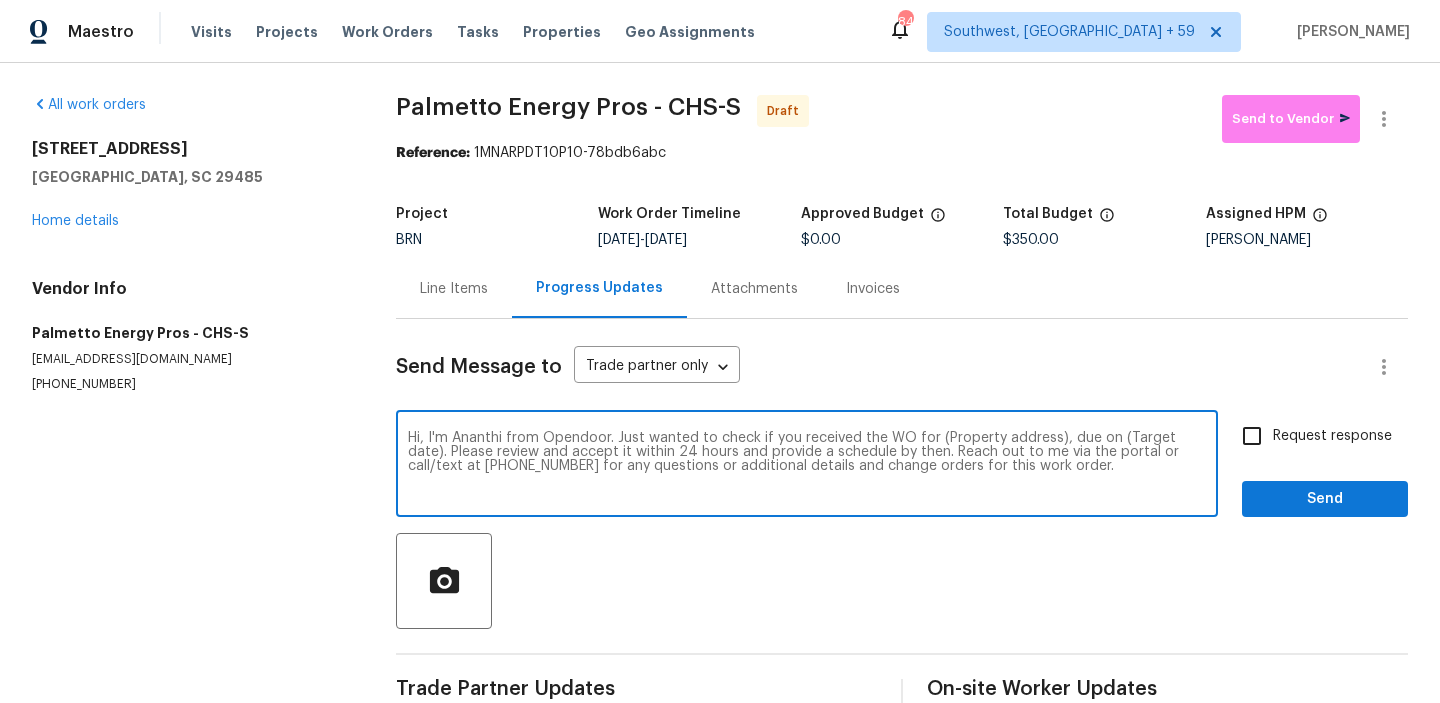 drag, startPoint x: 1051, startPoint y: 435, endPoint x: 945, endPoint y: 436, distance: 106.004715 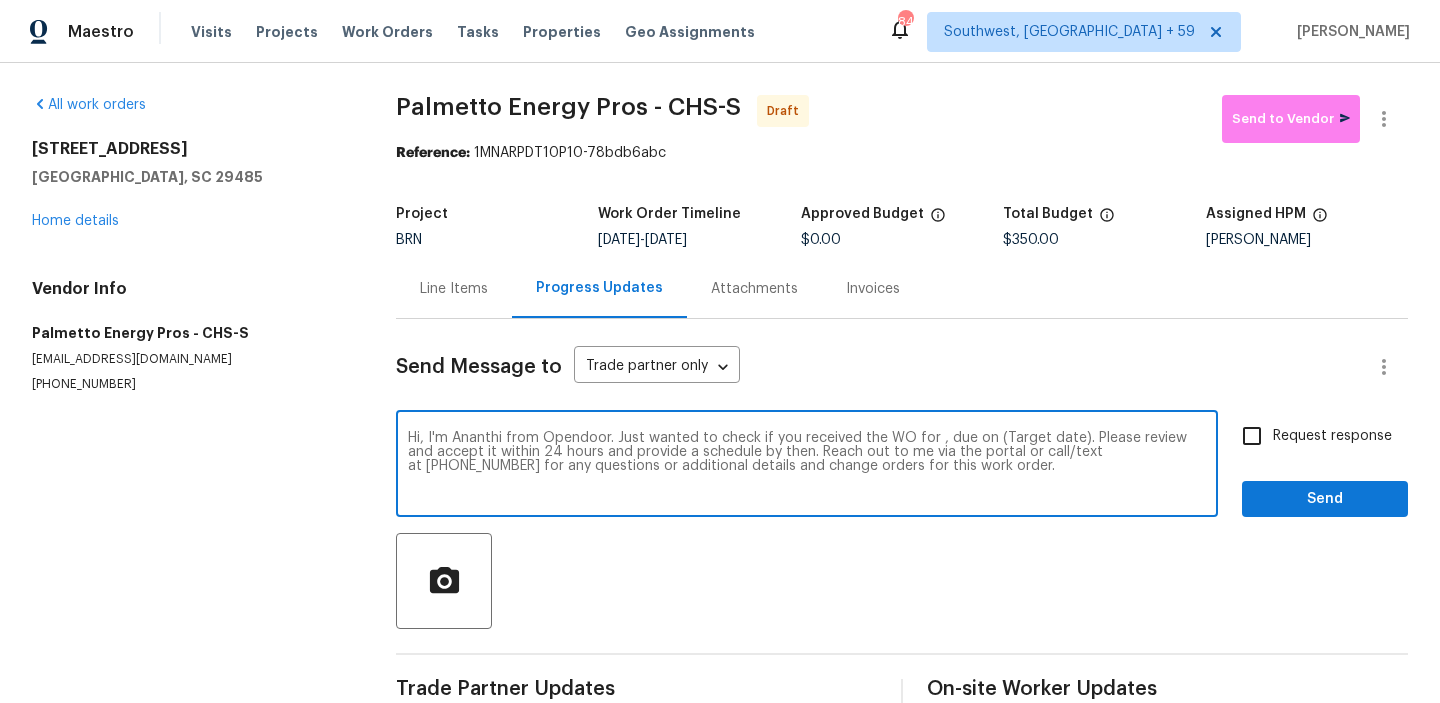 paste on "103 Sycamore Dr, Summerville, SC 29485" 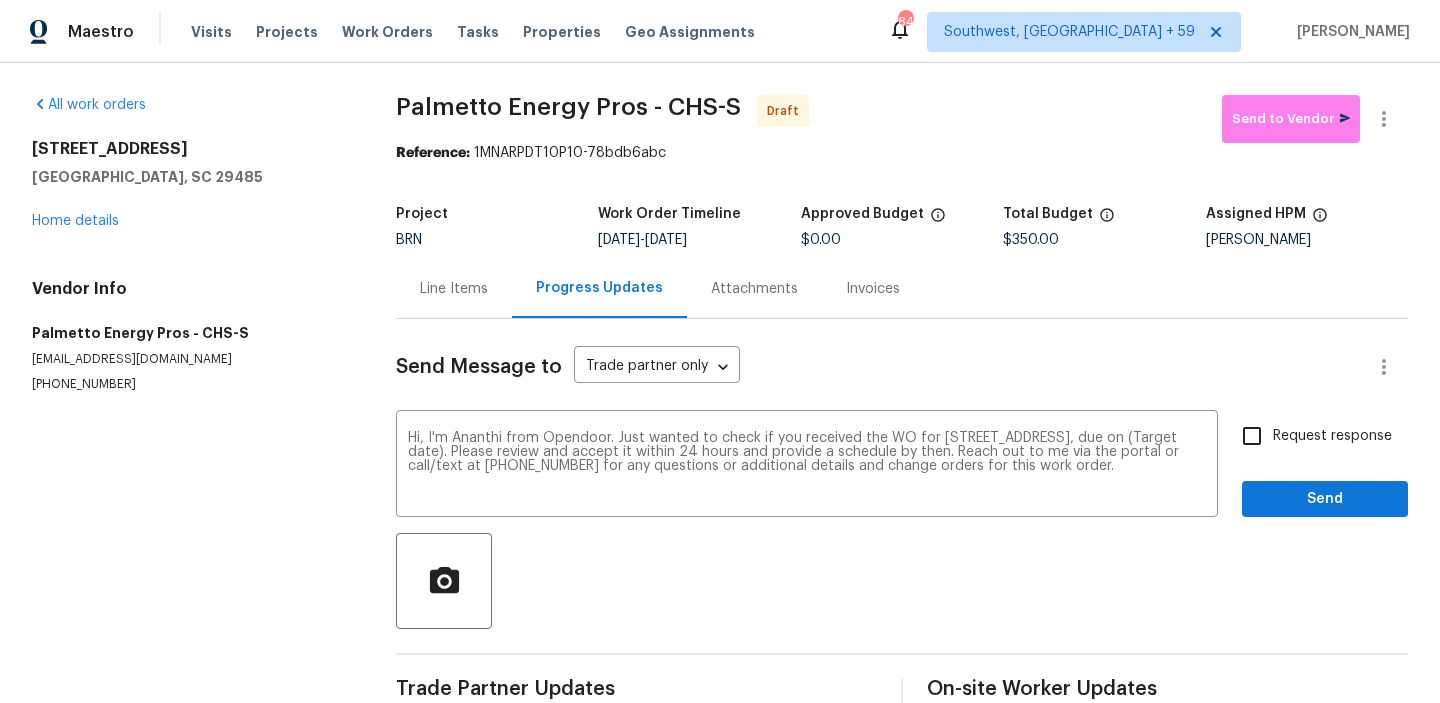 drag, startPoint x: 678, startPoint y: 236, endPoint x: 738, endPoint y: 236, distance: 60 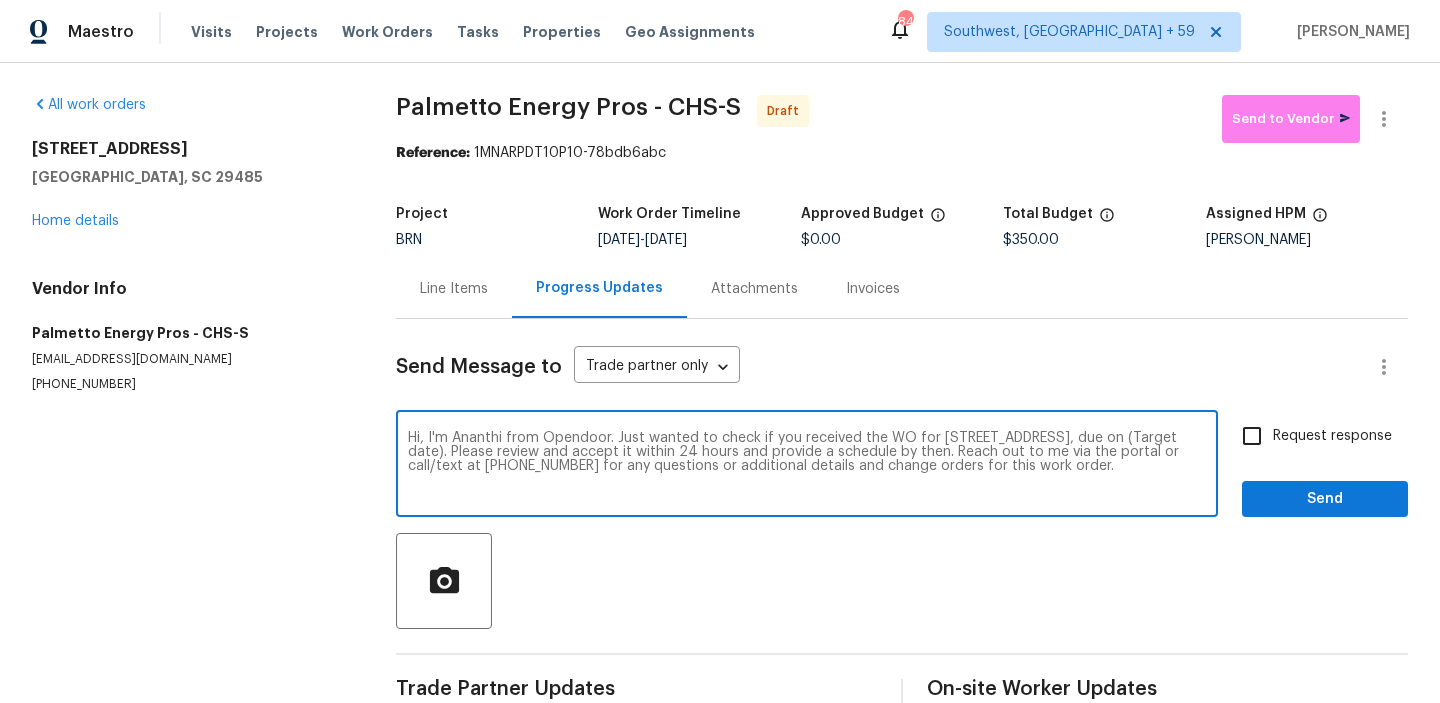 drag, startPoint x: 591, startPoint y: 451, endPoint x: 510, endPoint y: 451, distance: 81 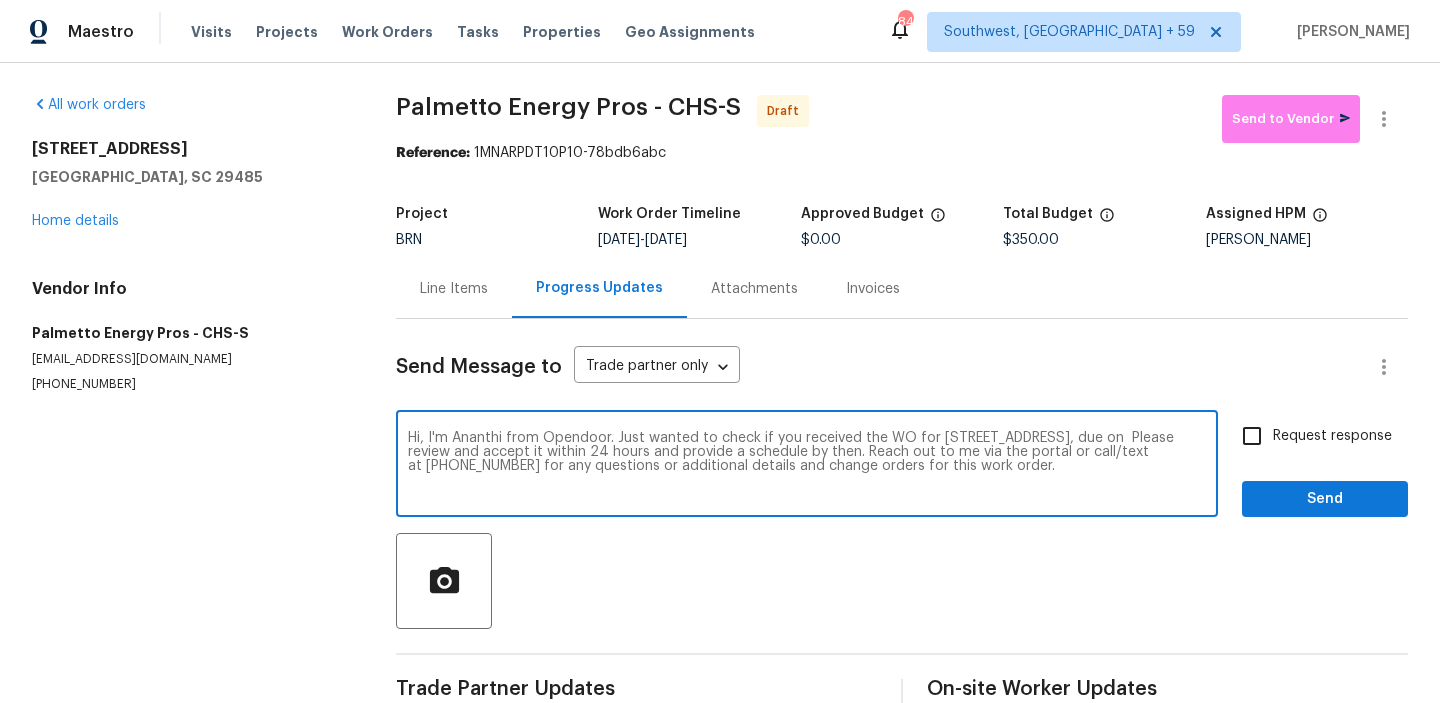 paste on "7/14/2025" 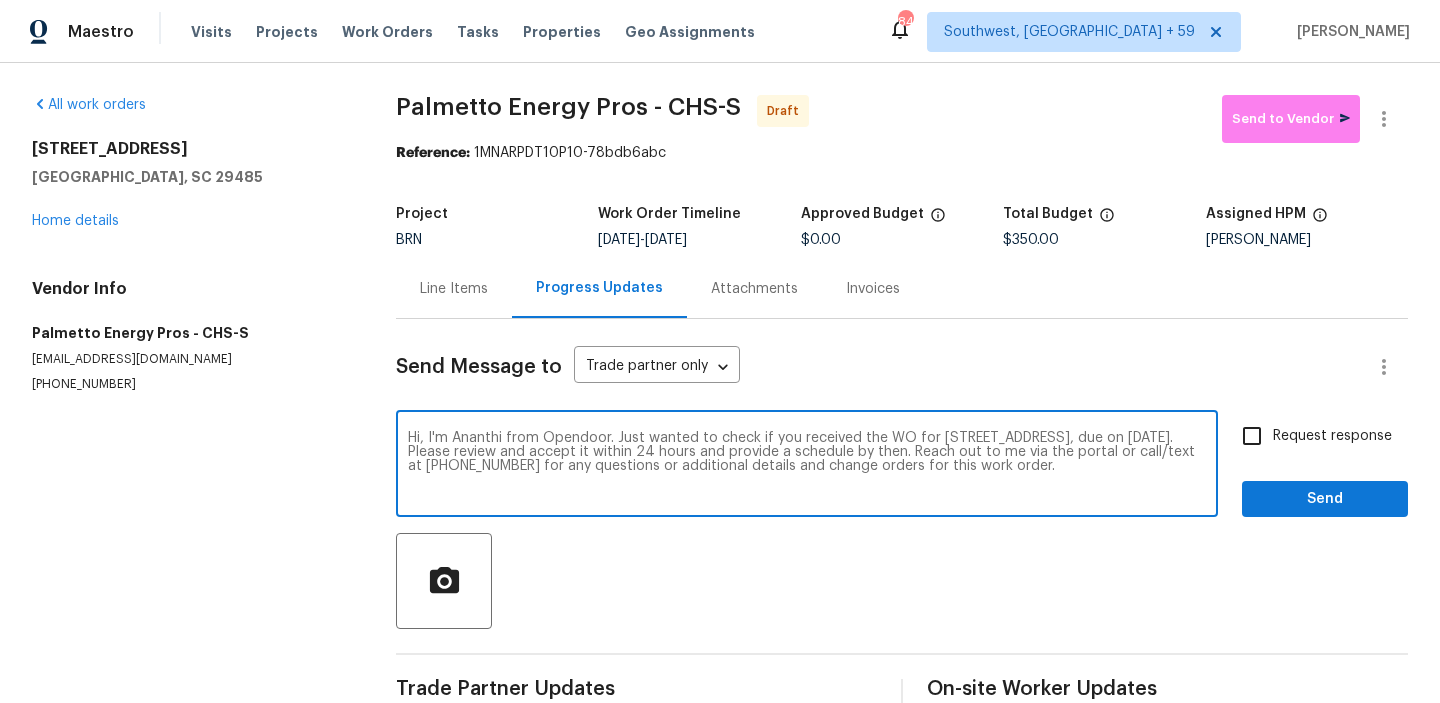 type on "Hi, I'm Ananthi from Opendoor. Just wanted to check if you received the WO for 103 Sycamore Dr, Summerville, SC 29485, due on 7/14/2025. Please review and accept it within 24 hours and provide a schedule by then. Reach out to me via the portal or call/text at 650-800-9524 for any questions or additional details and change orders for this work order." 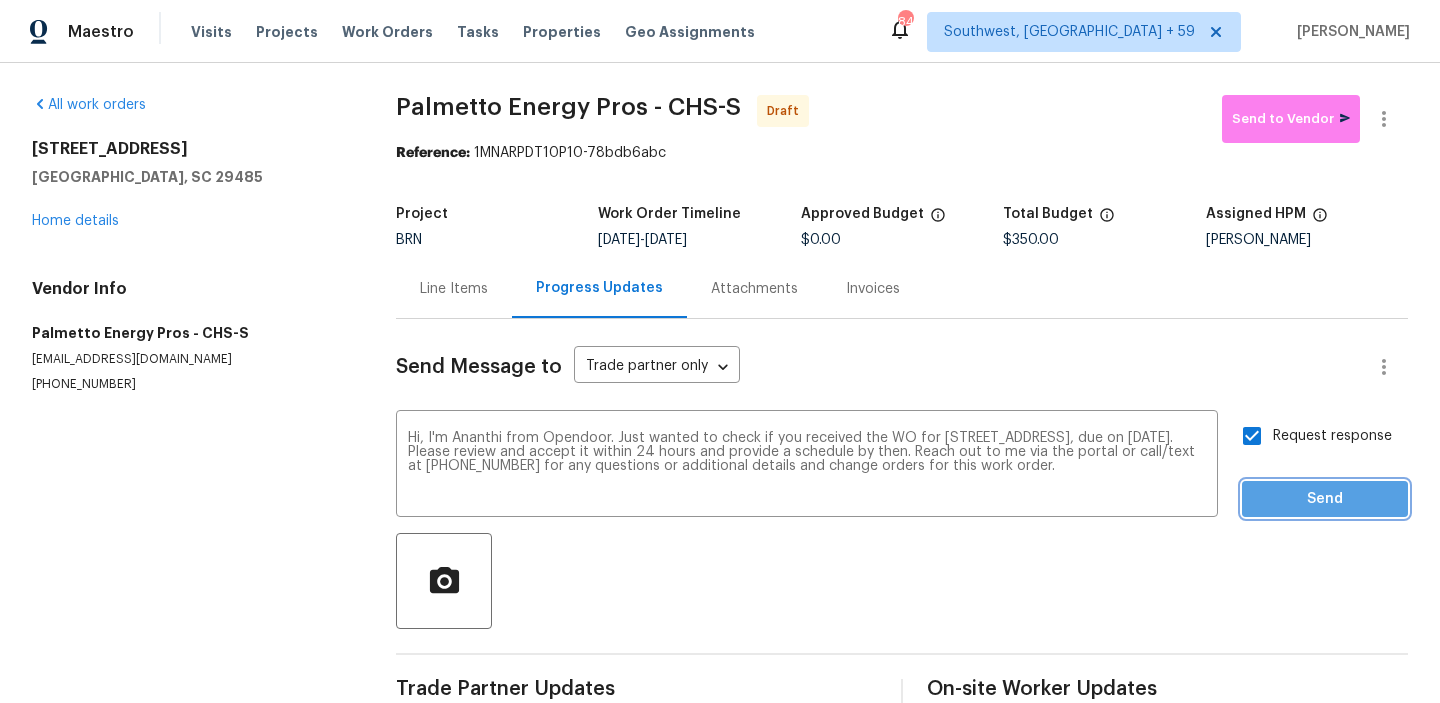 click on "Send" at bounding box center (1325, 499) 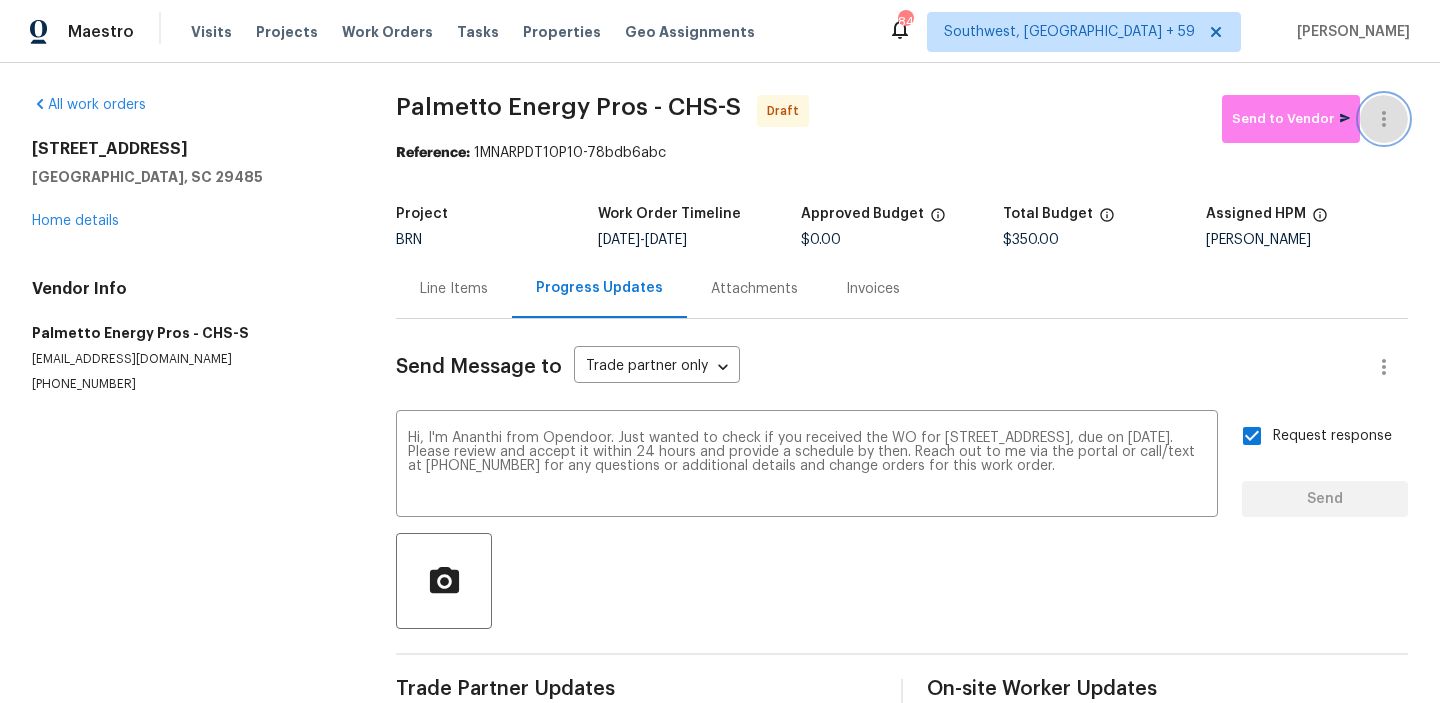 click 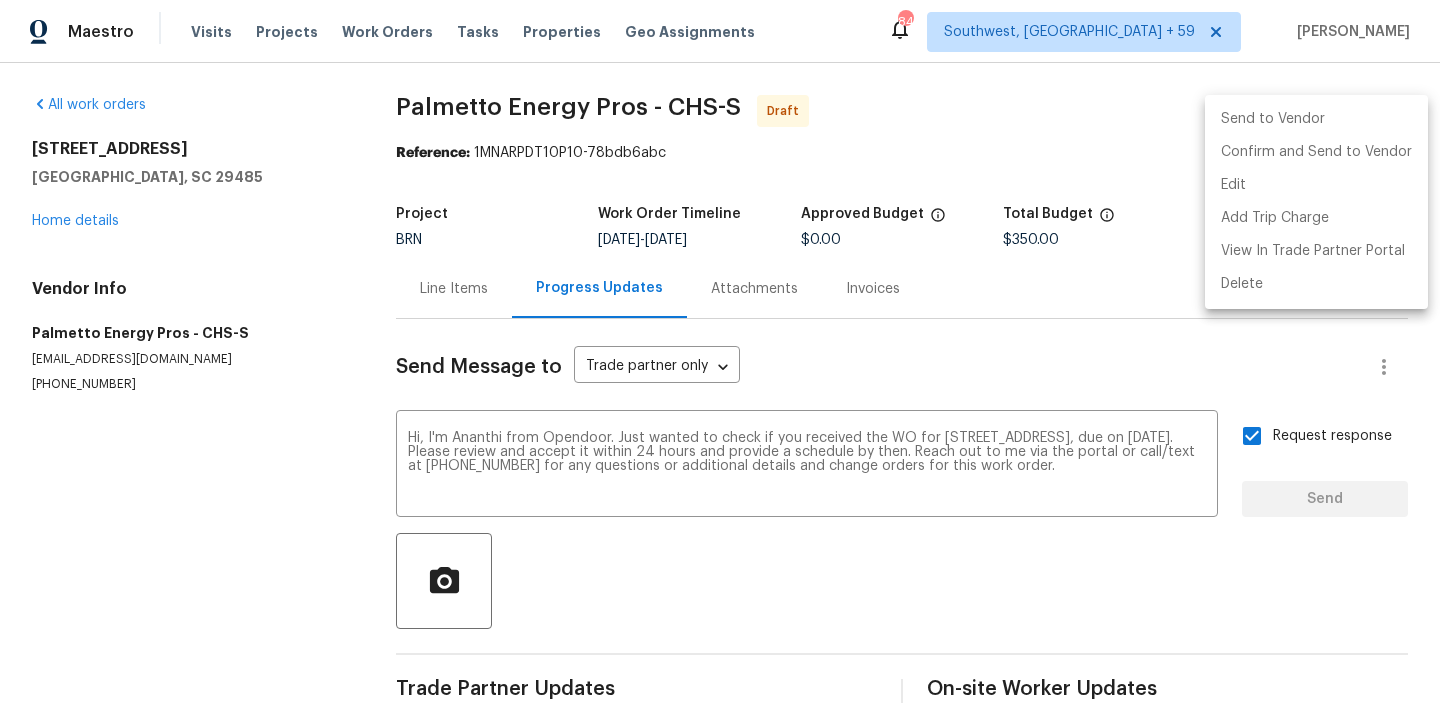 type 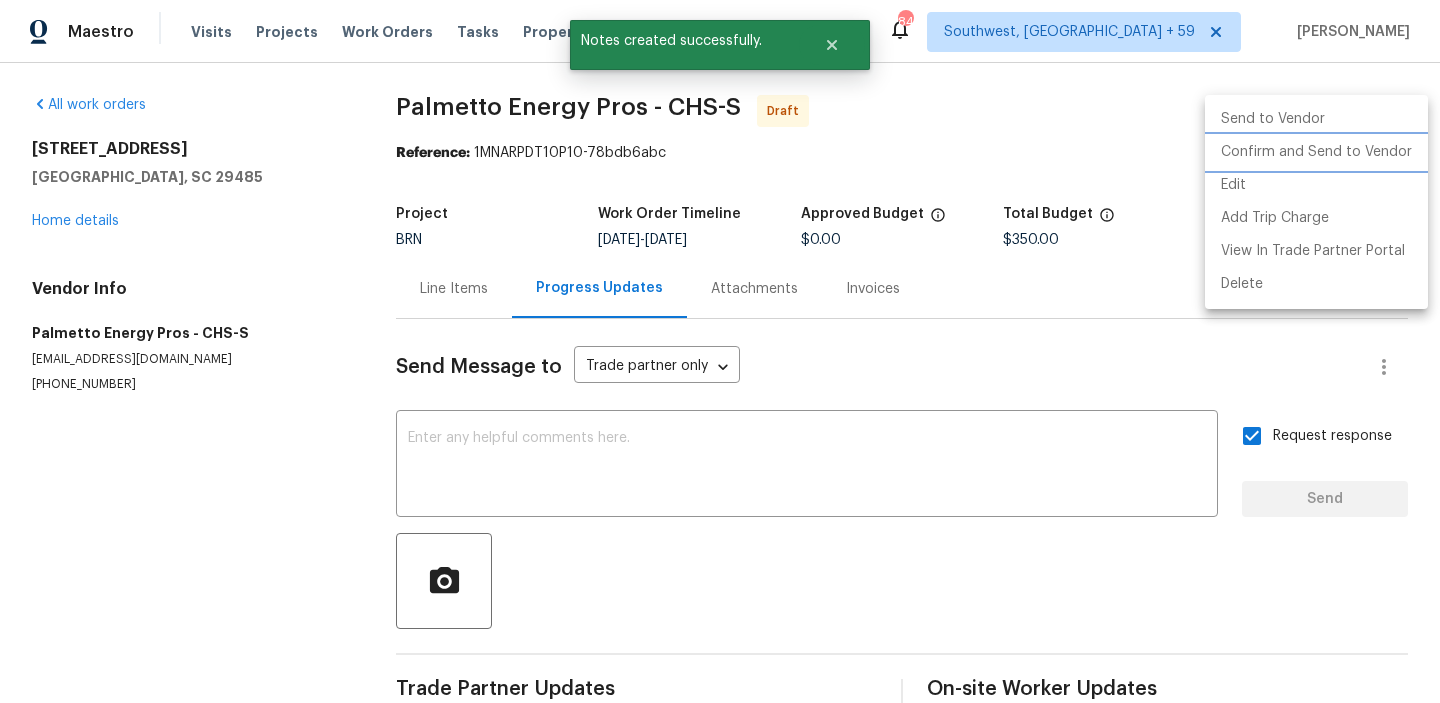click on "Confirm and Send to Vendor" at bounding box center [1316, 152] 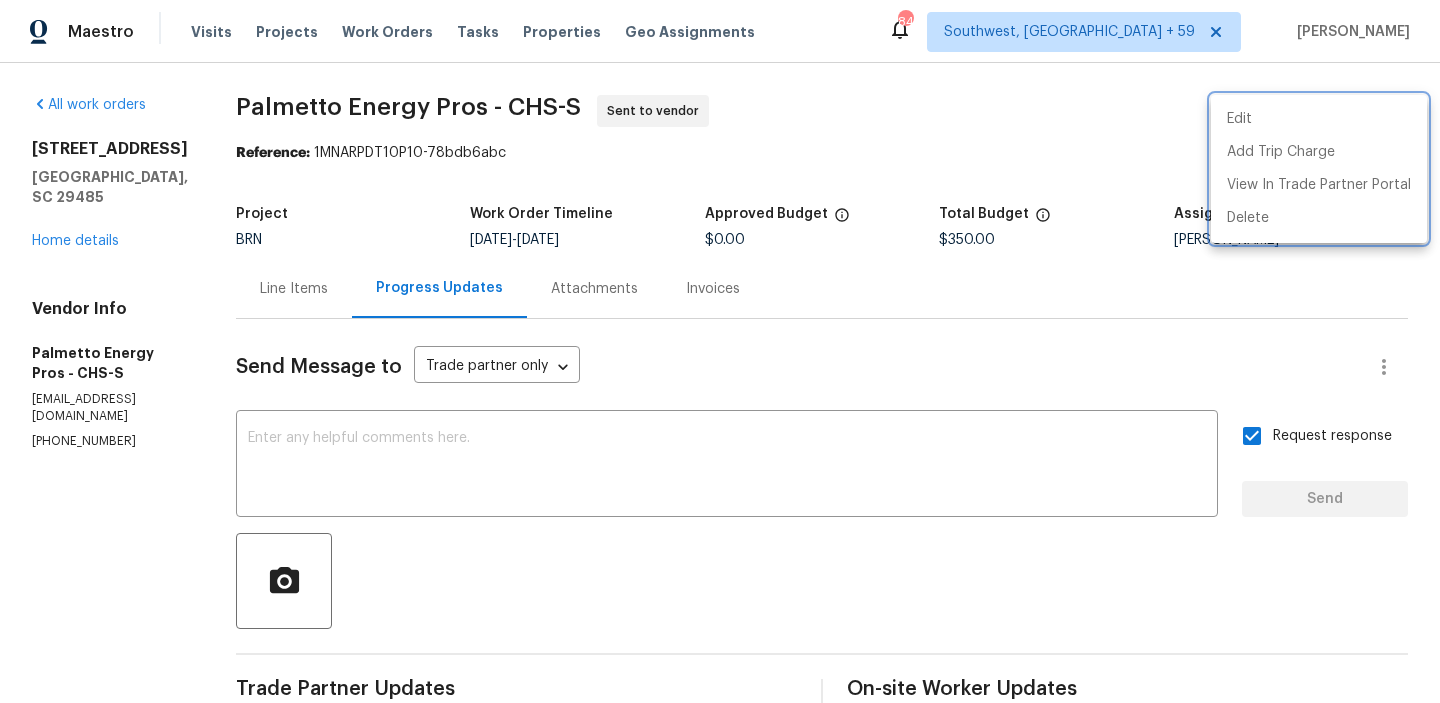 click at bounding box center (720, 351) 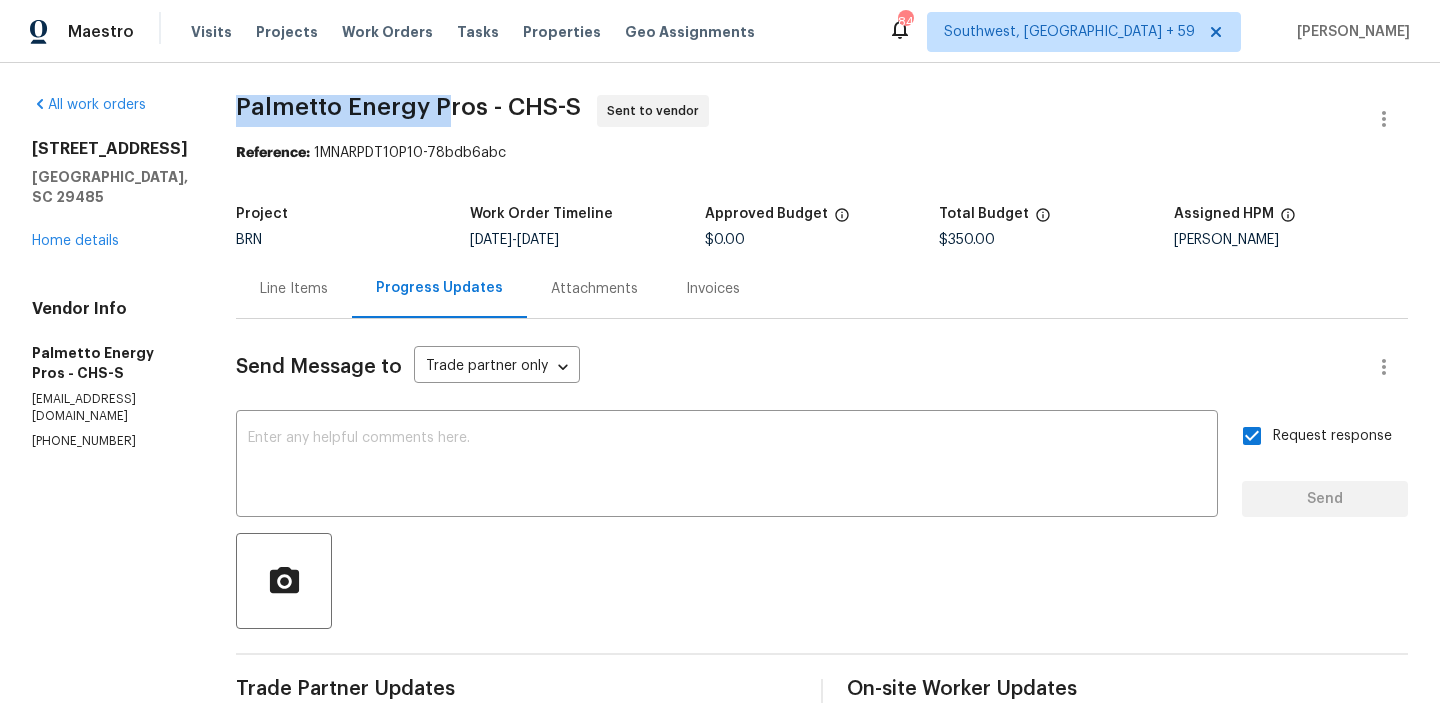 drag, startPoint x: 246, startPoint y: 97, endPoint x: 450, endPoint y: 97, distance: 204 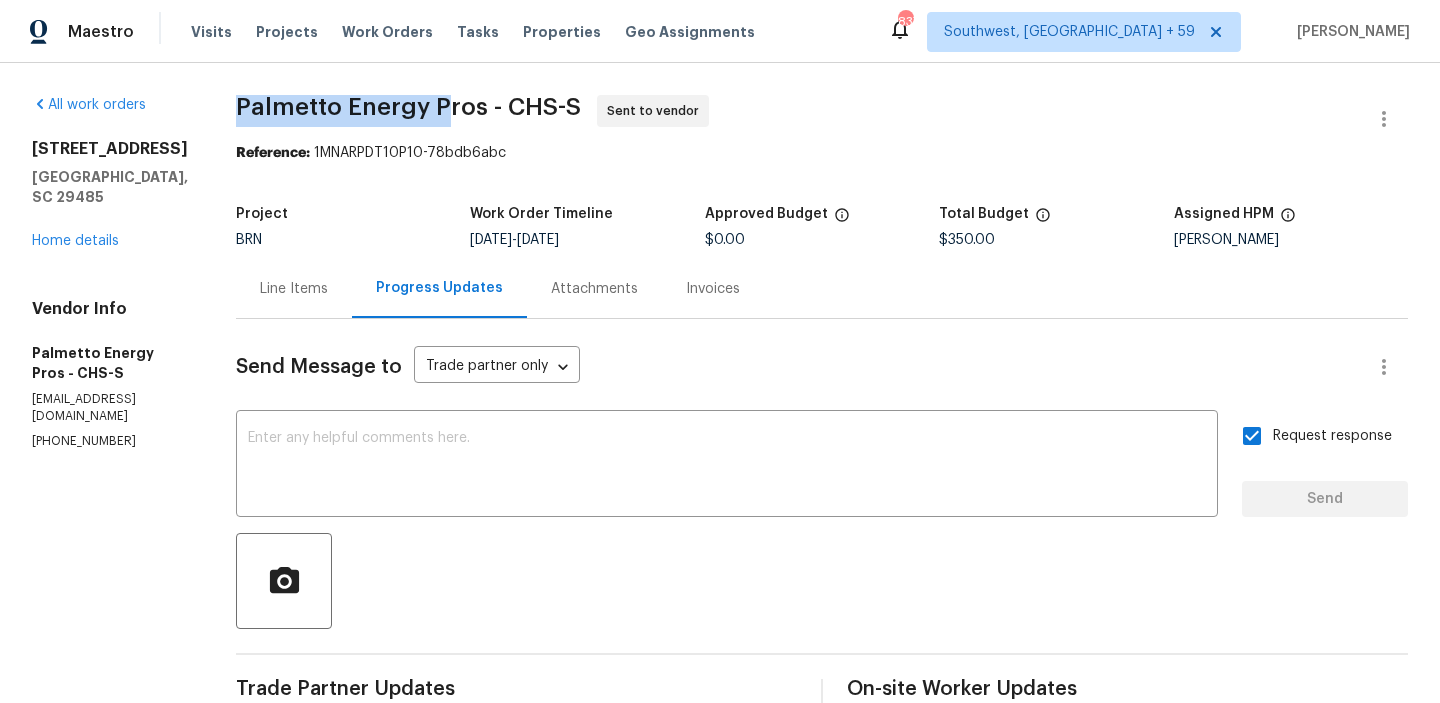 copy on "Palmetto Energy P" 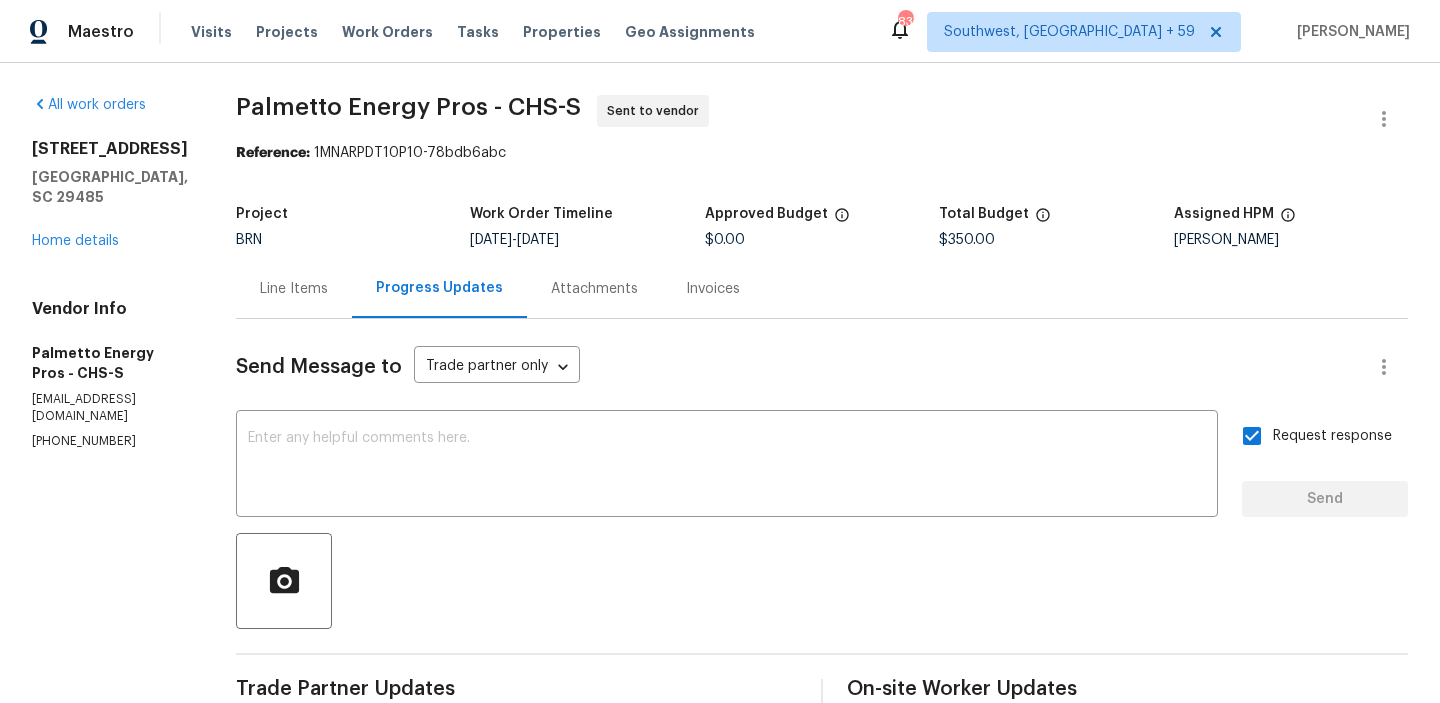 click on "Palmetto Energy Pros - CHS-S" at bounding box center (408, 107) 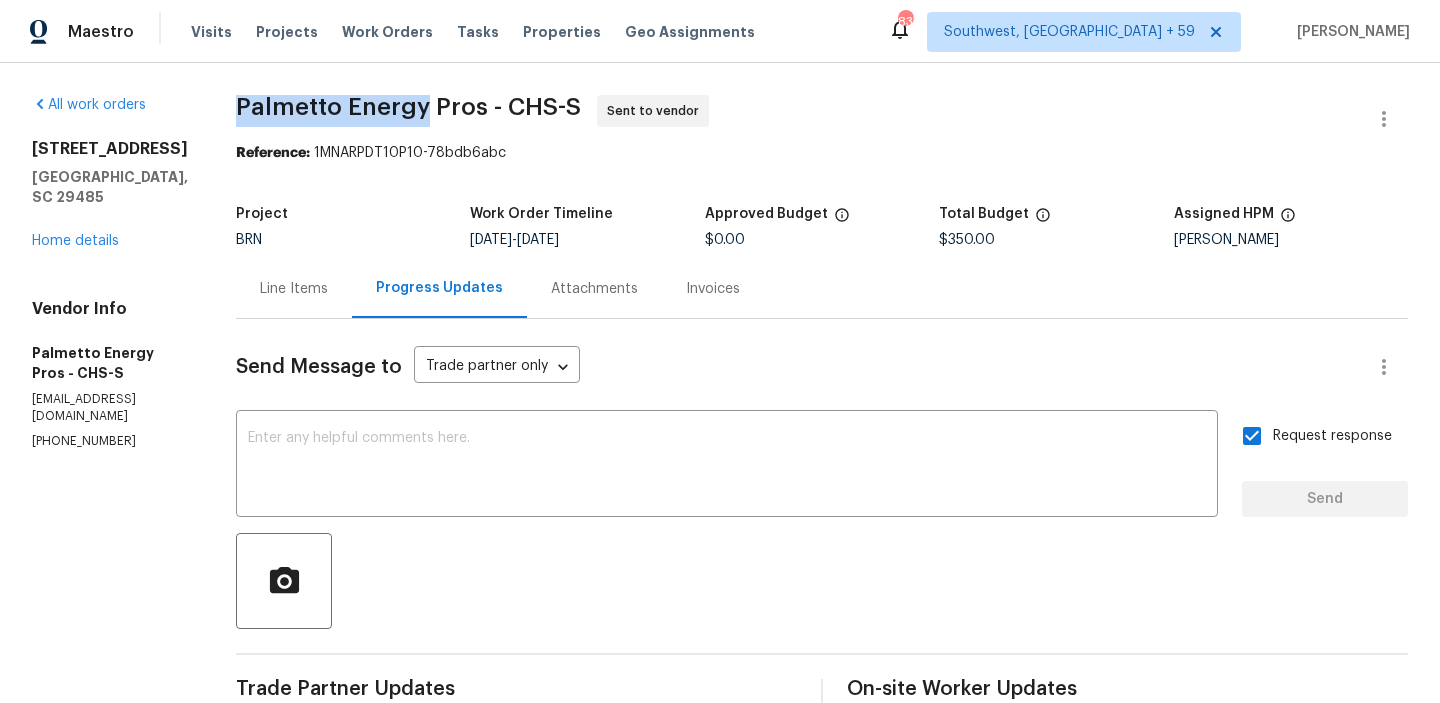 drag, startPoint x: 236, startPoint y: 103, endPoint x: 428, endPoint y: 106, distance: 192.02344 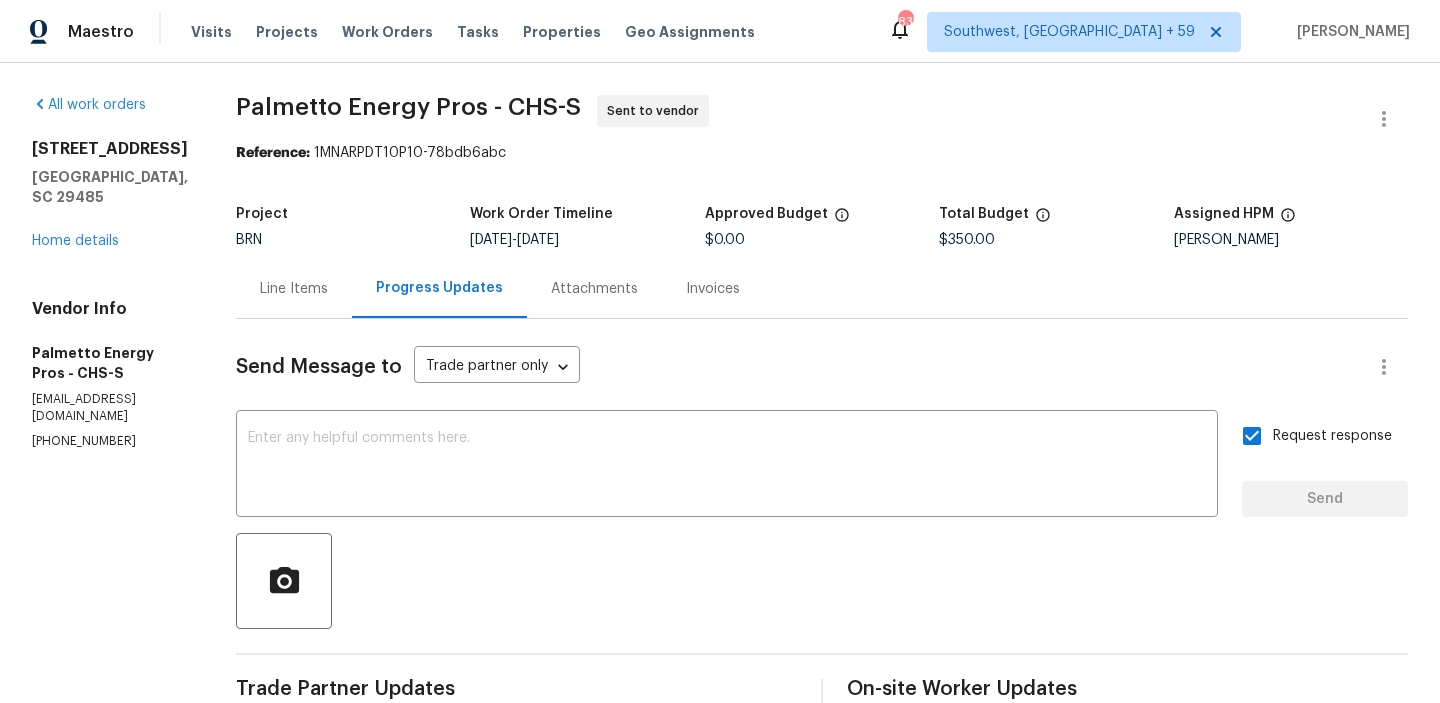 click on "Palmetto Energy Pros - CHS-S Sent to vendor Reference:   1MNARPDT10P10-78bdb6abc Project BRN   Work Order Timeline 7/10/2025  -  7/14/2025 Approved Budget $0.00 Total Budget $350.00 Assigned HPM Raymond Roberts Line Items Progress Updates Attachments Invoices Send Message to Trade partner only Trade partner only ​ x ​ Request response Send Trade Partner Updates Ananthi Mahendran 07/10/2025 10:08 AM Hi, I'm Ananthi from Opendoor. Just wanted to check if you received the WO for 103 Sycamore Dr, Summerville, SC 29485, due on 7/14/2025. Please review and accept it within 24 hours and provide a schedule by then. Reach out to me via the portal or call/text at 650-800-9524 for any questions or additional details and change orders for this work order. On-site Worker Updates" at bounding box center [822, 482] 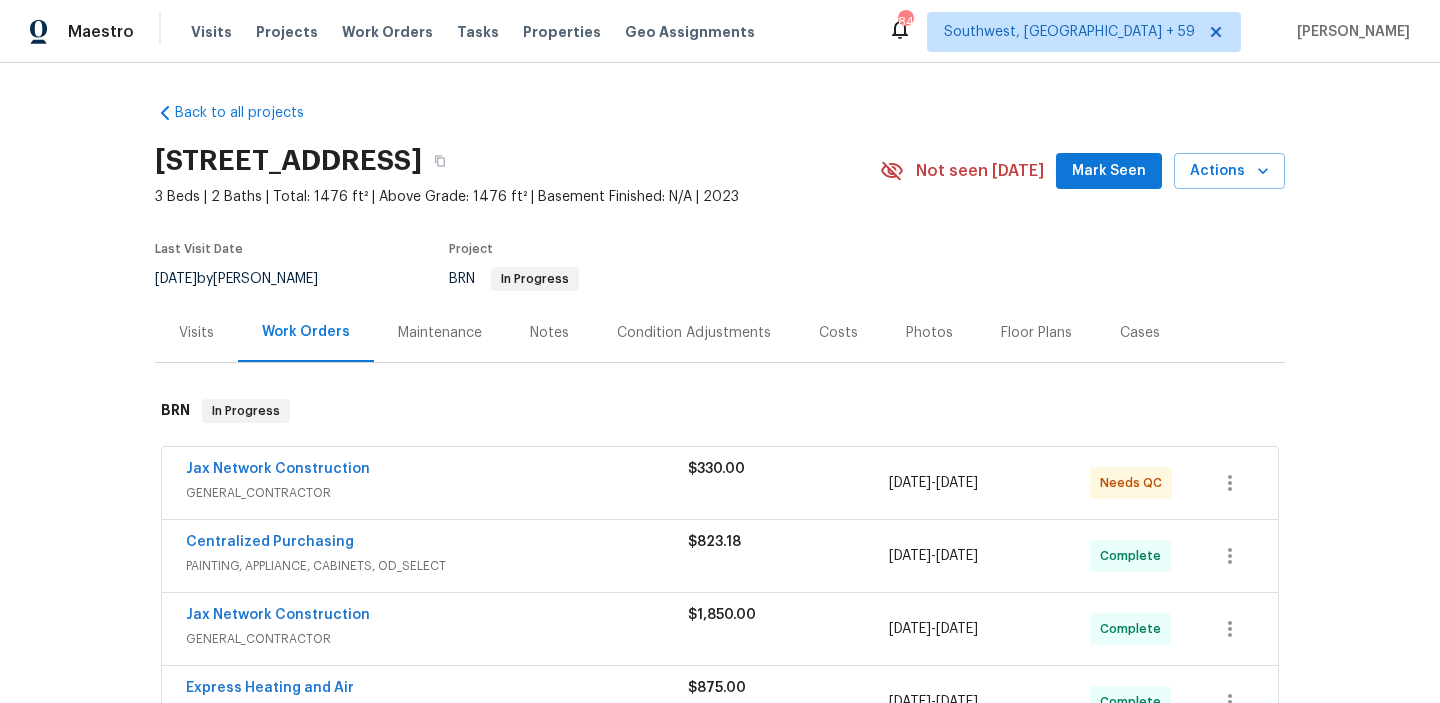 scroll, scrollTop: 0, scrollLeft: 0, axis: both 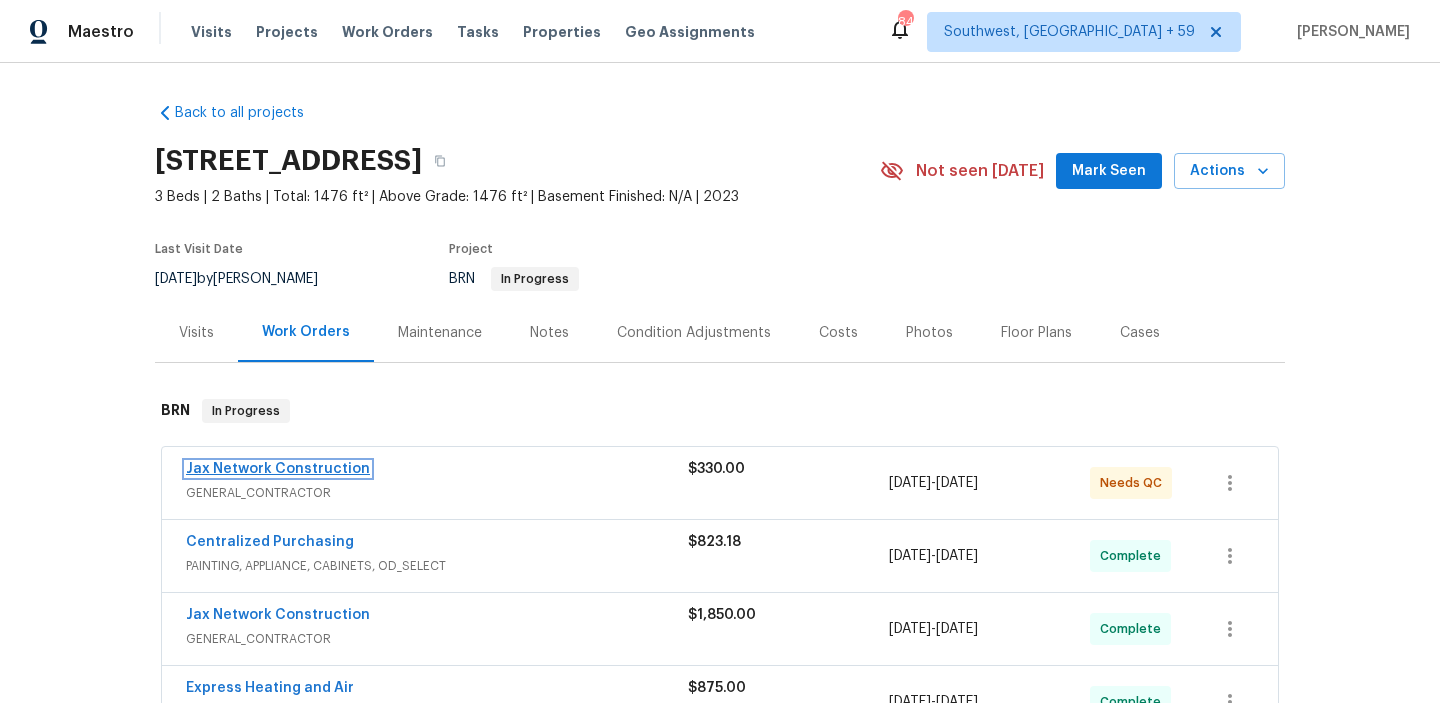 click on "Jax Network Construction" at bounding box center [278, 469] 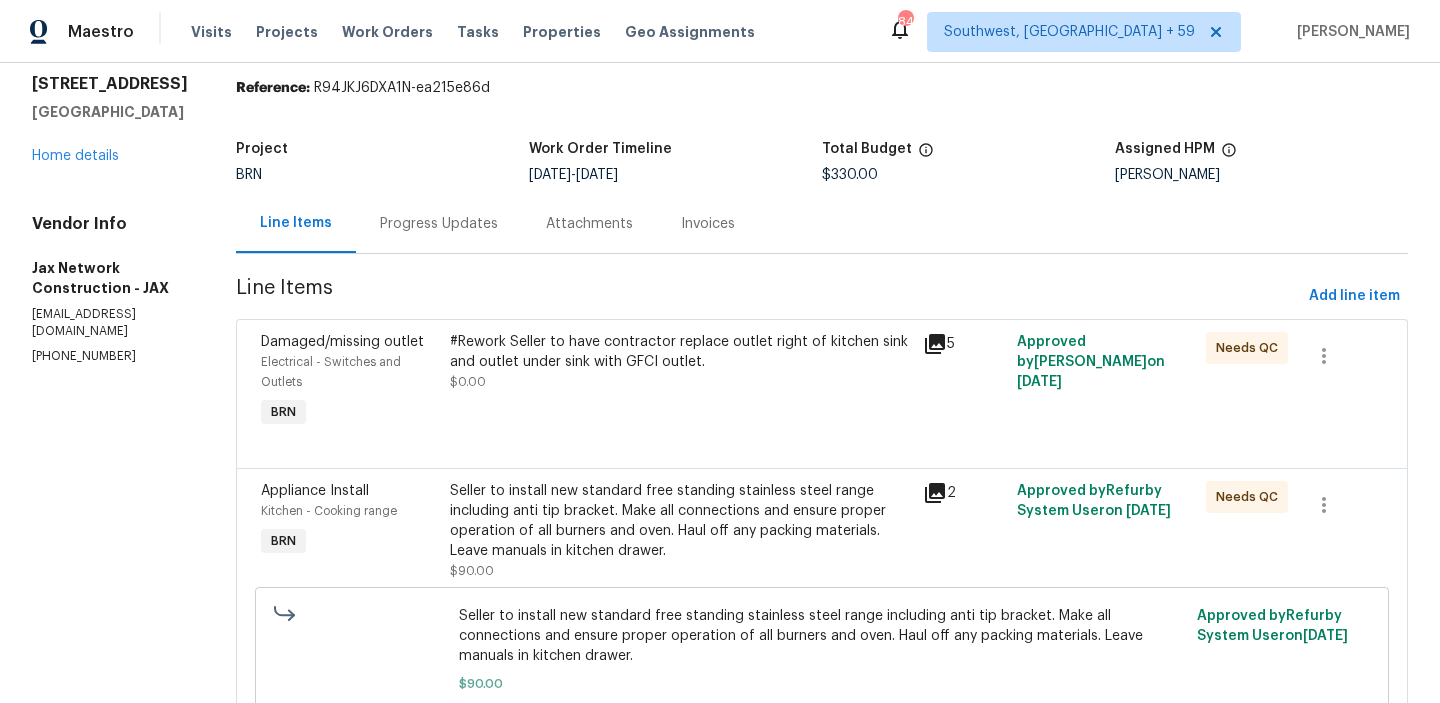scroll, scrollTop: 149, scrollLeft: 0, axis: vertical 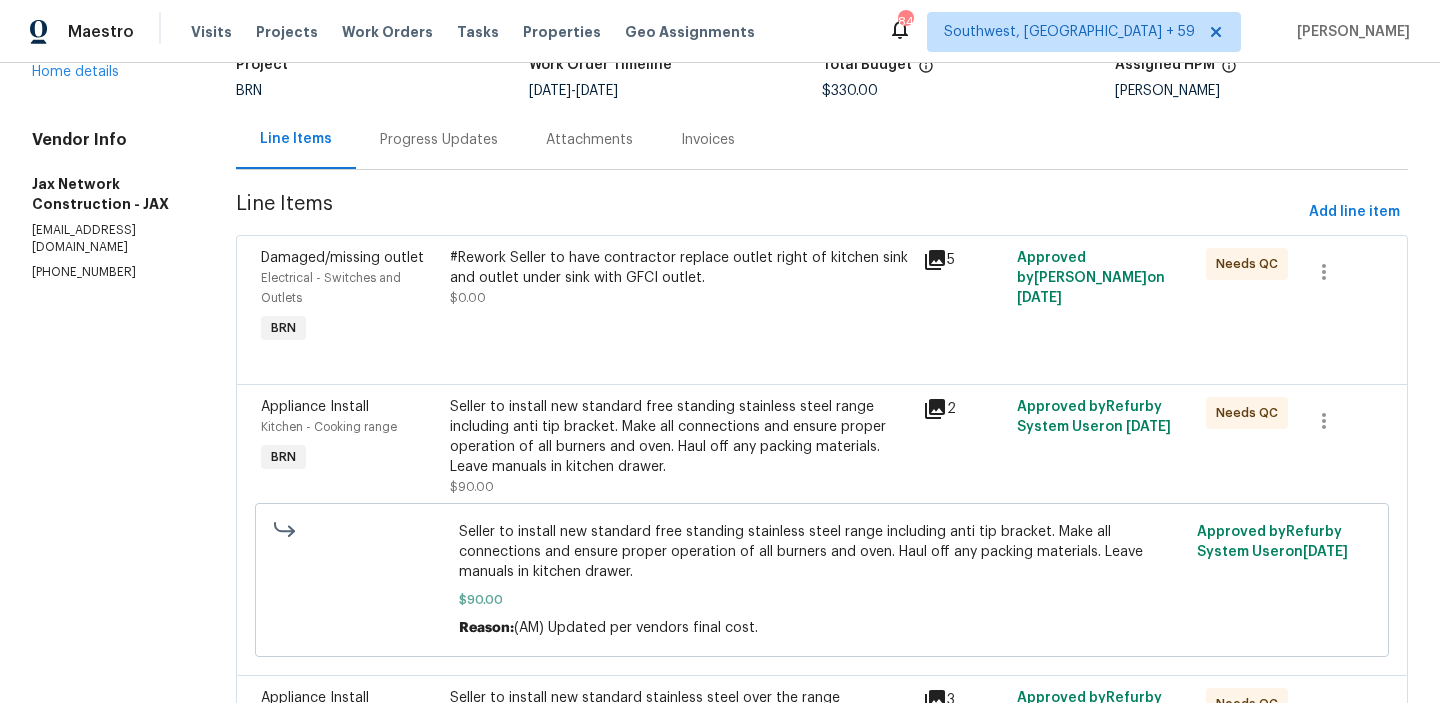 click on "#Rework Seller to have contractor replace outlet right of kitchen sink and outlet under sink with GFCI outlet. $0.00" at bounding box center [680, 298] 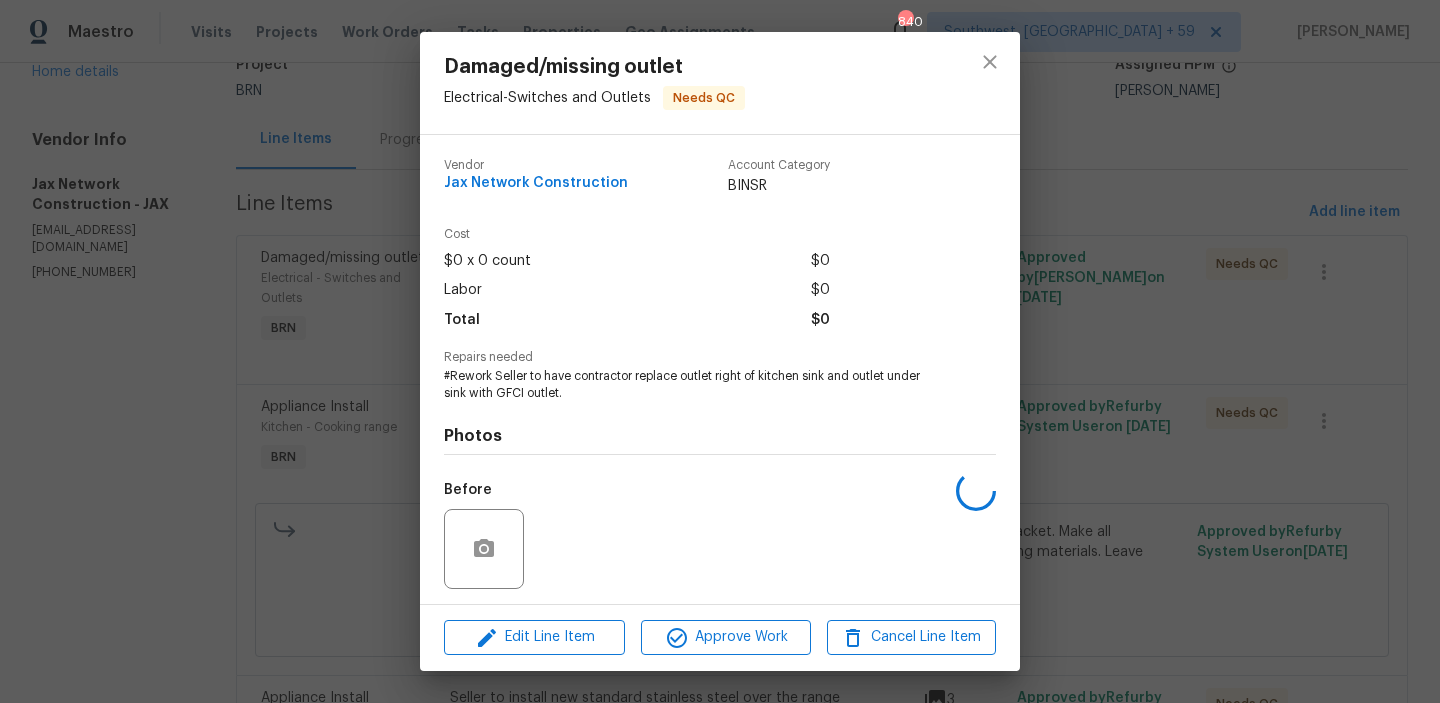scroll, scrollTop: 135, scrollLeft: 0, axis: vertical 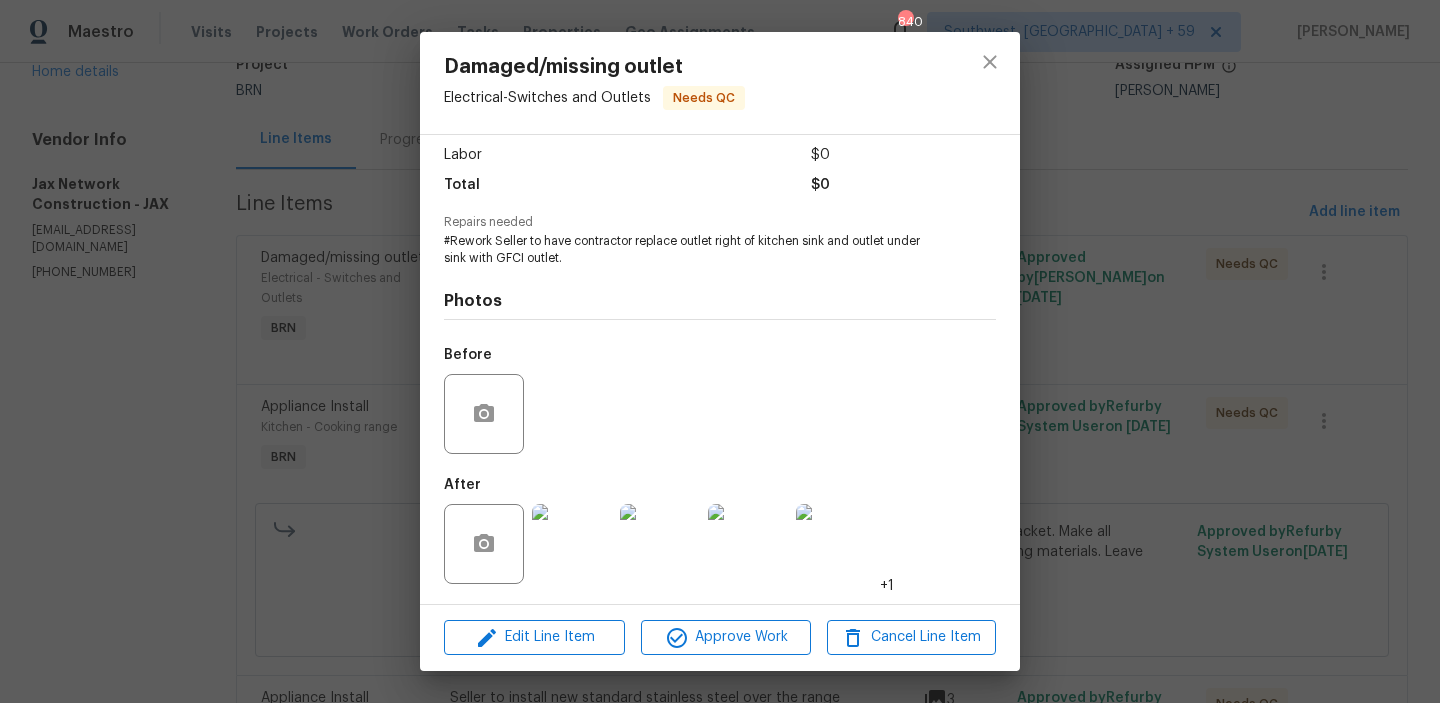click on "Damaged/missing outlet Electrical  -  Switches and Outlets Needs QC Vendor Jax Network Construction Account Category BINSR Cost $0 x 0 count $0 Labor $0 Total $0 Repairs needed #Rework Seller to have contractor replace outlet right of kitchen sink and outlet under sink with GFCI outlet. Photos Before After  +1  Edit Line Item  Approve Work  Cancel Line Item" at bounding box center [720, 351] 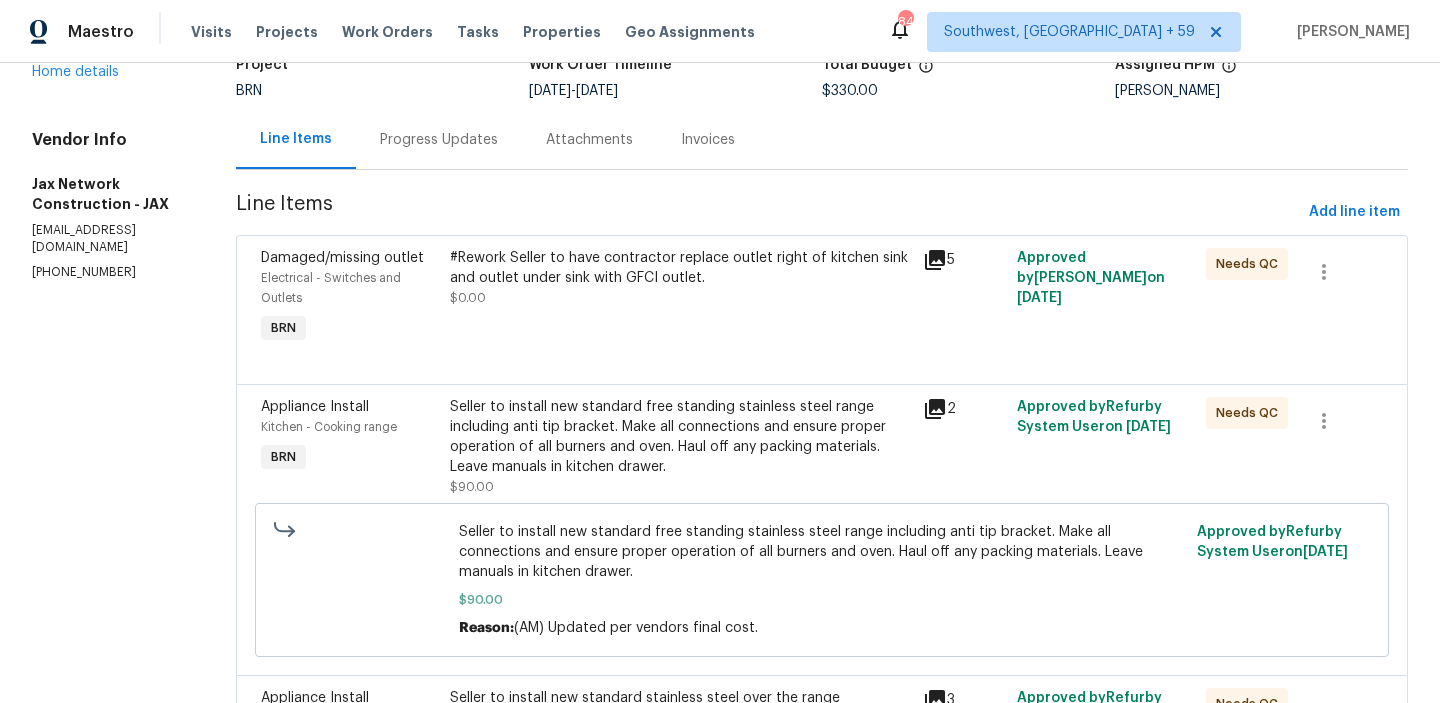 click on "Seller to install new standard free standing stainless steel range including anti tip bracket. Make all connections and ensure proper operation of all burners and oven. Haul off any packing materials. Leave manuals in kitchen drawer. $90.00 Reason:  (AM) Updated per vendors final cost. Approved by  Refurby System User  on  7/3/2025" at bounding box center (822, 580) 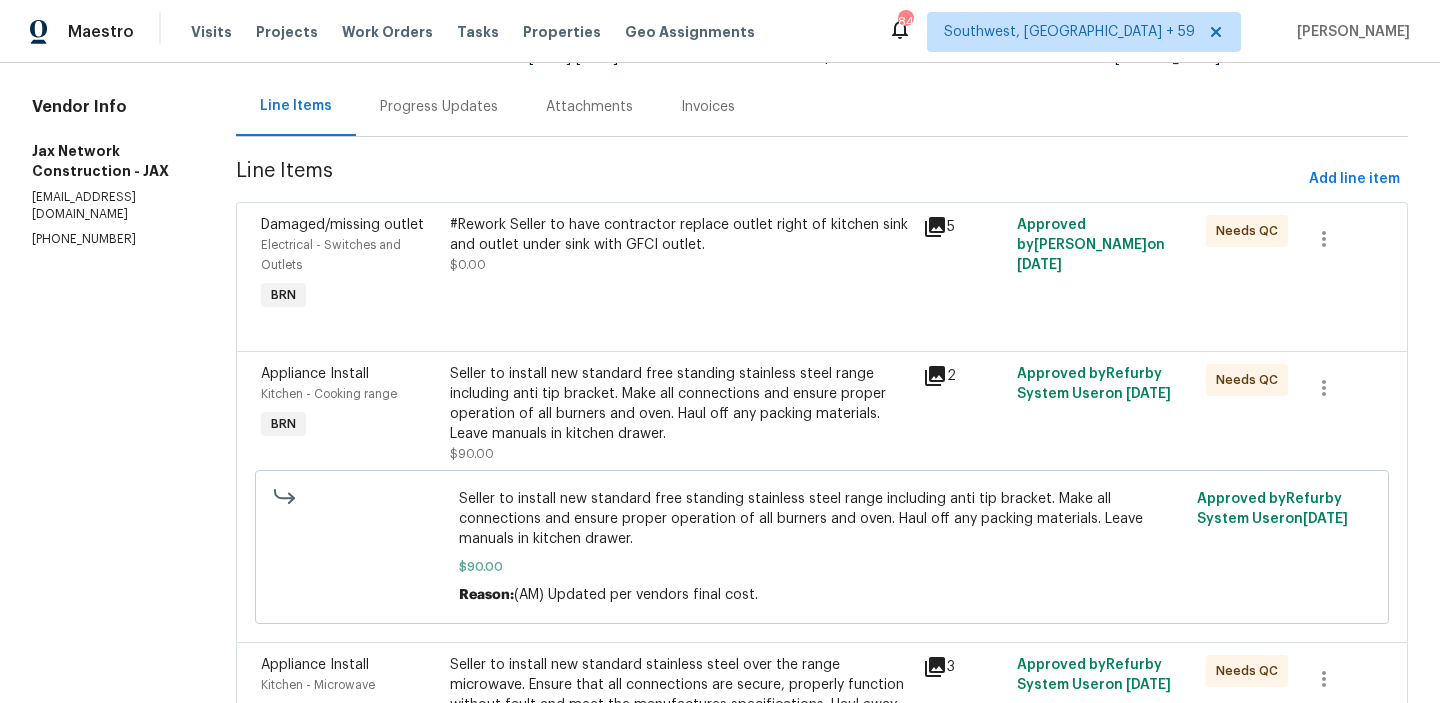 click on "Seller to install new standard free standing stainless steel range including anti tip bracket. Make all connections and ensure proper operation of all burners and oven. Haul off any packing materials. Leave manuals in kitchen drawer." at bounding box center [680, 404] 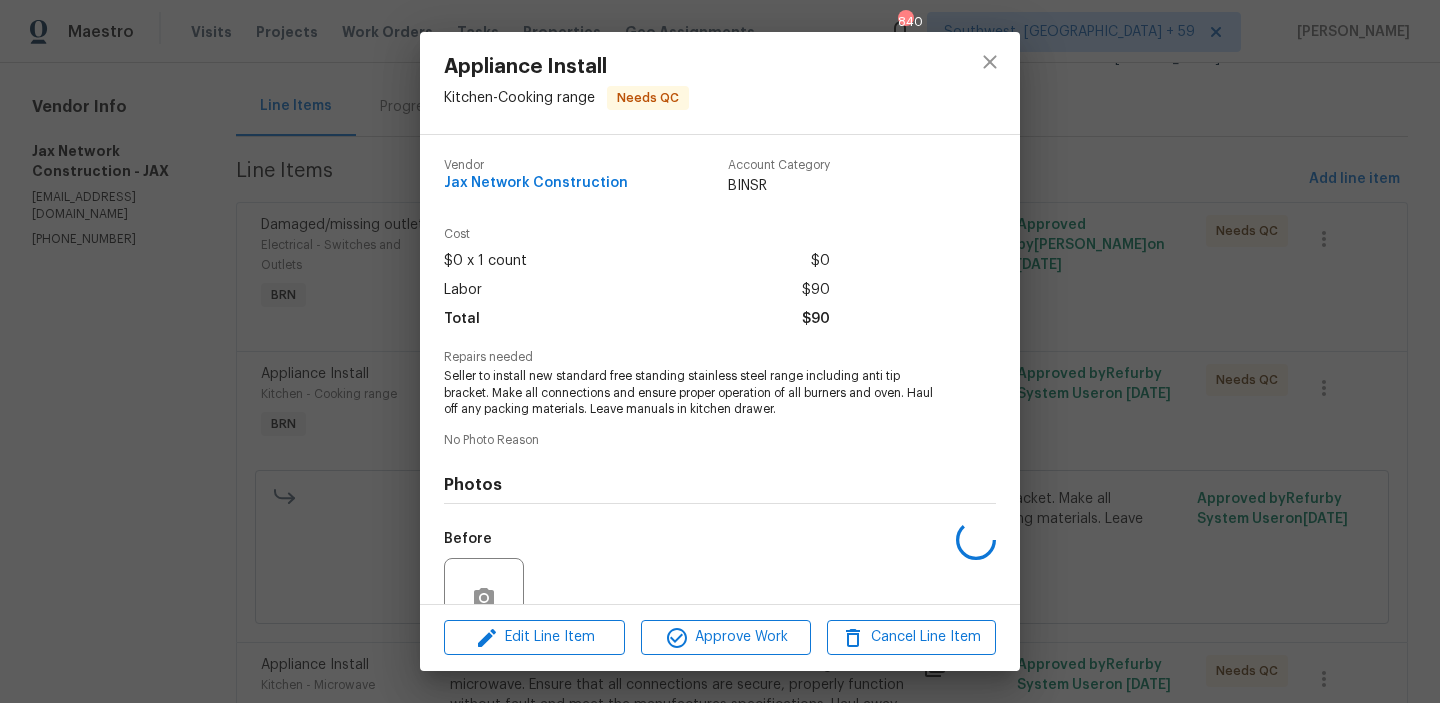 scroll, scrollTop: 184, scrollLeft: 0, axis: vertical 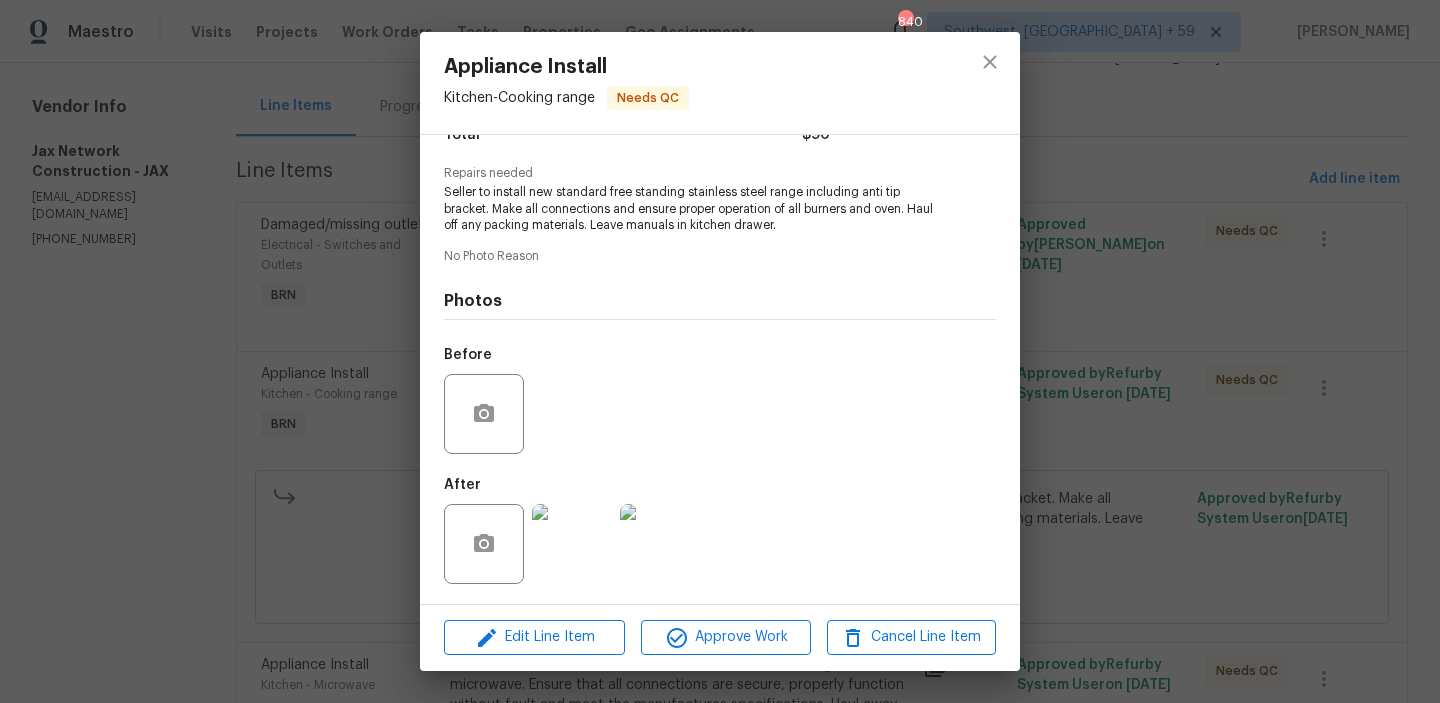 click on "Appliance Install Kitchen  -  Cooking range Needs QC Vendor Jax Network Construction Account Category BINSR Cost $0 x 1 count $0 Labor $90 Total $90 Repairs needed Seller to install new standard free standing stainless steel range including anti tip bracket. Make all connections and ensure proper operation of all burners and oven. Haul off any packing materials. Leave manuals in kitchen drawer. No Photo Reason   Photos Before After  Edit Line Item  Approve Work  Cancel Line Item" at bounding box center (720, 351) 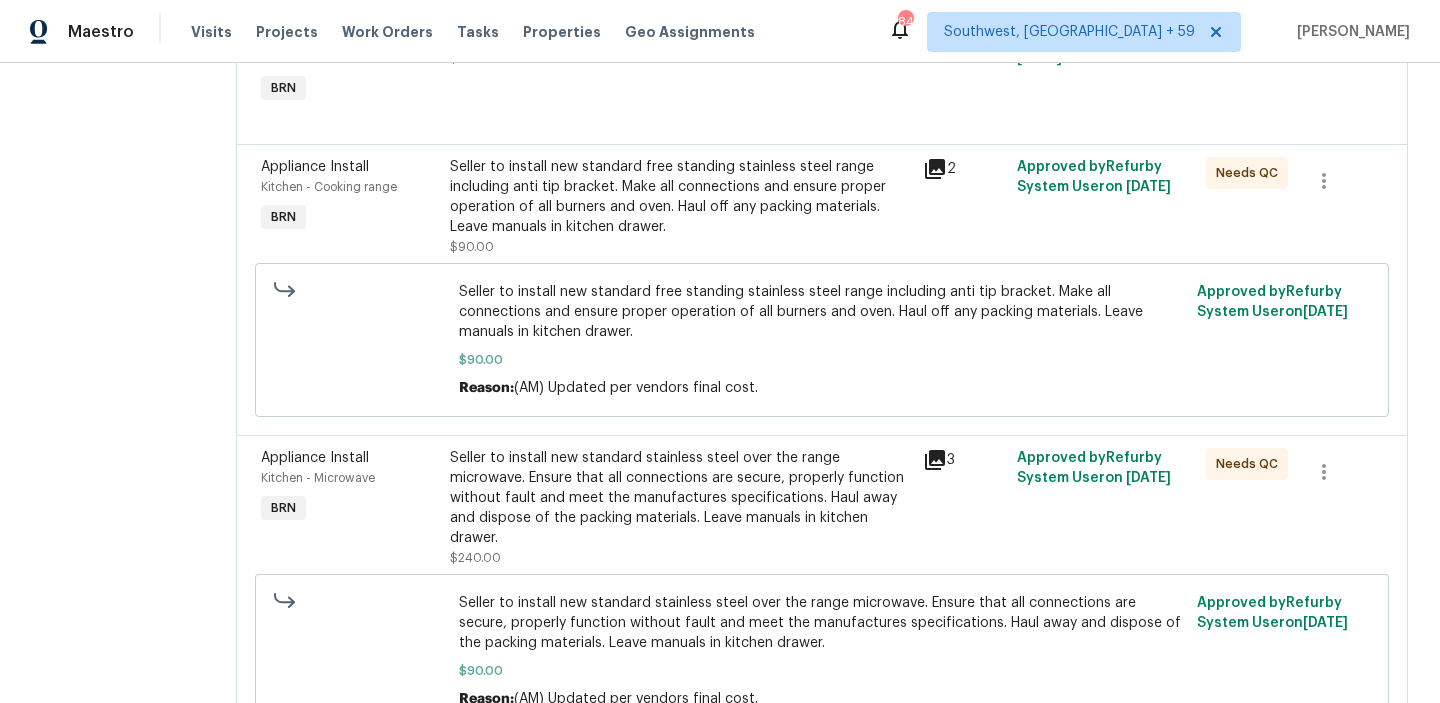 scroll, scrollTop: 598, scrollLeft: 0, axis: vertical 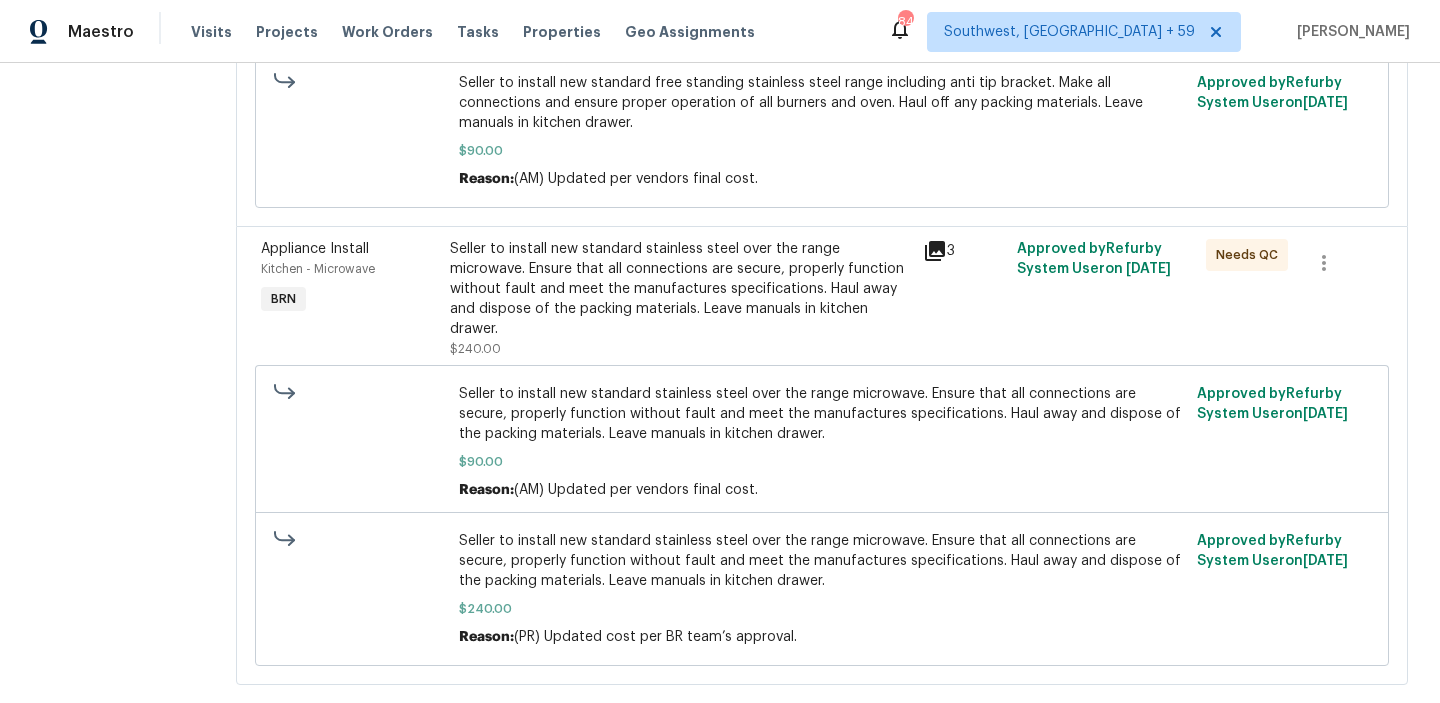 click on "Seller to install new standard stainless steel over the range microwave. Ensure that all connections are secure, properly function without fault and meet the manufactures specifications. Haul away and dispose of the packing materials. Leave manuals in kitchen drawer." at bounding box center (680, 289) 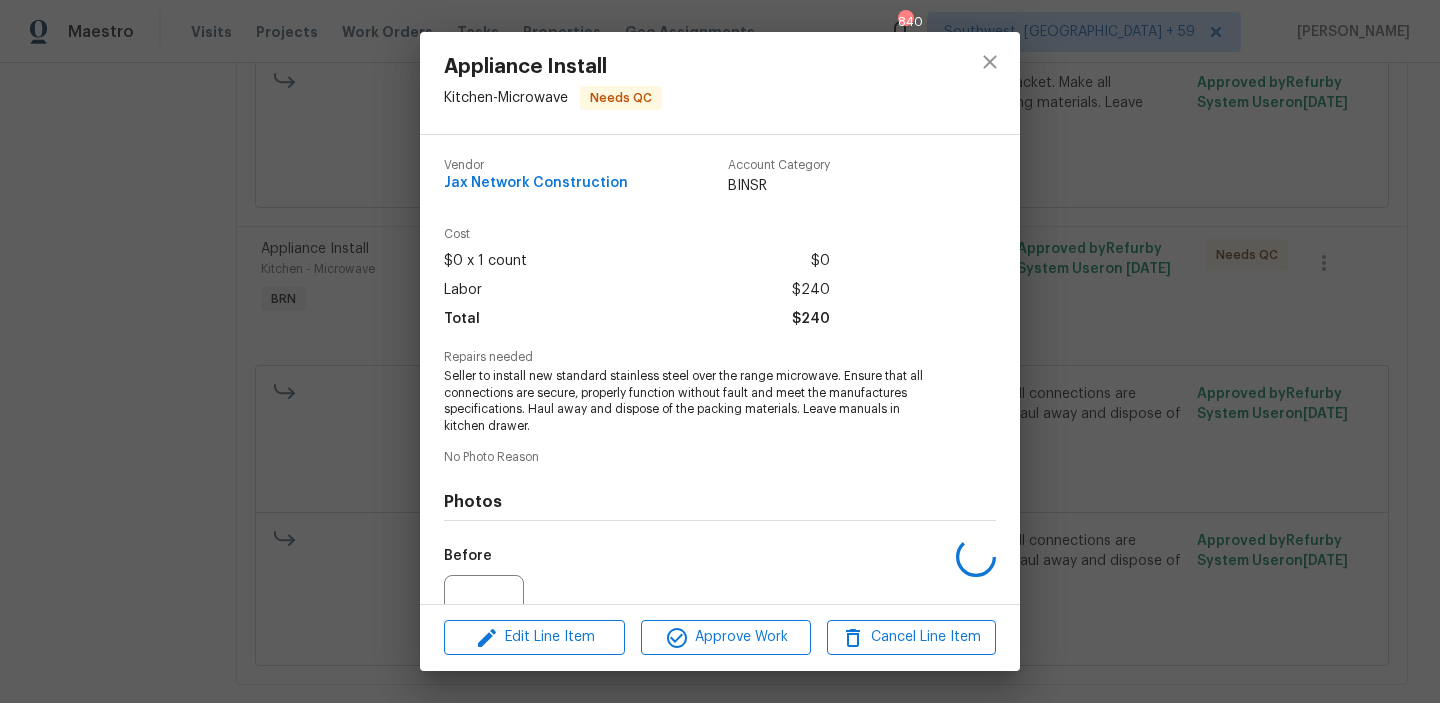 scroll, scrollTop: 201, scrollLeft: 0, axis: vertical 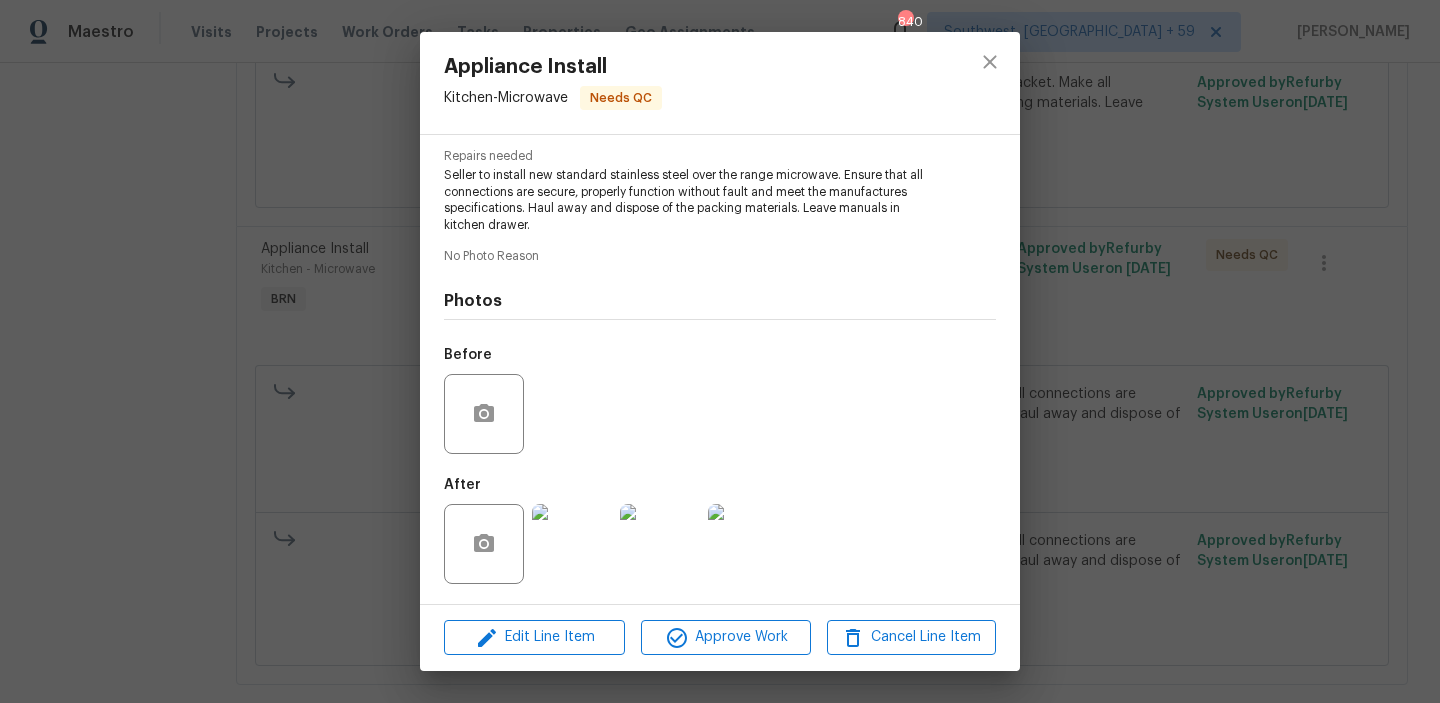 click on "Appliance Install Kitchen  -  Microwave Needs QC Vendor Jax Network Construction Account Category BINSR Cost $0 x 1 count $0 Labor $240 Total $240 Repairs needed Seller to install new standard stainless steel over the range microwave. Ensure that all connections are secure, properly function without fault and meet the manufactures specifications. Haul away and dispose of the packing materials. Leave manuals in kitchen drawer. No Photo Reason   Photos Before After  Edit Line Item  Approve Work  Cancel Line Item" at bounding box center [720, 351] 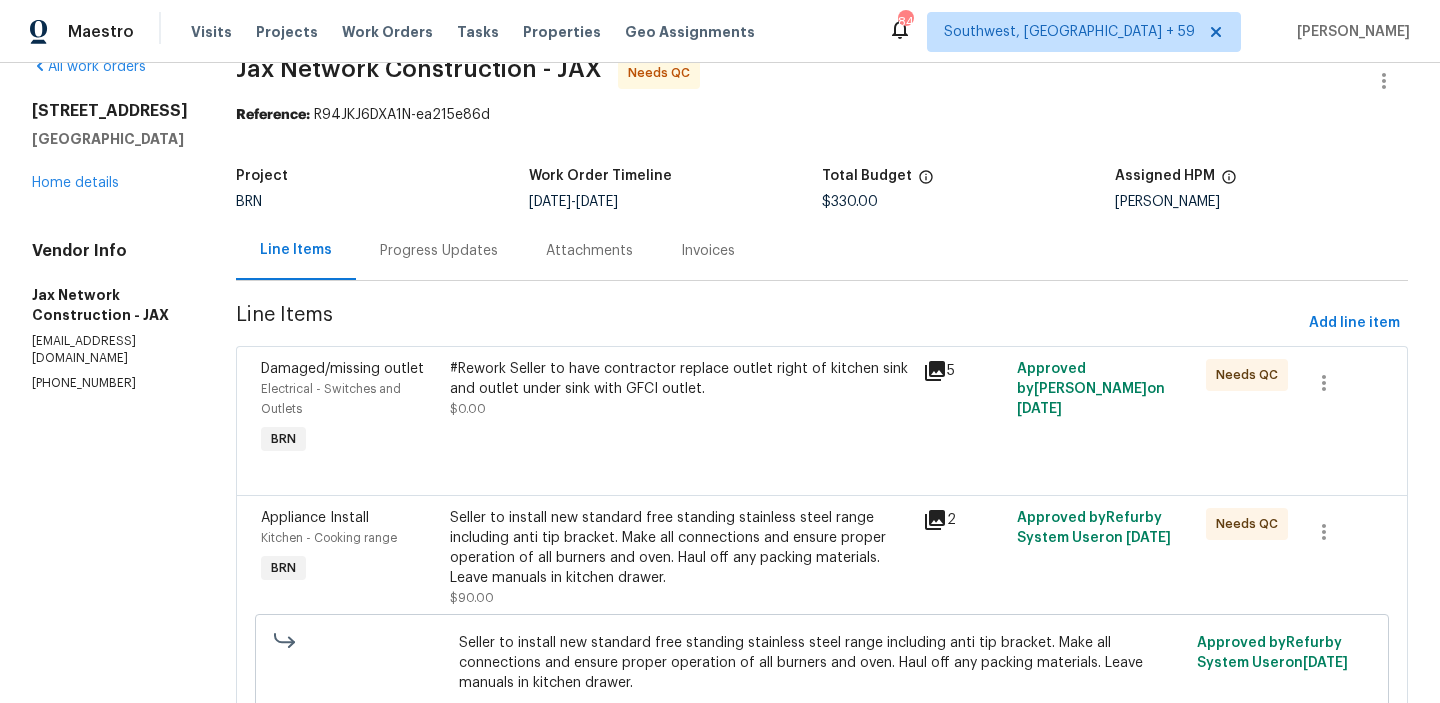 scroll, scrollTop: 0, scrollLeft: 0, axis: both 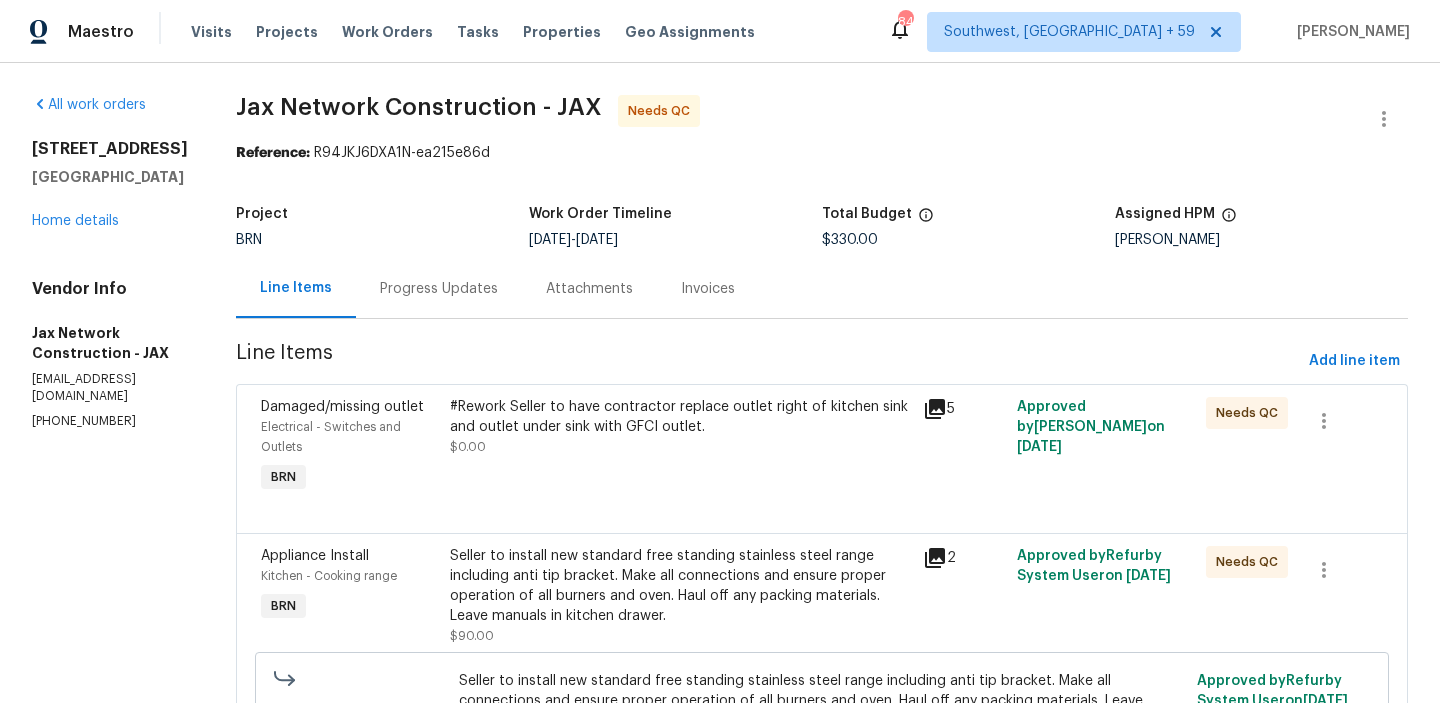 click on "Progress Updates" at bounding box center [439, 289] 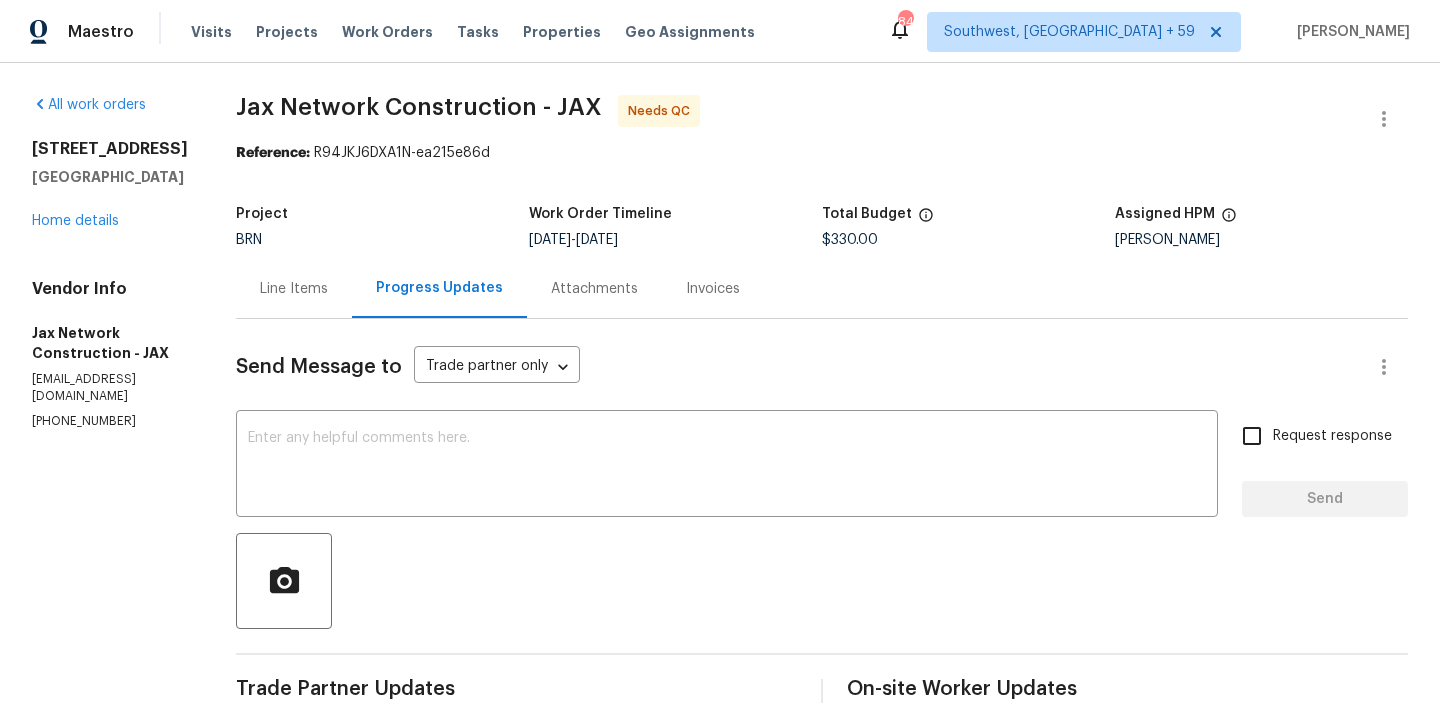 click on "[EMAIL_ADDRESS][DOMAIN_NAME]" at bounding box center (110, 388) 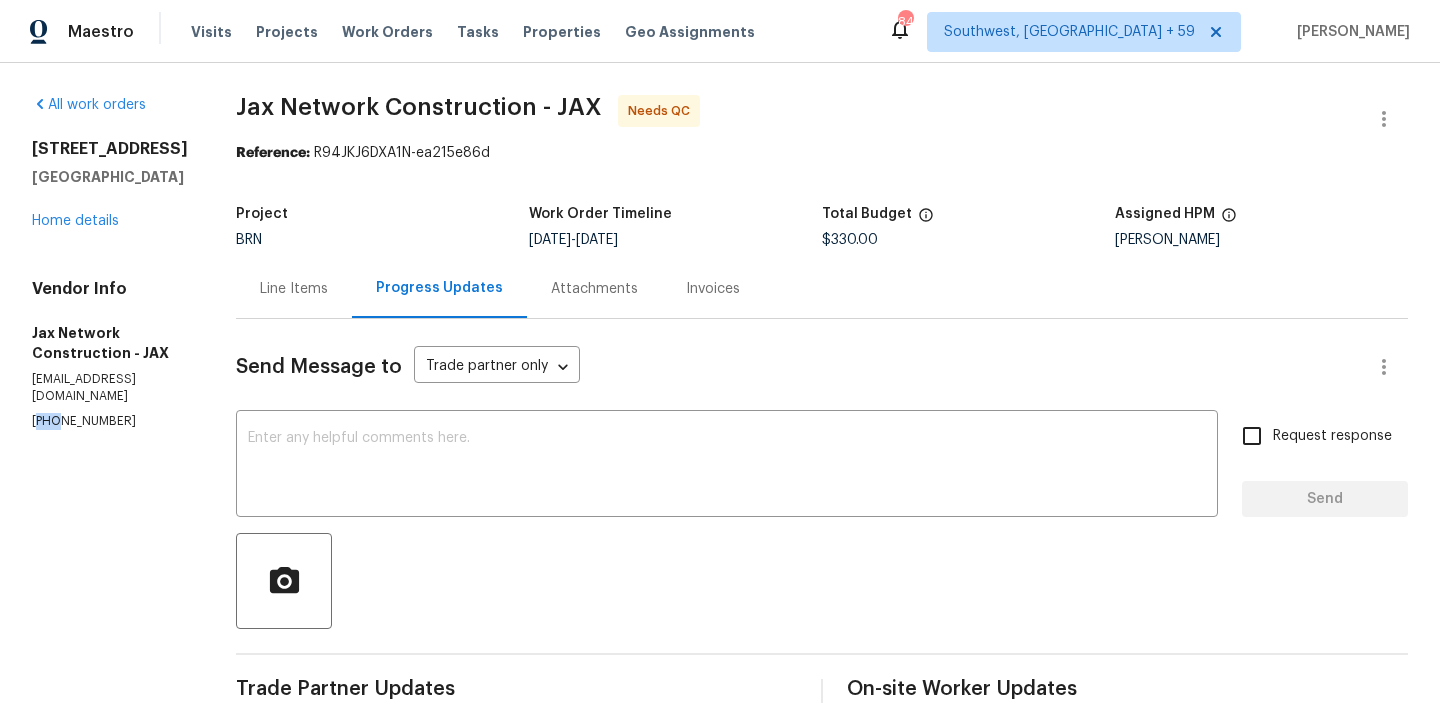 click on "(423) 557-9995" at bounding box center (110, 421) 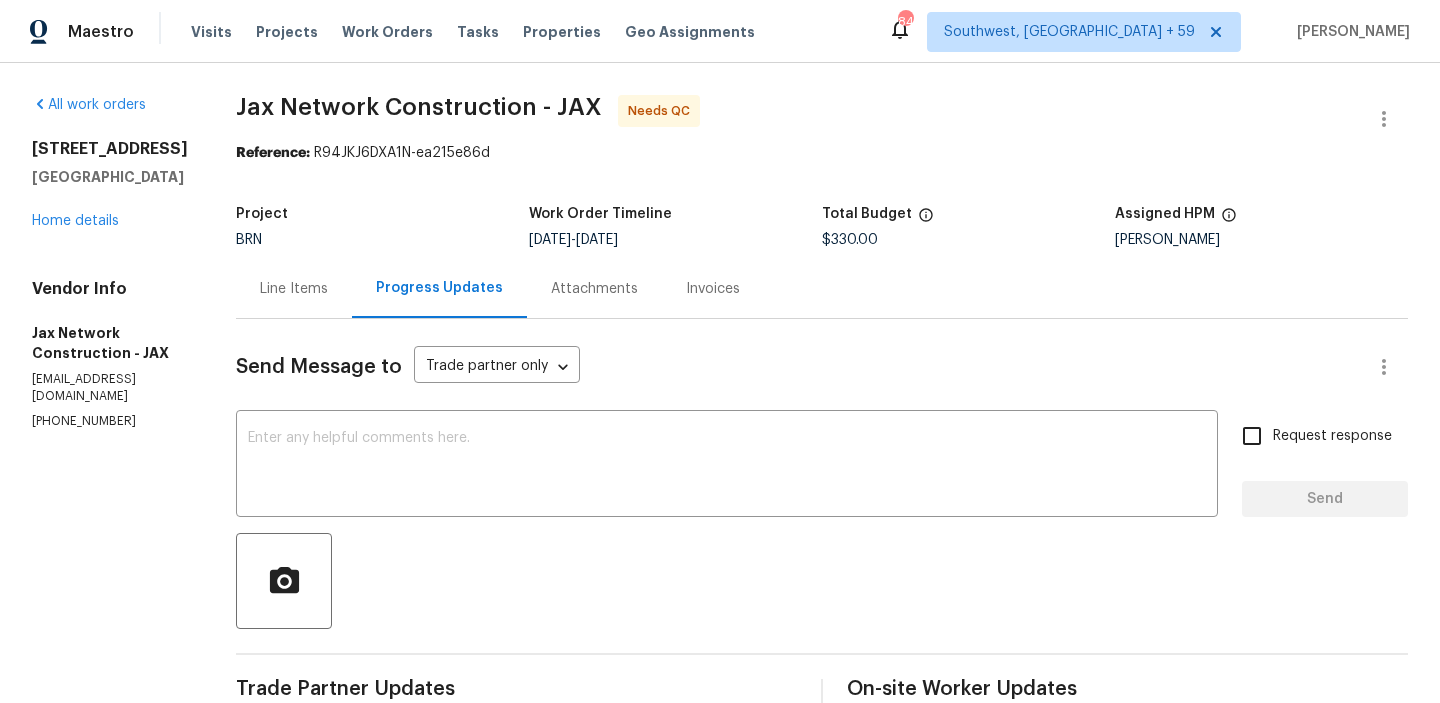 click on "(423) 557-9995" at bounding box center (110, 421) 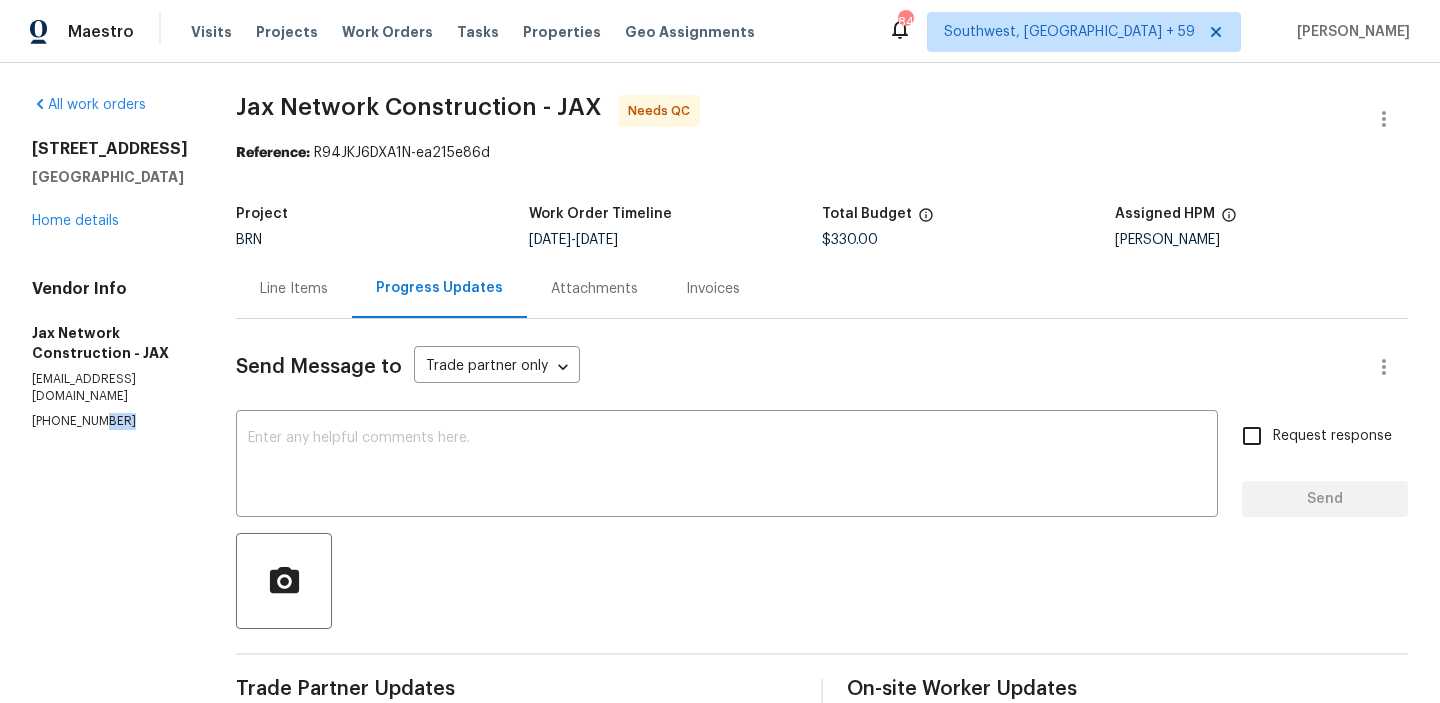 click on "(423) 557-9995" at bounding box center [110, 421] 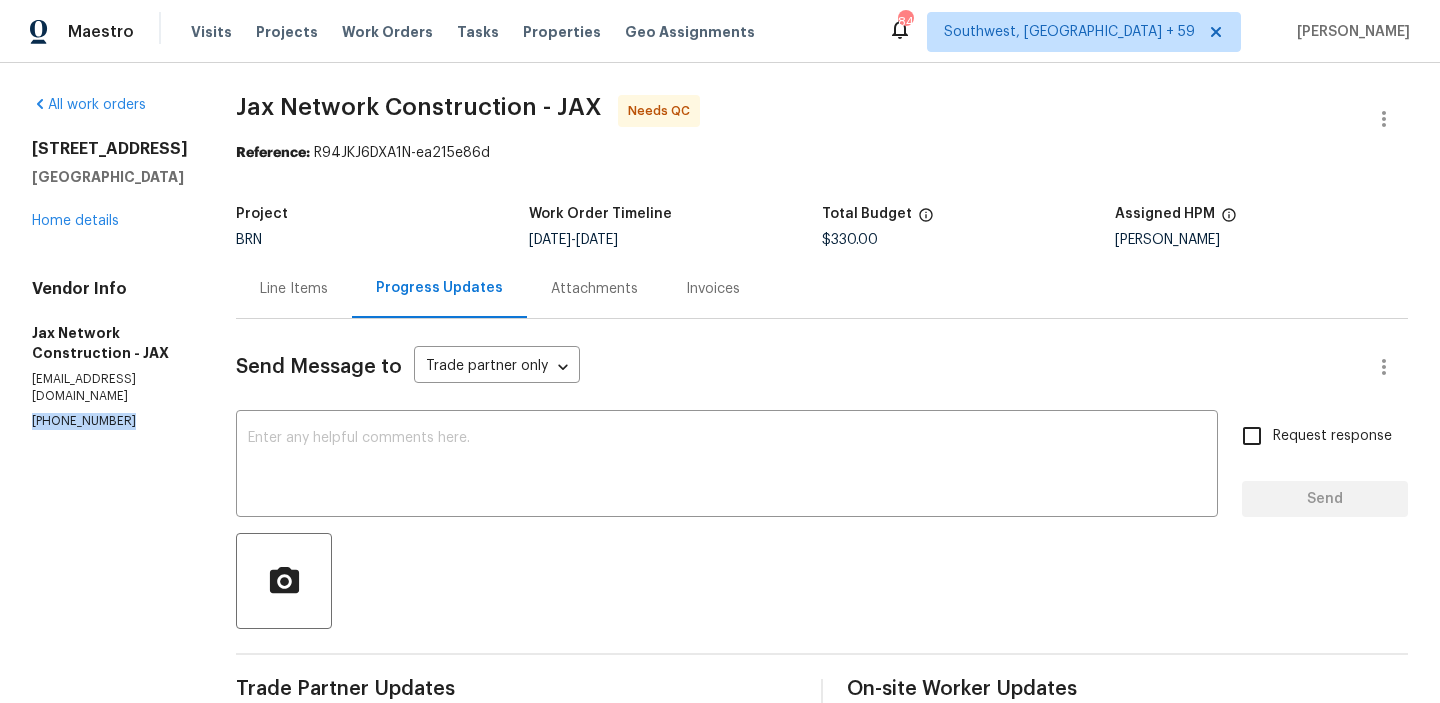 click on "(423) 557-9995" at bounding box center (110, 421) 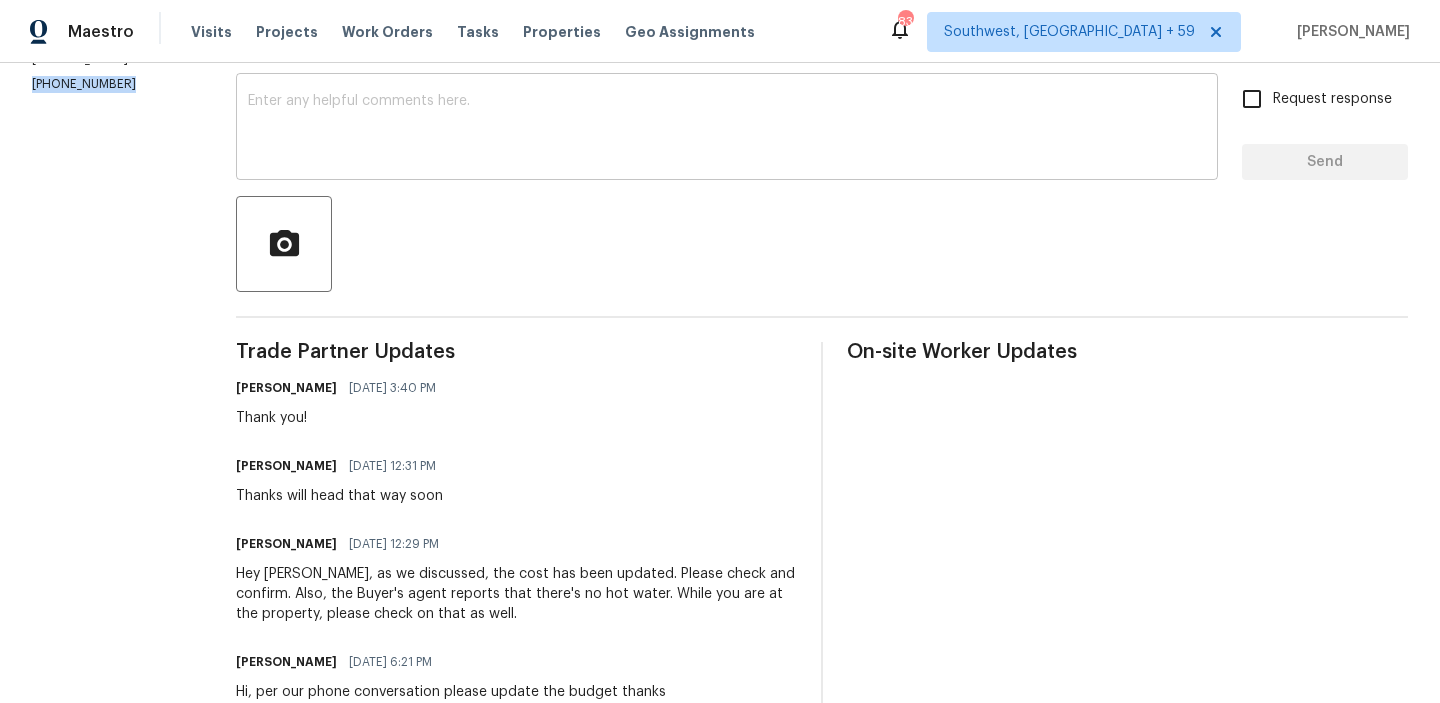 scroll, scrollTop: 259, scrollLeft: 0, axis: vertical 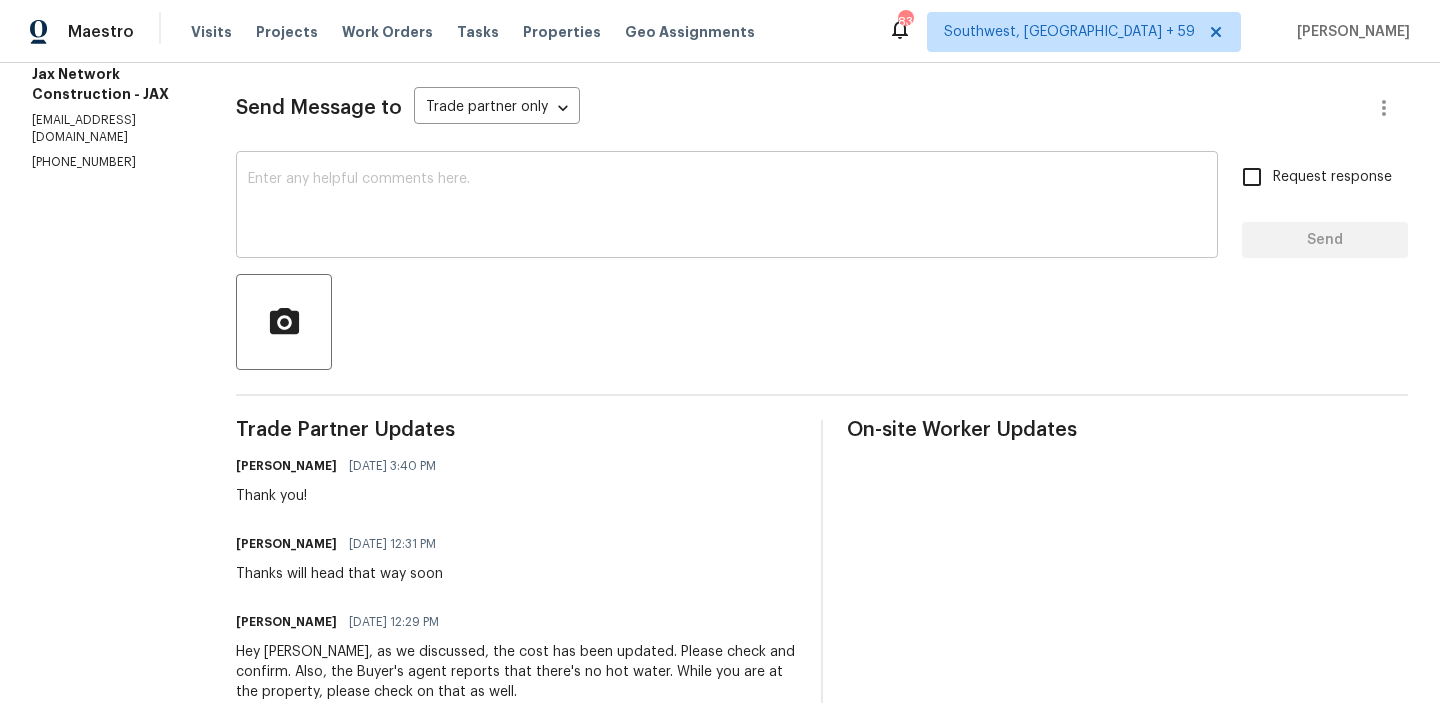 click at bounding box center (727, 207) 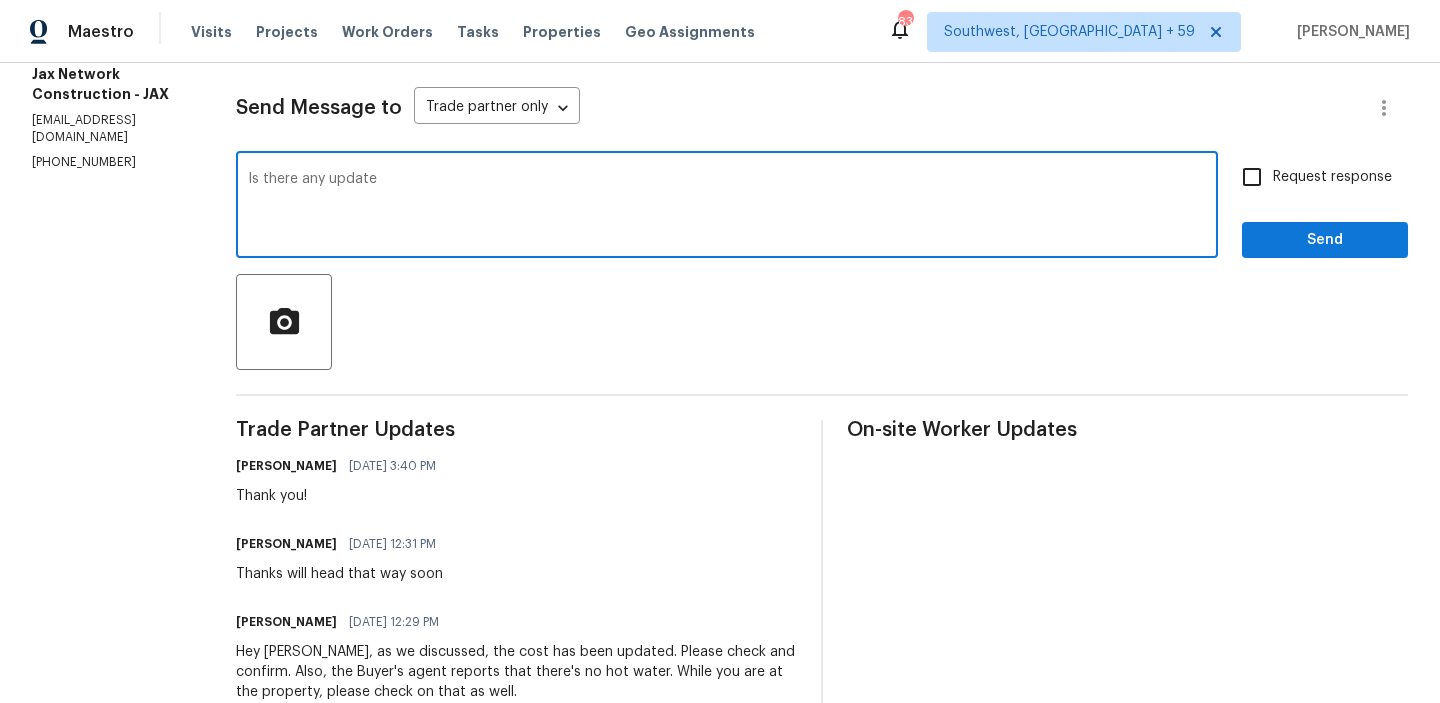 scroll, scrollTop: 90, scrollLeft: 0, axis: vertical 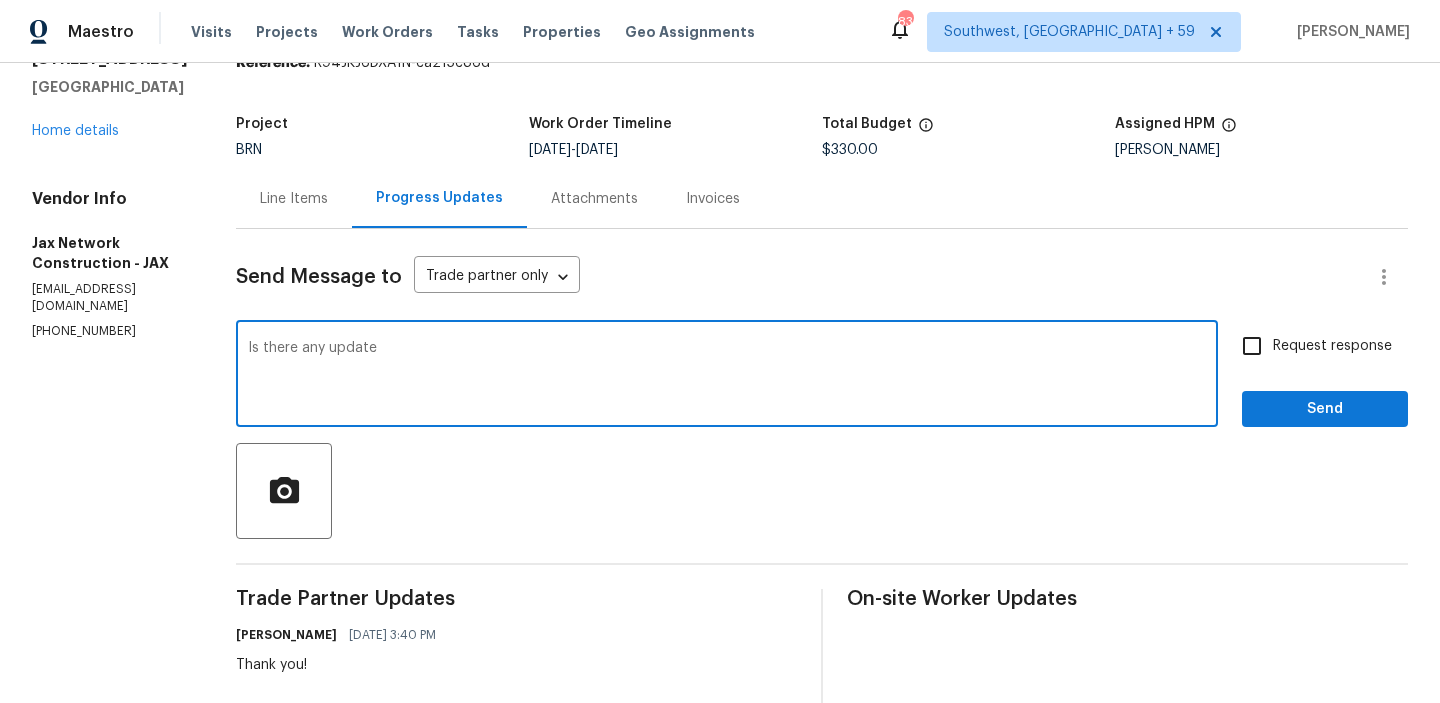type on "Is there any update" 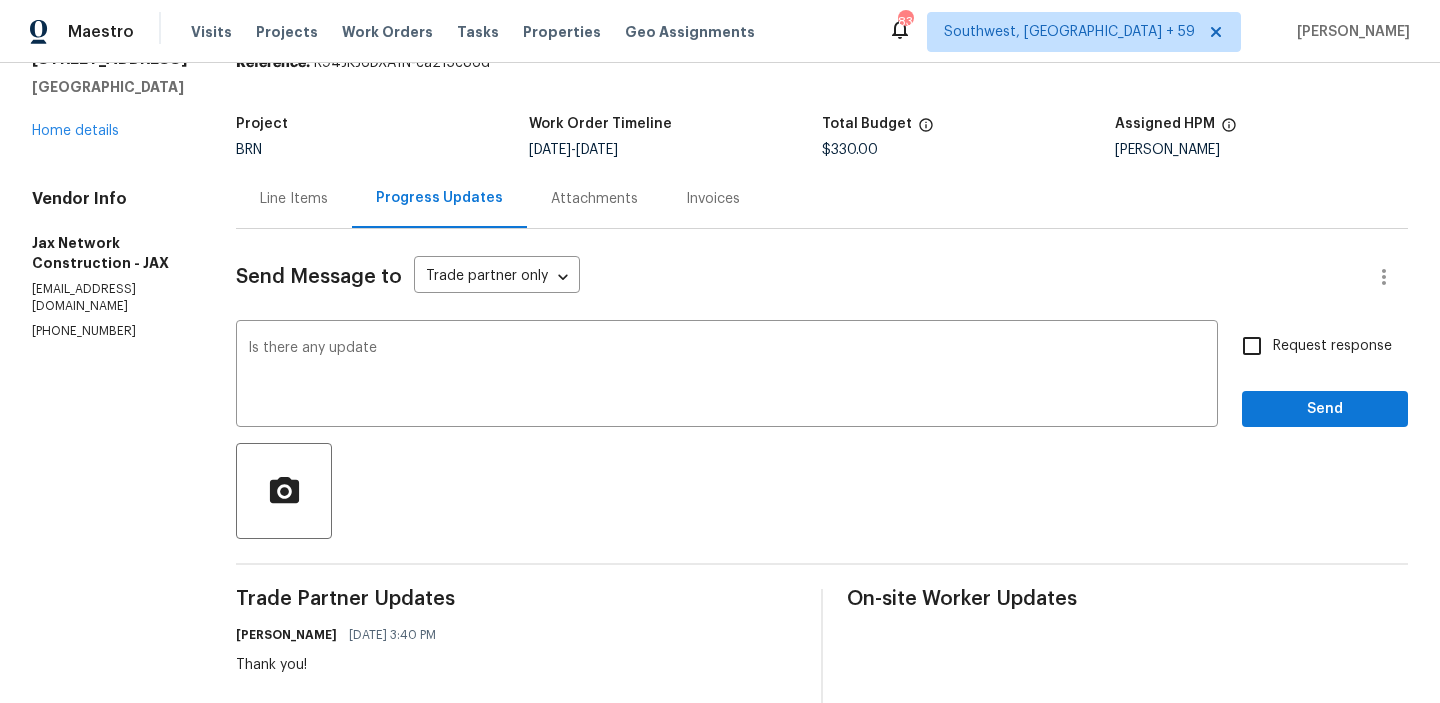 click on "Line Items" at bounding box center (294, 198) 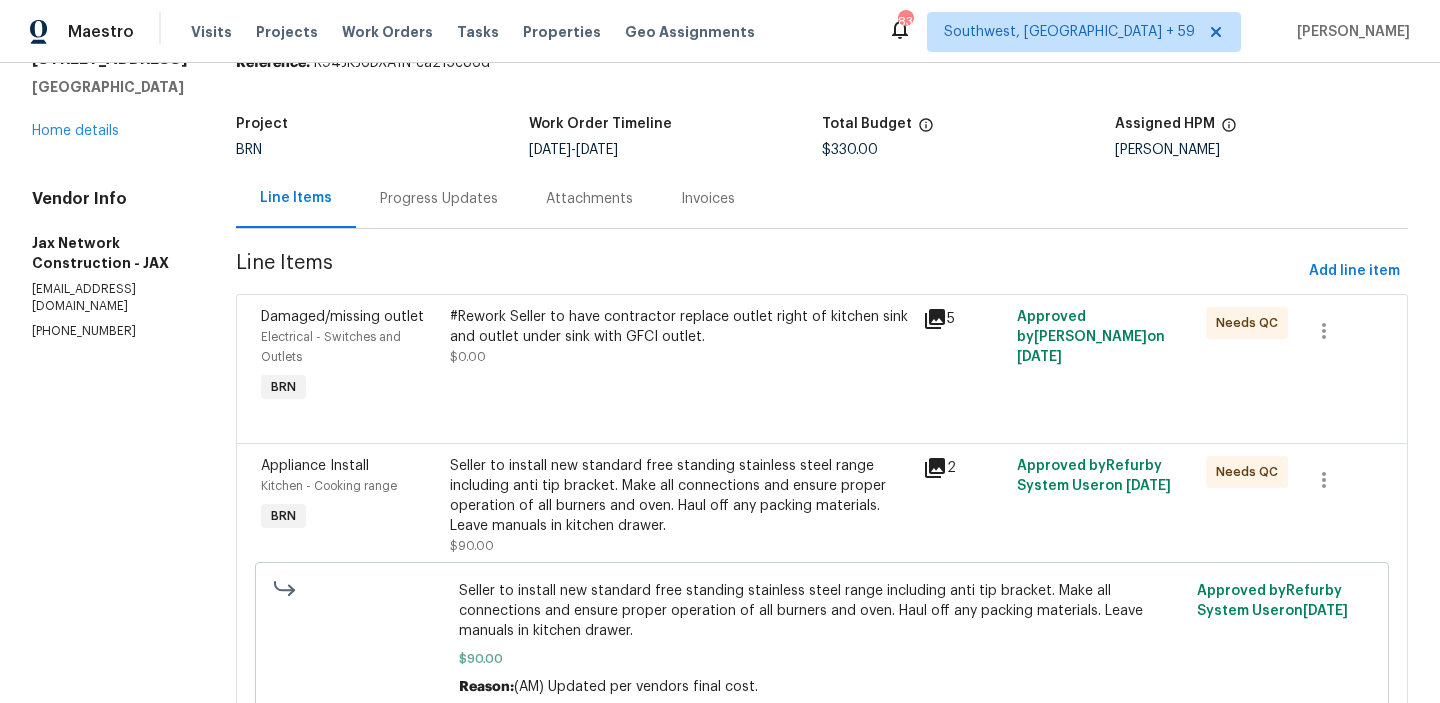 click on "#Rework Seller to have contractor replace outlet right of kitchen sink and outlet under sink with GFCI outlet. $0.00" at bounding box center (680, 357) 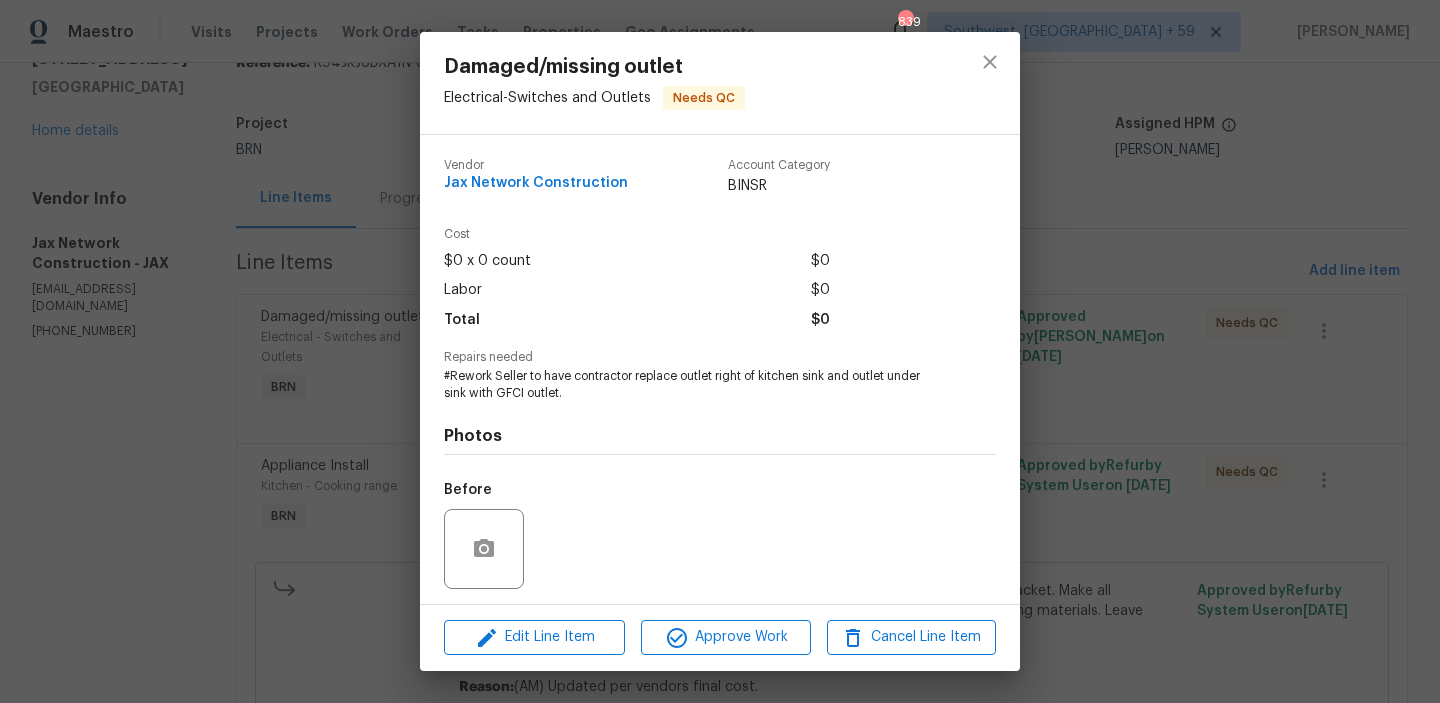 scroll, scrollTop: 135, scrollLeft: 0, axis: vertical 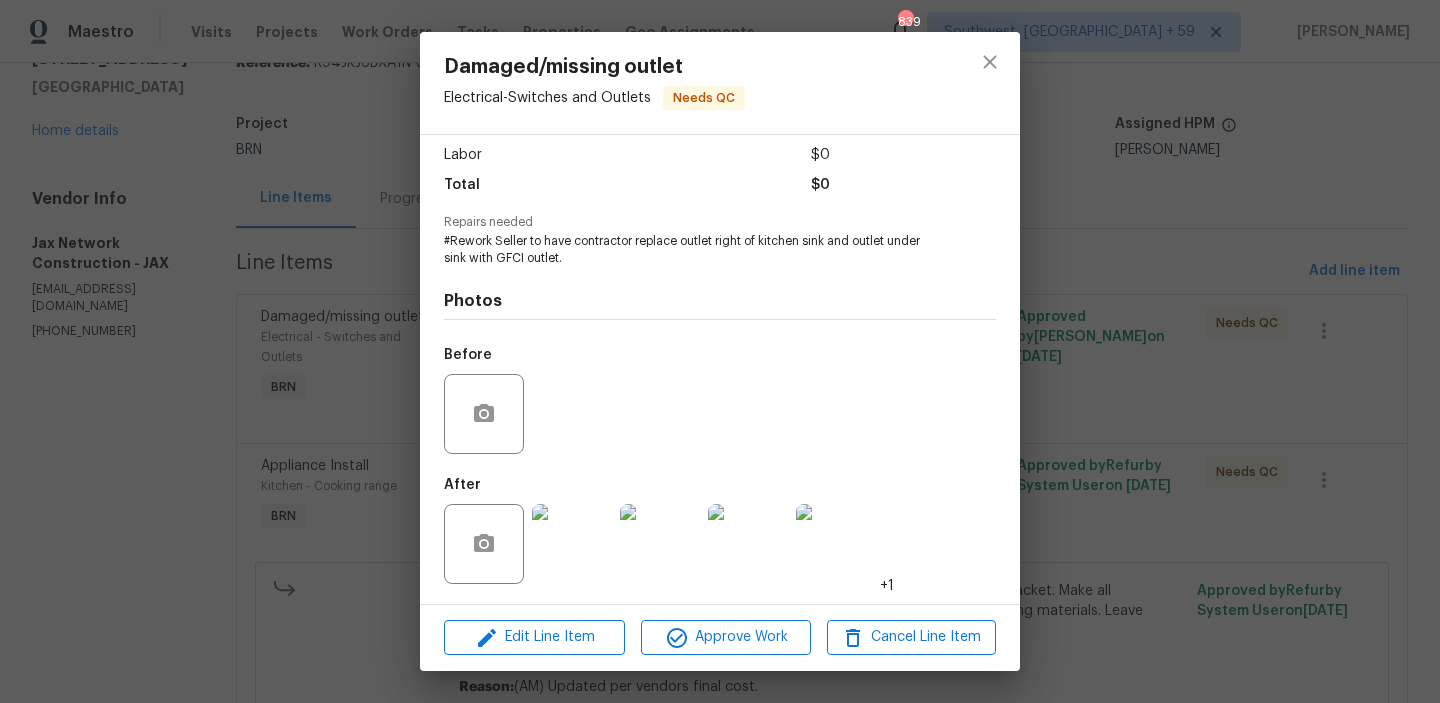 click at bounding box center (572, 544) 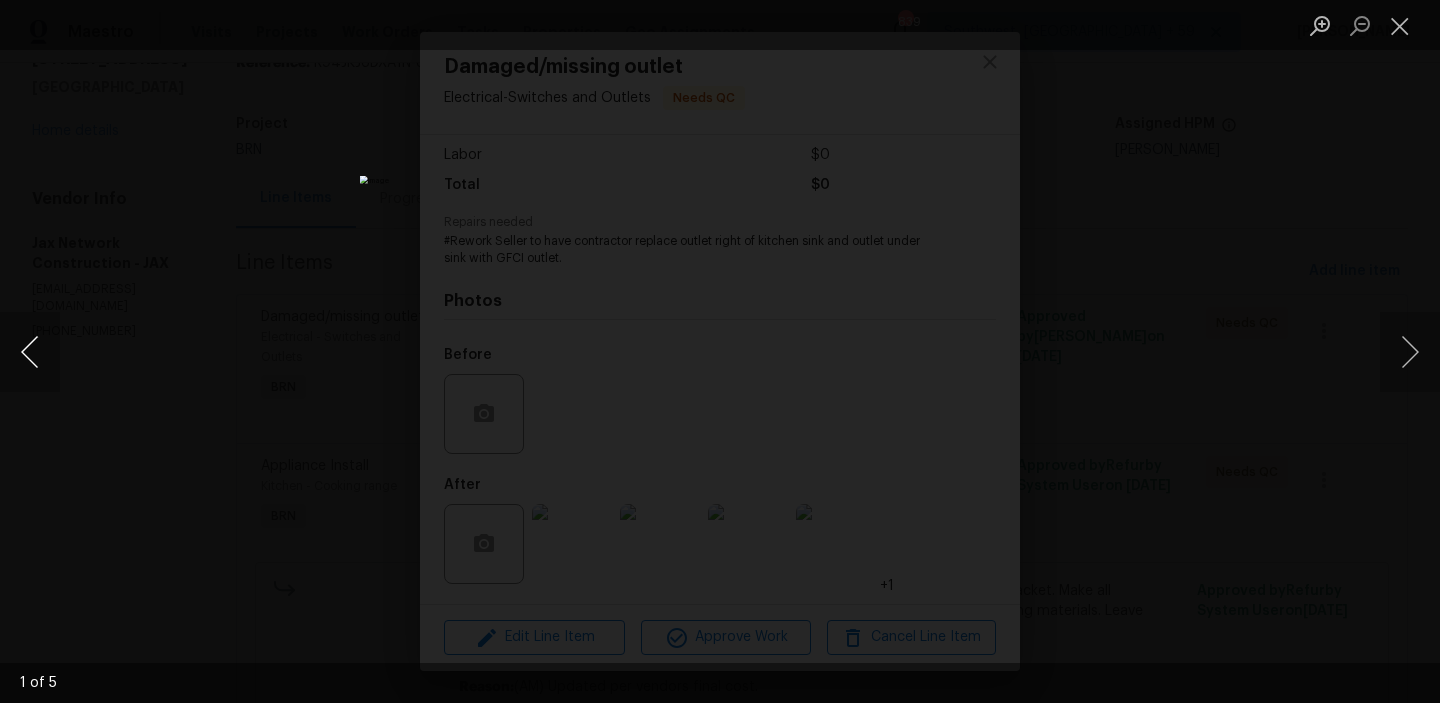 click at bounding box center [30, 352] 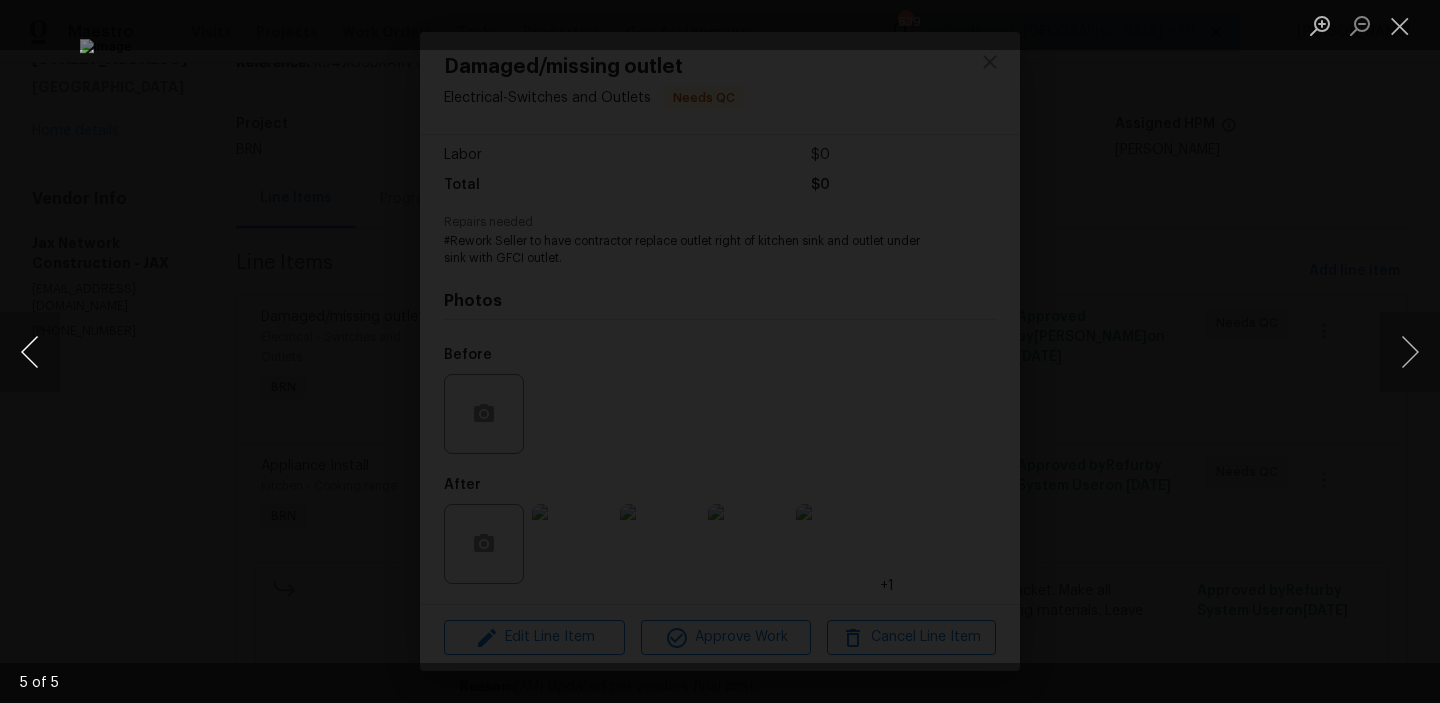 click at bounding box center [30, 352] 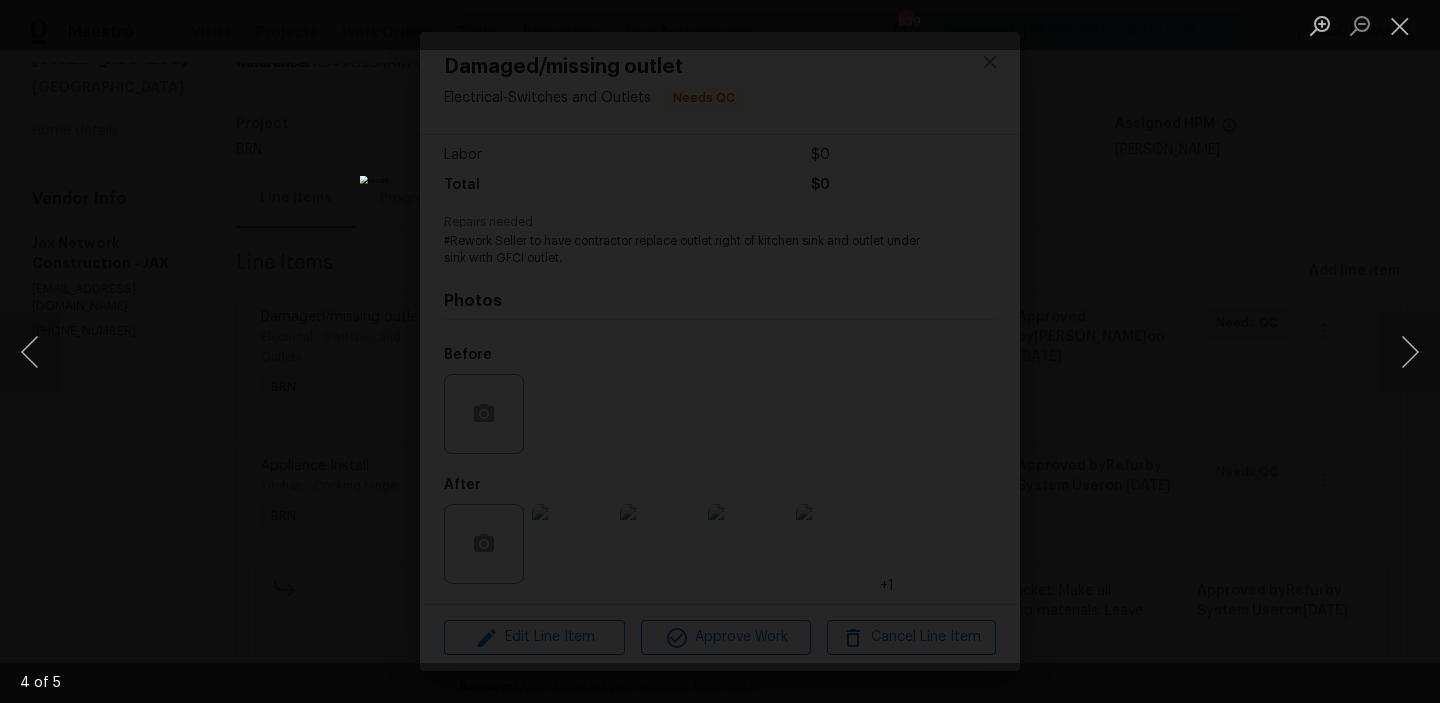click at bounding box center (720, 351) 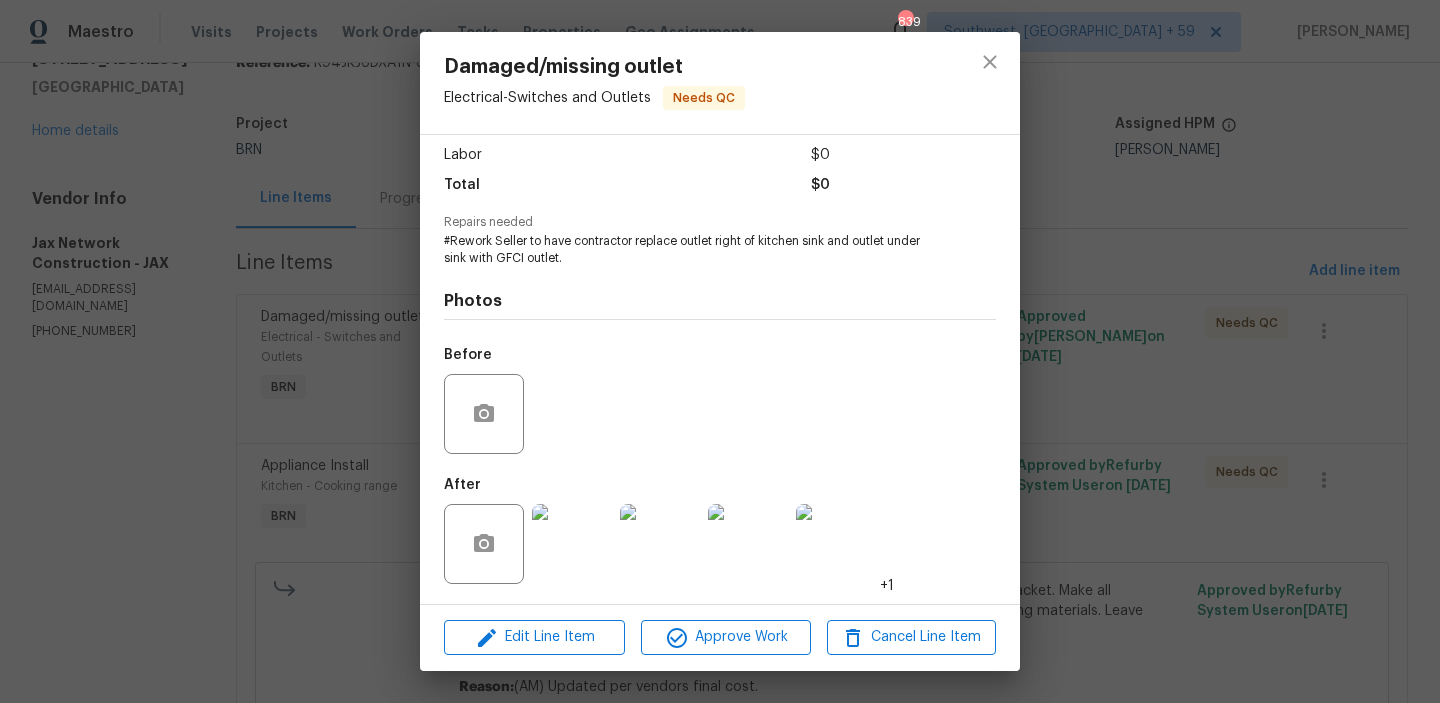 click on "Damaged/missing outlet Electrical  -  Switches and Outlets Needs QC Vendor Jax Network Construction Account Category BINSR Cost $0 x 0 count $0 Labor $0 Total $0 Repairs needed #Rework Seller to have contractor replace outlet right of kitchen sink and outlet under sink with GFCI outlet. Photos Before After  +1  Edit Line Item  Approve Work  Cancel Line Item" at bounding box center (720, 351) 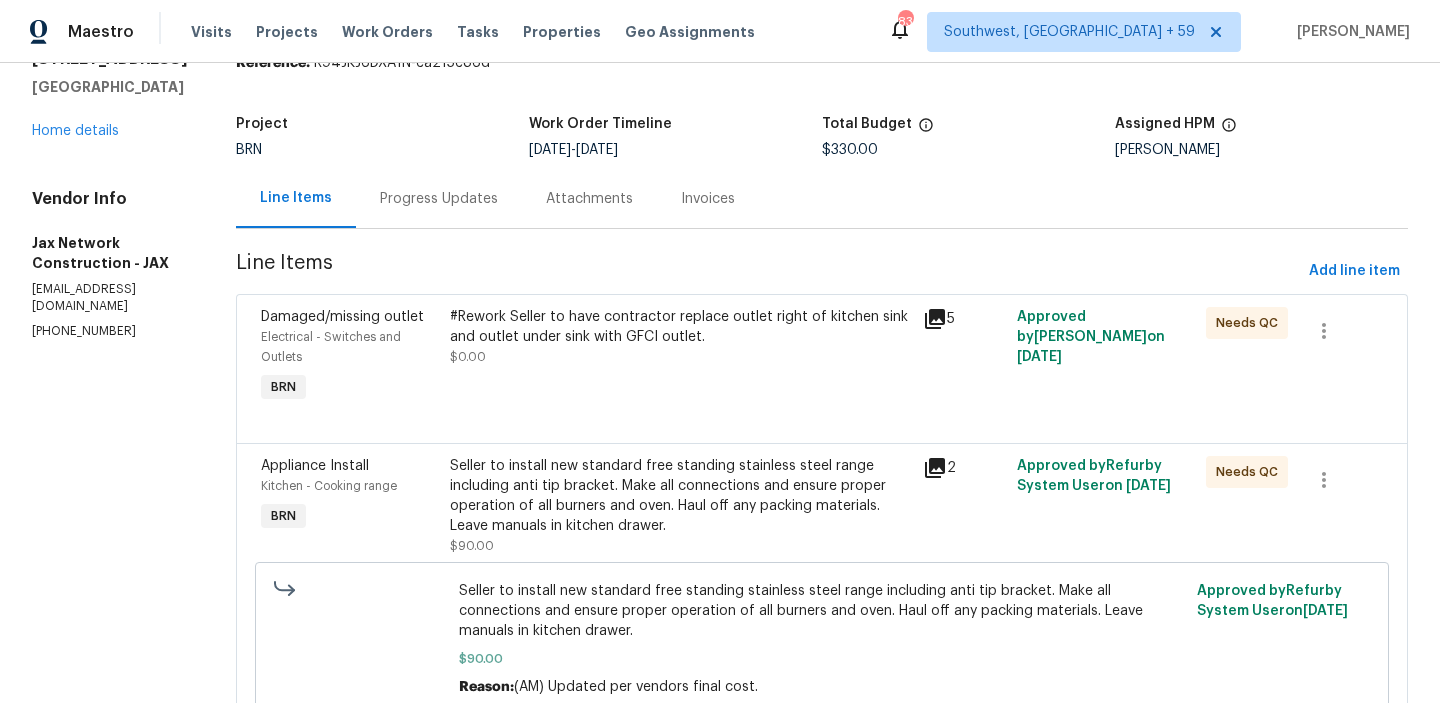 click on "Seller to install new standard free standing stainless steel range including anti tip bracket. Make all connections and ensure proper operation of all burners and oven. Haul off any packing materials. Leave manuals in kitchen drawer." at bounding box center [680, 496] 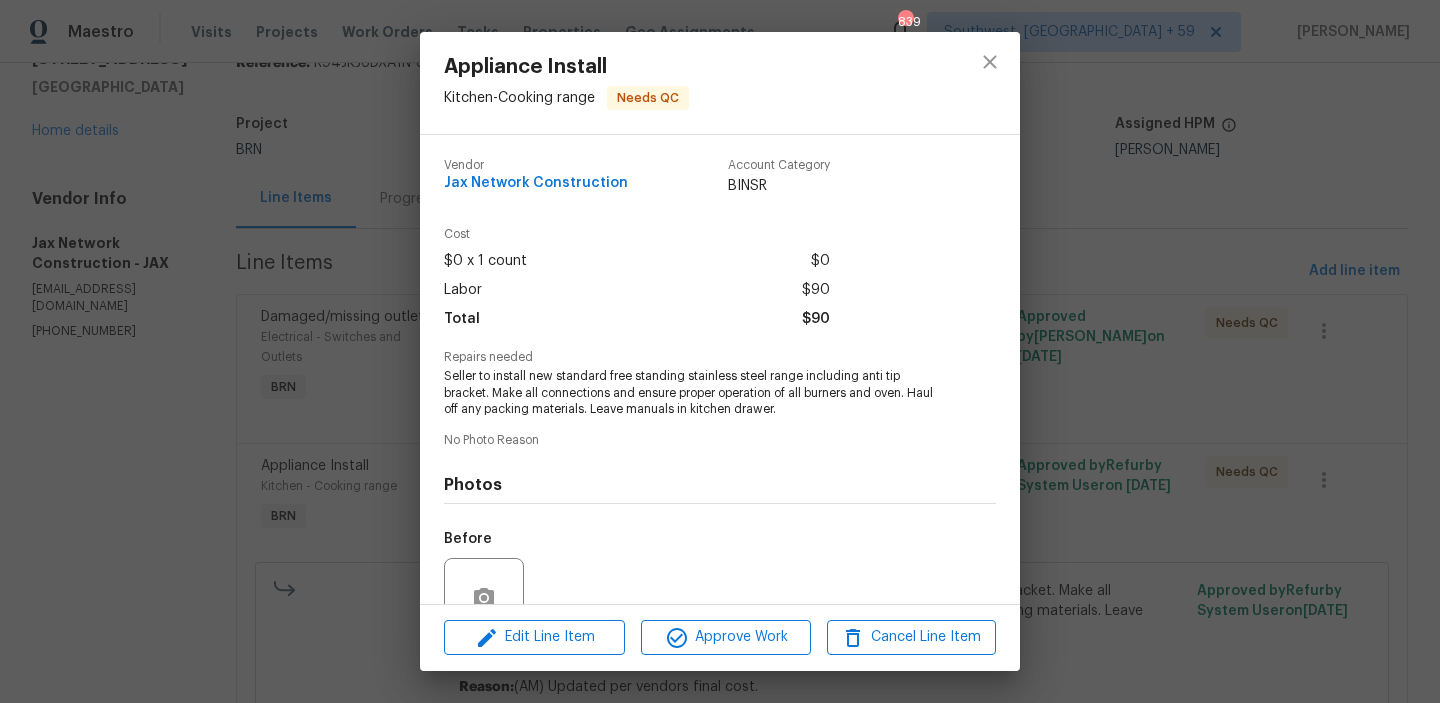 scroll, scrollTop: 184, scrollLeft: 0, axis: vertical 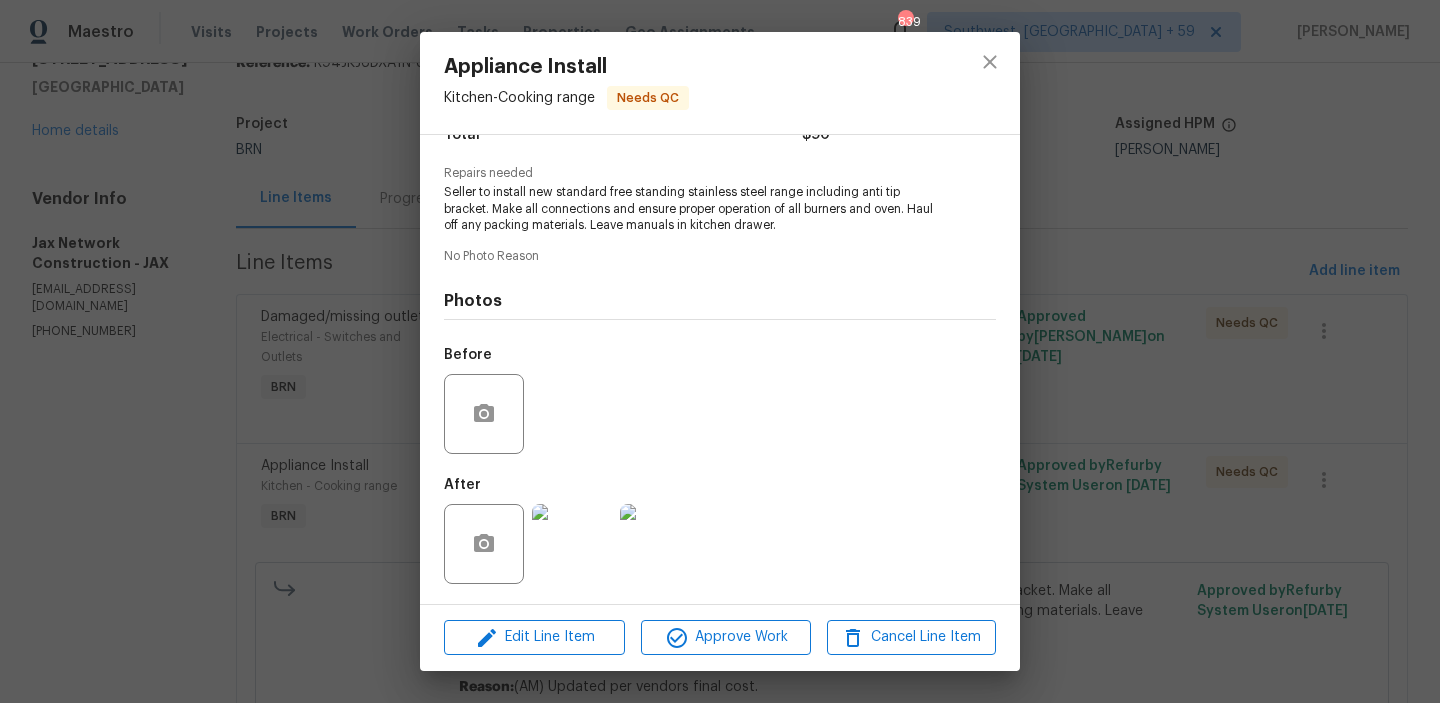 click on "Appliance Install Kitchen  -  Cooking range Needs QC Vendor Jax Network Construction Account Category BINSR Cost $0 x 1 count $0 Labor $90 Total $90 Repairs needed Seller to install new standard free standing stainless steel range including anti tip bracket. Make all connections and ensure proper operation of all burners and oven. Haul off any packing materials. Leave manuals in kitchen drawer. No Photo Reason   Photos Before After  Edit Line Item  Approve Work  Cancel Line Item" at bounding box center [720, 351] 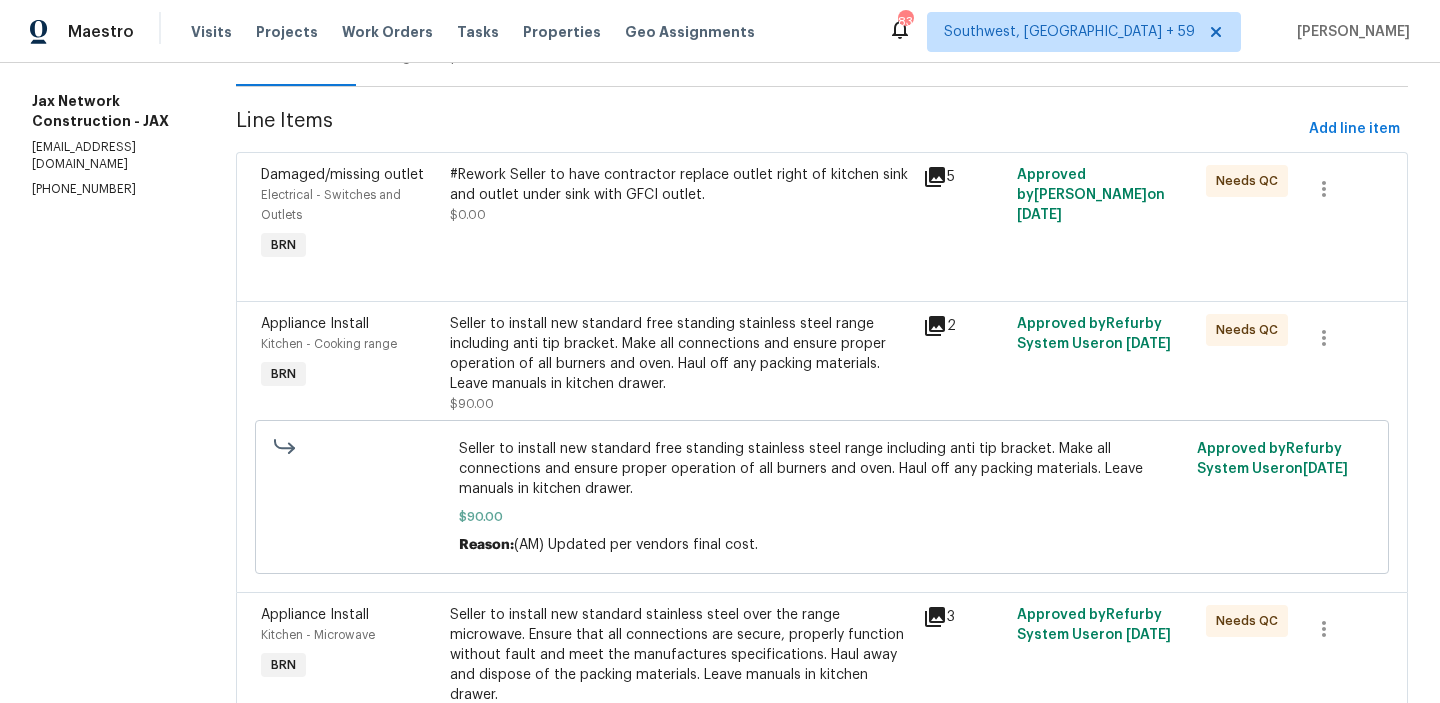 scroll, scrollTop: 303, scrollLeft: 0, axis: vertical 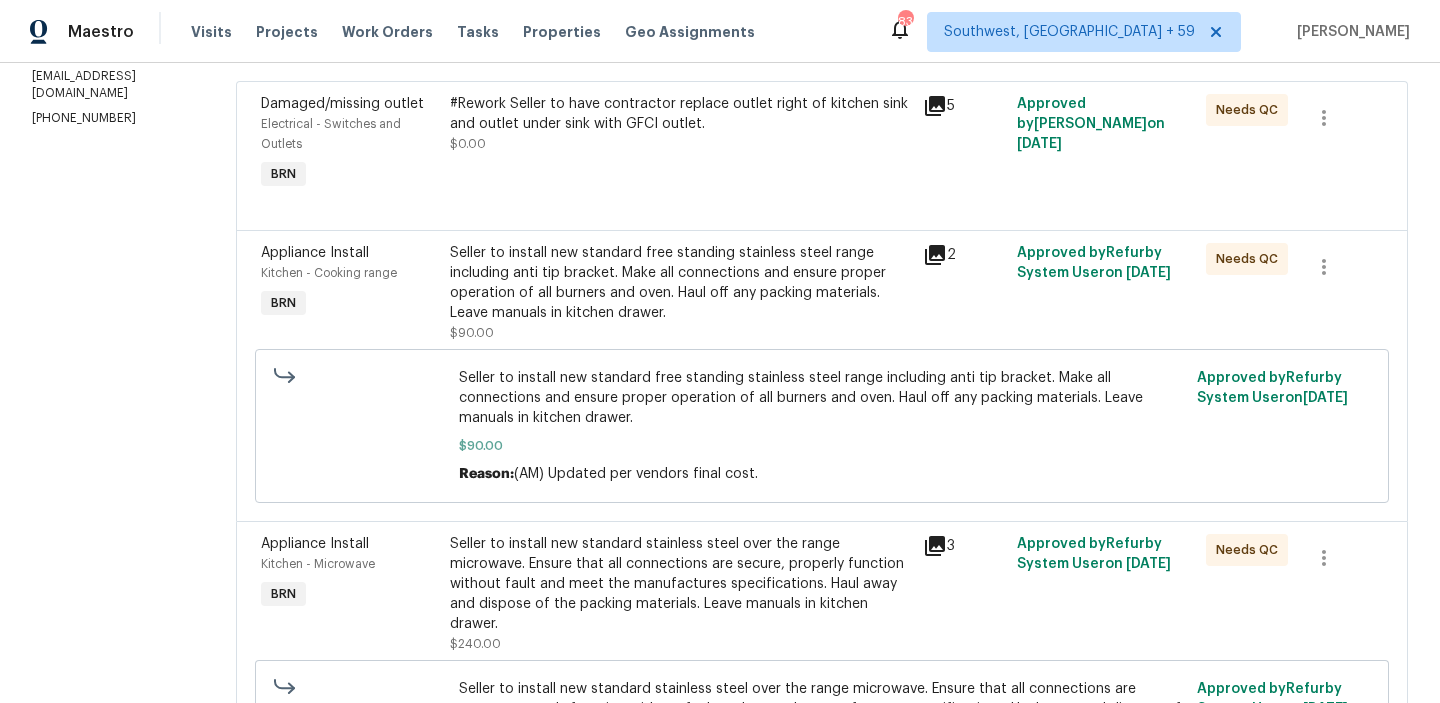 click on "Seller to install new standard stainless steel over the range microwave. Ensure that all connections are secure, properly function without fault and meet the manufactures specifications. Haul away and dispose of the packing materials. Leave manuals in kitchen drawer." at bounding box center (680, 584) 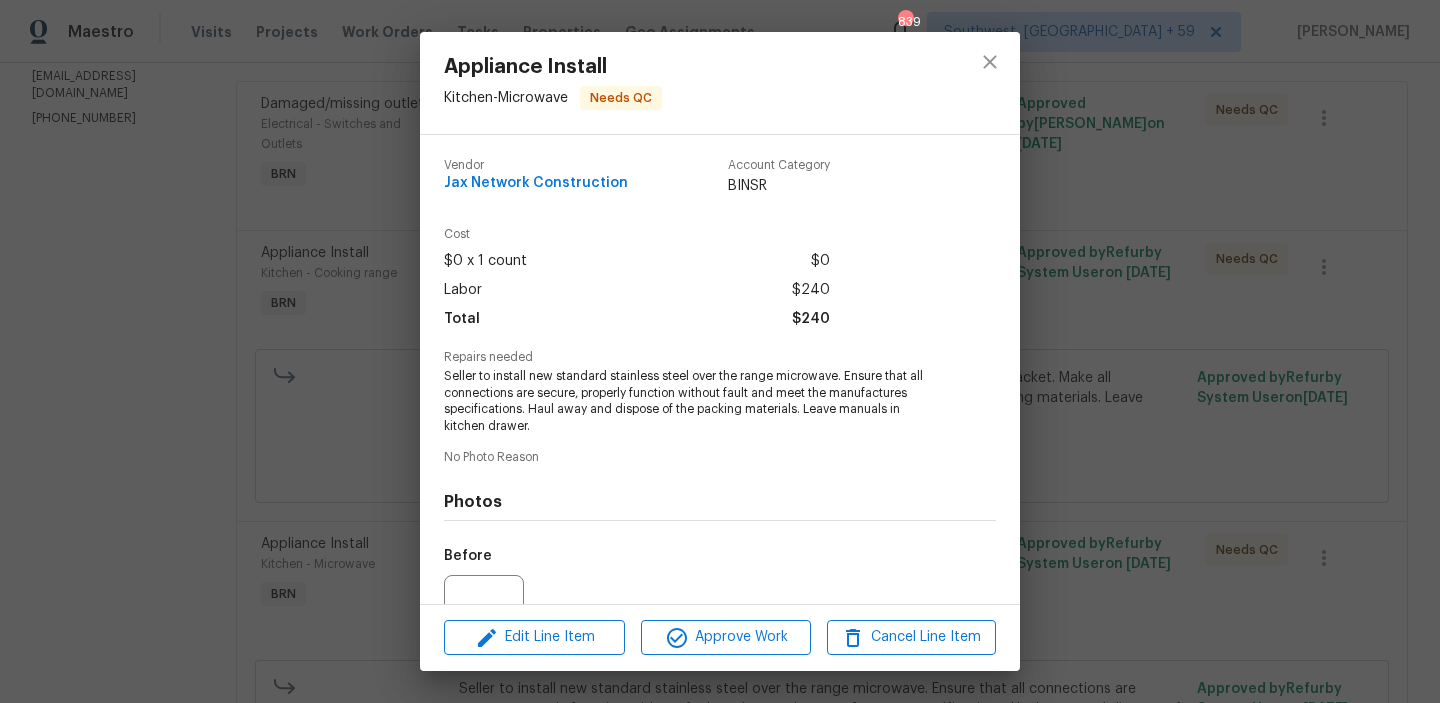 scroll, scrollTop: 201, scrollLeft: 0, axis: vertical 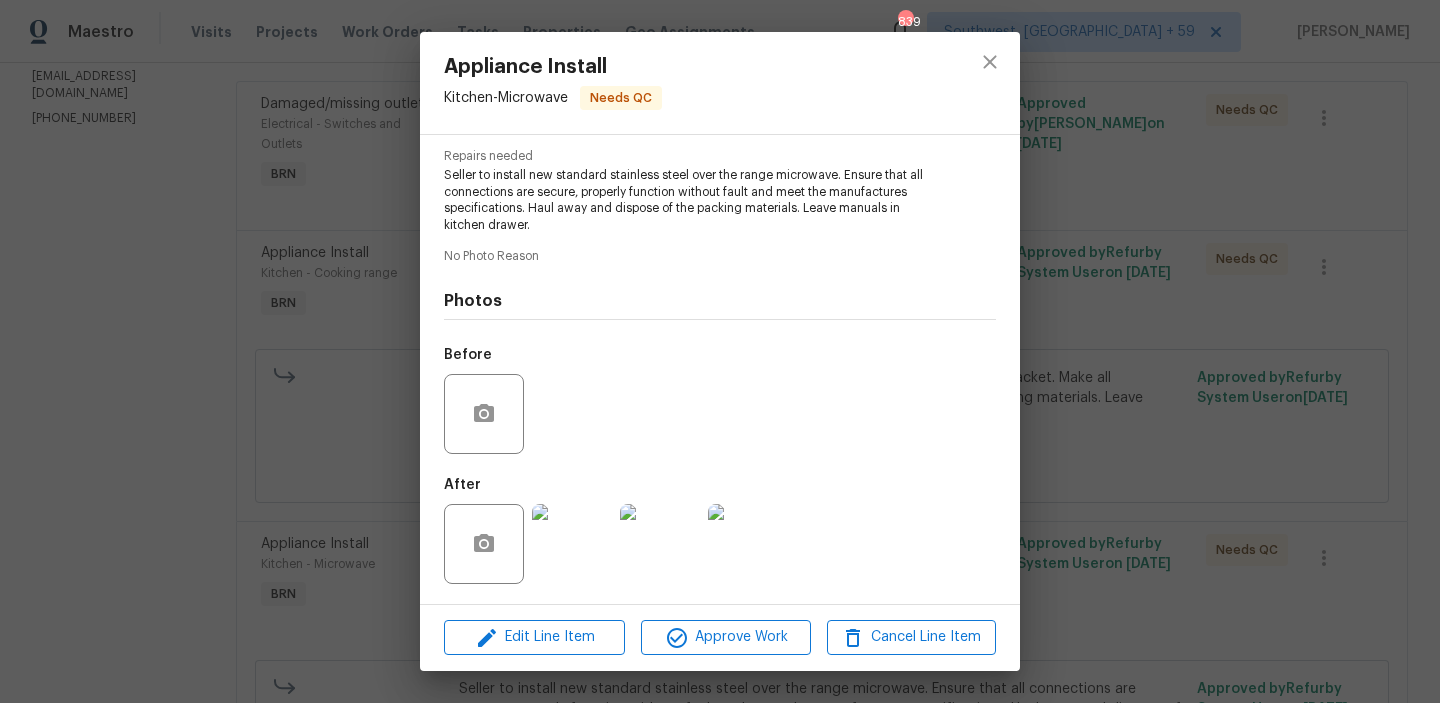 click on "Appliance Install Kitchen  -  Microwave Needs QC Vendor Jax Network Construction Account Category BINSR Cost $0 x 1 count $0 Labor $240 Total $240 Repairs needed Seller to install new standard stainless steel over the range microwave. Ensure that all connections are secure, properly function without fault and meet the manufactures specifications. Haul away and dispose of the packing materials. Leave manuals in kitchen drawer. No Photo Reason   Photos Before After  Edit Line Item  Approve Work  Cancel Line Item" at bounding box center (720, 351) 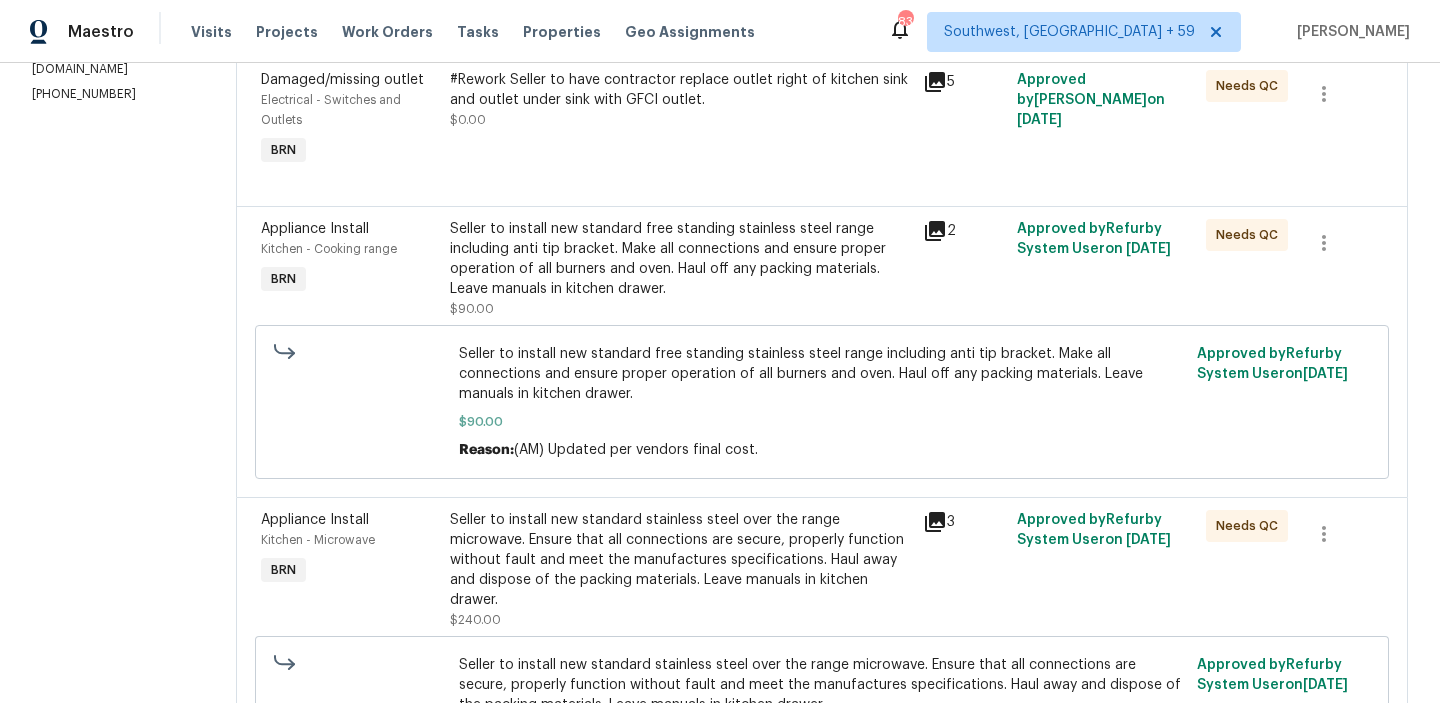 scroll, scrollTop: 0, scrollLeft: 0, axis: both 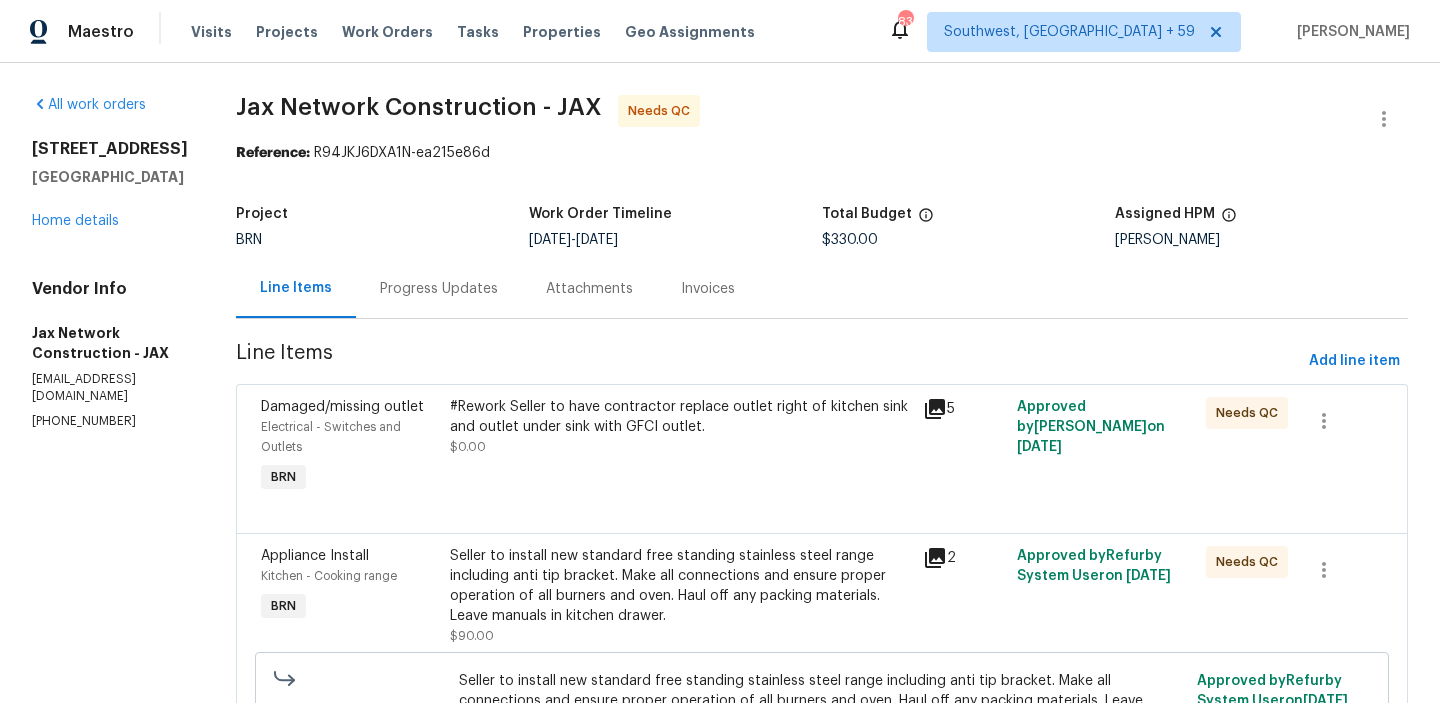 click on "Progress Updates" at bounding box center (439, 288) 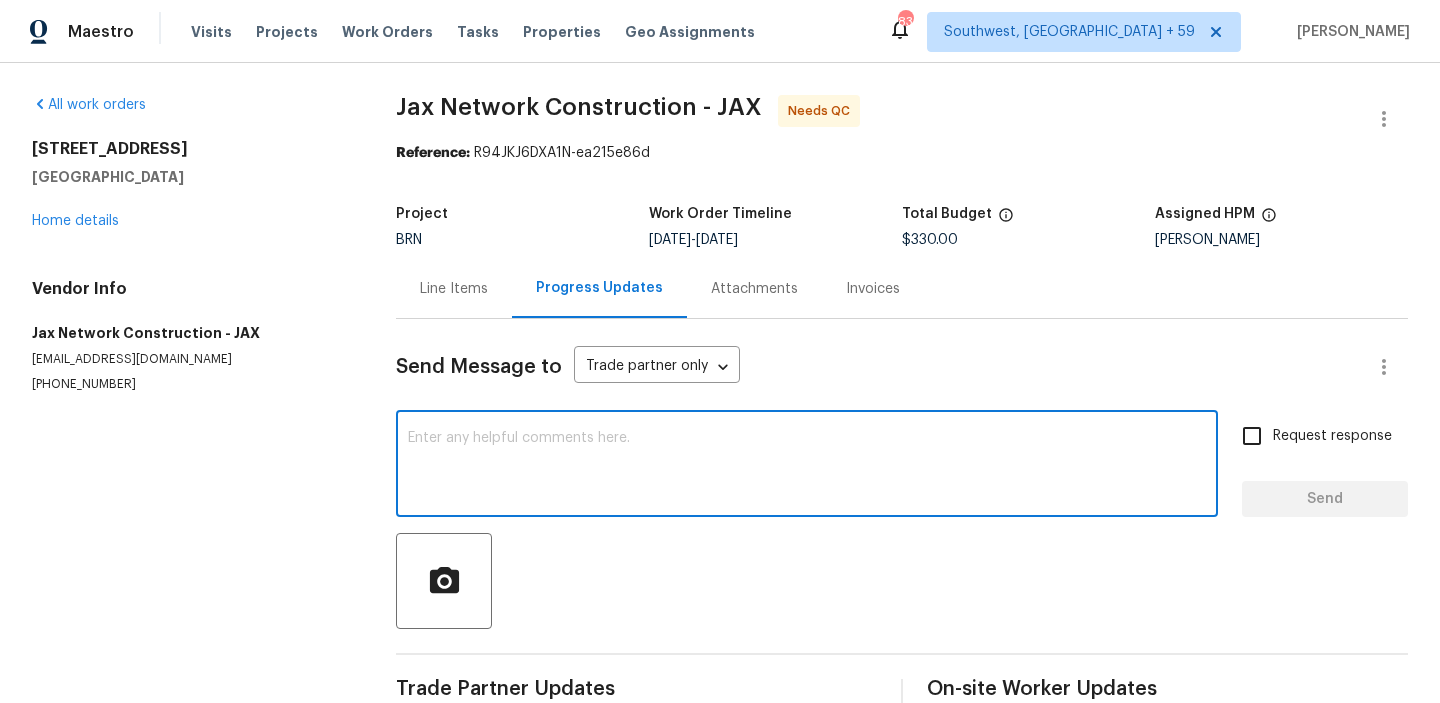 click at bounding box center [807, 466] 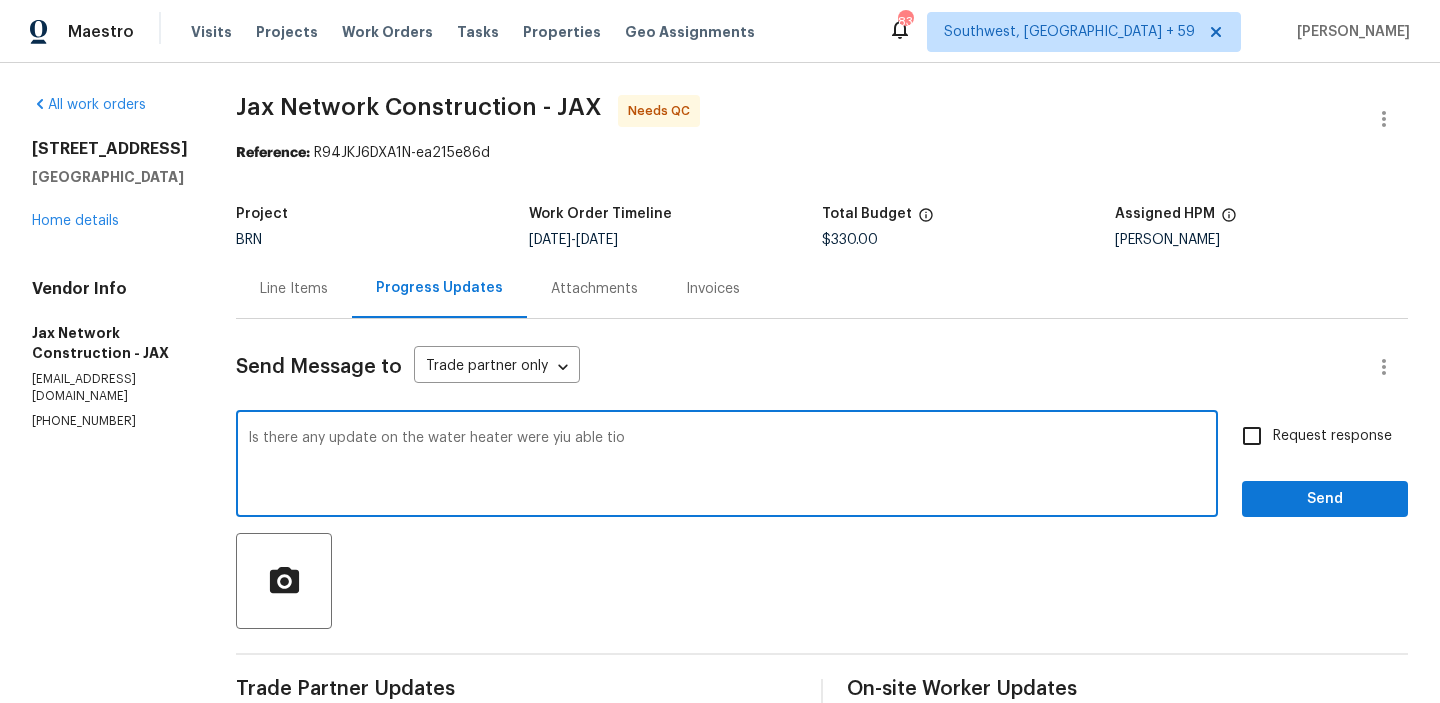 drag, startPoint x: 532, startPoint y: 441, endPoint x: 755, endPoint y: 435, distance: 223.0807 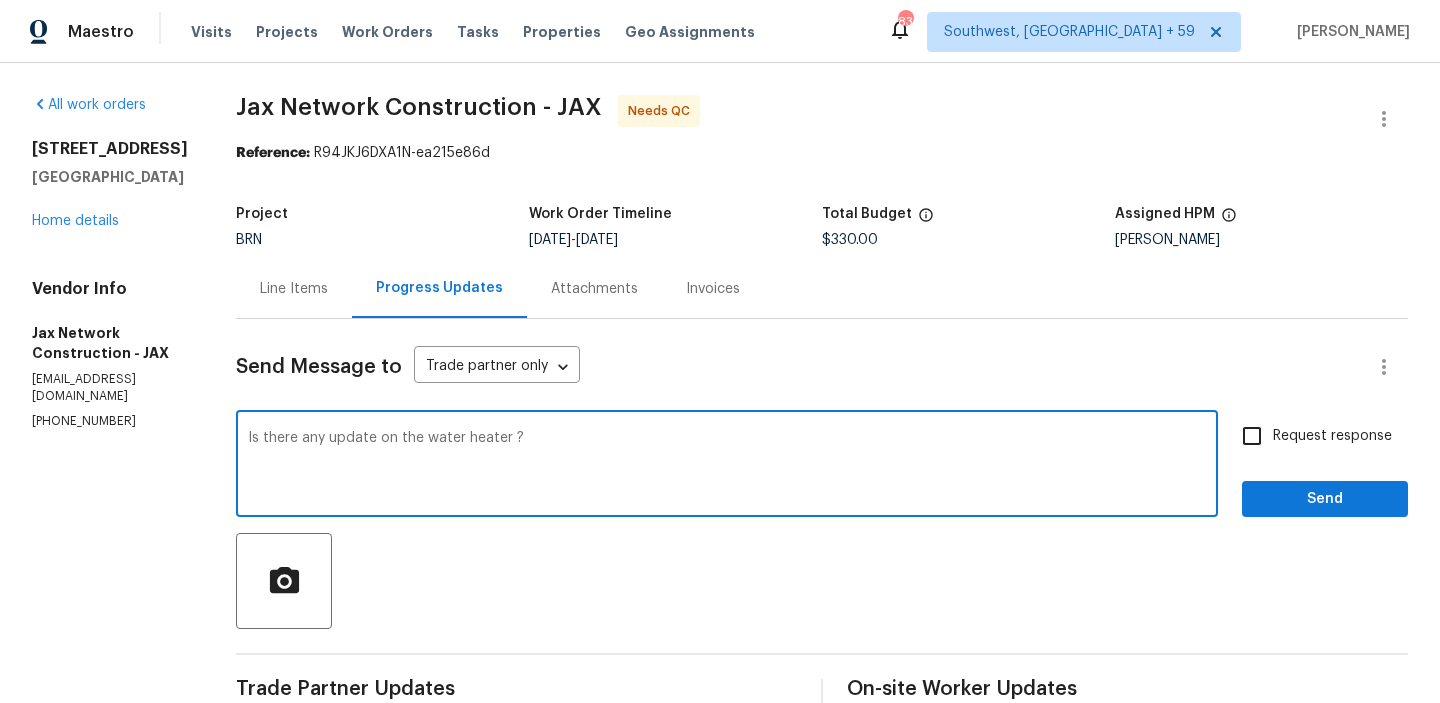 type on "Is there any update on the water heater ?" 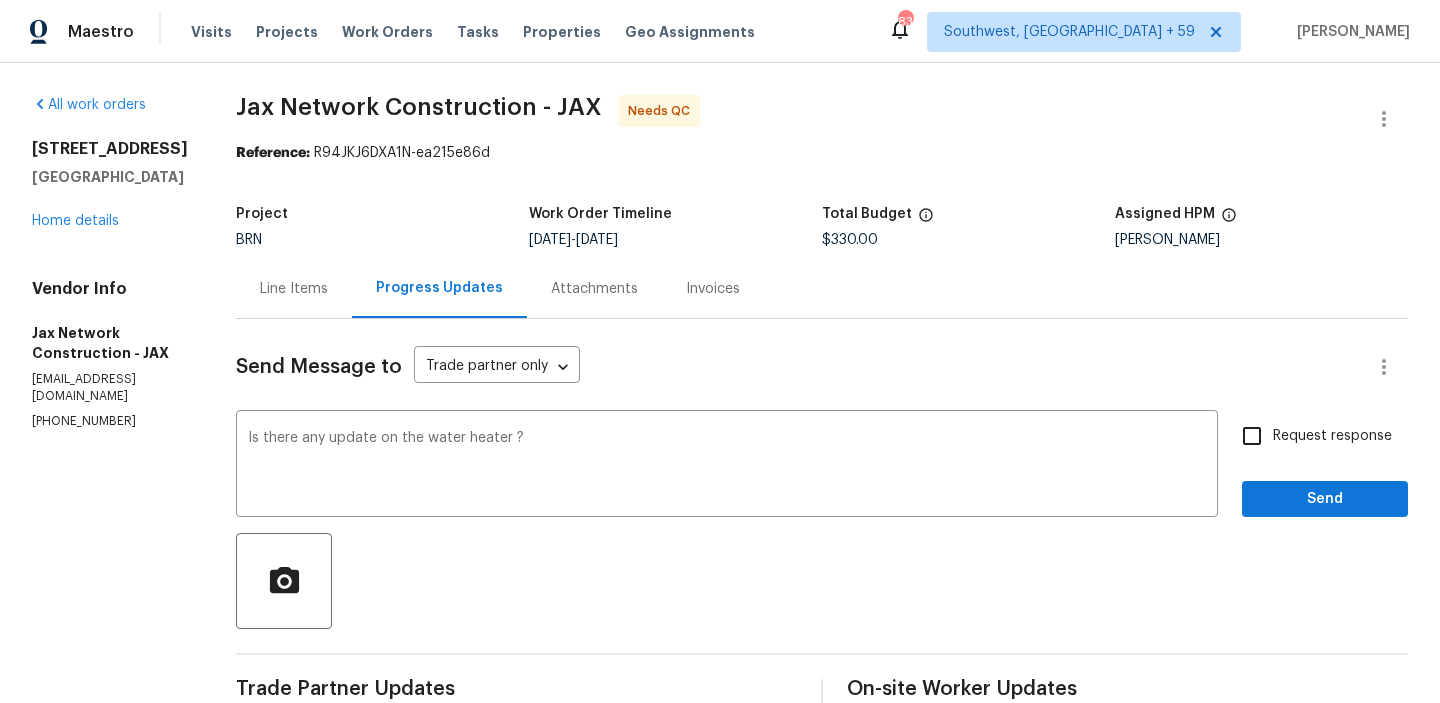 click on "Request response" at bounding box center (1311, 436) 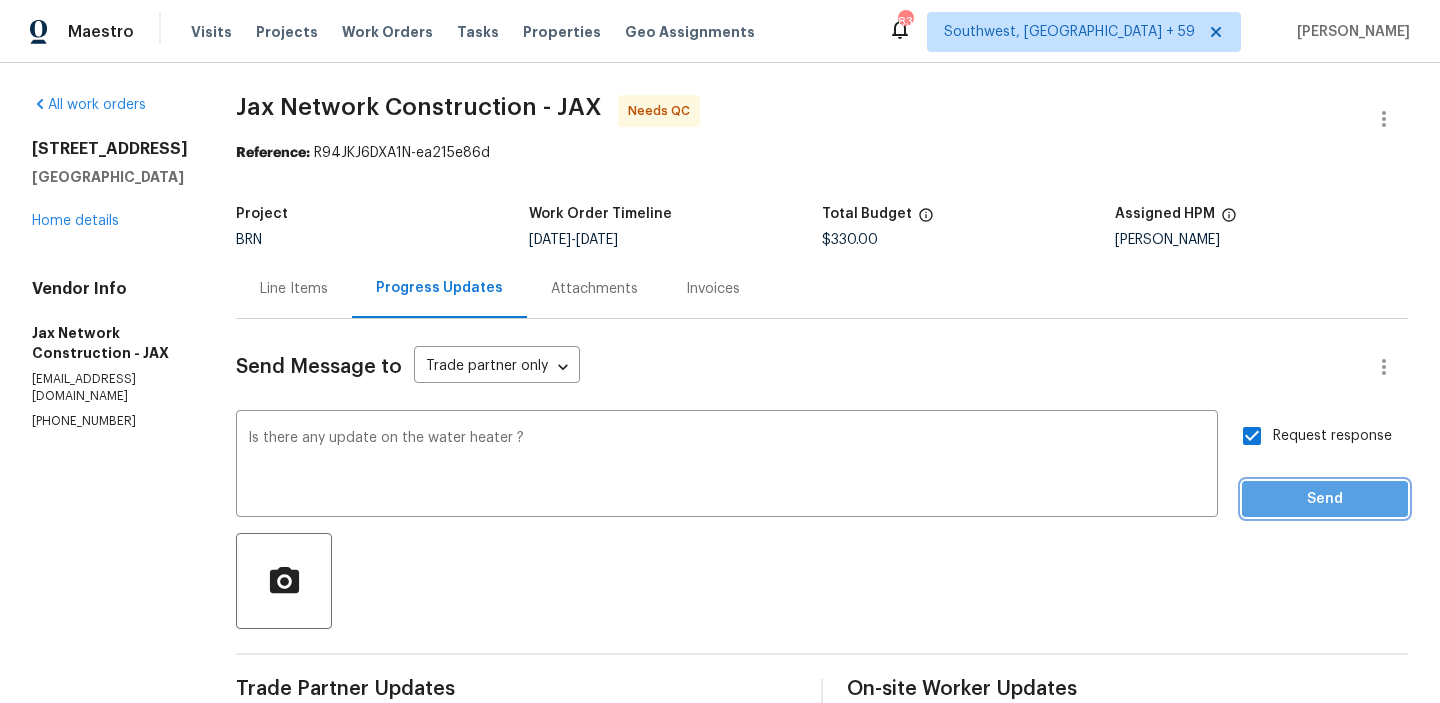 click on "Send" at bounding box center (1325, 499) 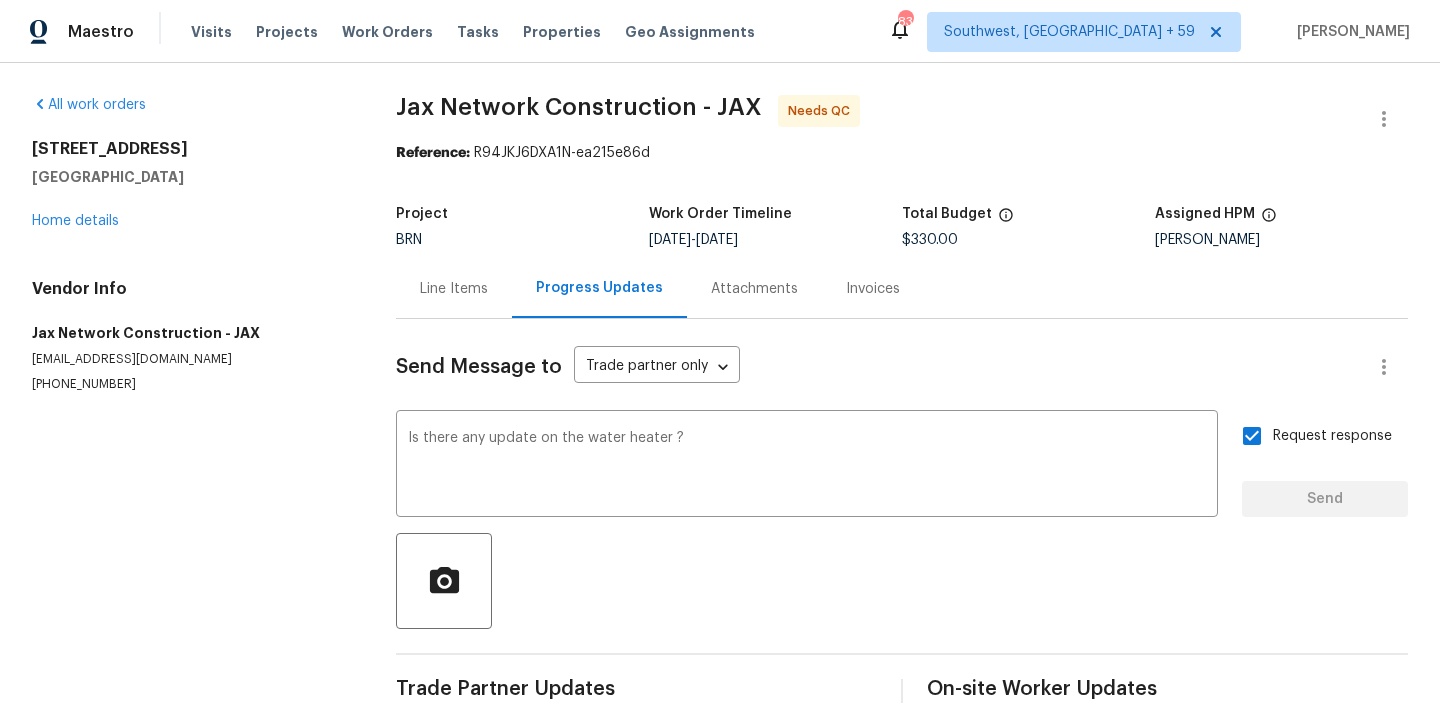type 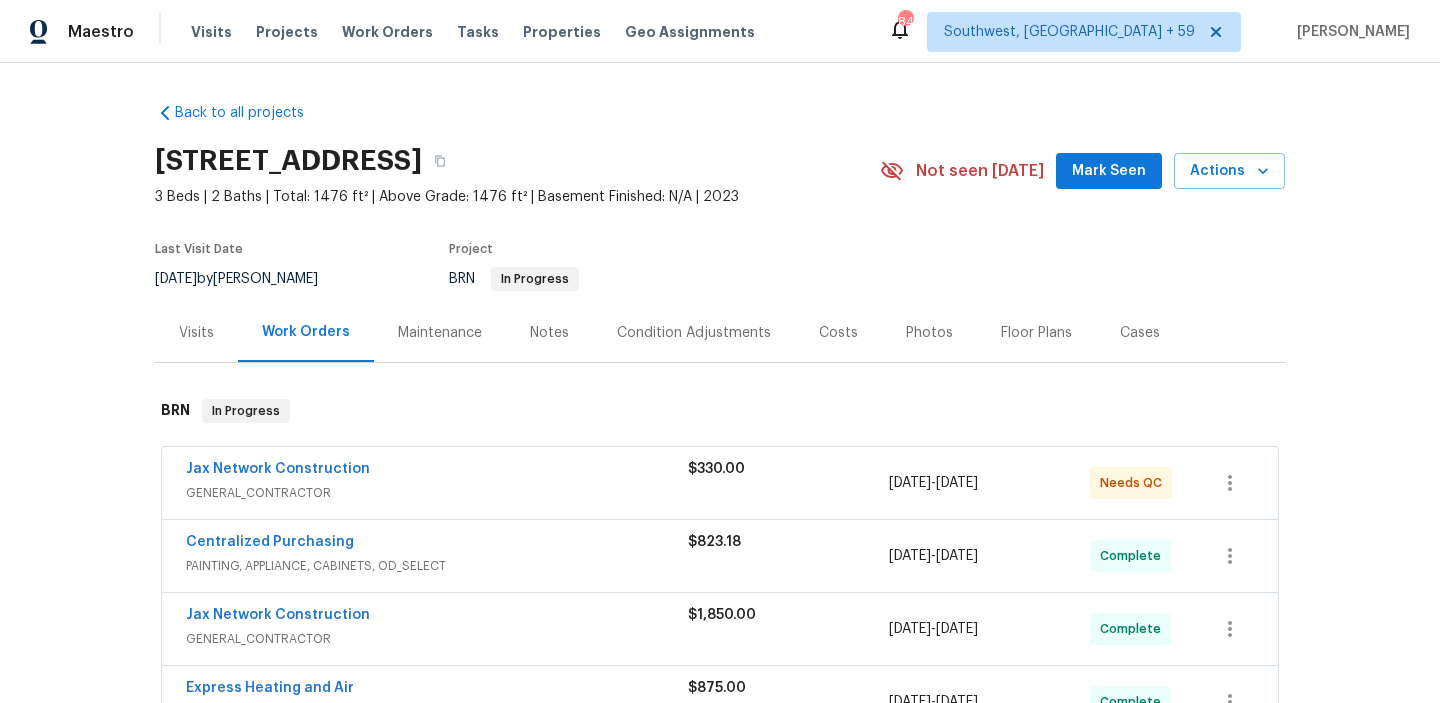 scroll, scrollTop: 0, scrollLeft: 0, axis: both 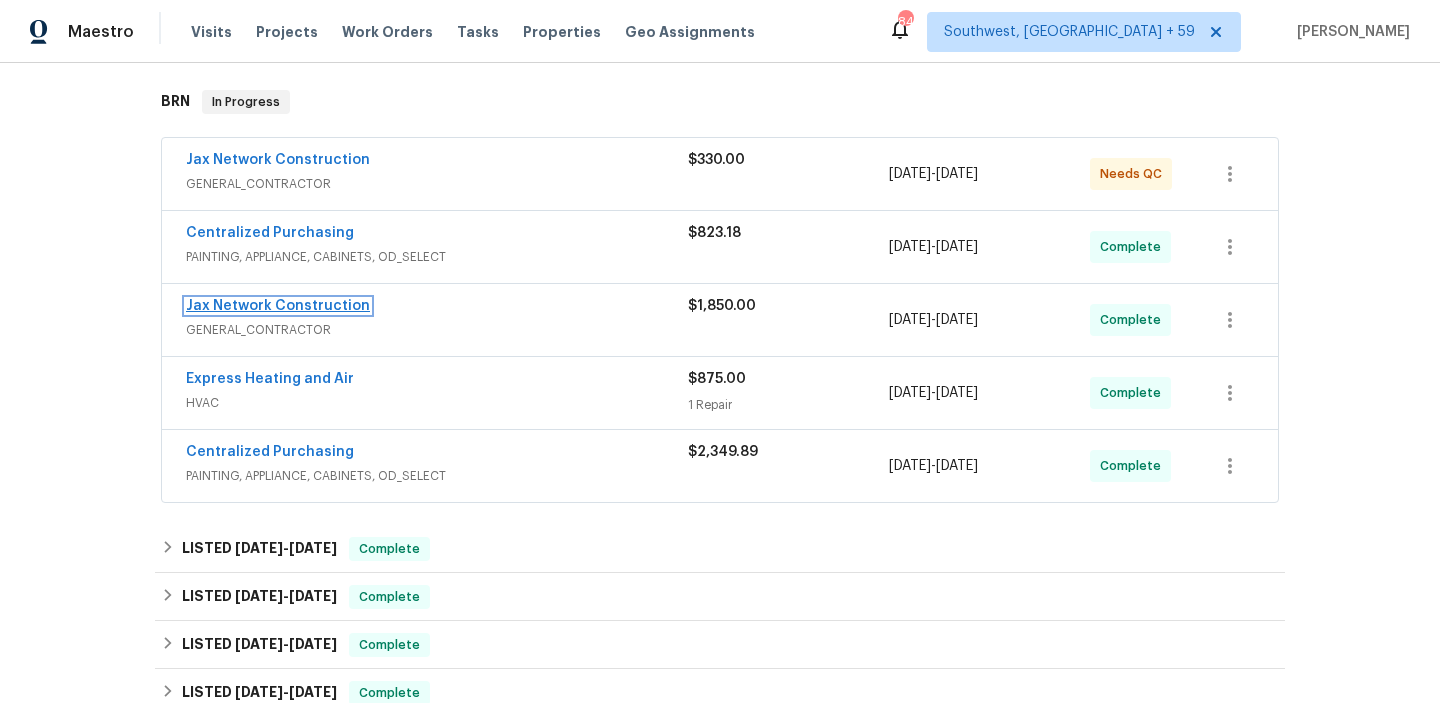 click on "Jax Network Construction" at bounding box center [278, 306] 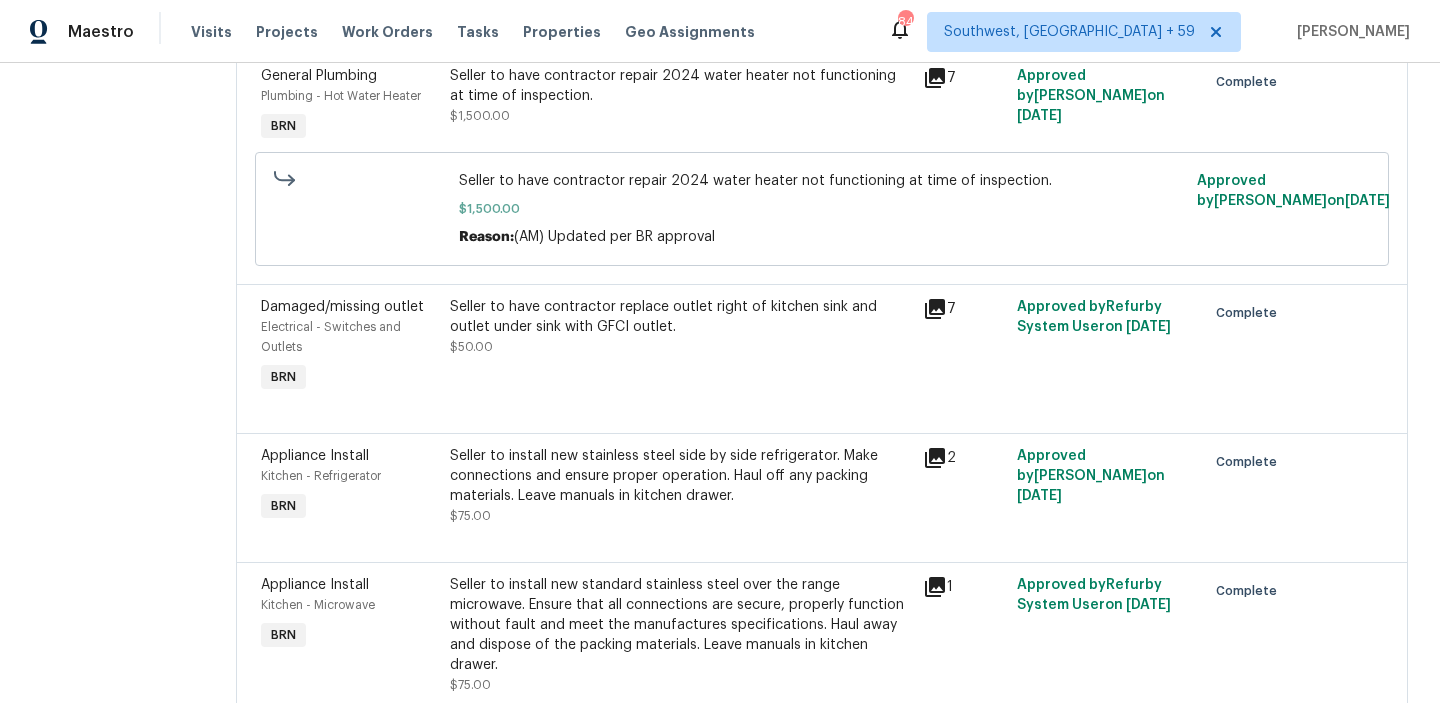 scroll, scrollTop: 321, scrollLeft: 0, axis: vertical 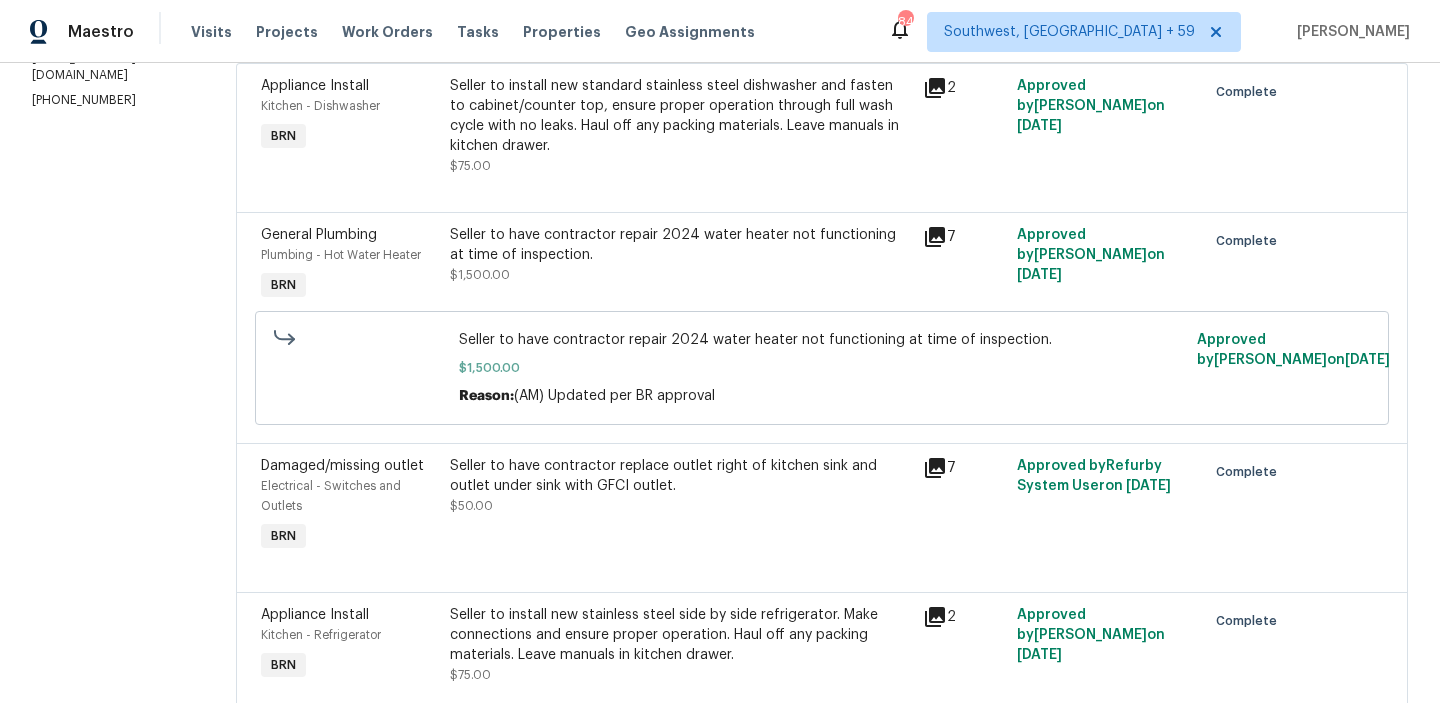 click on "Seller to have contractor repair 2024 water heater not functioning at time of inspection." at bounding box center (680, 245) 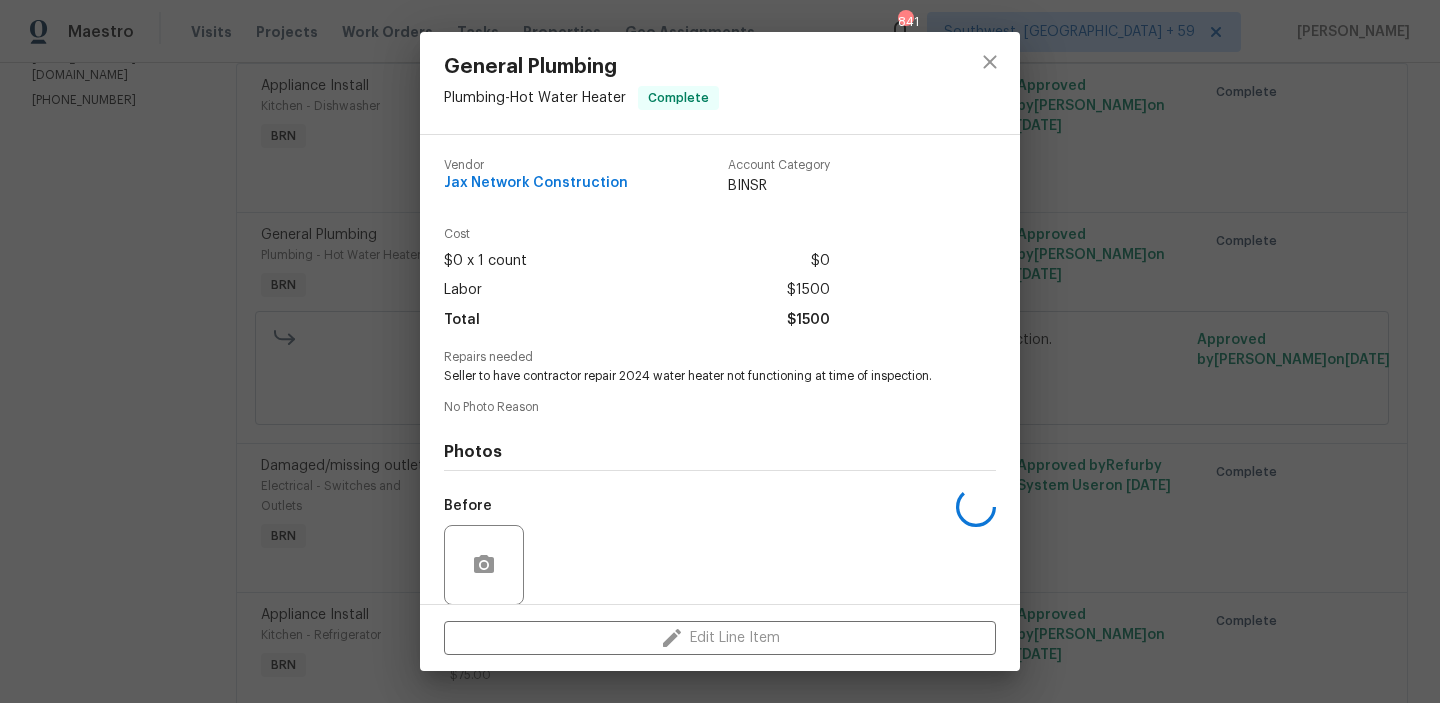 scroll, scrollTop: 150, scrollLeft: 0, axis: vertical 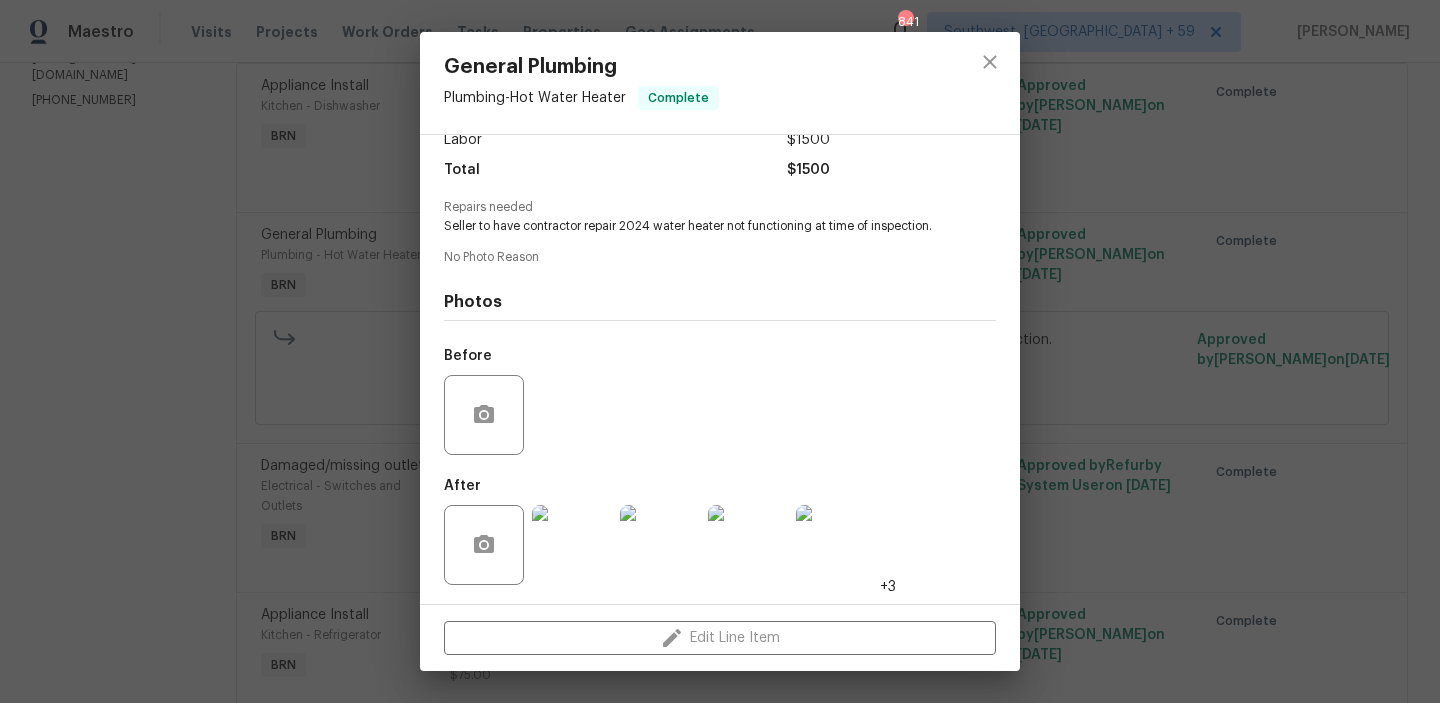 click at bounding box center (572, 545) 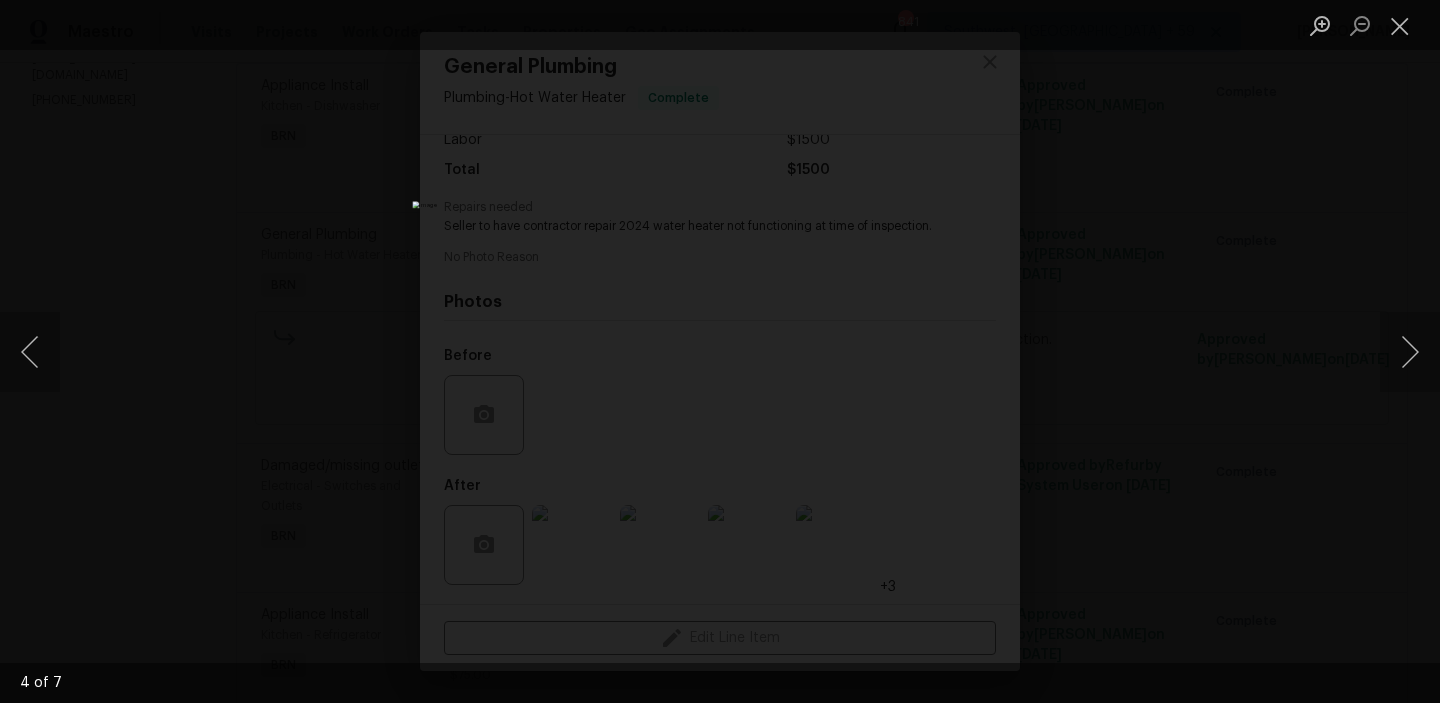 click at bounding box center (720, 351) 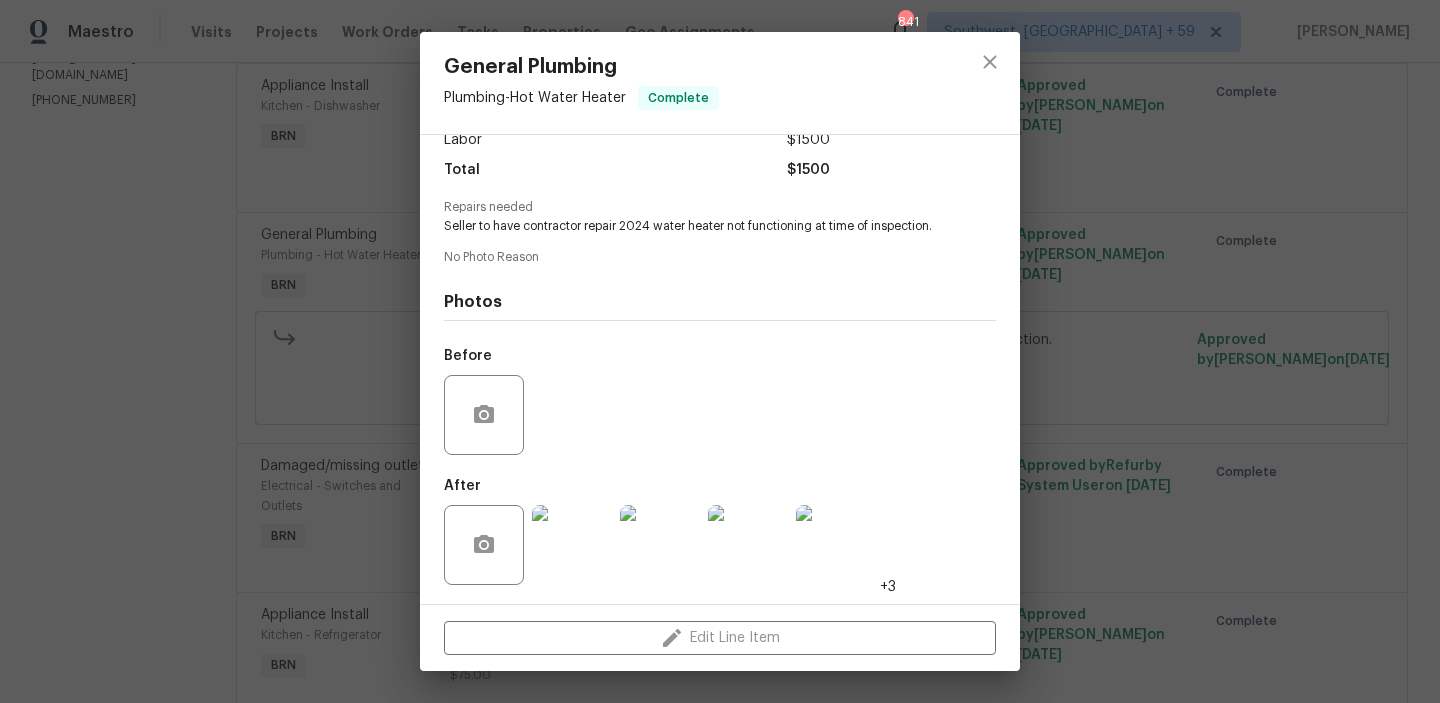 click on "General Plumbing Plumbing  -  Hot Water Heater Complete Vendor Jax Network Construction Account Category BINSR Cost $0 x 1 count $0 Labor $1500 Total $1500 Repairs needed Seller to have contractor repair 2024 water heater not functioning at time of inspection. No Photo Reason   Photos Before After  +3  Edit Line Item" at bounding box center [720, 351] 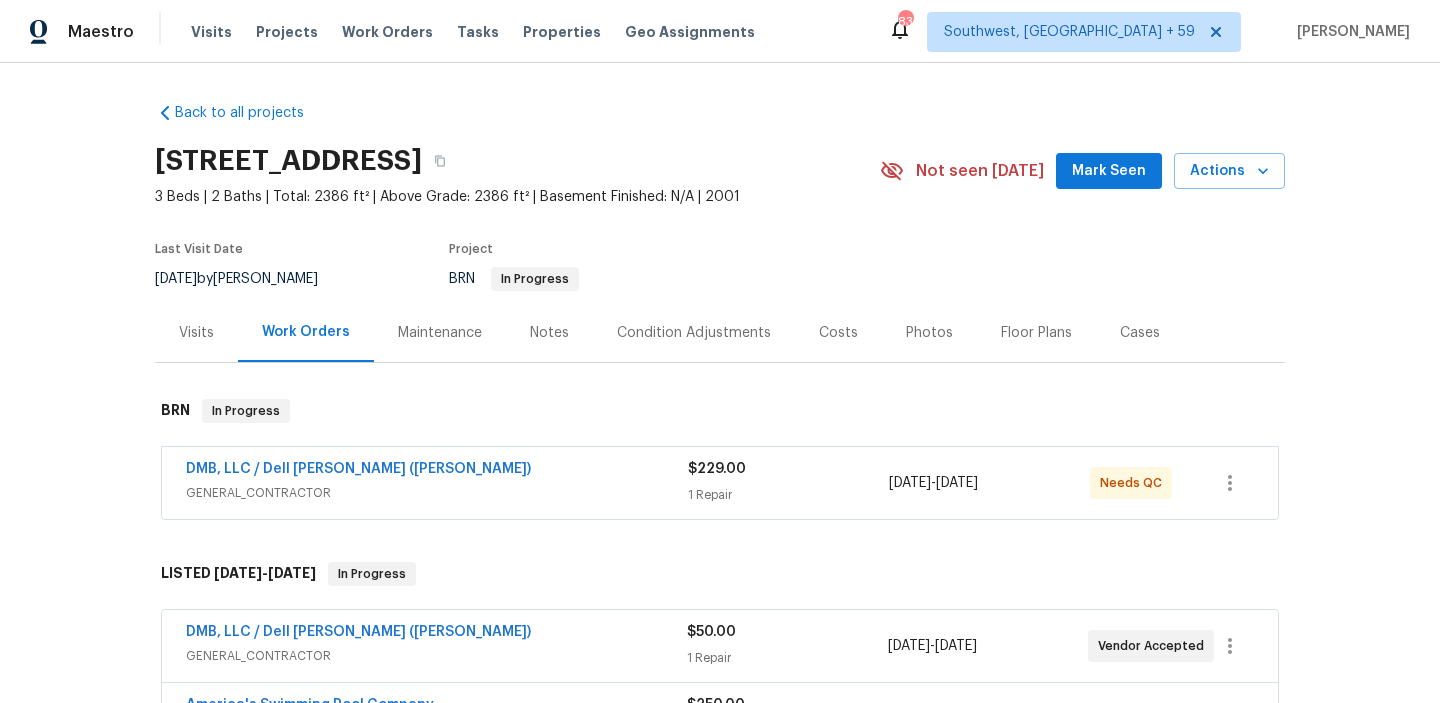 scroll, scrollTop: 0, scrollLeft: 0, axis: both 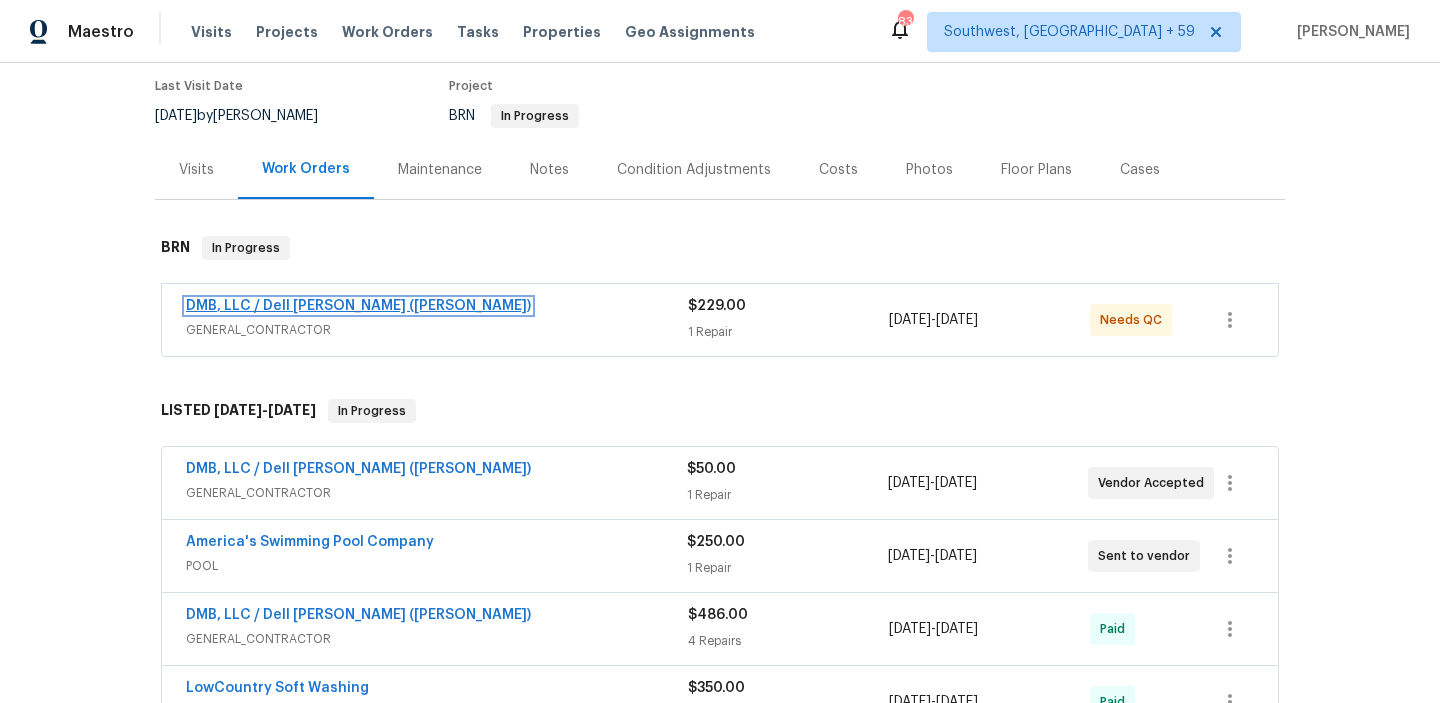 click on "DMB, LLC / Dell [PERSON_NAME] ([PERSON_NAME])" at bounding box center (358, 306) 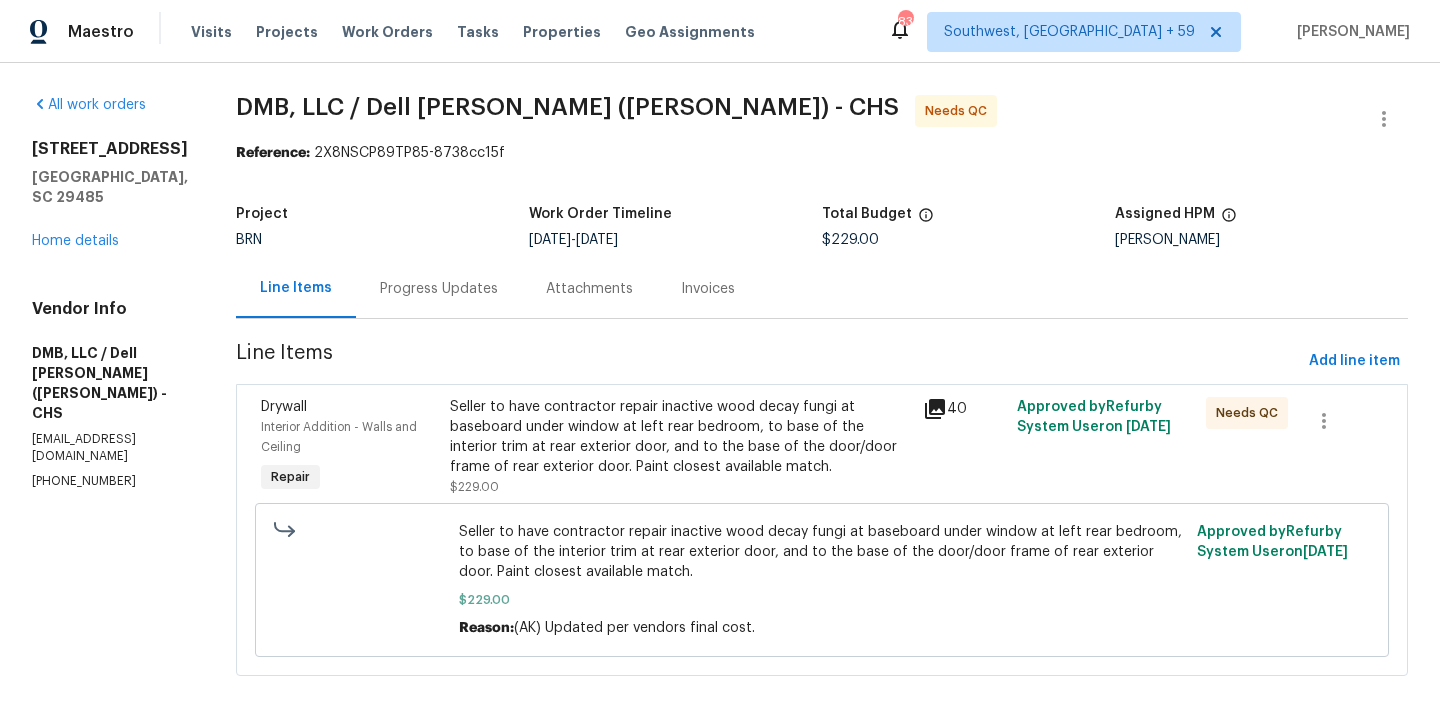 click on "Progress Updates" at bounding box center (439, 289) 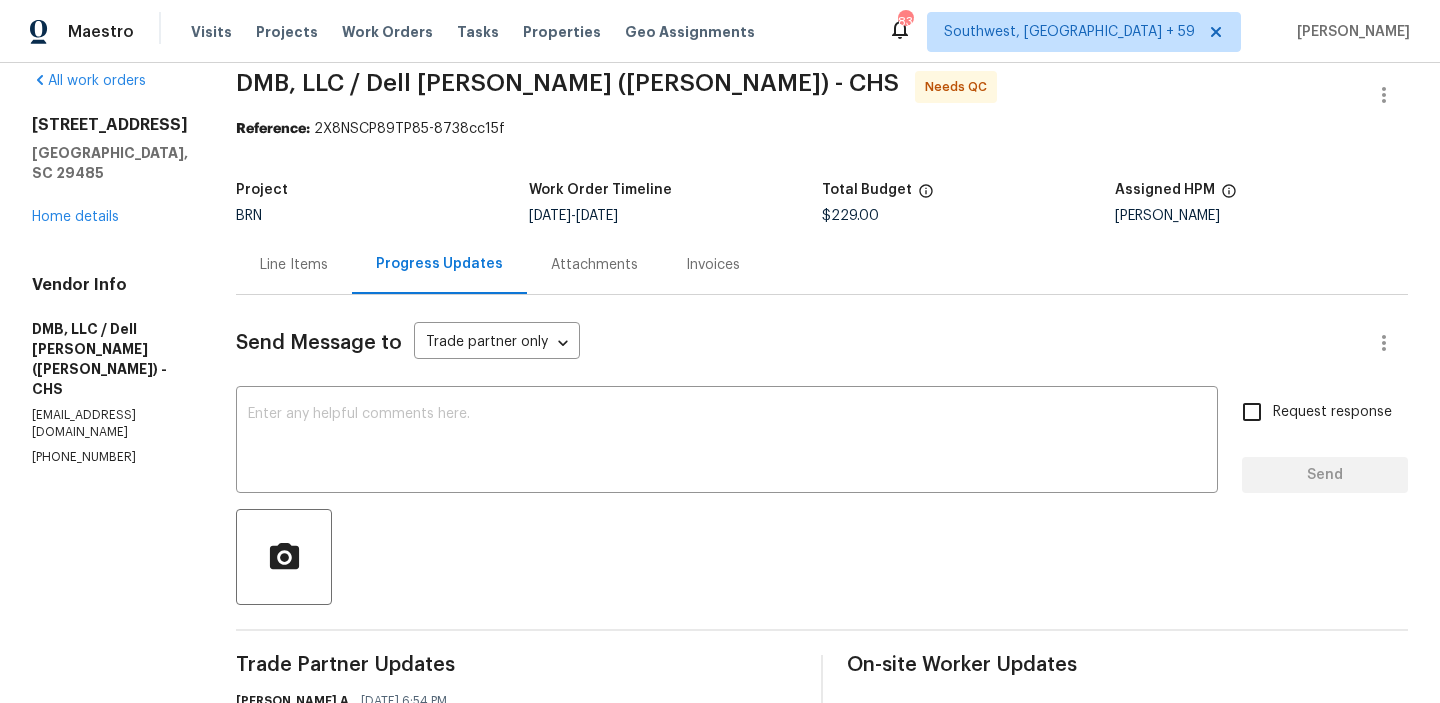 scroll, scrollTop: 0, scrollLeft: 0, axis: both 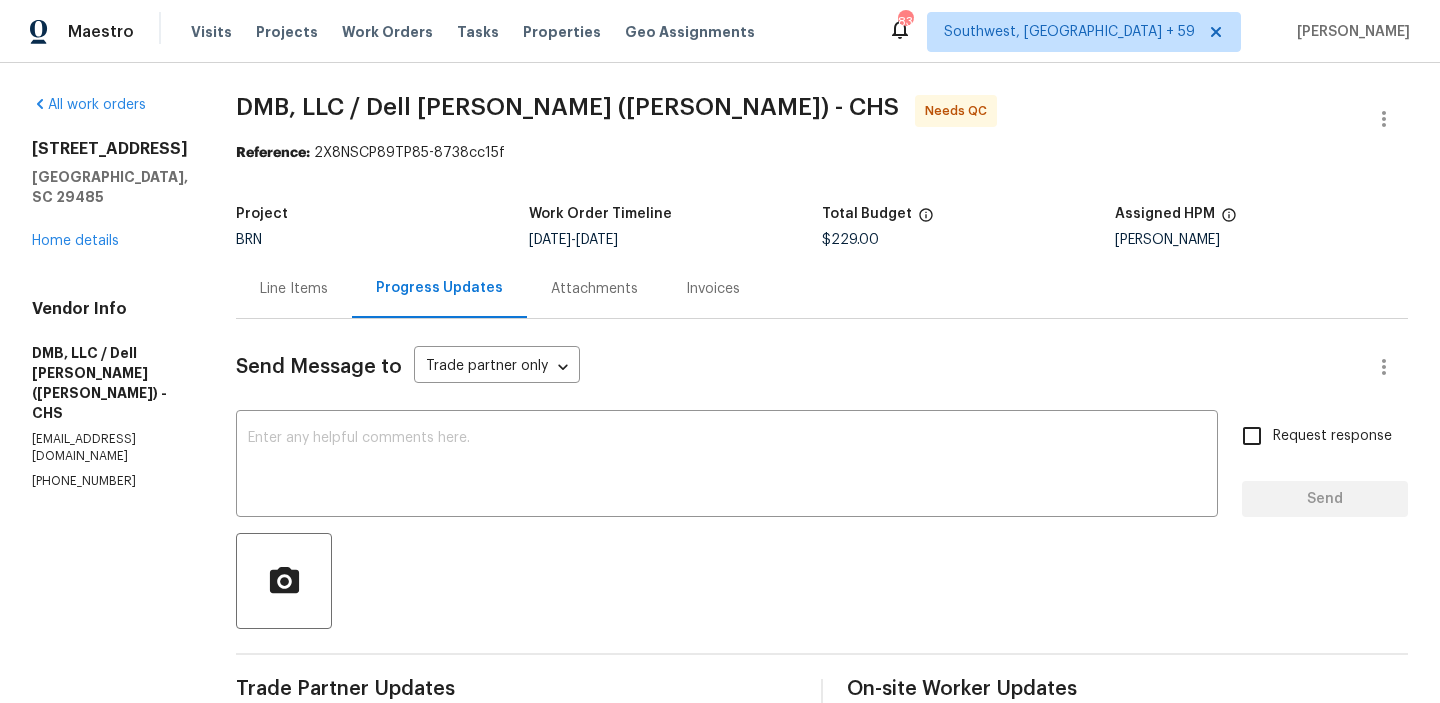 click on "Line Items" at bounding box center [294, 288] 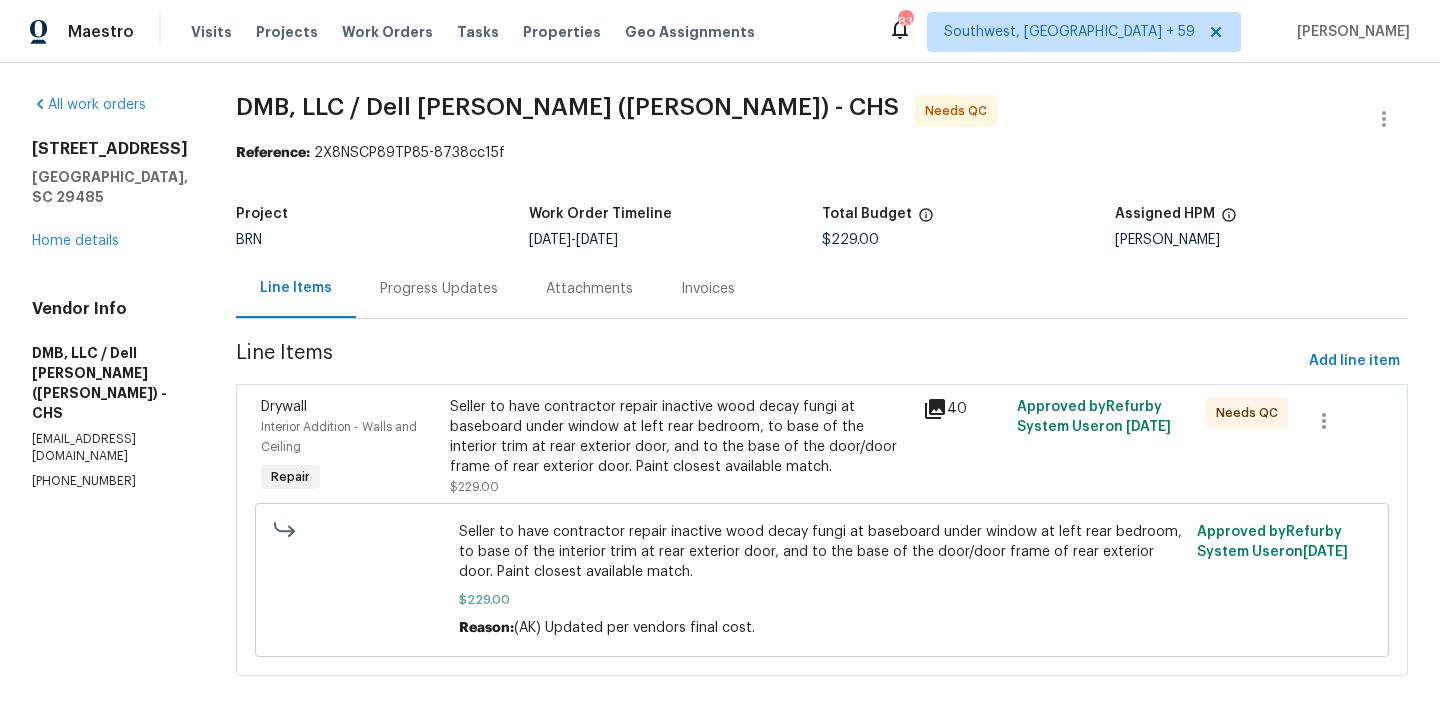 click on "Seller to have contractor repair inactive wood decay fungi at baseboard under window at left rear bedroom, to base of the interior trim at rear exterior door, and to the base of the door/door frame of rear exterior door. Paint closest available match. $229.00 Reason:  (AK) Updated per vendors final cost." at bounding box center (822, 580) 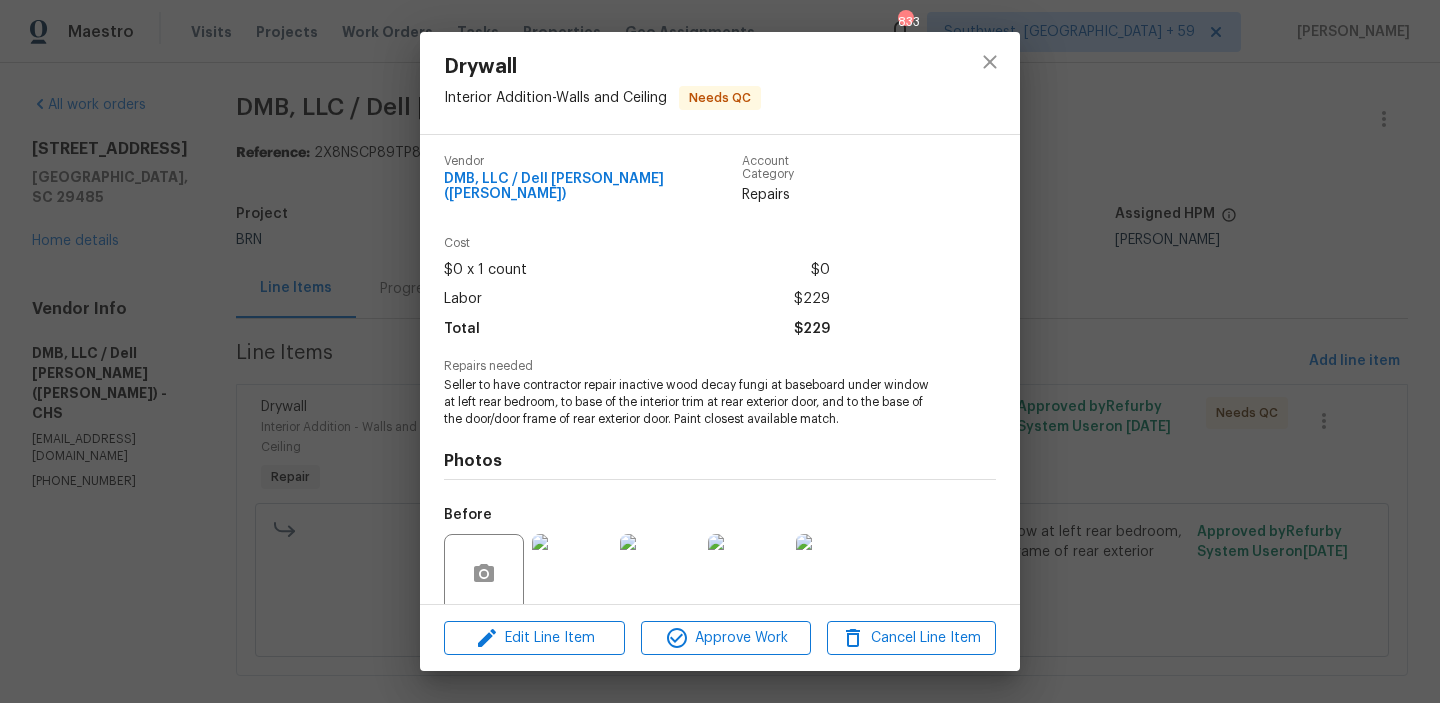 scroll, scrollTop: 151, scrollLeft: 0, axis: vertical 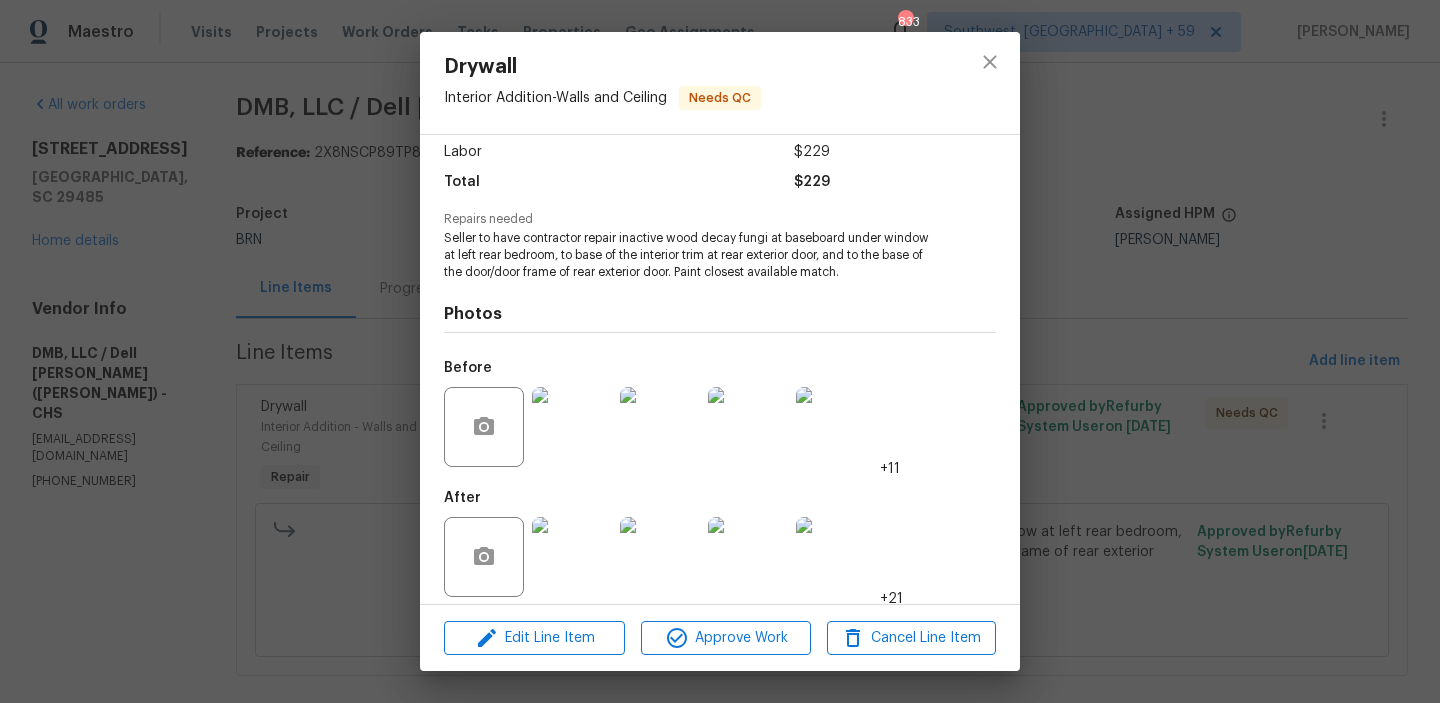 click at bounding box center [572, 557] 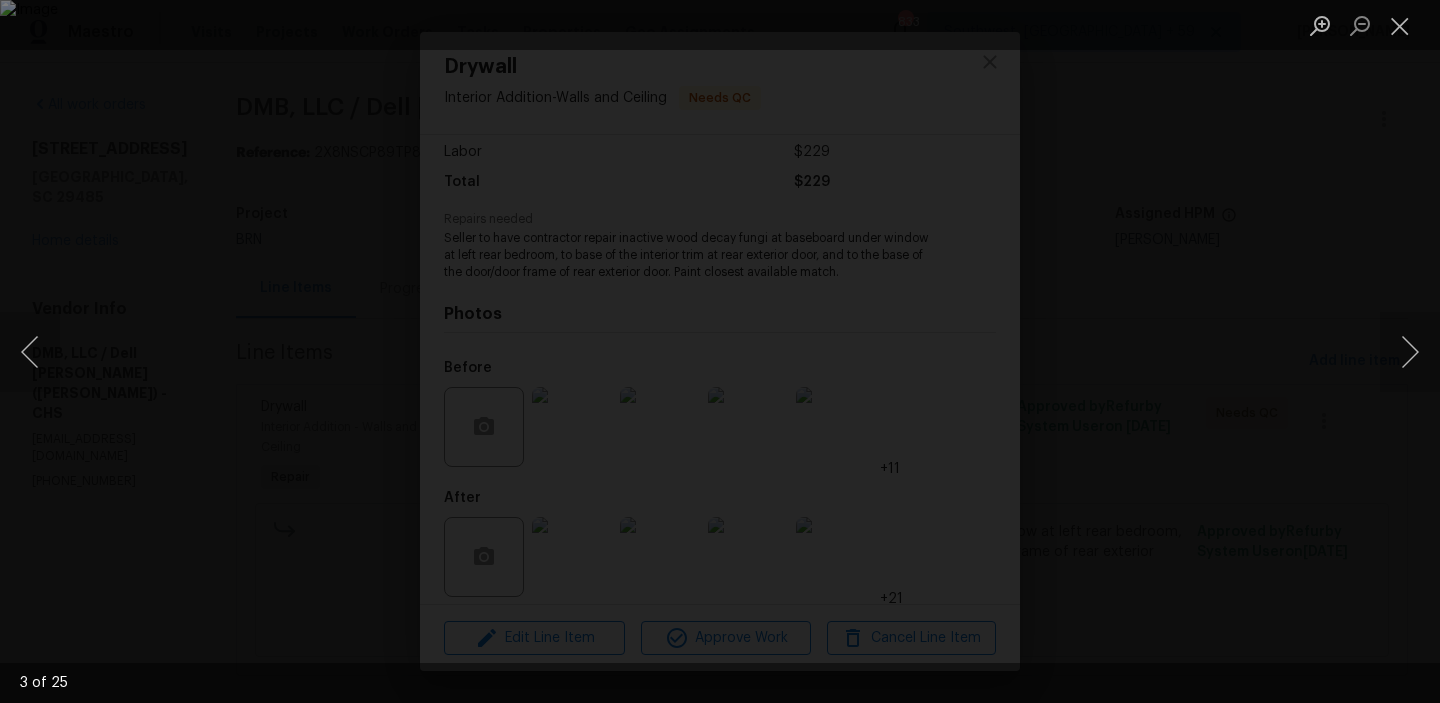 click at bounding box center (720, 351) 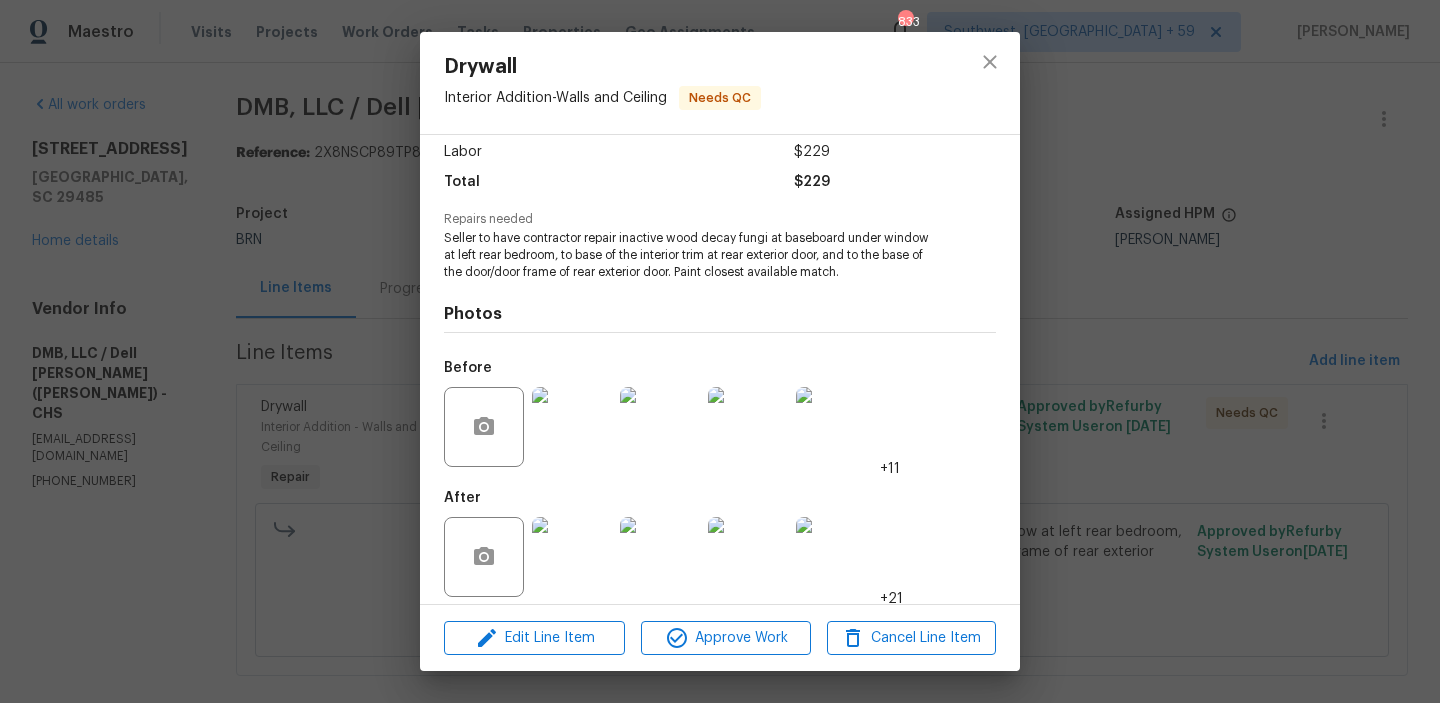 click at bounding box center [572, 557] 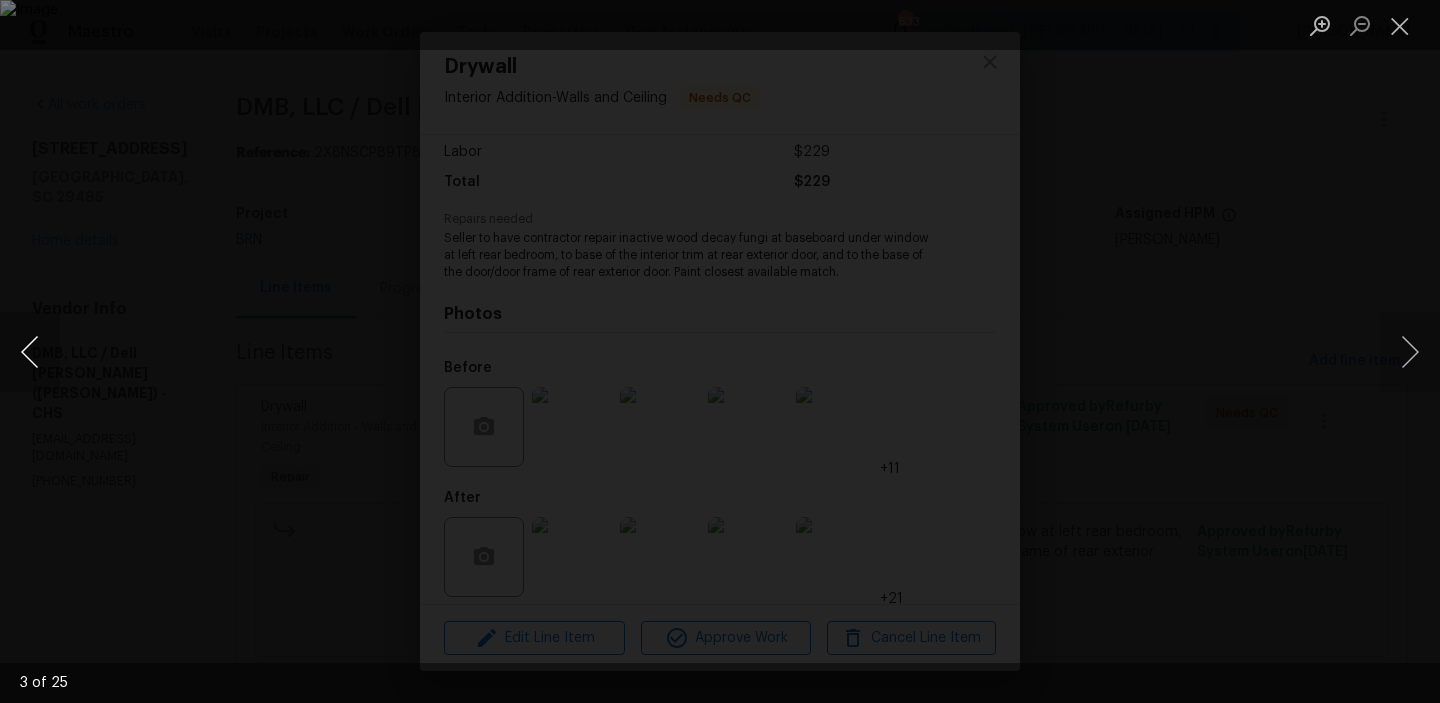 click at bounding box center (30, 352) 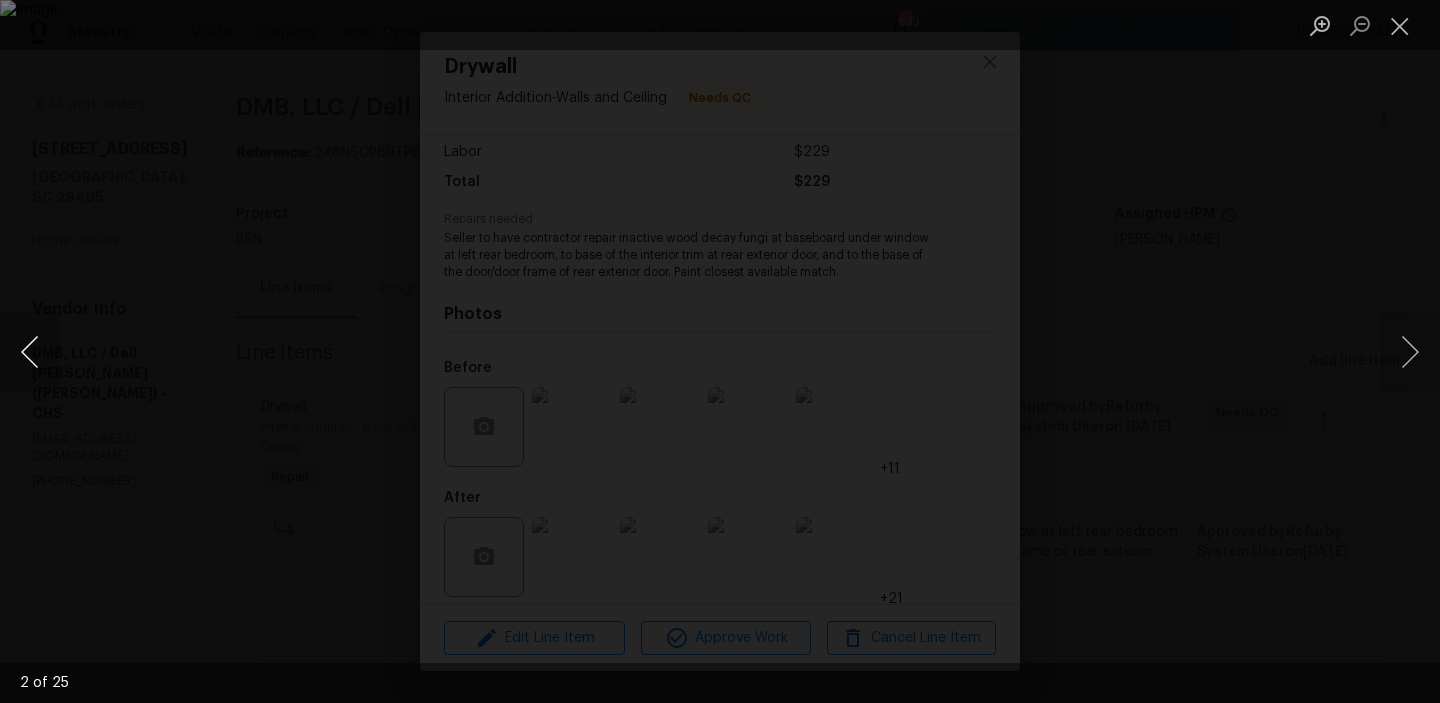 click at bounding box center [30, 352] 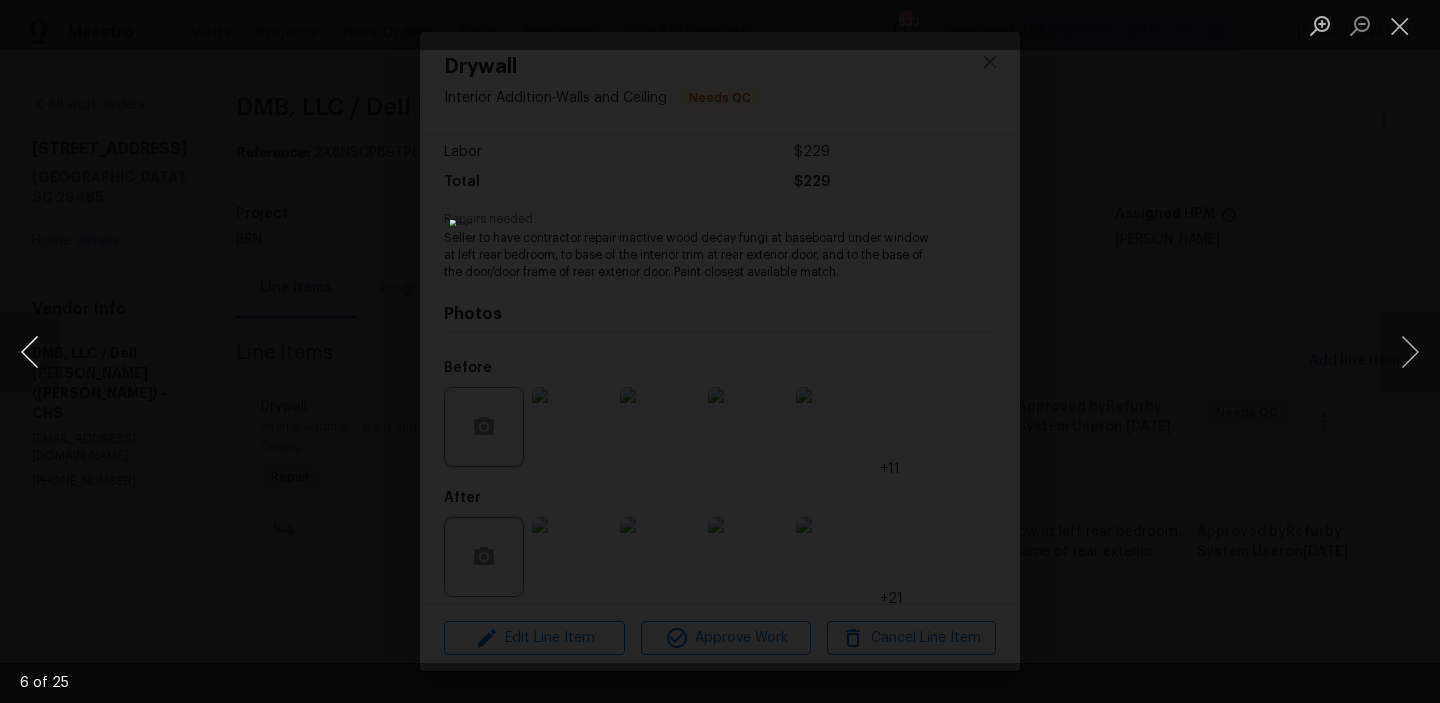 click at bounding box center (30, 352) 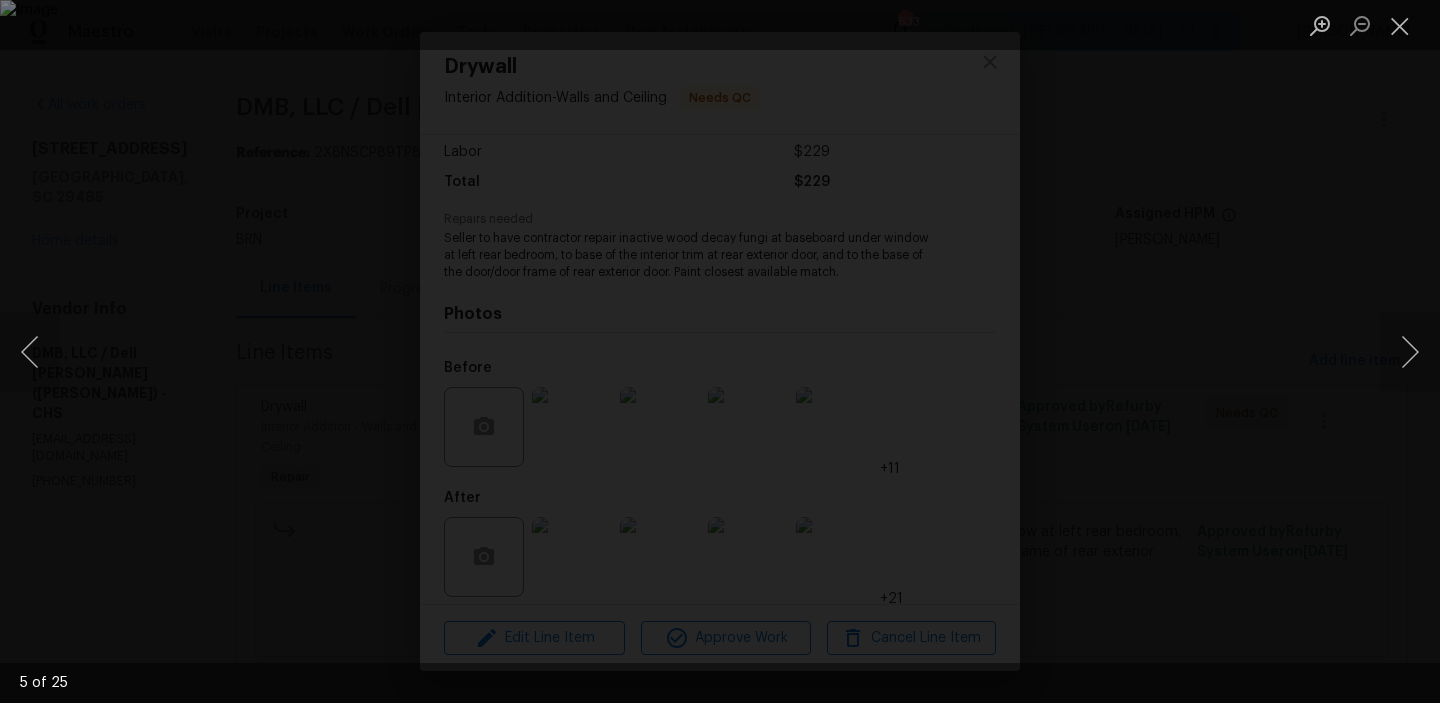 click at bounding box center (720, 351) 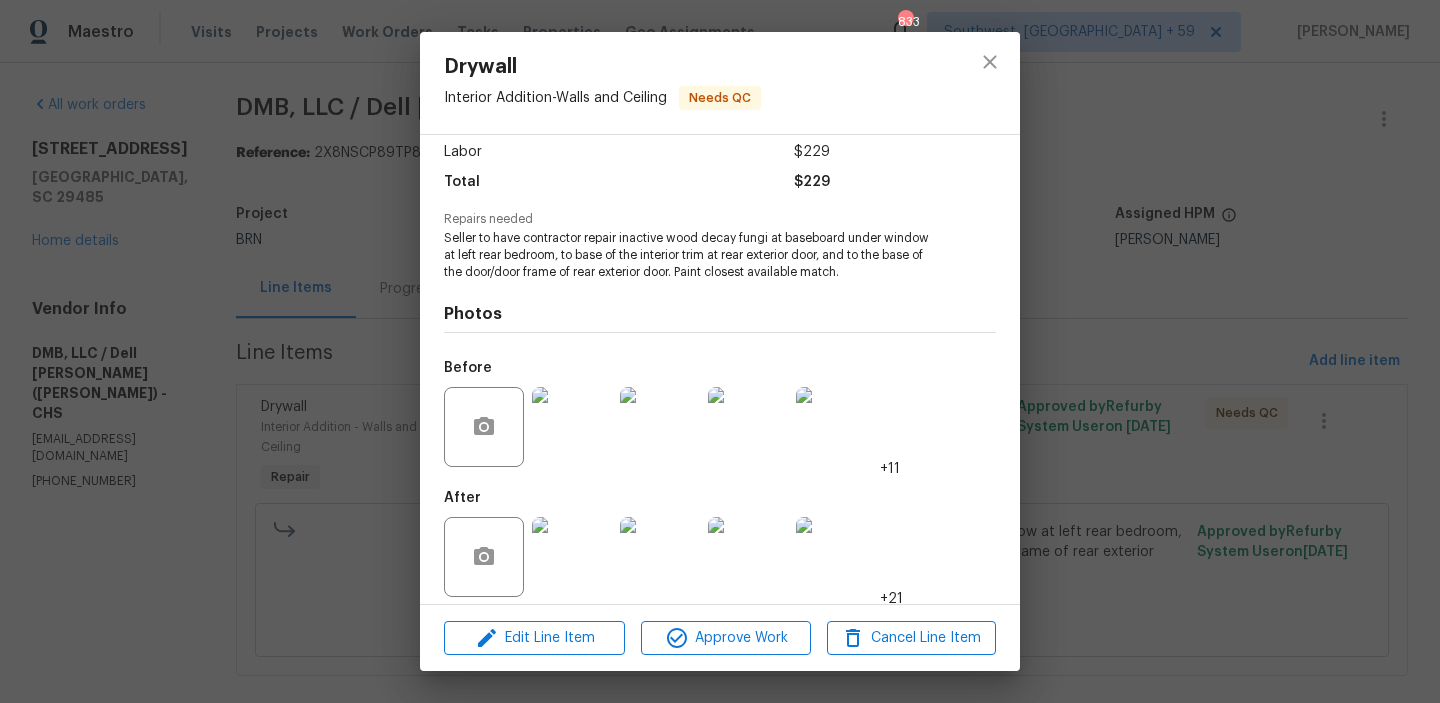 click on "Drywall Interior Addition  -  Walls and Ceiling Needs QC Vendor DMB, LLC / Dell Bryson (Heise) Account Category Repairs Cost $0 x 1 count $0 Labor $229 Total $229 Repairs needed Seller to have contractor repair inactive wood decay fungi at baseboard under window at left rear bedroom, to base of the interior trim at rear exterior door, and to the base of the door/door frame of rear exterior door. Paint closest available match. Photos Before  +11 After  +21  Edit Line Item  Approve Work  Cancel Line Item" at bounding box center [720, 351] 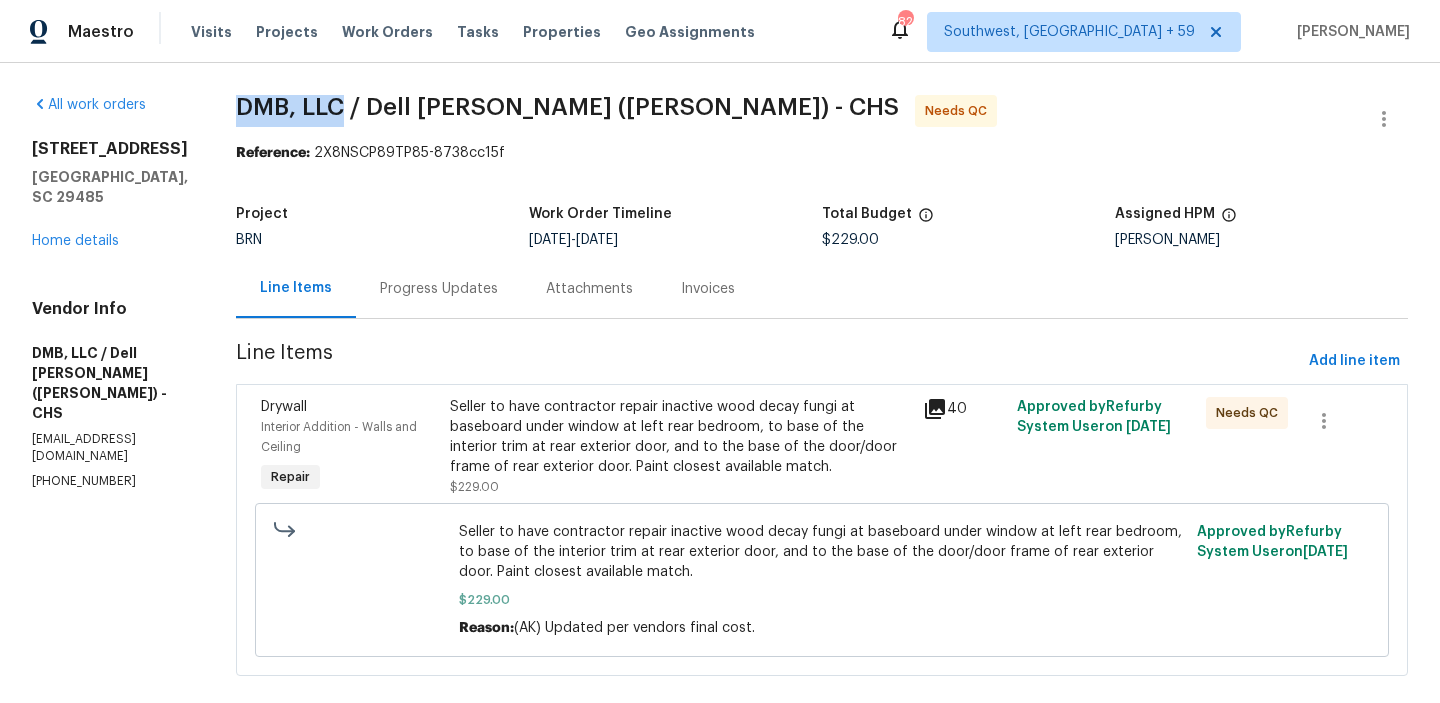 drag, startPoint x: 232, startPoint y: 118, endPoint x: 343, endPoint y: 110, distance: 111.28792 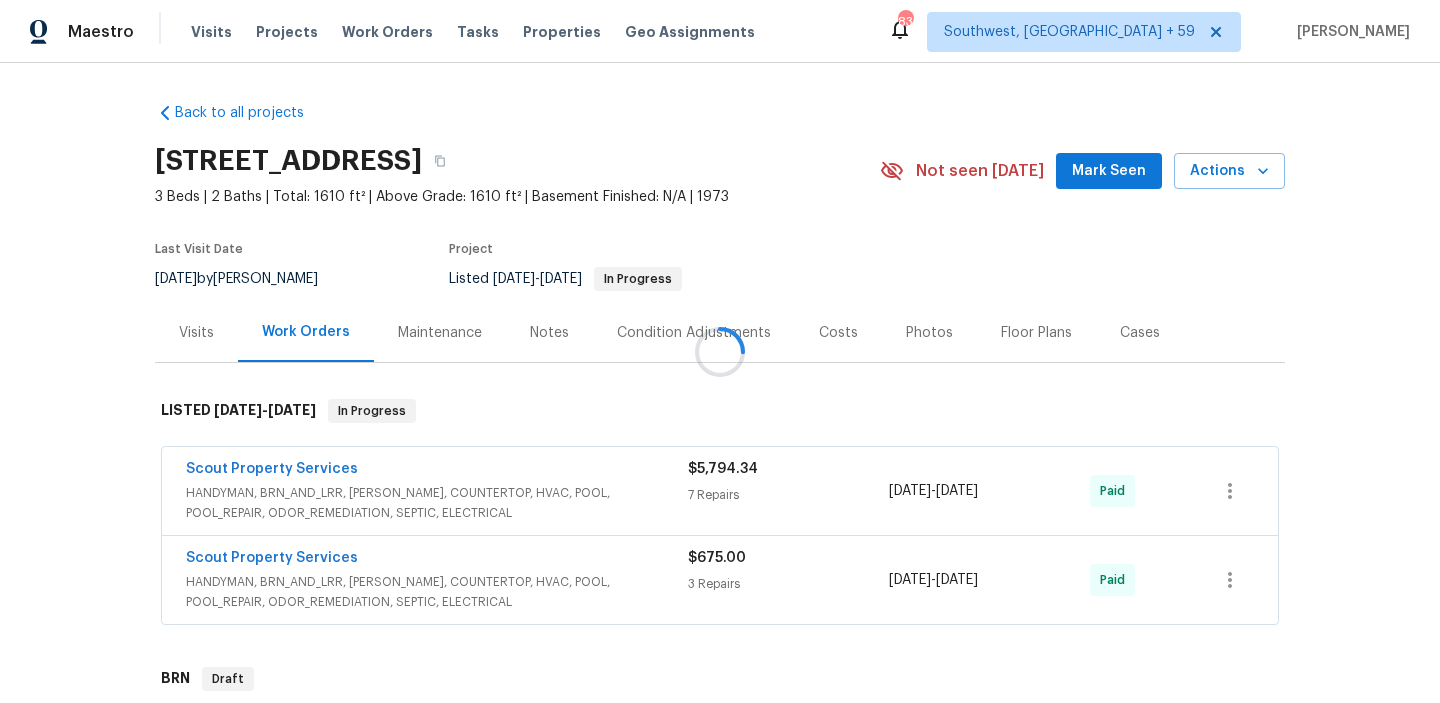scroll, scrollTop: 0, scrollLeft: 0, axis: both 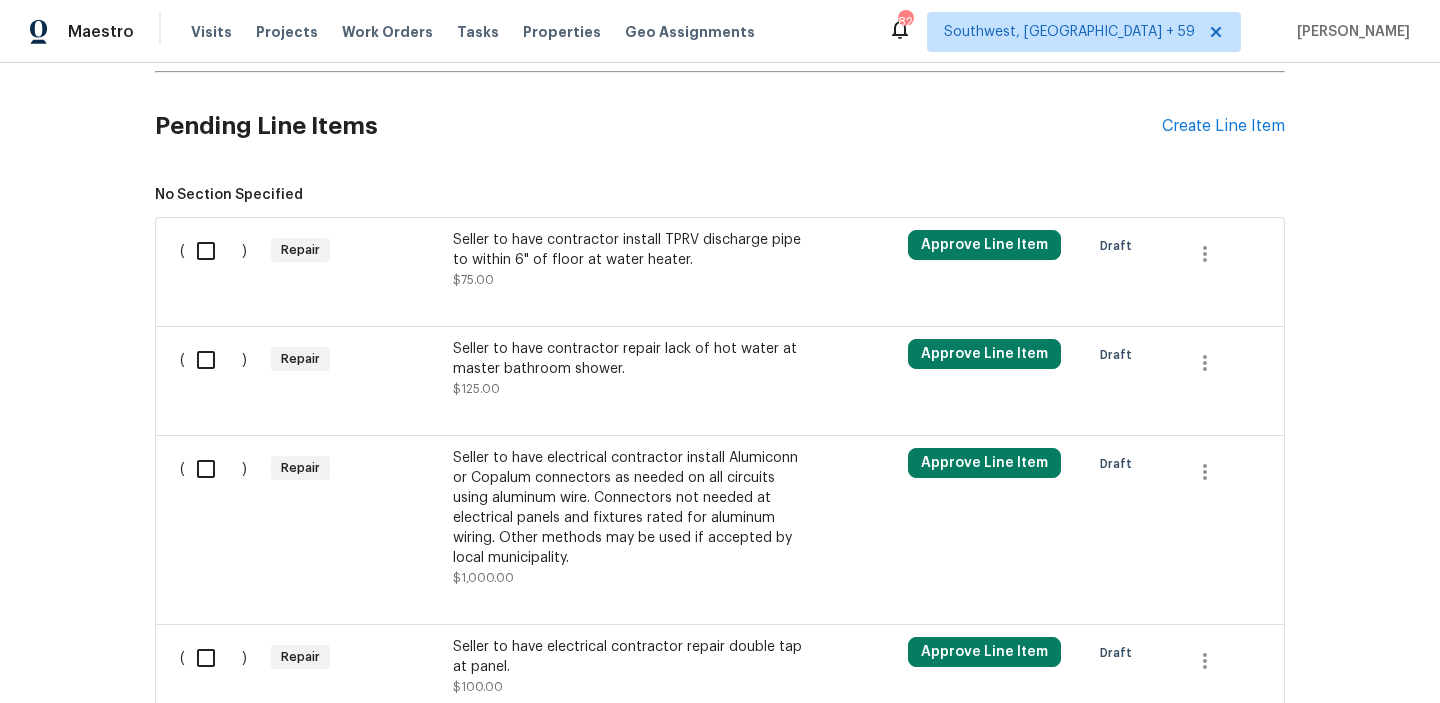 click on "Seller to have contractor install TPRV discharge pipe to within 6" of floor at water heater." at bounding box center [629, 250] 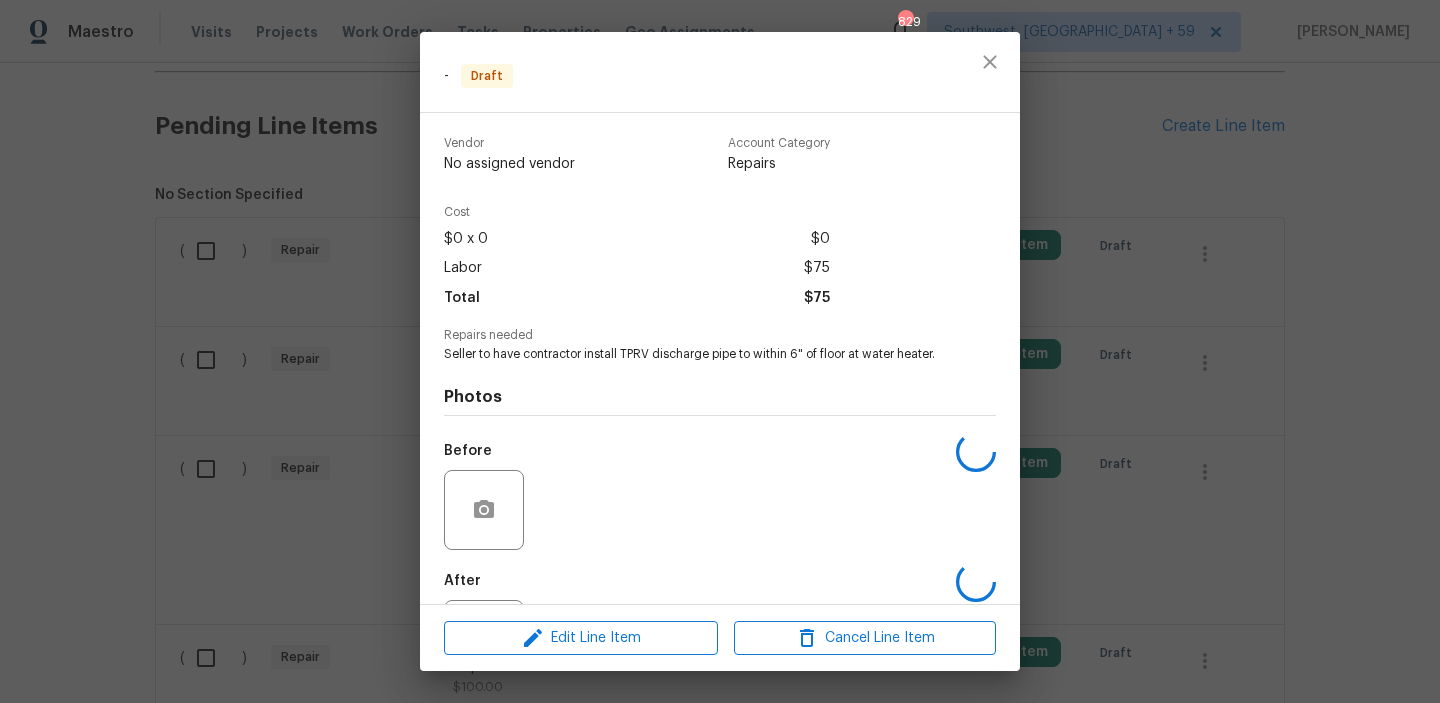scroll, scrollTop: 96, scrollLeft: 0, axis: vertical 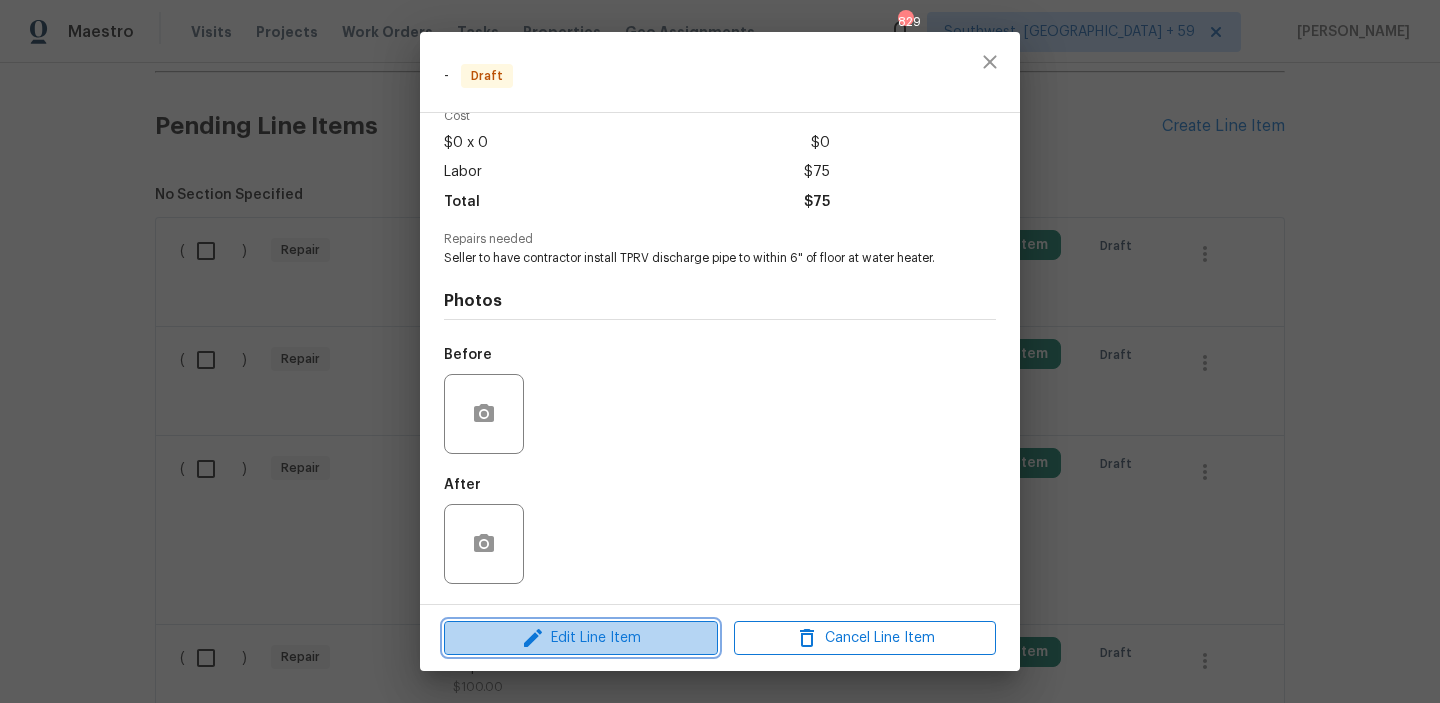 click 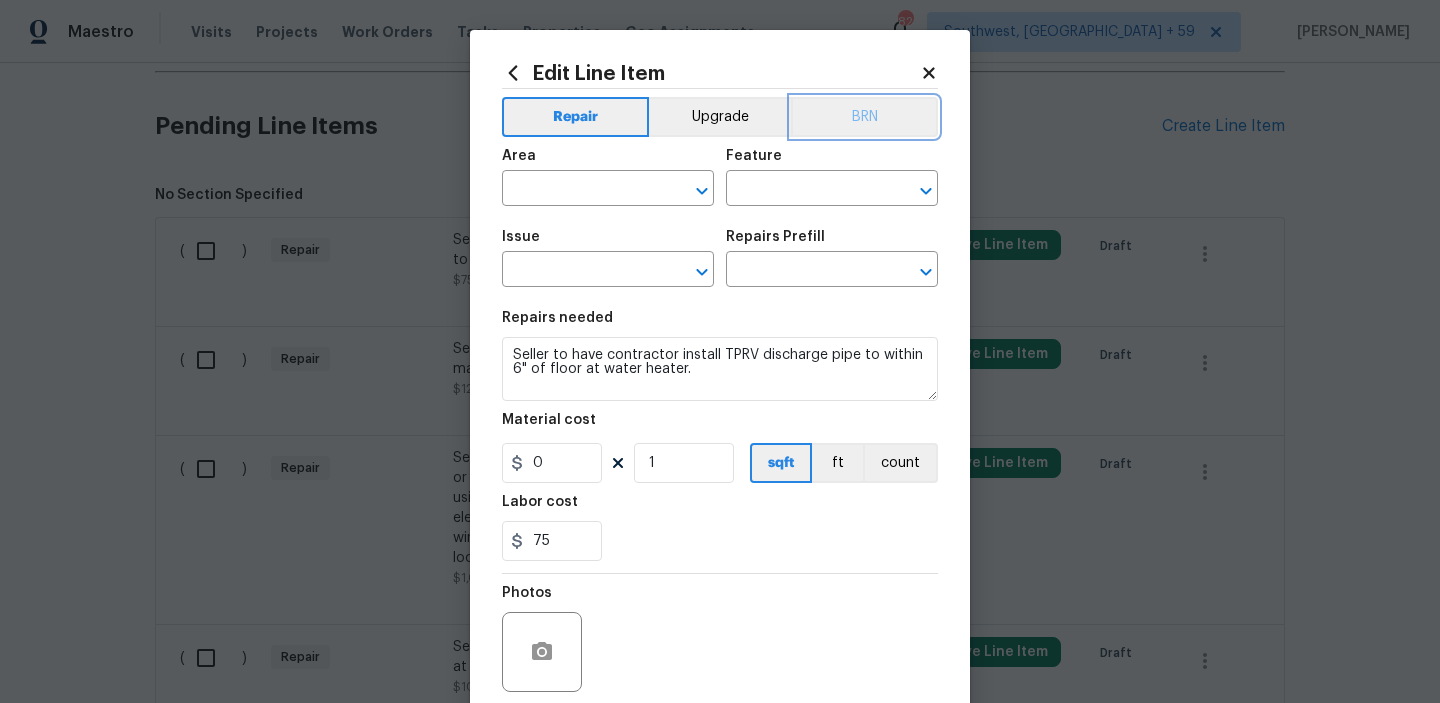 click on "BRN" at bounding box center [864, 117] 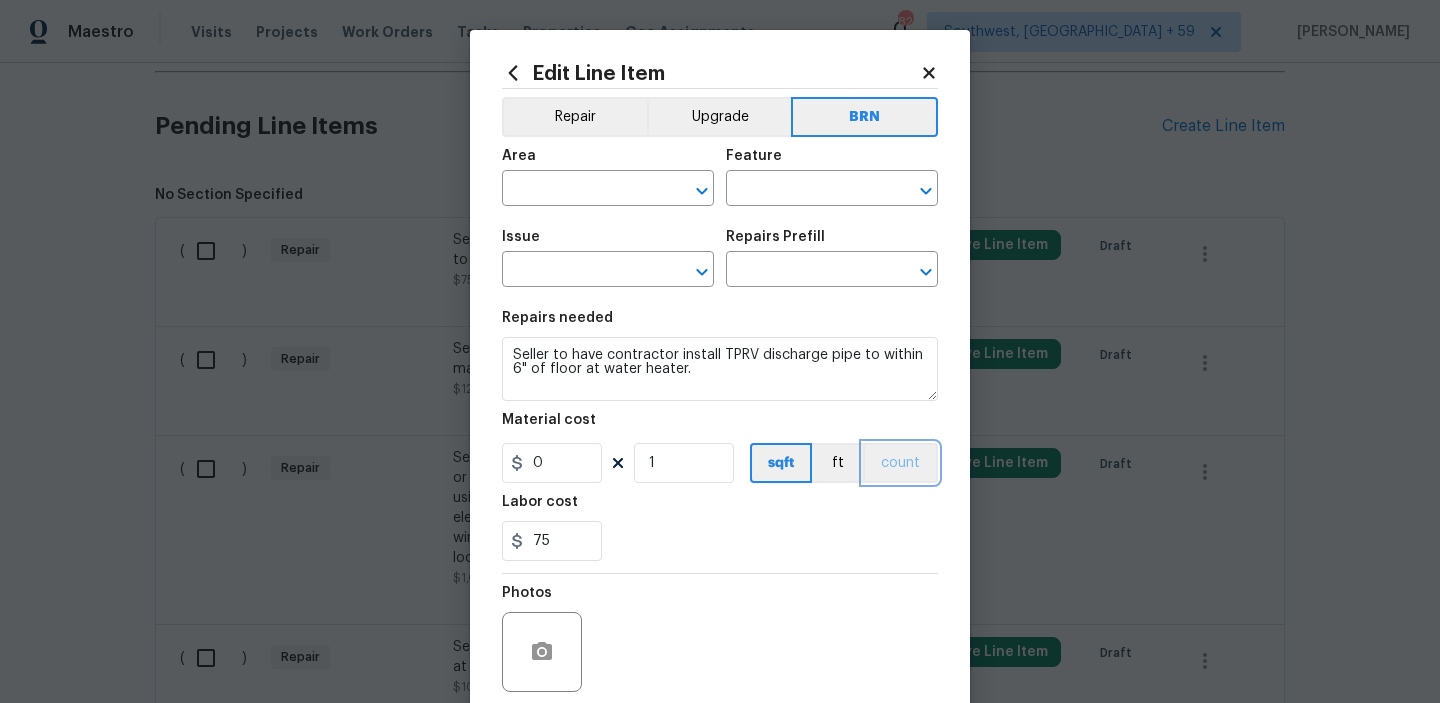 click on "count" at bounding box center (900, 463) 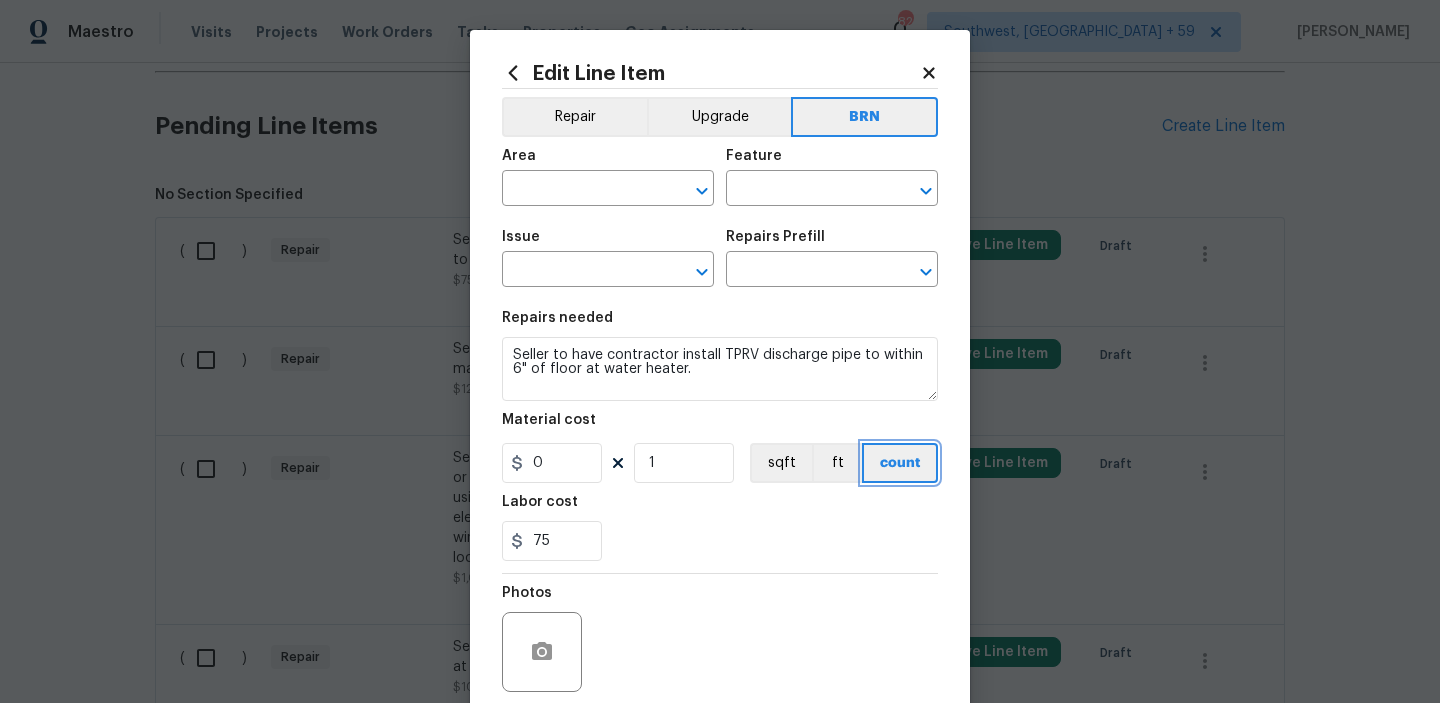 scroll, scrollTop: 159, scrollLeft: 0, axis: vertical 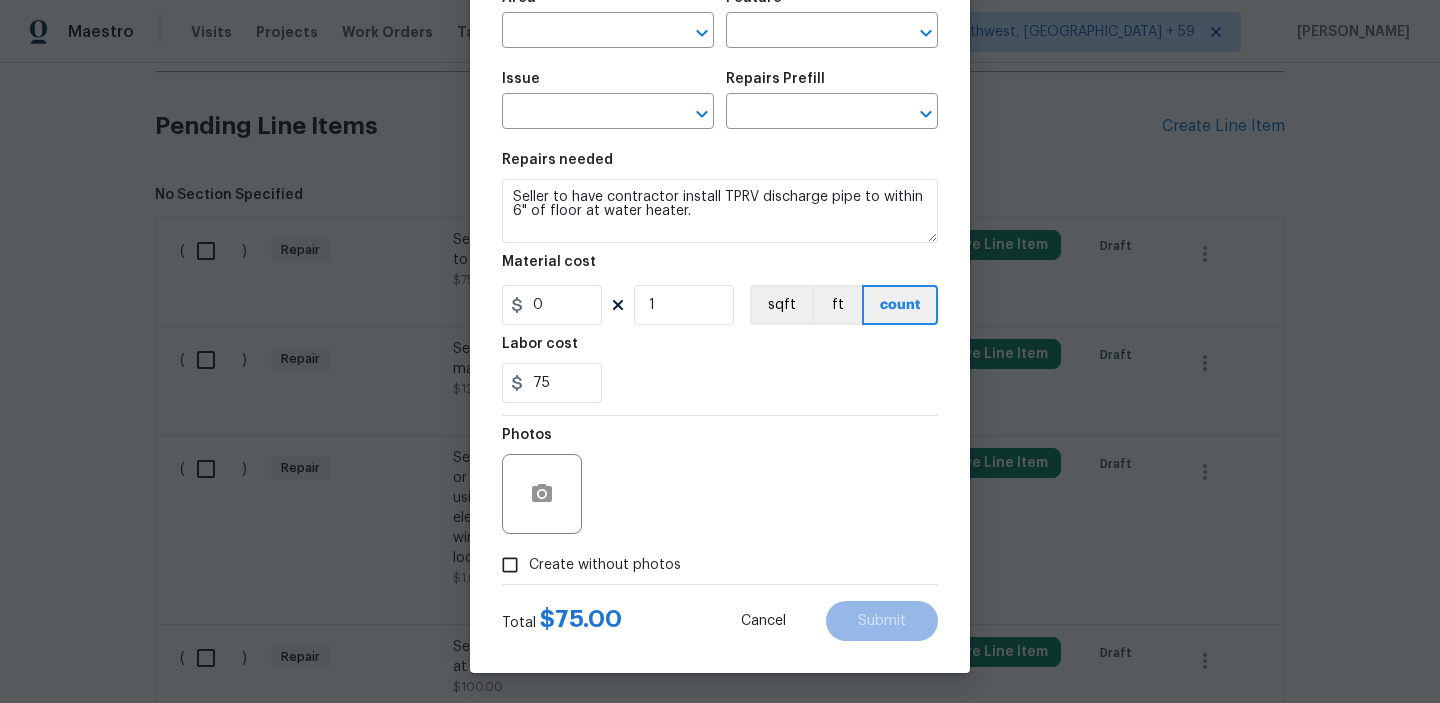 click at bounding box center [542, 494] 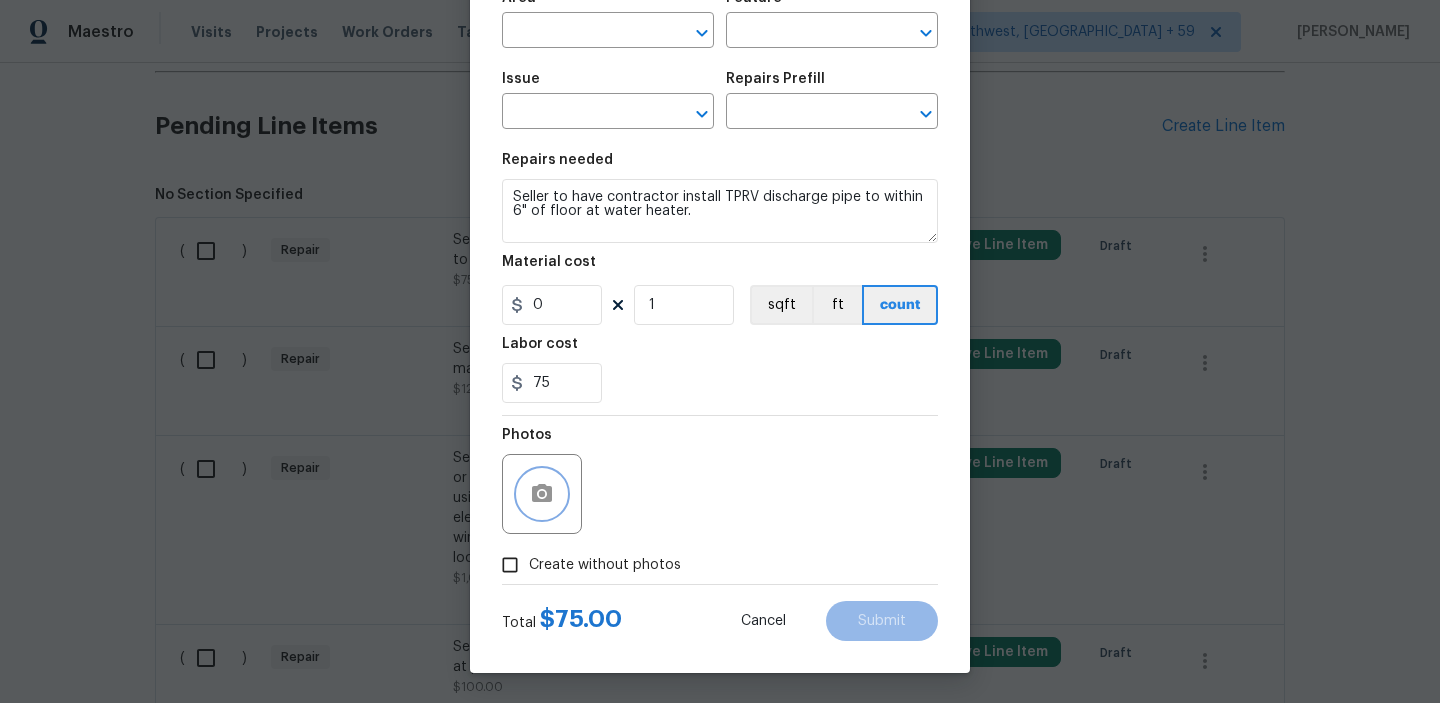 click 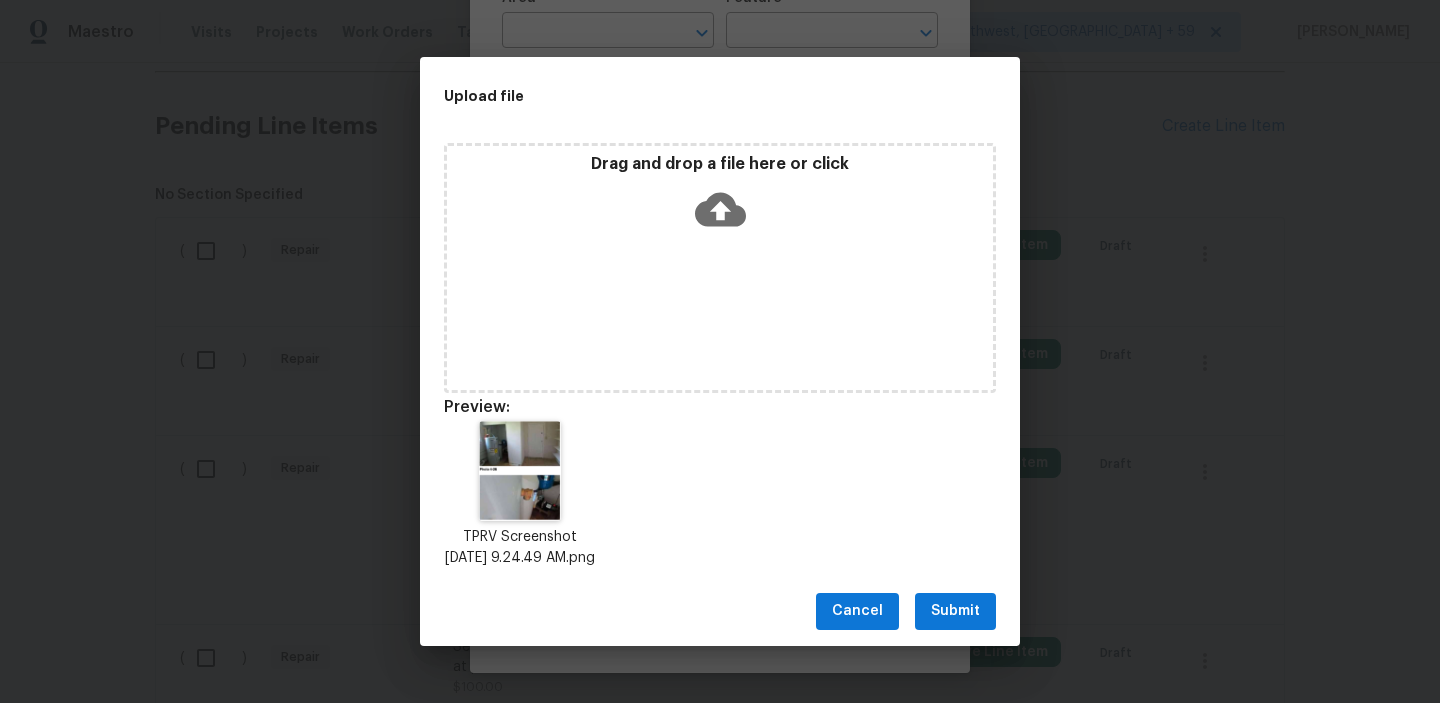 click on "Submit" at bounding box center (955, 611) 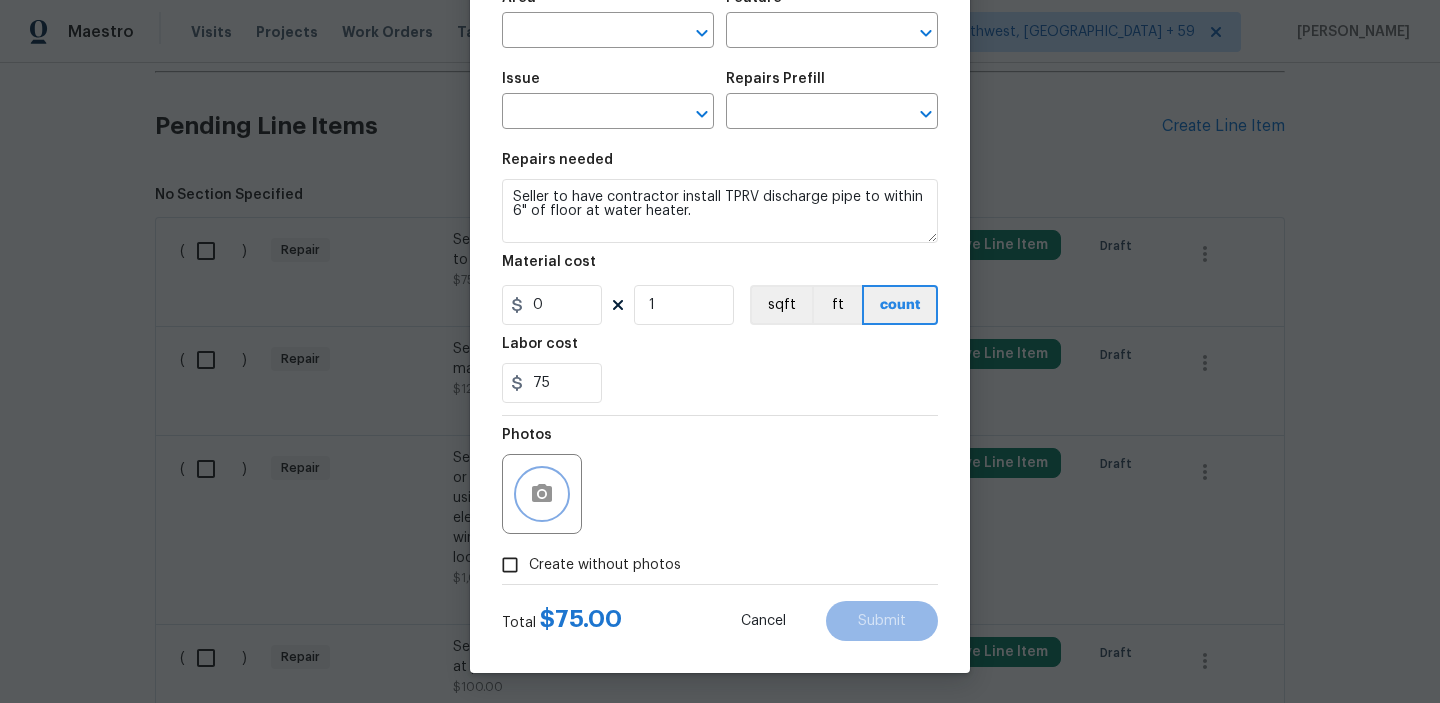 scroll, scrollTop: 0, scrollLeft: 0, axis: both 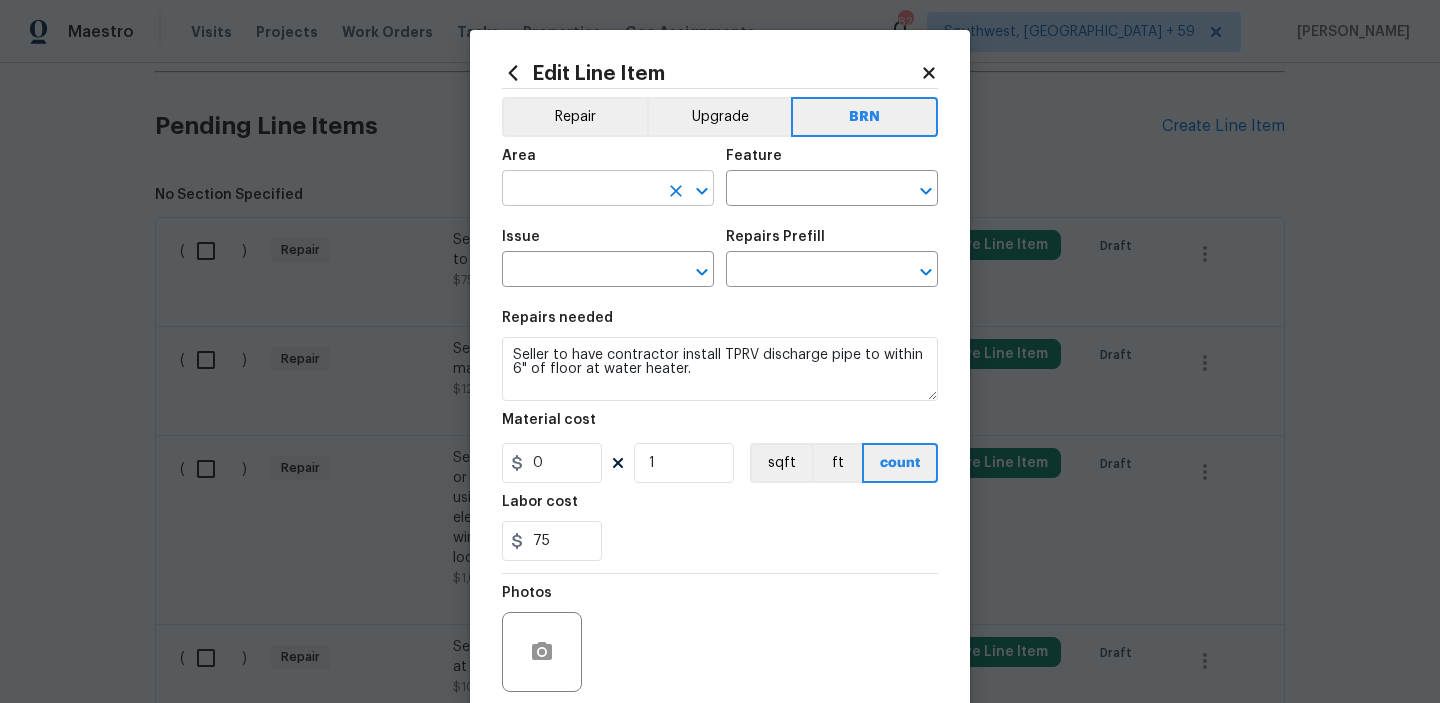 click at bounding box center [580, 190] 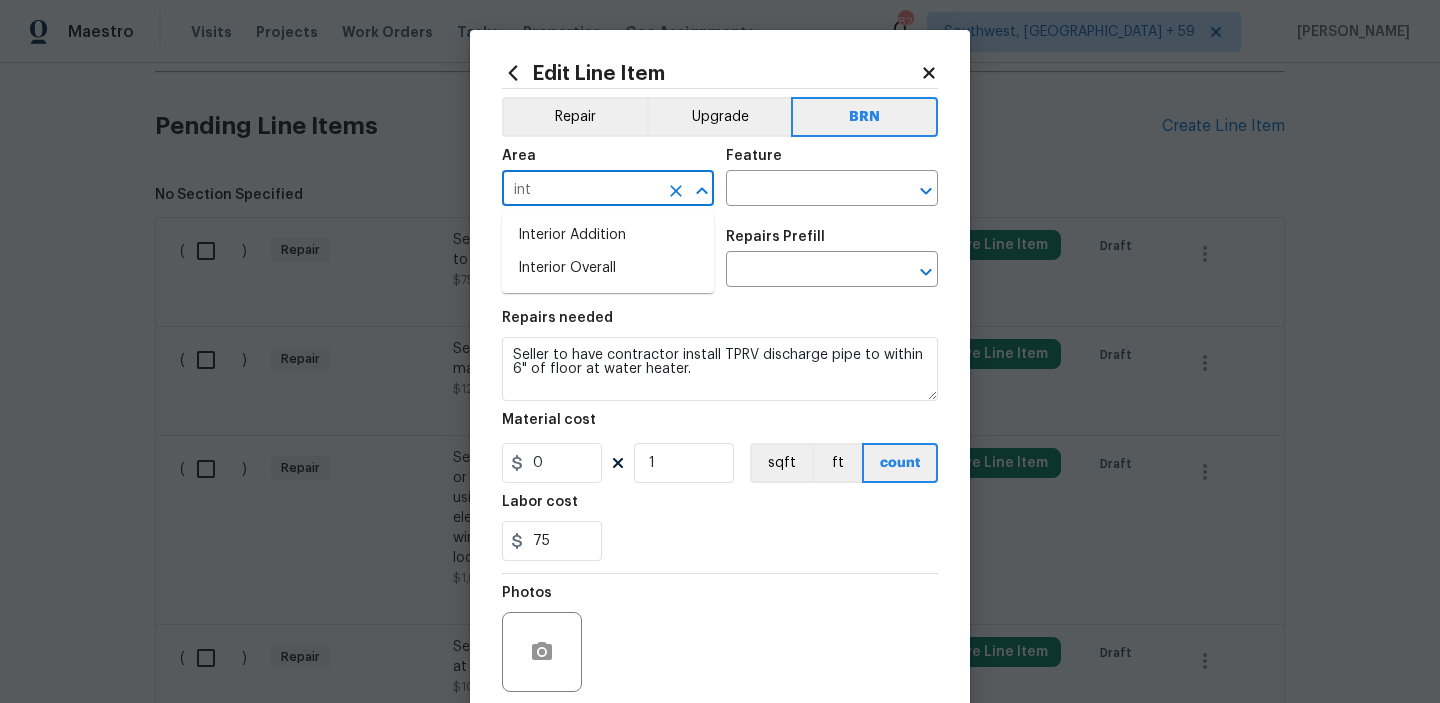 type on "inte" 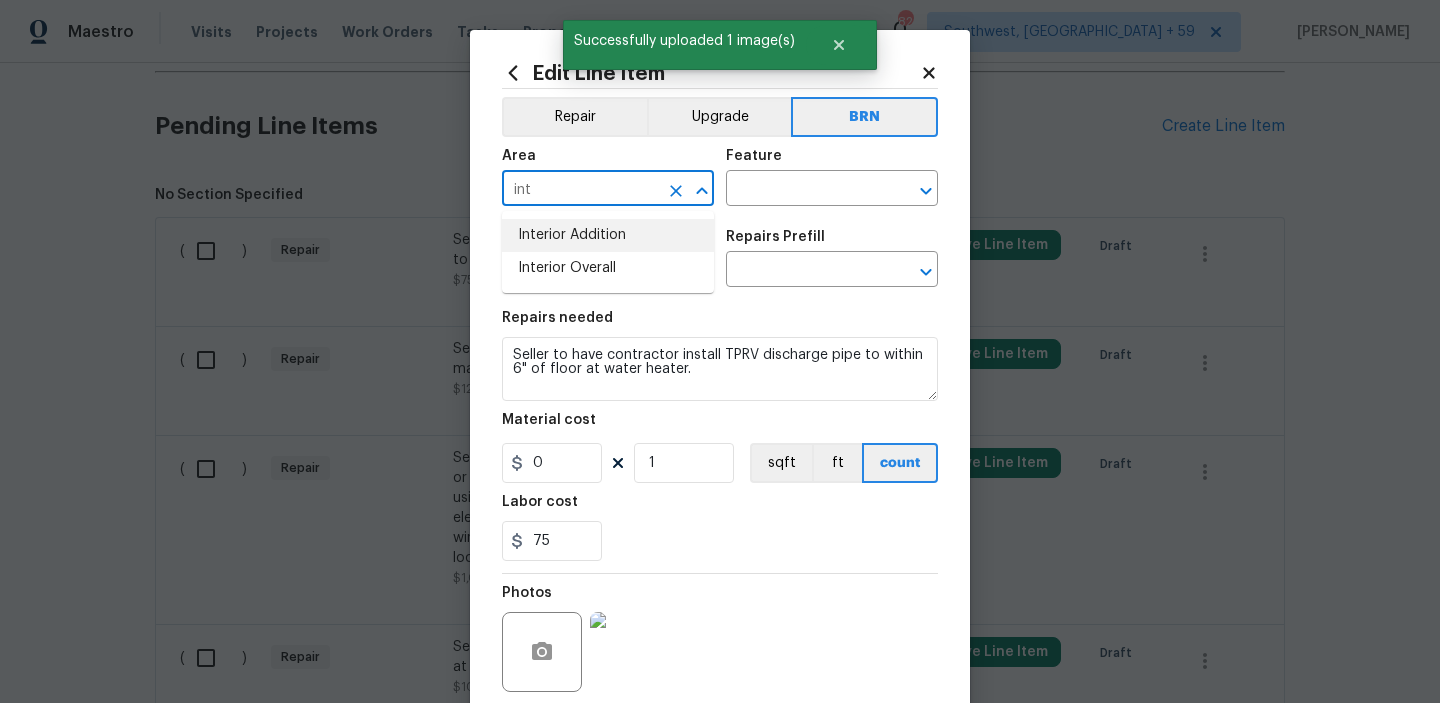 click on "Interior Addition" at bounding box center (608, 235) 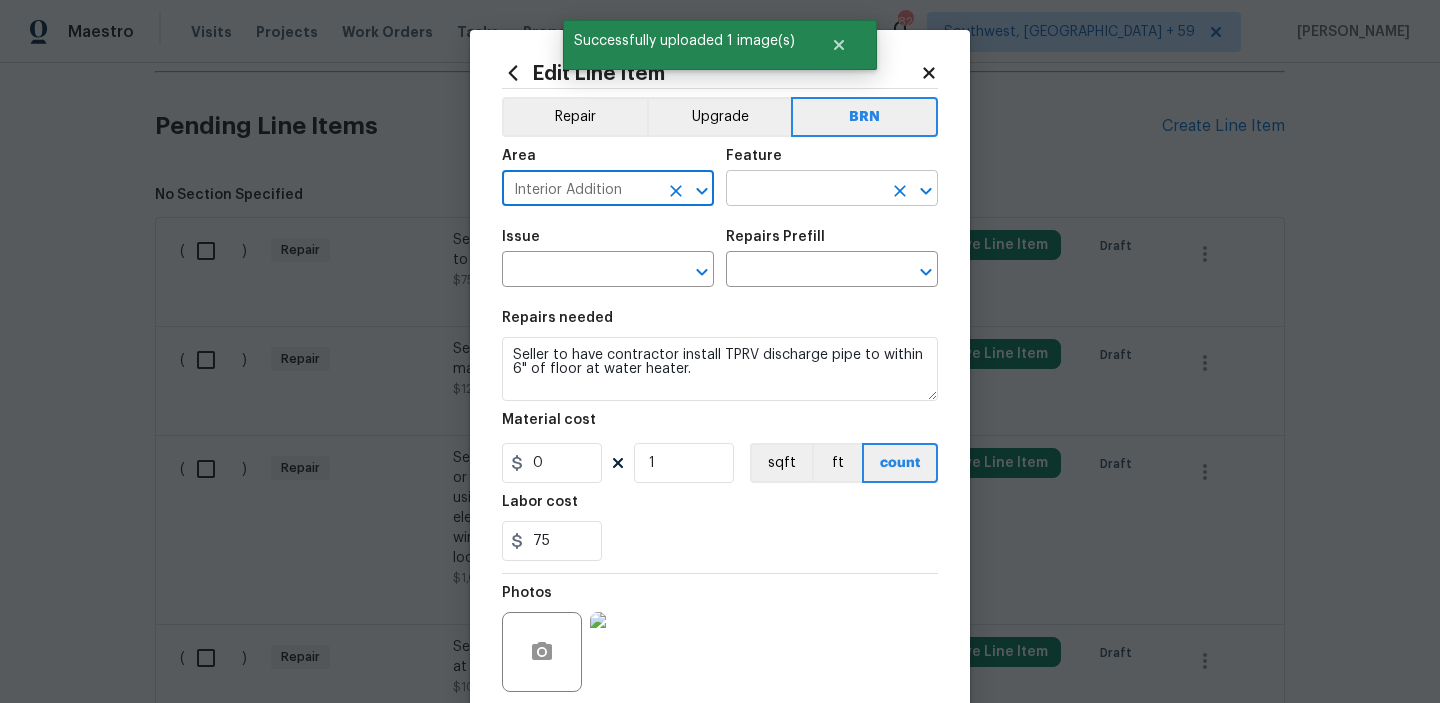 type on "Interior Addition" 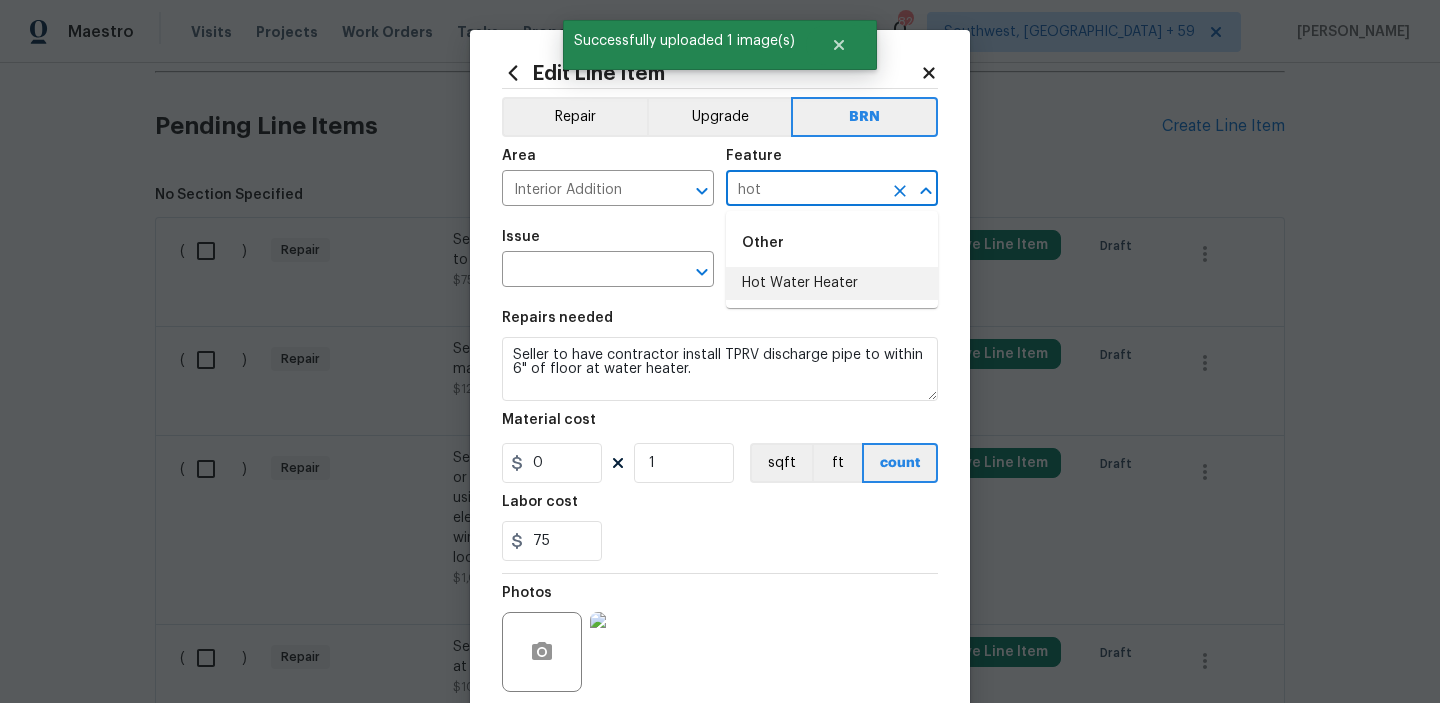 click on "Hot Water Heater" at bounding box center [832, 283] 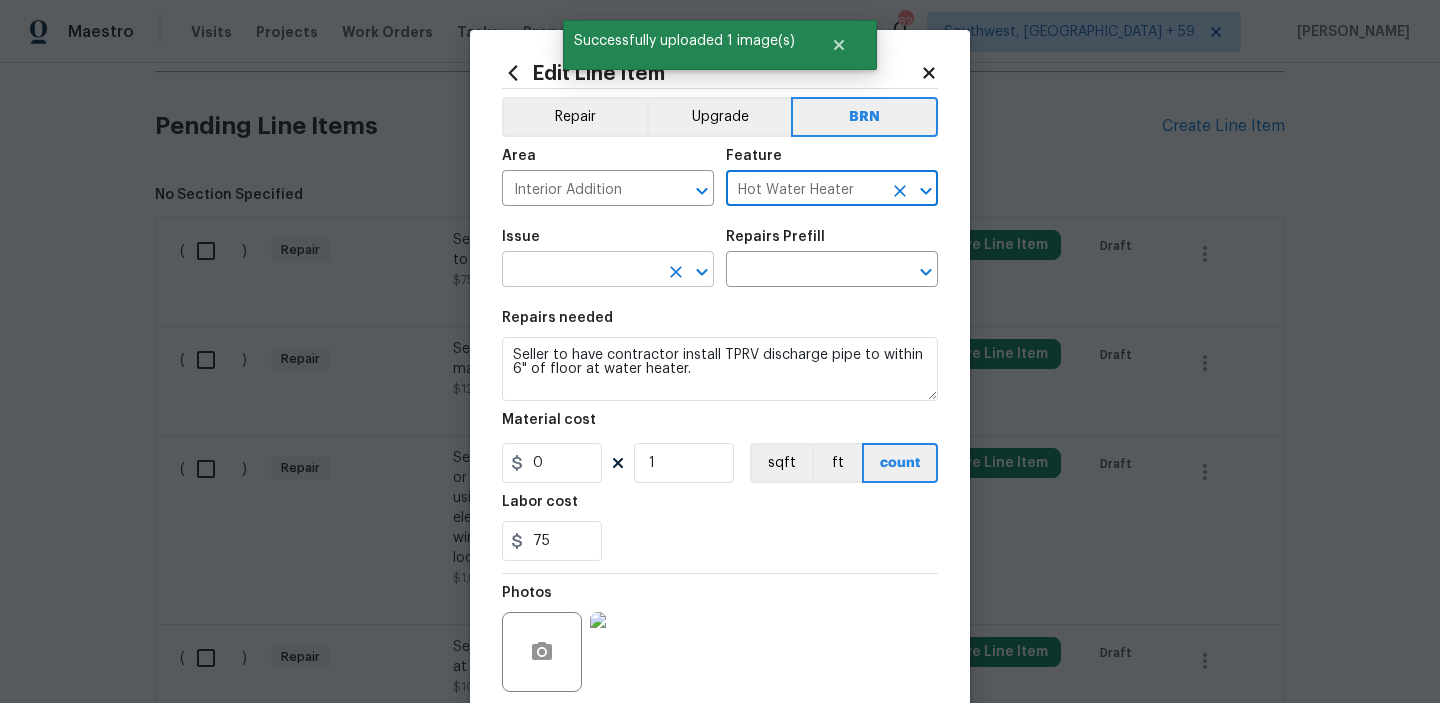 type on "Hot Water Heater" 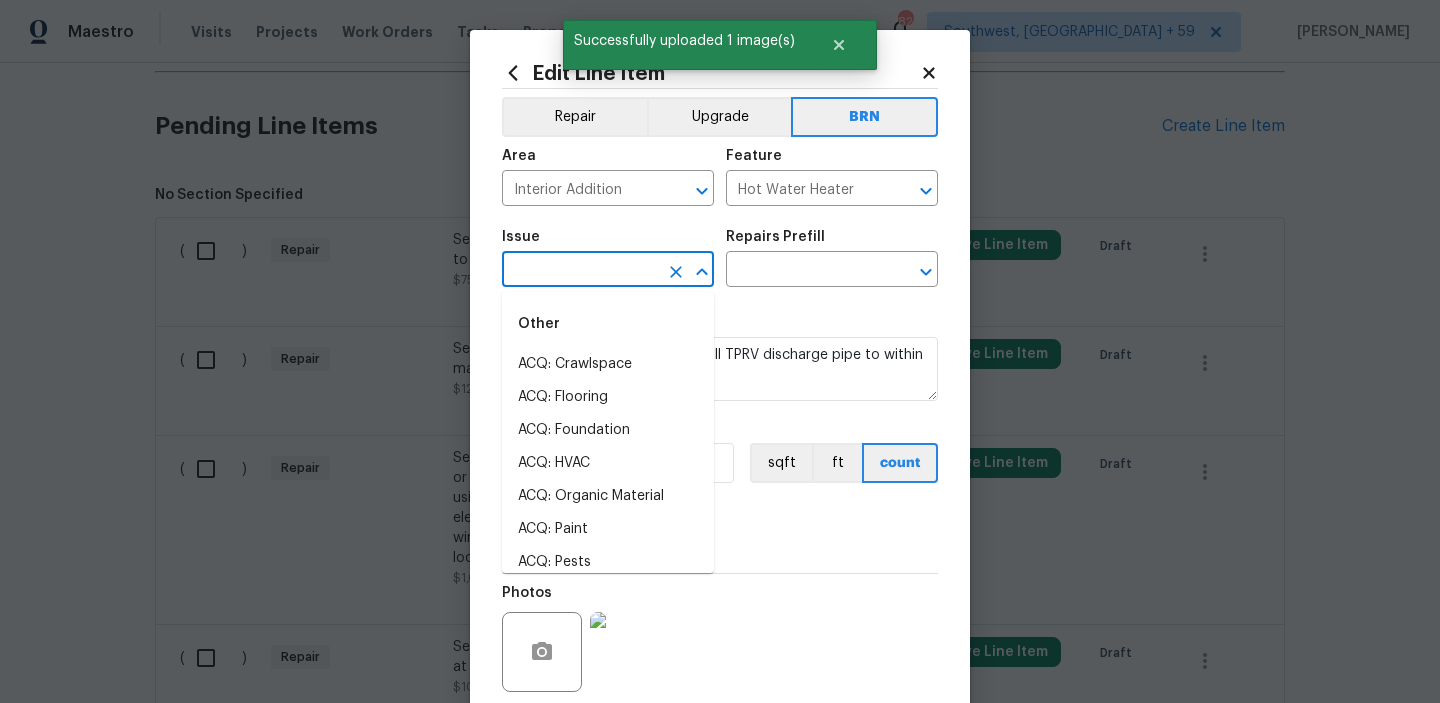 click at bounding box center (580, 271) 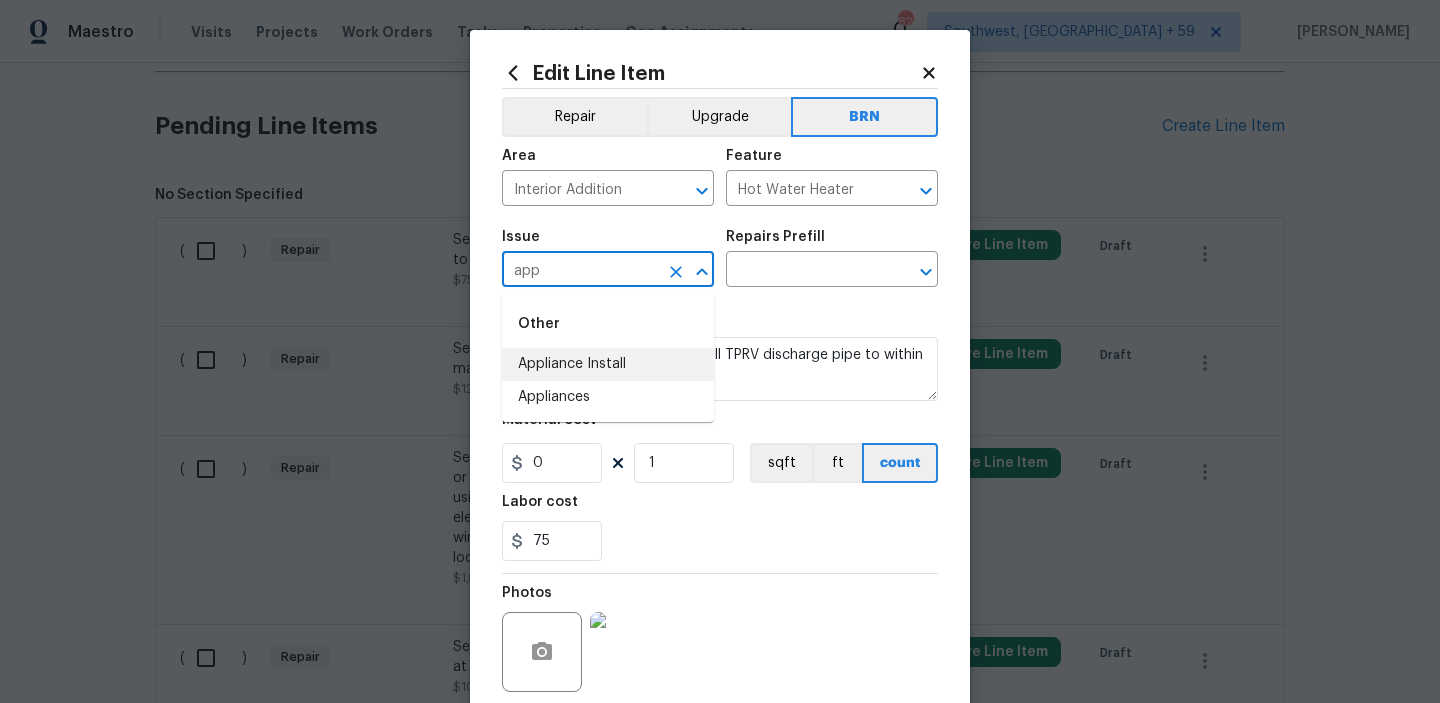 click on "Appliance Install" at bounding box center [608, 364] 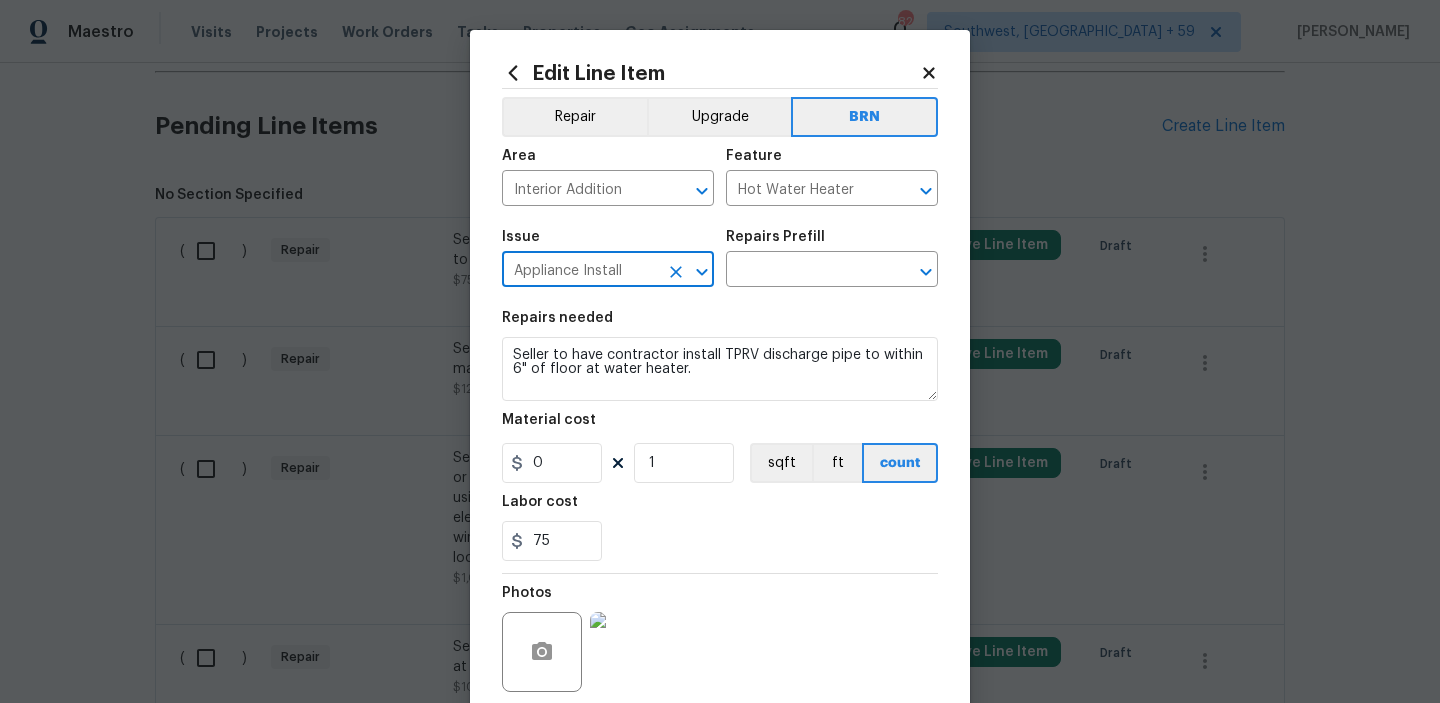 type on "Appliance Install" 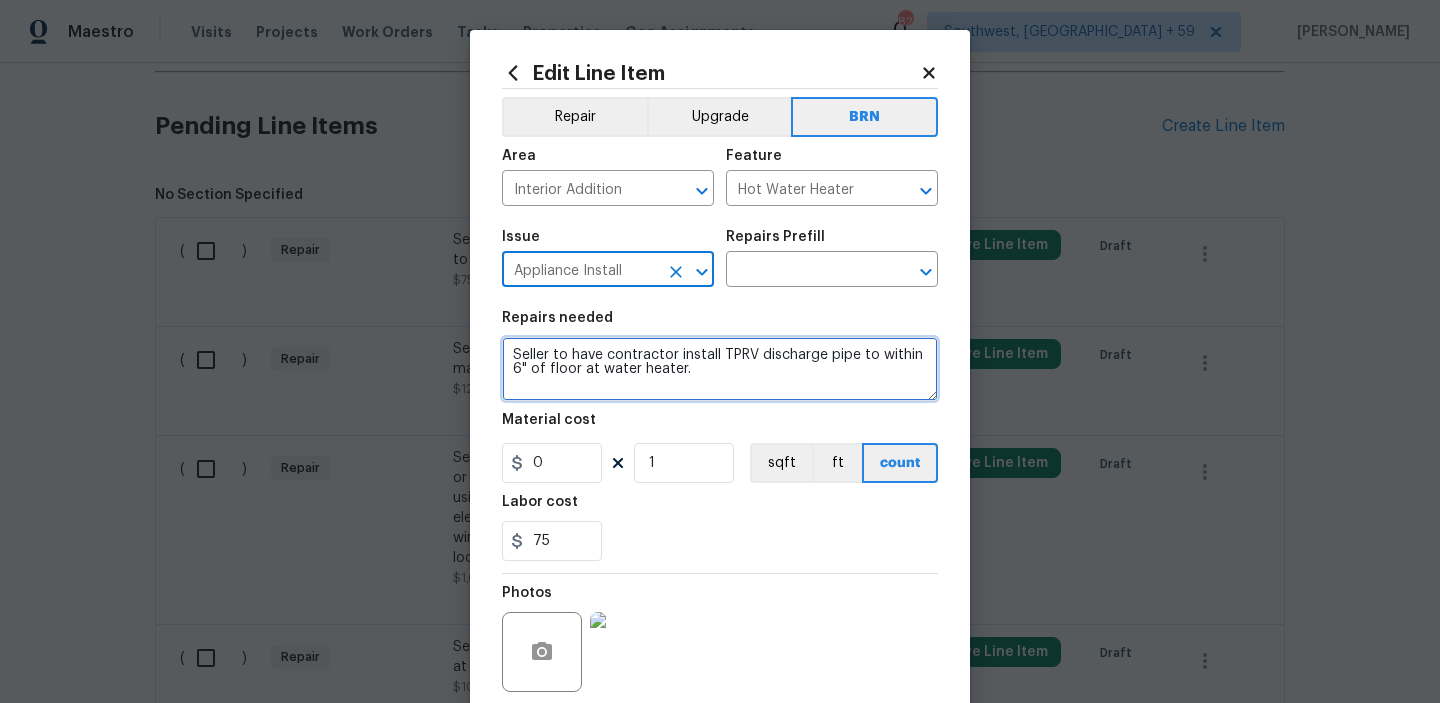 click on "Seller to have contractor install TPRV discharge pipe to within 6" of floor at water heater." at bounding box center [720, 369] 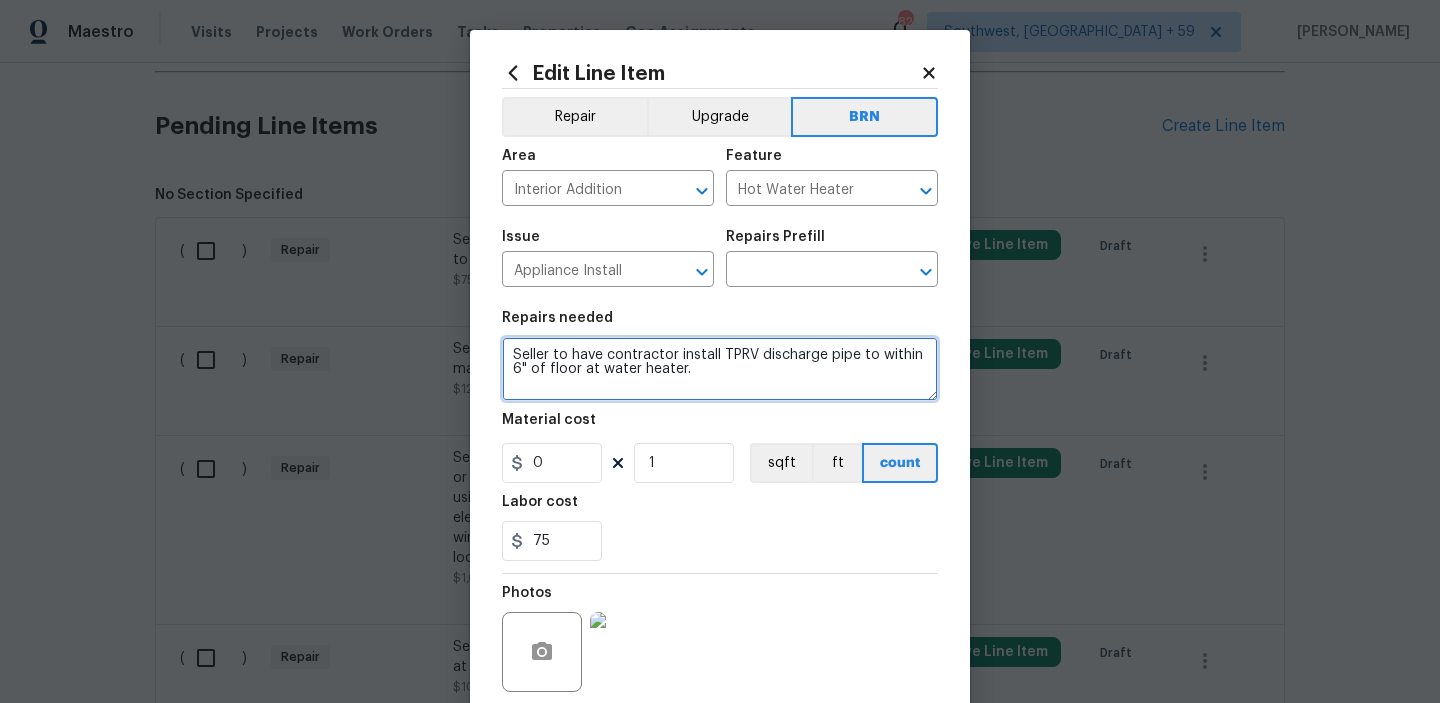 click on "Seller to have contractor install TPRV discharge pipe to within 6" of floor at water heater." at bounding box center [720, 369] 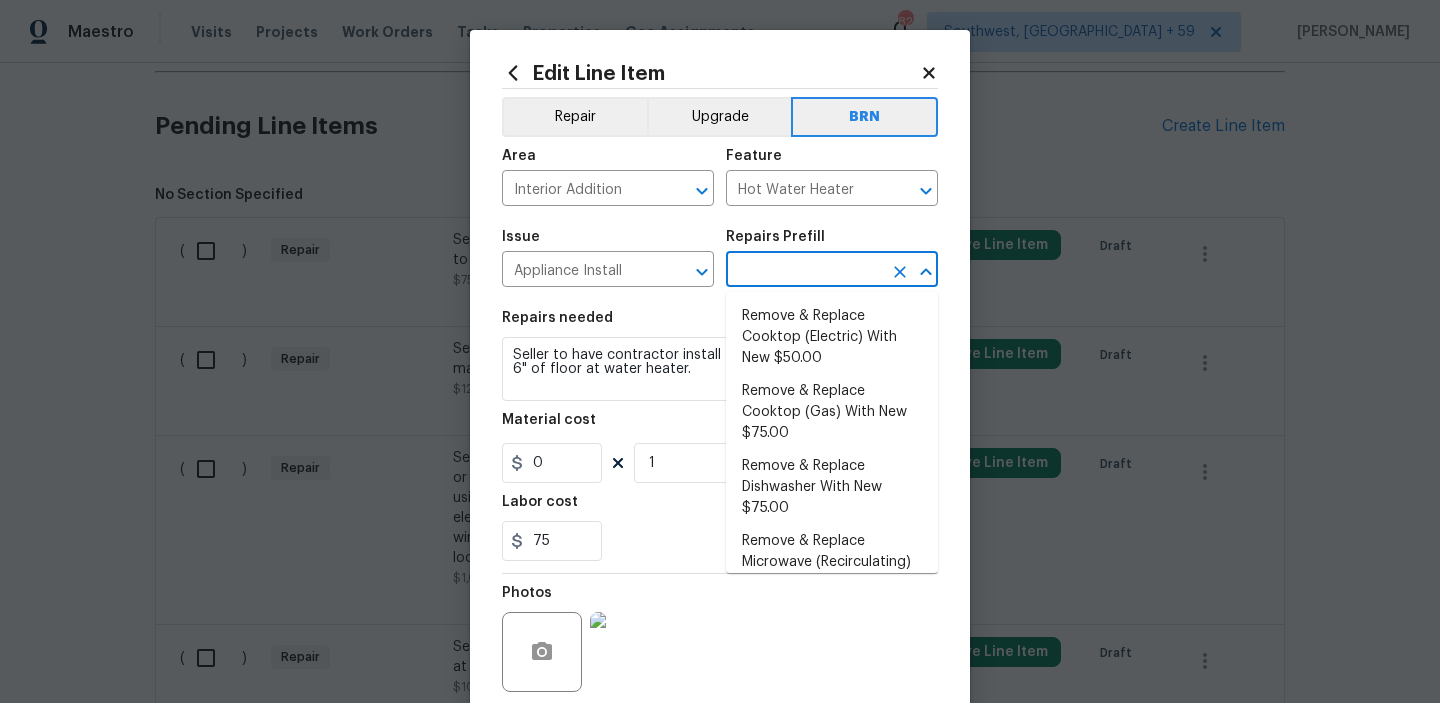 click at bounding box center [804, 271] 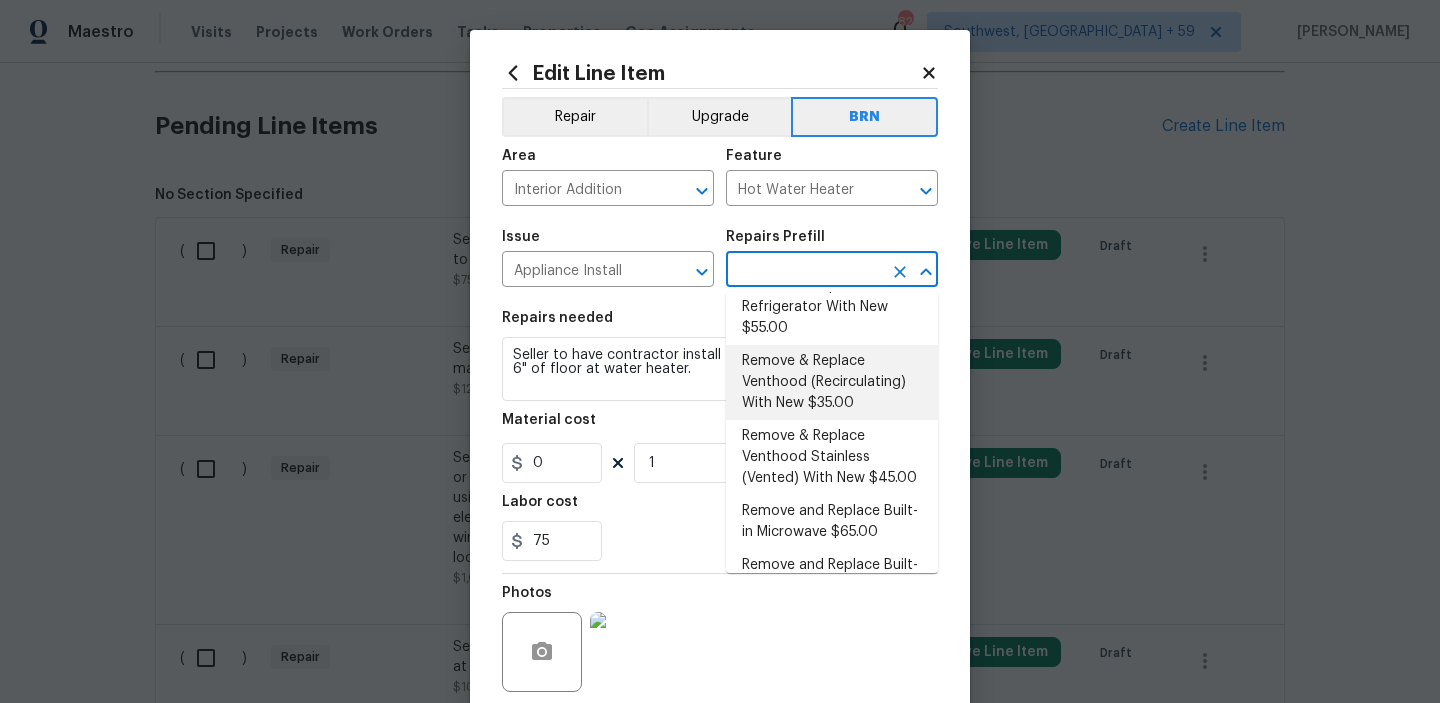 scroll, scrollTop: 489, scrollLeft: 0, axis: vertical 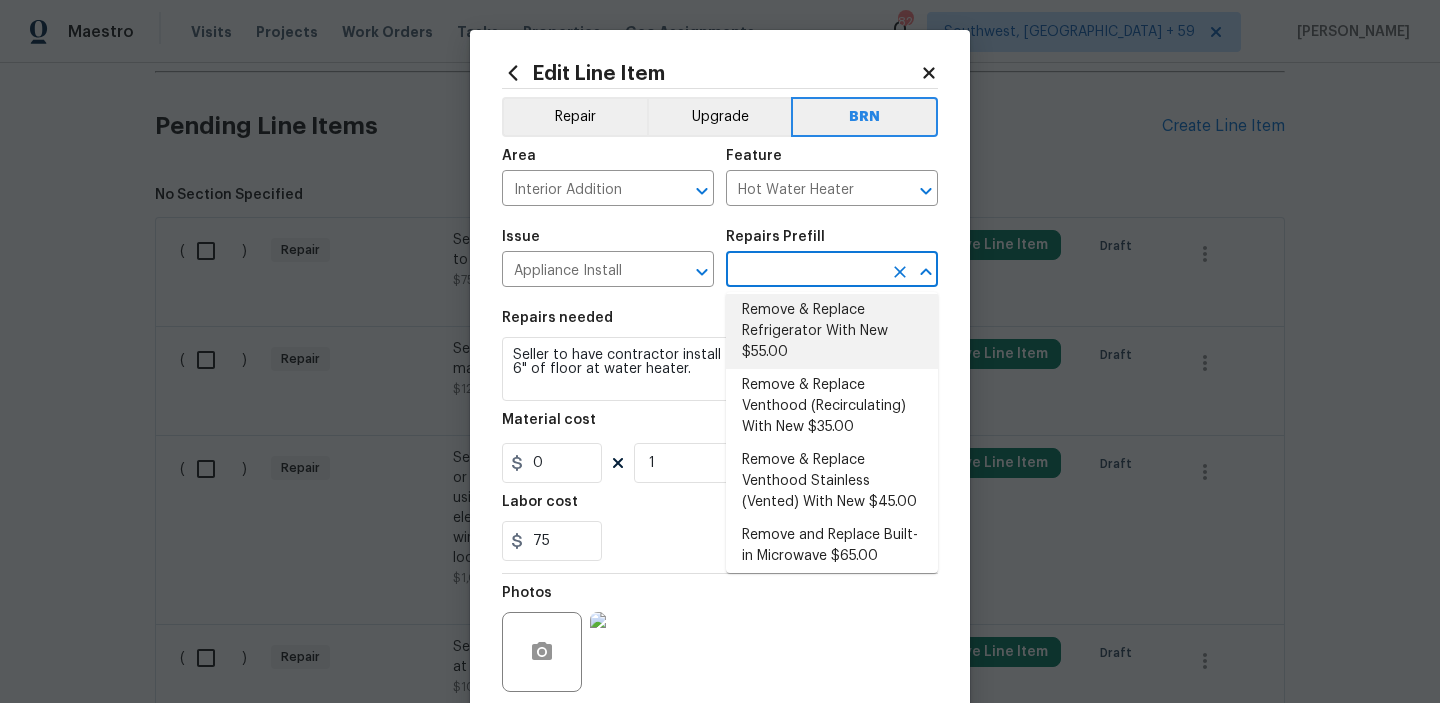 click on "Remove & Replace Refrigerator With New $55.00" at bounding box center (832, 331) 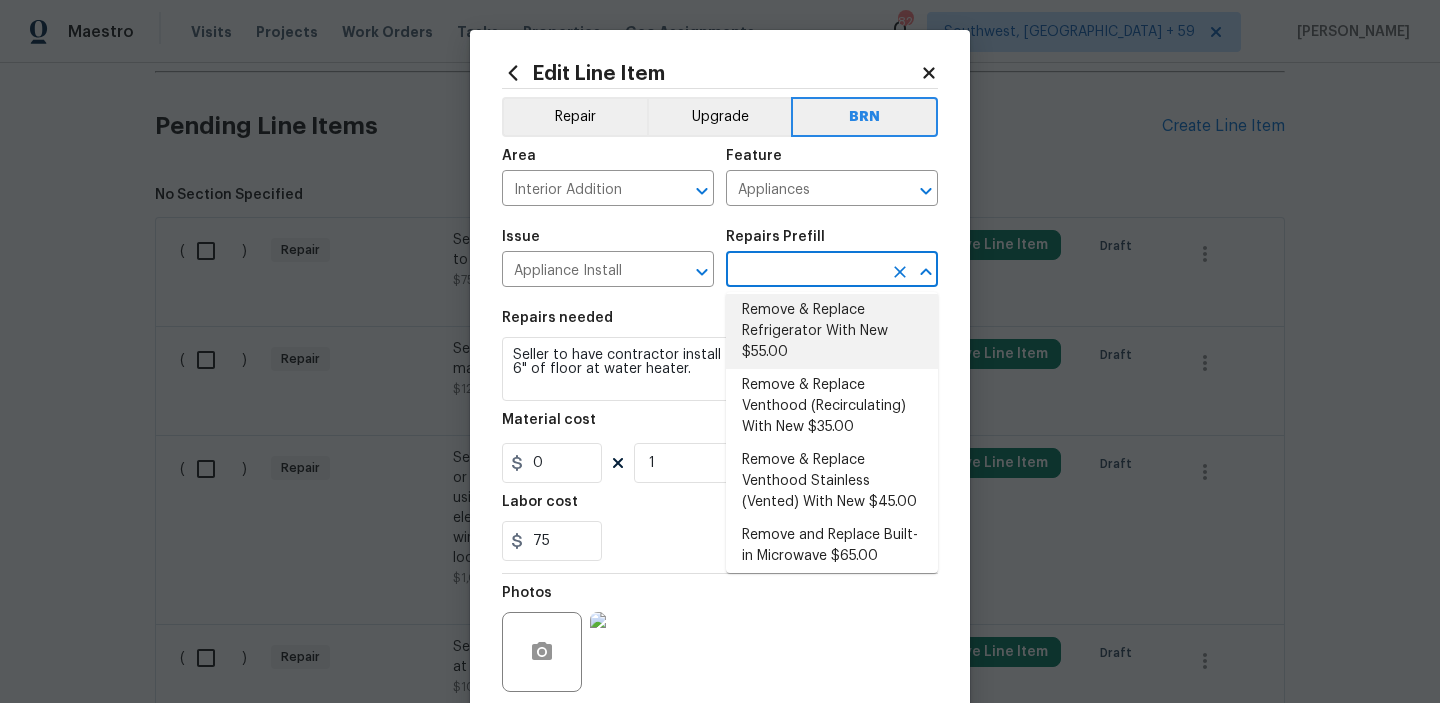 type on "Remove & Replace Refrigerator With New $55.00" 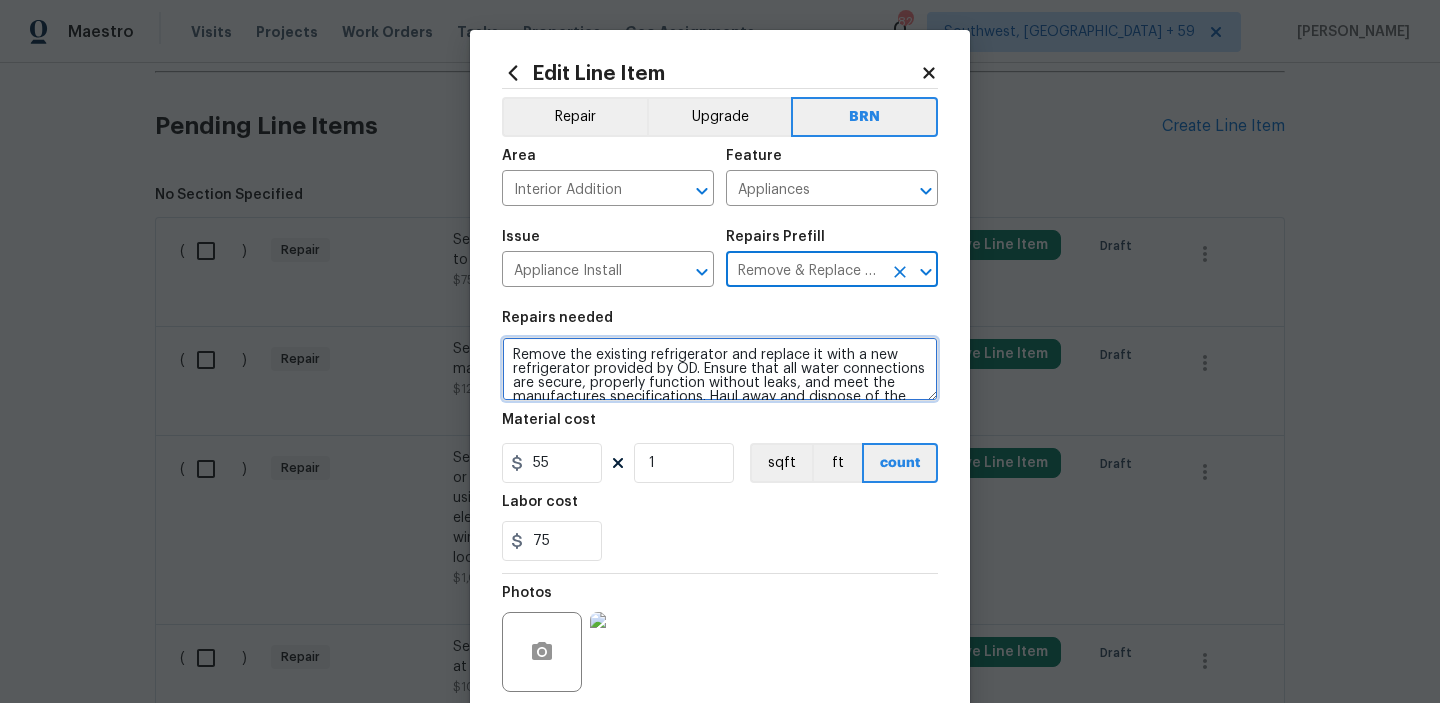 click on "Remove the existing refrigerator and replace it with a new refrigerator provided by OD. Ensure that all water connections are secure, properly function without leaks, and meet the manufactures specifications. Haul away and dispose of the old unit properly." at bounding box center (720, 369) 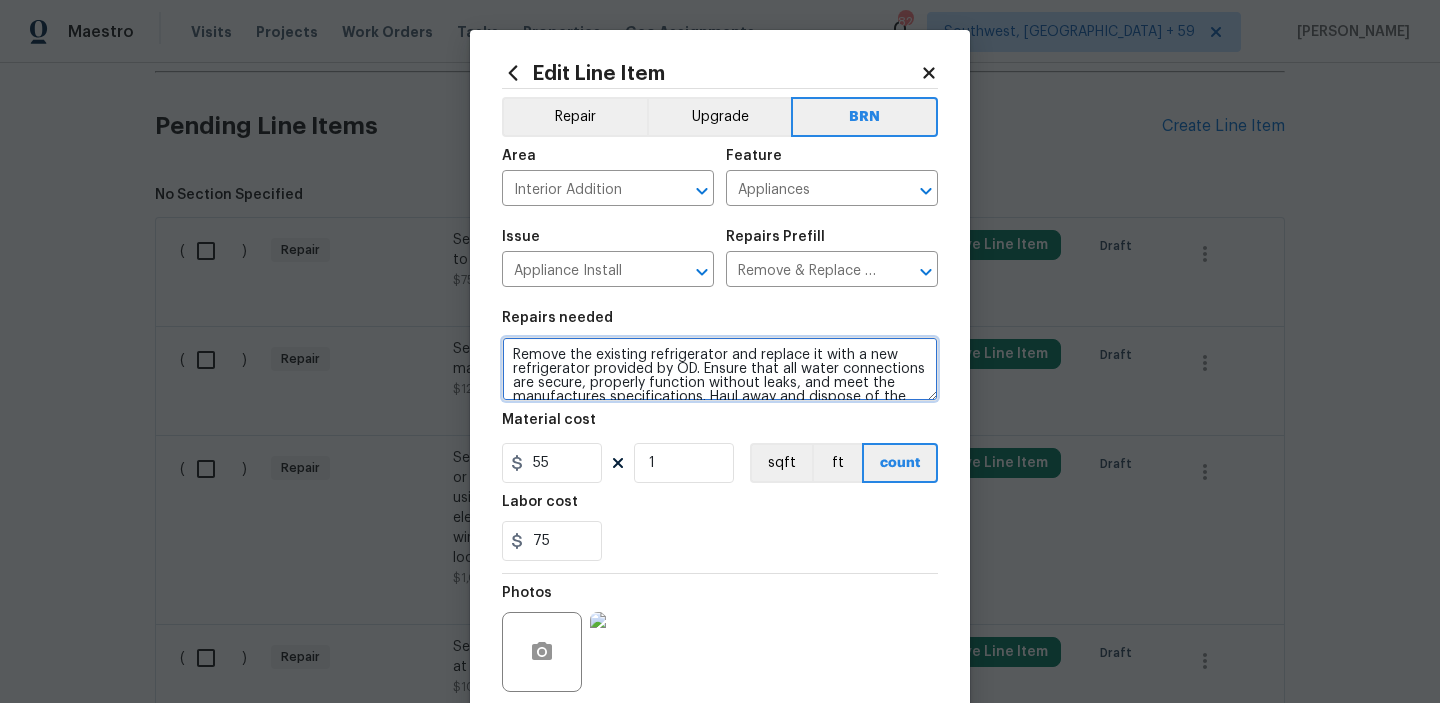 click on "Remove the existing refrigerator and replace it with a new refrigerator provided by OD. Ensure that all water connections are secure, properly function without leaks, and meet the manufactures specifications. Haul away and dispose of the old unit properly." at bounding box center [720, 369] 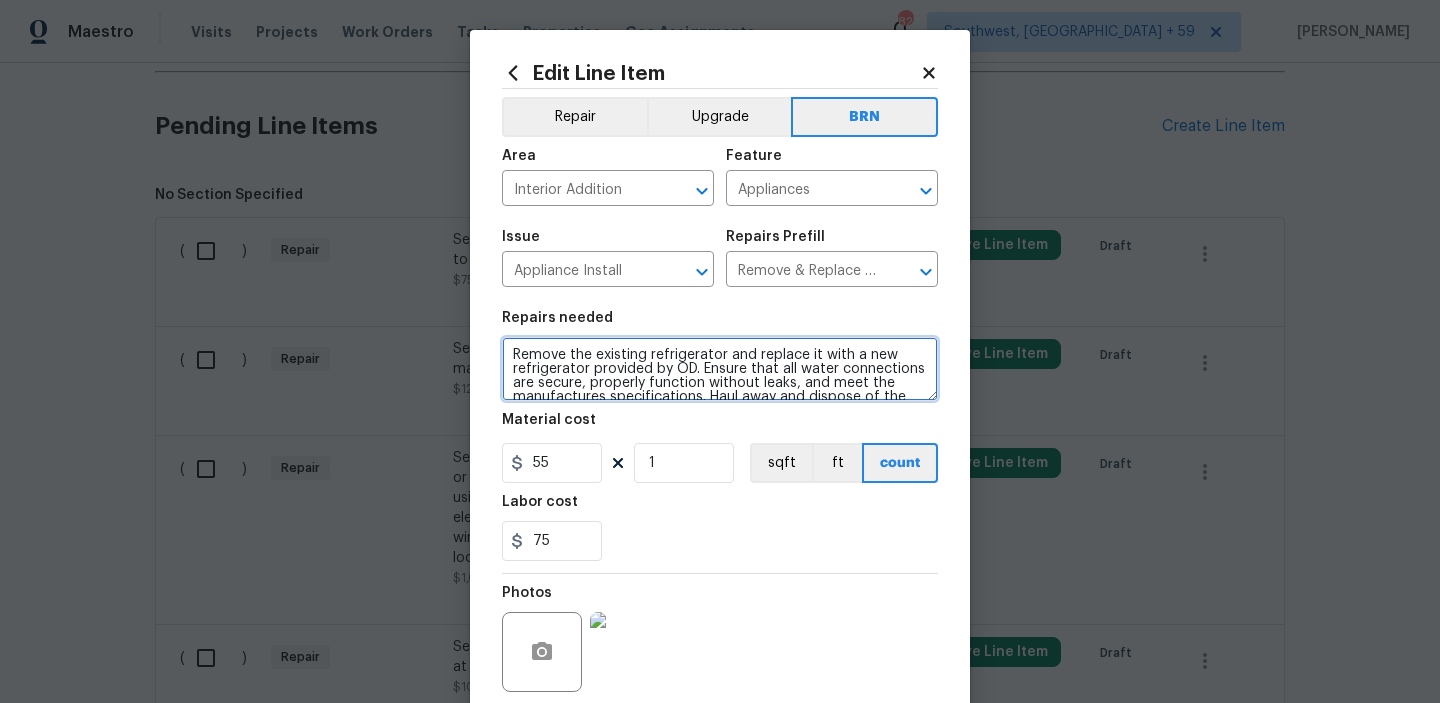 click on "Remove the existing refrigerator and replace it with a new refrigerator provided by OD. Ensure that all water connections are secure, properly function without leaks, and meet the manufactures specifications. Haul away and dispose of the old unit properly." at bounding box center (720, 369) 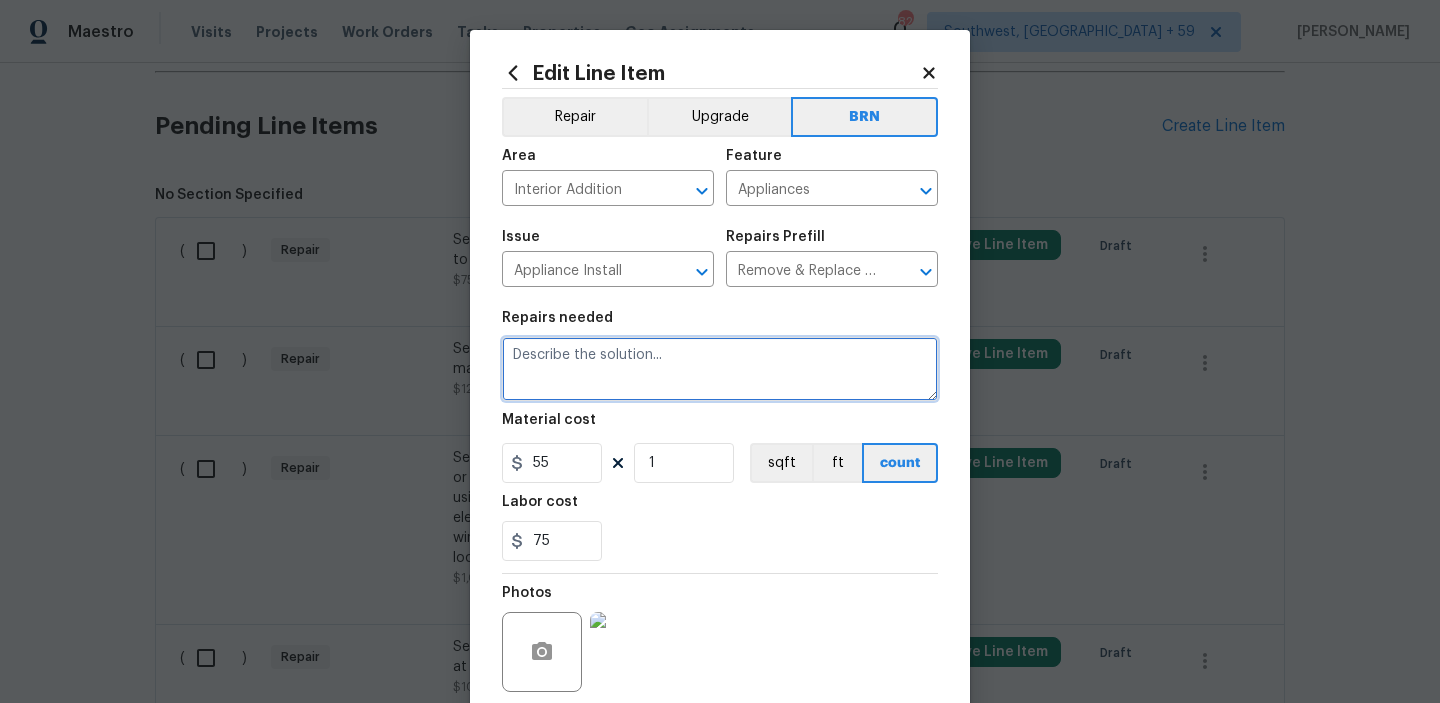 paste on "Seller to have contractor install TPRV discharge pipe to within 6" of floor at water heater." 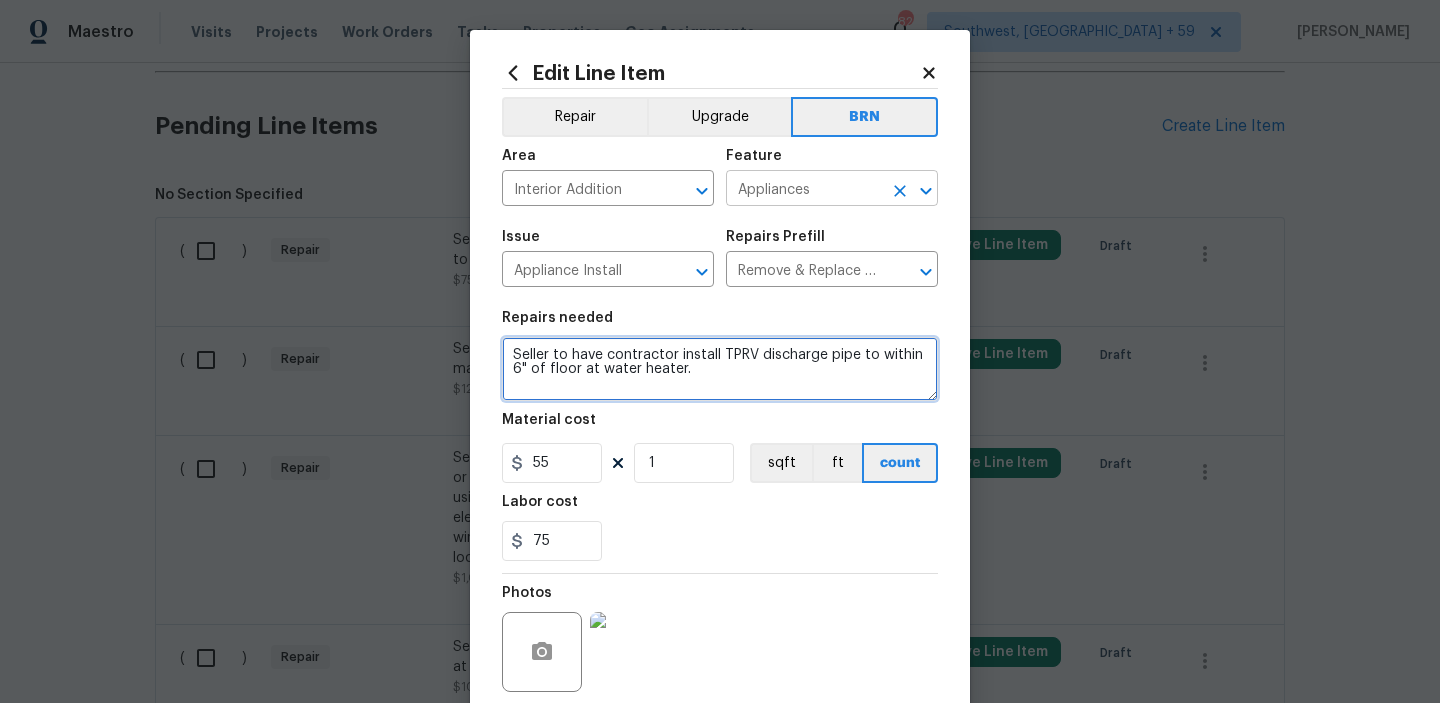 type on "Seller to have contractor install TPRV discharge pipe to within 6" of floor at water heater." 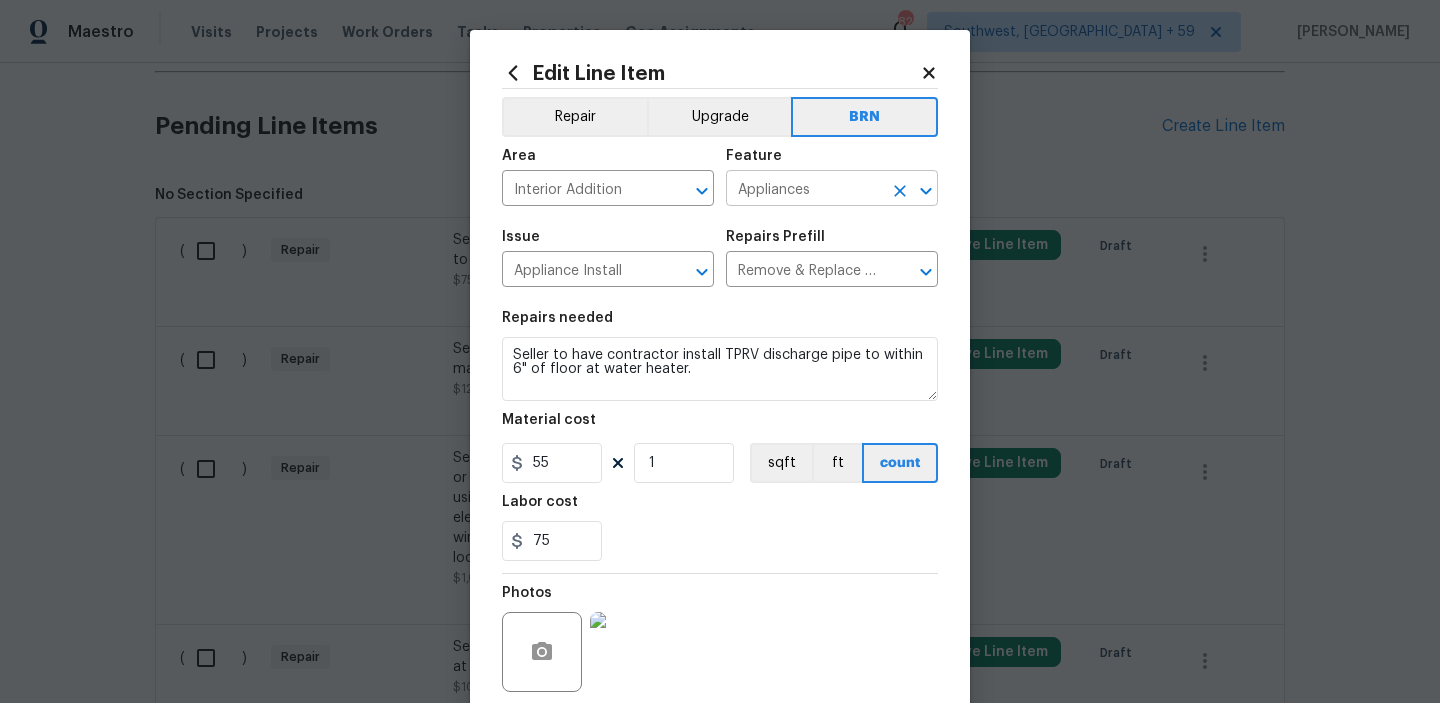 click on "Appliances" at bounding box center (804, 190) 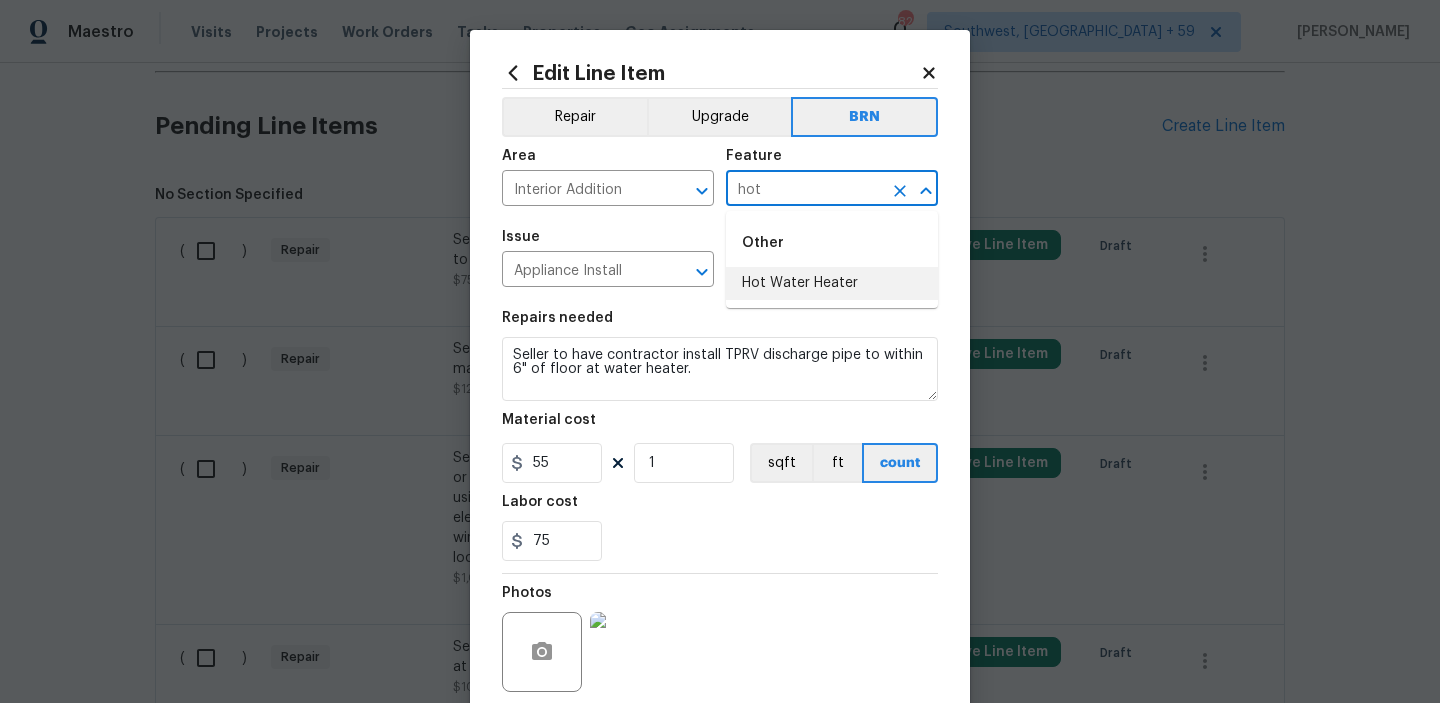 click on "Hot Water Heater" at bounding box center [832, 283] 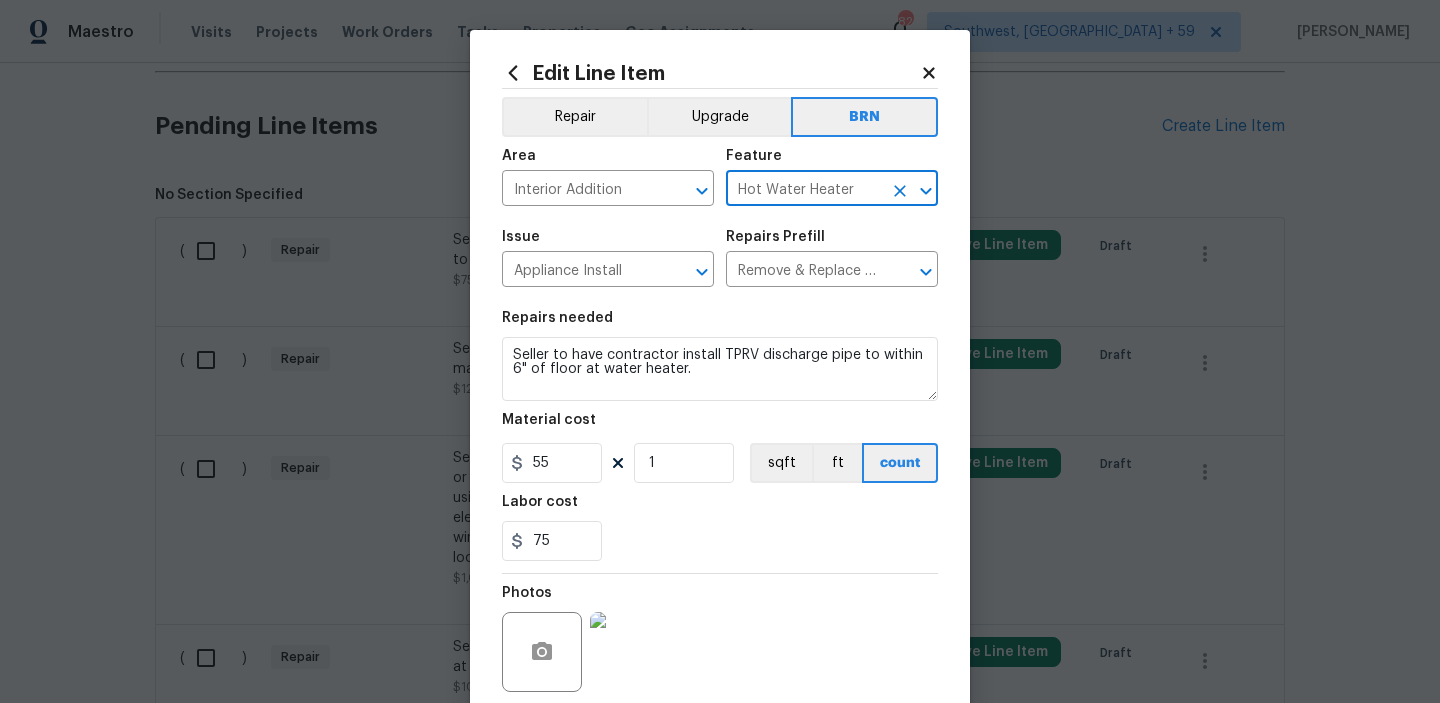 type on "Hot Water Heater" 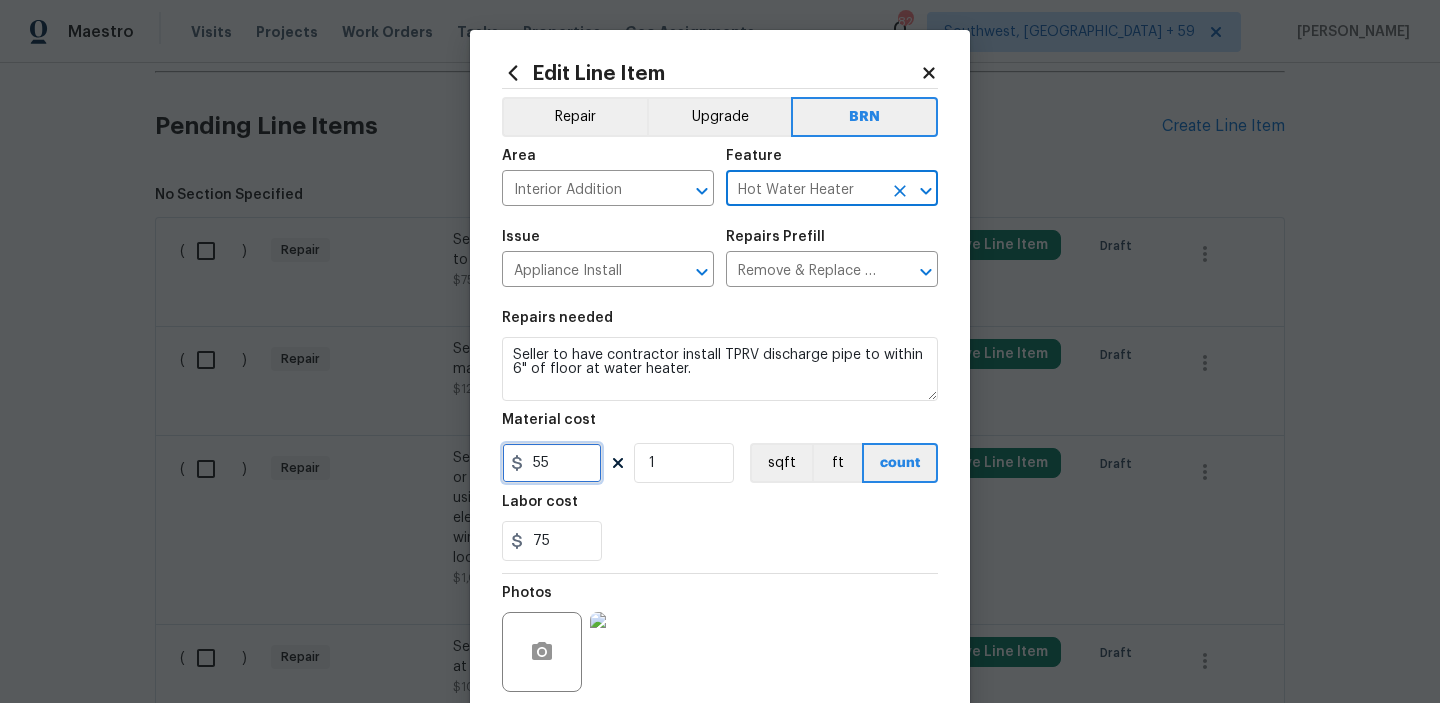 click on "55" at bounding box center [552, 463] 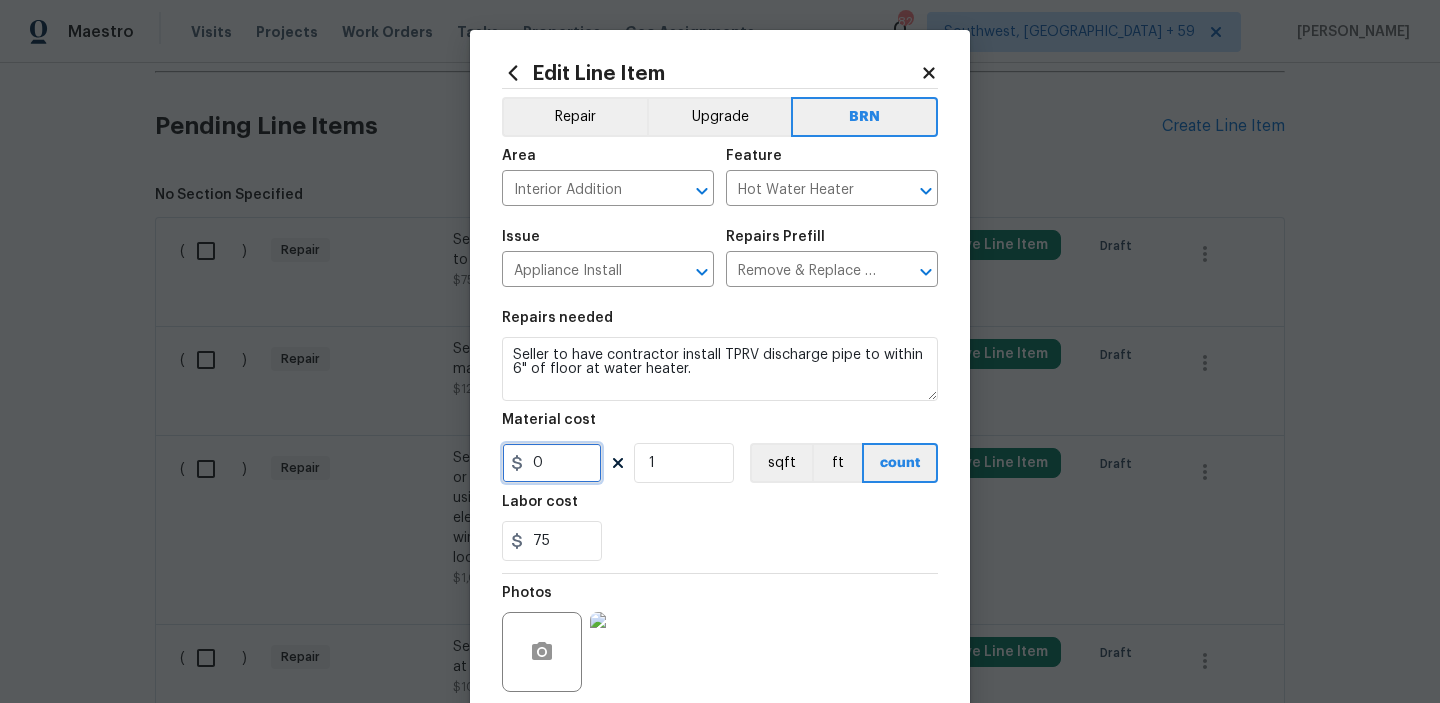 scroll, scrollTop: 159, scrollLeft: 0, axis: vertical 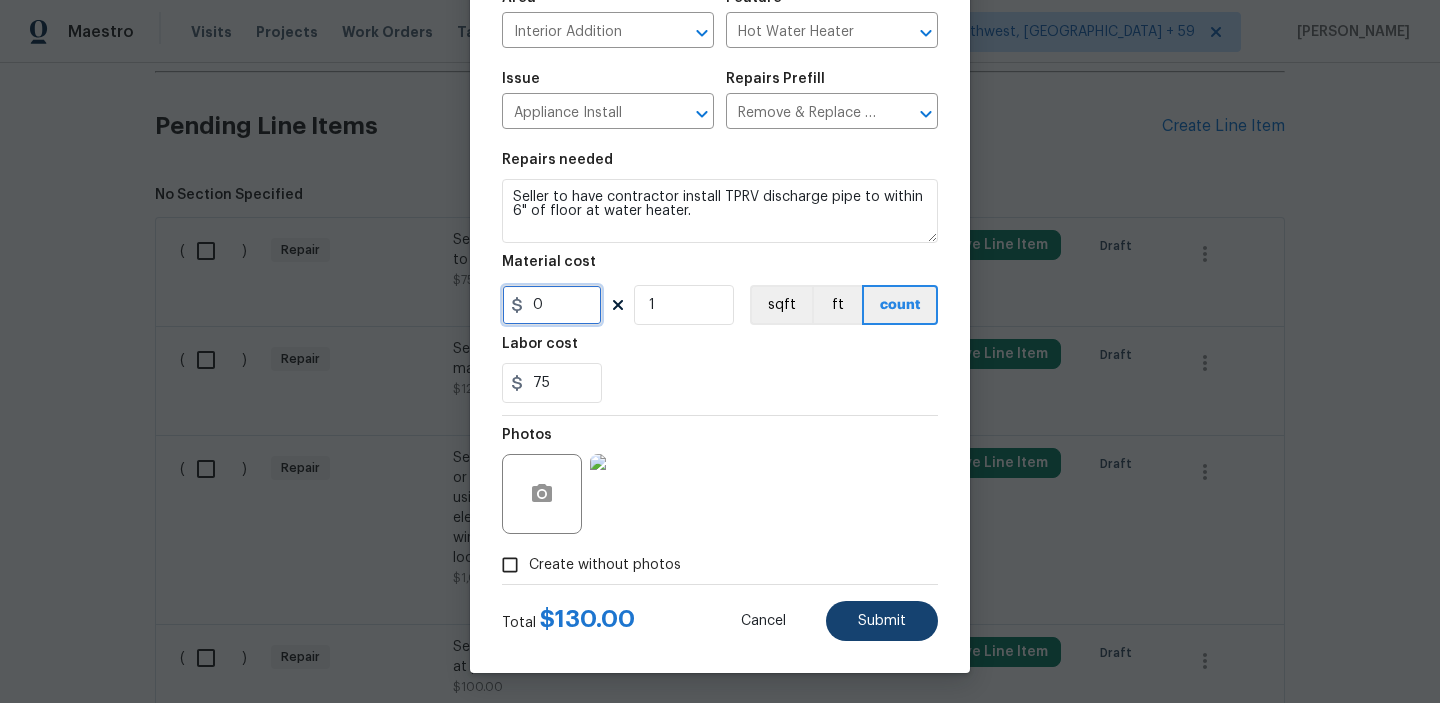 type on "0" 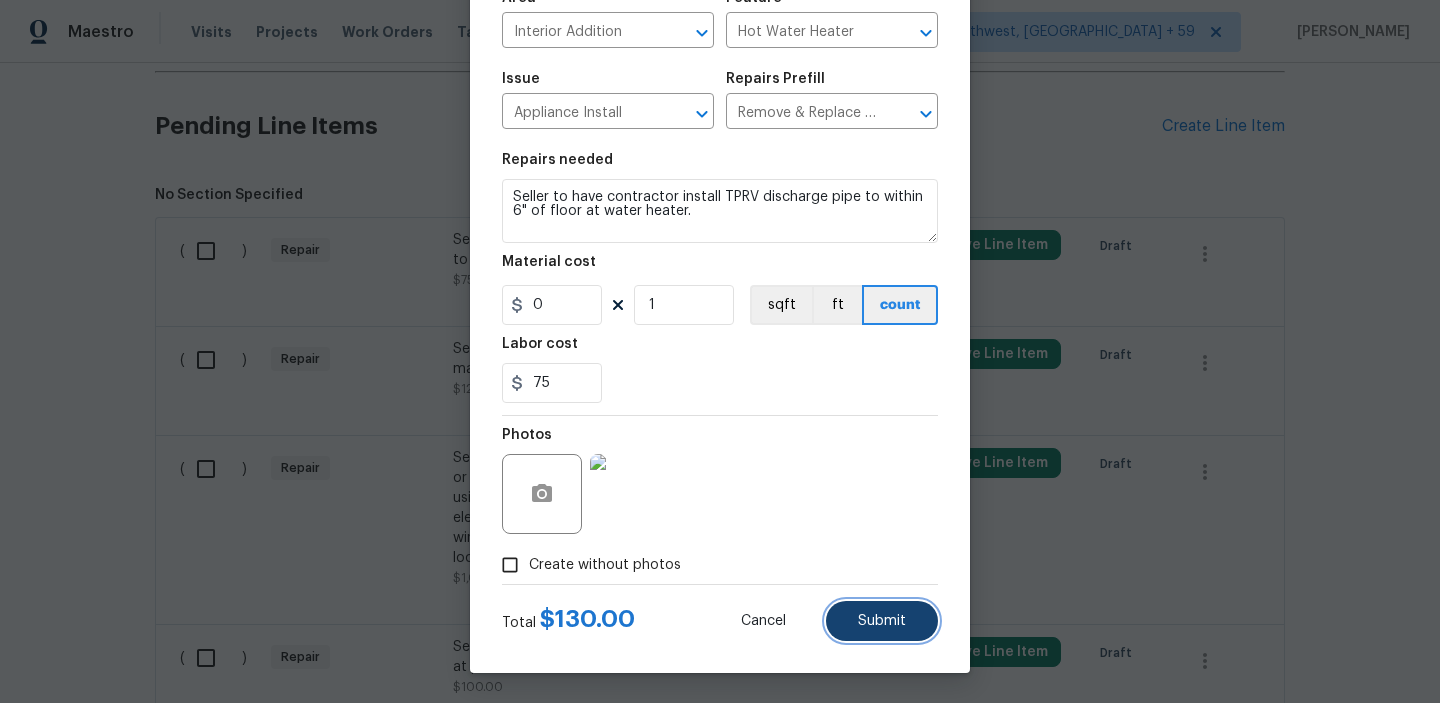 click on "Submit" at bounding box center (882, 621) 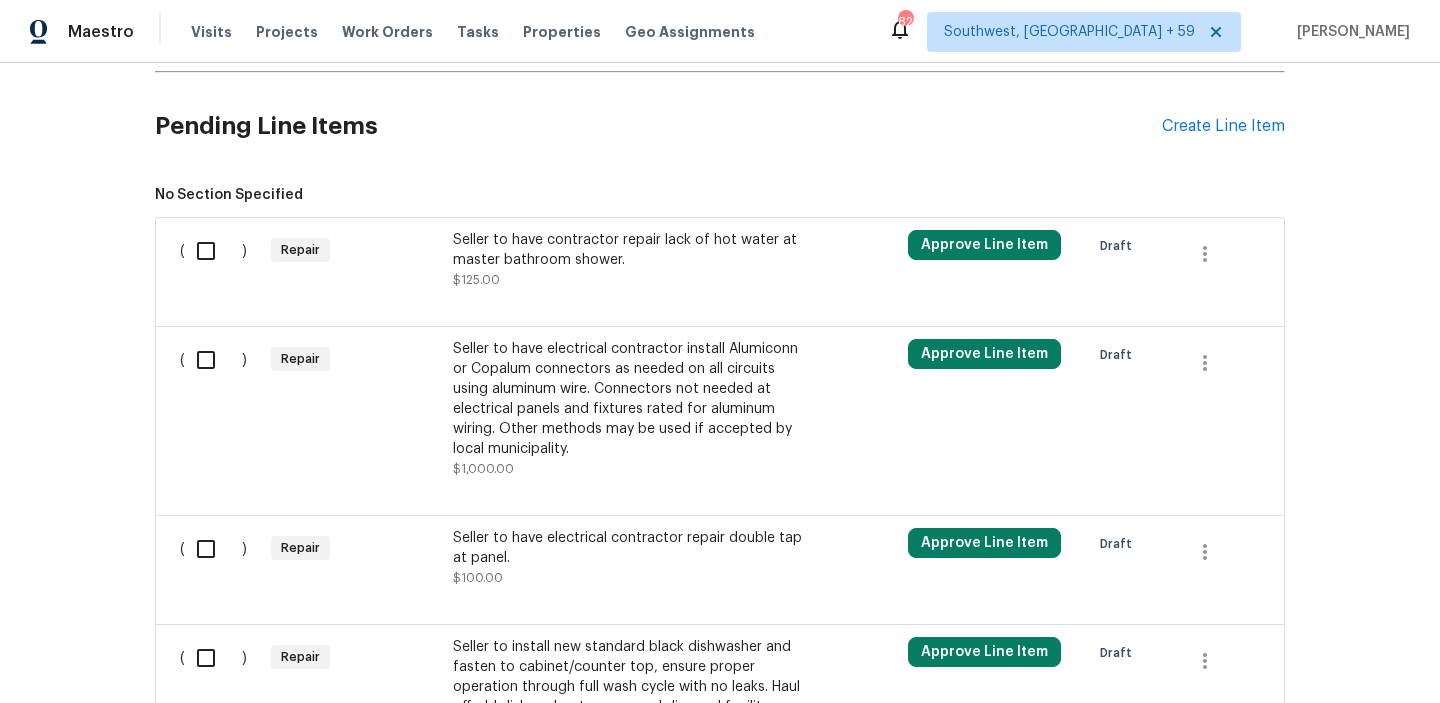 click on "Seller to have contractor repair lack of hot water at master bathroom shower. $125.00" at bounding box center [629, 260] 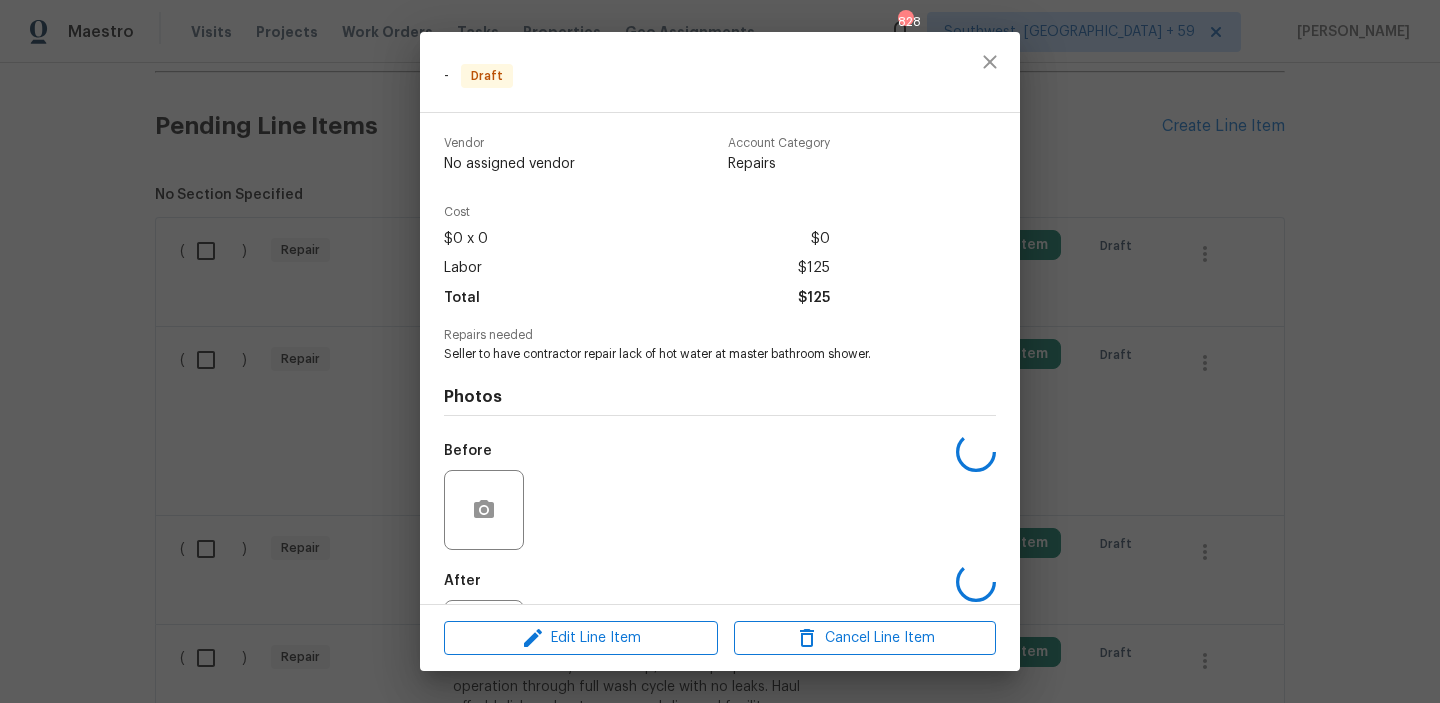 scroll, scrollTop: 96, scrollLeft: 0, axis: vertical 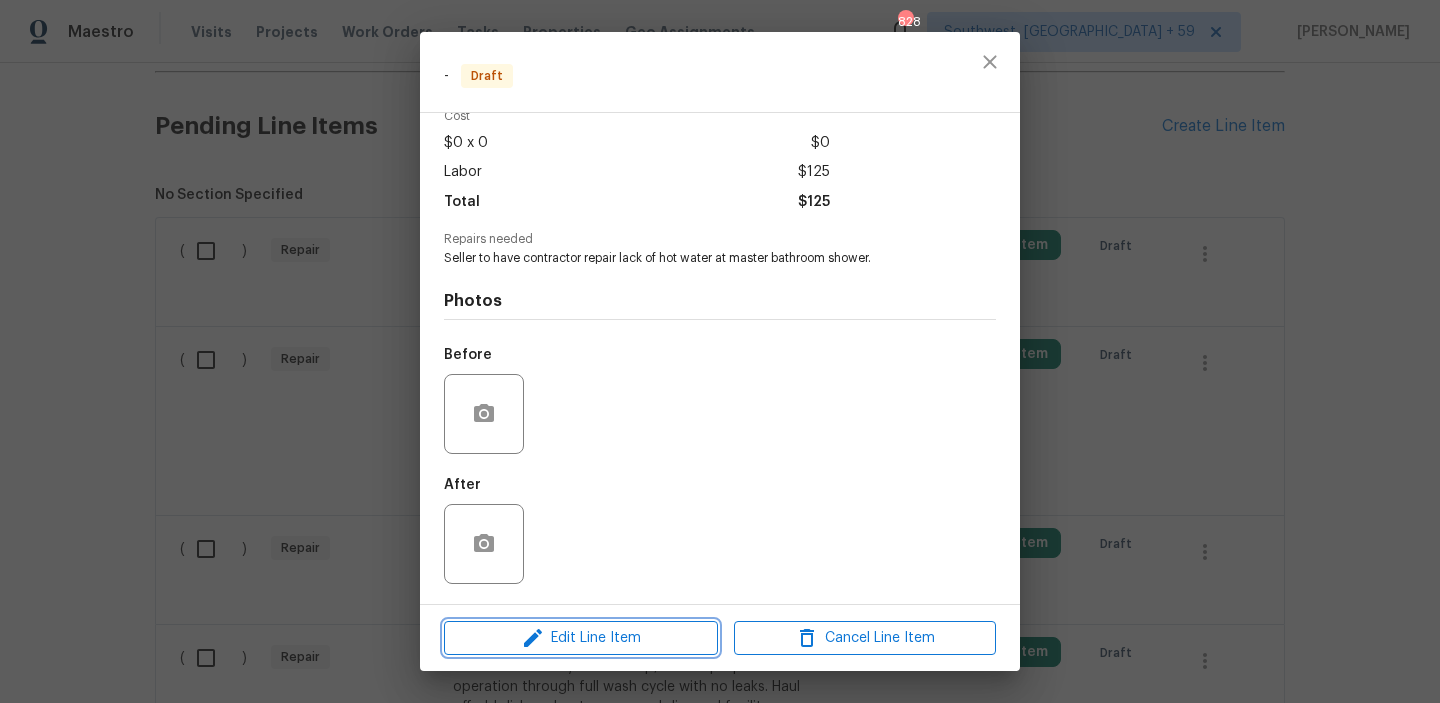 click on "Edit Line Item" at bounding box center (581, 638) 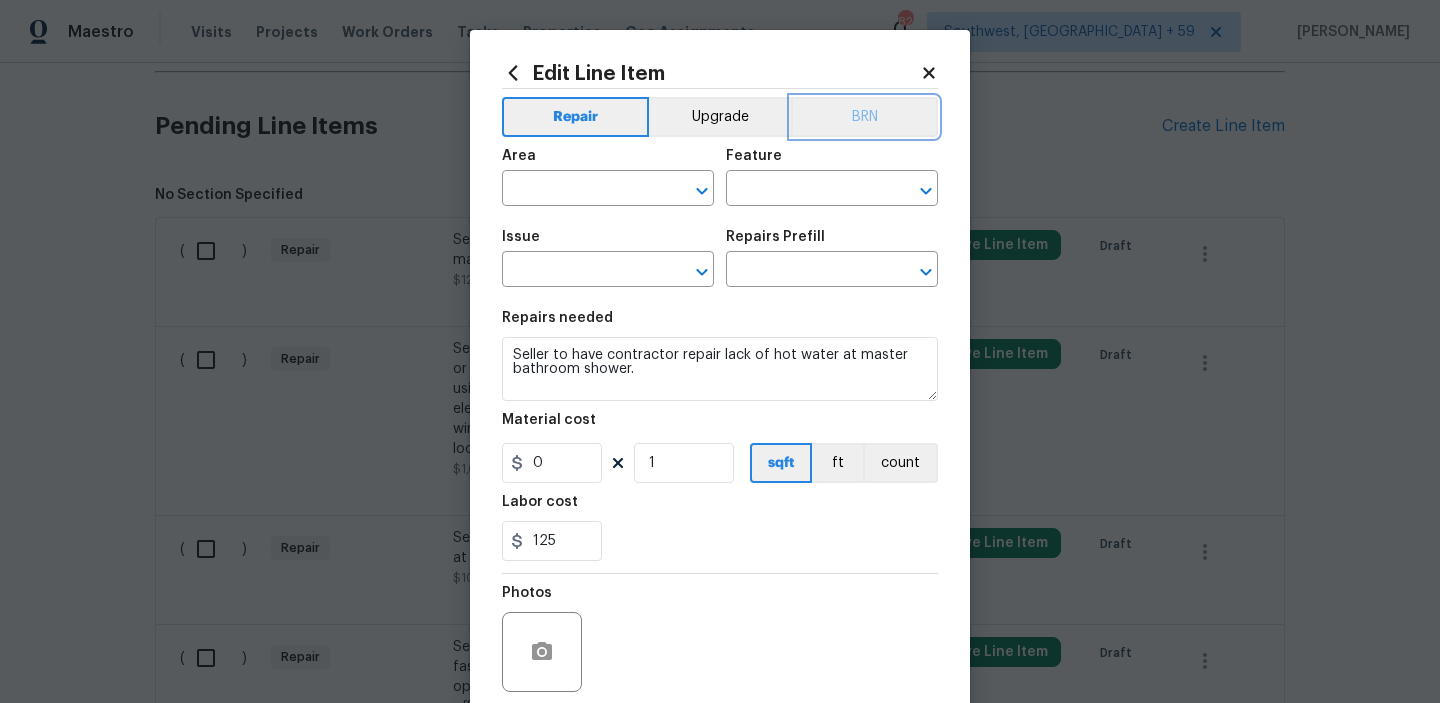 click on "BRN" at bounding box center (864, 117) 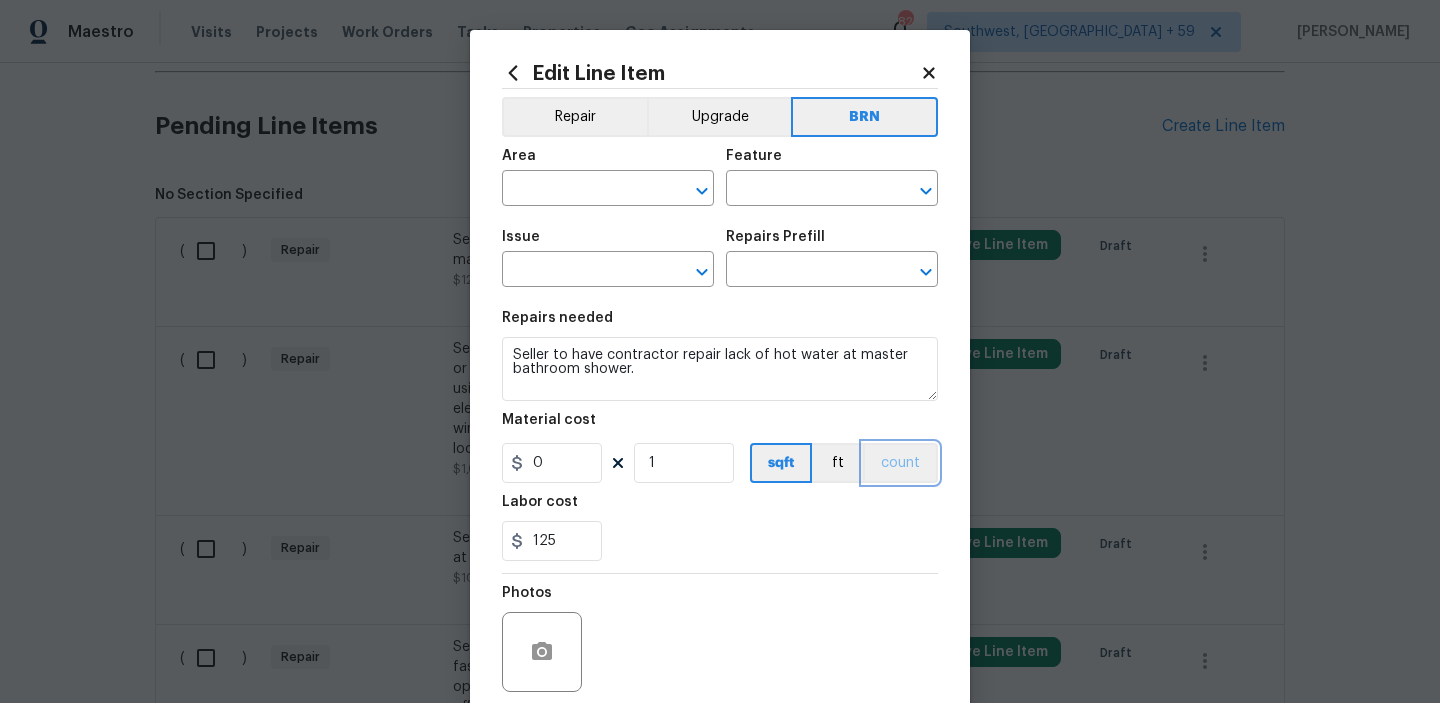 click on "count" at bounding box center [900, 463] 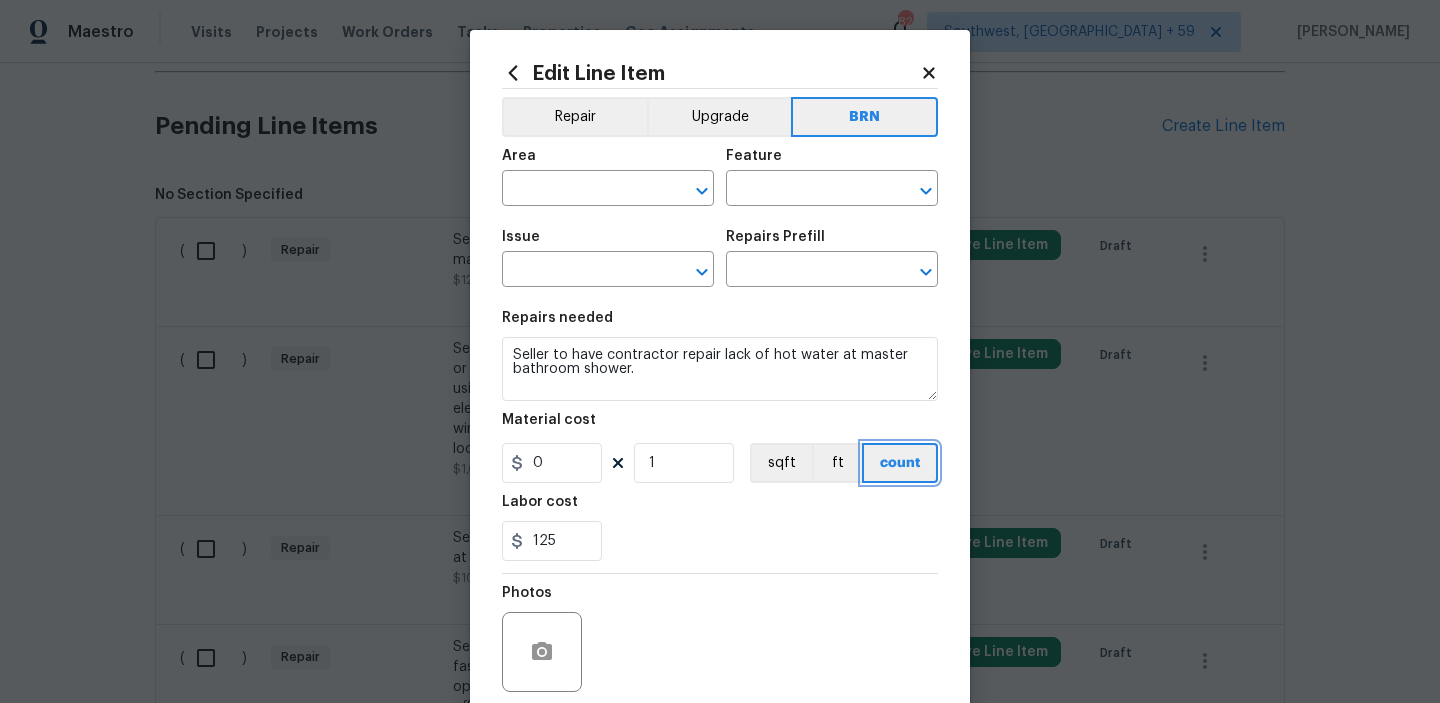 scroll, scrollTop: 159, scrollLeft: 0, axis: vertical 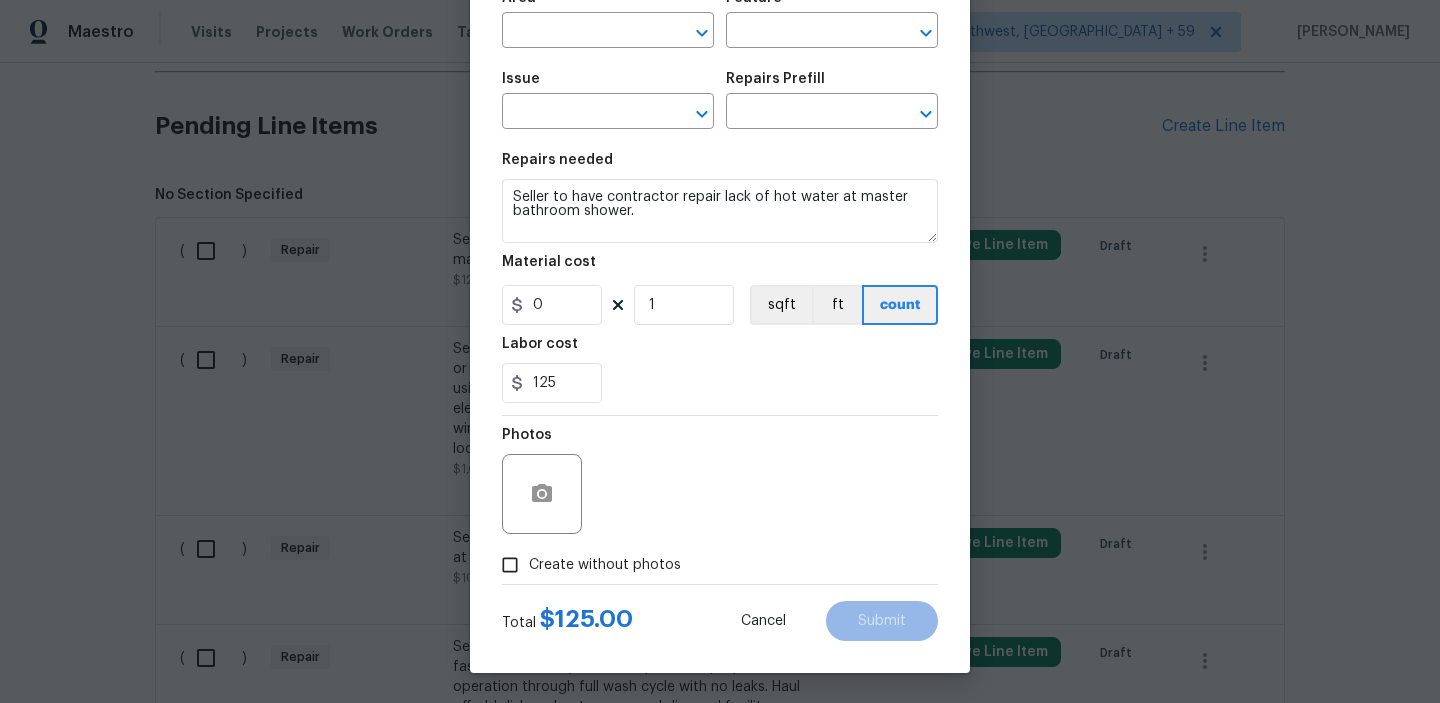 click at bounding box center [542, 494] 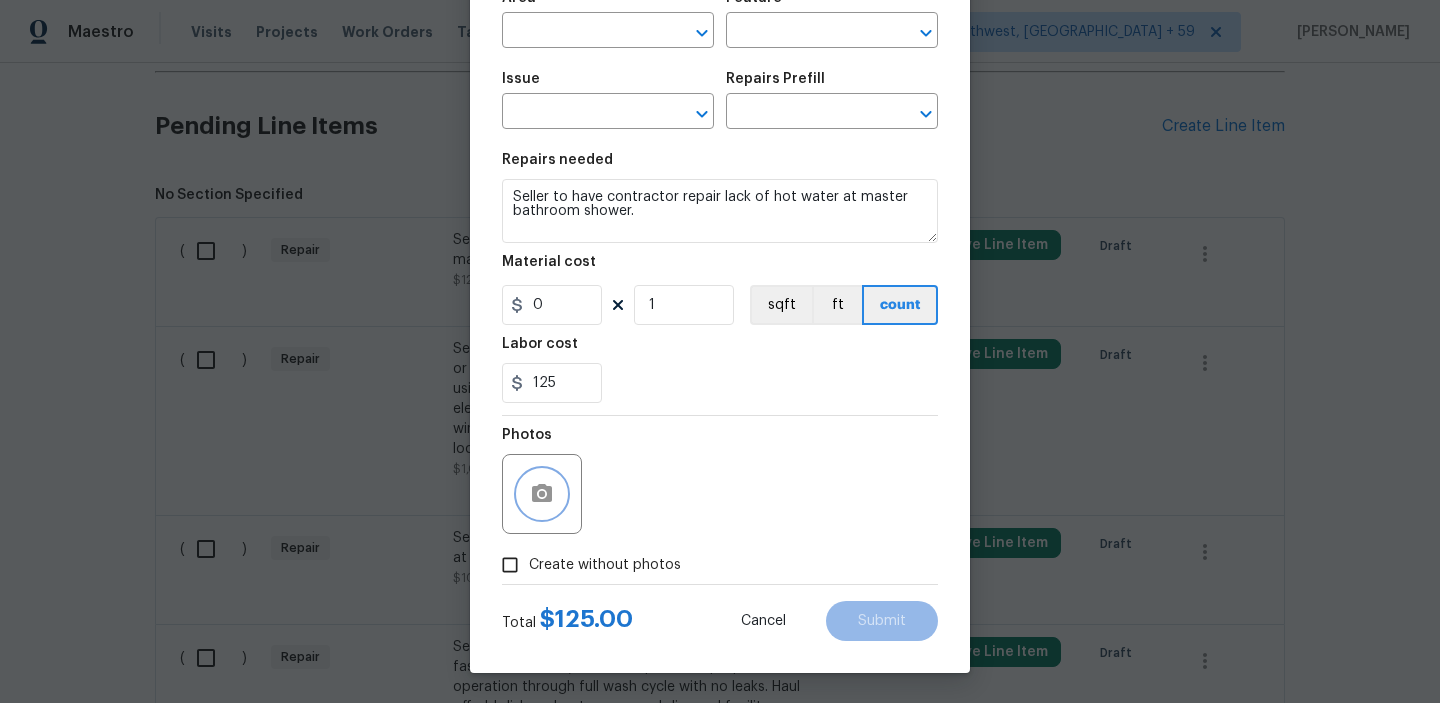 click at bounding box center [542, 494] 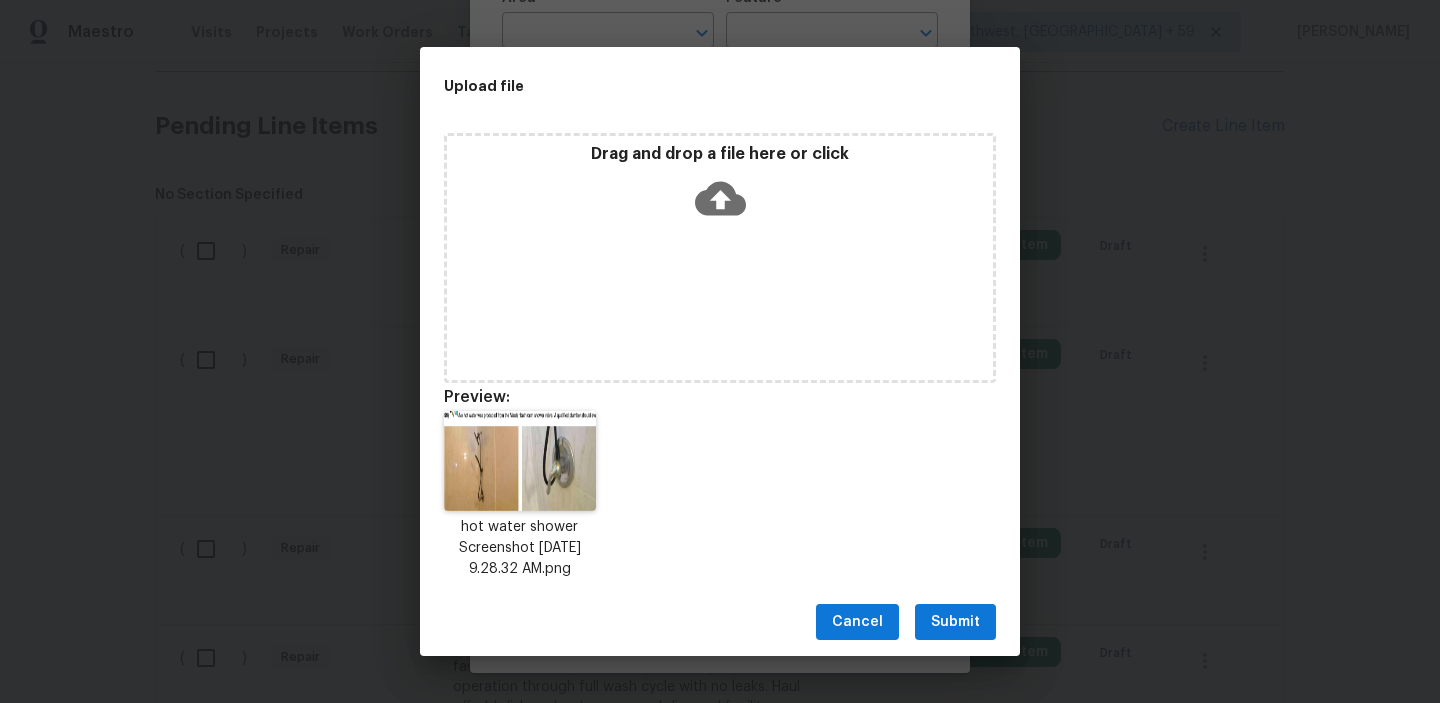 click on "Submit" at bounding box center (955, 622) 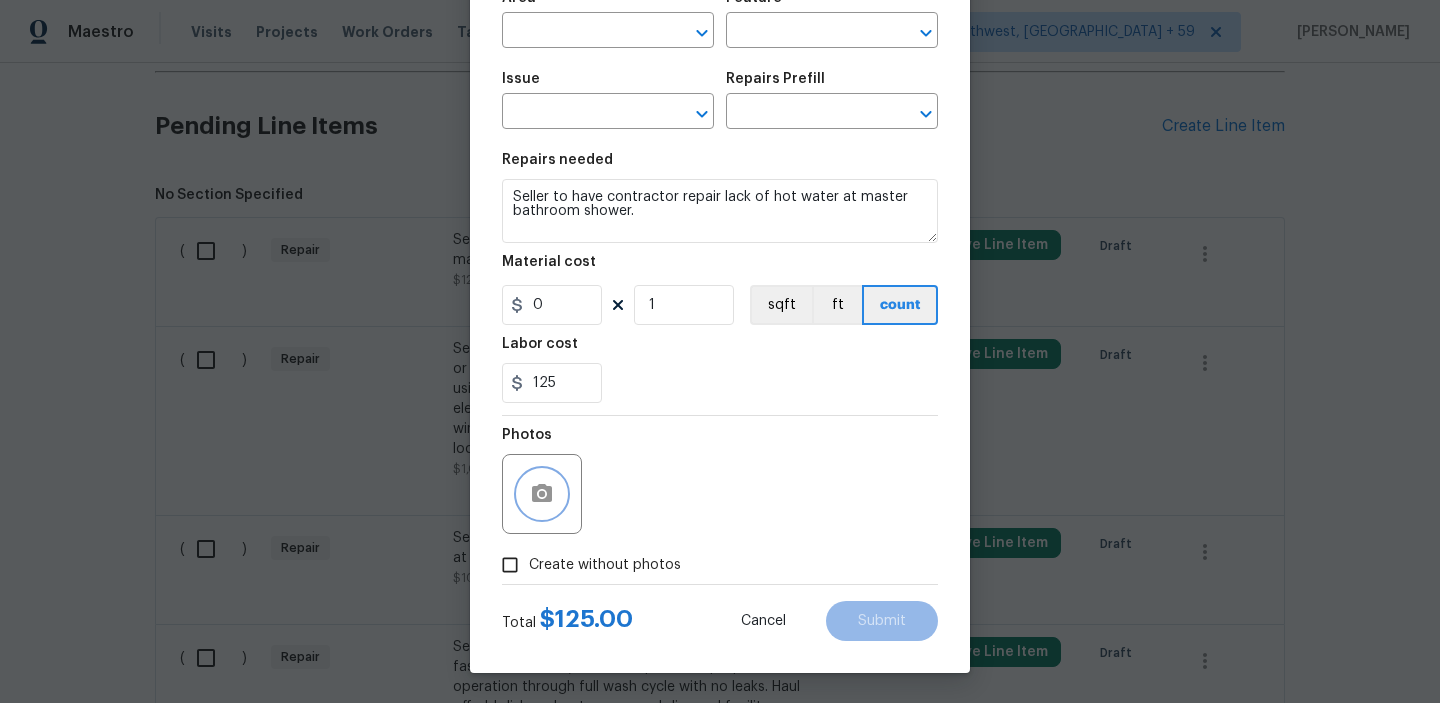 scroll, scrollTop: 0, scrollLeft: 0, axis: both 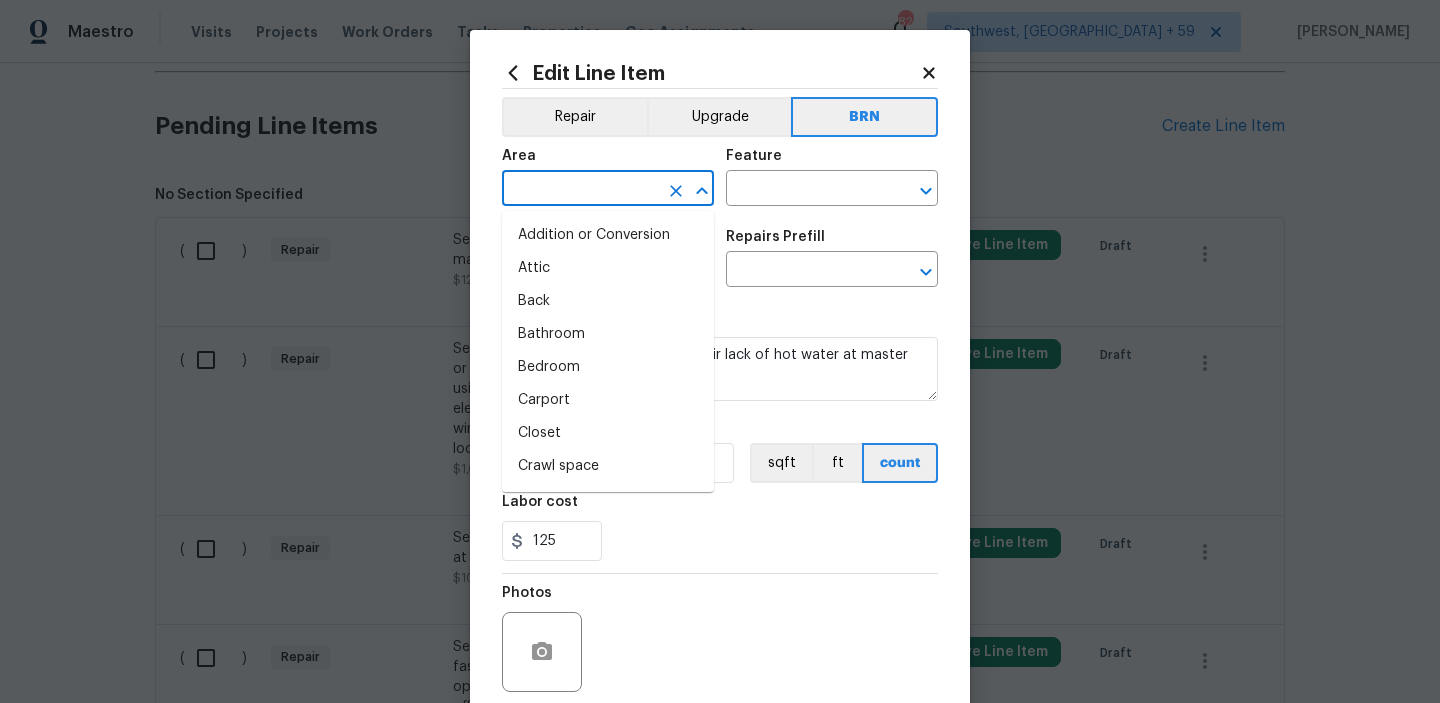 click at bounding box center [580, 190] 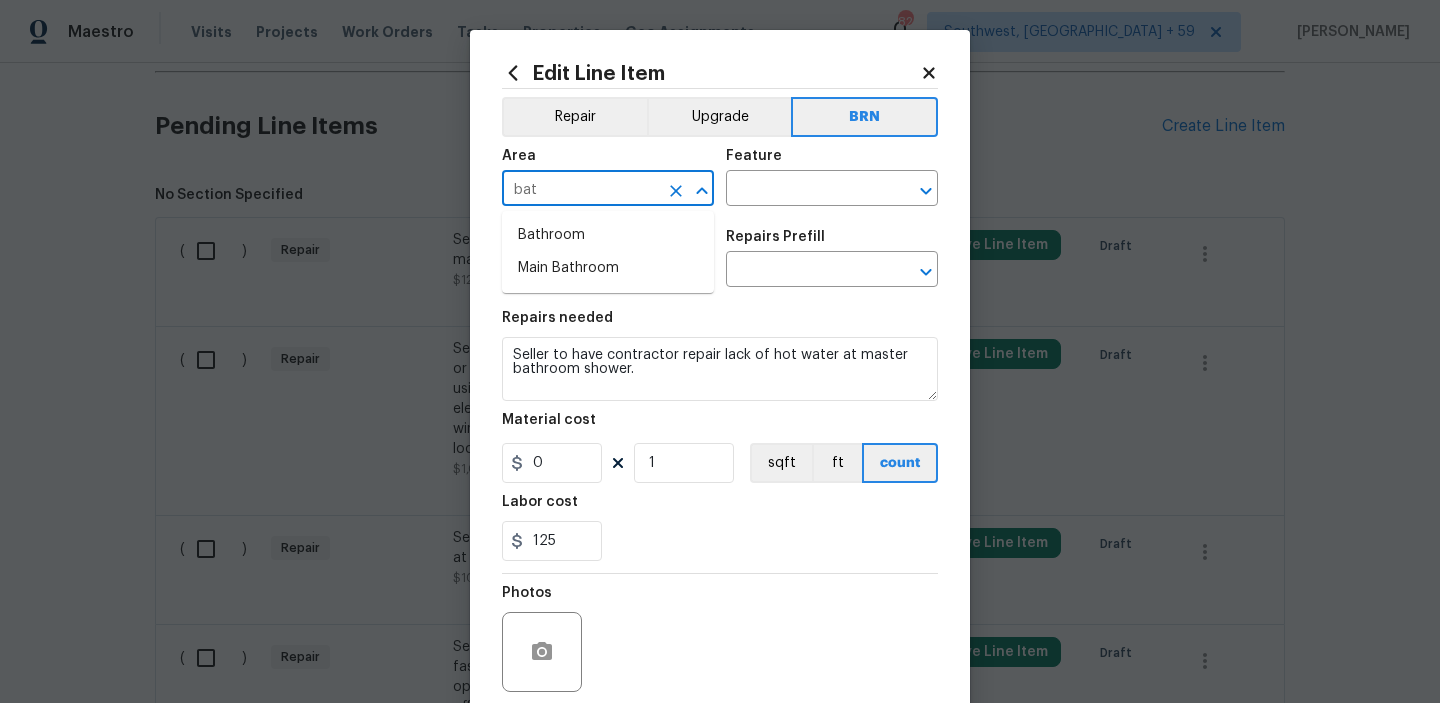 type on "bath" 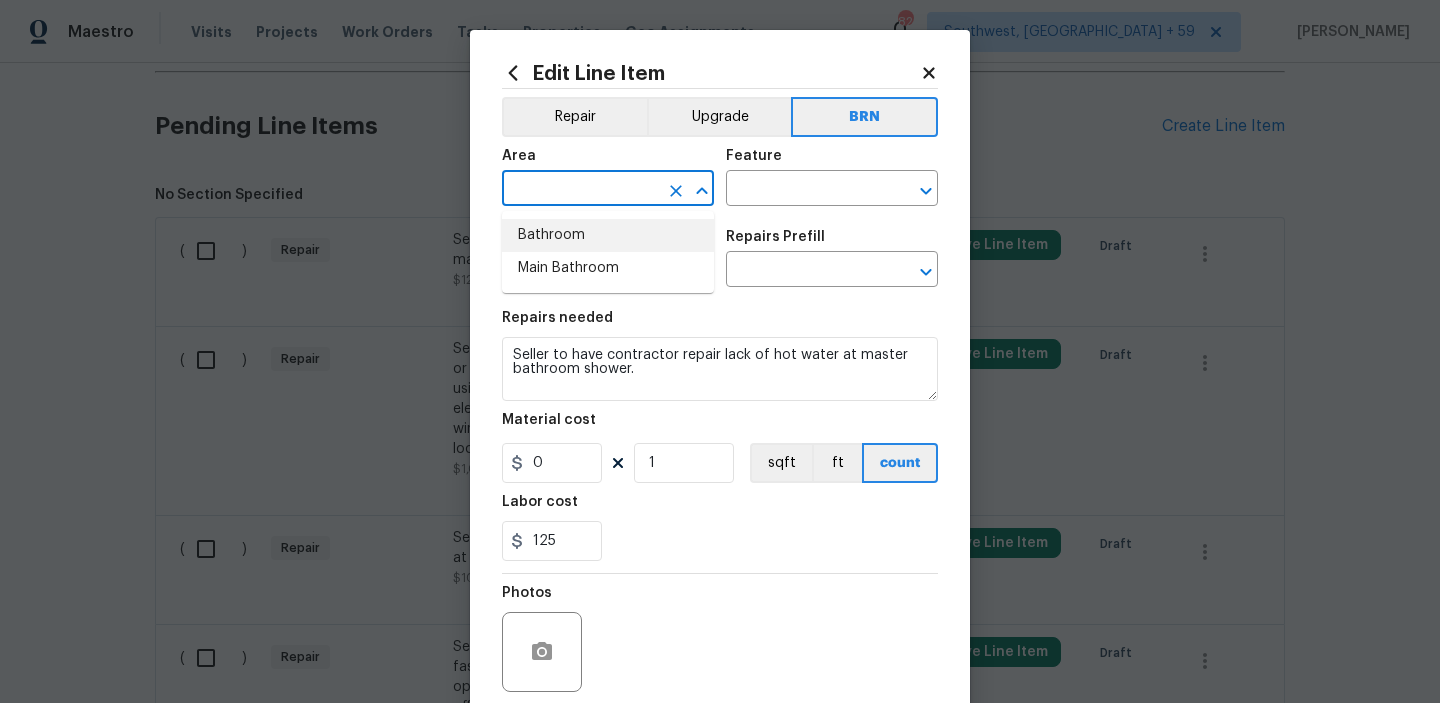 click on "Bathroom" at bounding box center [608, 235] 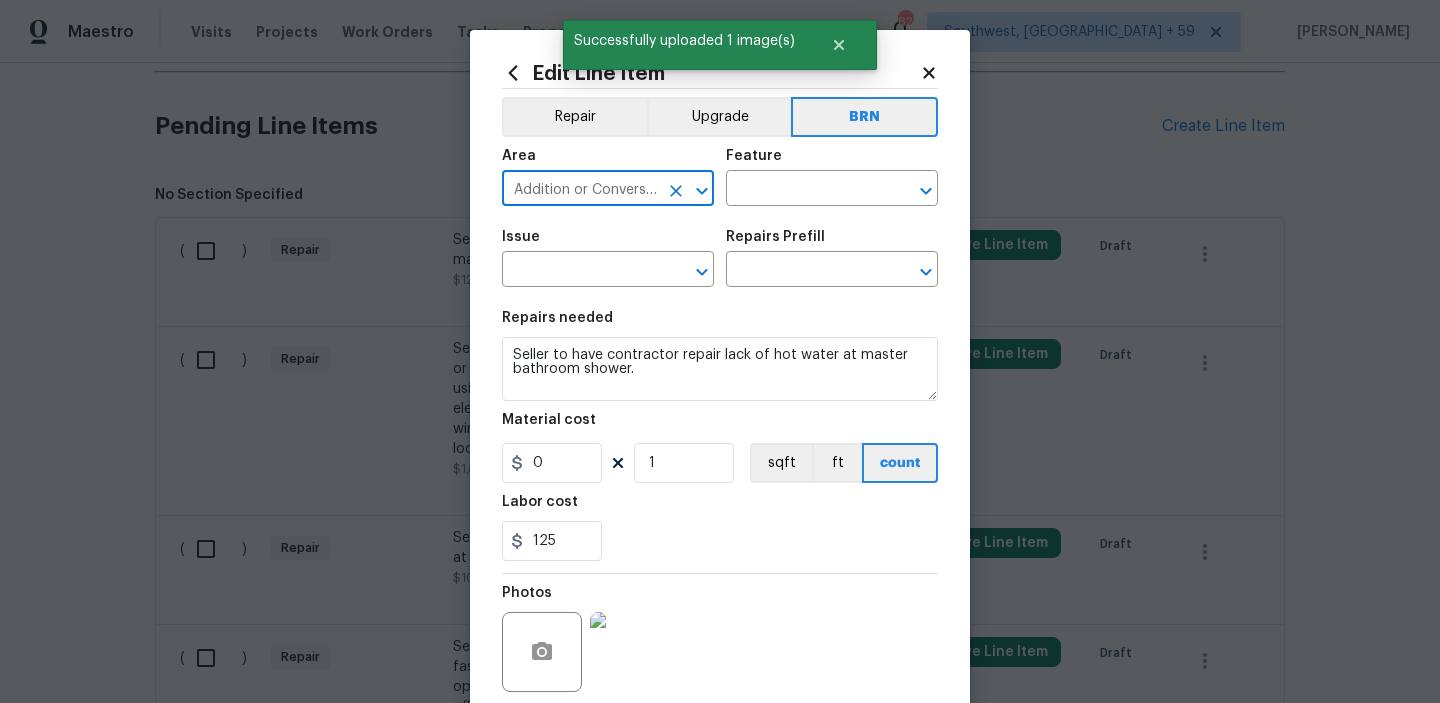 click 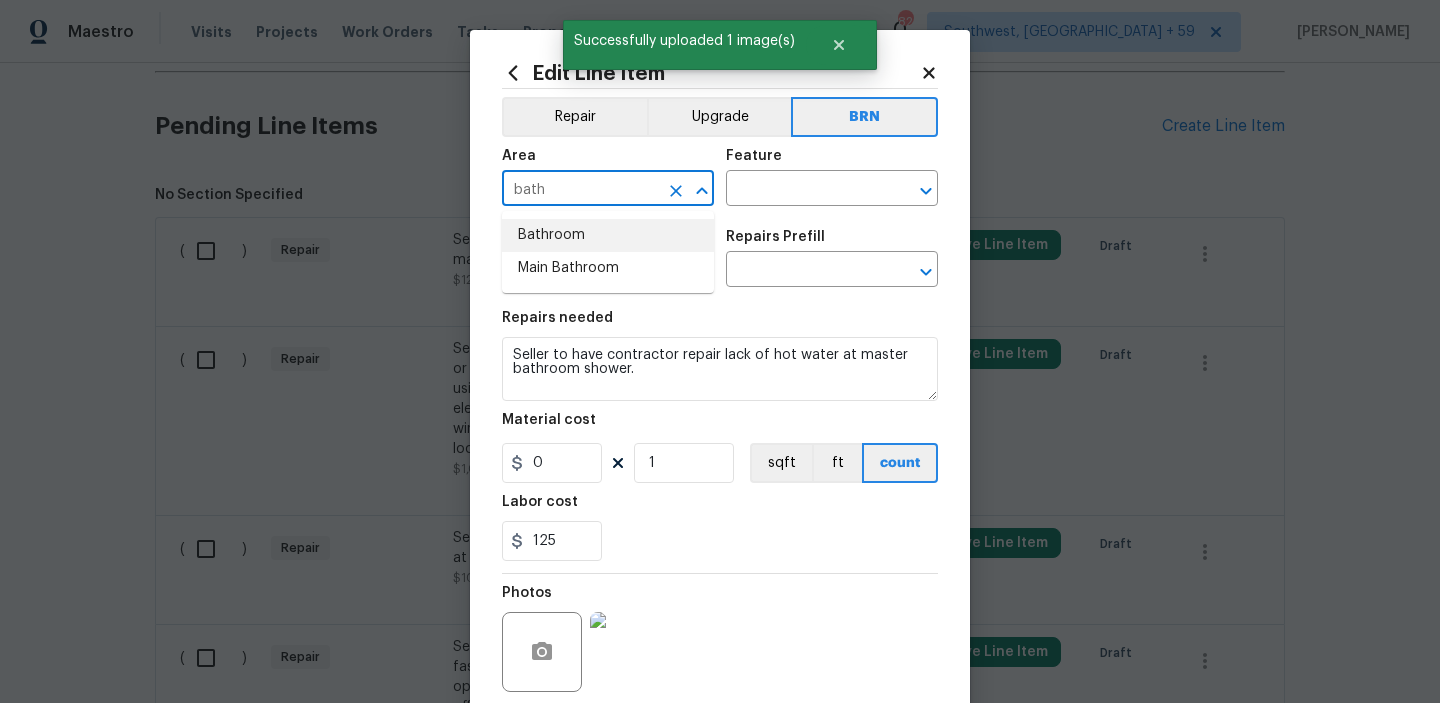 click on "Bathroom" at bounding box center [608, 235] 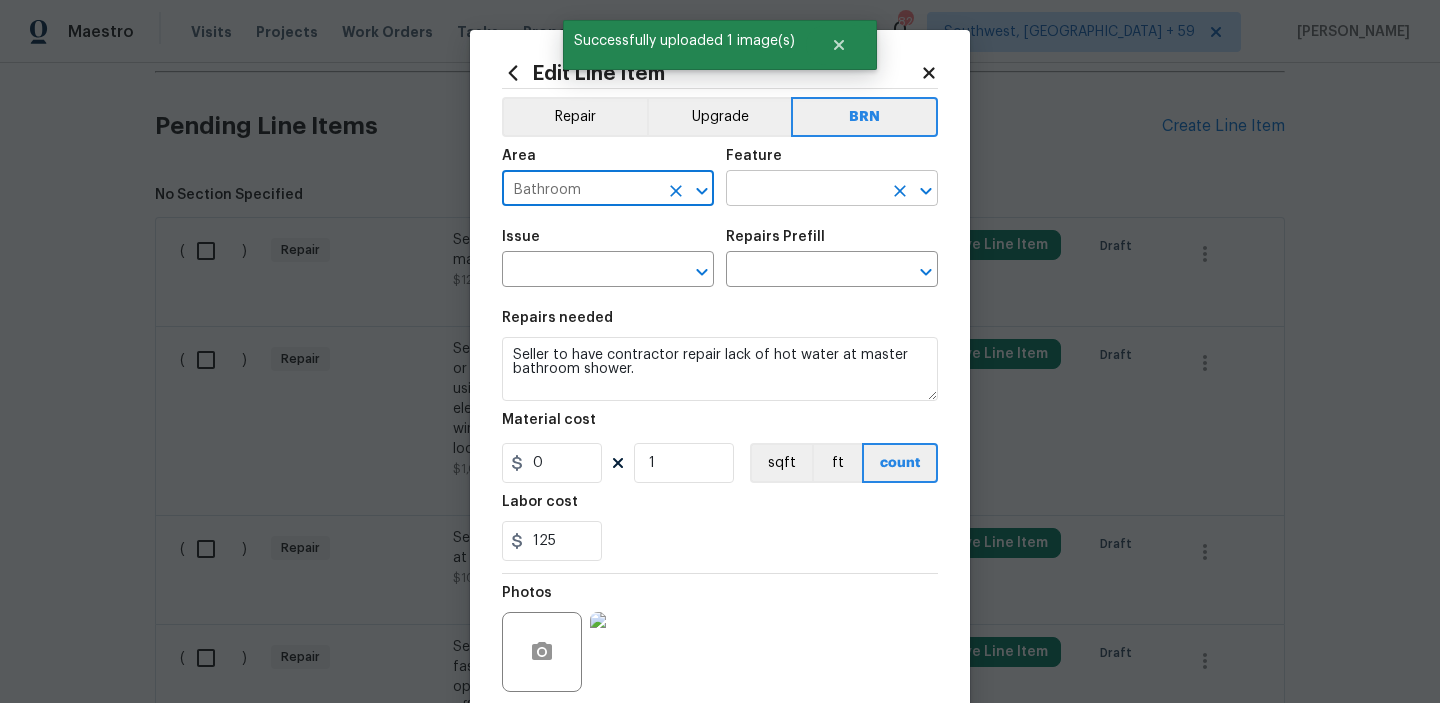 type on "Bathroom" 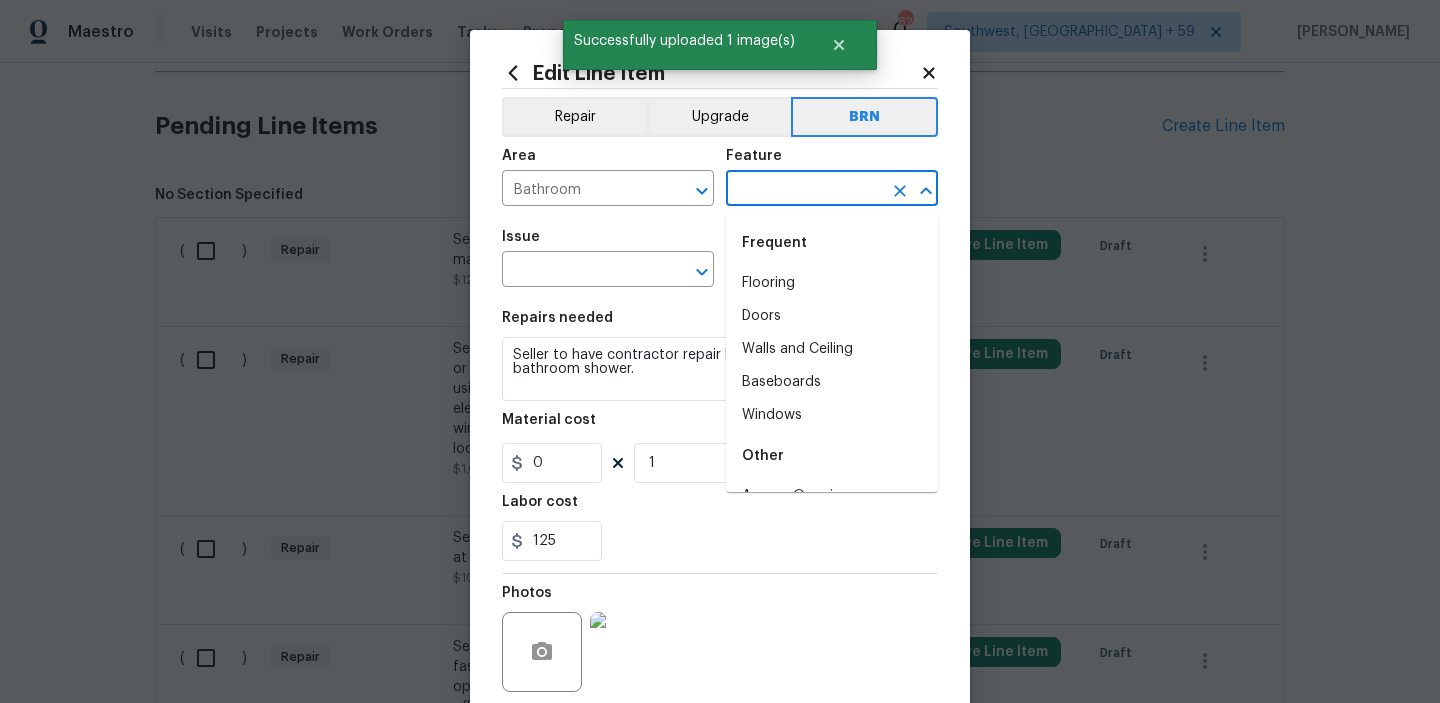 click at bounding box center (804, 190) 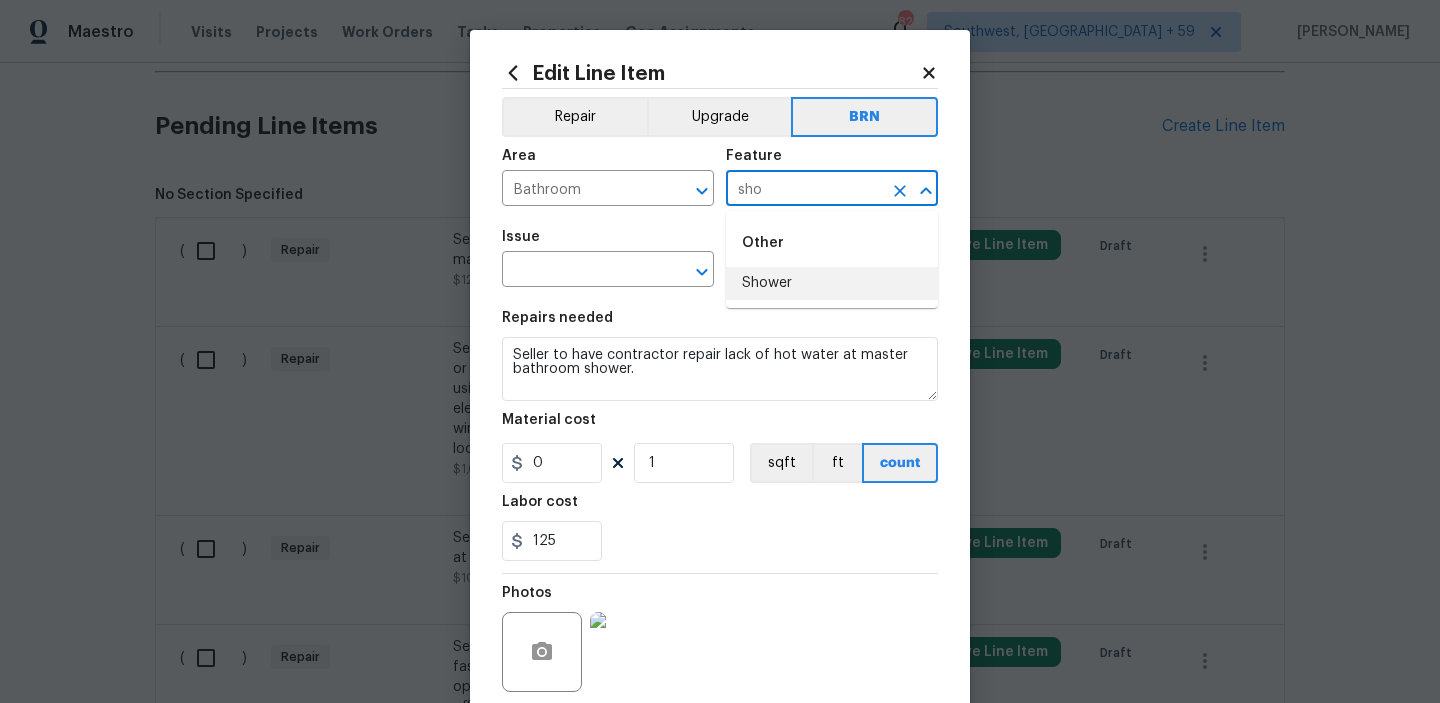 click on "Shower" at bounding box center [832, 283] 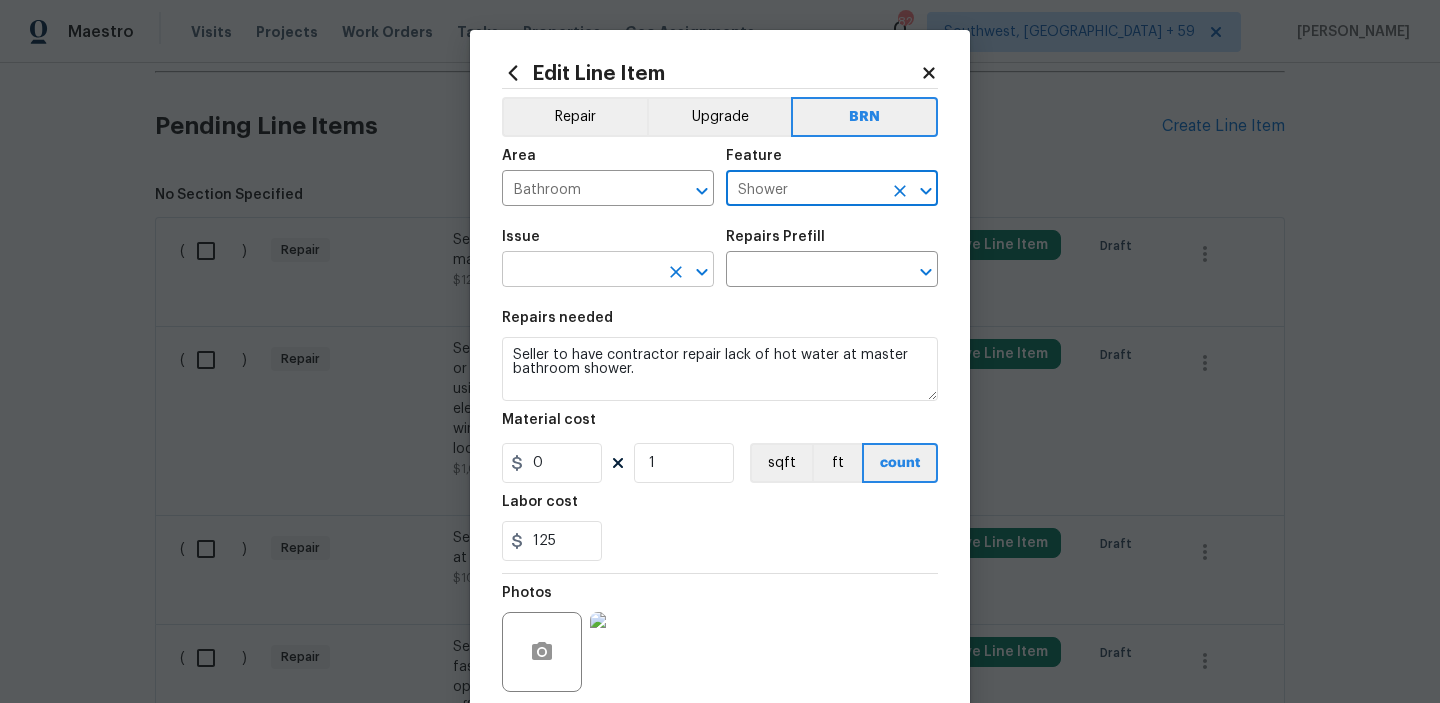 type on "Shower" 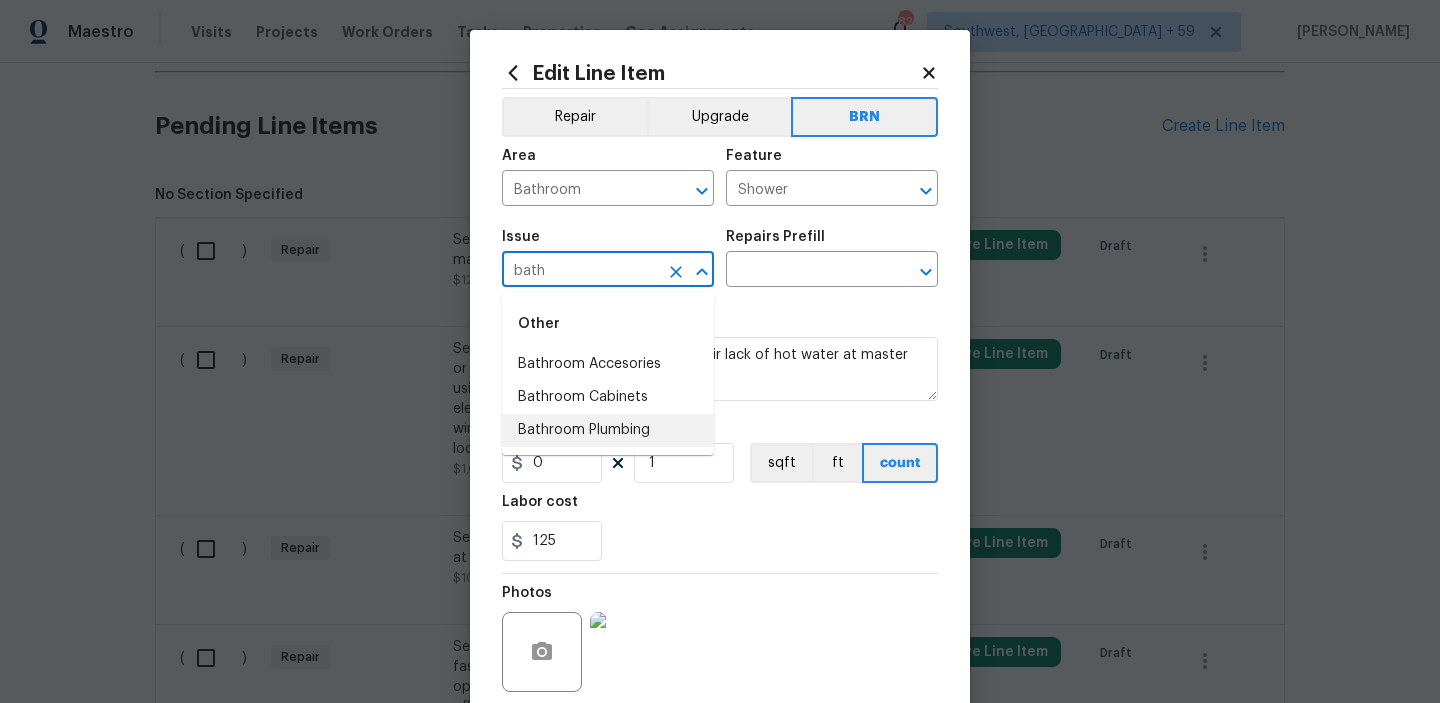 click on "Bathroom Plumbing" at bounding box center (608, 430) 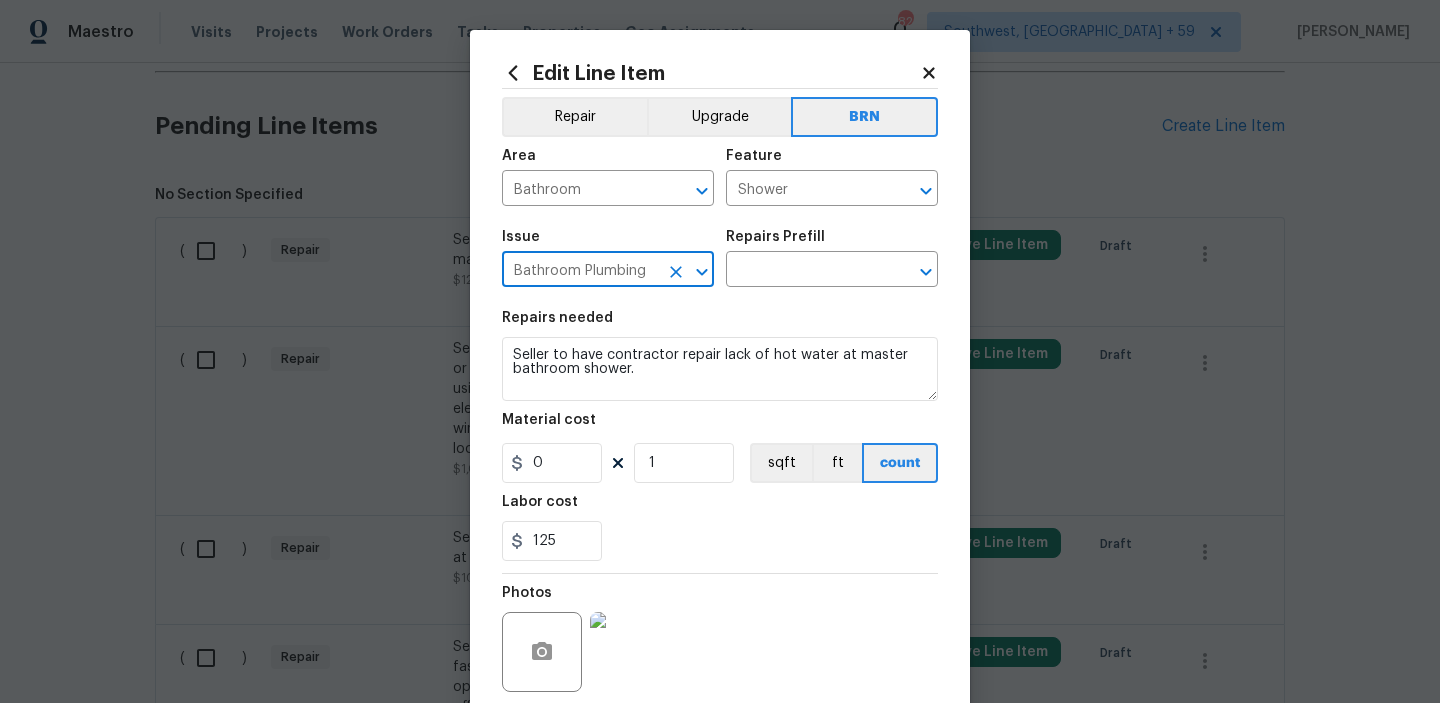 type on "Bathroom Plumbing" 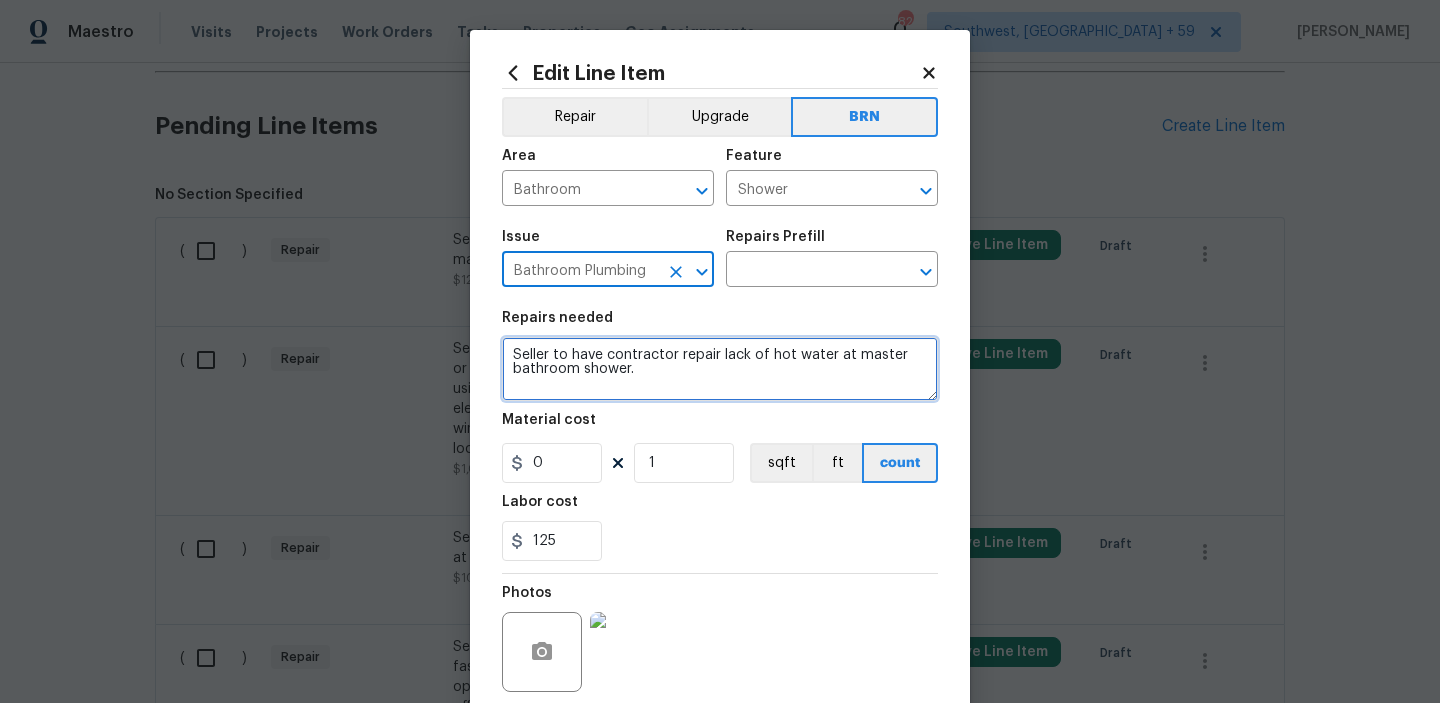 click on "Seller to have contractor repair lack of hot water at master bathroom shower." at bounding box center (720, 369) 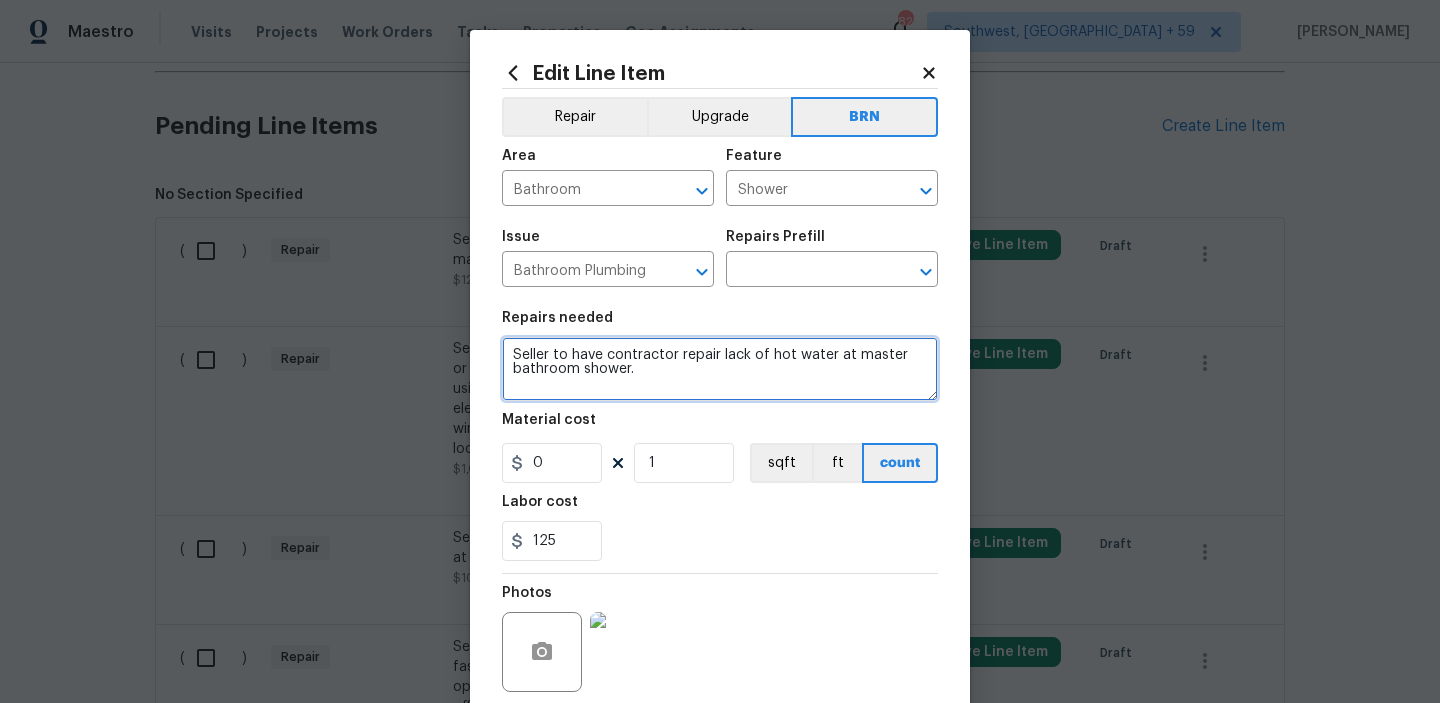 click on "Seller to have contractor repair lack of hot water at master bathroom shower." at bounding box center (720, 369) 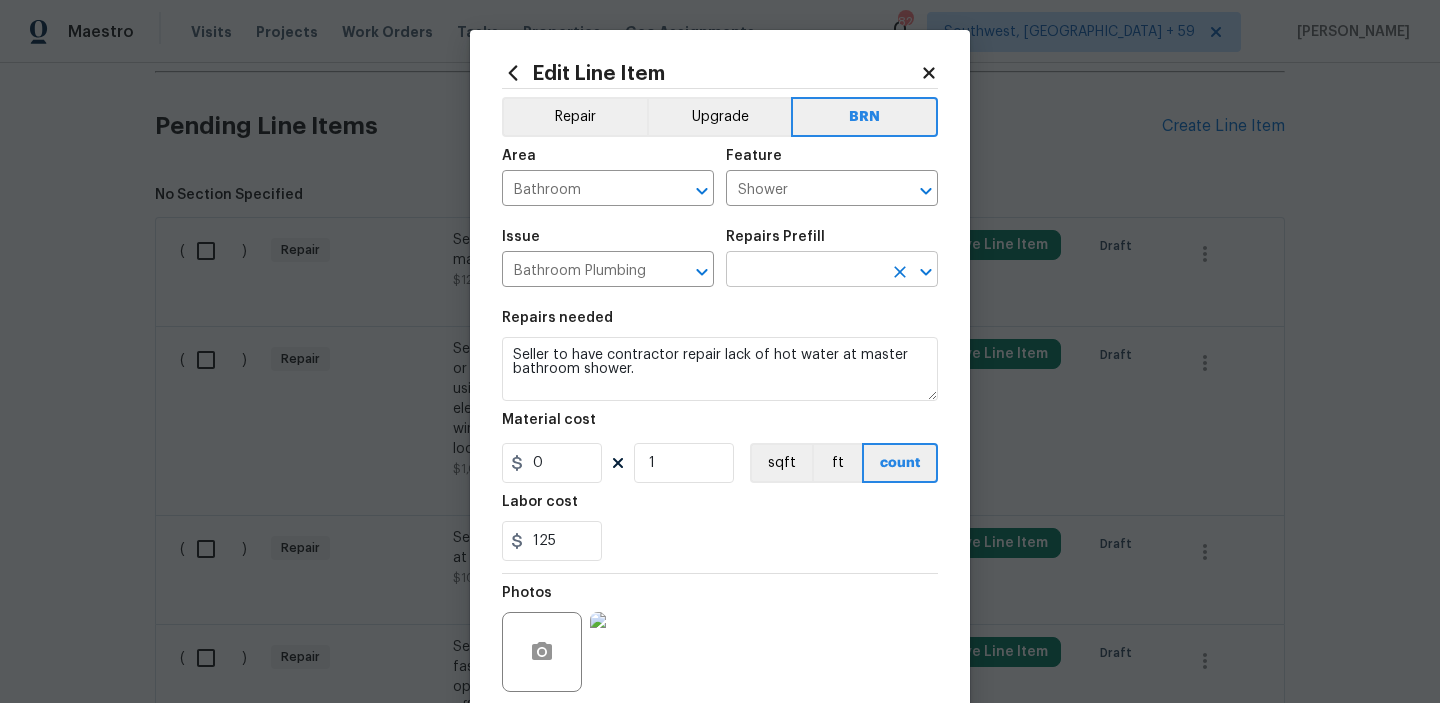 click at bounding box center [804, 271] 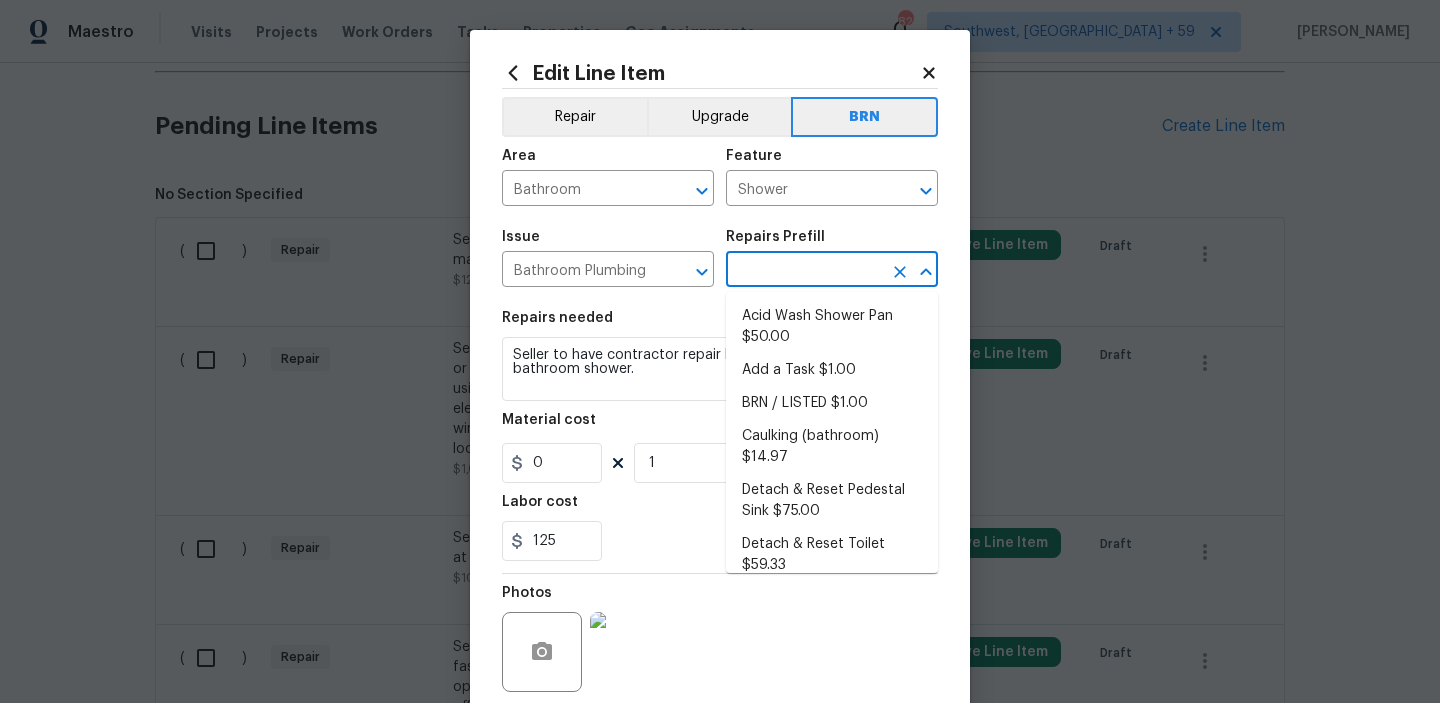 click on "Acid Wash Shower Pan $50.00" at bounding box center (832, 327) 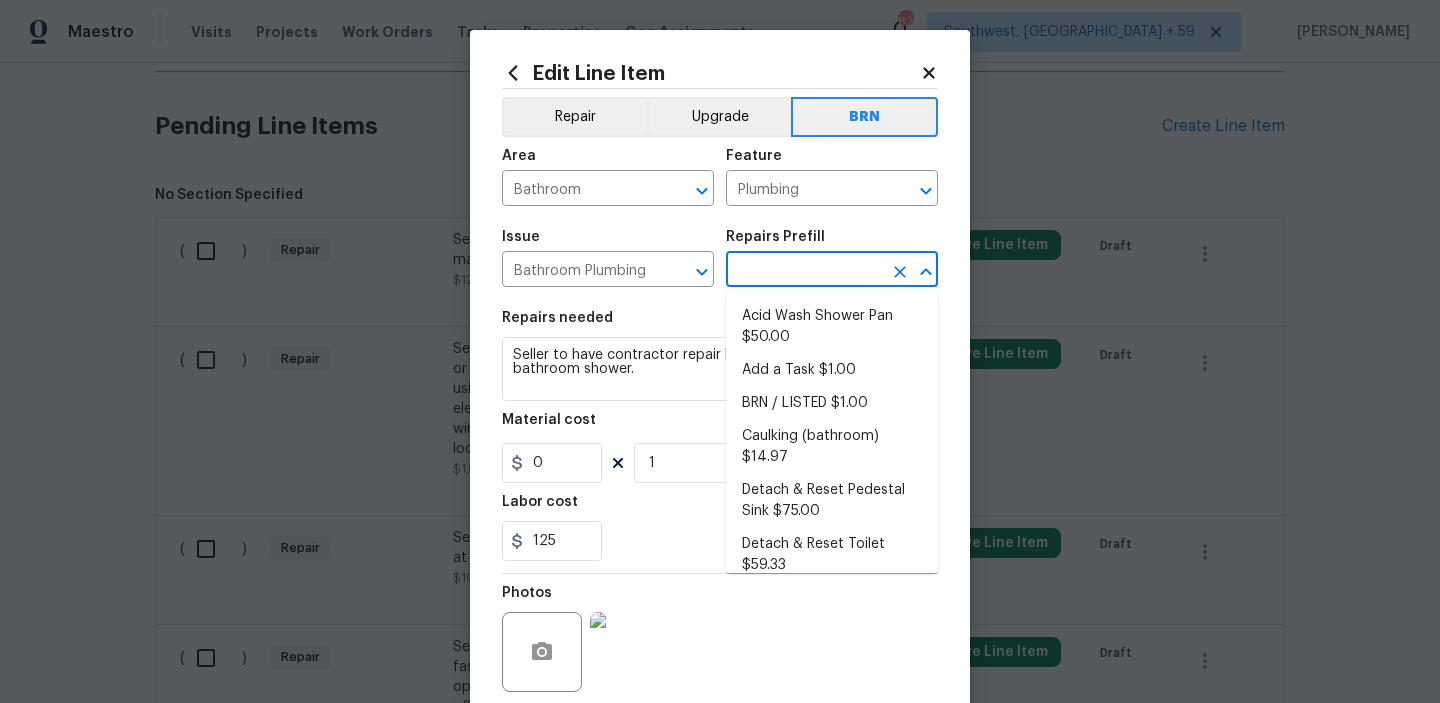 type on "Acid Wash Shower Pan $50.00" 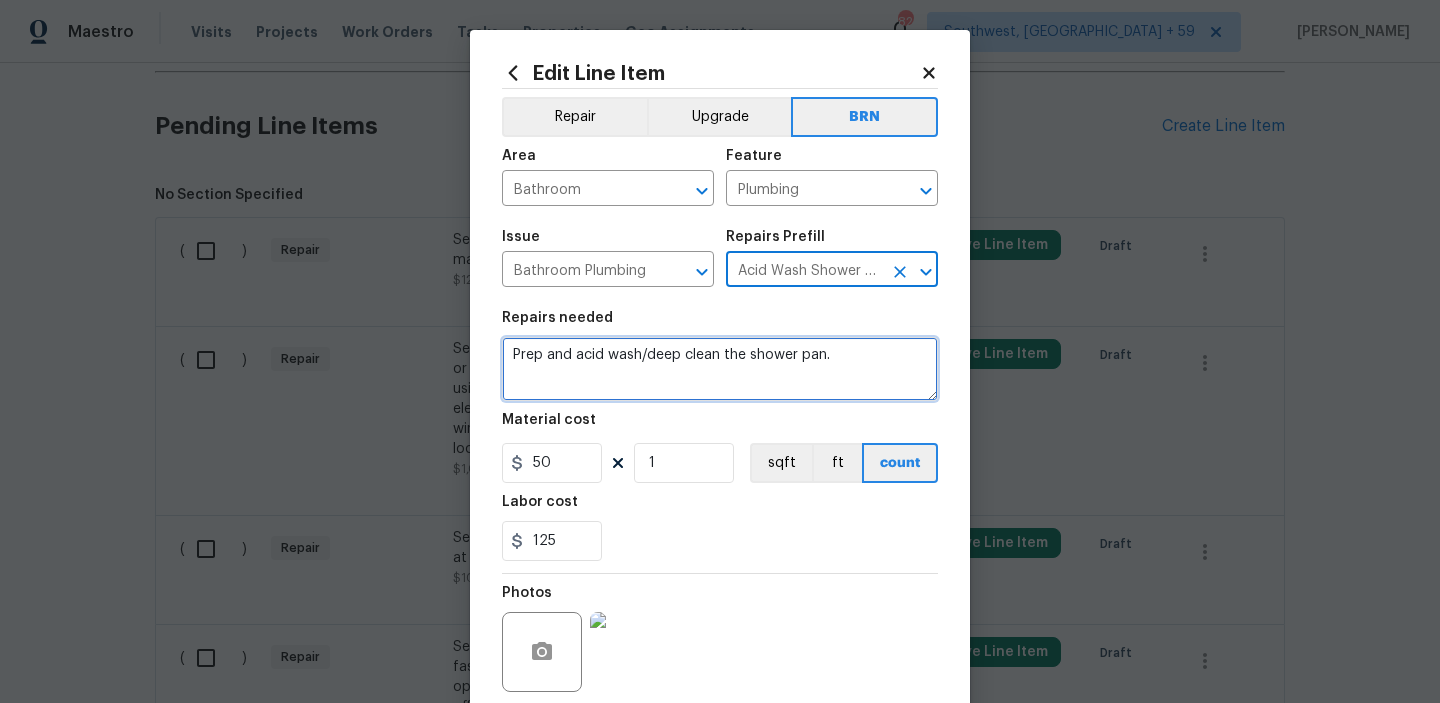 click on "Prep and acid wash/deep clean the shower pan." at bounding box center [720, 369] 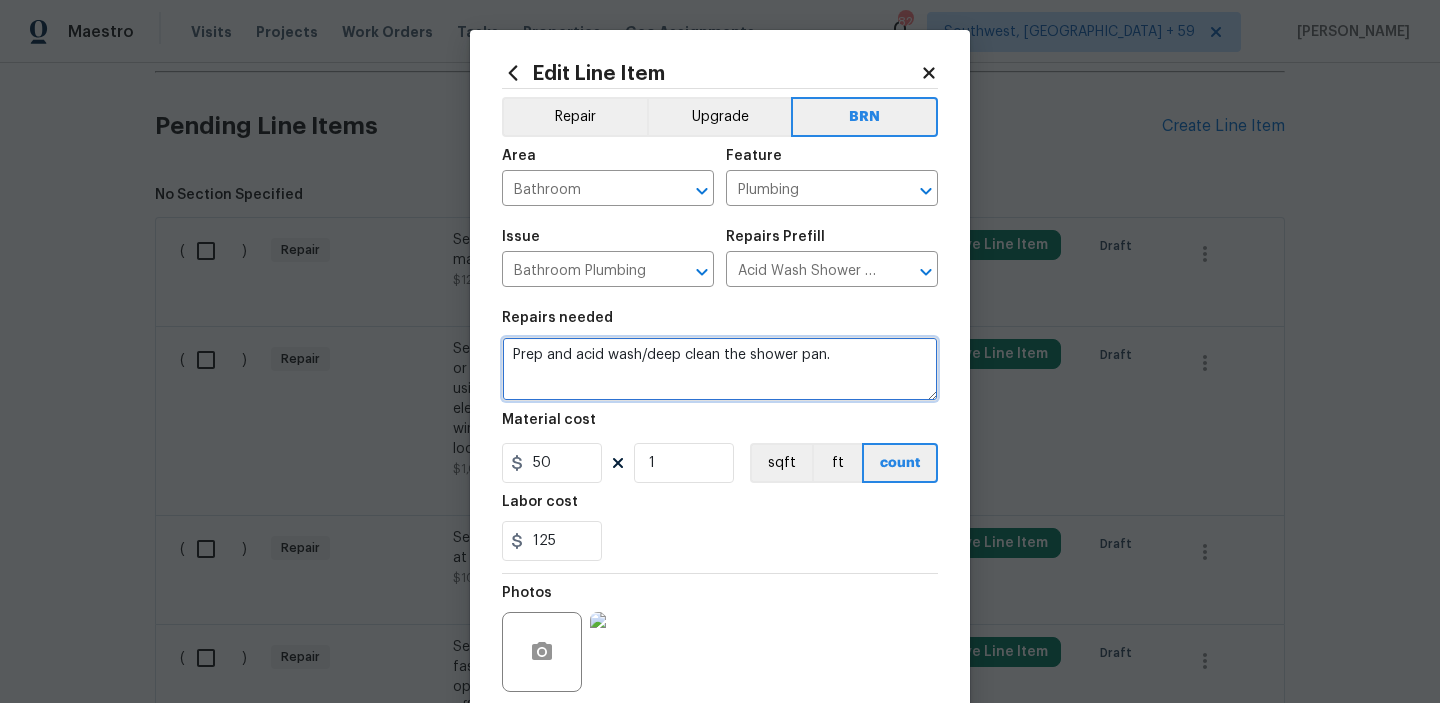 click on "Prep and acid wash/deep clean the shower pan." at bounding box center (720, 369) 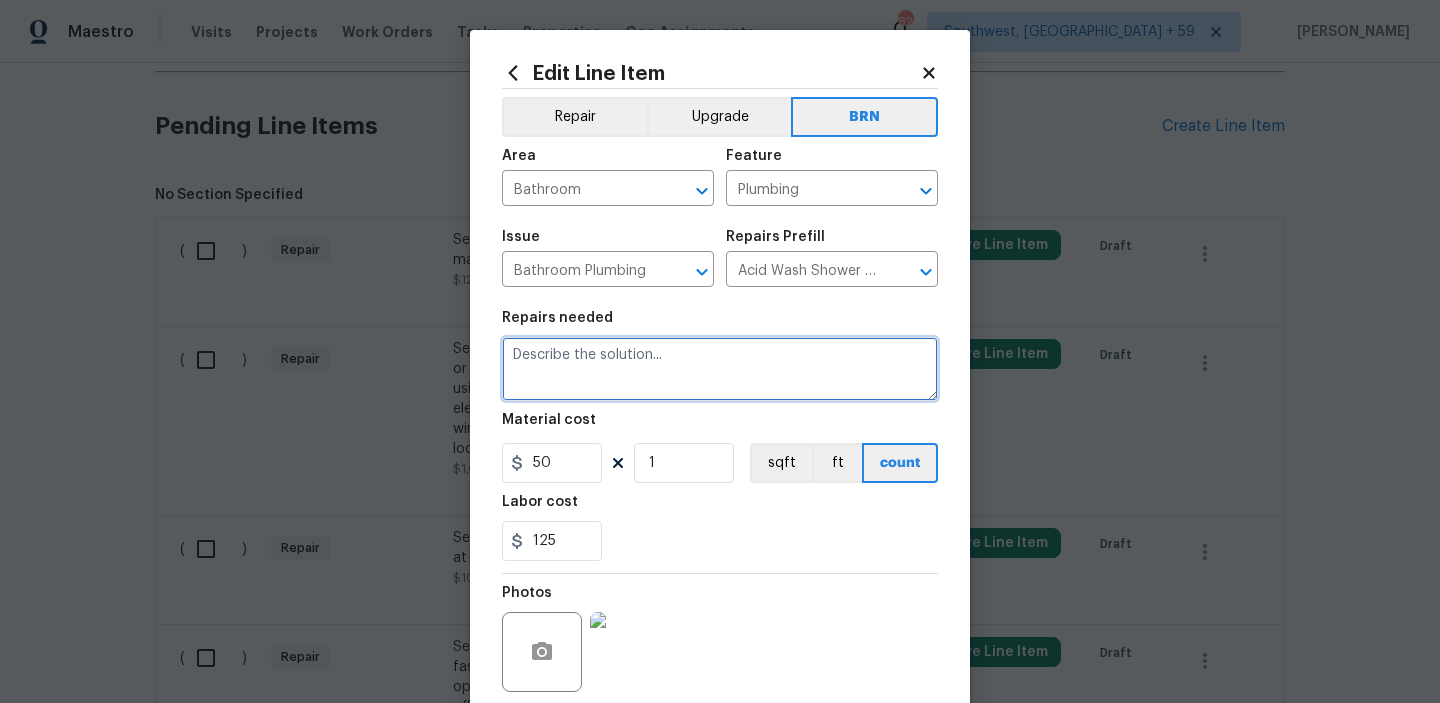 paste on "Seller to have contractor repair lack of hot water at master bathroom shower." 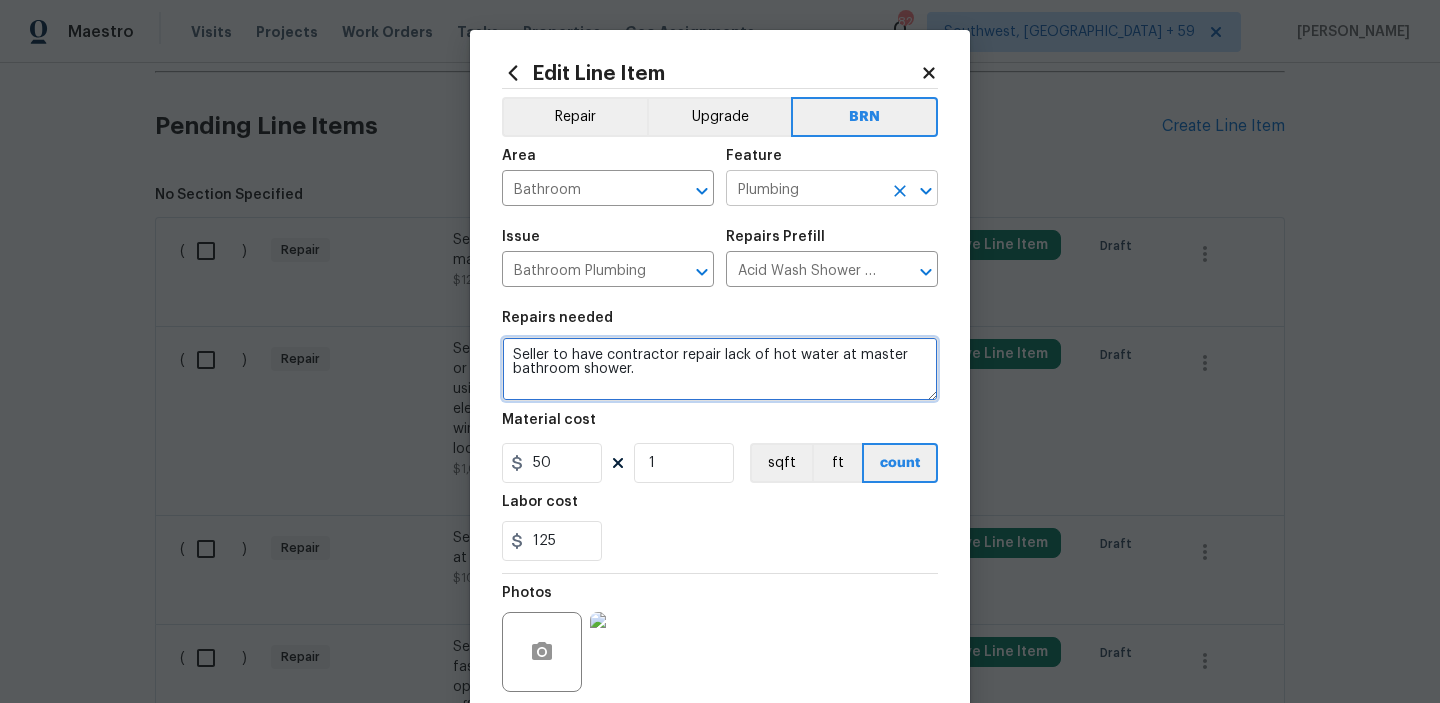 type on "Seller to have contractor repair lack of hot water at master bathroom shower." 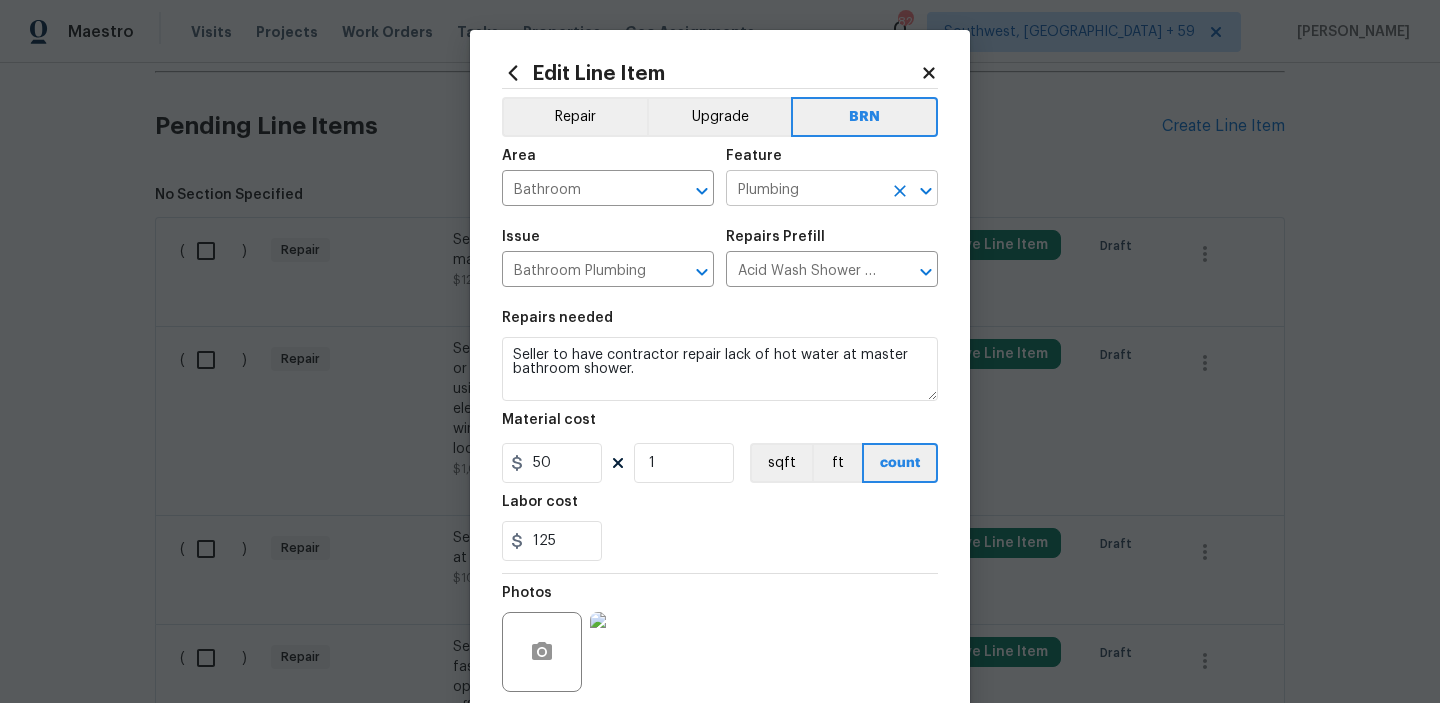 click on "Plumbing" at bounding box center [804, 190] 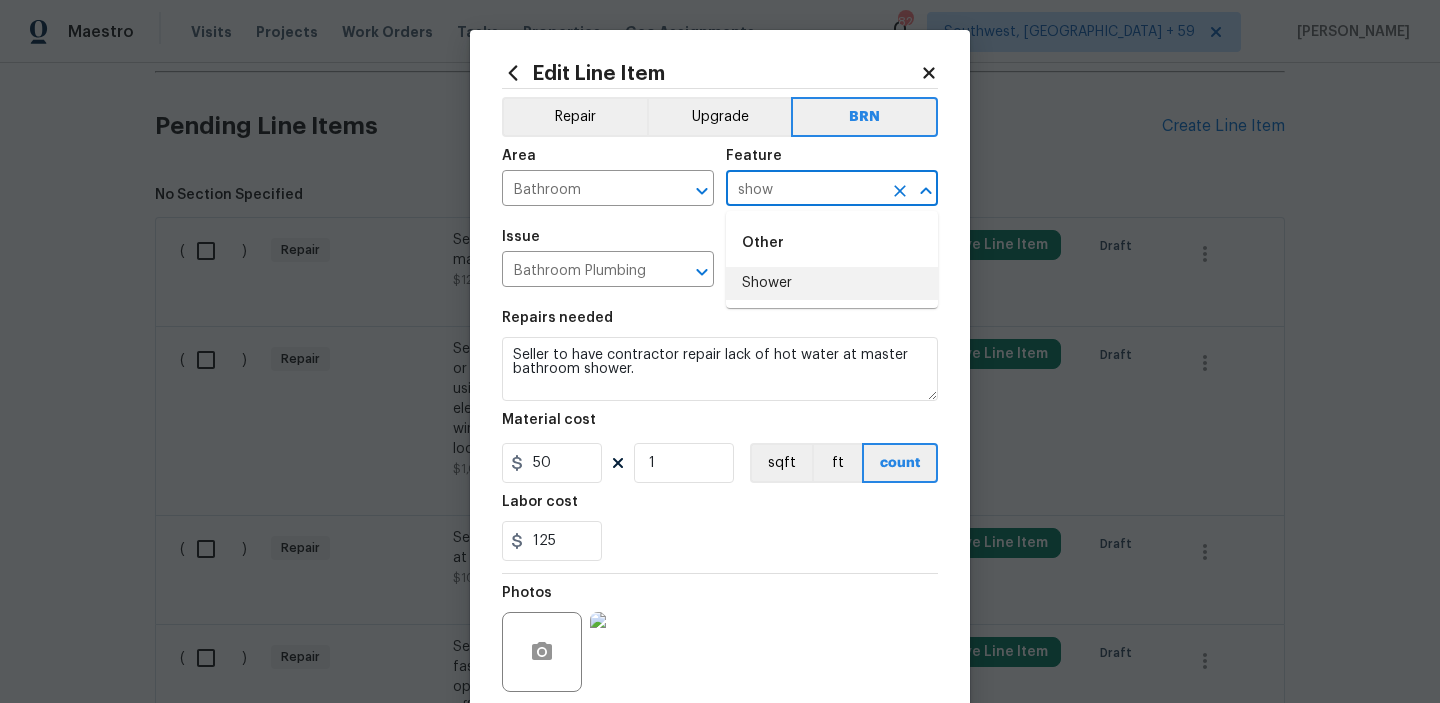 click on "Shower" at bounding box center (832, 283) 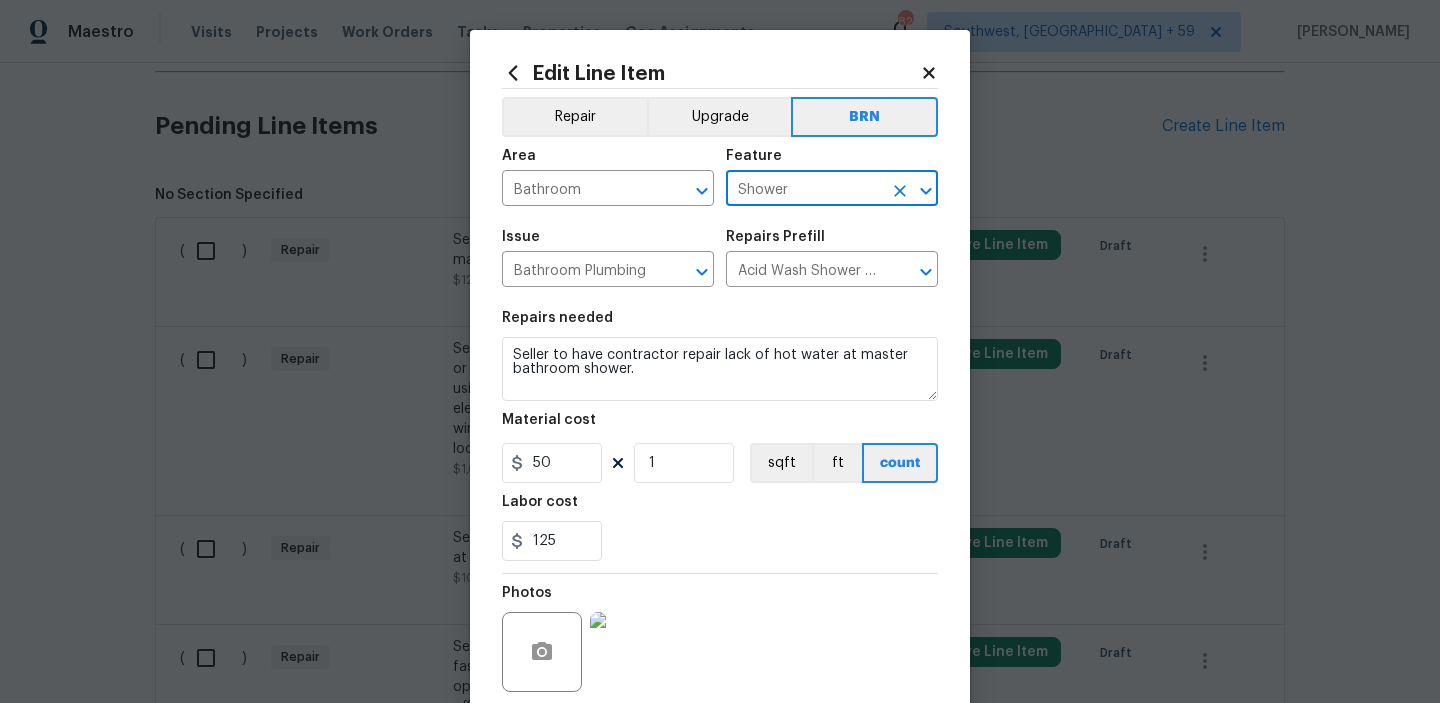 type on "Shower" 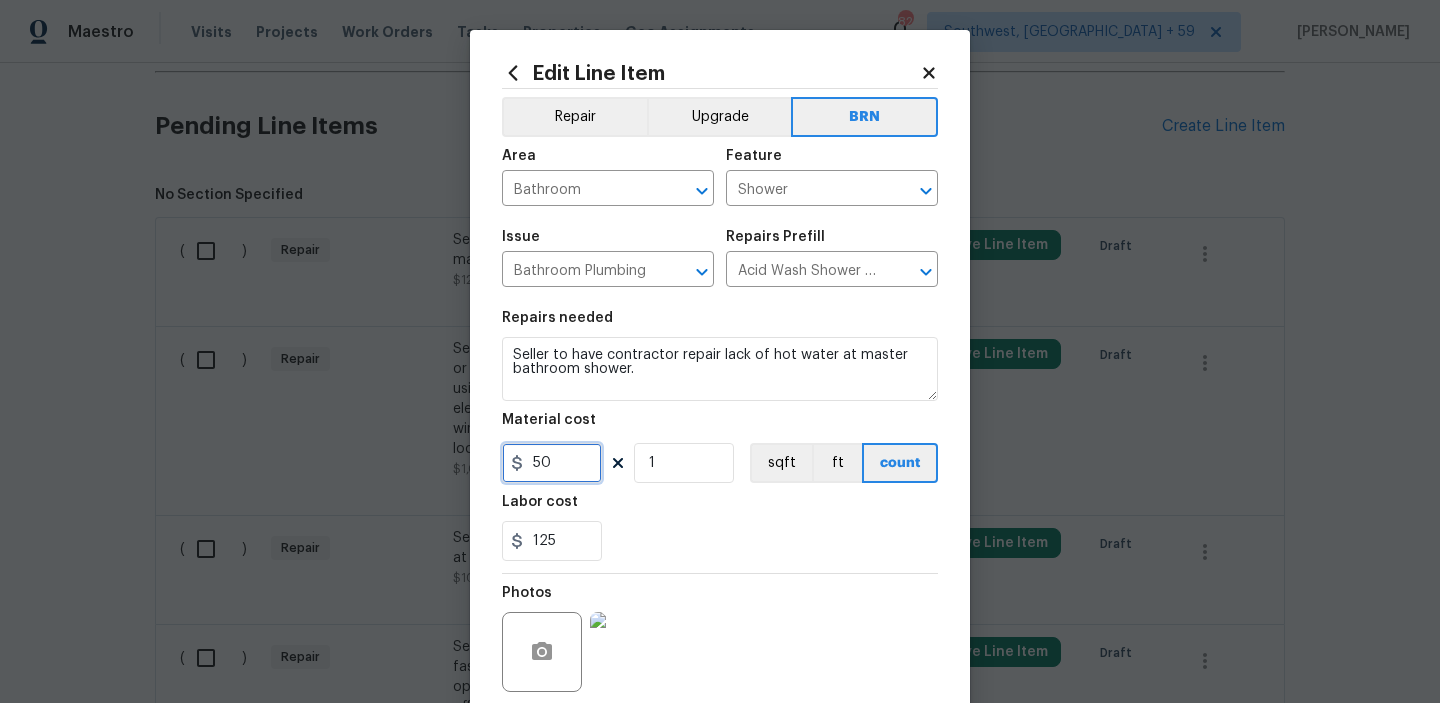 click on "50" at bounding box center (552, 463) 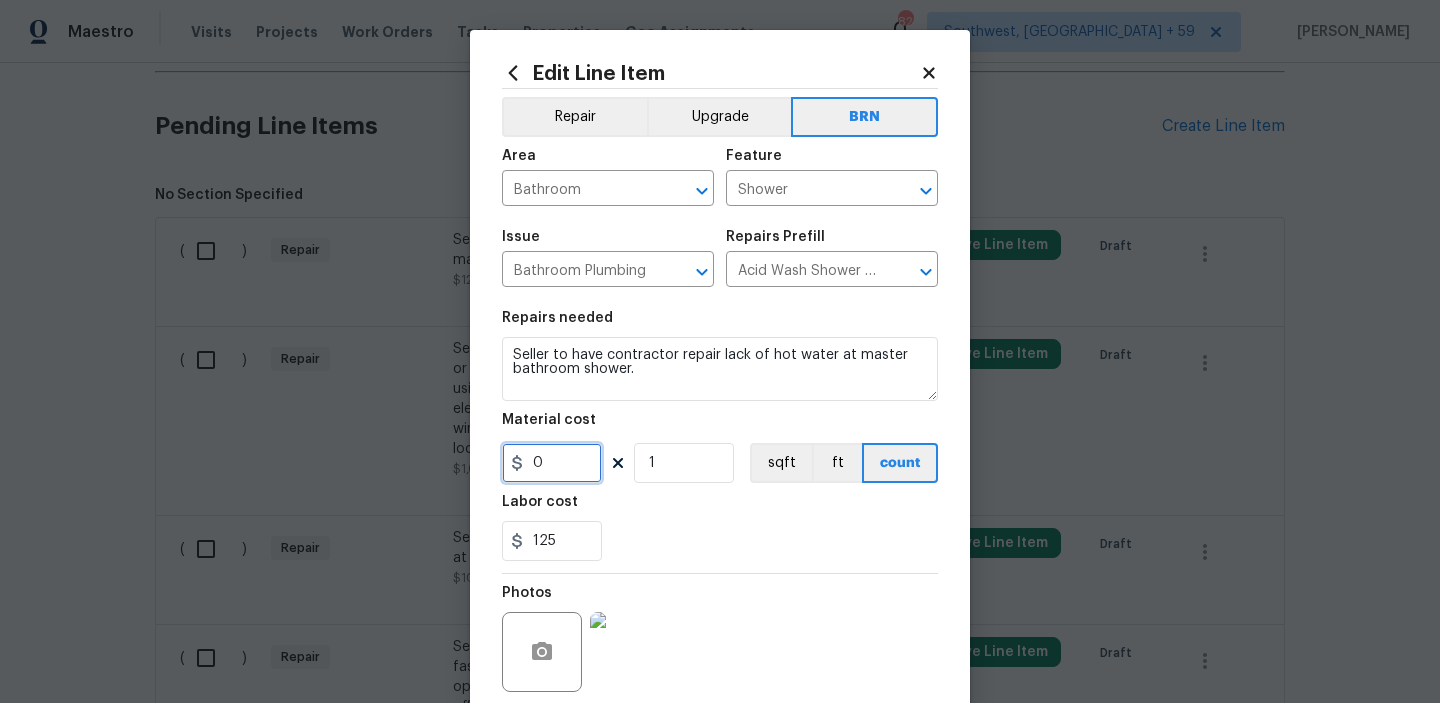 scroll, scrollTop: 159, scrollLeft: 0, axis: vertical 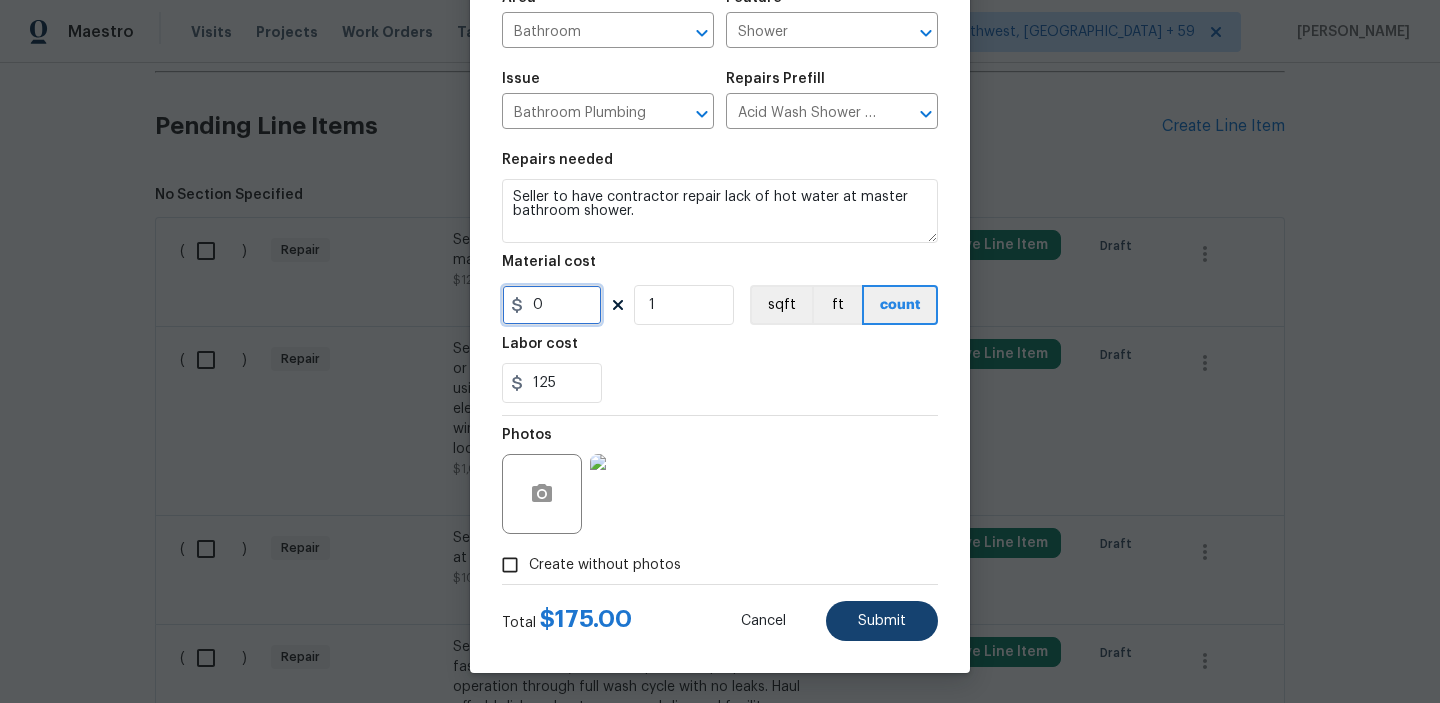 type on "0" 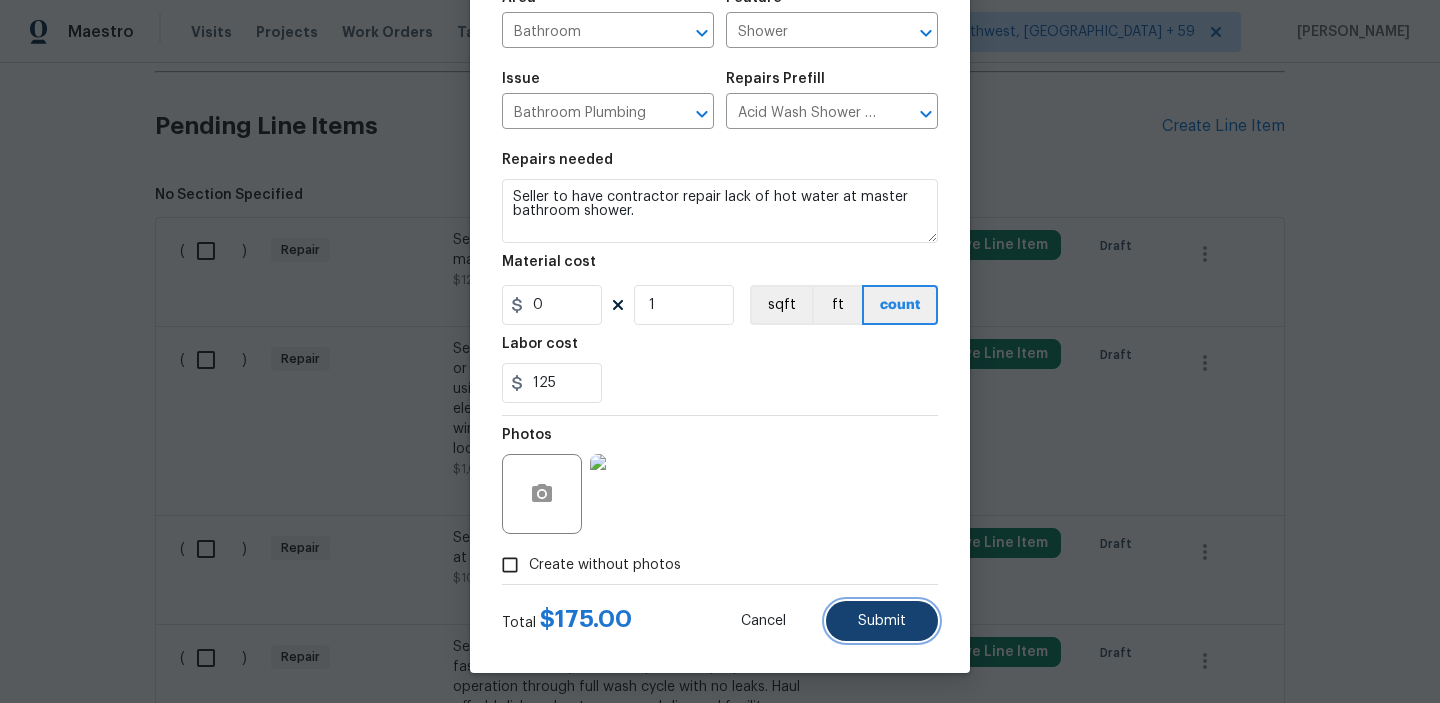 click on "Submit" at bounding box center (882, 621) 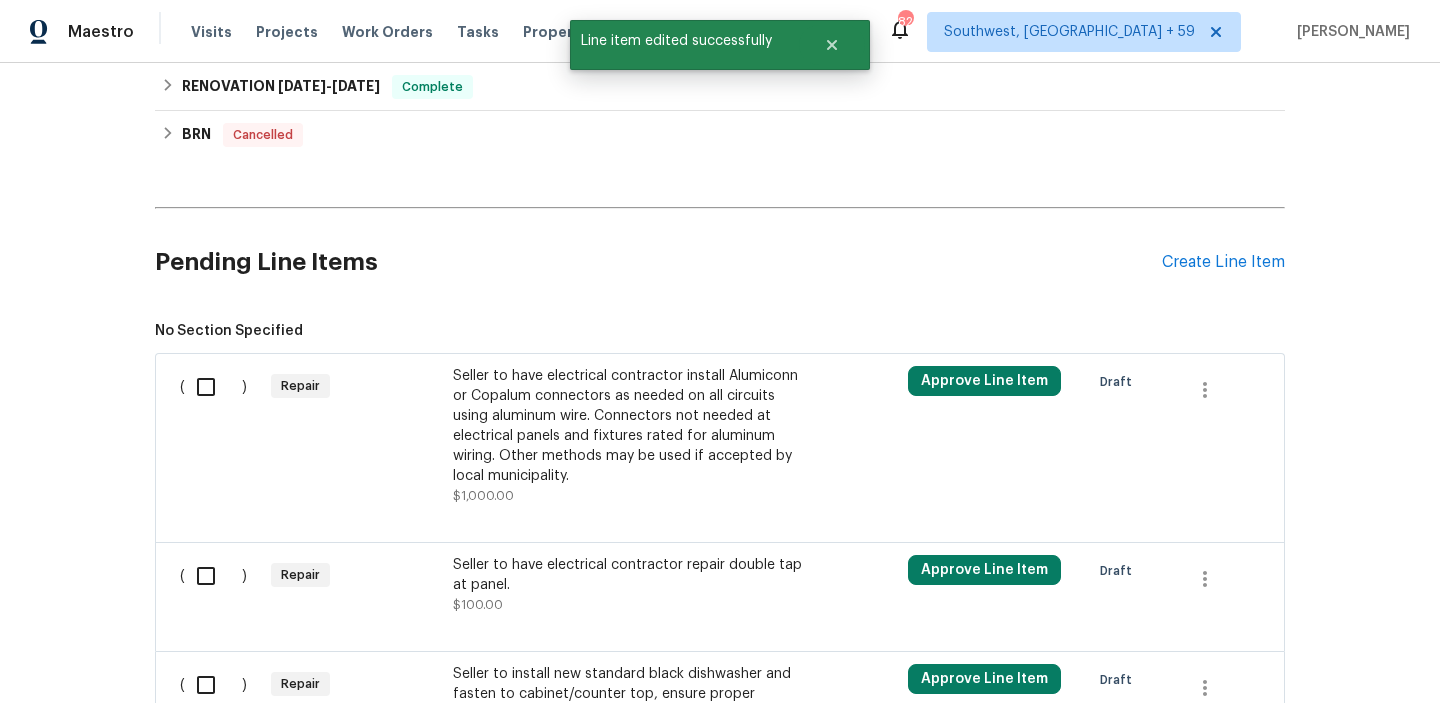 scroll, scrollTop: 1070, scrollLeft: 0, axis: vertical 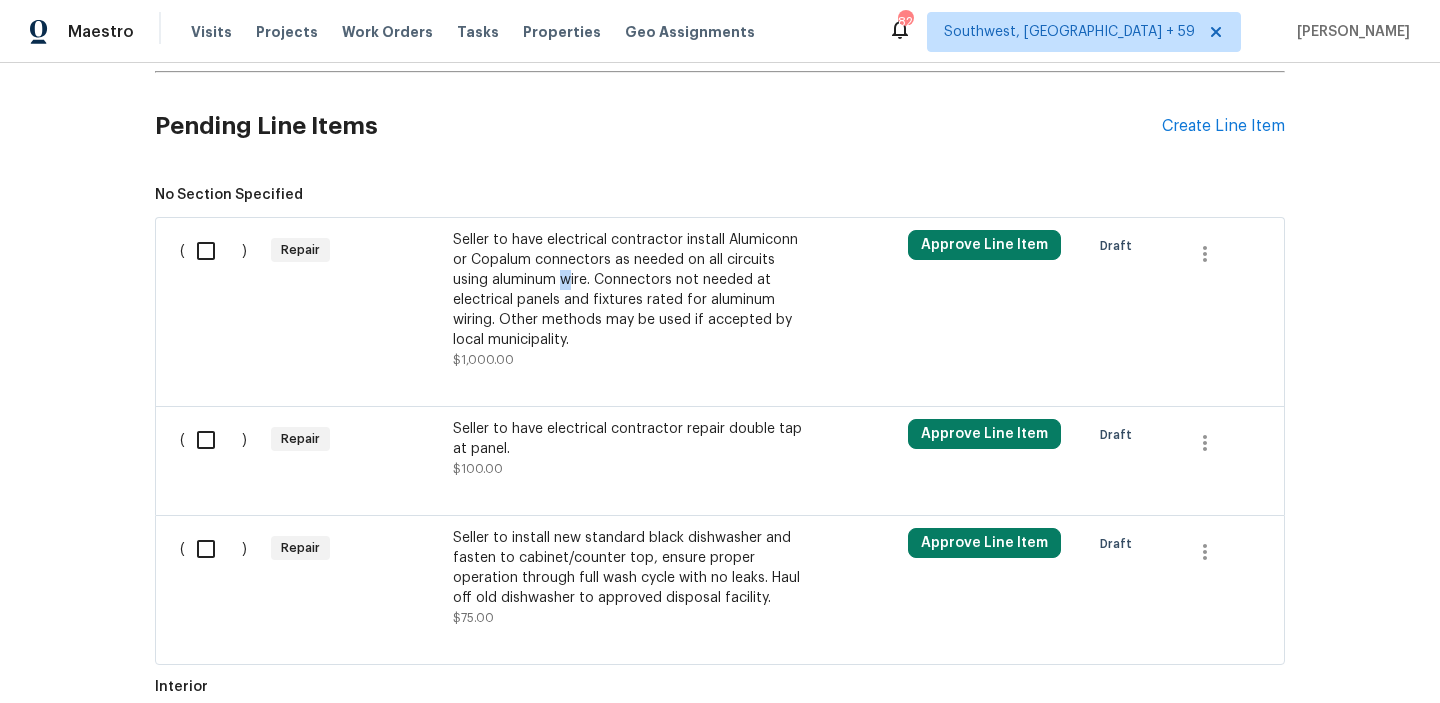 click on "Seller to have electrical contractor install Alumiconn or Copalum connectors as needed on all circuits using aluminum wire. Connectors not needed at electrical panels and fixtures rated for aluminum wiring. Other methods may be used if accepted by local municipality." at bounding box center [629, 290] 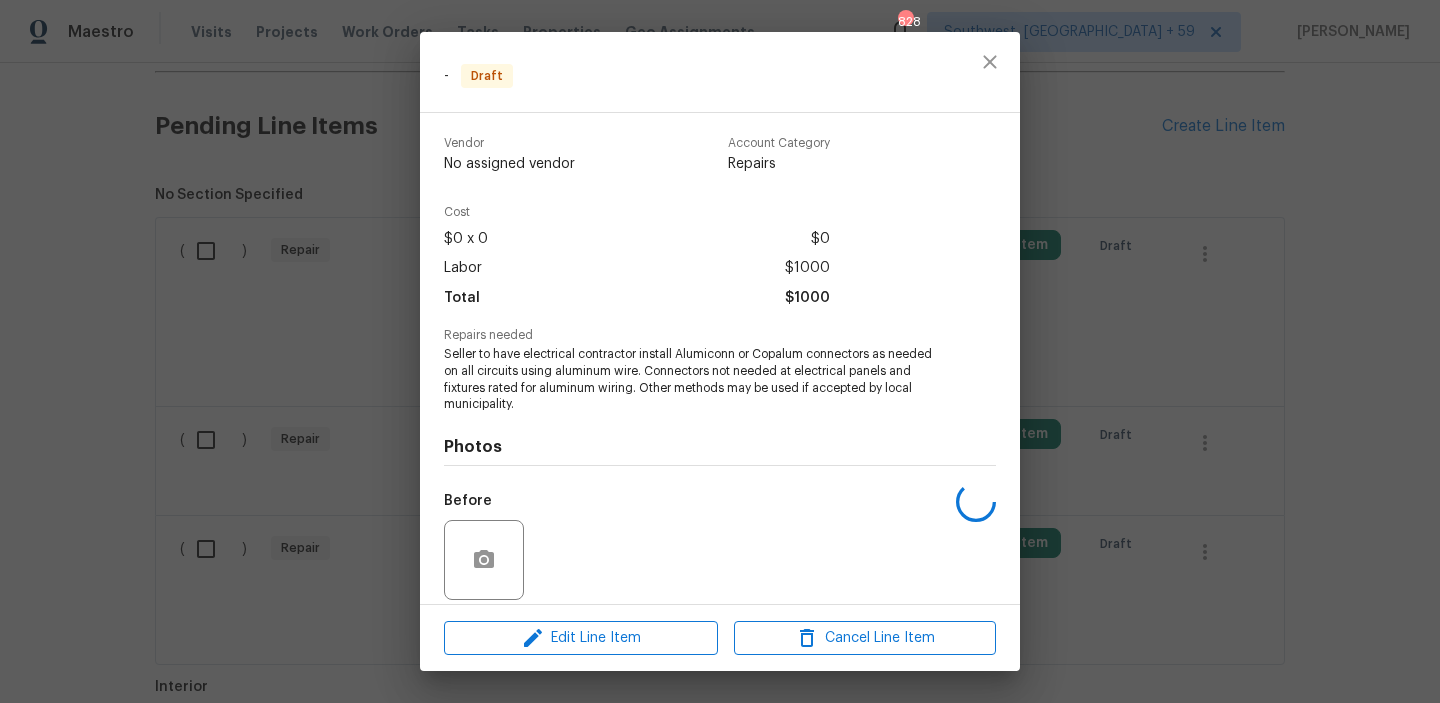 scroll, scrollTop: 146, scrollLeft: 0, axis: vertical 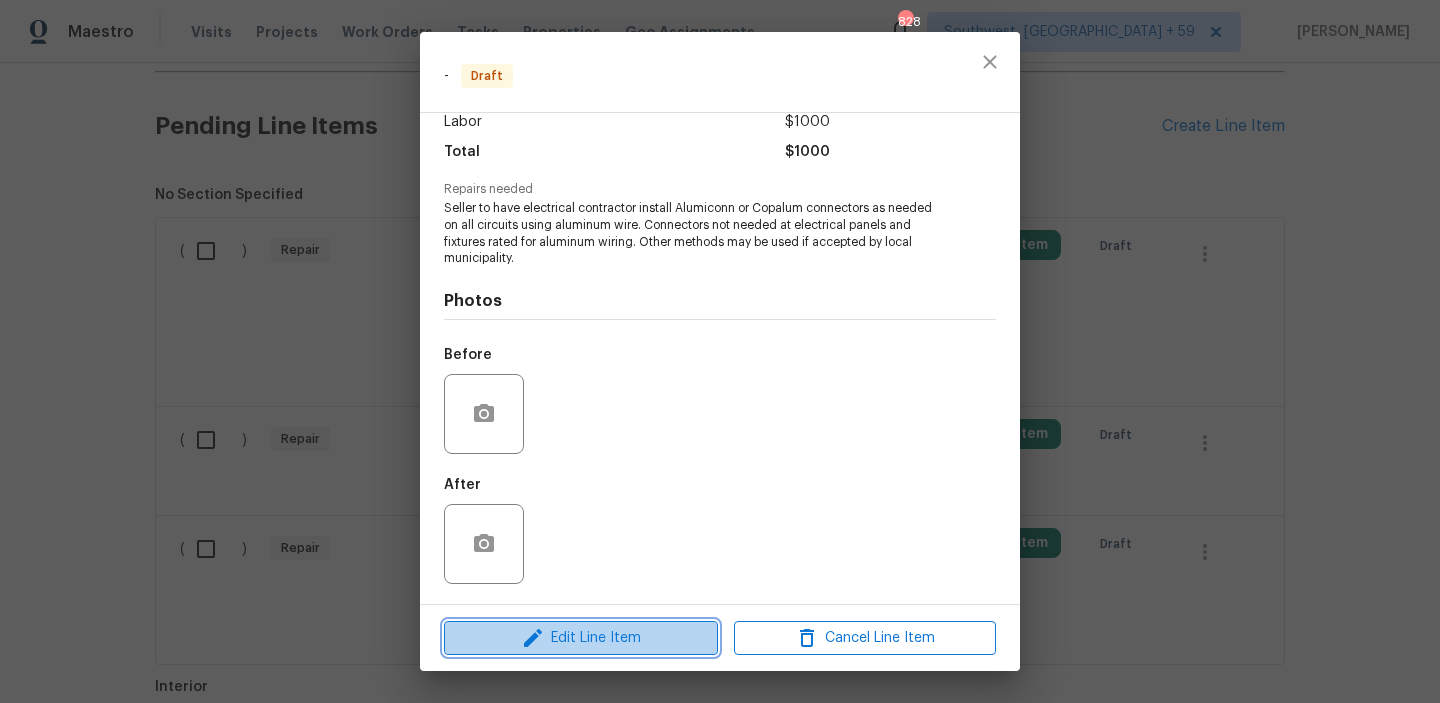 click on "Edit Line Item" at bounding box center [581, 638] 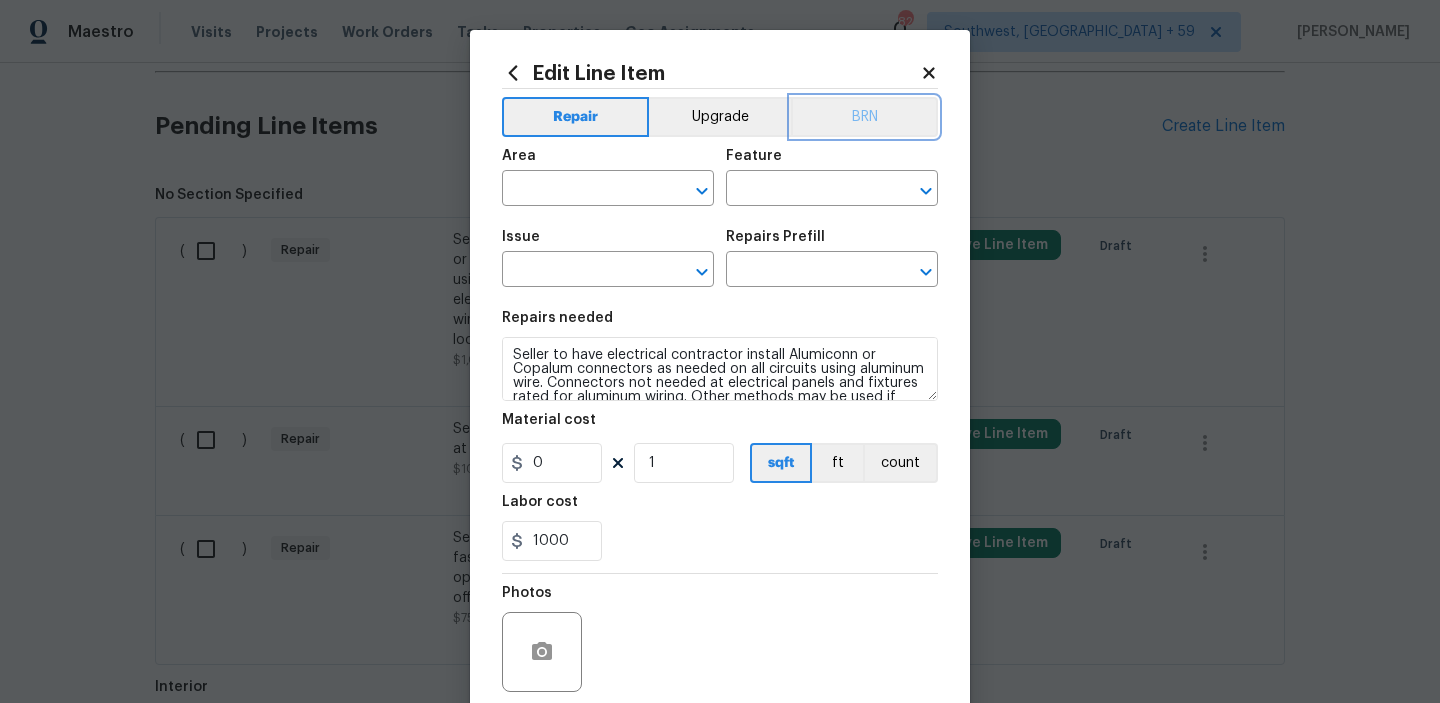 click on "BRN" at bounding box center (864, 117) 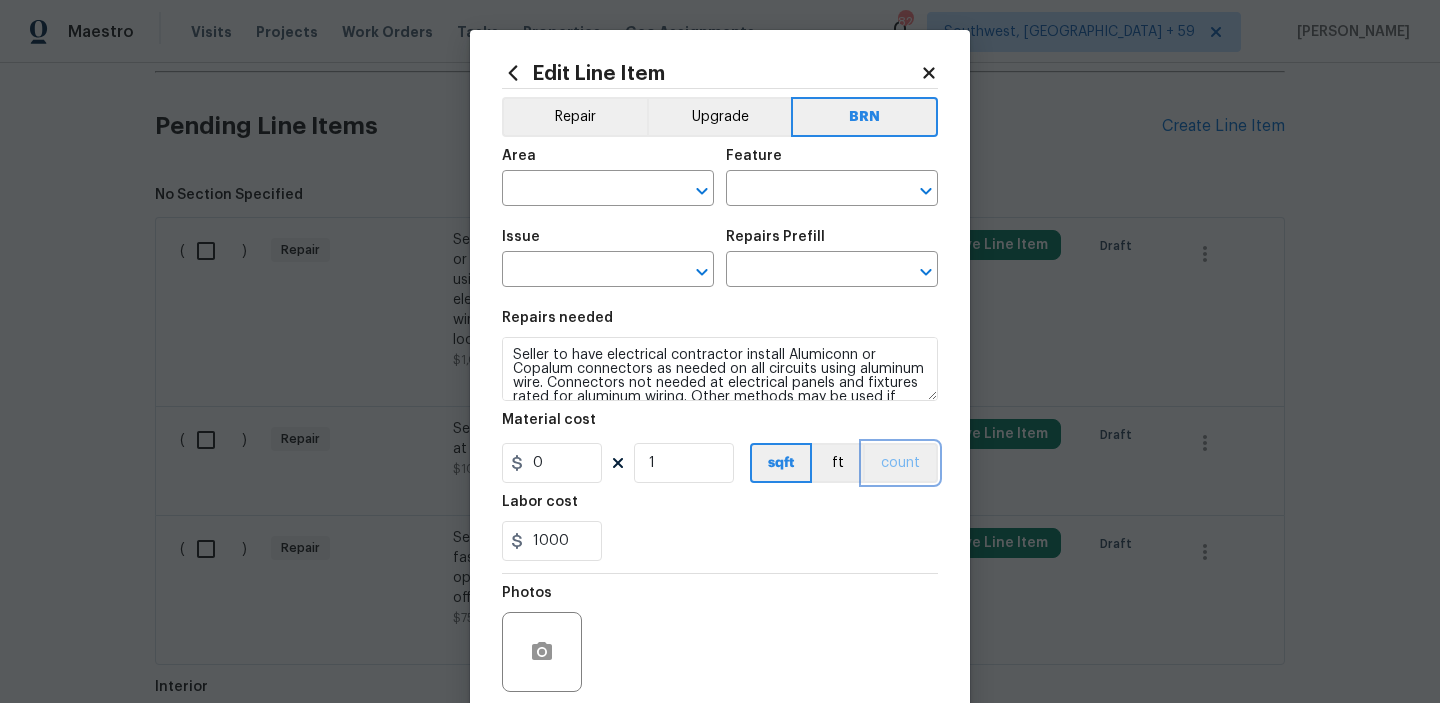 click on "count" at bounding box center [900, 463] 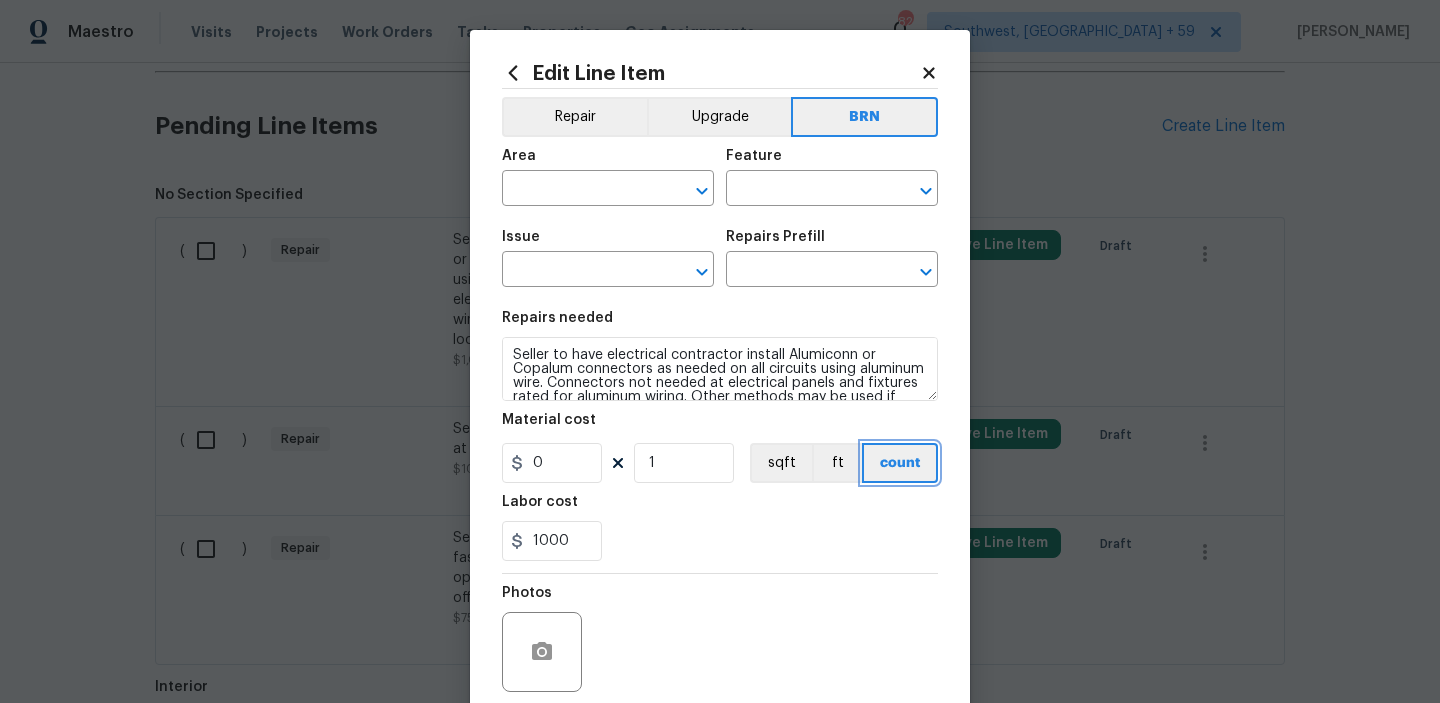 scroll, scrollTop: 159, scrollLeft: 0, axis: vertical 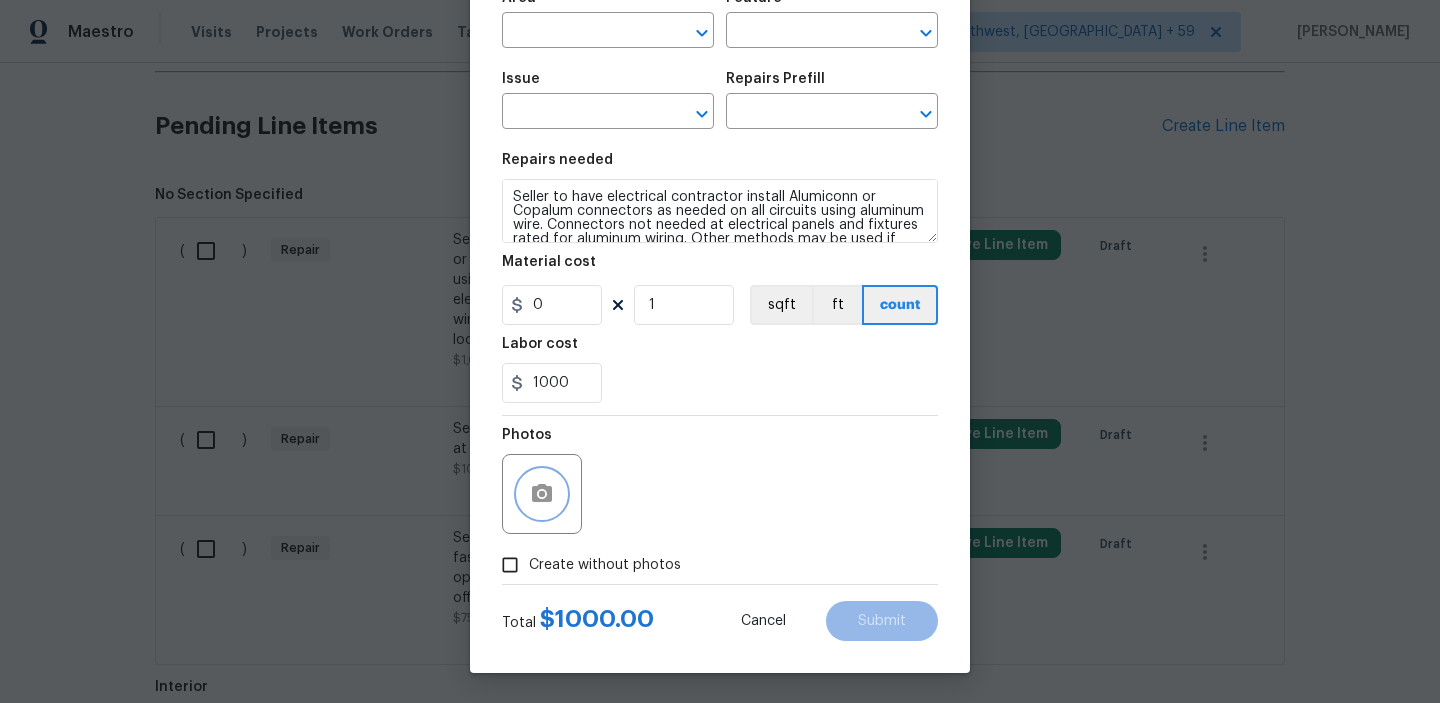 click at bounding box center (542, 494) 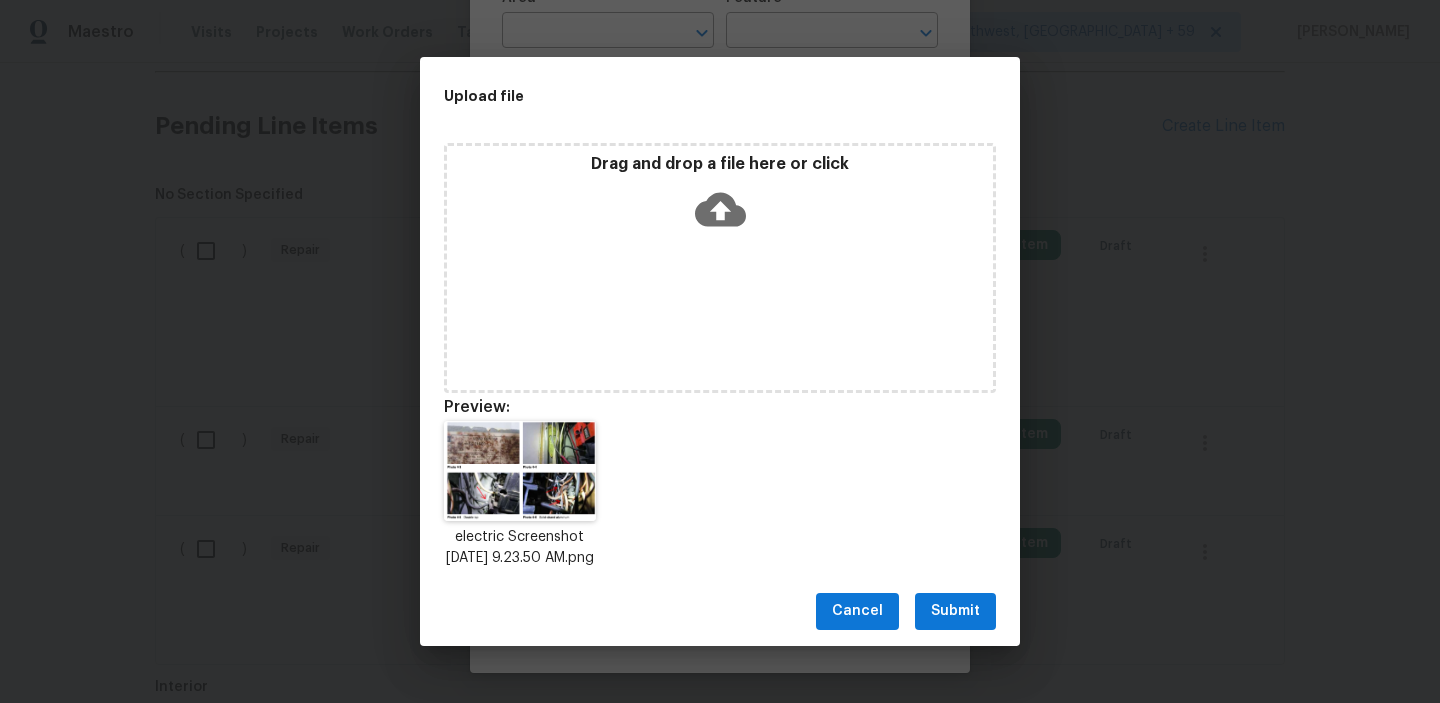 click on "Submit" at bounding box center (955, 611) 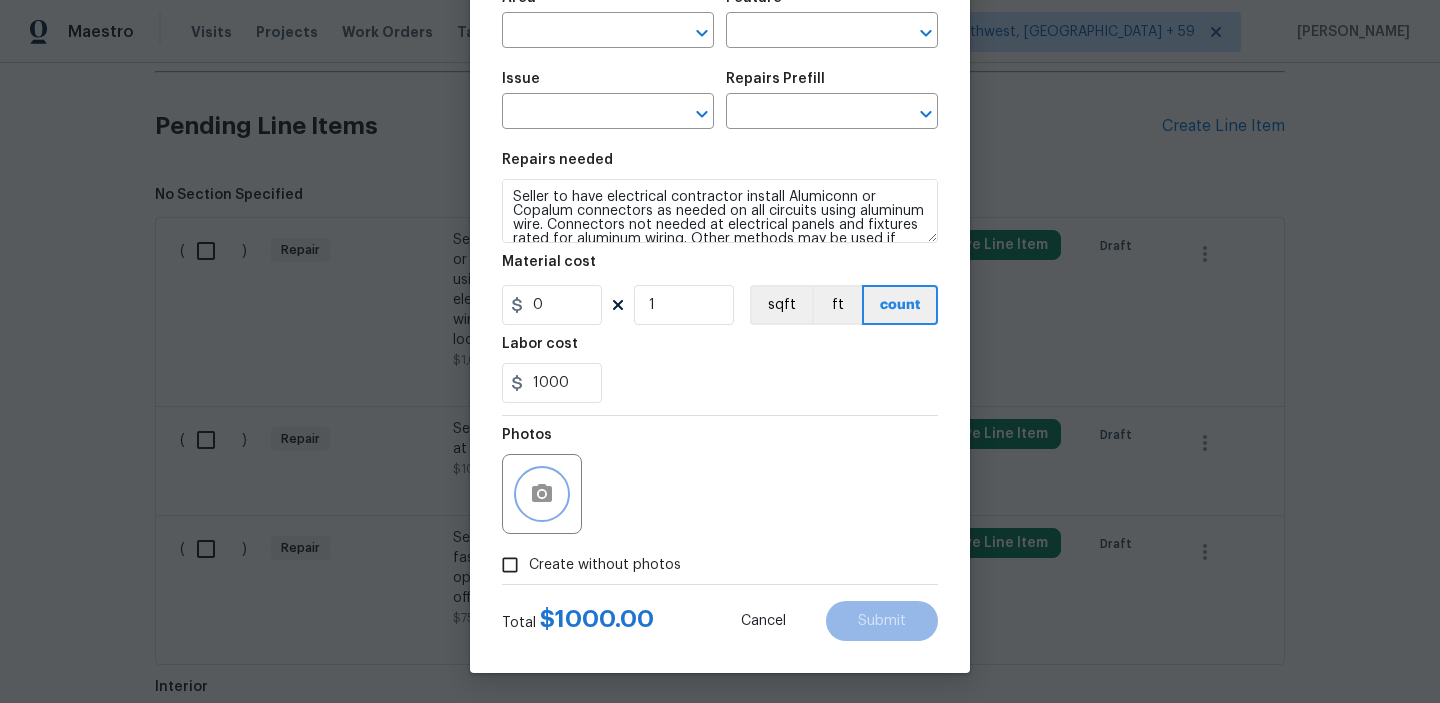 scroll, scrollTop: 0, scrollLeft: 0, axis: both 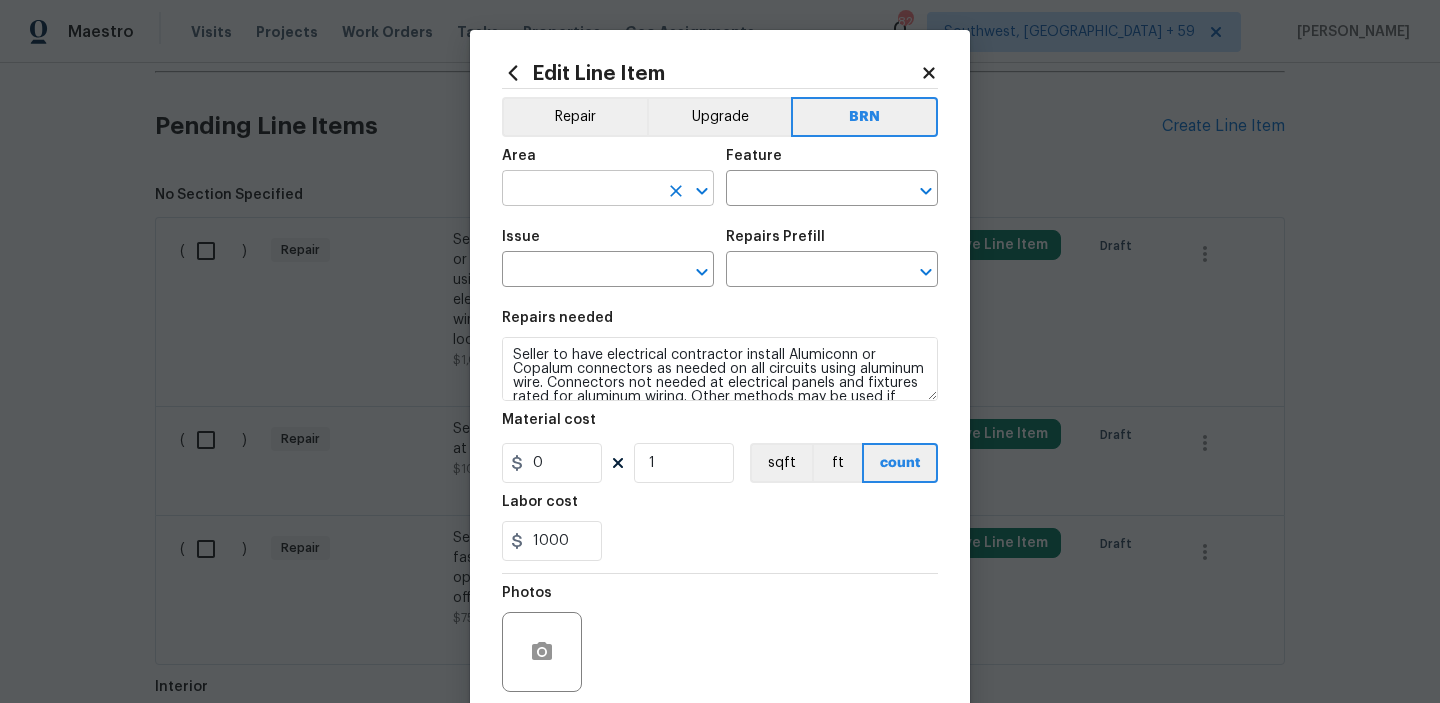 click at bounding box center (580, 190) 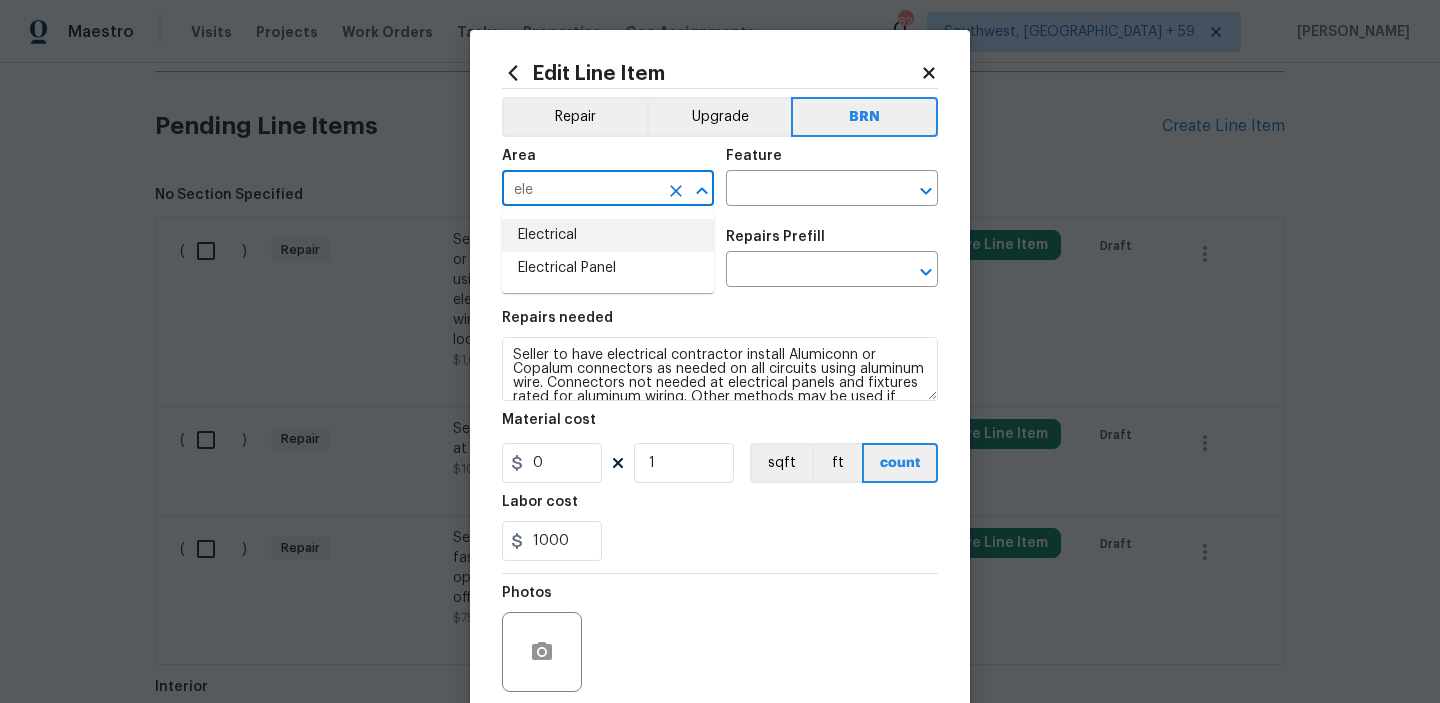 click on "Electrical" at bounding box center (608, 235) 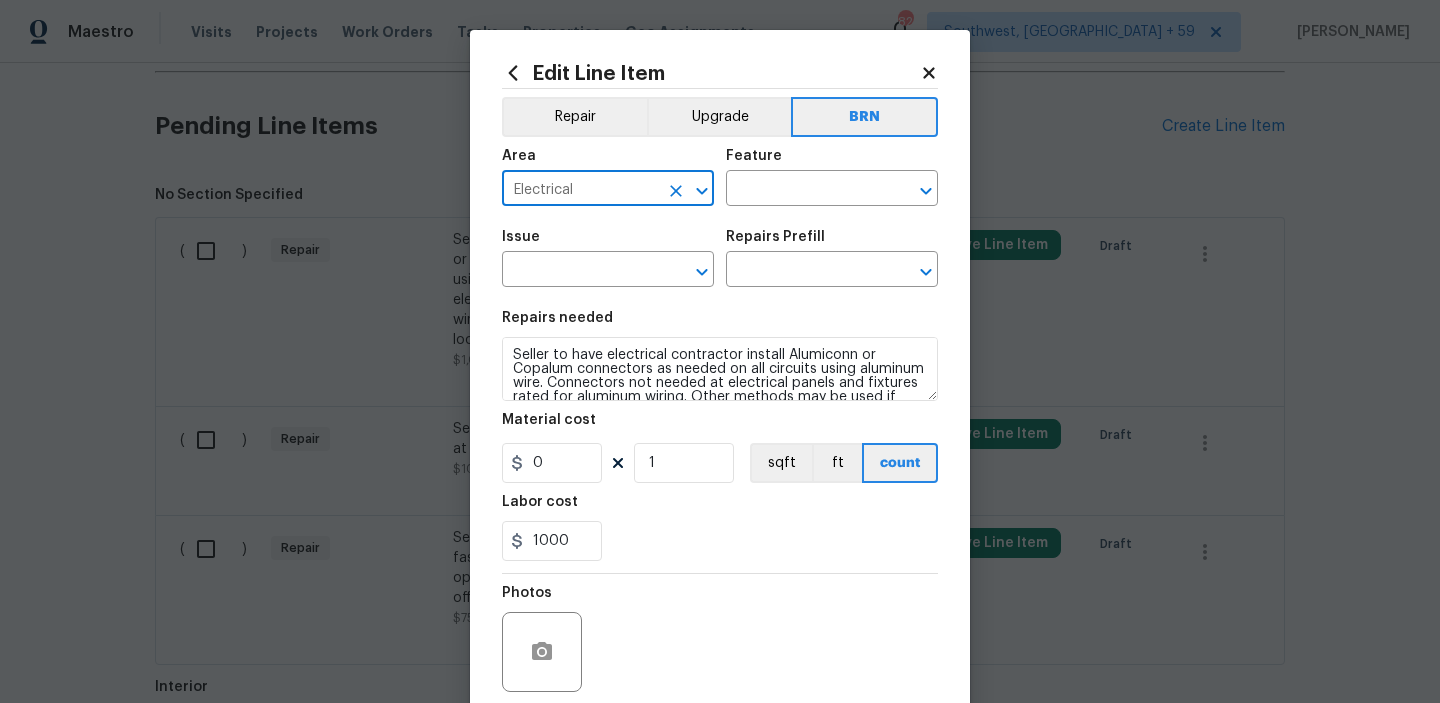 type on "Electrical" 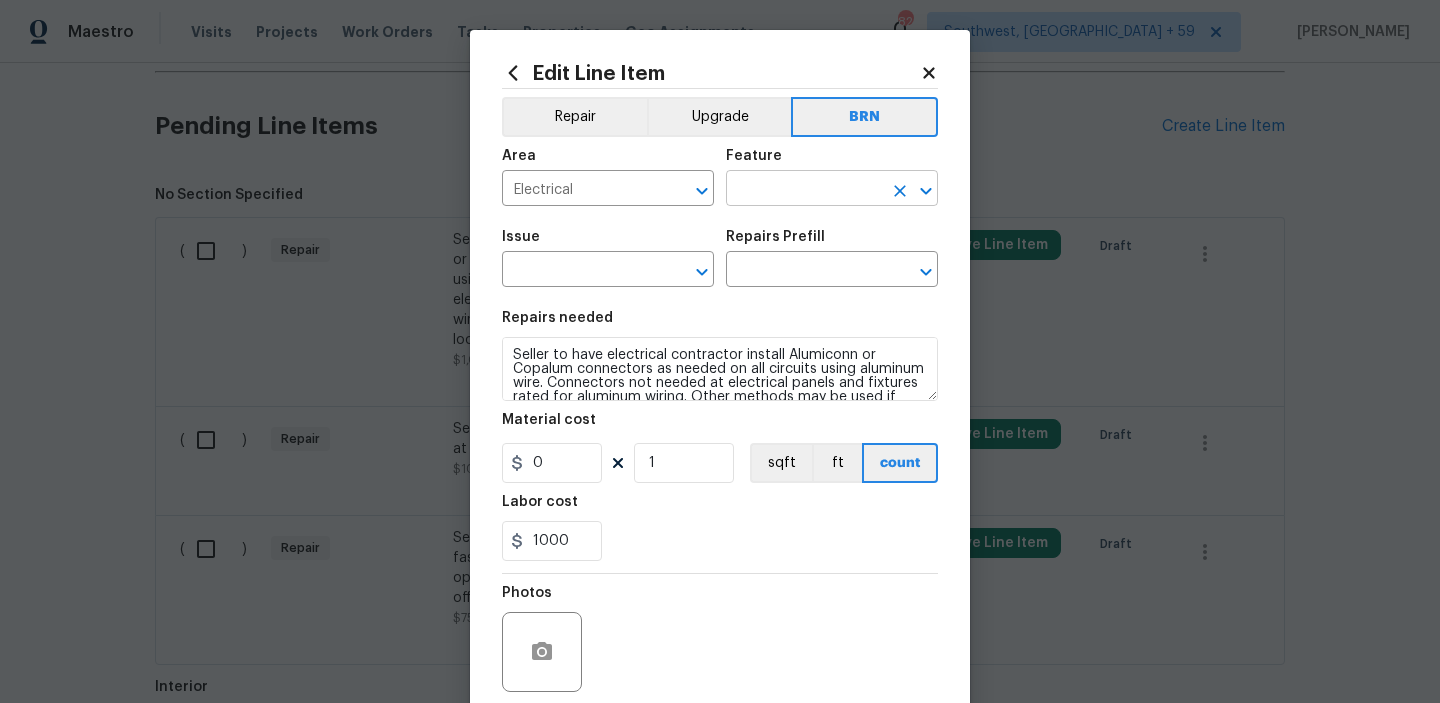 click at bounding box center (804, 190) 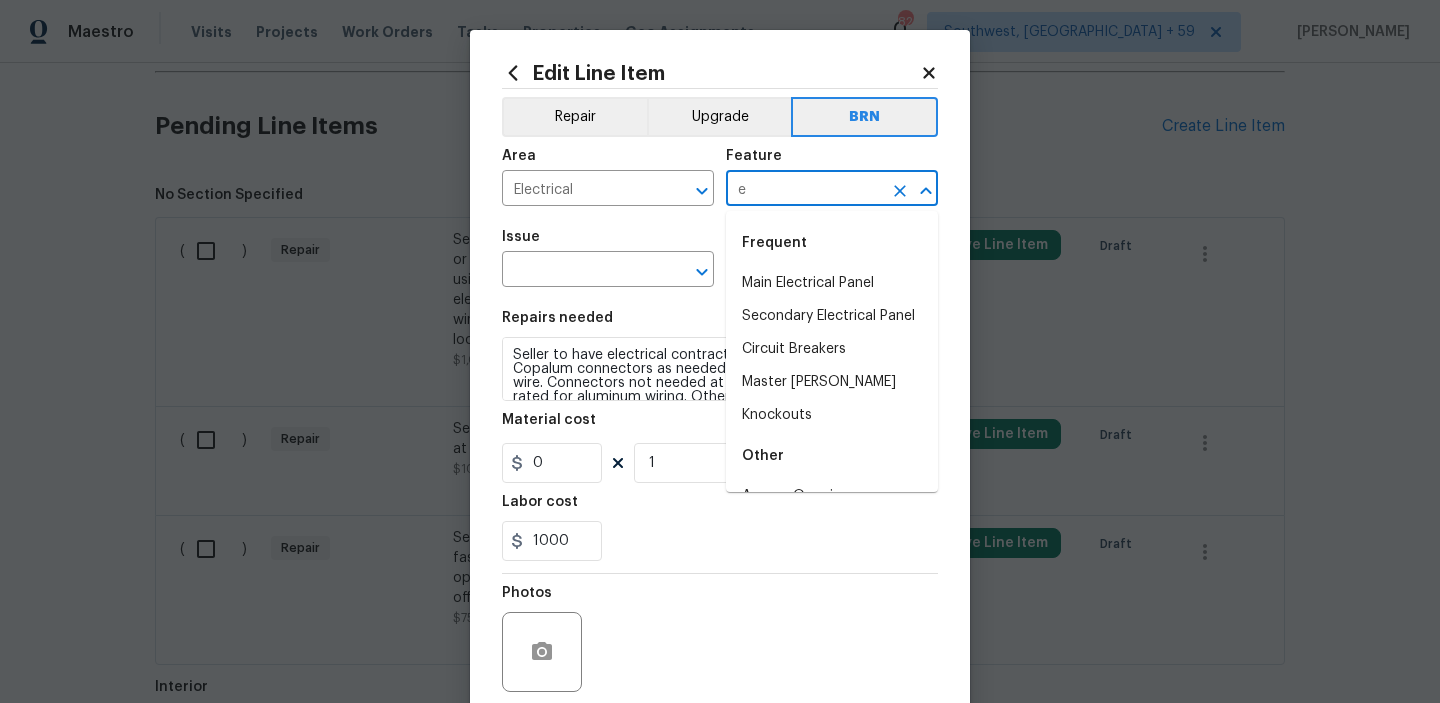 type on "ee" 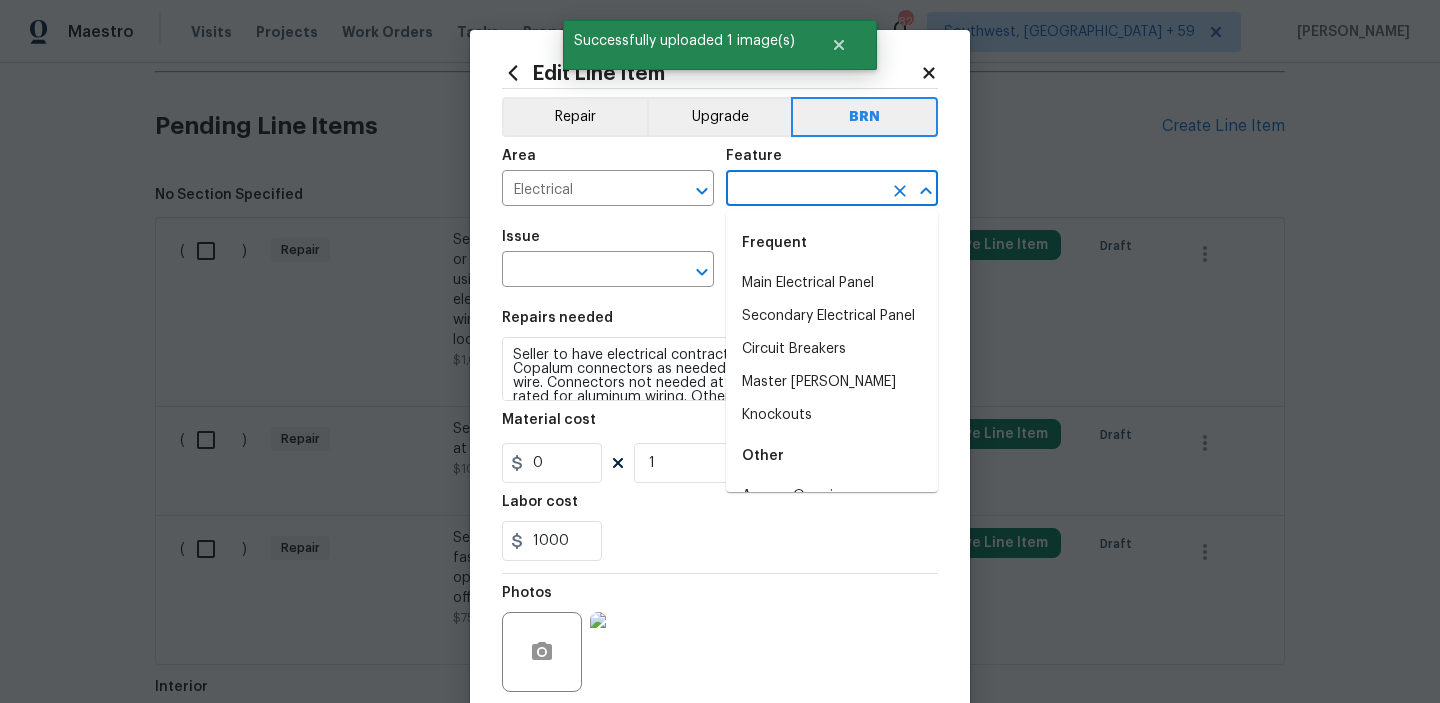 type on "l" 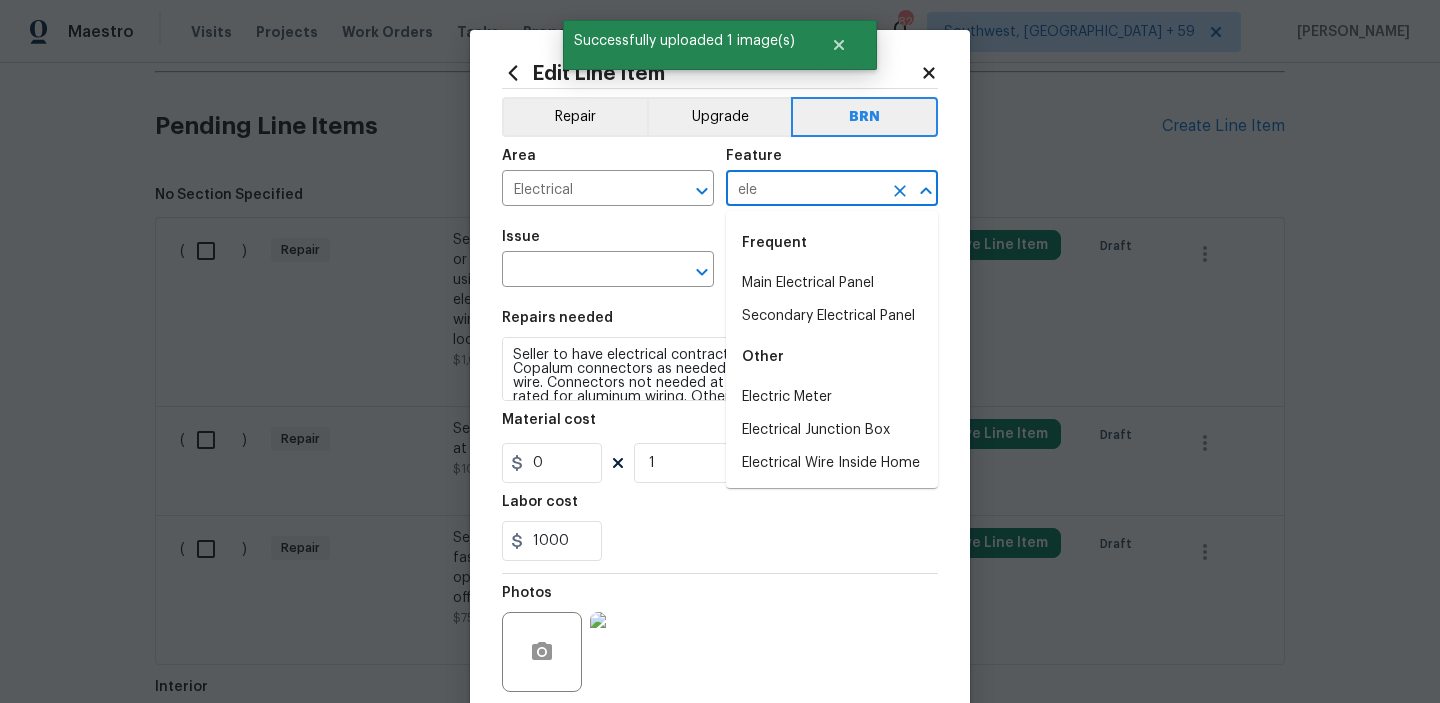 click on "Main Electrical Panel" at bounding box center (832, 283) 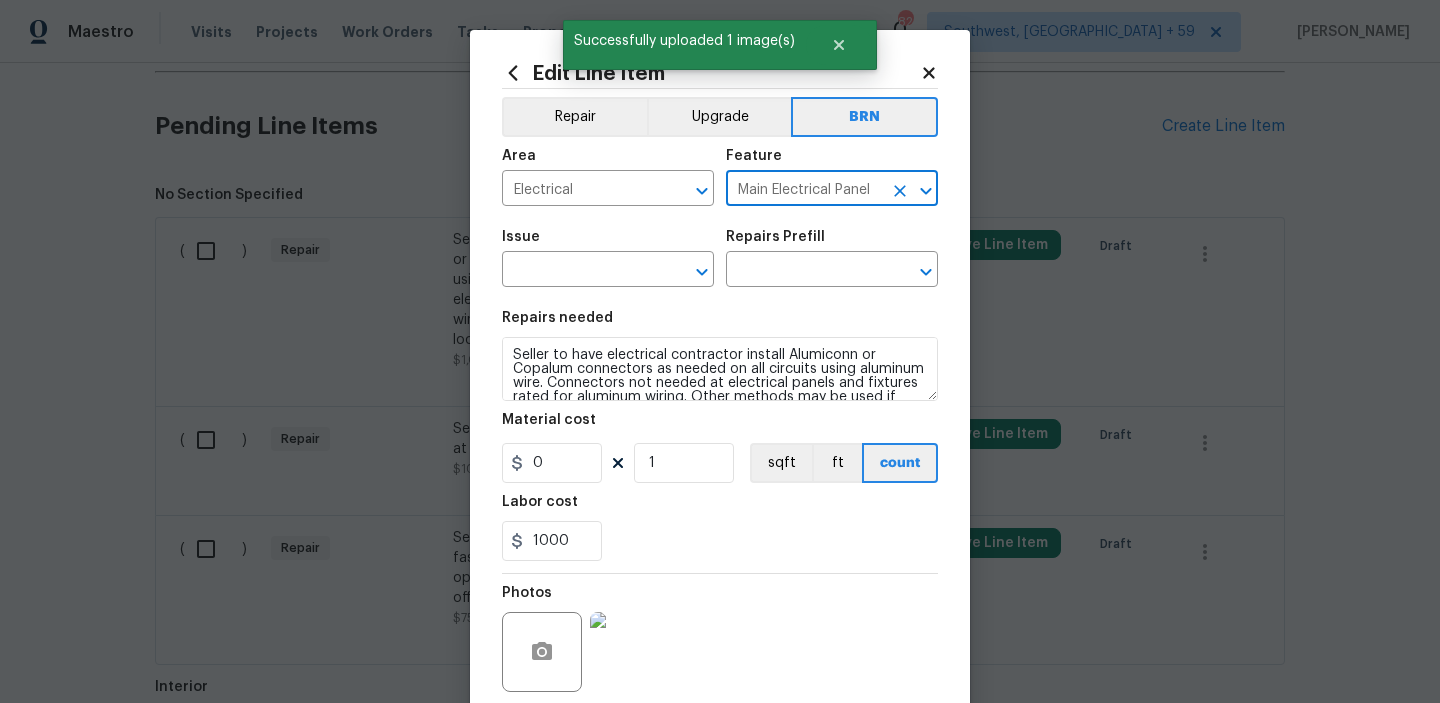 type on "Main Electrical Panel" 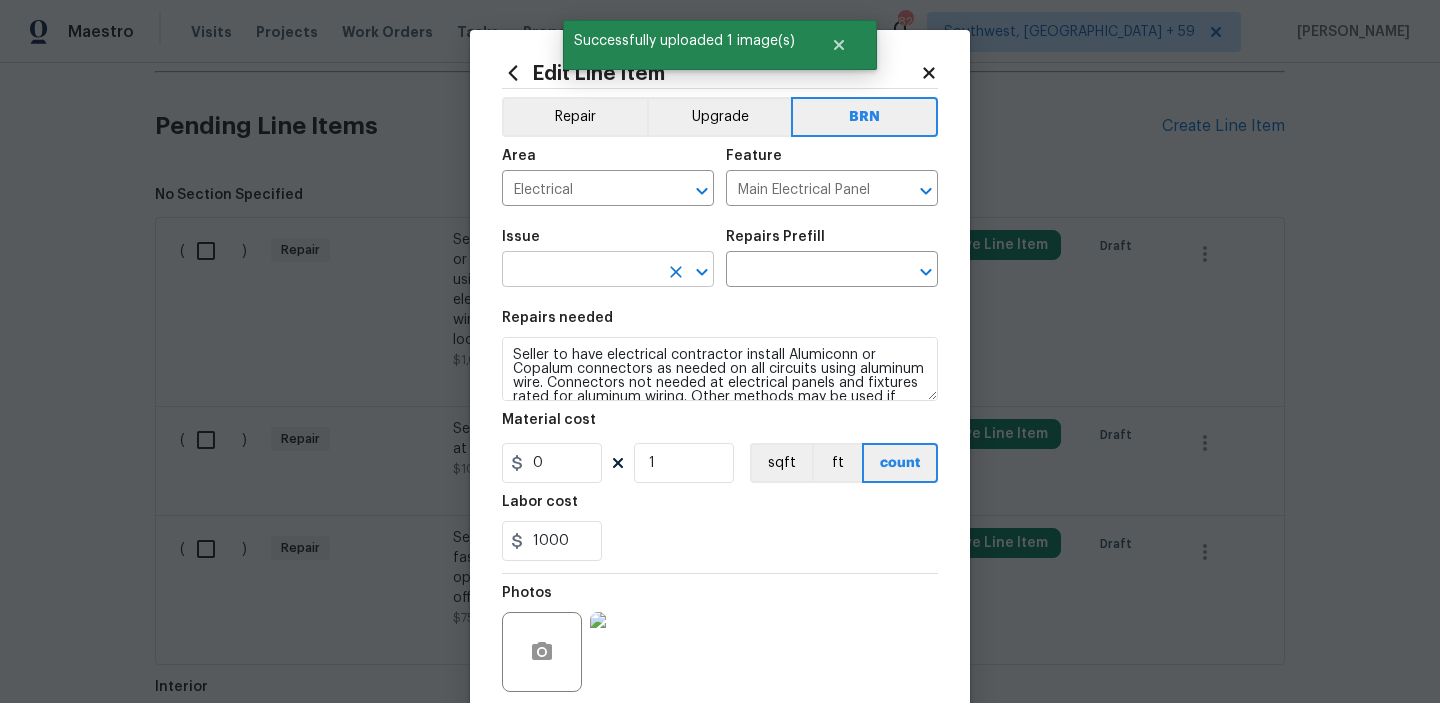 click at bounding box center (580, 271) 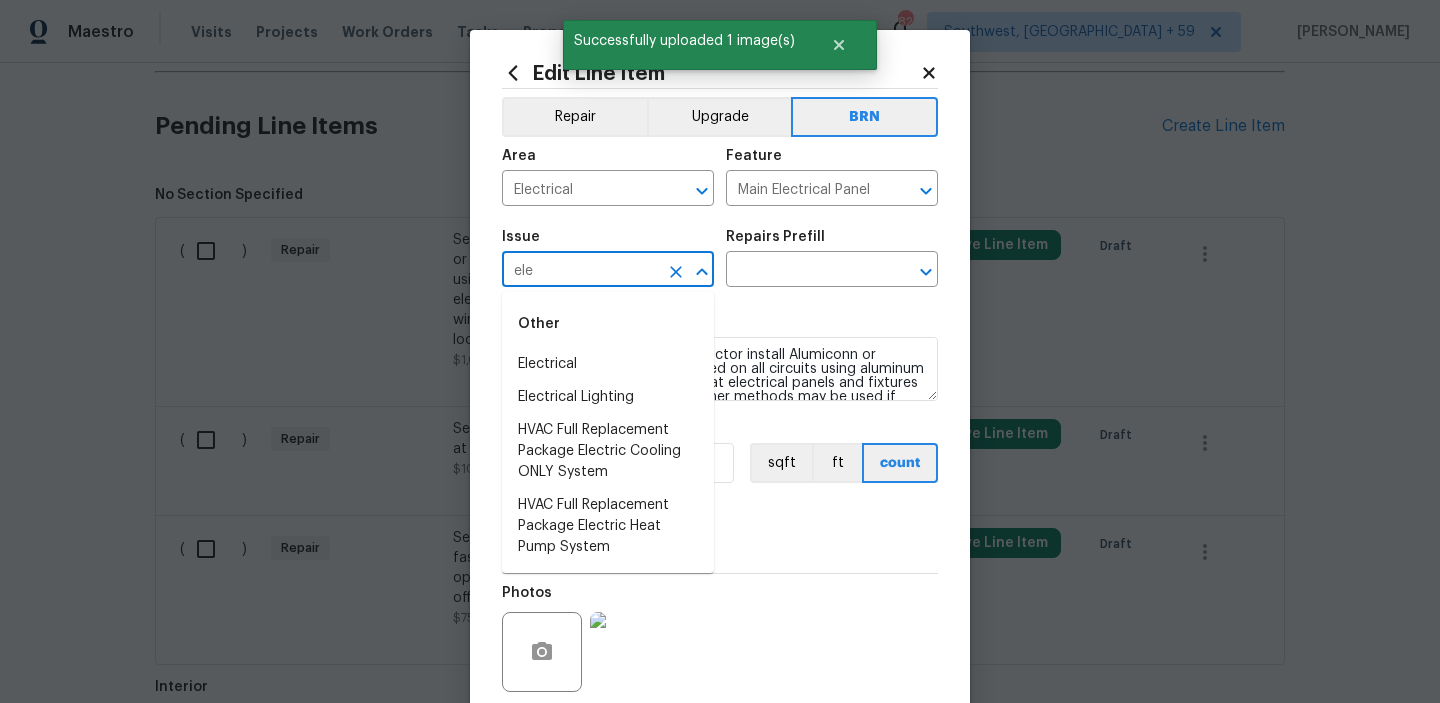 click on "Other" at bounding box center [608, 324] 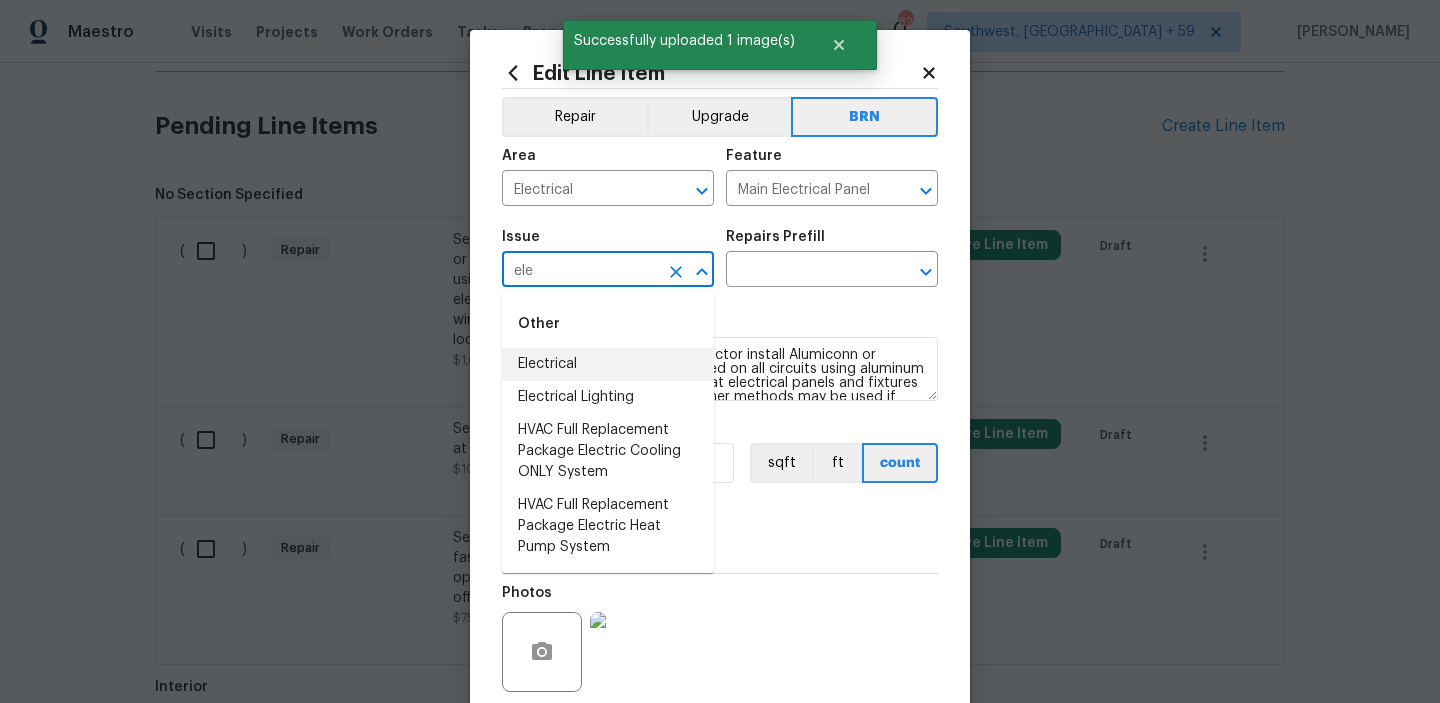 click on "Electrical" at bounding box center [608, 364] 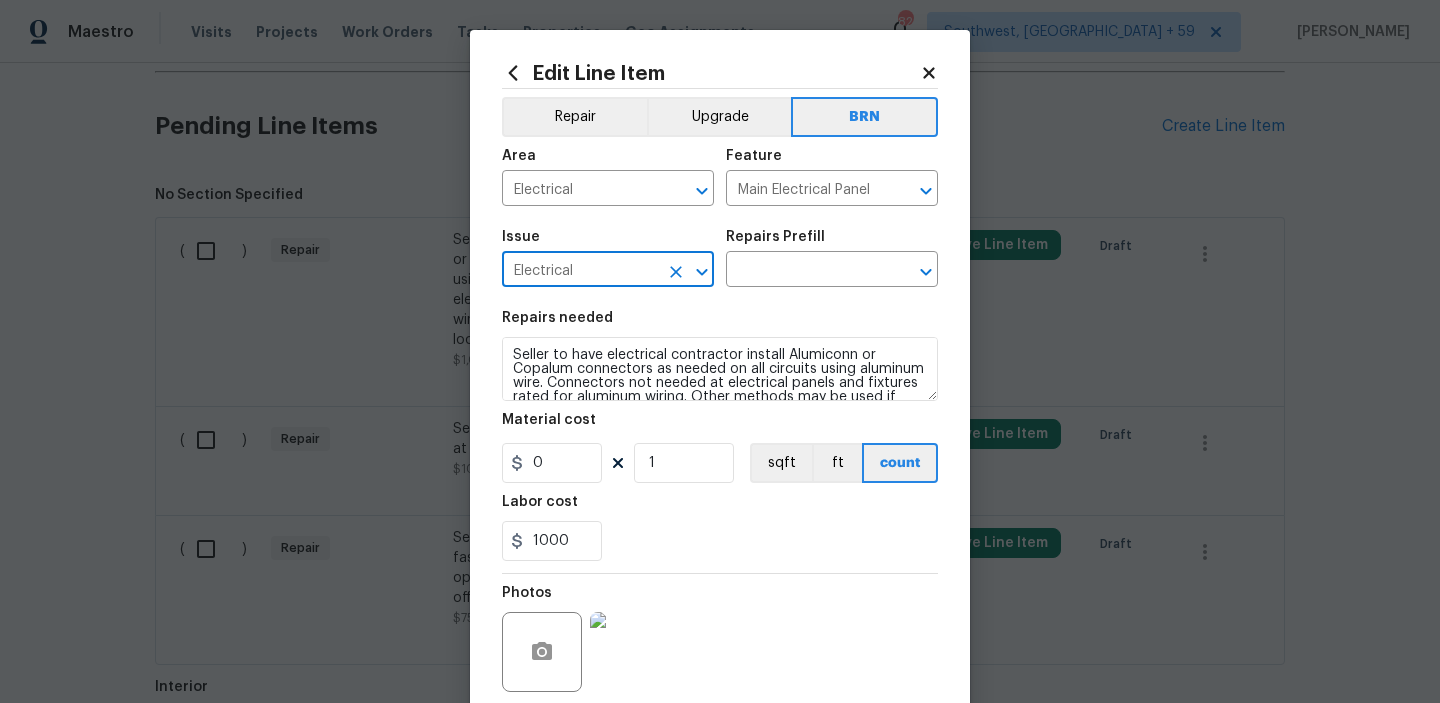 type on "Electrical" 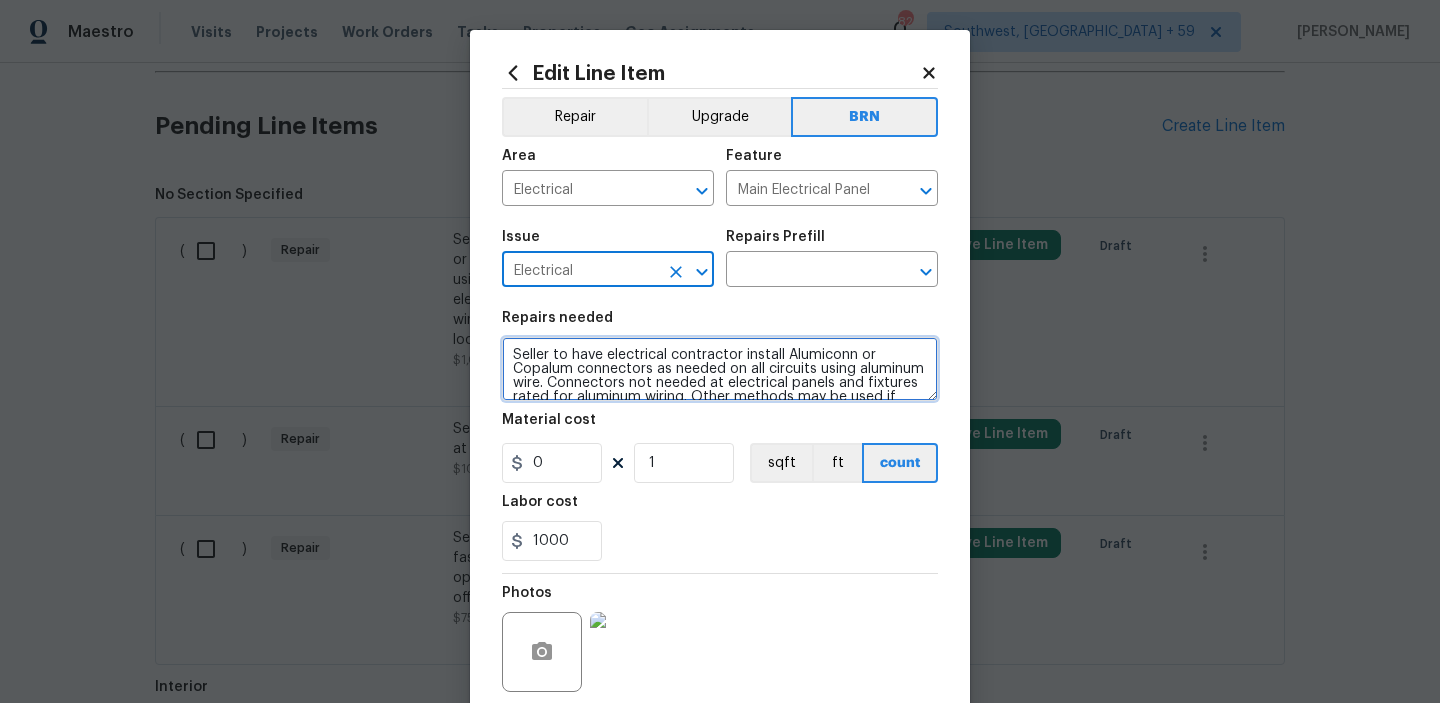 click on "Seller to have electrical contractor install Alumiconn or Copalum connectors as needed on all circuits using aluminum wire. Connectors not needed at electrical panels and fixtures rated for aluminum wiring. Other methods may be used if accepted by local municipality." at bounding box center (720, 369) 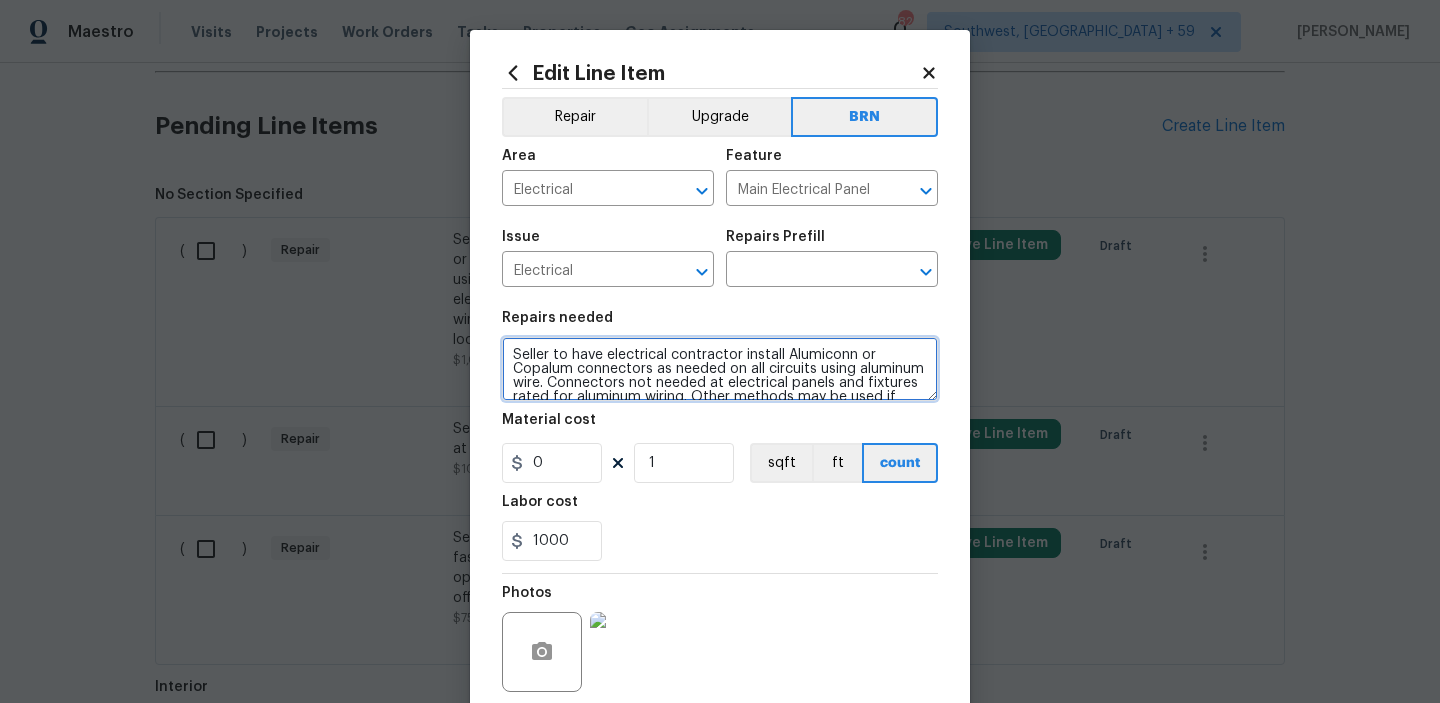 click on "Seller to have electrical contractor install Alumiconn or Copalum connectors as needed on all circuits using aluminum wire. Connectors not needed at electrical panels and fixtures rated for aluminum wiring. Other methods may be used if accepted by local municipality." at bounding box center [720, 369] 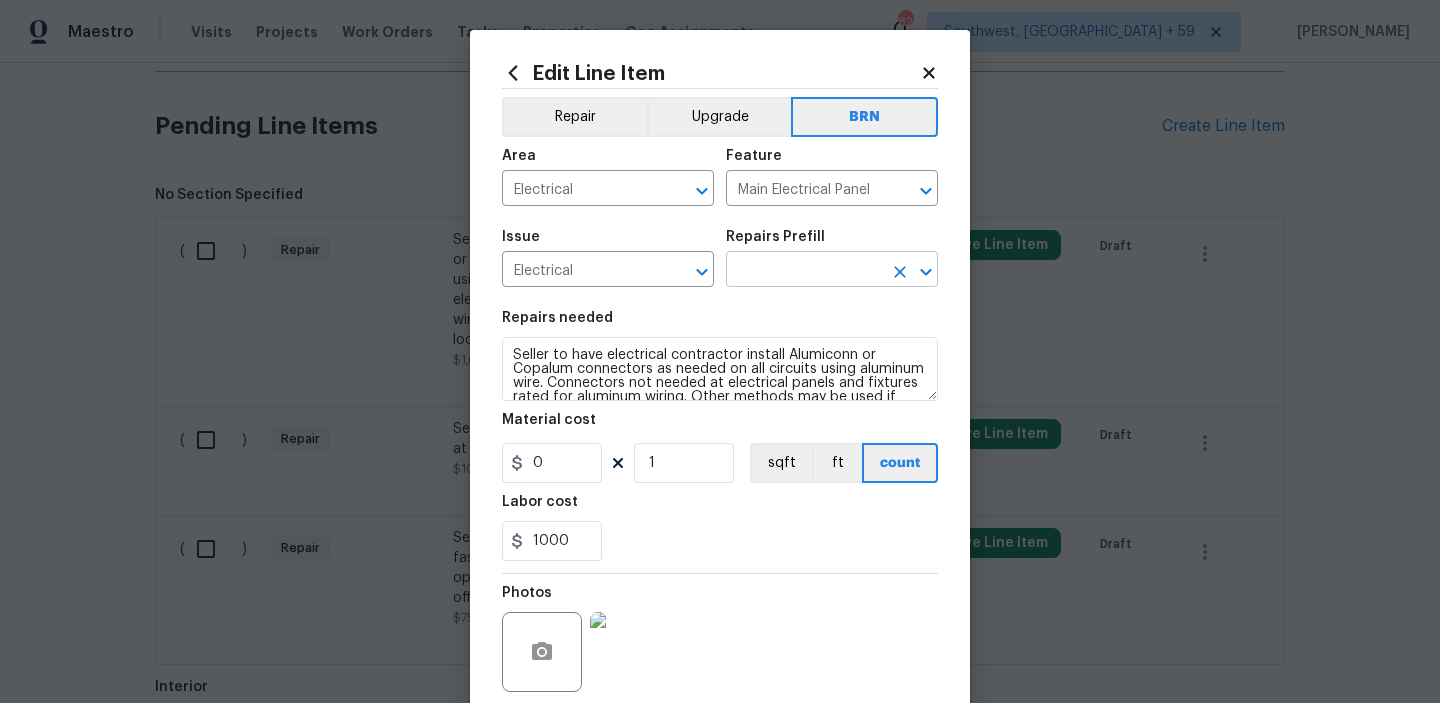 click at bounding box center (804, 271) 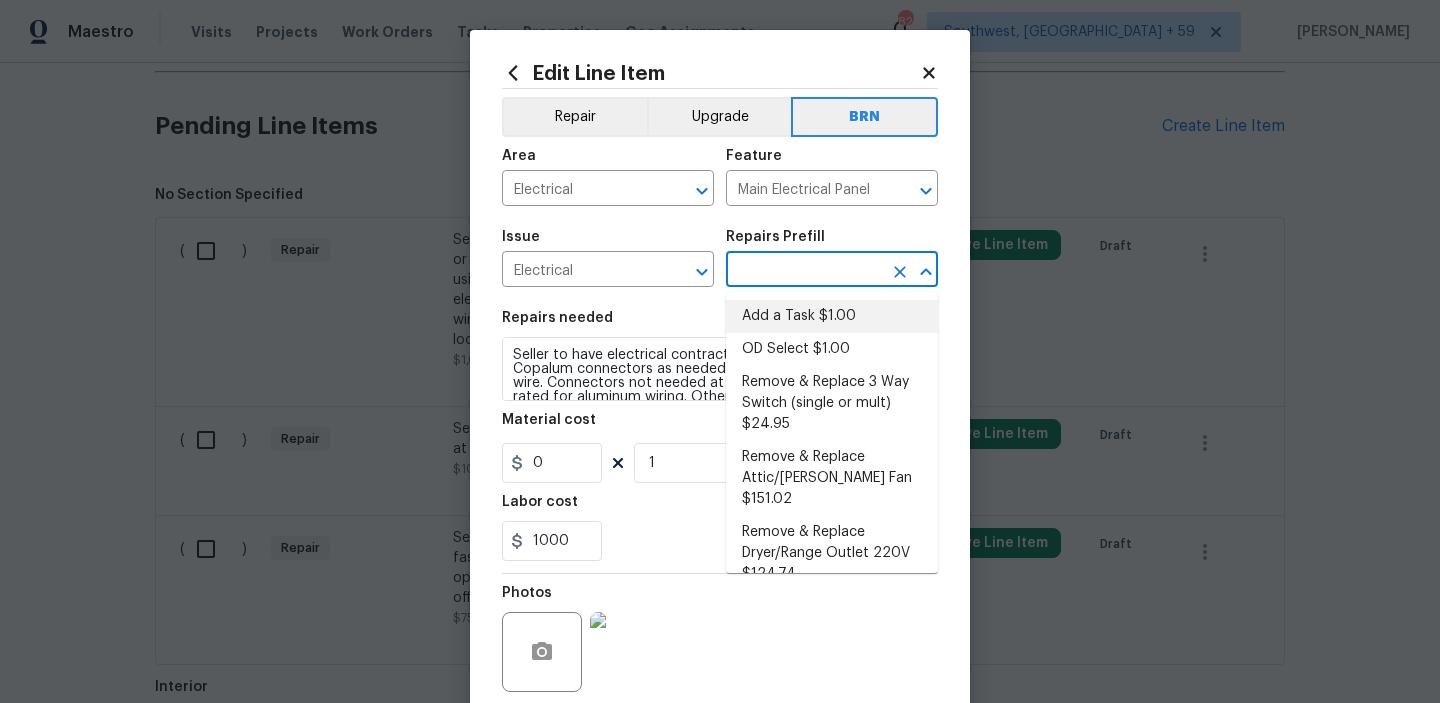 click on "Add a Task $1.00" at bounding box center [832, 316] 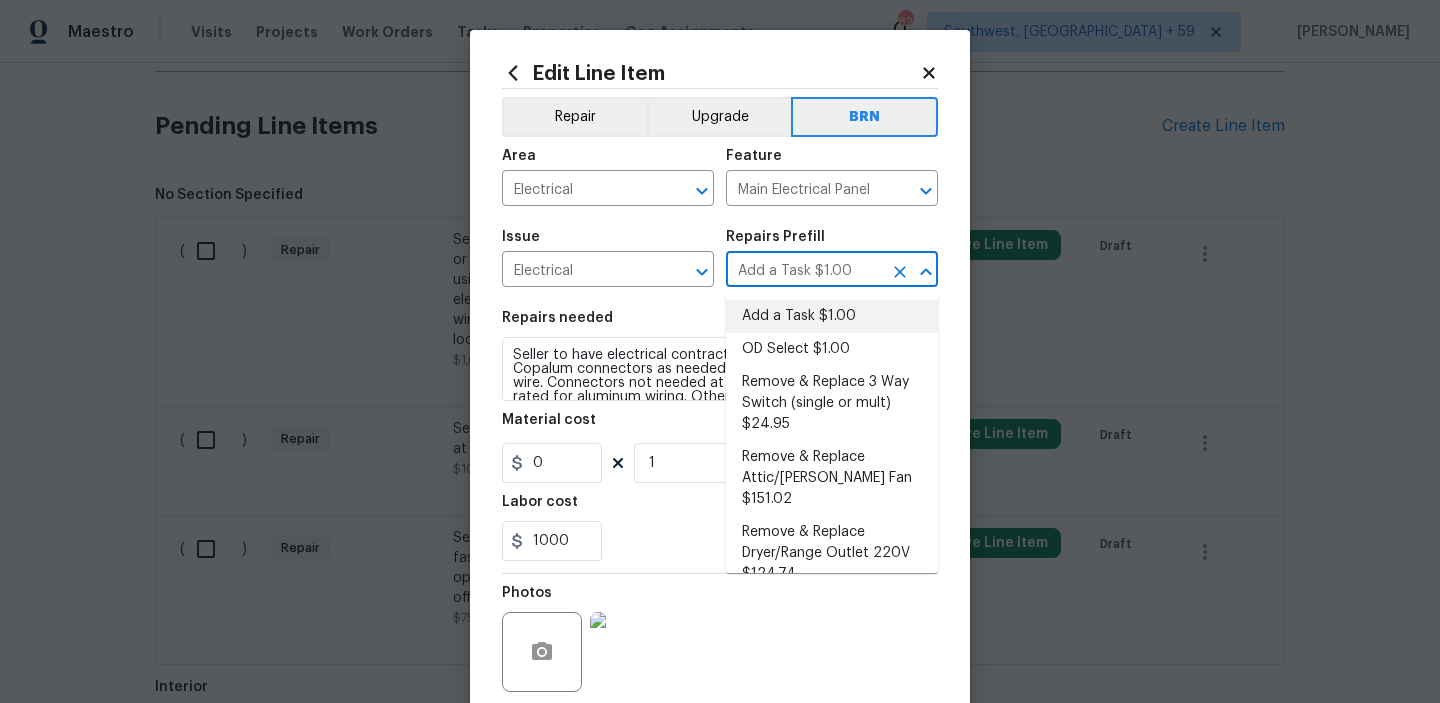 type on "HPM to detail" 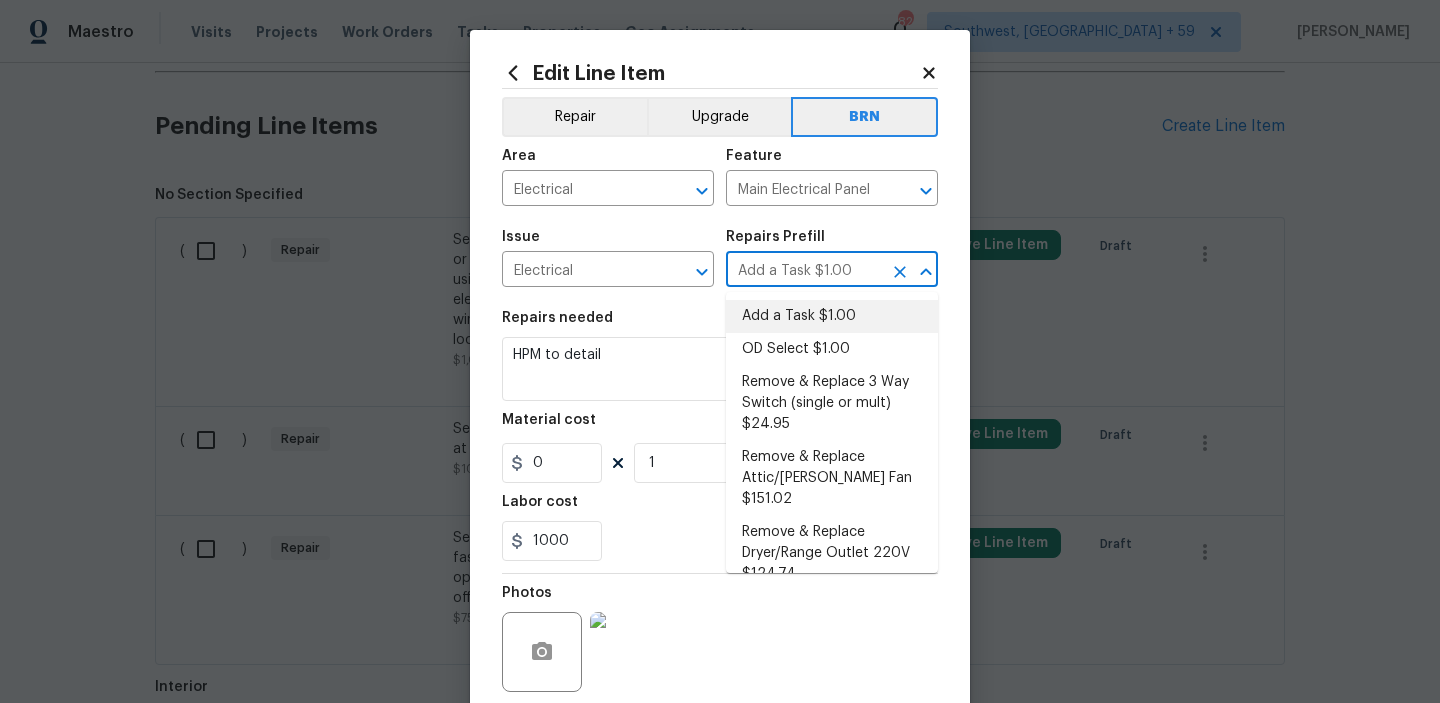 type on "1" 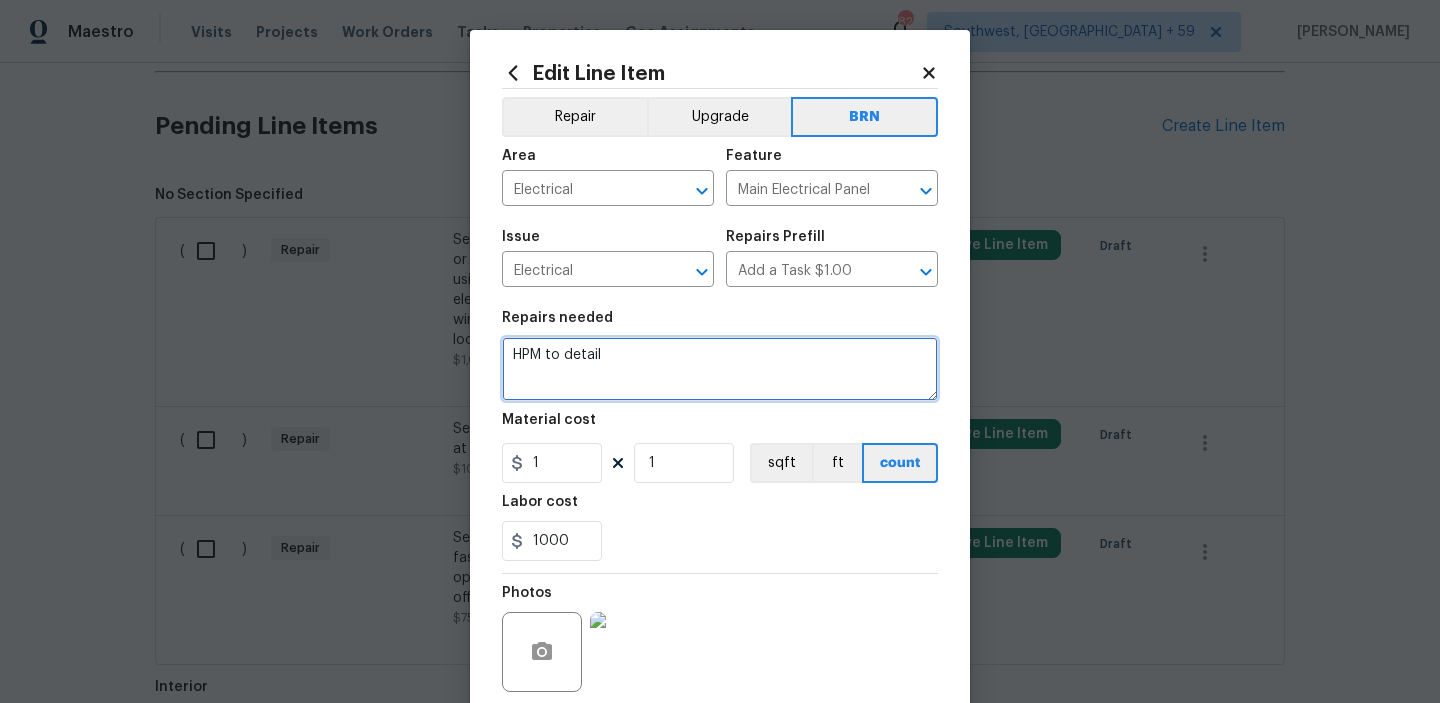 click on "HPM to detail" at bounding box center [720, 369] 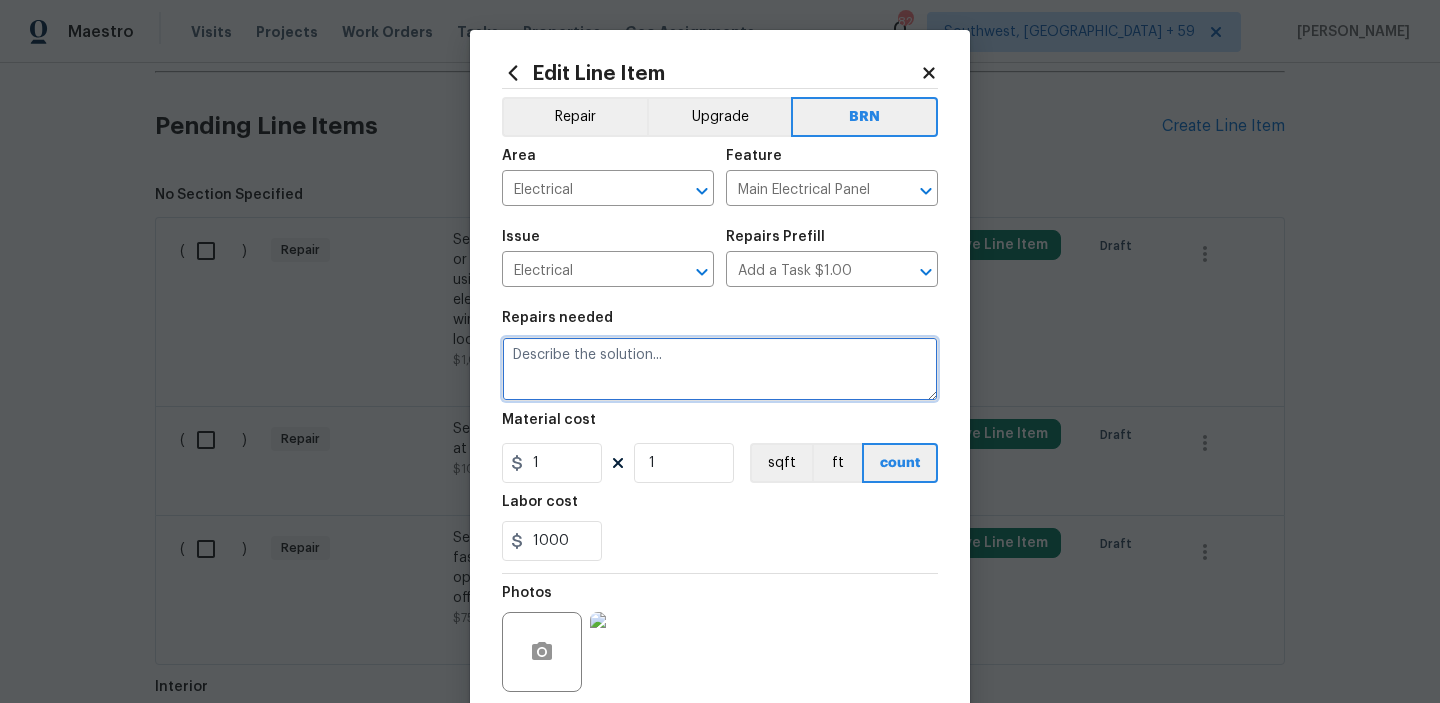 paste on "Seller to have electrical contractor install Alumiconn or Copalum connectors as needed on all circuits using aluminum wire. Connectors not needed at electrical panels and fixtures rated for aluminum wiring. Other methods may be used if accepted by local municipality." 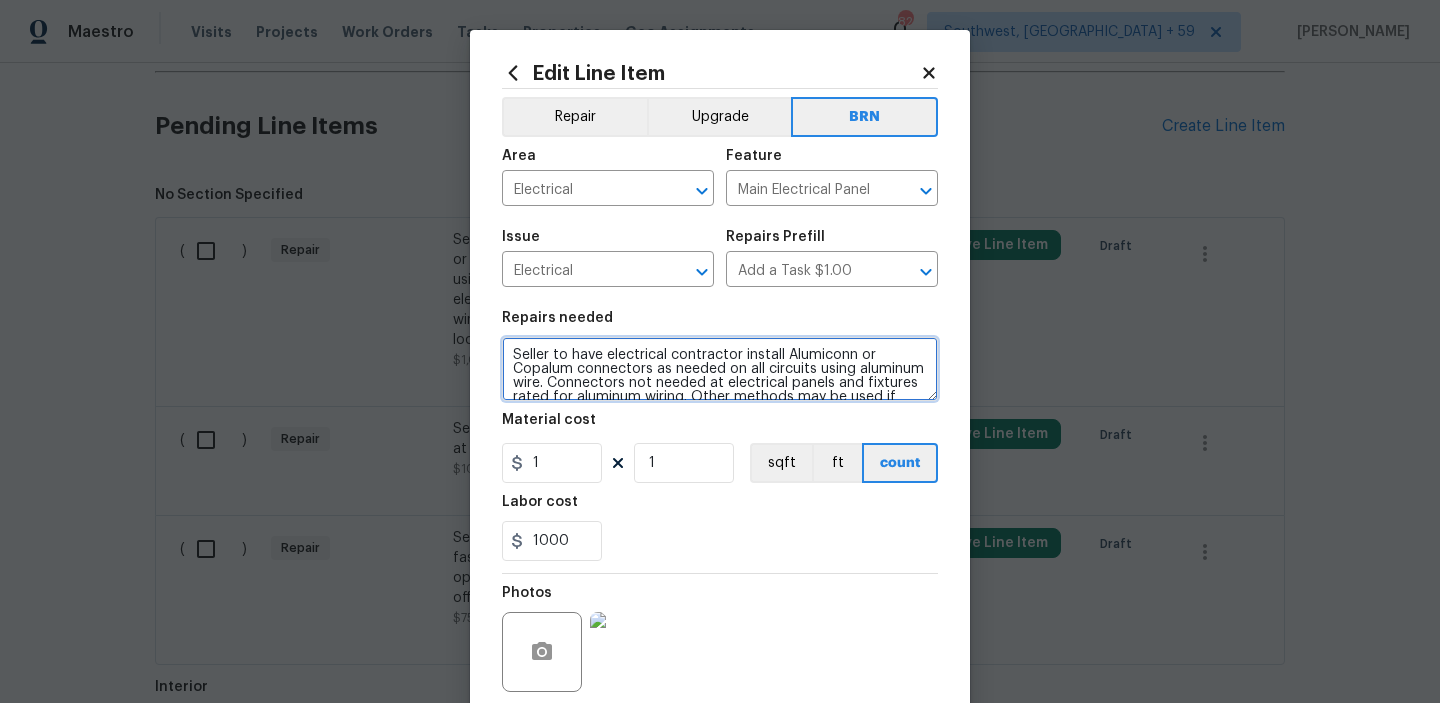 scroll, scrollTop: 18, scrollLeft: 0, axis: vertical 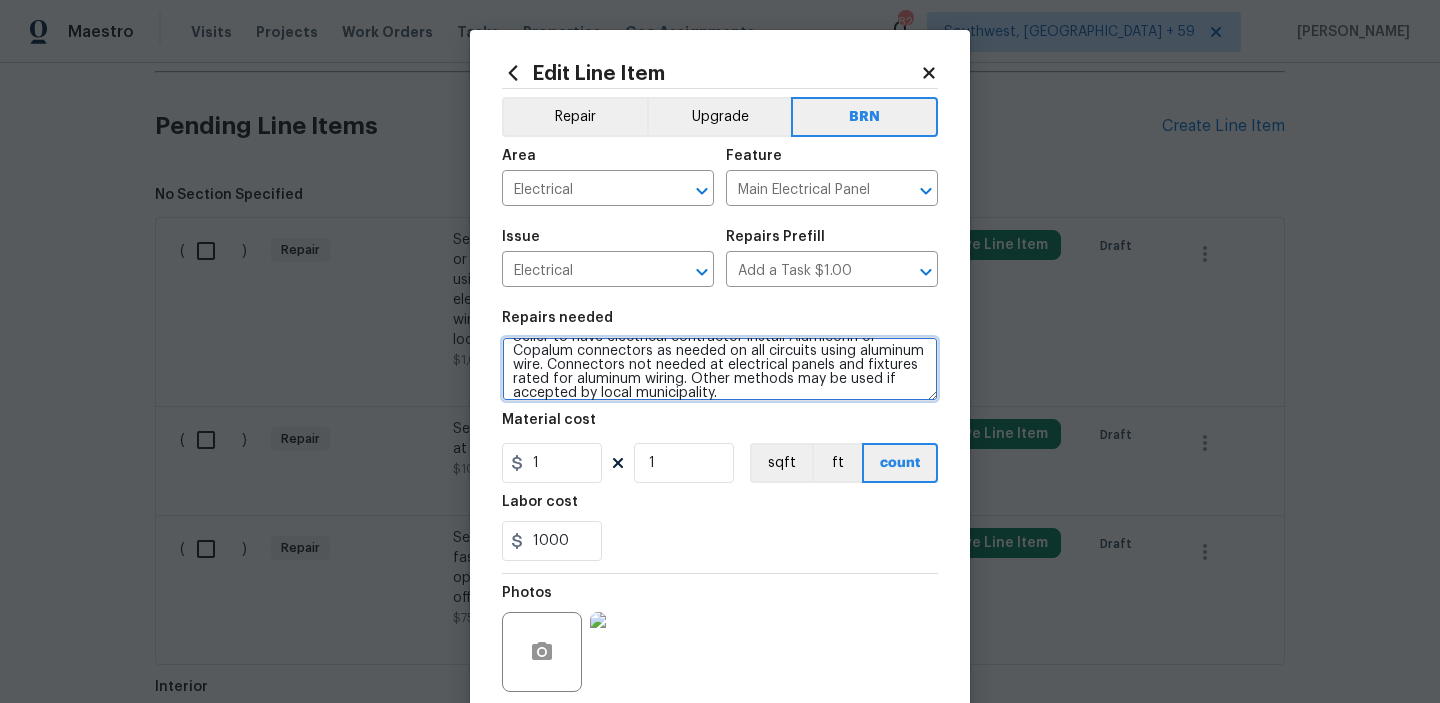 type on "Seller to have electrical contractor install Alumiconn or Copalum connectors as needed on all circuits using aluminum wire. Connectors not needed at electrical panels and fixtures rated for aluminum wiring. Other methods may be used if accepted by local municipality." 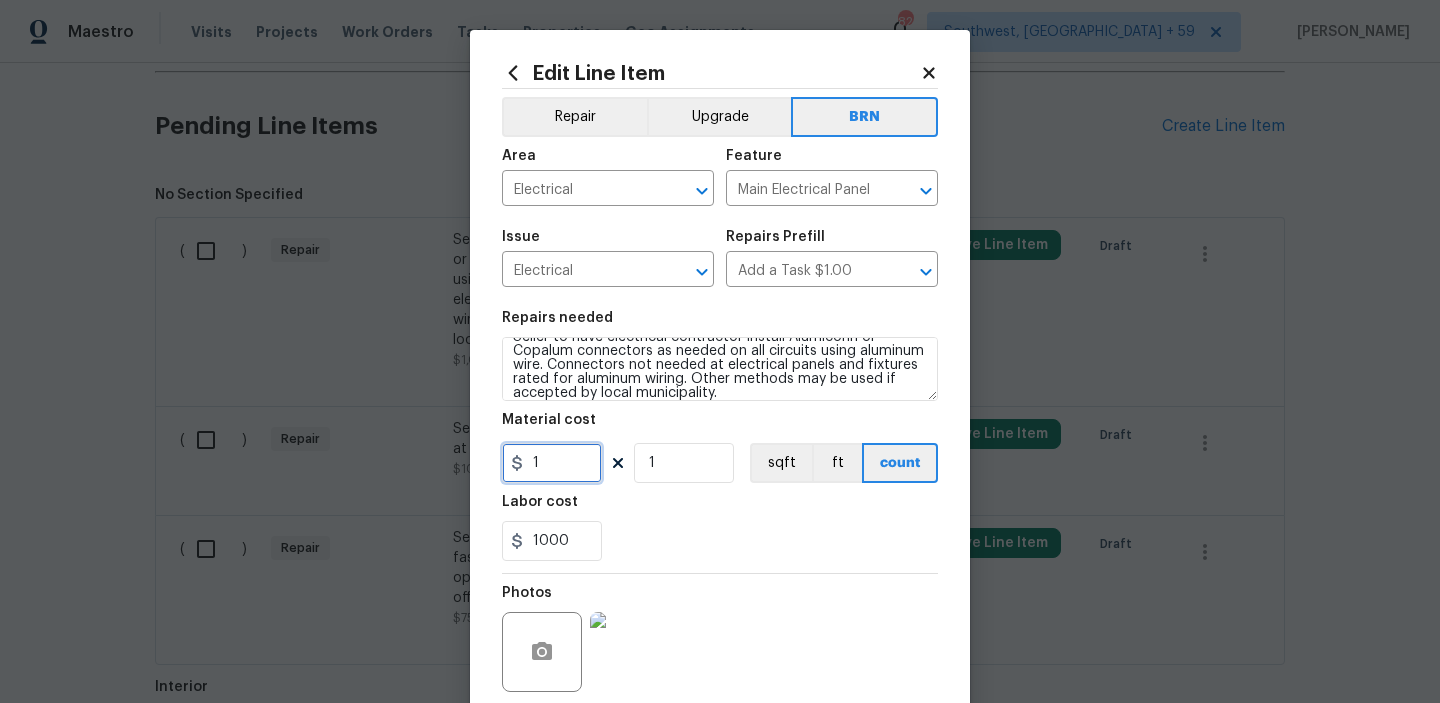 click on "1" at bounding box center [552, 463] 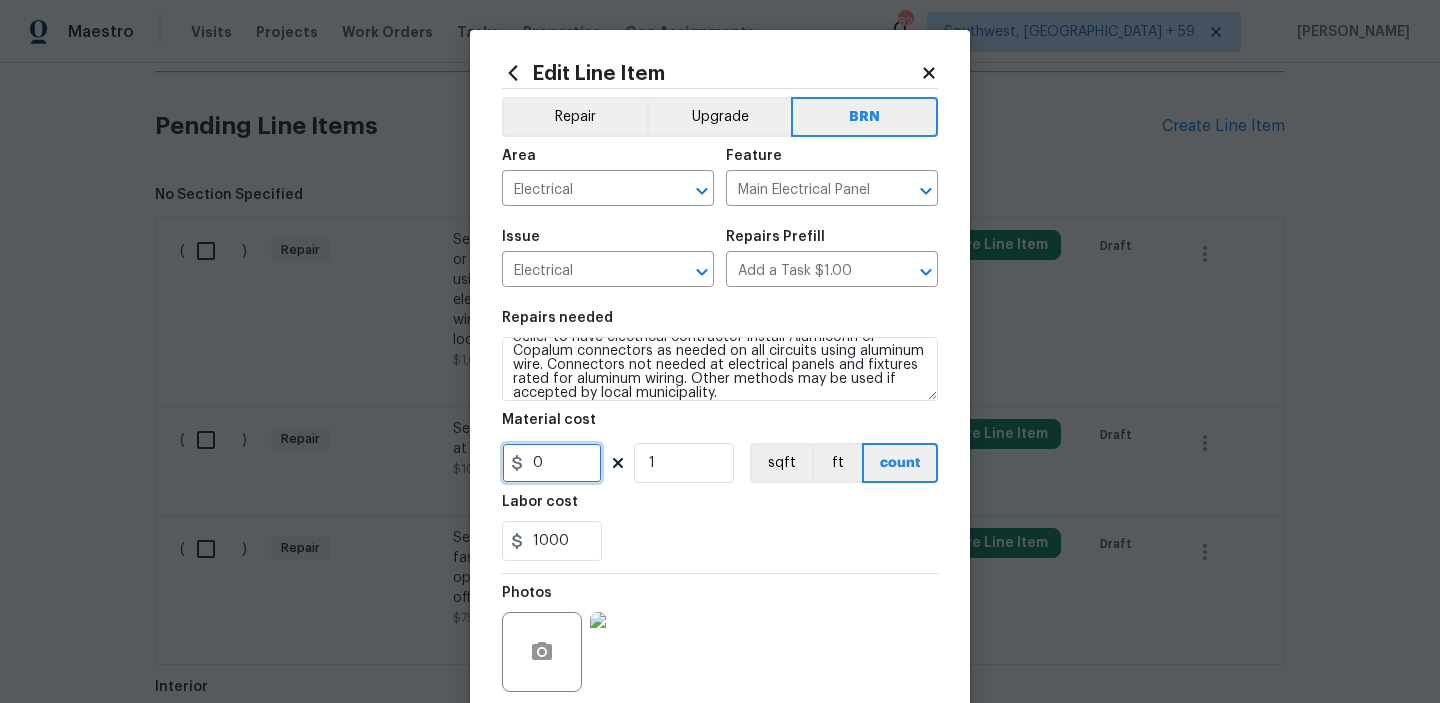 scroll, scrollTop: 159, scrollLeft: 0, axis: vertical 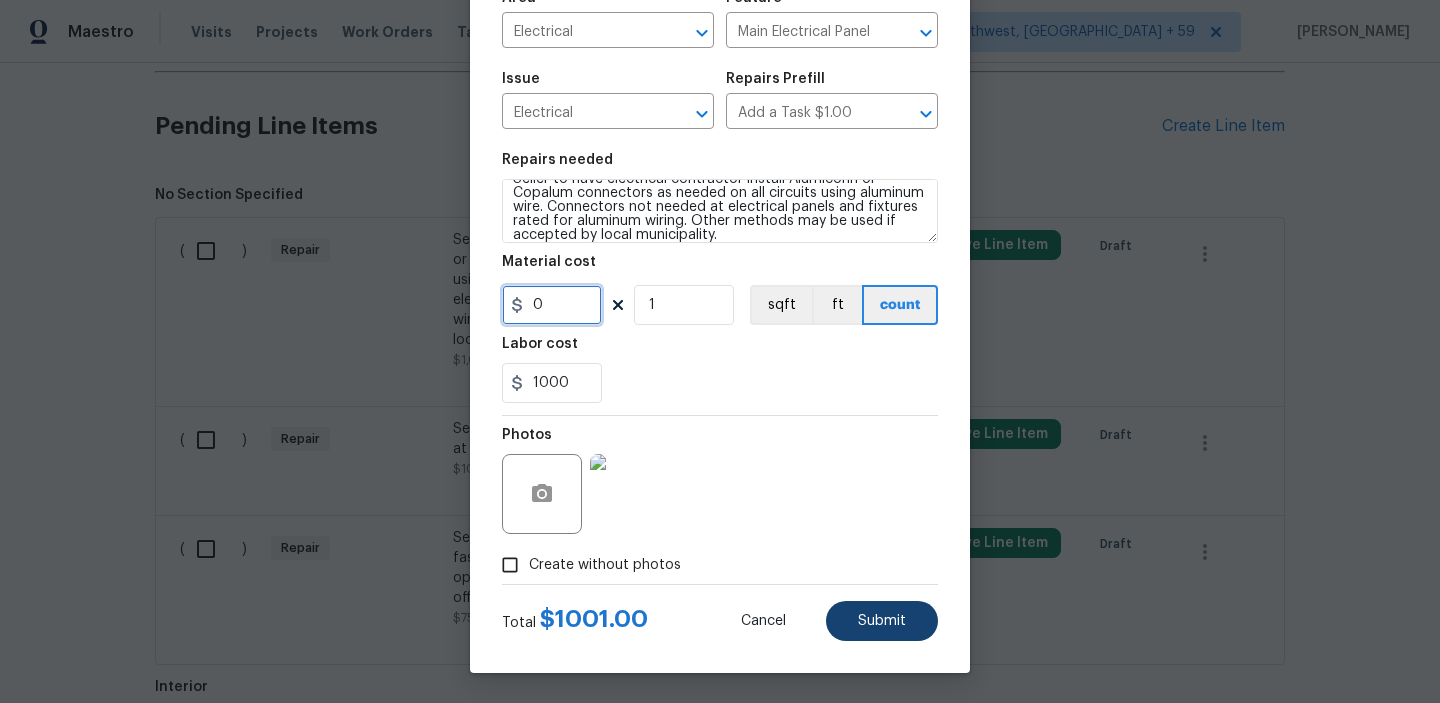 type on "0" 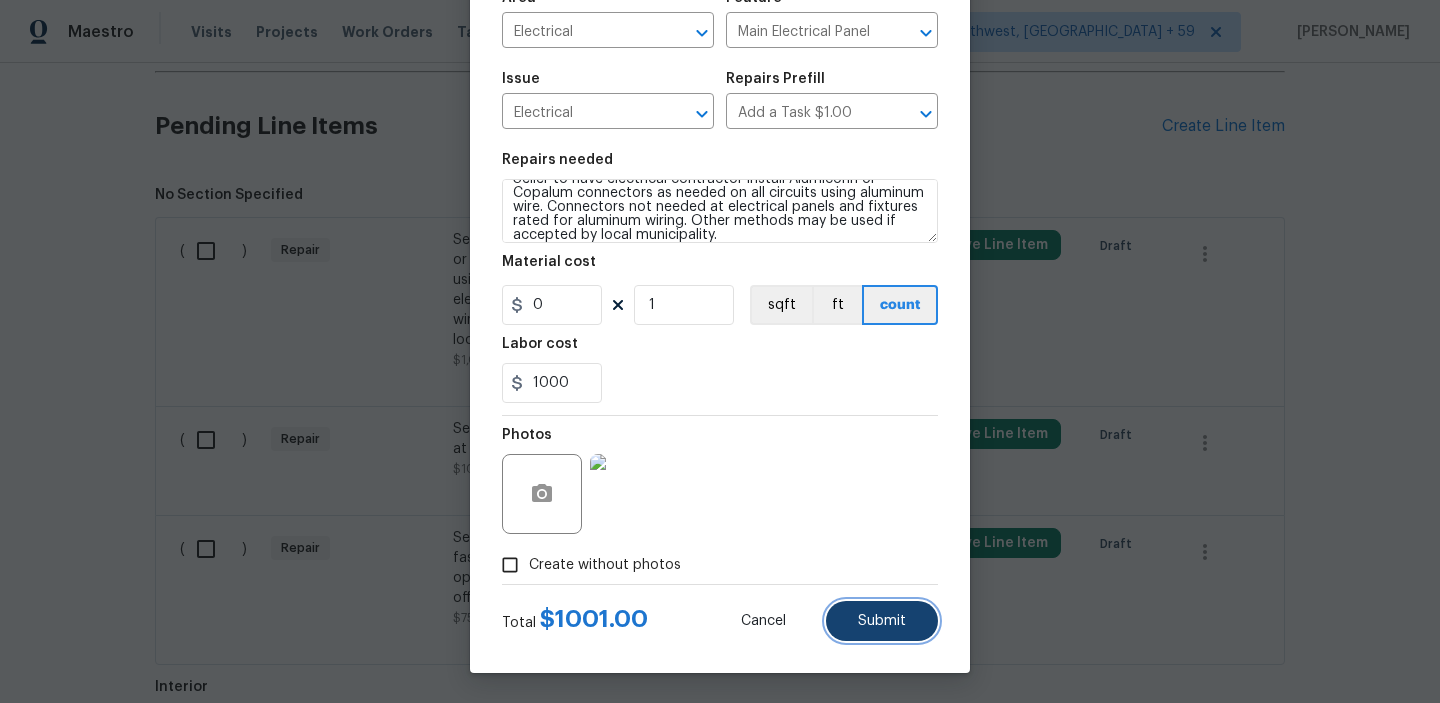 click on "Submit" at bounding box center (882, 621) 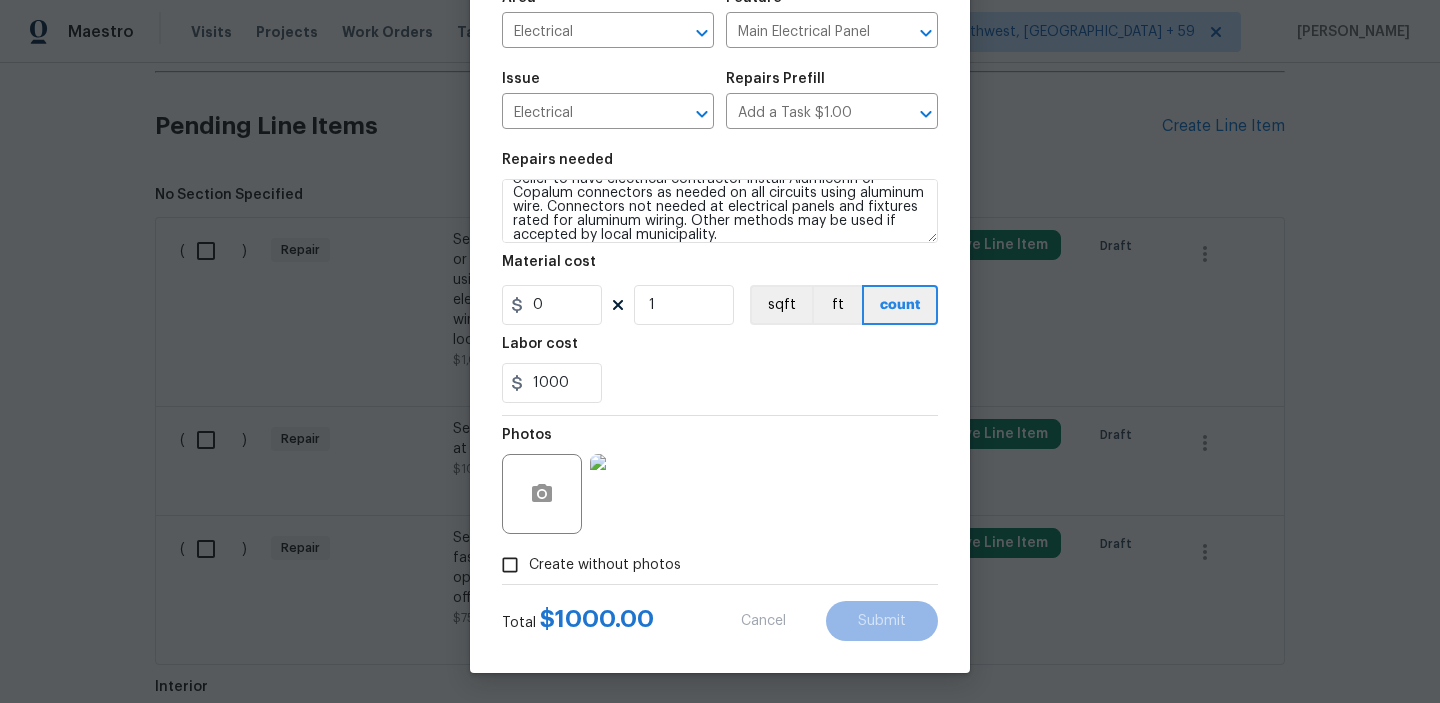 type 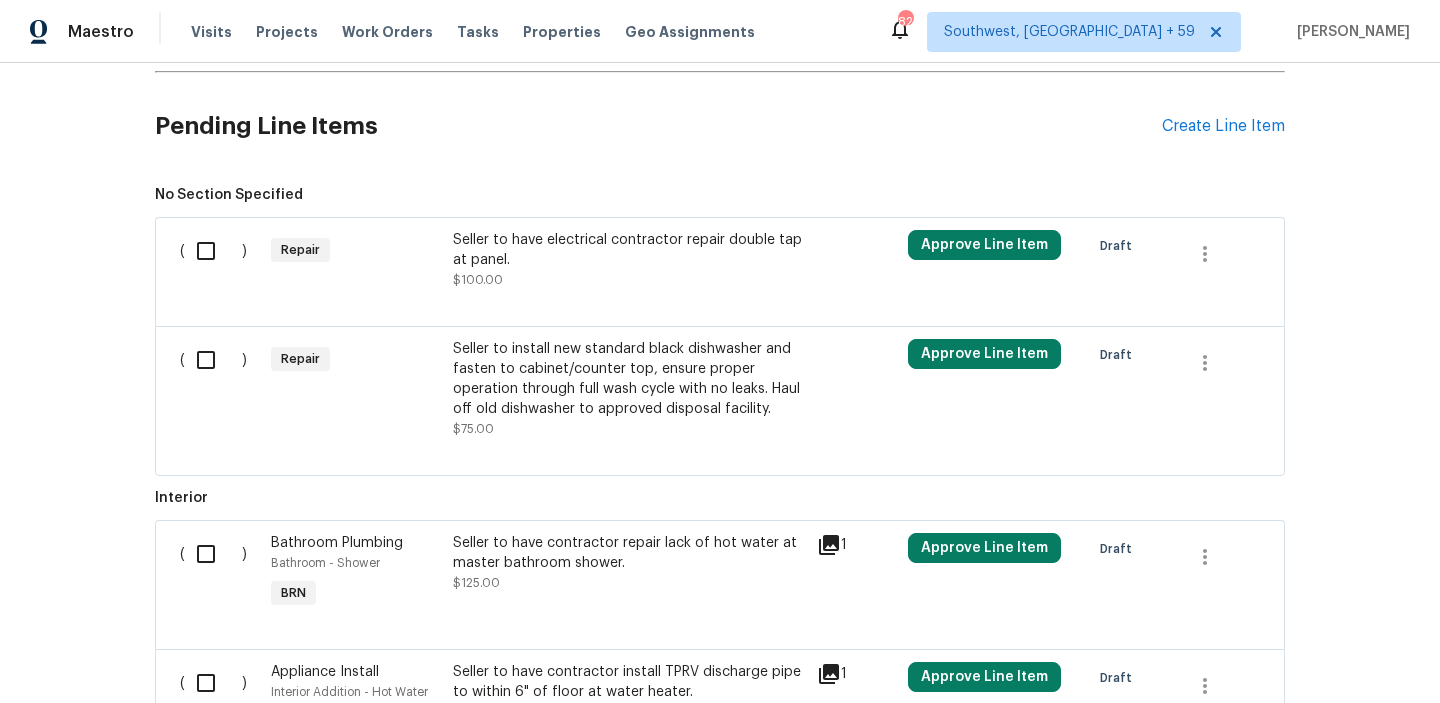 click at bounding box center (720, 302) 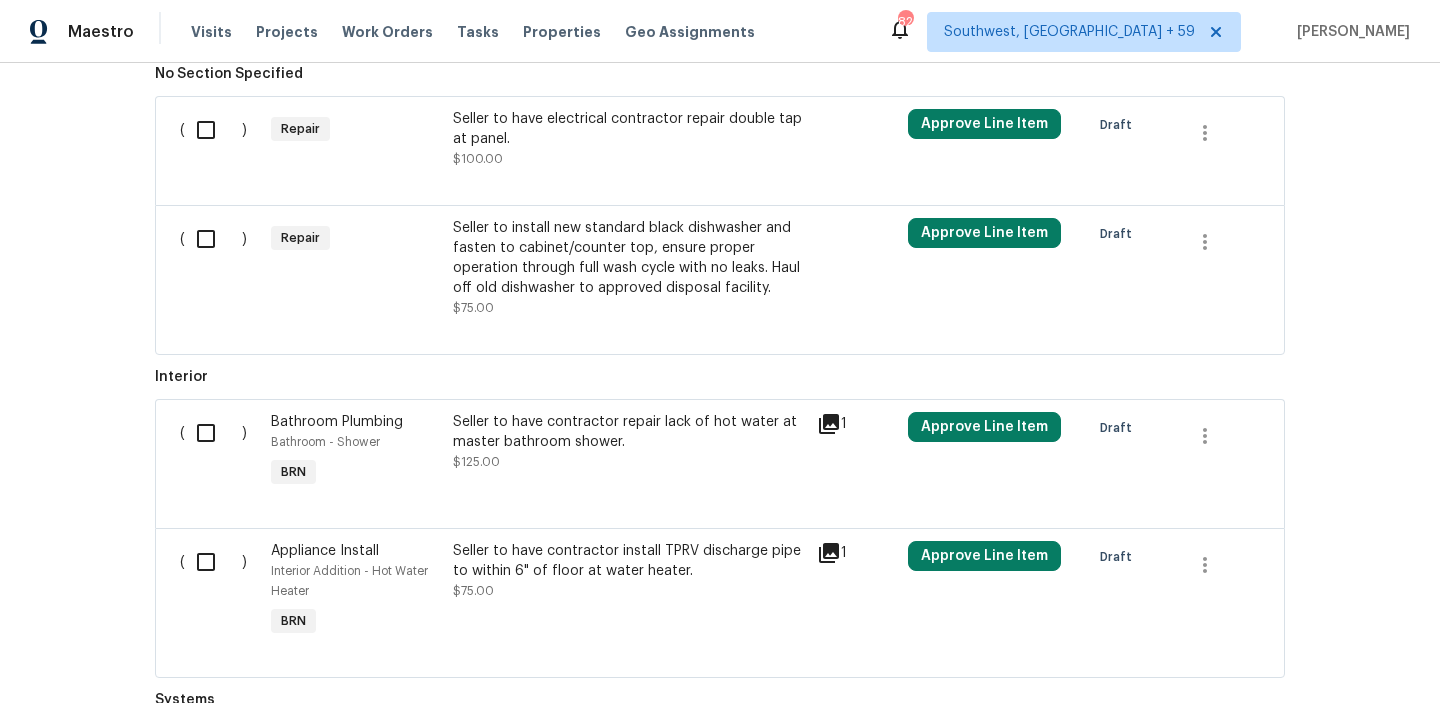 scroll, scrollTop: 1102, scrollLeft: 0, axis: vertical 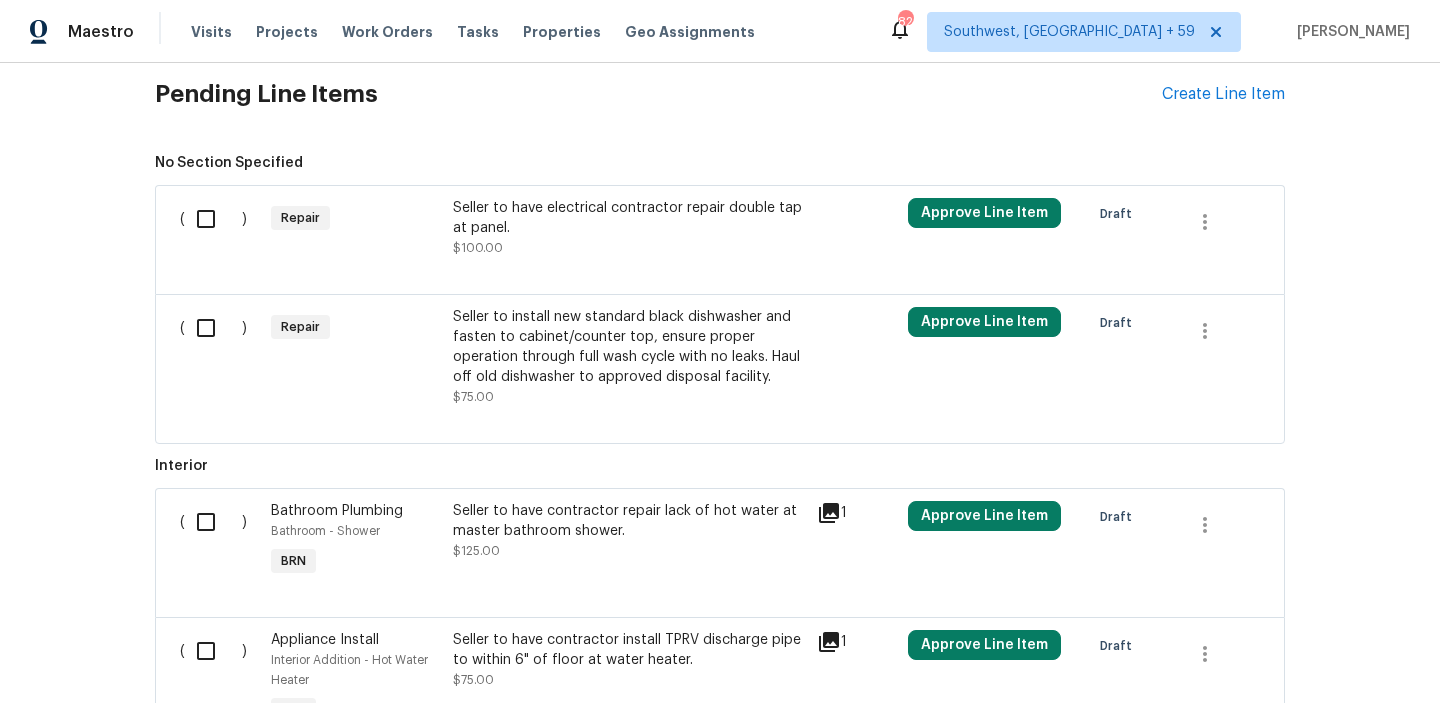 click on "Seller to have electrical contractor repair double tap at panel." at bounding box center [629, 218] 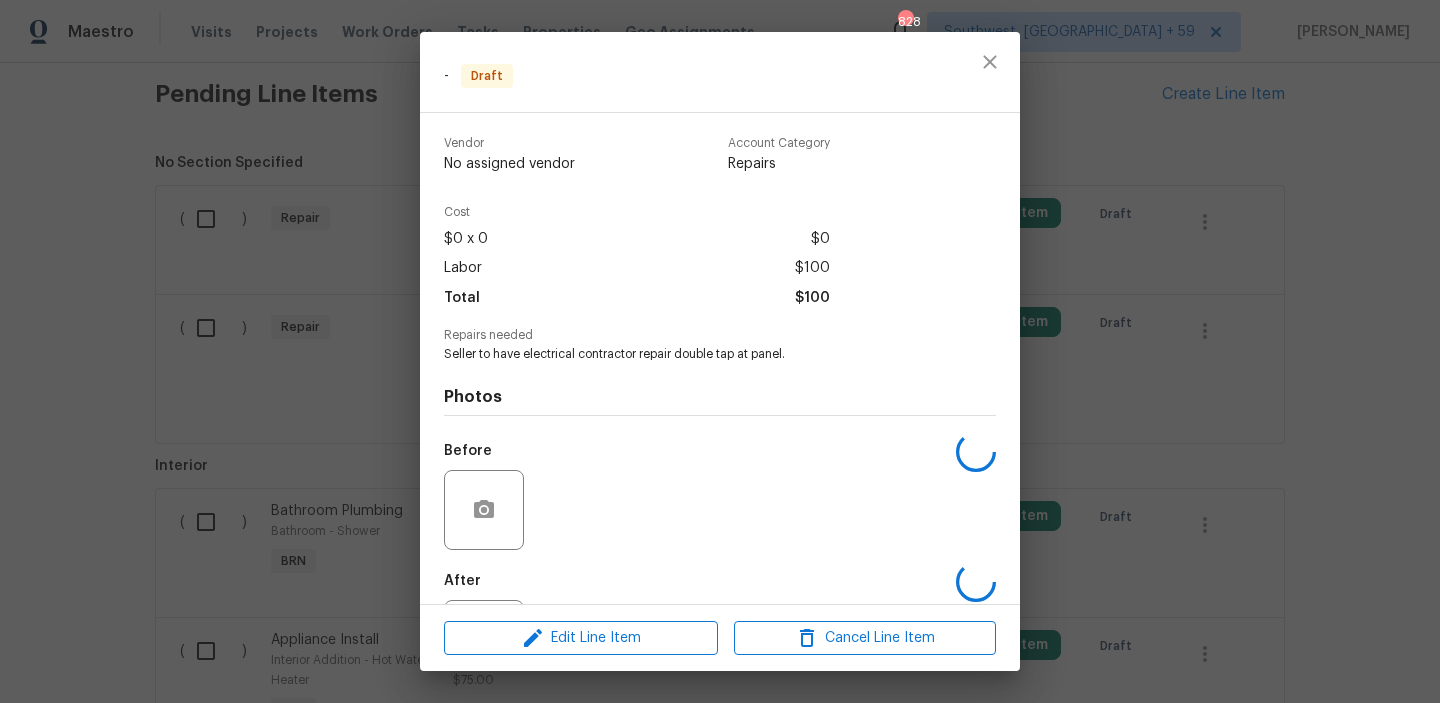 scroll, scrollTop: 96, scrollLeft: 0, axis: vertical 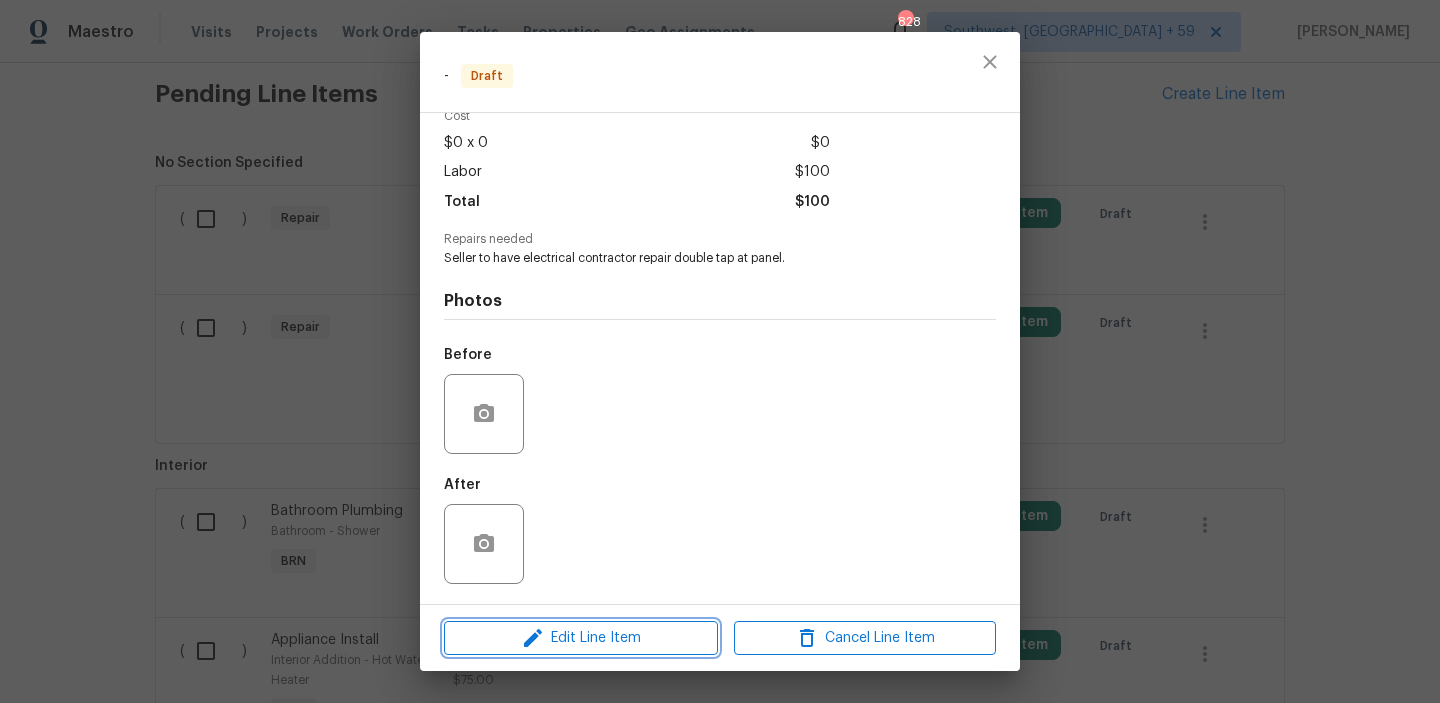 click 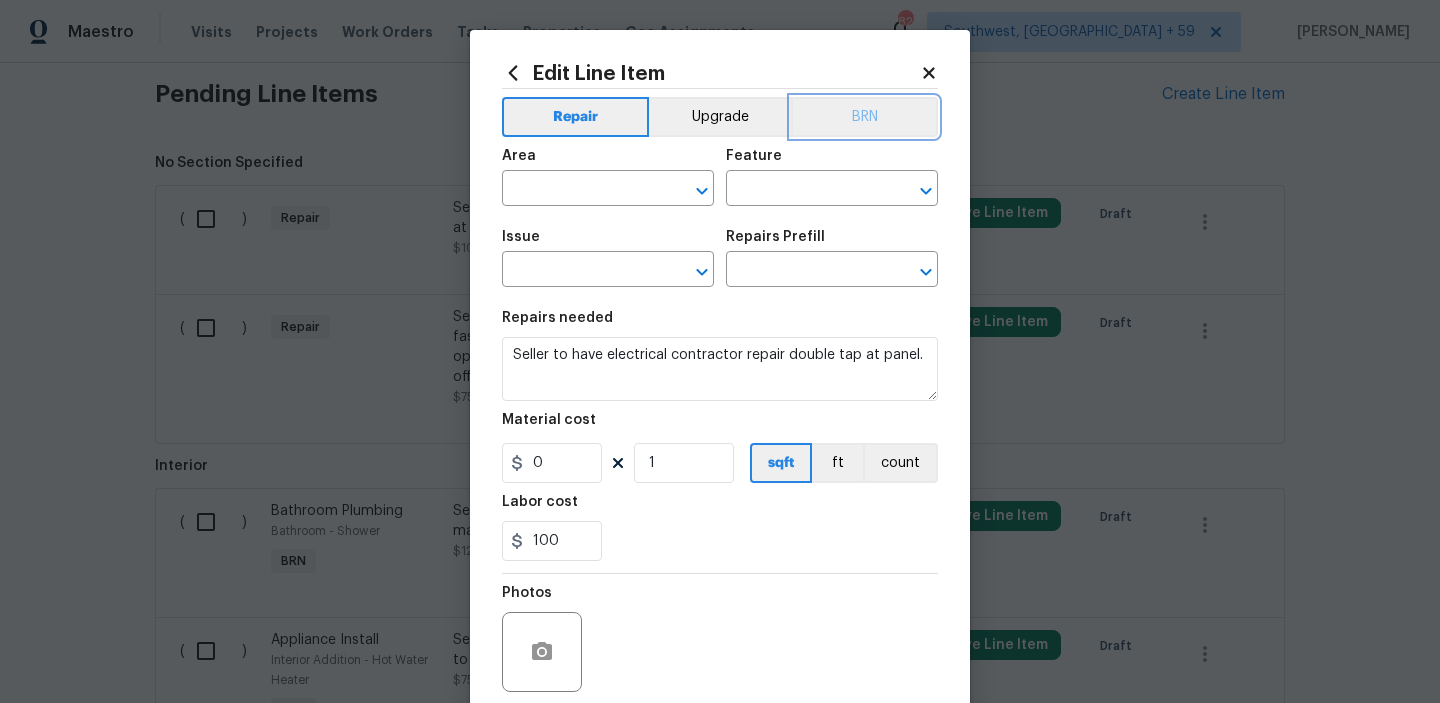 click on "BRN" at bounding box center [864, 117] 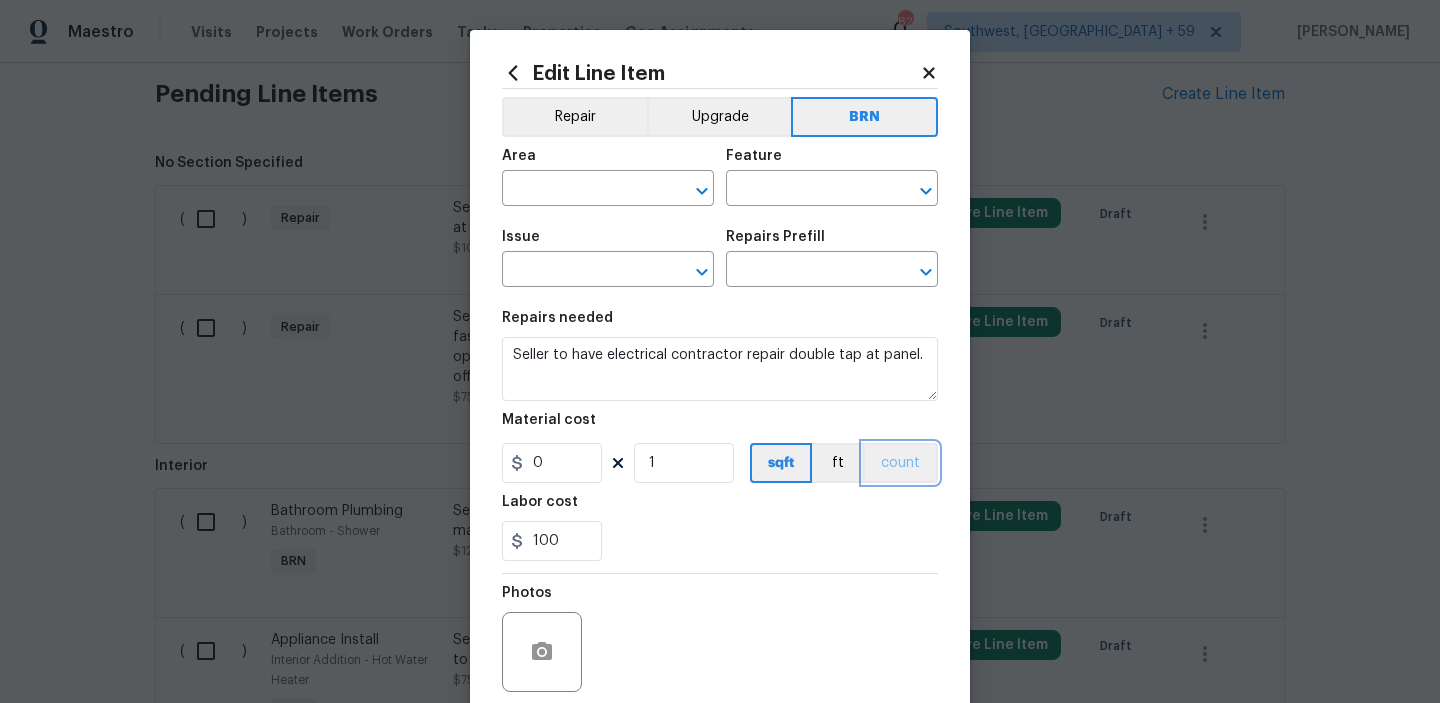 click on "count" at bounding box center (900, 463) 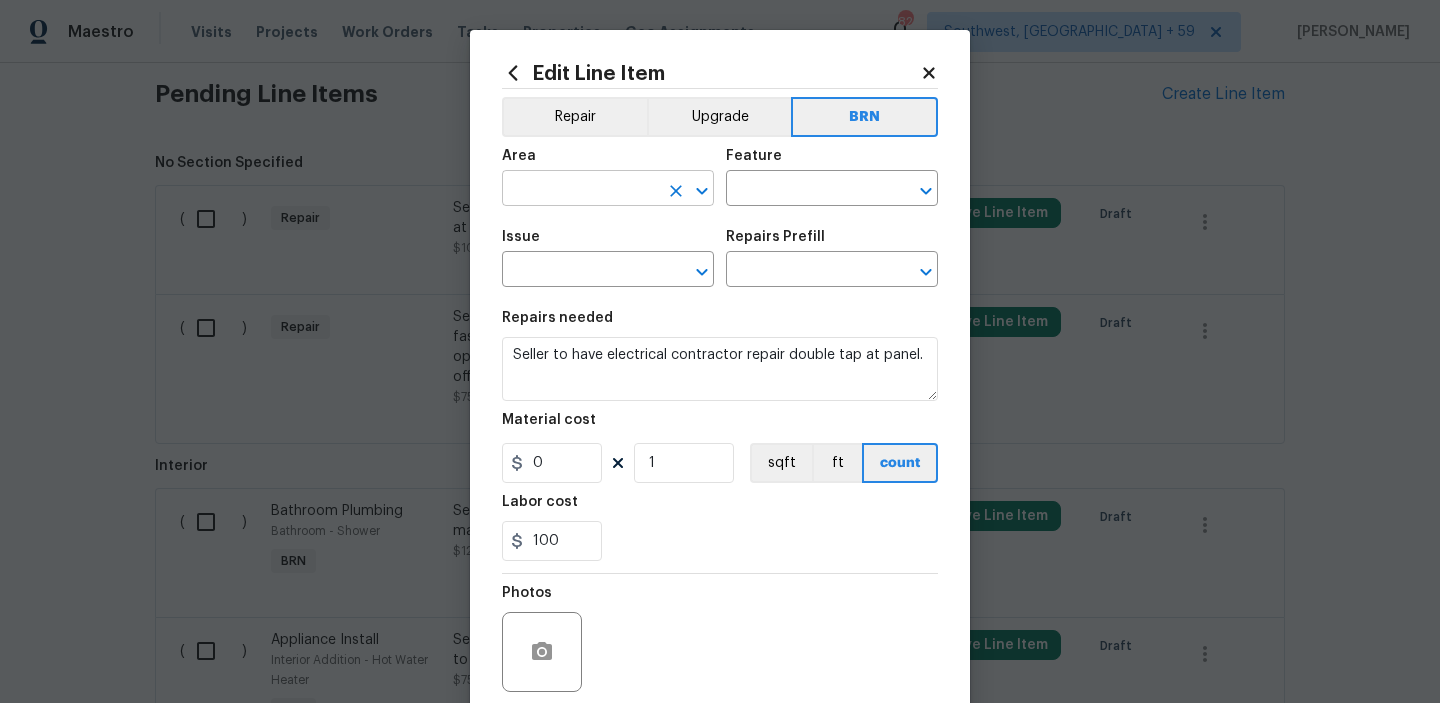 click at bounding box center (580, 190) 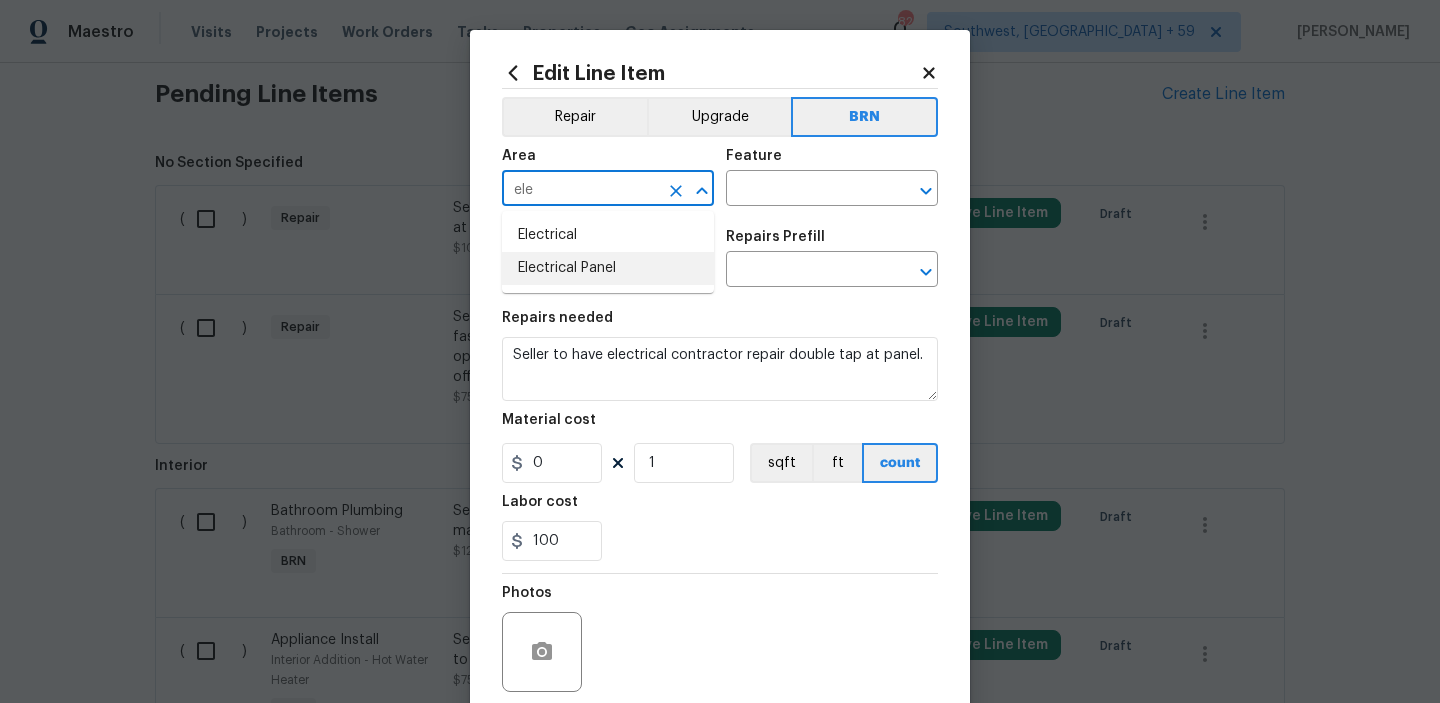 click on "Electrical Panel" at bounding box center [608, 268] 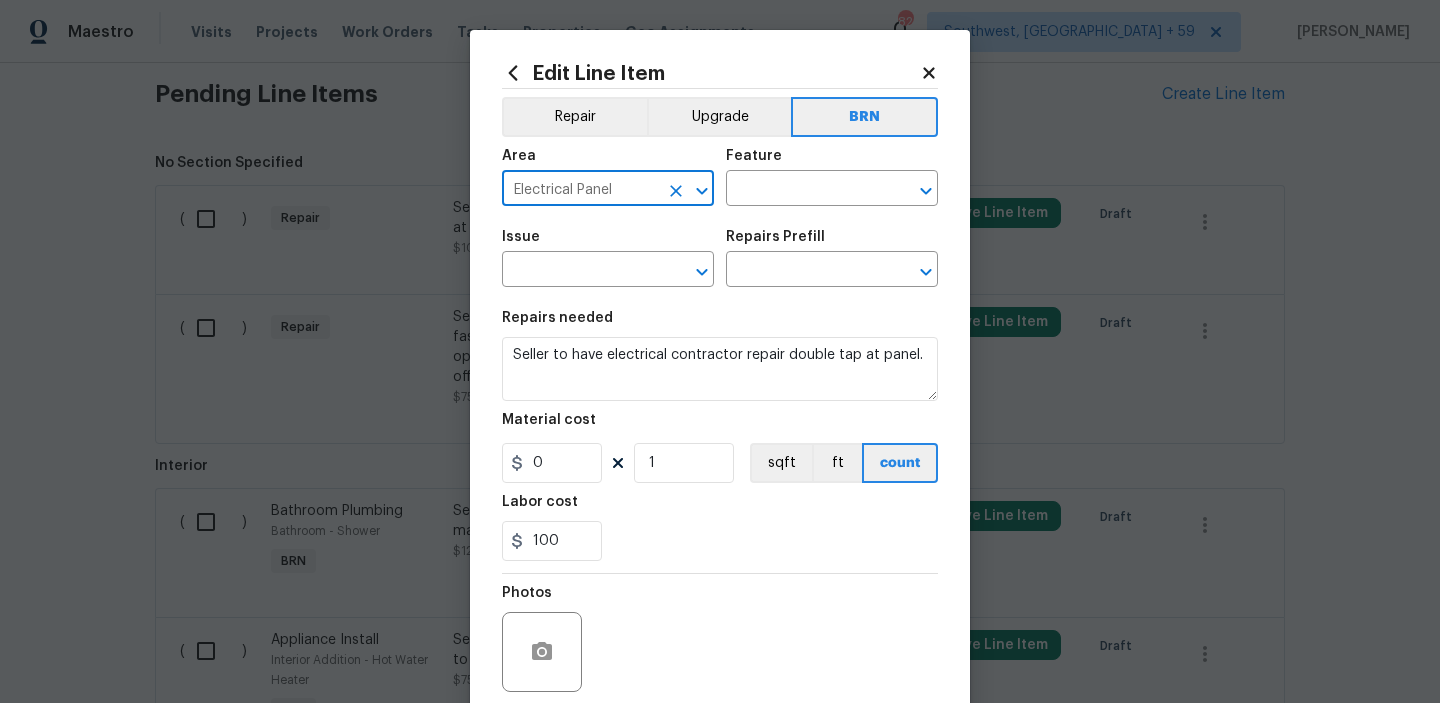 click 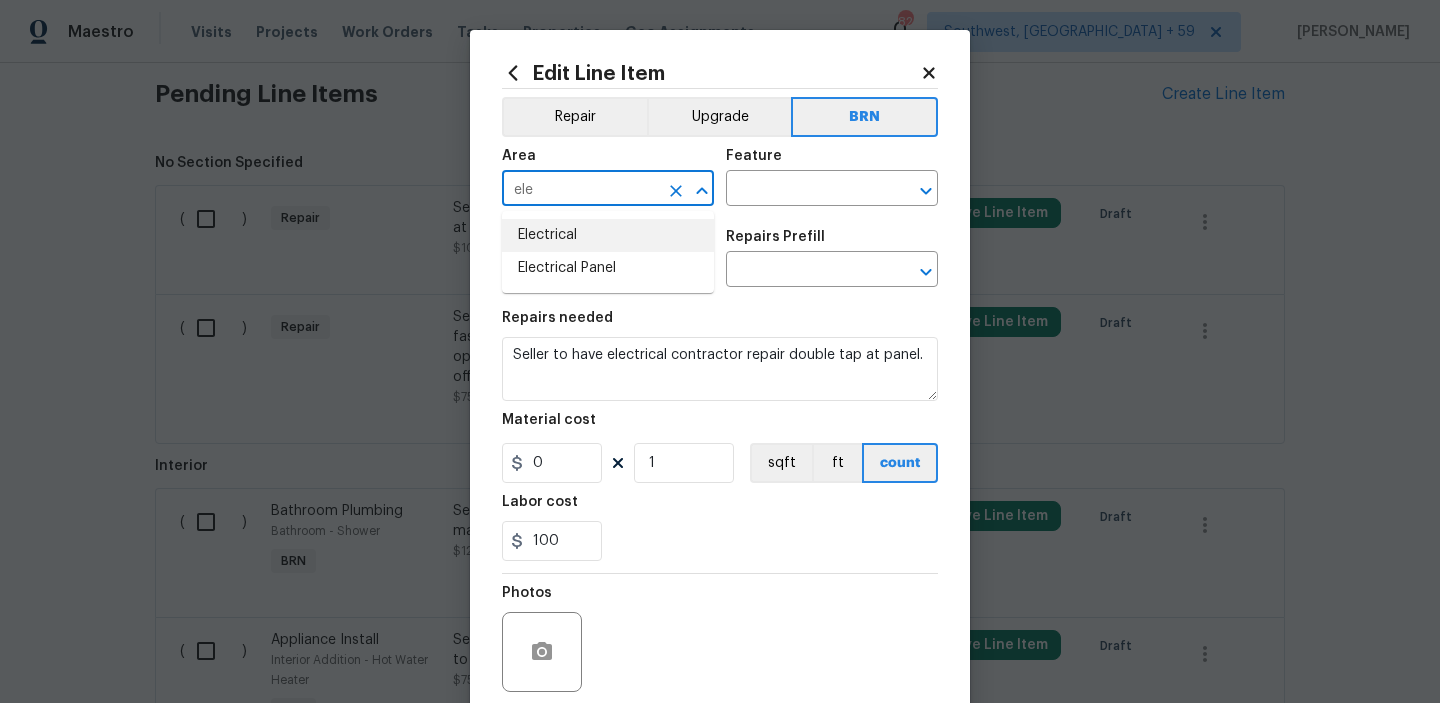 click on "Electrical" at bounding box center (608, 235) 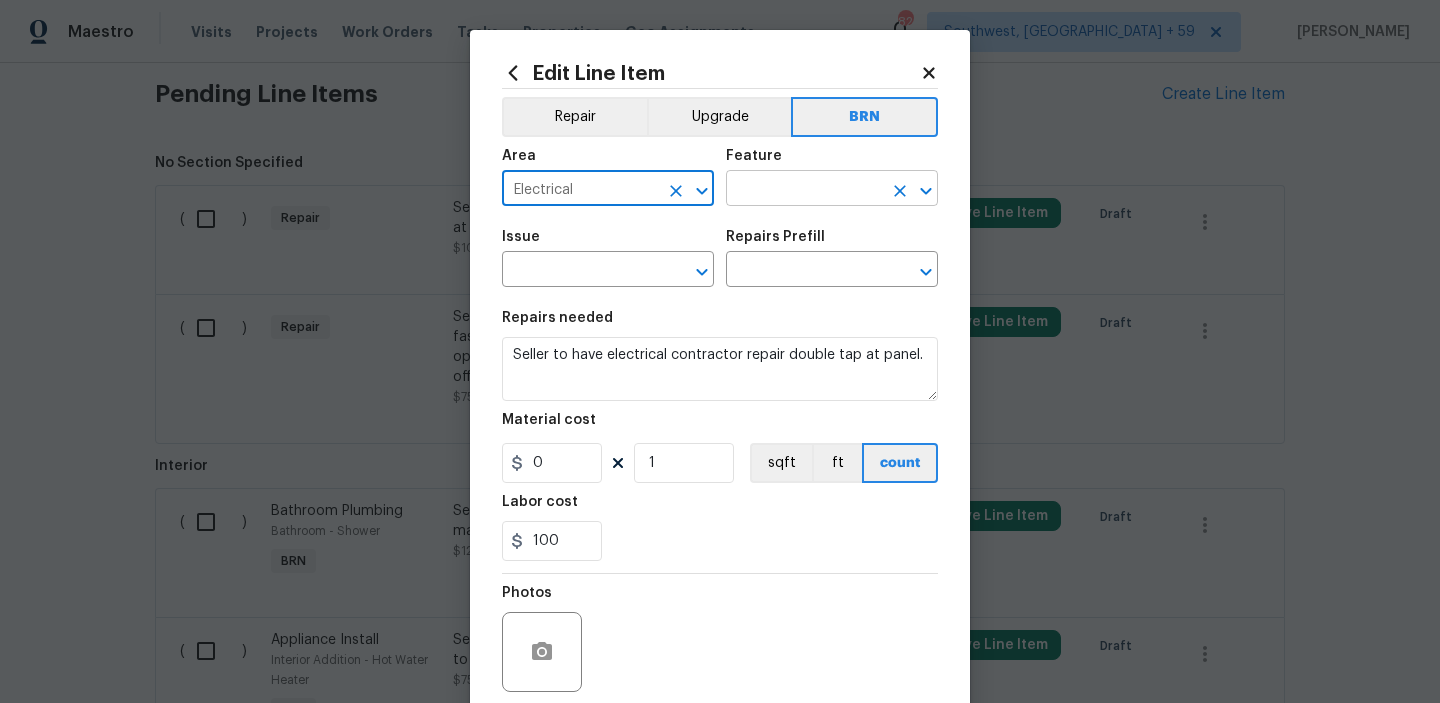 type on "Electrical" 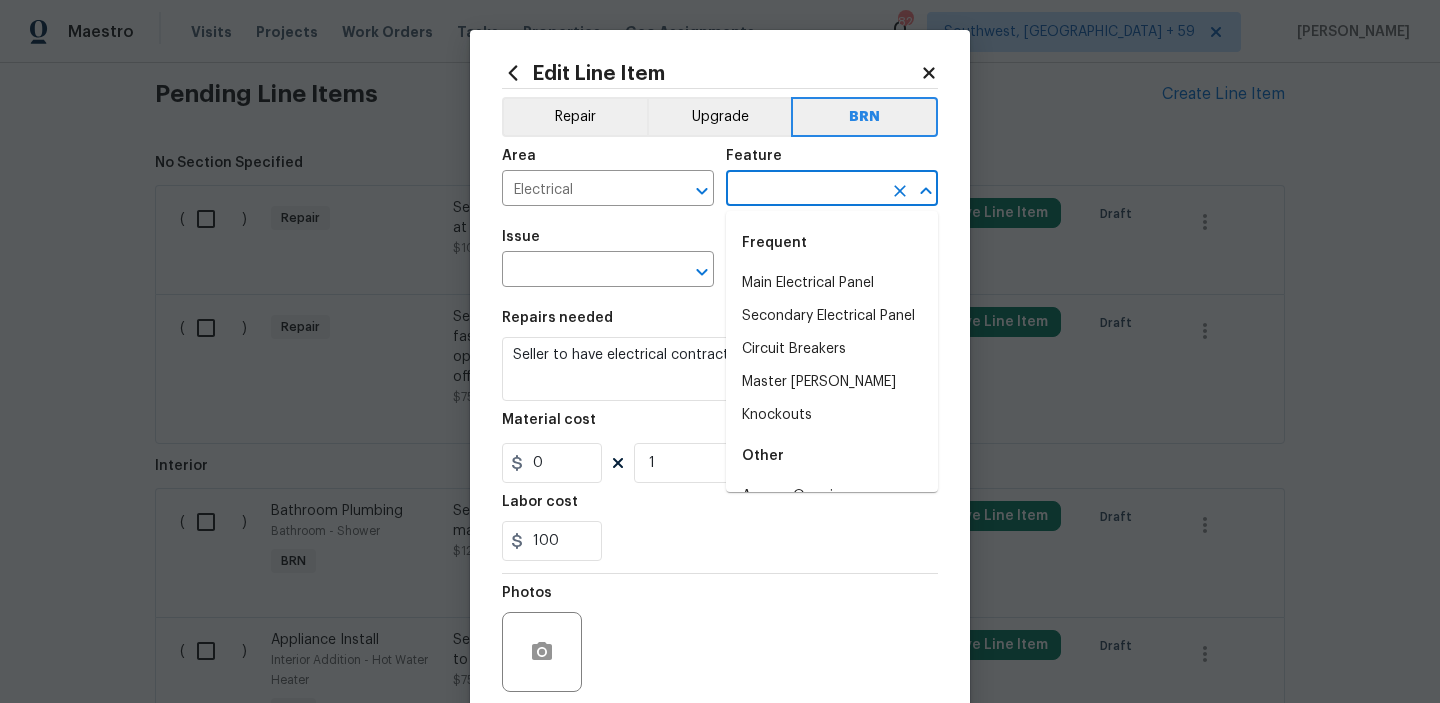 click at bounding box center (804, 190) 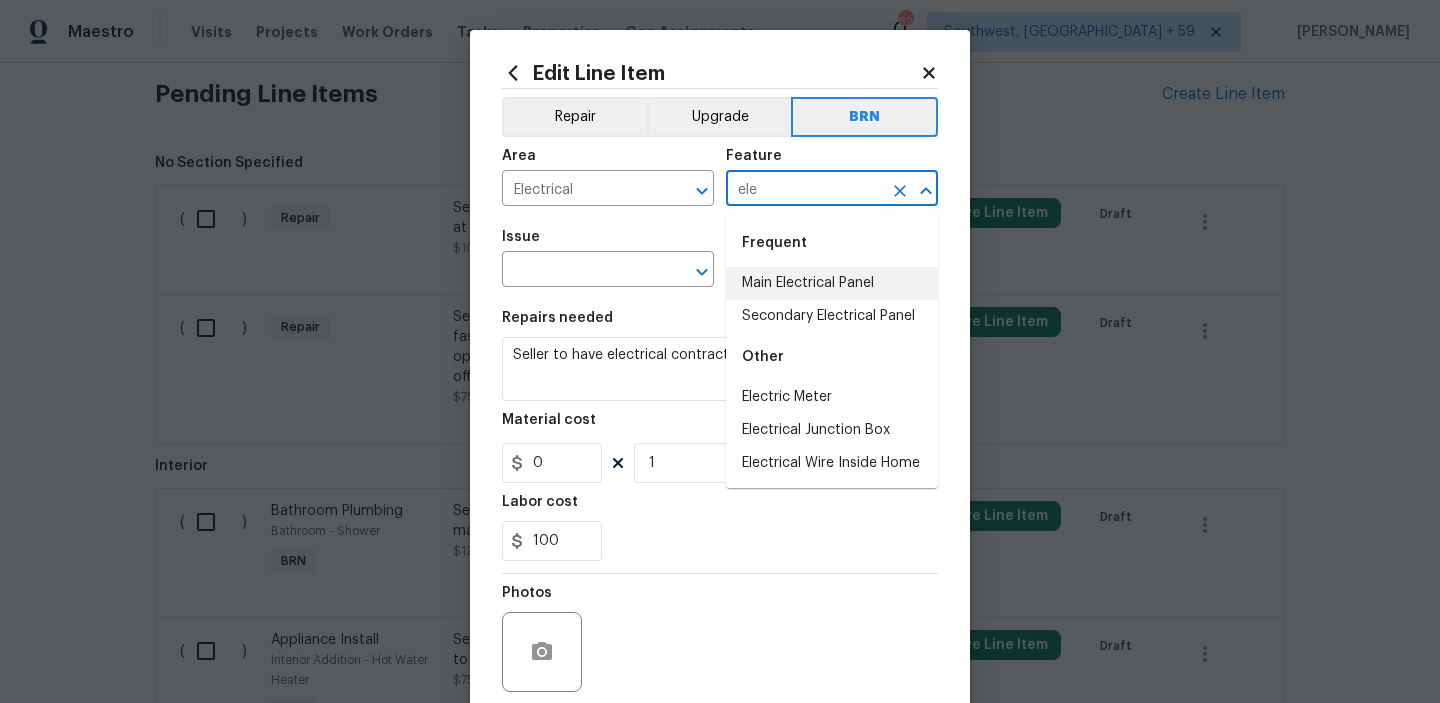 click on "Main Electrical Panel" at bounding box center (832, 283) 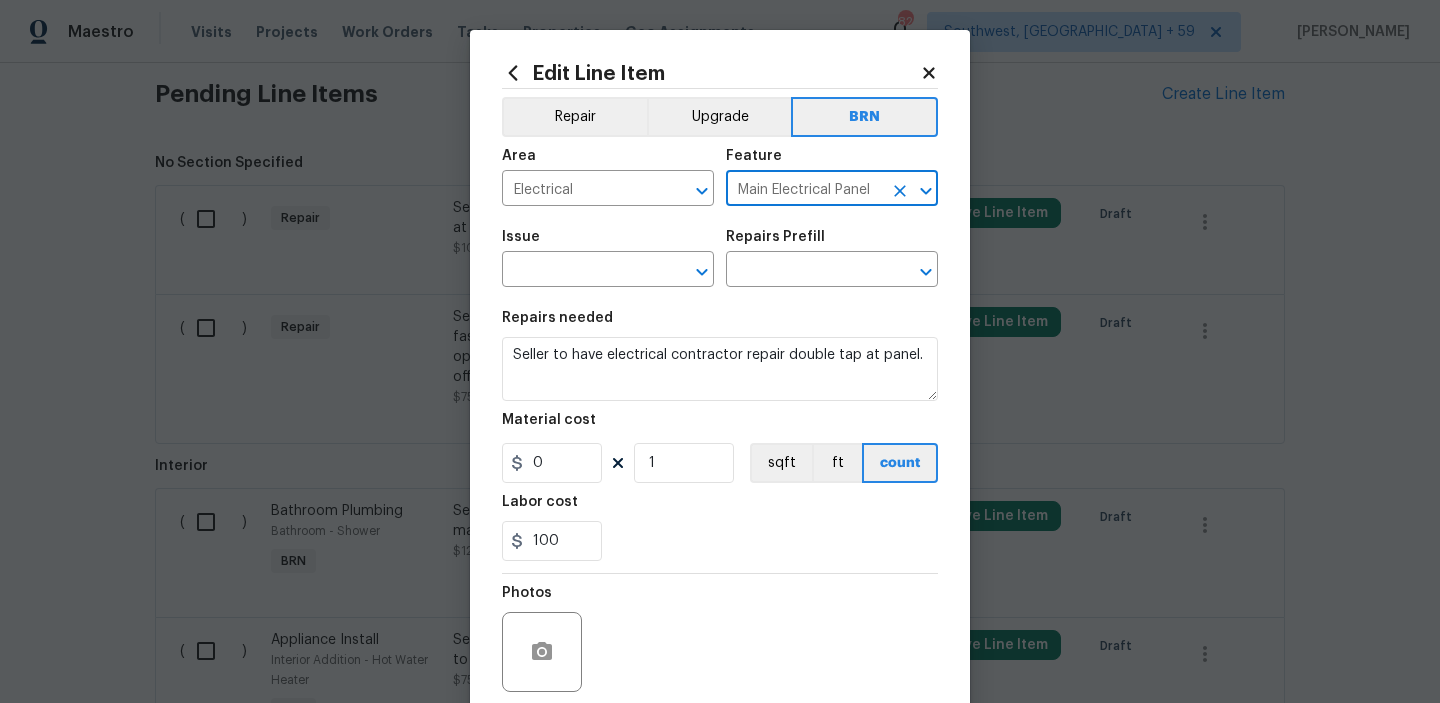 type on "Main Electrical Panel" 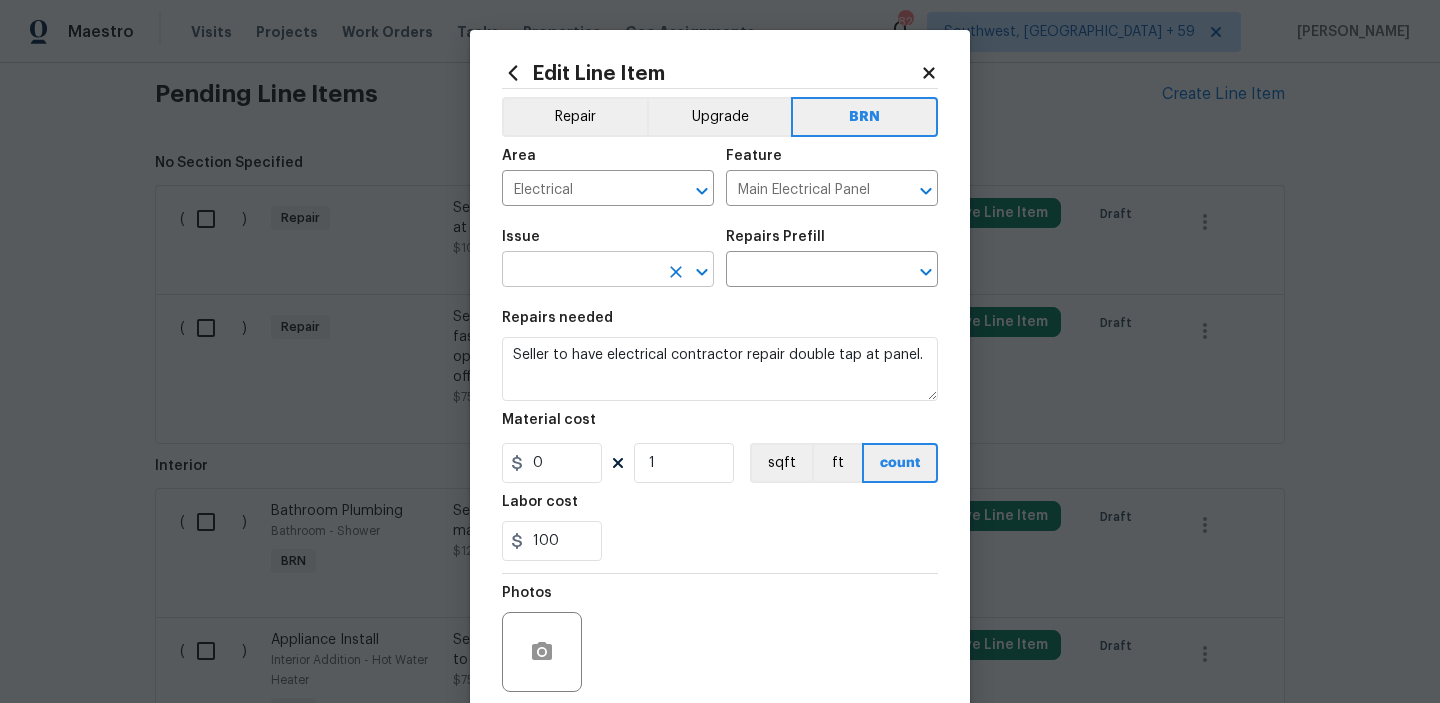 click at bounding box center (580, 271) 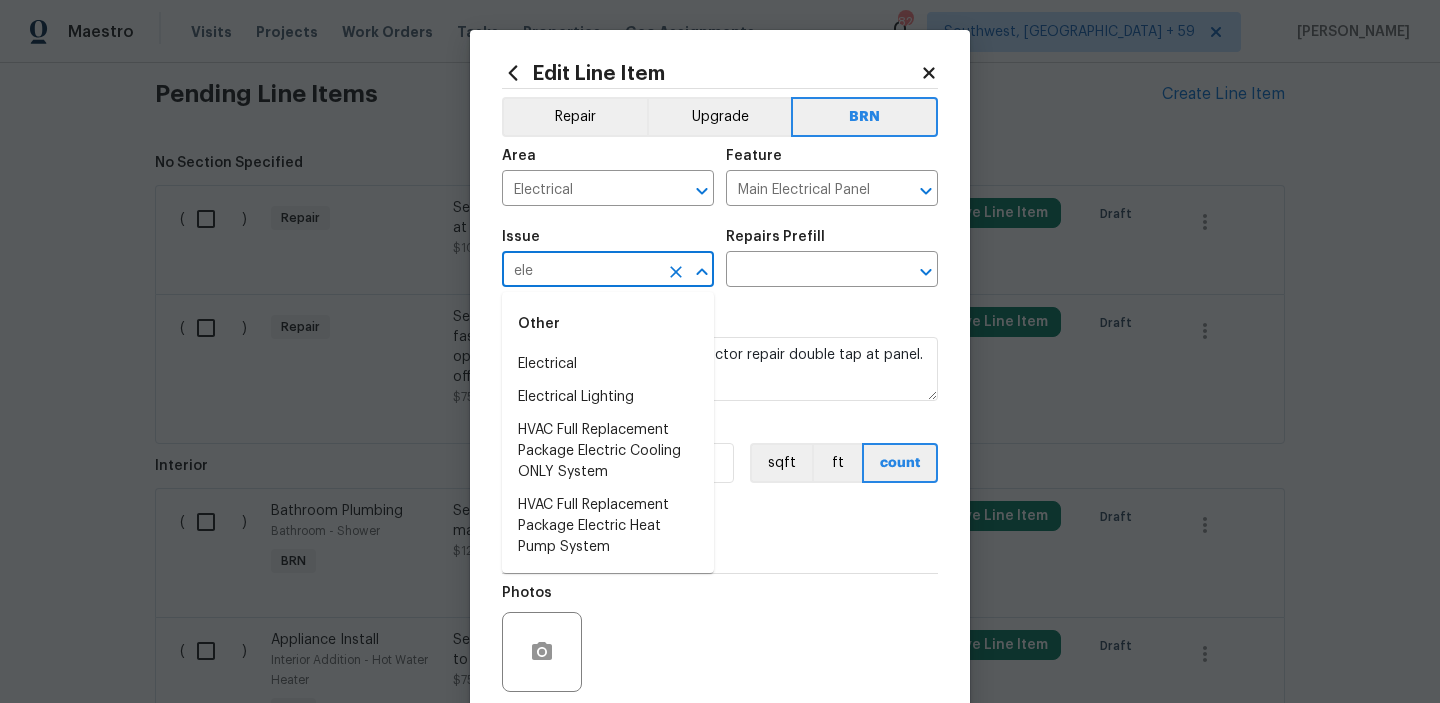 click on "Electrical" at bounding box center [608, 364] 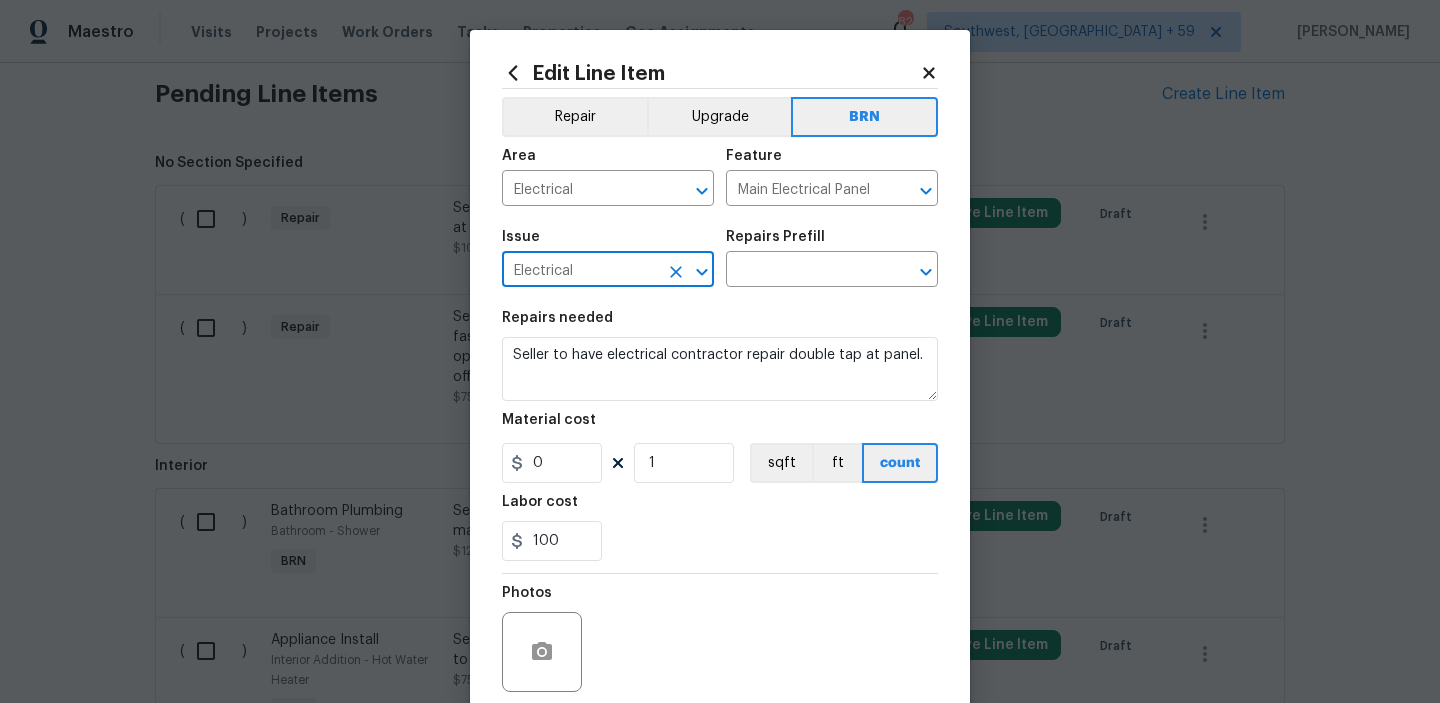 type on "Electrical" 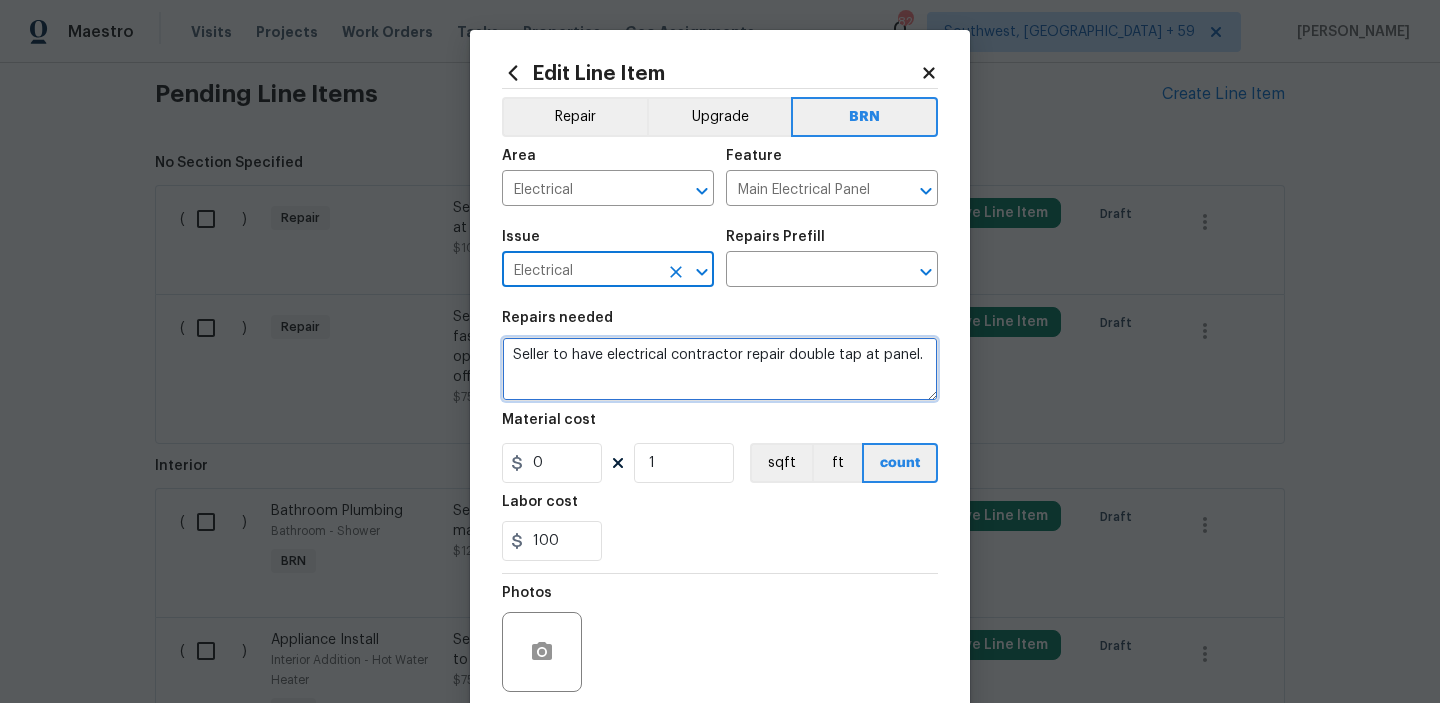click on "Seller to have electrical contractor repair double tap at panel." at bounding box center (720, 369) 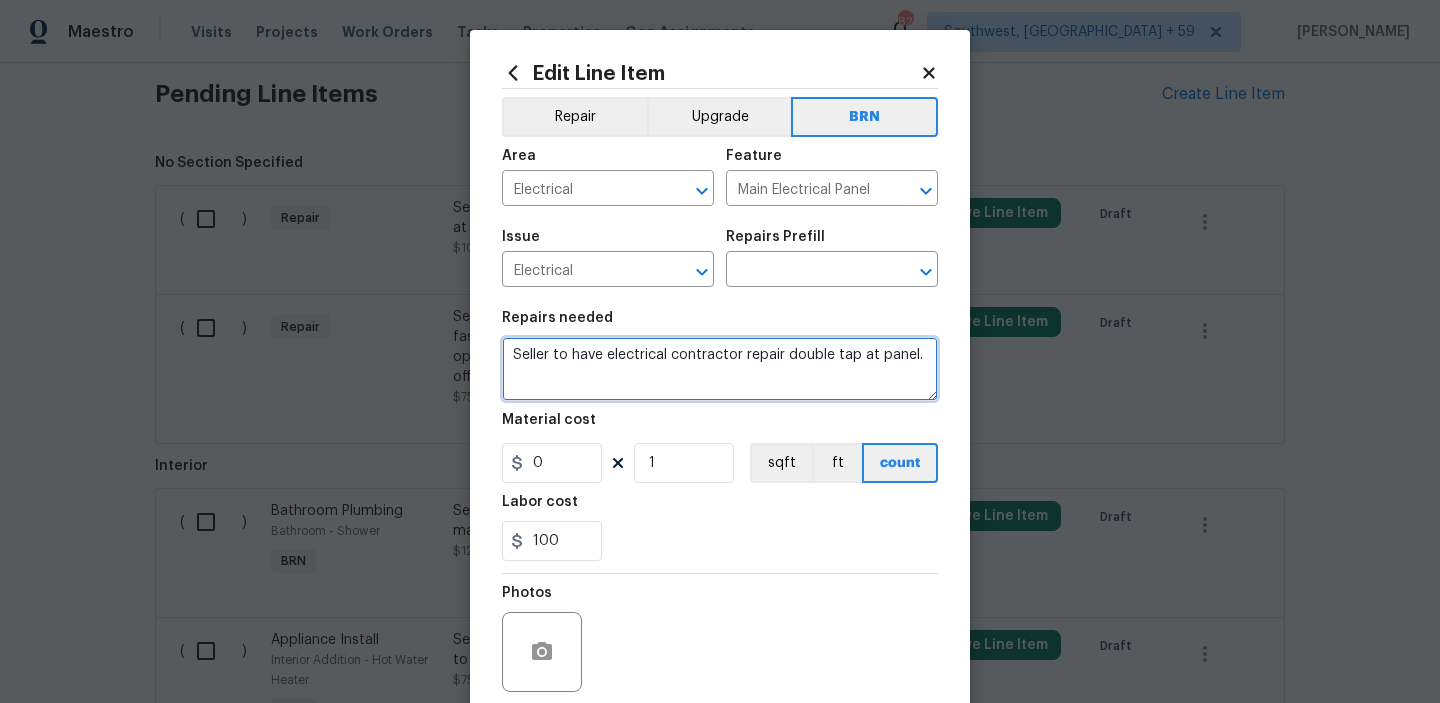 click on "Seller to have electrical contractor repair double tap at panel." at bounding box center (720, 369) 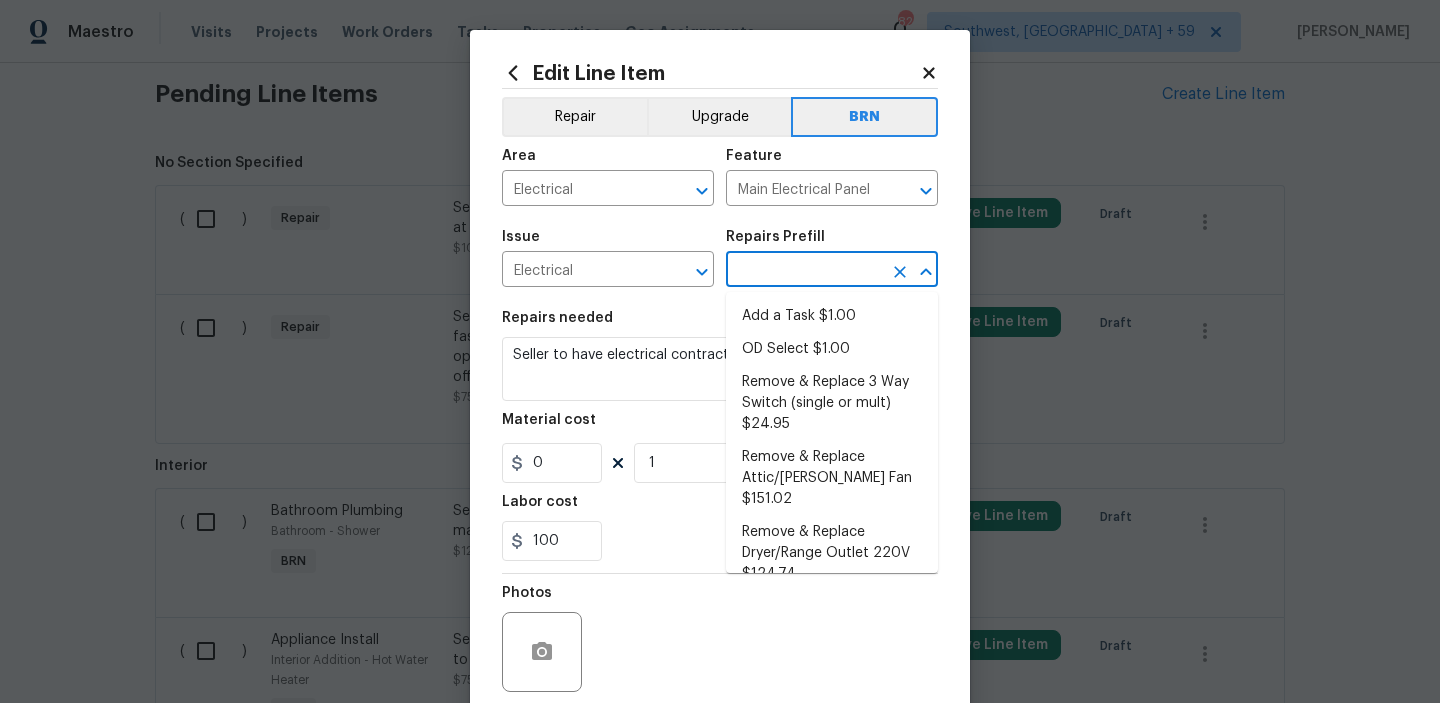 click at bounding box center (804, 271) 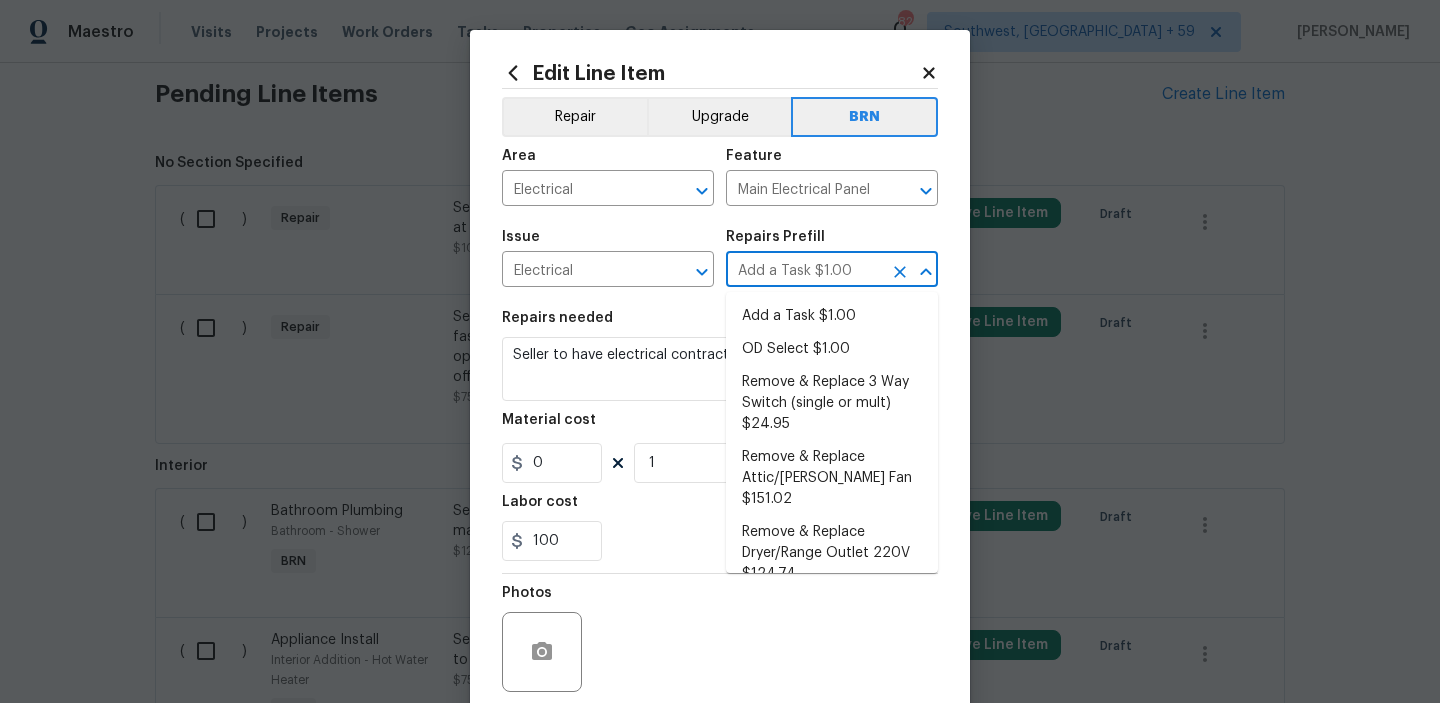 type on "HPM to detail" 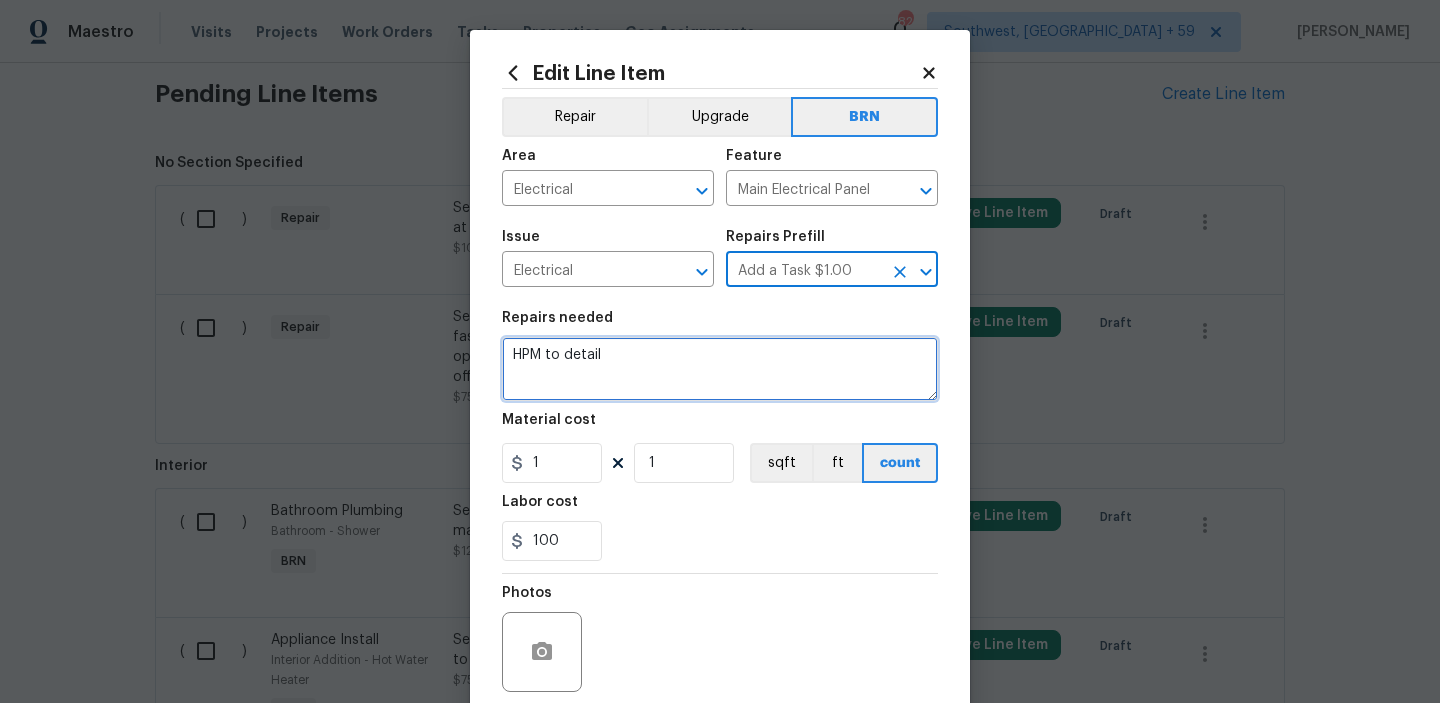 click on "HPM to detail" at bounding box center (720, 369) 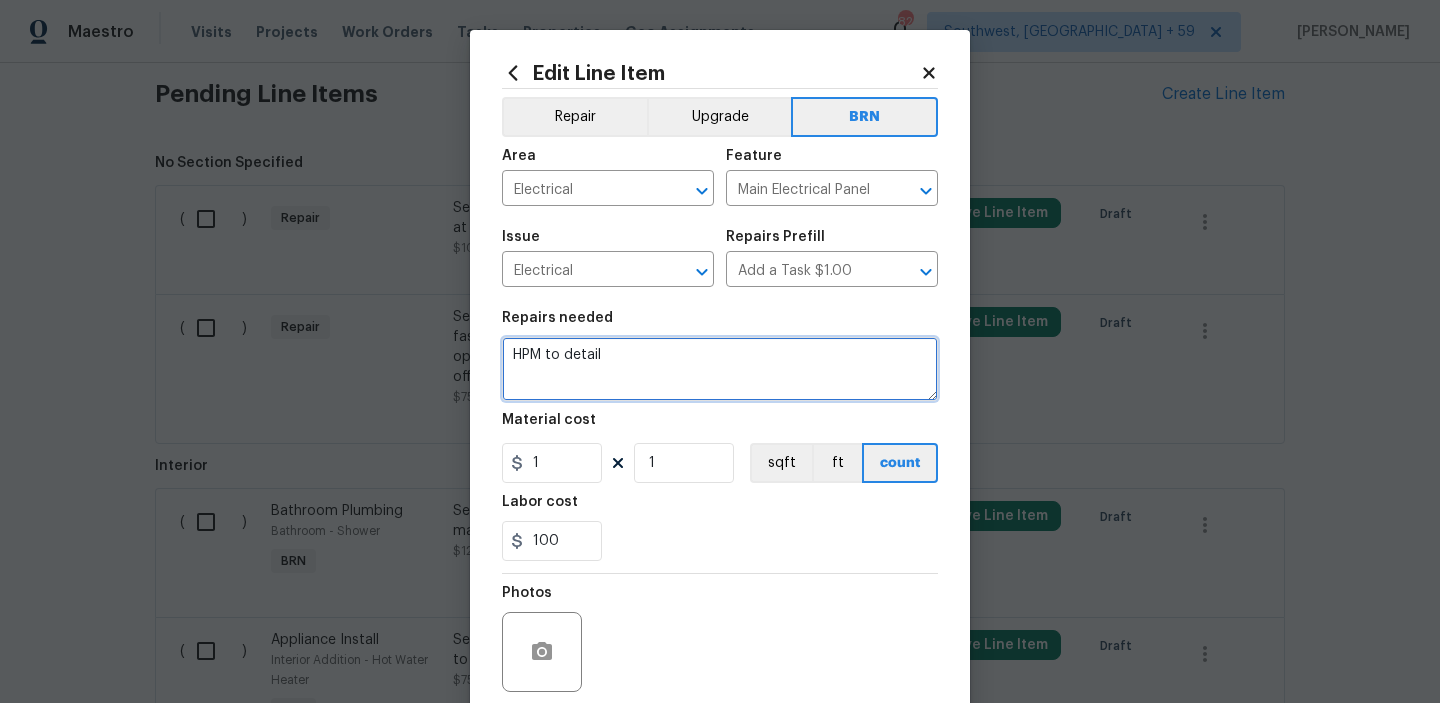 click on "HPM to detail" at bounding box center [720, 369] 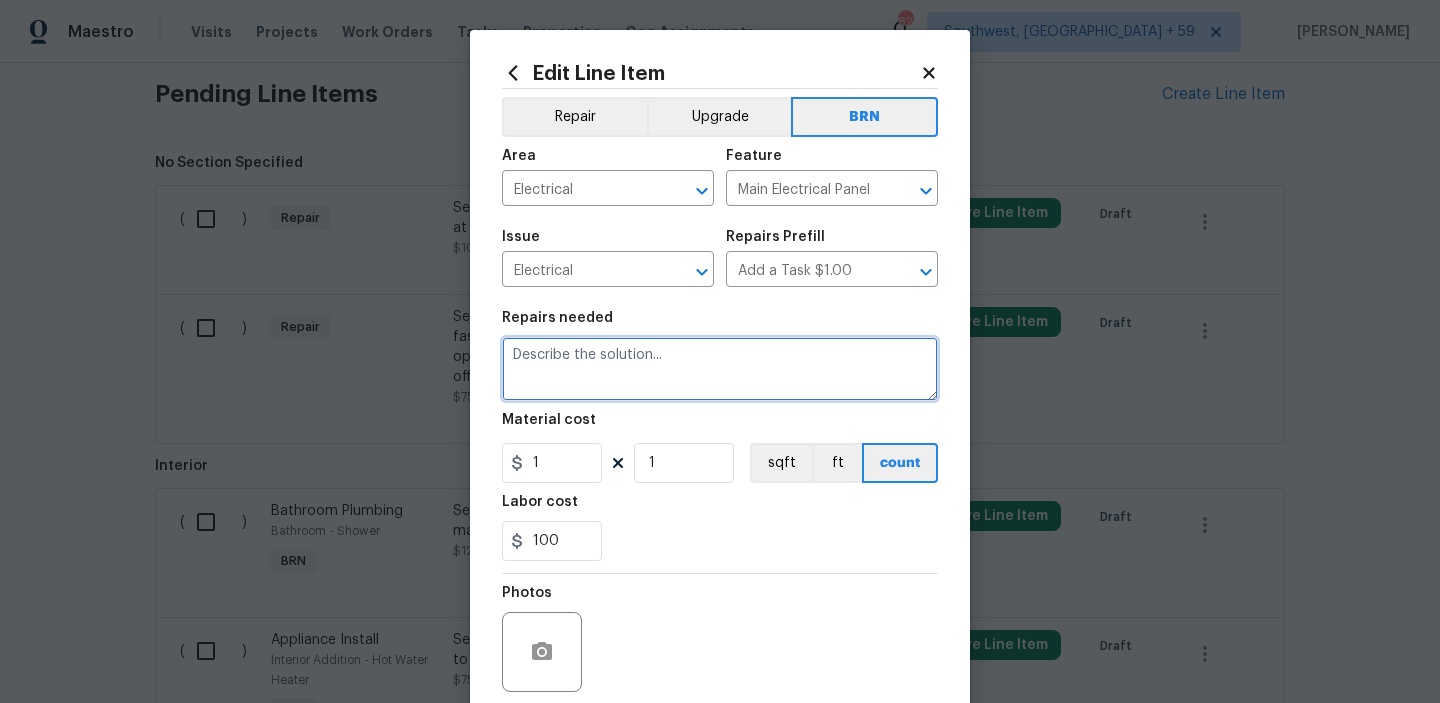 paste on "Seller to have electrical contractor repair double tap at panel." 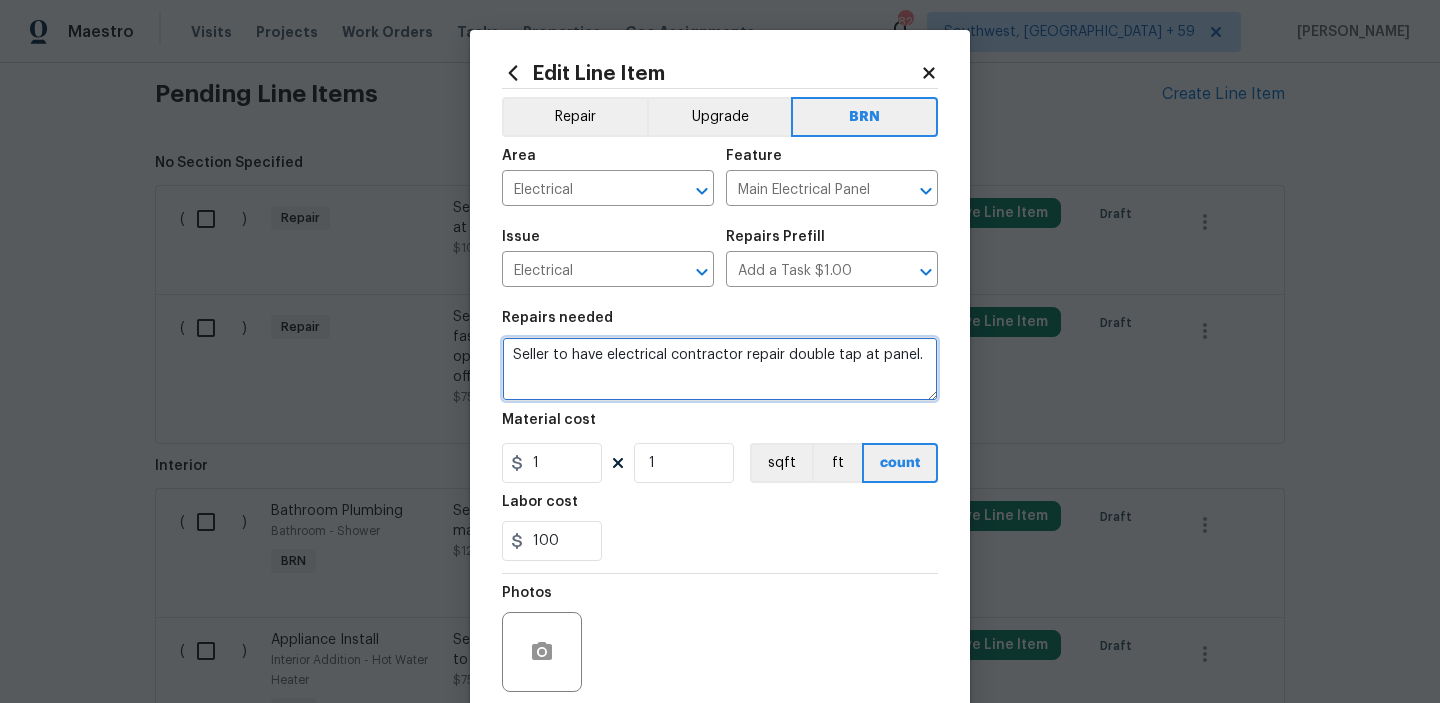 type on "Seller to have electrical contractor repair double tap at panel." 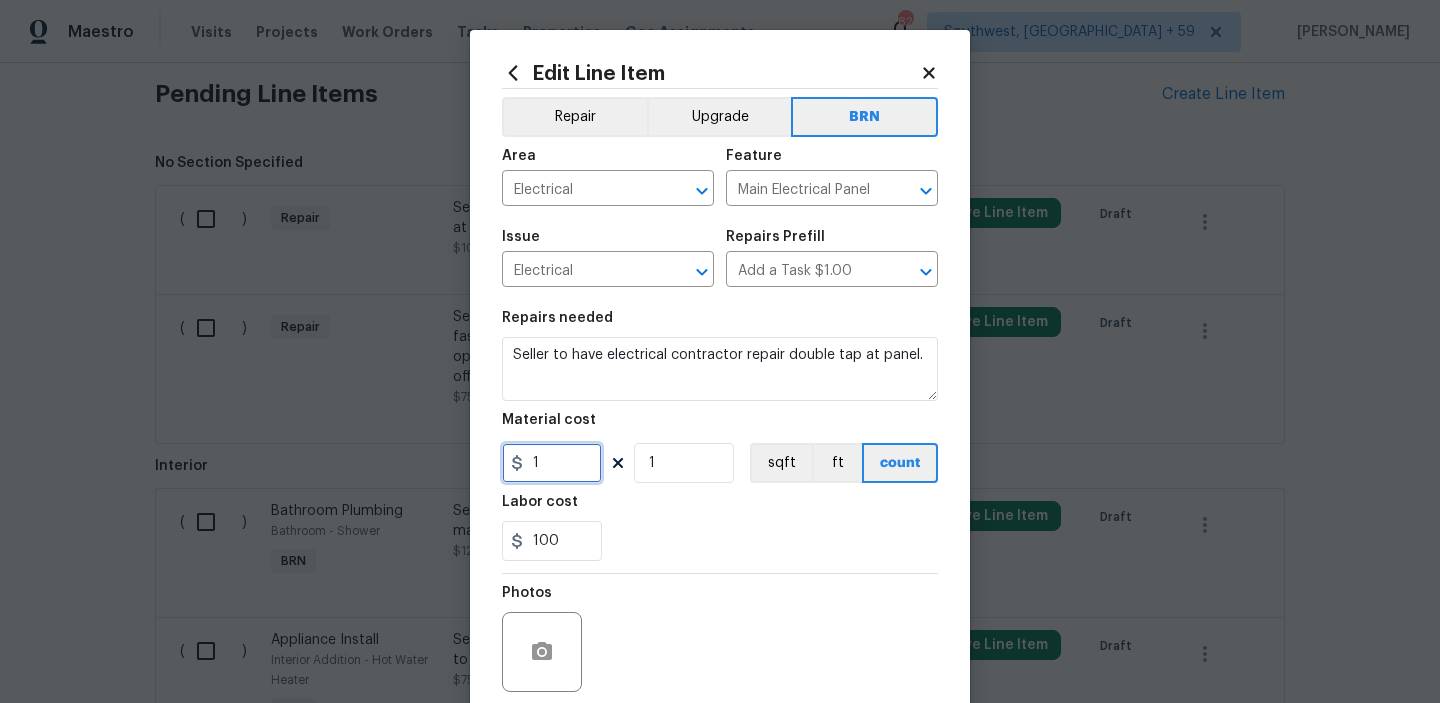 click on "1" at bounding box center [552, 463] 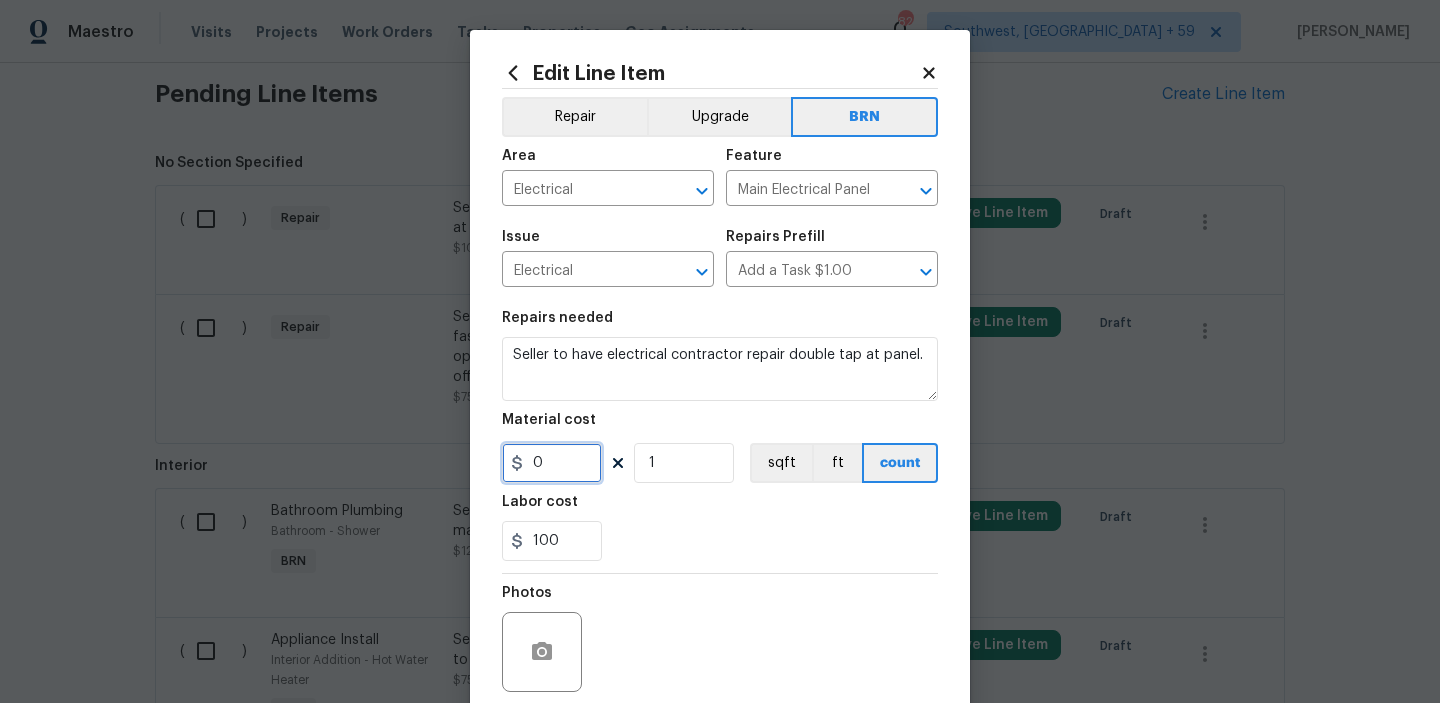 scroll, scrollTop: 159, scrollLeft: 0, axis: vertical 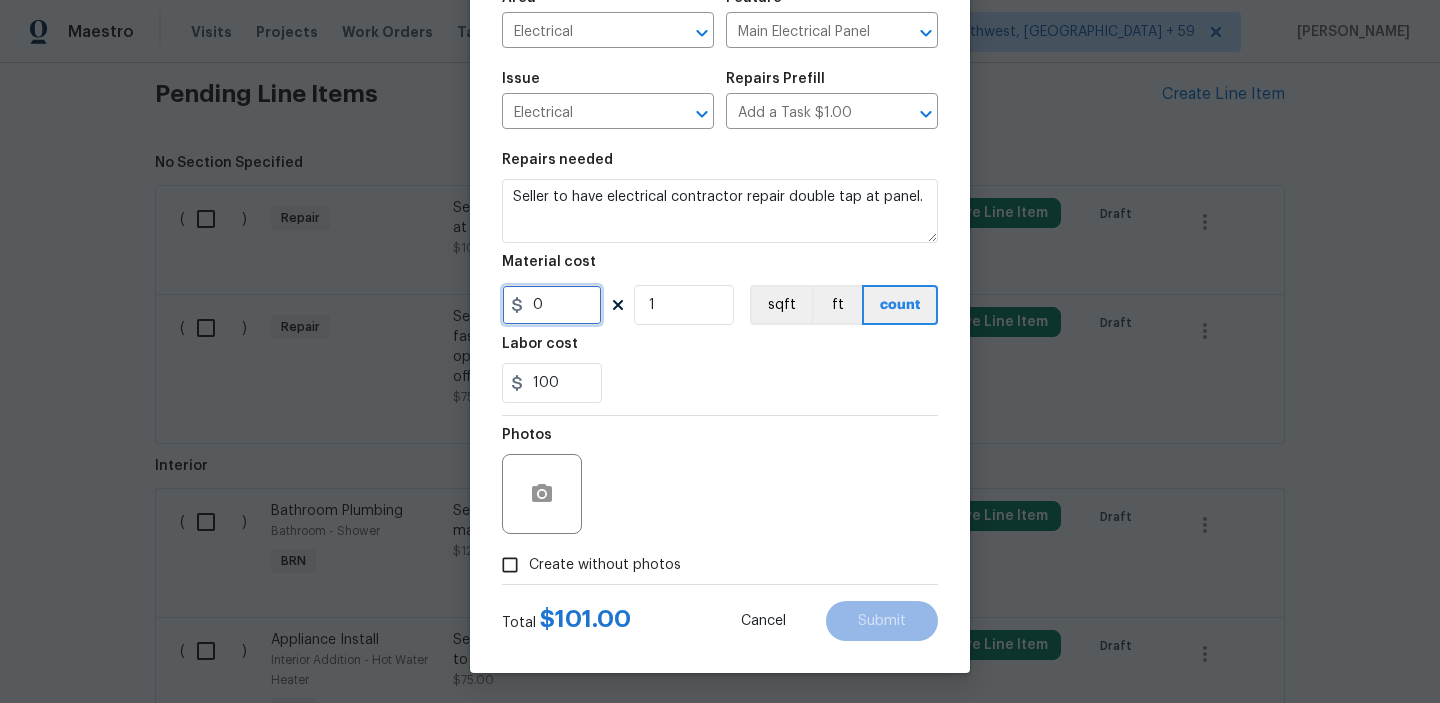 type on "0" 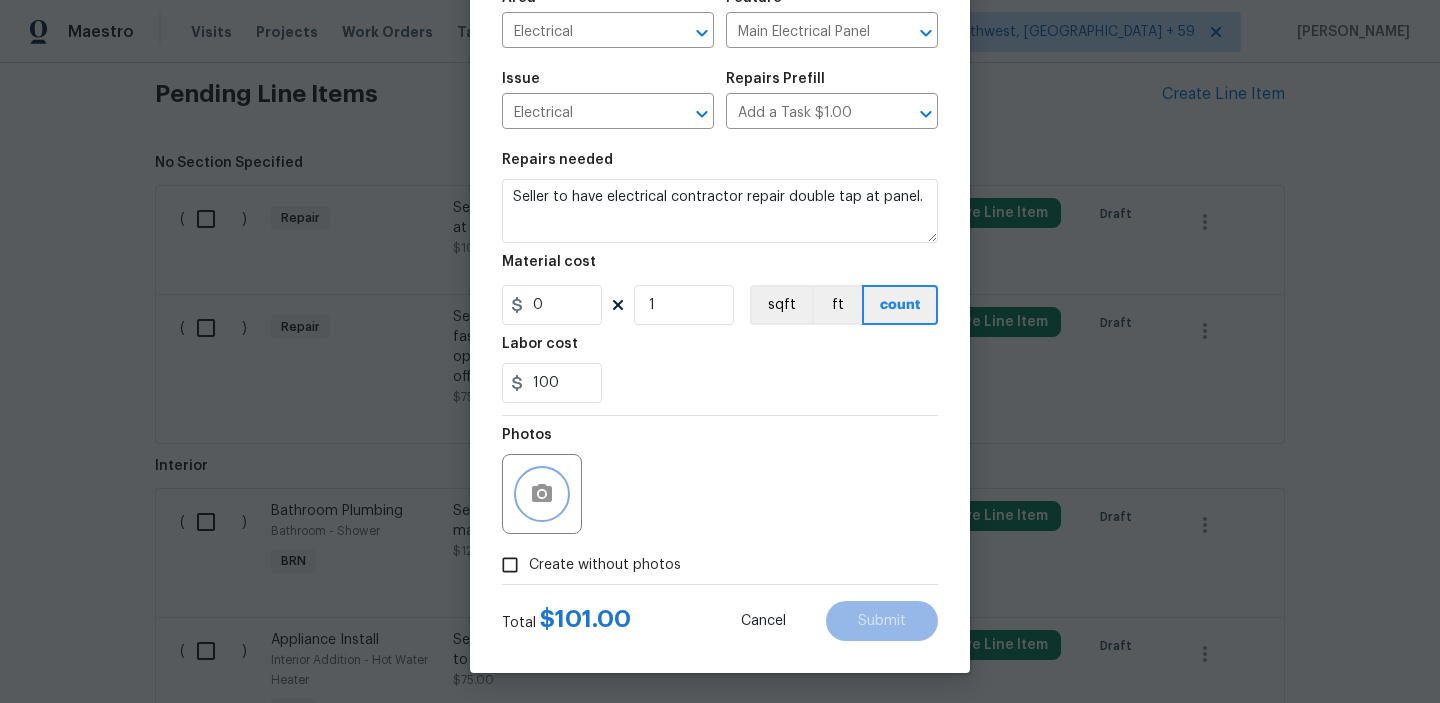 click 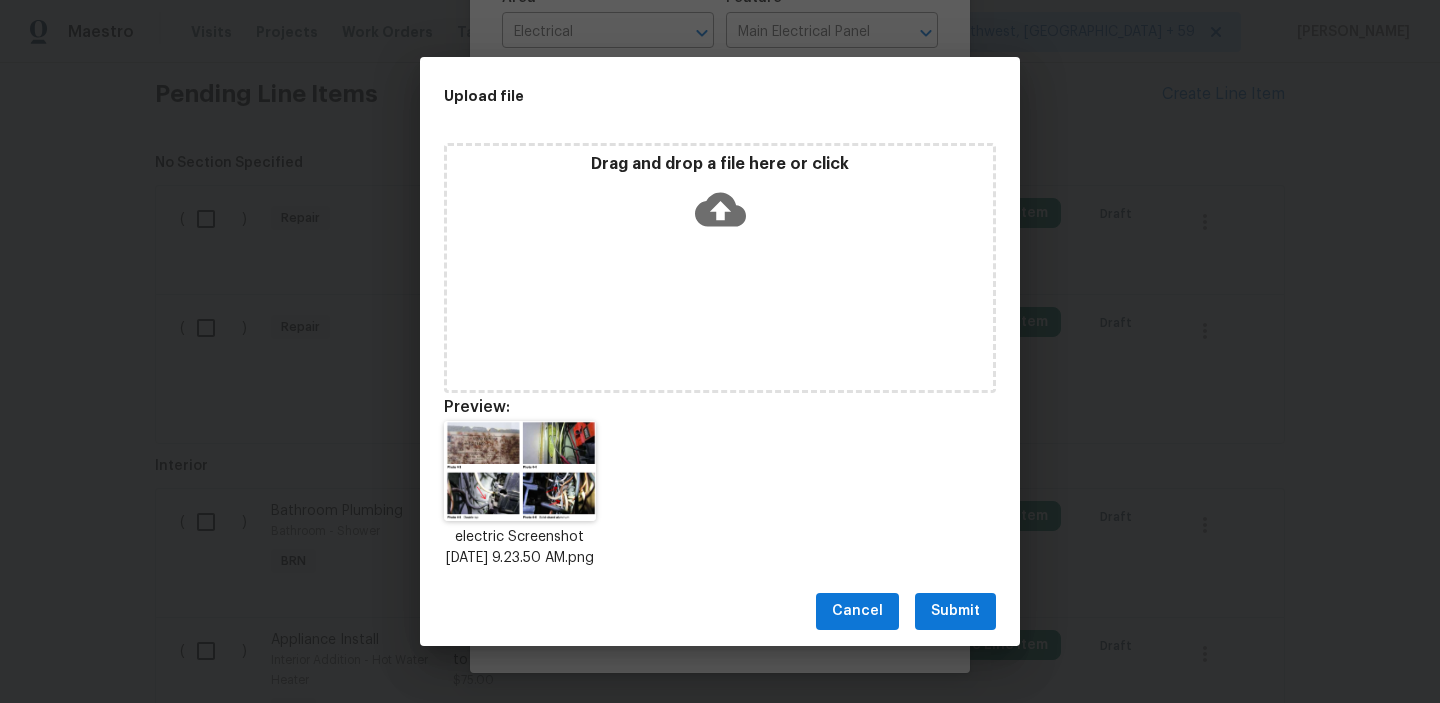 click on "Submit" at bounding box center (955, 611) 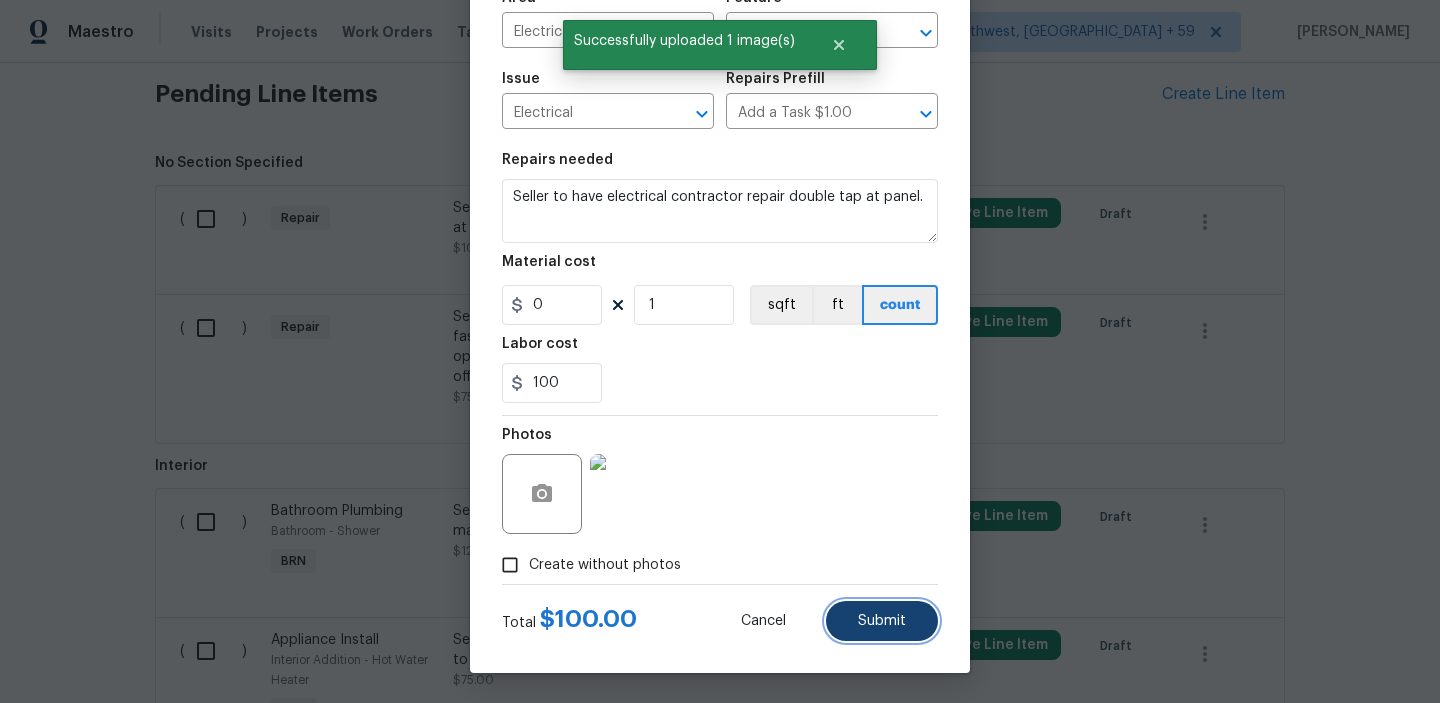 click on "Submit" at bounding box center (882, 621) 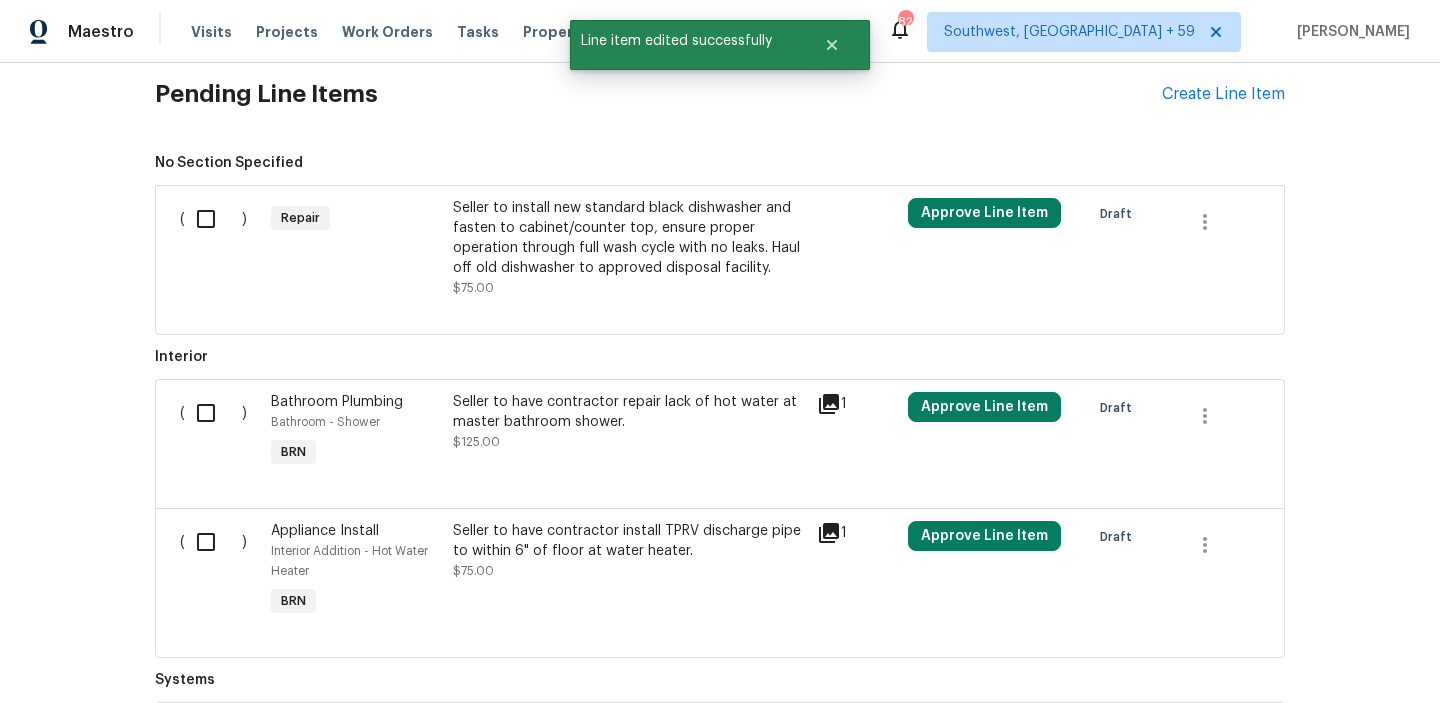 click on "Seller to install new standard black dishwasher and fasten to cabinet/counter top, ensure proper operation through full wash cycle with no leaks. Haul off old dishwasher to approved disposal facility." at bounding box center [629, 238] 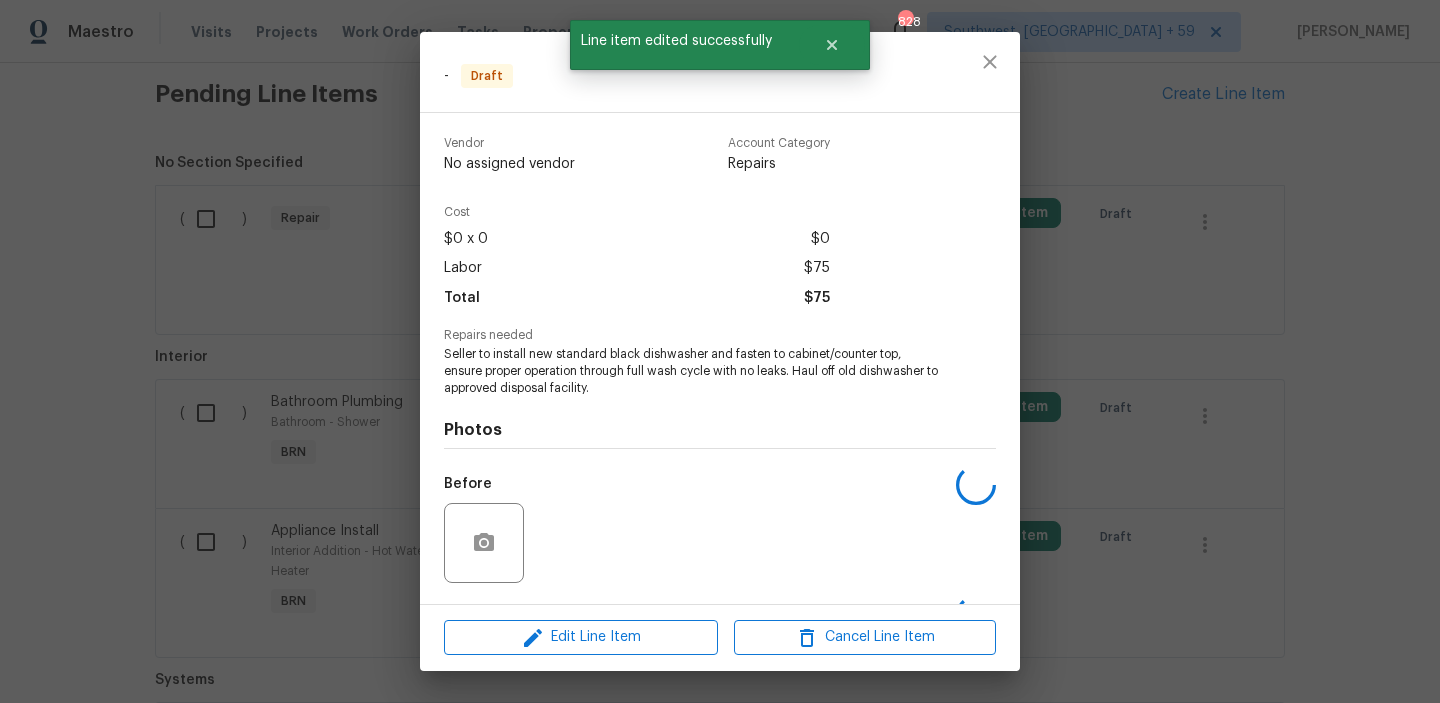scroll, scrollTop: 129, scrollLeft: 0, axis: vertical 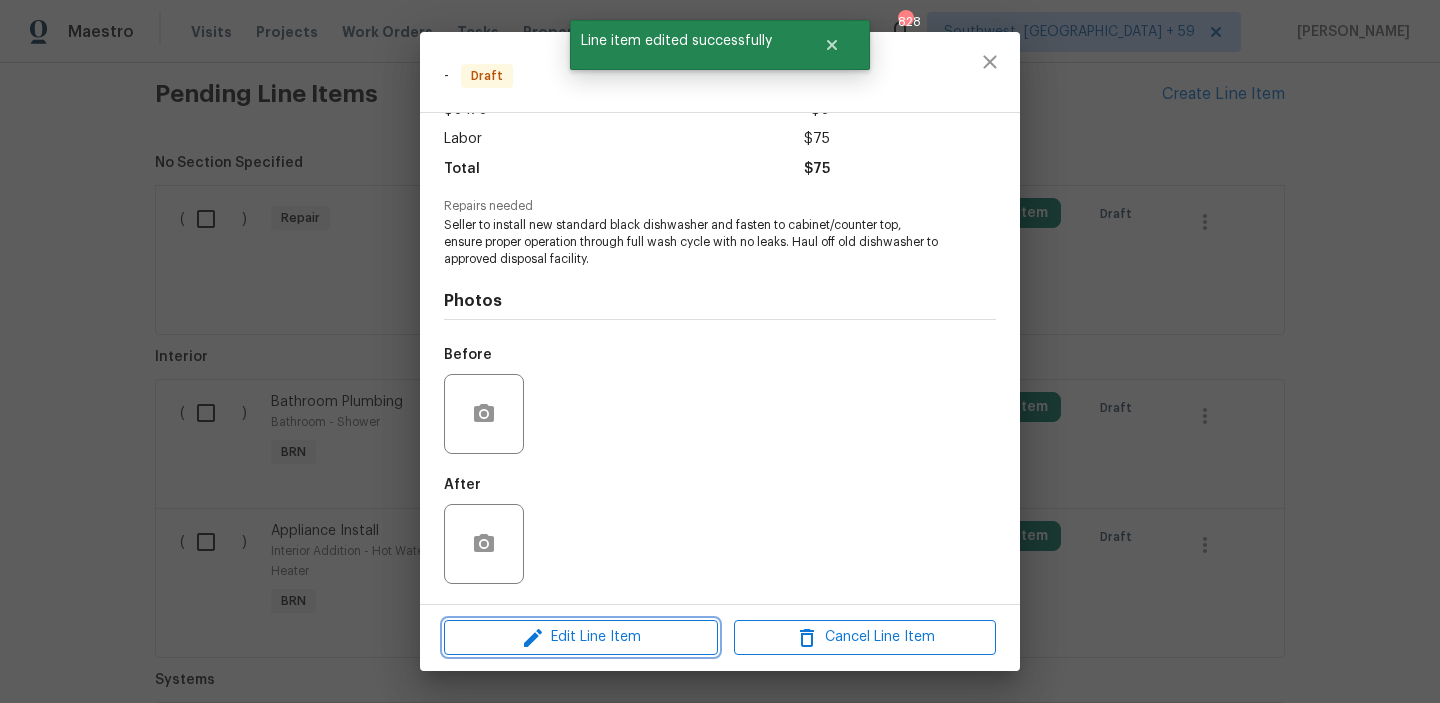click on "Edit Line Item" at bounding box center [581, 637] 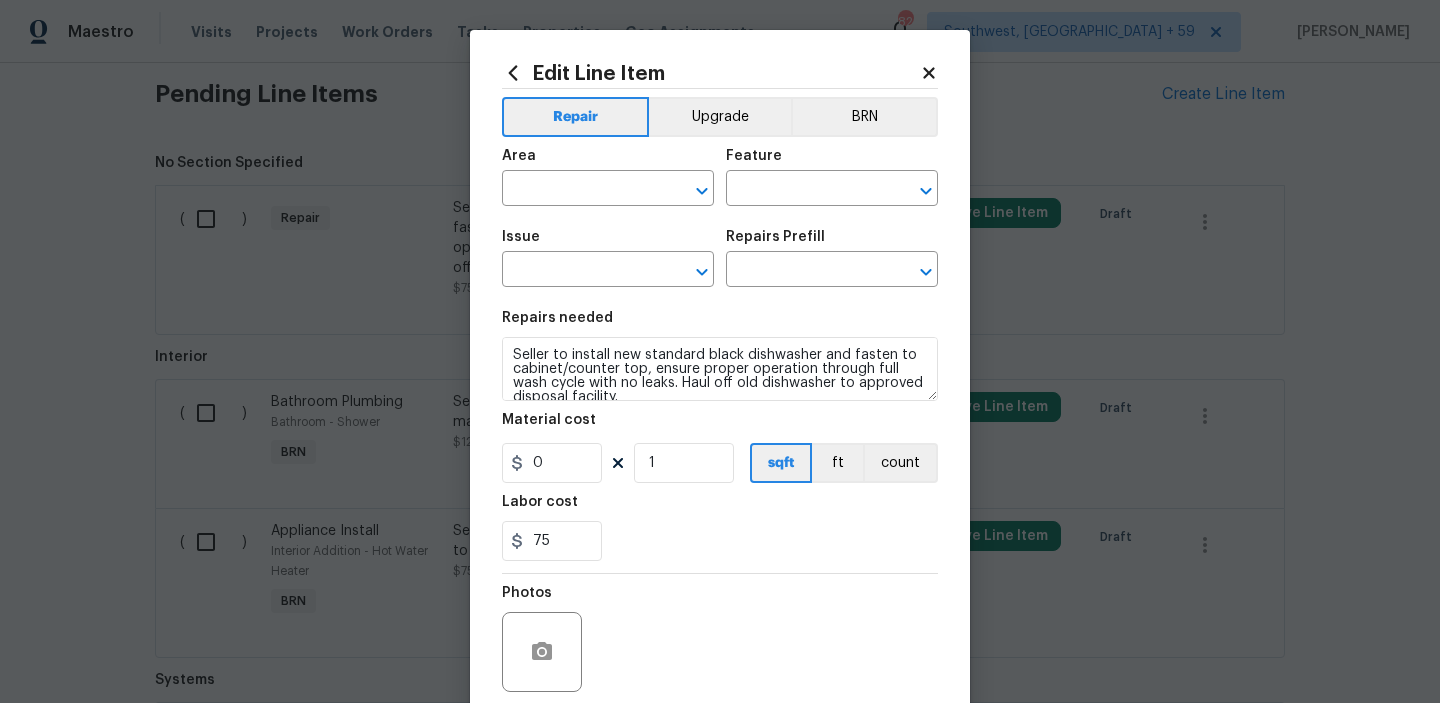 click on "Area ​ Feature ​" at bounding box center (720, 177) 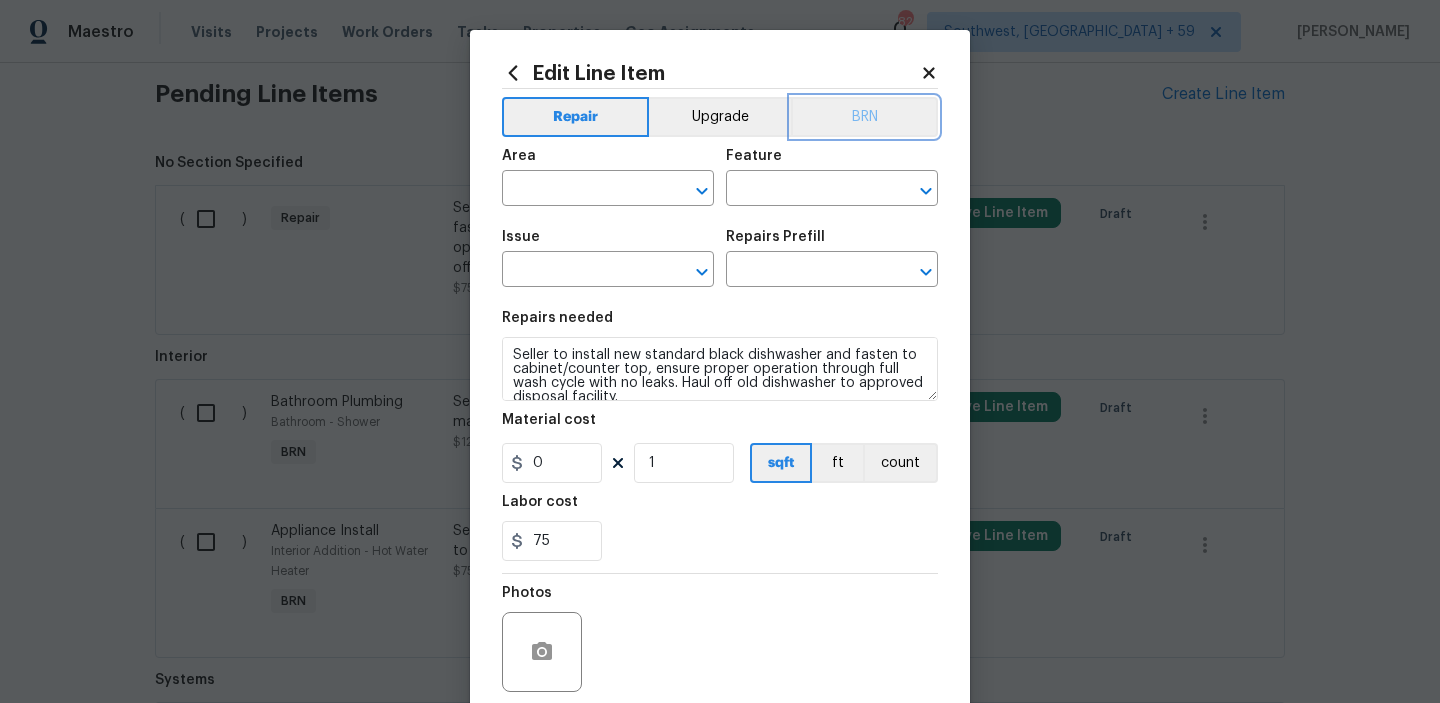 click on "BRN" at bounding box center (864, 117) 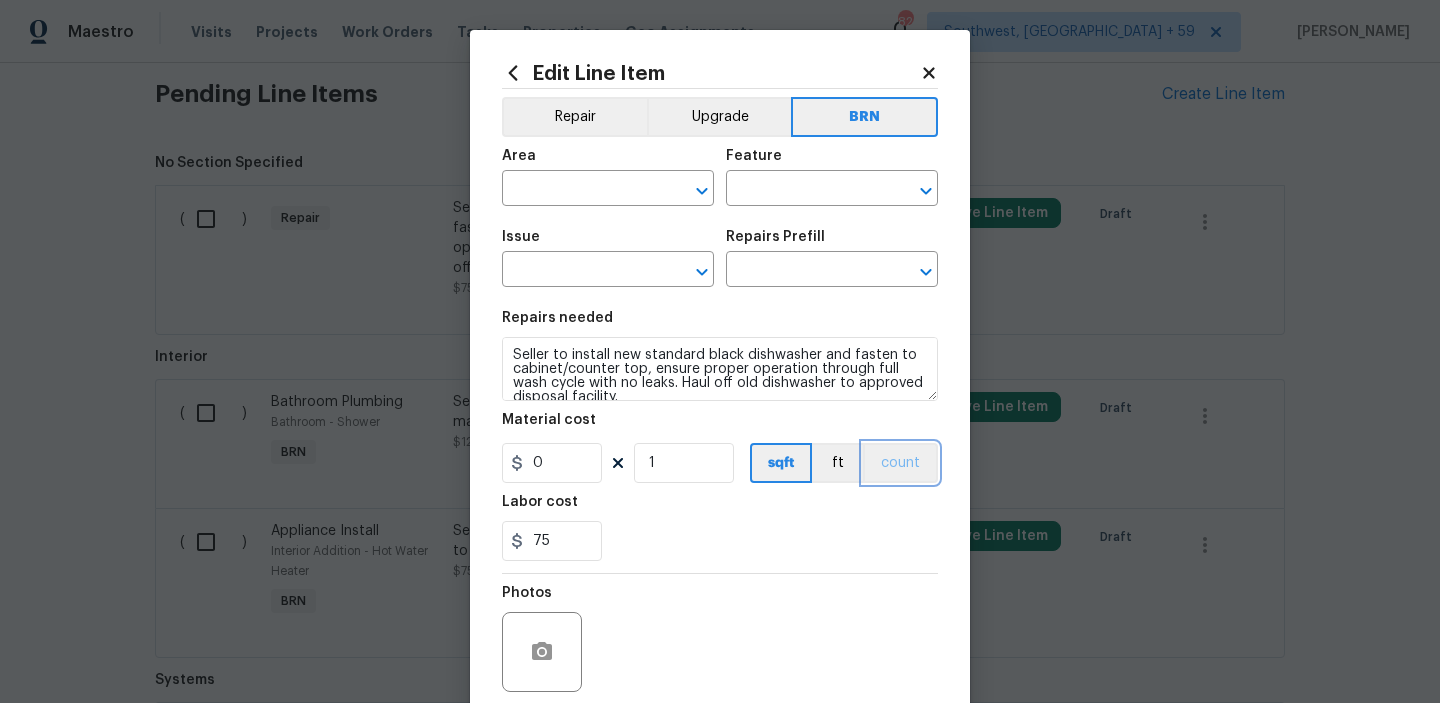 click on "count" at bounding box center [900, 463] 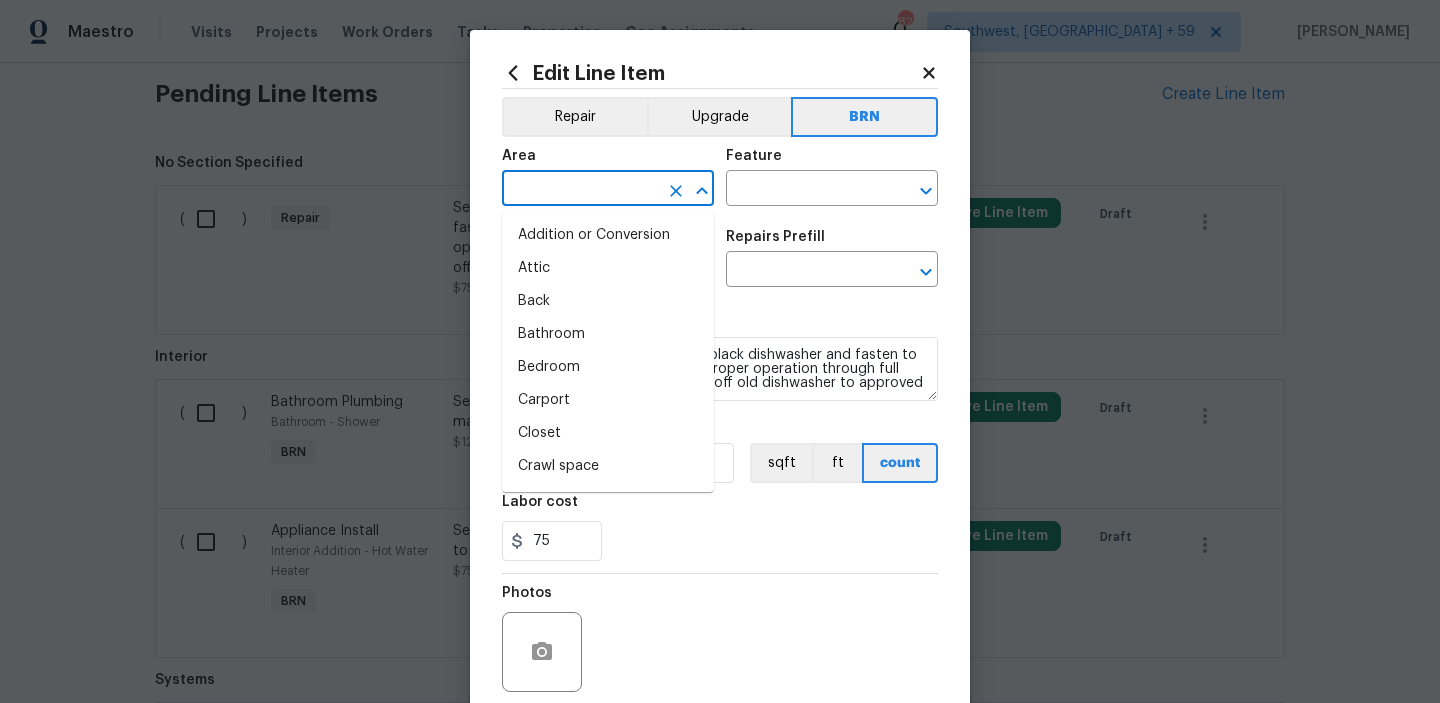click at bounding box center (580, 190) 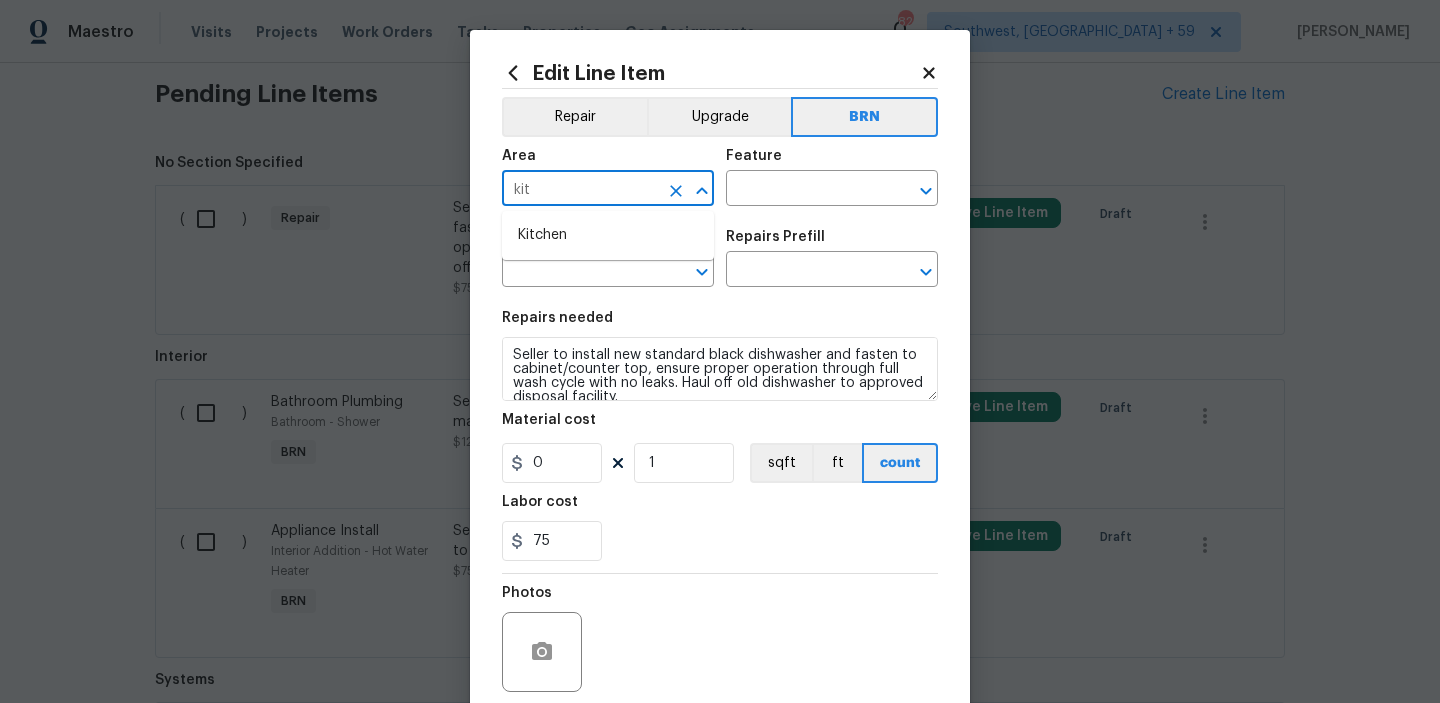 click on "Kitchen" at bounding box center (608, 235) 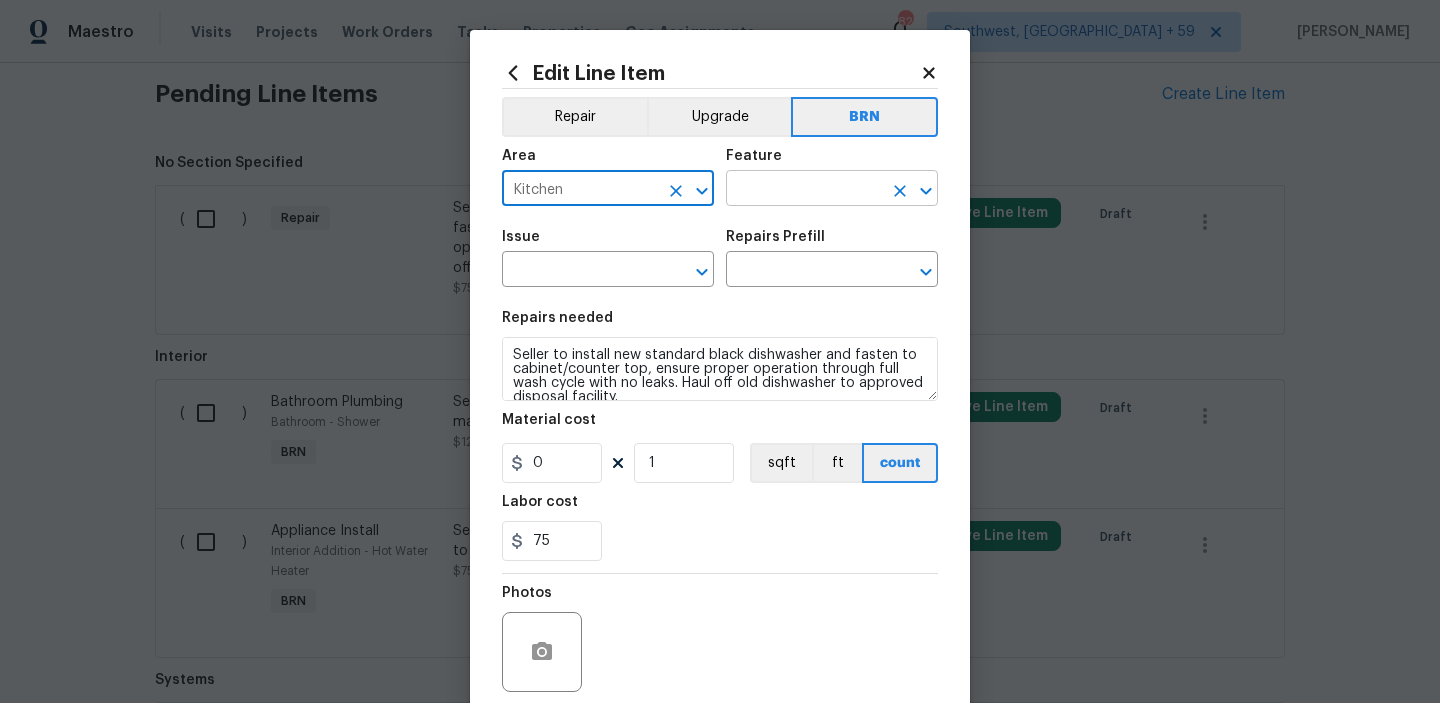 type on "Kitchen" 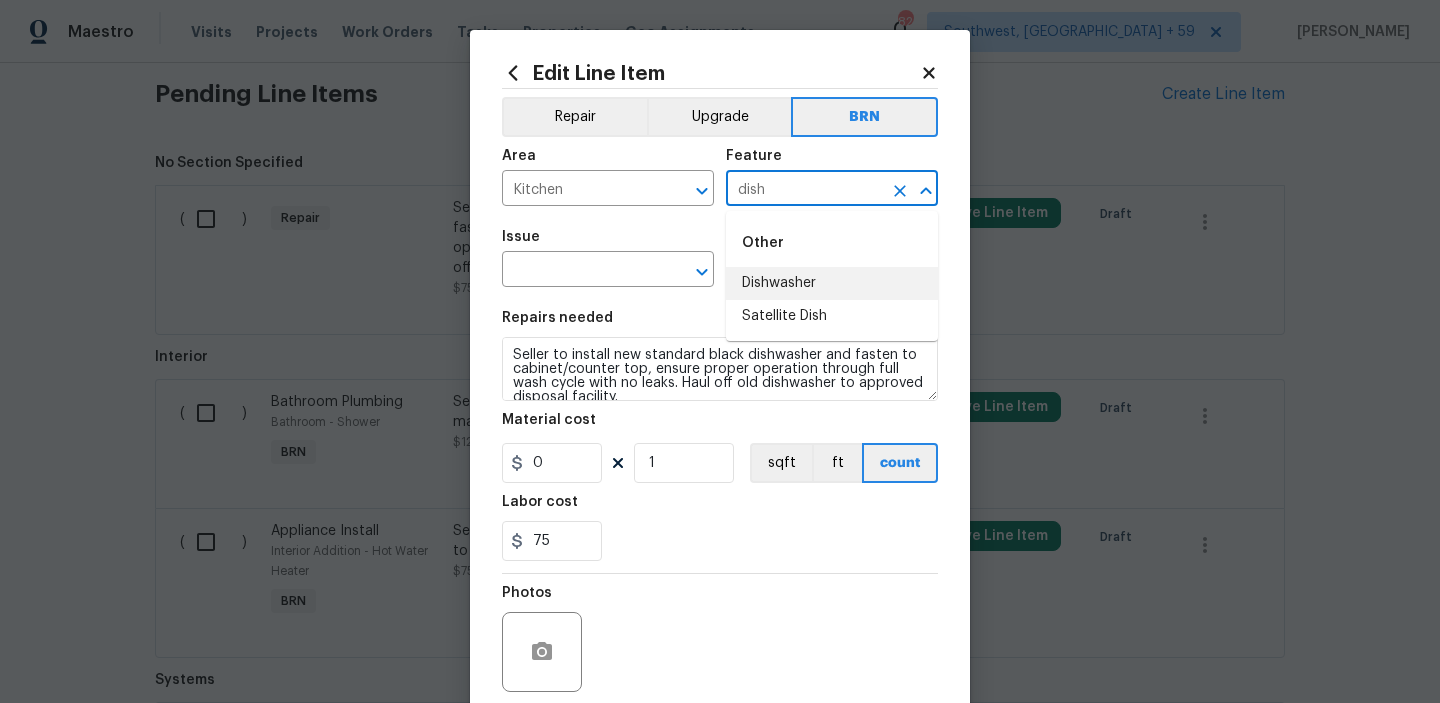 click on "Dishwasher" at bounding box center [832, 283] 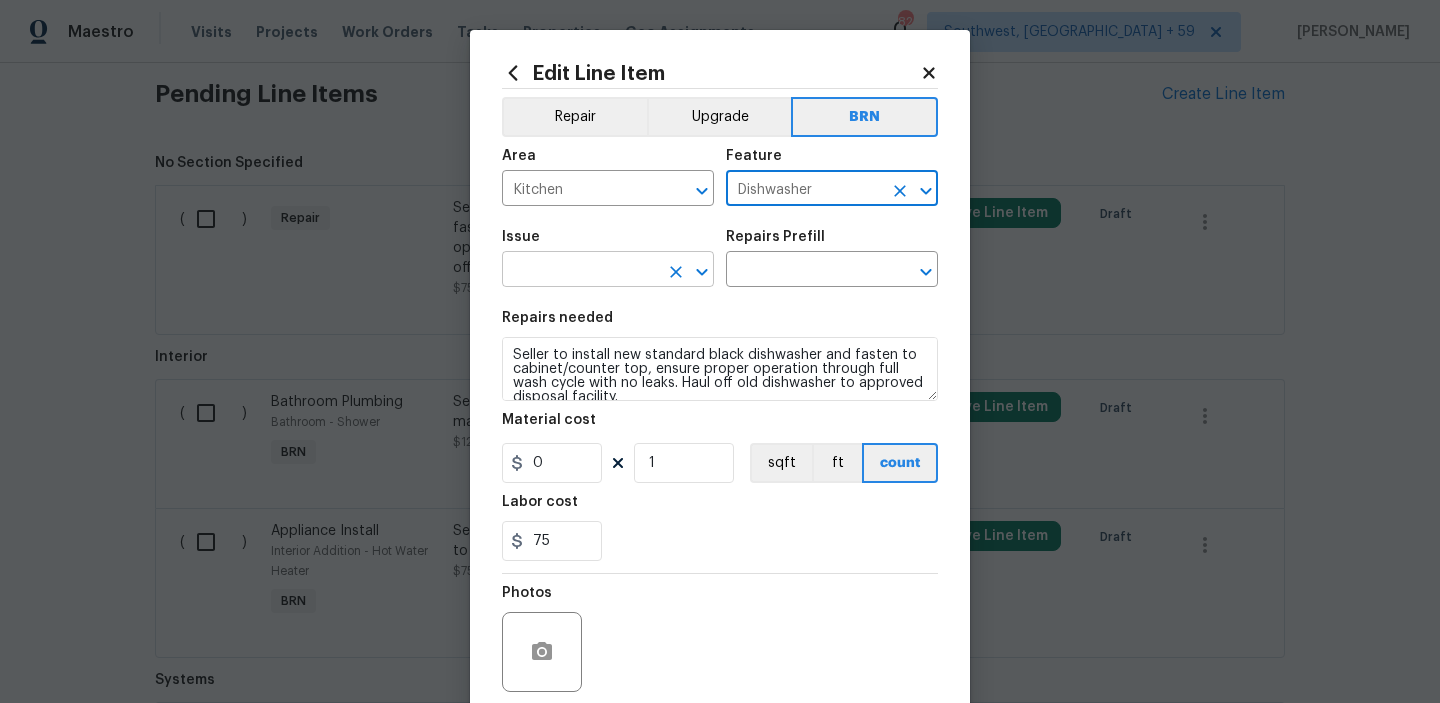 type on "Dishwasher" 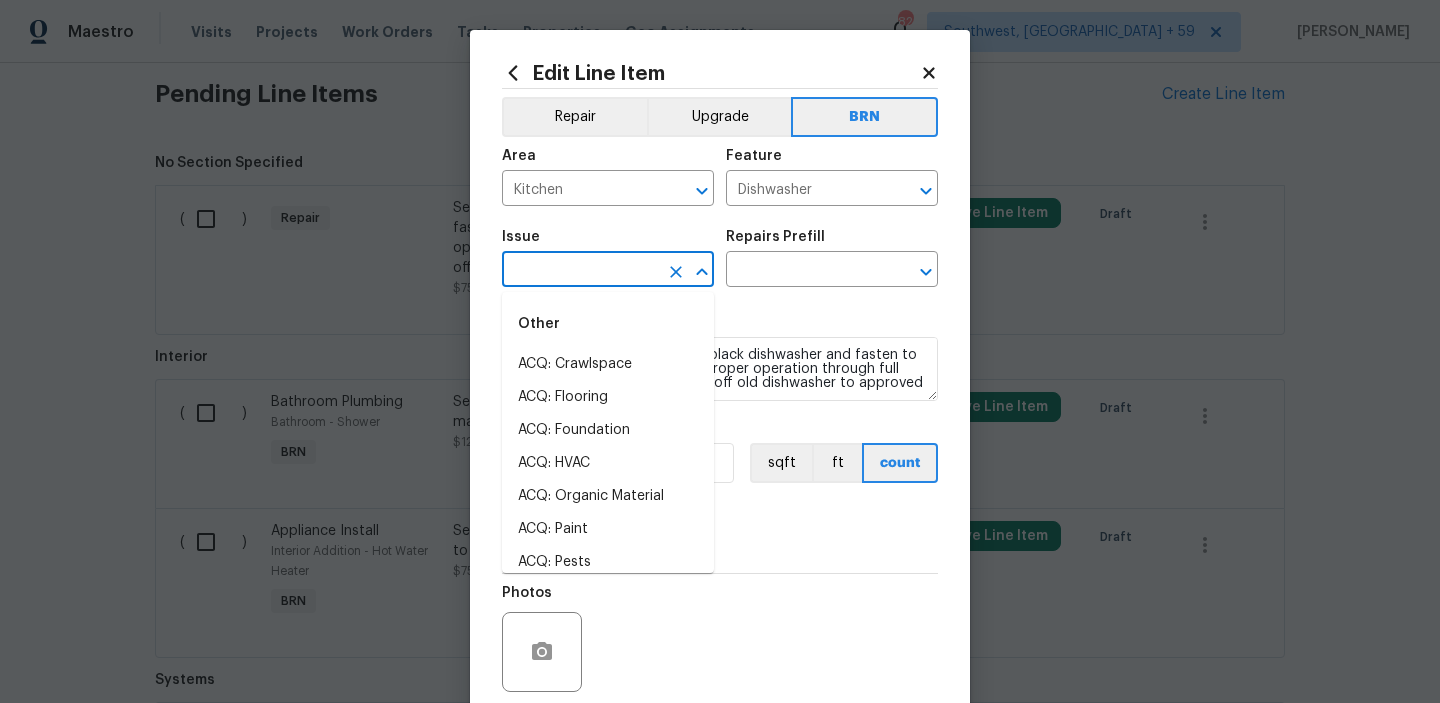 click at bounding box center (580, 271) 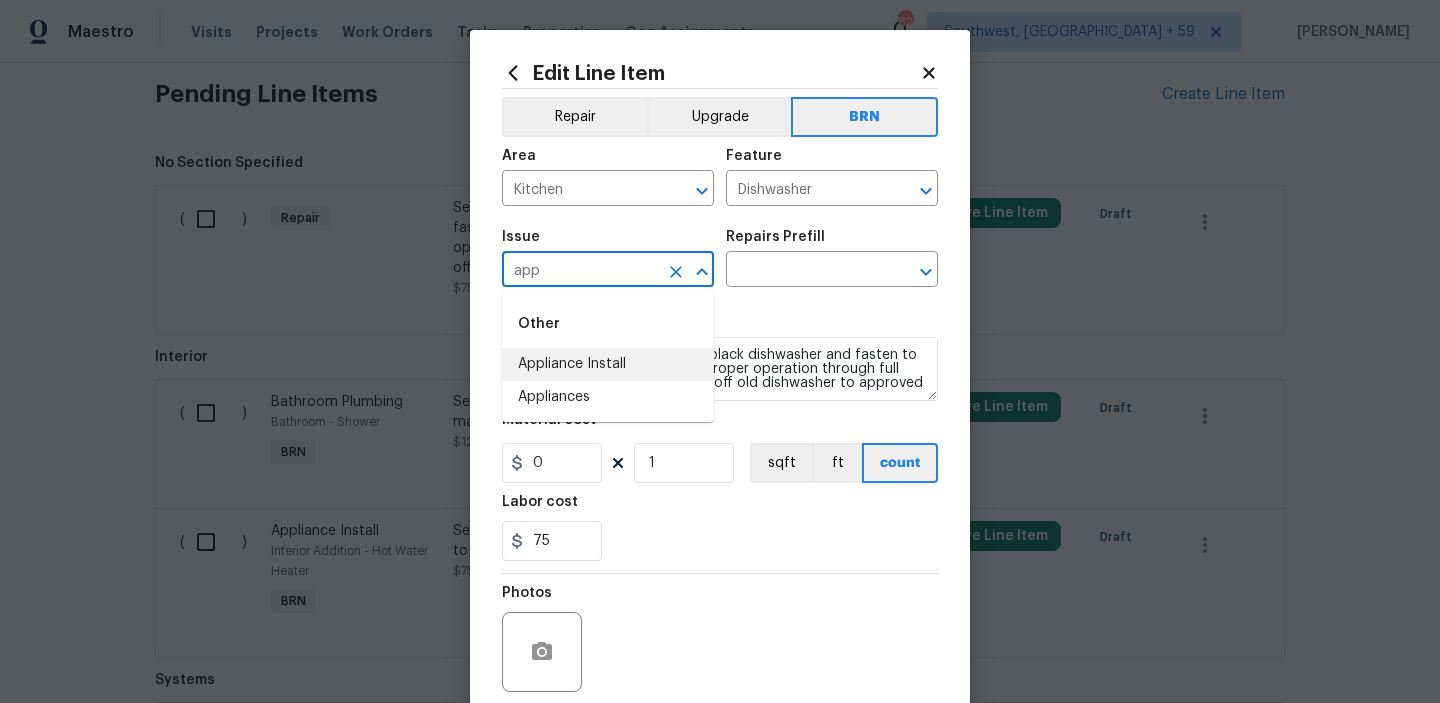 click on "Appliance Install" at bounding box center (608, 364) 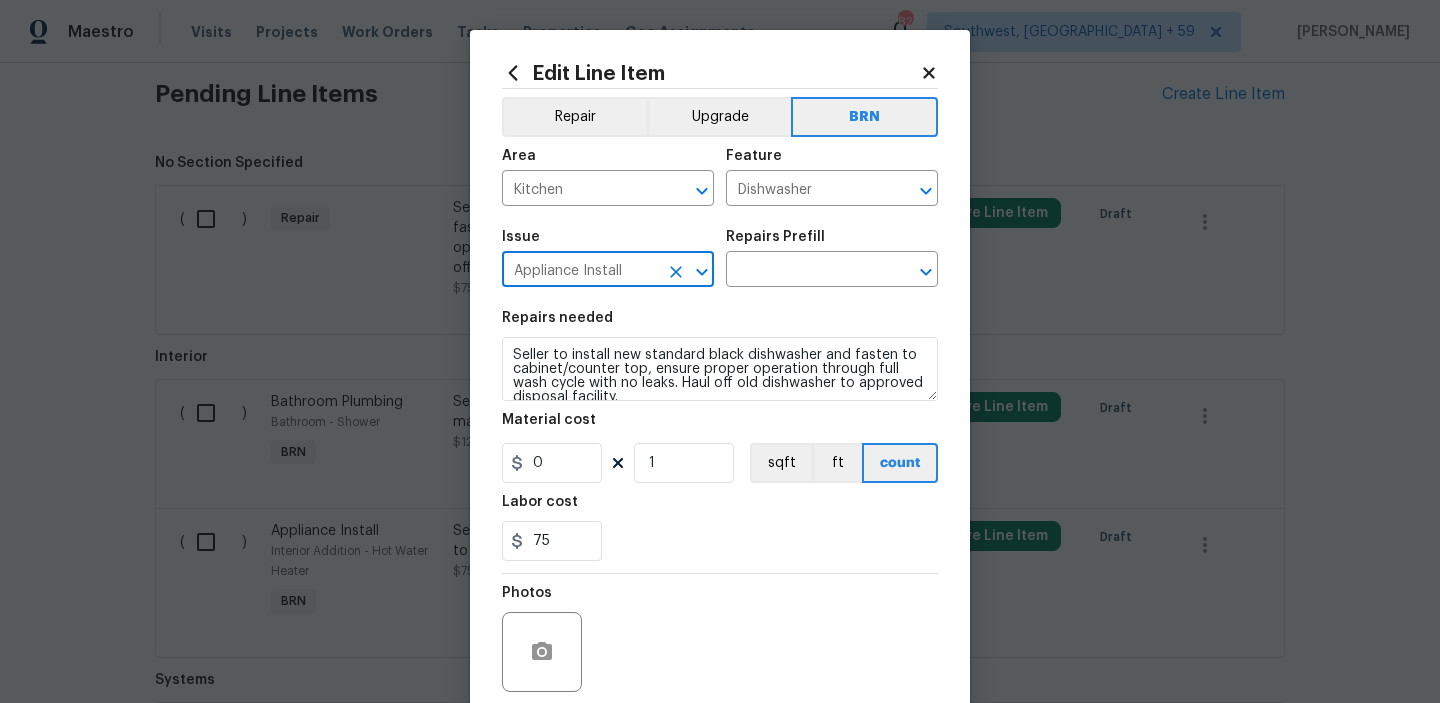 type on "Appliance Install" 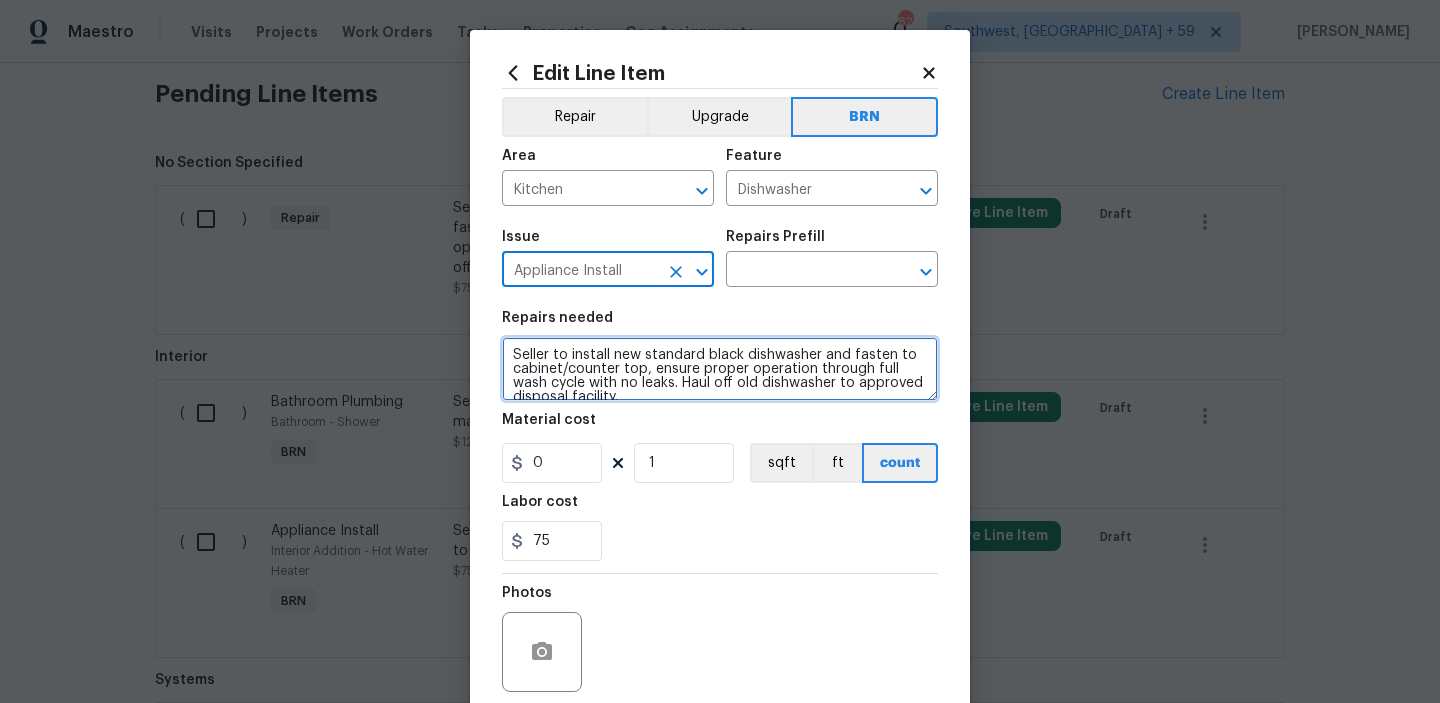 click on "Seller to install new standard black dishwasher and fasten to cabinet/counter top, ensure proper operation through full wash cycle with no leaks. Haul off old dishwasher to approved disposal facility." at bounding box center (720, 369) 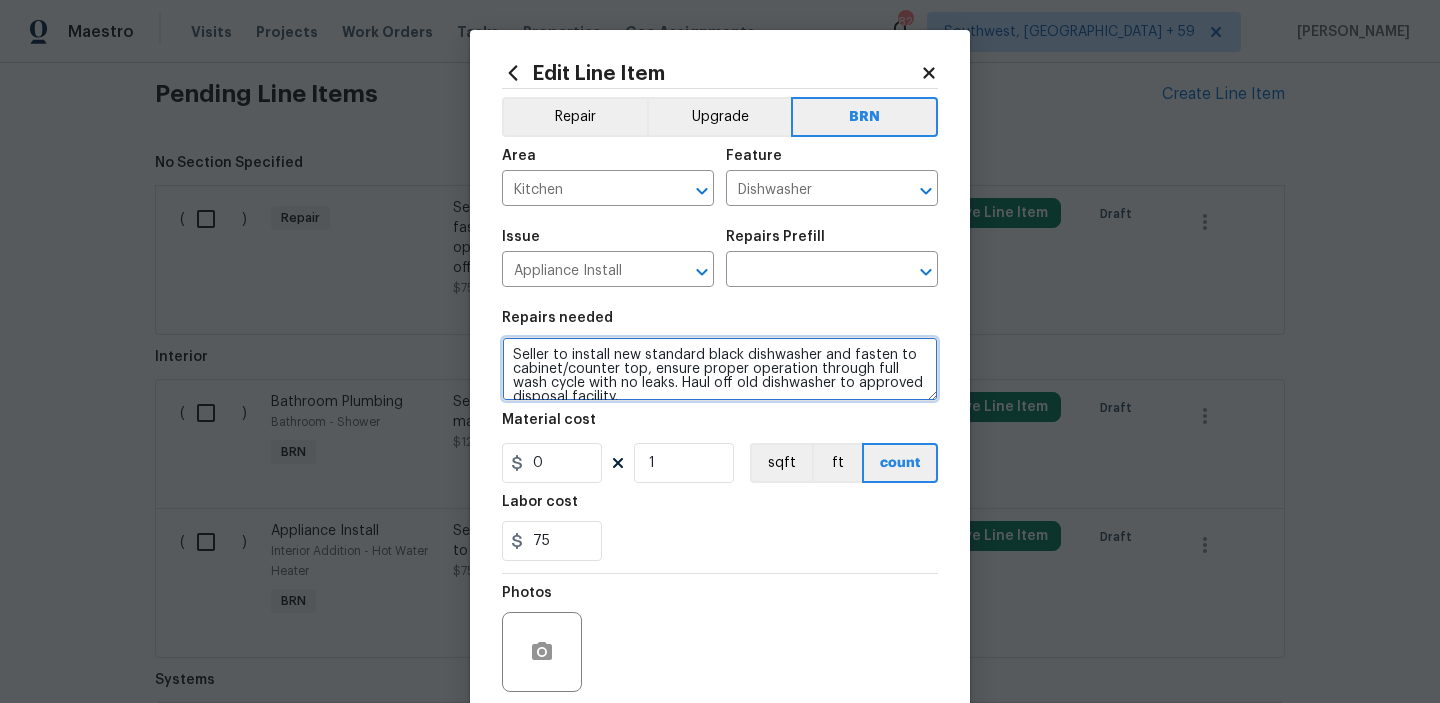 click on "Seller to install new standard black dishwasher and fasten to cabinet/counter top, ensure proper operation through full wash cycle with no leaks. Haul off old dishwasher to approved disposal facility." at bounding box center (720, 369) 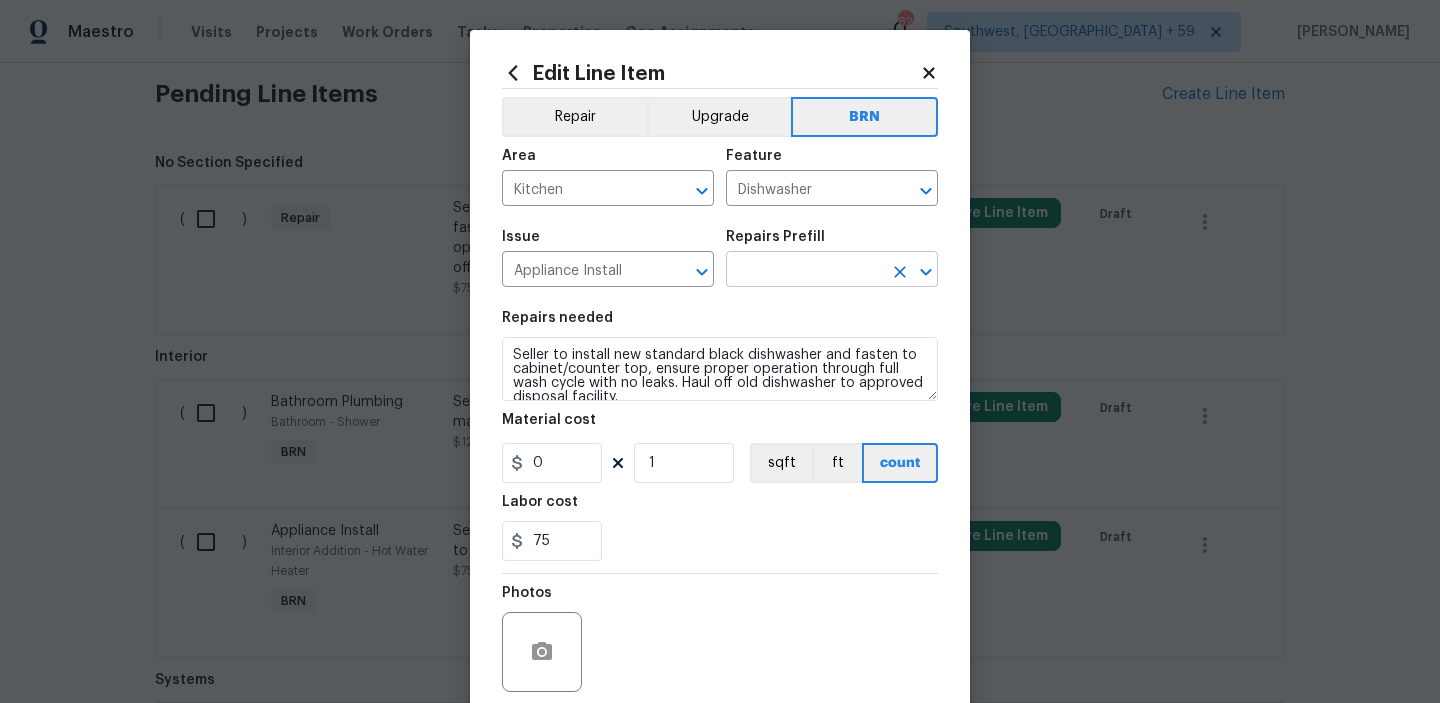 click at bounding box center (804, 271) 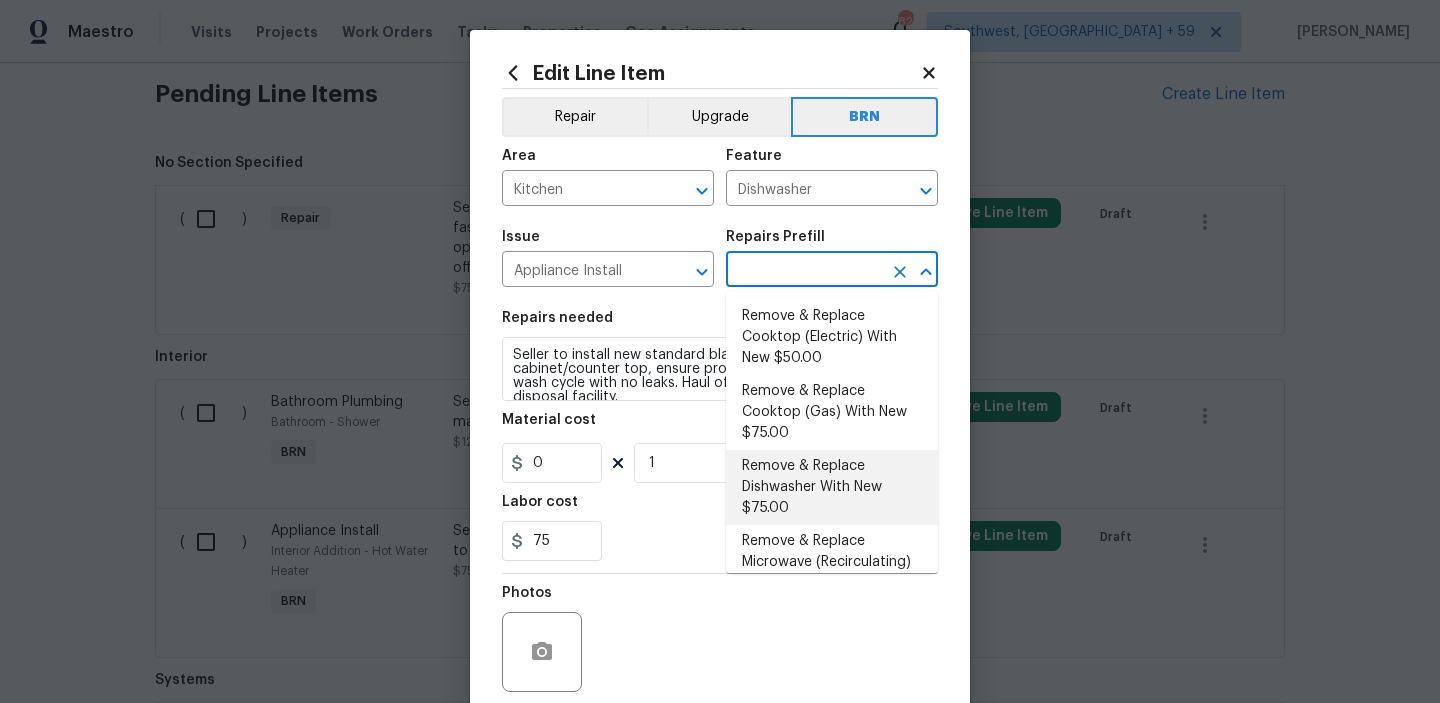 click on "Remove & Replace Dishwasher With New $75.00" at bounding box center (832, 487) 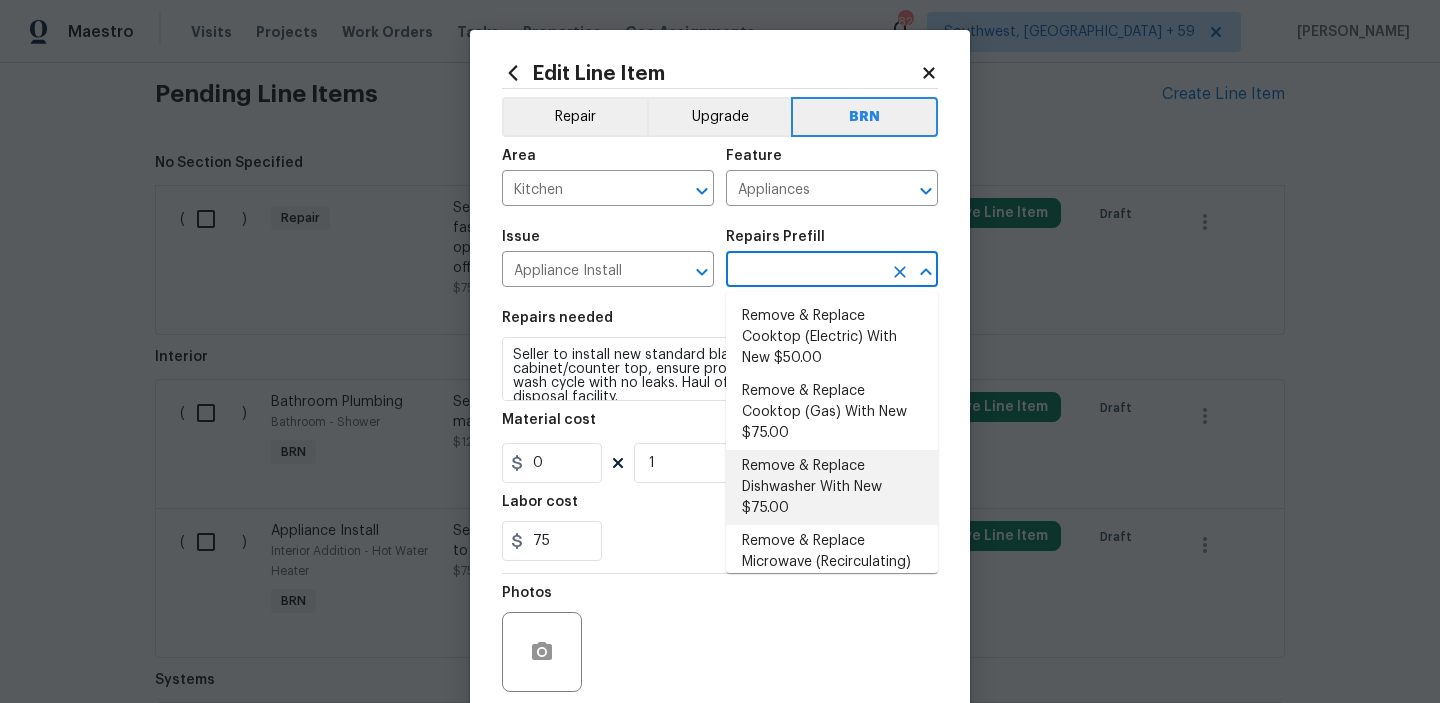 type on "Remove & Replace Dishwasher With New $75.00" 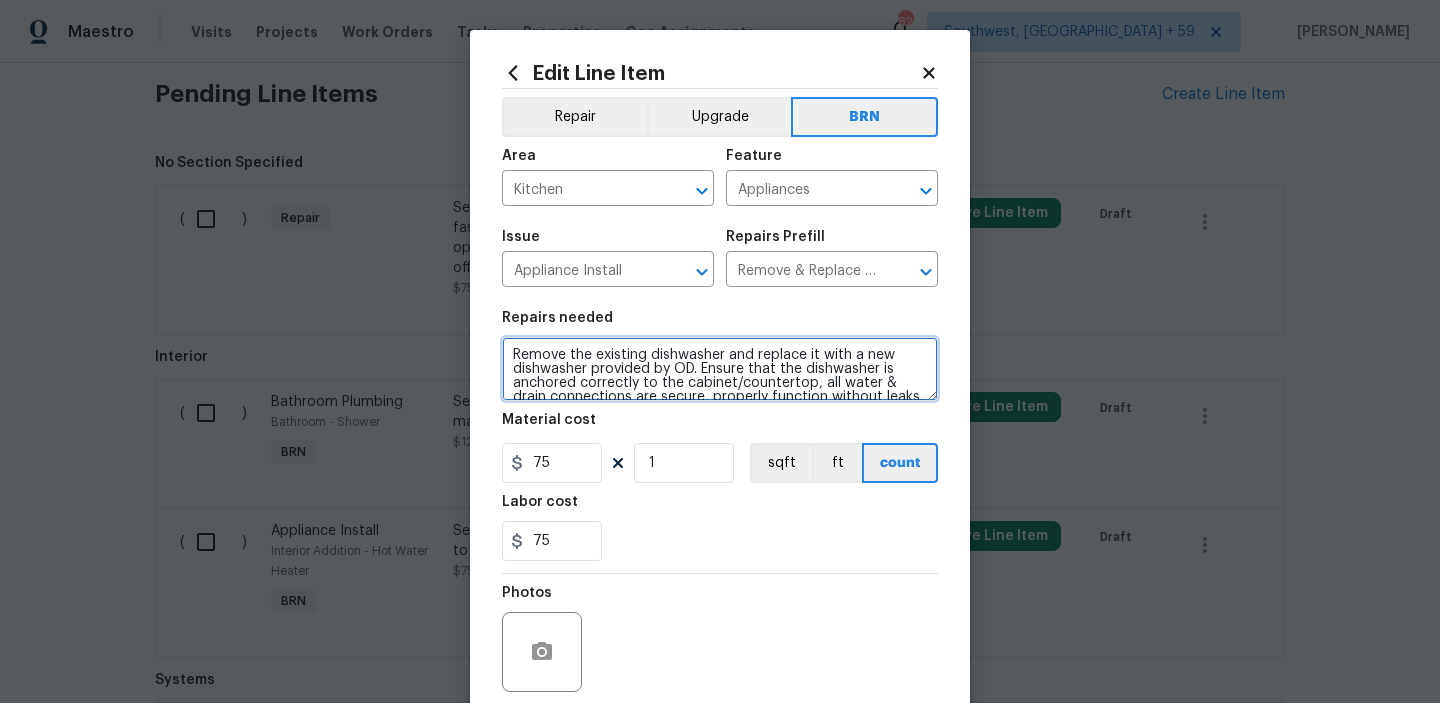 click on "Remove the existing dishwasher and replace it with a new dishwasher provided by OD. Ensure that the dishwasher is anchored correctly to the cabinet/countertop, all water & drain connections are secure, properly function without leaks, and meet the manufactures specifications. Haul away and dispose of the old unit properly." at bounding box center [720, 369] 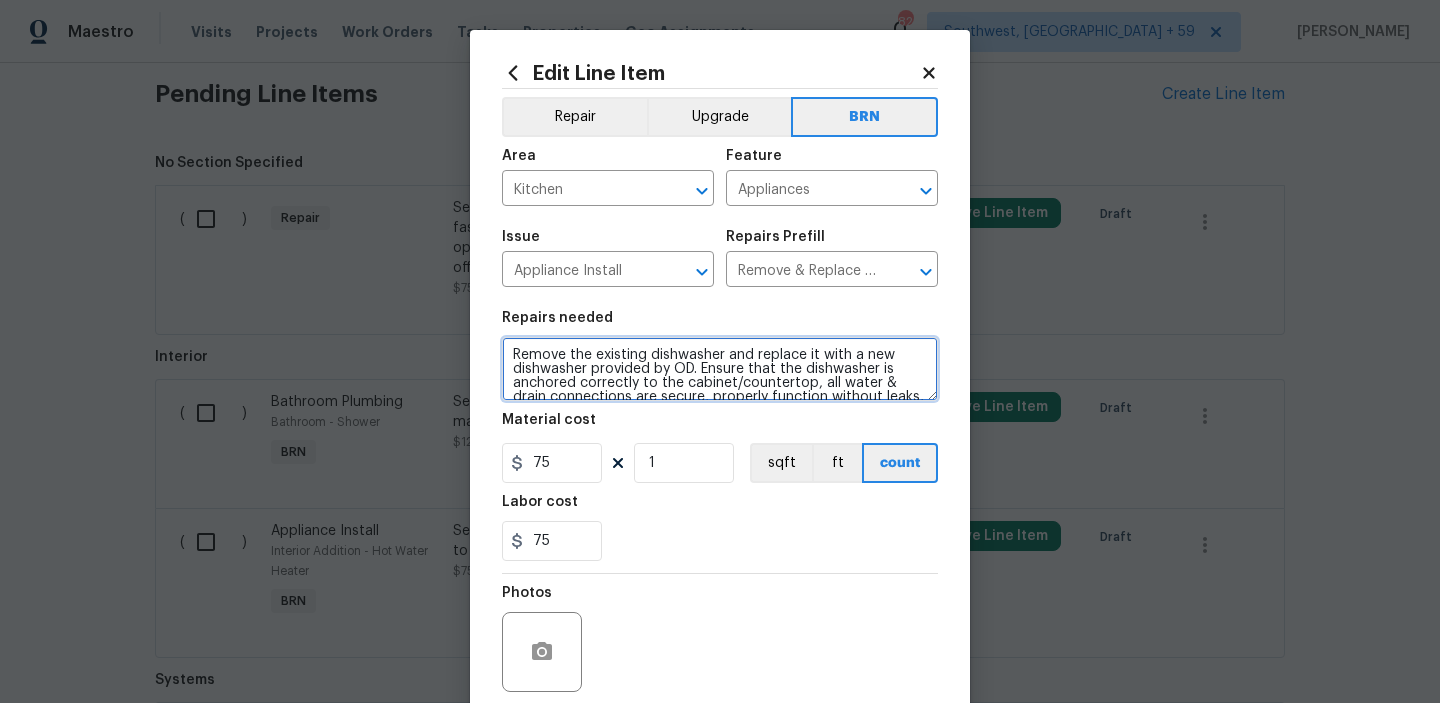 click on "Remove the existing dishwasher and replace it with a new dishwasher provided by OD. Ensure that the dishwasher is anchored correctly to the cabinet/countertop, all water & drain connections are secure, properly function without leaks, and meet the manufactures specifications. Haul away and dispose of the old unit properly." at bounding box center [720, 369] 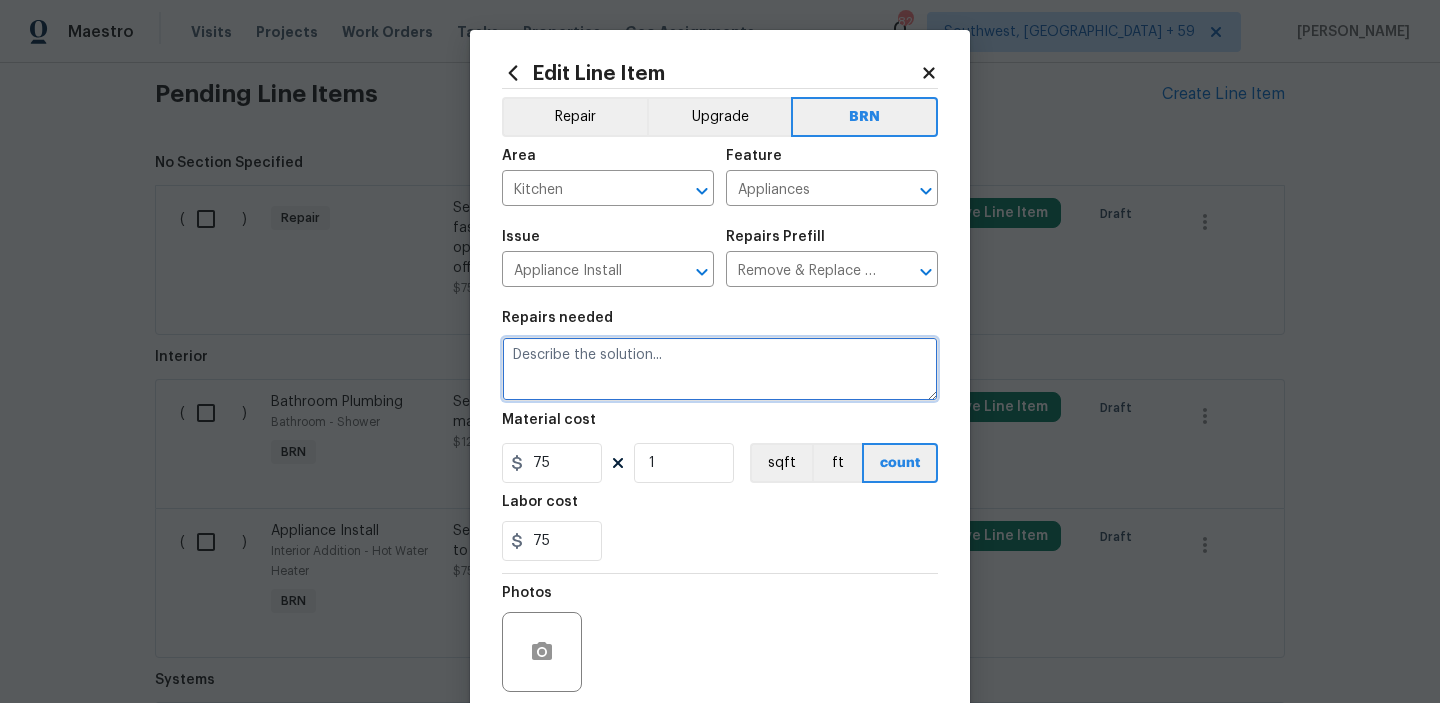 paste on "Seller to install new standard black dishwasher and fasten to cabinet/counter top, ensure proper operation through full wash cycle with no leaks. Haul off old dishwasher to approved disposal facility." 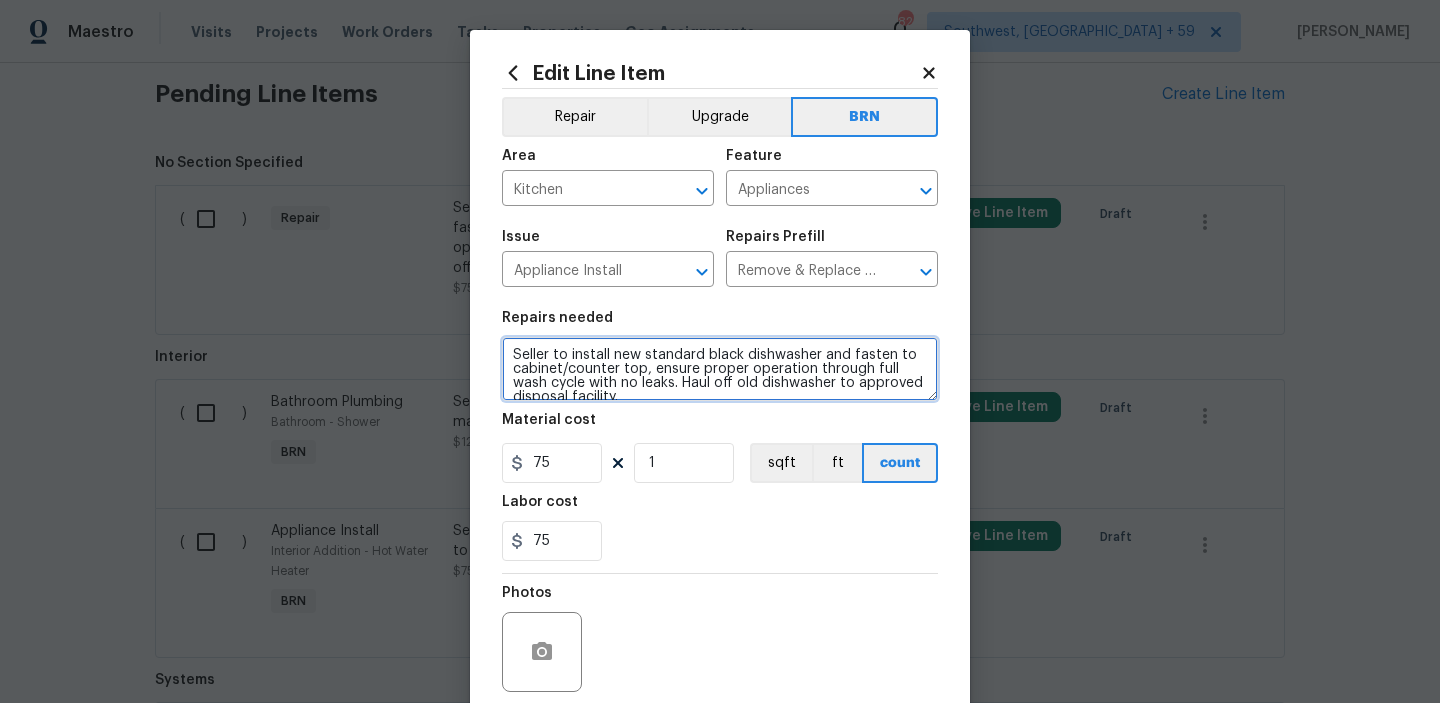 scroll, scrollTop: 4, scrollLeft: 0, axis: vertical 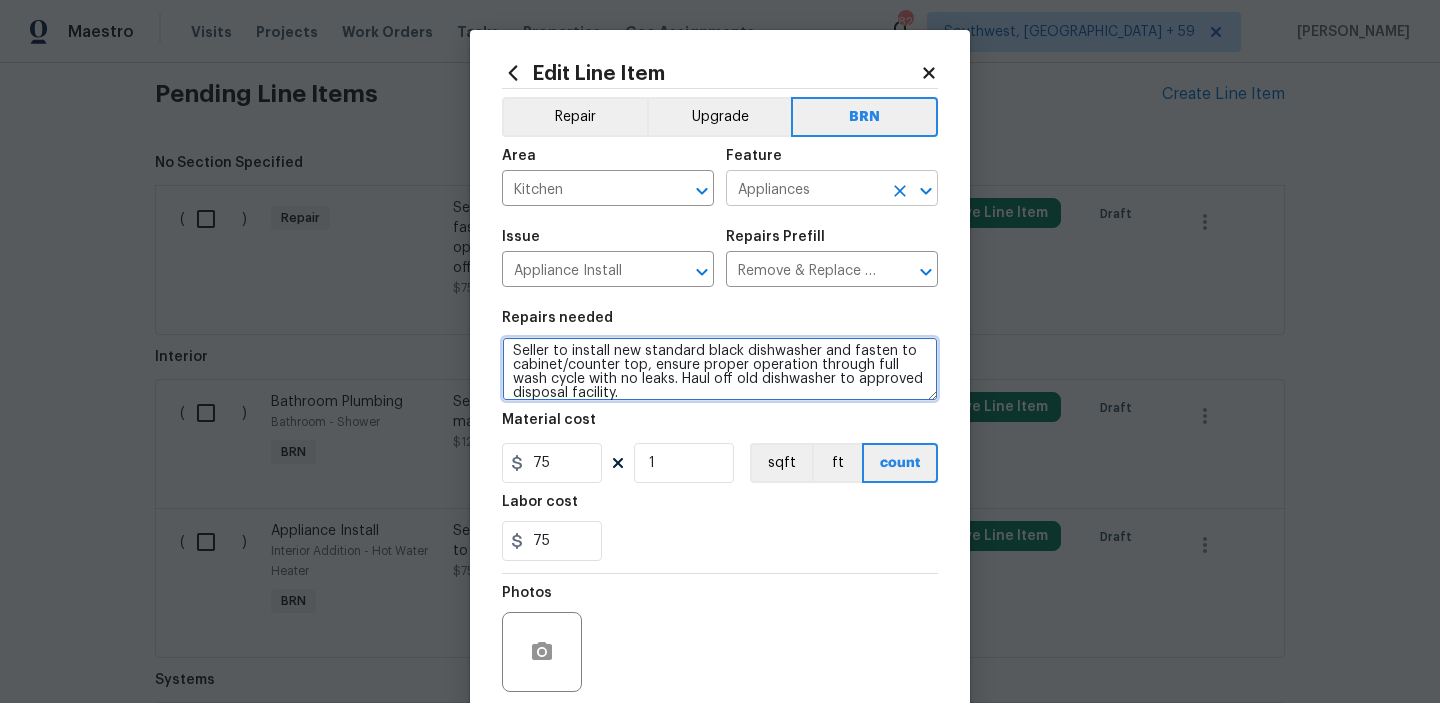 type on "Seller to install new standard black dishwasher and fasten to cabinet/counter top, ensure proper operation through full wash cycle with no leaks. Haul off old dishwasher to approved disposal facility." 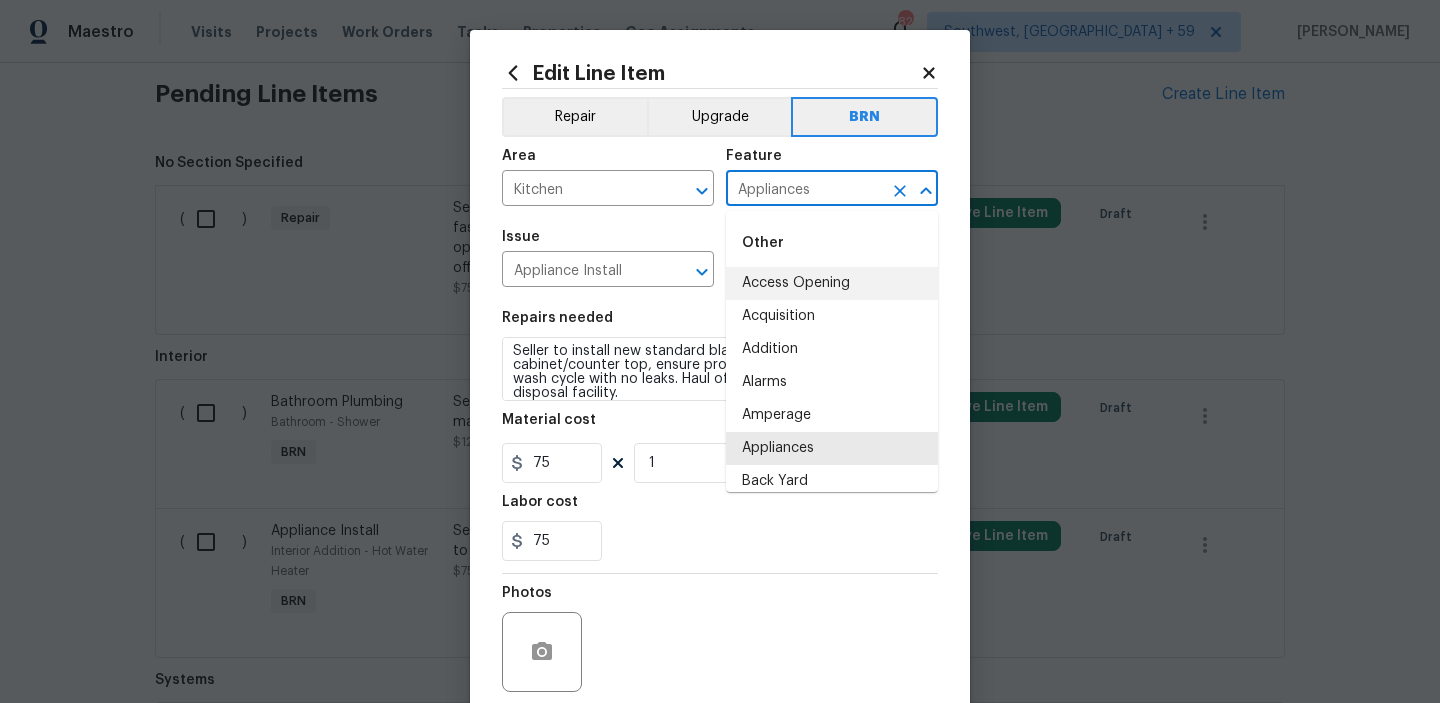click on "Appliances" at bounding box center (804, 190) 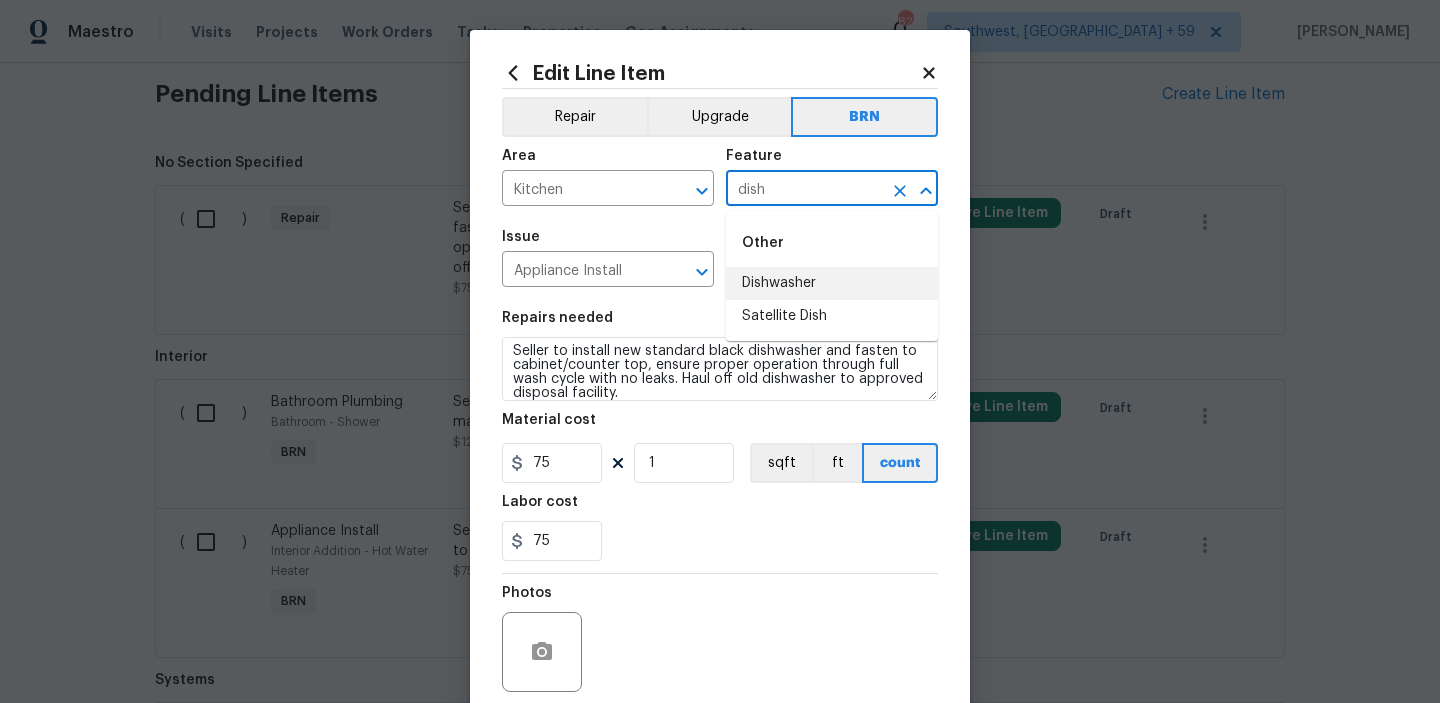 click on "Dishwasher" at bounding box center (832, 283) 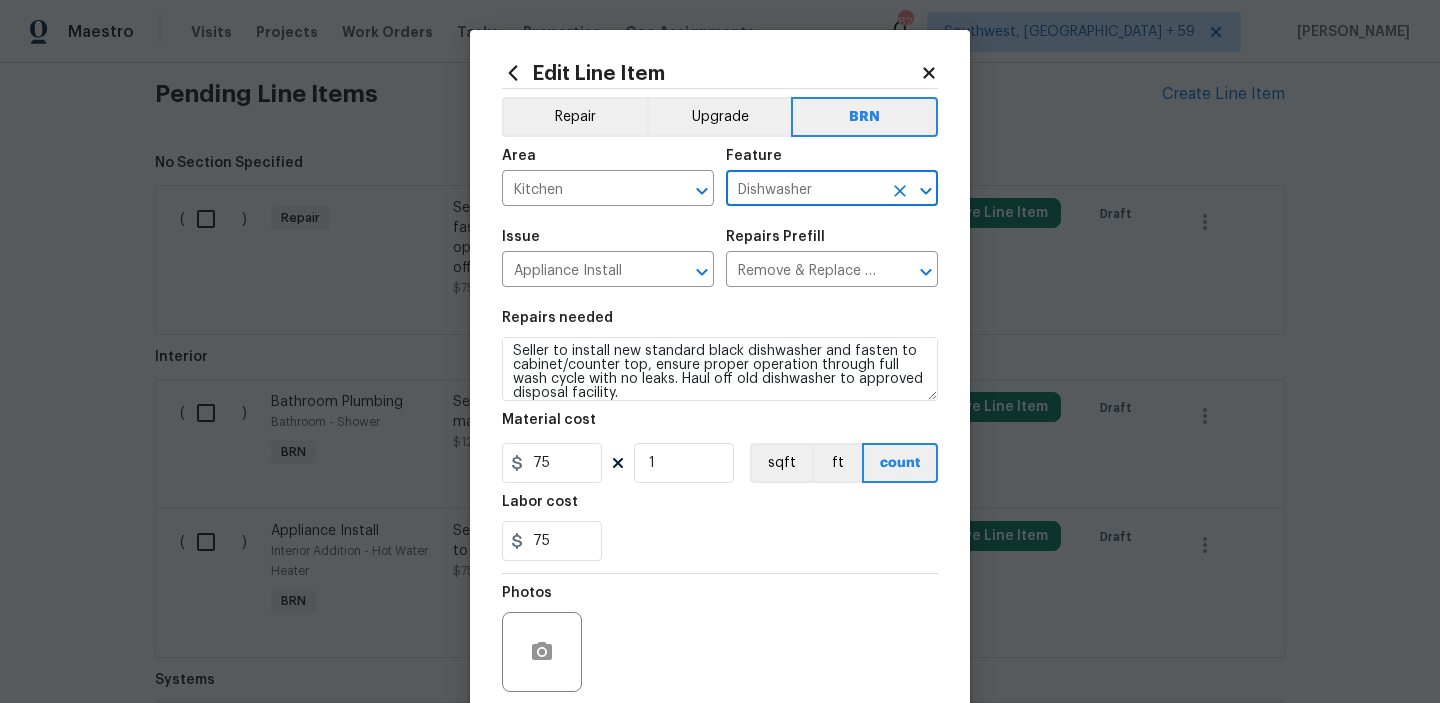 type on "Dishwasher" 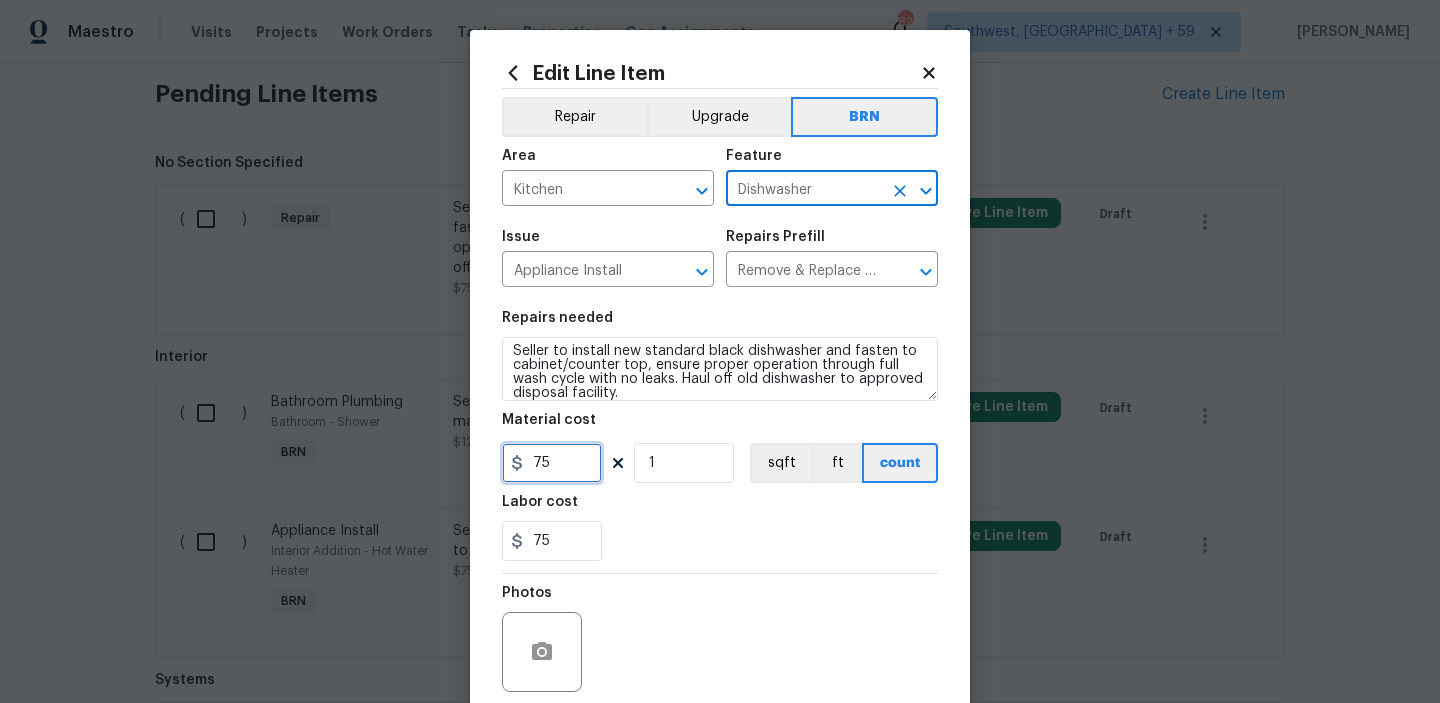 click on "75" at bounding box center [552, 463] 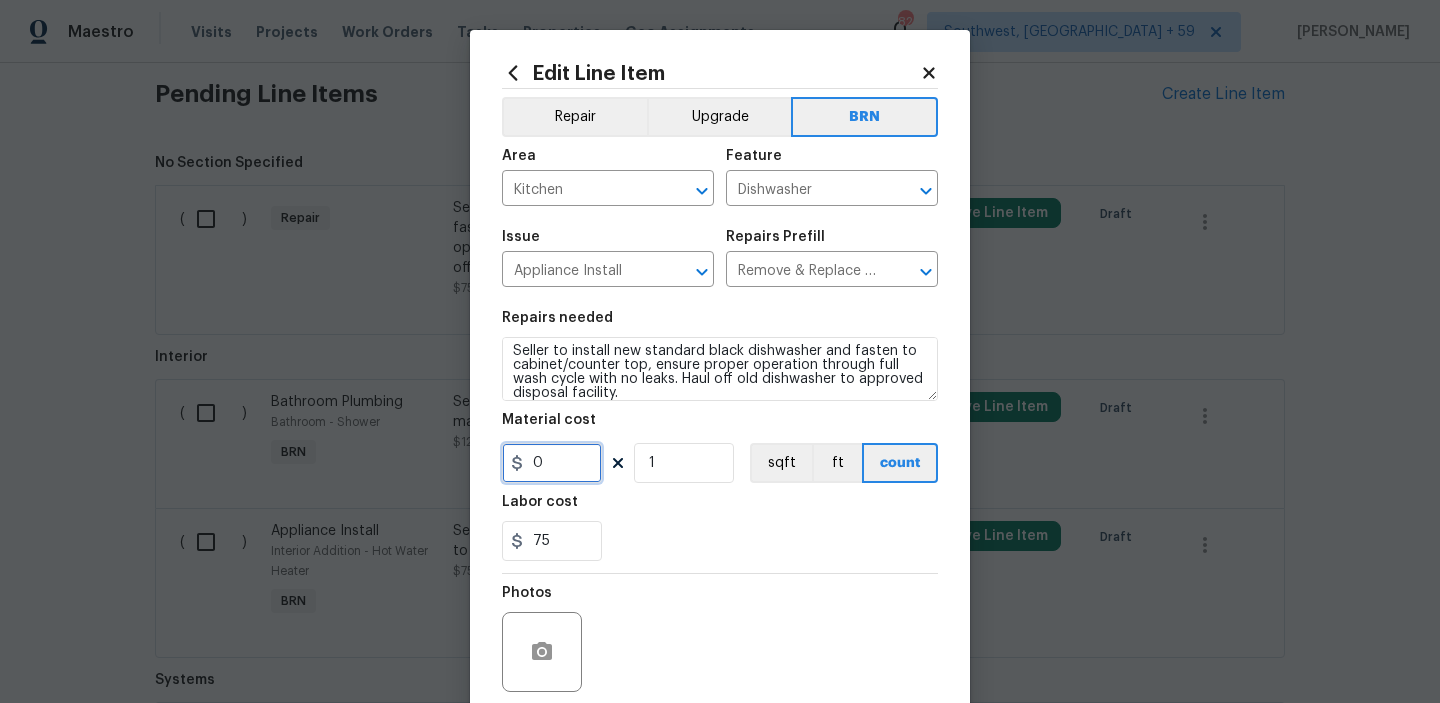 scroll, scrollTop: 159, scrollLeft: 0, axis: vertical 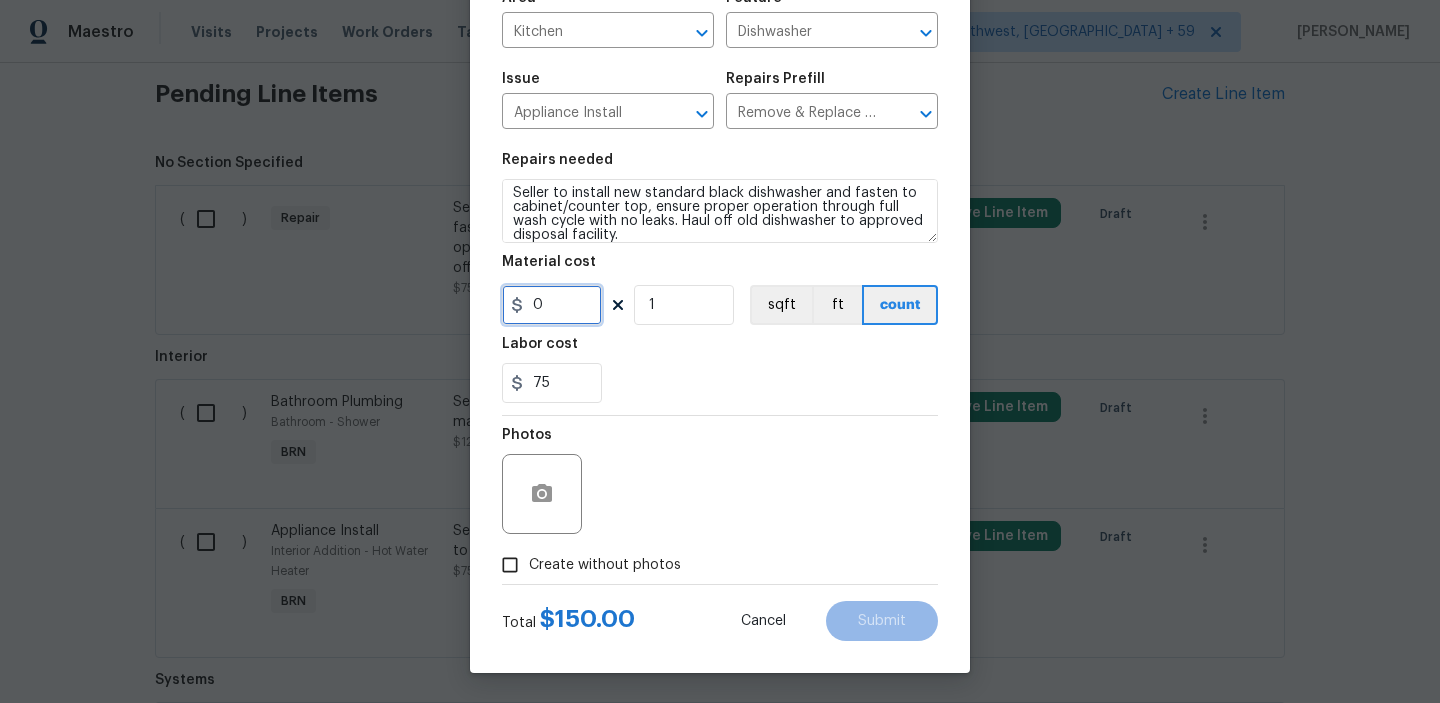 type on "0" 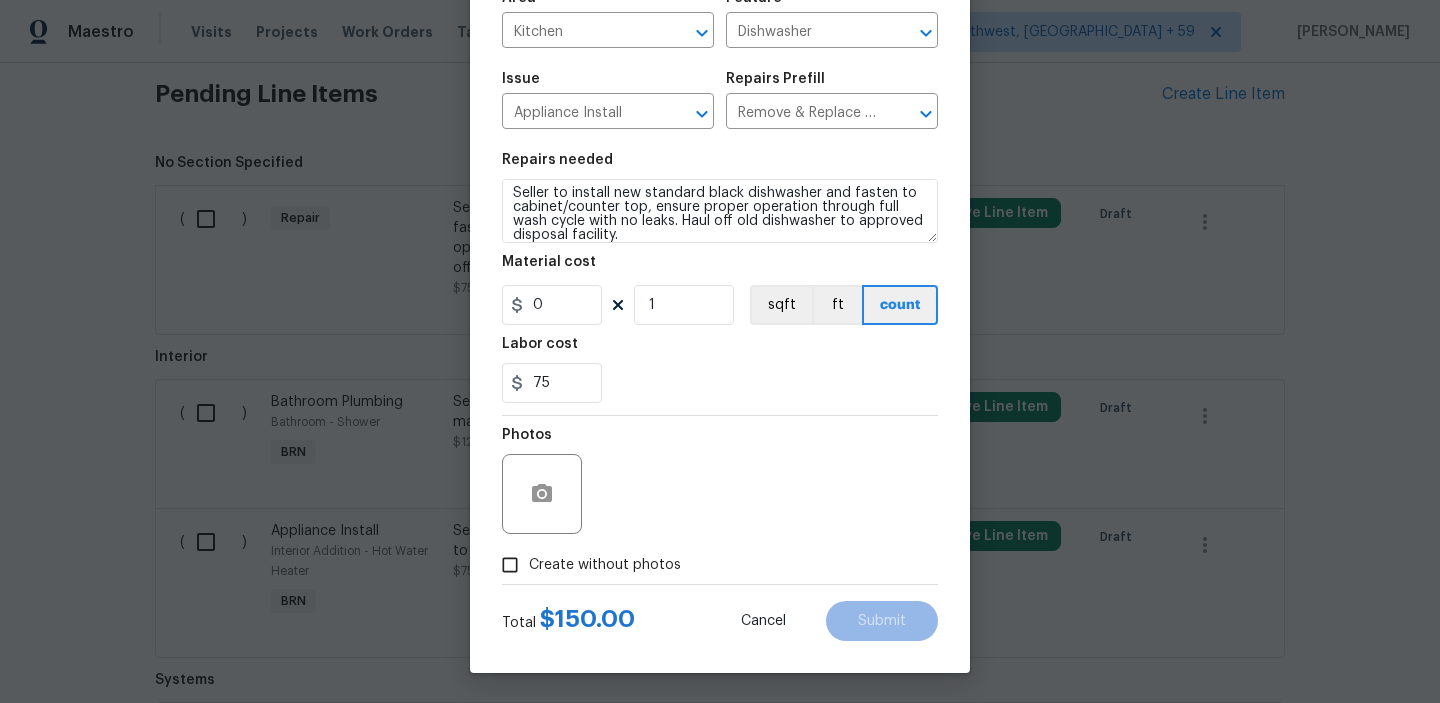 click on "Create without photos" at bounding box center [510, 565] 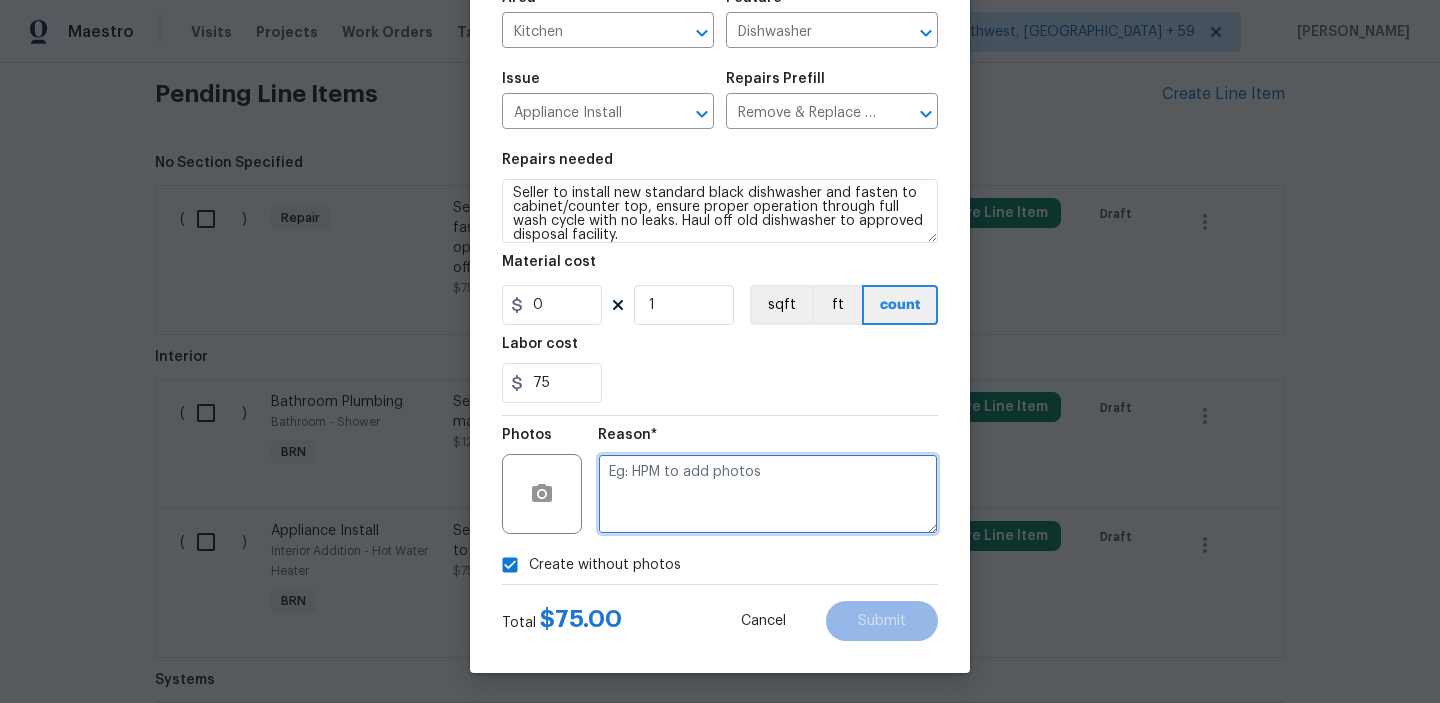 click at bounding box center [768, 494] 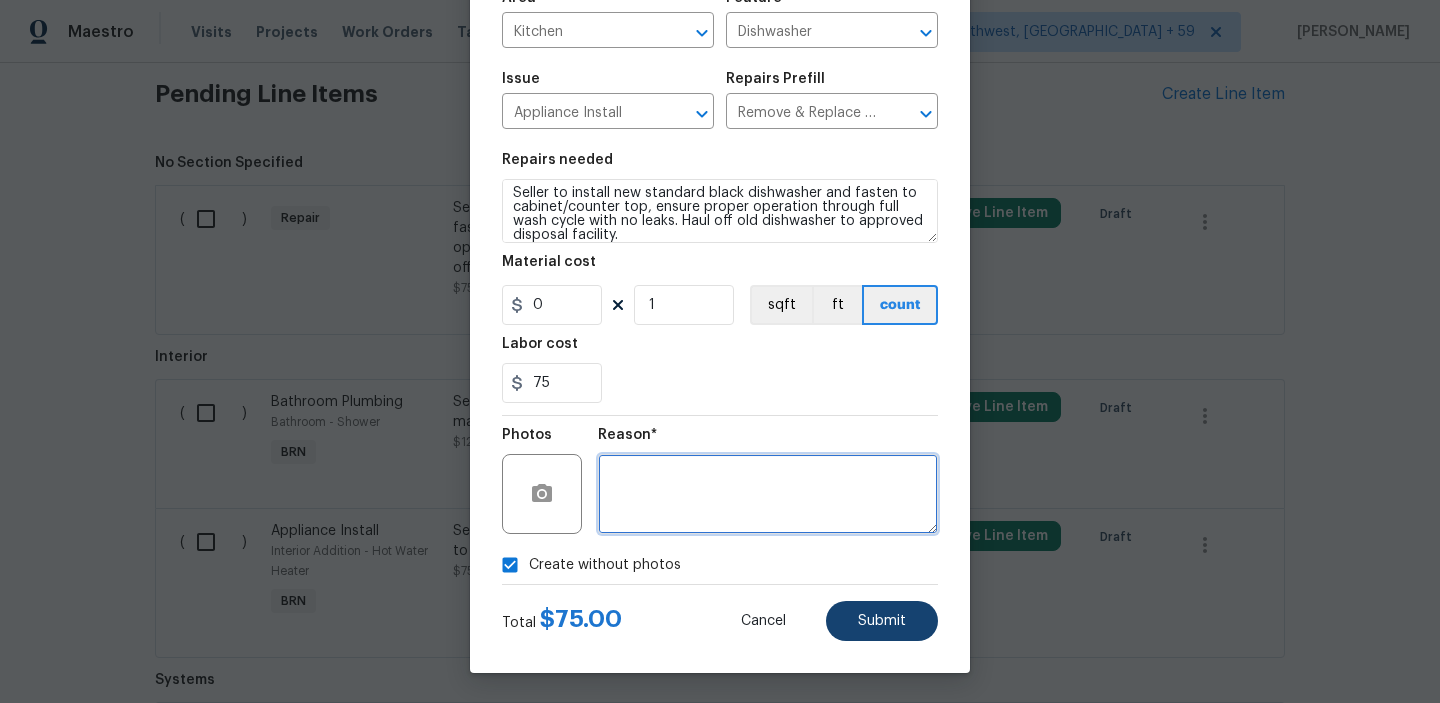 type 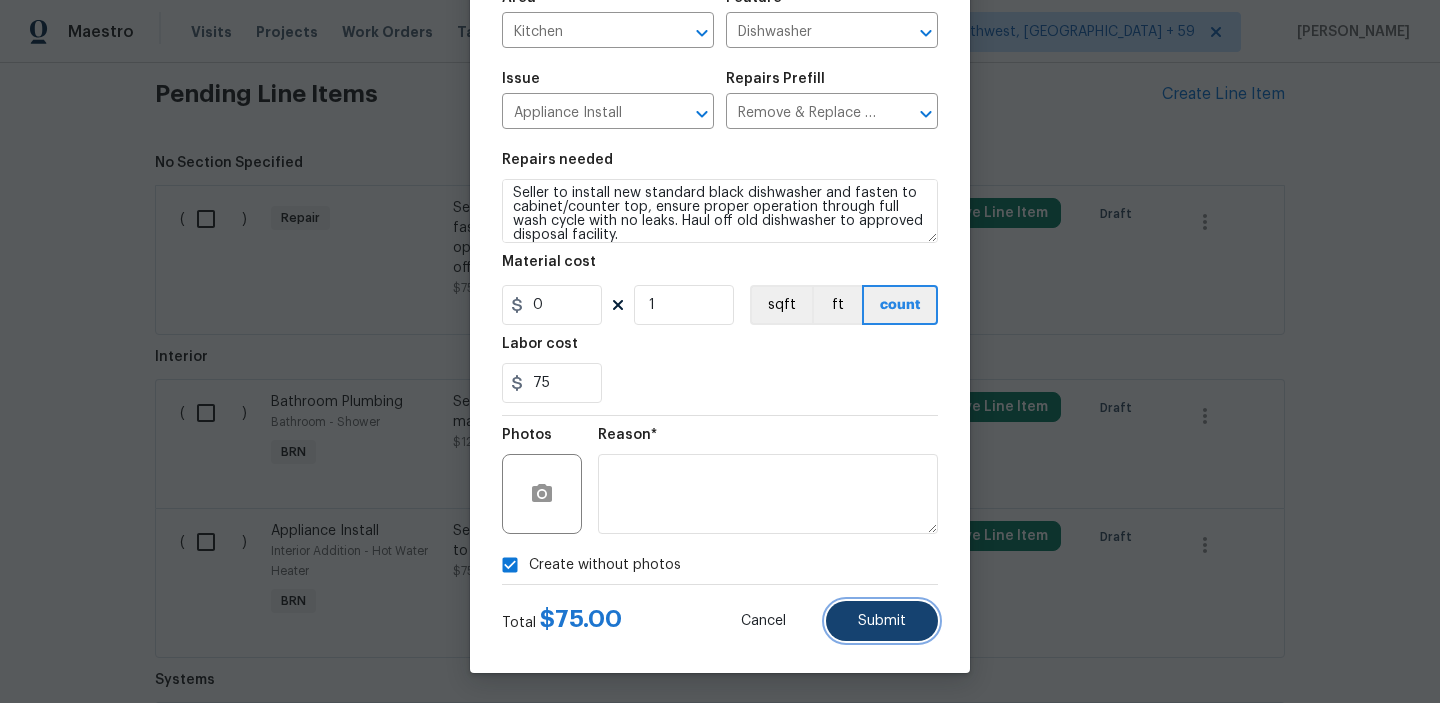 click on "Submit" at bounding box center [882, 621] 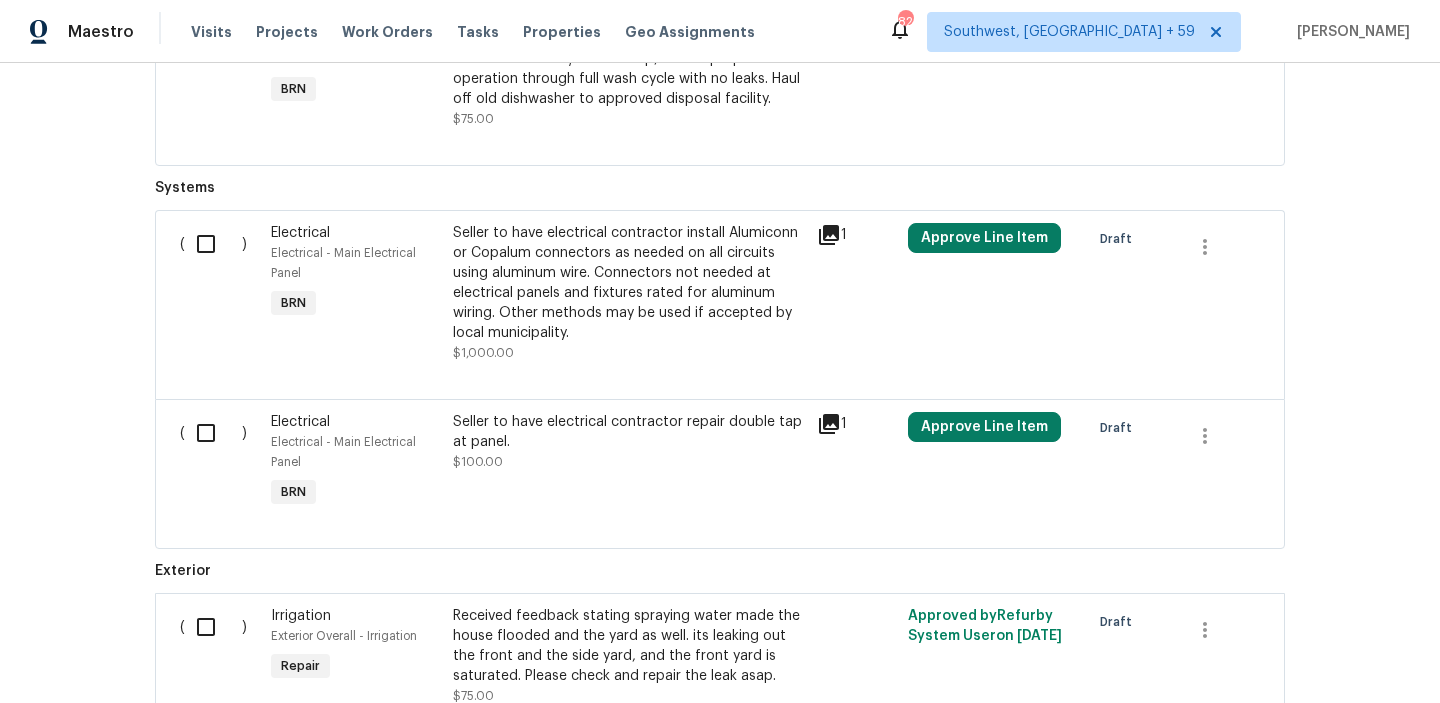 scroll, scrollTop: 1579, scrollLeft: 0, axis: vertical 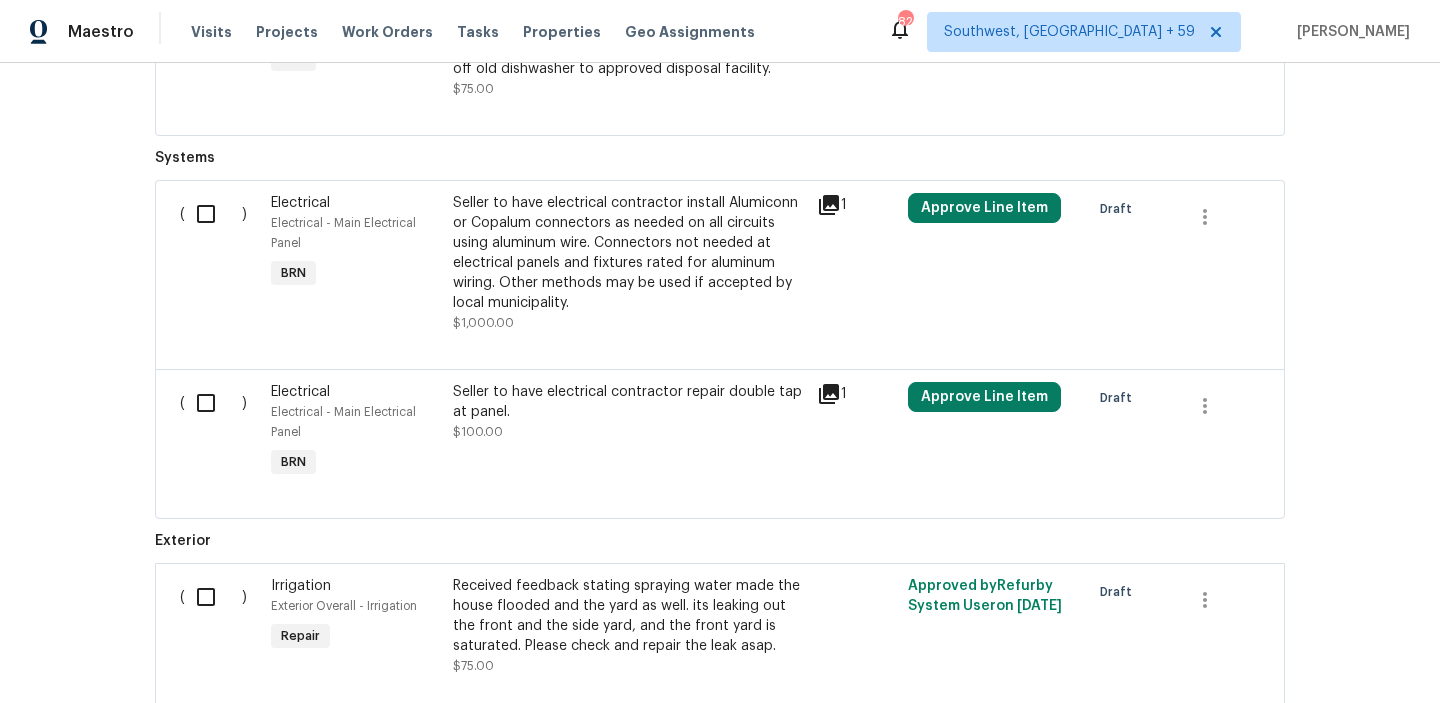 click at bounding box center (213, 403) 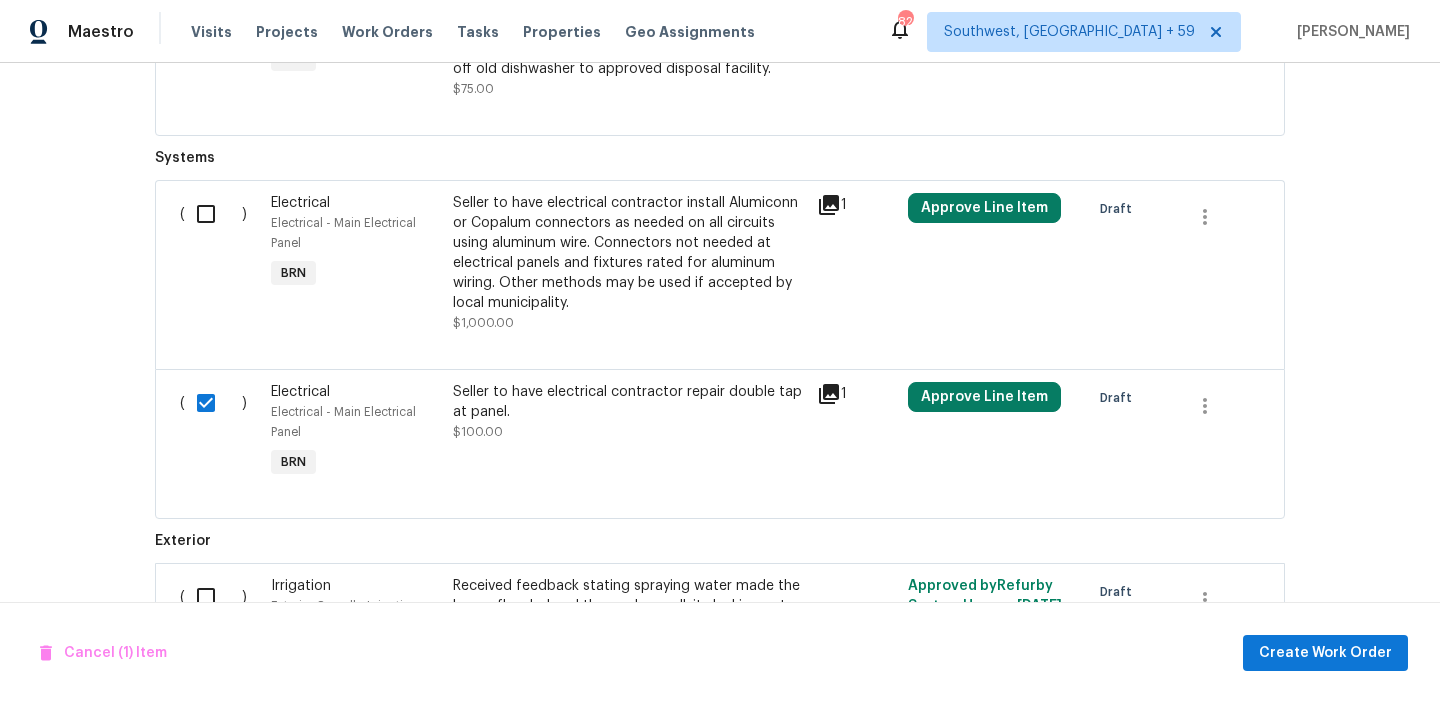click at bounding box center (213, 214) 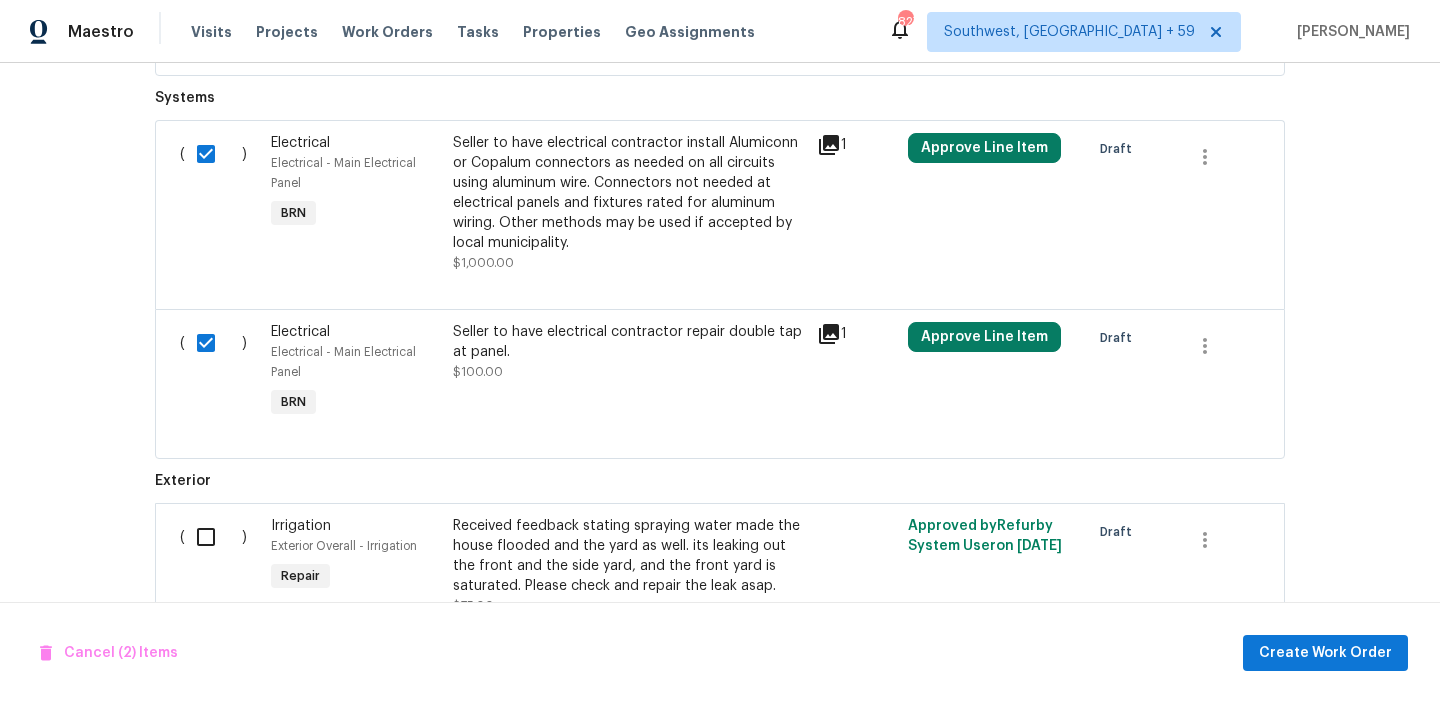 scroll, scrollTop: 1612, scrollLeft: 0, axis: vertical 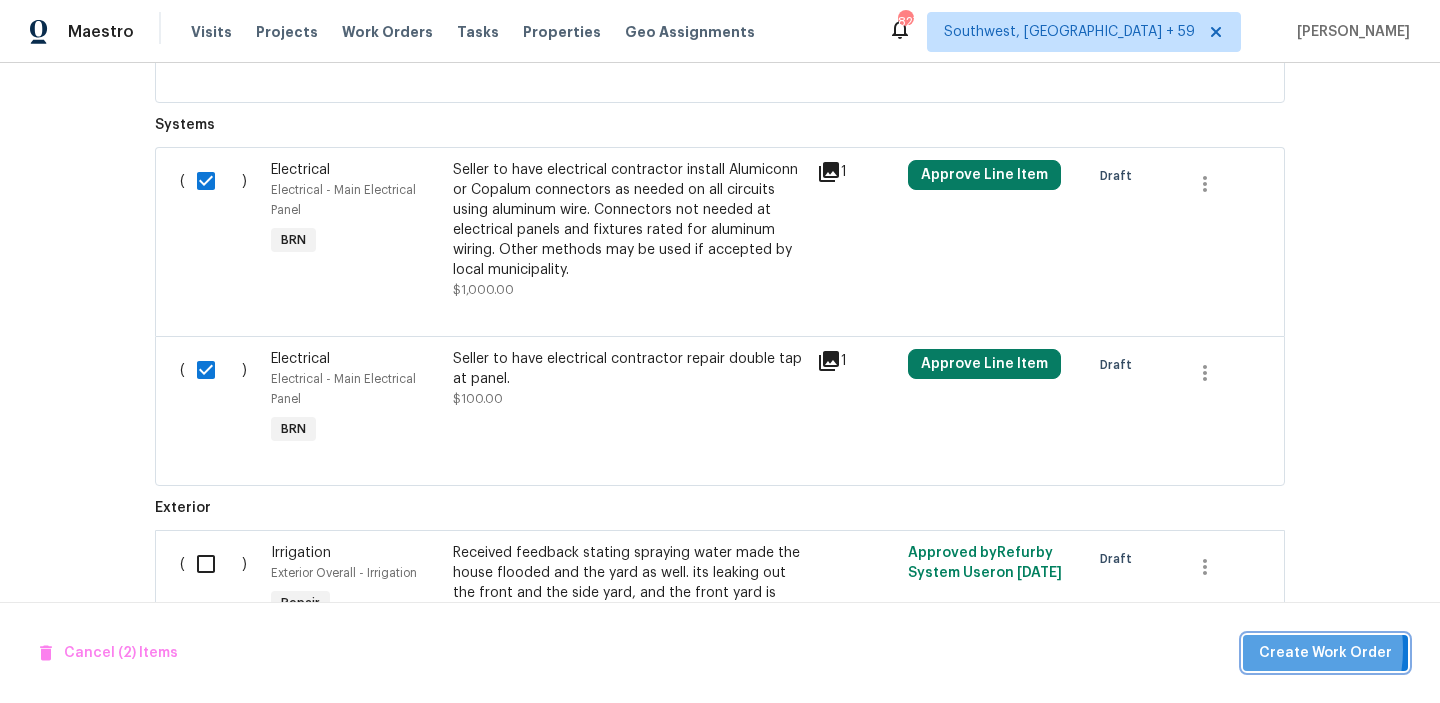 click on "Create Work Order" at bounding box center (1325, 653) 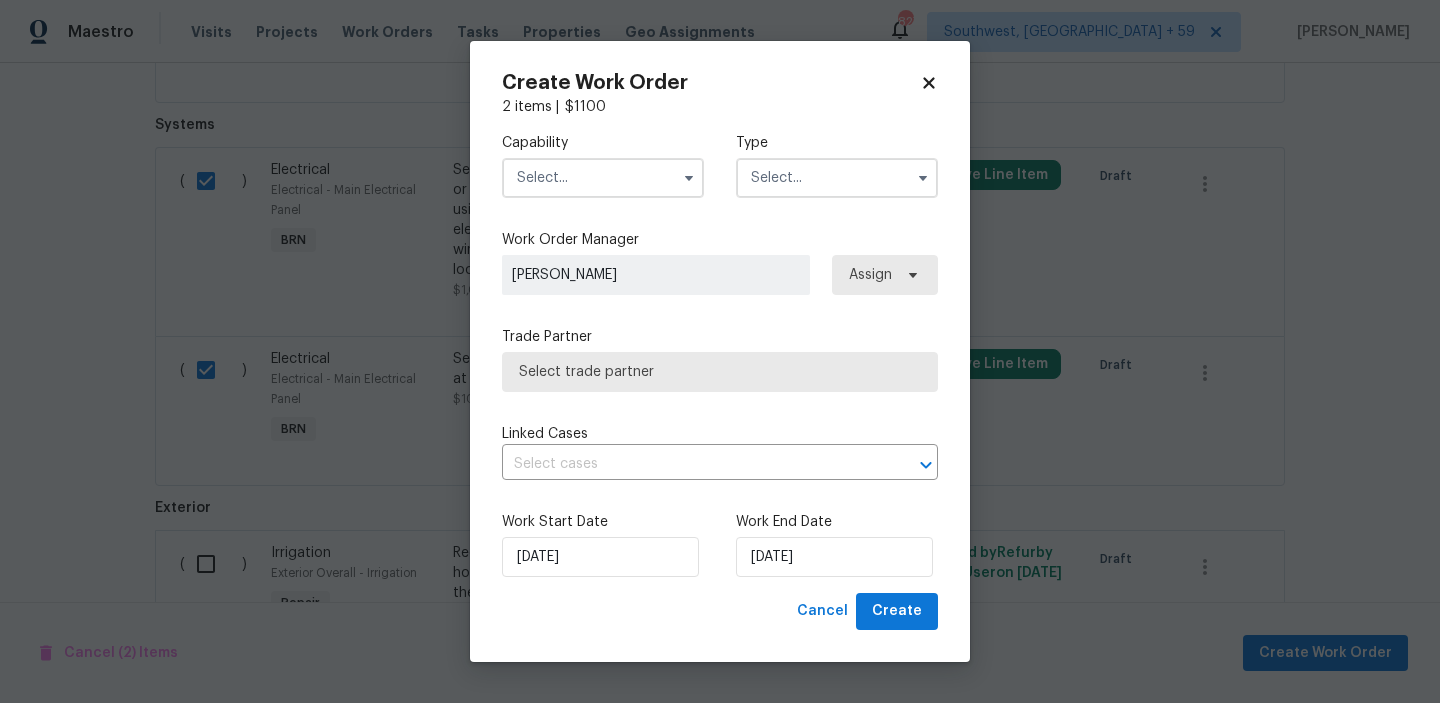 click at bounding box center [603, 178] 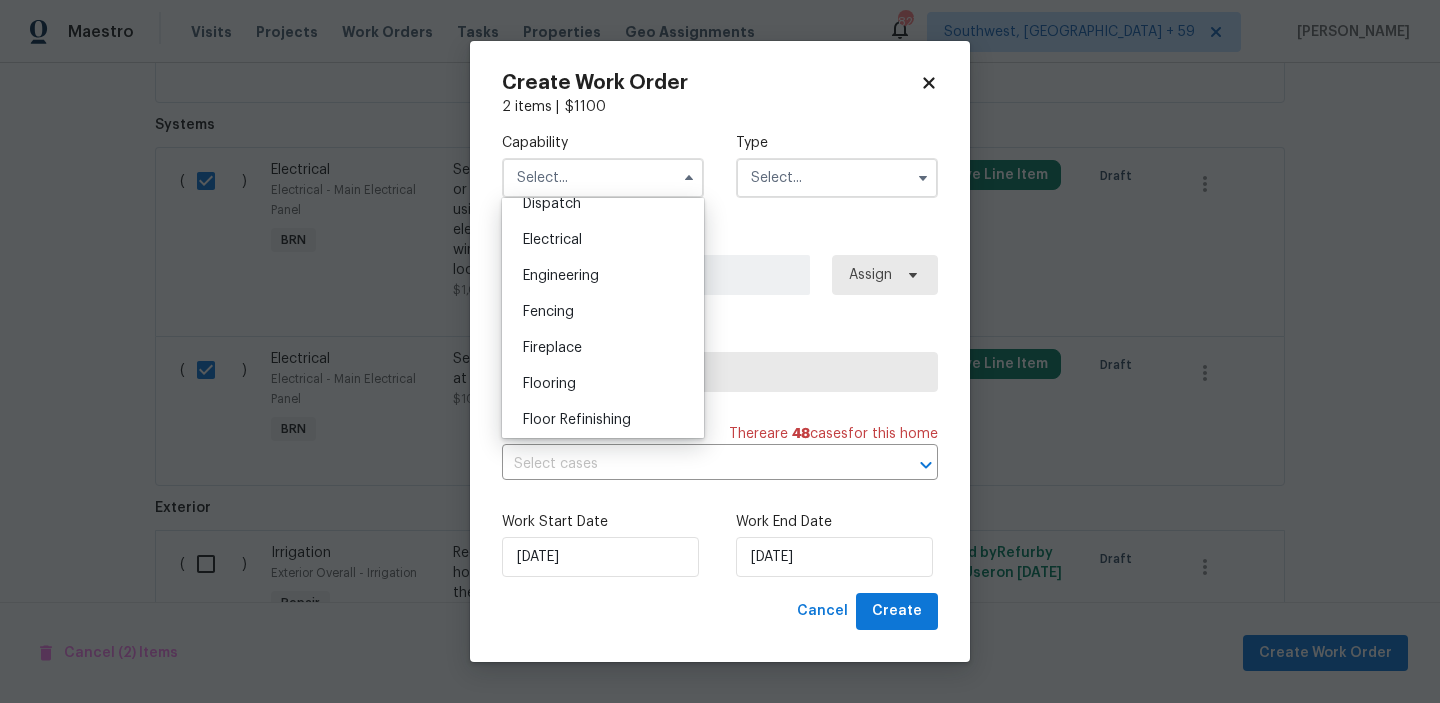 scroll, scrollTop: 587, scrollLeft: 0, axis: vertical 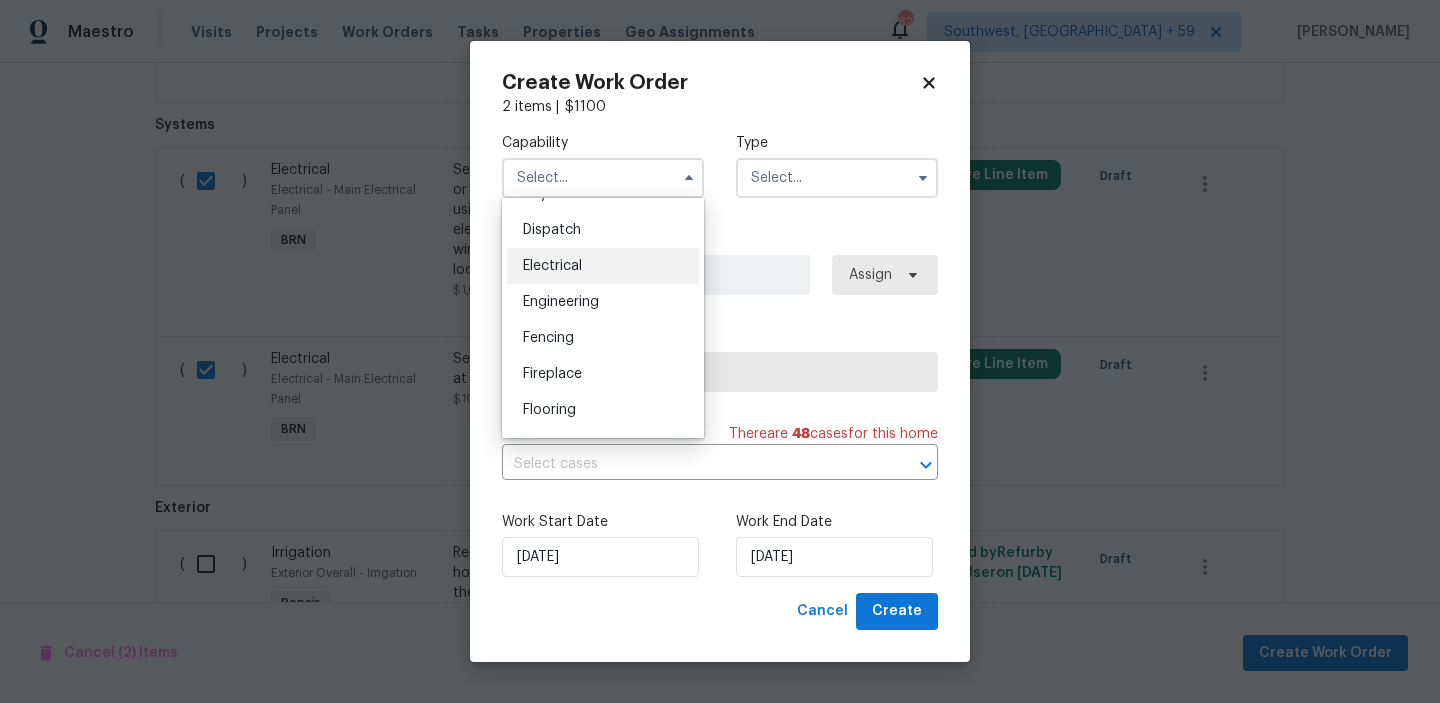 click on "Electrical" at bounding box center (552, 266) 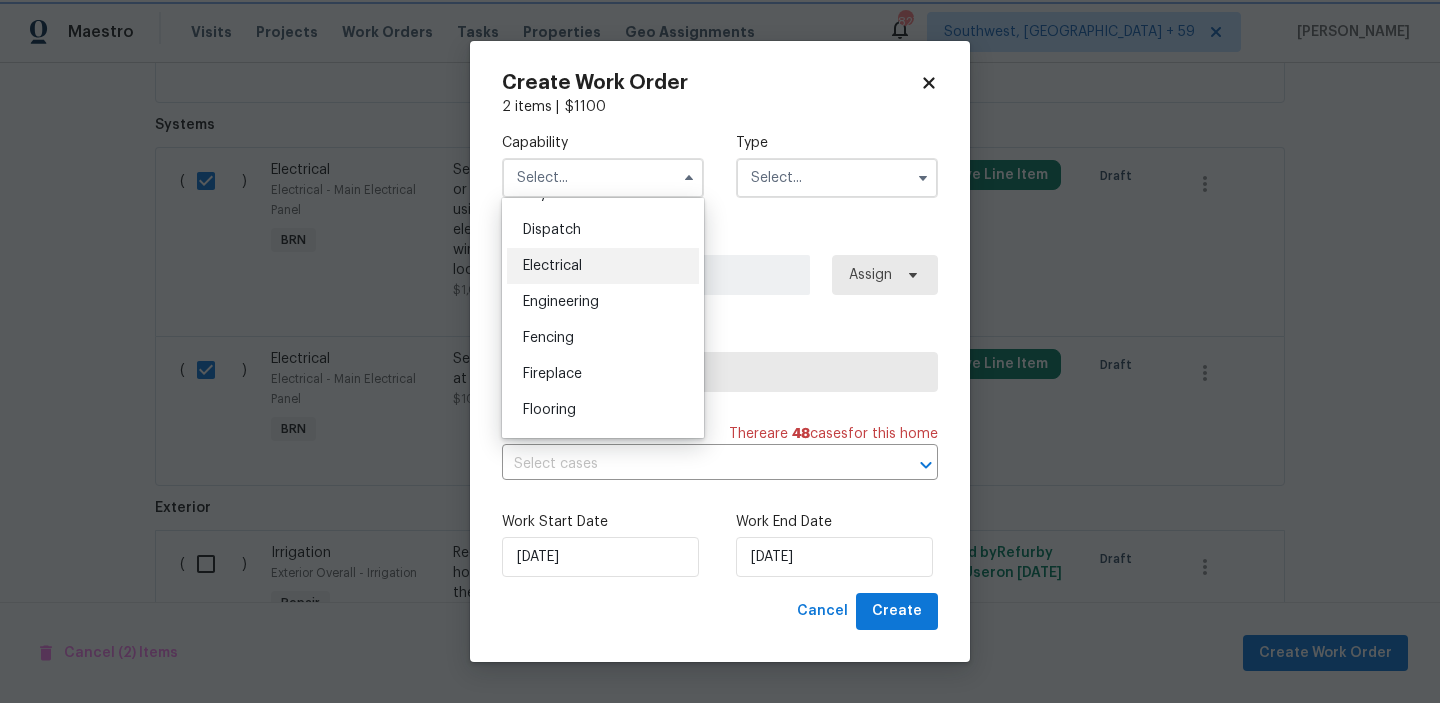 type on "Electrical" 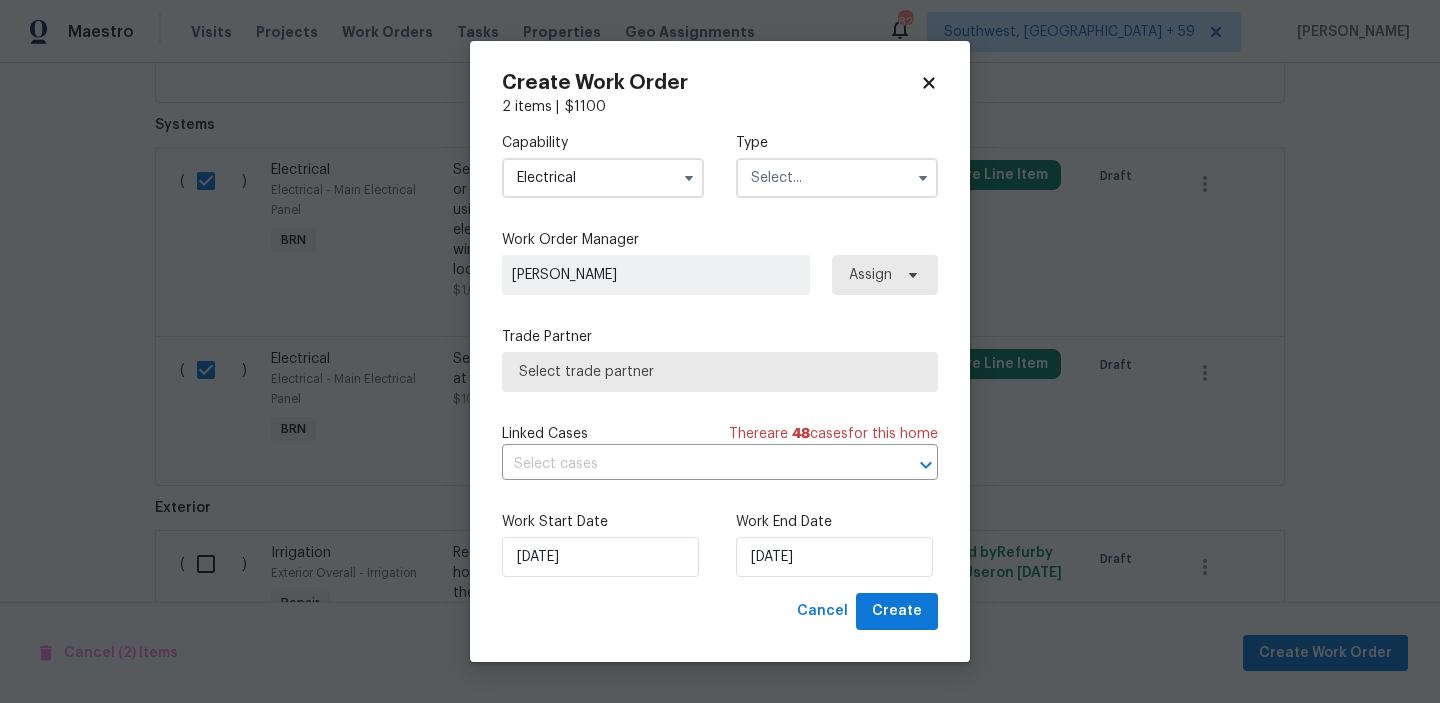click at bounding box center [837, 178] 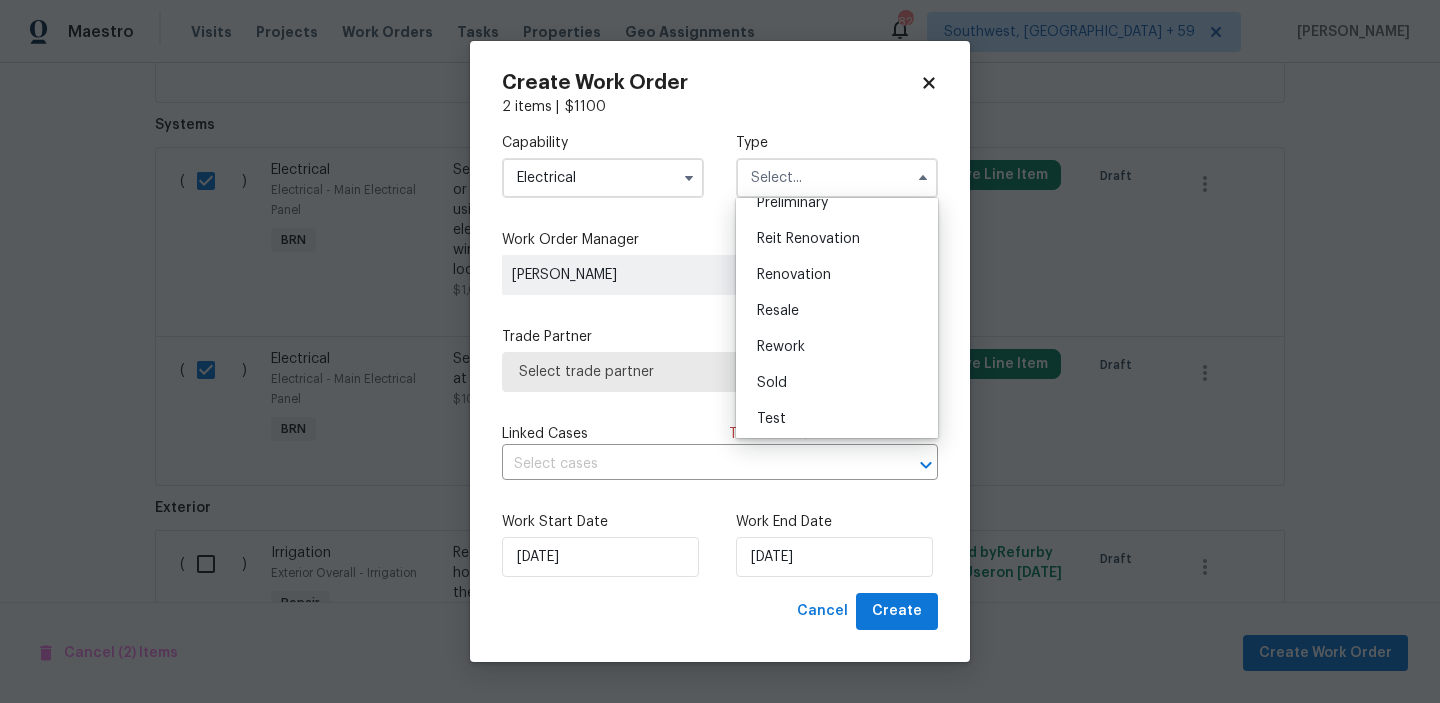 scroll, scrollTop: 454, scrollLeft: 0, axis: vertical 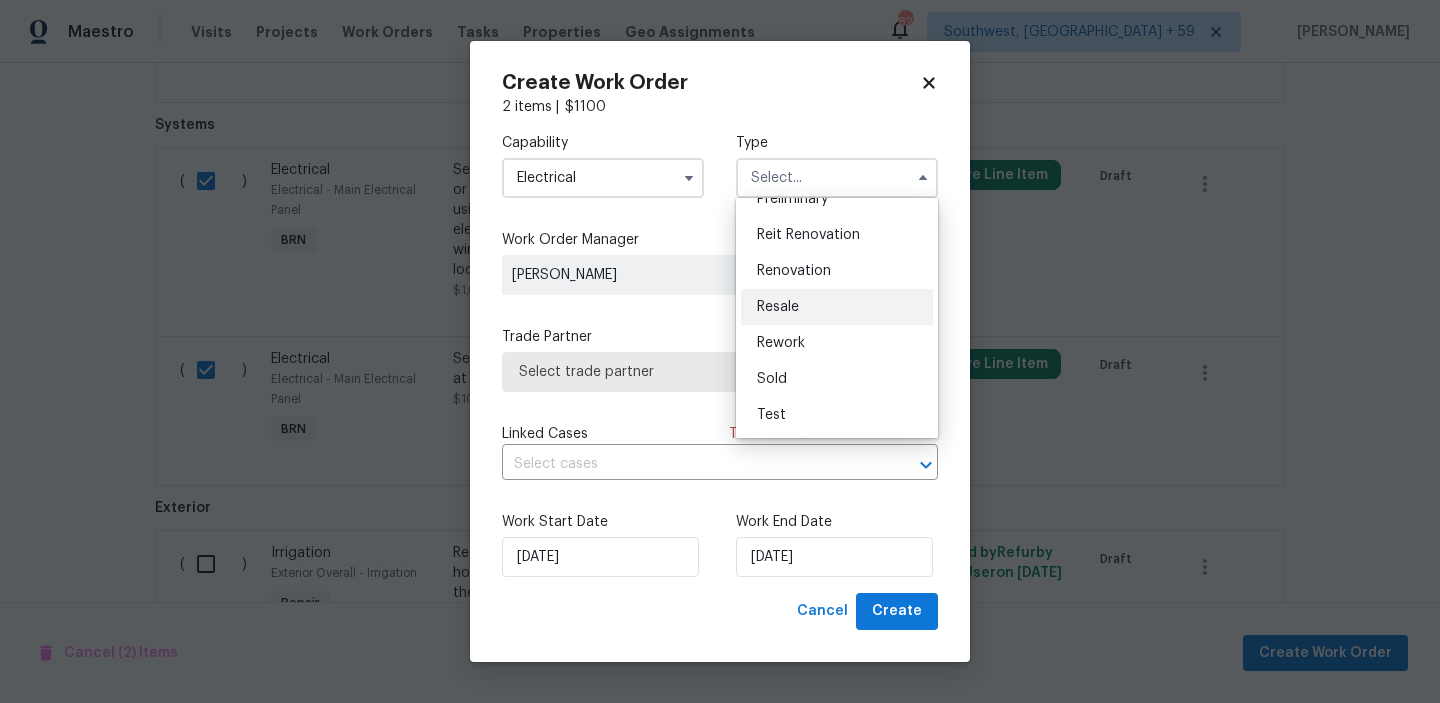 click on "Resale" at bounding box center [778, 307] 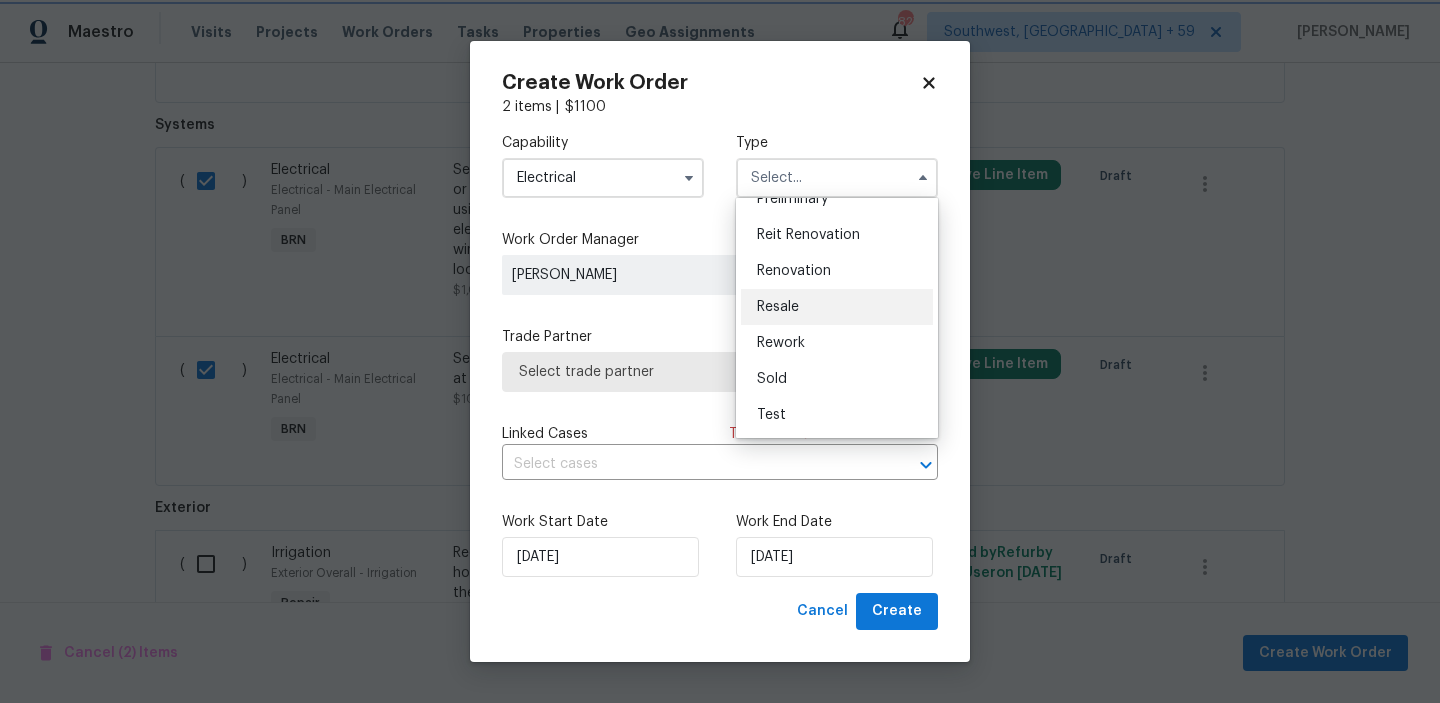 type on "Resale" 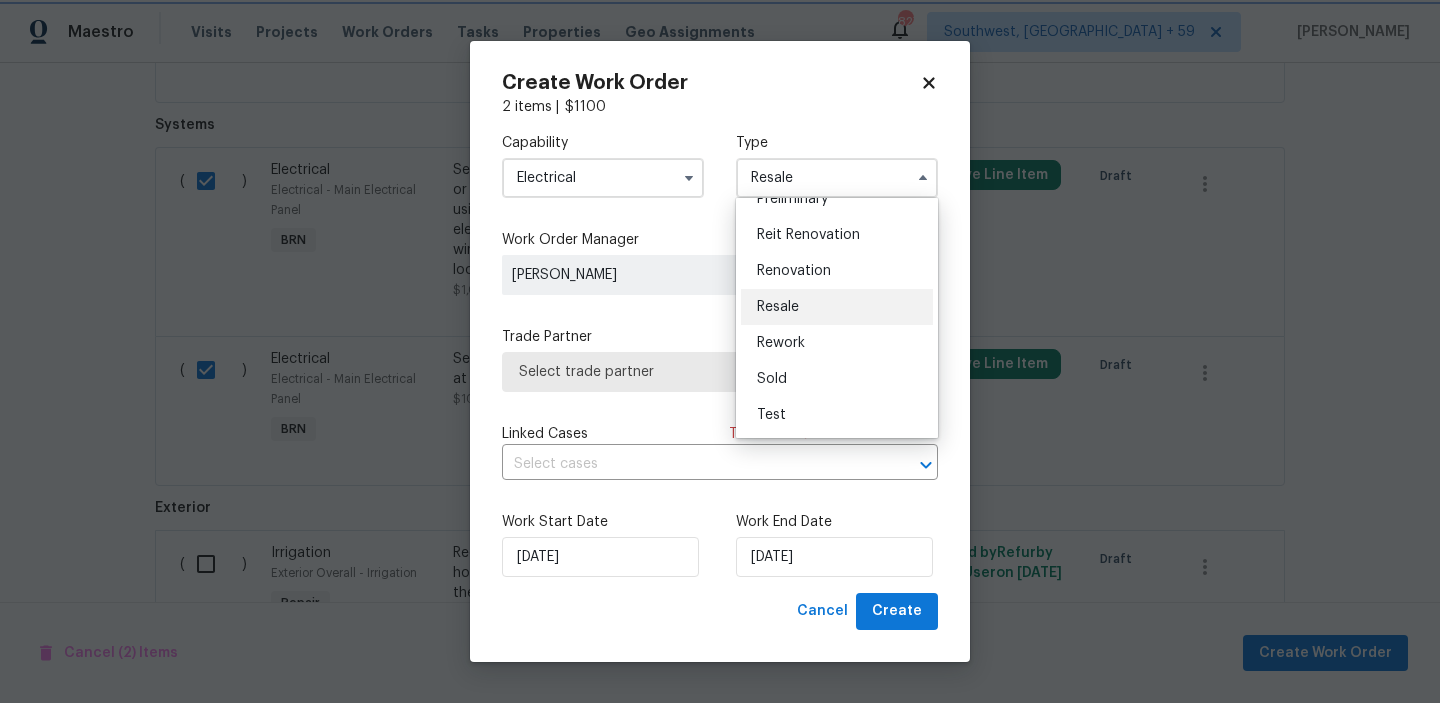 scroll, scrollTop: 0, scrollLeft: 0, axis: both 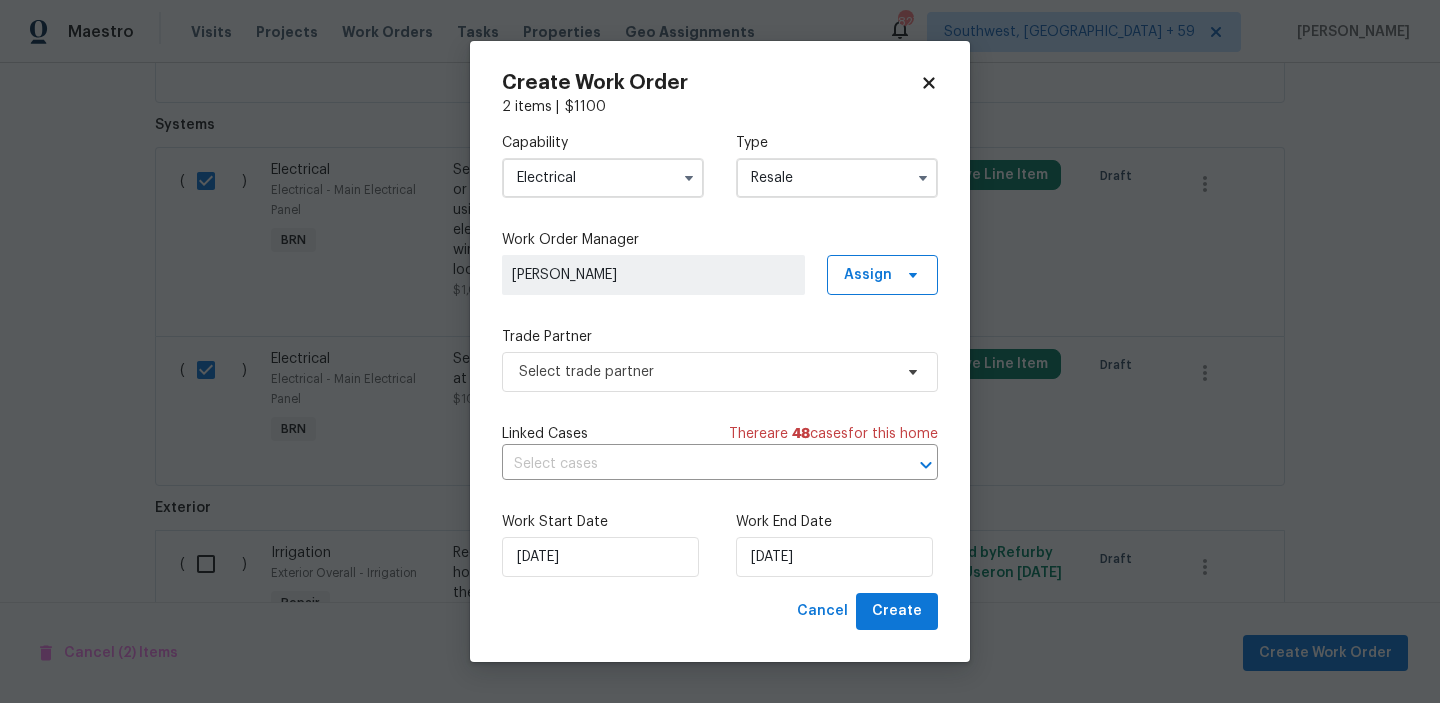 click on "Trade Partner   Select trade partner" at bounding box center [720, 359] 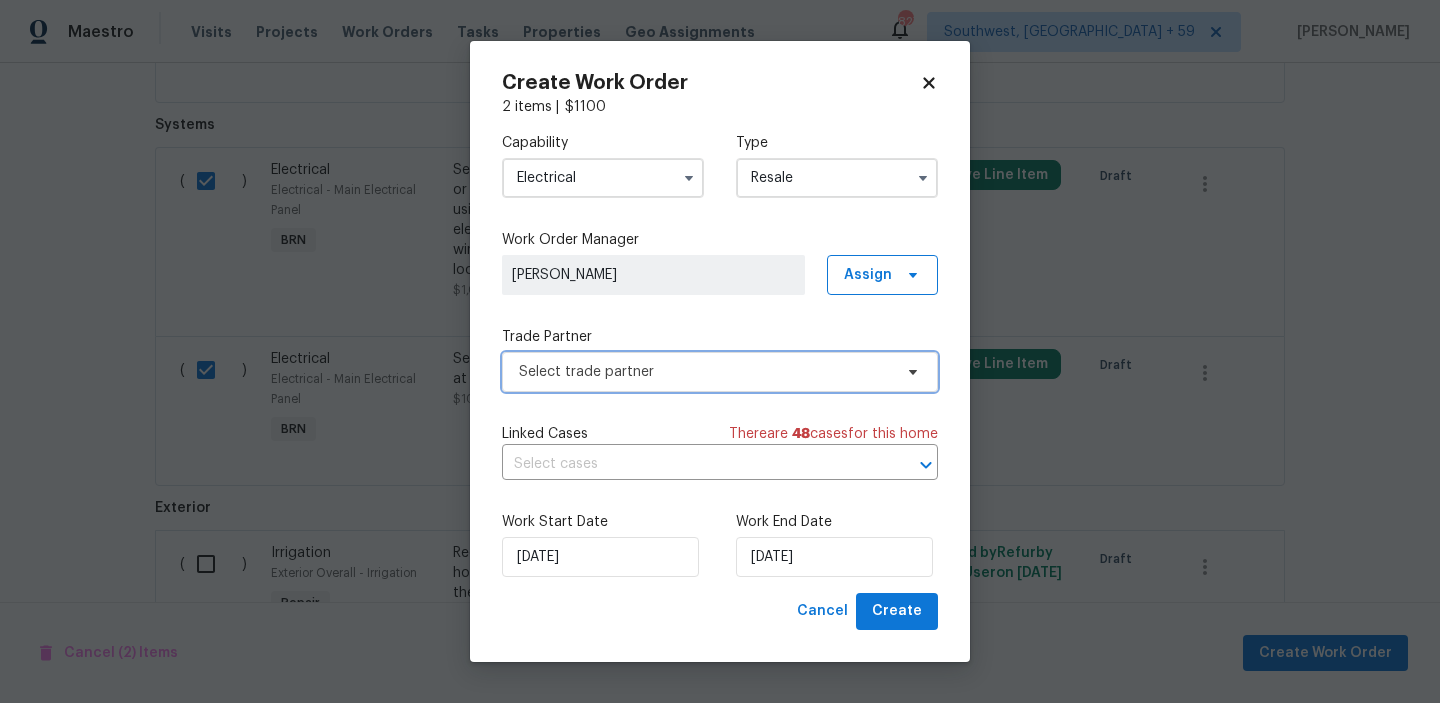 click on "Select trade partner" at bounding box center [705, 372] 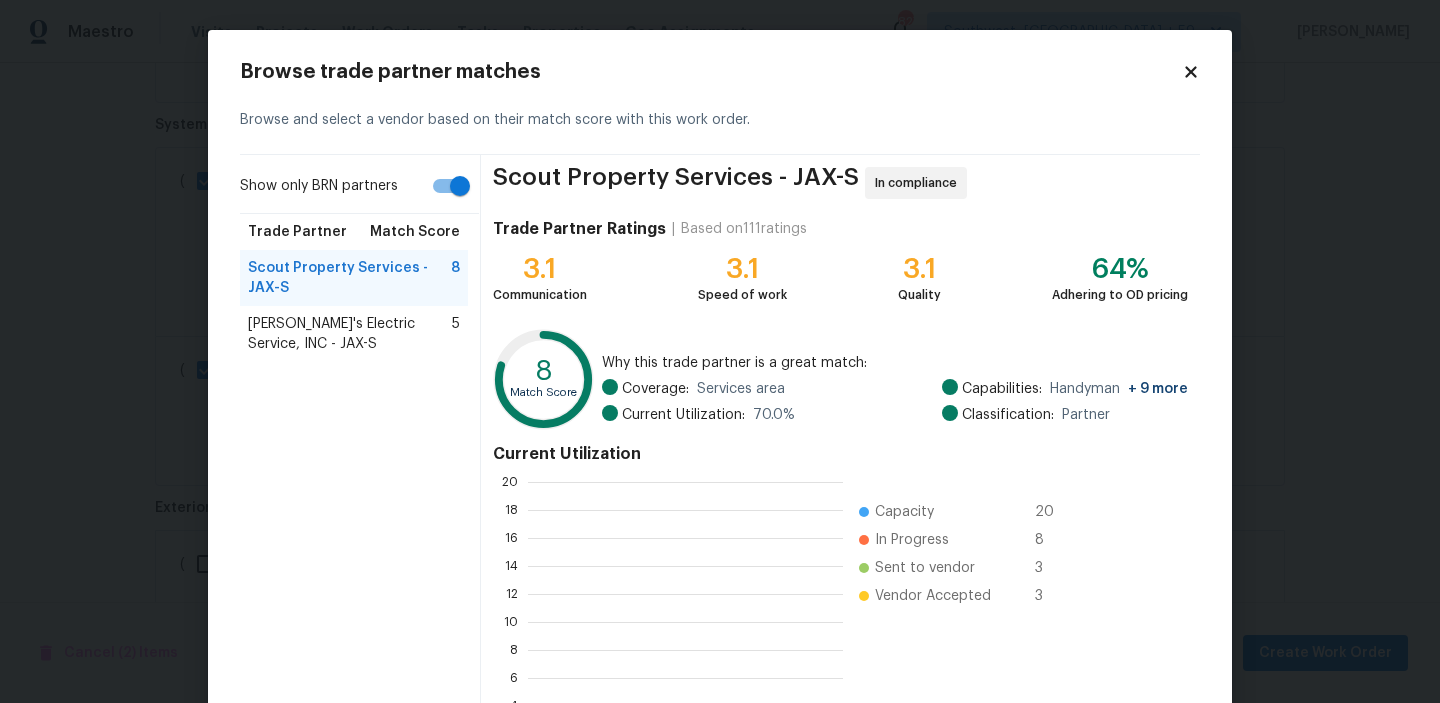 scroll, scrollTop: 2, scrollLeft: 2, axis: both 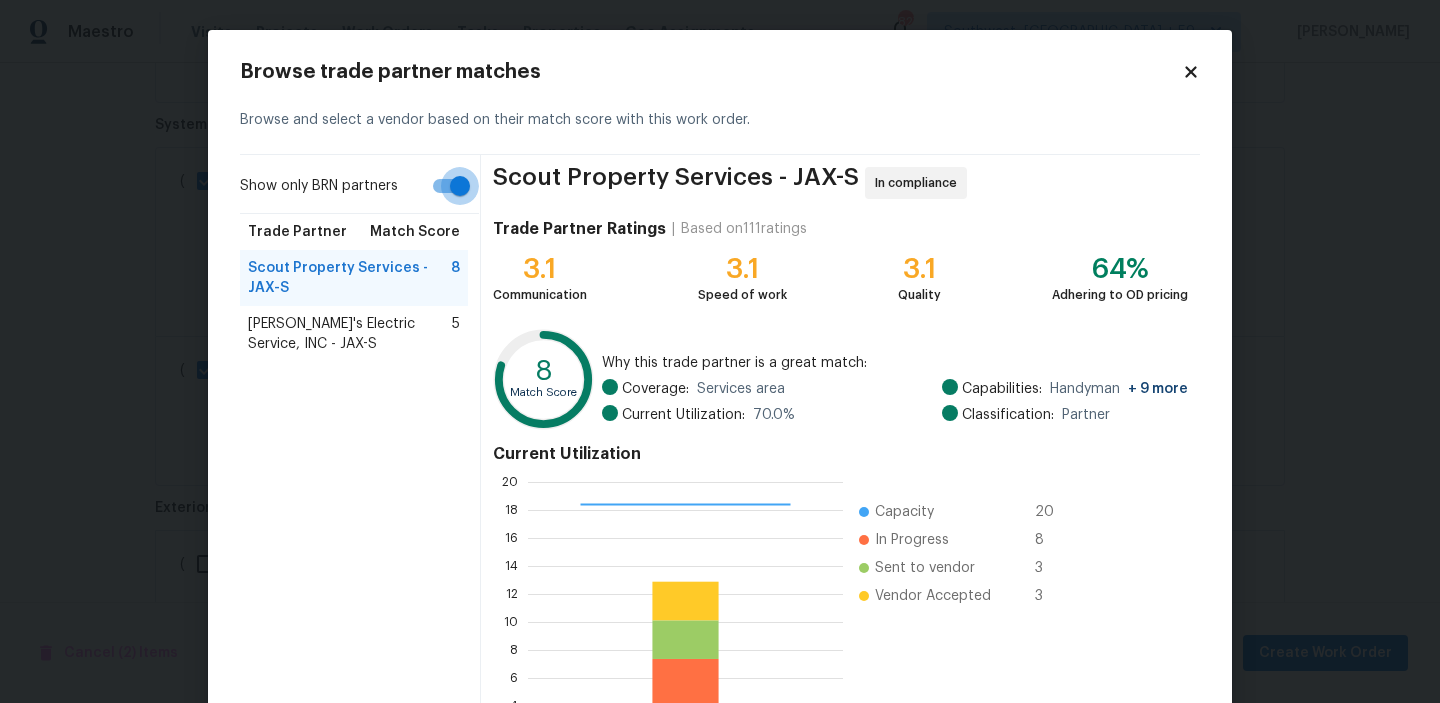 click on "Show only BRN partners" at bounding box center (460, 186) 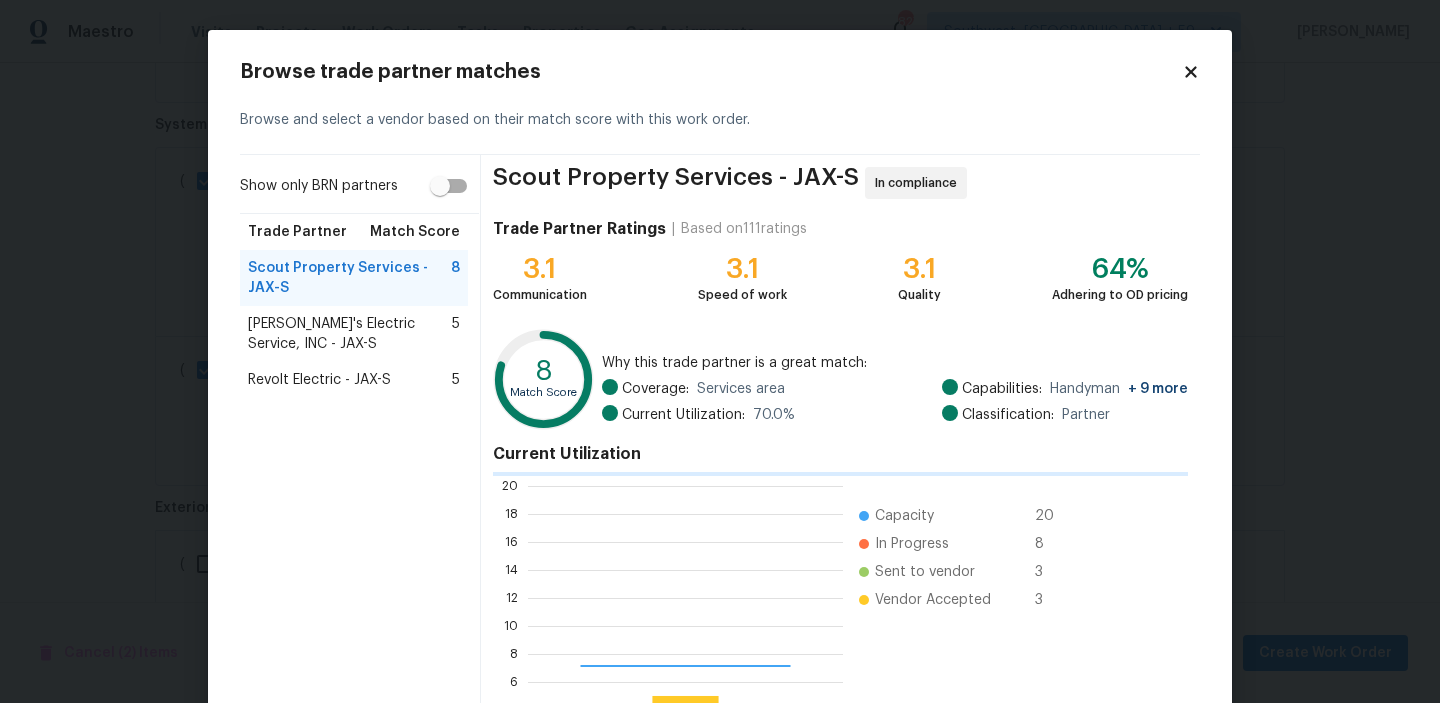 scroll, scrollTop: 2, scrollLeft: 2, axis: both 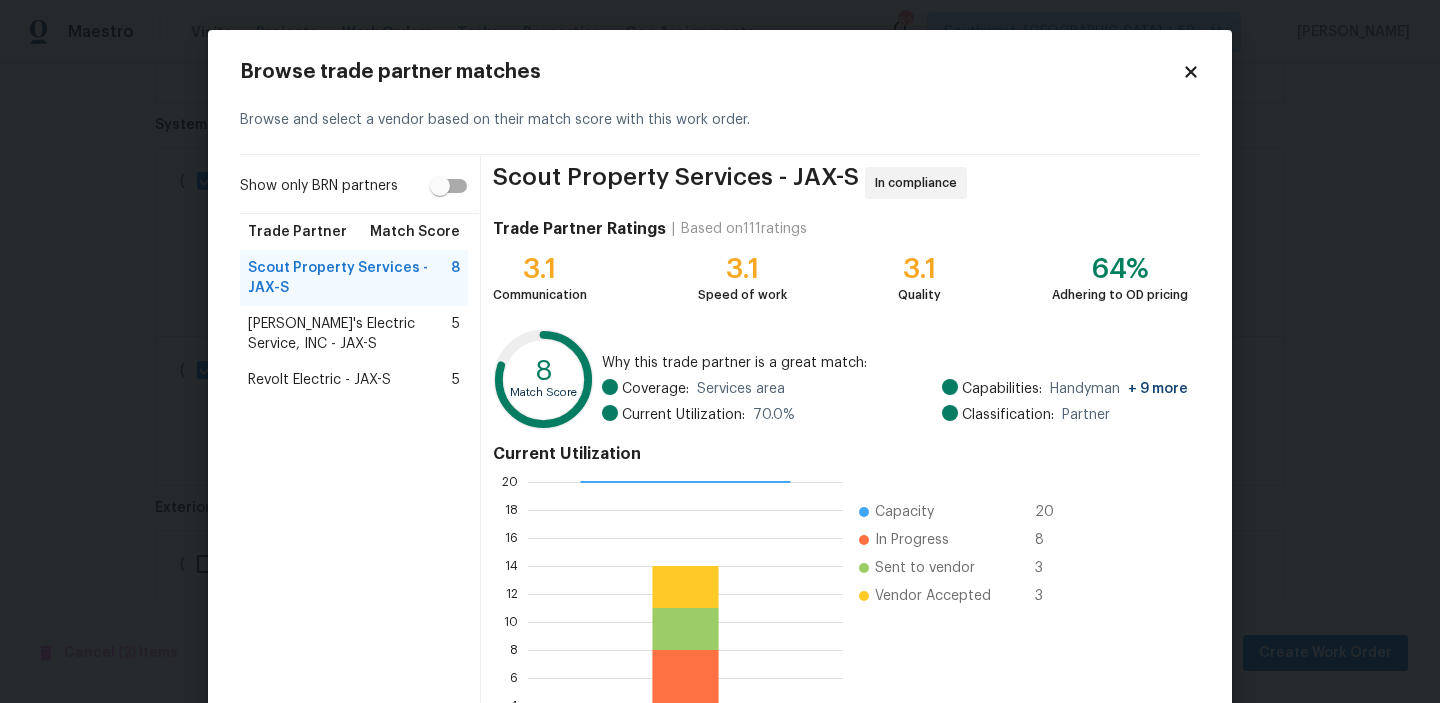 click on "Jack's Electric Service, INC - JAX-S" at bounding box center [350, 334] 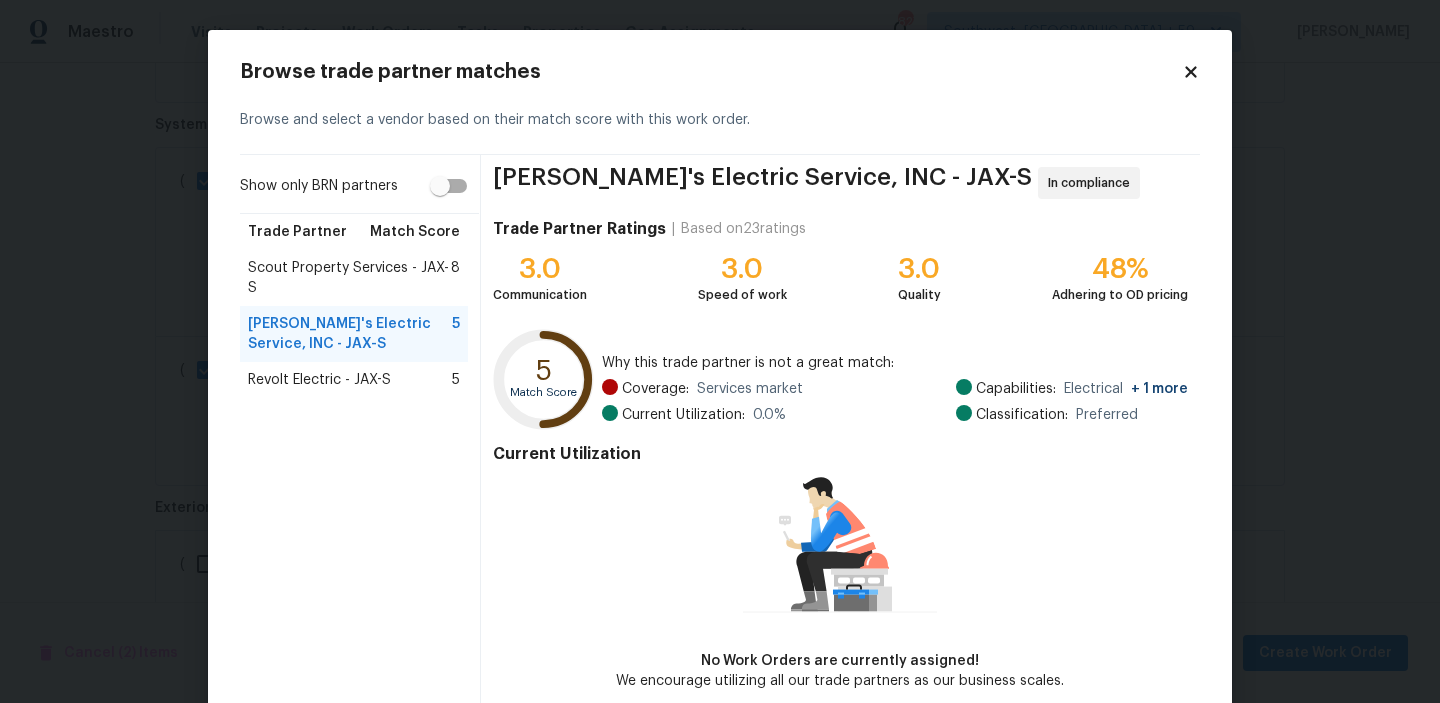 scroll, scrollTop: 97, scrollLeft: 0, axis: vertical 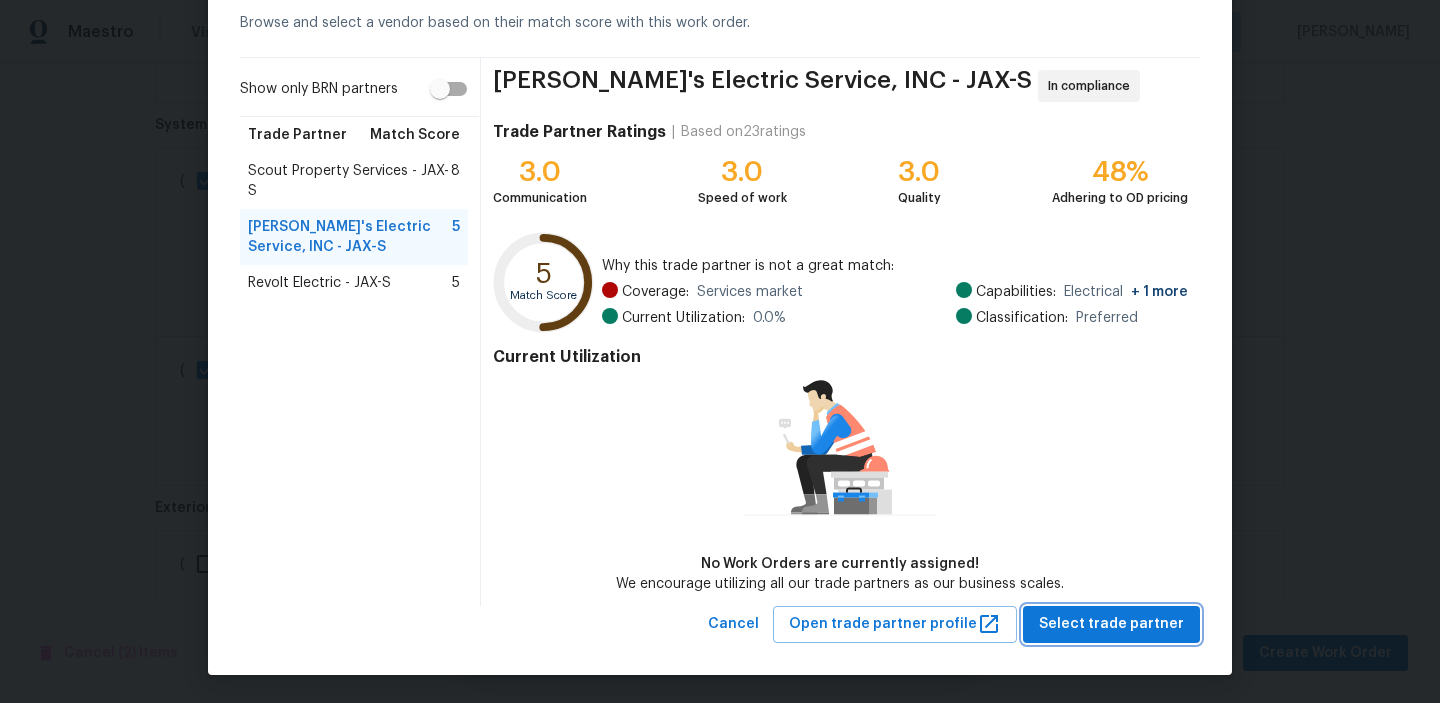 click on "Select trade partner" at bounding box center (1111, 624) 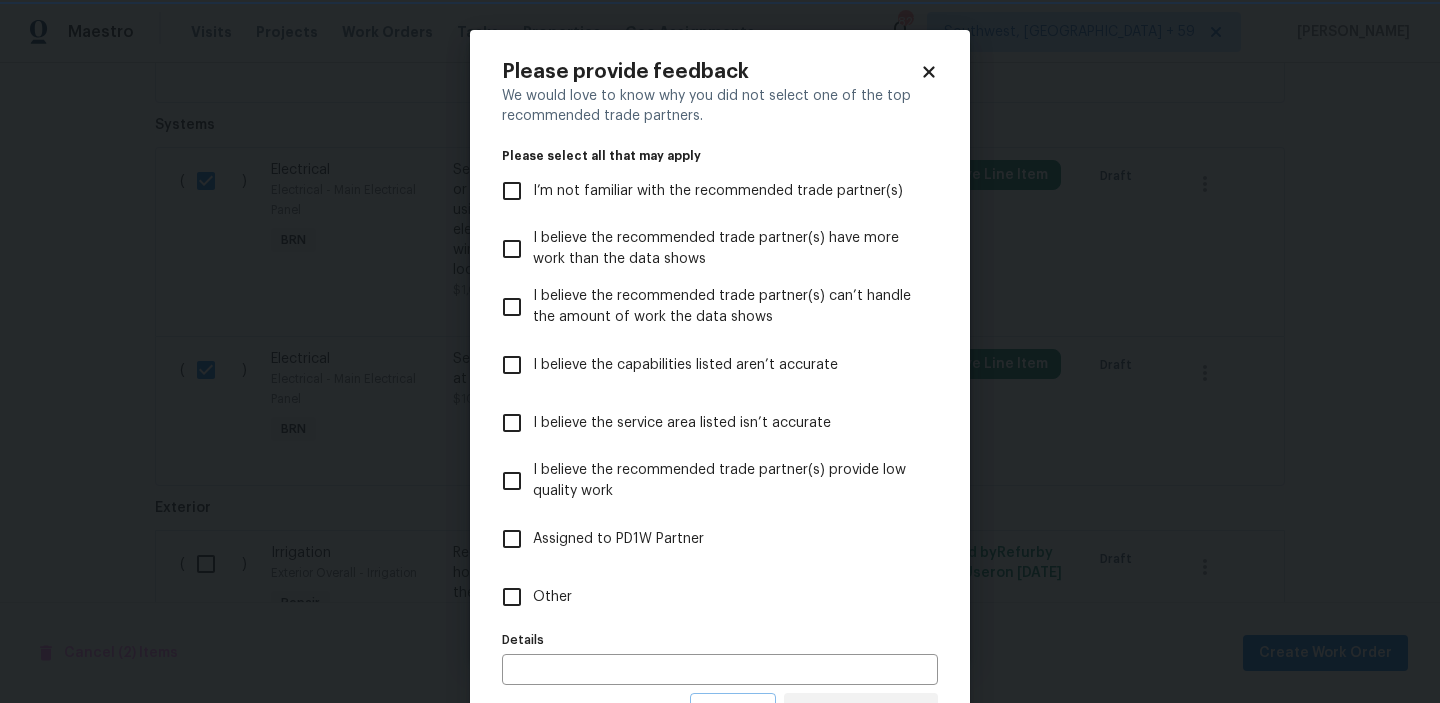scroll, scrollTop: 0, scrollLeft: 0, axis: both 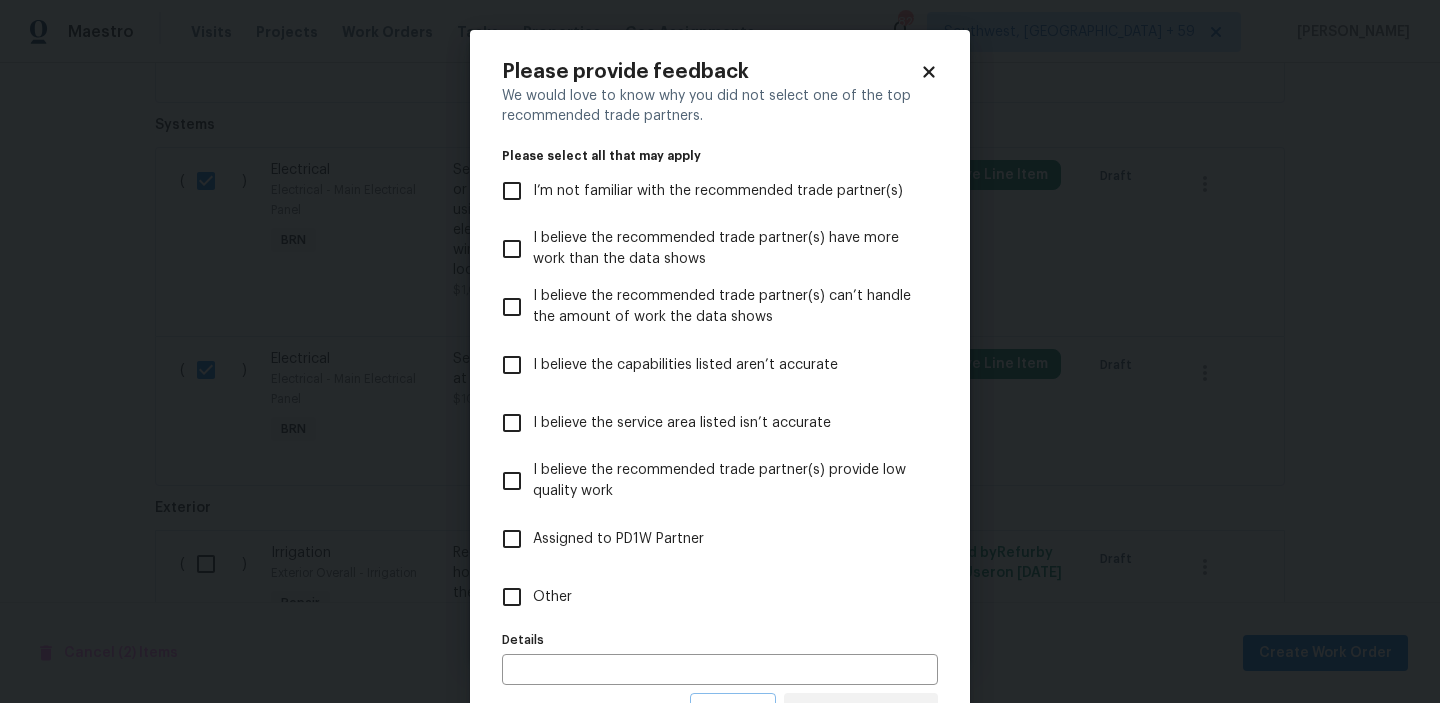 click on "Other" at bounding box center [552, 597] 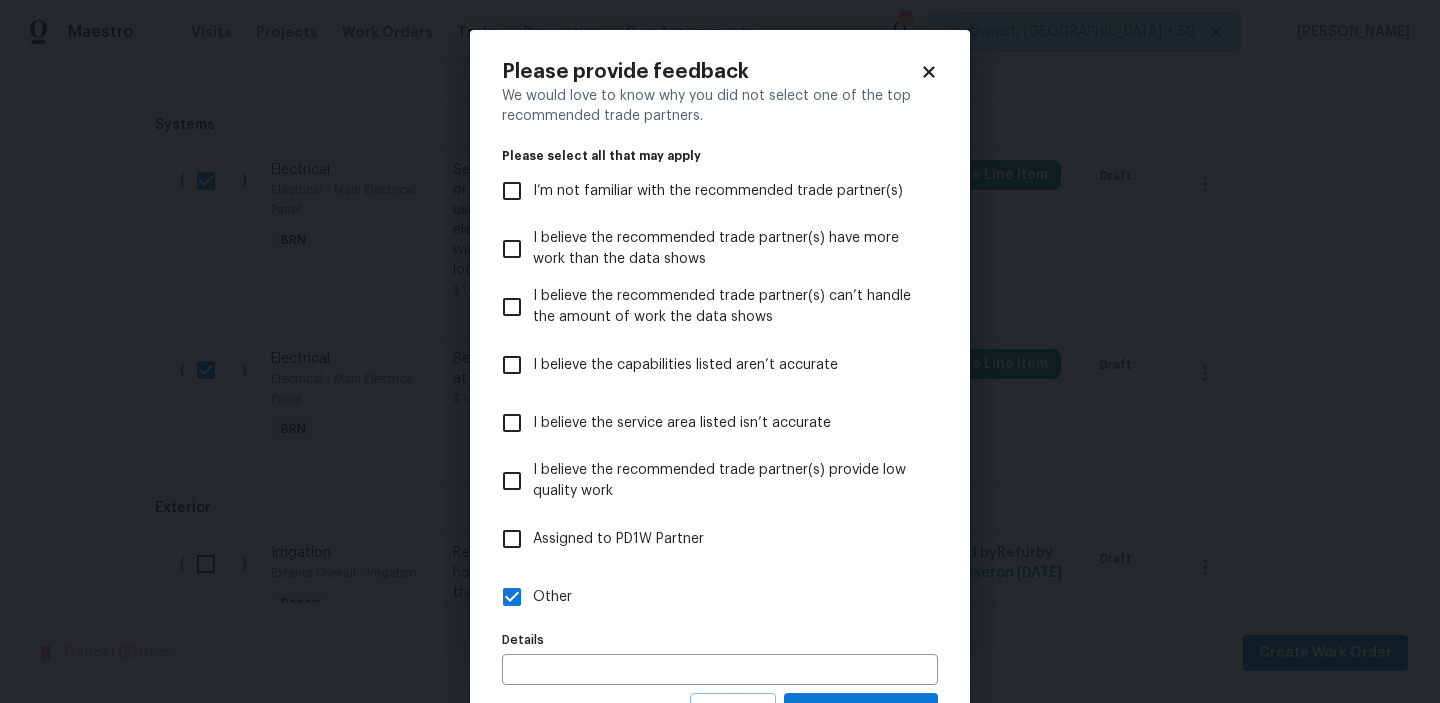 scroll, scrollTop: 89, scrollLeft: 0, axis: vertical 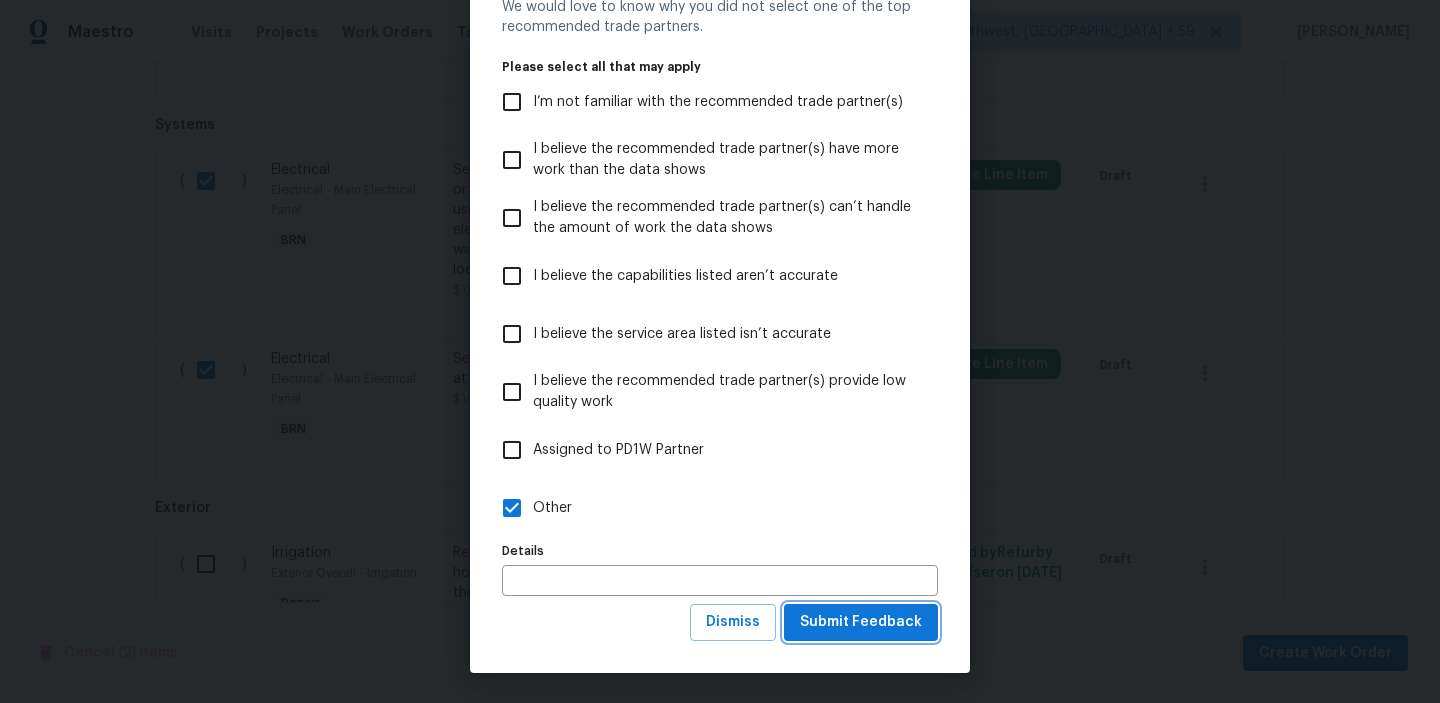 click on "Submit Feedback" at bounding box center [861, 622] 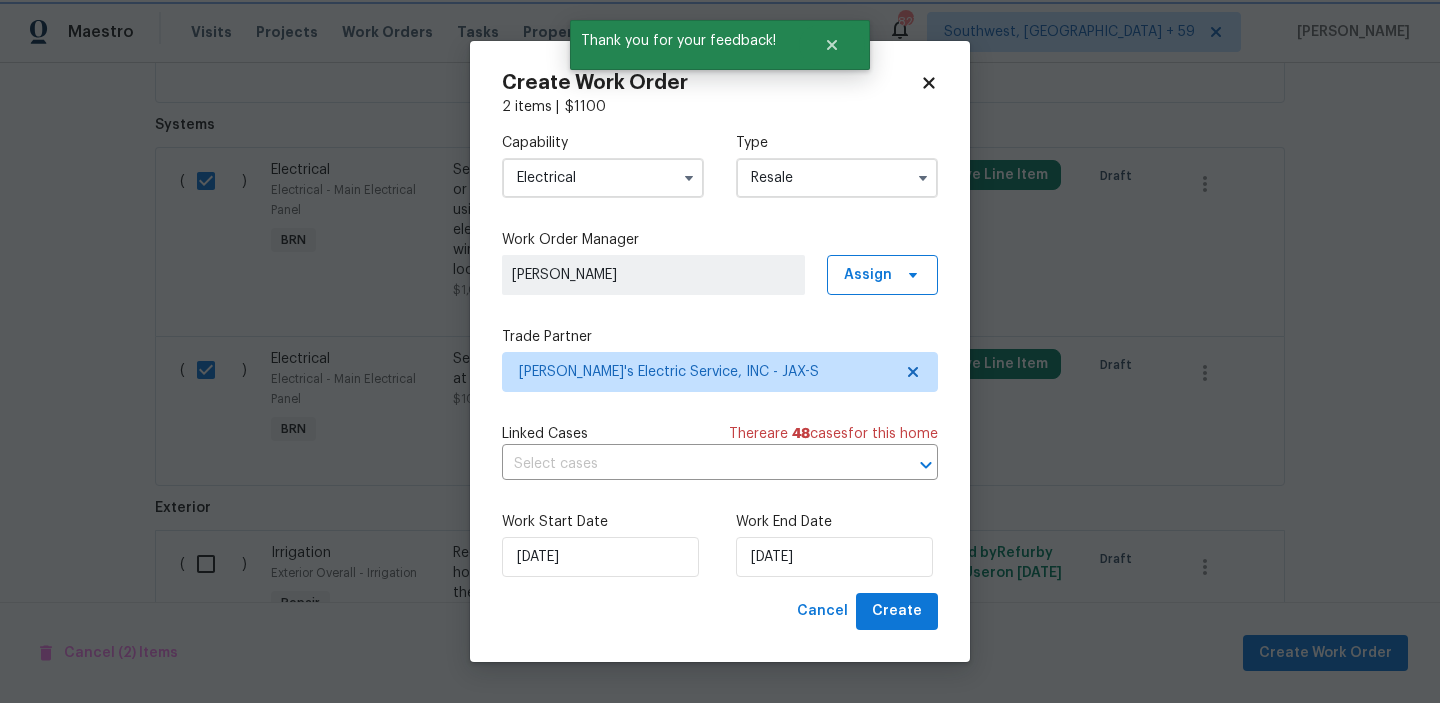 scroll, scrollTop: 0, scrollLeft: 0, axis: both 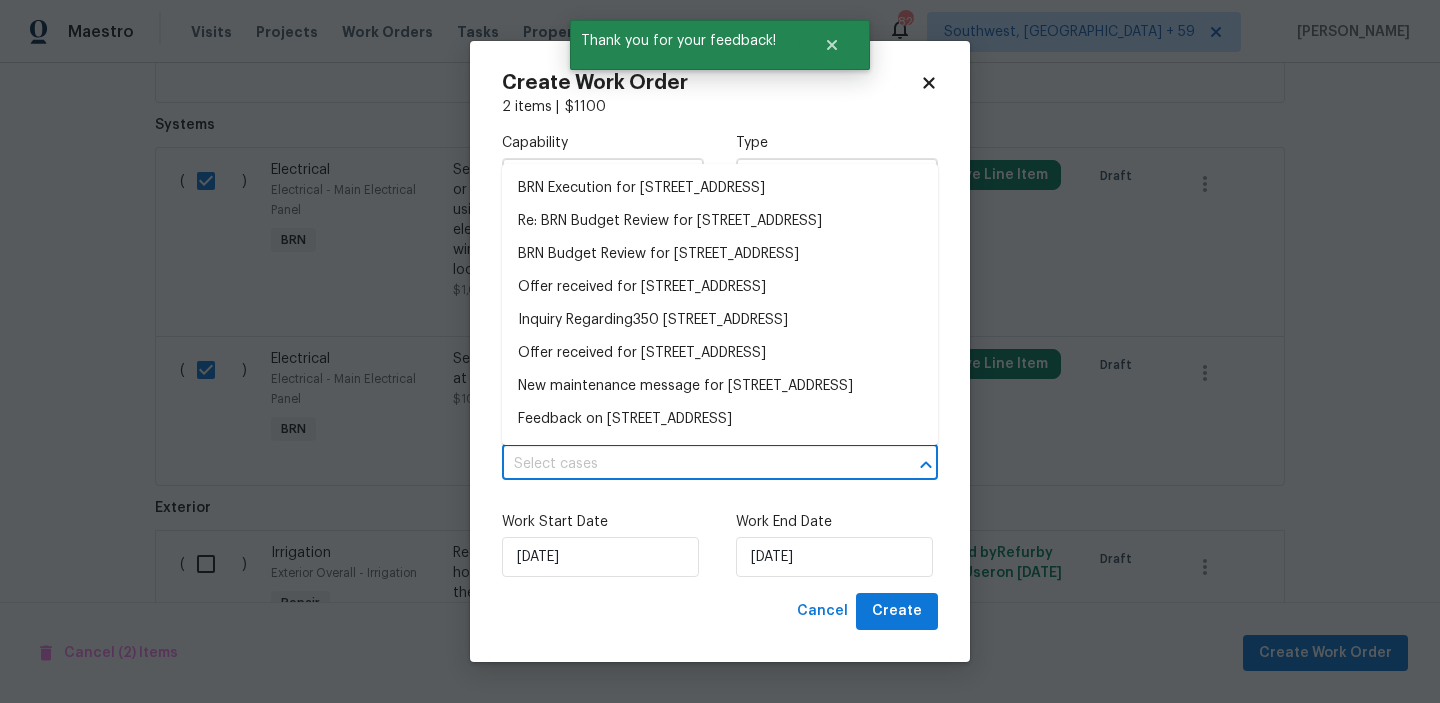 click at bounding box center (692, 464) 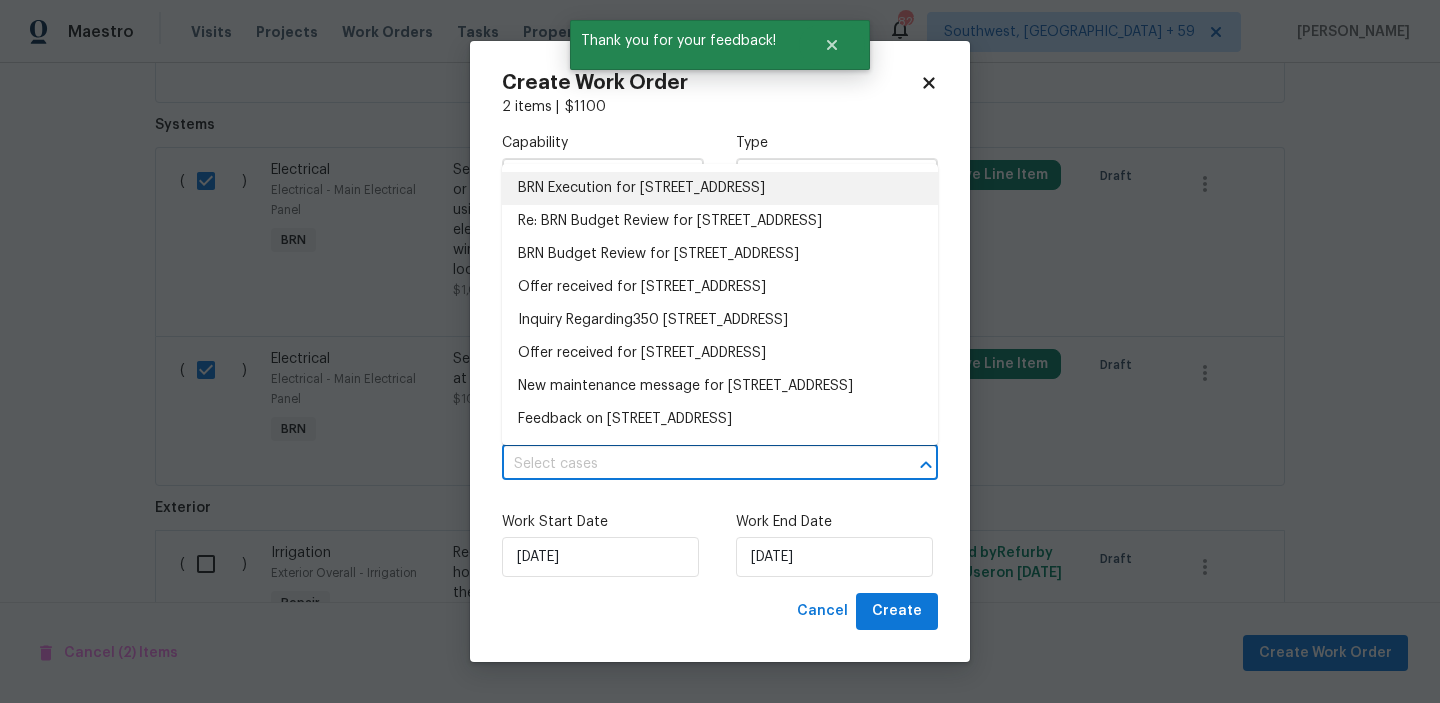 click on "BRN Execution for 350 Memorial Park Rd, Jacksonville, FL 32220" at bounding box center [720, 188] 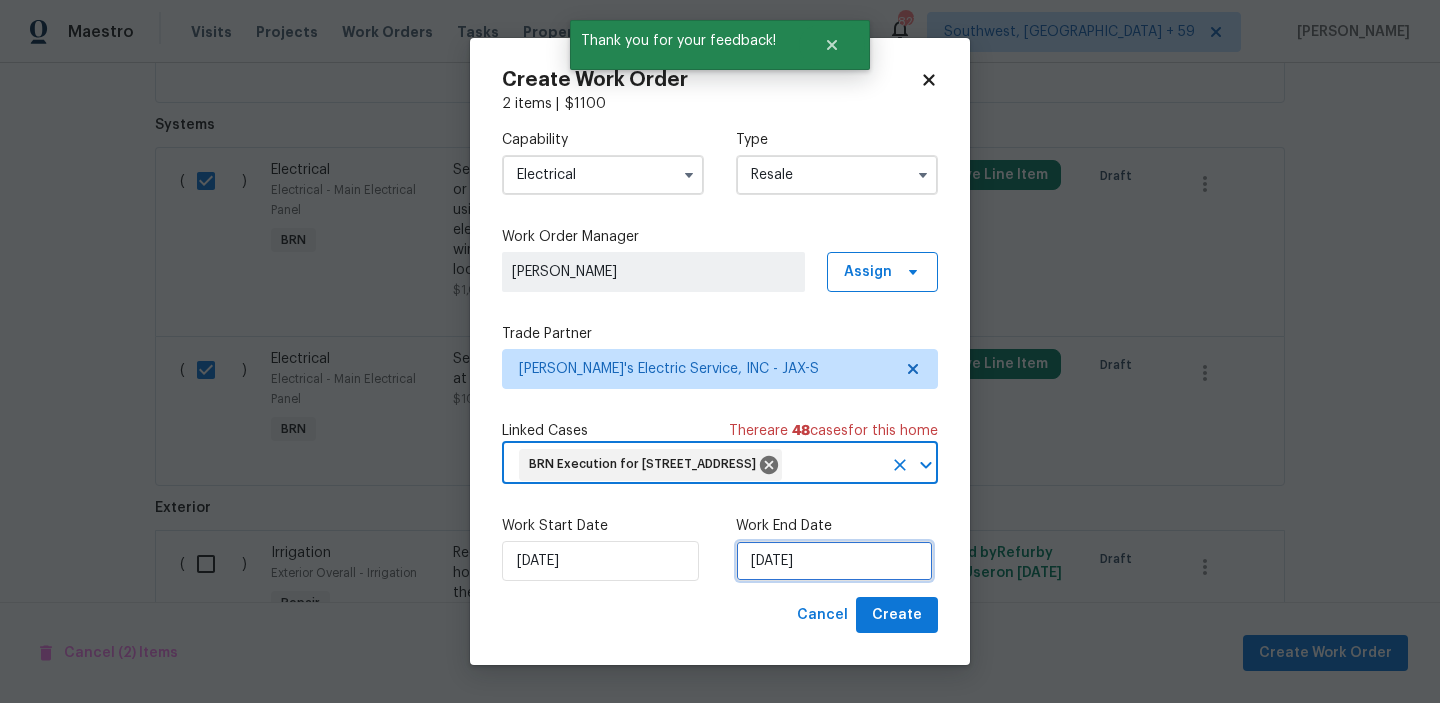 click on "10/07/2025" at bounding box center [834, 561] 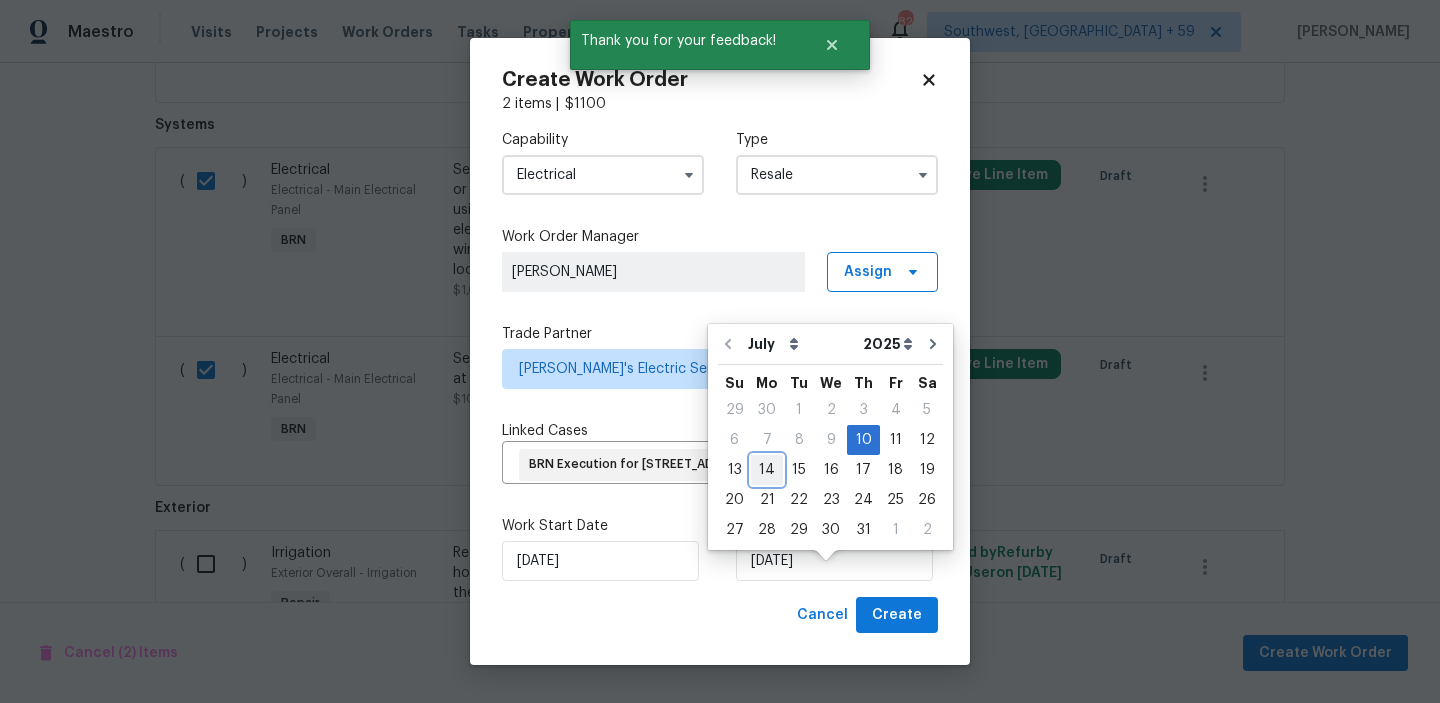 click on "14" at bounding box center [767, 470] 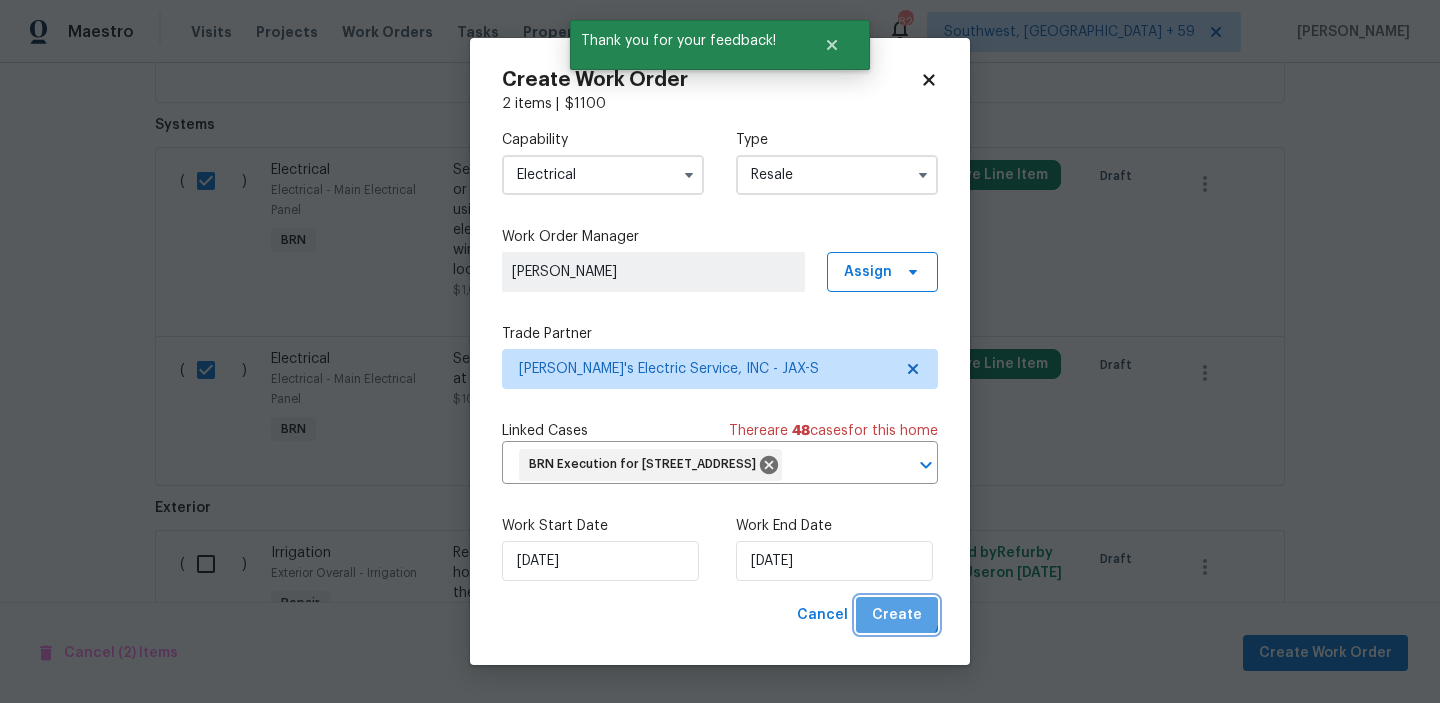 click on "Create" at bounding box center (897, 615) 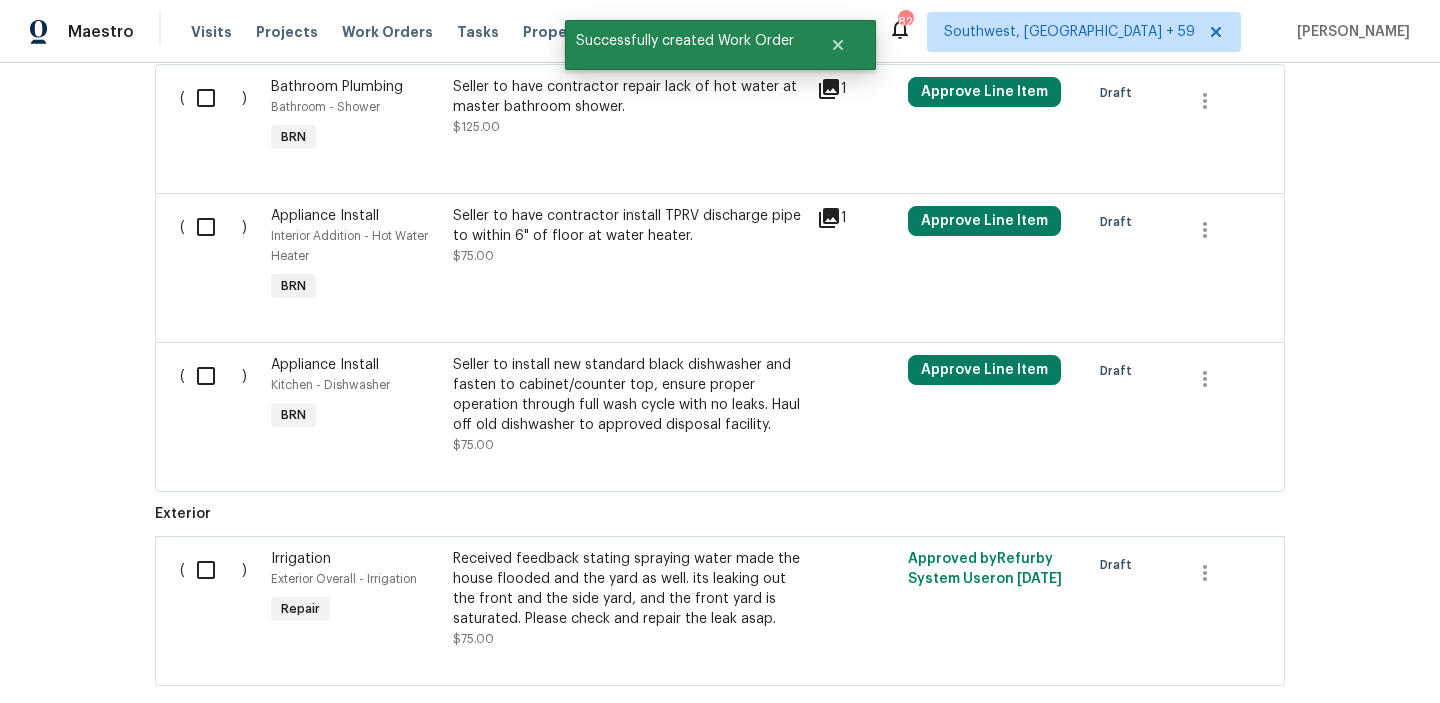 scroll, scrollTop: 1274, scrollLeft: 0, axis: vertical 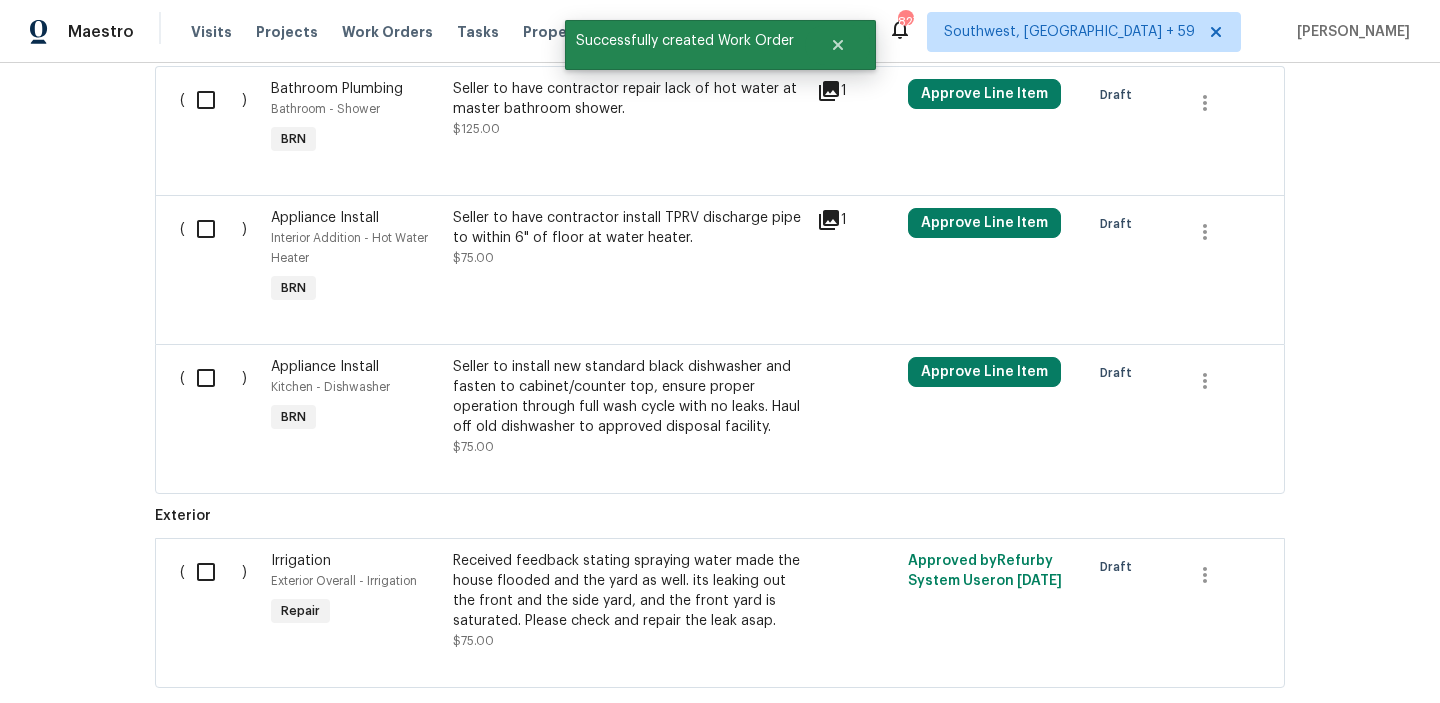 click at bounding box center (213, 229) 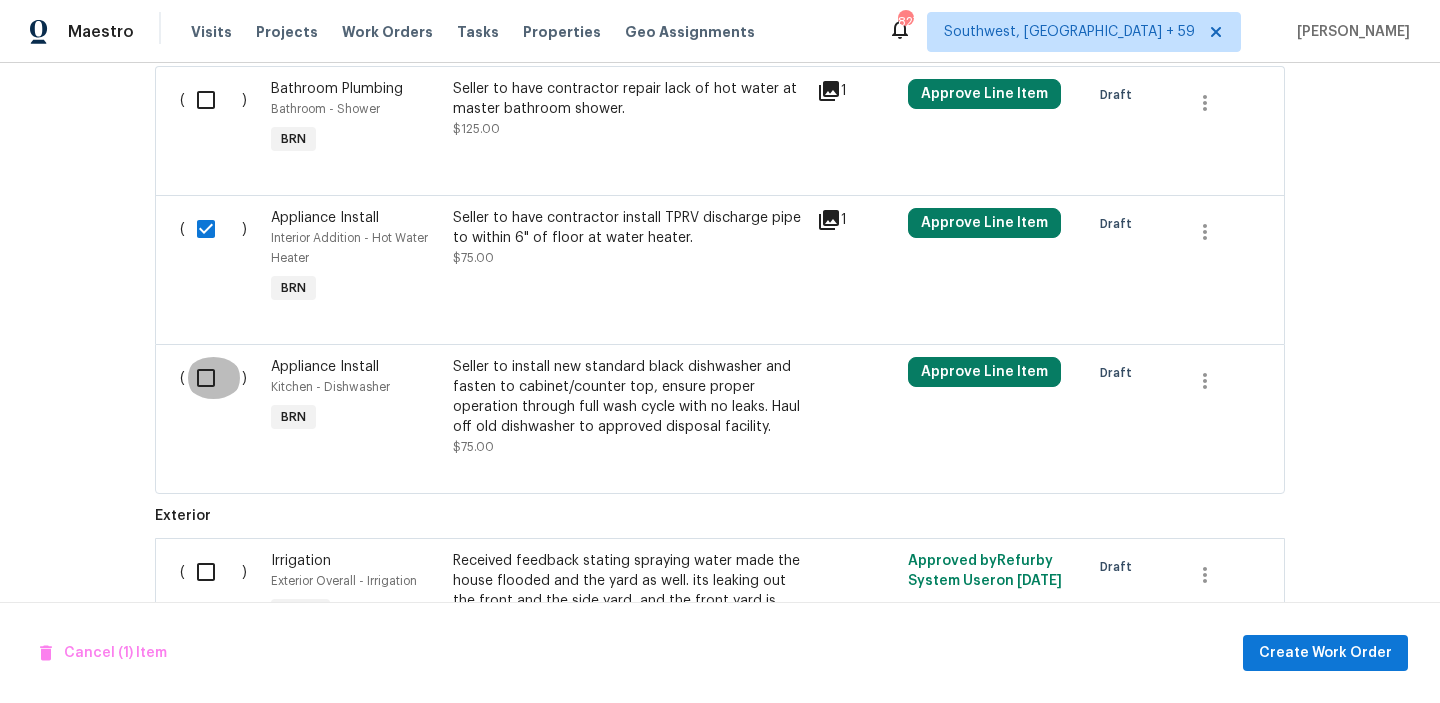 click at bounding box center [213, 378] 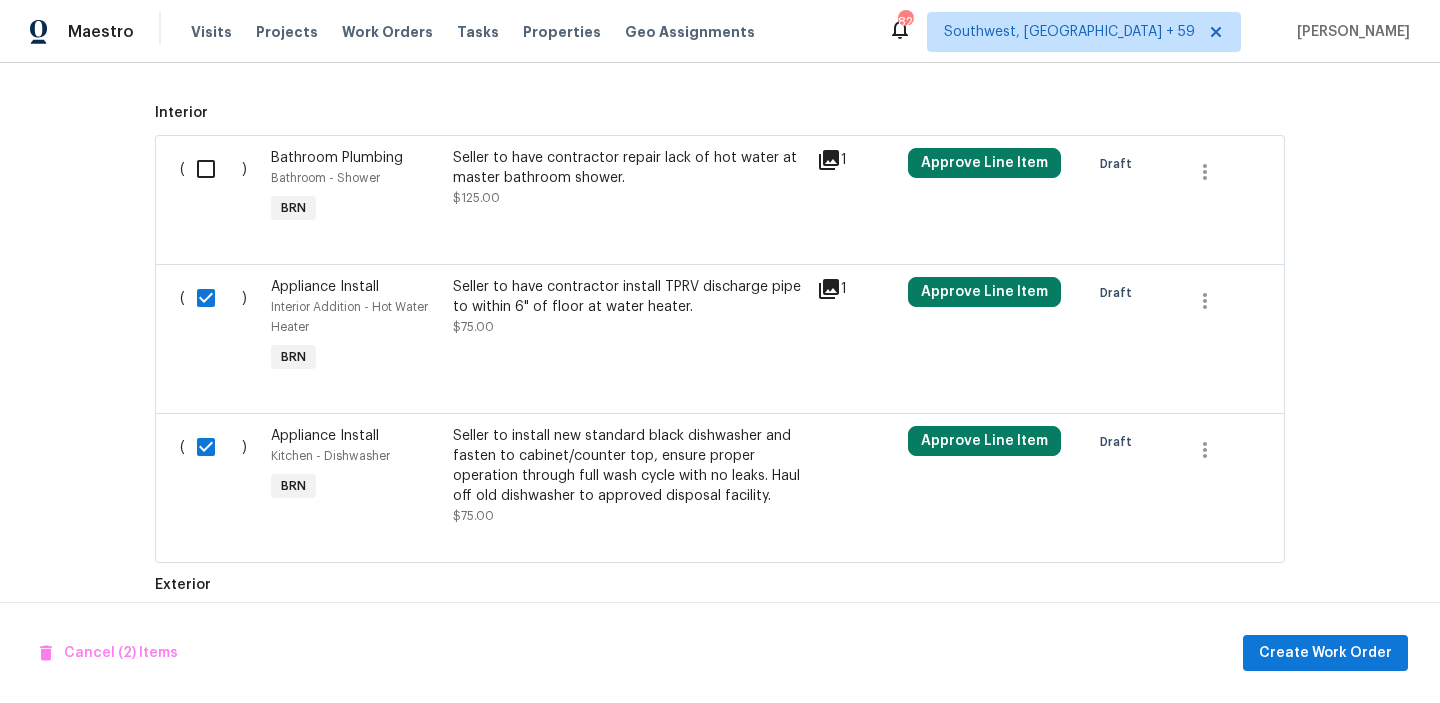 scroll, scrollTop: 1143, scrollLeft: 0, axis: vertical 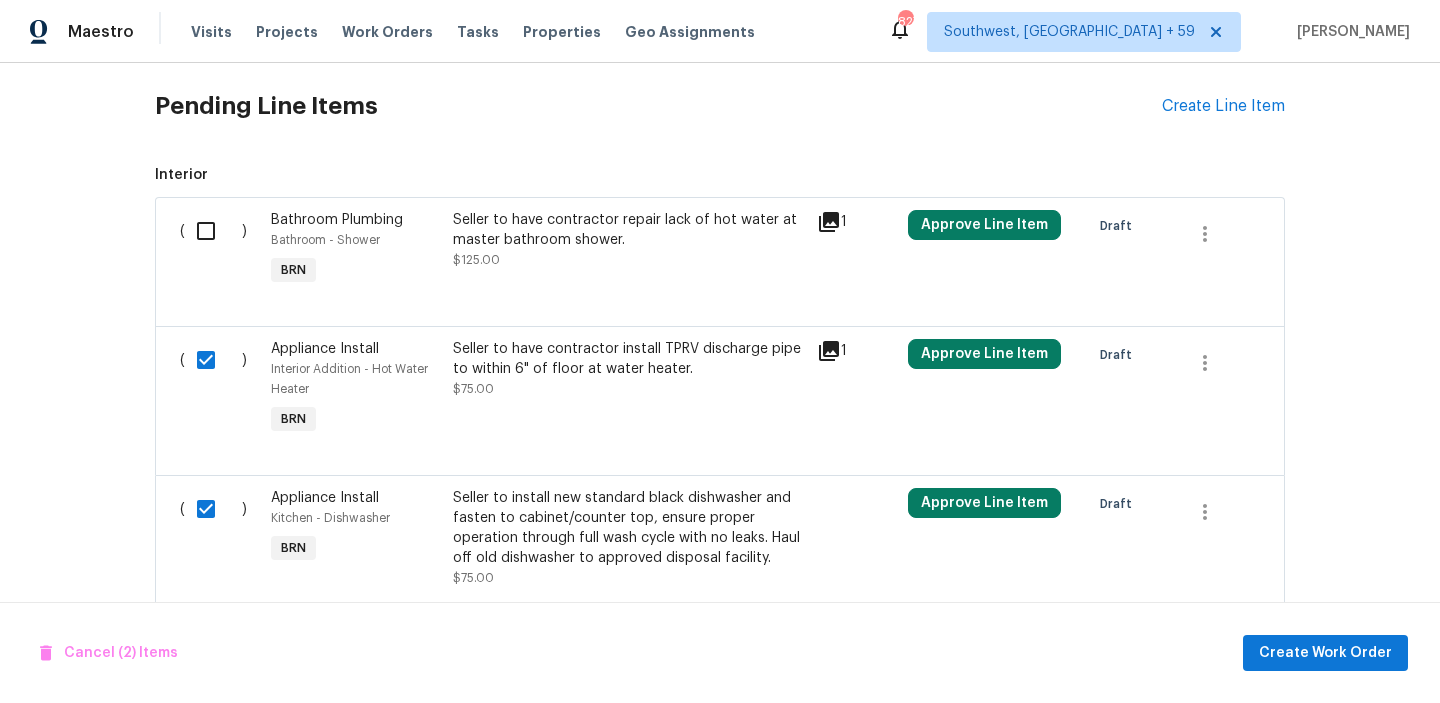 click at bounding box center (213, 231) 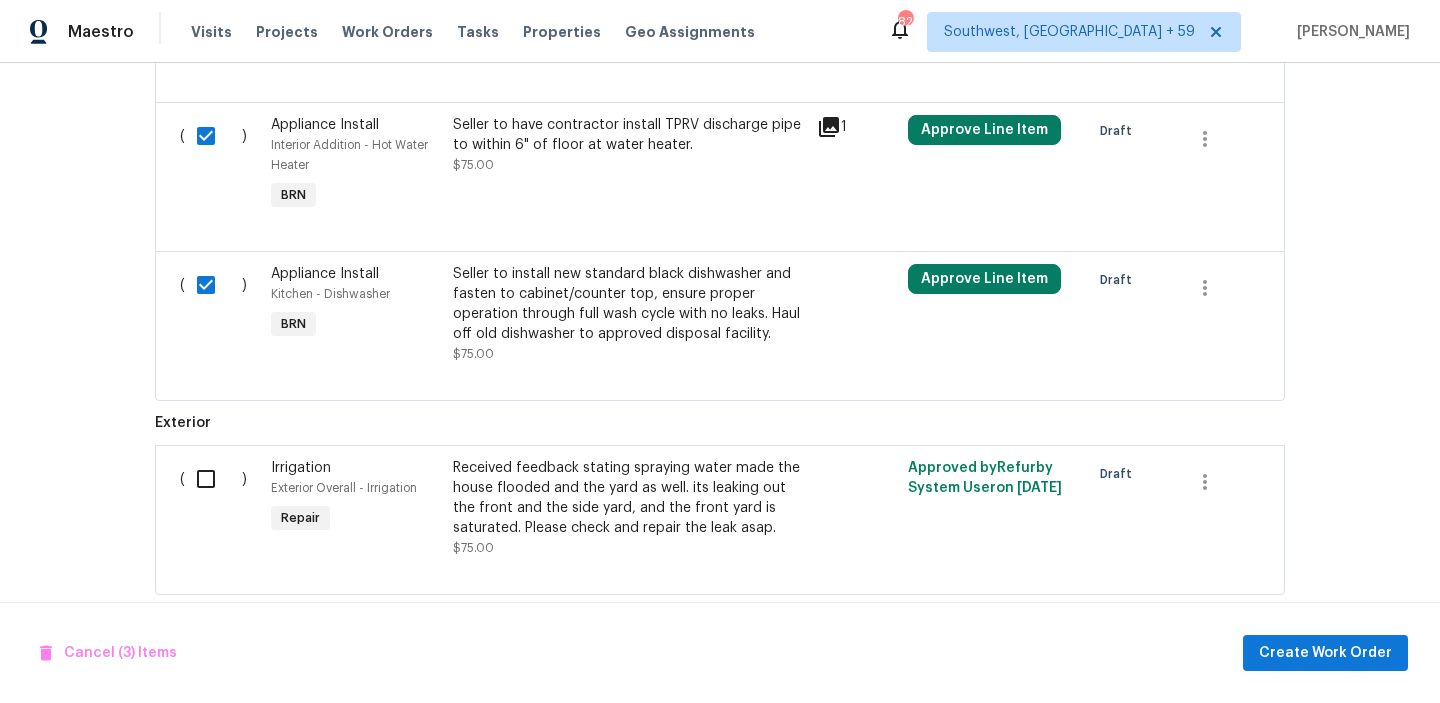 scroll, scrollTop: 1397, scrollLeft: 0, axis: vertical 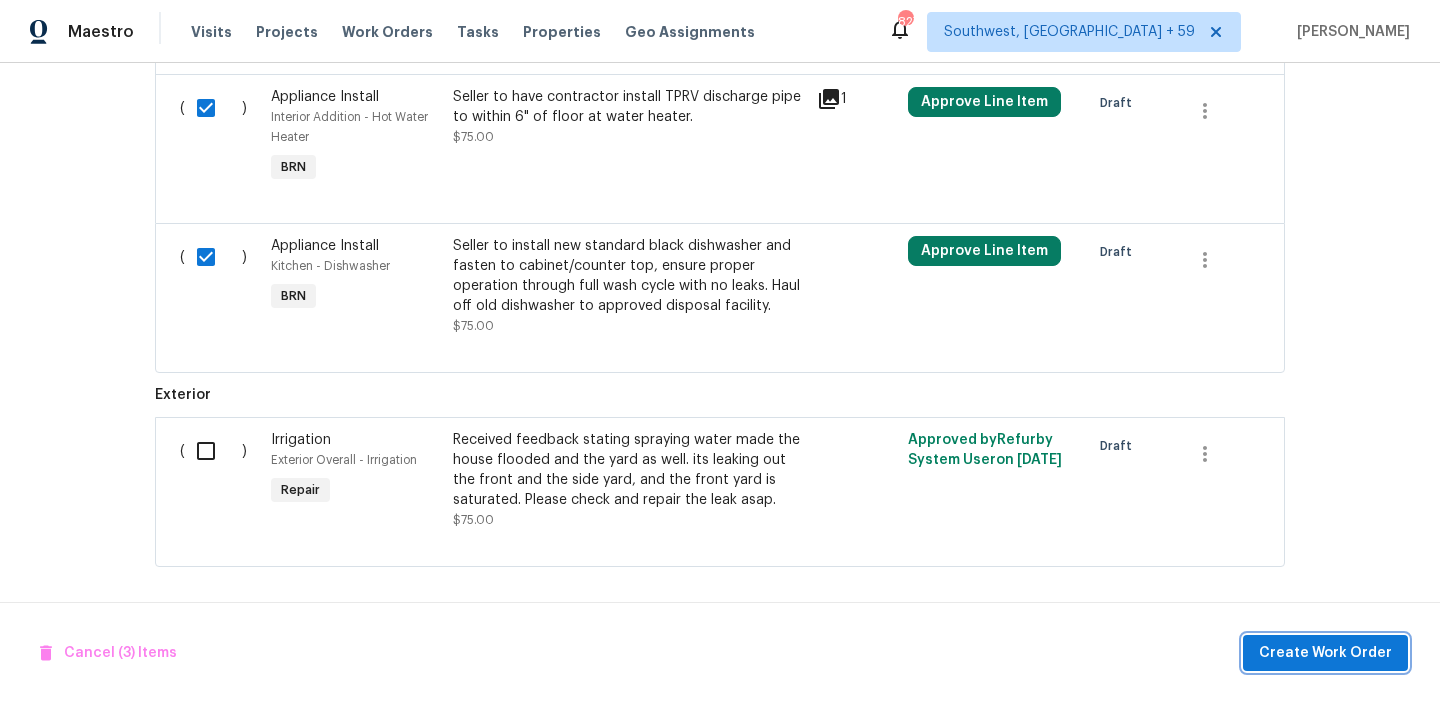click on "Create Work Order" at bounding box center (1325, 653) 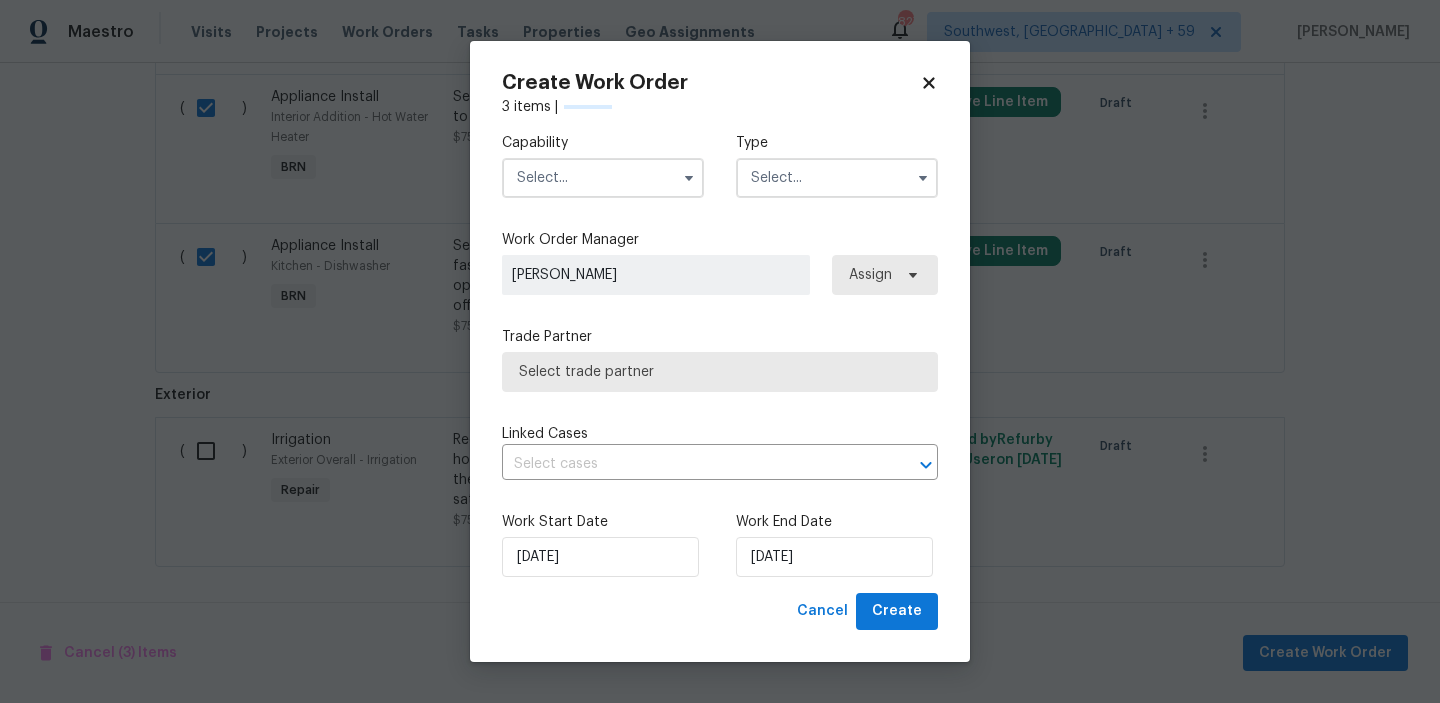click at bounding box center [603, 178] 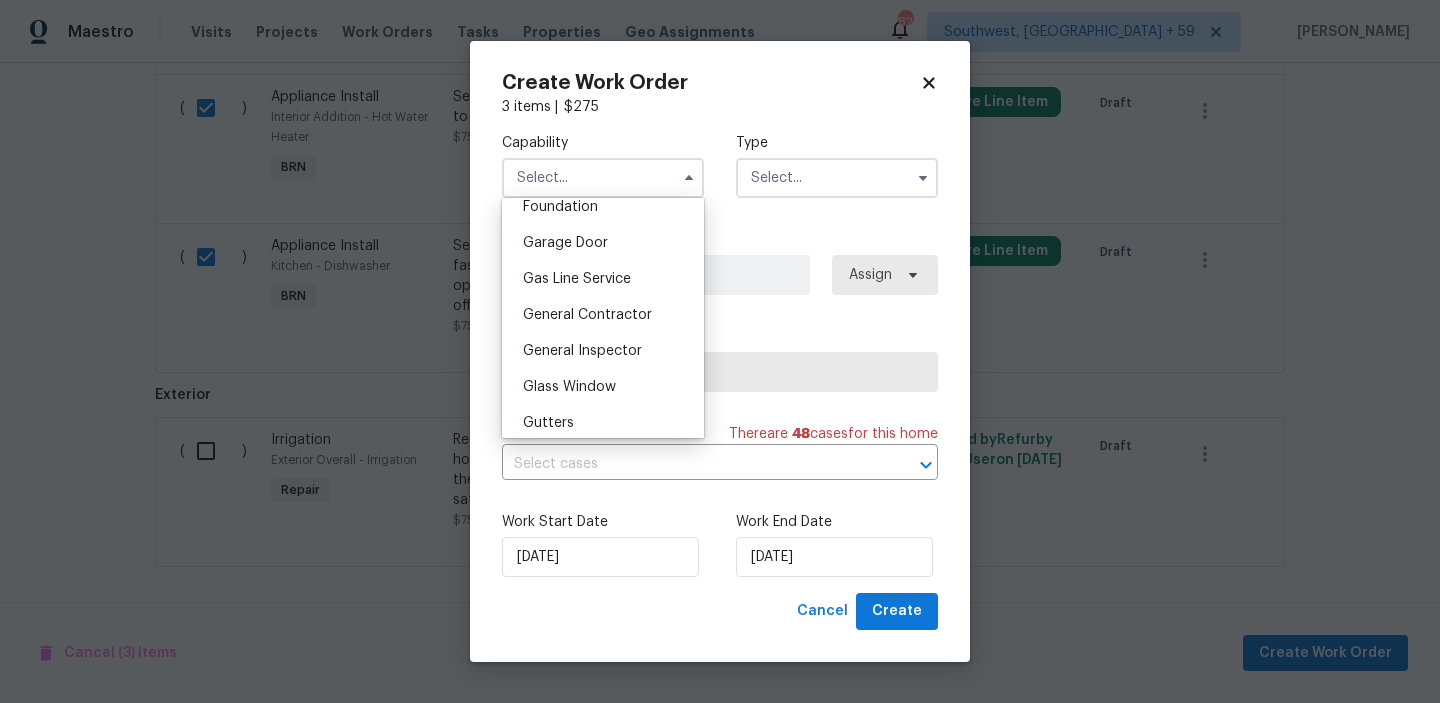 scroll, scrollTop: 852, scrollLeft: 0, axis: vertical 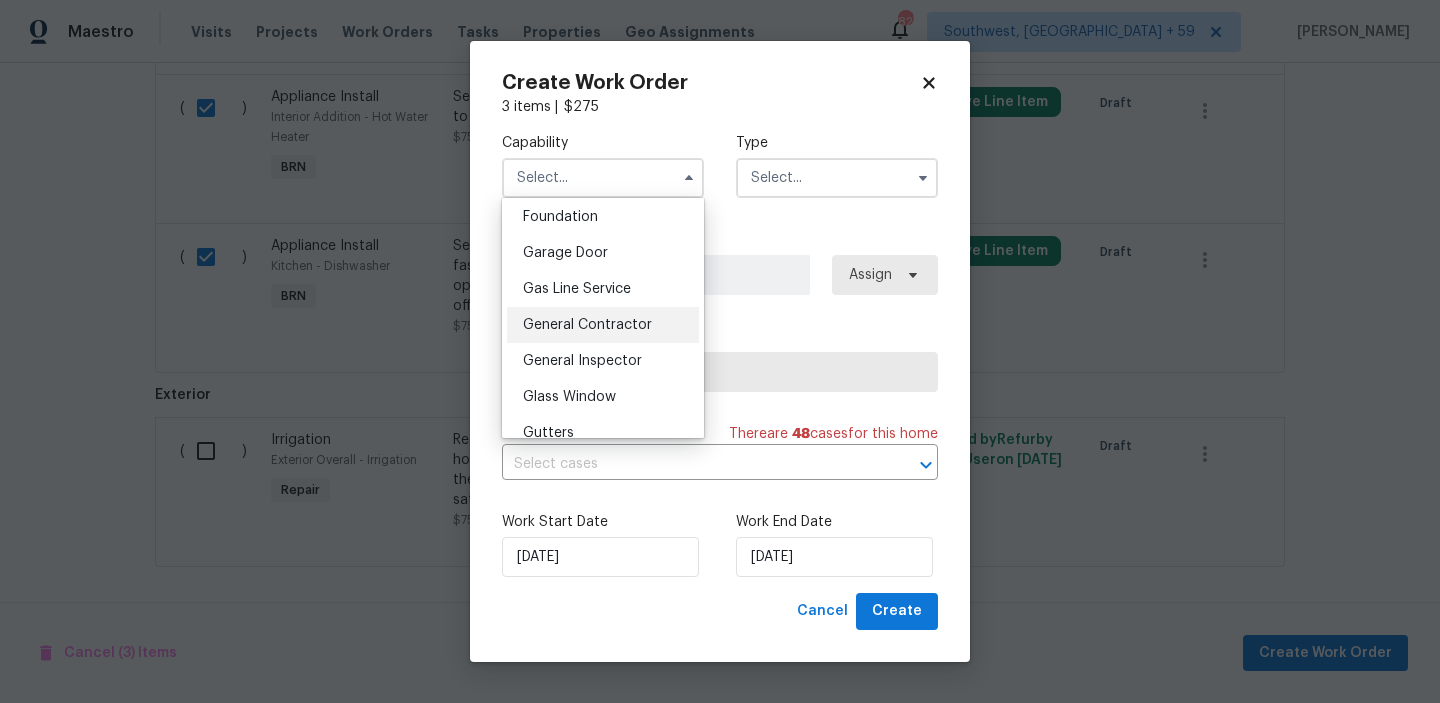 click on "General Contractor" at bounding box center [603, 325] 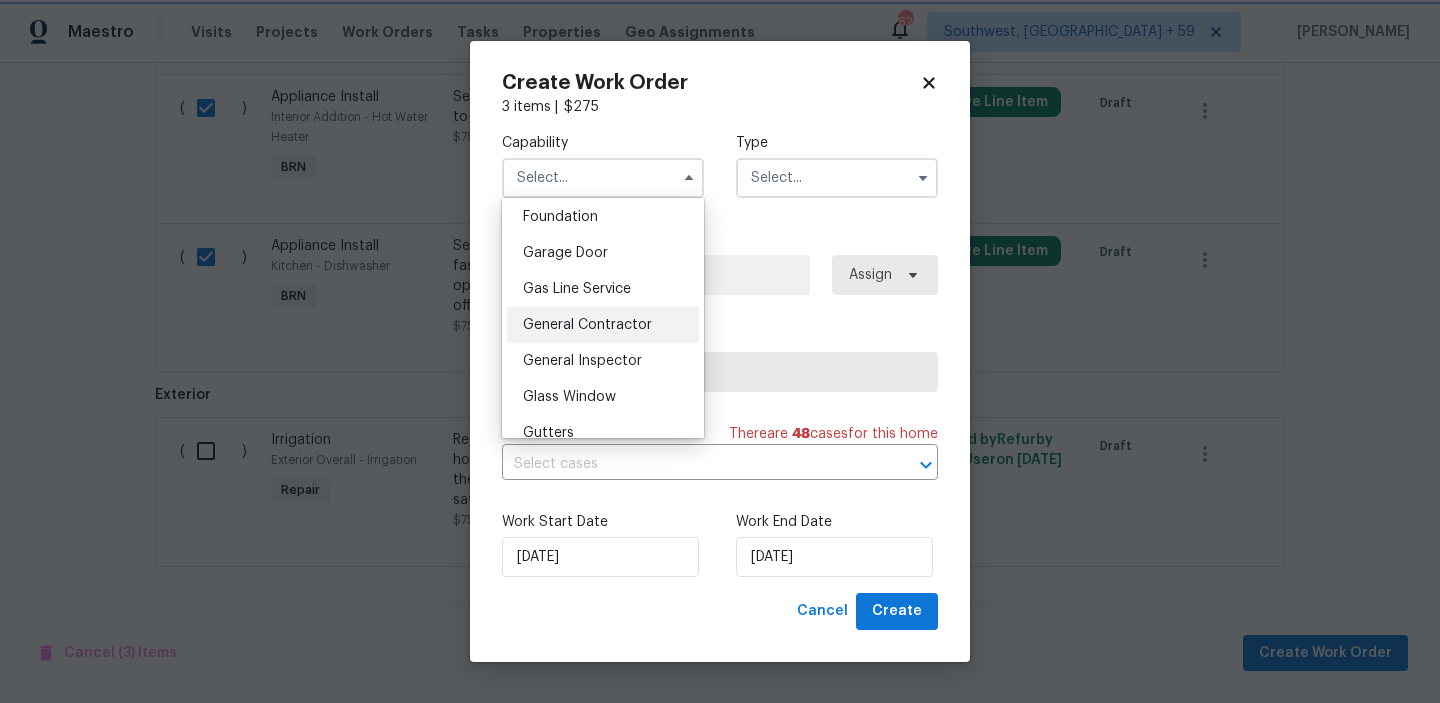 type on "General Contractor" 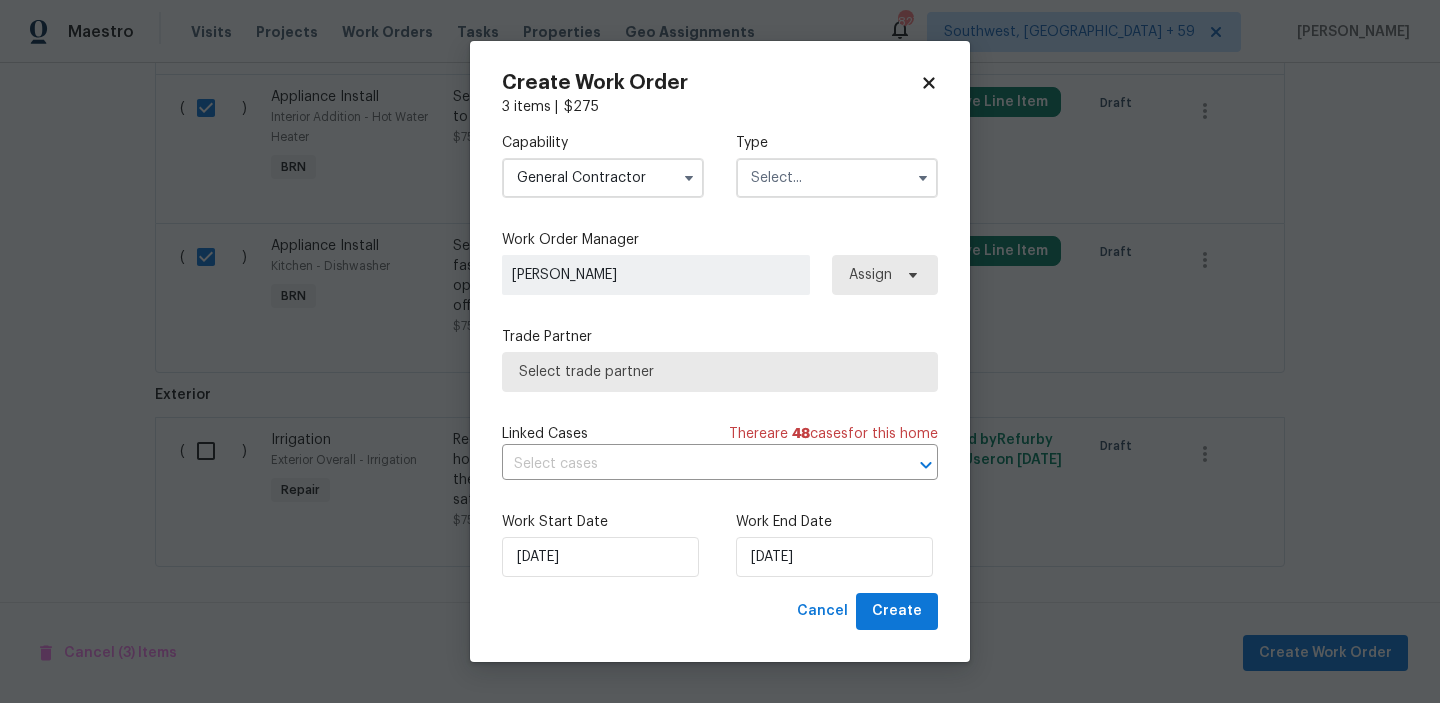 click on "Capability   General Contractor Agent Appliance Bathtub Resurfacing BRN And Lrr Broker Cabinets Carpet Cleaning Chimney Cleaning Cleaning Maintenance Concrete Flatwork Countertop Countertop Resurfacing Crawl Space Data Labeling Day One Walk Dispatch Electrical Engineering Fencing Fireplace Flooring Floor Refinishing Foundation Garage Door Gas Line Service General Contractor General Inspector Glass Window Gutters Handyman Hardscape Landscape Home Assessment HVAC Irrigation Junk Removal Landscaping Maintenance Land Surveying Living Area Measurement Locksmith Masonry Mold Remediation Odor Remediation Od Select Oil Tank Services Painting Pests Photography Plumbing Pool Pool Repair Pressure Washing Radon Testing Reno Valuations Restoration Roof Security Septic Sewer Inspections And Repairs Siding Snow Structural Tree Services Valuations Wells Wildlife Type" at bounding box center [720, 165] 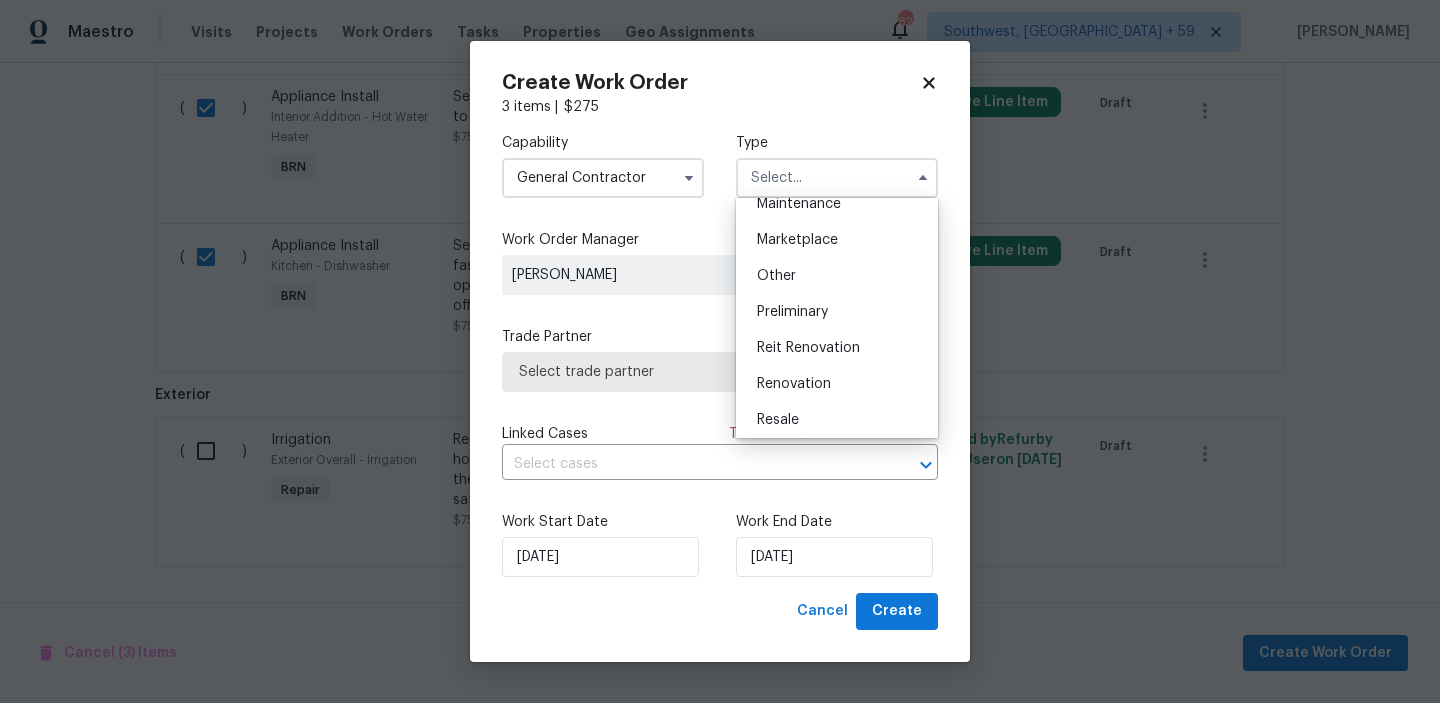 scroll, scrollTop: 362, scrollLeft: 0, axis: vertical 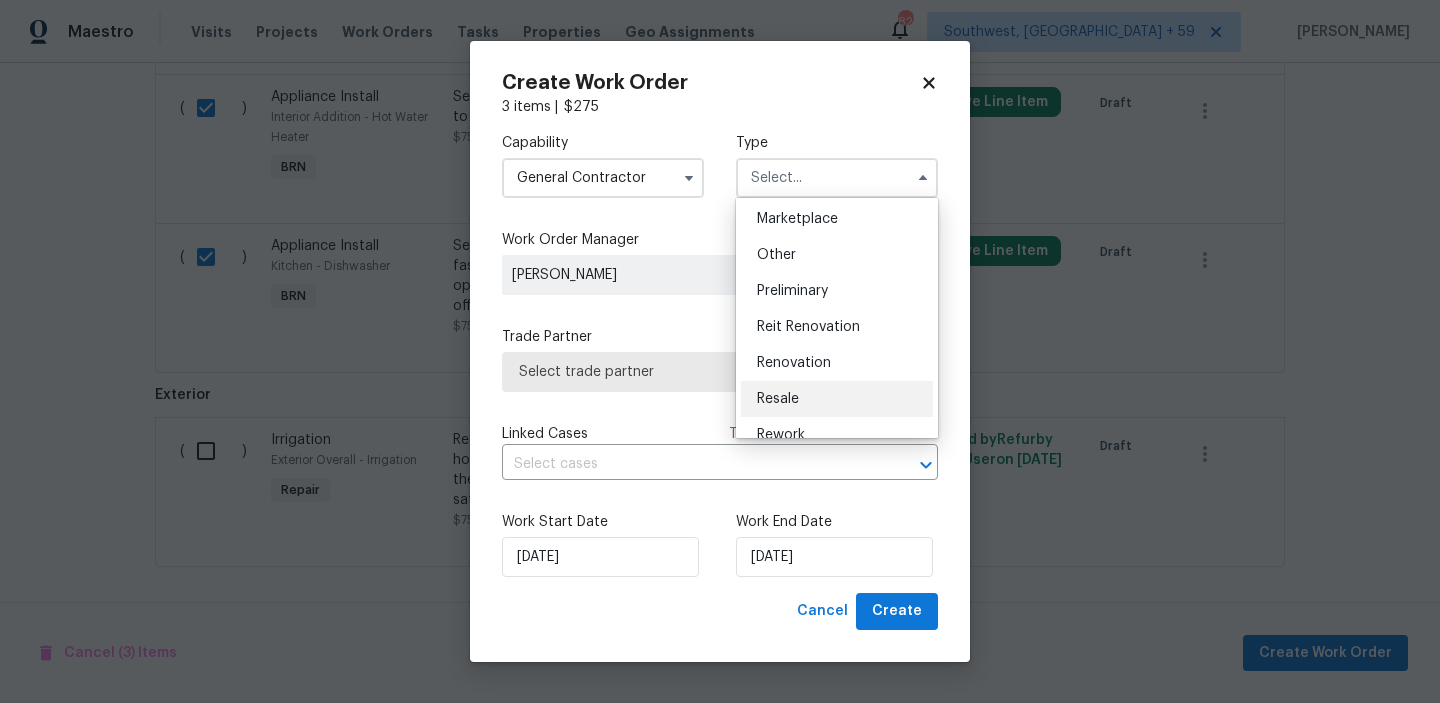 click on "Resale" at bounding box center [778, 399] 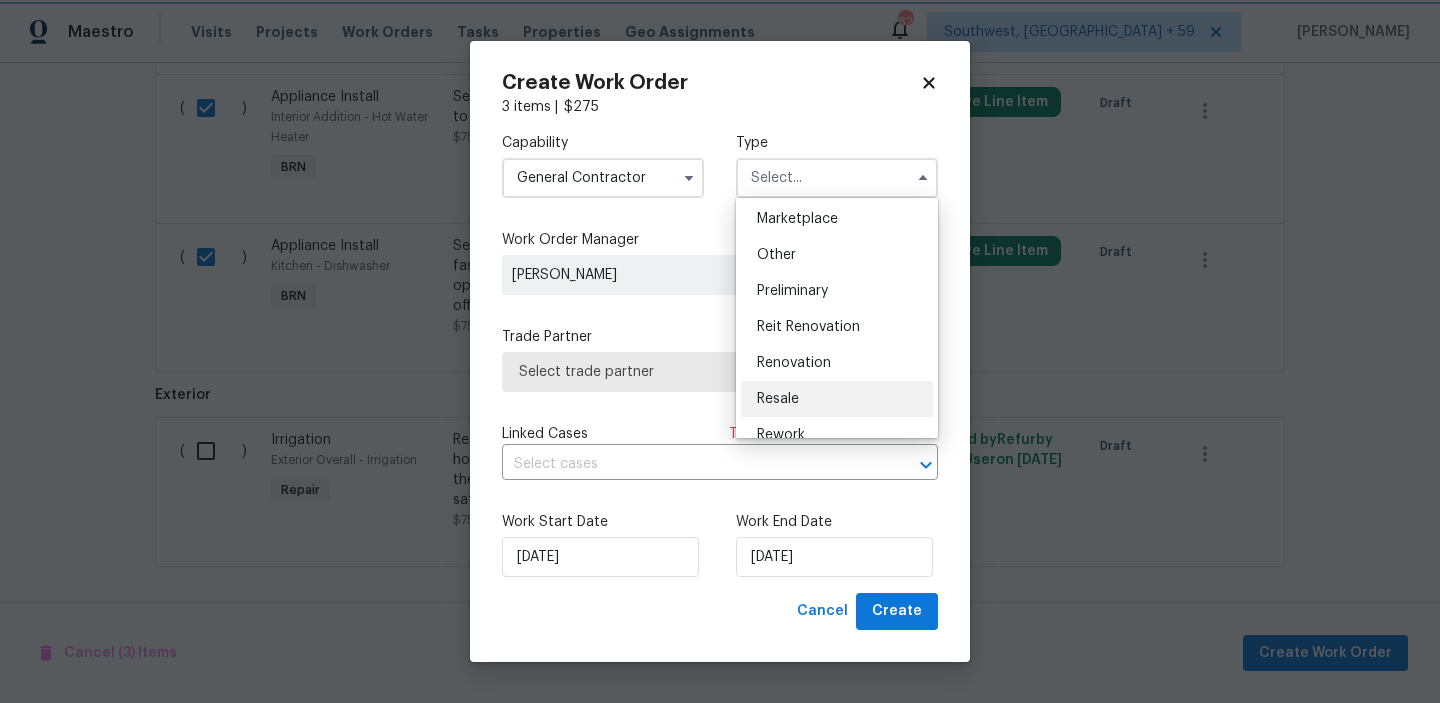 type on "Resale" 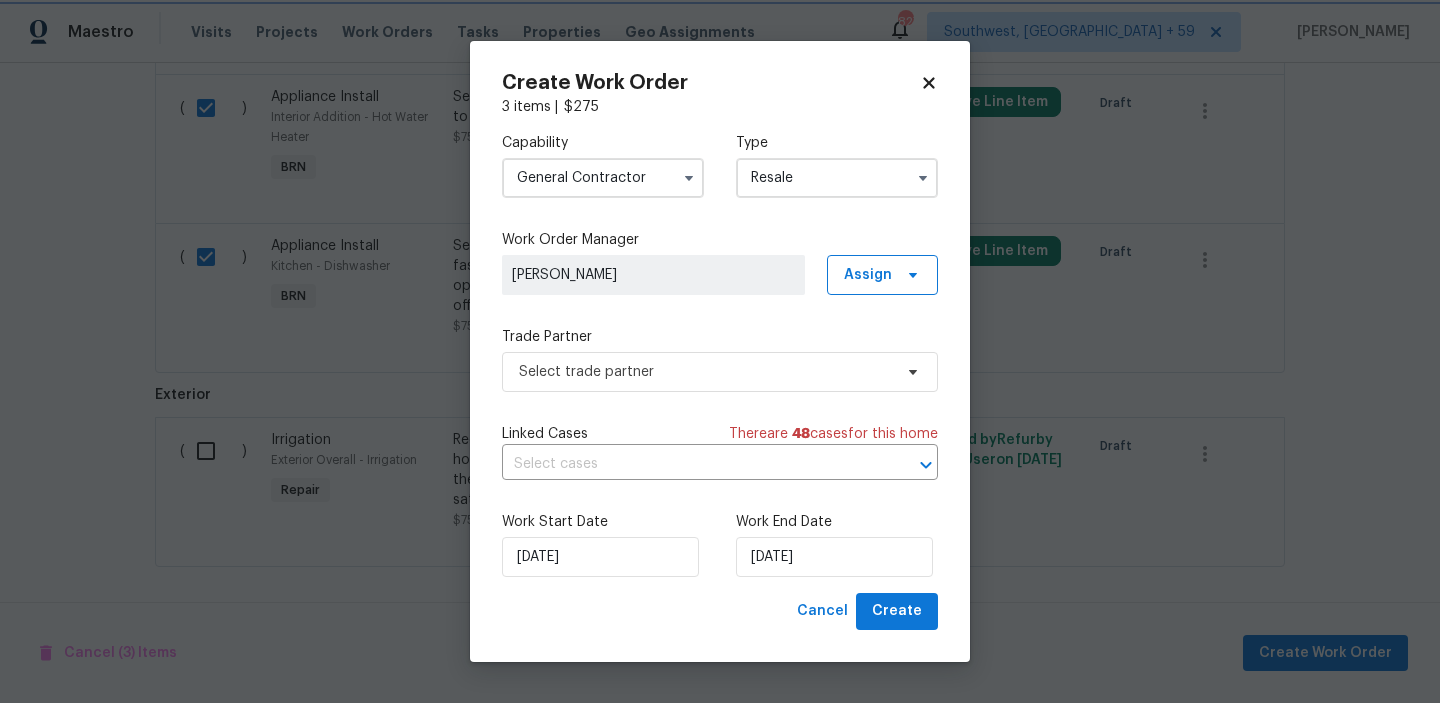 scroll, scrollTop: 0, scrollLeft: 0, axis: both 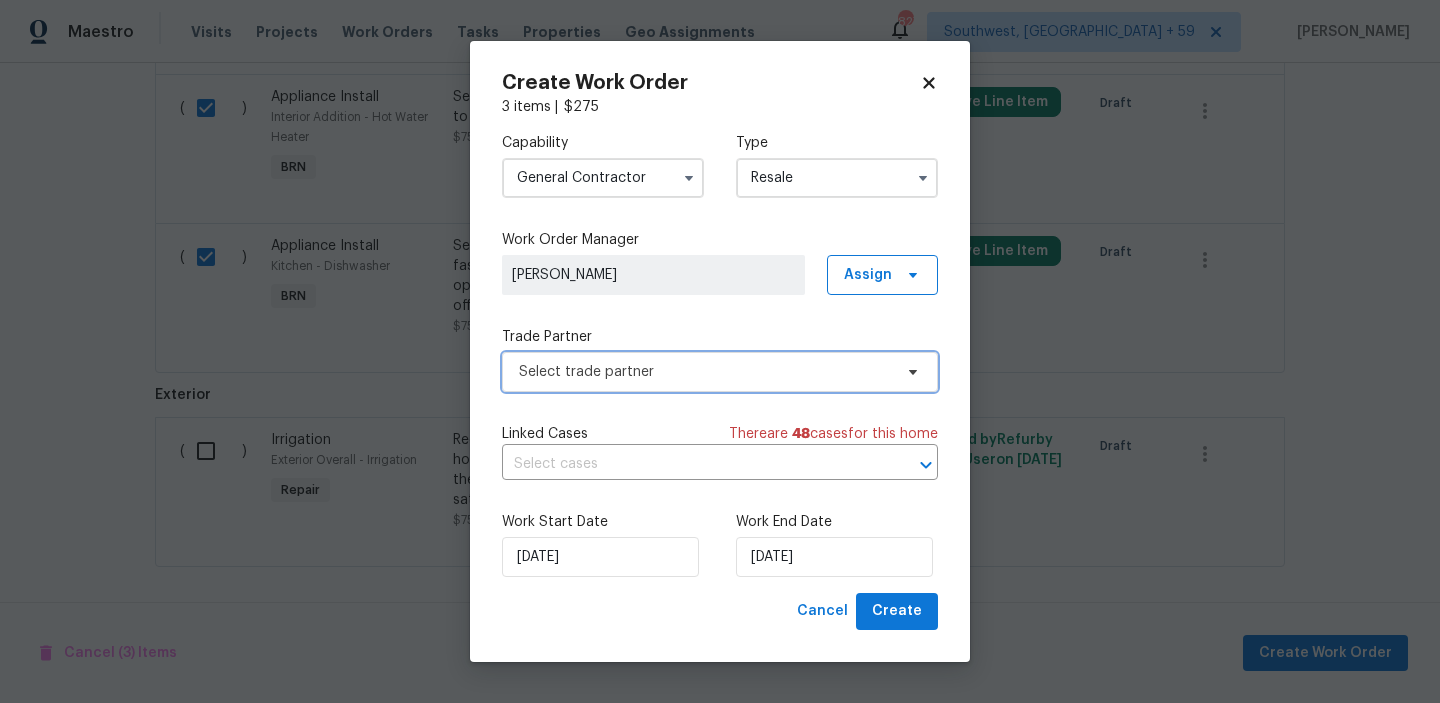 click on "Select trade partner" at bounding box center [720, 372] 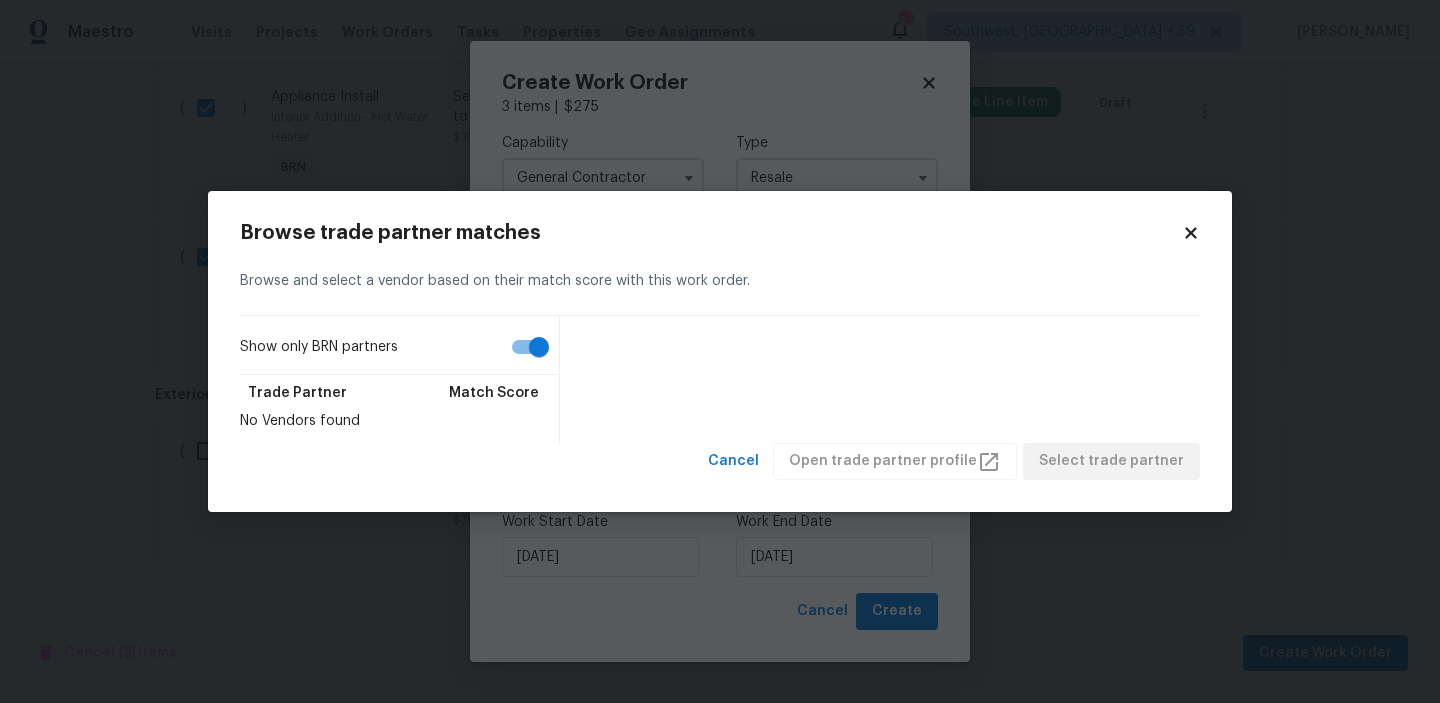 click on "Show only BRN partners" at bounding box center (539, 347) 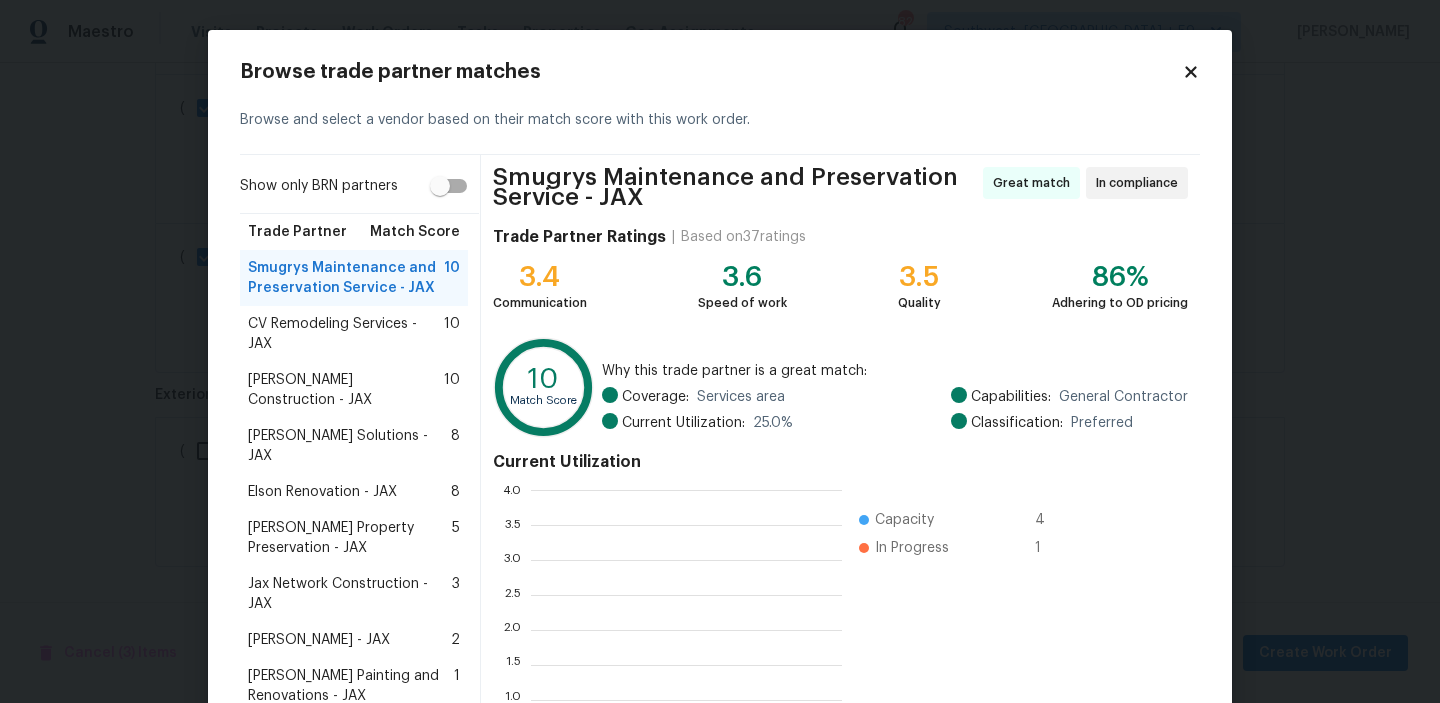 scroll, scrollTop: 280, scrollLeft: 311, axis: both 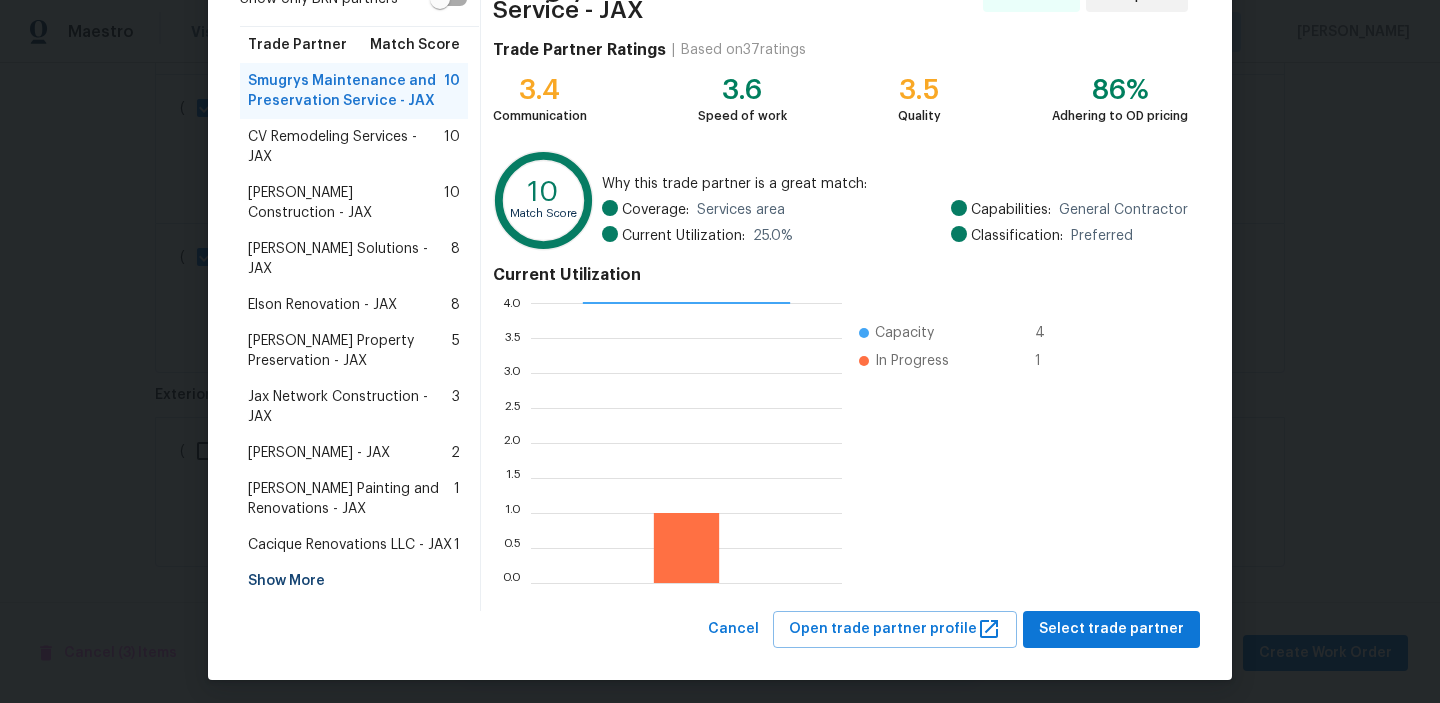 click on "Jax Network Construction - JAX" at bounding box center [350, 407] 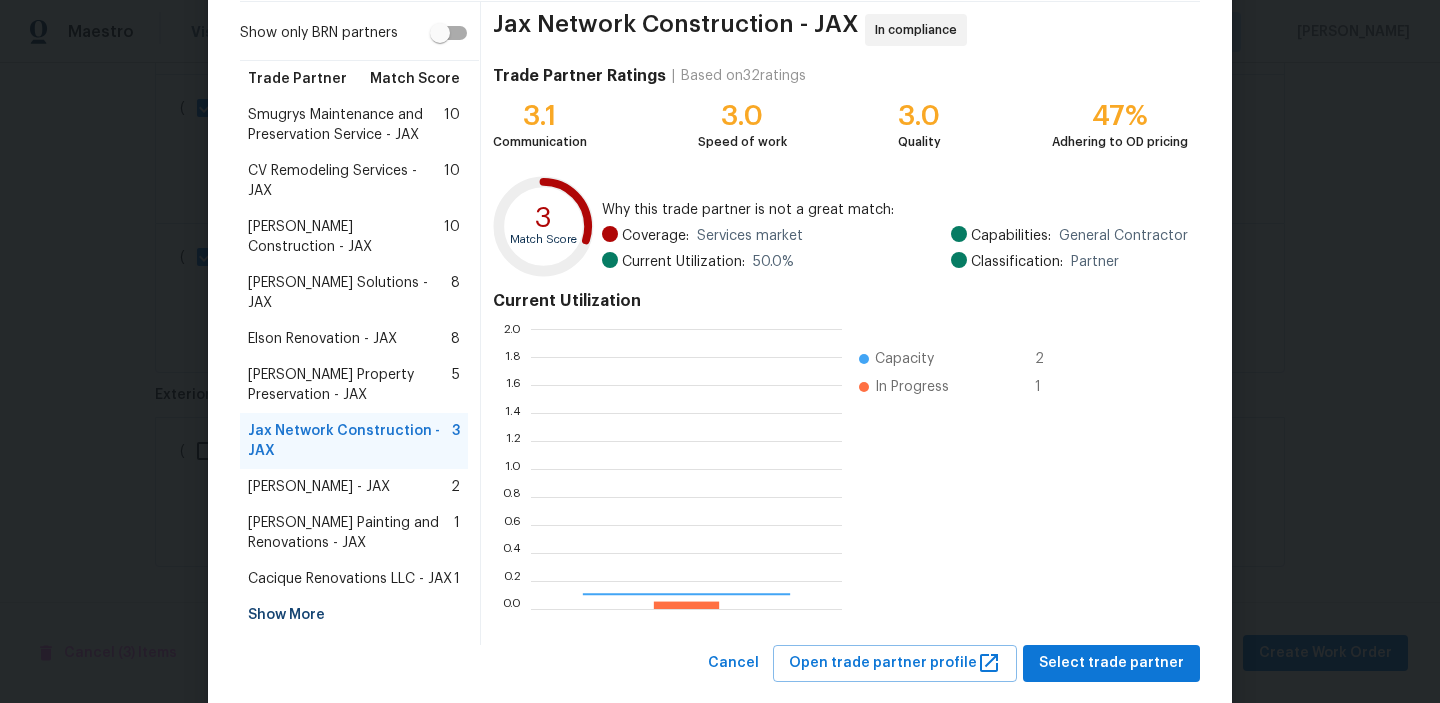 scroll, scrollTop: 179, scrollLeft: 0, axis: vertical 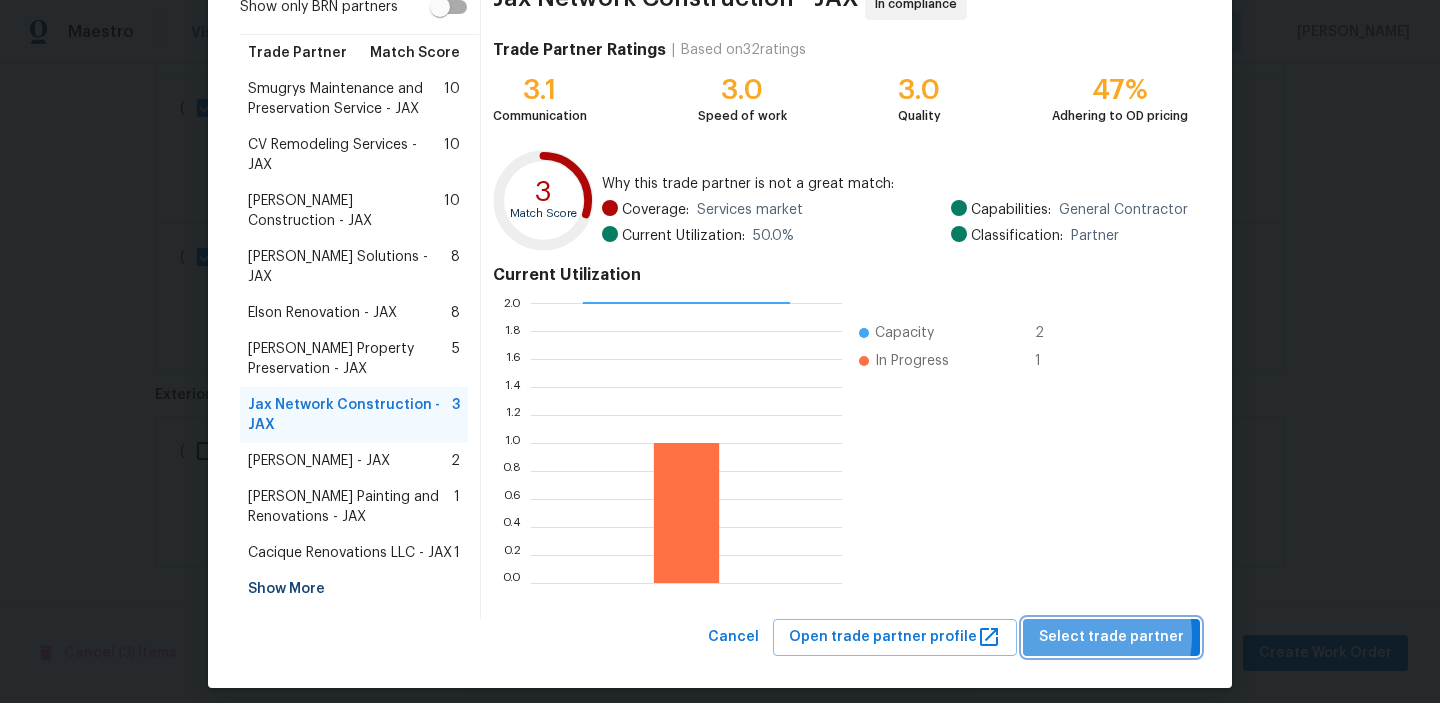 click on "Select trade partner" at bounding box center (1111, 637) 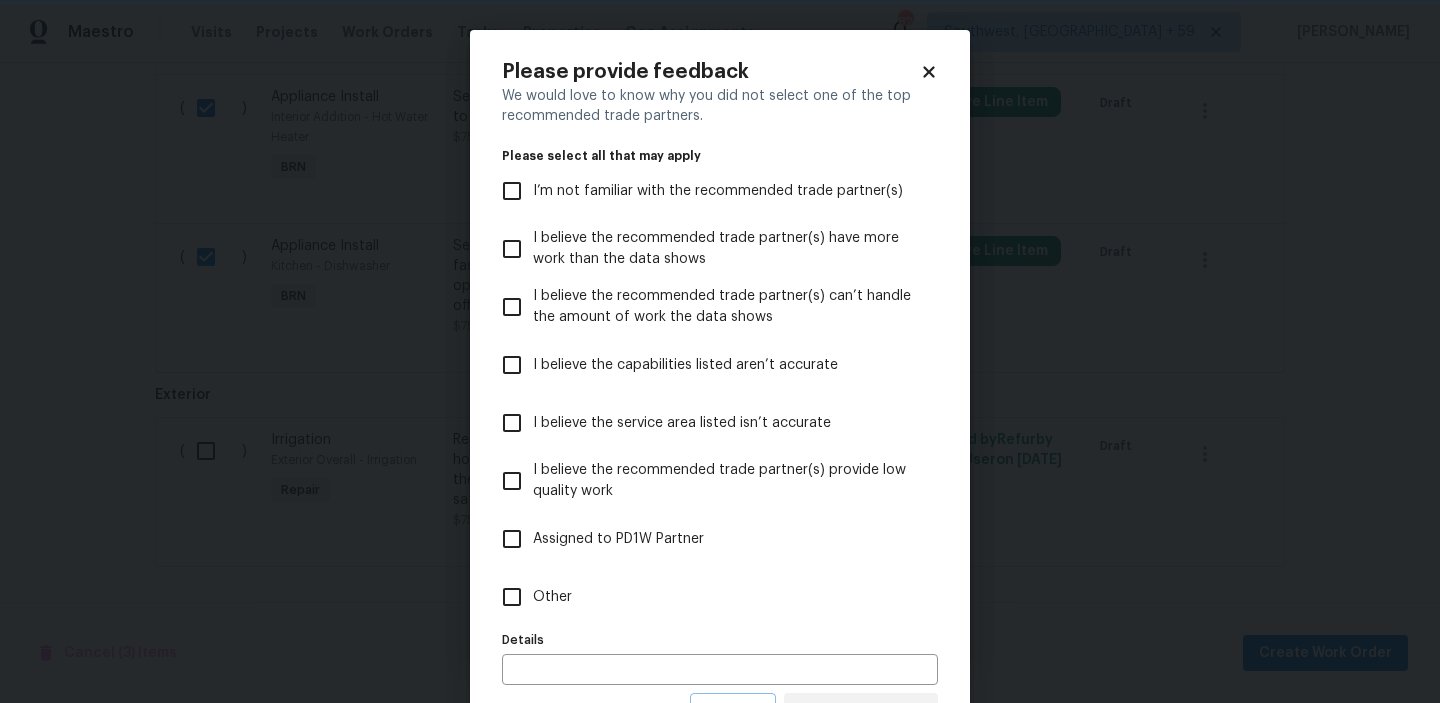 scroll, scrollTop: 0, scrollLeft: 0, axis: both 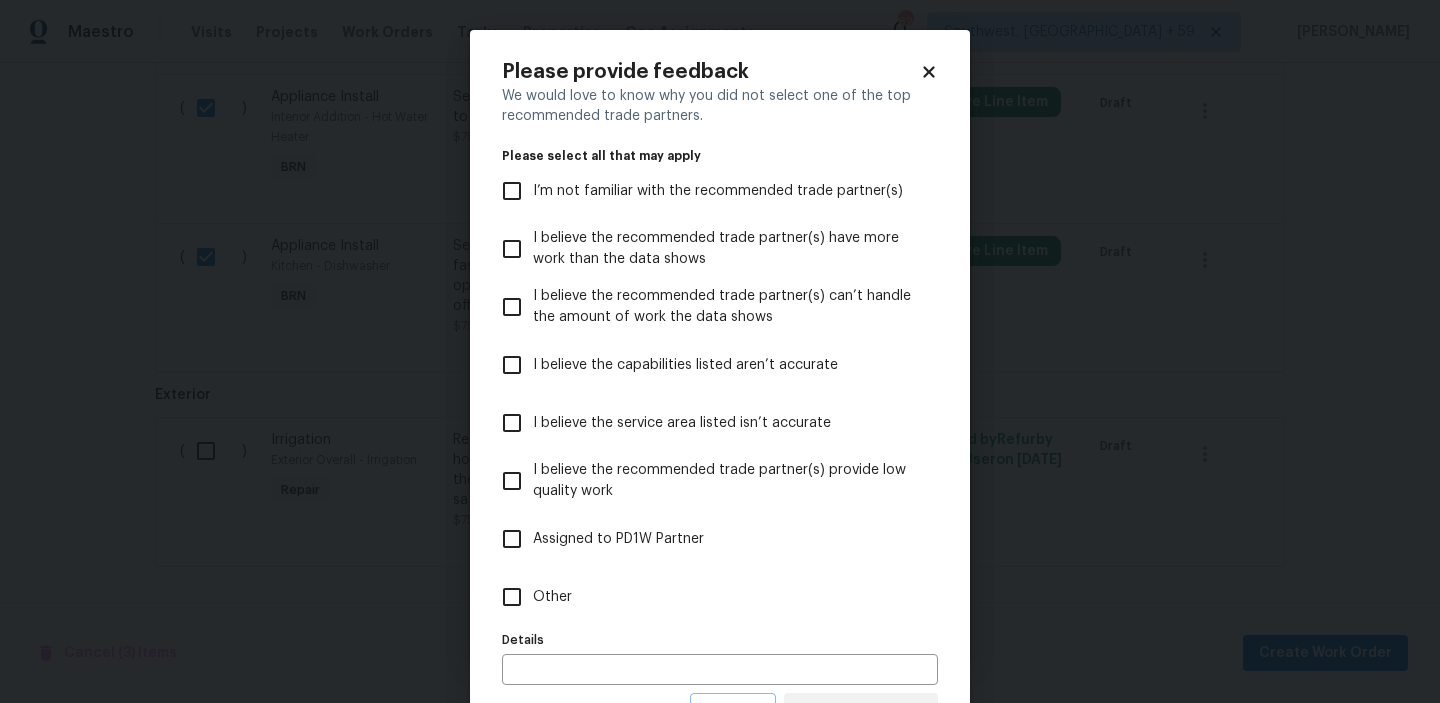 click on "Other" at bounding box center [512, 597] 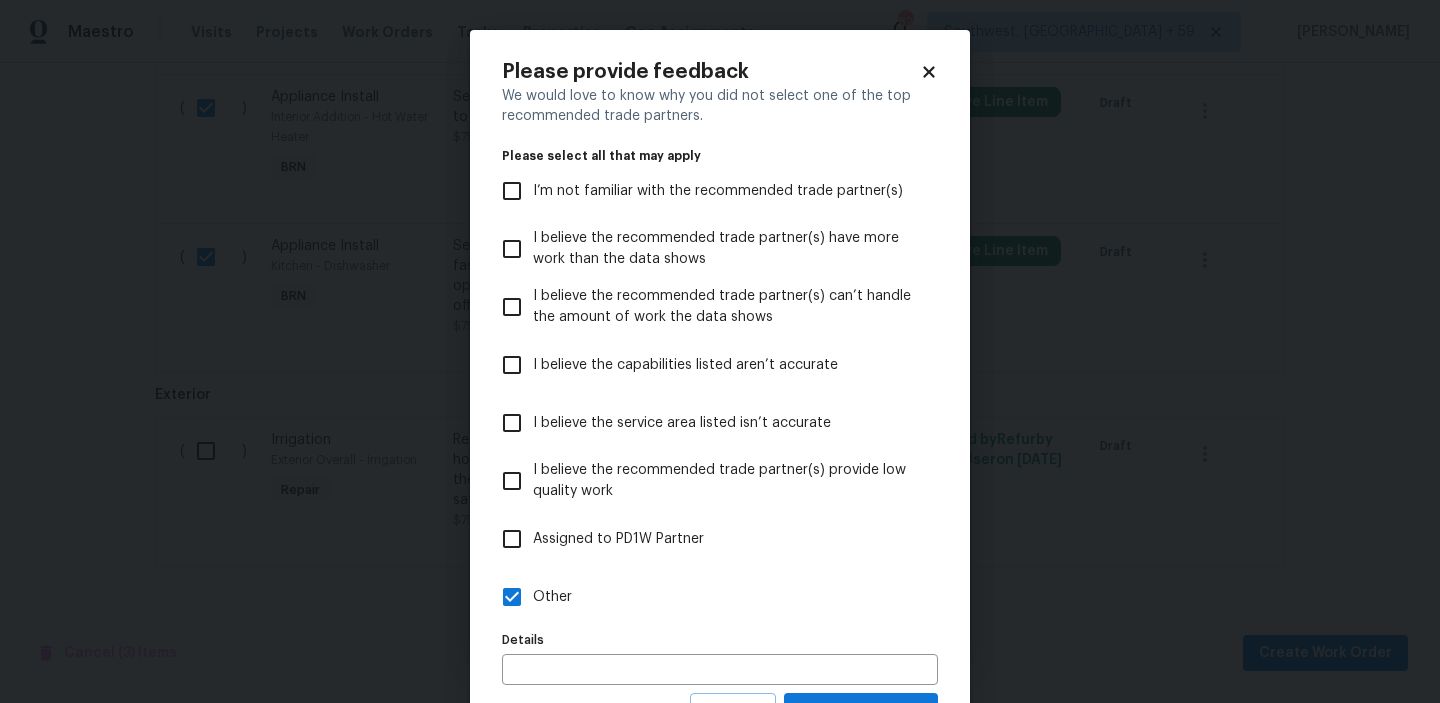 scroll, scrollTop: 89, scrollLeft: 0, axis: vertical 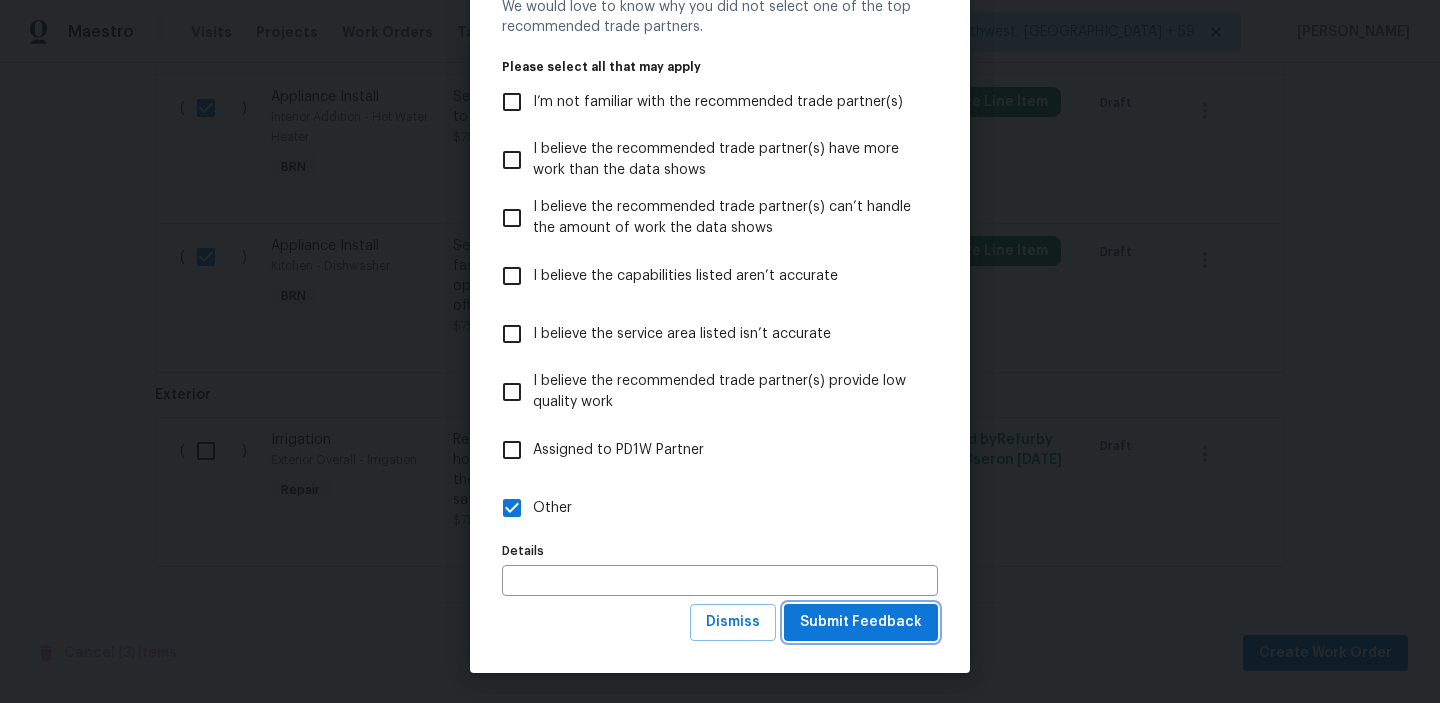 click on "Submit Feedback" at bounding box center (861, 622) 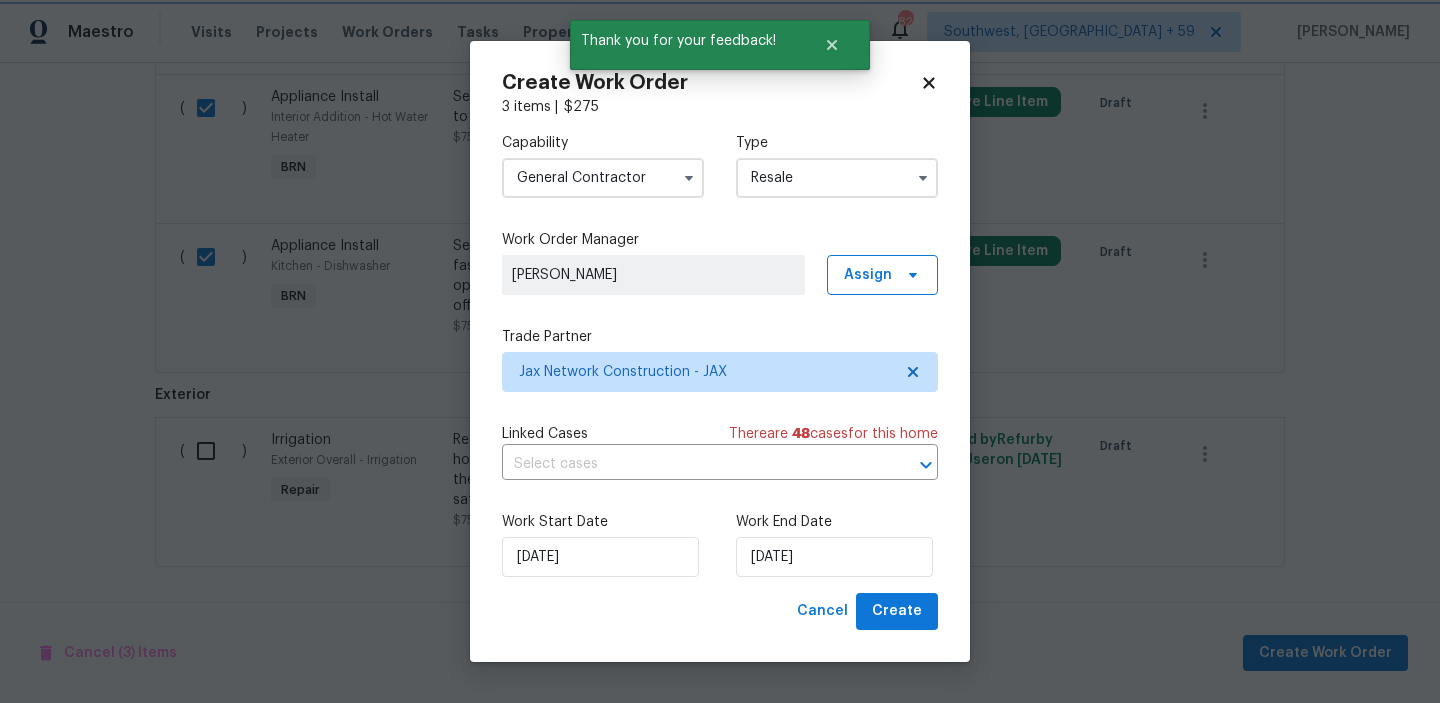 scroll, scrollTop: 0, scrollLeft: 0, axis: both 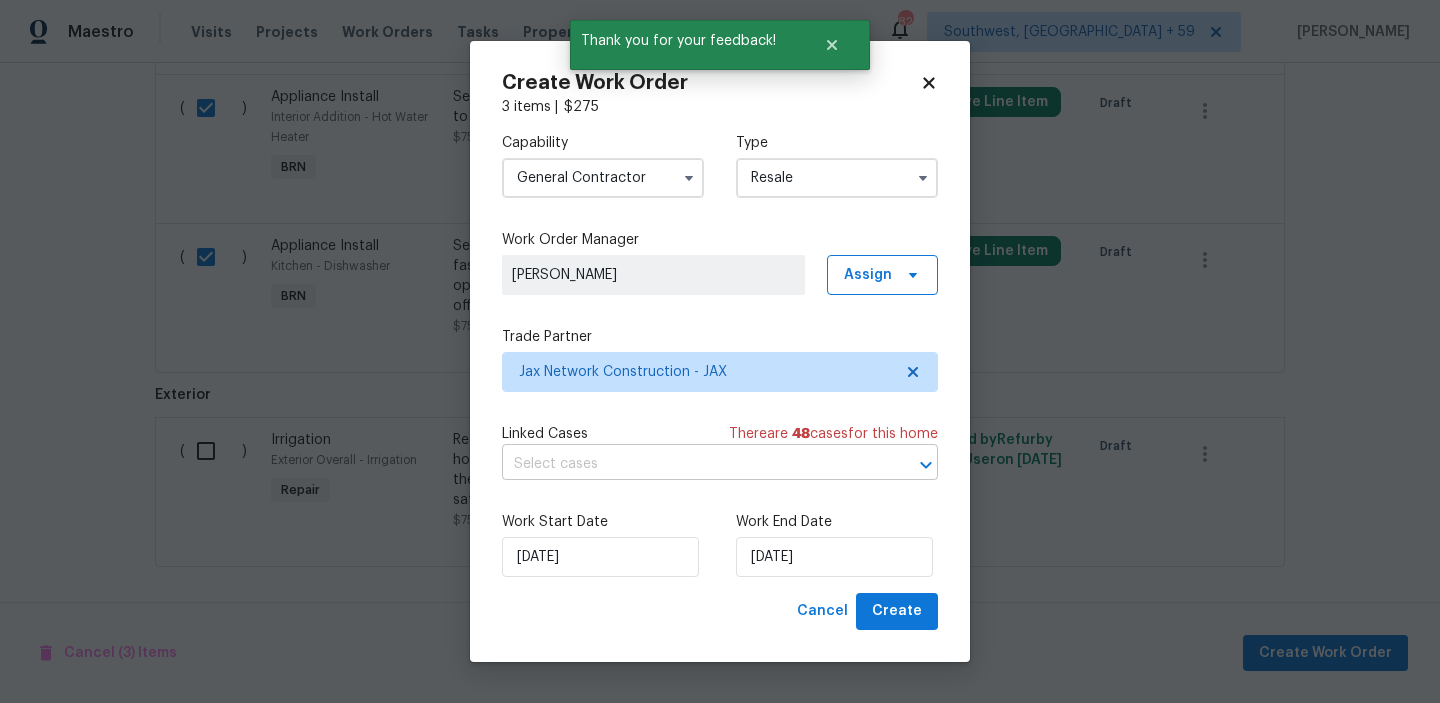 click at bounding box center (692, 464) 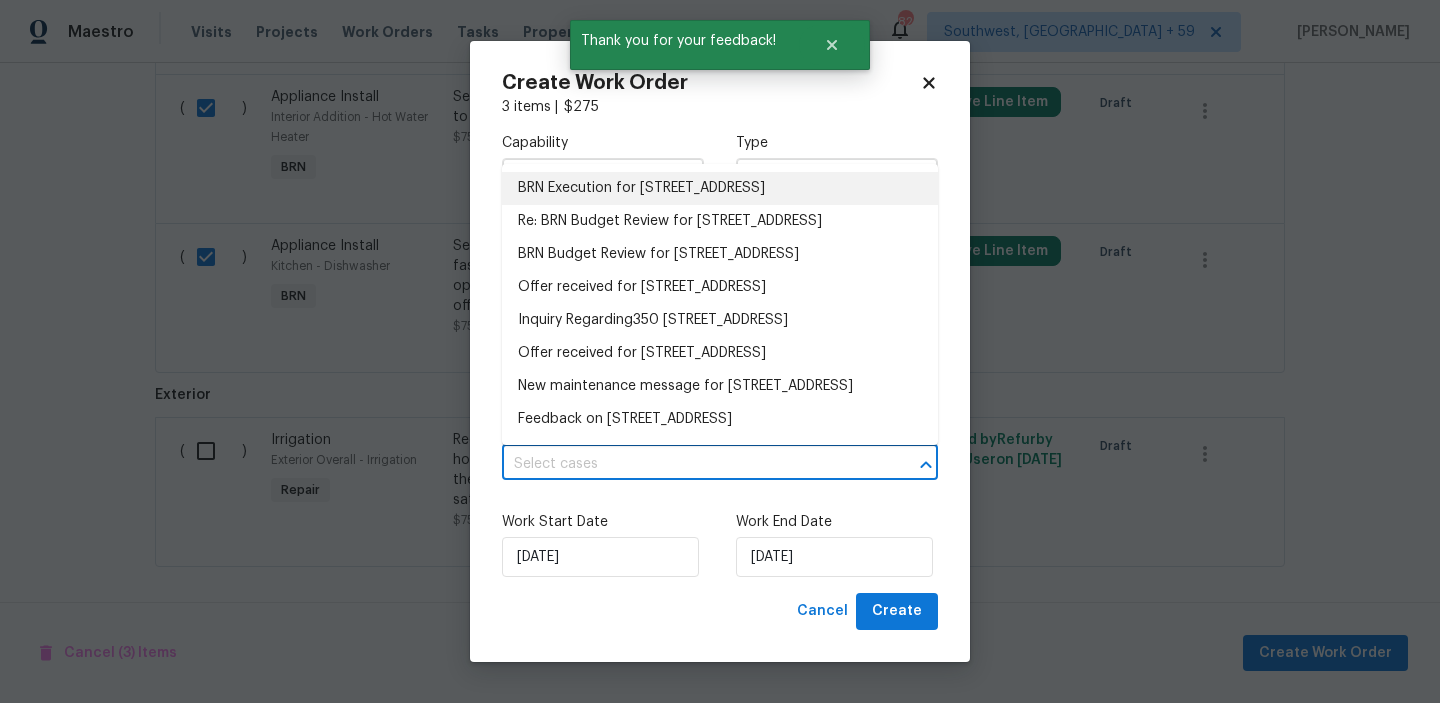 click on "BRN Execution for 350 Memorial Park Rd, Jacksonville, FL 32220" at bounding box center (720, 188) 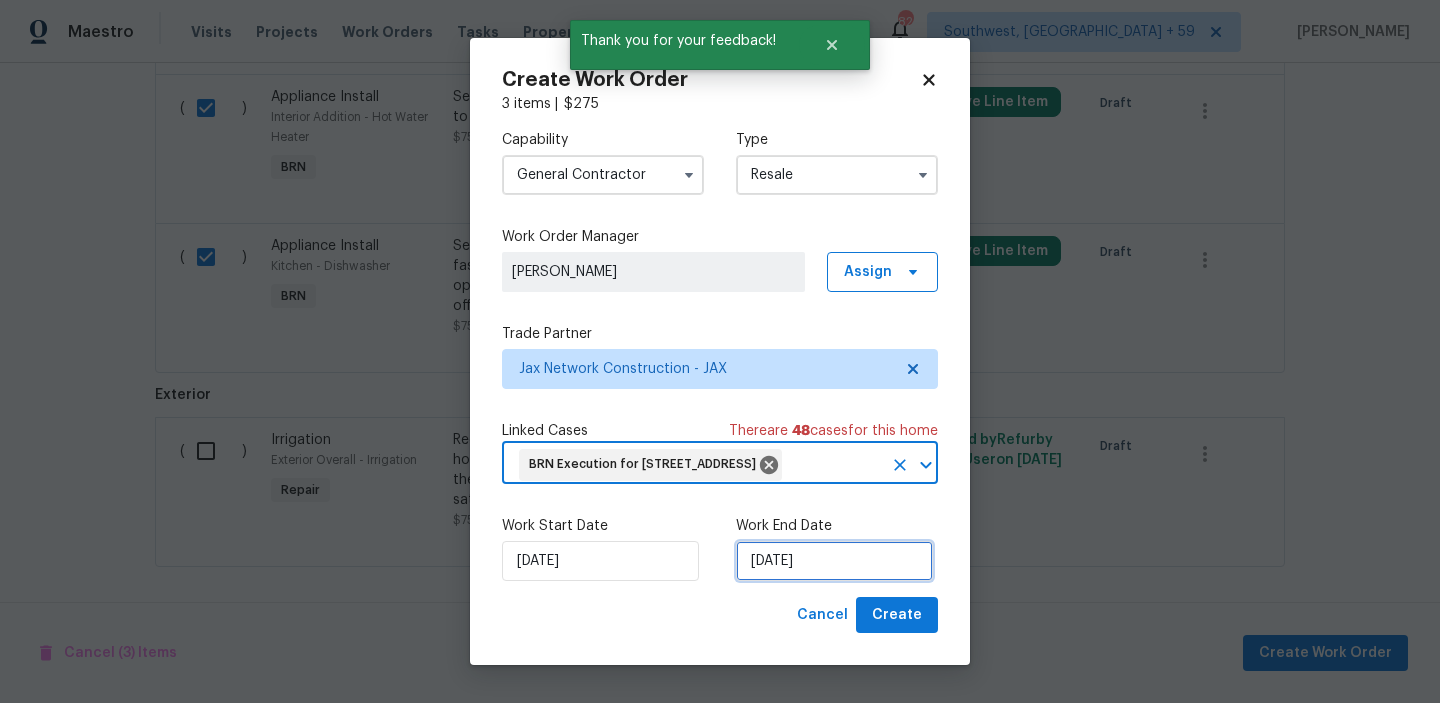 click on "10/07/2025" at bounding box center (834, 561) 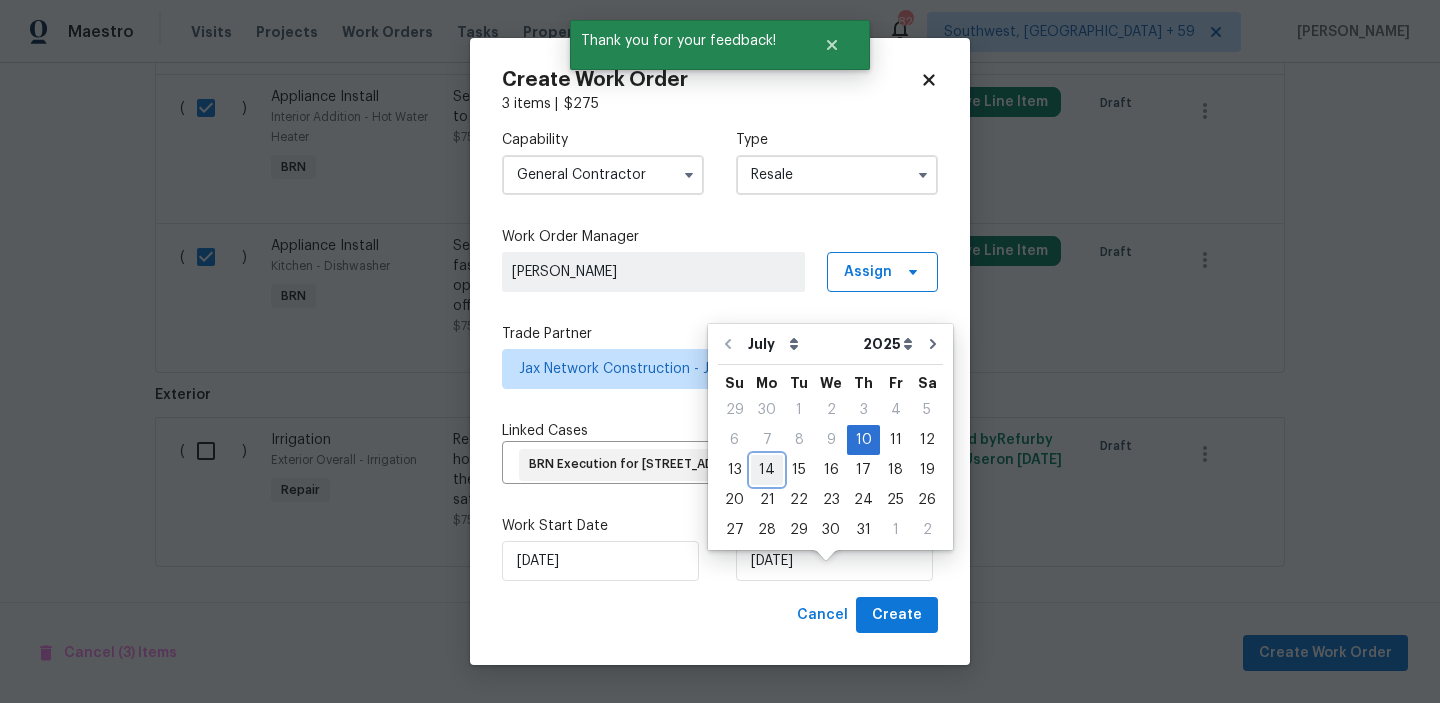click on "14" at bounding box center [767, 470] 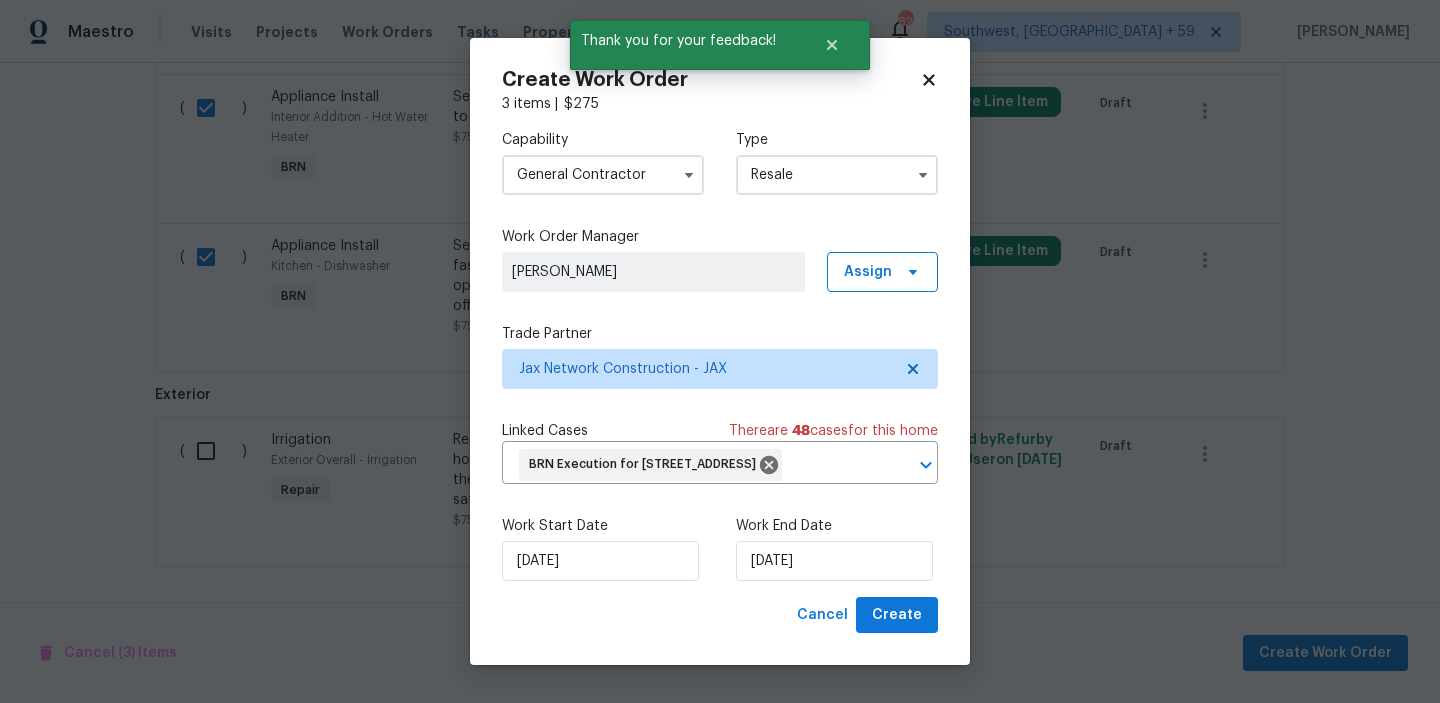 click on "Work Start Date   10/07/2025 Work End Date   14/07/2025" at bounding box center [720, 548] 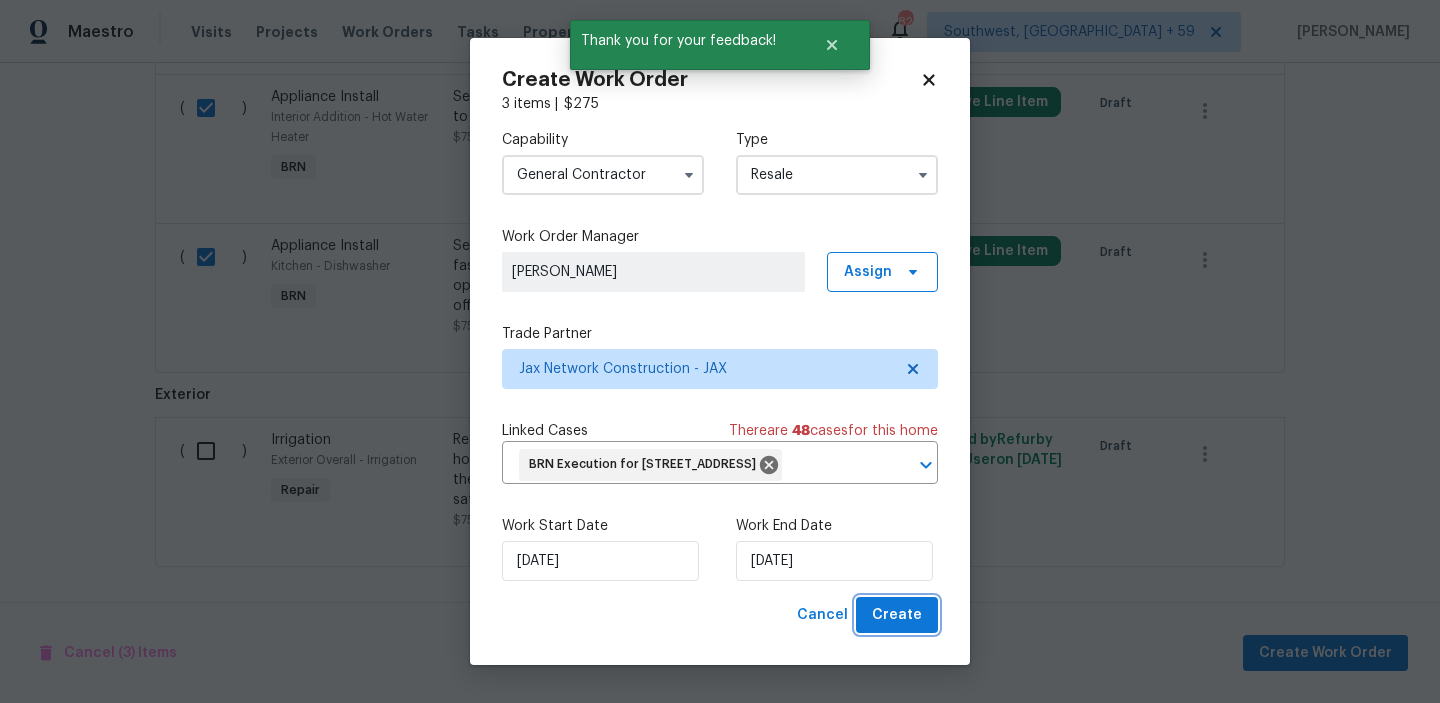 click on "Create" at bounding box center (897, 615) 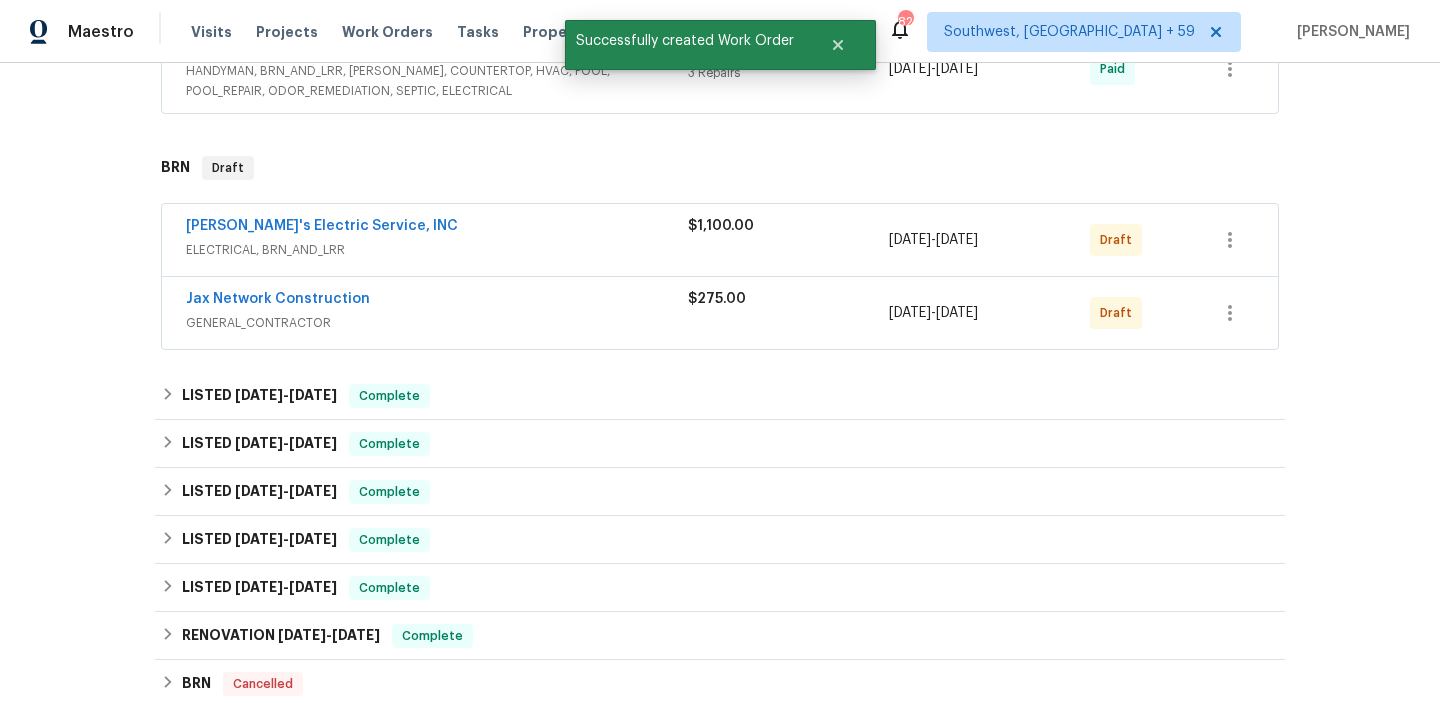 scroll, scrollTop: 479, scrollLeft: 0, axis: vertical 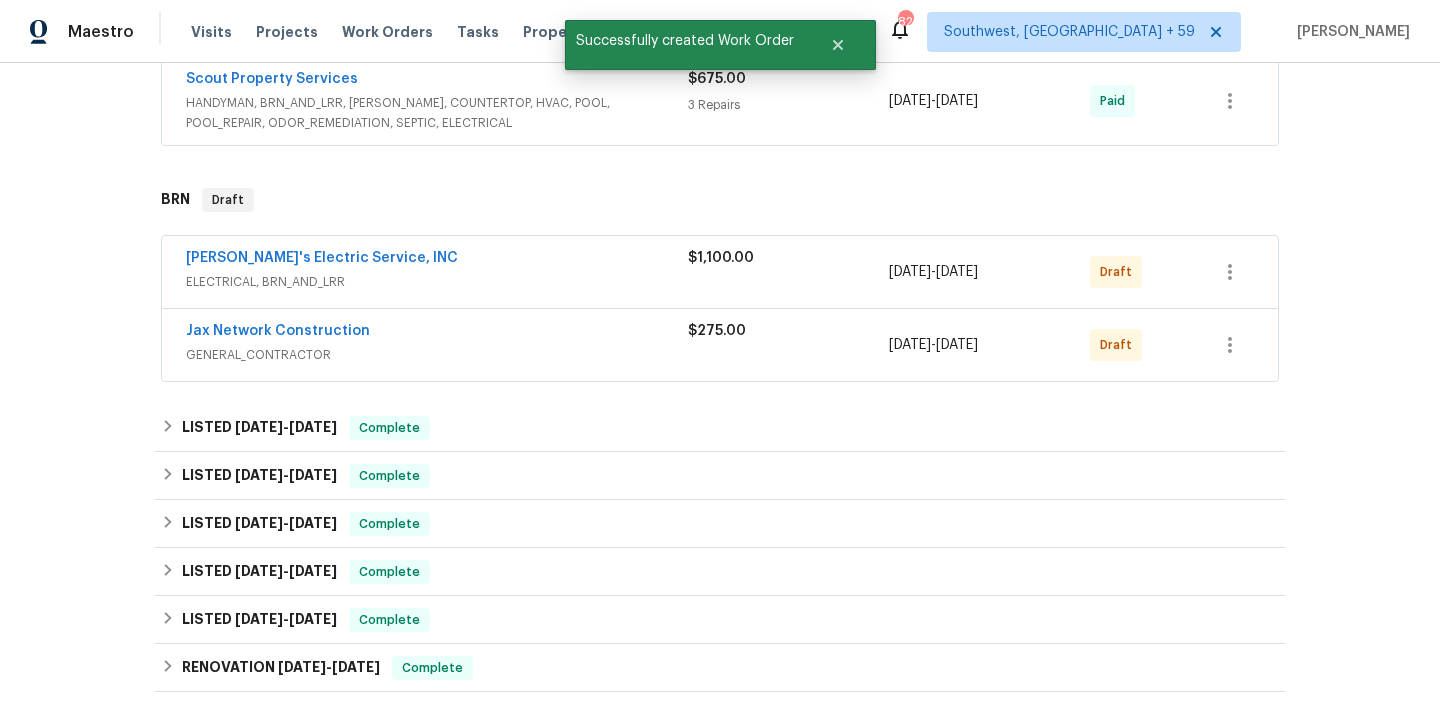 click on "Jax Network Construction" at bounding box center [278, 331] 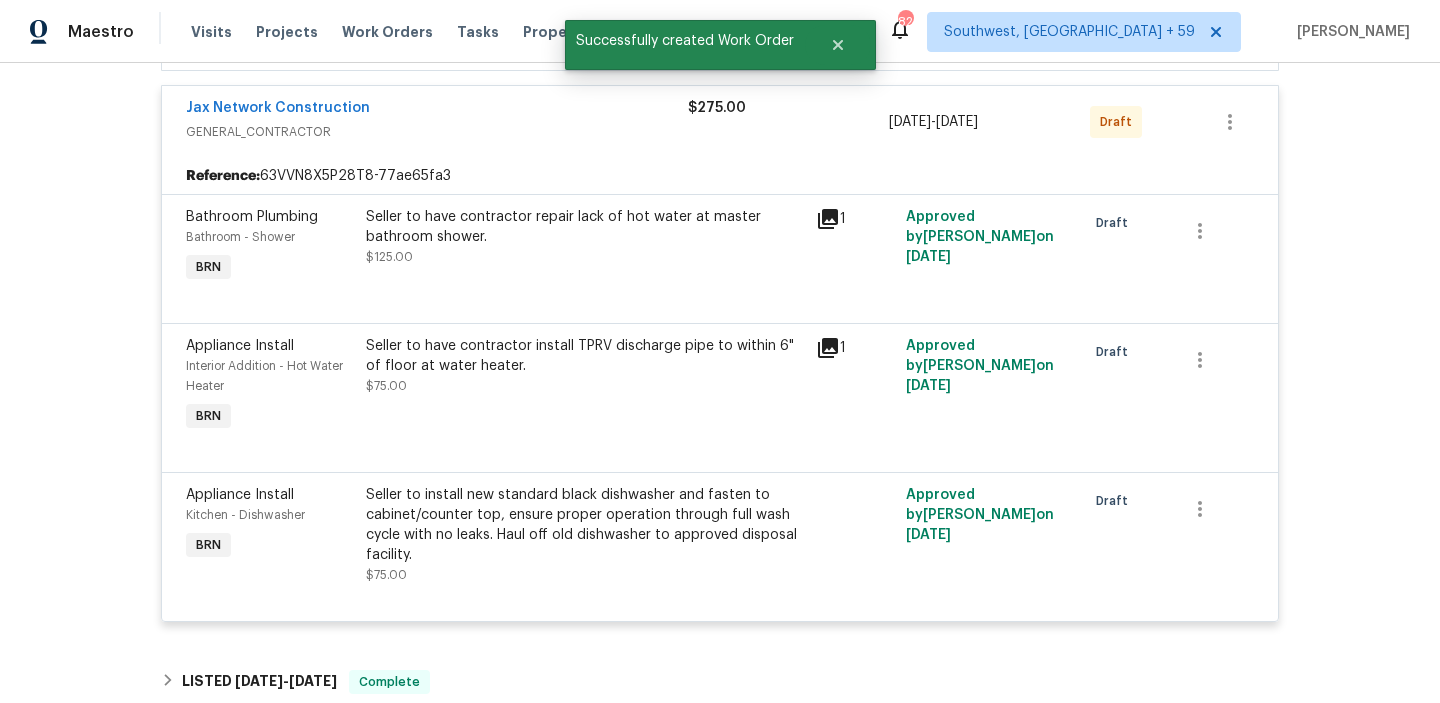 scroll, scrollTop: 720, scrollLeft: 0, axis: vertical 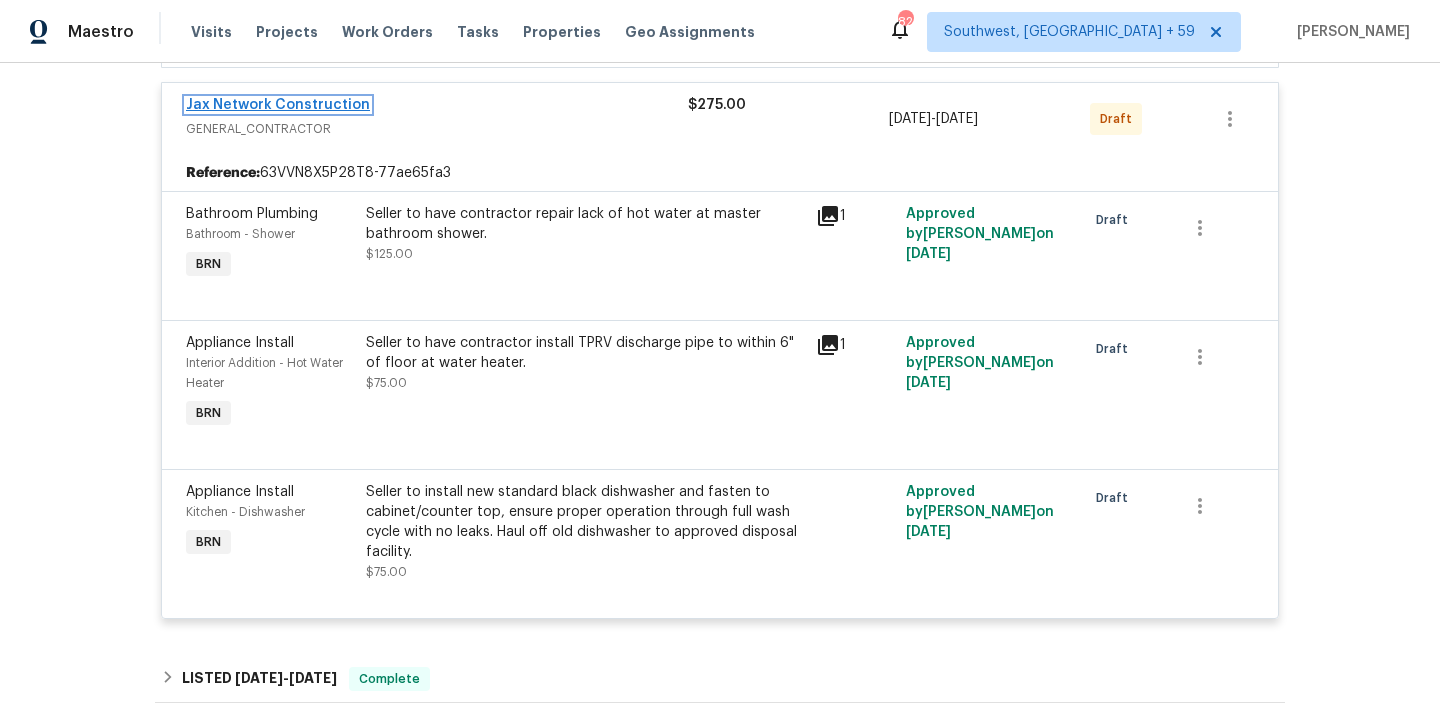 click on "Jax Network Construction" at bounding box center (278, 105) 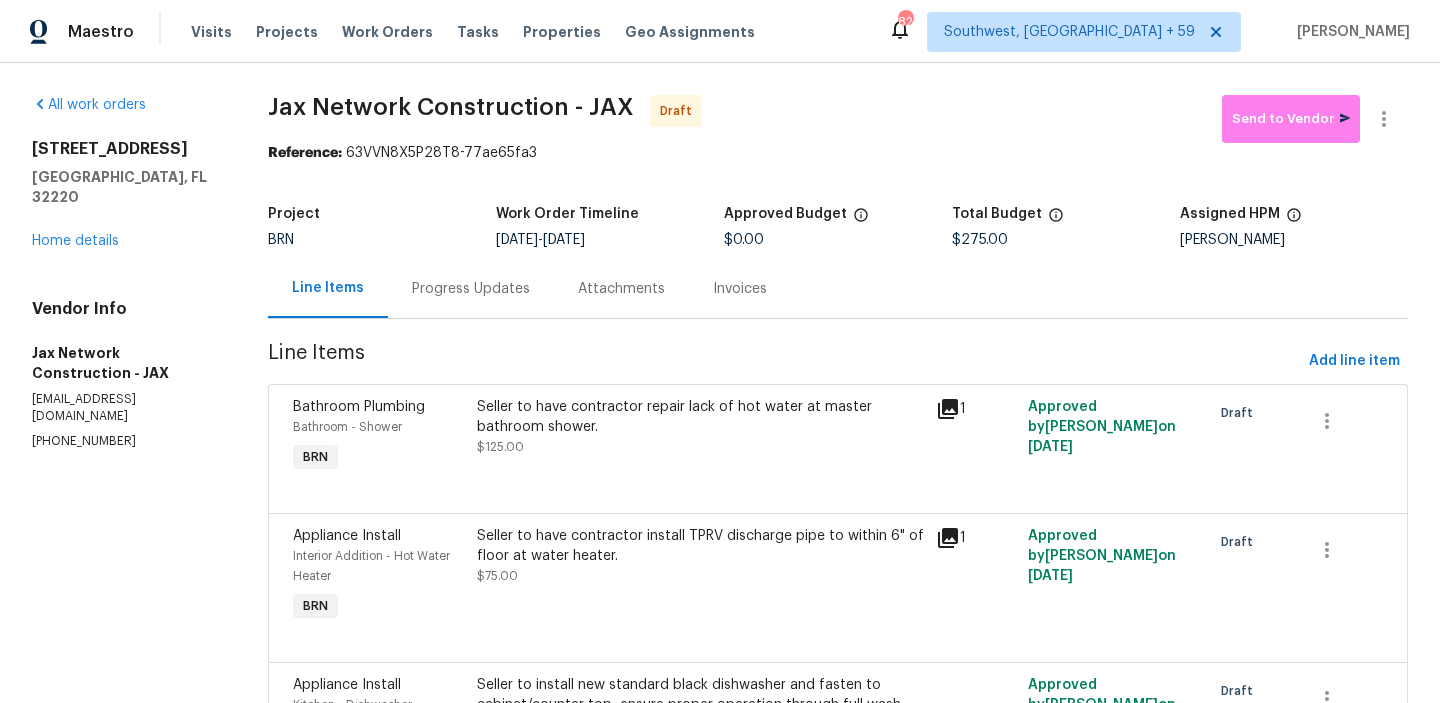 click on "Progress Updates" at bounding box center [471, 288] 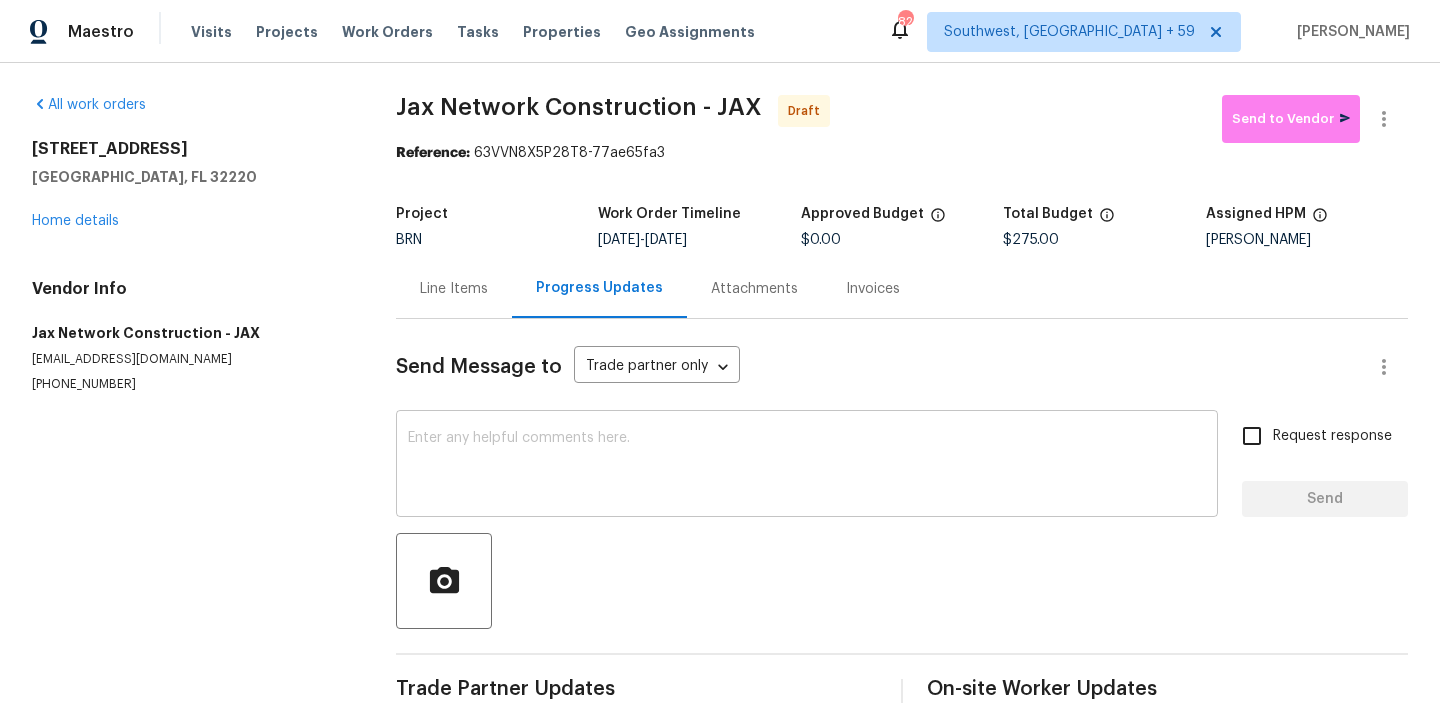 click on "x ​" at bounding box center [807, 466] 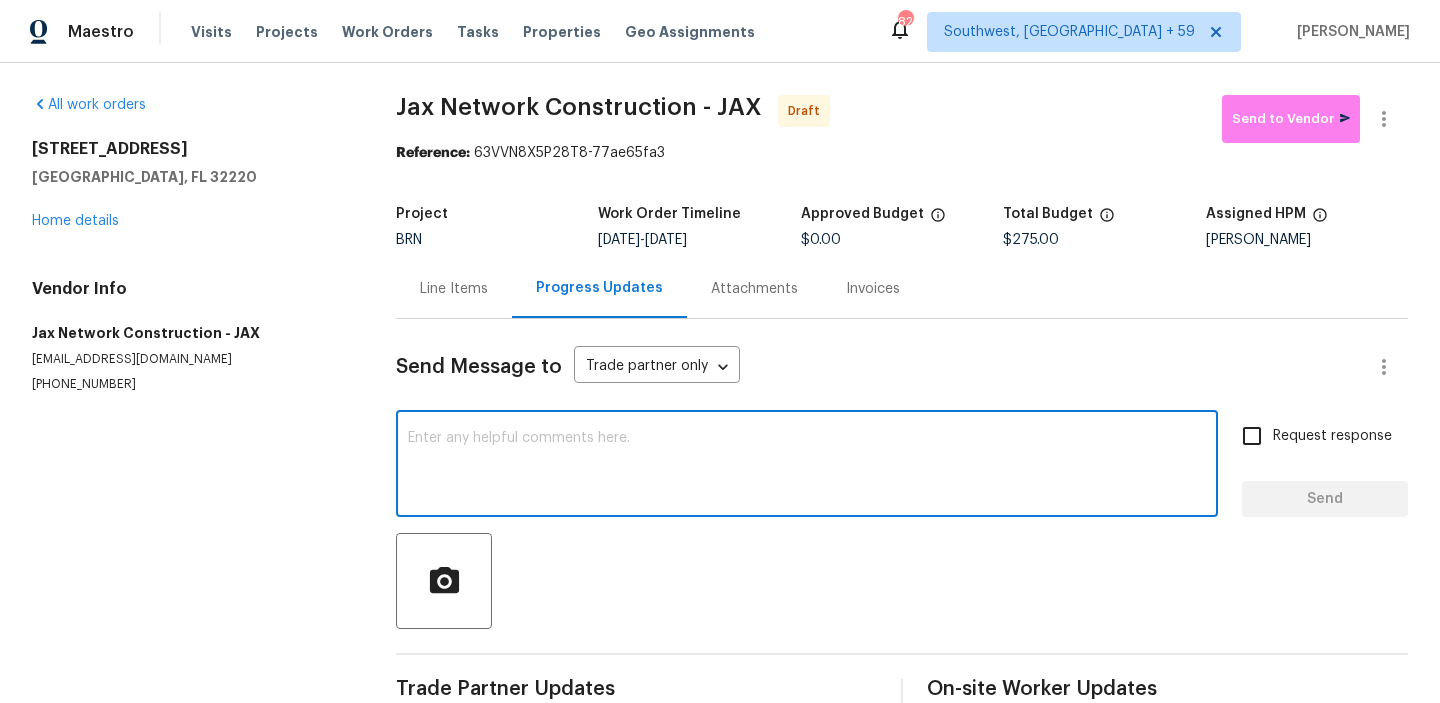paste on "Hi, I'm Ananthi from Opendoor. Just wanted to check if you received the WO for (Property address), due on (Target date). Please review and accept it within 24 hours and provide a schedule by then. Reach out to me via the portal or call/text at 650-800-9524 for any questions or additional details and change orders for this work order." 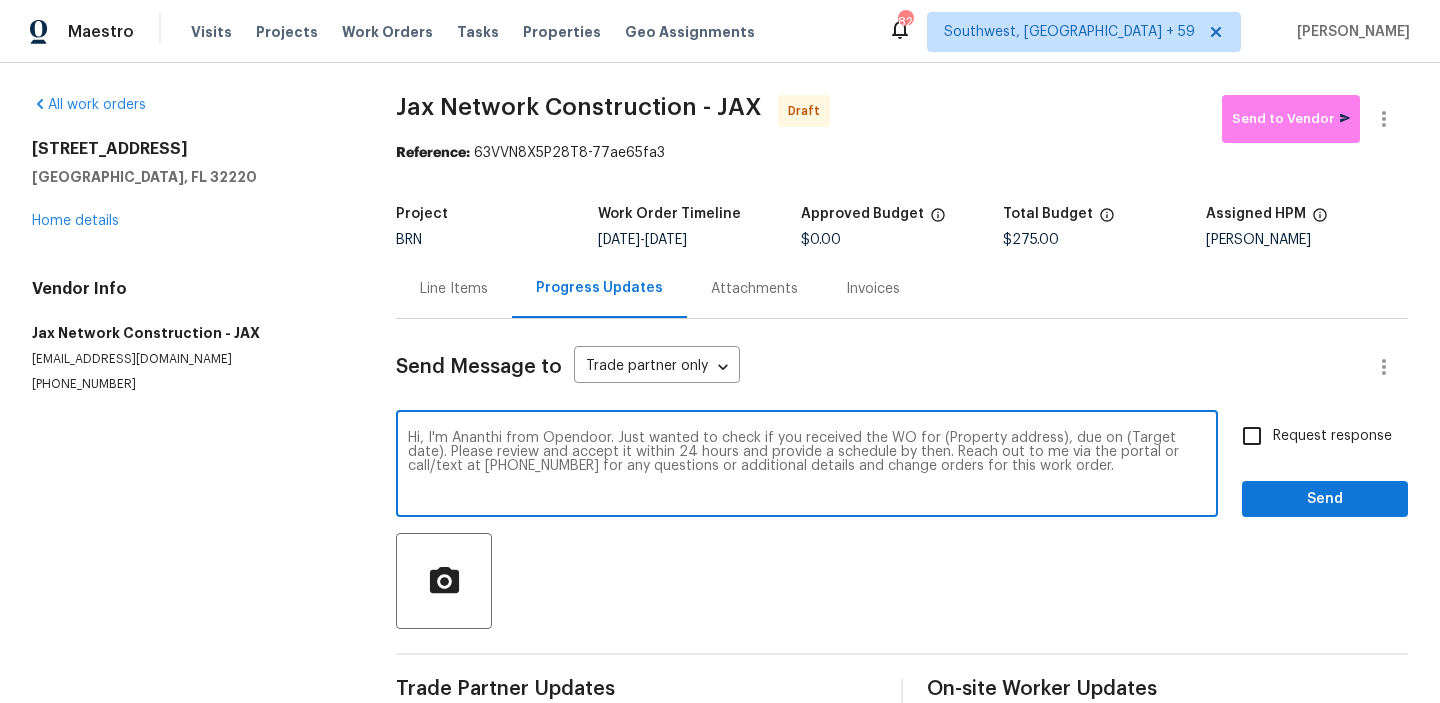 drag, startPoint x: 1051, startPoint y: 437, endPoint x: 949, endPoint y: 434, distance: 102.044106 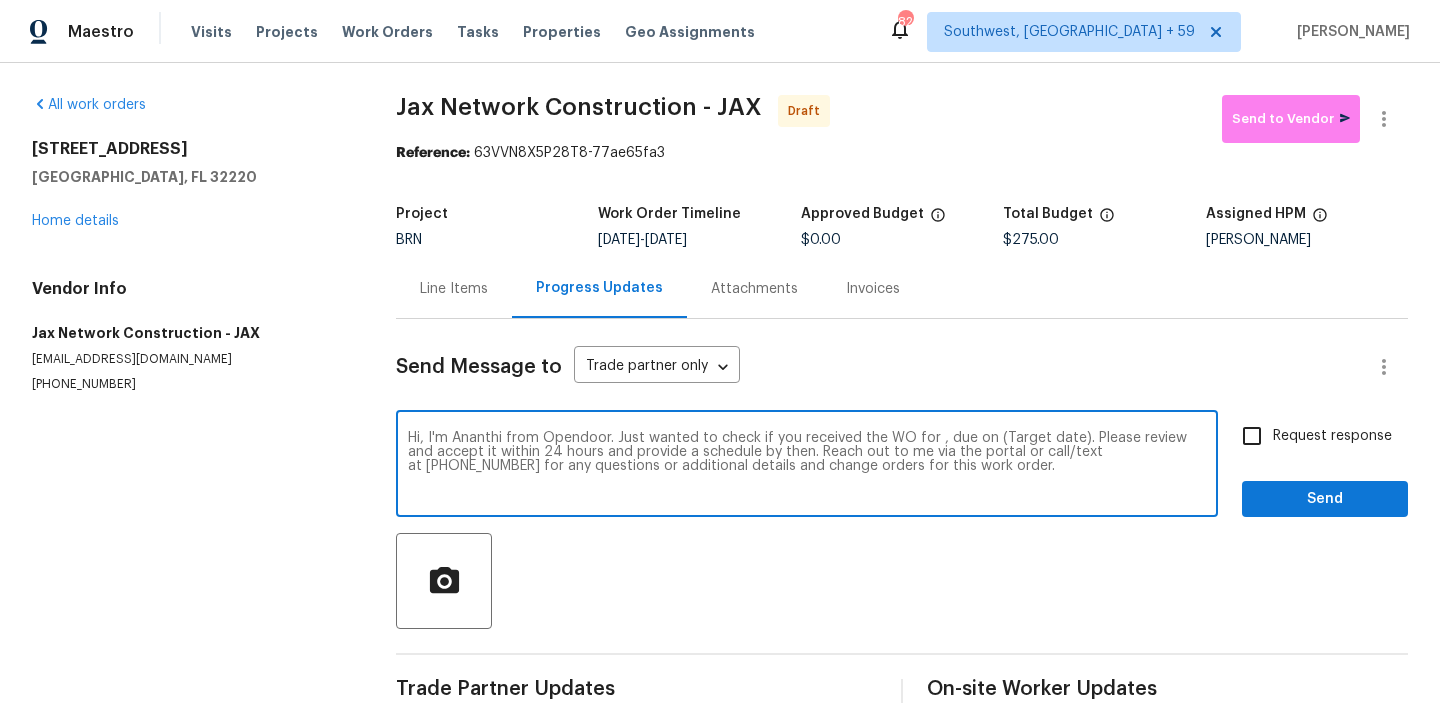 paste on "350 Memorial Park Rd, Jacksonville, FL 32220" 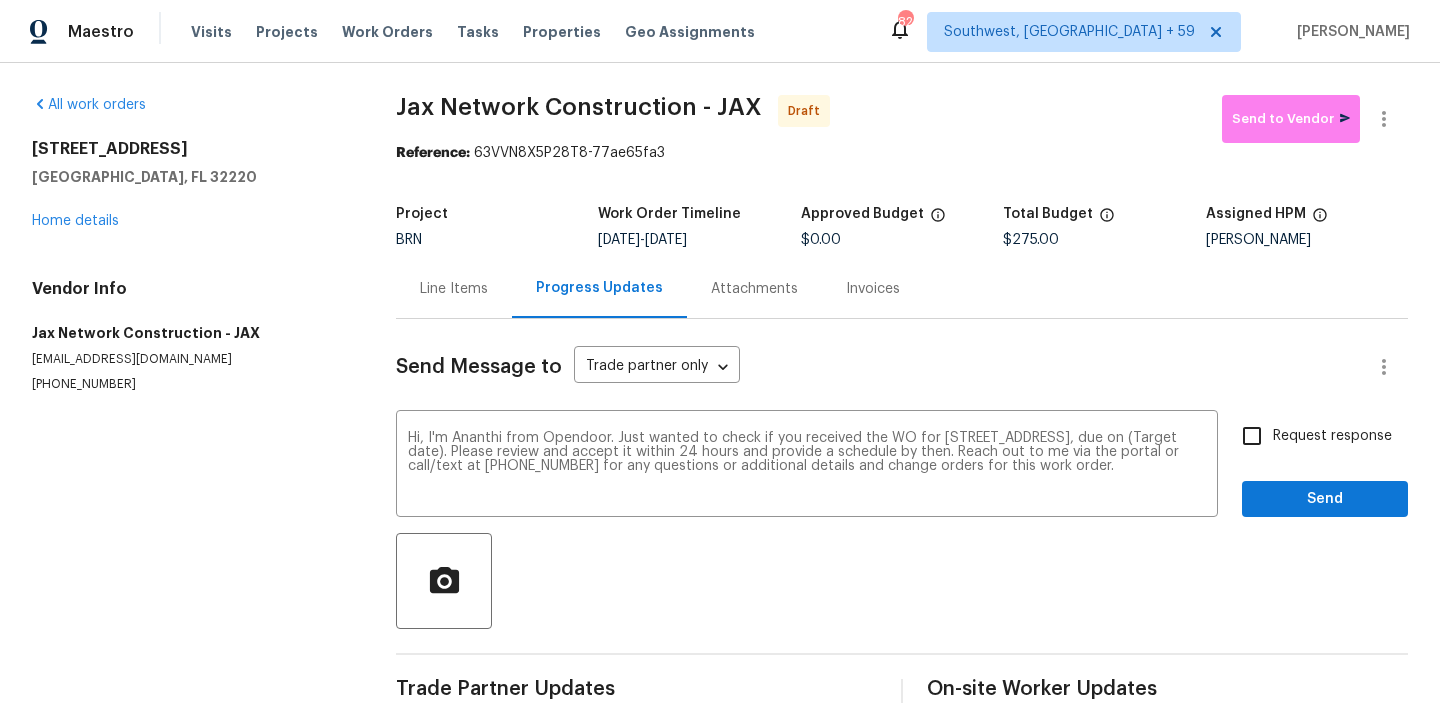 drag, startPoint x: 676, startPoint y: 239, endPoint x: 754, endPoint y: 234, distance: 78.160095 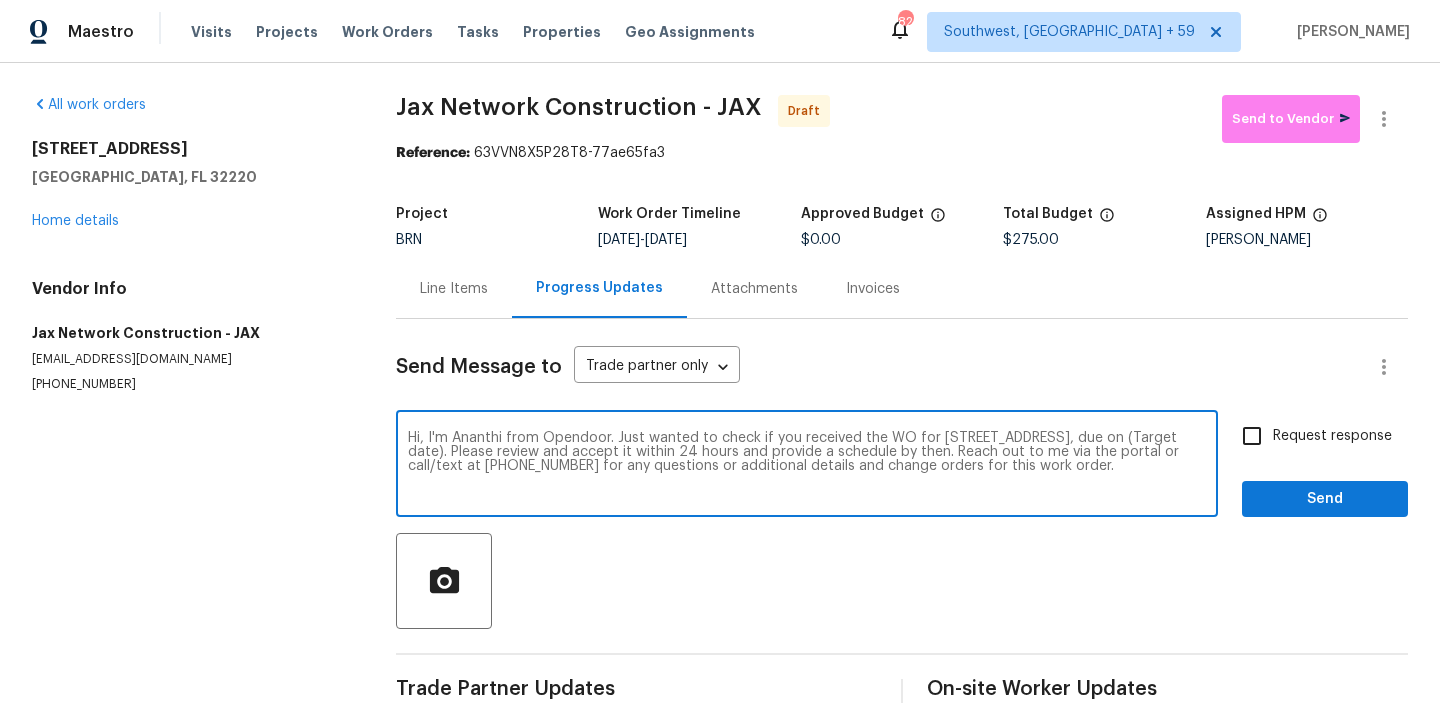 drag, startPoint x: 584, startPoint y: 455, endPoint x: 528, endPoint y: 452, distance: 56.0803 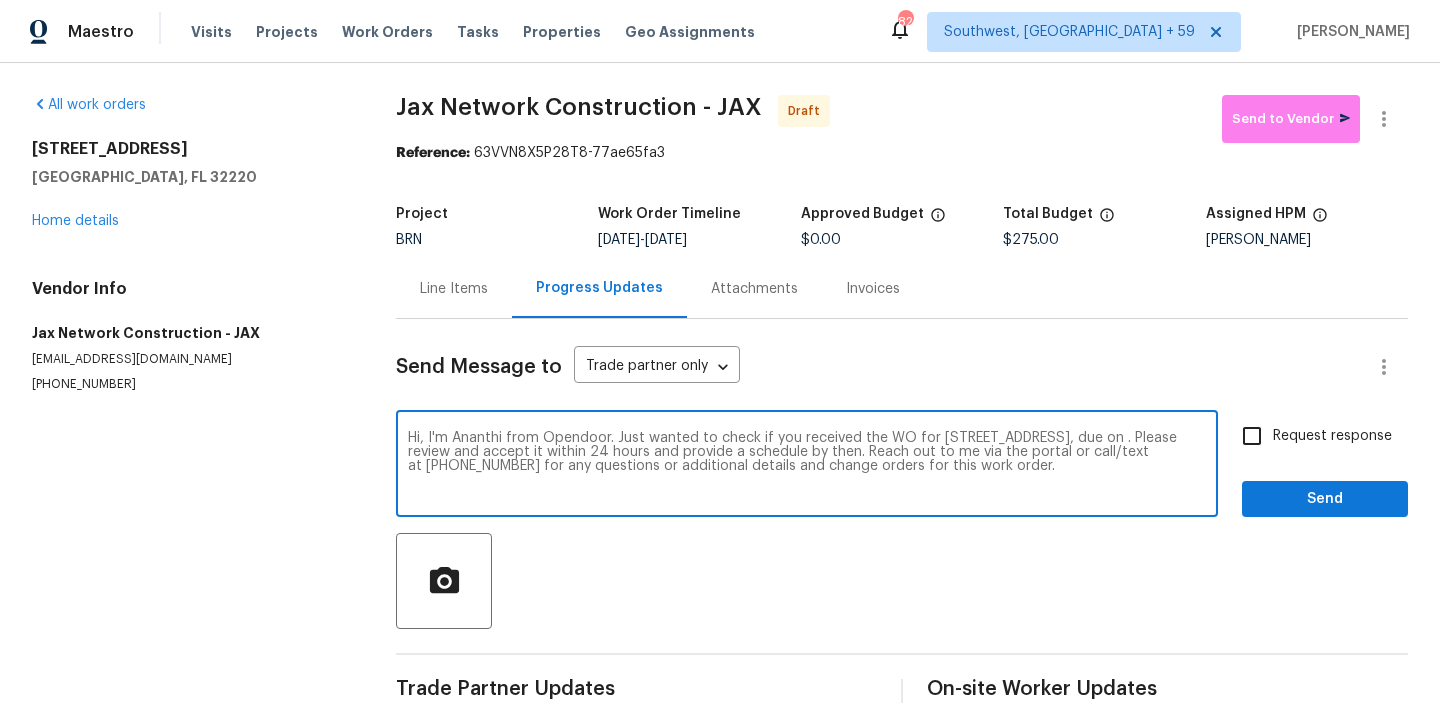 paste on "7/14/2025" 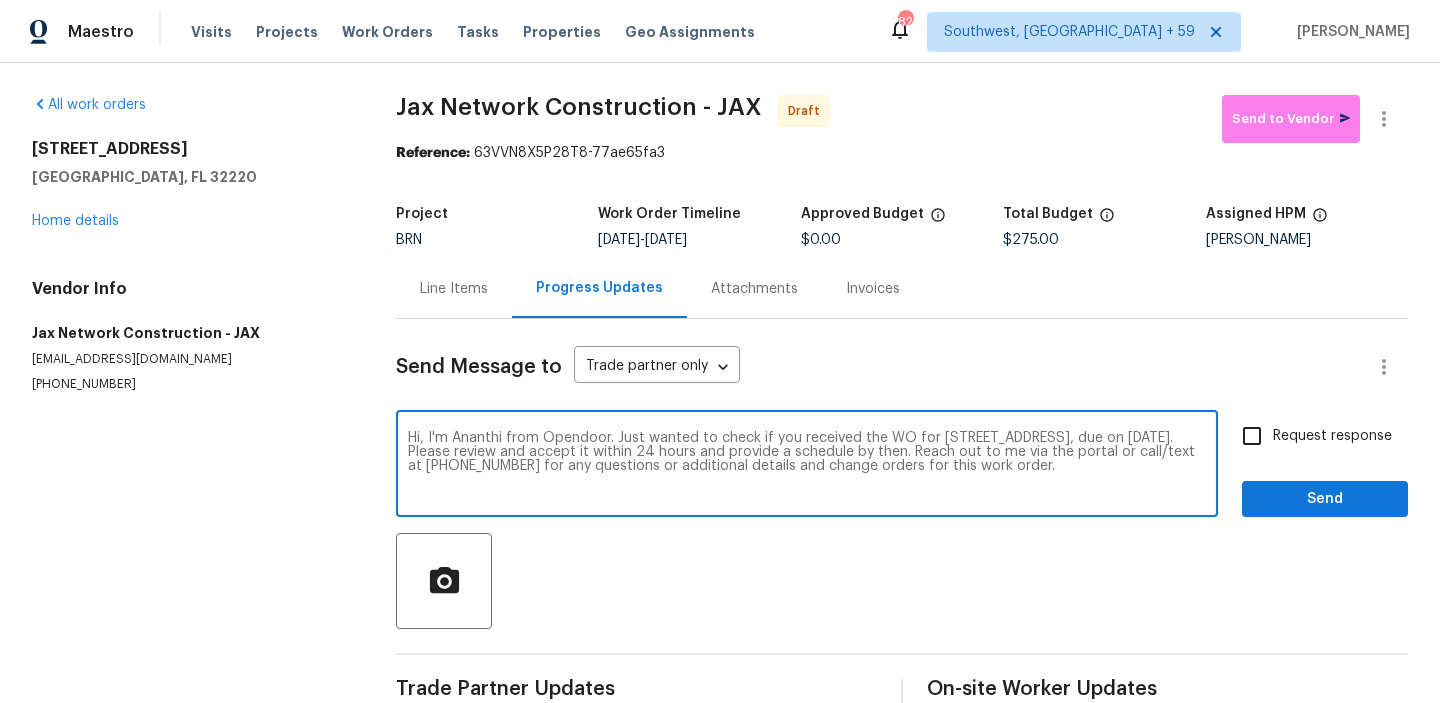 type on "Hi, I'm Ananthi from Opendoor. Just wanted to check if you received the WO for 350 Memorial Park Rd, Jacksonville, FL 32220, due on 7/14/2025. Please review and accept it within 24 hours and provide a schedule by then. Reach out to me via the portal or call/text at 650-800-9524 for any questions or additional details and change orders for this work order." 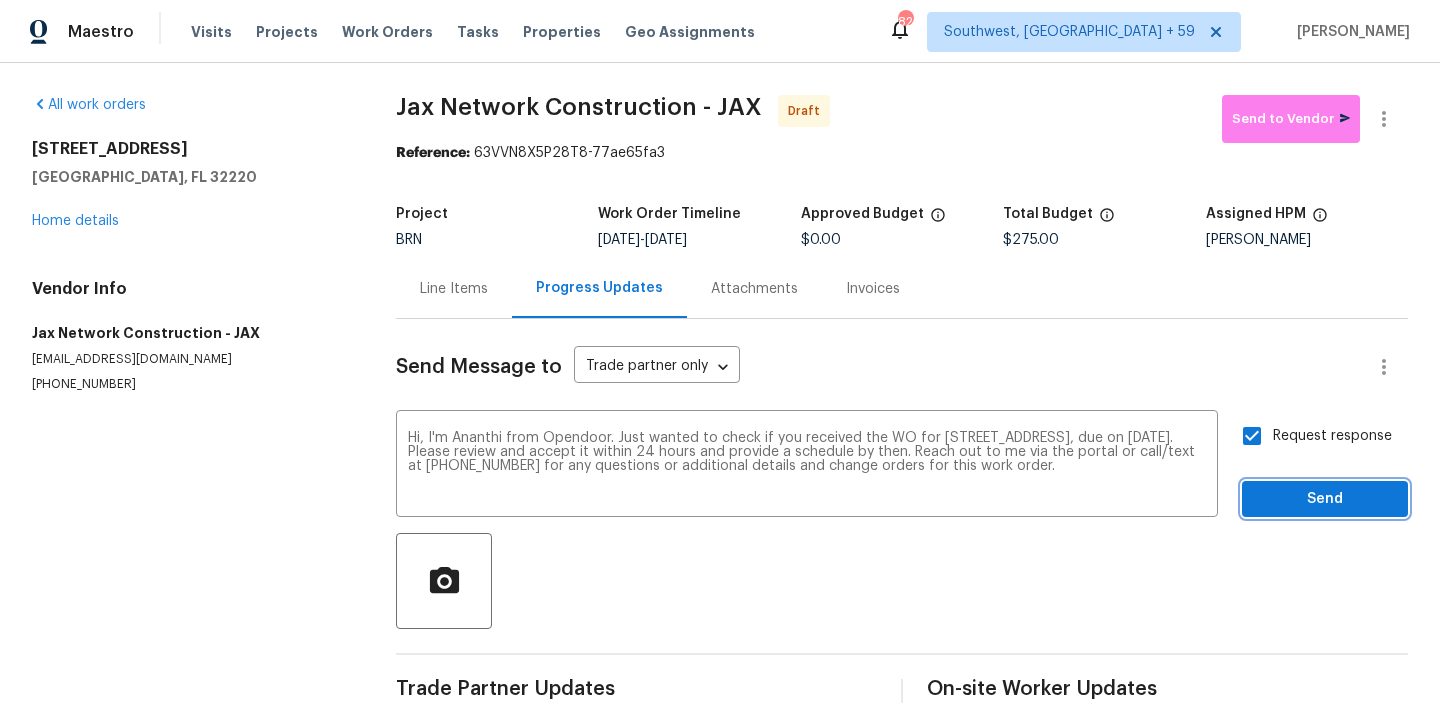 click on "Send" at bounding box center (1325, 499) 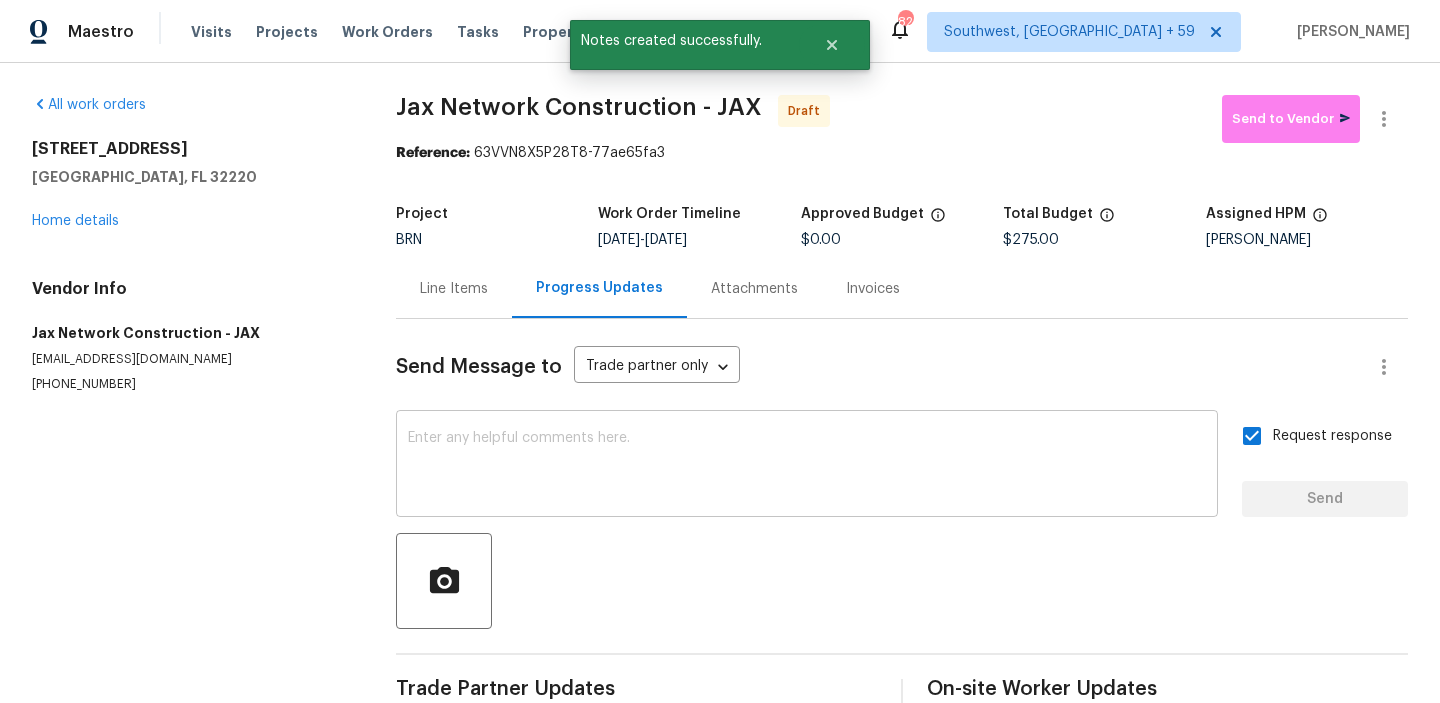 click at bounding box center [807, 466] 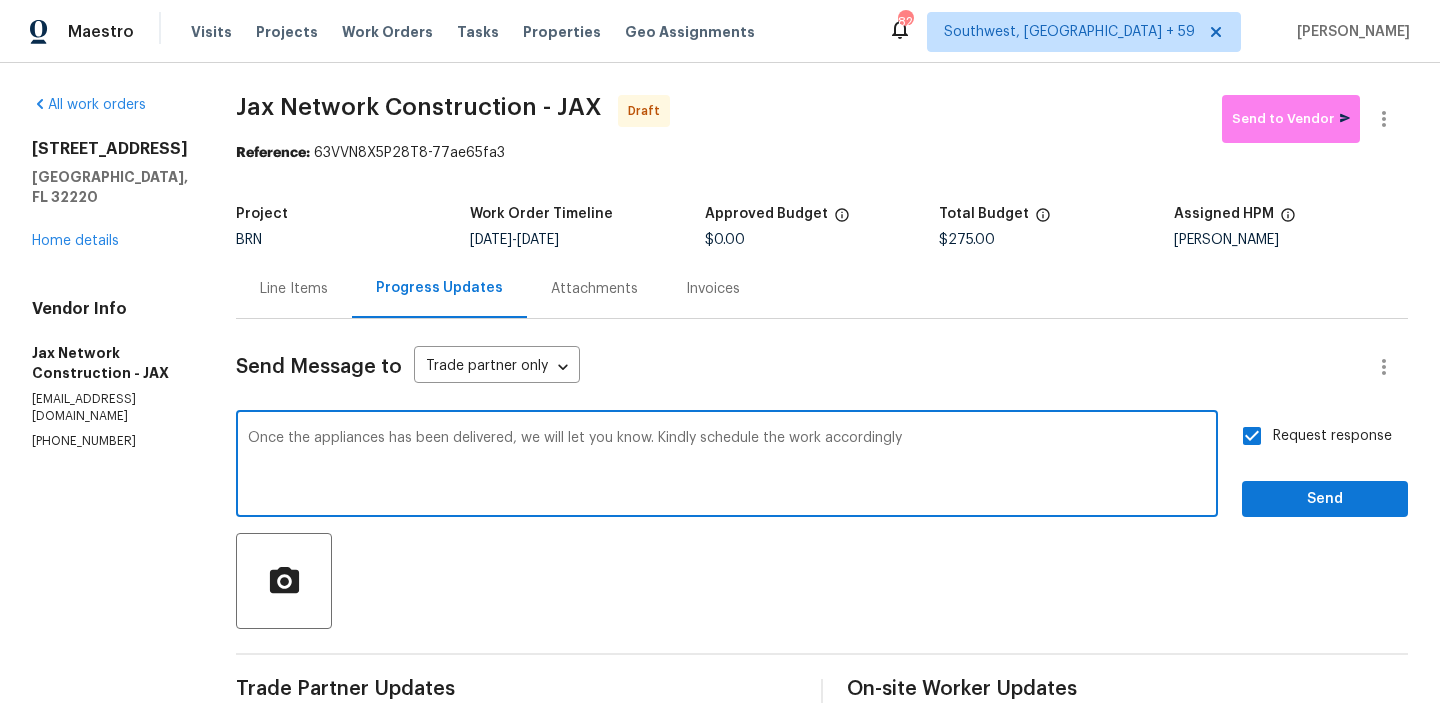 type on "Once the appliances has been delivered, we will let you know. Kindly schedule the work accordingly" 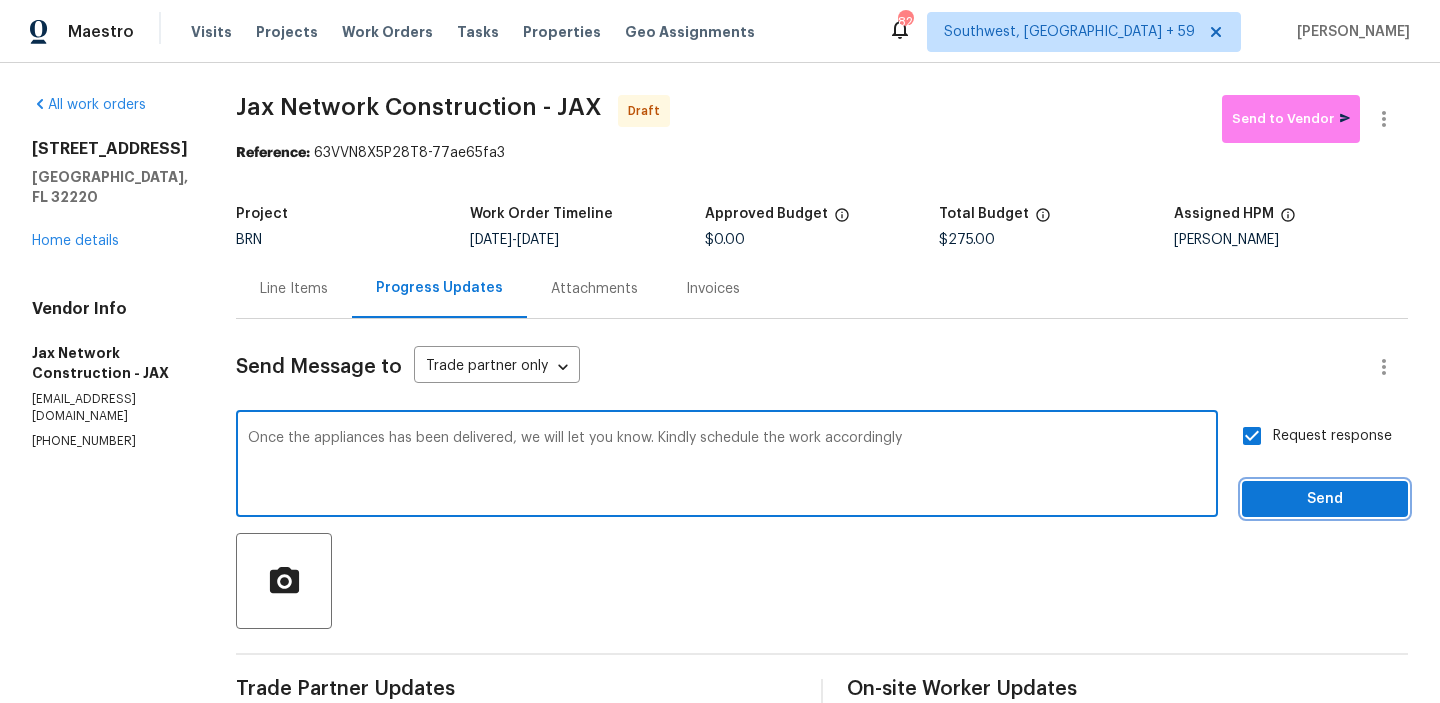 click on "Send" at bounding box center (1325, 499) 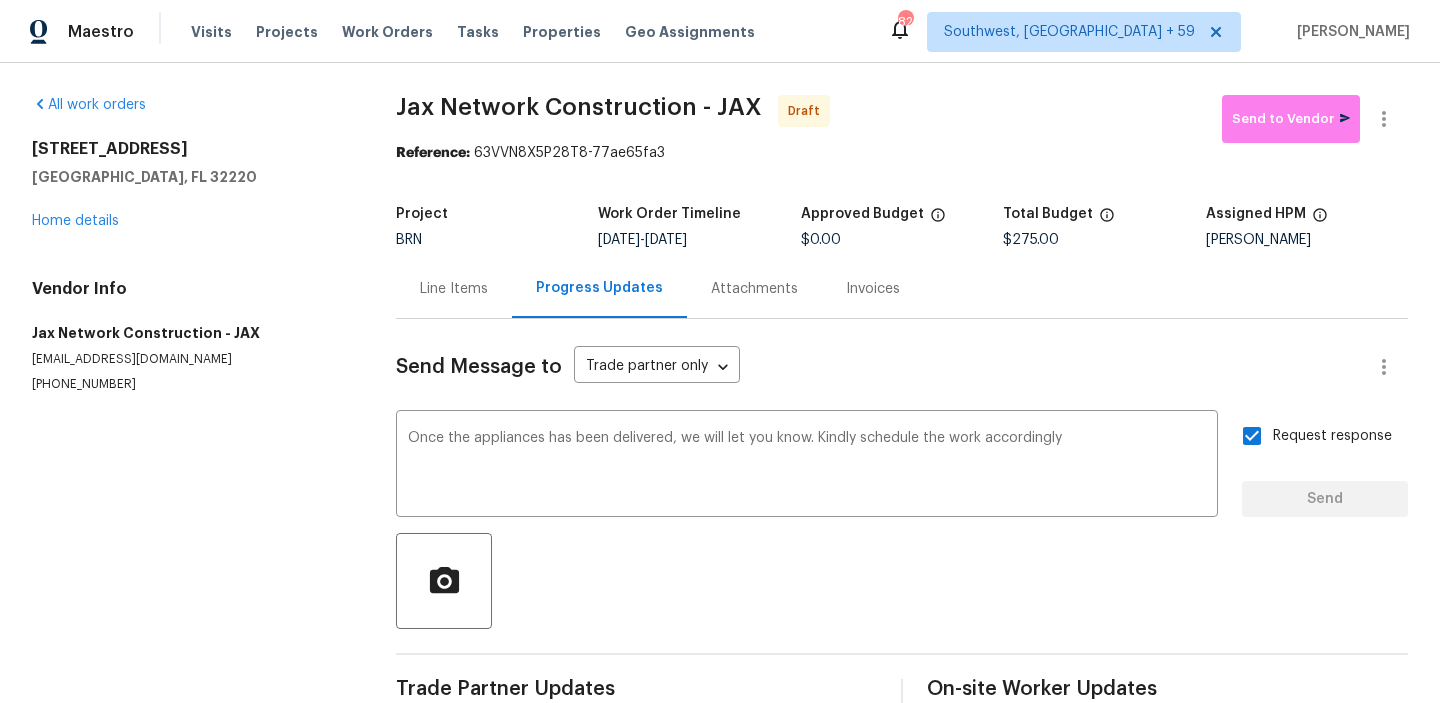 type 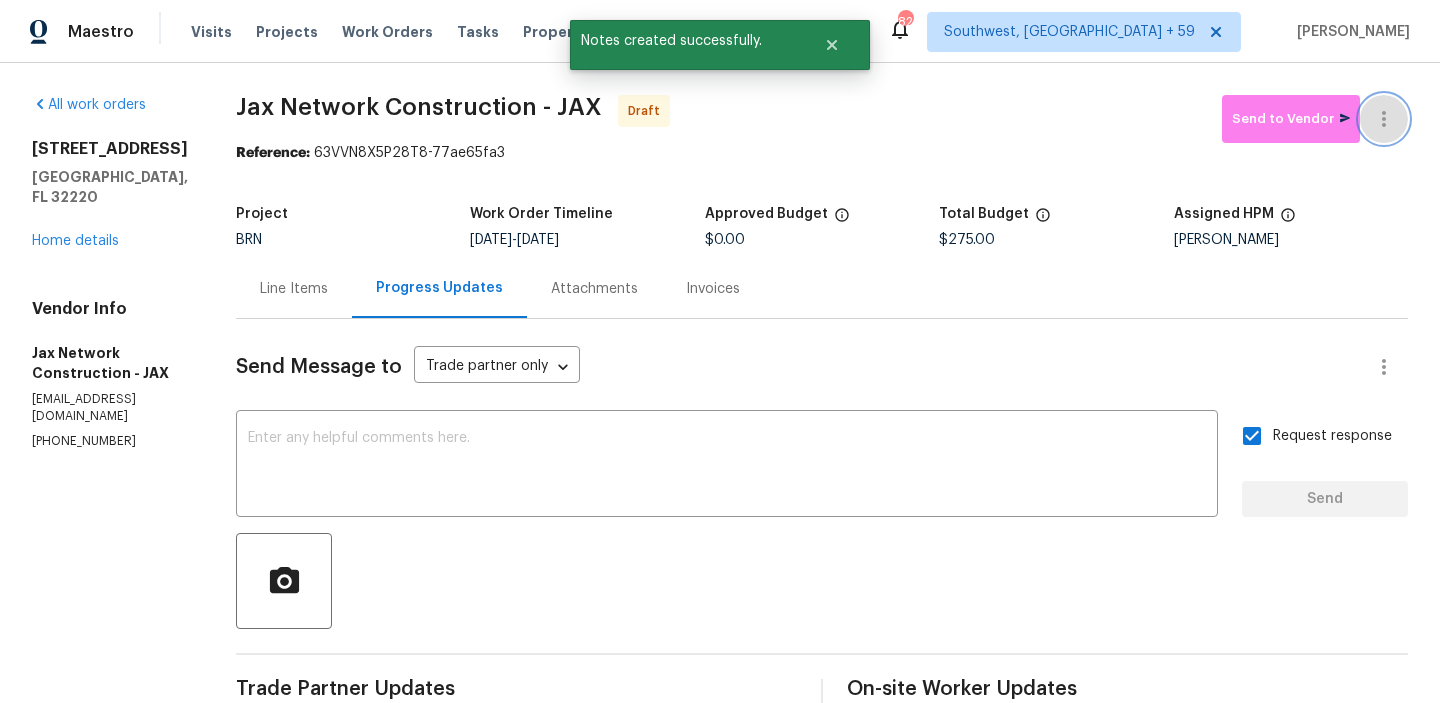 click 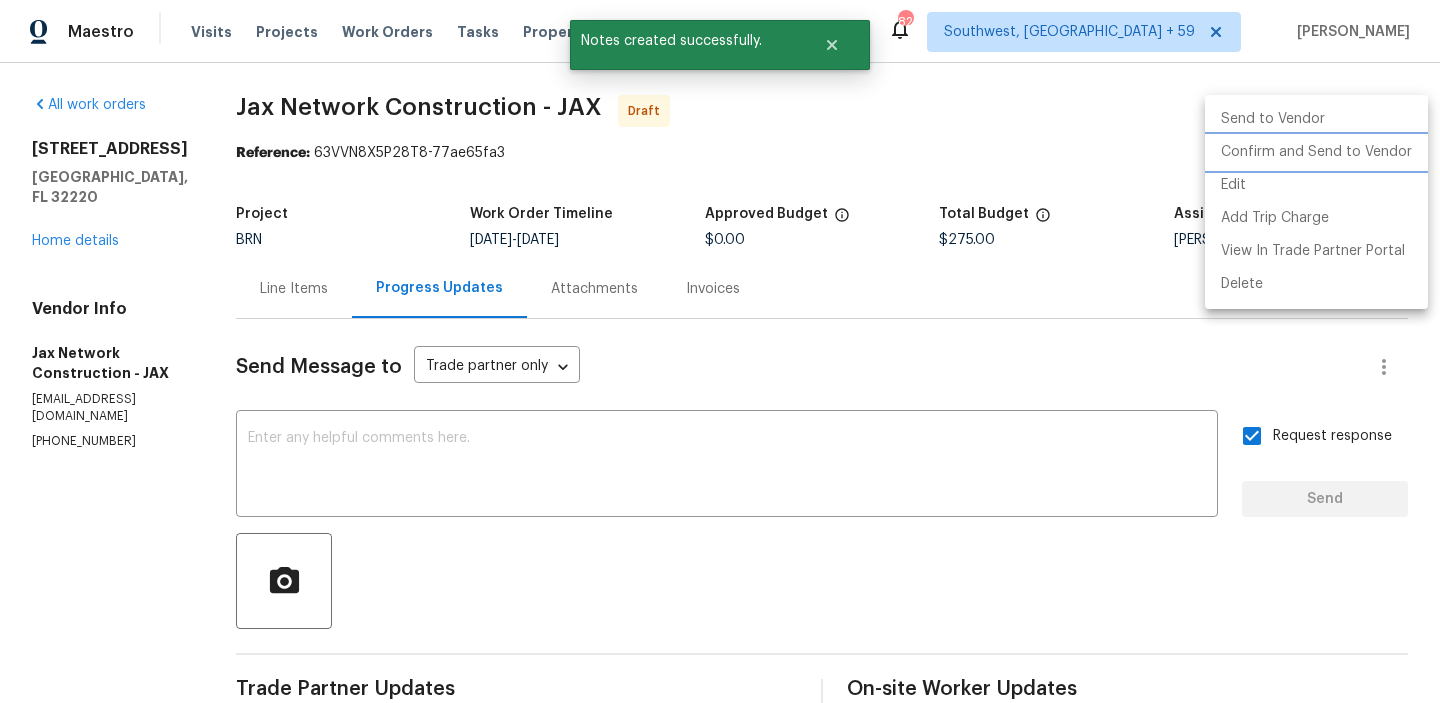 click on "Confirm and Send to Vendor" at bounding box center [1316, 152] 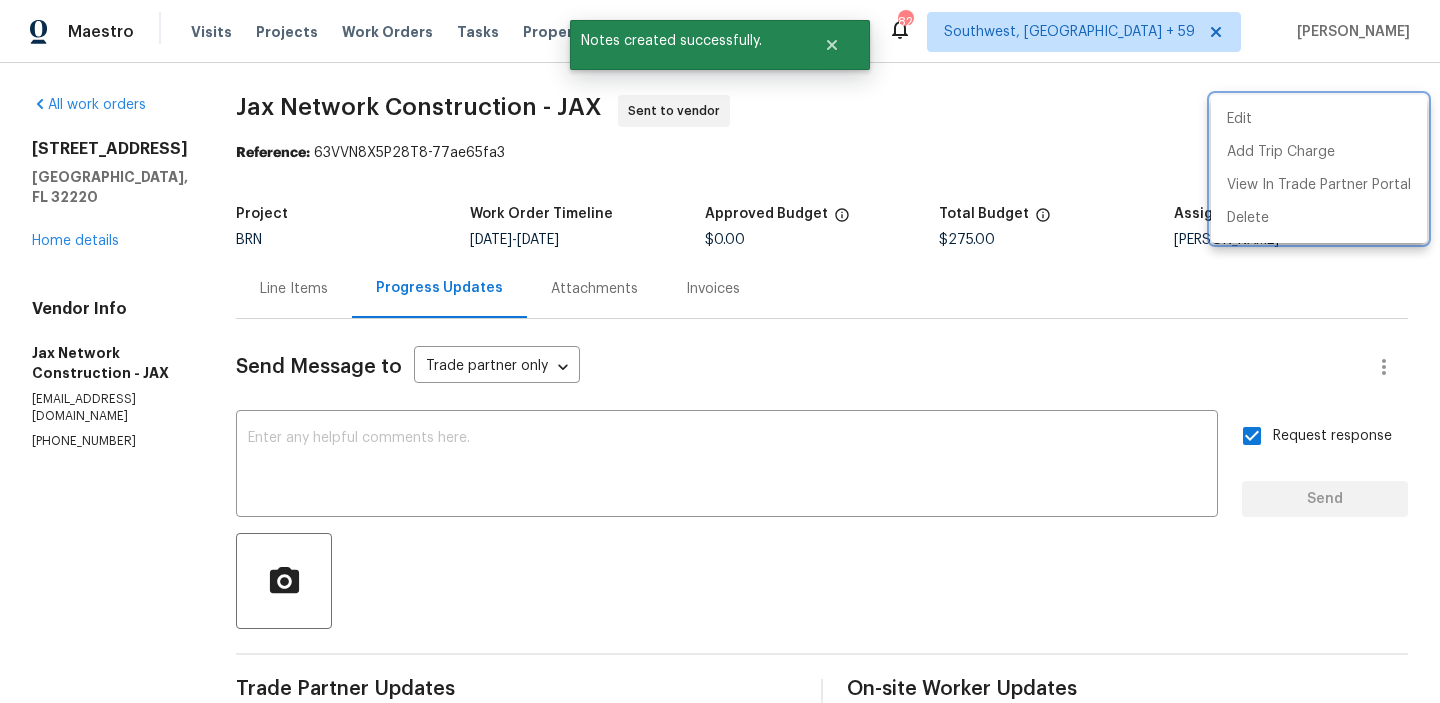 click at bounding box center [720, 351] 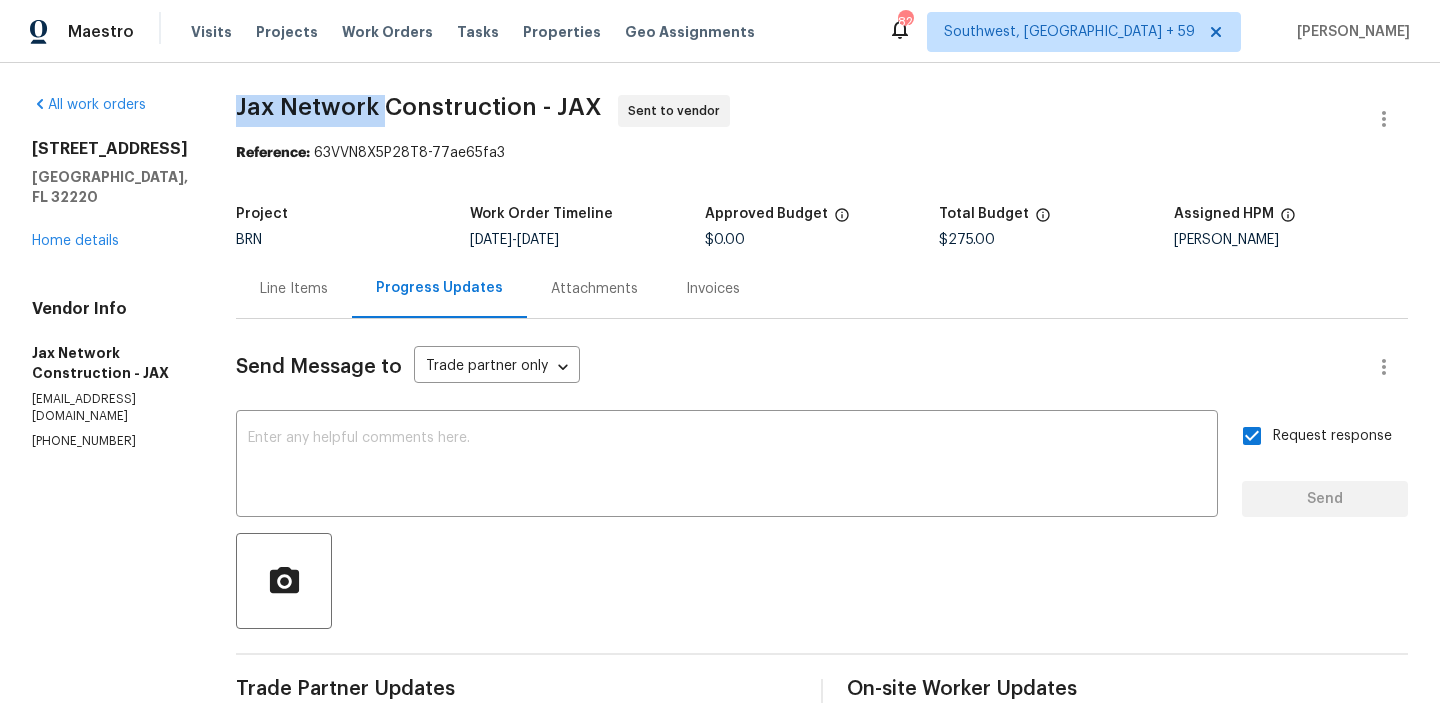 drag, startPoint x: 244, startPoint y: 99, endPoint x: 400, endPoint y: 102, distance: 156.02884 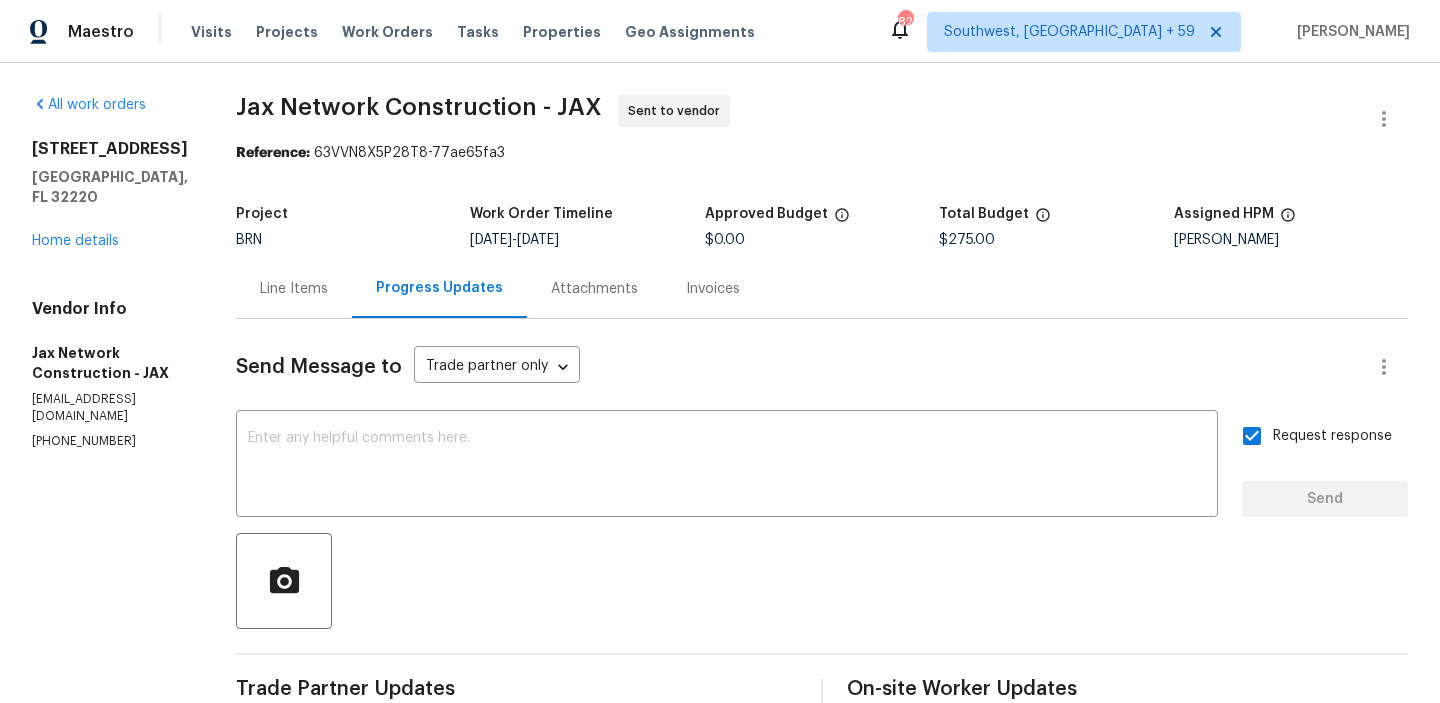 click on "Jax Network Construction - JAX Sent to vendor Reference:   63VVN8X5P28T8-77ae65fa3 Project BRN   Work Order Timeline 7/10/2025  -  7/14/2025 Approved Budget $0.00 Total Budget $275.00 Assigned HPM Jeremy Dykes Line Items Progress Updates Attachments Invoices Send Message to Trade partner only Trade partner only ​ x ​ Request response Send Trade Partner Updates Ananthi Mahendran 07/10/2025 10:36 AM Once the appliances has been delivered, we will let you know. Kindly schedule the work accordingly Ananthi Mahendran 07/10/2025 10:36 AM Hi, I'm Ananthi from Opendoor. Just wanted to check if you received the WO for 350 Memorial Park Rd, Jacksonville, FL 32220, due on 7/14/2025. Please review and accept it within 24 hours and provide a schedule by then. Reach out to me via the portal or call/text at 650-800-9524 for any questions or additional details and change orders for this work order. On-site Worker Updates" at bounding box center [822, 531] 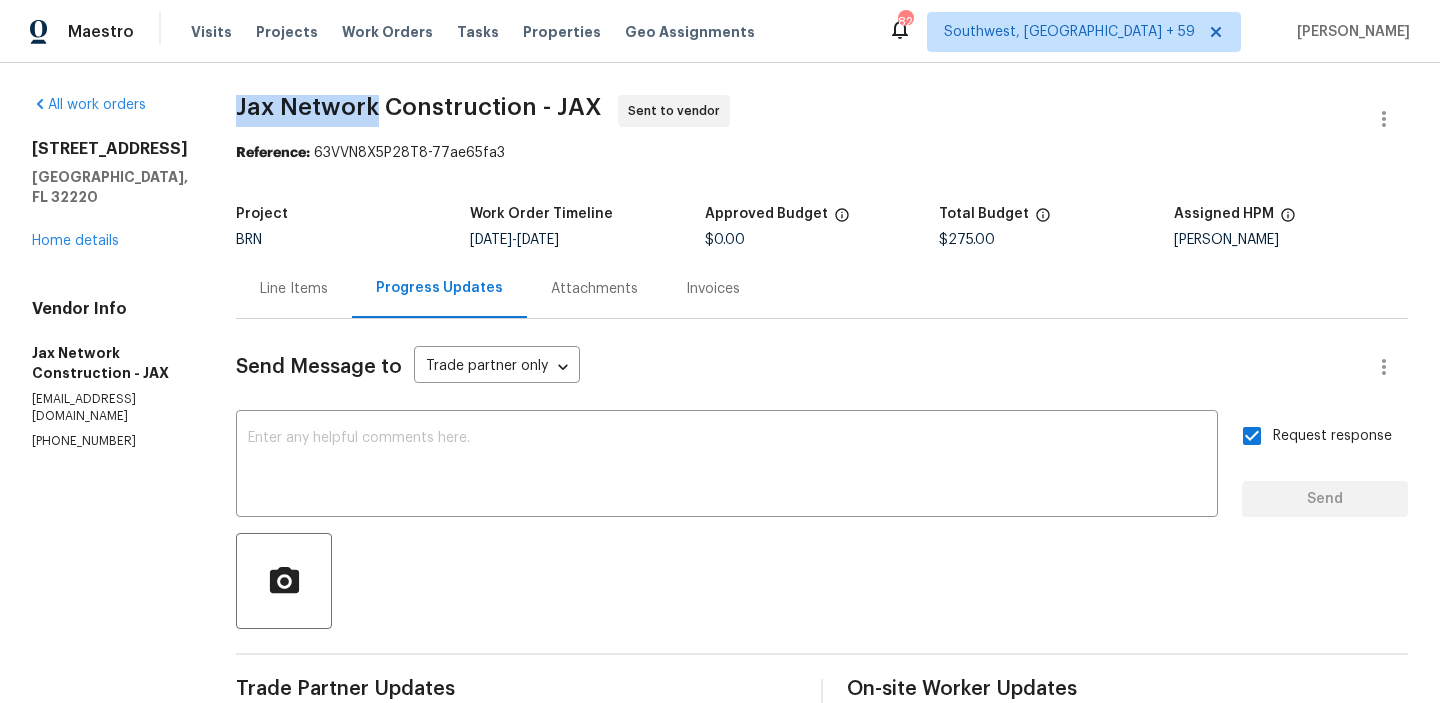 drag, startPoint x: 247, startPoint y: 111, endPoint x: 394, endPoint y: 103, distance: 147.21753 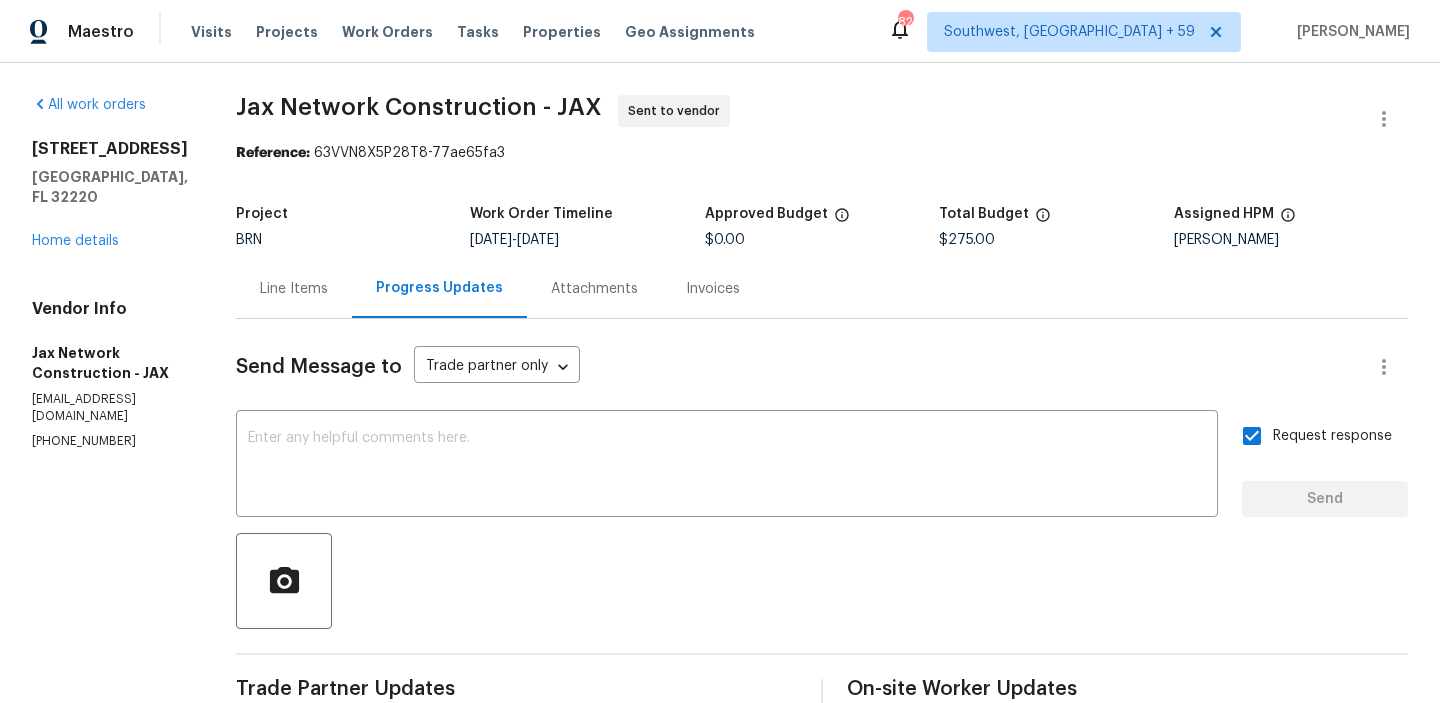 click on "Project" at bounding box center (353, 220) 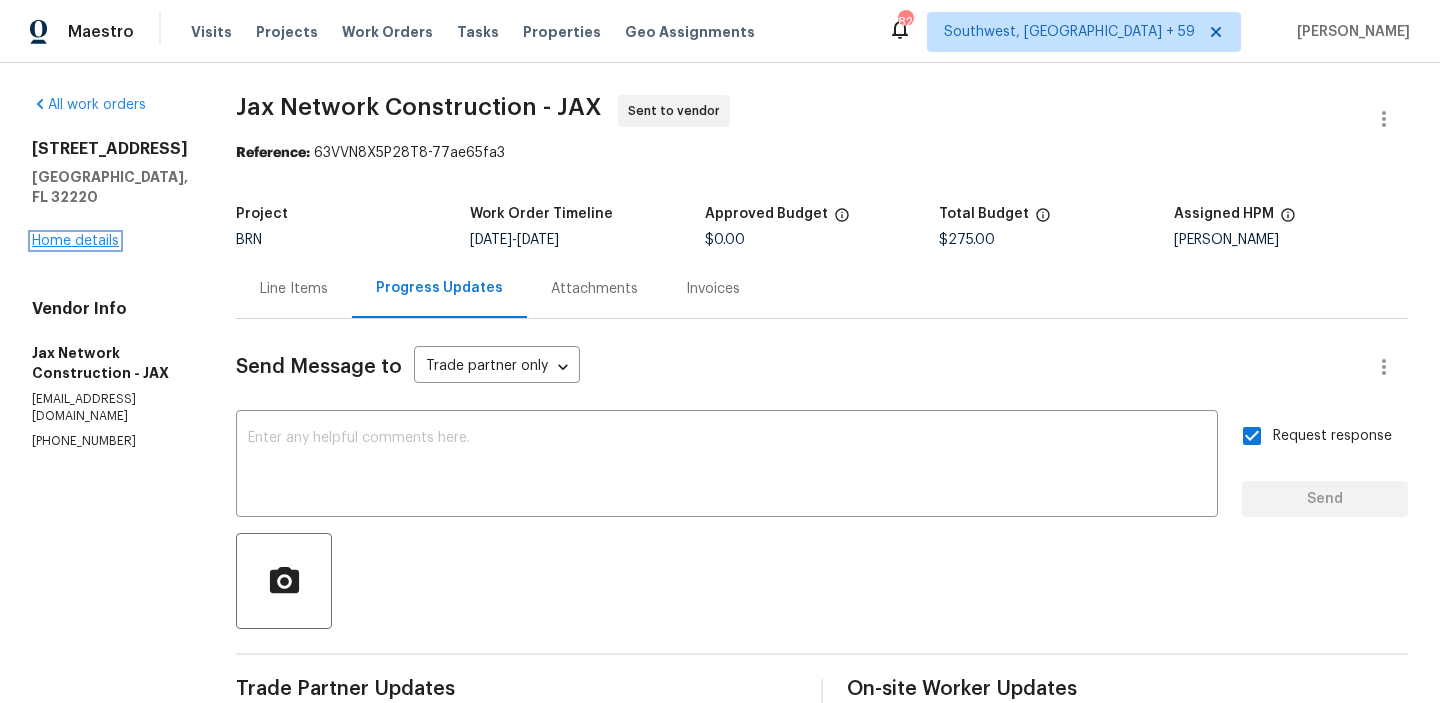 click on "Home details" at bounding box center (75, 241) 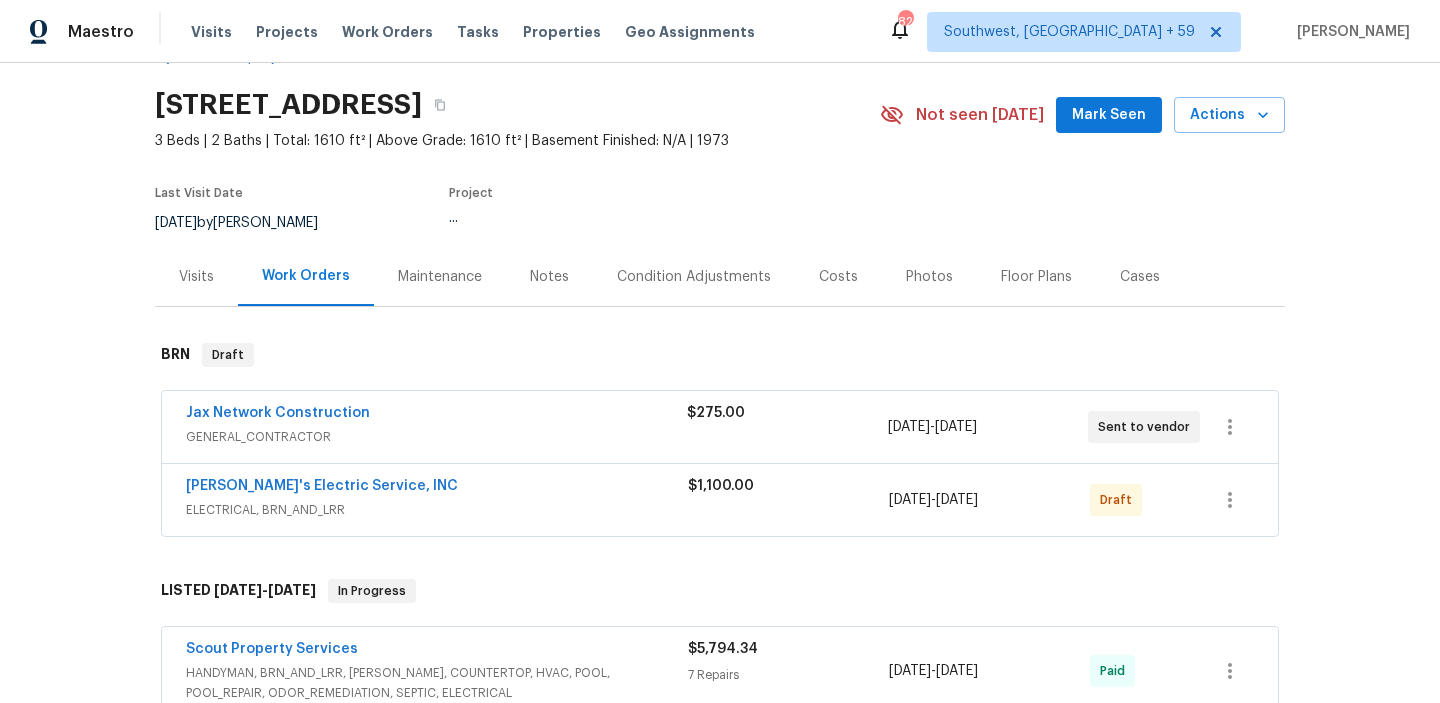 scroll, scrollTop: 132, scrollLeft: 0, axis: vertical 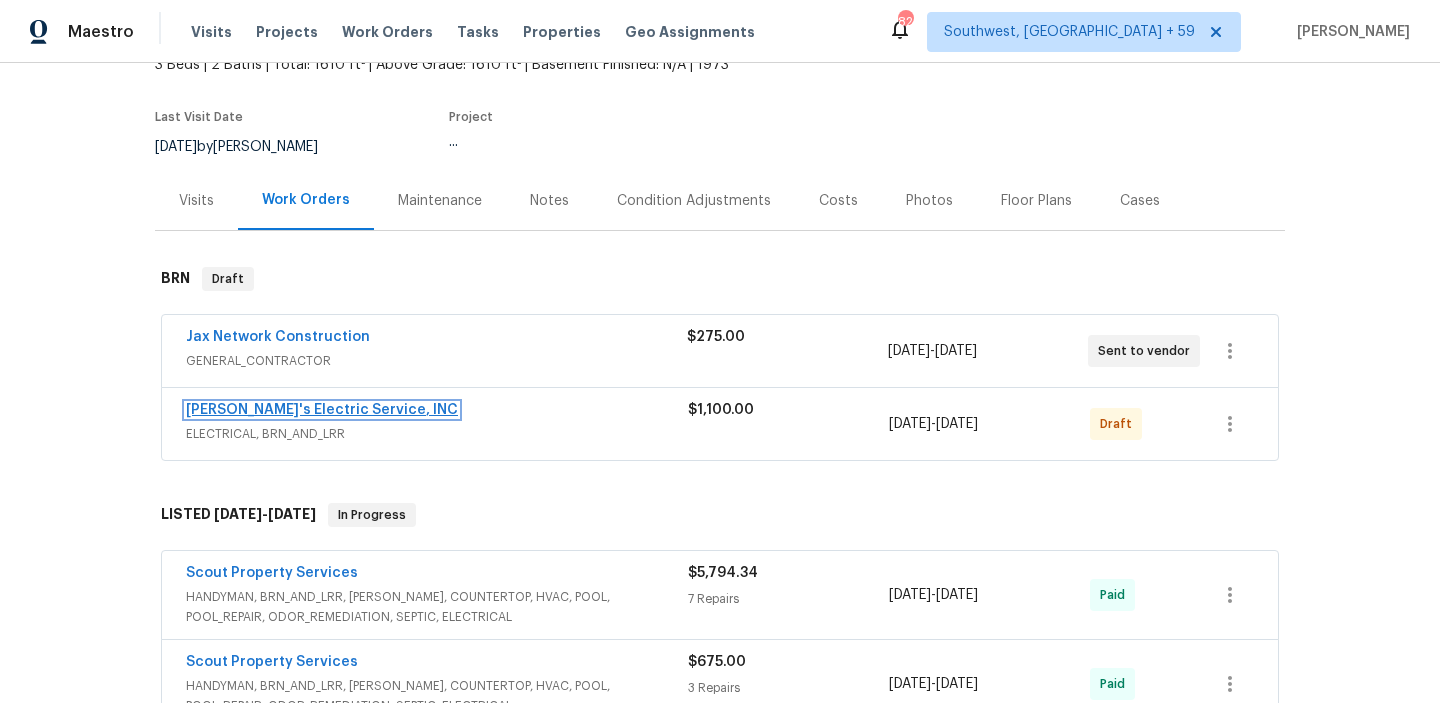 click on "Jack's Electric Service, INC" at bounding box center [322, 410] 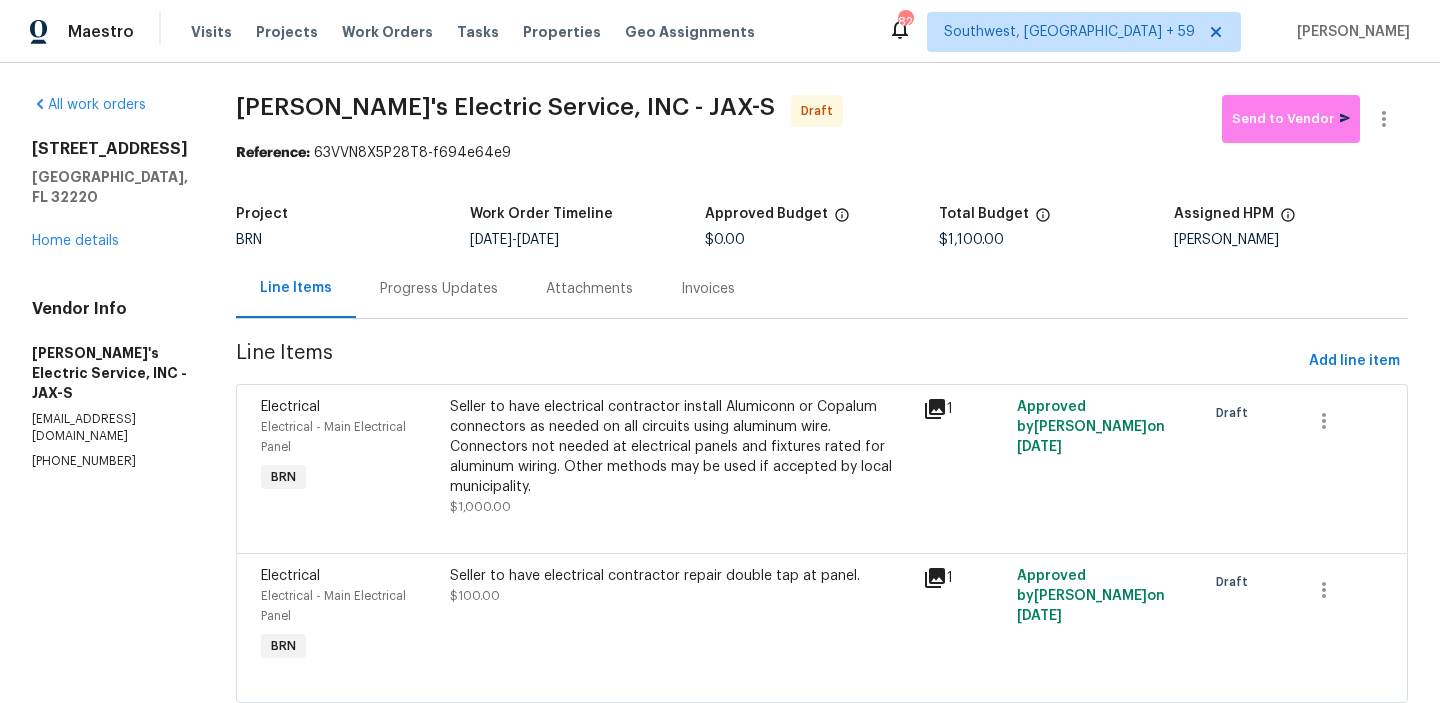 scroll, scrollTop: 17, scrollLeft: 0, axis: vertical 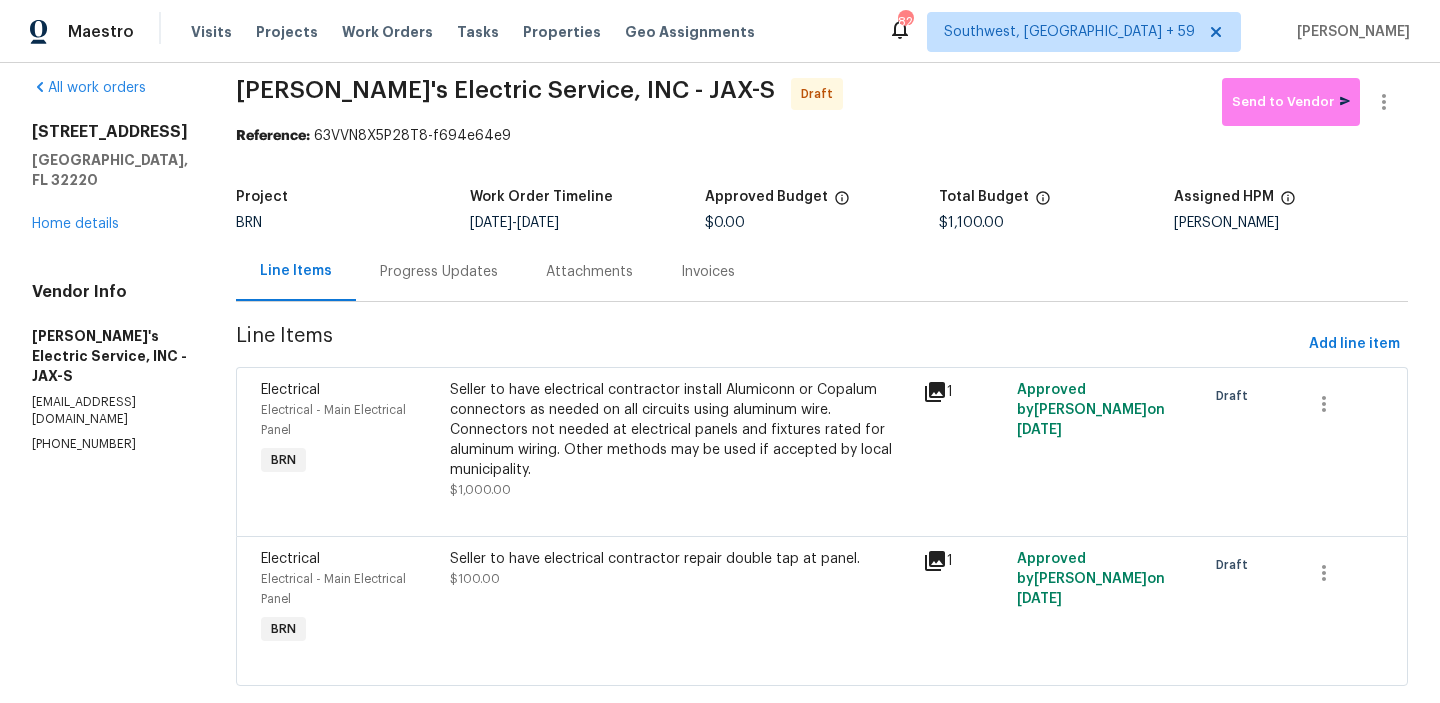 click on "Progress Updates" at bounding box center [439, 271] 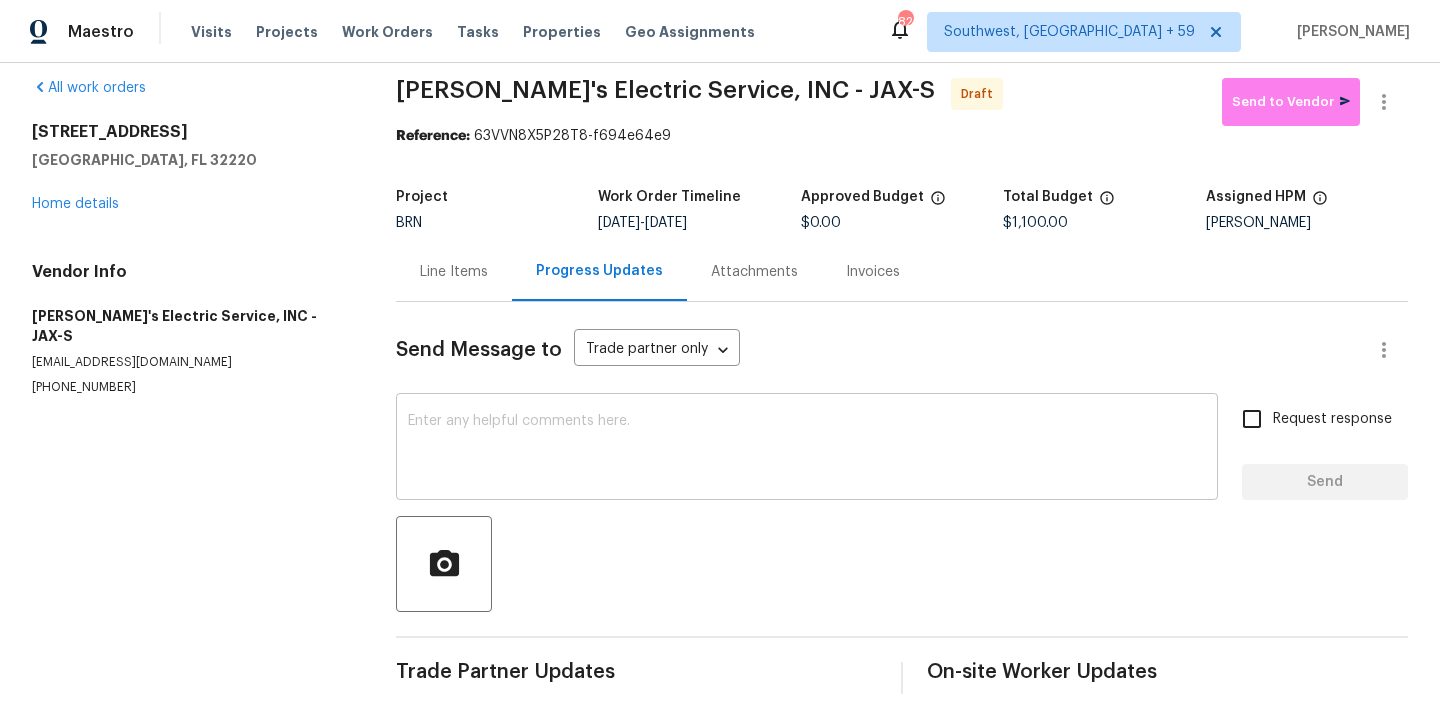 click at bounding box center [807, 449] 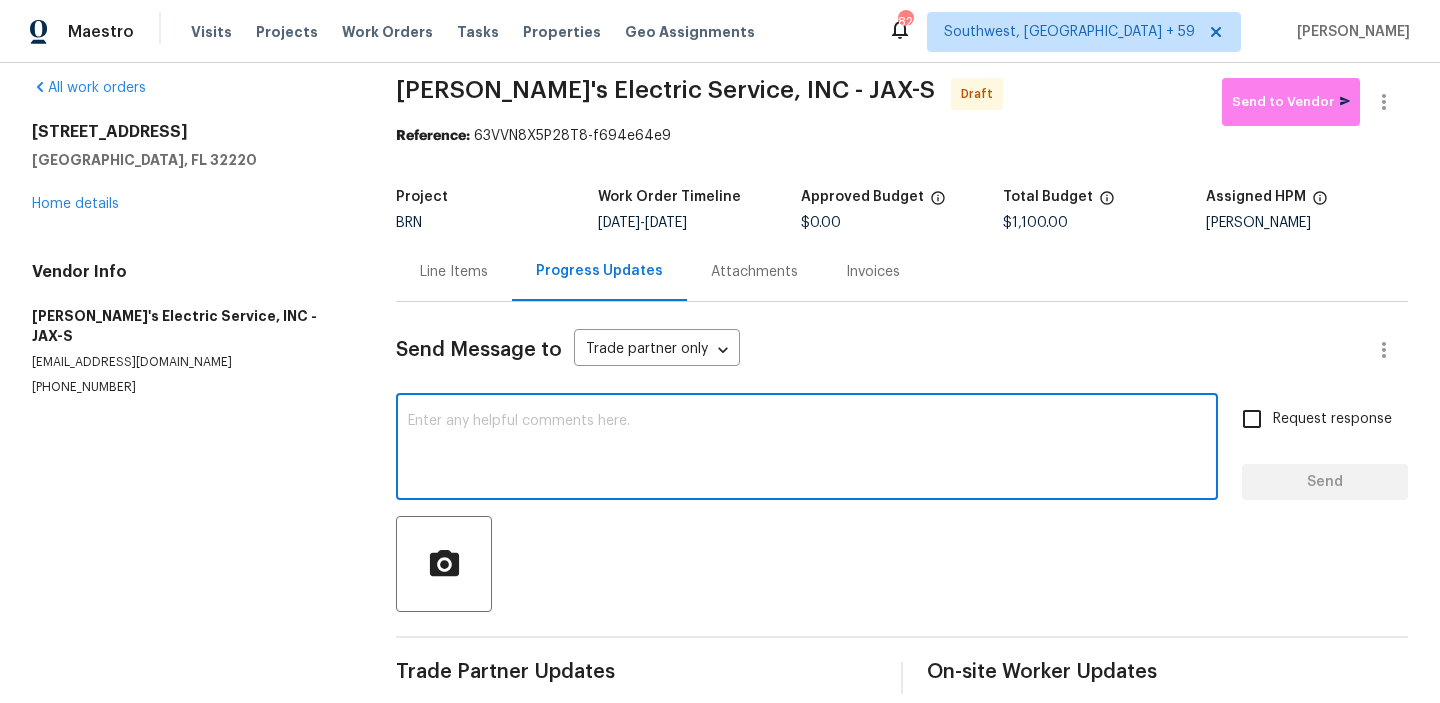 scroll, scrollTop: 40, scrollLeft: 0, axis: vertical 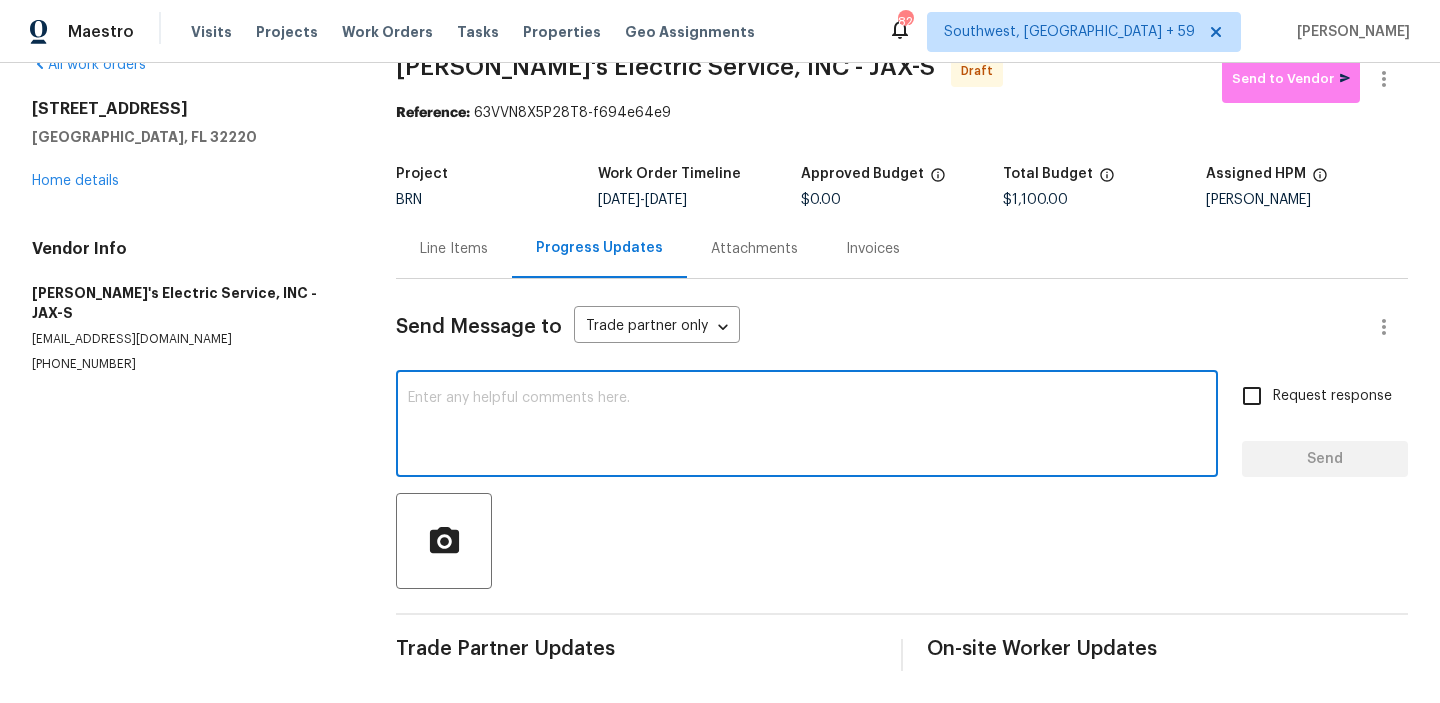 paste on "https://maestro.ops.opendoor.com/work-orders/77ae65fa-31c9-4c24-b3aa-1eefedca2f5c?tab=MESSAGES" 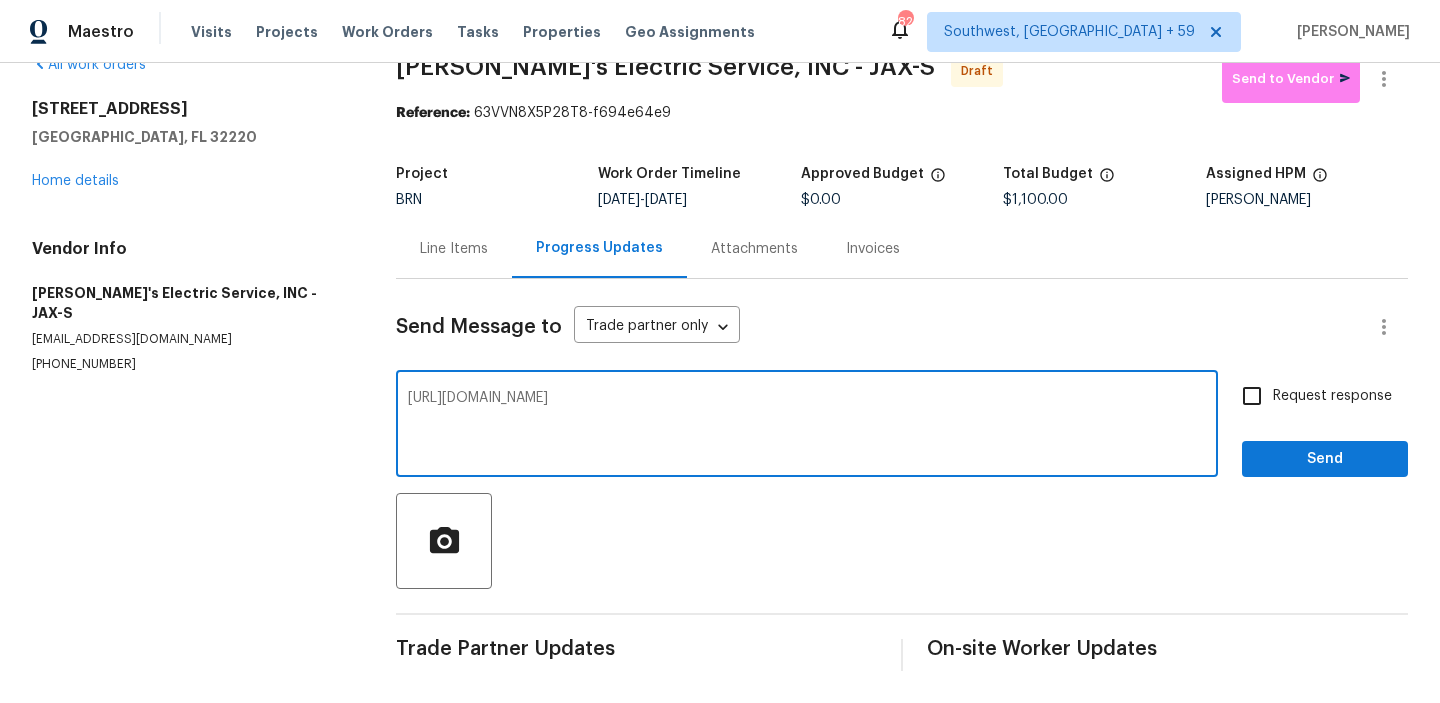 type on "https://maestro.ops.opendoor.com/work-orders/77ae65fa-31c9-4c24-b3aa-1eefedca2f5c?tab=MESSAGE" 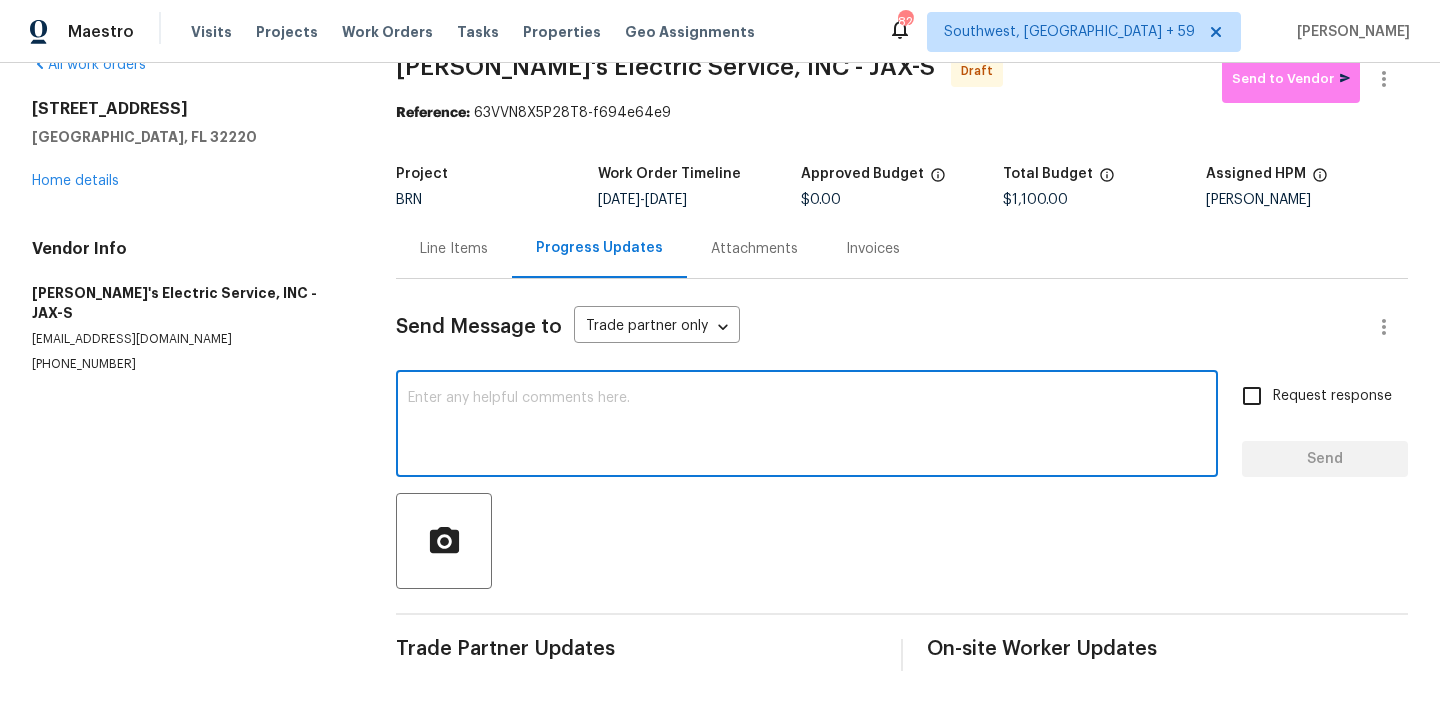 paste on "Hi, I'm Ananthi from Opendoor. Just wanted to check if you received the WO for (Property address), due on (Target date). Please review and accept it within 24 hours and provide a schedule by then. Reach out to me via the portal or call/text at 650-800-9524 for any questions or additional details and change orders for this work order." 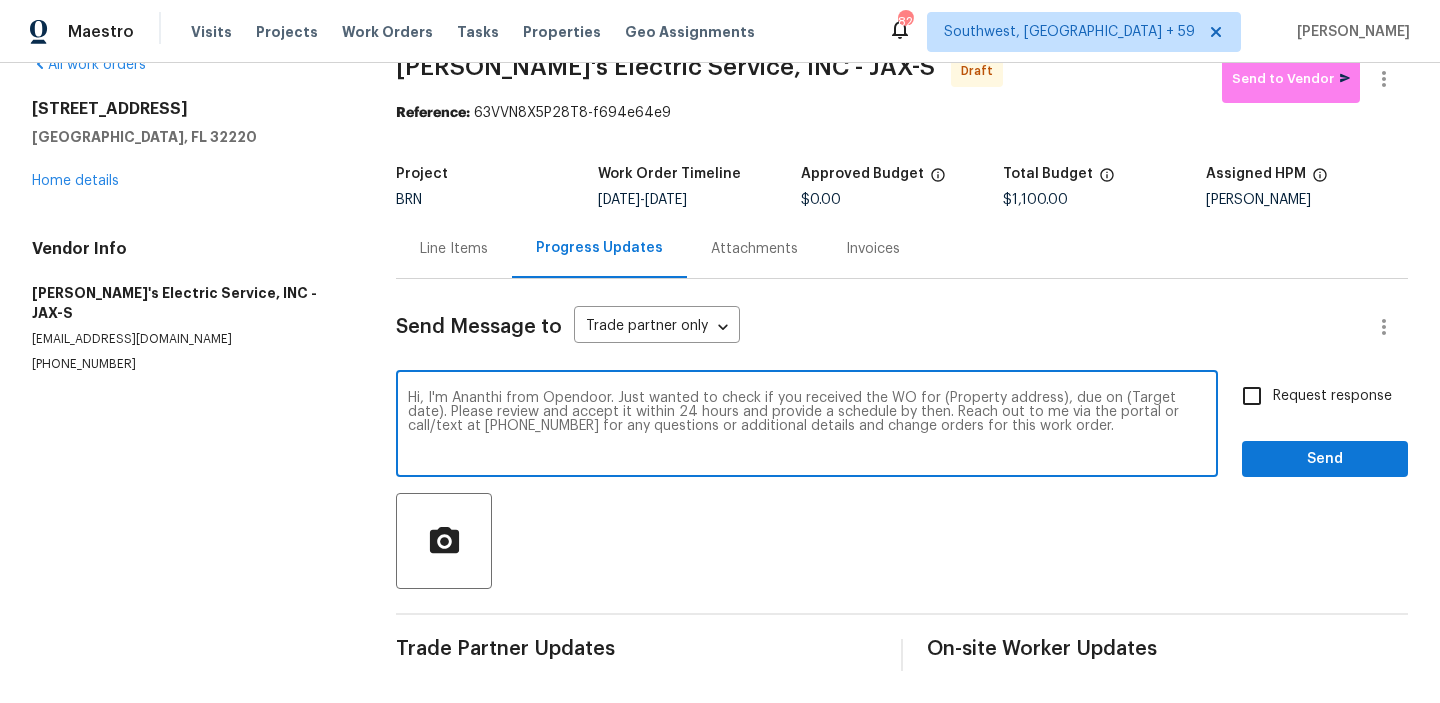 drag, startPoint x: 1051, startPoint y: 399, endPoint x: 969, endPoint y: 398, distance: 82.006096 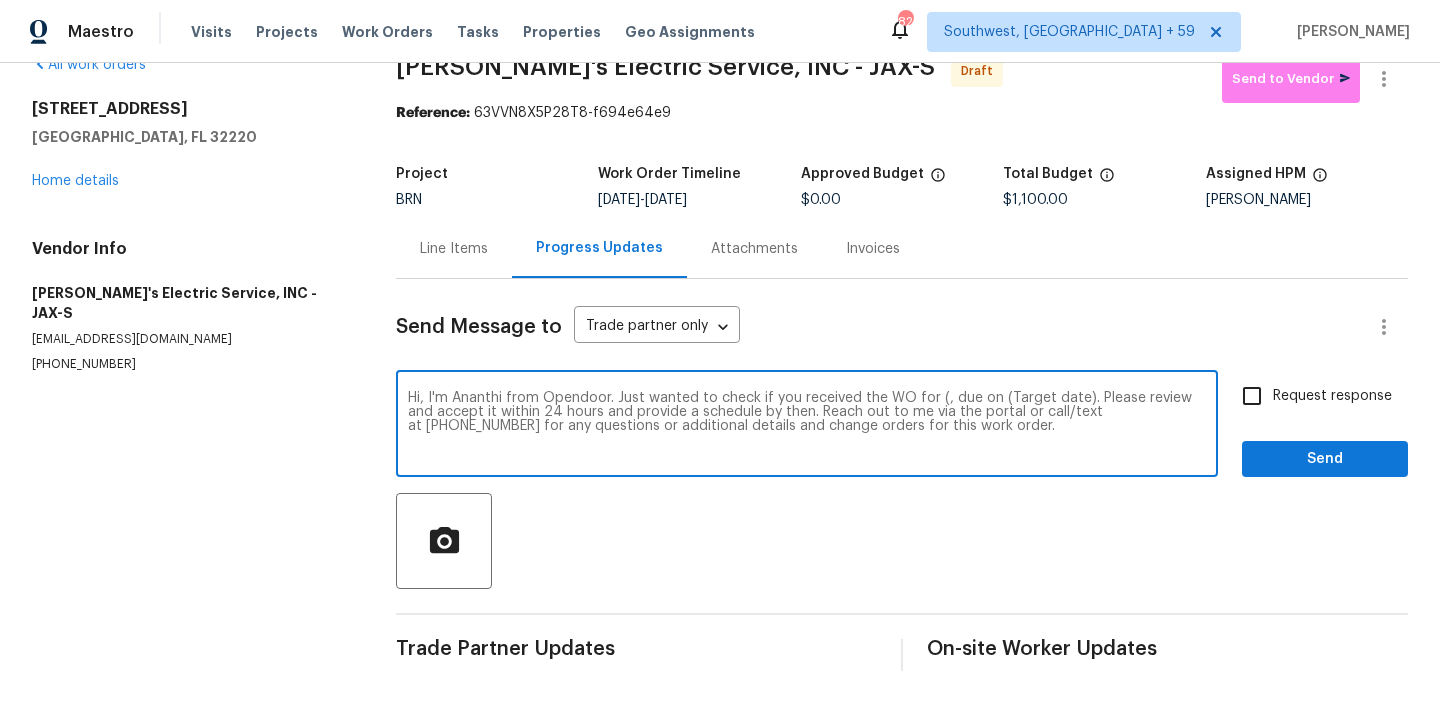 paste on "350 Memorial Park Rd, Jacksonville, FL 32220" 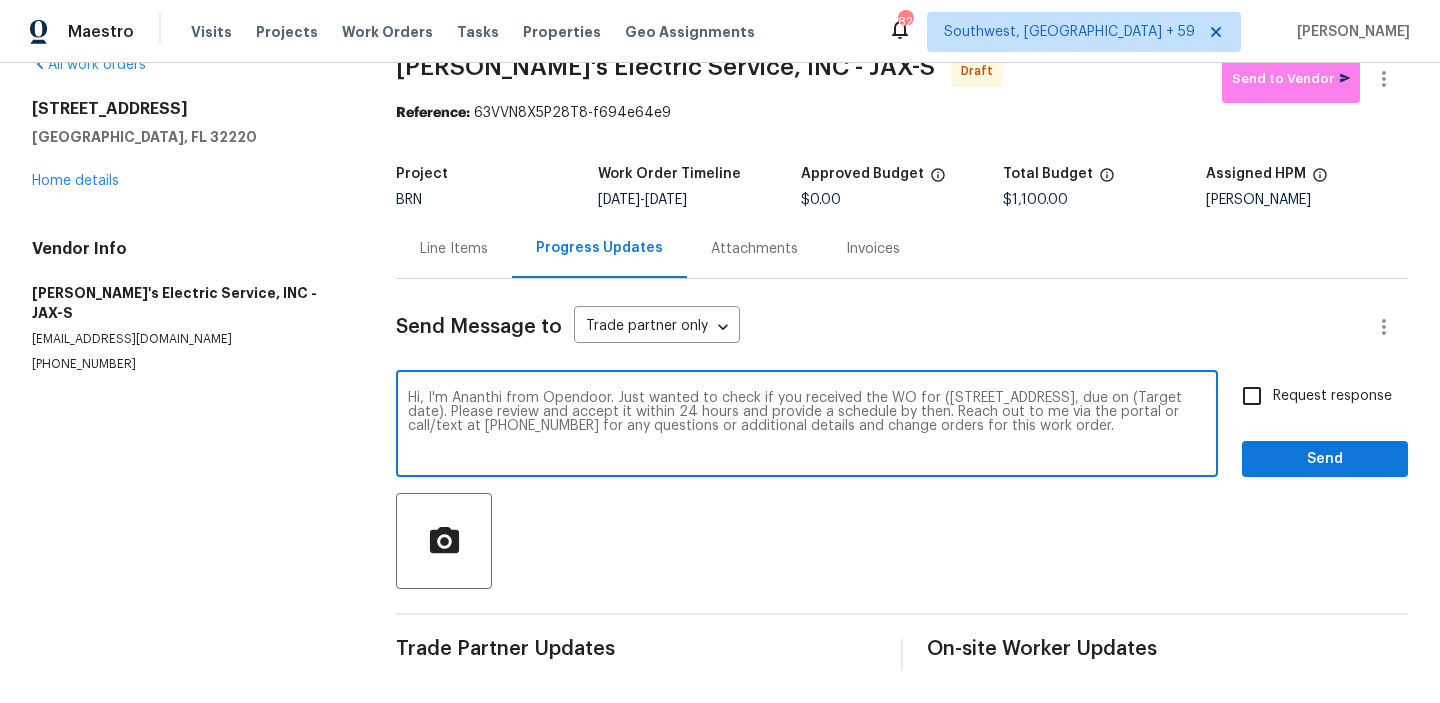 click on "Hi, I'm Ananthi from Opendoor. Just wanted to check if you received the WO for (350 Memorial Park Rd, Jacksonville, FL 32220, due on (Target date). Please review and accept it within 24 hours and provide a schedule by then. Reach out to me via the portal or call/text at 650-800-9524 for any questions or additional details and change orders for this work order." at bounding box center (807, 426) 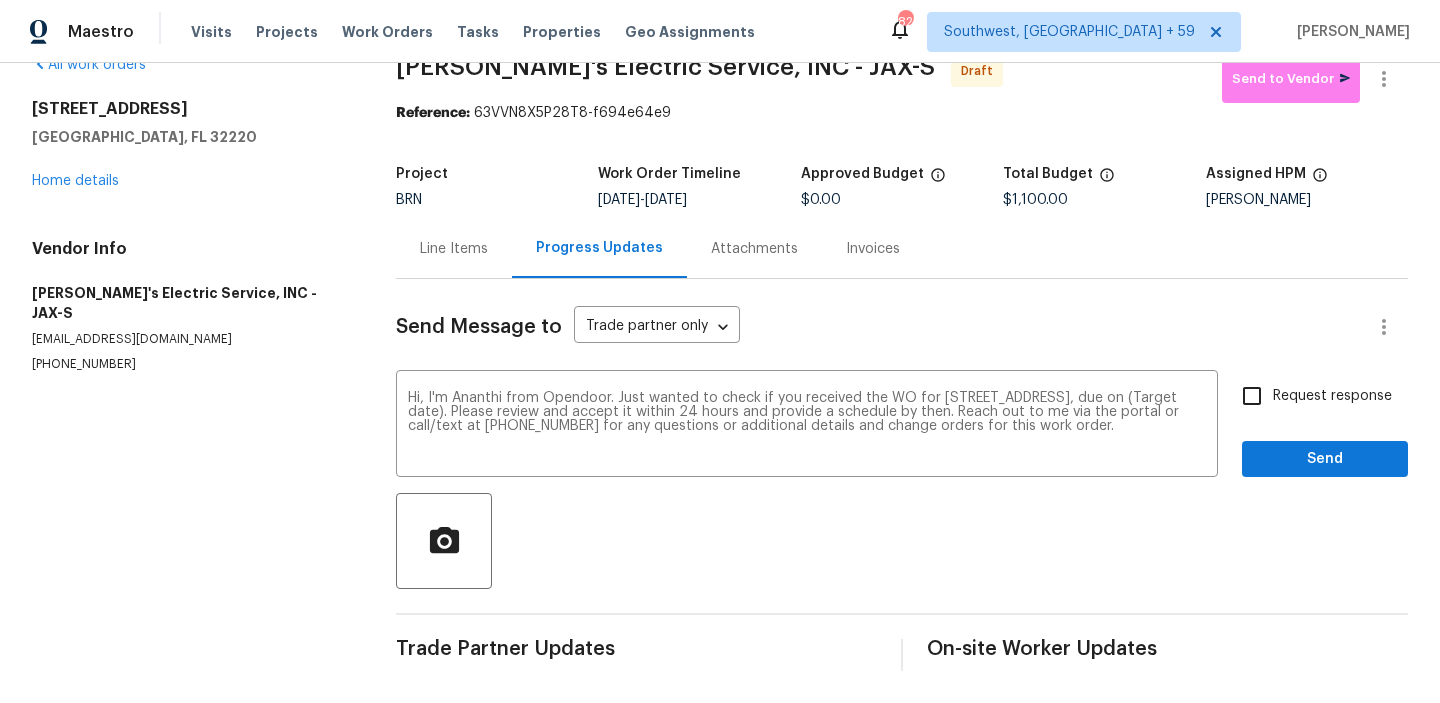 drag, startPoint x: 675, startPoint y: 195, endPoint x: 735, endPoint y: 195, distance: 60 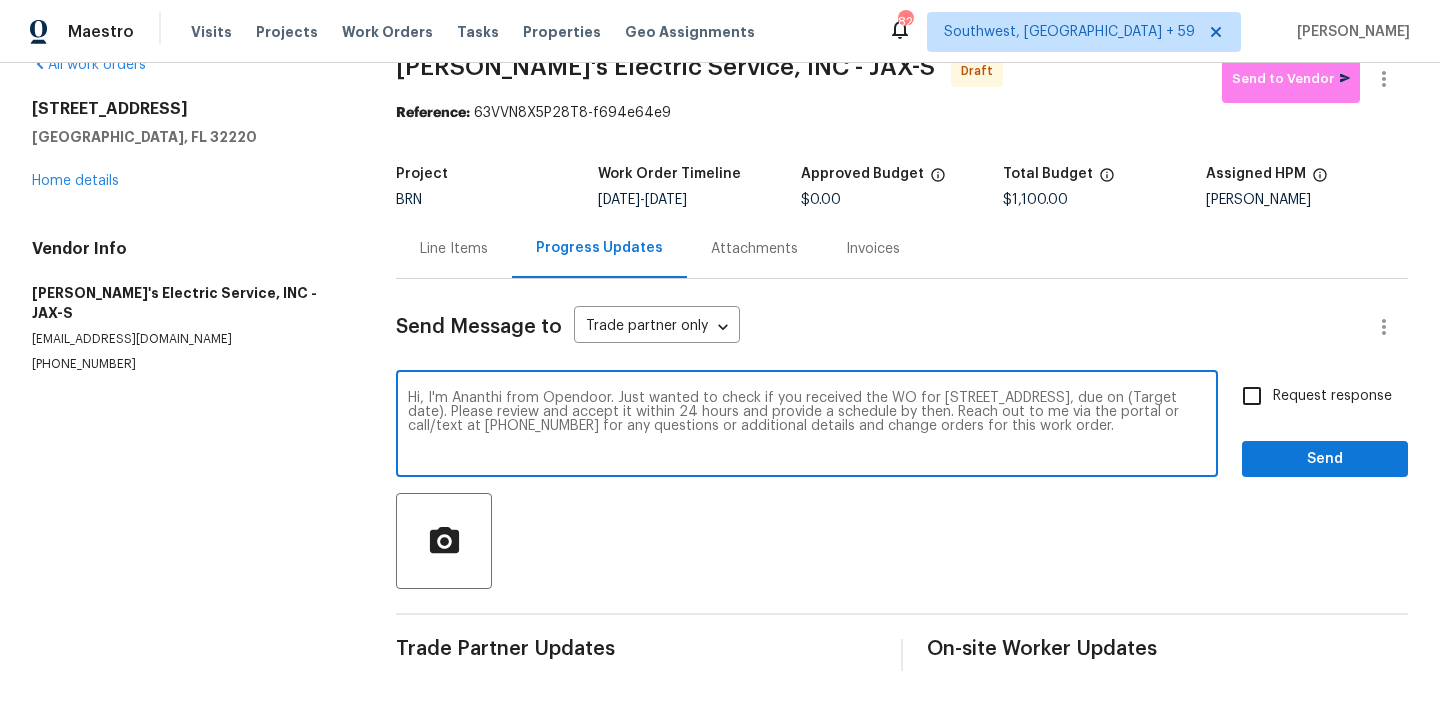 drag, startPoint x: 586, startPoint y: 413, endPoint x: 521, endPoint y: 413, distance: 65 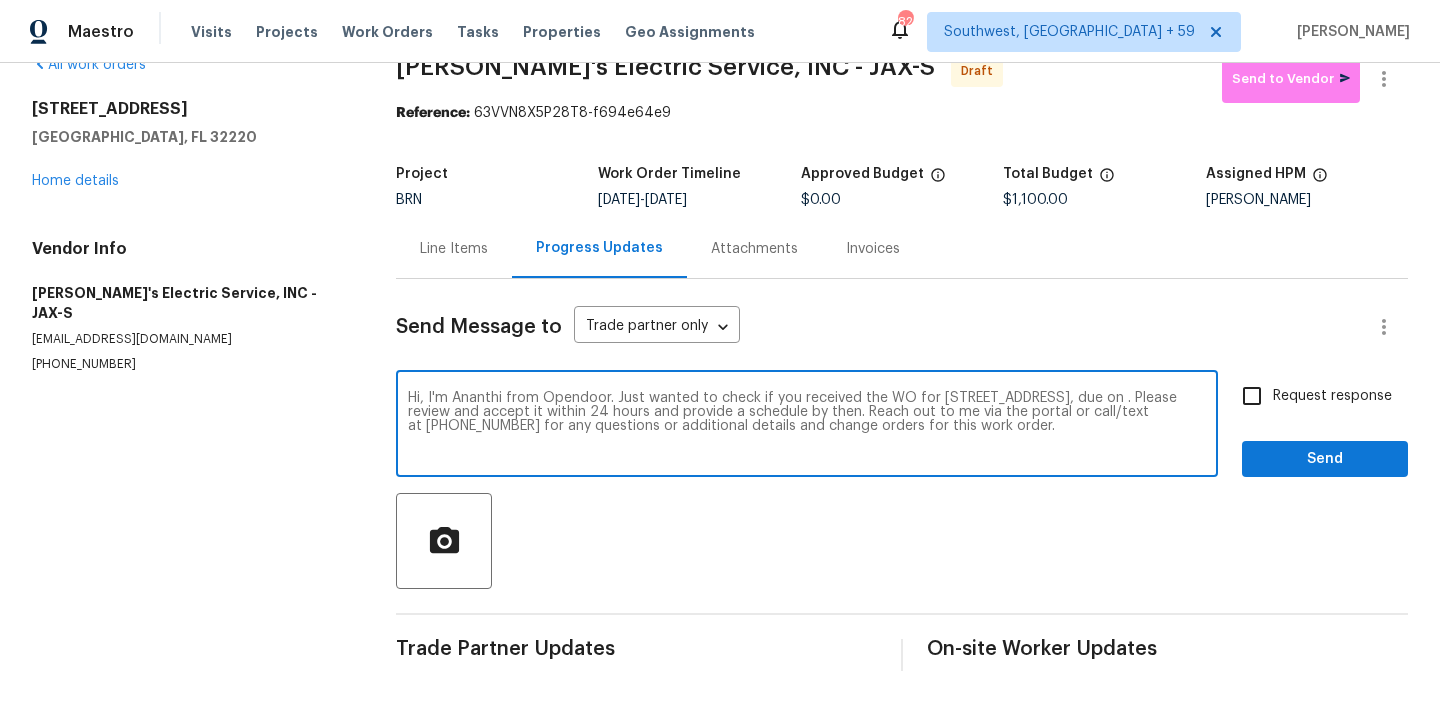 paste on "7/14/2025" 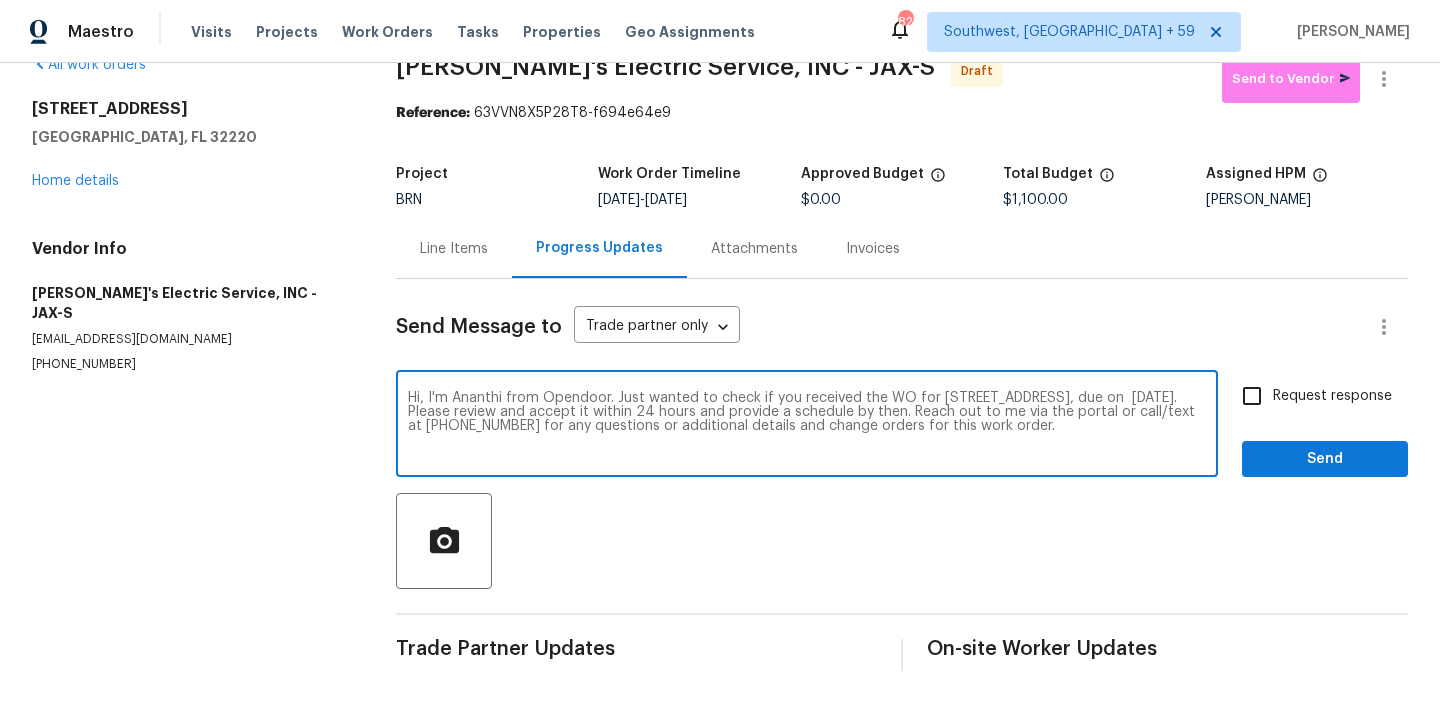 type on "Hi, I'm Ananthi from Opendoor. Just wanted to check if you received the WO for 350 Memorial Park Rd, Jacksonville, FL 32220, due on  7/14/2025. Please review and accept it within 24 hours and provide a schedule by then. Reach out to me via the portal or call/text at 650-800-9524 for any questions or additional details and change orders for this work order." 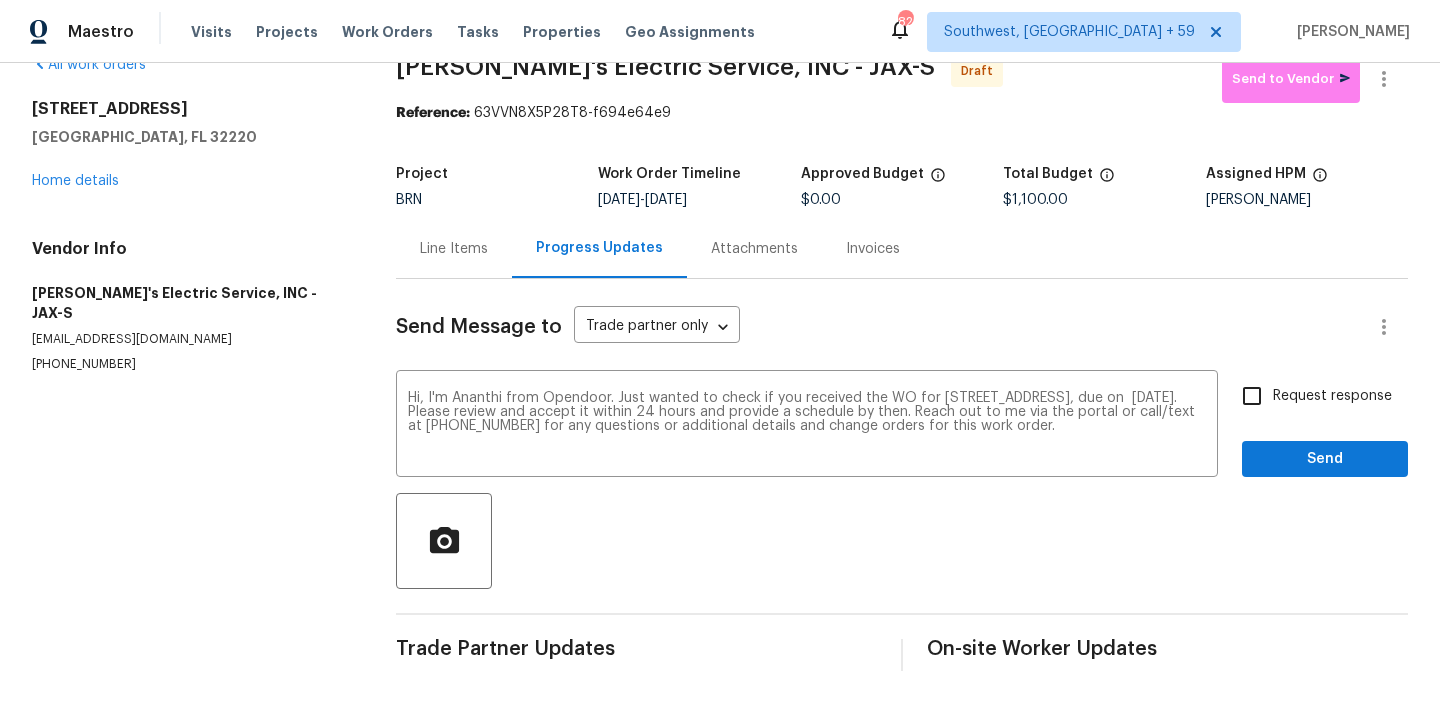 click on "Request response" at bounding box center (1332, 396) 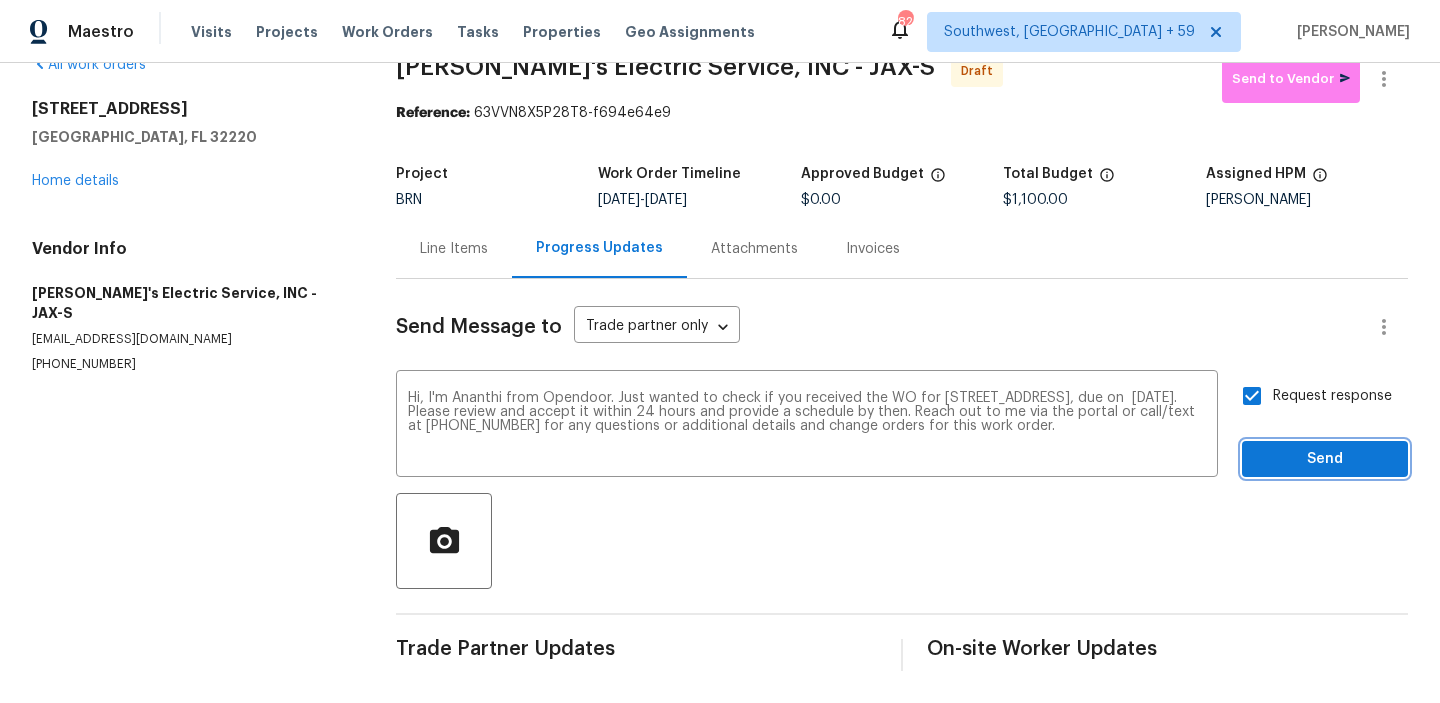click on "Send" at bounding box center [1325, 459] 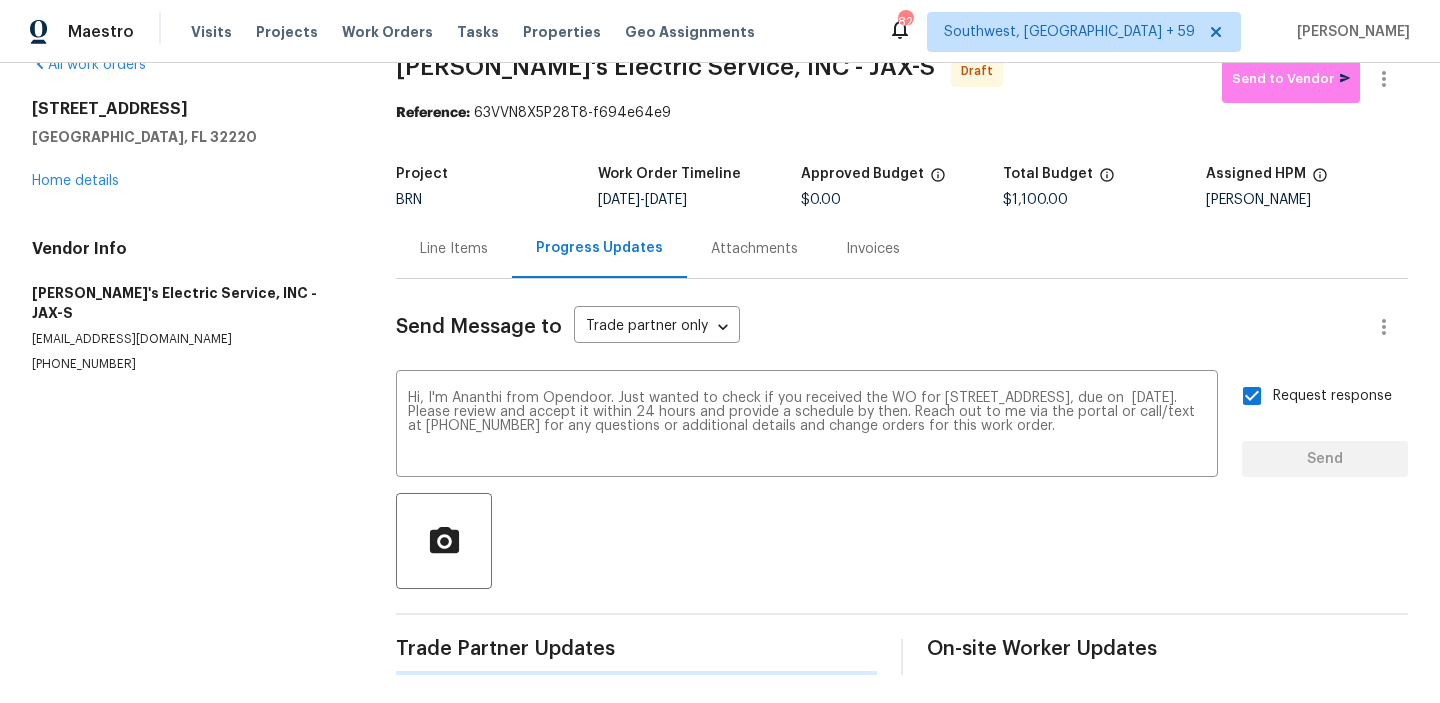 type 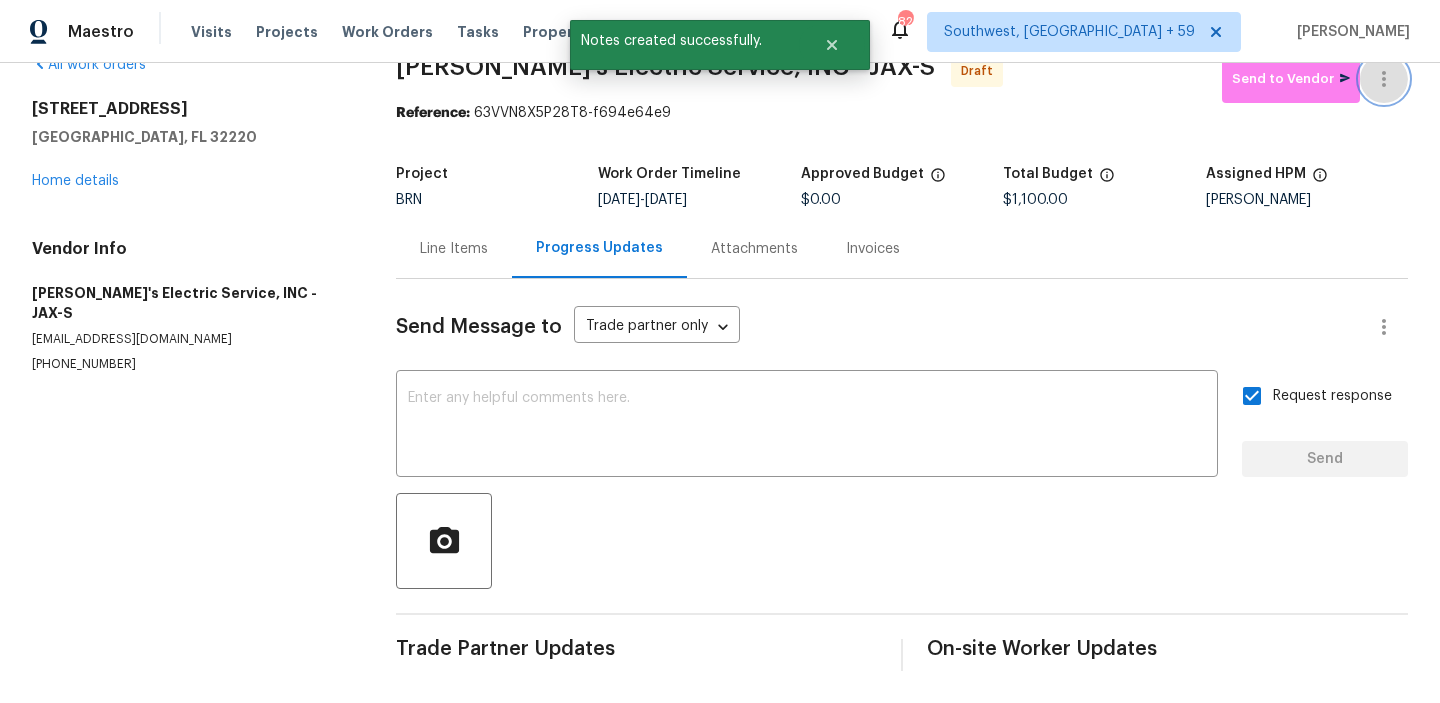 click 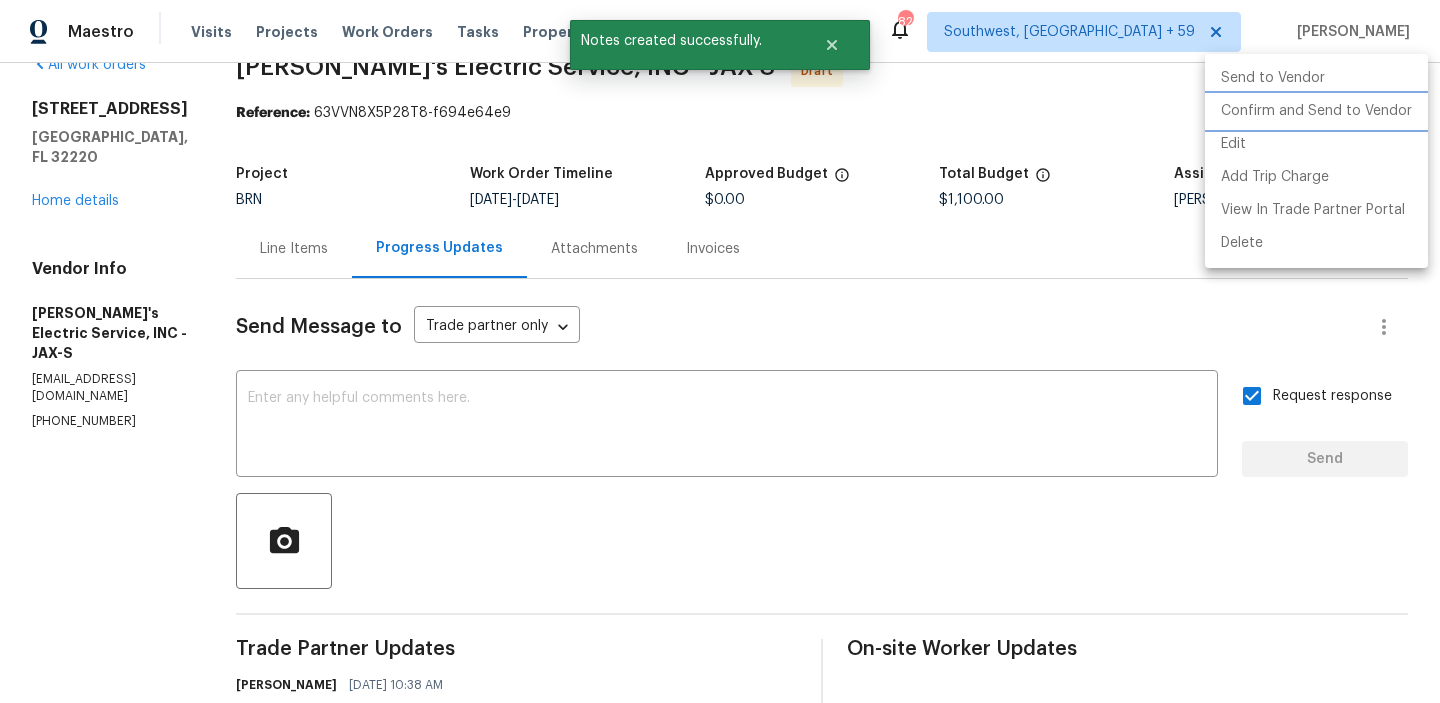 click on "Confirm and Send to Vendor" at bounding box center (1316, 111) 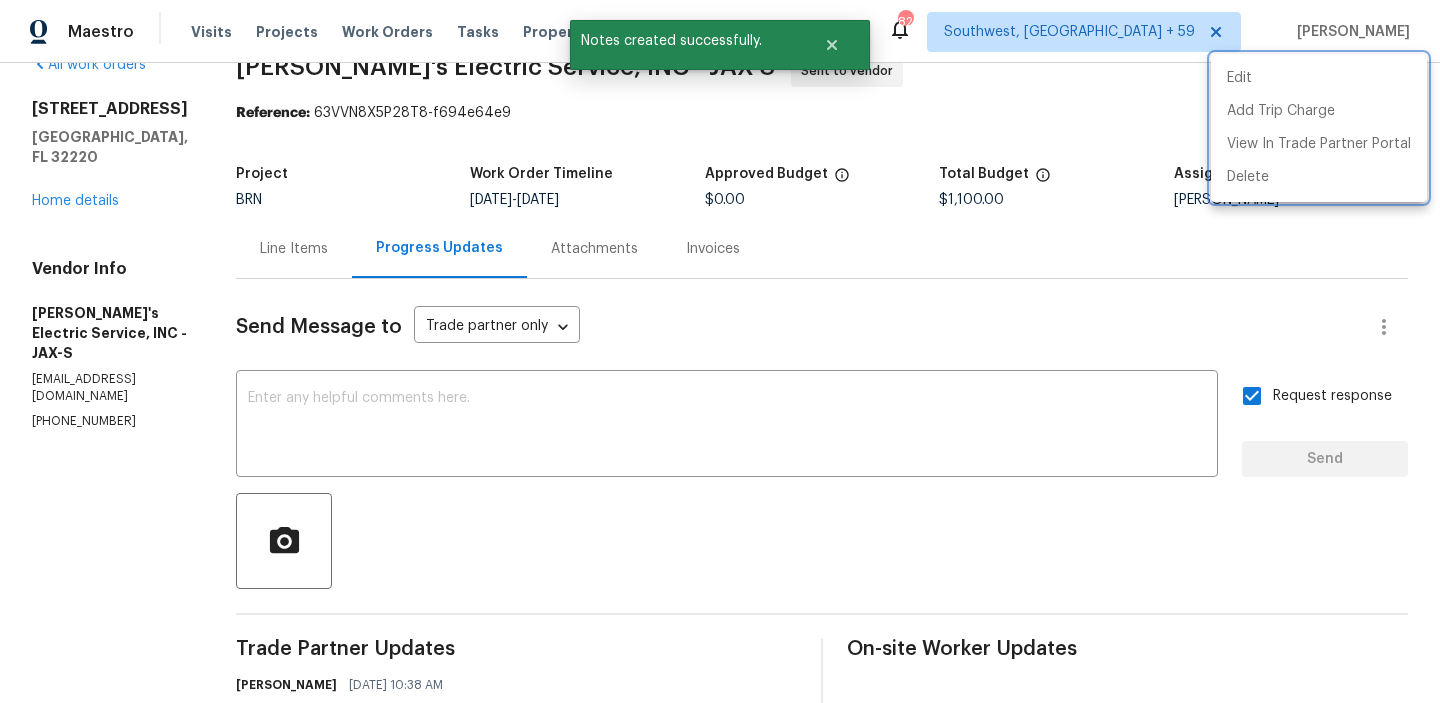 click at bounding box center [720, 351] 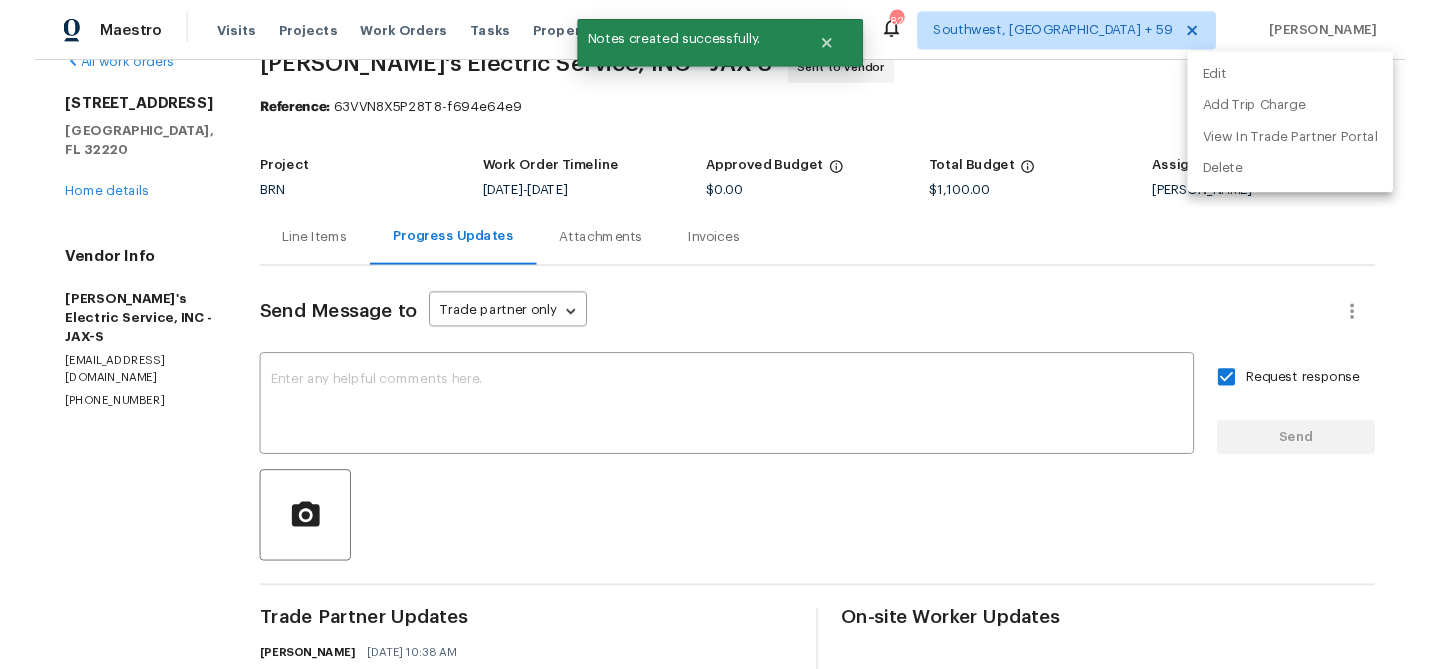 scroll, scrollTop: 32, scrollLeft: 0, axis: vertical 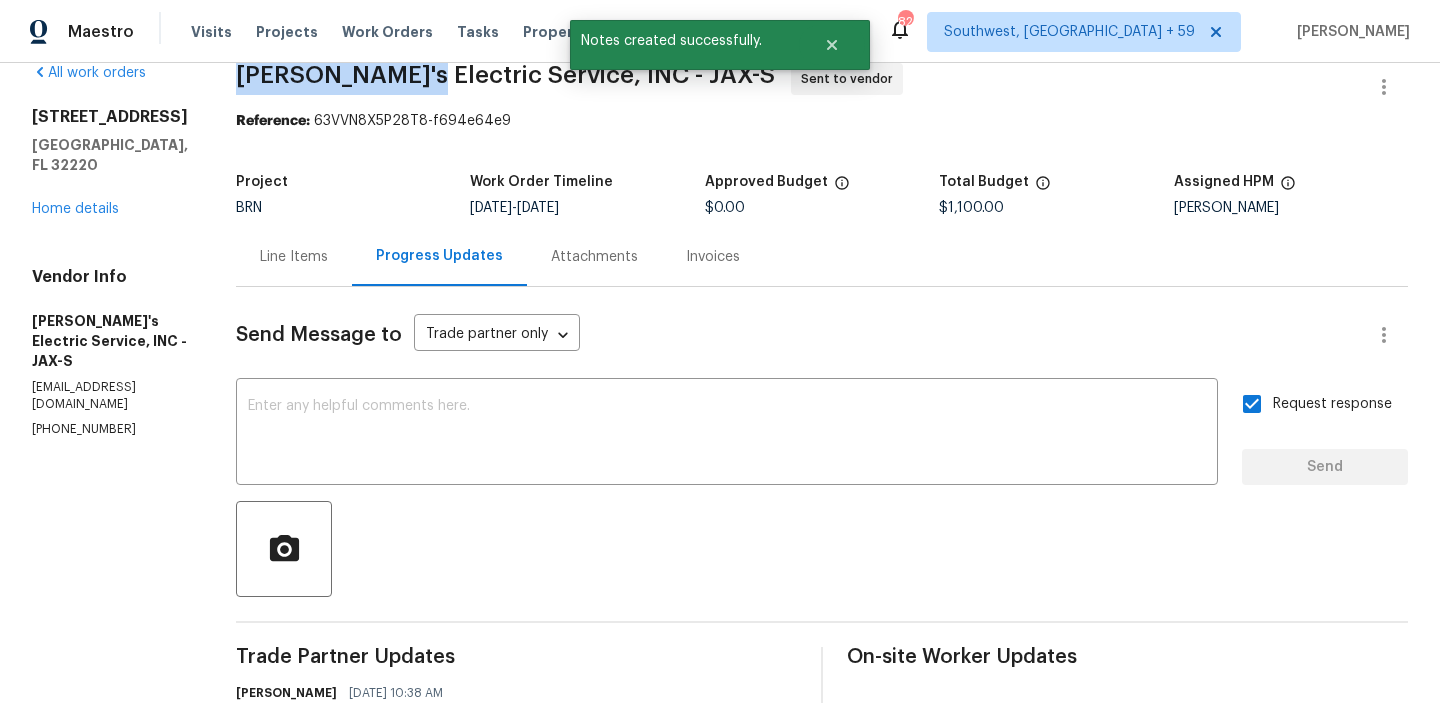 drag, startPoint x: 222, startPoint y: 82, endPoint x: 377, endPoint y: 76, distance: 155.11609 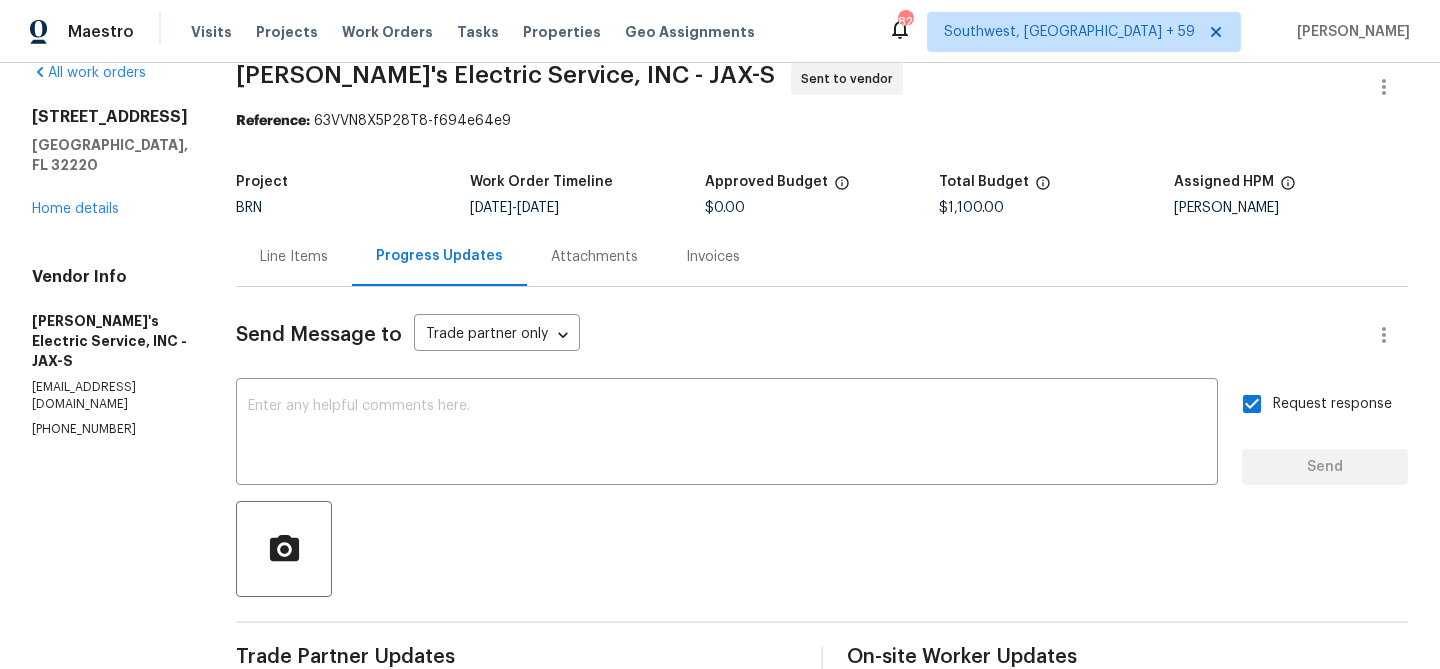 click on "Visits Projects Work Orders Tasks Properties Geo Assignments" at bounding box center [485, 32] 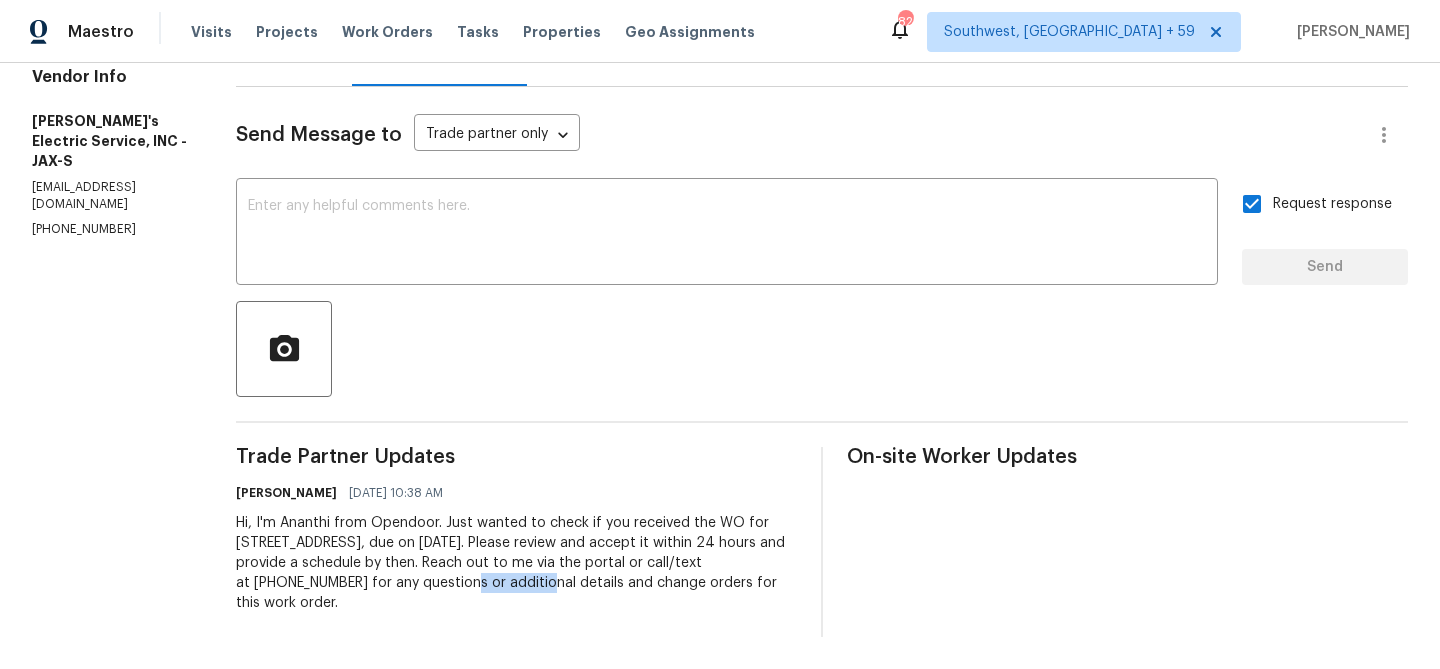 drag, startPoint x: 391, startPoint y: 585, endPoint x: 299, endPoint y: 582, distance: 92.0489 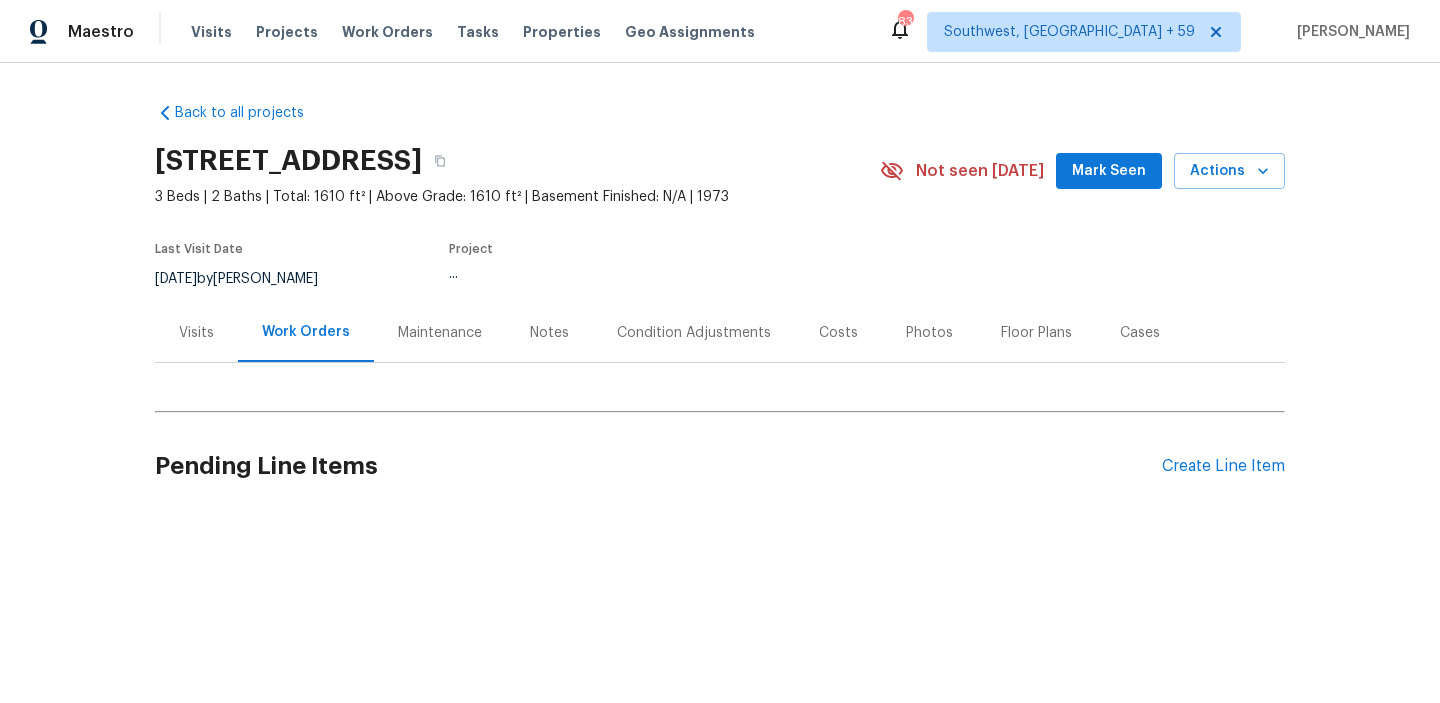 scroll, scrollTop: 0, scrollLeft: 0, axis: both 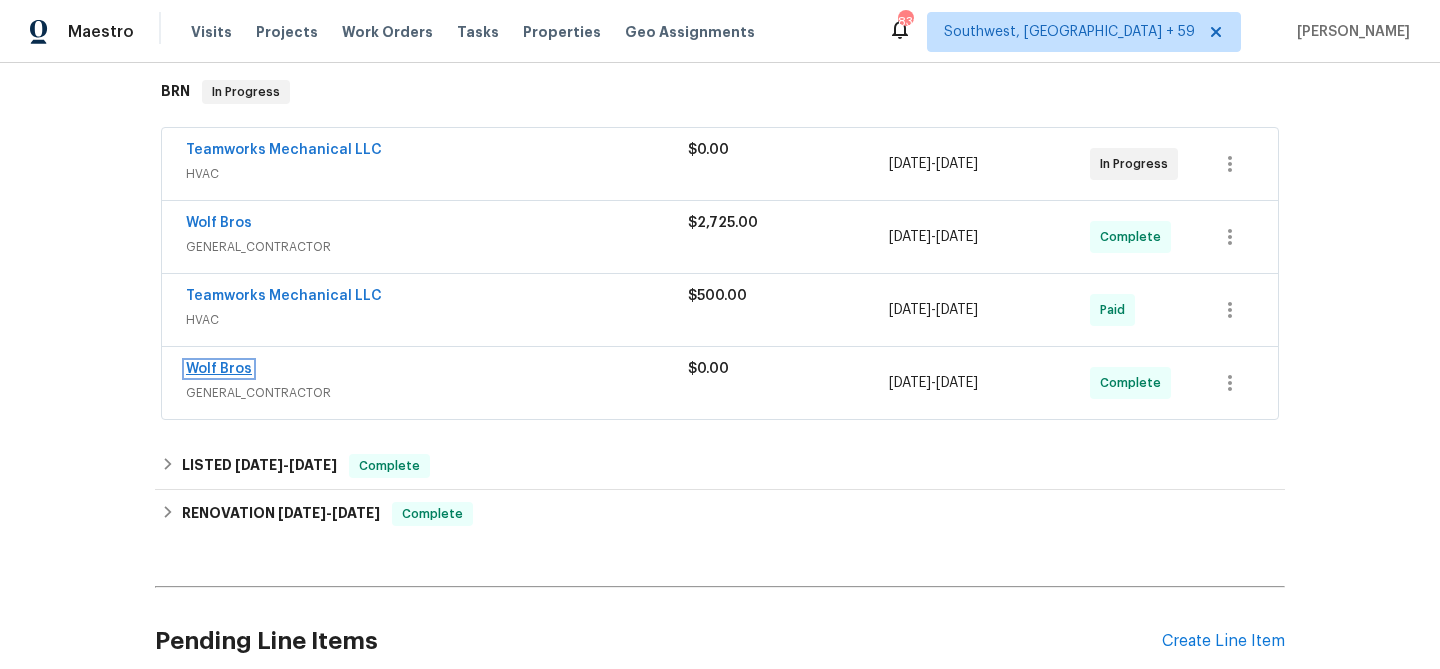click on "Wolf Bros" at bounding box center [219, 369] 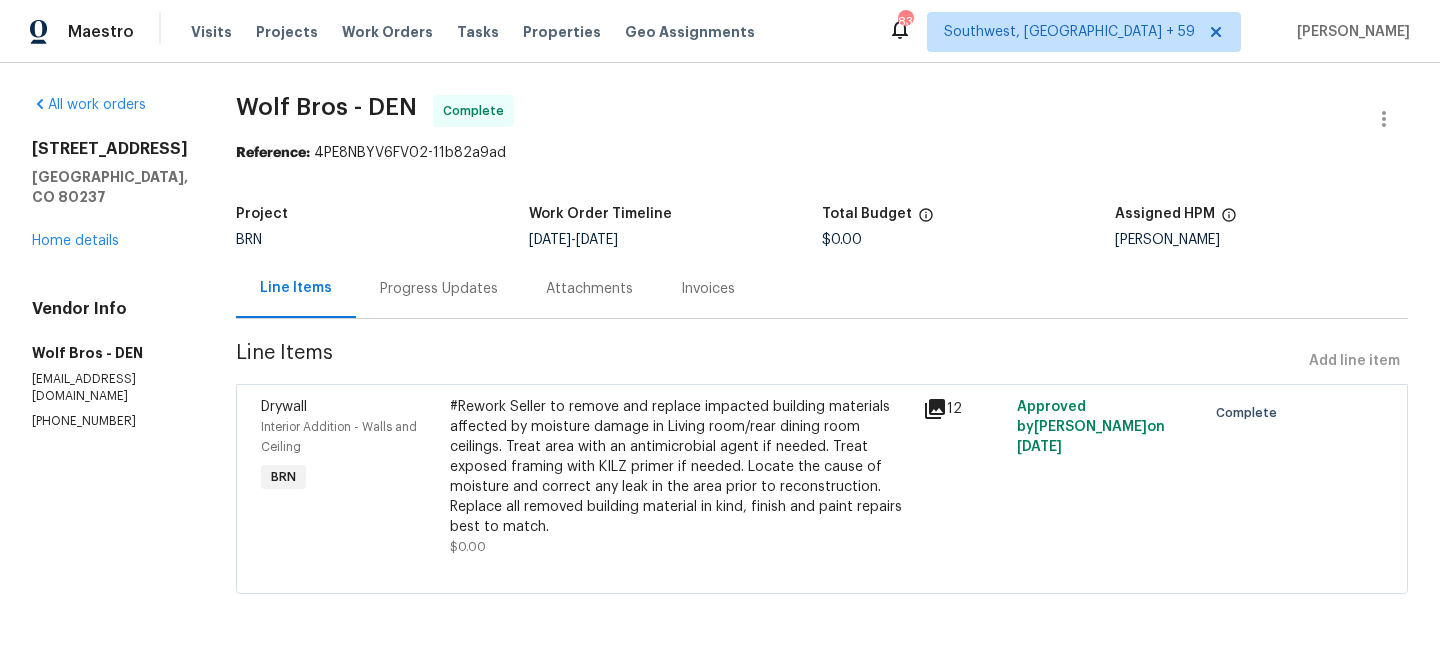 click on "Progress Updates" at bounding box center (439, 289) 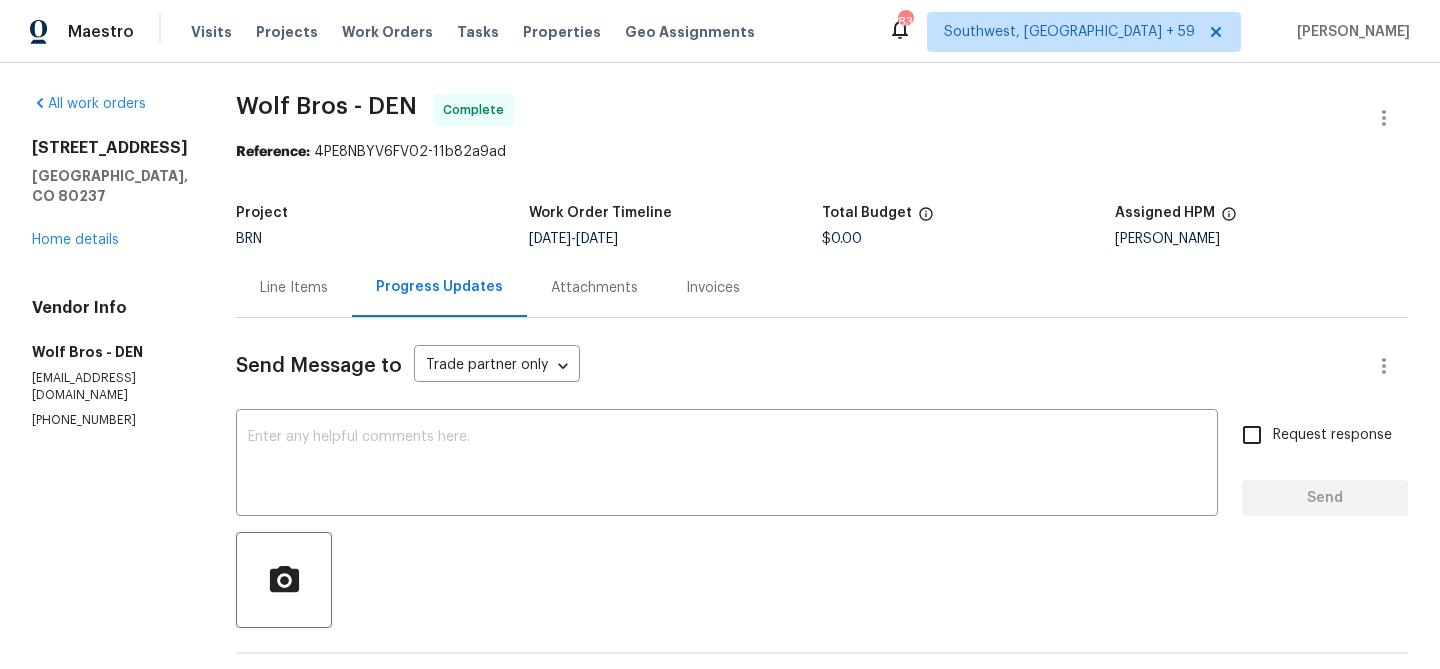 scroll, scrollTop: 0, scrollLeft: 0, axis: both 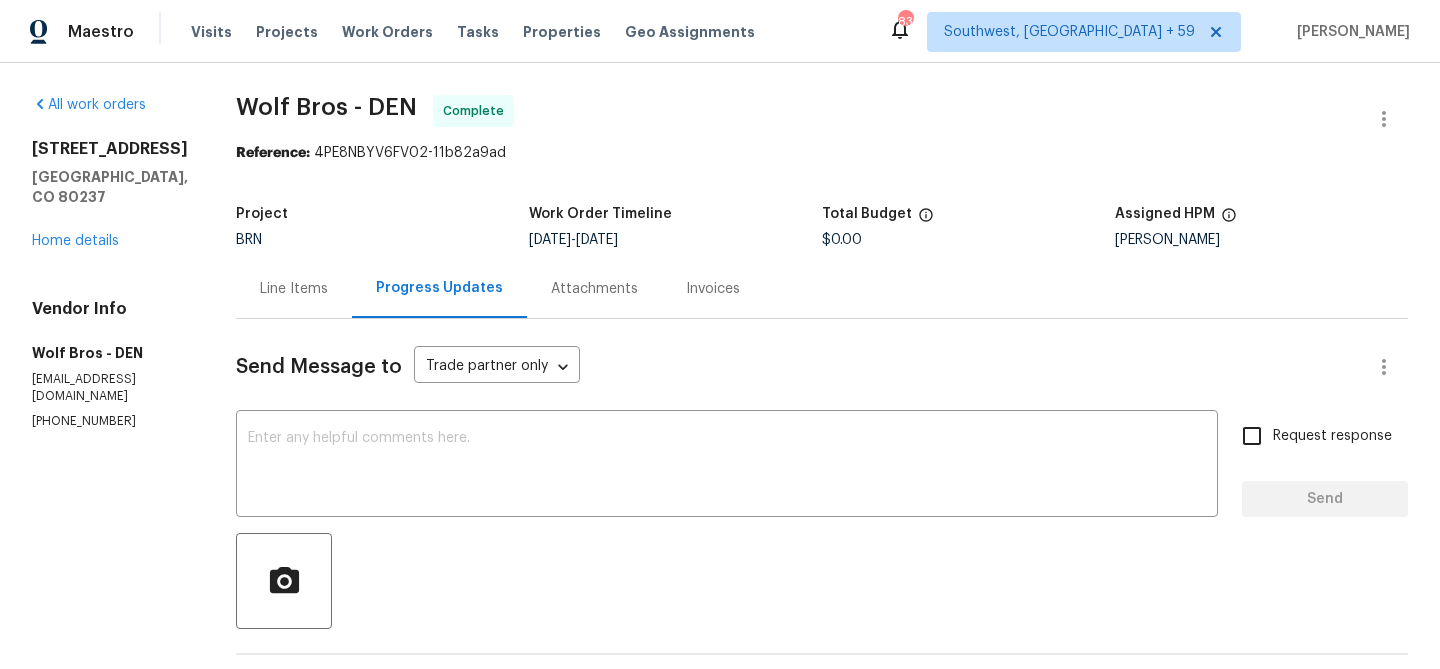 click on "Line Items" at bounding box center [294, 289] 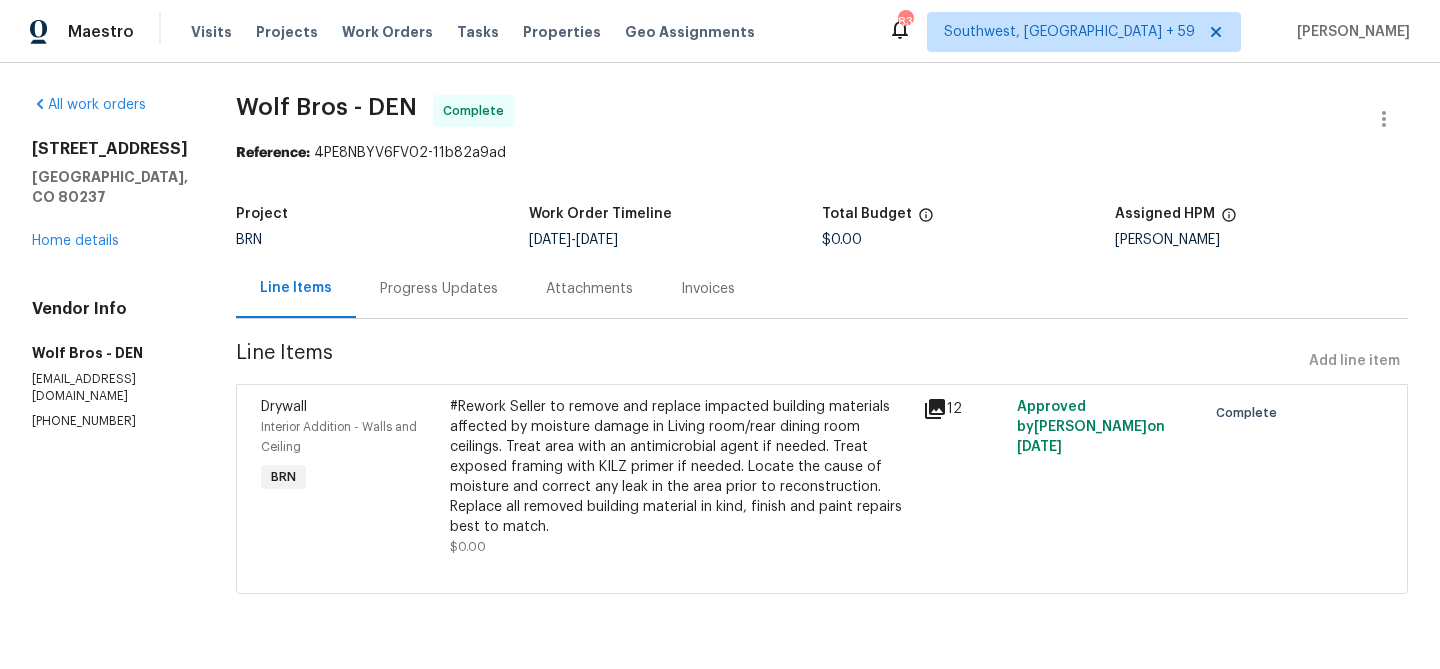 click on "#Rework Seller to remove and replace impacted building materials affected by moisture damage in Living room/rear dining room ceilings. Treat area with an antimicrobial agent if needed. Treat exposed framing with KILZ primer if needed. Locate the cause of moisture and correct any leak in the area prior to reconstruction. Replace all removed building material in kind, finish and paint repairs best to match." at bounding box center [680, 467] 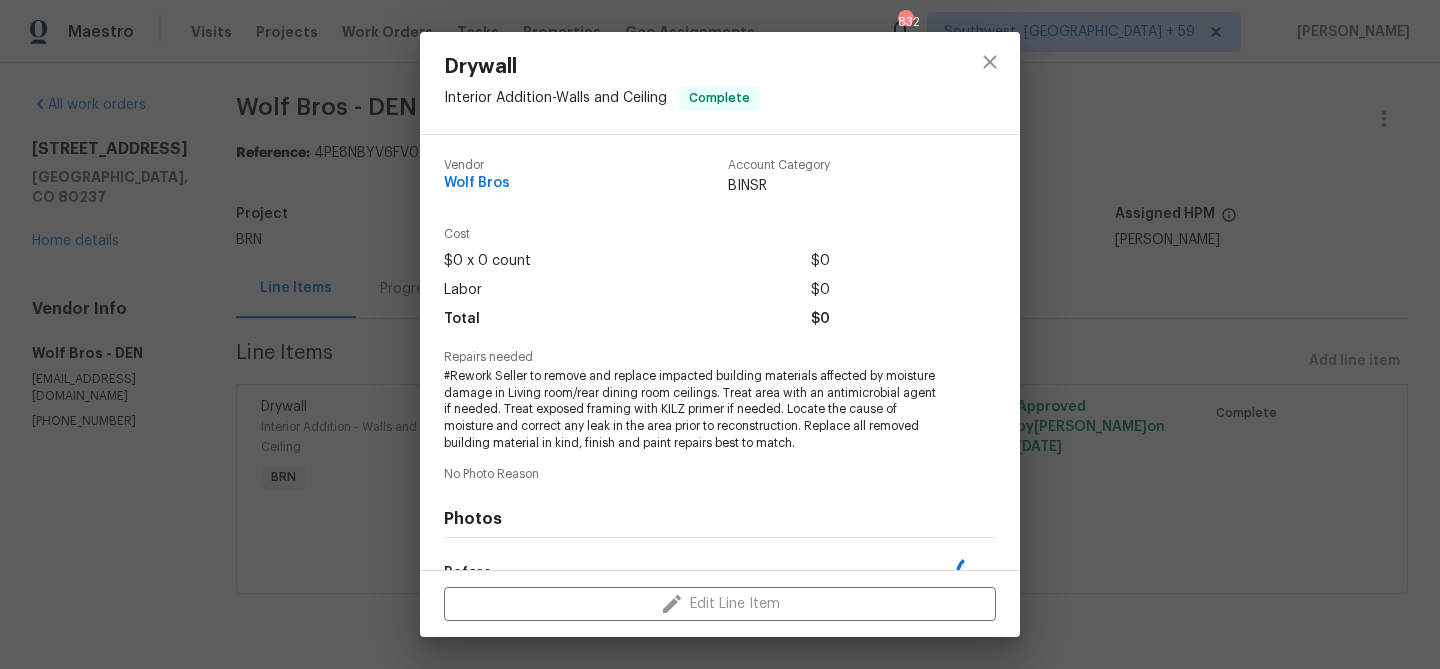 scroll, scrollTop: 251, scrollLeft: 0, axis: vertical 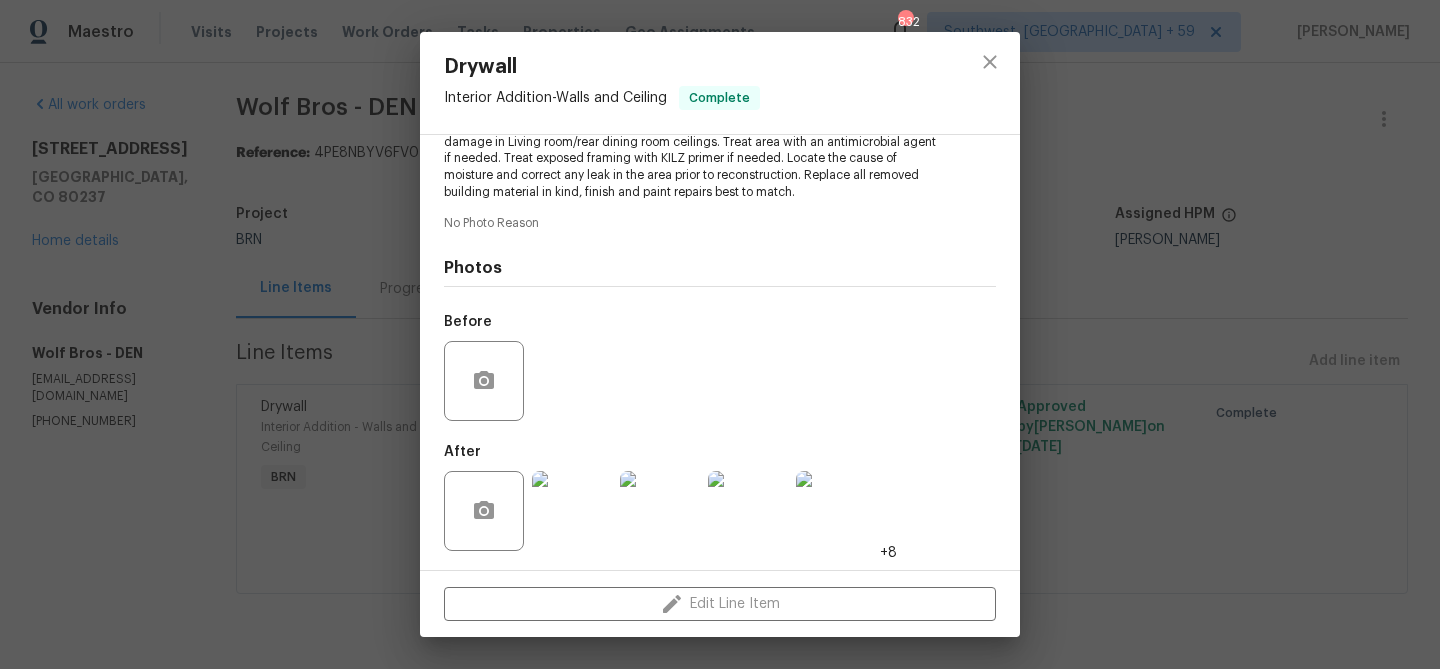 click on "Drywall Interior Addition  -  Walls and Ceiling Complete Vendor Wolf Bros Account Category BINSR Cost $0 x 0 count $0 Labor $0 Total $0 Repairs needed #Rework Seller to remove and replace impacted building materials affected by moisture damage in Living room/rear dining room ceilings. Treat area with an antimicrobial agent if needed. Treat exposed framing with KILZ primer if needed. Locate the cause of moisture and correct any leak in the area prior to reconstruction. Replace all removed building material in kind, finish and paint repairs best to match. No Photo Reason   Photos Before After  +8  Edit Line Item" at bounding box center (720, 334) 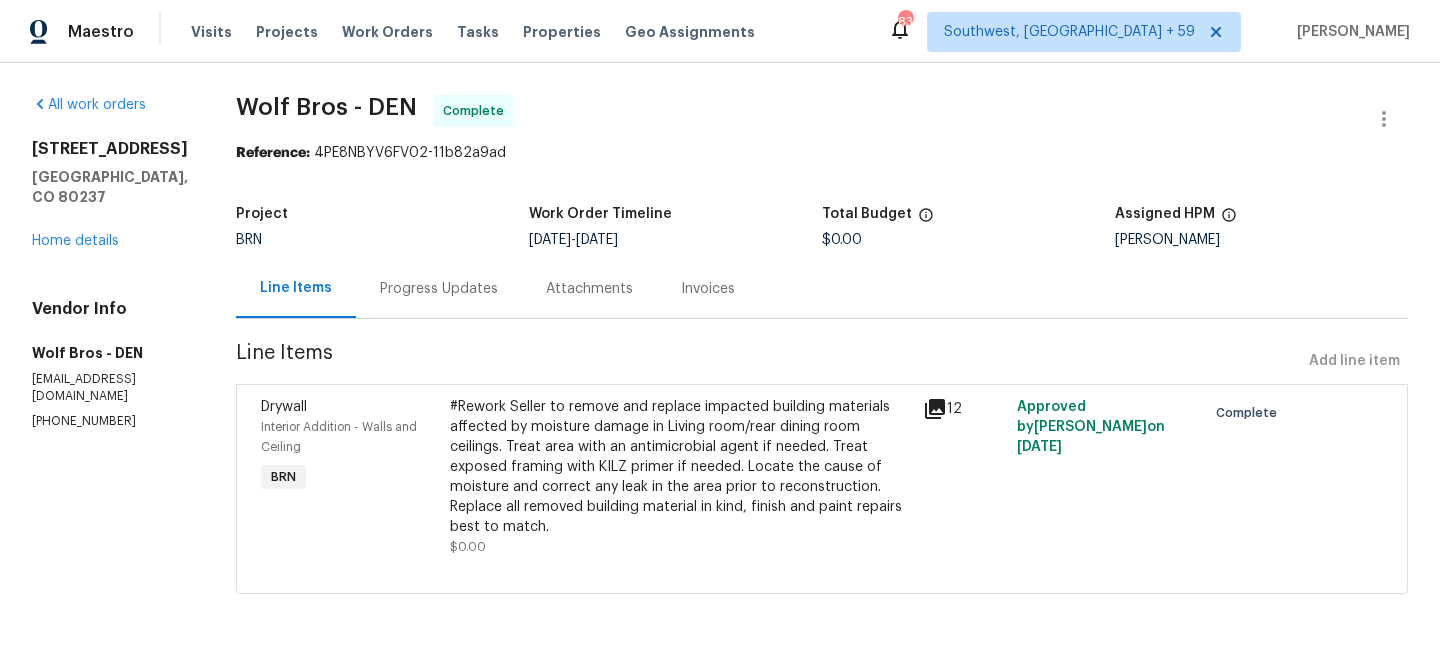 click on "Line Items" at bounding box center (296, 288) 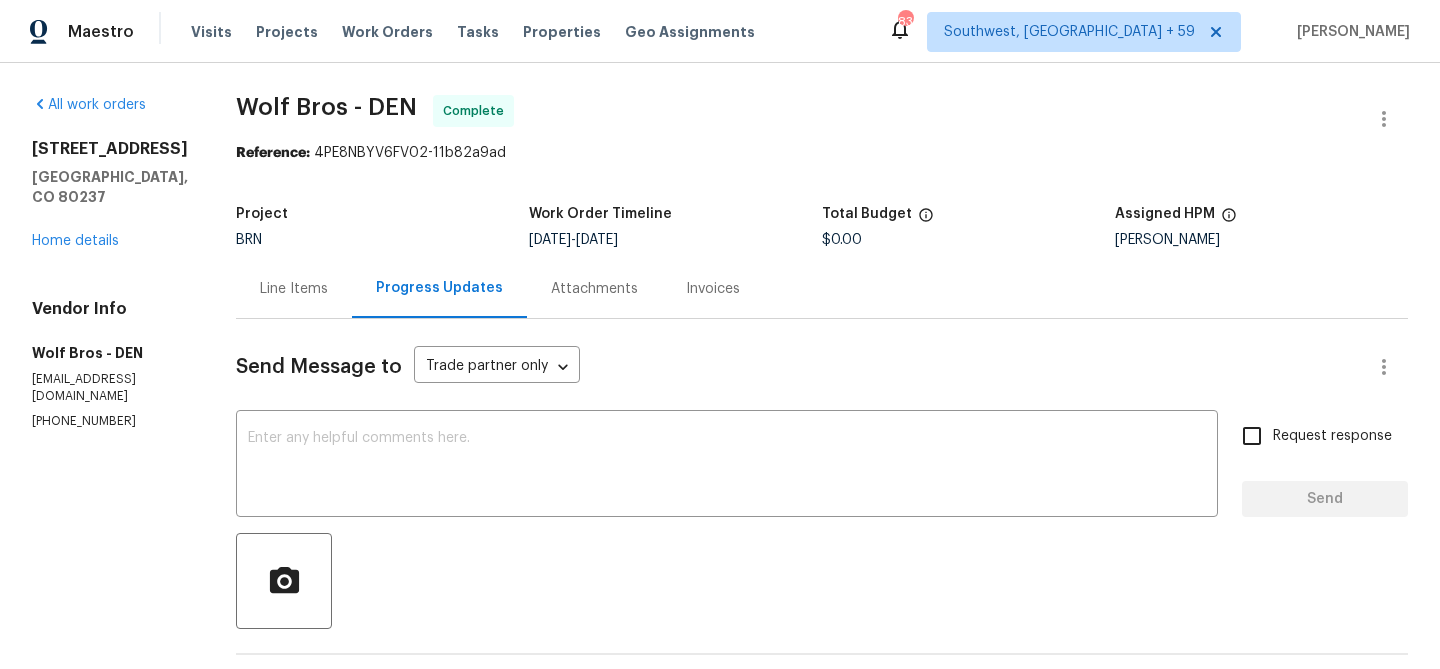 click on "Project BRN   Work Order Timeline [DATE]  -  [DATE] Total Budget $0.00 Assigned HPM [PERSON_NAME]" at bounding box center [822, 227] 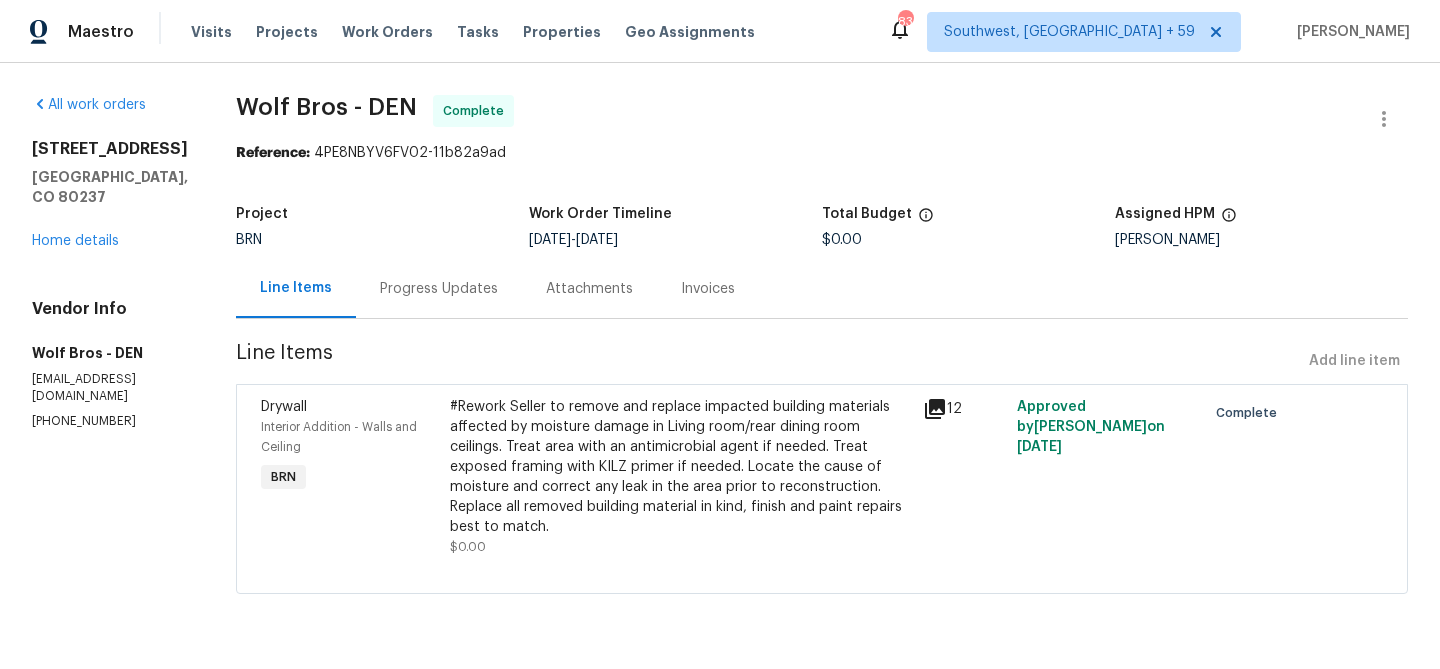 click on "[PHONE_NUMBER]" at bounding box center (110, 421) 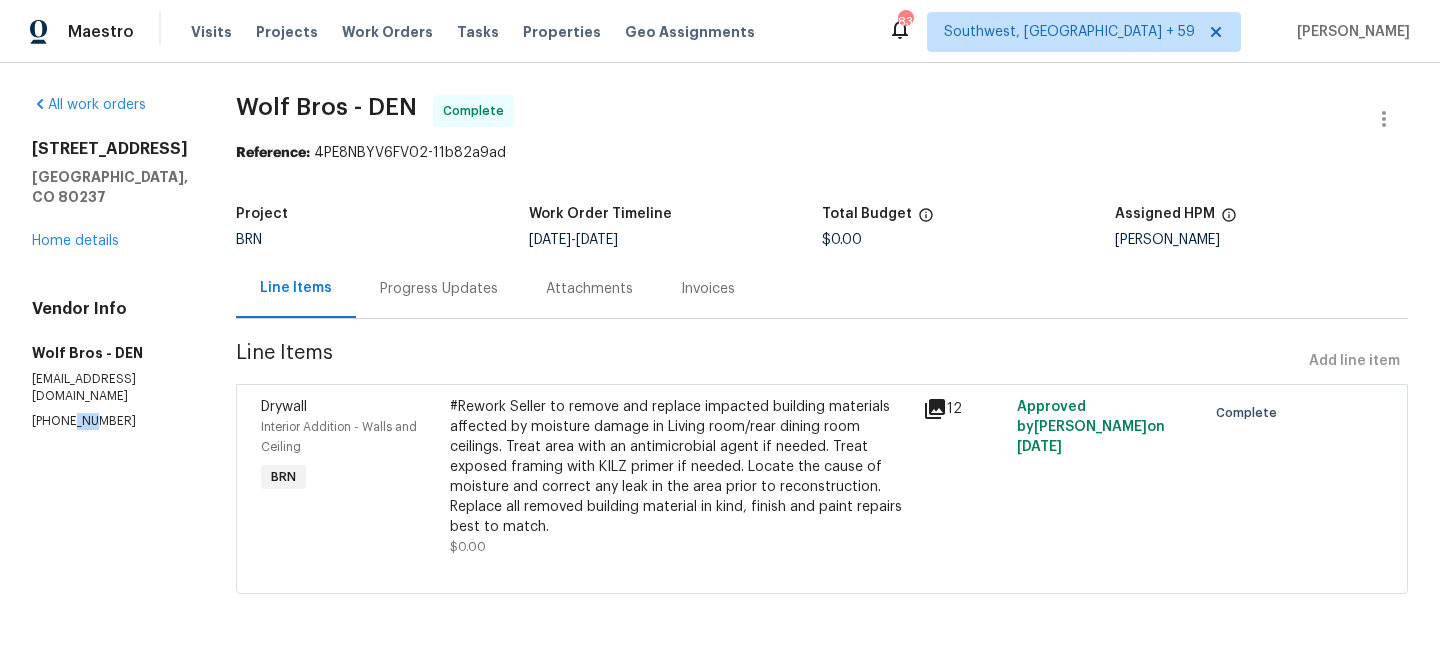 click on "[PHONE_NUMBER]" at bounding box center [110, 421] 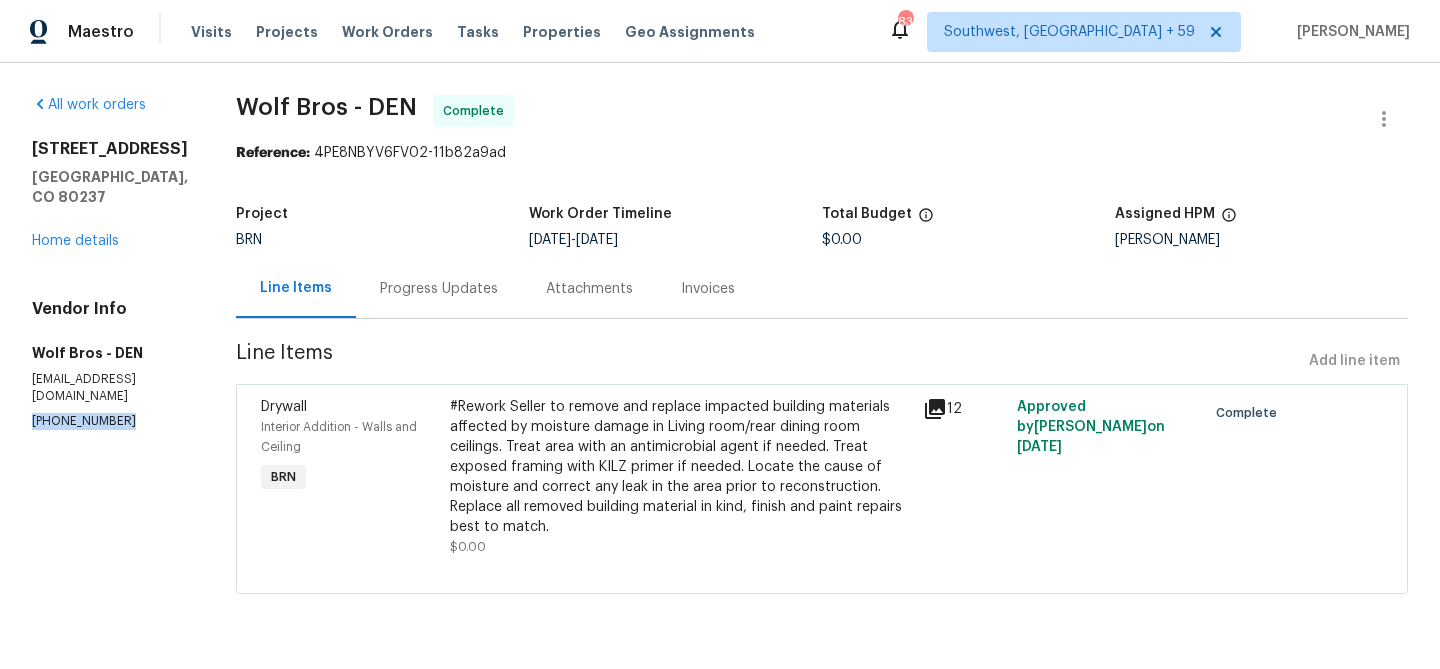 click on "[PHONE_NUMBER]" at bounding box center (110, 421) 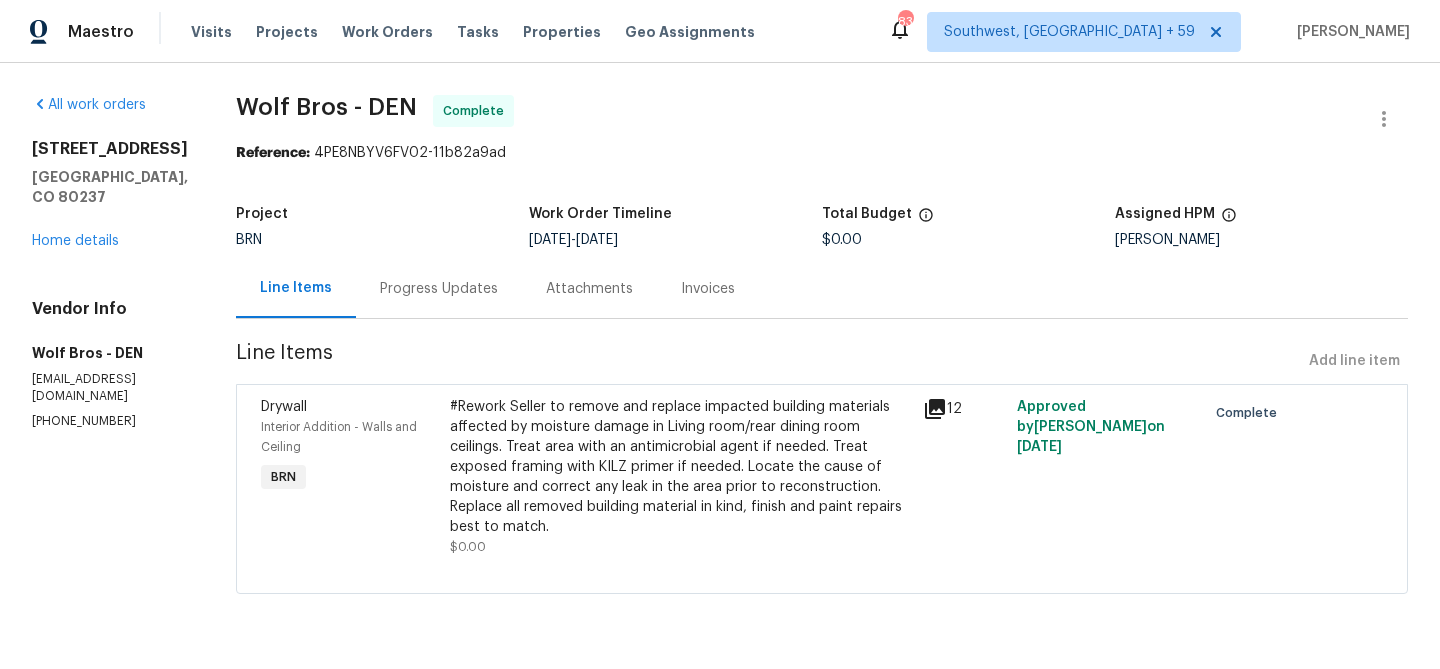 click on "[PHONE_NUMBER]" at bounding box center (110, 421) 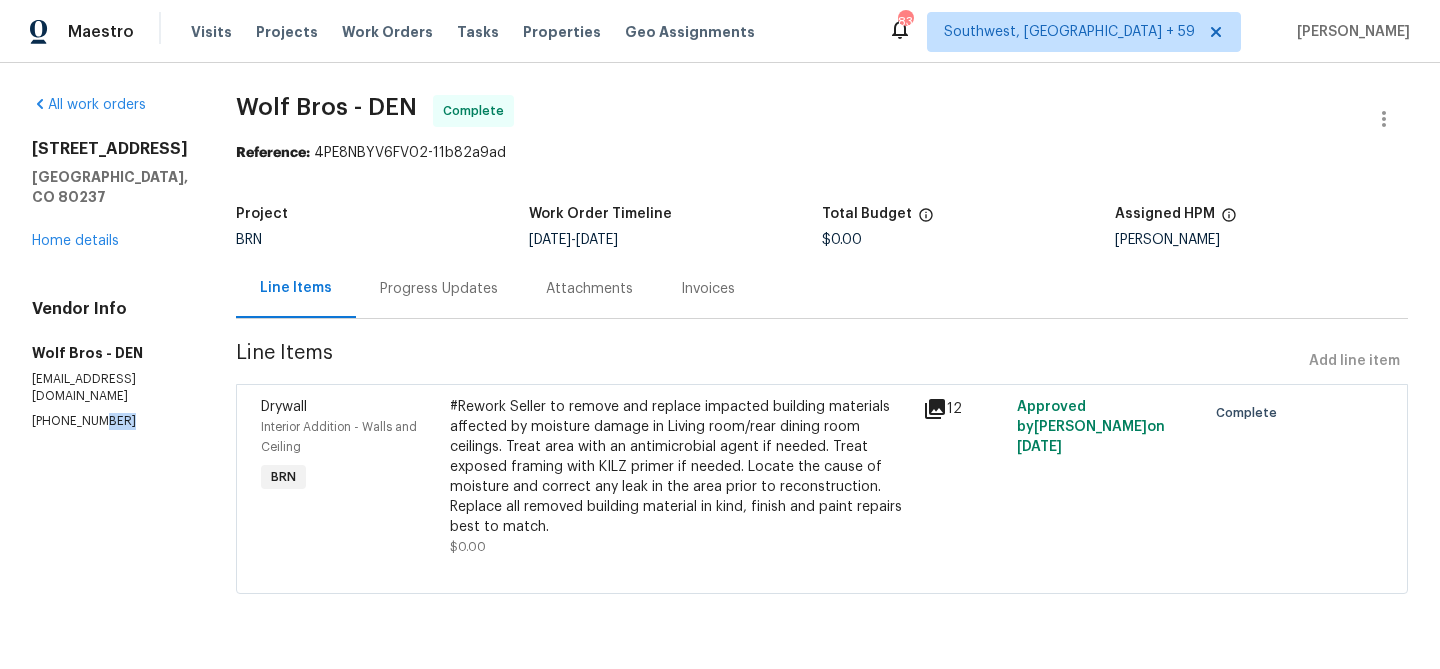 click on "[PHONE_NUMBER]" at bounding box center [110, 421] 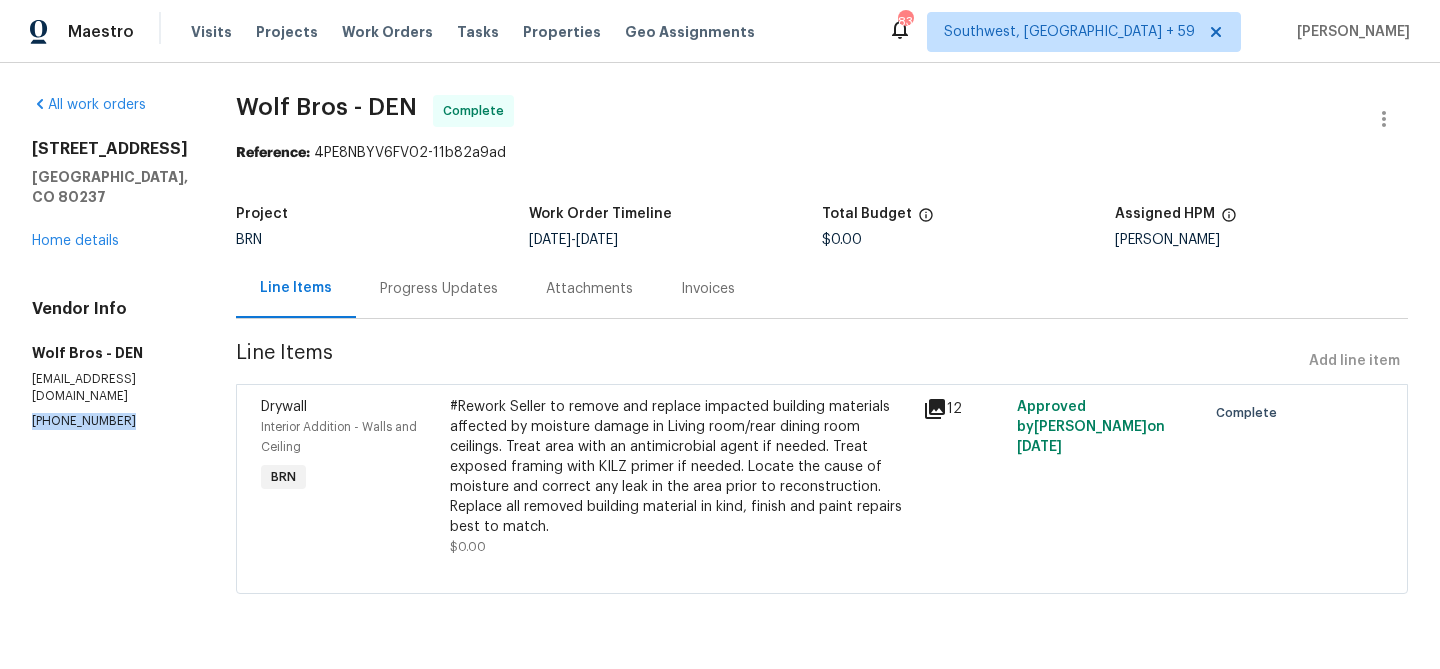 click on "[PHONE_NUMBER]" at bounding box center [110, 421] 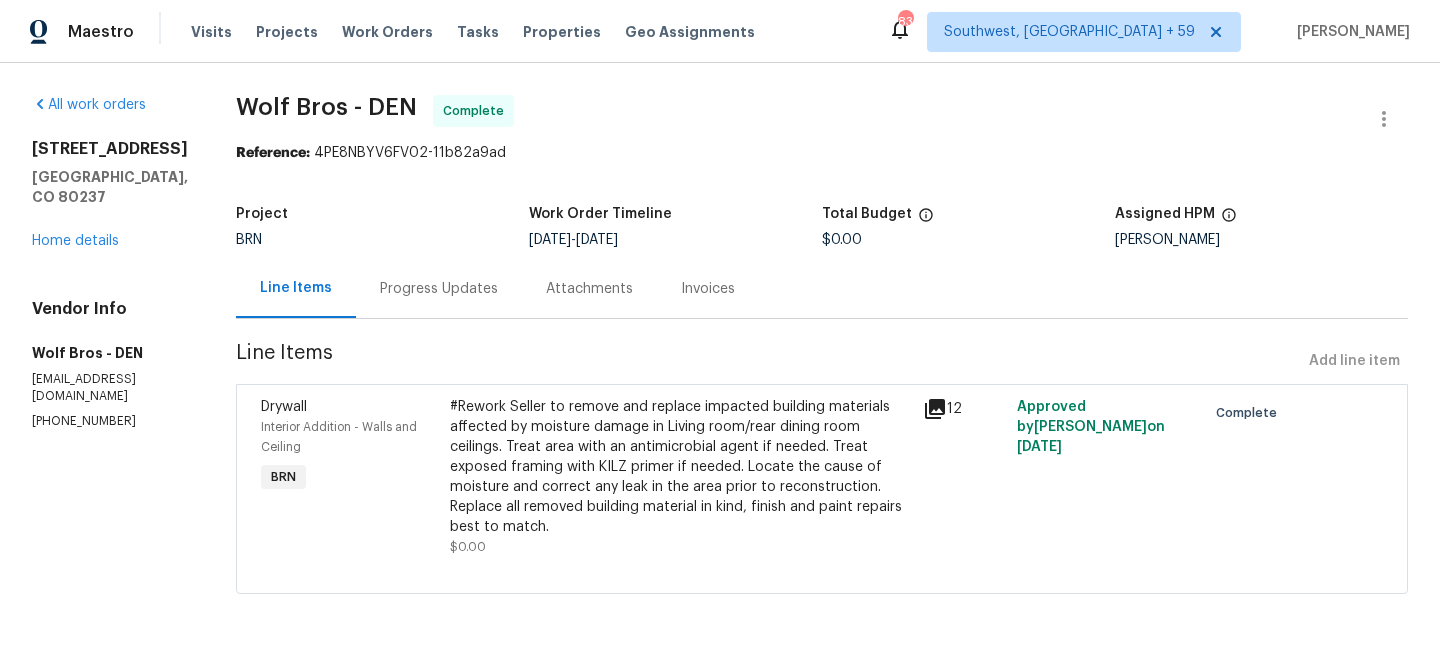 click on "Progress Updates" at bounding box center [439, 288] 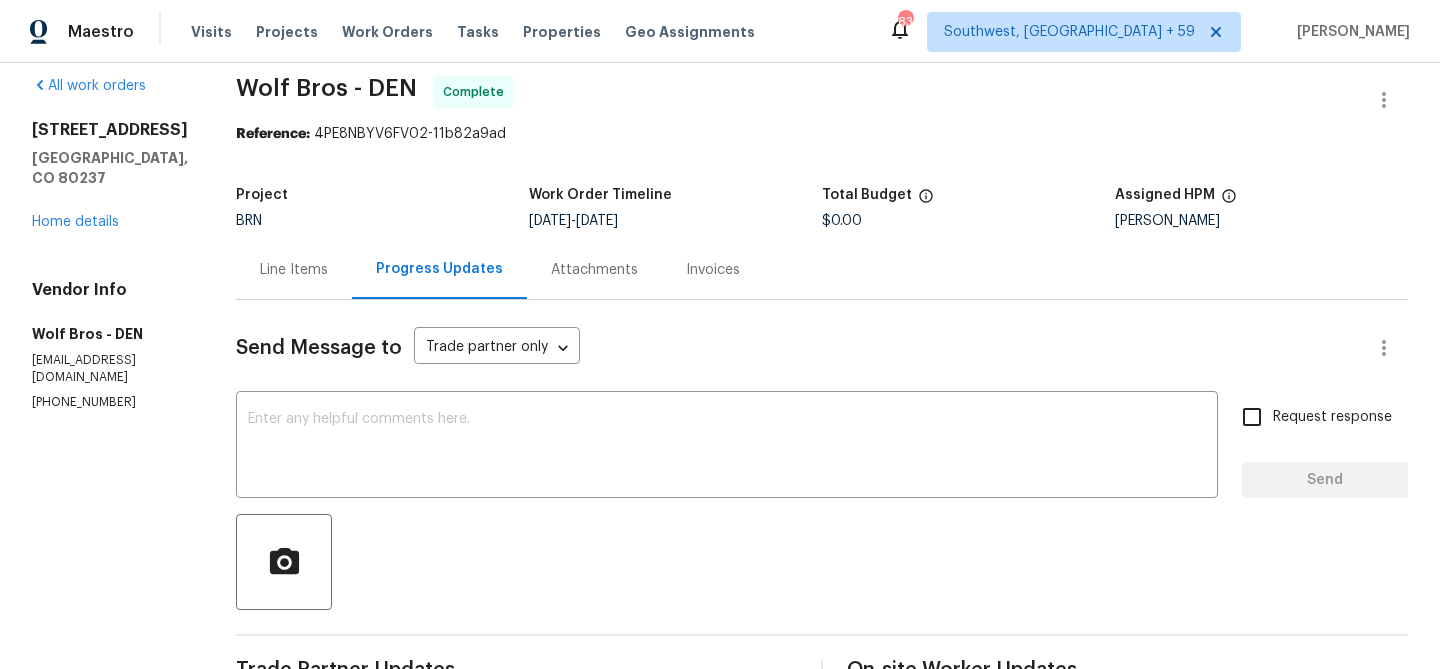 scroll, scrollTop: 0, scrollLeft: 0, axis: both 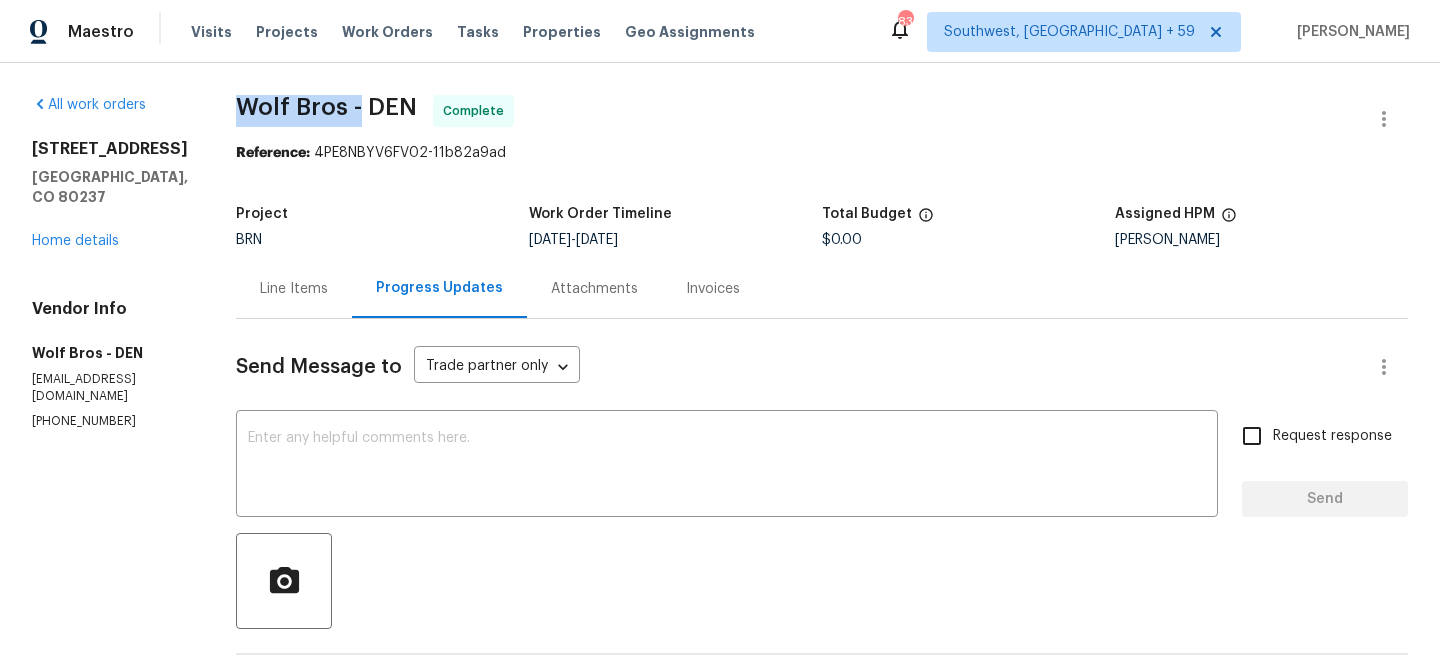 drag, startPoint x: 216, startPoint y: 113, endPoint x: 338, endPoint y: 109, distance: 122.06556 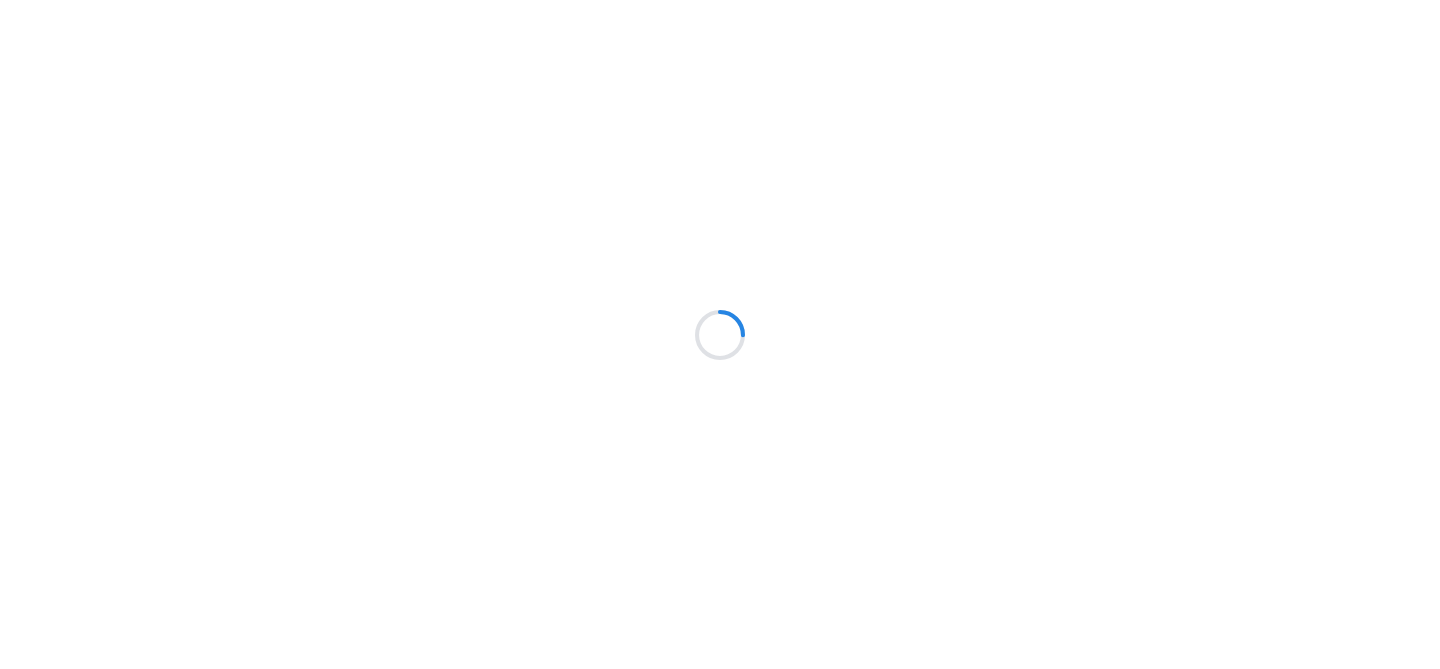 scroll, scrollTop: 0, scrollLeft: 0, axis: both 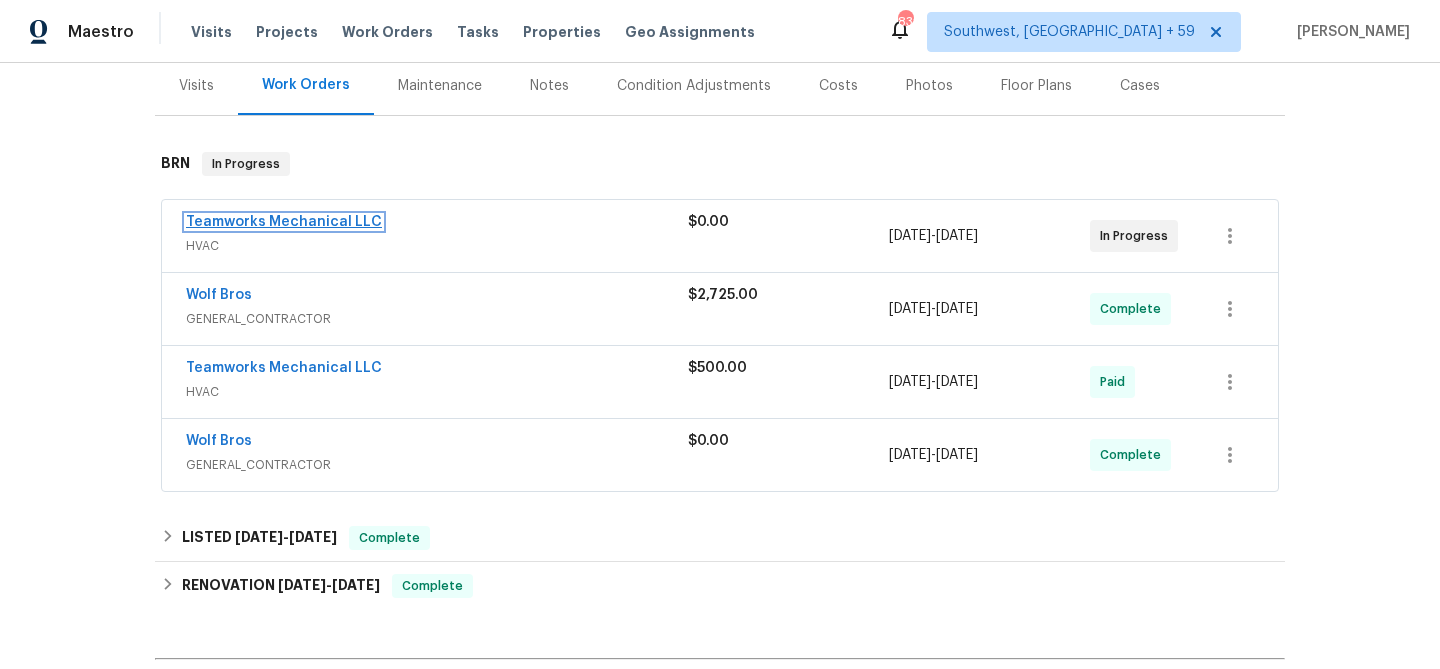click on "Teamworks Mechanical LLC" at bounding box center (284, 222) 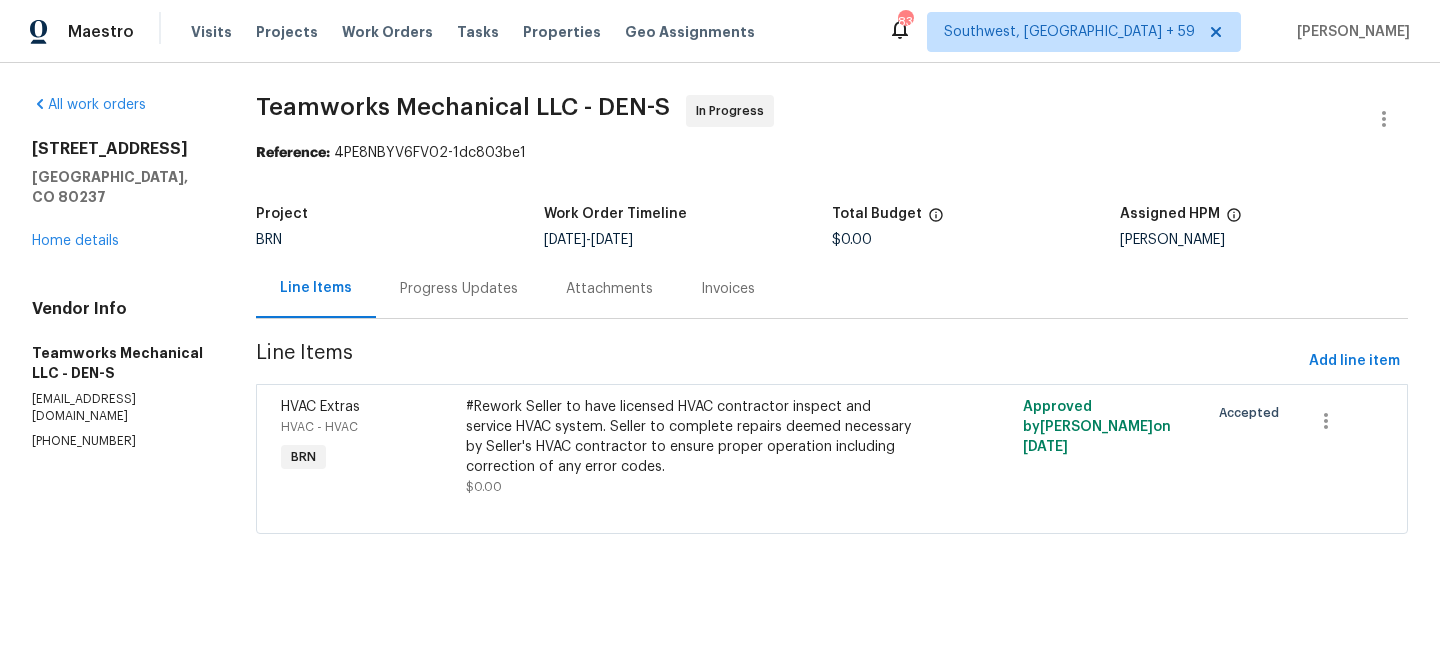 click on "[PHONE_NUMBER]" at bounding box center (120, 441) 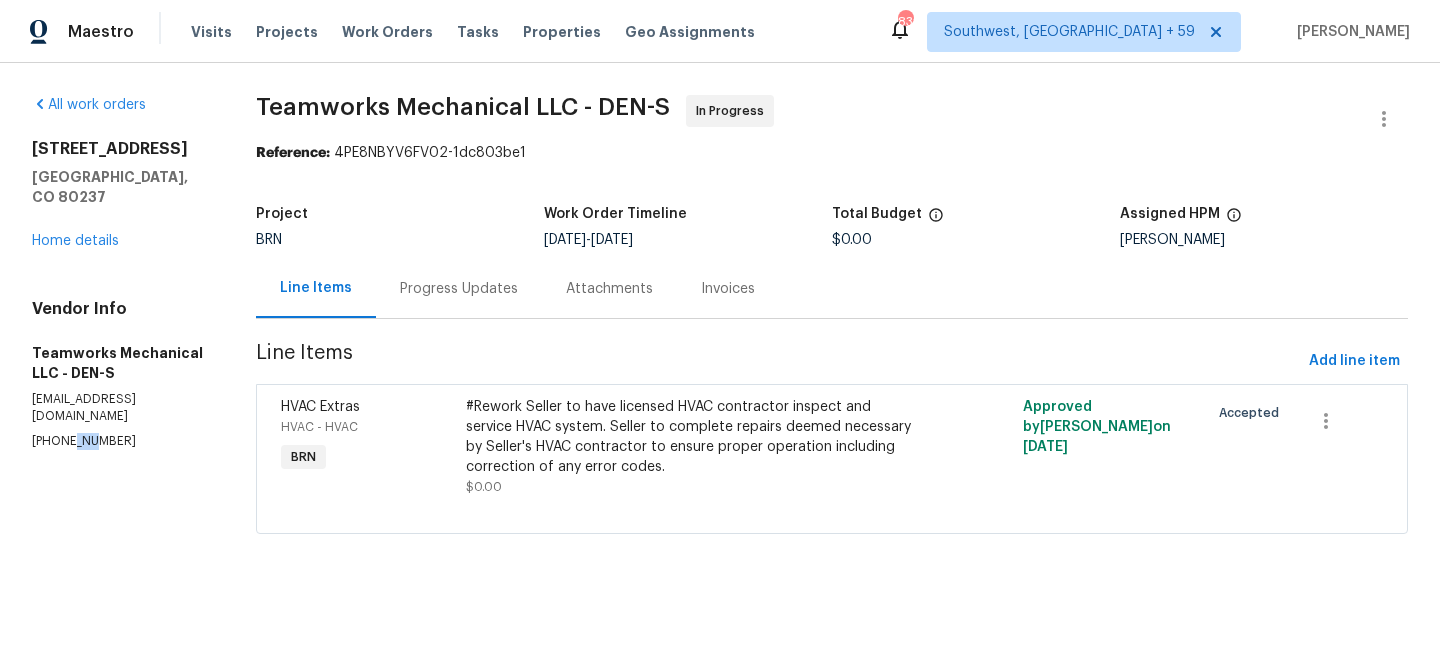 click on "[PHONE_NUMBER]" at bounding box center [120, 441] 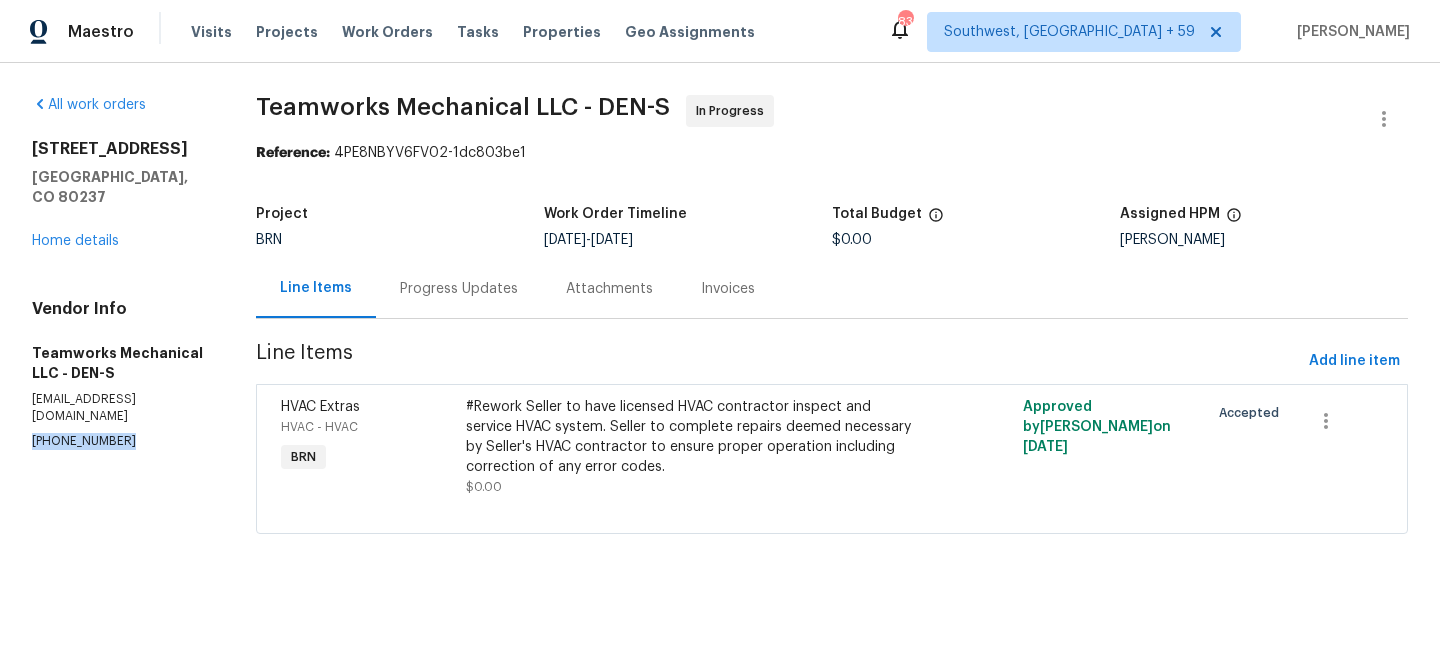 click on "[PHONE_NUMBER]" at bounding box center [120, 441] 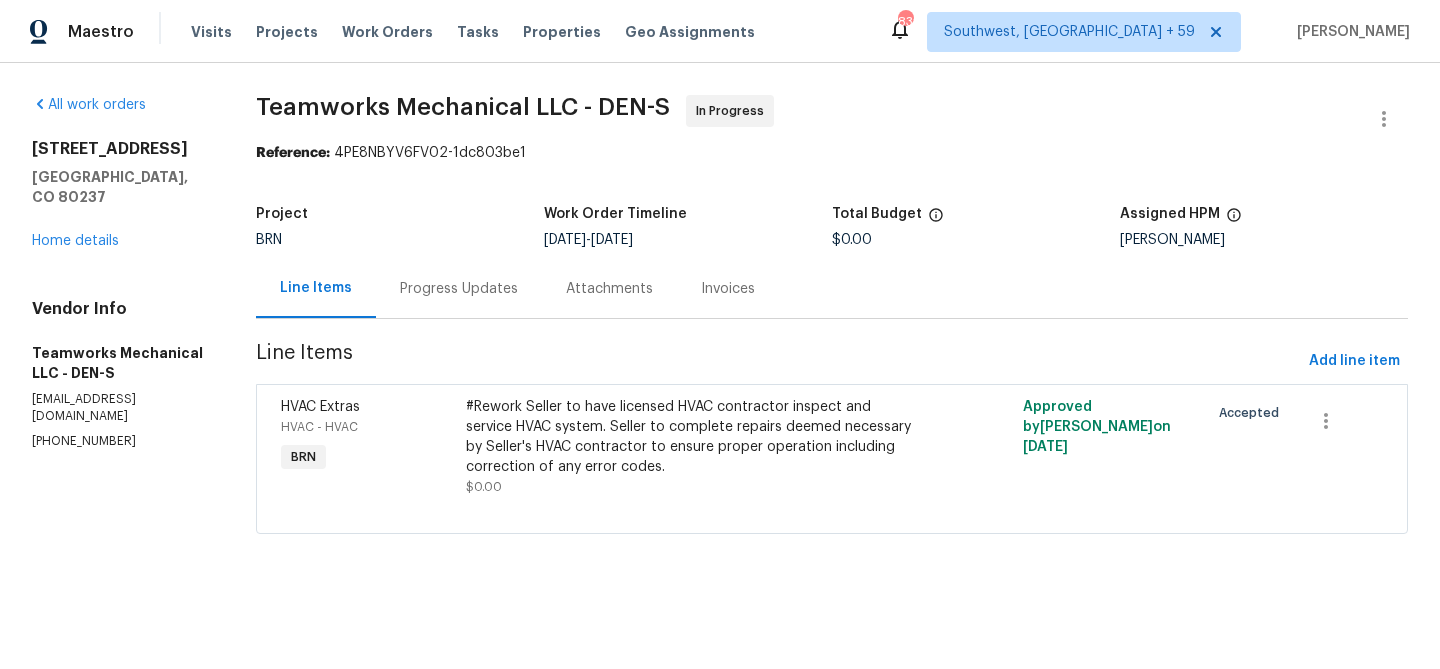click on "Progress Updates" at bounding box center (459, 289) 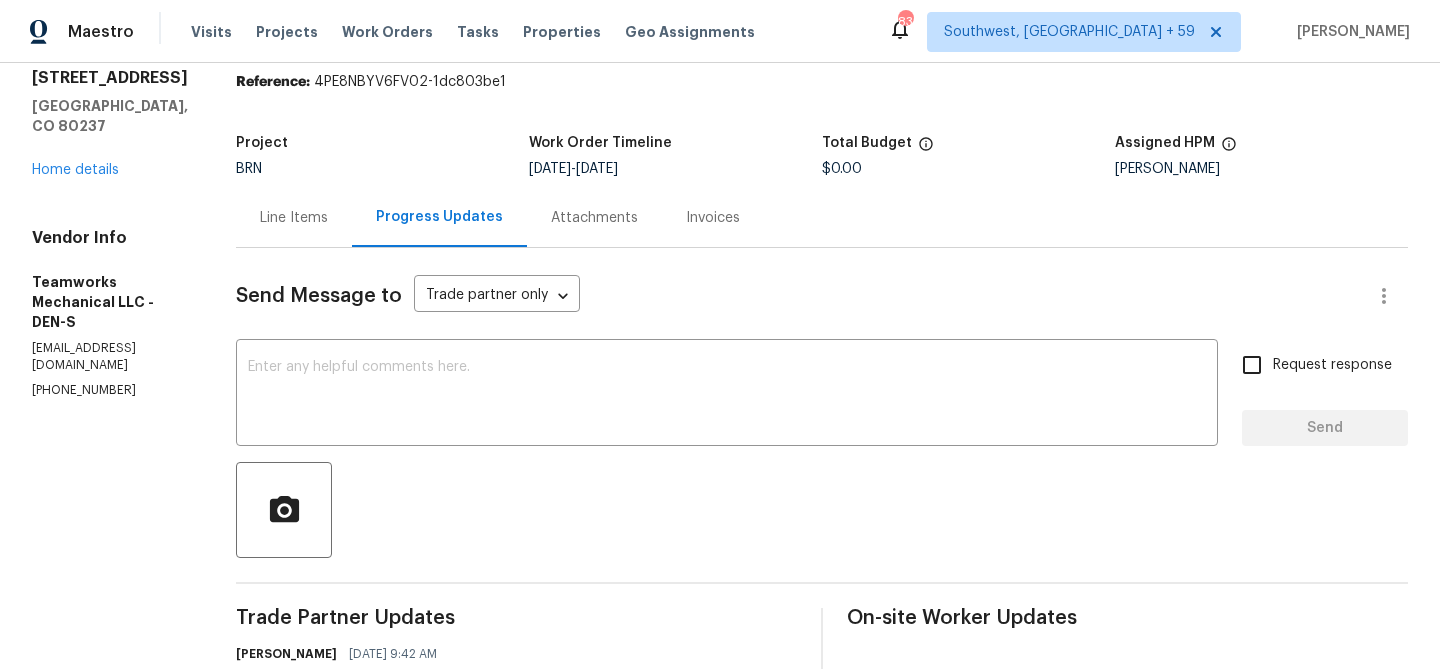 scroll, scrollTop: 0, scrollLeft: 0, axis: both 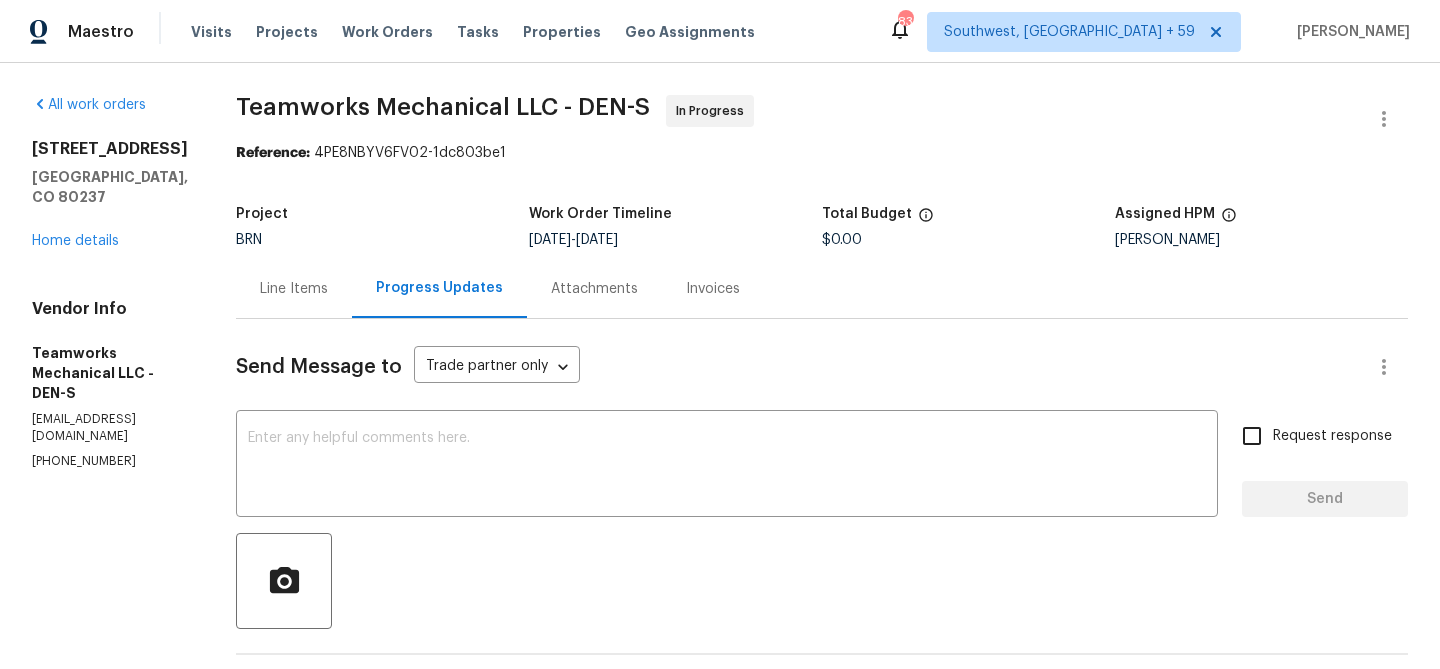 click on "Line Items" at bounding box center [294, 289] 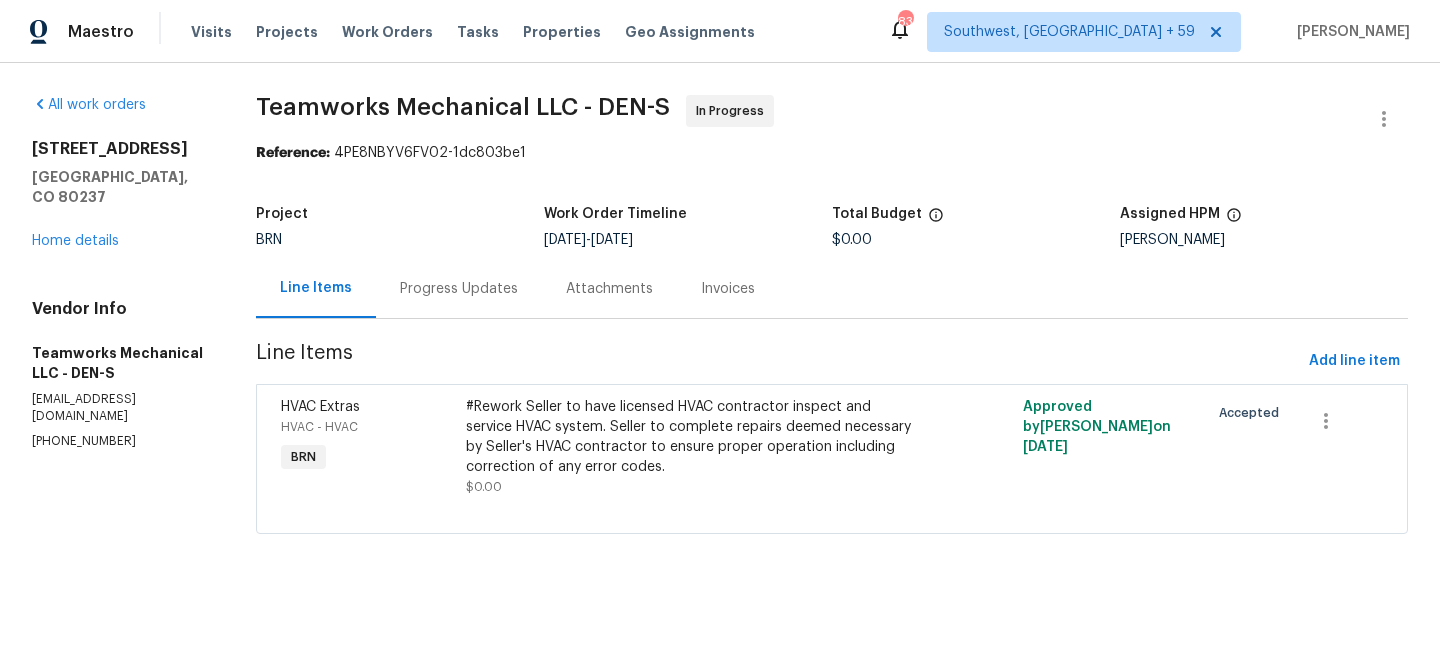 click on "Progress Updates" at bounding box center (459, 289) 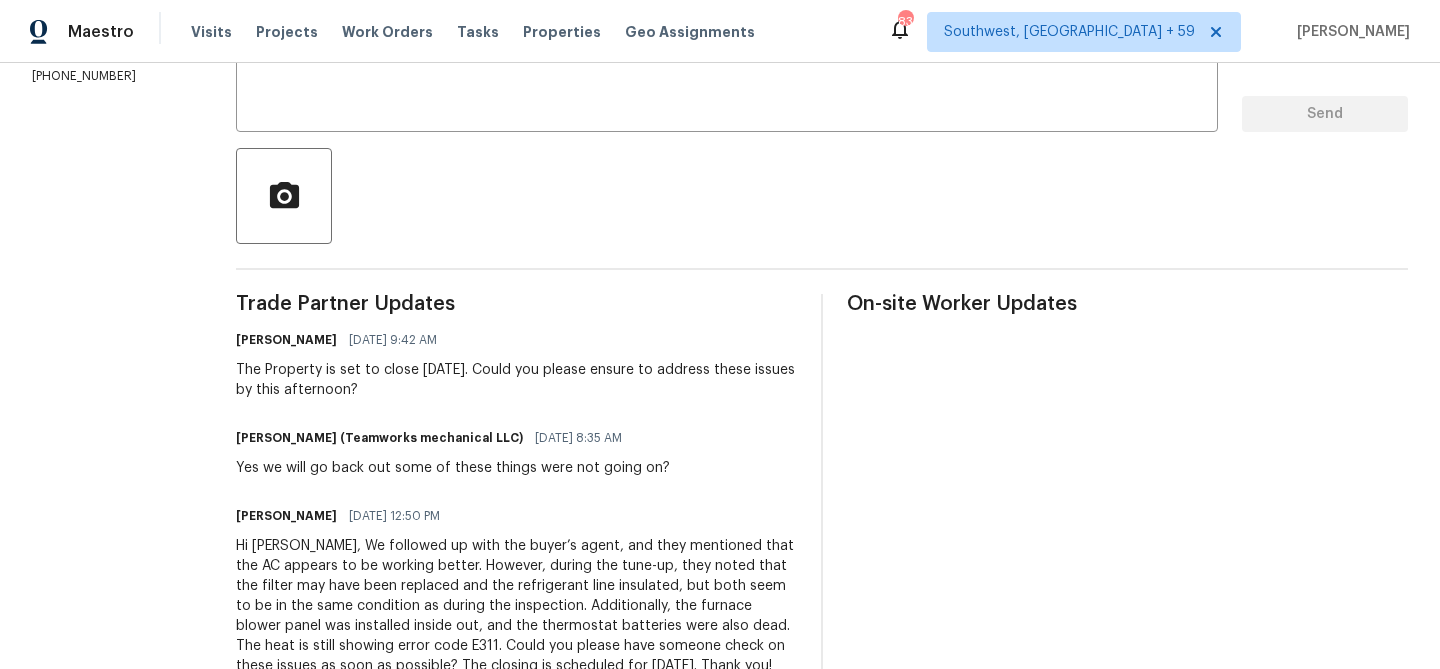 scroll, scrollTop: 0, scrollLeft: 0, axis: both 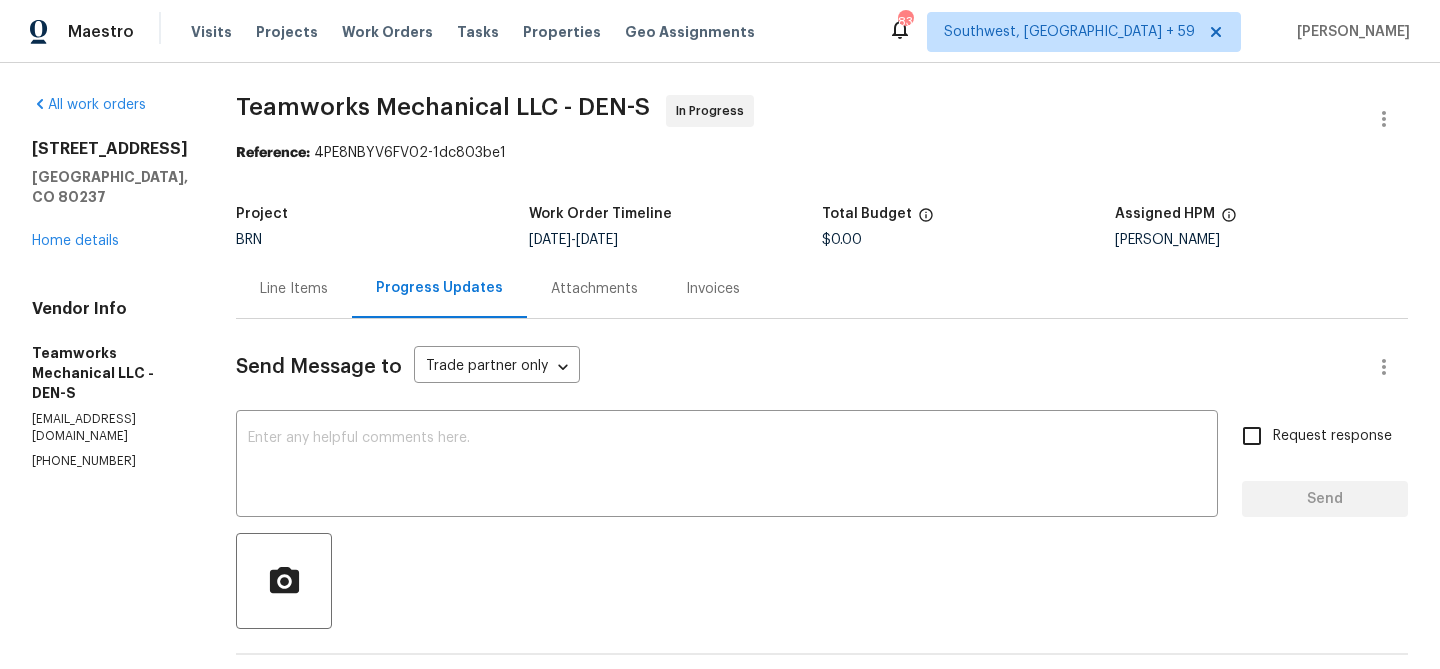 click on "Line Items" at bounding box center [294, 289] 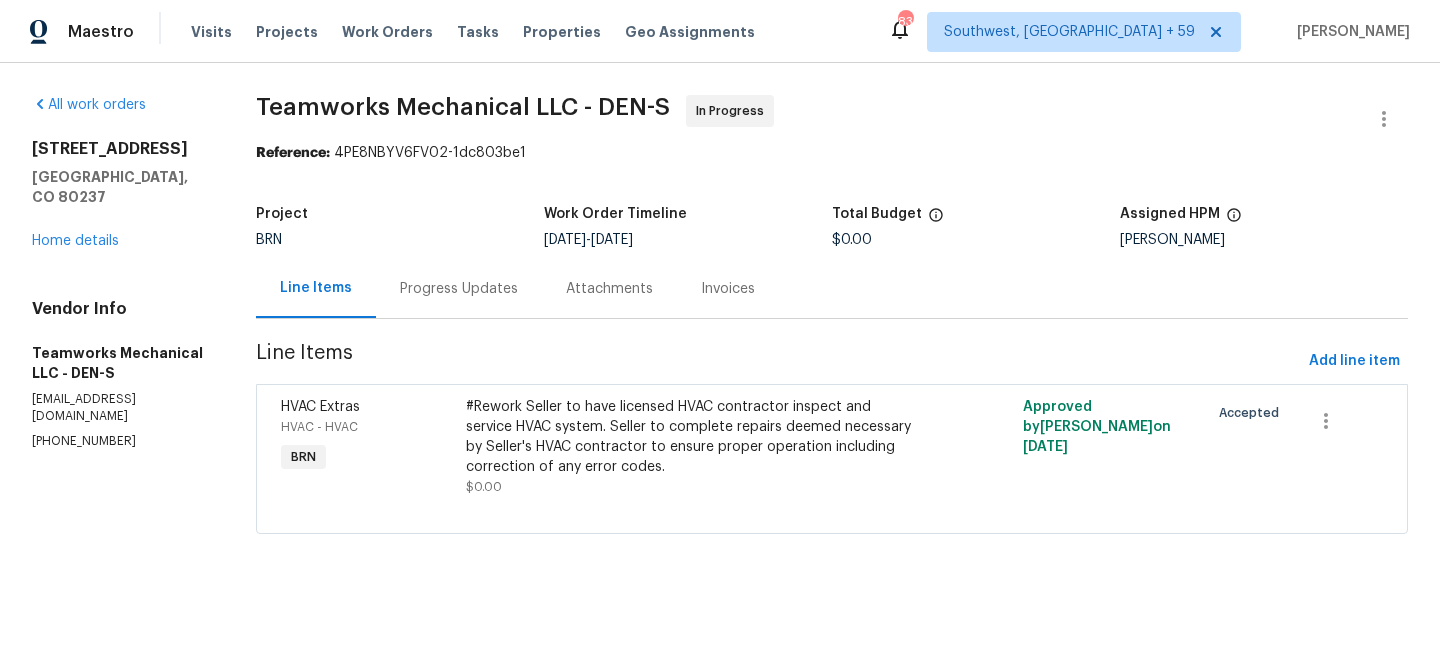 click on "Progress Updates" at bounding box center (459, 288) 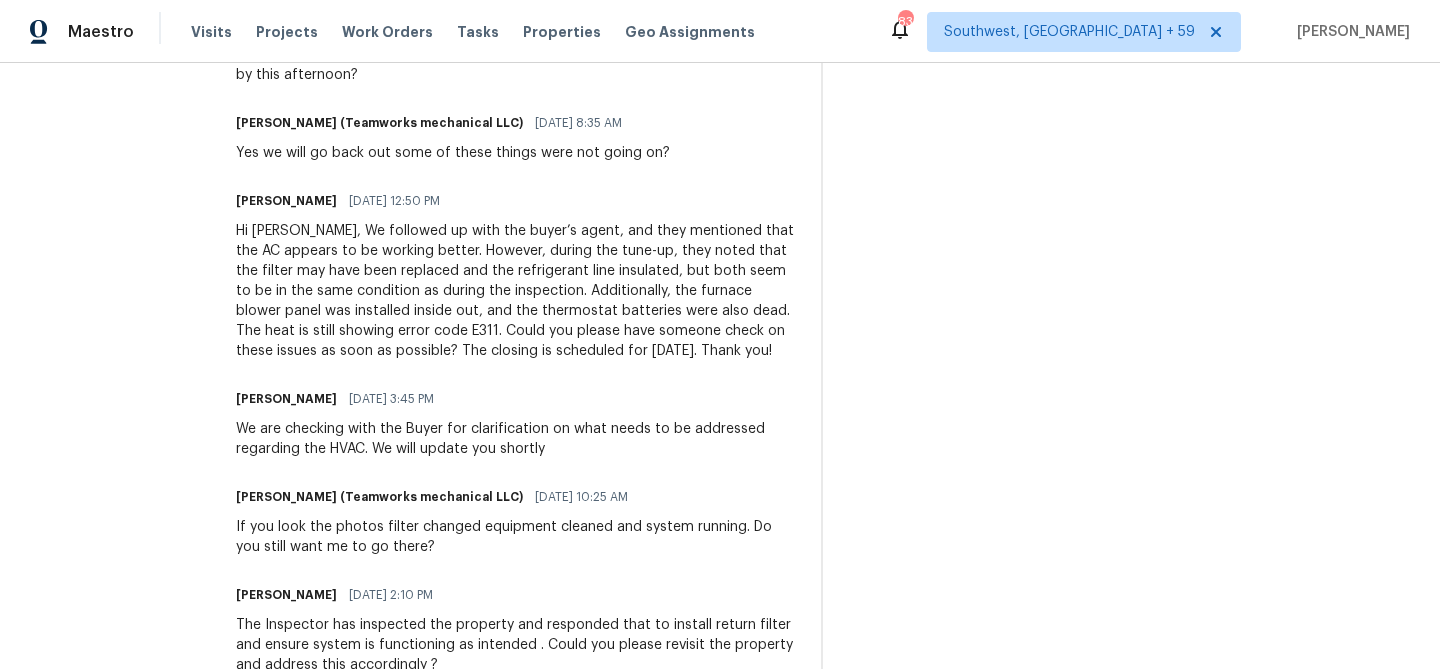 scroll, scrollTop: 0, scrollLeft: 0, axis: both 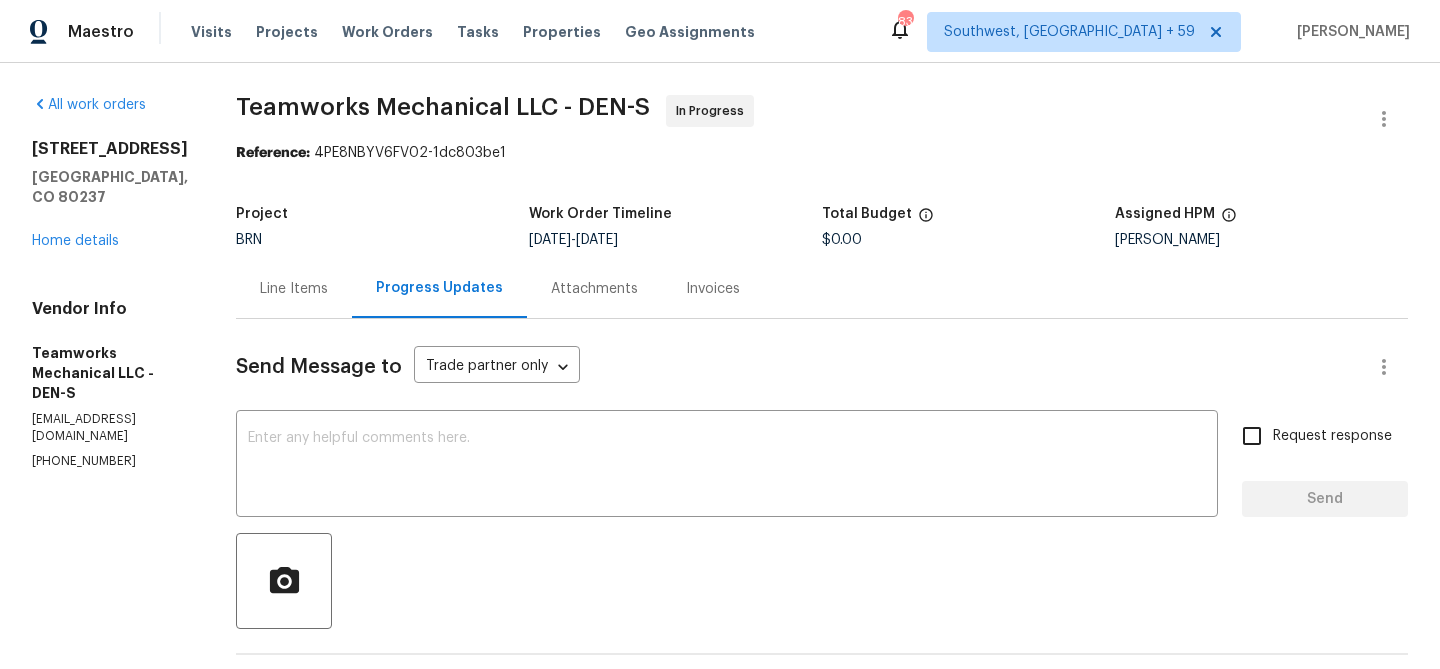 click on "All work orders [STREET_ADDRESS] Home details Vendor Info Teamworks Mechanical LLC - DEN-S [EMAIL_ADDRESS][DOMAIN_NAME] [PHONE_NUMBER] Teamworks Mechanical LLC - DEN-S In Progress Reference:   4PE8NBYV6FV02-1dc803be1 Project BRN   Work Order Timeline [DATE]  -  [DATE] Total Budget $0.00 Assigned HPM [PERSON_NAME] Line Items Progress Updates Attachments Invoices Send Message to Trade partner only Trade partner only ​ x ​ Request response Send Trade Partner Updates [PERSON_NAME] [DATE] 9:42 AM The Property is set to close [DATE]. Could you please ensure to address these issues by this afternoon? [PERSON_NAME] (Teamworks mechanical LLC) [DATE] 8:35 AM Yes we will go back out some of these things were not going on? [PERSON_NAME] R [DATE] 12:50 PM [PERSON_NAME] [DATE] 3:45 PM We are checking with the Buyer for clarification on what needs to be addressed regarding the HVAC. We will update you shortly [PERSON_NAME] (Teamworks mechanical LLC) [DATE] 10:25 AM [PERSON_NAME]" at bounding box center [720, 747] 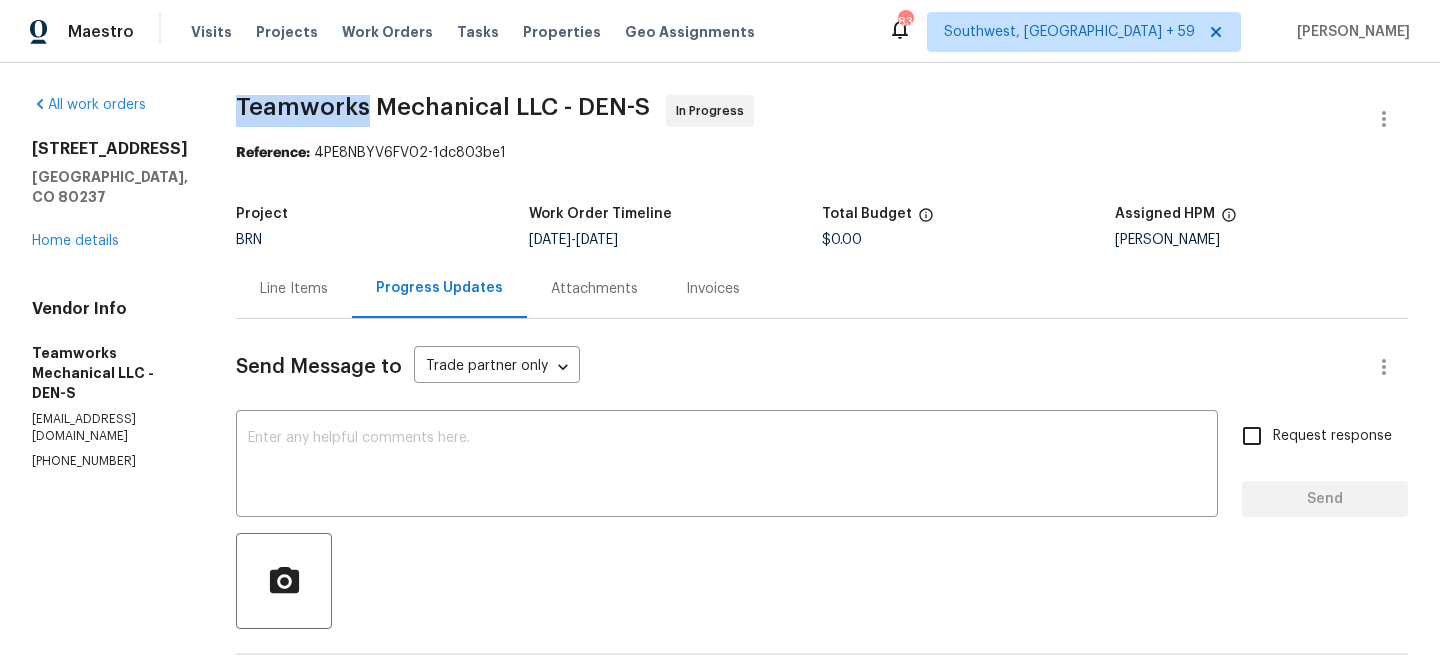 drag, startPoint x: 199, startPoint y: 105, endPoint x: 338, endPoint y: 106, distance: 139.0036 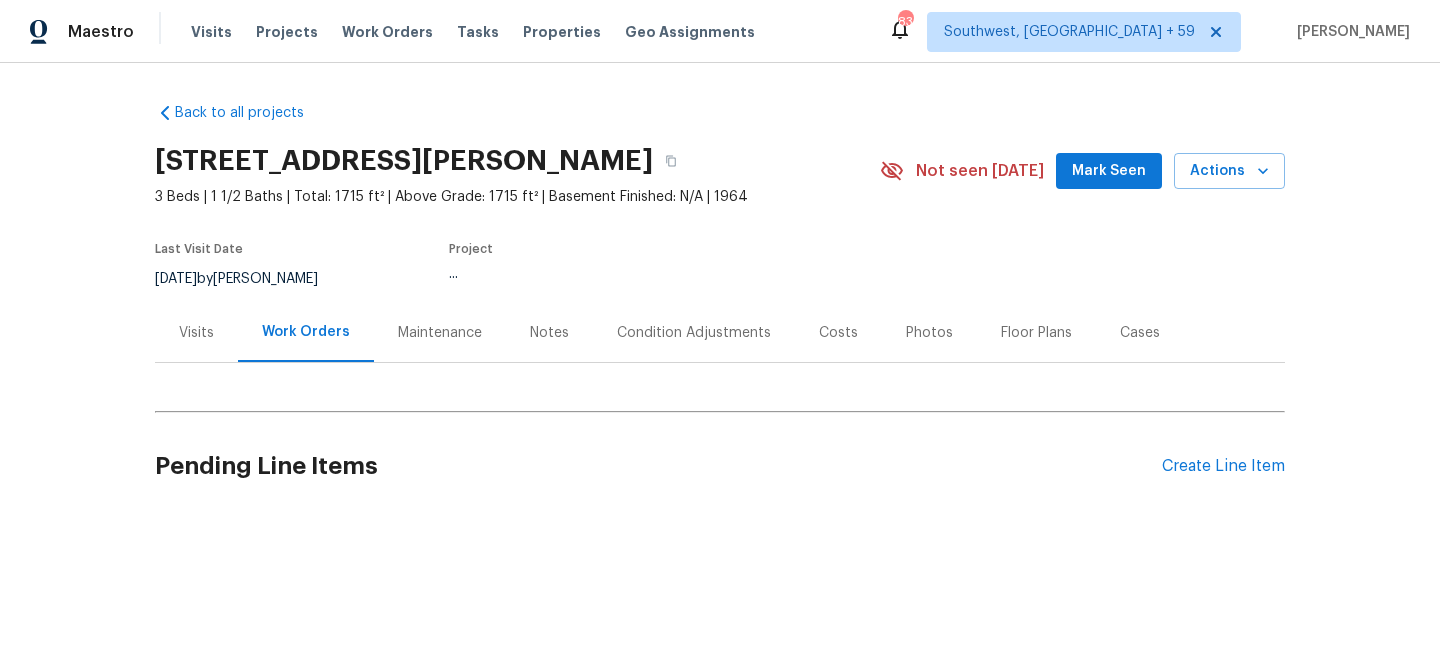 scroll, scrollTop: 0, scrollLeft: 0, axis: both 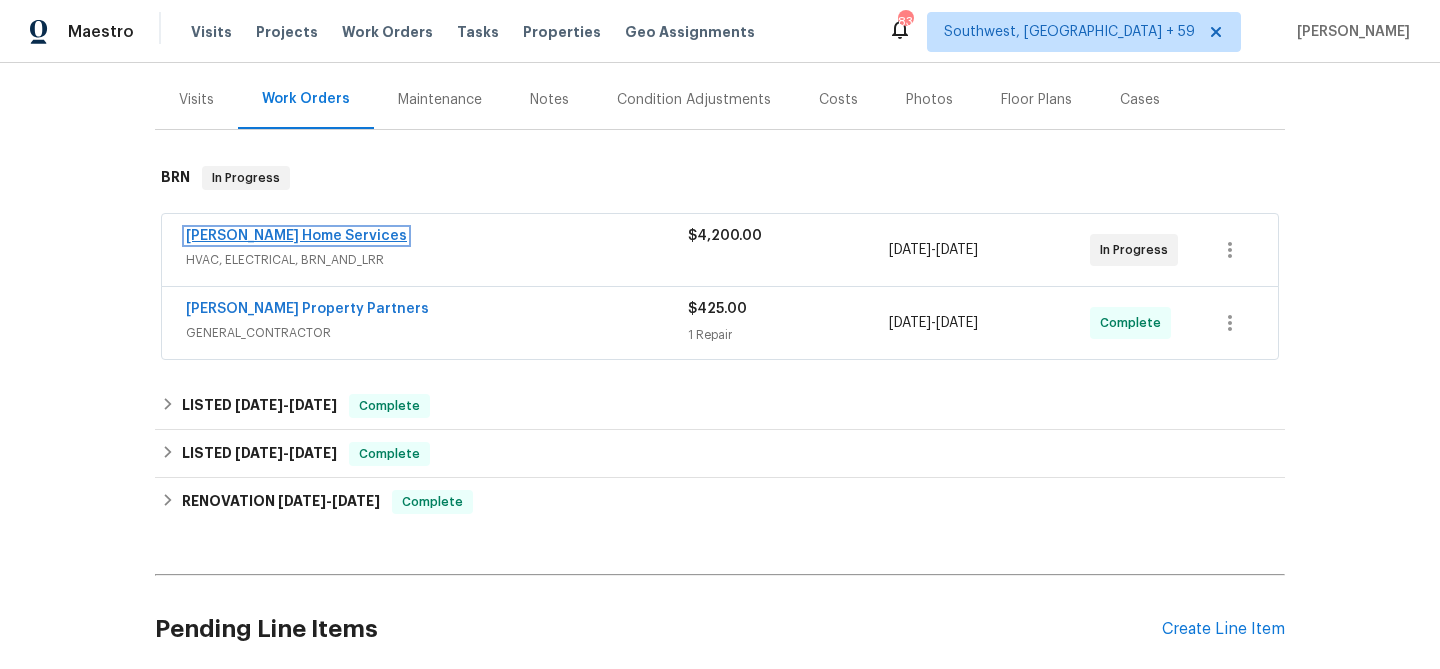 click on "[PERSON_NAME] Home Services" at bounding box center [296, 236] 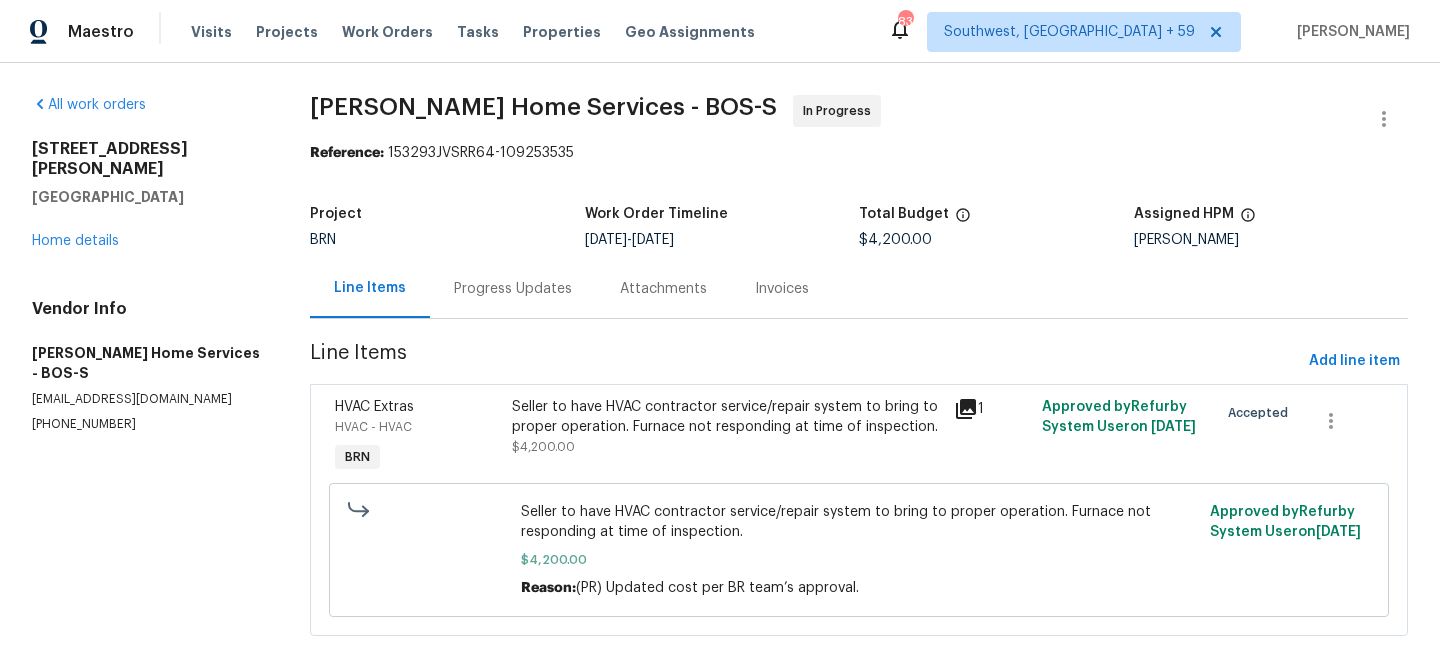 click on "Progress Updates" at bounding box center [513, 289] 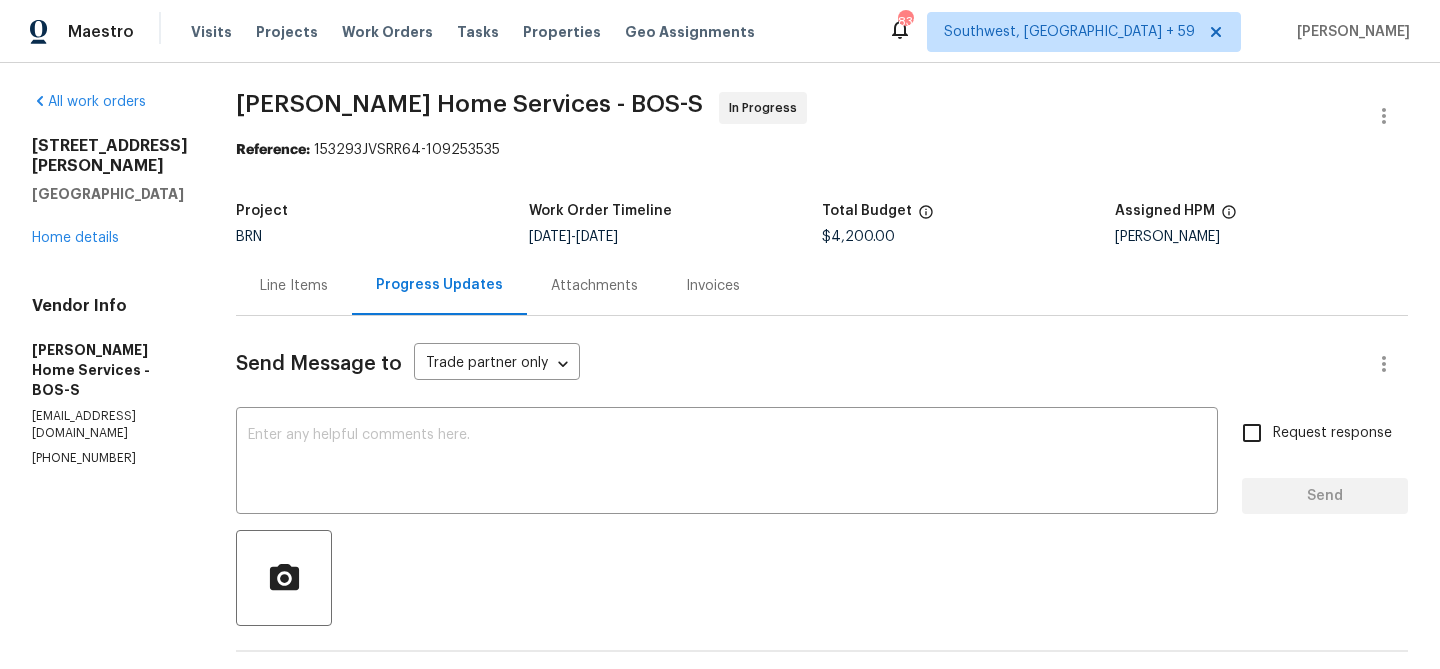 scroll, scrollTop: 0, scrollLeft: 0, axis: both 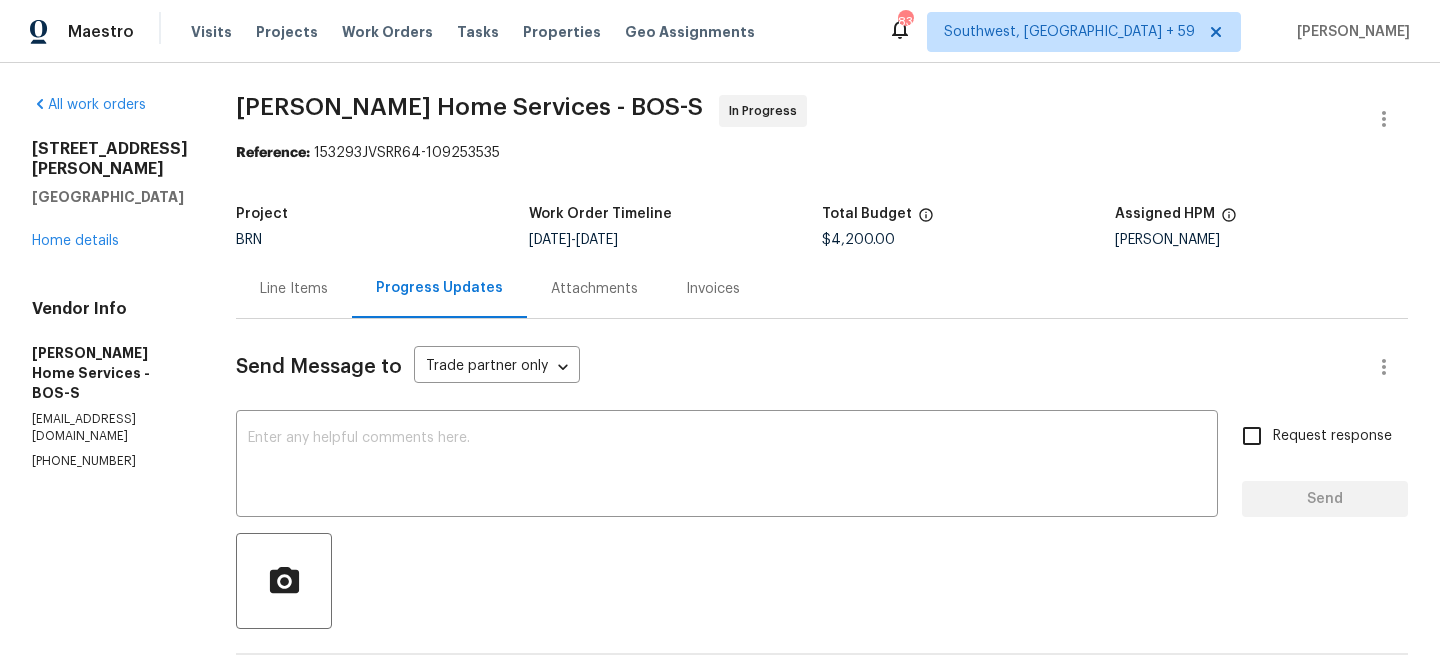 click on "[PHONE_NUMBER]" at bounding box center (110, 461) 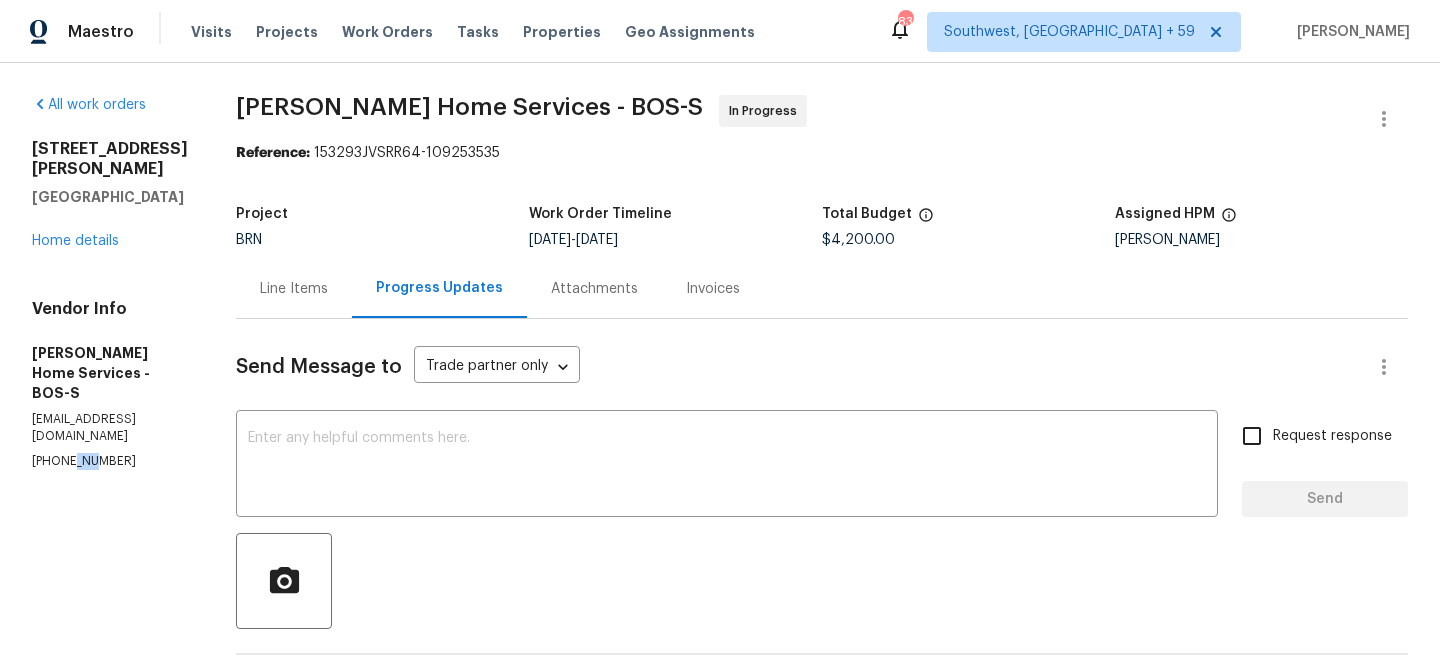 click on "[PHONE_NUMBER]" at bounding box center [110, 461] 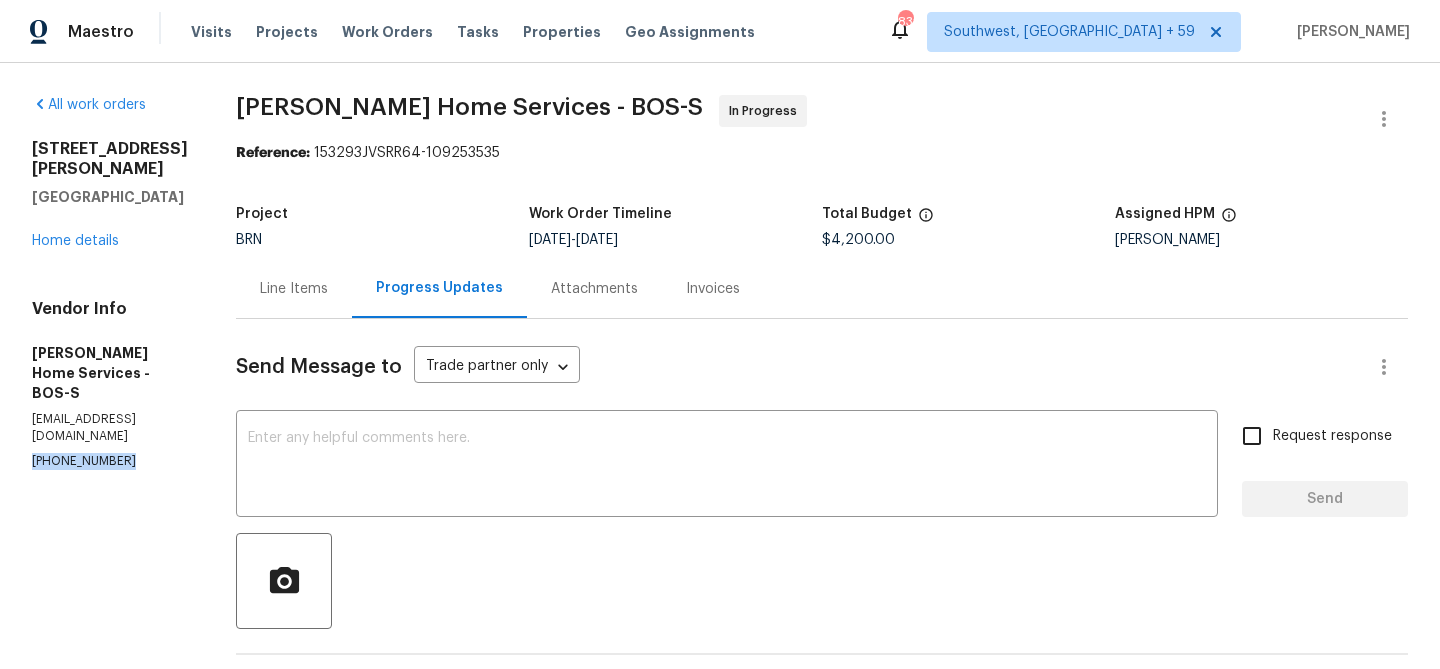 click on "[PHONE_NUMBER]" at bounding box center (110, 461) 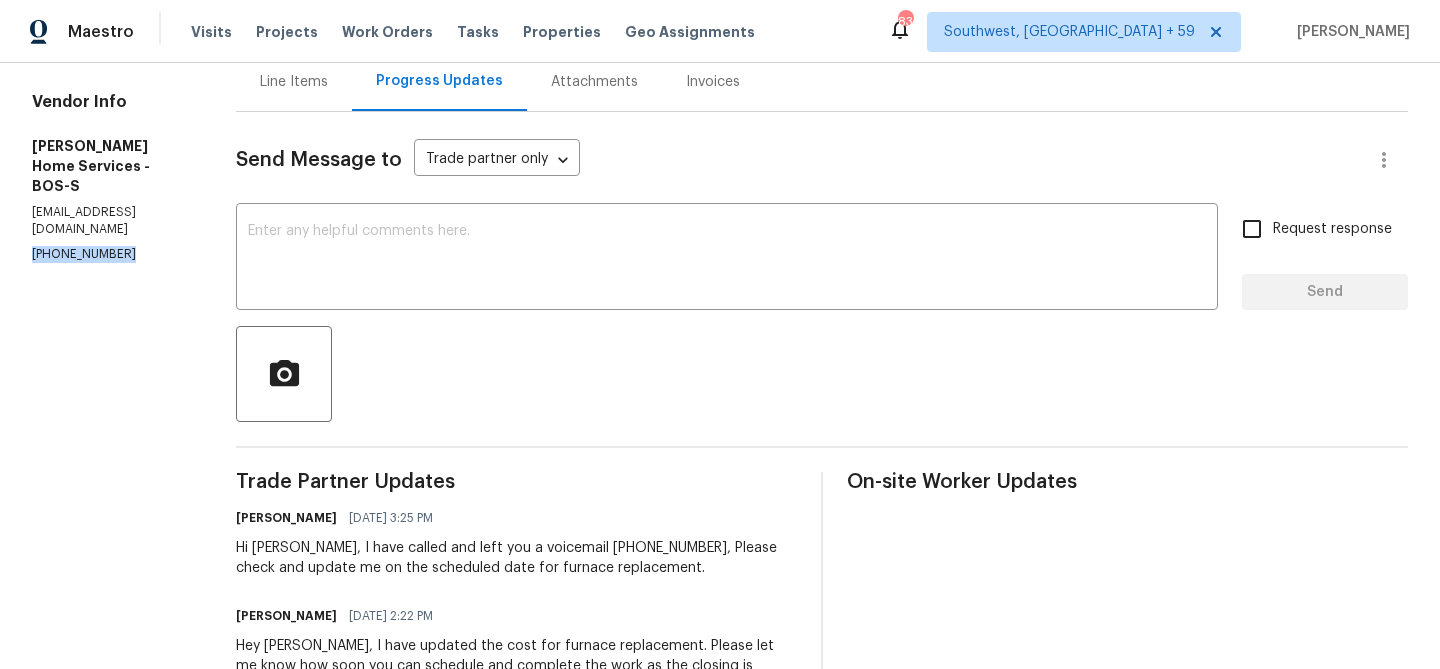 scroll, scrollTop: 0, scrollLeft: 0, axis: both 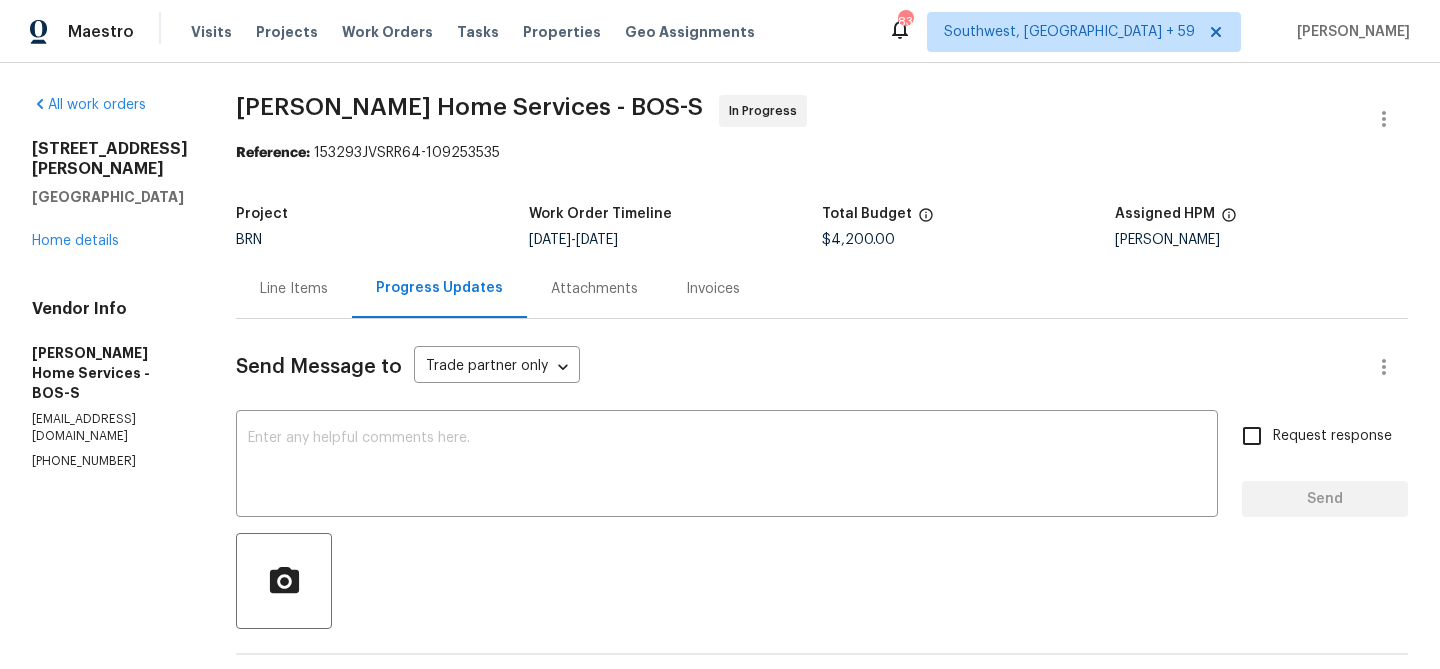 click on "Line Items" at bounding box center (294, 288) 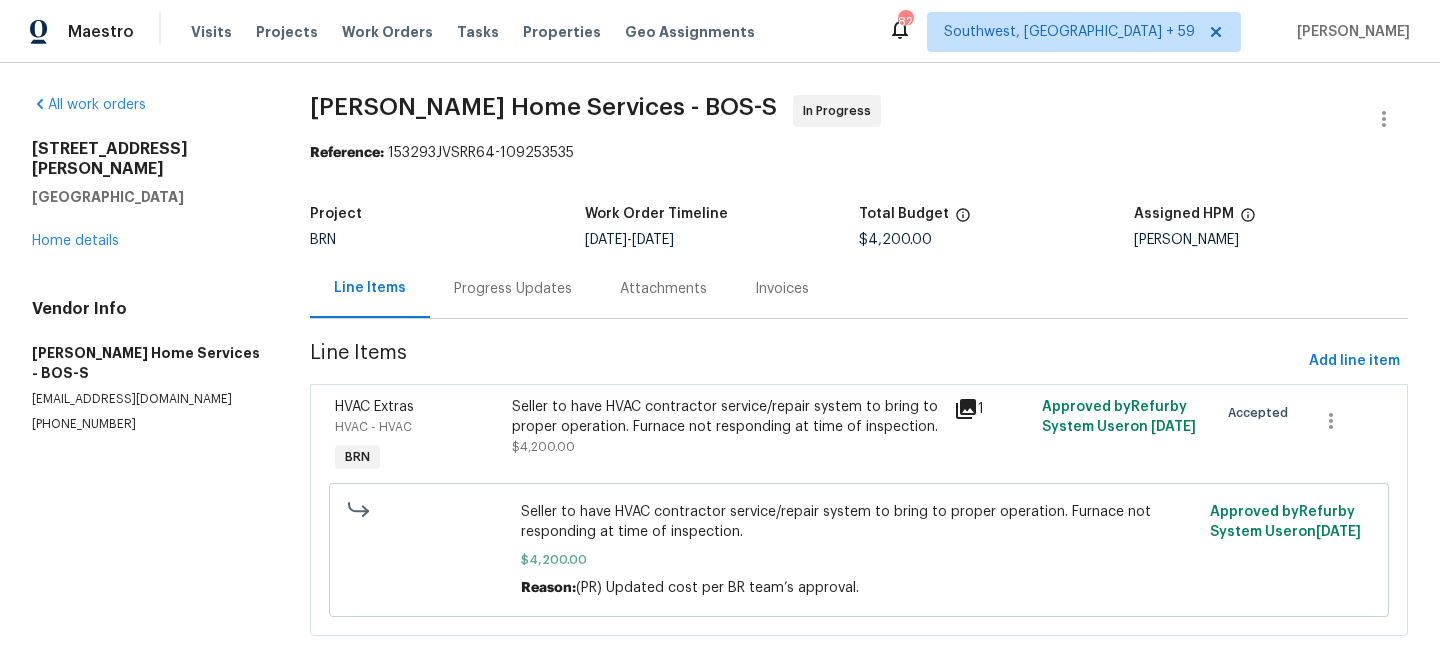 click on "Progress Updates" at bounding box center [513, 288] 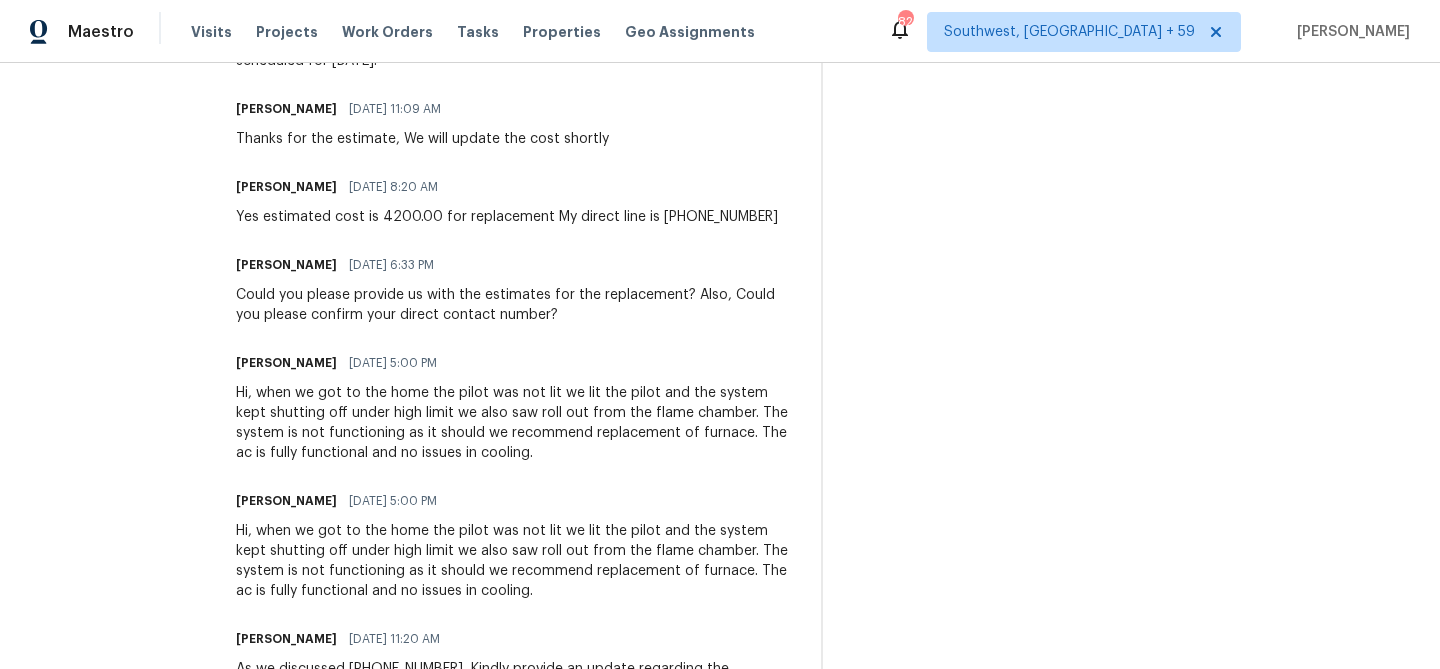 scroll, scrollTop: 834, scrollLeft: 0, axis: vertical 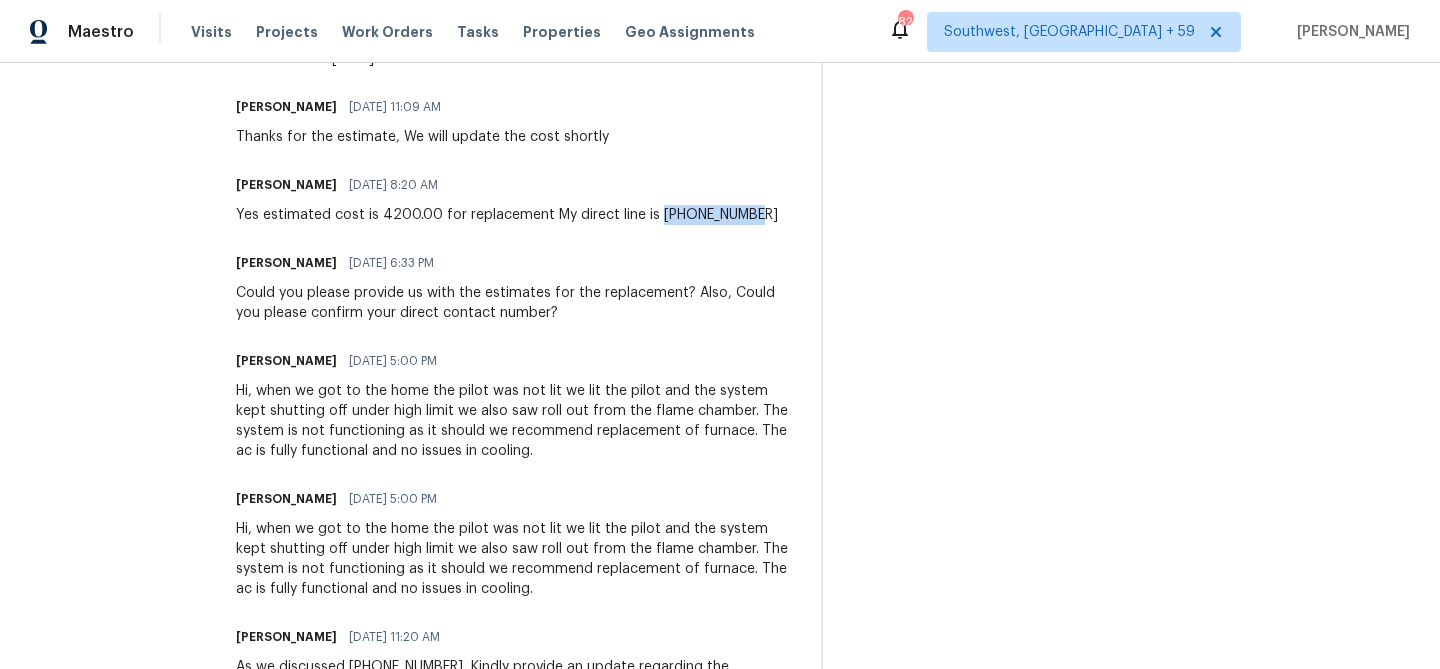 drag, startPoint x: 672, startPoint y: 217, endPoint x: 772, endPoint y: 217, distance: 100 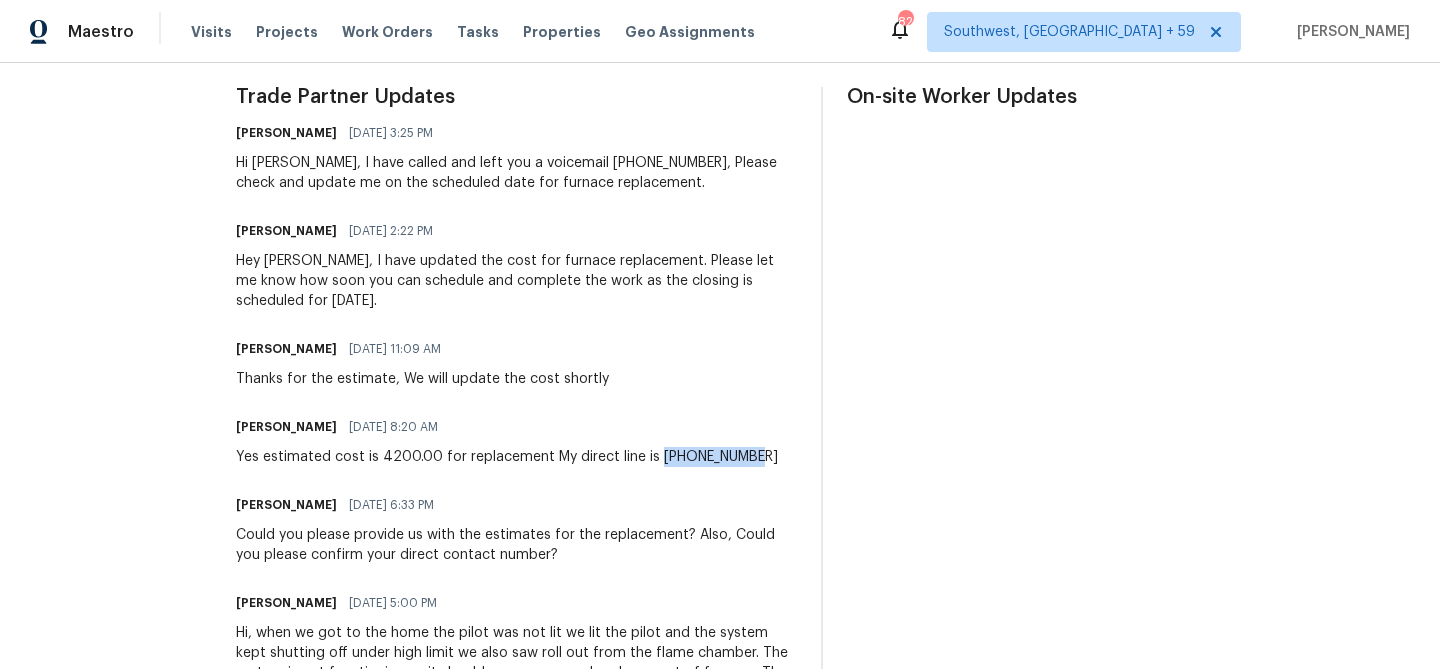 scroll, scrollTop: 595, scrollLeft: 0, axis: vertical 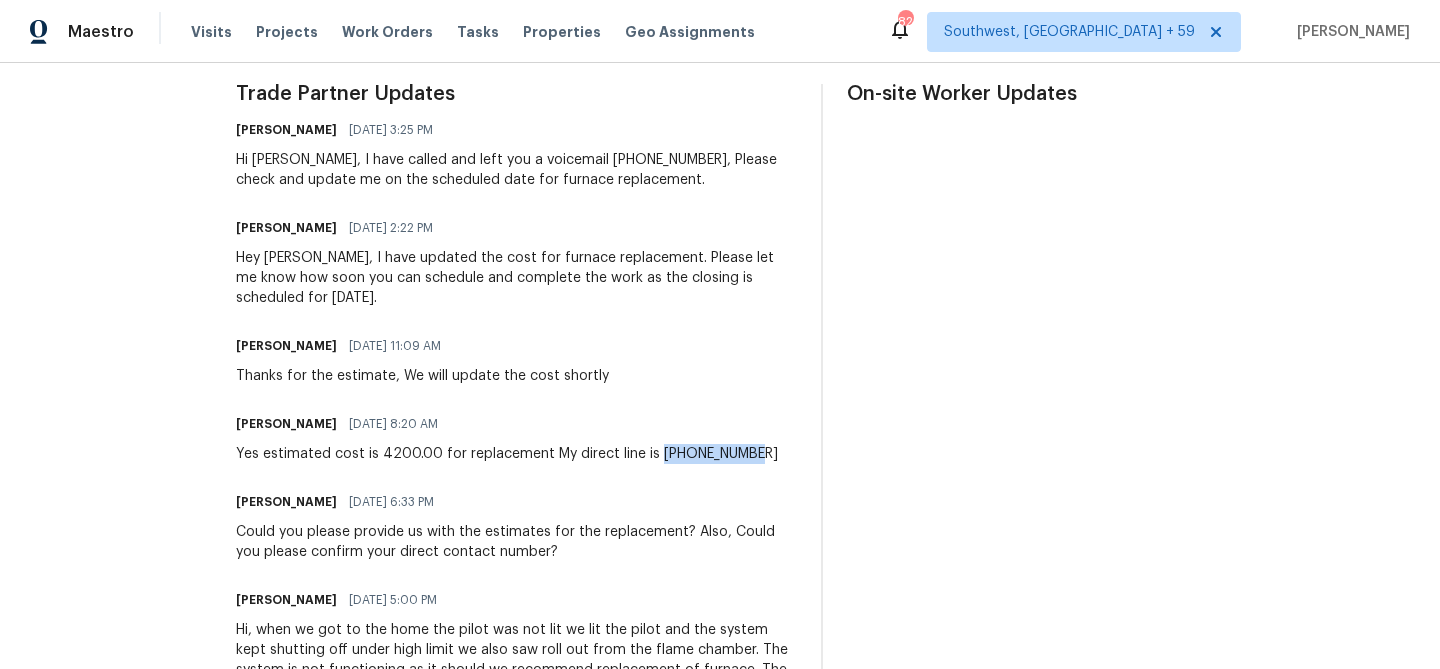 copy on "[PHONE_NUMBER]" 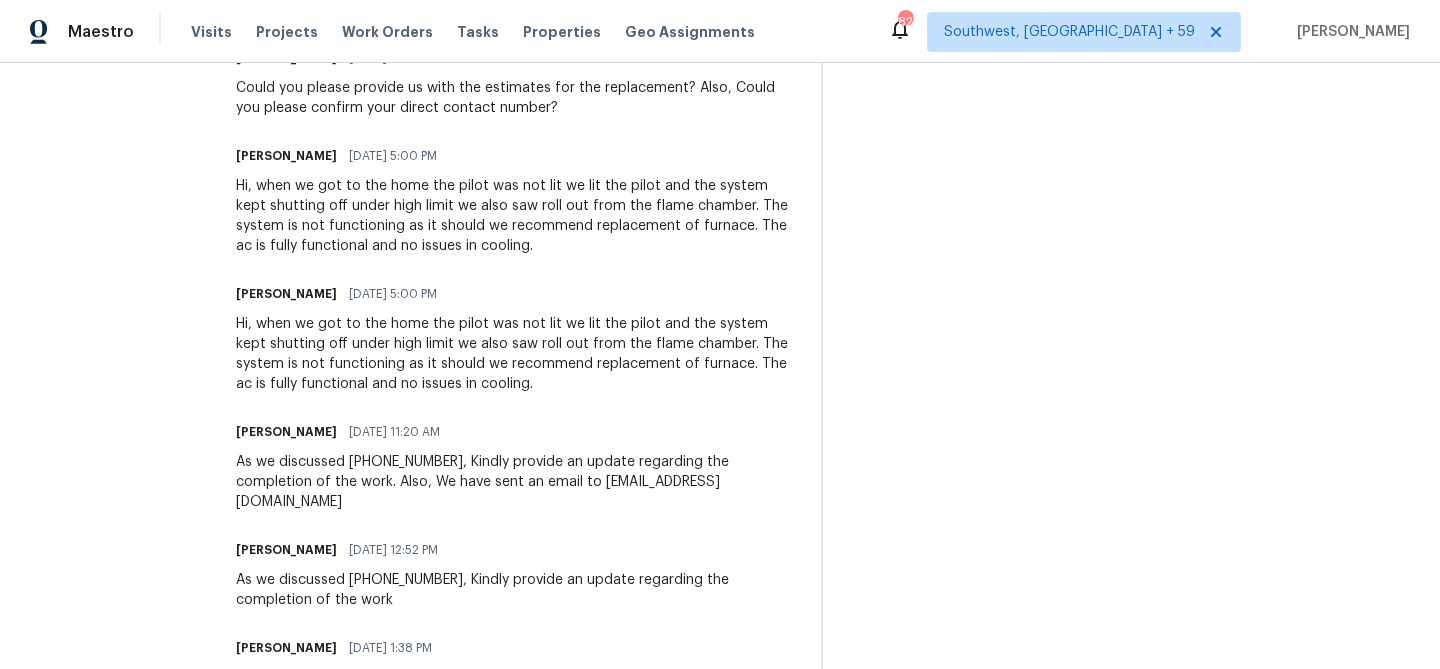 scroll, scrollTop: 929, scrollLeft: 0, axis: vertical 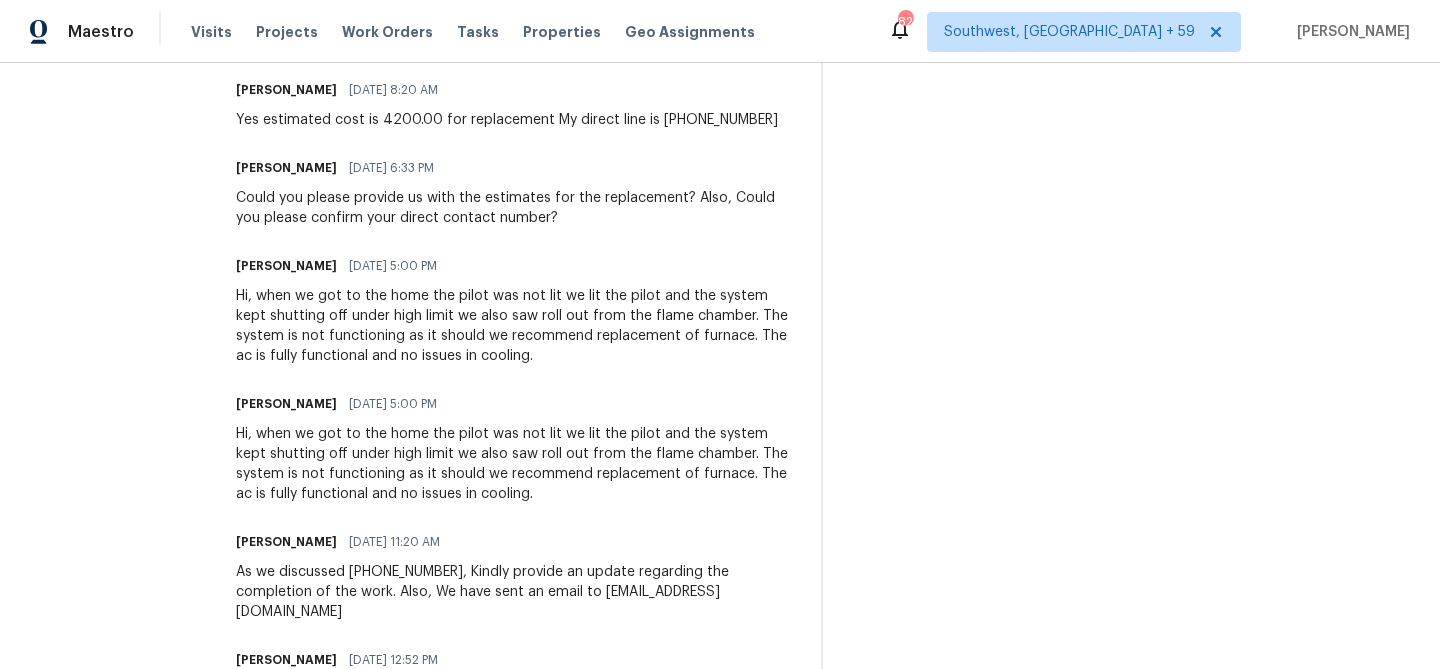 click on "Trade Partner Updates Padmapriya R 07/09/2025 3:25 PM Hi Ryan, I have called and left you a voicemail 508-561-2177, Please check and update me on the scheduled date for  furnace replacement. Padmapriya R 07/07/2025 2:22 PM Hey Ryan, I have updated the cost for furnace replacement. Please let me know how soon you can schedule and complete the work as the closing is scheduled for Thursday, 7/10. Ananthi Mahendran 07/03/2025 11:09 AM Thanks for the estimate, We will update the cost shortly Ryan 07/03/2025 8:20 AM Yes estimated cost is 4200.00 for replacement
My direct line is 508-561-2177 Ananthi Mahendran 07/02/2025 6:33 PM Could you please provide us with the estimates for the replacement? Also, Could you please confirm your direct contact number? Ryan 07/02/2025 5:00 PM Ryan 07/02/2025 5:00 PM Ananthi Mahendran 07/02/2025 11:20 AM As we discussed (508) 647-1977, Kindly provide an update regarding the completion of the work. Also, We have sent an email to info@tingleyhomeservices.com Ananthi Mahendran Ryan" at bounding box center (516, 443) 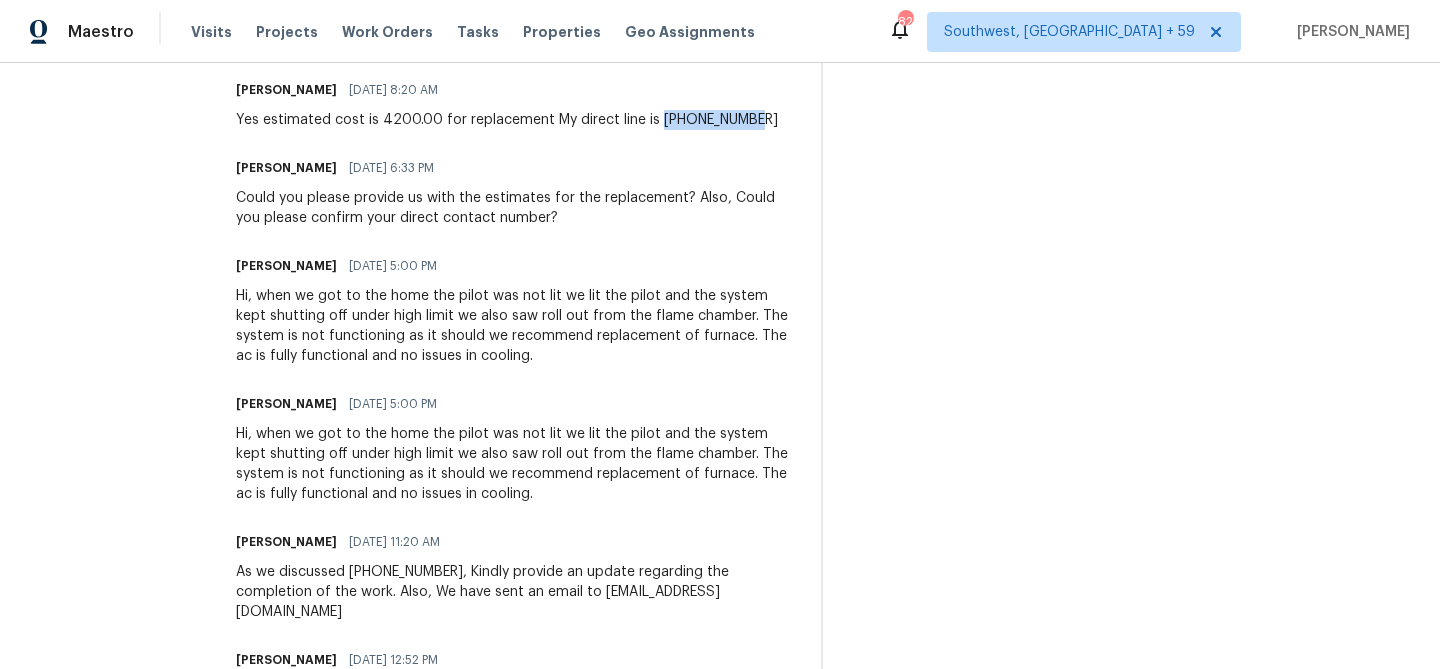 drag, startPoint x: 672, startPoint y: 122, endPoint x: 761, endPoint y: 118, distance: 89.08984 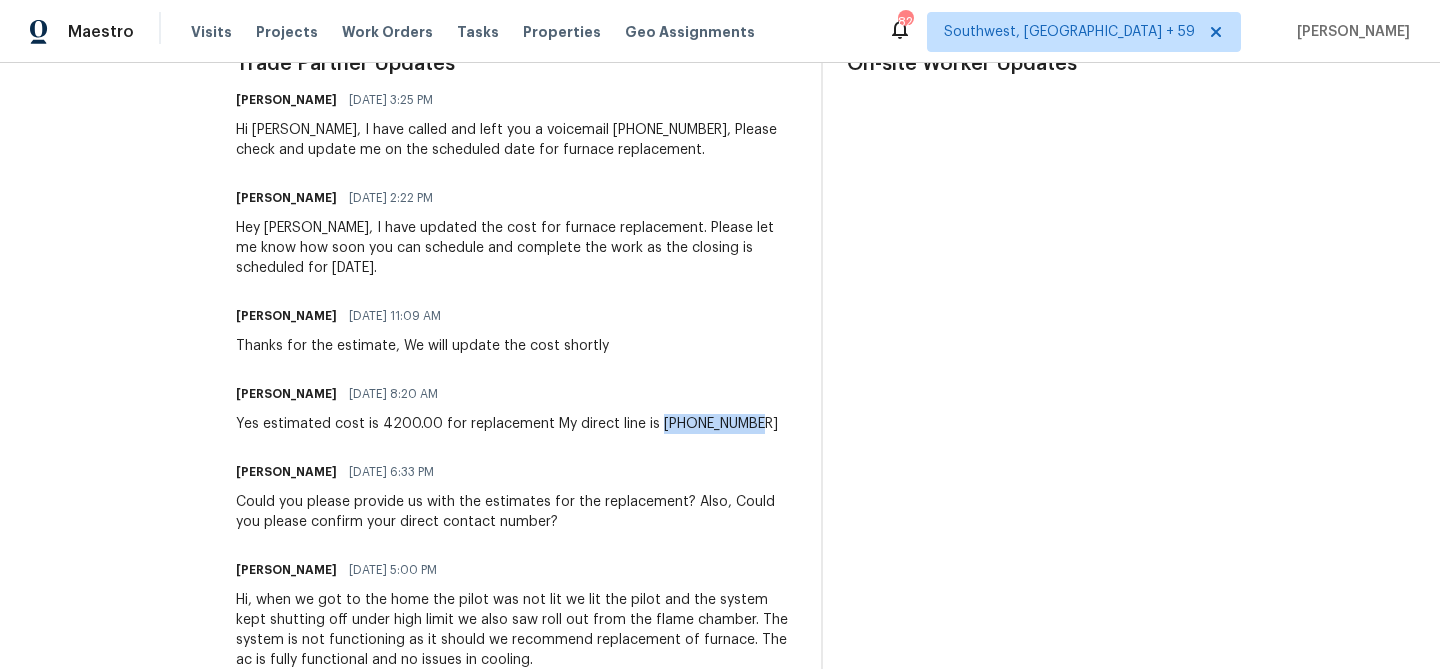 scroll, scrollTop: 631, scrollLeft: 0, axis: vertical 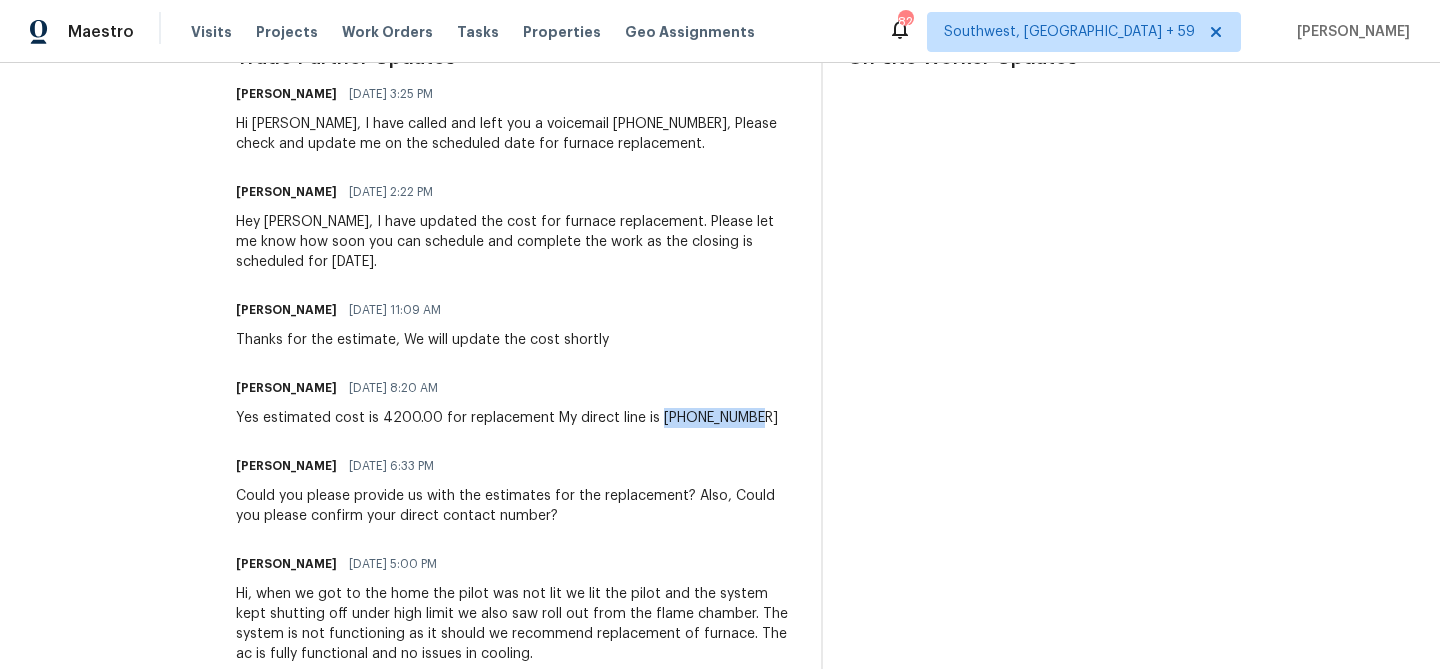 copy on "[PHONE_NUMBER]" 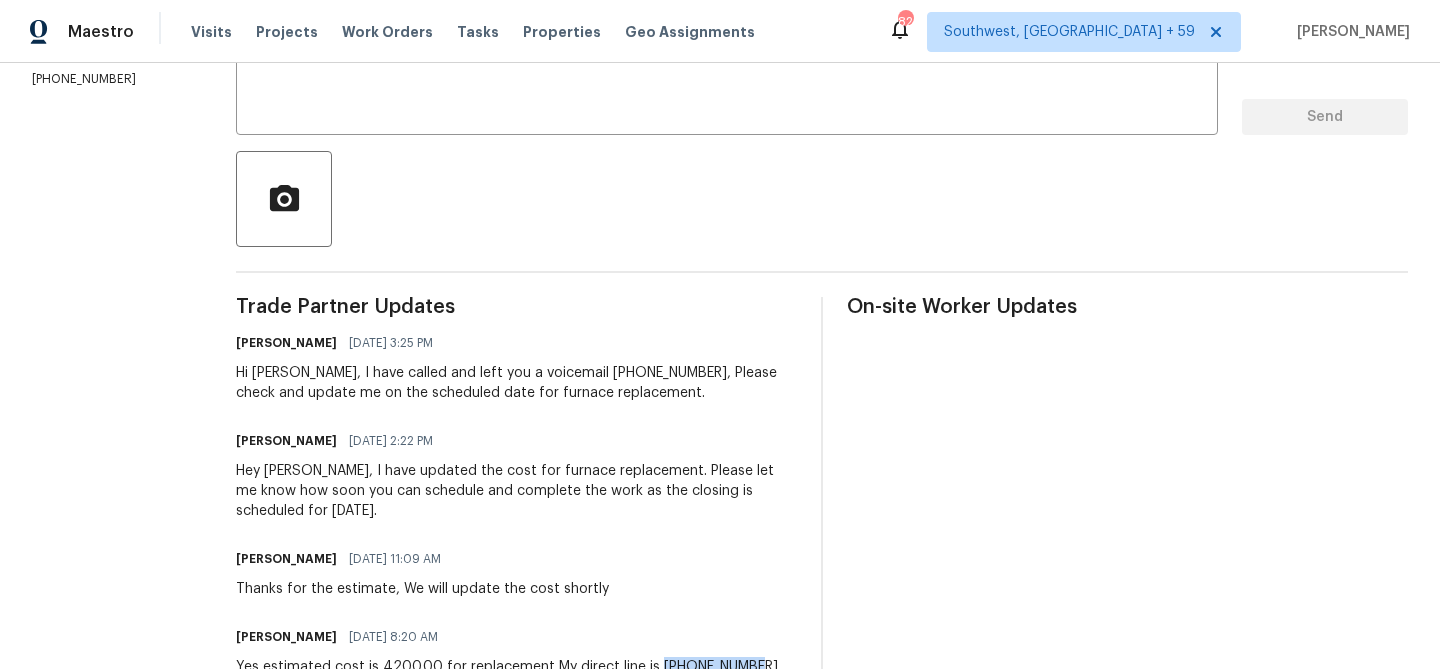 scroll, scrollTop: 0, scrollLeft: 0, axis: both 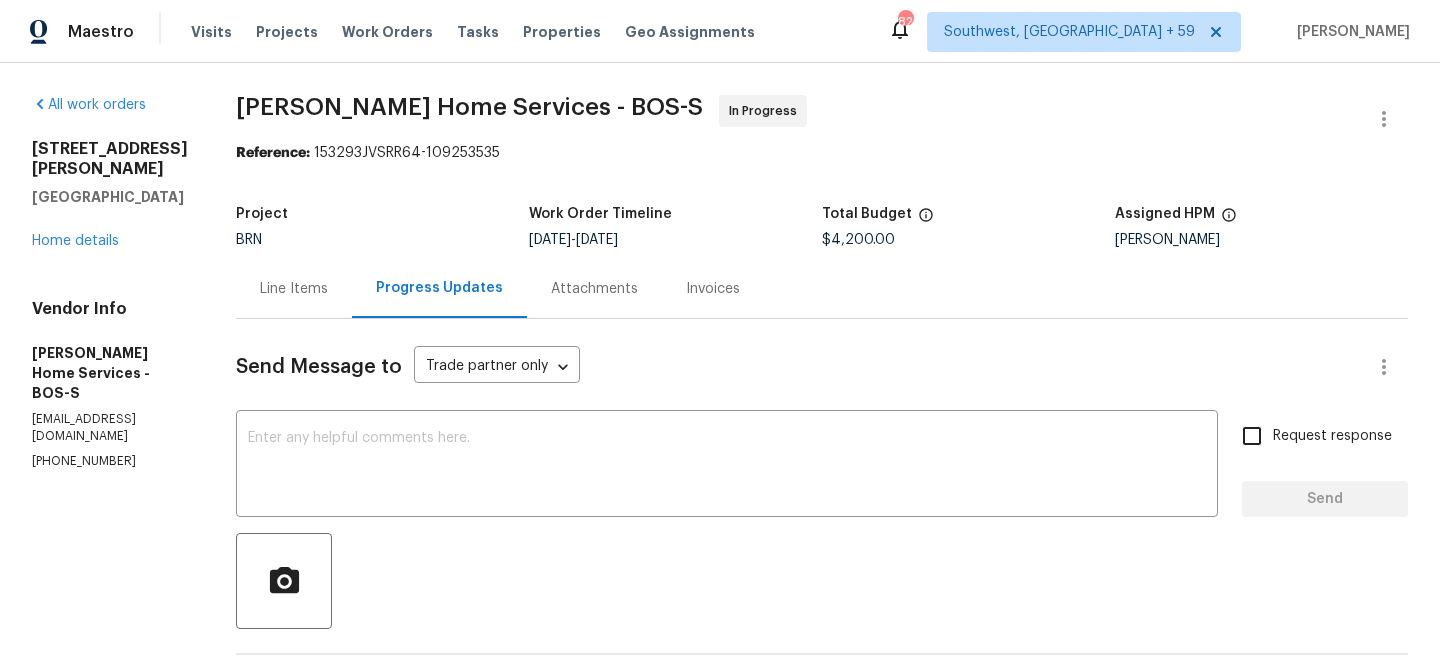 click on "[EMAIL_ADDRESS][DOMAIN_NAME]" at bounding box center [110, 428] 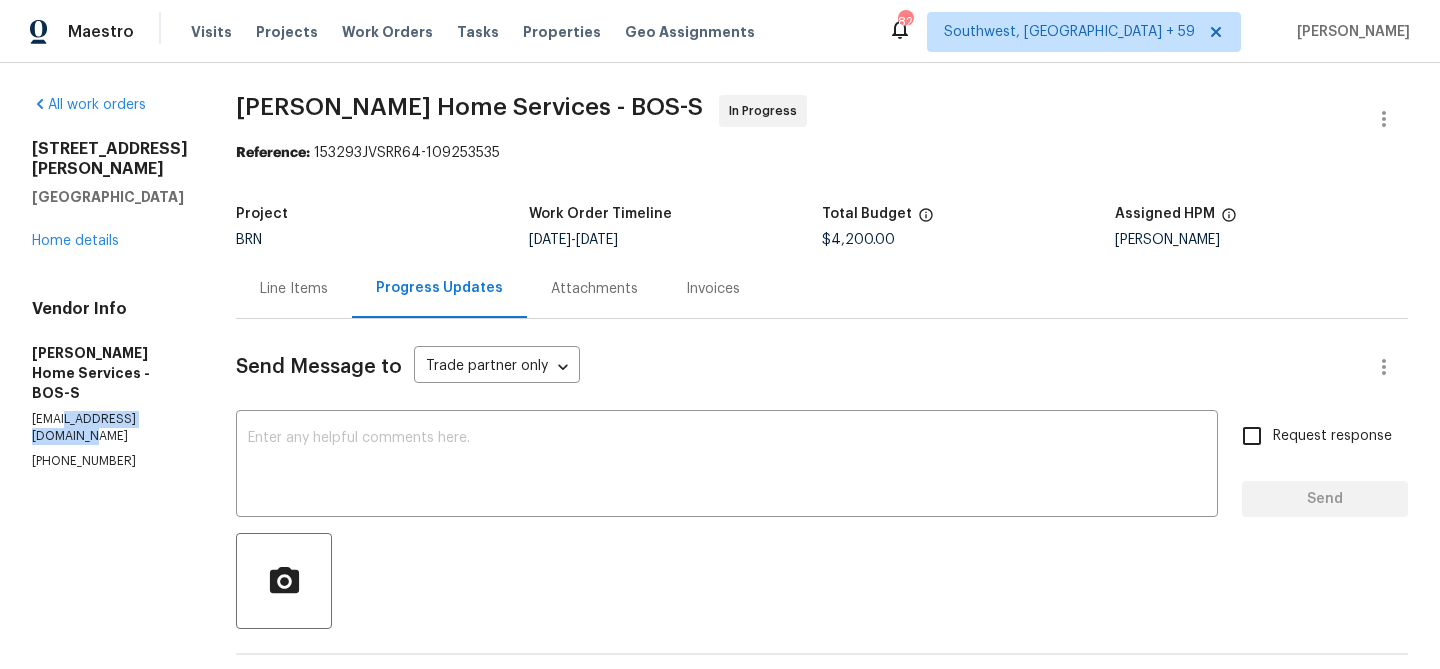 click on "[EMAIL_ADDRESS][DOMAIN_NAME]" at bounding box center [110, 428] 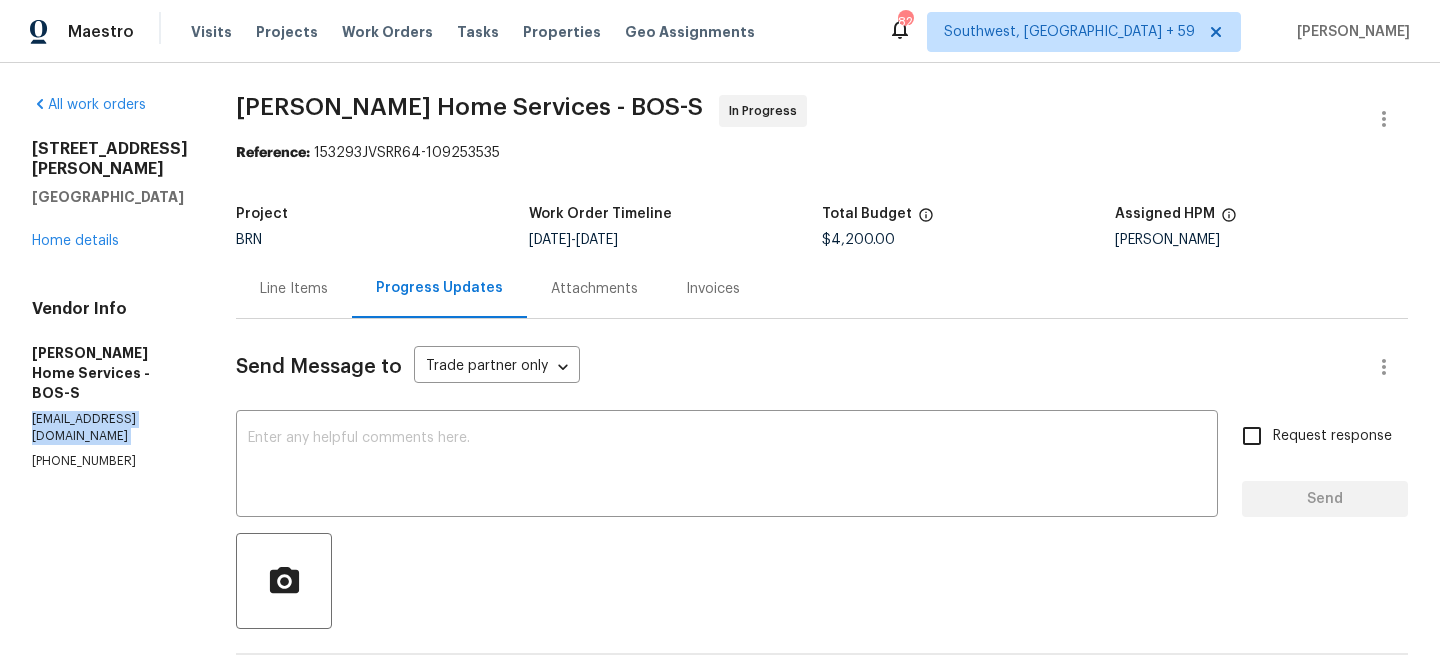click on "[EMAIL_ADDRESS][DOMAIN_NAME]" at bounding box center (110, 428) 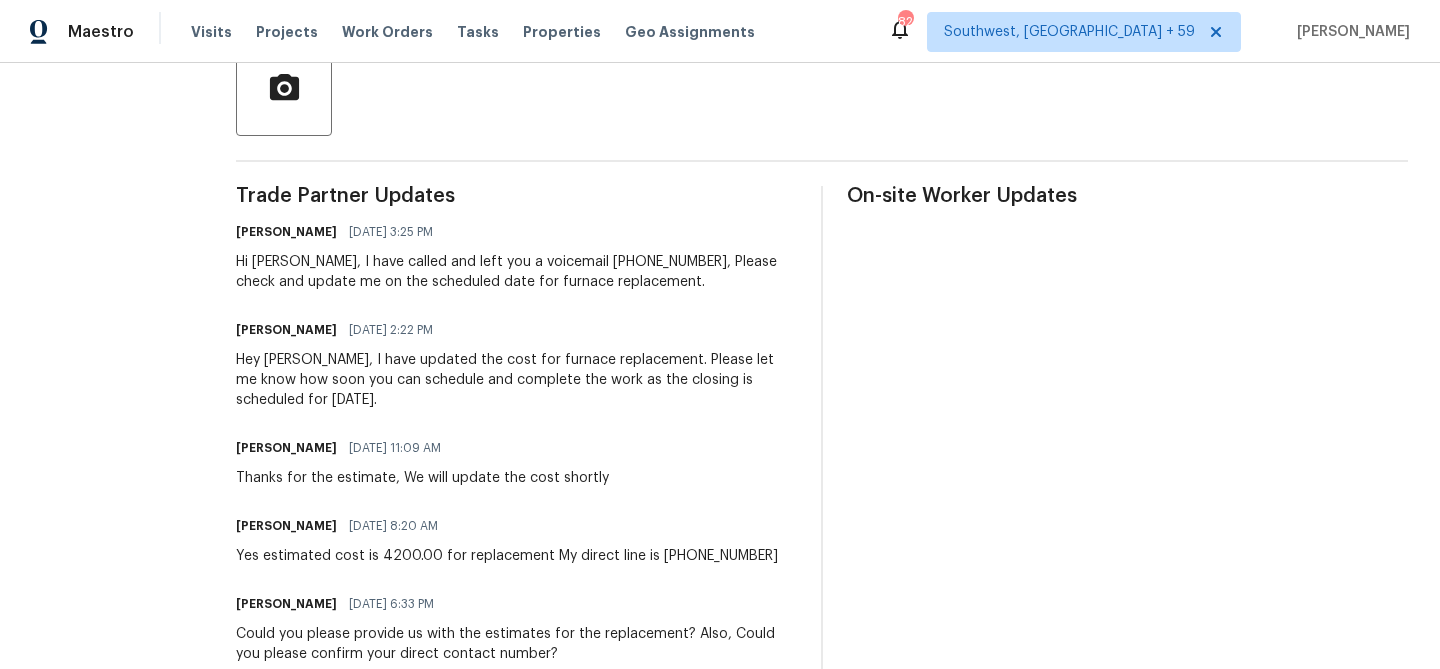 scroll, scrollTop: 473, scrollLeft: 0, axis: vertical 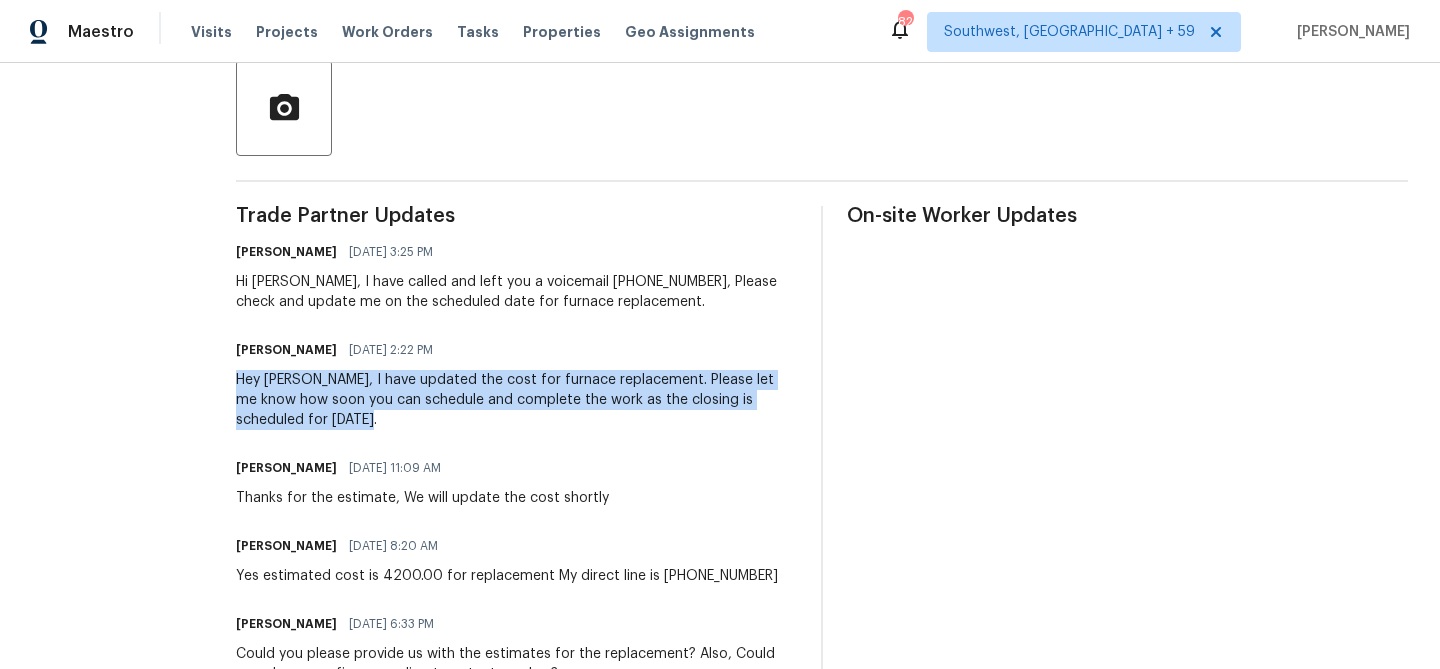 drag, startPoint x: 234, startPoint y: 385, endPoint x: 394, endPoint y: 427, distance: 165.42067 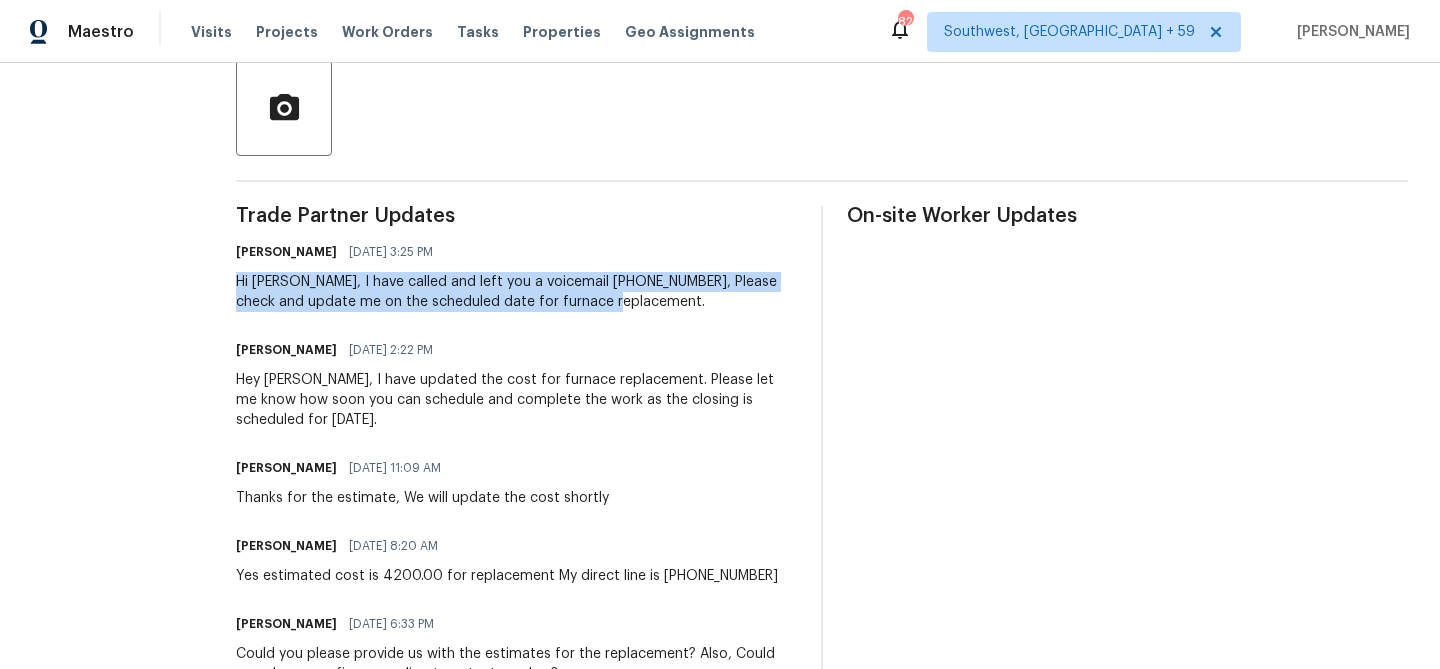 drag, startPoint x: 251, startPoint y: 283, endPoint x: 668, endPoint y: 295, distance: 417.17264 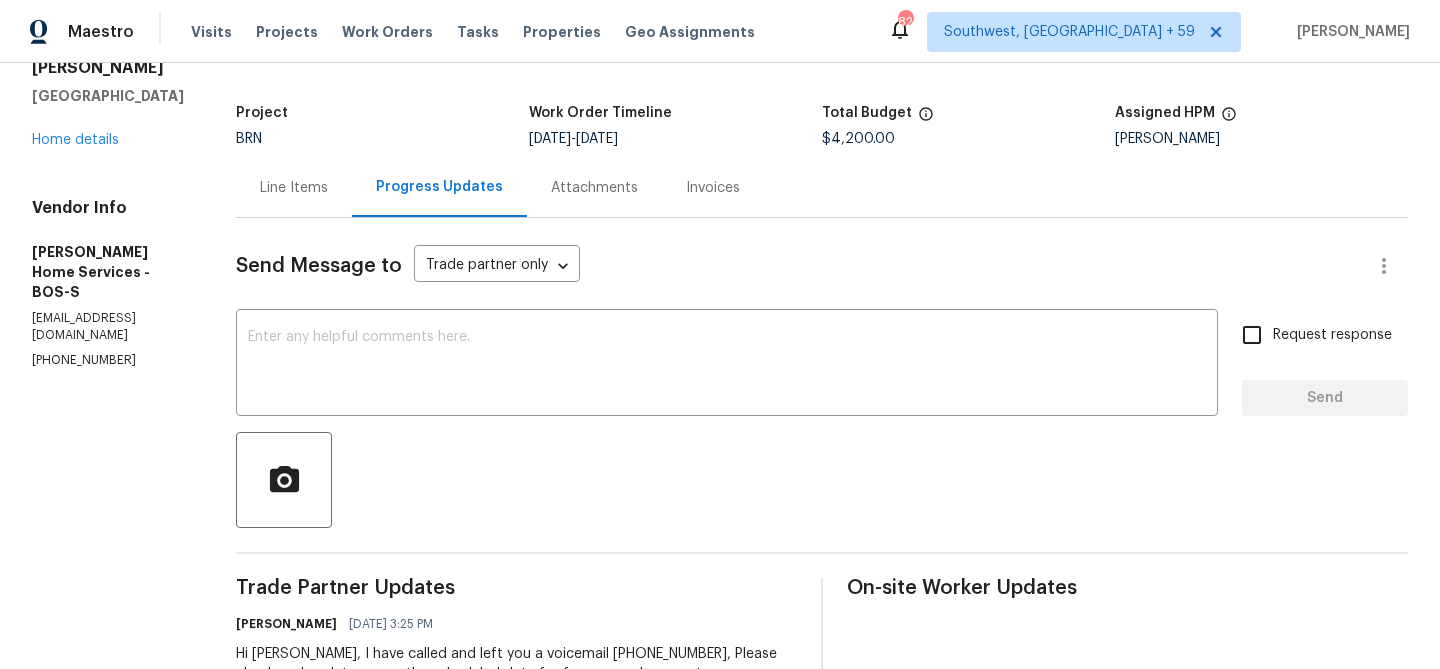 click on "Line Items" at bounding box center [294, 188] 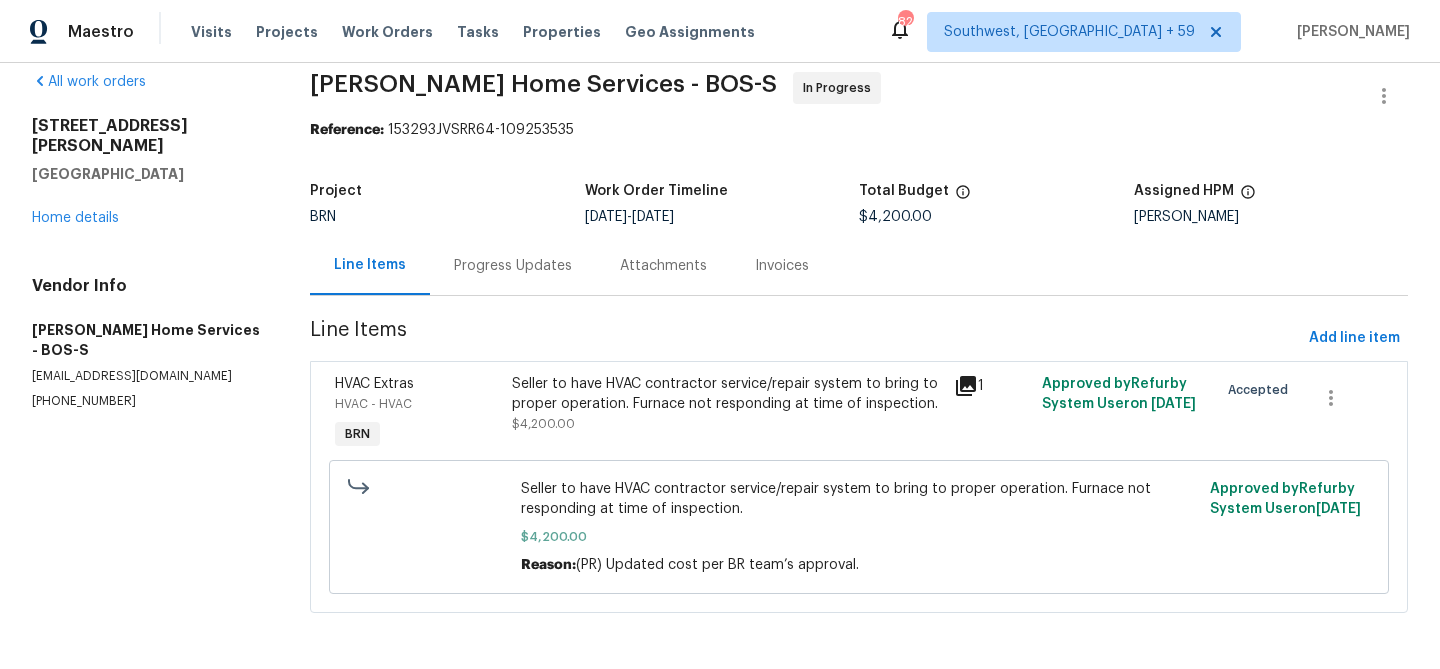 click on "Seller to have HVAC contractor service/repair system to bring to proper operation. Furnace not responding at time of inspection. $4,200.00" at bounding box center (726, 414) 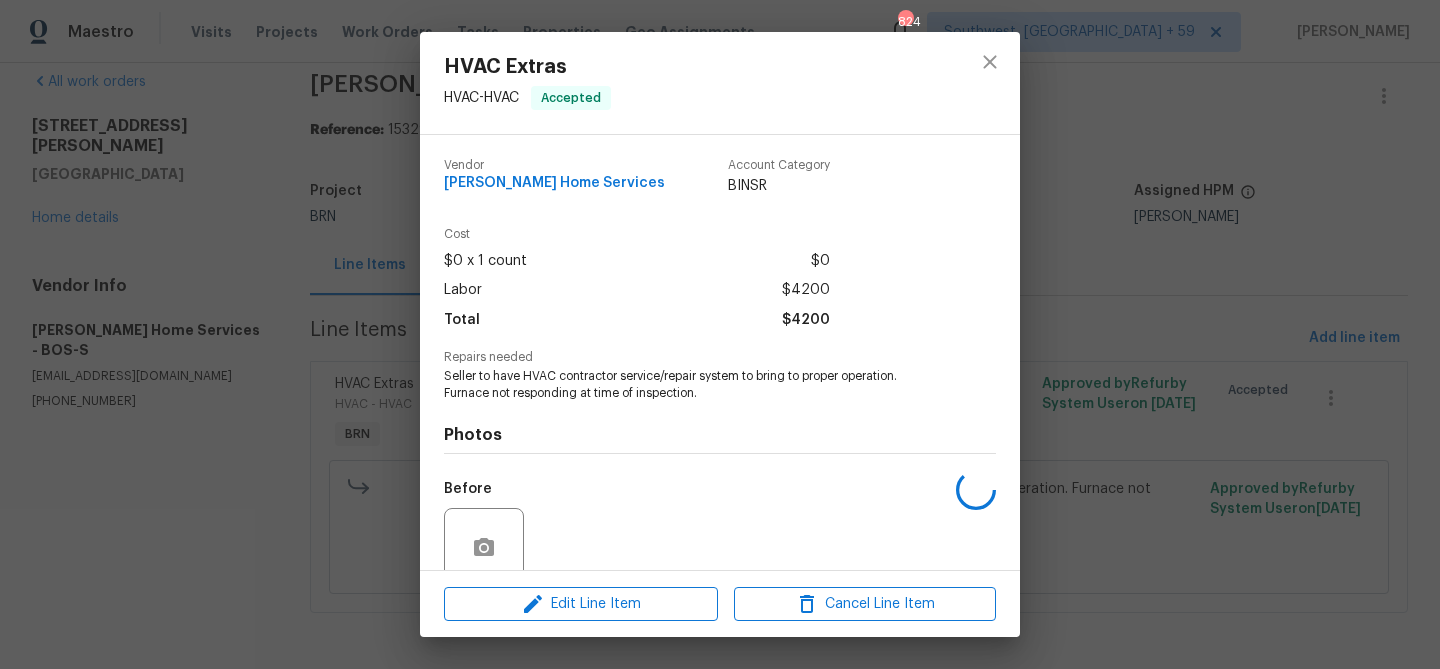 scroll, scrollTop: 168, scrollLeft: 0, axis: vertical 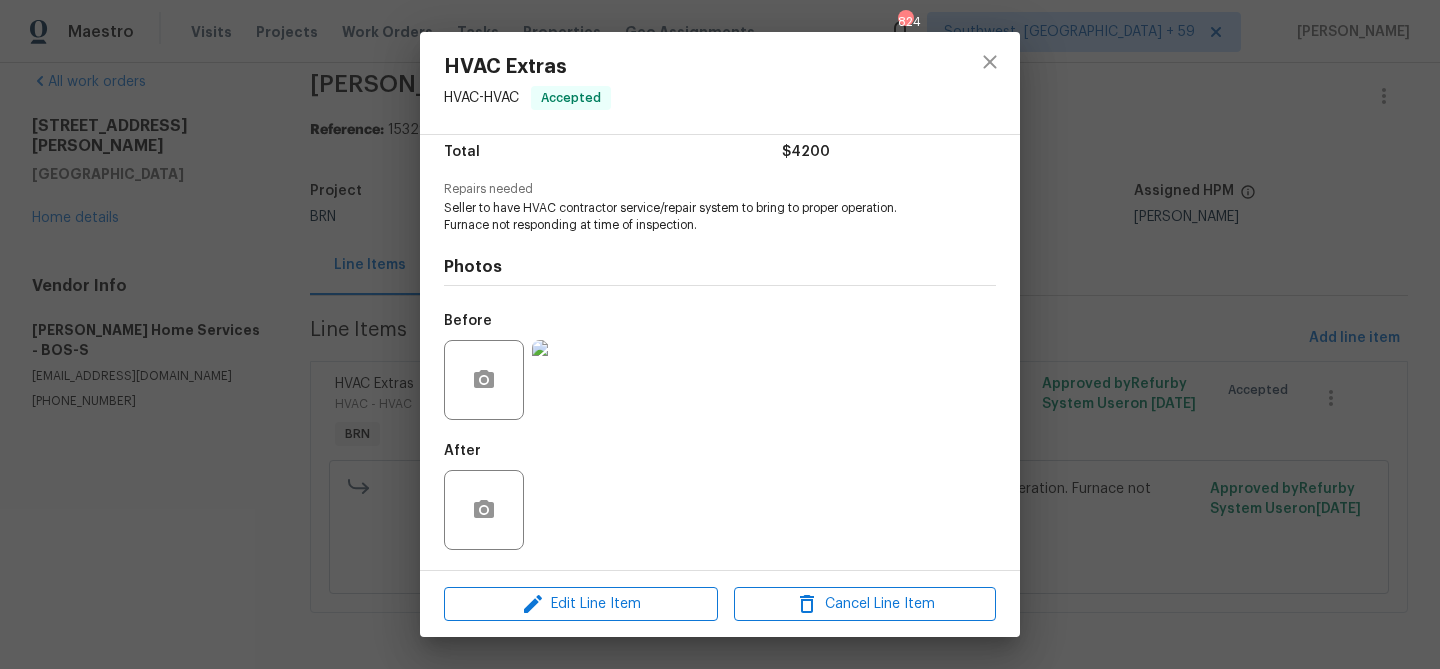 click on "HVAC Extras HVAC  -  HVAC Accepted Vendor Tingley Home Services Account Category BINSR Cost $0 x 1 count $0 Labor $4200 Total $4200 Repairs needed Seller to have HVAC contractor service/repair system to bring to proper operation. Furnace not responding at time of inspection. Photos Before After  Edit Line Item  Cancel Line Item" at bounding box center (720, 334) 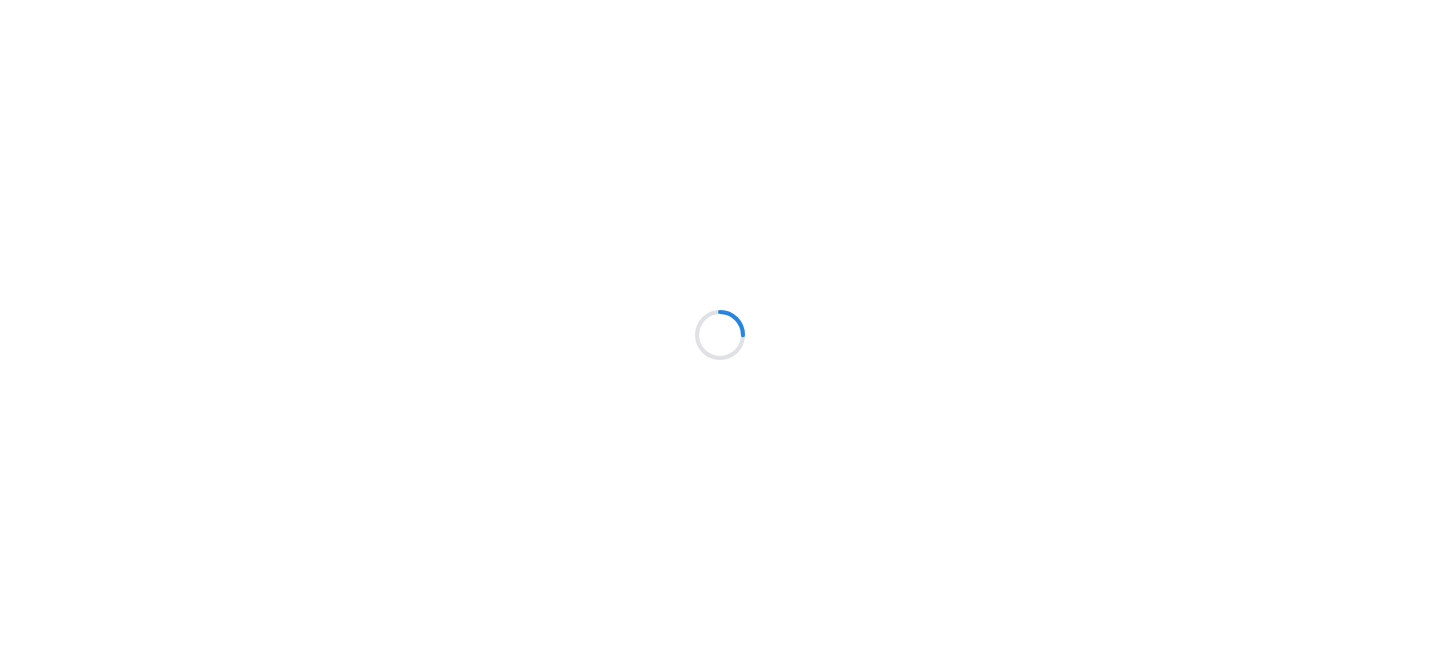 scroll, scrollTop: 0, scrollLeft: 0, axis: both 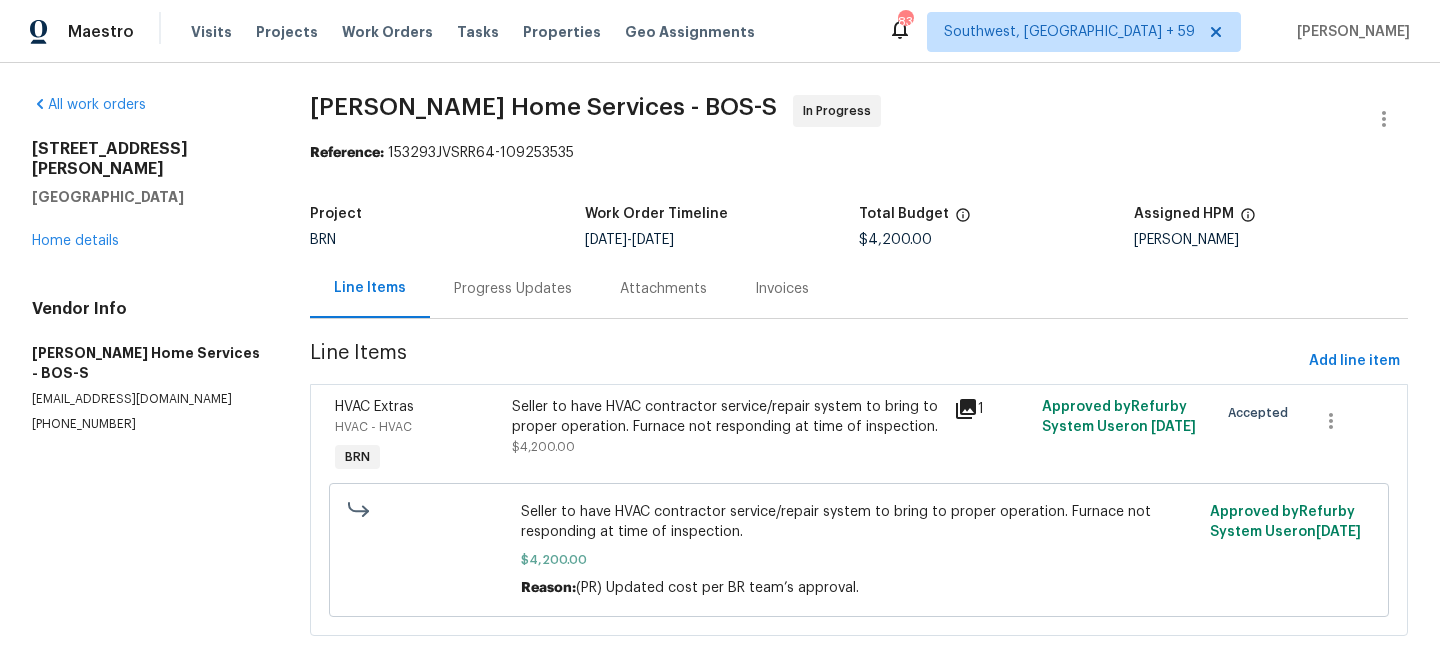 click on "Progress Updates" at bounding box center (513, 288) 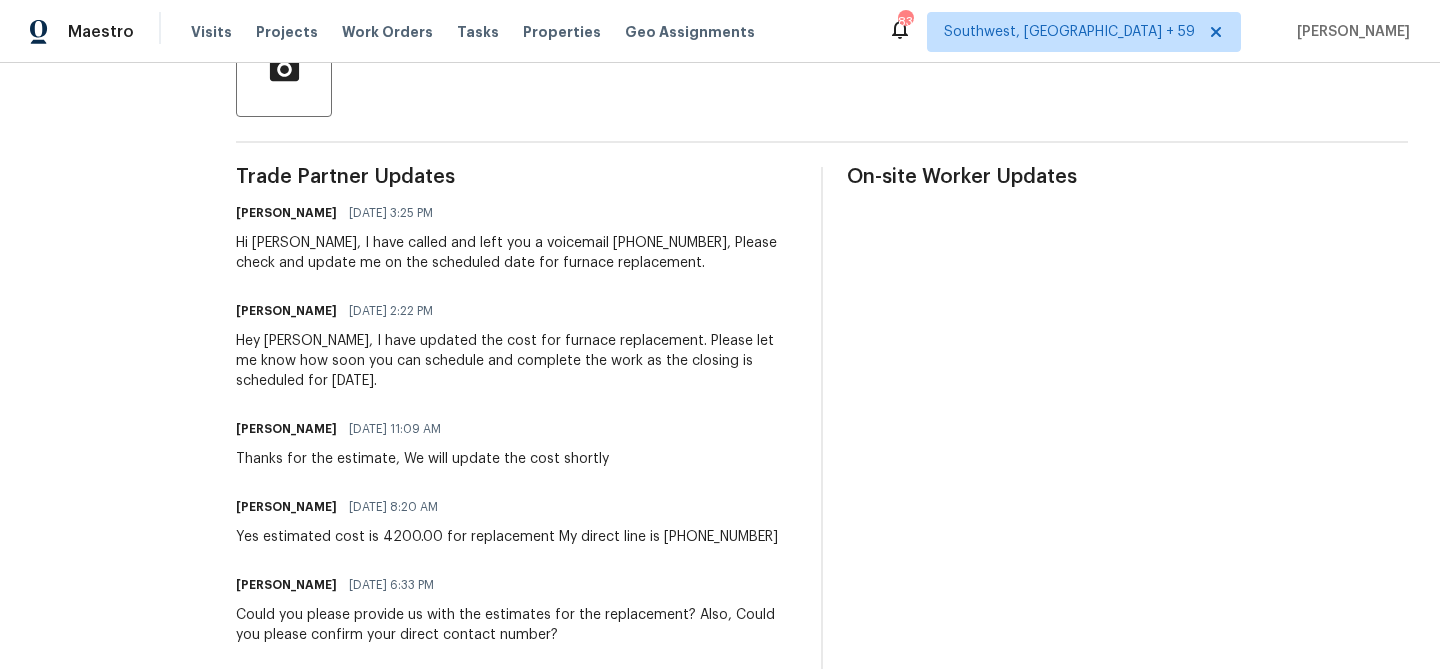 scroll, scrollTop: 552, scrollLeft: 0, axis: vertical 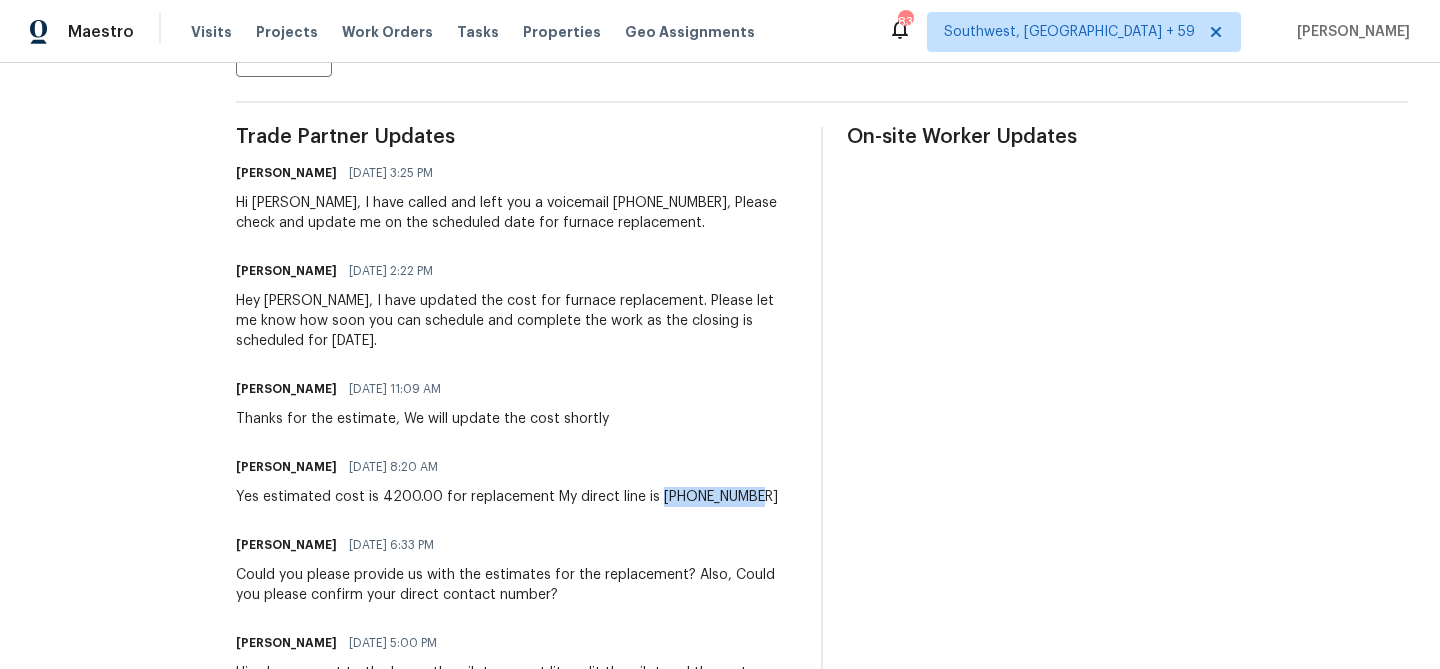 drag, startPoint x: 673, startPoint y: 494, endPoint x: 769, endPoint y: 494, distance: 96 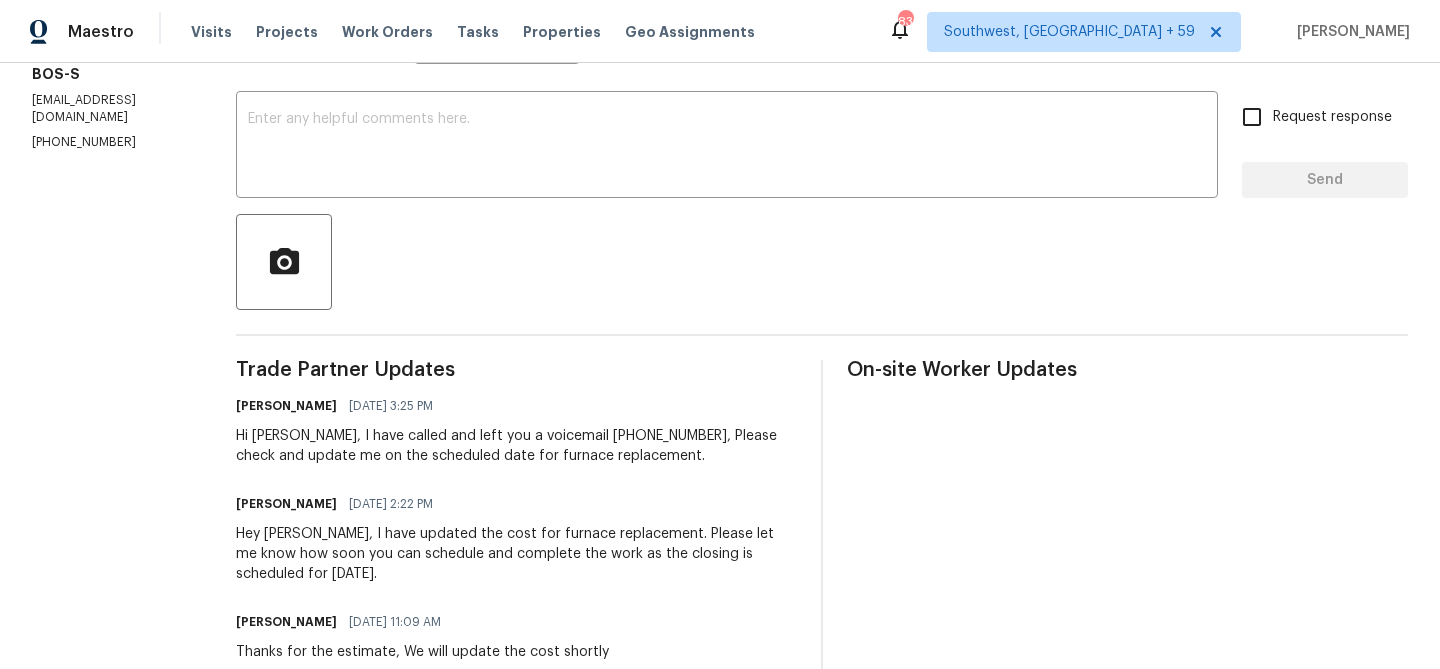 scroll, scrollTop: 0, scrollLeft: 0, axis: both 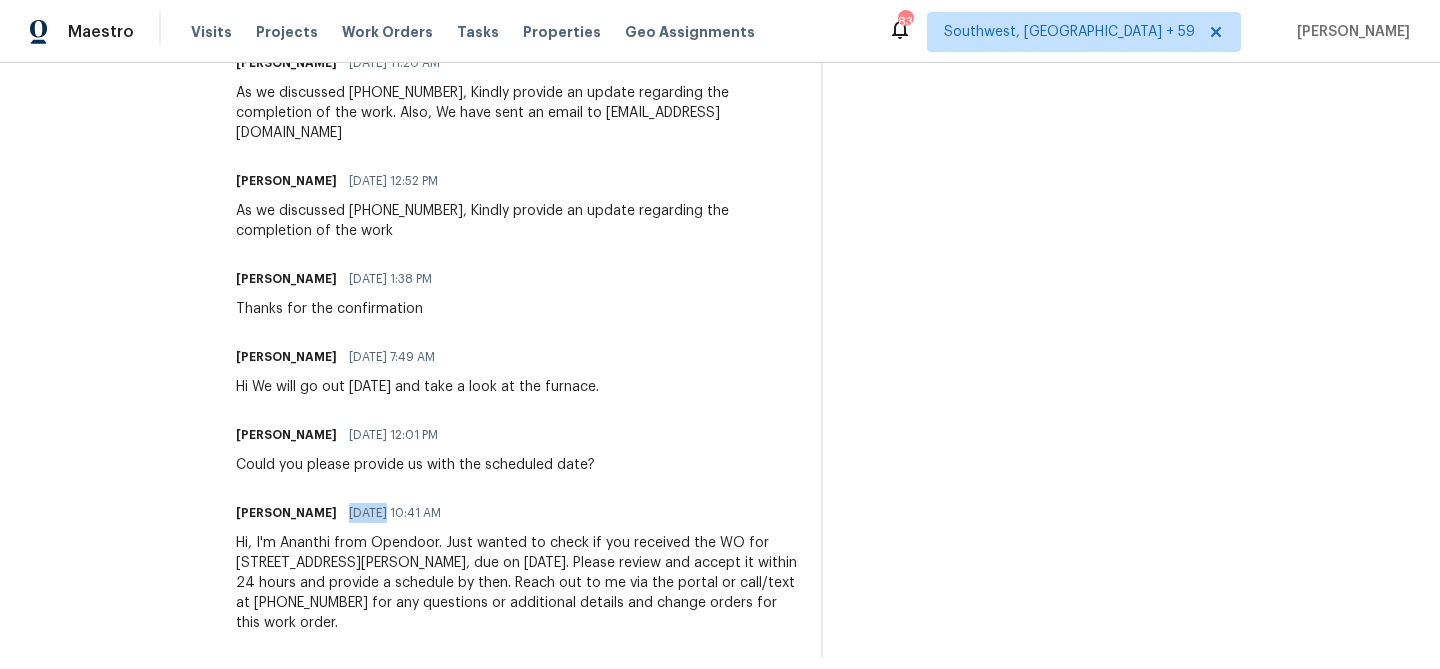 drag, startPoint x: 377, startPoint y: 500, endPoint x: 421, endPoint y: 497, distance: 44.102154 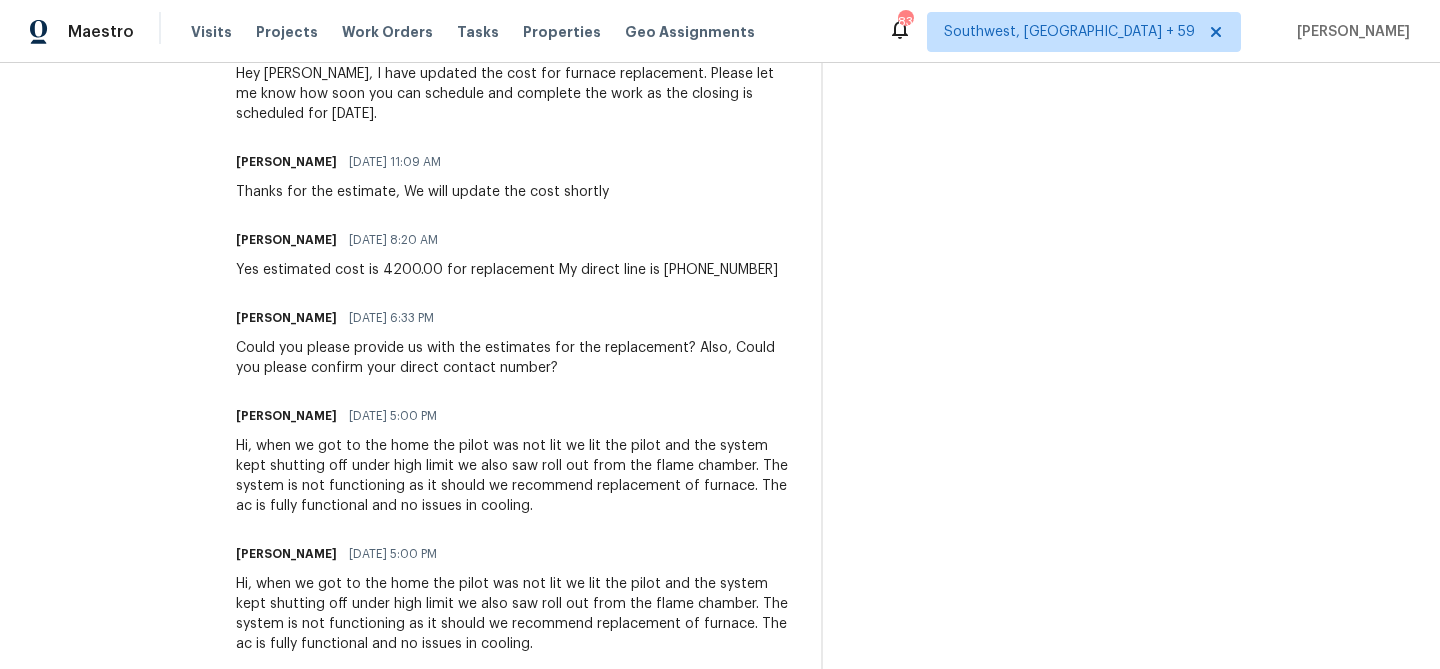 scroll, scrollTop: 771, scrollLeft: 0, axis: vertical 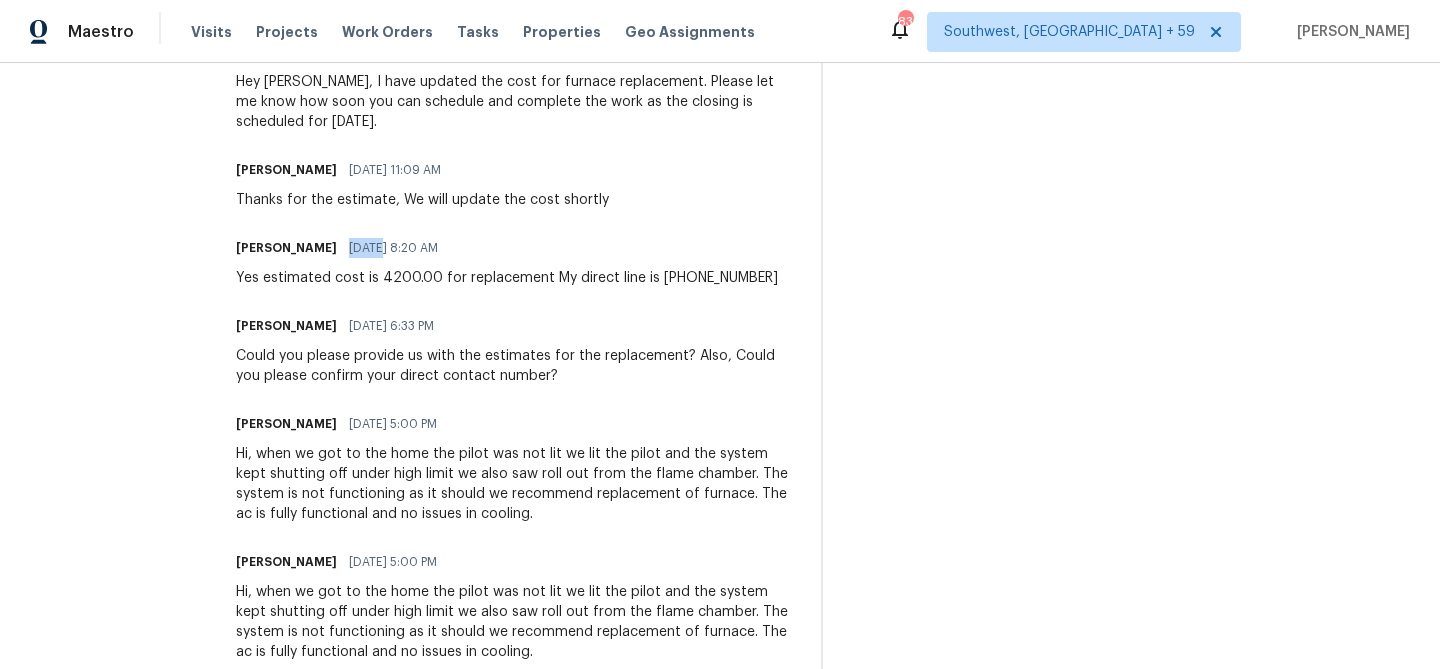 drag, startPoint x: 294, startPoint y: 247, endPoint x: 327, endPoint y: 246, distance: 33.01515 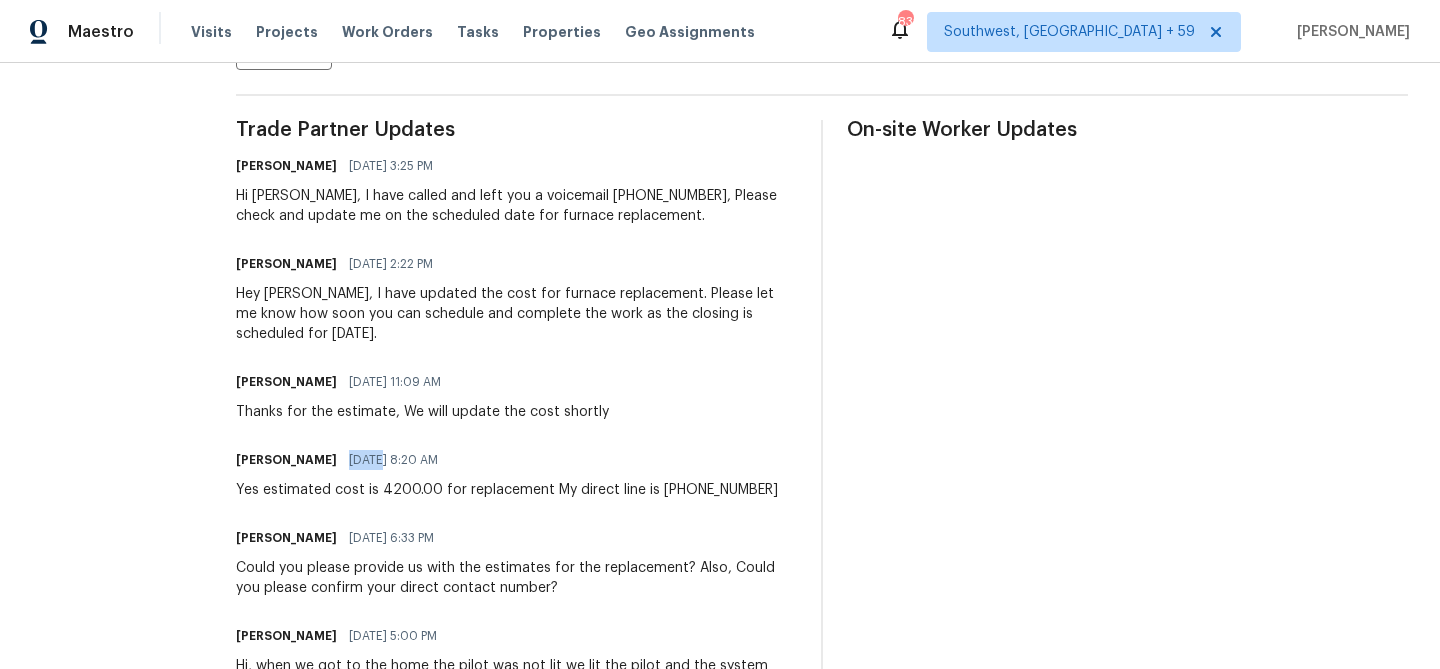 scroll, scrollTop: 0, scrollLeft: 0, axis: both 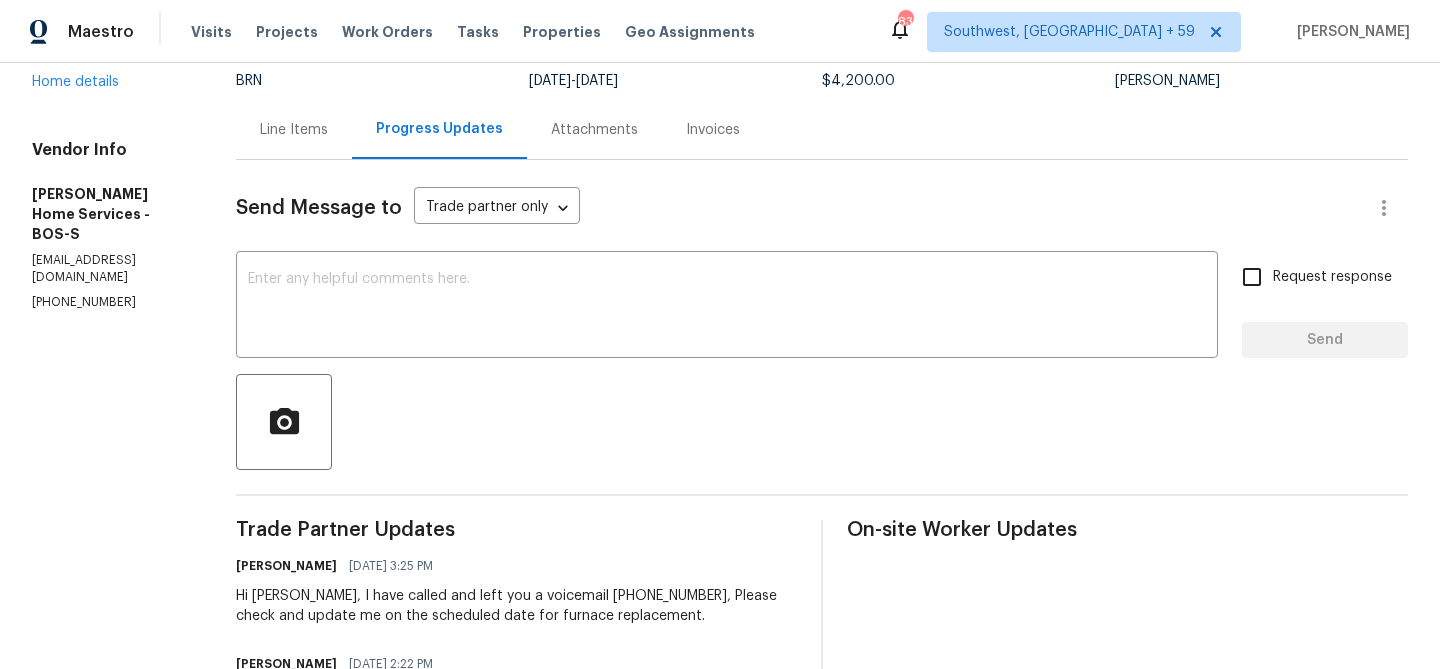 click on "Vendor Info [PERSON_NAME] Home Services - BOS-S [EMAIL_ADDRESS][DOMAIN_NAME] [PHONE_NUMBER]" at bounding box center (110, 225) 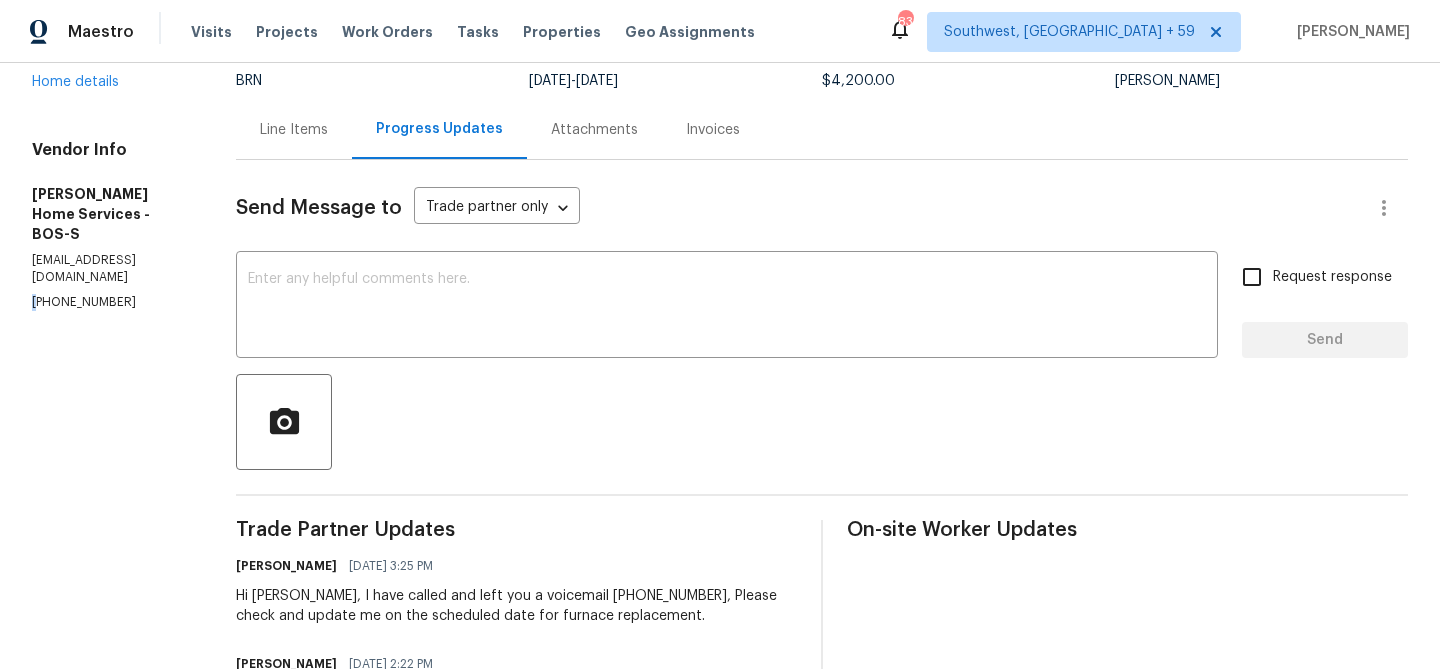click on "Vendor Info [PERSON_NAME] Home Services - BOS-S [EMAIL_ADDRESS][DOMAIN_NAME] [PHONE_NUMBER]" at bounding box center (110, 225) 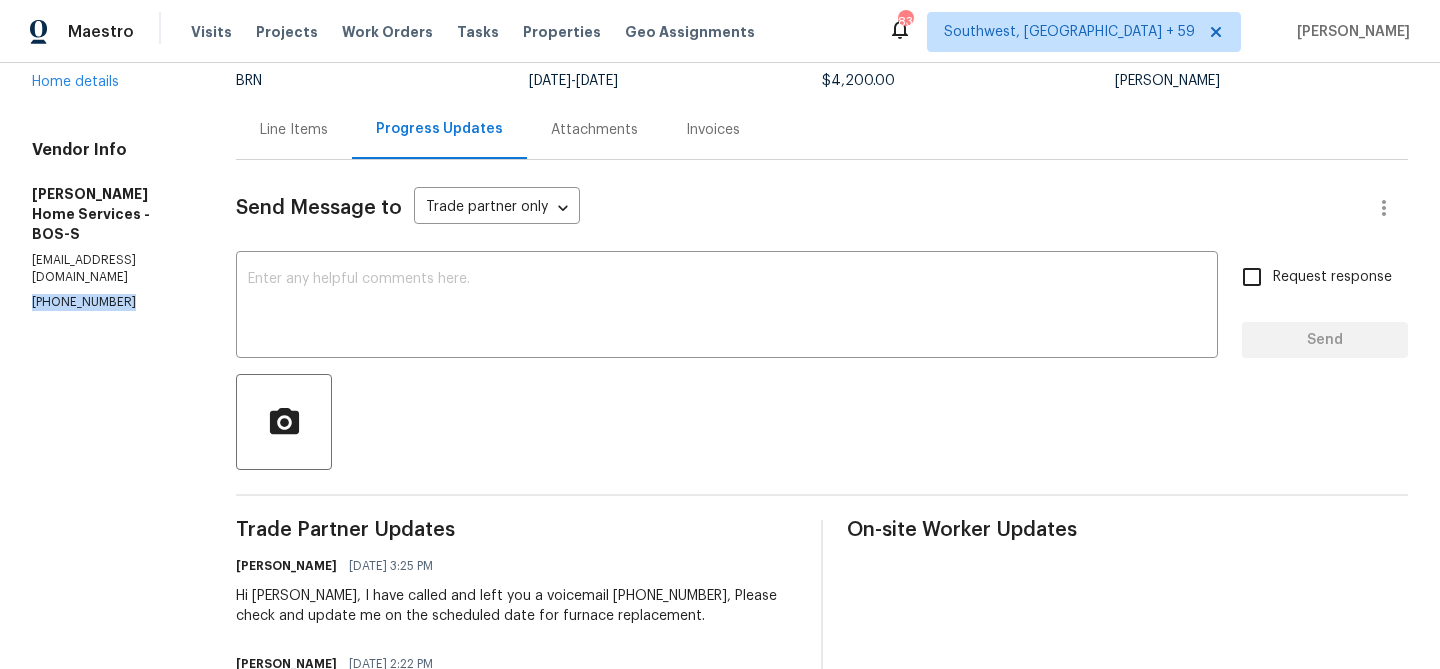click on "Vendor Info [PERSON_NAME] Home Services - BOS-S [EMAIL_ADDRESS][DOMAIN_NAME] [PHONE_NUMBER]" at bounding box center [110, 225] 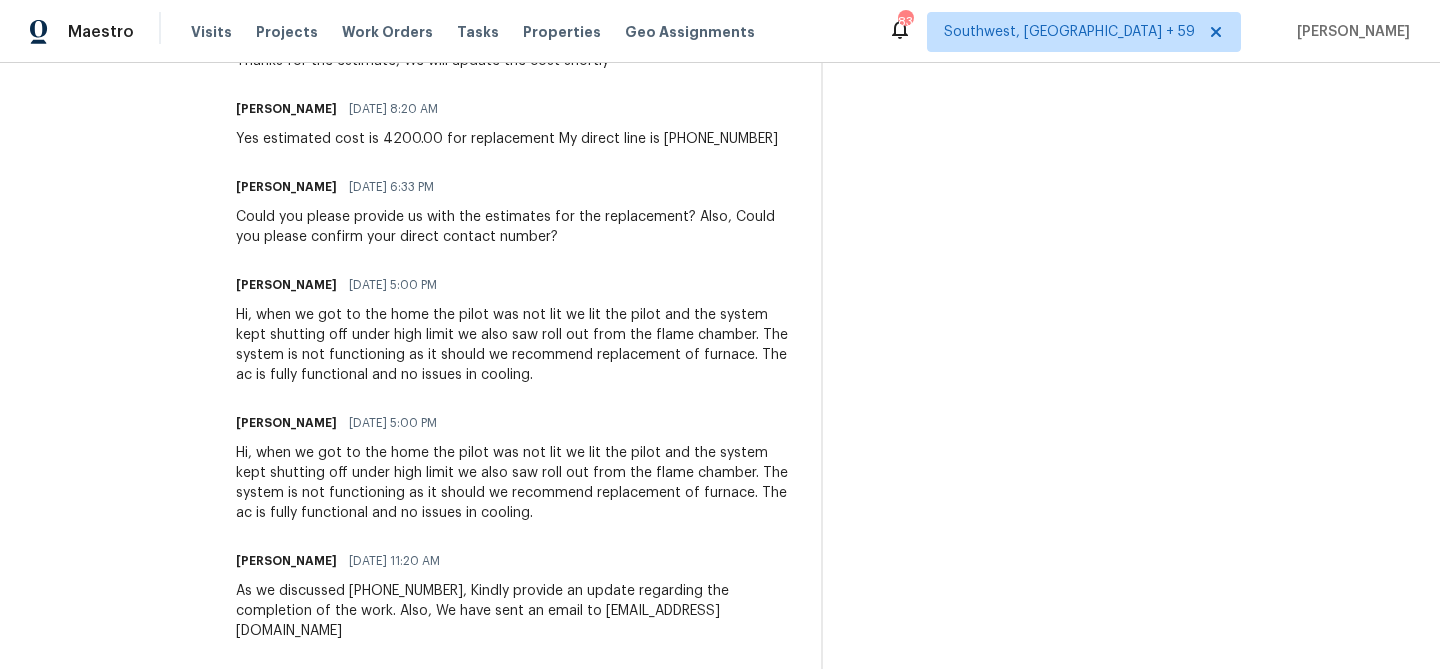 scroll, scrollTop: 834, scrollLeft: 0, axis: vertical 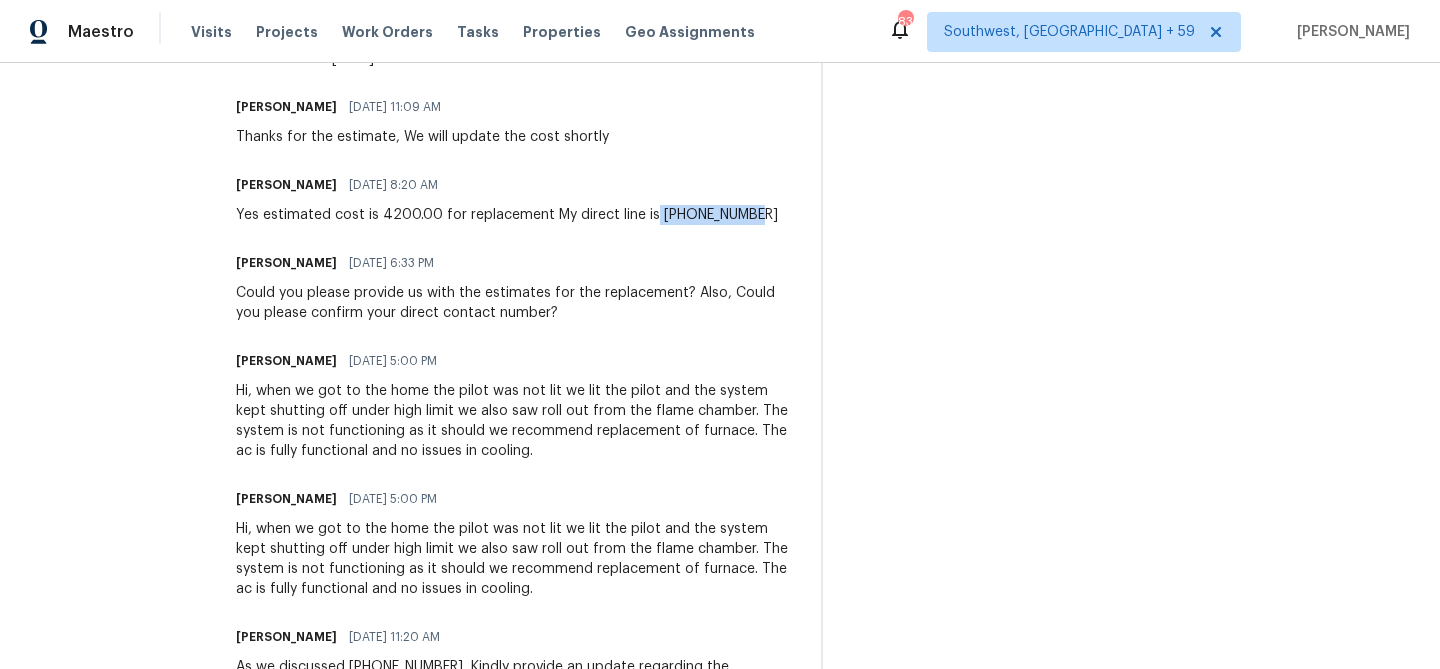 drag, startPoint x: 671, startPoint y: 209, endPoint x: 783, endPoint y: 206, distance: 112.04017 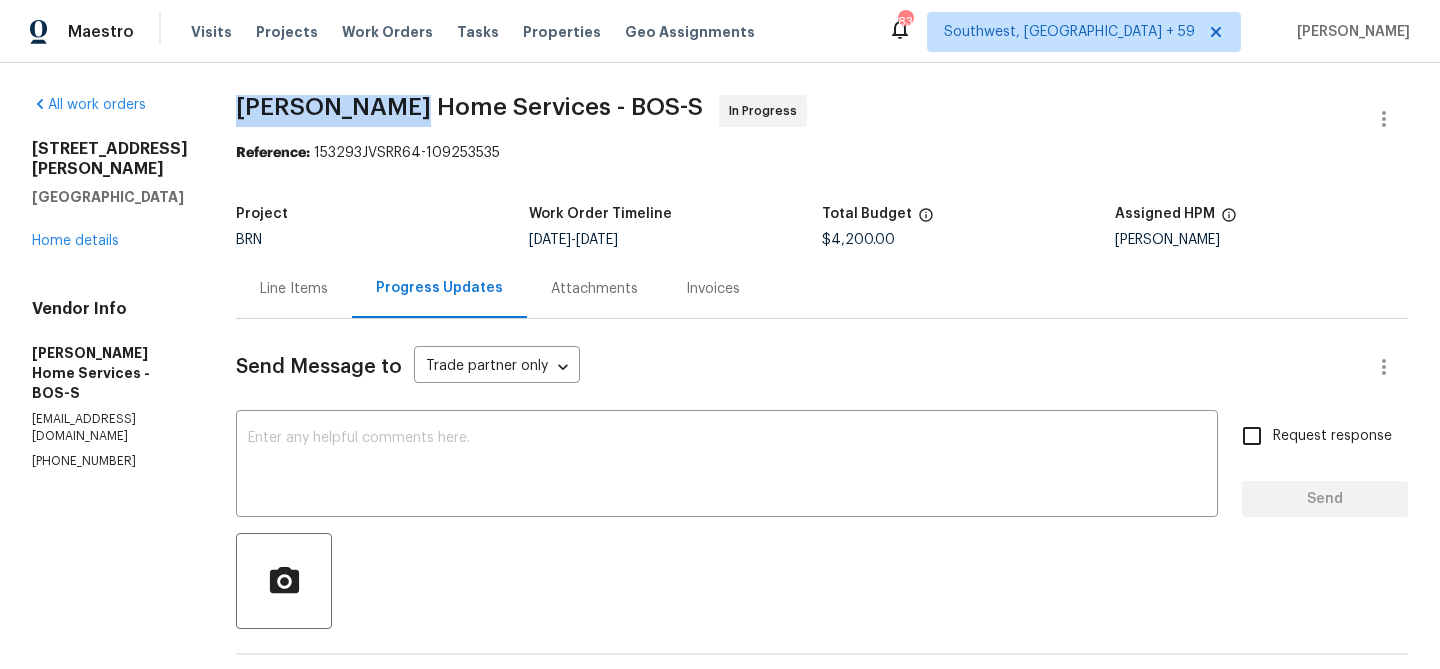 drag, startPoint x: 237, startPoint y: 112, endPoint x: 418, endPoint y: 99, distance: 181.46625 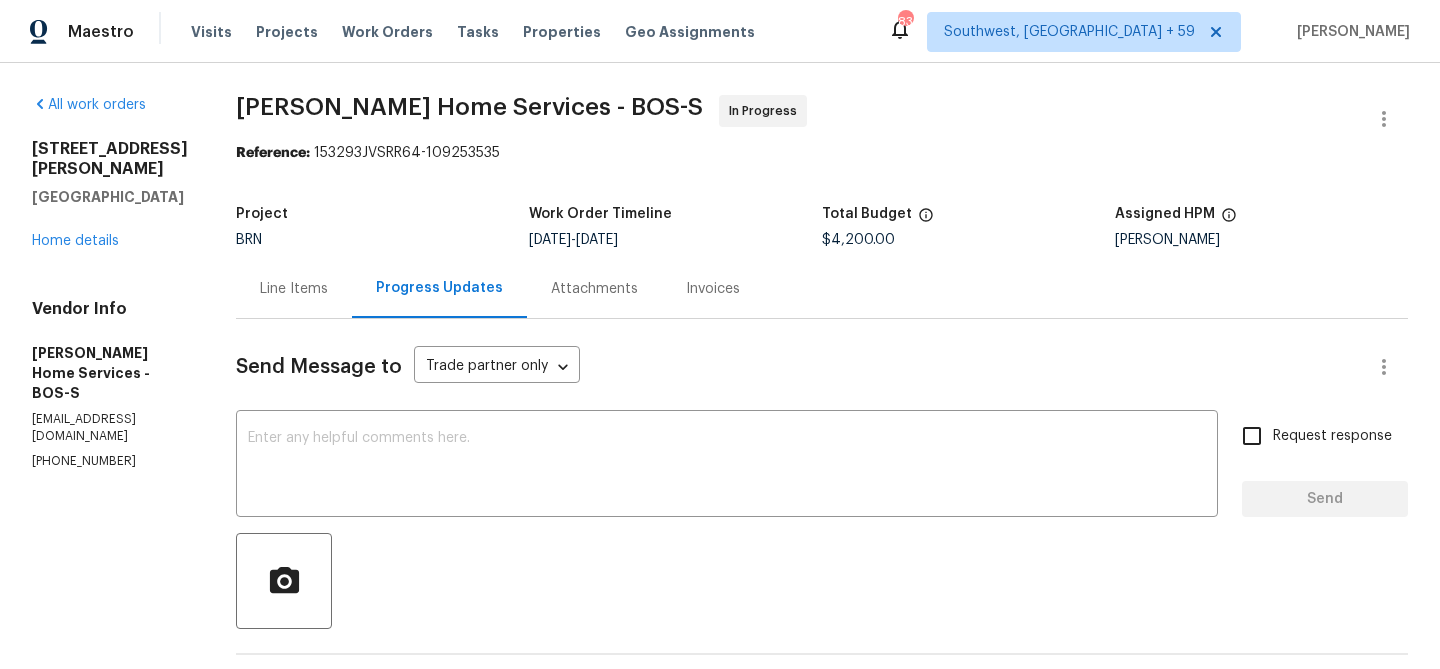 click on "[PERSON_NAME] Home Services - BOS-S" at bounding box center [469, 107] 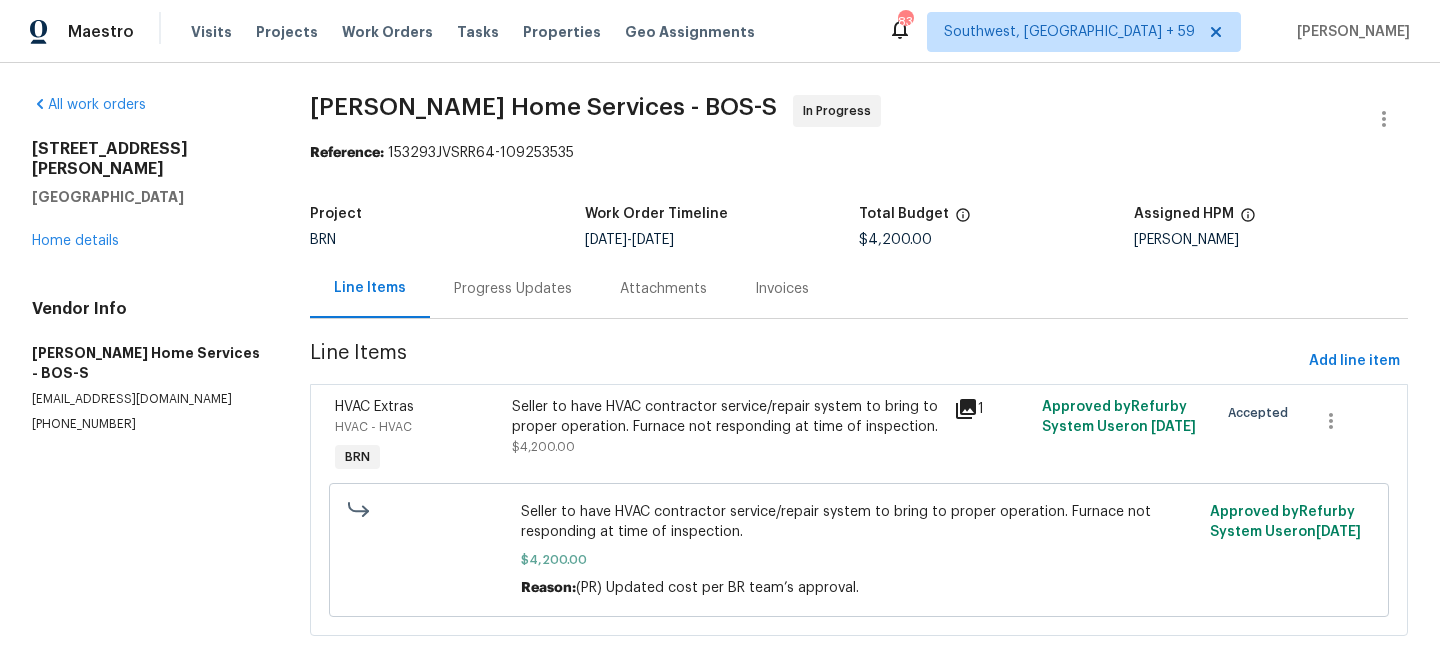 click on "Seller to have HVAC contractor service/repair system to bring to proper operation. Furnace not responding at time of inspection." at bounding box center [726, 417] 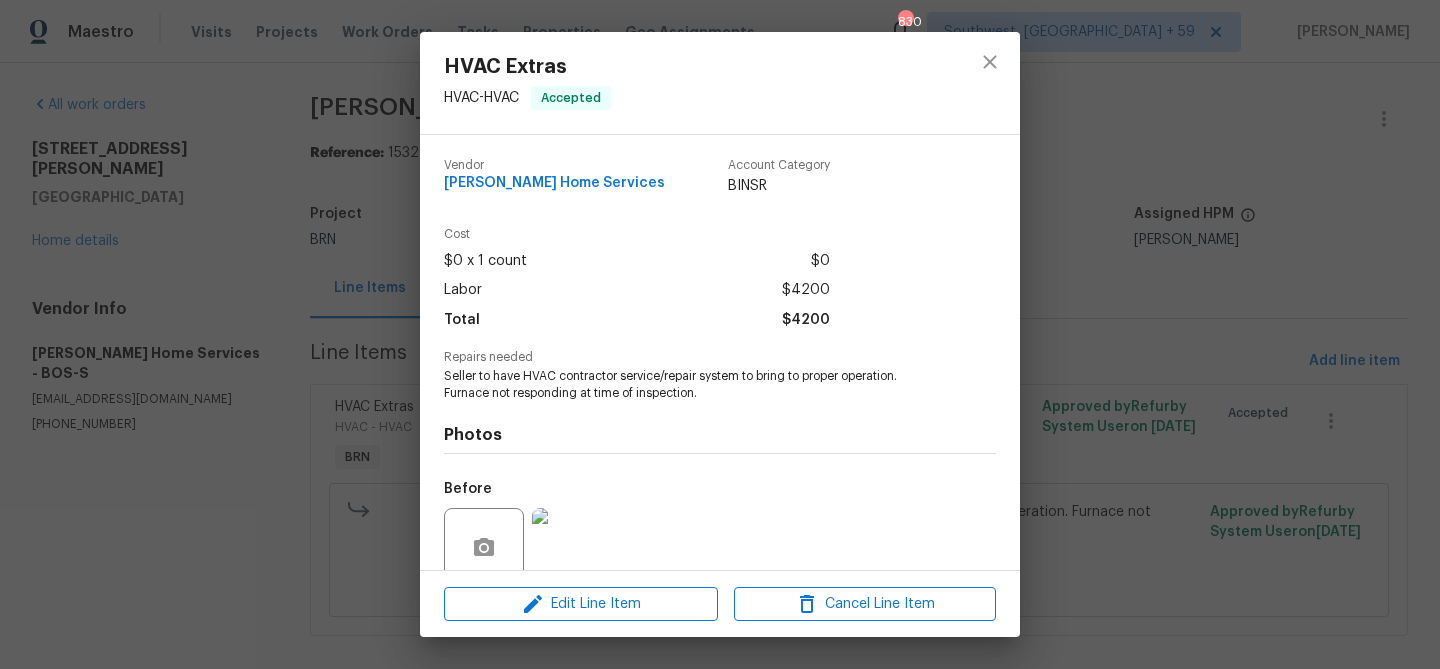 click on "Repairs needed Seller to have HVAC contractor service/repair system to bring to proper operation. Furnace not responding at time of inspection." at bounding box center [720, 376] 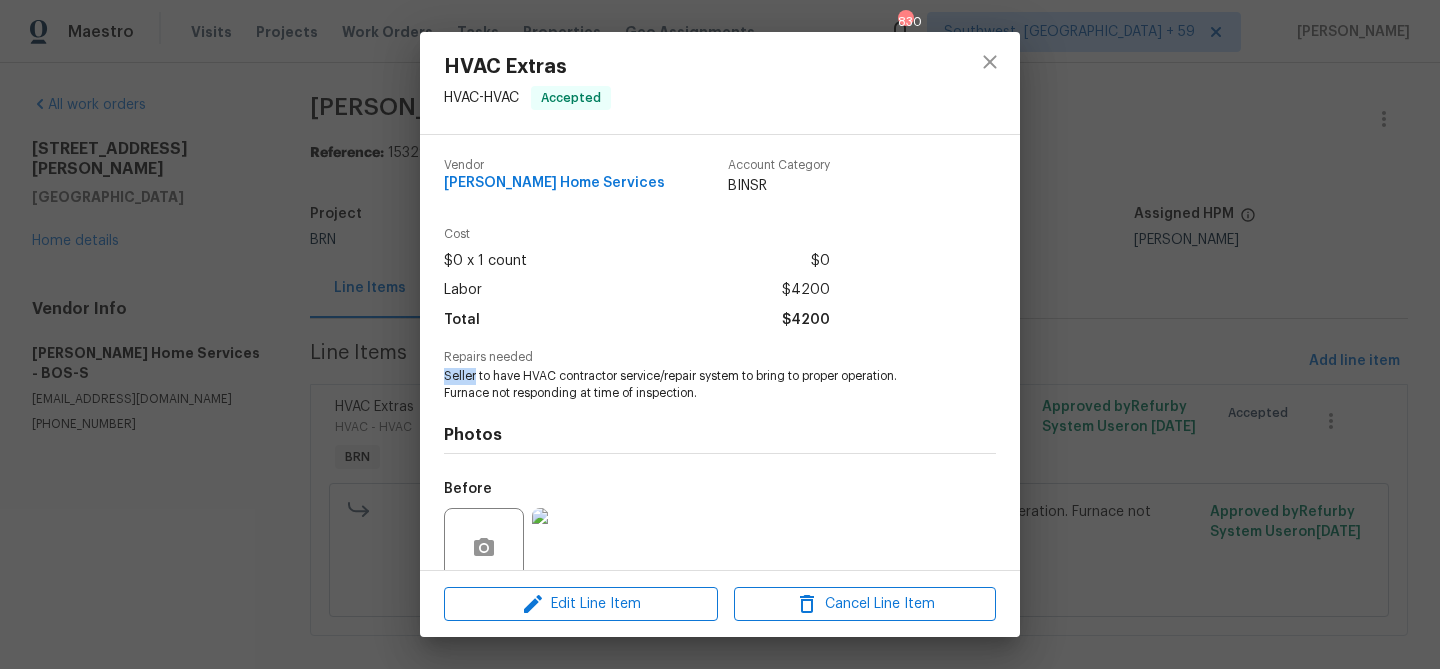 click on "Repairs needed Seller to have HVAC contractor service/repair system to bring to proper operation. Furnace not responding at time of inspection." at bounding box center (720, 376) 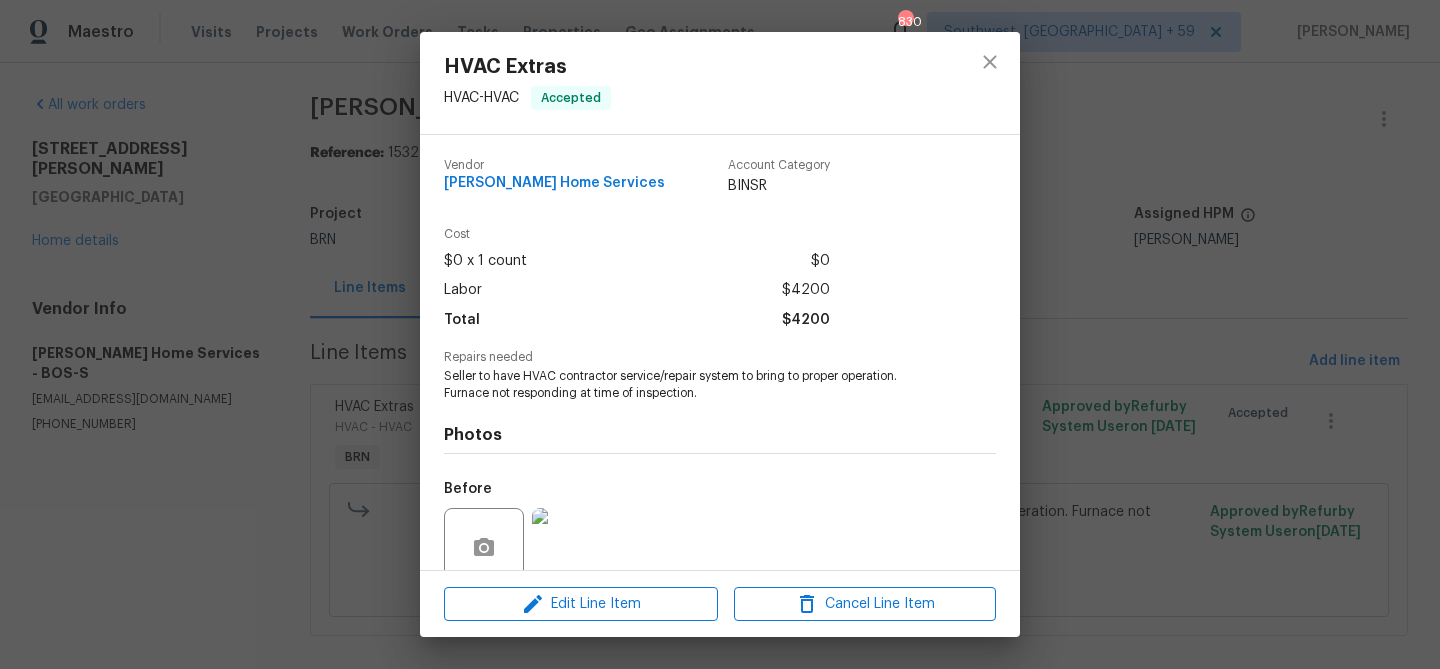 click on "Seller to have HVAC contractor service/repair system to bring to proper operation. Furnace not responding at time of inspection." at bounding box center [692, 385] 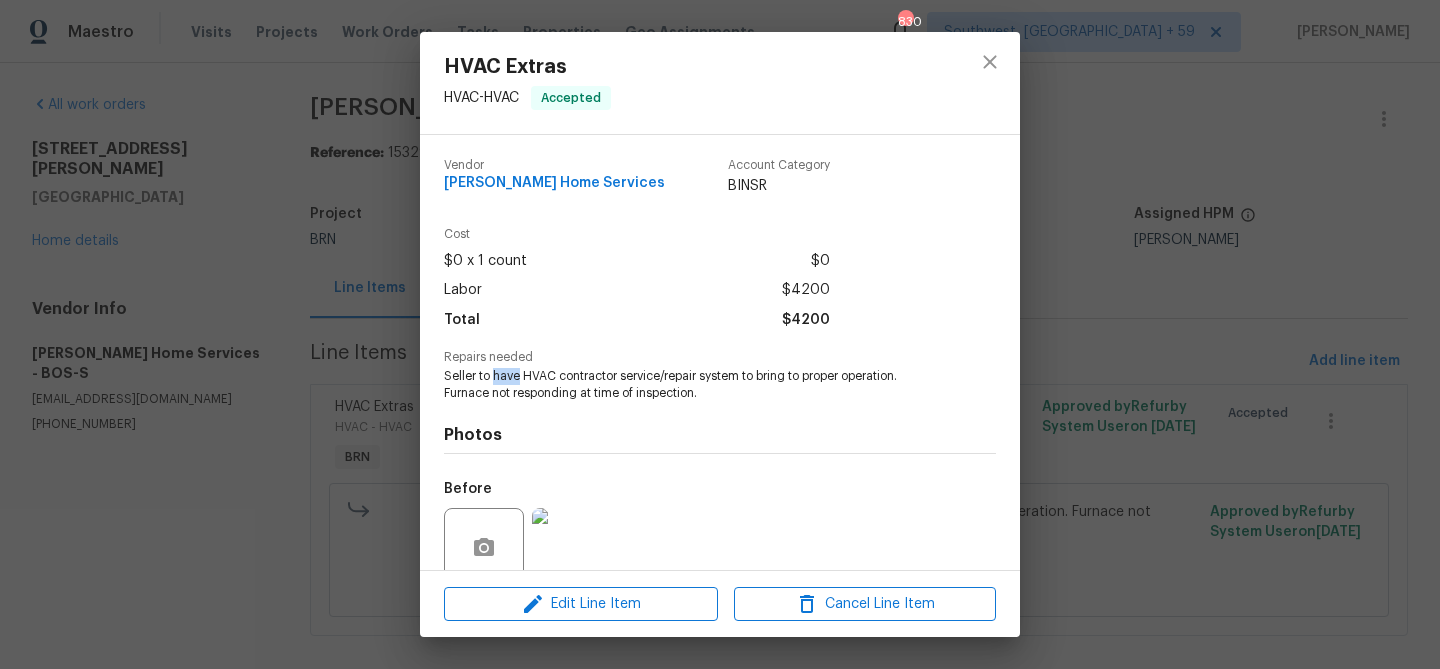 click on "Seller to have HVAC contractor service/repair system to bring to proper operation. Furnace not responding at time of inspection." at bounding box center [692, 385] 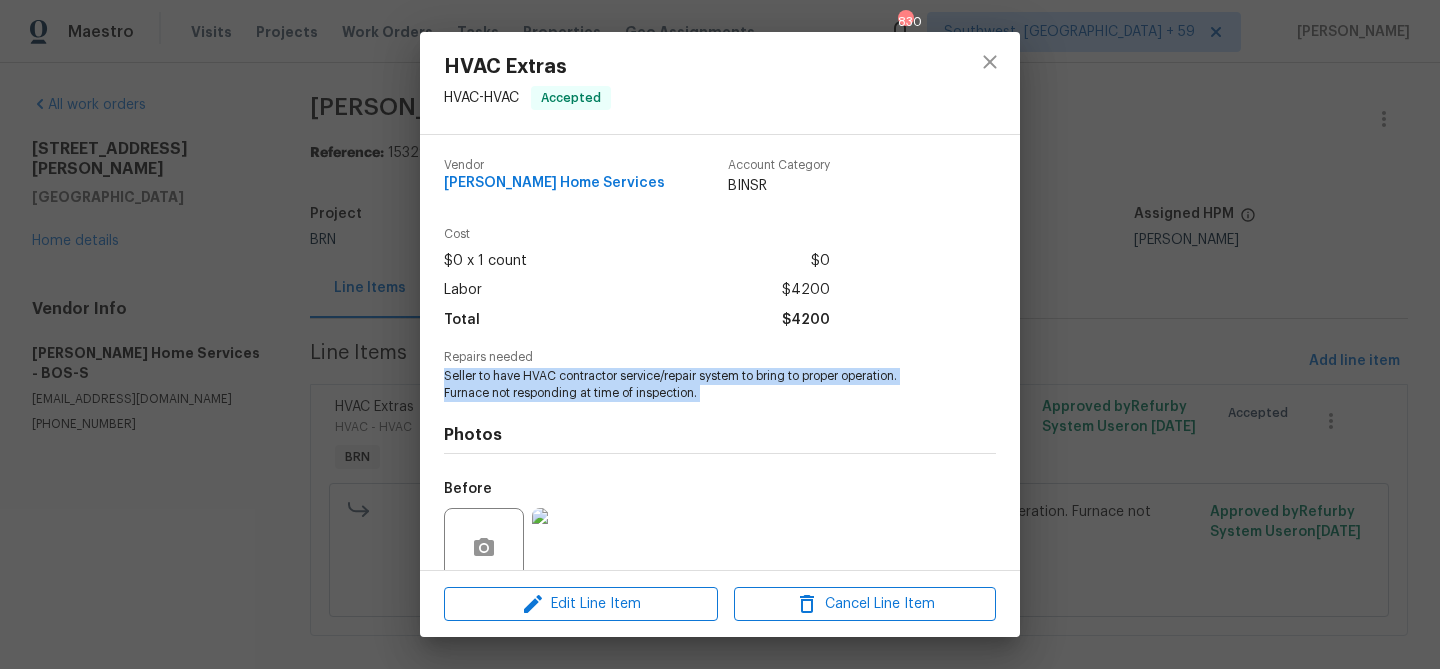 click on "Seller to have HVAC contractor service/repair system to bring to proper operation. Furnace not responding at time of inspection." at bounding box center [692, 385] 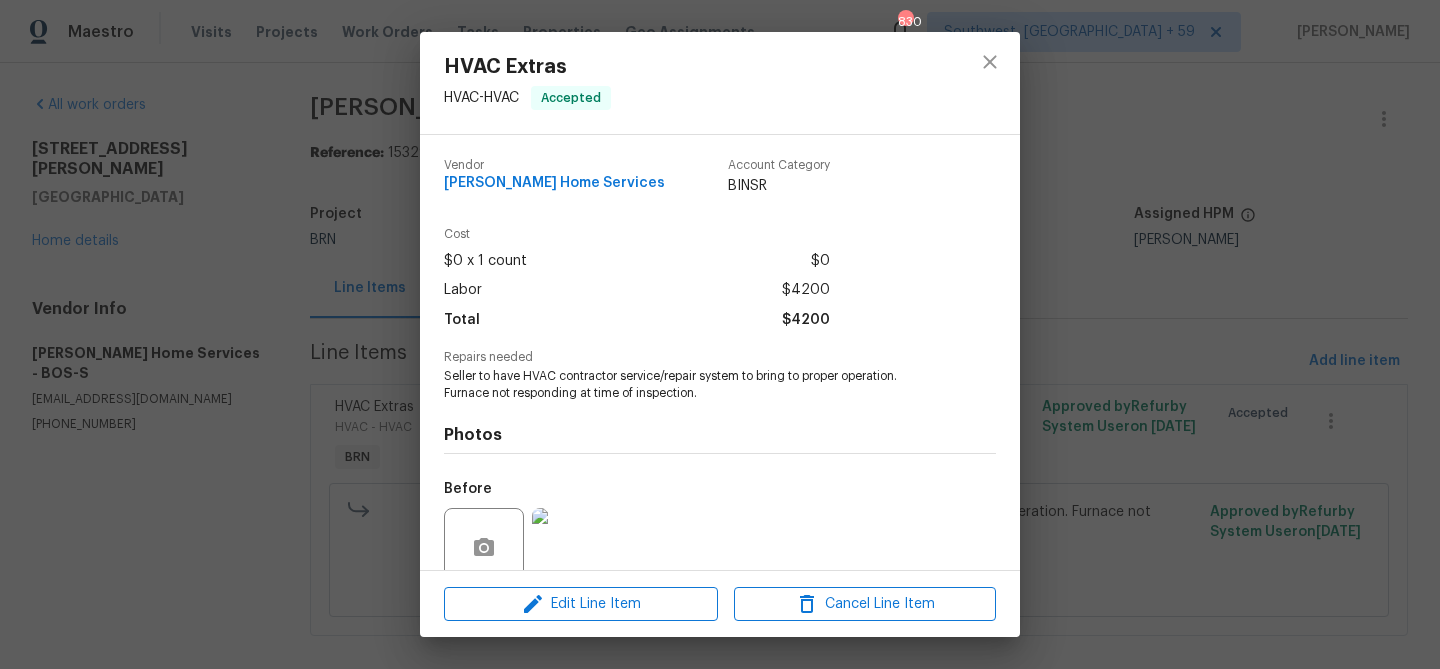click on "HVAC Extras HVAC  -  HVAC Accepted Vendor Tingley Home Services Account Category BINSR Cost $0 x 1 count $0 Labor $4200 Total $4200 Repairs needed Seller to have HVAC contractor service/repair system to bring to proper operation. Furnace not responding at time of inspection. Photos Before After  Edit Line Item  Cancel Line Item" at bounding box center [720, 334] 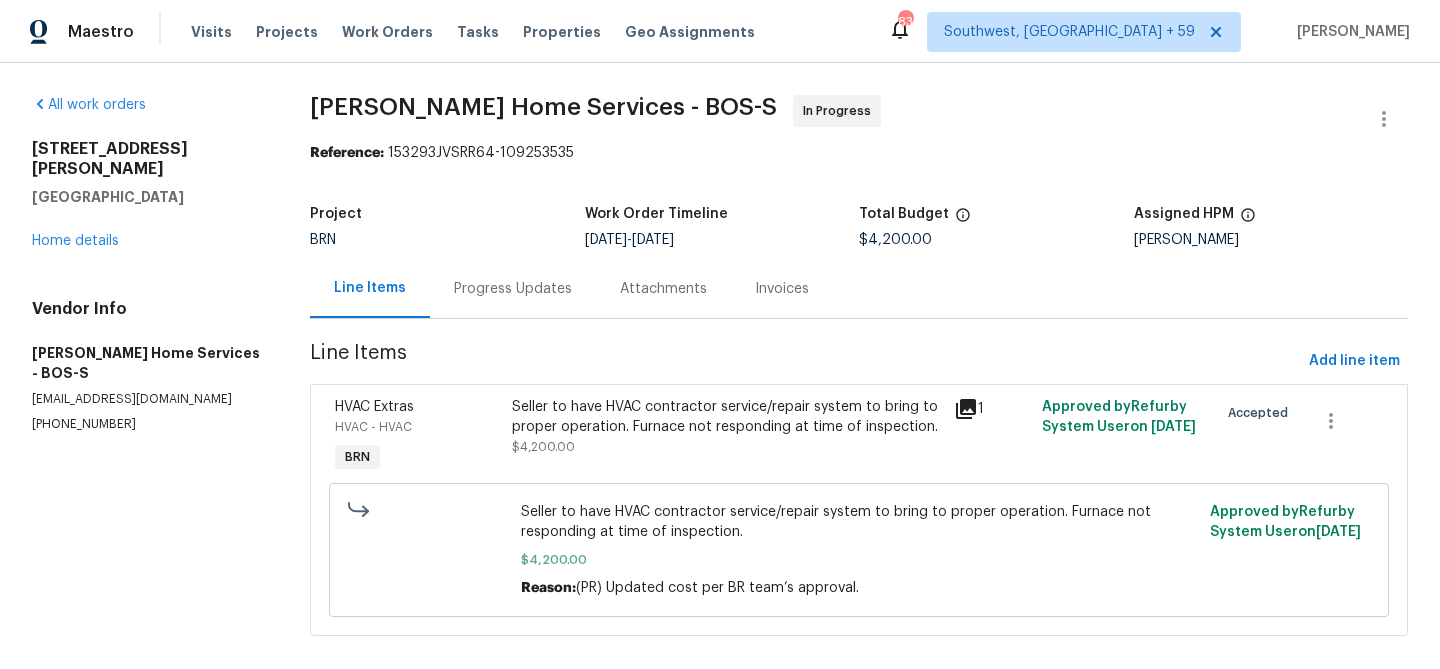 click on "14 Sandy Brook Rd" at bounding box center (147, 159) 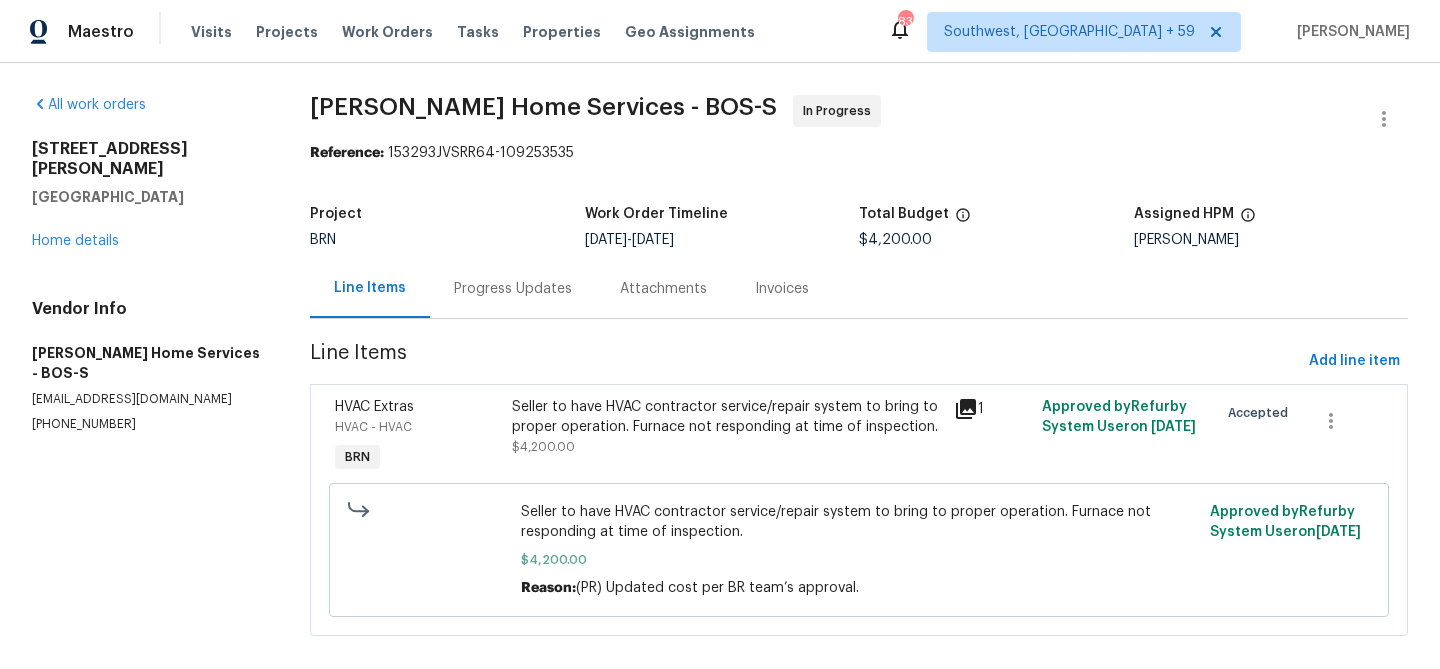 scroll, scrollTop: 0, scrollLeft: 0, axis: both 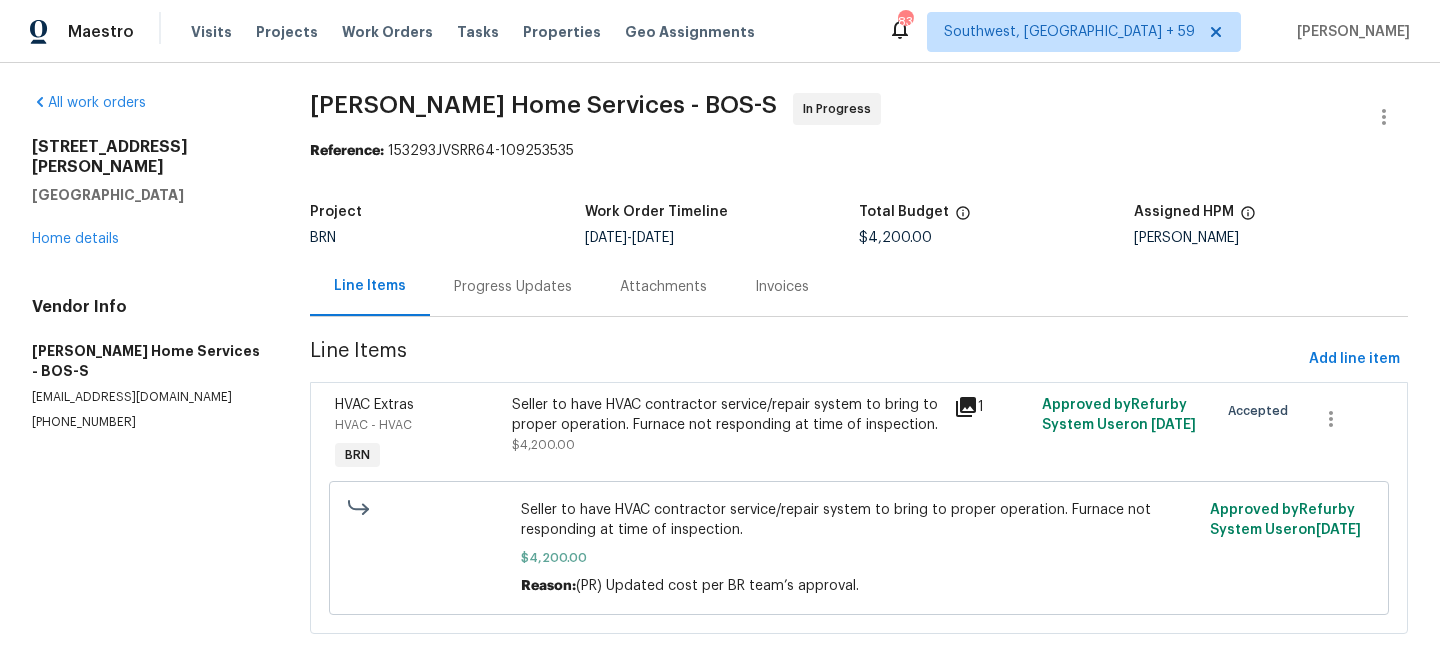 click on "Progress Updates" at bounding box center [513, 286] 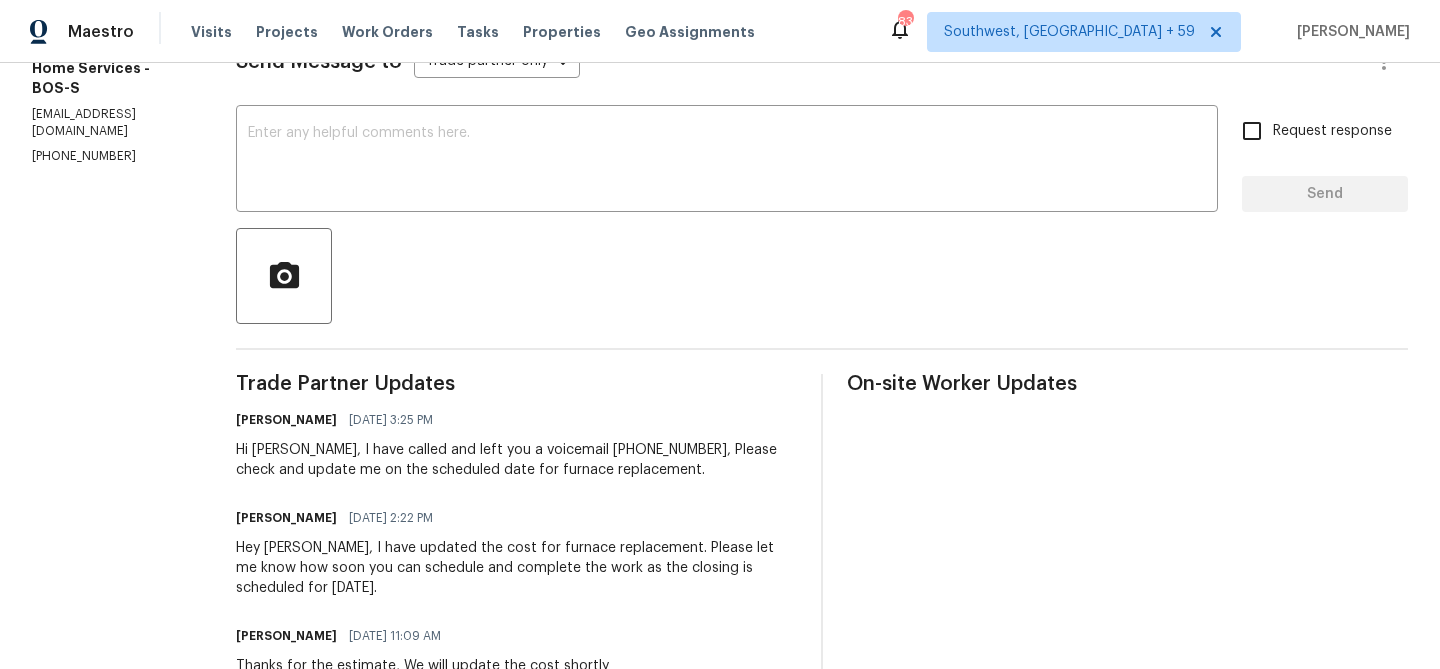 scroll, scrollTop: 0, scrollLeft: 0, axis: both 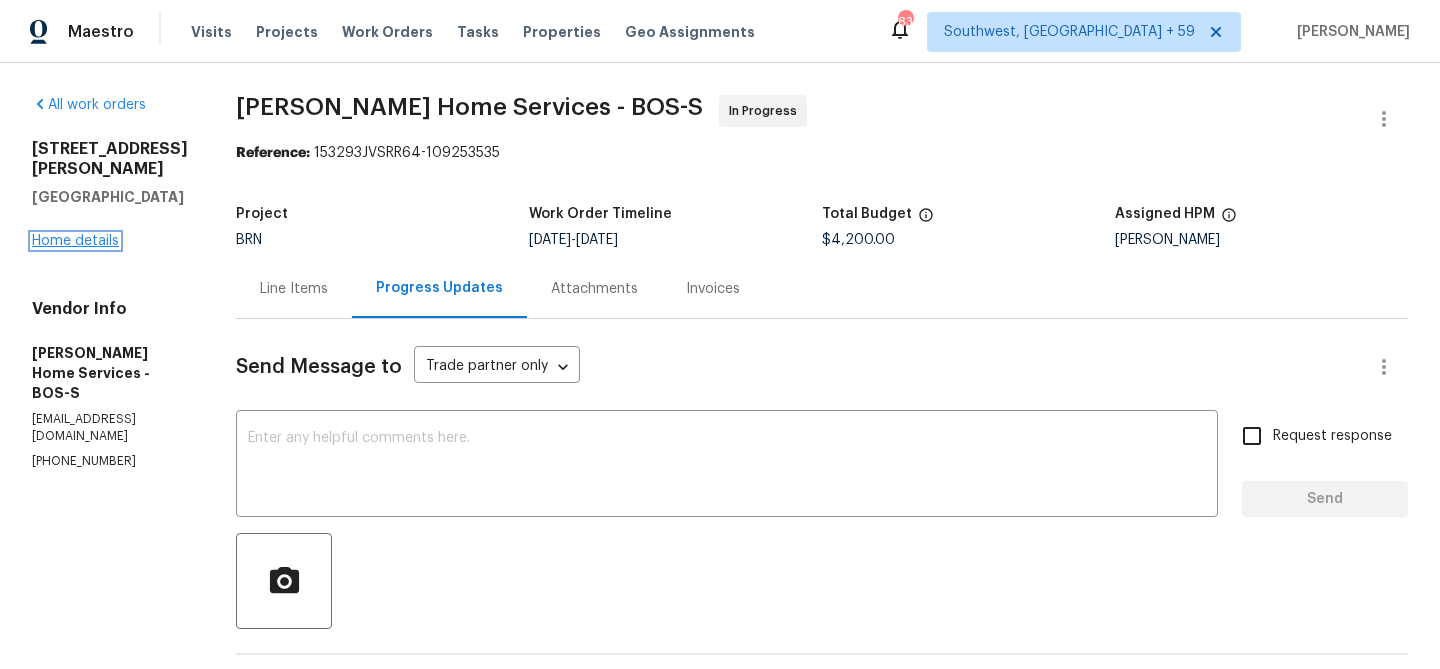 click on "Home details" at bounding box center (75, 241) 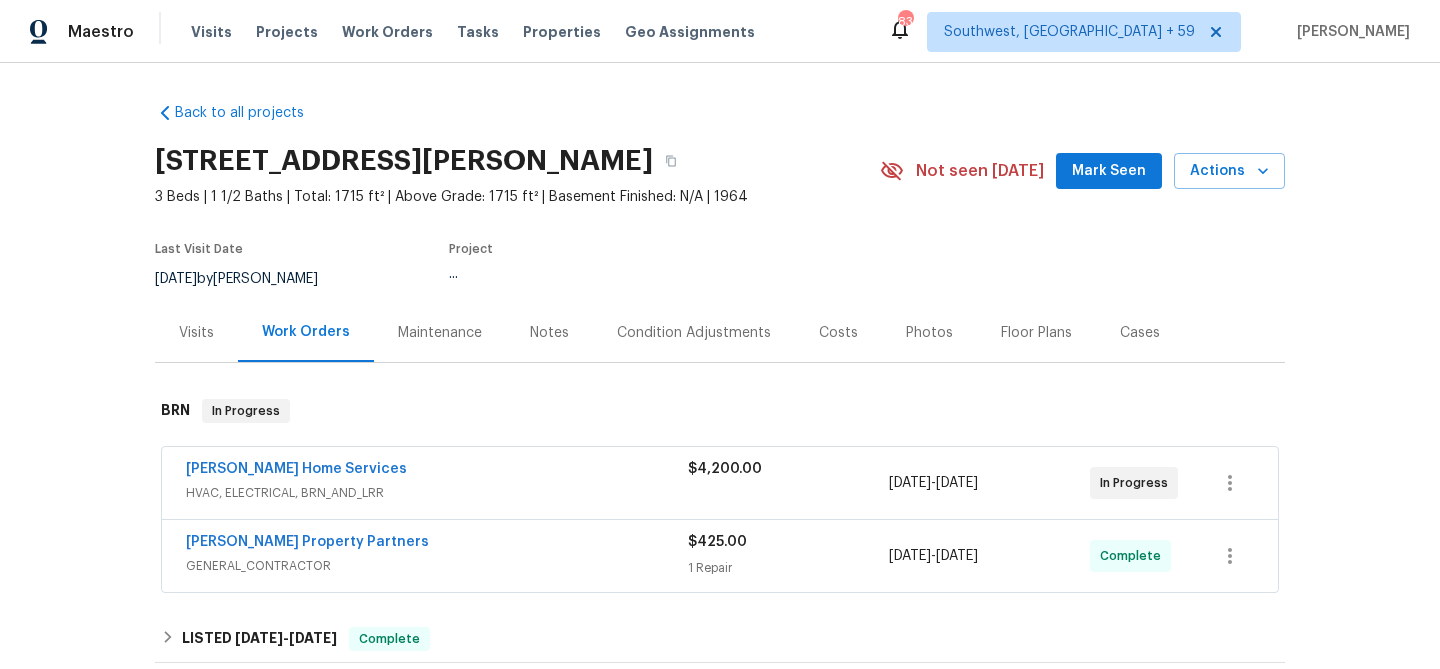 scroll, scrollTop: 178, scrollLeft: 0, axis: vertical 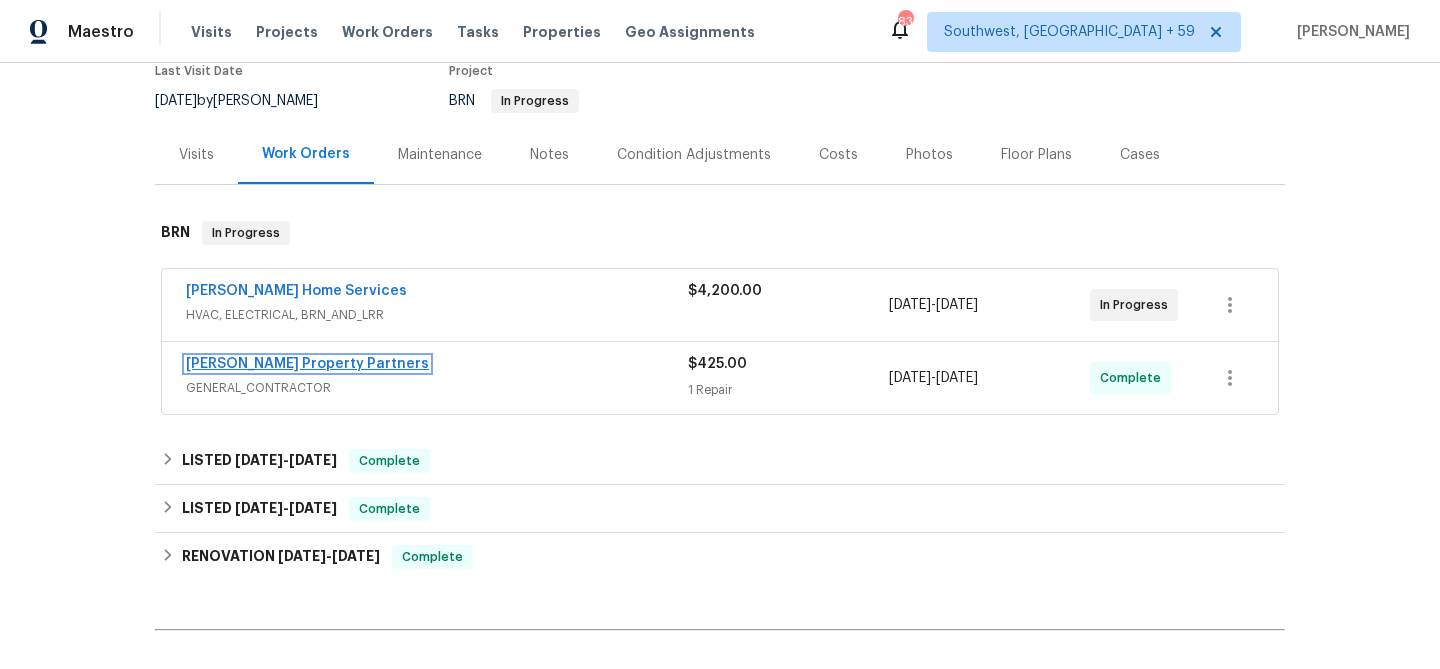 click on "Portillo Property Partners" at bounding box center [307, 364] 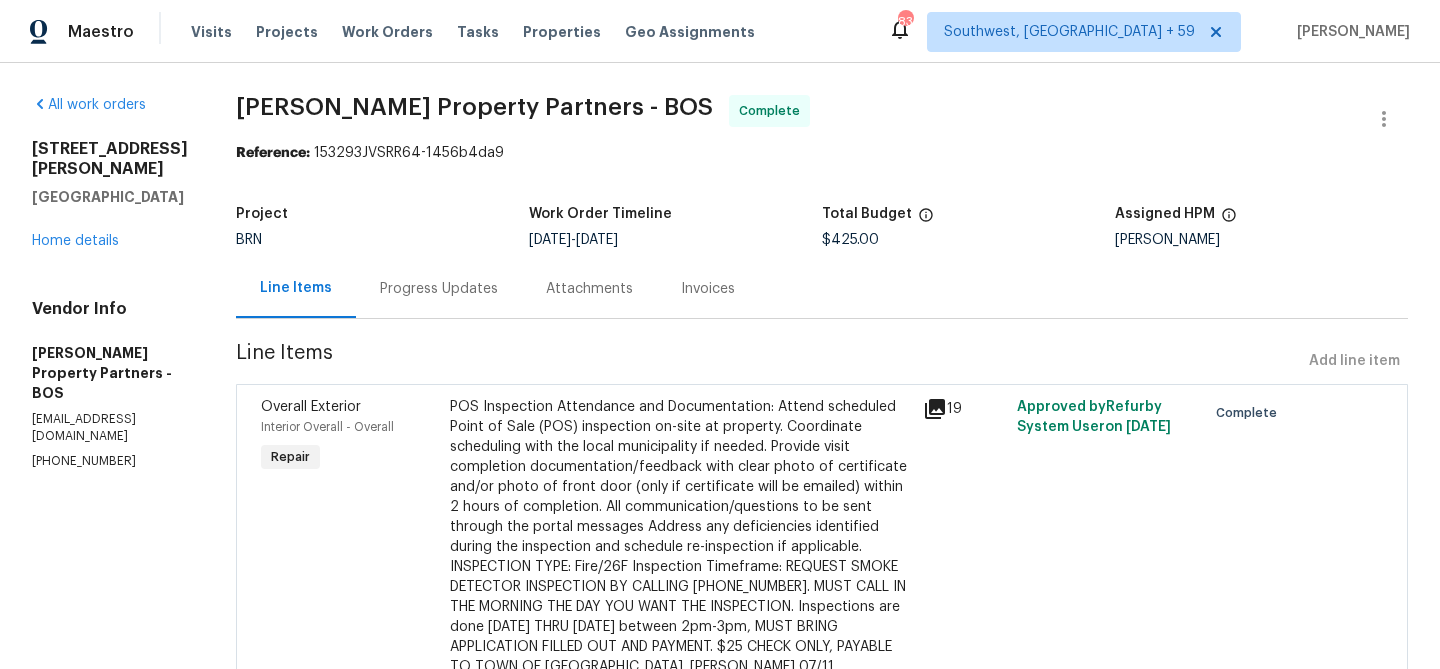 click on "Progress Updates" at bounding box center (439, 289) 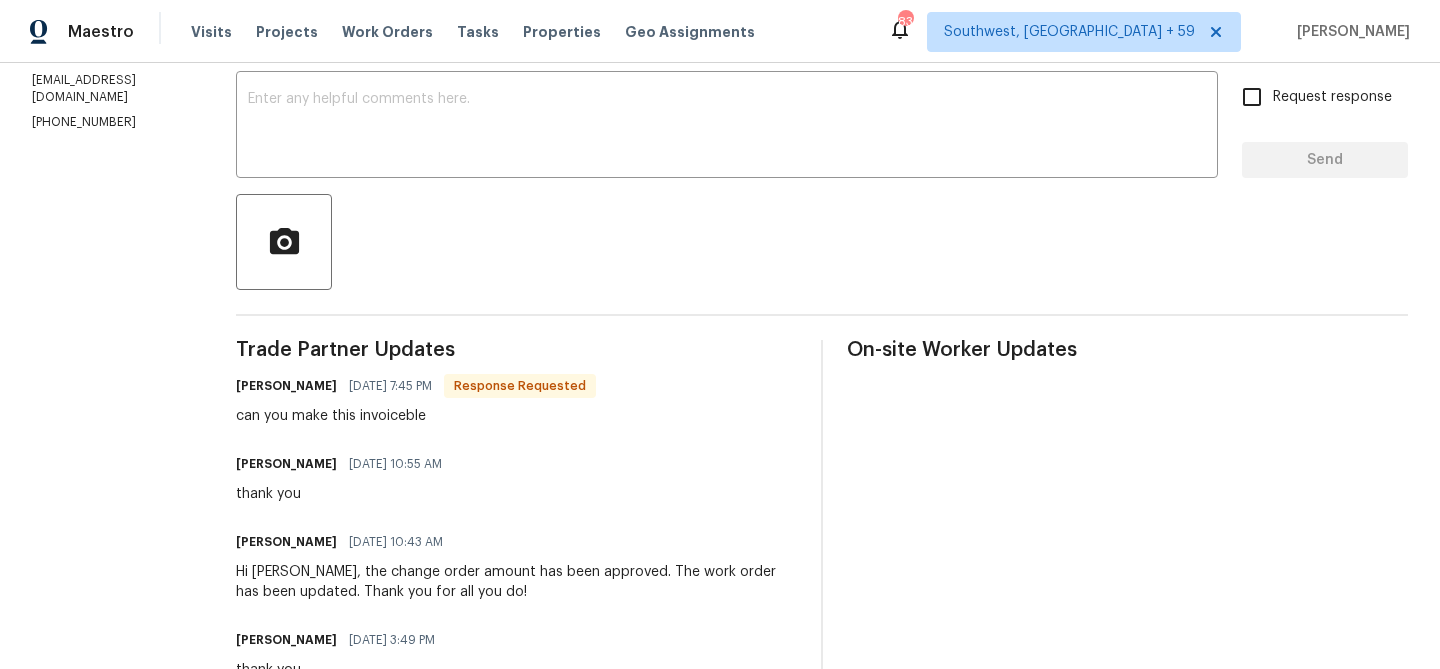 scroll, scrollTop: 342, scrollLeft: 0, axis: vertical 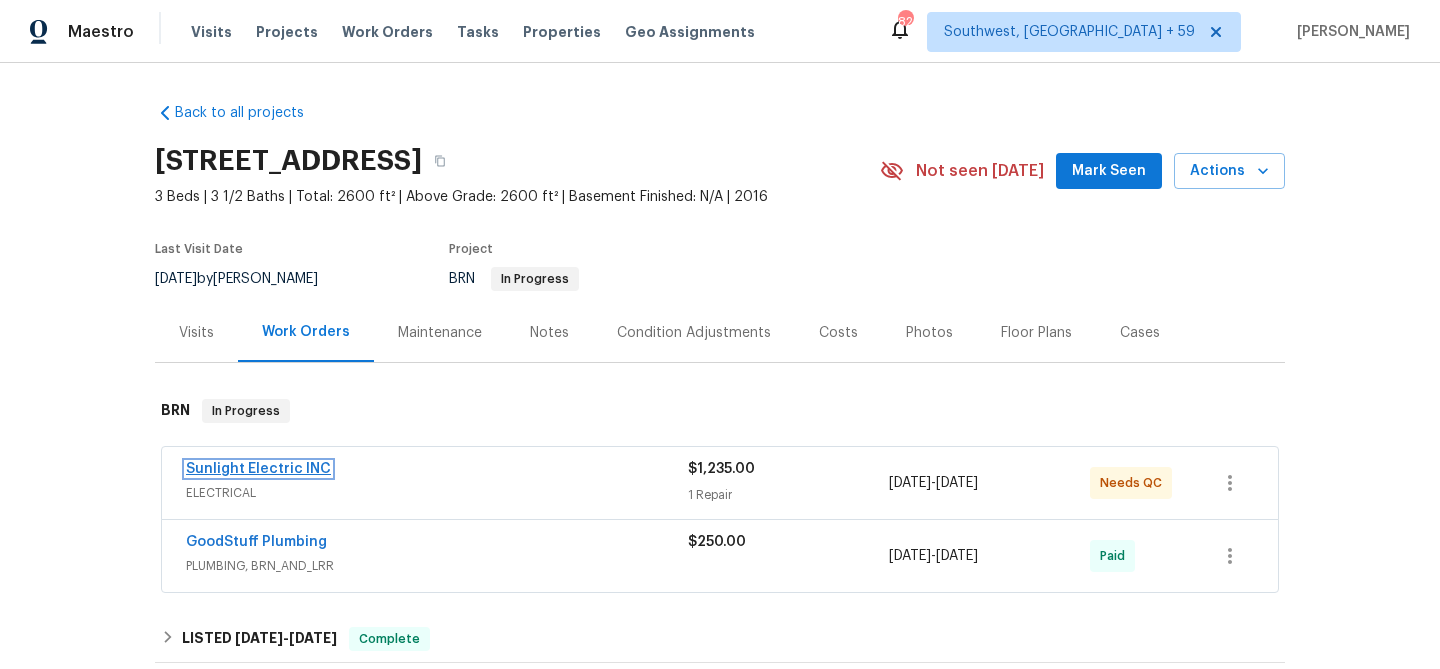 click on "Sunlight Electric INC" at bounding box center [258, 469] 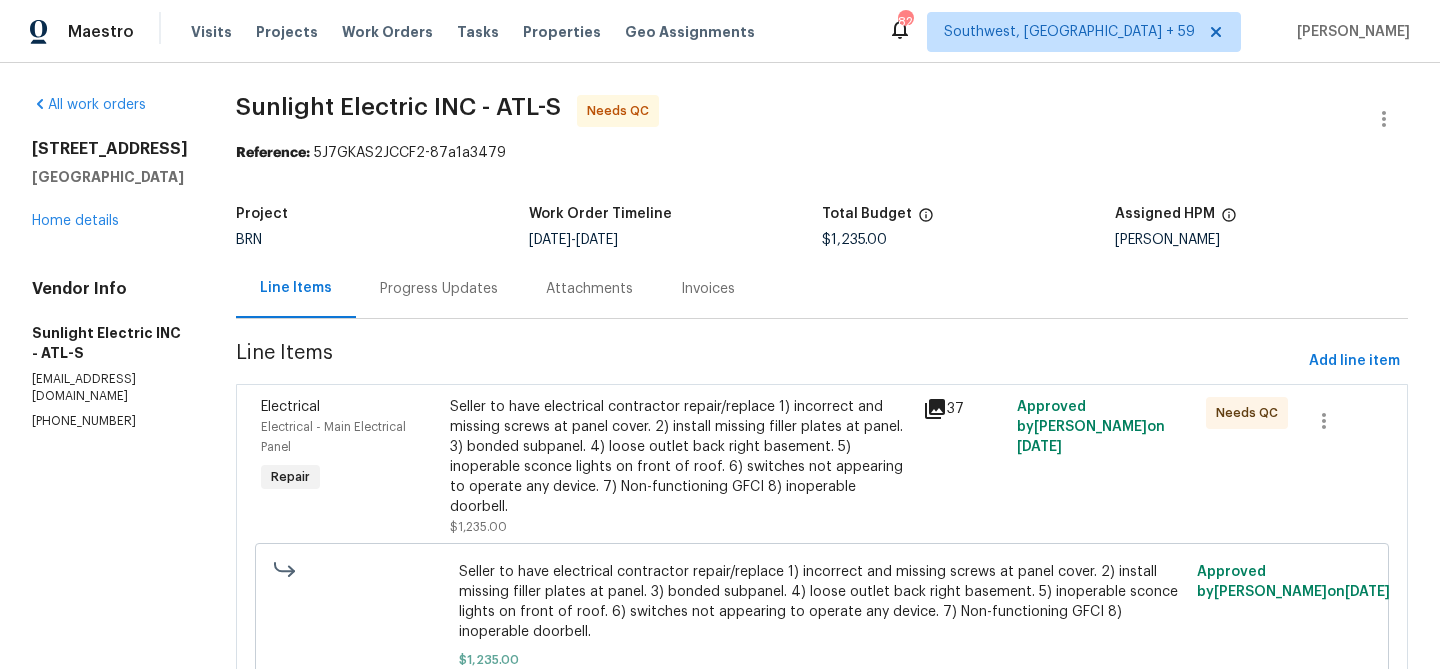 scroll, scrollTop: 124, scrollLeft: 0, axis: vertical 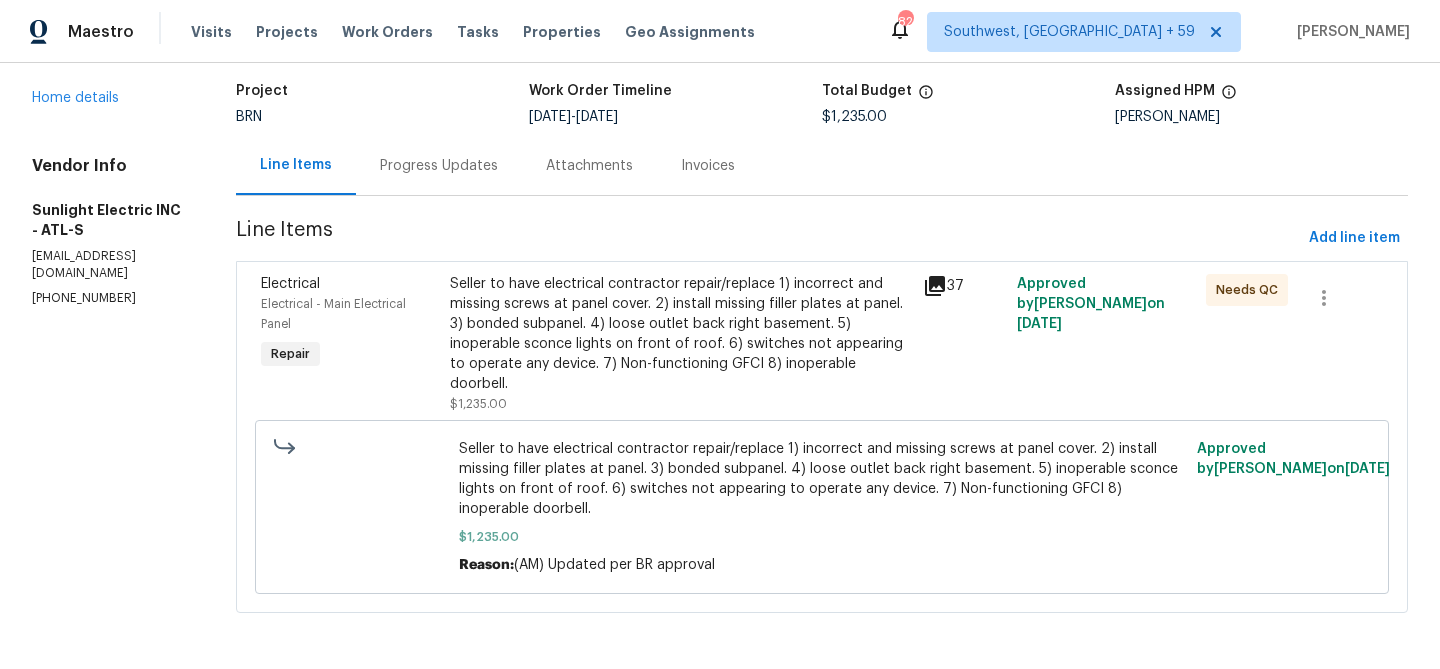 click on "Seller to have electrical contractor repair/replace 1) incorrect and missing screws at panel cover.   2) install missing filler plates at panel.   3) bonded subpanel.   4) loose outlet back right basement.   5) inoperable sconce lights on front of roof.  6) switches not appearing to operate any device.  7) Non-functioning GFCI   8) inoperable doorbell." at bounding box center (680, 334) 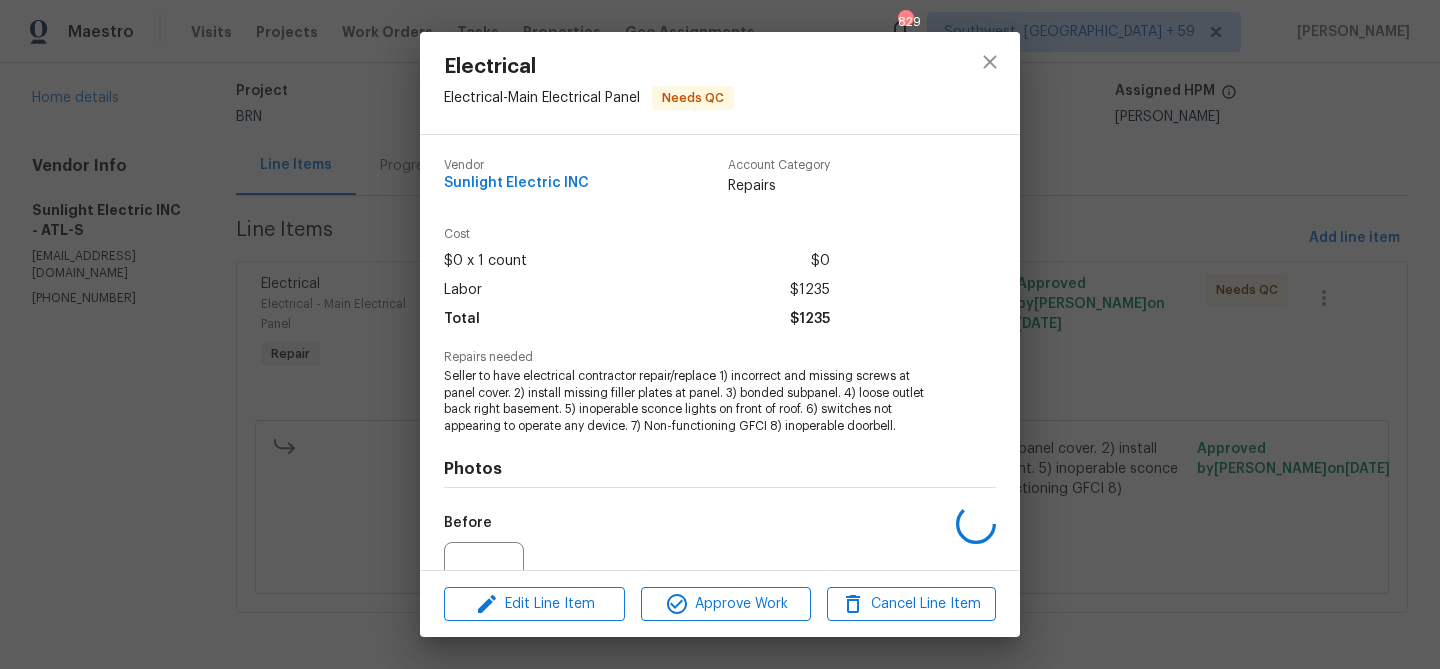 scroll, scrollTop: 202, scrollLeft: 0, axis: vertical 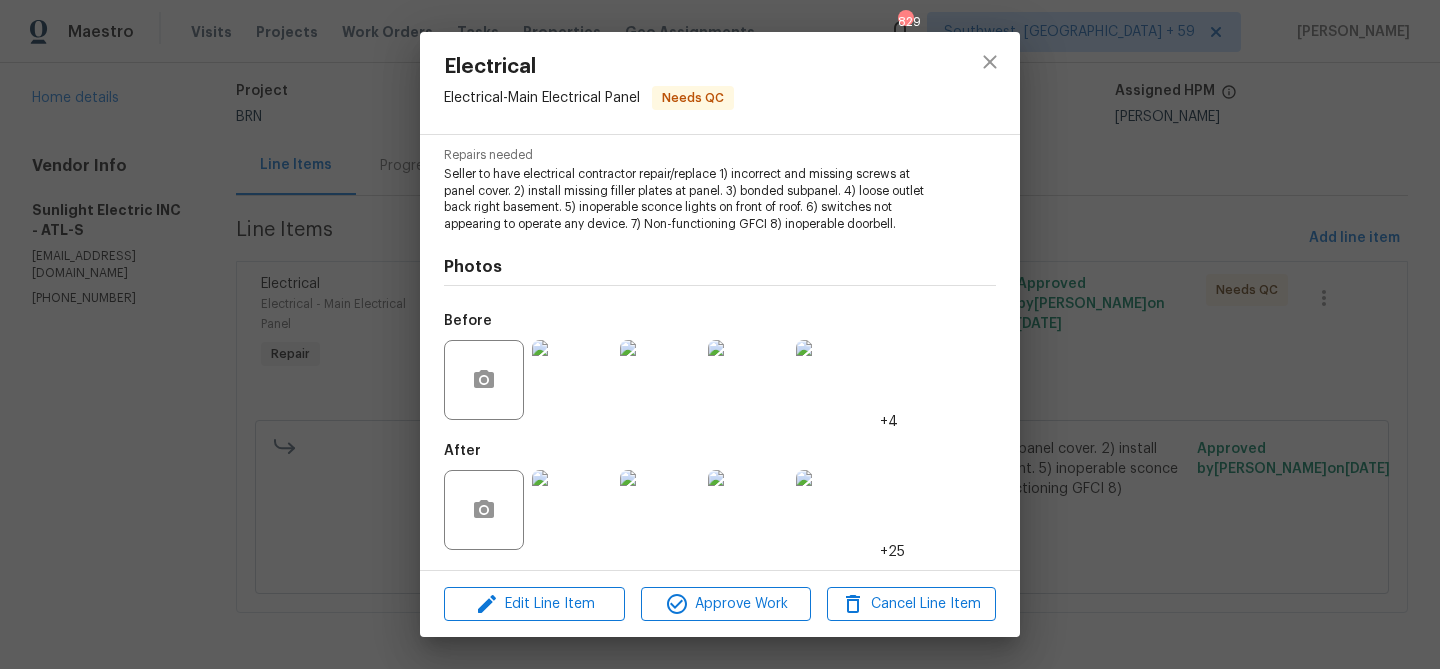 click at bounding box center (572, 510) 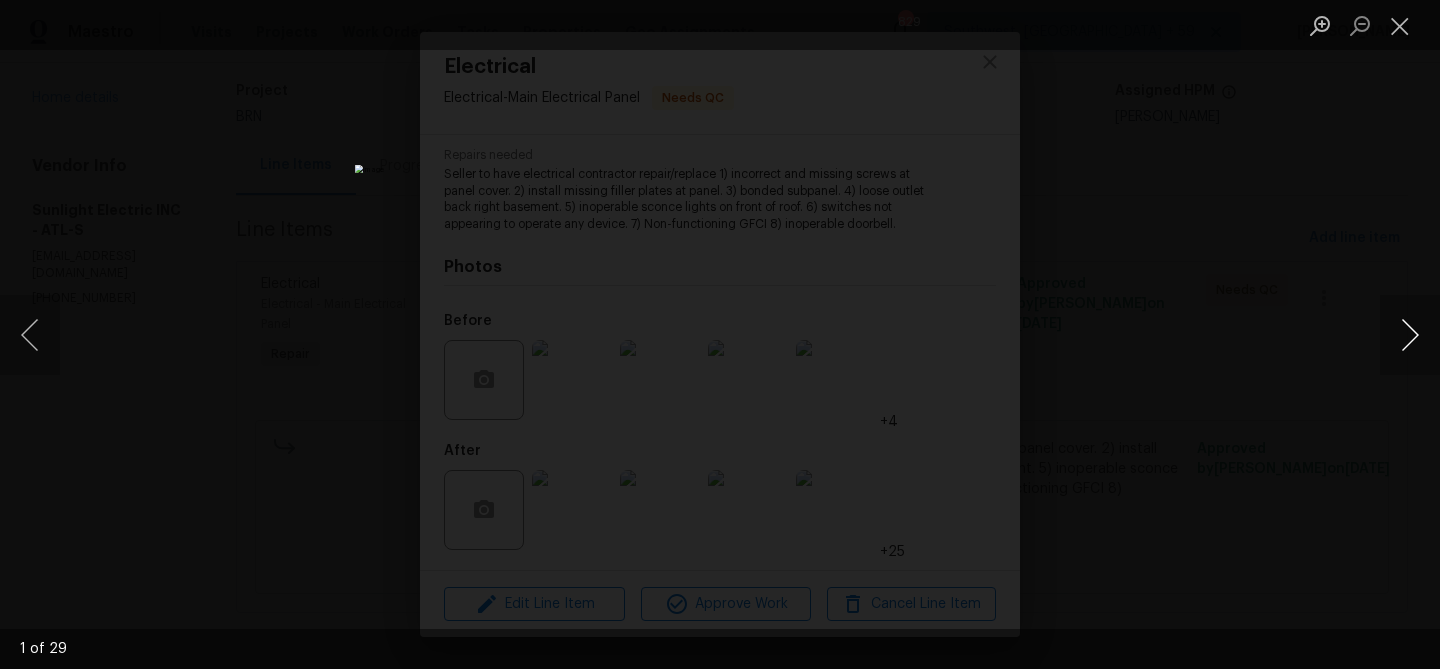click at bounding box center (1410, 335) 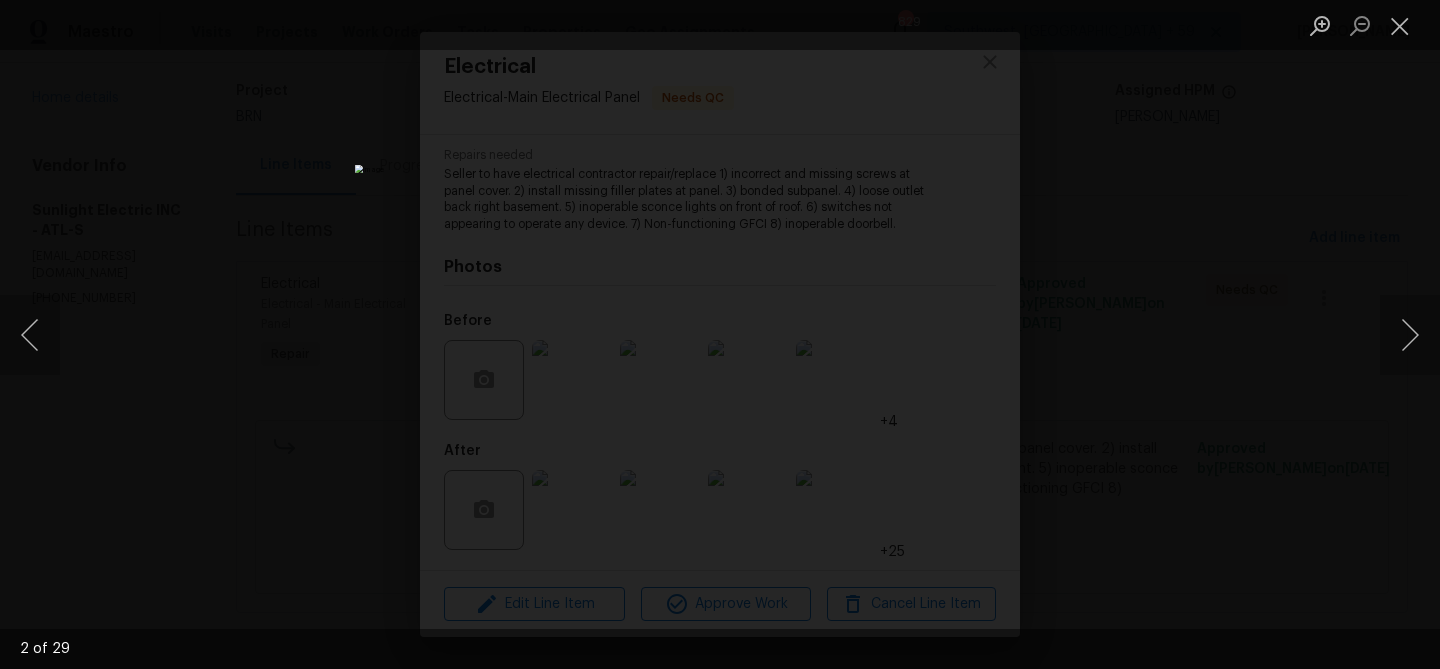 click at bounding box center [720, 334] 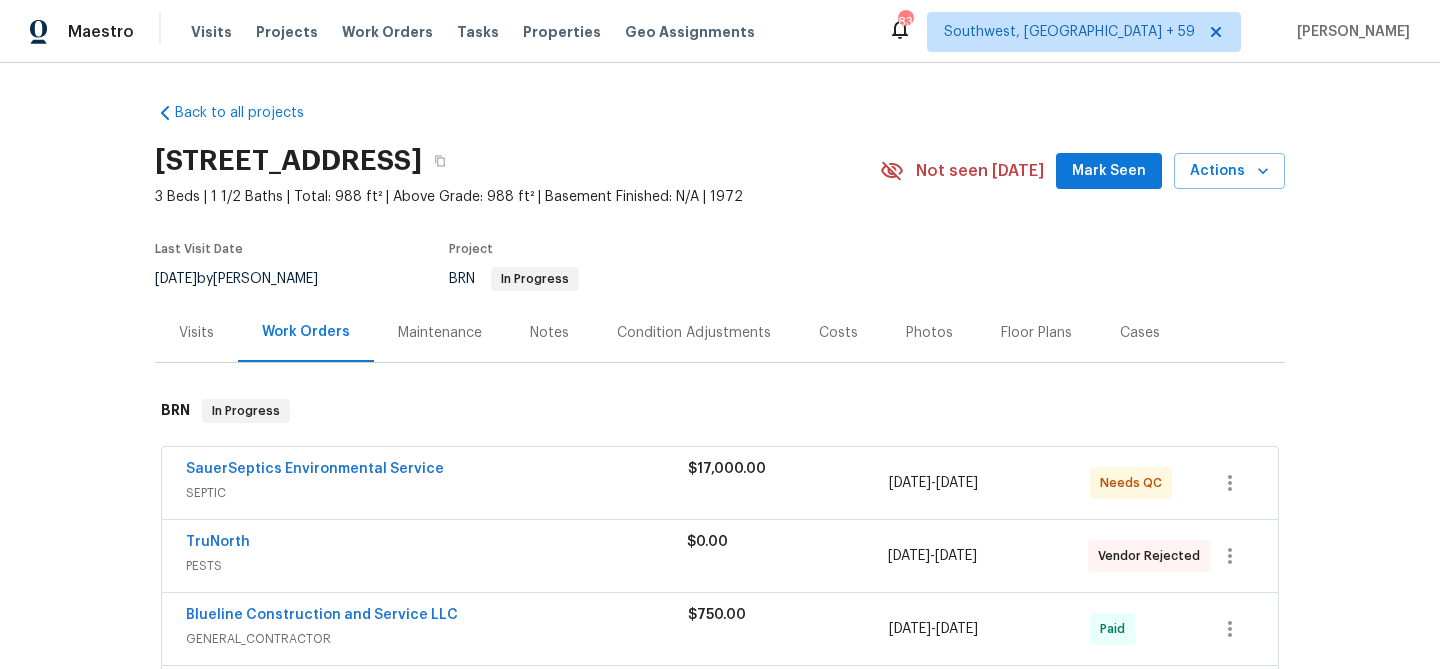 scroll, scrollTop: 0, scrollLeft: 0, axis: both 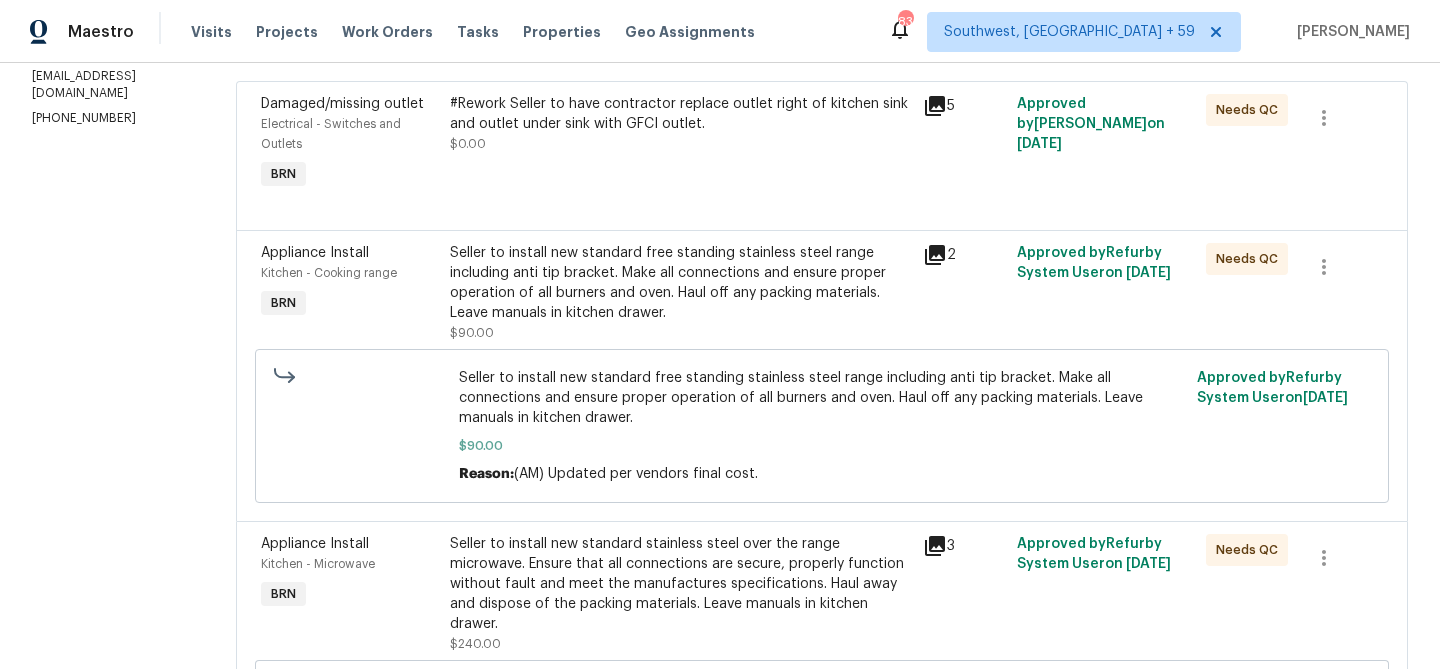 click on "Damaged/missing outlet Electrical - Switches and Outlets BRN #Rework Seller to have contractor replace outlet right of kitchen sink and outlet under sink with GFCI outlet. $0.00   5 Approved by  [PERSON_NAME]  on   [DATE] Needs QC" at bounding box center [822, 155] 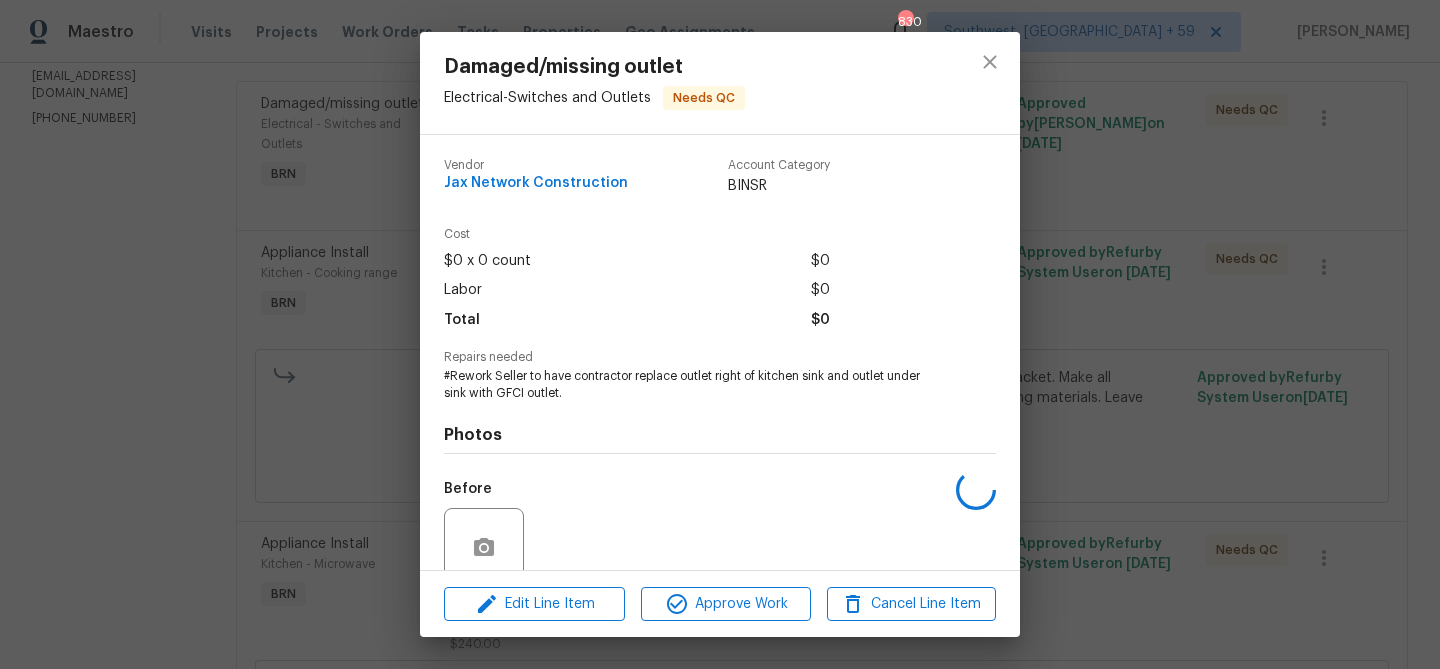 scroll, scrollTop: 168, scrollLeft: 0, axis: vertical 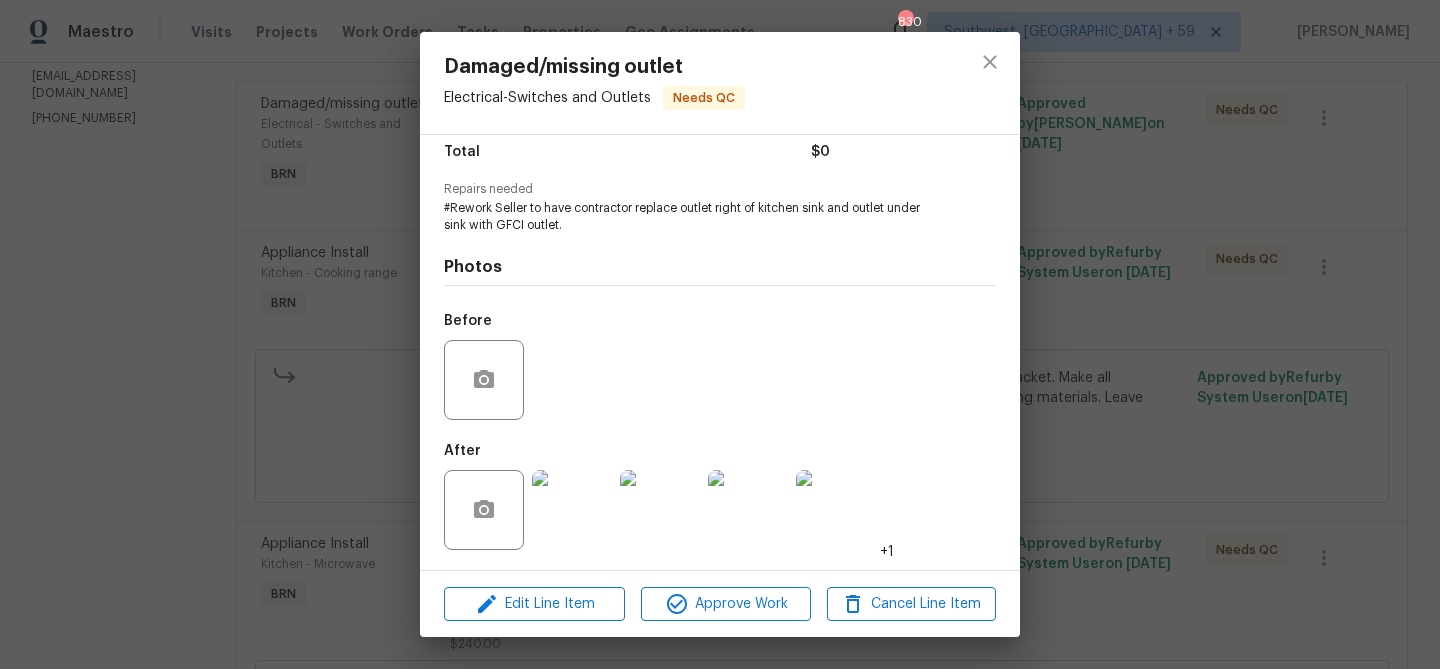click on "Damaged/missing outlet Electrical  -  Switches and Outlets Needs QC Vendor Jax Network Construction Account Category BINSR Cost $0 x 0 count $0 Labor $0 Total $0 Repairs needed #Rework Seller to have contractor replace outlet right of kitchen sink and outlet under sink with GFCI outlet. Photos Before After  +1  Edit Line Item  Approve Work  Cancel Line Item" at bounding box center [720, 334] 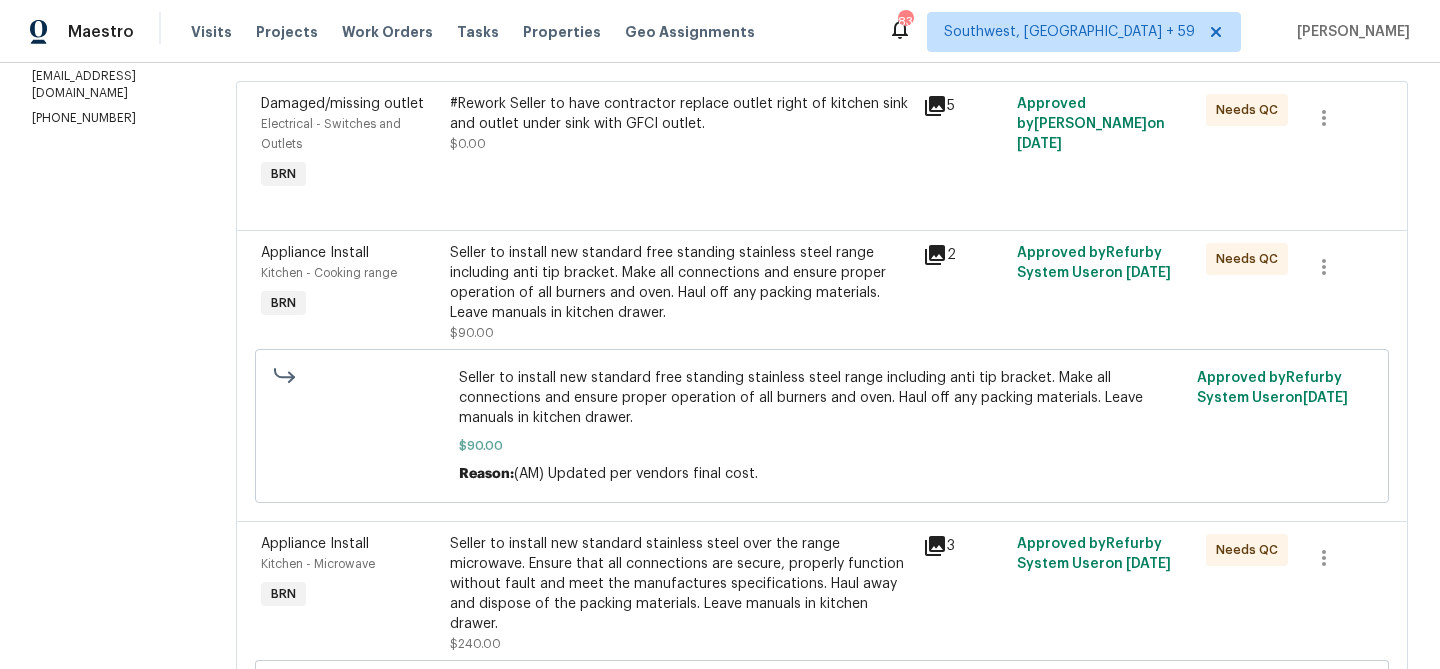 click on "Seller to install new standard free standing stainless steel range including anti tip bracket. Make all connections and ensure proper operation of all burners and oven. Haul off any packing materials. Leave manuals in kitchen drawer." at bounding box center (680, 283) 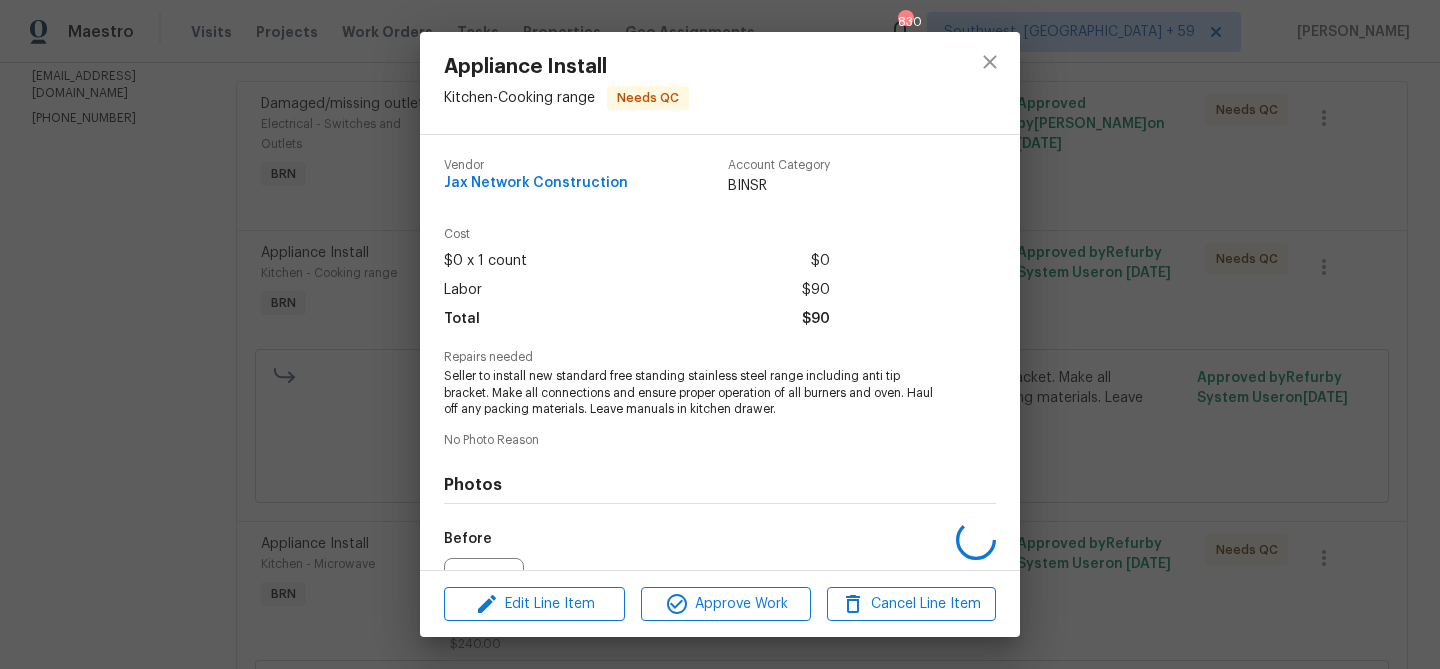 scroll, scrollTop: 218, scrollLeft: 0, axis: vertical 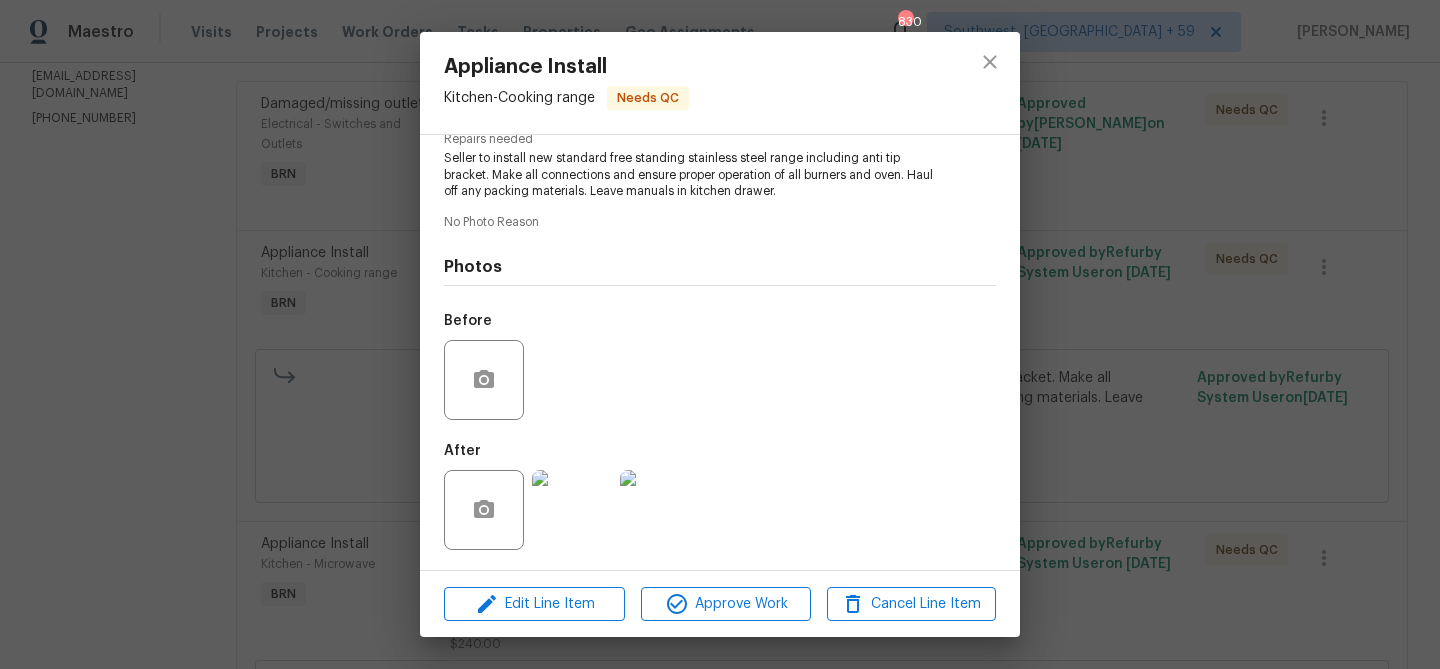 click on "Appliance Install Kitchen  -  Cooking range Needs QC Vendor Jax Network Construction Account Category BINSR Cost $0 x 1 count $0 Labor $90 Total $90 Repairs needed Seller to install new standard free standing stainless steel range including anti tip bracket. Make all connections and ensure proper operation of all burners and oven. Haul off any packing materials. Leave manuals in kitchen drawer. No Photo Reason   Photos Before After  Edit Line Item  Approve Work  Cancel Line Item" at bounding box center [720, 334] 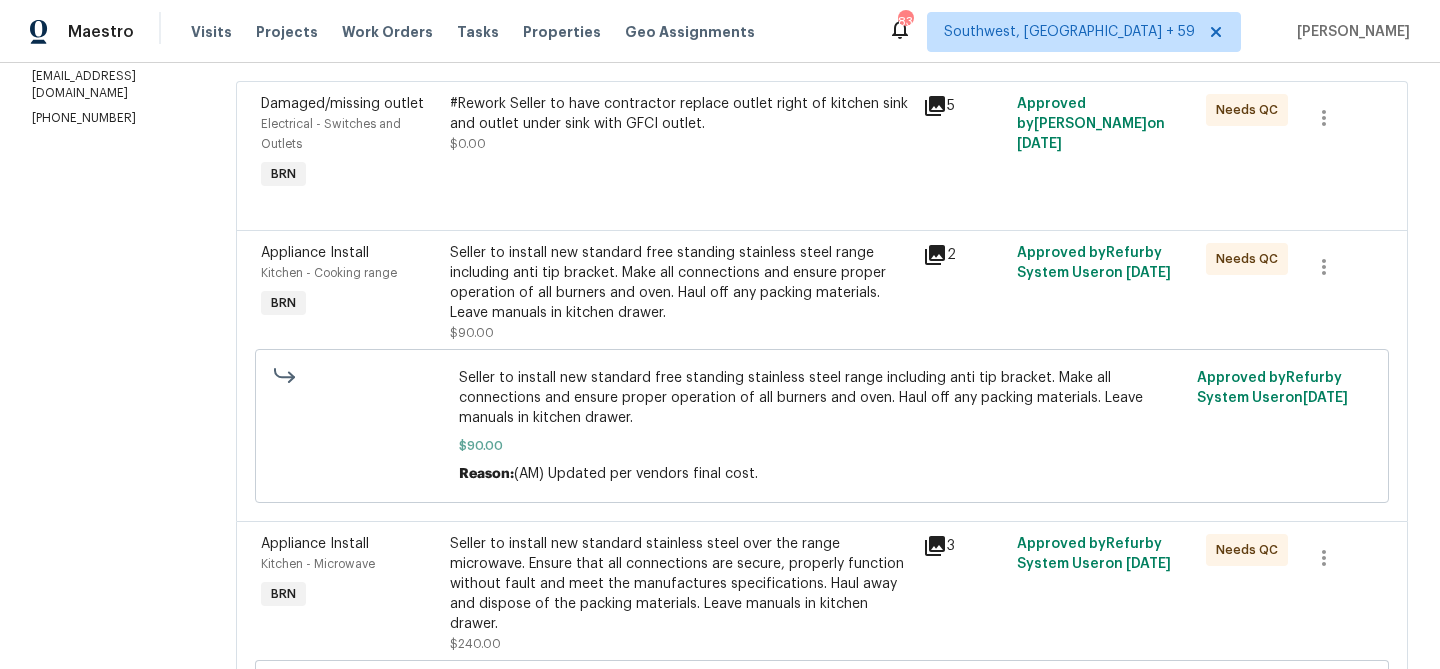 click on "Seller to install new standard free standing stainless steel range including anti tip bracket. Make all connections and ensure proper operation of all burners and oven. Haul off any packing materials. Leave manuals in kitchen drawer. $90.00 Reason:  (AM) Updated per vendors final cost. Approved by  Refurby System User  on  7/3/2025" at bounding box center (822, 426) 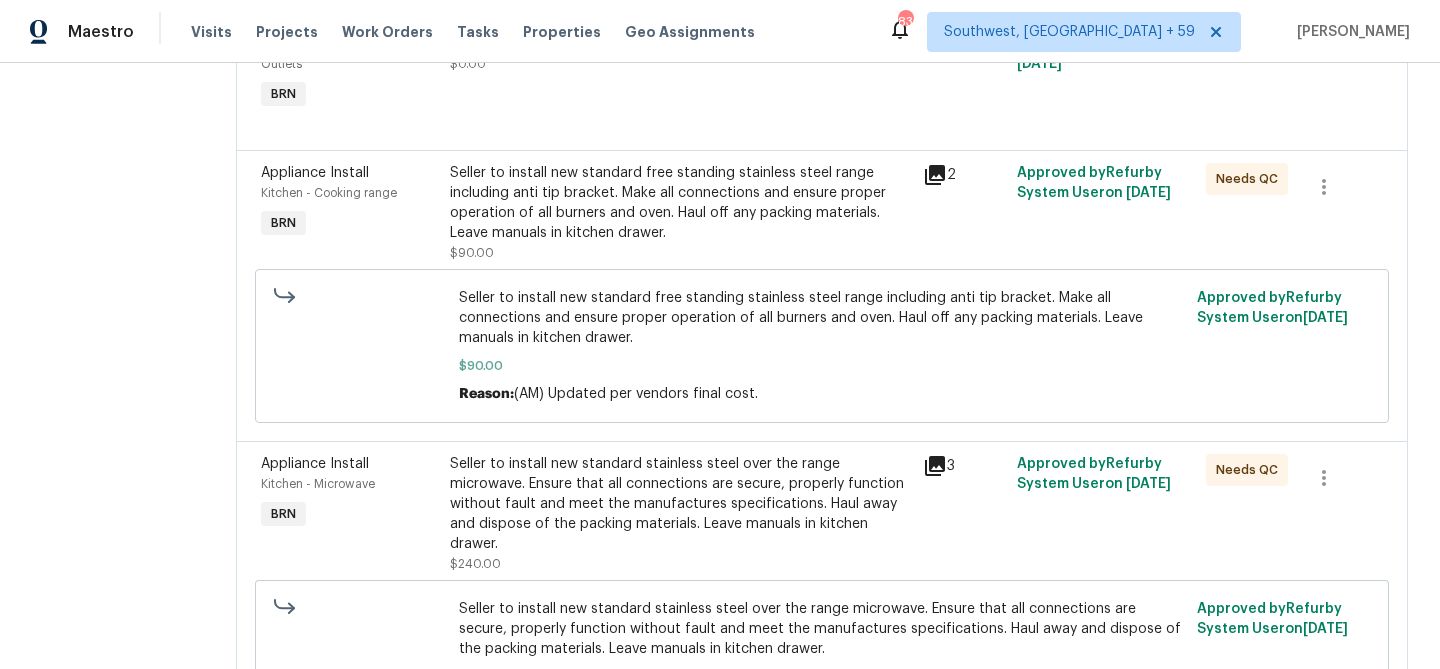 scroll, scrollTop: 413, scrollLeft: 0, axis: vertical 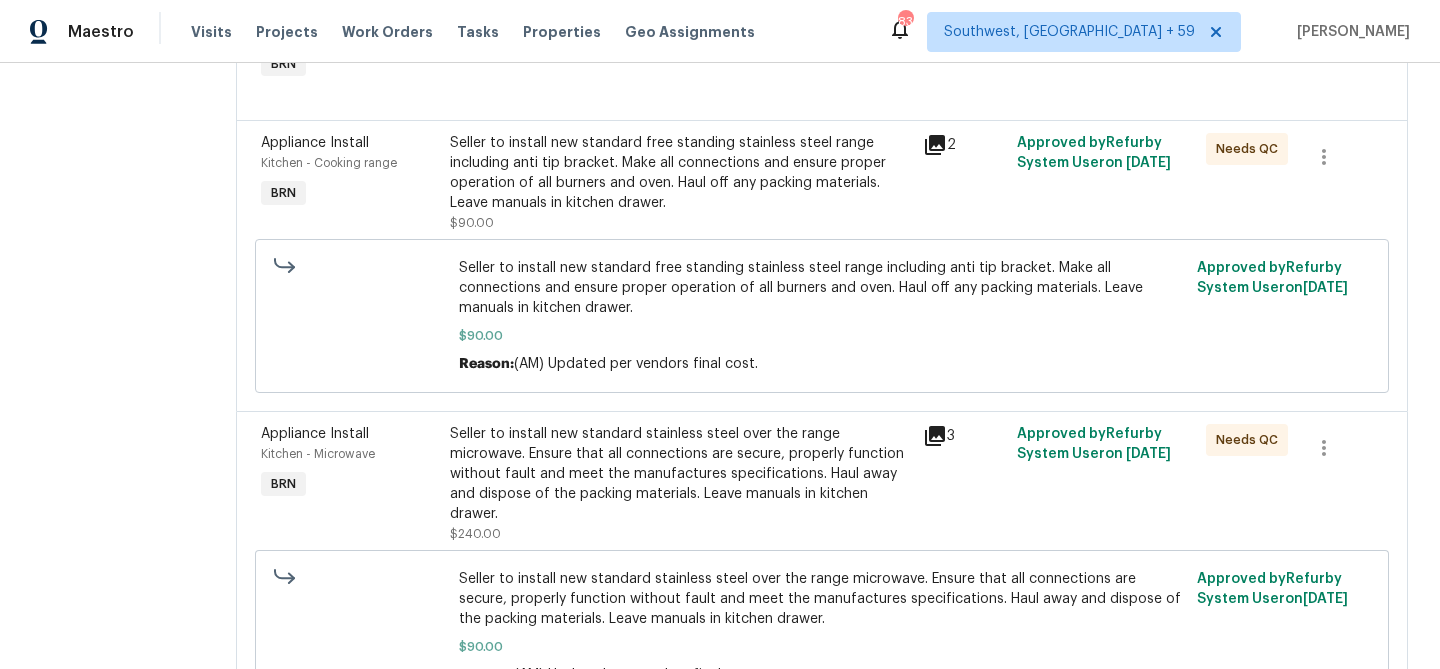 click on "Seller to install new standard stainless steel over the range microwave. Ensure that all connections are secure, properly function without fault and meet the manufactures specifications. Haul away and dispose of the packing materials. Leave manuals in kitchen drawer. $240.00" at bounding box center (680, 484) 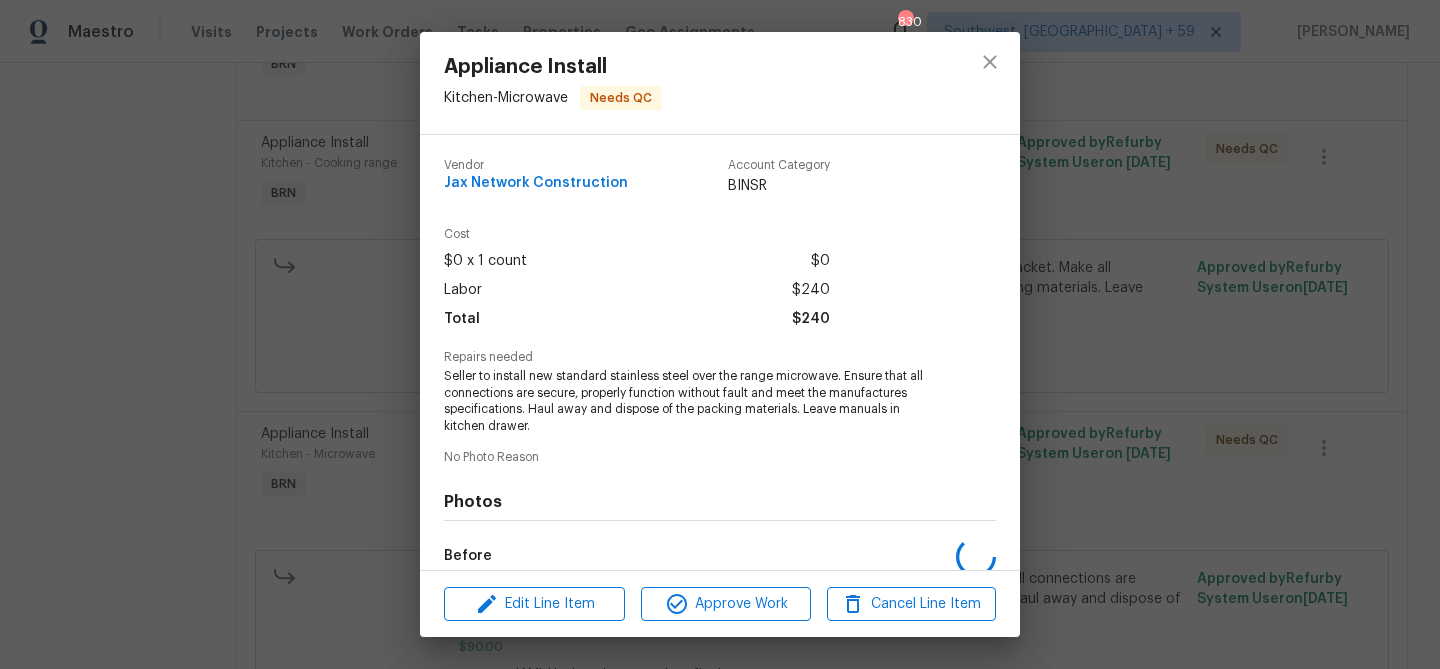 scroll, scrollTop: 235, scrollLeft: 0, axis: vertical 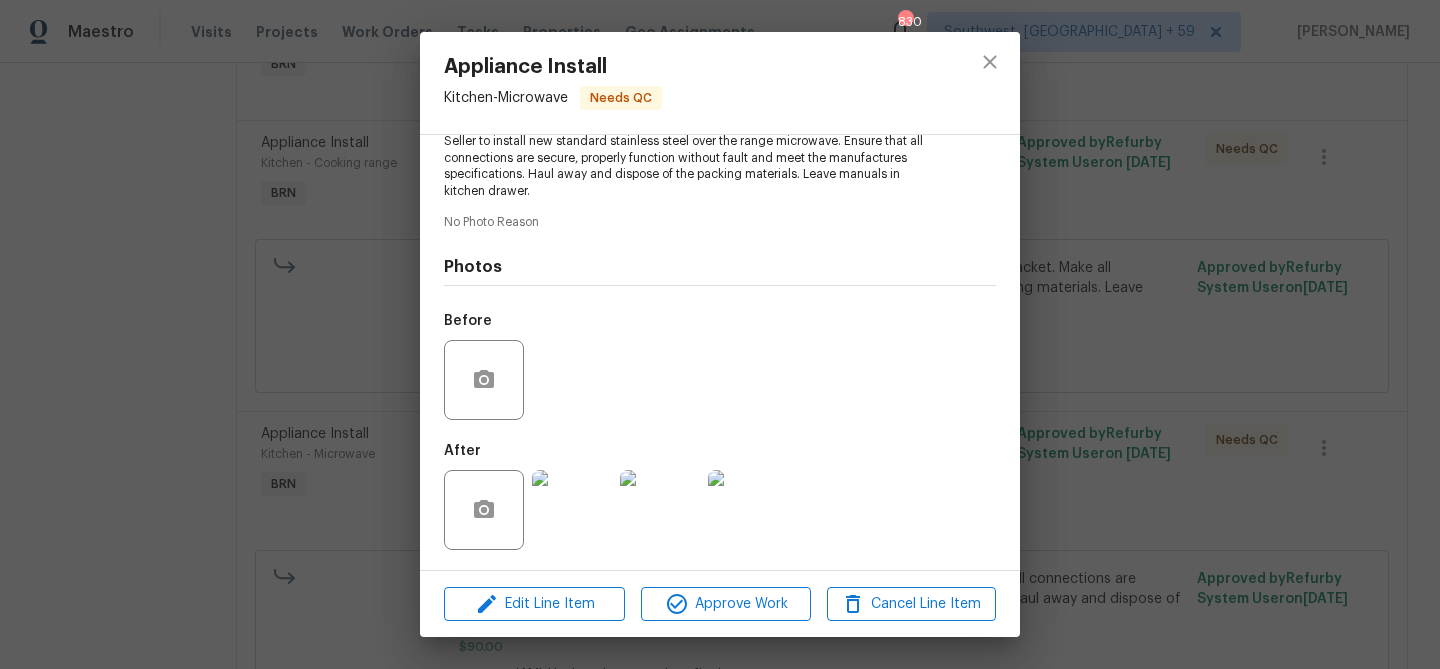 click on "Appliance Install Kitchen  -  Microwave Needs QC Vendor Jax Network Construction Account Category BINSR Cost $0 x 1 count $0 Labor $240 Total $240 Repairs needed Seller to install new standard stainless steel over the range microwave. Ensure that all connections are secure, properly function without fault and meet the manufactures specifications. Haul away and dispose of the packing materials. Leave manuals in kitchen drawer. No Photo Reason   Photos Before After  Edit Line Item  Approve Work  Cancel Line Item" at bounding box center (720, 334) 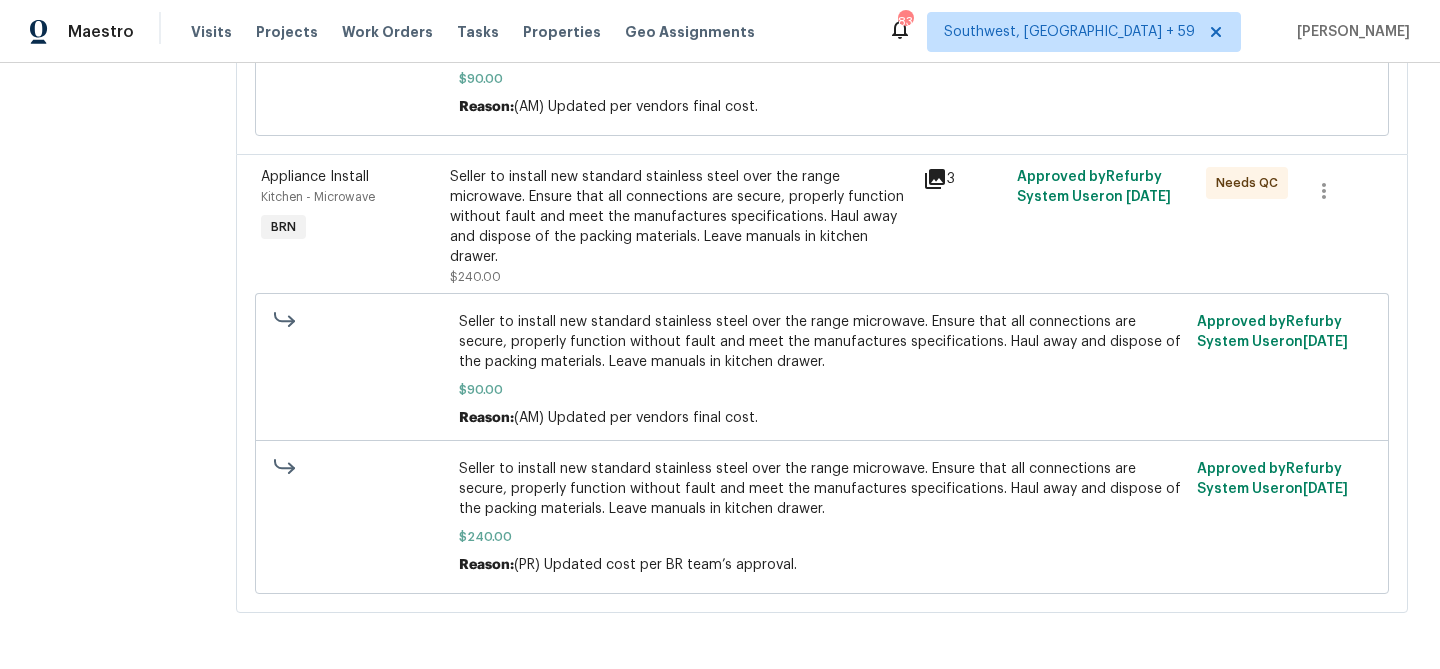 scroll, scrollTop: 0, scrollLeft: 0, axis: both 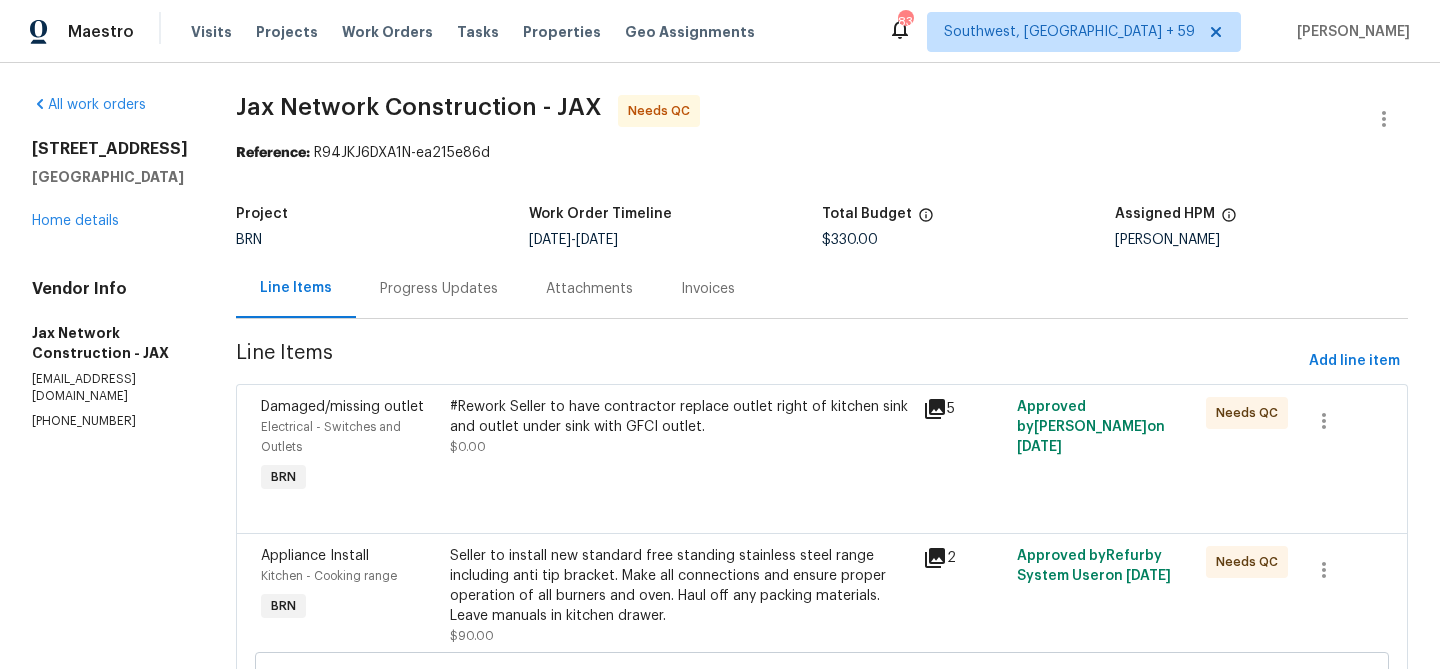 click on "Progress Updates" at bounding box center [439, 289] 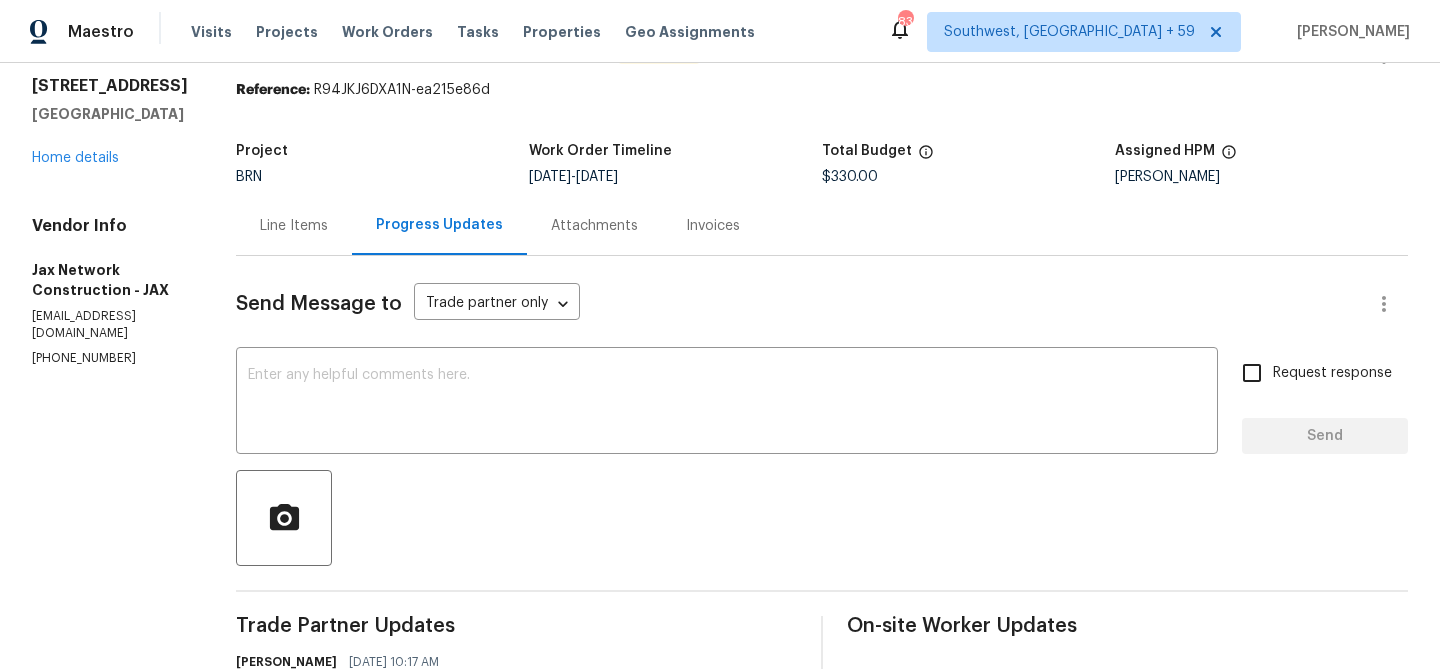 scroll, scrollTop: 139, scrollLeft: 0, axis: vertical 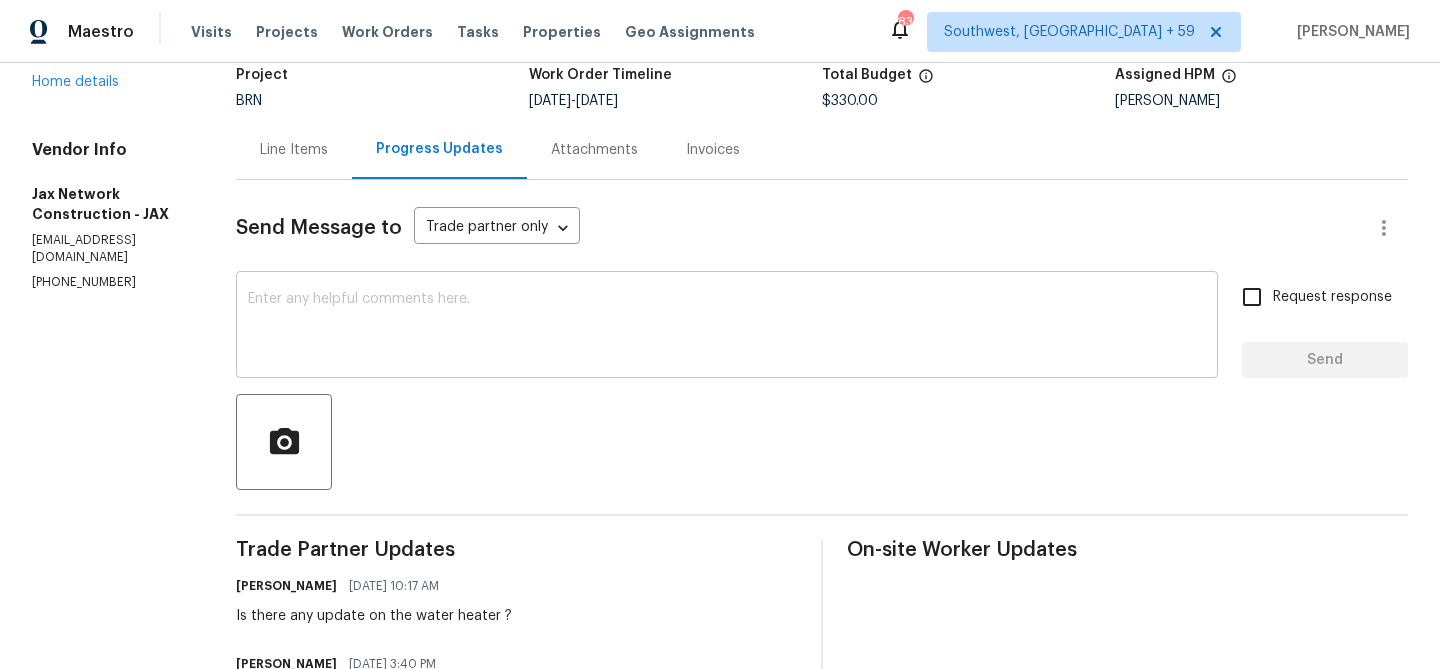 click at bounding box center [727, 327] 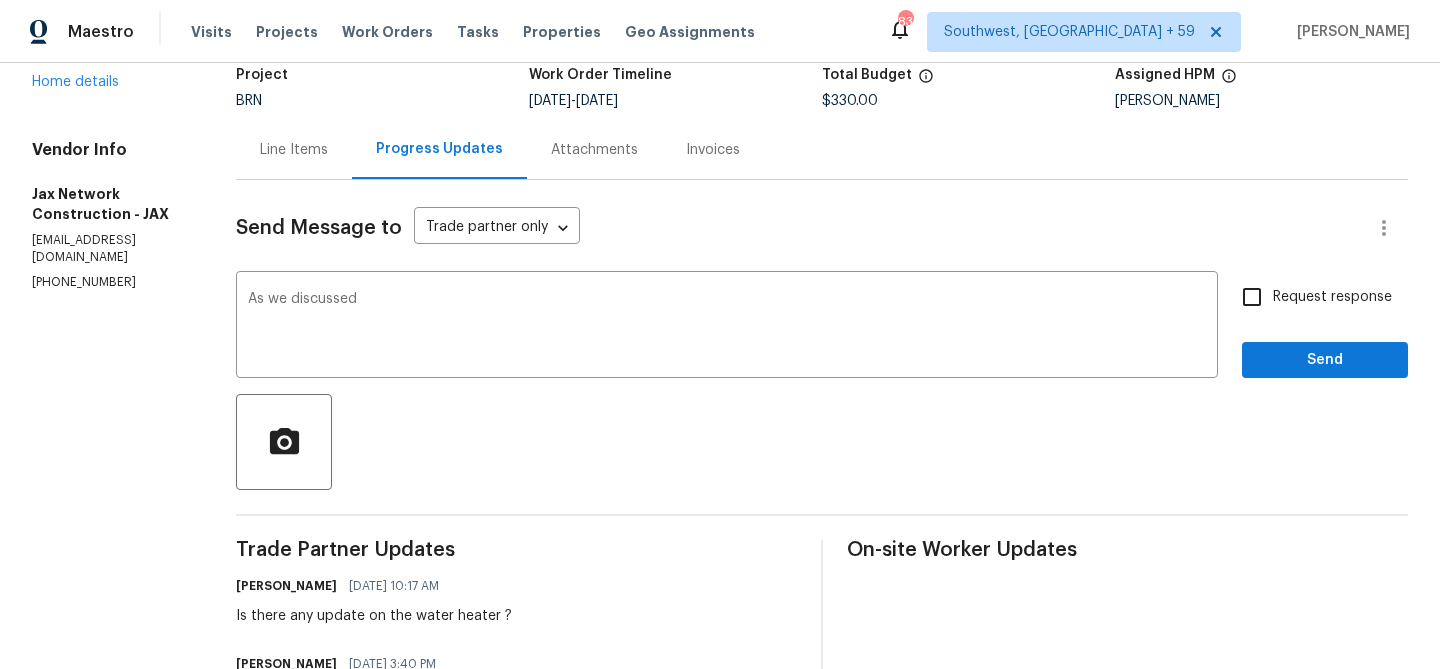 click on "[PHONE_NUMBER]" at bounding box center [110, 282] 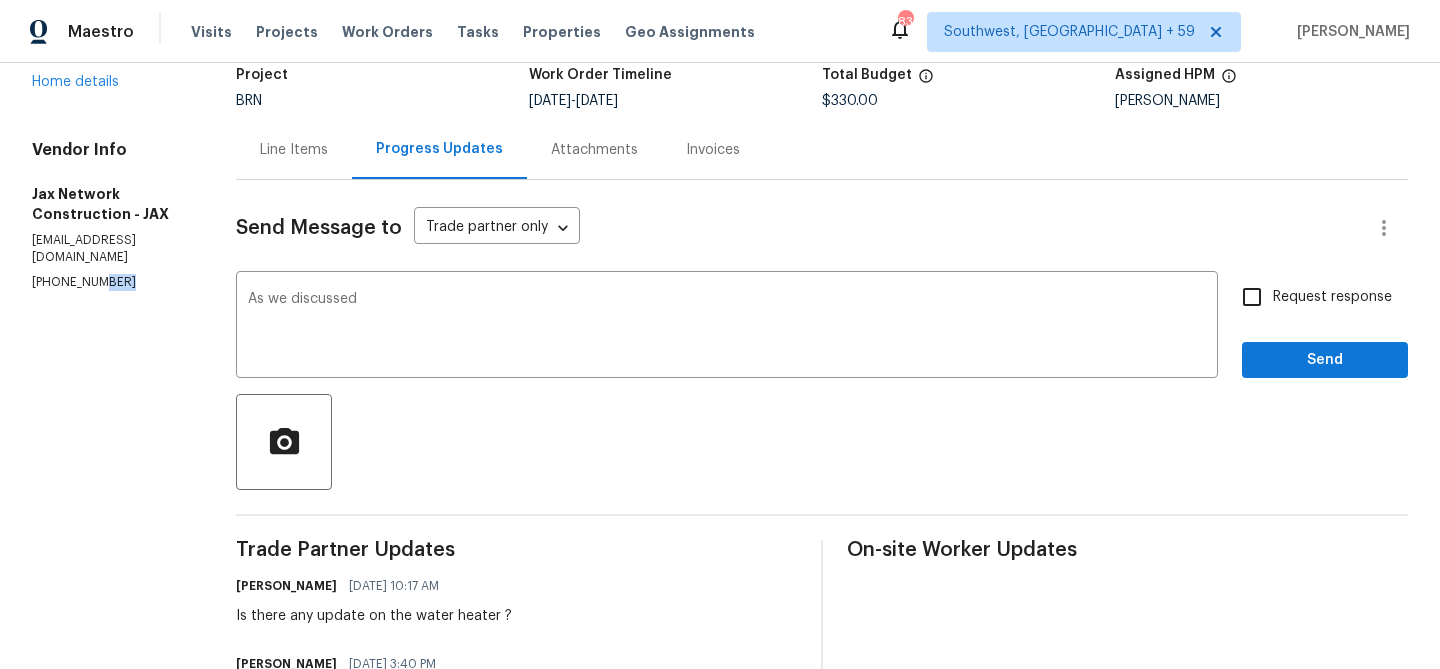 click on "[PHONE_NUMBER]" at bounding box center [110, 282] 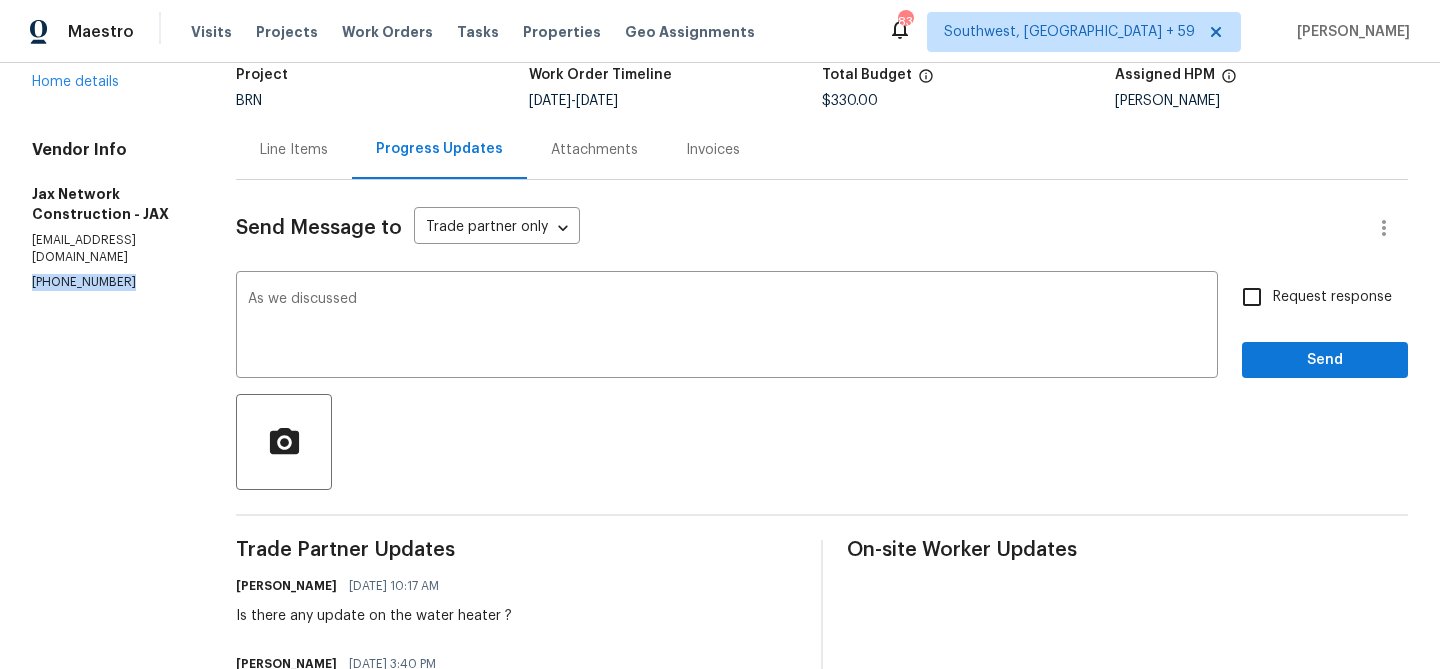 click on "[PHONE_NUMBER]" at bounding box center [110, 282] 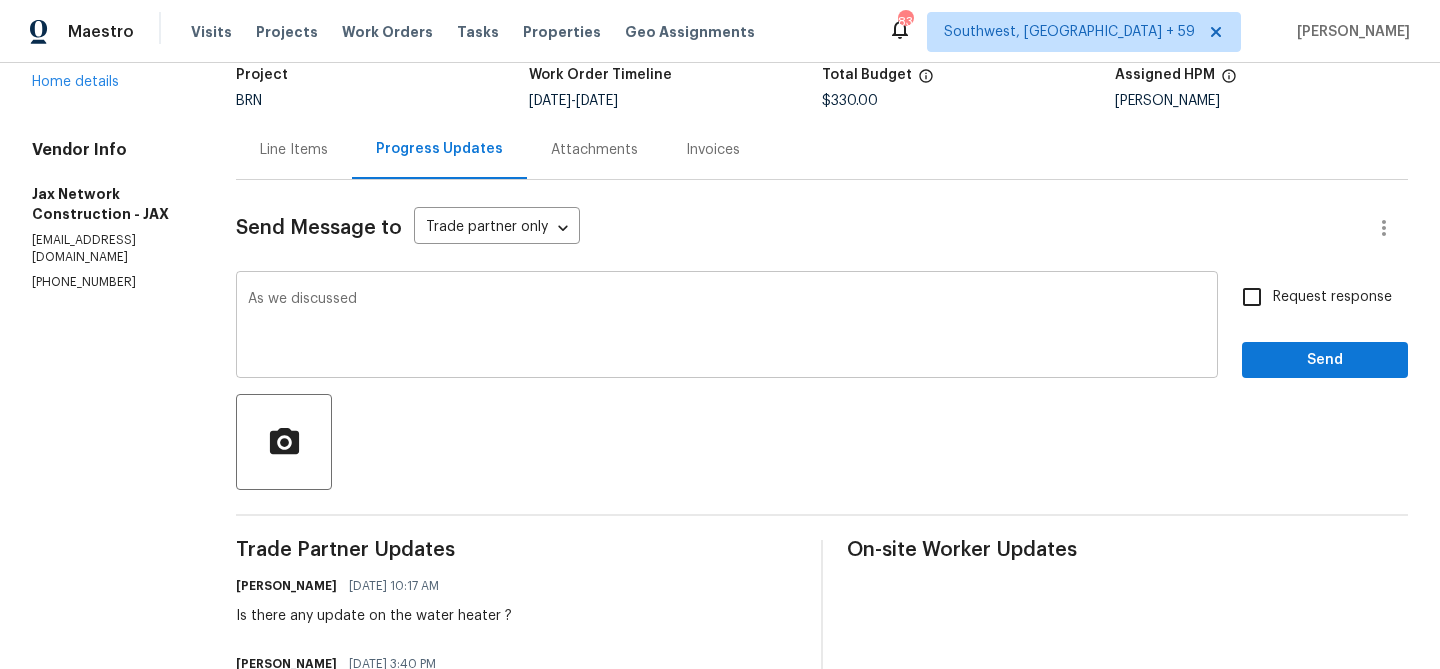 click on "As we discussed" at bounding box center (727, 327) 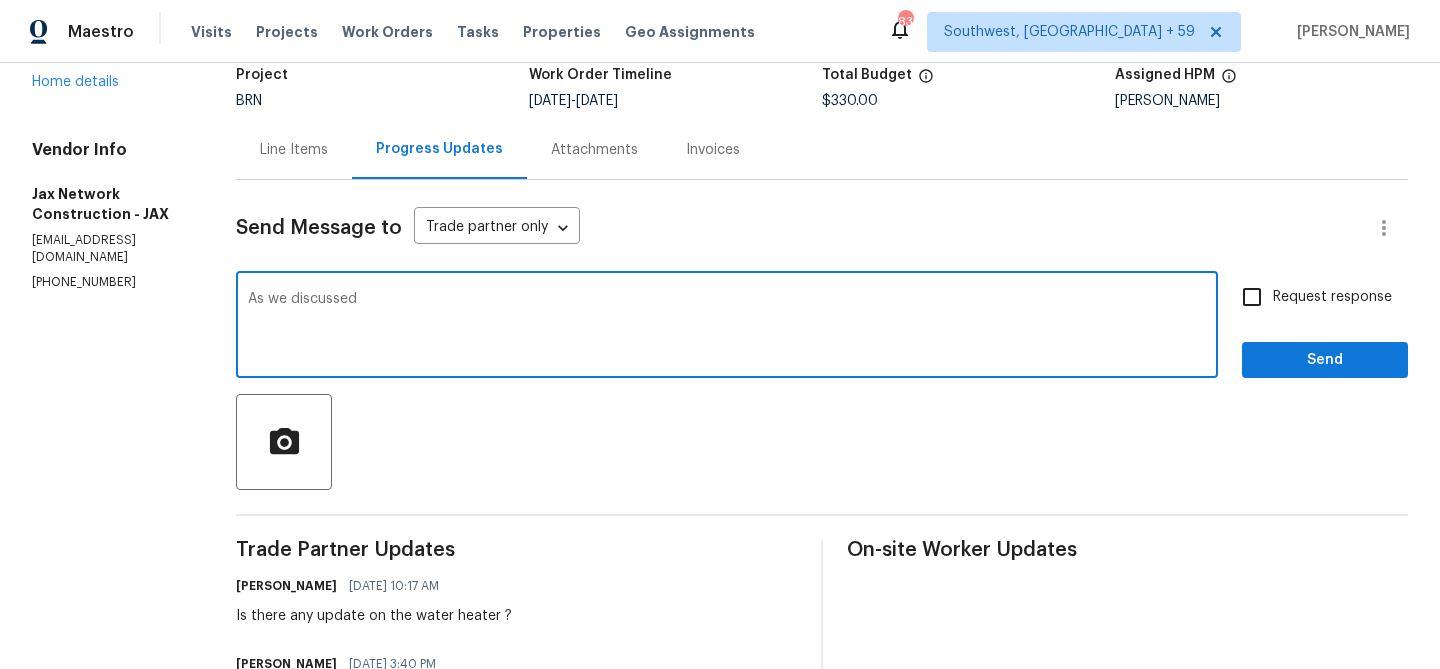 paste on "[PHONE_NUMBER]" 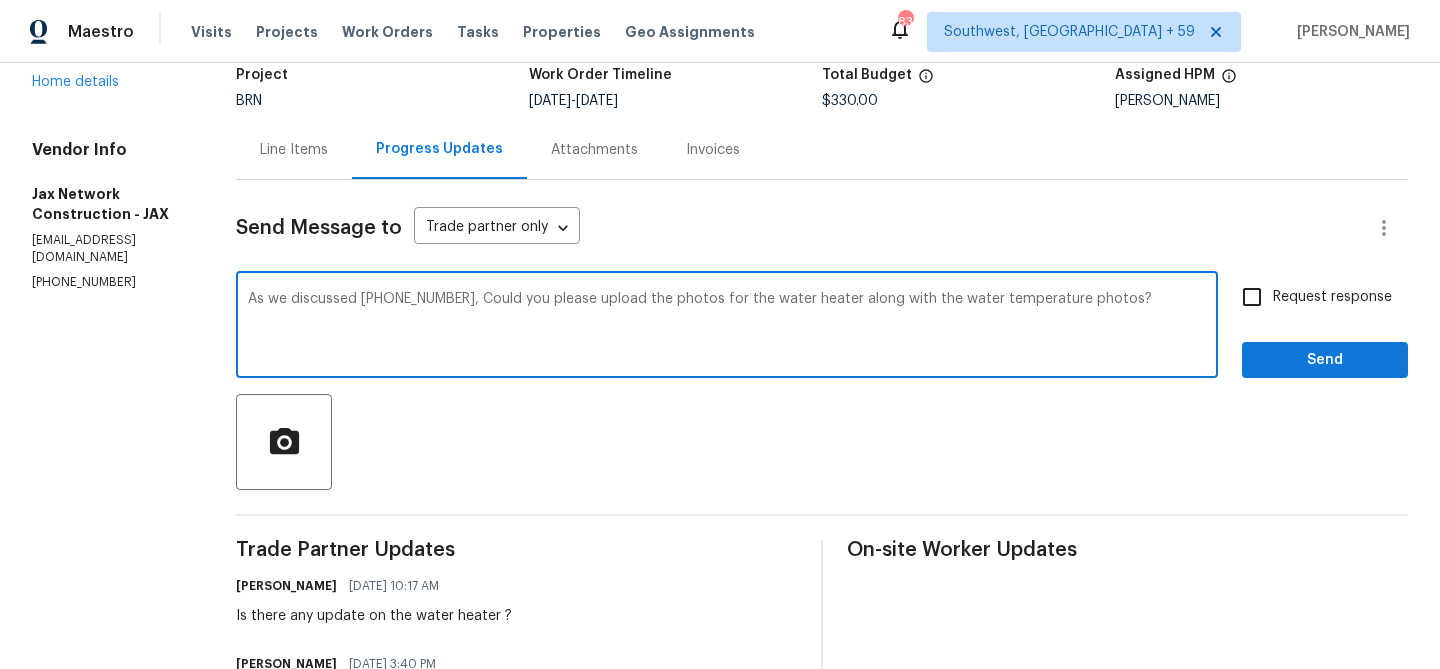 type on "As we discussed (423) 557-9995, Could you please upload the photos for the water heater along with the water temperature photos?" 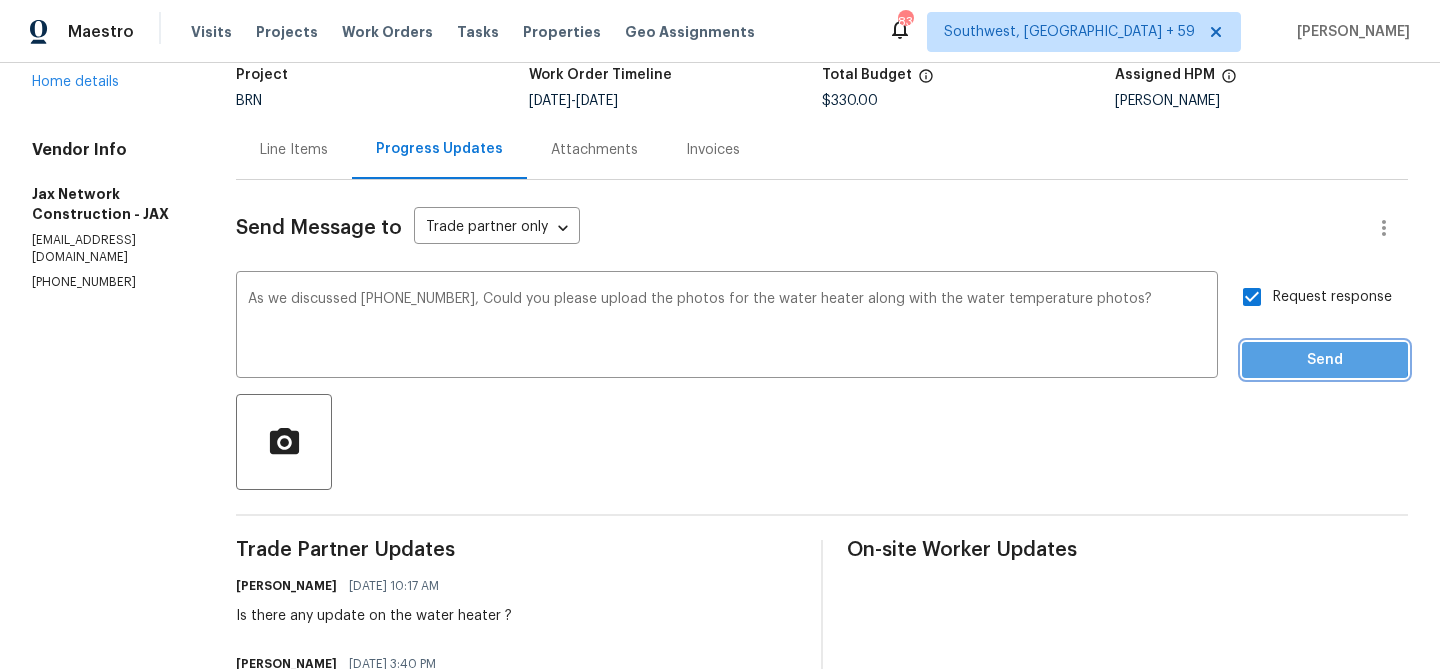 click on "Send" at bounding box center (1325, 360) 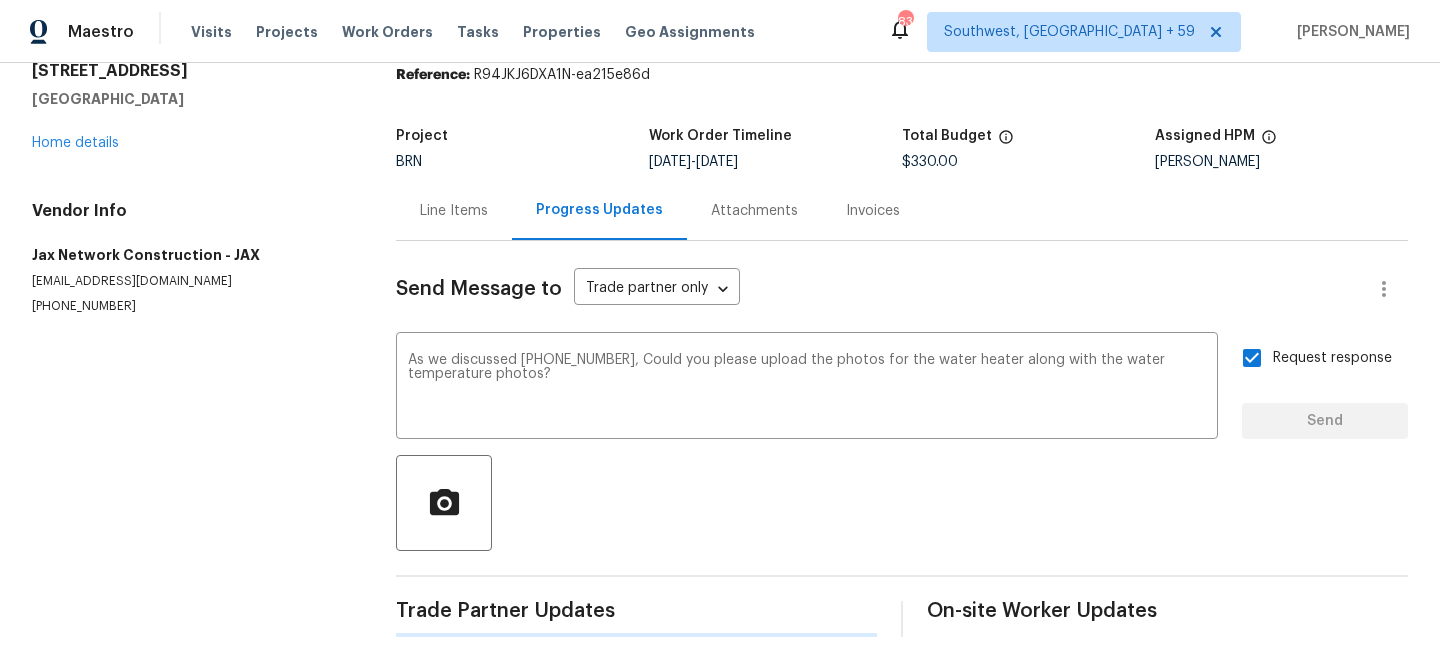 type 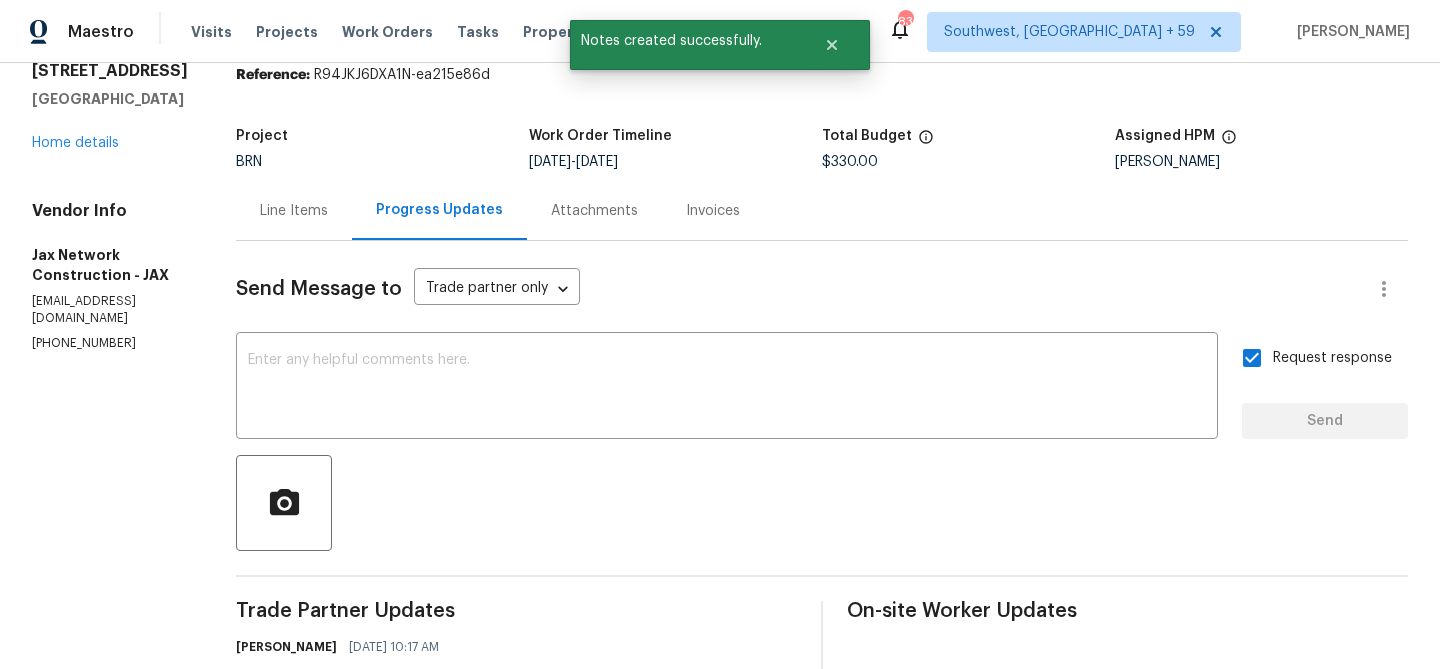 scroll, scrollTop: 139, scrollLeft: 0, axis: vertical 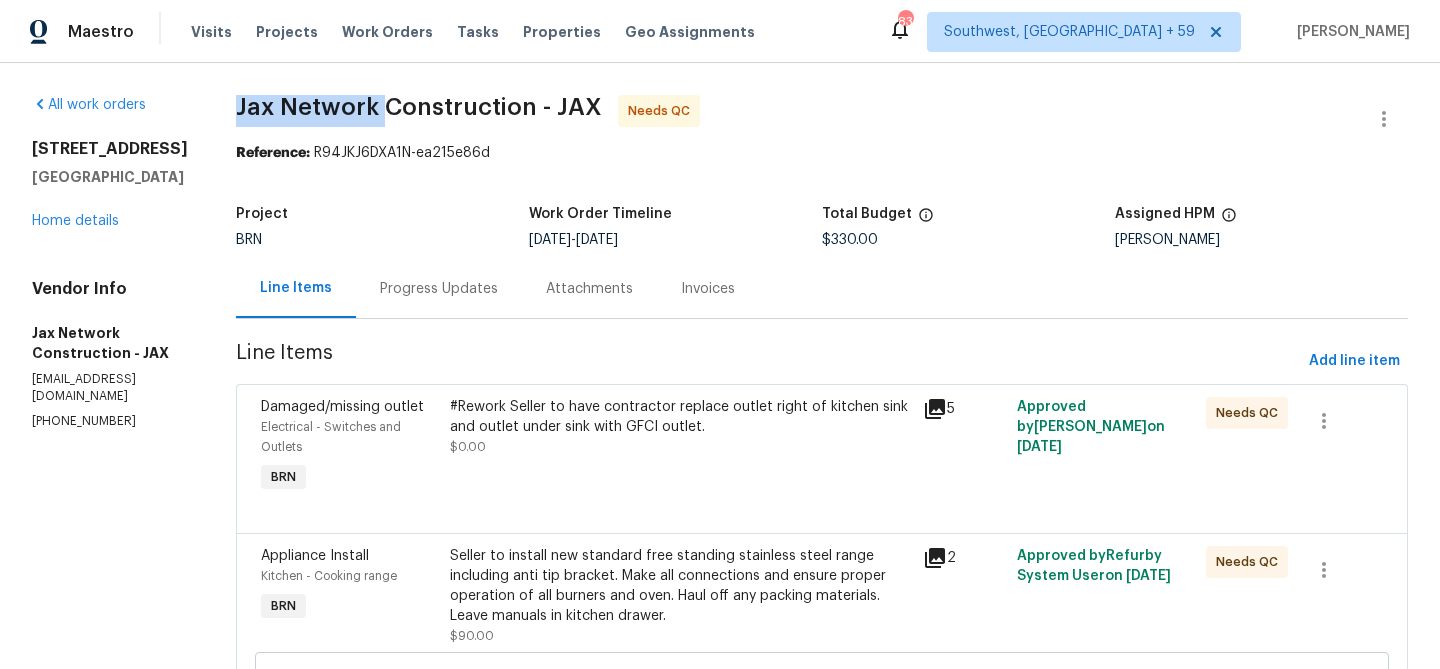 drag, startPoint x: 239, startPoint y: 118, endPoint x: 397, endPoint y: 111, distance: 158.15498 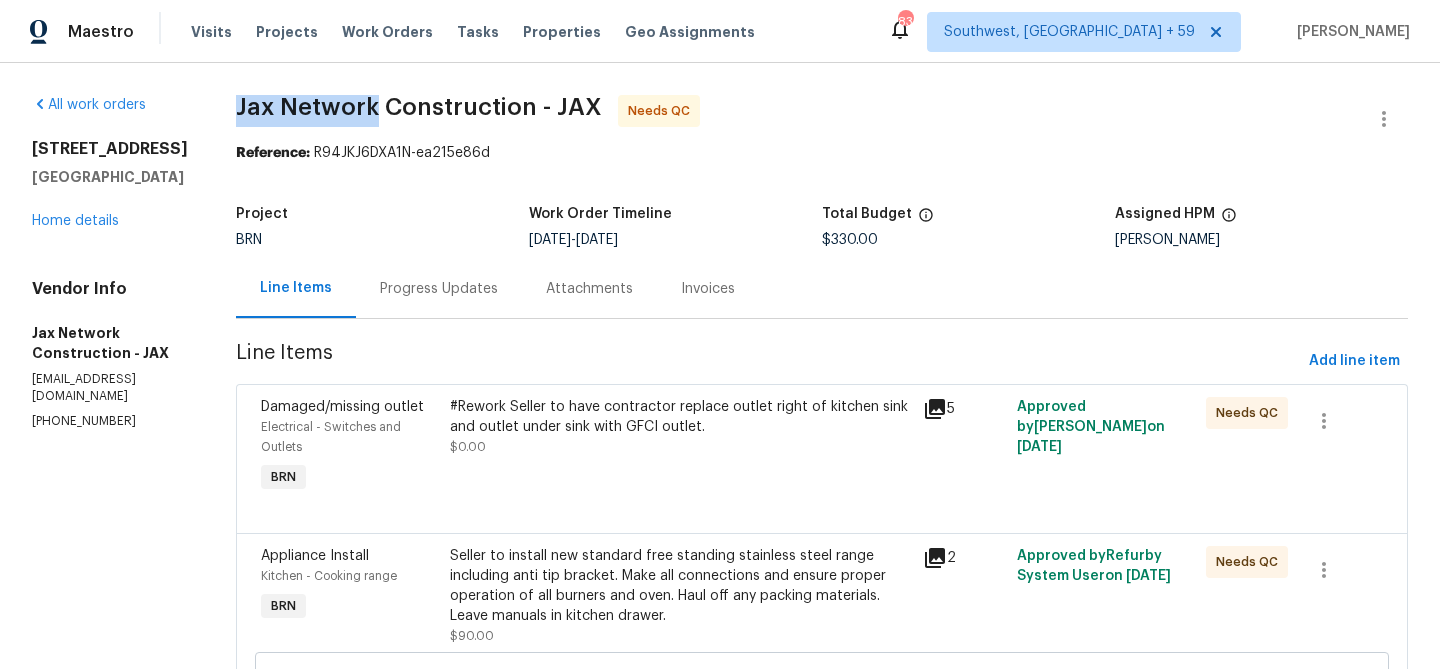 copy on "Jax Network" 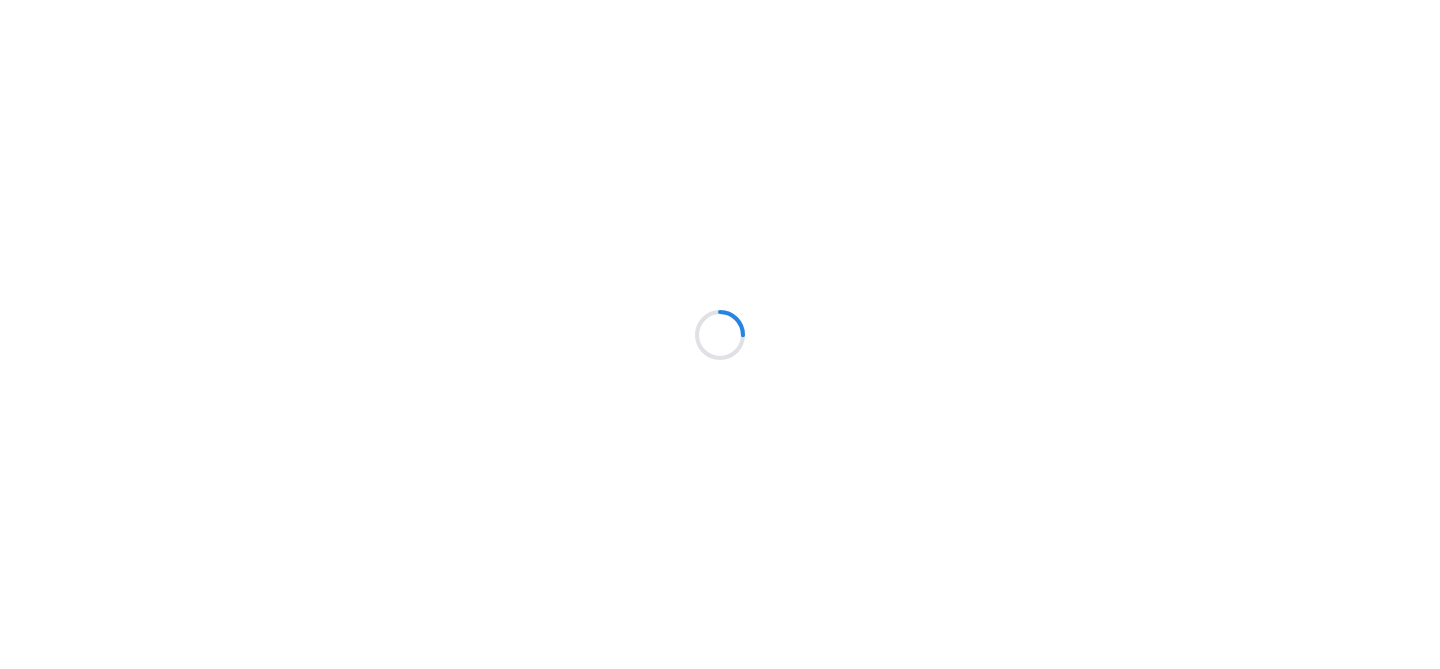 scroll, scrollTop: 0, scrollLeft: 0, axis: both 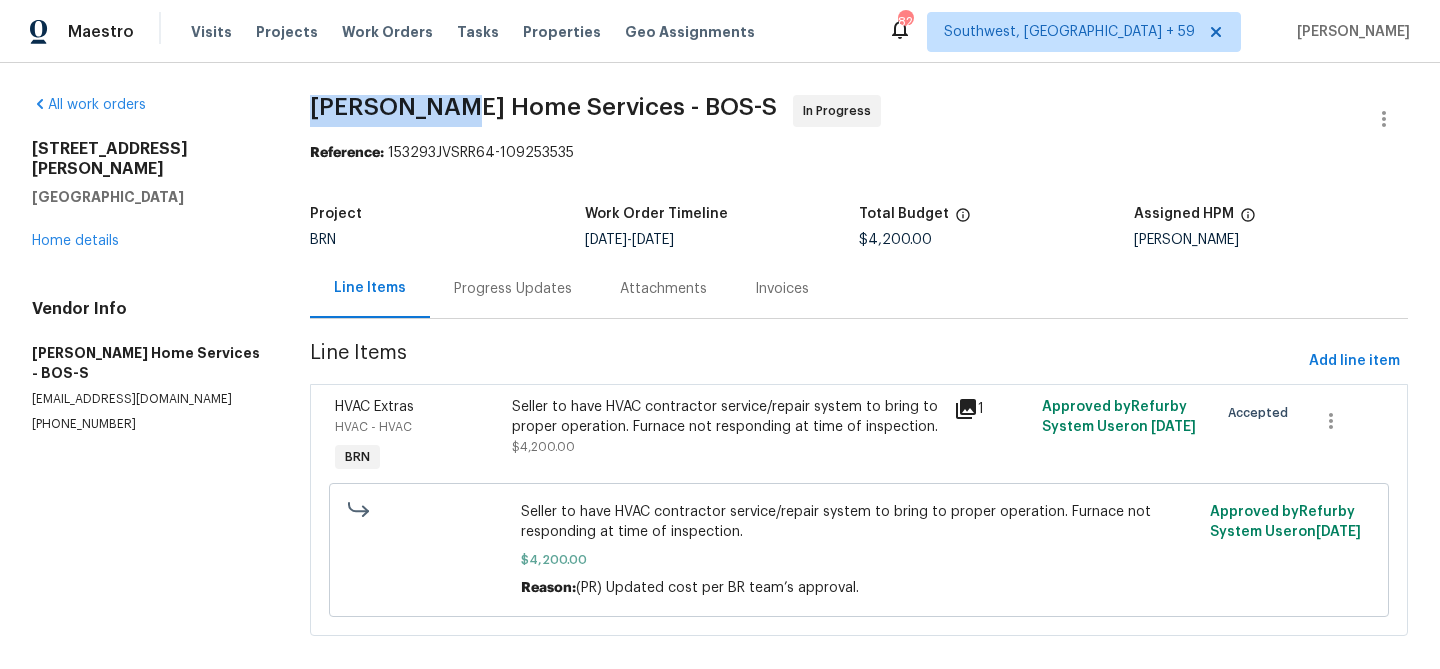 drag, startPoint x: 295, startPoint y: 108, endPoint x: 461, endPoint y: 104, distance: 166.04819 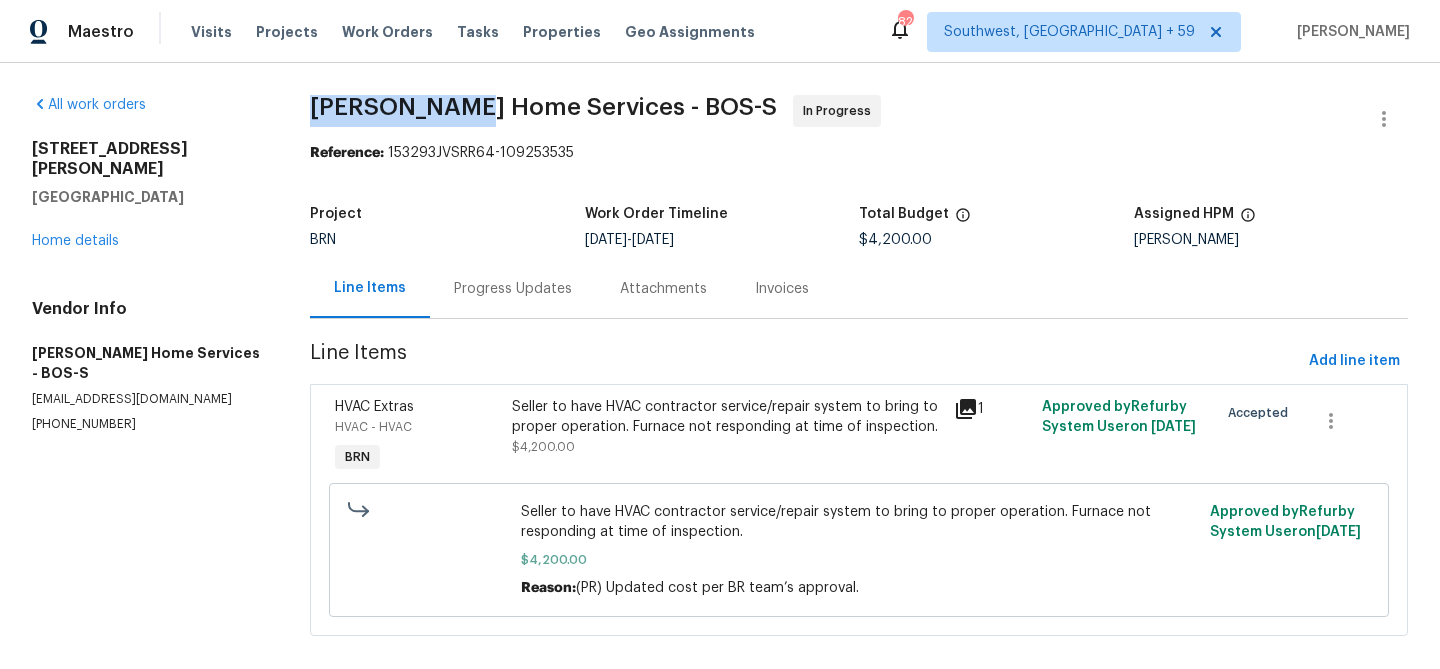 drag, startPoint x: 467, startPoint y: 107, endPoint x: 310, endPoint y: 103, distance: 157.05095 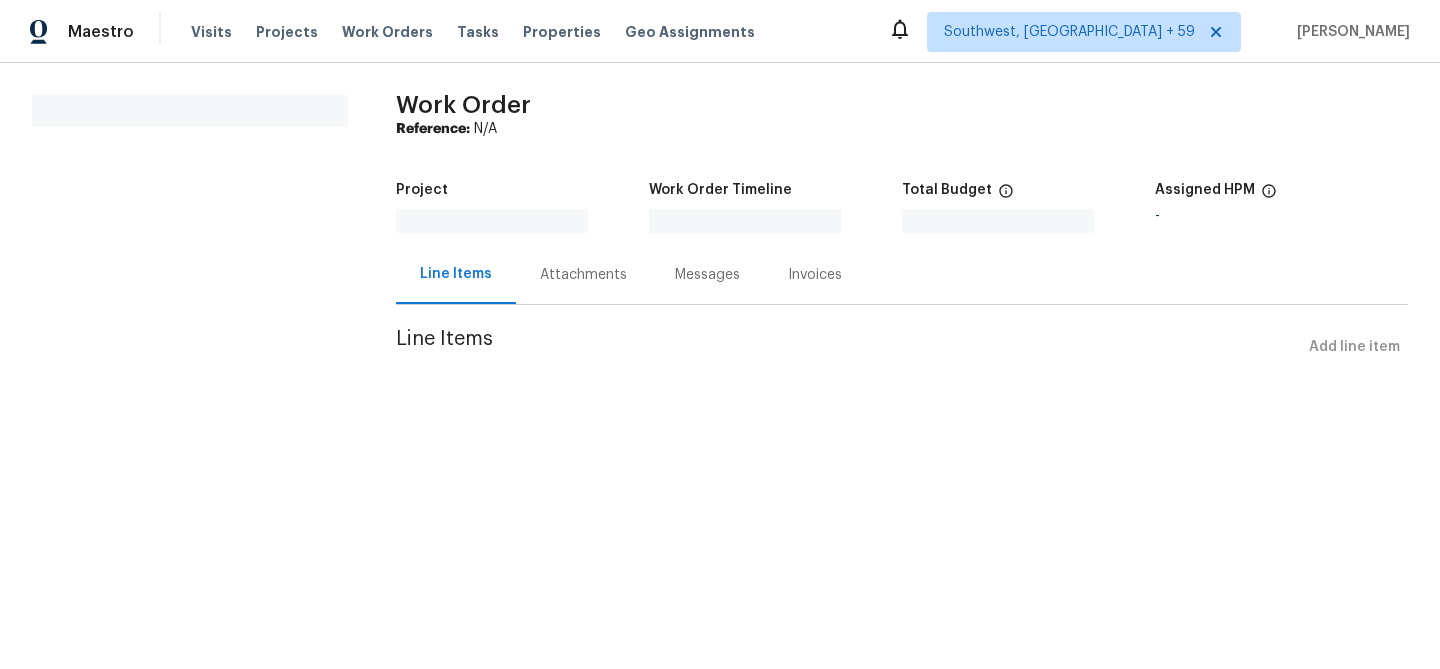 scroll, scrollTop: 0, scrollLeft: 0, axis: both 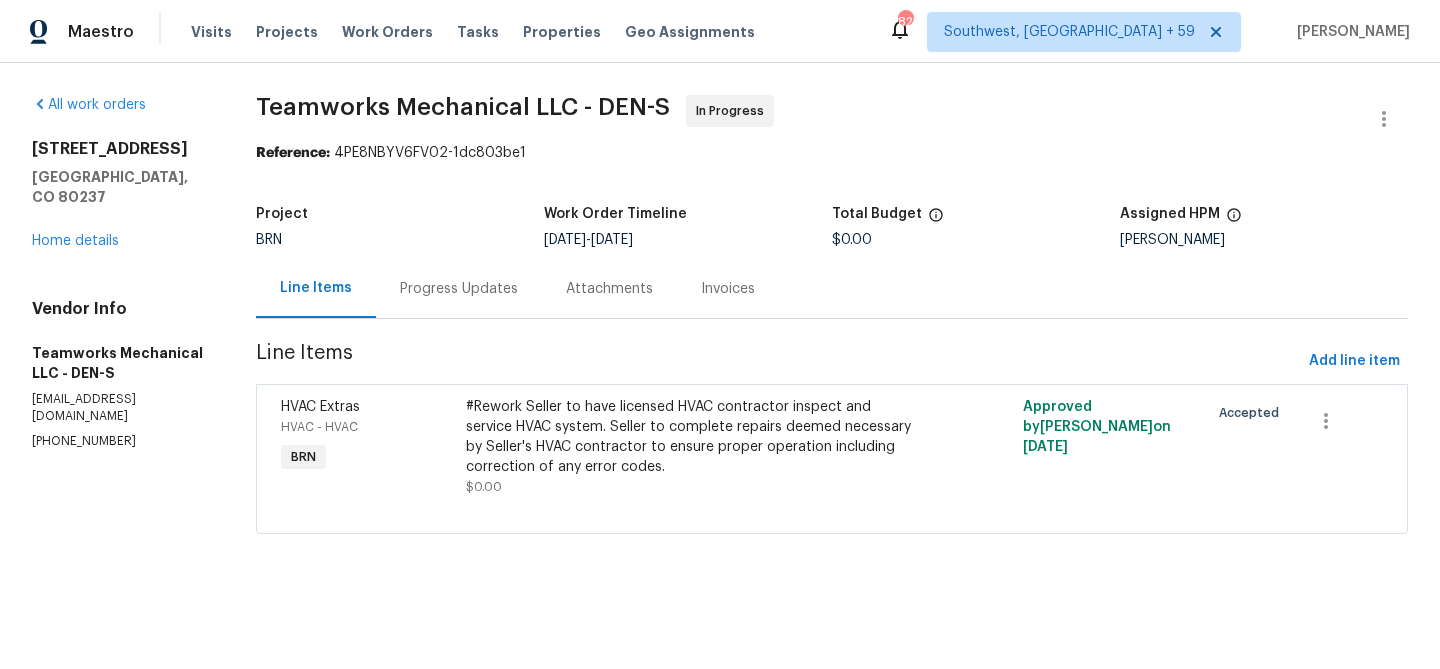 click on "Progress Updates" at bounding box center [459, 289] 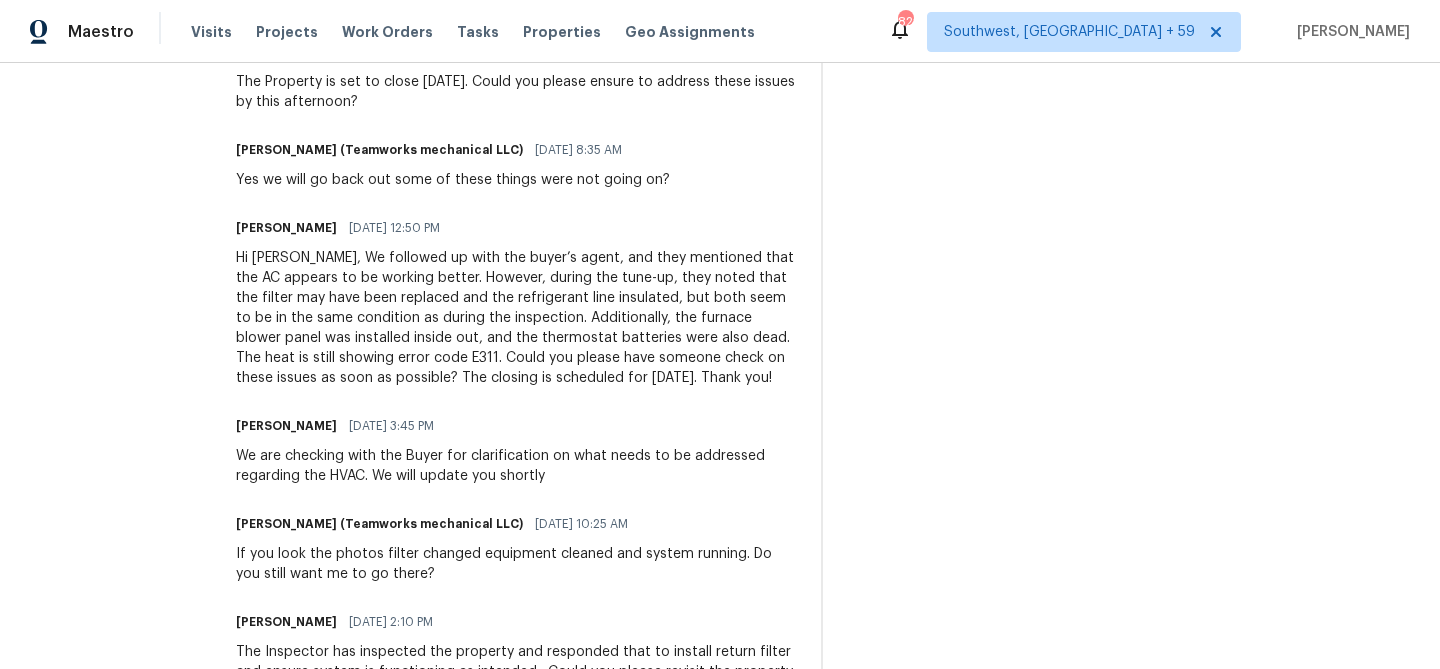 scroll, scrollTop: 676, scrollLeft: 0, axis: vertical 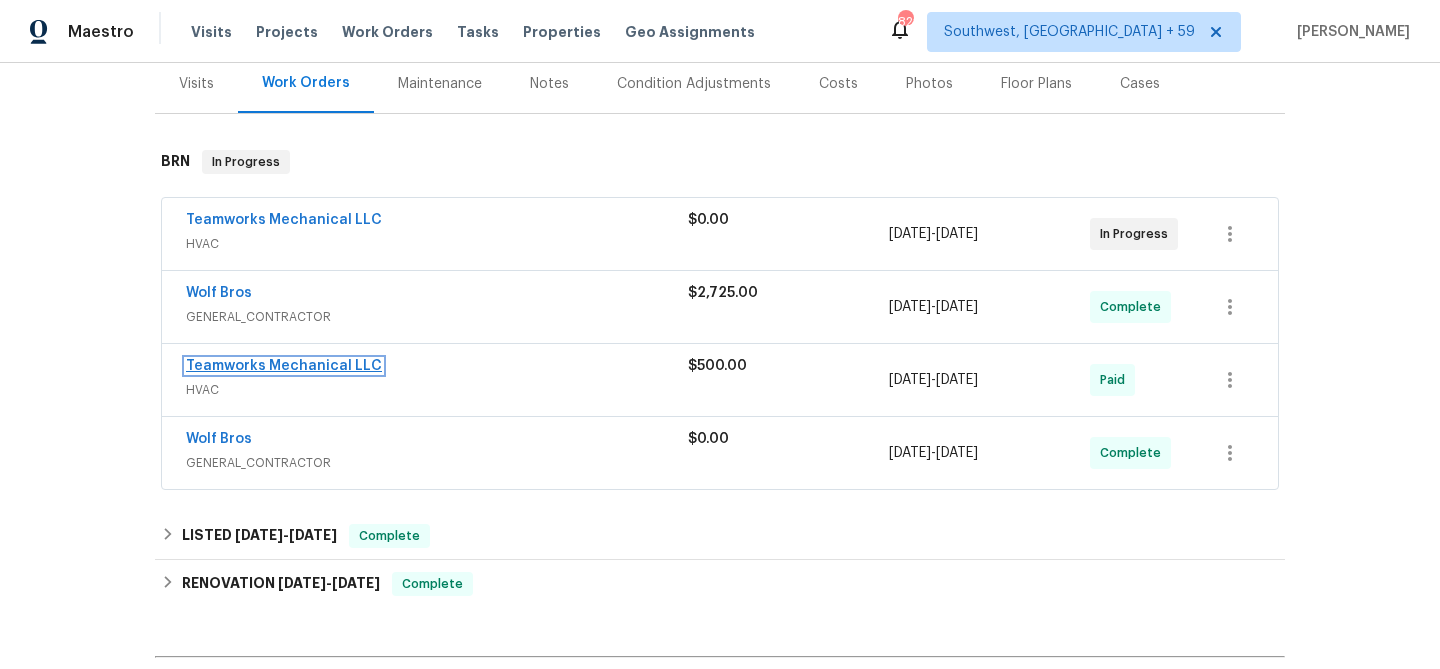 click on "Teamworks Mechanical LLC" at bounding box center (284, 366) 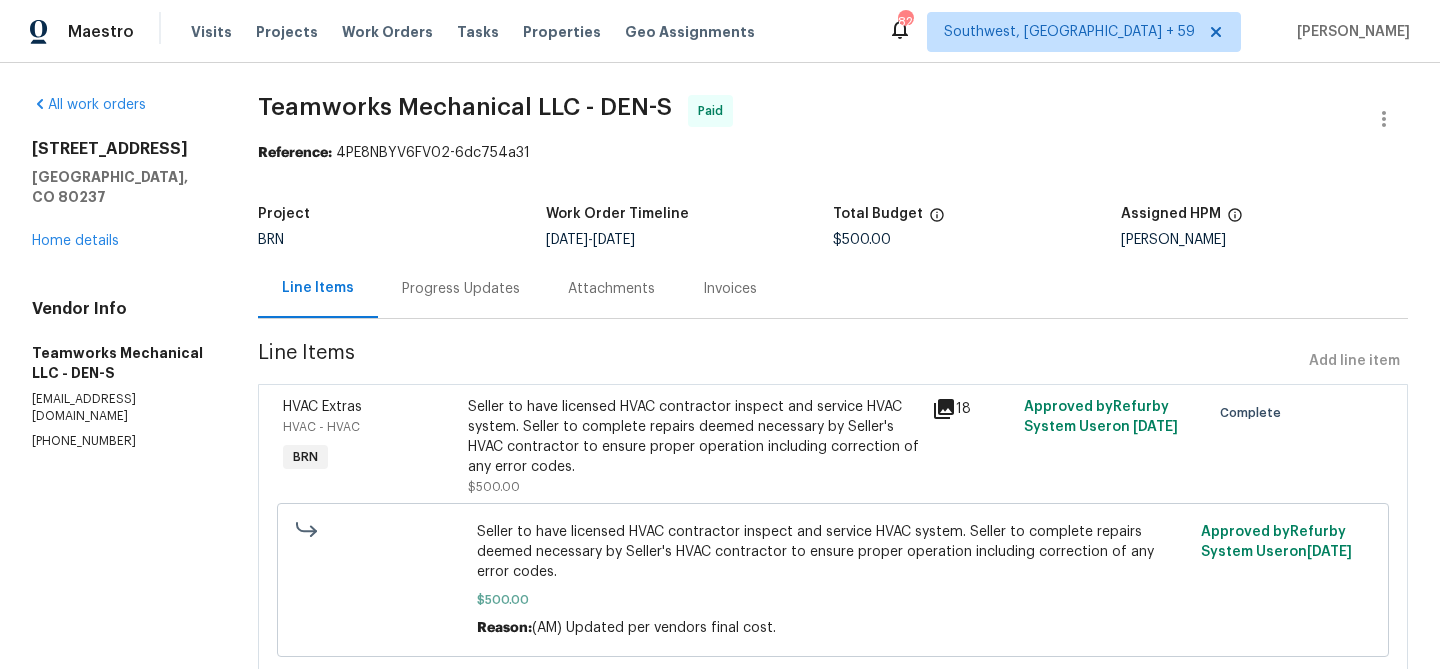 click on "Seller to have licensed HVAC contractor inspect and service HVAC system. Seller to complete repairs deemed necessary by Seller's HVAC contractor to ensure proper operation including correction of any error codes." at bounding box center [693, 437] 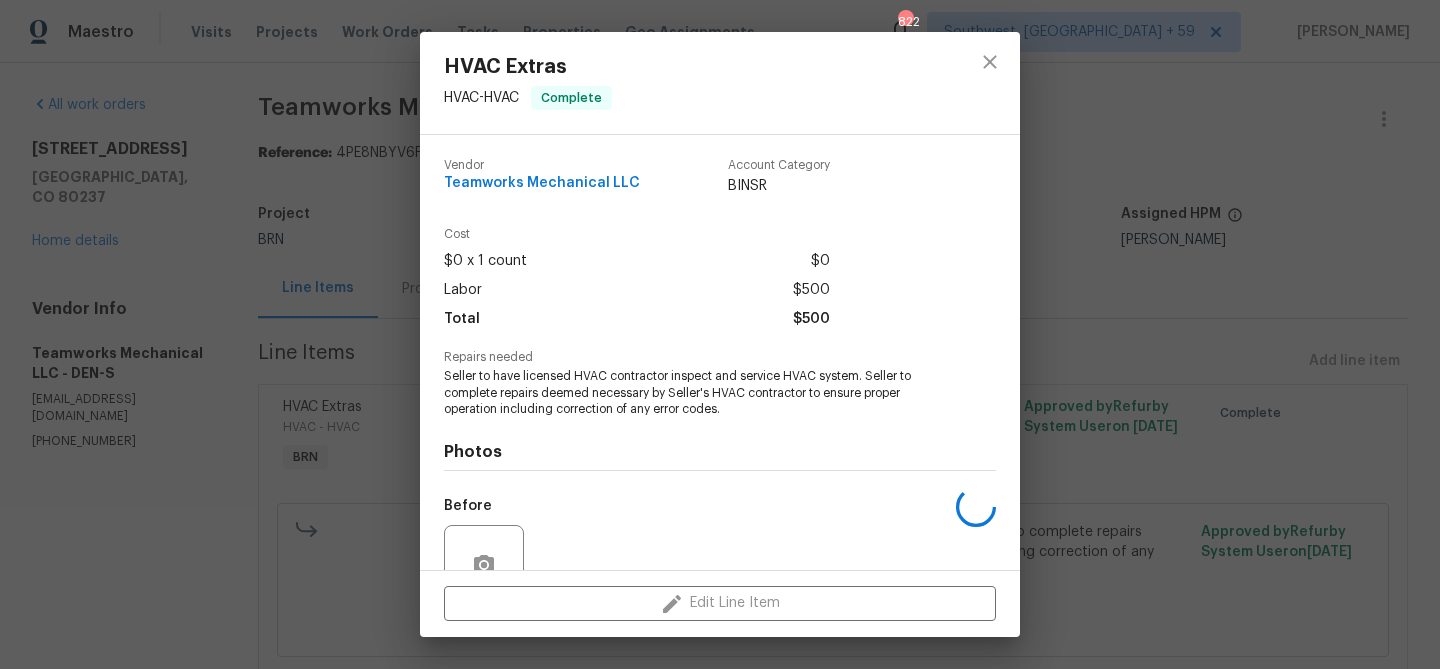 scroll, scrollTop: 185, scrollLeft: 0, axis: vertical 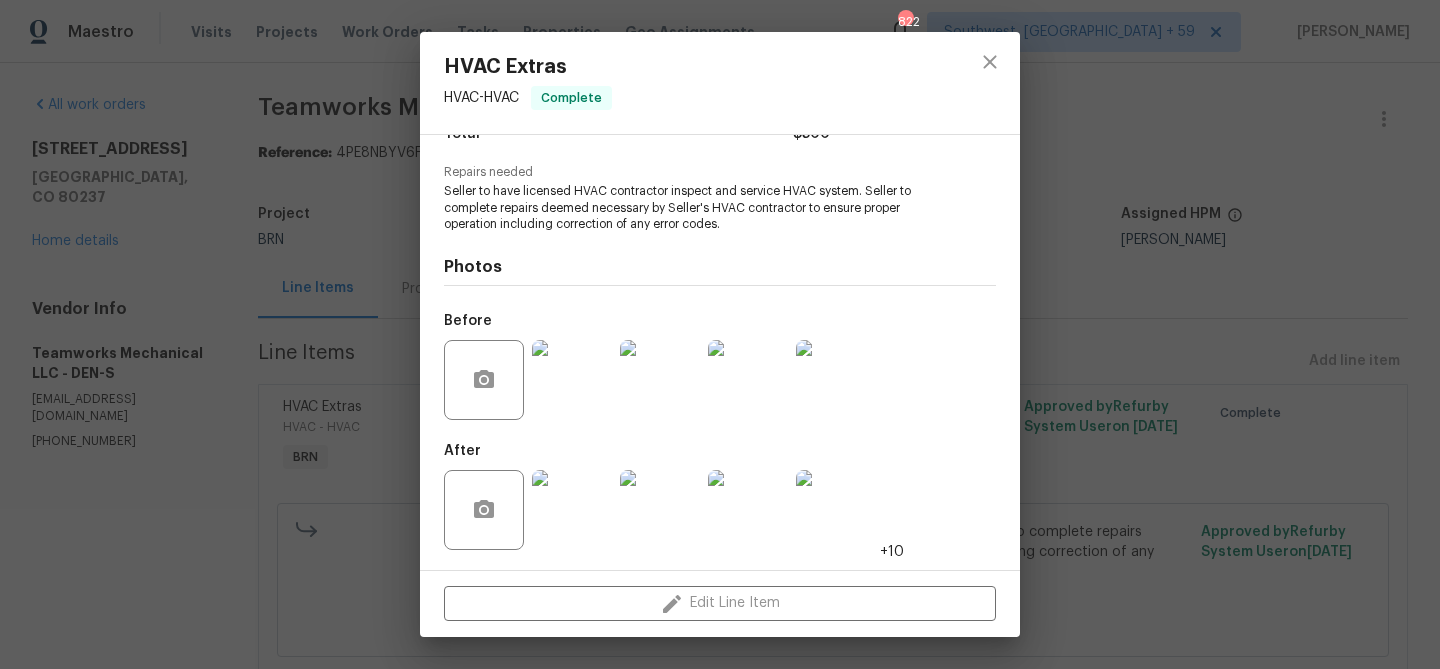 click at bounding box center [572, 510] 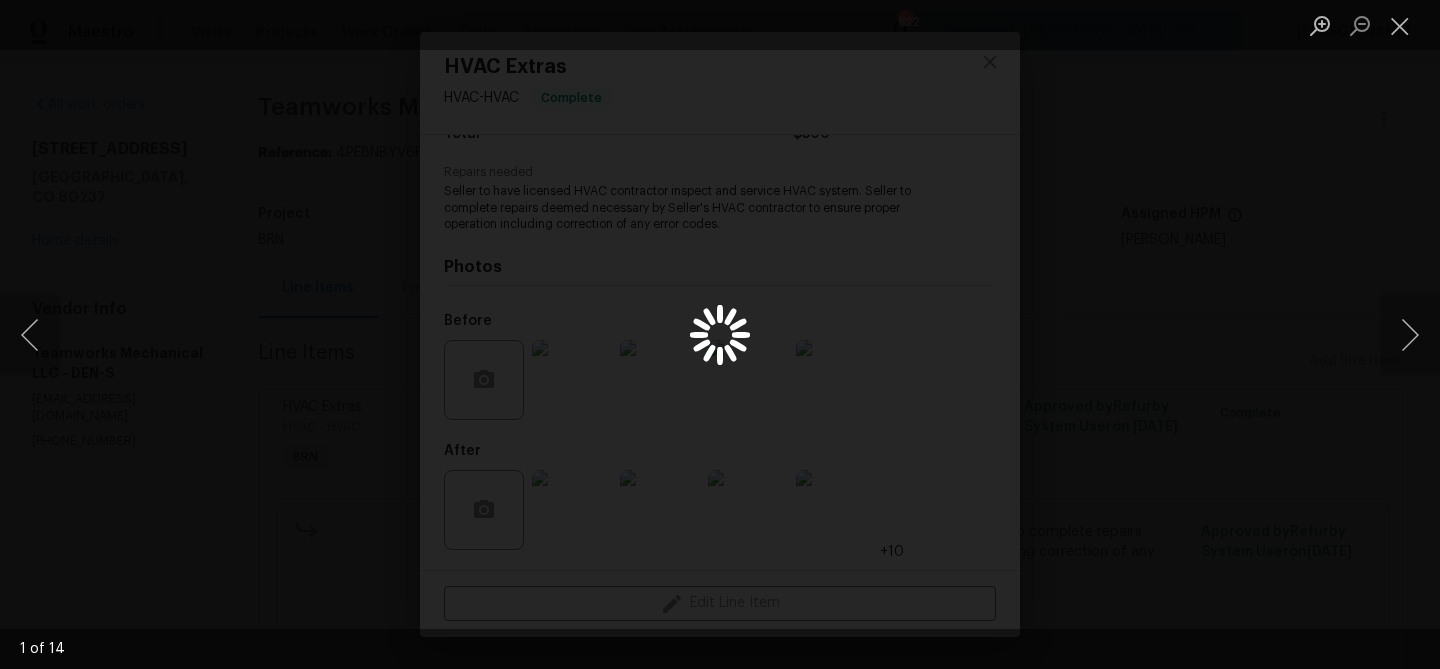 click at bounding box center (720, 334) 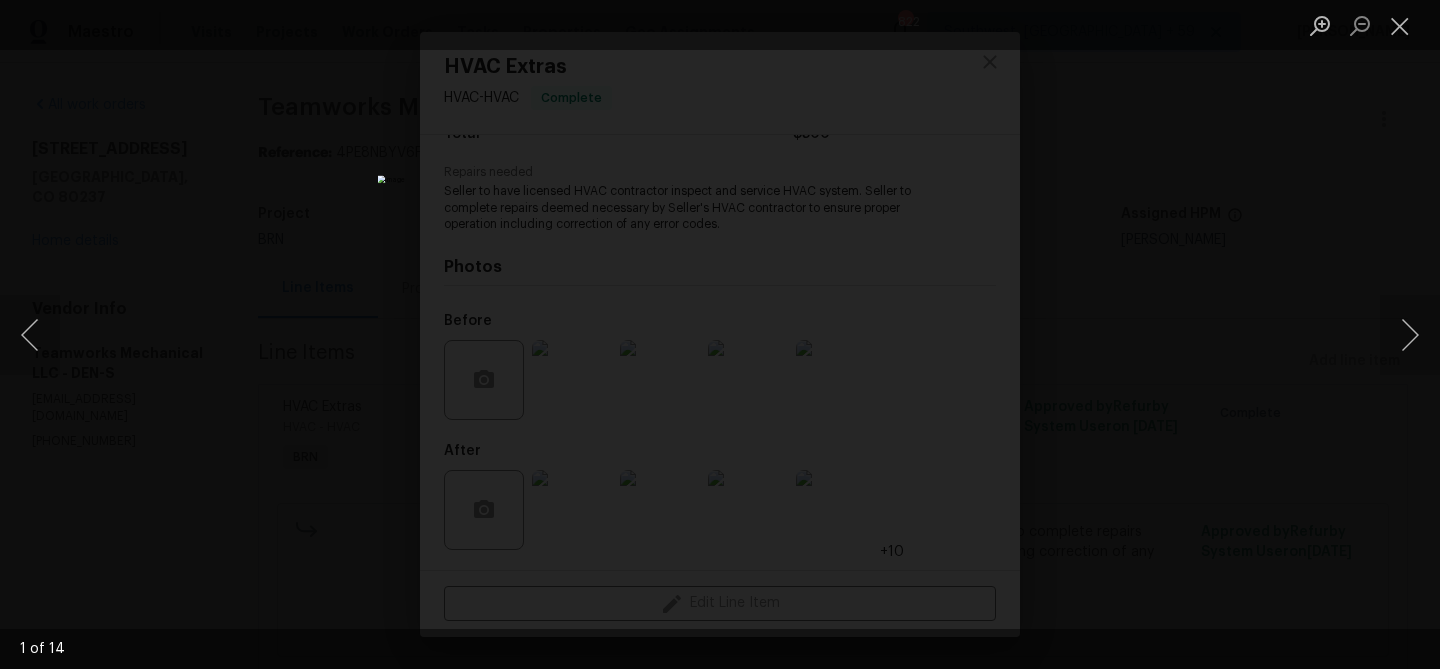 click at bounding box center [720, 334] 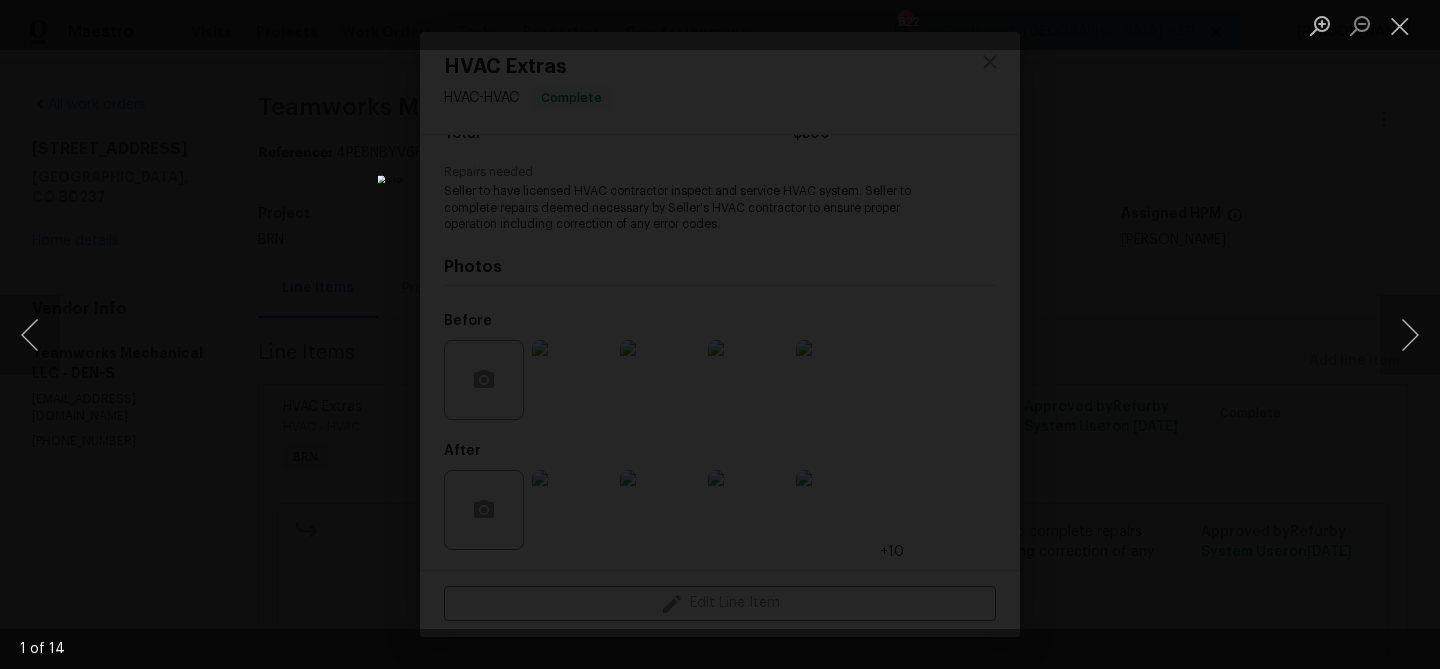 click at bounding box center (720, 334) 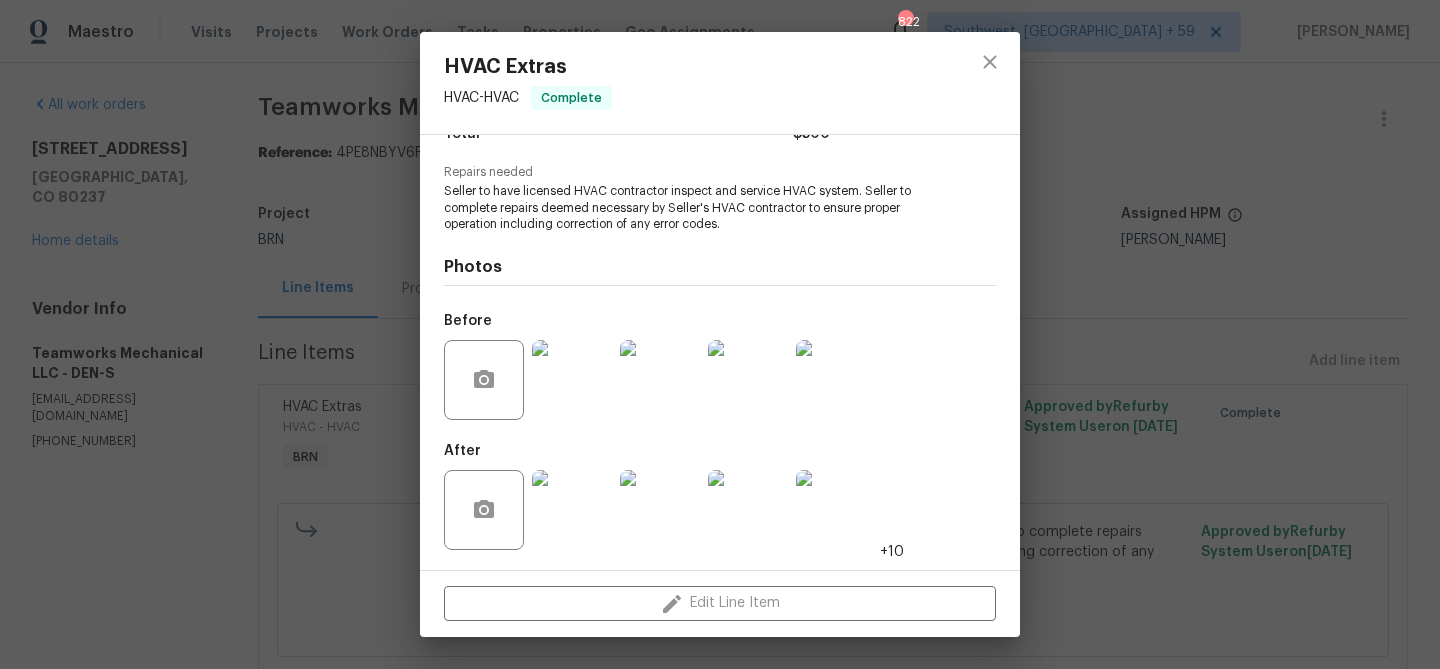 click at bounding box center [572, 380] 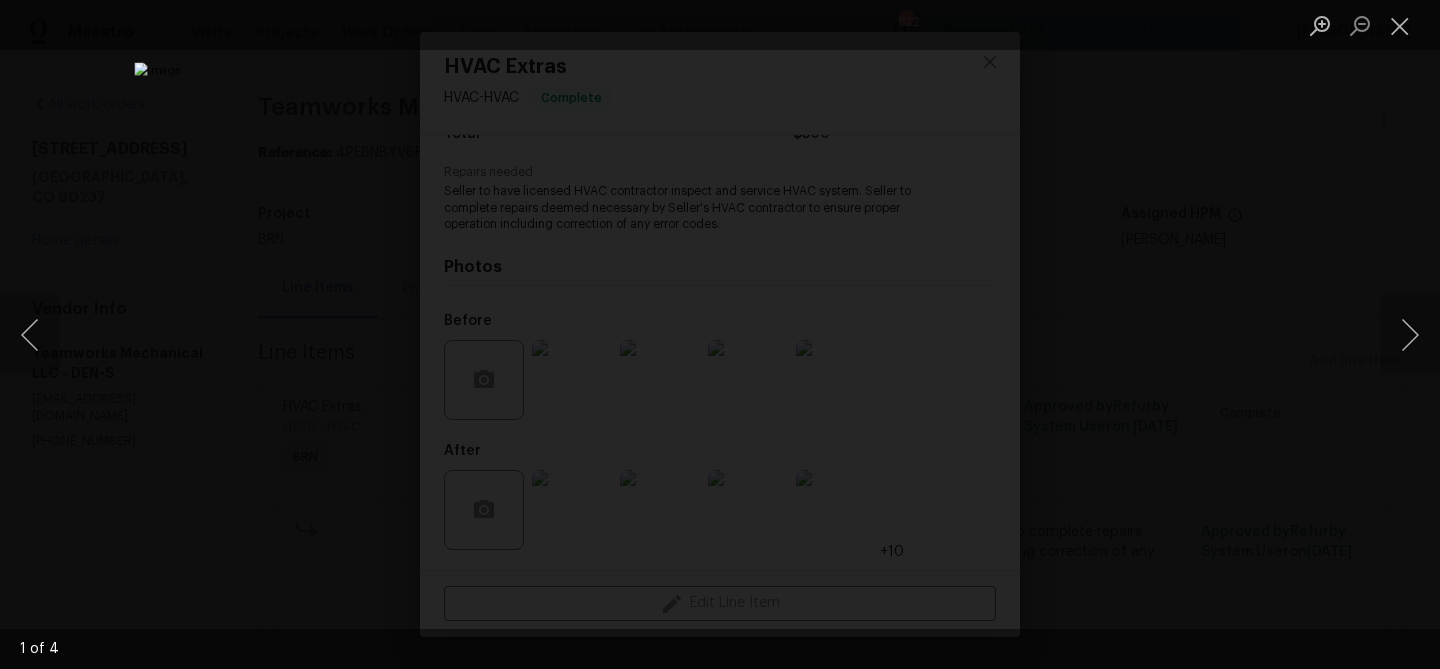 click at bounding box center (720, 334) 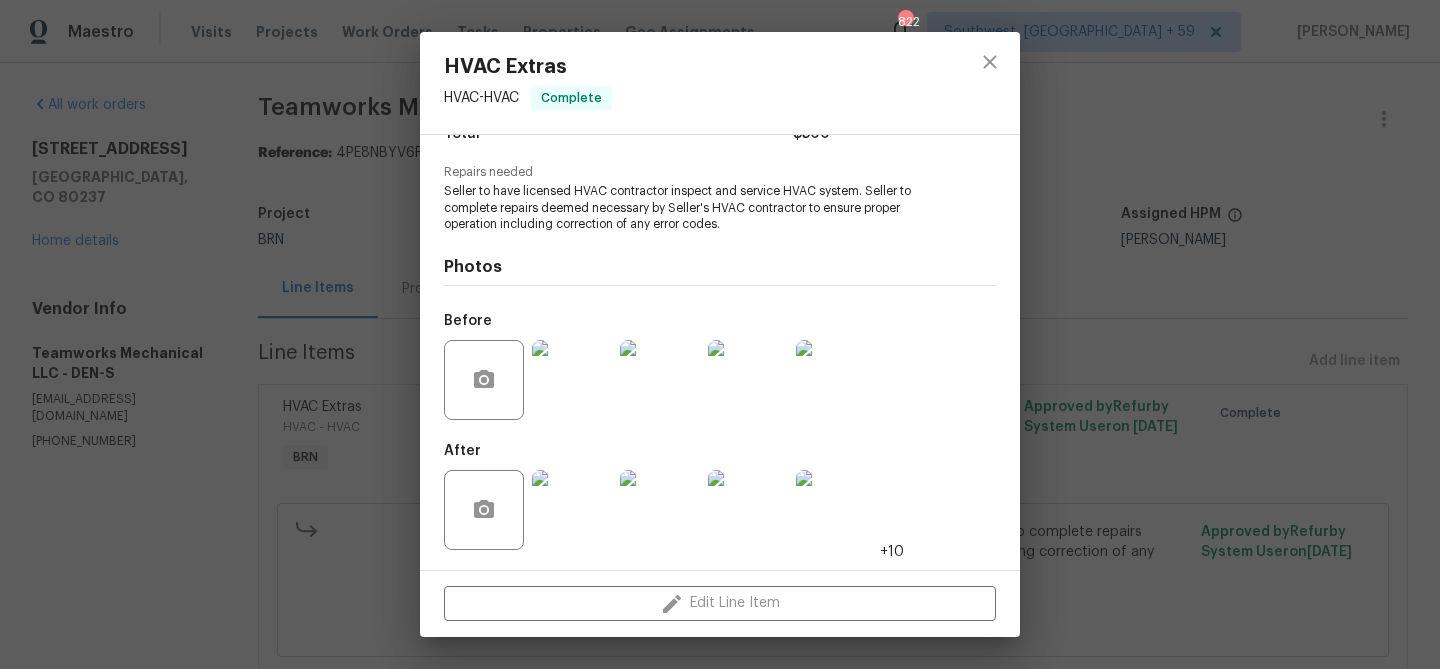 click at bounding box center (572, 510) 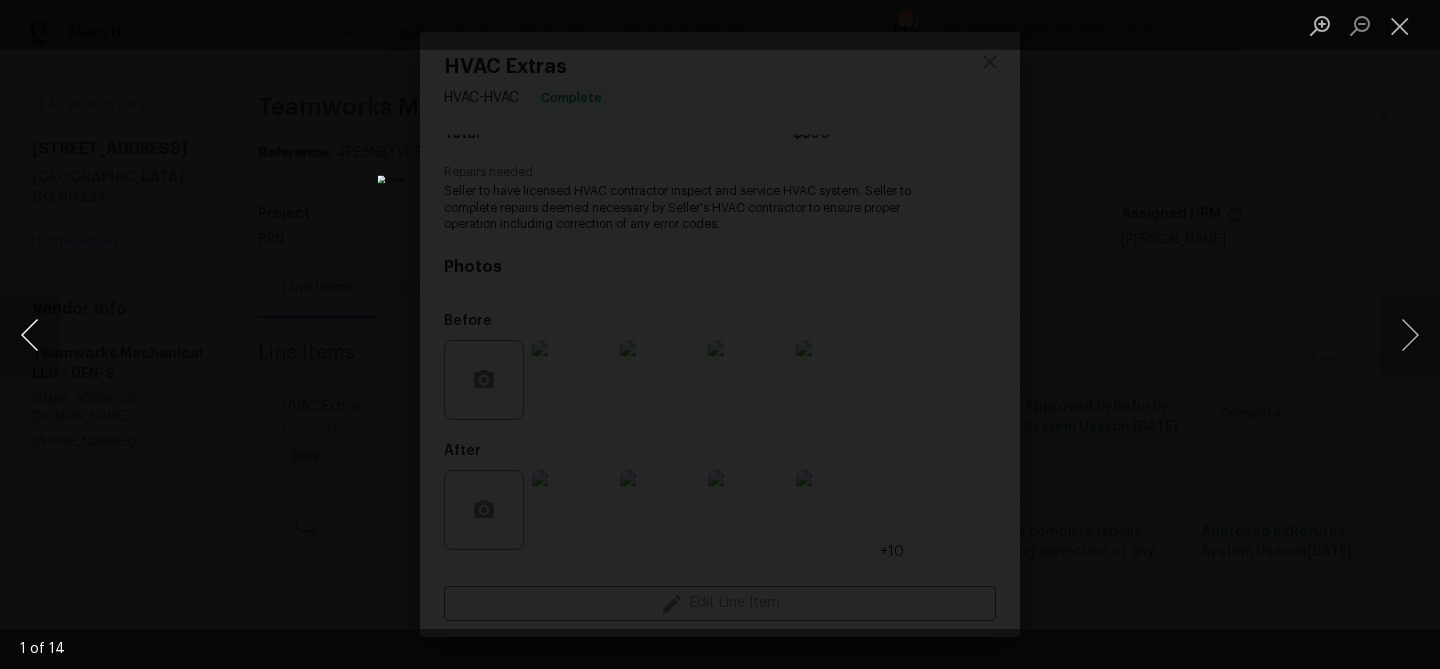 click at bounding box center [30, 335] 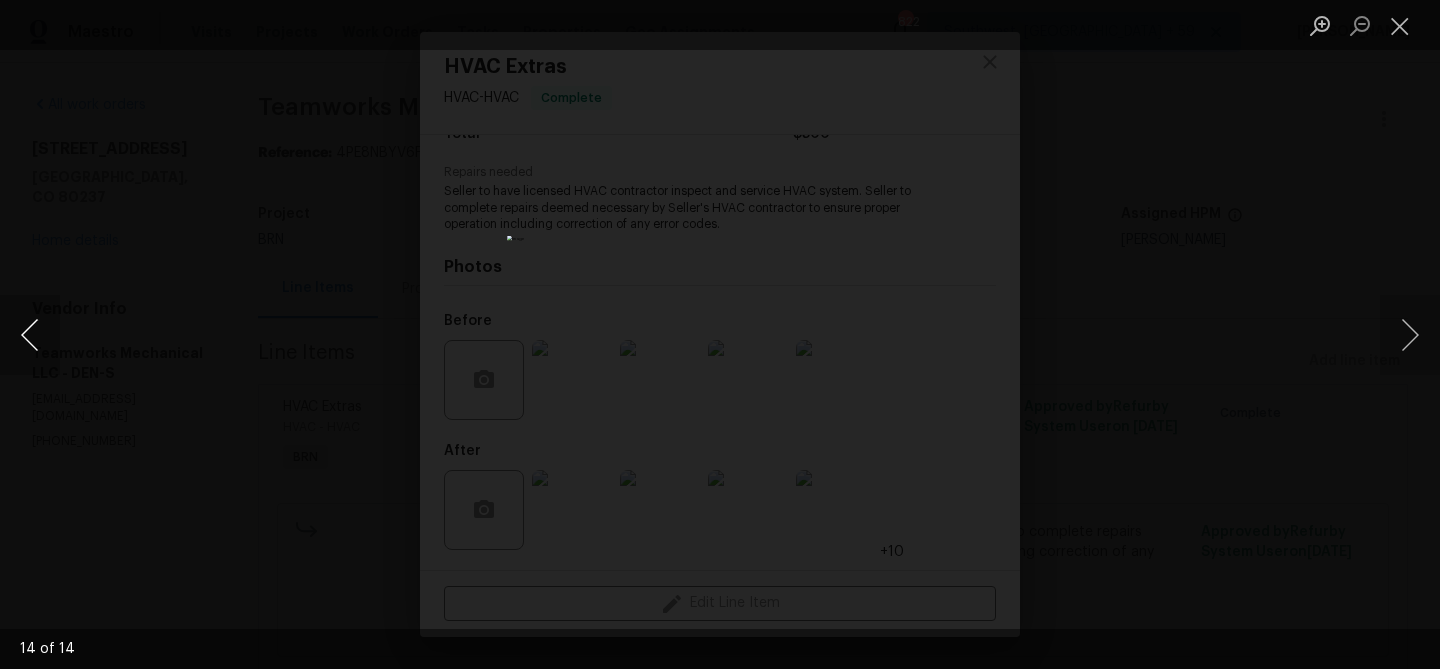 click at bounding box center [30, 335] 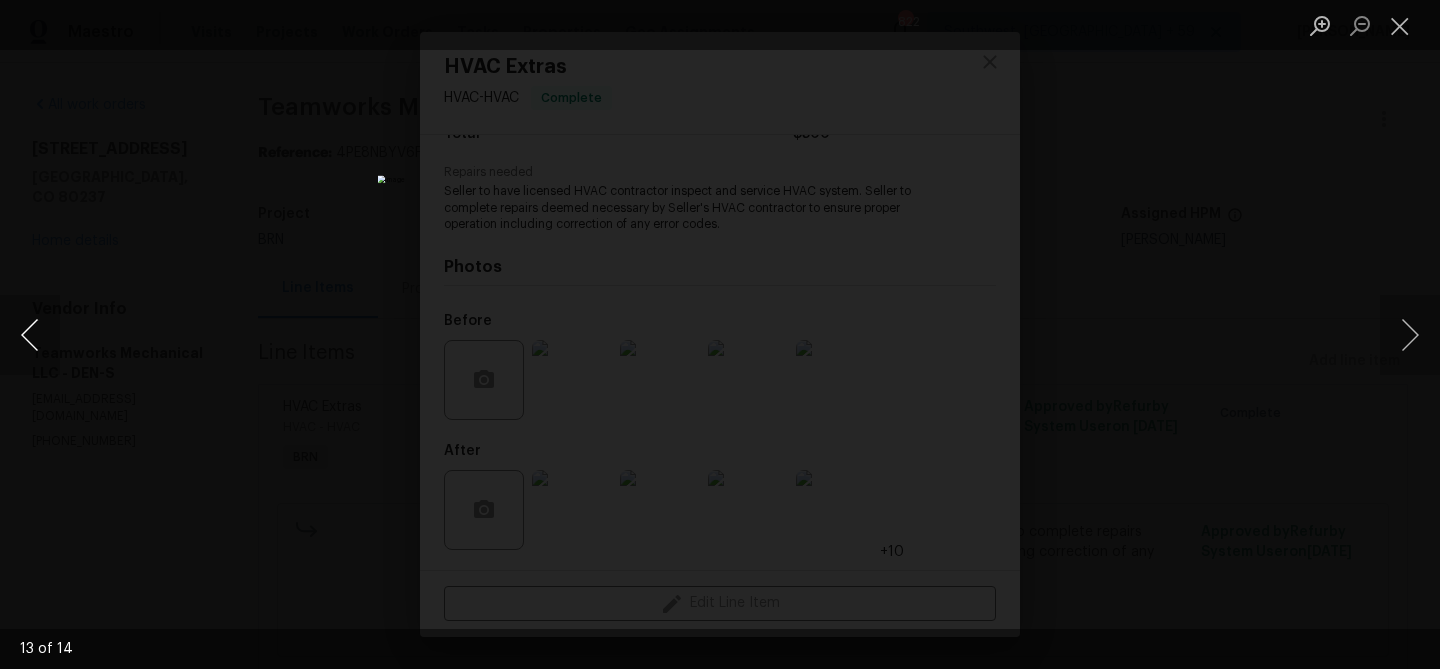 click at bounding box center (30, 335) 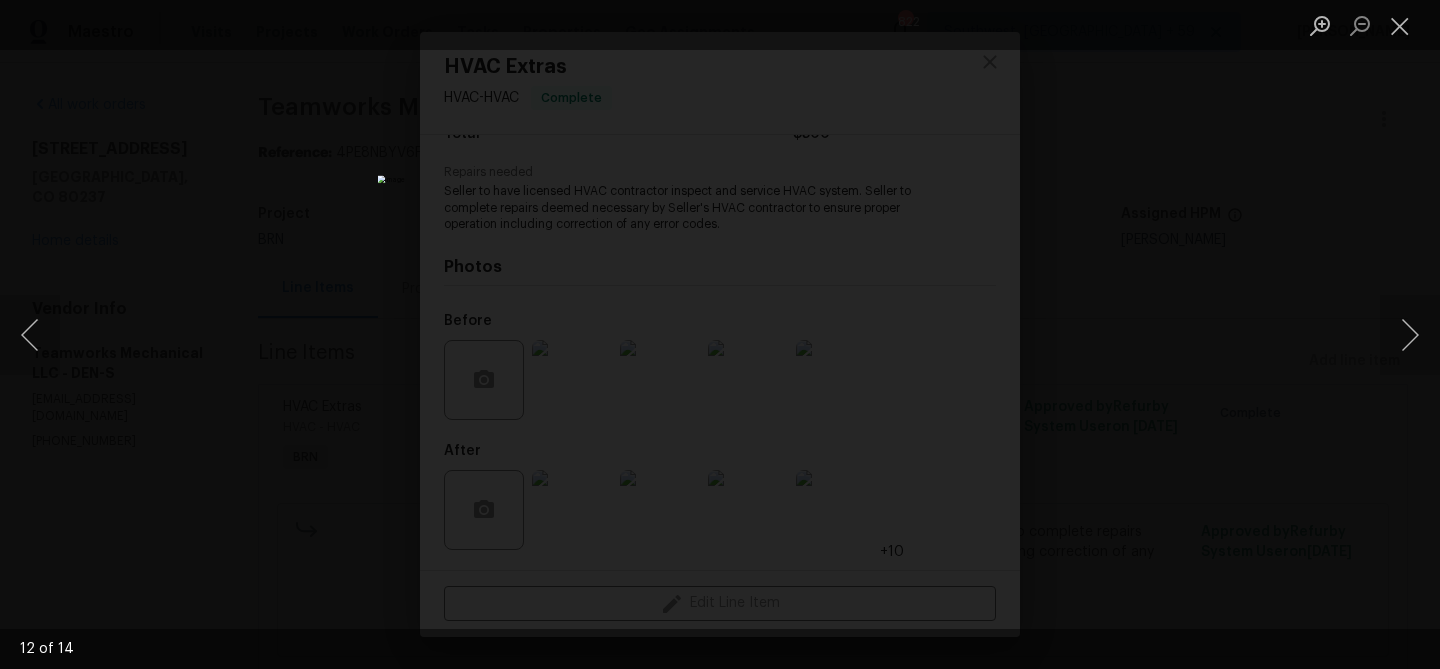 click at bounding box center (720, 334) 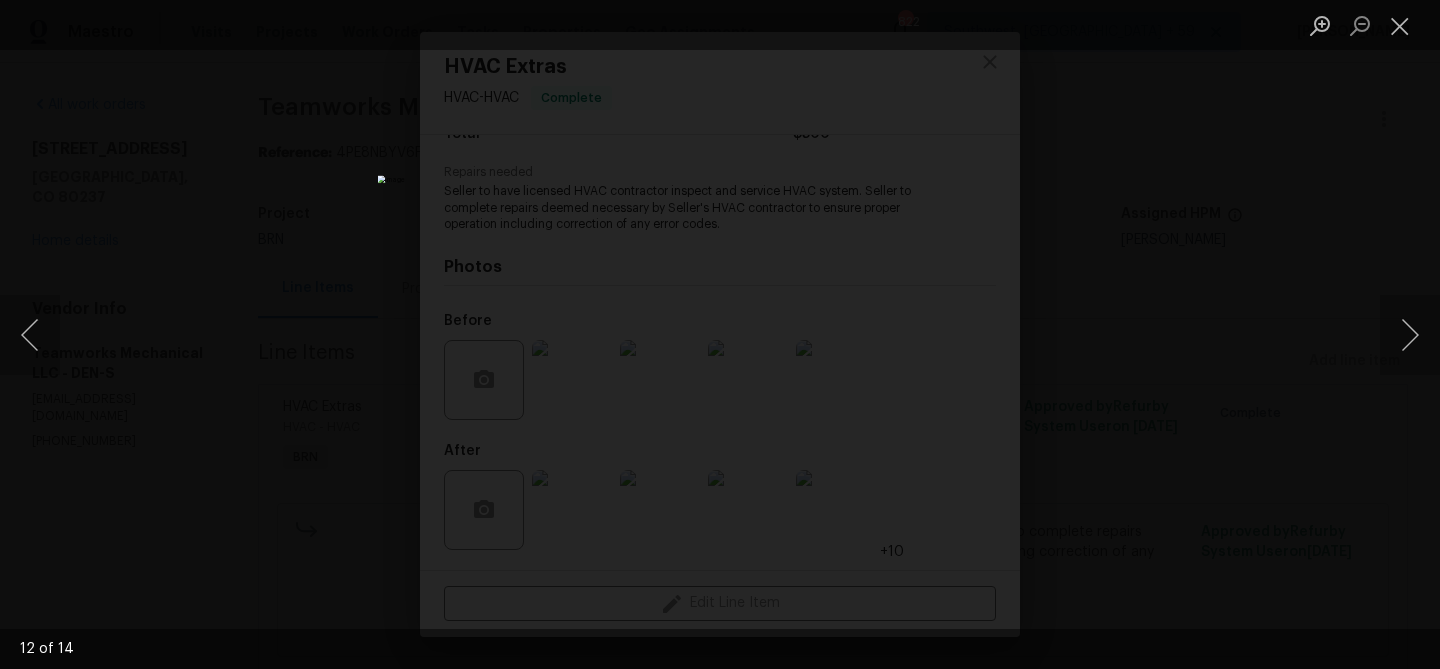 click at bounding box center (720, 334) 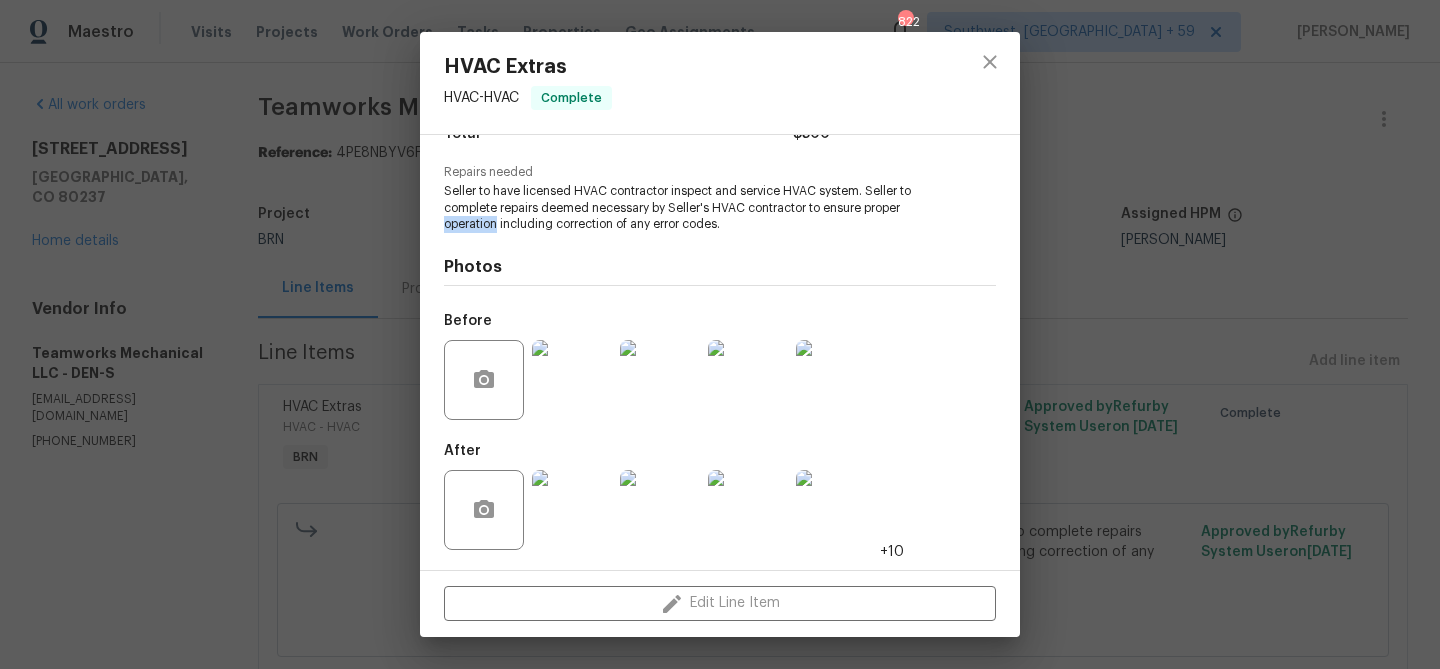click on "HVAC Extras HVAC  -  HVAC Complete Vendor Teamworks Mechanical LLC Account Category BINSR Cost $0 x 1 count $0 Labor $500 Total $500 Repairs needed Seller to have licensed HVAC contractor inspect and service HVAC system. Seller to complete repairs deemed necessary by Seller's HVAC contractor to ensure proper operation including correction of any error codes. Photos Before After  +10  Edit Line Item" at bounding box center (720, 334) 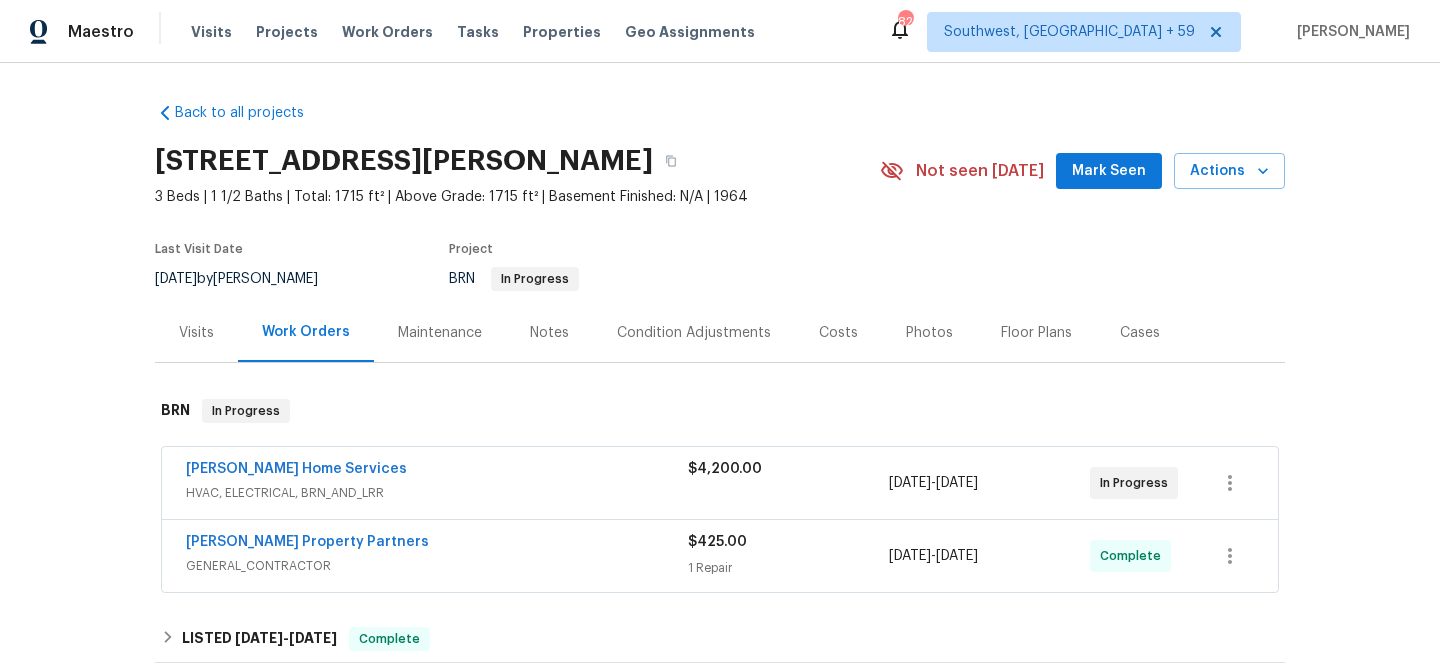 scroll, scrollTop: 0, scrollLeft: 0, axis: both 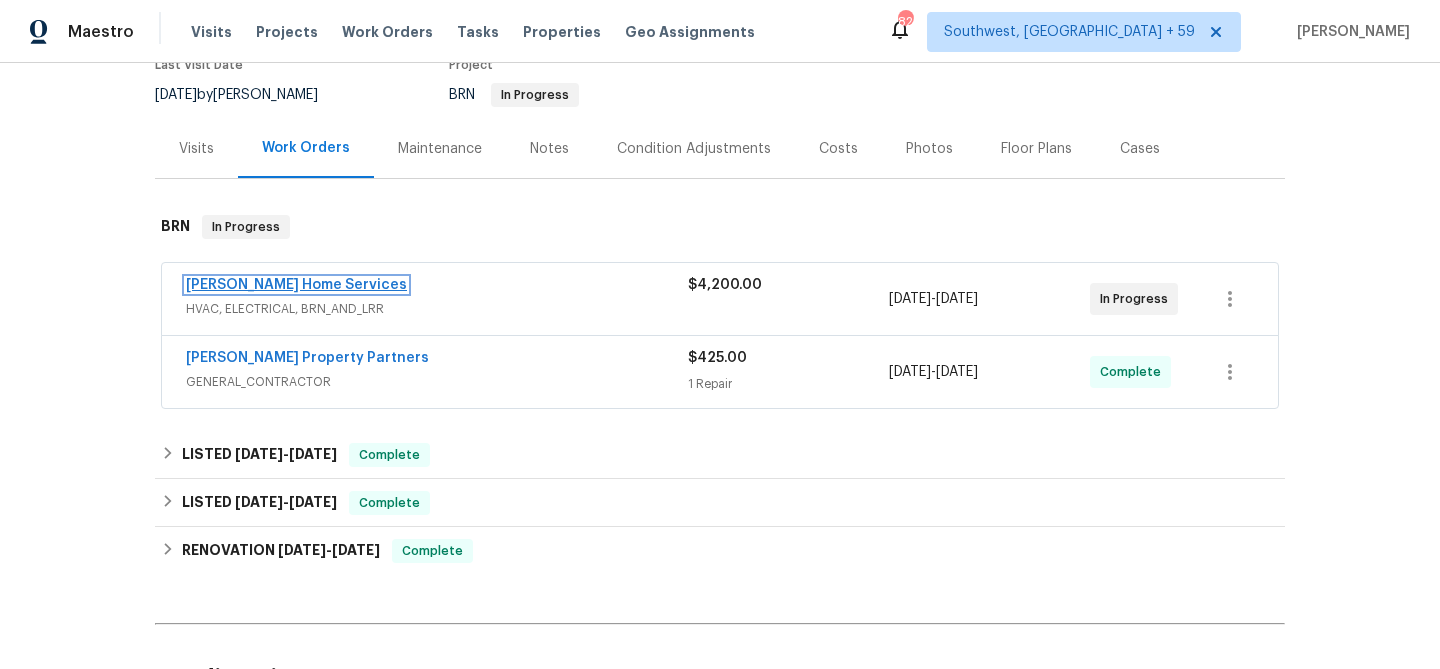 click on "Tingley Home Services" at bounding box center [296, 285] 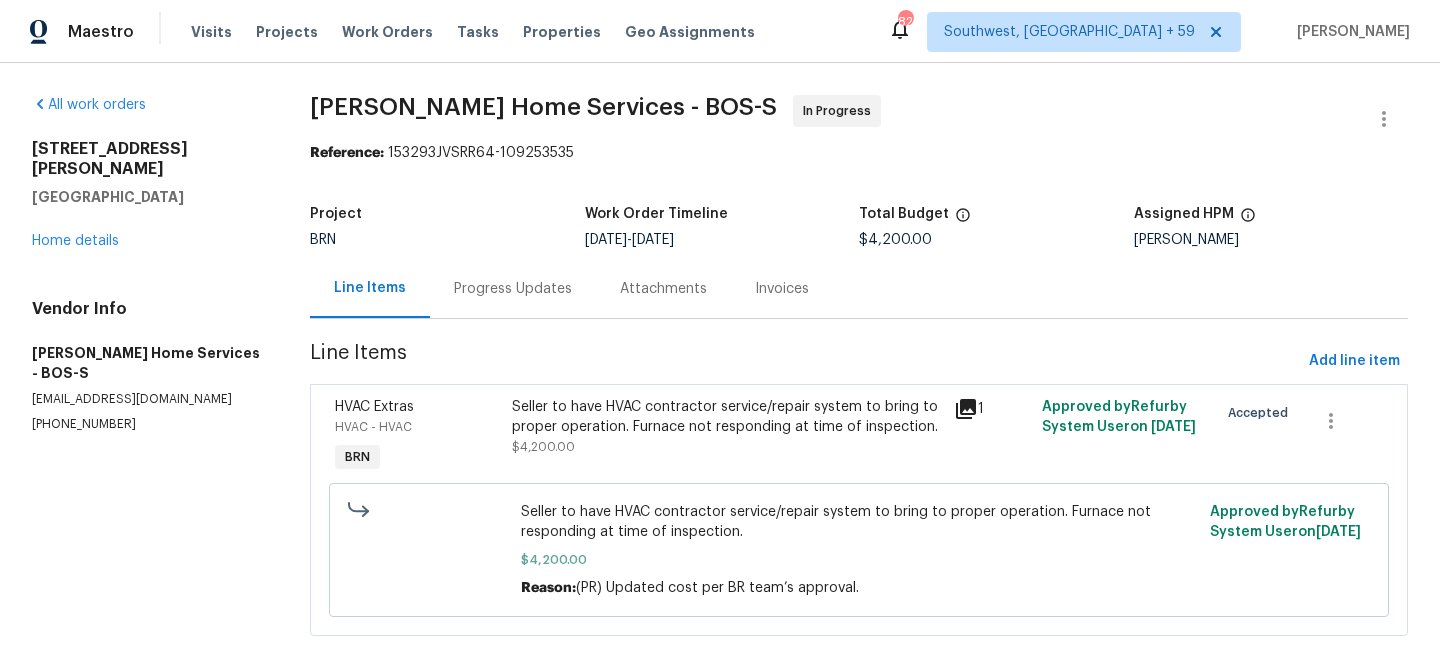 click on "Progress Updates" at bounding box center [513, 288] 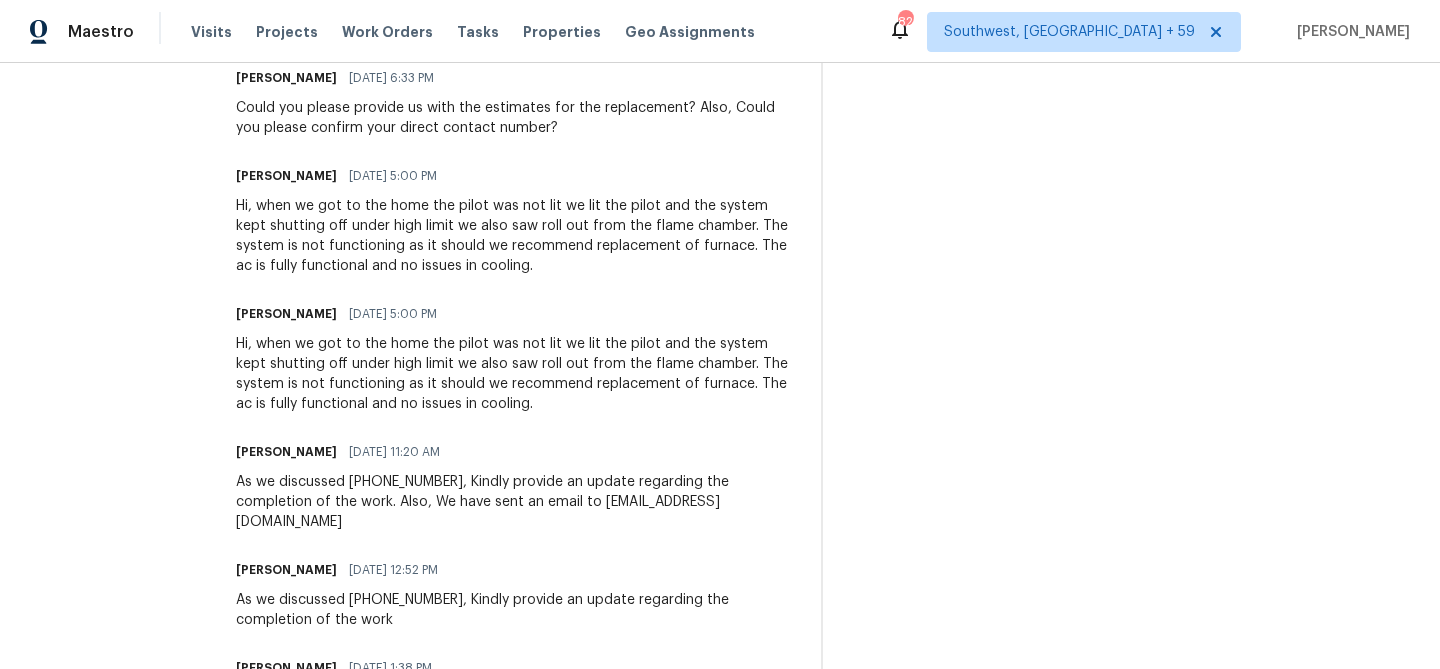 scroll, scrollTop: 973, scrollLeft: 0, axis: vertical 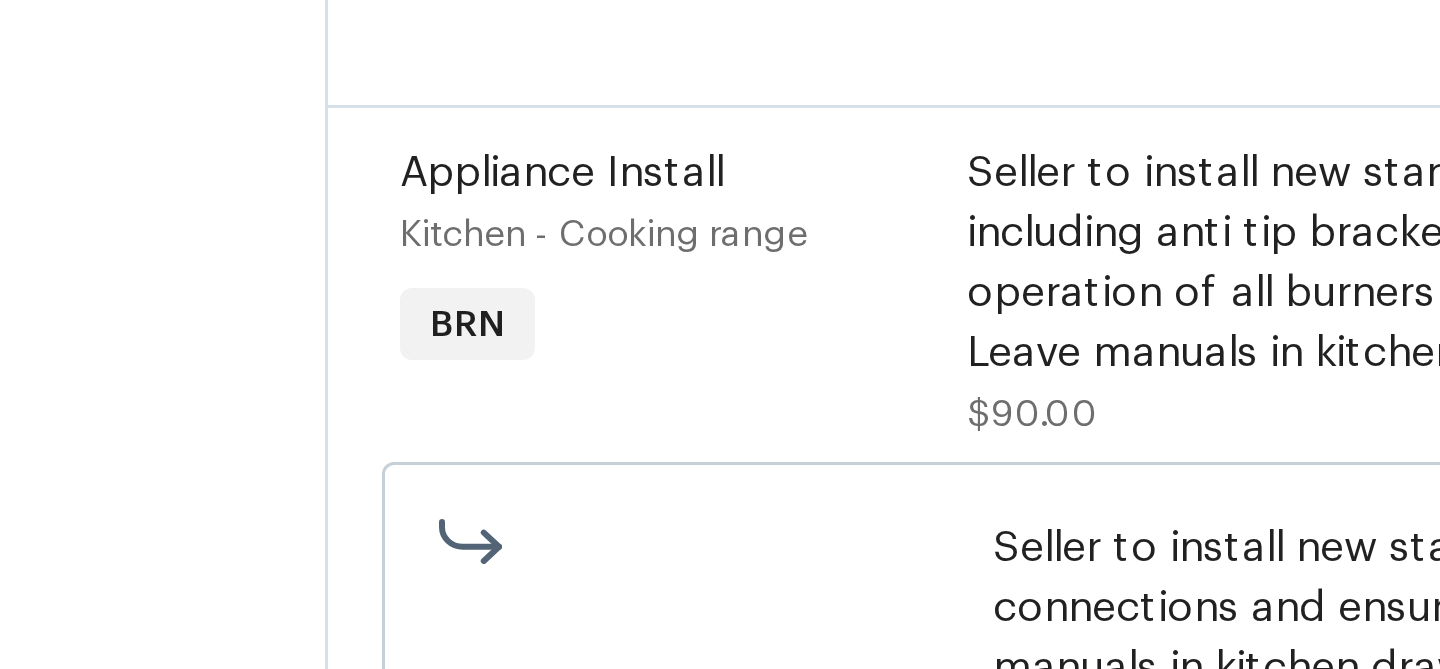 click on "All work orders [STREET_ADDRESS] Home details Vendor Info Jax Network Construction - JAX [EMAIL_ADDRESS][DOMAIN_NAME] [PHONE_NUMBER] Jax Network Construction - JAX Needs QC Reference:   R94JKJ6DXA1N-ea215e86d Project BRN   Work Order Timeline [DATE]  -  [DATE] Total Budget $330.00 Assigned HPM [PERSON_NAME] Line Items Progress Updates Attachments Invoices Line Items Add line item Damaged/missing outlet Electrical - Switches and Outlets BRN #Rework Seller to have contractor replace outlet right of kitchen sink and outlet under sink with GFCI outlet. $0.00   5 Approved by  [PERSON_NAME]  on   [DATE] Needs QC Appliance Install Kitchen - Cooking range BRN Seller to install new standard free standing stainless steel range including anti tip bracket. Make all connections and ensure proper operation of all burners and oven. Haul off any packing materials. Leave manuals in kitchen drawer. $90.00   2 Approved by  Refurby System User  on   [DATE] Needs QC $90.00 Reason:  Approved by   on" at bounding box center [720, 338] 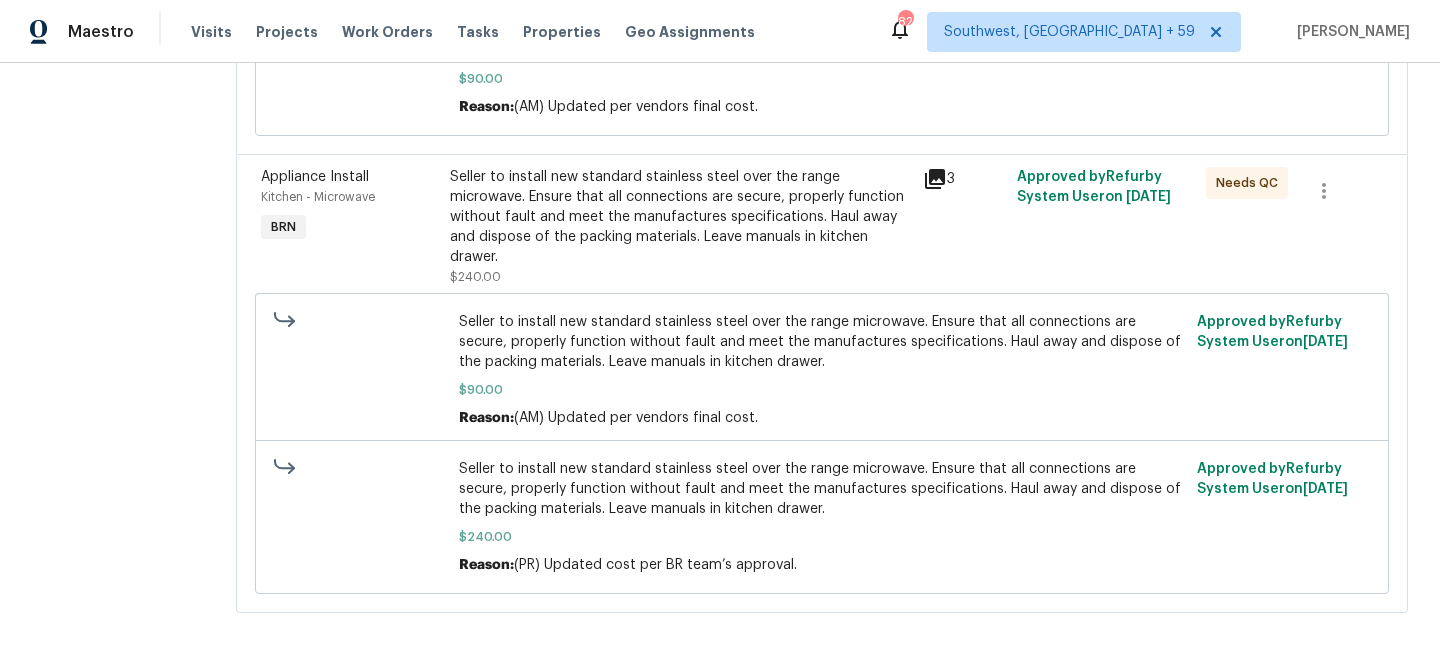 scroll, scrollTop: 138, scrollLeft: 0, axis: vertical 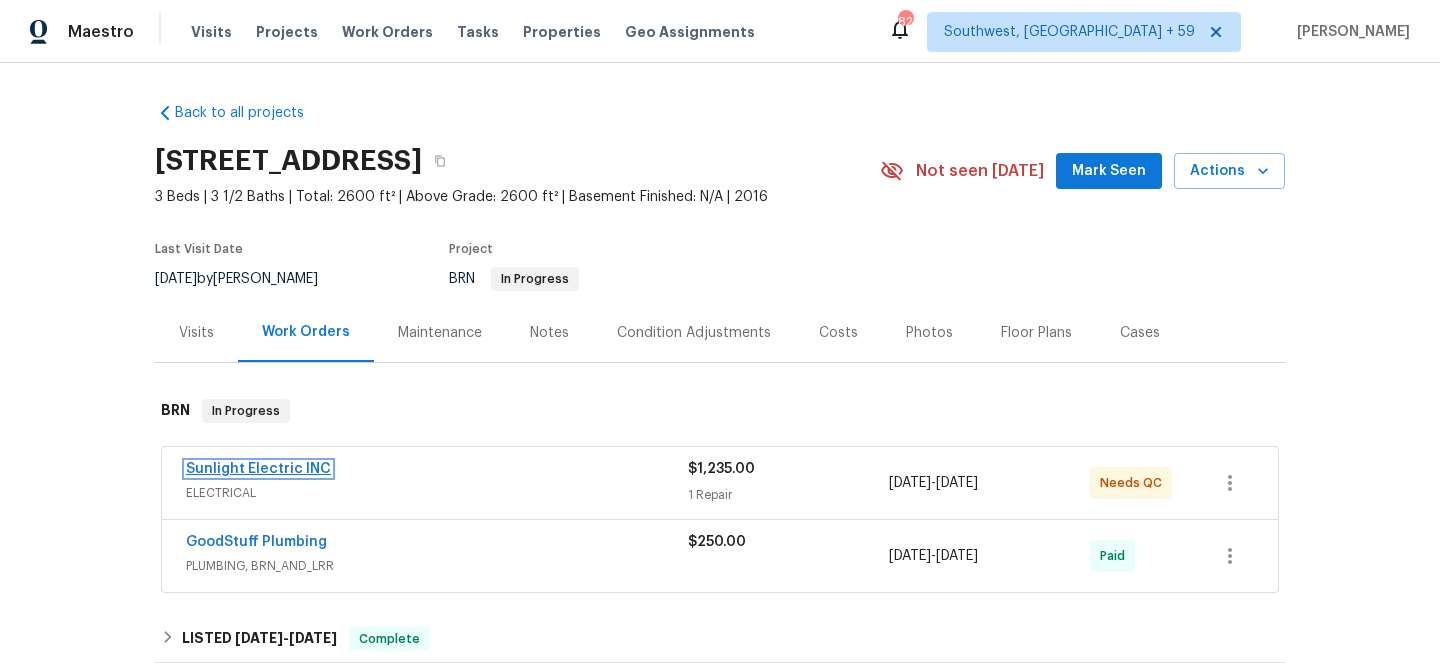 click on "Sunlight Electric INC" at bounding box center [258, 469] 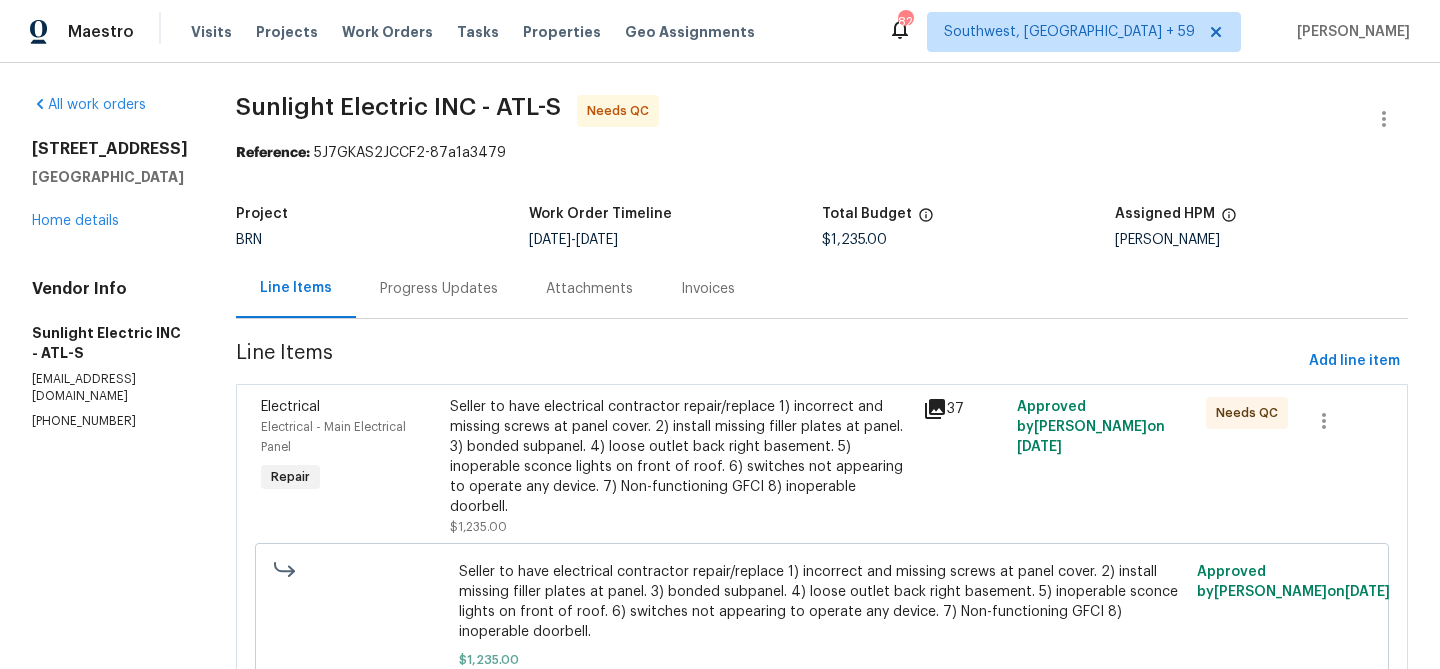 click on "Progress Updates" at bounding box center (439, 289) 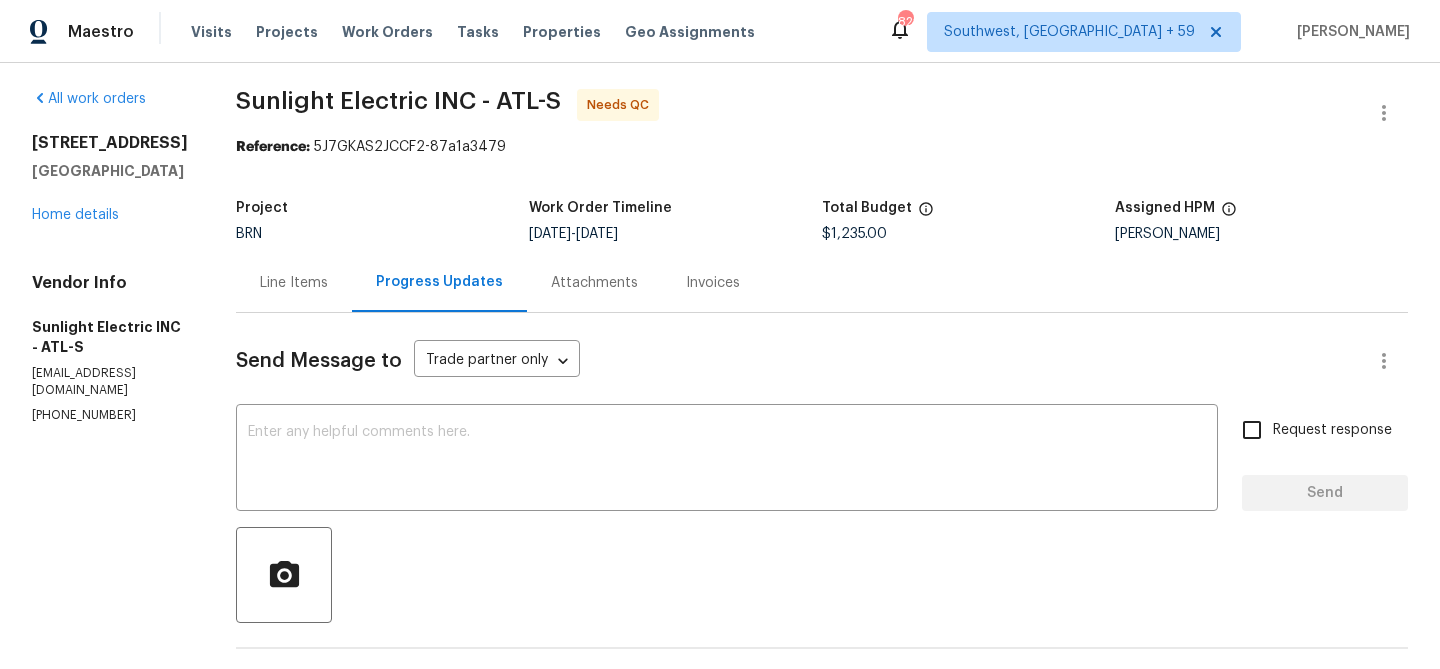 scroll, scrollTop: 0, scrollLeft: 0, axis: both 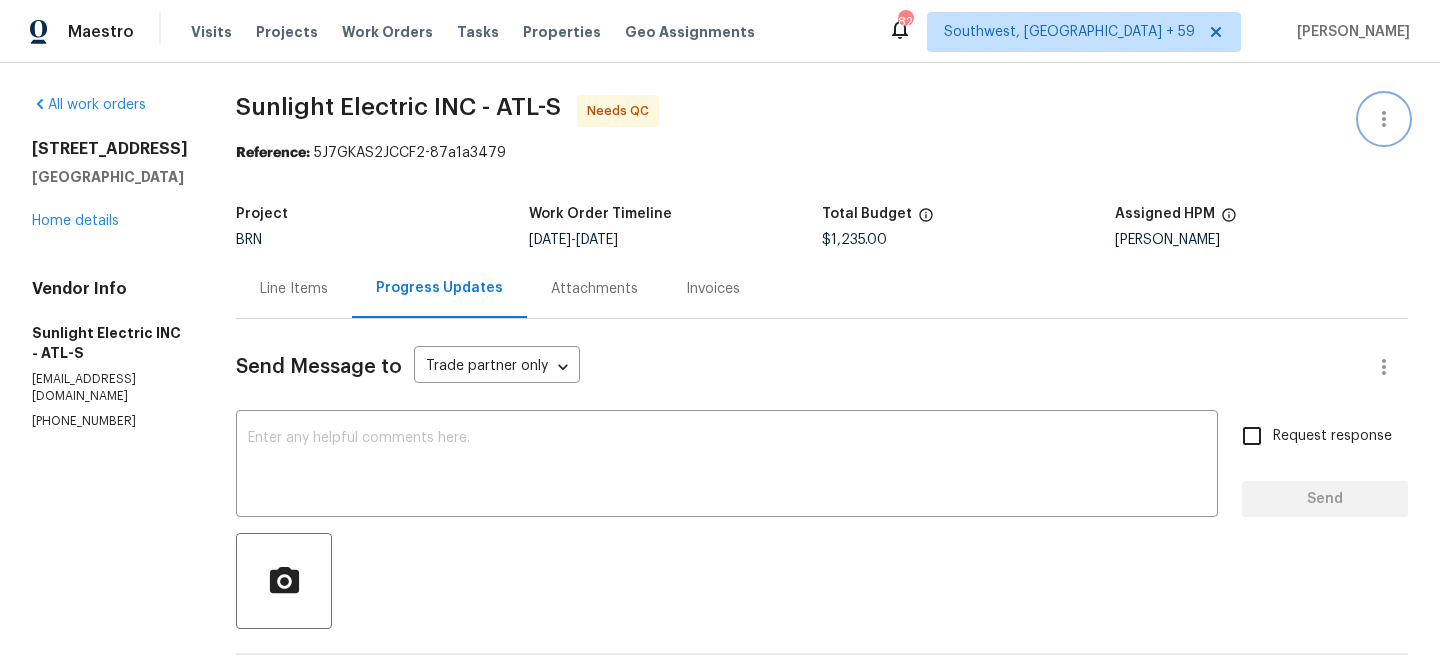 click 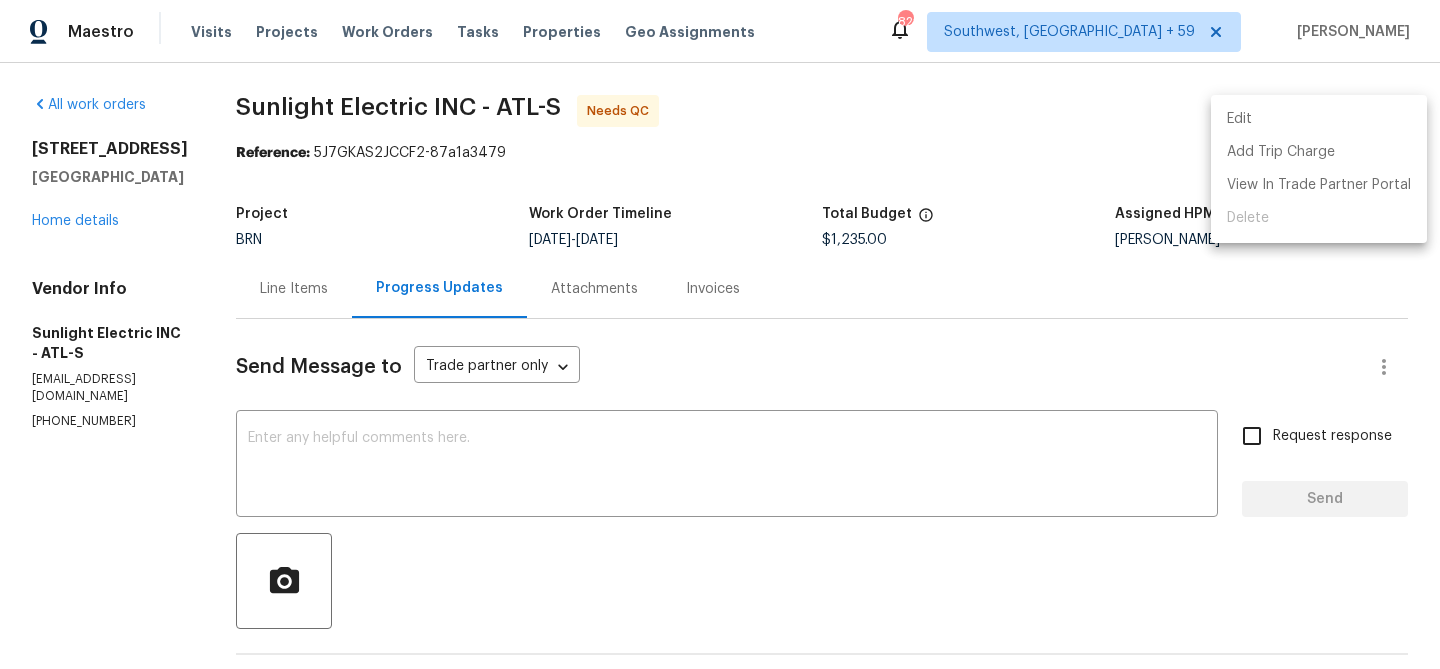 click on "Edit" at bounding box center (1319, 119) 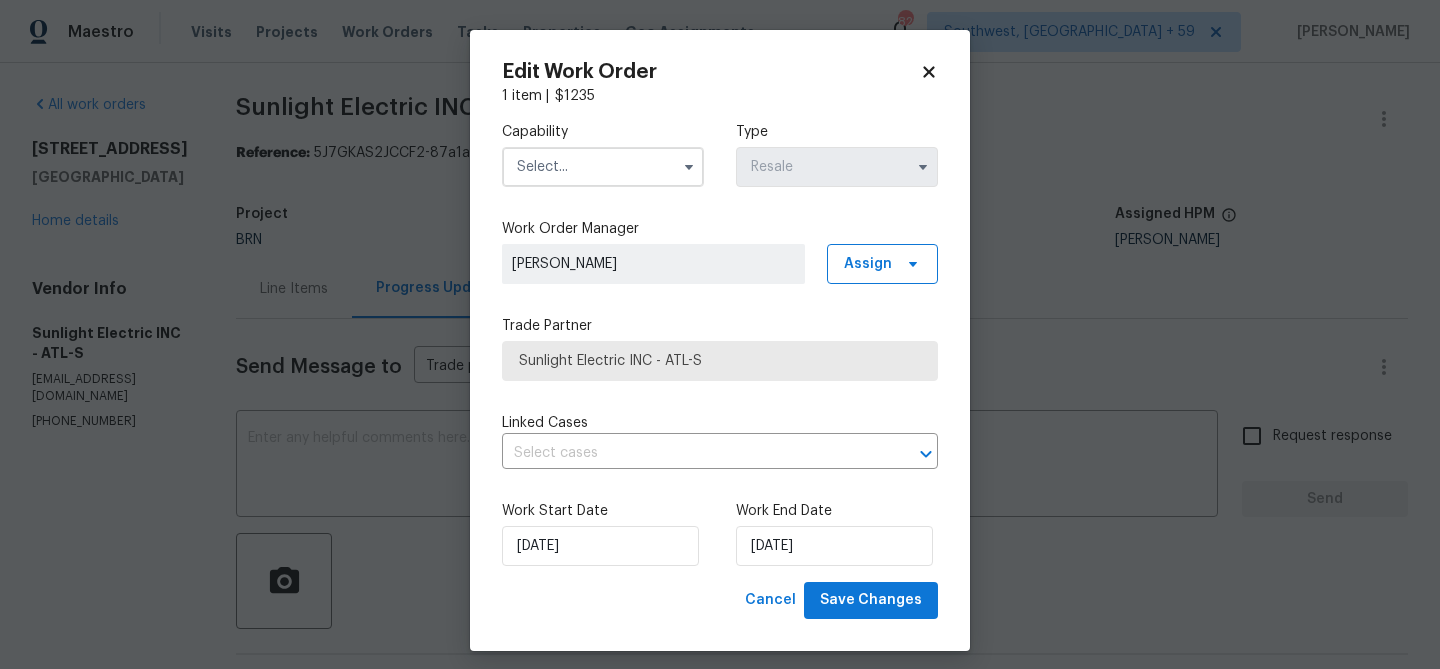 click at bounding box center [603, 167] 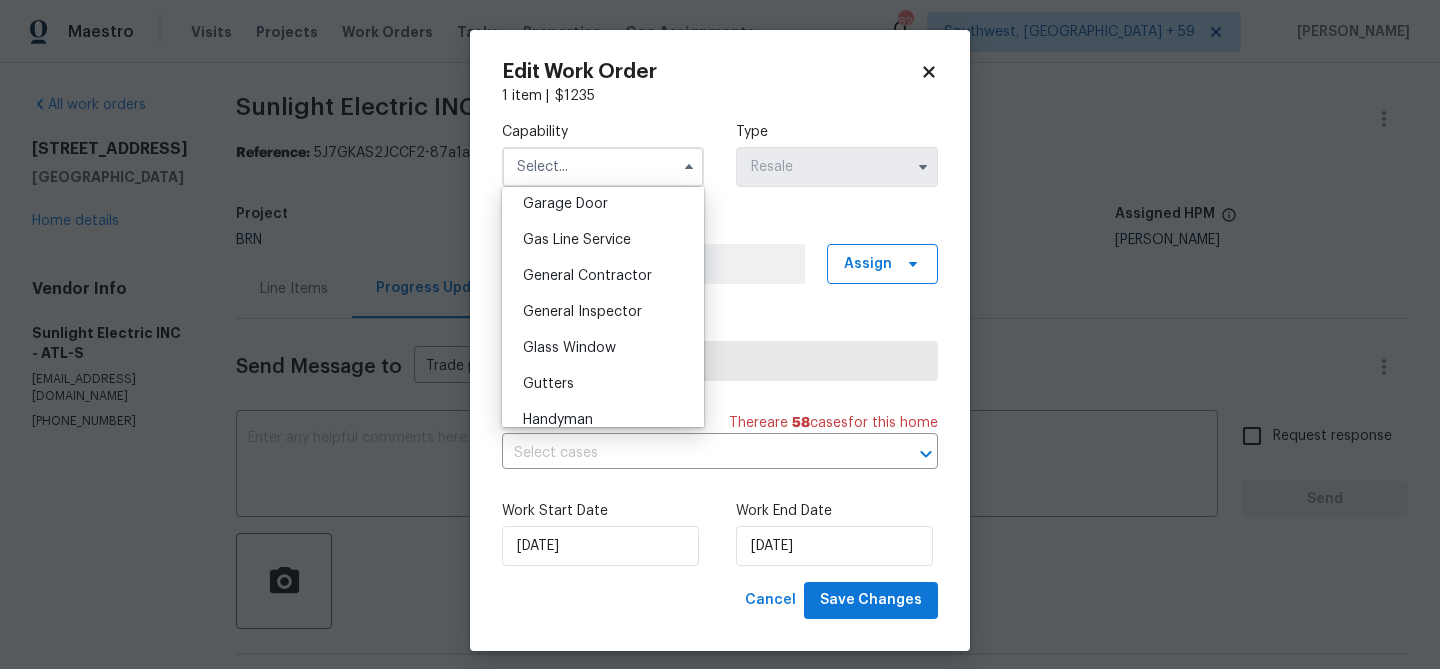 scroll, scrollTop: 898, scrollLeft: 0, axis: vertical 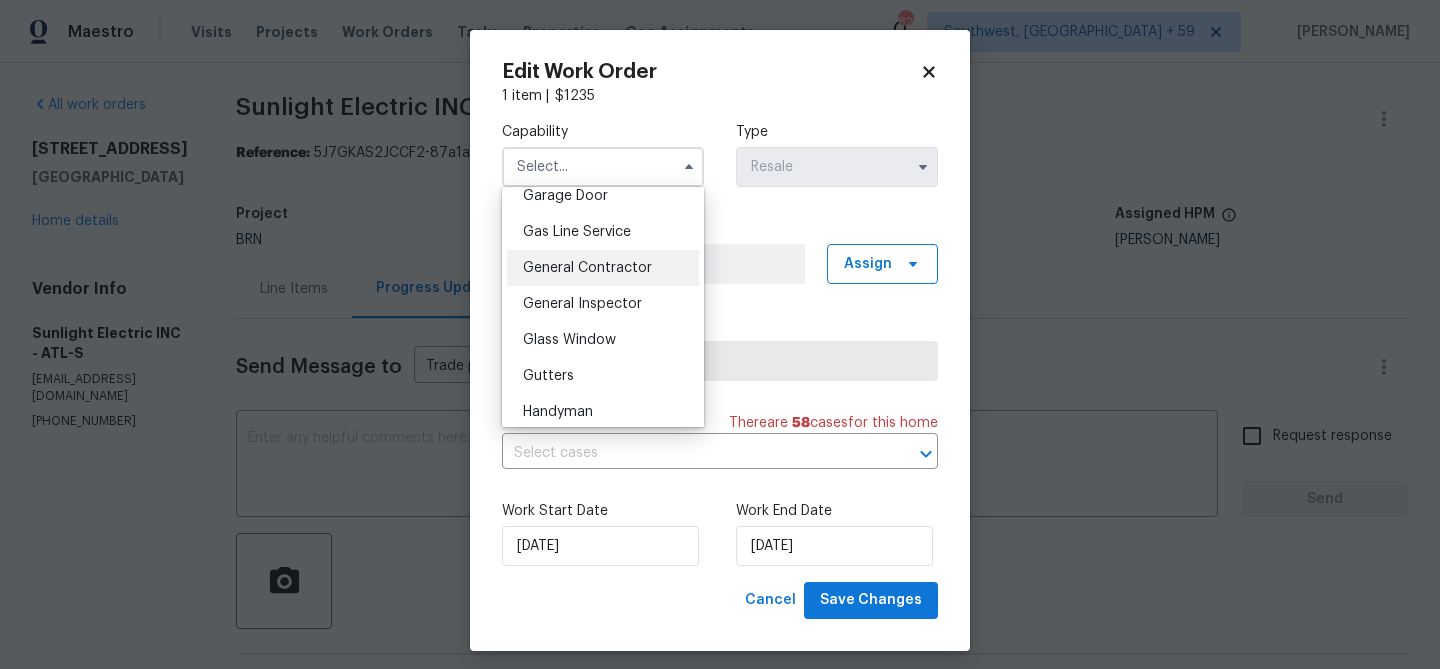 click on "General Contractor" at bounding box center (587, 268) 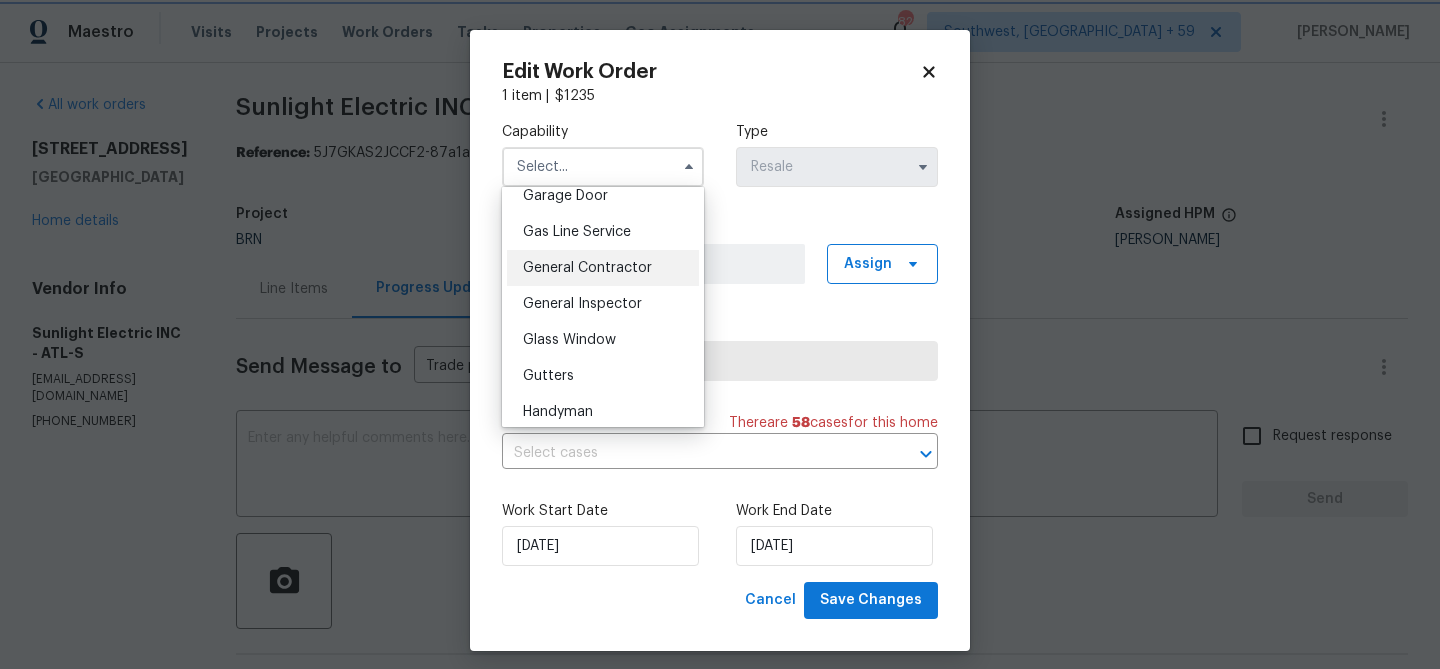 type on "General Contractor" 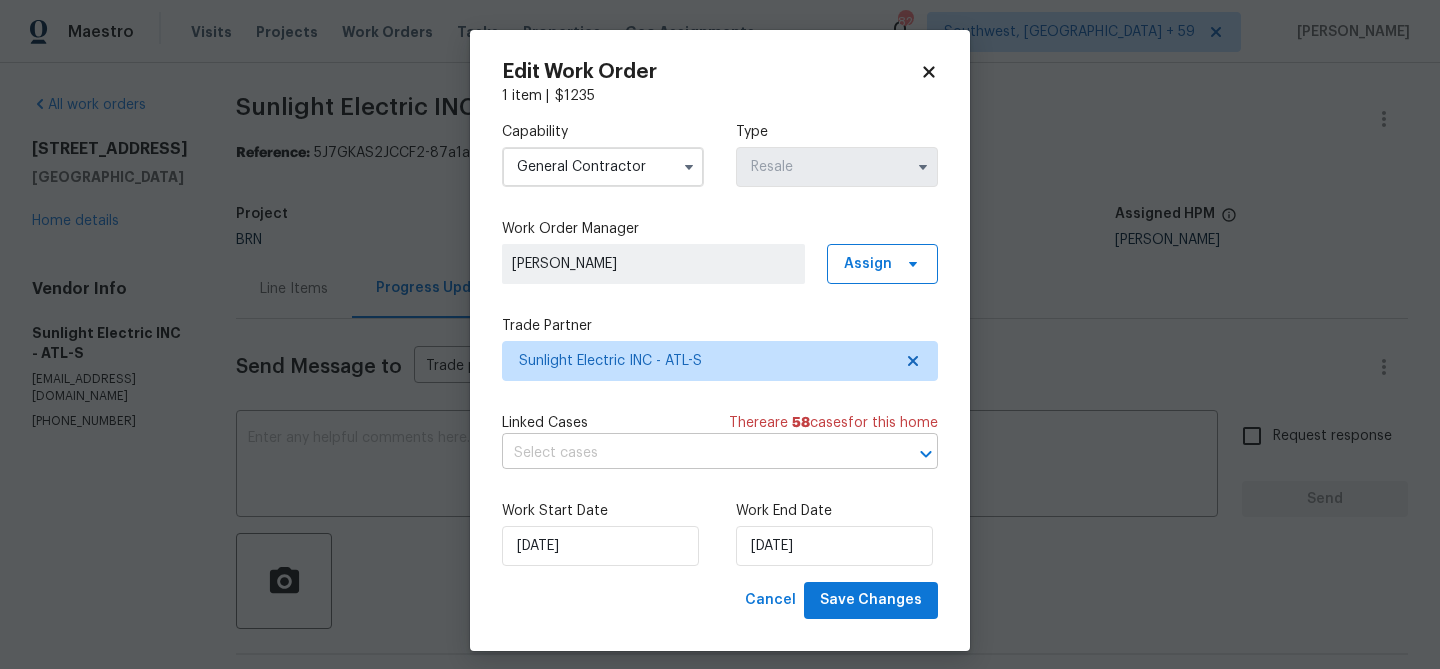 click at bounding box center [692, 453] 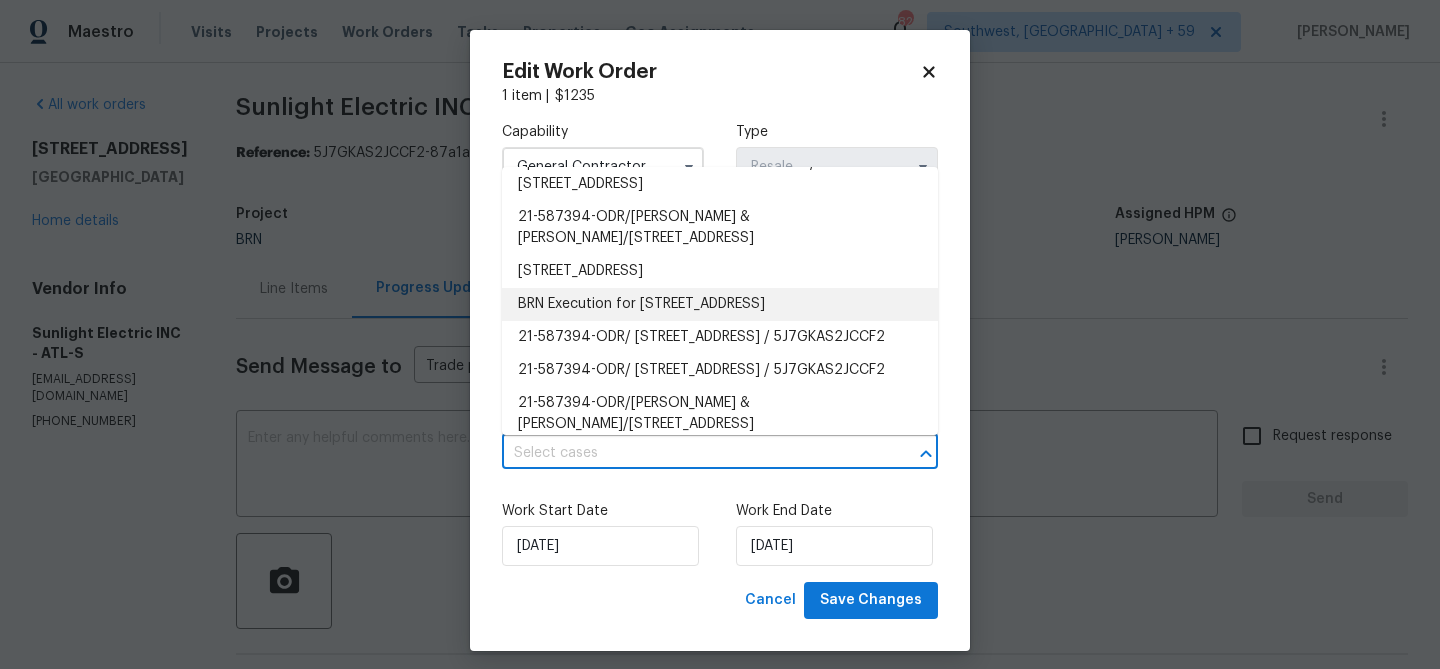scroll, scrollTop: 476, scrollLeft: 0, axis: vertical 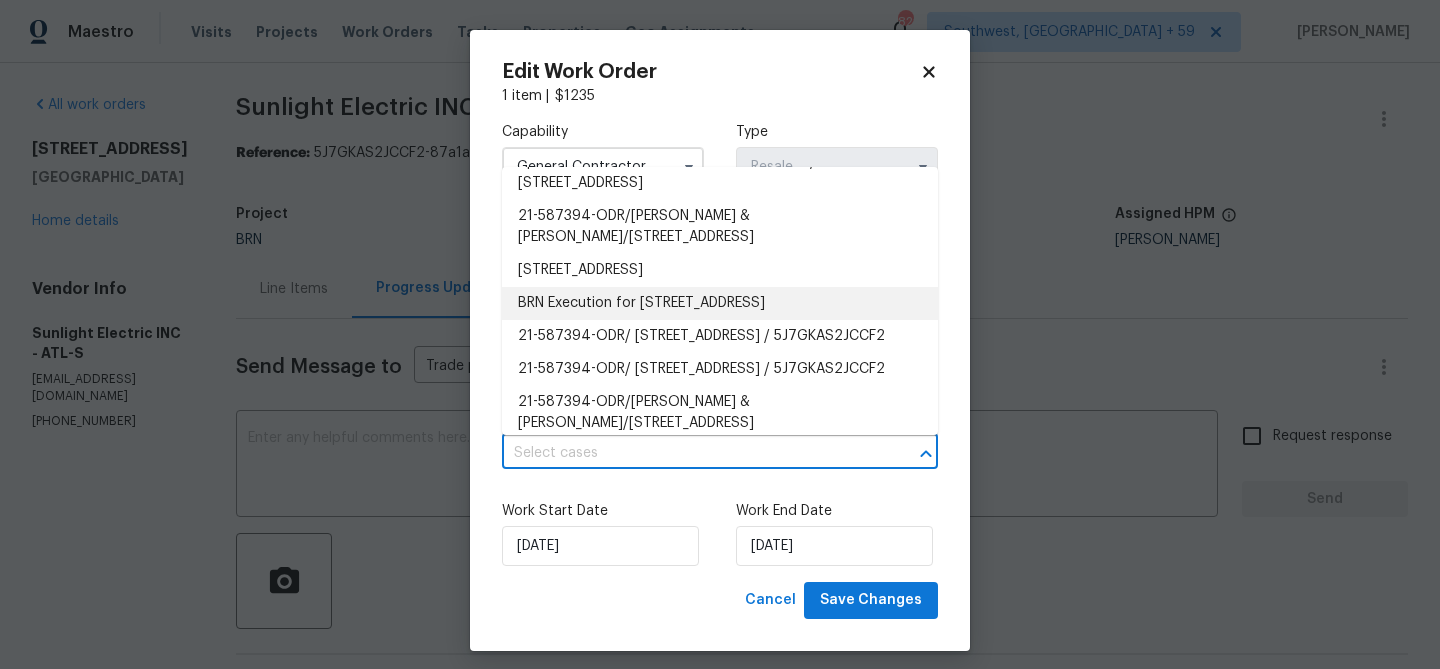 click on "BRN Execution for [STREET_ADDRESS]" at bounding box center [720, 303] 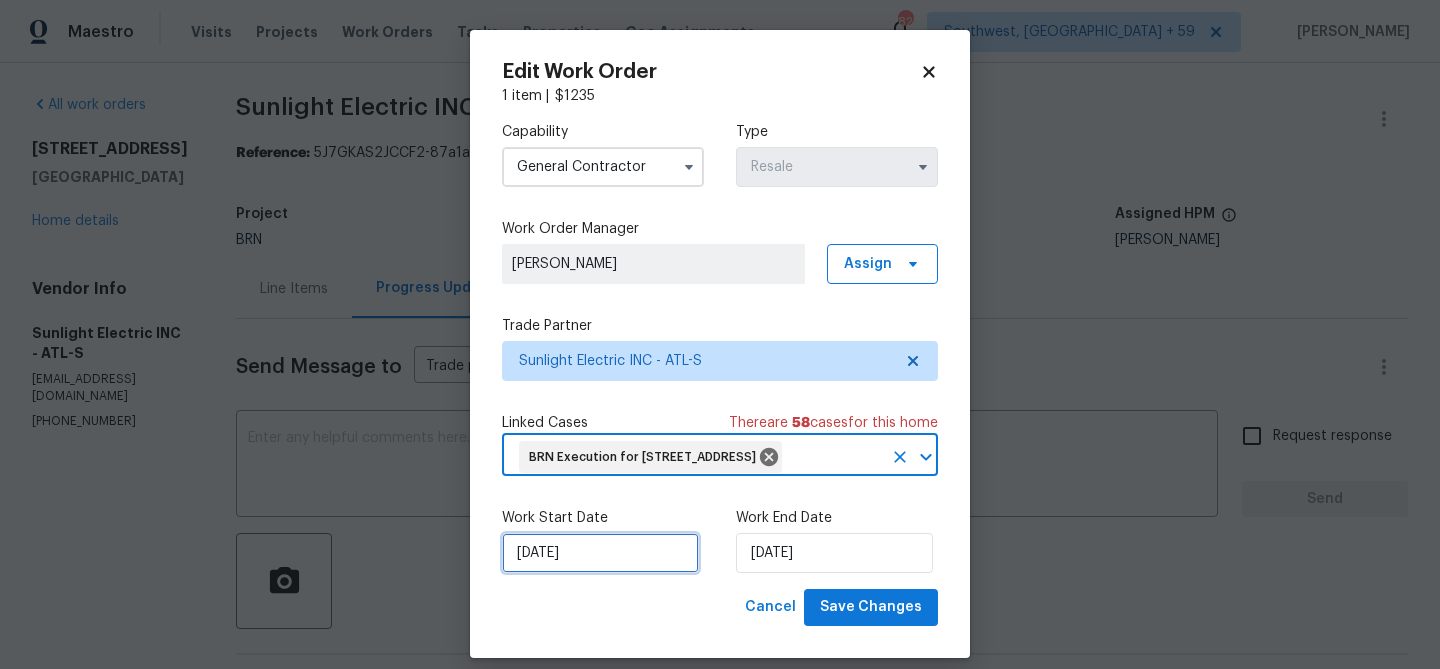 click on "19/06/2025" at bounding box center [600, 553] 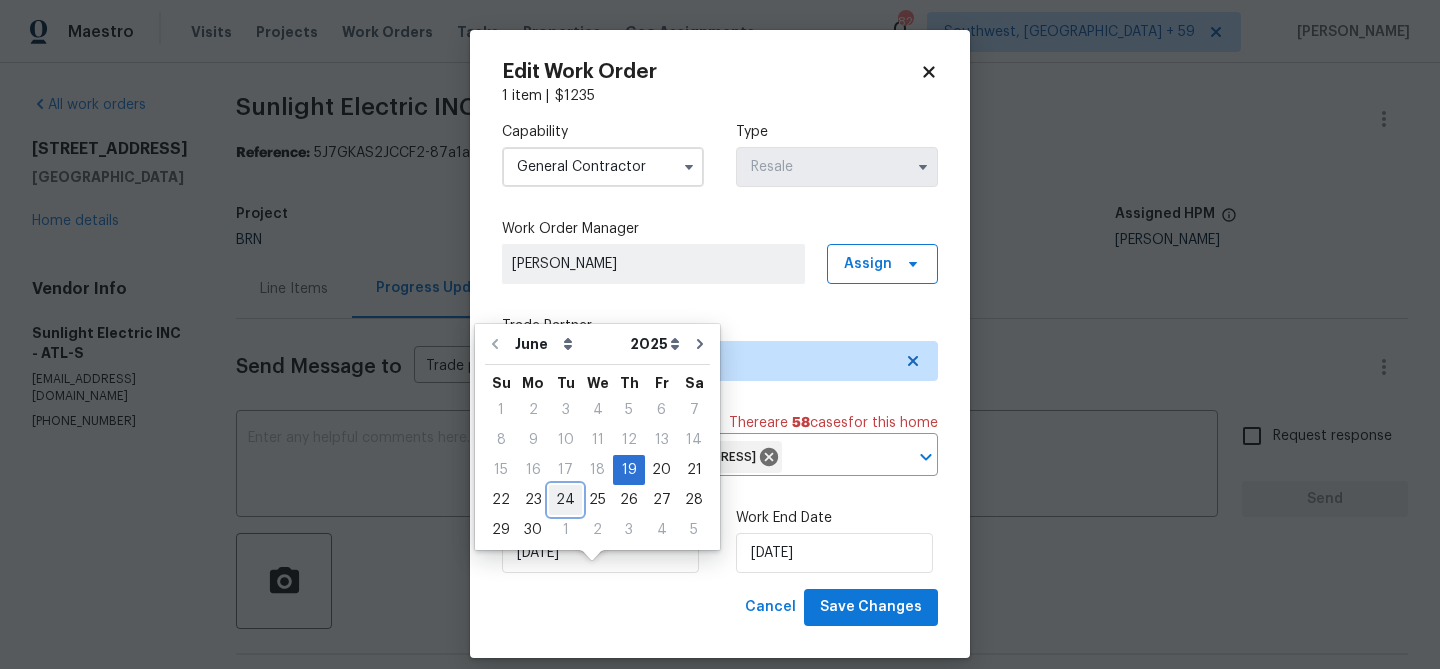 click on "24" at bounding box center (565, 500) 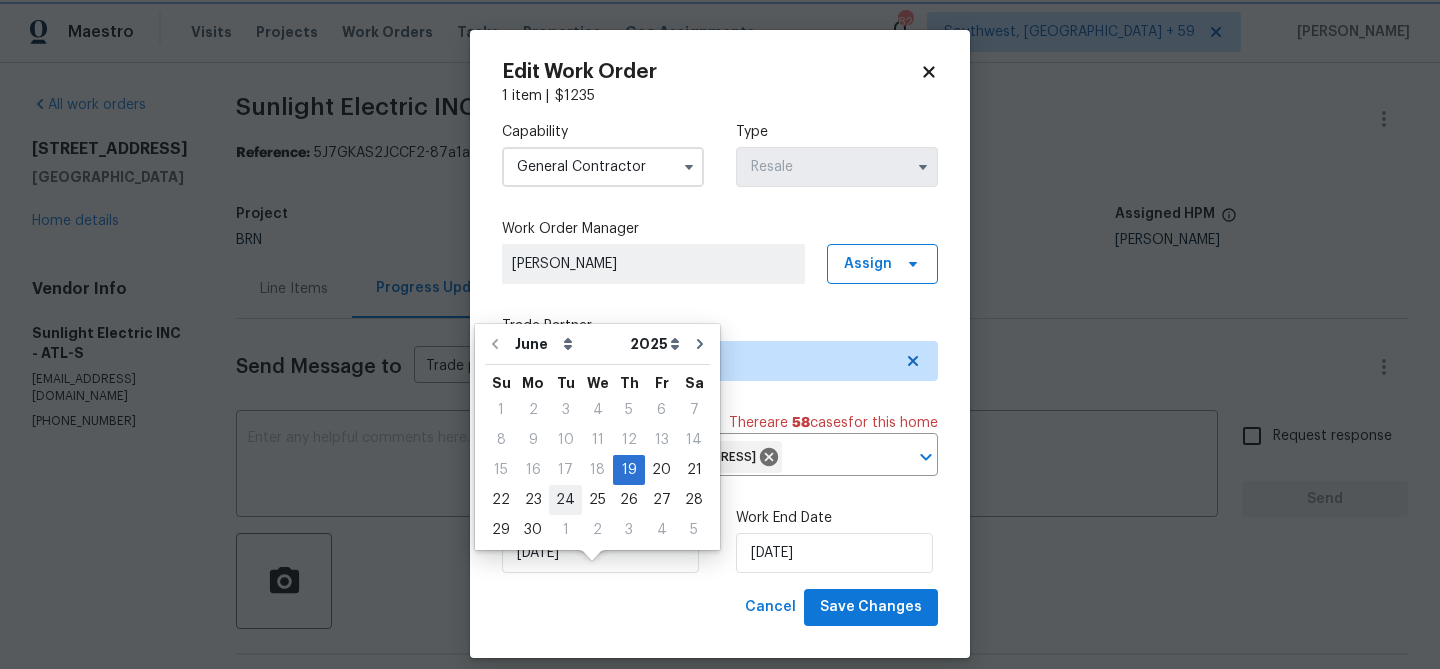 type on "24/06/2025" 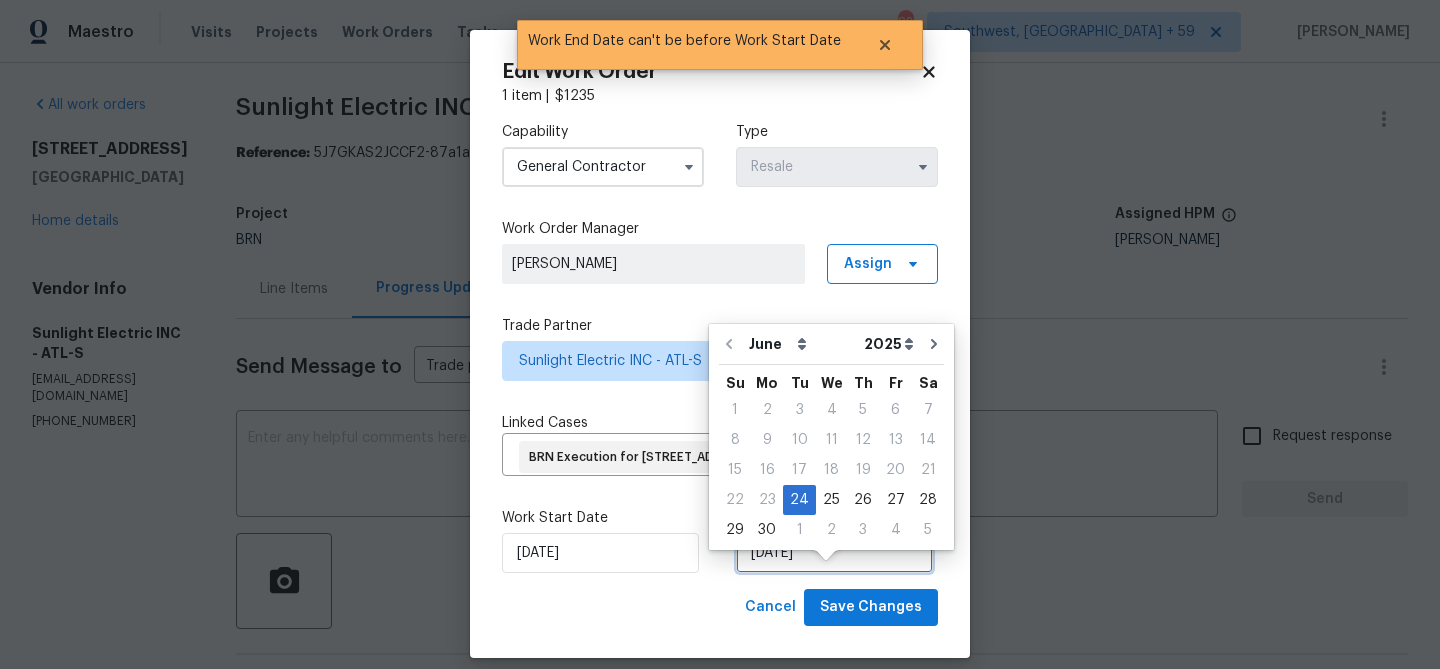 click on "24/06/2025" at bounding box center [834, 553] 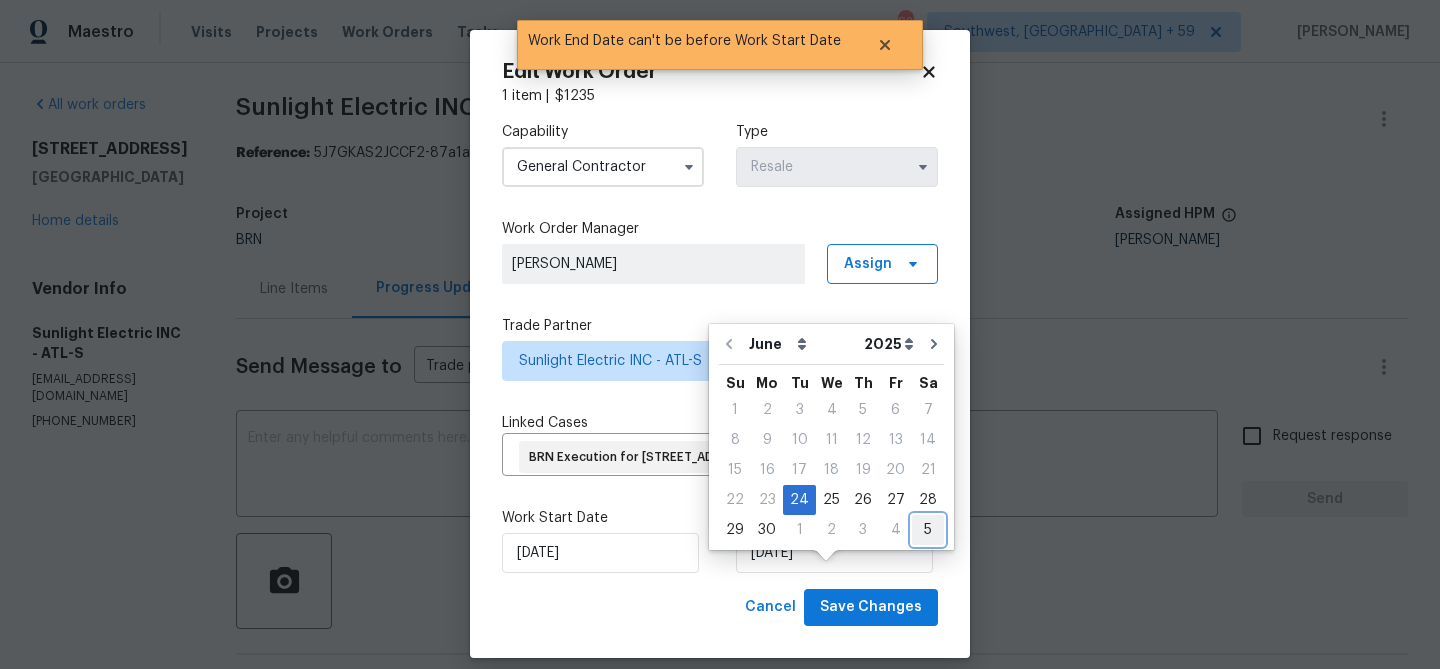 click on "5" at bounding box center (928, 530) 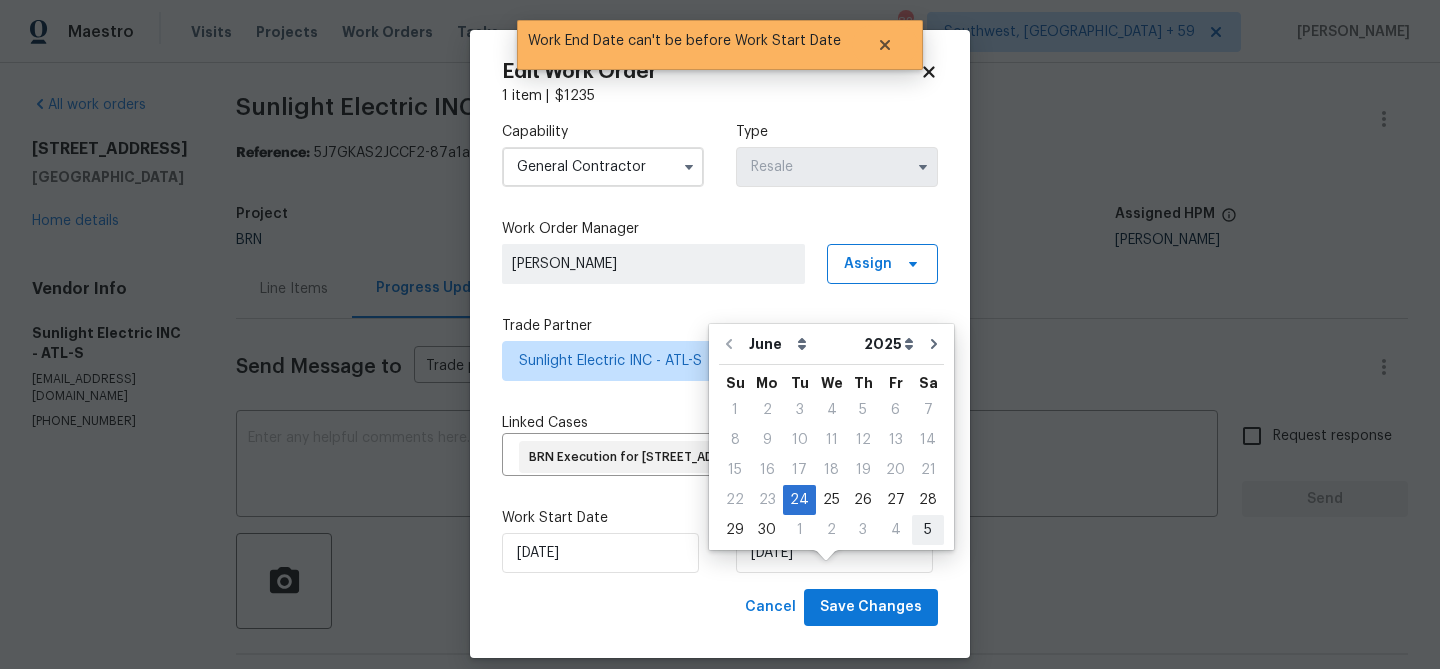 type on "05/07/2025" 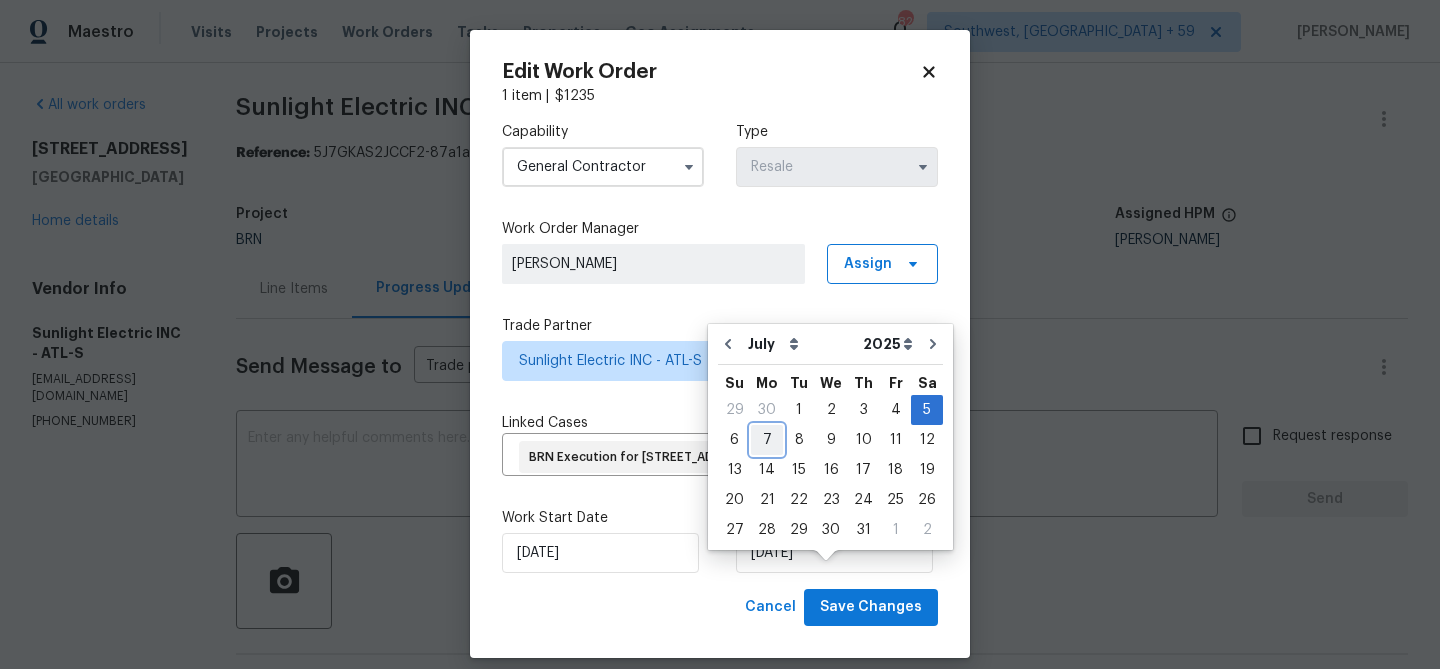 click on "7" at bounding box center [767, 440] 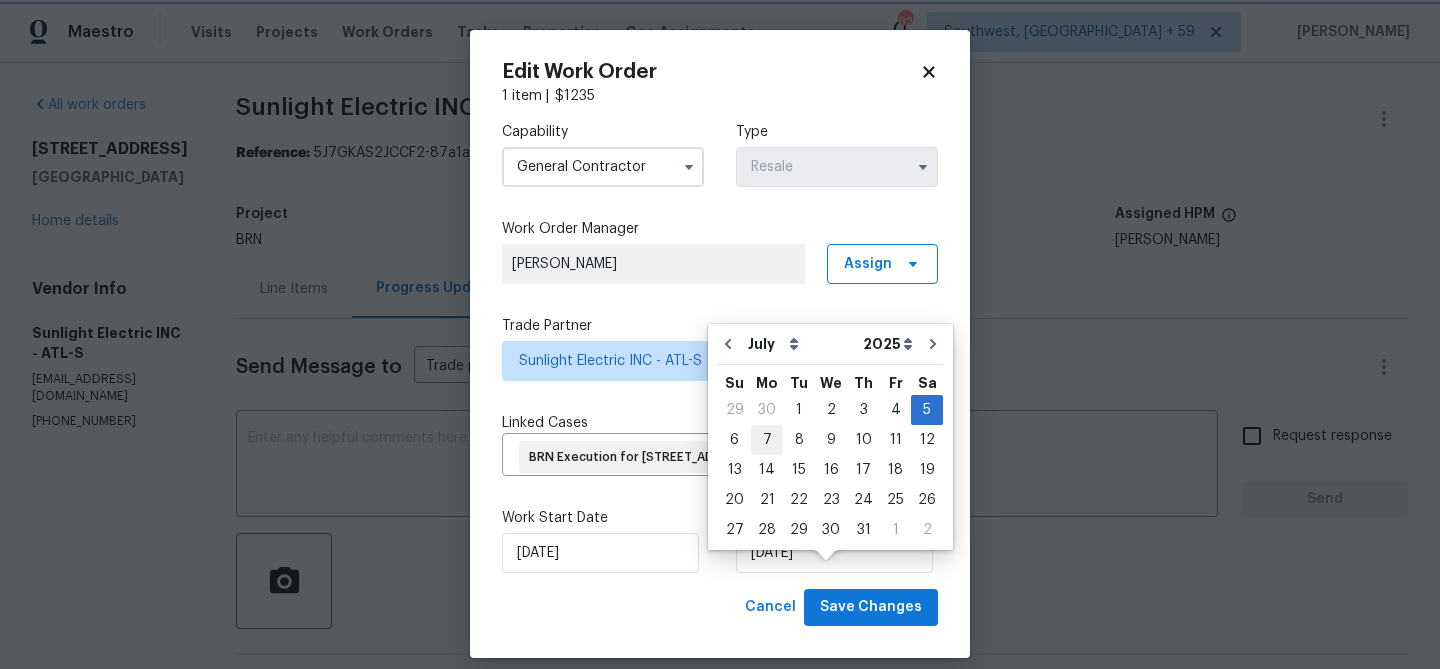 type on "07/07/2025" 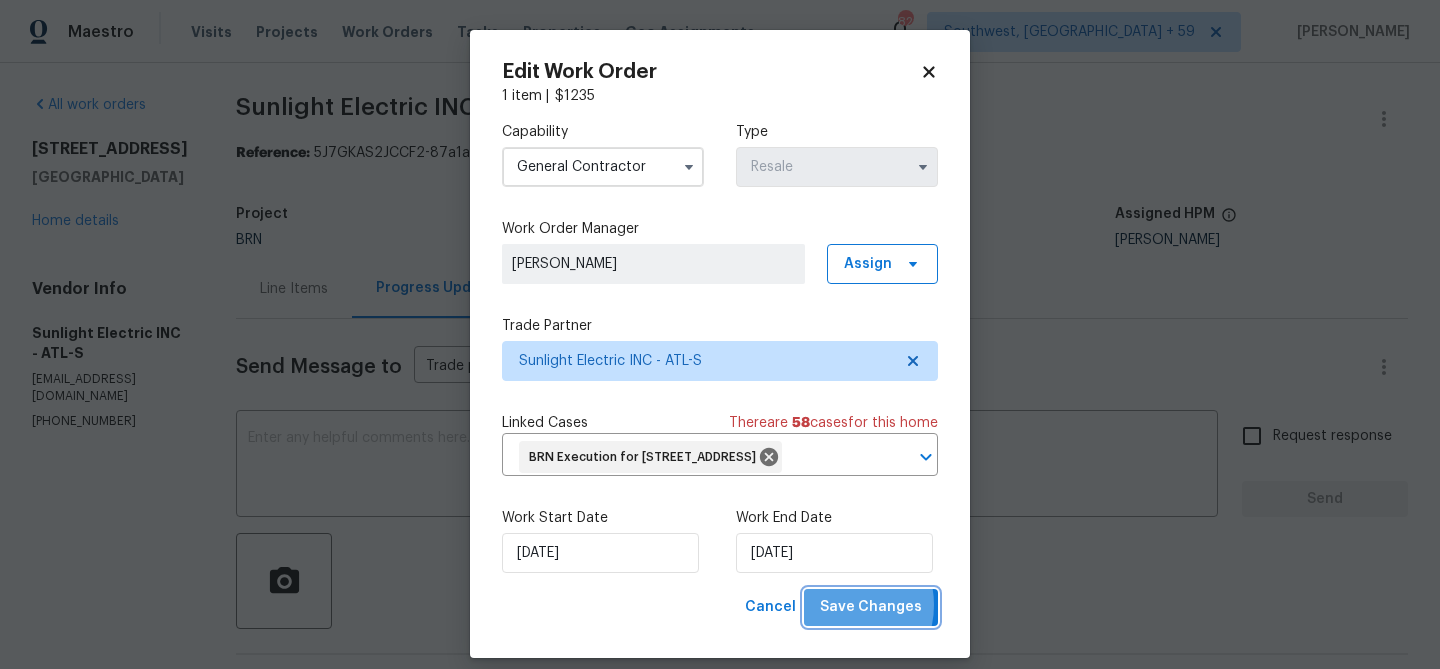 click on "Save Changes" at bounding box center (871, 607) 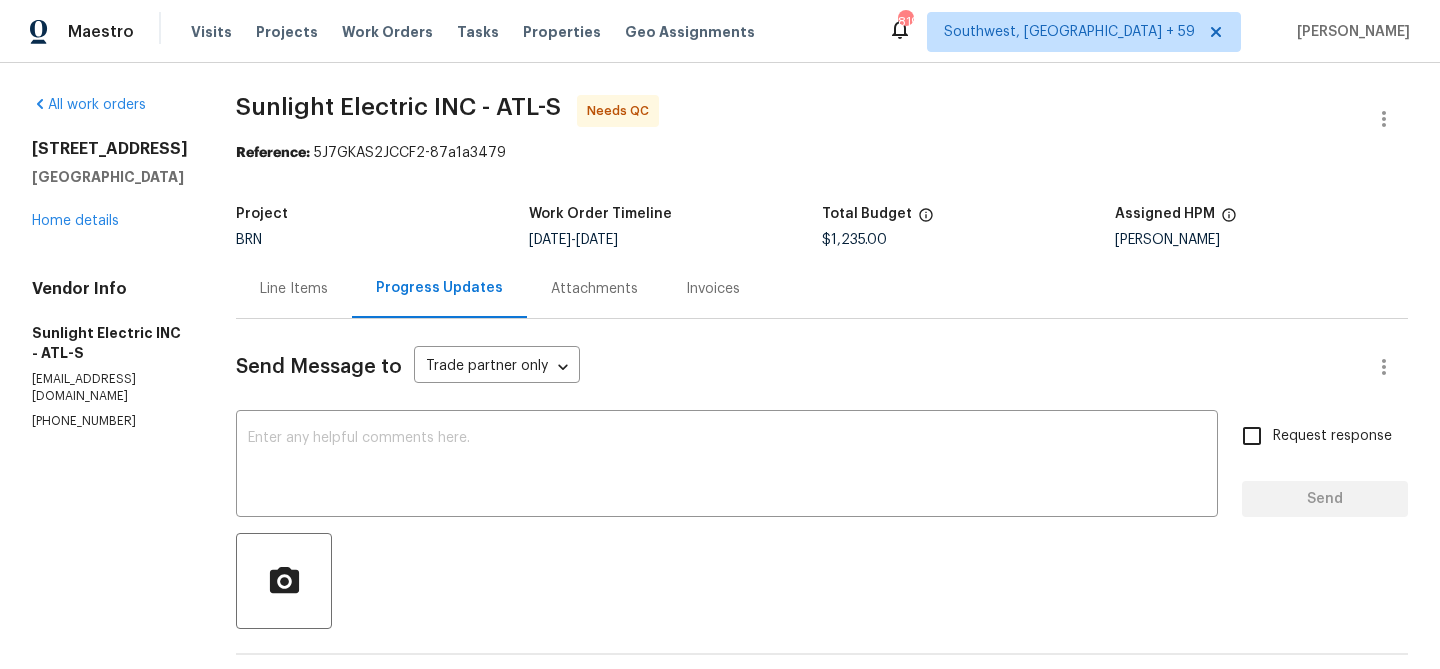 scroll, scrollTop: 0, scrollLeft: 0, axis: both 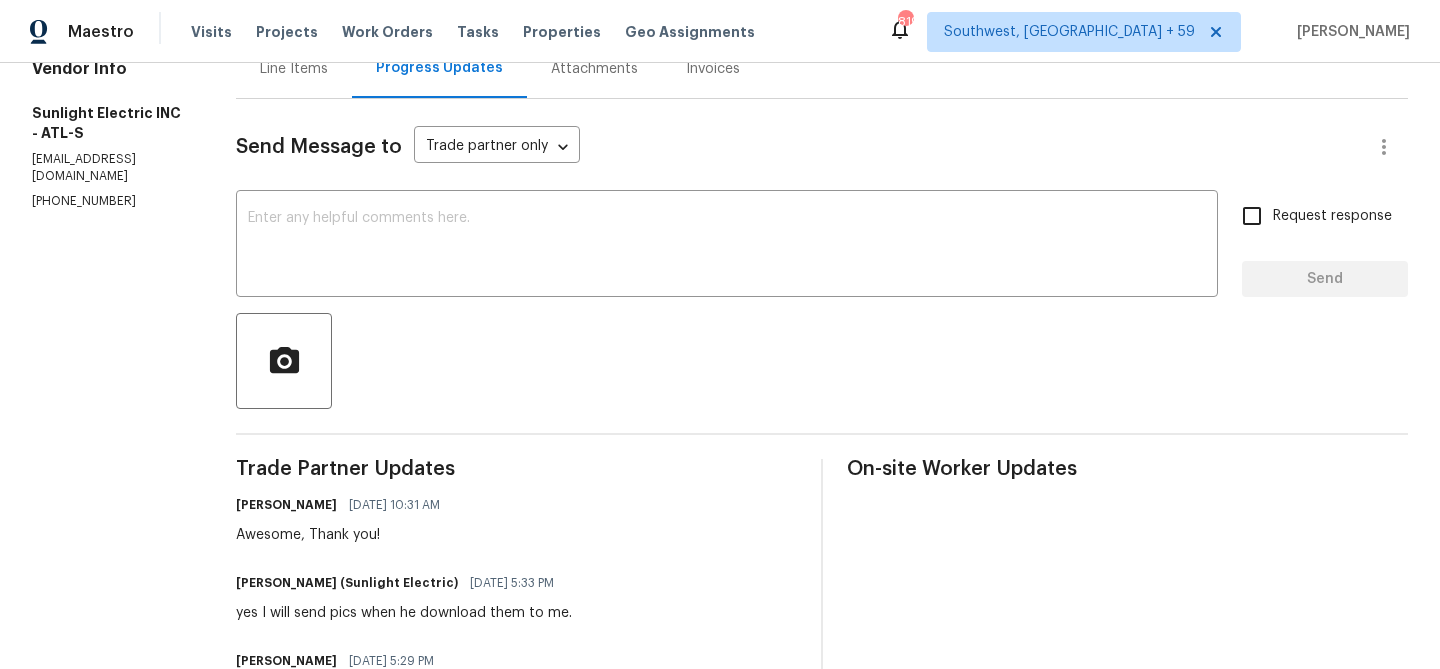 click on "Line Items" at bounding box center [294, 68] 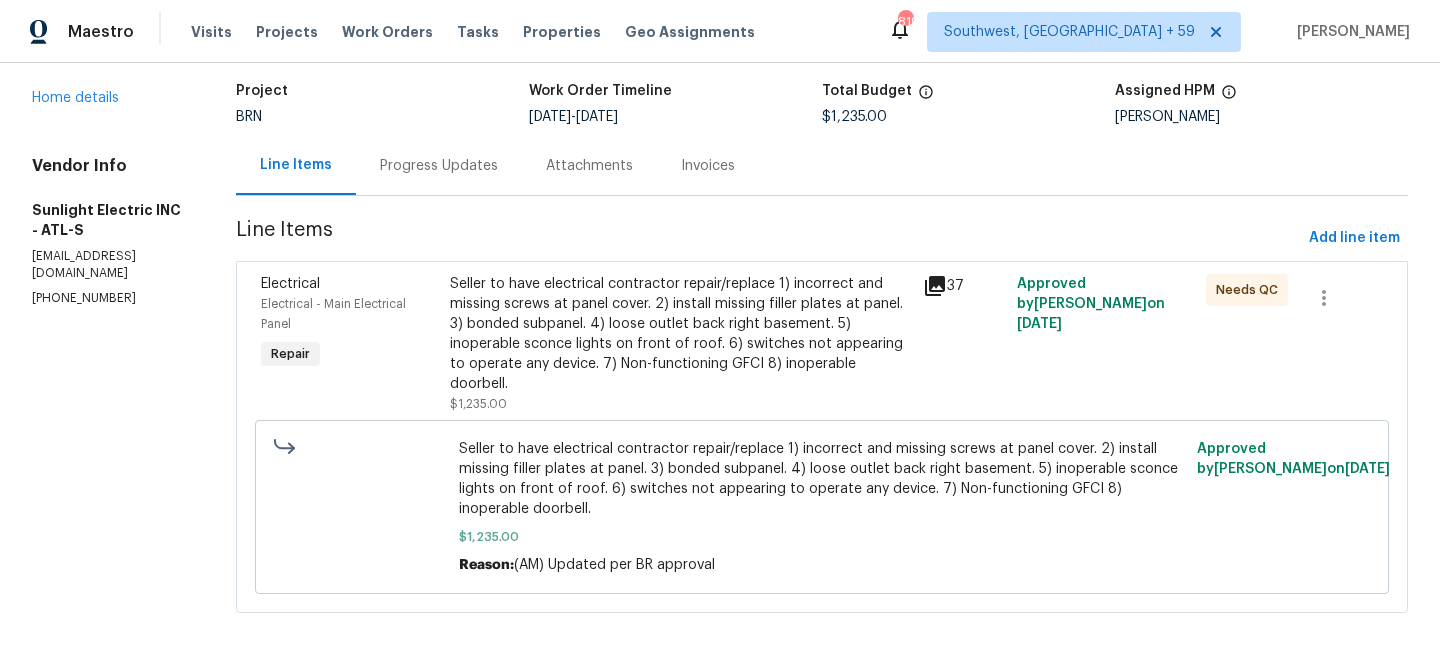 click on "Progress Updates" at bounding box center [439, 165] 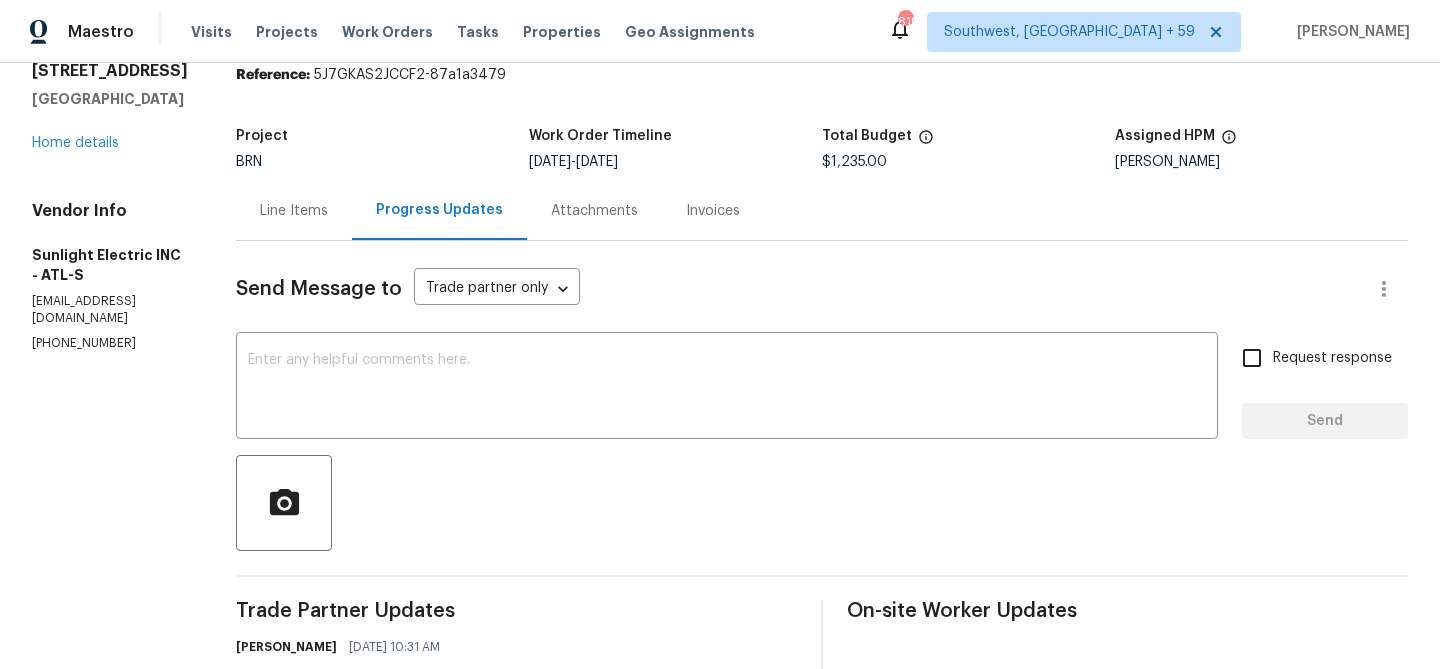 scroll, scrollTop: 124, scrollLeft: 0, axis: vertical 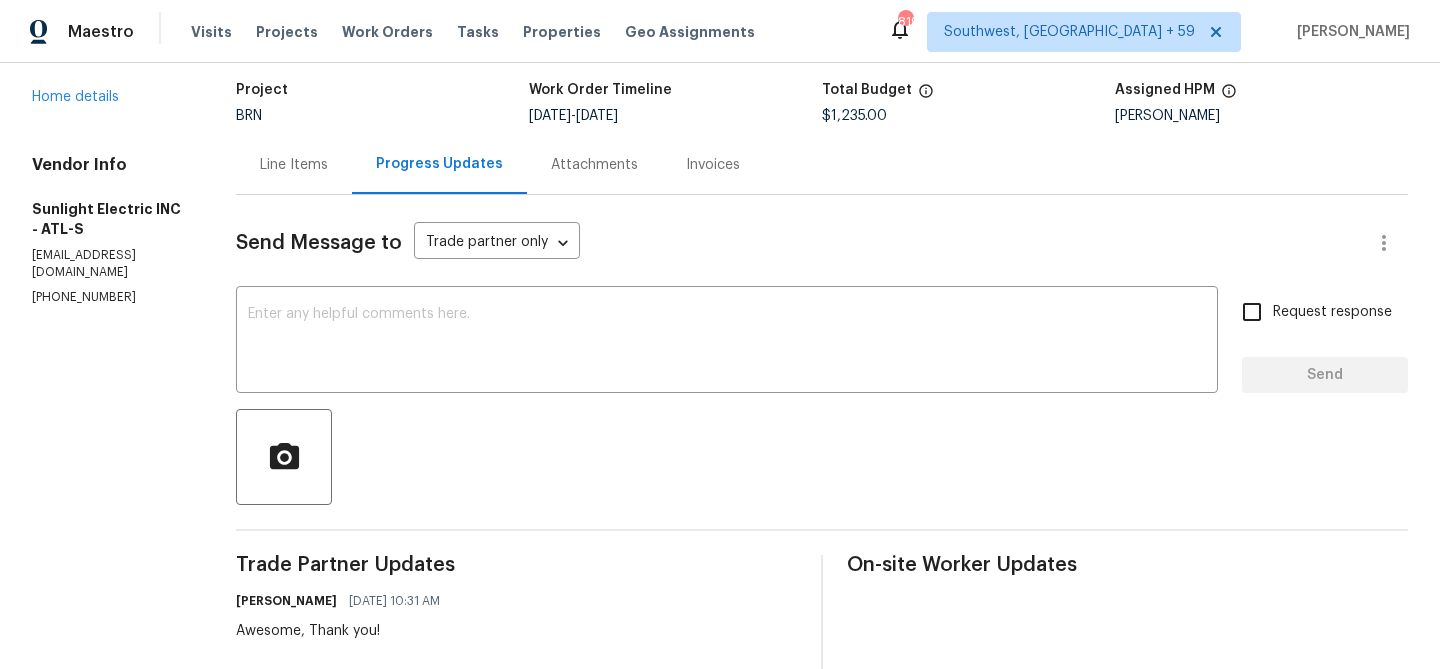 click on "Line Items" at bounding box center (294, 164) 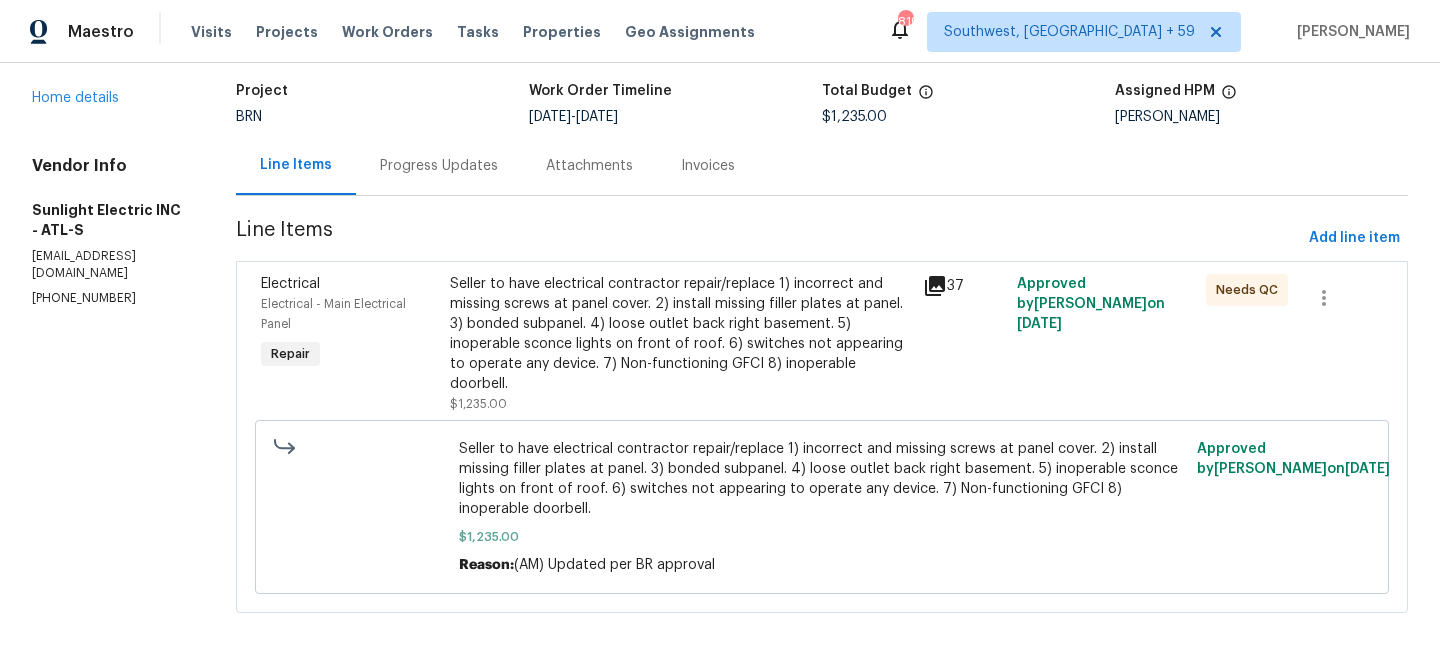 click on "Seller to have electrical contractor repair/replace 1) incorrect and missing screws at panel cover.   2) install missing filler plates at panel.   3) bonded subpanel.   4) loose outlet back right basement.   5) inoperable sconce lights on front of roof.  6) switches not appearing to operate any device.  7) Non-functioning GFCI   8) inoperable doorbell." at bounding box center [680, 334] 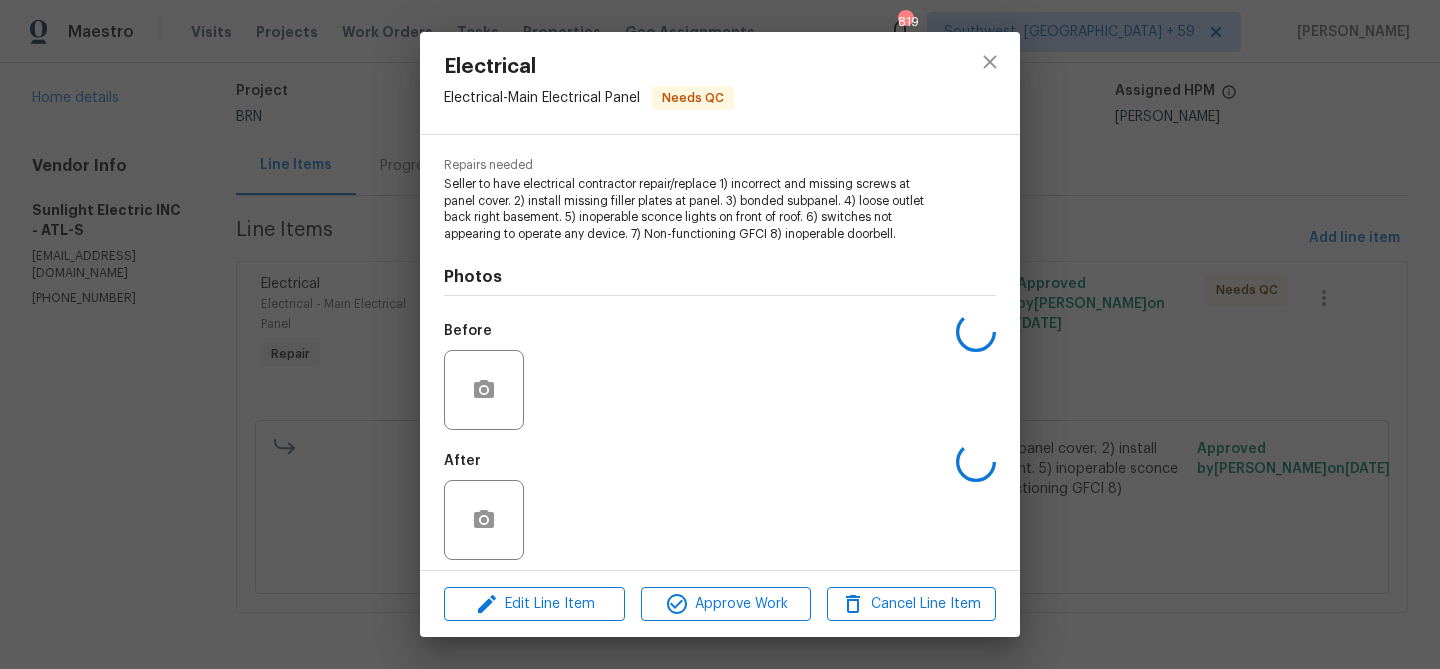 scroll, scrollTop: 202, scrollLeft: 0, axis: vertical 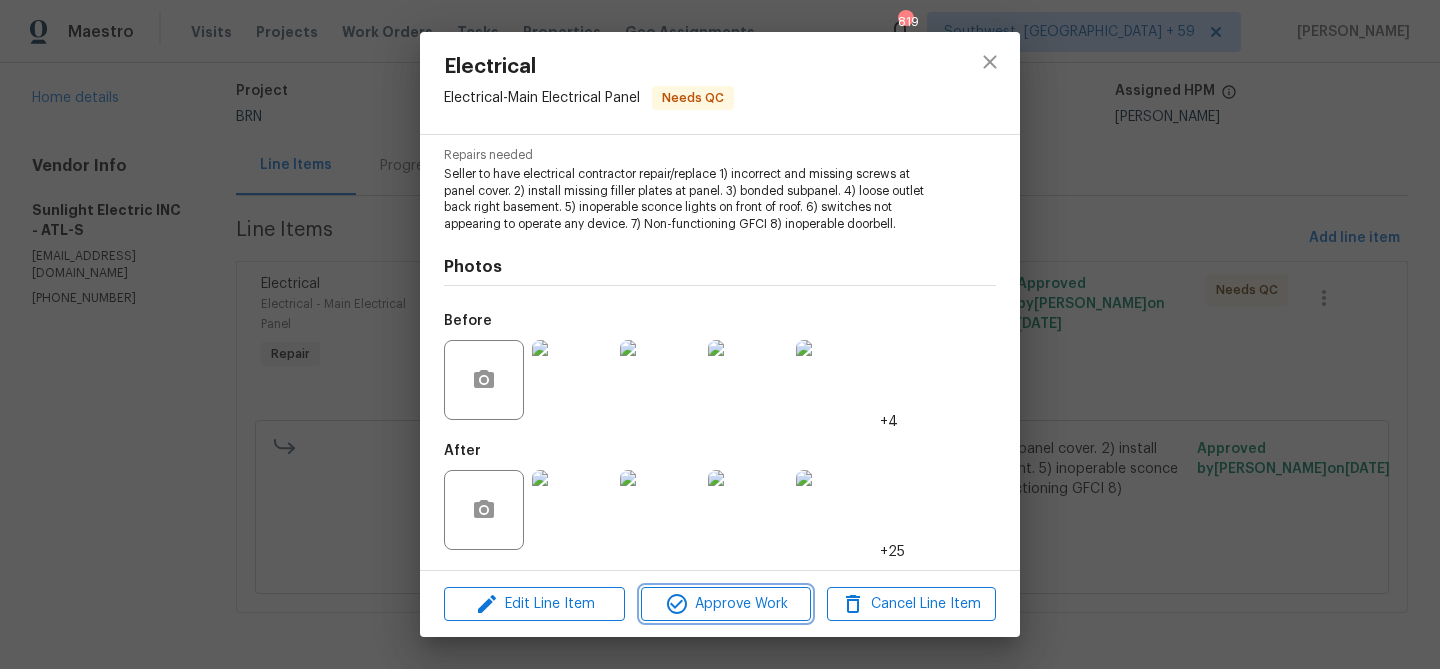 click 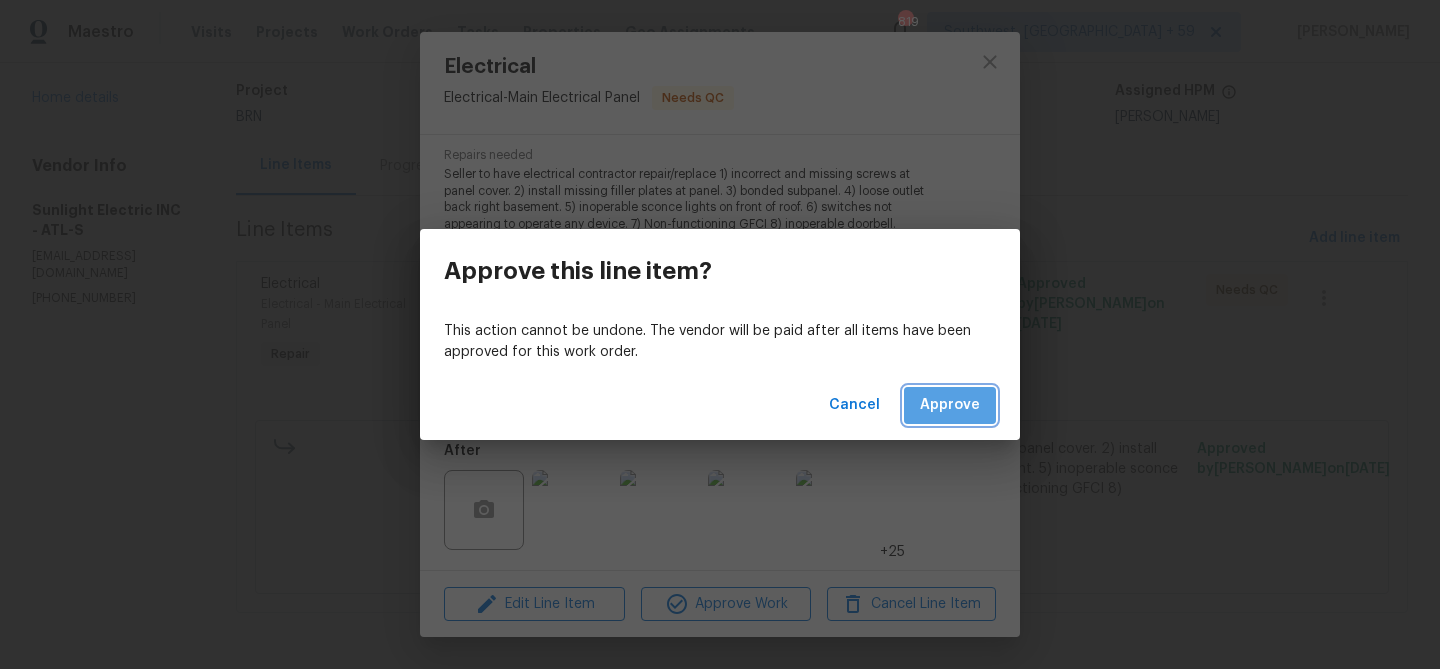 click on "Approve" at bounding box center (950, 405) 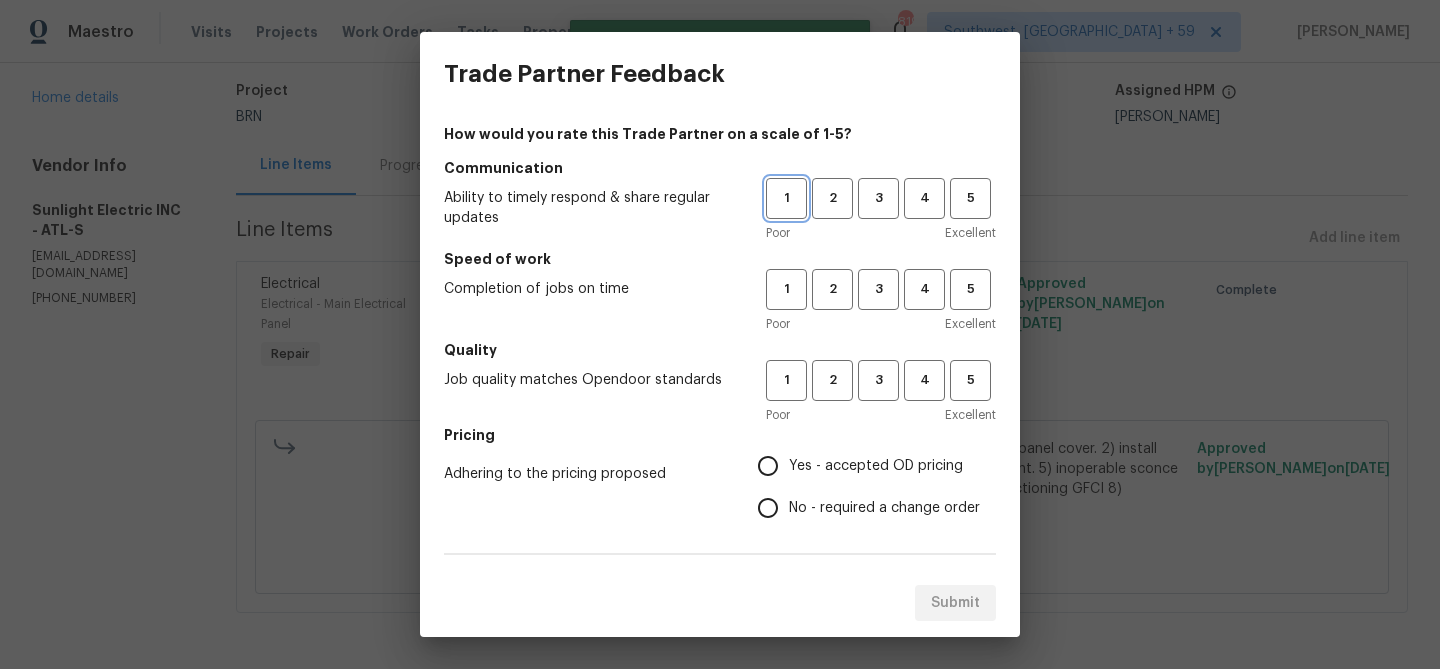 click on "1" at bounding box center (786, 198) 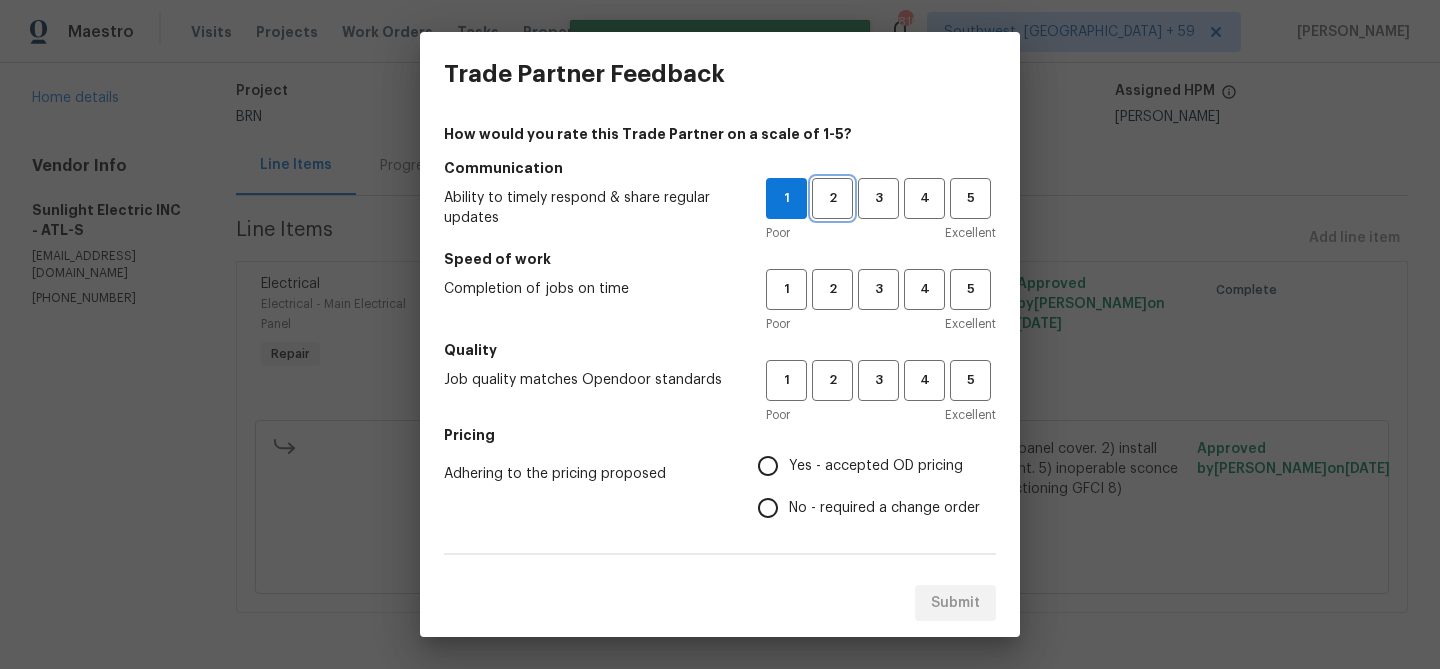 click on "2" at bounding box center (832, 198) 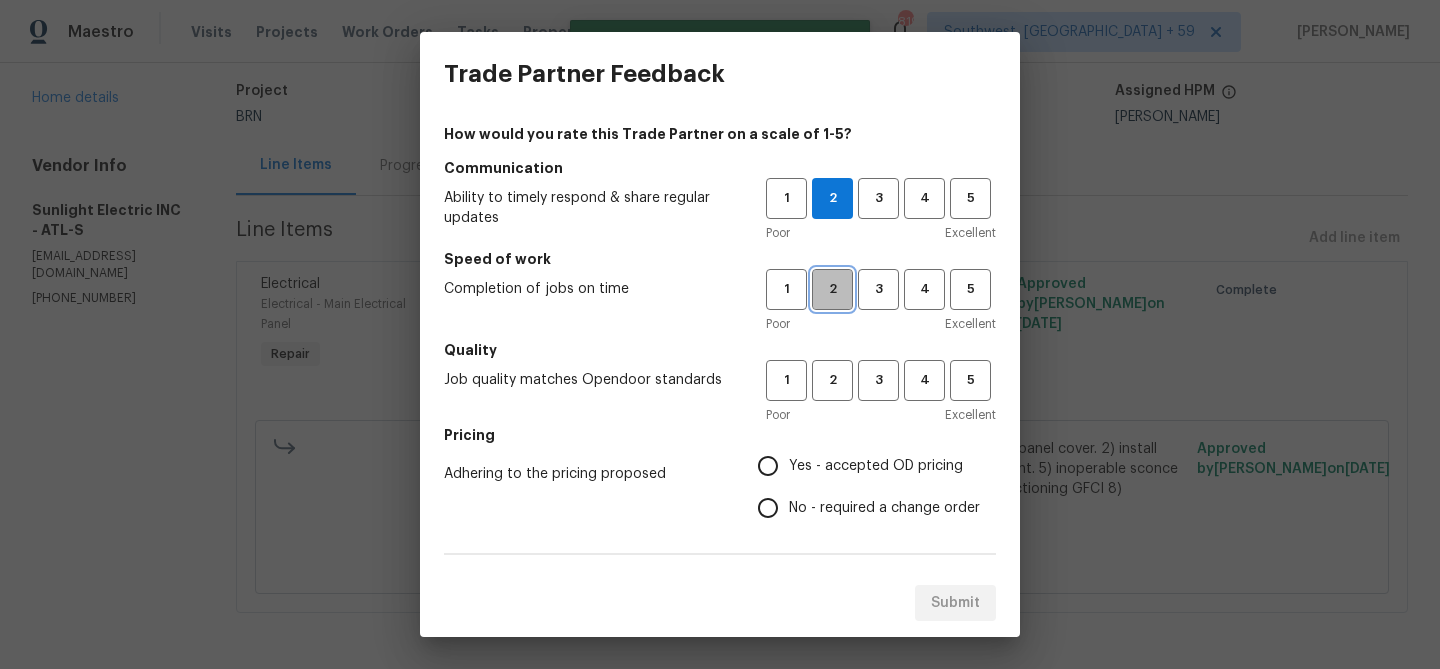 click on "2" at bounding box center [832, 289] 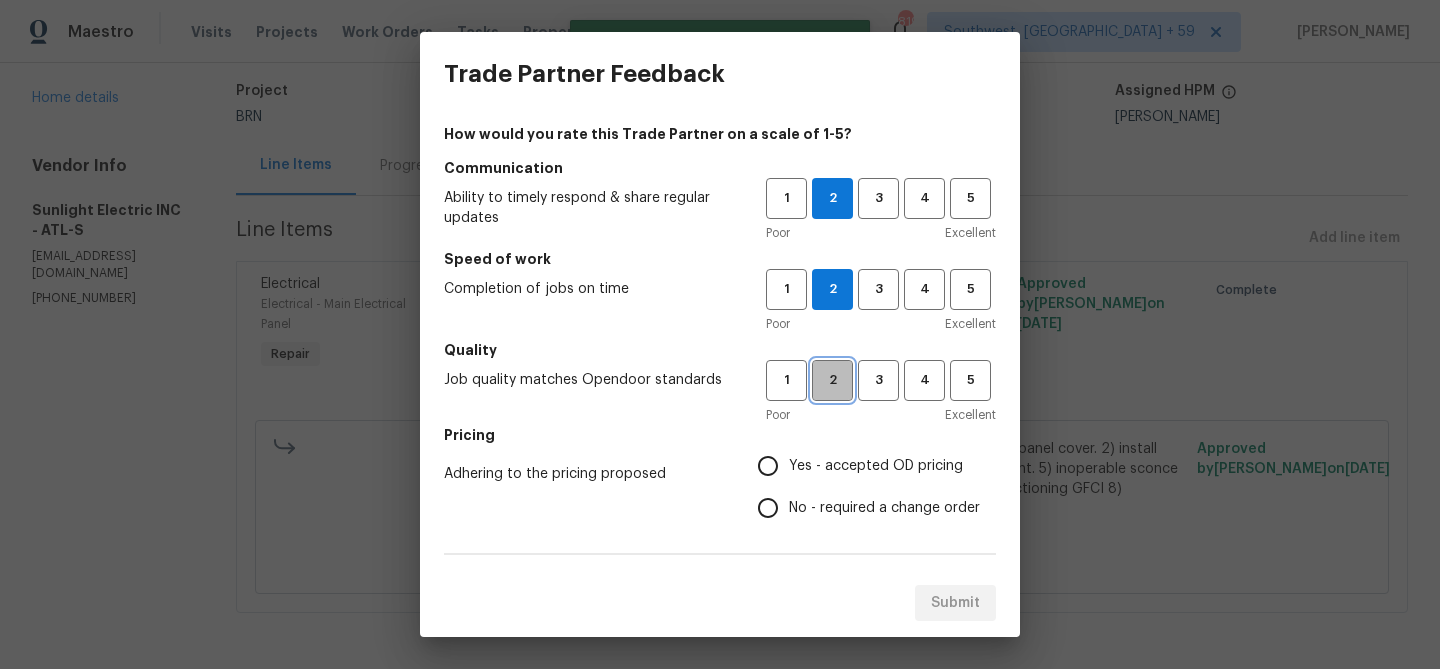 click on "2" at bounding box center [832, 380] 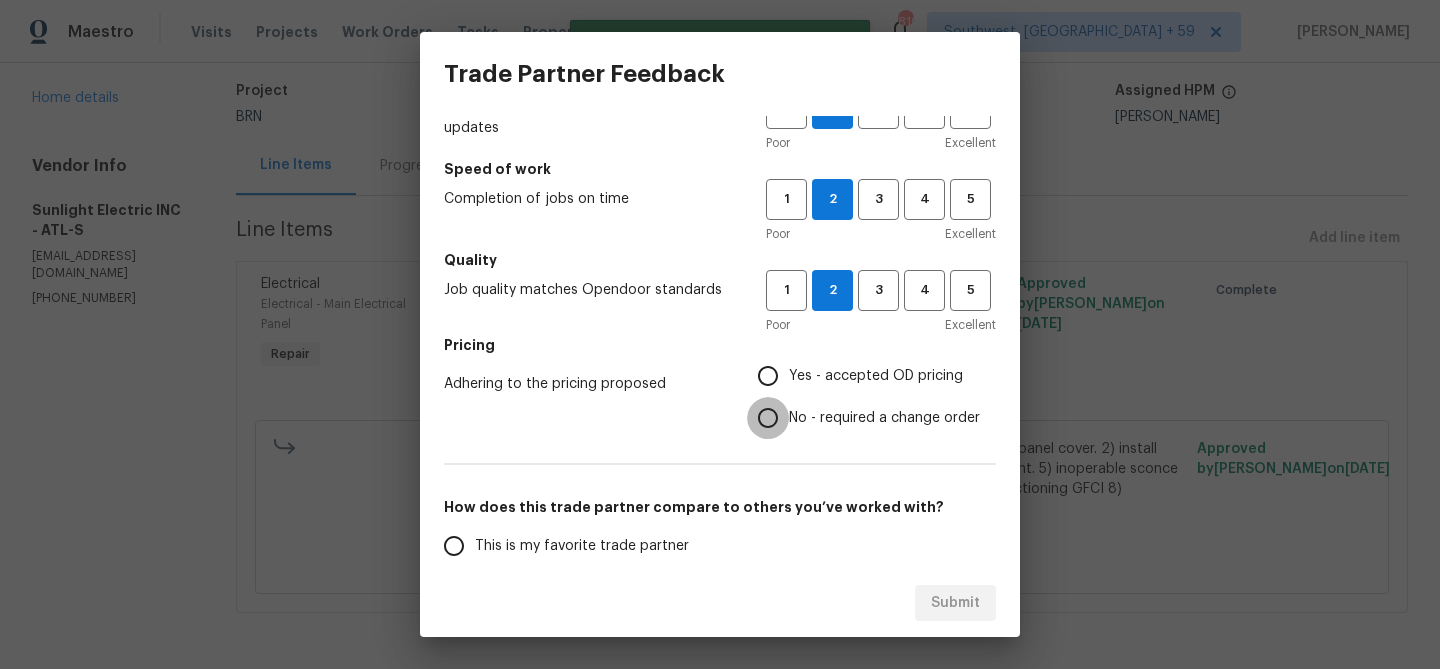 click on "No - required a change order" at bounding box center (768, 418) 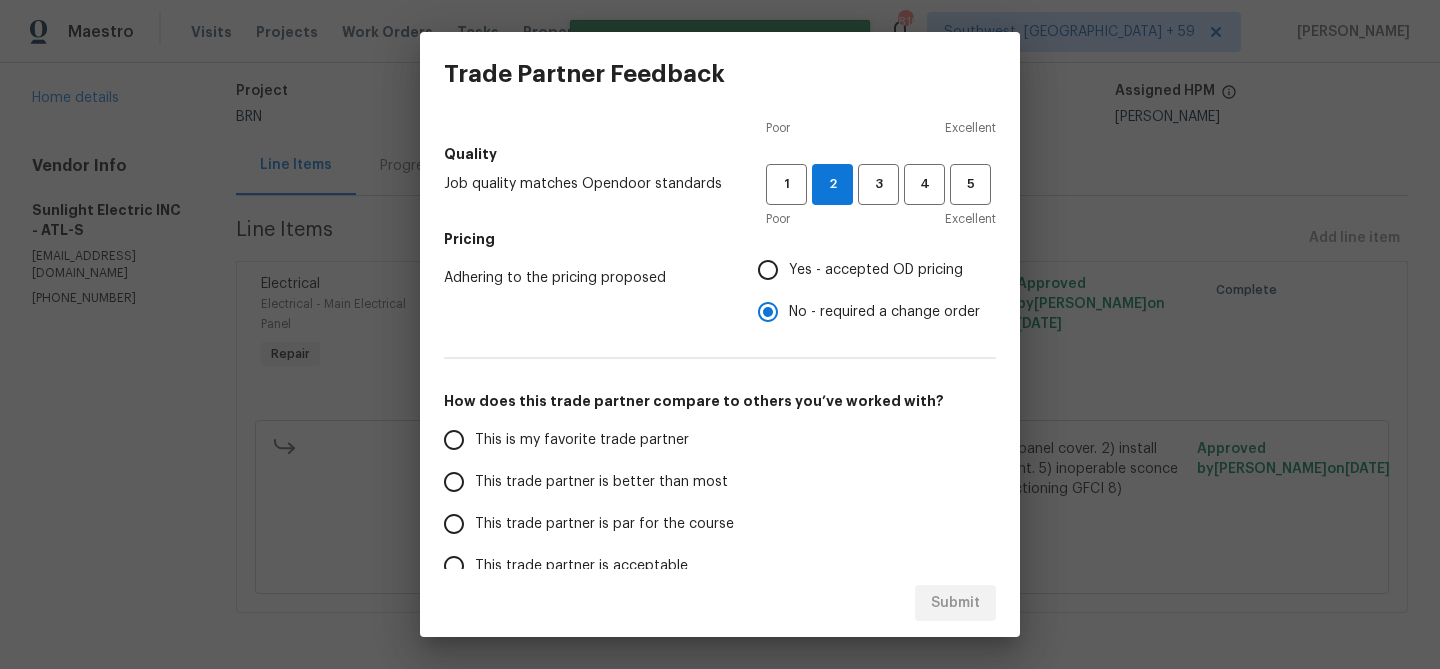 scroll, scrollTop: 323, scrollLeft: 0, axis: vertical 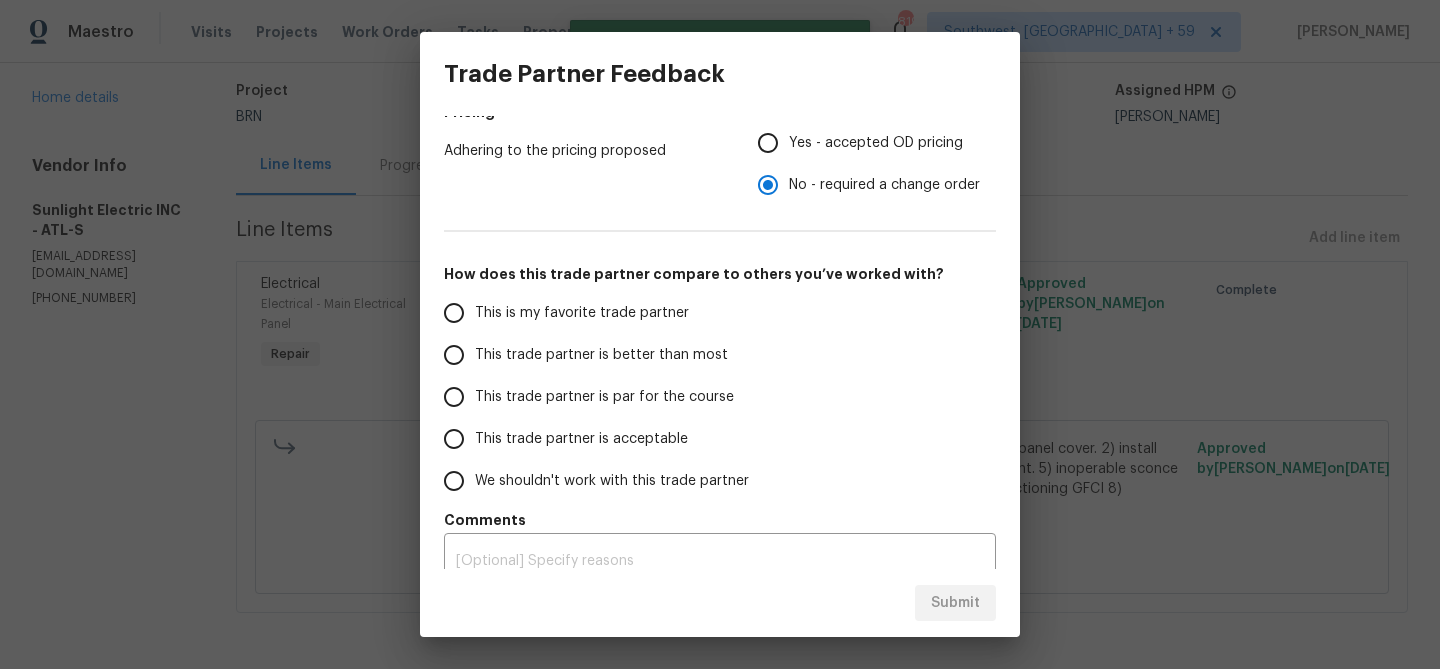 click on "This trade partner is better than most" at bounding box center (601, 355) 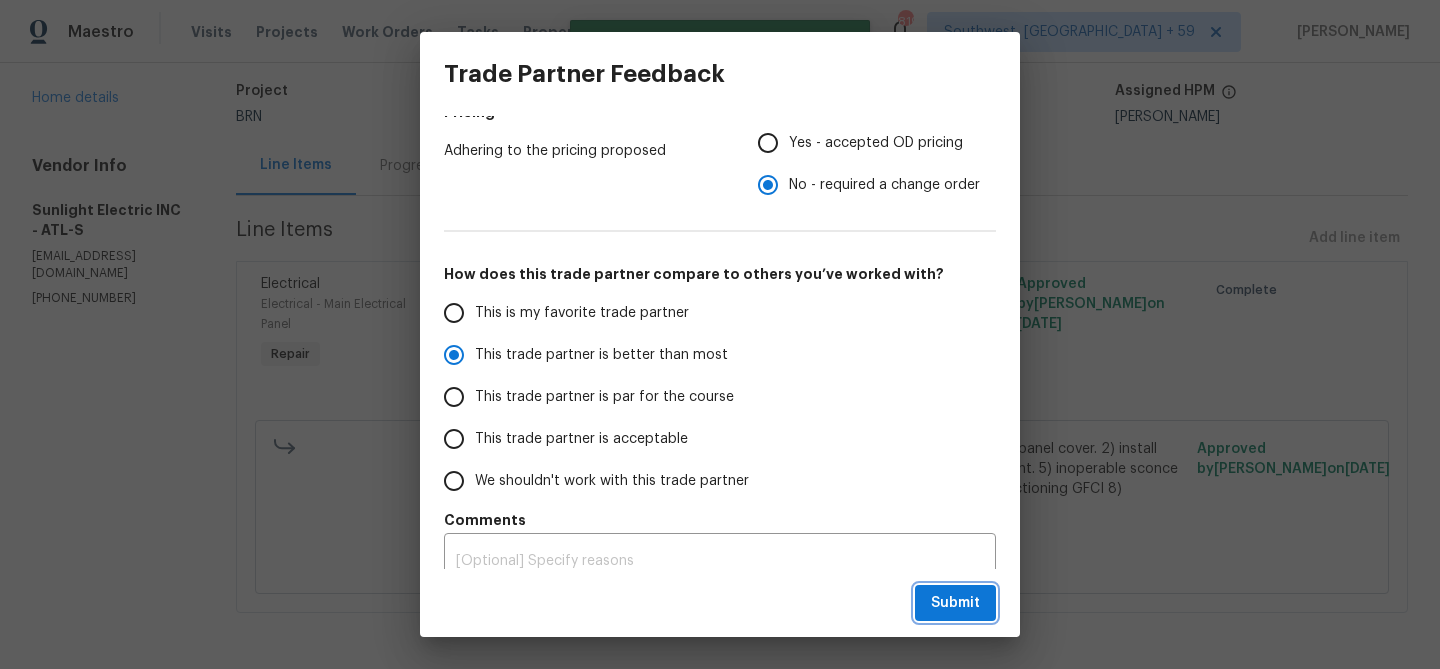 click on "Submit" at bounding box center [955, 603] 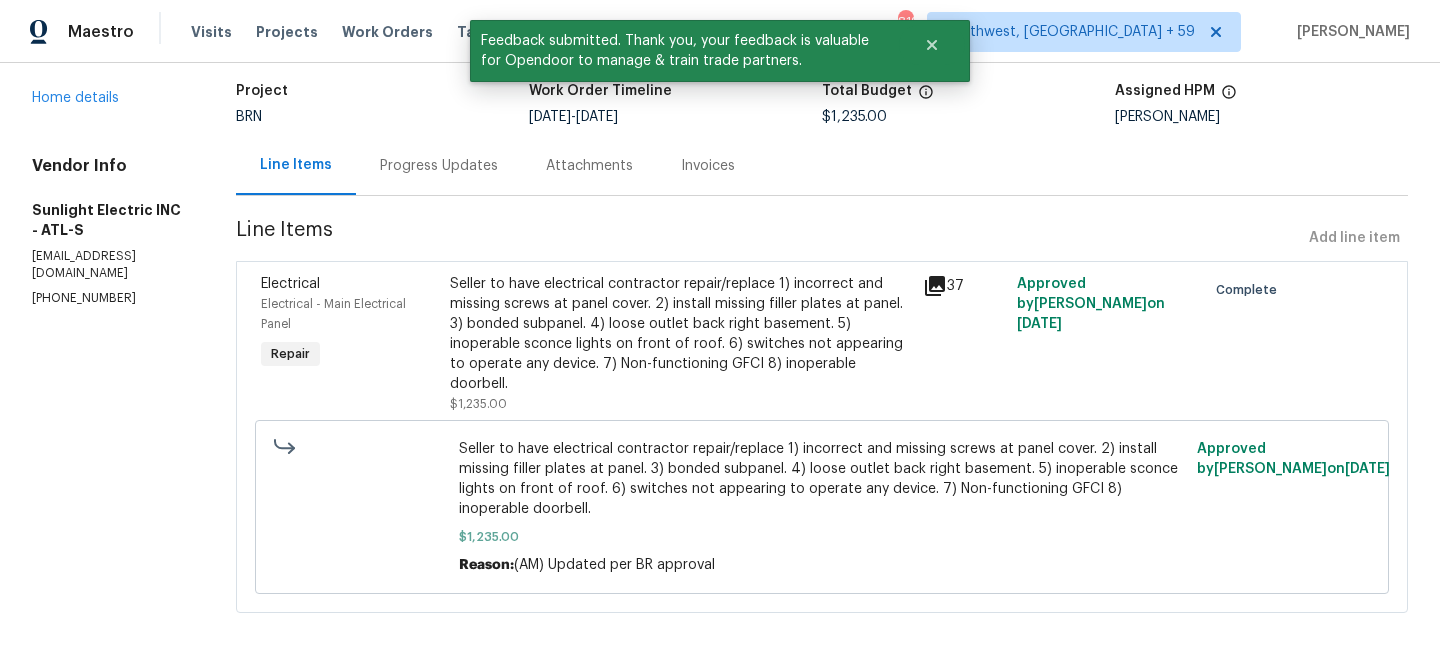 click on "Seller to have electrical contractor repair/replace 1) incorrect and missing screws at panel cover.   2) install missing filler plates at panel.   3) bonded subpanel.   4) loose outlet back right basement.   5) inoperable sconce lights on front of roof.  6) switches not appearing to operate any device.  7) Non-functioning GFCI   8) inoperable doorbell." at bounding box center (680, 334) 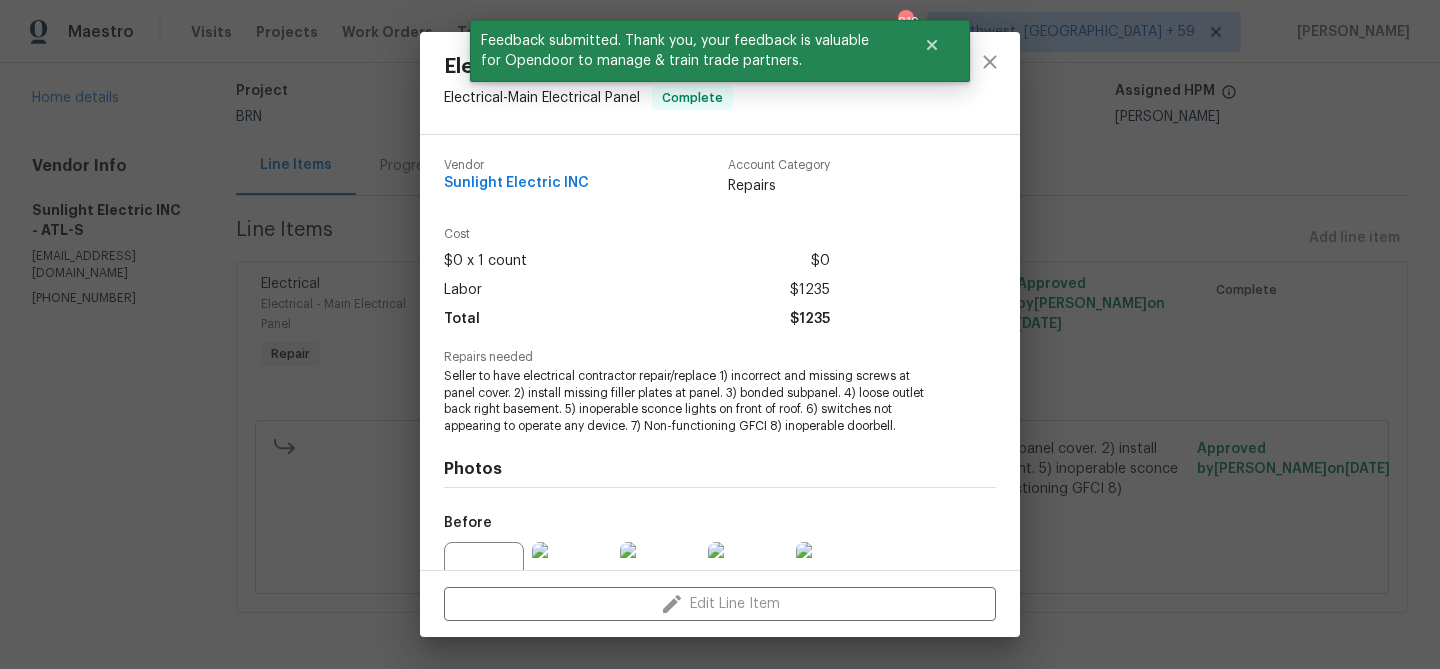 click on "Electrical Electrical  -  Main Electrical Panel Complete Vendor Sunlight Electric INC Account Category Repairs Cost $0 x 1 count $0 Labor $1235 Total $1235 Repairs needed Seller to have electrical contractor repair/replace 1) incorrect and missing screws at panel cover.   2) install missing filler plates at panel.   3) bonded subpanel.   4) loose outlet back right basement.   5) inoperable sconce lights on front of roof.  6) switches not appearing to operate any device.  7) Non-functioning GFCI   8) inoperable doorbell. Photos Before  +4 After  +25  Edit Line Item" at bounding box center (720, 334) 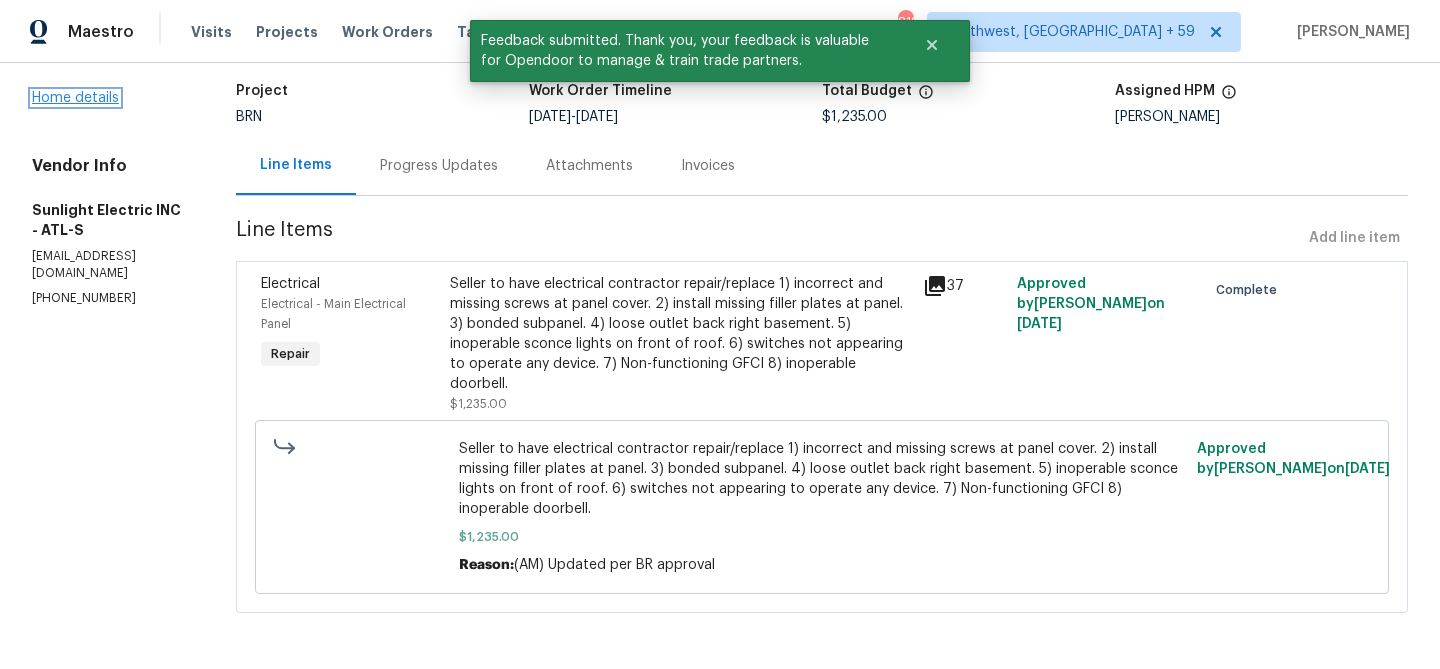 click on "Home details" at bounding box center (75, 98) 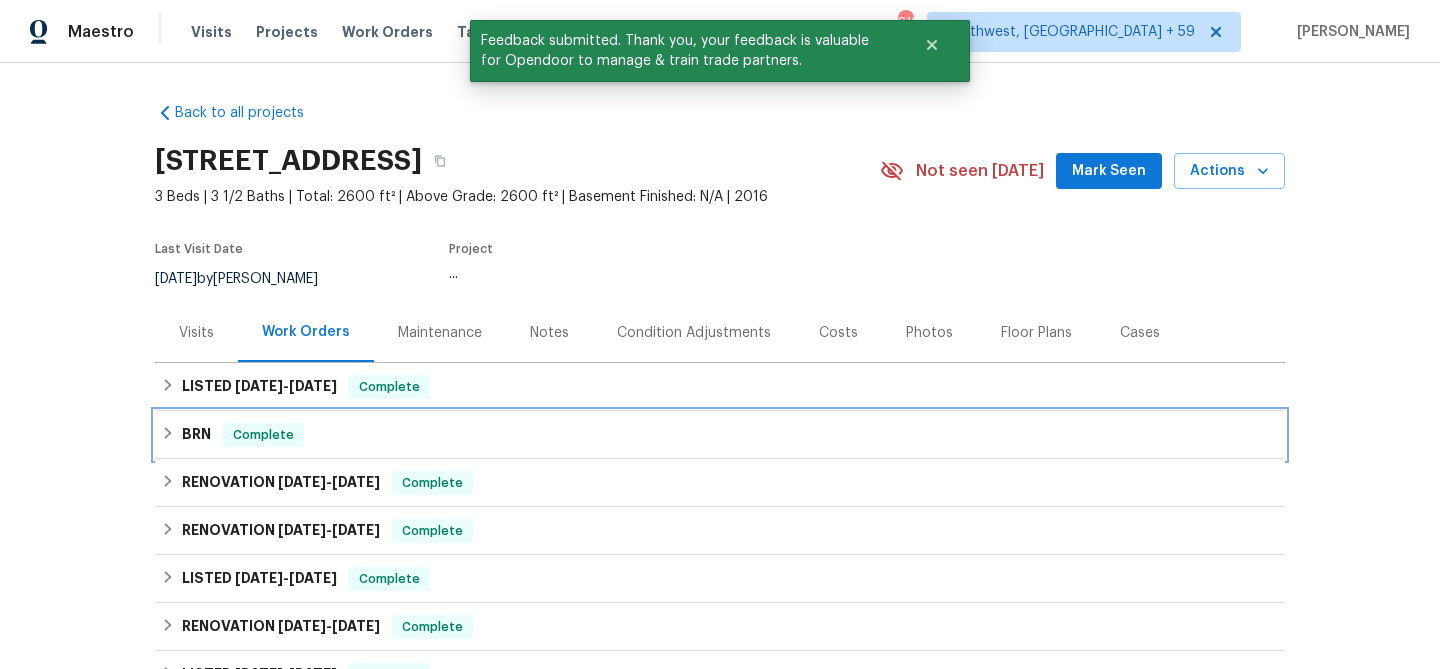 click on "BRN   Complete" at bounding box center (720, 435) 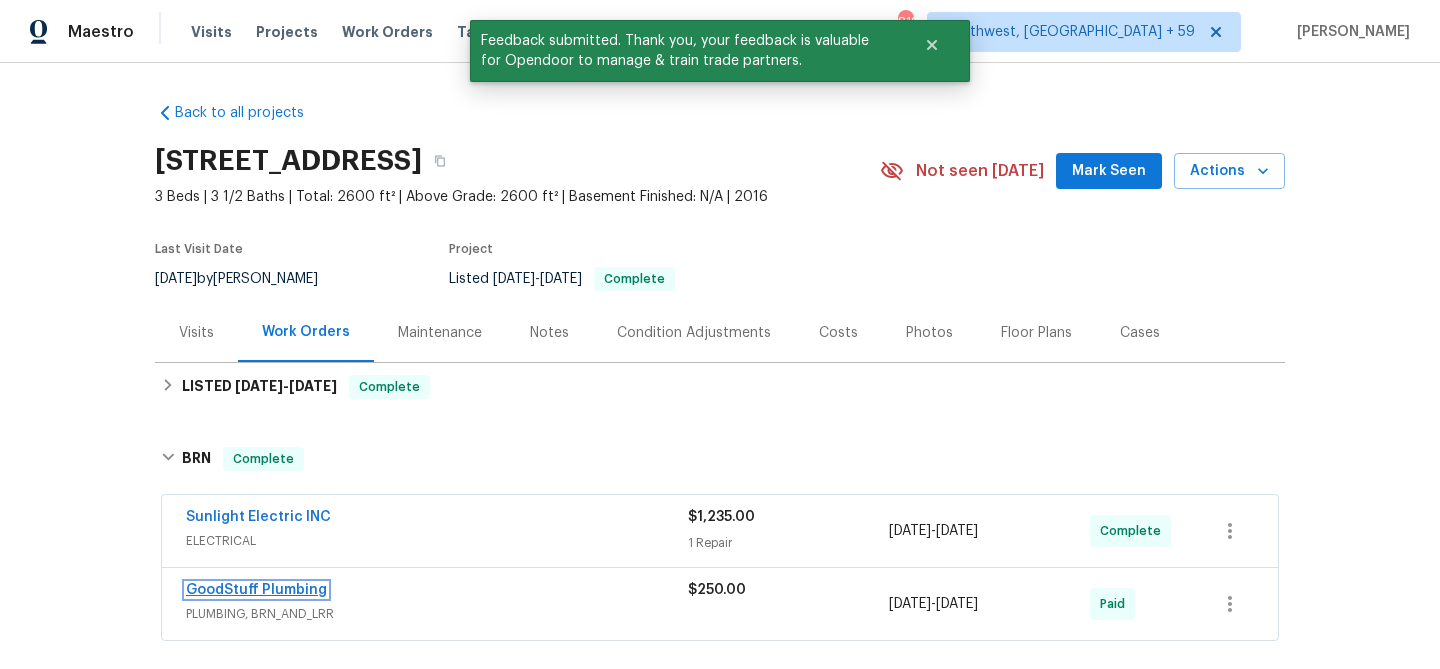 click on "GoodStuff Plumbing" at bounding box center [256, 590] 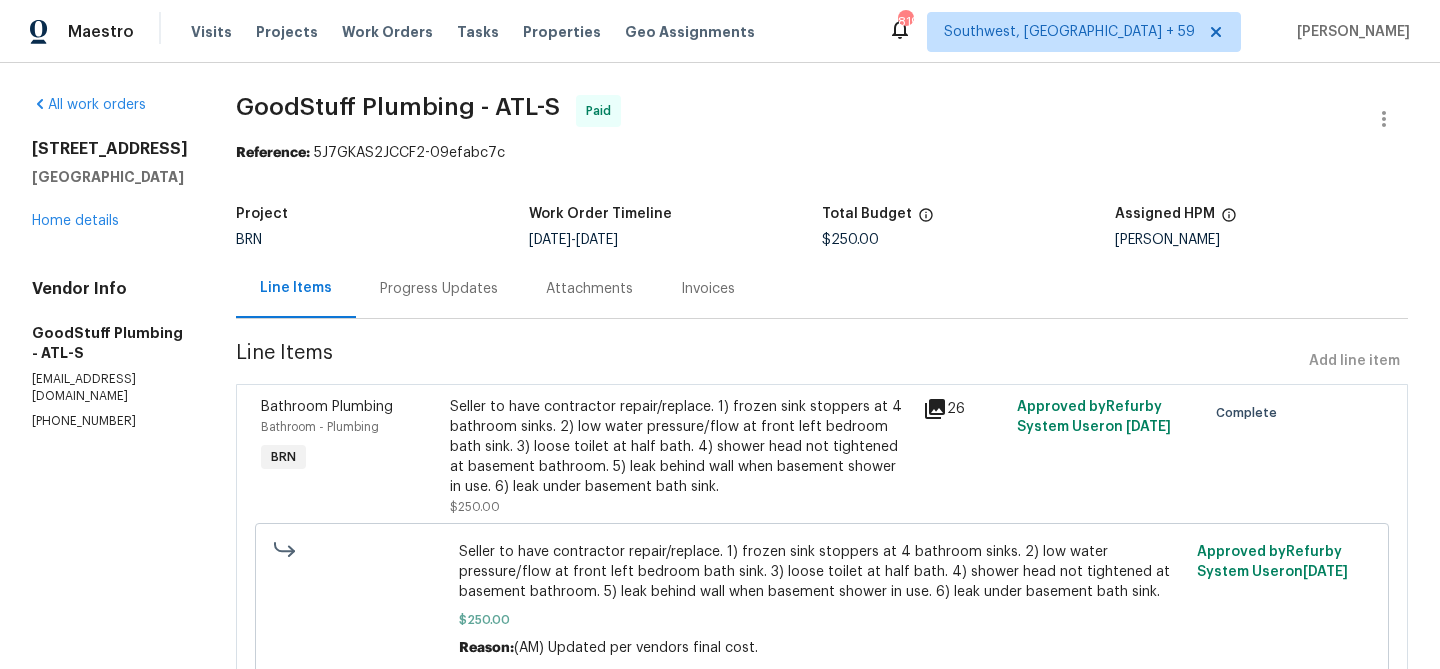 click on "Seller to have contractor repair/replace.  1) frozen sink stoppers at 4 bathroom sinks.  2) low water pressure/flow at front left bedroom bath sink.  3) loose toilet at half bath.  4) shower head not tightened at basement bathroom.  5) leak behind wall when basement shower in use.  6) leak under basement bath sink." at bounding box center (680, 447) 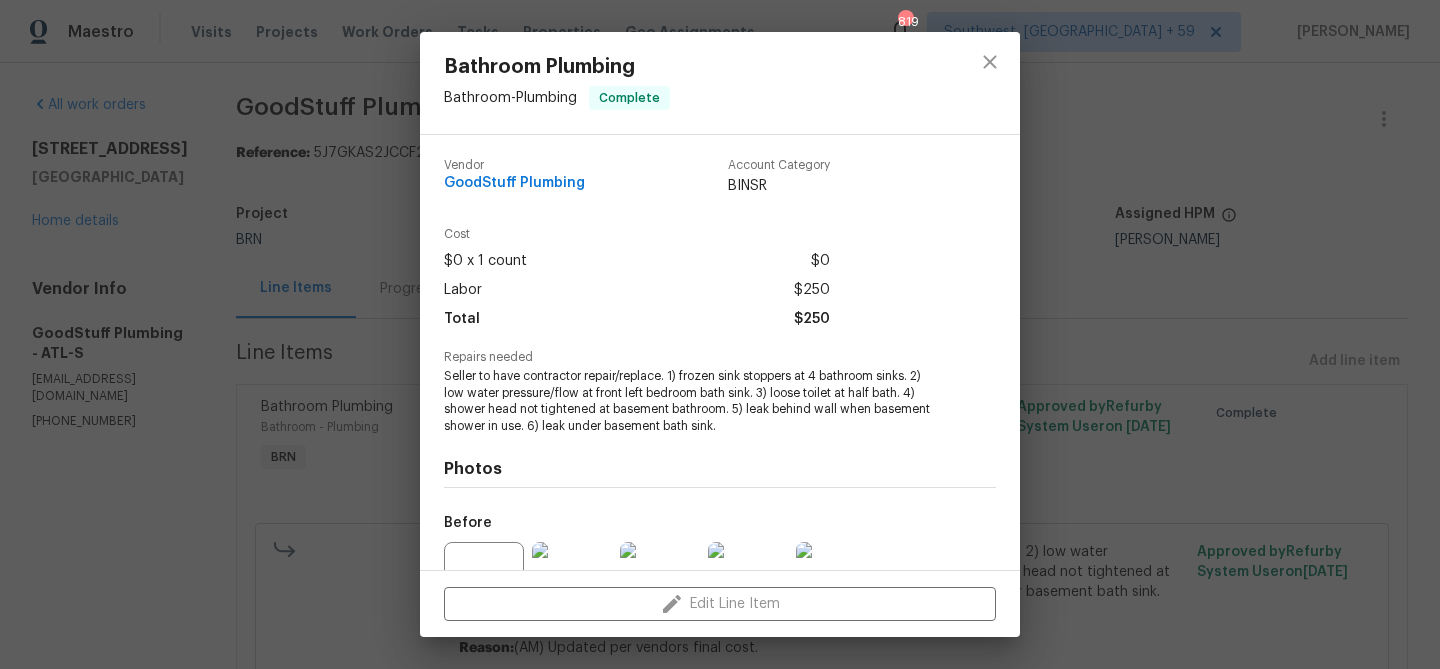 click on "Seller to have contractor repair/replace.  1) frozen sink stoppers at 4 bathroom sinks.  2) low water pressure/flow at front left bedroom bath sink.  3) loose toilet at half bath.  4) shower head not tightened at basement bathroom.  5) leak behind wall when basement shower in use.  6) leak under basement bath sink." at bounding box center [692, 401] 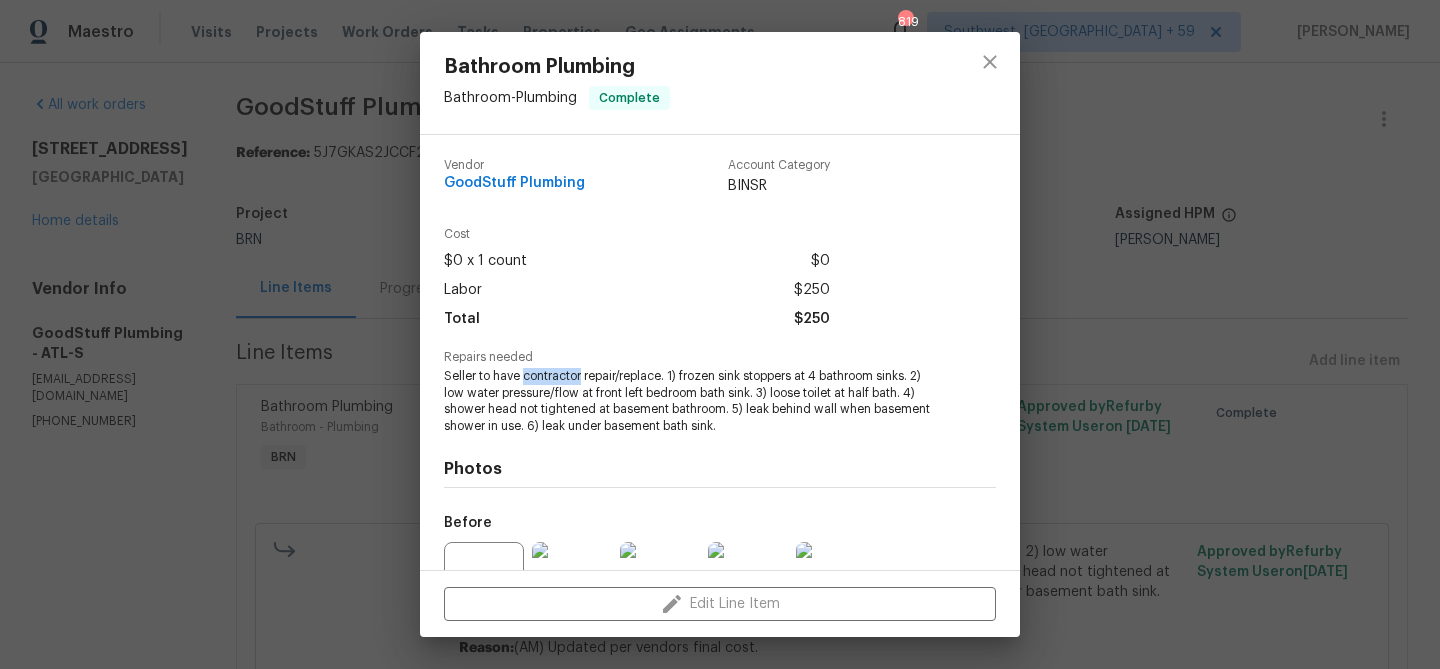click on "Seller to have contractor repair/replace.  1) frozen sink stoppers at 4 bathroom sinks.  2) low water pressure/flow at front left bedroom bath sink.  3) loose toilet at half bath.  4) shower head not tightened at basement bathroom.  5) leak behind wall when basement shower in use.  6) leak under basement bath sink." at bounding box center [692, 401] 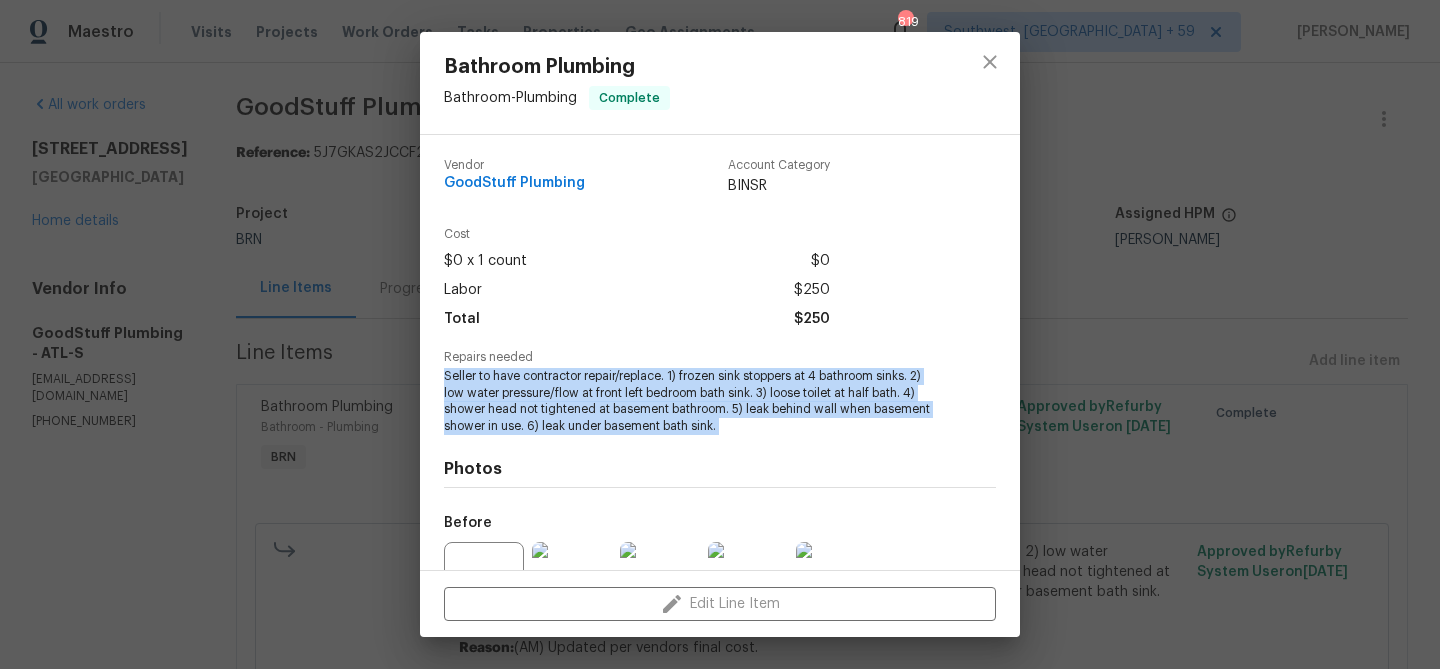 click on "Seller to have contractor repair/replace.  1) frozen sink stoppers at 4 bathroom sinks.  2) low water pressure/flow at front left bedroom bath sink.  3) loose toilet at half bath.  4) shower head not tightened at basement bathroom.  5) leak behind wall when basement shower in use.  6) leak under basement bath sink." at bounding box center (692, 401) 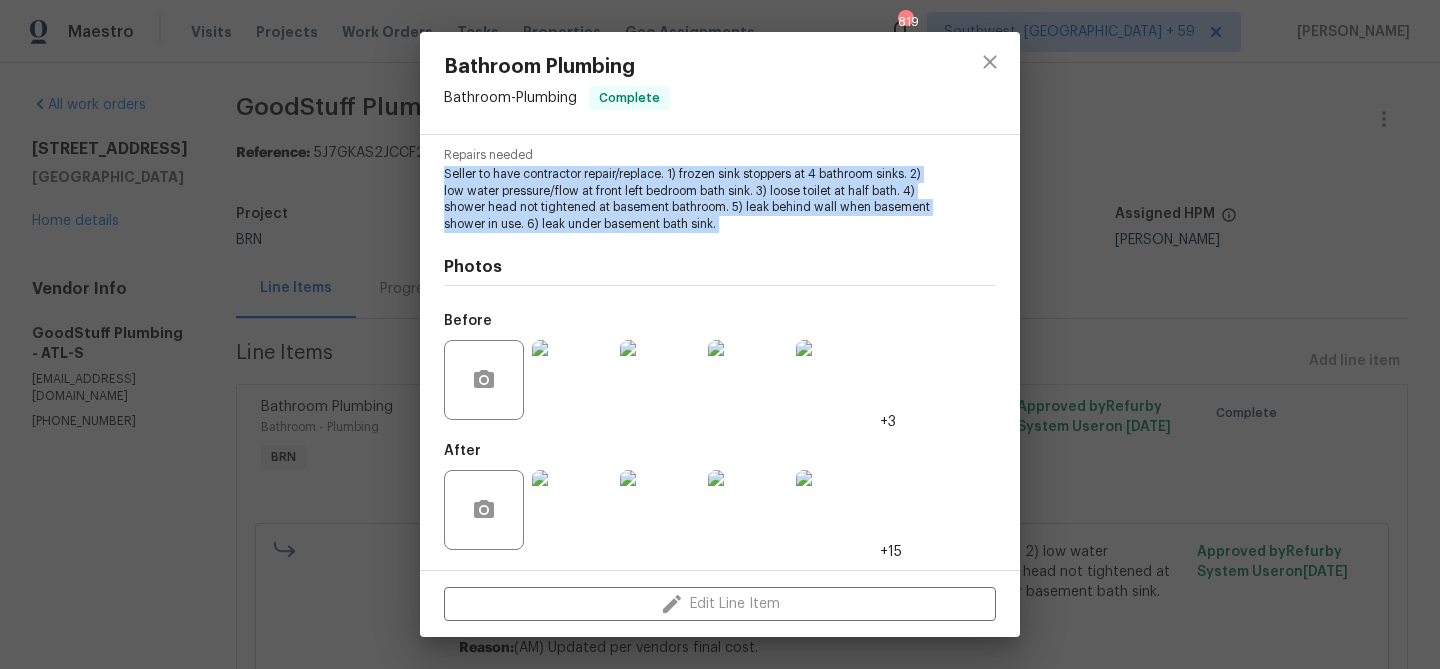 click at bounding box center [572, 380] 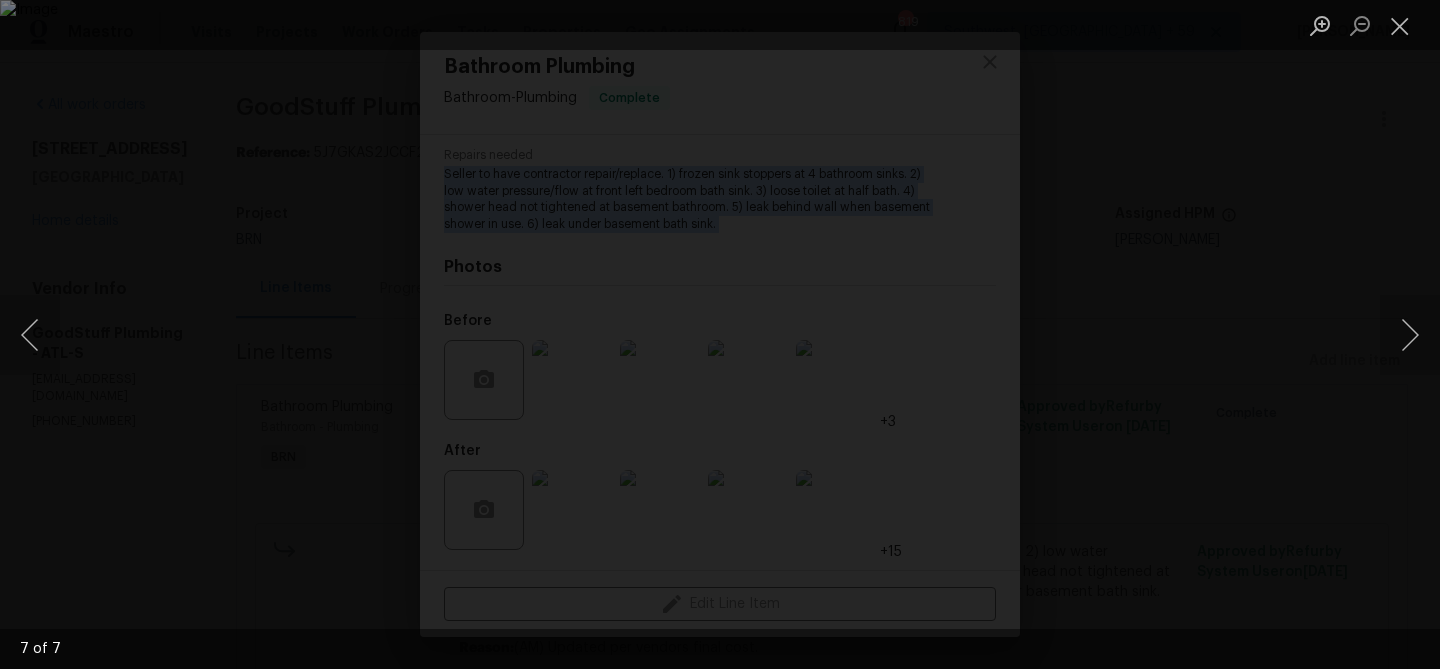 click at bounding box center [720, 334] 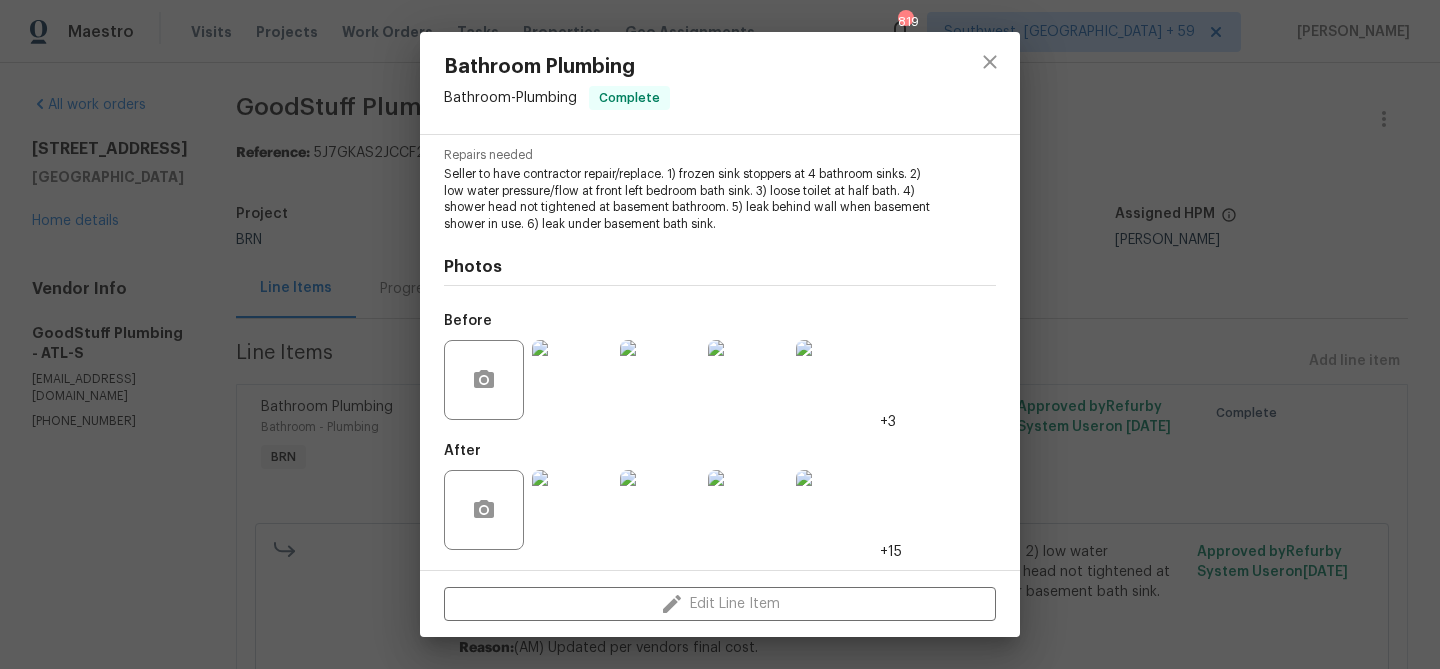 click on "Bathroom Plumbing Bathroom  -  Plumbing Complete Vendor GoodStuff Plumbing Account Category BINSR Cost $0 x 1 count $0 Labor $250 Total $250 Repairs needed Seller to have contractor repair/replace.  1) frozen sink stoppers at 4 bathroom sinks.  2) low water pressure/flow at front left bedroom bath sink.  3) loose toilet at half bath.  4) shower head not tightened at basement bathroom.  5) leak behind wall when basement shower in use.  6) leak under basement bath sink. Photos Before  +3 After  +15  Edit Line Item" at bounding box center (720, 334) 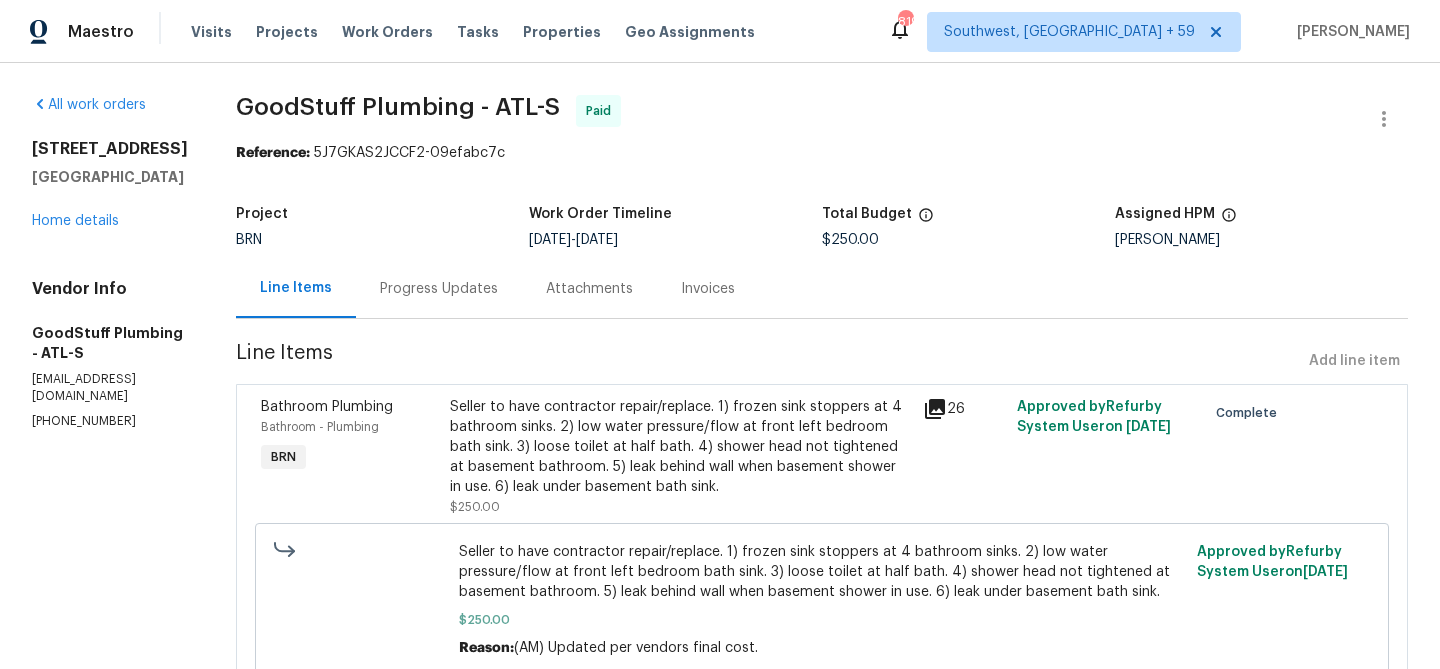 click on "Seller to have contractor repair/replace.  1) frozen sink stoppers at 4 bathroom sinks.  2) low water pressure/flow at front left bedroom bath sink.  3) loose toilet at half bath.  4) shower head not tightened at basement bathroom.  5) leak behind wall when basement shower in use.  6) leak under basement bath sink." at bounding box center [680, 447] 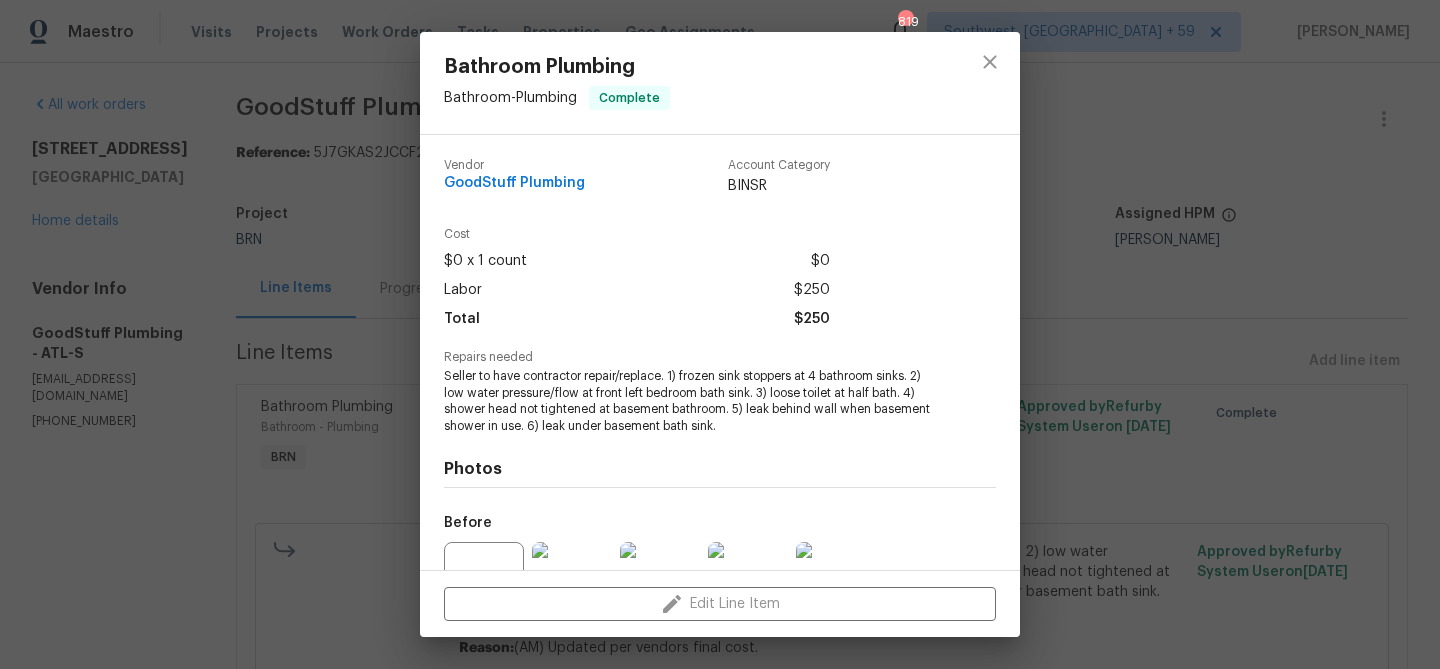 scroll, scrollTop: 202, scrollLeft: 0, axis: vertical 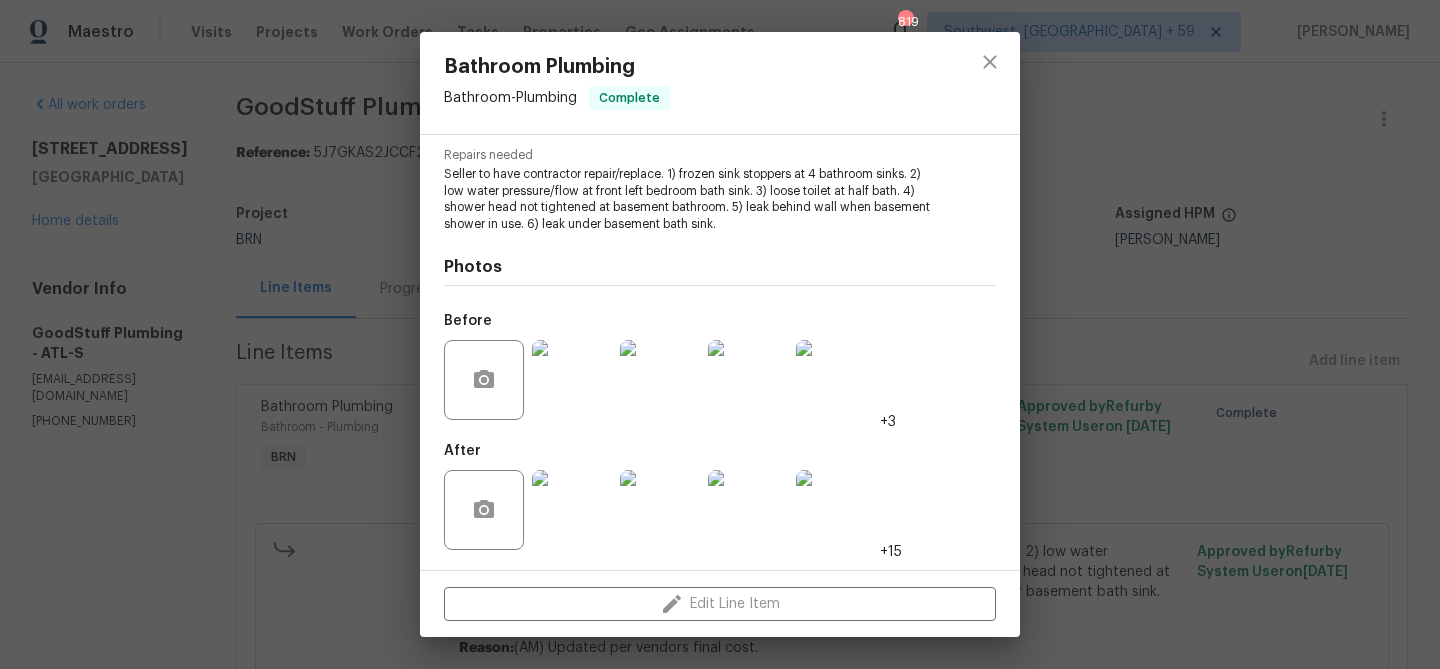 click at bounding box center (572, 510) 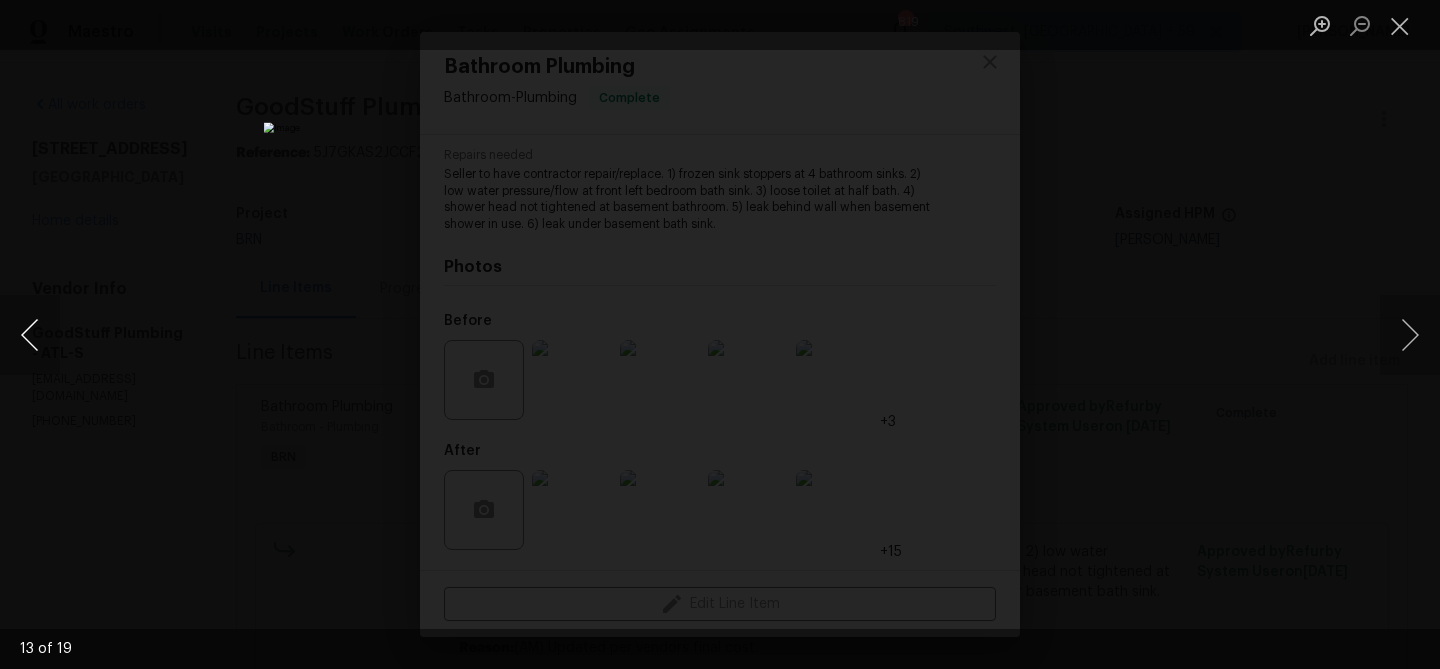 click at bounding box center [30, 335] 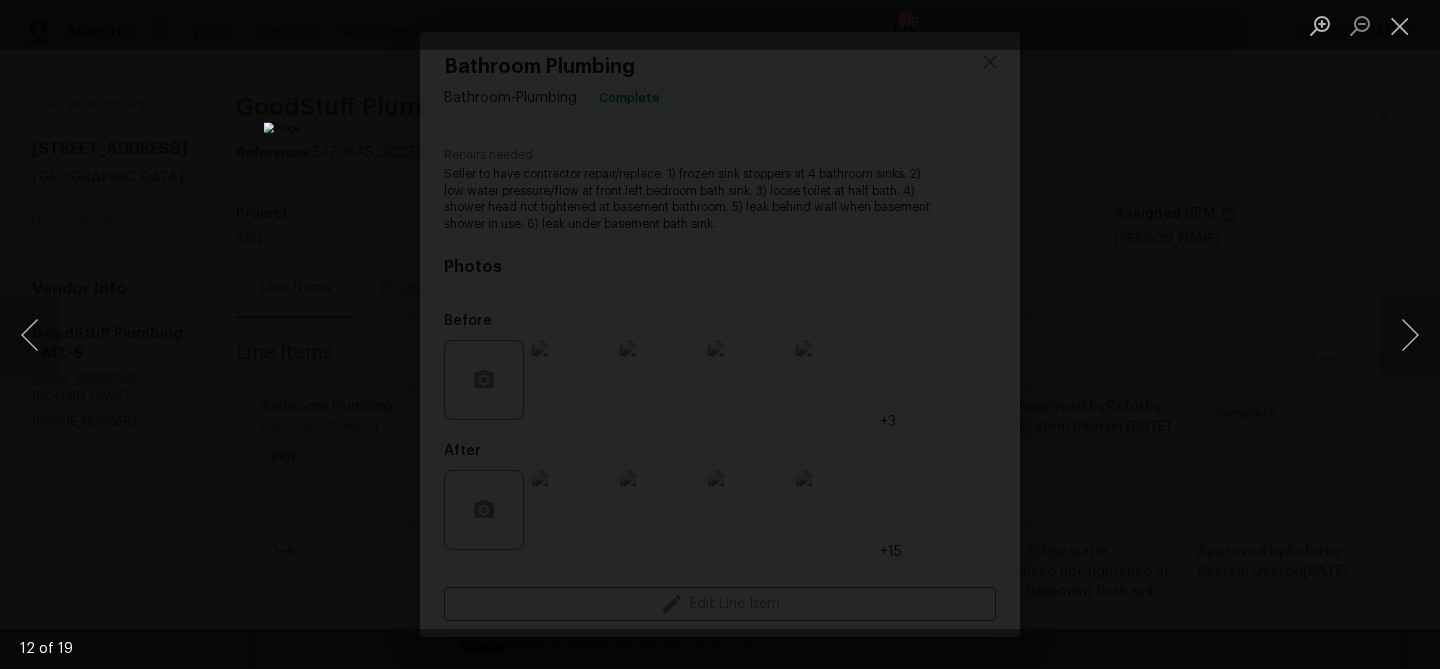 click at bounding box center [720, 334] 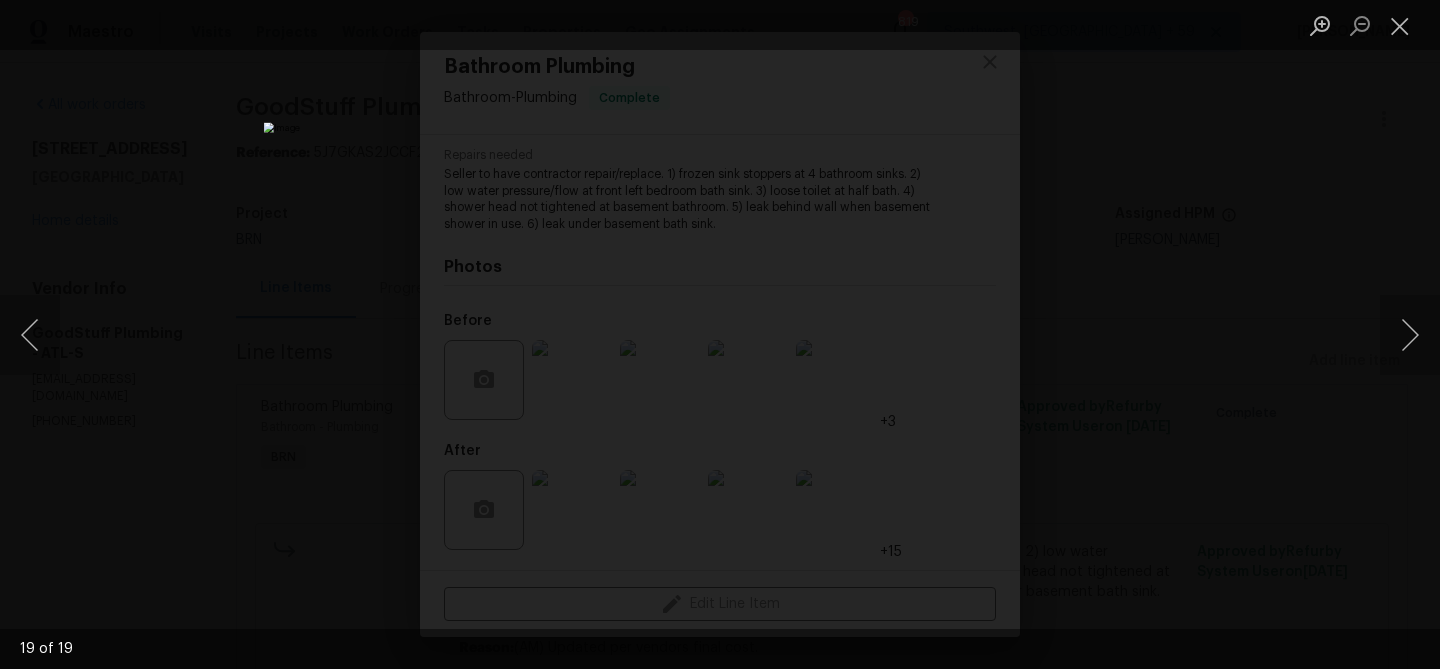 click at bounding box center [720, 334] 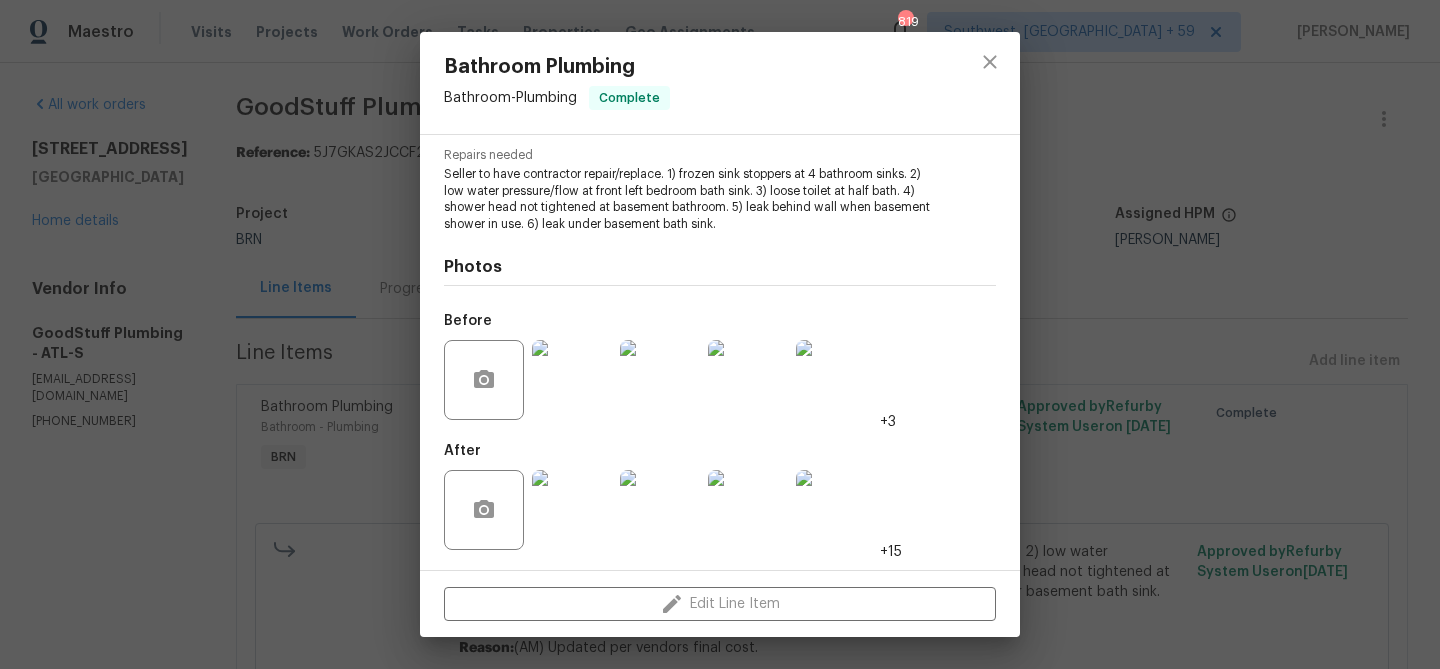 click on "Bathroom Plumbing Bathroom  -  Plumbing Complete Vendor GoodStuff Plumbing Account Category BINSR Cost $0 x 1 count $0 Labor $250 Total $250 Repairs needed Seller to have contractor repair/replace.  1) frozen sink stoppers at 4 bathroom sinks.  2) low water pressure/flow at front left bedroom bath sink.  3) loose toilet at half bath.  4) shower head not tightened at basement bathroom.  5) leak behind wall when basement shower in use.  6) leak under basement bath sink. Photos Before  +3 After  +15  Edit Line Item" at bounding box center [720, 334] 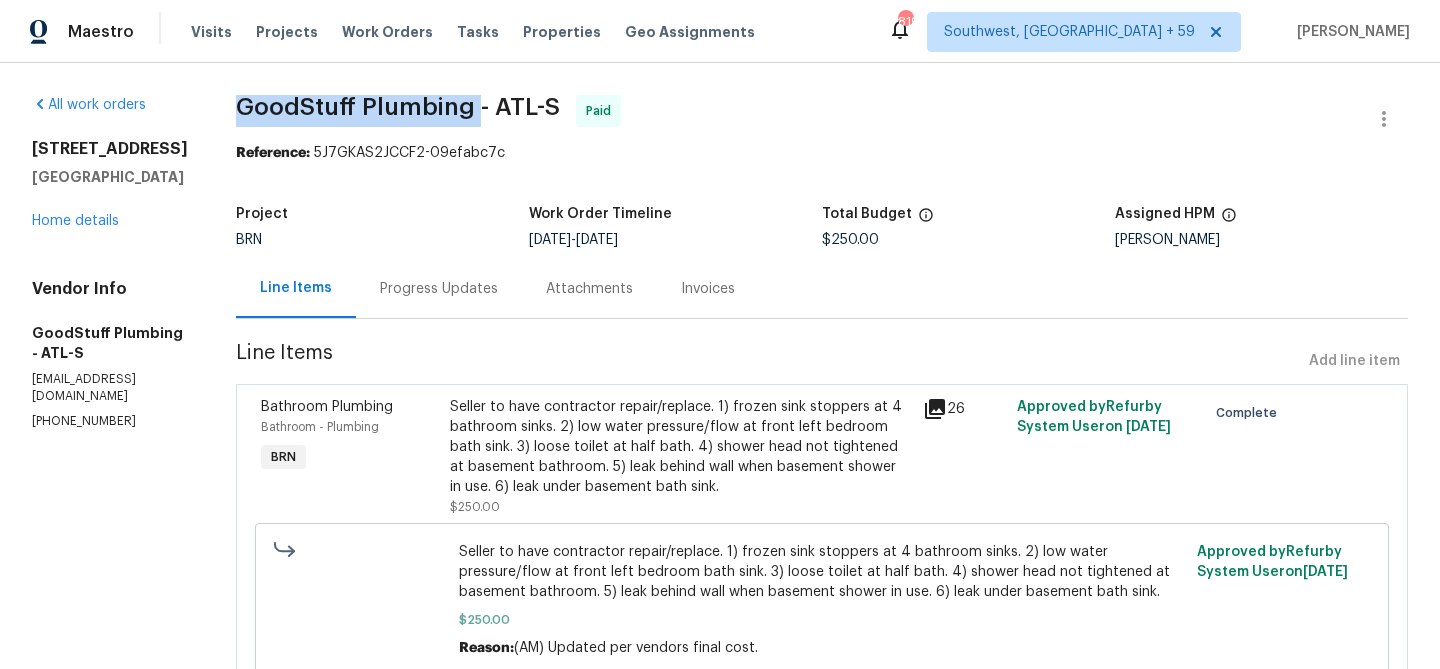 drag, startPoint x: 271, startPoint y: 110, endPoint x: 523, endPoint y: 102, distance: 252.12695 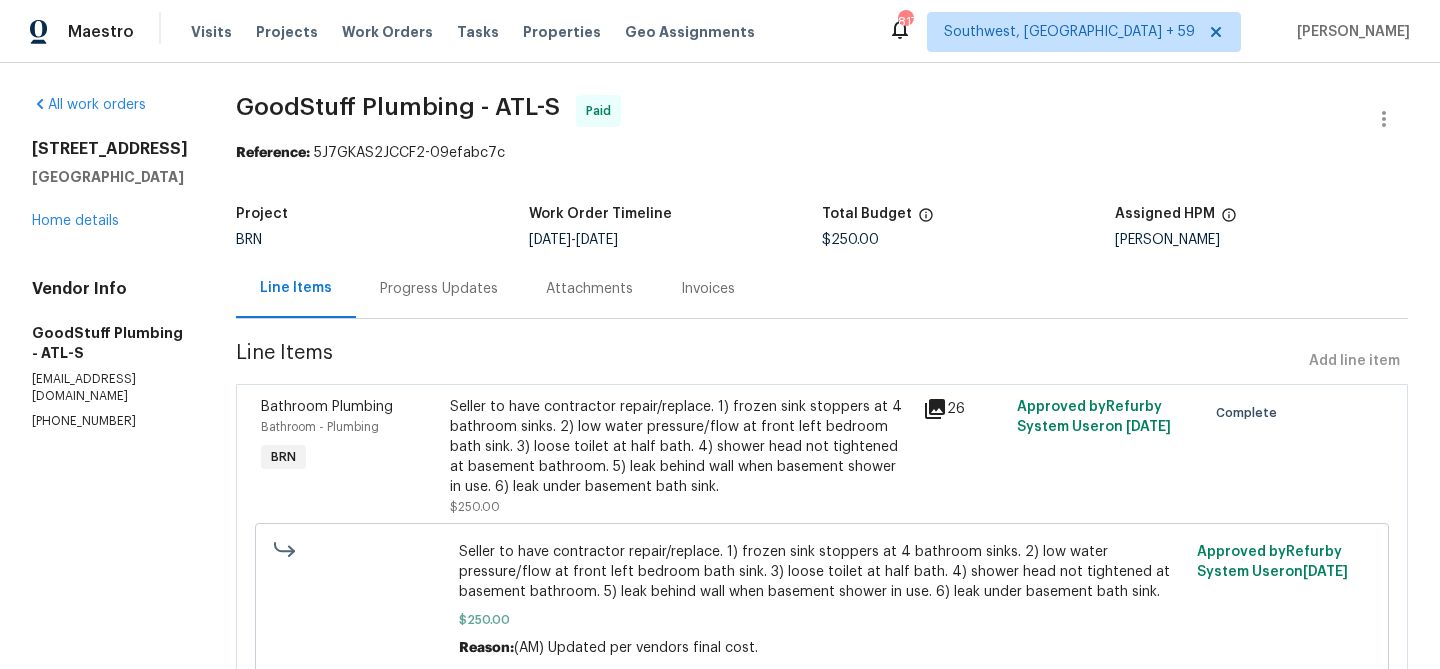 click on "Invoices" at bounding box center (708, 288) 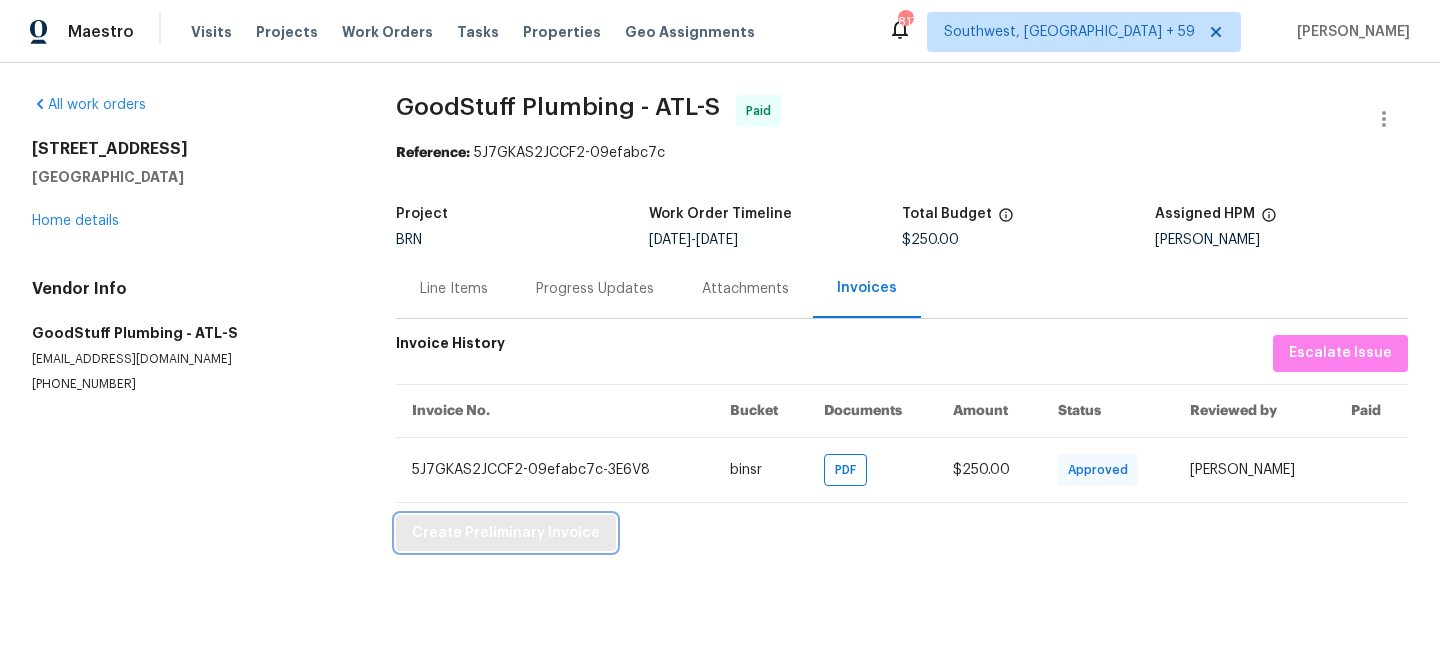 click on "Create Preliminary Invoice" at bounding box center [506, 533] 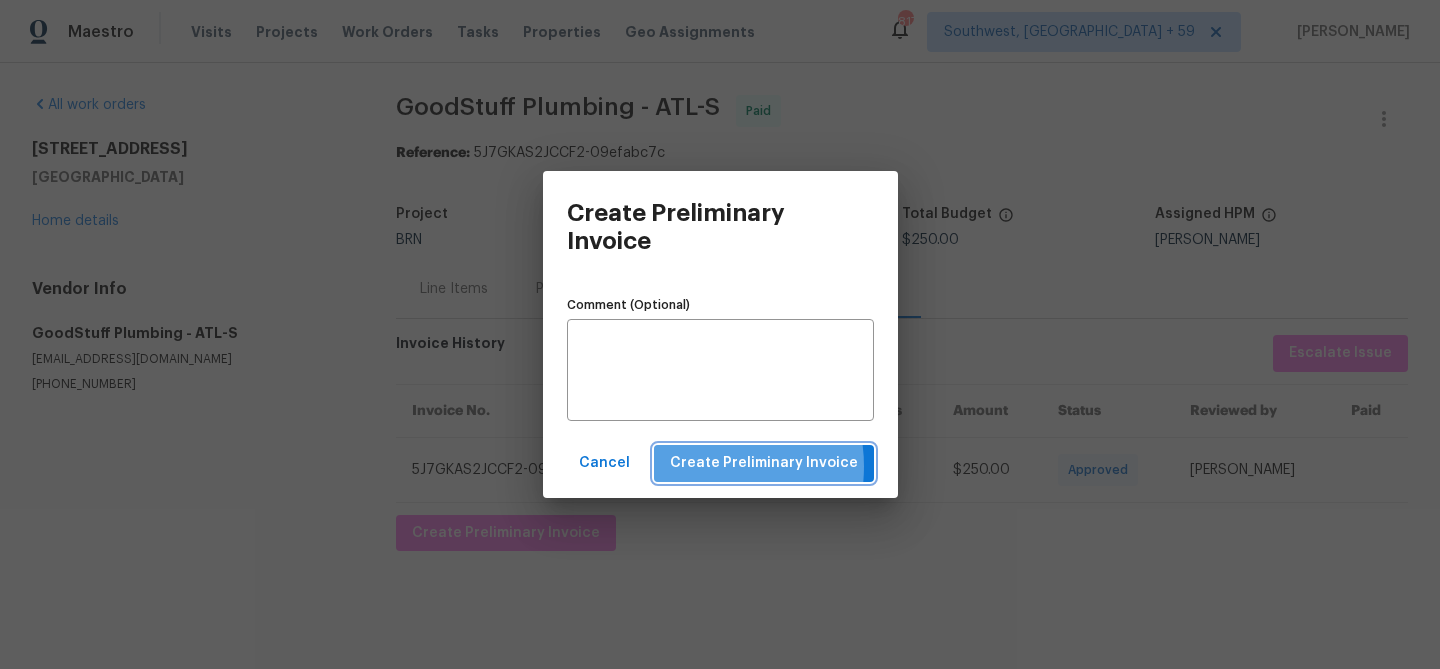 click on "Create Preliminary Invoice" at bounding box center (764, 463) 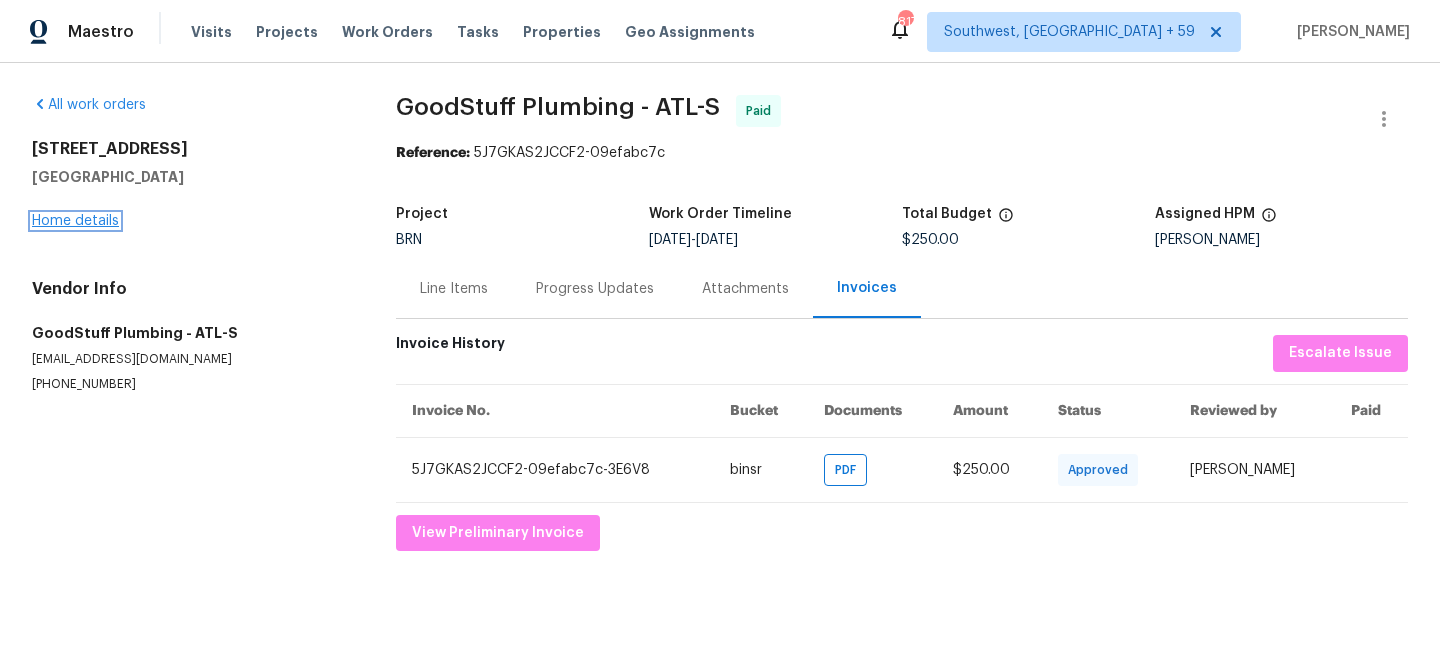 click on "Home details" at bounding box center [75, 221] 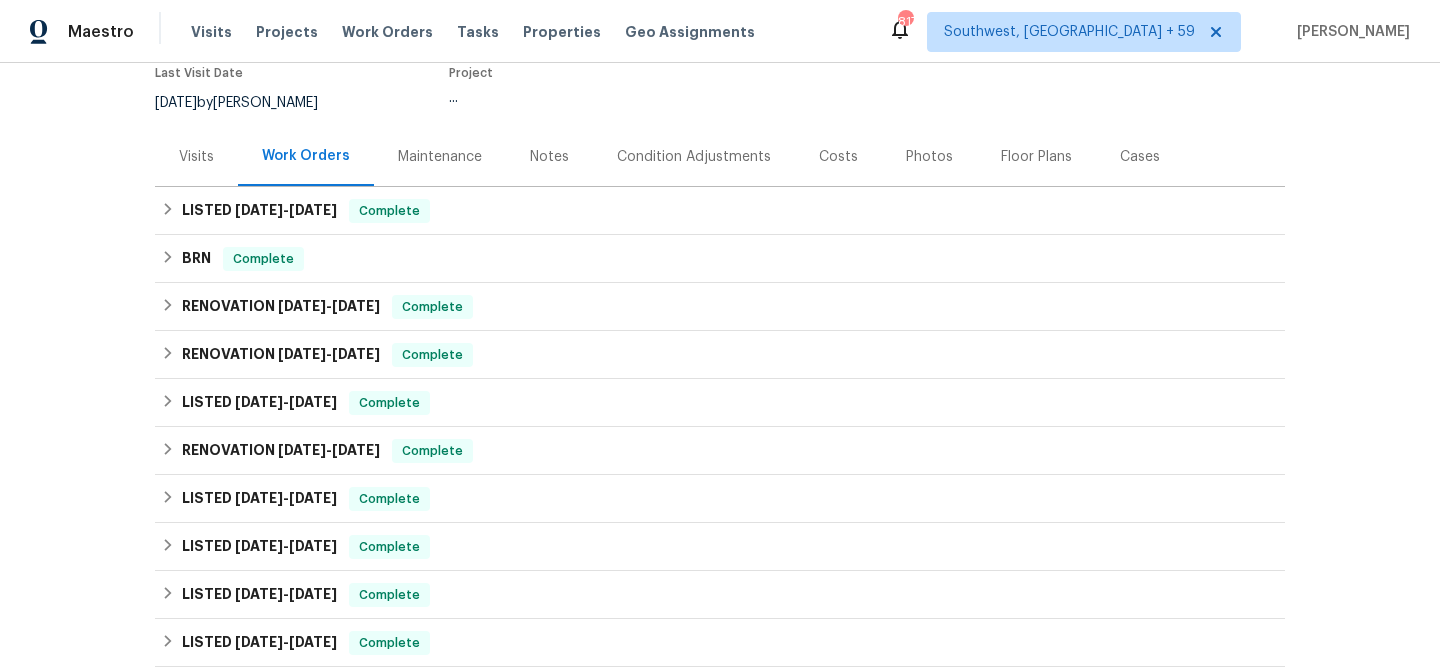 scroll, scrollTop: 201, scrollLeft: 0, axis: vertical 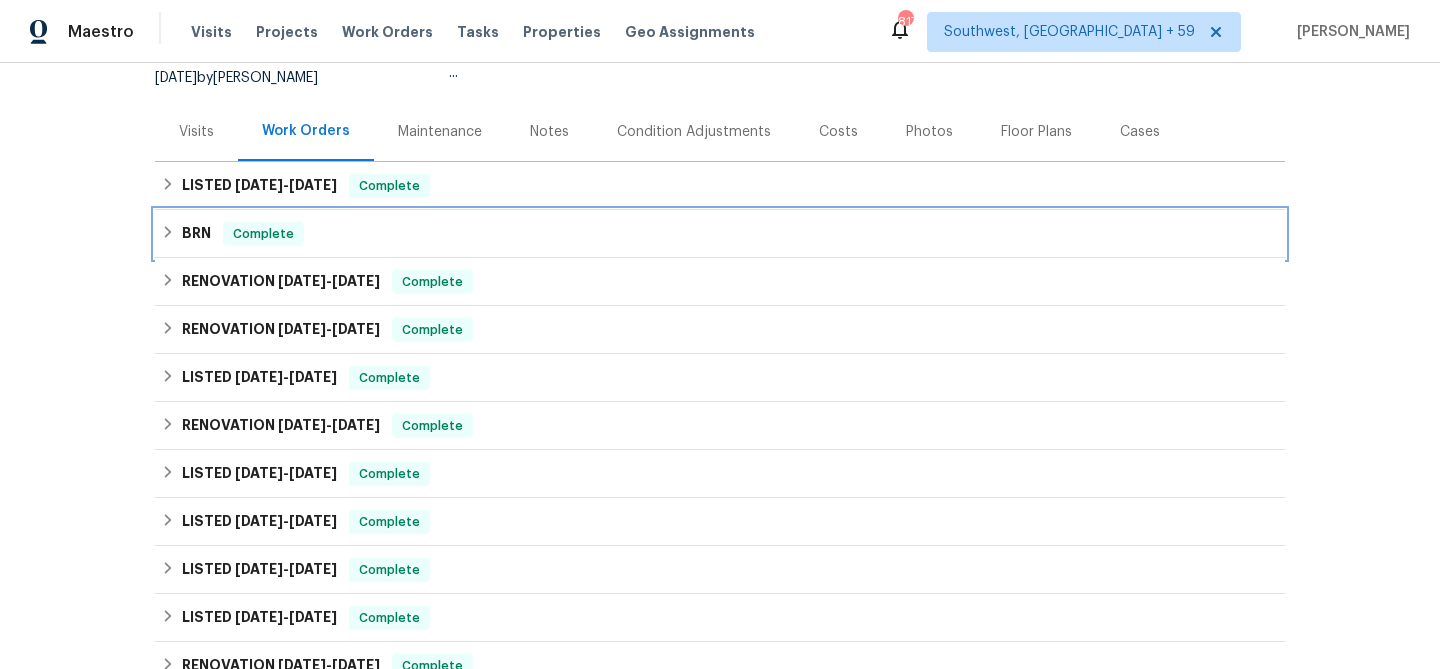 click on "BRN   Complete" at bounding box center (720, 234) 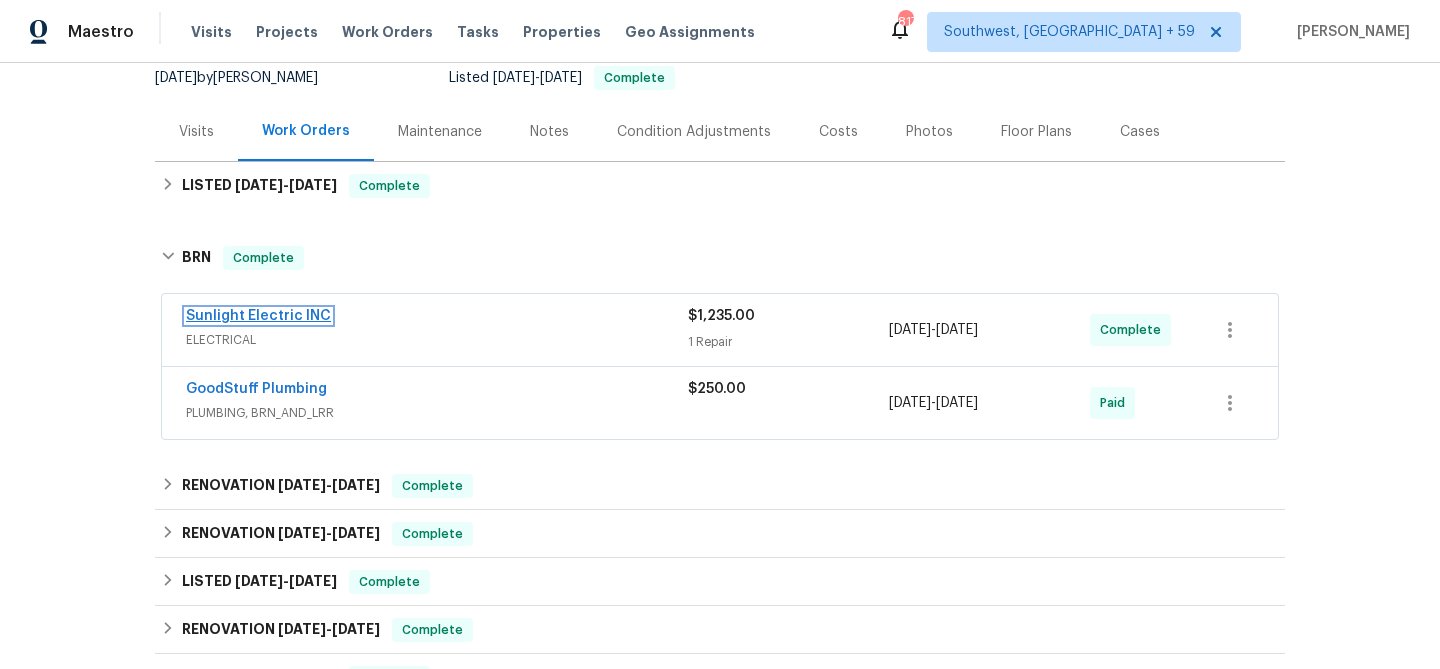 click on "Sunlight Electric INC" at bounding box center (258, 316) 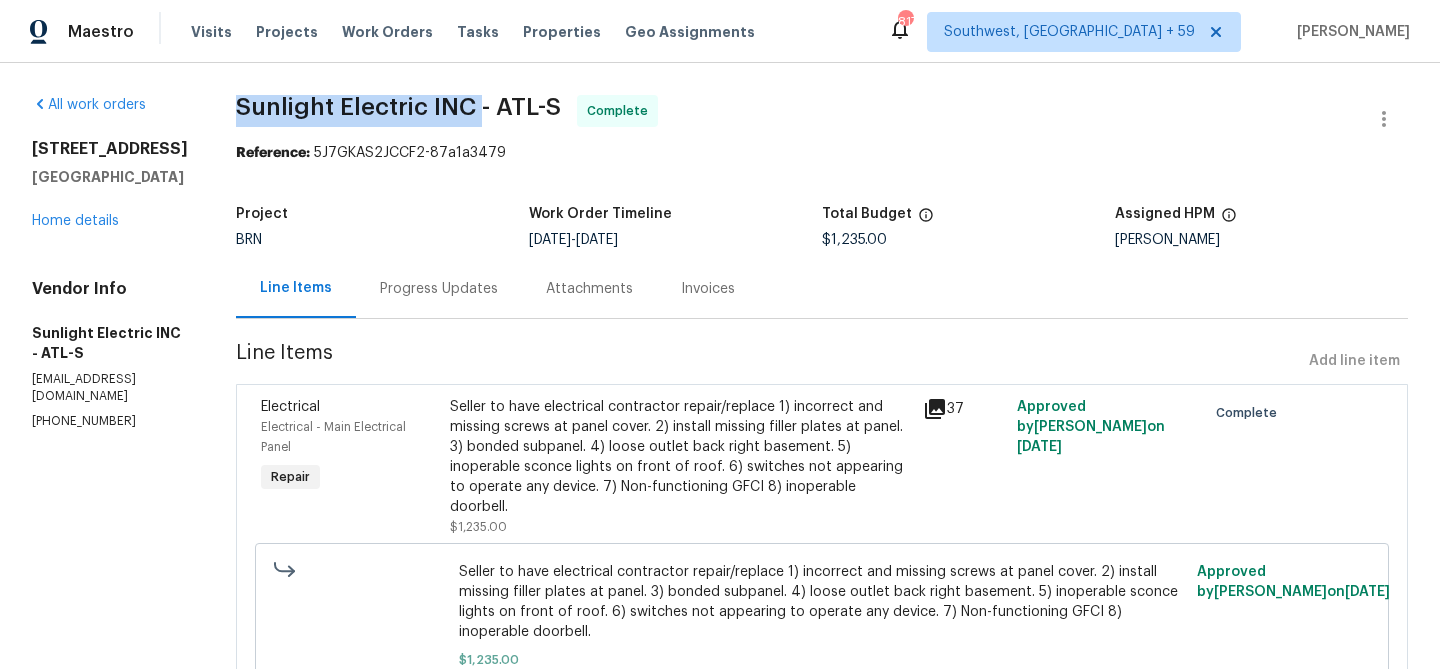 drag, startPoint x: 258, startPoint y: 108, endPoint x: 503, endPoint y: 97, distance: 245.24681 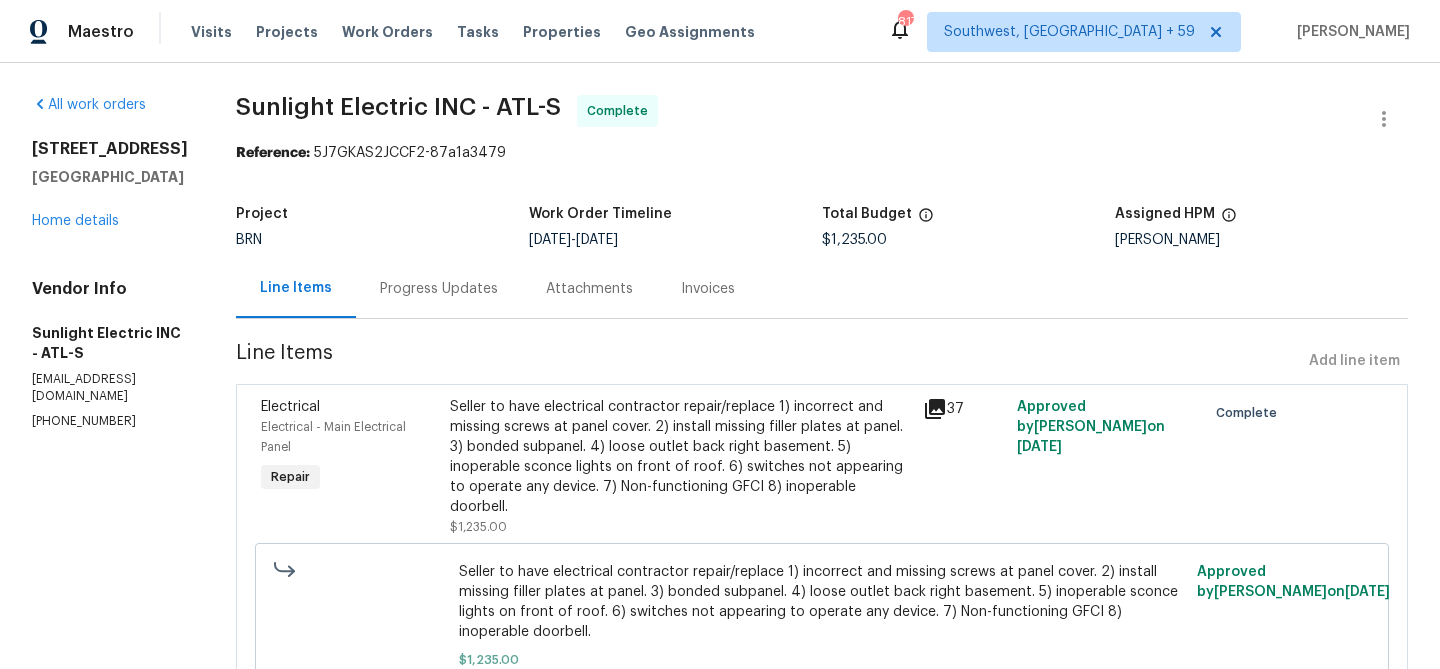 click on "Seller to have electrical contractor repair/replace 1) incorrect and missing screws at panel cover.   2) install missing filler plates at panel.   3) bonded subpanel.   4) loose outlet back right basement.   5) inoperable sconce lights on front of roof.  6) switches not appearing to operate any device.  7) Non-functioning GFCI   8) inoperable doorbell." at bounding box center (680, 457) 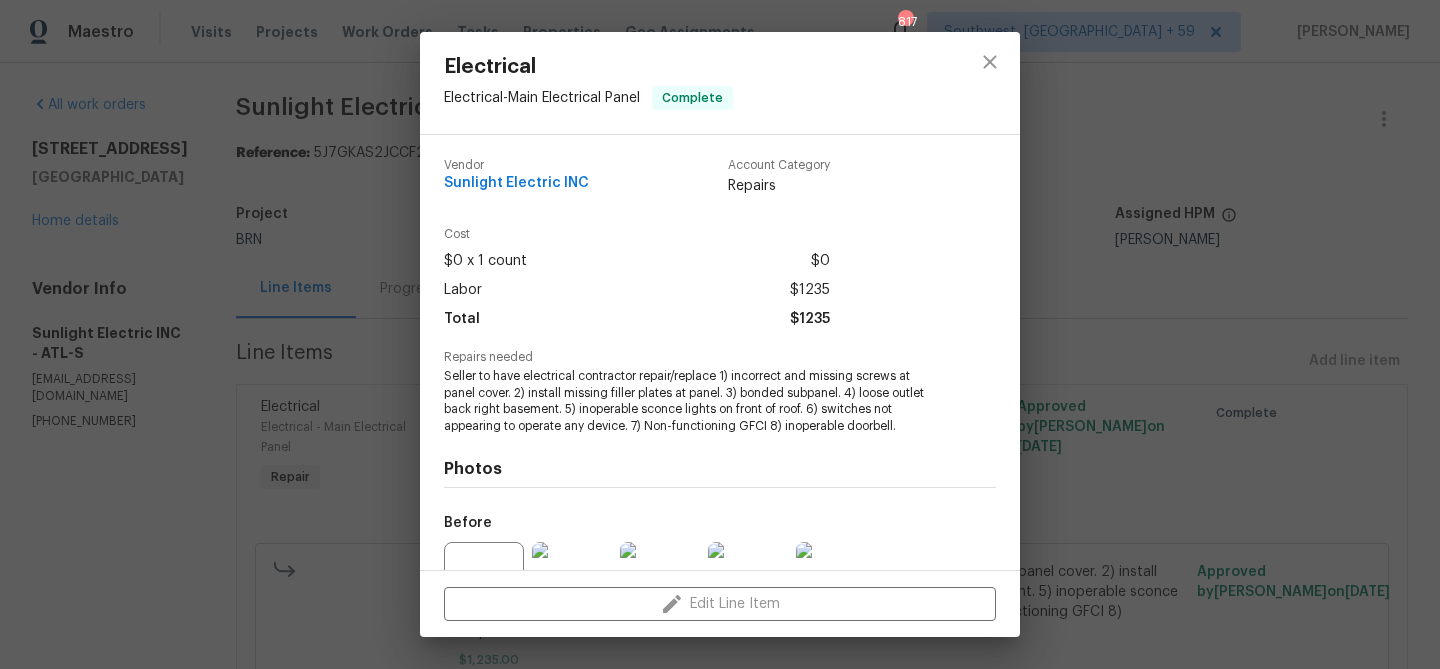 click on "Seller to have electrical contractor repair/replace 1) incorrect and missing screws at panel cover.   2) install missing filler plates at panel.   3) bonded subpanel.   4) loose outlet back right basement.   5) inoperable sconce lights on front of roof.  6) switches not appearing to operate any device.  7) Non-functioning GFCI   8) inoperable doorbell." at bounding box center (692, 401) 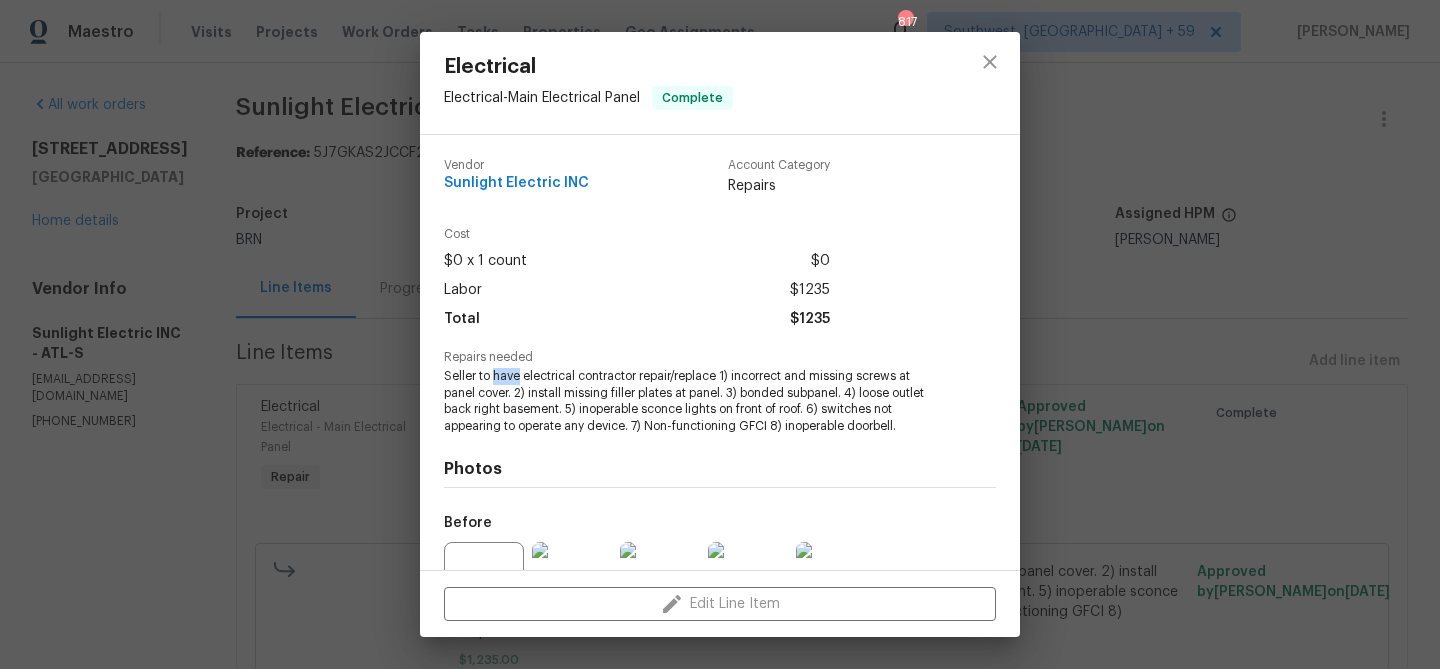 click on "Seller to have electrical contractor repair/replace 1) incorrect and missing screws at panel cover.   2) install missing filler plates at panel.   3) bonded subpanel.   4) loose outlet back right basement.   5) inoperable sconce lights on front of roof.  6) switches not appearing to operate any device.  7) Non-functioning GFCI   8) inoperable doorbell." at bounding box center (692, 401) 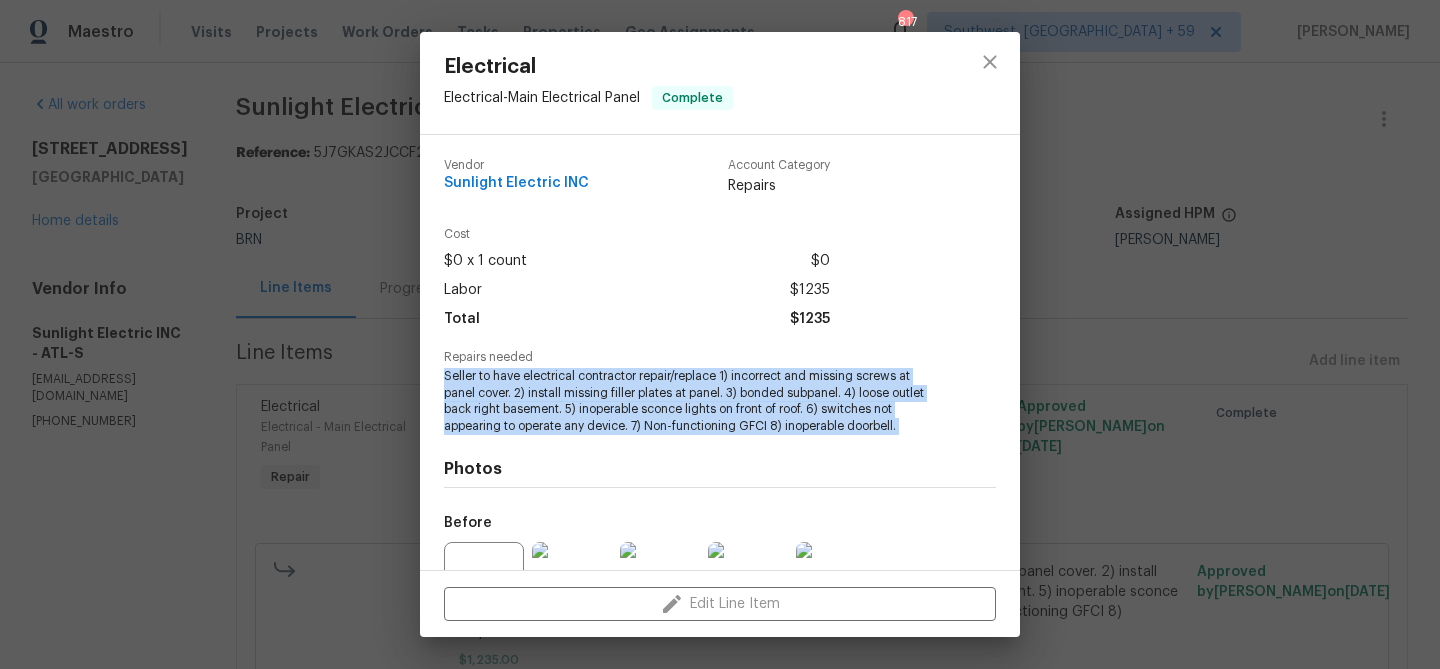 click on "Seller to have electrical contractor repair/replace 1) incorrect and missing screws at panel cover.   2) install missing filler plates at panel.   3) bonded subpanel.   4) loose outlet back right basement.   5) inoperable sconce lights on front of roof.  6) switches not appearing to operate any device.  7) Non-functioning GFCI   8) inoperable doorbell." at bounding box center [692, 401] 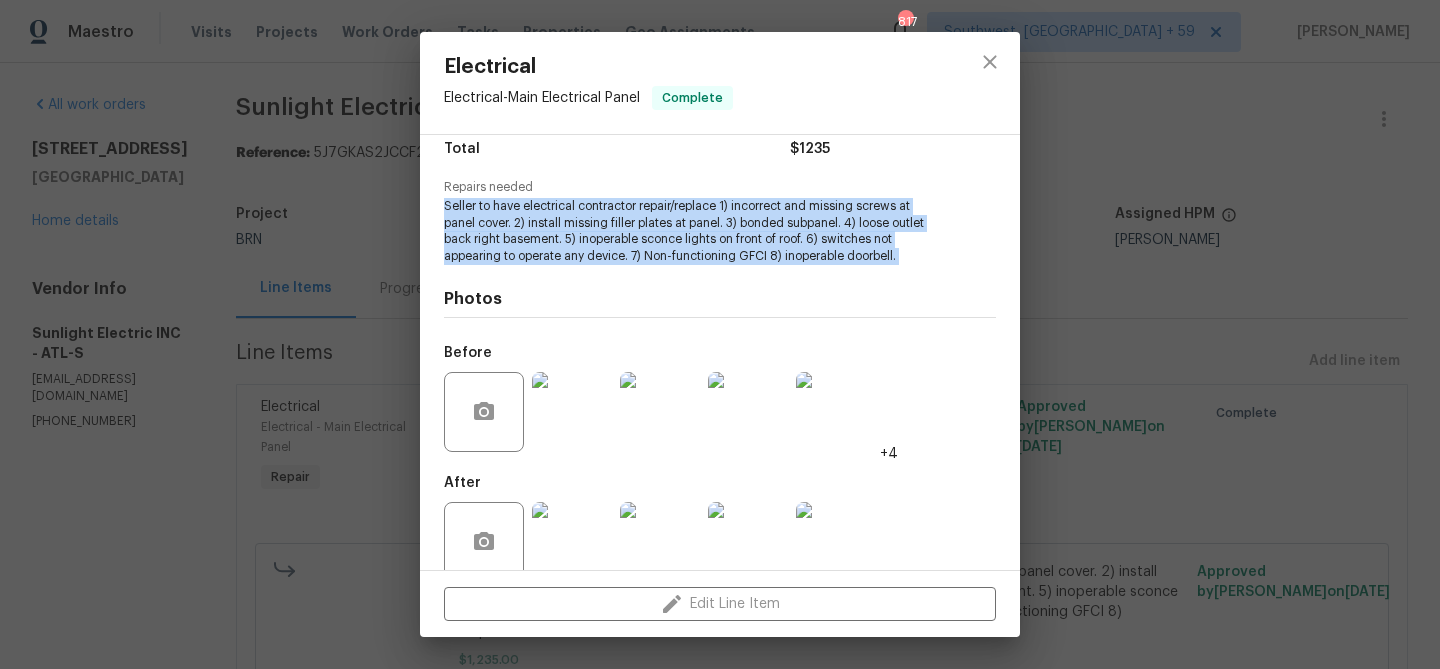 scroll, scrollTop: 202, scrollLeft: 0, axis: vertical 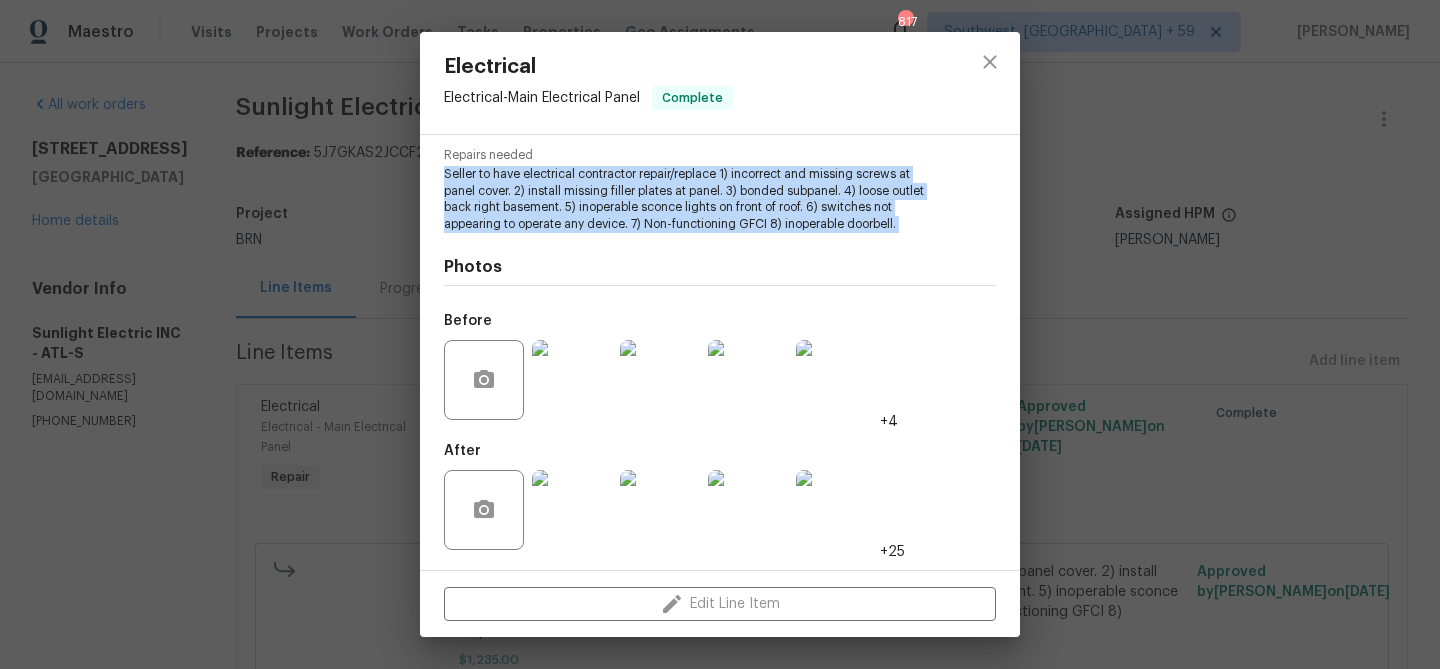 click at bounding box center [572, 380] 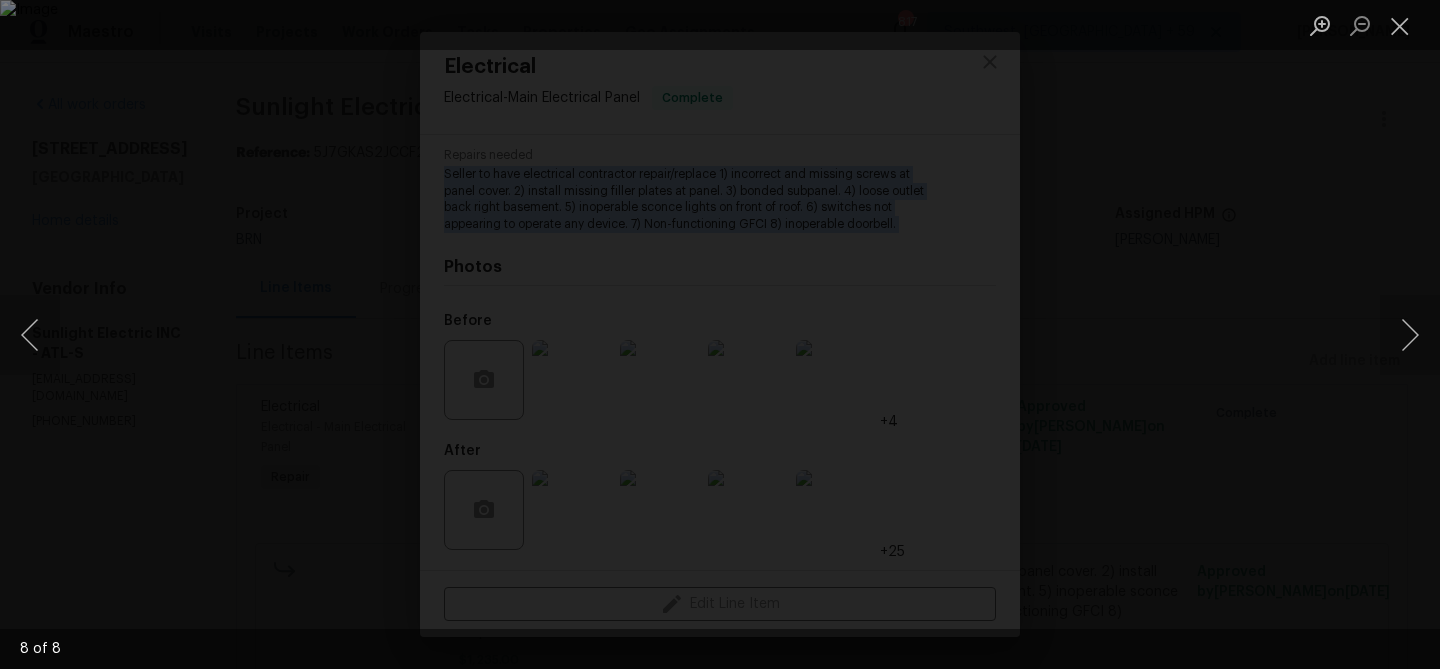 click at bounding box center [720, 334] 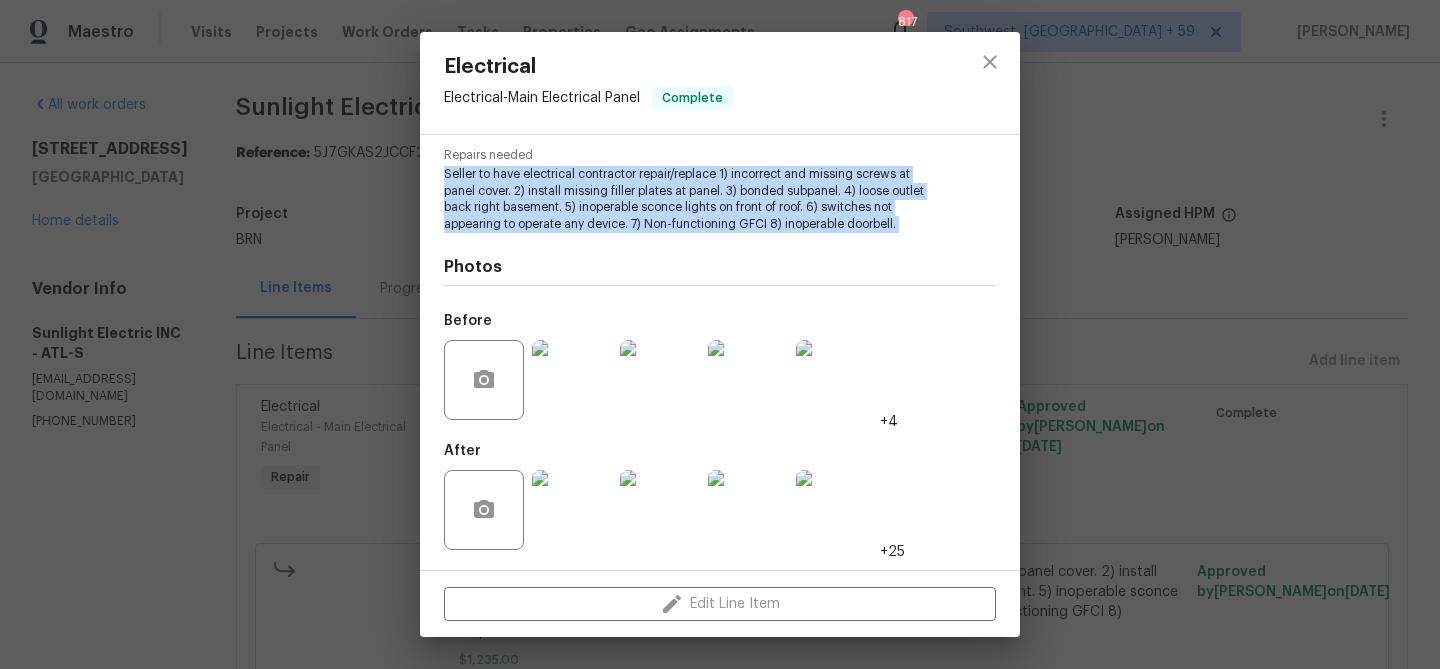 click at bounding box center (572, 510) 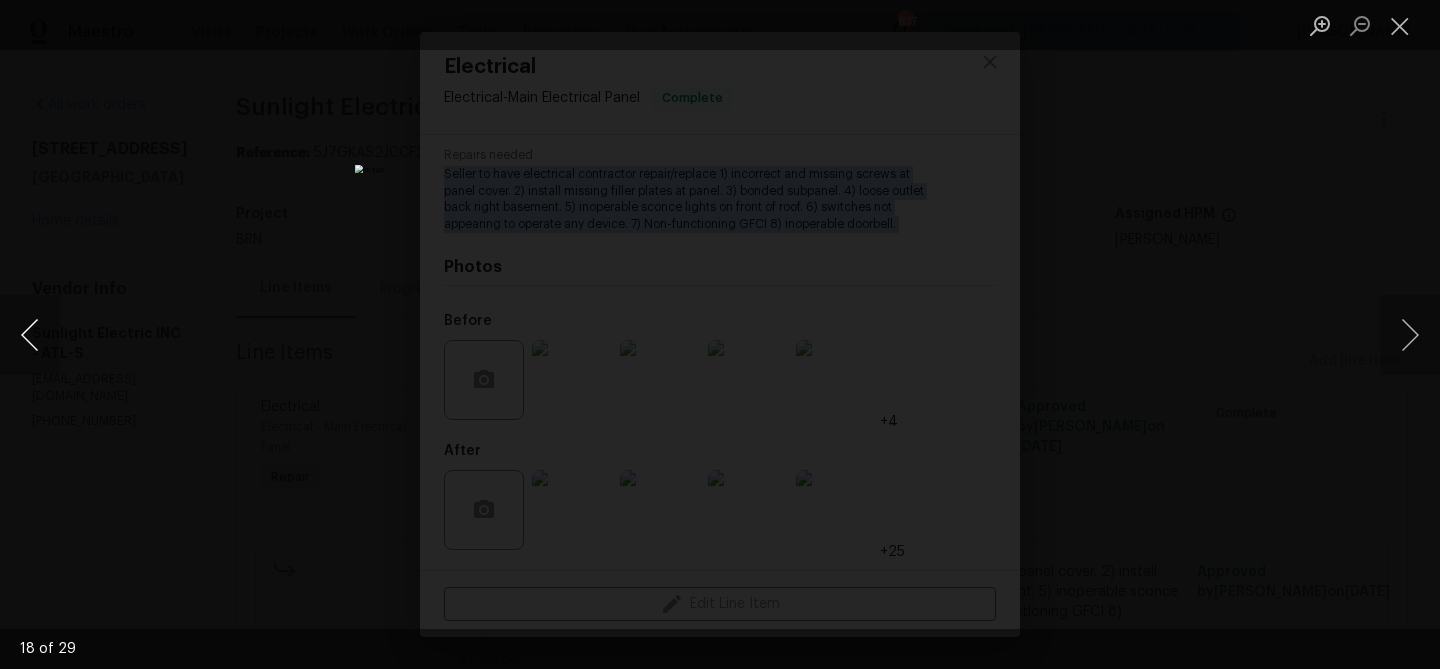 click at bounding box center [30, 335] 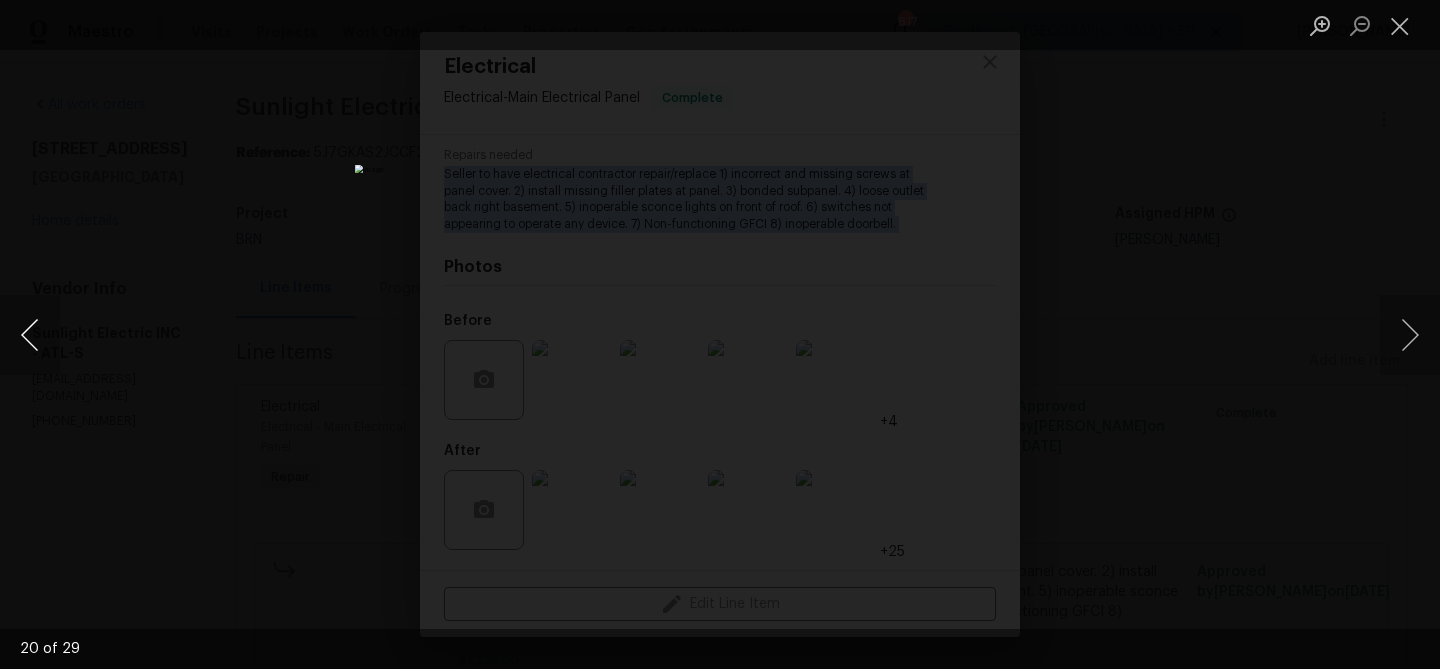 click at bounding box center (30, 335) 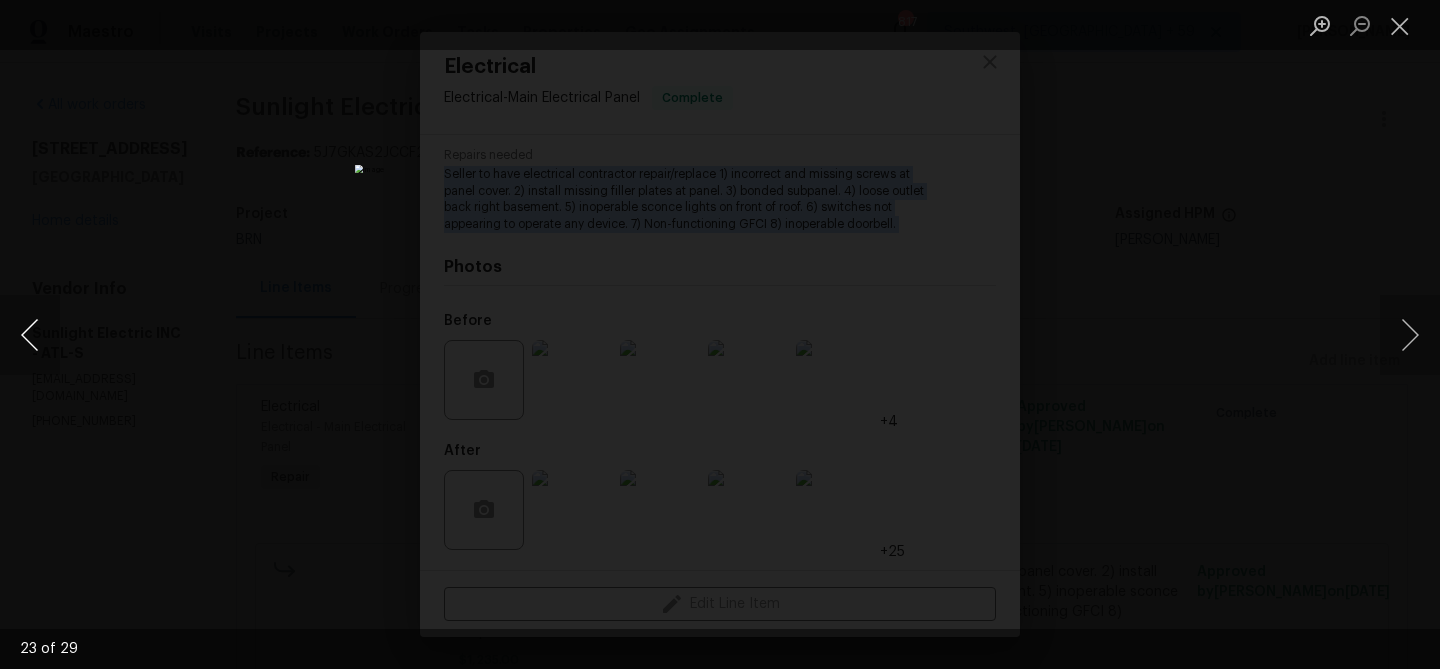 click at bounding box center (30, 335) 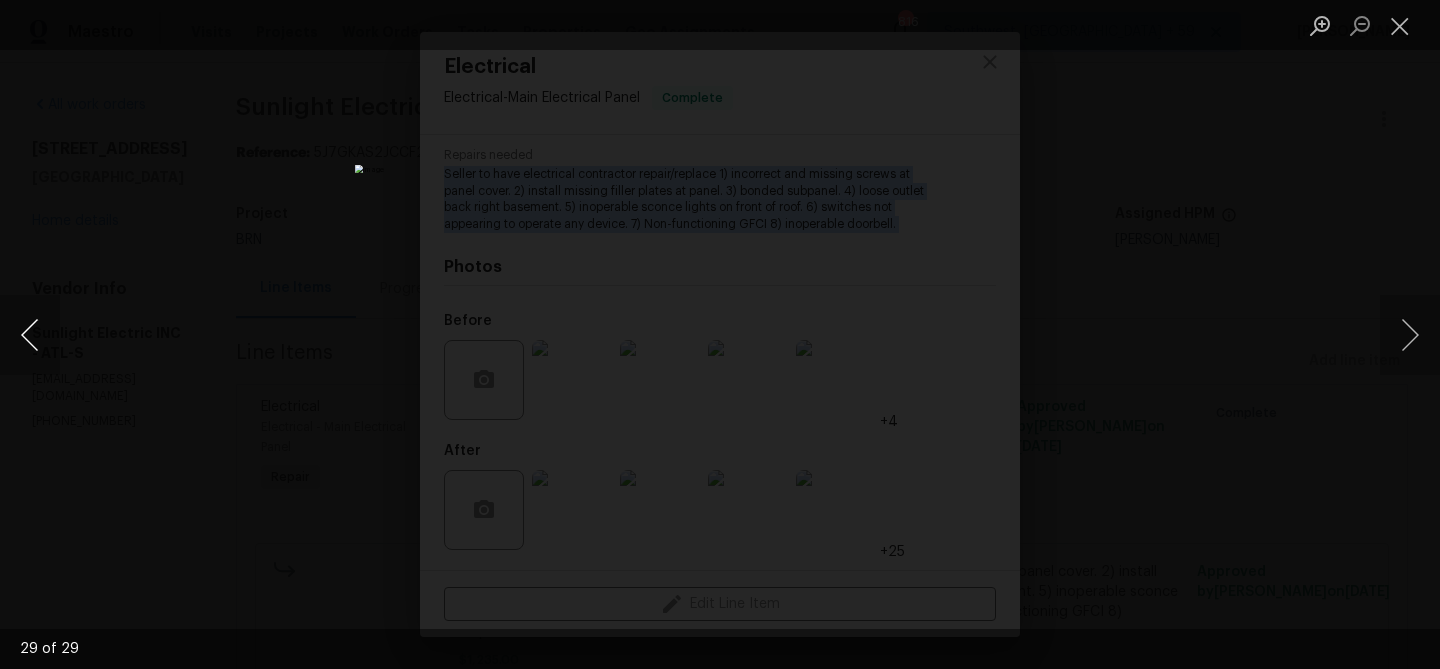 click at bounding box center [30, 335] 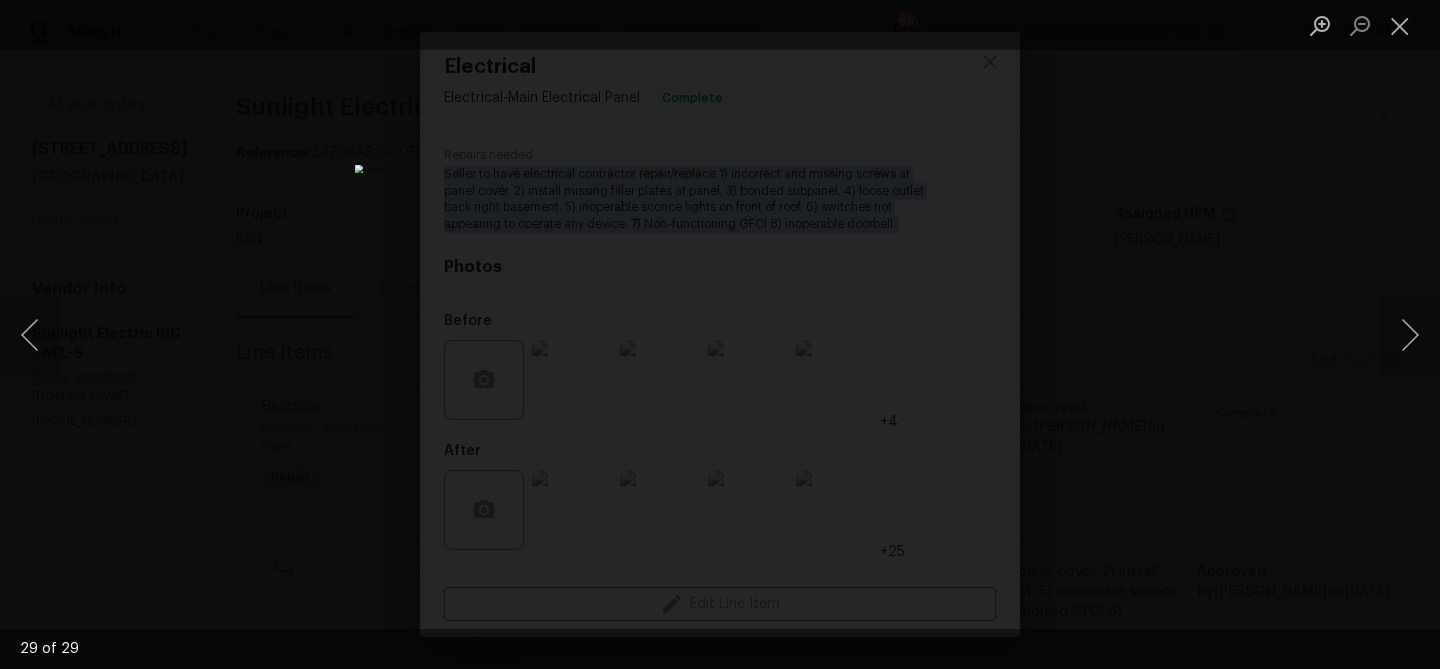 click at bounding box center [720, 334] 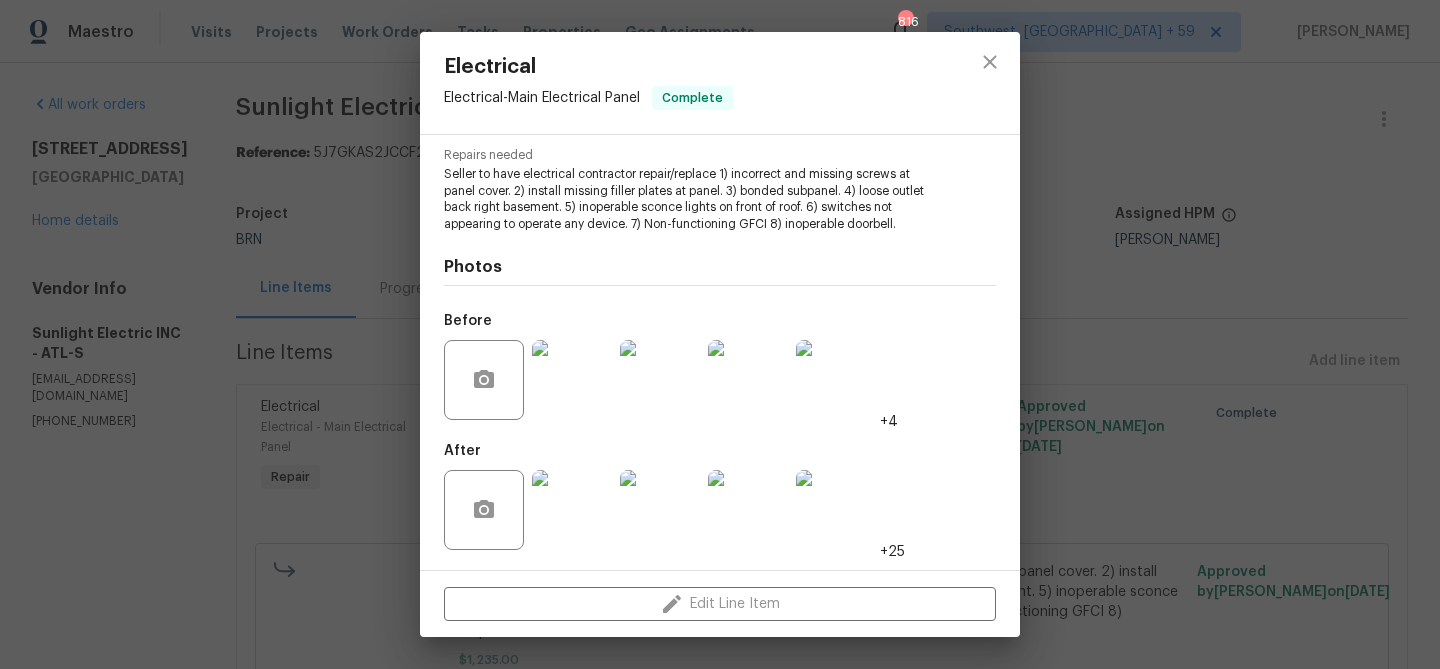 click on "Electrical Electrical  -  Main Electrical Panel Complete Vendor Sunlight Electric INC Account Category Repairs Cost $0 x 1 count $0 Labor $1235 Total $1235 Repairs needed Seller to have electrical contractor repair/replace 1) incorrect and missing screws at panel cover.   2) install missing filler plates at panel.   3) bonded subpanel.   4) loose outlet back right basement.   5) inoperable sconce lights on front of roof.  6) switches not appearing to operate any device.  7) Non-functioning GFCI   8) inoperable doorbell. Photos Before  +4 After  +25  Edit Line Item" at bounding box center (720, 334) 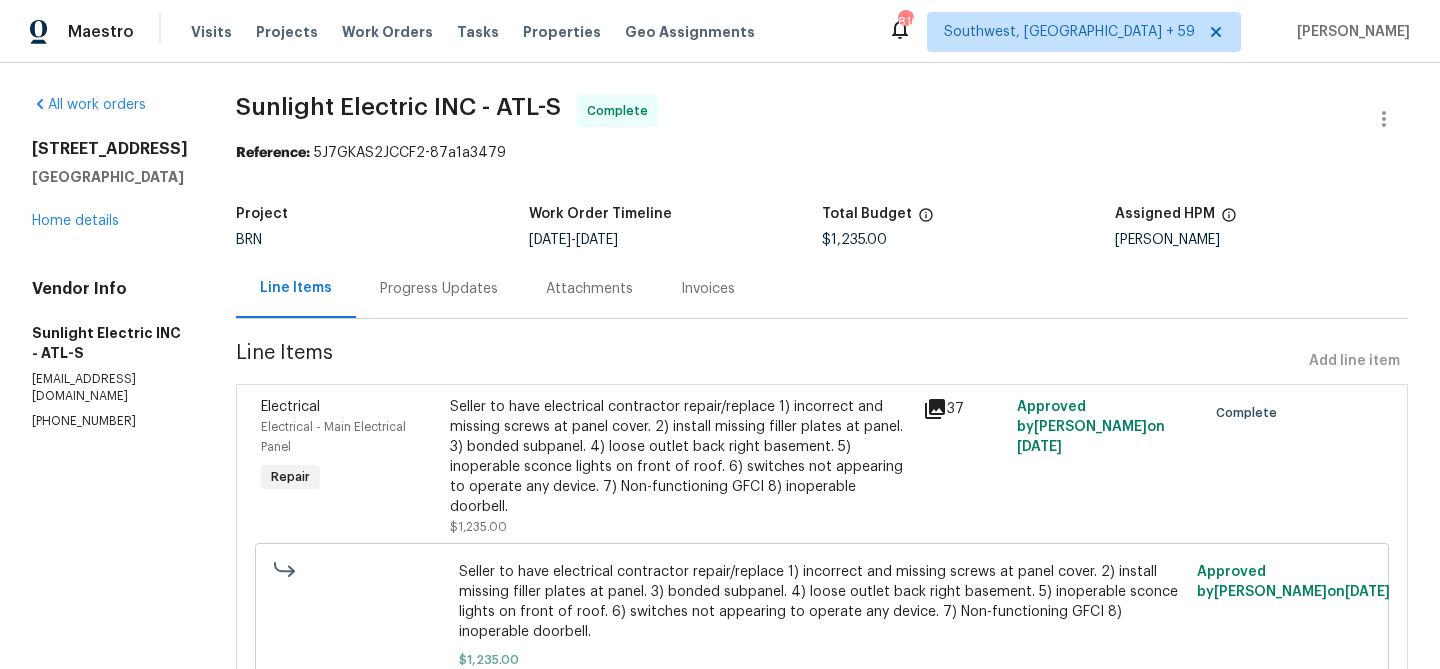 click on "Invoices" at bounding box center (708, 289) 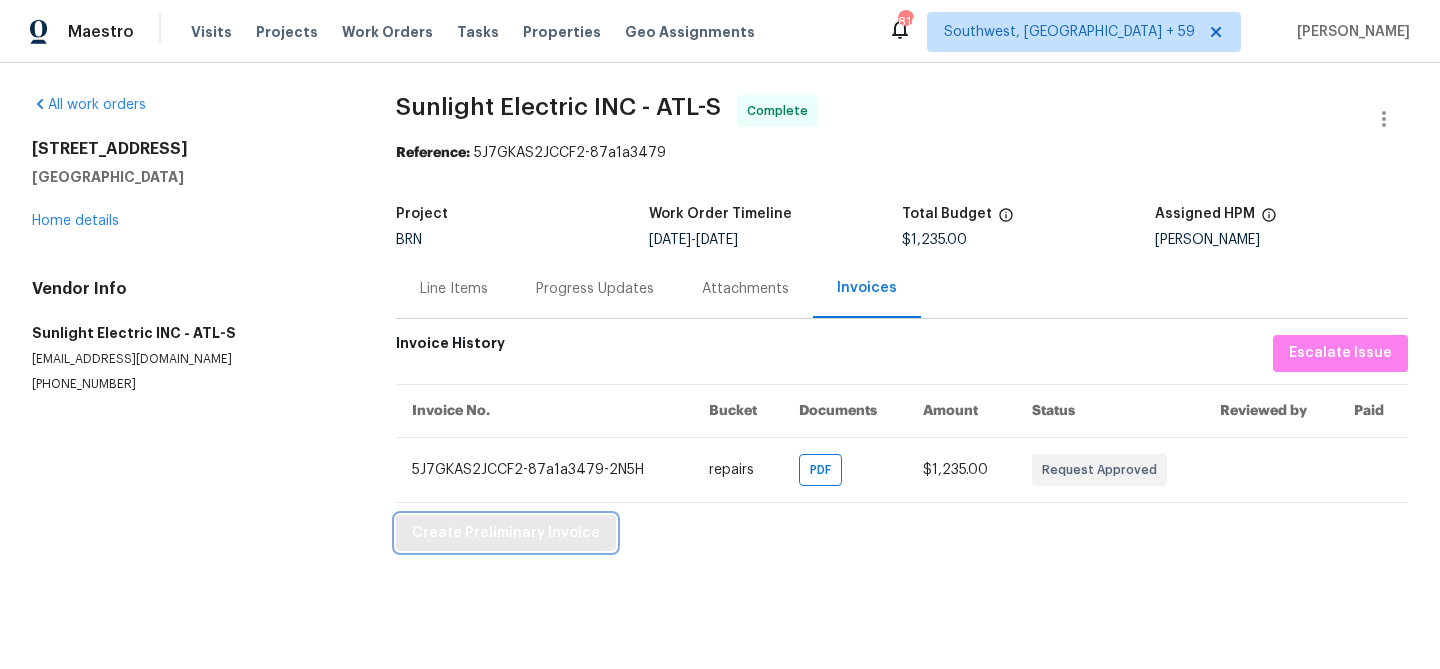 click on "Create Preliminary Invoice" at bounding box center [506, 533] 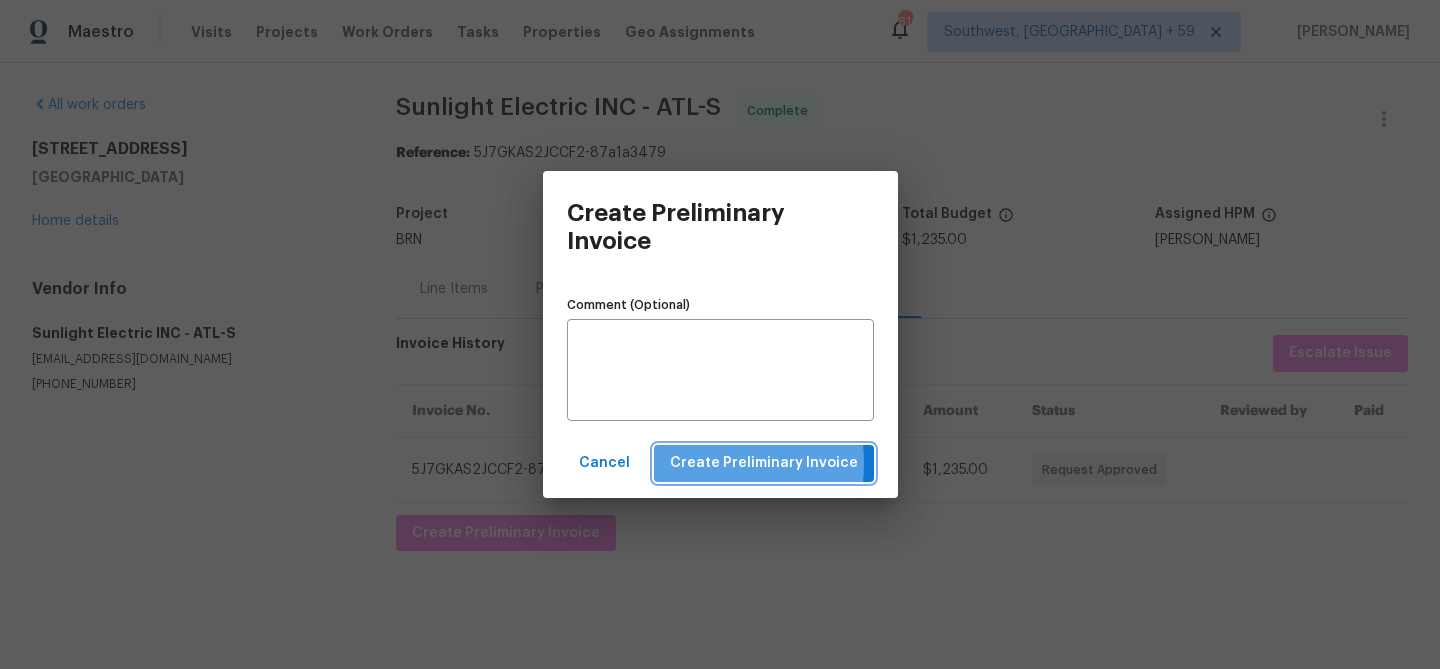 click on "Create Preliminary Invoice" at bounding box center [764, 463] 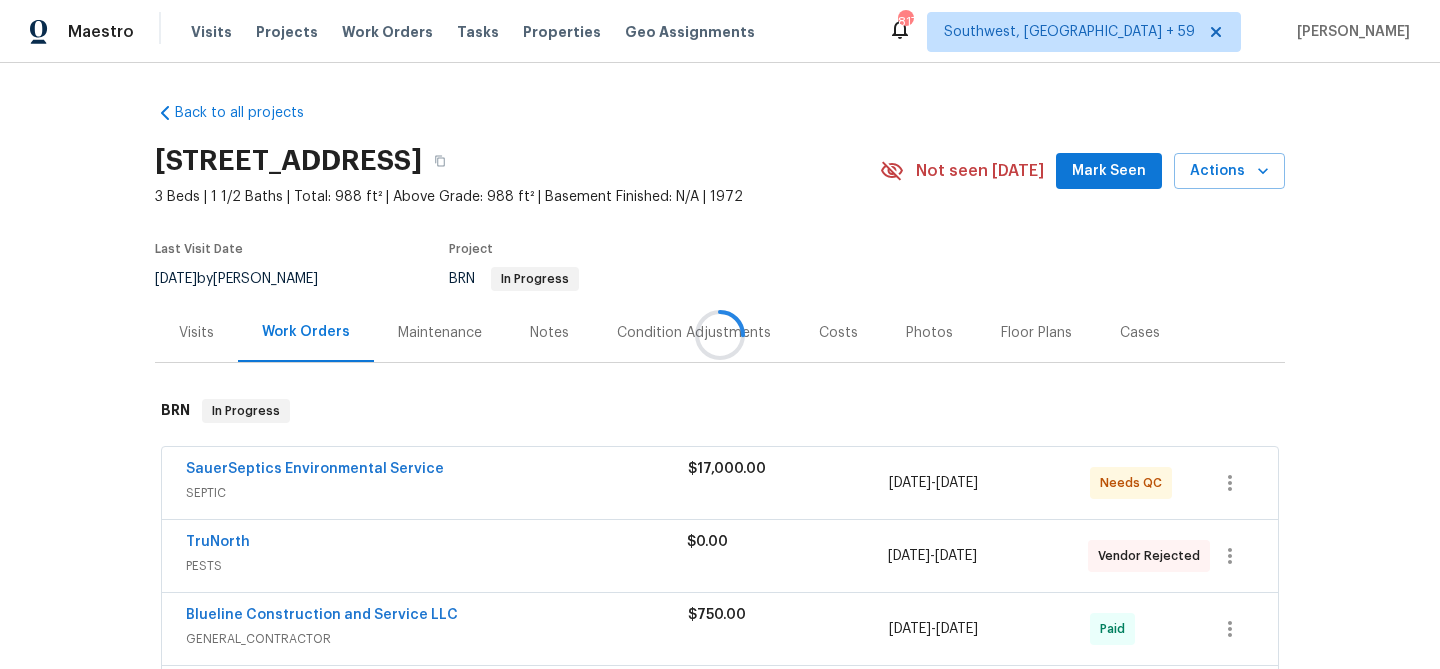 scroll, scrollTop: 0, scrollLeft: 0, axis: both 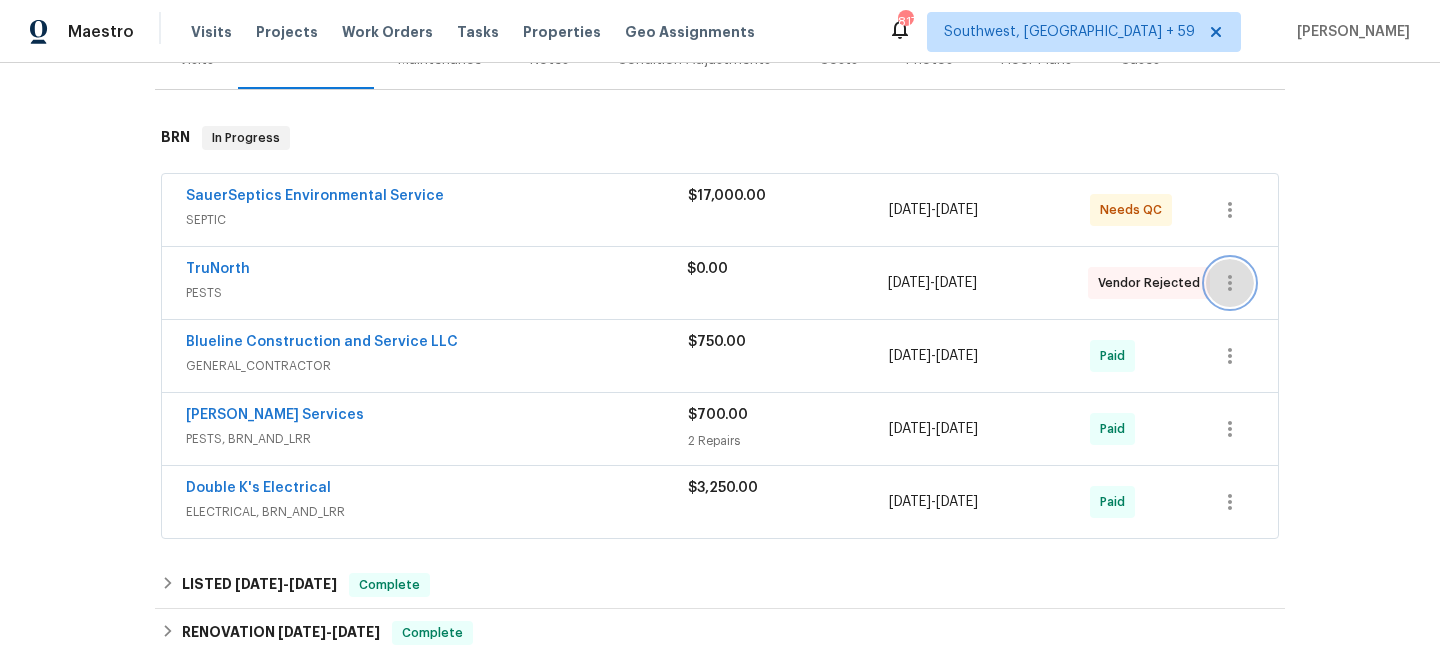 click 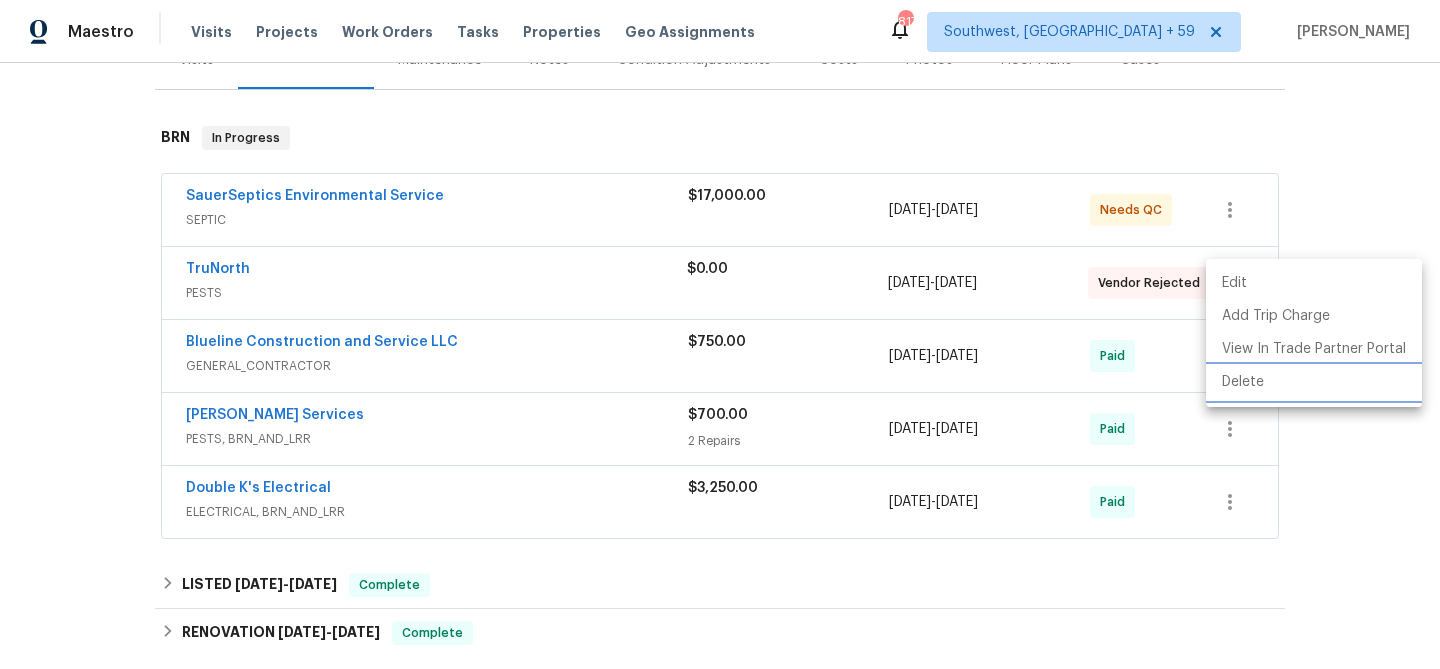 click on "Delete" at bounding box center [1314, 382] 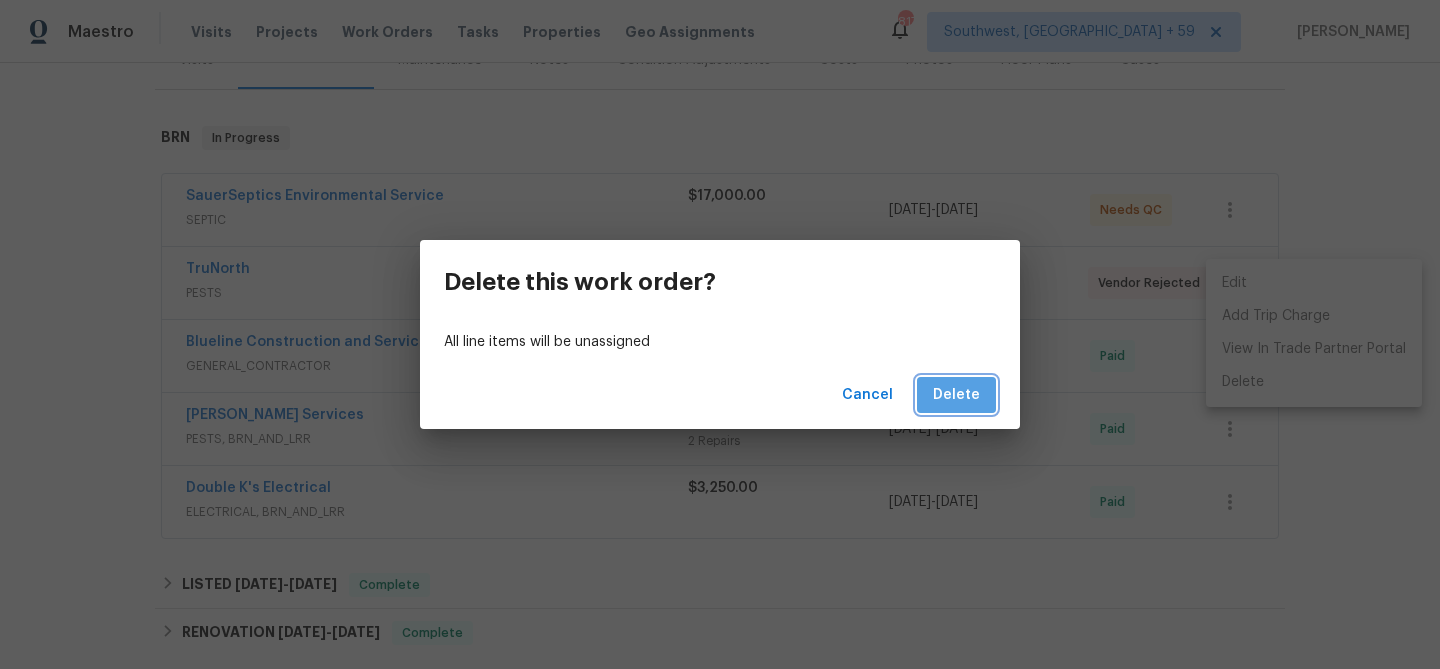 click on "Delete" at bounding box center (956, 395) 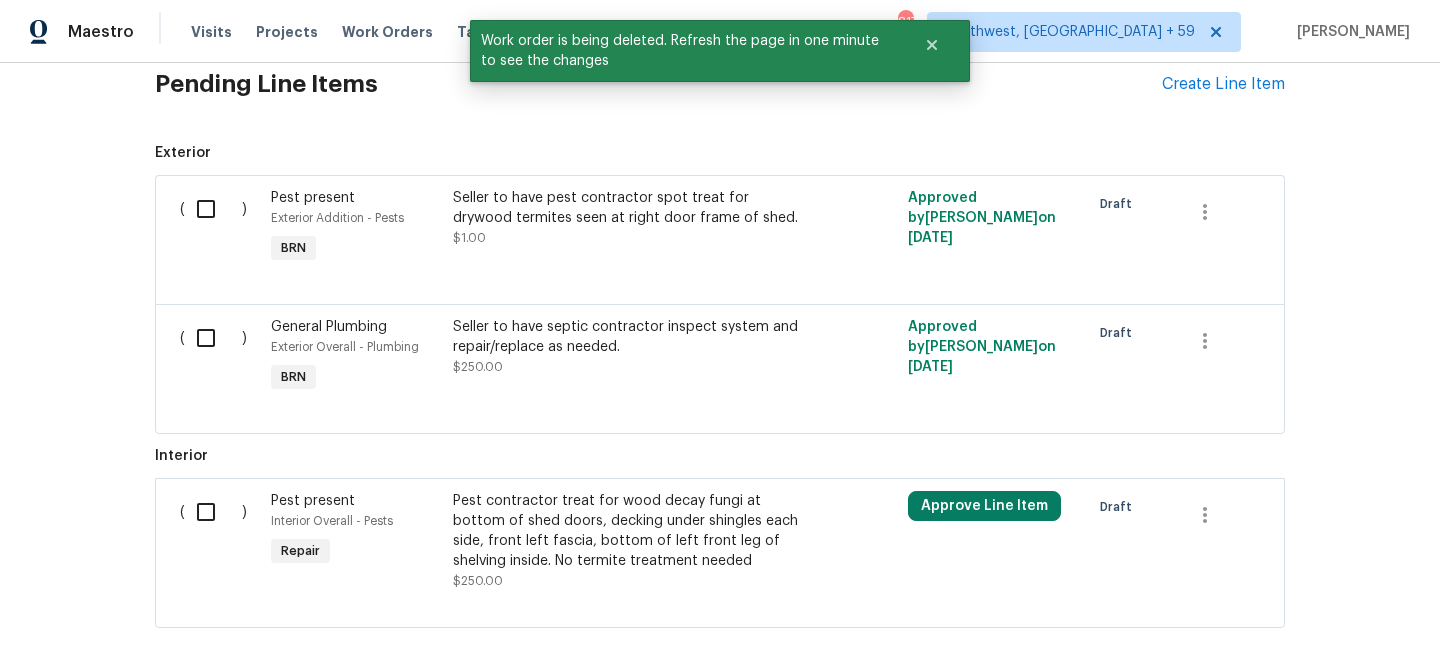 scroll, scrollTop: 833, scrollLeft: 0, axis: vertical 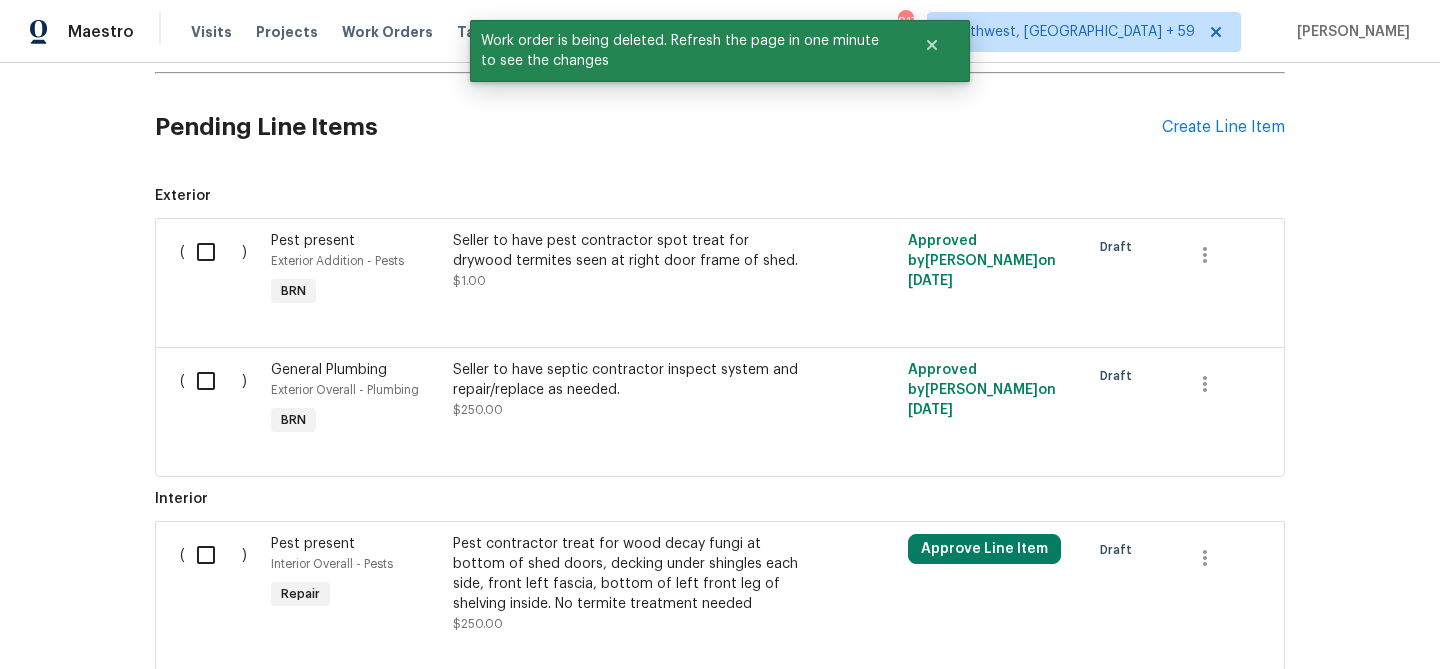 click on "Pending Line Items Create Line Item" at bounding box center (720, 127) 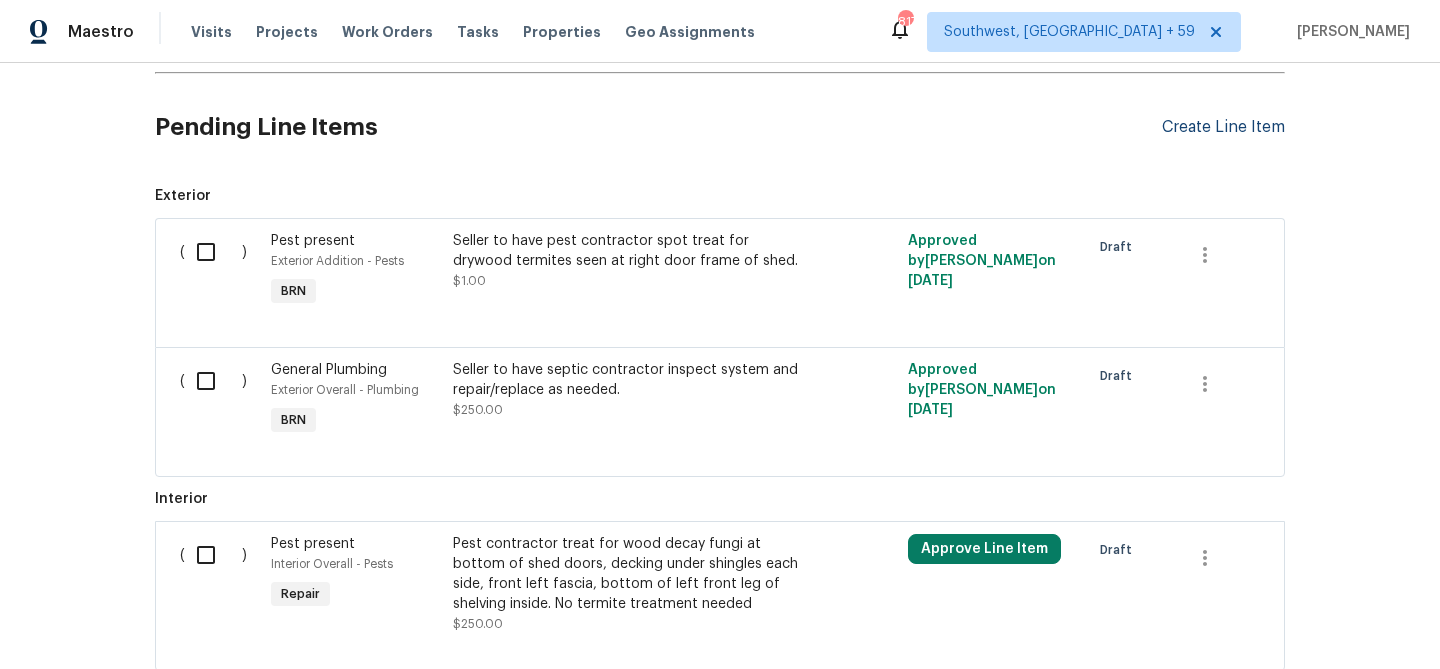 click on "Create Line Item" at bounding box center (1223, 127) 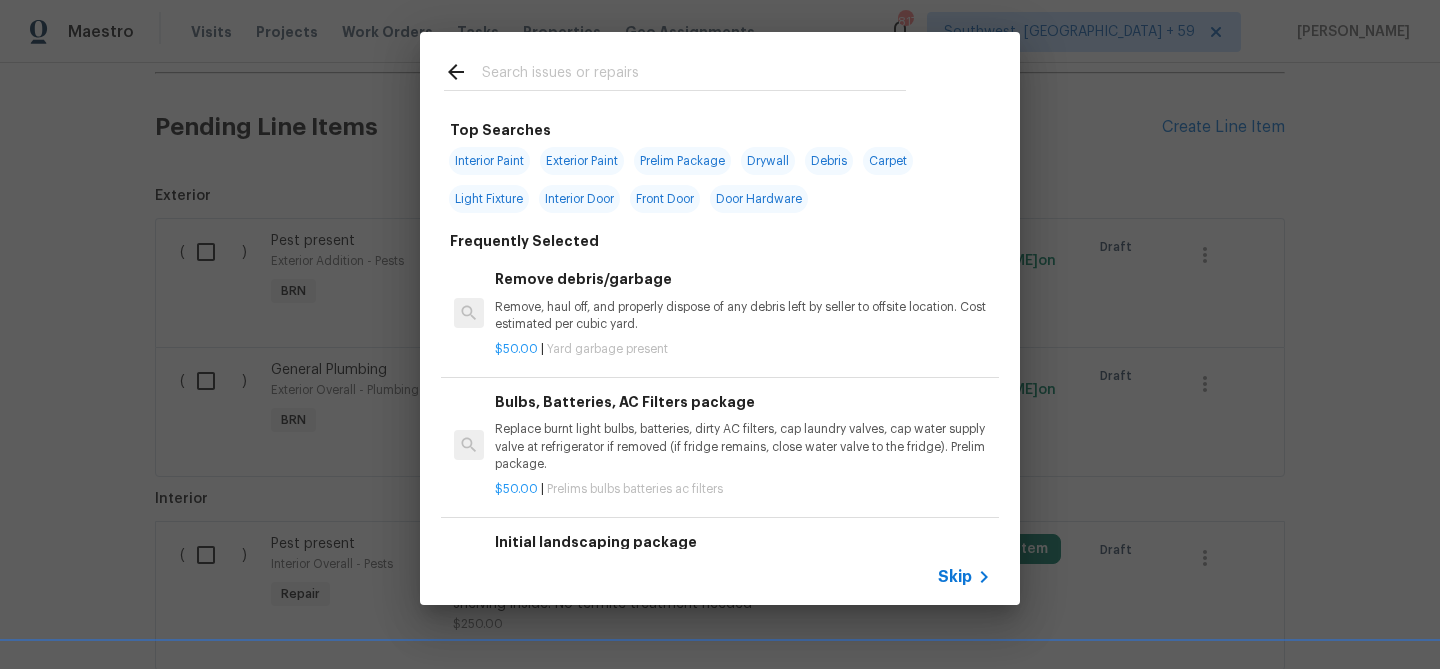 click on "Skip" at bounding box center (955, 577) 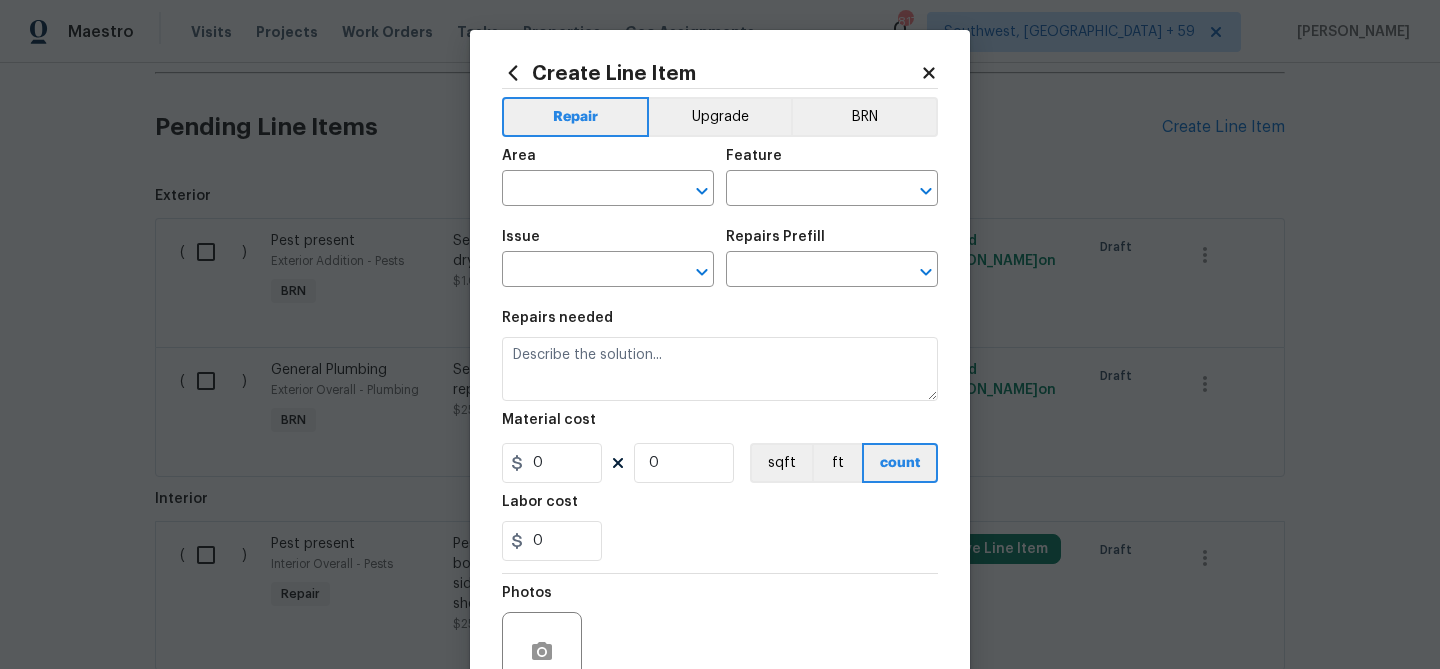 click on "Area ​ Feature ​" at bounding box center [720, 177] 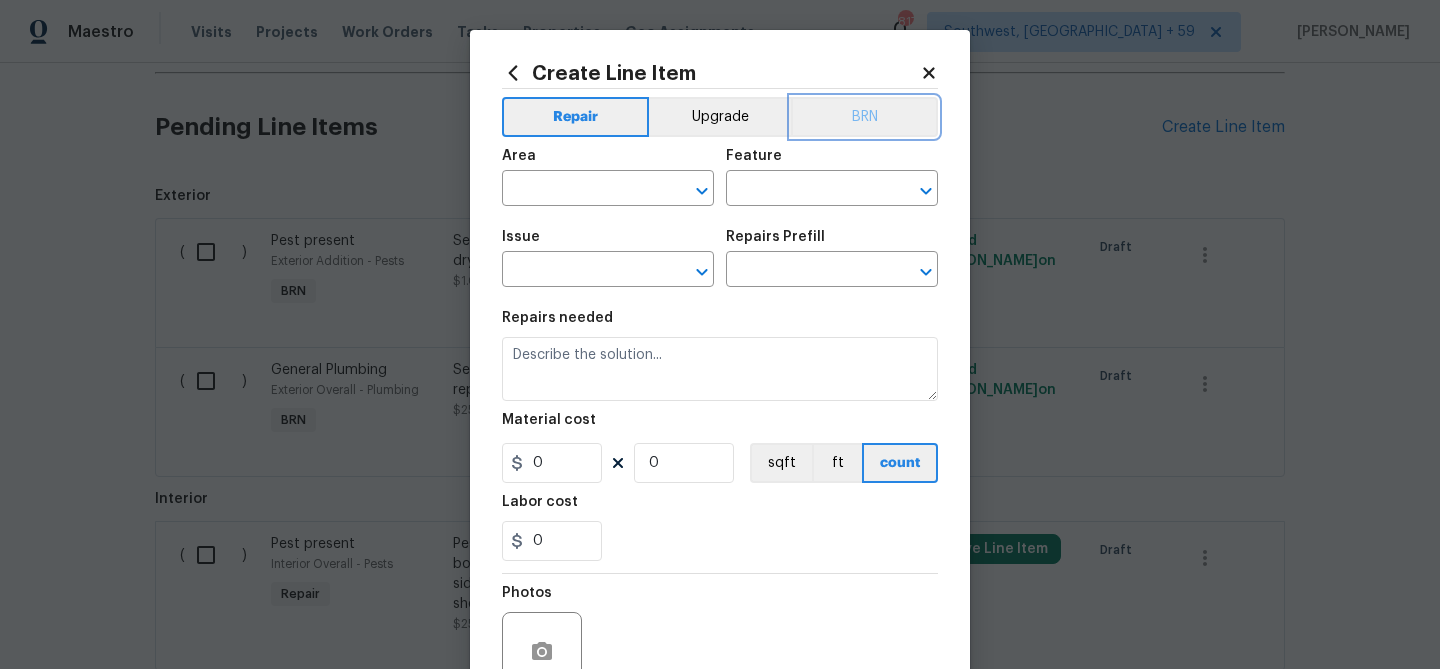 click on "BRN" at bounding box center [864, 117] 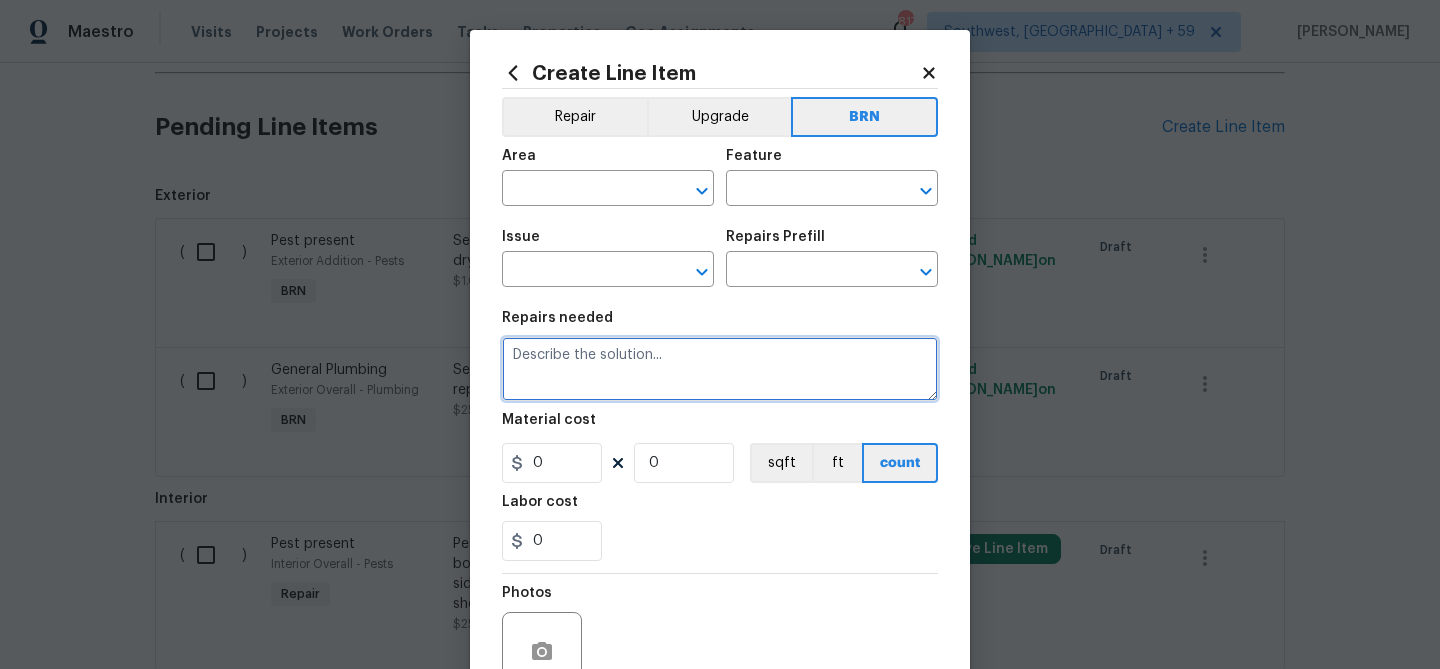 click at bounding box center (720, 369) 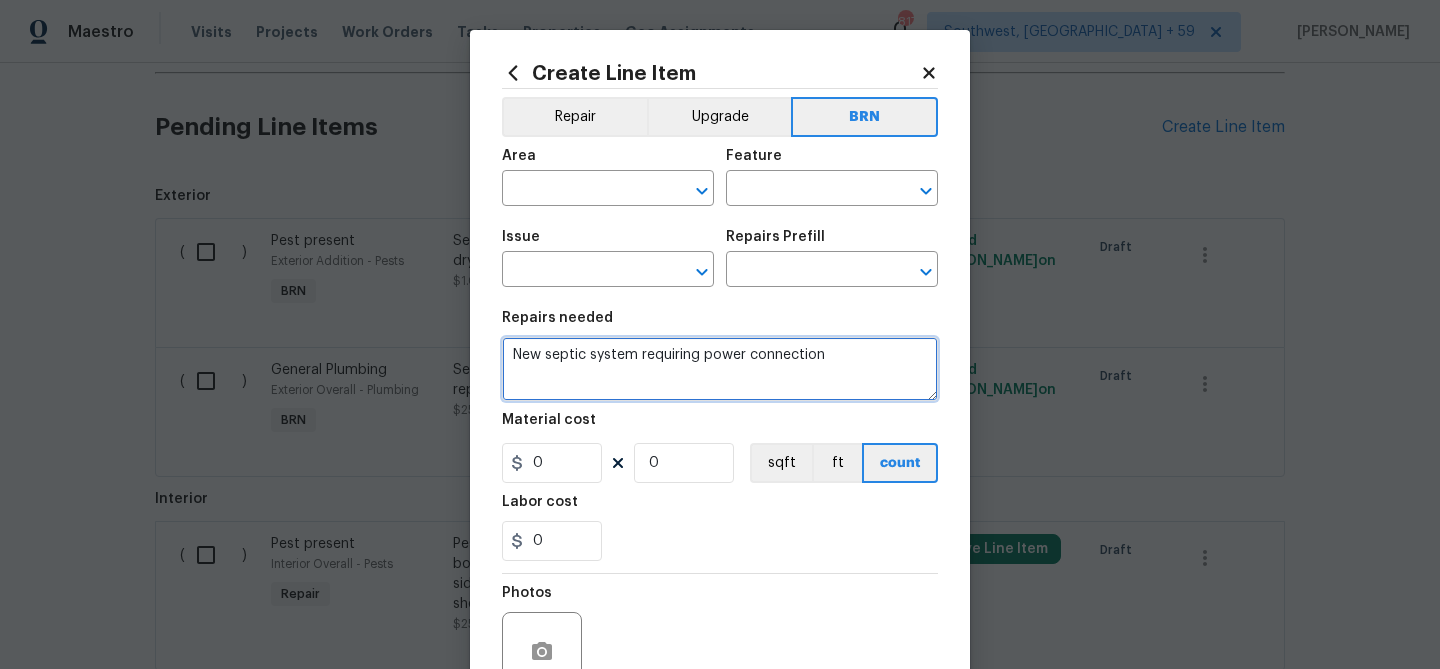 type on "New septic system requiring power connection" 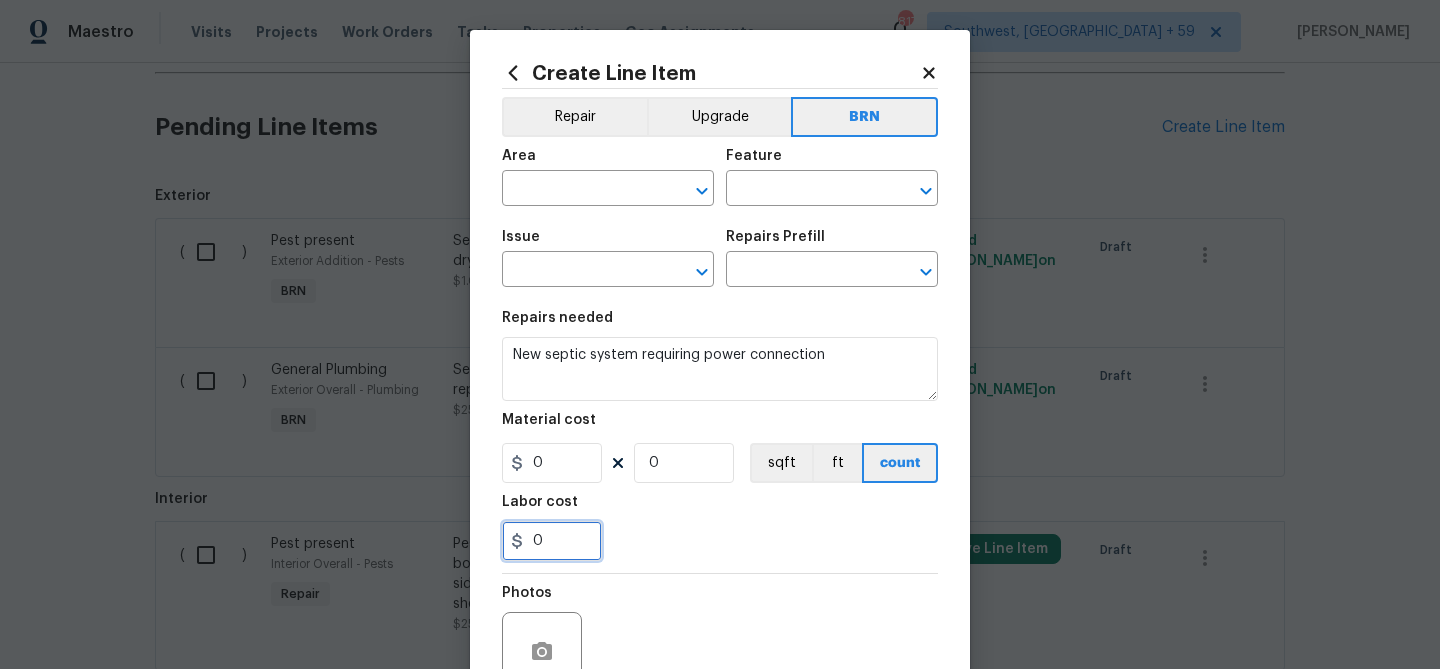 click on "0" at bounding box center [552, 541] 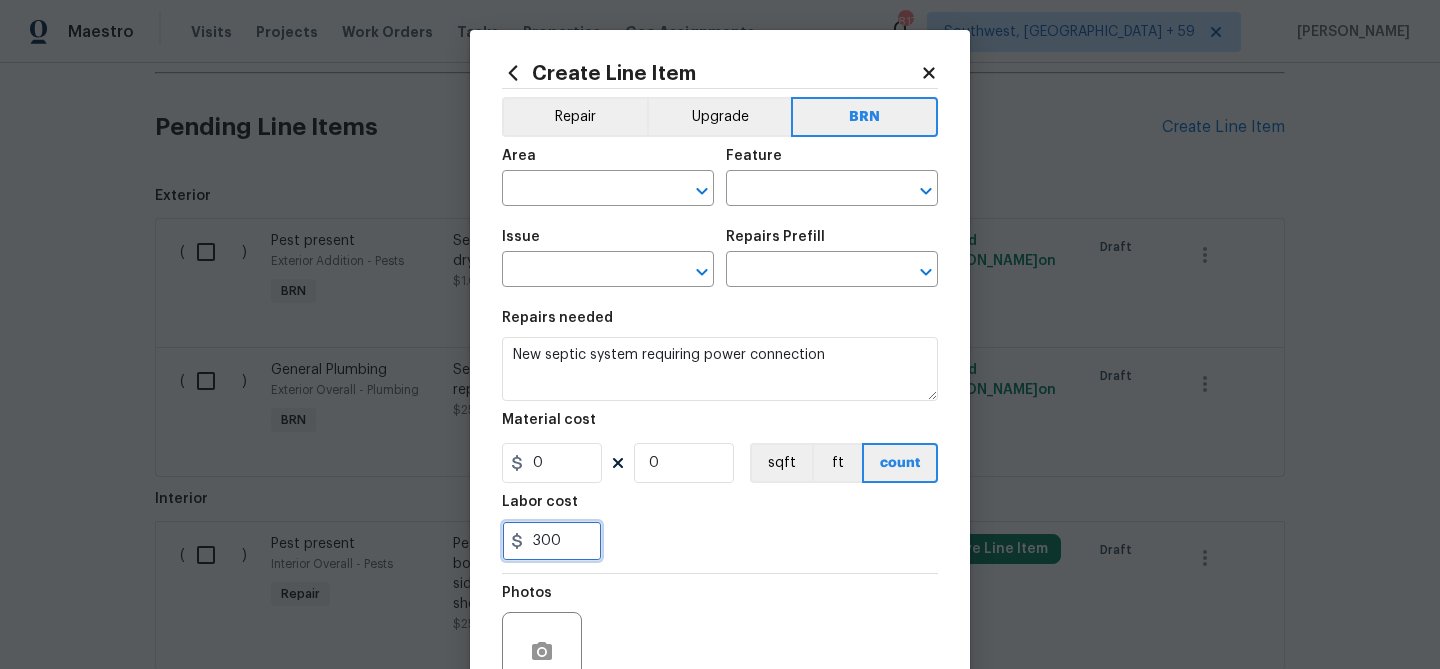 type on "300" 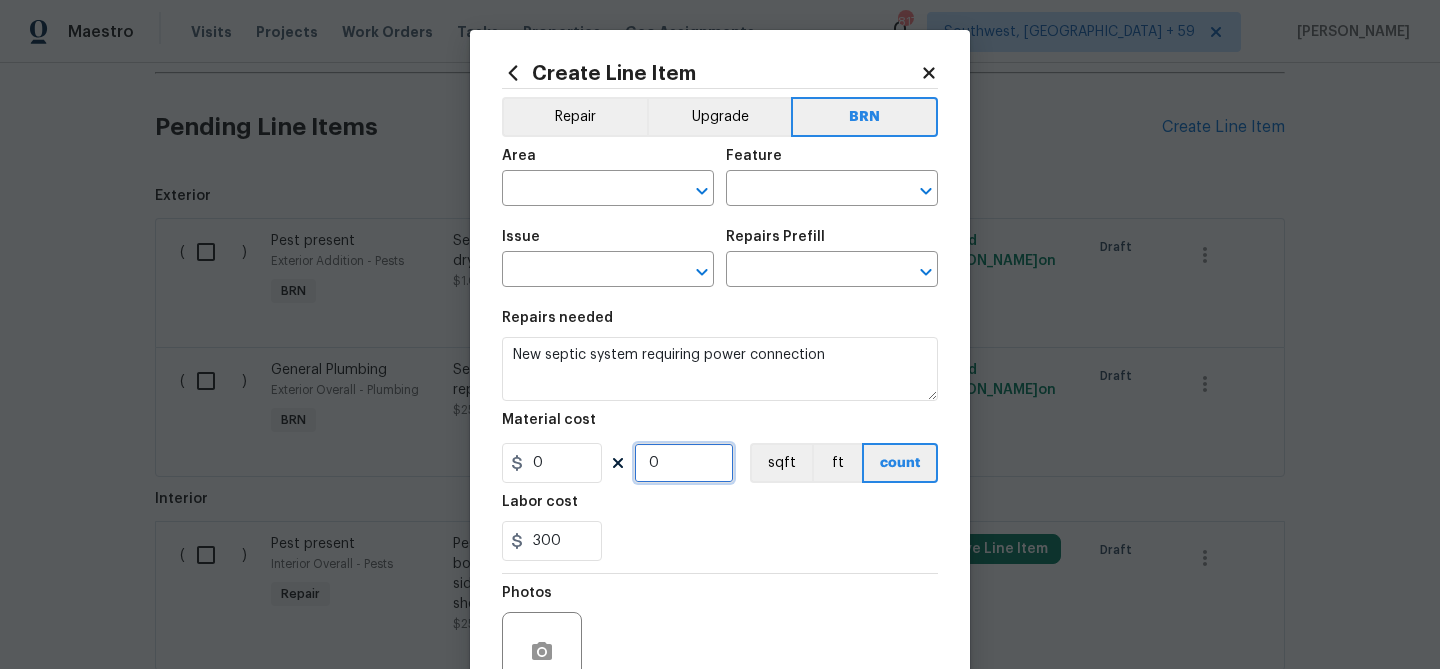 click on "0" at bounding box center (684, 463) 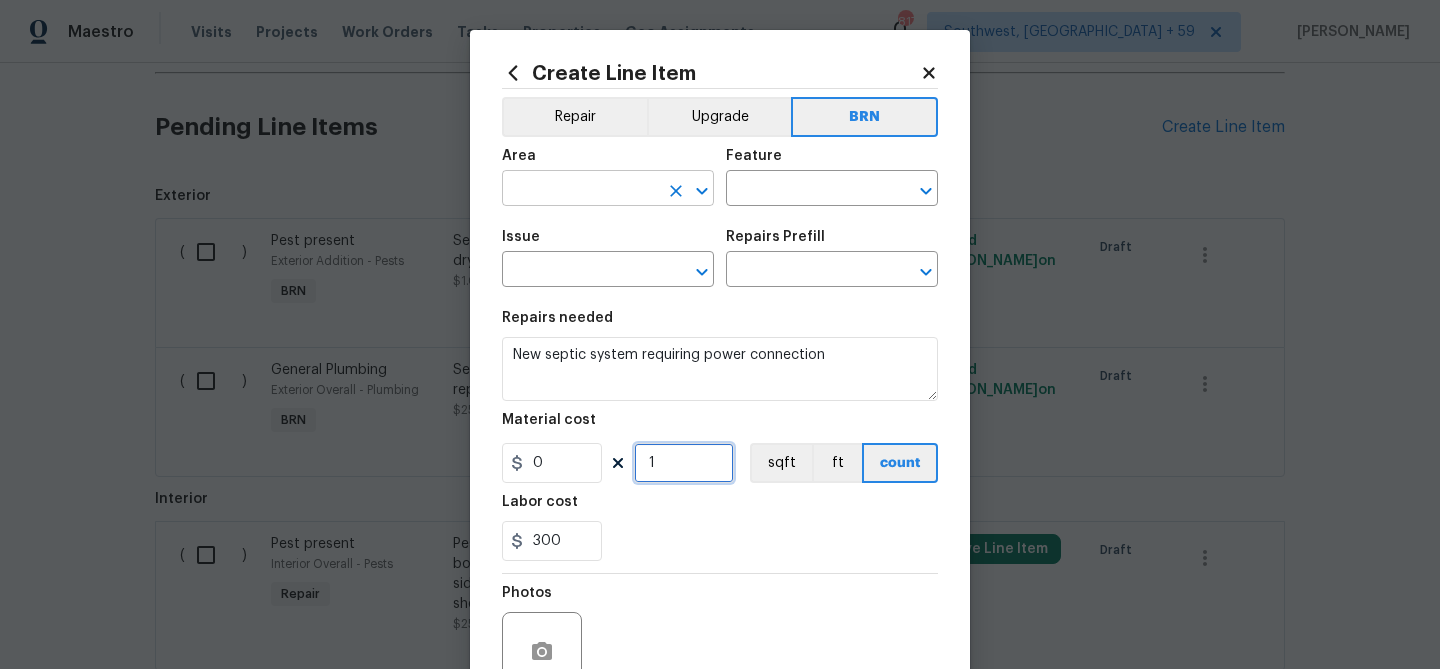 type on "1" 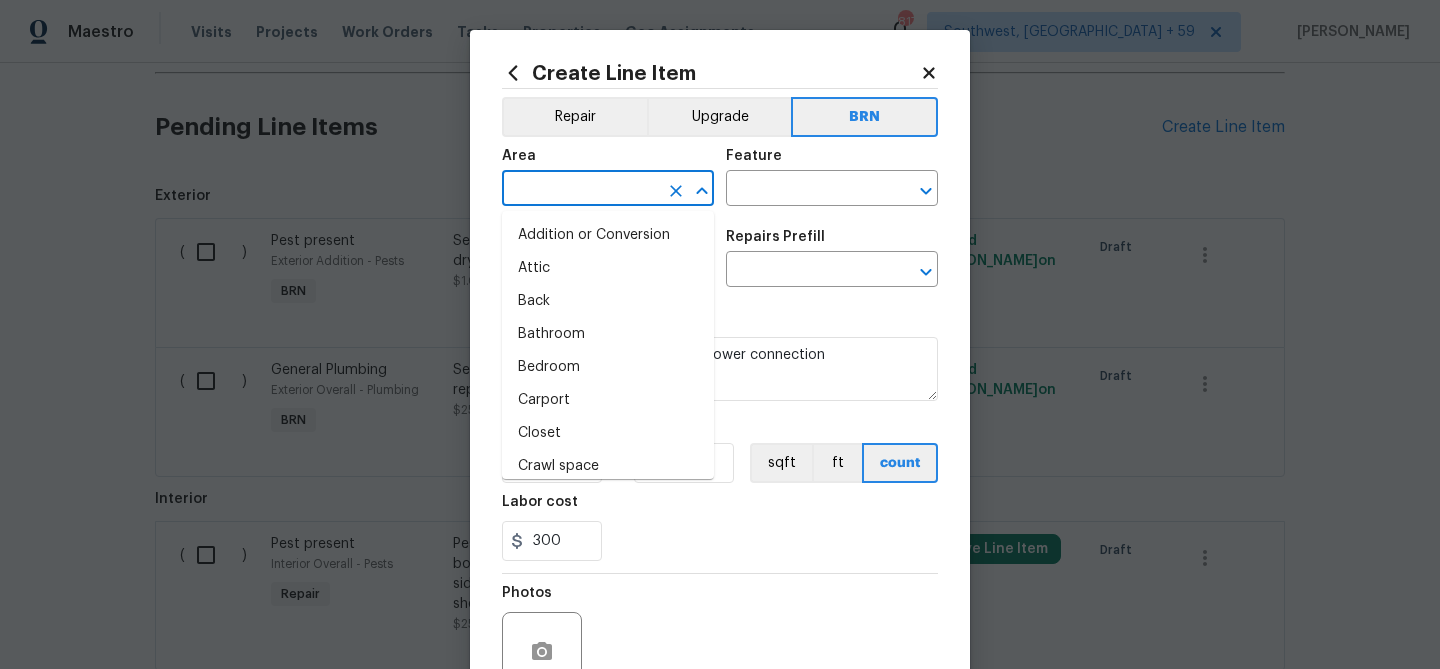 click at bounding box center [580, 190] 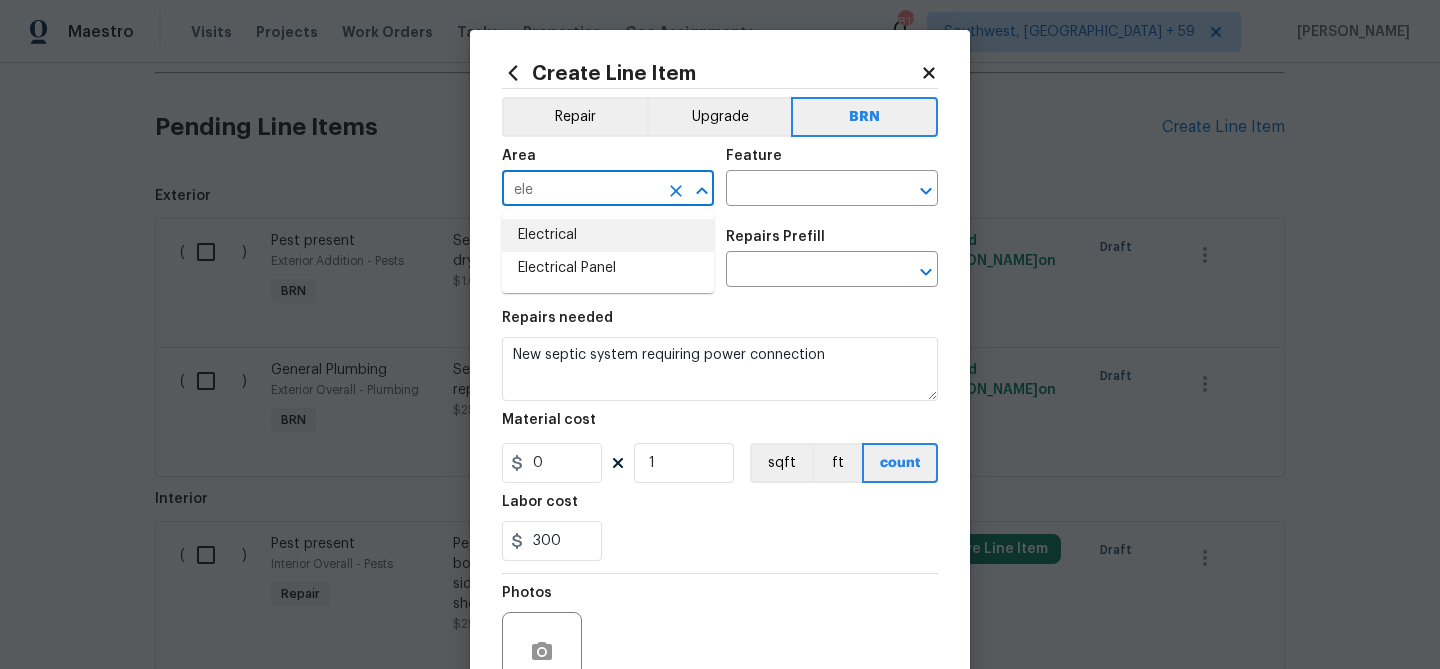 click on "Electrical" at bounding box center (608, 235) 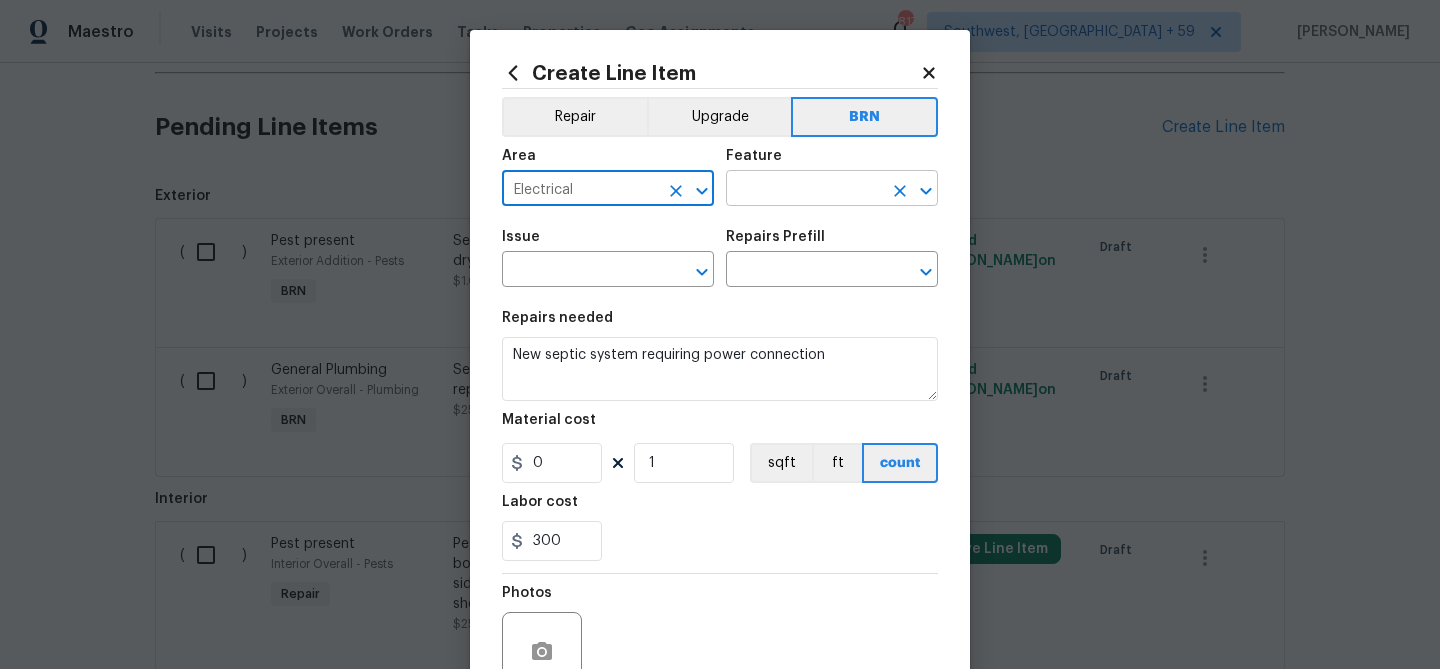 type on "Electrical" 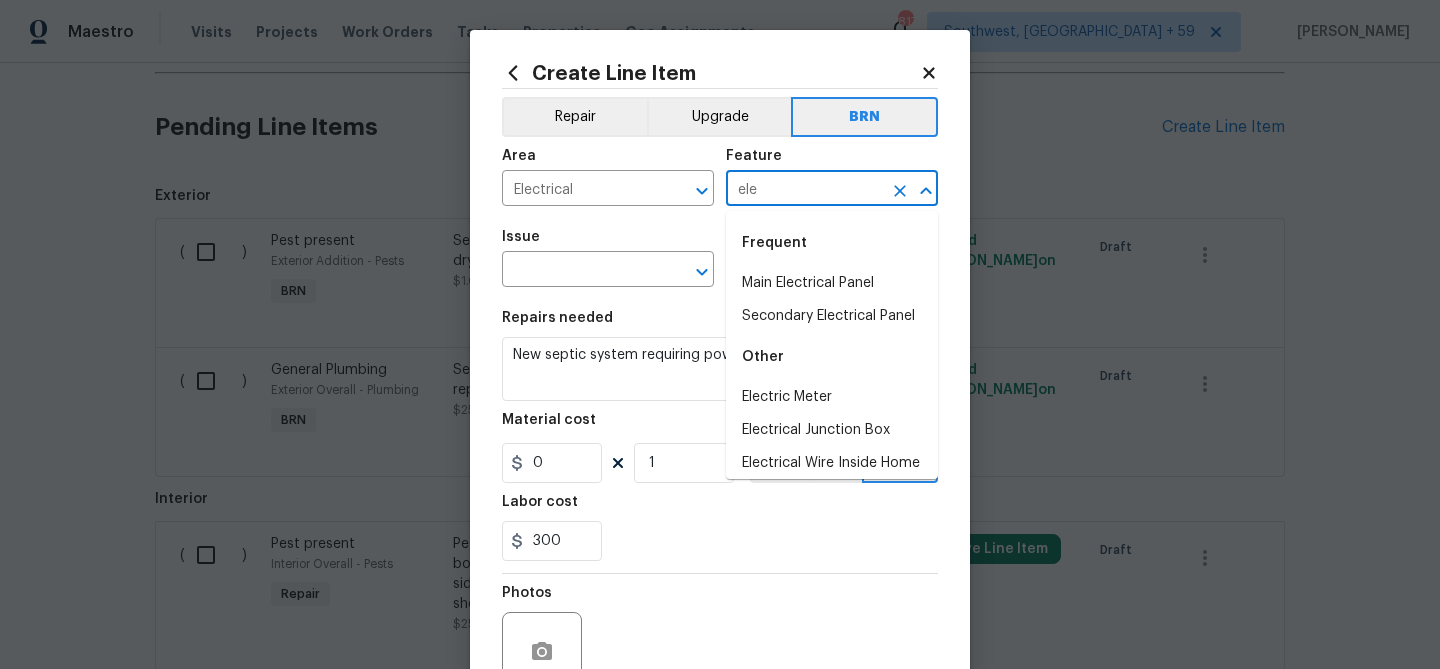 click on "Frequent" at bounding box center (832, 243) 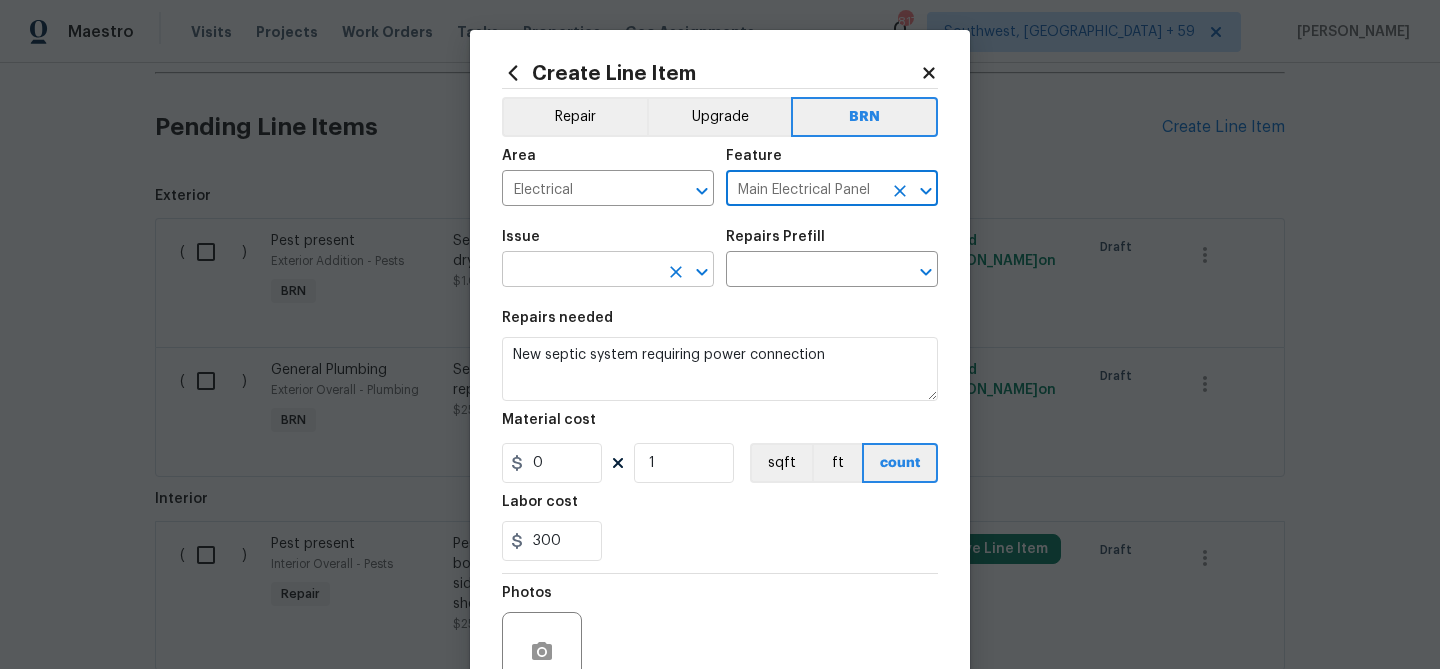 type on "Main Electrical Panel" 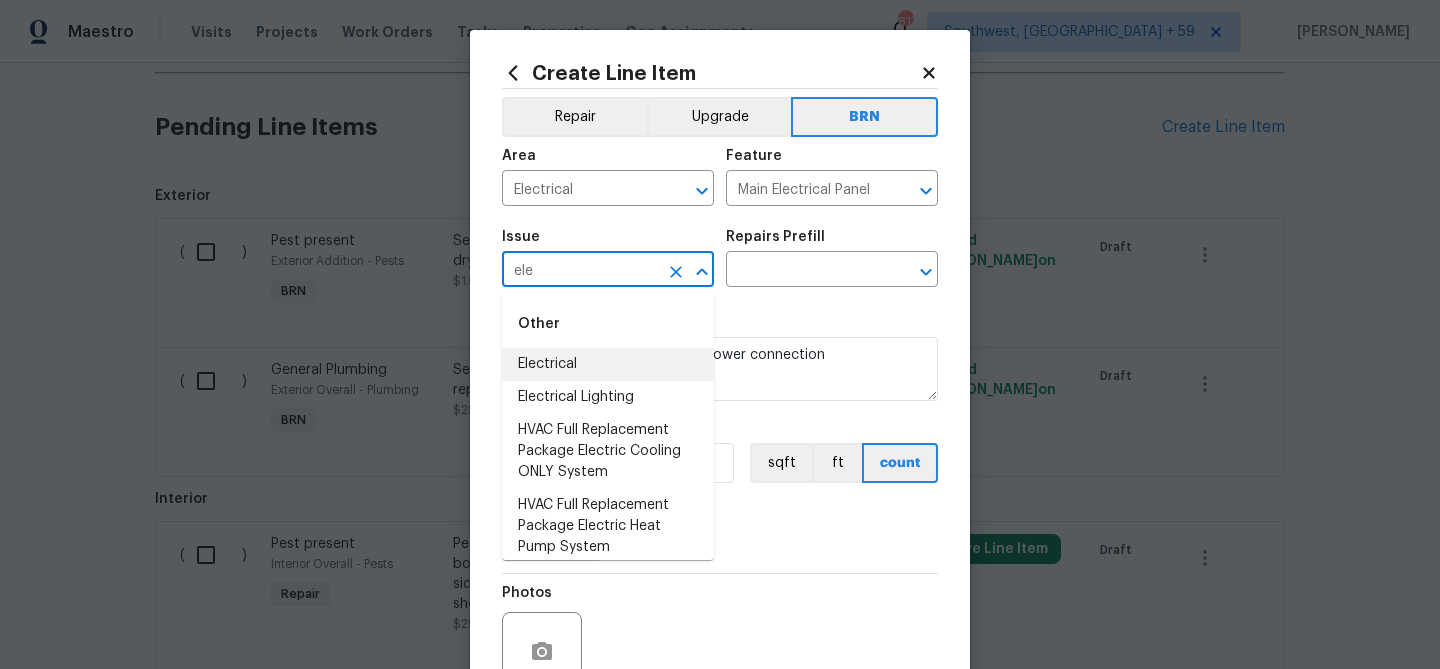 click on "Electrical" at bounding box center (608, 364) 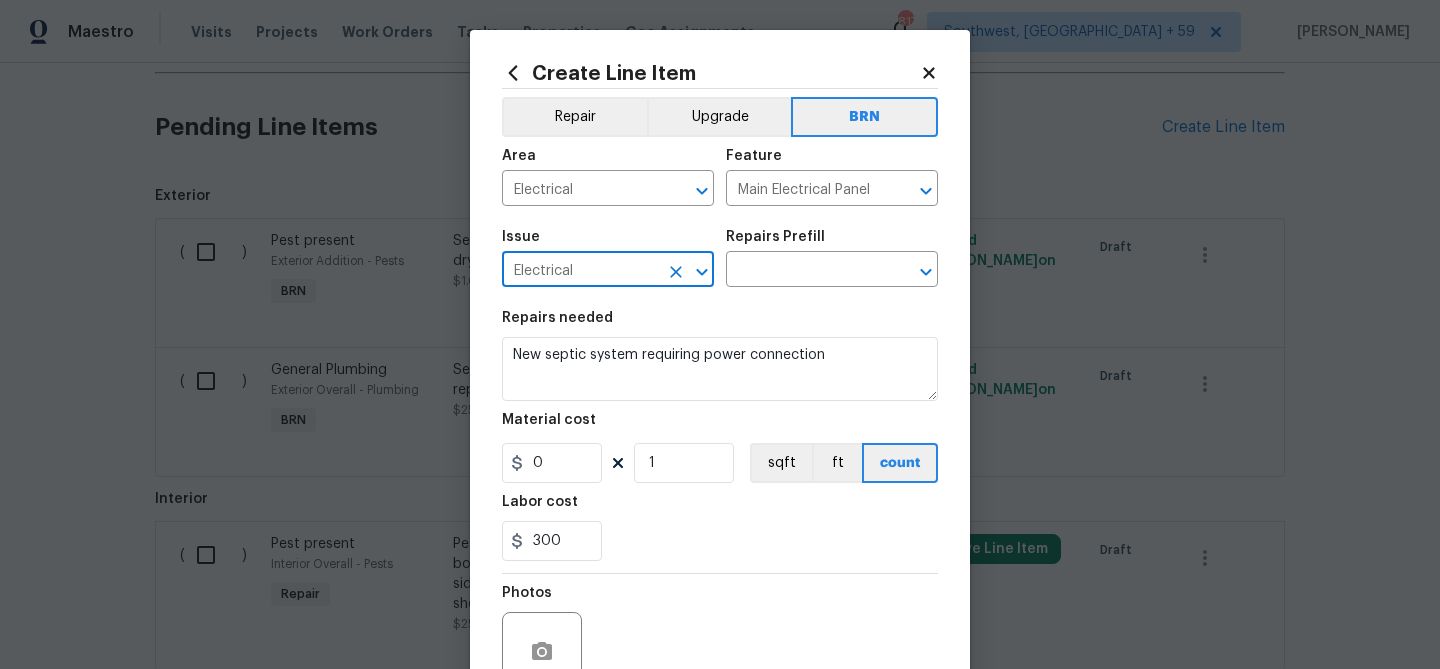 type on "Electrical" 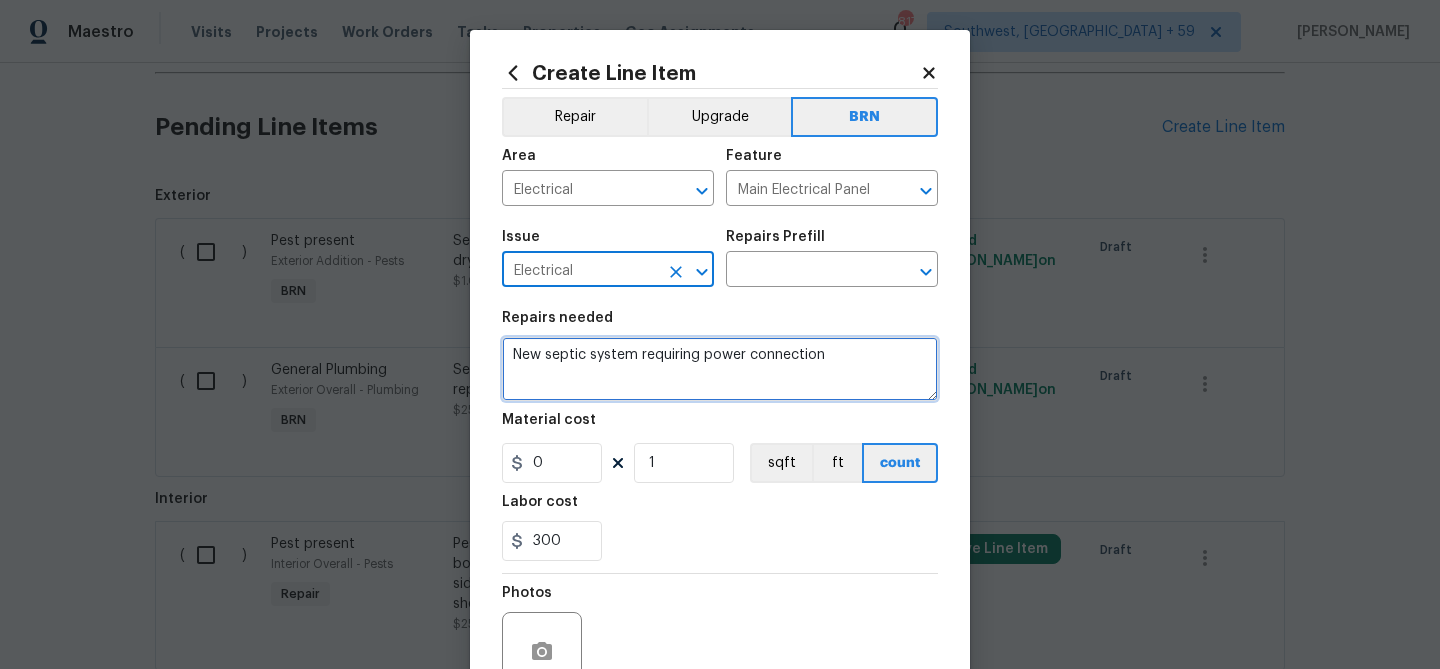 click on "New septic system requiring power connection" at bounding box center (720, 369) 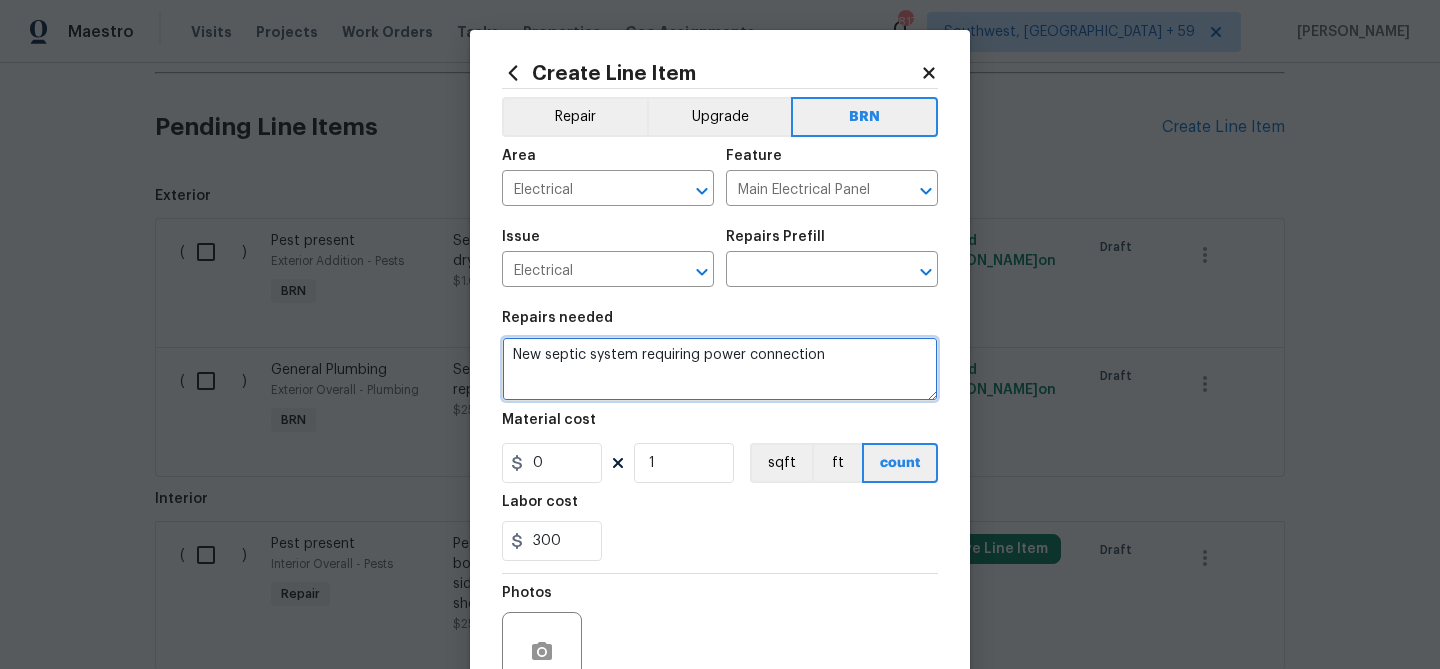 click on "New septic system requiring power connection" at bounding box center [720, 369] 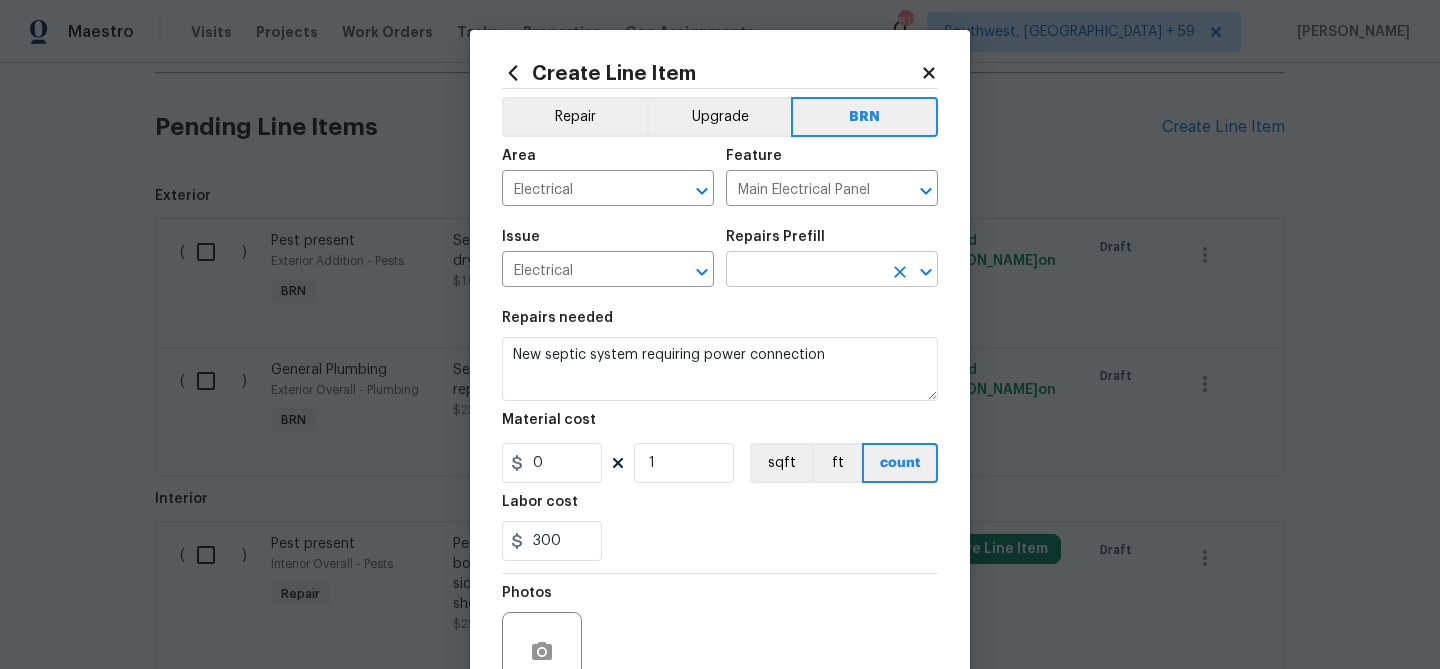 click at bounding box center (804, 271) 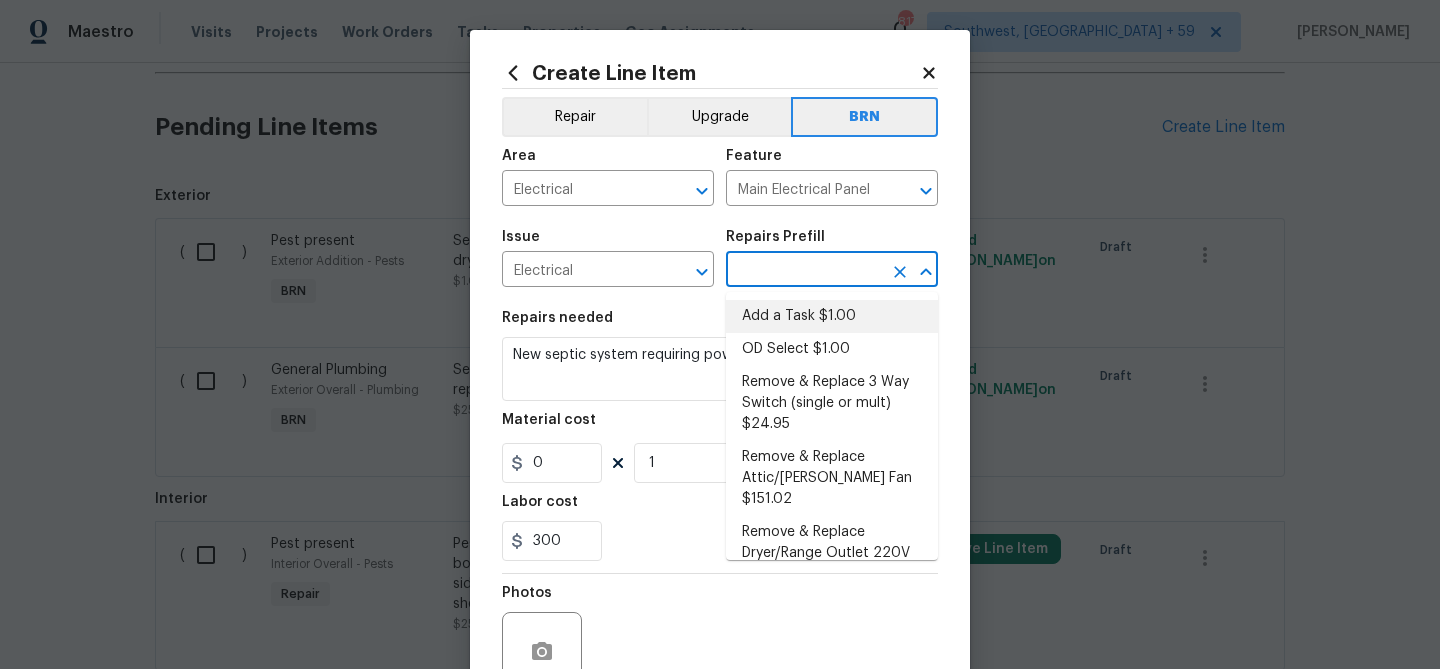 click on "Add a Task $1.00" at bounding box center [832, 316] 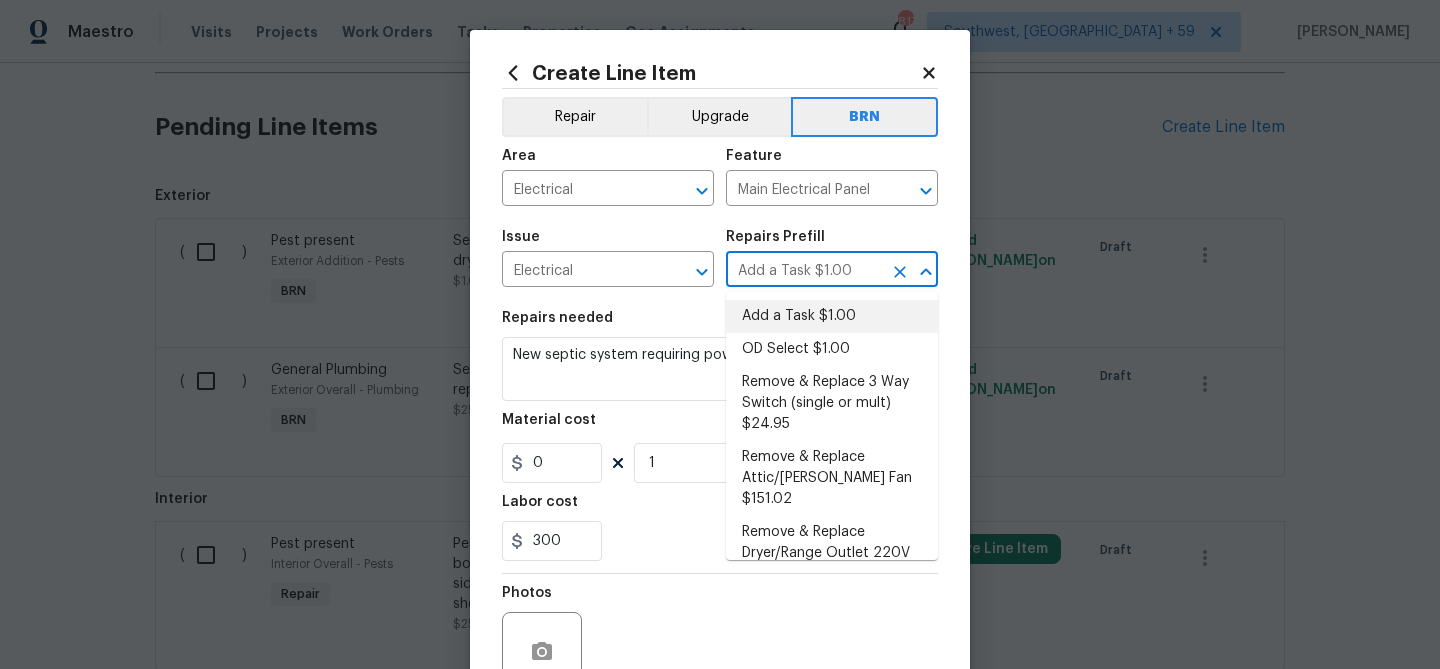 type on "HPM to detail" 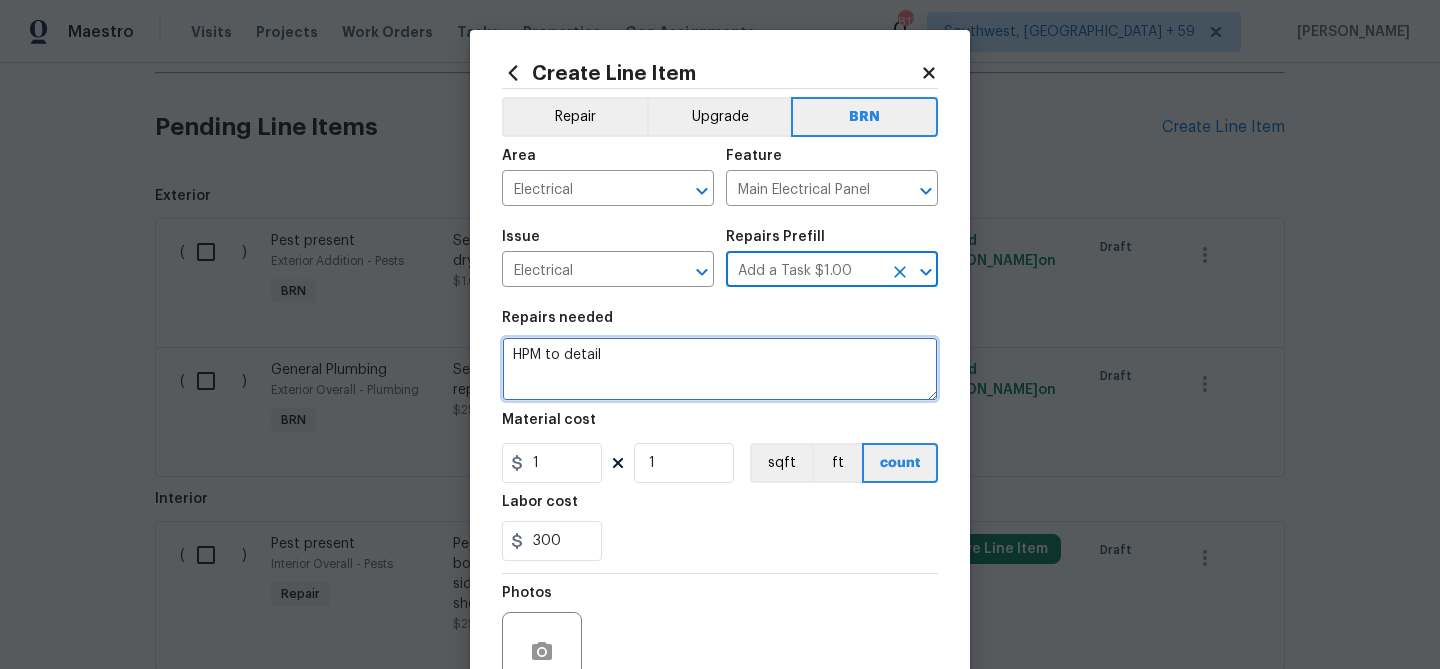 click on "HPM to detail" at bounding box center (720, 369) 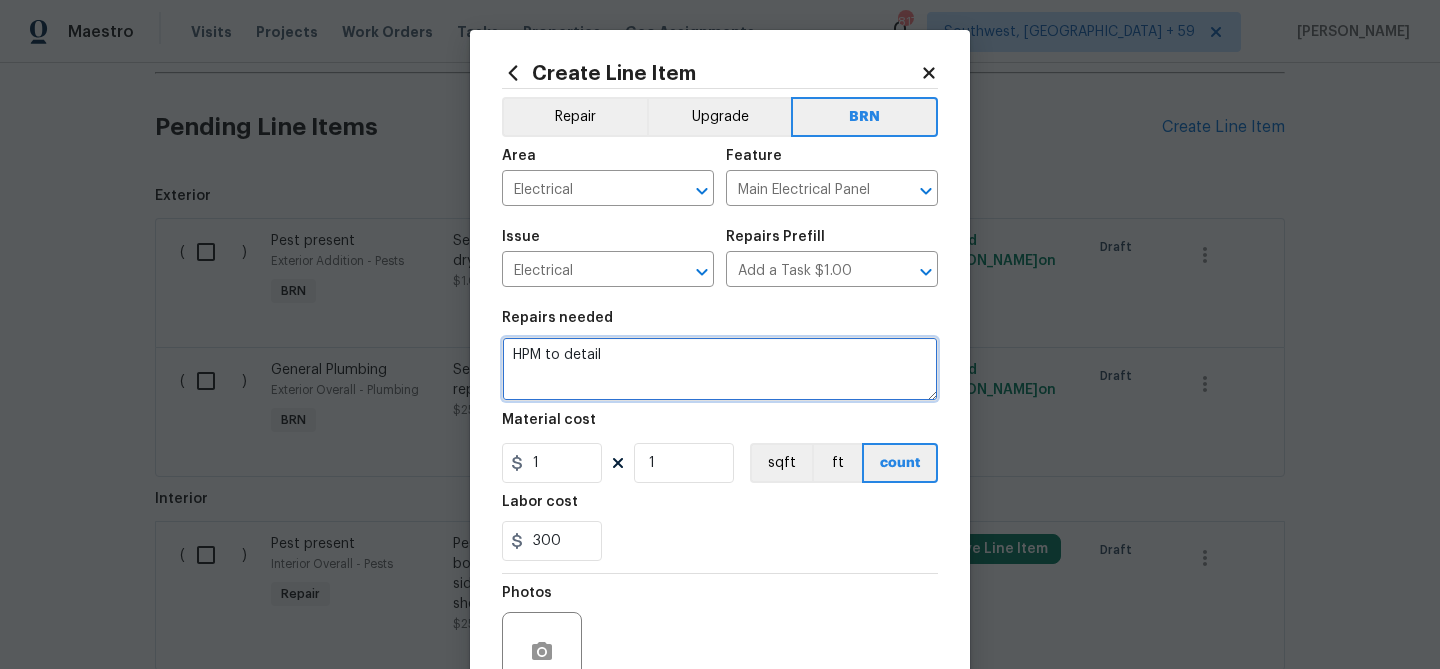click on "HPM to detail" at bounding box center [720, 369] 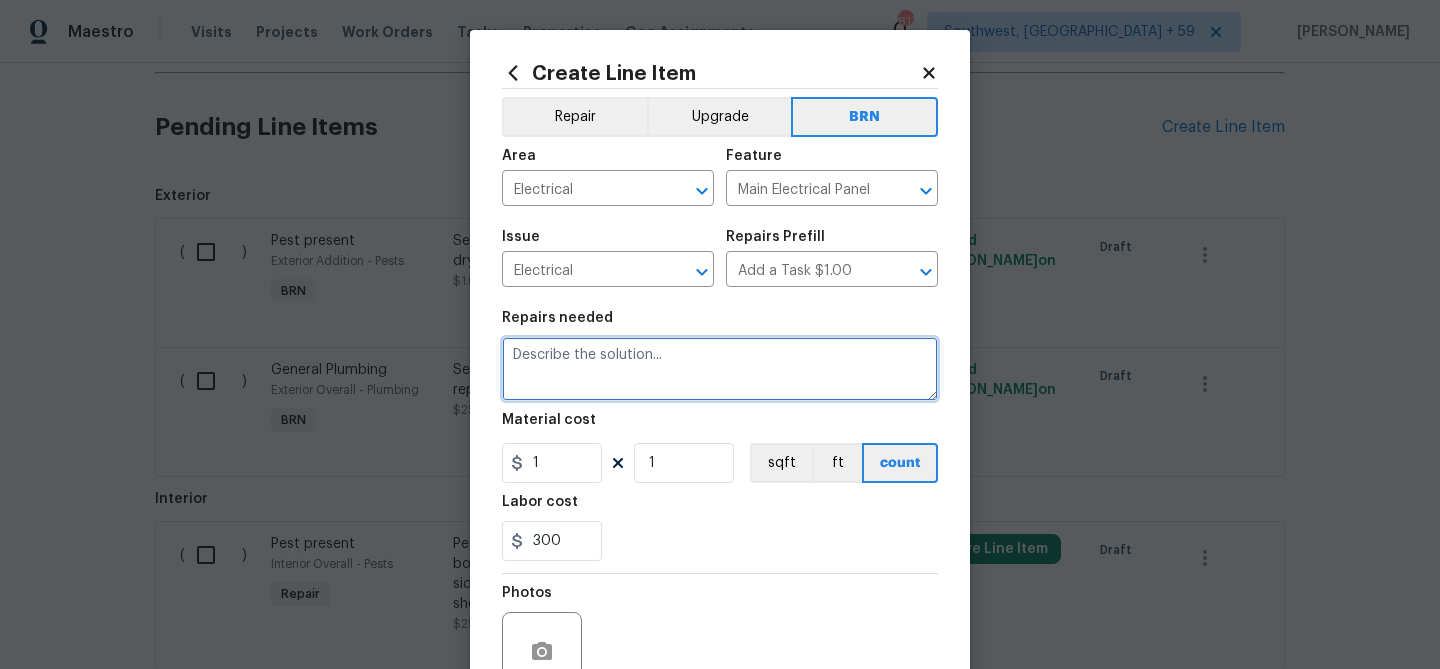 paste on "New septic system requiring power connection" 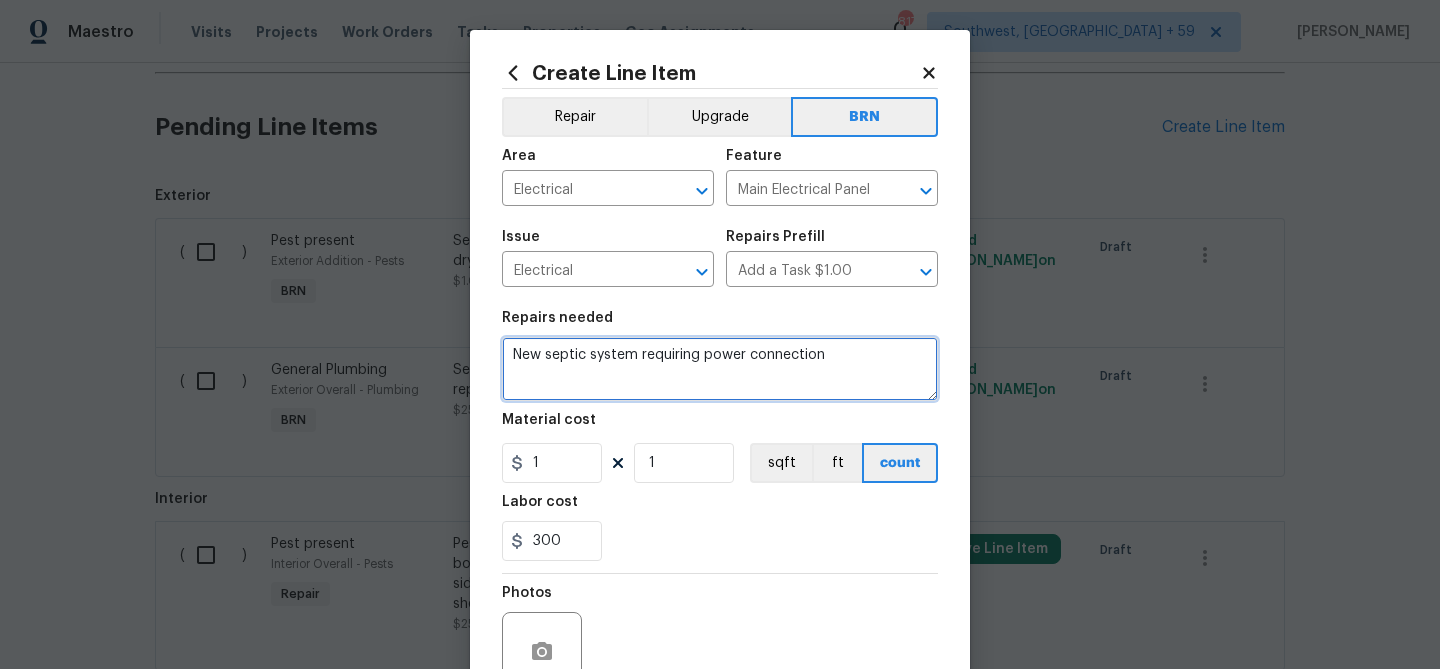 type on "New septic system requiring power connection" 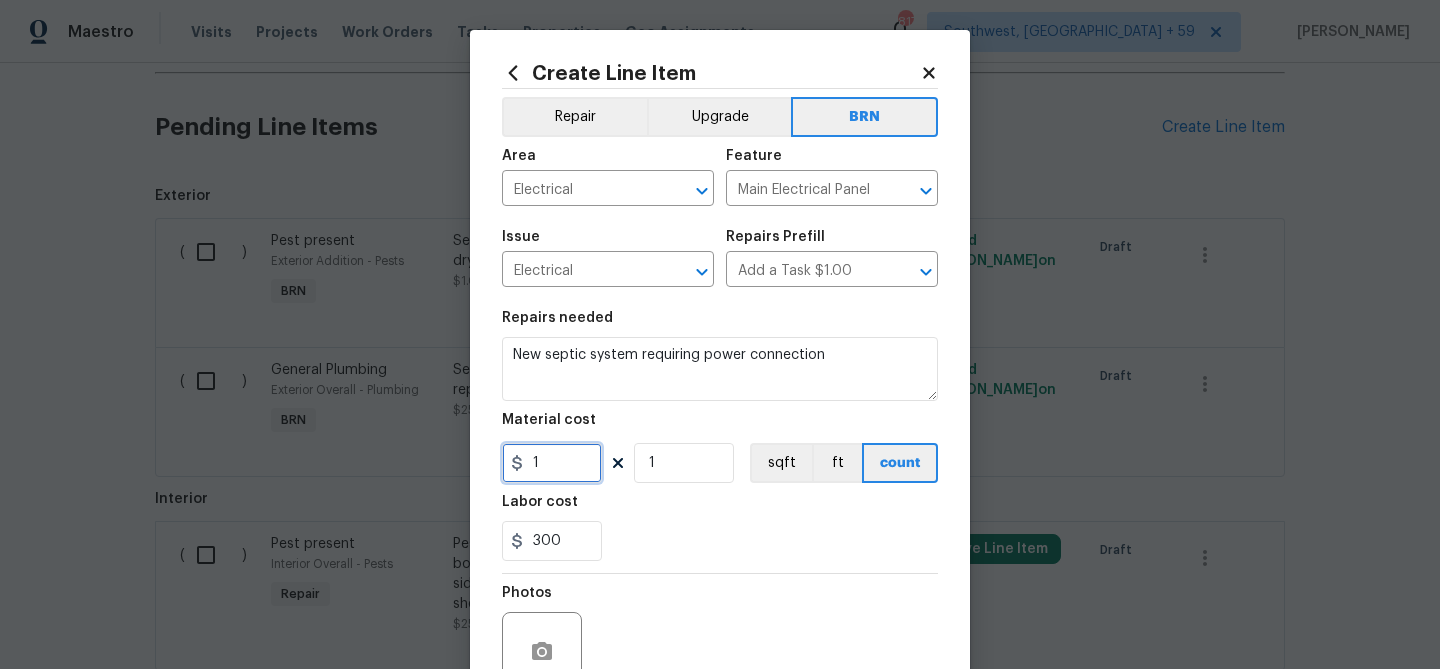 click on "1" at bounding box center [552, 463] 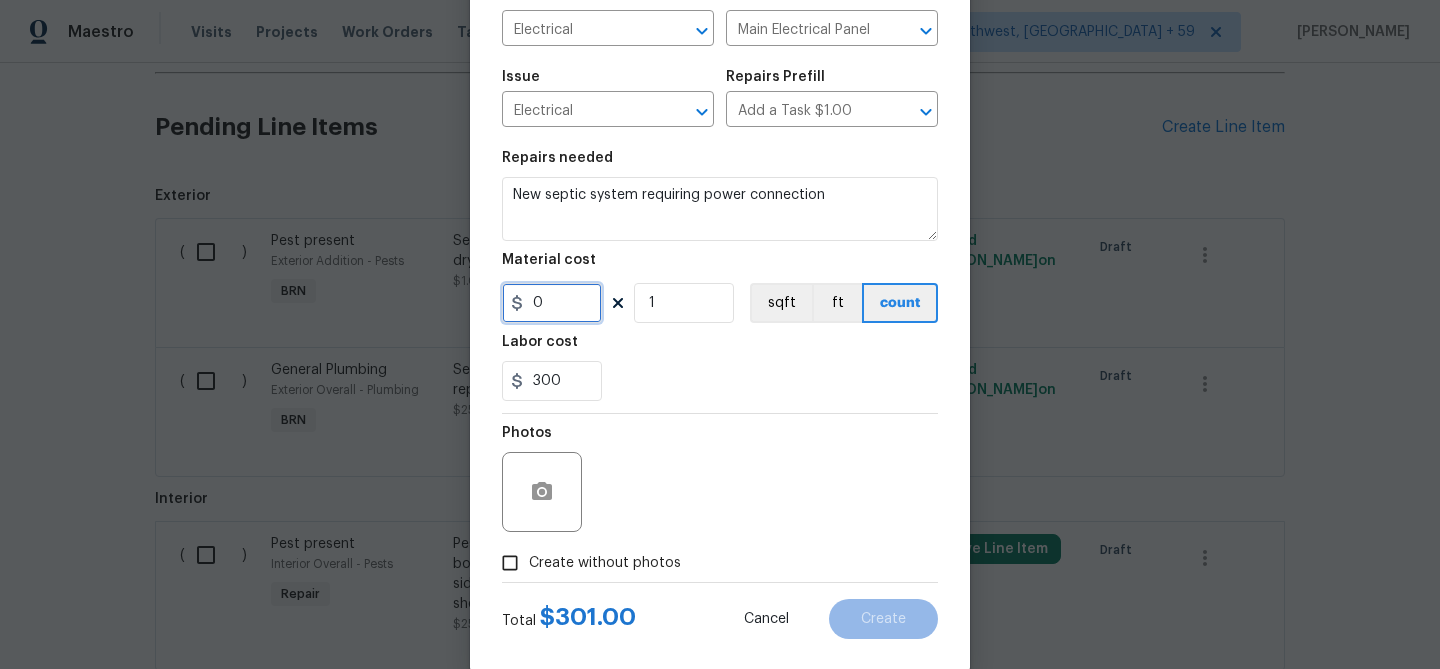 scroll, scrollTop: 193, scrollLeft: 0, axis: vertical 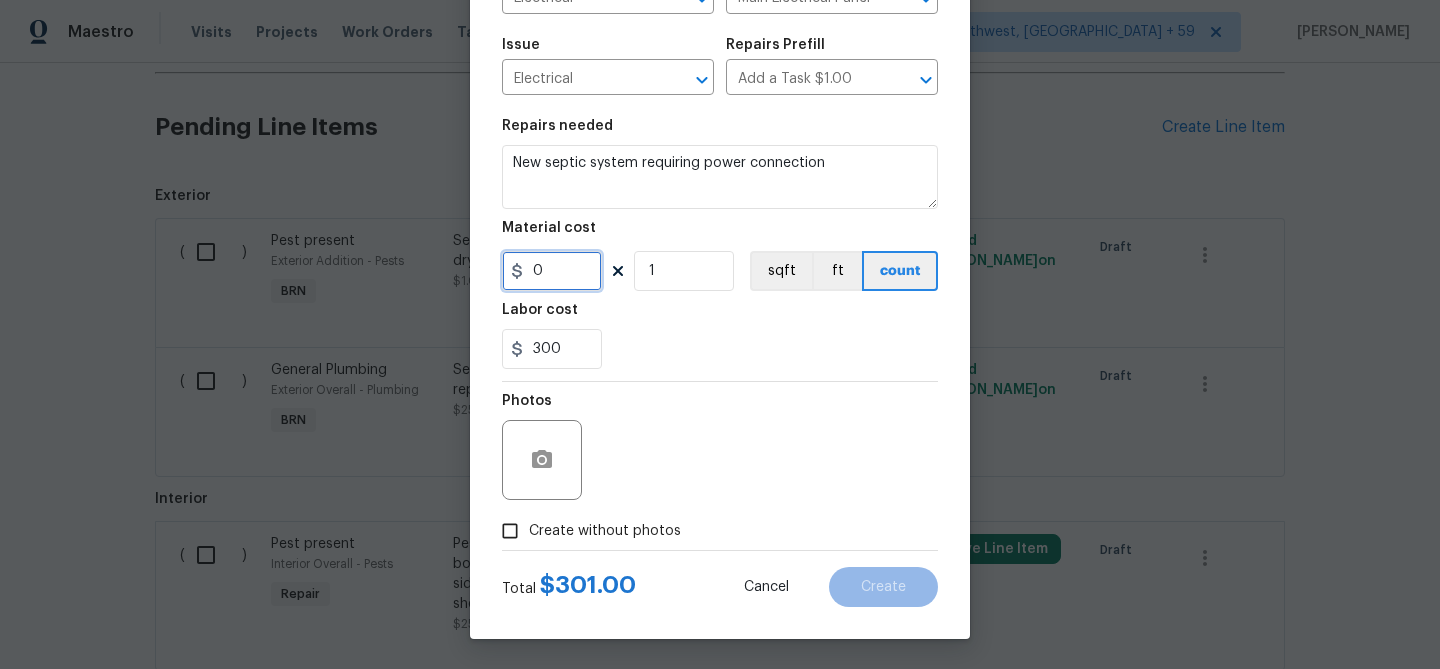 type on "0" 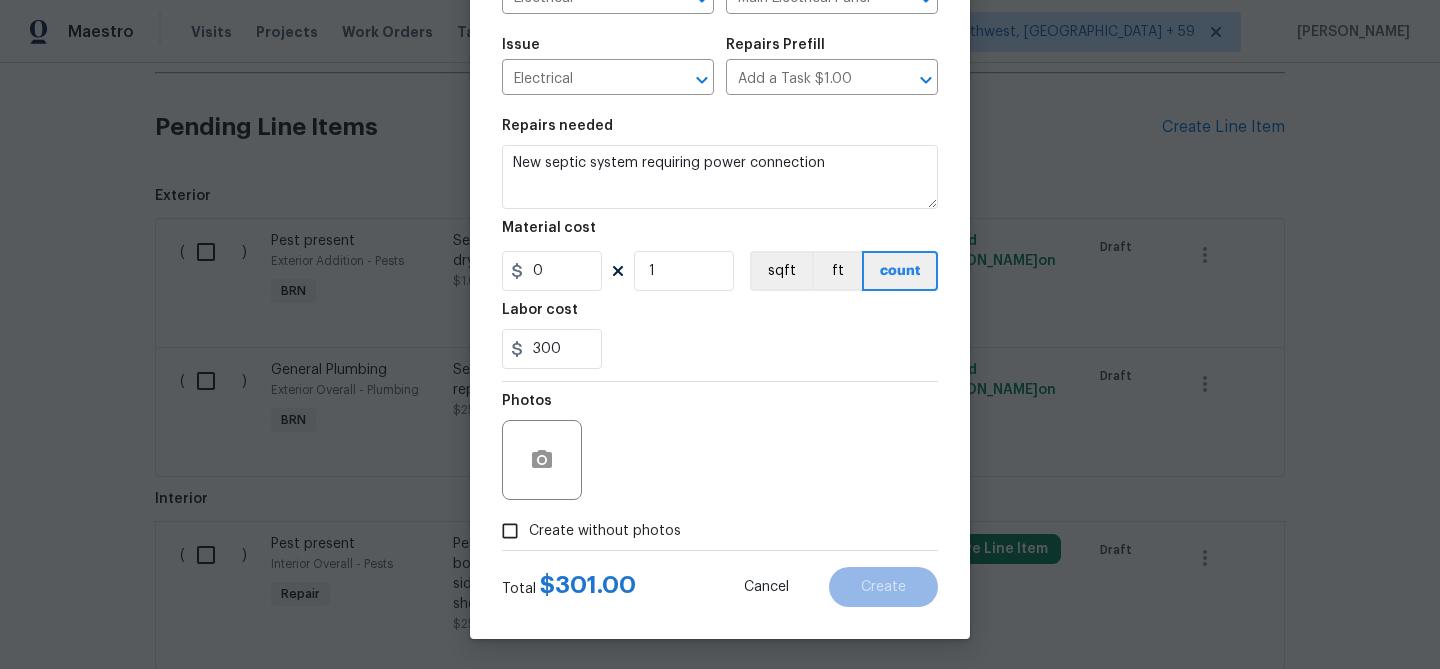 click on "Create without photos" at bounding box center [510, 531] 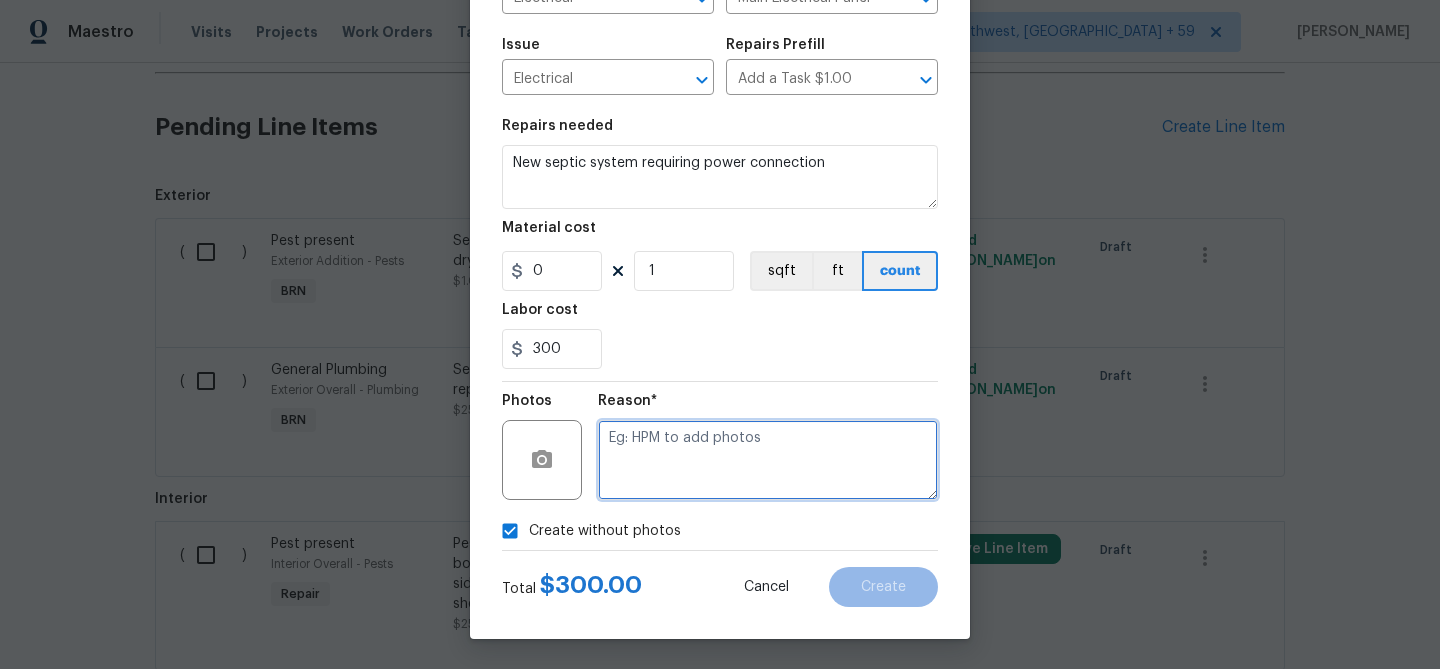click at bounding box center (768, 460) 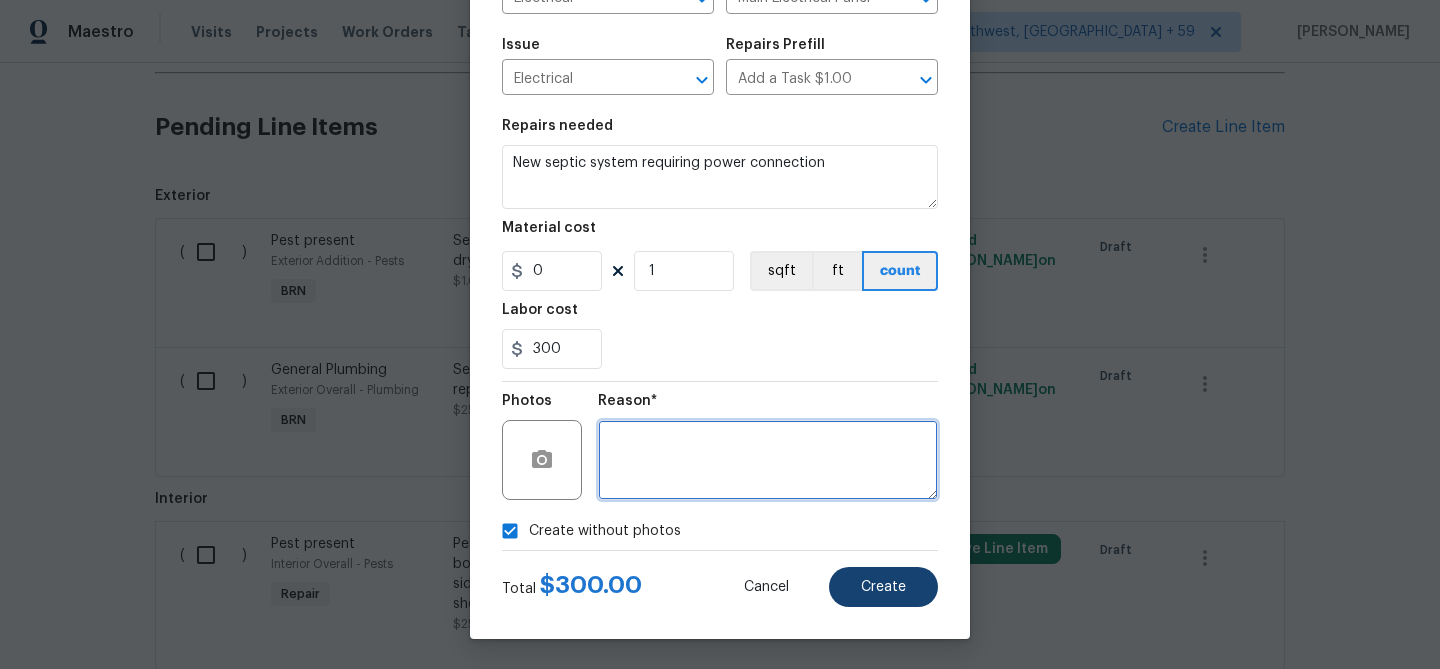 type 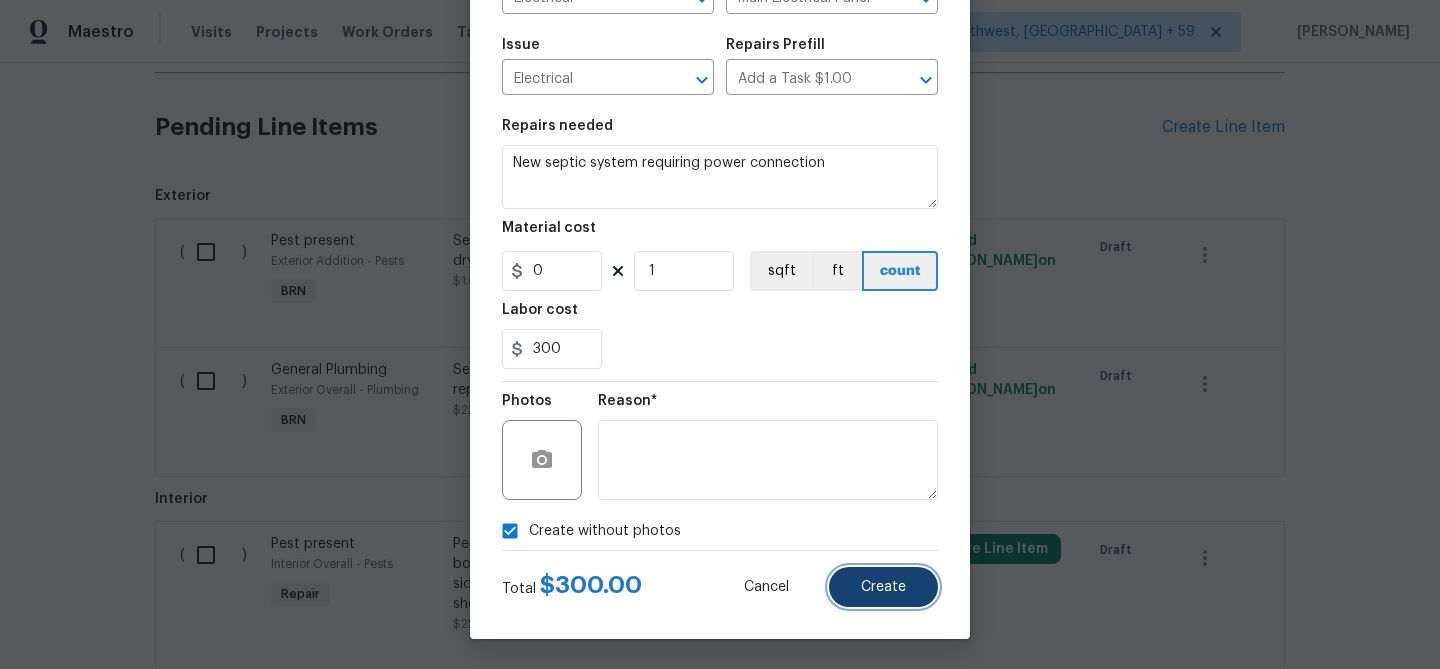 click on "Create" at bounding box center (883, 587) 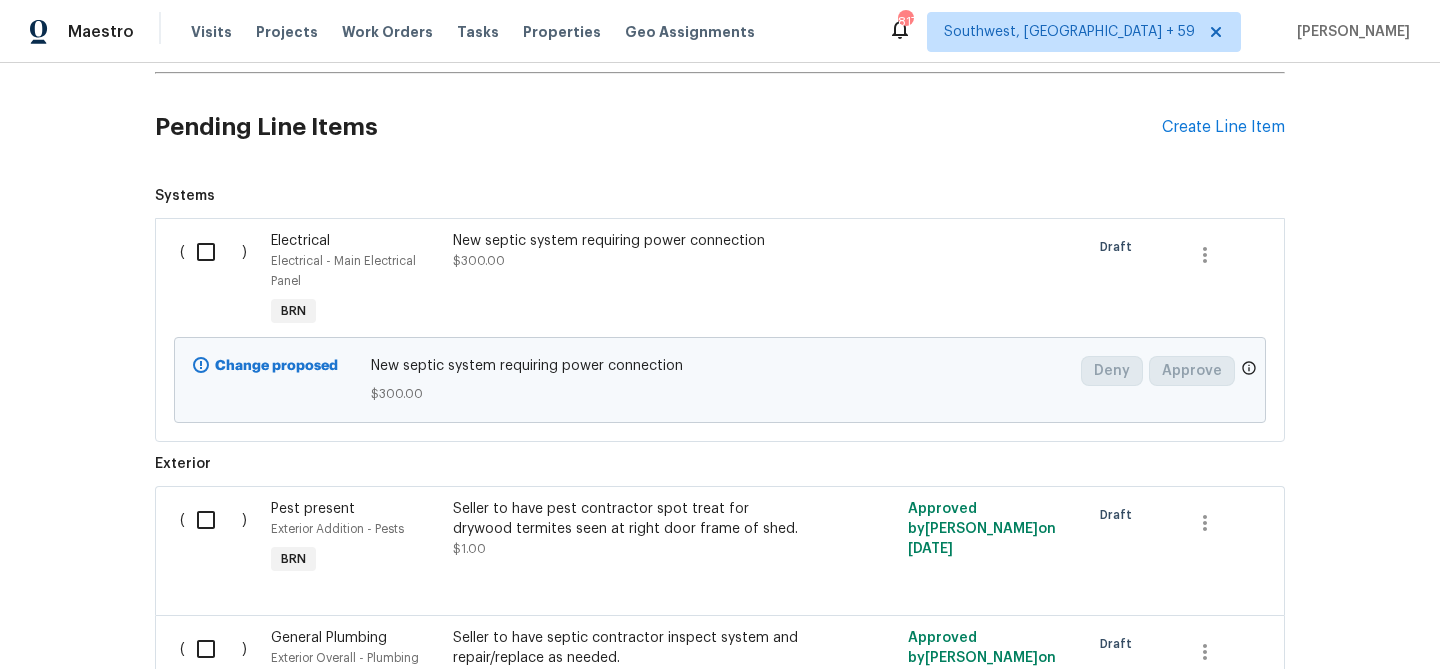 scroll, scrollTop: 869, scrollLeft: 0, axis: vertical 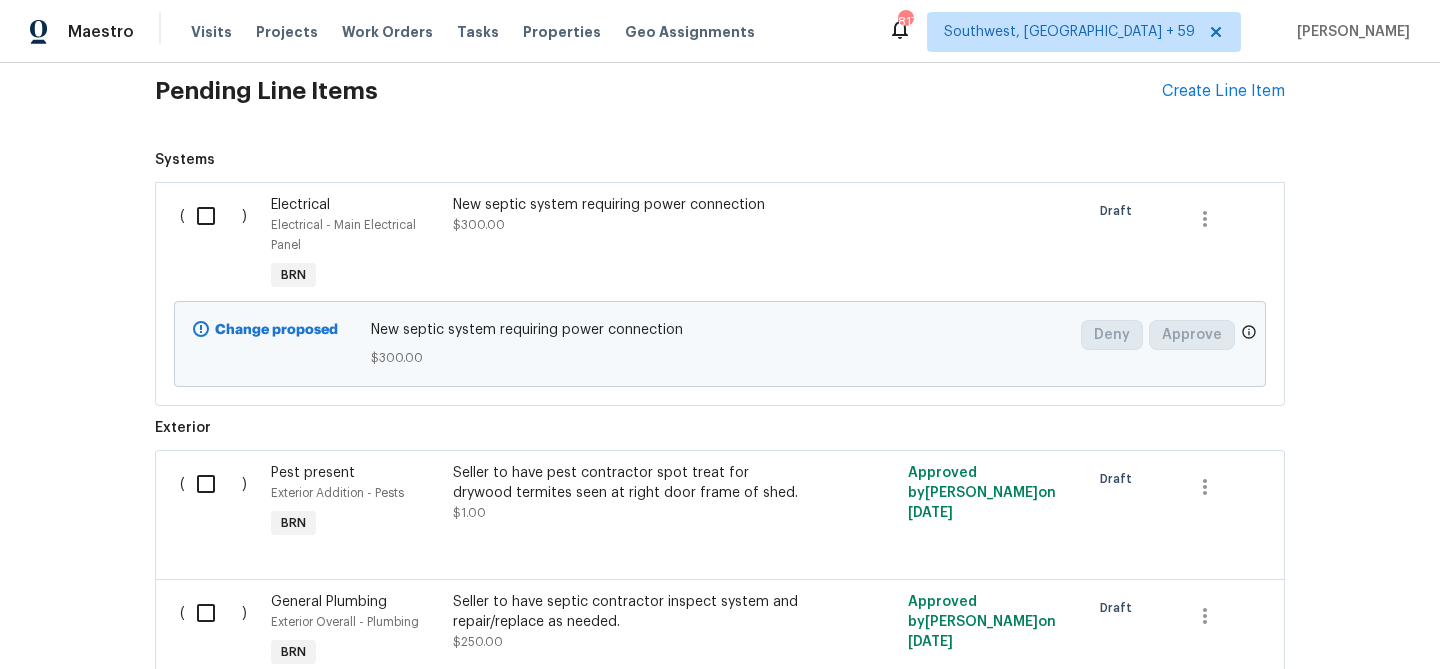click on "( )" at bounding box center (219, 245) 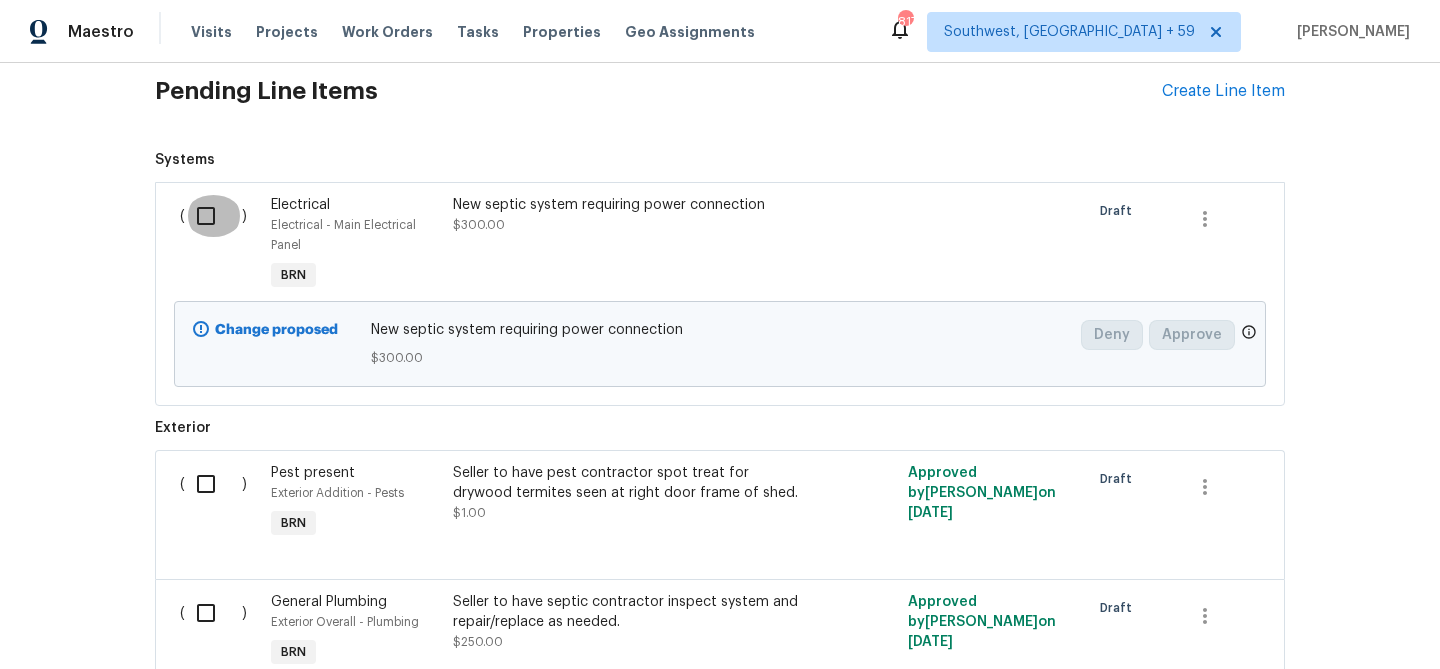 click at bounding box center [213, 216] 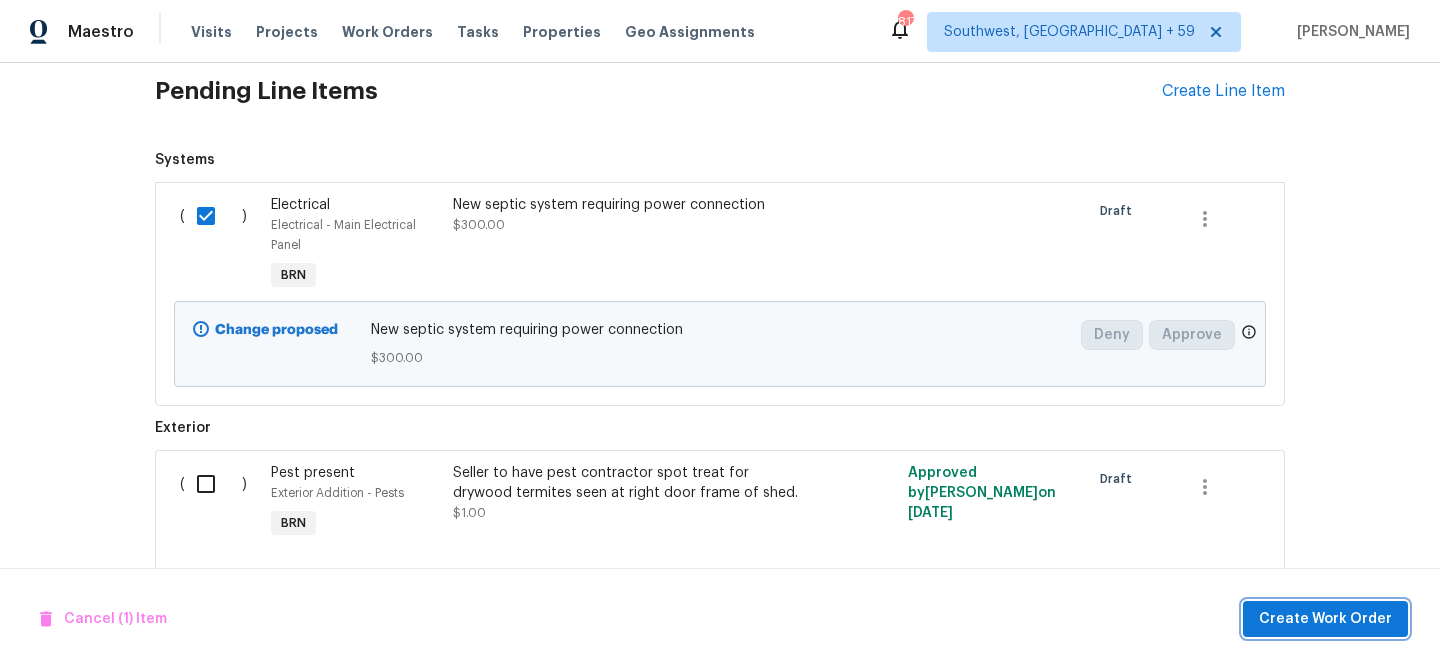 click on "Create Work Order" at bounding box center (1325, 619) 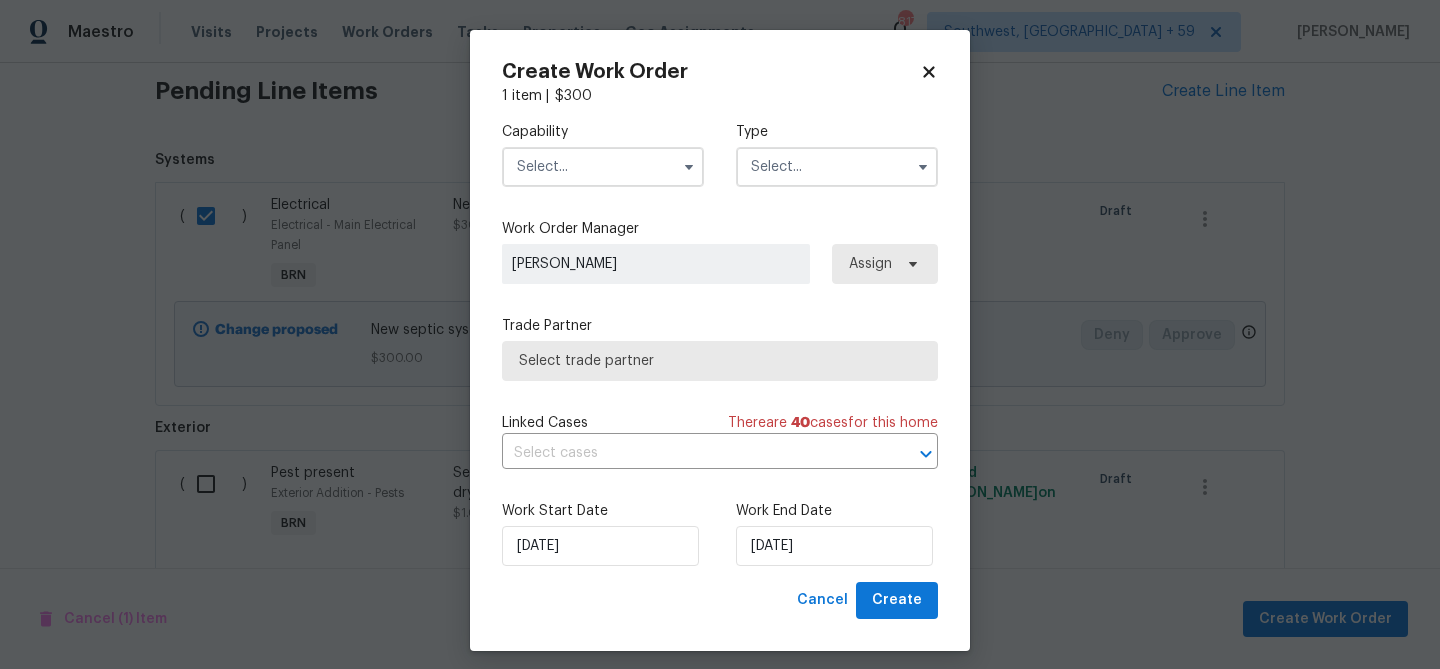 click at bounding box center [603, 167] 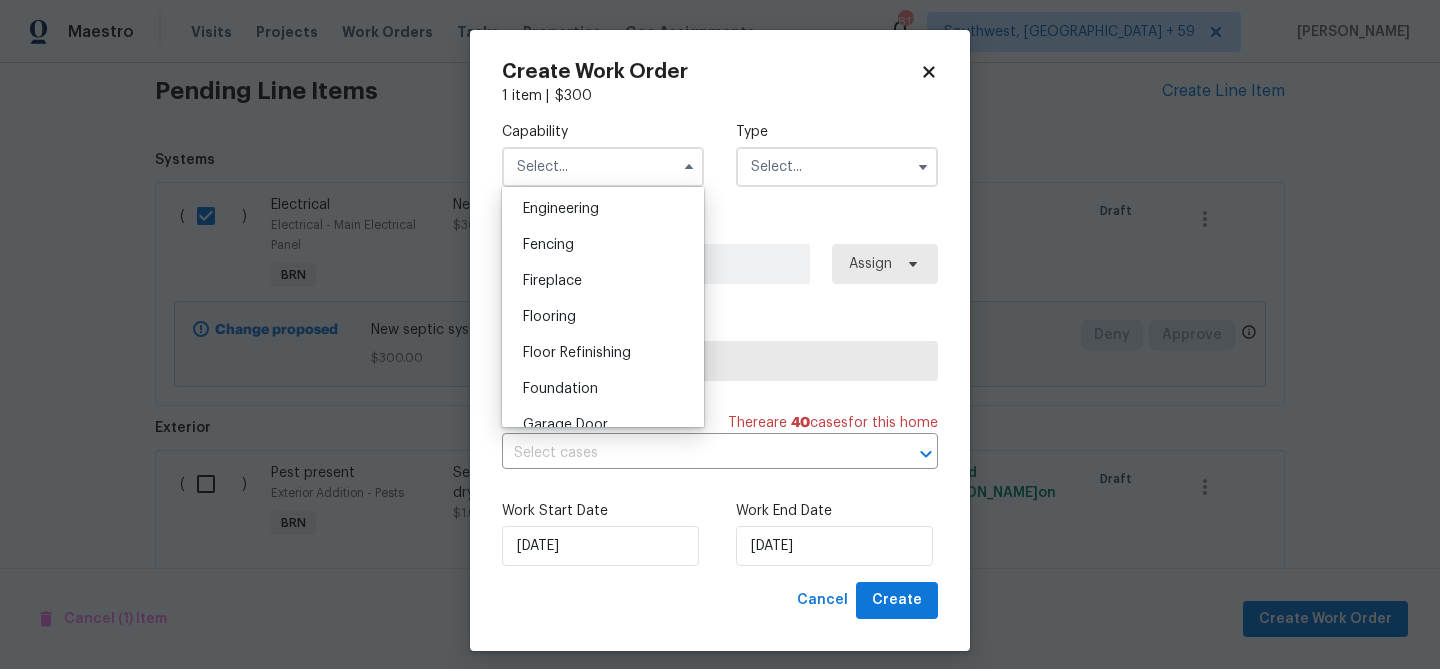 scroll, scrollTop: 613, scrollLeft: 0, axis: vertical 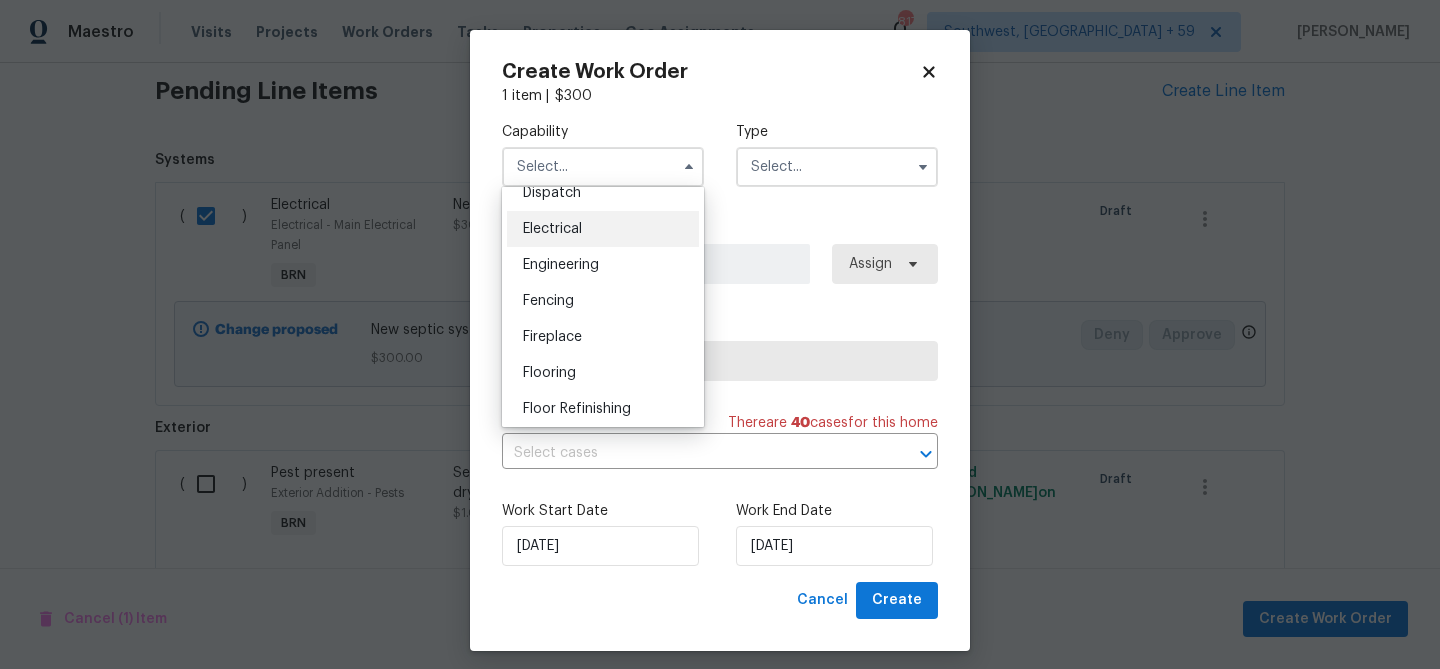 click on "Electrical" at bounding box center (552, 229) 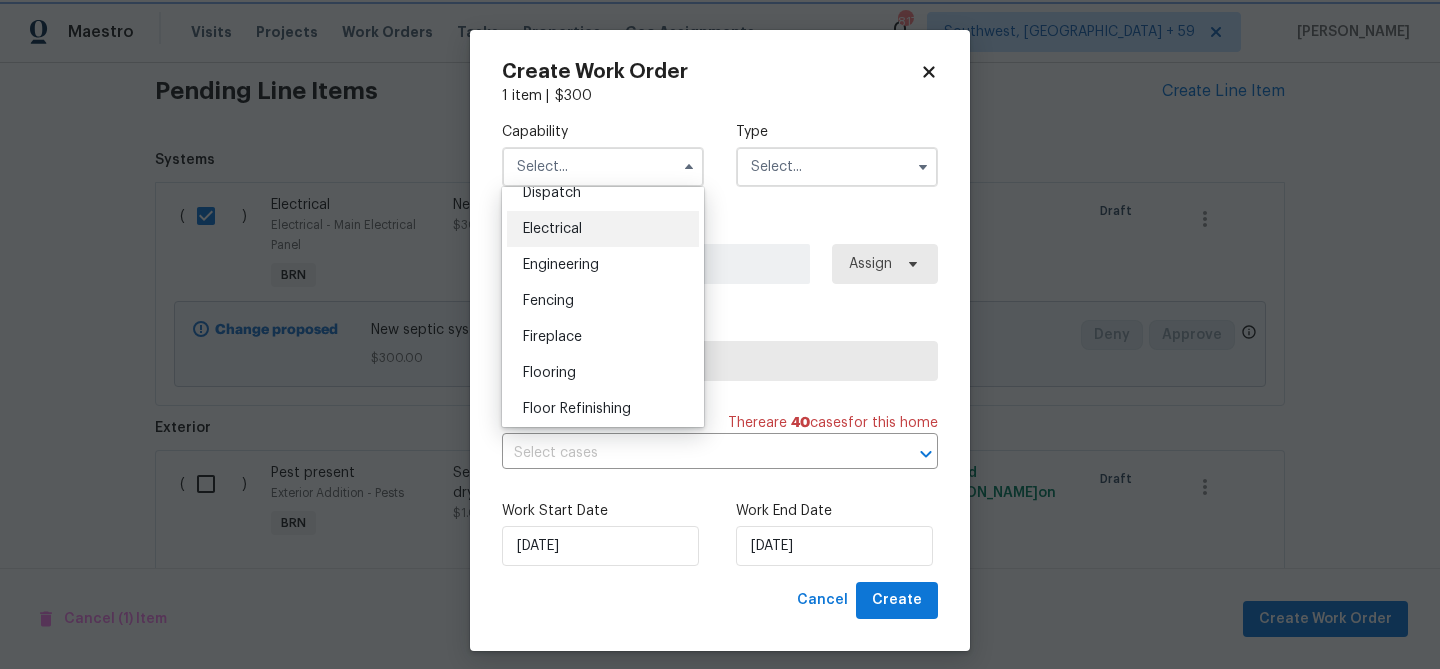 type on "Electrical" 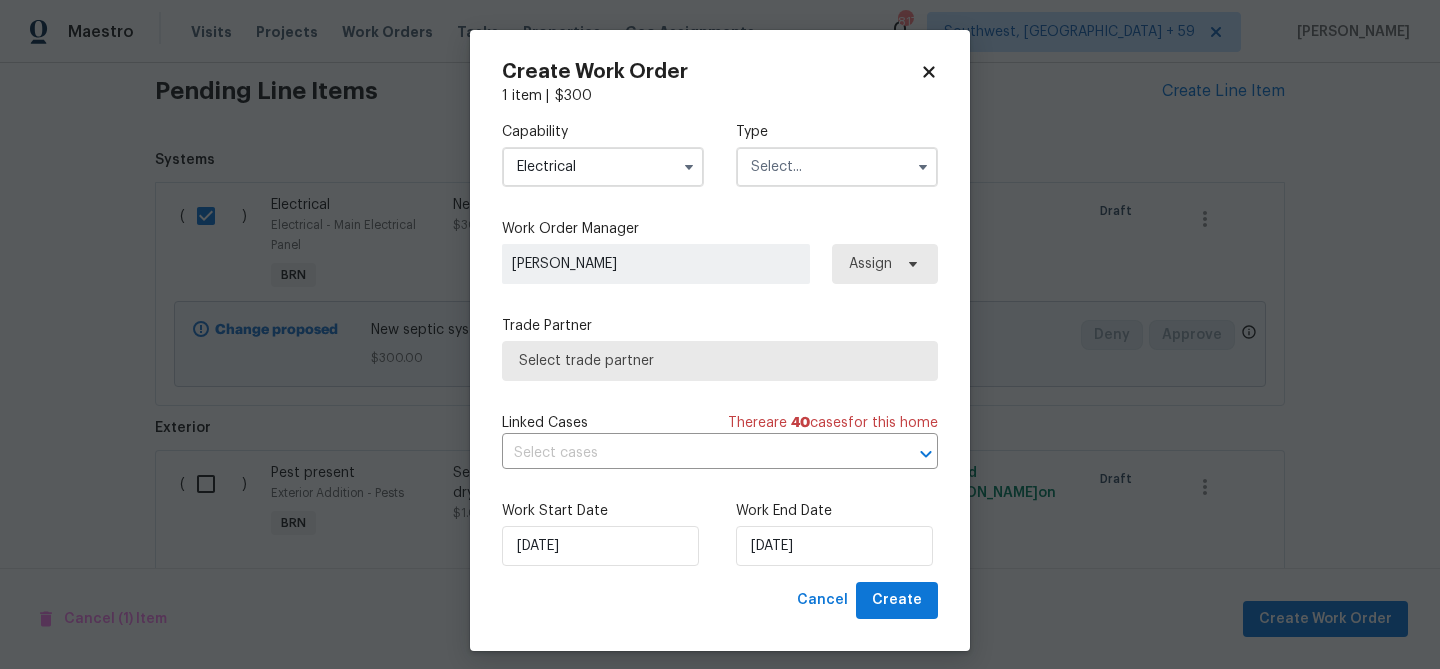 click at bounding box center [837, 167] 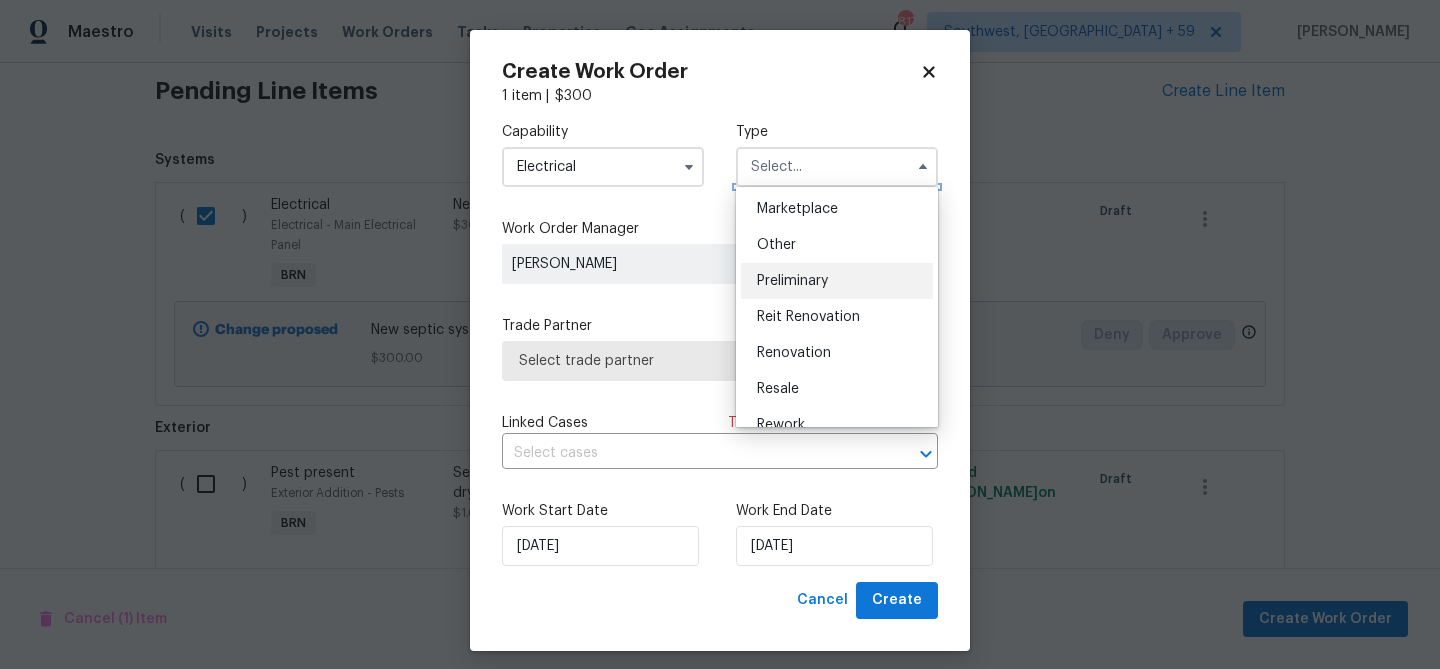 scroll, scrollTop: 370, scrollLeft: 0, axis: vertical 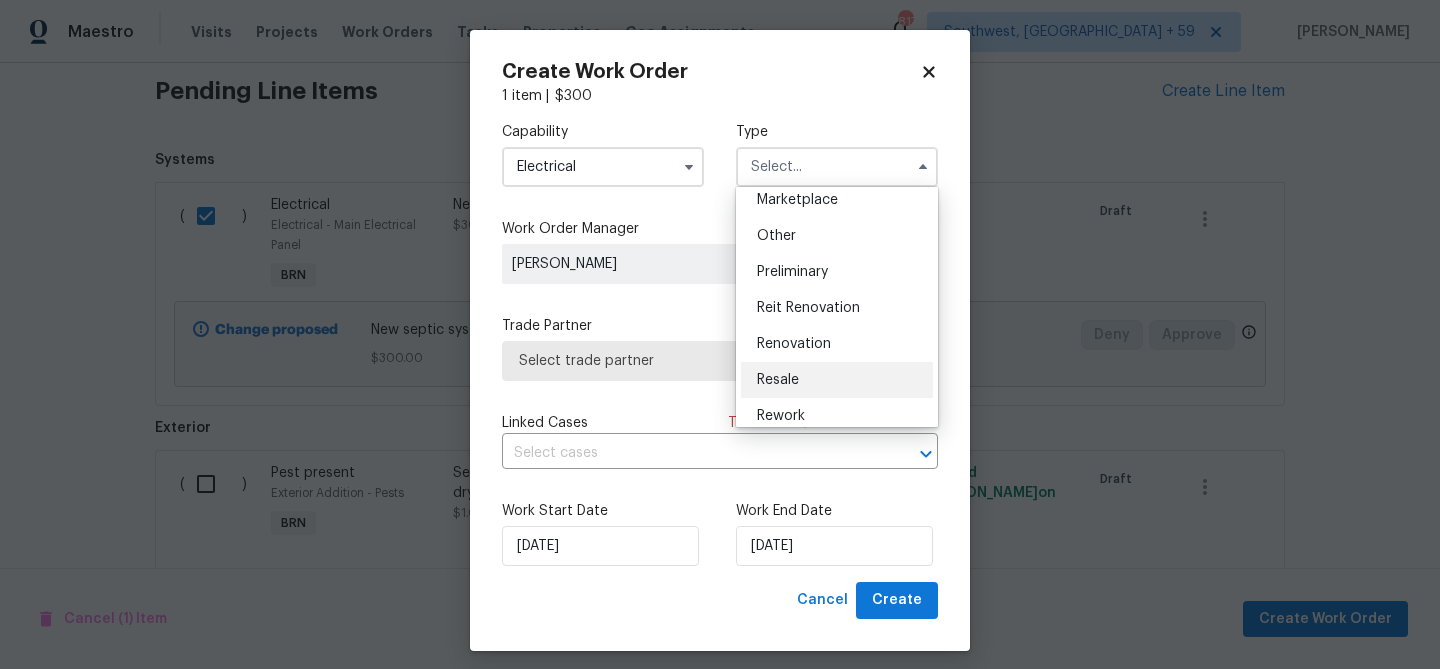 click on "Resale" at bounding box center (837, 380) 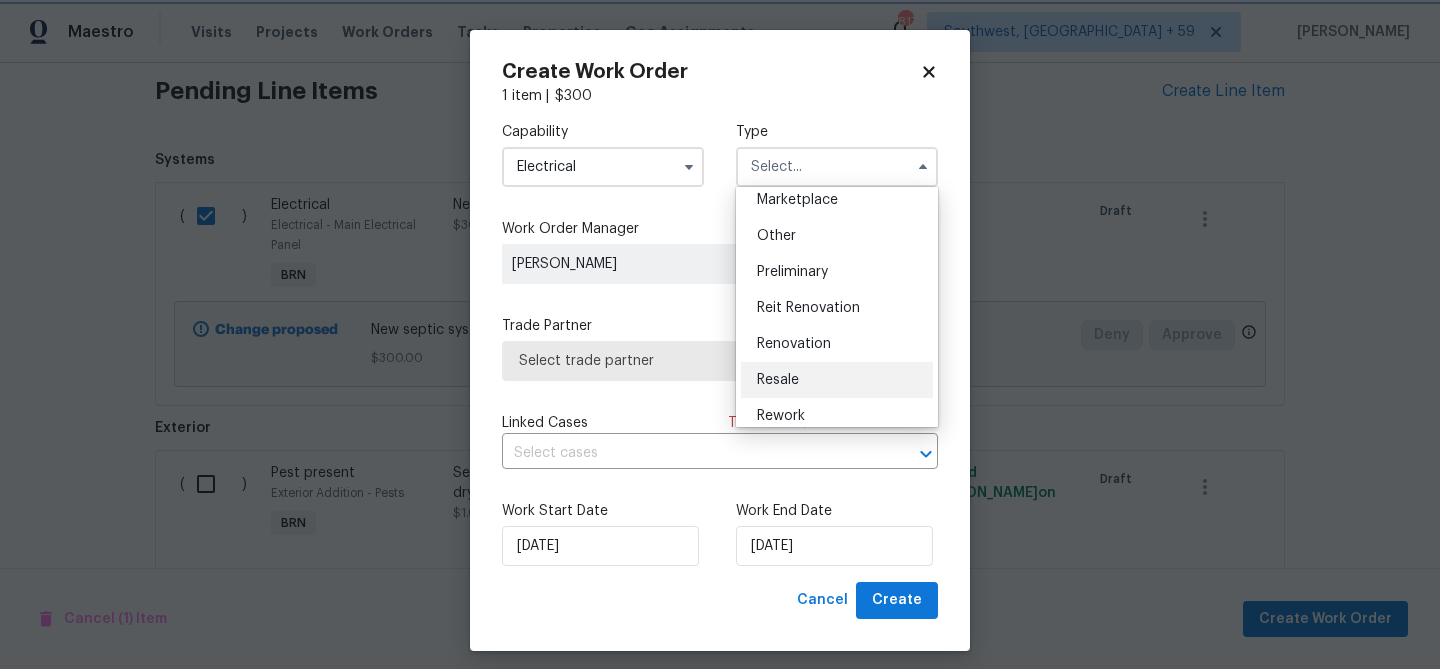 type on "Resale" 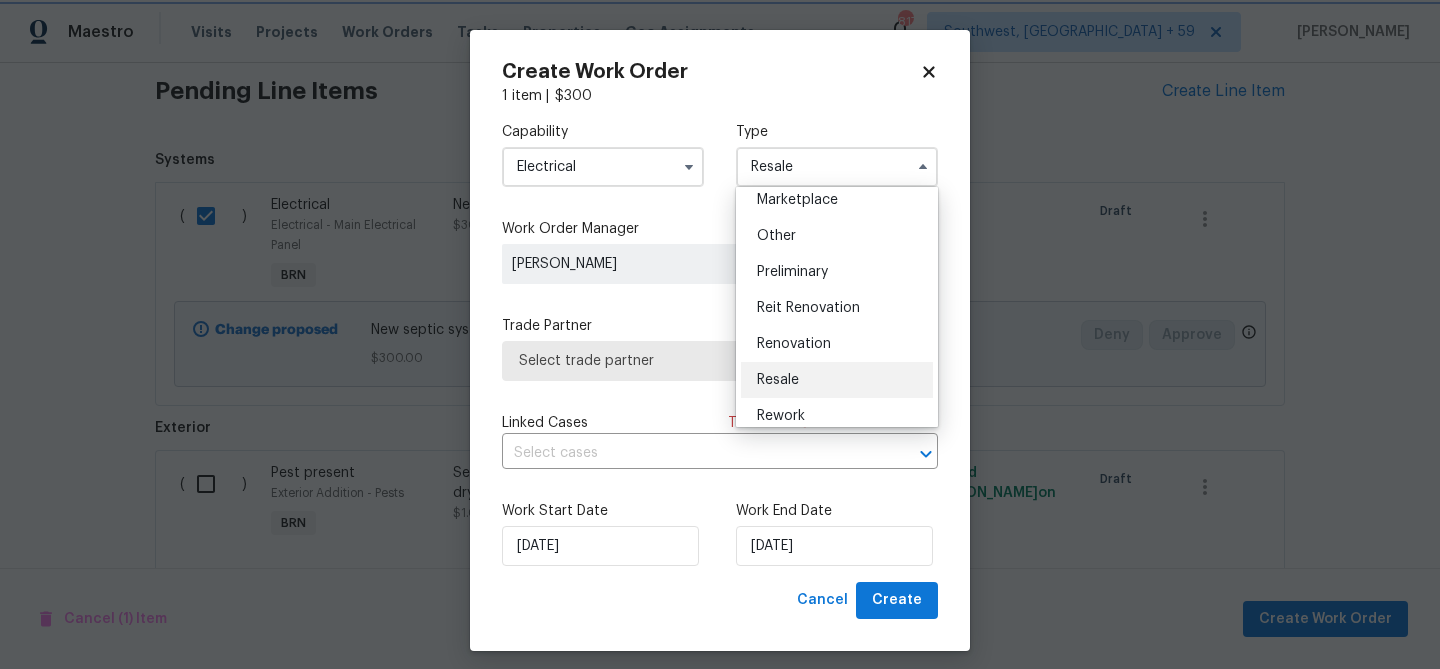 scroll, scrollTop: 0, scrollLeft: 0, axis: both 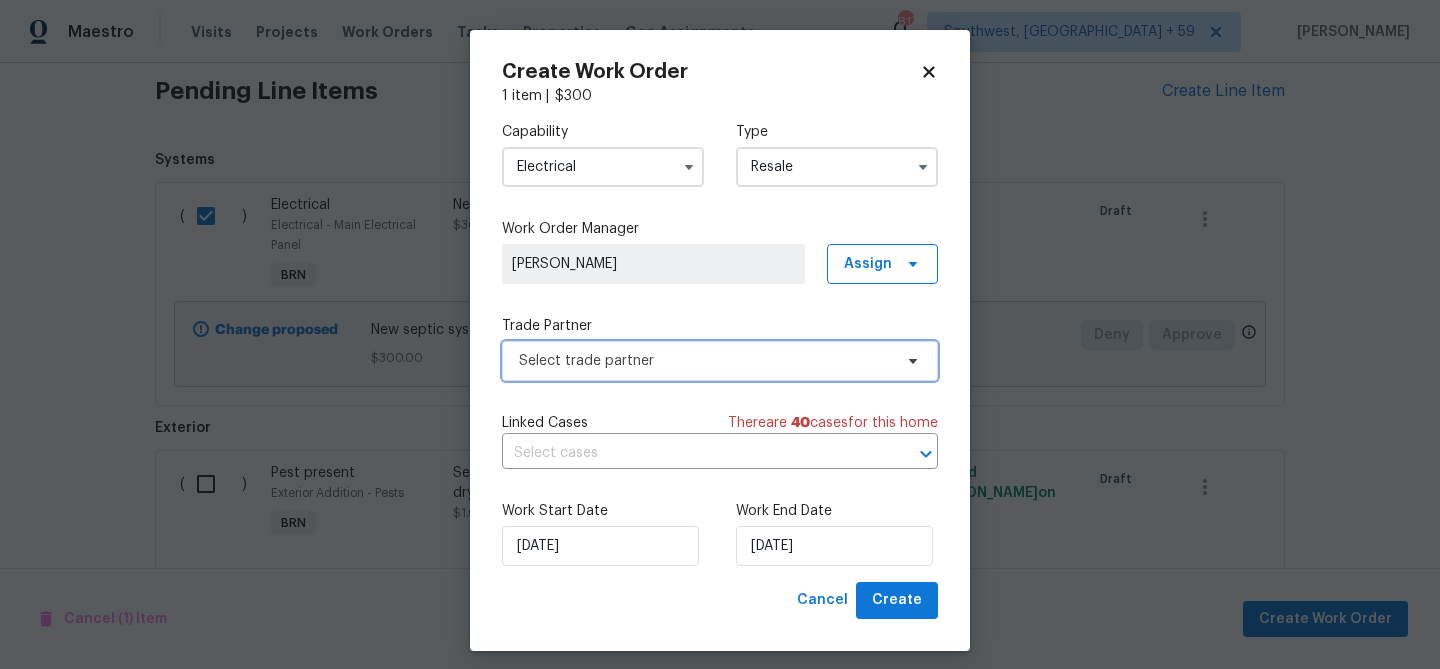 click on "Select trade partner" at bounding box center (720, 361) 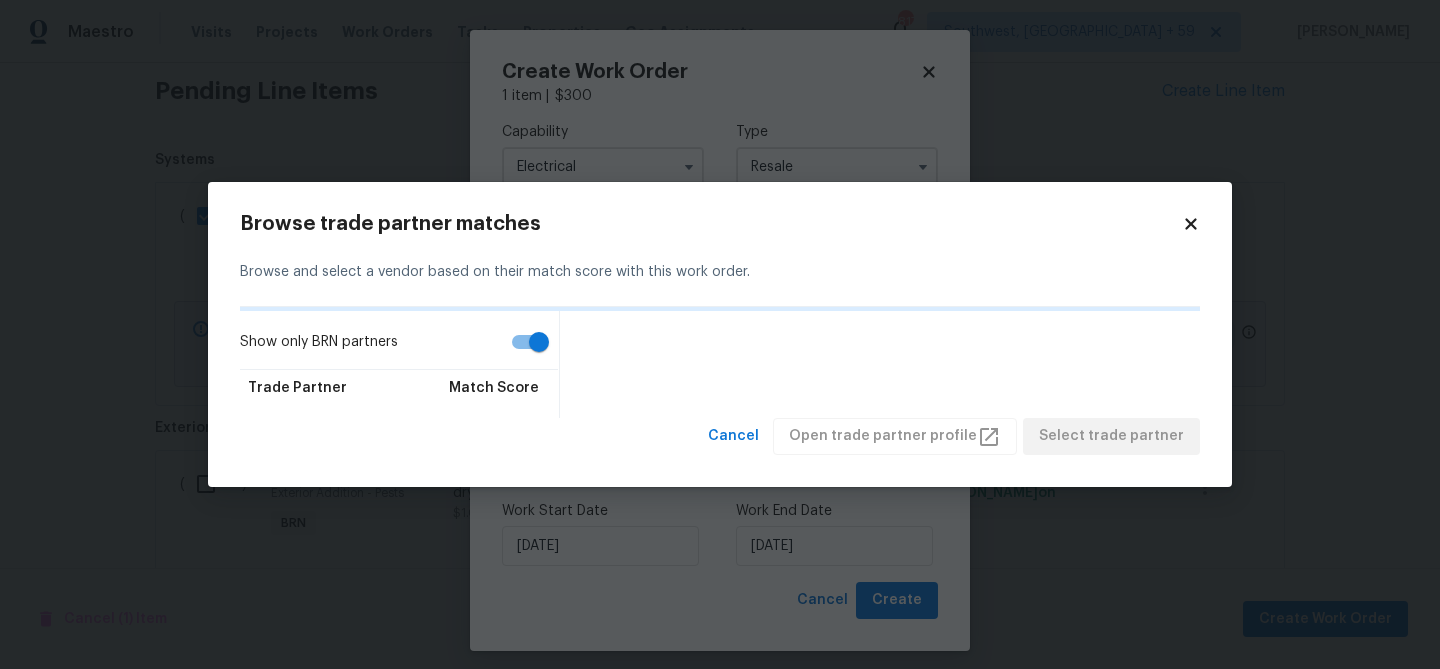 click on "Show only BRN partners" at bounding box center [539, 342] 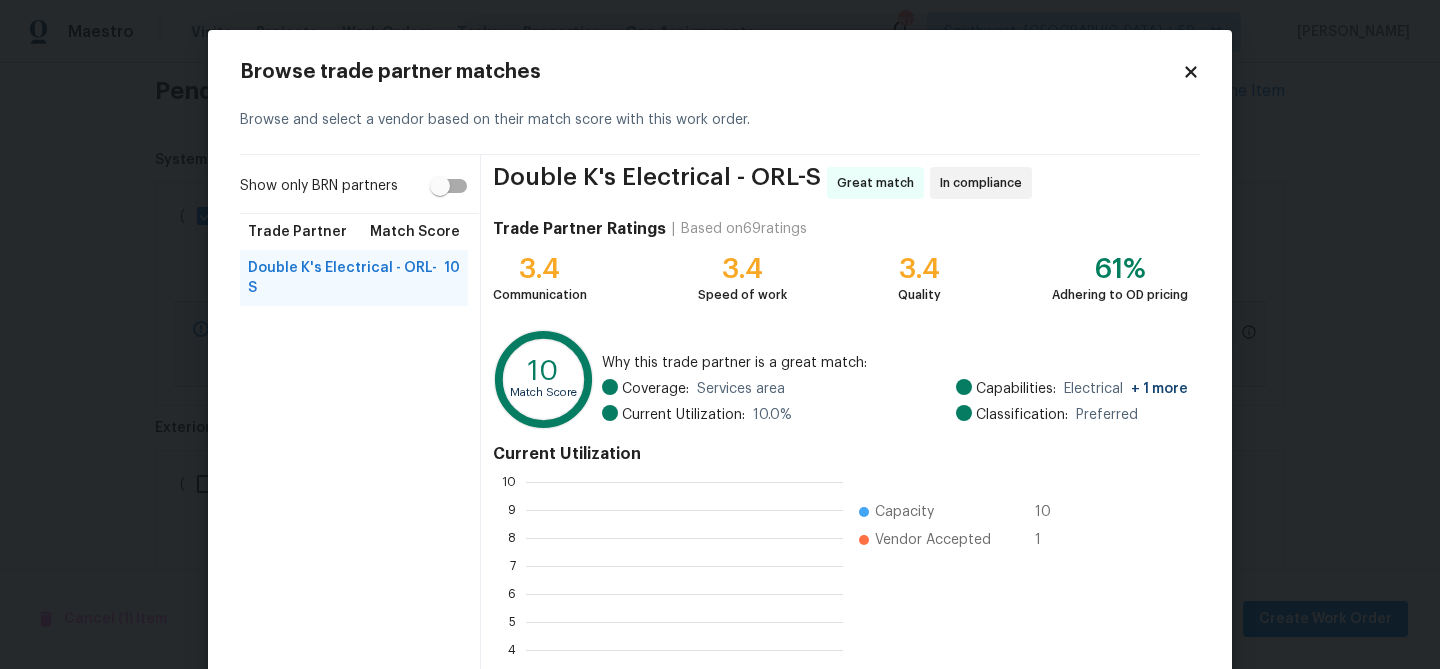 scroll, scrollTop: 280, scrollLeft: 317, axis: both 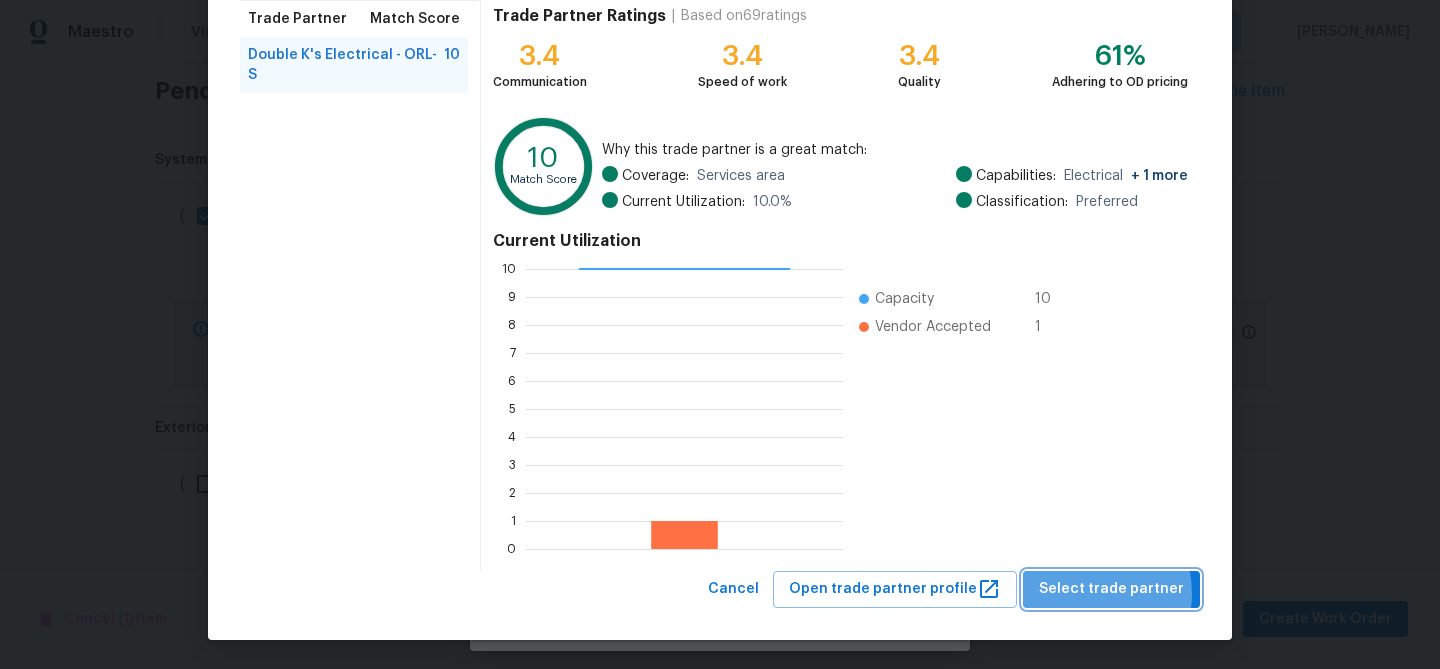 click on "Select trade partner" at bounding box center [1111, 589] 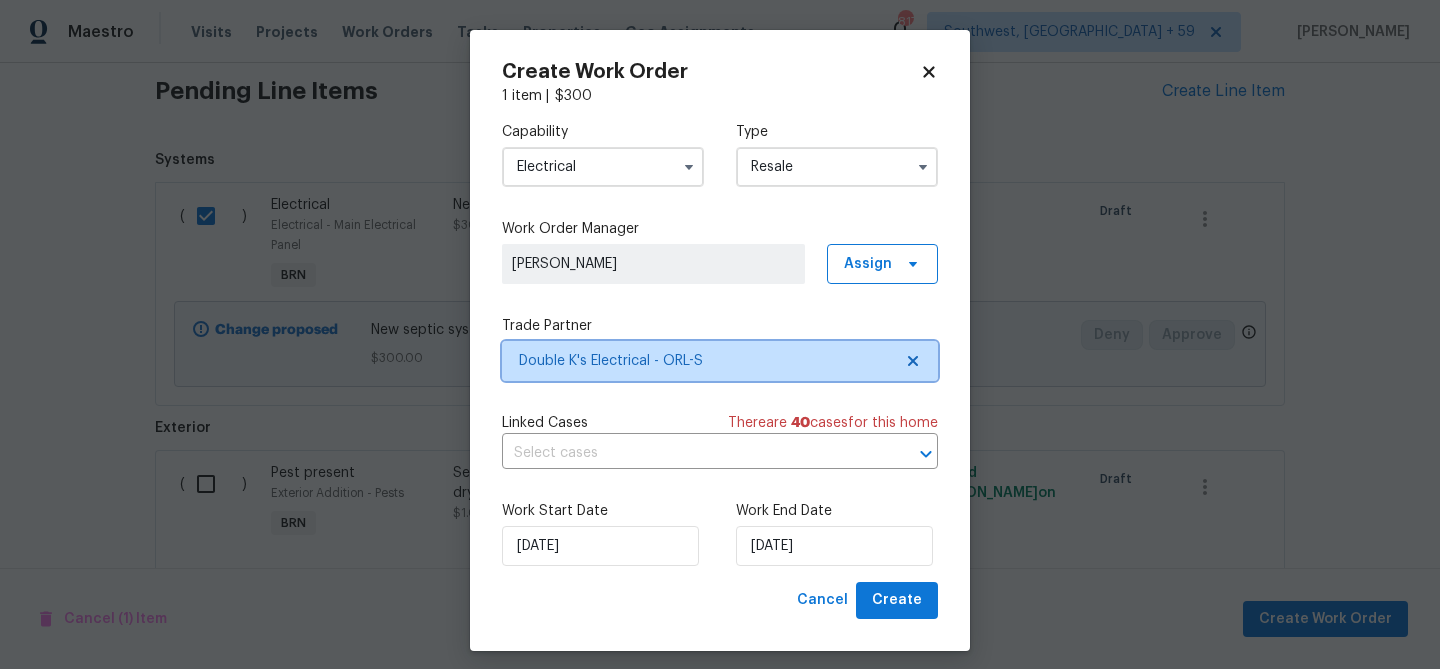 scroll, scrollTop: 0, scrollLeft: 0, axis: both 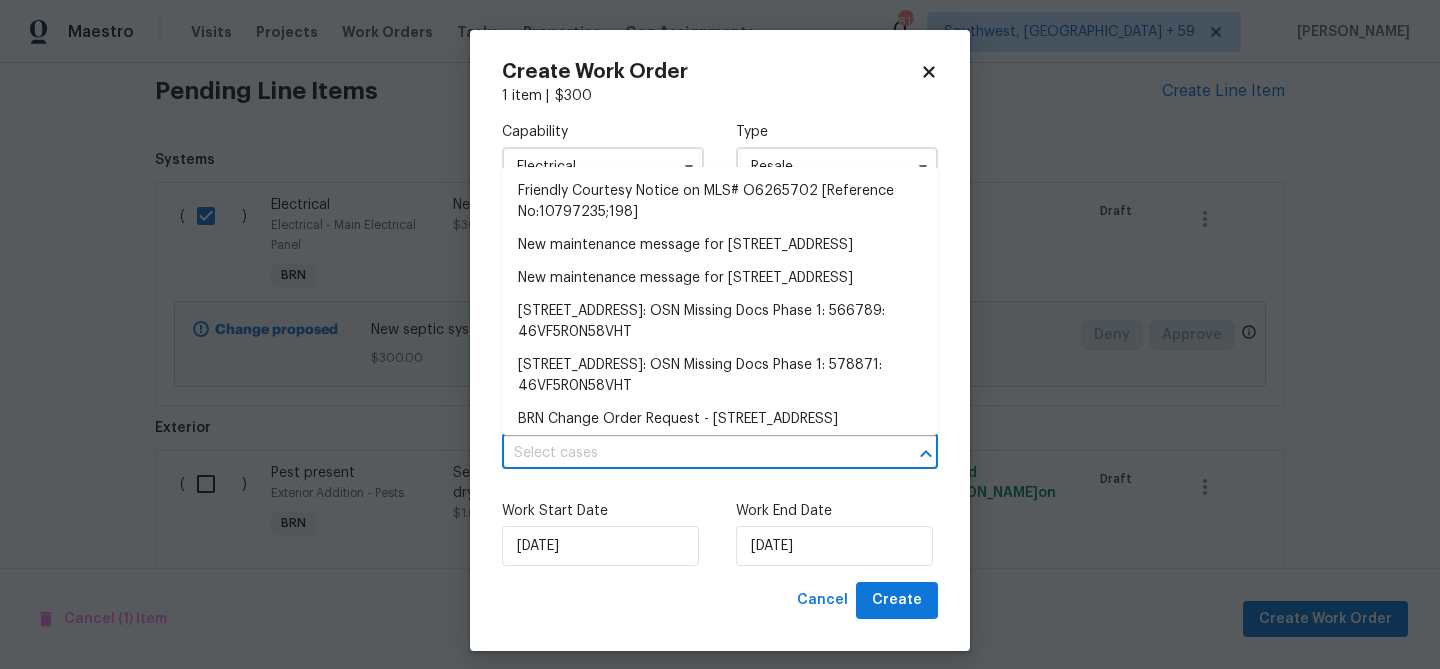 click at bounding box center [692, 453] 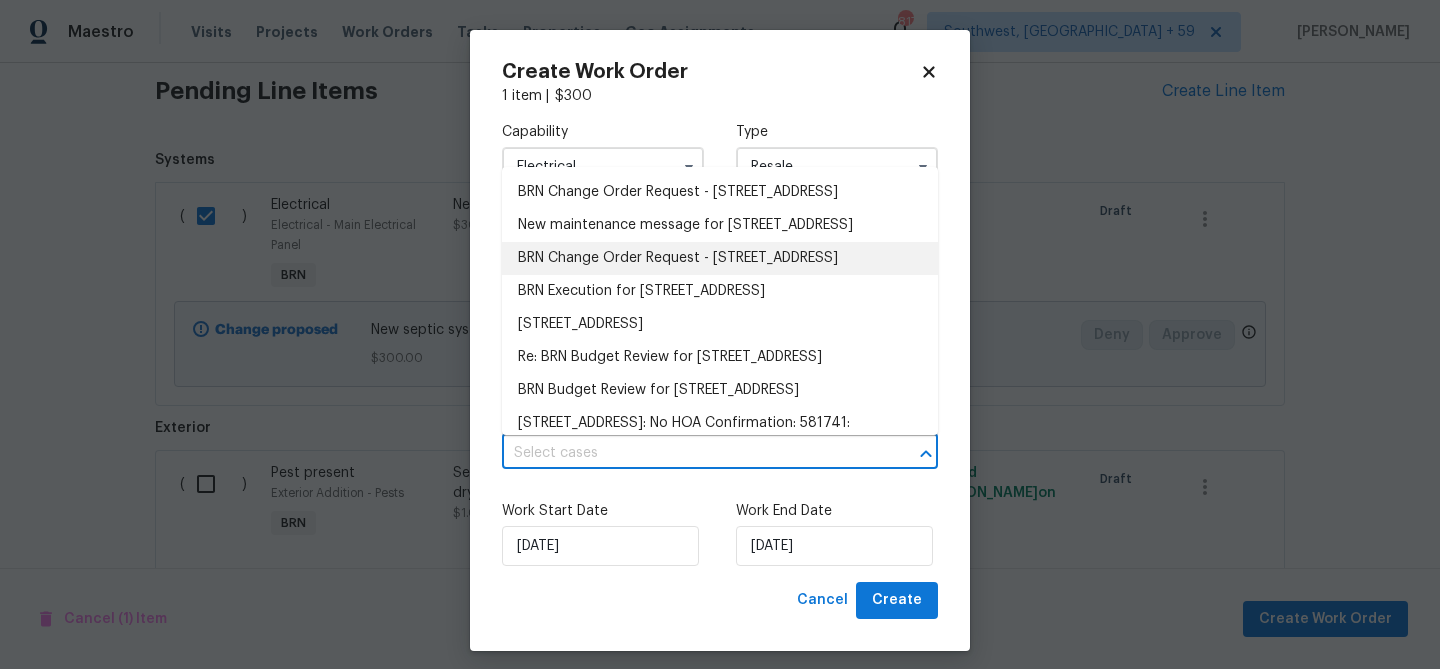 scroll, scrollTop: 254, scrollLeft: 0, axis: vertical 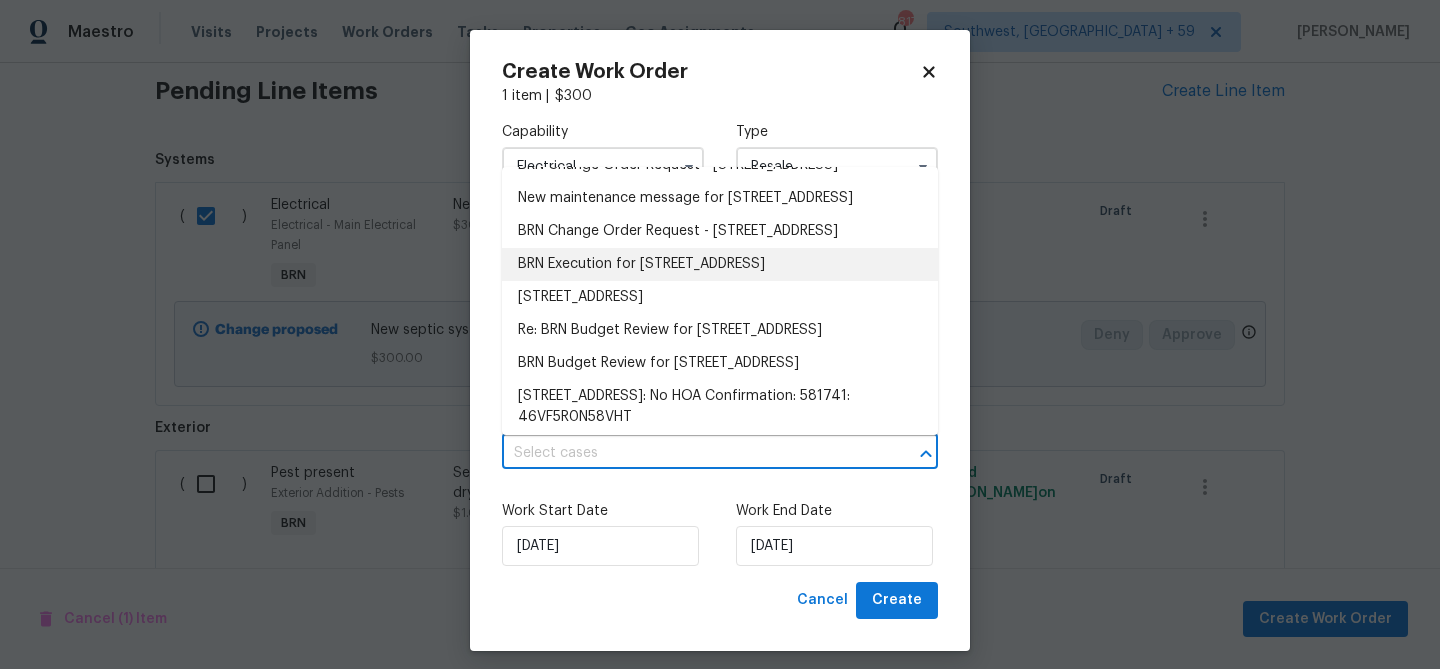 click on "BRN Execution for 7008 Watseka Ave, Orlando, FL 32818" at bounding box center (720, 264) 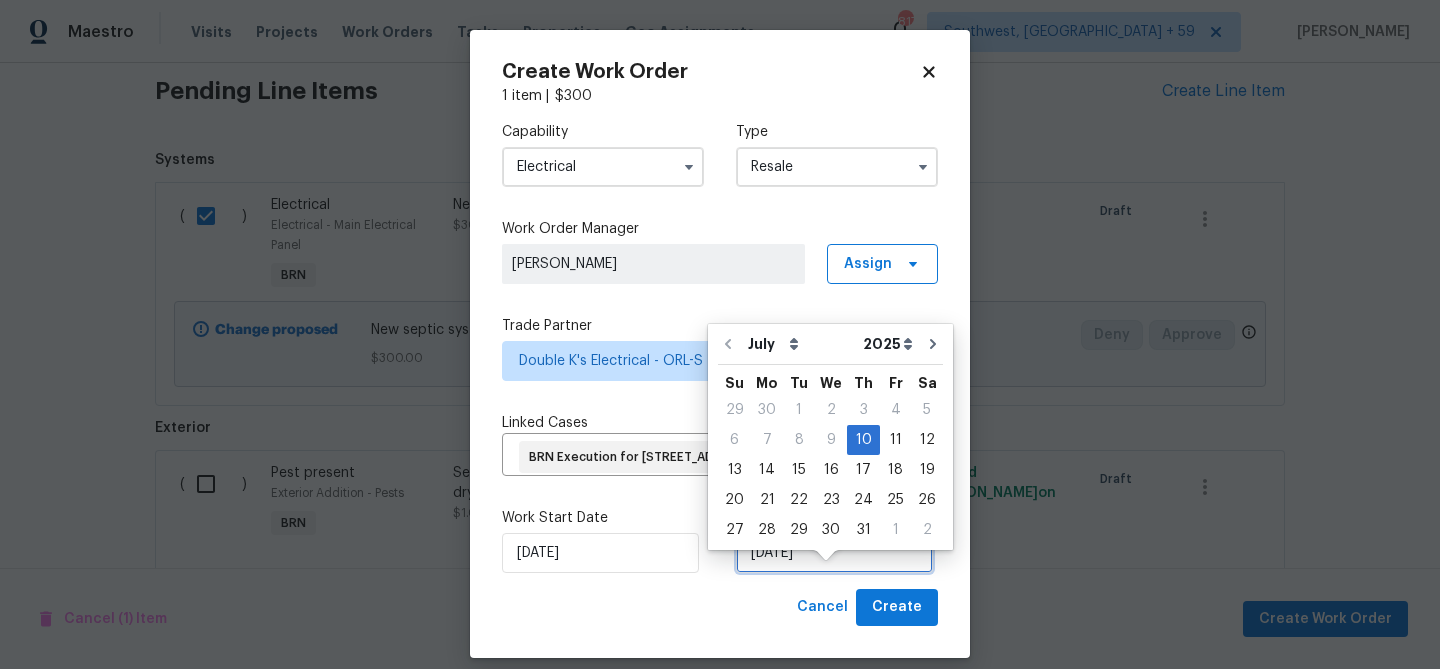 click on "10/07/2025" at bounding box center (834, 553) 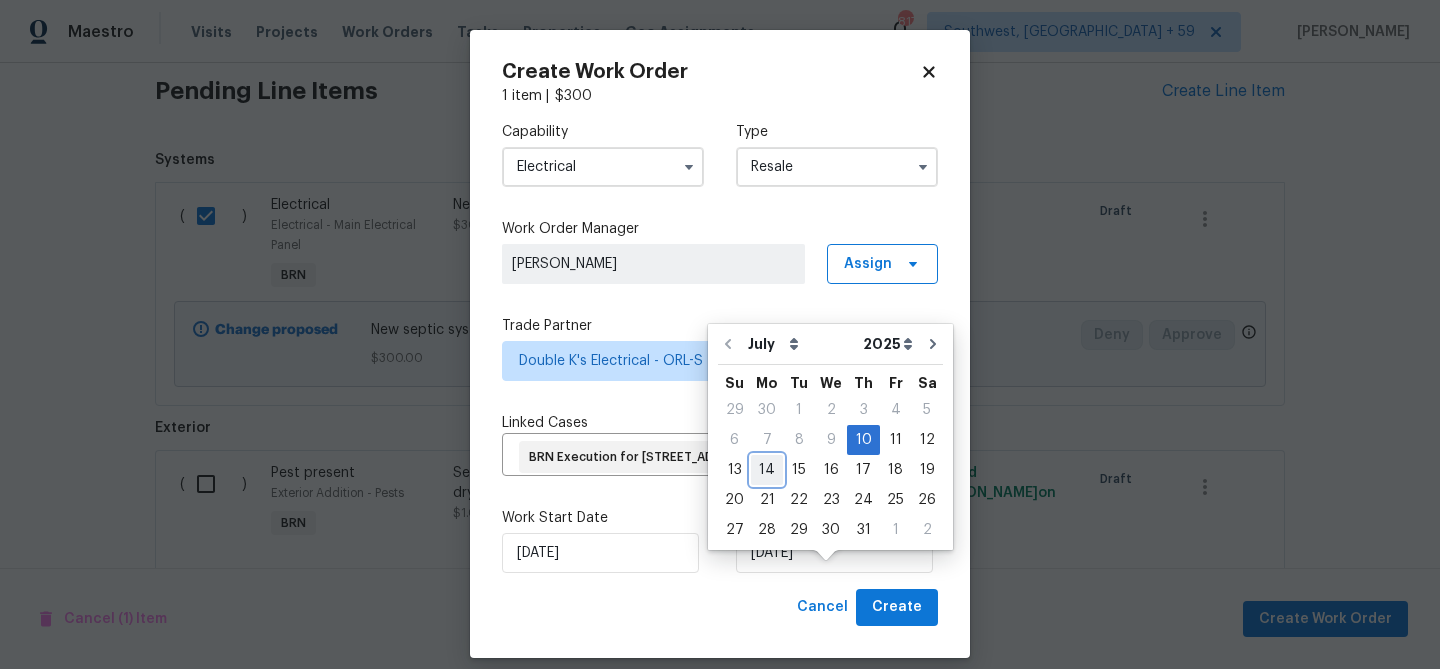 click on "14" at bounding box center [767, 470] 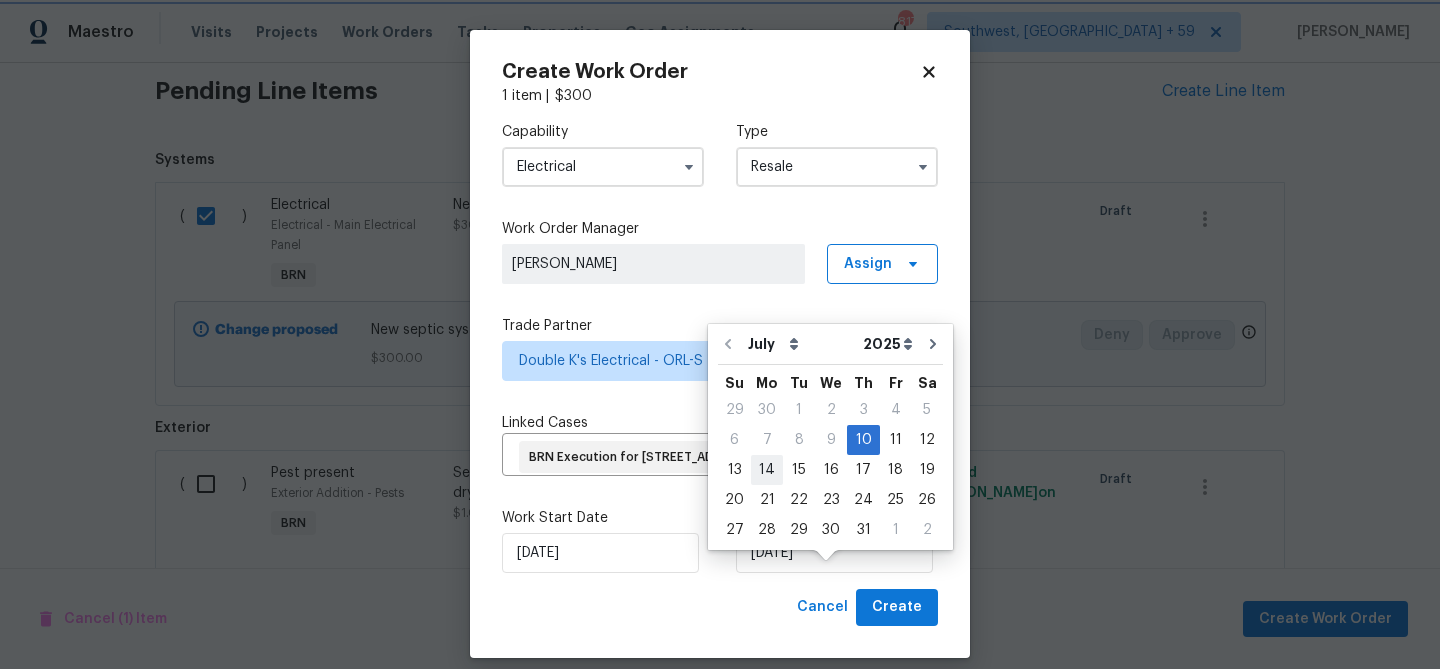 type on "14/07/2025" 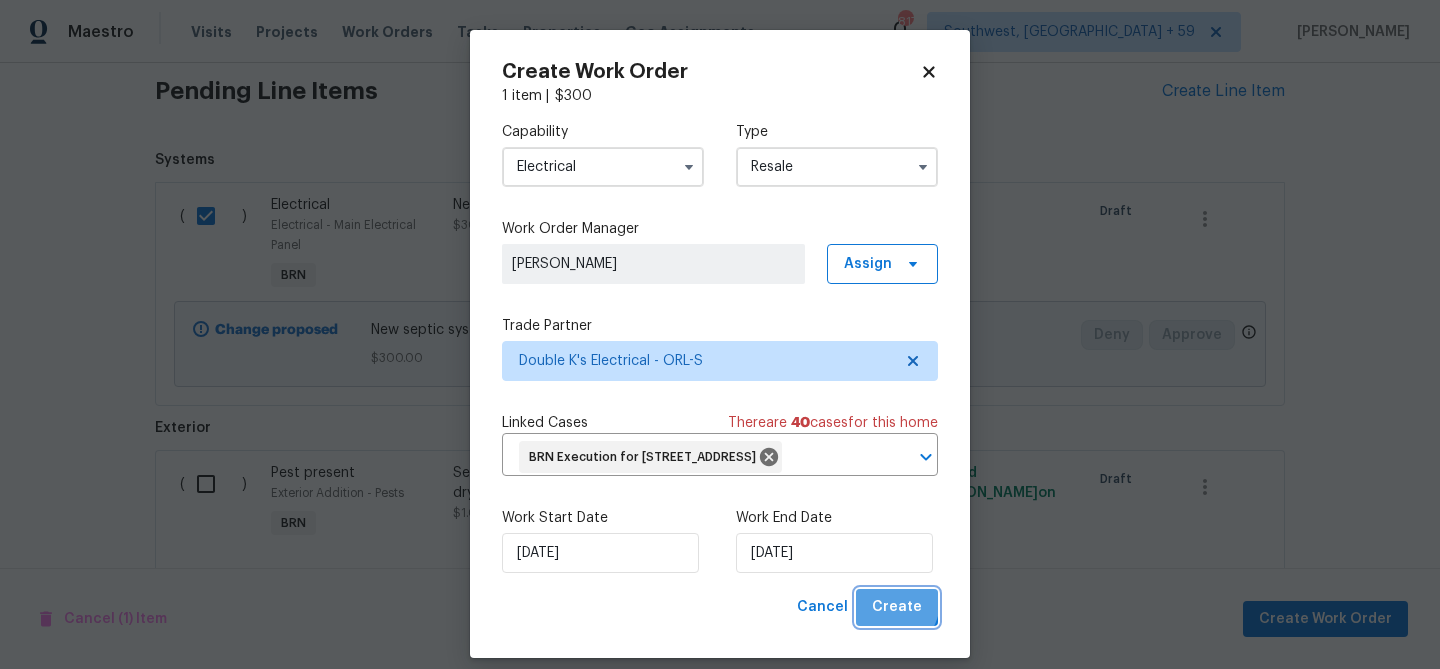 click on "Create" at bounding box center [897, 607] 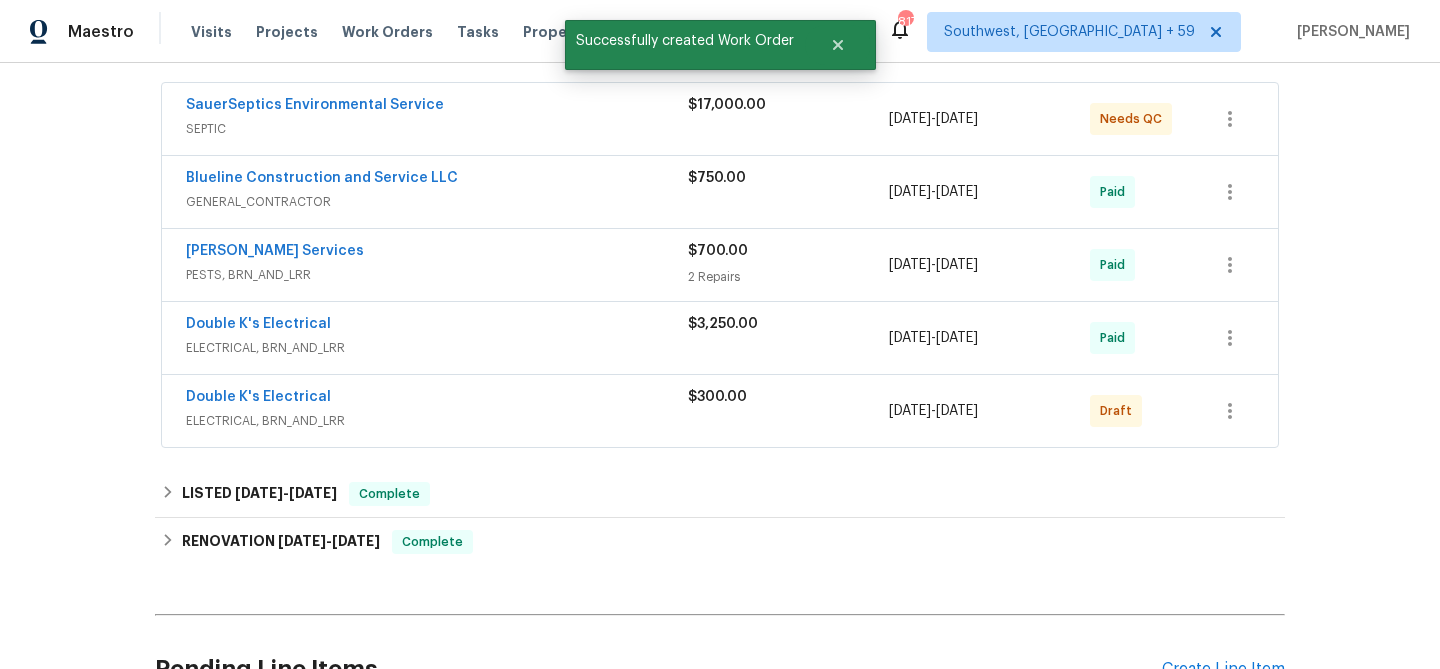 scroll, scrollTop: 308, scrollLeft: 0, axis: vertical 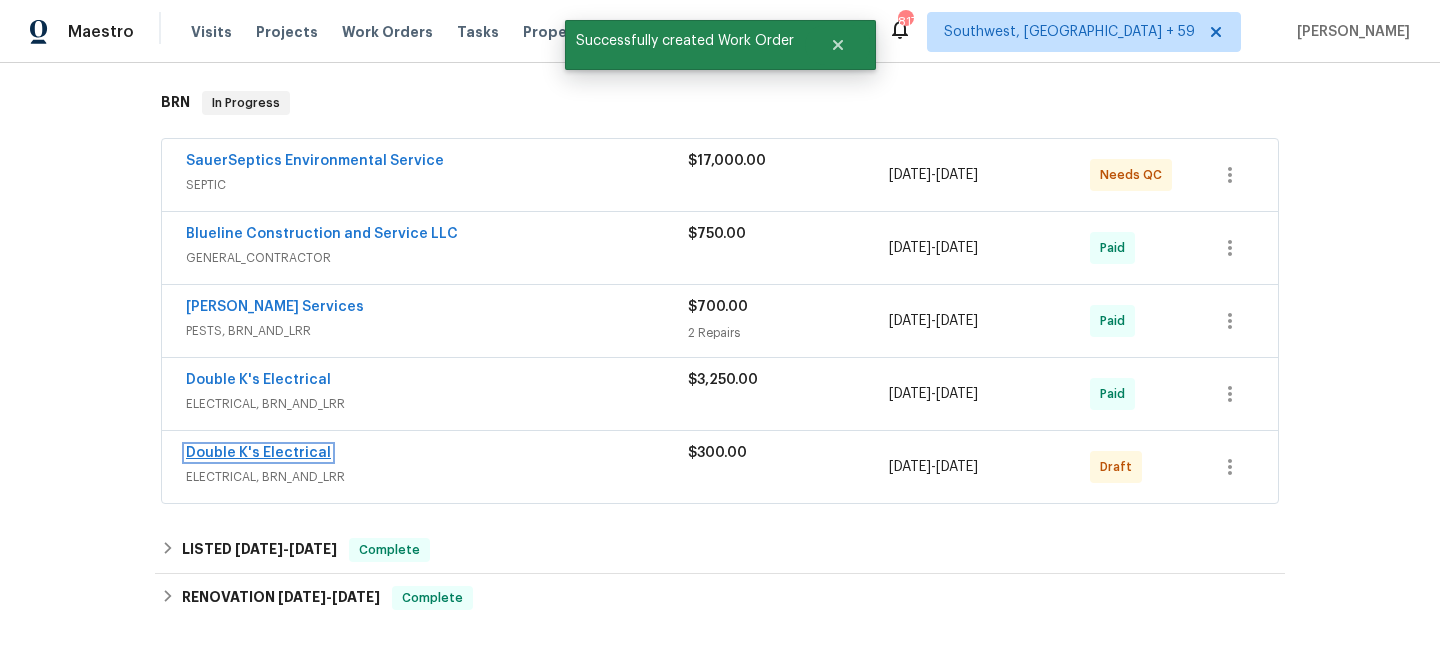 click on "Double K's Electrical" at bounding box center (258, 453) 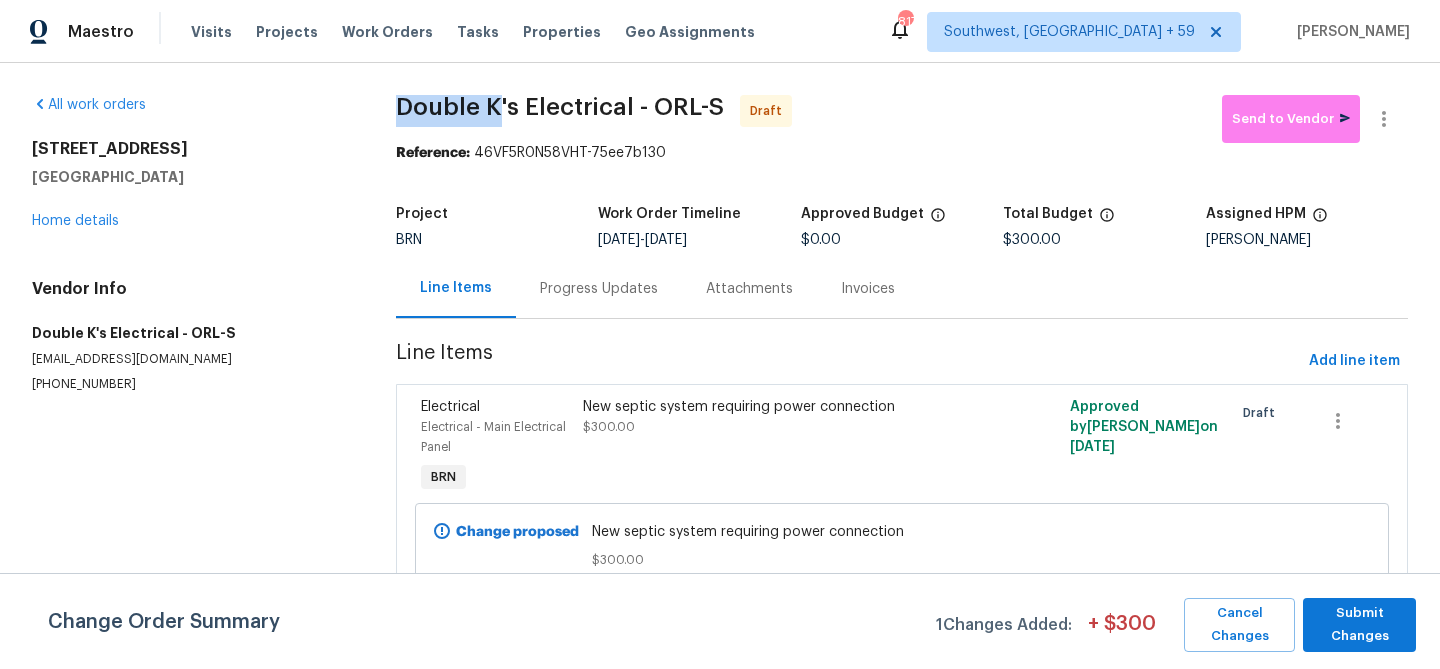drag, startPoint x: 399, startPoint y: 114, endPoint x: 499, endPoint y: 98, distance: 101.27191 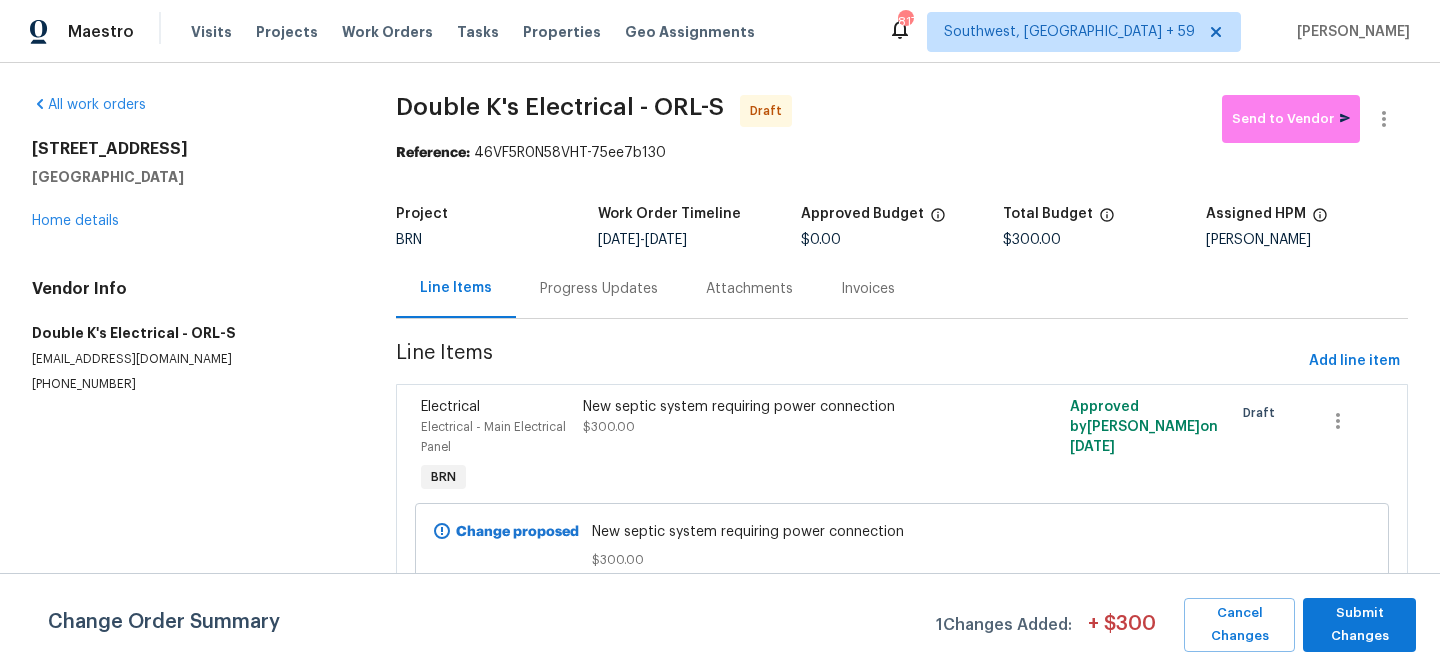 click on "All work orders 7008 Watseka Ave Orlando, FL 32818 Home details Vendor Info Double K's Electrical - ORL-S ravindrateeakram@gmail.com (407) 724-1783" at bounding box center [190, 244] 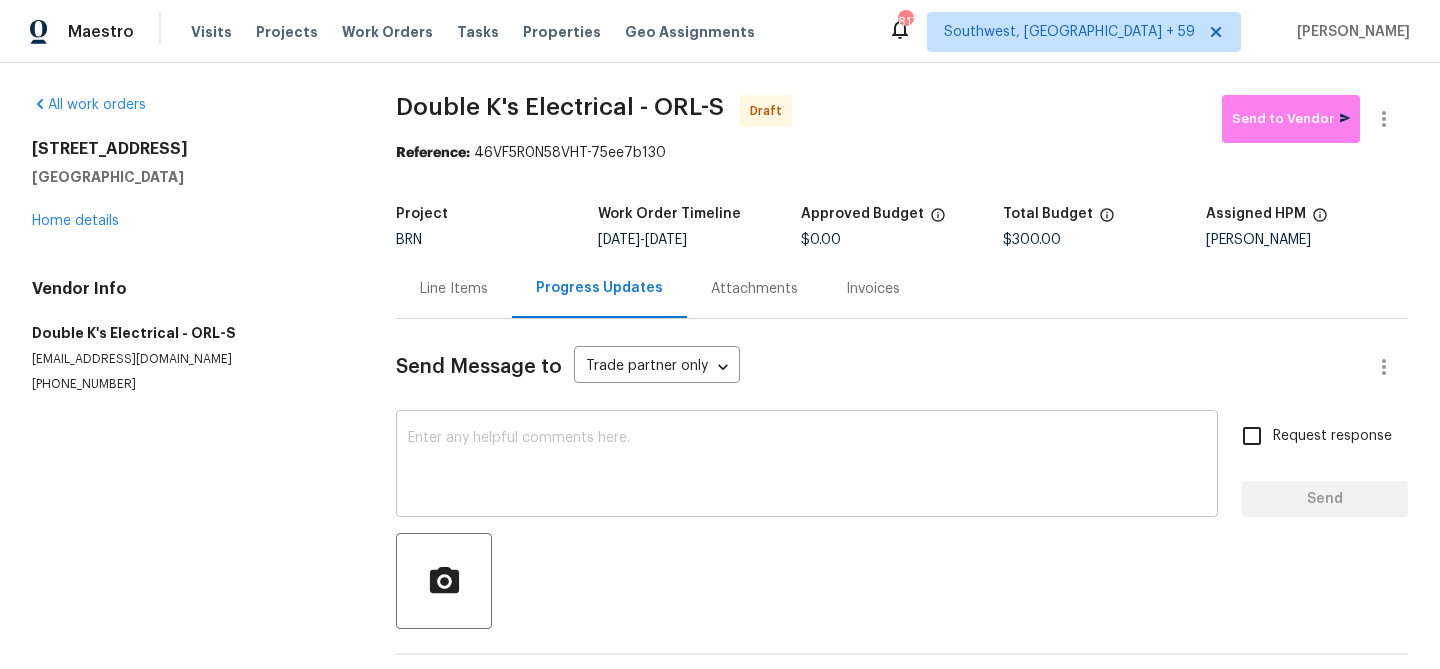 click at bounding box center [807, 466] 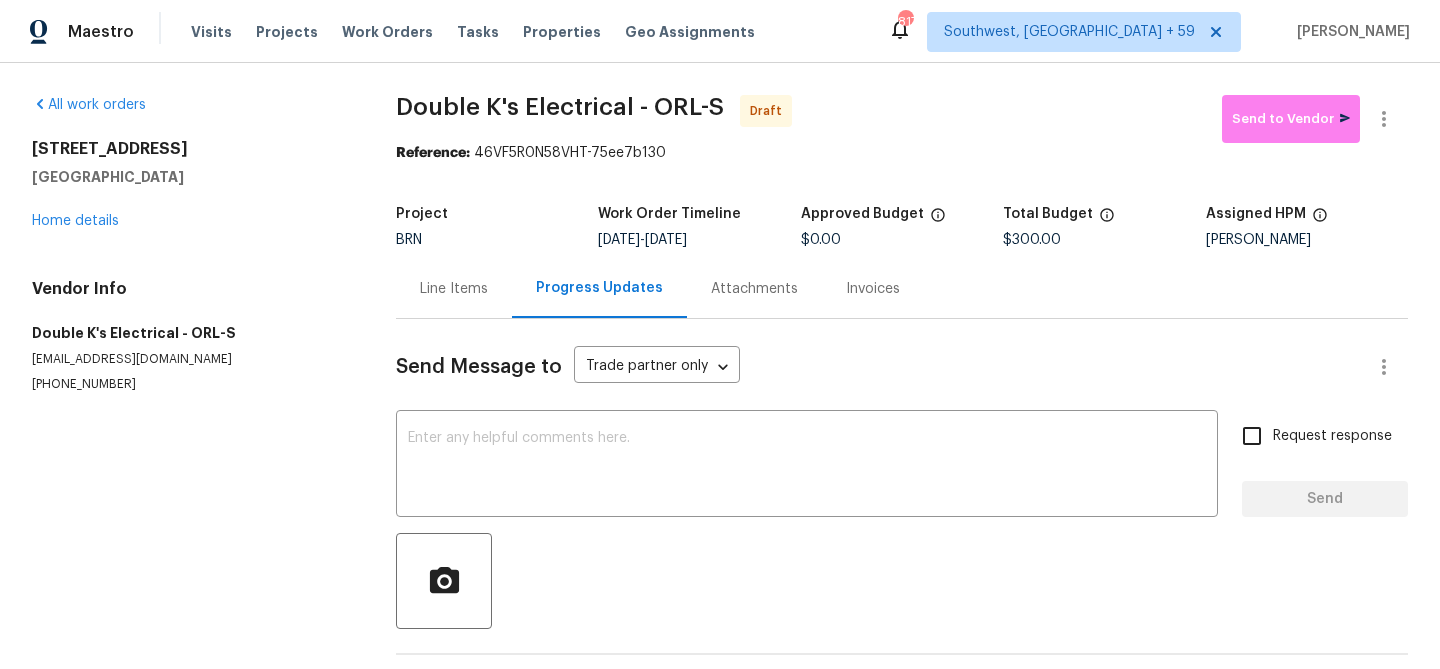 paste on "Hi, I'm Ananthi from Opendoor. Just wanted to check if you received the WO for (Property address), due on (Target date). Please review and accept it within 24 hours and provide a schedule by then. Reach out to me via the portal or call/text at 650-800-9524 for any questions or additional details and change orders for this work order." 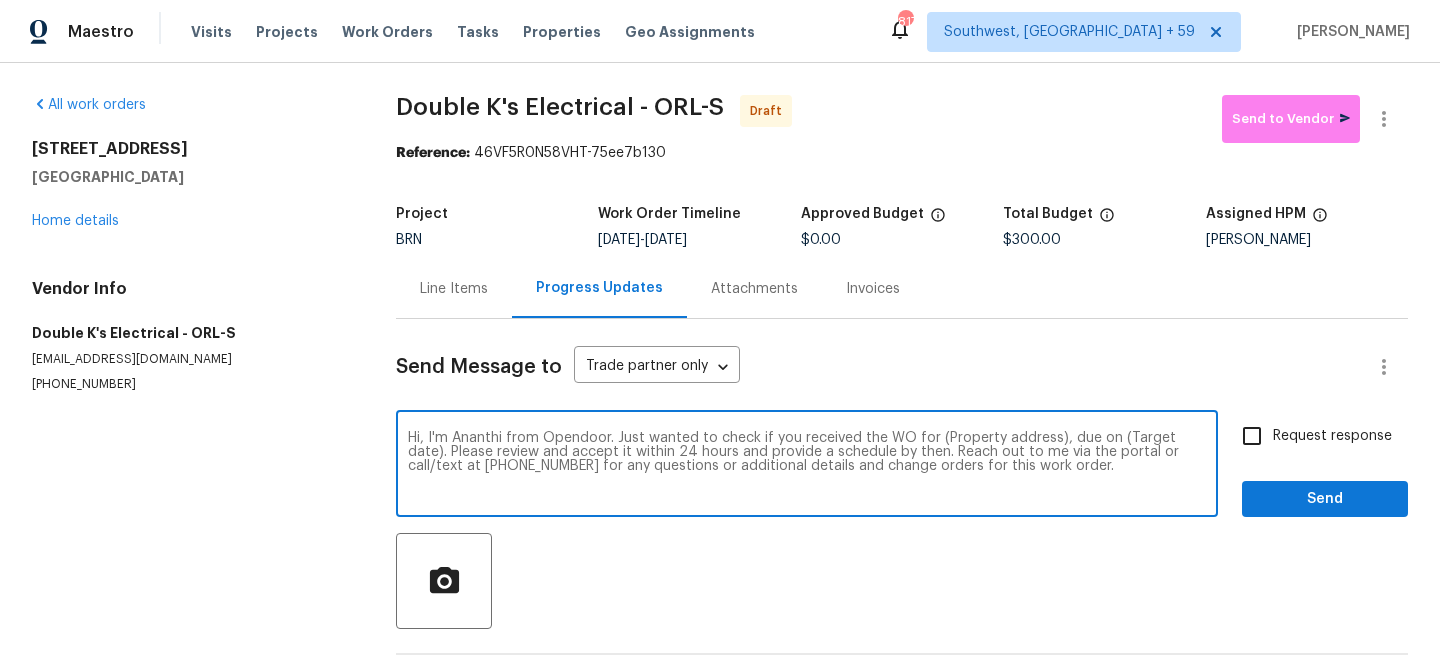 drag, startPoint x: 1052, startPoint y: 439, endPoint x: 940, endPoint y: 434, distance: 112.11155 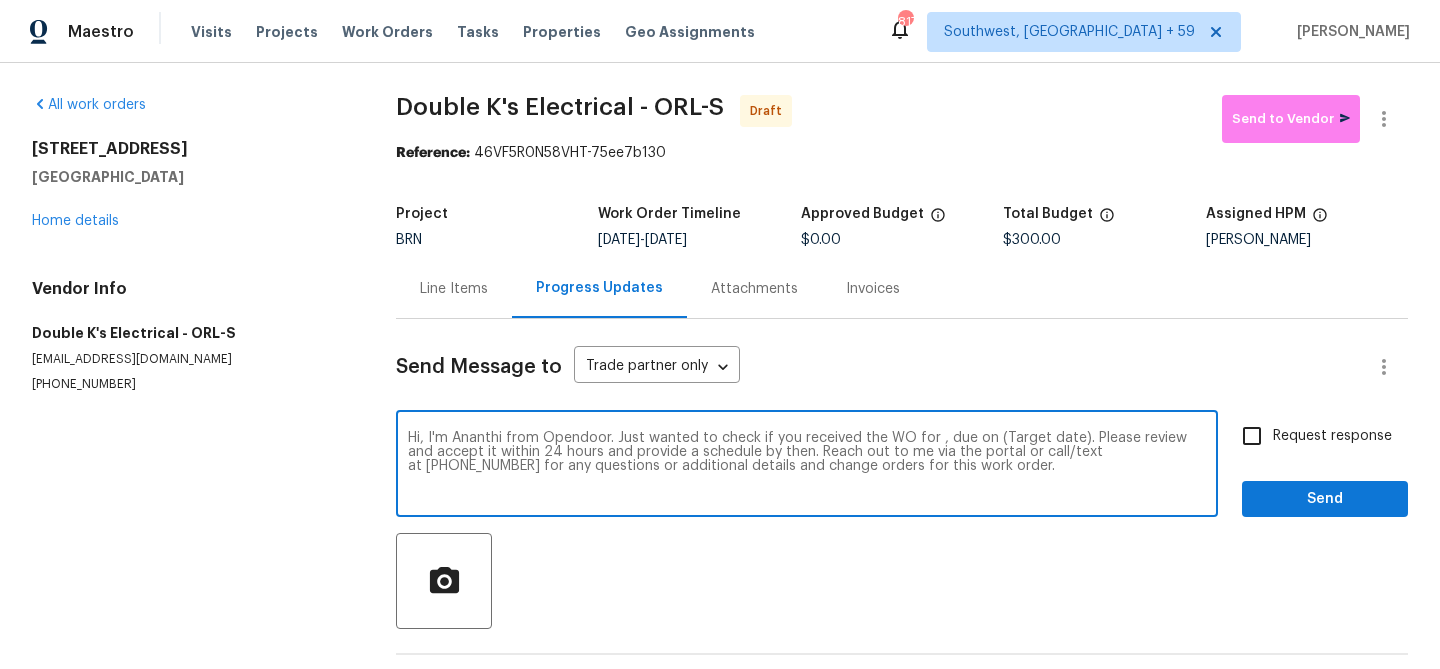 paste on "7008 Watseka Ave, Orlando, FL 32818" 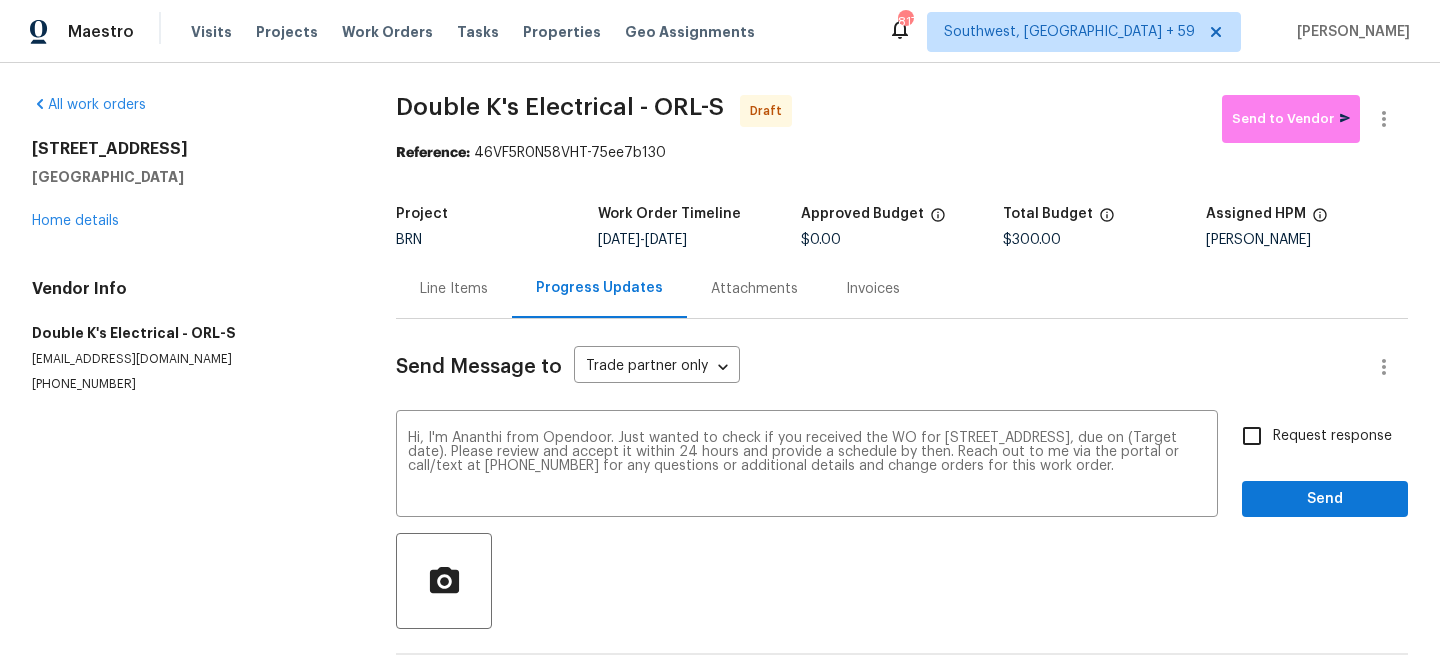drag, startPoint x: 675, startPoint y: 242, endPoint x: 737, endPoint y: 242, distance: 62 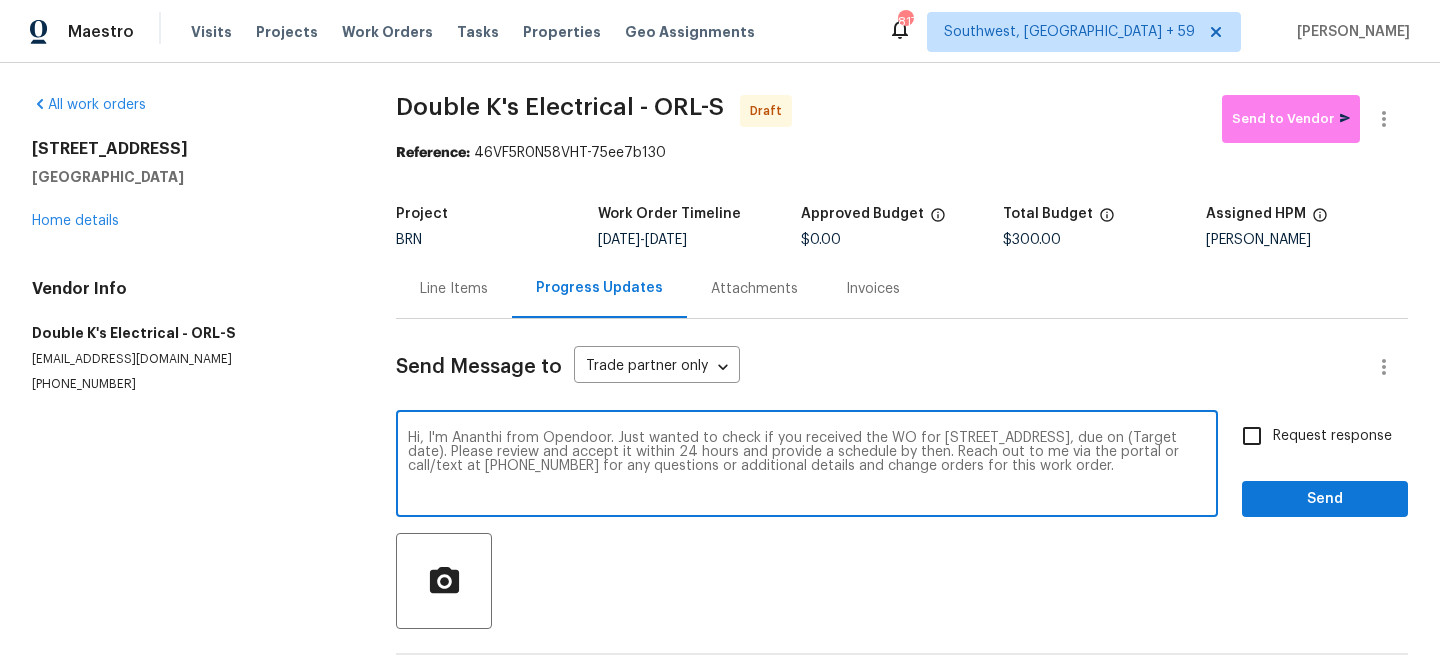 drag, startPoint x: 544, startPoint y: 452, endPoint x: 455, endPoint y: 454, distance: 89.02247 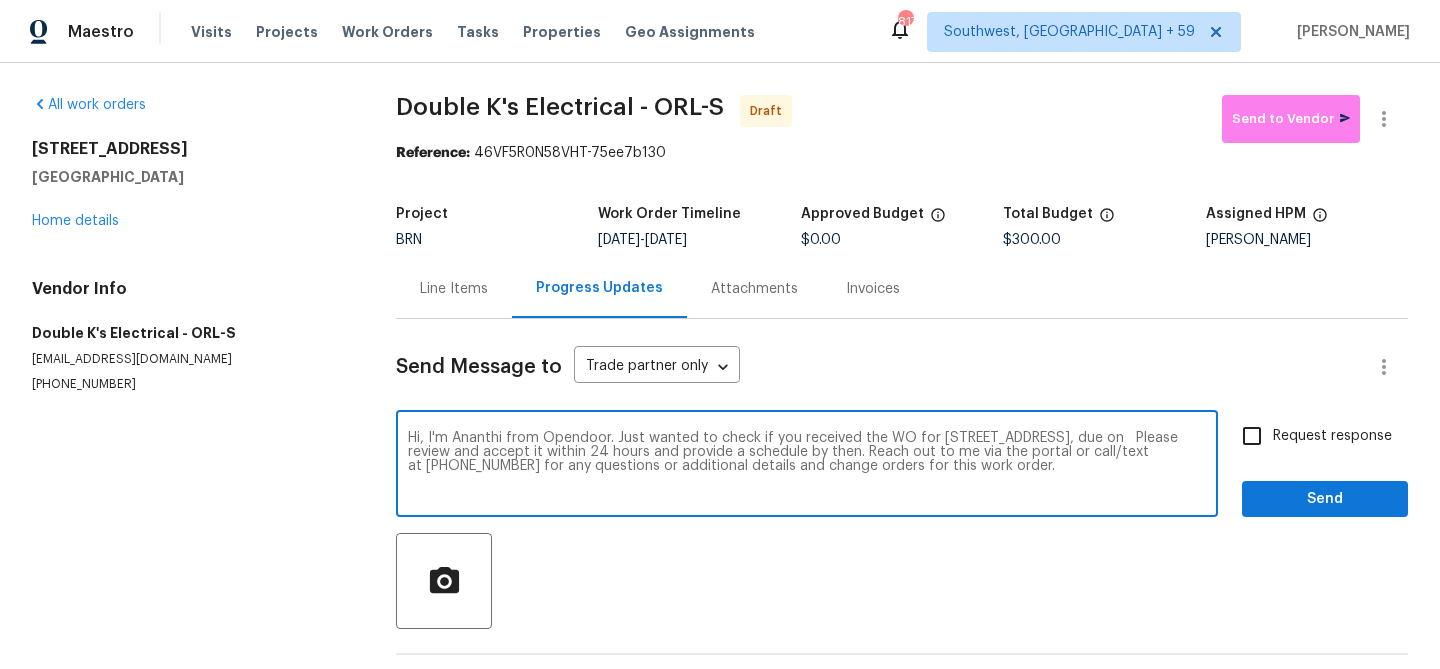 paste on "7/14/2025" 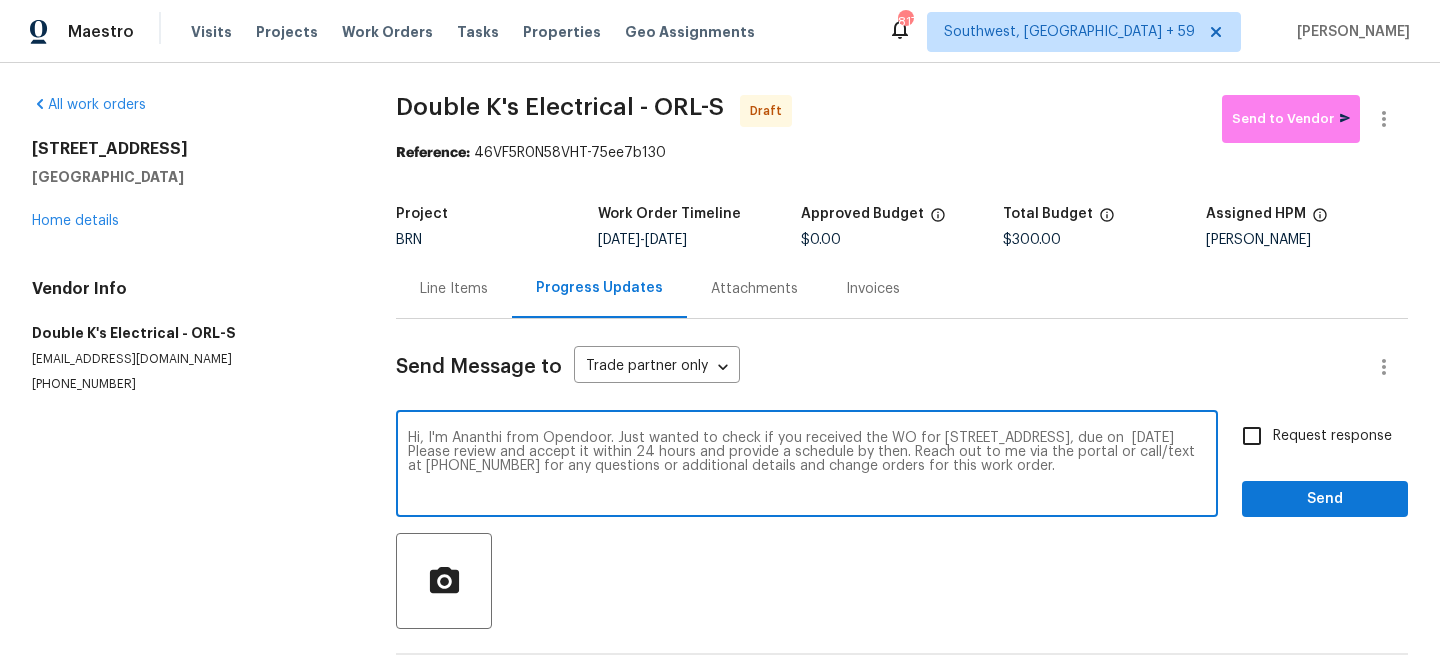 type on "Hi, I'm Ananthi from Opendoor. Just wanted to check if you received the WO for 7008 Watseka Ave, Orlando, FL 32818, due on  7/14/2025 Please review and accept it within 24 hours and provide a schedule by then. Reach out to me via the portal or call/text at 650-800-9524 for any questions or additional details and change orders for this work order." 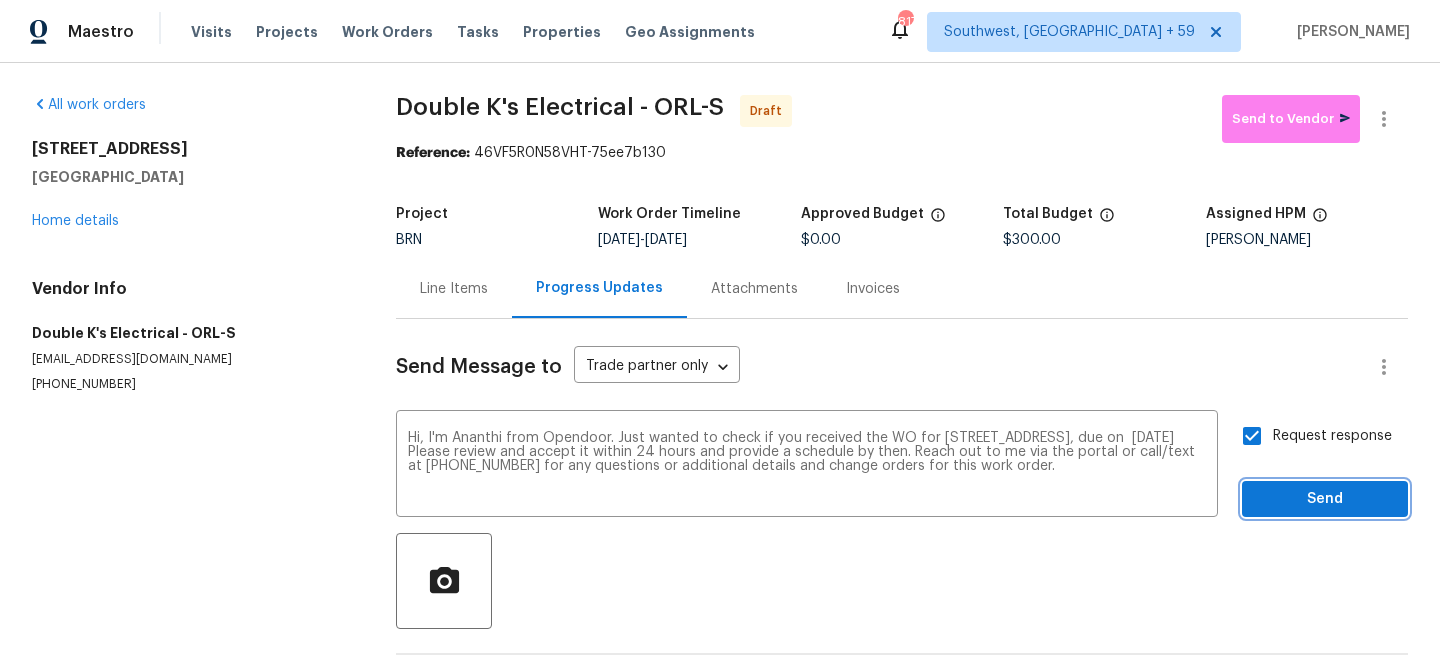 click on "Send" at bounding box center [1325, 499] 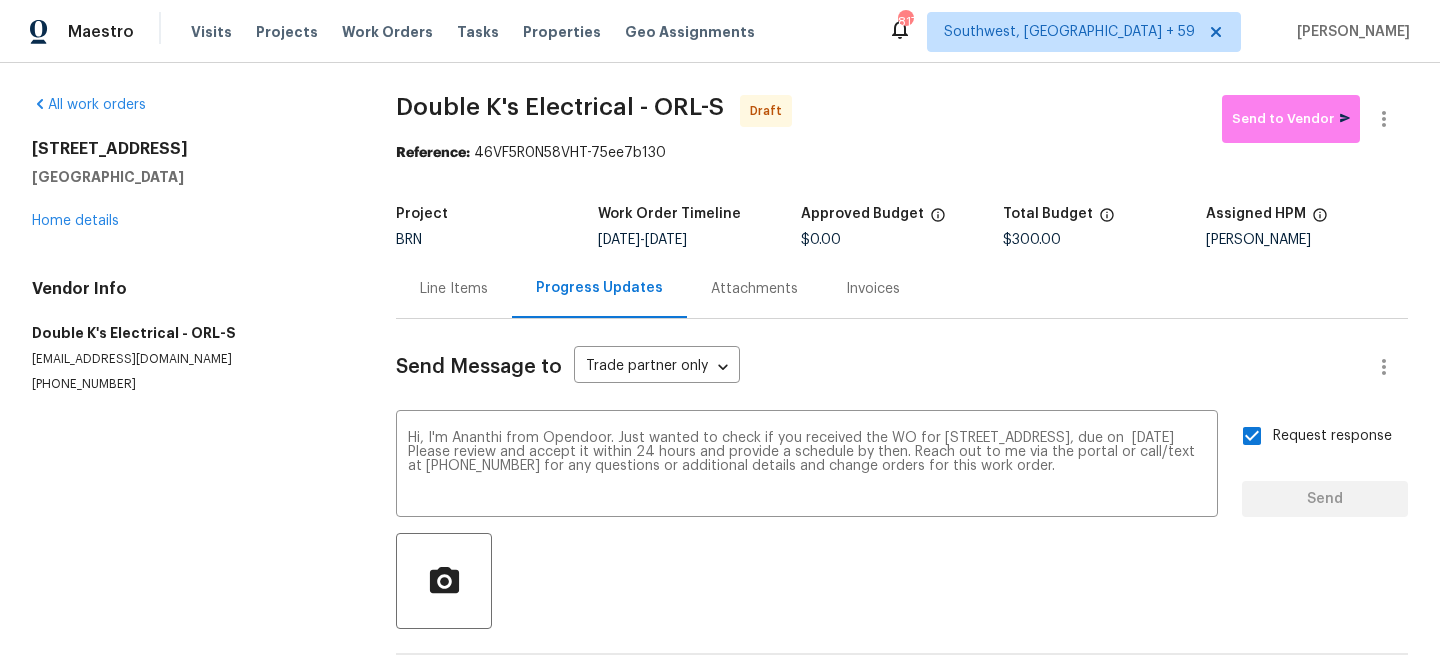 type 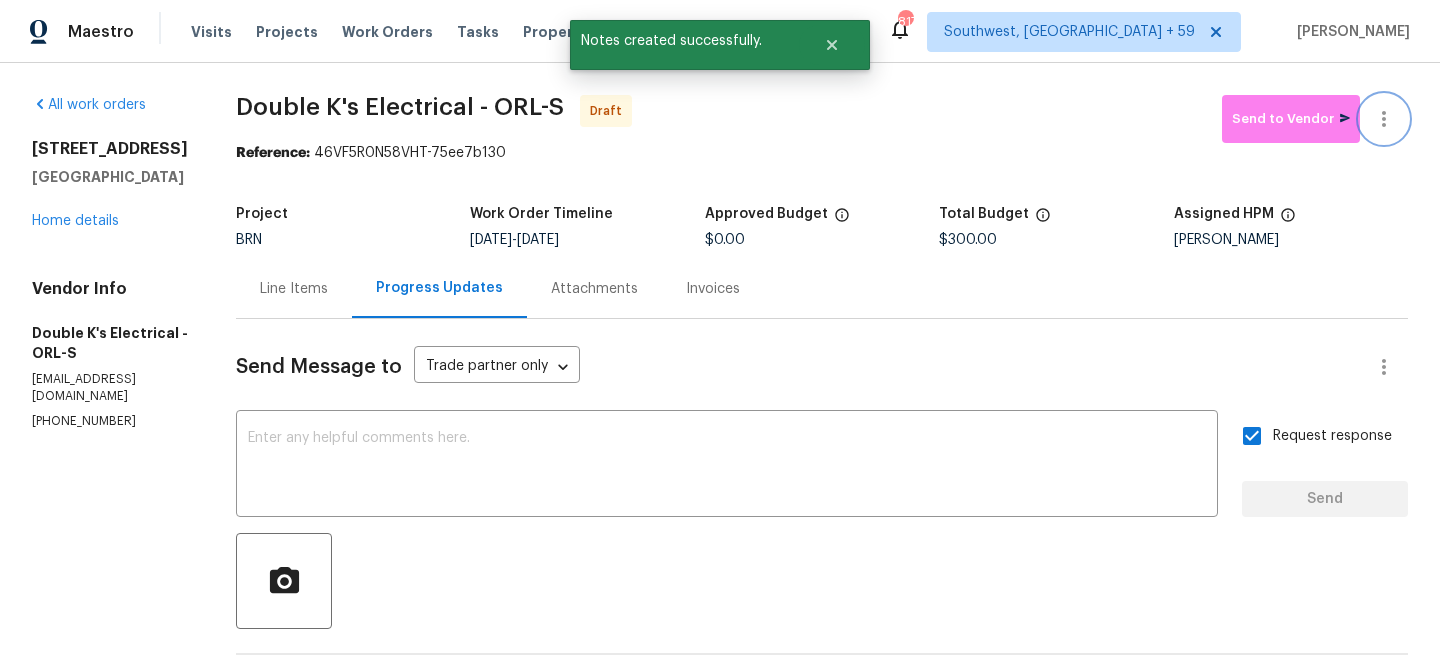 click 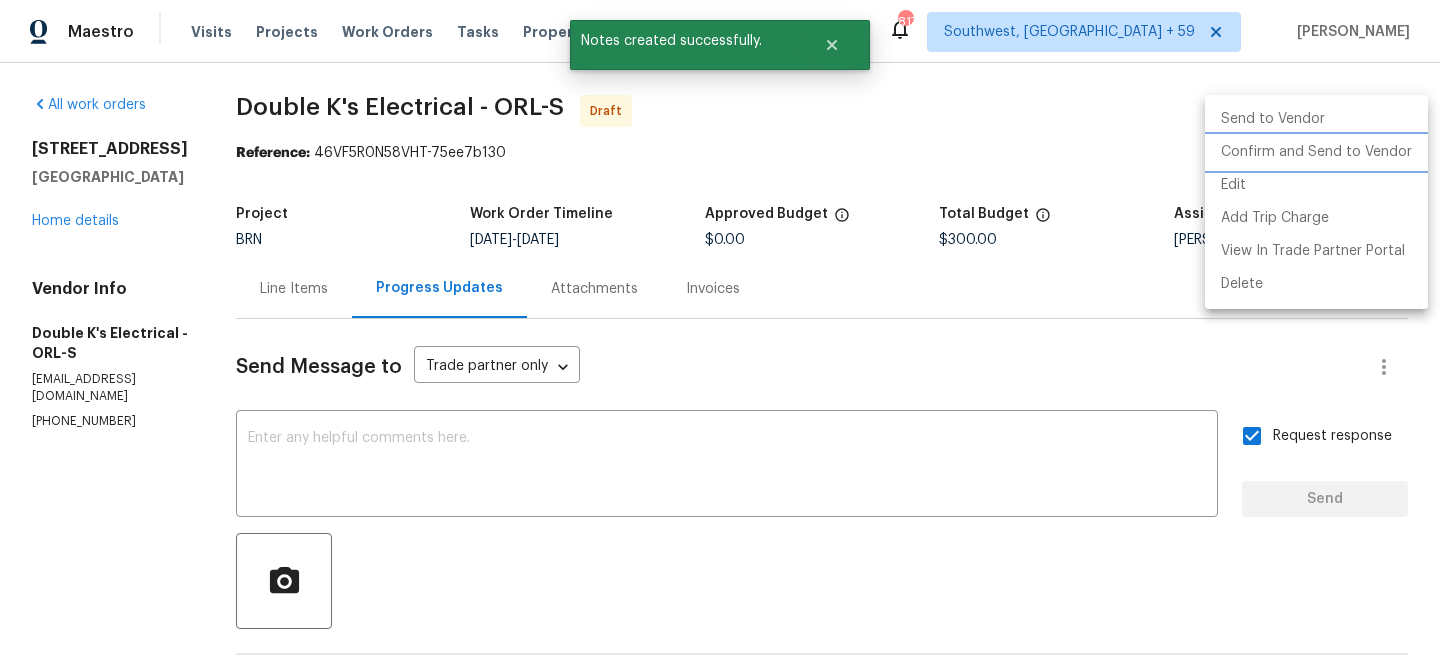 click on "Confirm and Send to Vendor" at bounding box center (1316, 152) 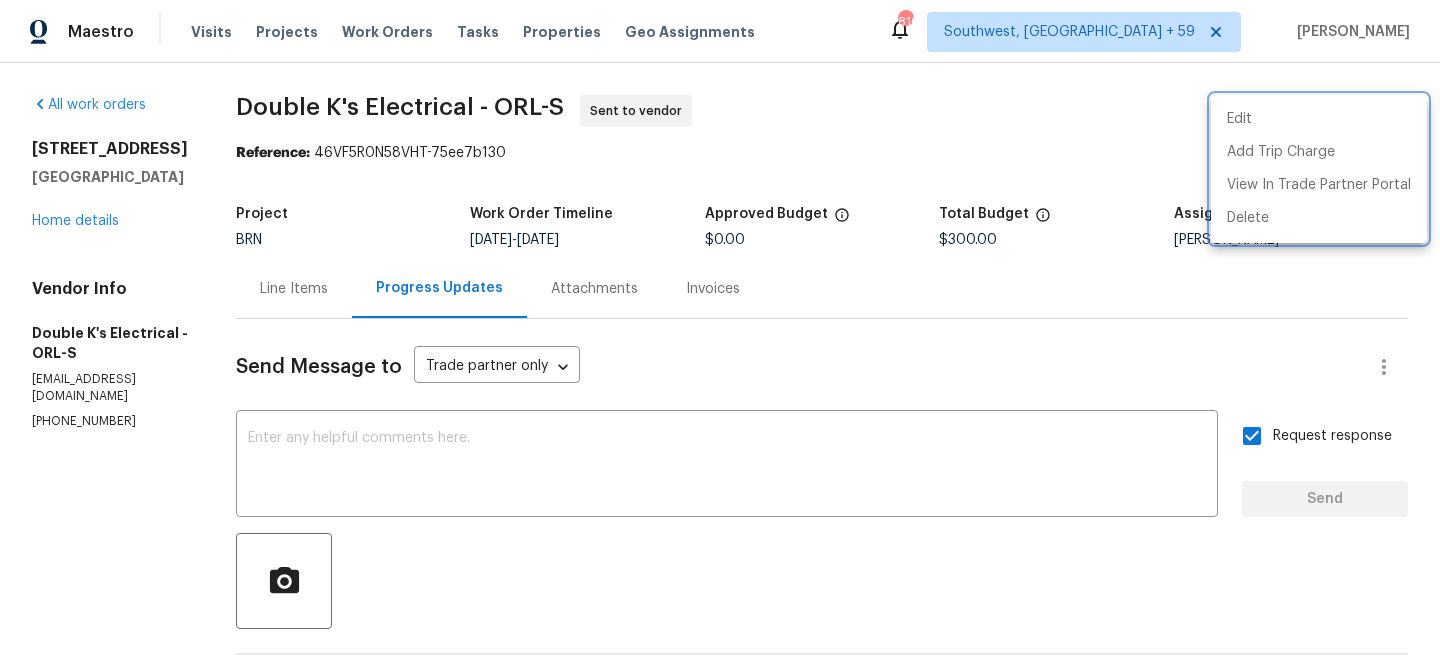 click at bounding box center (720, 334) 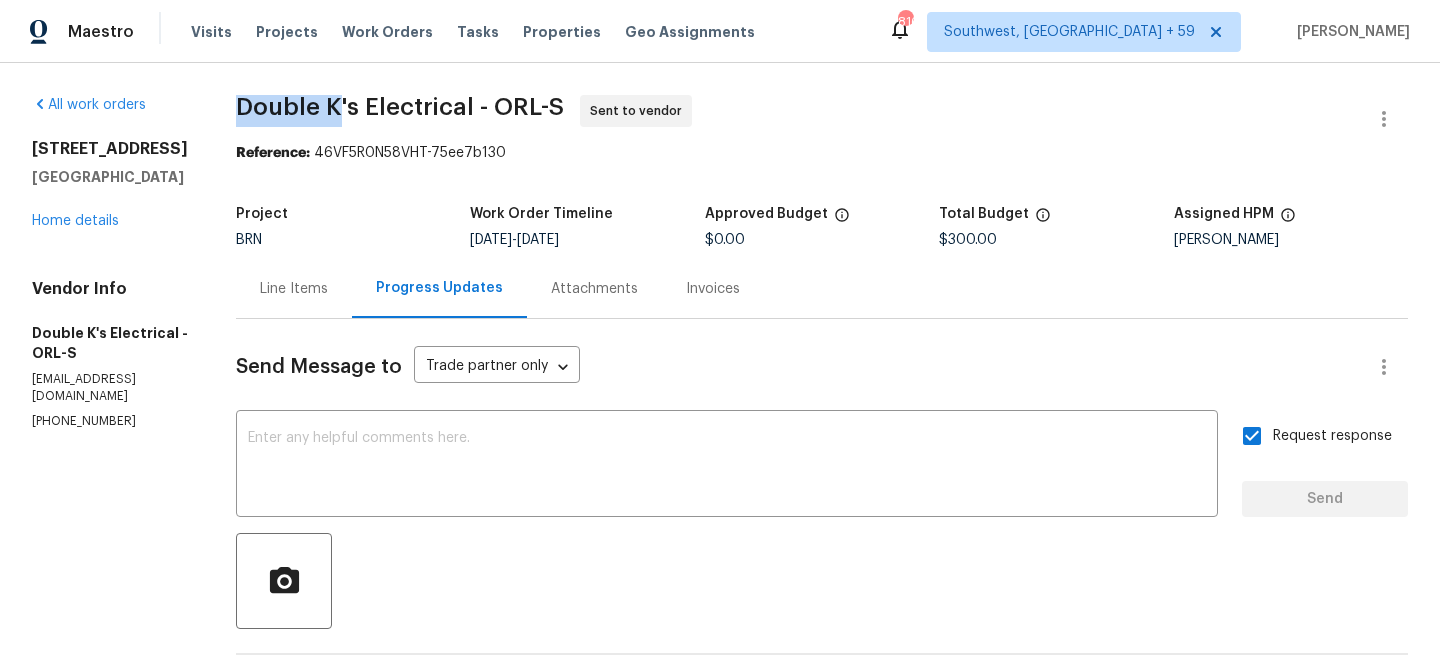 drag, startPoint x: 241, startPoint y: 110, endPoint x: 347, endPoint y: 106, distance: 106.07545 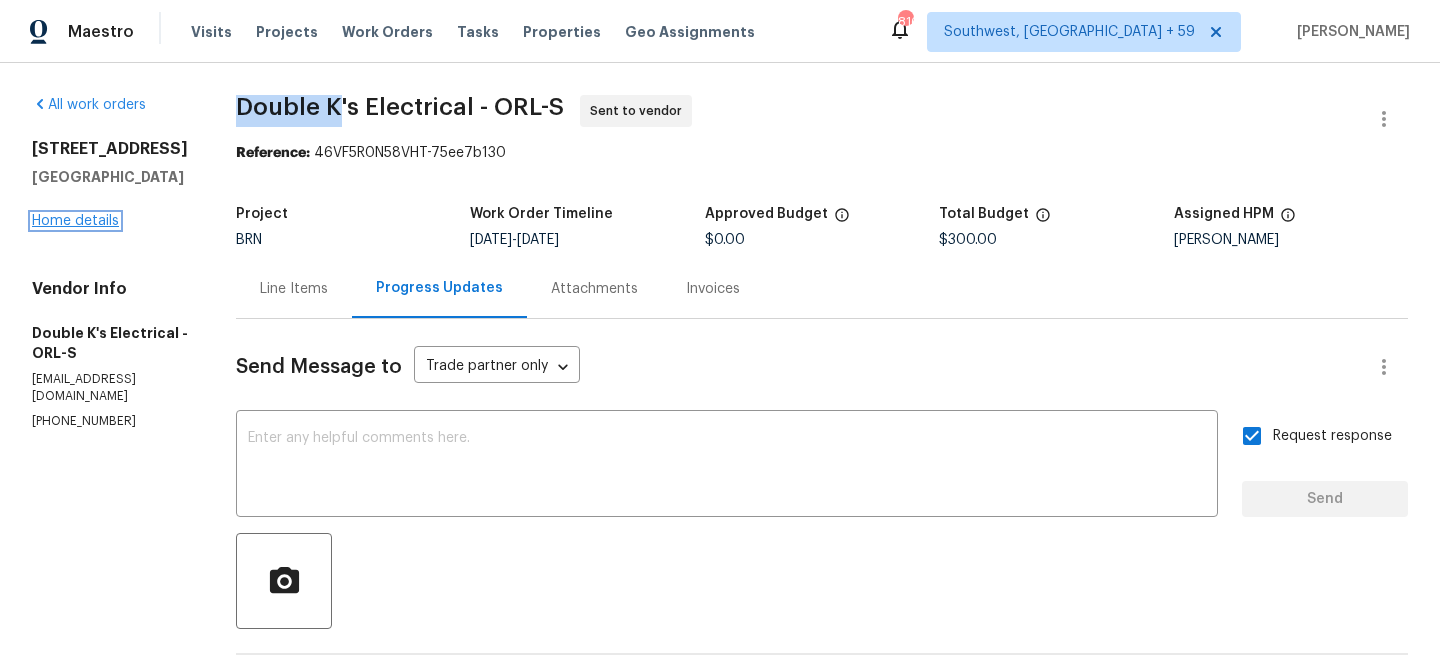 click on "Home details" at bounding box center (75, 221) 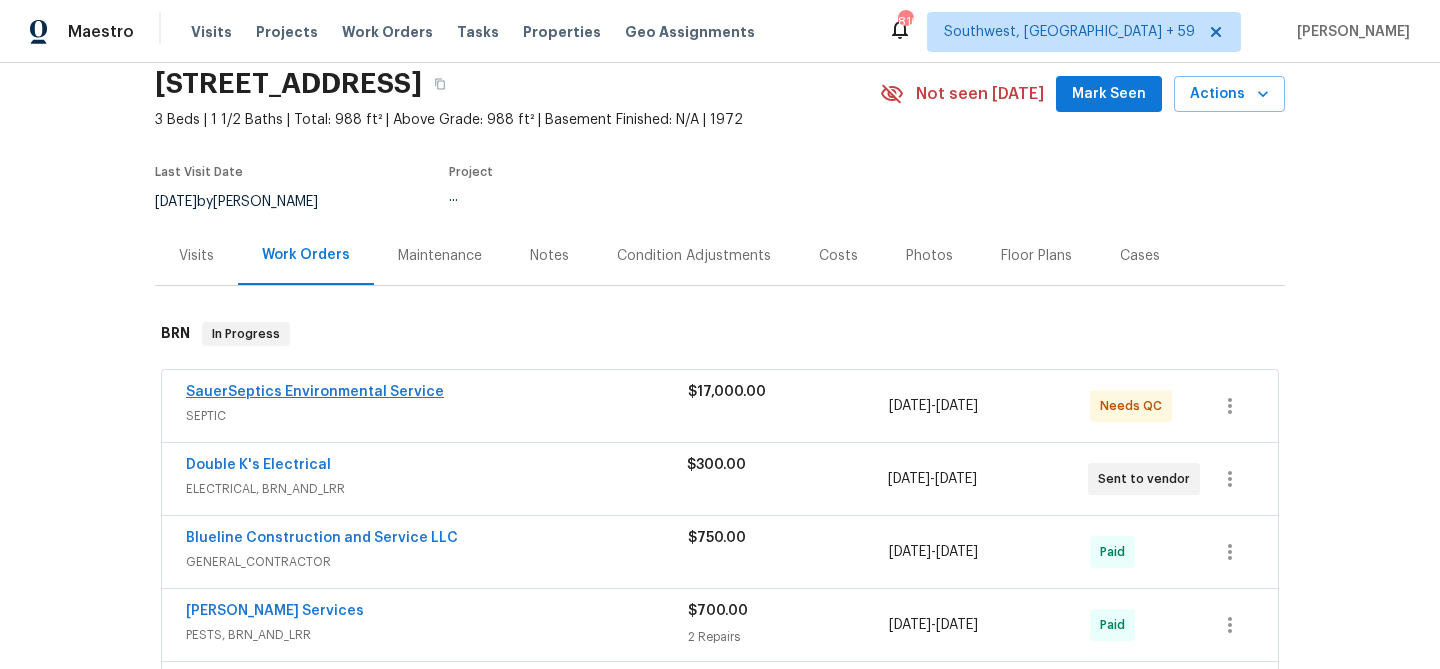 scroll, scrollTop: 102, scrollLeft: 0, axis: vertical 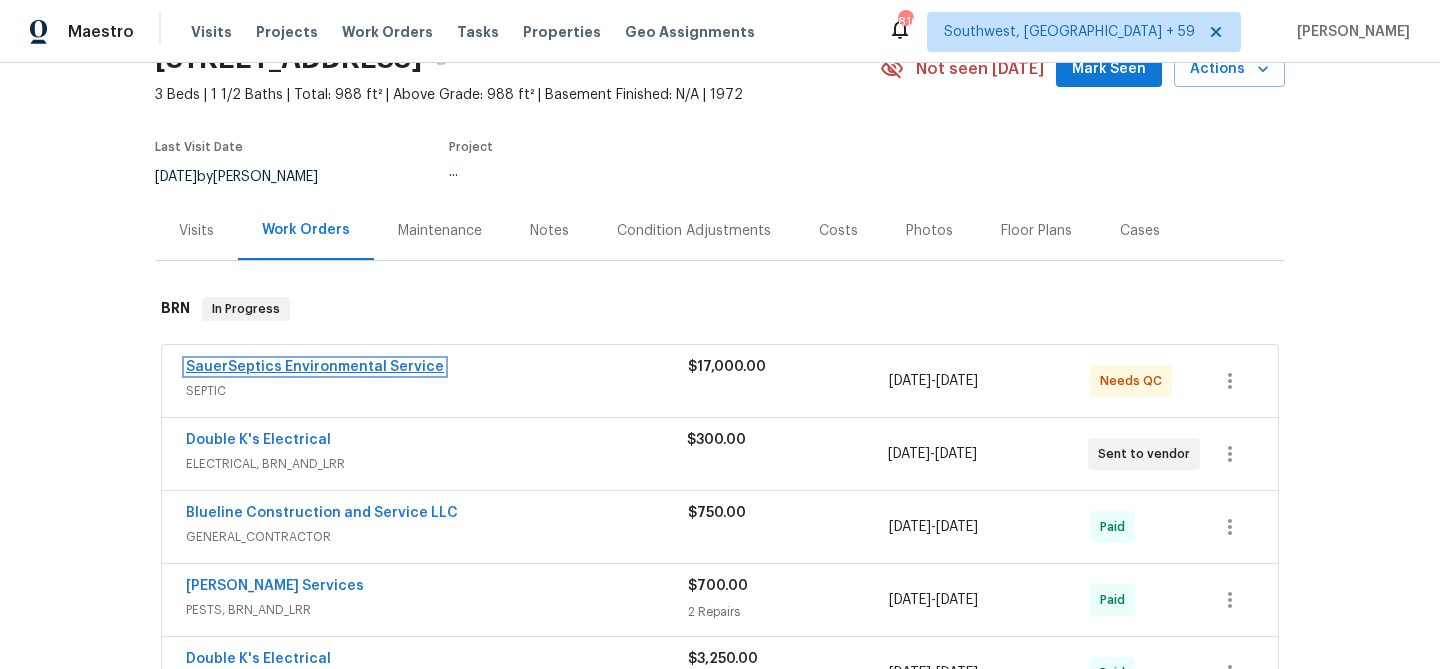 click on "SauerSeptics Environmental Service" at bounding box center (315, 367) 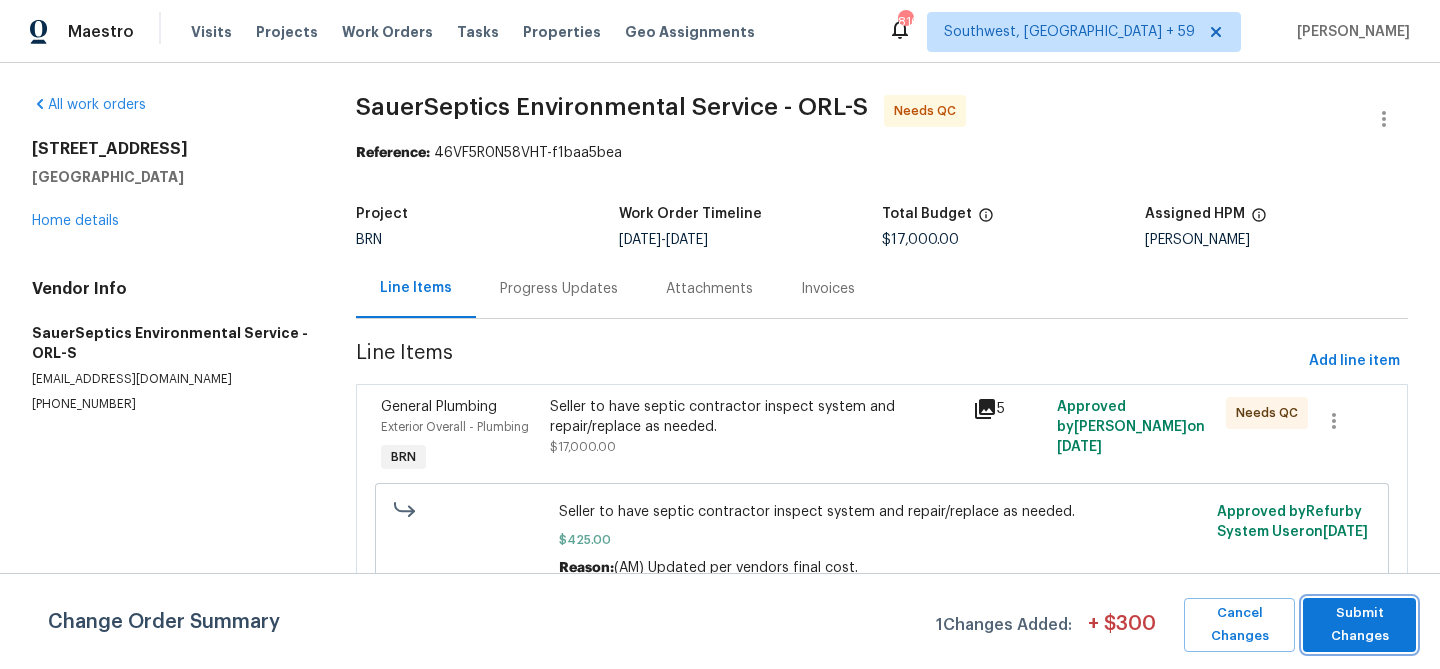 click on "Submit Changes" at bounding box center (1359, 625) 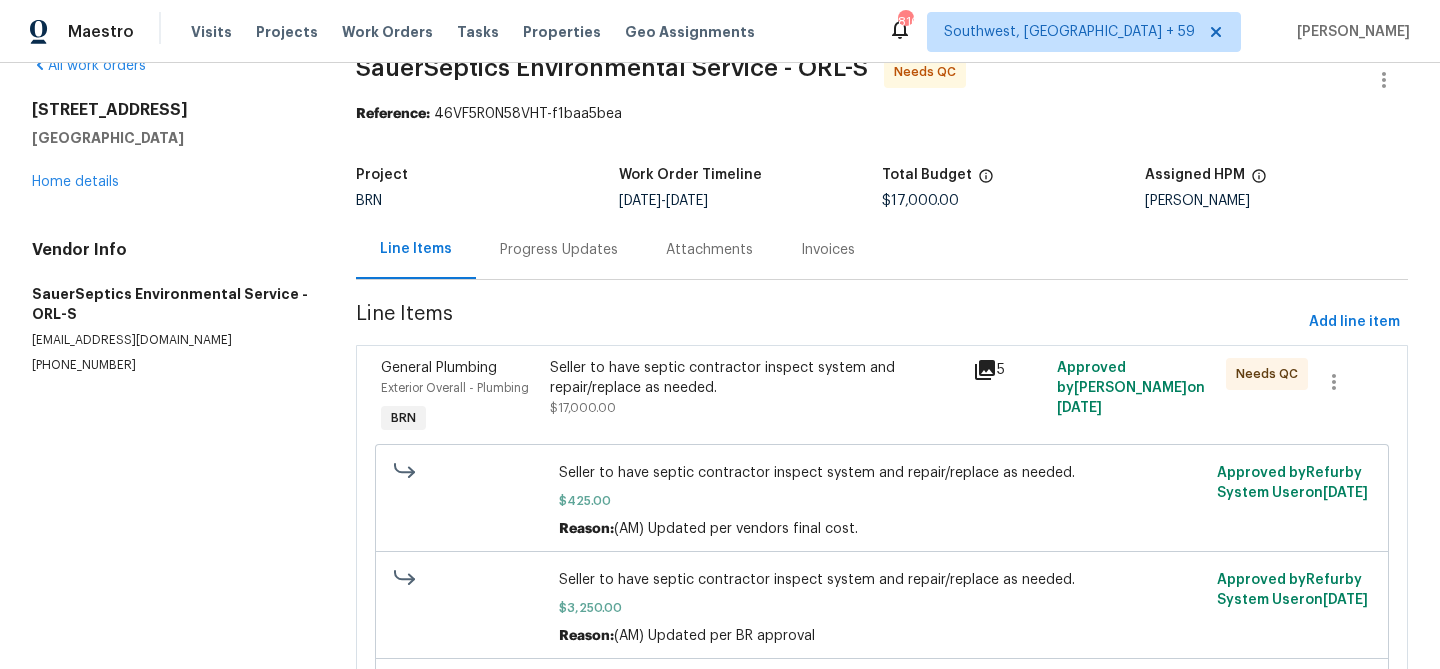 scroll, scrollTop: 96, scrollLeft: 0, axis: vertical 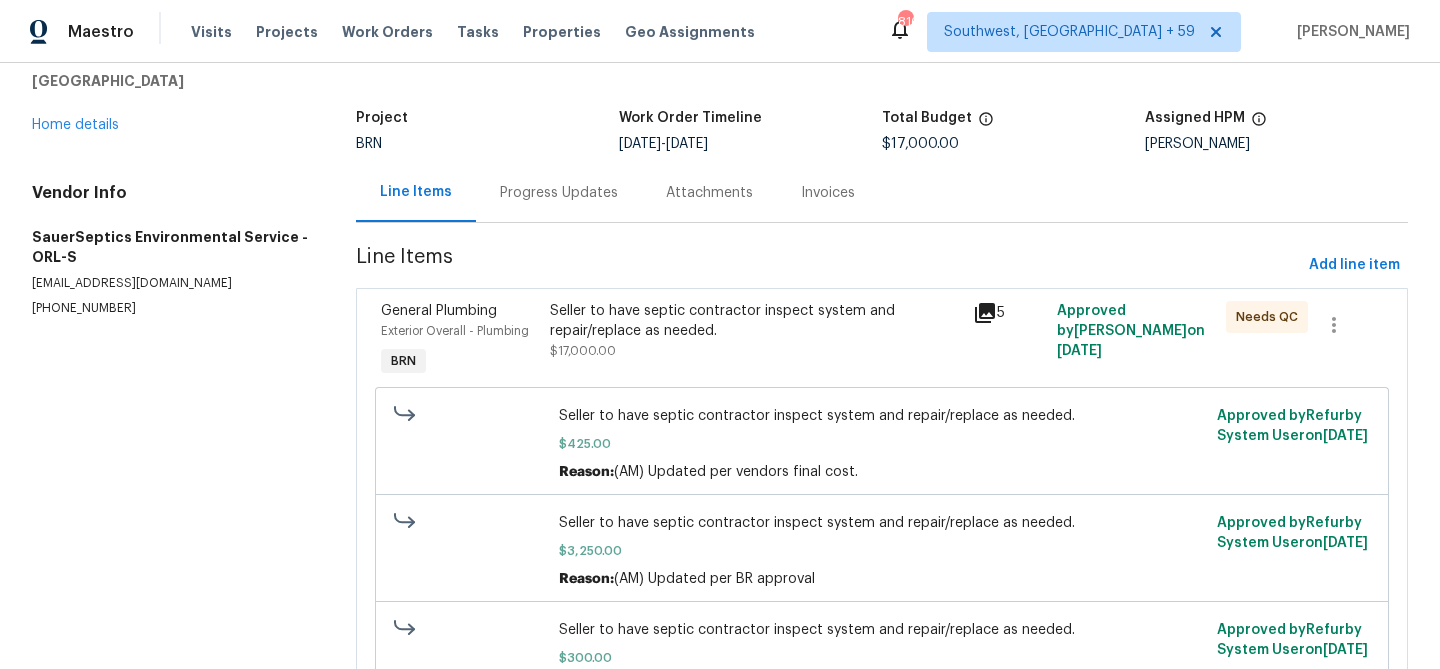 click on "Seller to have septic contractor inspect system and repair/replace as needed. $17,000.00" at bounding box center [755, 341] 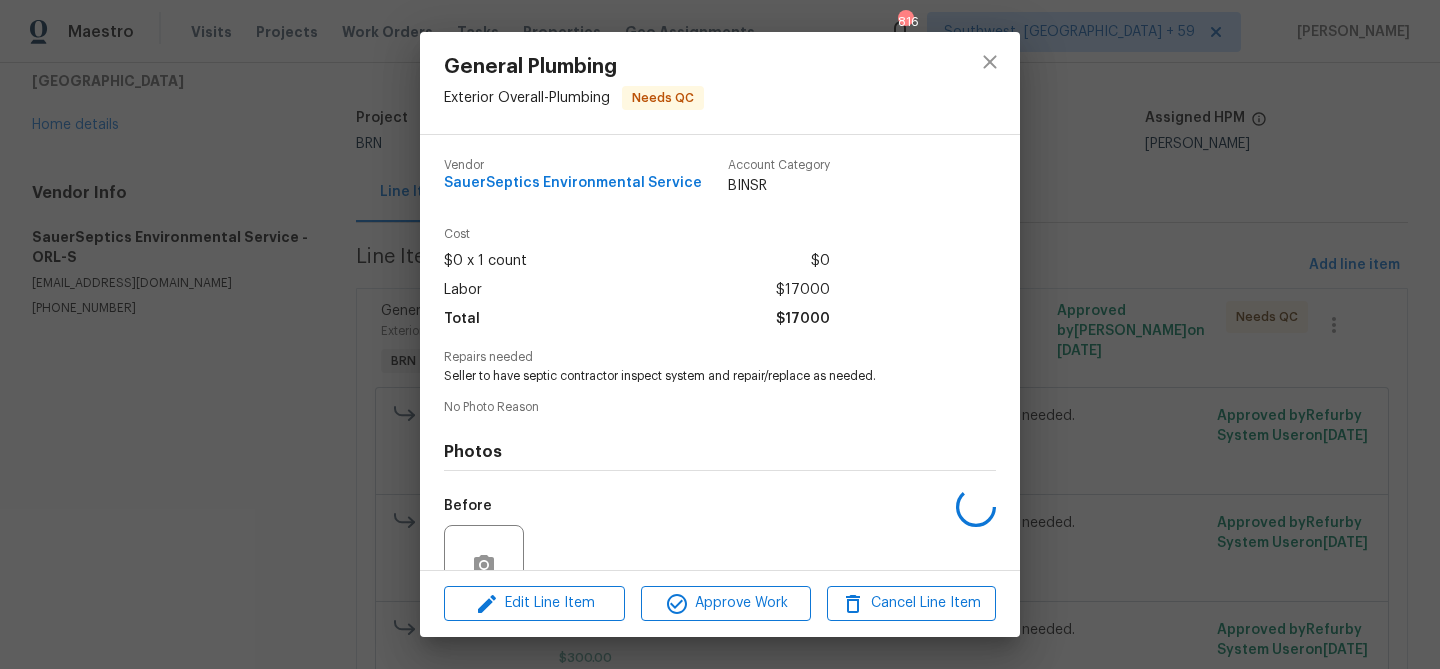 scroll, scrollTop: 184, scrollLeft: 0, axis: vertical 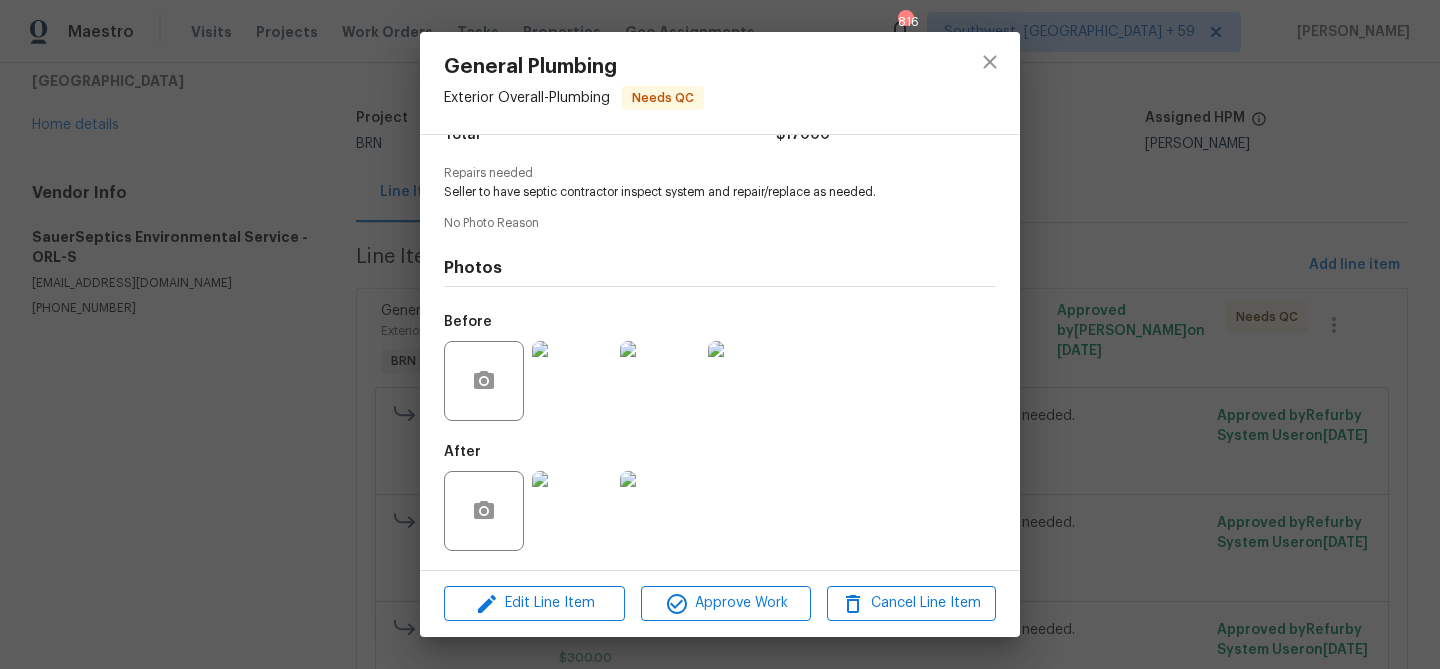 click at bounding box center [572, 511] 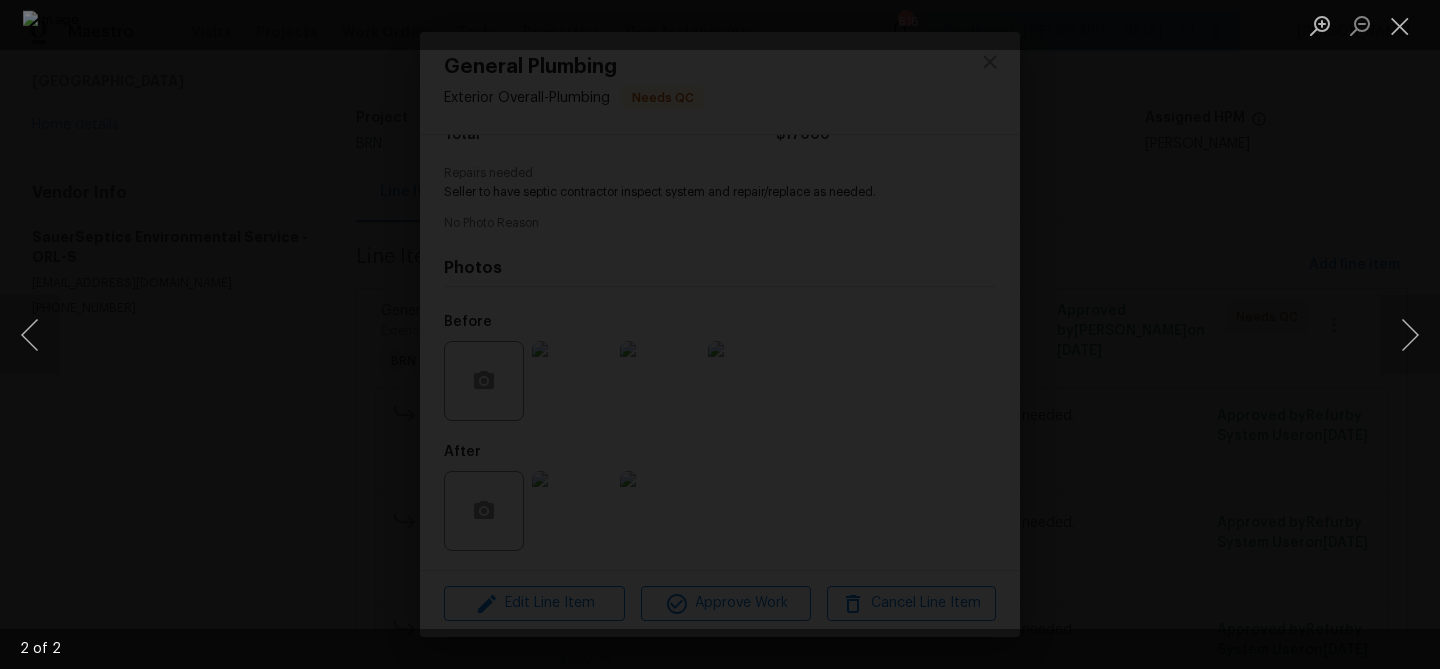 click at bounding box center (720, 334) 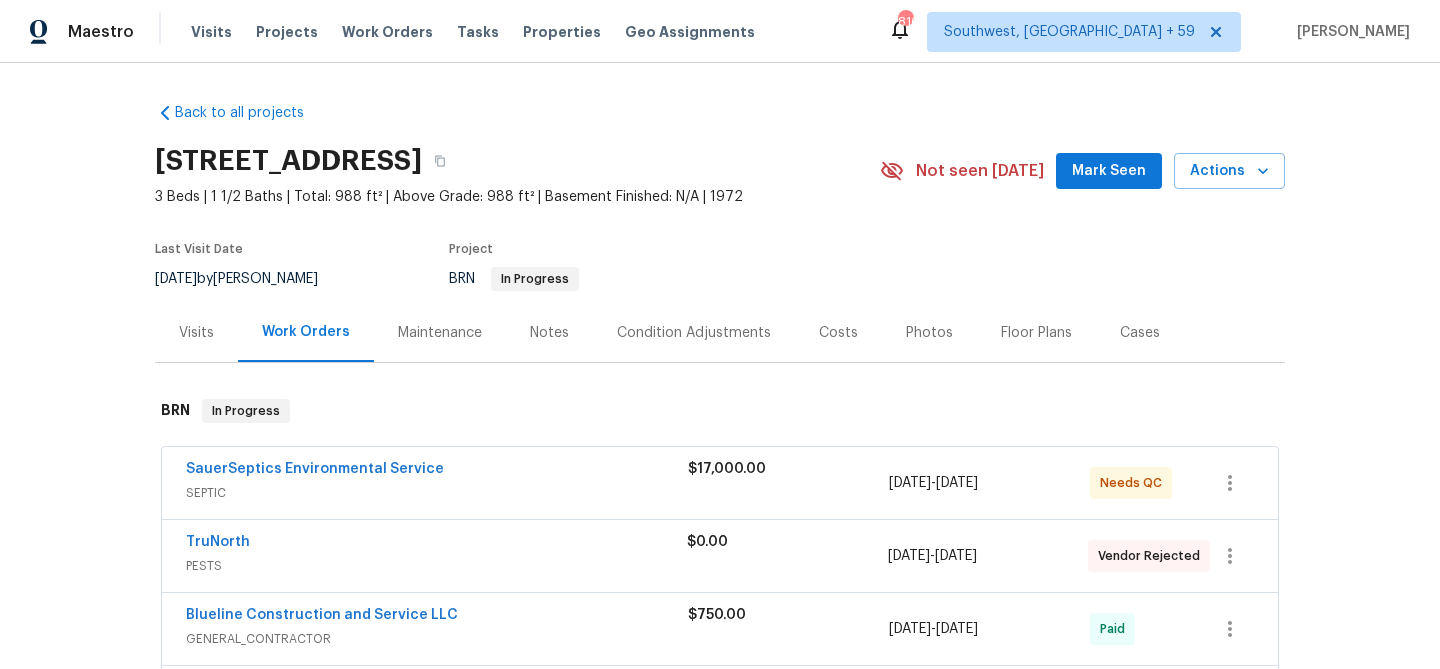 scroll, scrollTop: 0, scrollLeft: 0, axis: both 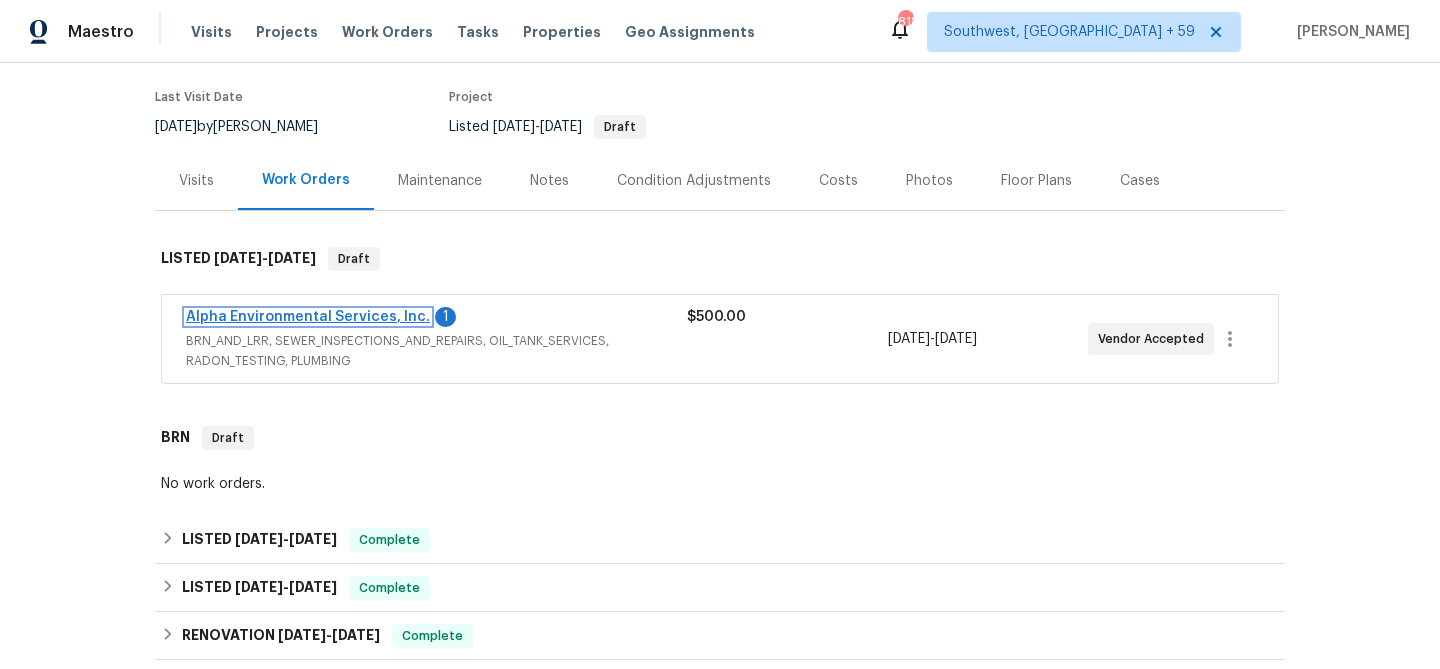 click on "Alpha Environmental Services, Inc." at bounding box center [308, 317] 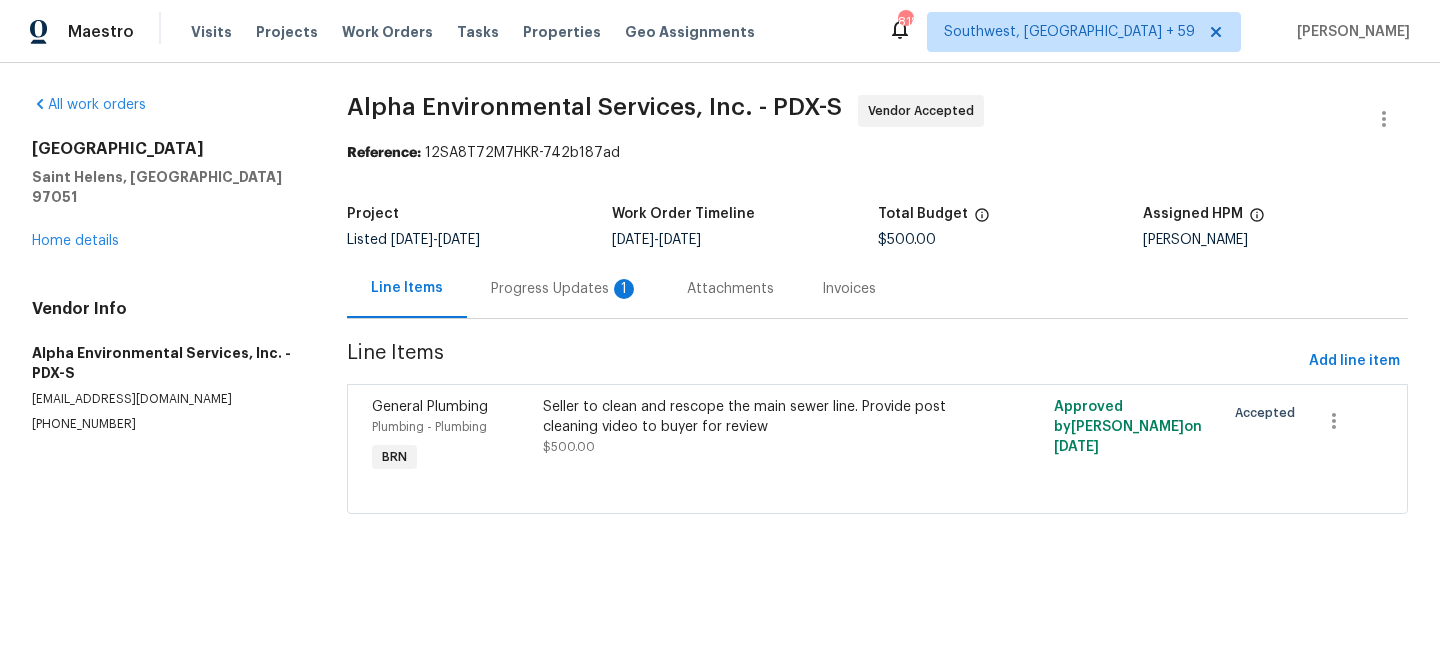 click on "Progress Updates 1" at bounding box center (565, 289) 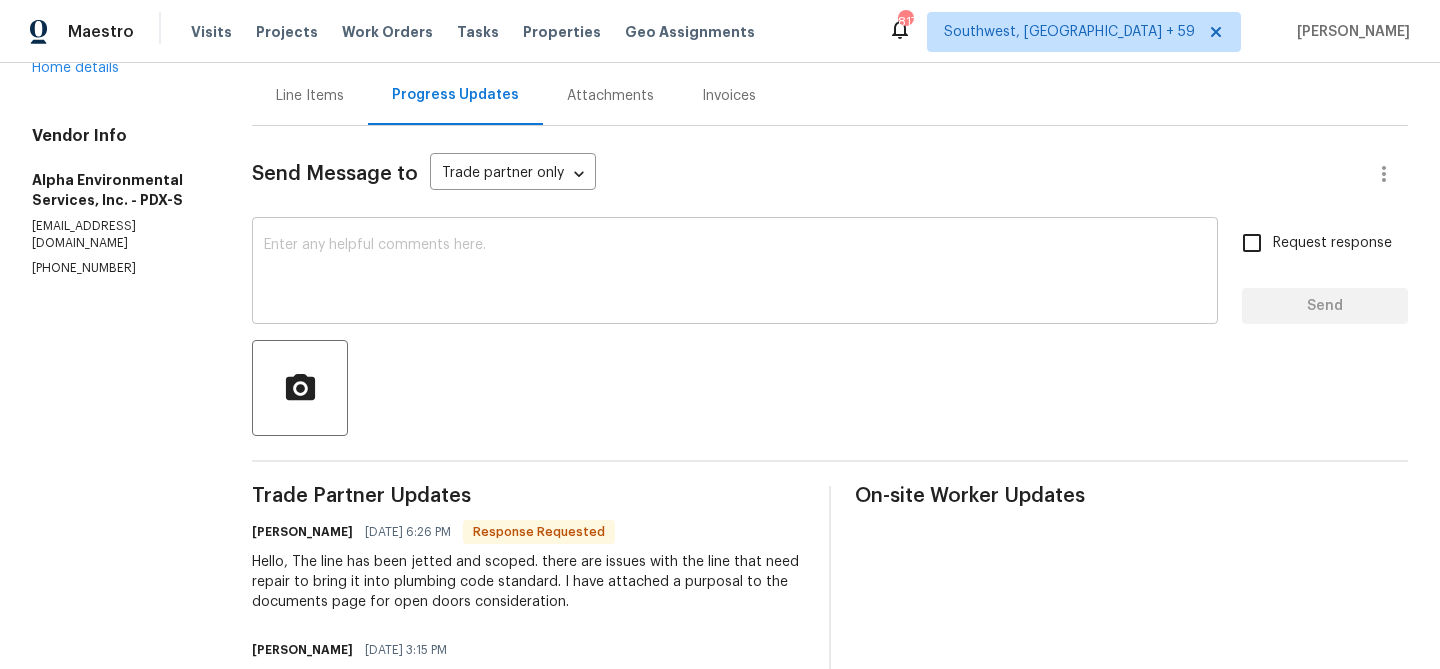 click at bounding box center [735, 273] 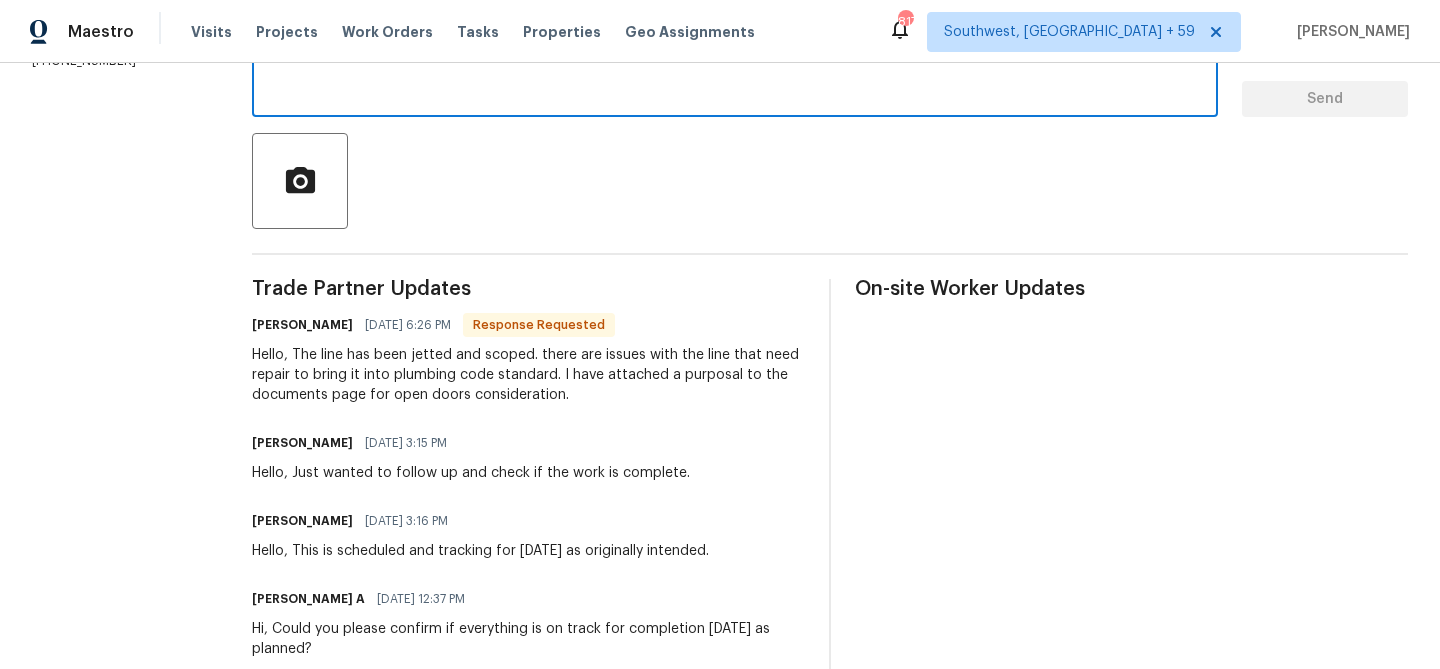 scroll, scrollTop: 420, scrollLeft: 0, axis: vertical 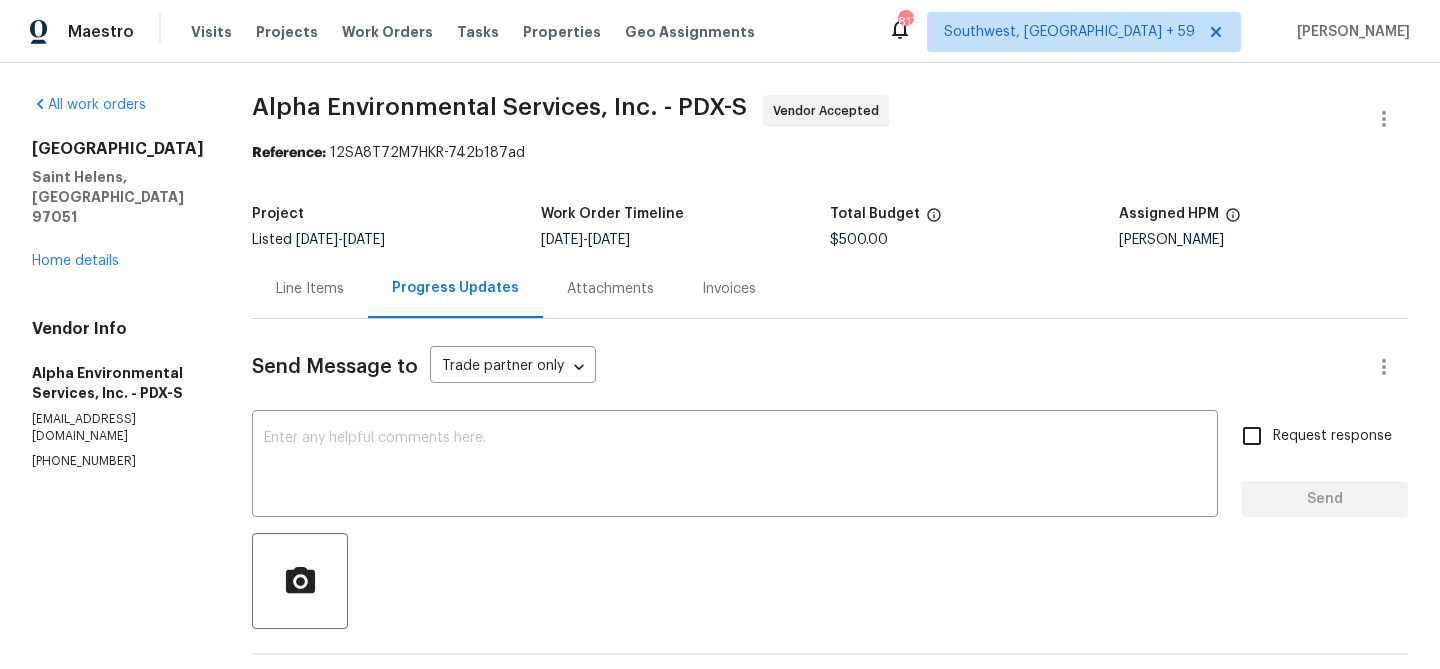 click on "Line Items" at bounding box center (310, 289) 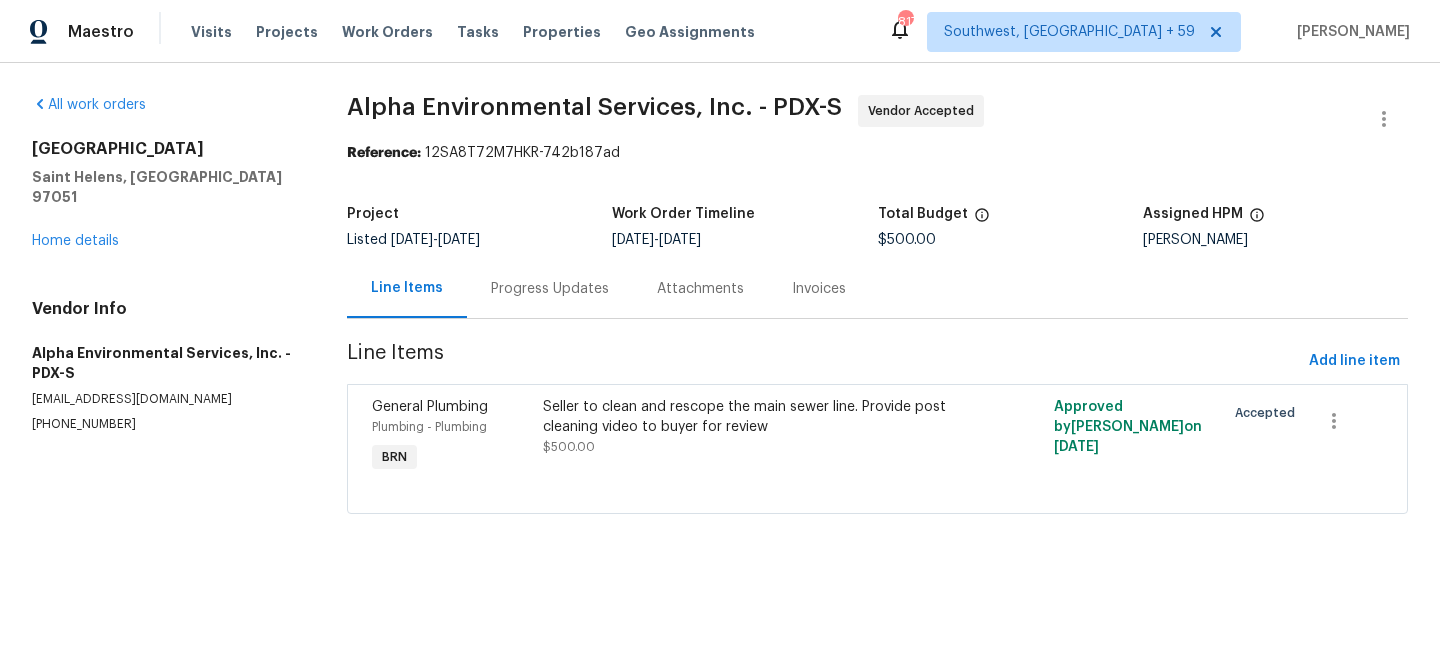 click on "Progress Updates" at bounding box center (550, 288) 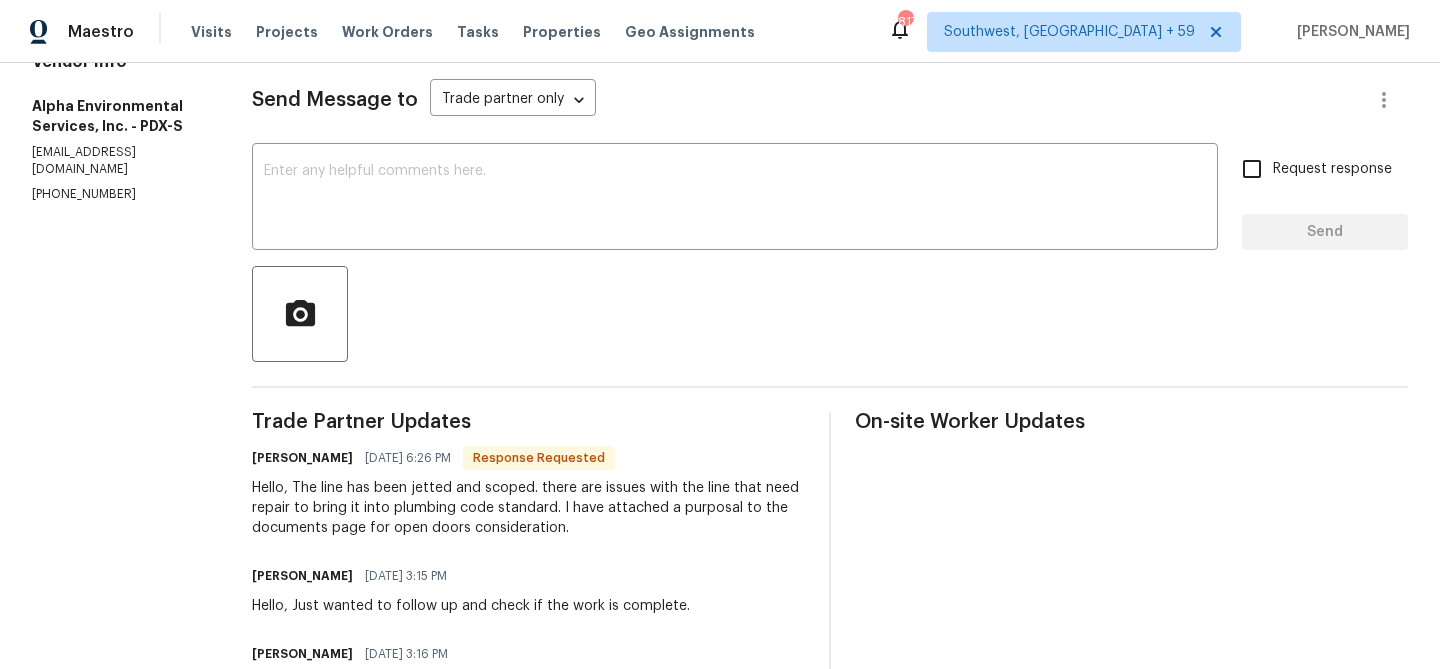 scroll, scrollTop: 274, scrollLeft: 0, axis: vertical 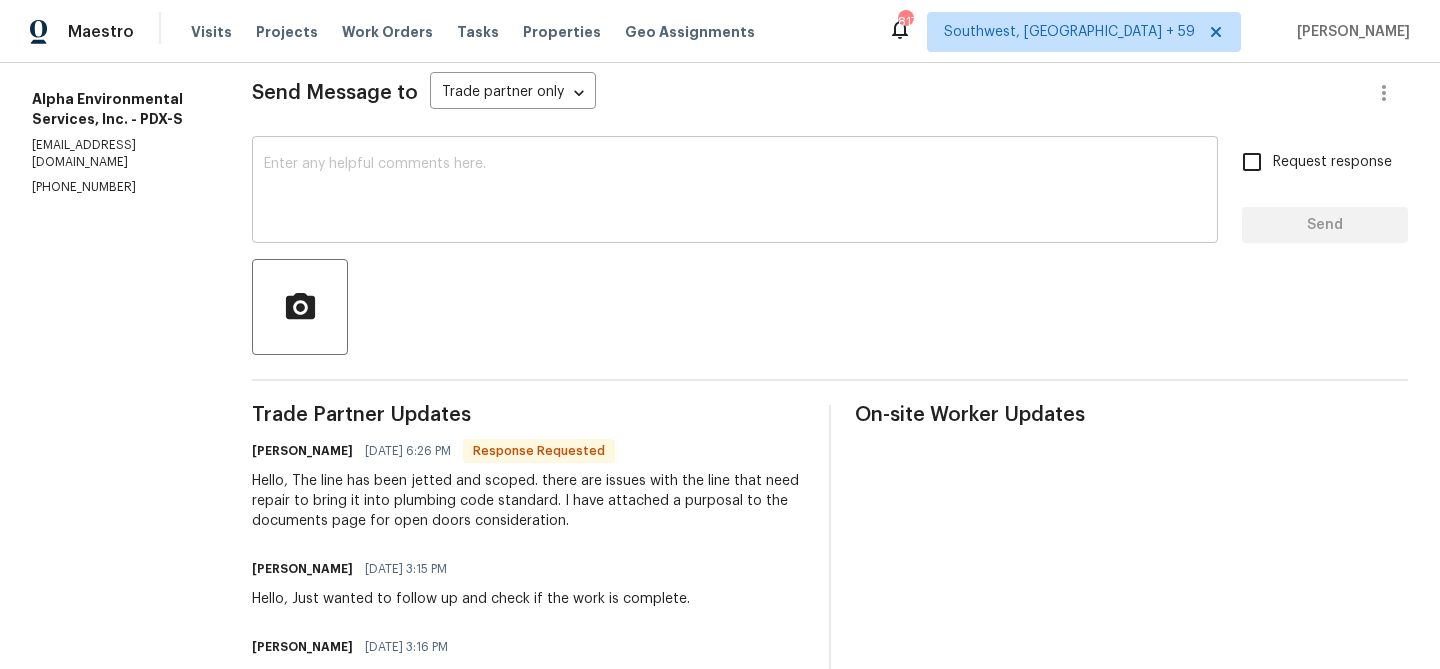 click at bounding box center [735, 192] 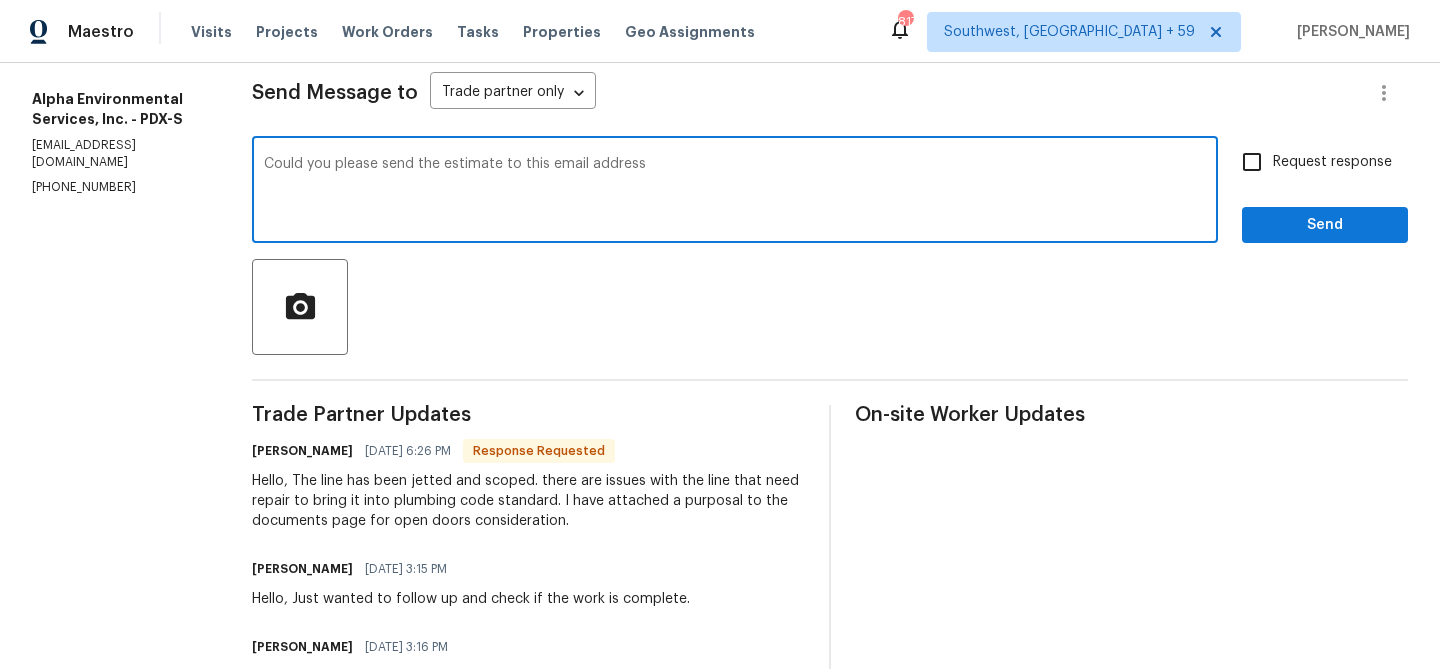 paste on "[EMAIL_ADDRESS][PERSON_NAME][DOMAIN_NAME]" 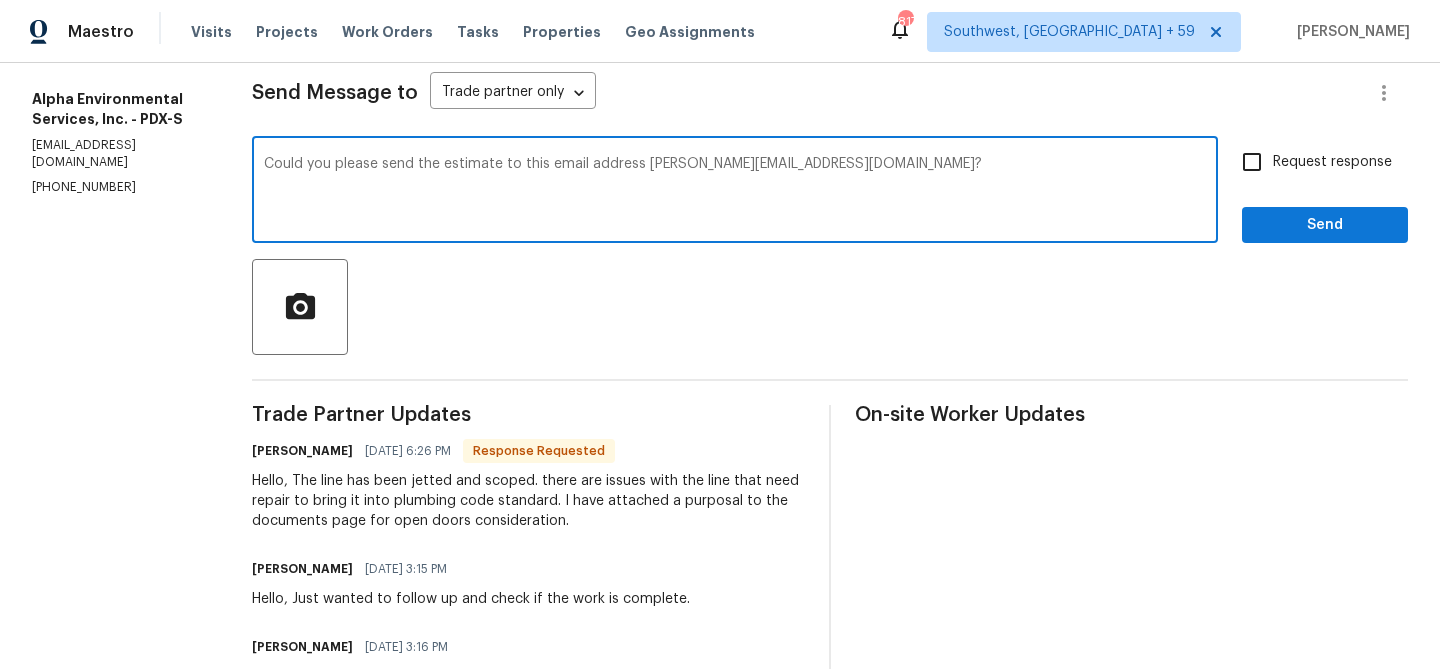 type on "Could you please send the estimate to this email address [PERSON_NAME][EMAIL_ADDRESS][DOMAIN_NAME]?" 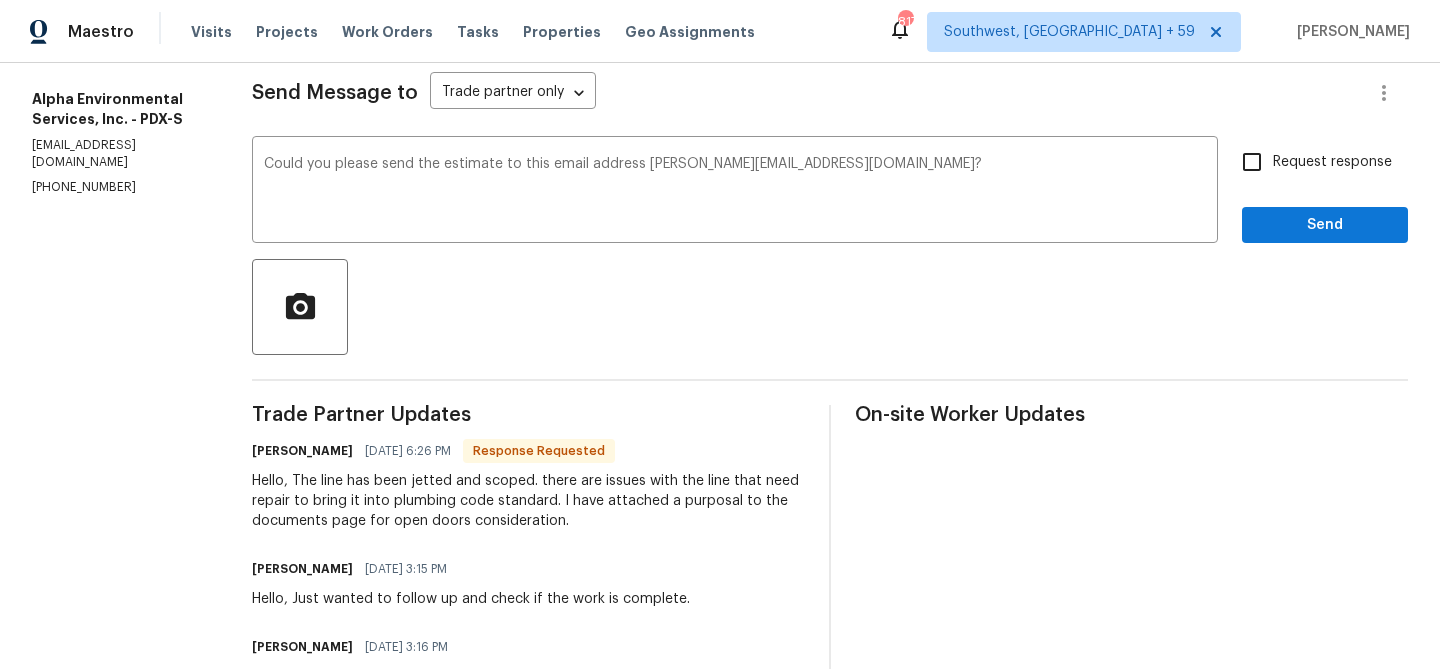 click on "Request response" at bounding box center [1332, 162] 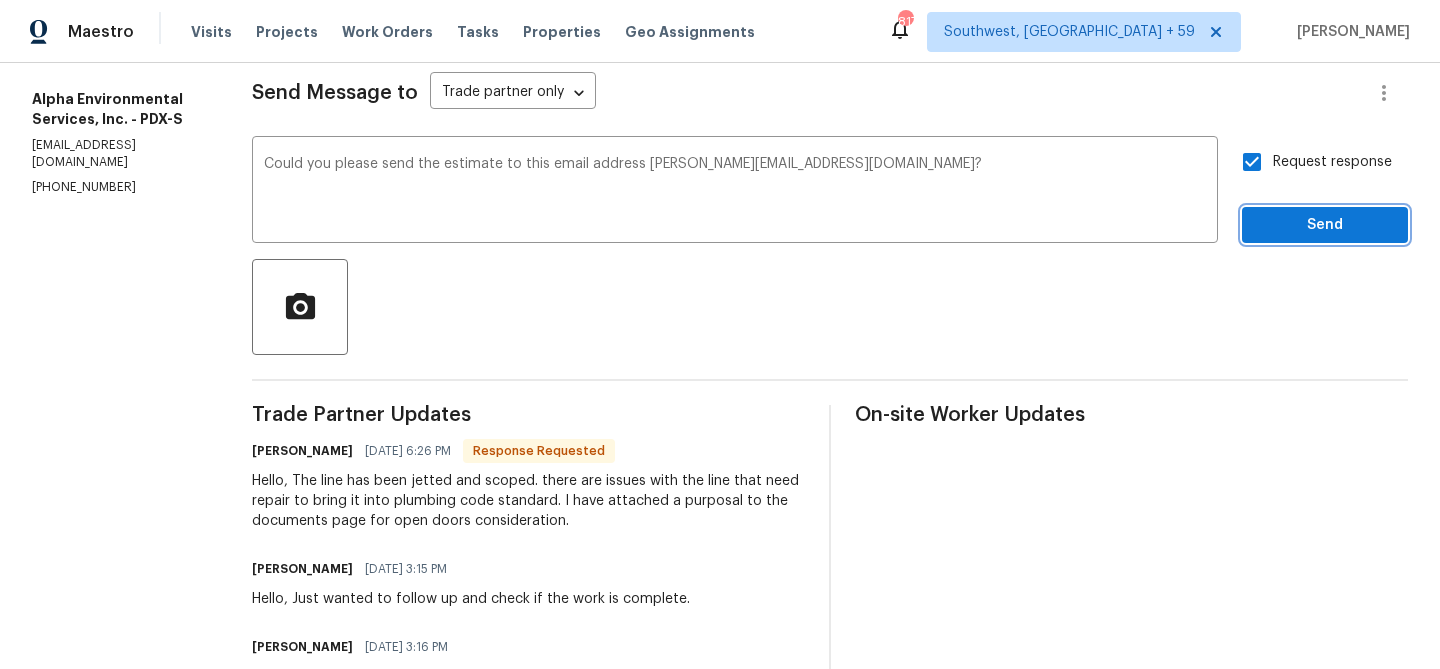 click on "Send" at bounding box center (1325, 225) 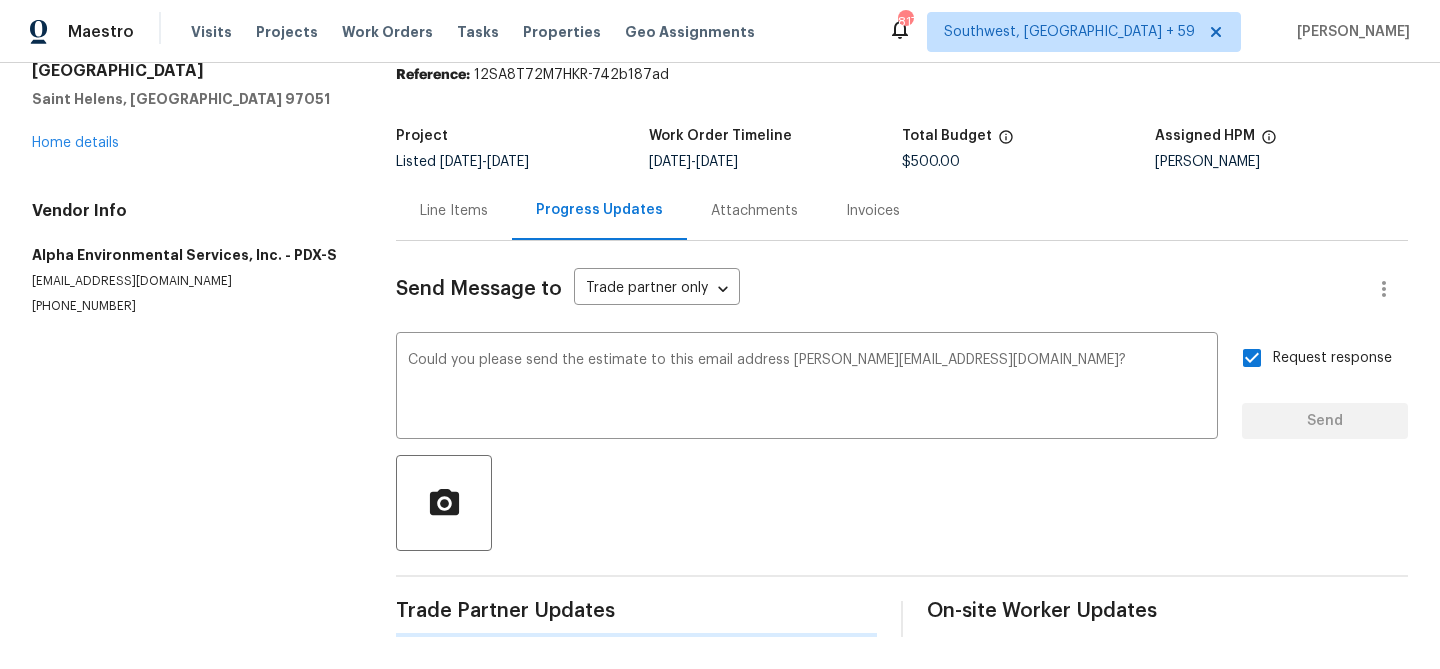 scroll, scrollTop: 0, scrollLeft: 0, axis: both 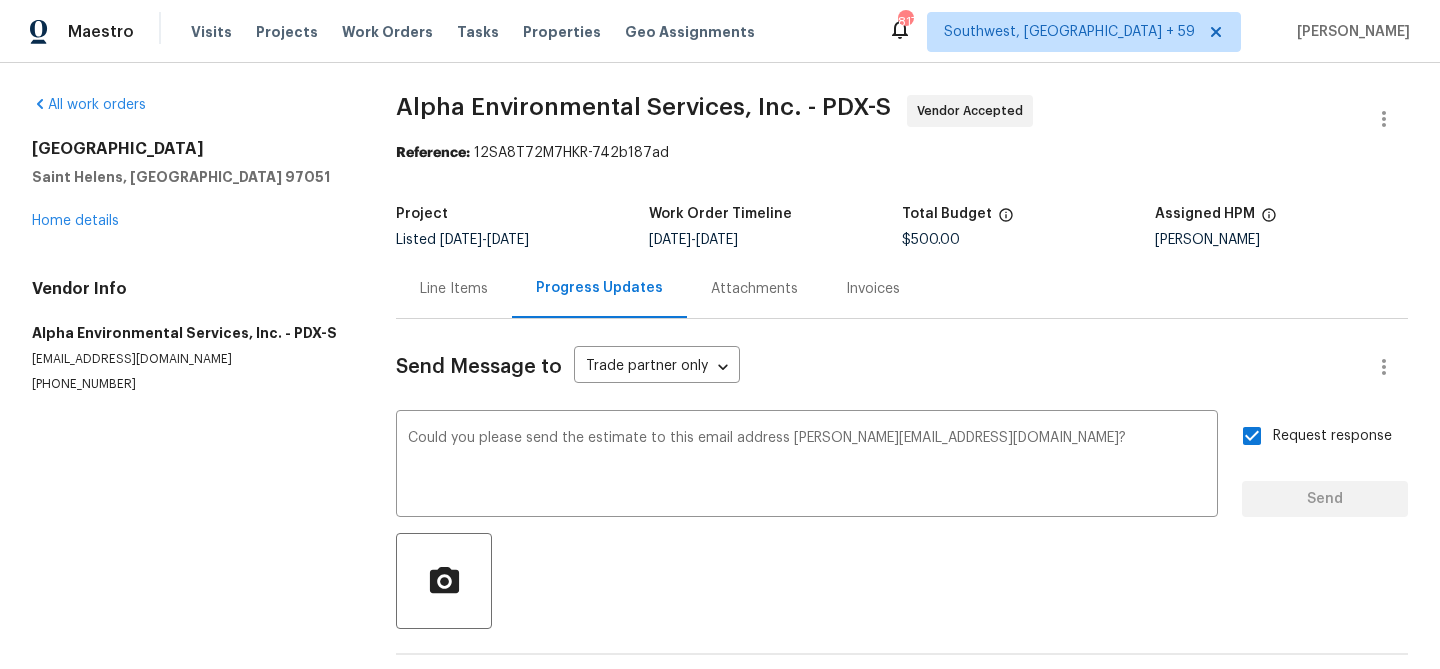type 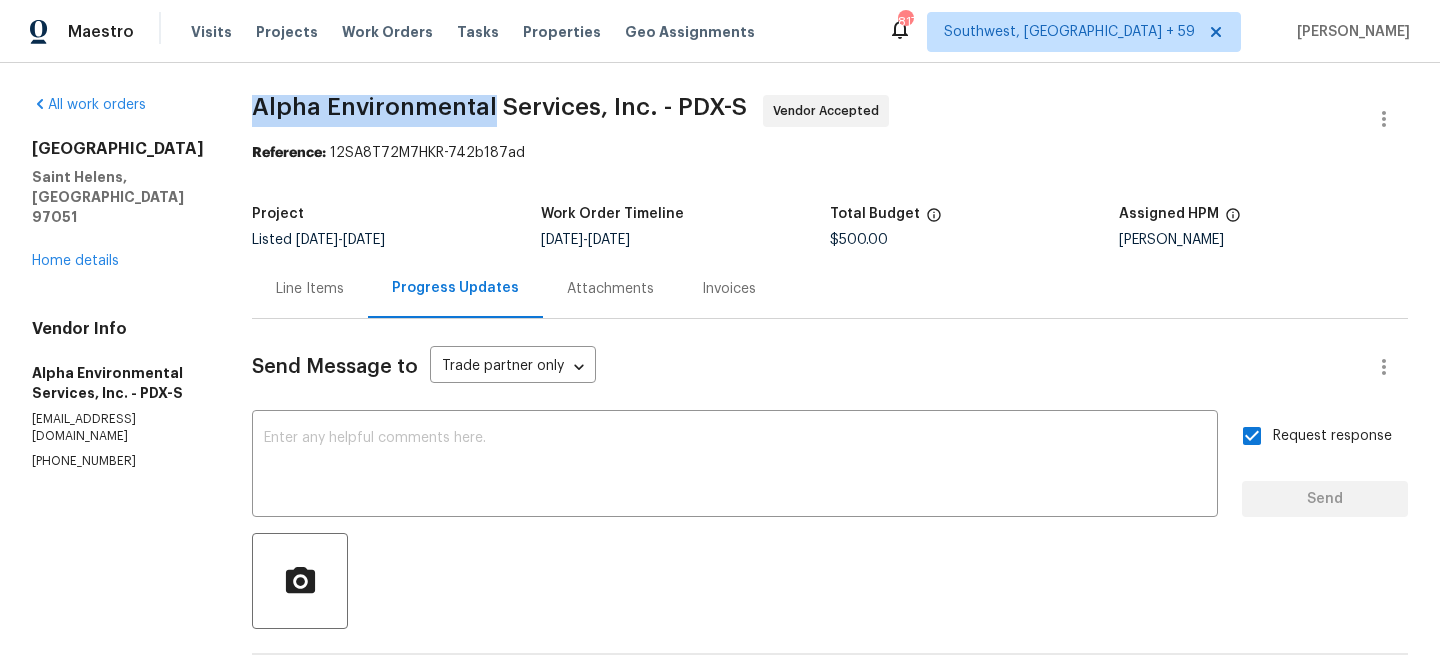 drag, startPoint x: 236, startPoint y: 96, endPoint x: 486, endPoint y: 95, distance: 250.002 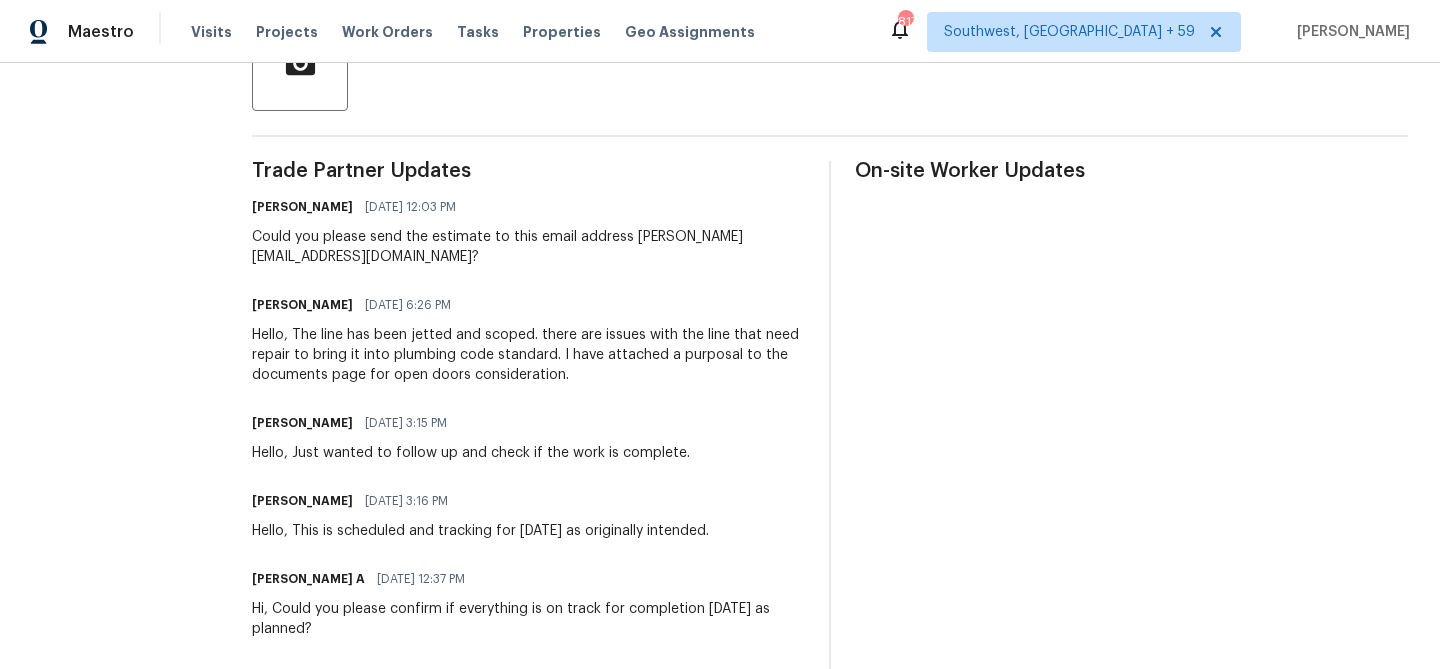 scroll, scrollTop: 528, scrollLeft: 0, axis: vertical 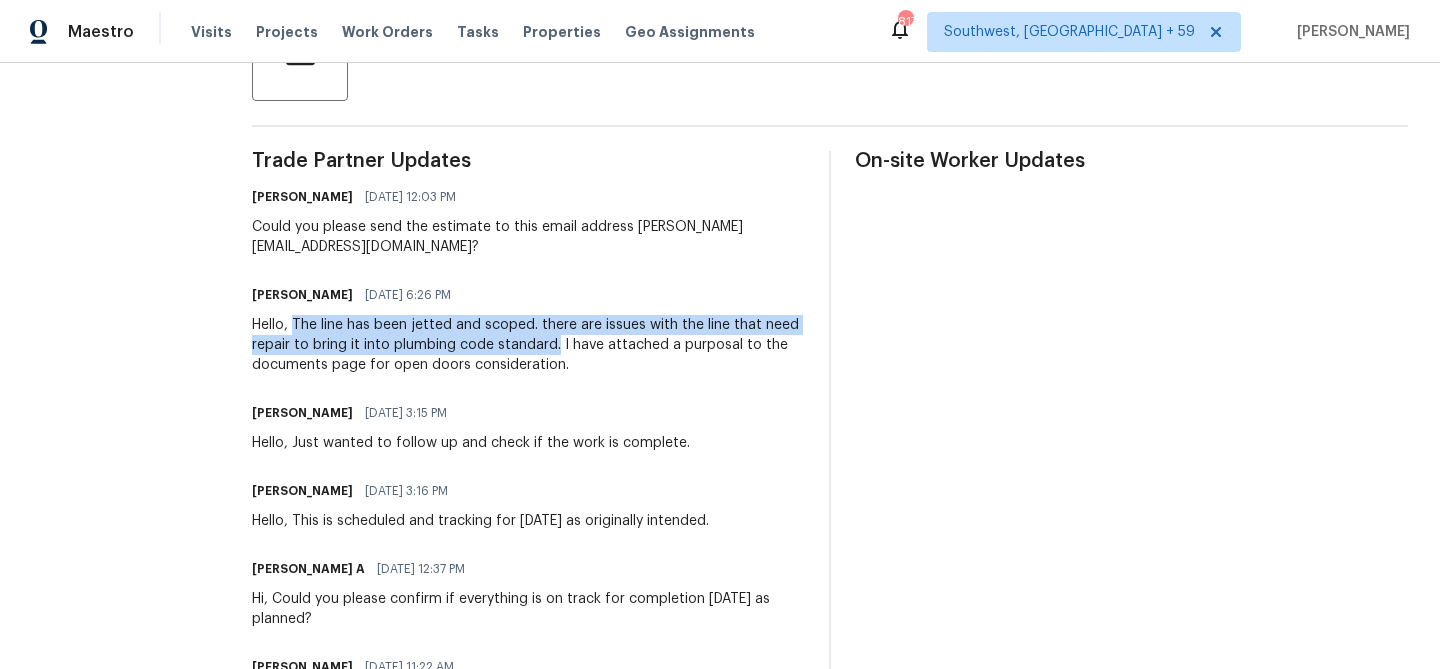 drag, startPoint x: 289, startPoint y: 326, endPoint x: 550, endPoint y: 341, distance: 261.43066 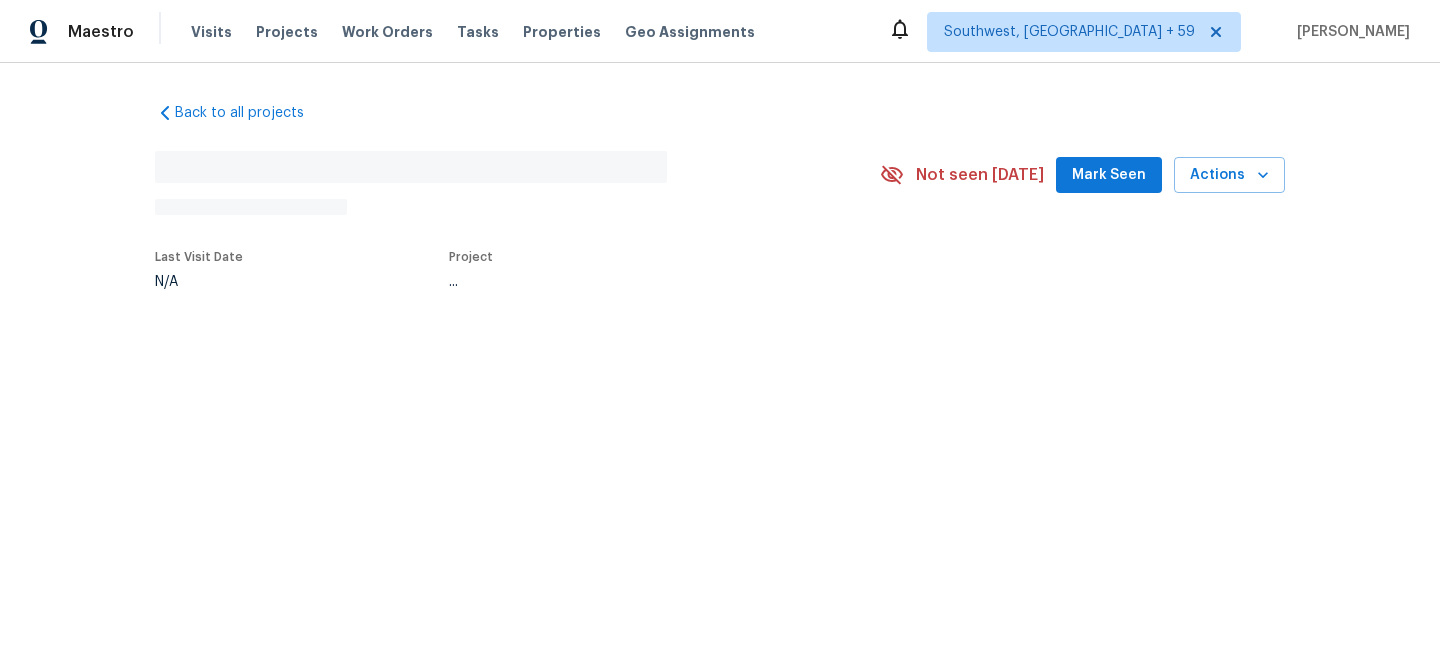 scroll, scrollTop: 0, scrollLeft: 0, axis: both 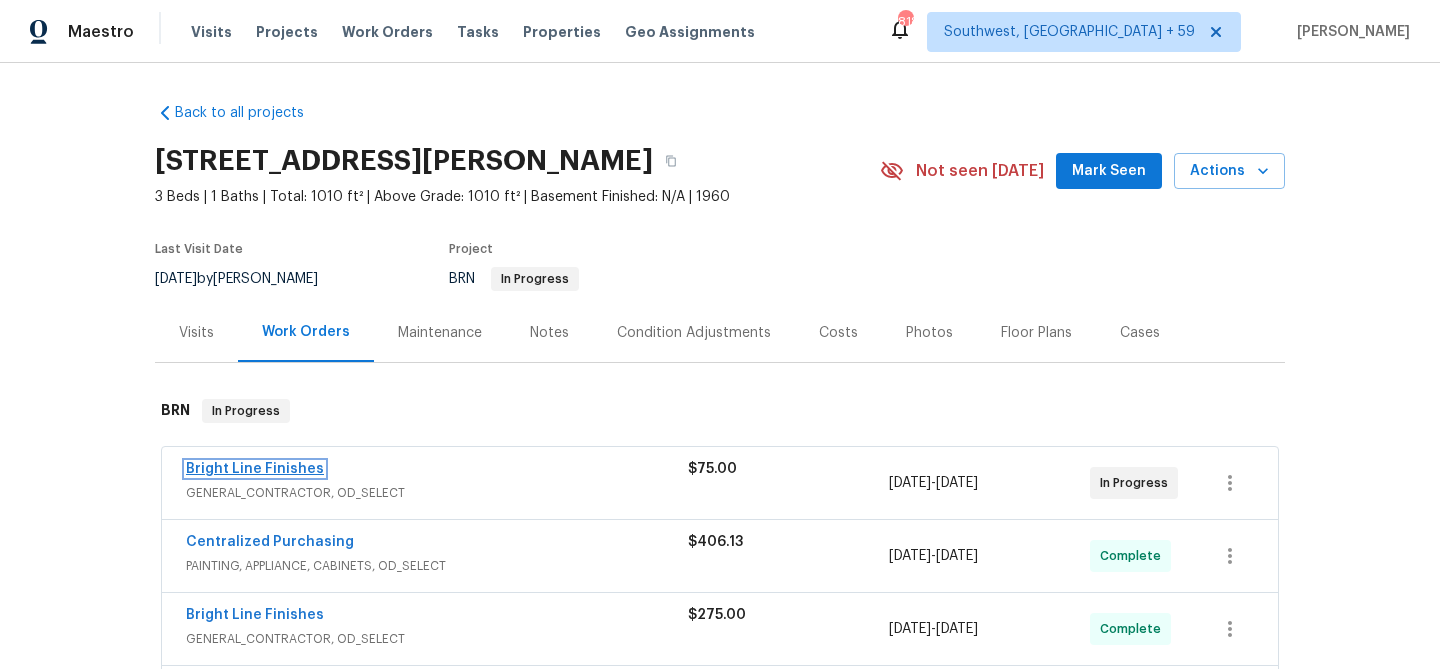 click on "Bright Line Finishes" at bounding box center [255, 469] 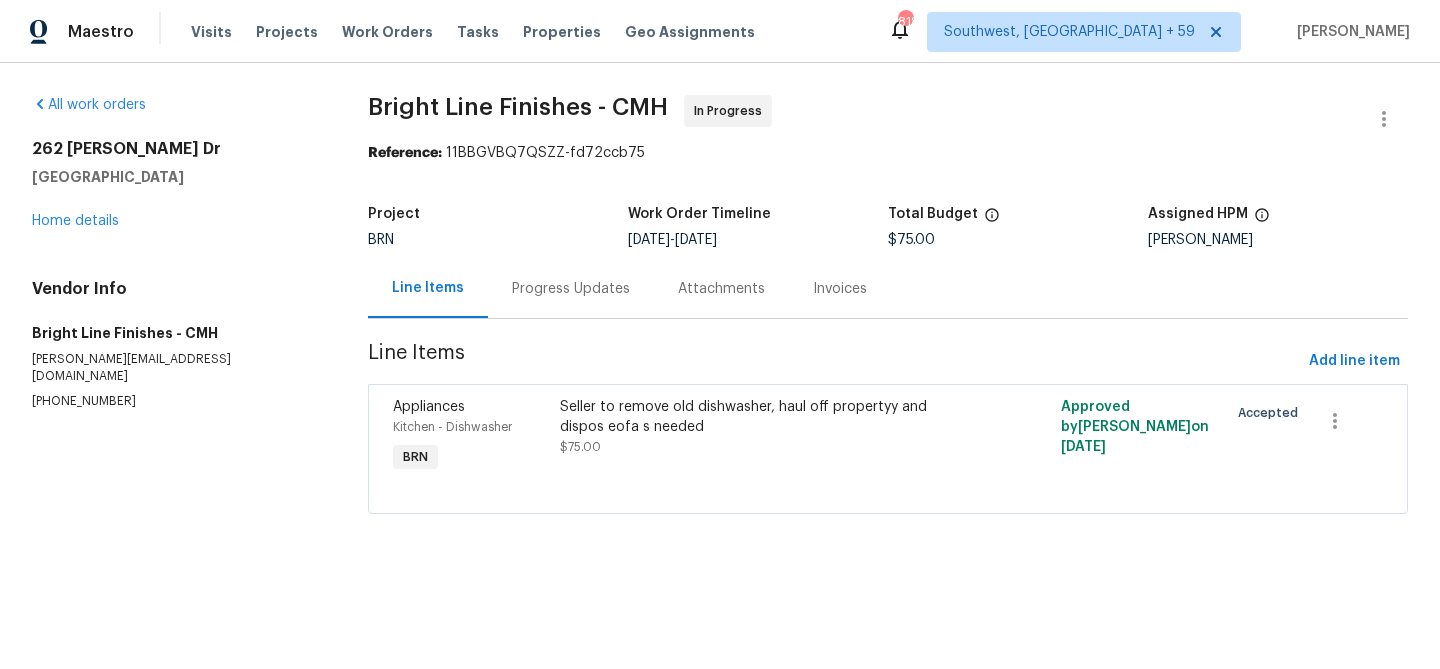 click on "Progress Updates" at bounding box center [571, 288] 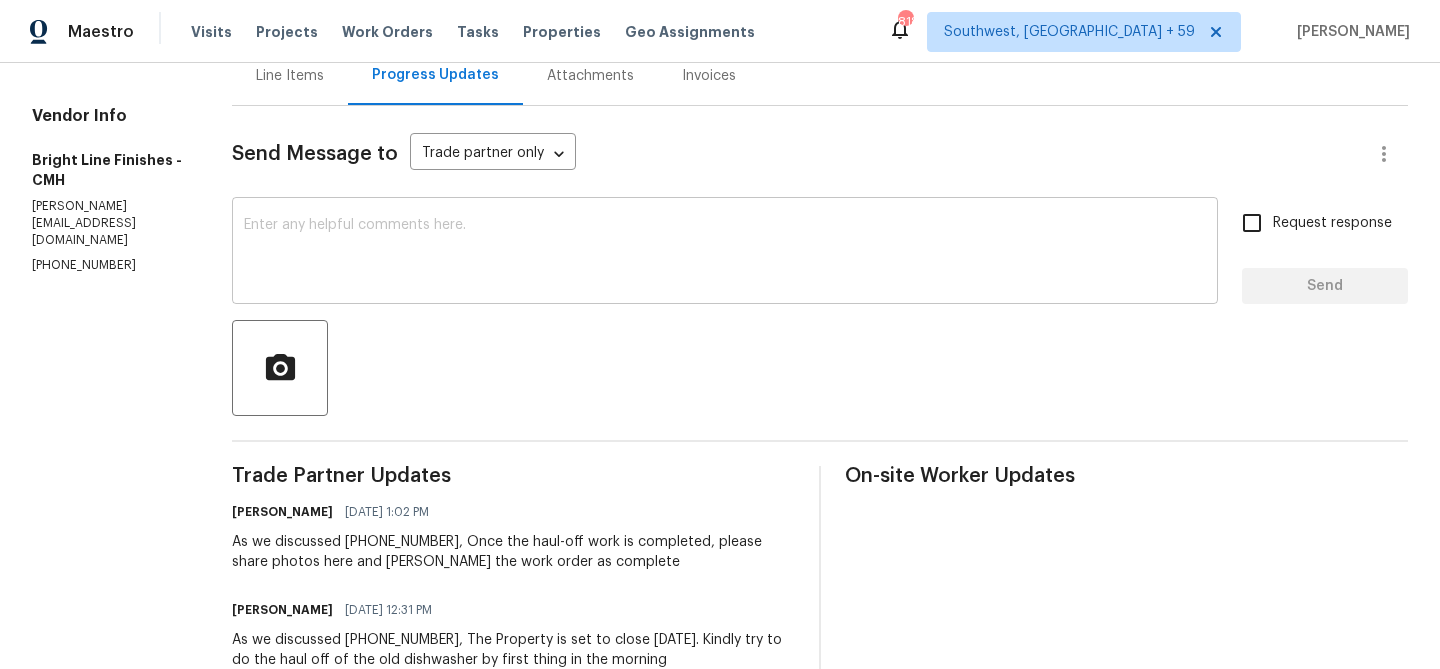 scroll, scrollTop: 221, scrollLeft: 0, axis: vertical 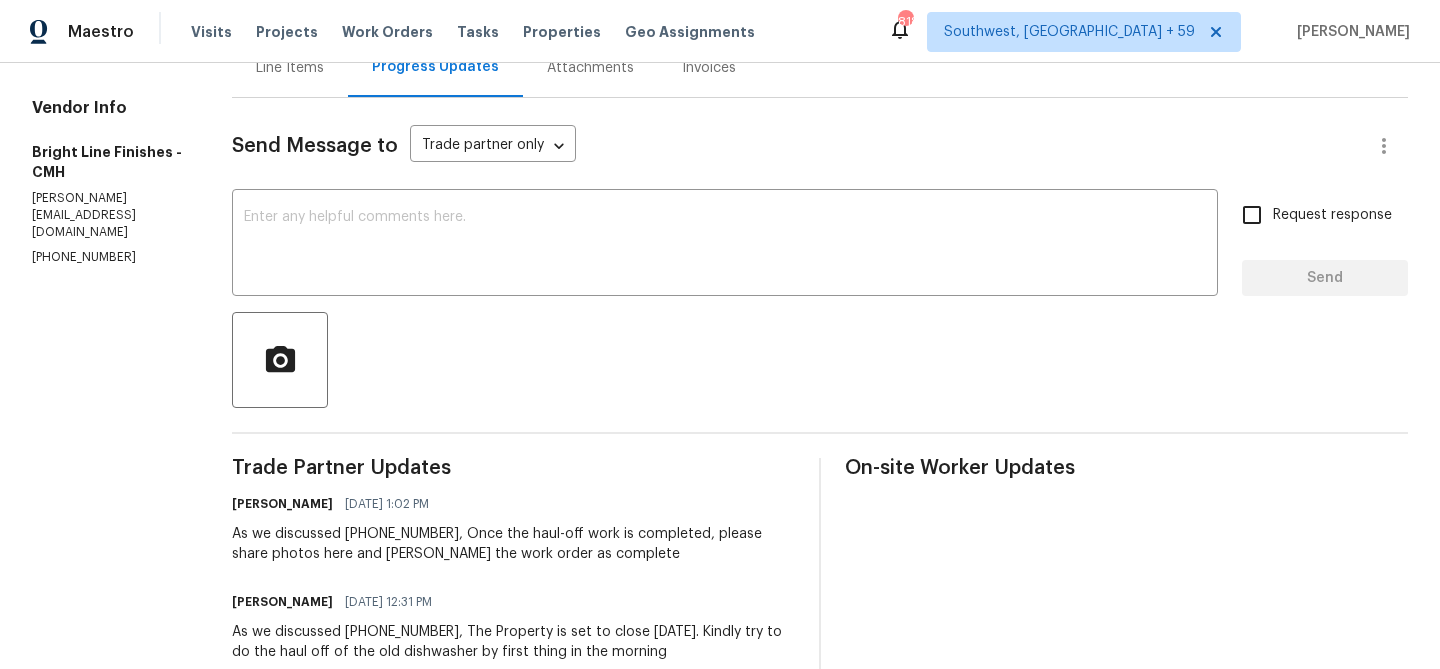 click on "[PHONE_NUMBER]" at bounding box center [108, 257] 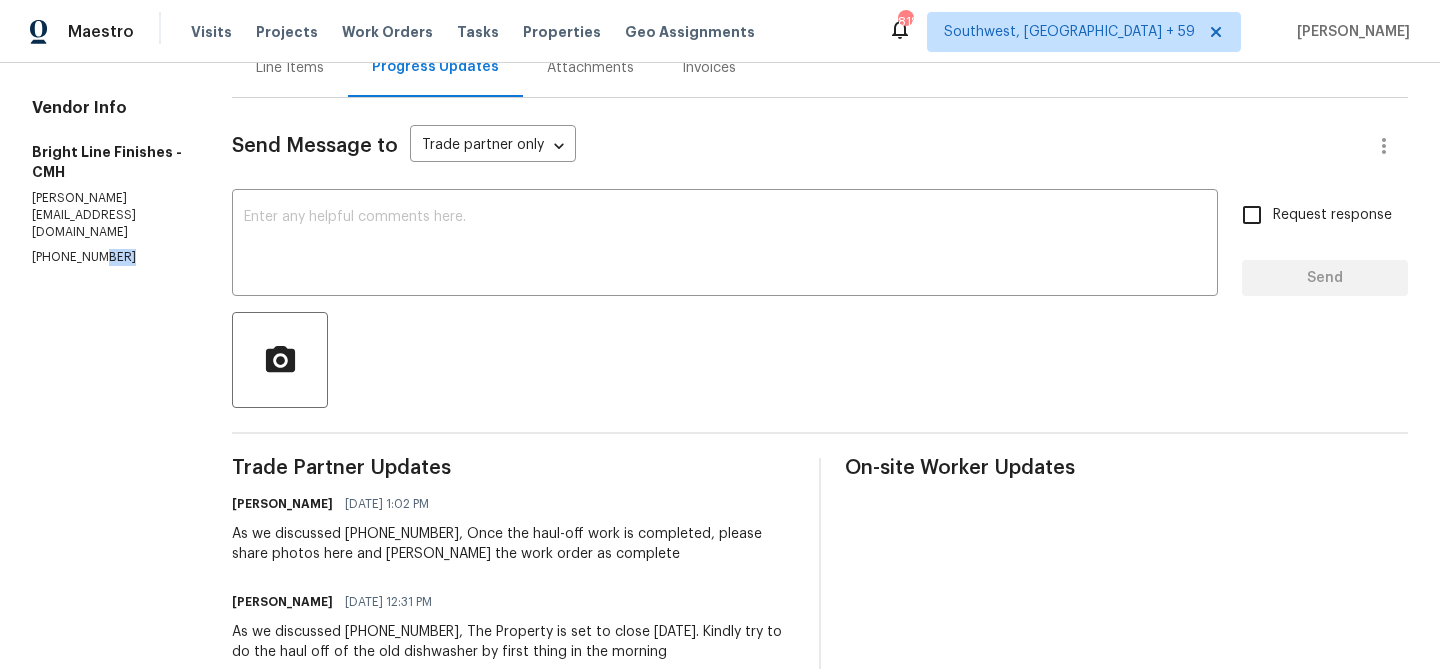 click on "[PHONE_NUMBER]" at bounding box center (108, 257) 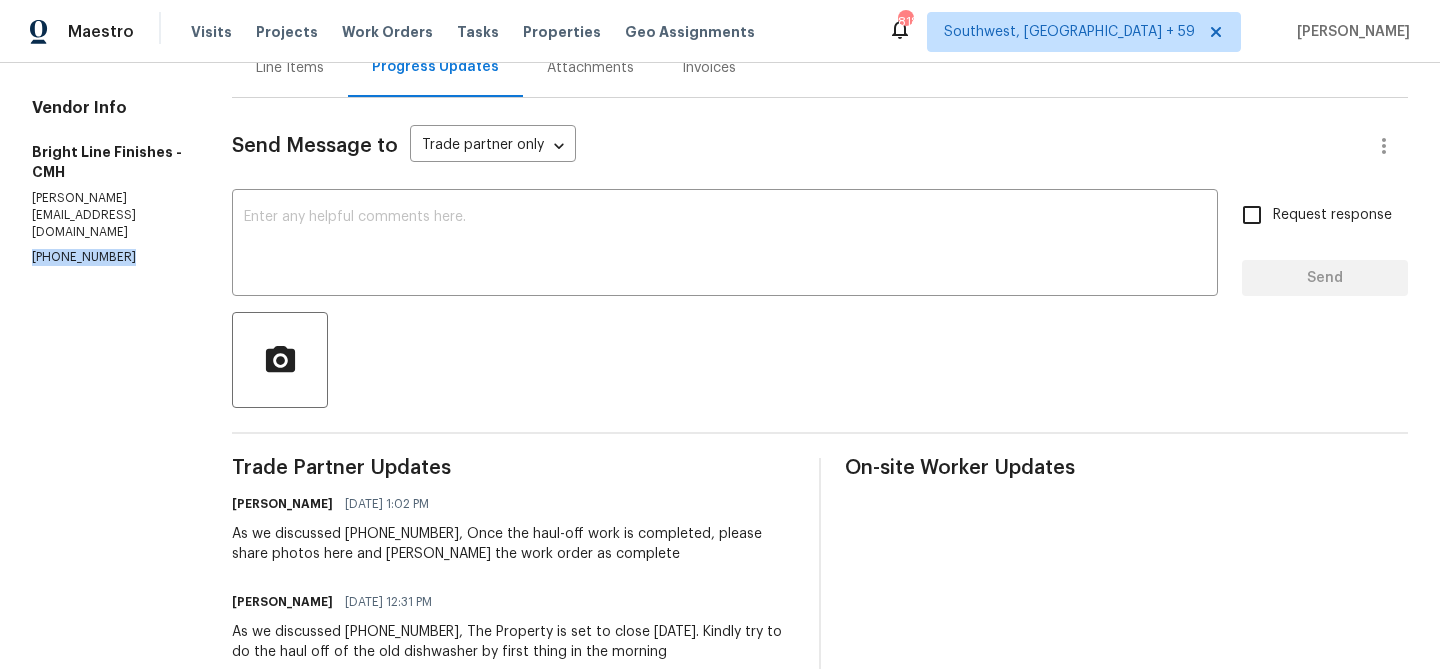 click on "[PHONE_NUMBER]" at bounding box center (108, 257) 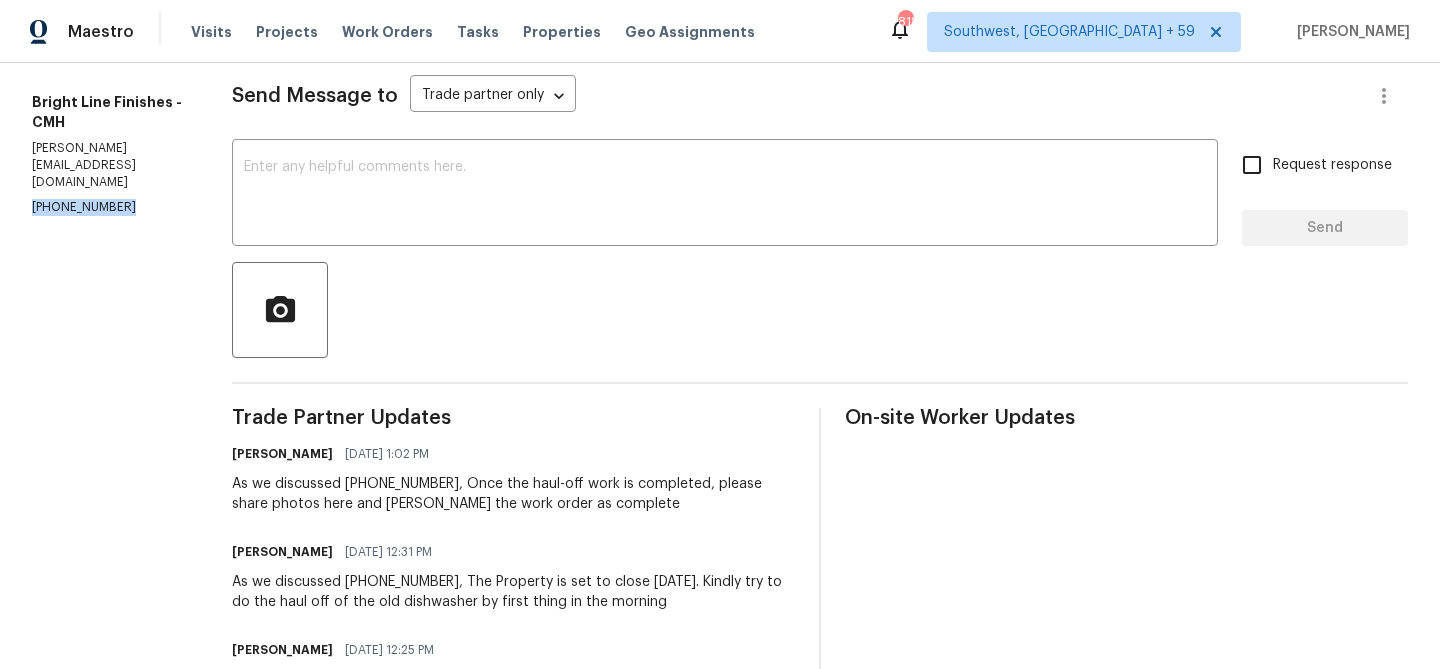 scroll, scrollTop: 280, scrollLeft: 0, axis: vertical 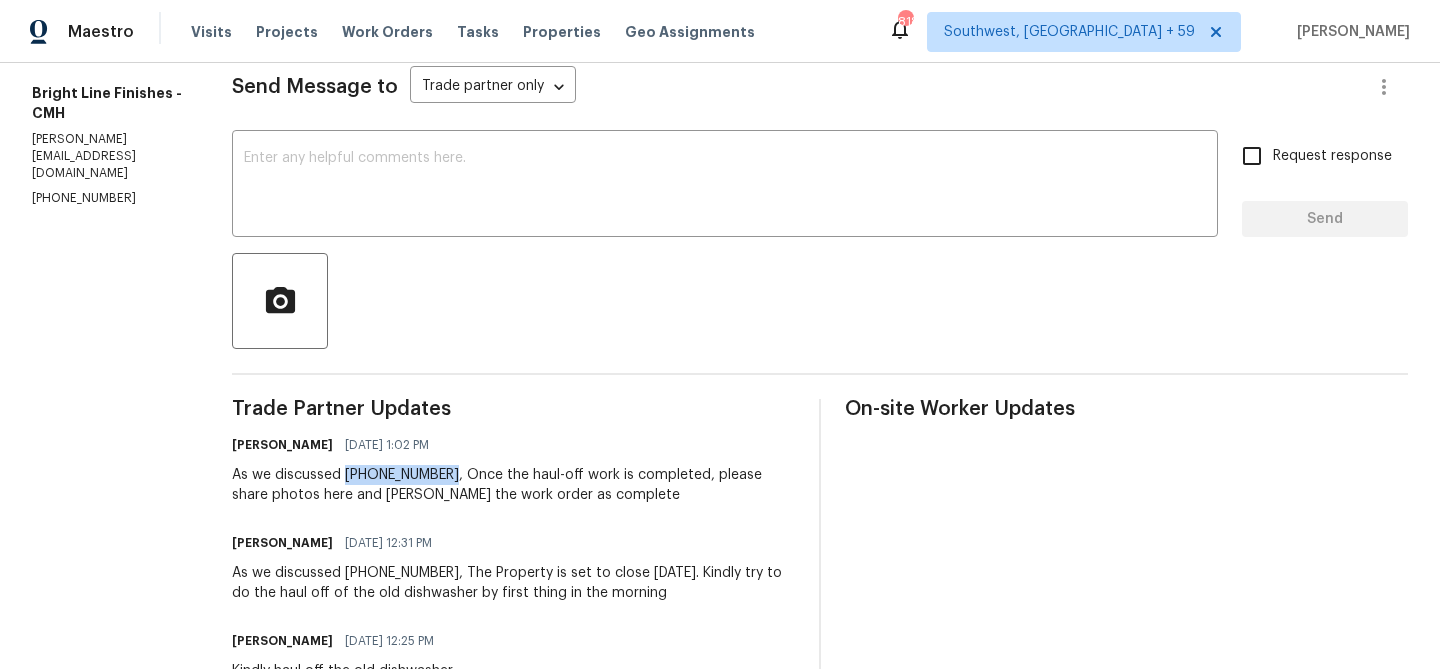 drag, startPoint x: 431, startPoint y: 472, endPoint x: 338, endPoint y: 473, distance: 93.00538 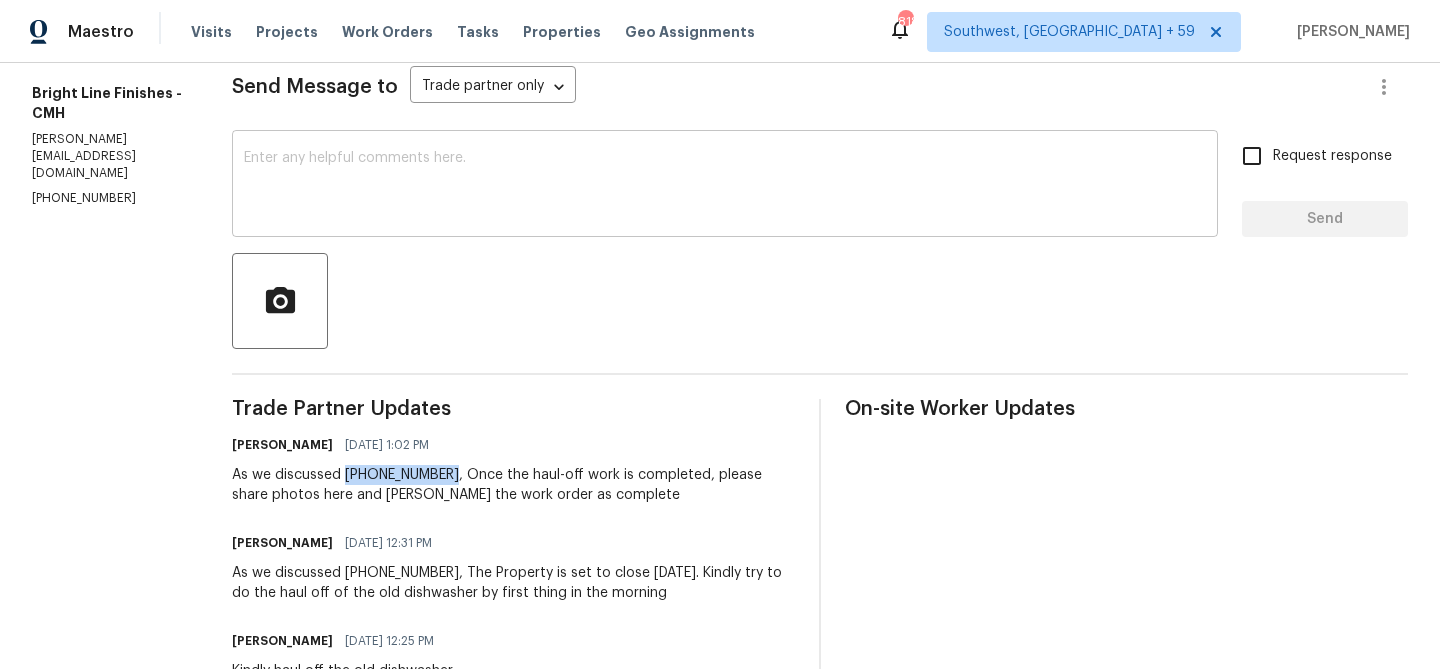 copy on "[PHONE_NUMBER]" 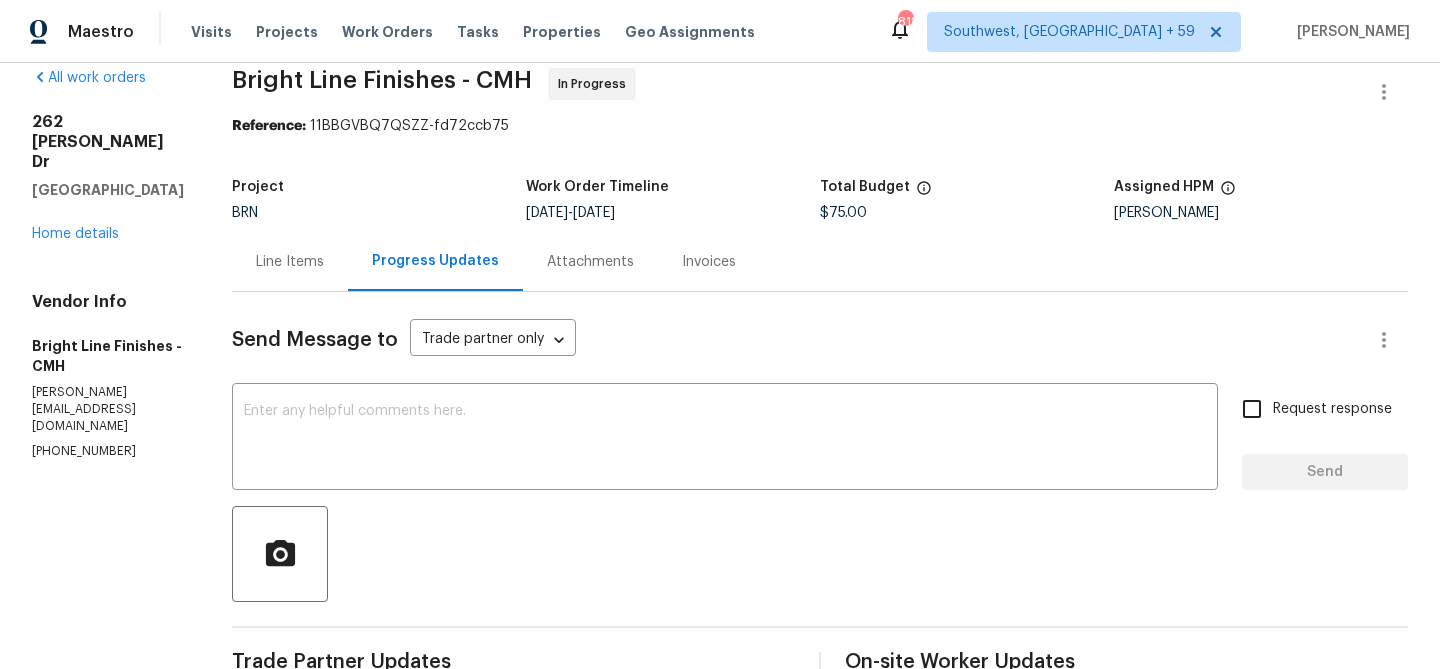 scroll, scrollTop: 0, scrollLeft: 0, axis: both 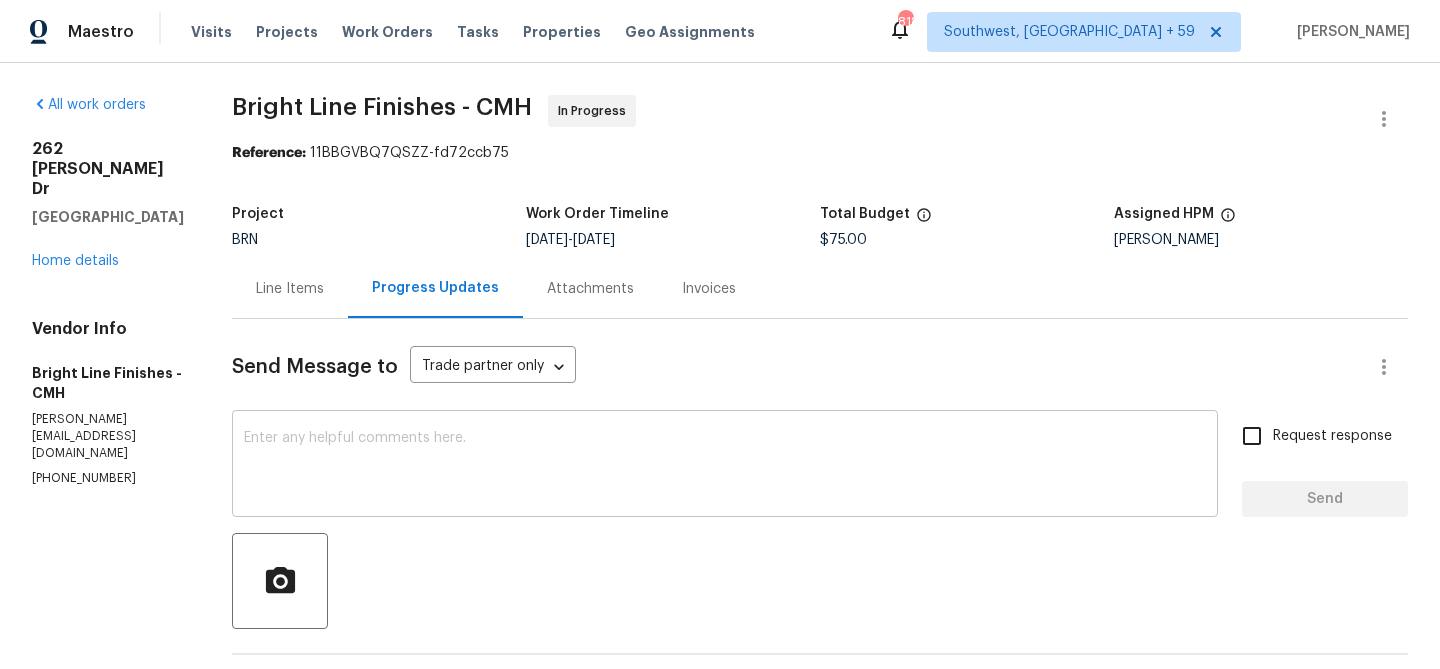 click at bounding box center (725, 466) 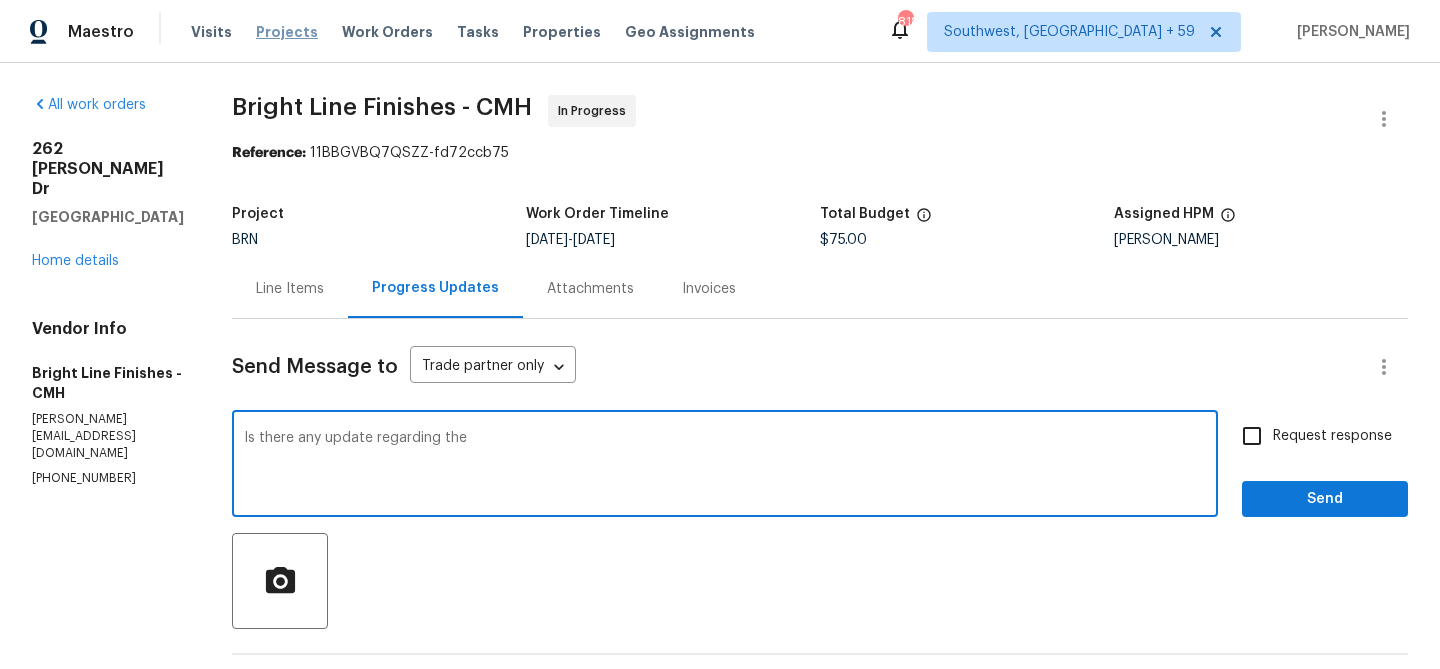 paste on "haul off" 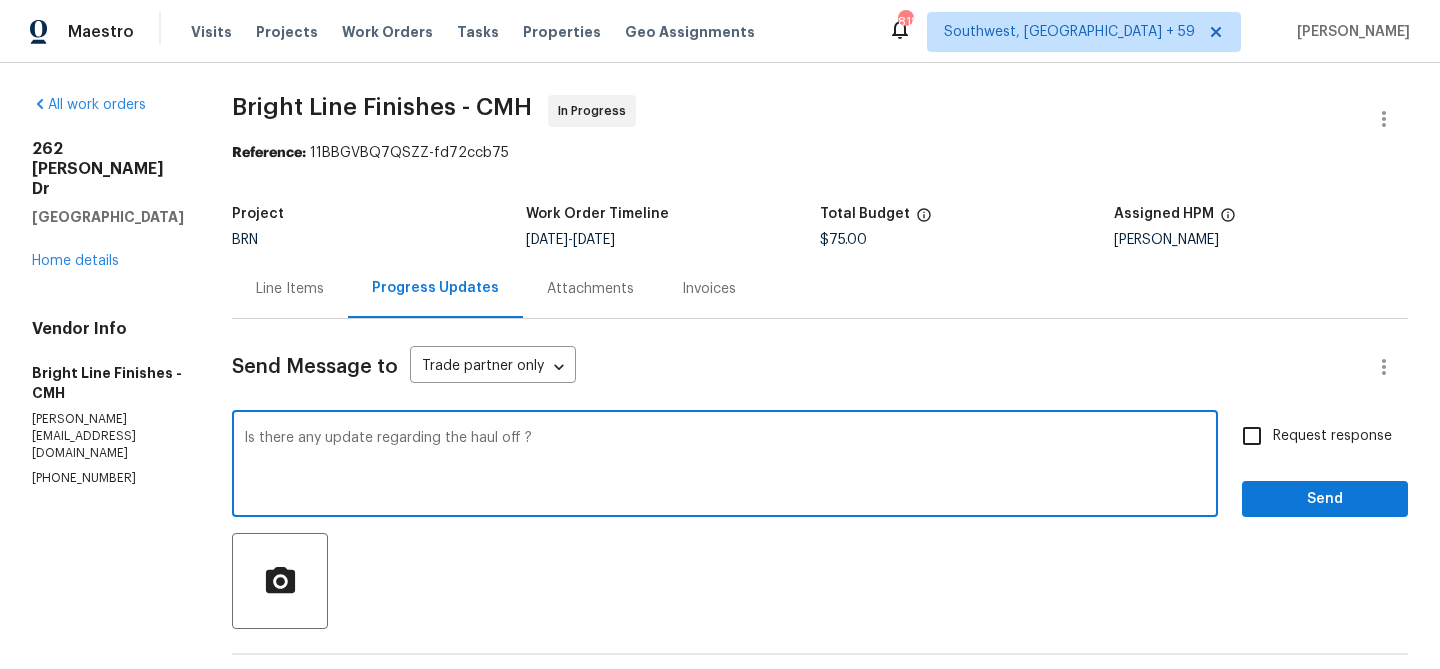 type on "Is there any update regarding the haul off ?" 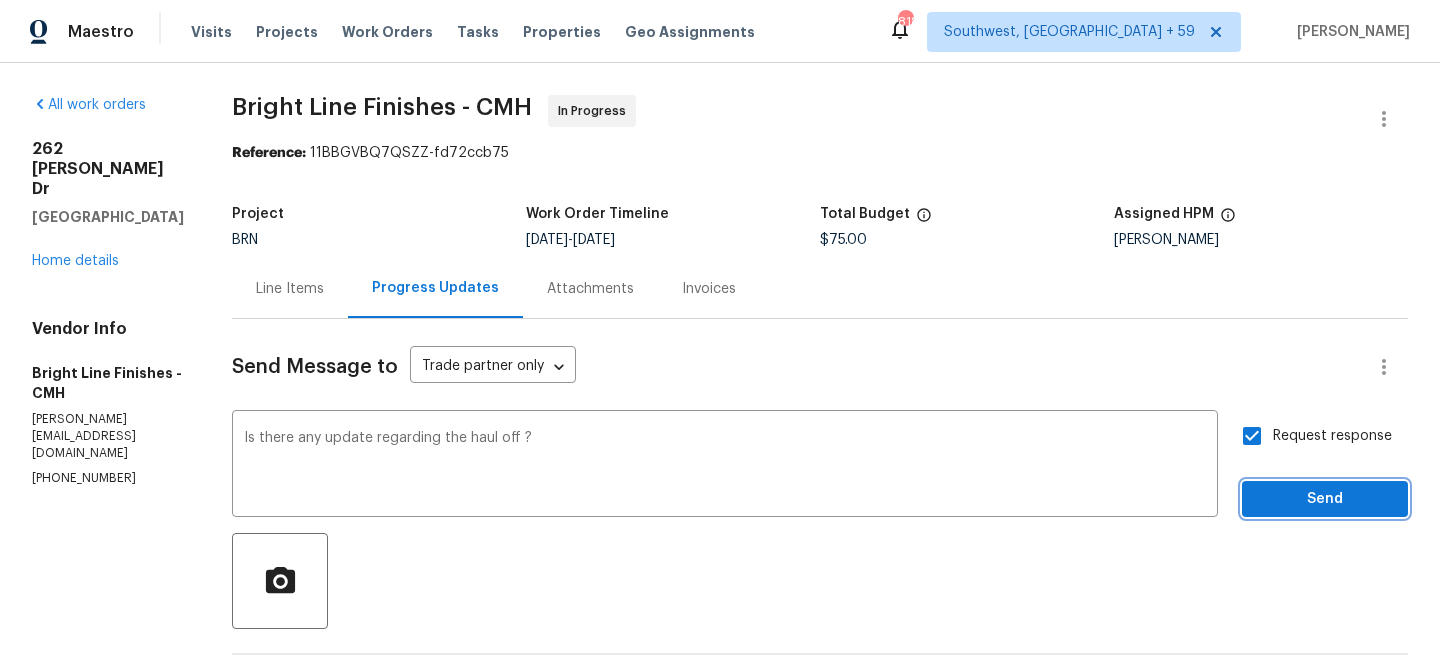 click on "Send" at bounding box center [1325, 499] 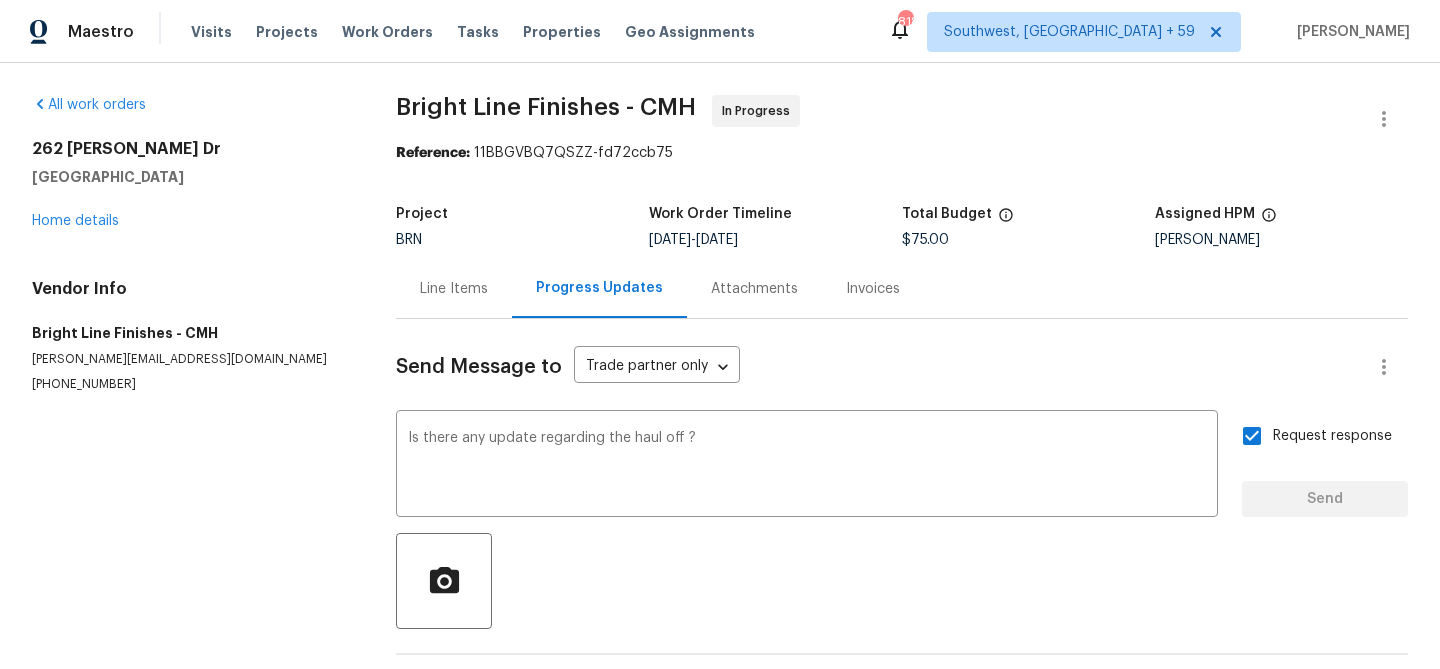type 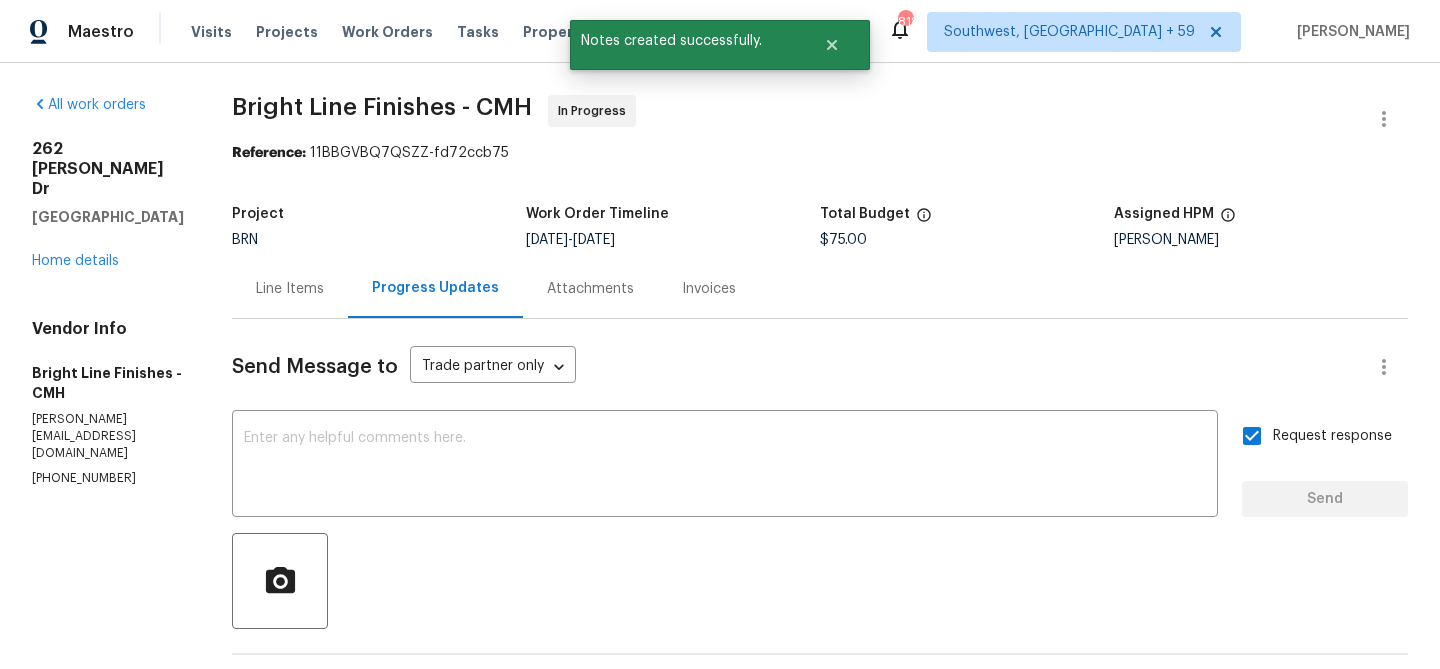 scroll, scrollTop: 584, scrollLeft: 0, axis: vertical 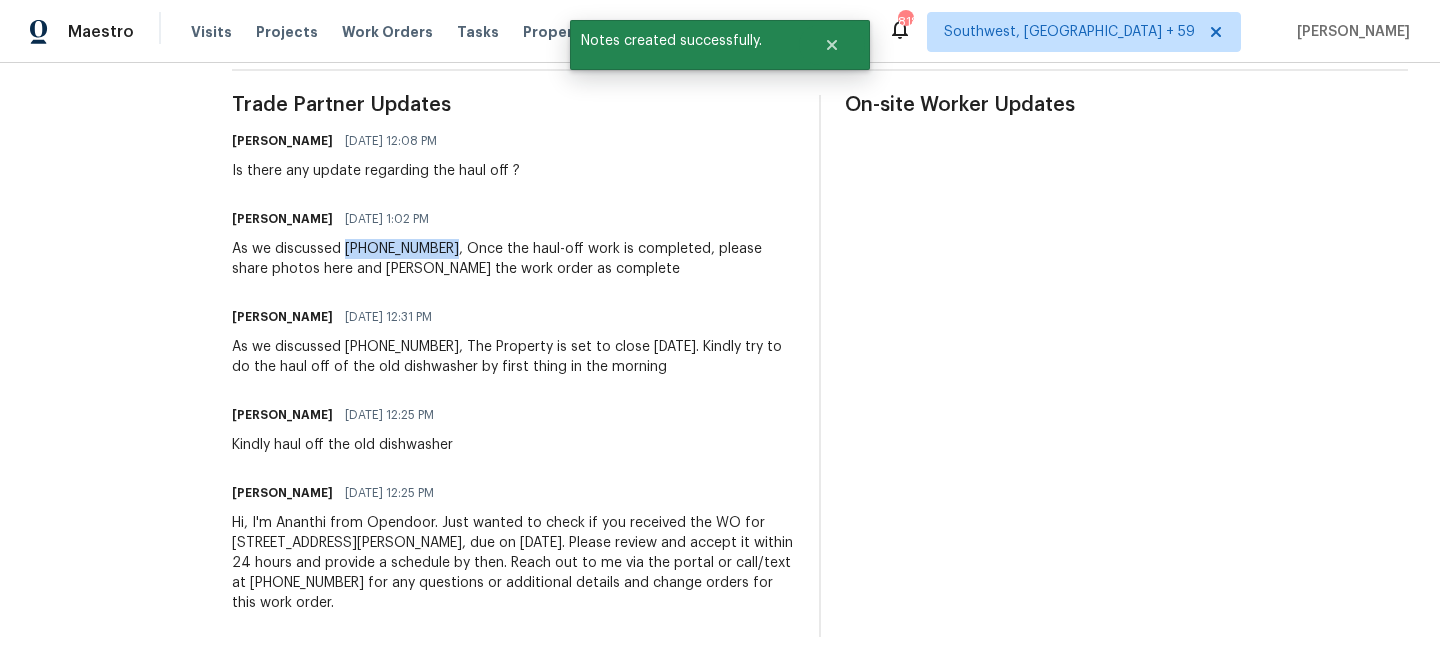 drag, startPoint x: 434, startPoint y: 243, endPoint x: 337, endPoint y: 244, distance: 97.00516 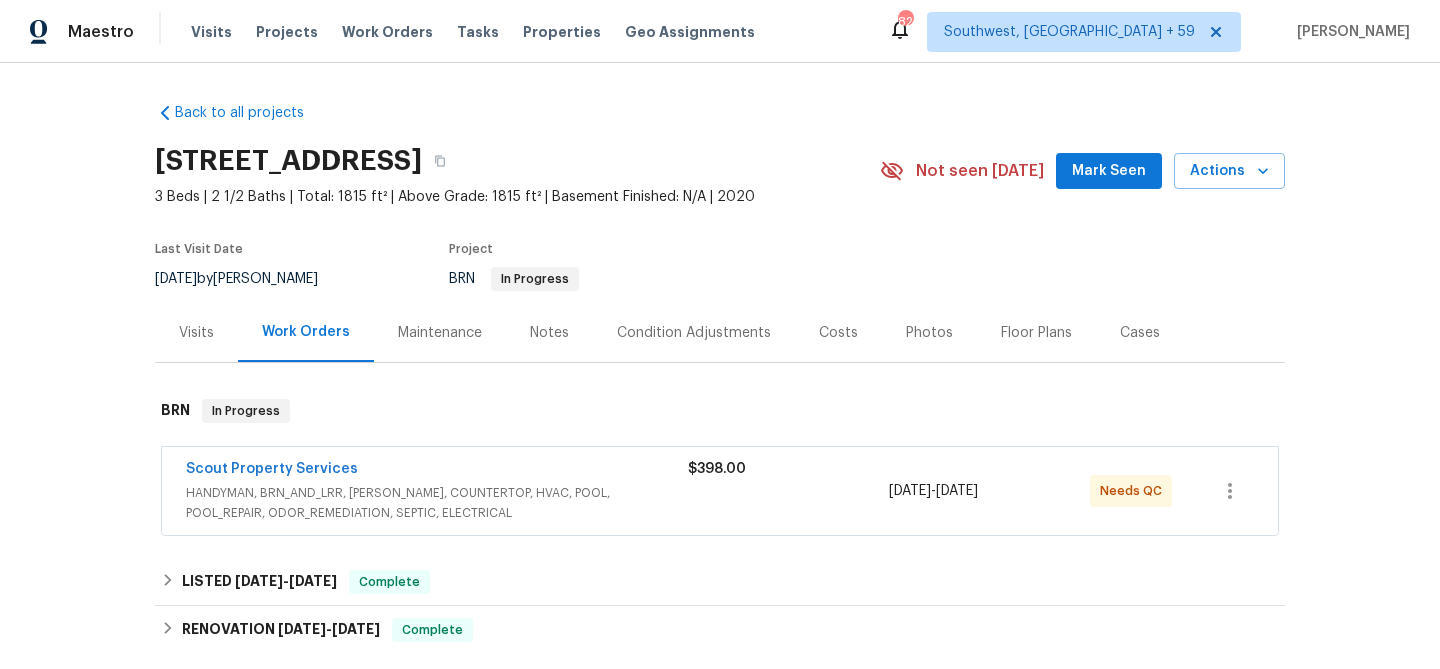 scroll, scrollTop: 0, scrollLeft: 0, axis: both 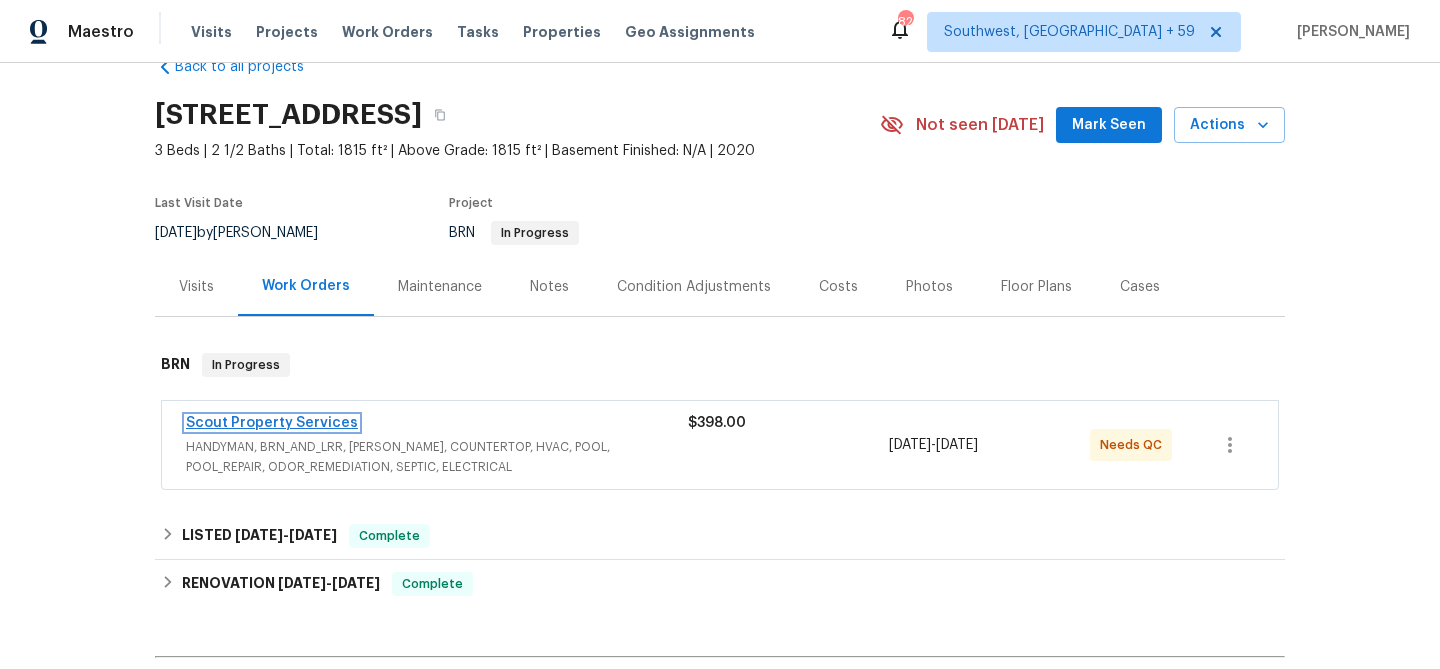 click on "Scout Property Services" at bounding box center (272, 423) 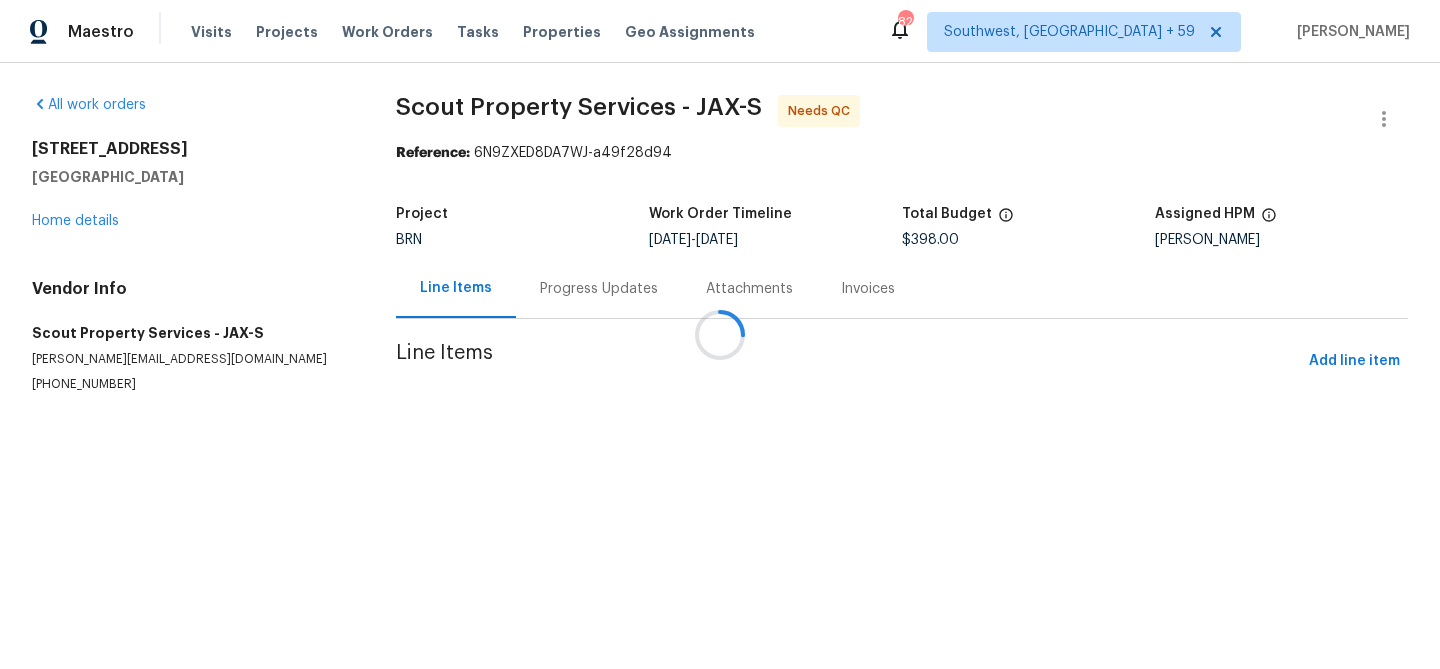 click at bounding box center (720, 334) 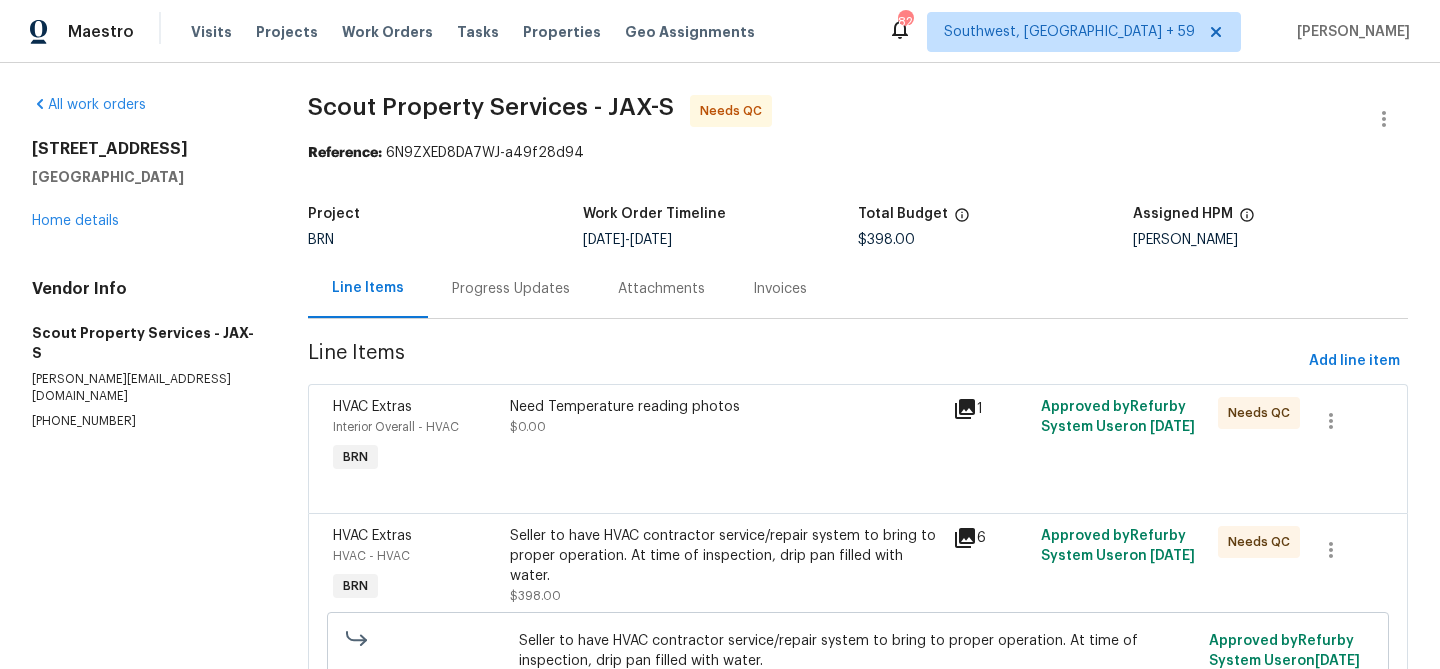 click on "Progress Updates" at bounding box center [511, 289] 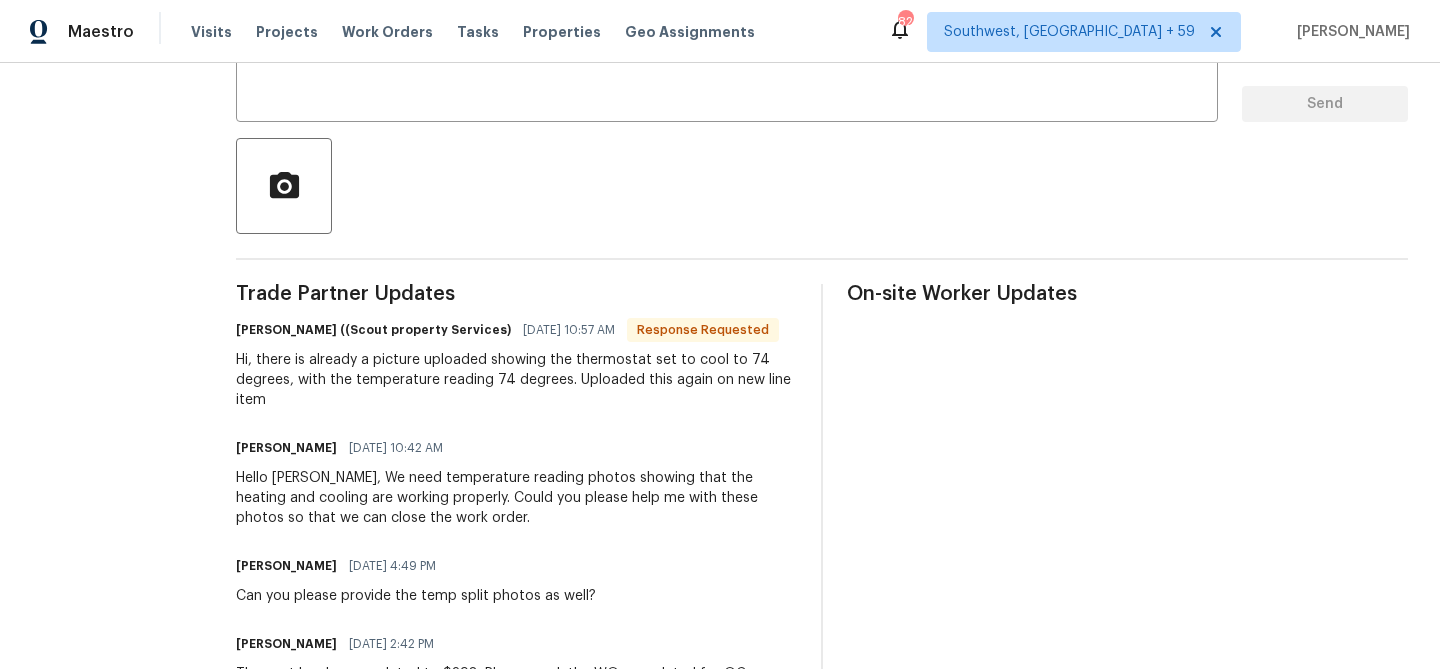 scroll, scrollTop: 35, scrollLeft: 0, axis: vertical 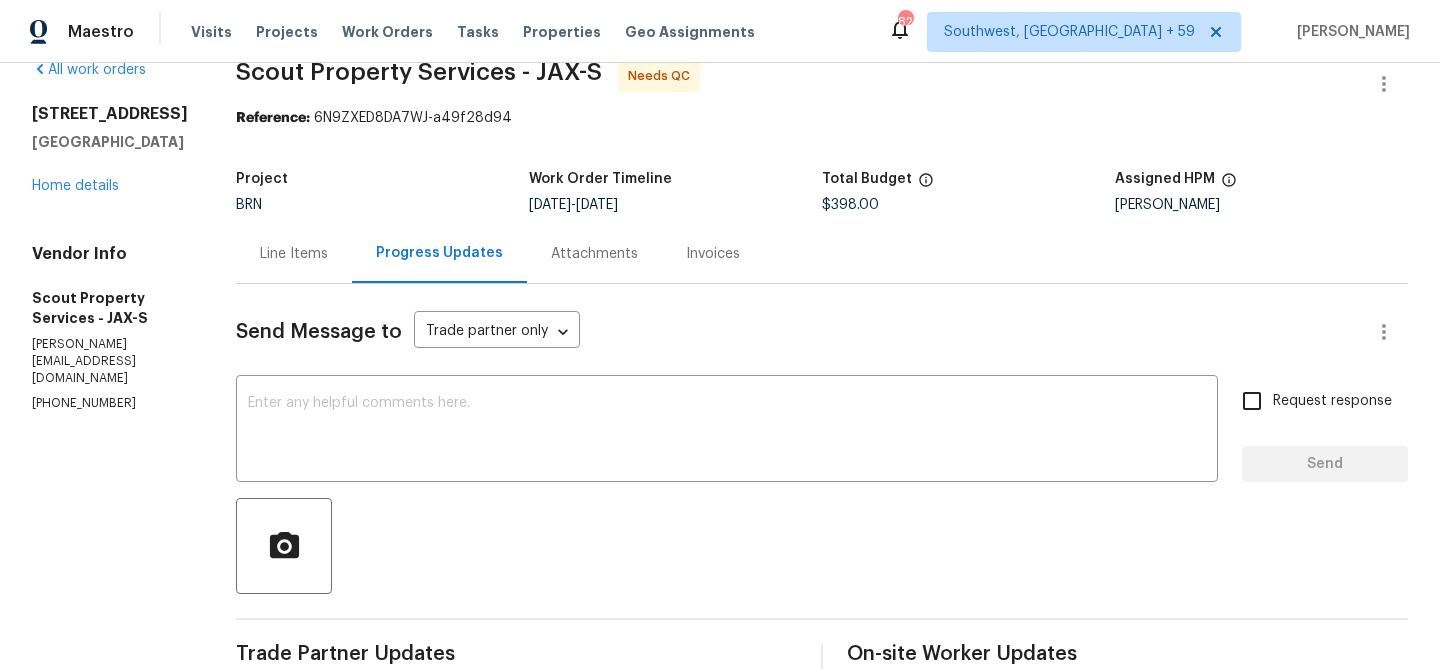 click on "Line Items" at bounding box center [294, 253] 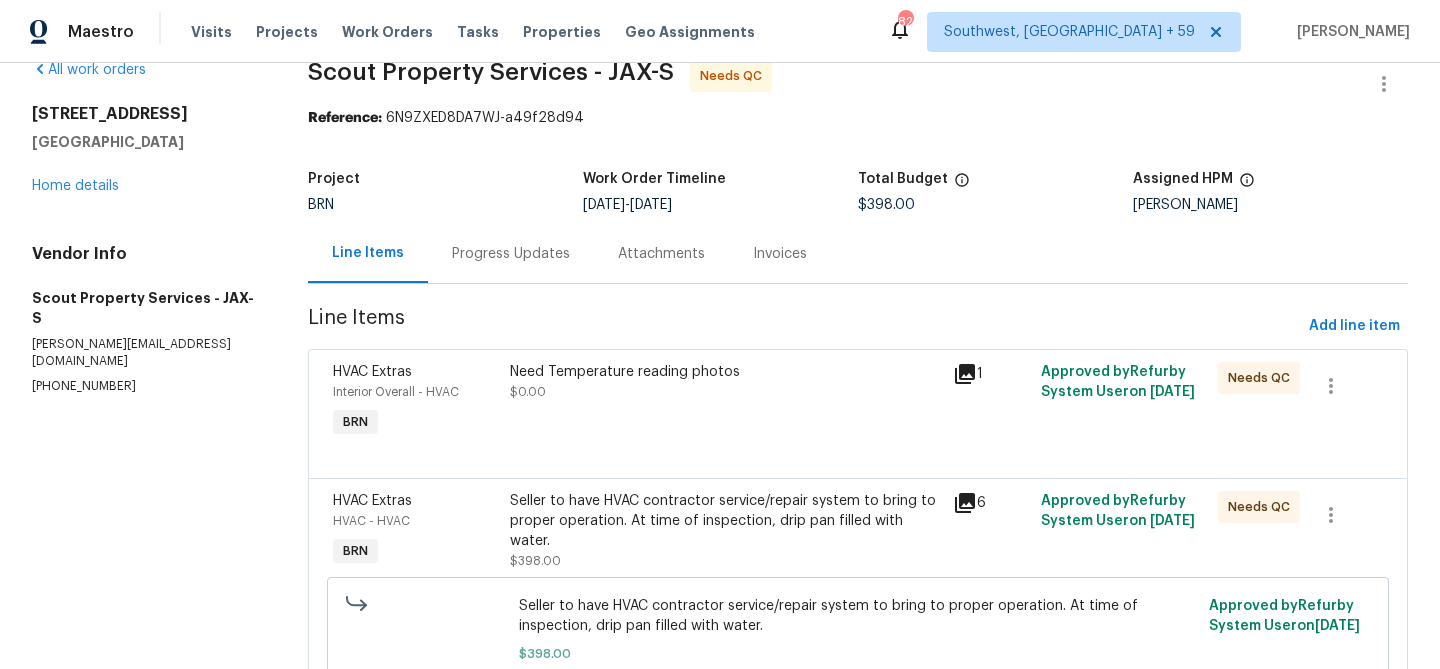 click on "Need Temperature reading photos $0.00" at bounding box center (725, 382) 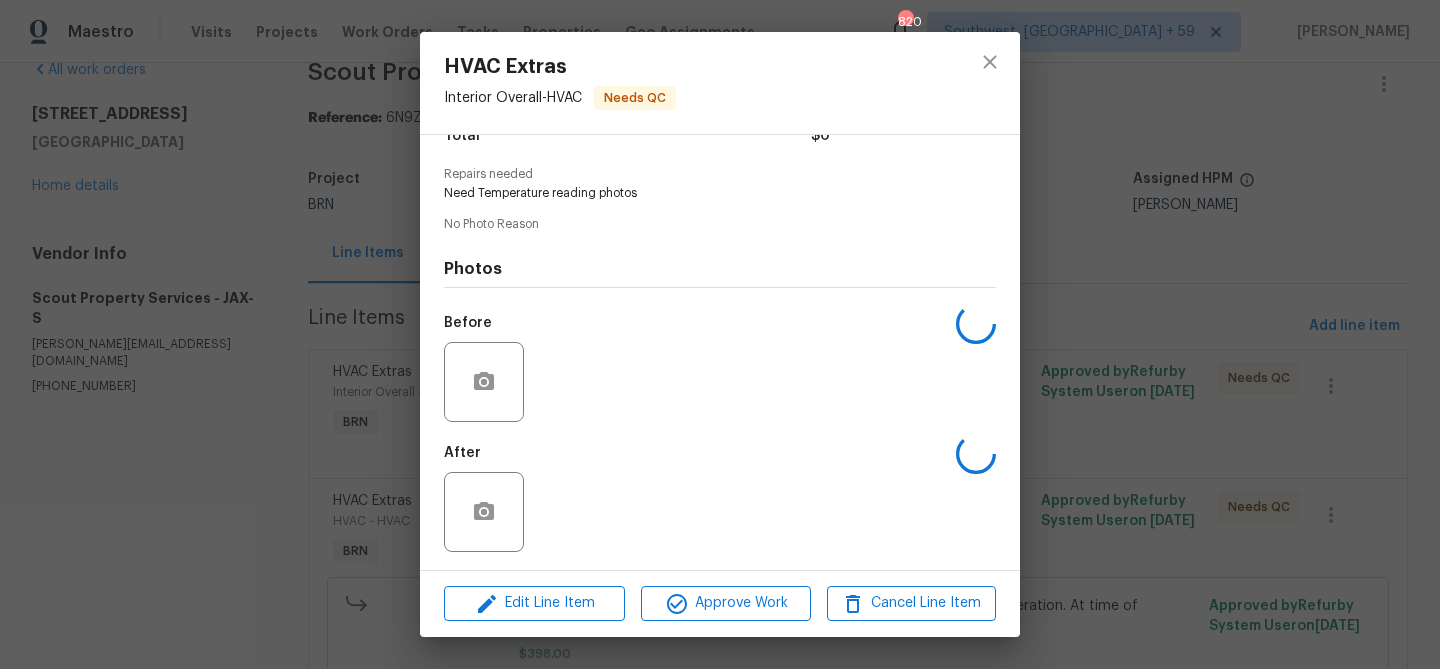 scroll, scrollTop: 184, scrollLeft: 0, axis: vertical 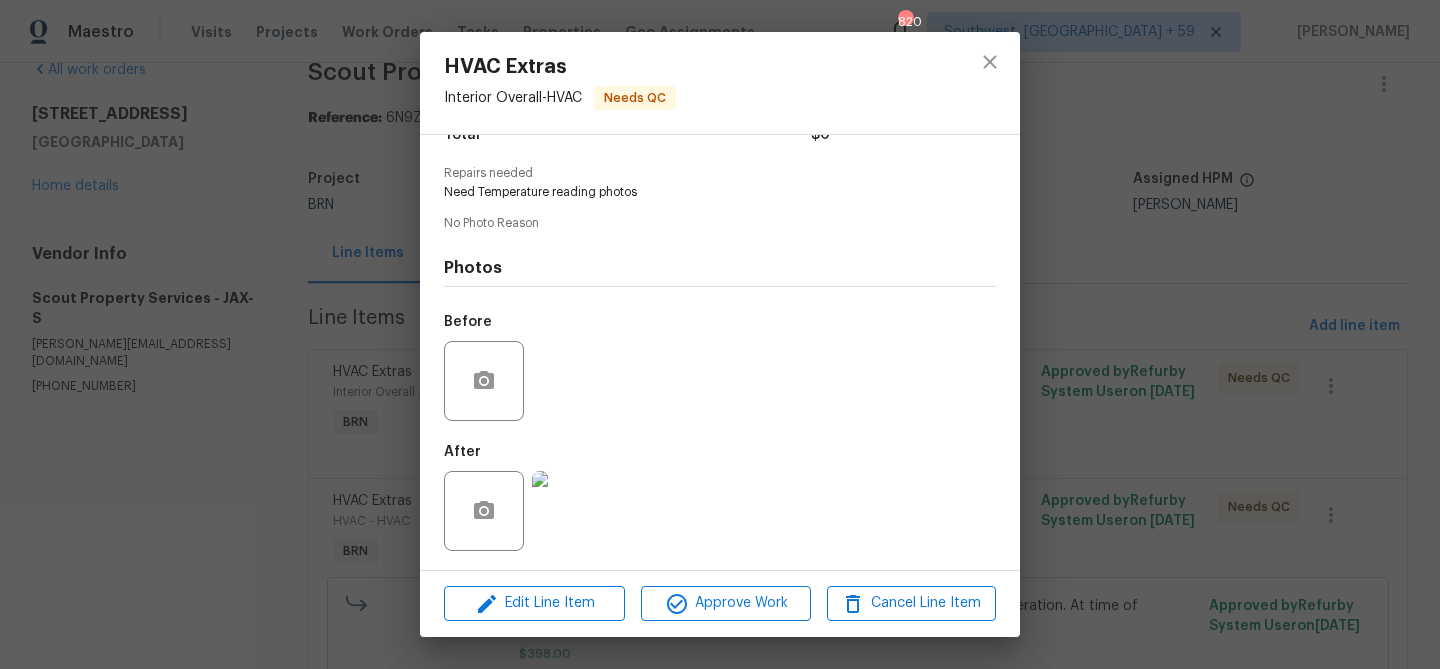 click at bounding box center [572, 511] 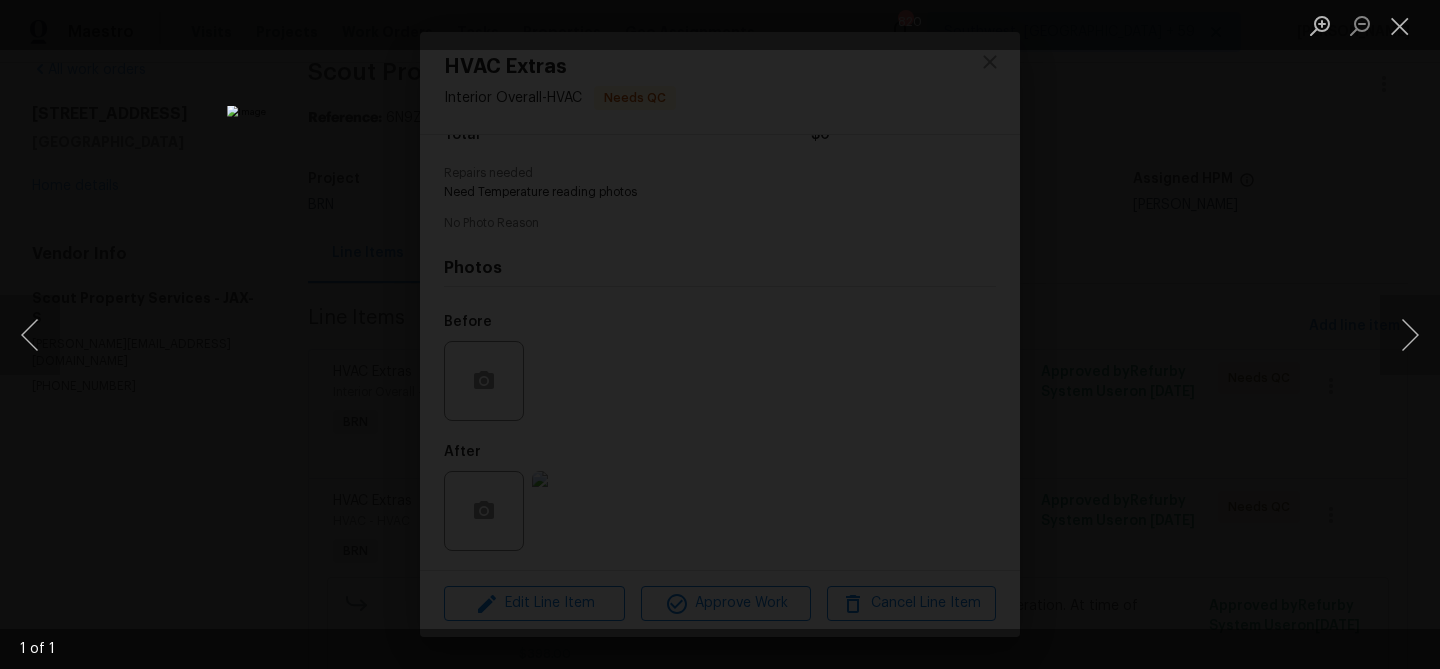click at bounding box center [720, 334] 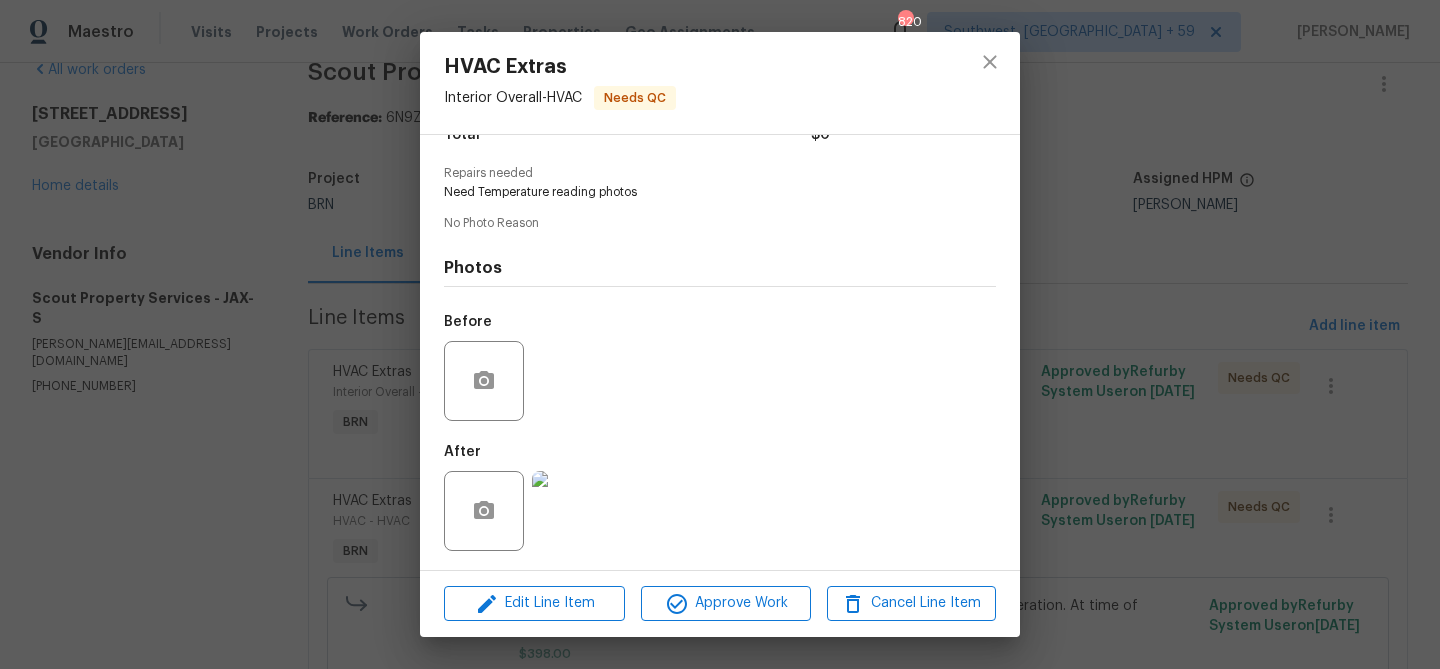 click on "HVAC Extras Interior Overall  -  HVAC Needs QC Vendor Scout Property Services Account Category BINSR Cost $0 x 1 count $0 Labor $0 Total $0 Repairs needed Need Temperature reading photos No Photo Reason
Photos Before After  Edit Line Item  Approve Work  Cancel Line Item" at bounding box center [720, 334] 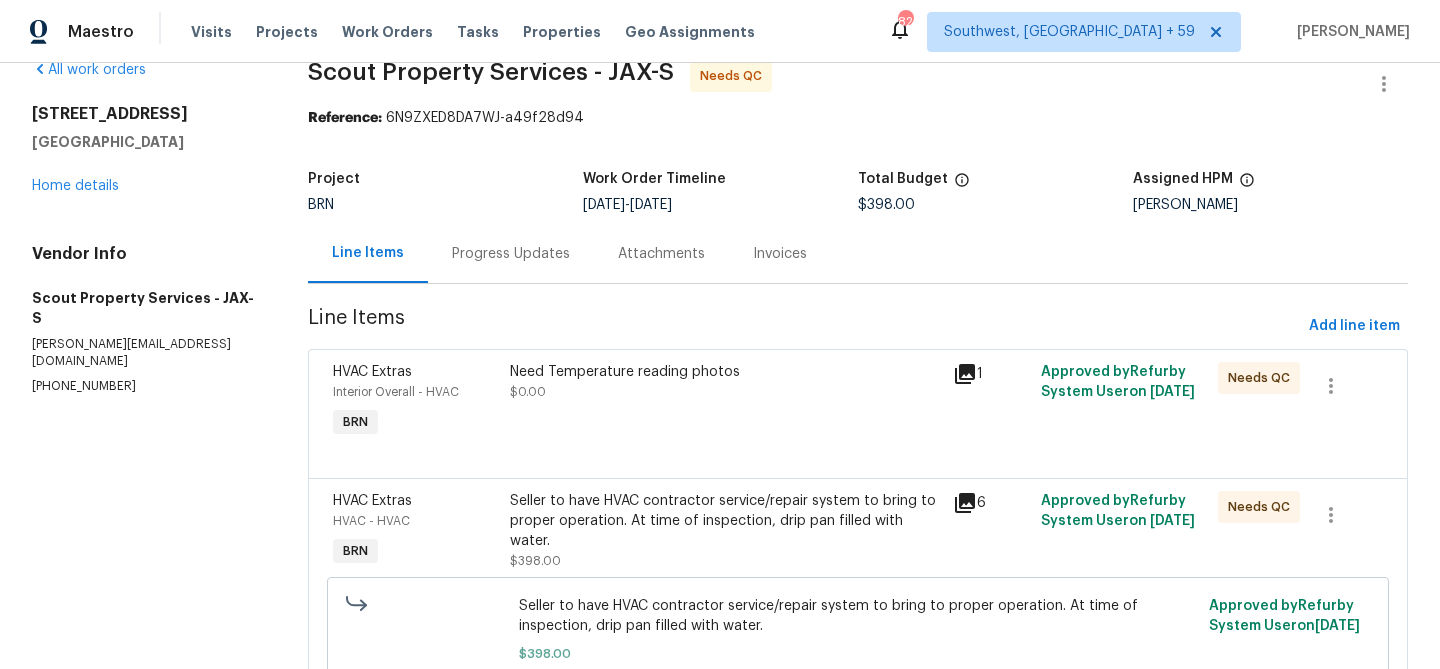 click on "Seller to have HVAC contractor service/repair system to bring to proper operation. At time of inspection, drip pan filled with water. $398.00" at bounding box center (725, 531) 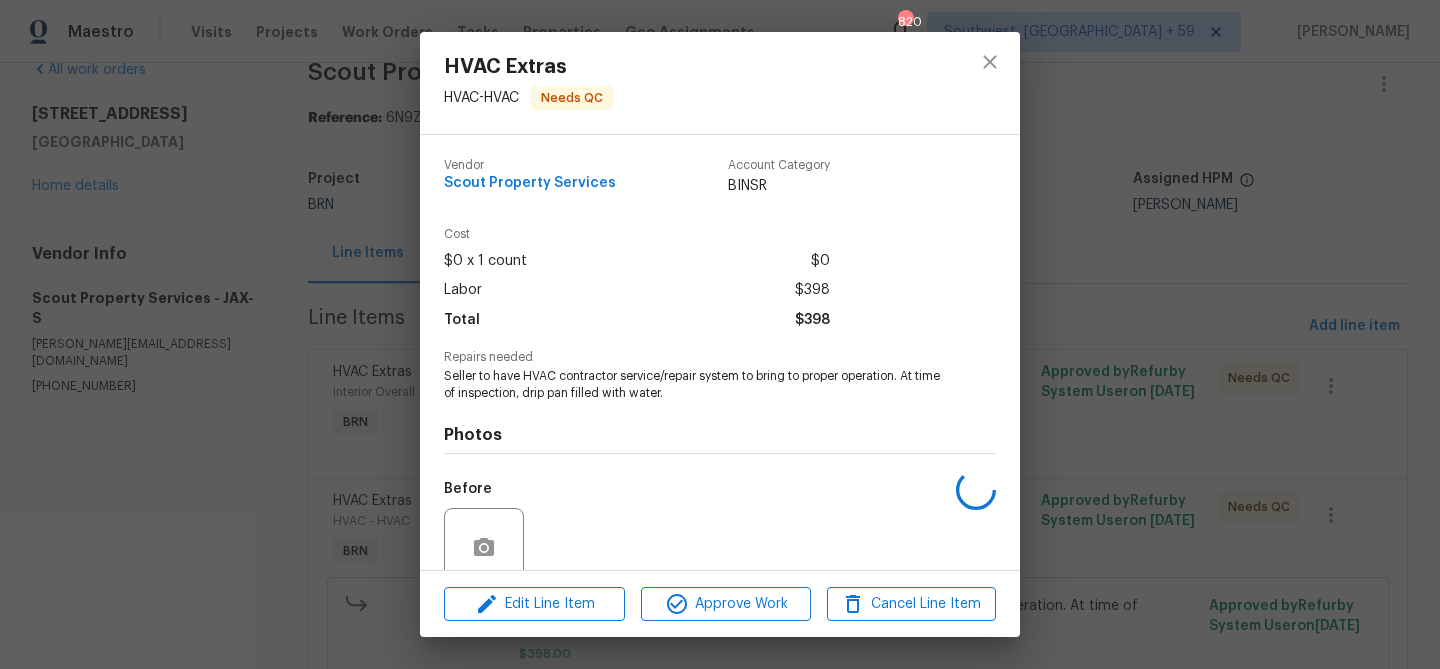 scroll, scrollTop: 168, scrollLeft: 0, axis: vertical 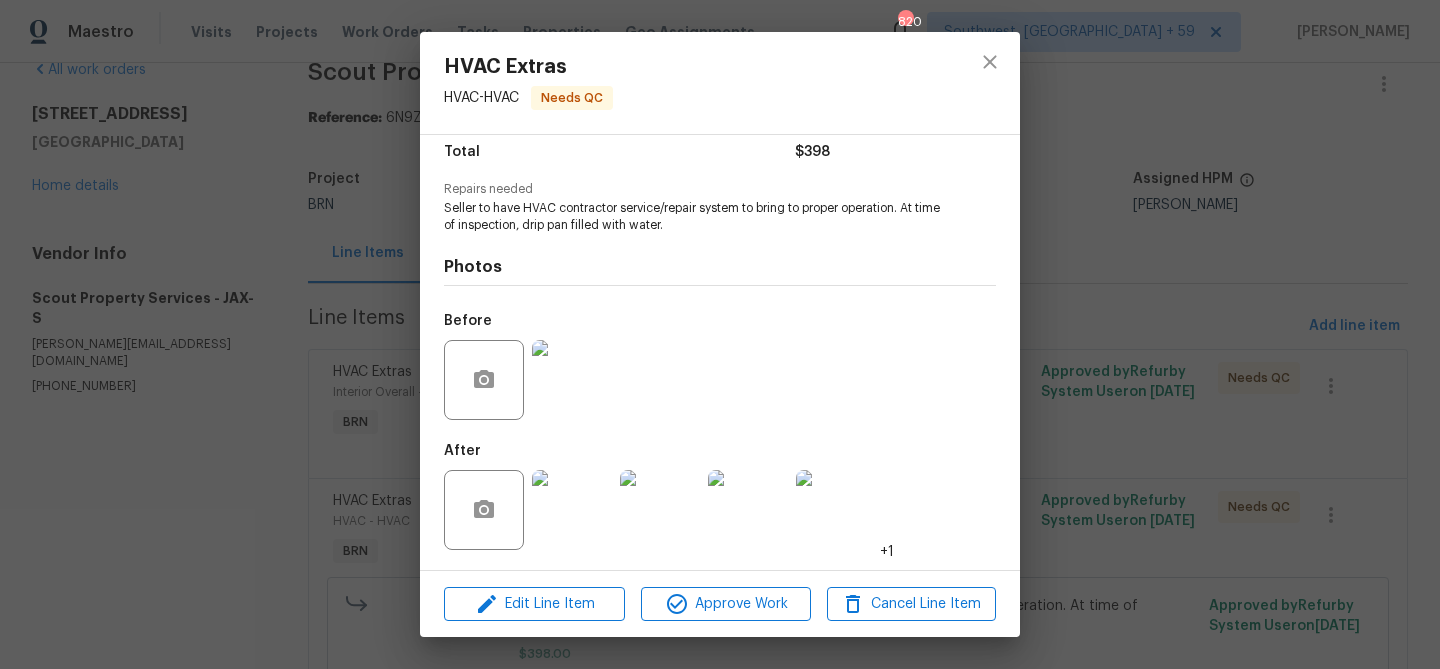 click at bounding box center [572, 510] 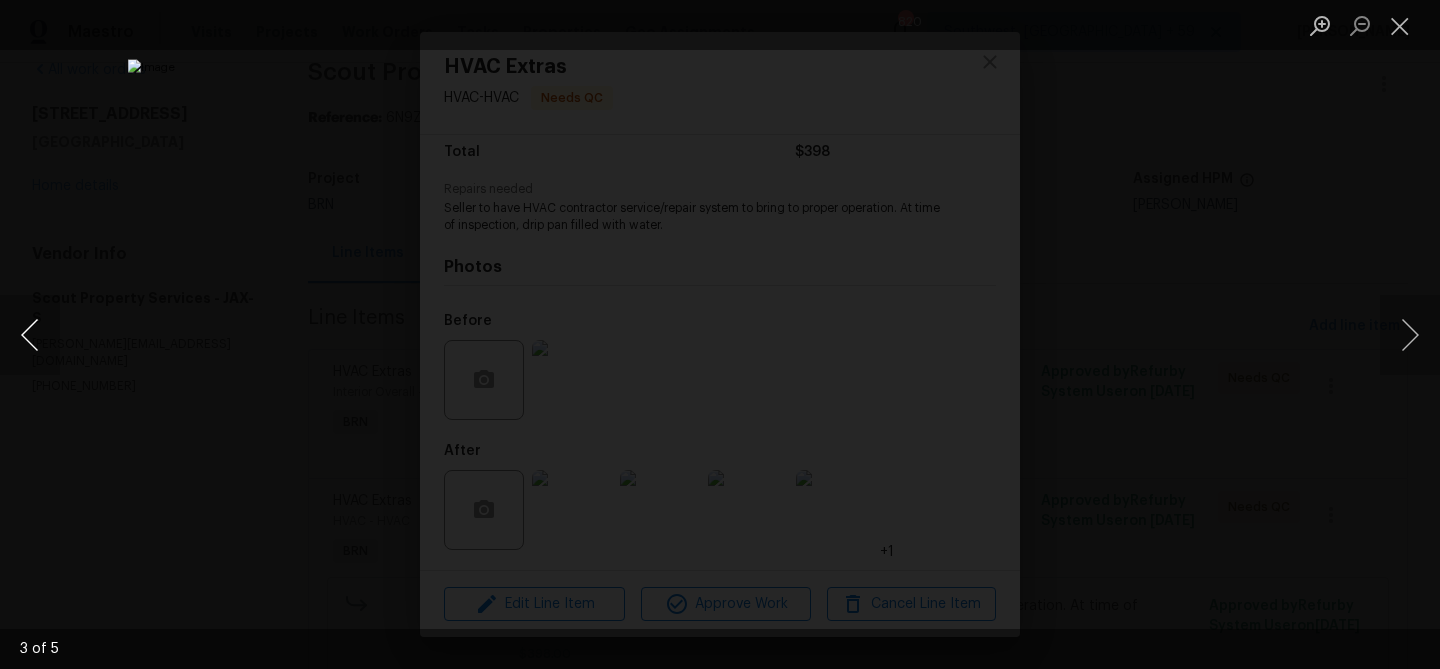 click at bounding box center [30, 335] 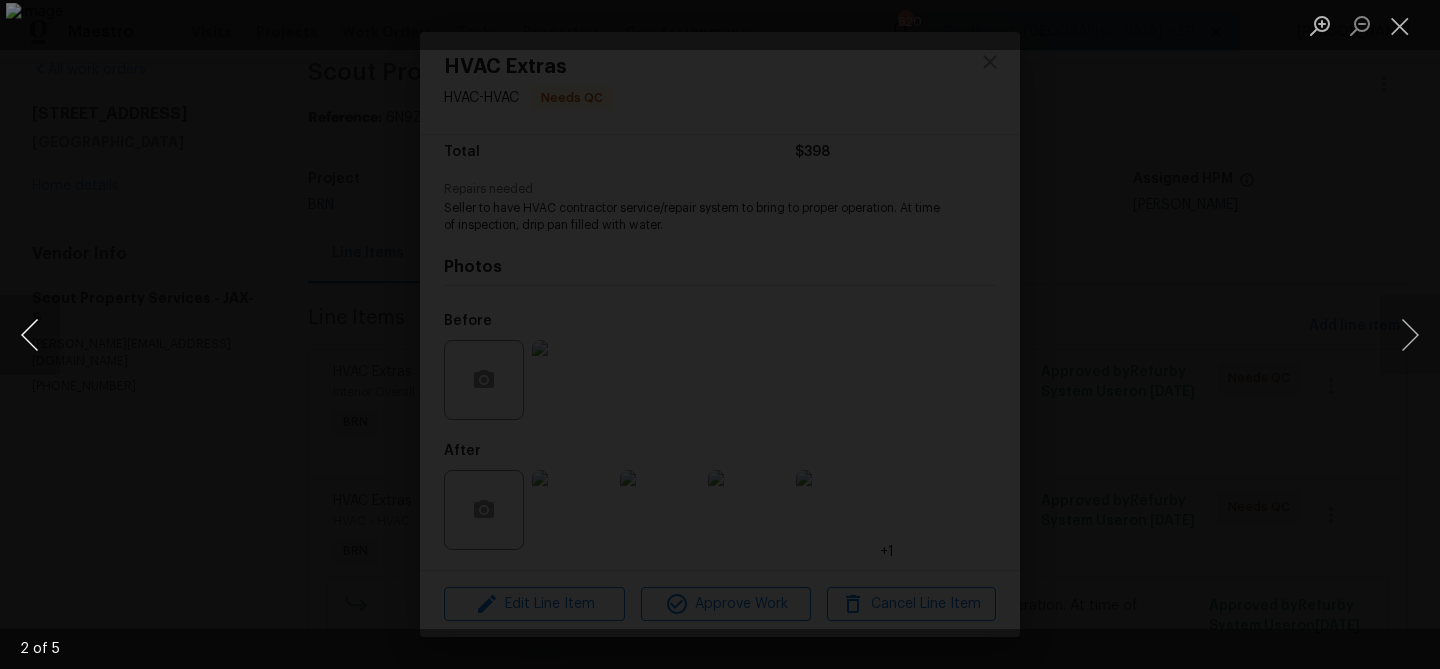 click at bounding box center [30, 335] 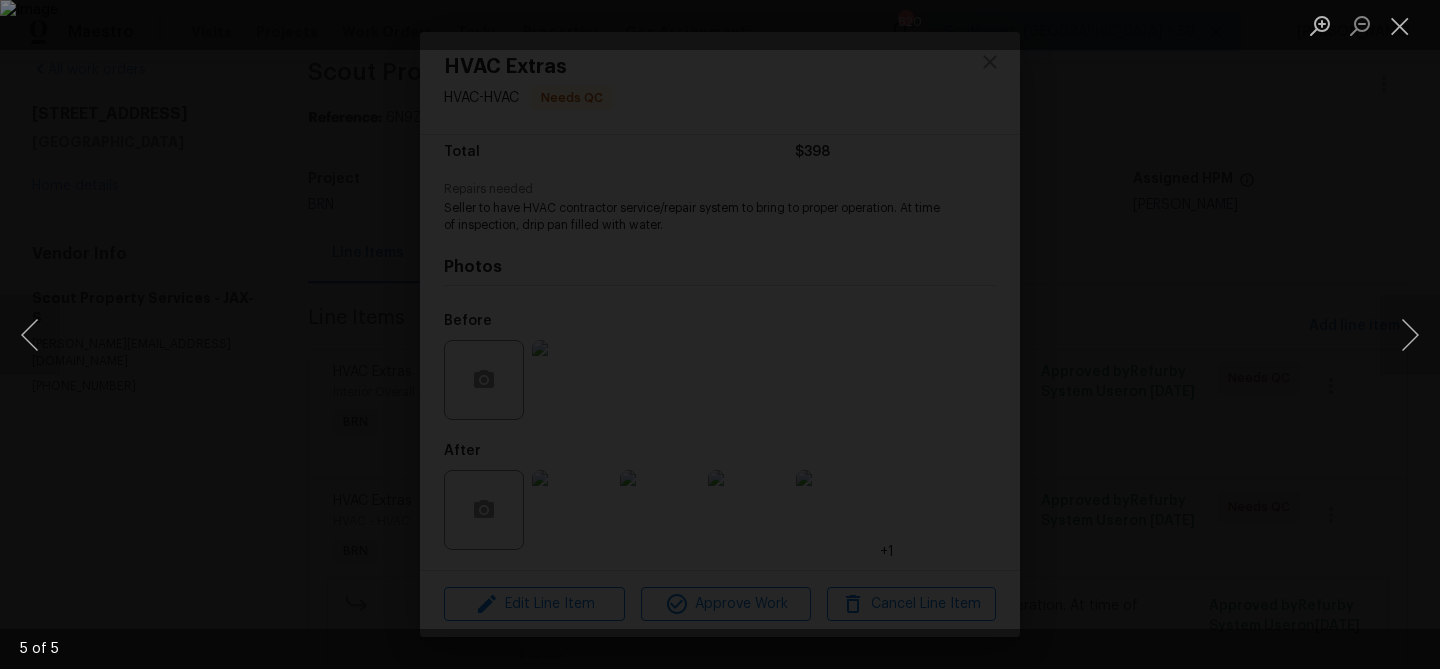 click at bounding box center (720, 334) 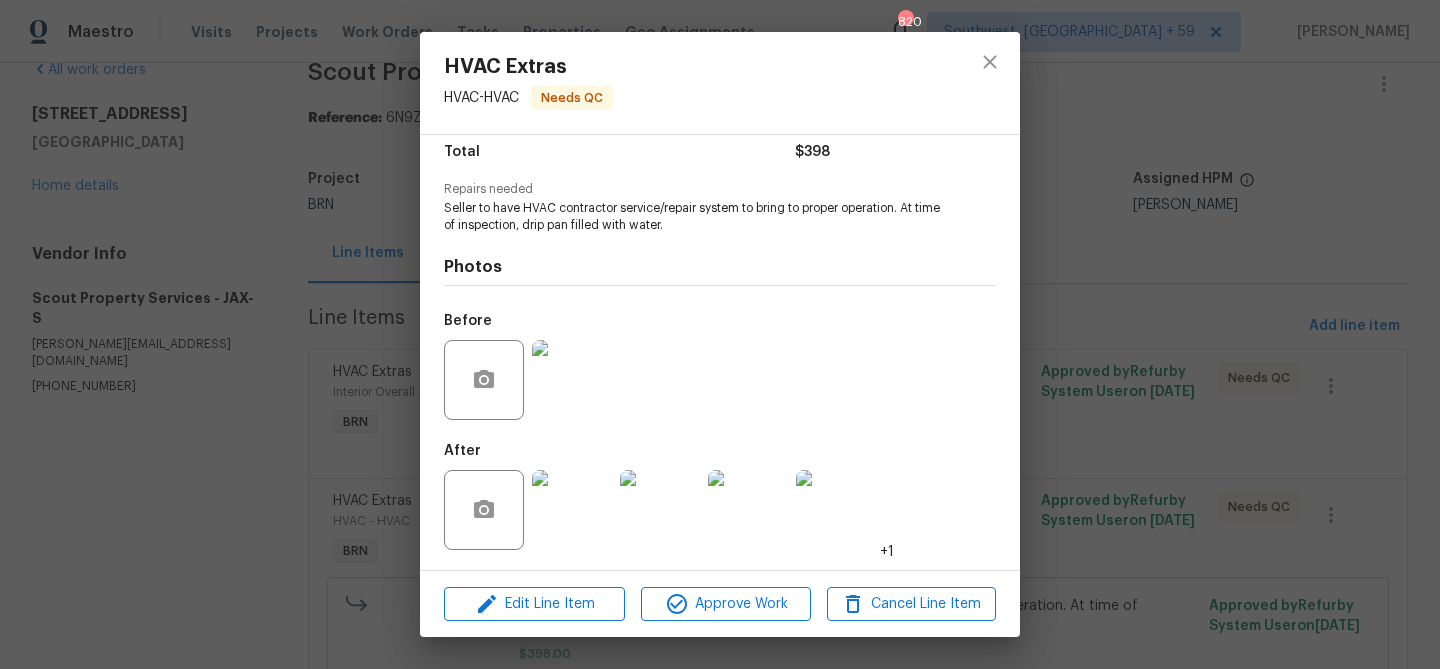 click on "HVAC Extras HVAC  -  HVAC Needs QC Vendor Scout Property Services Account Category BINSR Cost $0 x 1 count $0 Labor $398 Total $398 Repairs needed Seller to have HVAC contractor service/repair system to bring to proper operation. At time of inspection, drip pan filled with water. Photos Before After  +1  Edit Line Item  Approve Work  Cancel Line Item" at bounding box center [720, 334] 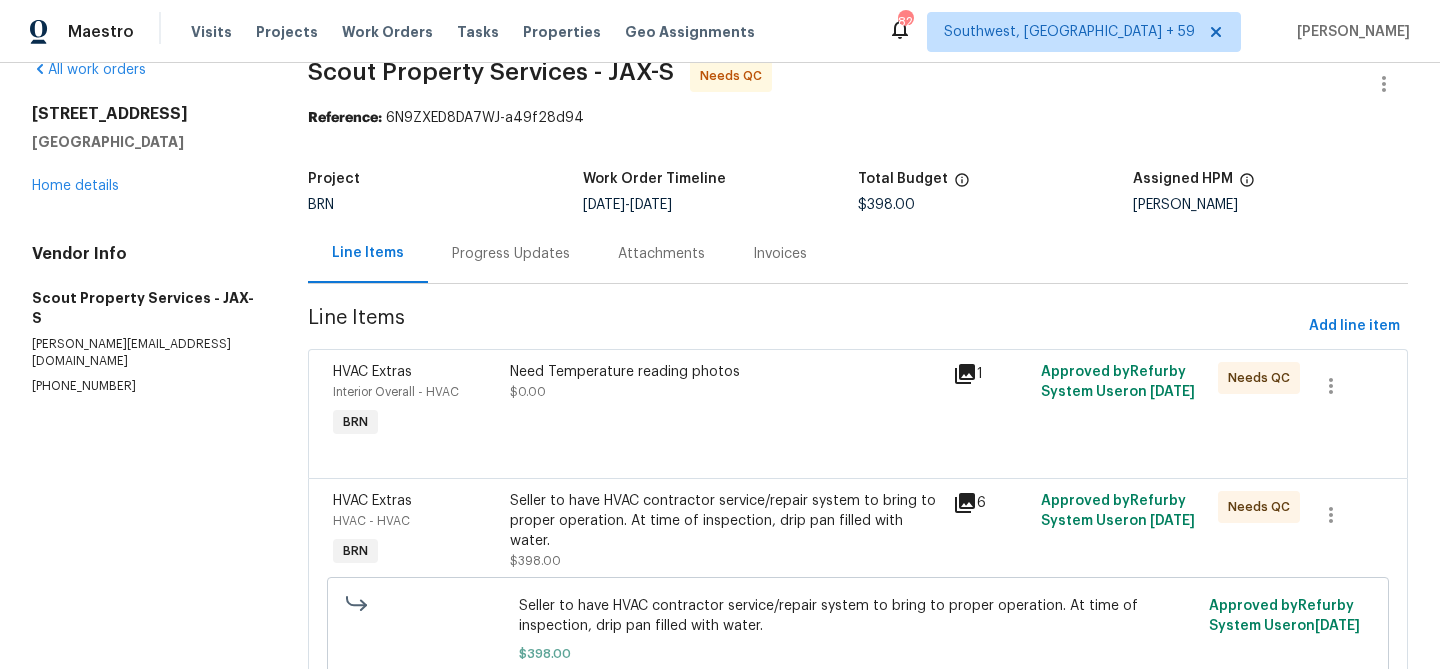 click on "(615) 913-6484" at bounding box center (146, 386) 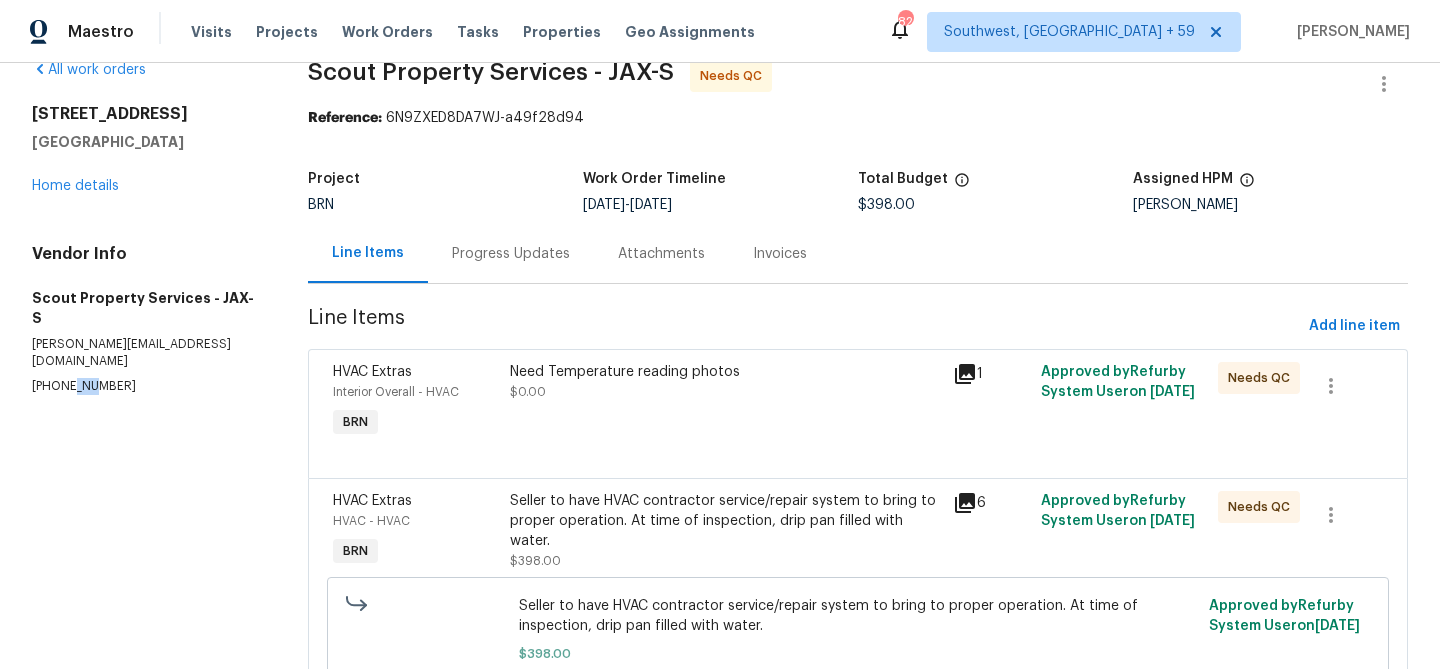 click on "(615) 913-6484" at bounding box center (146, 386) 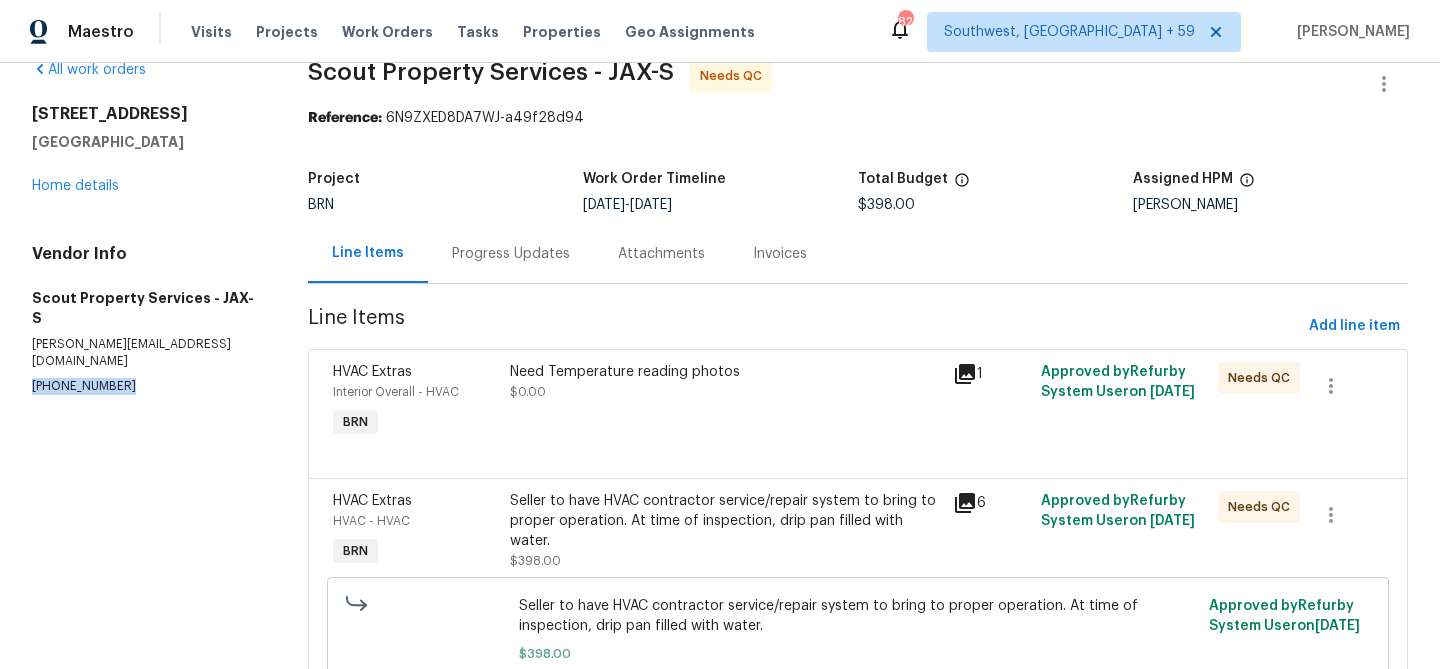 click on "(615) 913-6484" at bounding box center [146, 386] 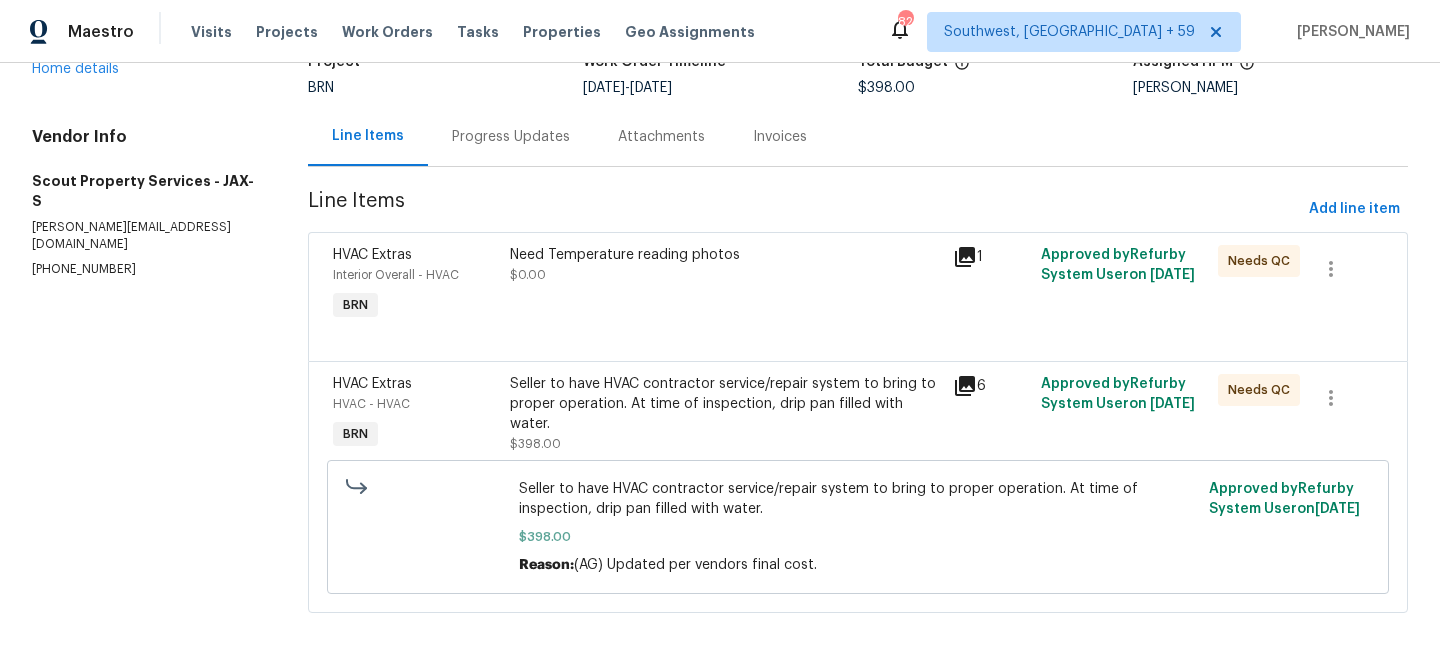 click on "Need Temperature reading photos $0.00" at bounding box center (725, 265) 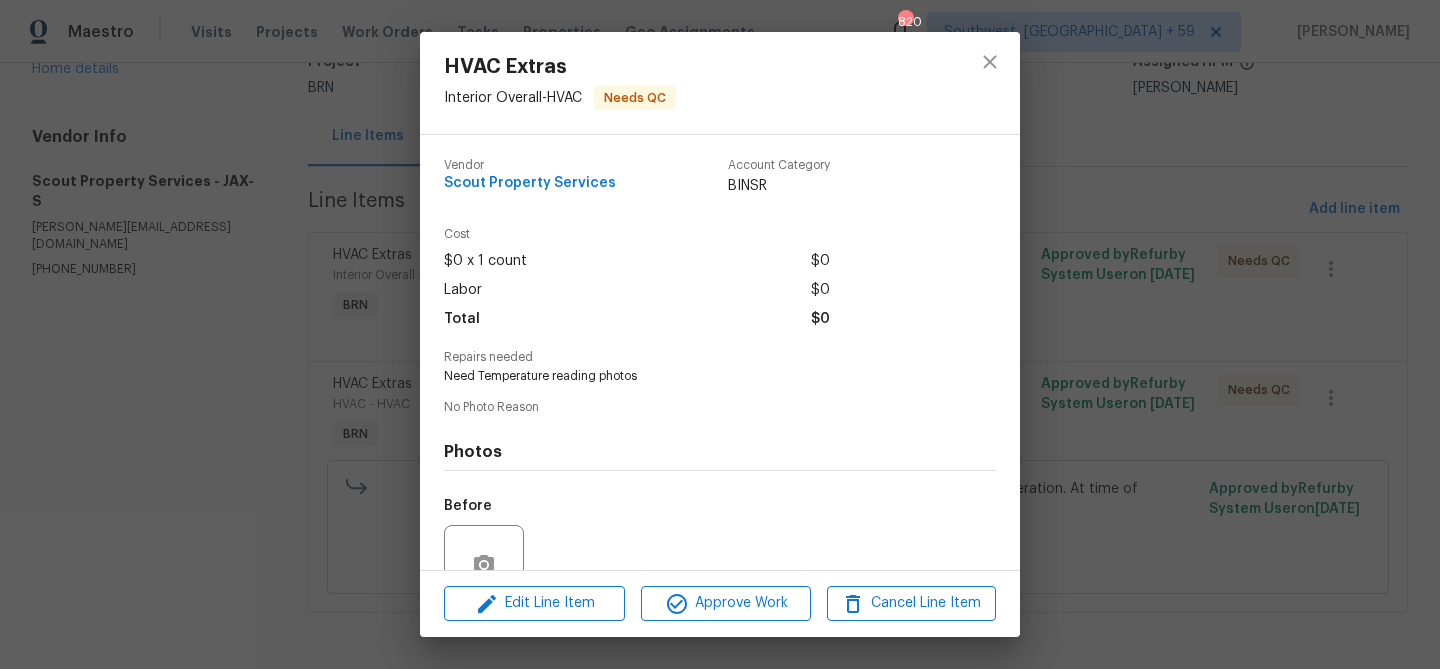 scroll, scrollTop: 184, scrollLeft: 0, axis: vertical 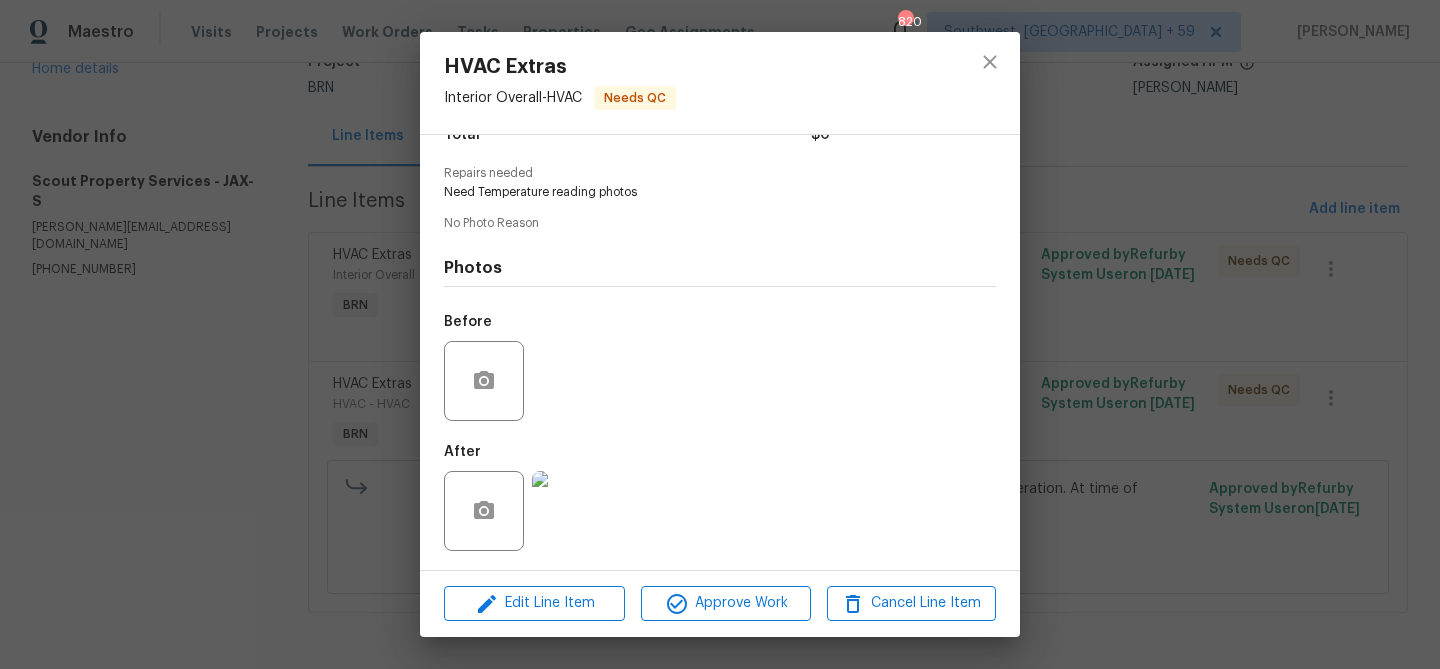 click on "After" at bounding box center (530, 498) 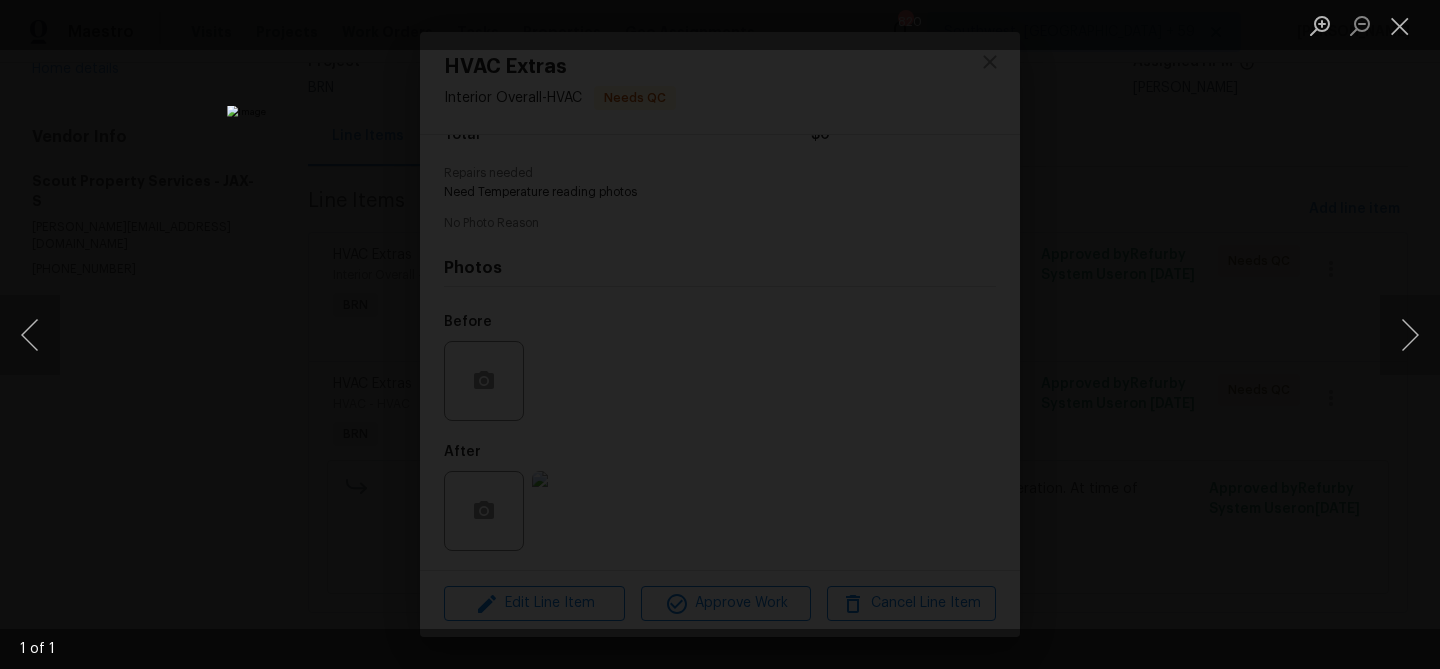 click at bounding box center [720, 334] 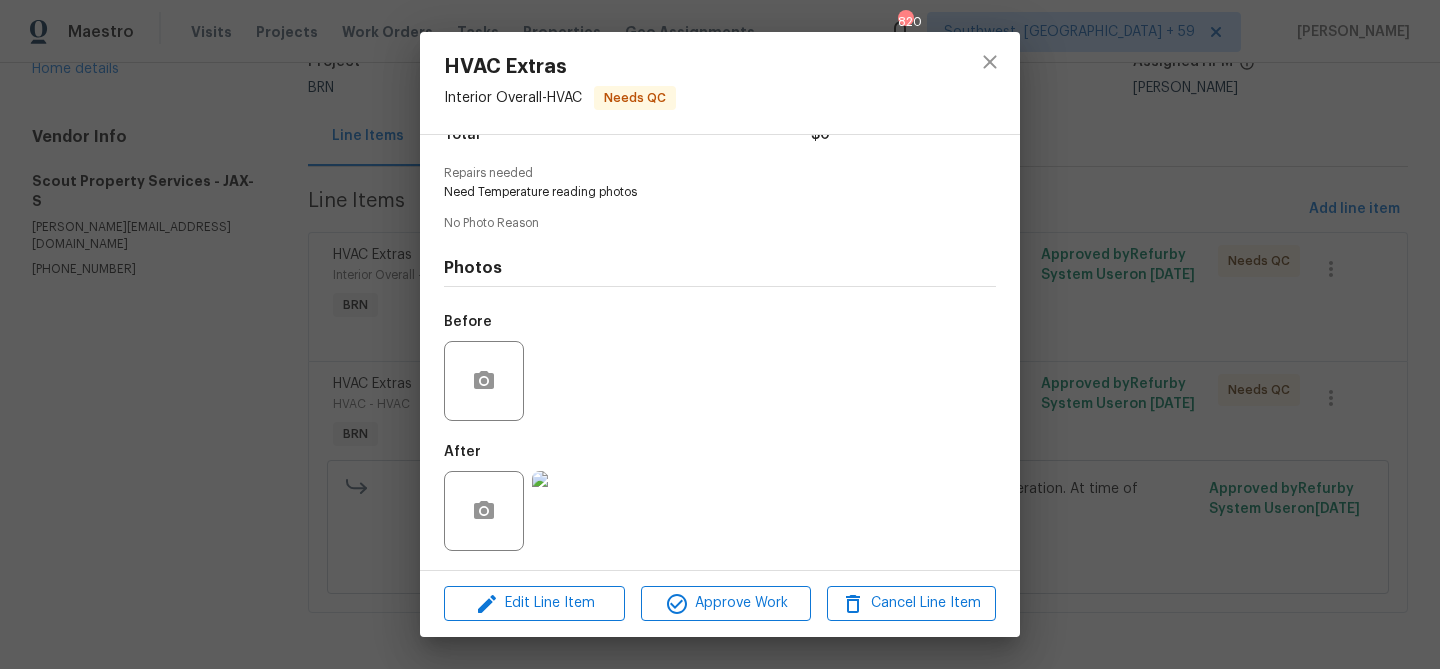 click on "HVAC Extras Interior Overall  -  HVAC Needs QC Vendor Scout Property Services Account Category BINSR Cost $0 x 1 count $0 Labor $0 Total $0 Repairs needed Need Temperature reading photos No Photo Reason
Photos Before After  Edit Line Item  Approve Work  Cancel Line Item" at bounding box center [720, 334] 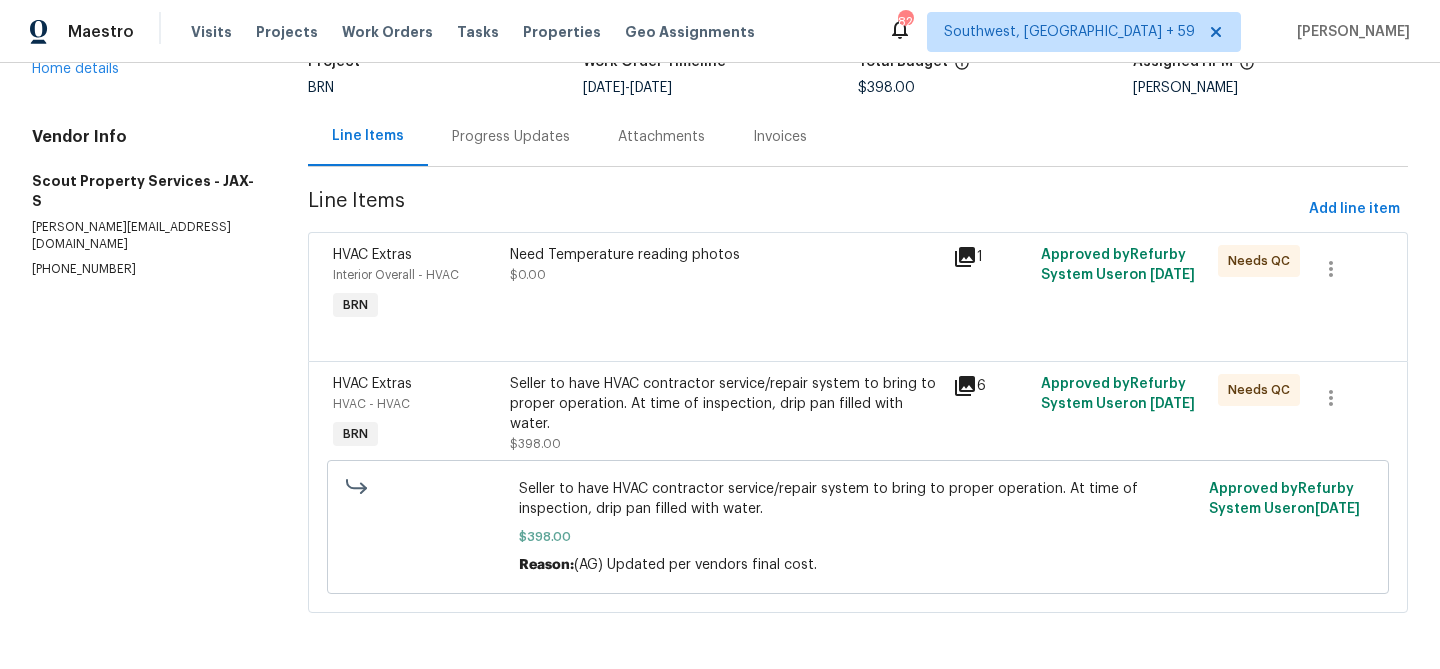click on "HVAC Extras Interior Overall  -  HVAC Needs QC Vendor Scout Property Services Account Category BINSR Cost $0 x 1 count $0 Labor $0 Total $0 Repairs needed Need Temperature reading photos No Photo Reason
Photos Before After  Edit Line Item  Approve Work  Cancel Line Item" at bounding box center (720, 334) 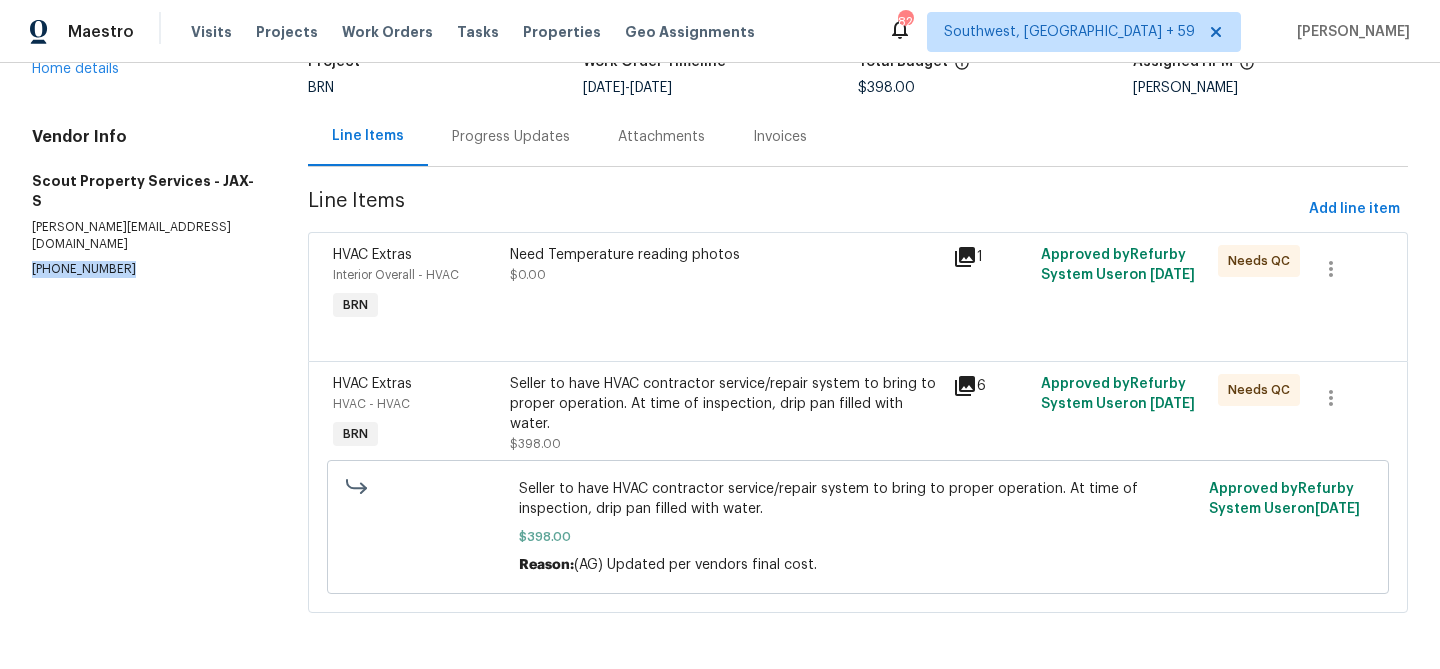 click on "All work orders 267 Tamar Ct Saint Augustine, FL 32095 Home details Vendor Info Scout Property Services - JAX-S trevor@scout-ps.com (615) 913-6484" at bounding box center [146, 290] 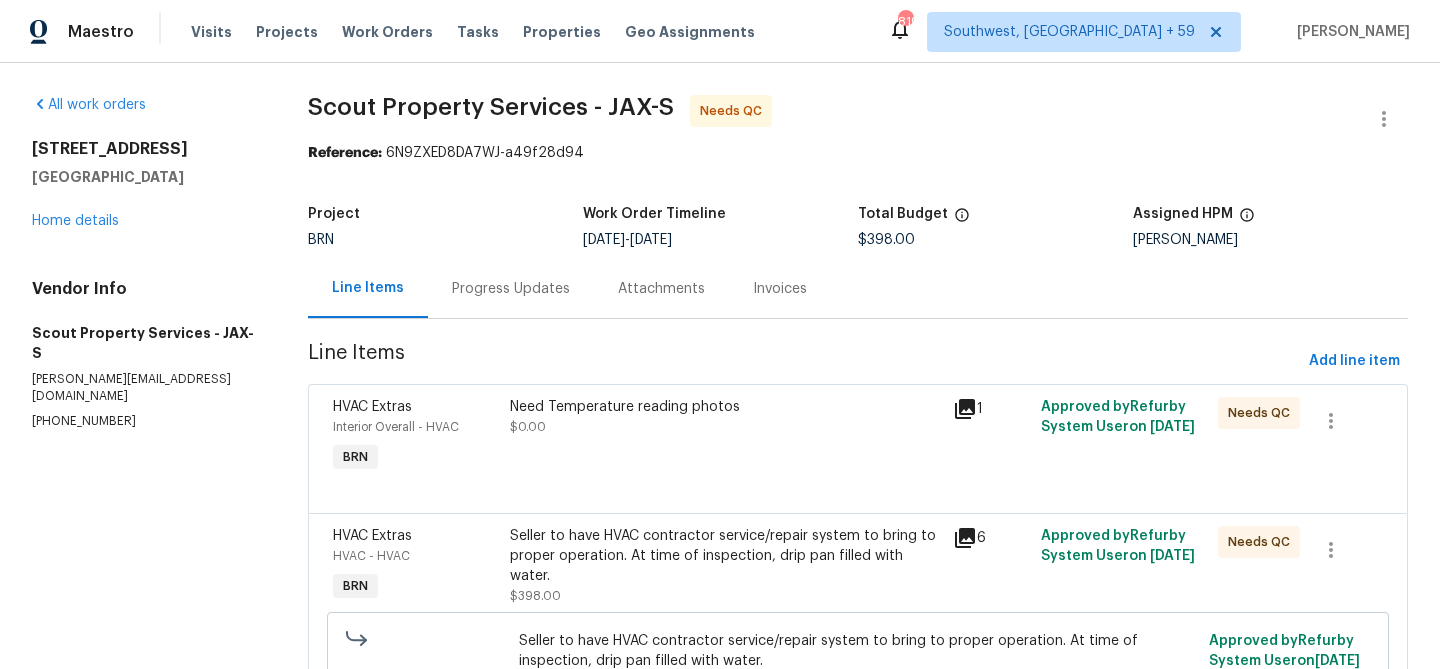 click on "HVAC Extras Interior Overall - HVAC BRN Need Temperature reading photos $0.00   1 Approved by  Refurby System User  on   7/8/2025 Needs QC" at bounding box center (858, 448) 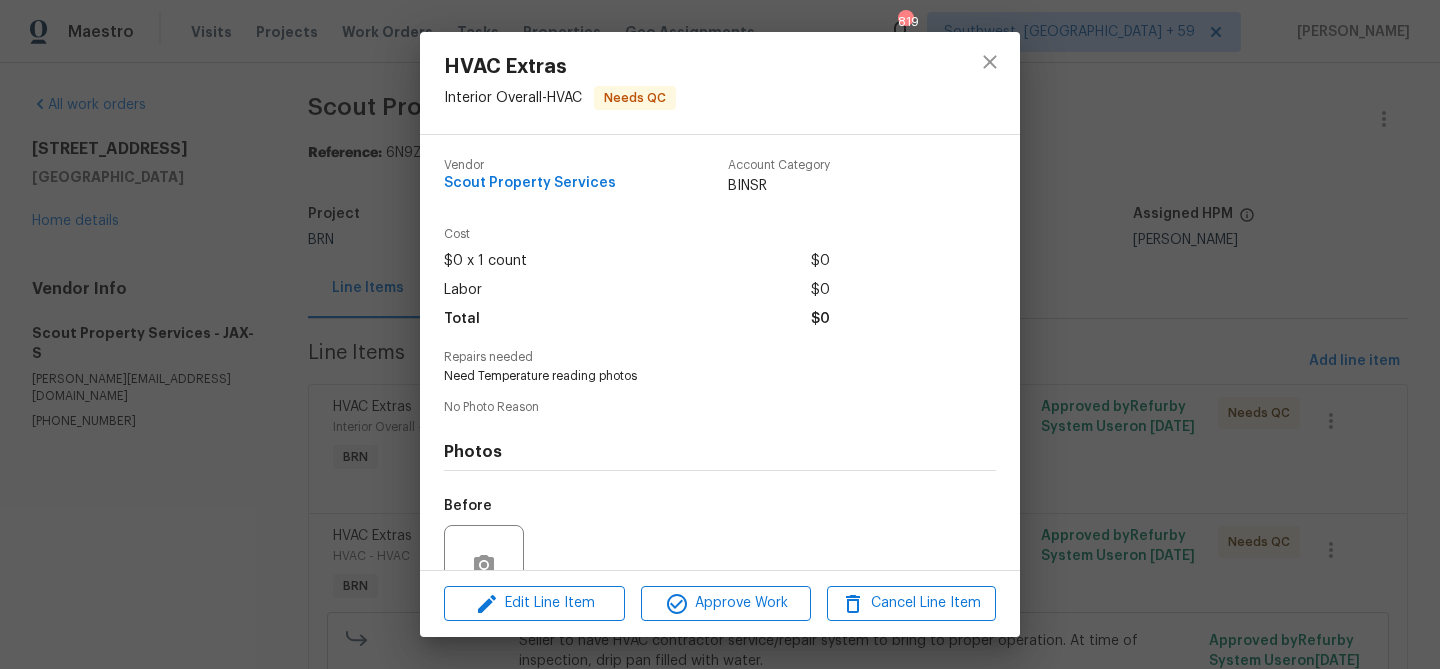 scroll, scrollTop: 184, scrollLeft: 0, axis: vertical 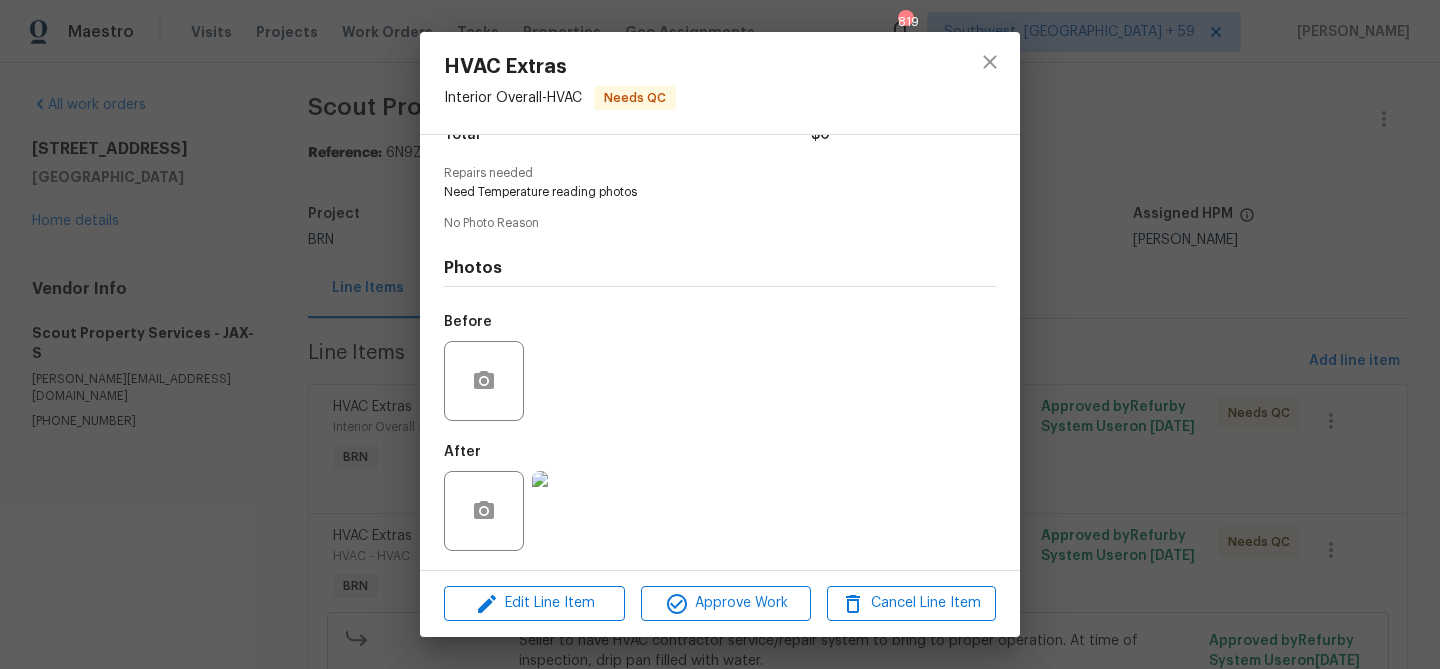 click at bounding box center [572, 511] 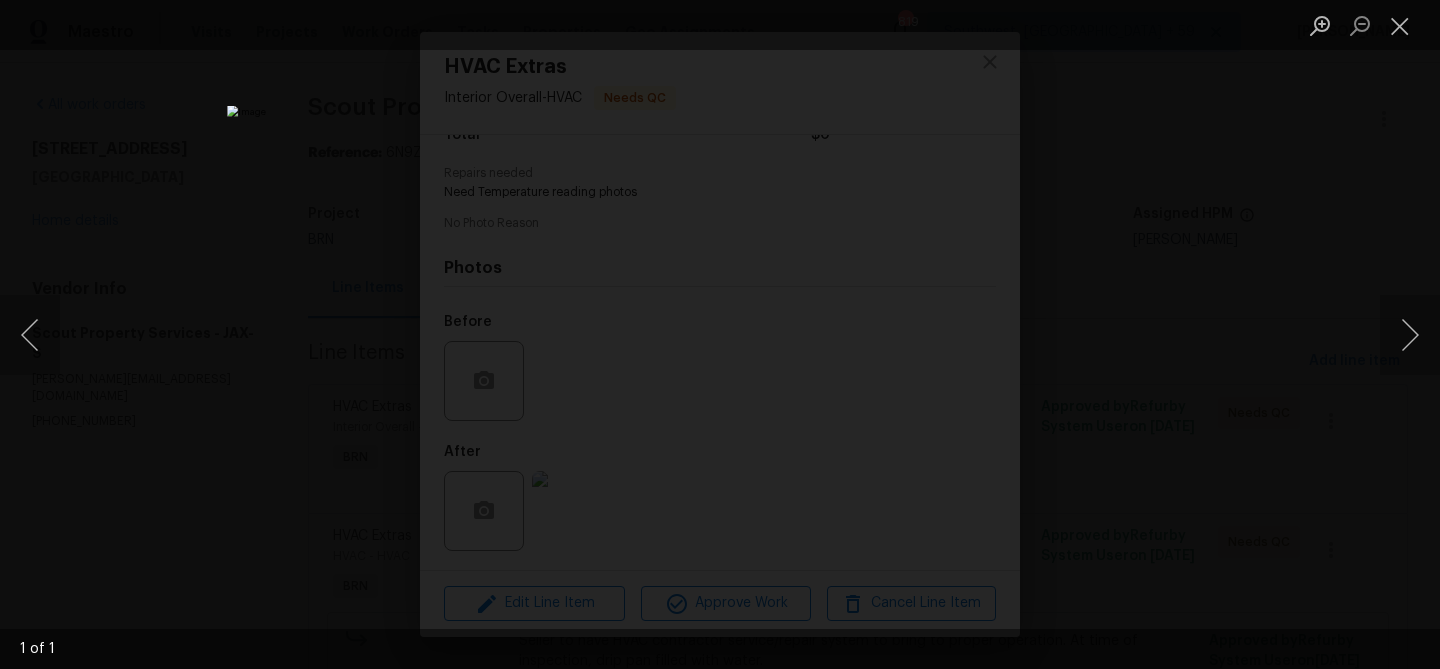 click at bounding box center [720, 334] 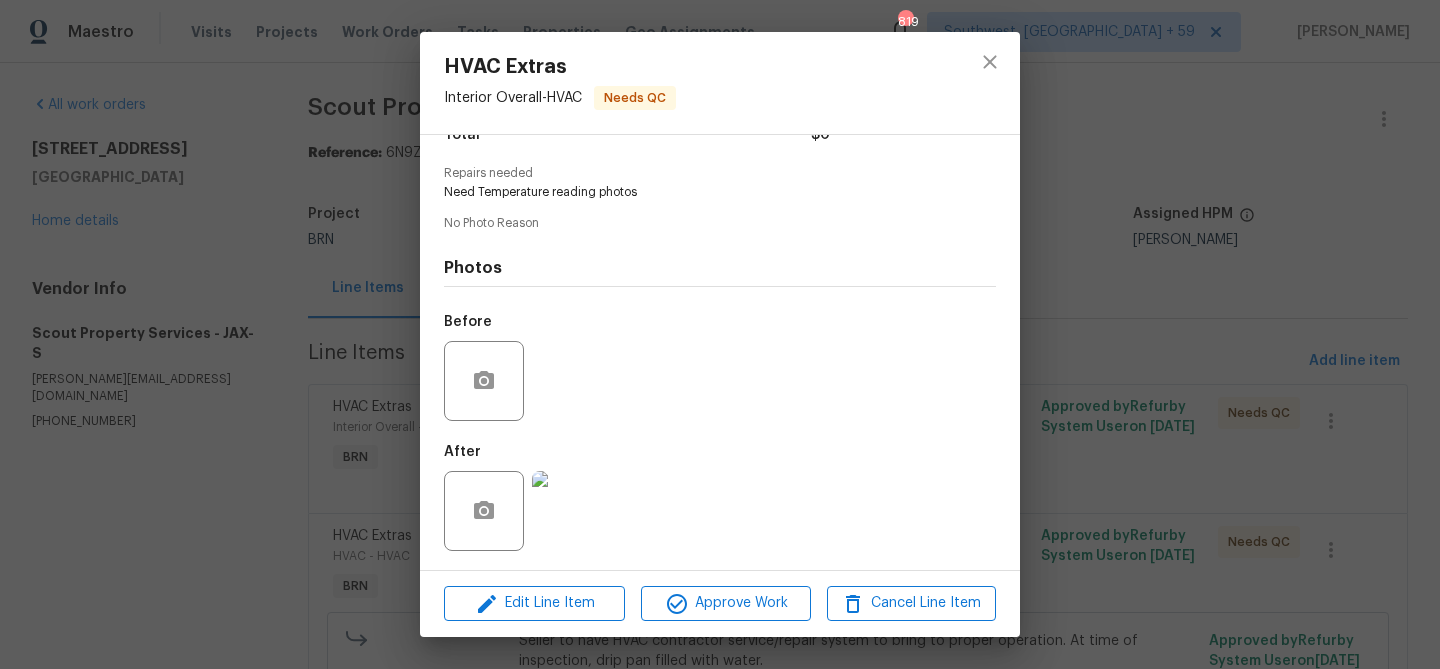 click on "HVAC Extras Interior Overall  -  HVAC Needs QC Vendor Scout Property Services Account Category BINSR Cost $0 x 1 count $0 Labor $0 Total $0 Repairs needed Need Temperature reading photos No Photo Reason
Photos Before After  Edit Line Item  Approve Work  Cancel Line Item" at bounding box center (720, 334) 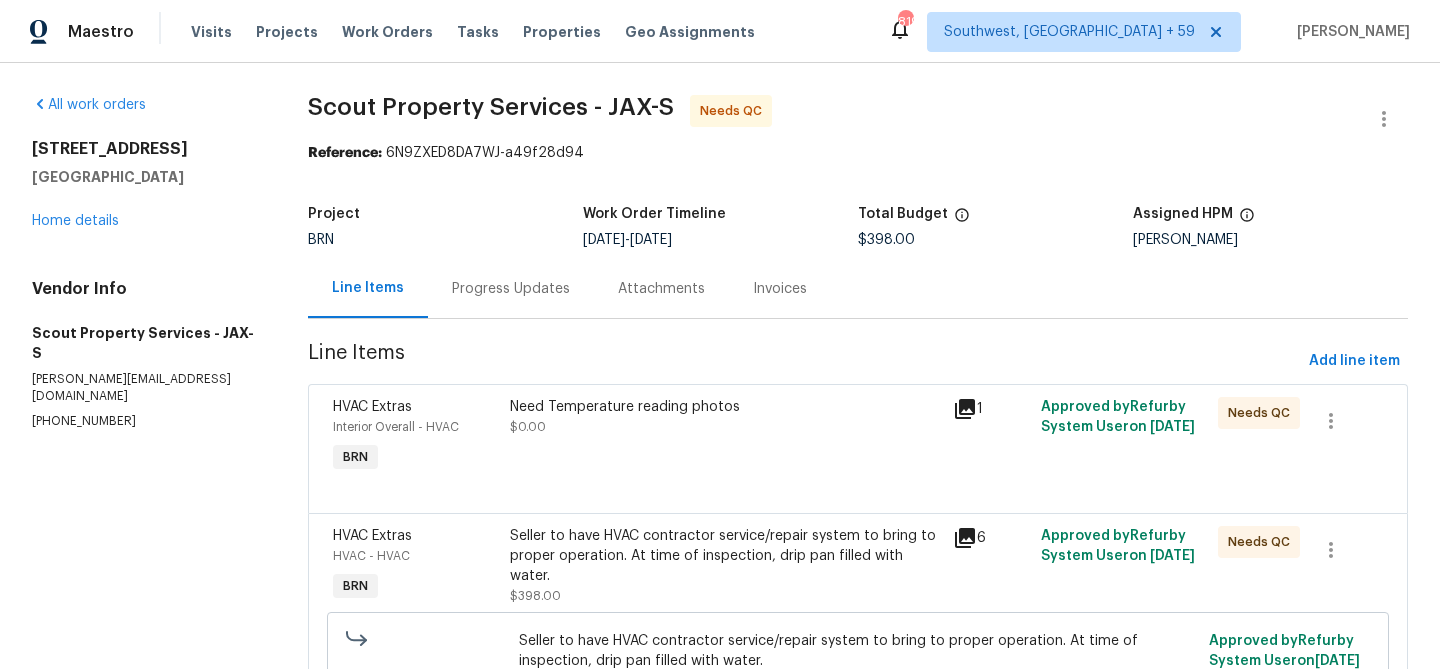 click on "Seller to have HVAC contractor service/repair system to bring to proper operation. At time of inspection, drip pan filled with water." at bounding box center (725, 556) 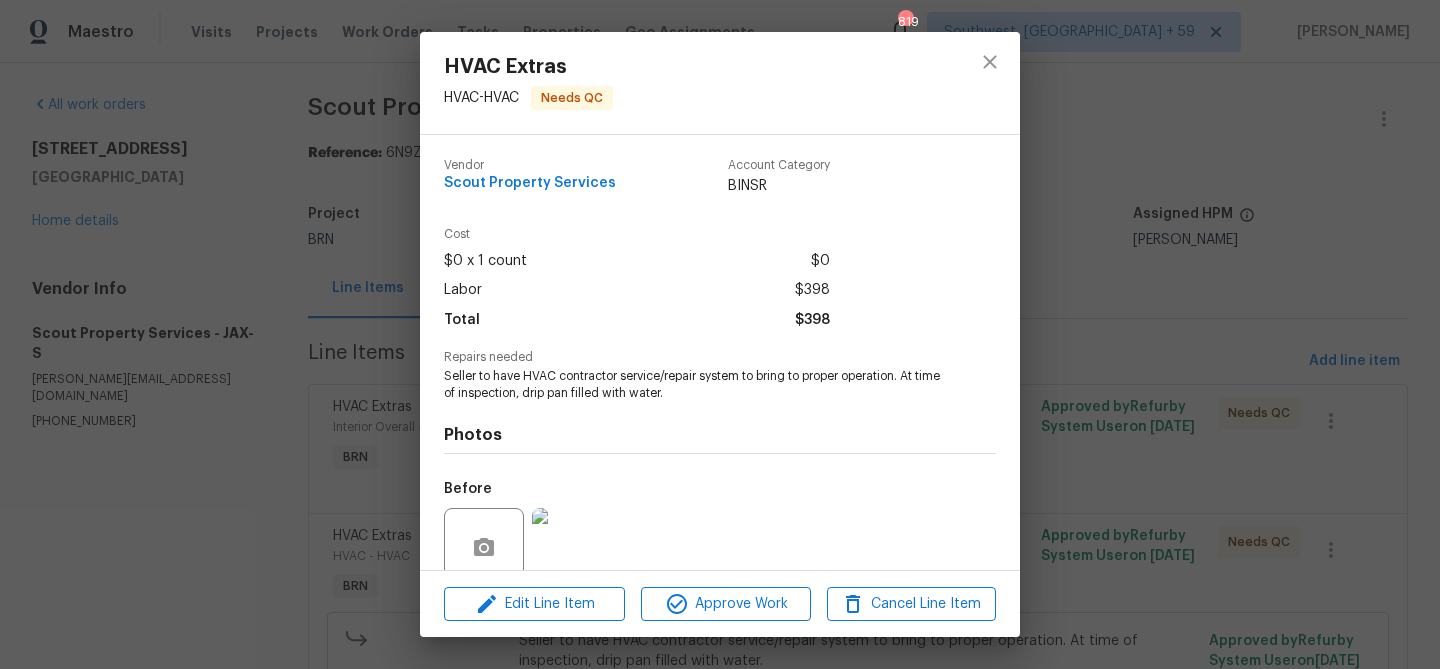scroll, scrollTop: 168, scrollLeft: 0, axis: vertical 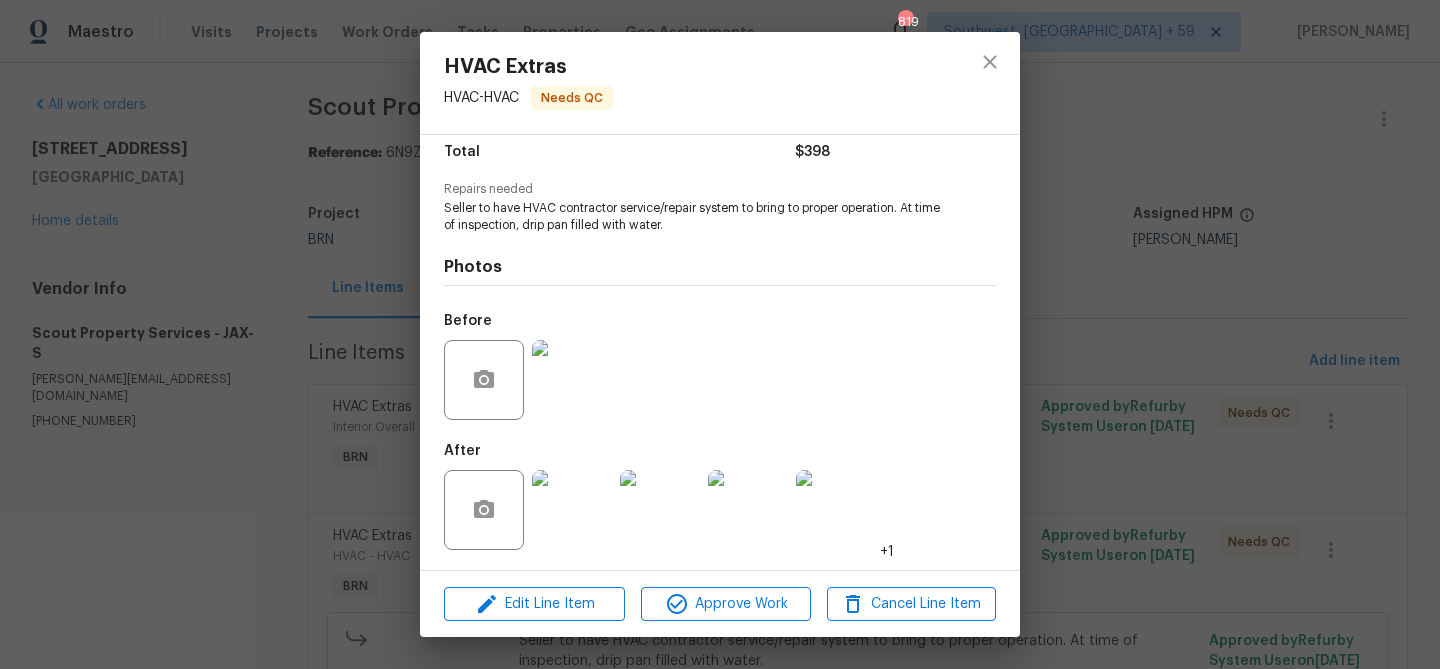 click at bounding box center (572, 510) 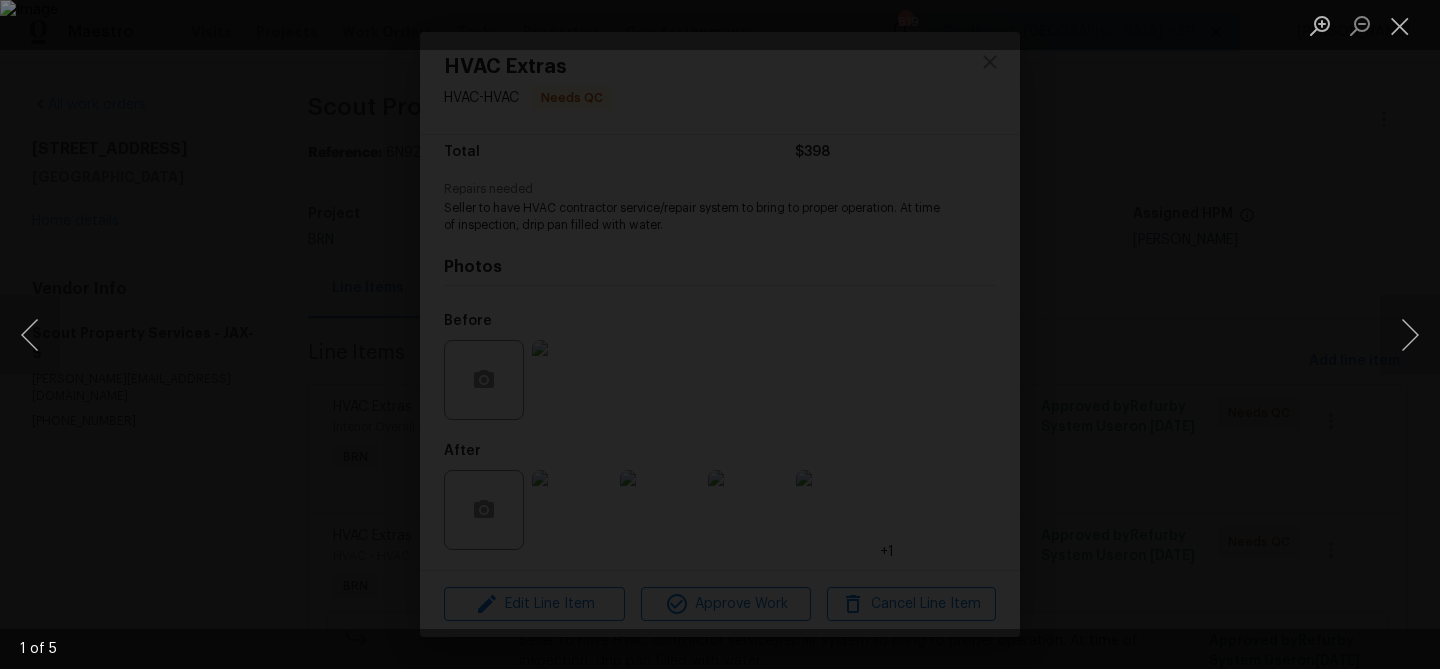 click at bounding box center [720, 334] 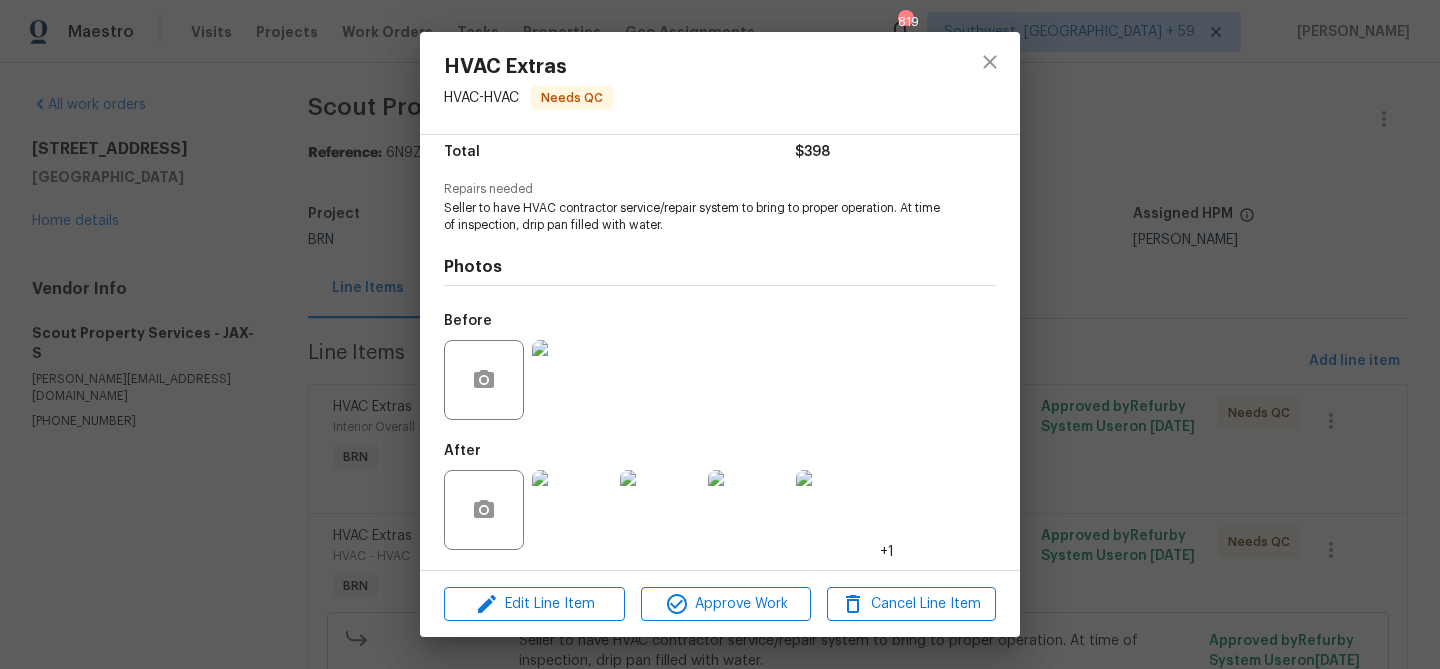click at bounding box center [572, 380] 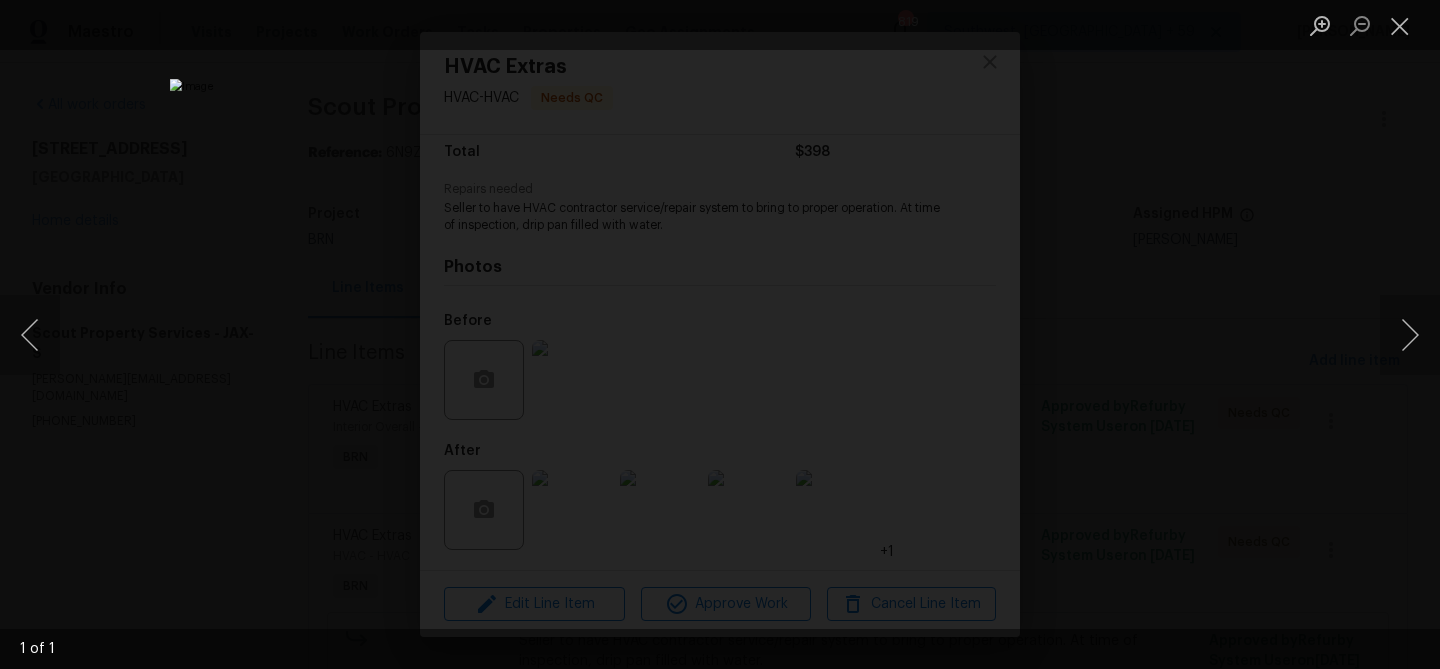 click at bounding box center [720, 334] 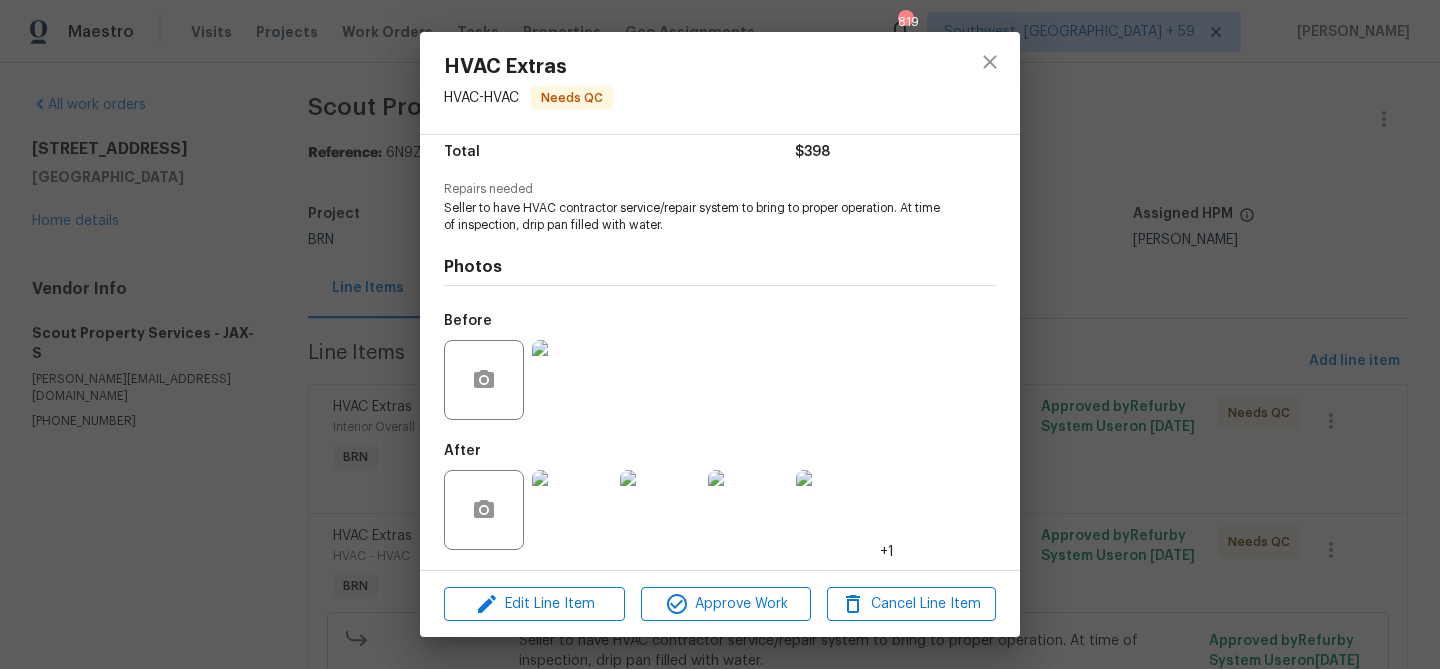 click at bounding box center (572, 510) 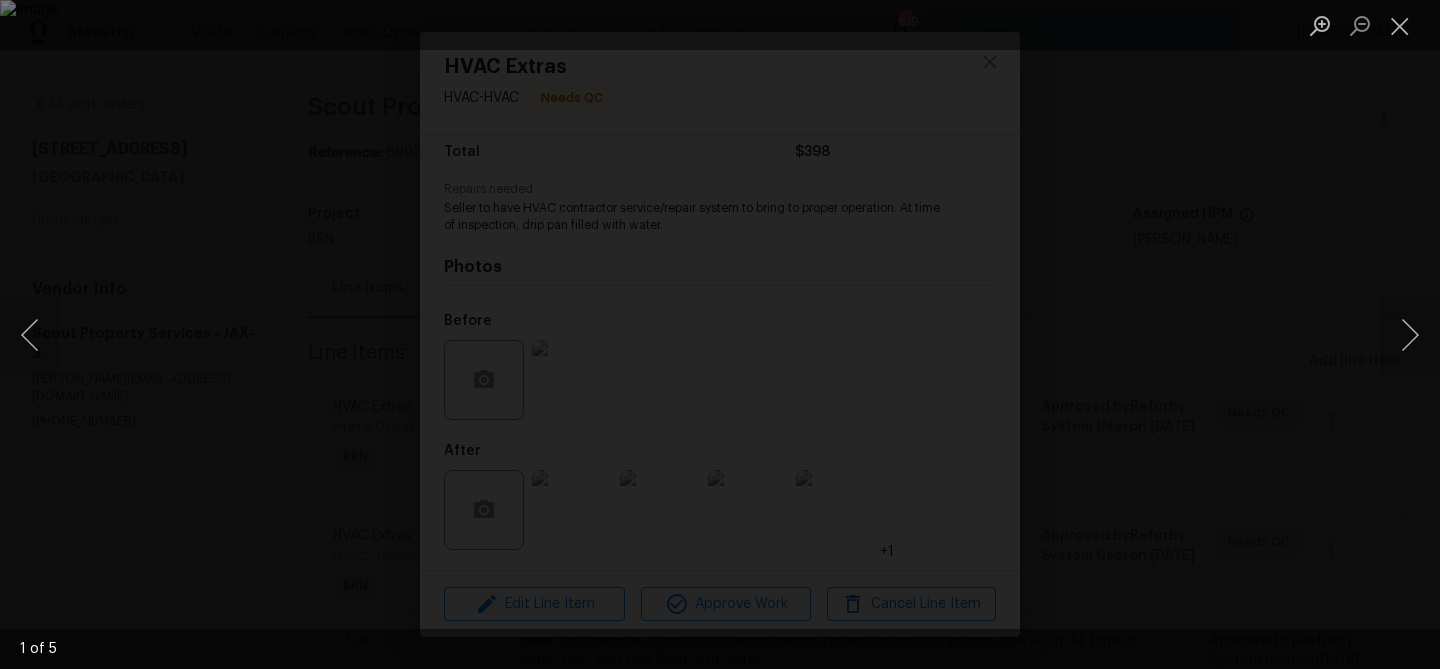 click at bounding box center [720, 334] 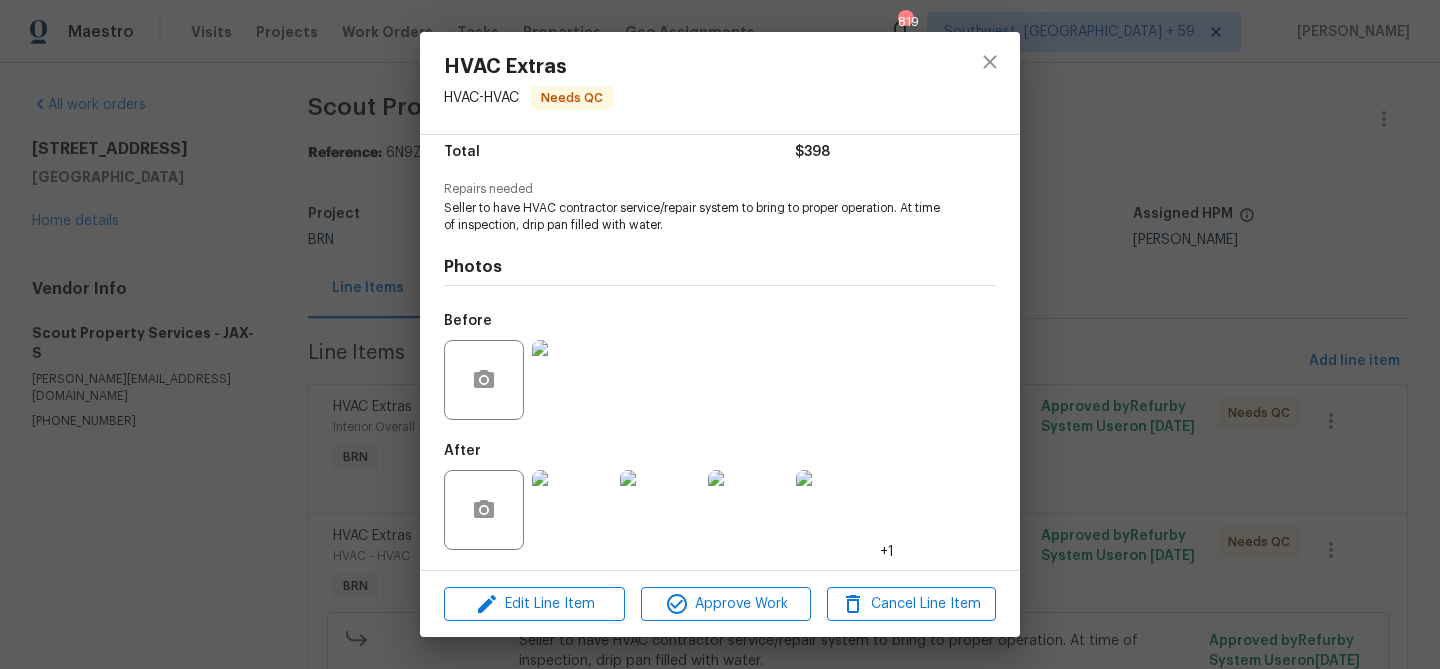 click on "HVAC Extras HVAC  -  HVAC Needs QC Vendor Scout Property Services Account Category BINSR Cost $0 x 1 count $0 Labor $398 Total $398 Repairs needed Seller to have HVAC contractor service/repair system to bring to proper operation. At time of inspection, drip pan filled with water. Photos Before After  +1  Edit Line Item  Approve Work  Cancel Line Item" at bounding box center [720, 334] 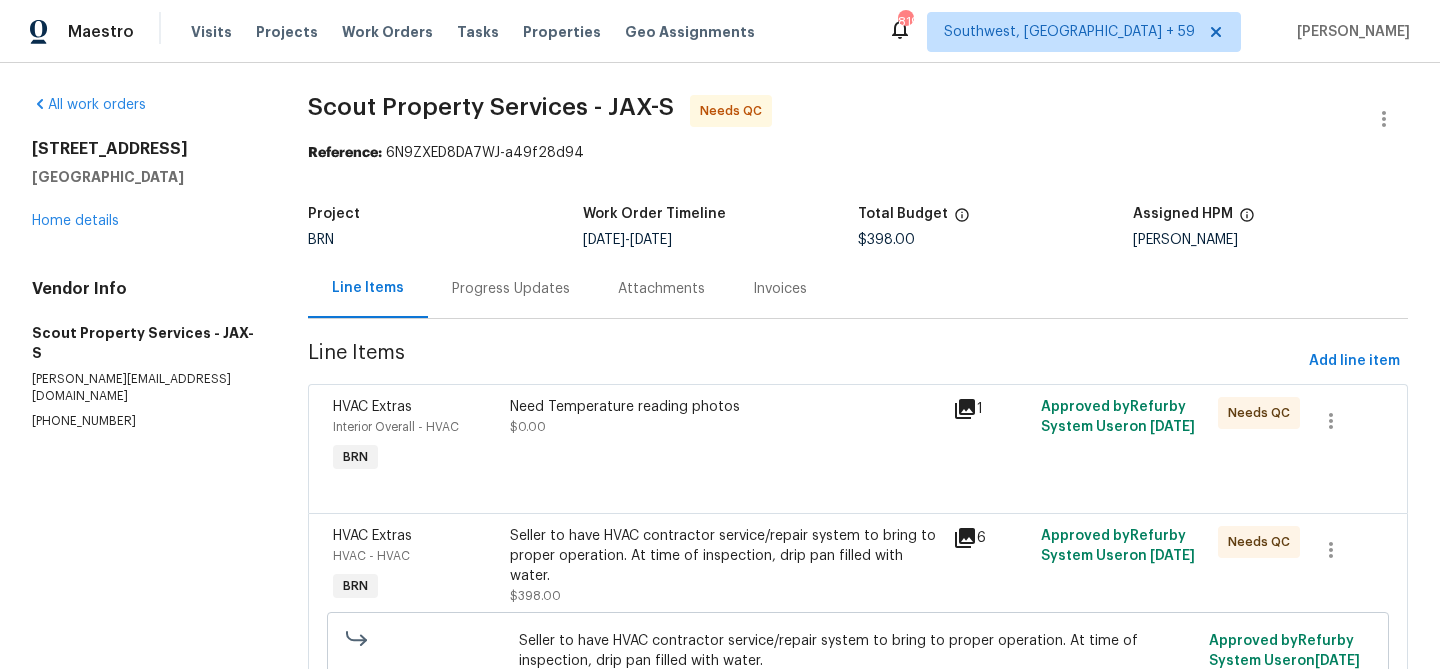 click on "Need Temperature reading photos $0.00" at bounding box center [725, 417] 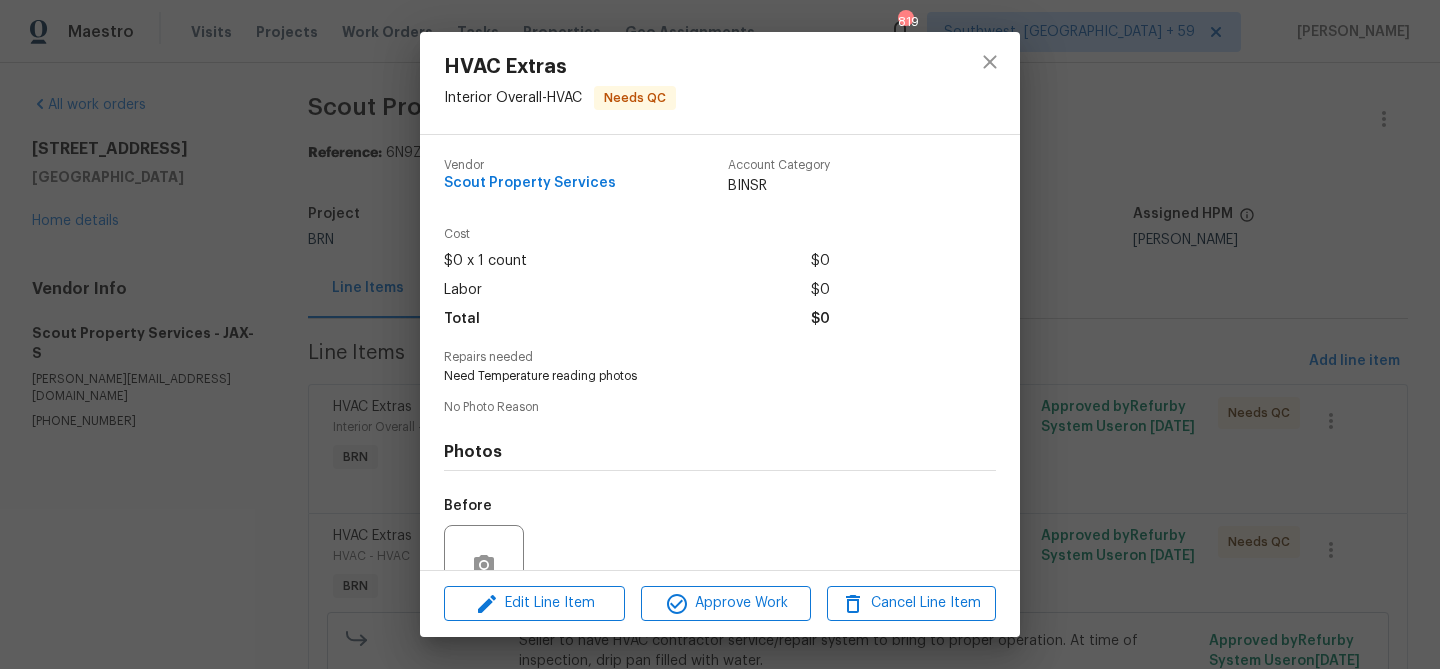 scroll, scrollTop: 184, scrollLeft: 0, axis: vertical 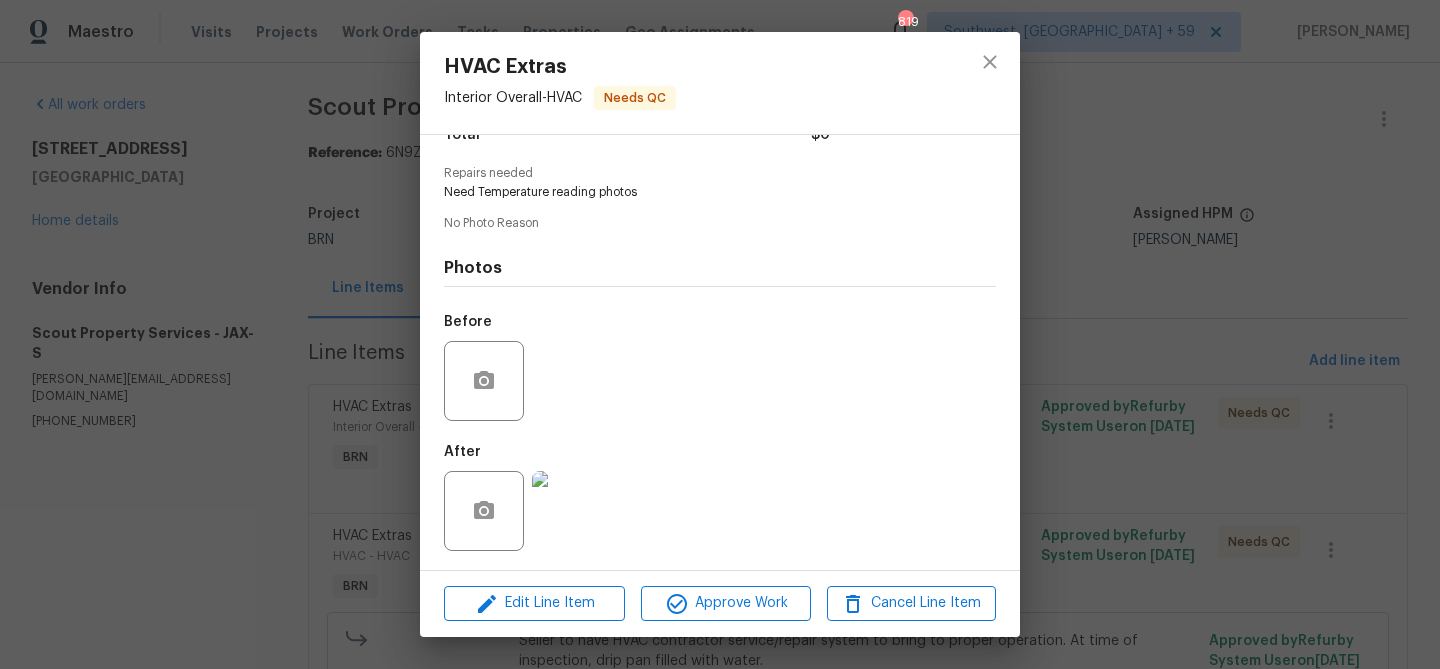 click on "HVAC Extras Interior Overall  -  HVAC Needs QC Vendor Scout Property Services Account Category BINSR Cost $0 x 1 count $0 Labor $0 Total $0 Repairs needed Need Temperature reading photos No Photo Reason
Photos Before After  Edit Line Item  Approve Work  Cancel Line Item" at bounding box center [720, 334] 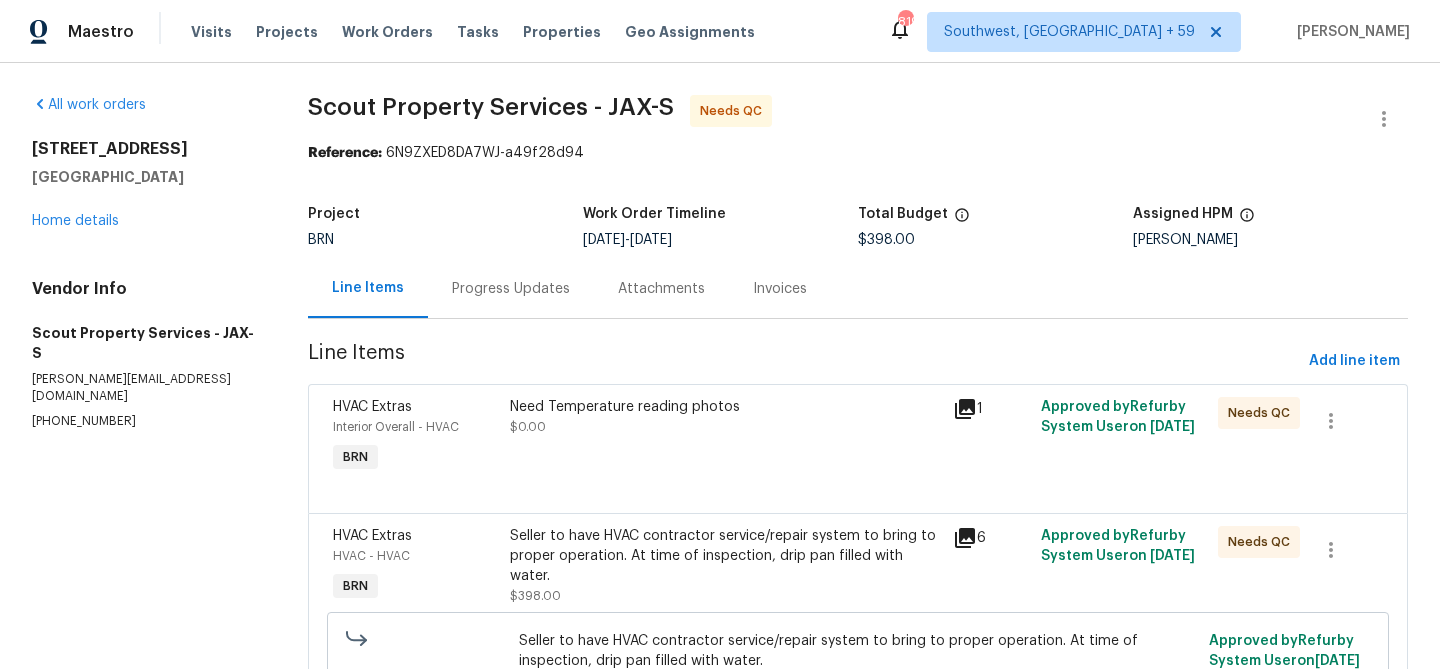 click on "Seller to have HVAC contractor service/repair system to bring to proper operation. At time of inspection, drip pan filled with water." at bounding box center [725, 556] 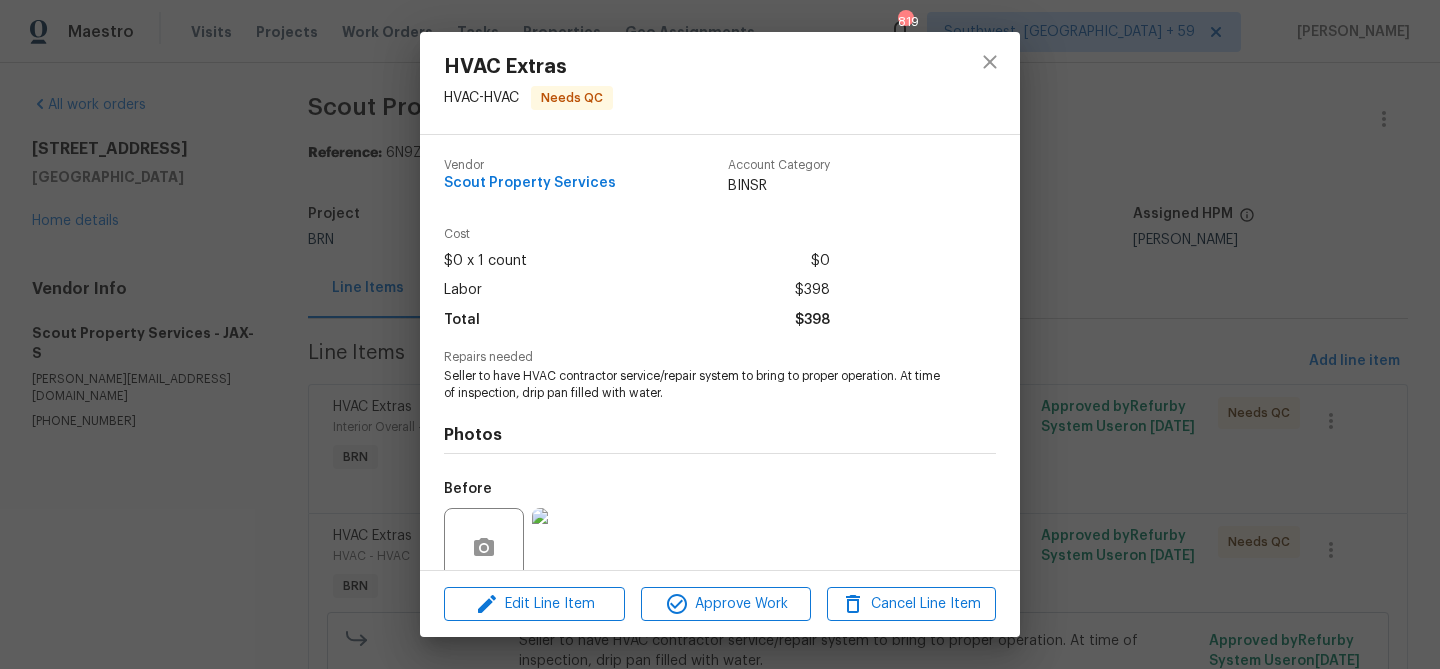 scroll, scrollTop: 168, scrollLeft: 0, axis: vertical 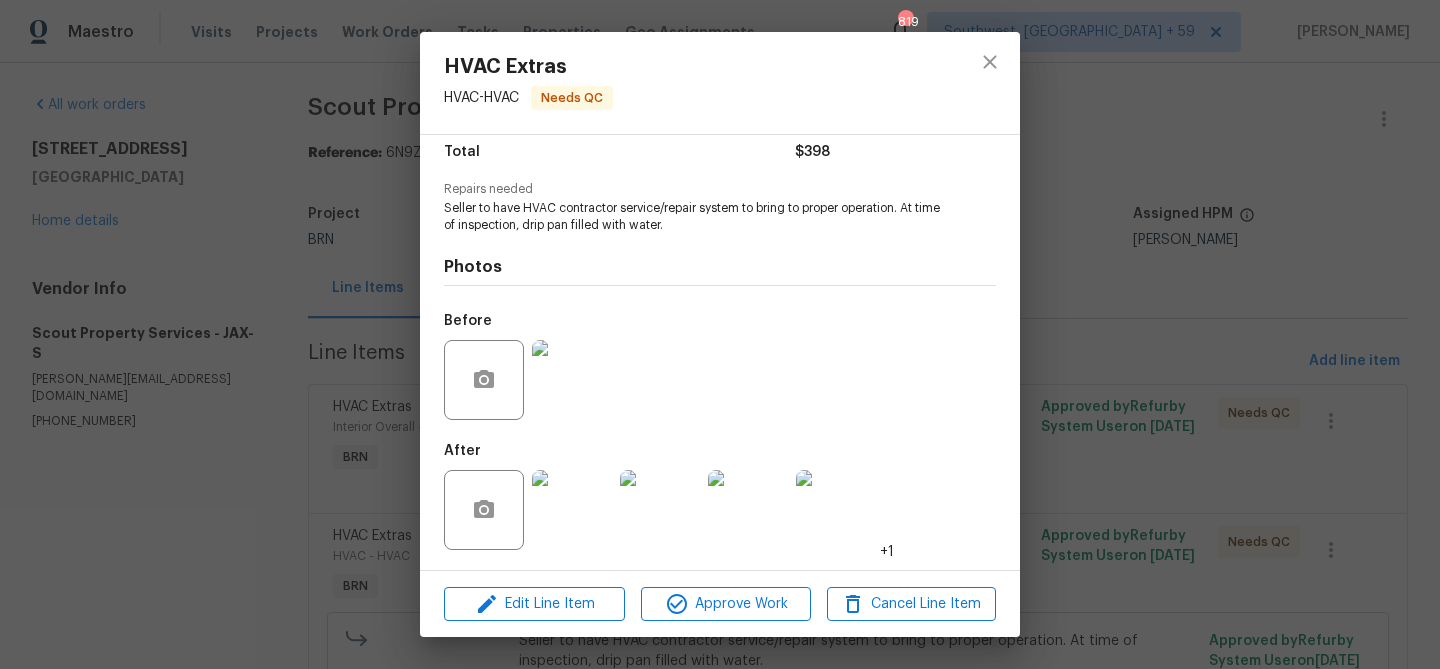 click at bounding box center [572, 510] 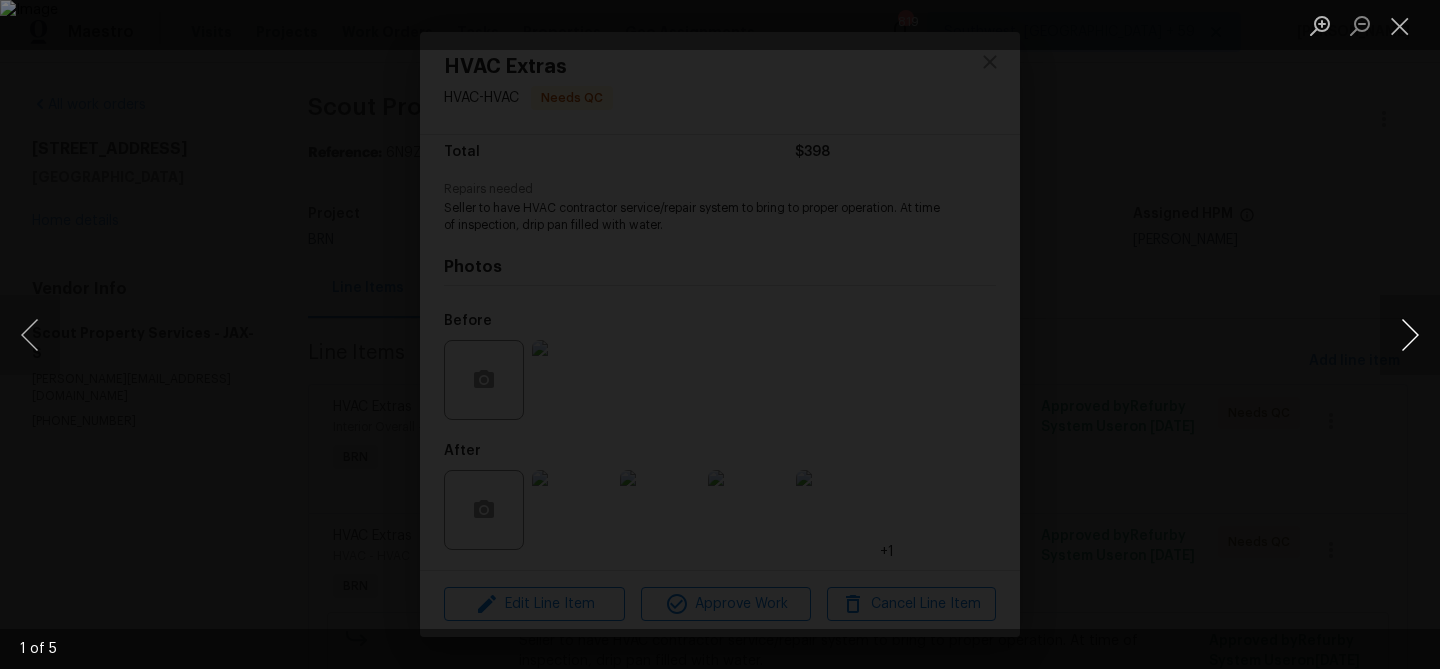 click at bounding box center [1410, 335] 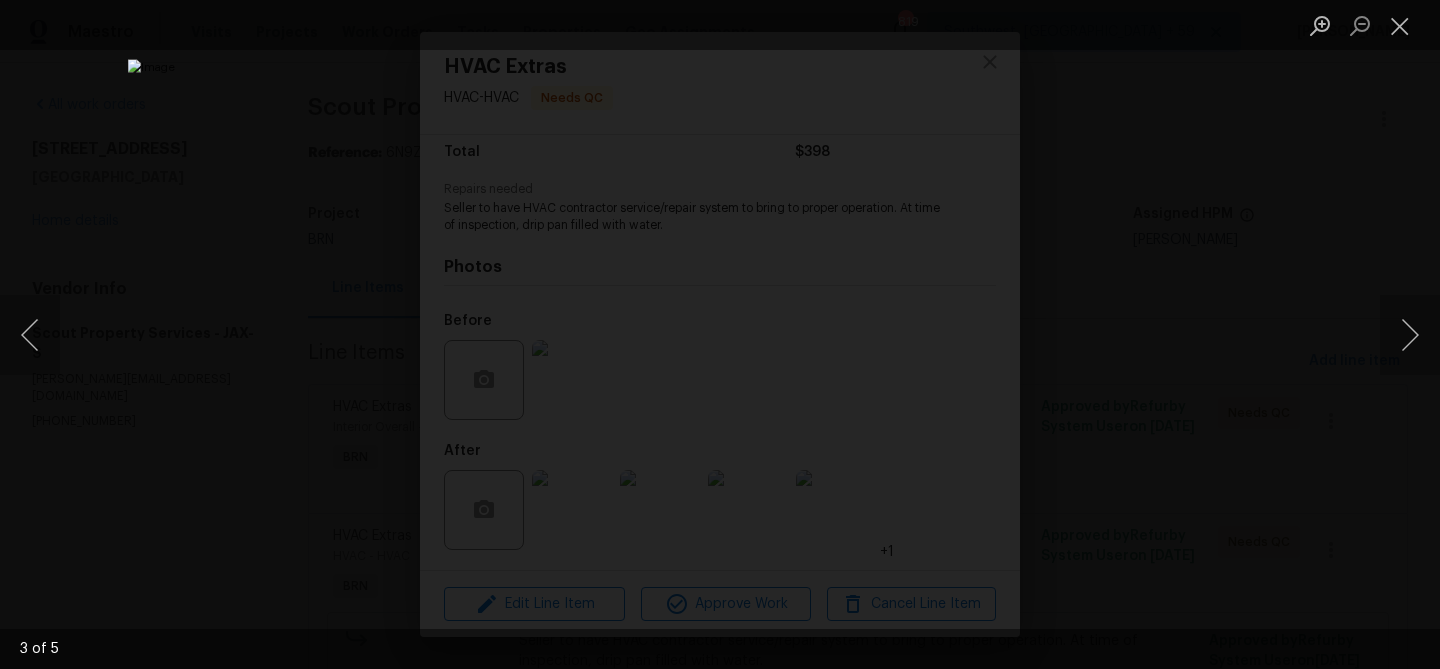 click at bounding box center [720, 334] 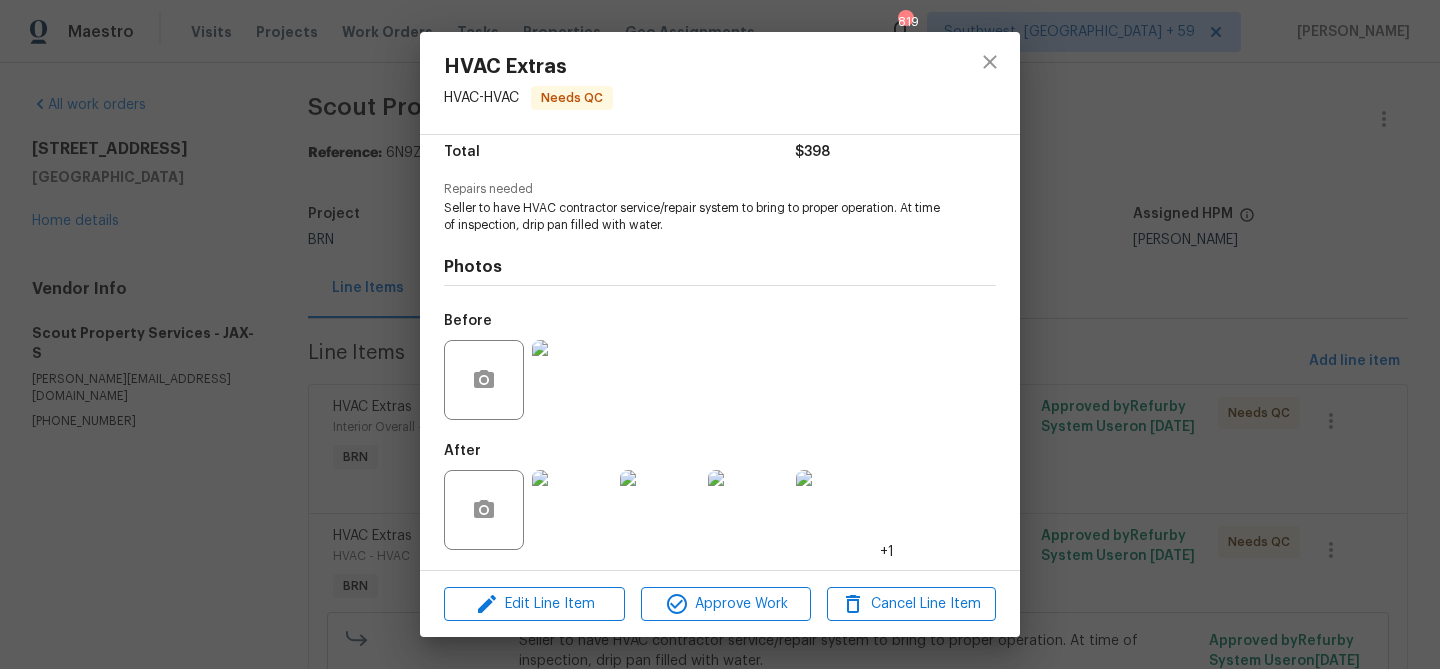 click at bounding box center (572, 380) 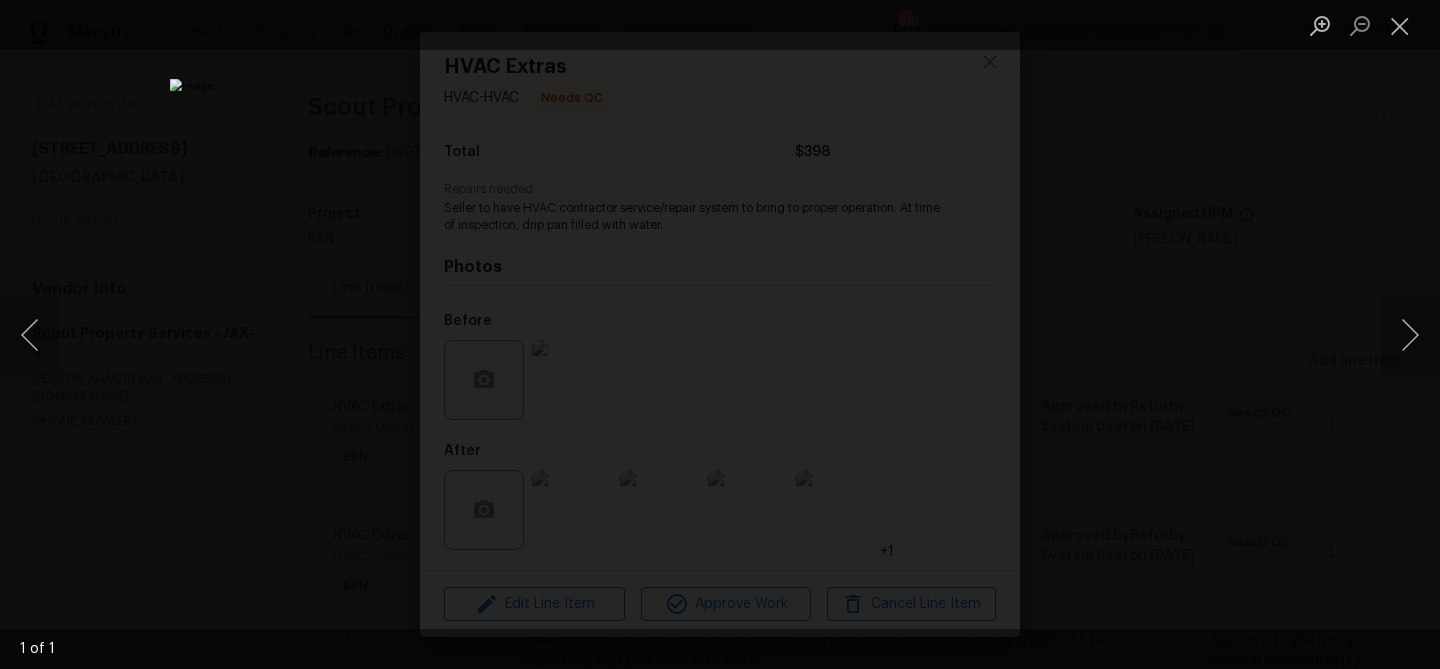 click at bounding box center (720, 334) 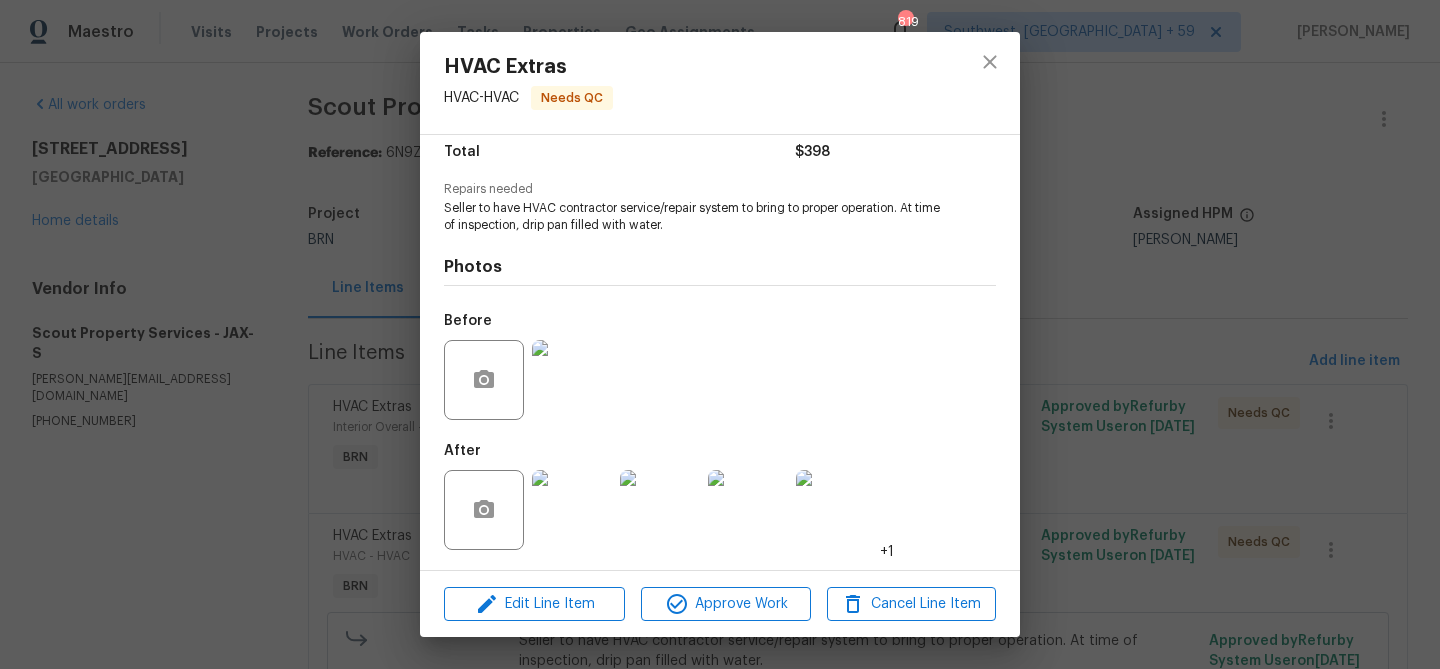 click on "HVAC Extras HVAC  -  HVAC Needs QC Vendor Scout Property Services Account Category BINSR Cost $0 x 1 count $0 Labor $398 Total $398 Repairs needed Seller to have HVAC contractor service/repair system to bring to proper operation. At time of inspection, drip pan filled with water. Photos Before After  +1  Edit Line Item  Approve Work  Cancel Line Item" at bounding box center (720, 334) 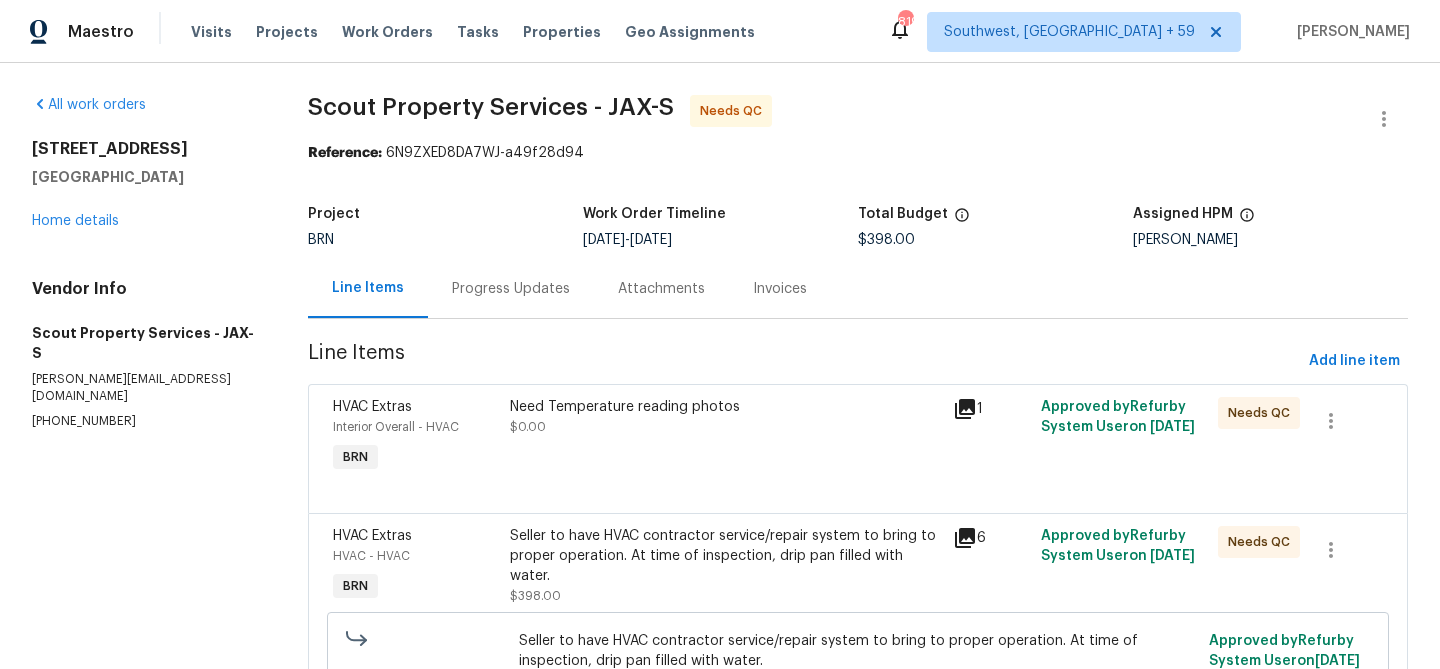 click on "Progress Updates" at bounding box center [511, 289] 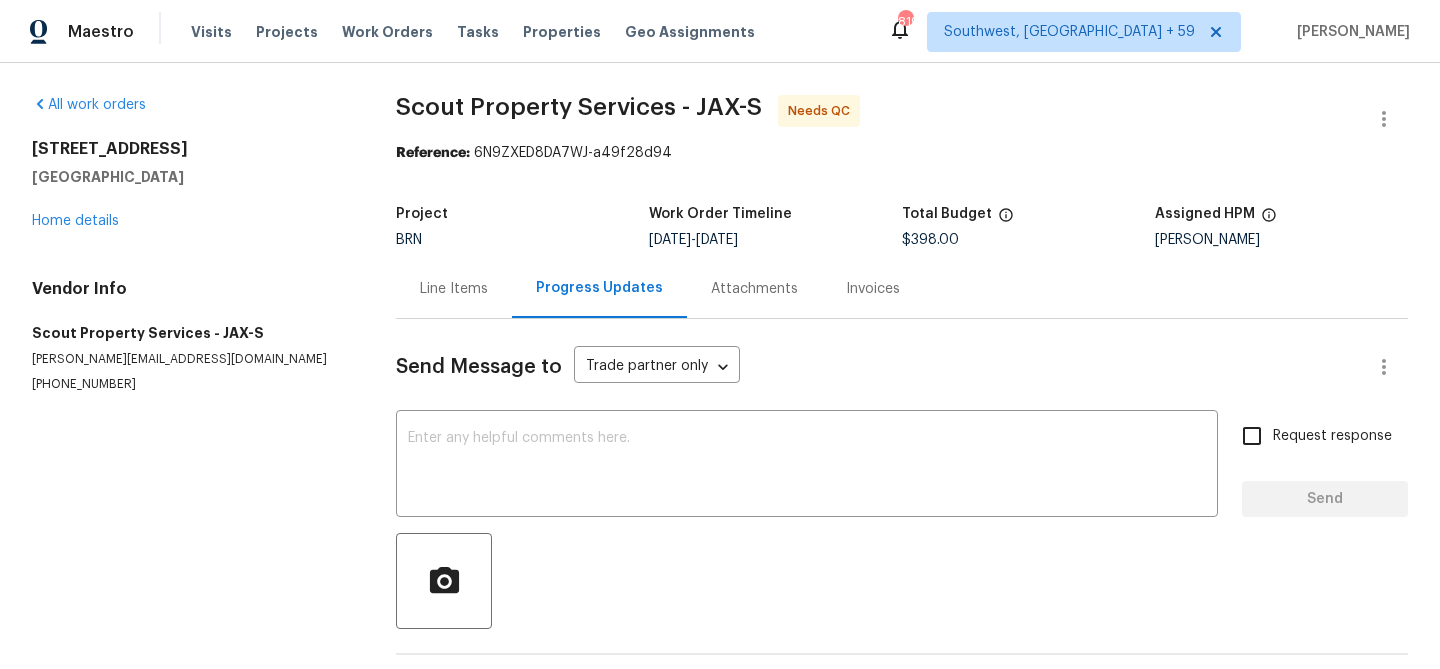 scroll, scrollTop: 69, scrollLeft: 0, axis: vertical 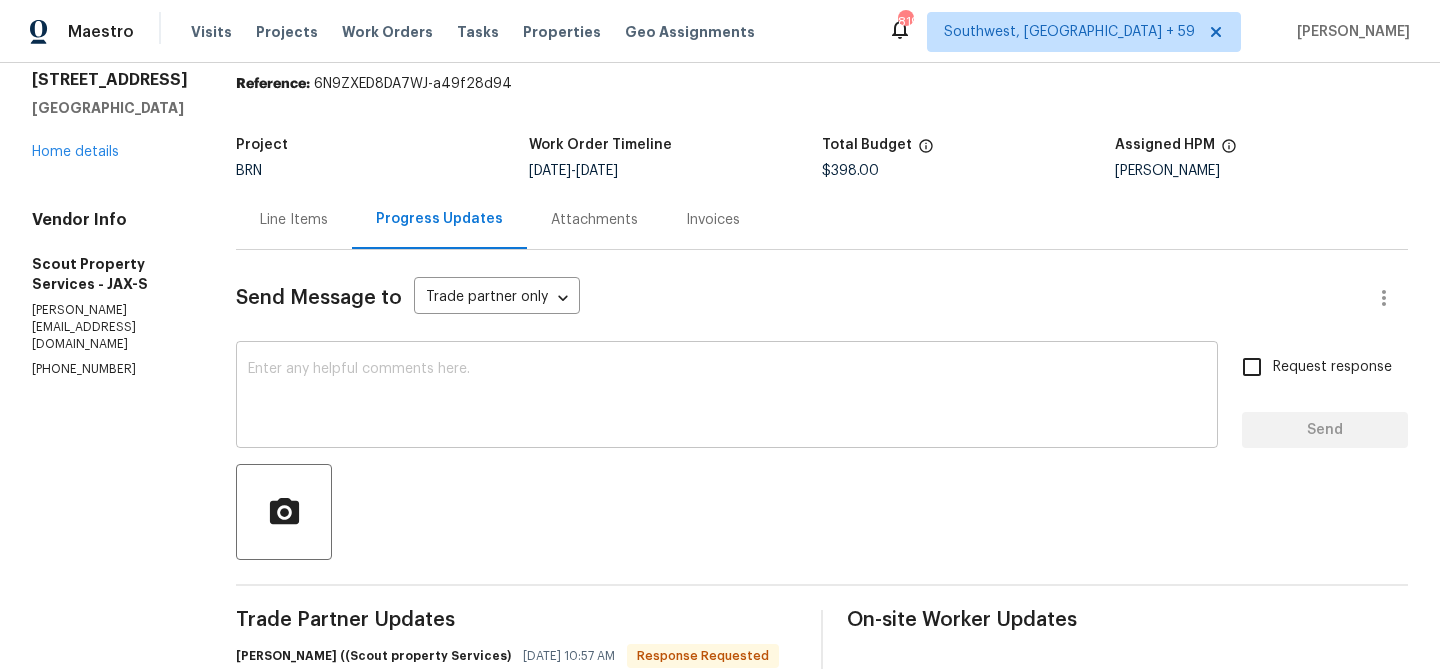 click at bounding box center (727, 397) 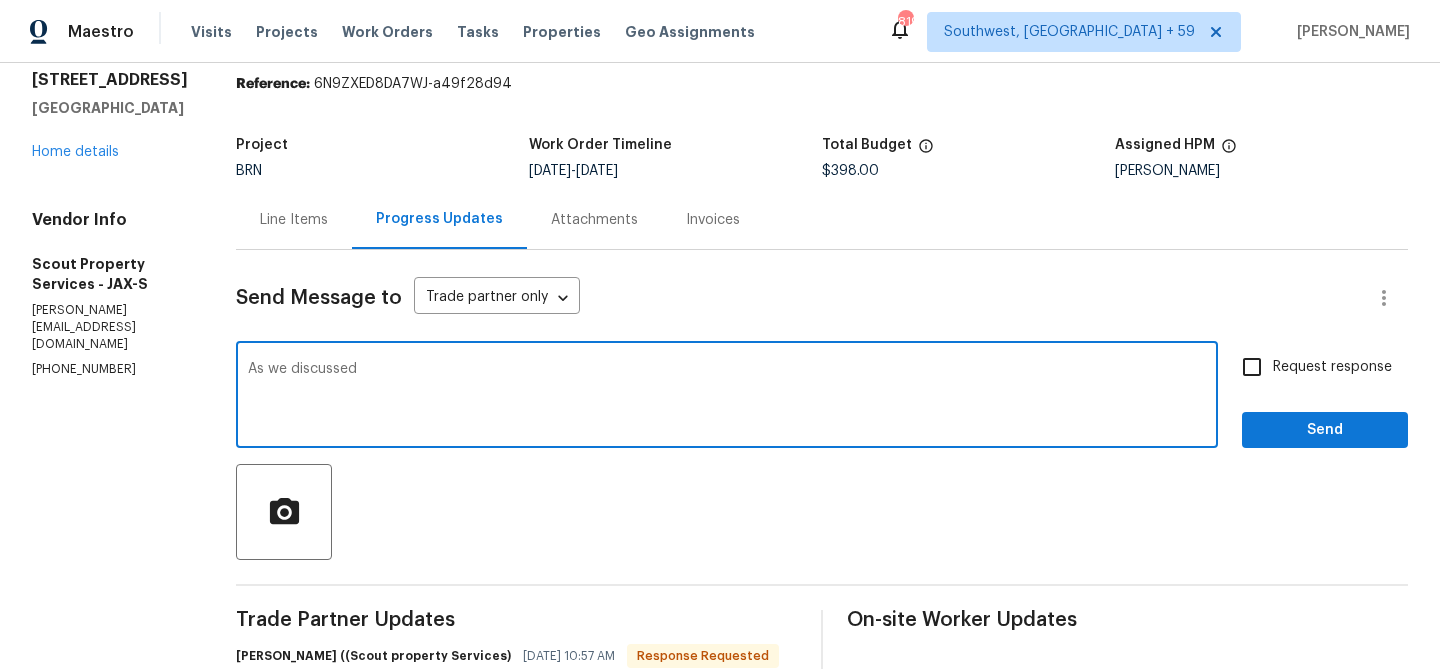 click on "(615) 913-6484" at bounding box center [110, 369] 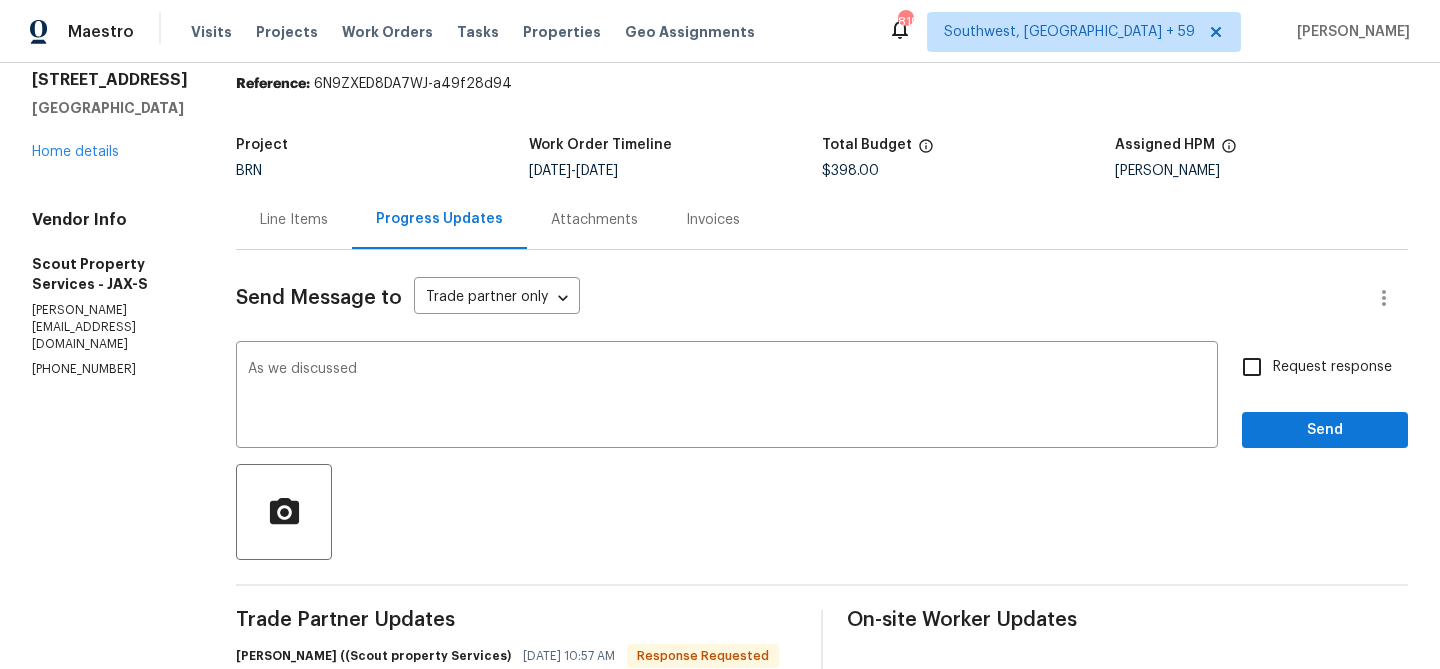 click on "(615) 913-6484" at bounding box center (110, 369) 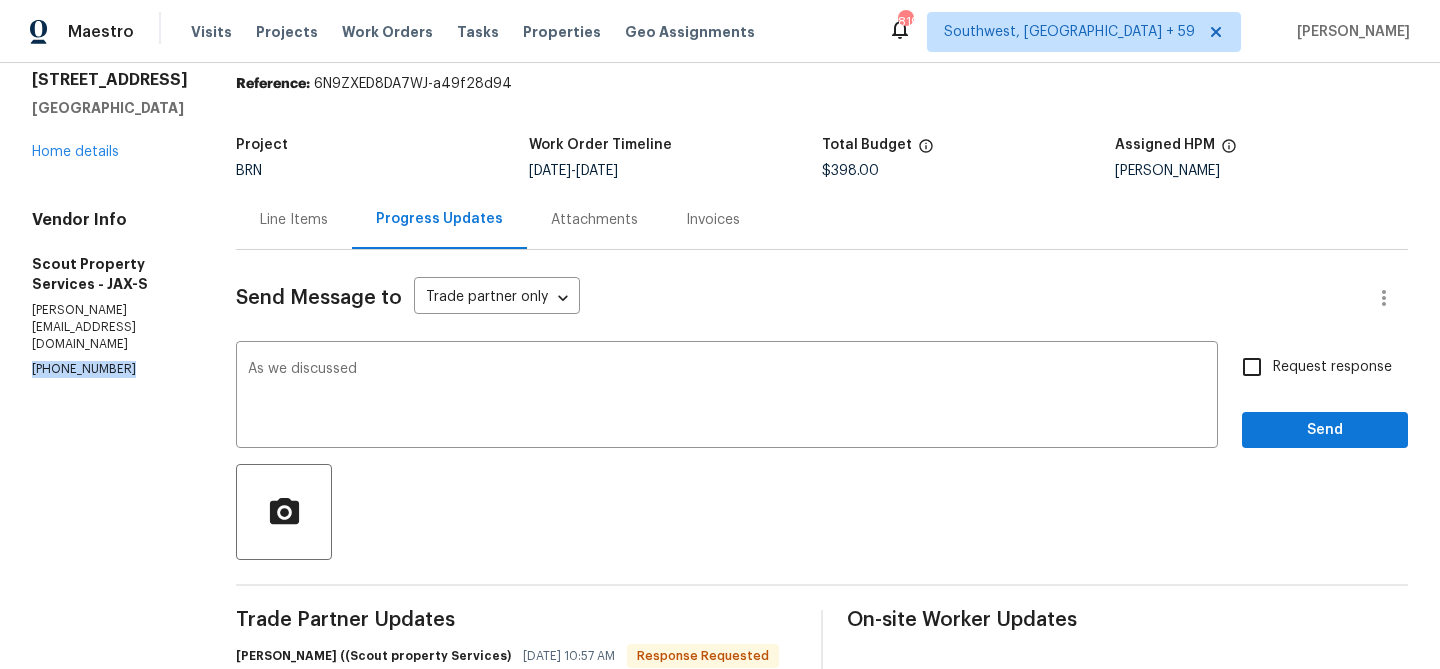click on "(615) 913-6484" at bounding box center (110, 369) 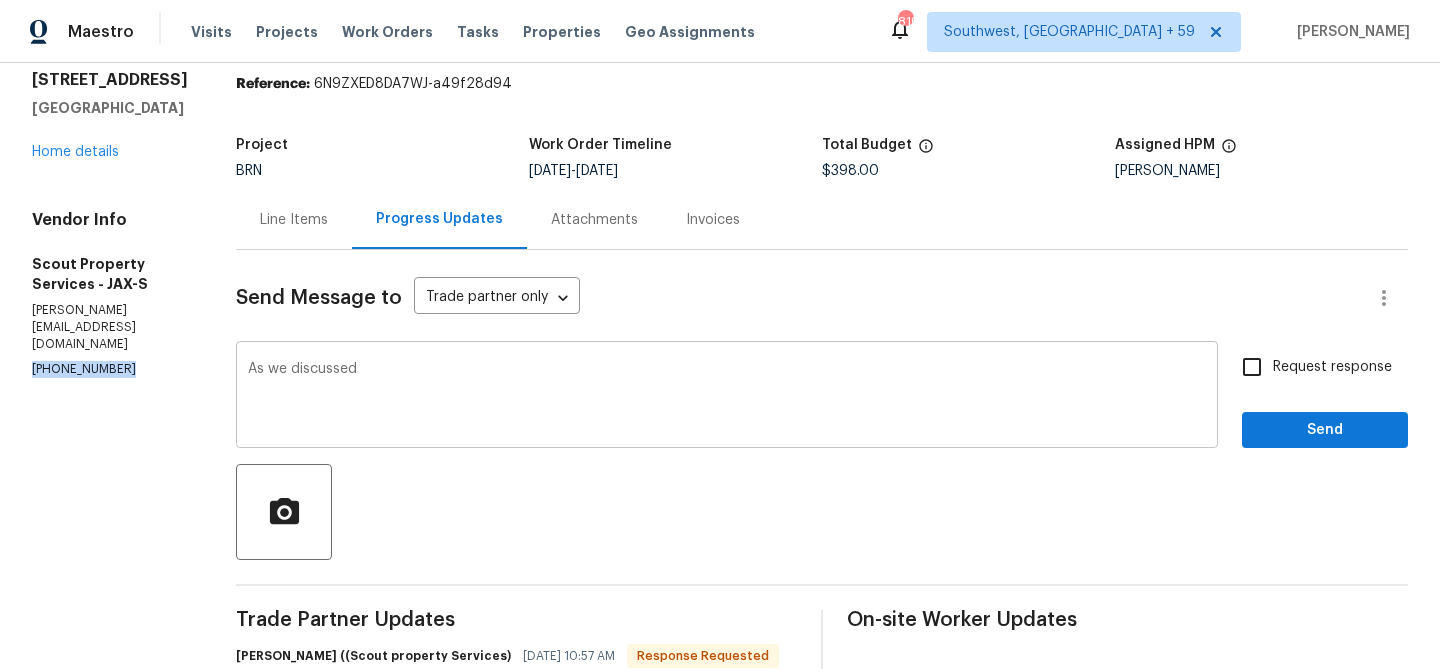 copy on "(615) 913-6484" 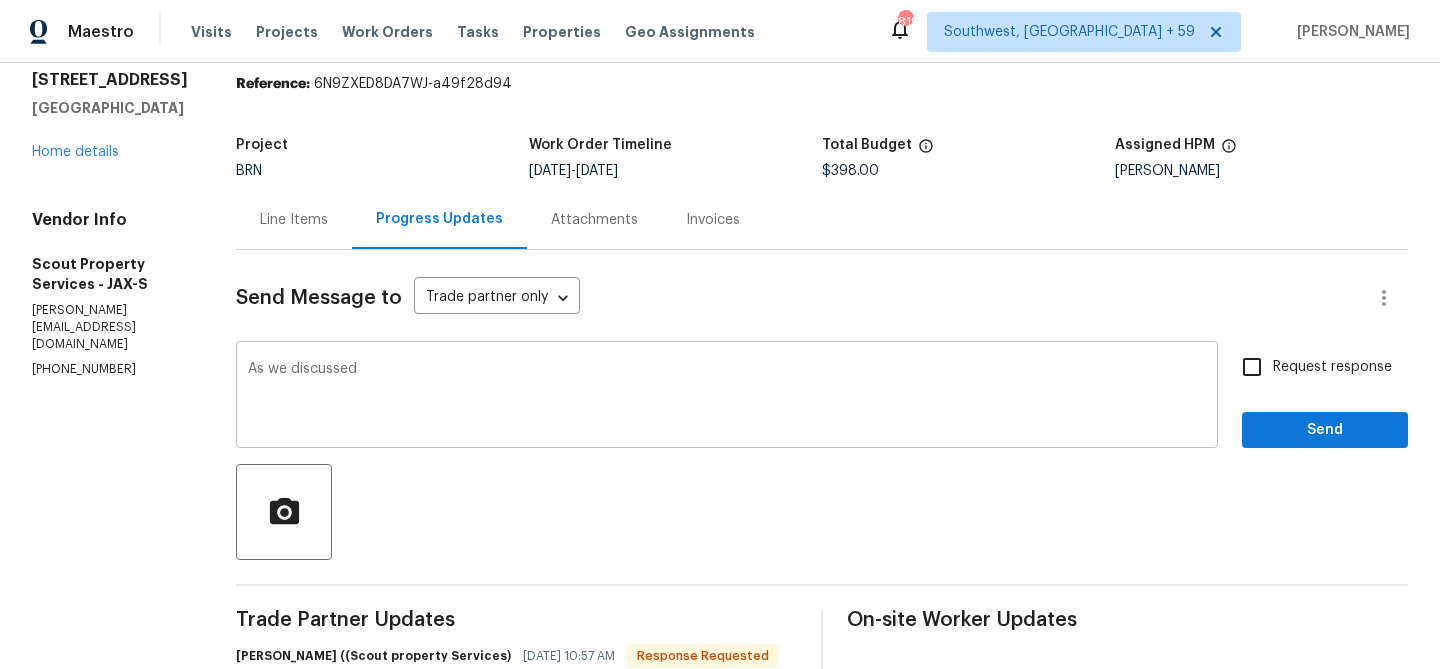 click on "As we discussed" at bounding box center (727, 397) 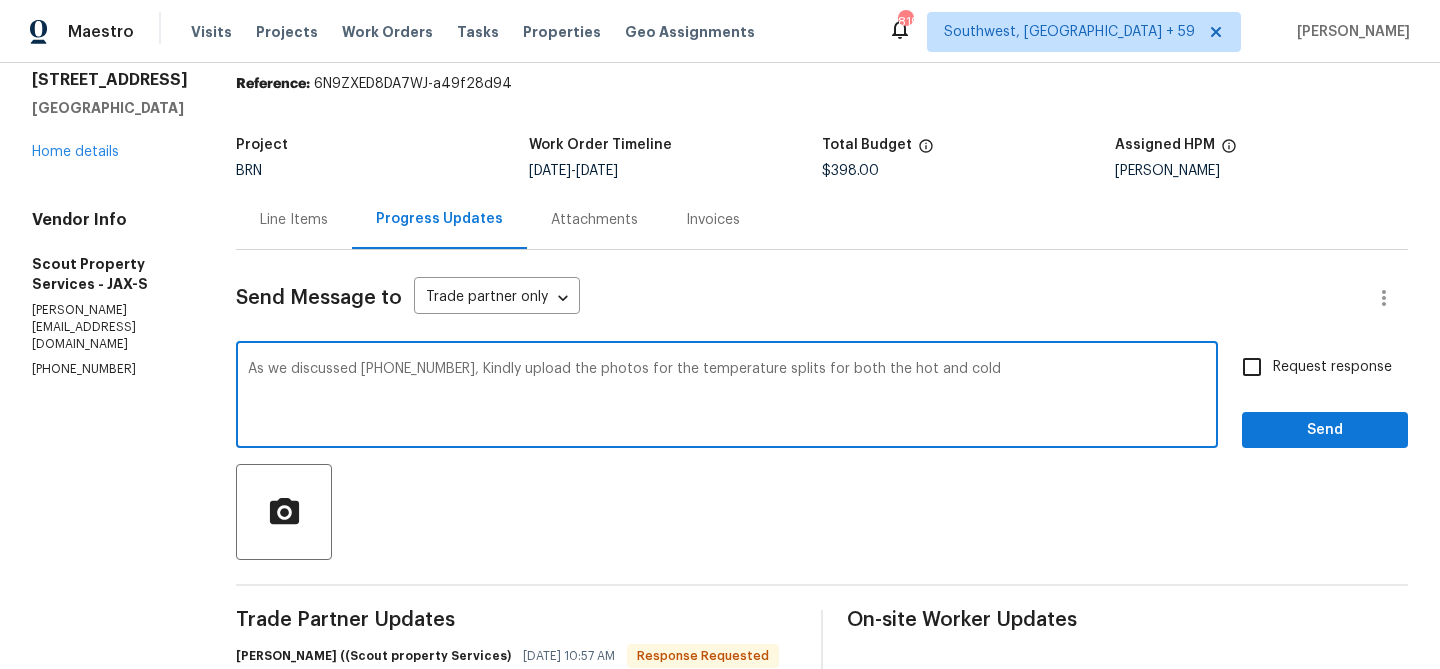 type on "As we discussed (615) 913-6484, Kindly upload the photos for the temperature splits for both the hot and cold" 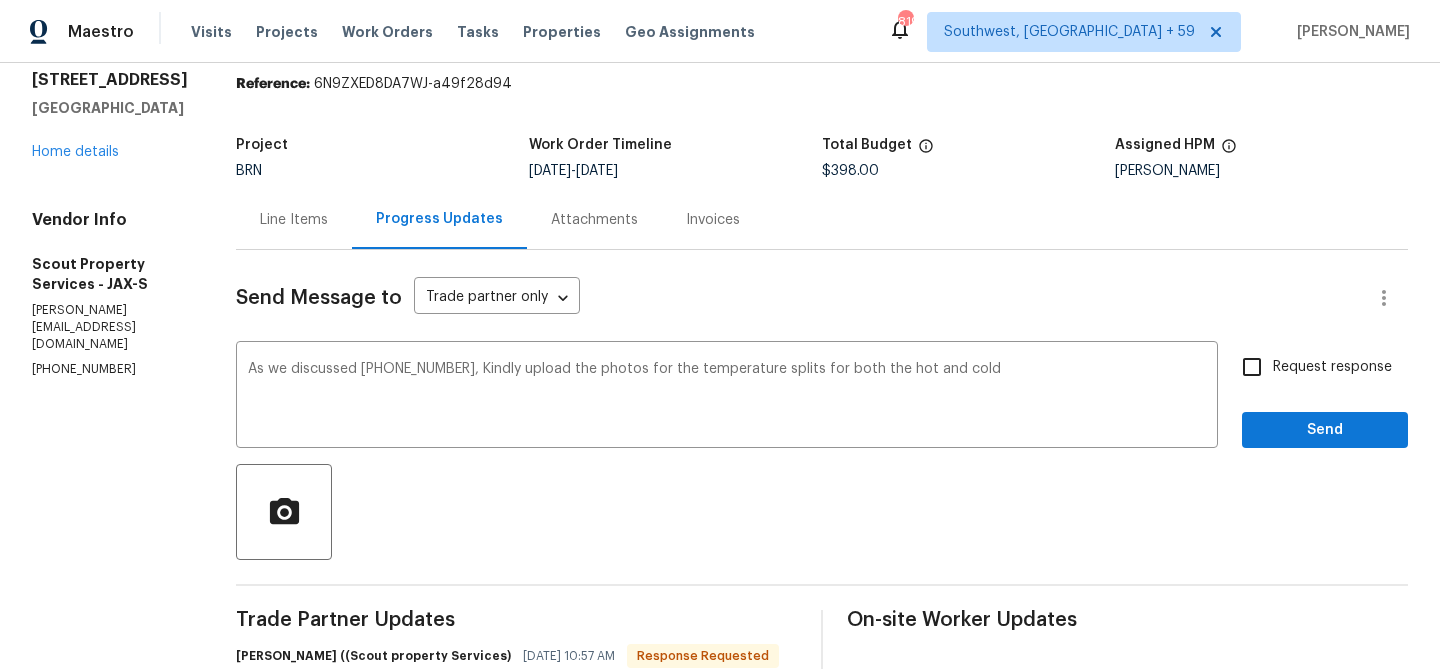 click on "Request response" at bounding box center (1332, 367) 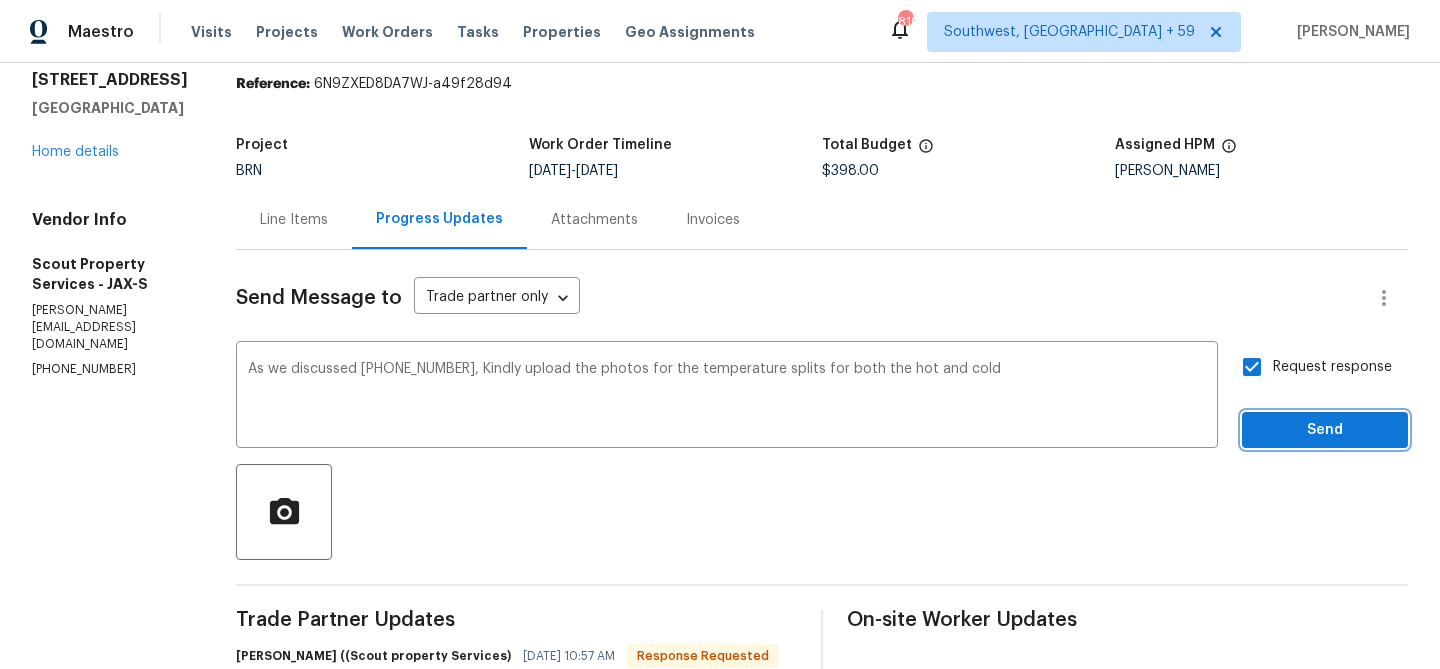 click on "Send" at bounding box center [1325, 430] 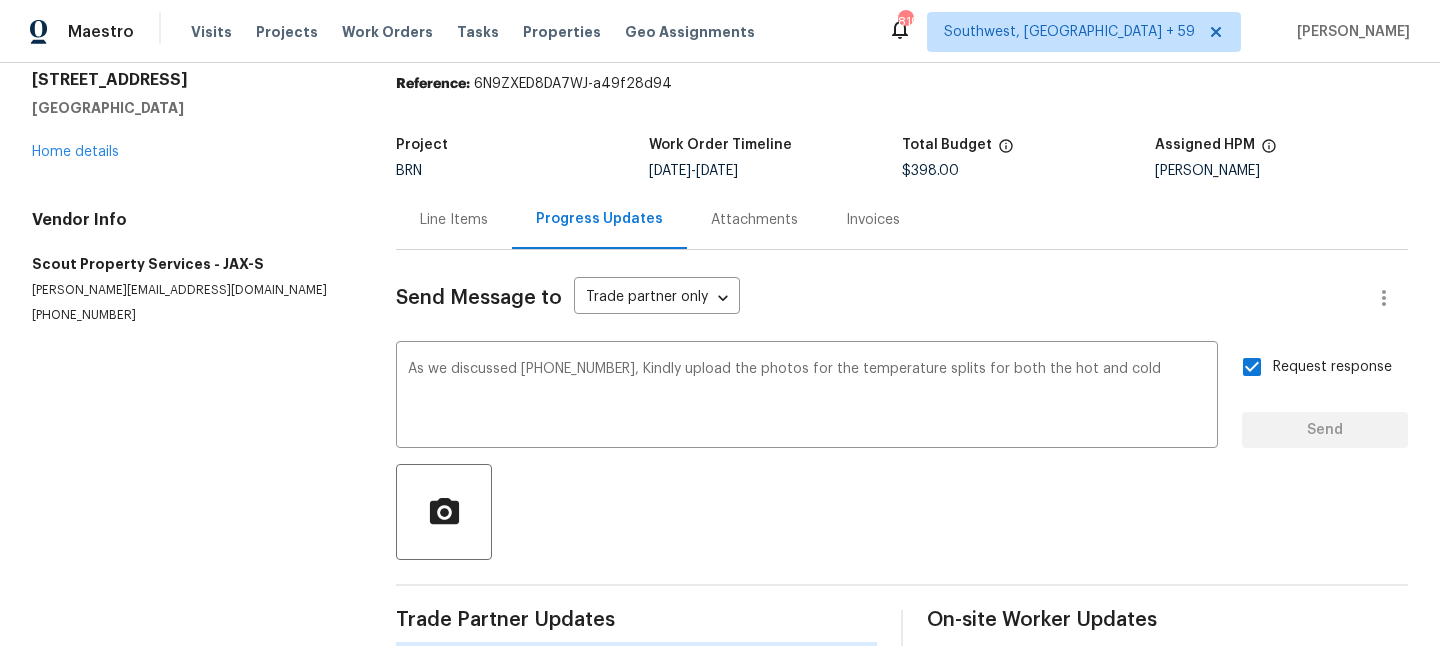 type 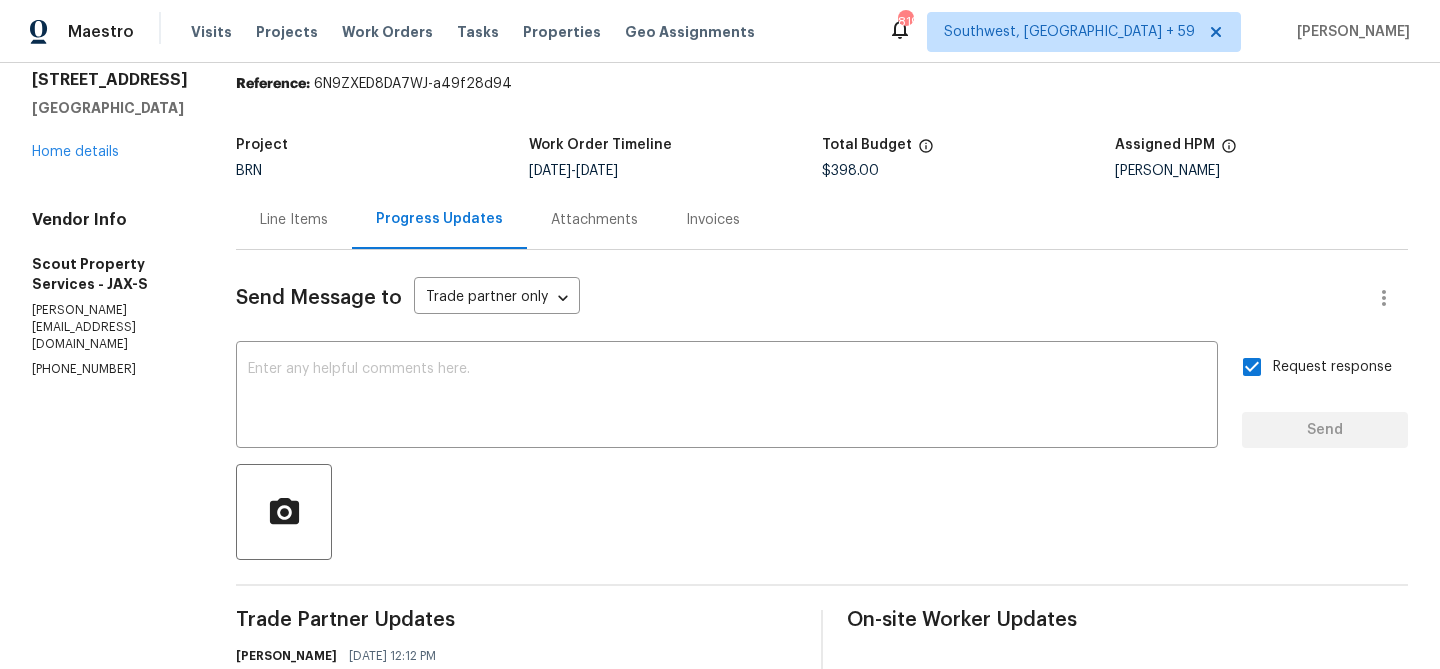 scroll, scrollTop: 0, scrollLeft: 0, axis: both 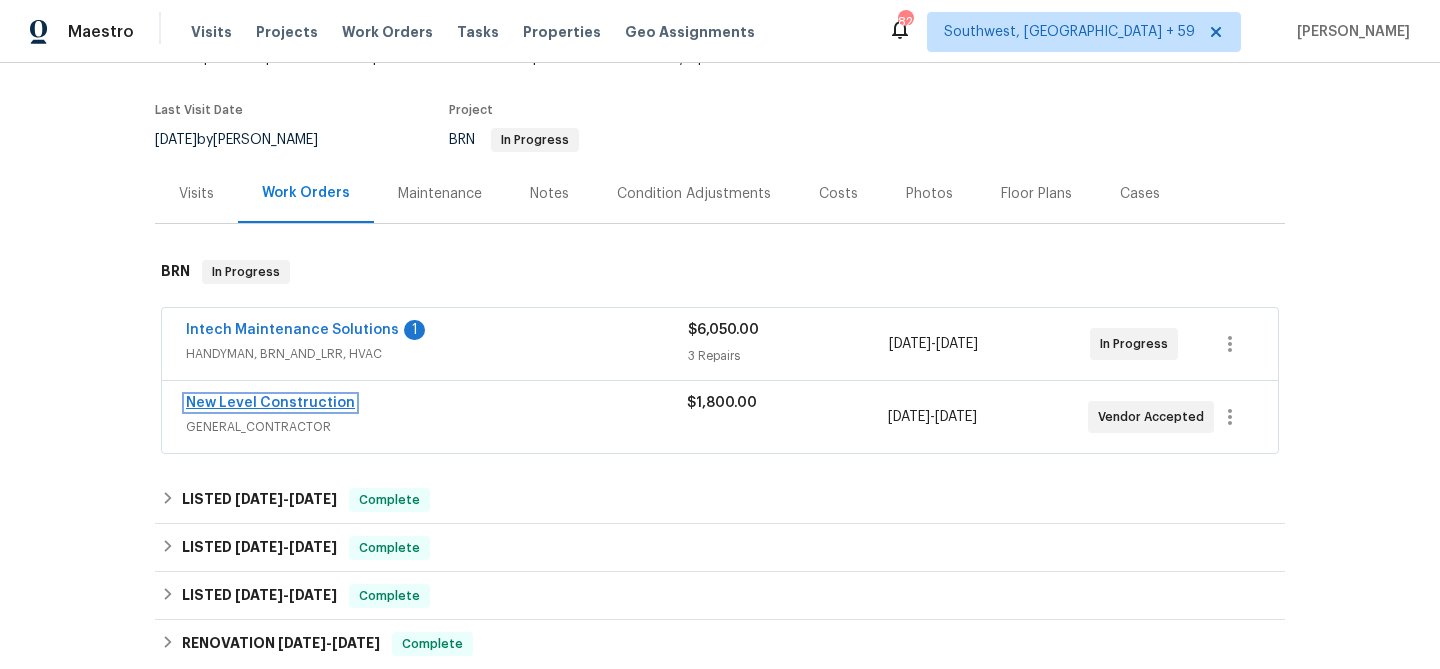 click on "New Level Construction" at bounding box center [270, 403] 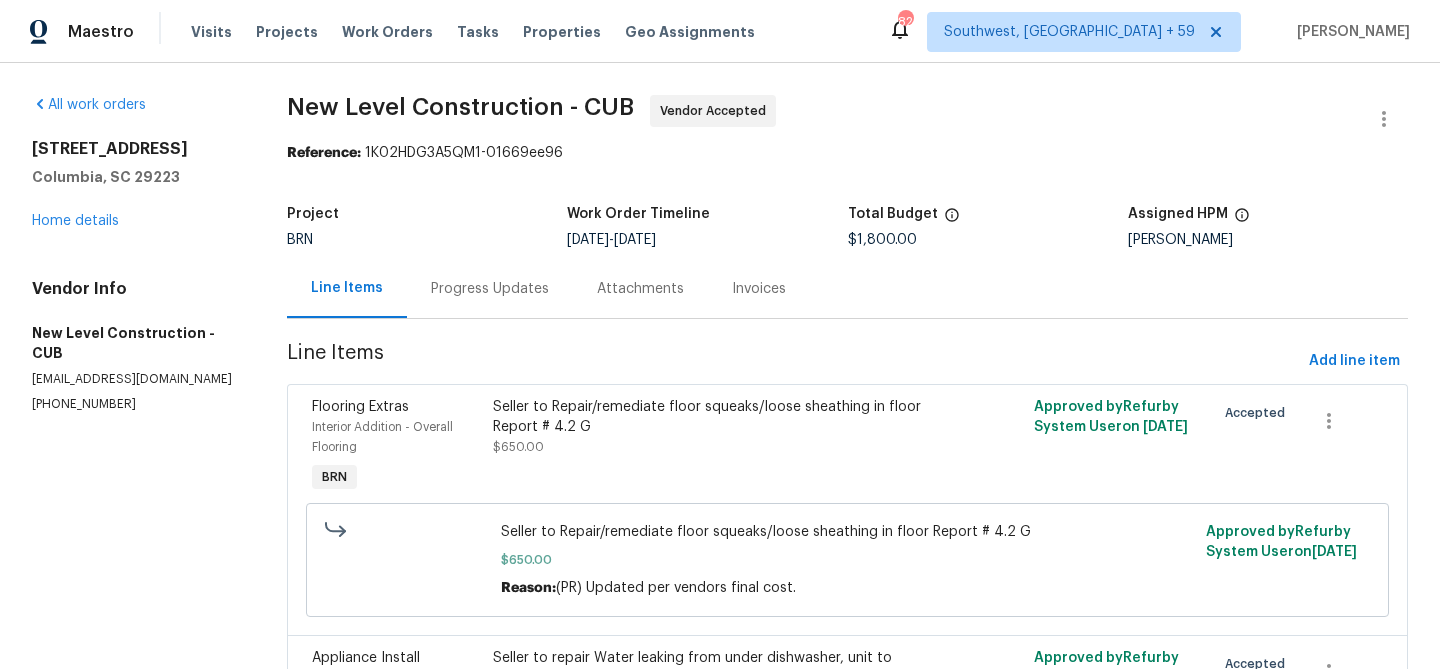 click on "Progress Updates" at bounding box center [490, 289] 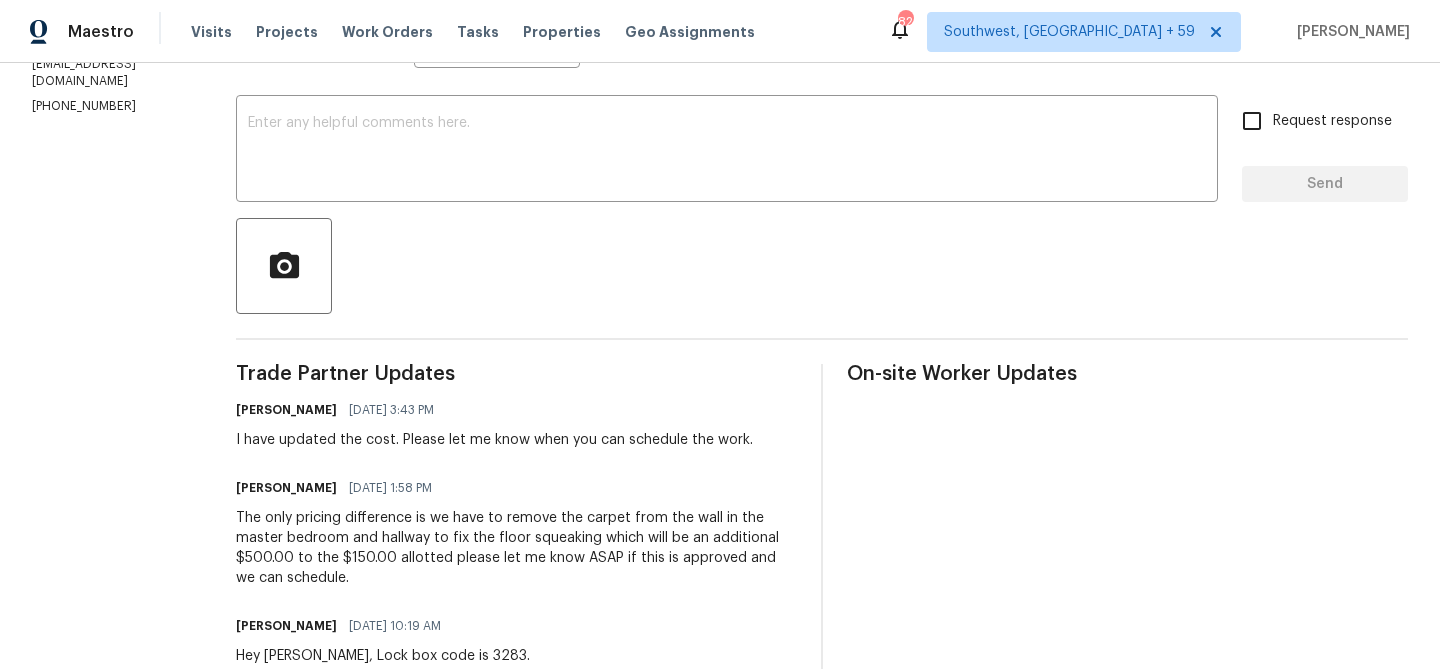 scroll, scrollTop: 307, scrollLeft: 0, axis: vertical 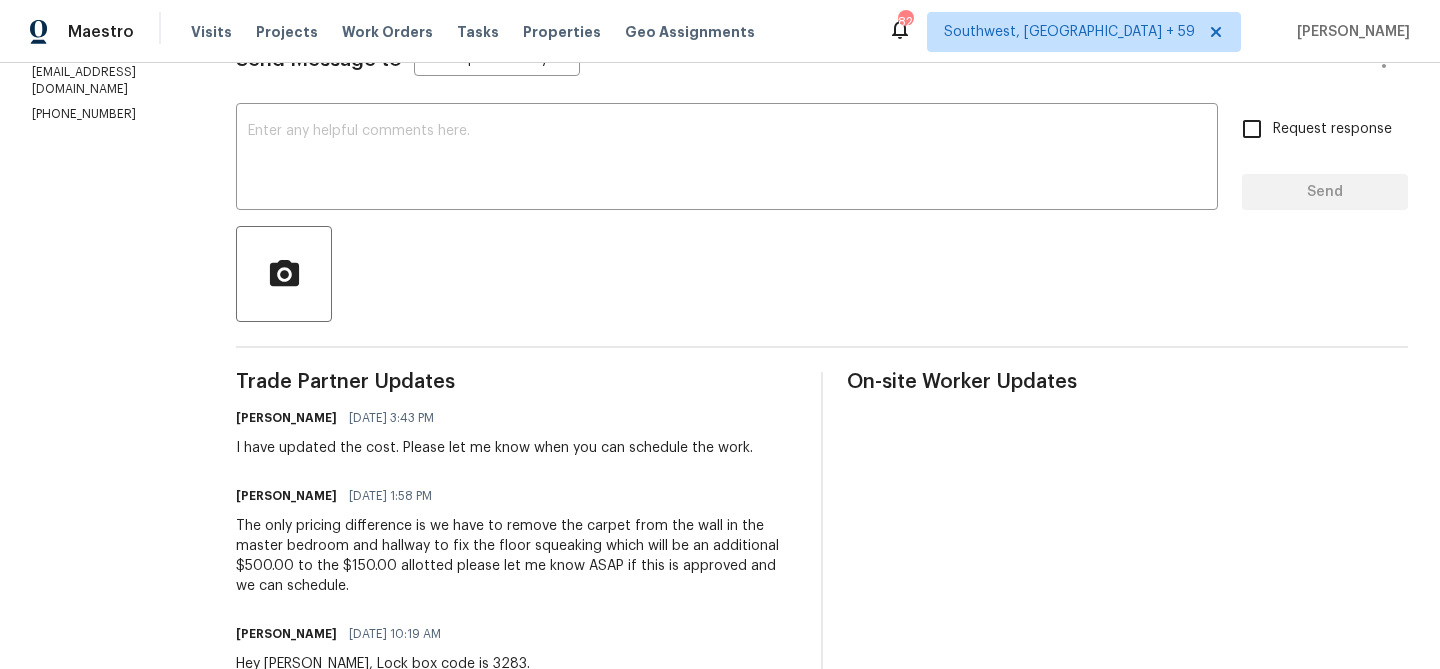 click on "[PHONE_NUMBER]" at bounding box center (110, 114) 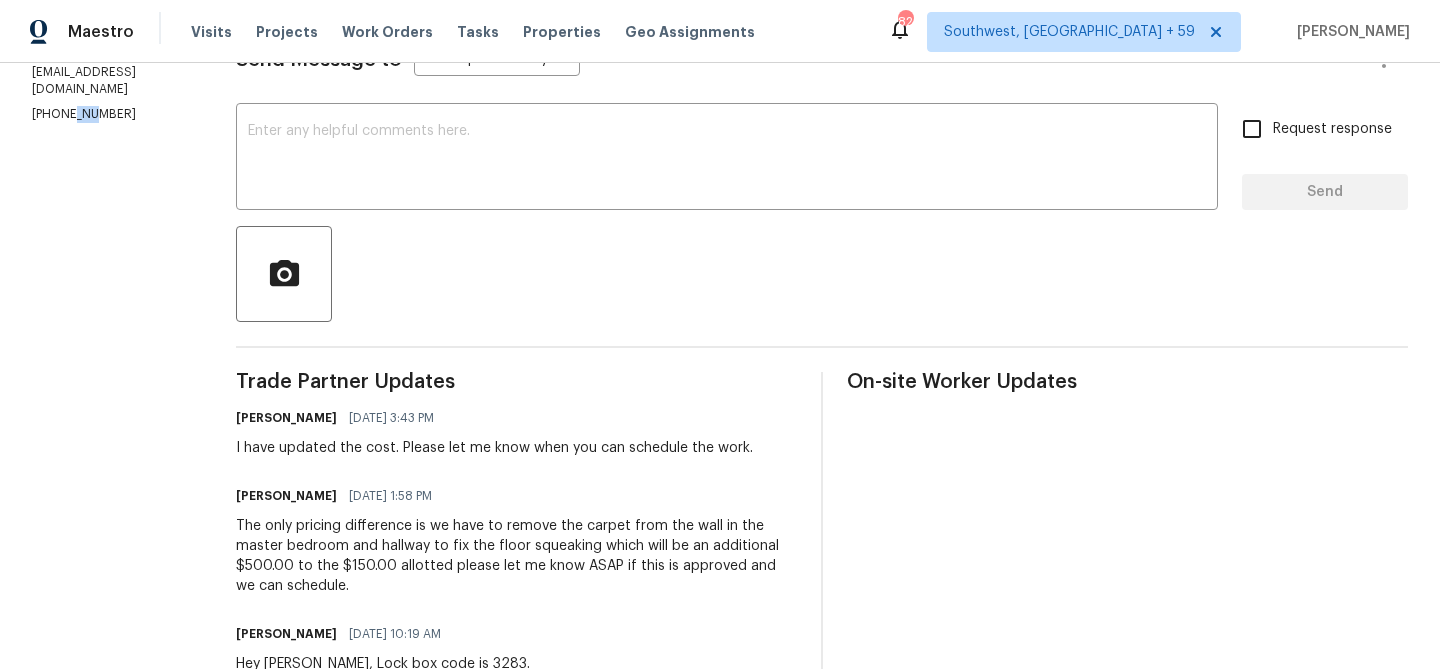 click on "[PHONE_NUMBER]" at bounding box center (110, 114) 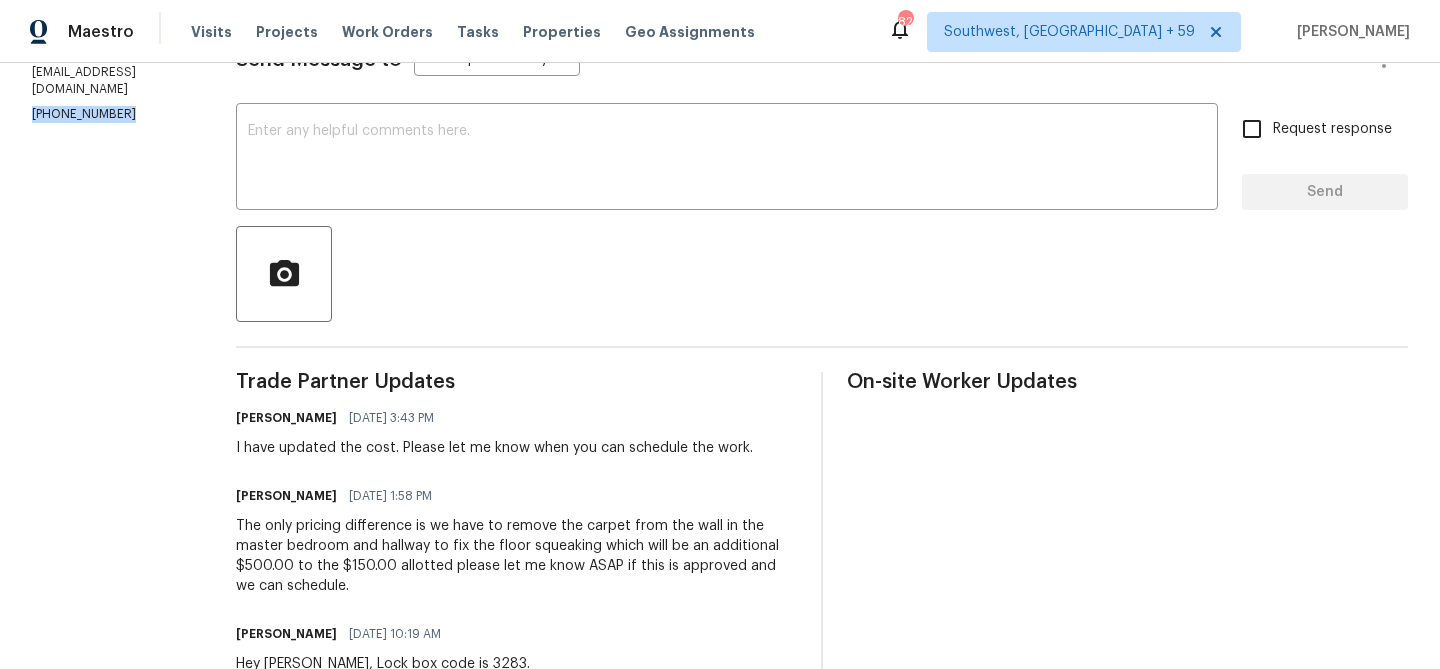 click on "[PHONE_NUMBER]" at bounding box center (110, 114) 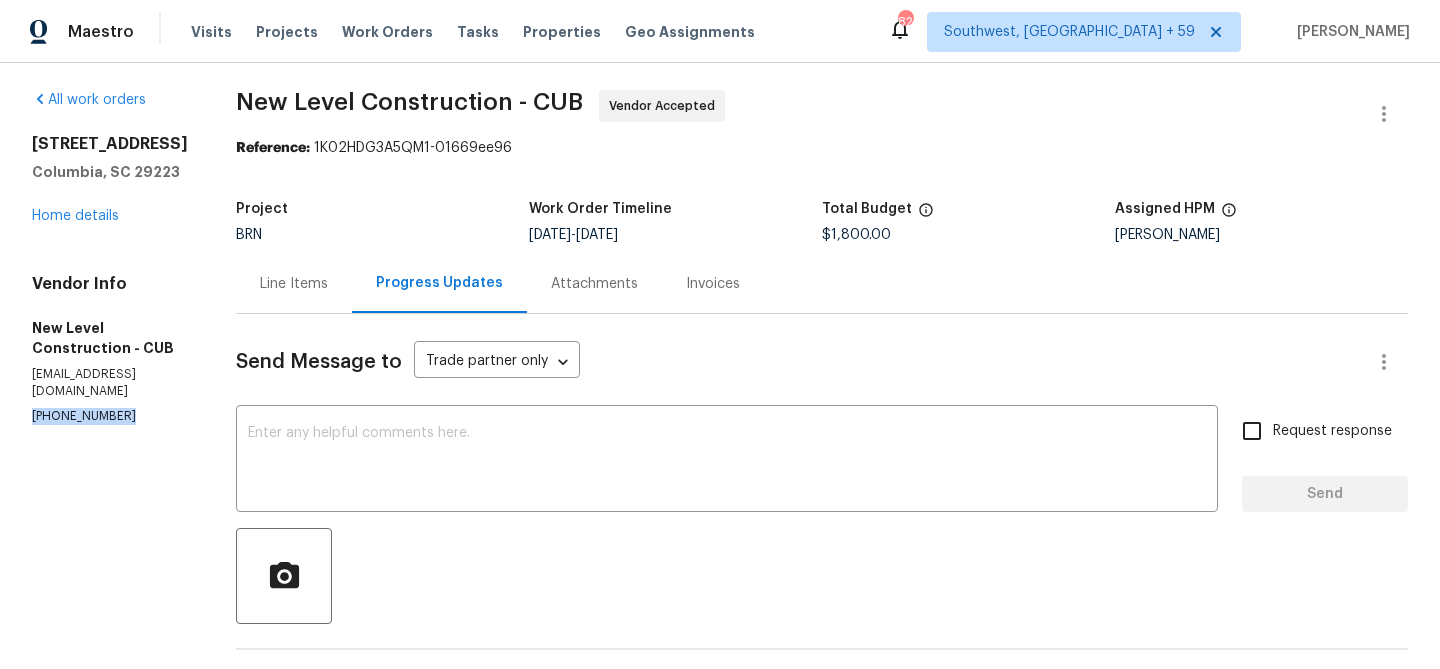copy on "[PHONE_NUMBER]" 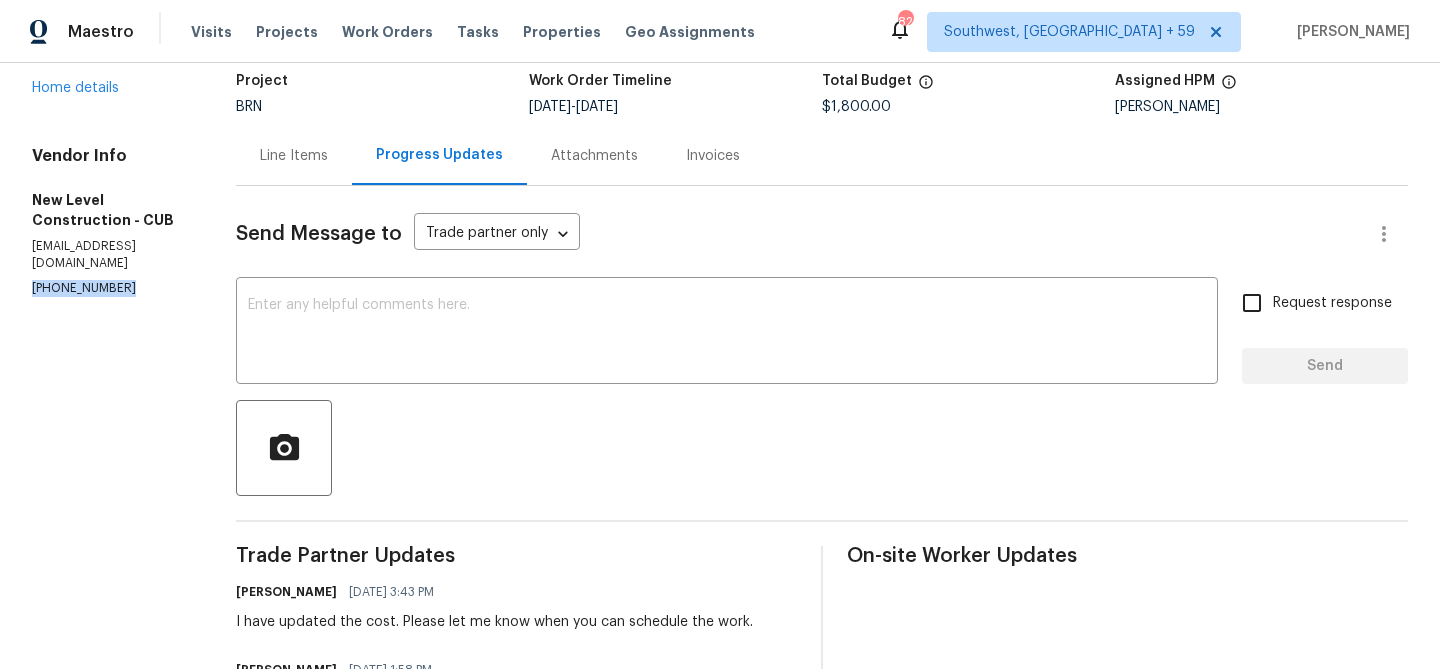 scroll, scrollTop: 247, scrollLeft: 0, axis: vertical 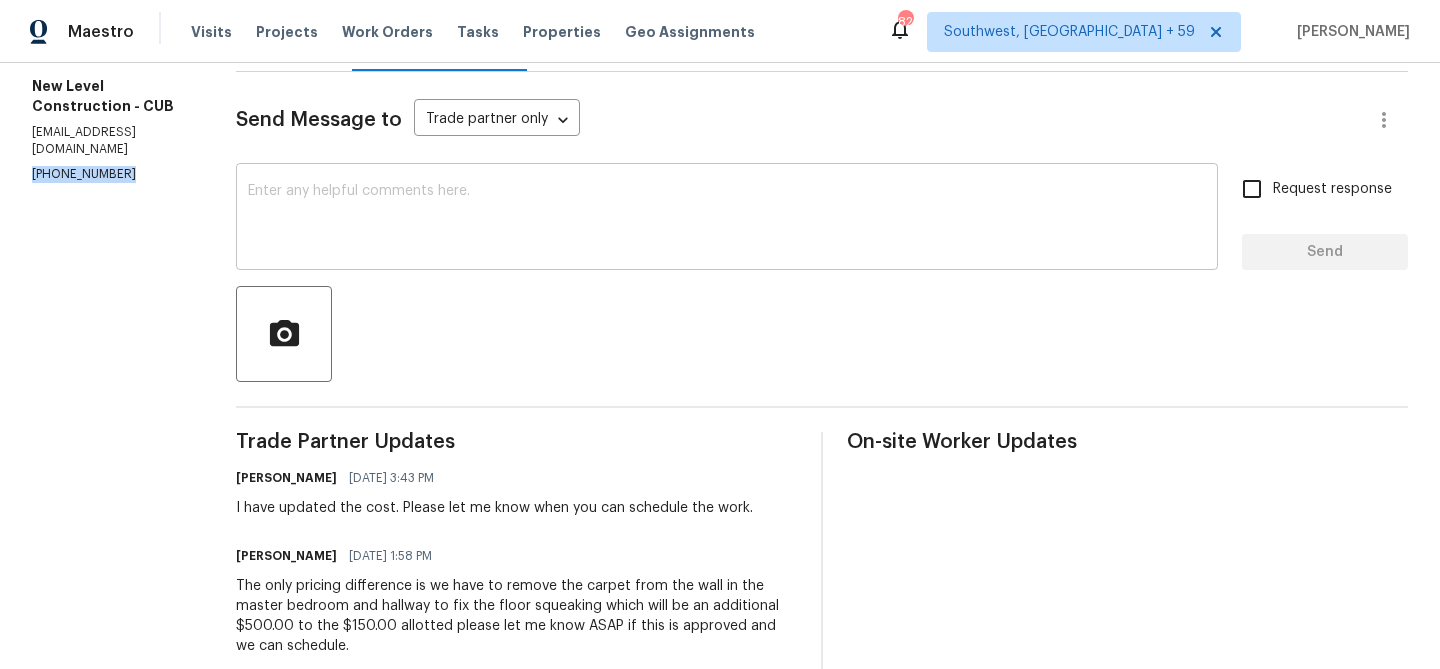 copy on "[PHONE_NUMBER]" 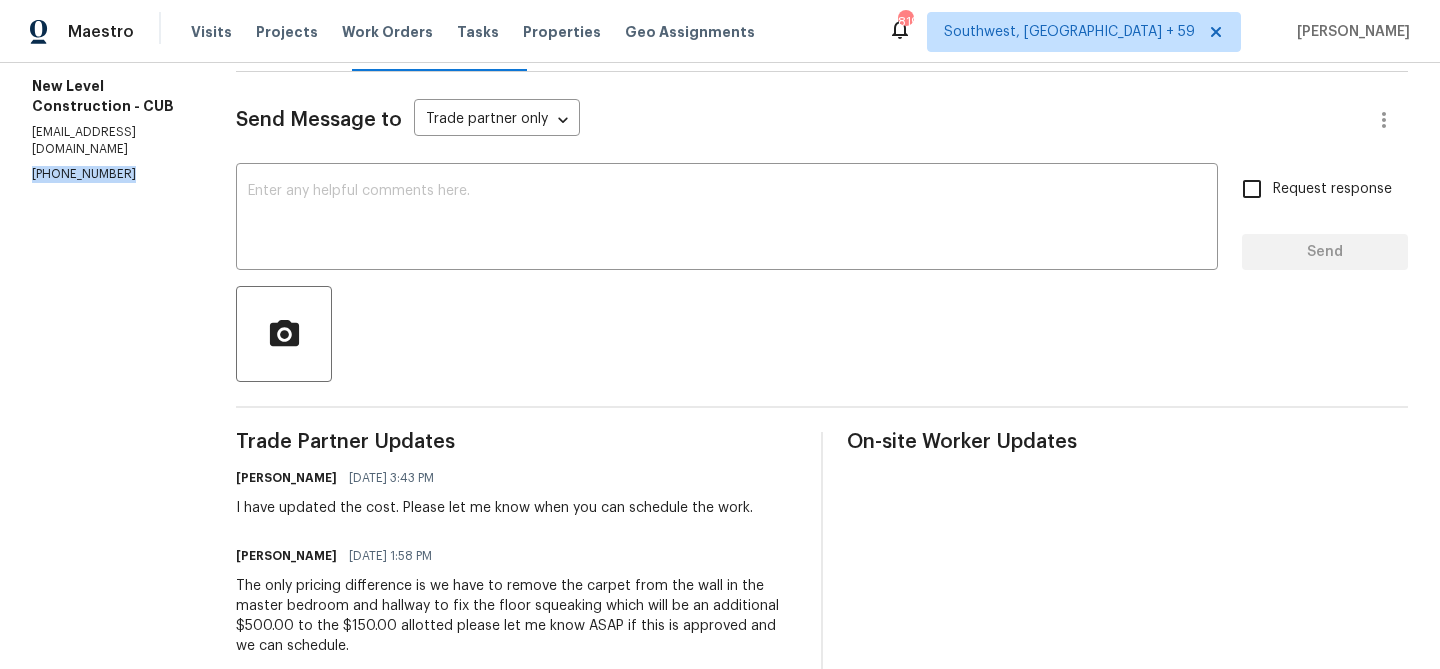 scroll, scrollTop: 0, scrollLeft: 0, axis: both 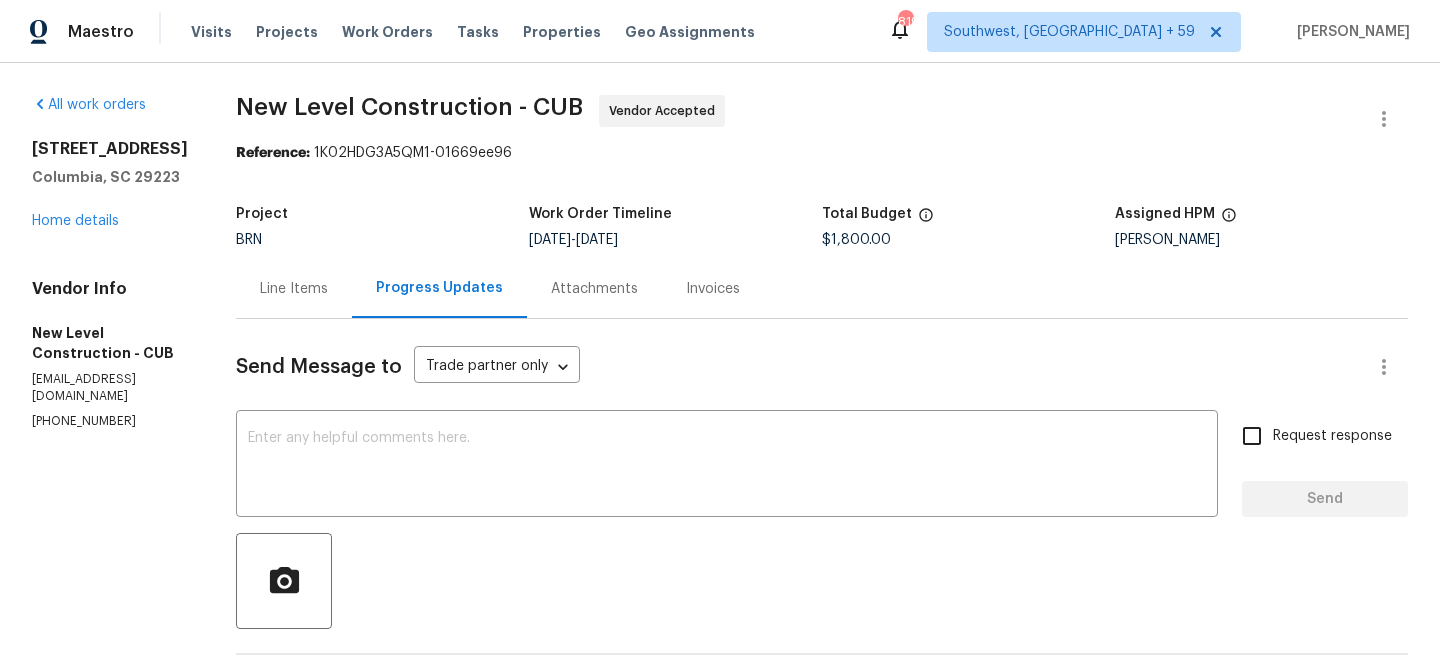 click on "Progress Updates" at bounding box center (439, 288) 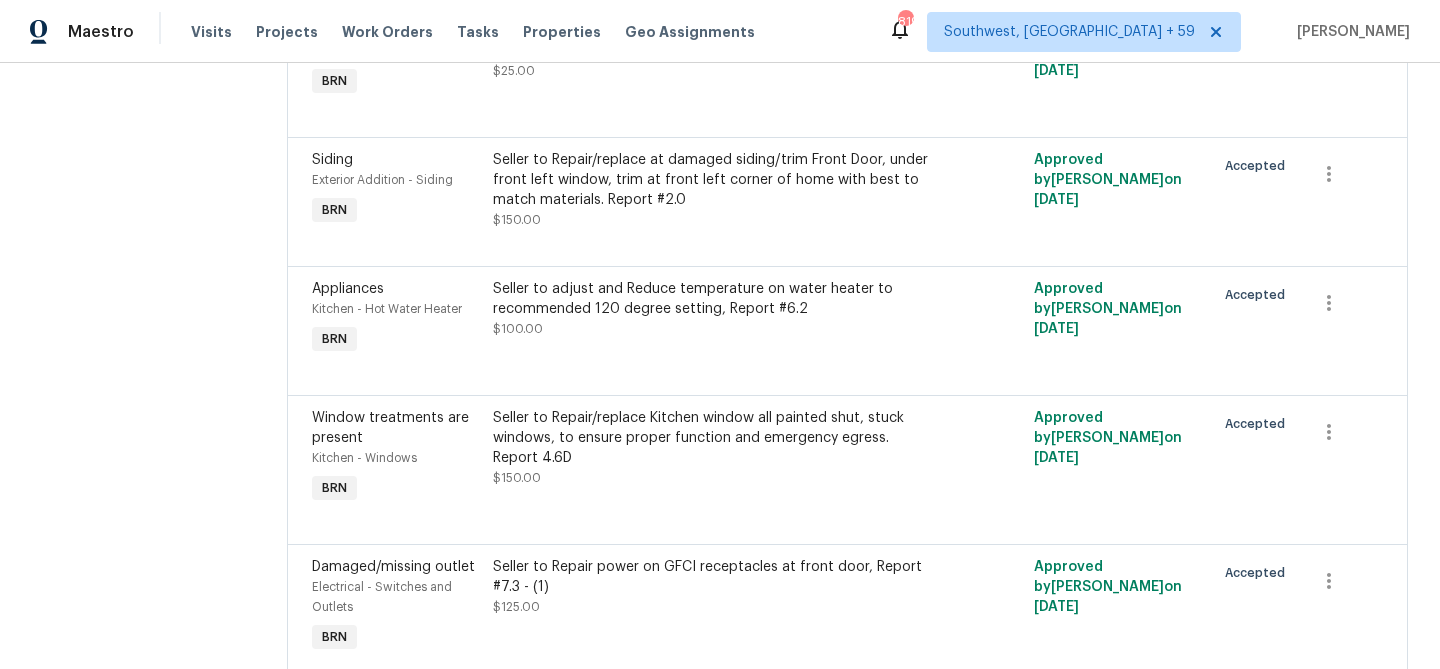 scroll, scrollTop: 0, scrollLeft: 0, axis: both 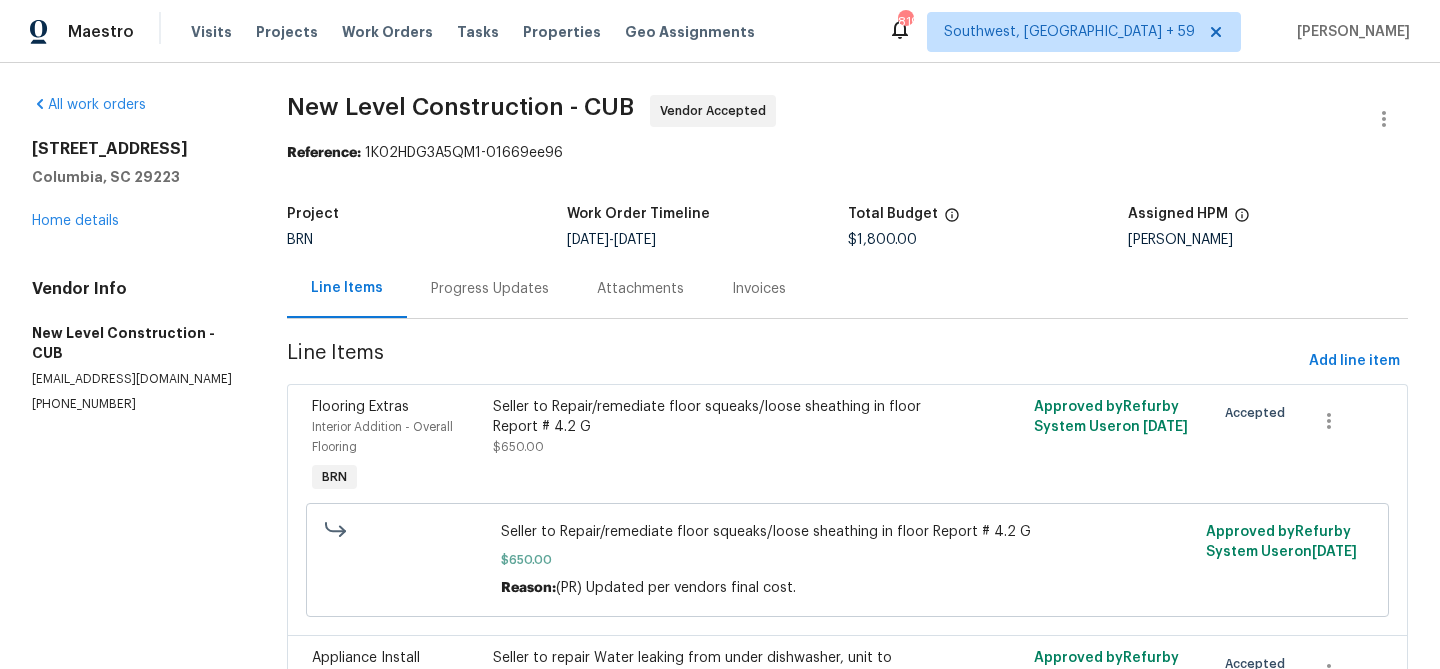 click on "Progress Updates" at bounding box center [490, 288] 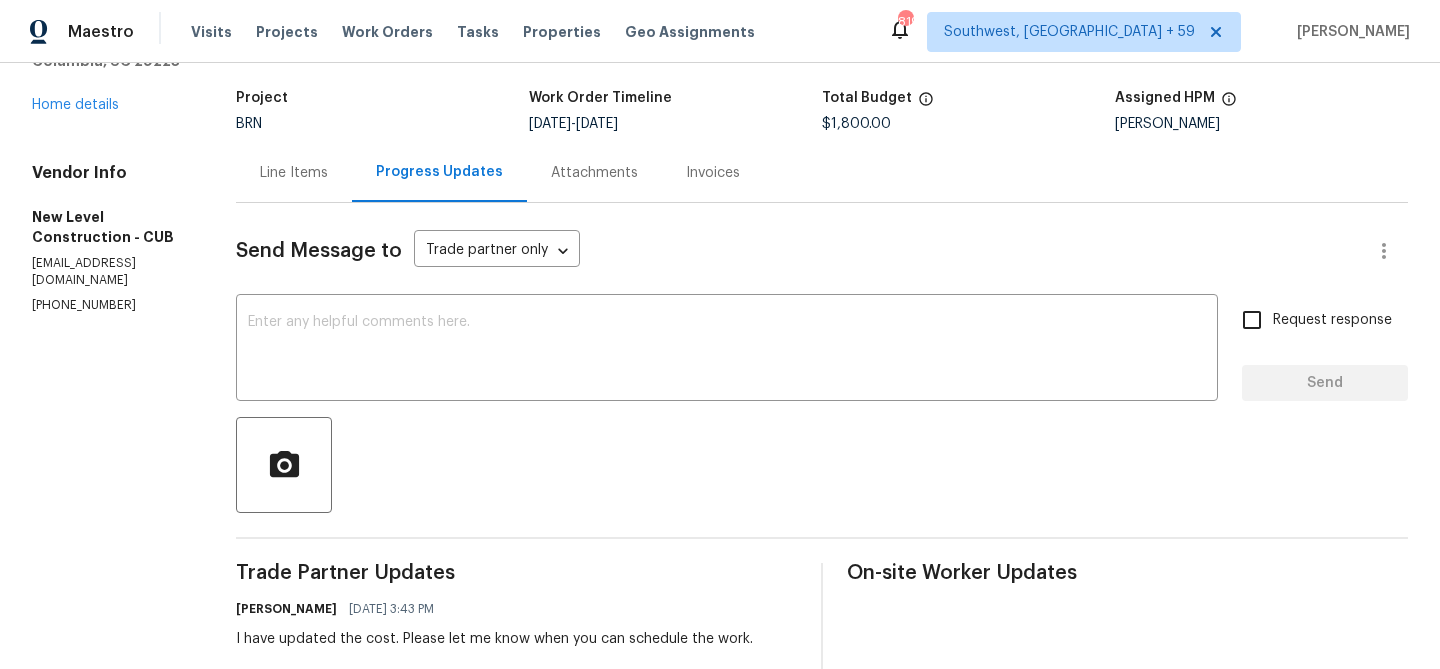 scroll, scrollTop: 215, scrollLeft: 0, axis: vertical 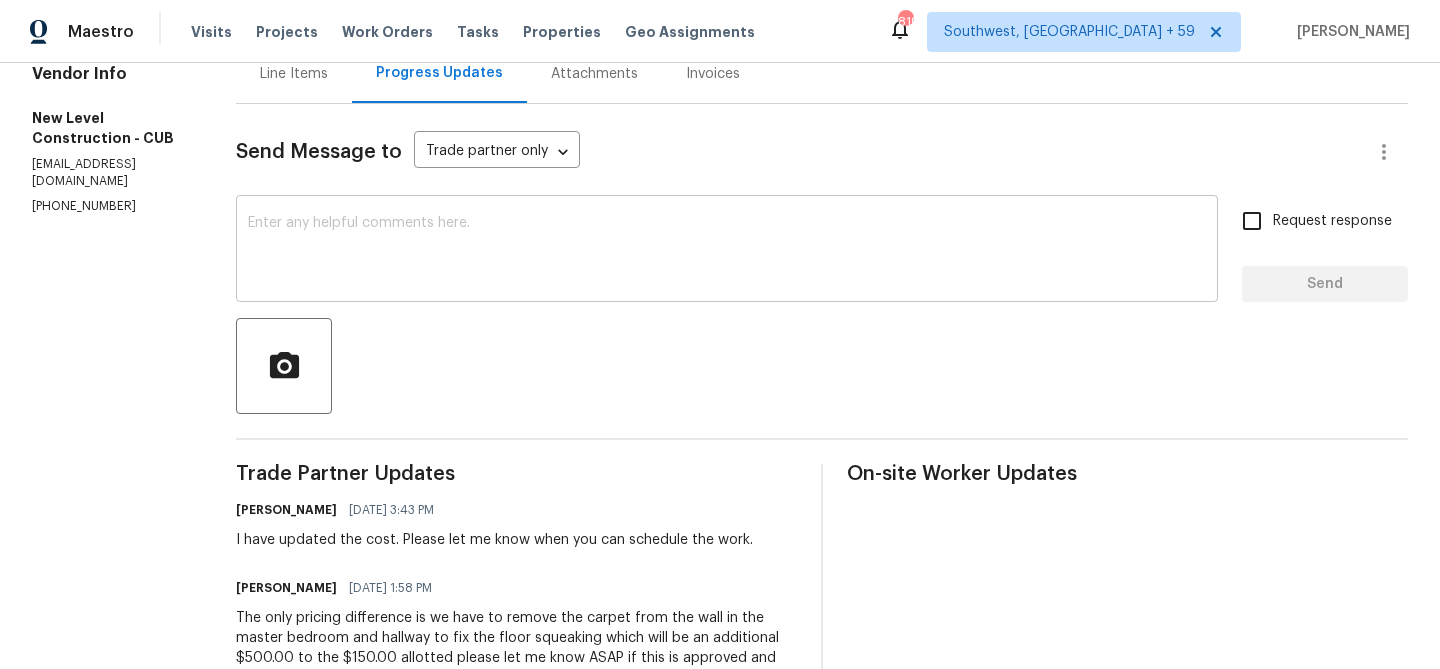 click at bounding box center (727, 251) 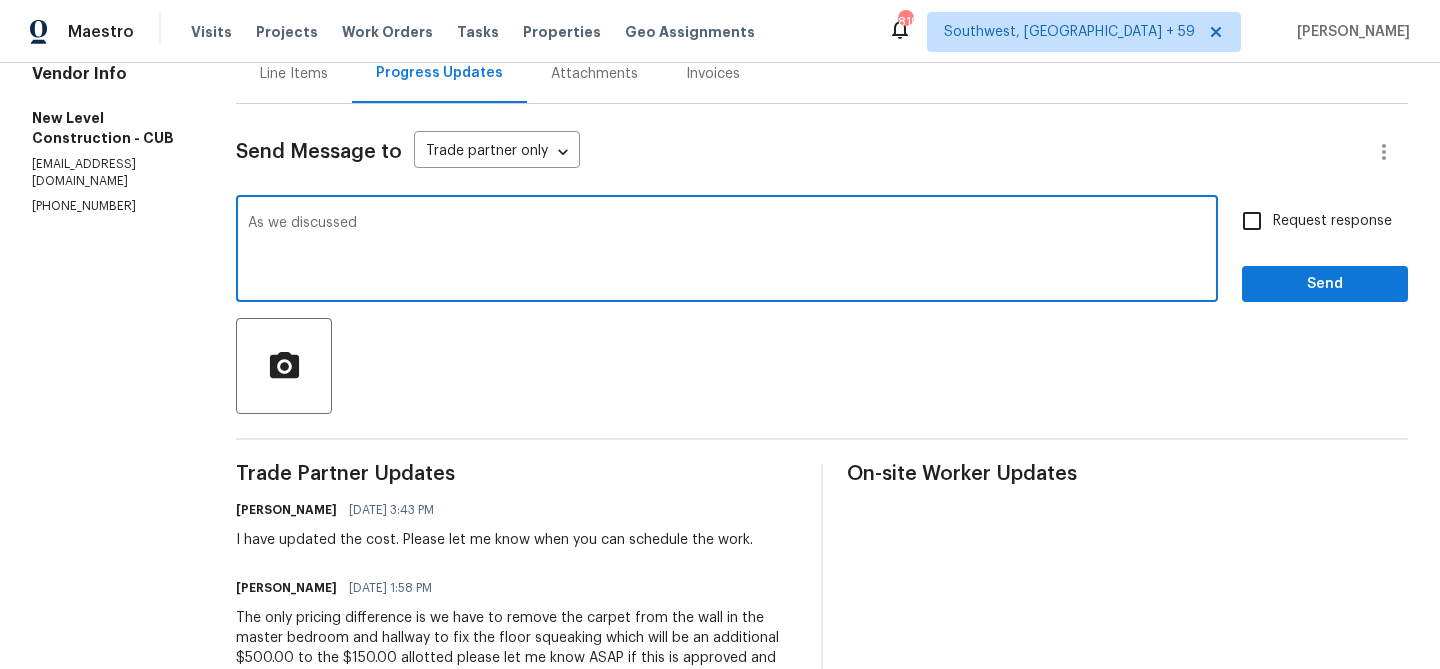 click on "[PHONE_NUMBER]" at bounding box center [110, 206] 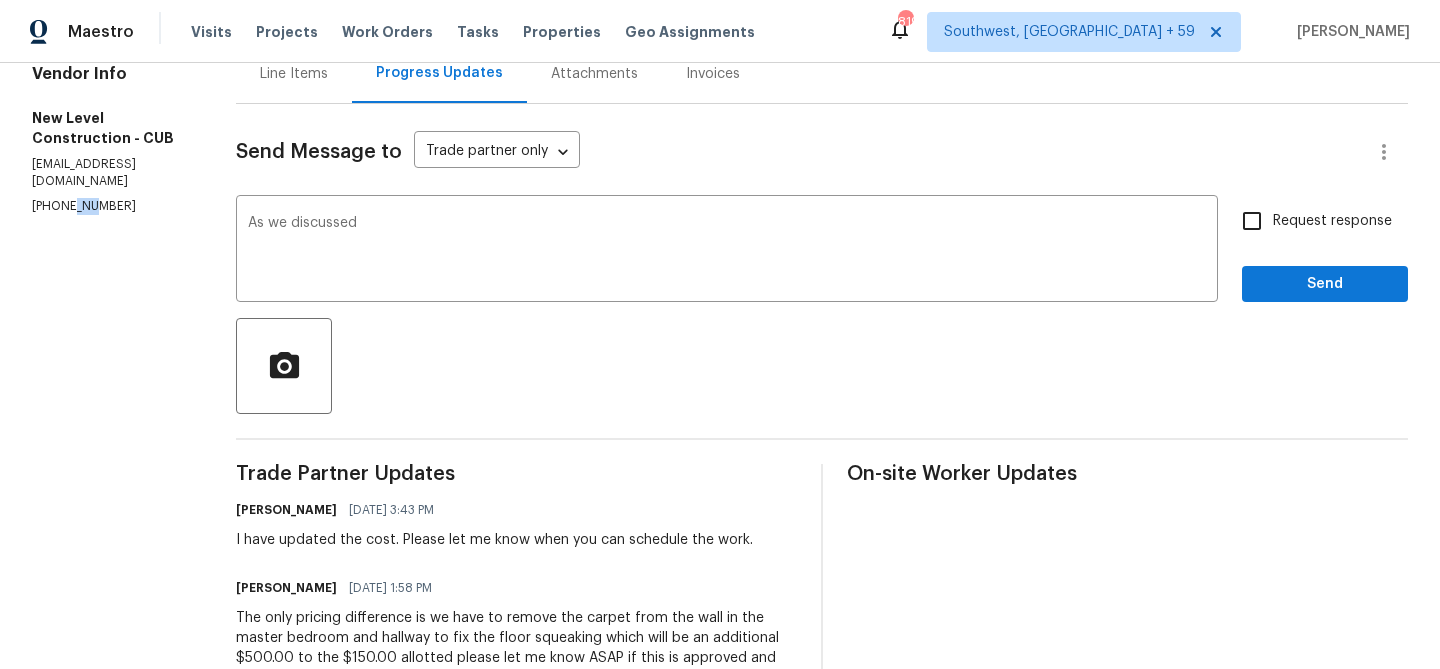 click on "[PHONE_NUMBER]" at bounding box center [110, 206] 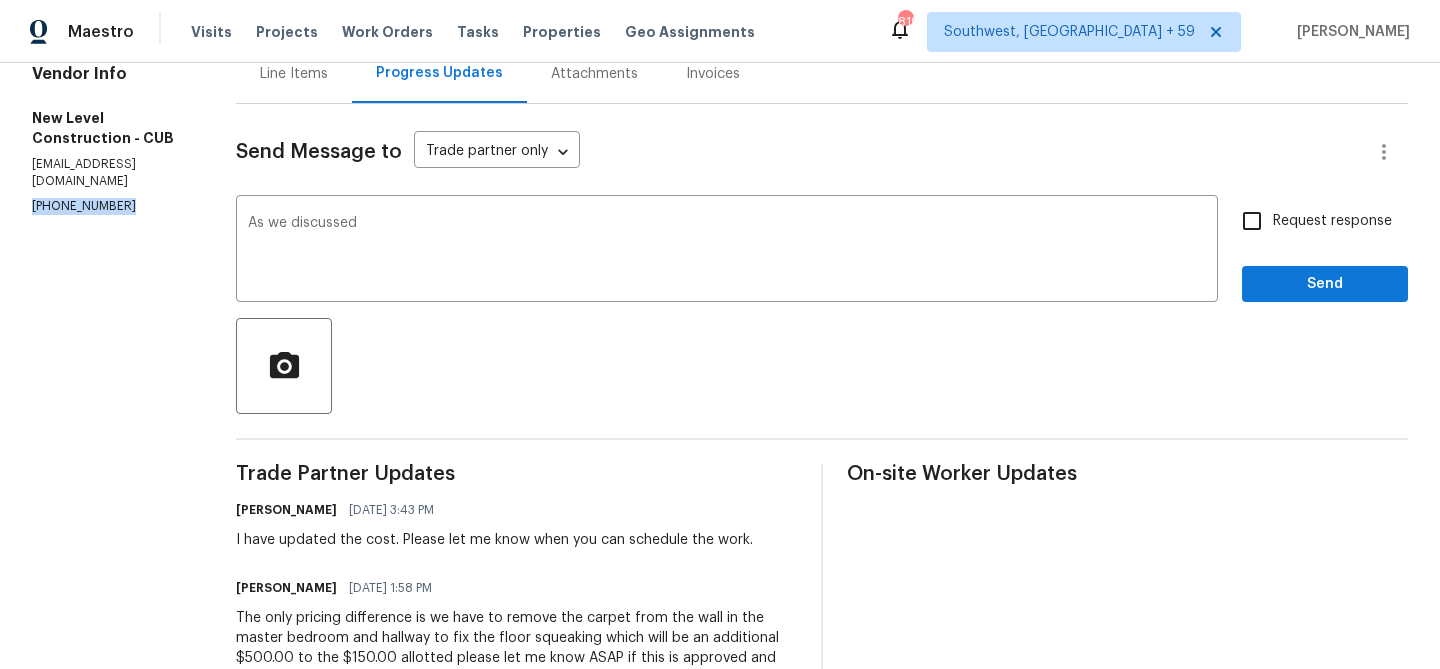 click on "[PHONE_NUMBER]" at bounding box center (110, 206) 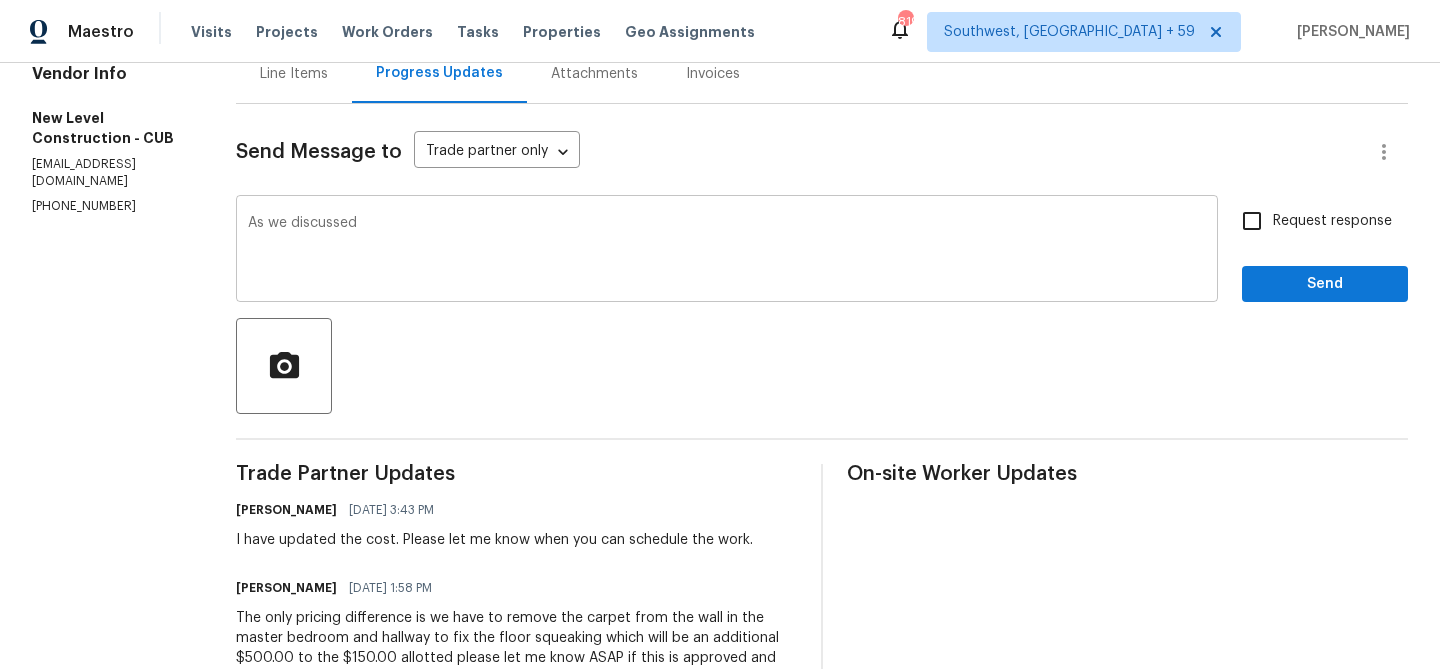 click on "As we discussed" at bounding box center [727, 251] 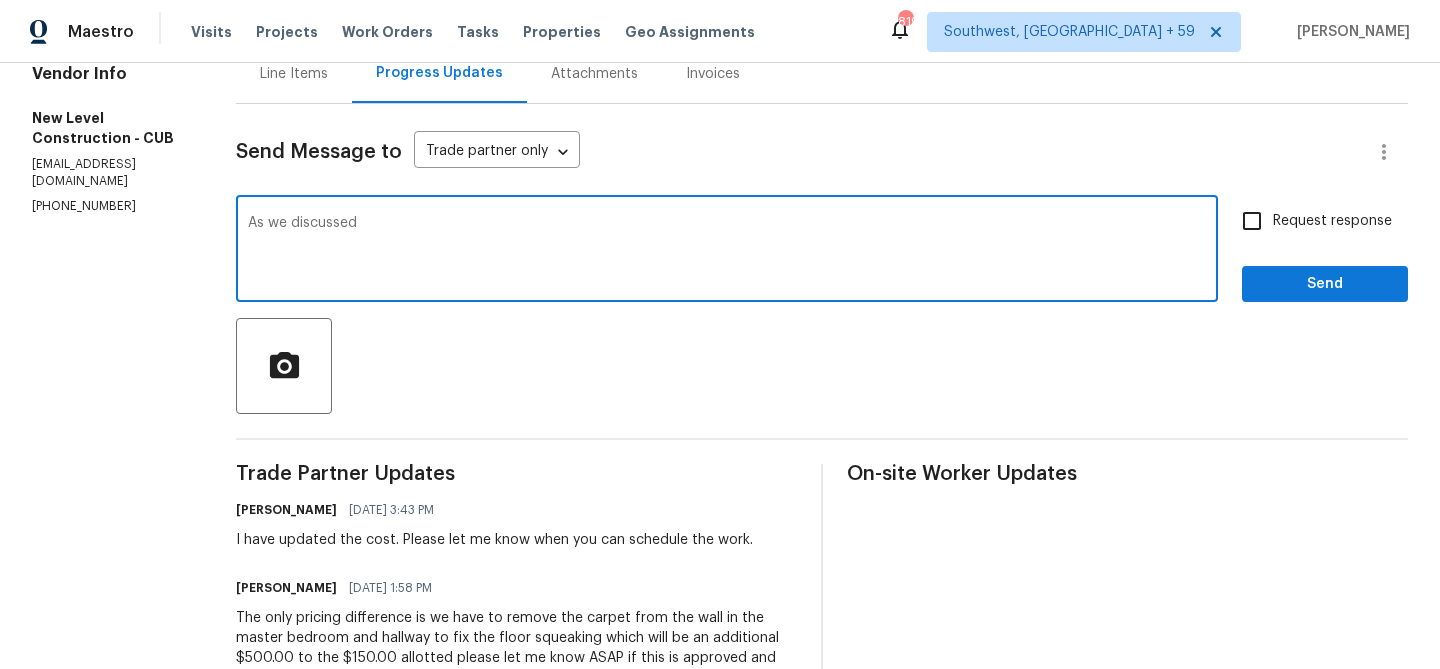 paste on "[PHONE_NUMBER]" 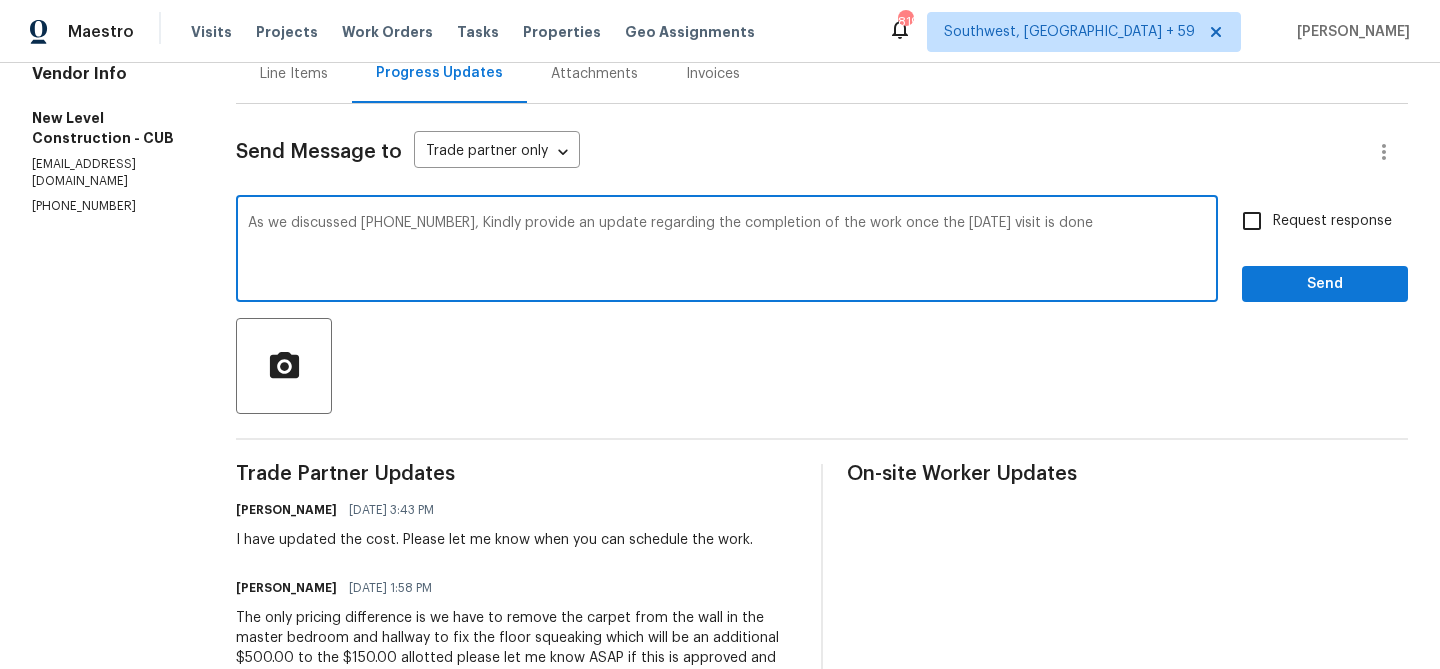 type on "As we discussed [PHONE_NUMBER], Kindly provide an update regarding the completion of the work once the [DATE] visit is done" 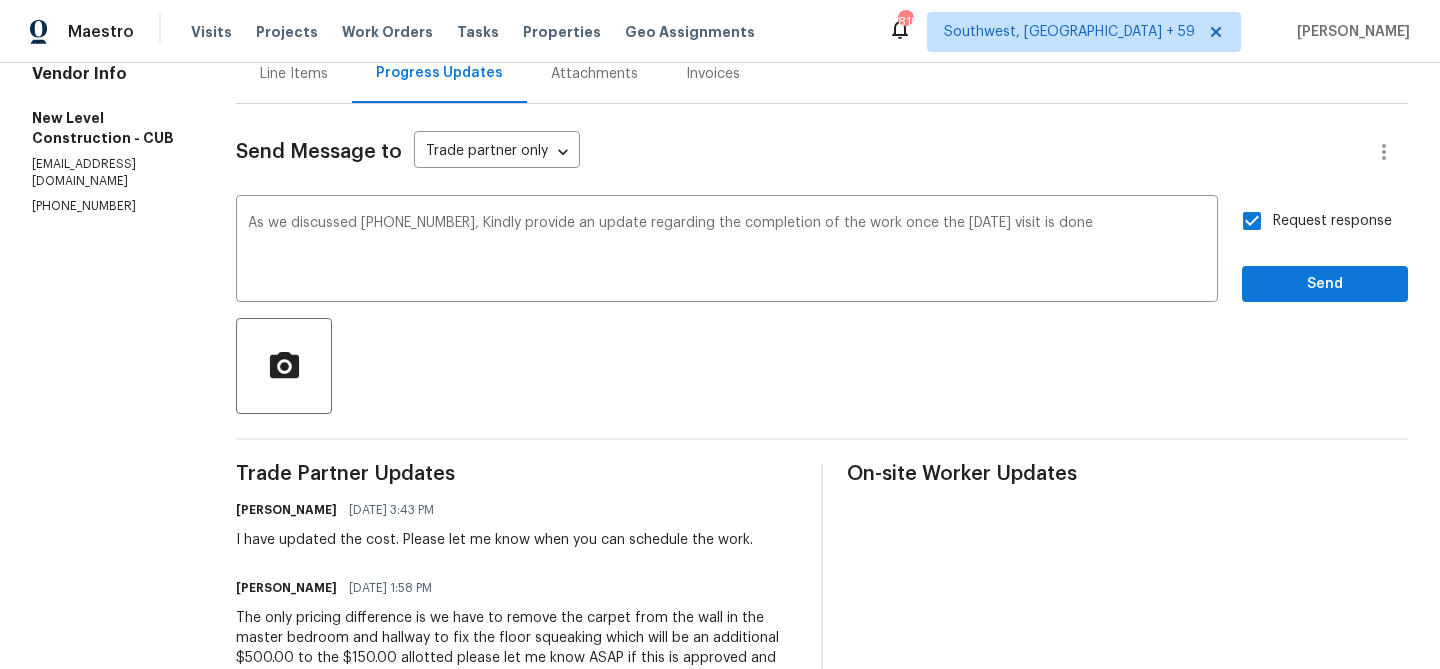 click on "Request response Send" at bounding box center [1325, 251] 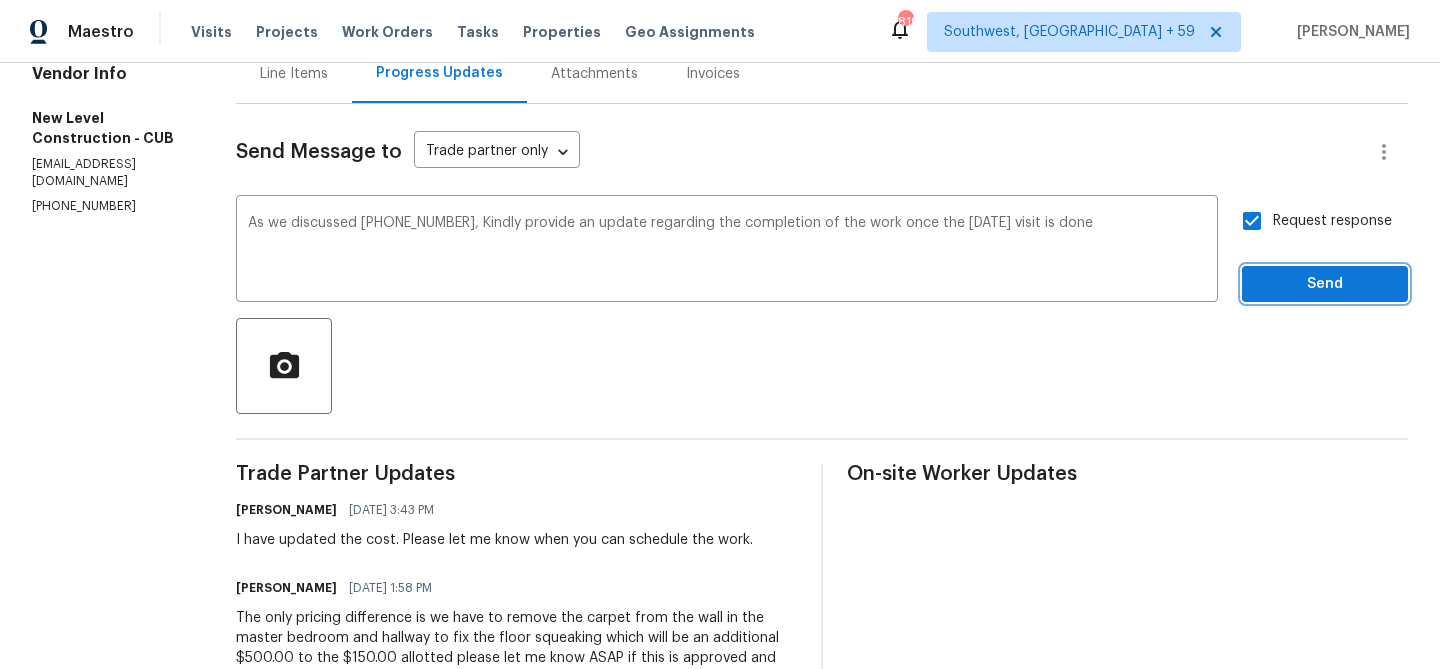 click on "Send" at bounding box center (1325, 284) 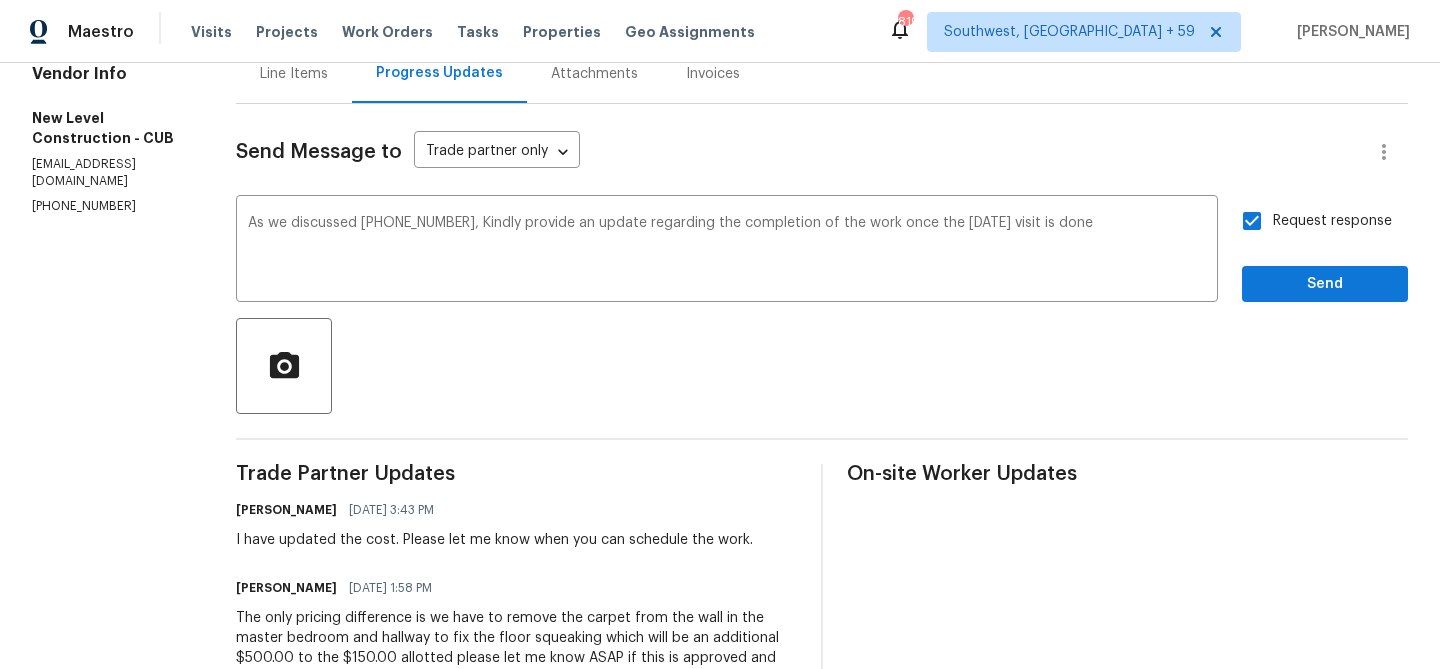 scroll, scrollTop: 78, scrollLeft: 0, axis: vertical 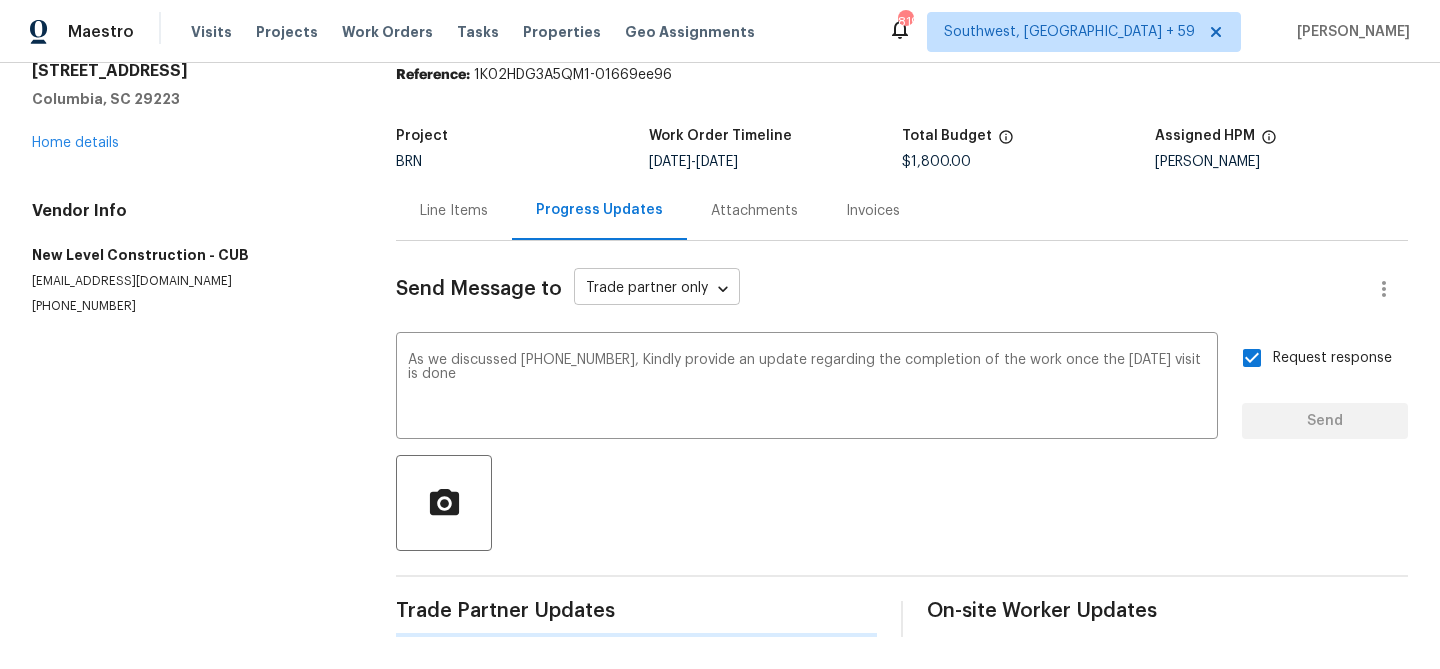 type 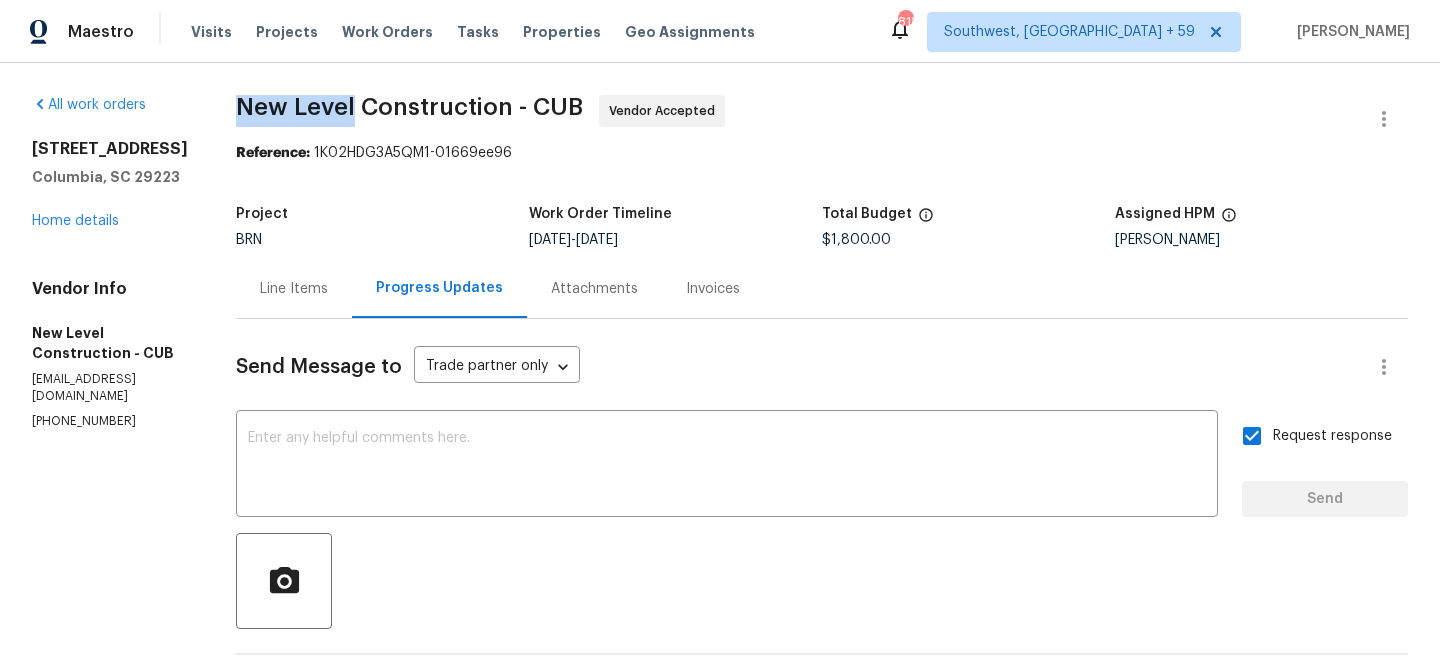 drag, startPoint x: 295, startPoint y: 103, endPoint x: 415, endPoint y: 102, distance: 120.004166 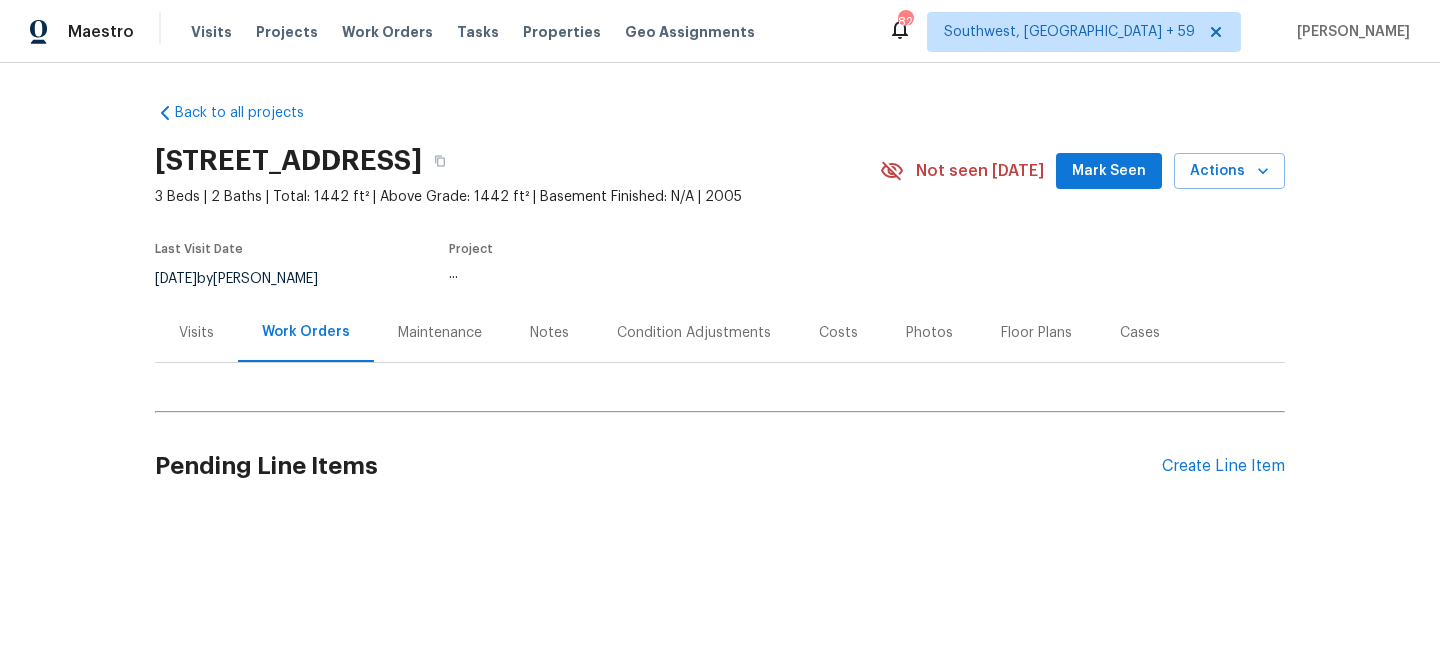 scroll, scrollTop: 0, scrollLeft: 0, axis: both 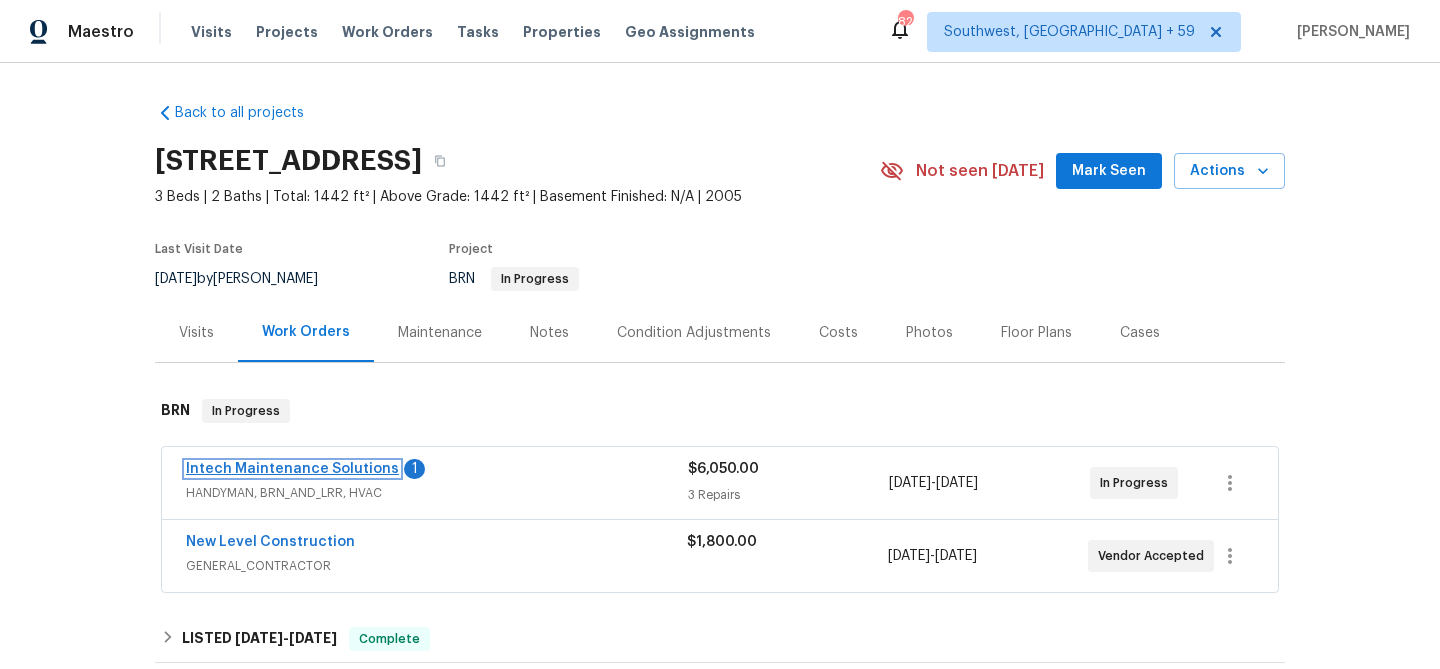 click on "Intech Maintenance Solutions" at bounding box center [292, 469] 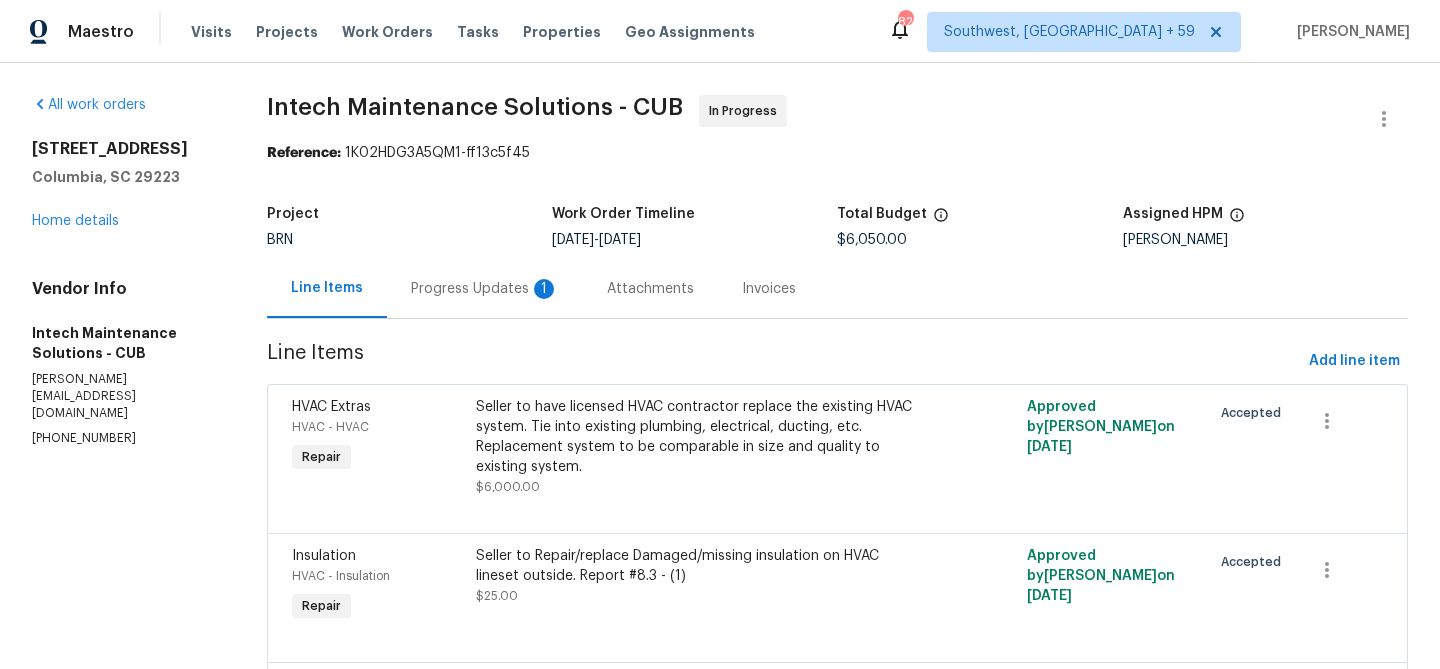 click on "Progress Updates 1" at bounding box center [485, 289] 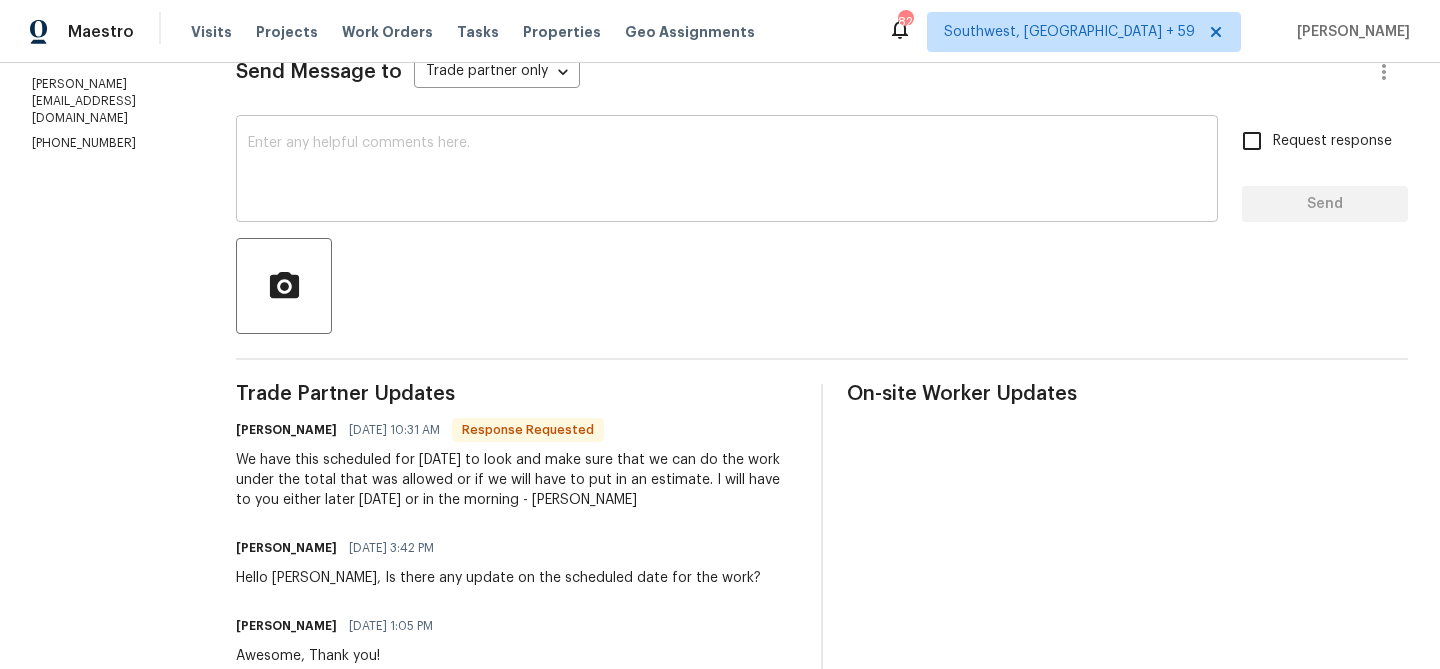 scroll, scrollTop: 294, scrollLeft: 0, axis: vertical 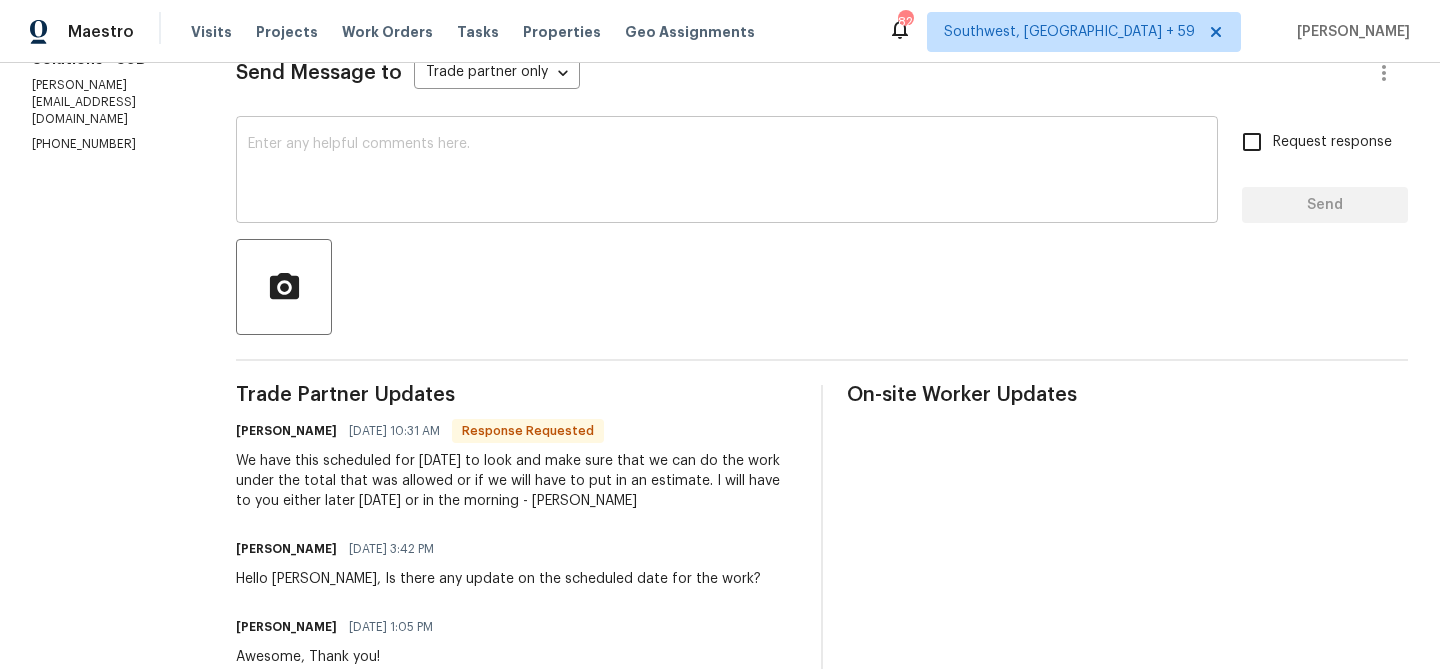 click on "x ​" at bounding box center [727, 172] 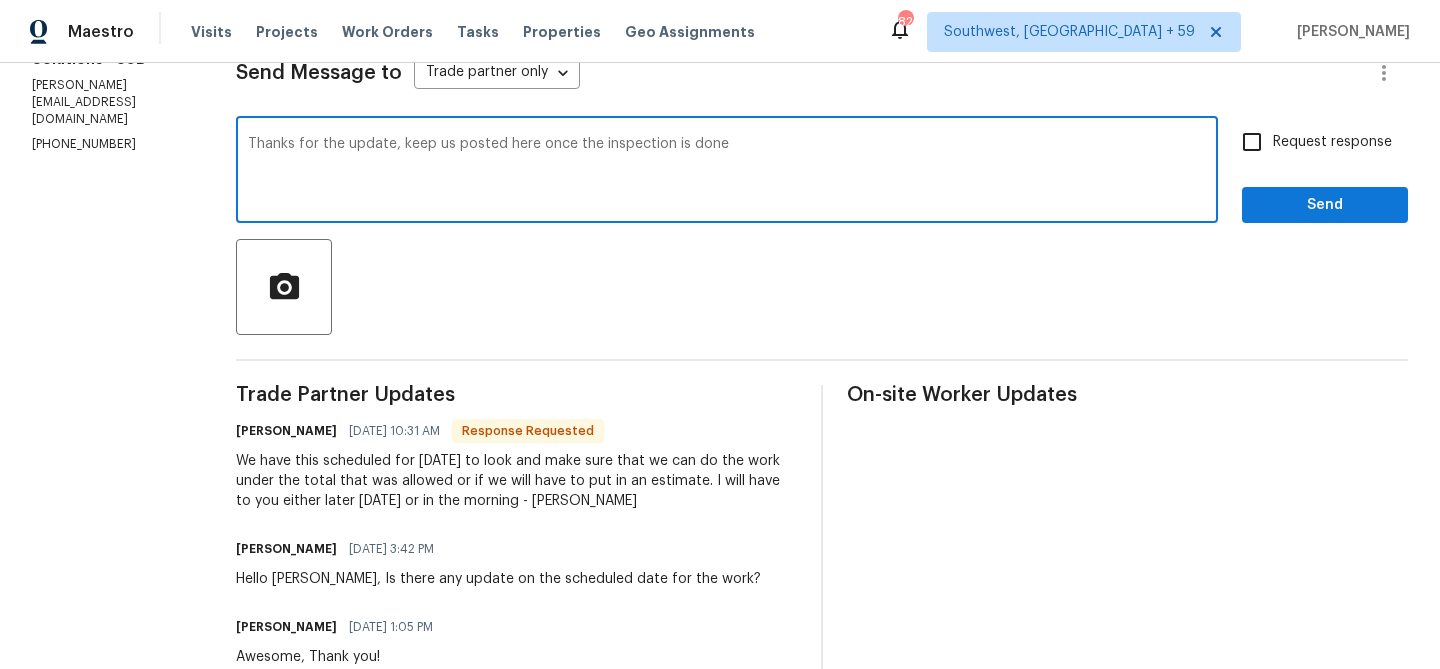 type on "Thanks for the update, keep us posted here once the inspection is done" 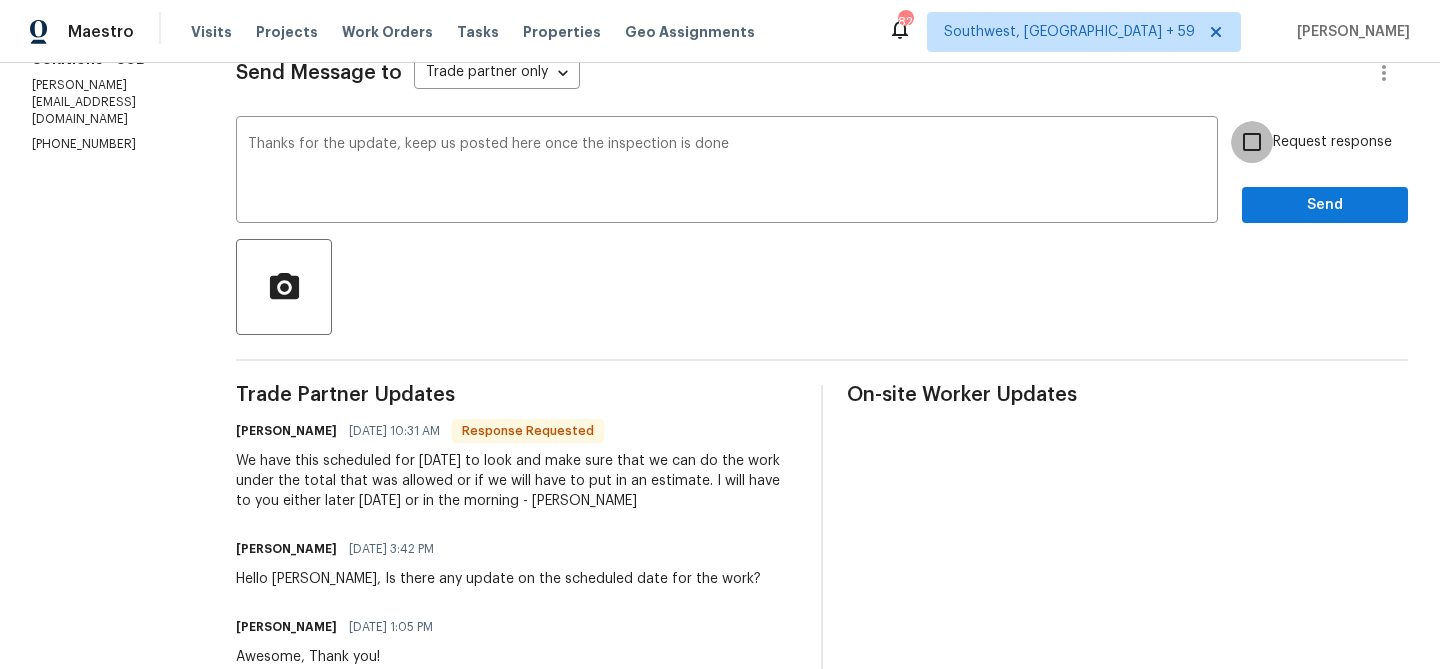 click on "Request response" at bounding box center (1252, 142) 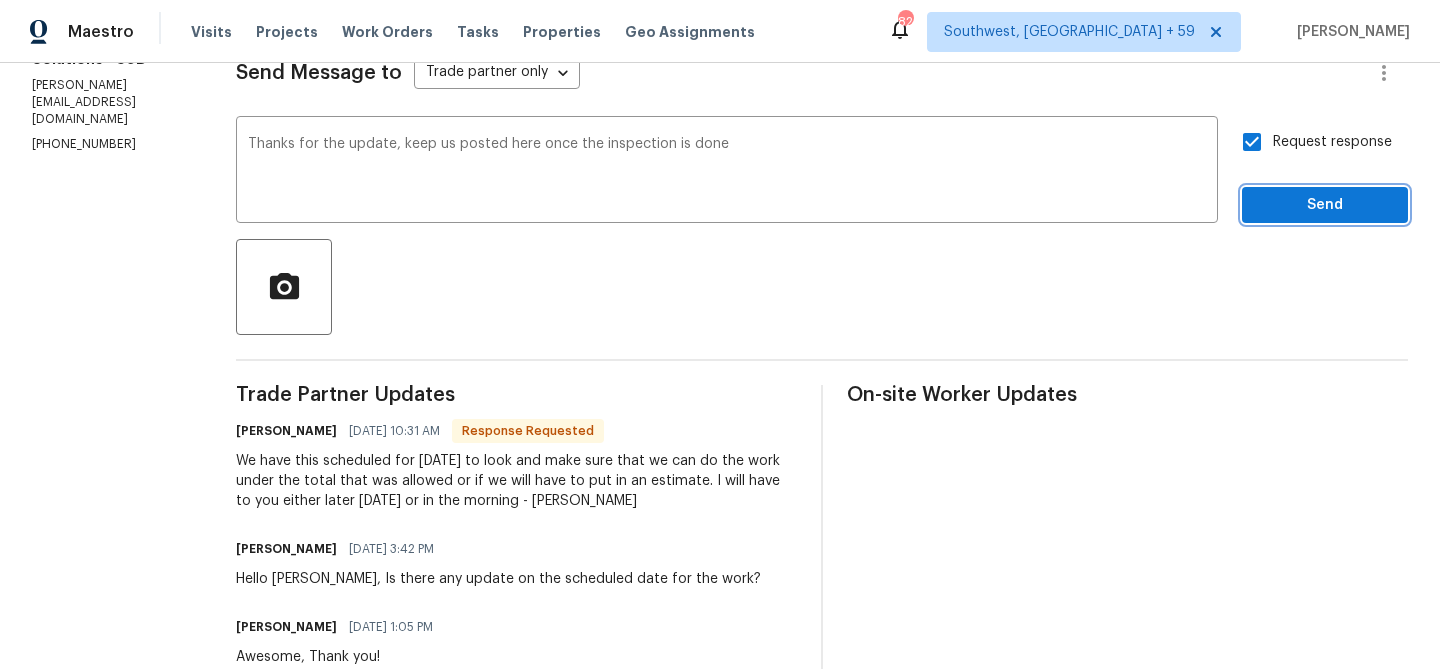 click on "Send" at bounding box center (1325, 205) 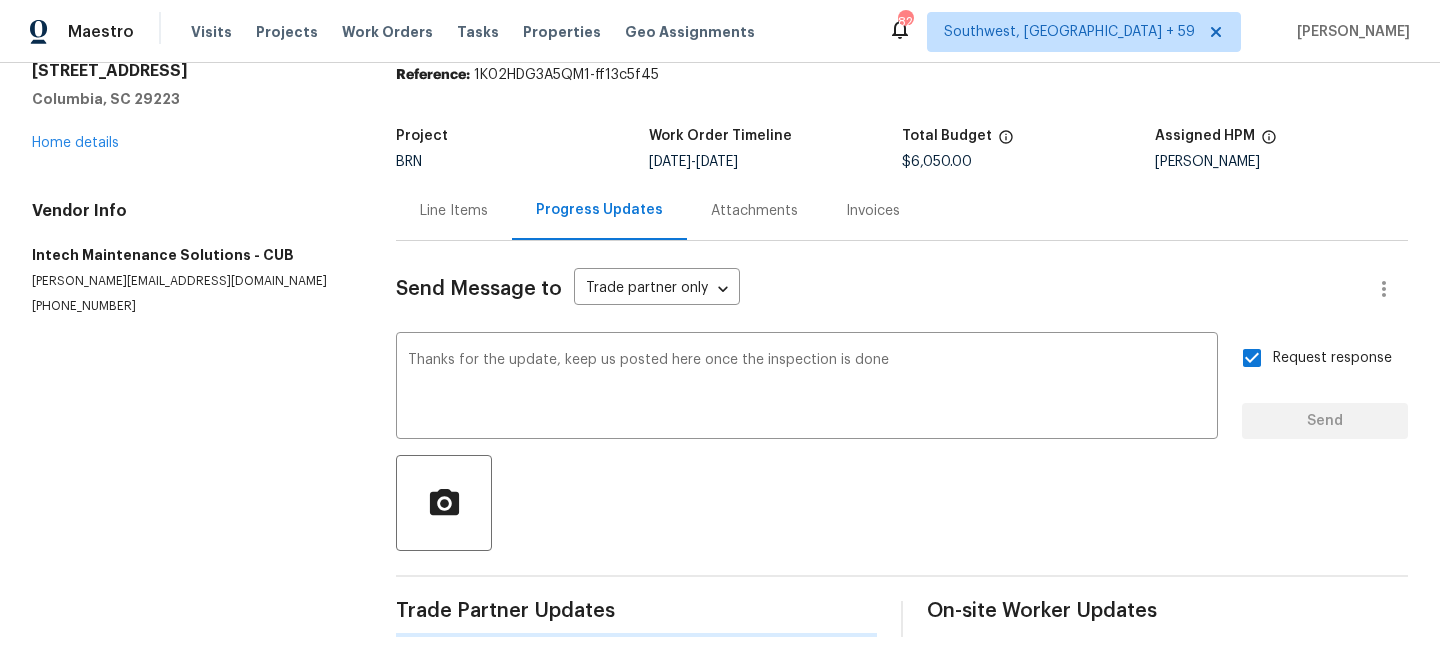 type 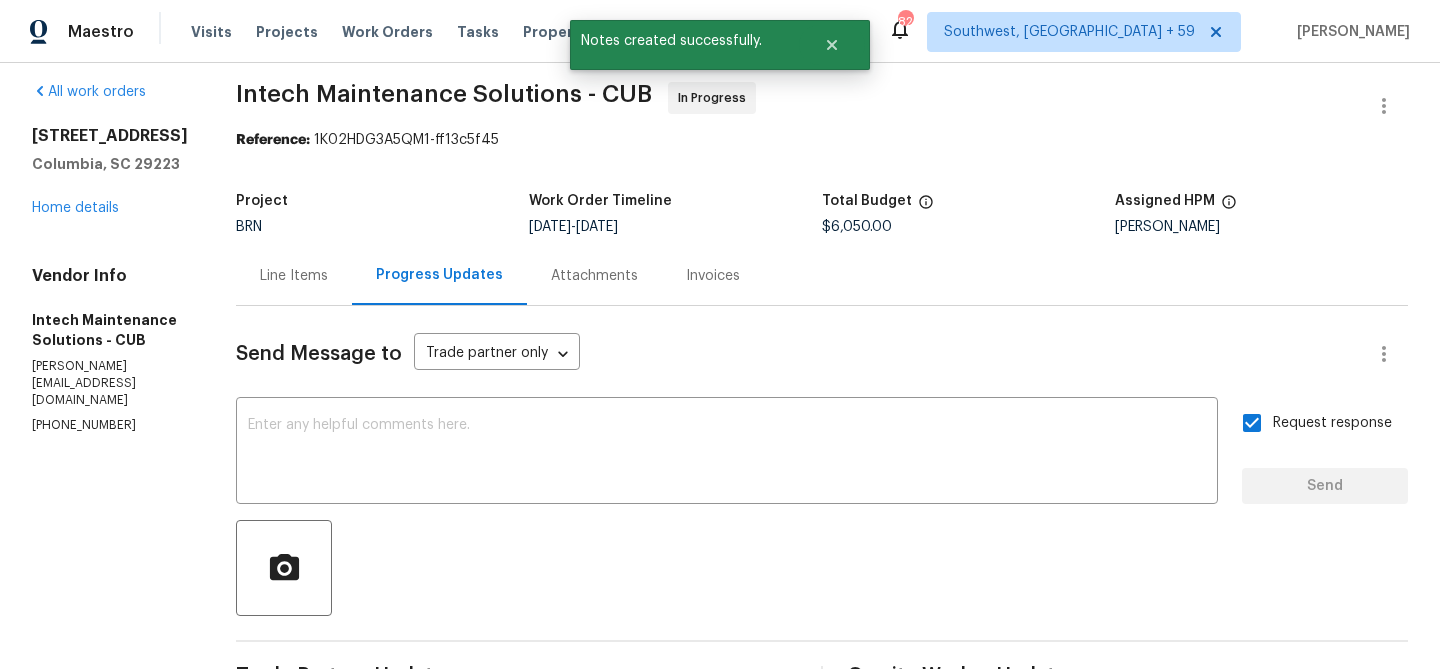 scroll, scrollTop: 0, scrollLeft: 0, axis: both 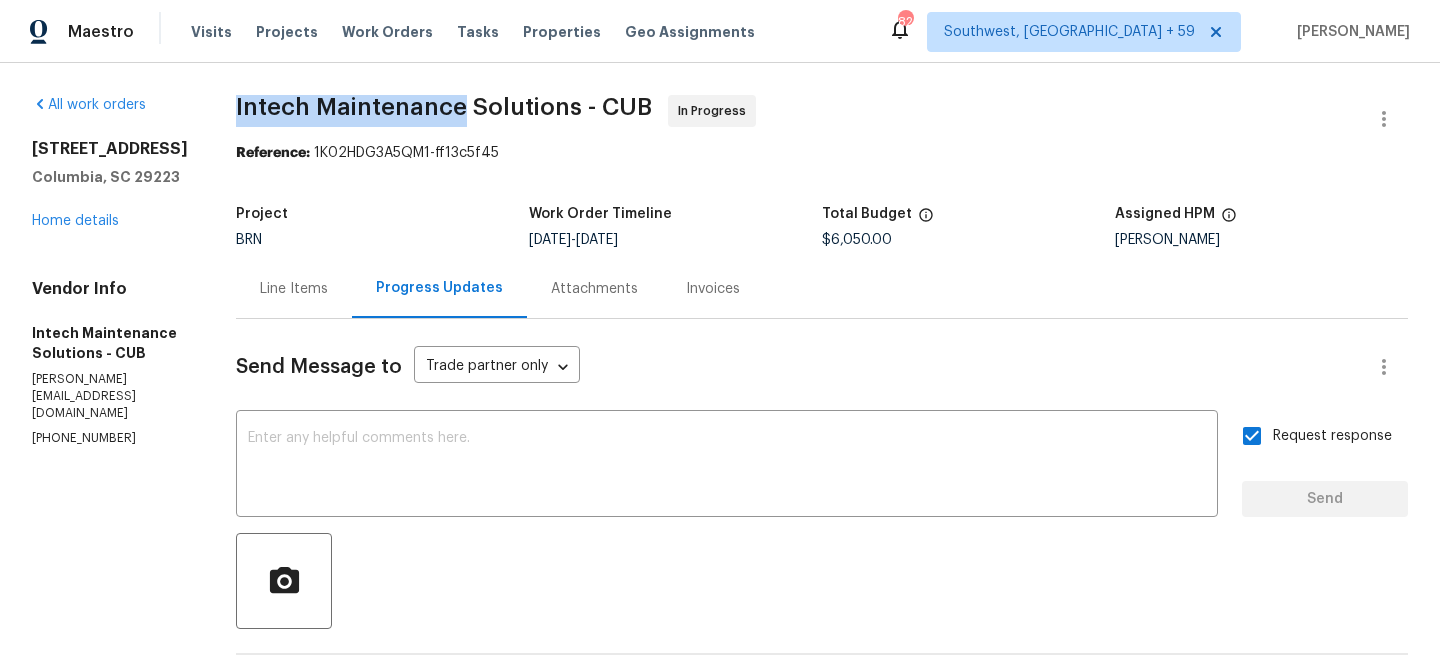 drag, startPoint x: 221, startPoint y: 95, endPoint x: 448, endPoint y: 95, distance: 227 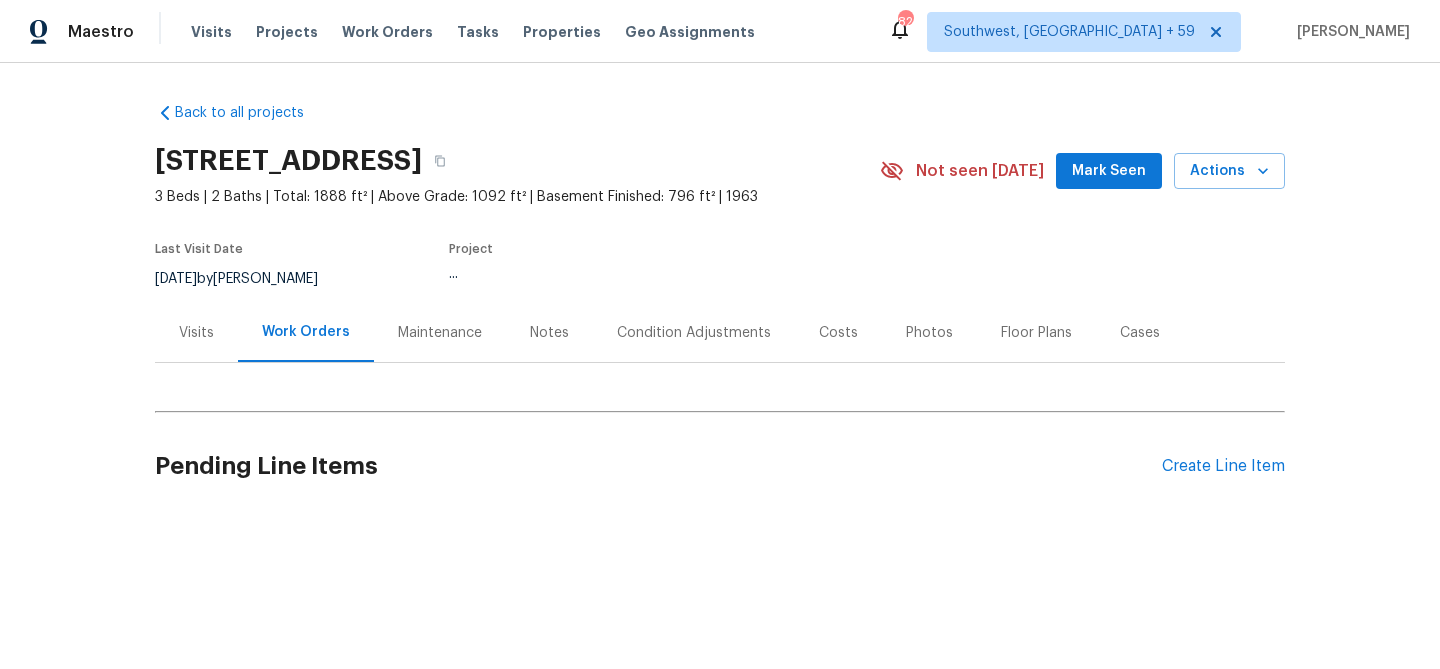 scroll, scrollTop: 0, scrollLeft: 0, axis: both 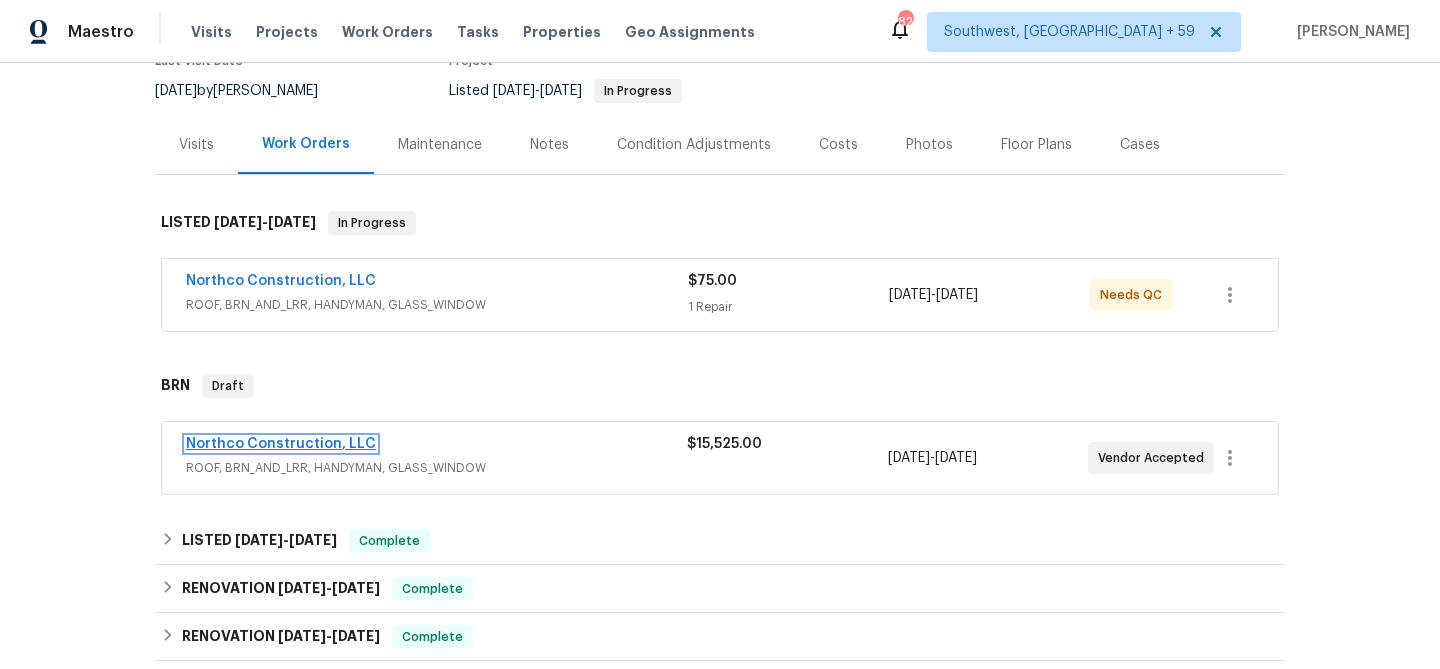 click on "Northco Construction, LLC" at bounding box center (281, 444) 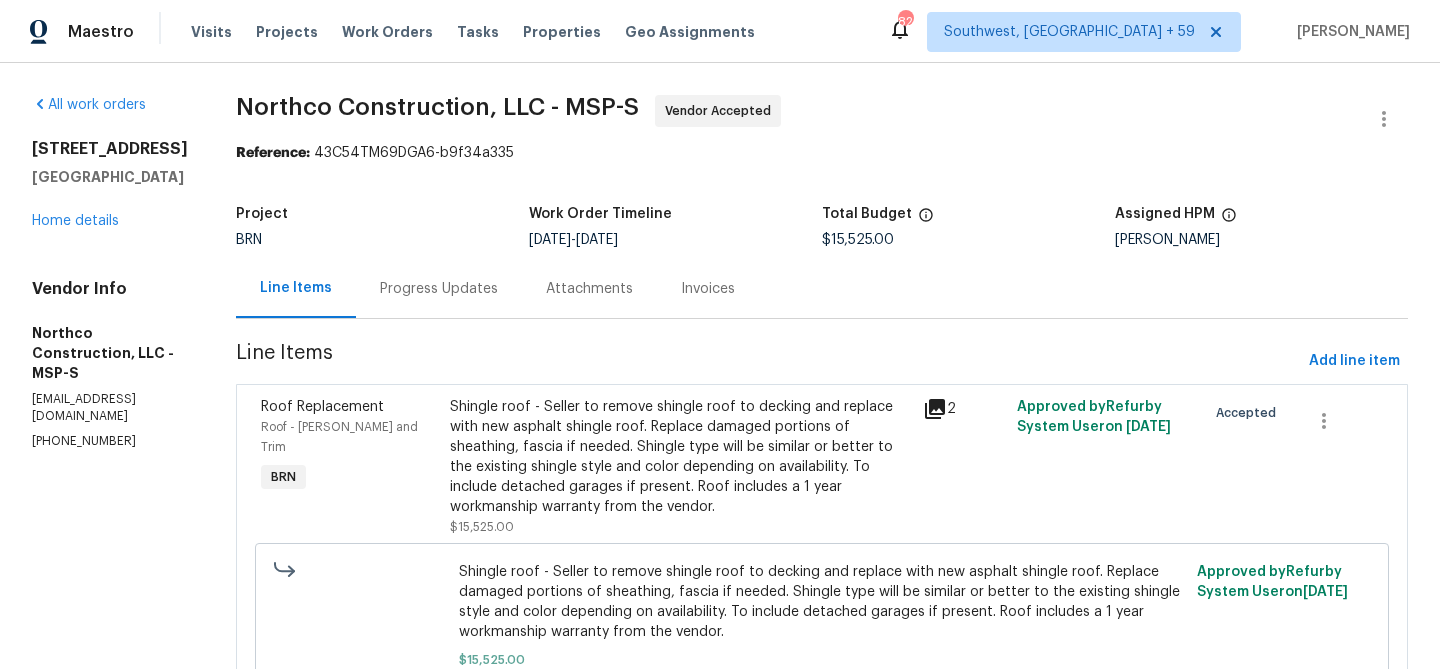 click on "Progress Updates" at bounding box center [439, 288] 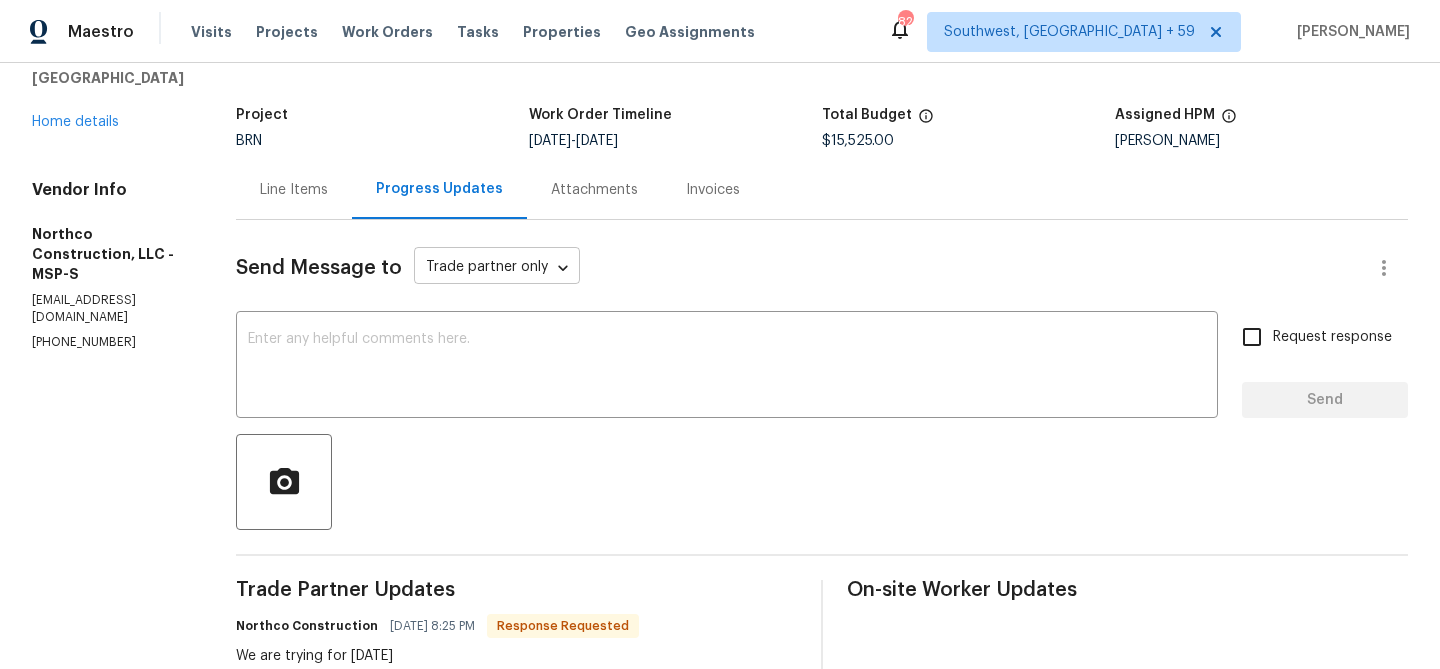 scroll, scrollTop: 226, scrollLeft: 0, axis: vertical 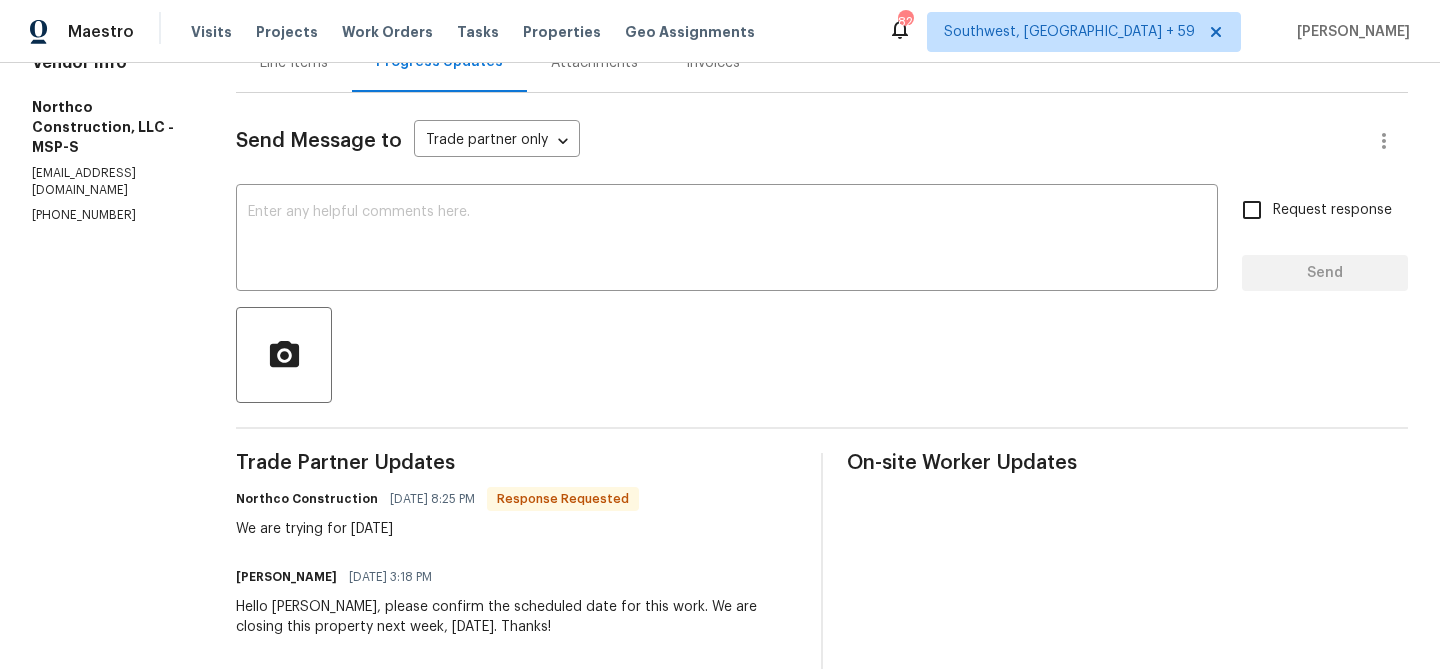 click on "Send Message to Trade partner only Trade partner only ​ x ​ Request response Send Trade Partner Updates Northco Construction [DATE] 8:25 PM Response Requested We are trying for [DATE] [PERSON_NAME] R [DATE] 3:18 PM Hello [PERSON_NAME], please confirm the scheduled date for this work. We are closing this property next week, [DATE]. Thanks! [PERSON_NAME] R [DATE] 12:16 PM Hey [PERSON_NAME], We want the shingle to be replaced with the "like color"  - either Shakewood or Mission Brown would be closest to what is currently there. [PERSON_NAME] R [DATE] 10:34 AM Hey [PERSON_NAME], I will check and let you know. Thanks! [PERSON_NAME] [DATE] 9:29 PM Does the buyer have a color preference we use timberline hdz shingles. [PERSON_NAME] R [DATE] 2:31 PM Hey [PERSON_NAME], I have updated the cost for roof replacement. Please check and let me know how soon you can schedule this work. Thanks! [PERSON_NAME] R [DATE] 12:44 PM Great, I will check and let you know shortly. Thanks! [PERSON_NAME] [DATE] 6:28 AM [PERSON_NAME]" at bounding box center (822, 759) 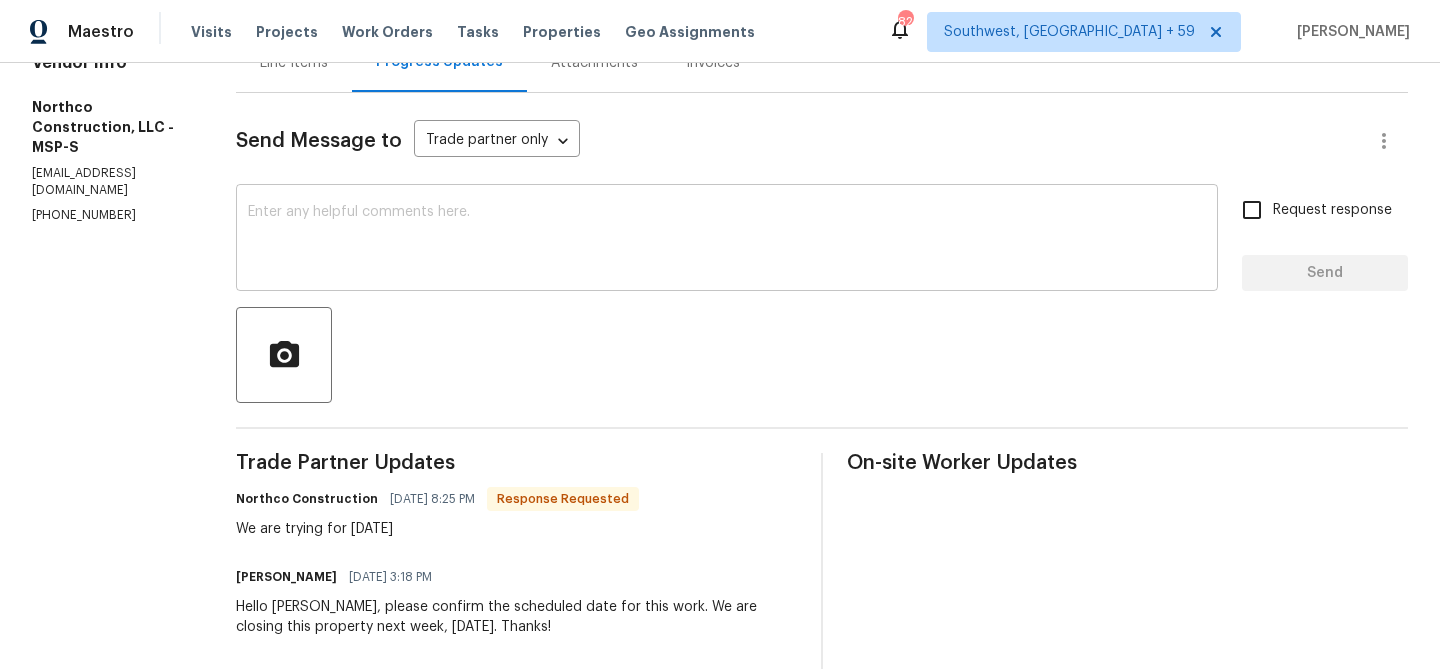 click at bounding box center (727, 240) 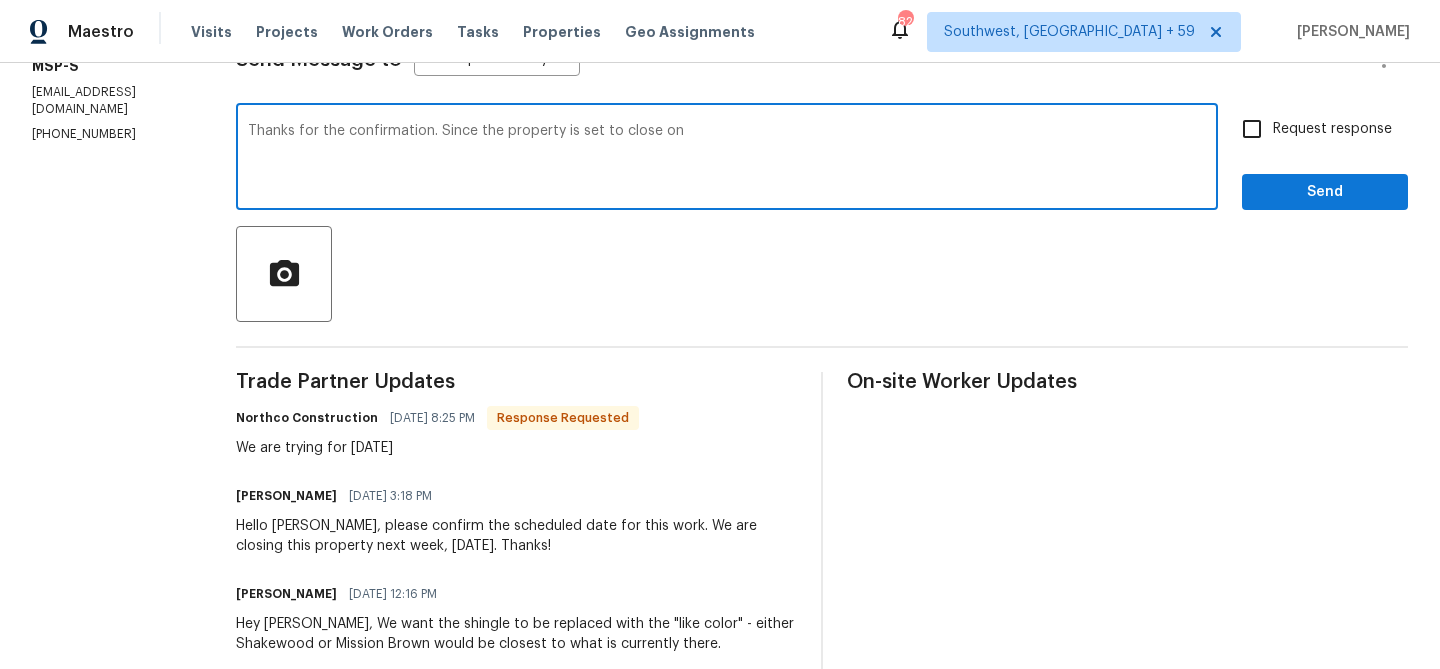 scroll, scrollTop: 319, scrollLeft: 0, axis: vertical 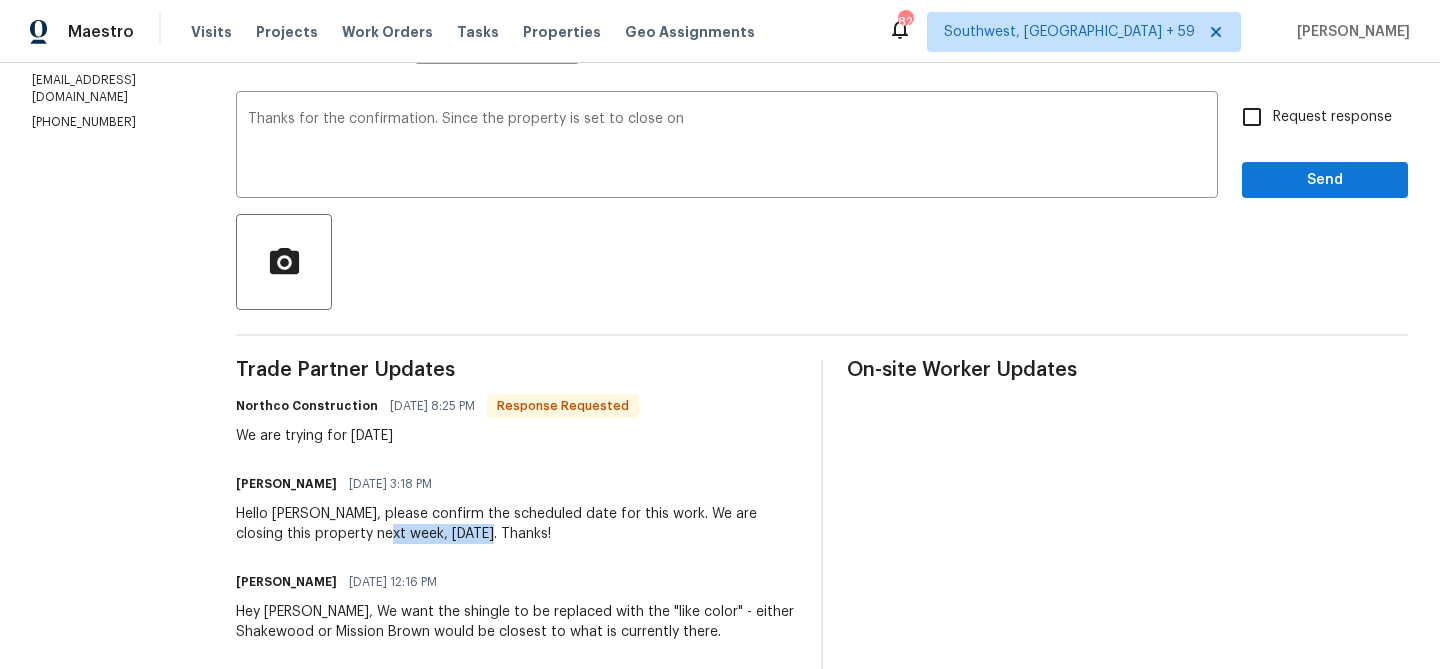 drag, startPoint x: 361, startPoint y: 533, endPoint x: 468, endPoint y: 532, distance: 107.00467 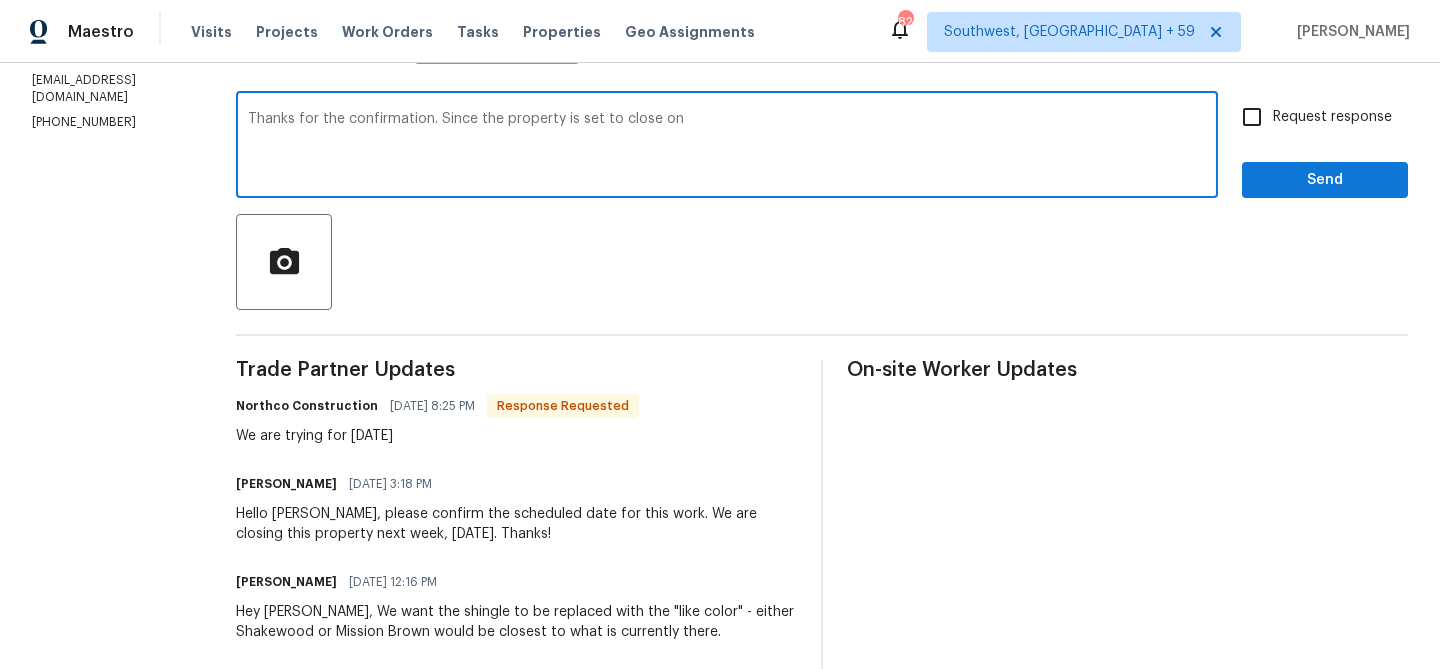 click on "Thanks for the confirmation. Since the property is set to close on" at bounding box center (727, 147) 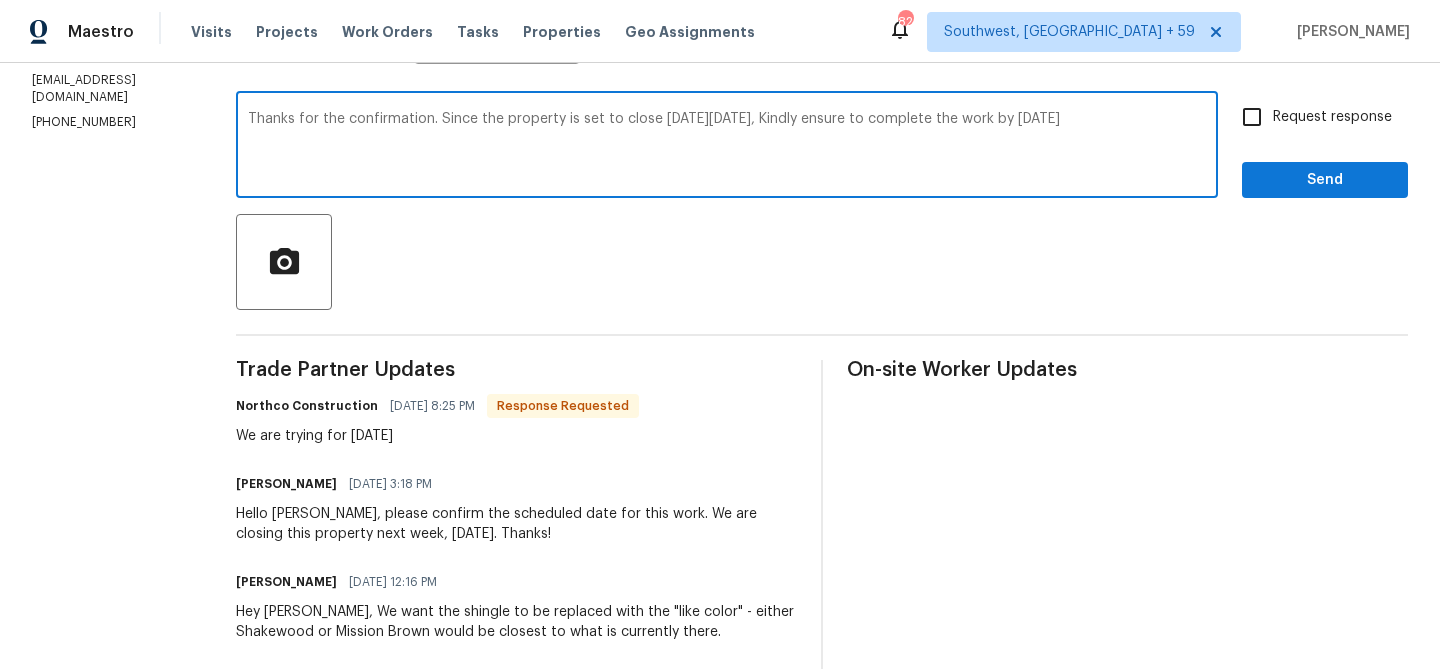 scroll, scrollTop: 301, scrollLeft: 0, axis: vertical 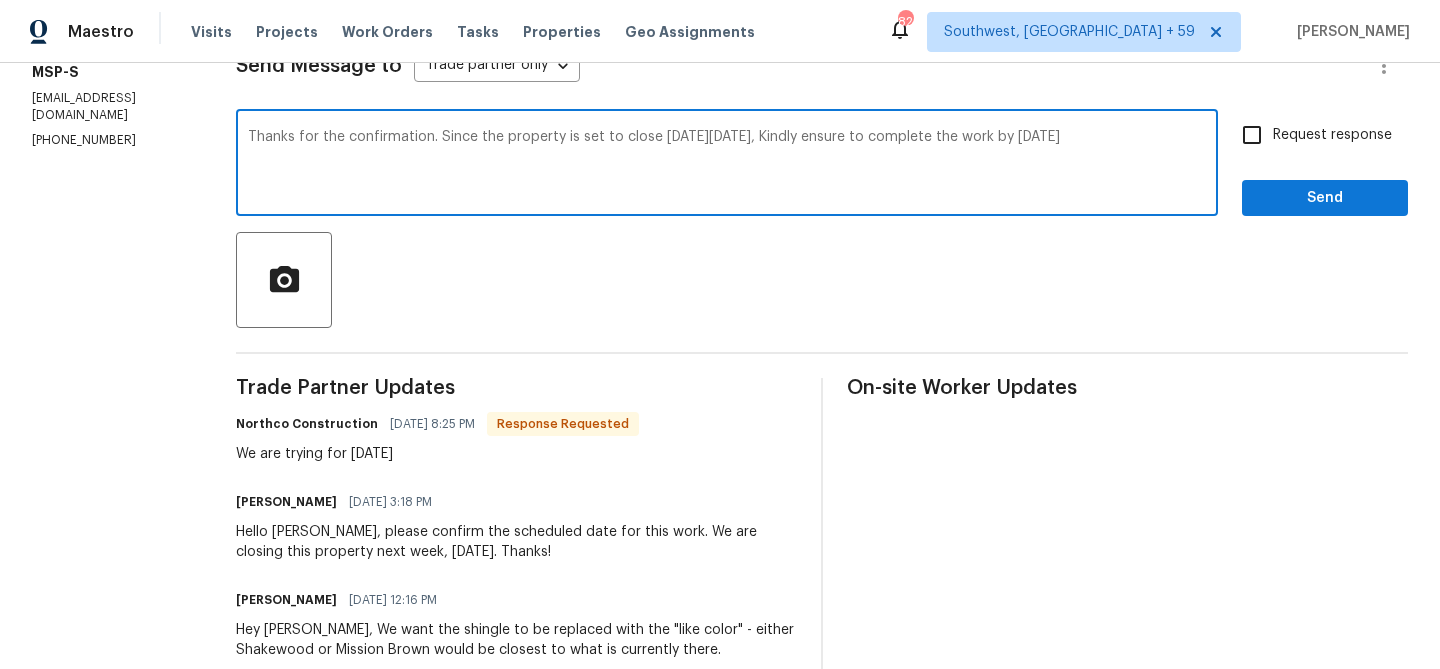 type on "Thanks for the confirmation. Since the property is set to close [DATE][DATE], Kindly ensure to complete the work by [DATE]" 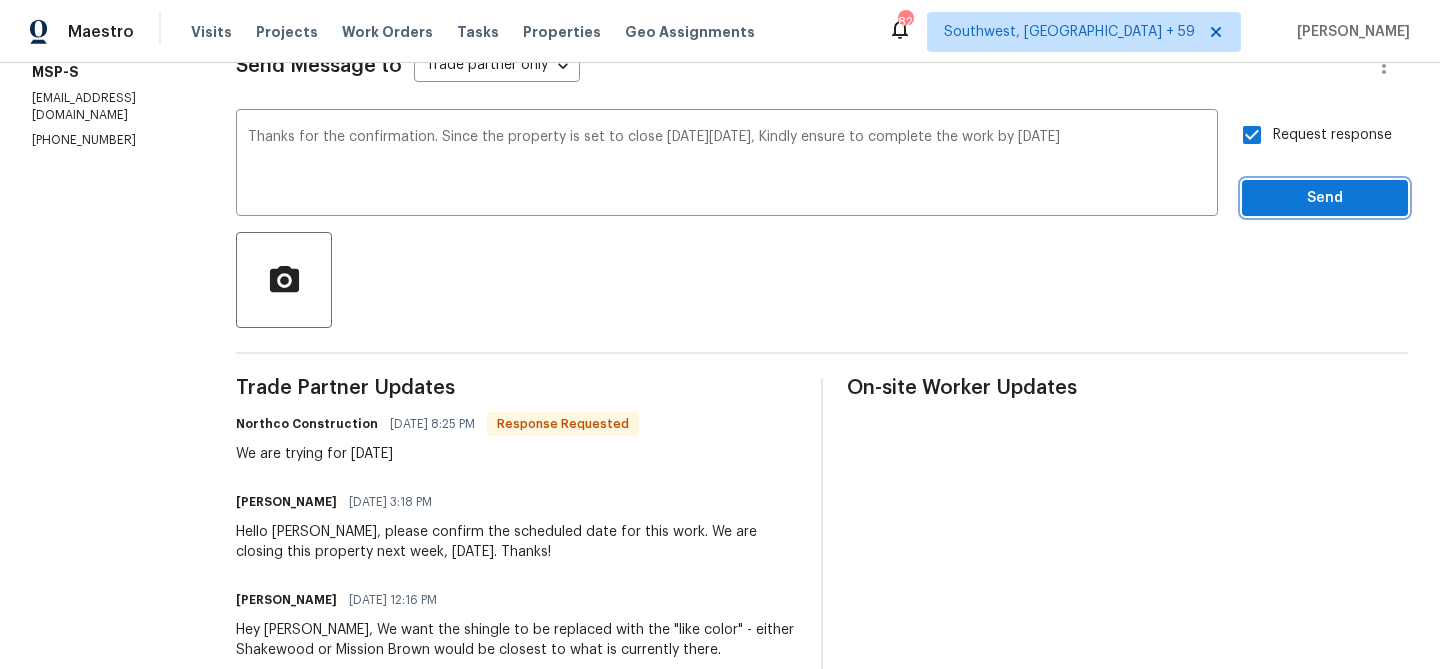 click on "Send" at bounding box center (1325, 198) 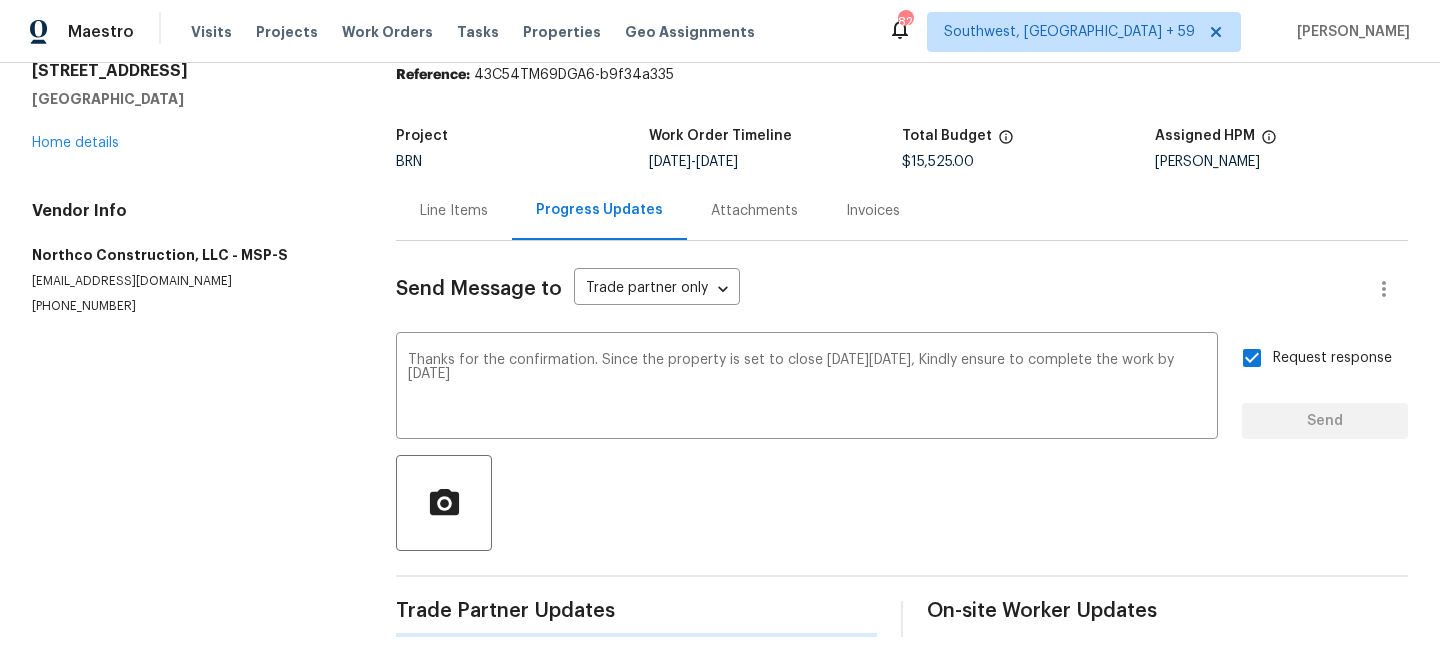 type 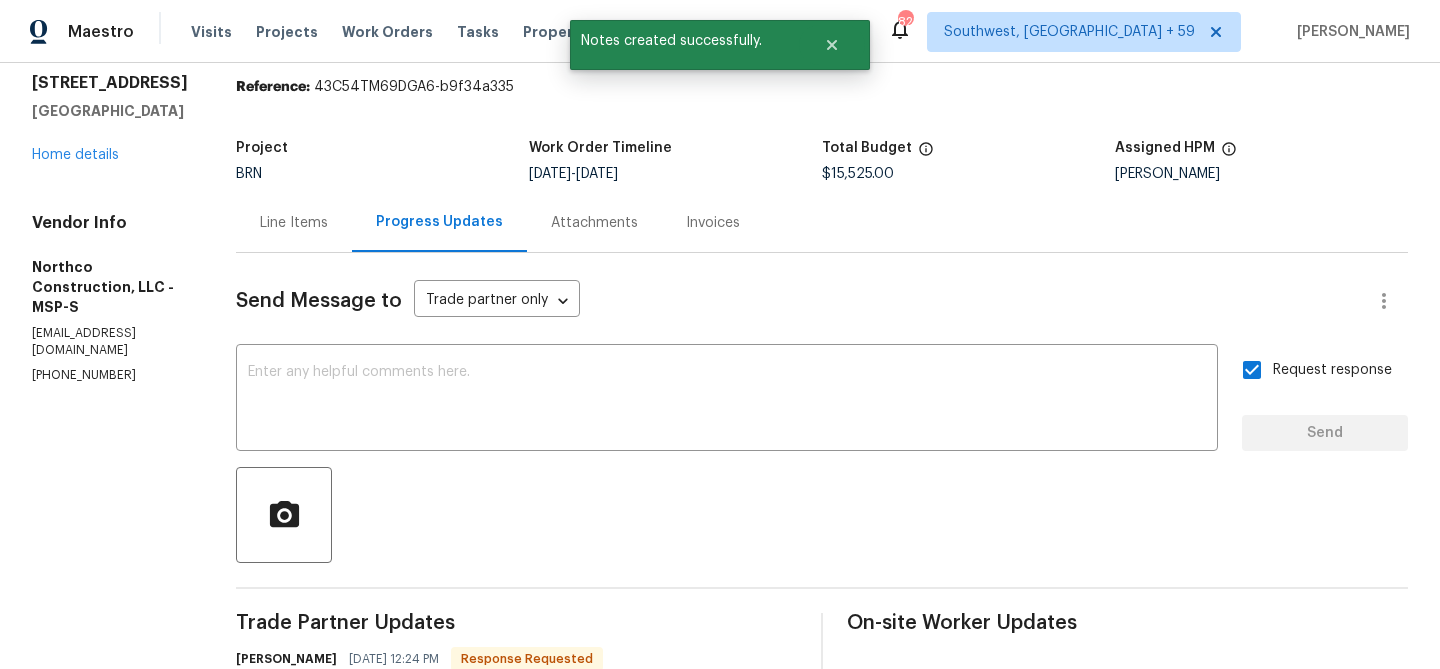 scroll, scrollTop: 0, scrollLeft: 0, axis: both 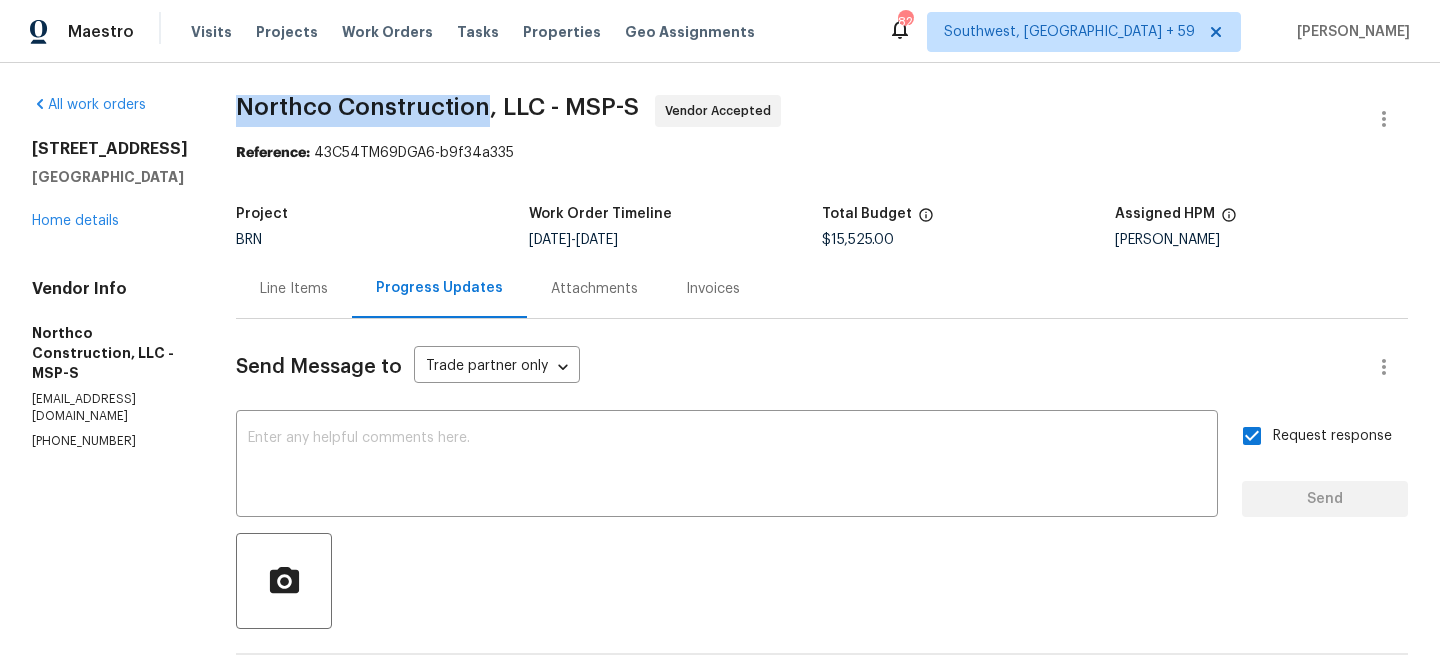 drag, startPoint x: 211, startPoint y: 110, endPoint x: 468, endPoint y: 105, distance: 257.04865 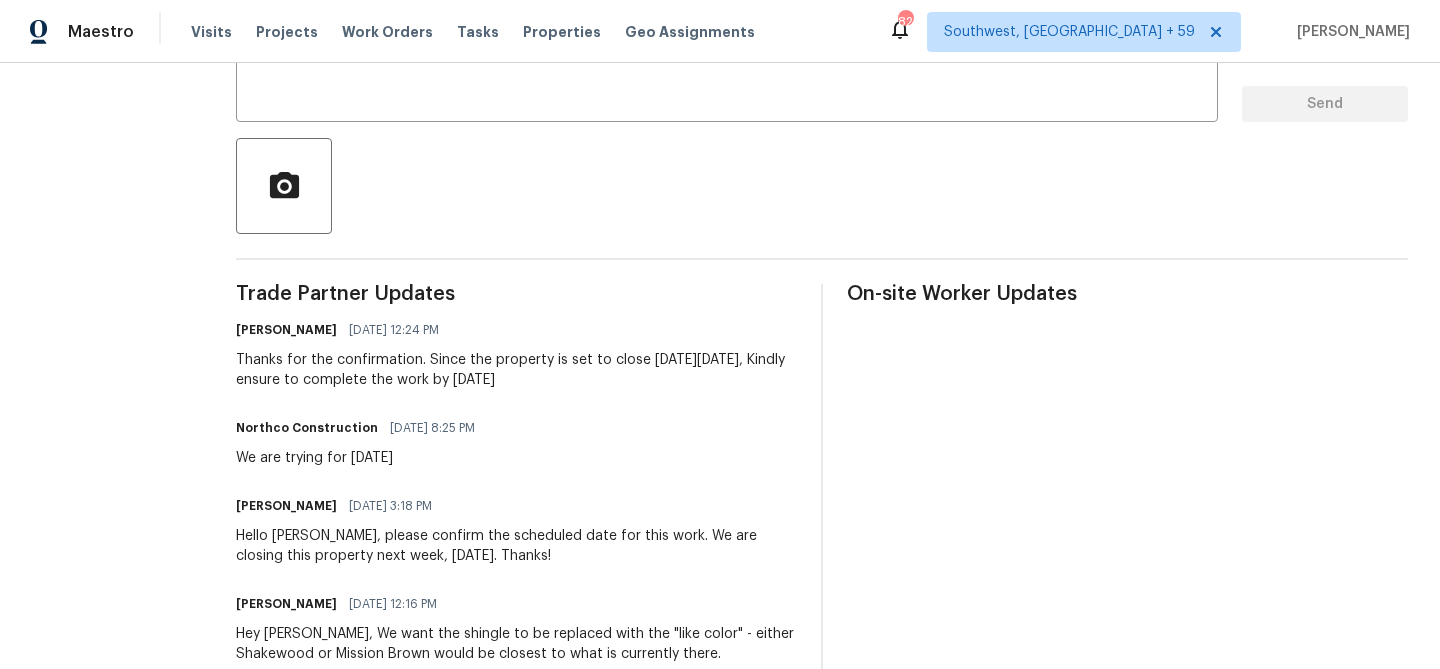 scroll, scrollTop: 397, scrollLeft: 0, axis: vertical 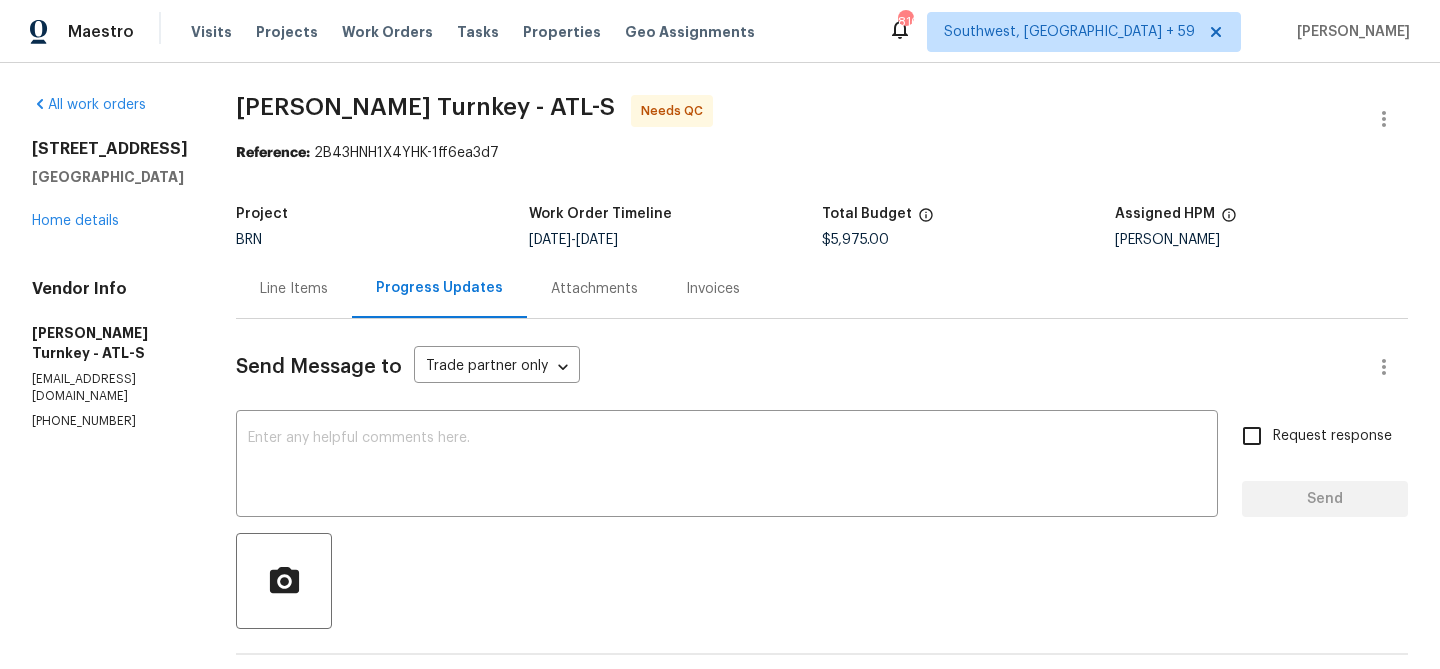 click on "Line Items" at bounding box center [294, 289] 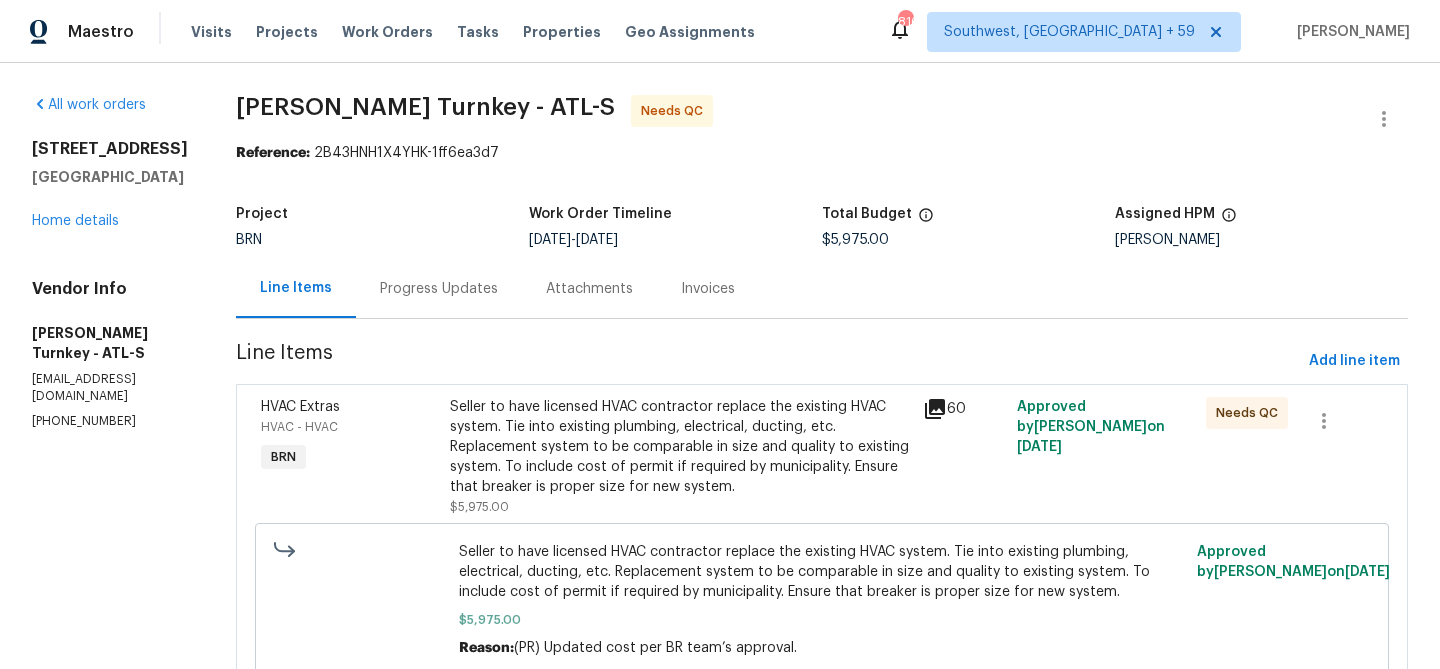 click on "Seller to have licensed HVAC contractor replace the existing HVAC system. Tie into existing plumbing, electrical, ducting, etc. Replacement system to be comparable in size and quality to existing system. To include cost of permit if required by municipality. Ensure that breaker is proper size for new system." at bounding box center (680, 447) 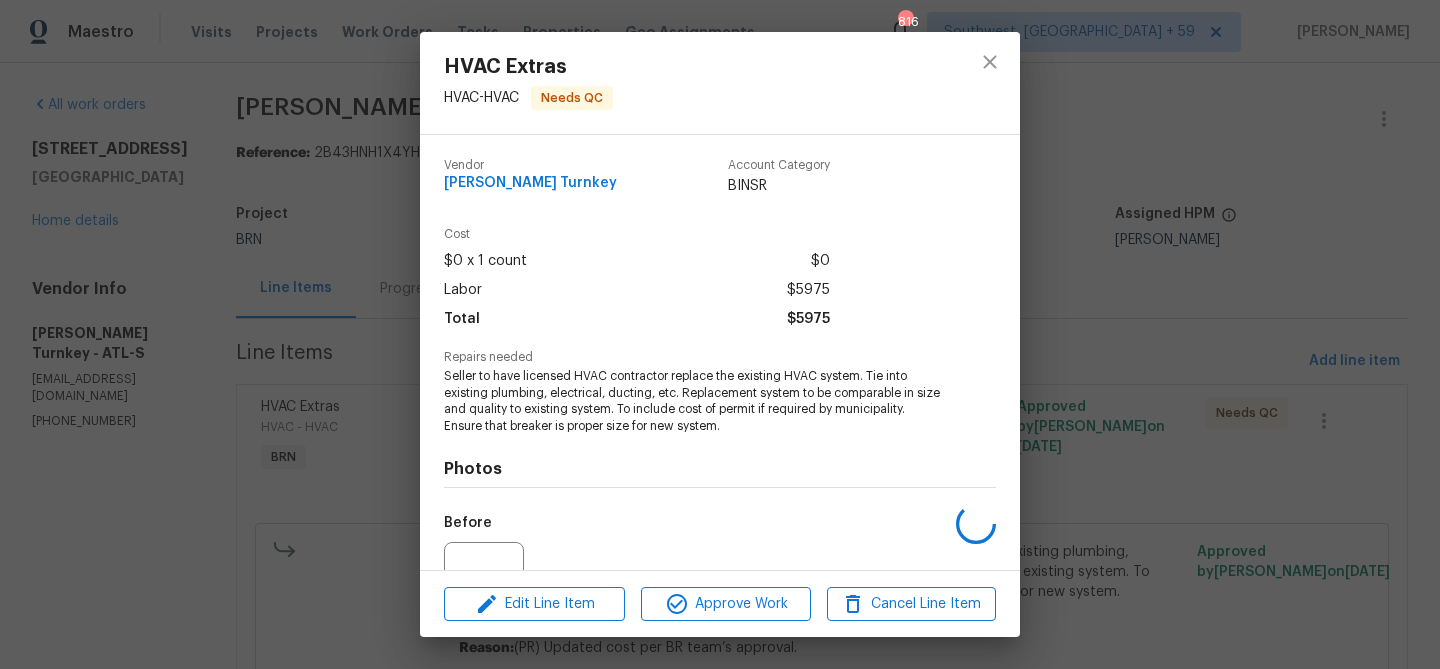 scroll, scrollTop: 202, scrollLeft: 0, axis: vertical 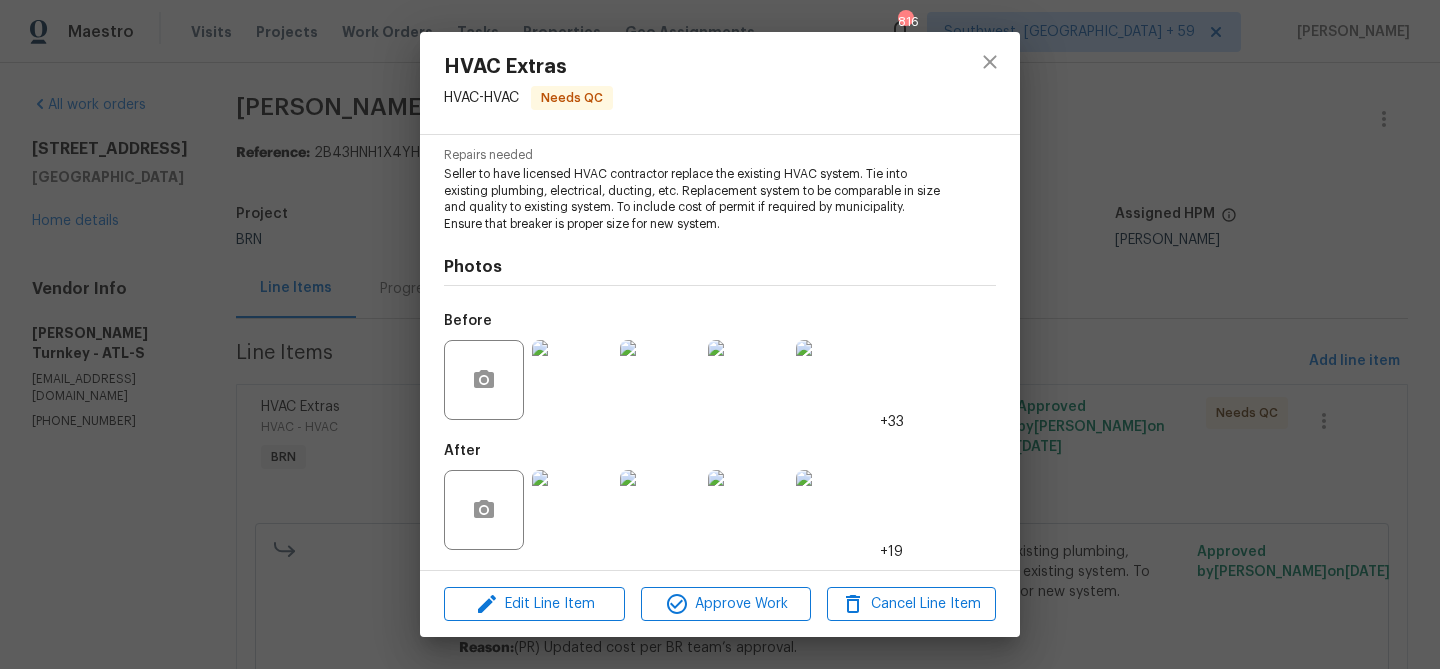 click at bounding box center [572, 380] 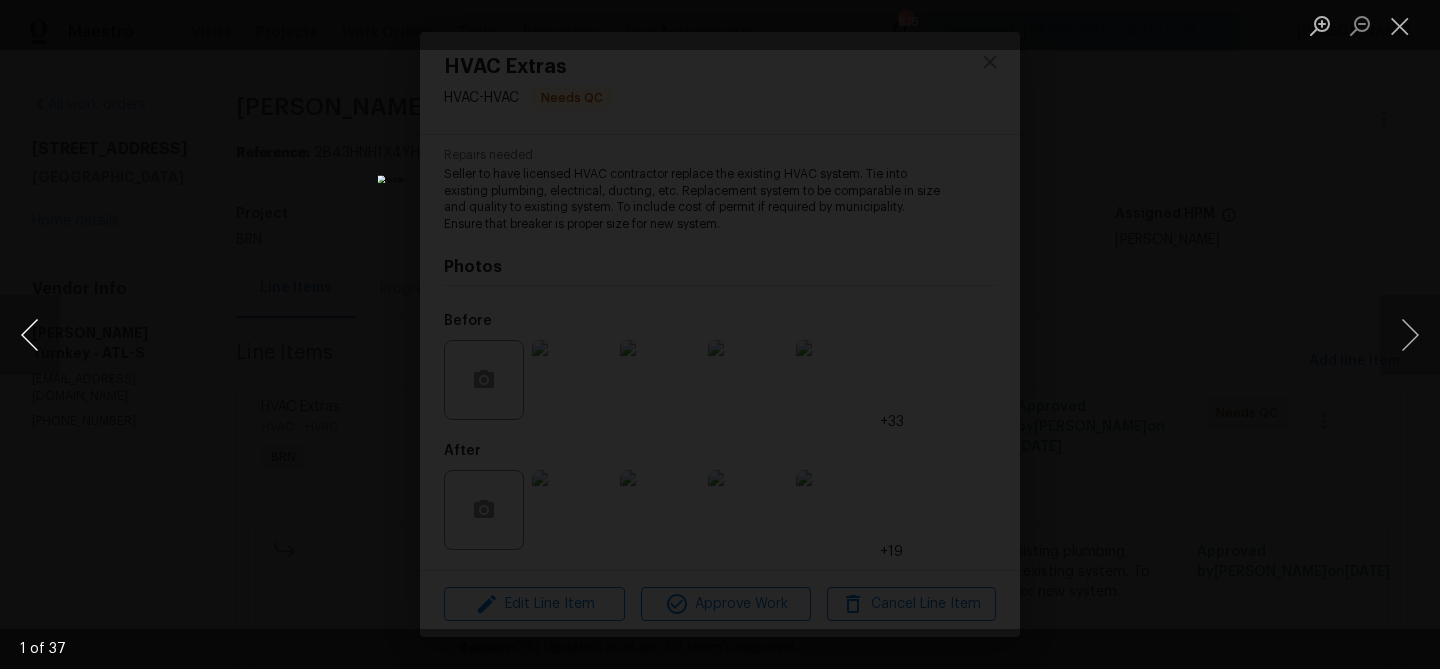click at bounding box center [30, 335] 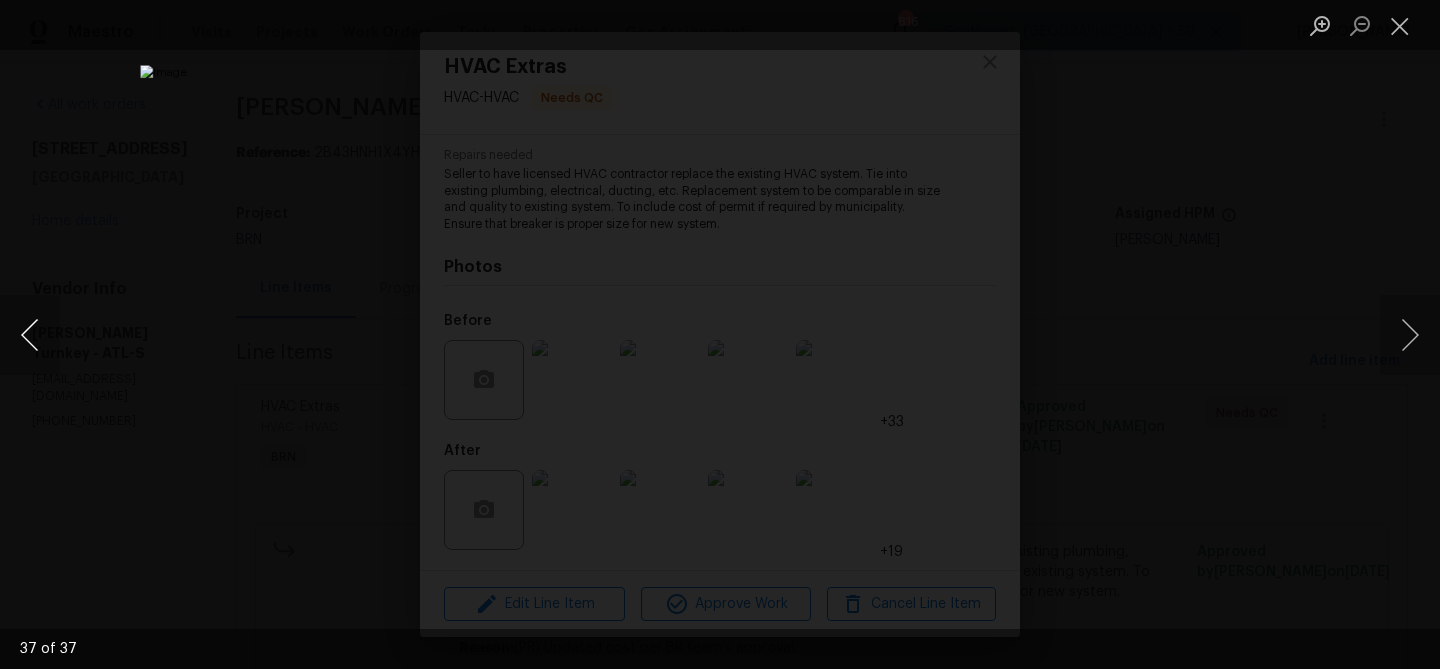 click at bounding box center (30, 335) 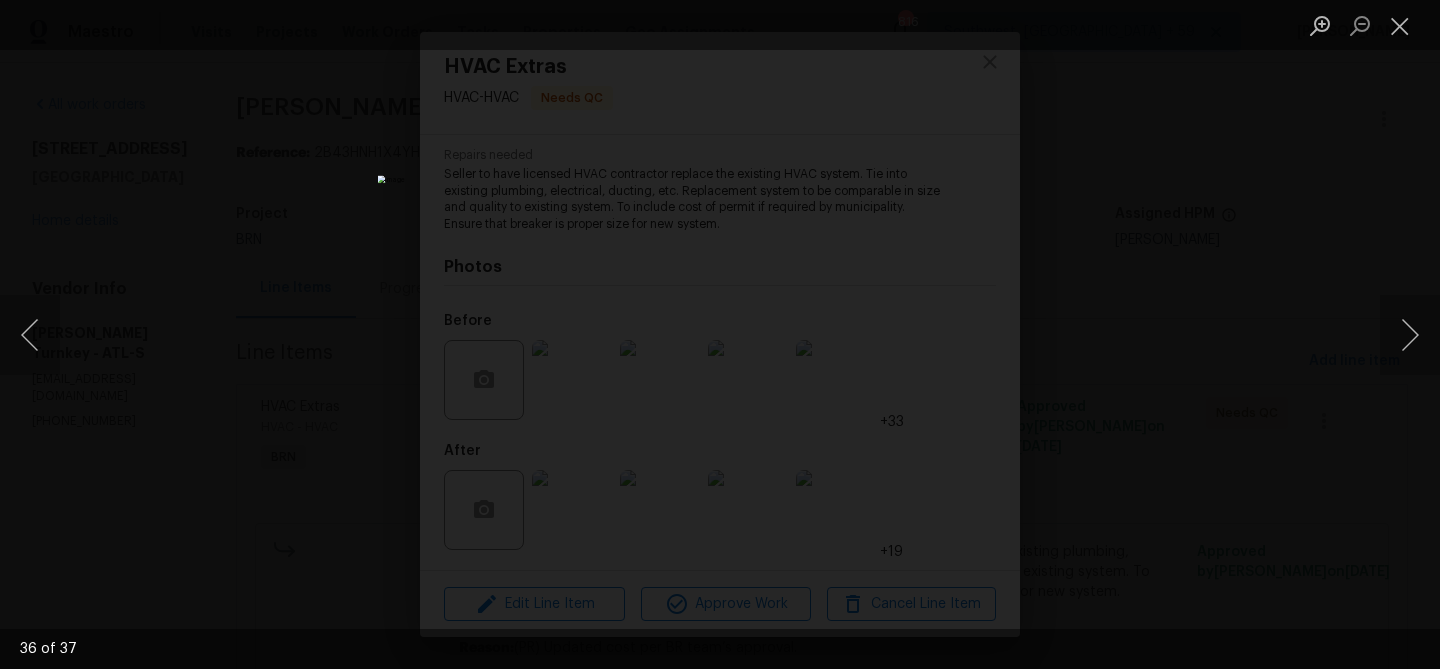 click at bounding box center (720, 334) 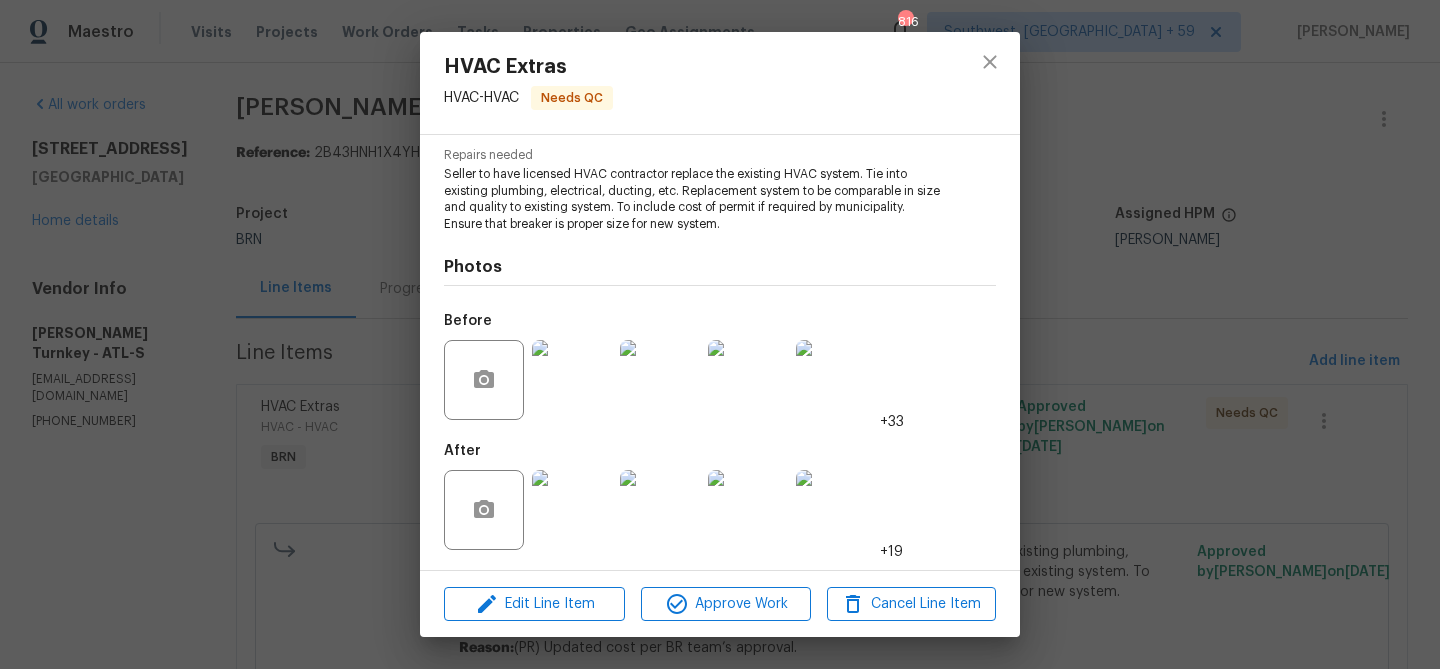 click at bounding box center [572, 510] 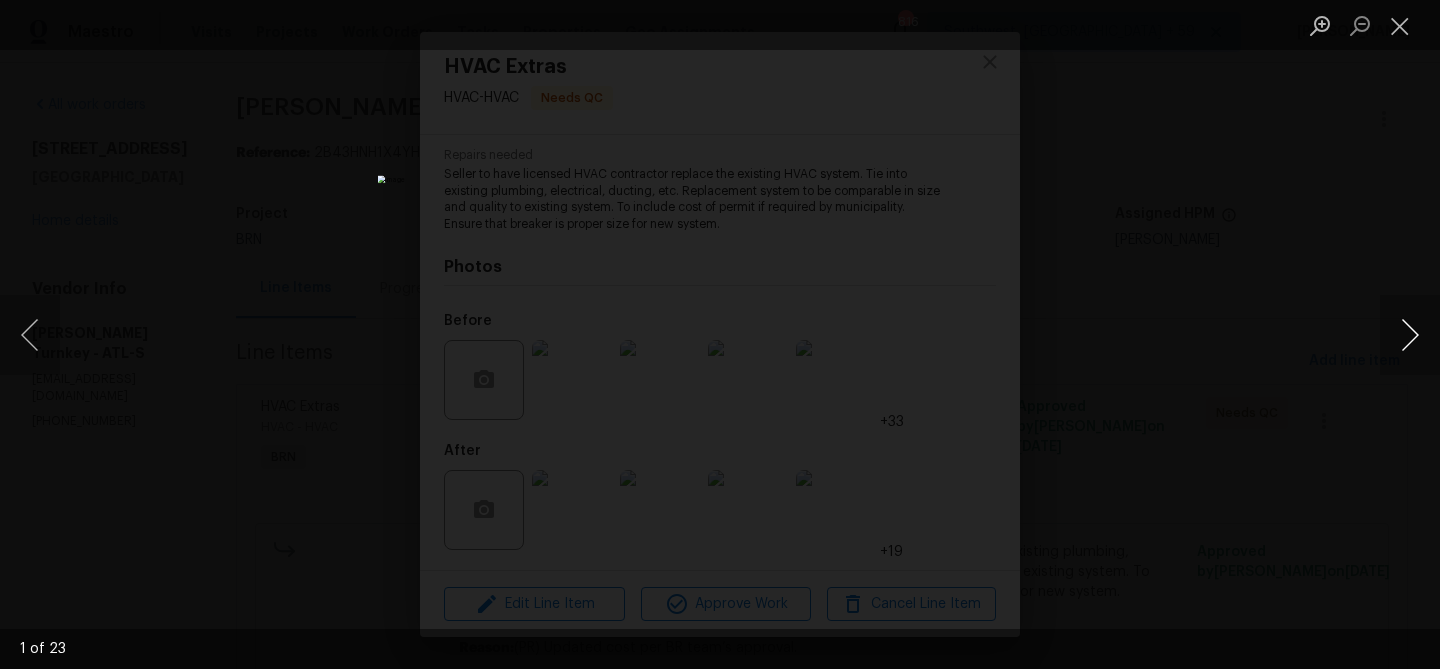 click at bounding box center [1410, 335] 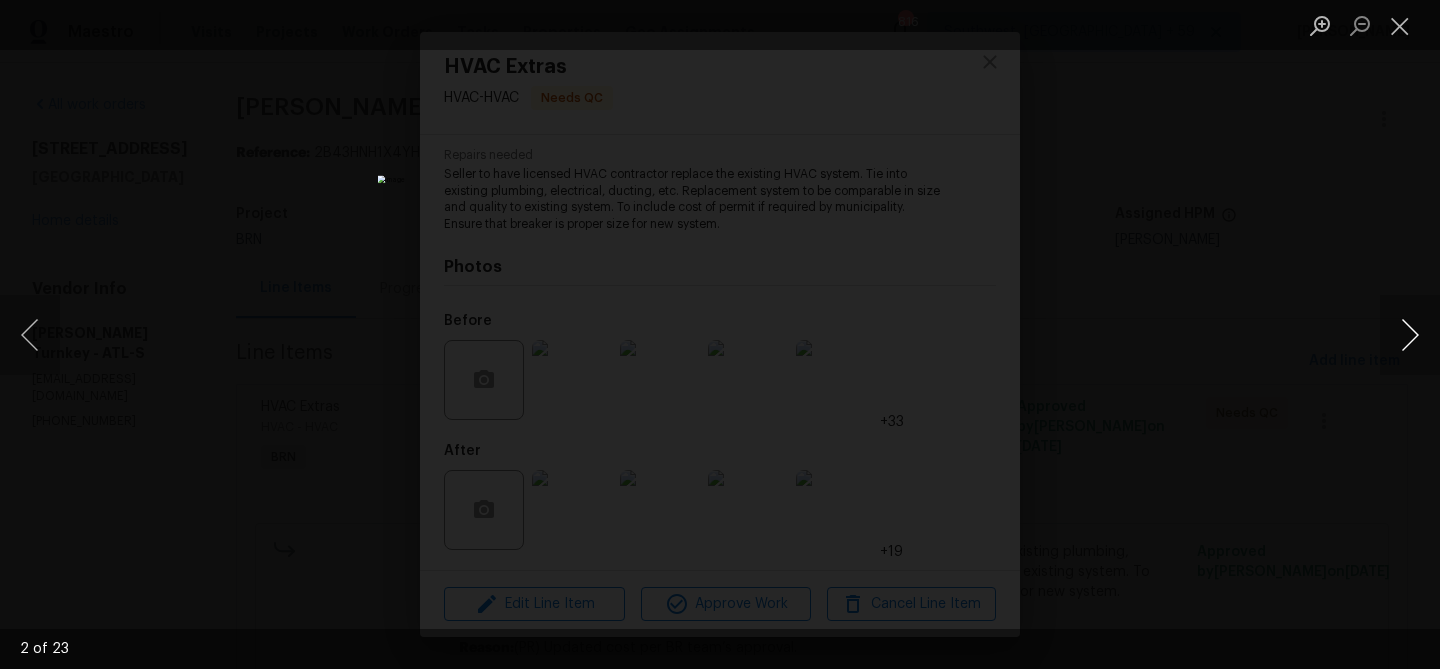 click at bounding box center [1410, 335] 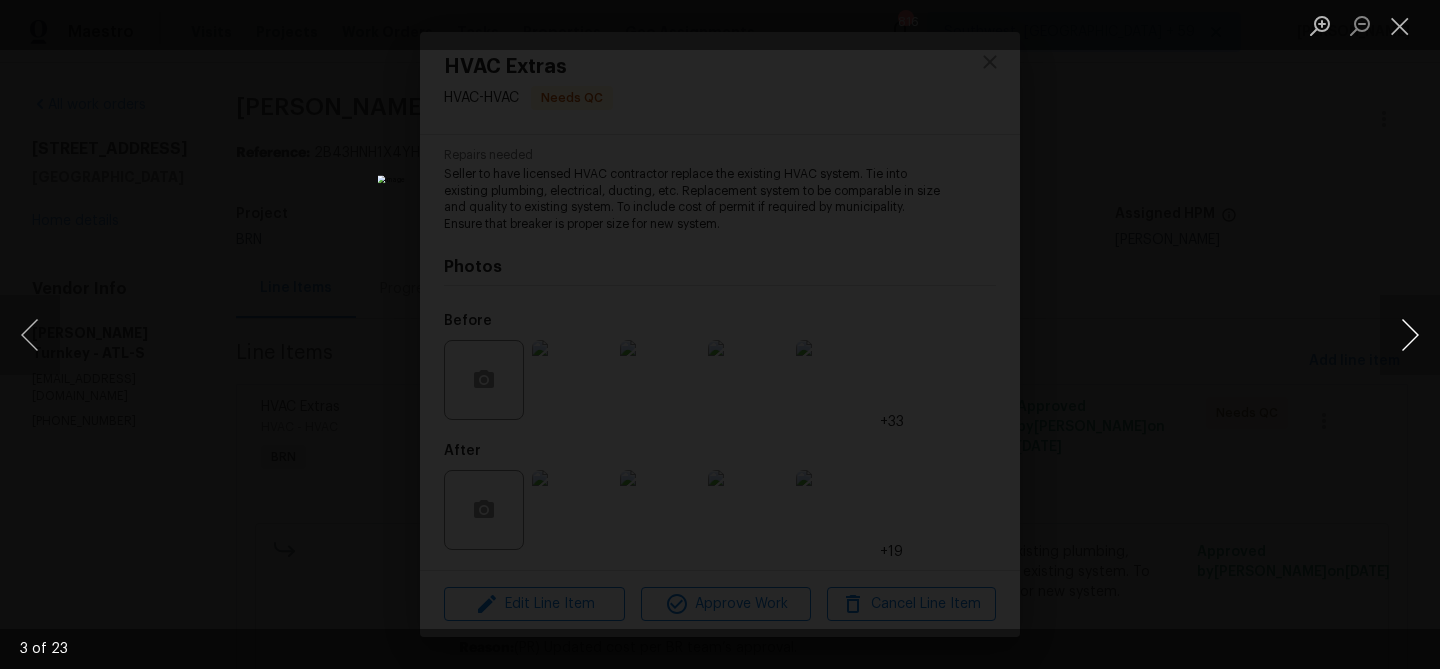 click at bounding box center (1410, 335) 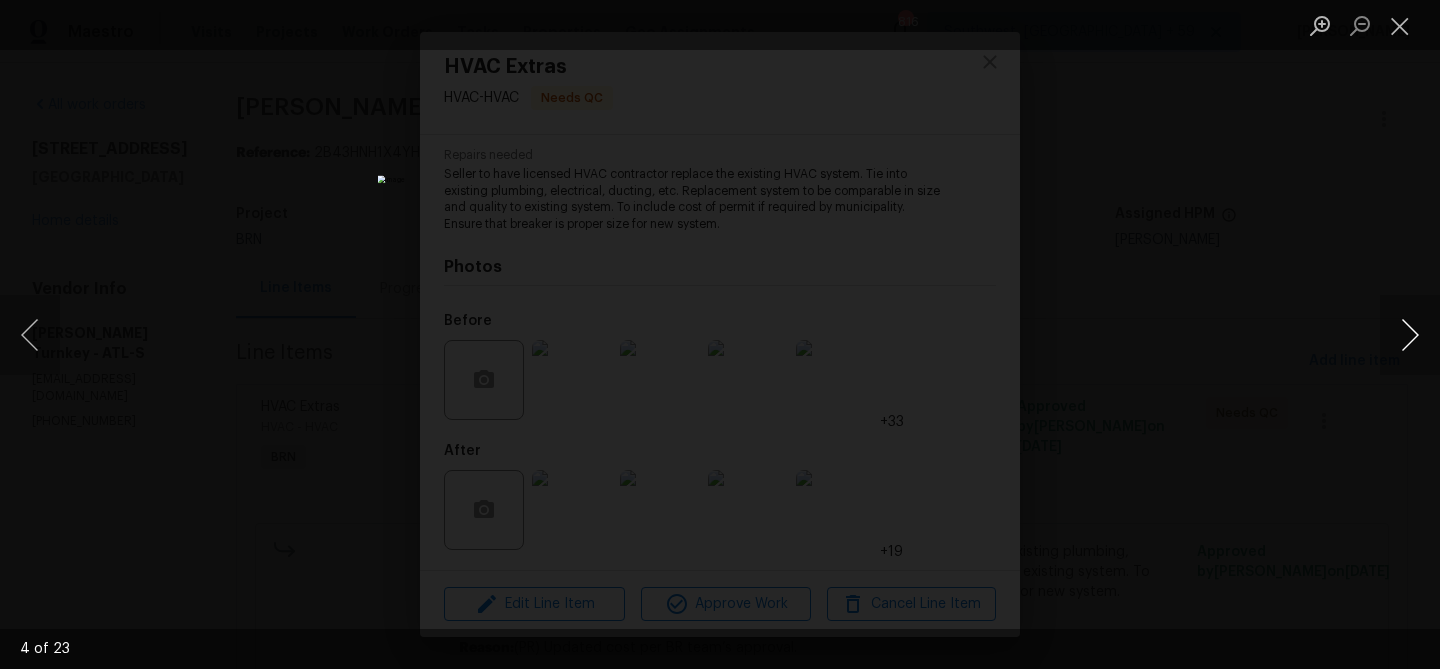 click at bounding box center (1410, 335) 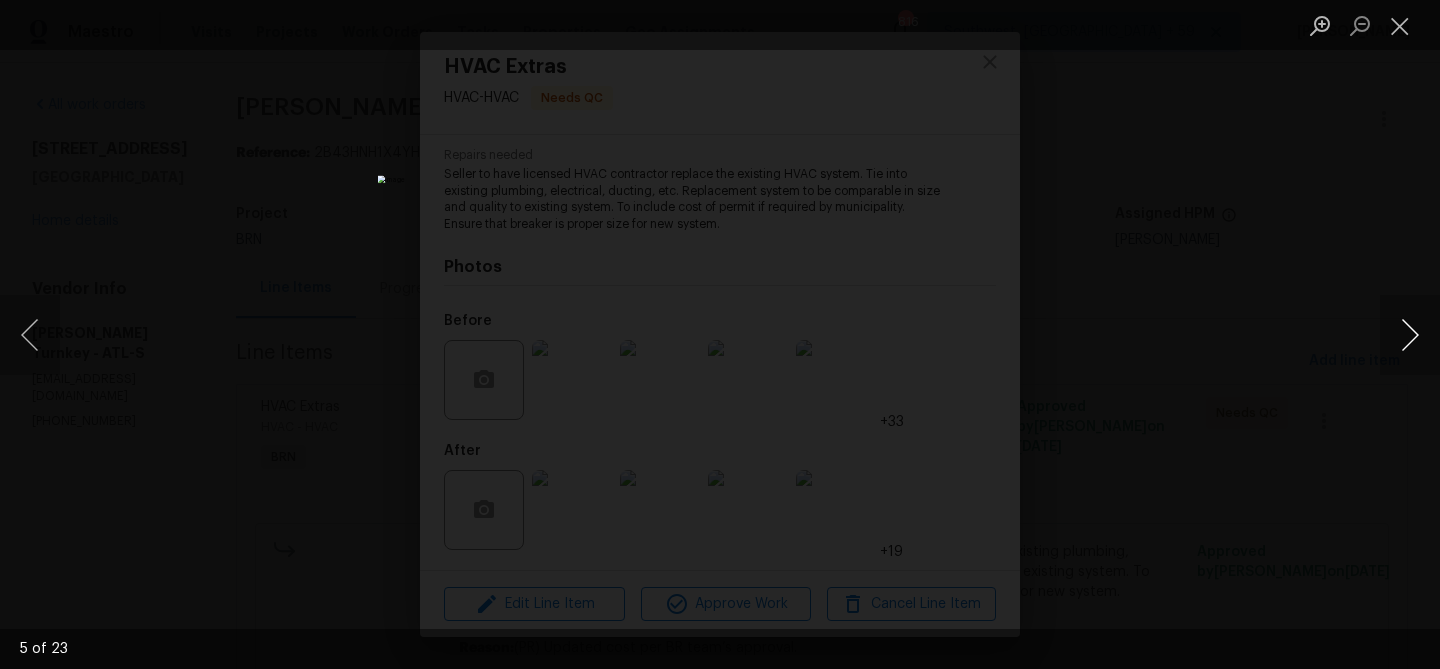 click at bounding box center (1410, 335) 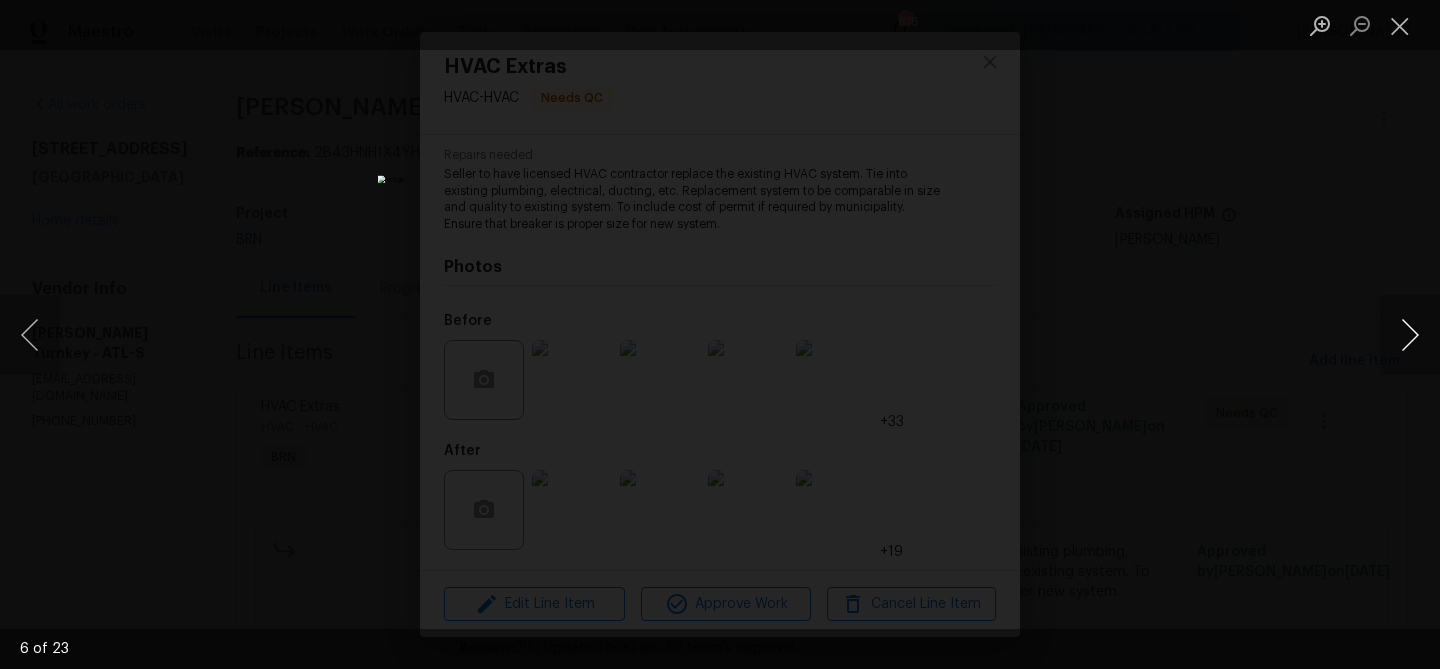click at bounding box center (1410, 335) 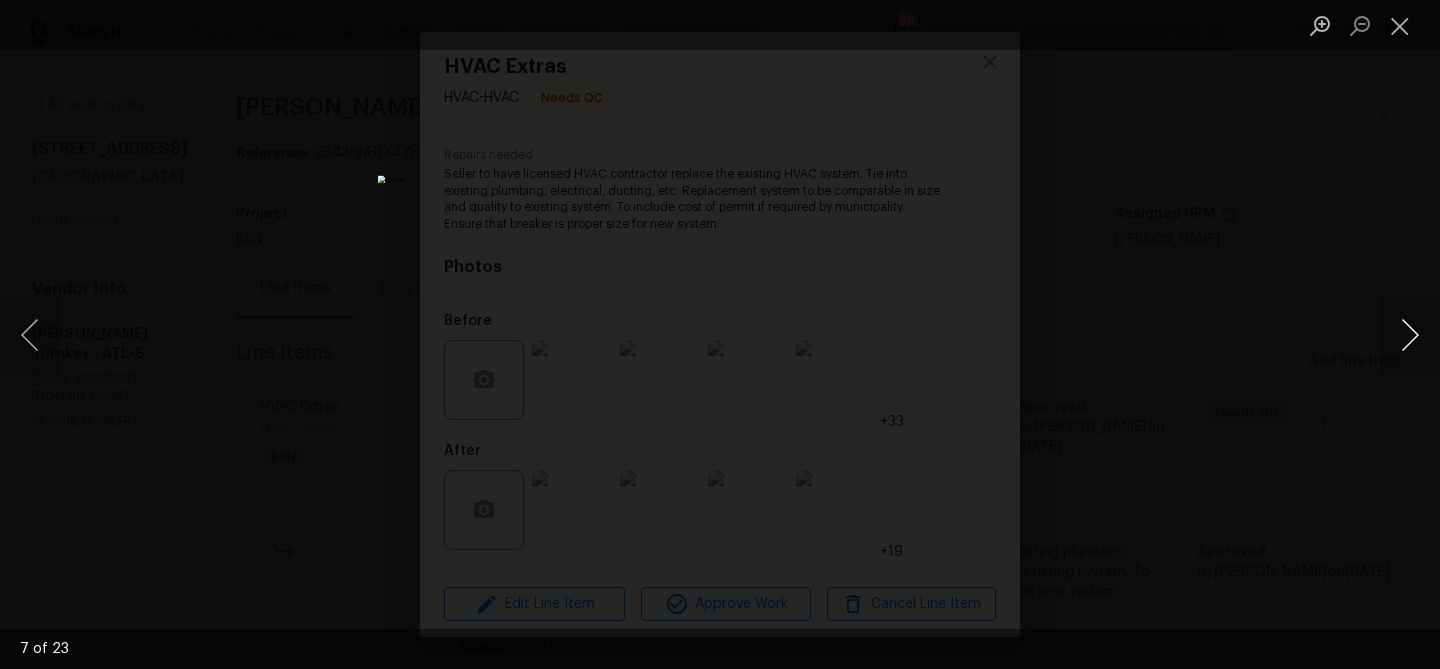 click at bounding box center (1410, 335) 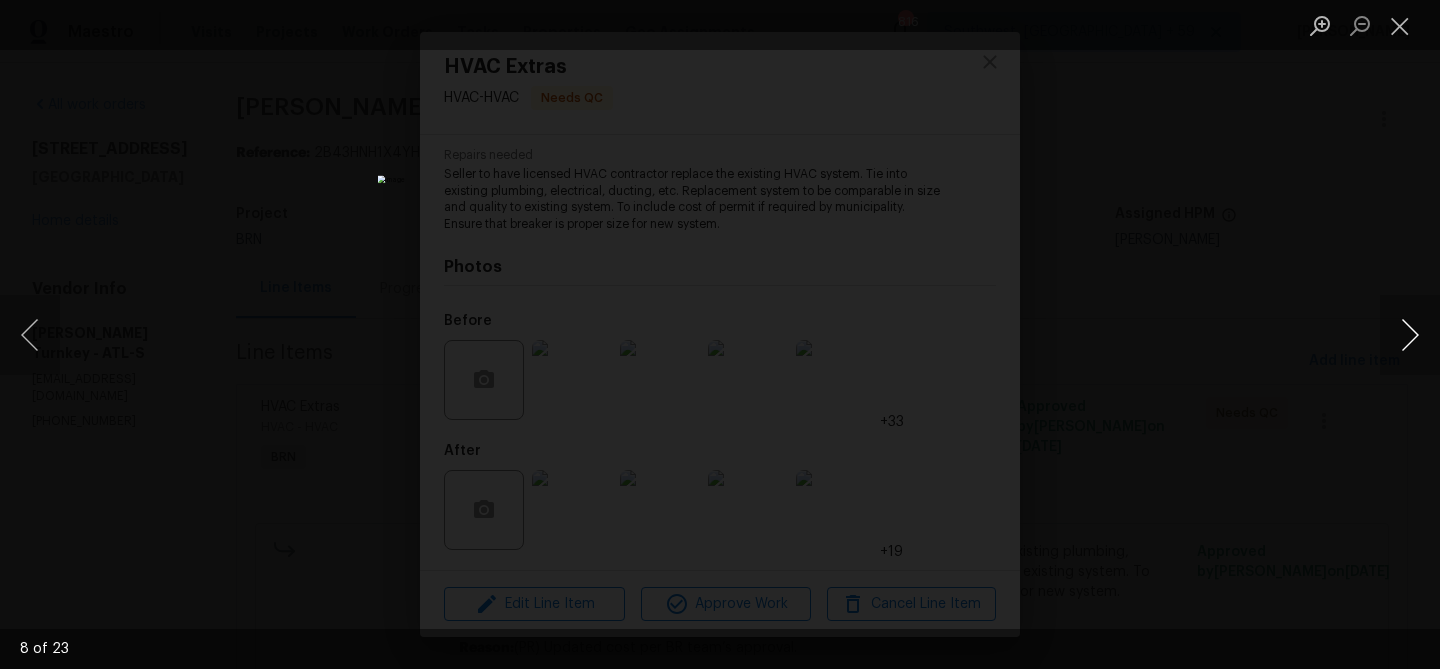 click at bounding box center (1410, 335) 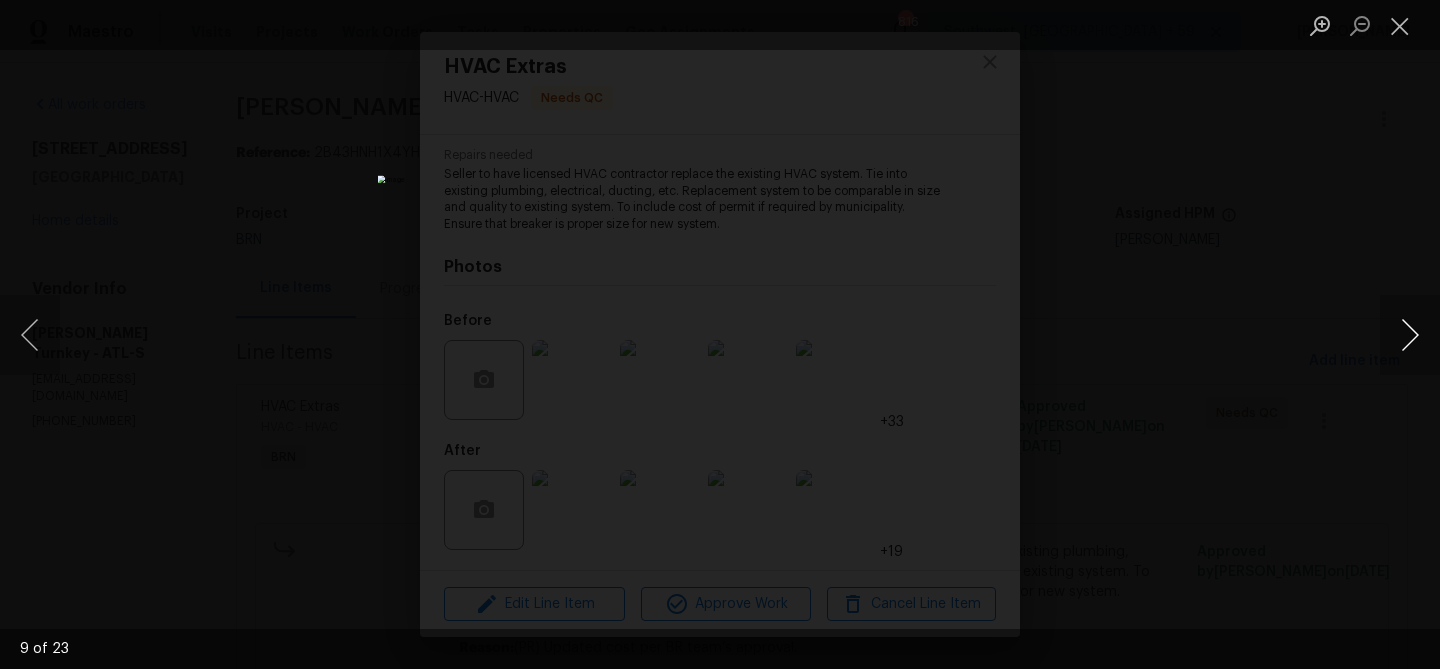 click at bounding box center [1410, 335] 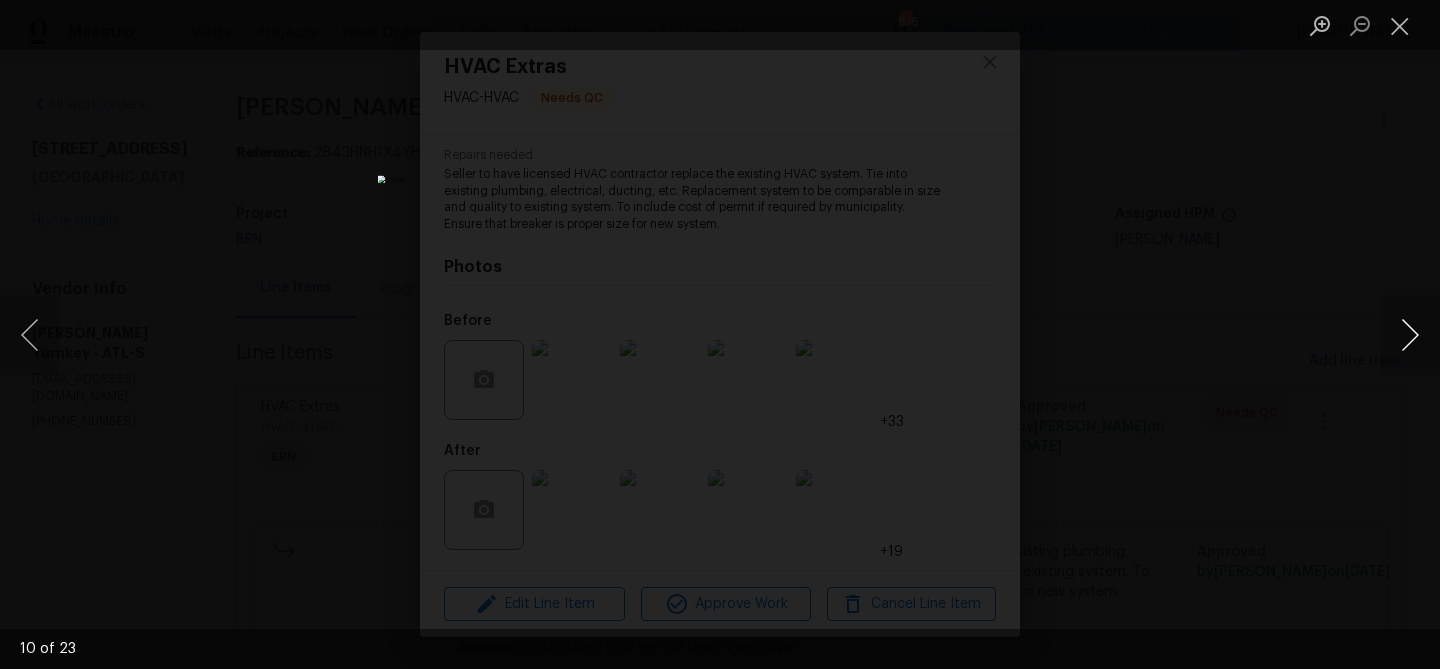click at bounding box center [1410, 335] 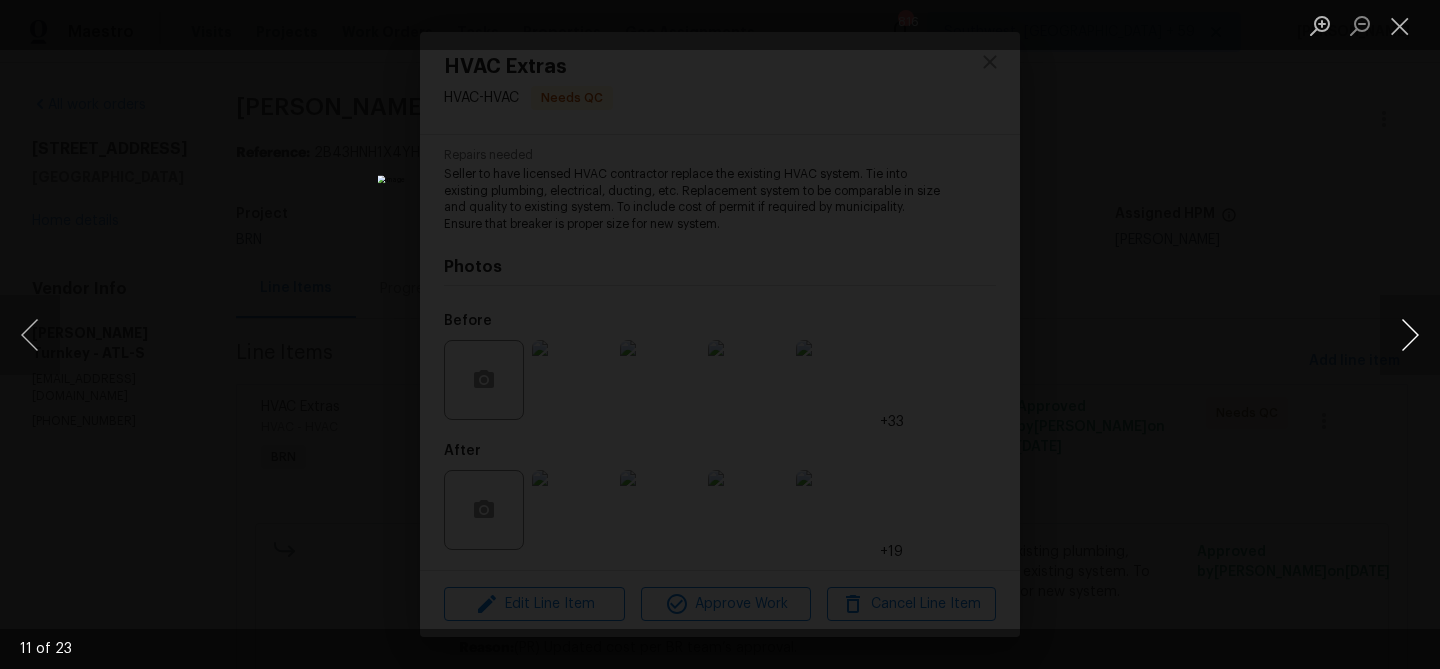 click at bounding box center (1410, 335) 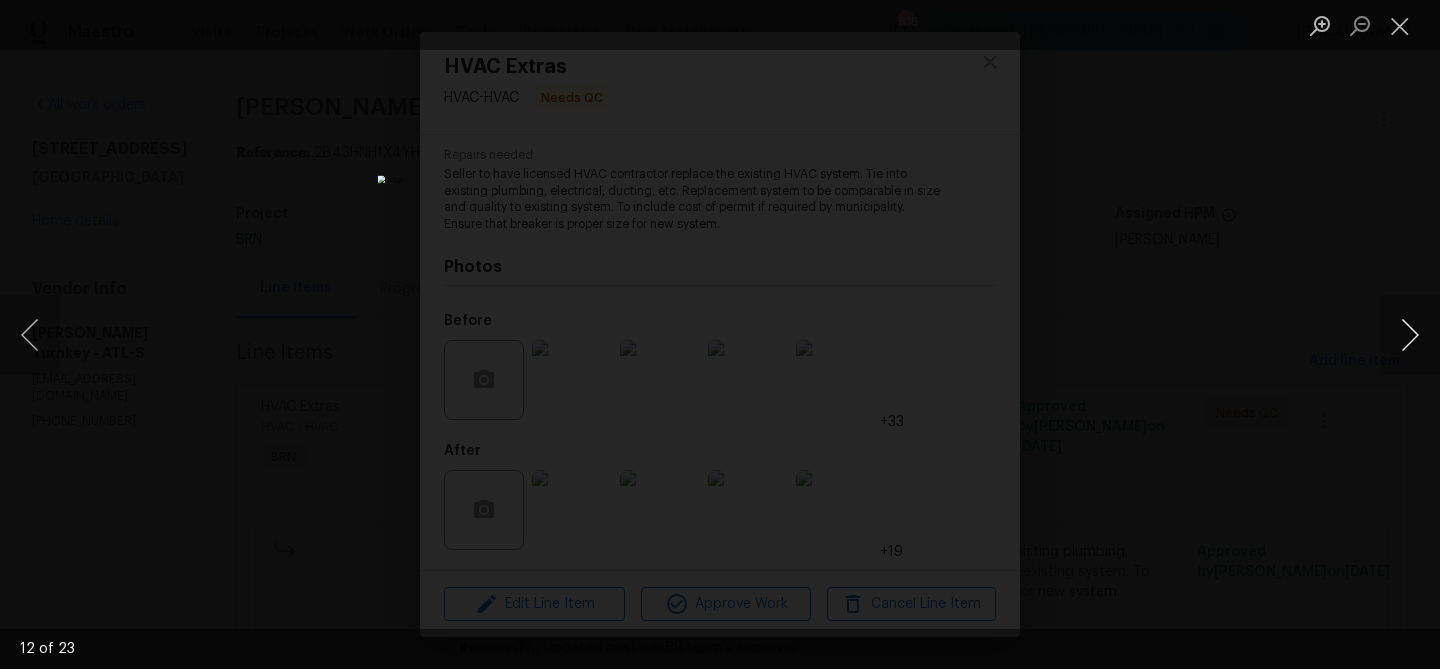 click at bounding box center [1410, 335] 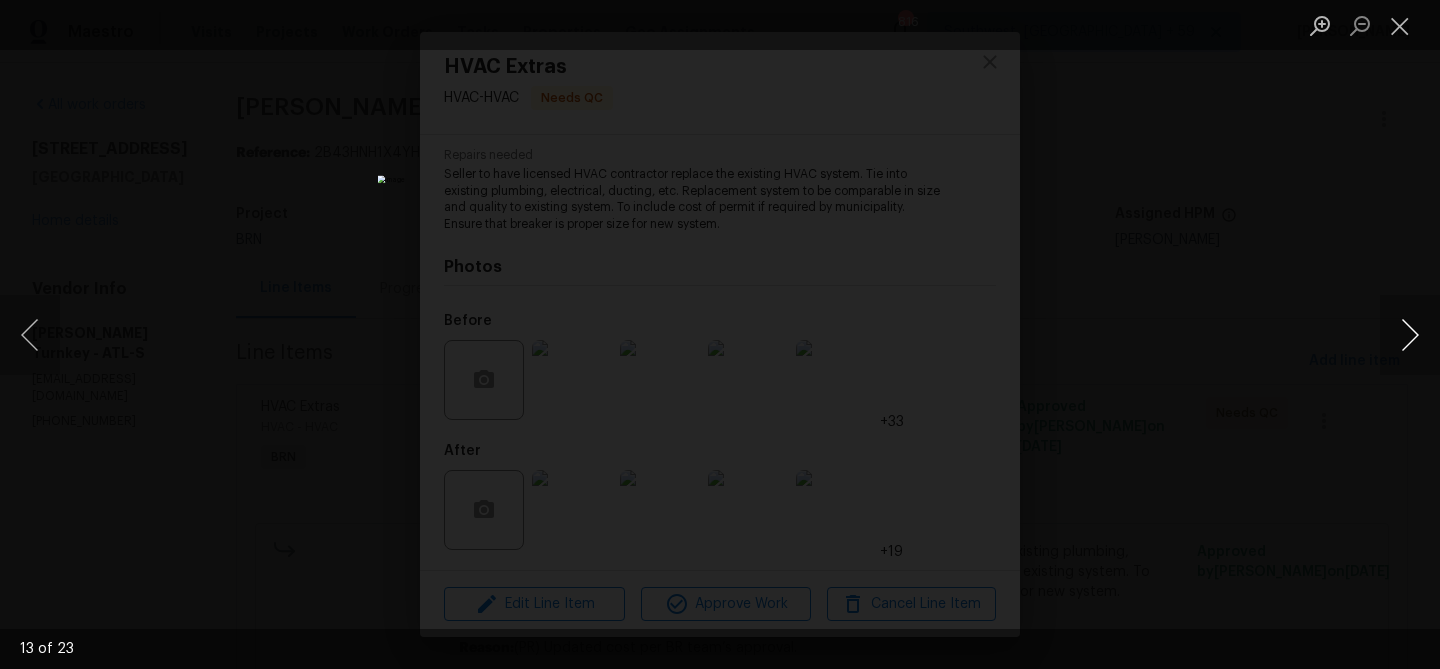 click at bounding box center [1410, 335] 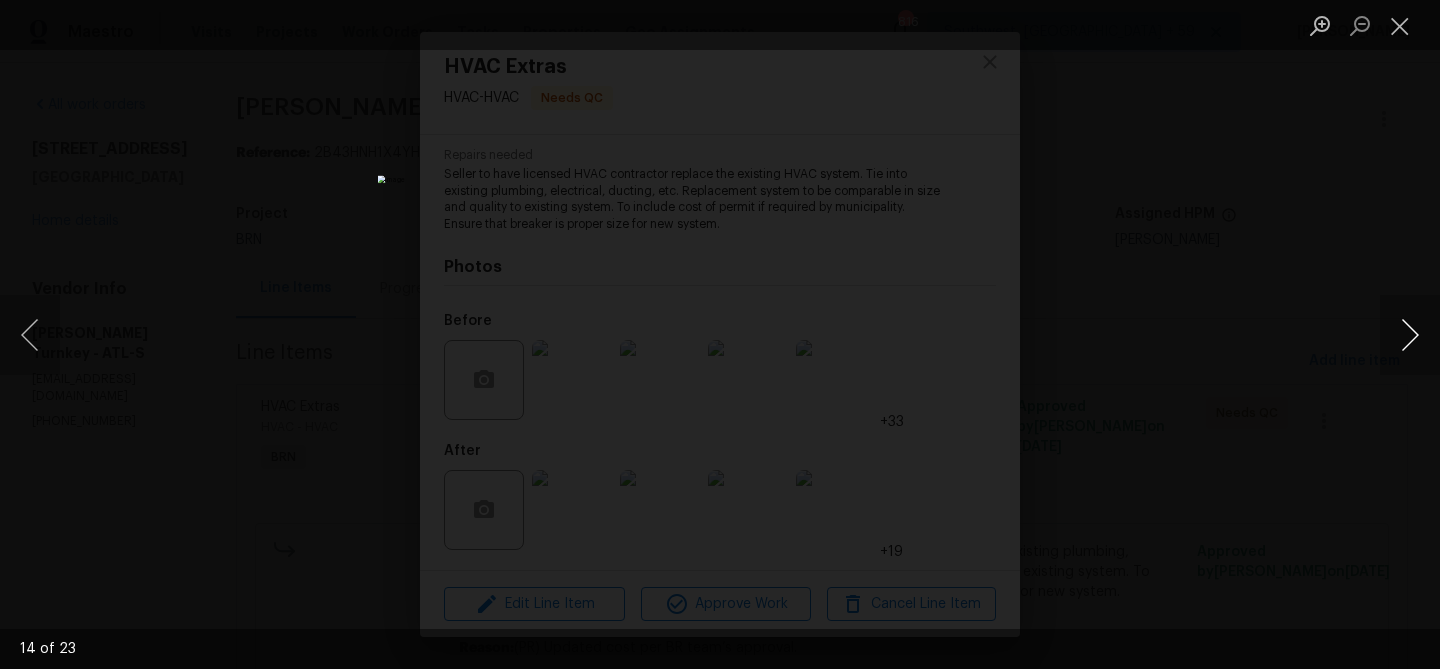 click at bounding box center [1410, 335] 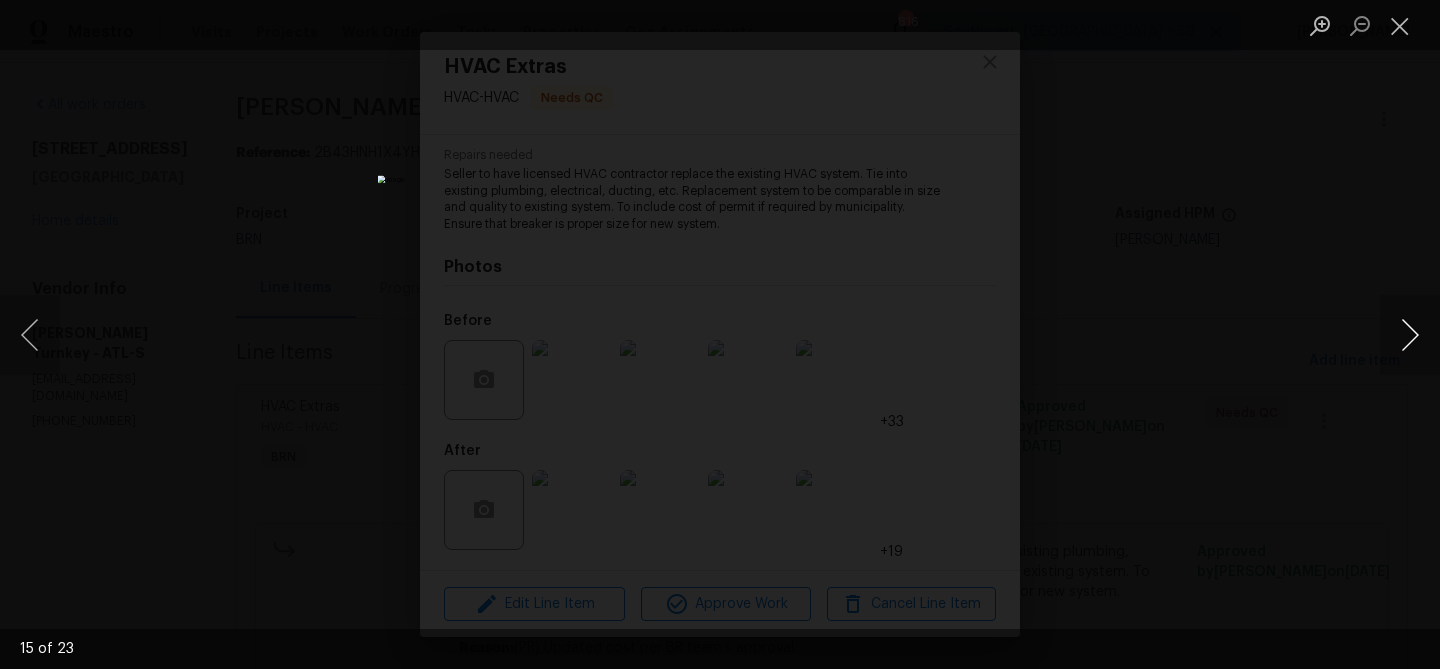click at bounding box center [1410, 335] 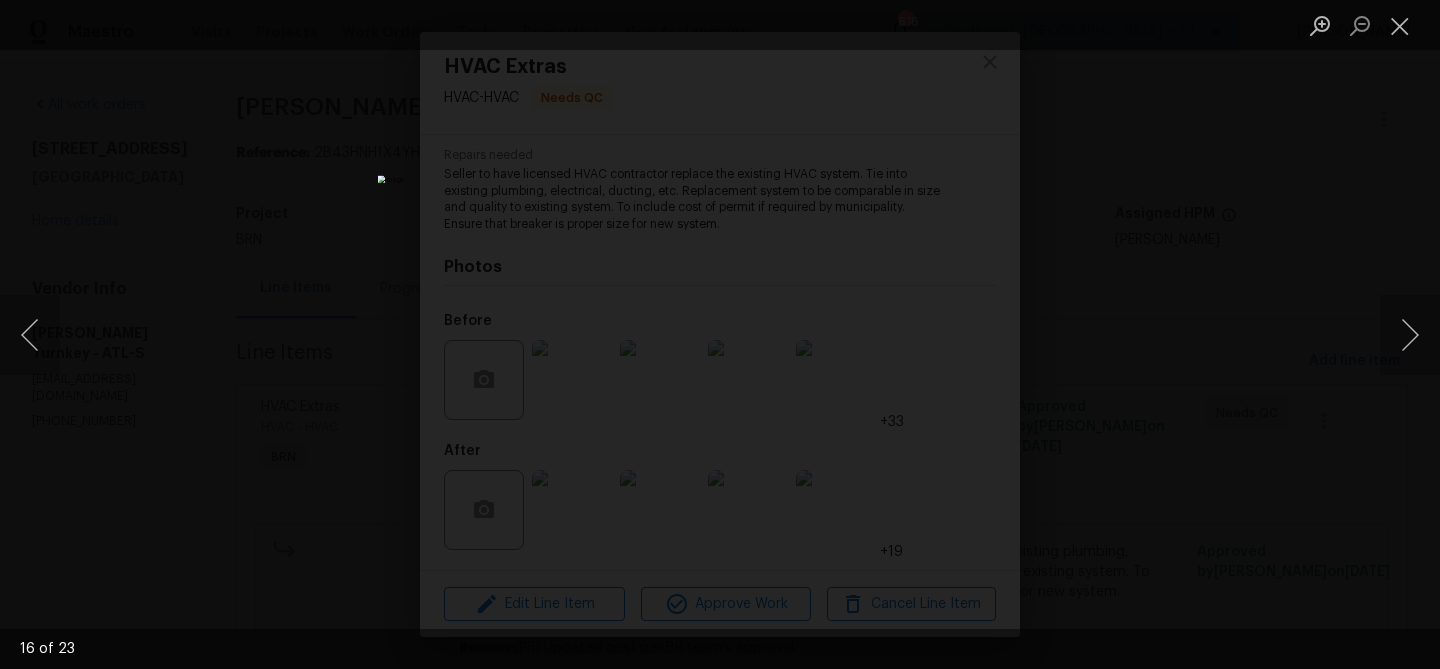 click at bounding box center (720, 334) 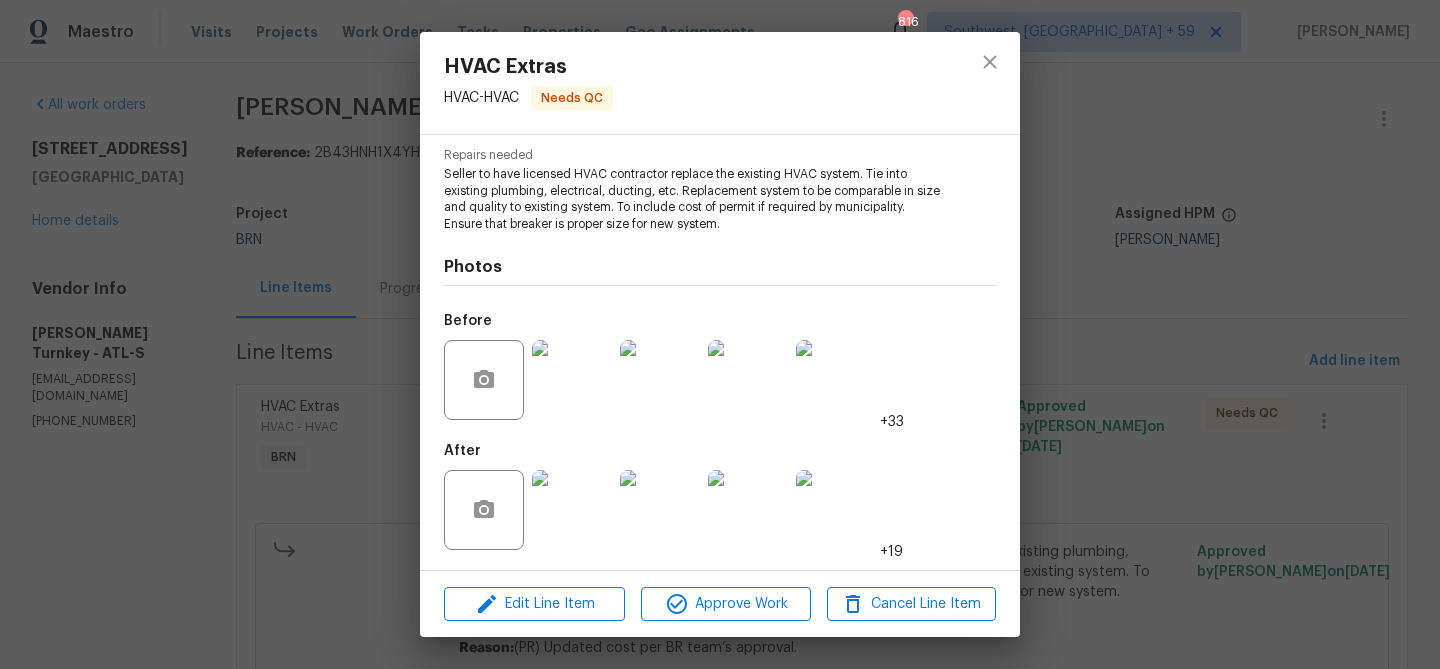 click on "HVAC Extras HVAC  -  HVAC Needs QC Vendor [PERSON_NAME] Turnkey Account Category BINSR Cost $0 x 1 count $0 Labor $5975 Total $5975 Repairs needed Seller to have licensed HVAC contractor replace the existing HVAC system. Tie into existing plumbing, electrical, ducting, etc. Replacement system to be comparable in size and quality to existing system. To include cost of permit if required by municipality. Ensure that breaker is proper size for new system. Photos Before  +33 After  +19  Edit Line Item  Approve Work  Cancel Line Item" at bounding box center [720, 334] 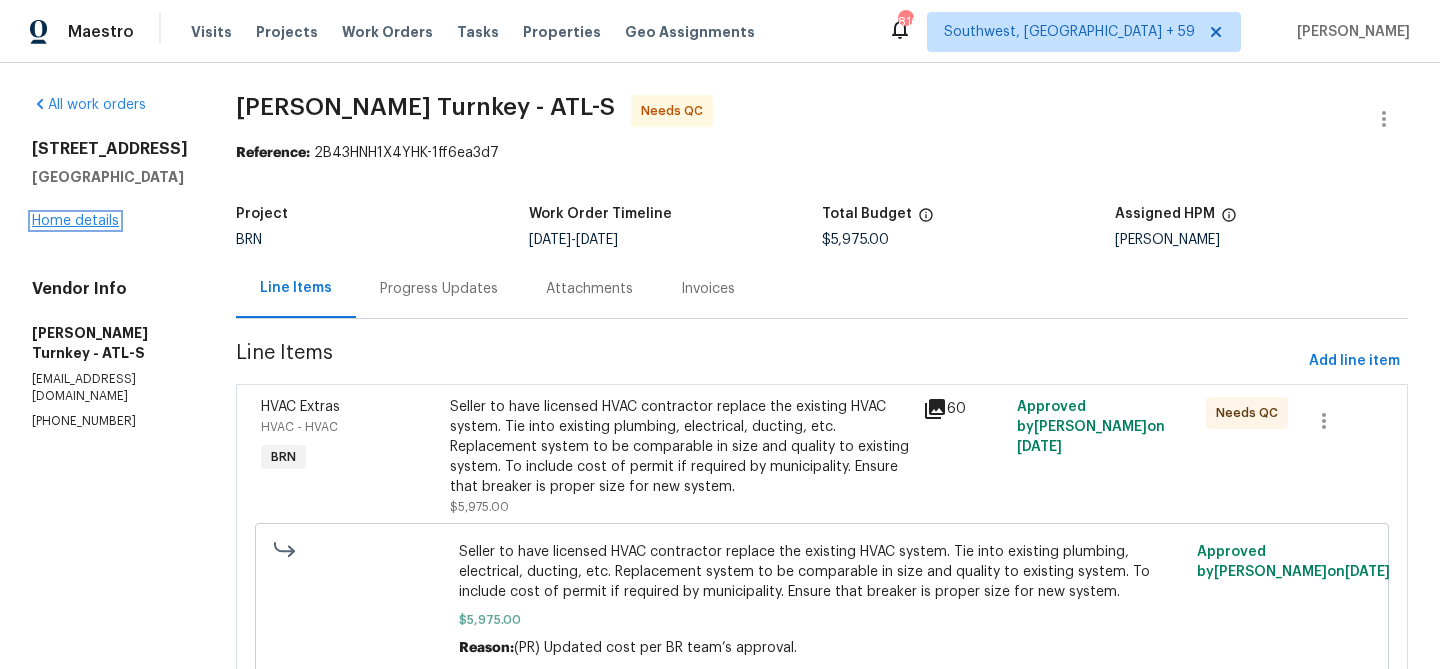 click on "Home details" at bounding box center [75, 221] 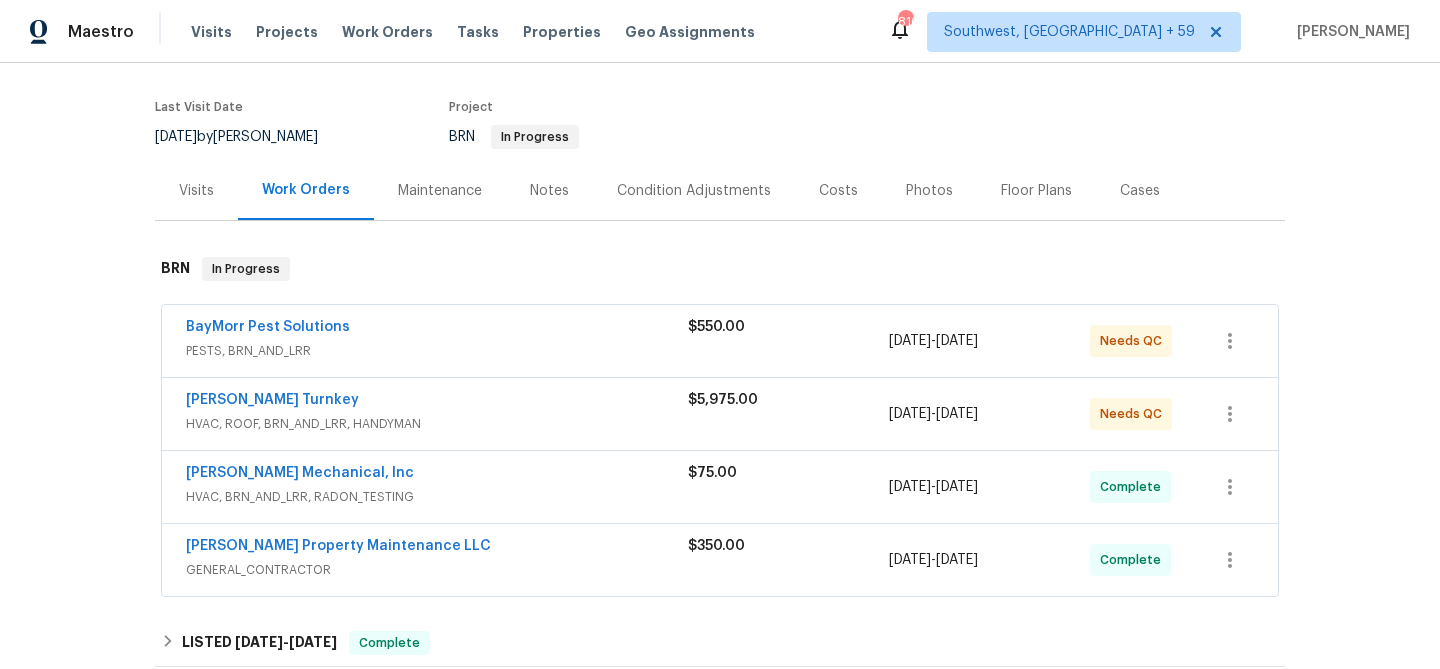 scroll, scrollTop: 172, scrollLeft: 0, axis: vertical 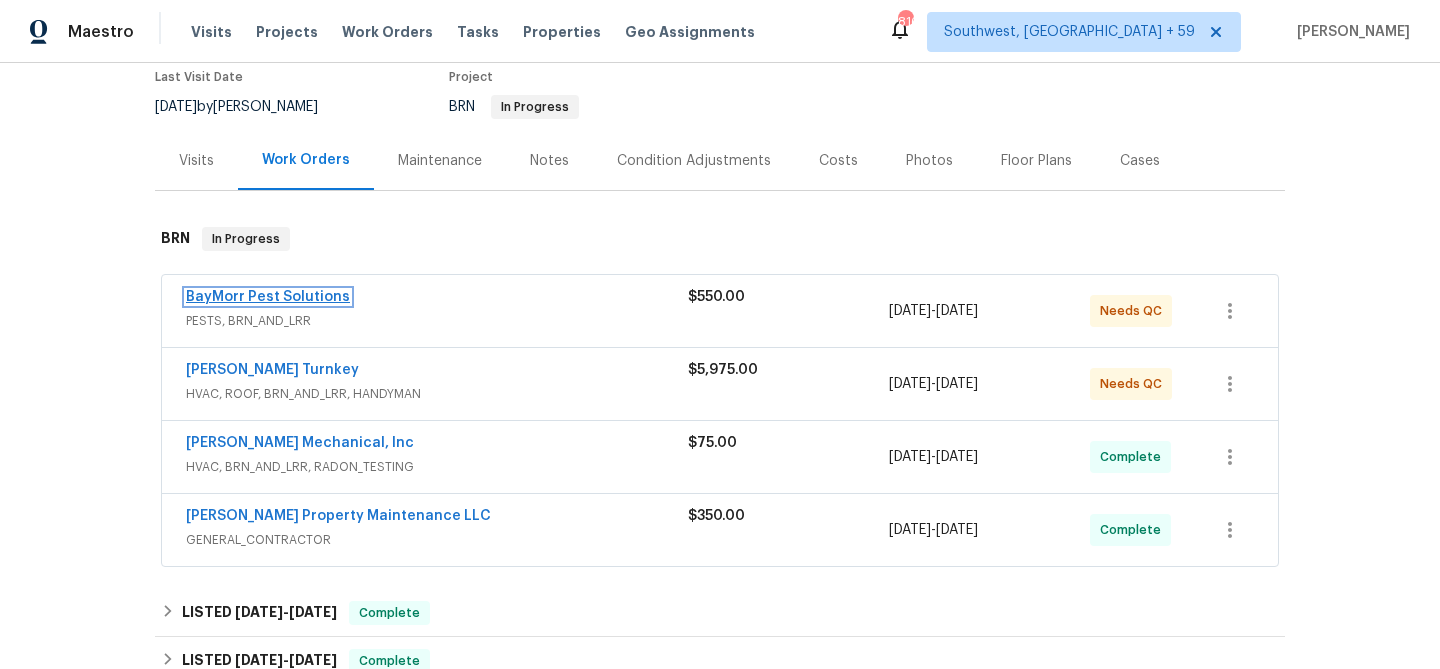 click on "BayMorr Pest Solutions" at bounding box center [268, 297] 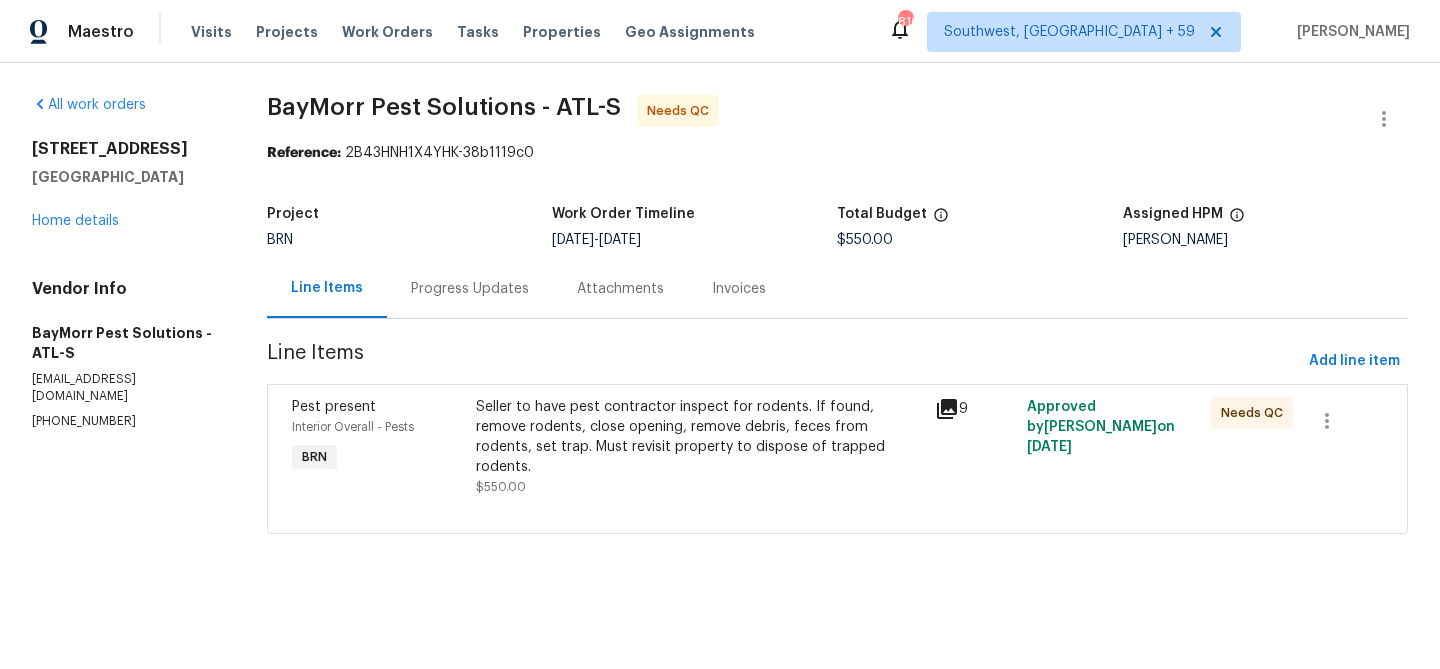 click on "Progress Updates" at bounding box center (470, 288) 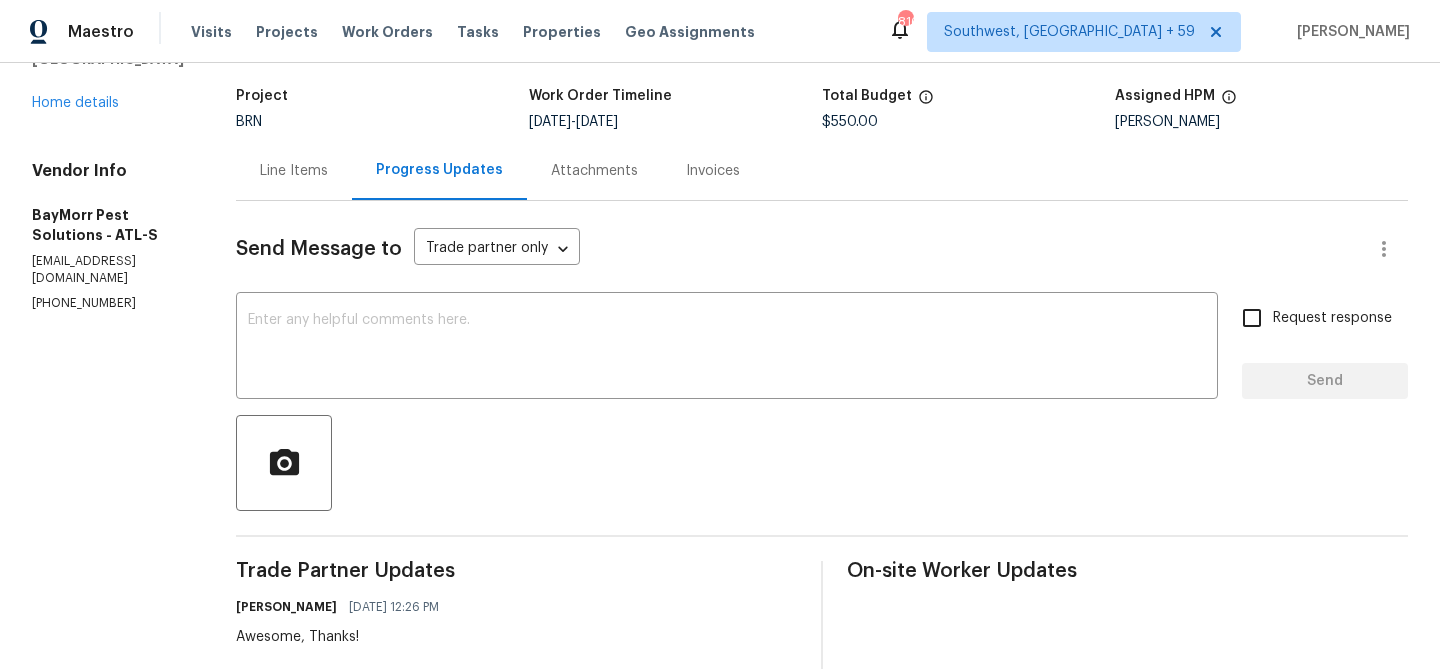 scroll, scrollTop: 130, scrollLeft: 0, axis: vertical 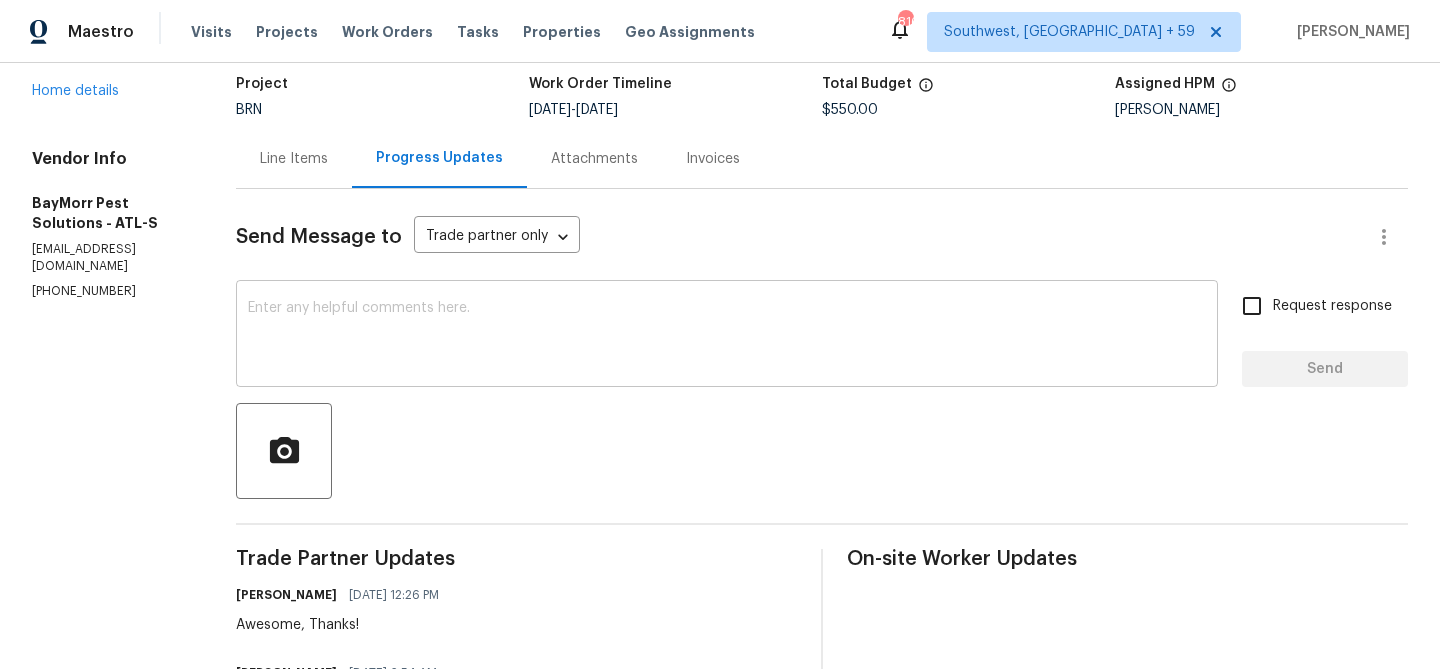 click at bounding box center (727, 336) 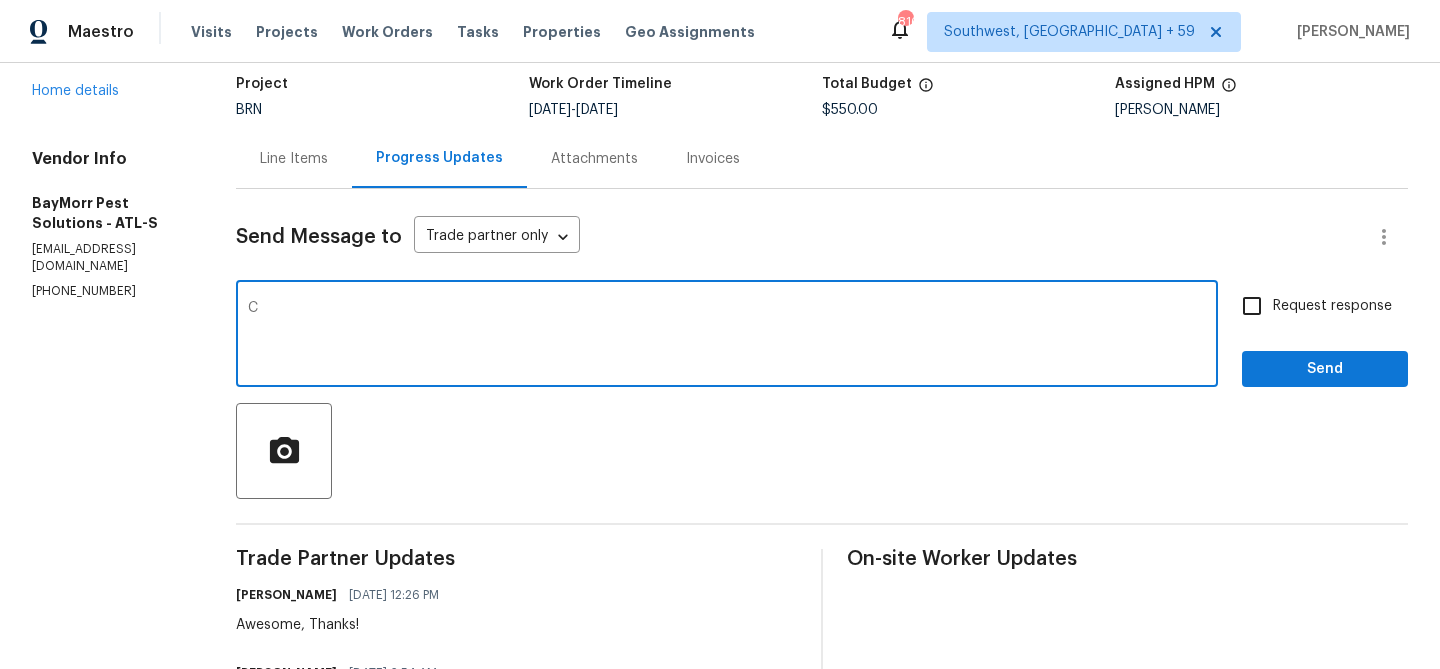type on "C" 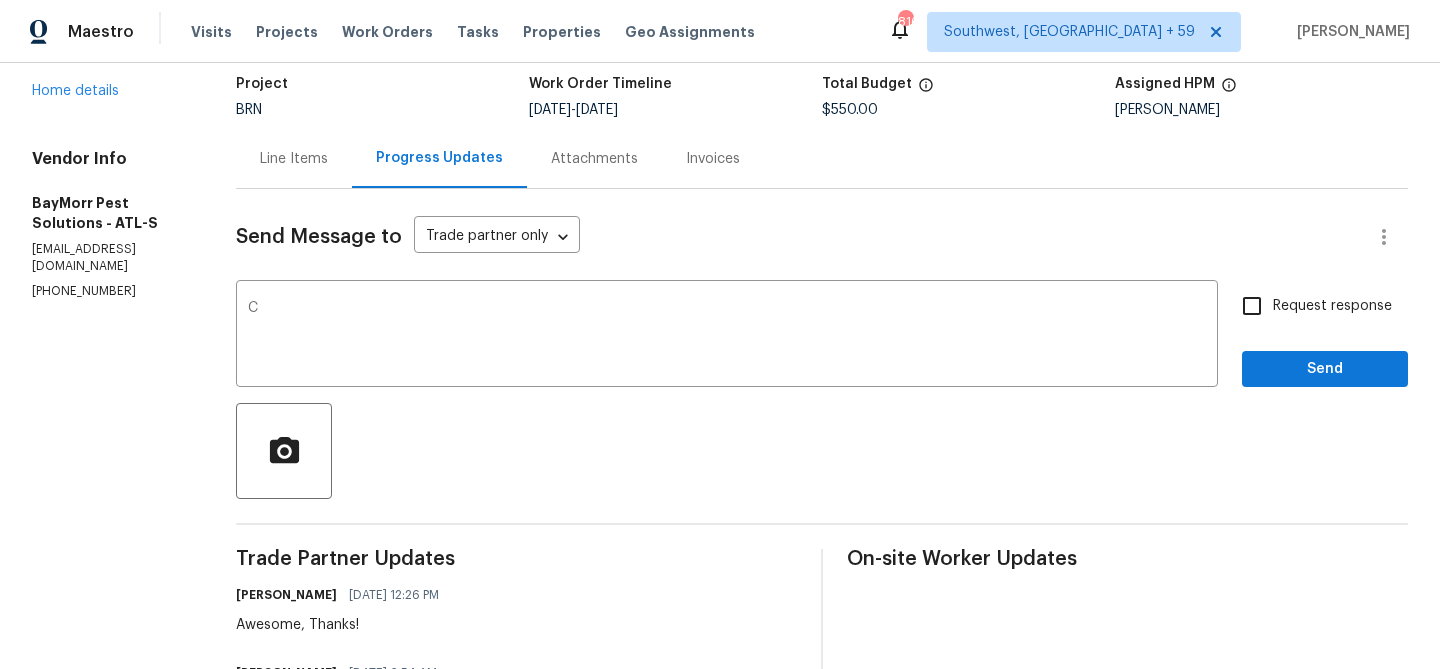click on "Line Items" at bounding box center (294, 158) 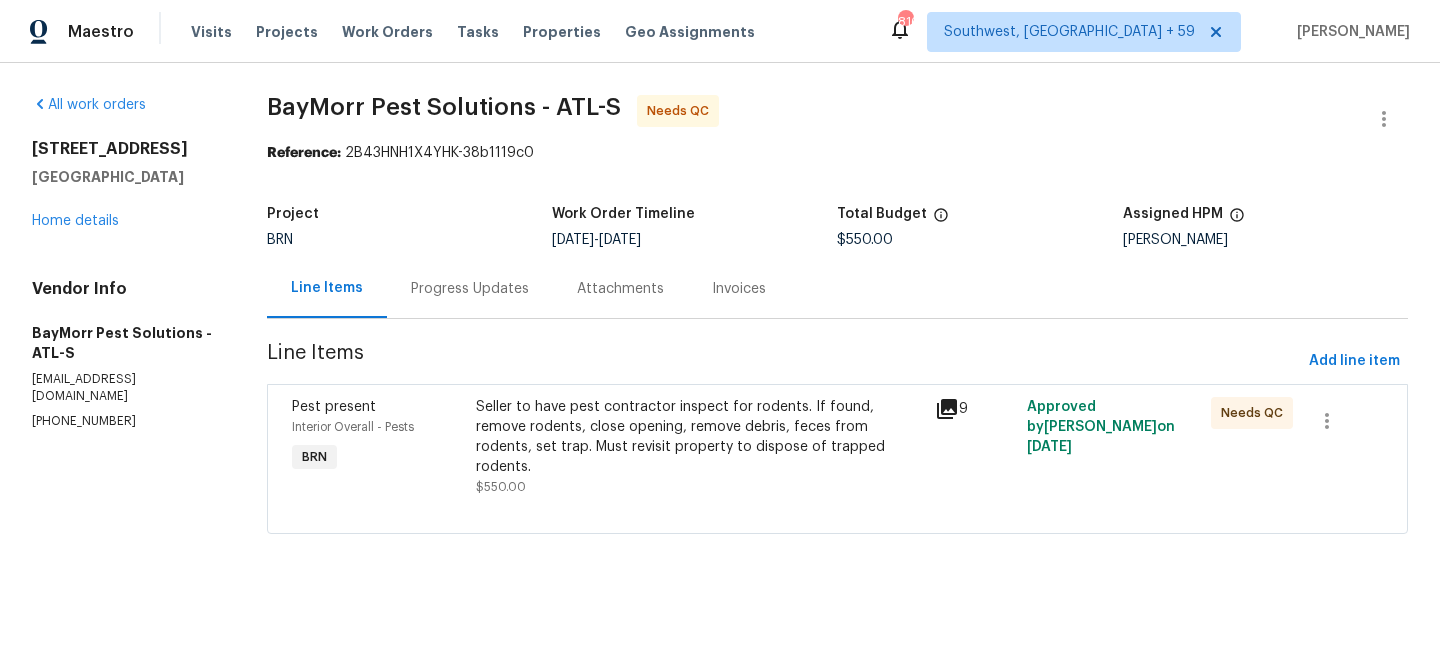 click on "Pest present Interior Overall - Pests BRN Seller to have pest contractor inspect for rodents. If found, remove rodents, close opening, remove debris, feces from rodents, set trap. Must revisit property to dispose of trapped rodents. $550.00   9 Approved by  [PERSON_NAME]  on   [DATE] Needs QC" at bounding box center [837, 459] 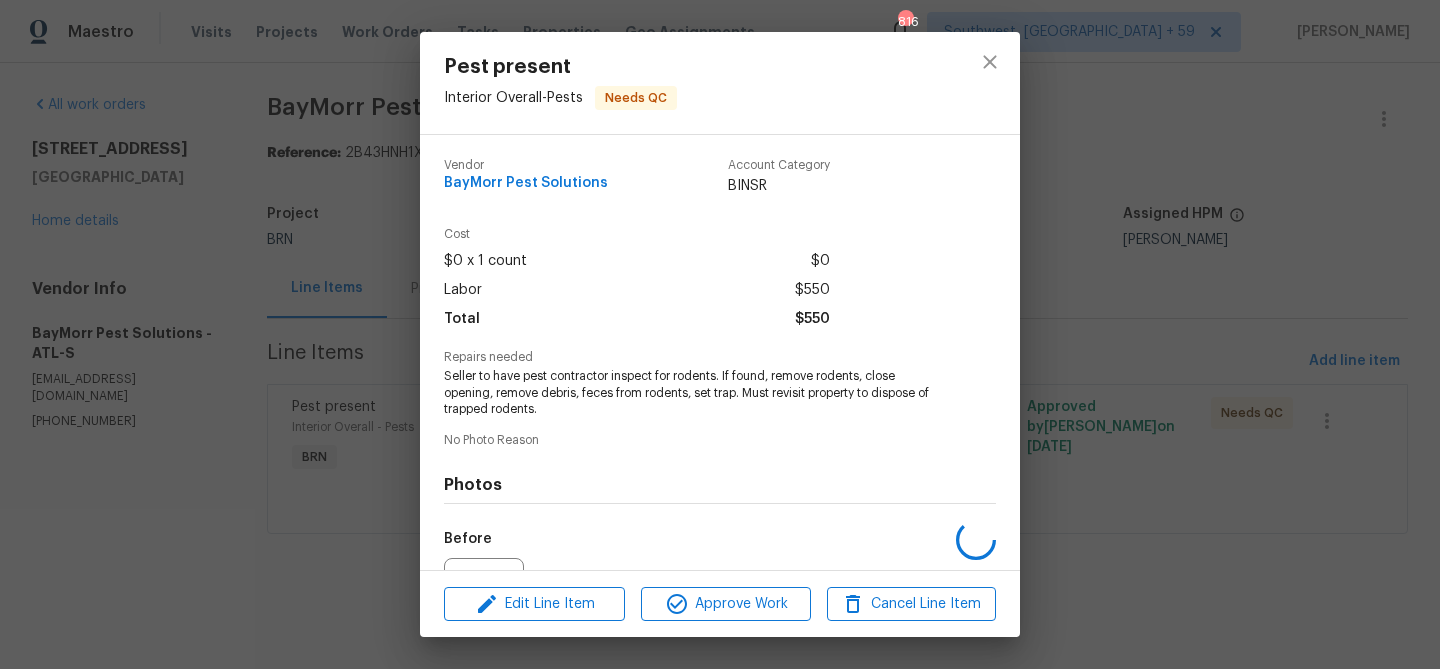 scroll, scrollTop: 218, scrollLeft: 0, axis: vertical 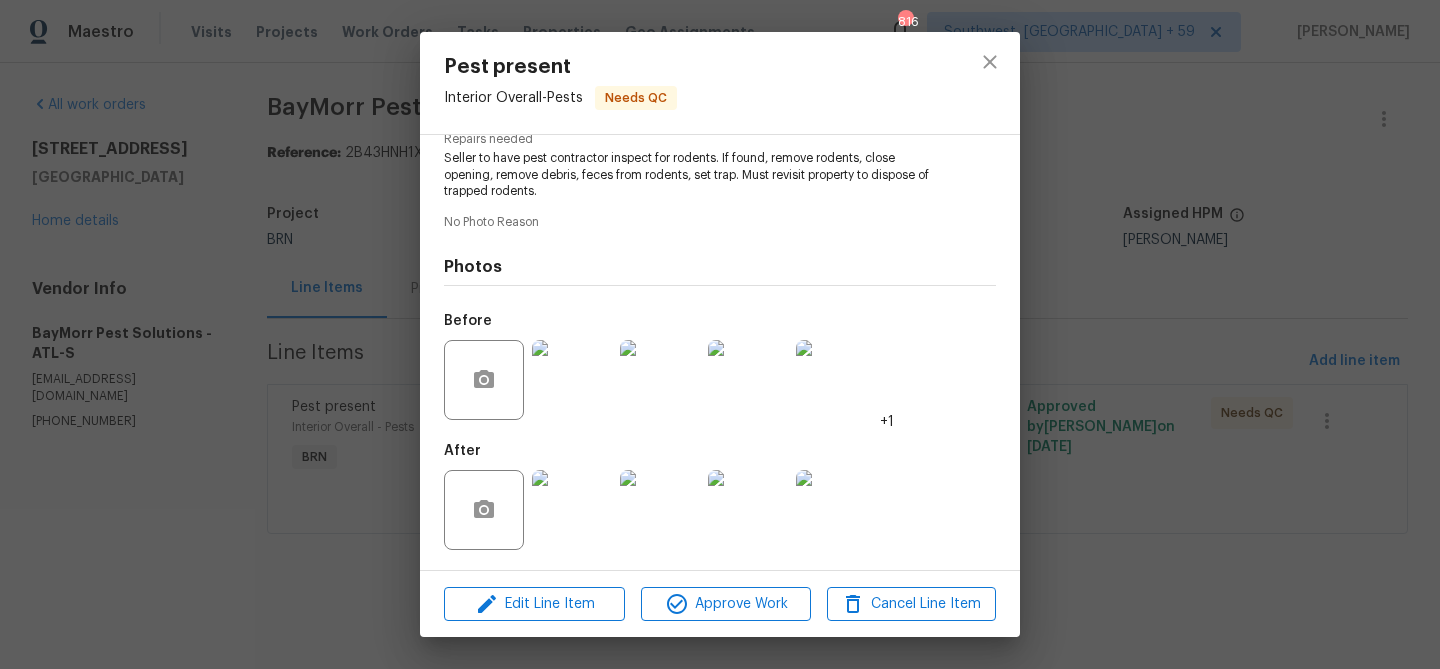 click on "Pest present Interior Overall  -  Pests Needs QC Vendor BayMorr Pest Solutions Account Category BINSR Cost $0 x 1 count $0 Labor $550 Total $550 Repairs needed Seller to have pest contractor inspect for rodents. If found, remove rodents, close opening, remove debris, feces from rodents, set trap. Must revisit property to dispose of trapped rodents. No Photo Reason   Photos Before  +1 After  Edit Line Item  Approve Work  Cancel Line Item" at bounding box center [720, 334] 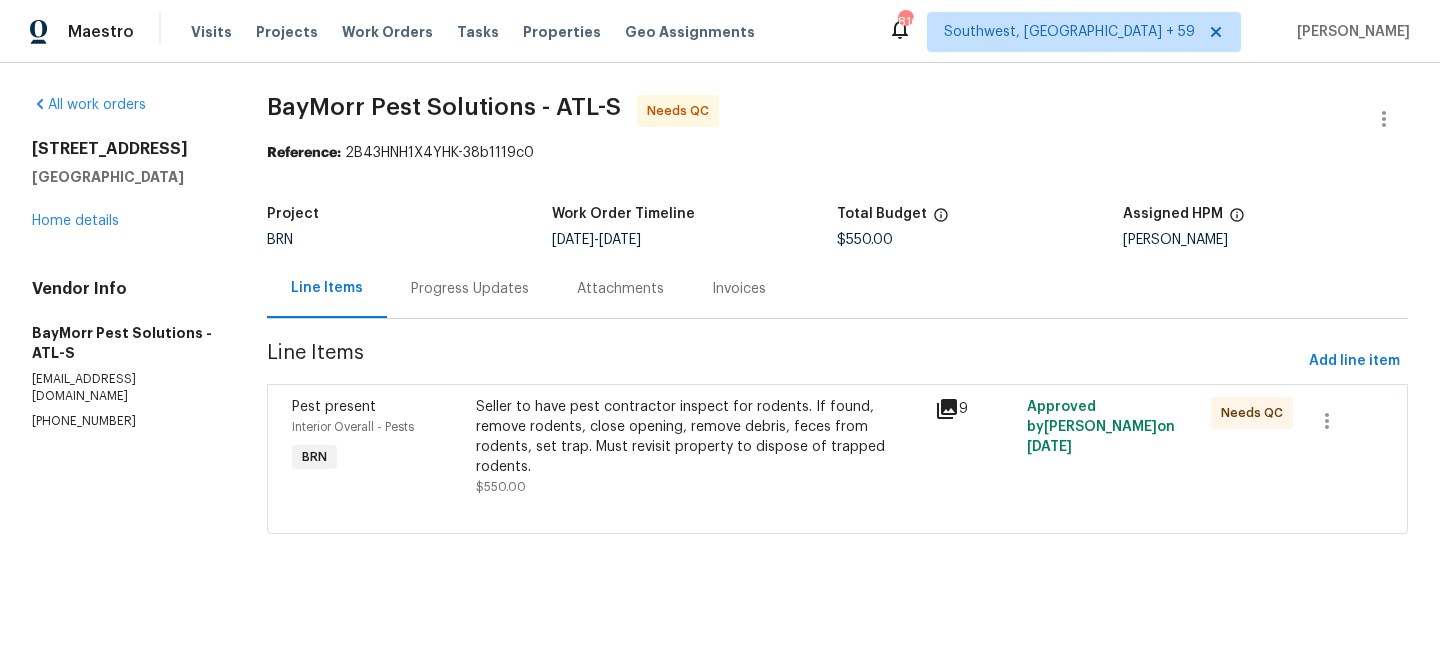 click on "Progress Updates" at bounding box center (470, 288) 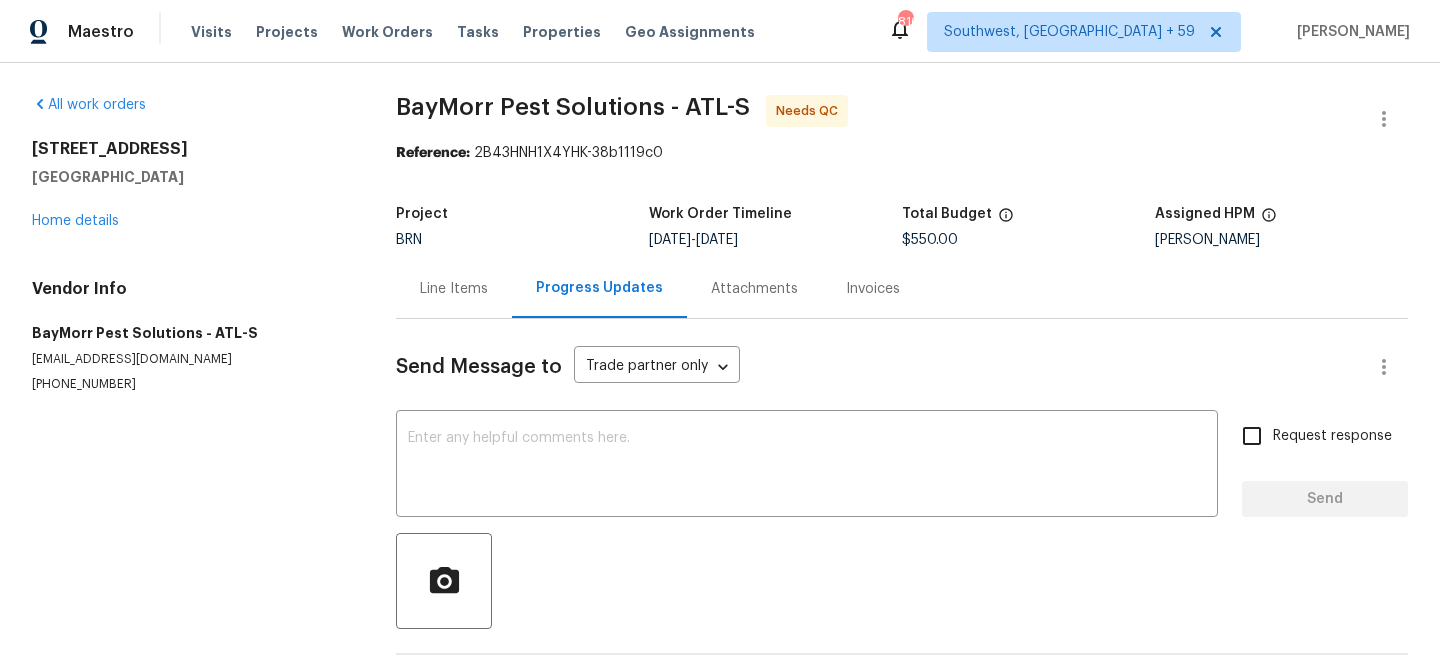 scroll, scrollTop: 74, scrollLeft: 0, axis: vertical 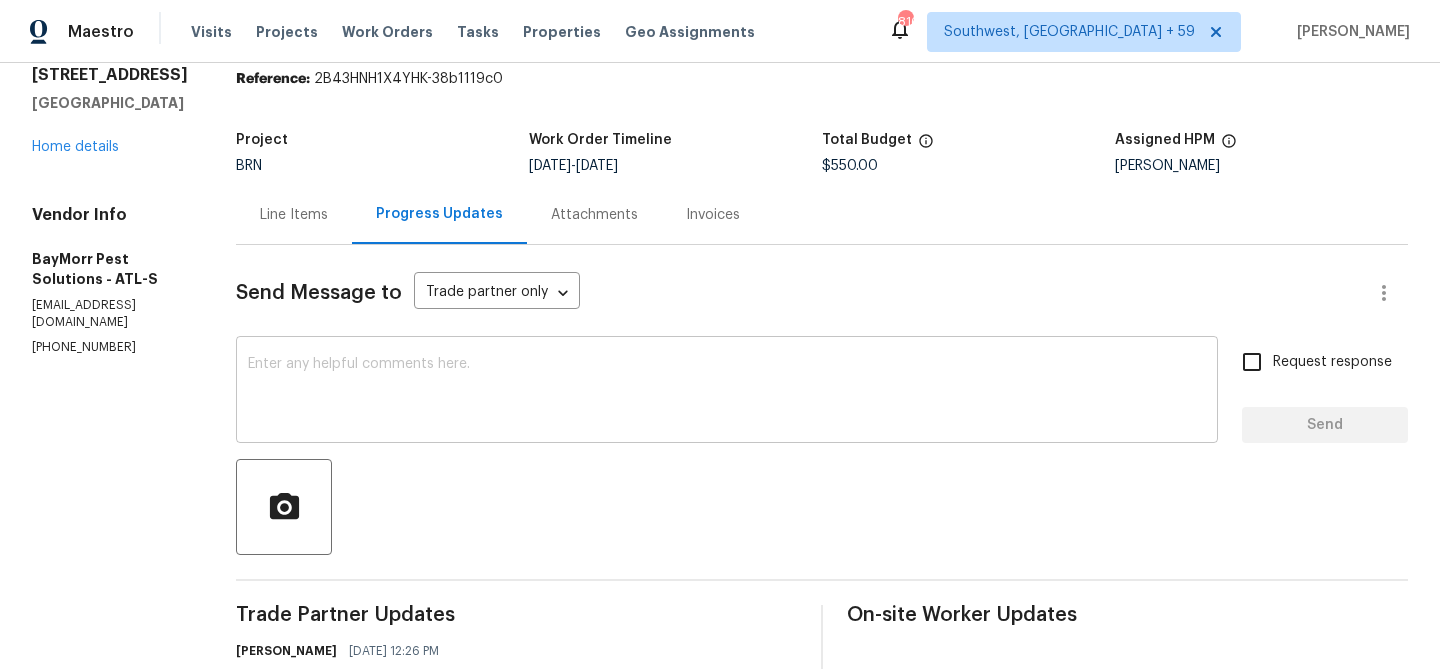 click at bounding box center (727, 392) 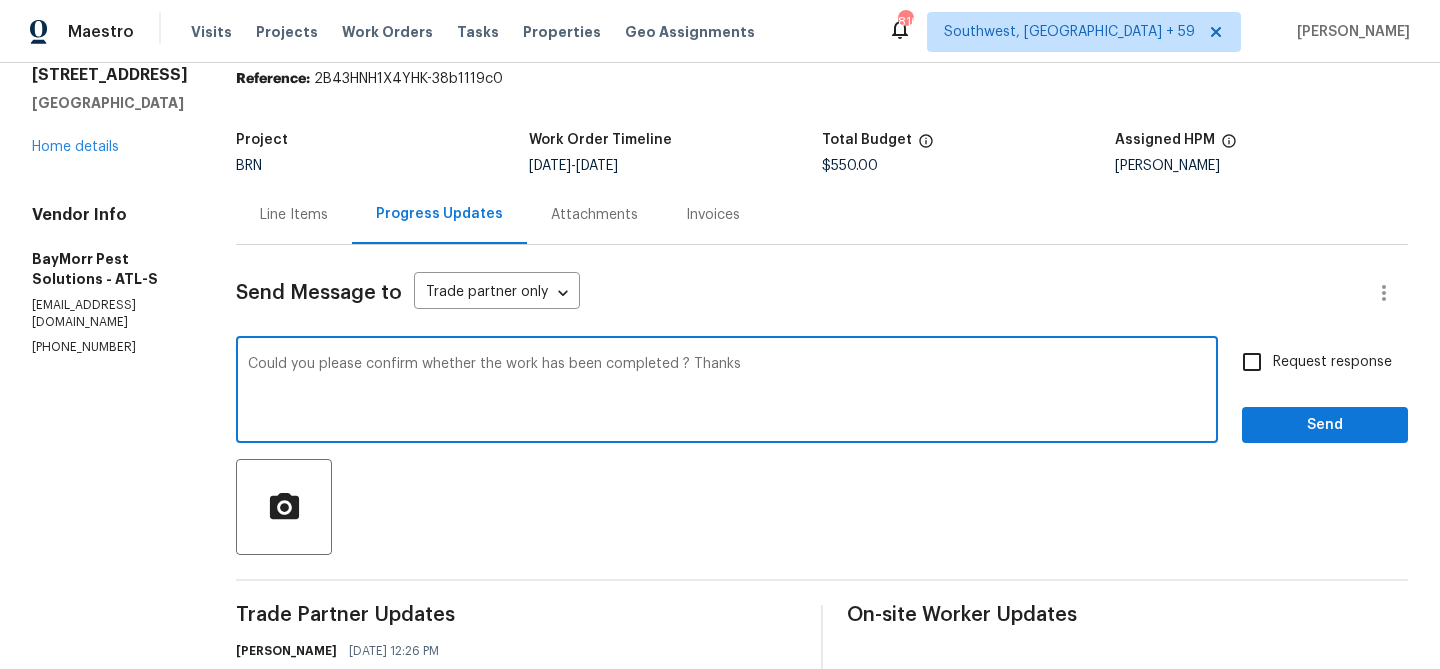 type on "Could you please confirm whether the work has been completed ? Thanks" 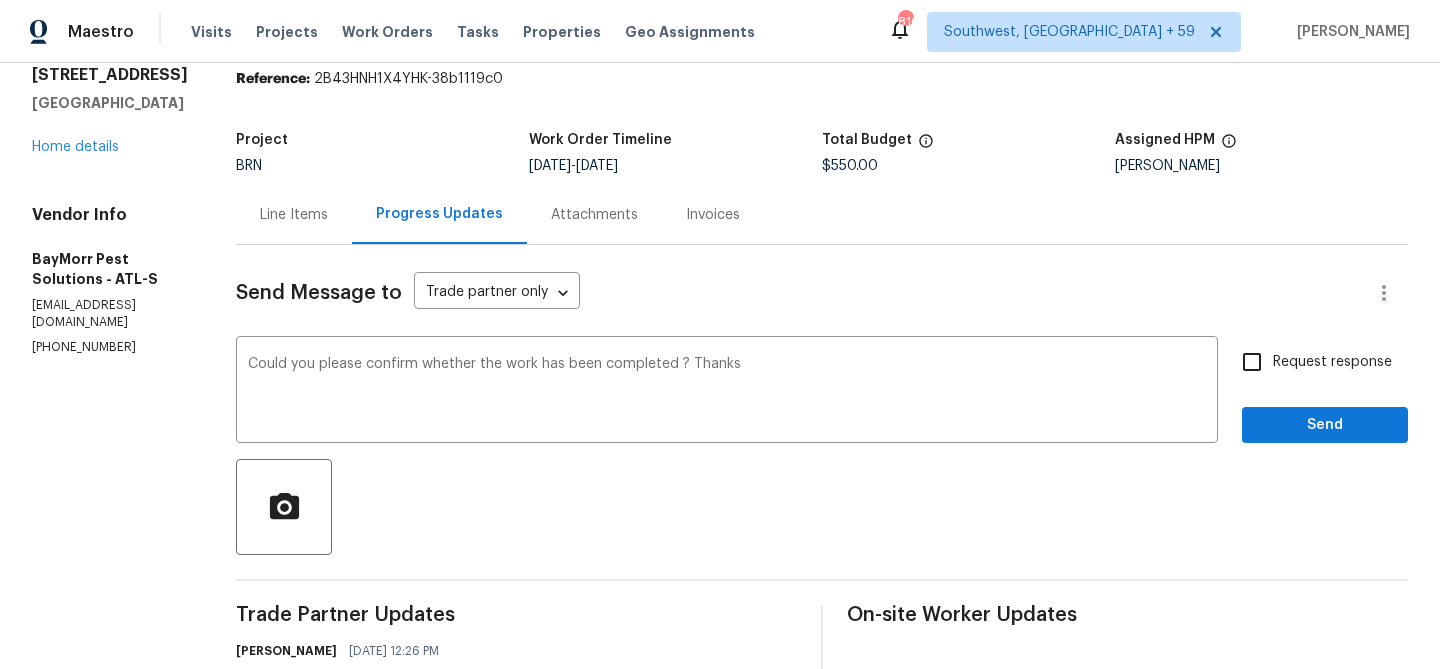 click on "Request response" at bounding box center (1332, 362) 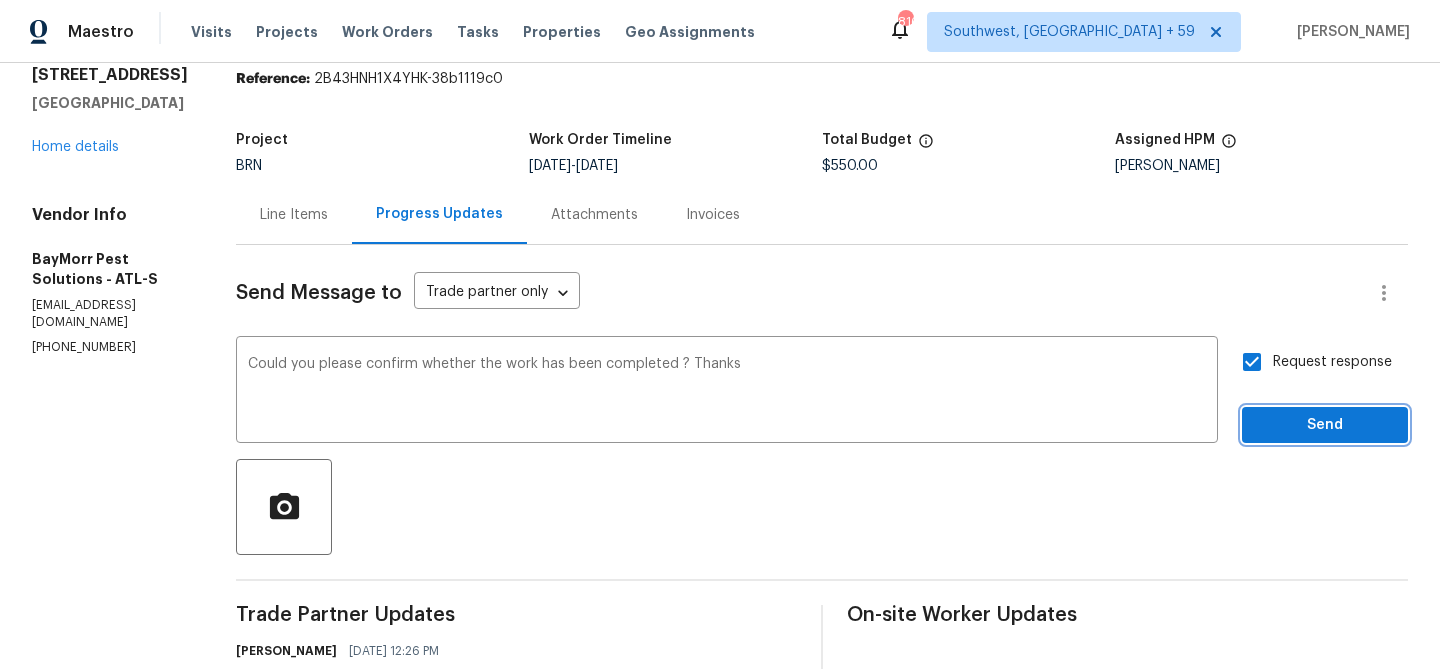 click on "Send" at bounding box center (1325, 425) 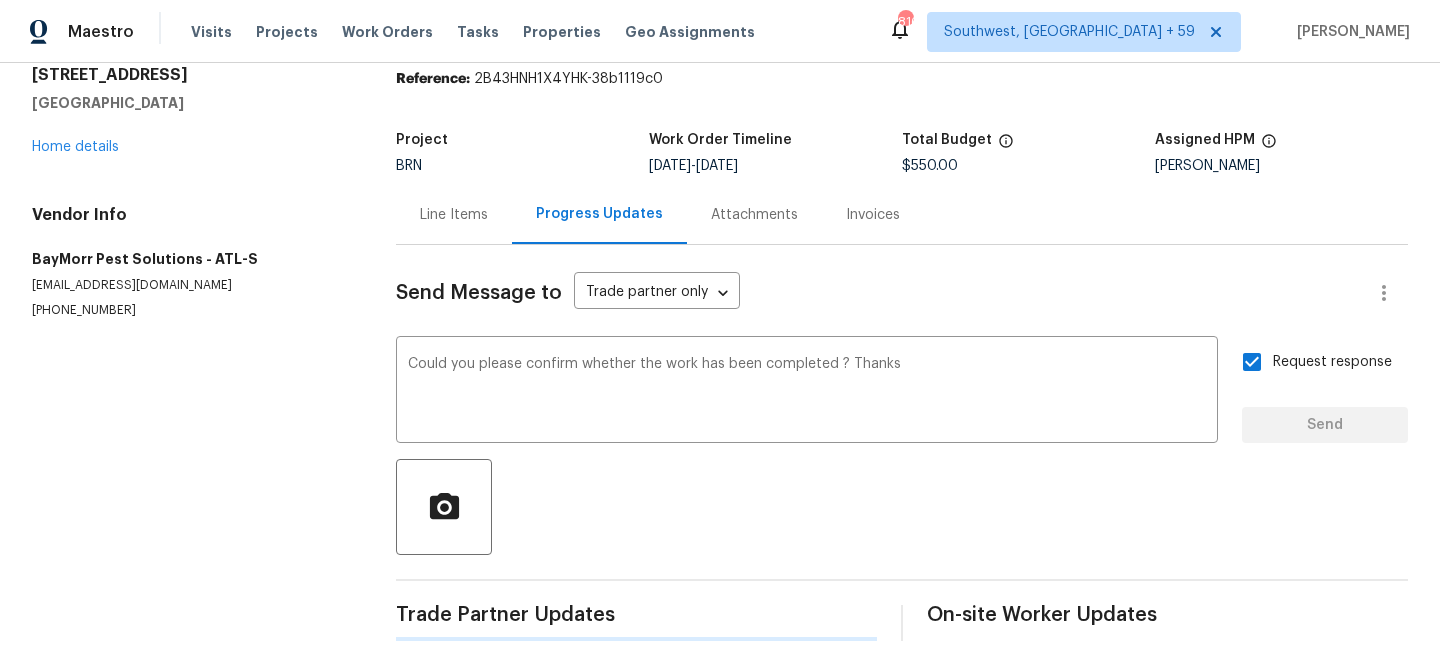 type 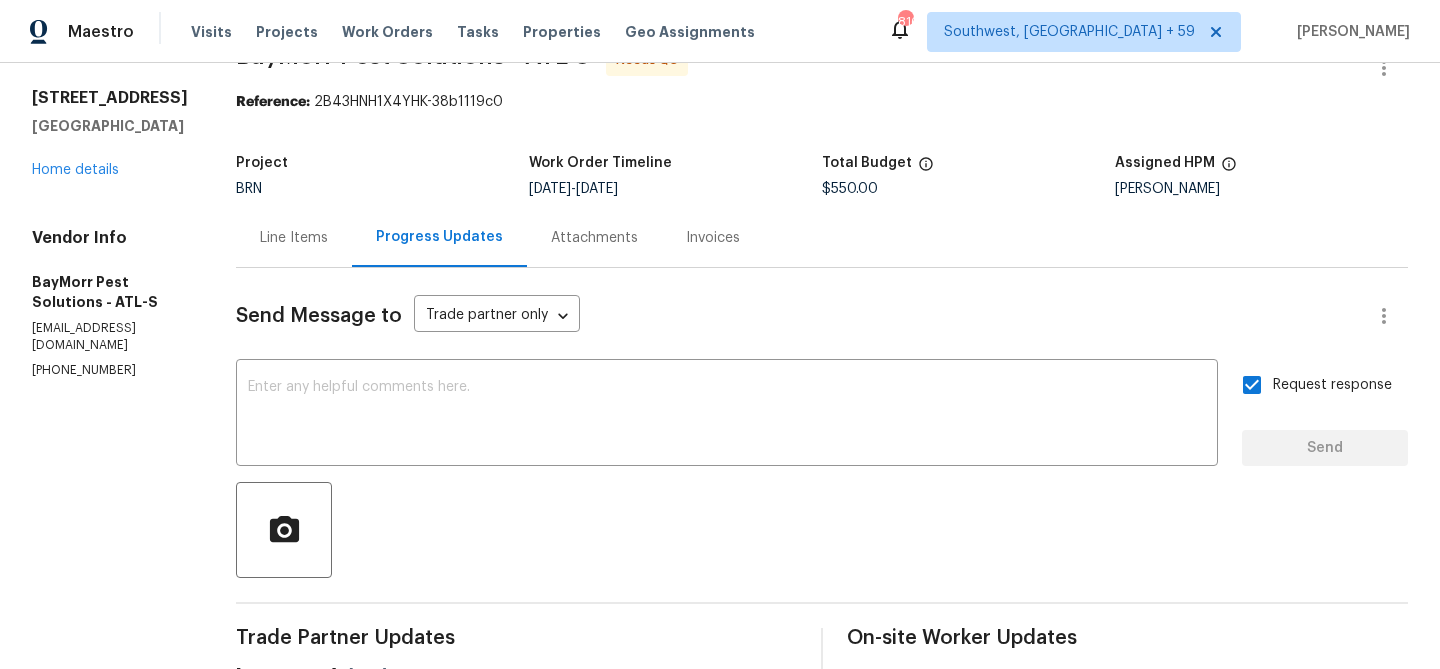 scroll, scrollTop: 21, scrollLeft: 0, axis: vertical 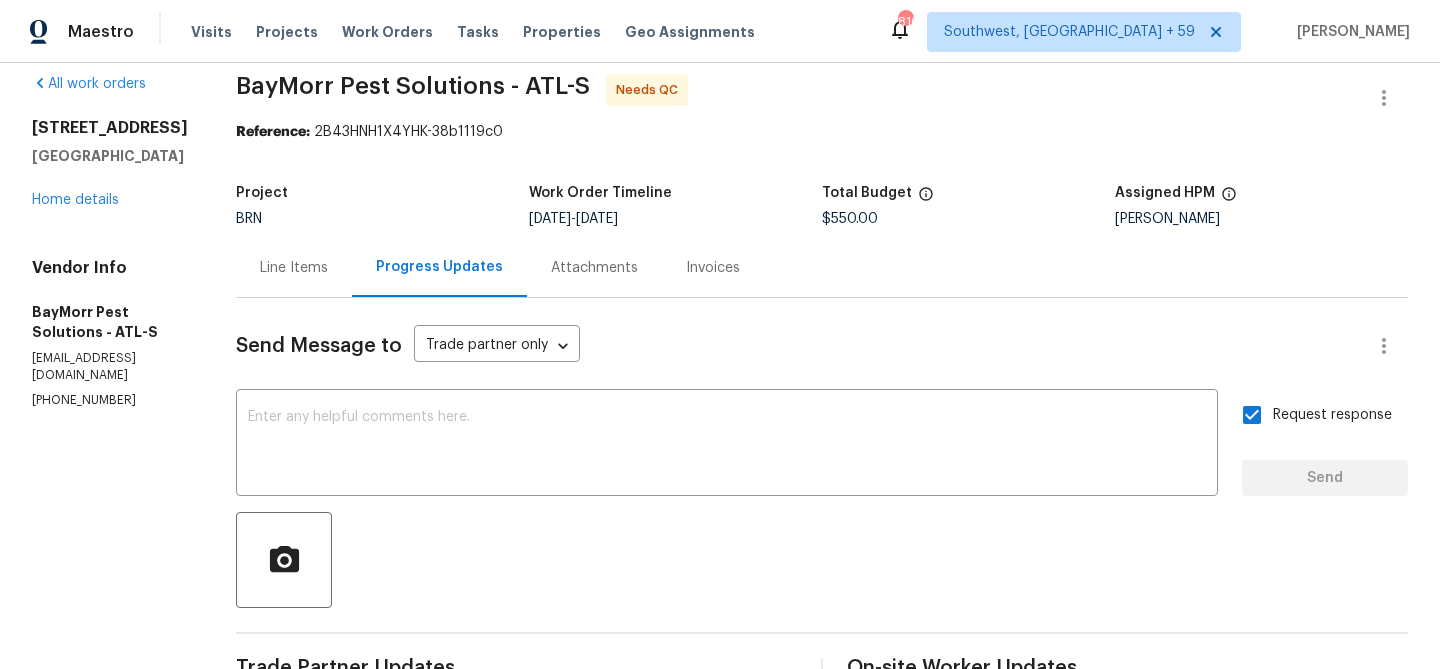 click on "Line Items" at bounding box center (294, 267) 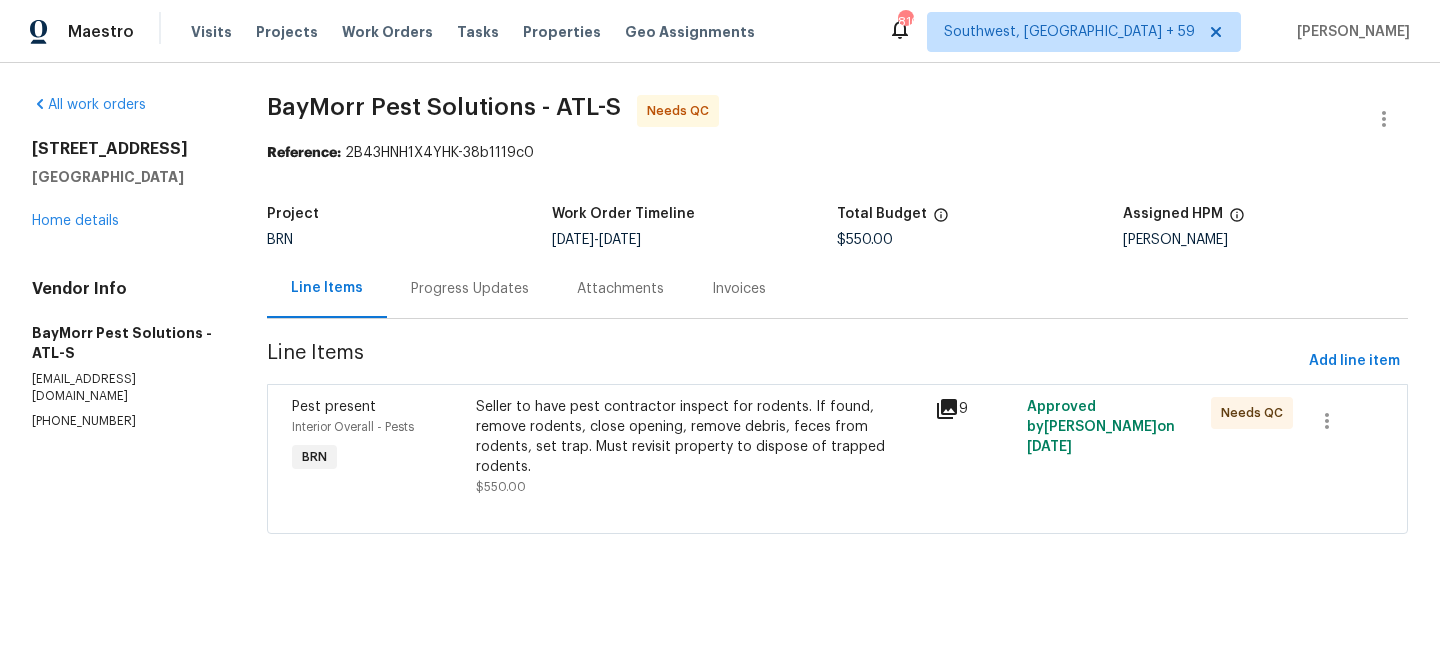 scroll, scrollTop: 0, scrollLeft: 0, axis: both 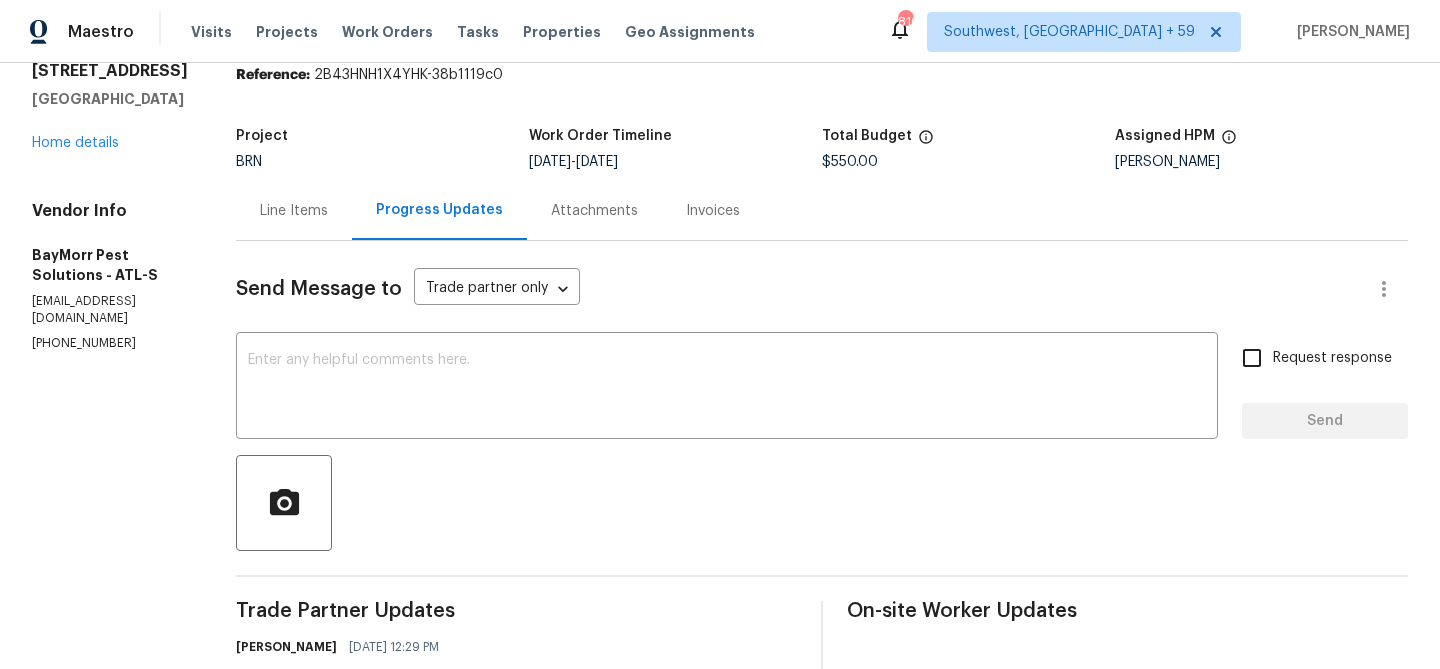 click on "Line Items" at bounding box center (294, 211) 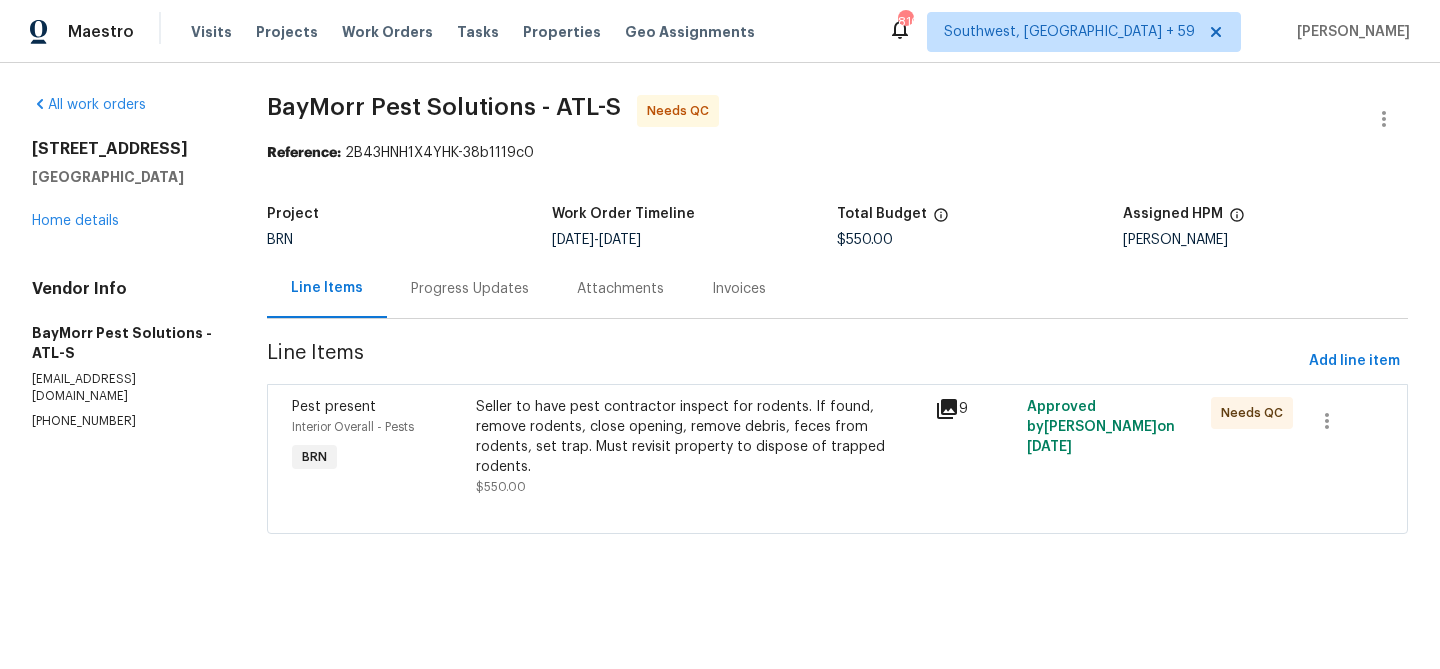 click on "Seller to have pest contractor inspect for rodents. If found, remove rodents, close opening, remove debris, feces from rodents, set trap. Must revisit property to dispose of trapped rodents." at bounding box center (700, 437) 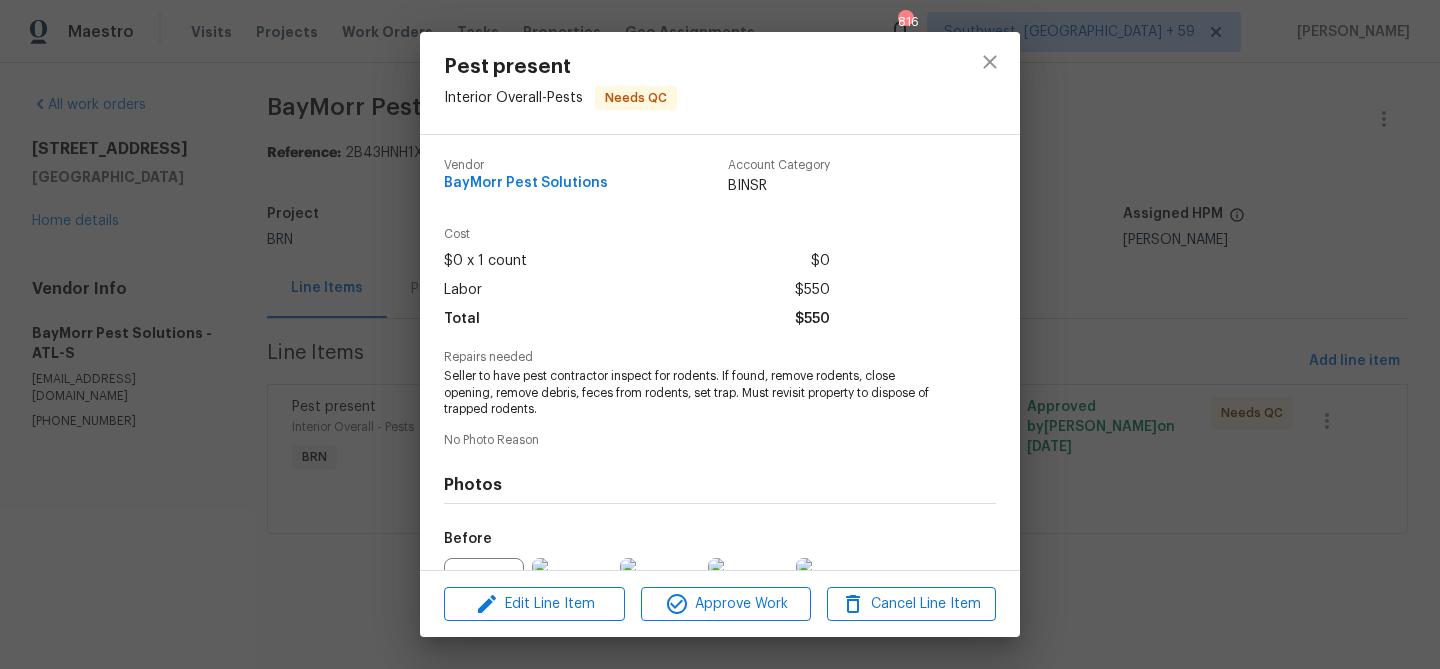 scroll, scrollTop: 218, scrollLeft: 0, axis: vertical 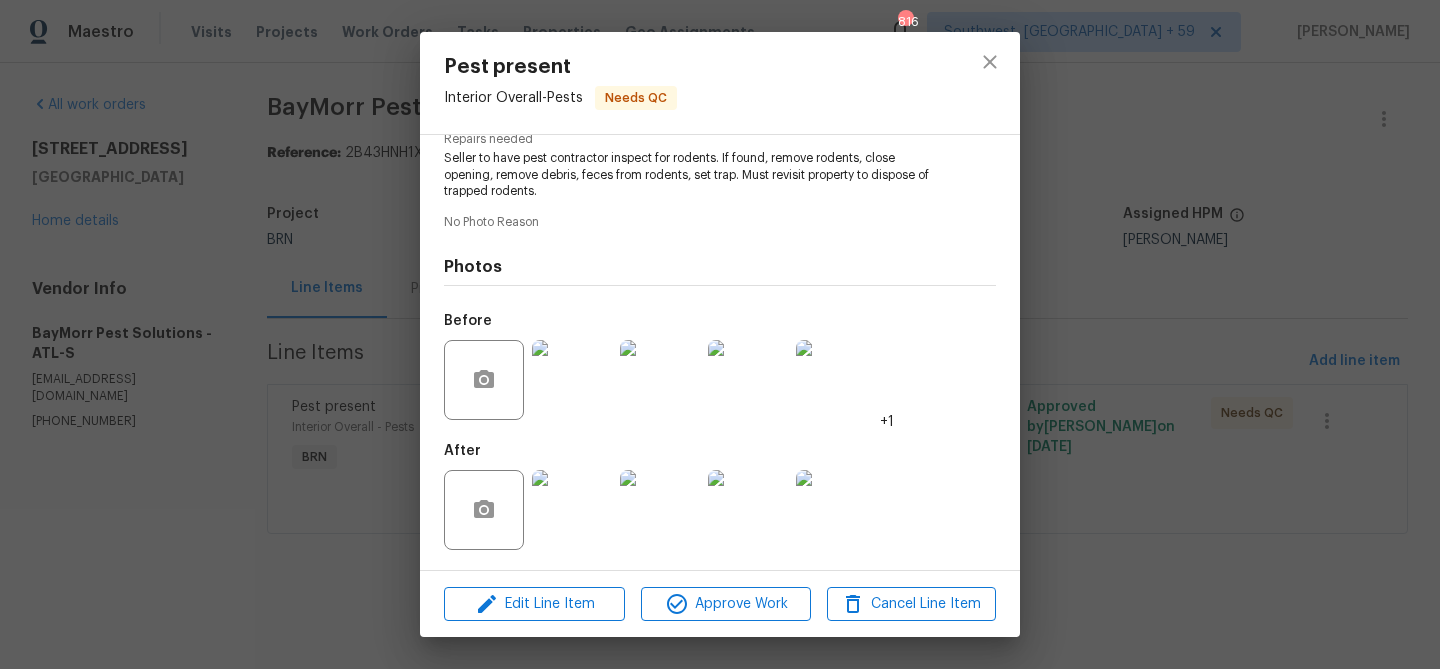 click at bounding box center [572, 510] 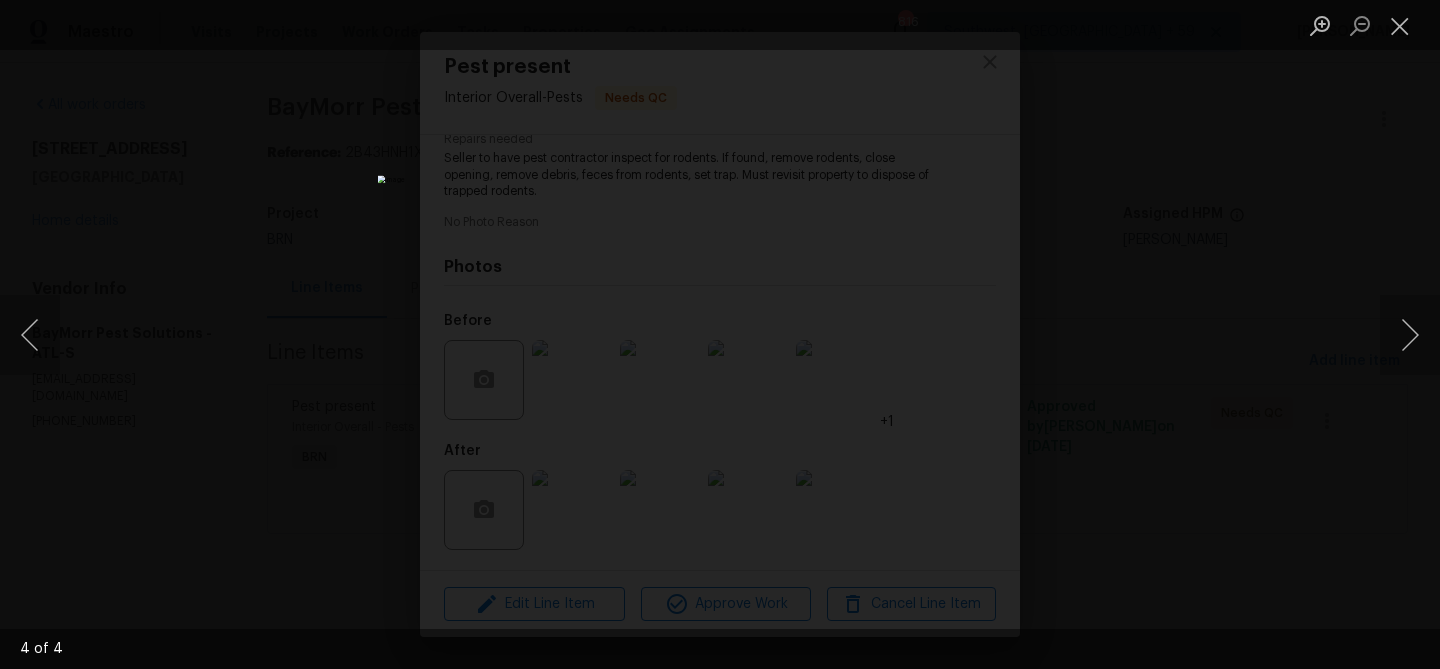 click at bounding box center (720, 334) 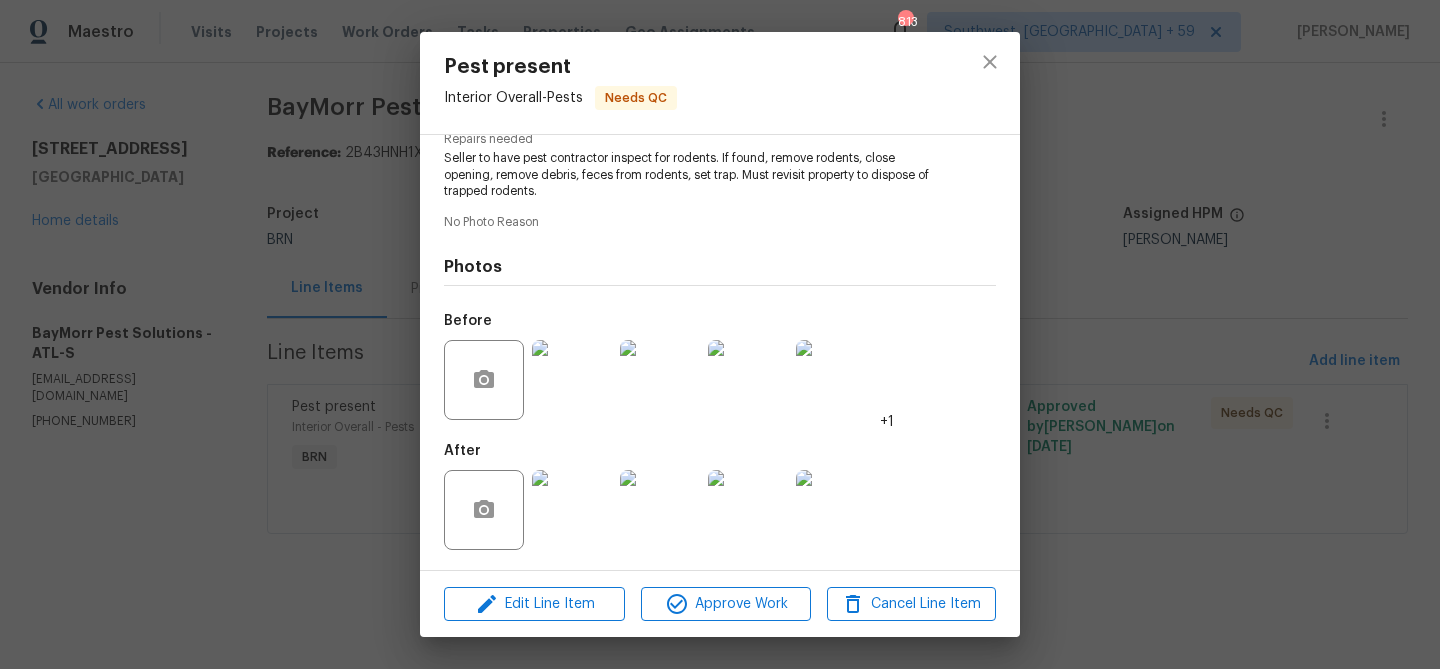 click on "Pest present Interior Overall  -  Pests Needs QC Vendor BayMorr Pest Solutions Account Category BINSR Cost $0 x 1 count $0 Labor $550 Total $550 Repairs needed Seller to have pest contractor inspect for rodents. If found, remove rodents, close opening, remove debris, feces from rodents, set trap. Must revisit property to dispose of trapped rodents. No Photo Reason   Photos Before  +1 After  Edit Line Item  Approve Work  Cancel Line Item" at bounding box center (720, 334) 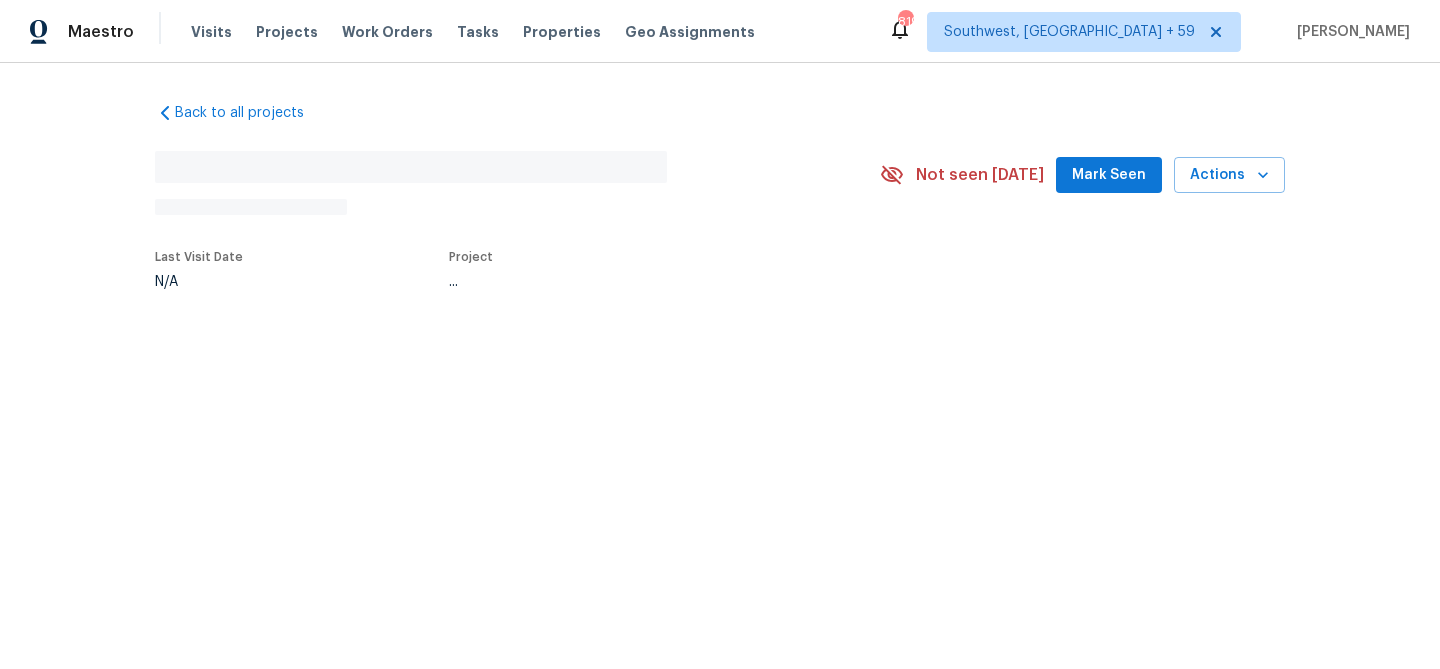 scroll, scrollTop: 0, scrollLeft: 0, axis: both 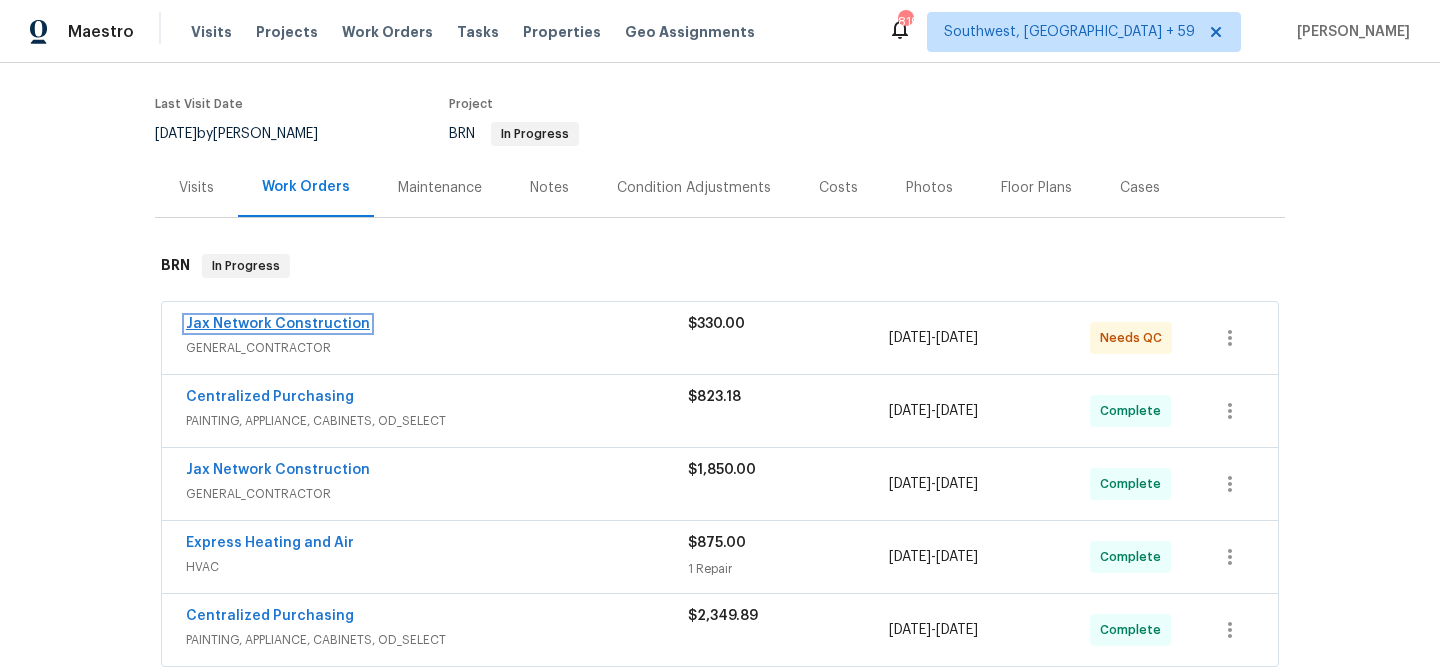click on "Jax Network Construction" at bounding box center [278, 324] 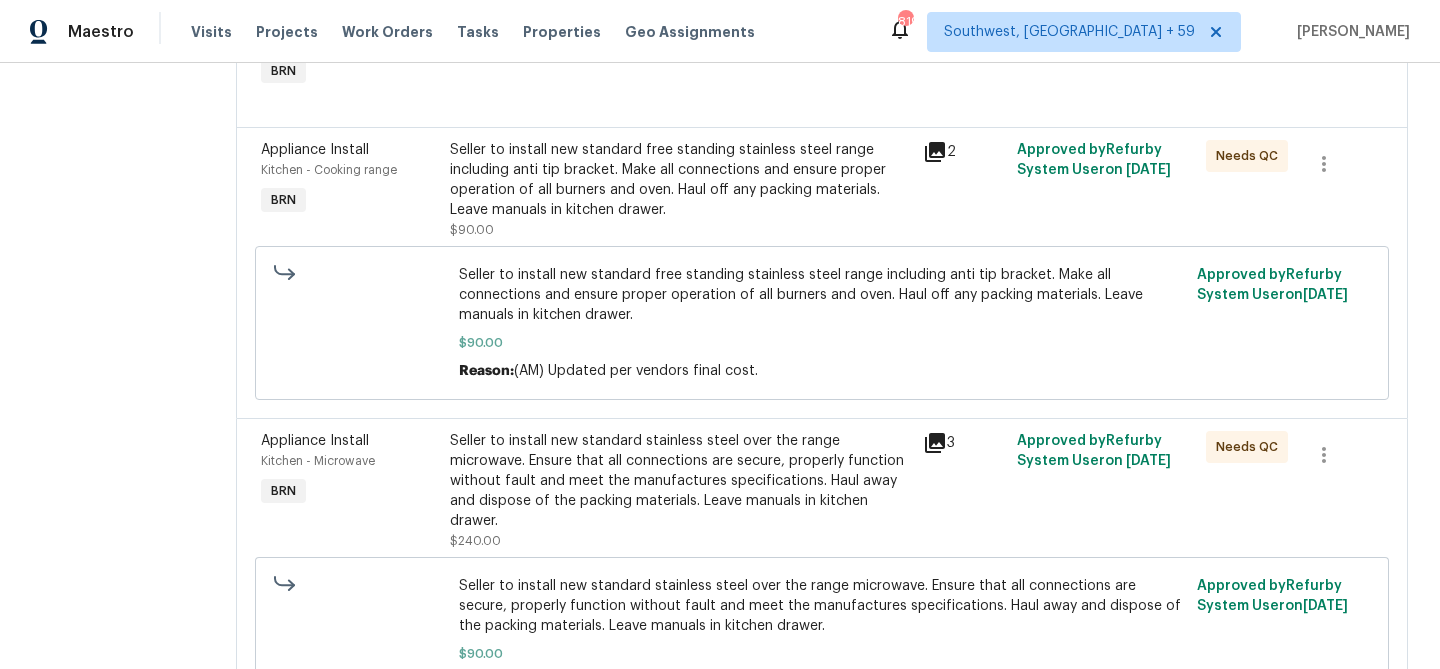 scroll, scrollTop: 408, scrollLeft: 0, axis: vertical 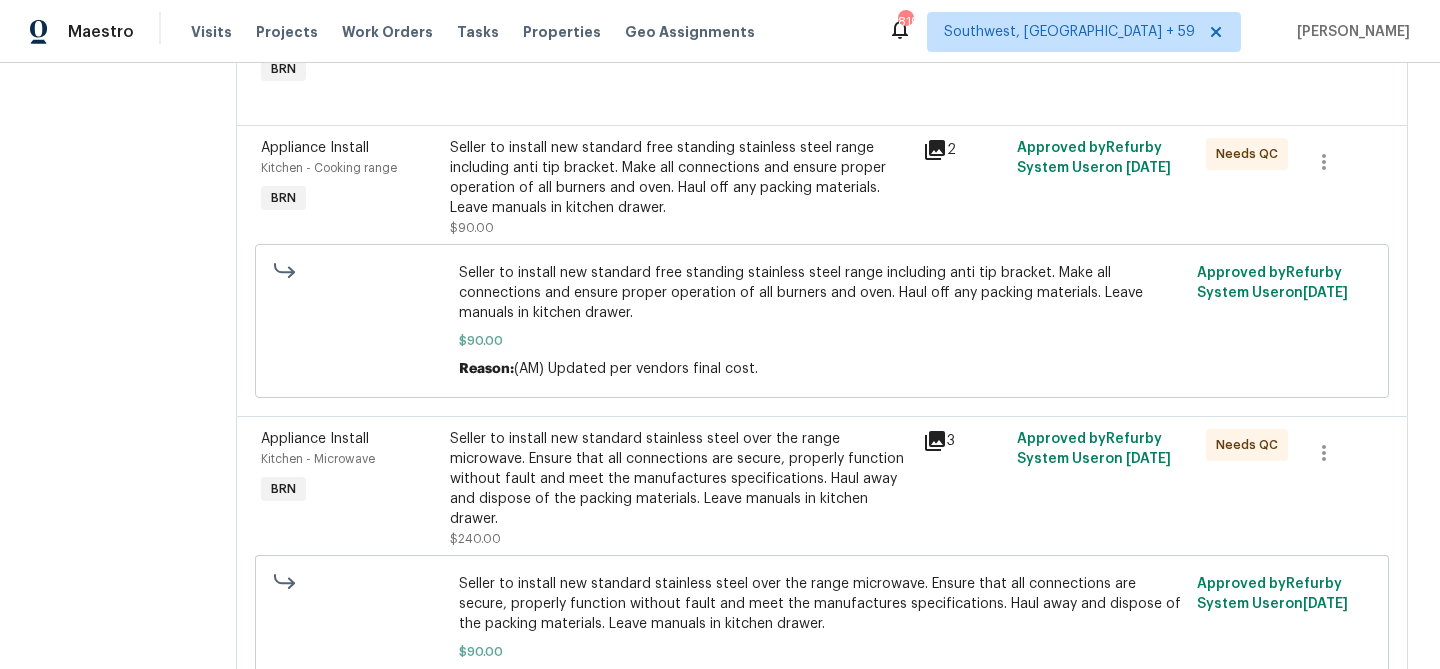 click on "Seller to install new standard stainless steel over the range microwave. Ensure that all connections are secure, properly function without fault and meet the manufactures specifications. Haul away and dispose of the packing materials. Leave manuals in kitchen drawer." at bounding box center [680, 479] 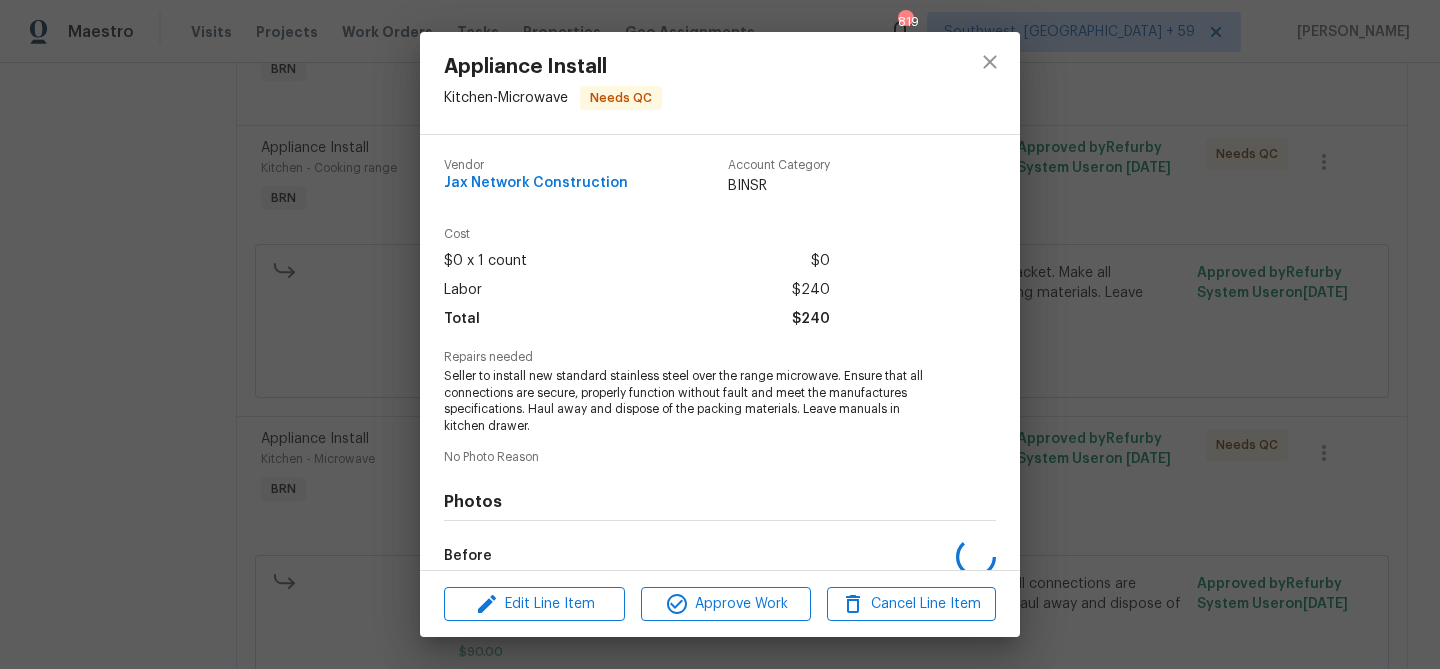 scroll, scrollTop: 235, scrollLeft: 0, axis: vertical 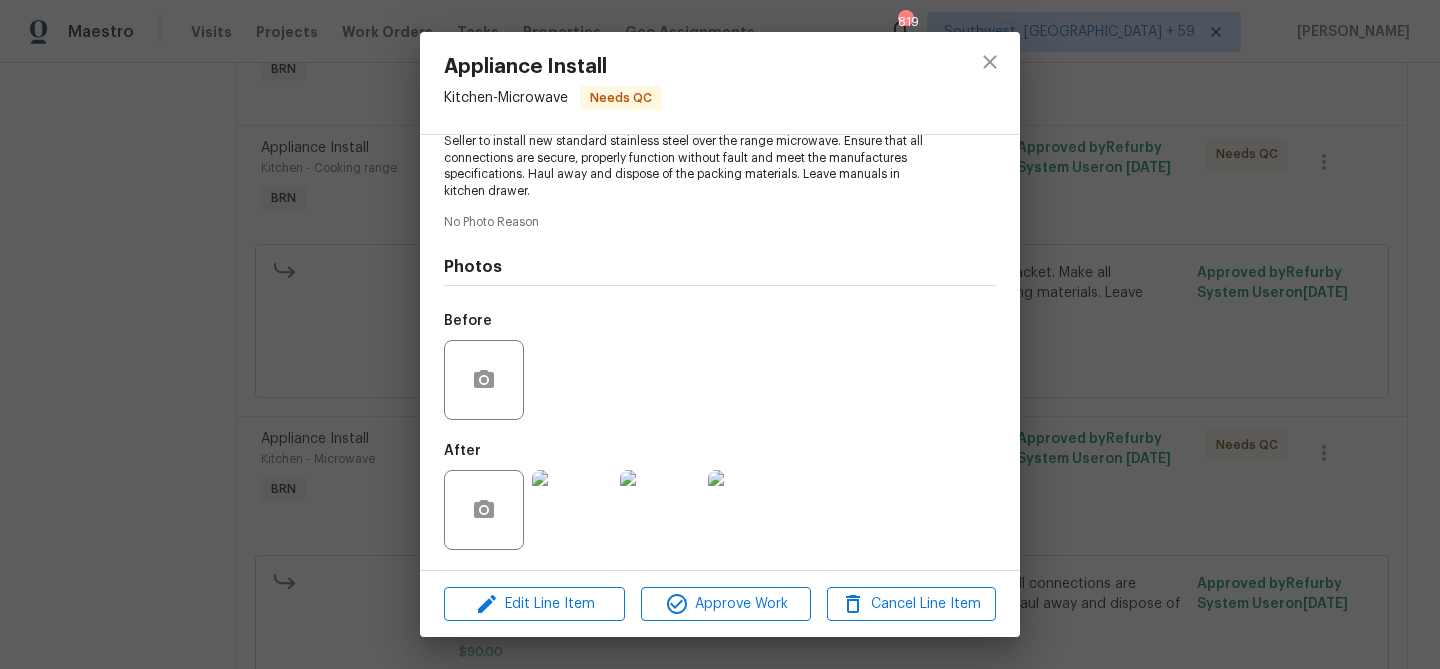 click at bounding box center (572, 510) 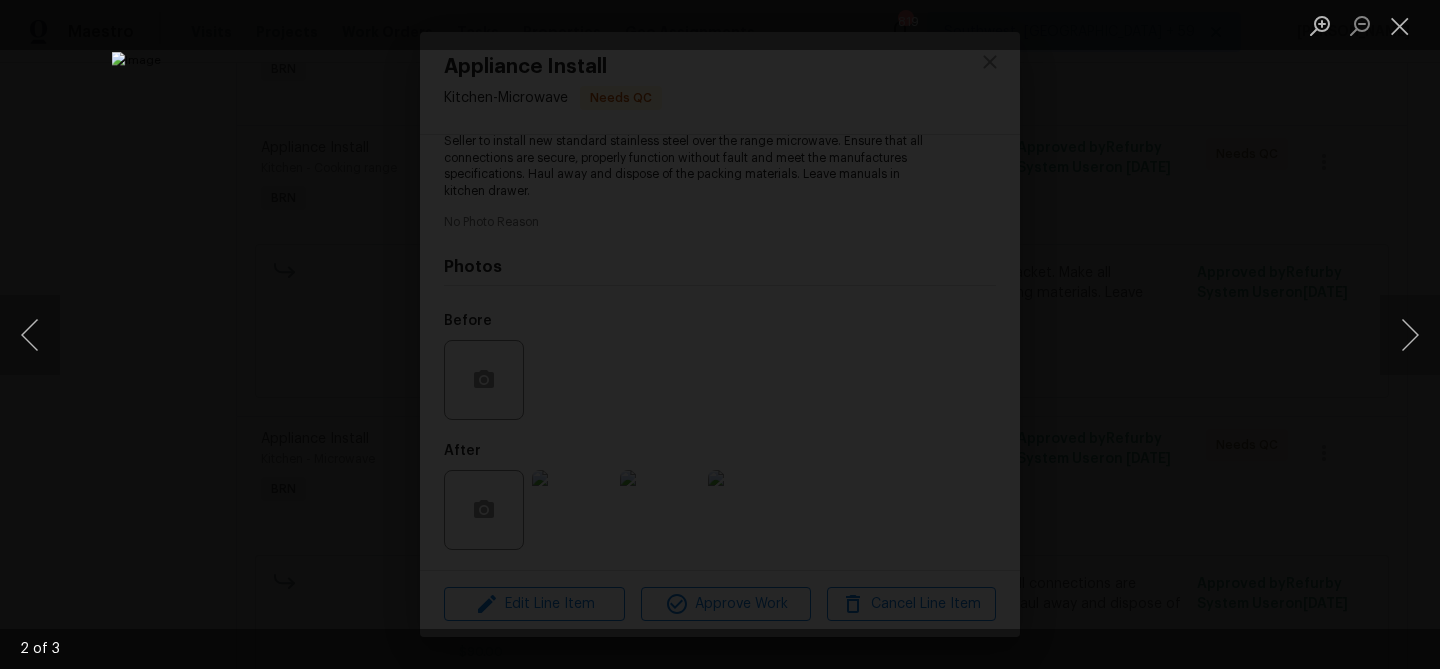 click at bounding box center (720, 334) 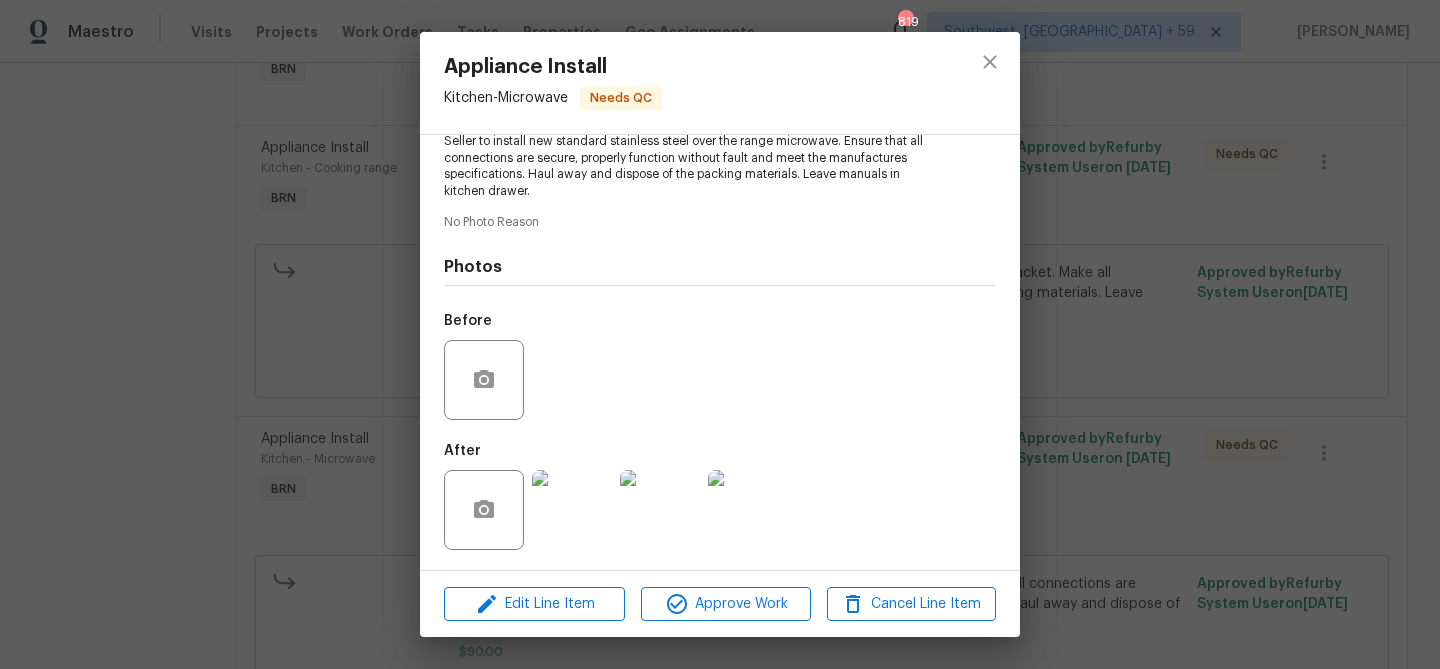 click on "Appliance Install Kitchen  -  Microwave Needs QC Vendor Jax Network Construction Account Category BINSR Cost $0 x 1 count $0 Labor $240 Total $240 Repairs needed Seller to install new standard stainless steel over the range microwave. Ensure that all connections are secure, properly function without fault and meet the manufactures specifications. Haul away and dispose of the packing materials. Leave manuals in kitchen drawer. No Photo Reason   Photos Before After  Edit Line Item  Approve Work  Cancel Line Item" at bounding box center [720, 334] 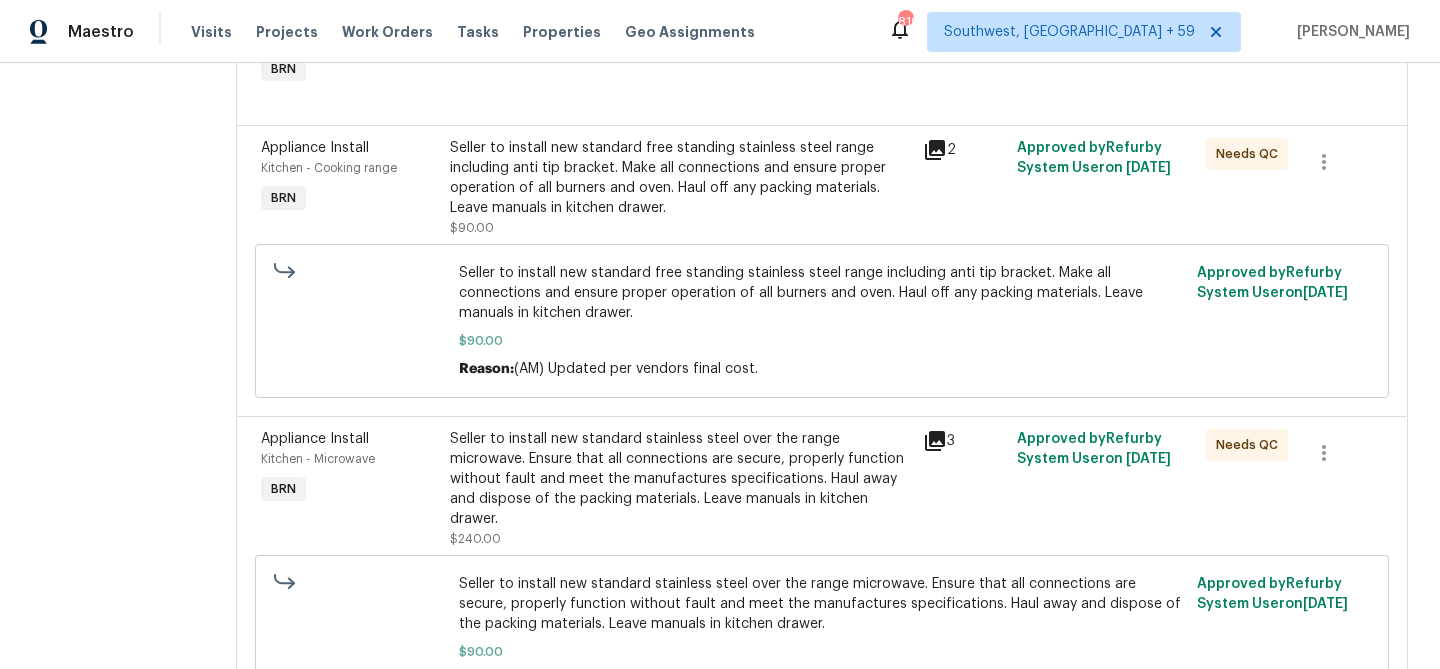 click on "Seller to install new standard free standing stainless steel range including anti tip bracket. Make all connections and ensure proper operation of all burners and oven. Haul off any packing materials. Leave manuals in kitchen drawer." at bounding box center (680, 178) 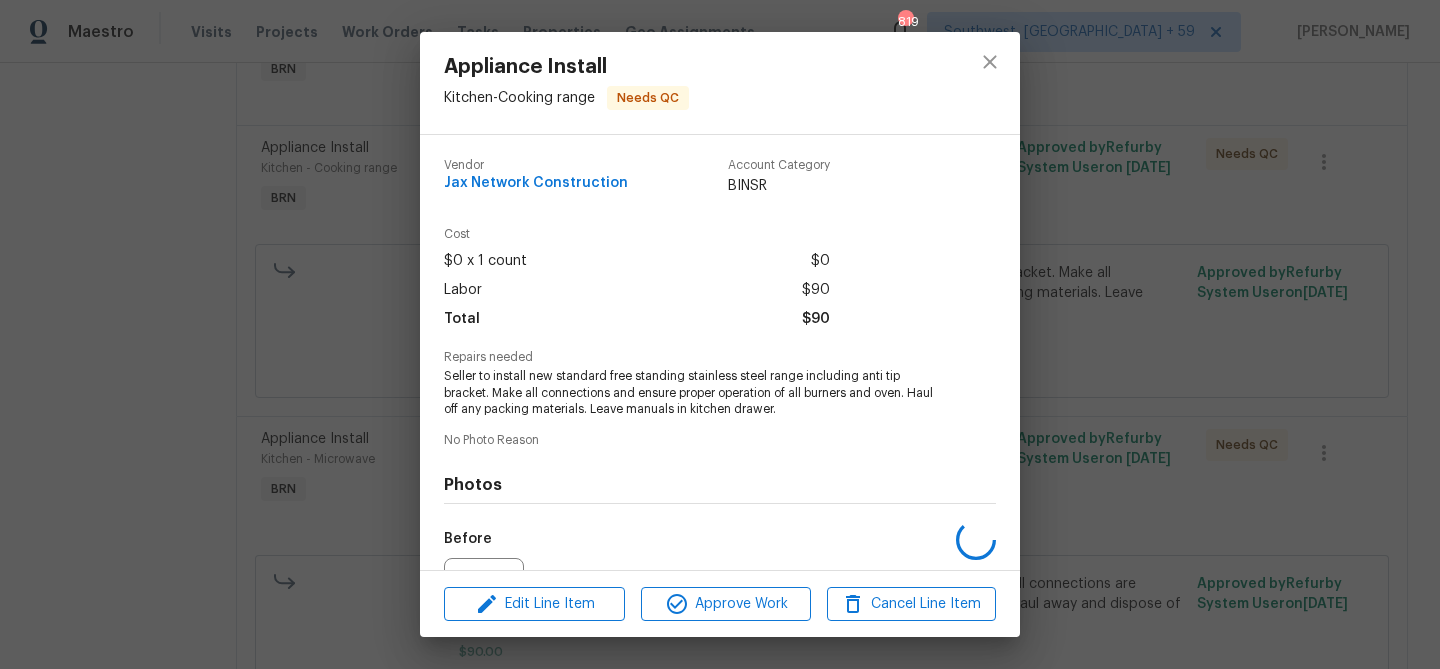 scroll, scrollTop: 218, scrollLeft: 0, axis: vertical 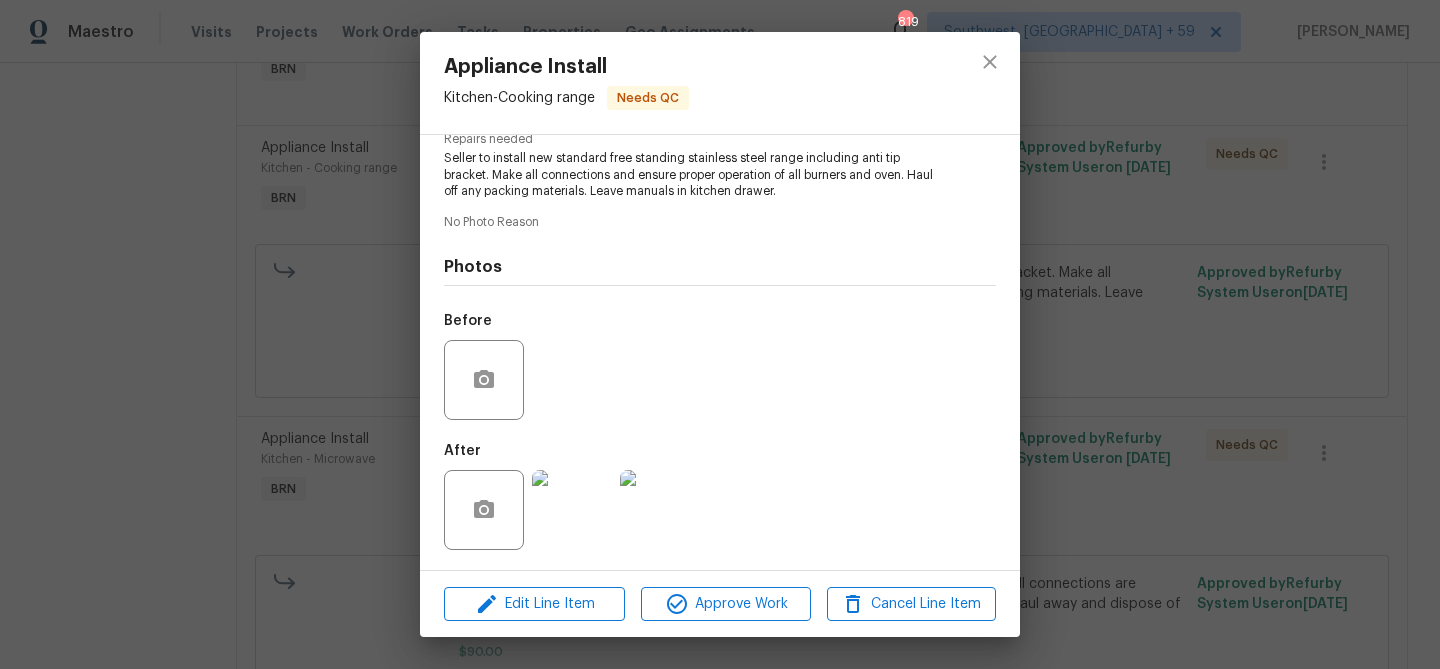 click at bounding box center (572, 510) 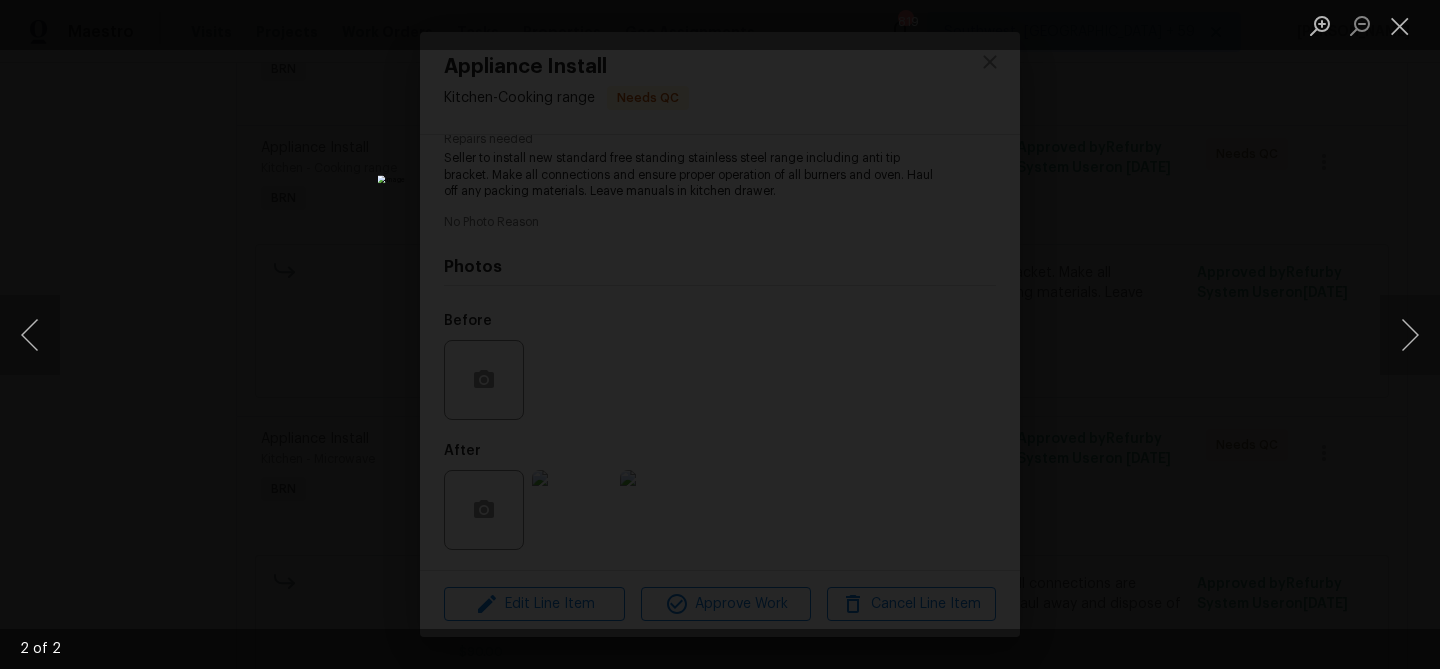 click at bounding box center (720, 334) 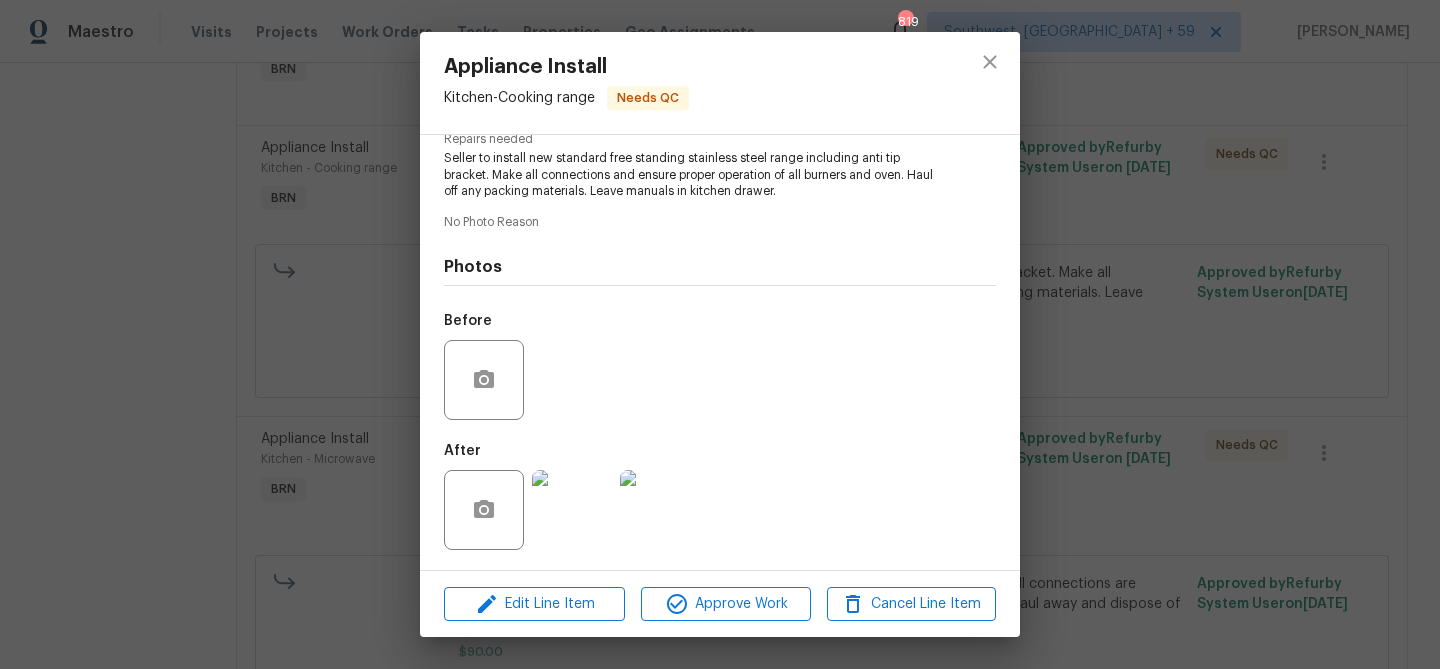 click on "Appliance Install Kitchen  -  Cooking range Needs QC Vendor Jax Network Construction Account Category BINSR Cost $0 x 1 count $0 Labor $90 Total $90 Repairs needed Seller to install new standard free standing stainless steel range including anti tip bracket. Make all connections and ensure proper operation of all burners and oven. Haul off any packing materials. Leave manuals in kitchen drawer. No Photo Reason   Photos Before After  Edit Line Item  Approve Work  Cancel Line Item" at bounding box center (720, 334) 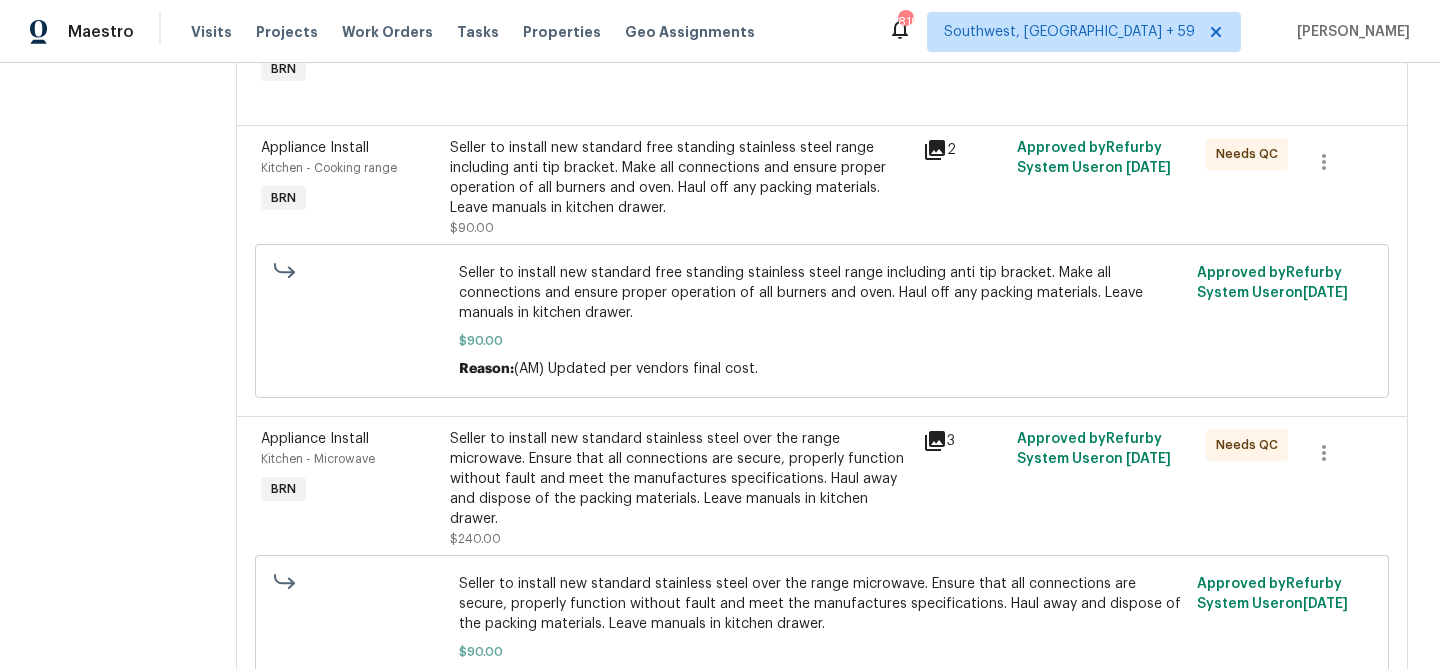 scroll, scrollTop: 582, scrollLeft: 0, axis: vertical 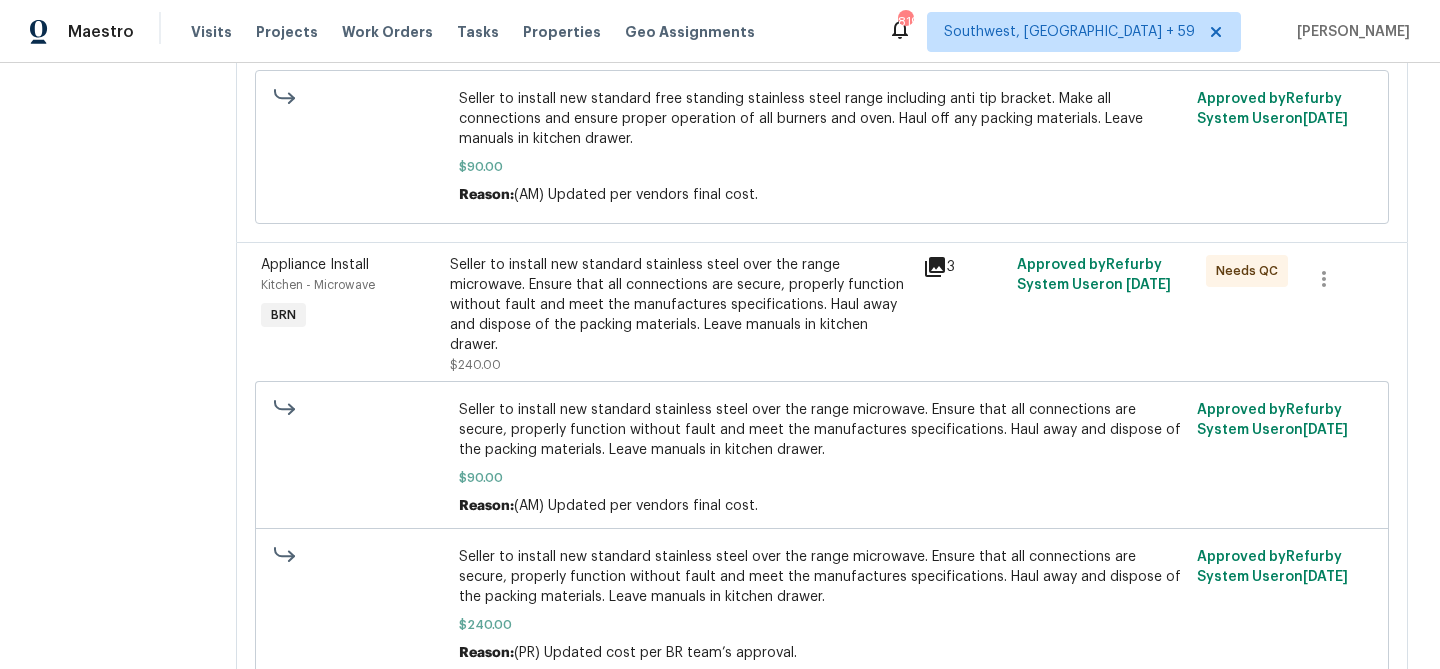 click on "Seller to install new standard stainless steel over the range microwave. Ensure that all connections are secure, properly function without fault and meet the manufactures specifications. Haul away and dispose of the packing materials. Leave manuals in kitchen drawer. $240.00" at bounding box center [680, 315] 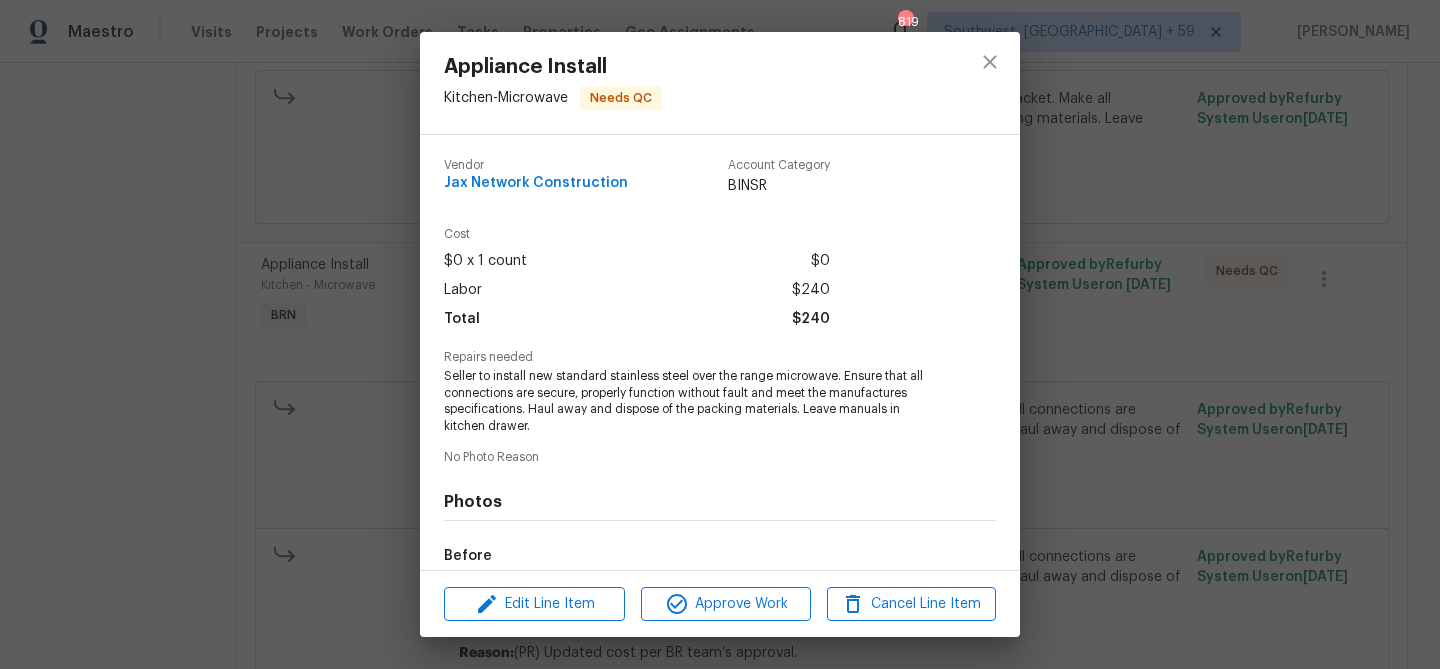 scroll, scrollTop: 235, scrollLeft: 0, axis: vertical 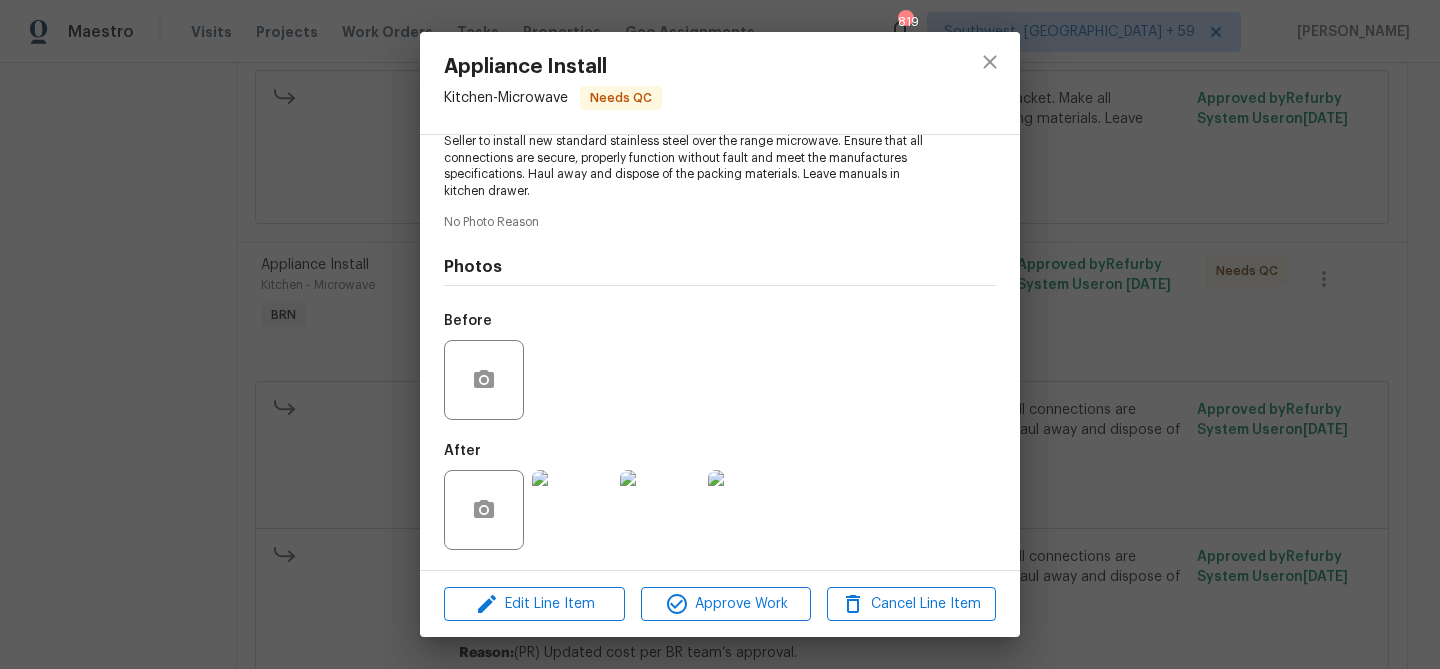 click at bounding box center (572, 510) 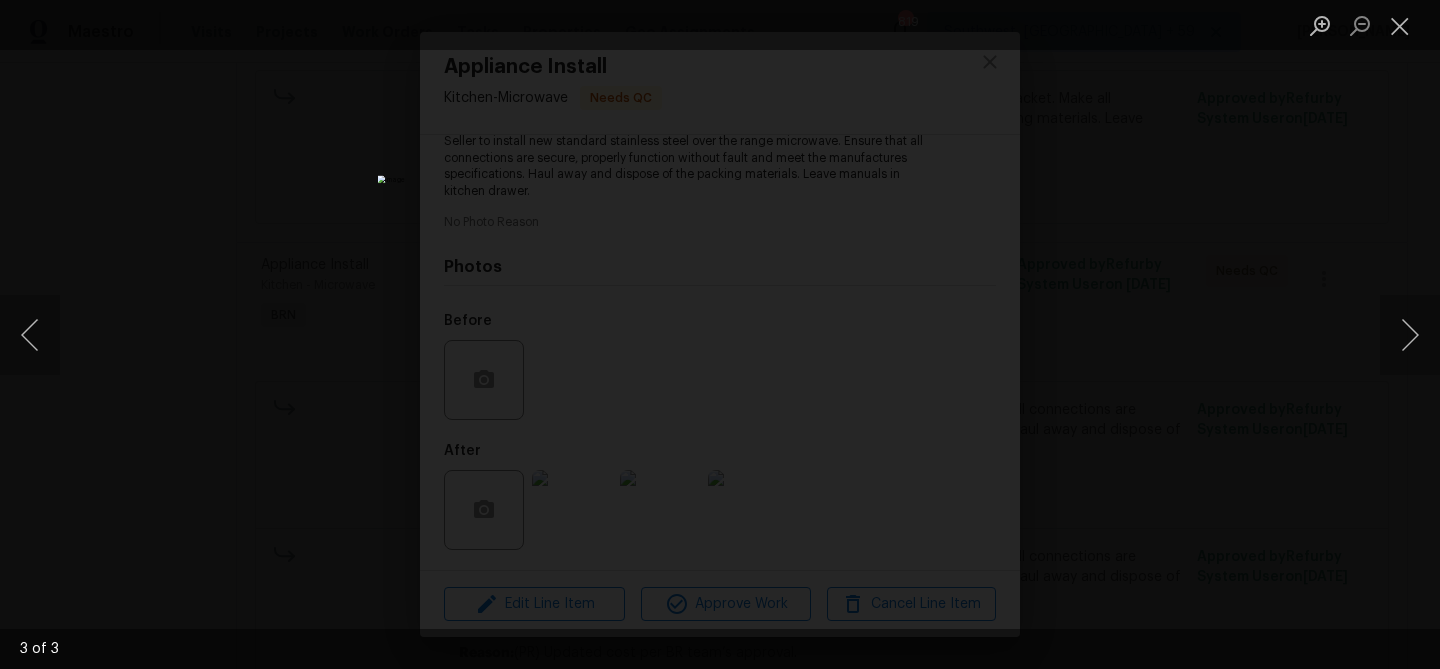 click at bounding box center [720, 334] 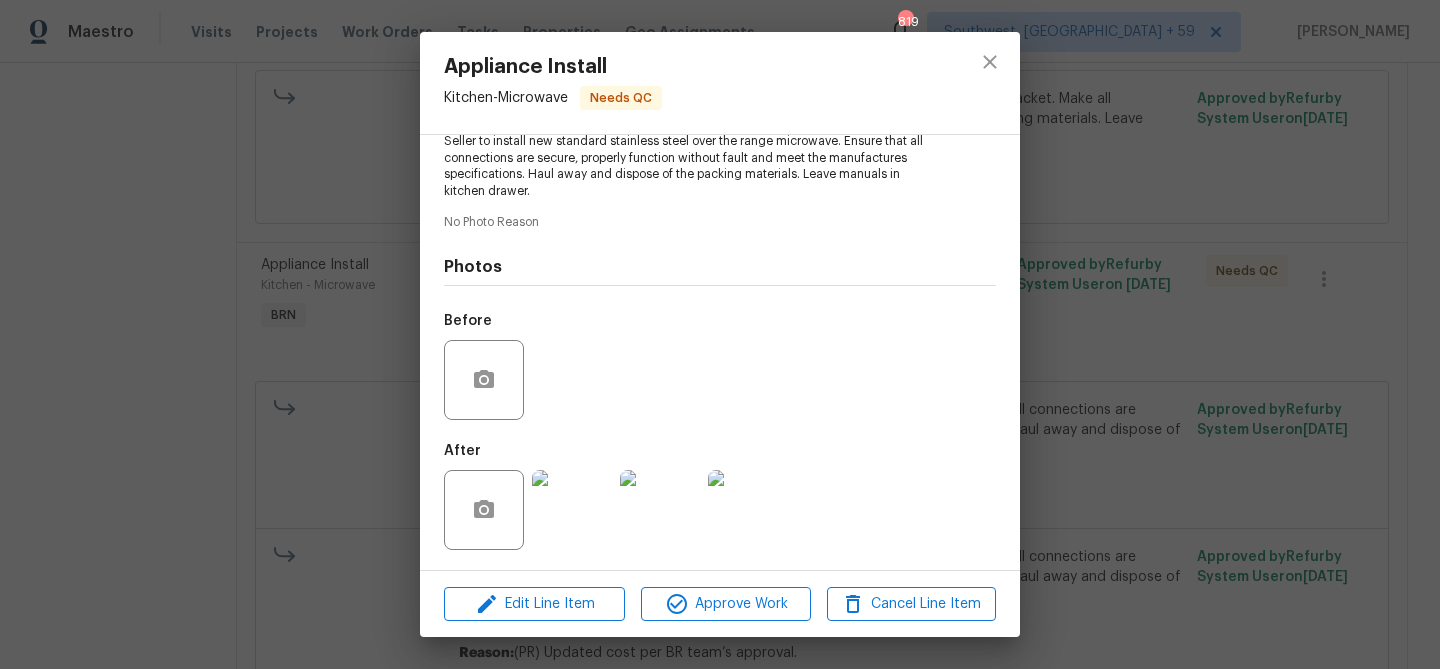 click on "Appliance Install Kitchen  -  Microwave Needs QC Vendor Jax Network Construction Account Category BINSR Cost $0 x 1 count $0 Labor $240 Total $240 Repairs needed Seller to install new standard stainless steel over the range microwave. Ensure that all connections are secure, properly function without fault and meet the manufactures specifications. Haul away and dispose of the packing materials. Leave manuals in kitchen drawer. No Photo Reason   Photos Before After  Edit Line Item  Approve Work  Cancel Line Item" at bounding box center [720, 334] 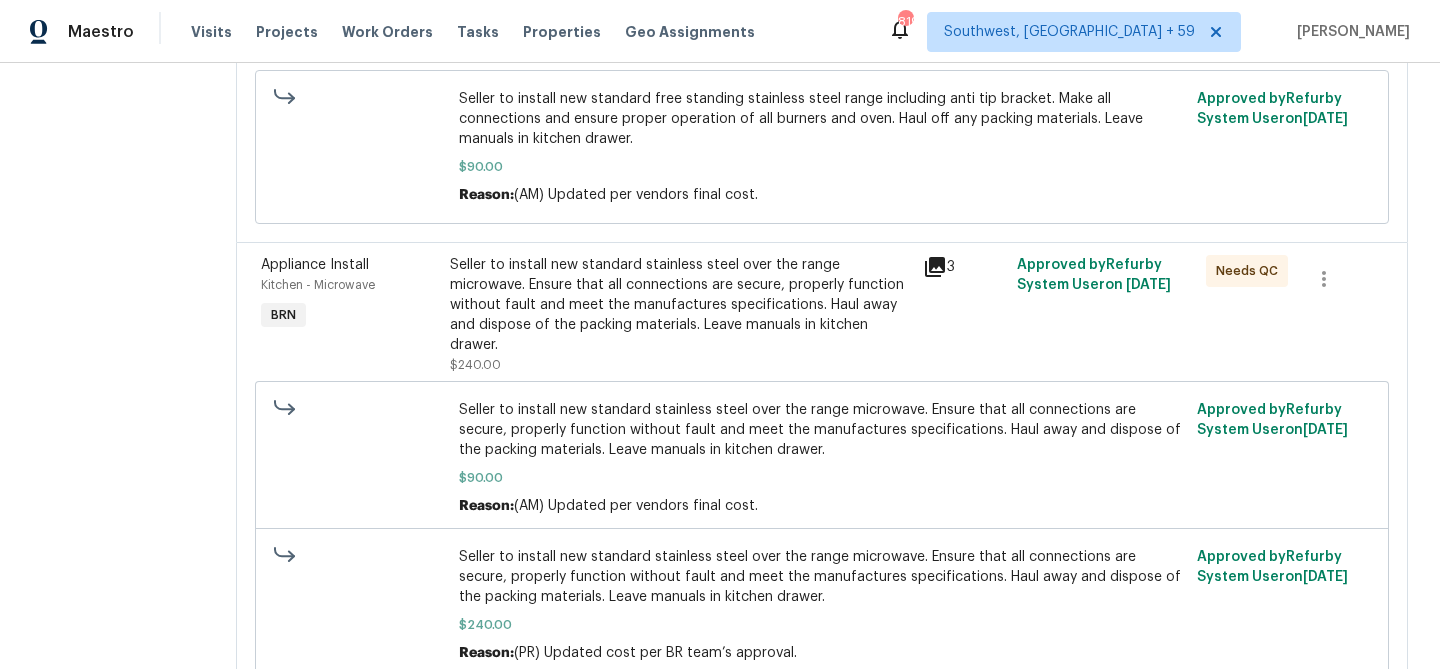 click on "Seller to install new standard stainless steel over the range microwave. Ensure that all connections are secure, properly function without fault and meet the manufactures specifications. Haul away and dispose of the packing materials. Leave manuals in kitchen drawer." at bounding box center [680, 305] 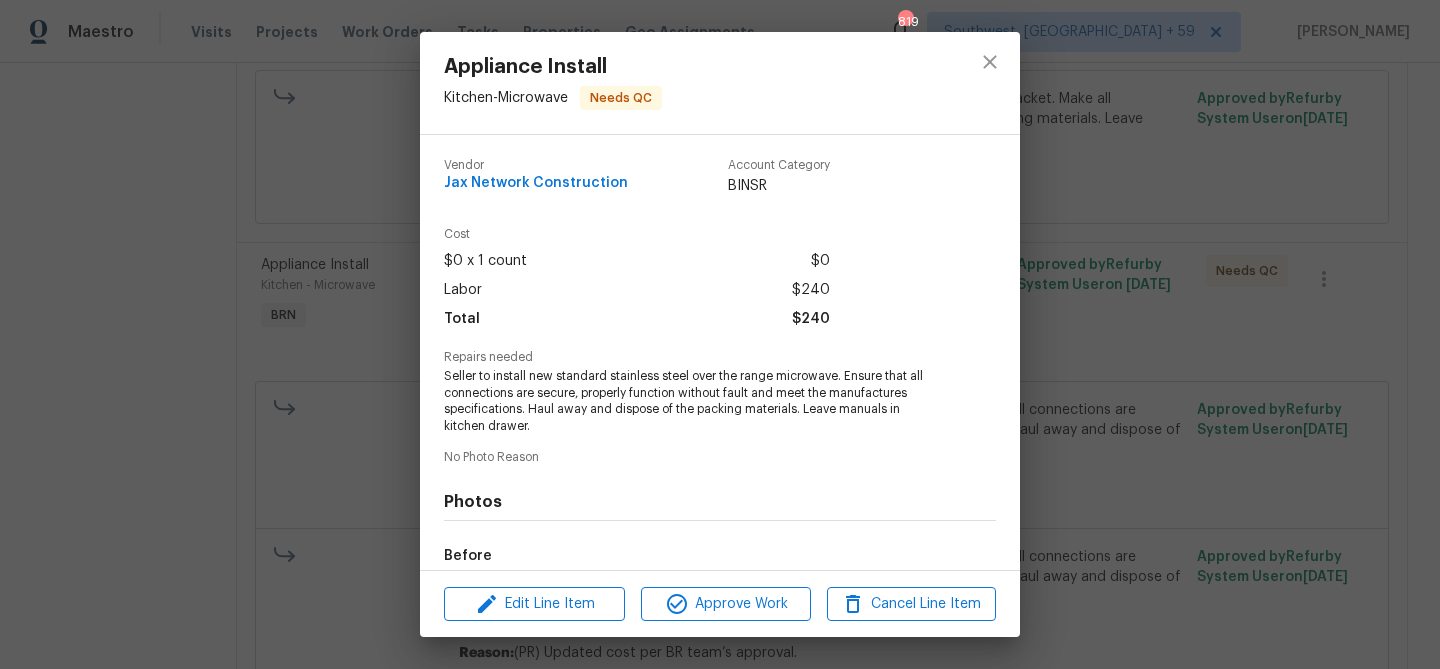 scroll, scrollTop: 235, scrollLeft: 0, axis: vertical 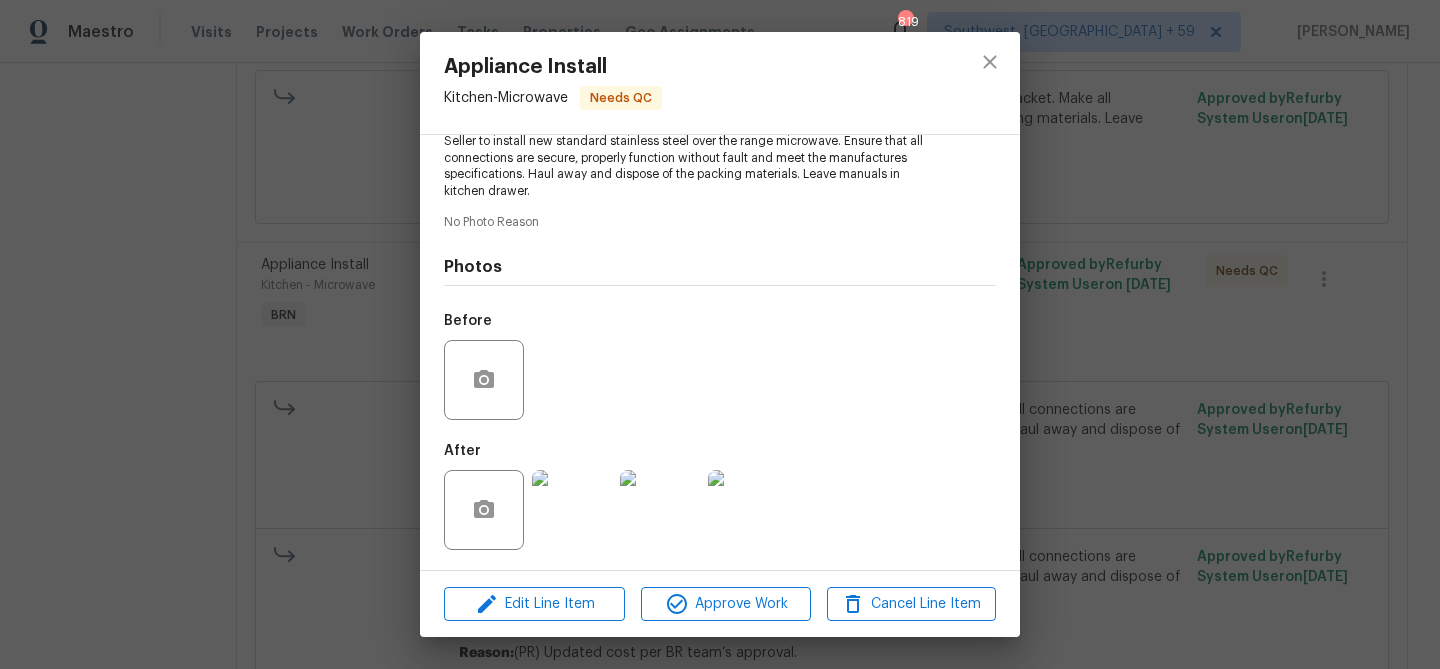 click on "Appliance Install Kitchen  -  Microwave Needs QC Vendor Jax Network Construction Account Category BINSR Cost $0 x 1 count $0 Labor $240 Total $240 Repairs needed Seller to install new standard stainless steel over the range microwave. Ensure that all connections are secure, properly function without fault and meet the manufactures specifications. Haul away and dispose of the packing materials. Leave manuals in kitchen drawer. No Photo Reason   Photos Before After  Edit Line Item  Approve Work  Cancel Line Item" at bounding box center [720, 334] 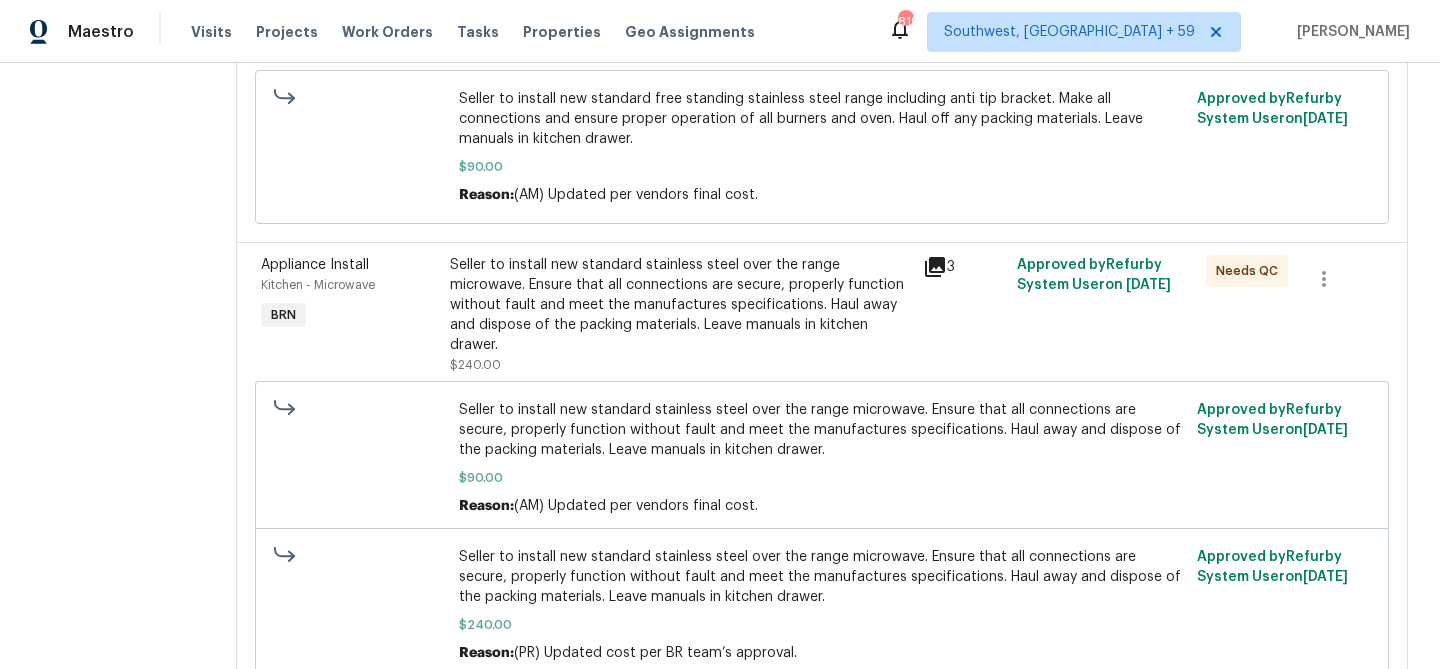 scroll, scrollTop: 414, scrollLeft: 0, axis: vertical 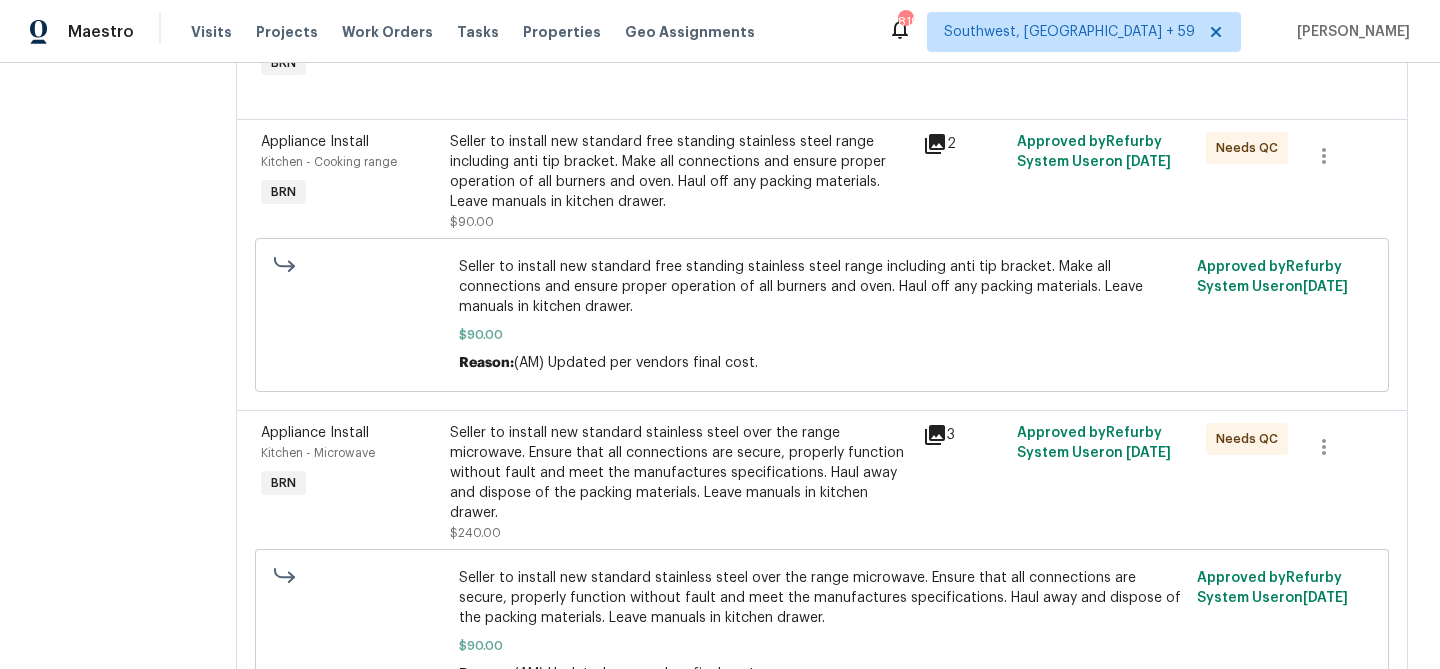 click on "Seller to install new standard free standing stainless steel range including anti tip bracket. Make all connections and ensure proper operation of all burners and oven. Haul off any packing materials. Leave manuals in kitchen drawer." at bounding box center [680, 172] 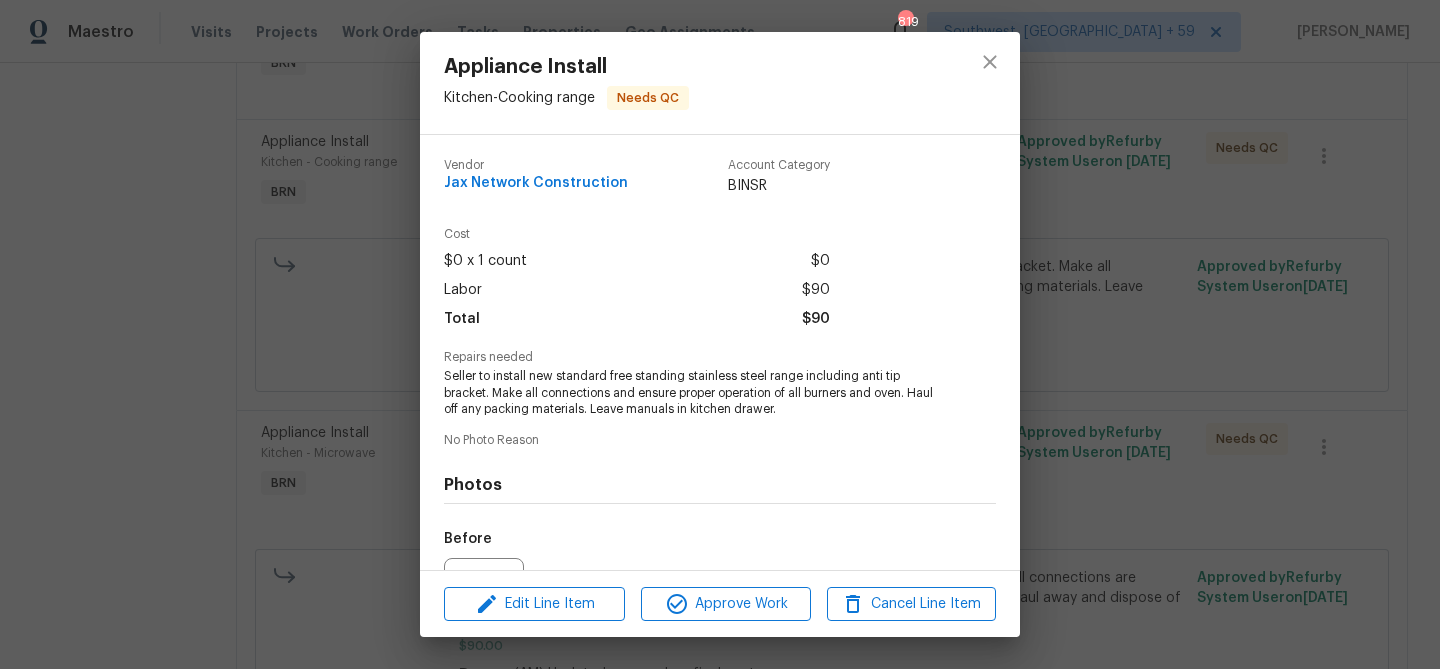 scroll, scrollTop: 218, scrollLeft: 0, axis: vertical 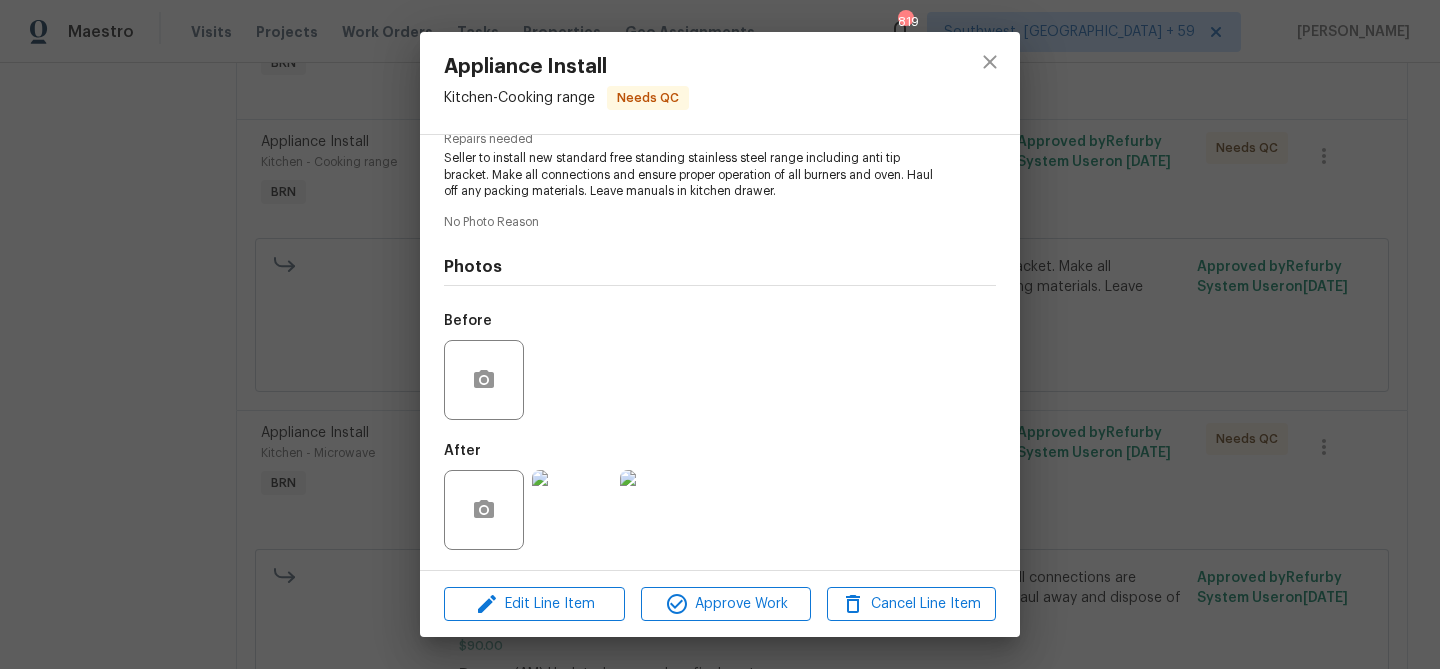 click at bounding box center (572, 510) 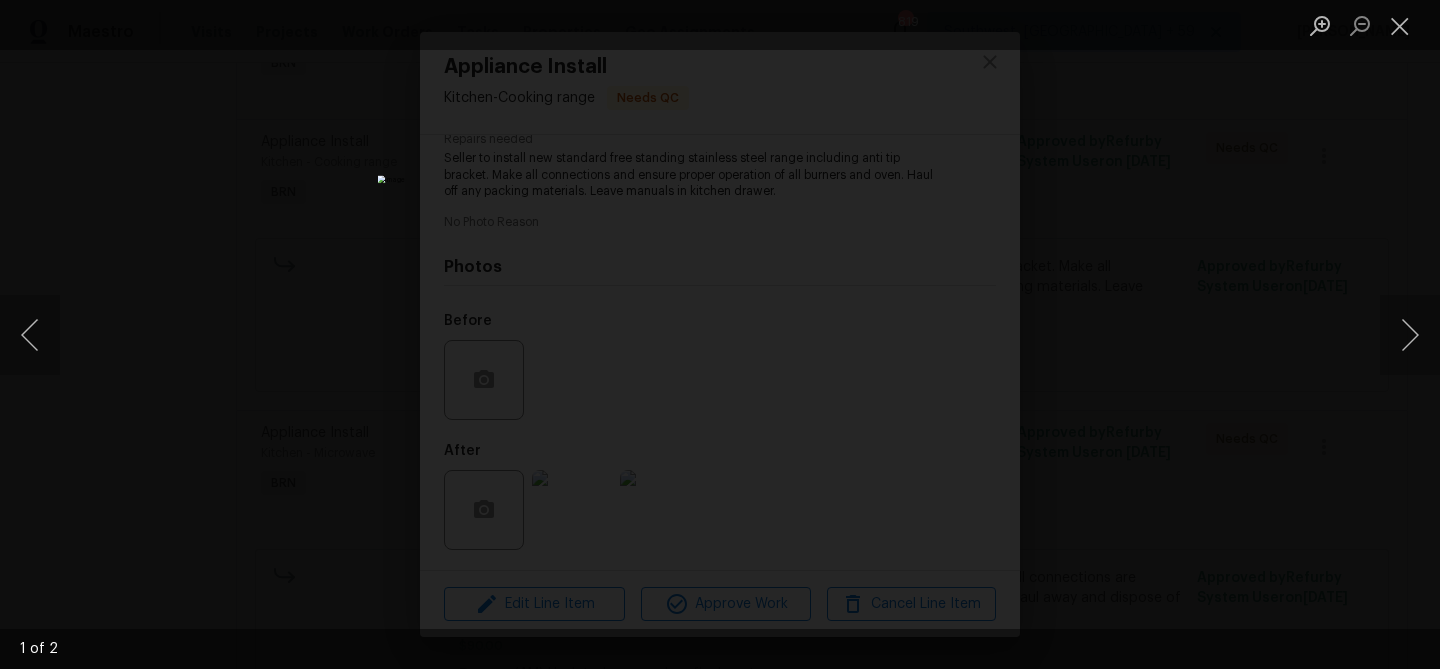 click at bounding box center [720, 334] 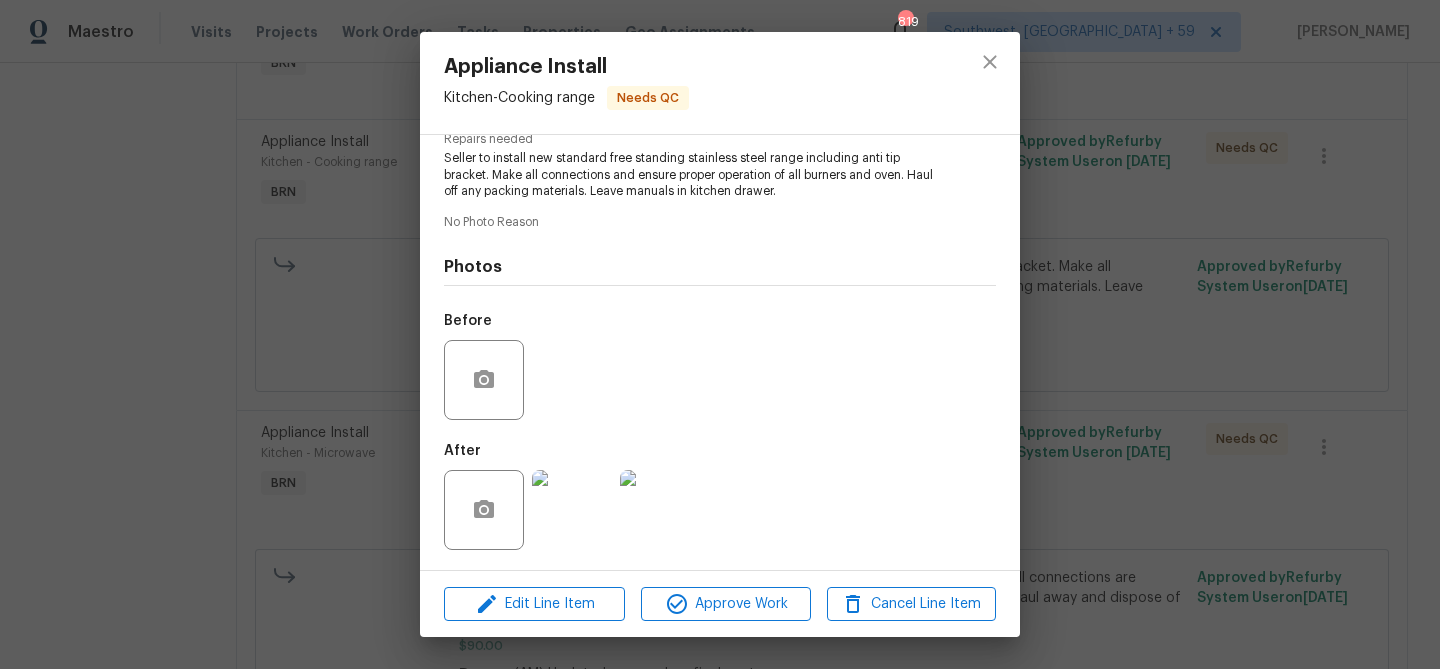 click on "Appliance Install Kitchen  -  Cooking range Needs QC Vendor Jax Network Construction Account Category BINSR Cost $0 x 1 count $0 Labor $90 Total $90 Repairs needed Seller to install new standard free standing stainless steel range including anti tip bracket. Make all connections and ensure proper operation of all burners and oven. Haul off any packing materials. Leave manuals in kitchen drawer. No Photo Reason   Photos Before After  Edit Line Item  Approve Work  Cancel Line Item" at bounding box center (720, 334) 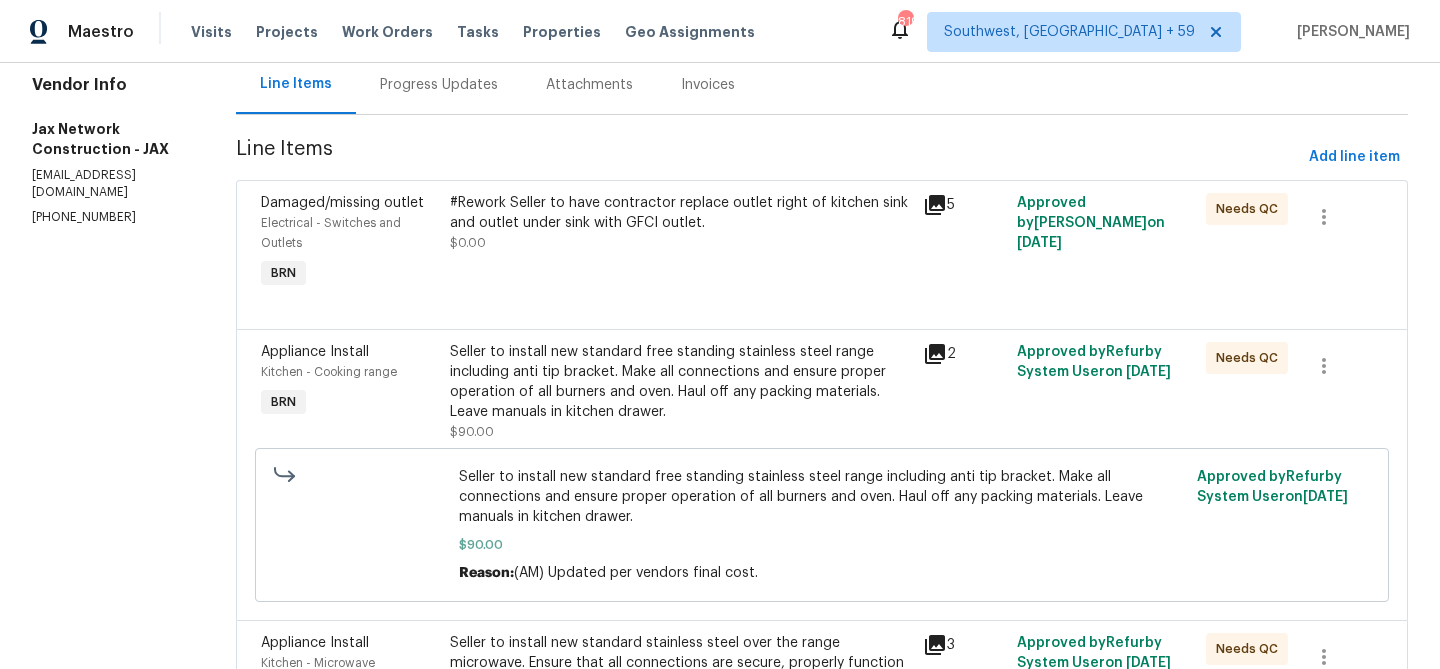 scroll, scrollTop: 0, scrollLeft: 0, axis: both 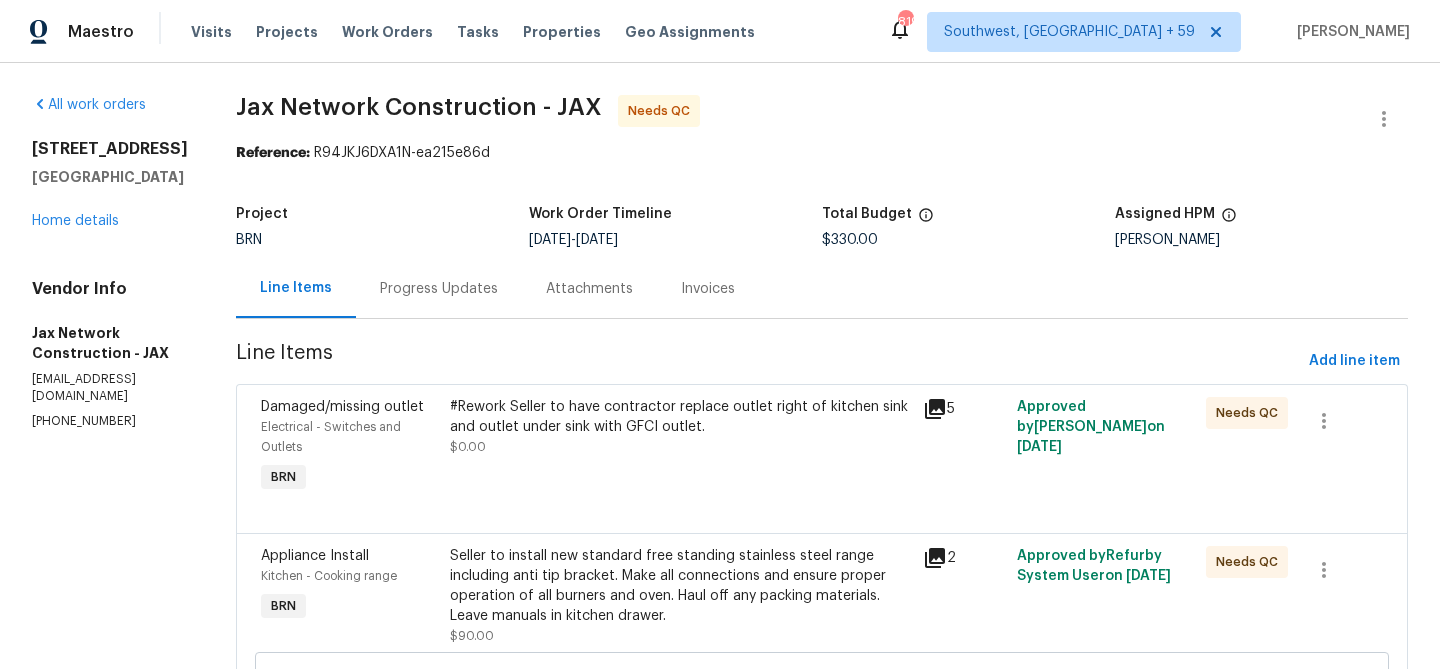 click on "(423) 557-9995" at bounding box center (110, 421) 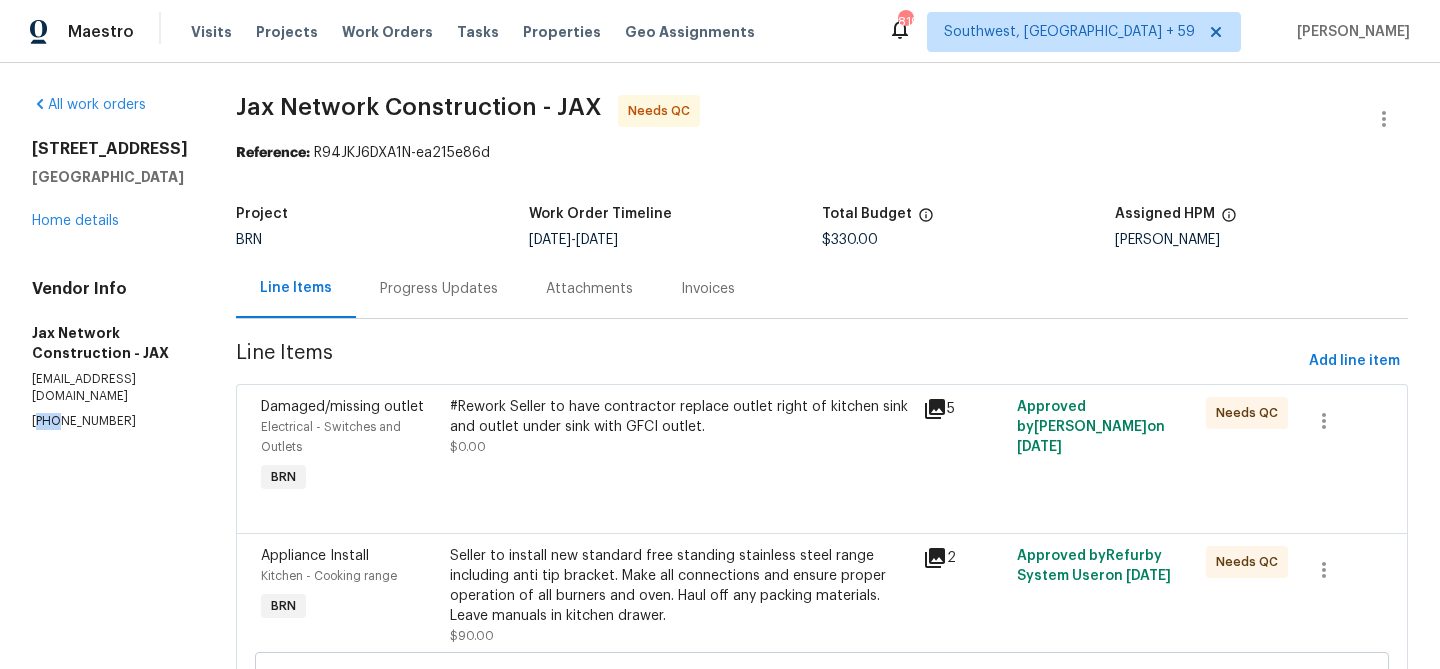 click on "(423) 557-9995" at bounding box center (110, 421) 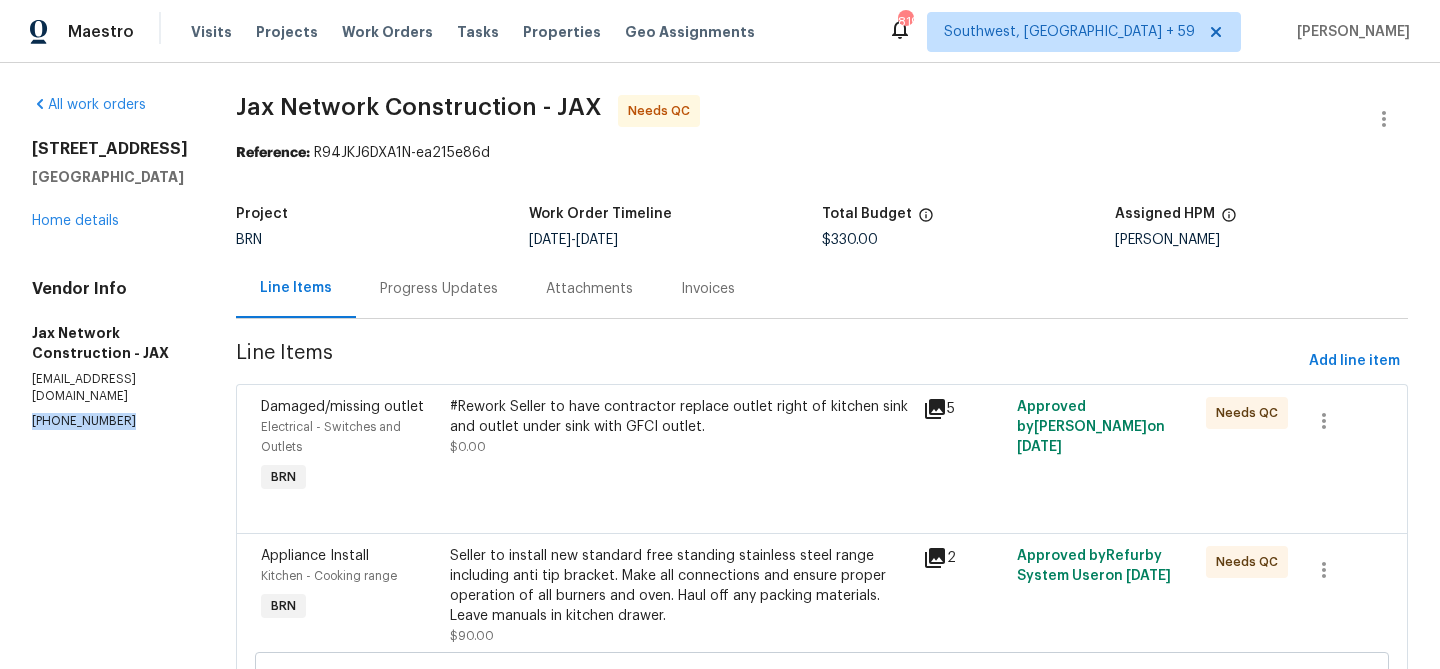 click on "(423) 557-9995" at bounding box center (110, 421) 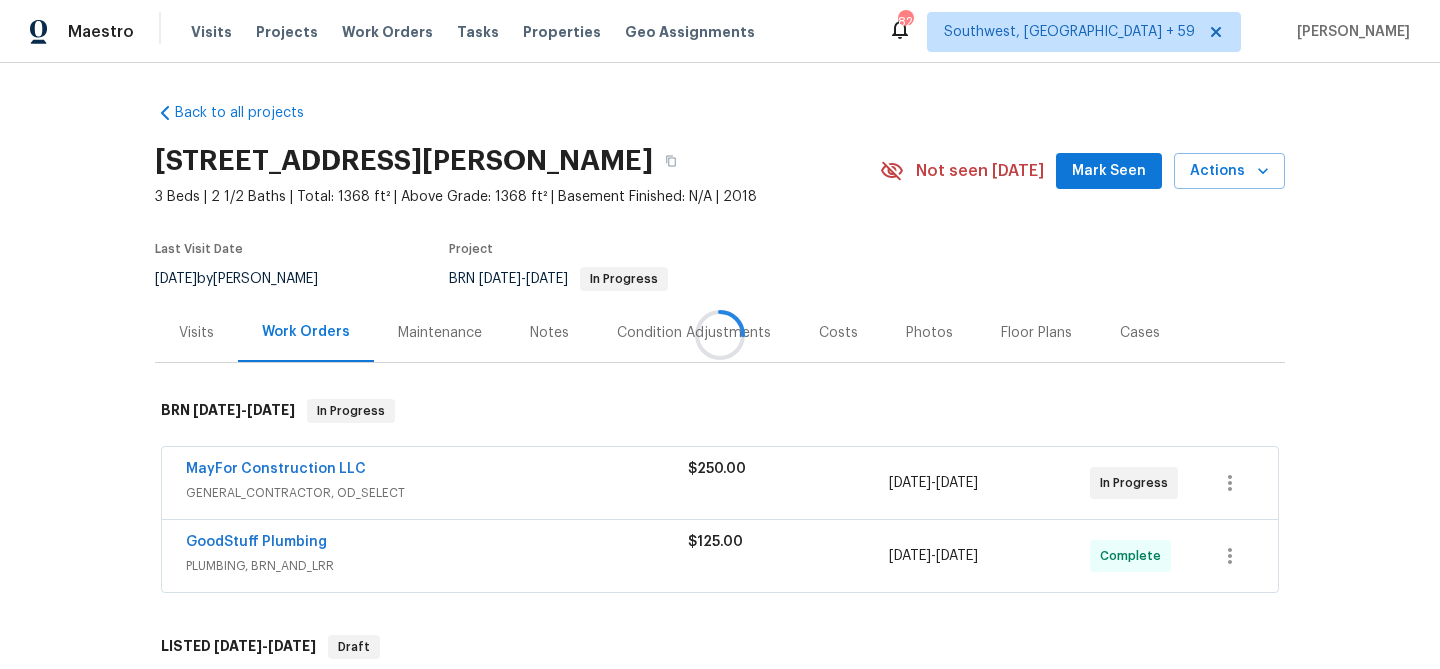 scroll, scrollTop: 0, scrollLeft: 0, axis: both 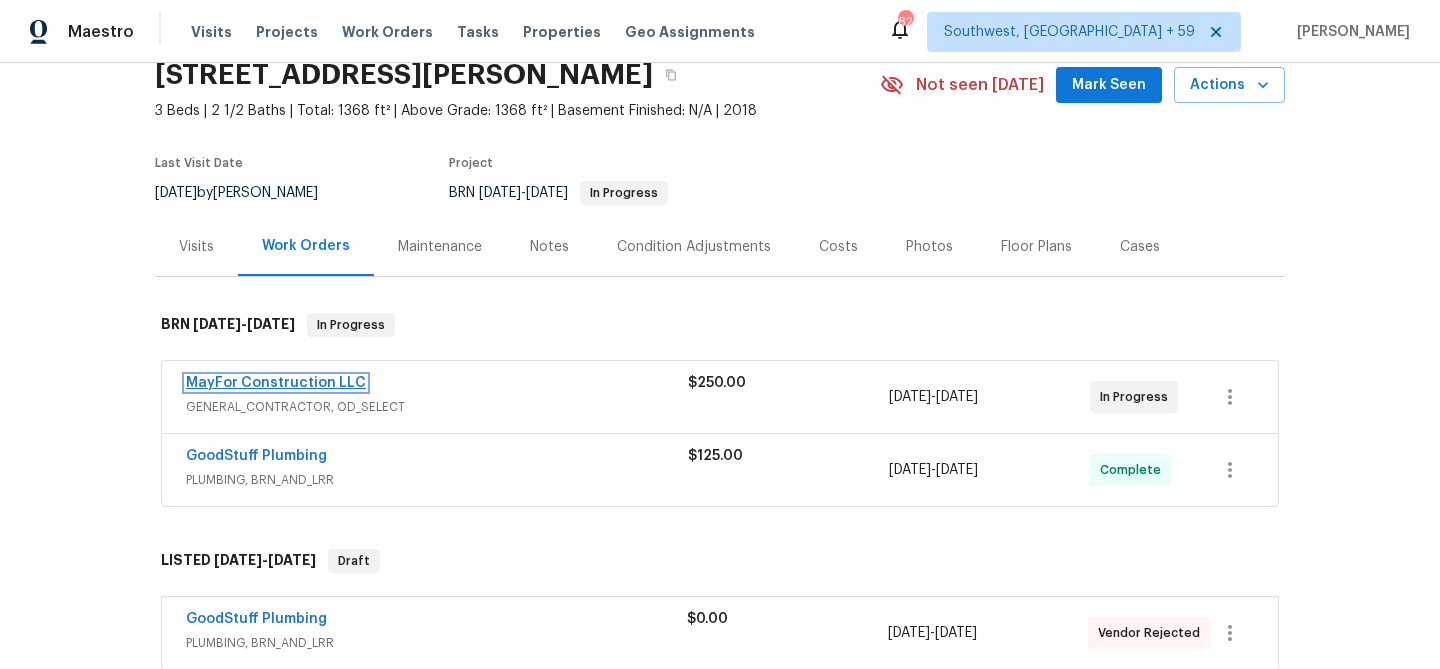 click on "MayFor Construction LLC" at bounding box center [276, 383] 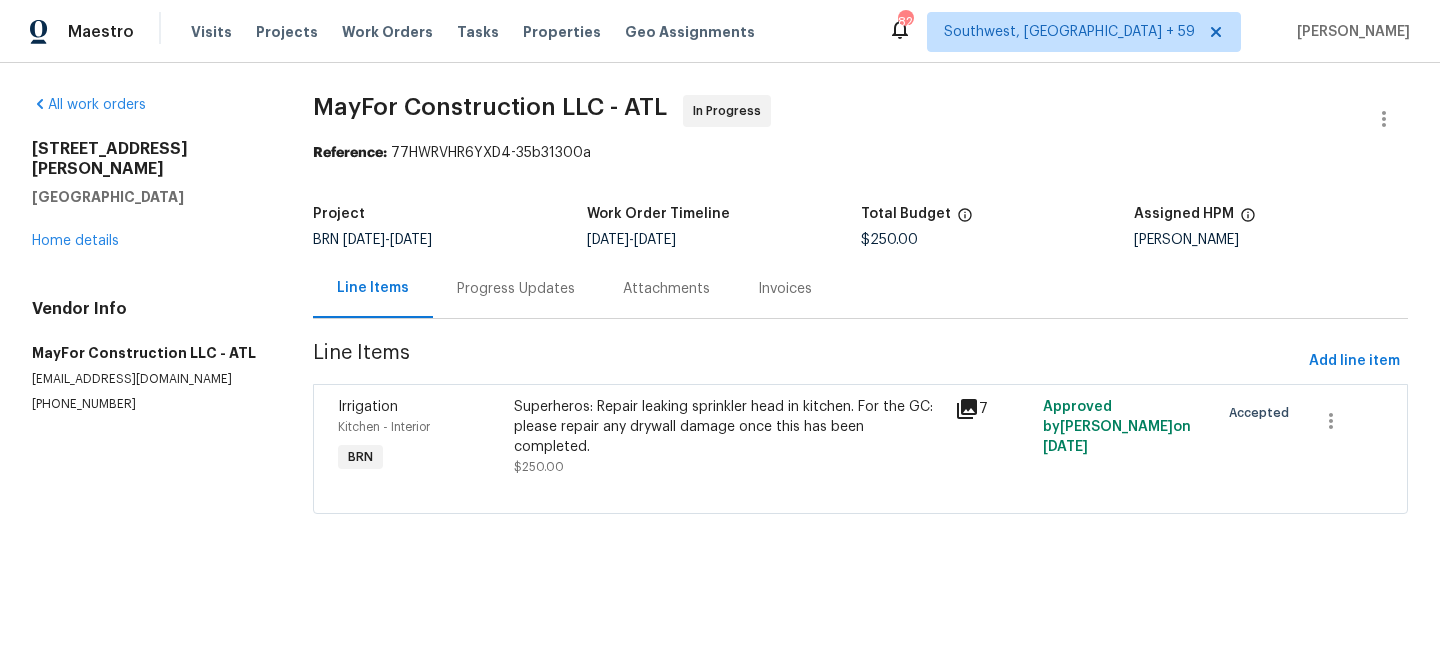 click on "Progress Updates" at bounding box center [516, 289] 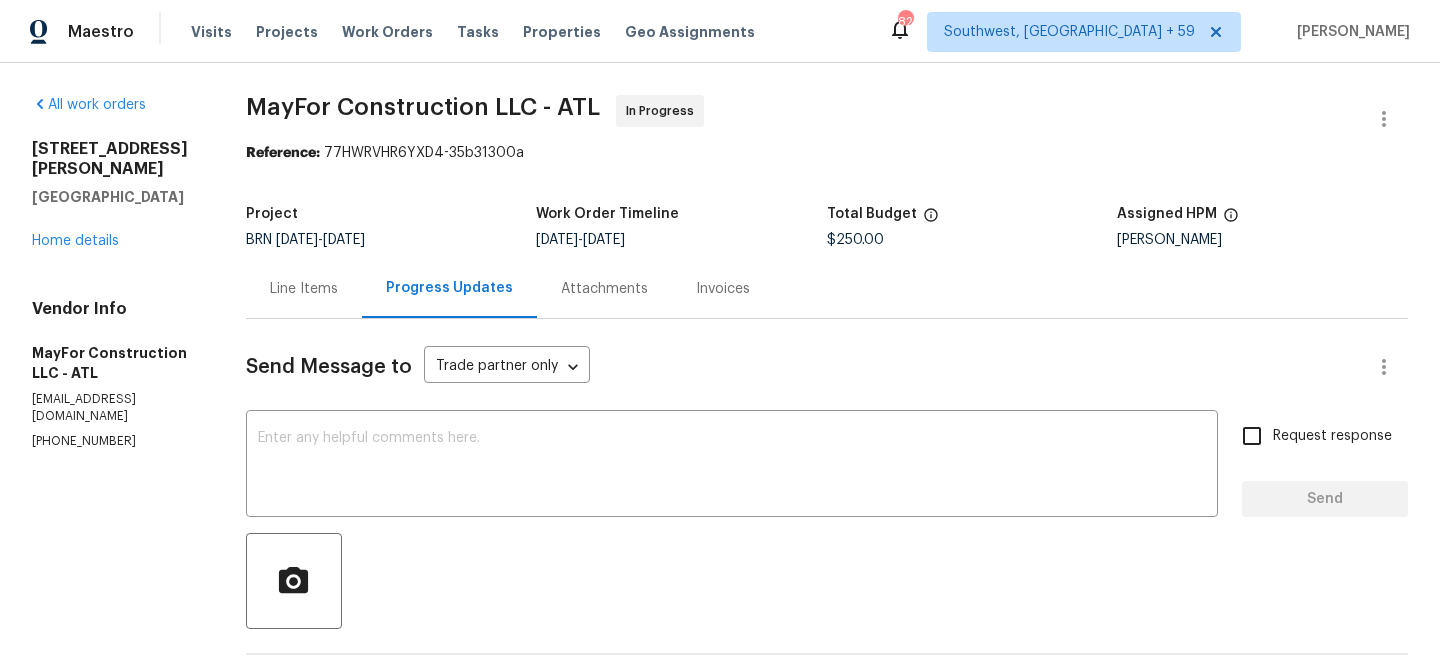 scroll, scrollTop: 221, scrollLeft: 0, axis: vertical 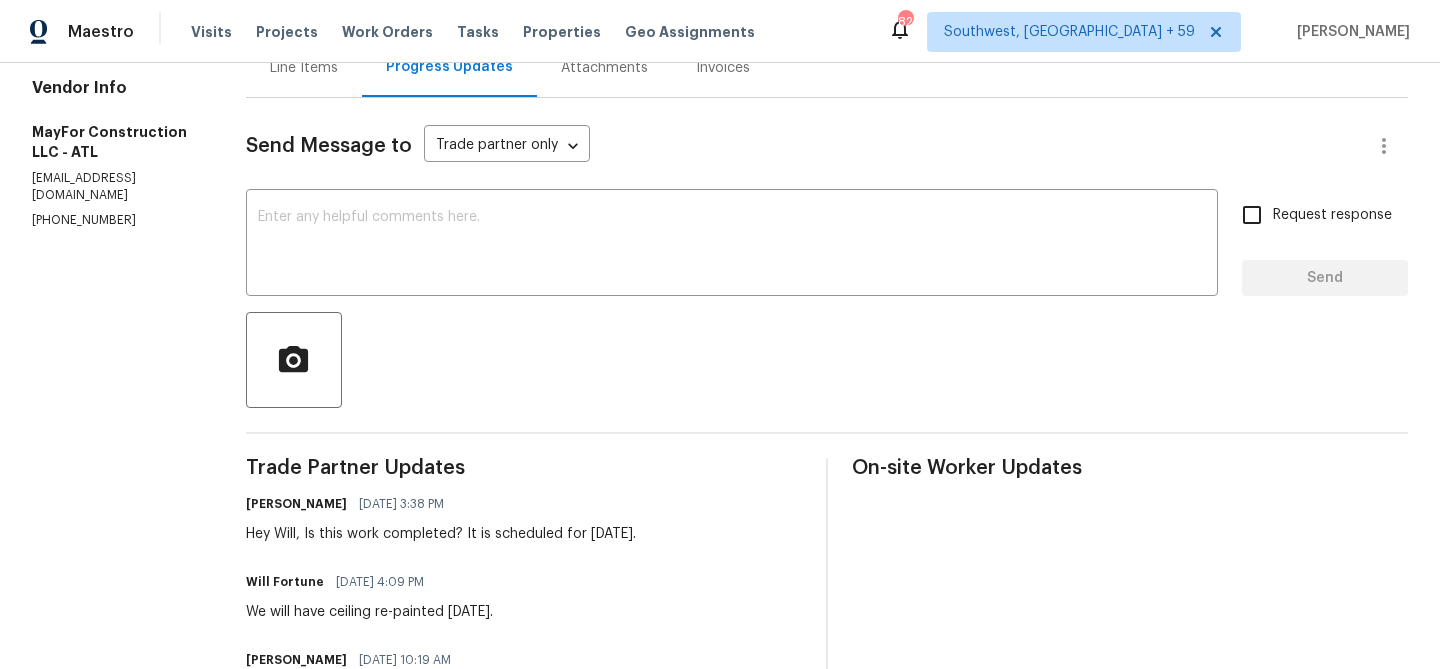 click on "Send Message to Trade partner only Trade partner only ​ x ​ Request response Send Trade Partner Updates [PERSON_NAME] R [DATE] 3:38 PM Hey Will, Is this work completed? It is scheduled for [DATE]. Will Fortune [DATE] 4:09 PM We will have ceiling re-painted [DATE]. [PERSON_NAME] R [DATE] 10:19 AM Hey Will, it is not occupied.  It is the same Lock box code is 8897. Please let me know if you will be sending someone out [DATE]. Will Fortune [DATE] 4:45 PM Got it, we can return to address. Is the house occupied and is access information the same? [PERSON_NAME] R [DATE] 12:39 PM Hey Will, the buyer is not satisfied with the mismatched paint. Could you please revisit the property and either match the existing paint more closely or repaint the entire ceiling? [PERSON_NAME] [DATE] 1:05 PM Thanks for the confirmation, Kindly upload the necessary photos once everything is done Will Fortune [DATE] 6:58 PM [PERSON_NAME] [DATE] 9:47 AM Will Fortune [DATE] 6:46 AM On-site Worker Updates" at bounding box center (827, 745) 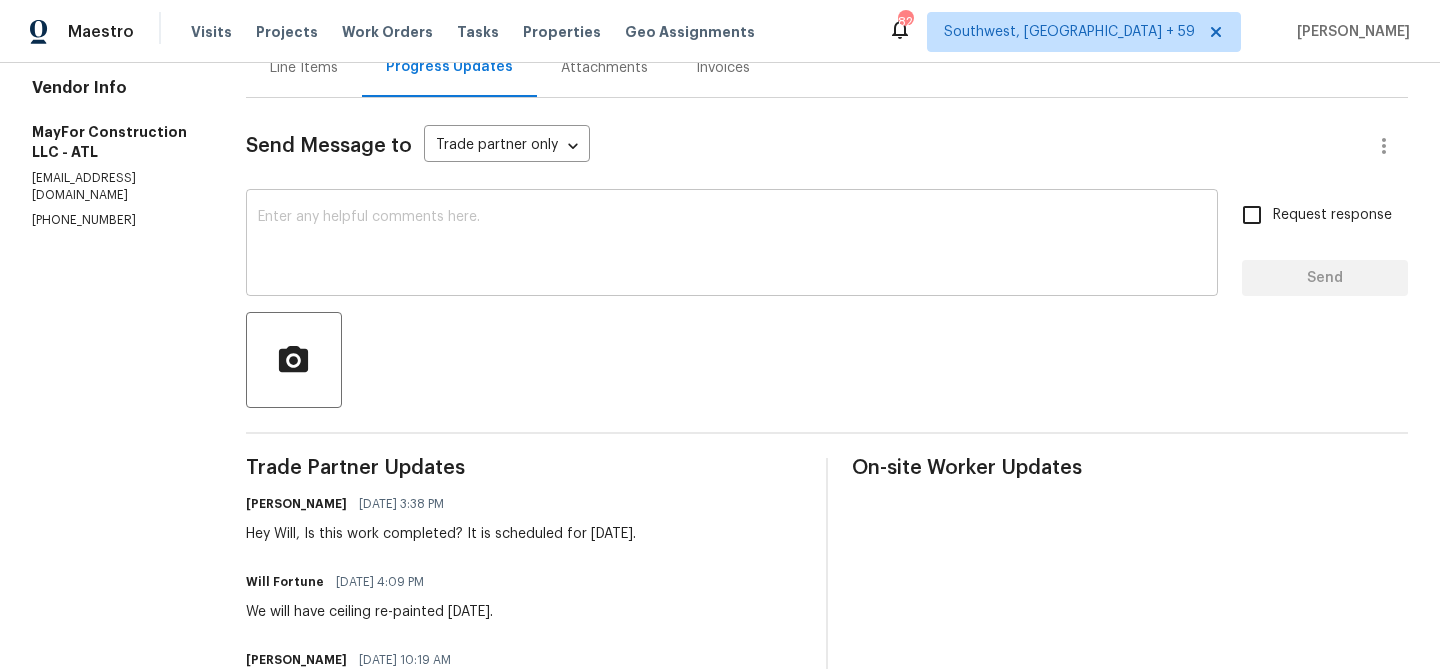 click at bounding box center [732, 245] 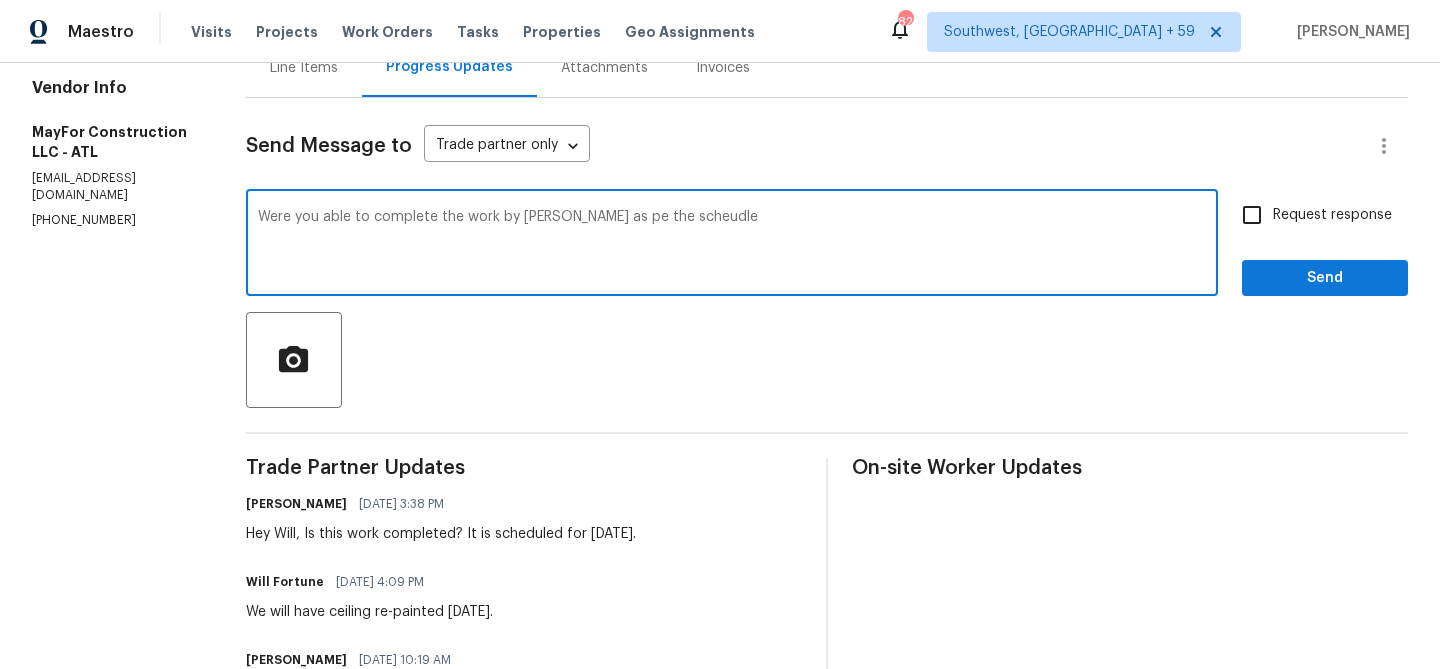 type on "Were you able to complete the work by [PERSON_NAME] as pe the scheudle" 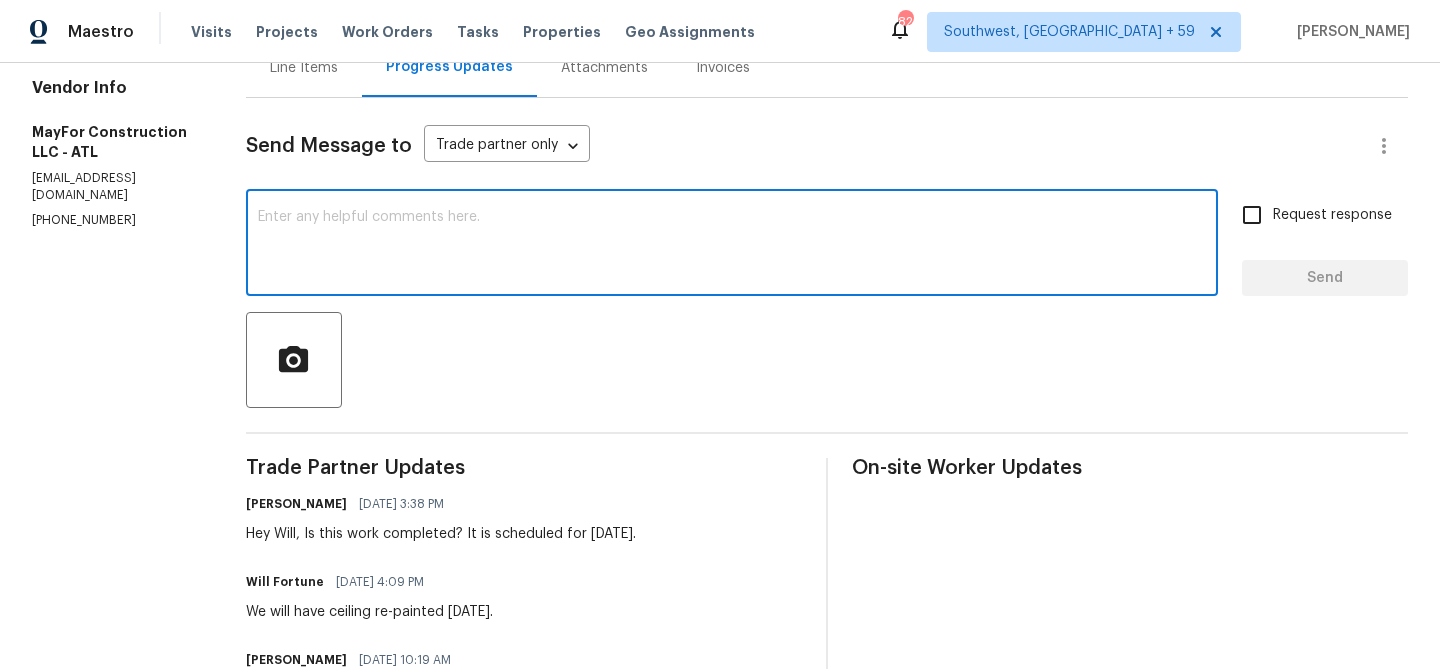 paste on "Were you able to complete the work by yesterday as per the schedule?" 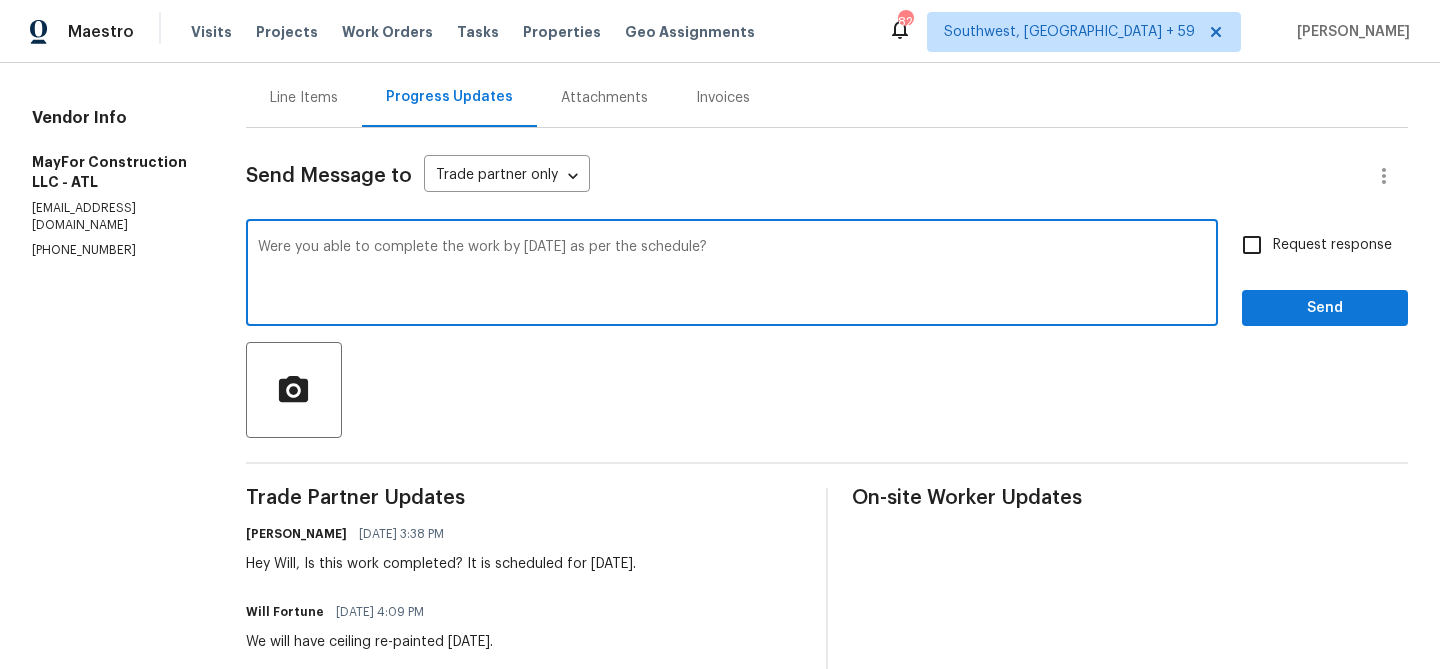 scroll, scrollTop: 189, scrollLeft: 0, axis: vertical 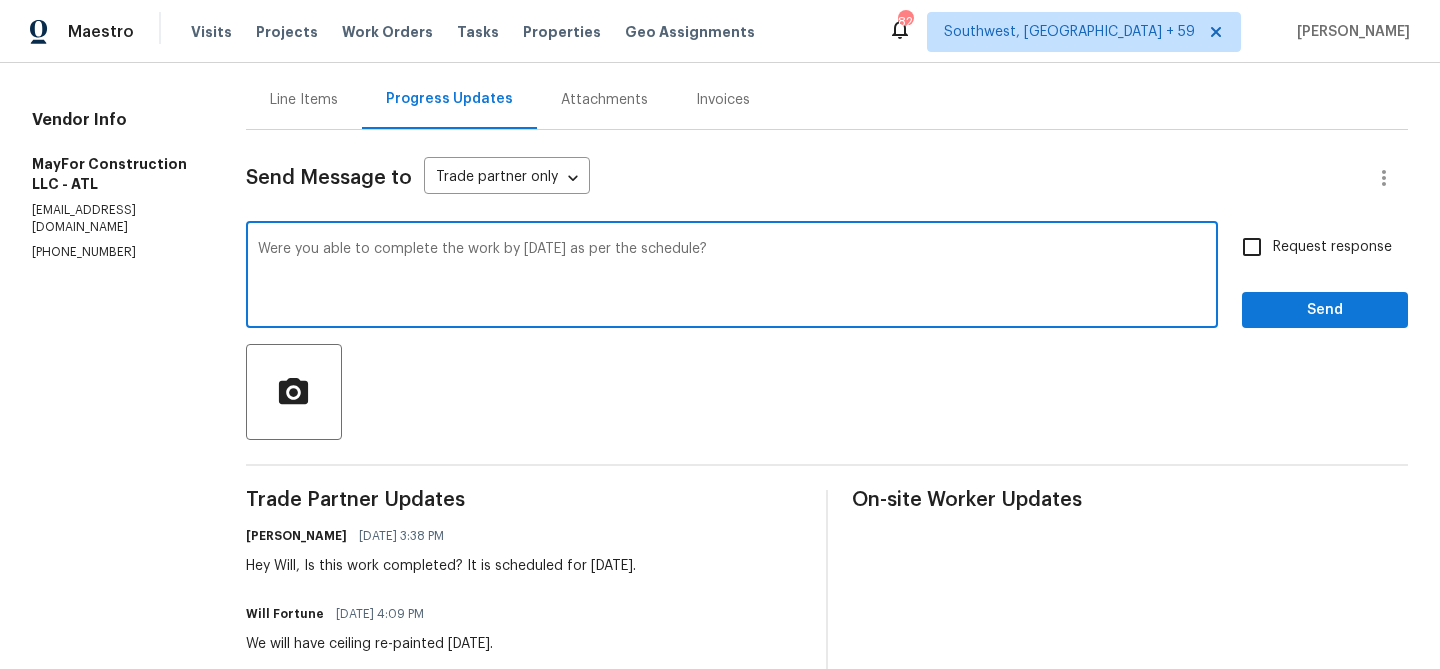 type on "Were you able to complete the work by yesterday as per the schedule?" 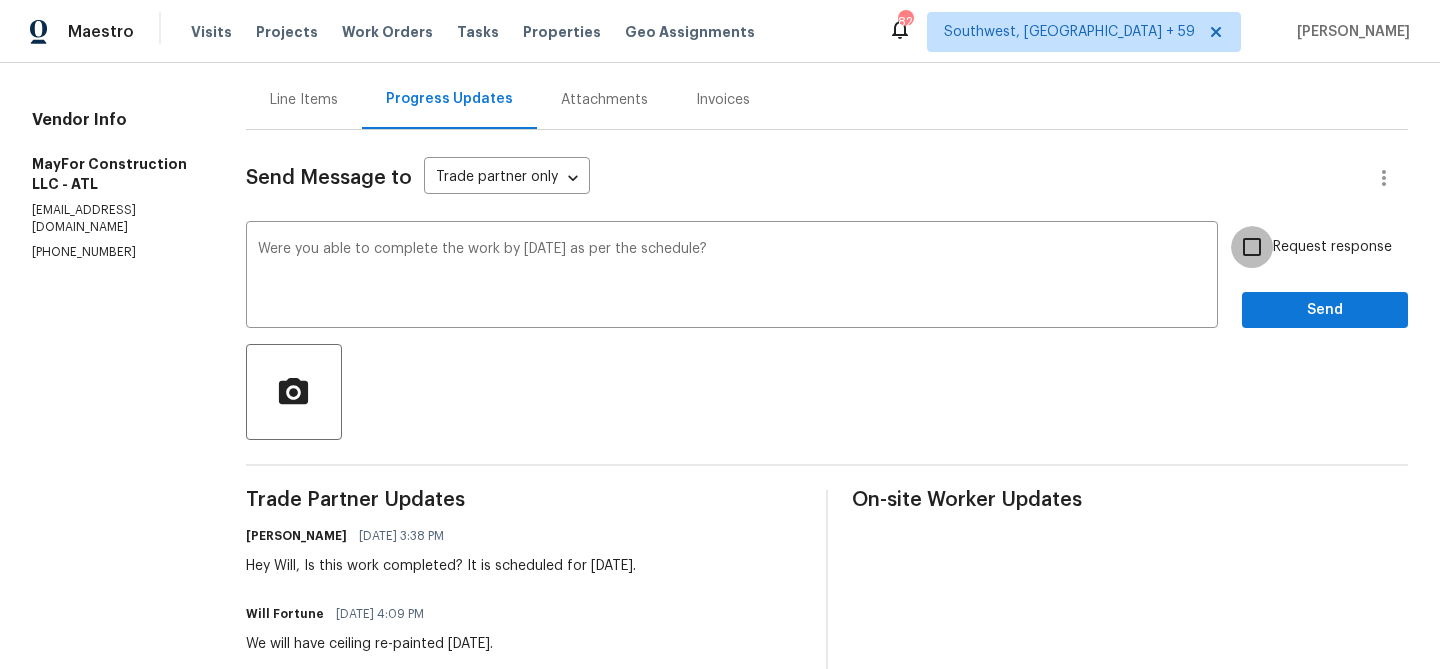 click on "Request response" at bounding box center (1252, 247) 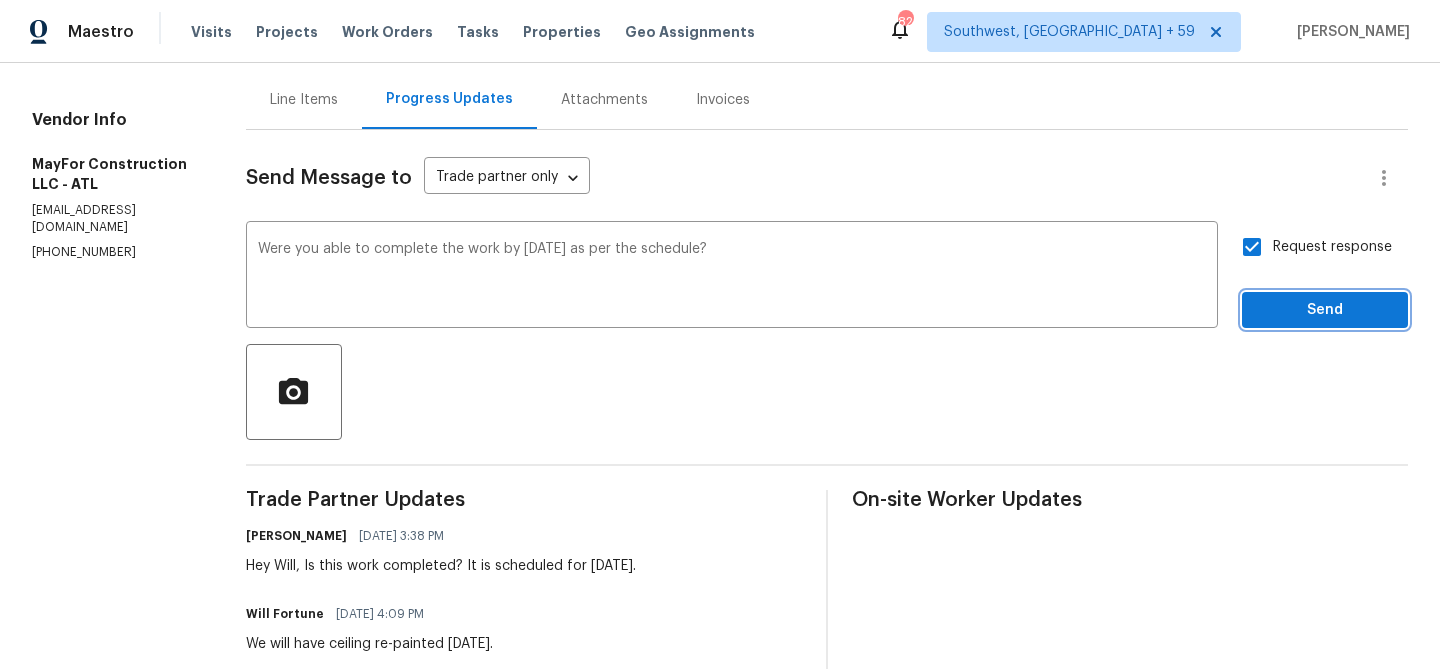 click on "Send" at bounding box center [1325, 310] 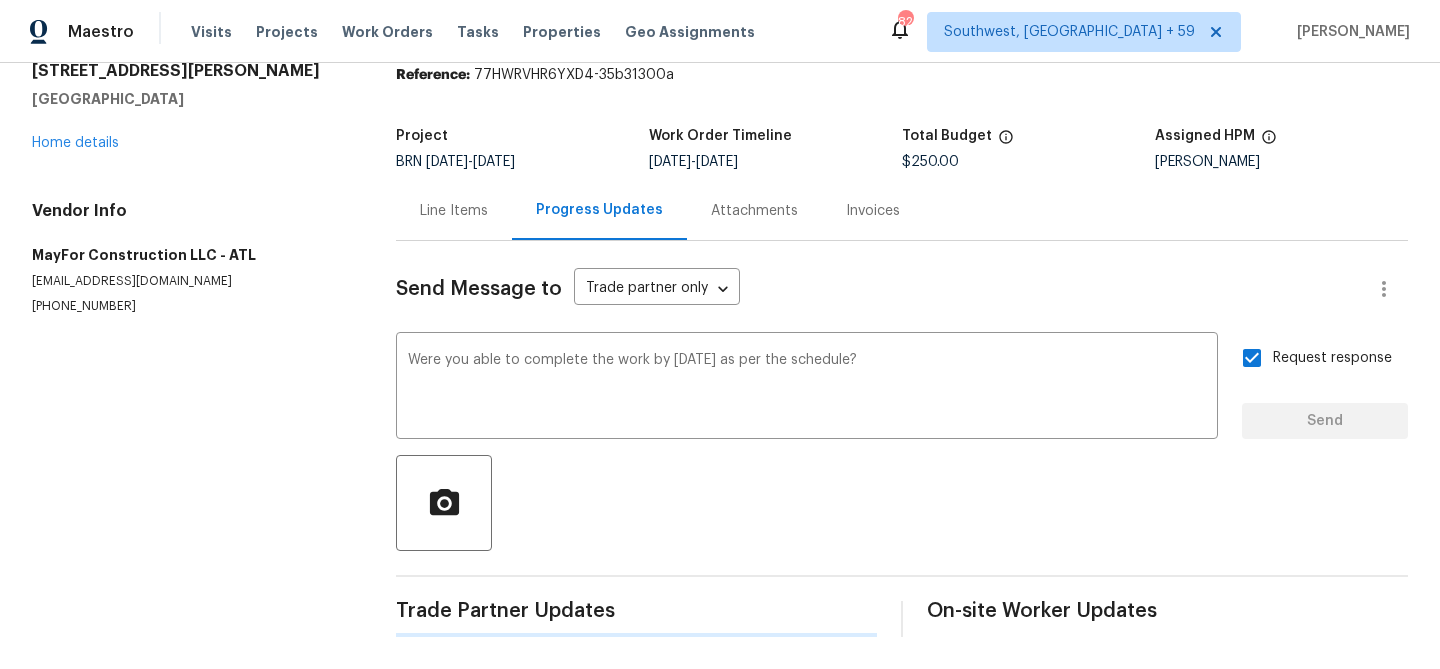 scroll, scrollTop: 78, scrollLeft: 0, axis: vertical 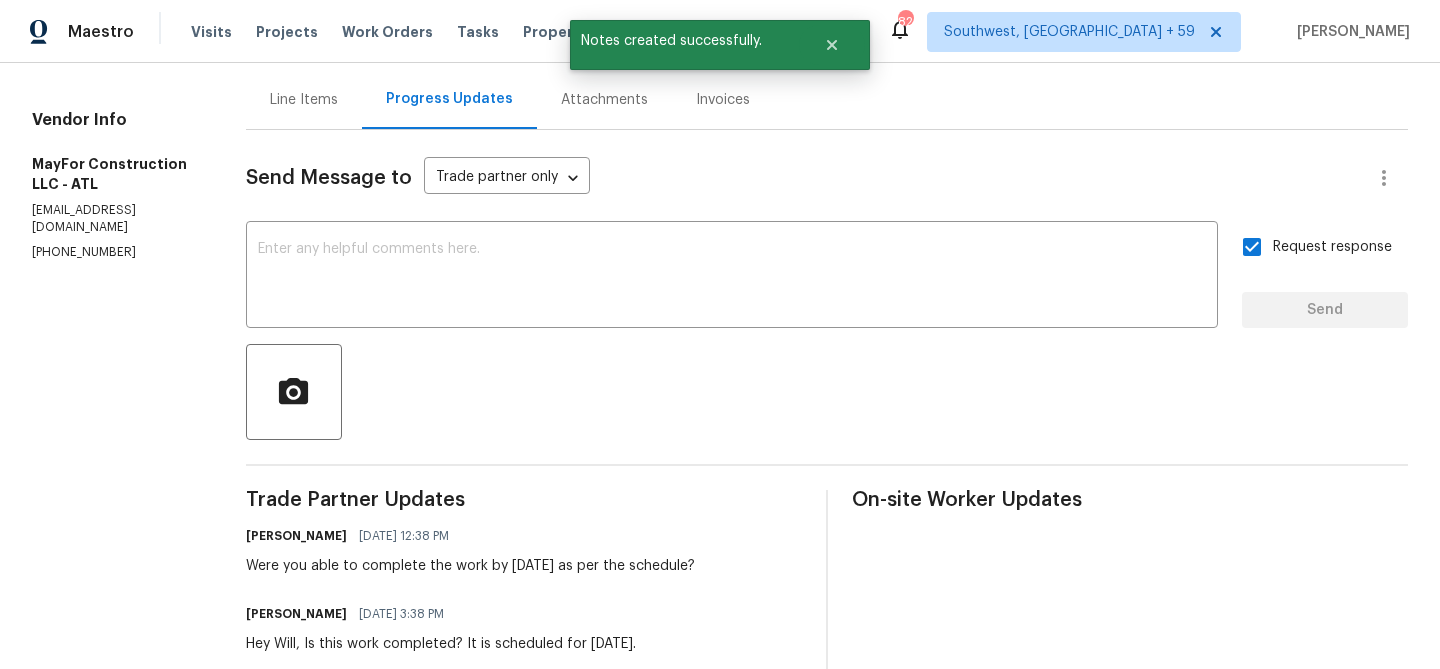 click on "(404) 886-1180" at bounding box center (115, 252) 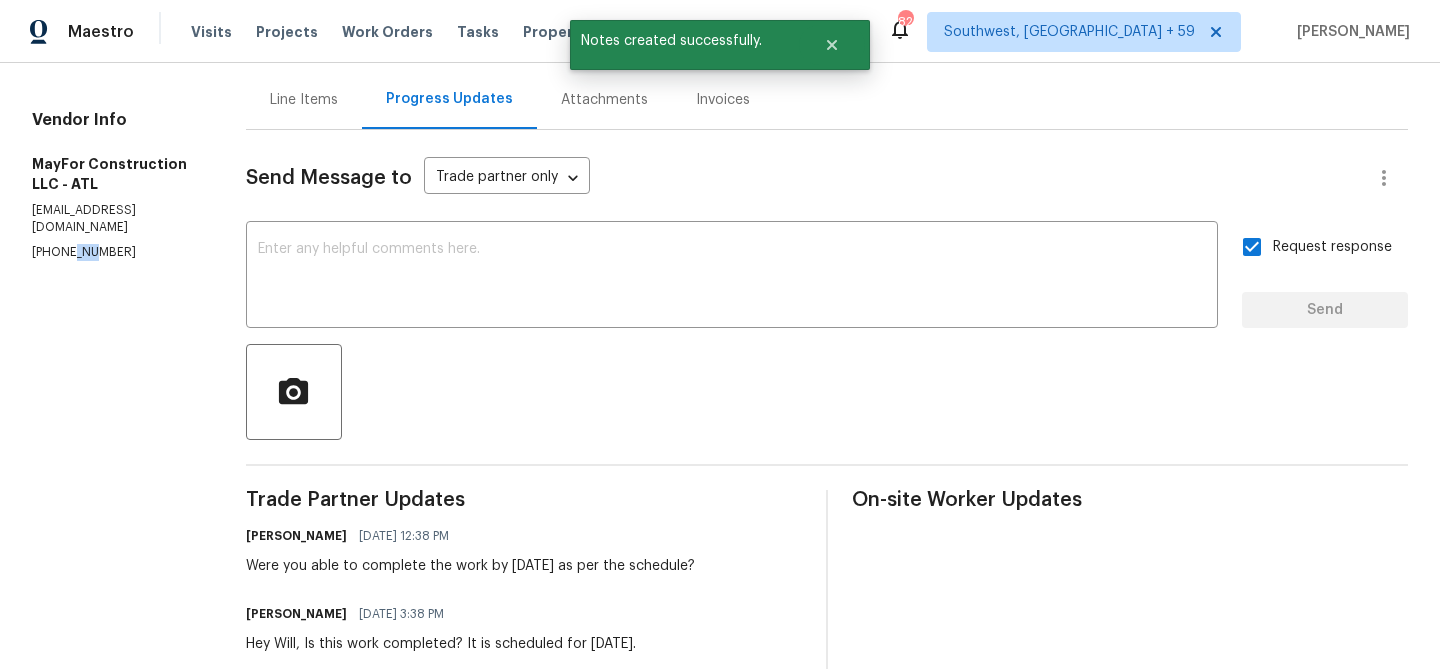click on "(404) 886-1180" at bounding box center [115, 252] 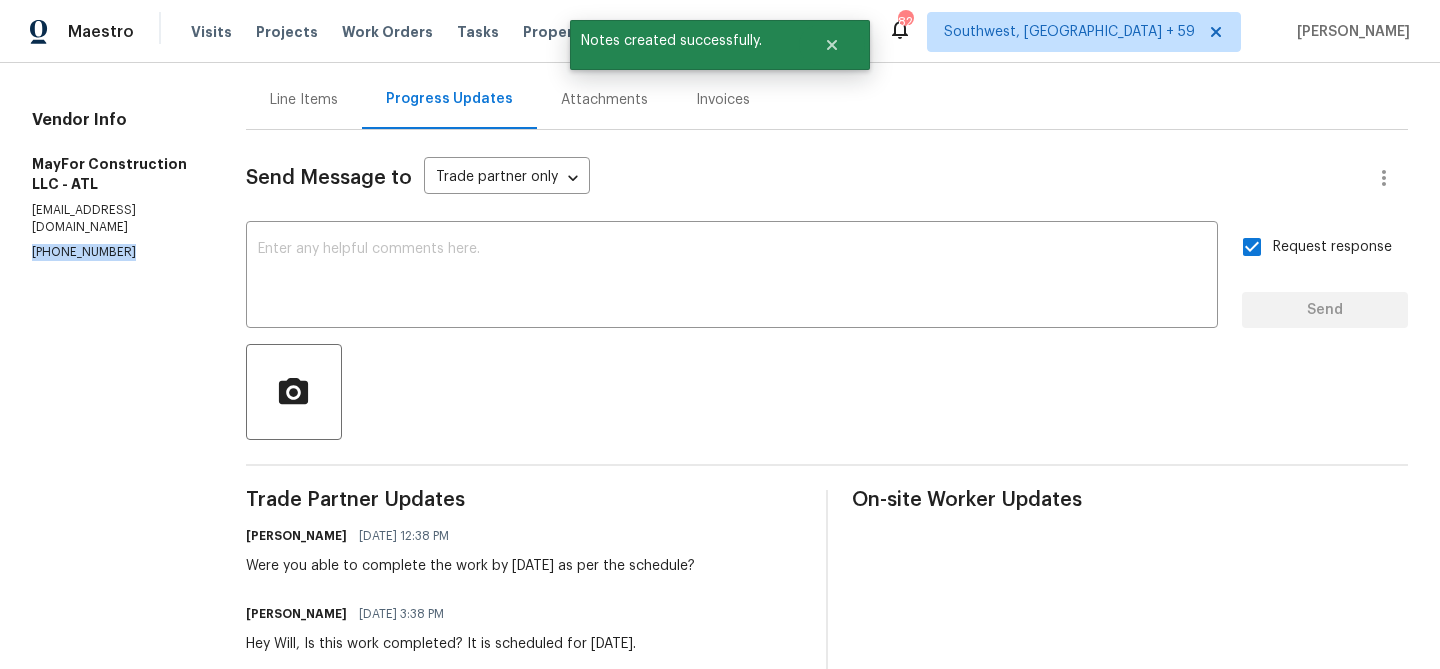 click on "(404) 886-1180" at bounding box center [115, 252] 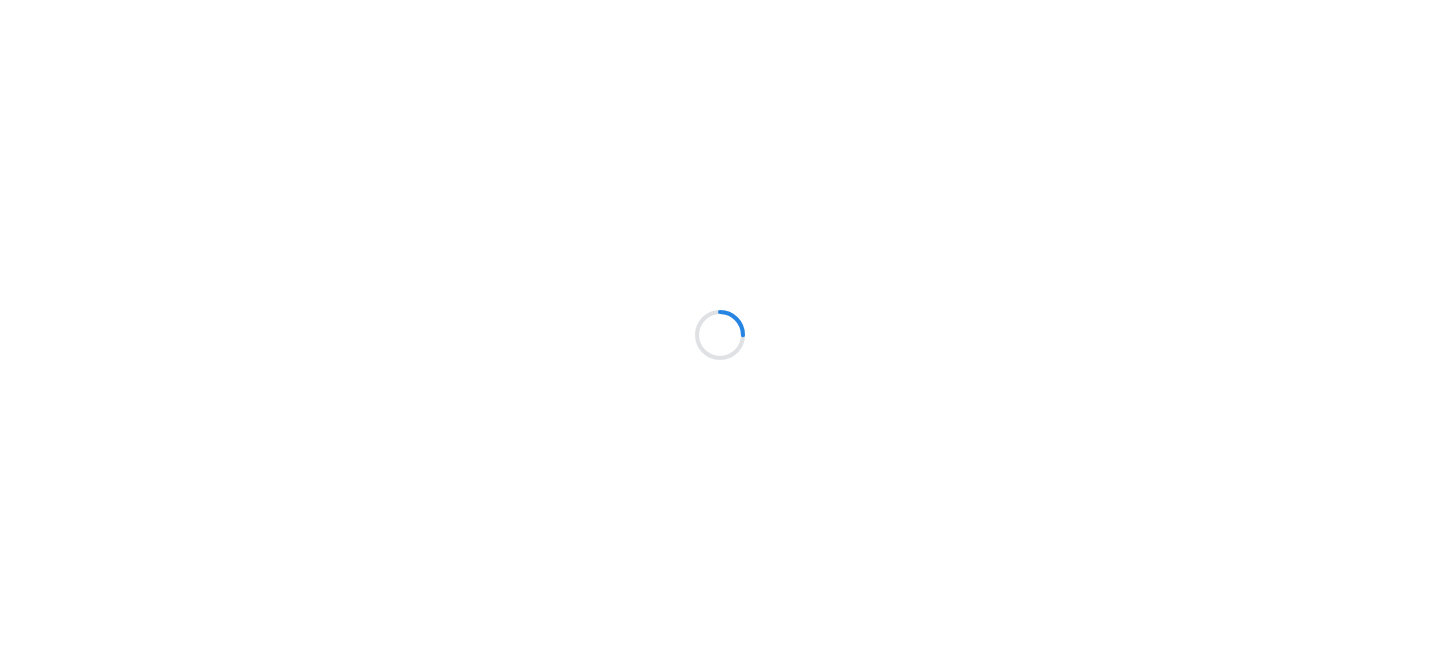 scroll, scrollTop: 0, scrollLeft: 0, axis: both 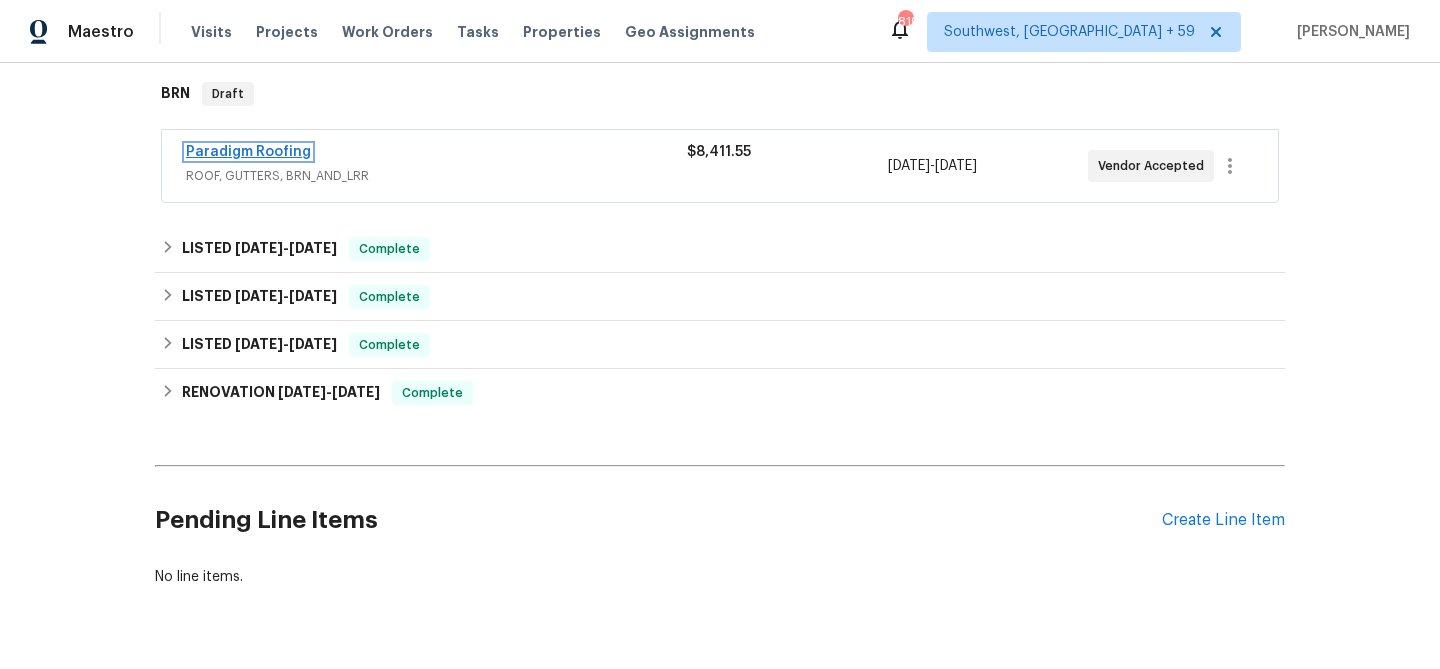 click on "Paradigm Roofing" at bounding box center [248, 152] 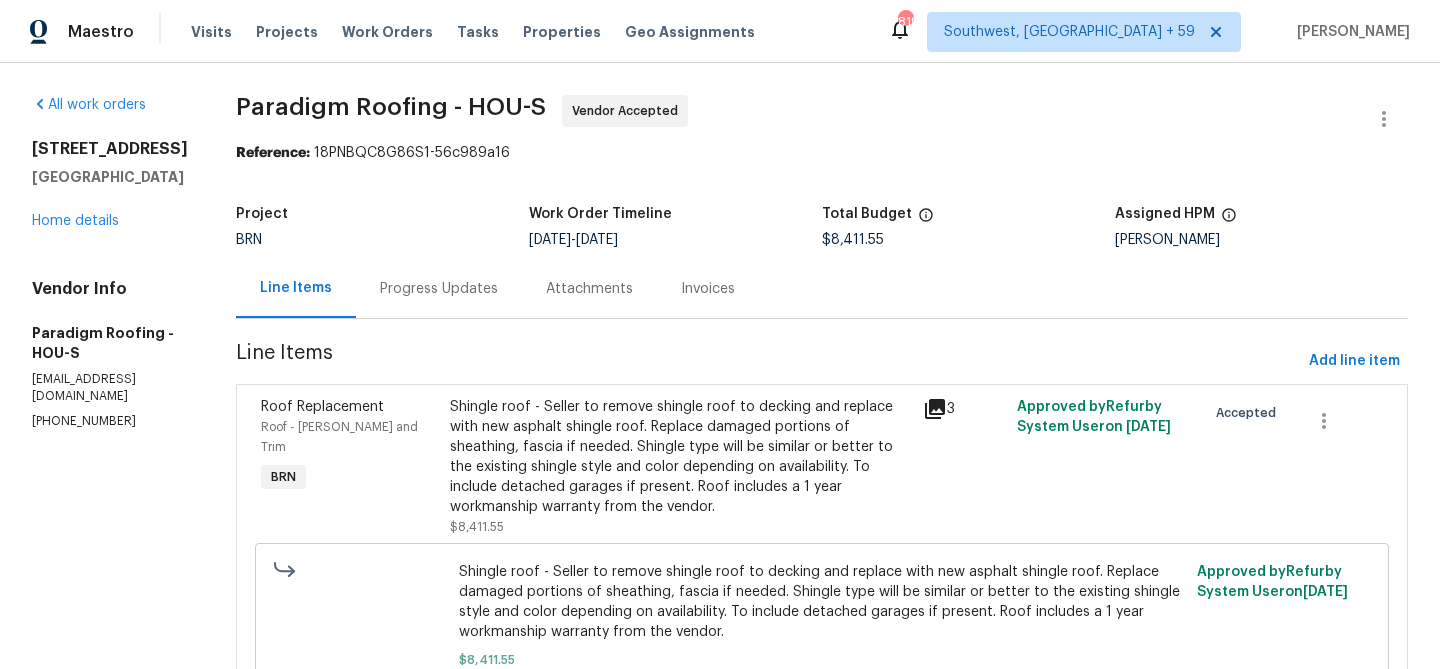 click on "Progress Updates" at bounding box center [439, 289] 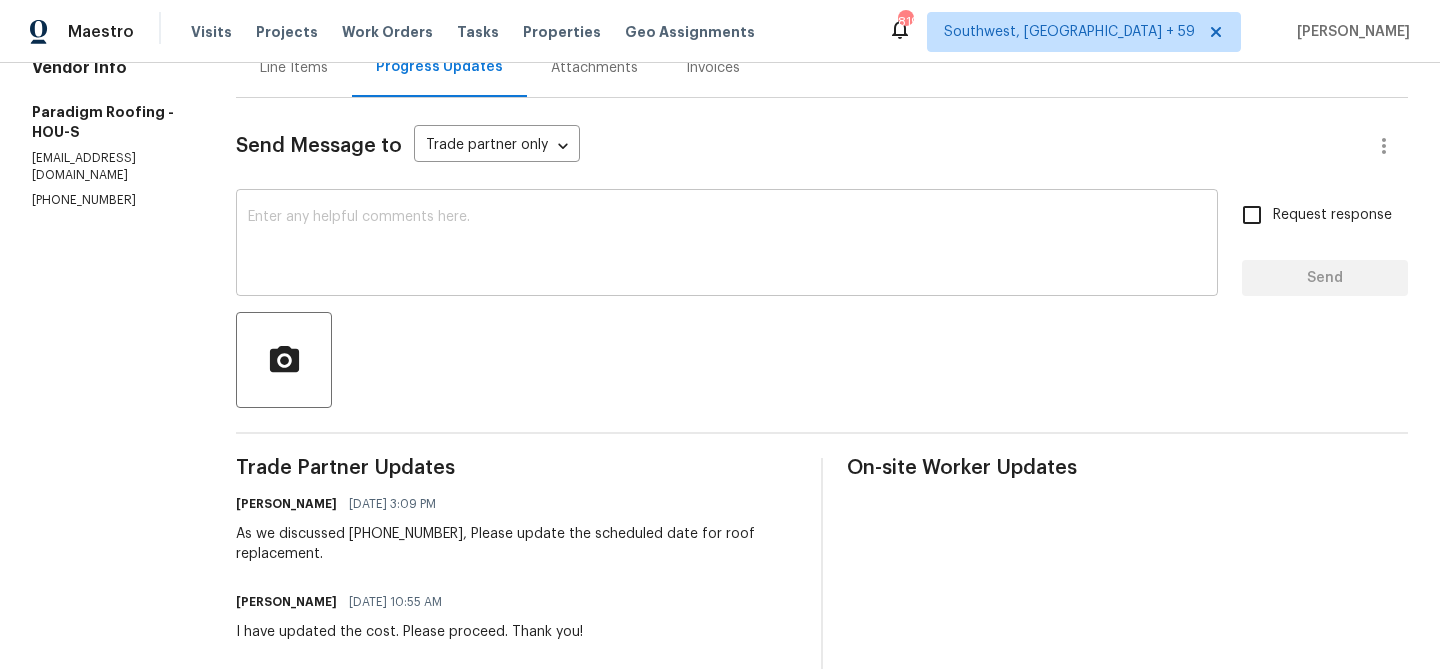 scroll, scrollTop: 307, scrollLeft: 0, axis: vertical 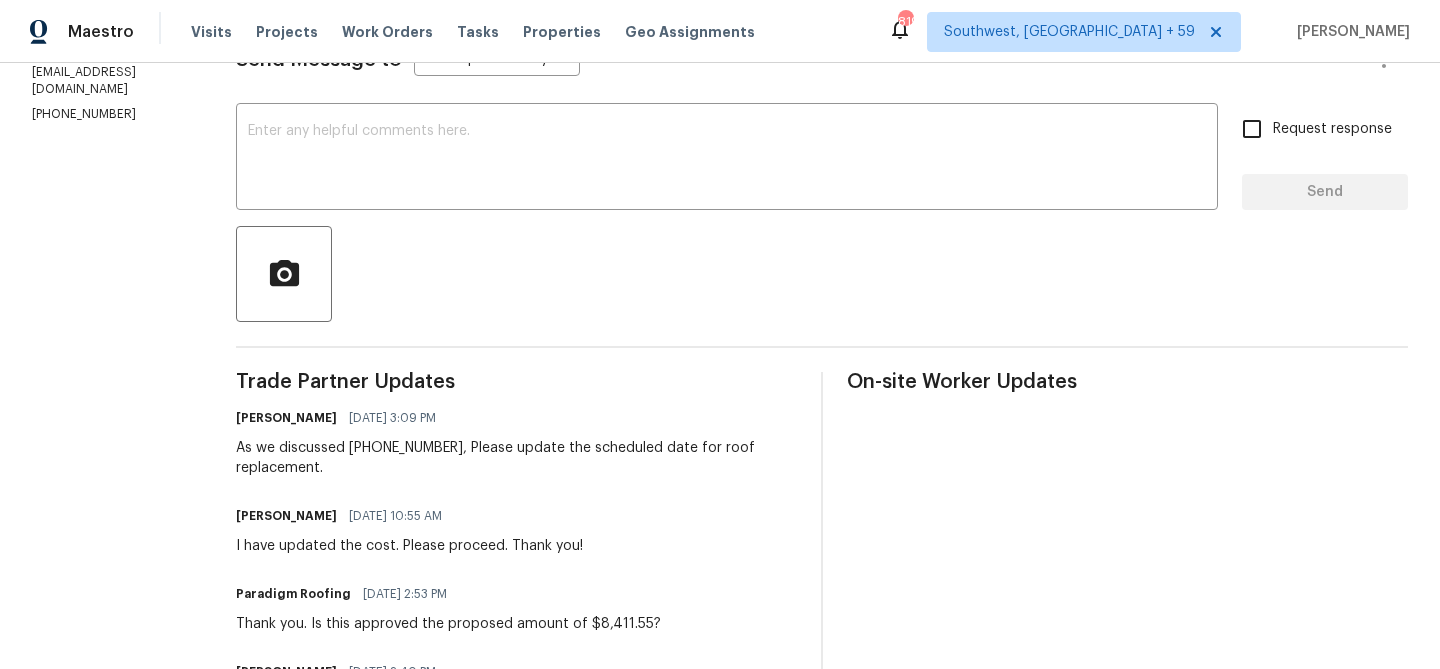 click on "All work orders [STREET_ADDRESS] Home details Vendor Info Paradigm Roofing - HOU-S [EMAIL_ADDRESS][DOMAIN_NAME] [PHONE_NUMBER]" at bounding box center (110, 508) 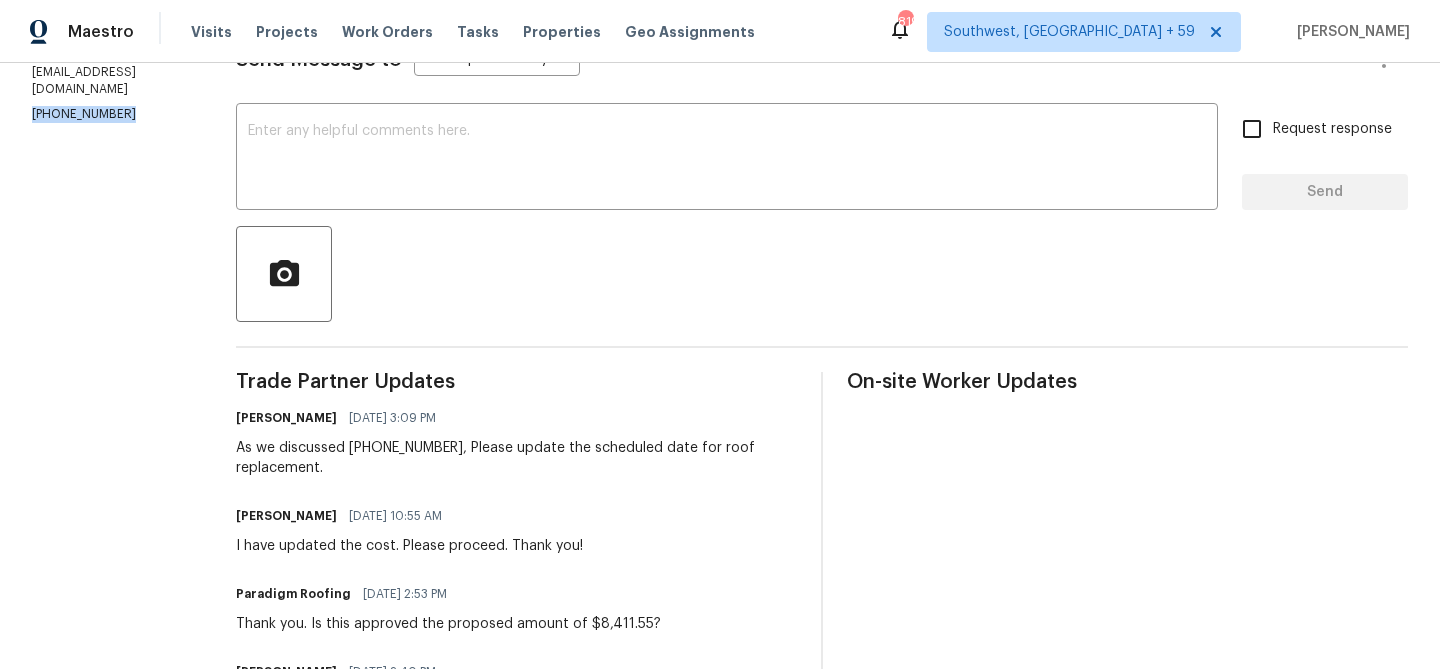 click on "All work orders [STREET_ADDRESS] Home details Vendor Info Paradigm Roofing - HOU-S [EMAIL_ADDRESS][DOMAIN_NAME] [PHONE_NUMBER]" at bounding box center (110, 508) 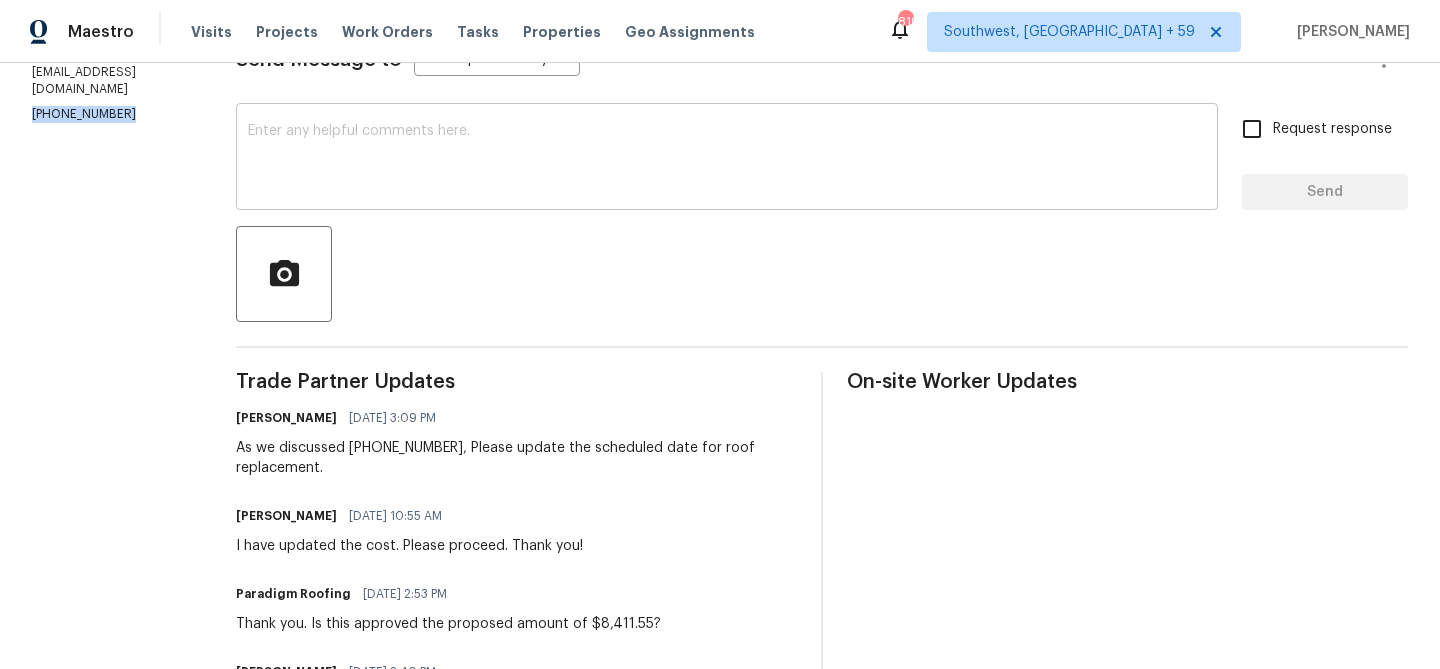 copy on "[PHONE_NUMBER]" 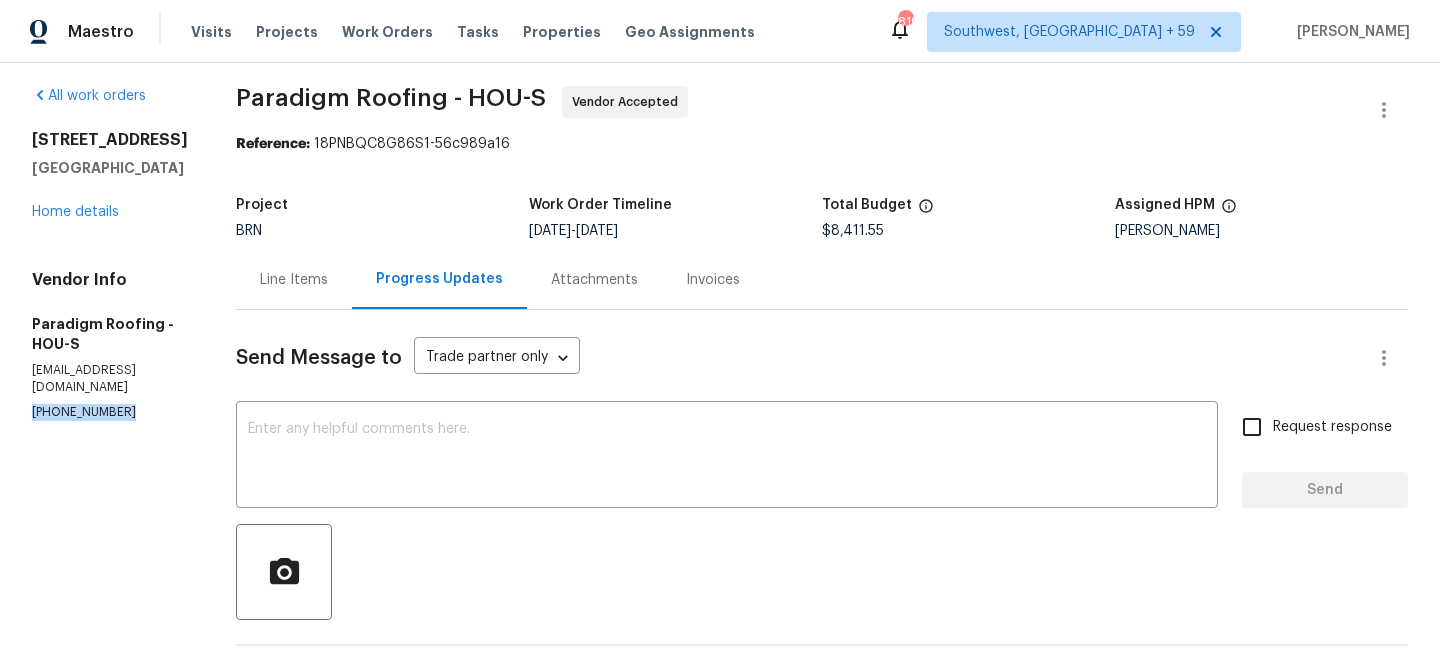 scroll, scrollTop: 0, scrollLeft: 0, axis: both 